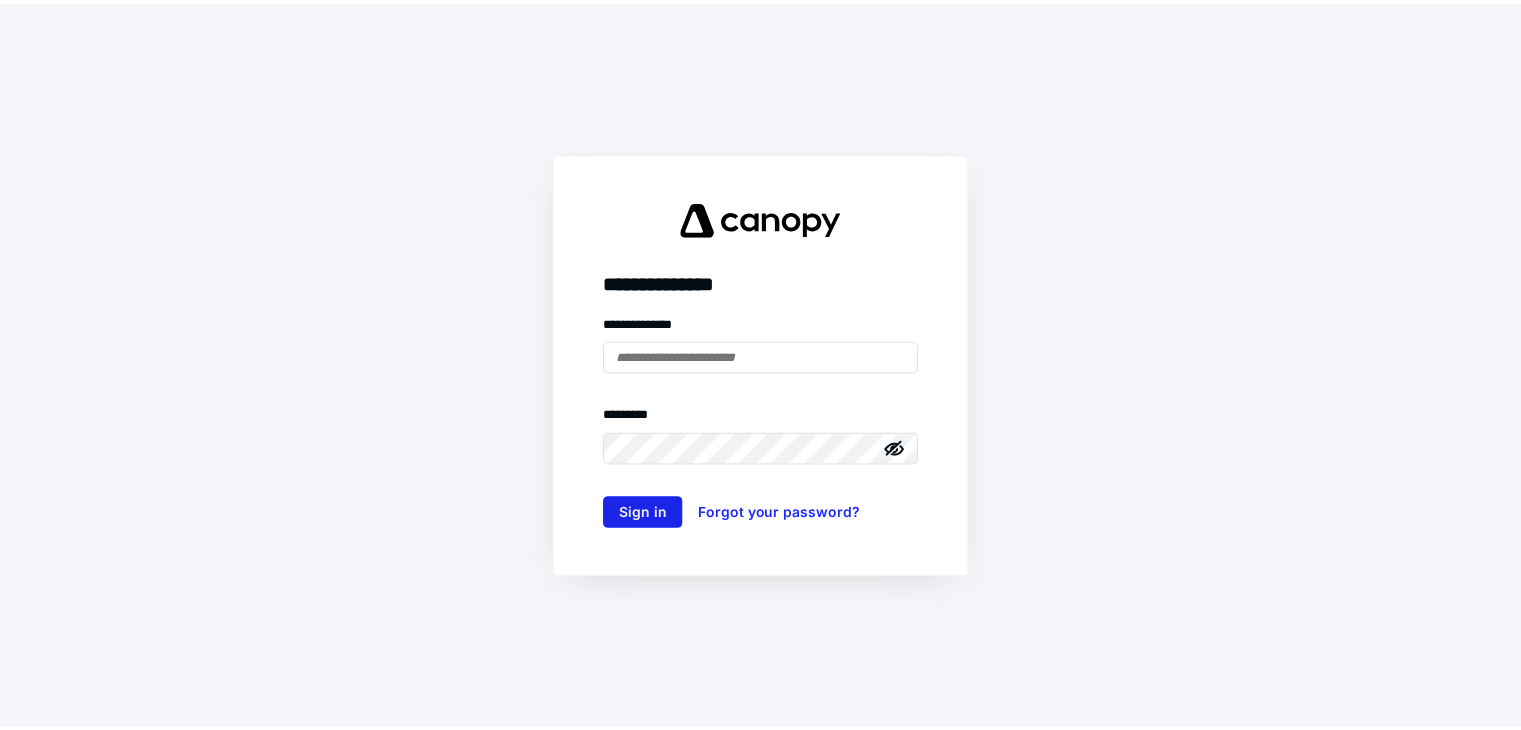 scroll, scrollTop: 0, scrollLeft: 0, axis: both 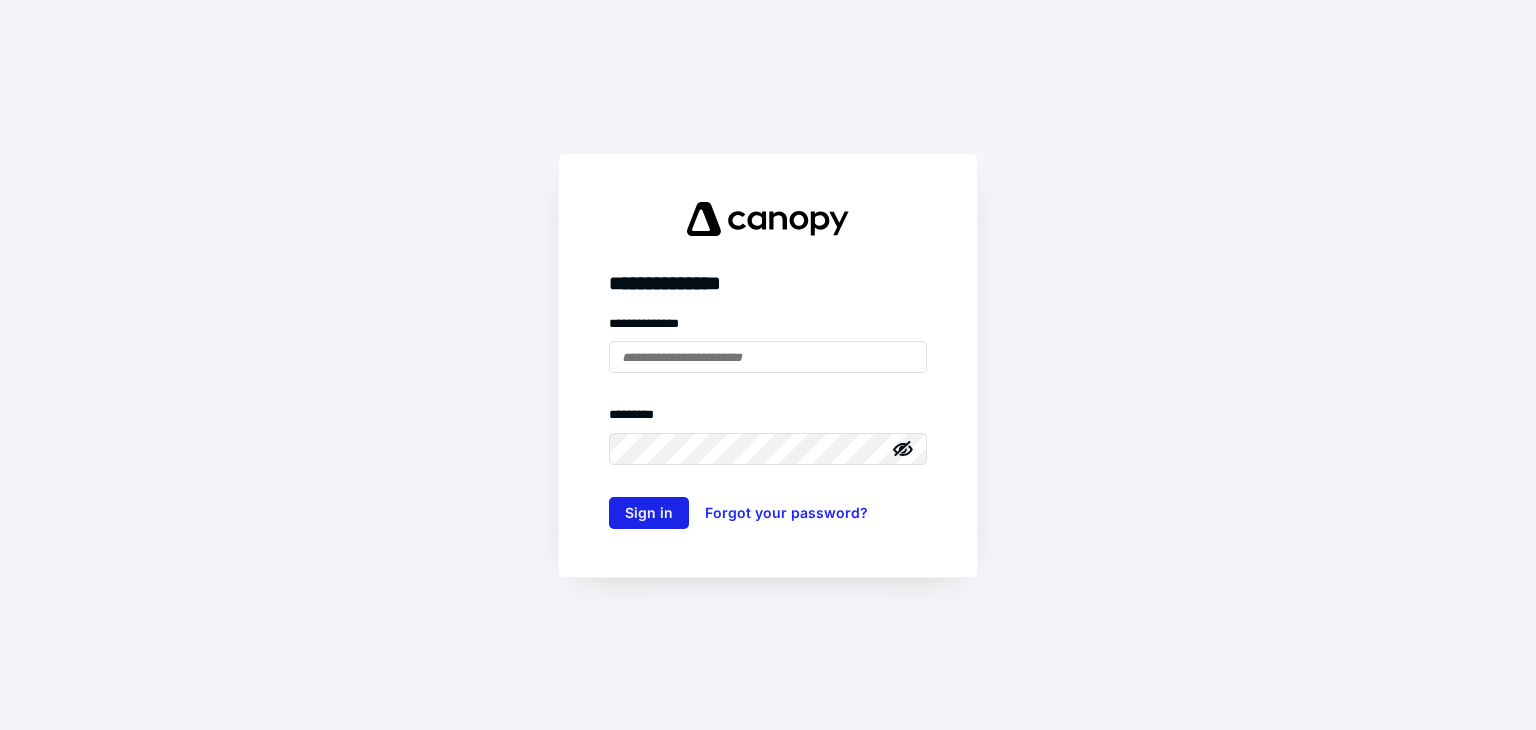 type on "**********" 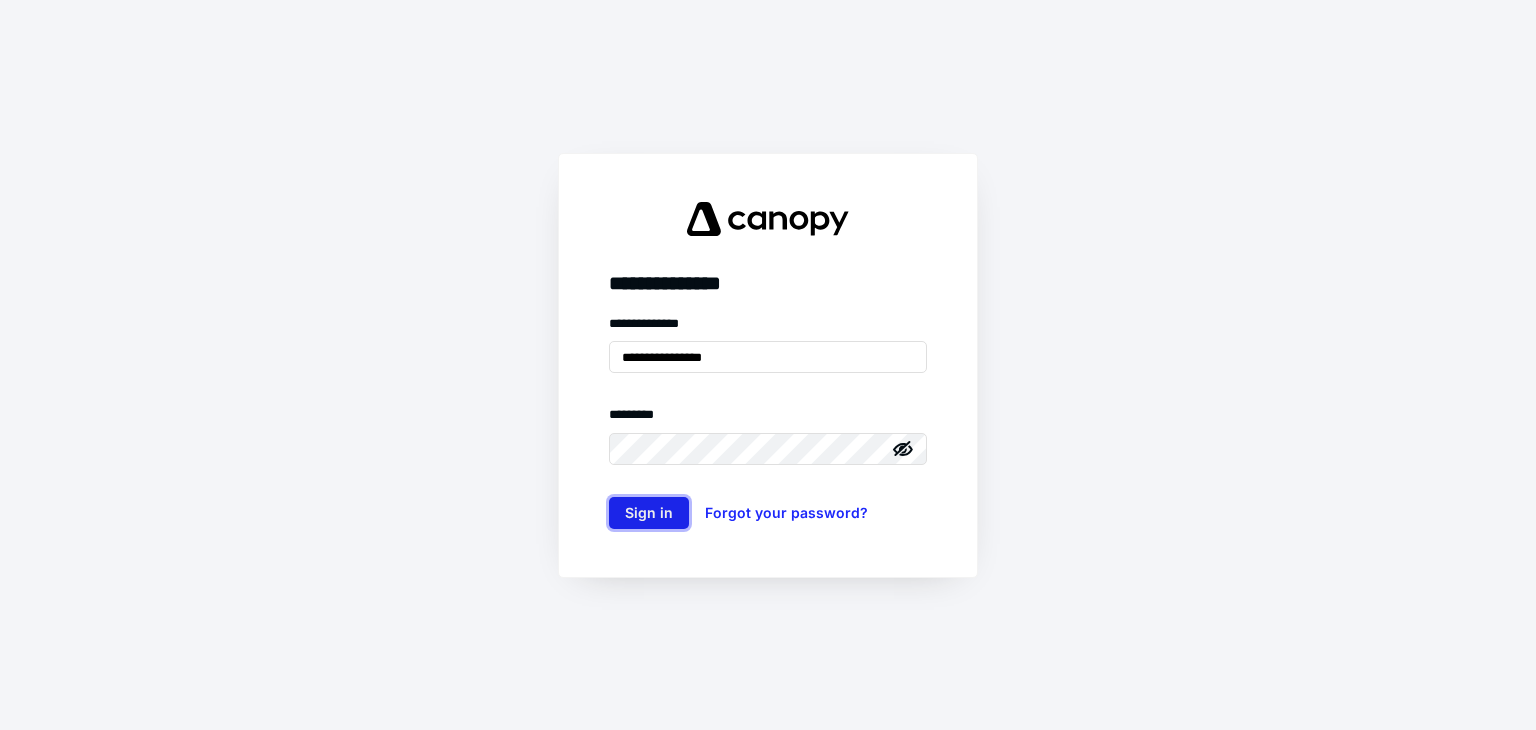 click on "Sign in" at bounding box center (649, 513) 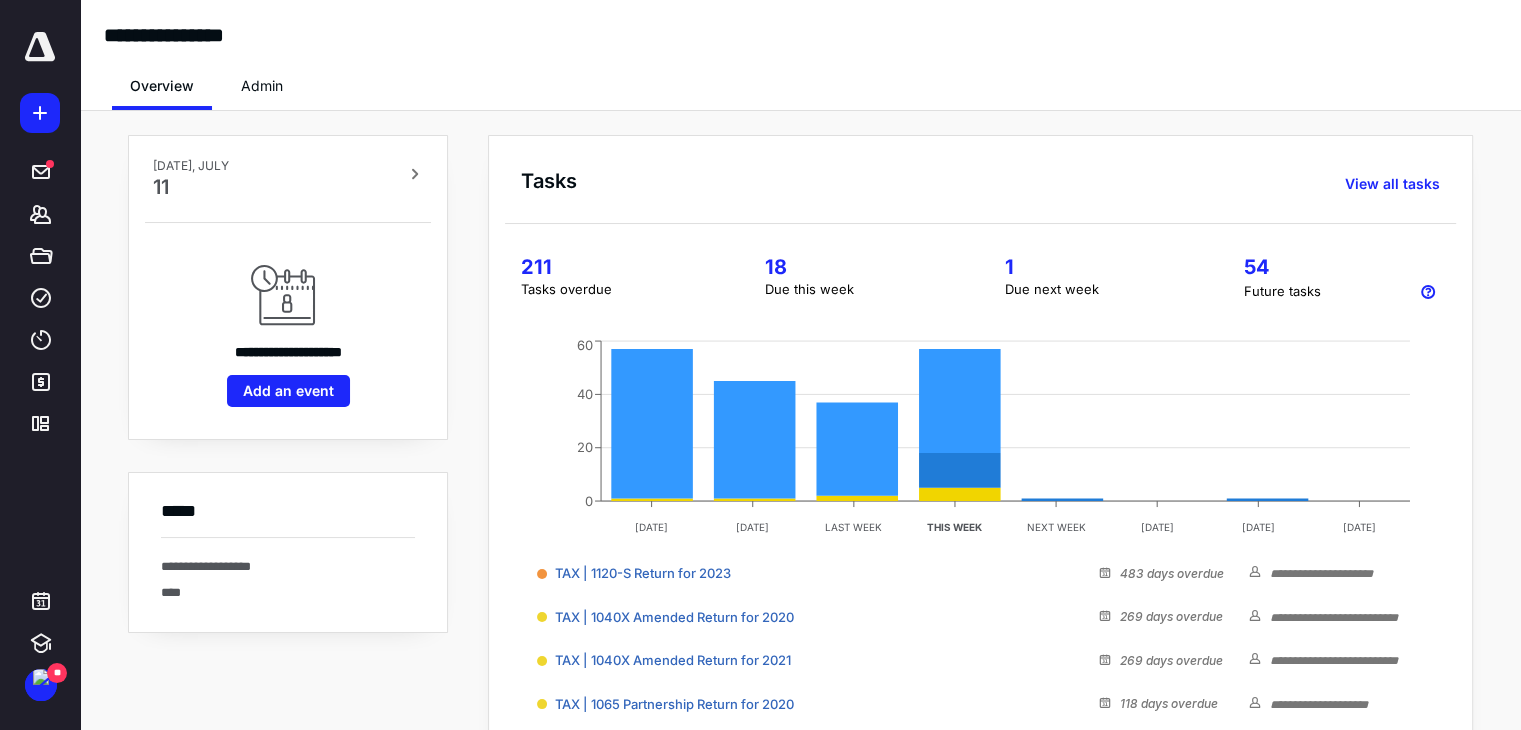 scroll, scrollTop: 0, scrollLeft: 0, axis: both 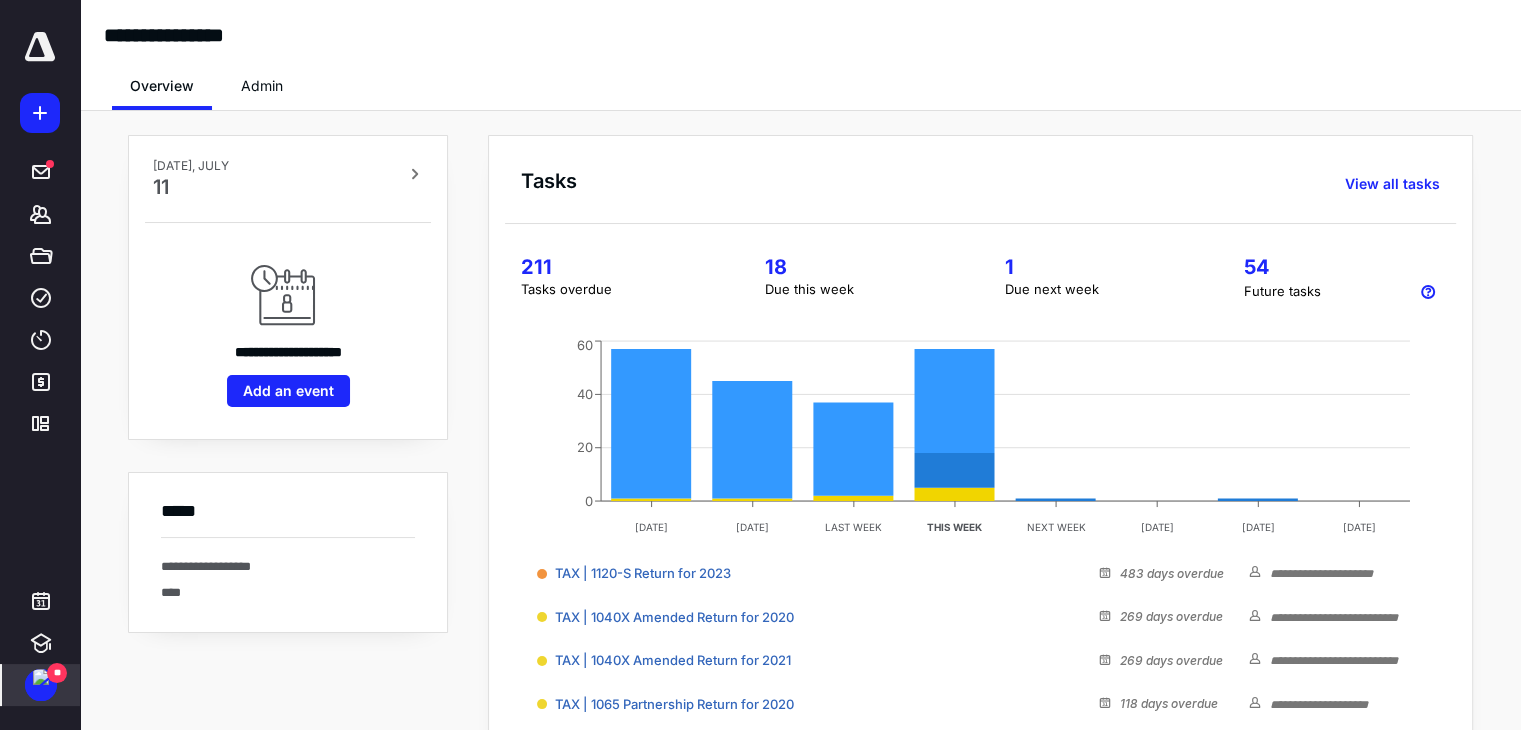 click at bounding box center (41, 677) 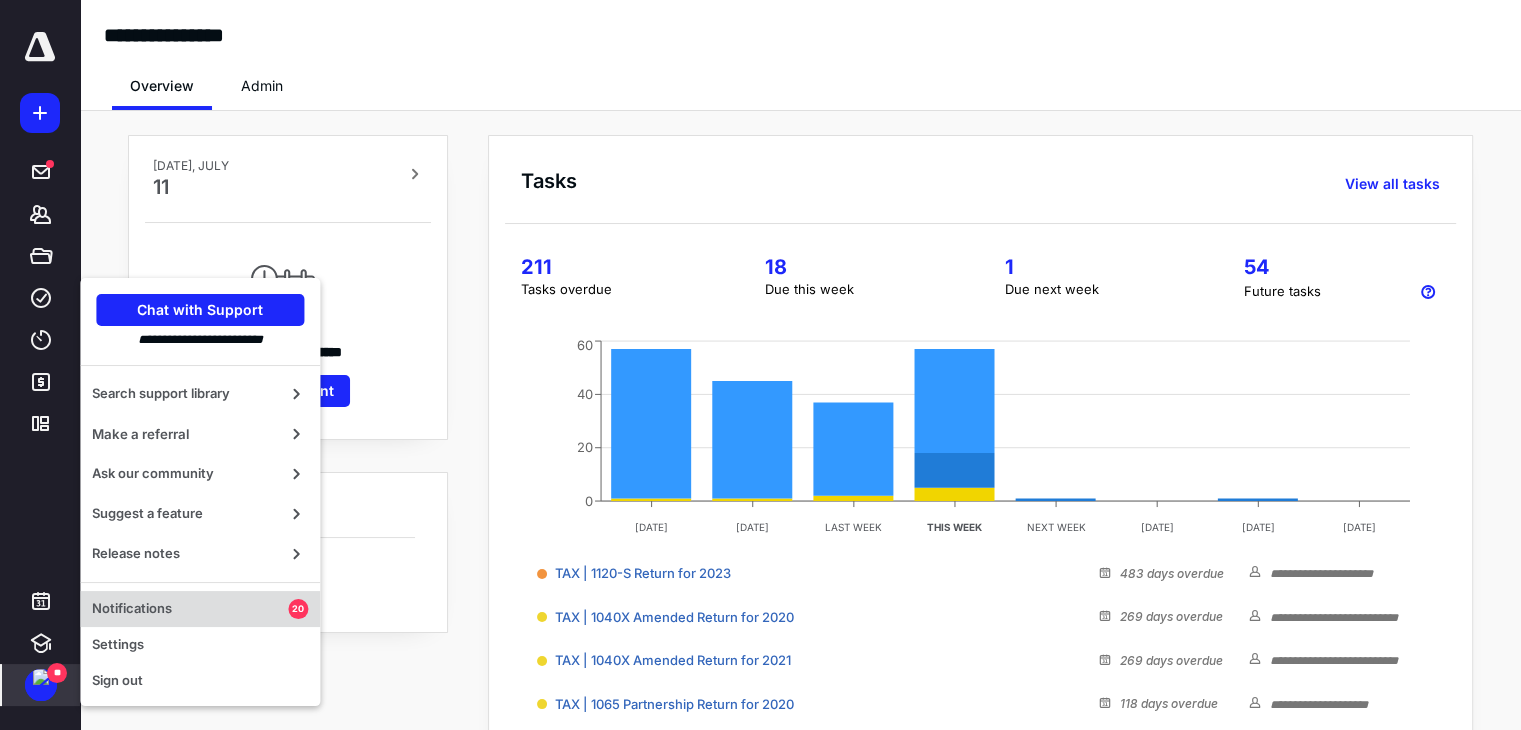 click on "Notifications" at bounding box center [190, 609] 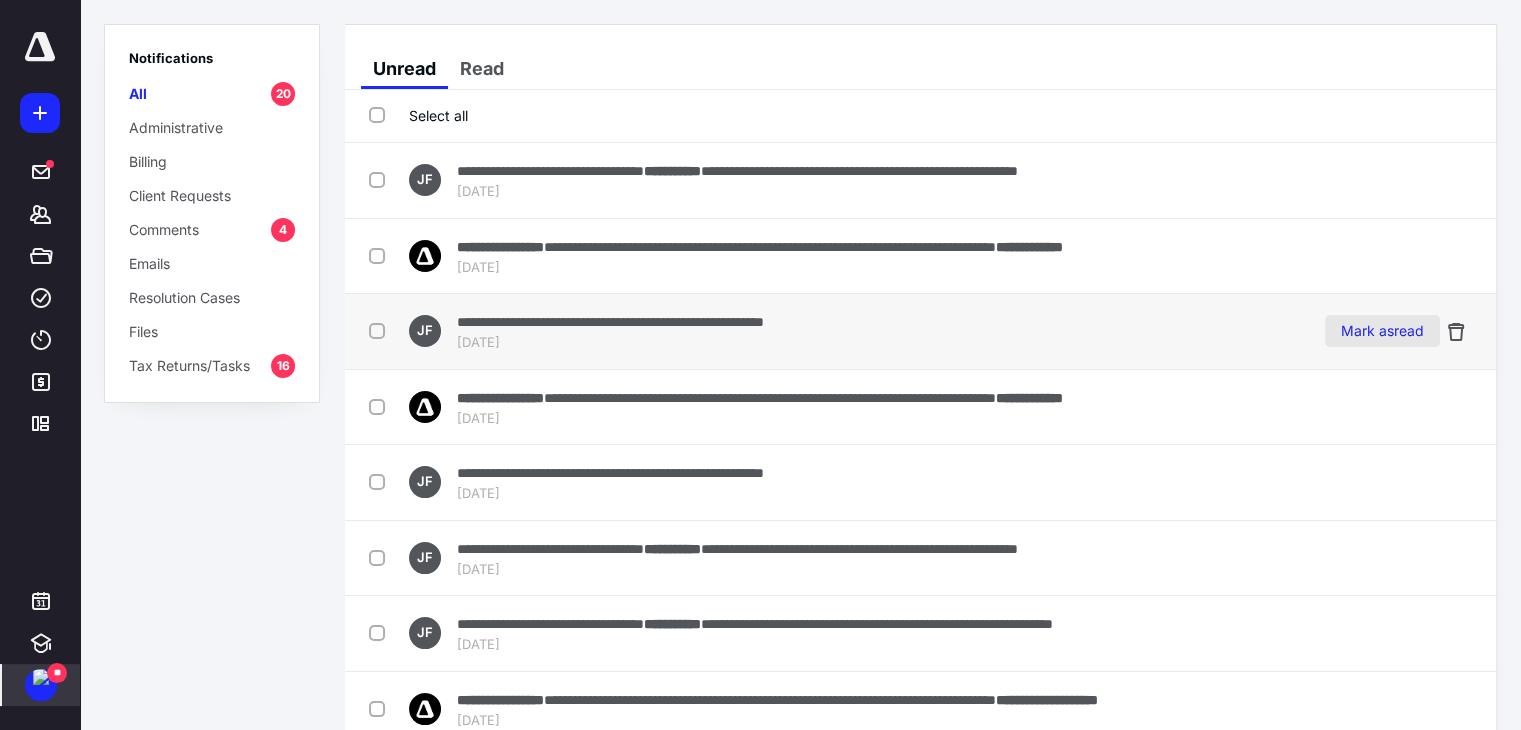 click on "Mark as  read" at bounding box center (1382, 331) 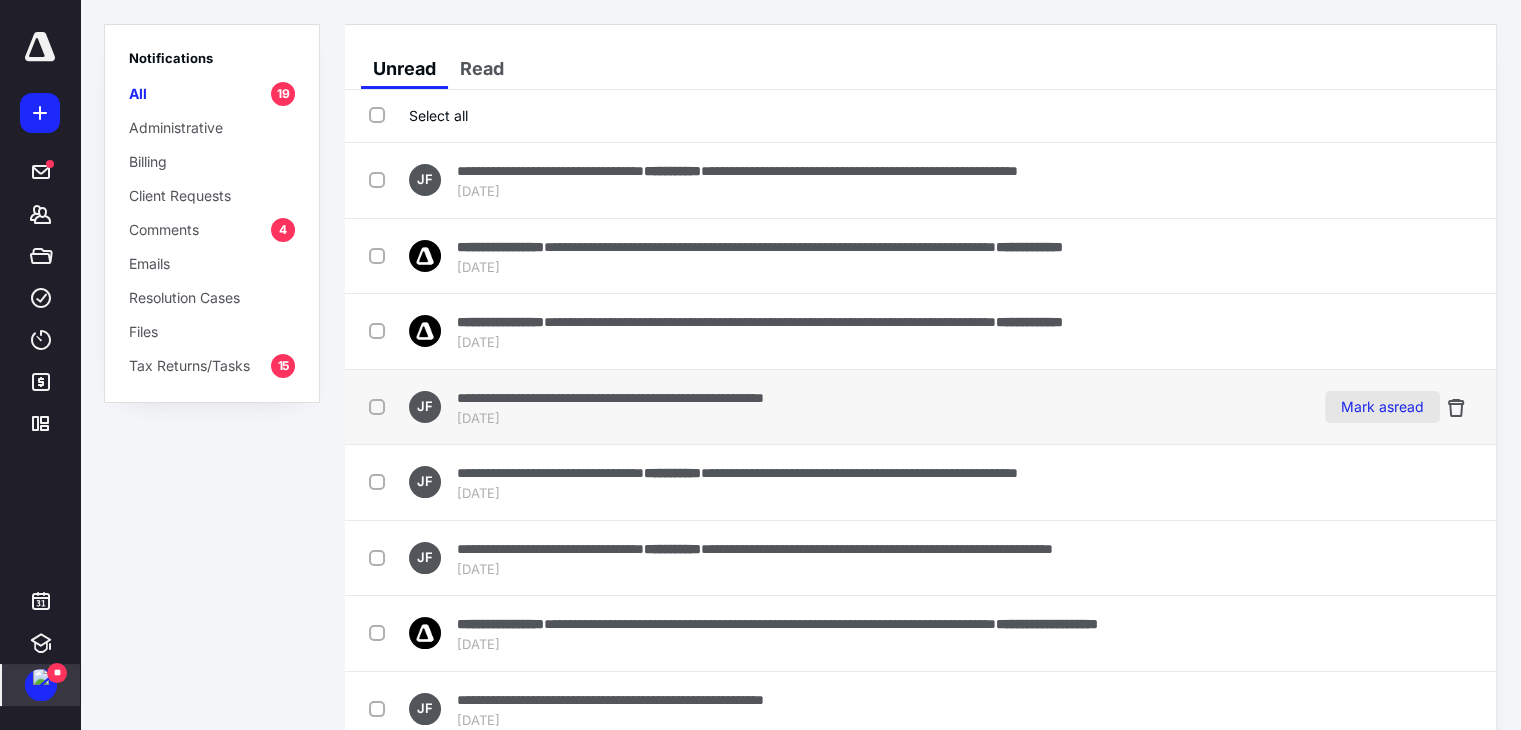 click on "Mark as  read" at bounding box center [1382, 407] 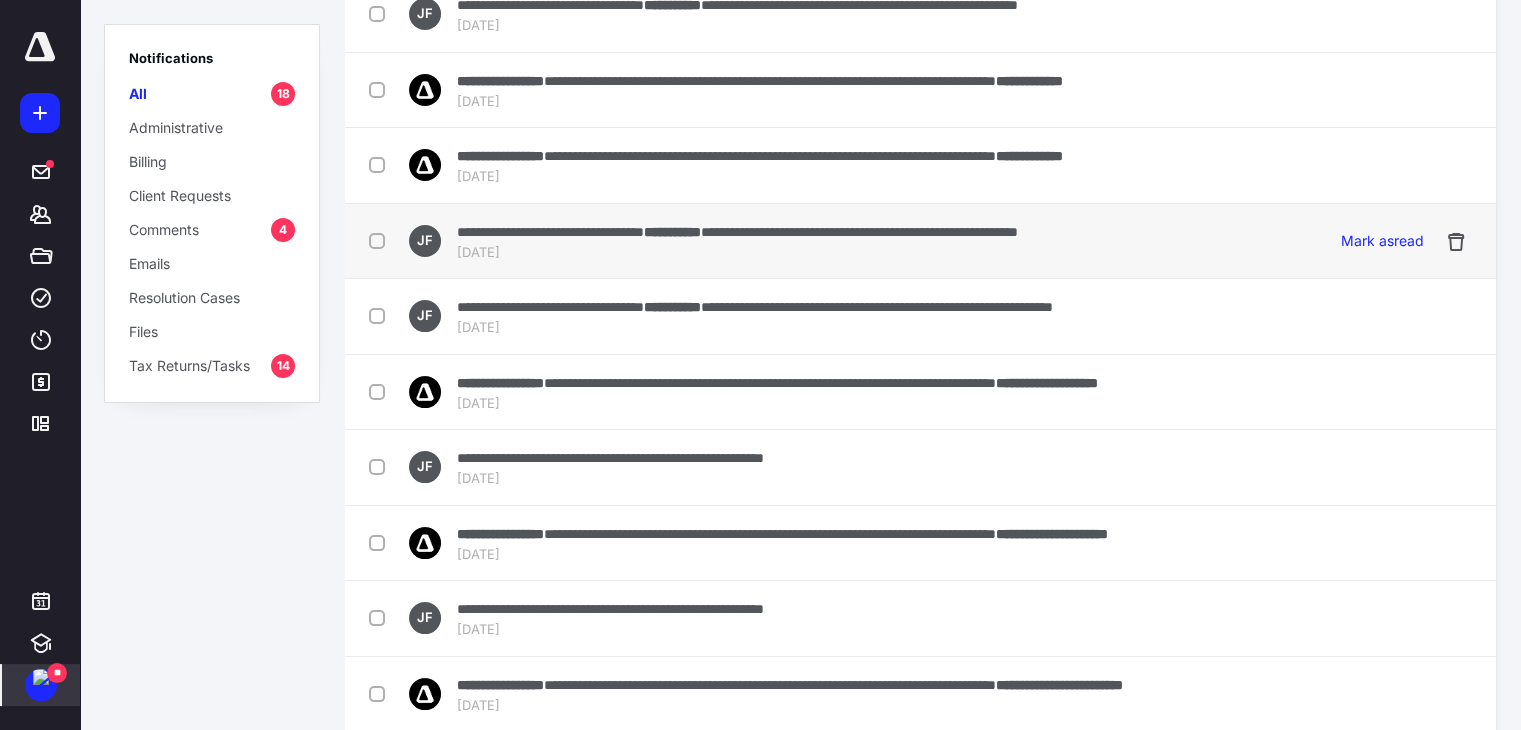 scroll, scrollTop: 200, scrollLeft: 0, axis: vertical 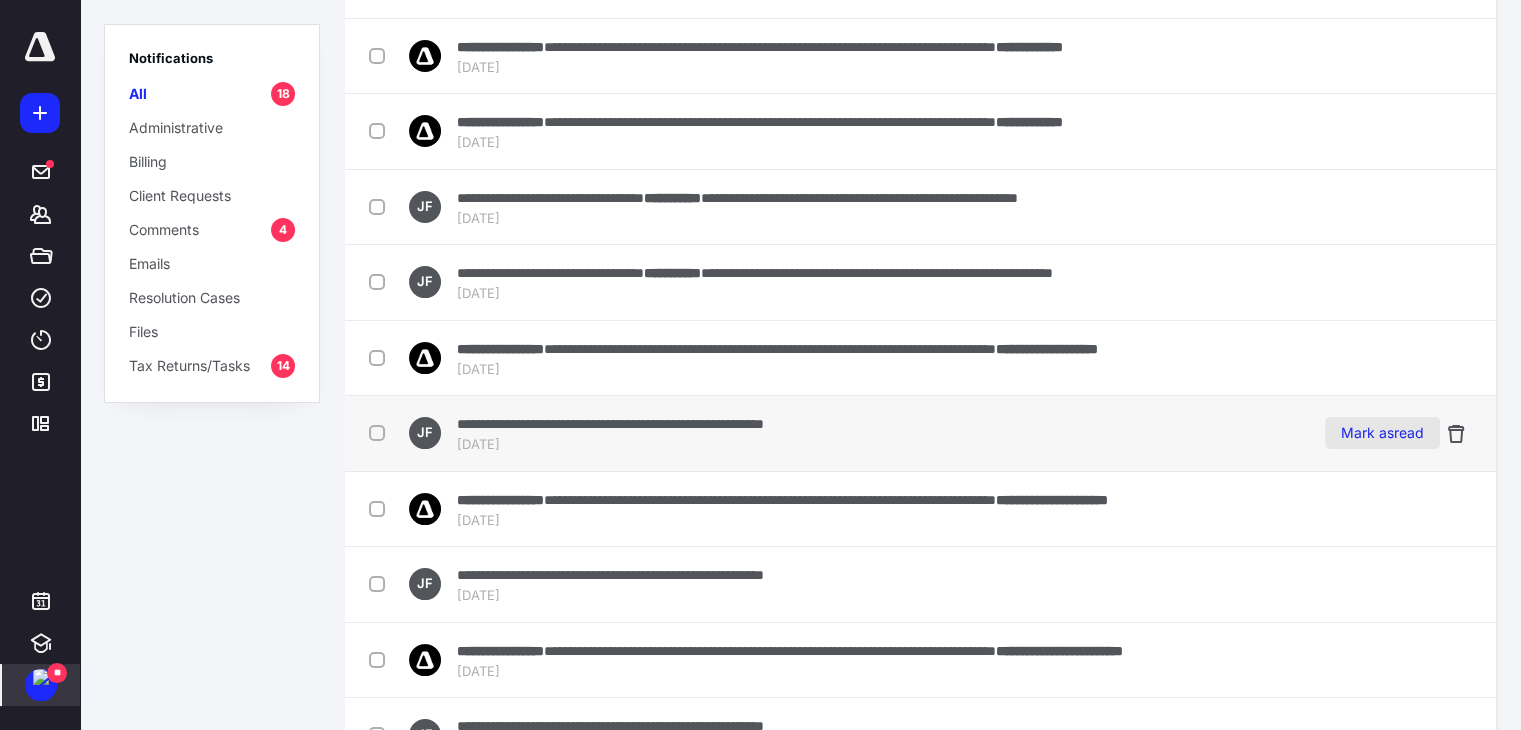 click on "Mark as  read" at bounding box center [1382, 433] 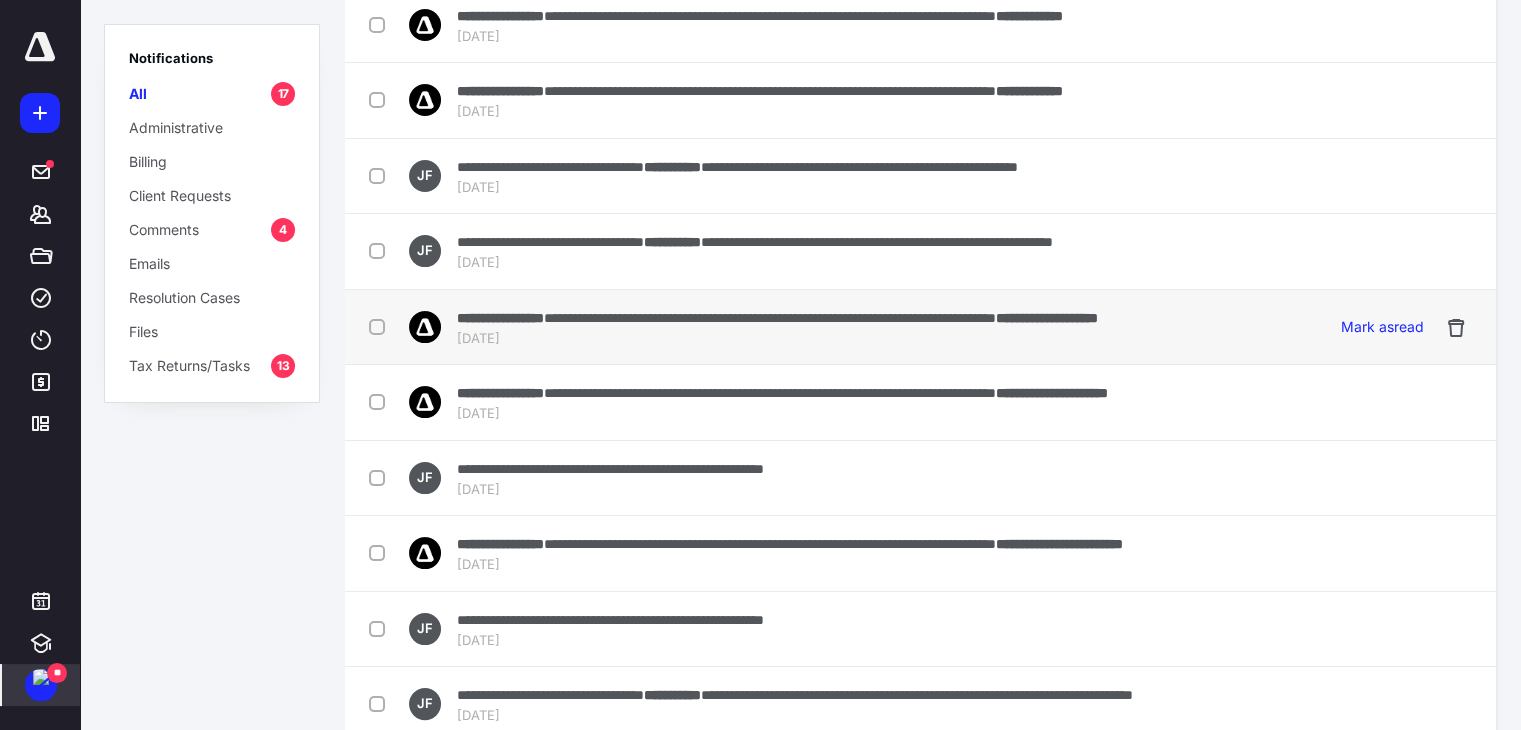 scroll, scrollTop: 305, scrollLeft: 0, axis: vertical 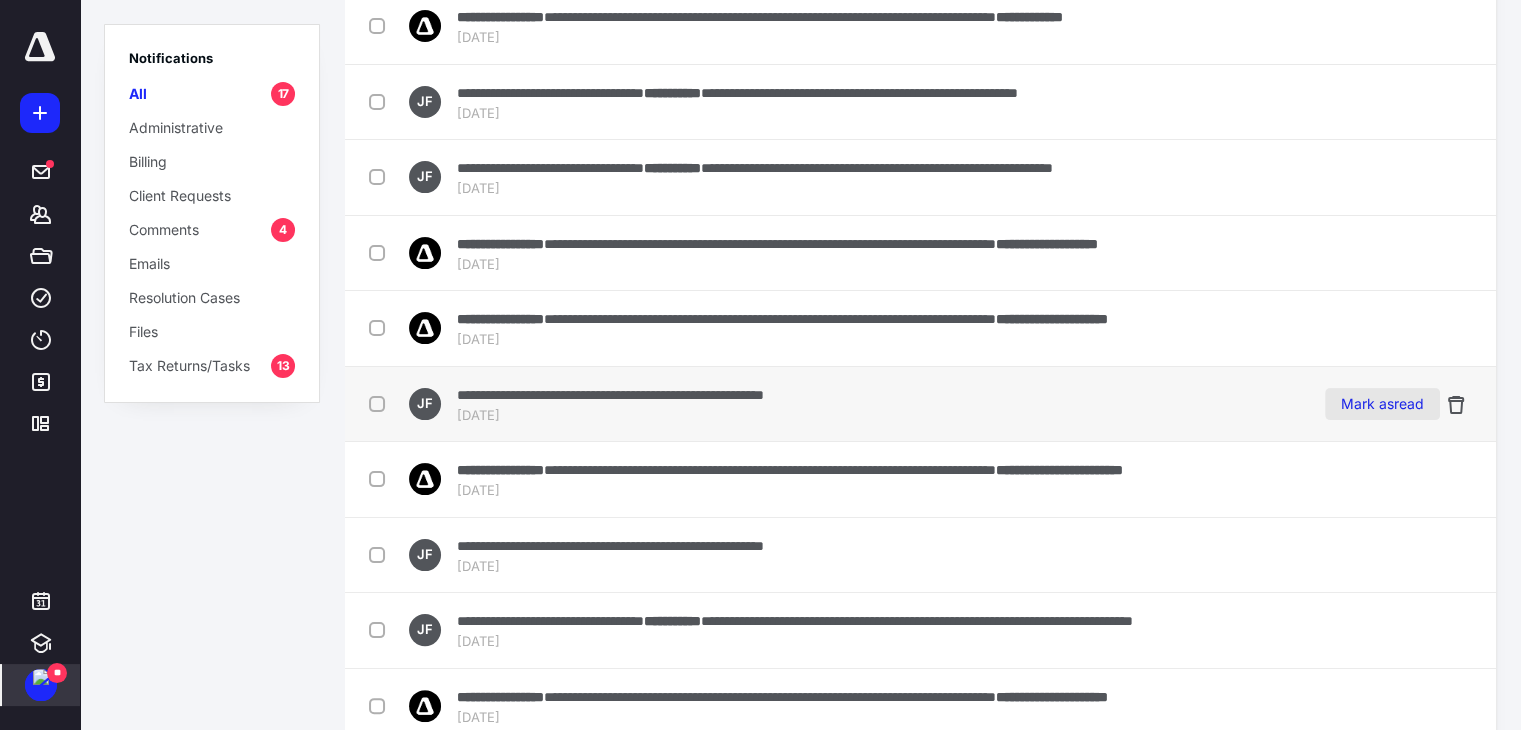 click on "Mark as  read" at bounding box center [1382, 404] 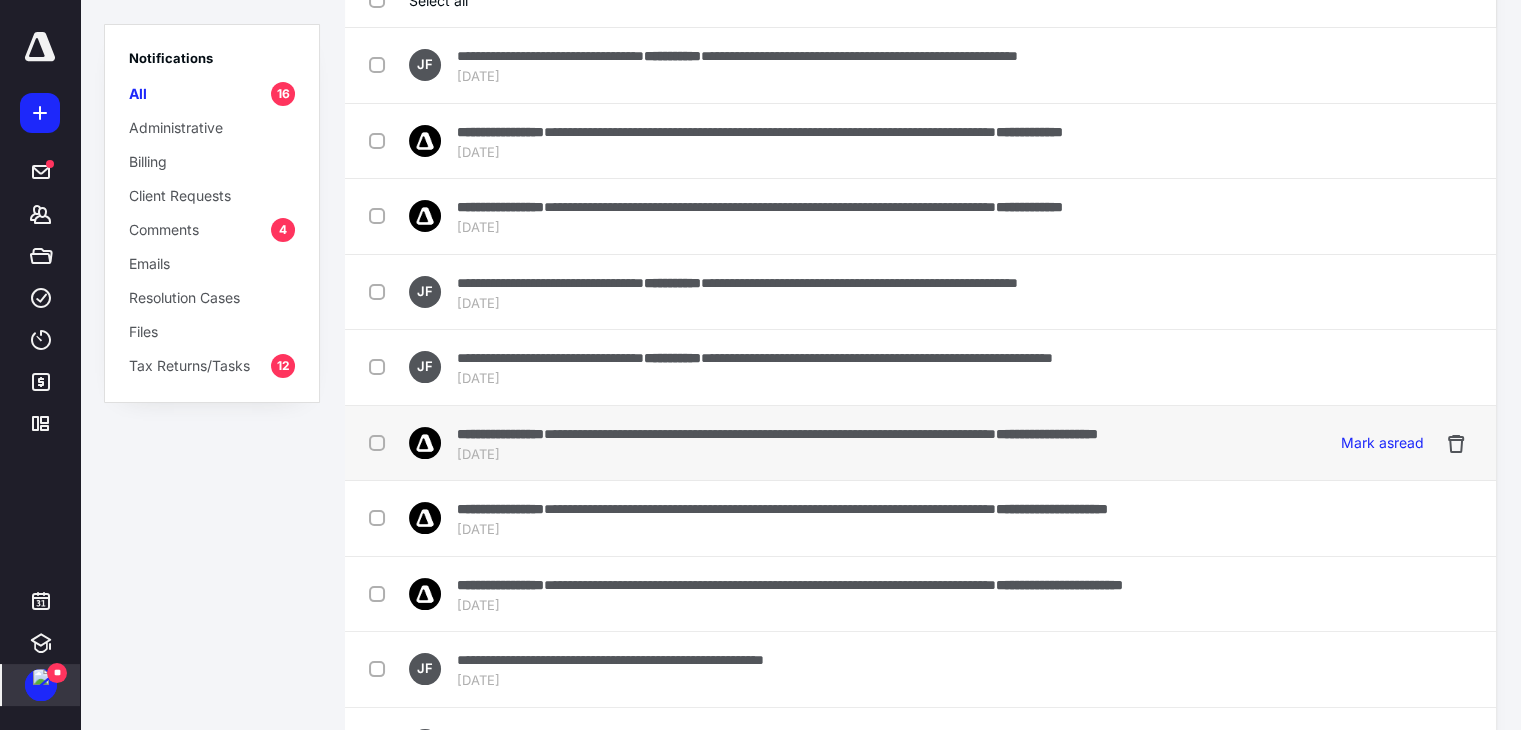 scroll, scrollTop: 400, scrollLeft: 0, axis: vertical 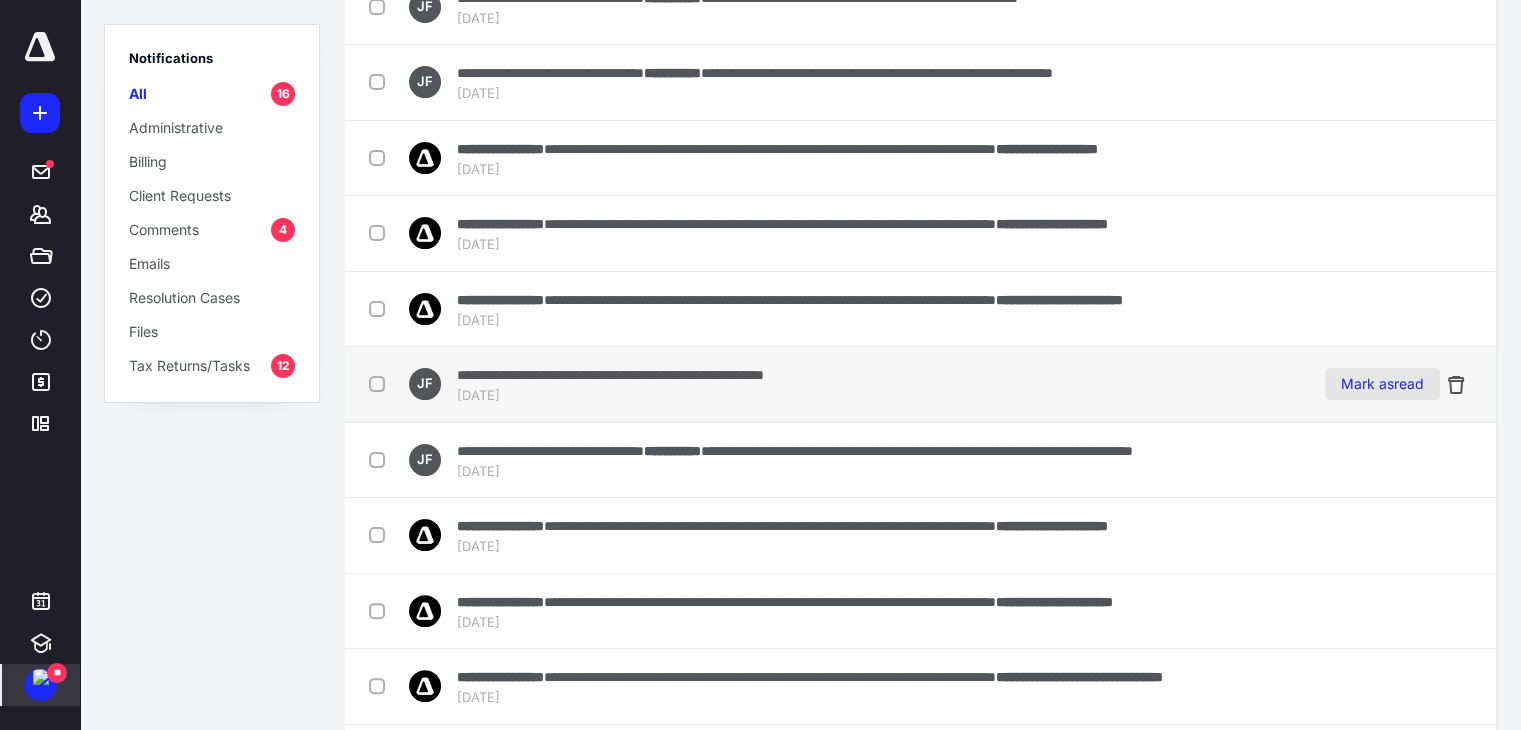 click on "Mark as  read" at bounding box center [1382, 384] 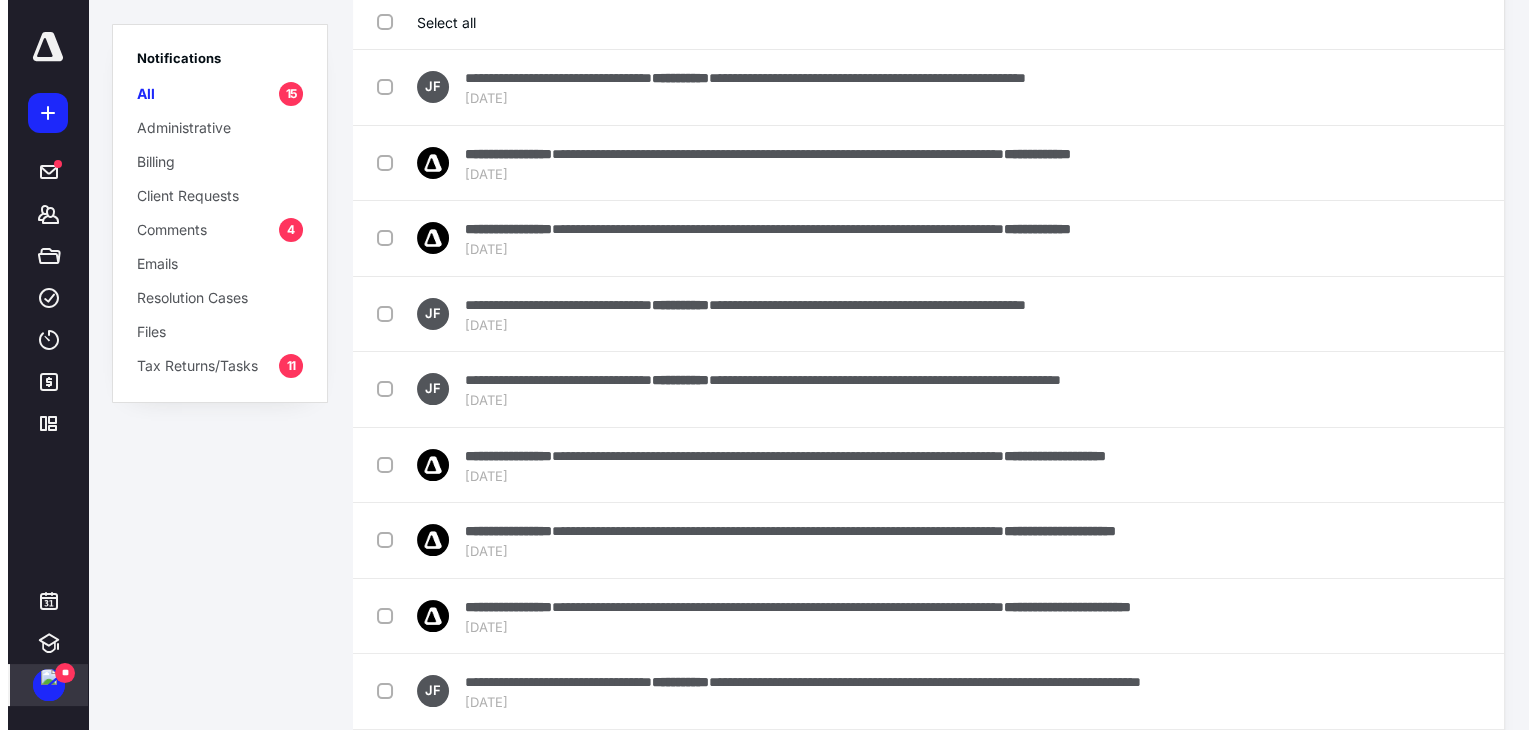 scroll, scrollTop: 0, scrollLeft: 0, axis: both 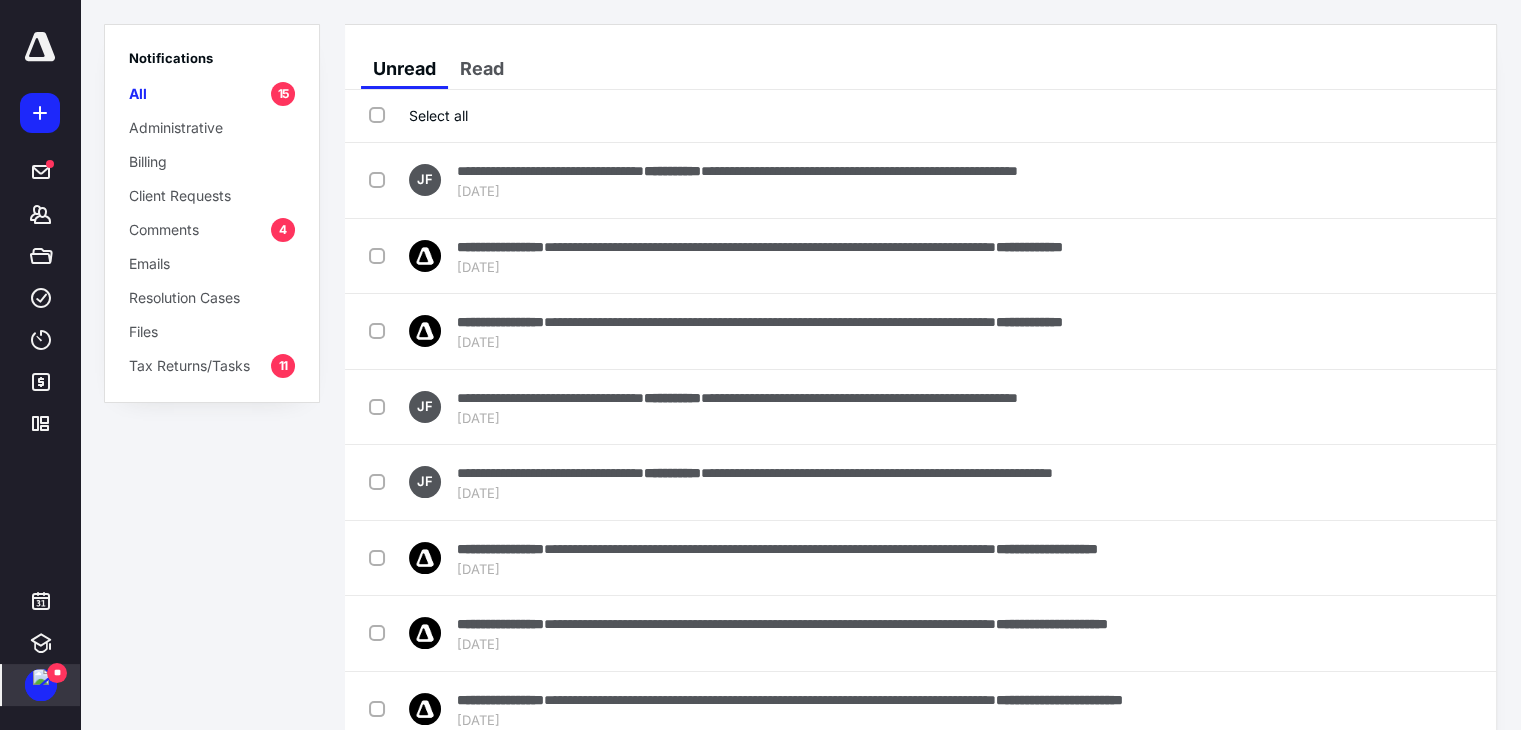 click on "Comments 4" at bounding box center (212, 229) 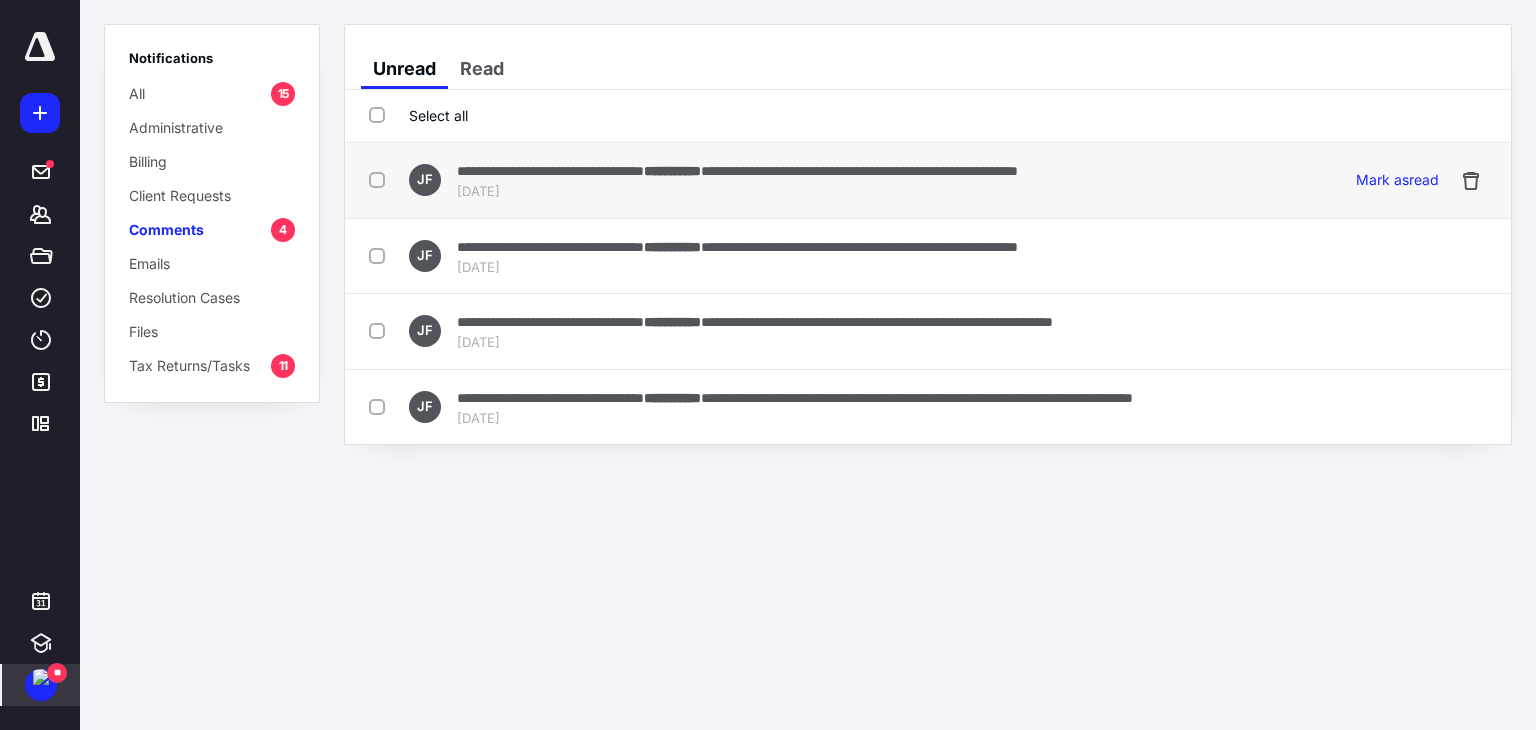 click on "**********" at bounding box center (550, 171) 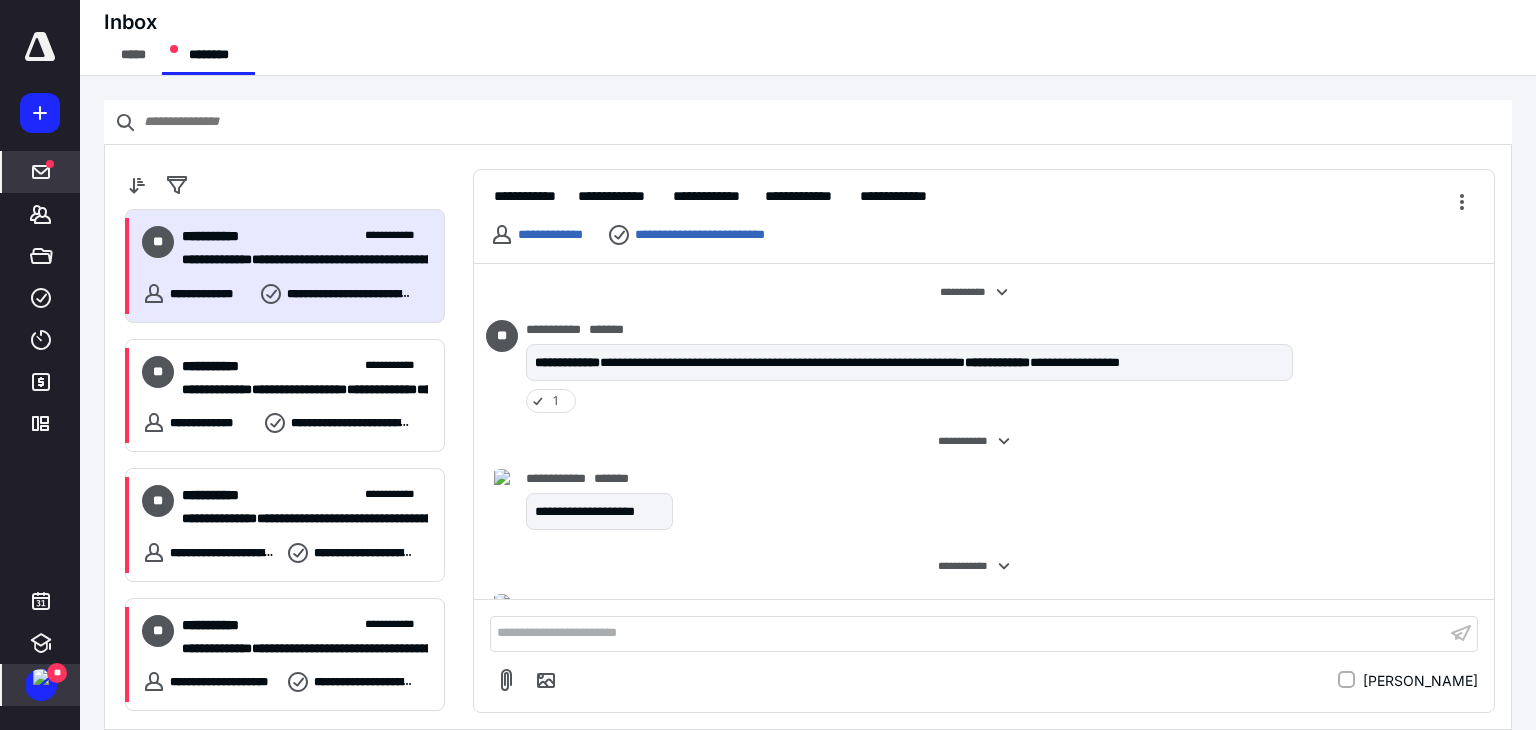 scroll, scrollTop: 1836, scrollLeft: 0, axis: vertical 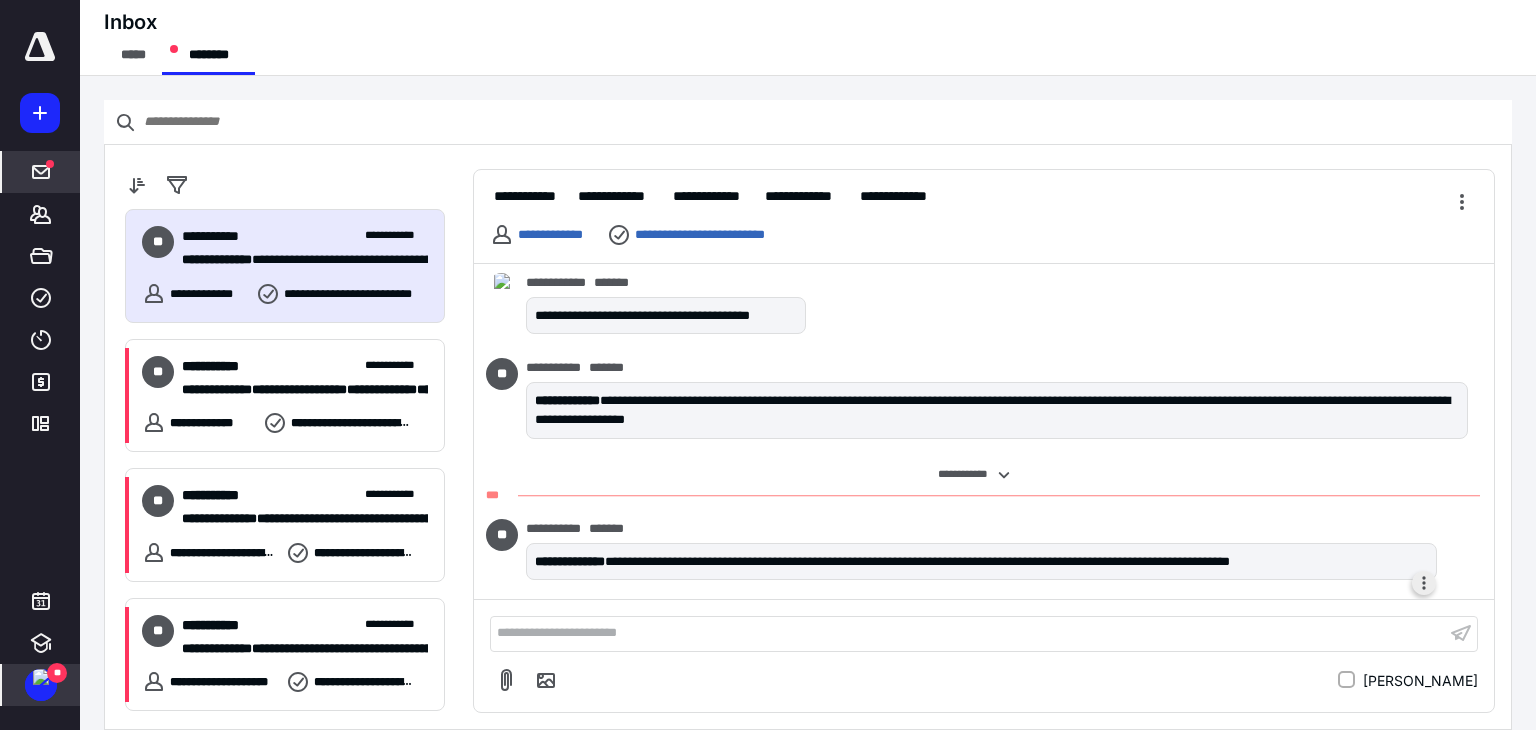 click at bounding box center [1424, 583] 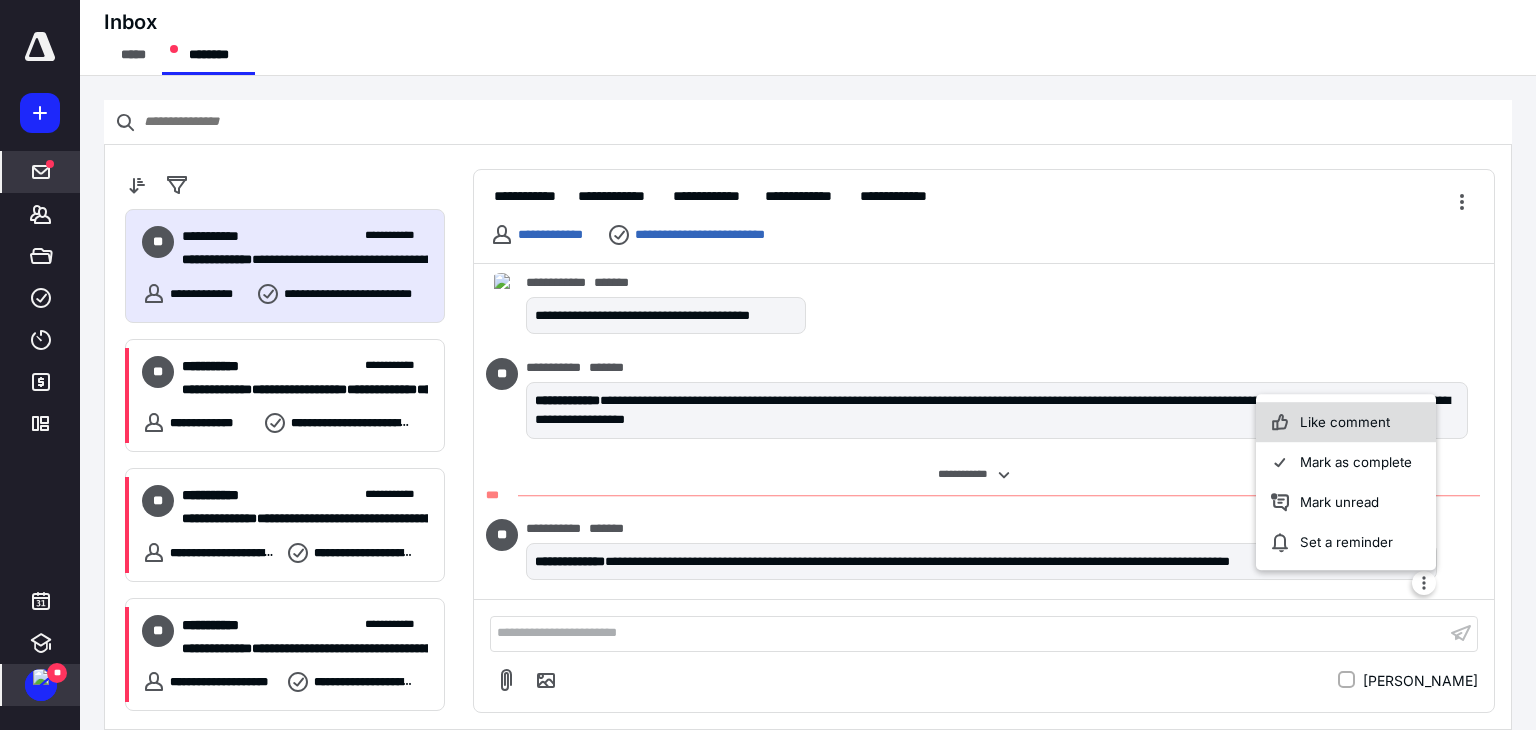 click on "Like comment" at bounding box center (1346, 422) 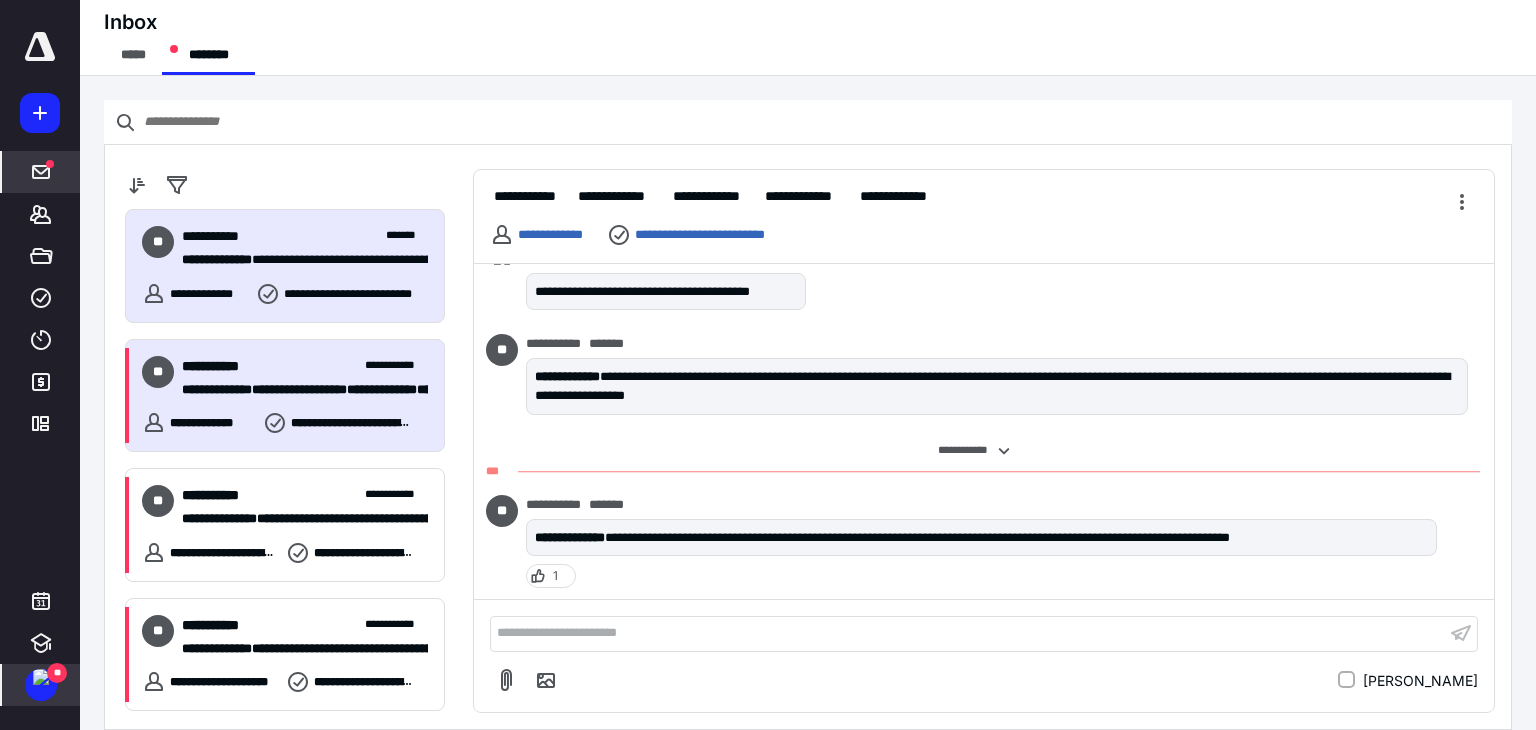 click on "**********" at bounding box center [297, 390] 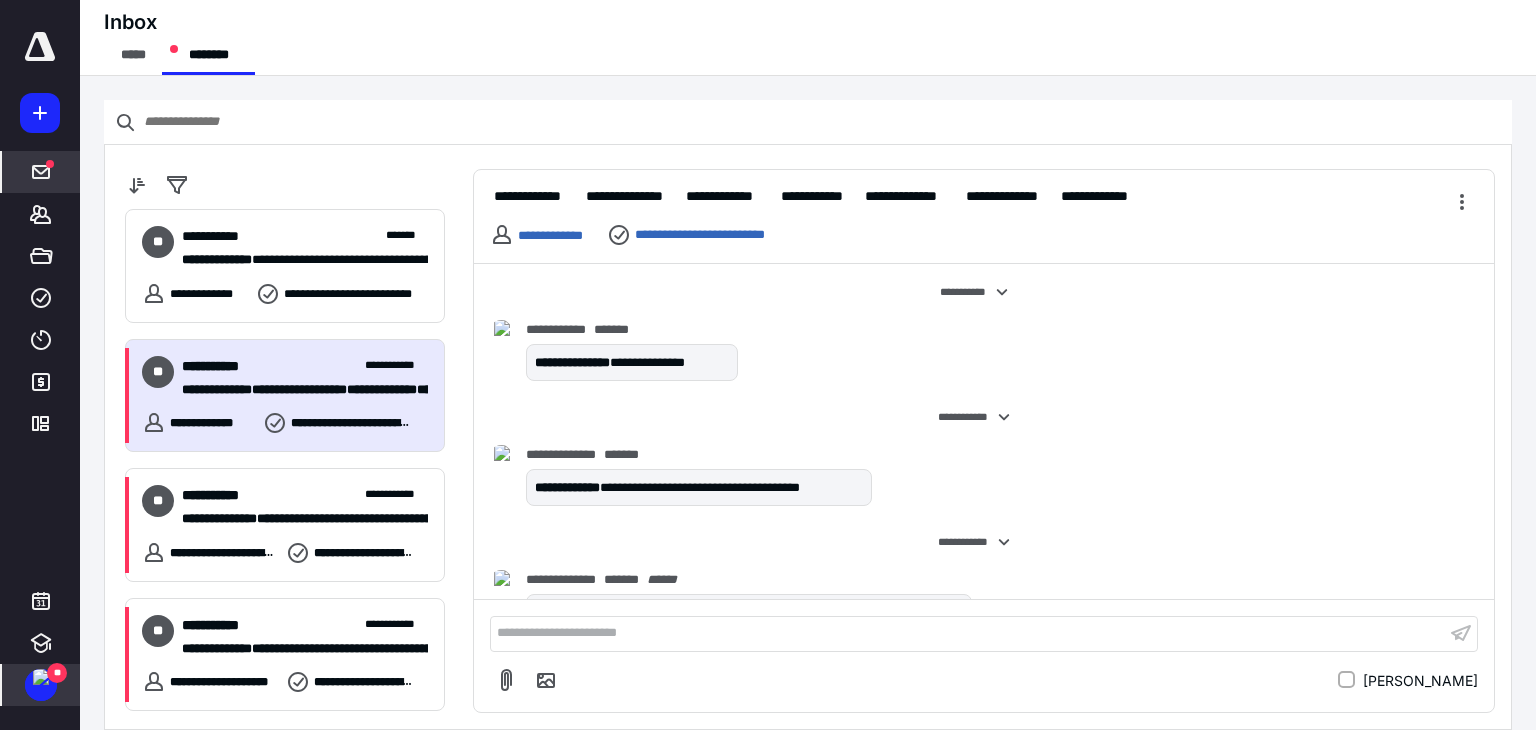 scroll, scrollTop: 1843, scrollLeft: 0, axis: vertical 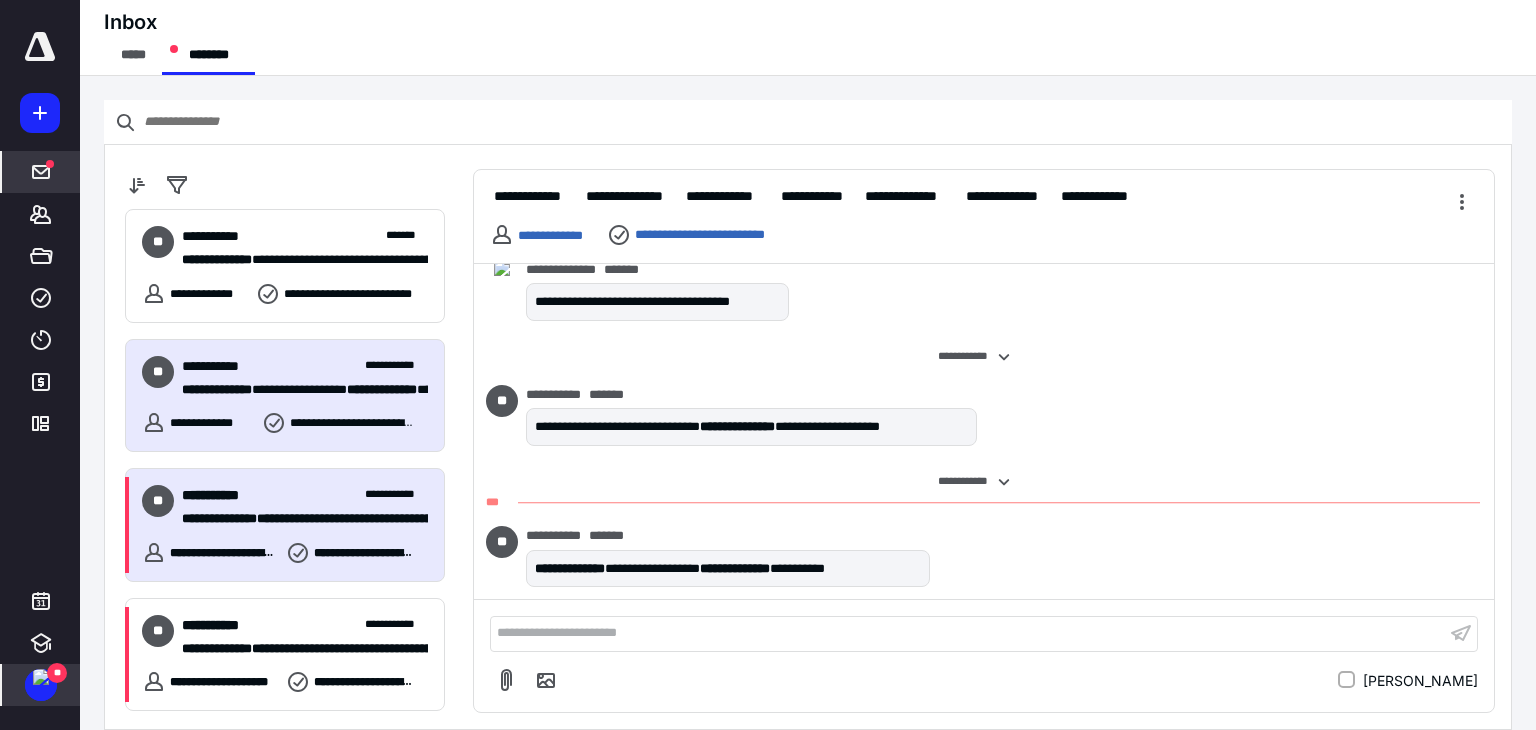 click on "**********" at bounding box center (305, 495) 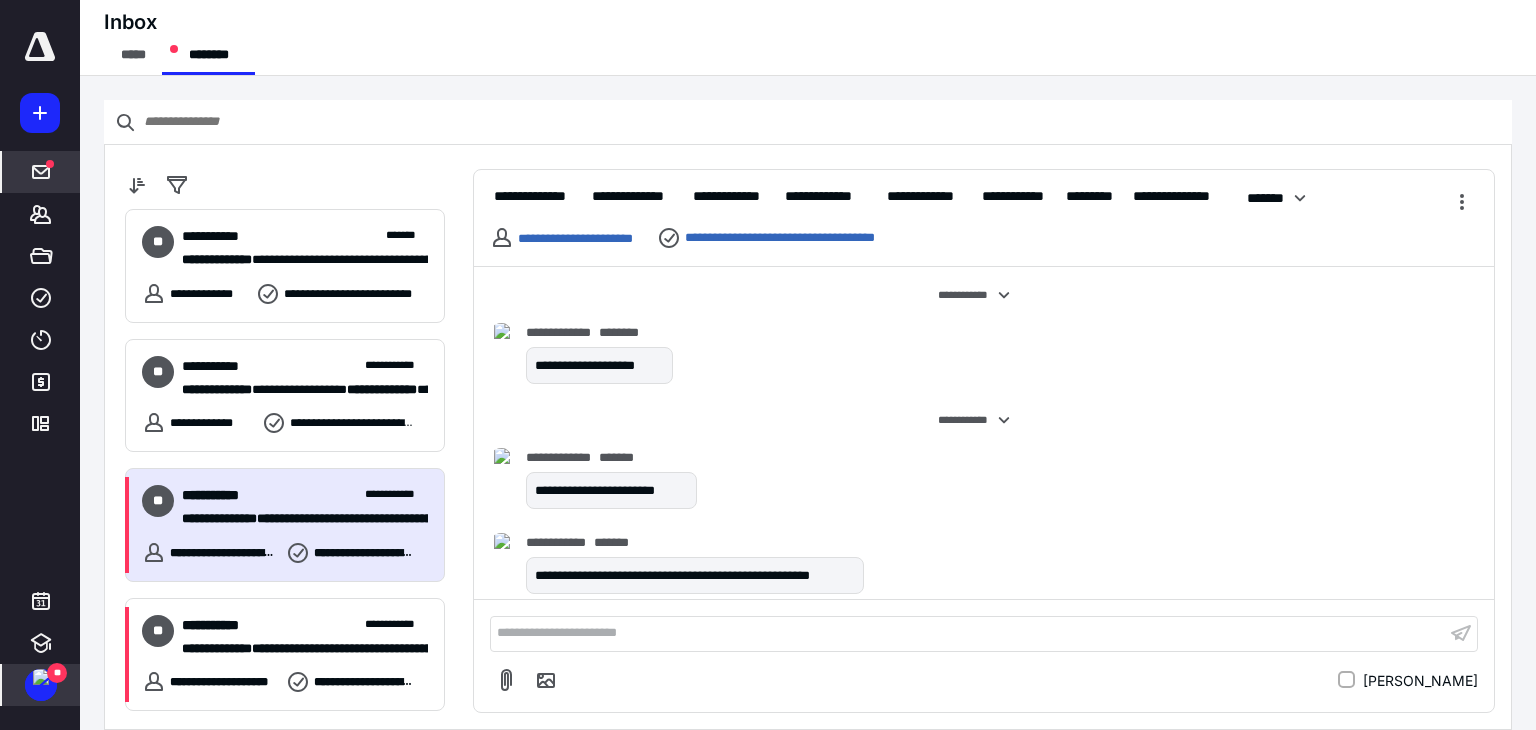 scroll, scrollTop: 1088, scrollLeft: 0, axis: vertical 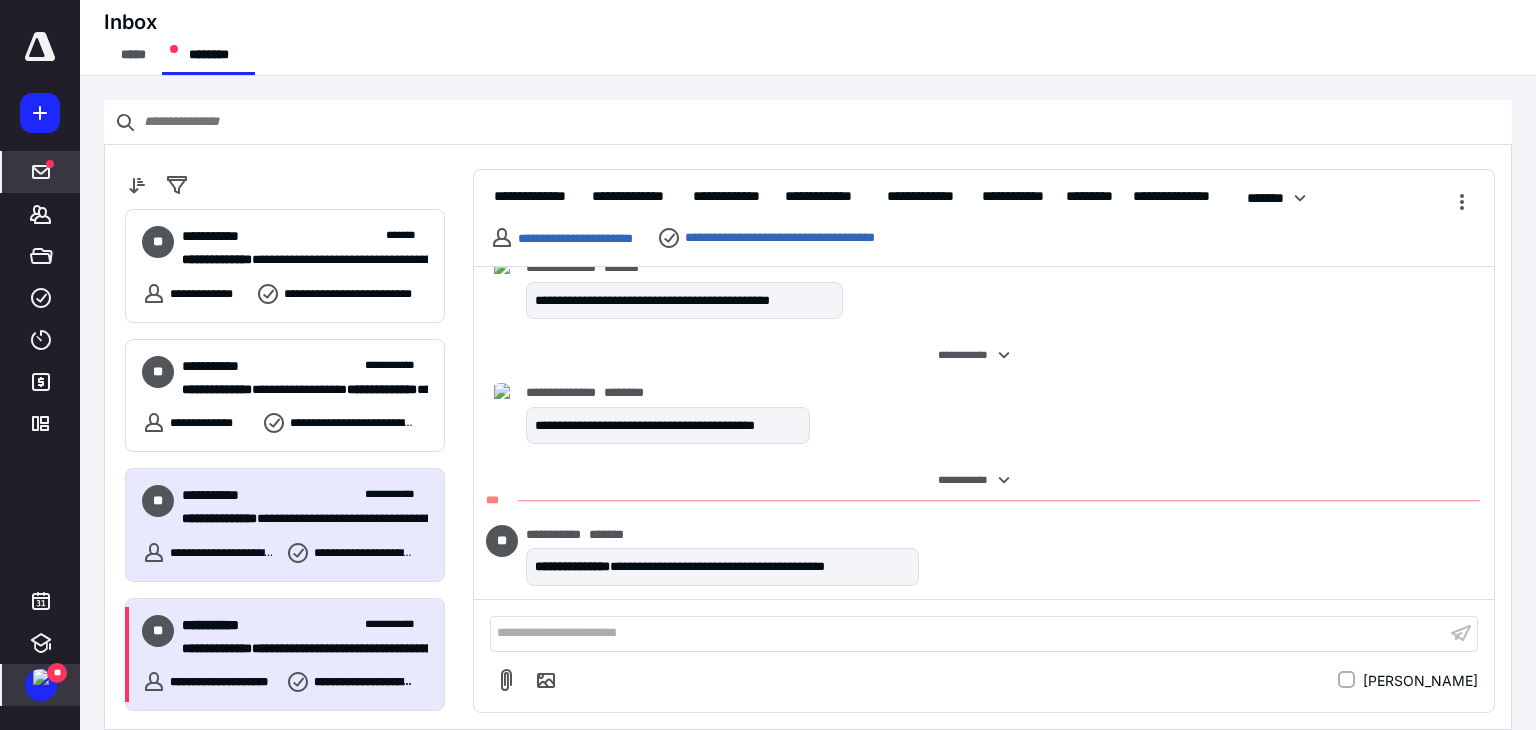 click on "**********" at bounding box center (305, 625) 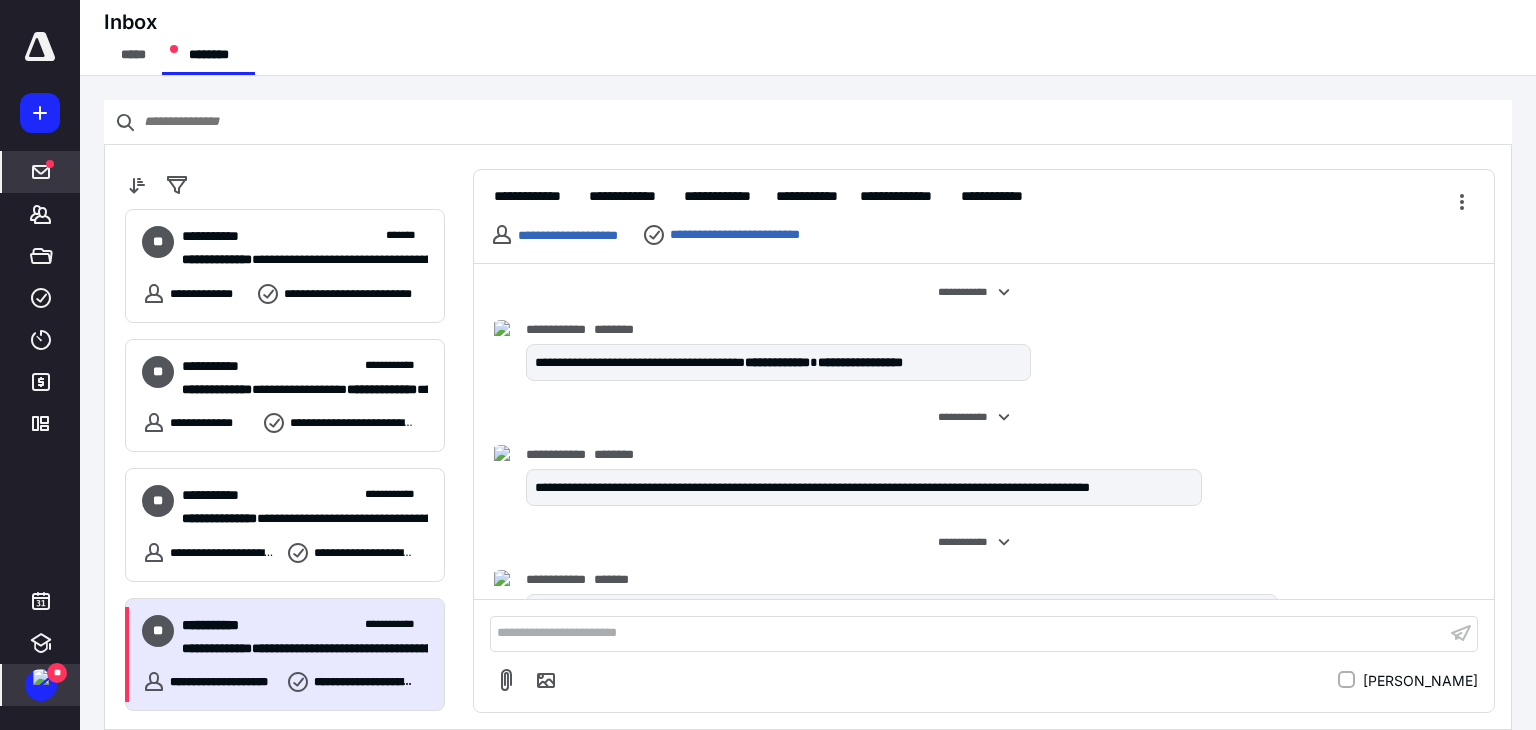 scroll, scrollTop: 2143, scrollLeft: 0, axis: vertical 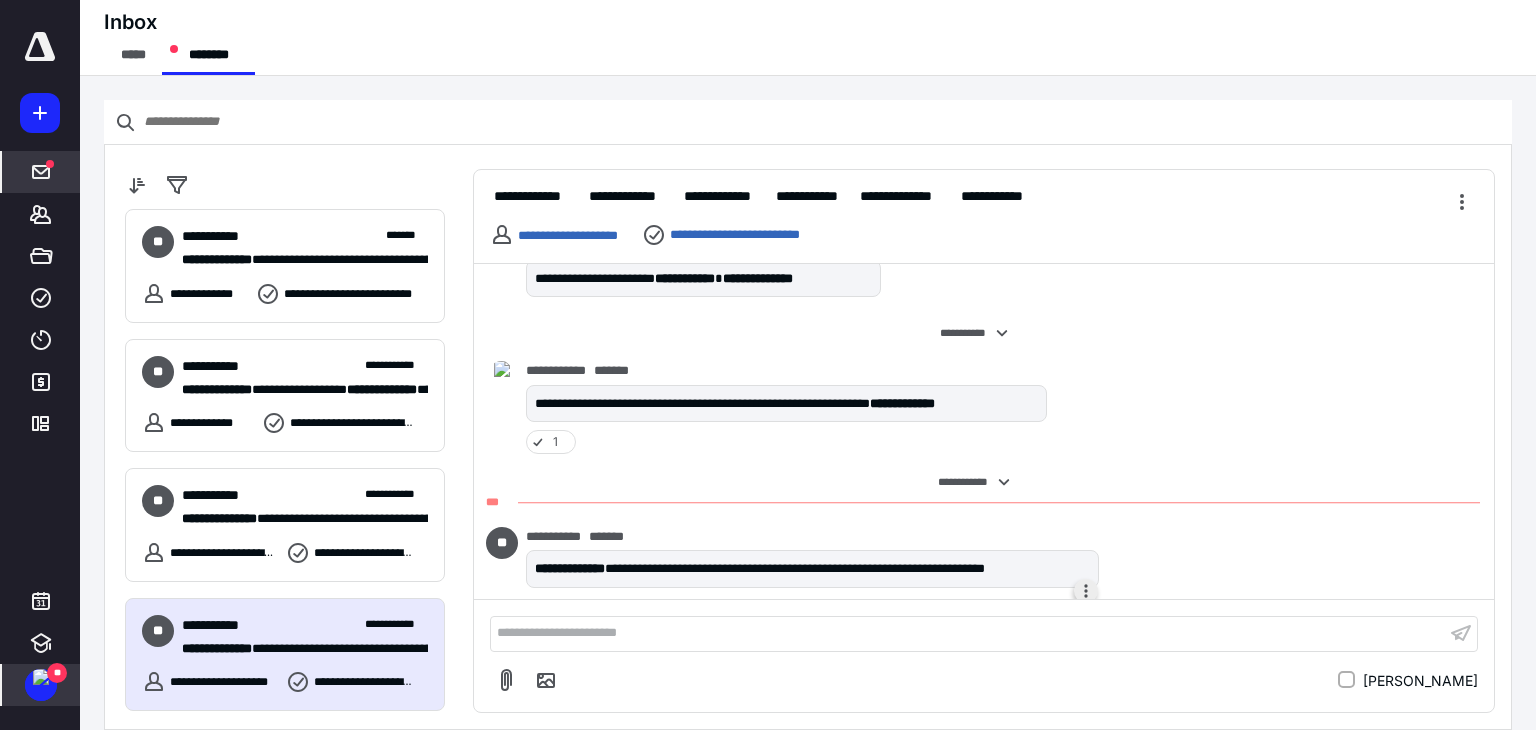 click at bounding box center [1086, 591] 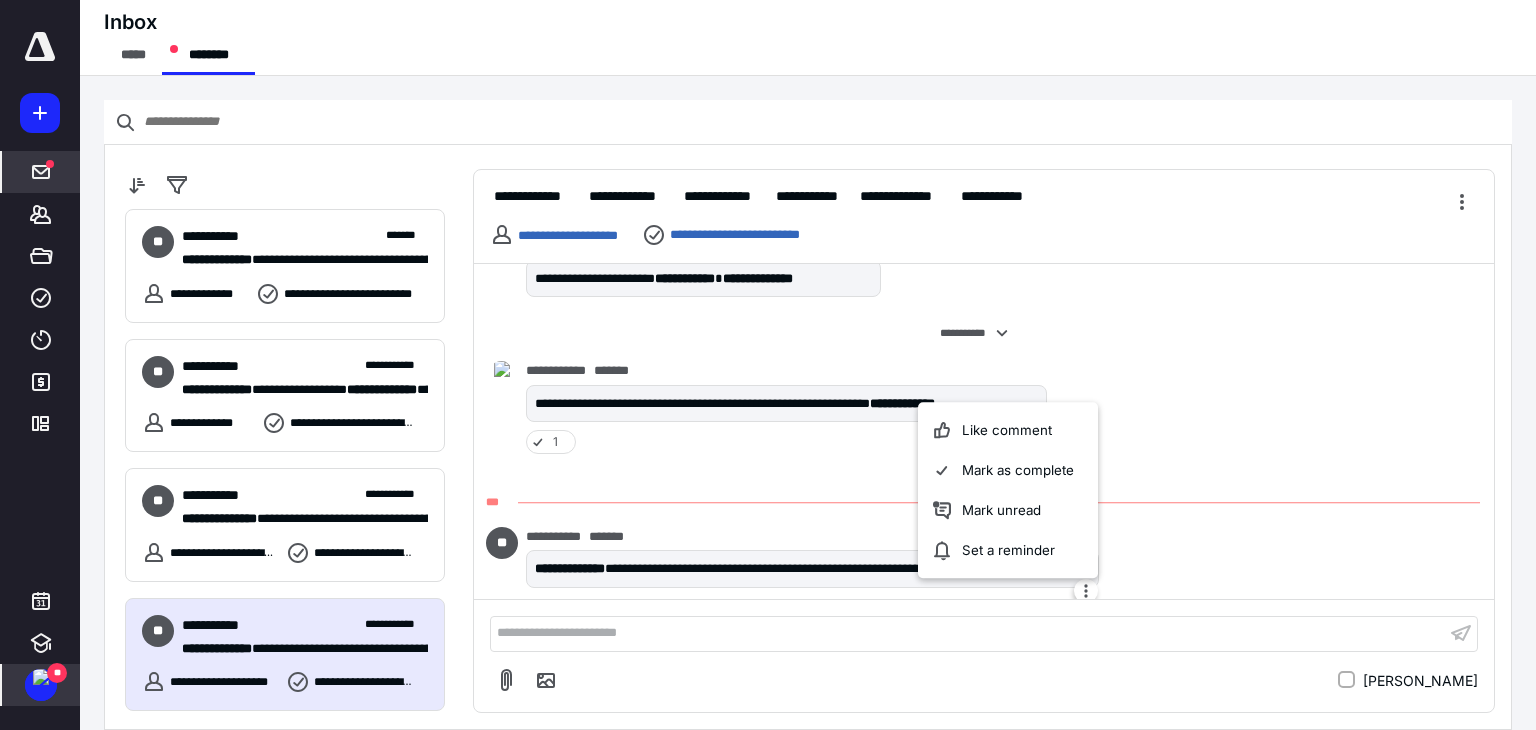 drag, startPoint x: 1000, startPoint y: 431, endPoint x: 883, endPoint y: 454, distance: 119.23926 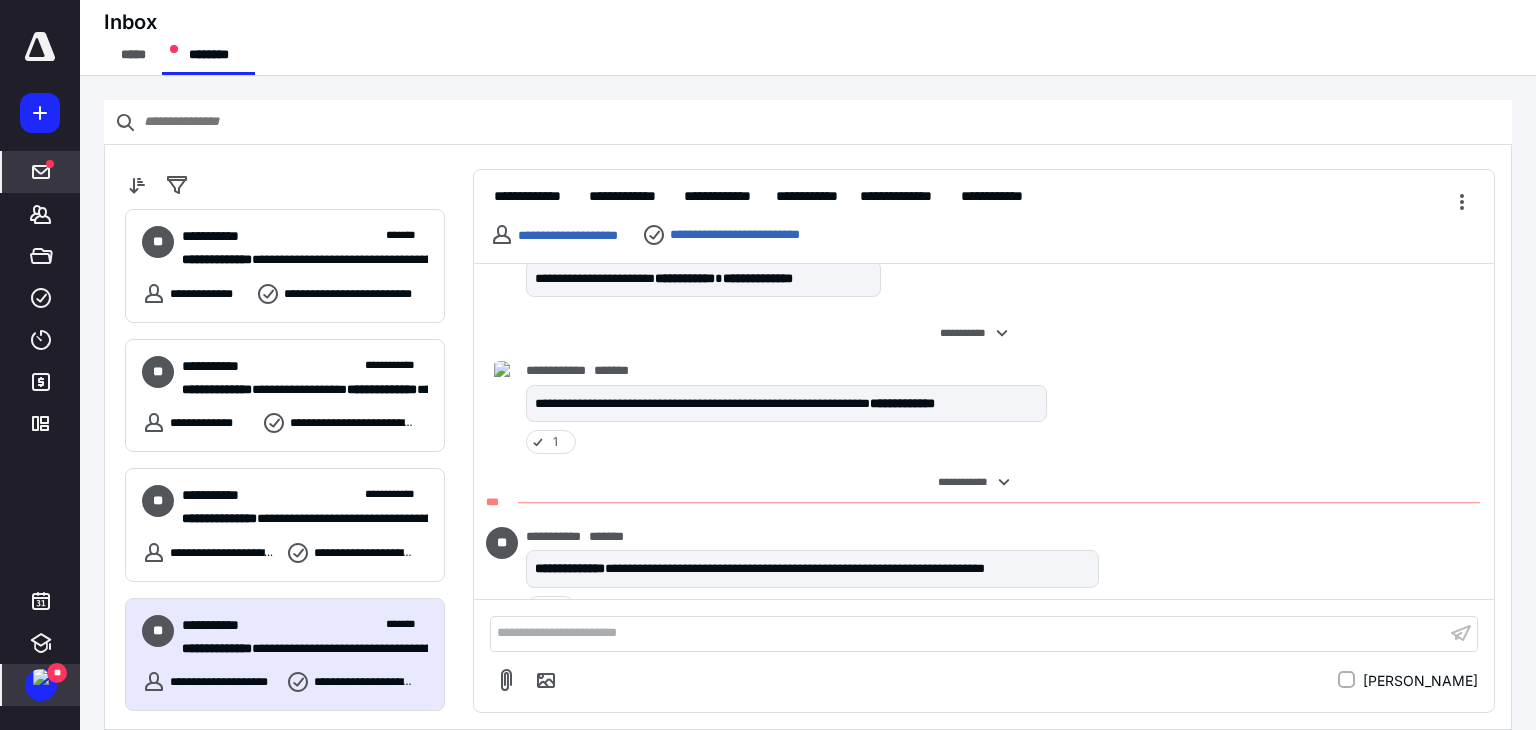 click at bounding box center (41, 677) 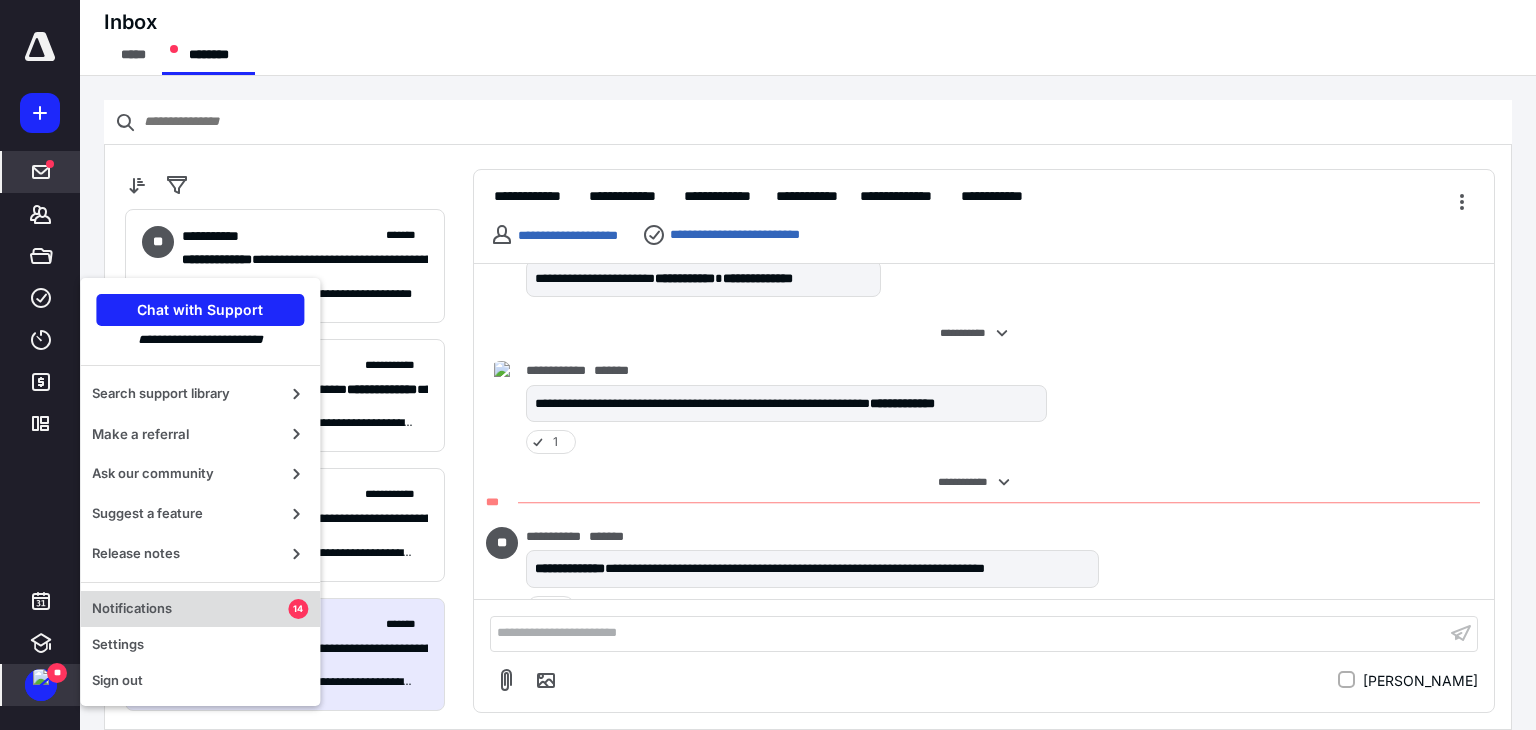 click on "Notifications" at bounding box center (190, 609) 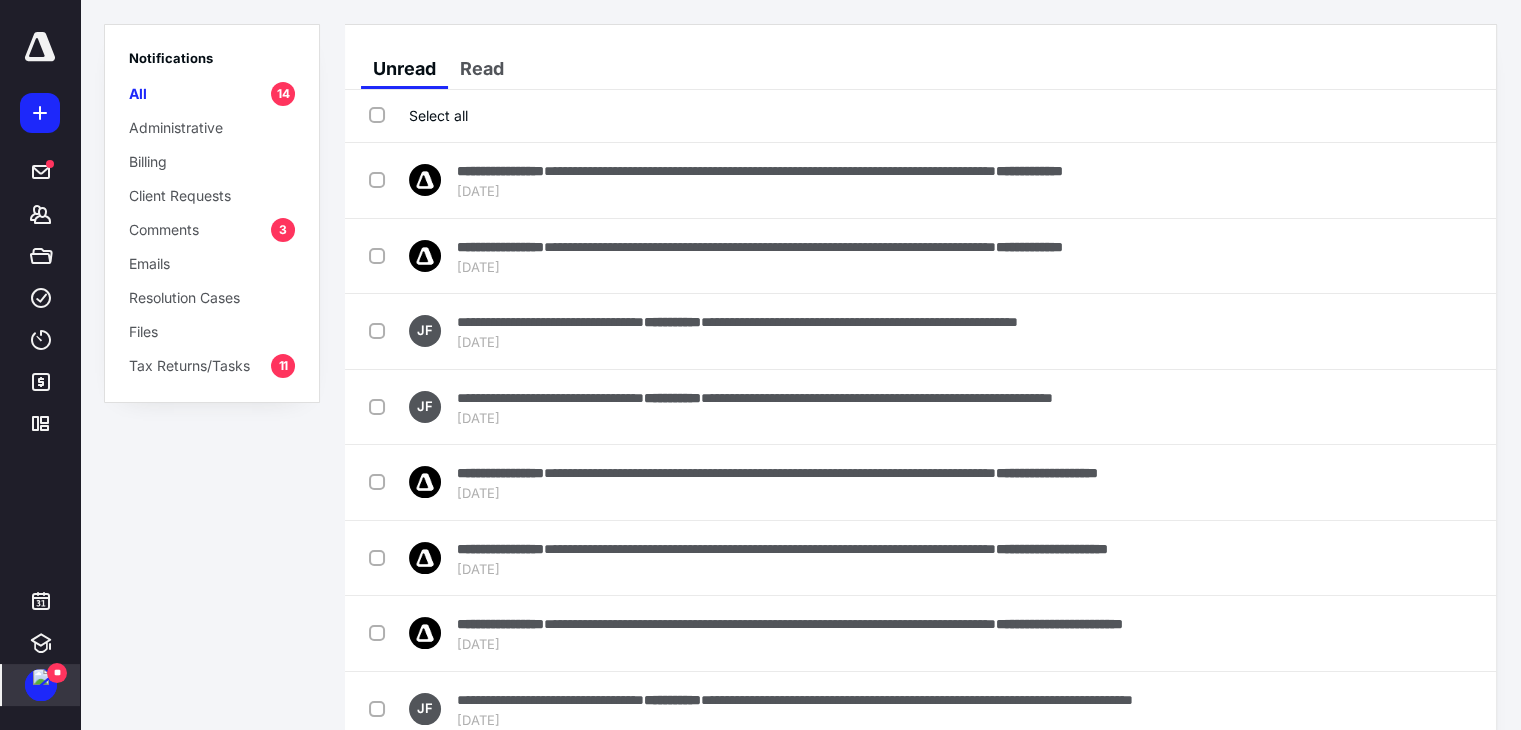 click on "Comments 3" at bounding box center [212, 229] 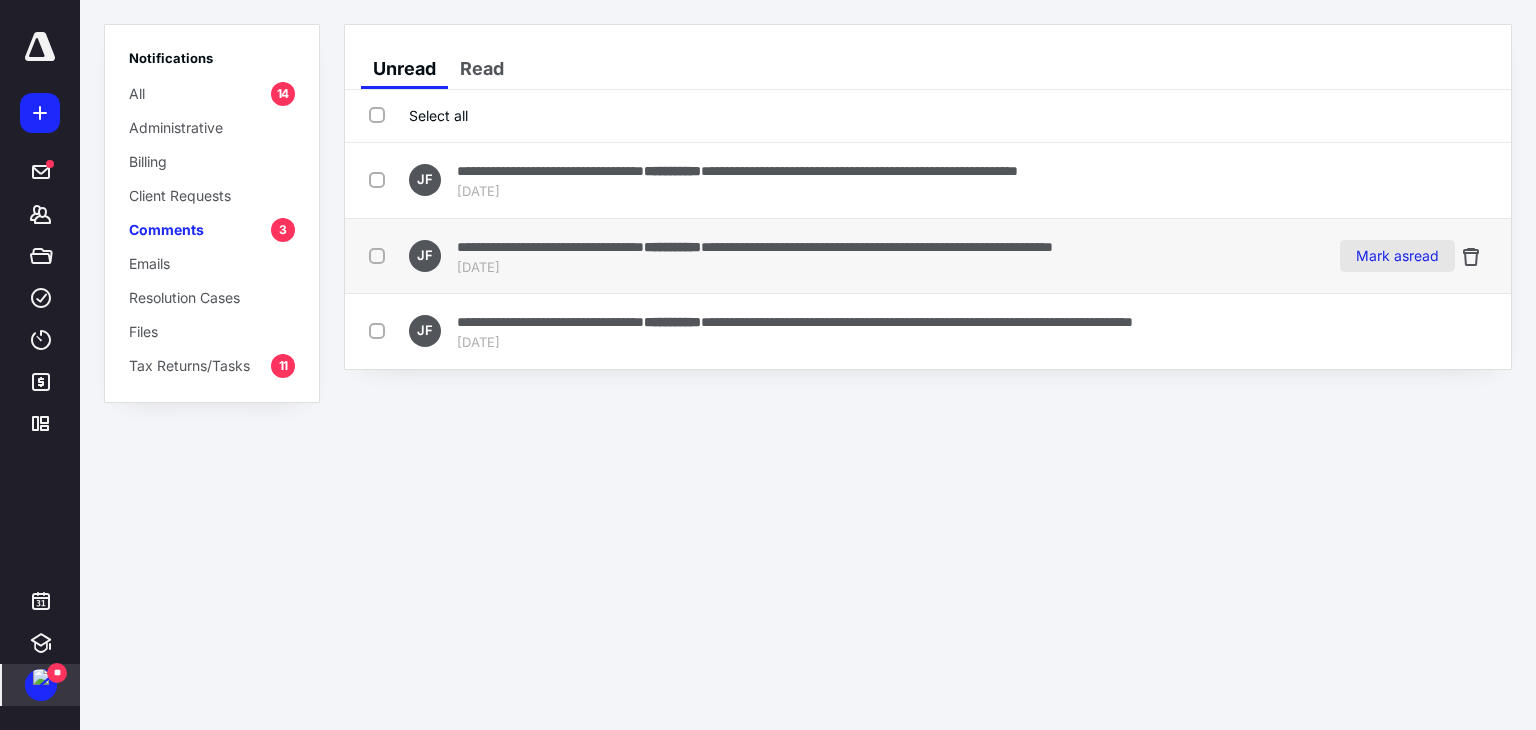 click on "Mark as  read" at bounding box center [1397, 256] 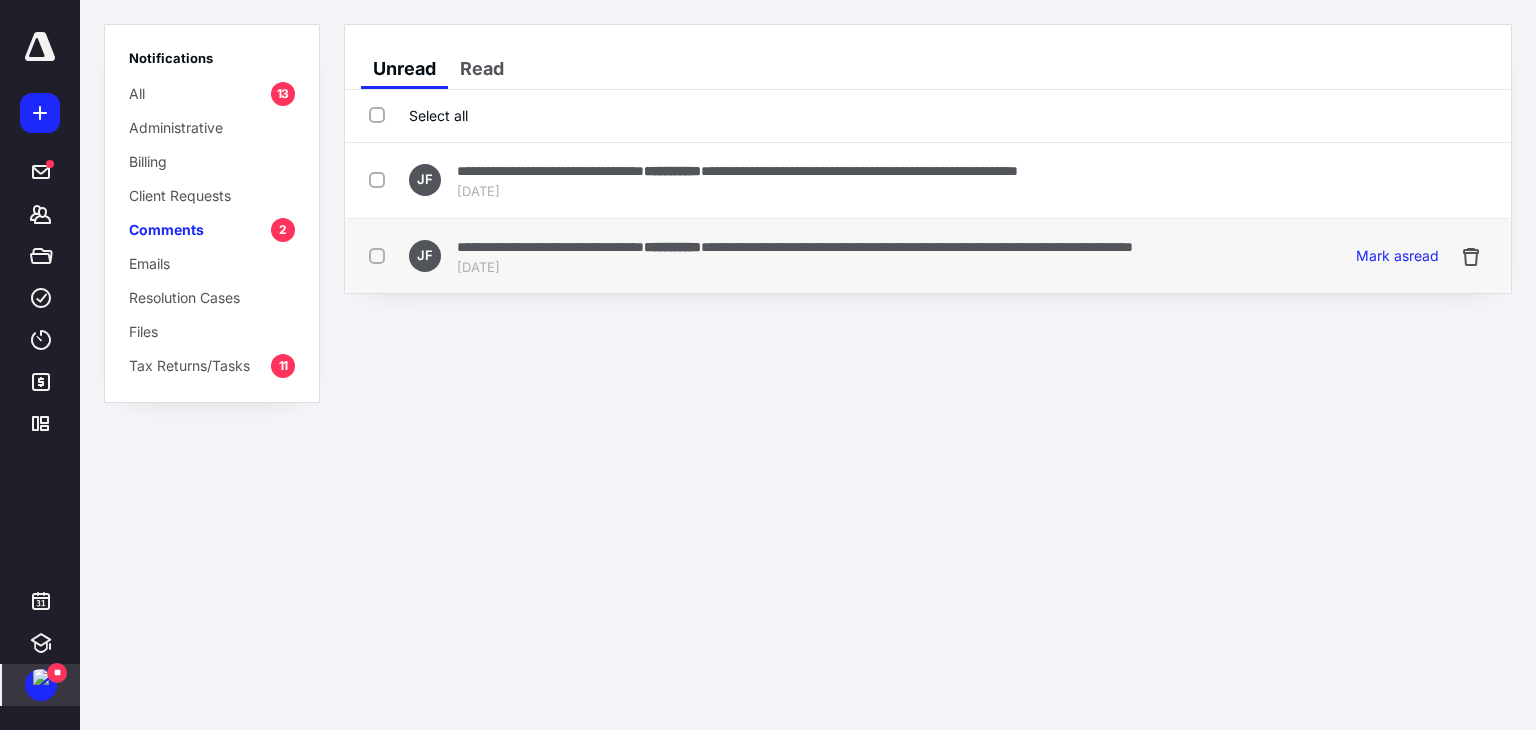 click on "**********" at bounding box center [795, 246] 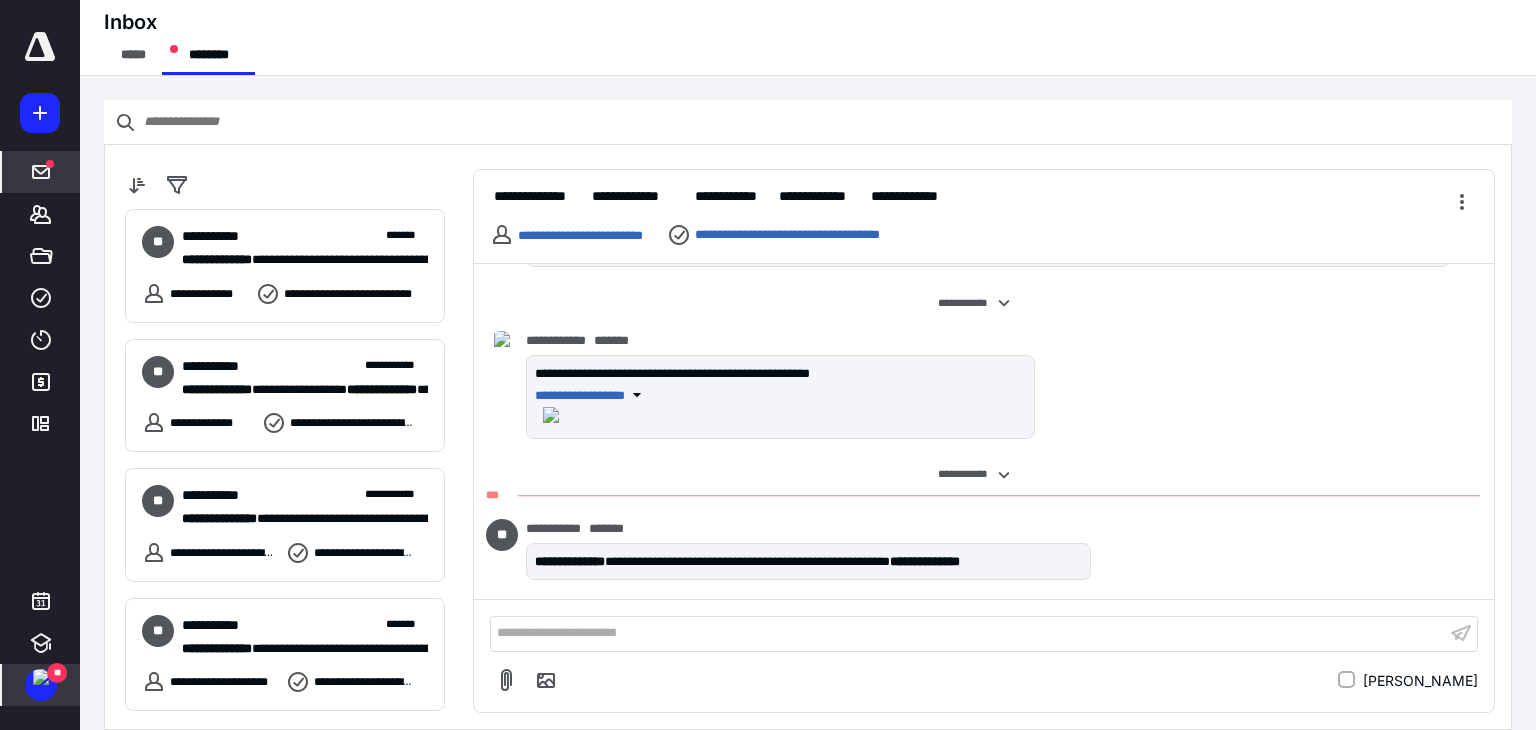 scroll, scrollTop: 469, scrollLeft: 0, axis: vertical 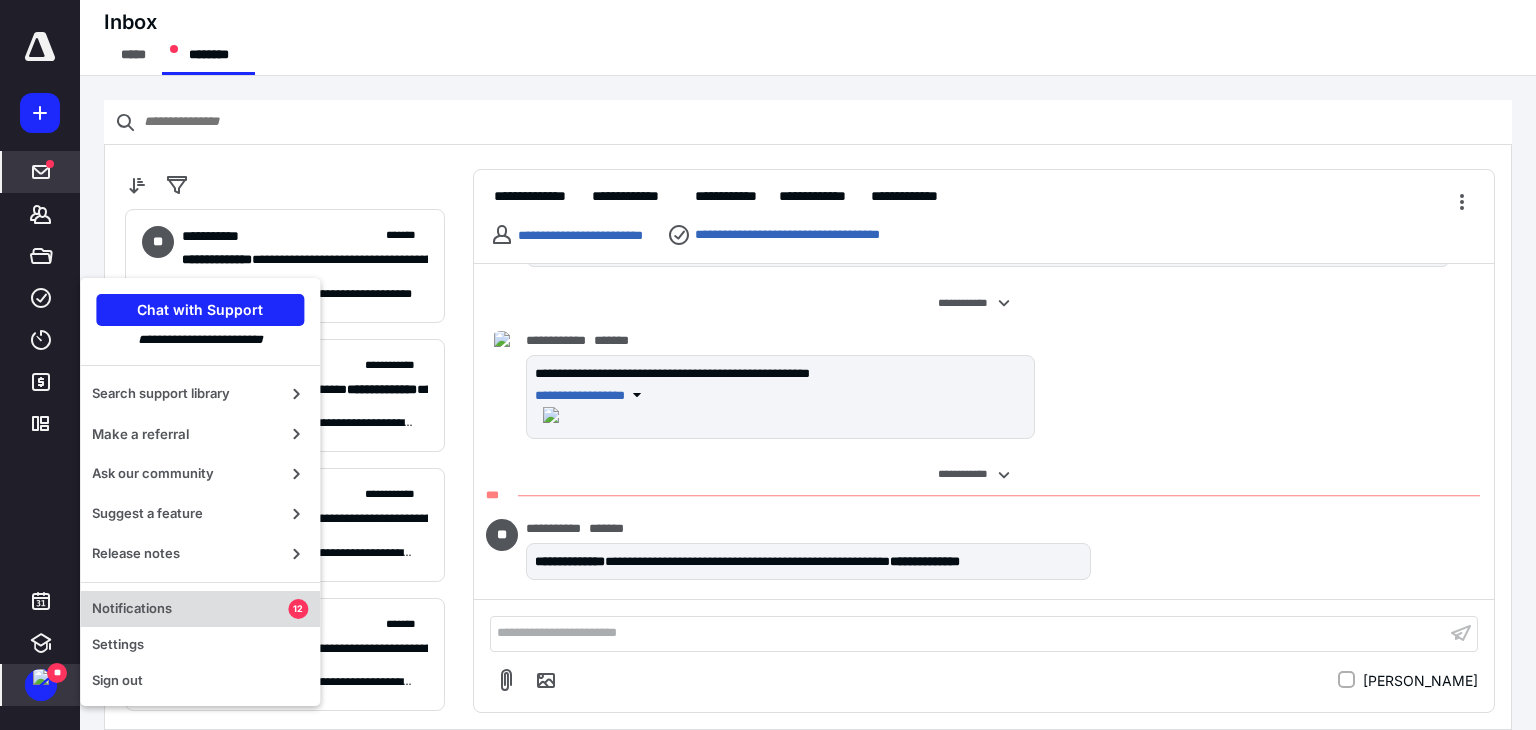 click on "Notifications 12" at bounding box center (200, 609) 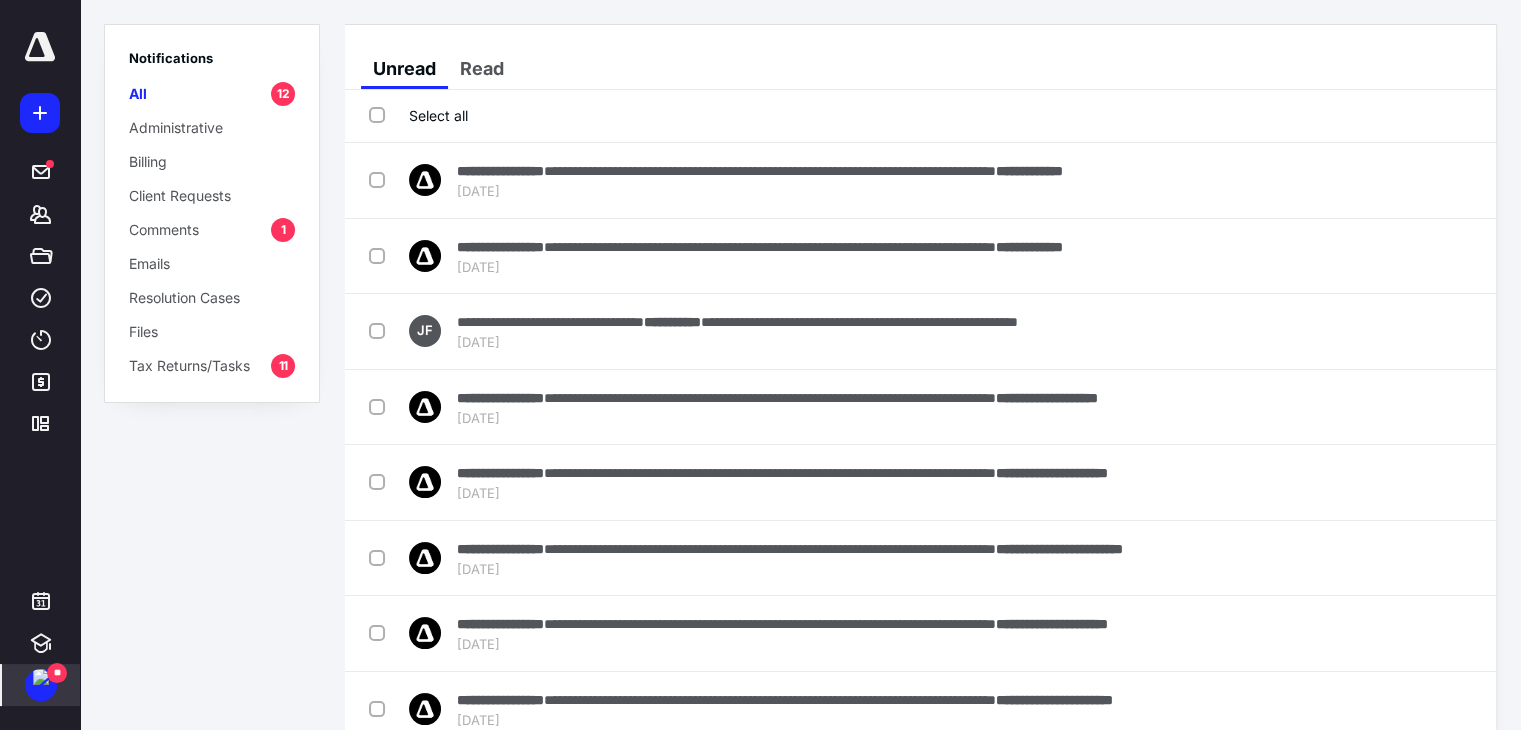 click on "Comments 1" at bounding box center (212, 229) 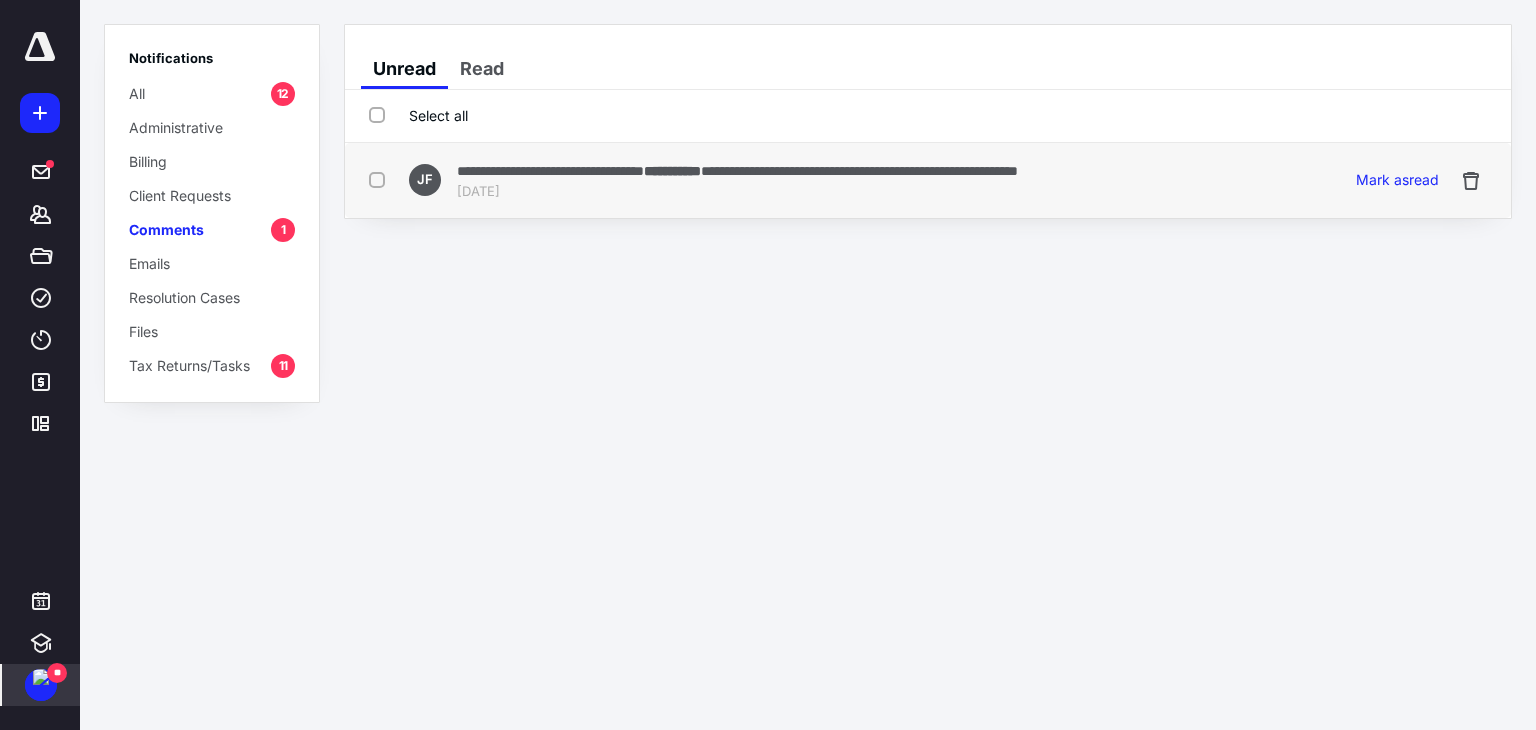 click on "**********" at bounding box center (737, 170) 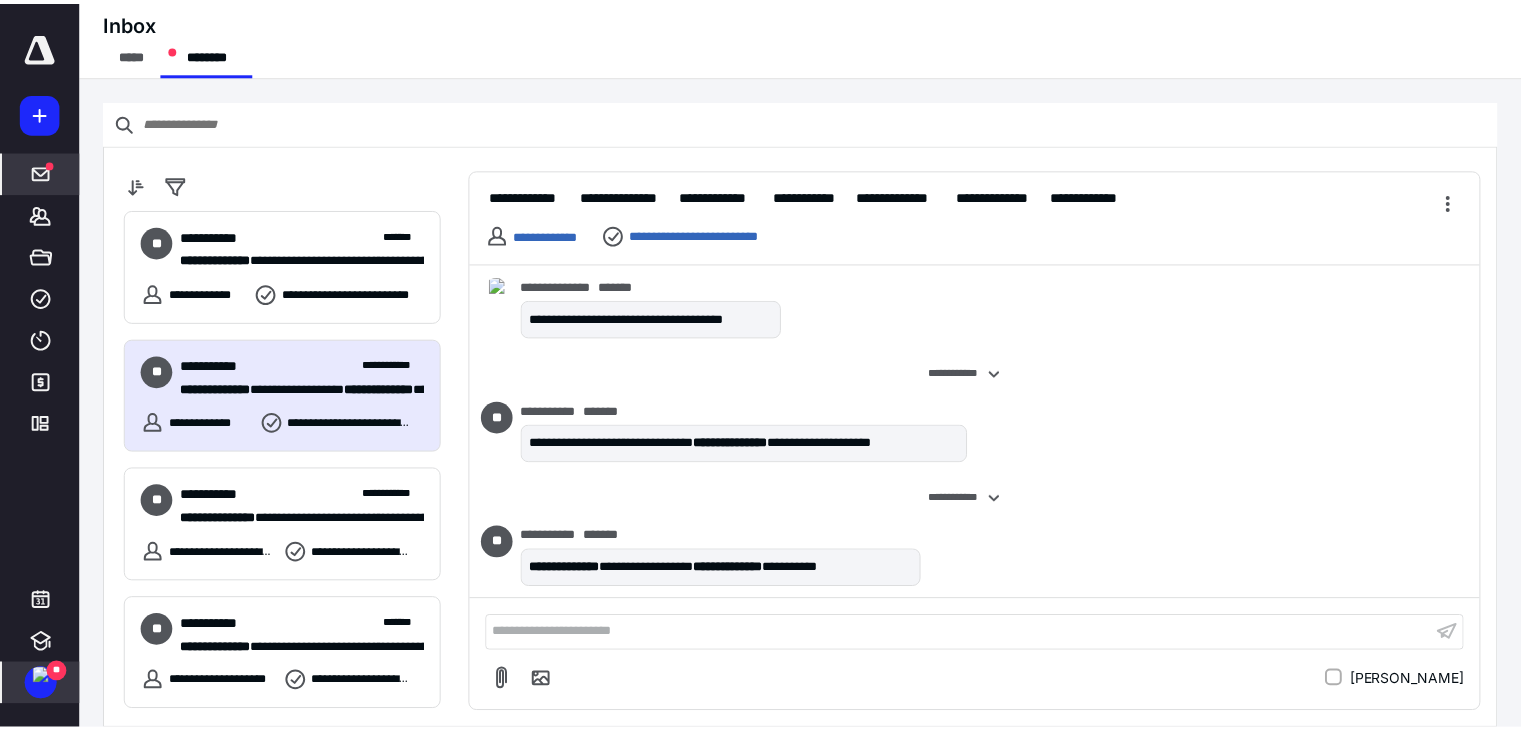 scroll, scrollTop: 1825, scrollLeft: 0, axis: vertical 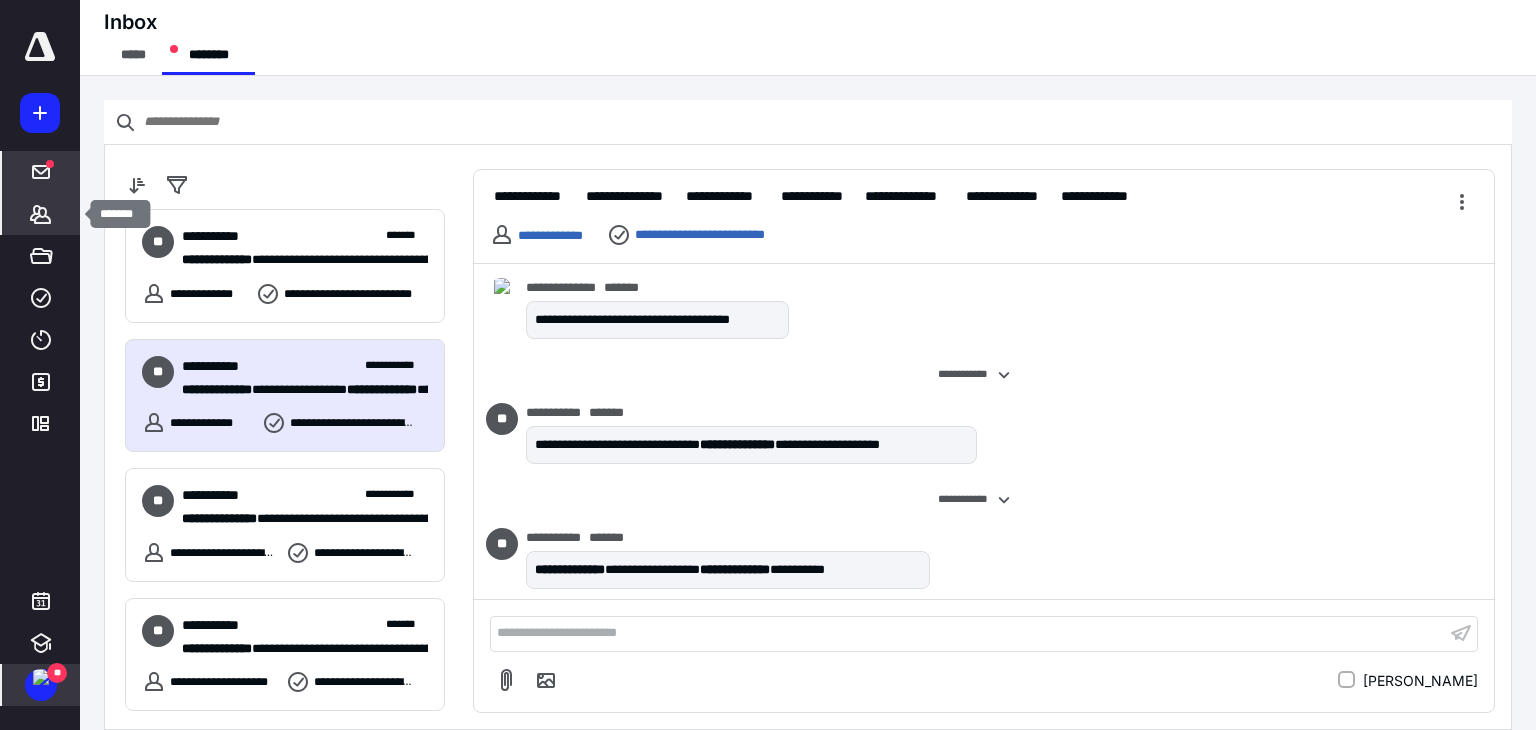 click 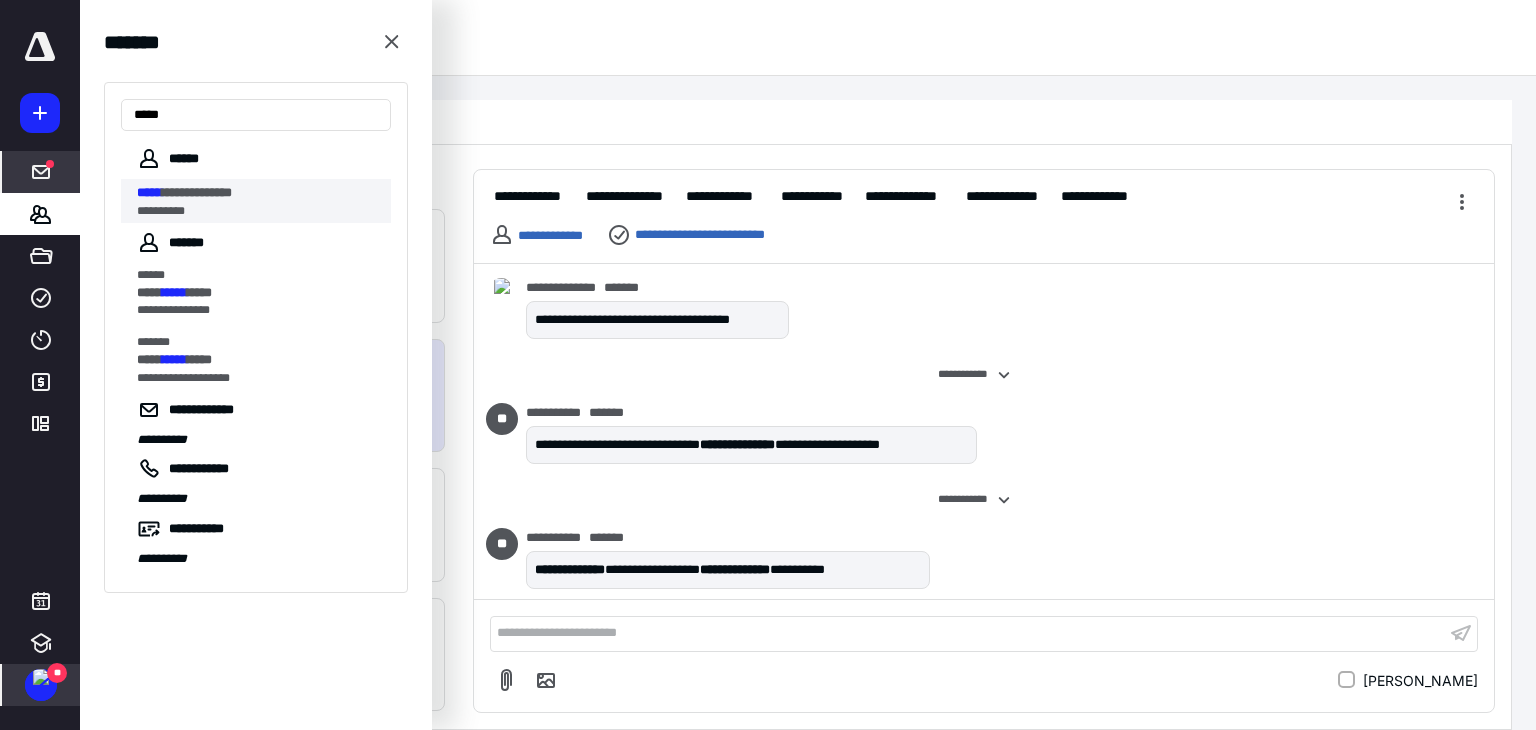type on "*****" 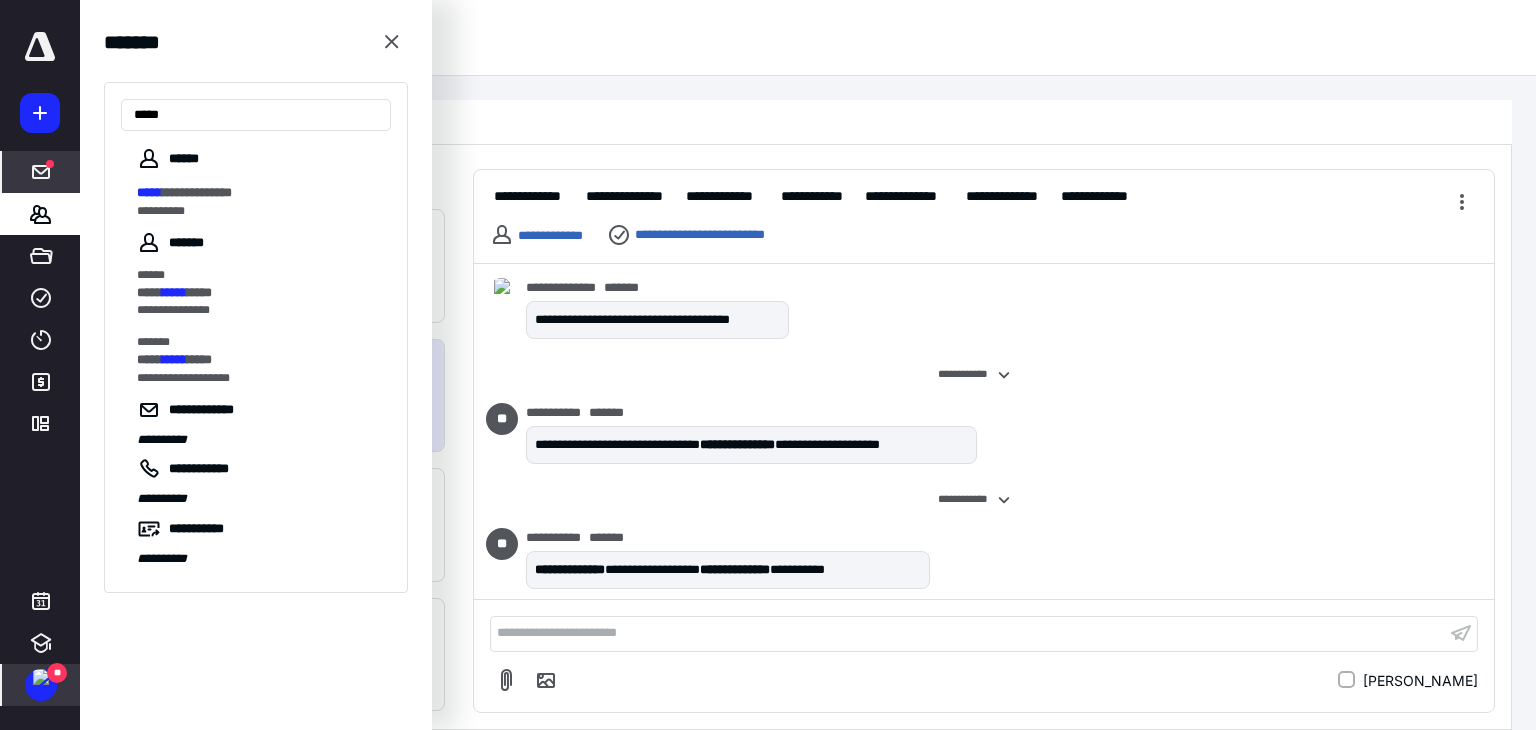 click on "*****" at bounding box center [149, 192] 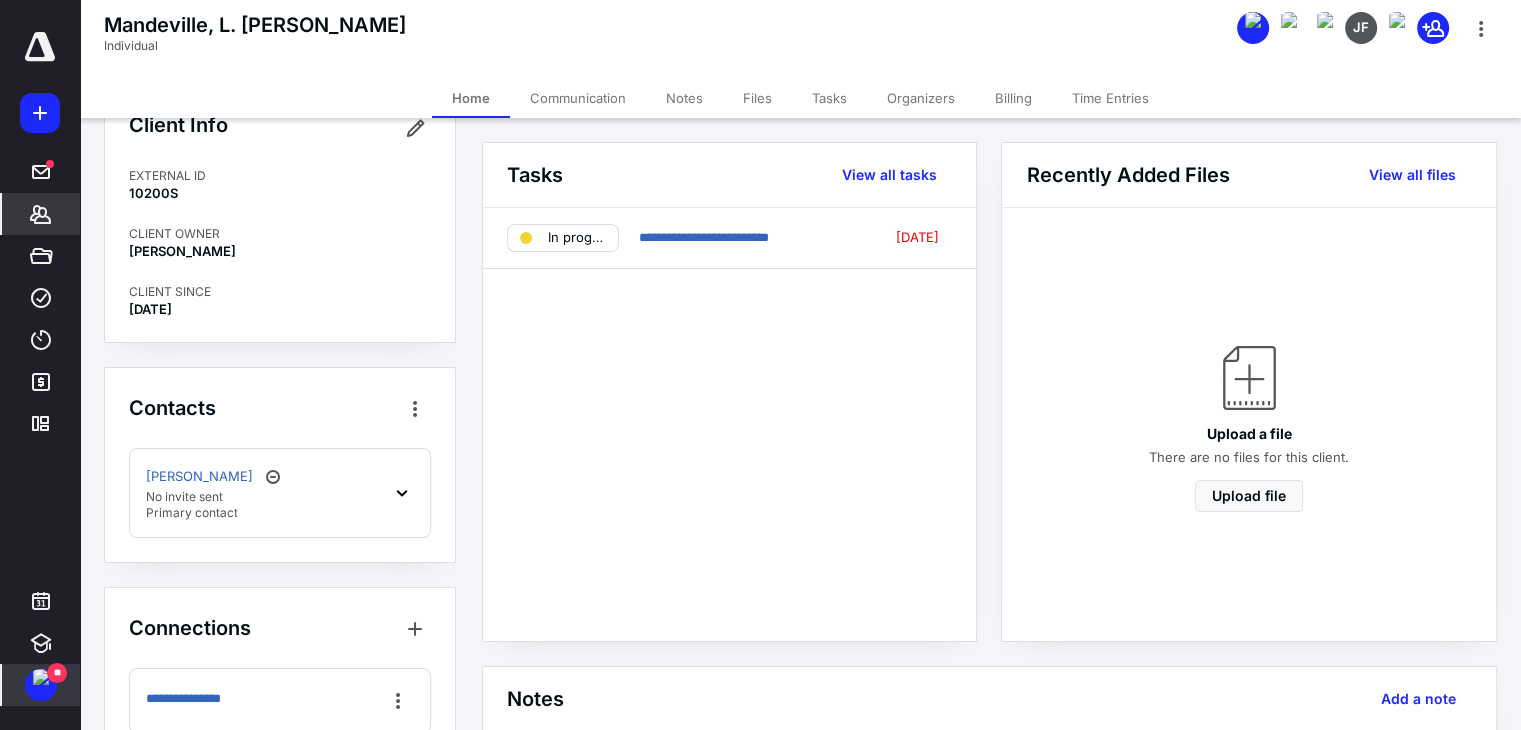 scroll, scrollTop: 106, scrollLeft: 0, axis: vertical 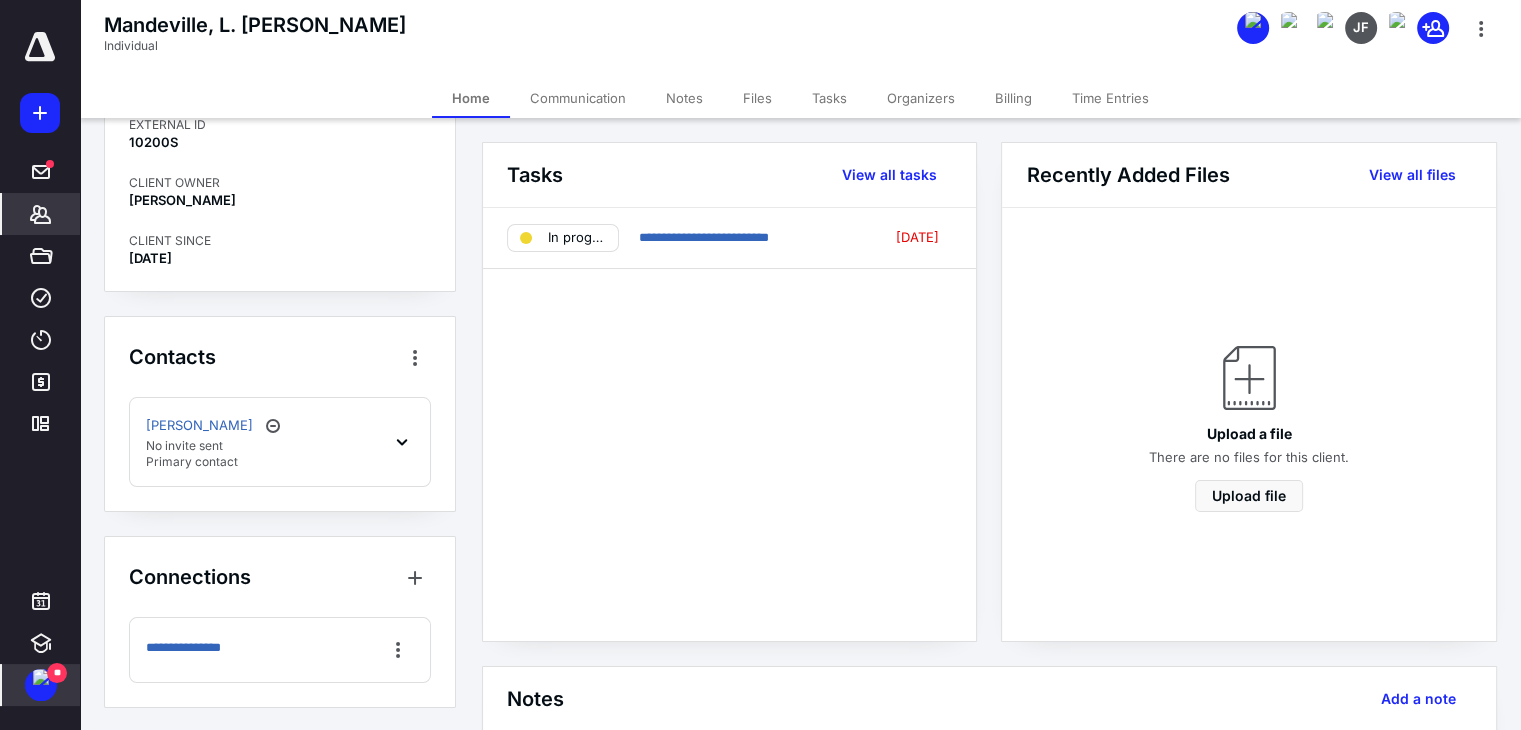 click 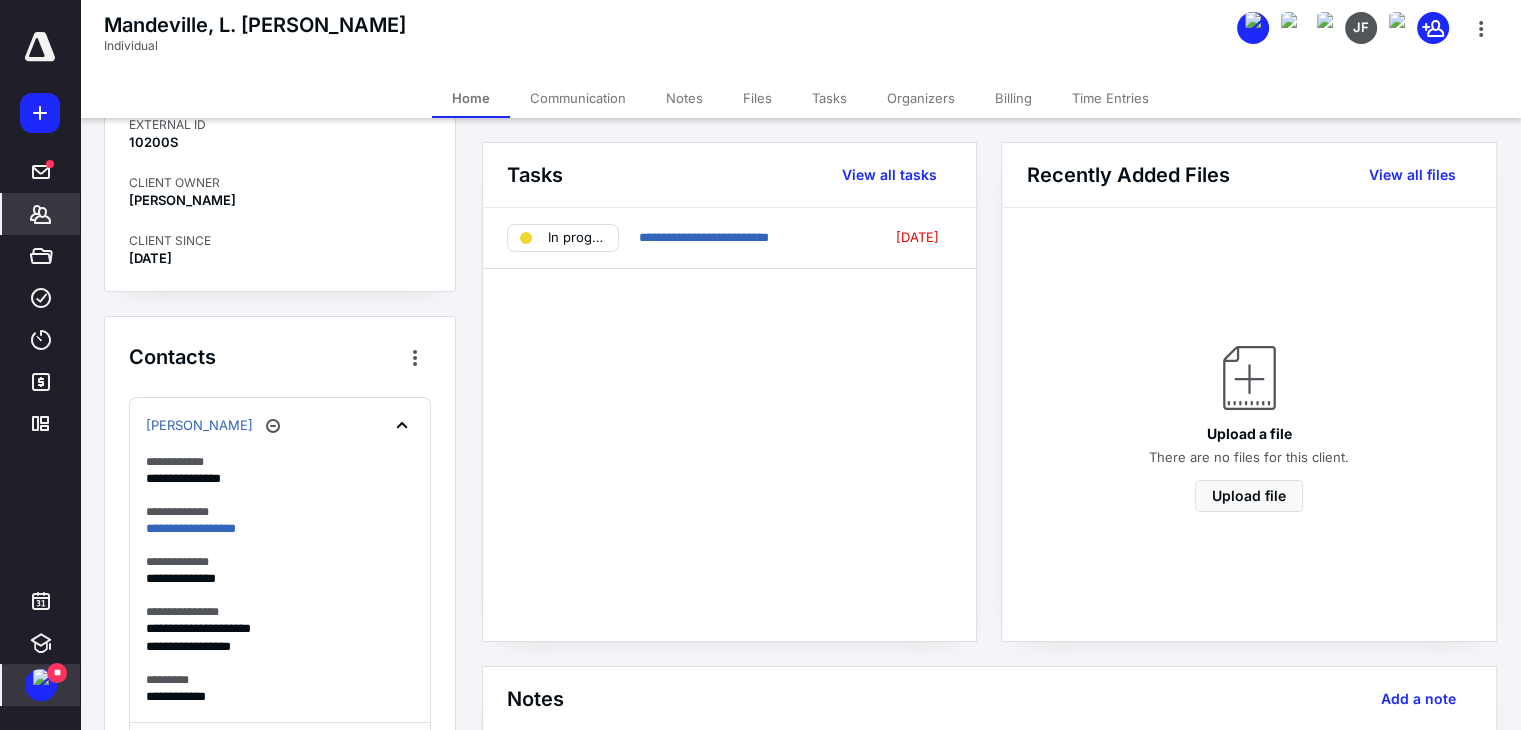 click 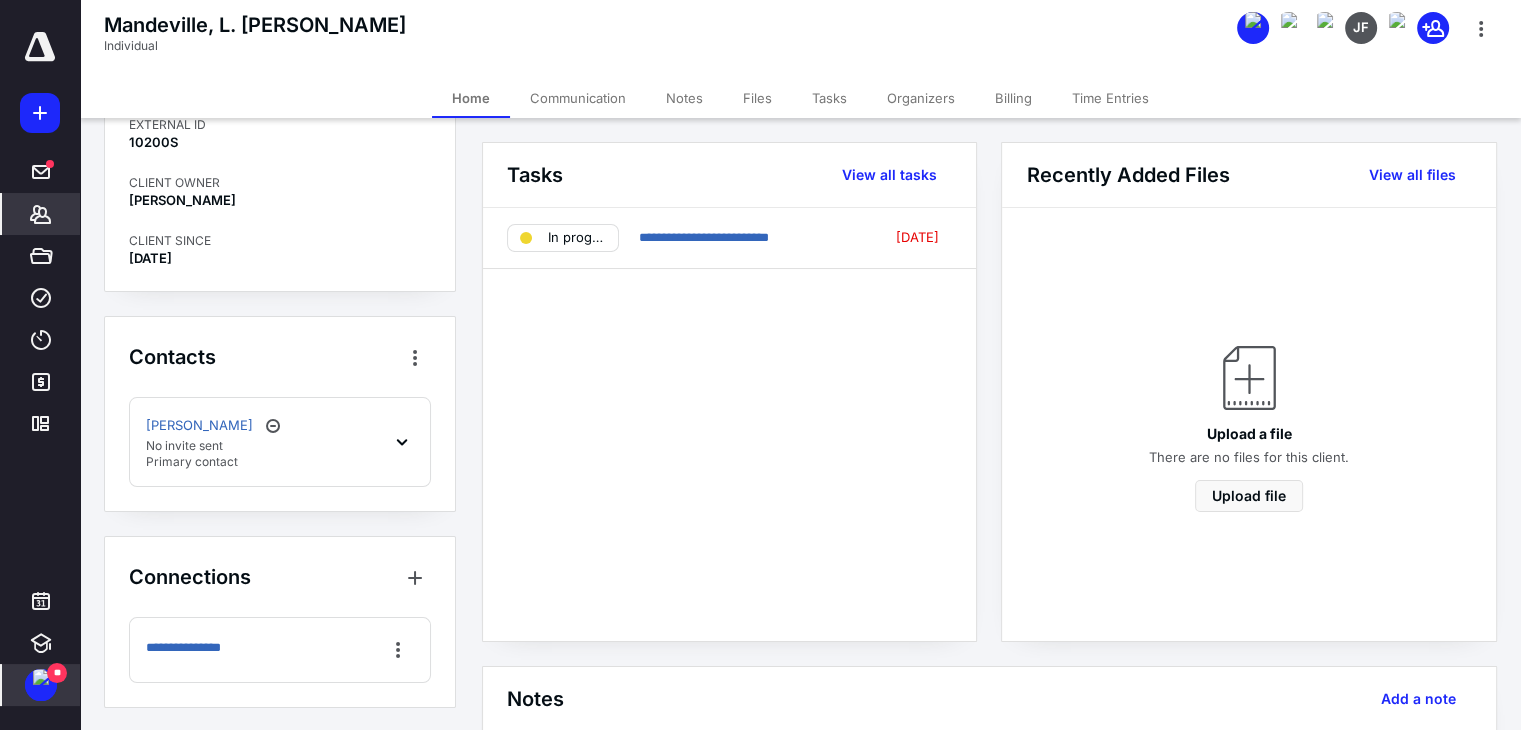 click on "**********" at bounding box center (280, 650) 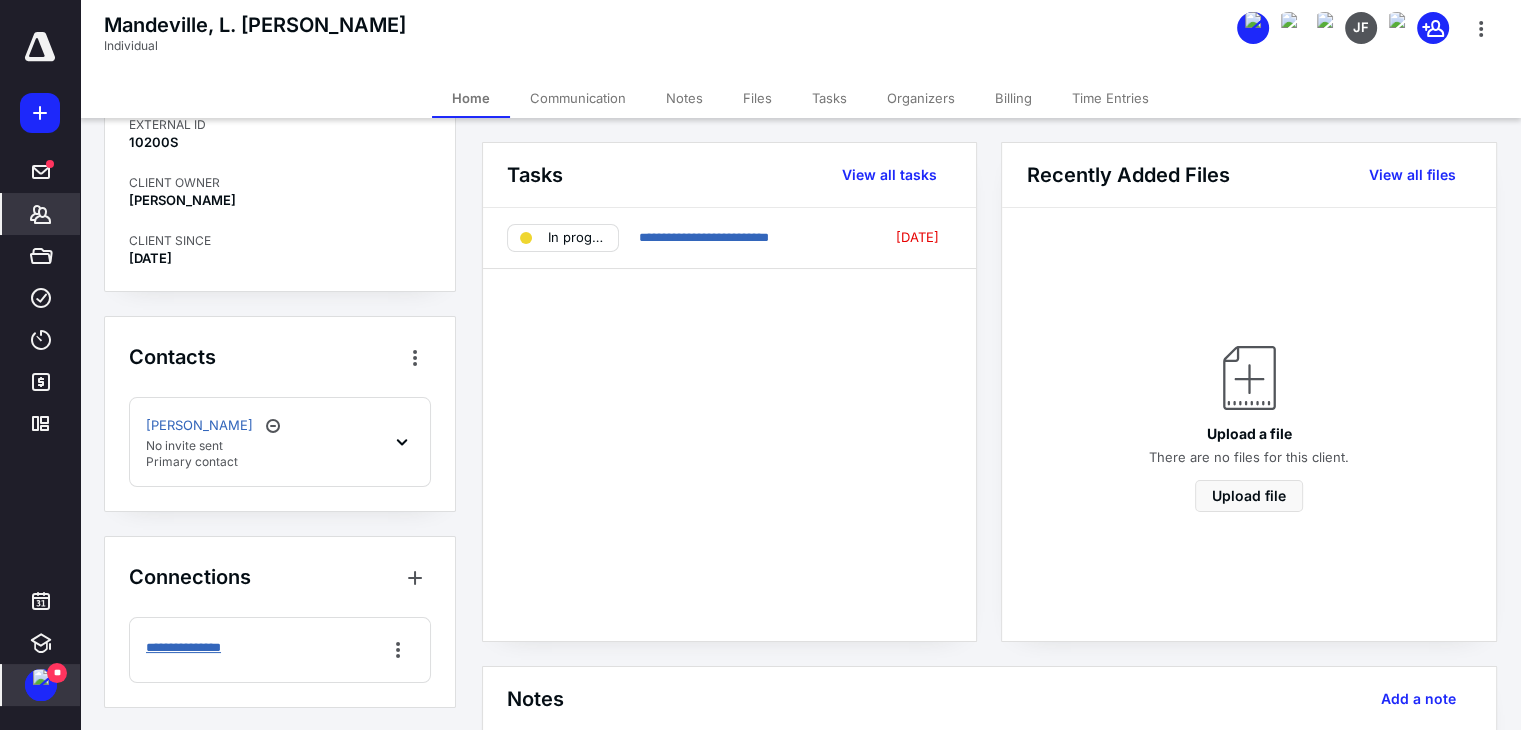 click on "**********" at bounding box center (196, 648) 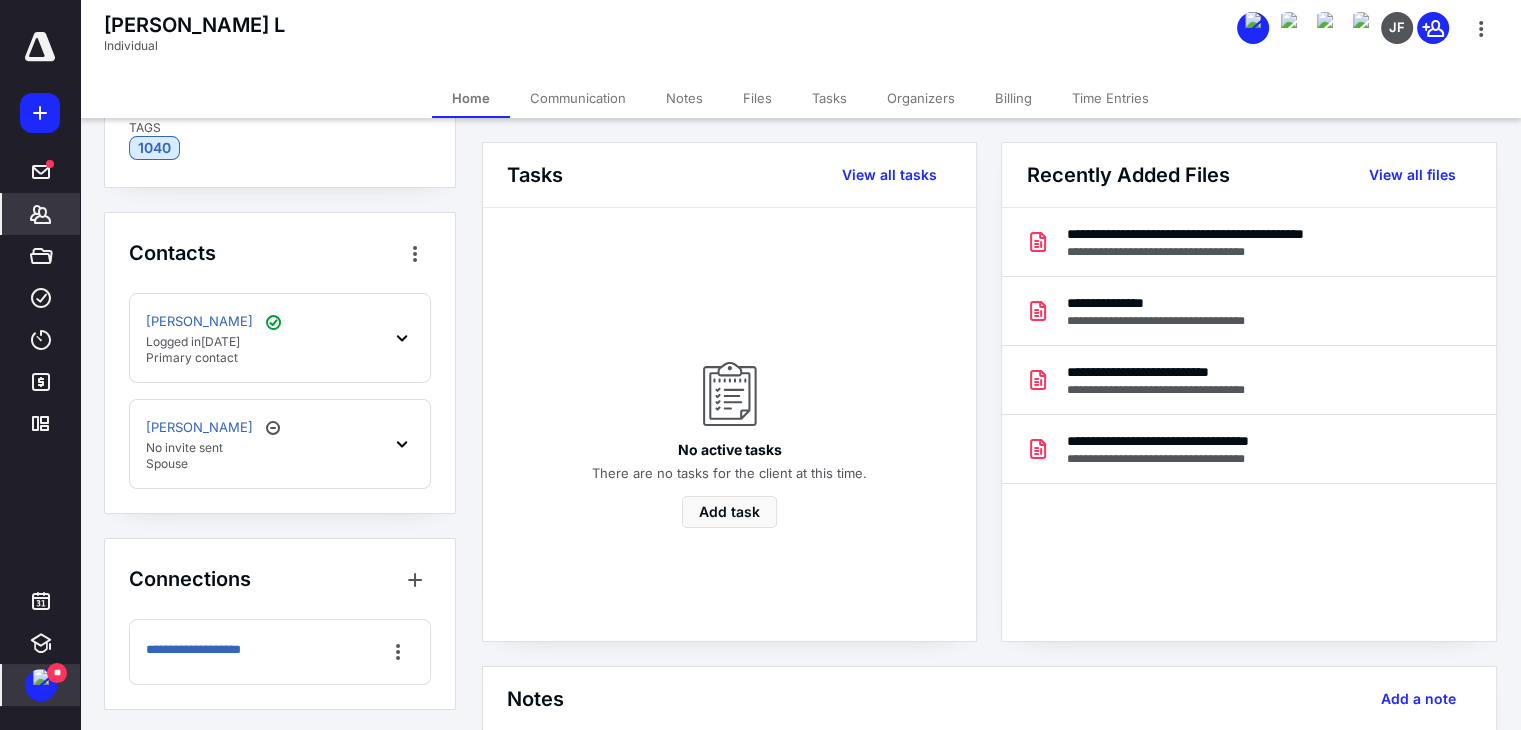 scroll, scrollTop: 278, scrollLeft: 0, axis: vertical 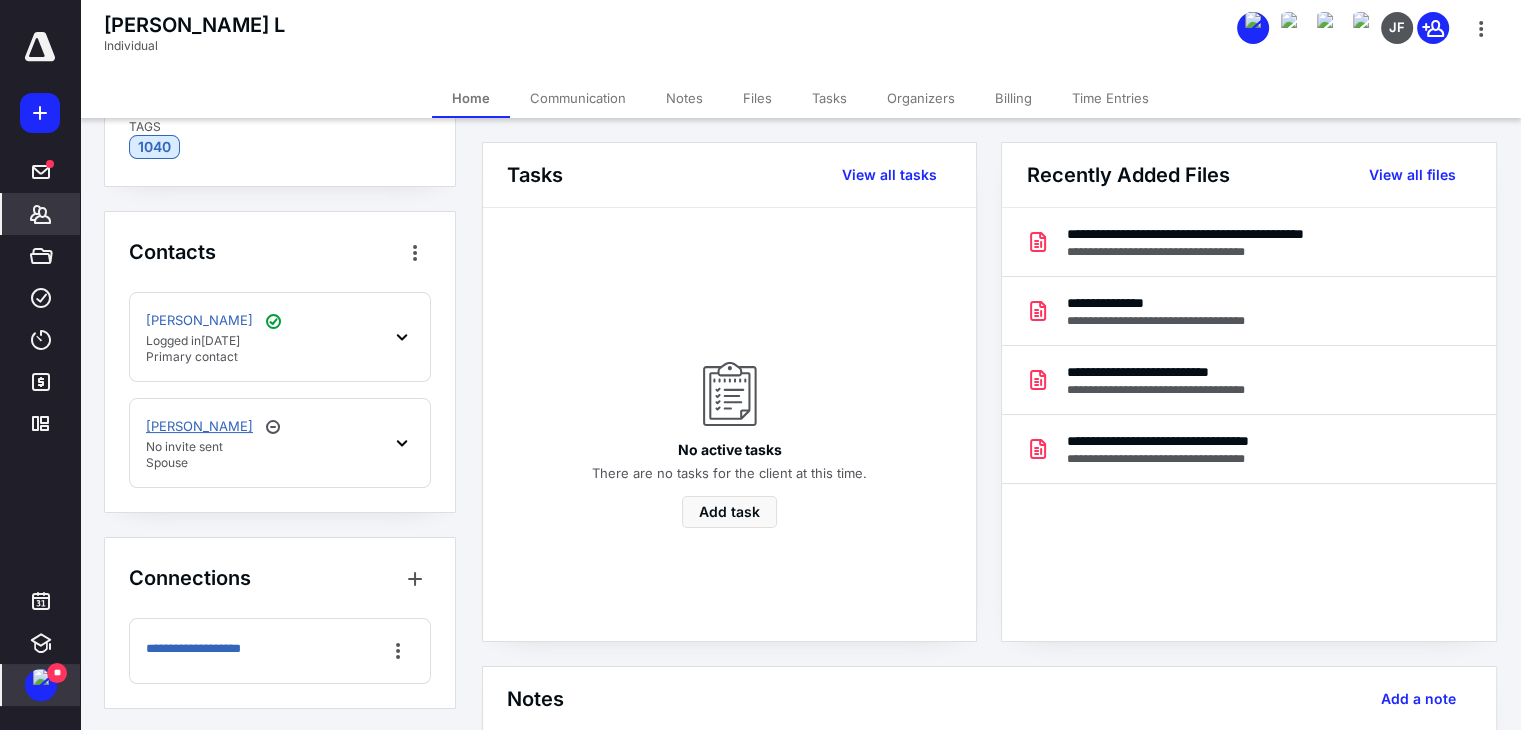 click on "[PERSON_NAME]" at bounding box center [199, 427] 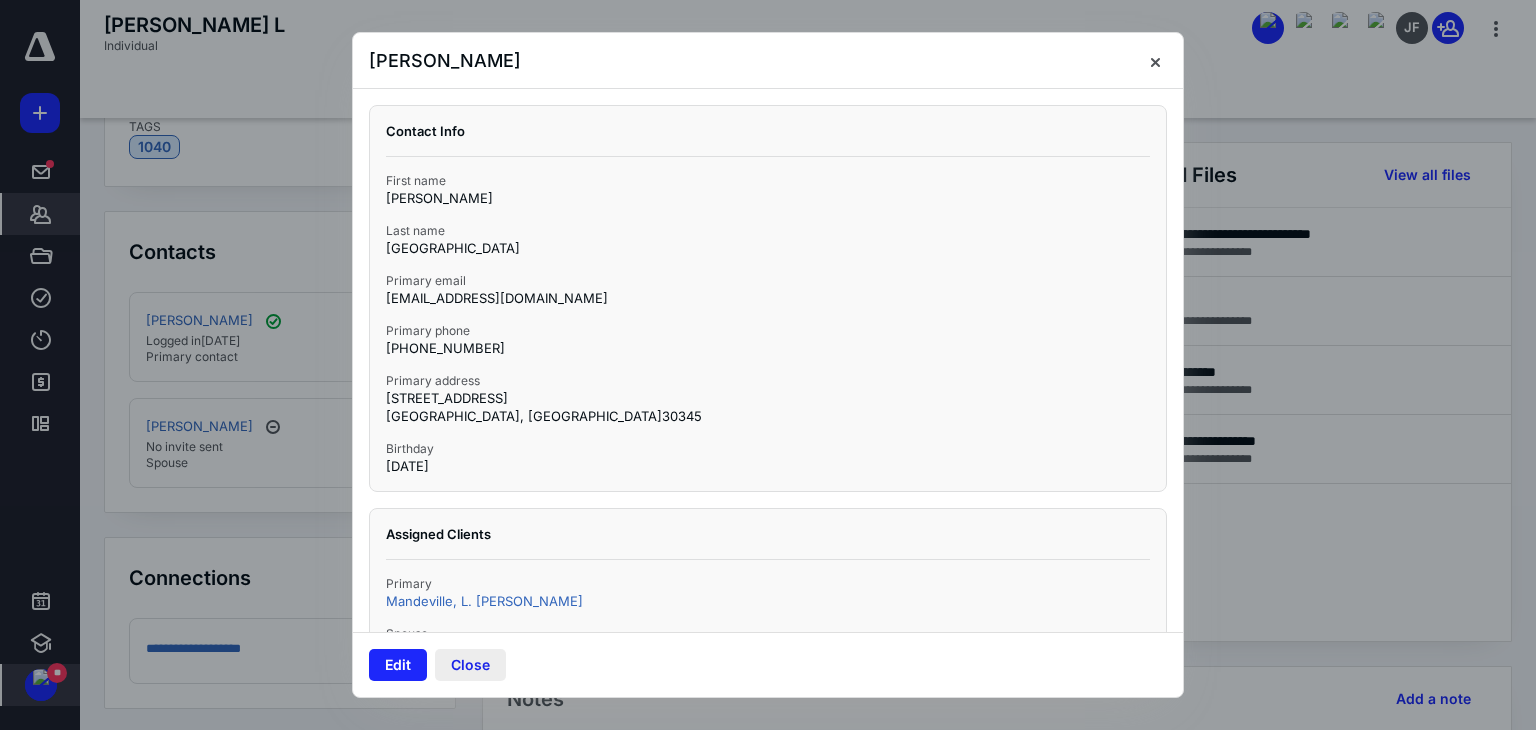 click on "Close" at bounding box center (470, 665) 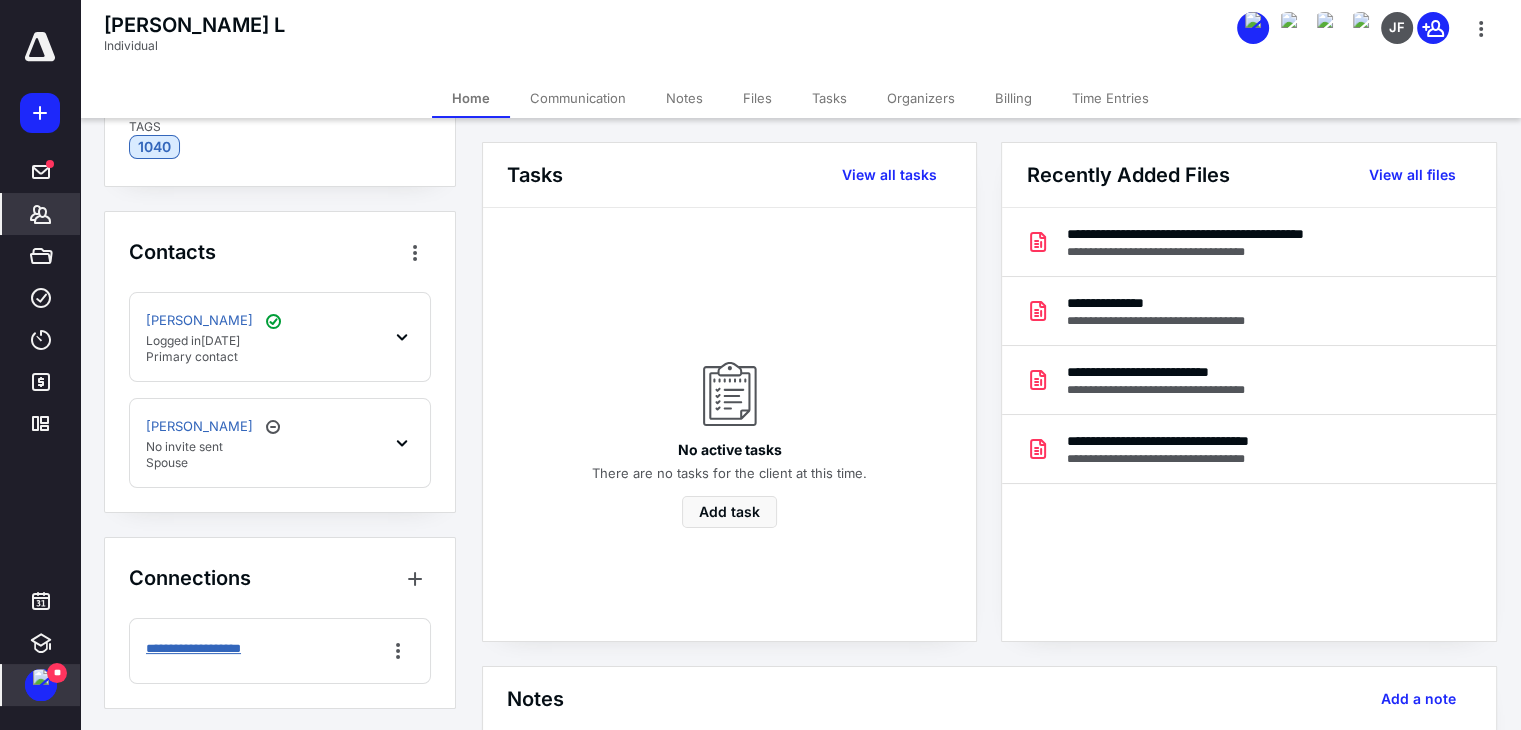 click on "**********" at bounding box center [208, 649] 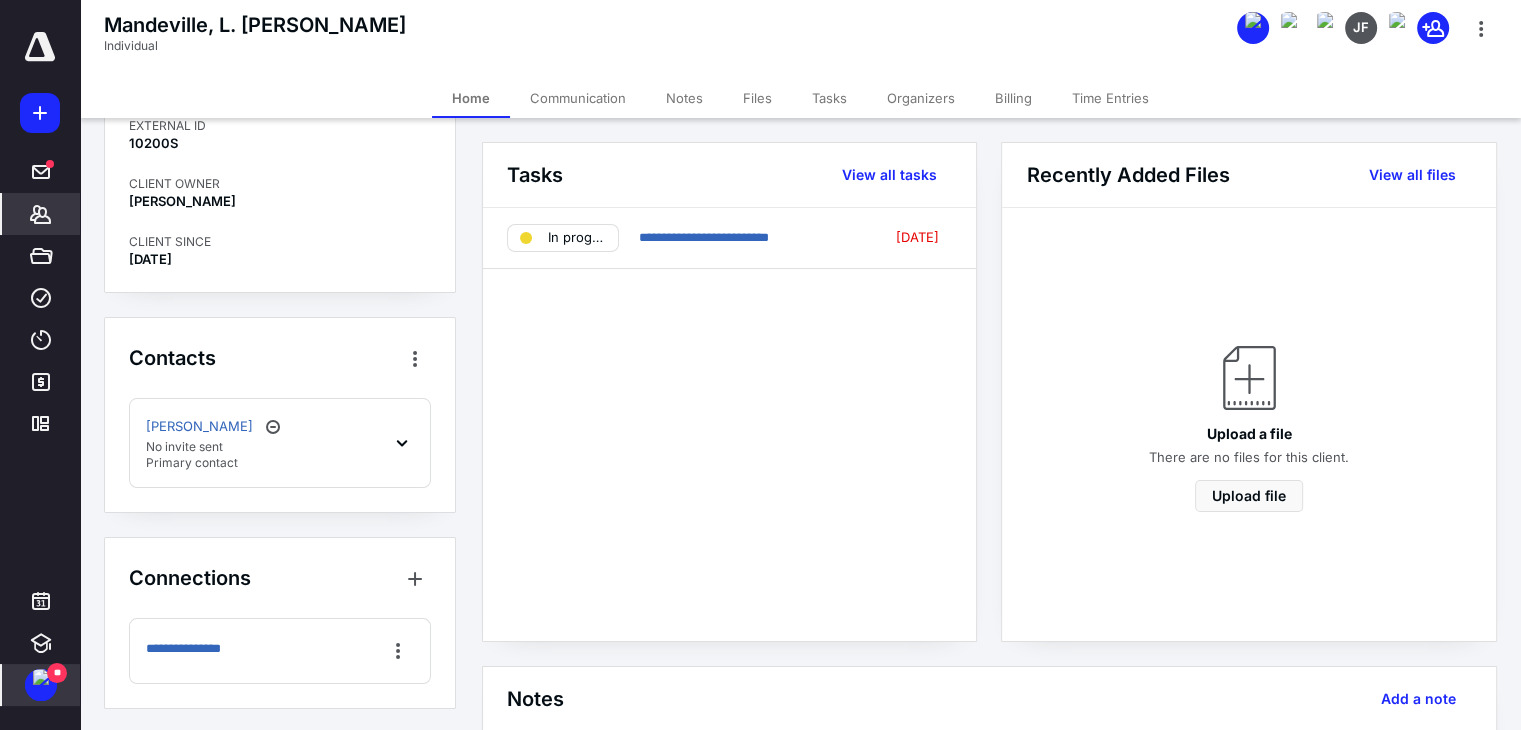 scroll, scrollTop: 106, scrollLeft: 0, axis: vertical 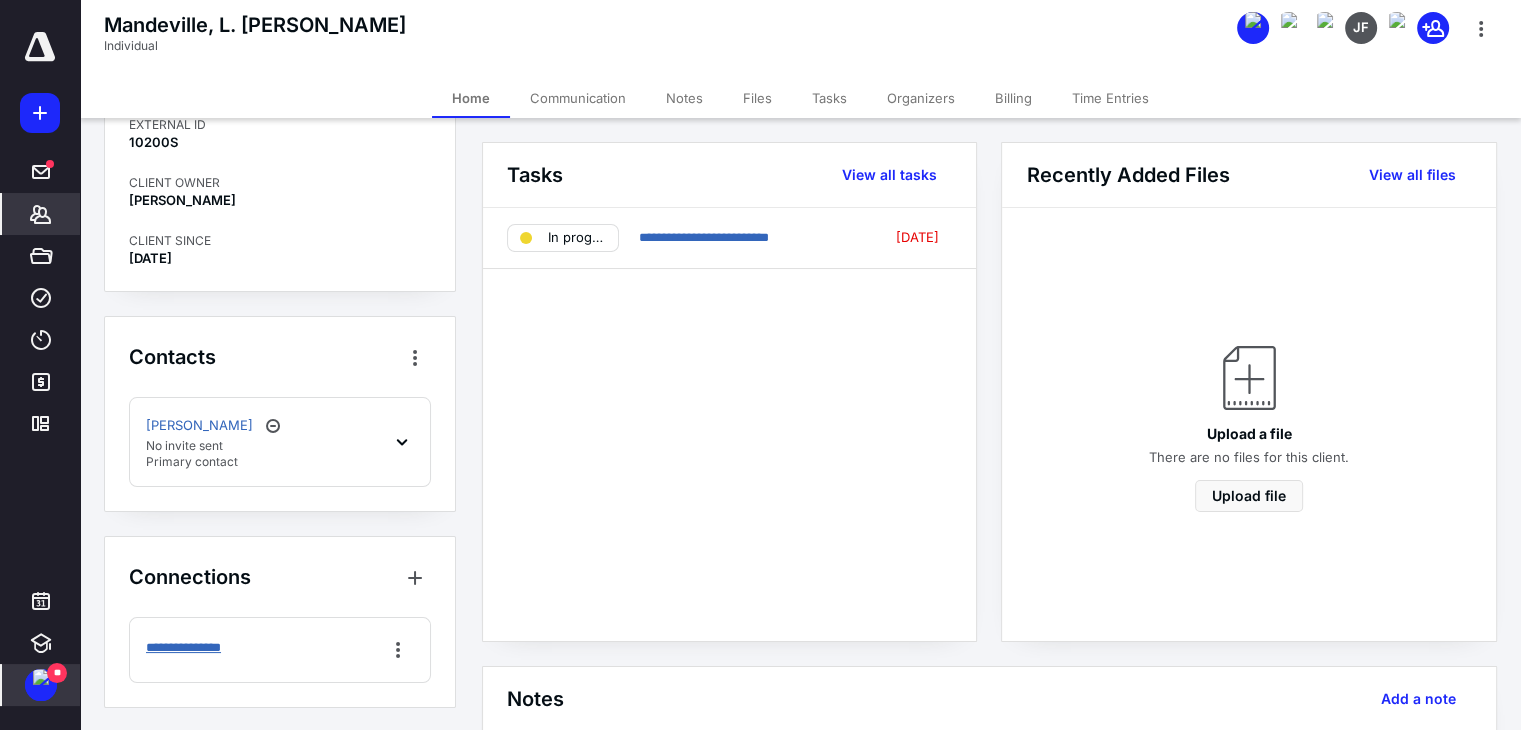 click on "**********" at bounding box center (196, 648) 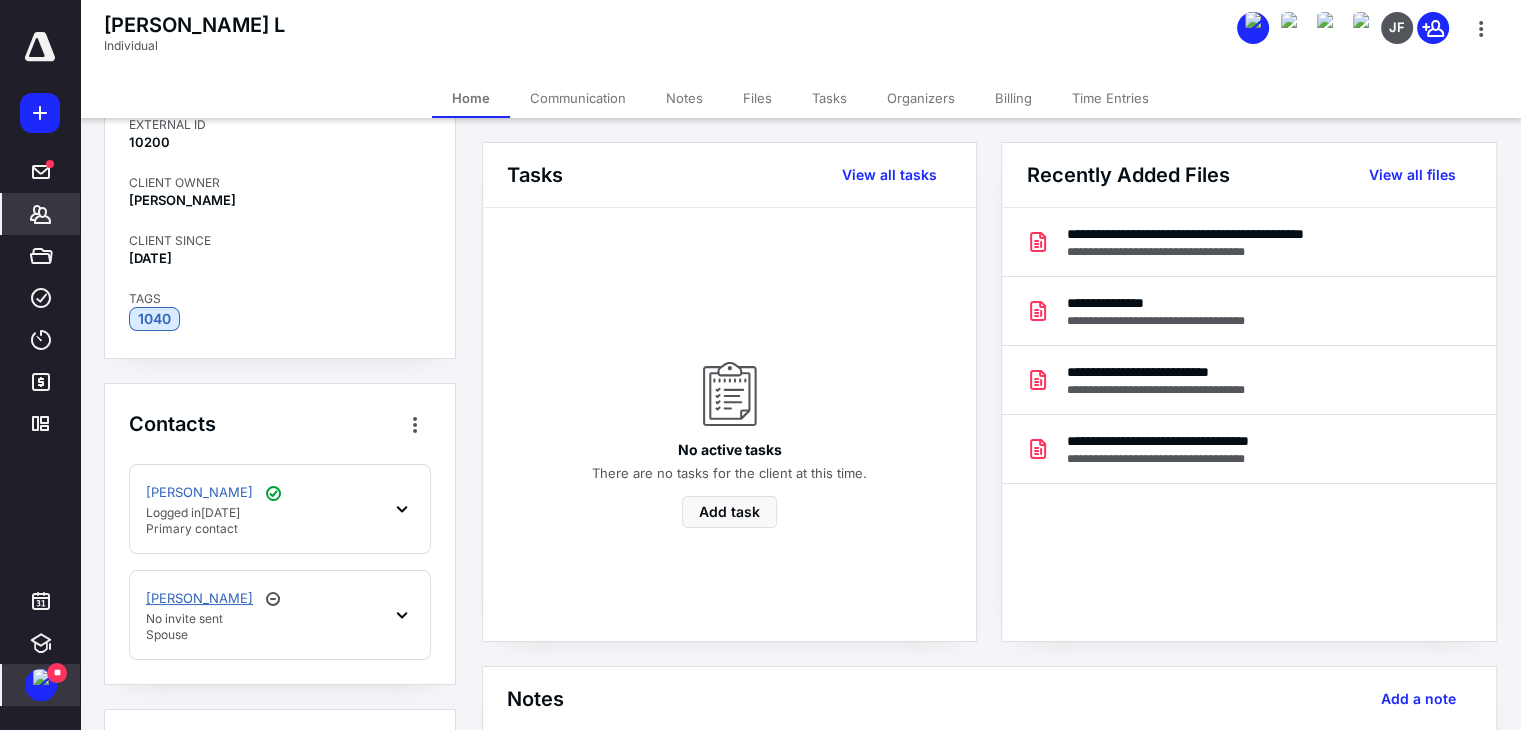 click on "[PERSON_NAME]" at bounding box center [199, 599] 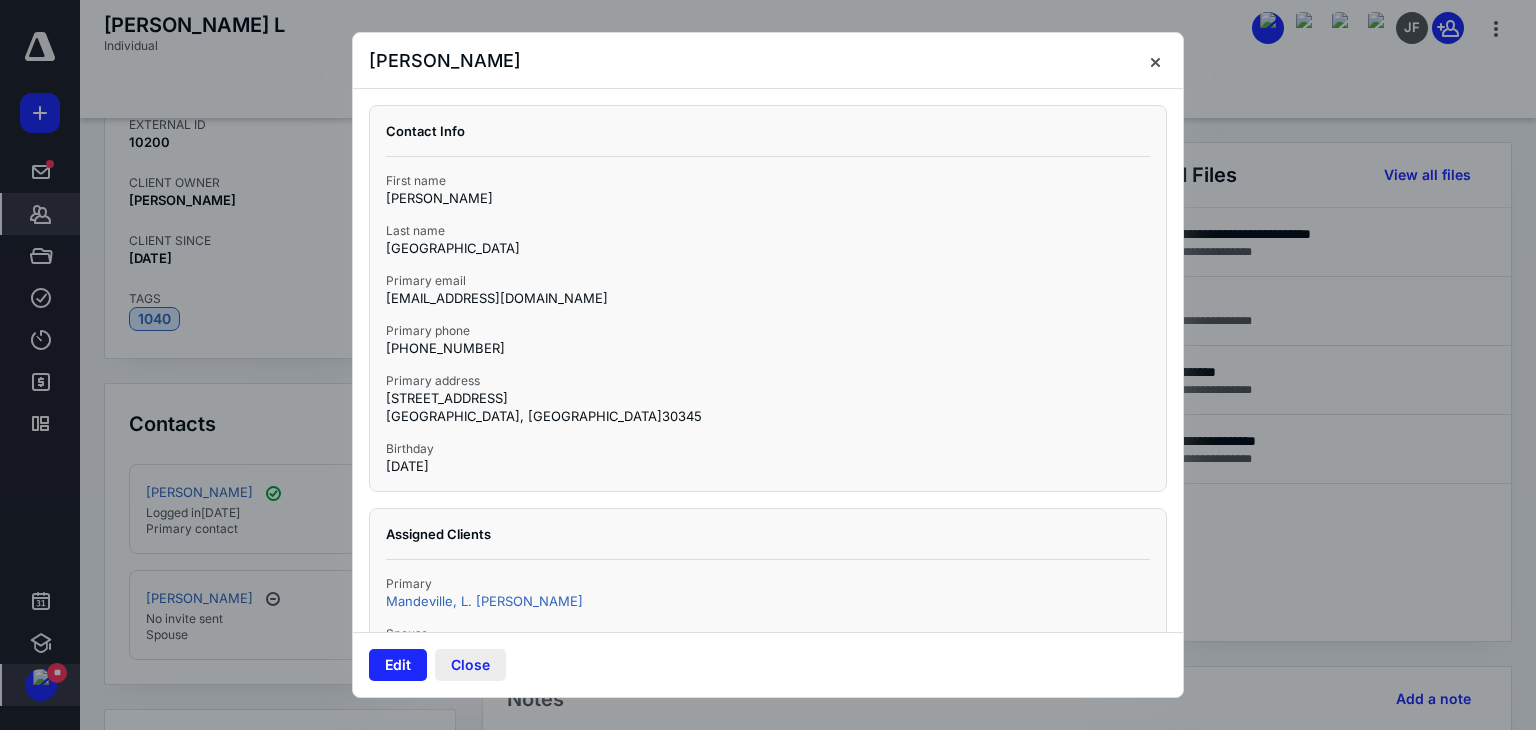 click on "Close" at bounding box center [470, 665] 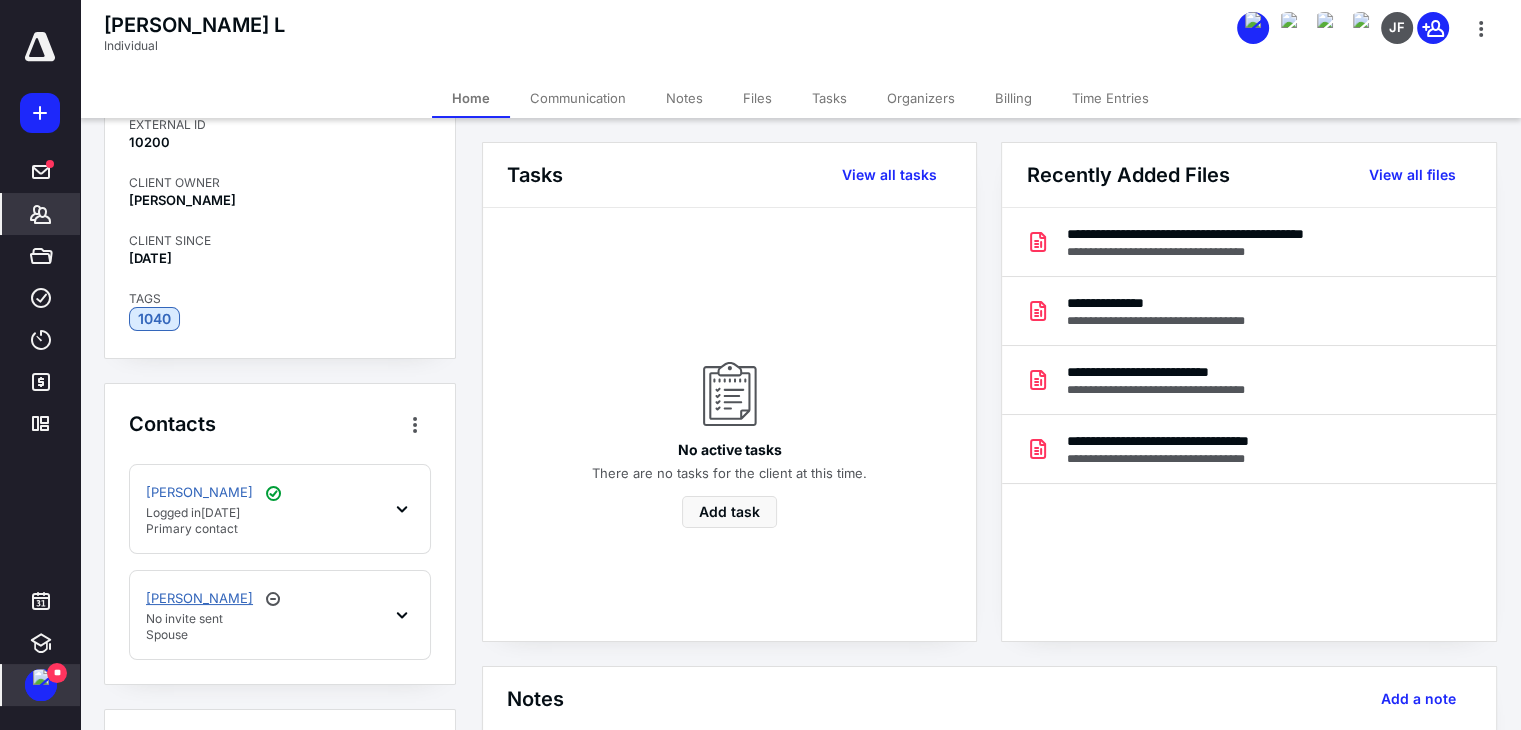 click on "[PERSON_NAME]" at bounding box center (199, 599) 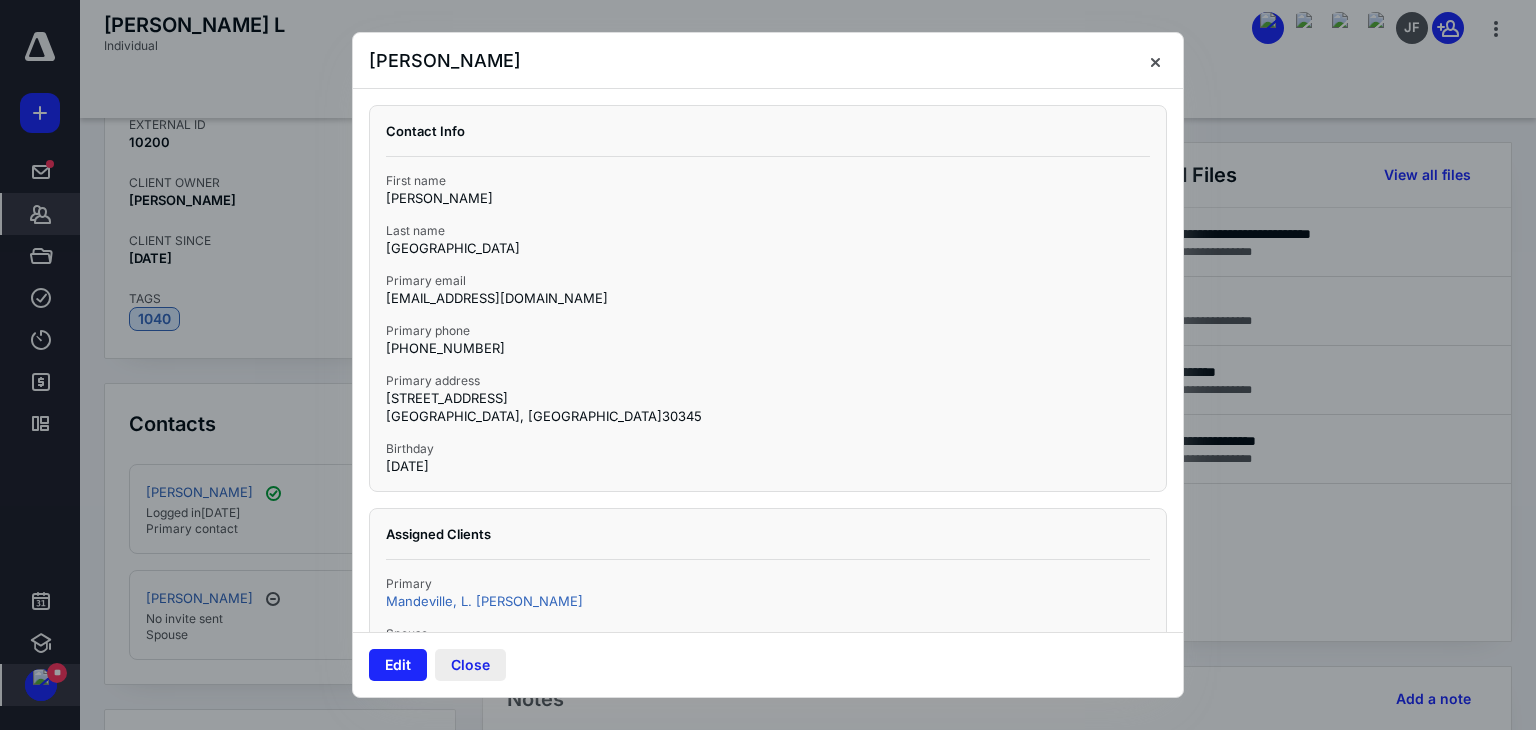 click on "Close" at bounding box center (470, 665) 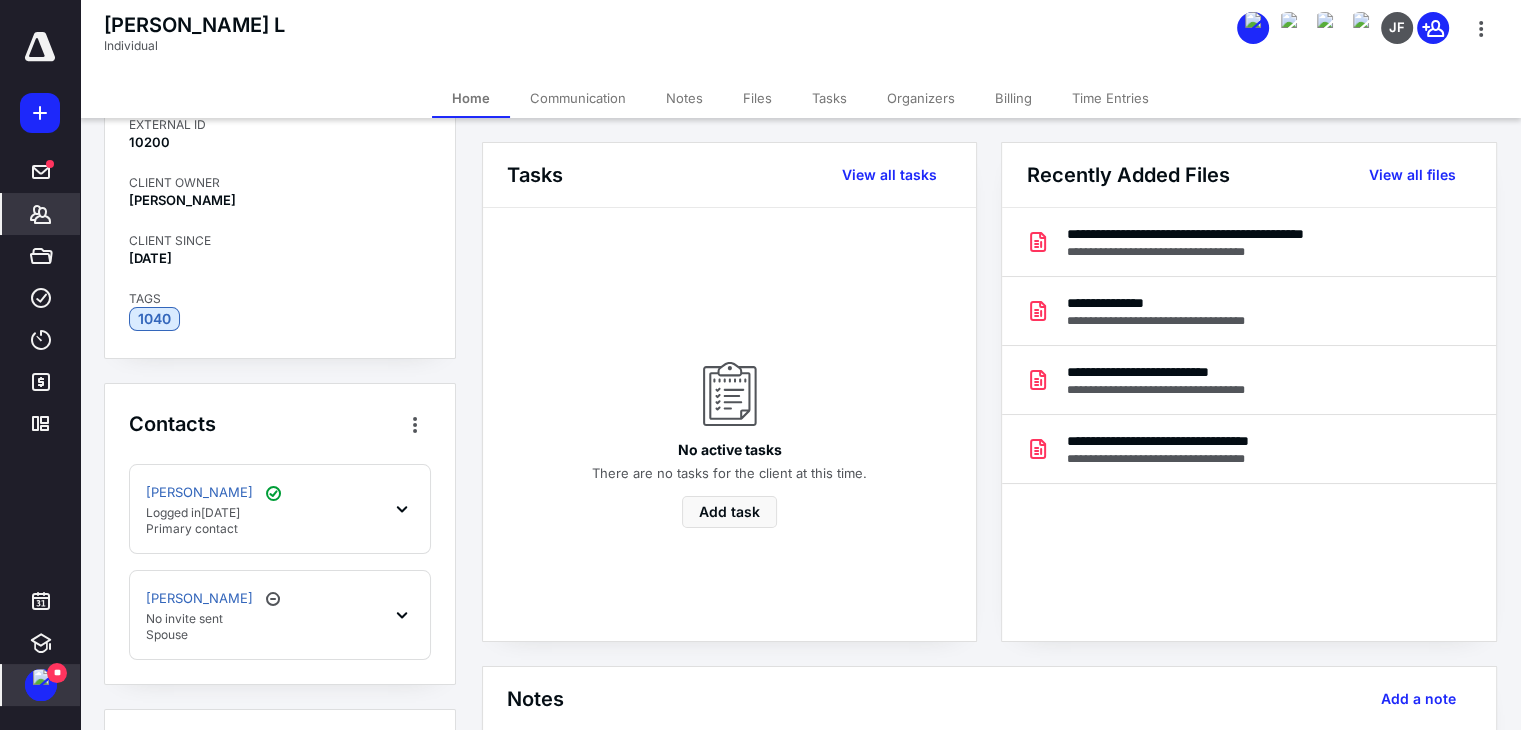 scroll, scrollTop: 278, scrollLeft: 0, axis: vertical 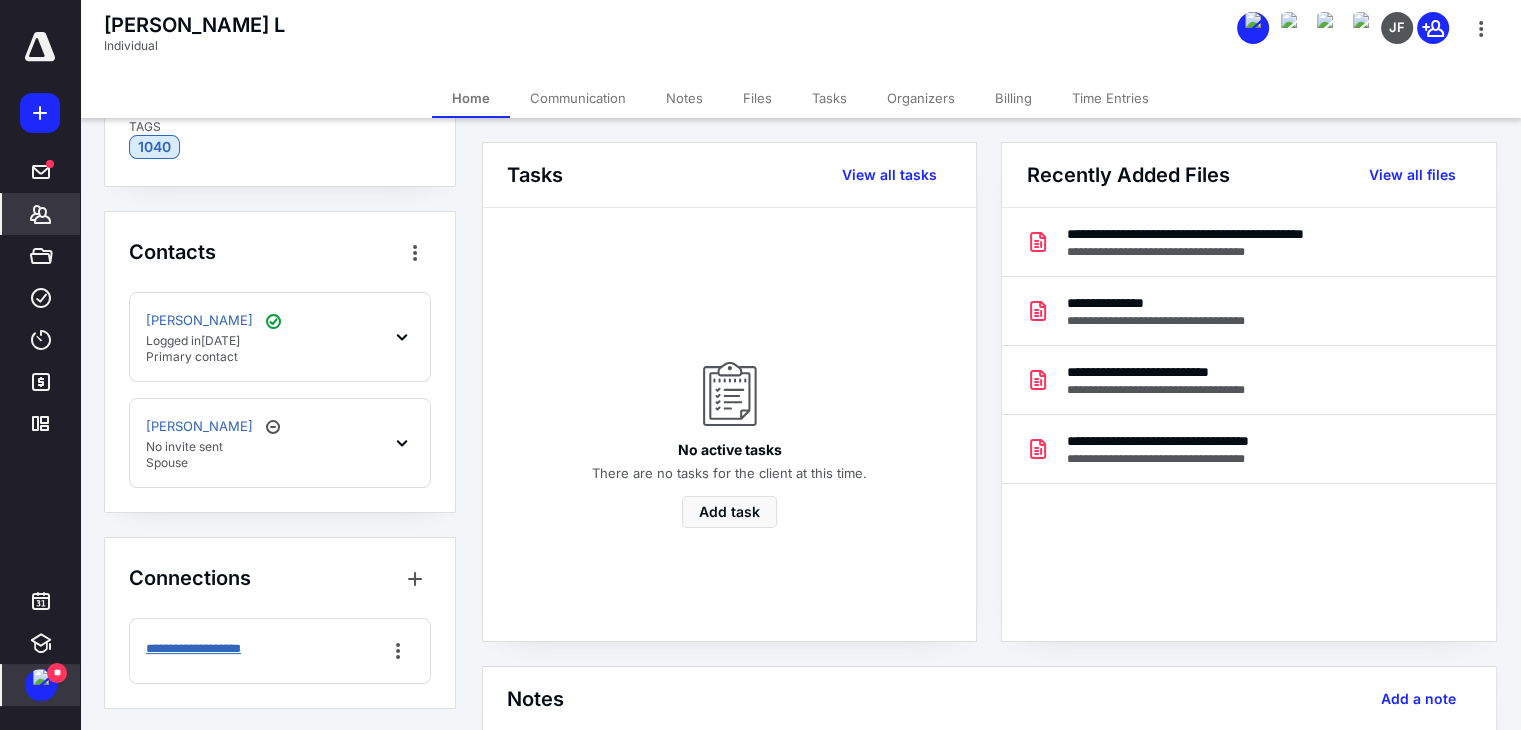 click on "**********" at bounding box center [208, 649] 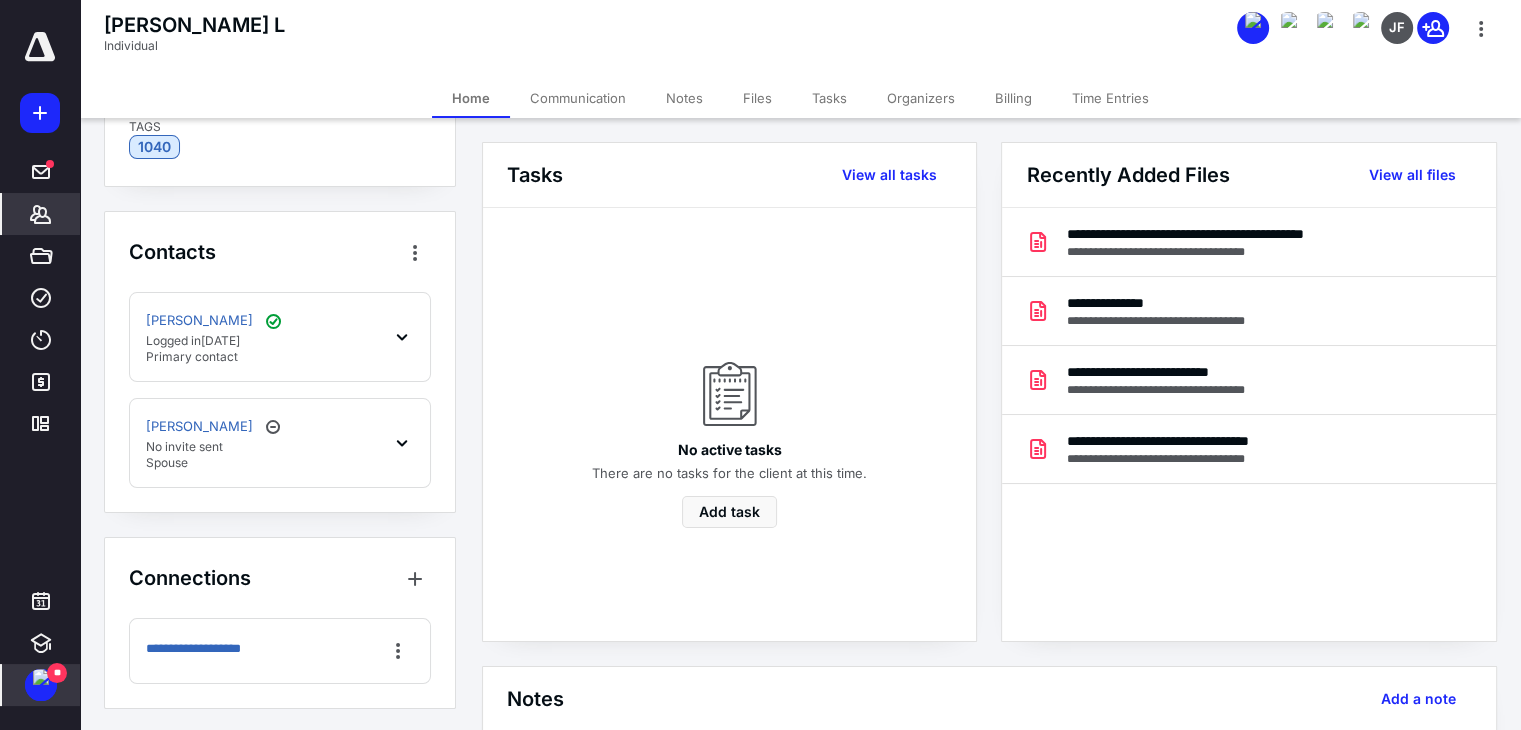 scroll, scrollTop: 106, scrollLeft: 0, axis: vertical 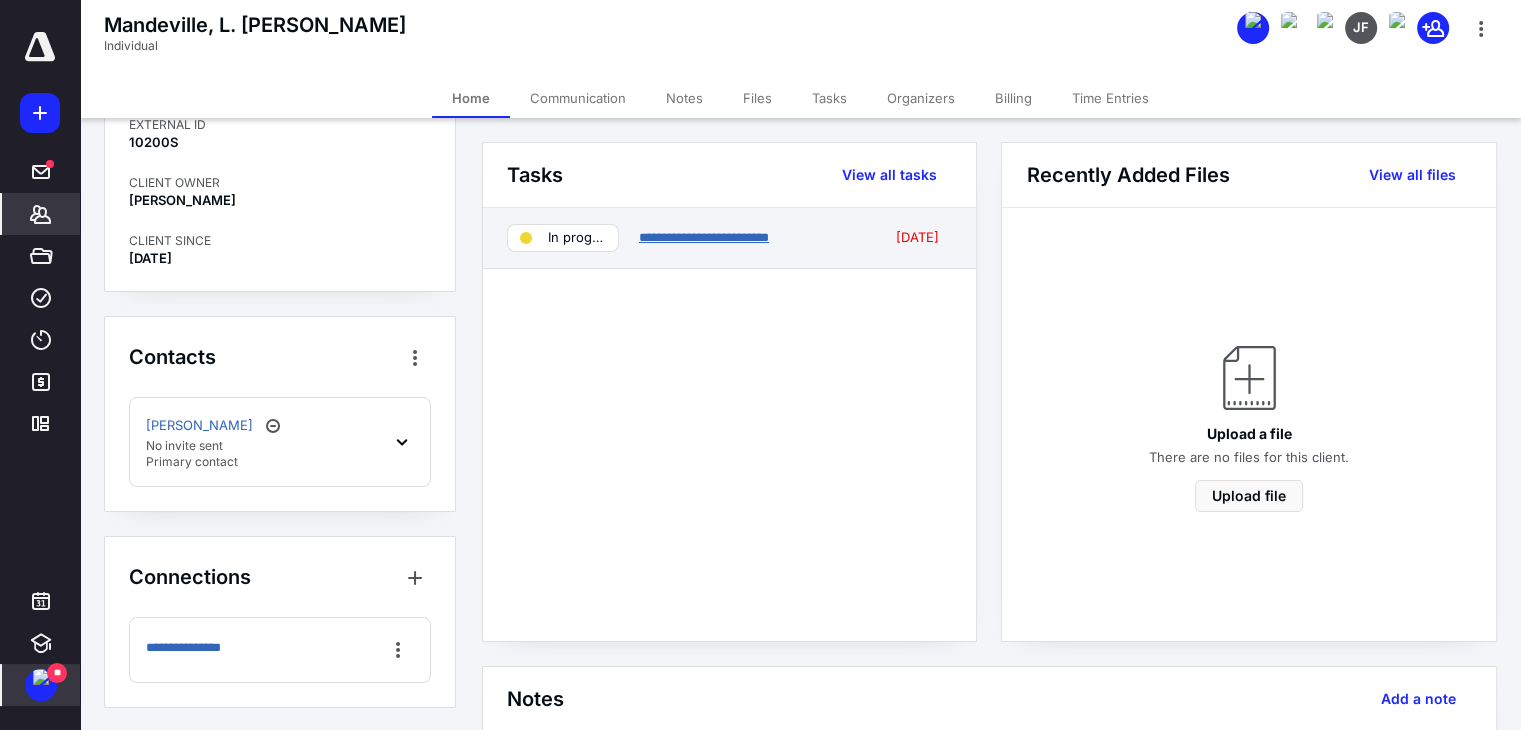 click on "**********" at bounding box center [704, 237] 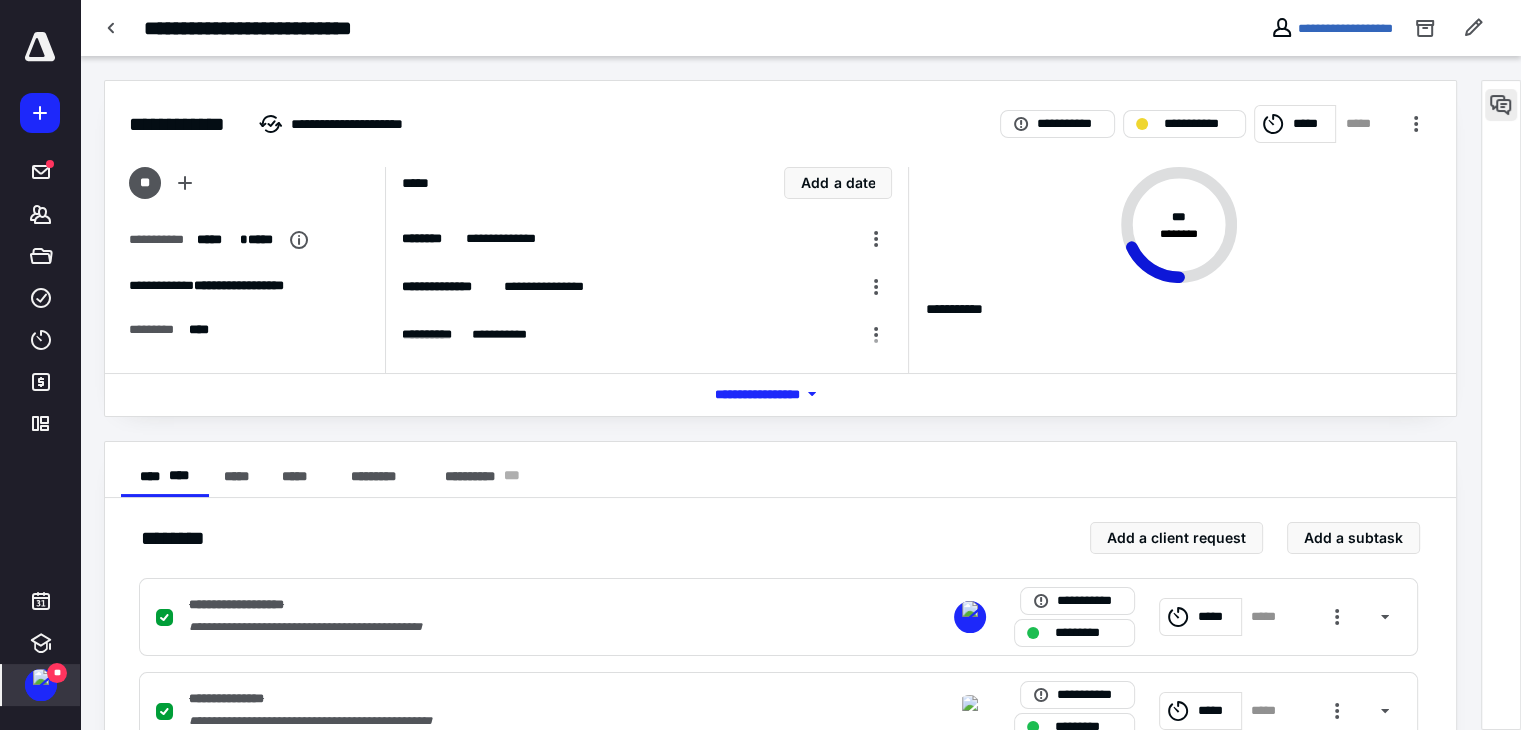 click at bounding box center (1501, 105) 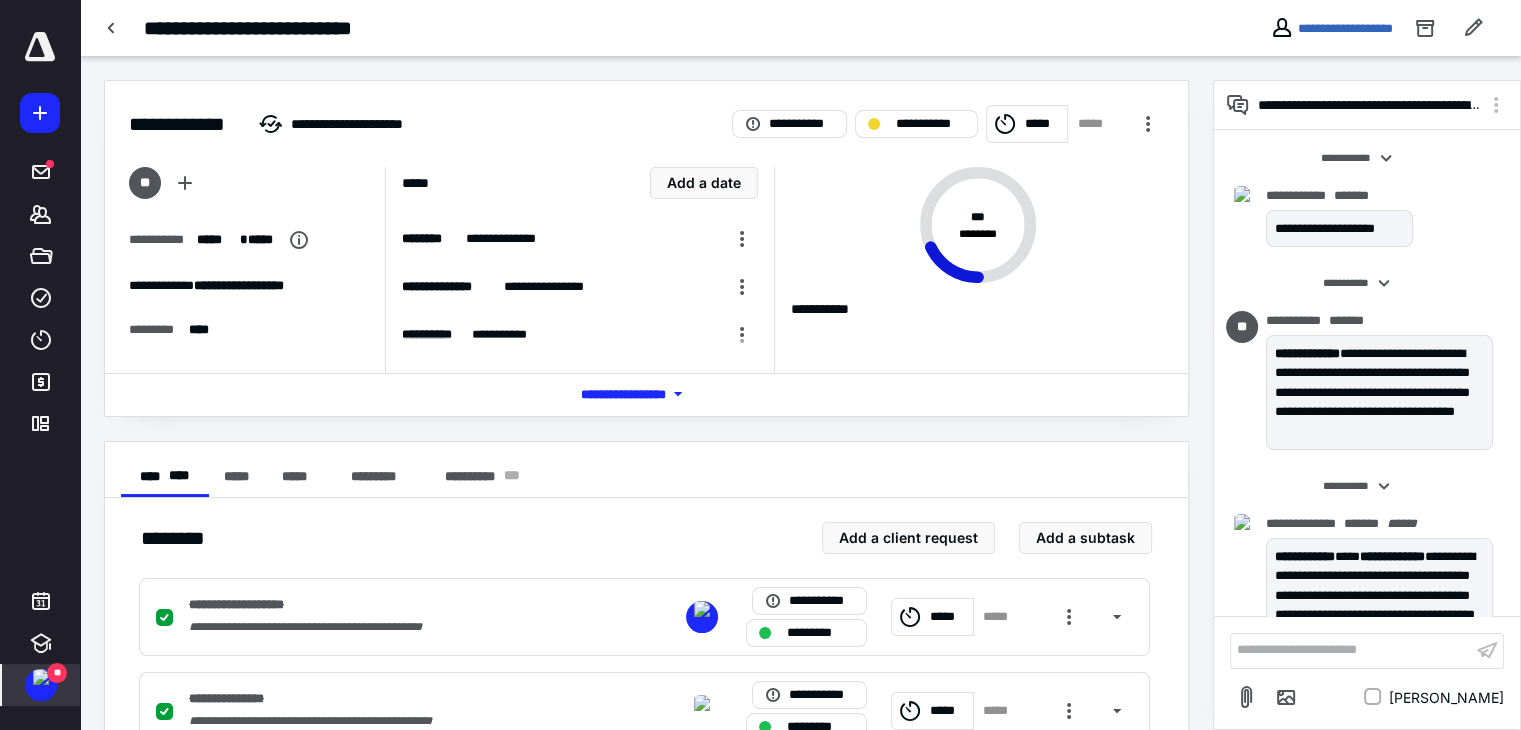 scroll, scrollTop: 545, scrollLeft: 0, axis: vertical 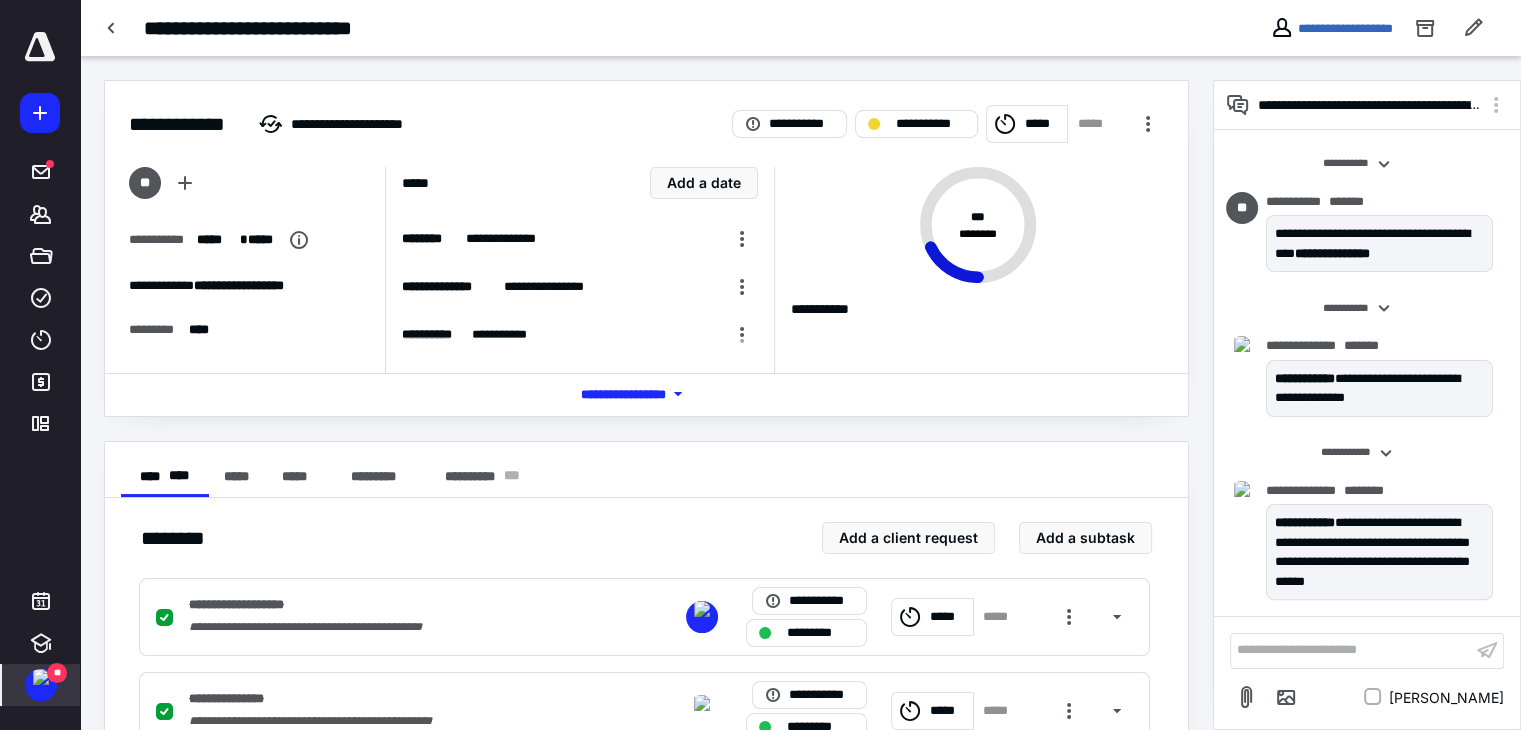 click on "**********" at bounding box center (1351, 650) 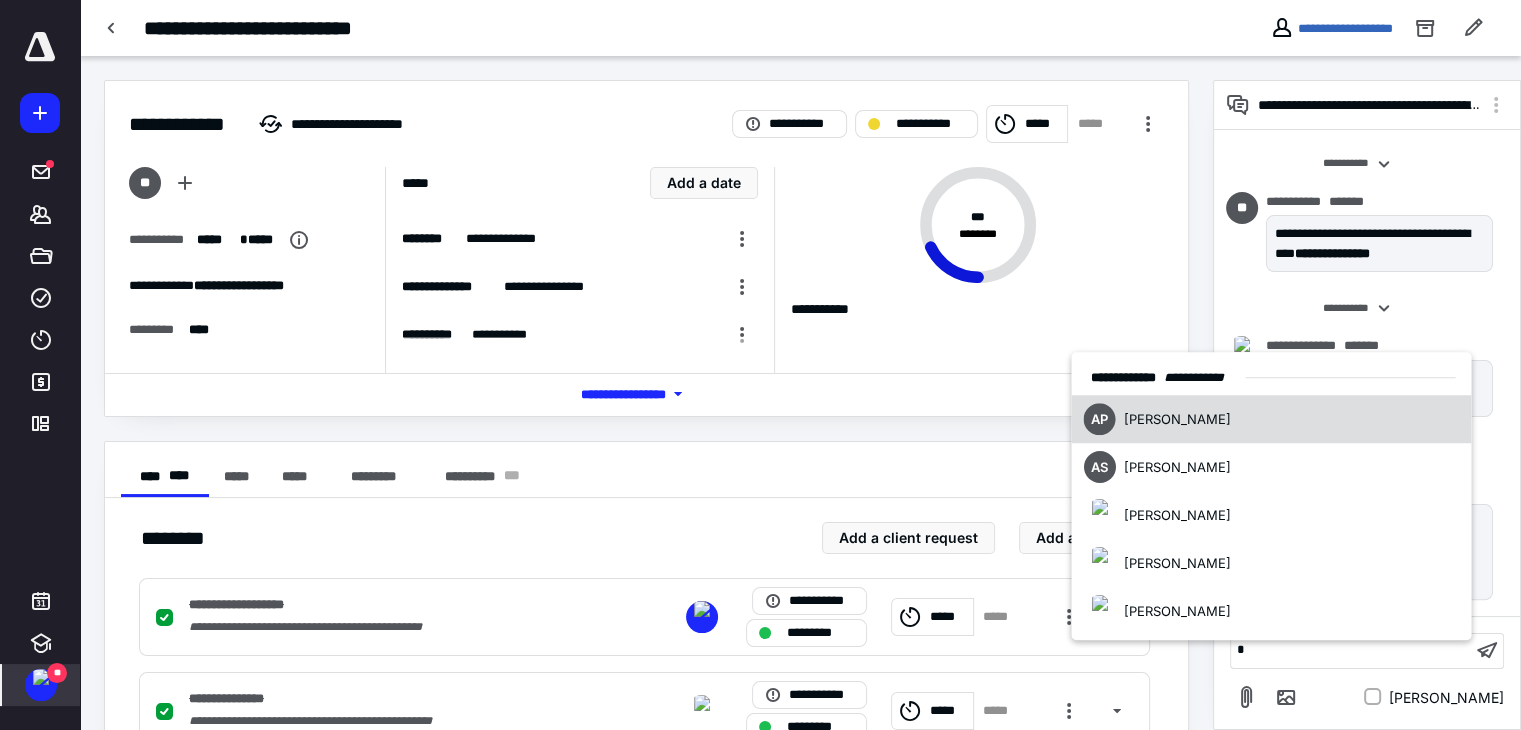 type 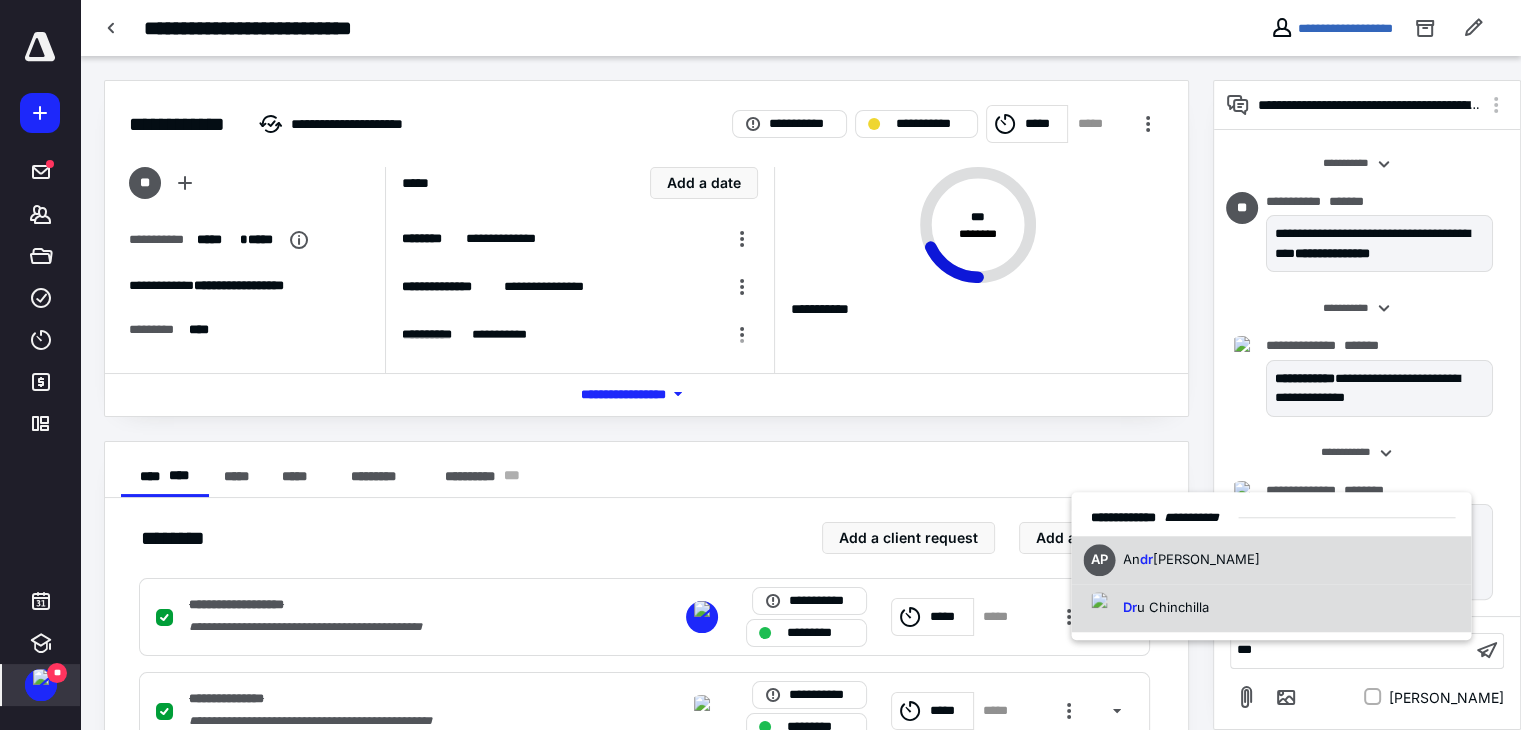 click on "u Chinchilla" at bounding box center (1173, 607) 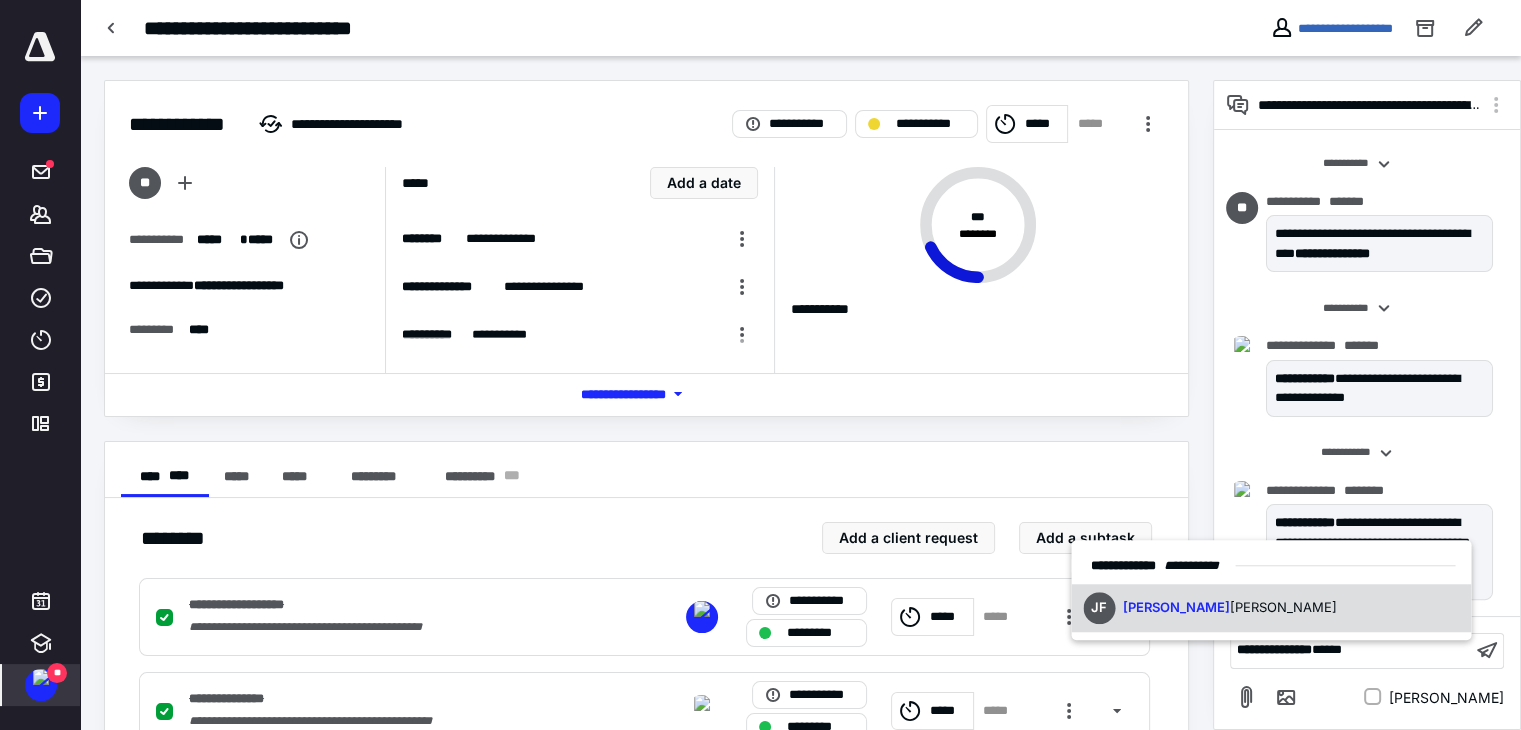 click on "Fricks" at bounding box center (1283, 607) 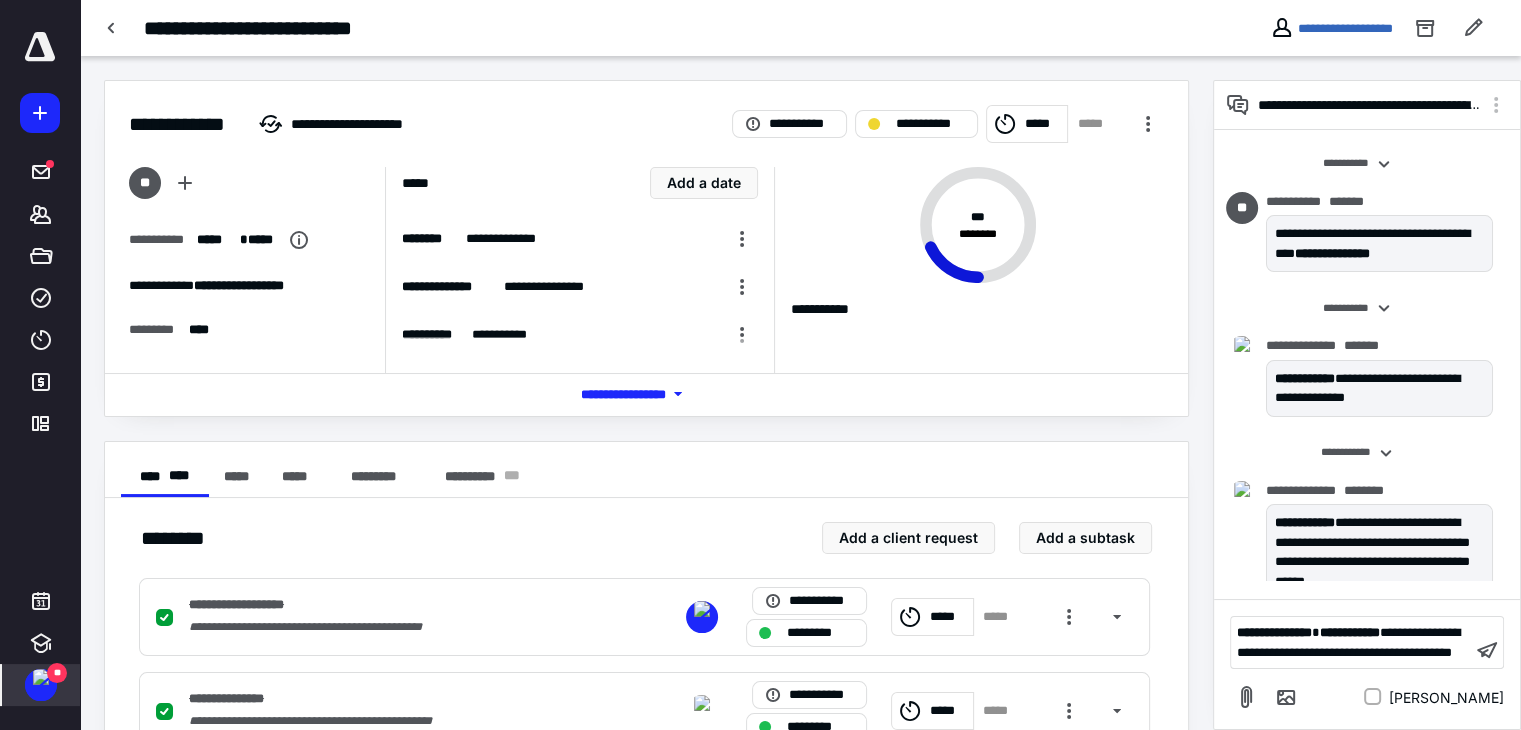click on "**********" at bounding box center (1348, 642) 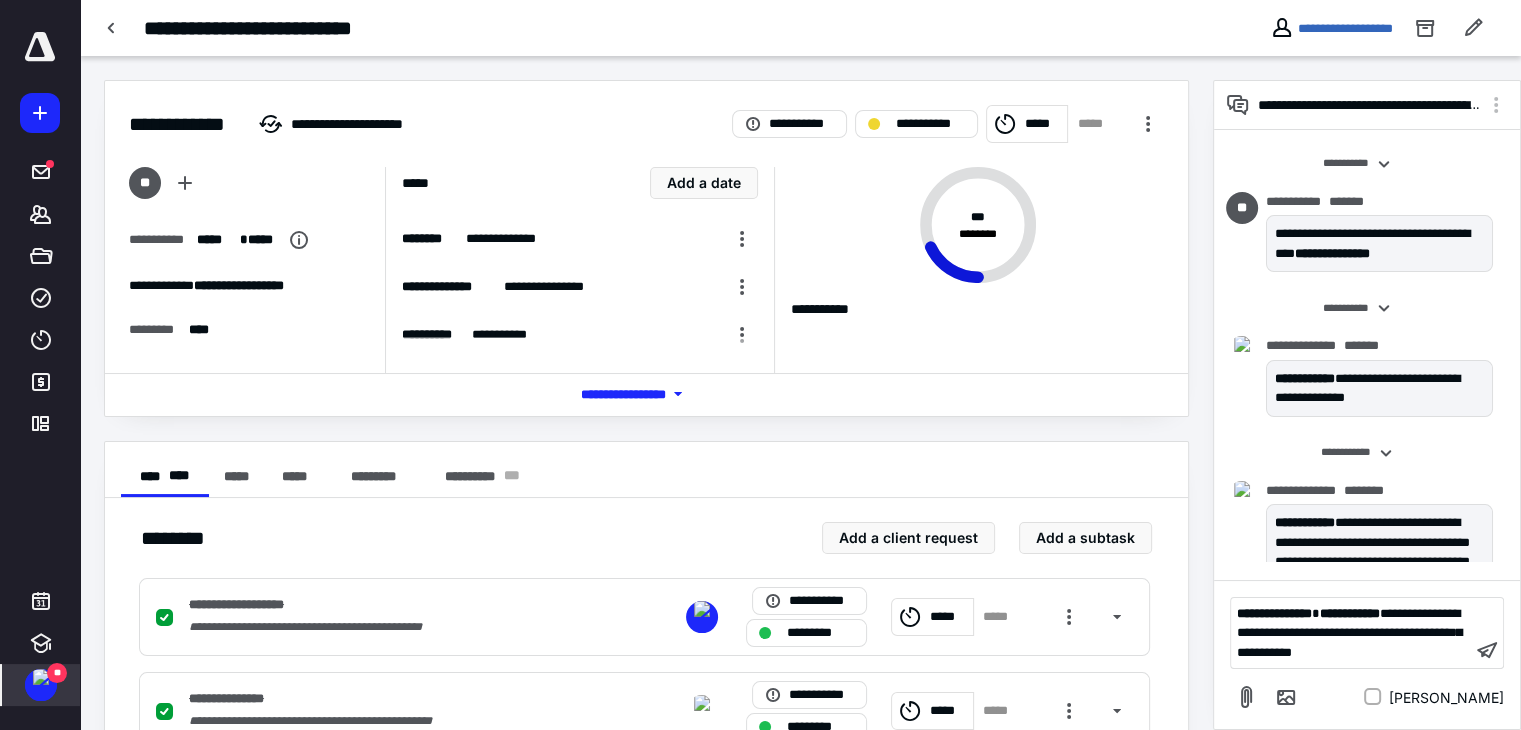 click on "**********" at bounding box center [1351, 633] 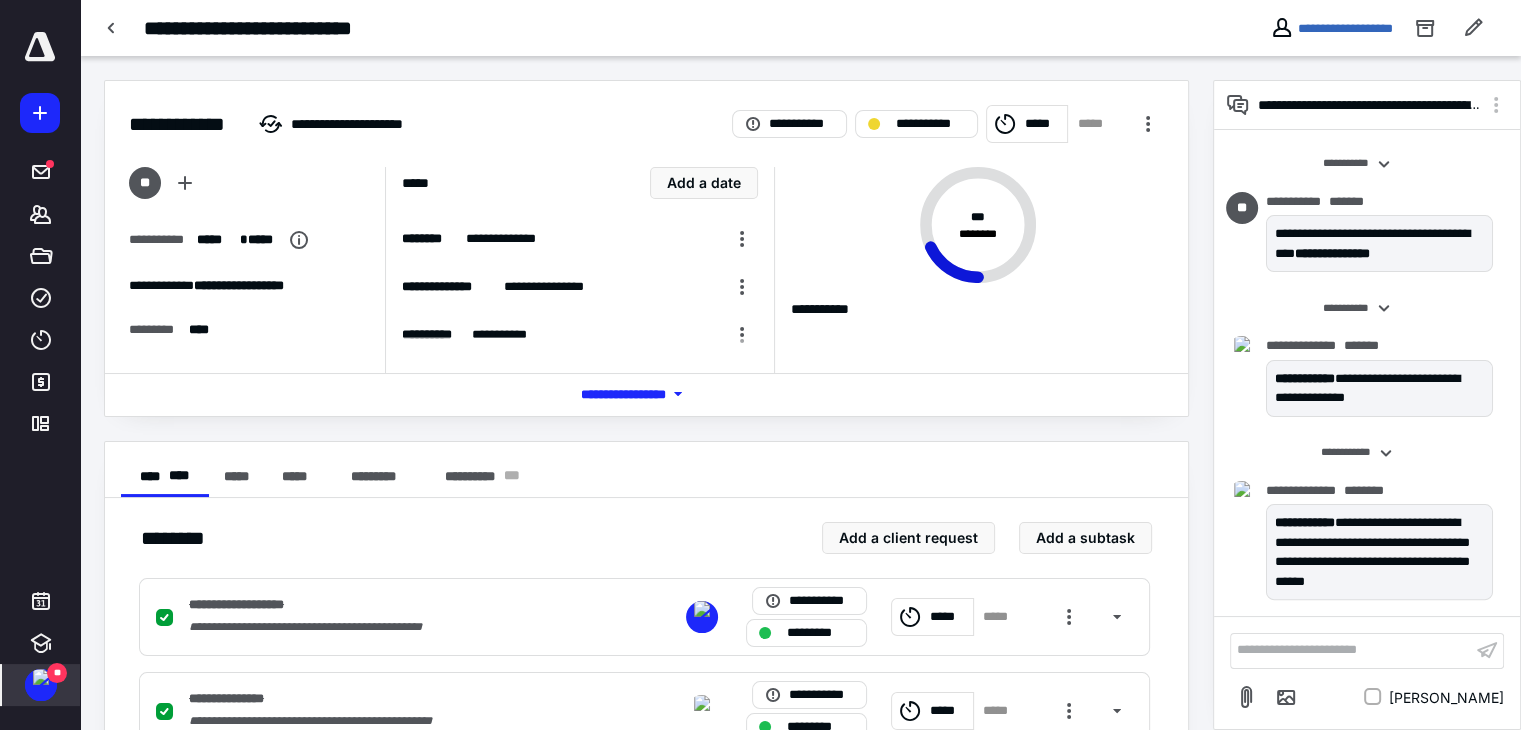 scroll, scrollTop: 728, scrollLeft: 0, axis: vertical 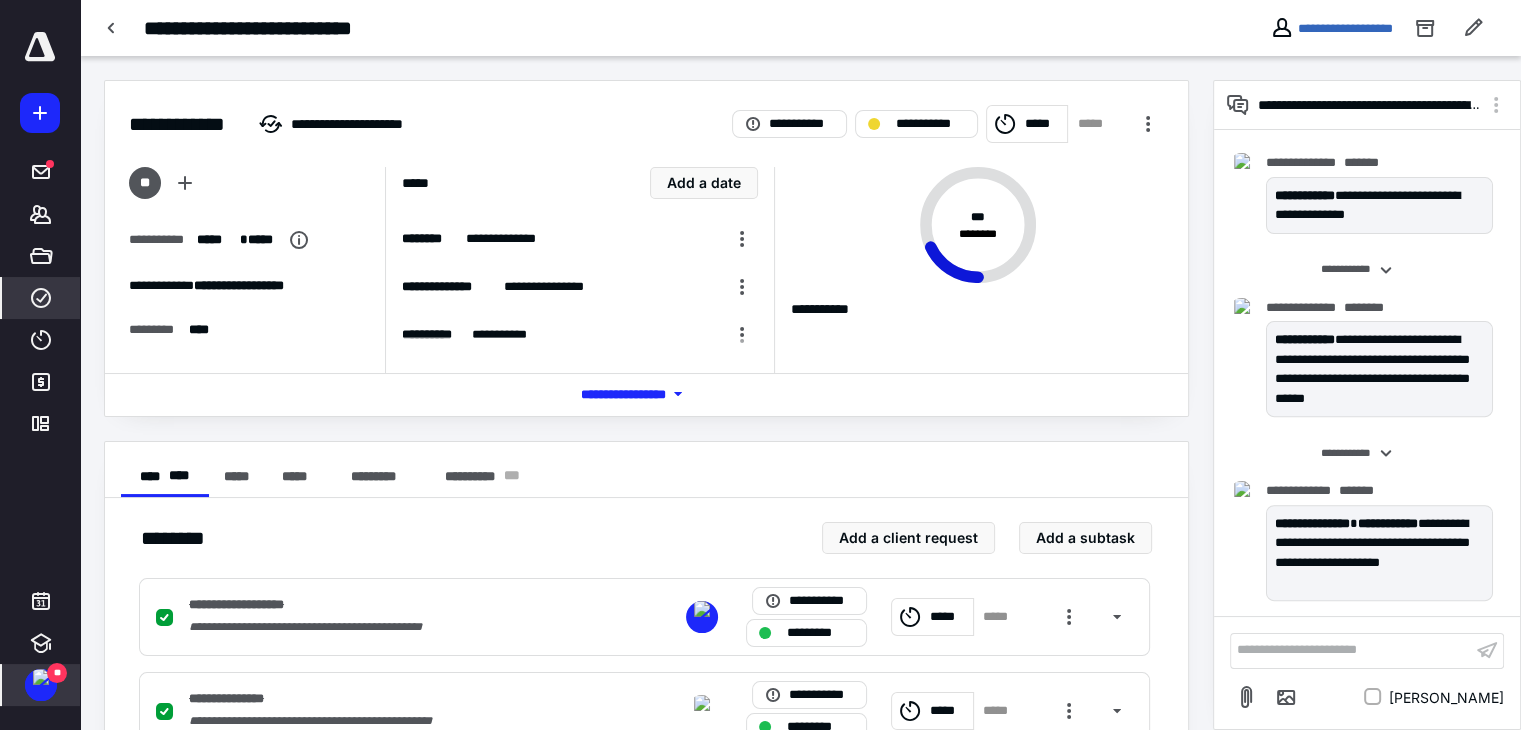 click 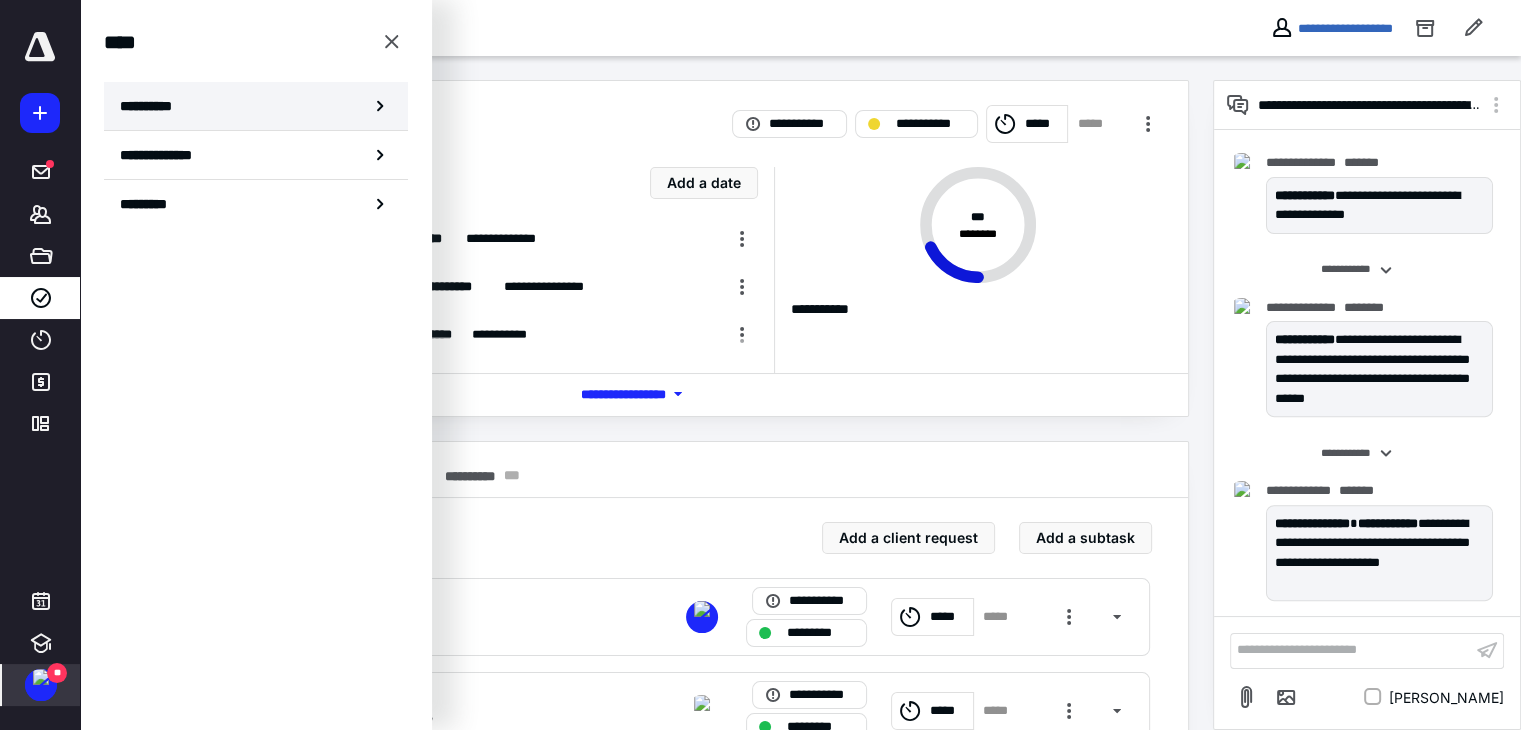 click on "**********" at bounding box center [256, 106] 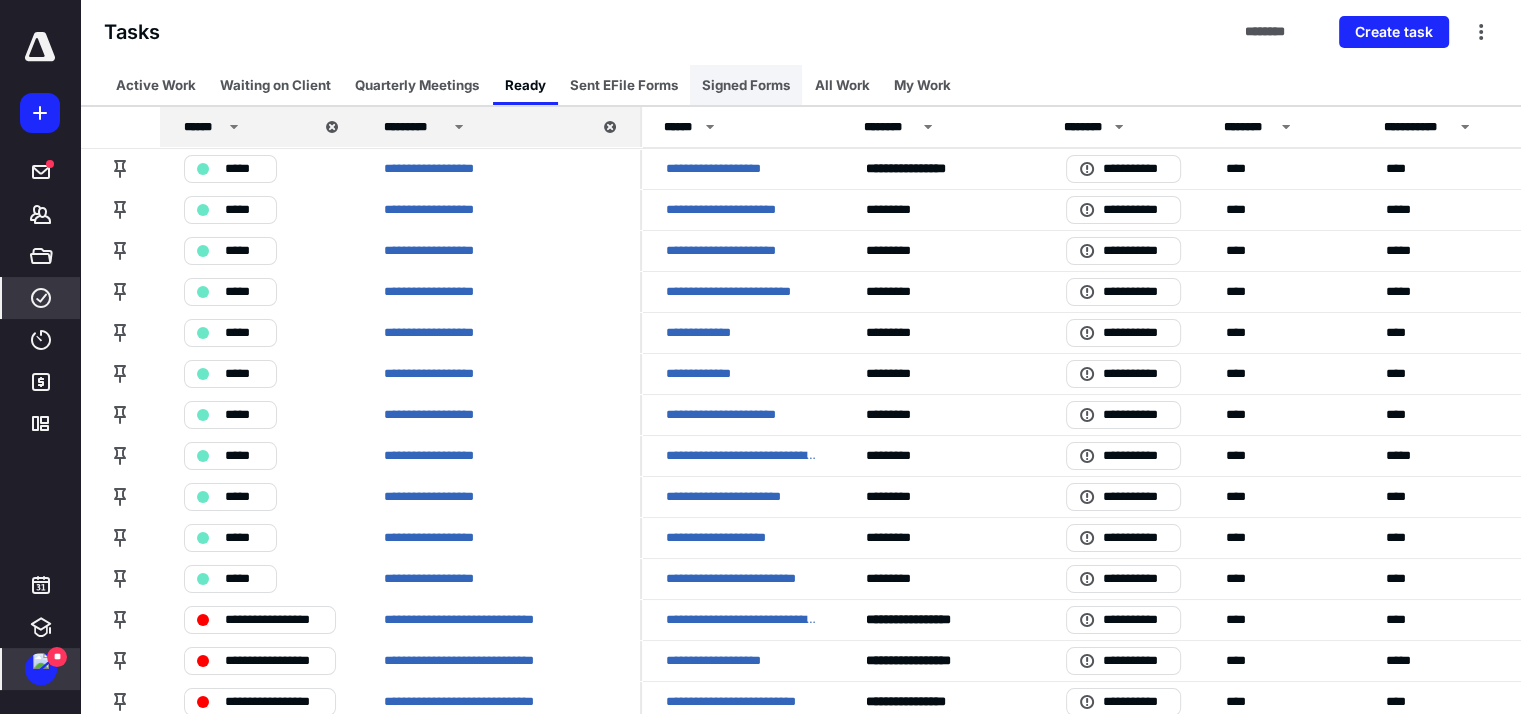 click on "Signed Forms" at bounding box center [746, 85] 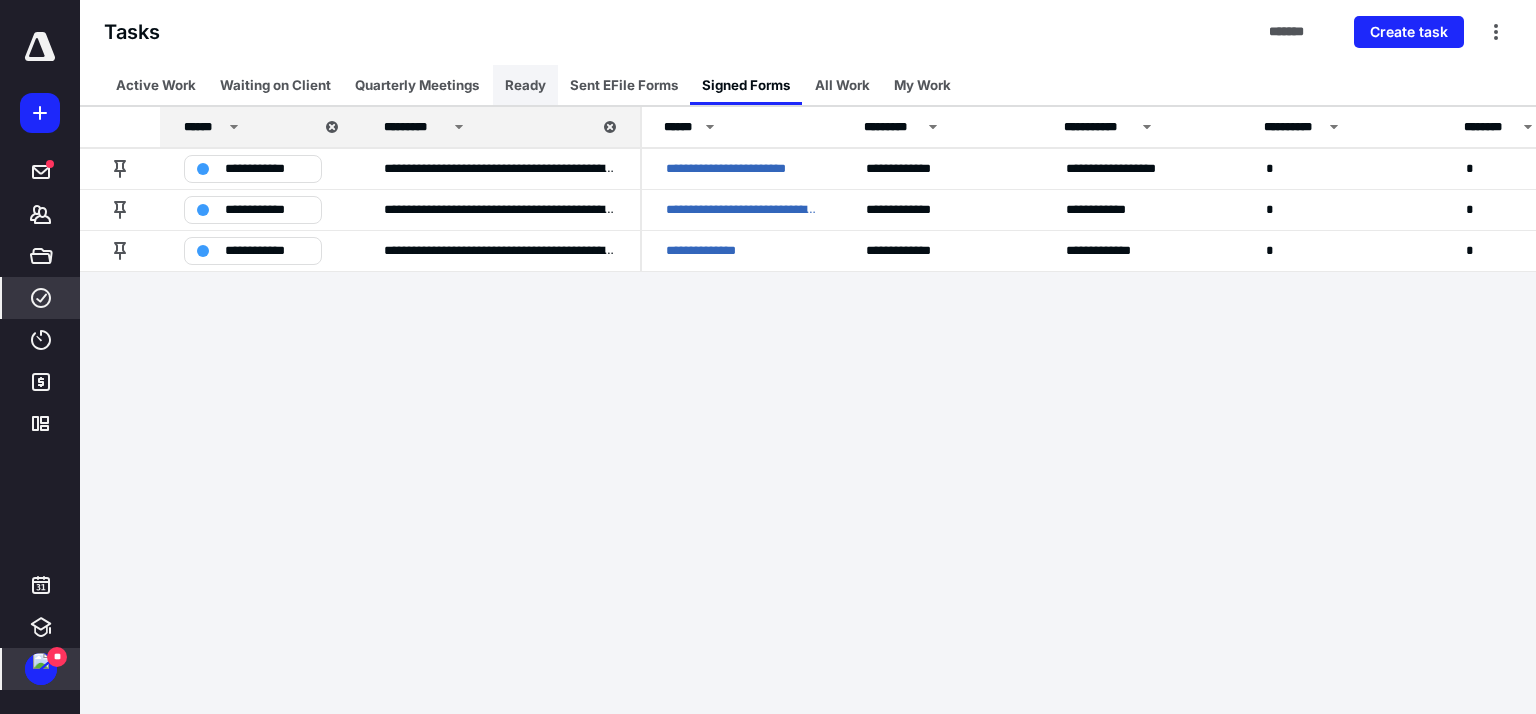 click on "Ready" at bounding box center [525, 85] 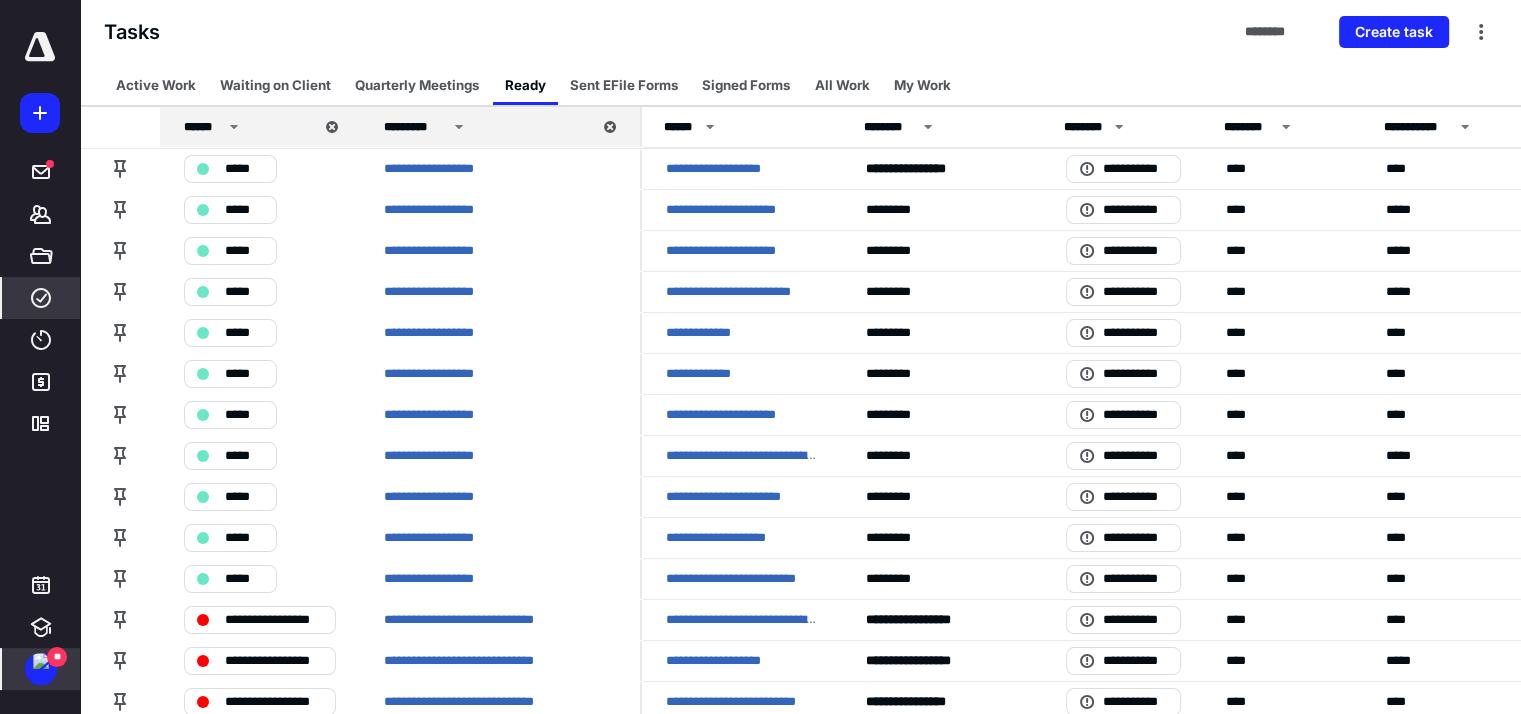 click on "**" at bounding box center [41, 669] 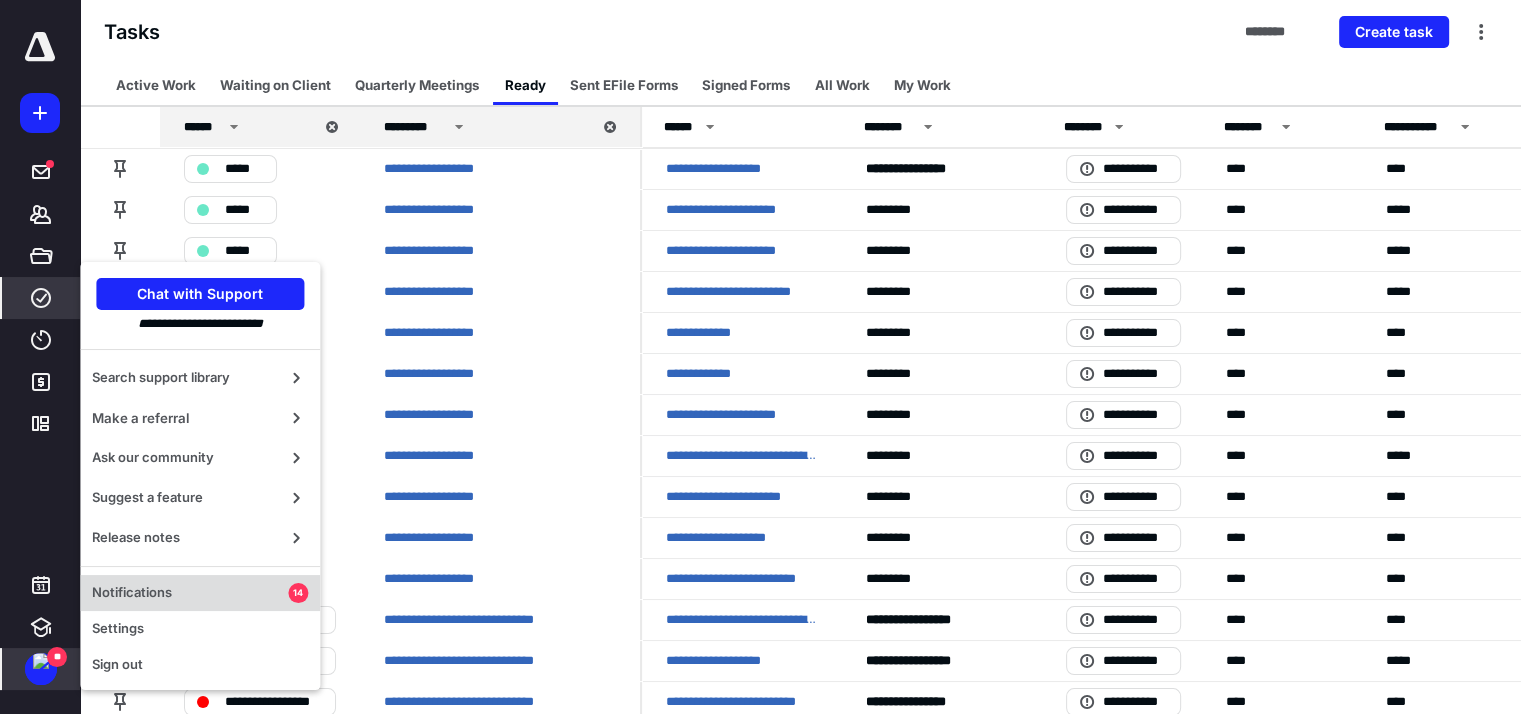 click on "Notifications" at bounding box center [190, 593] 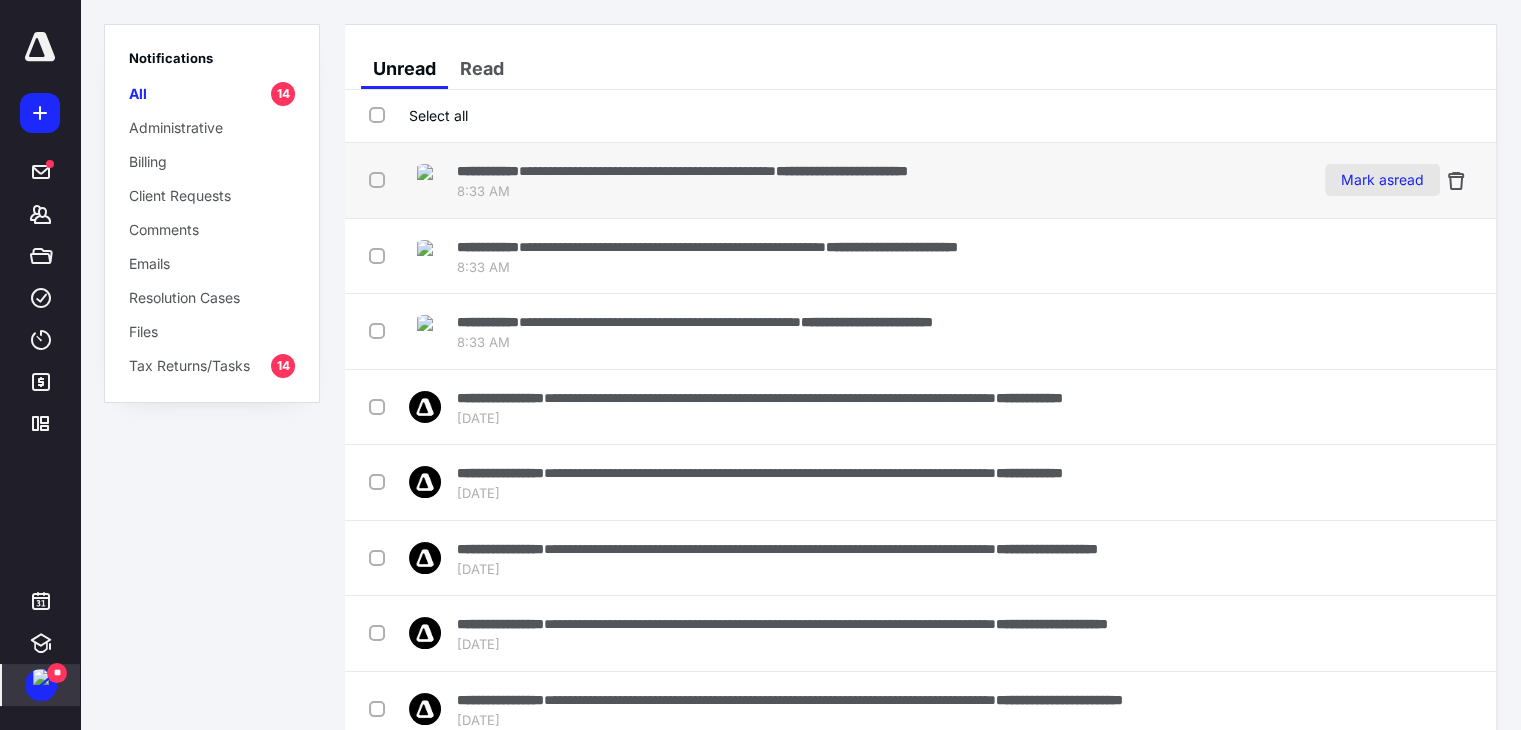 click on "Mark as  read" at bounding box center [1382, 180] 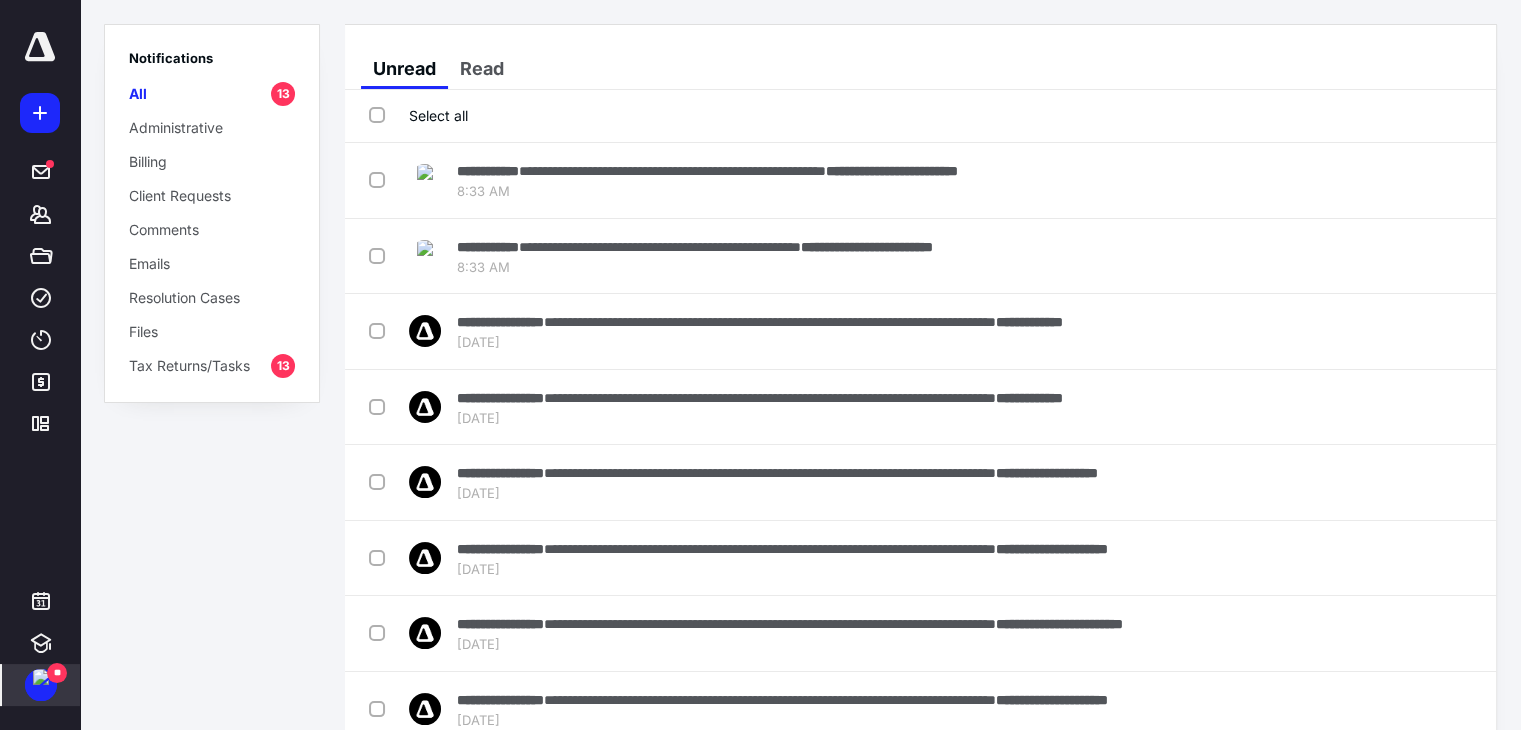 click on "Mark as  read" at bounding box center [1382, 180] 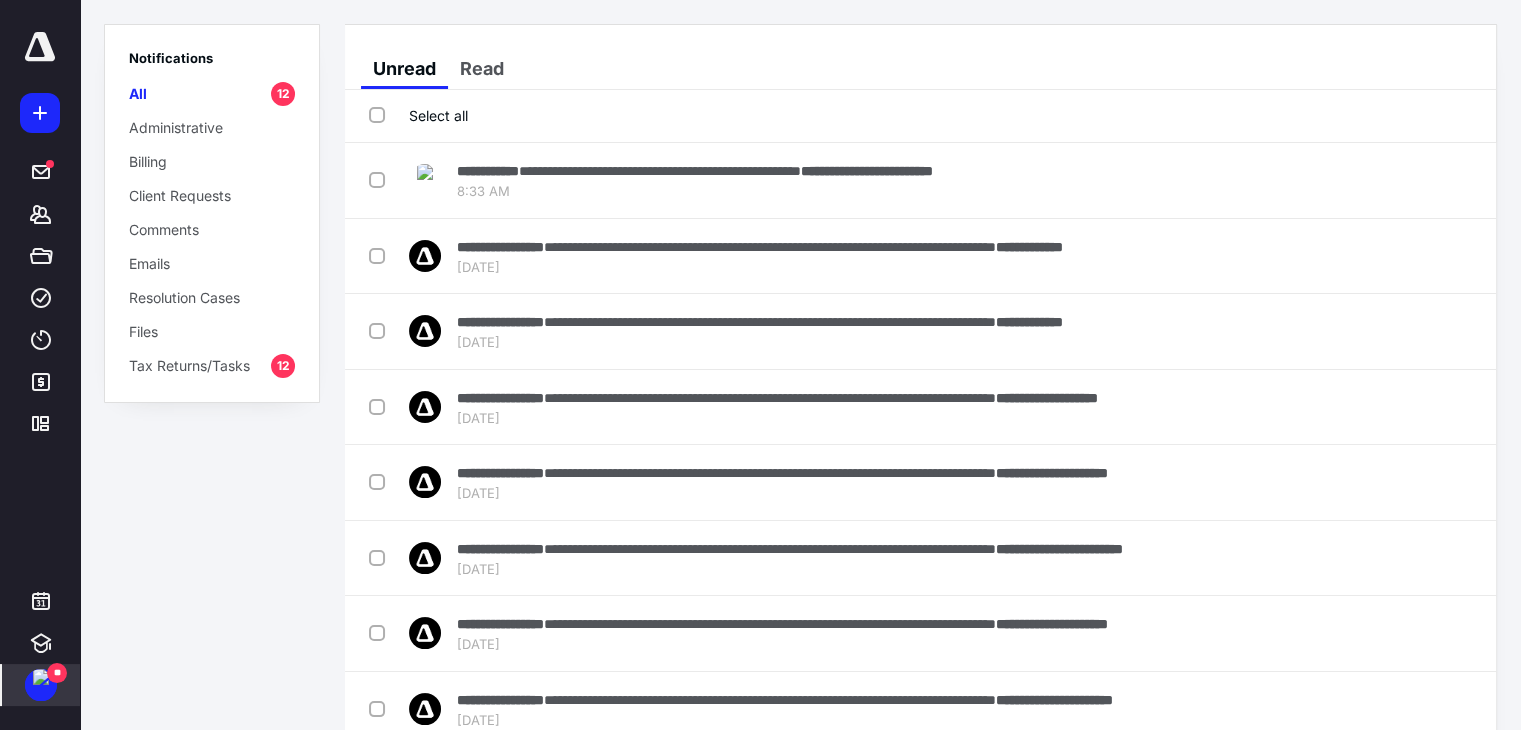 click on "Mark as  read" at bounding box center [1382, 180] 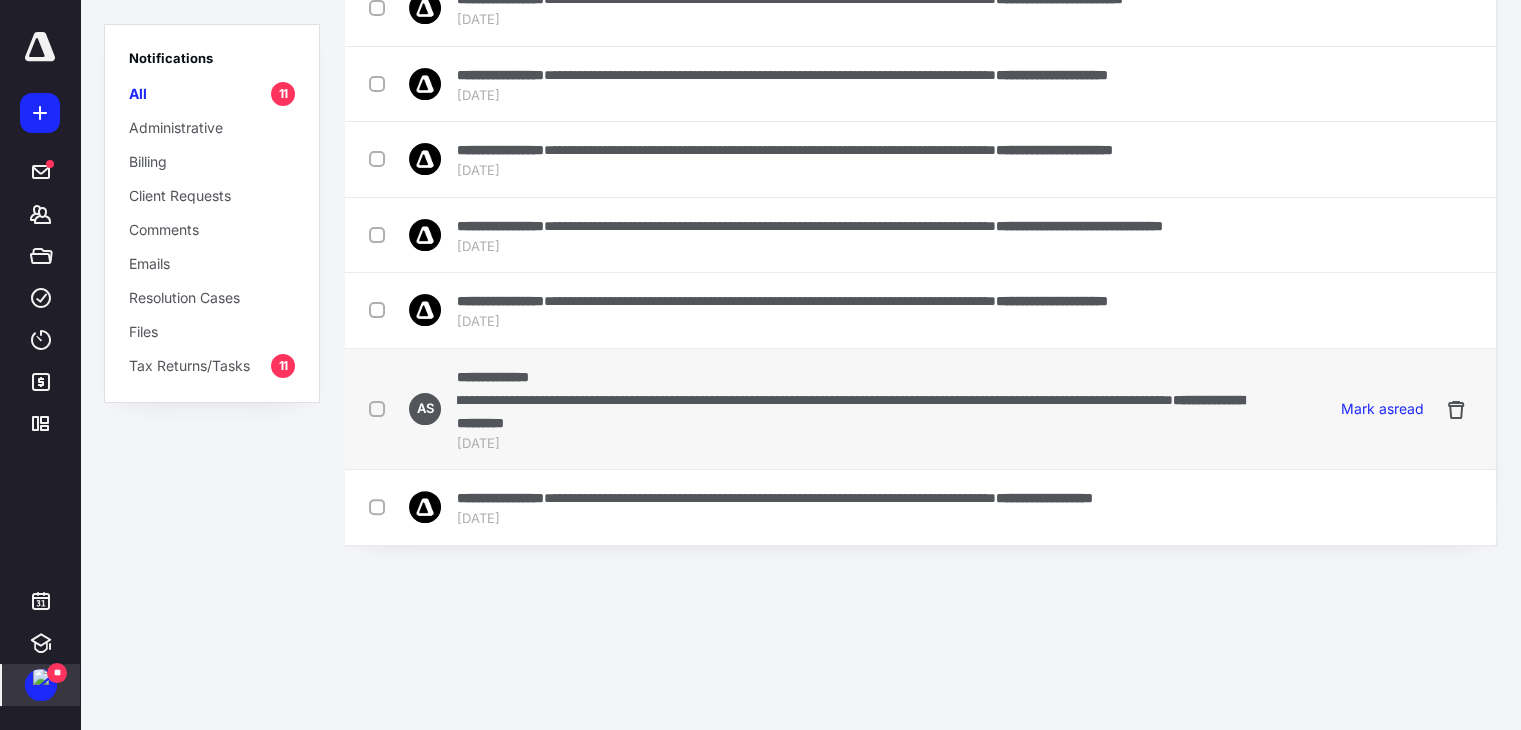 scroll, scrollTop: 0, scrollLeft: 0, axis: both 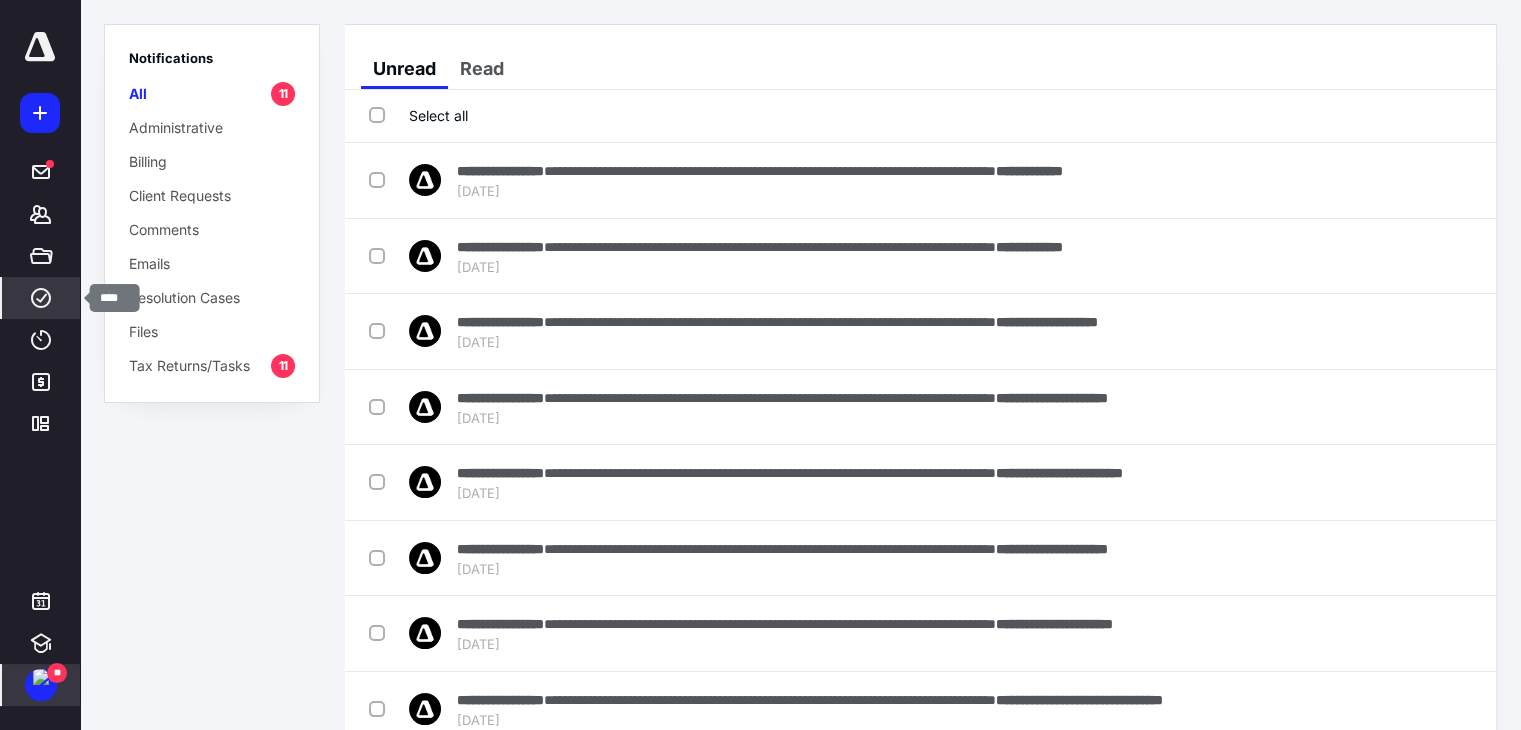 click 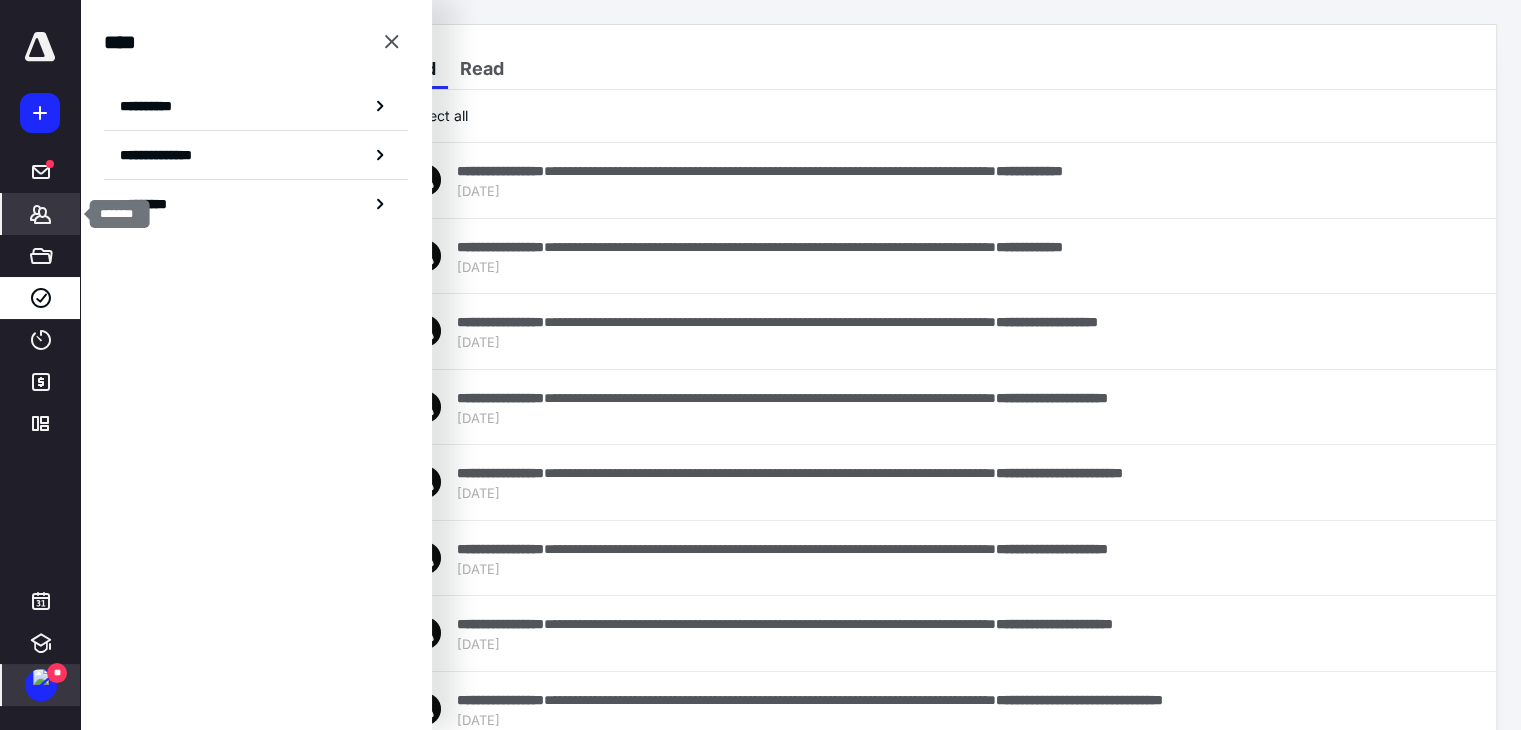 click 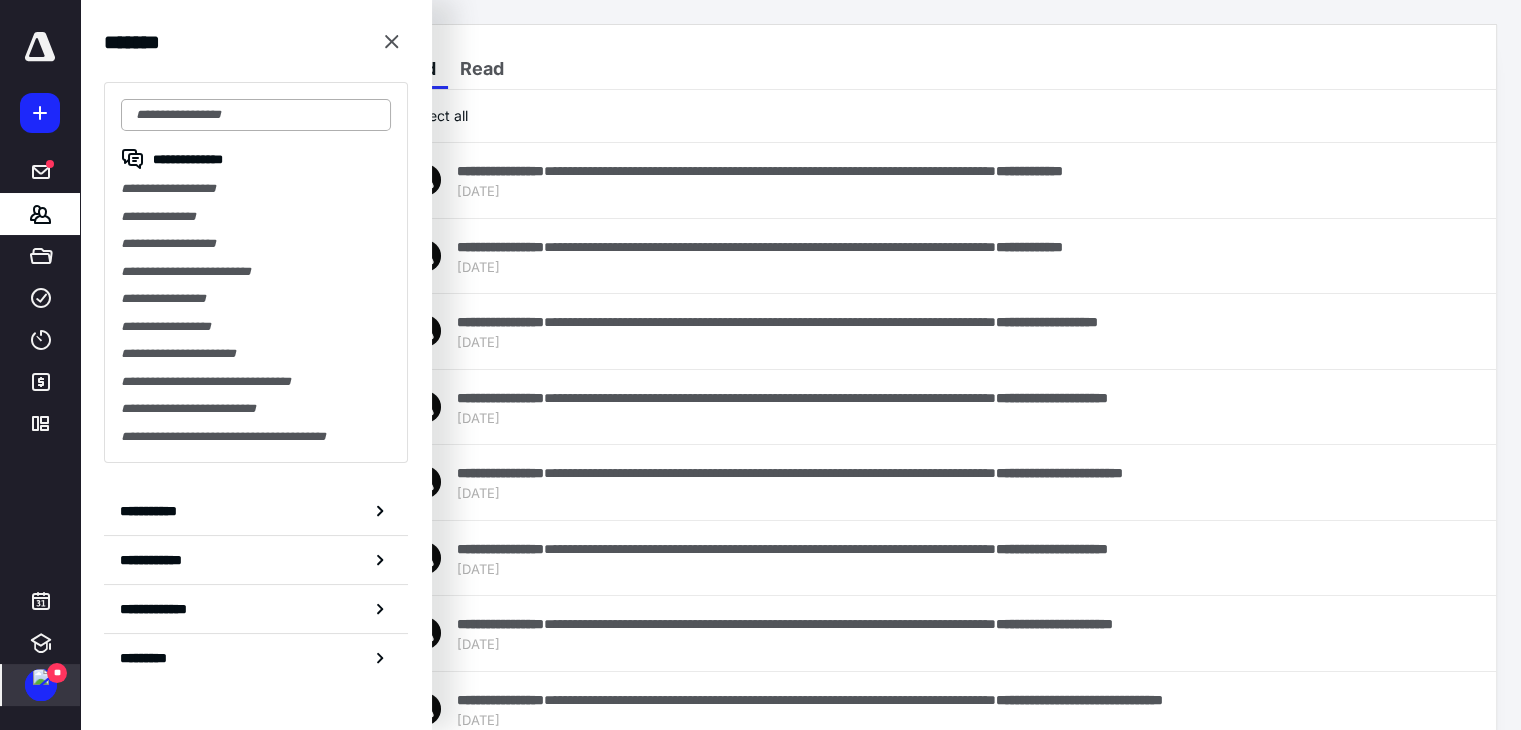 click at bounding box center [256, 115] 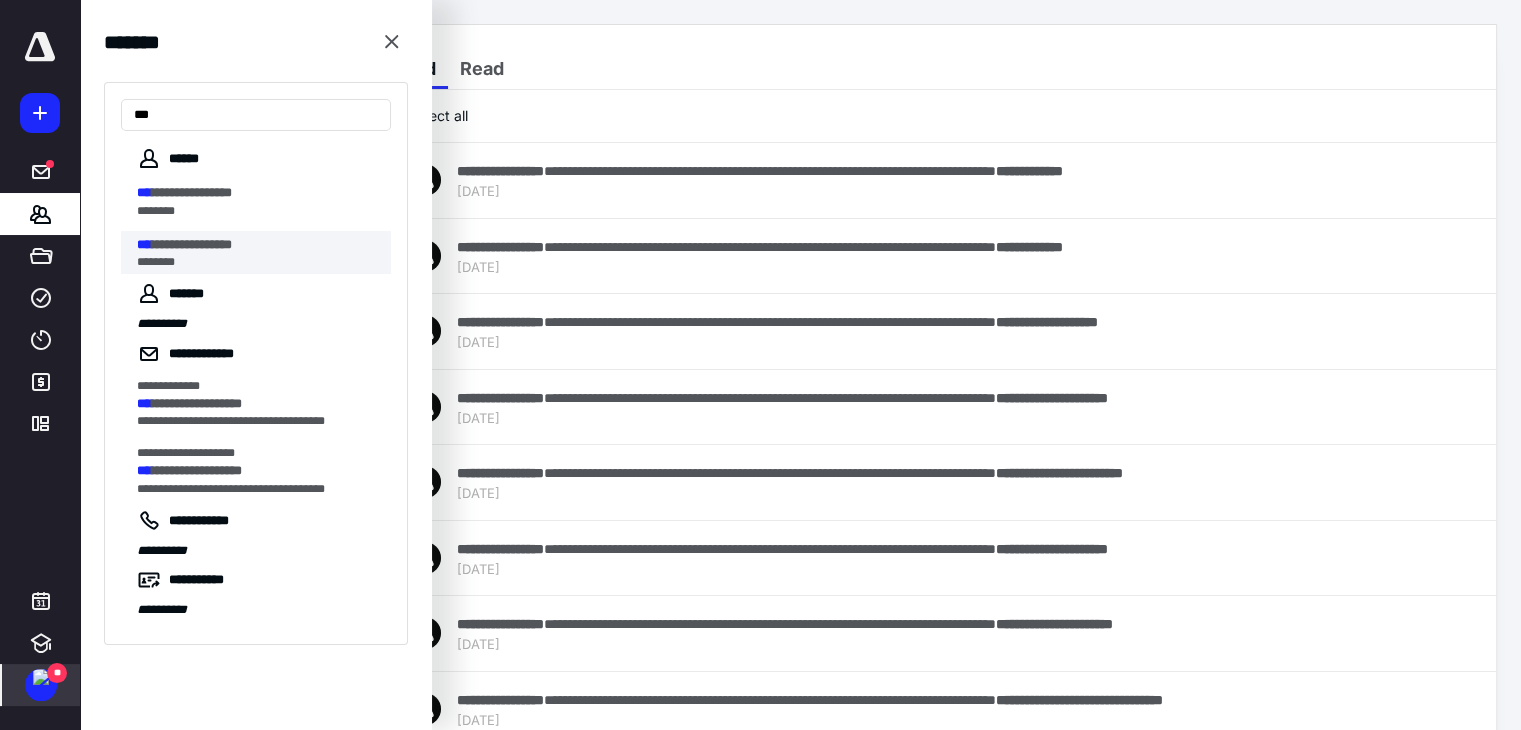 type on "***" 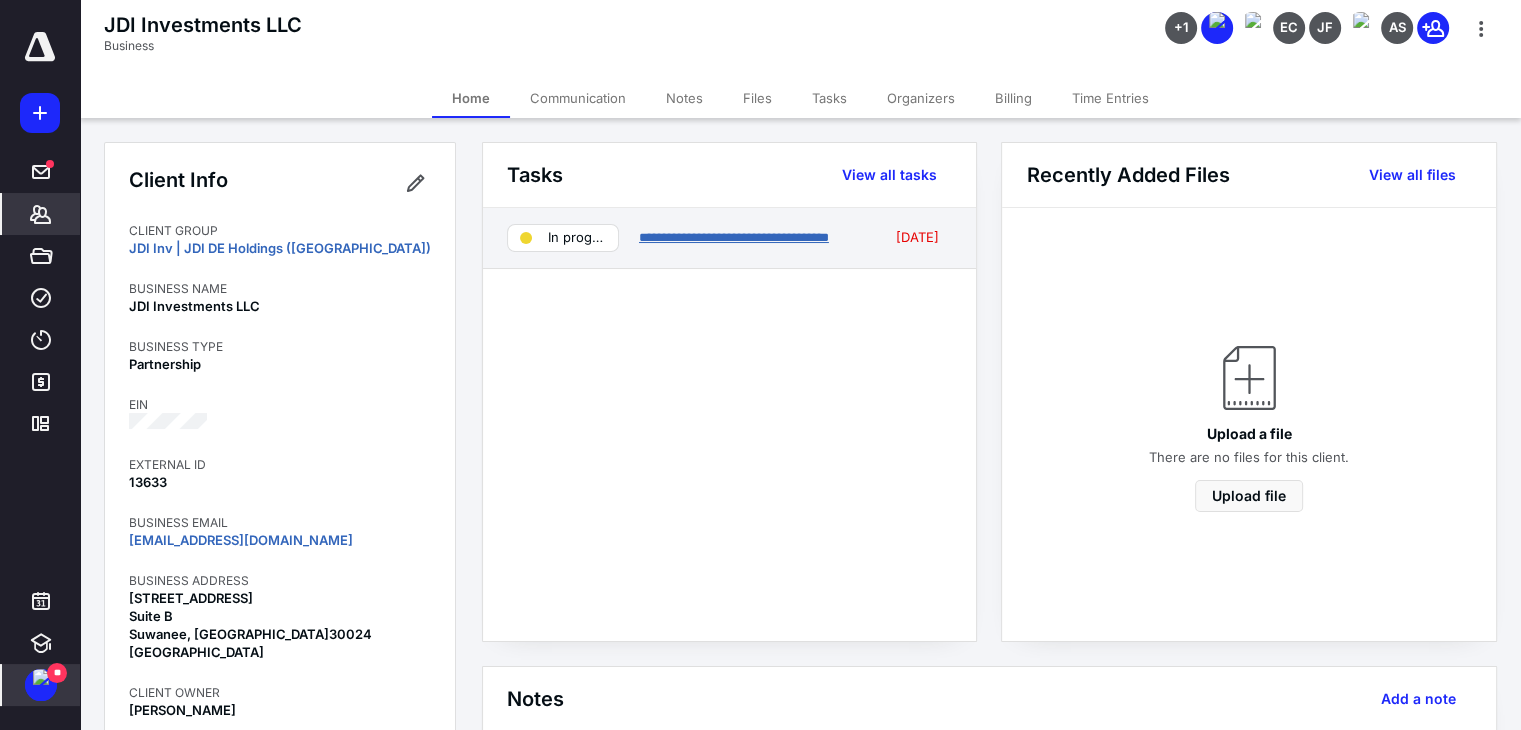 click on "**********" at bounding box center [734, 237] 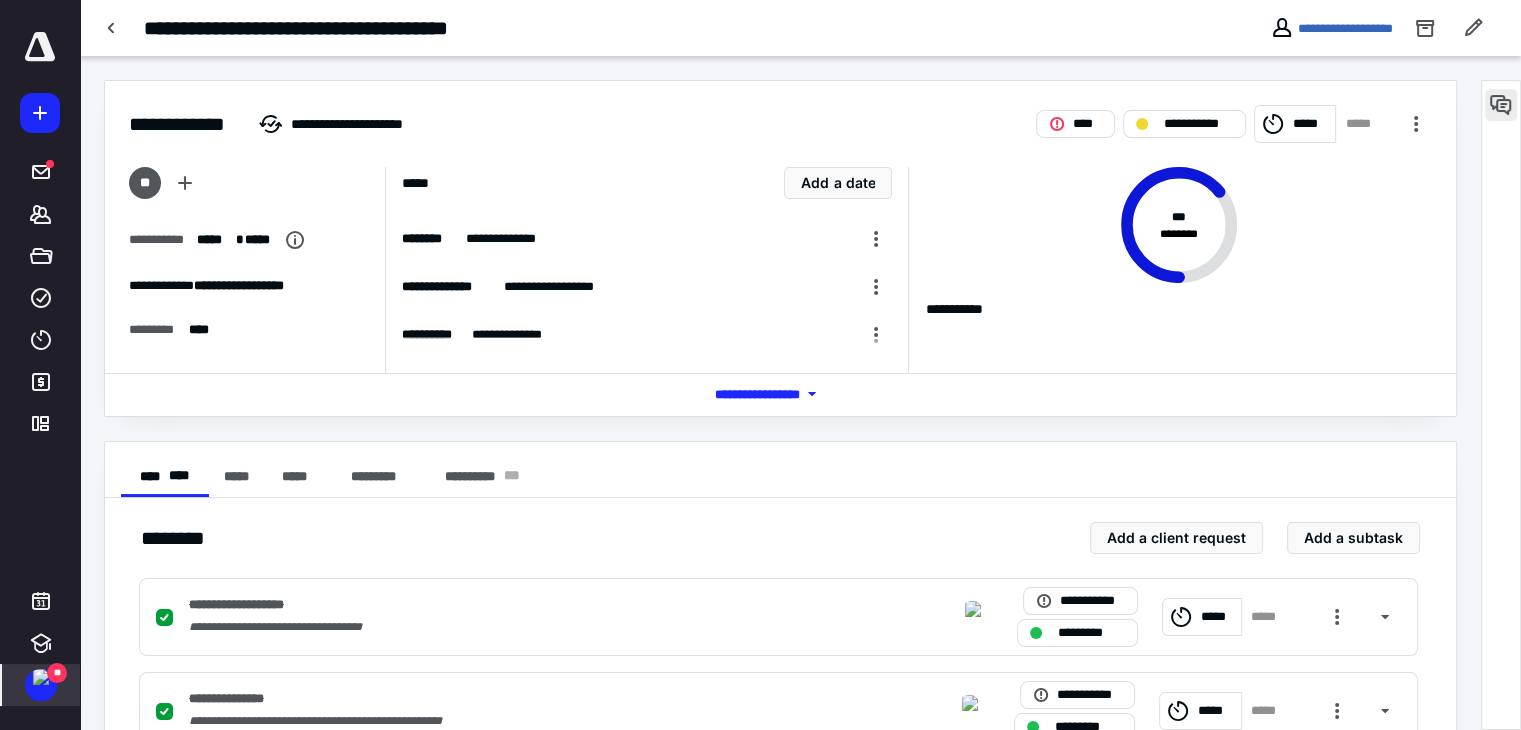 click at bounding box center (1501, 105) 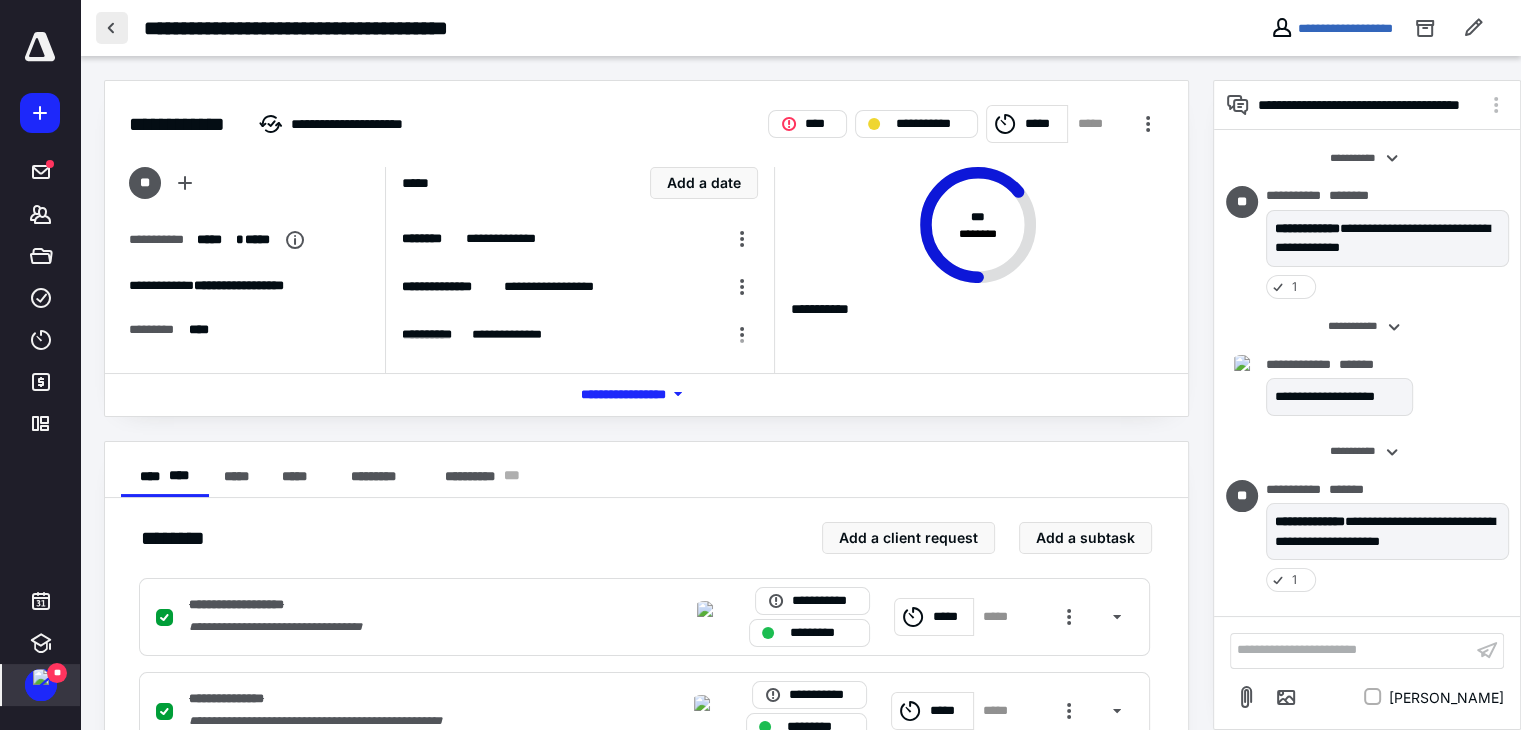 click at bounding box center (112, 28) 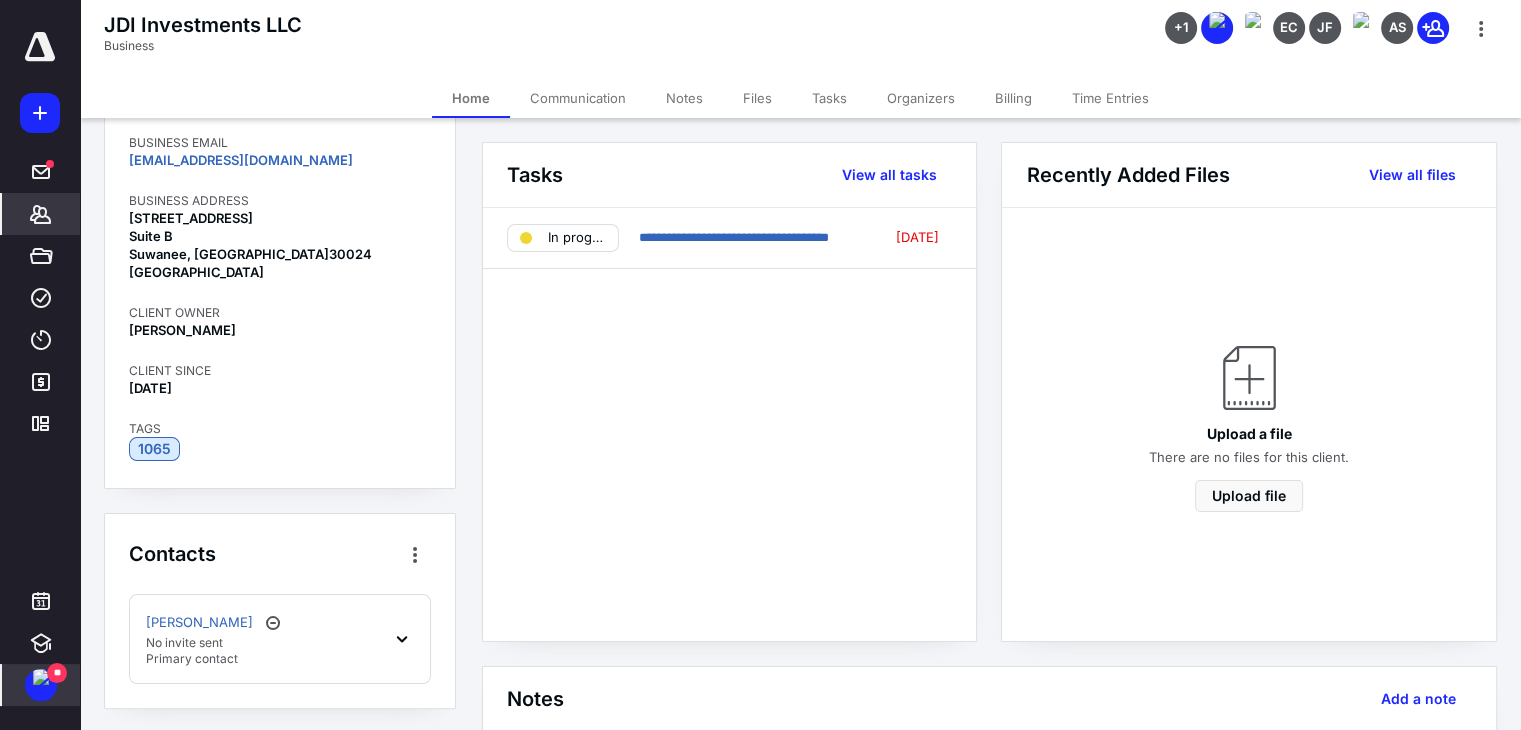 scroll, scrollTop: 500, scrollLeft: 0, axis: vertical 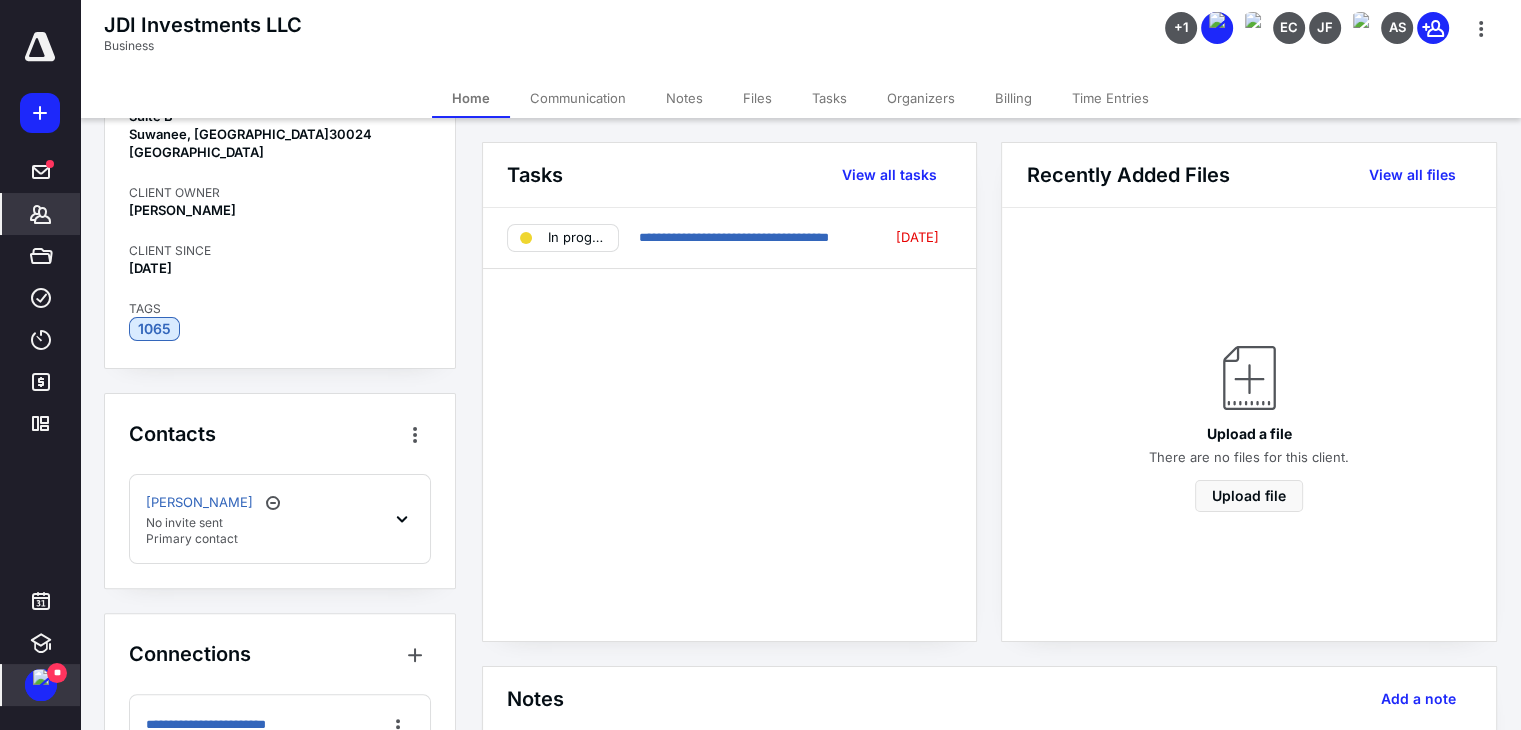 click 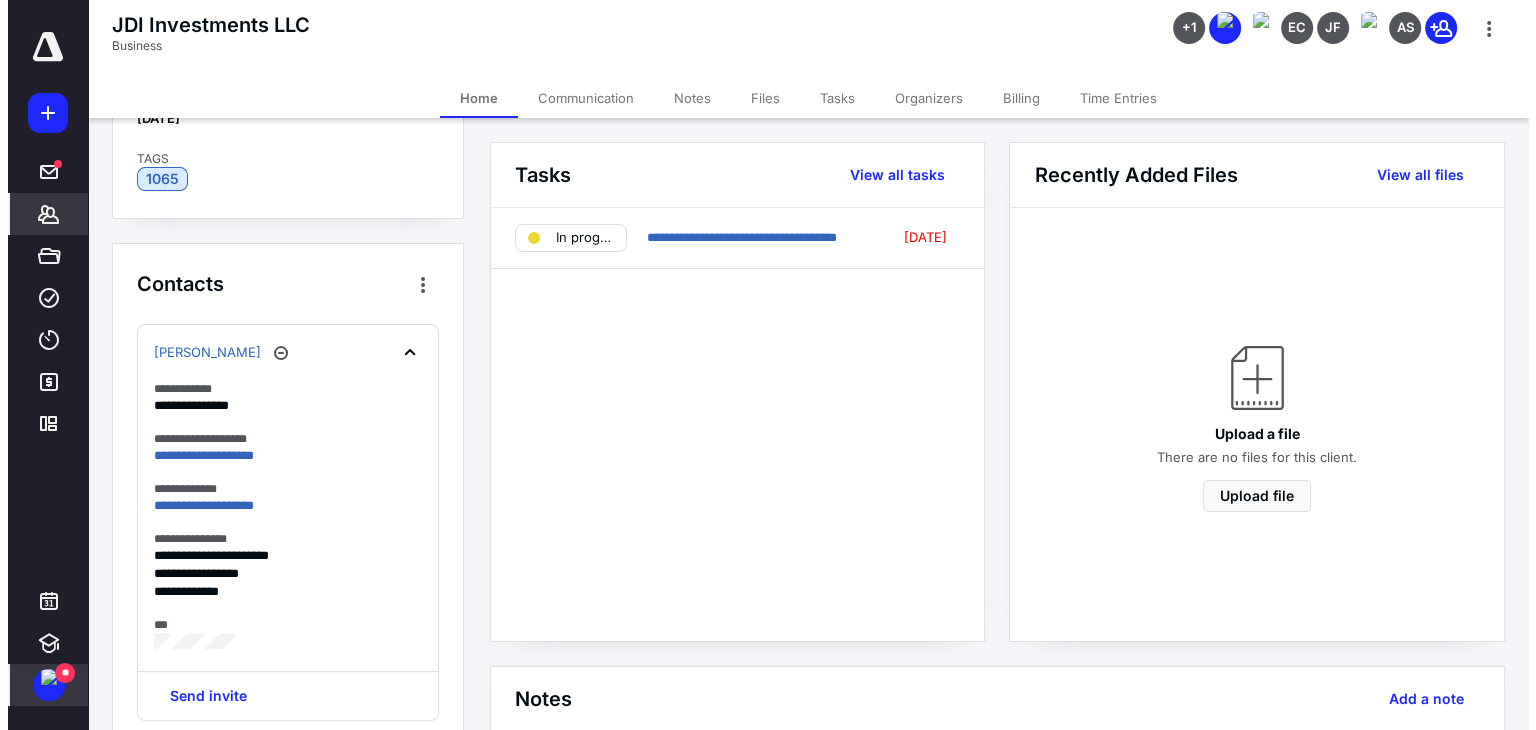 scroll, scrollTop: 700, scrollLeft: 0, axis: vertical 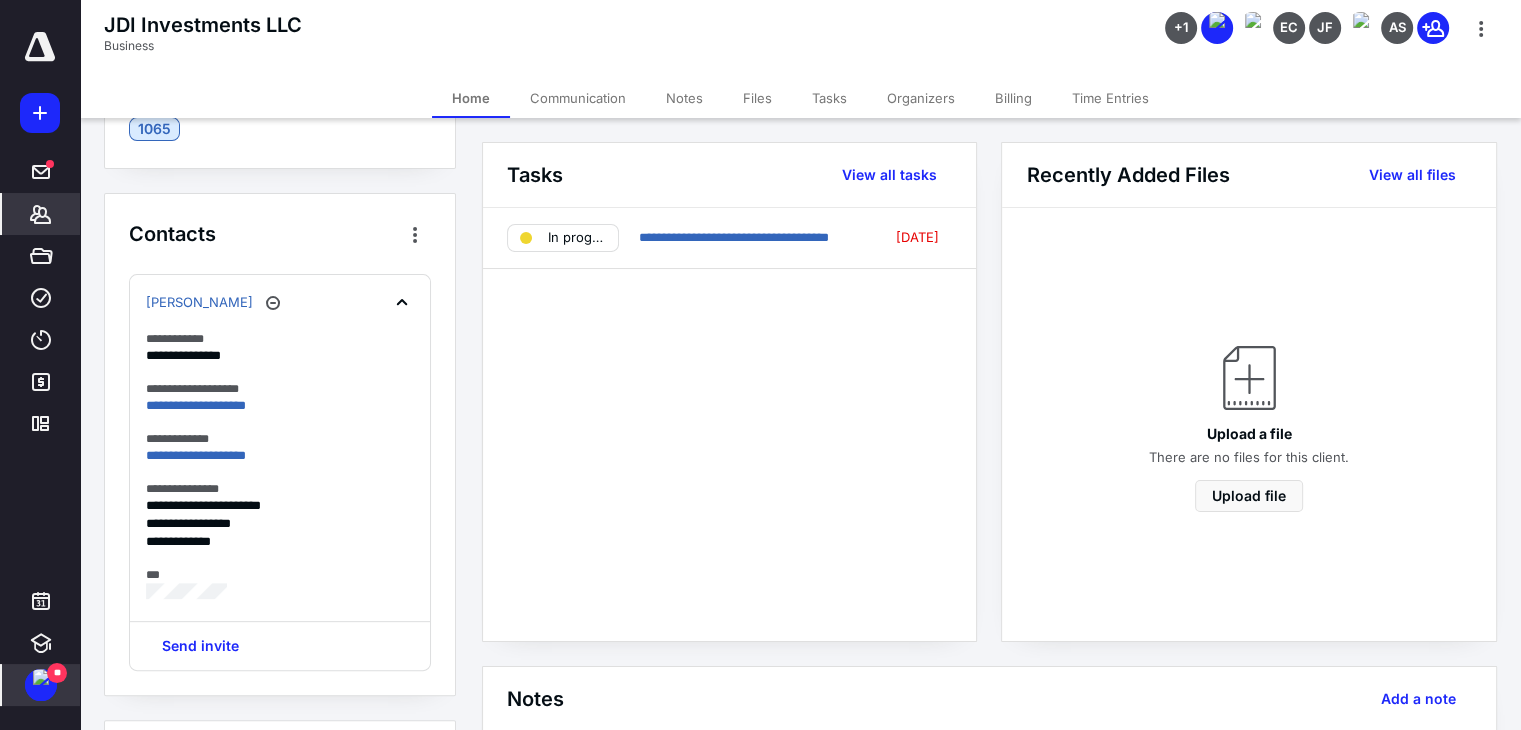 click on "Files" at bounding box center [757, 98] 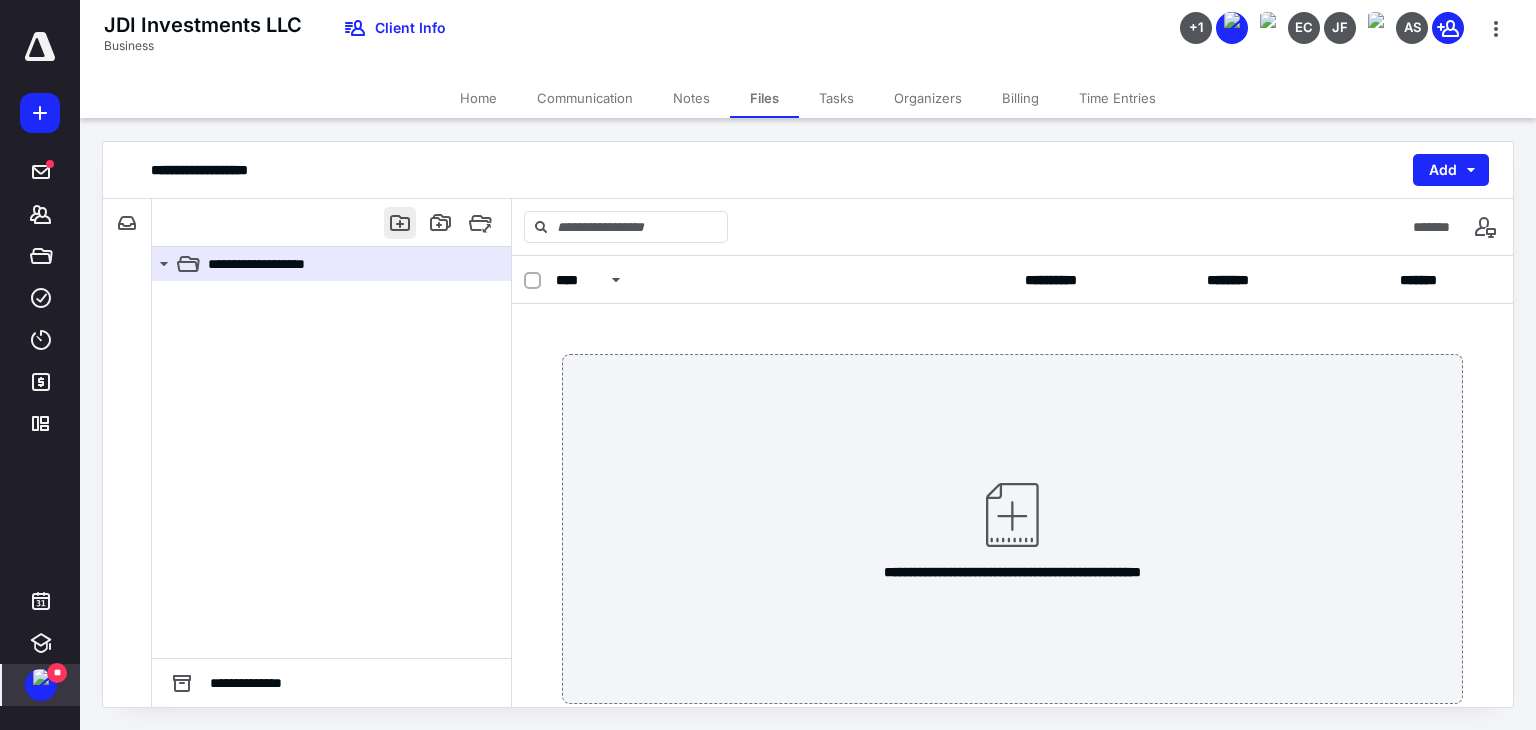 click at bounding box center [400, 223] 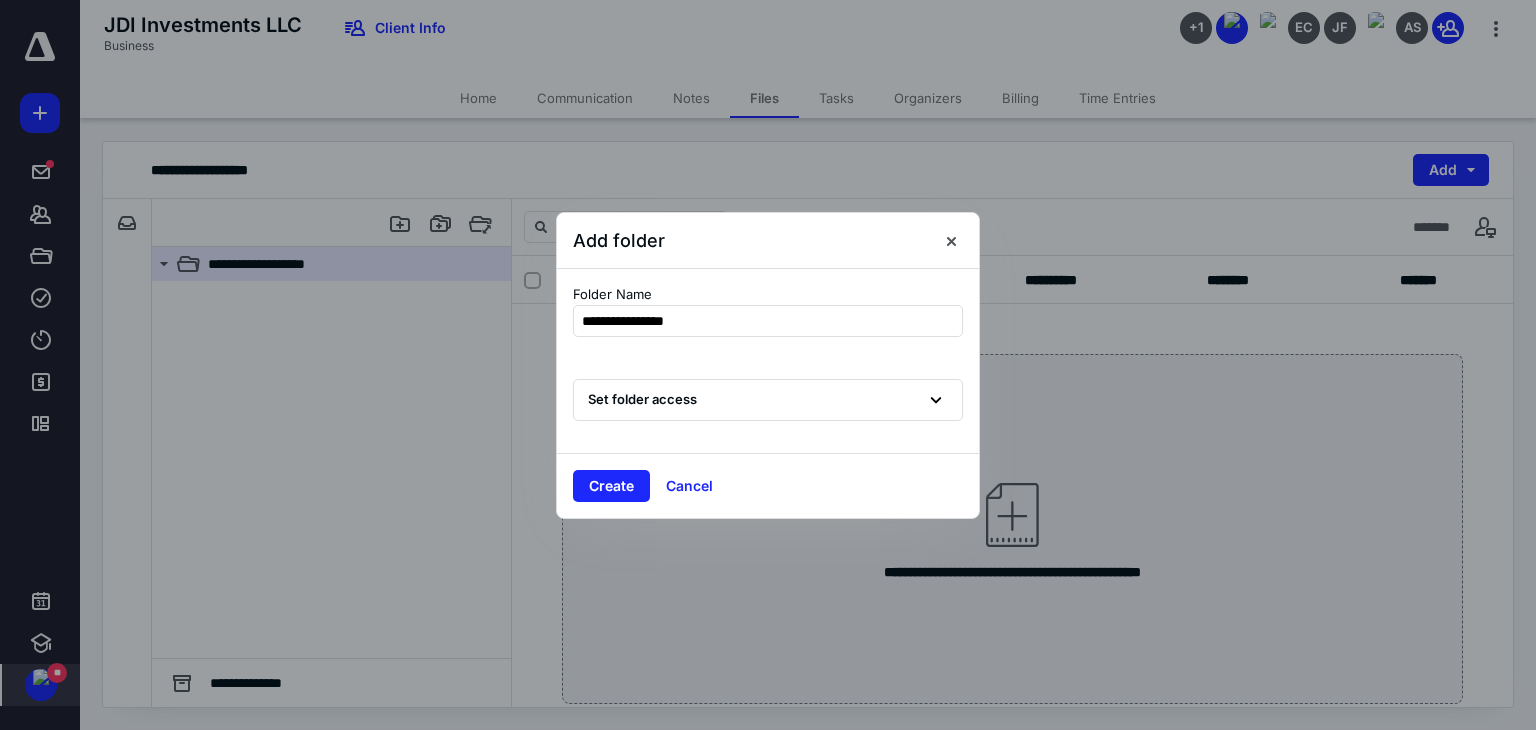 type on "**********" 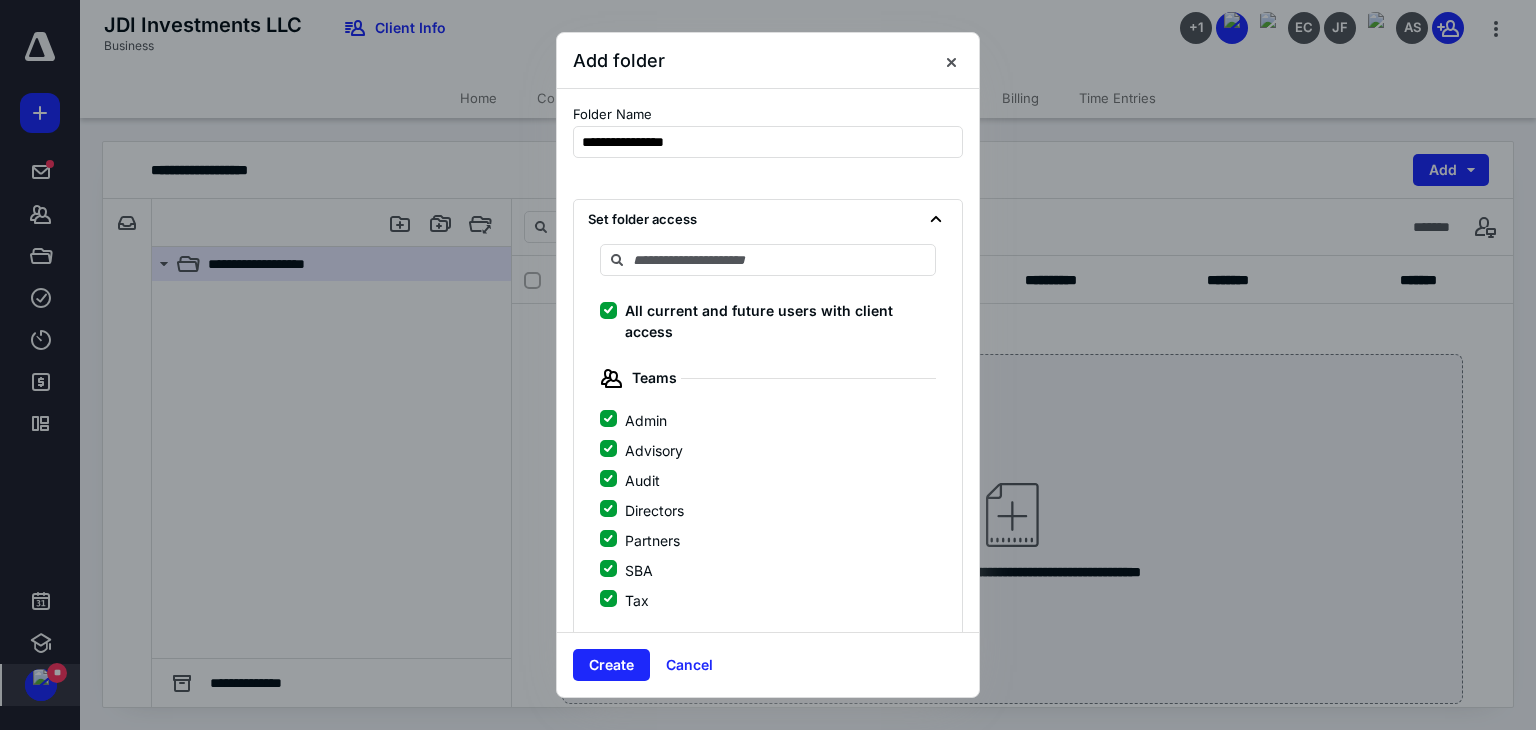 click 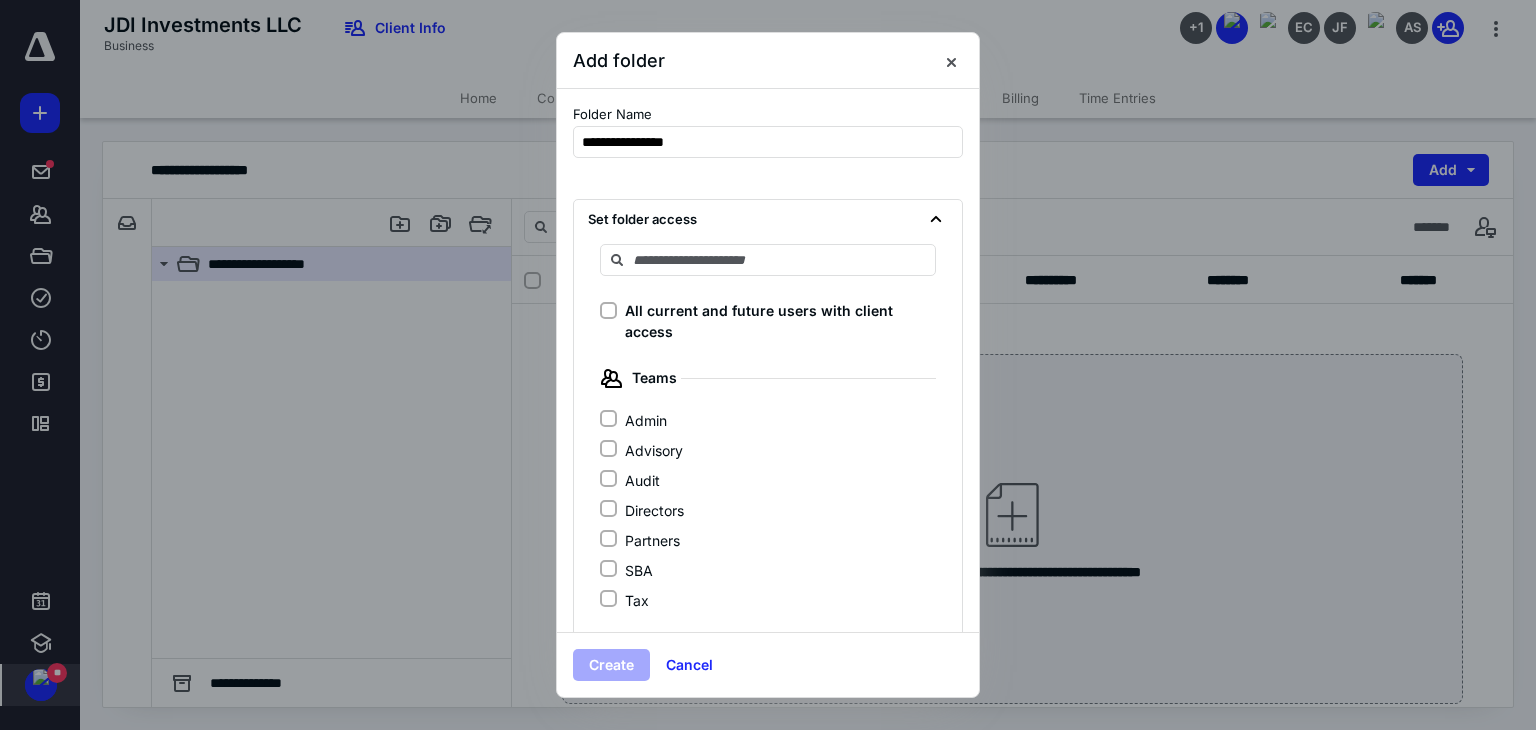 click 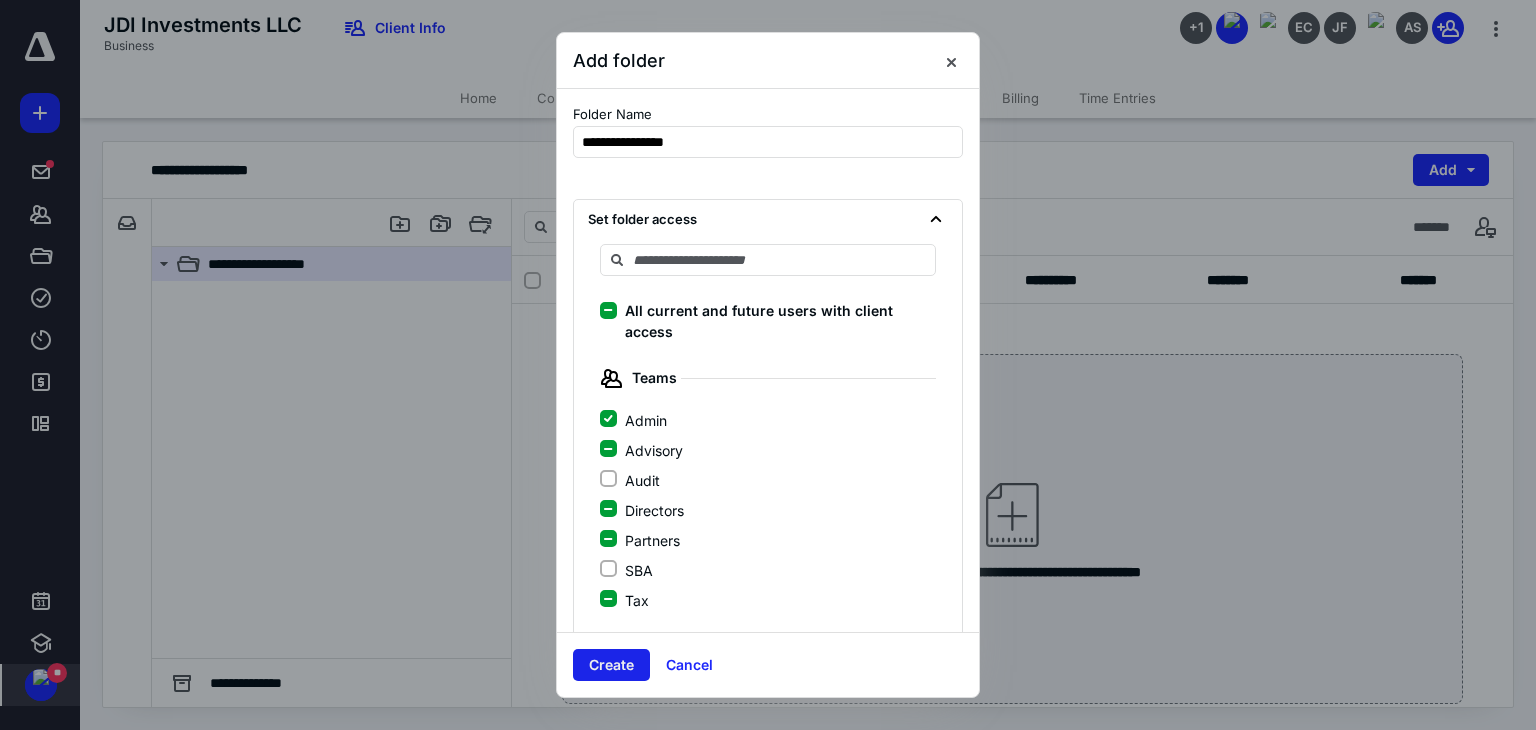click on "Create" at bounding box center [611, 665] 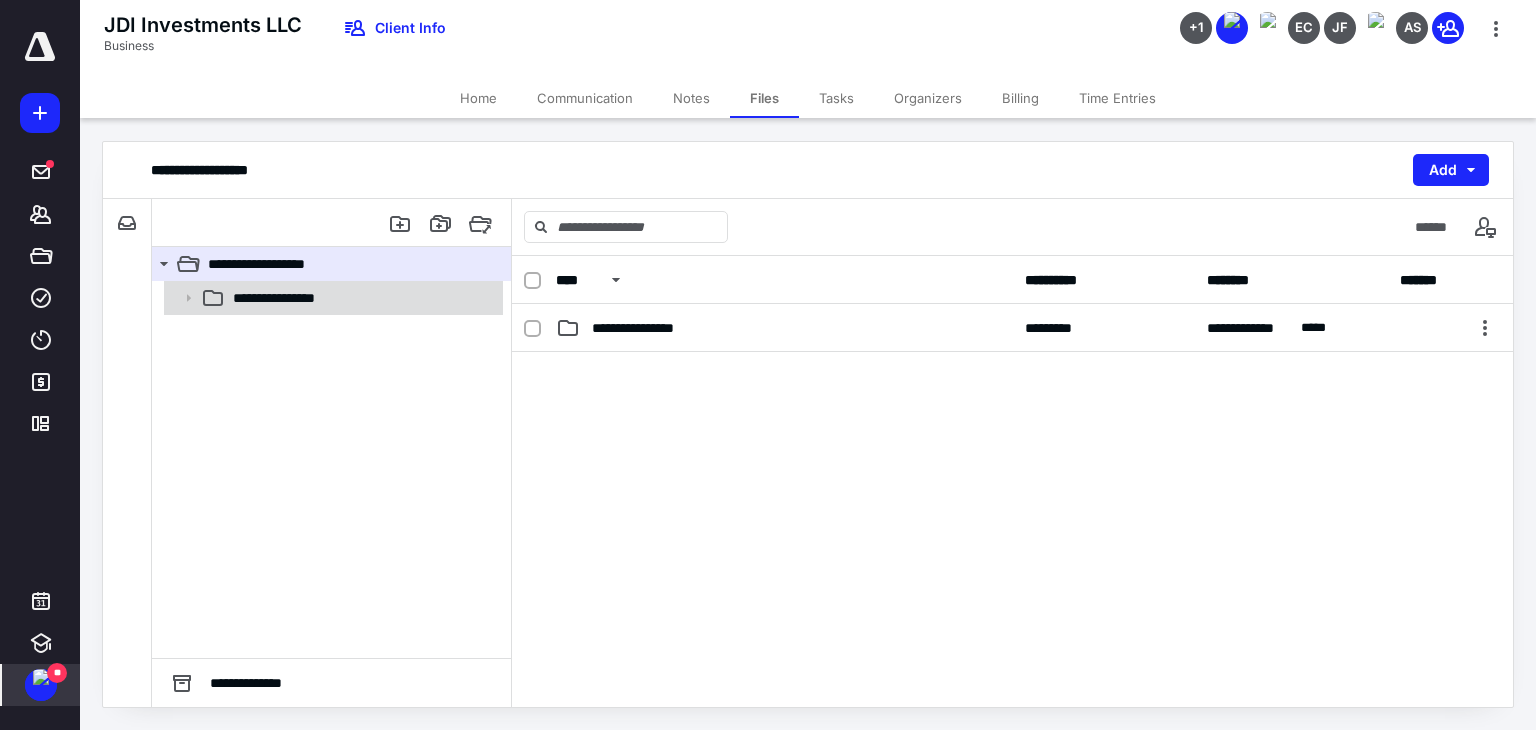 click on "**********" at bounding box center [291, 298] 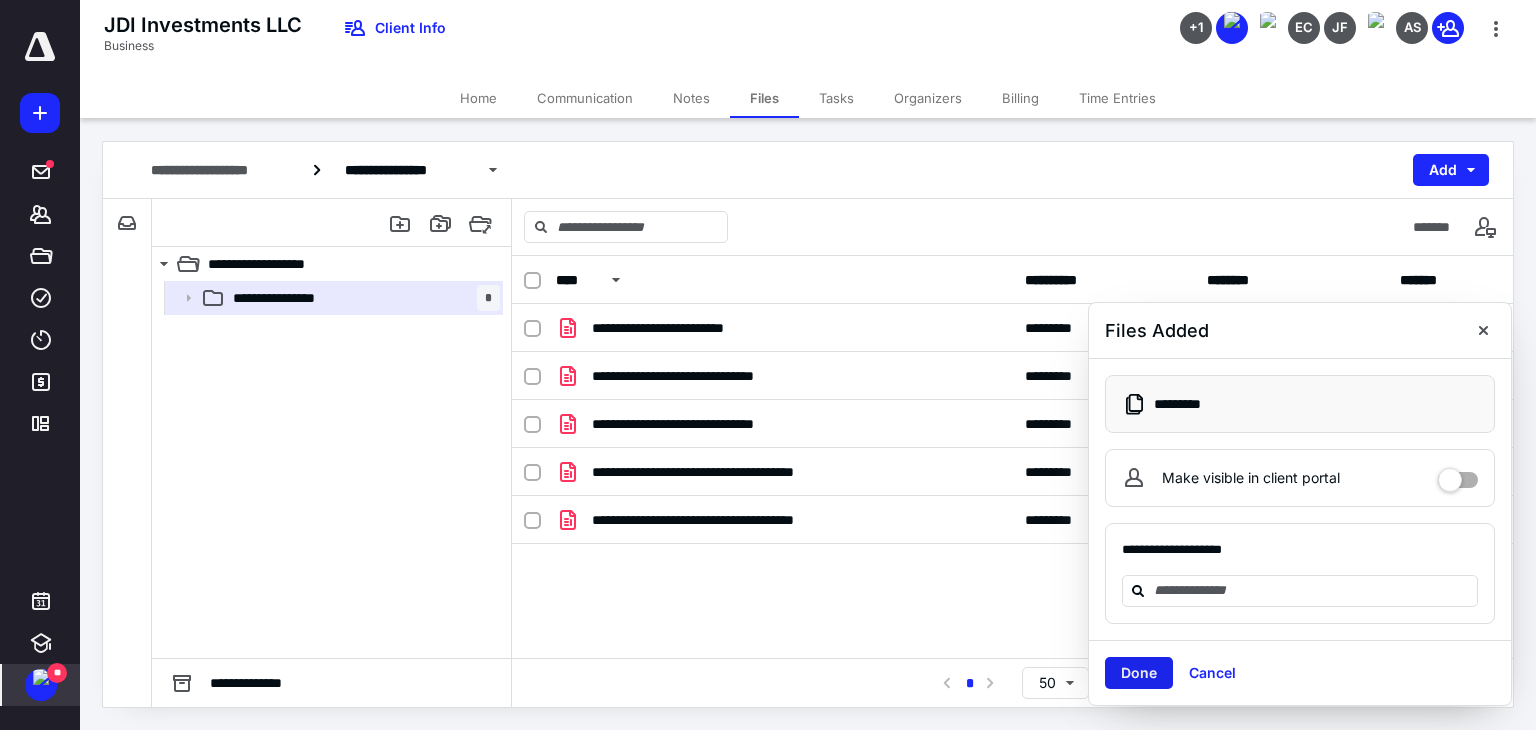 click on "Done" at bounding box center (1139, 673) 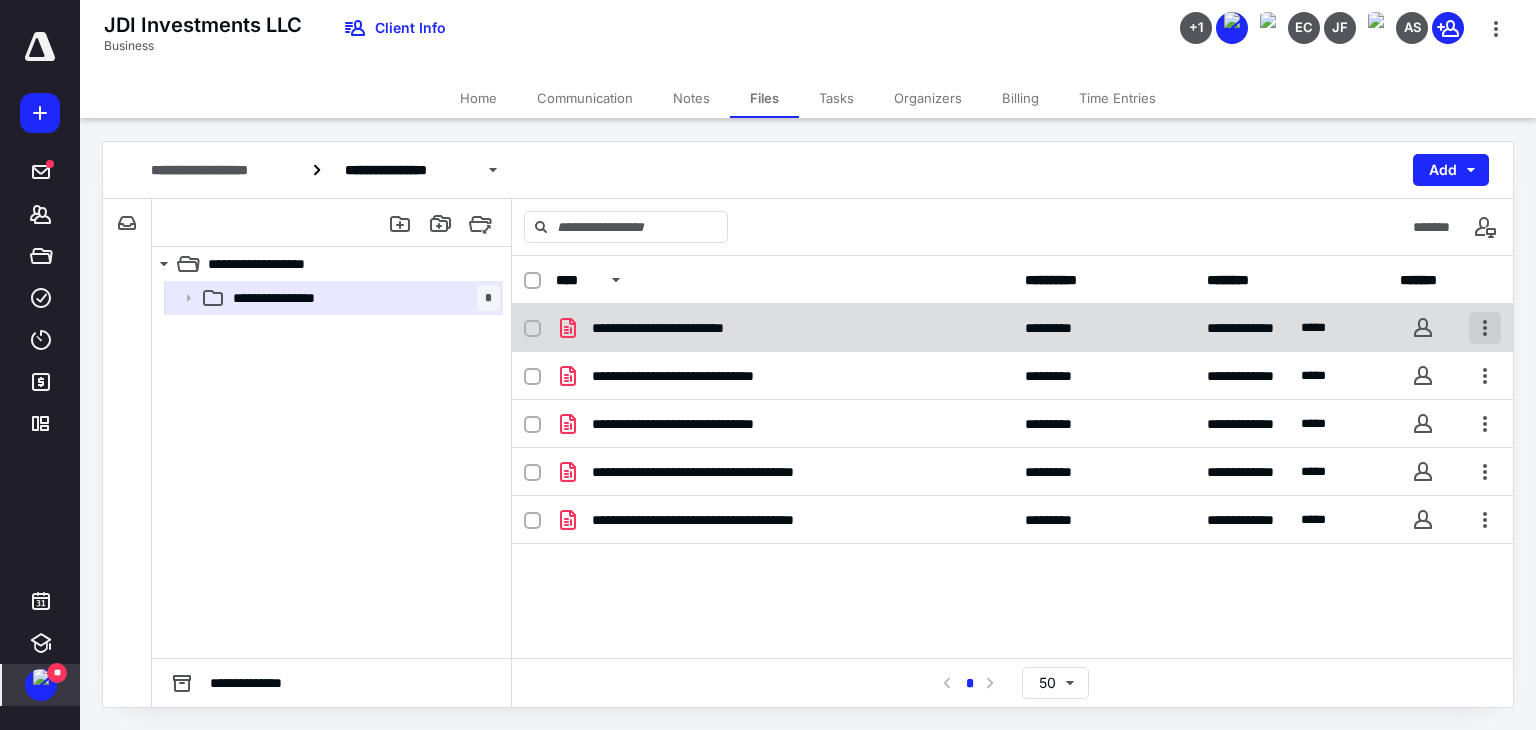 click at bounding box center [1485, 328] 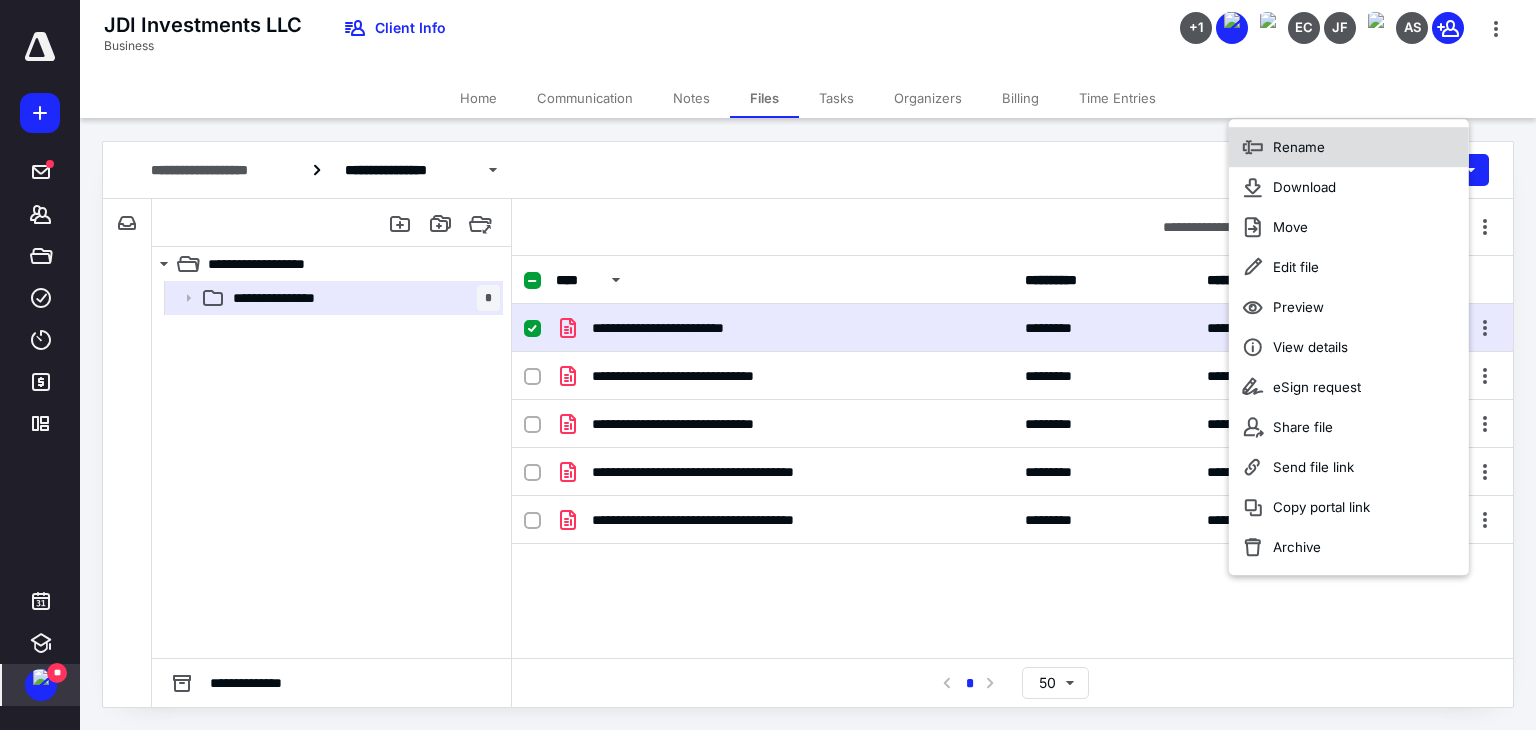click on "Rename" at bounding box center [1299, 147] 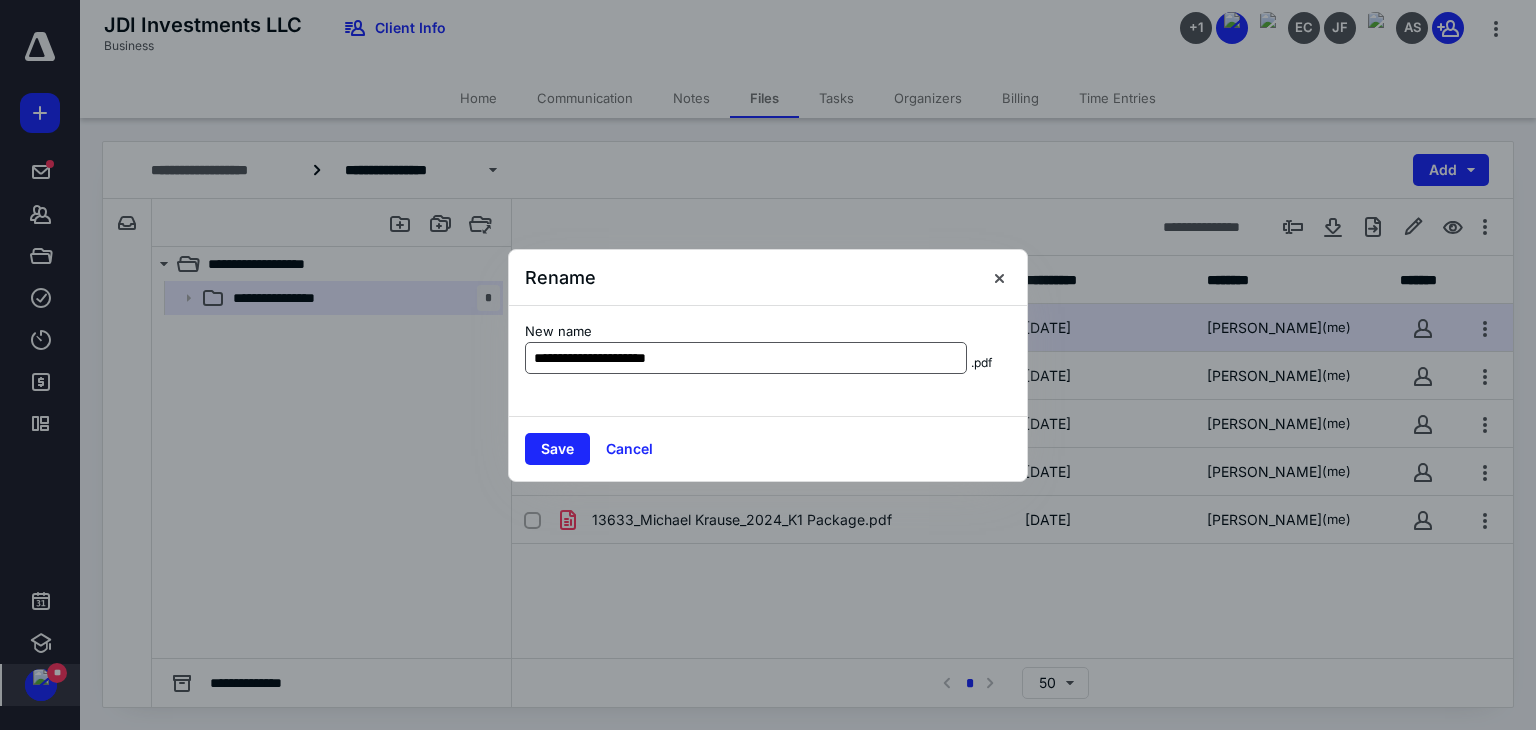 click on "**********" at bounding box center (746, 358) 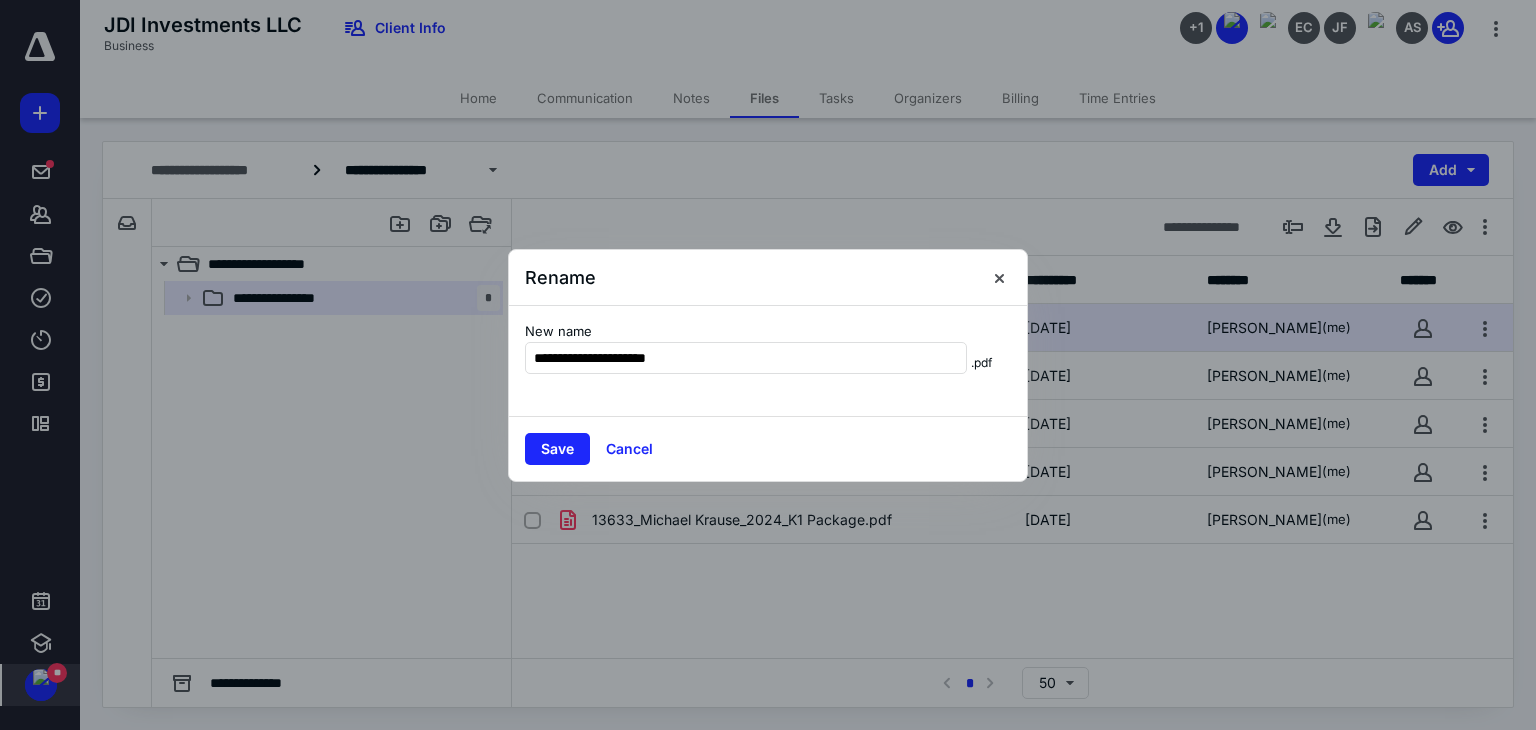 drag, startPoint x: 582, startPoint y: 360, endPoint x: 508, endPoint y: 353, distance: 74.330345 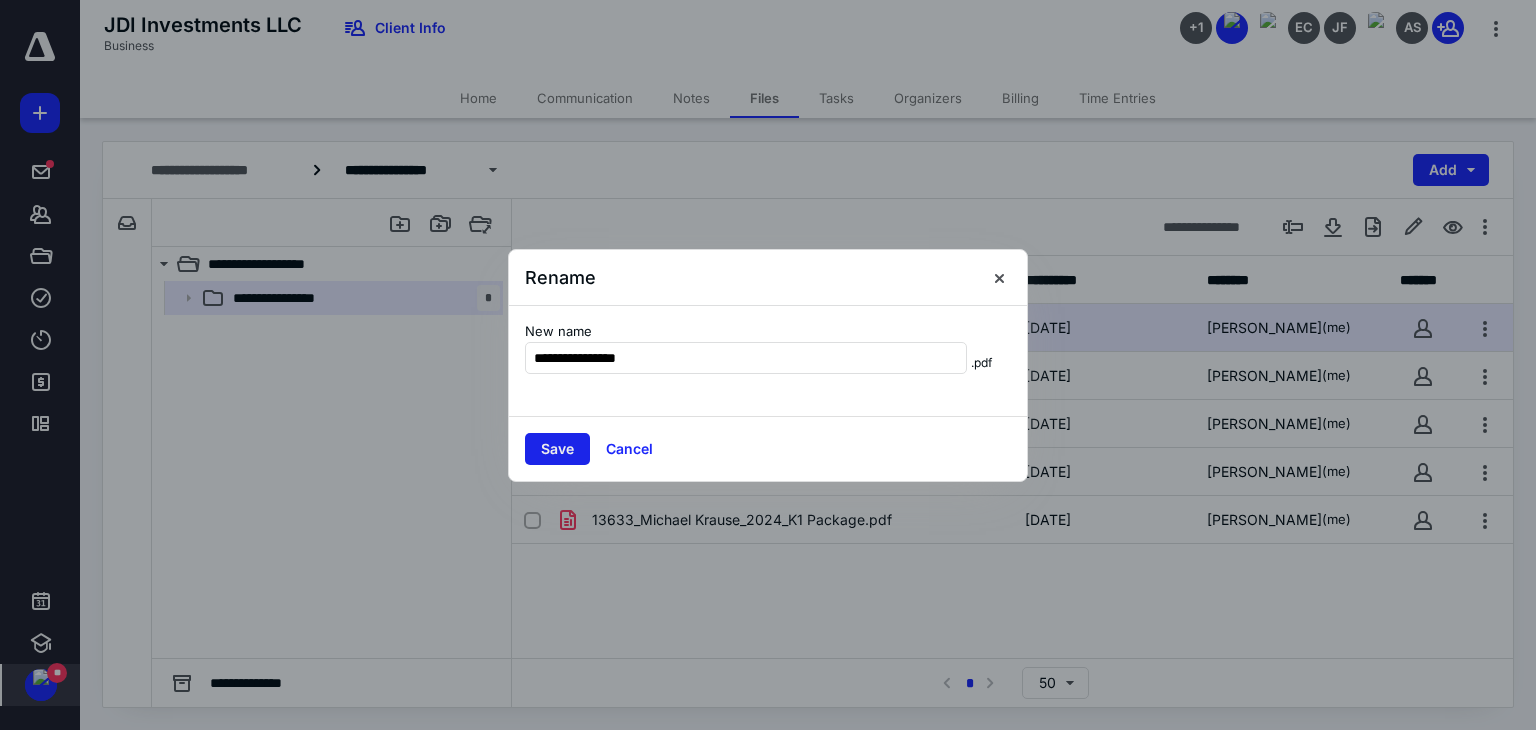 type on "**********" 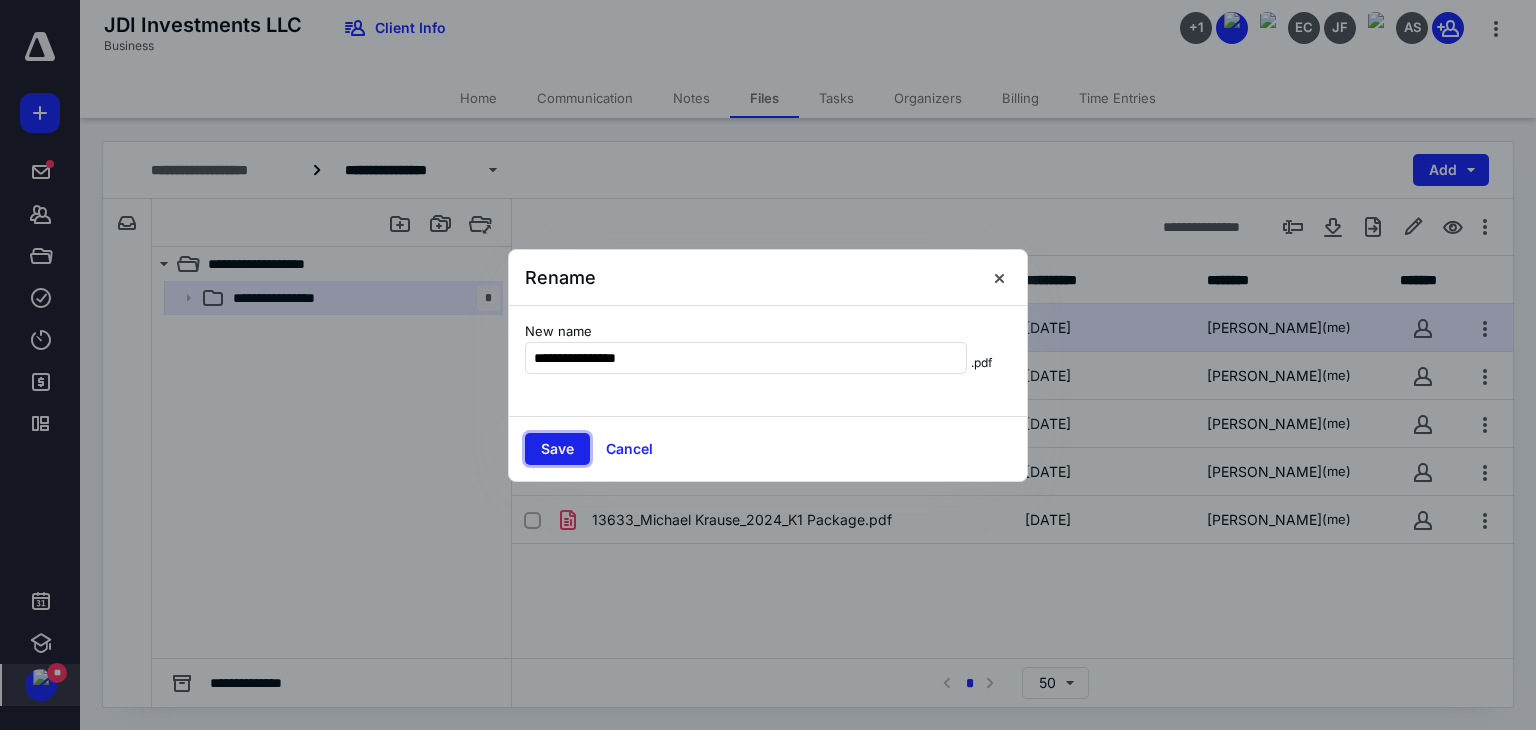 click on "Save" at bounding box center [557, 449] 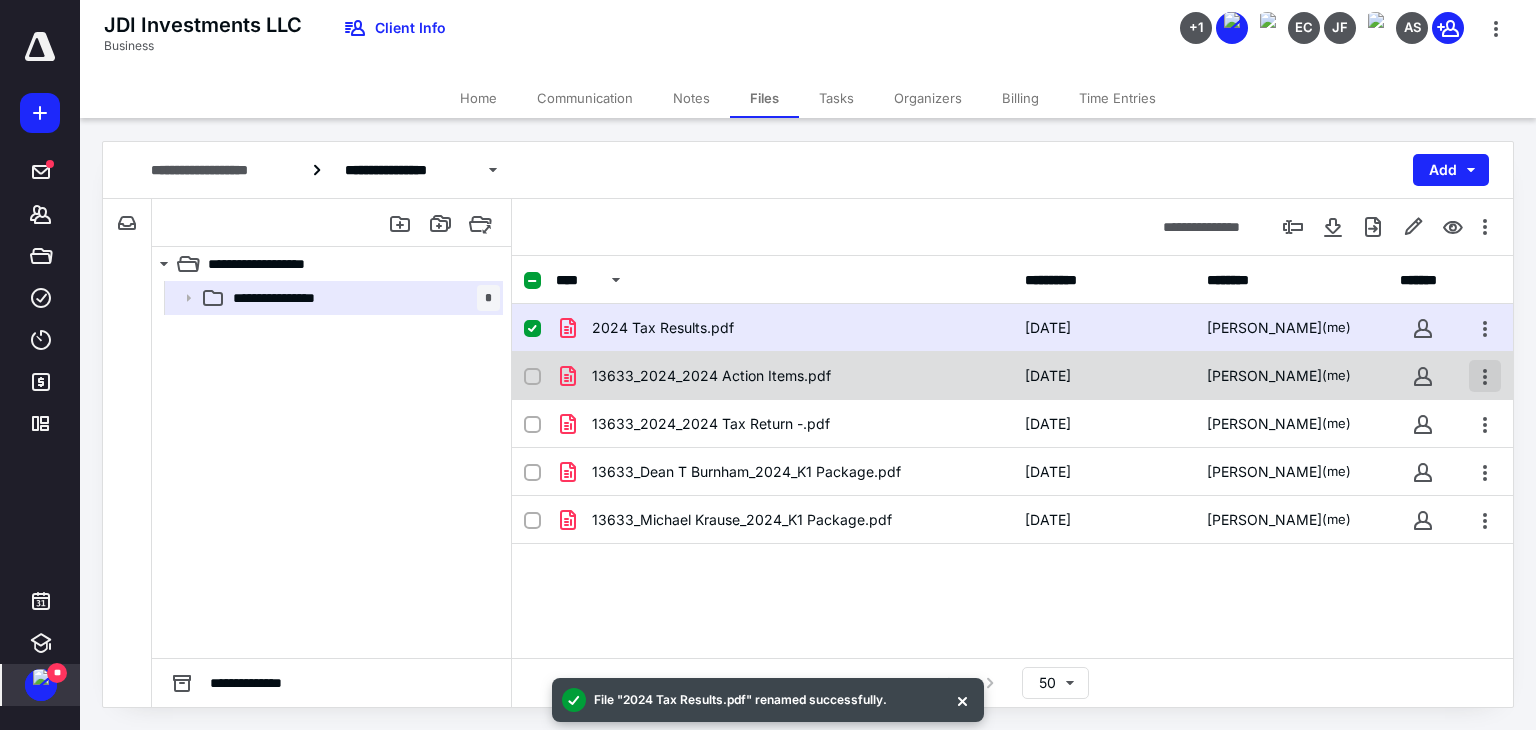 click at bounding box center (1485, 376) 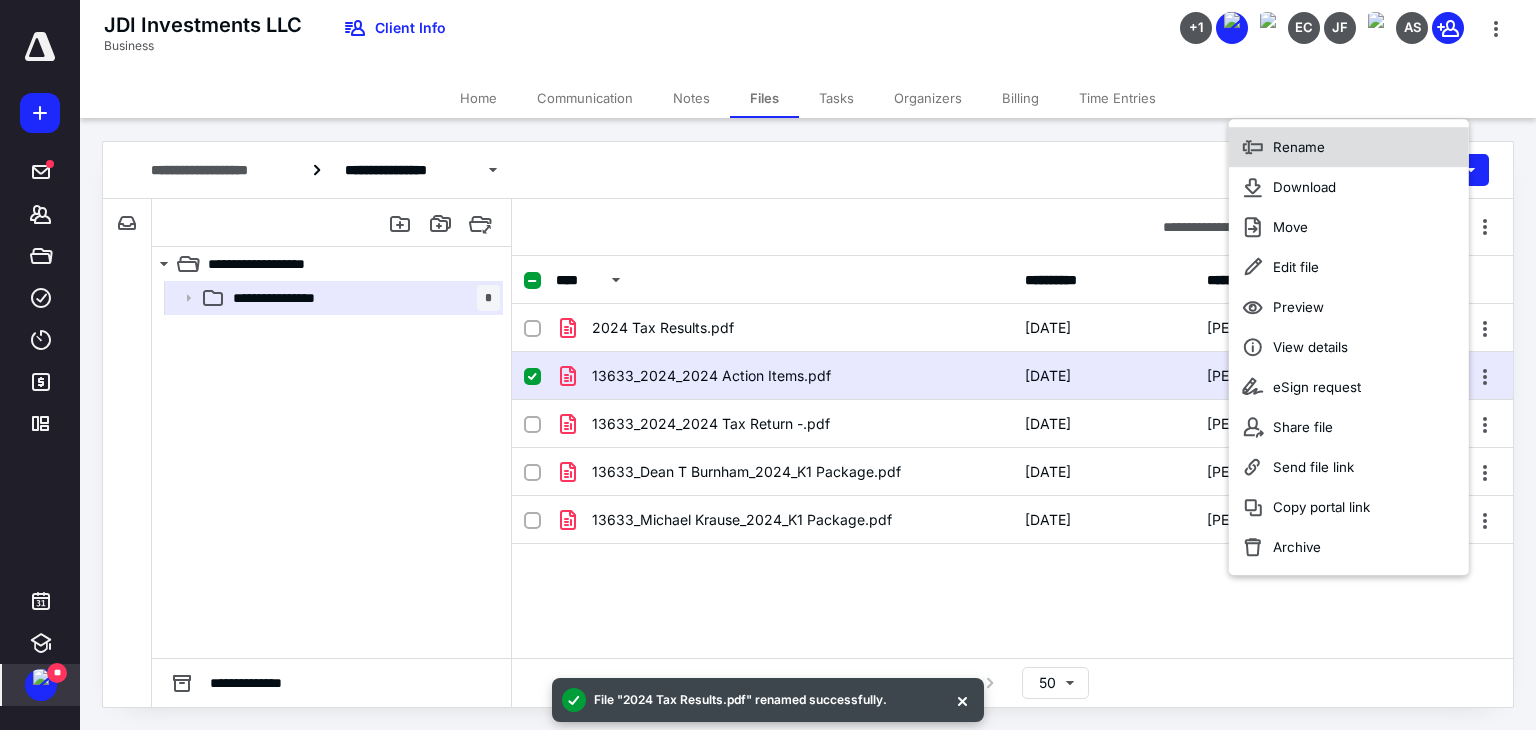 click on "Rename" at bounding box center (1299, 147) 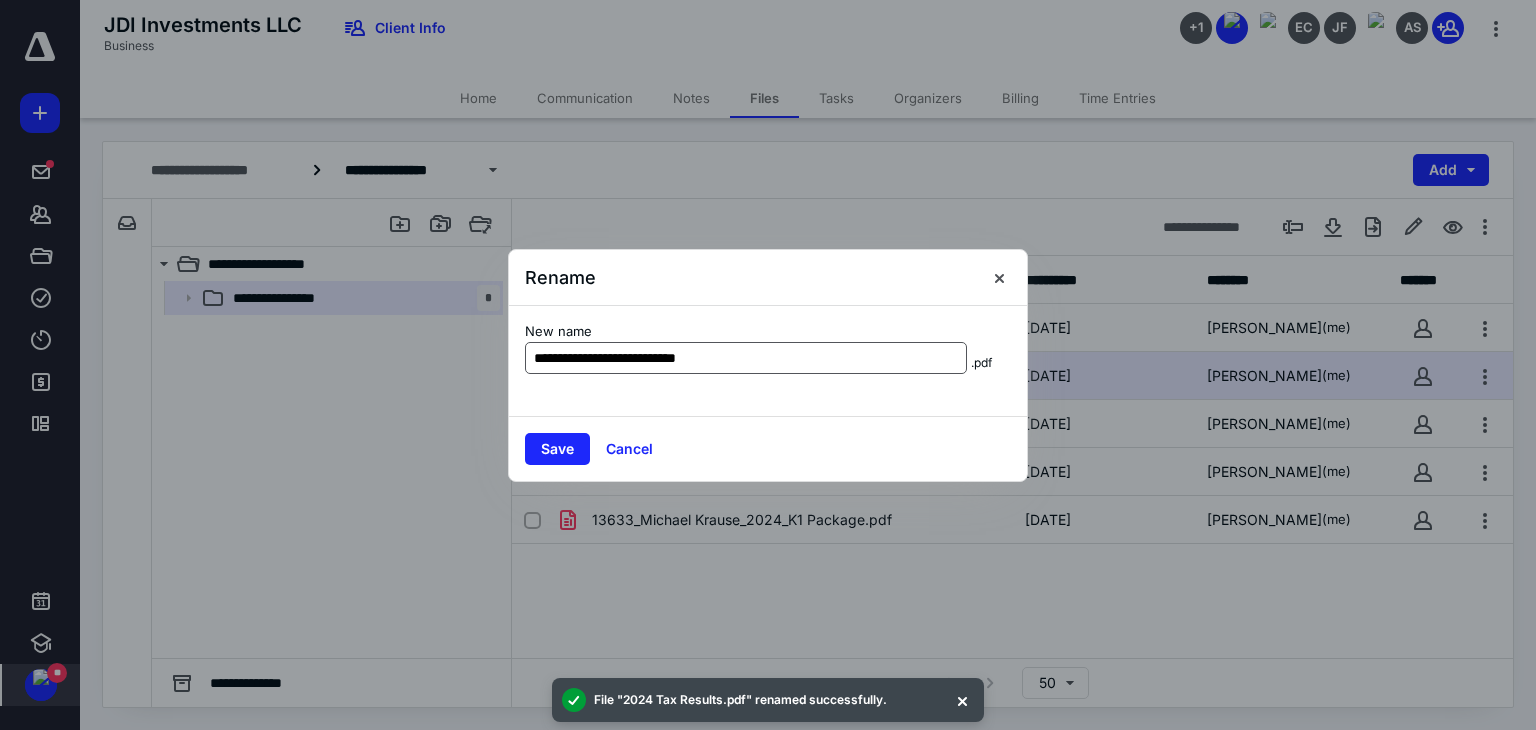click on "**********" at bounding box center [746, 358] 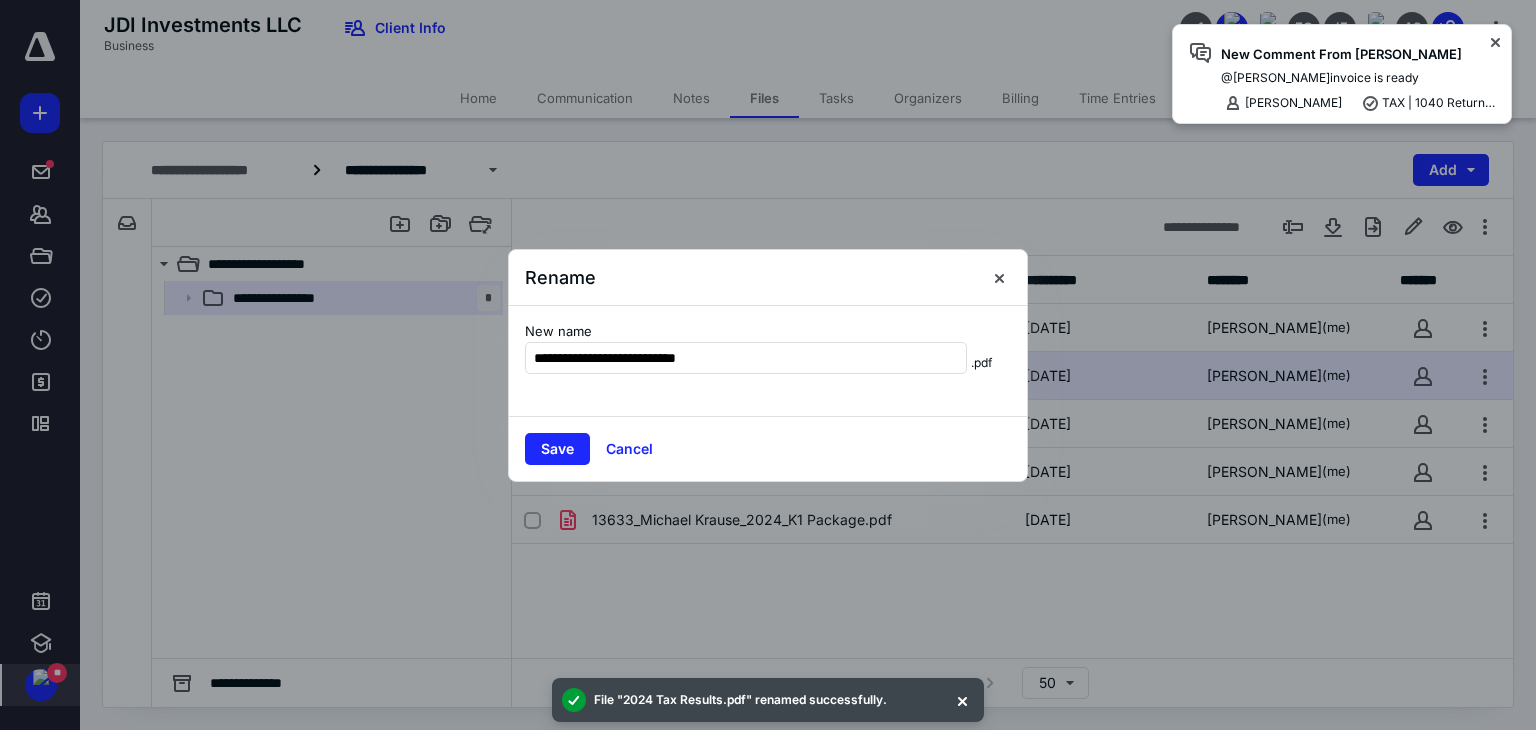 drag, startPoint x: 621, startPoint y: 353, endPoint x: 429, endPoint y: 323, distance: 194.32962 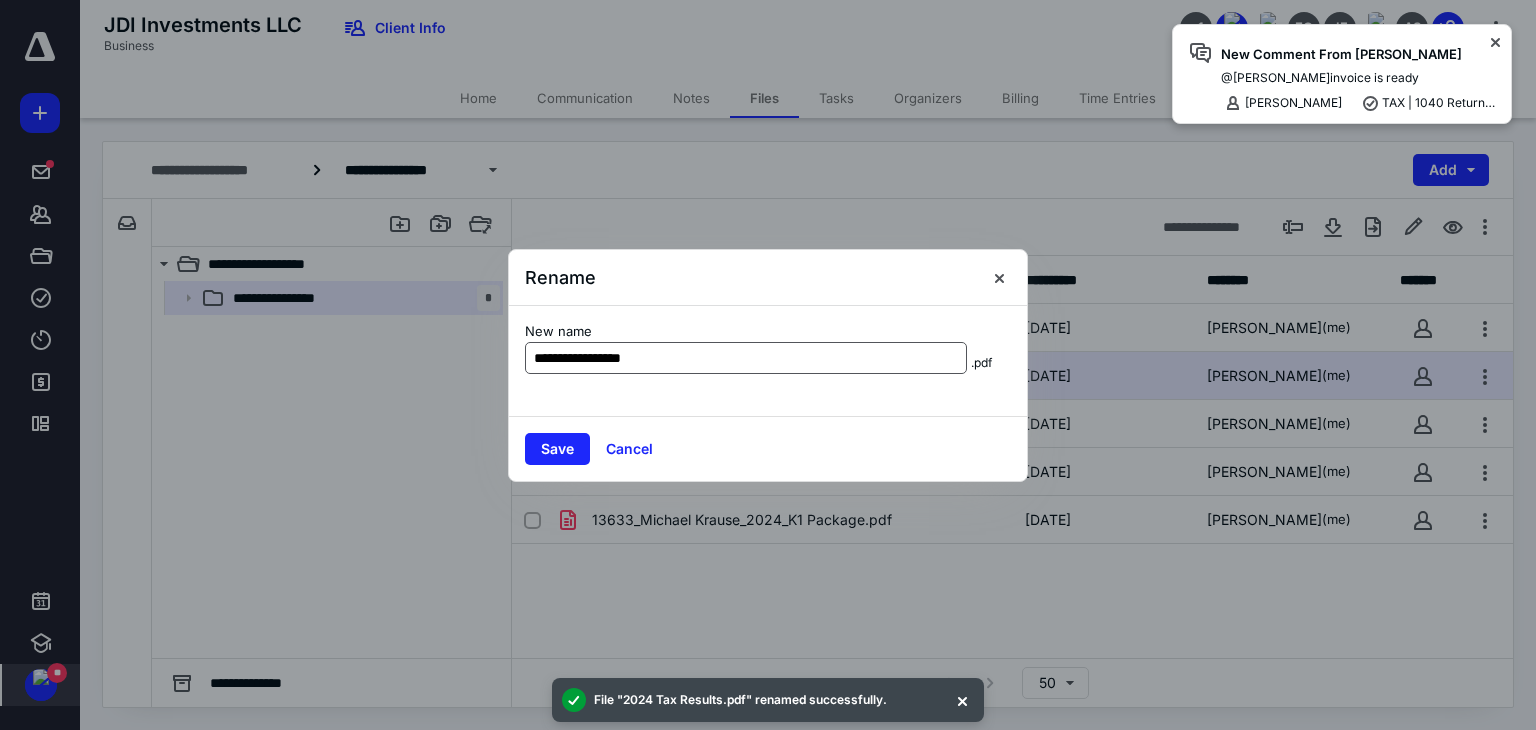 drag, startPoint x: 681, startPoint y: 352, endPoint x: 574, endPoint y: 350, distance: 107.01869 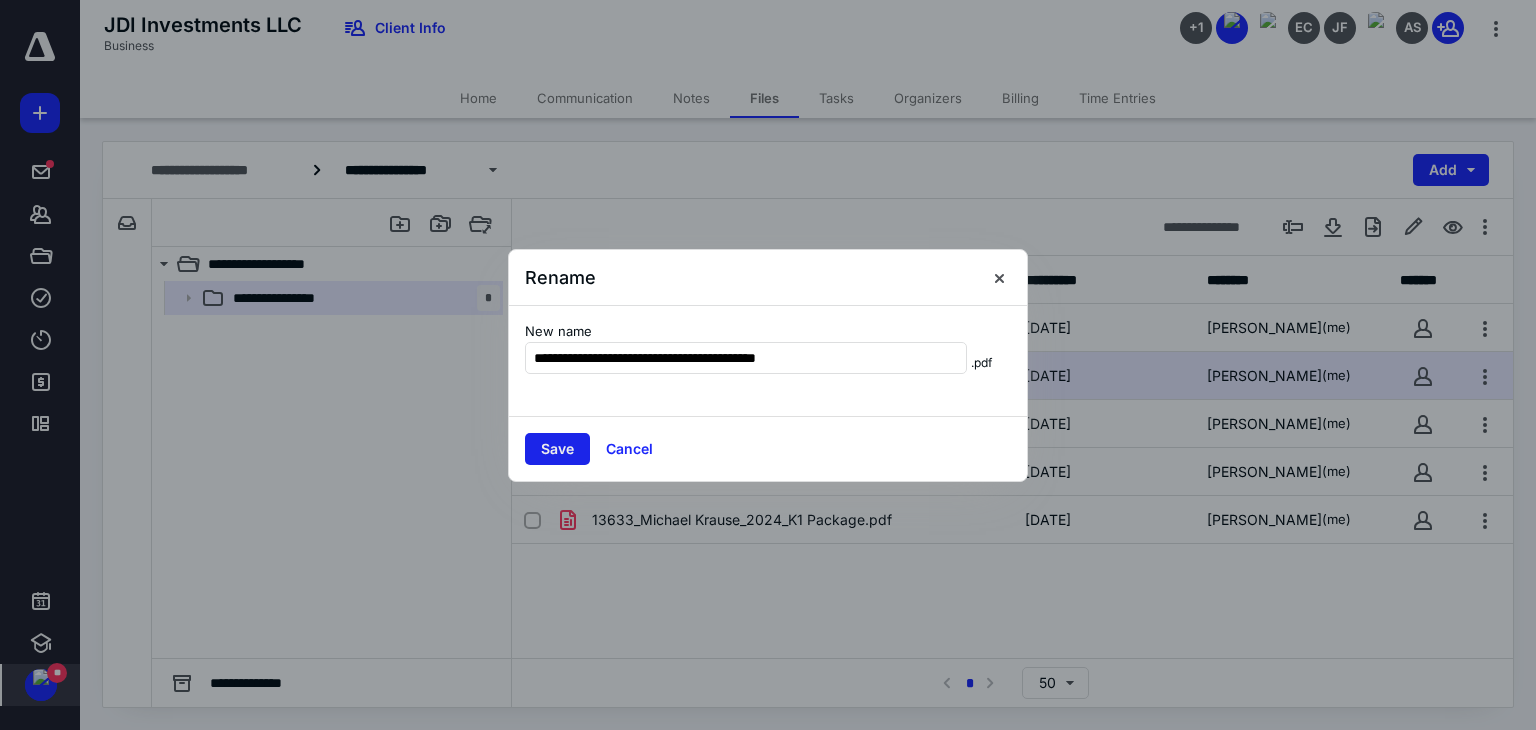 type on "**********" 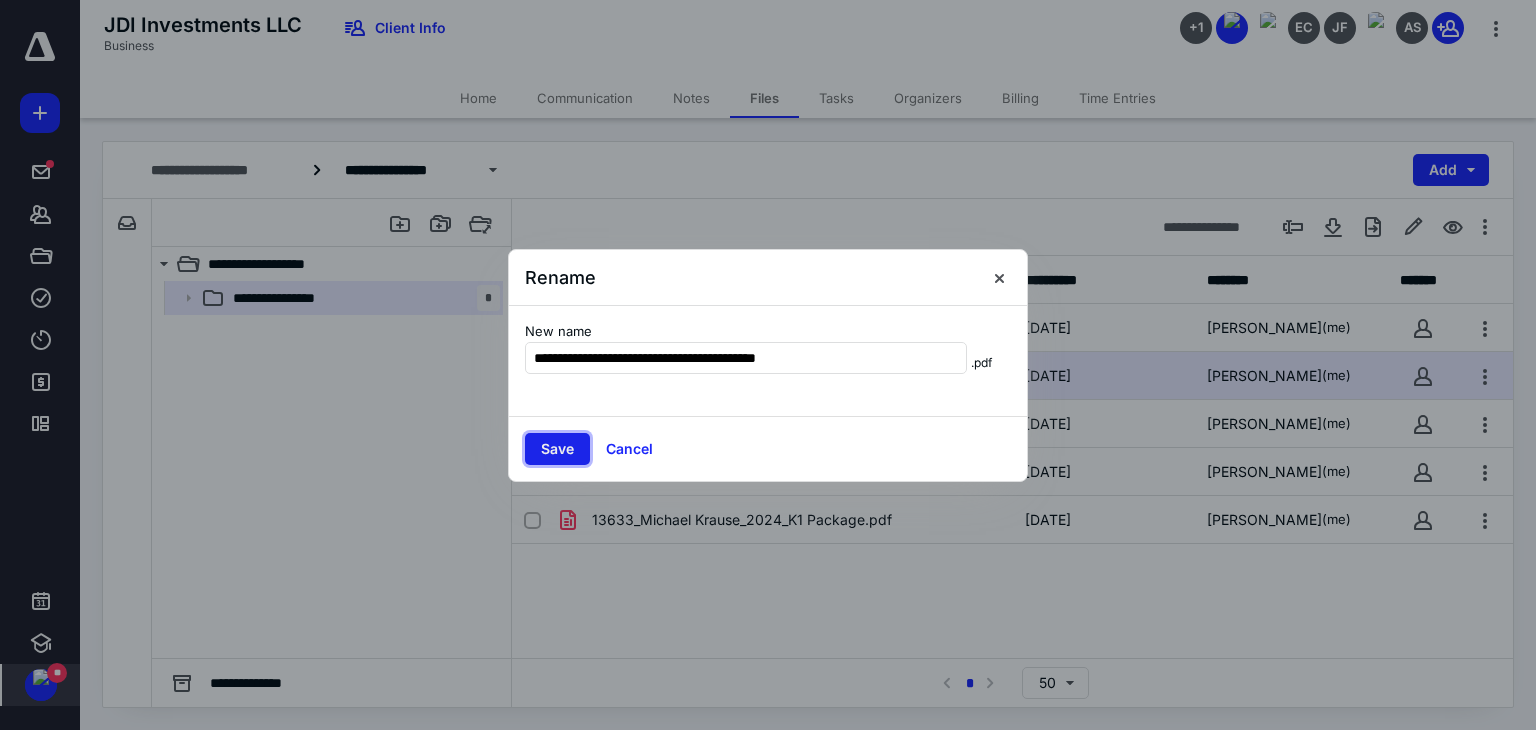 click on "Save" at bounding box center [557, 449] 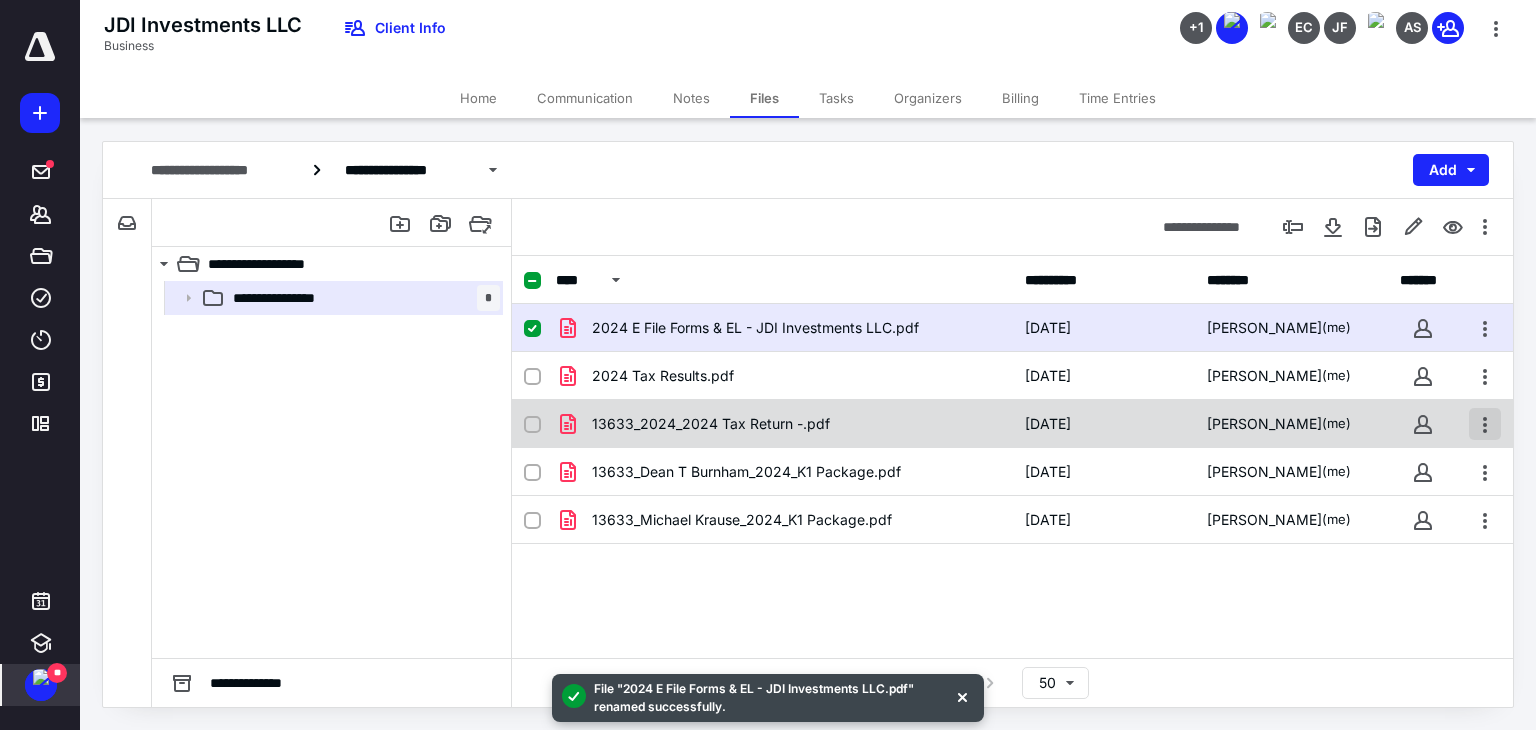 click at bounding box center (1485, 424) 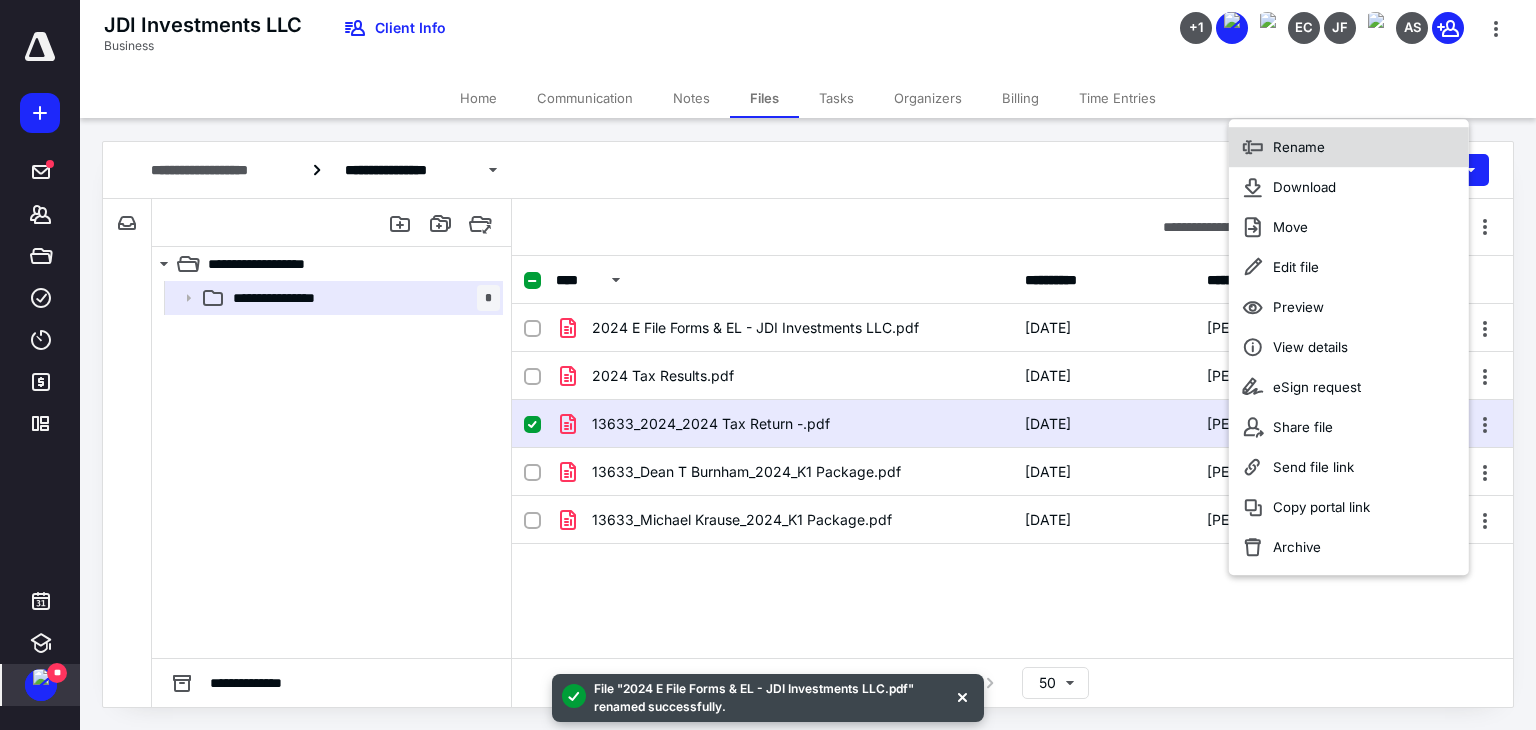 click on "Rename" at bounding box center (1299, 147) 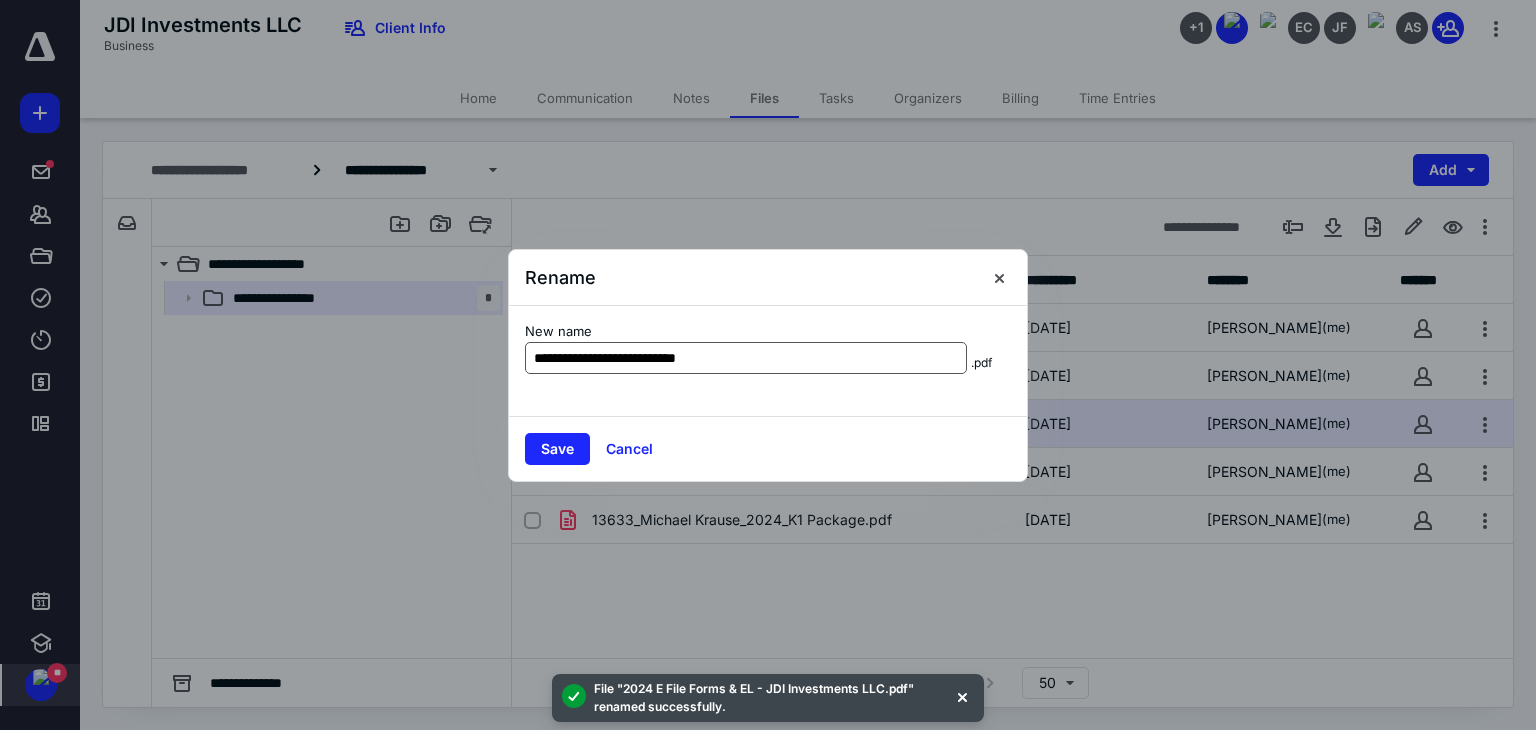 click on "**********" at bounding box center (746, 358) 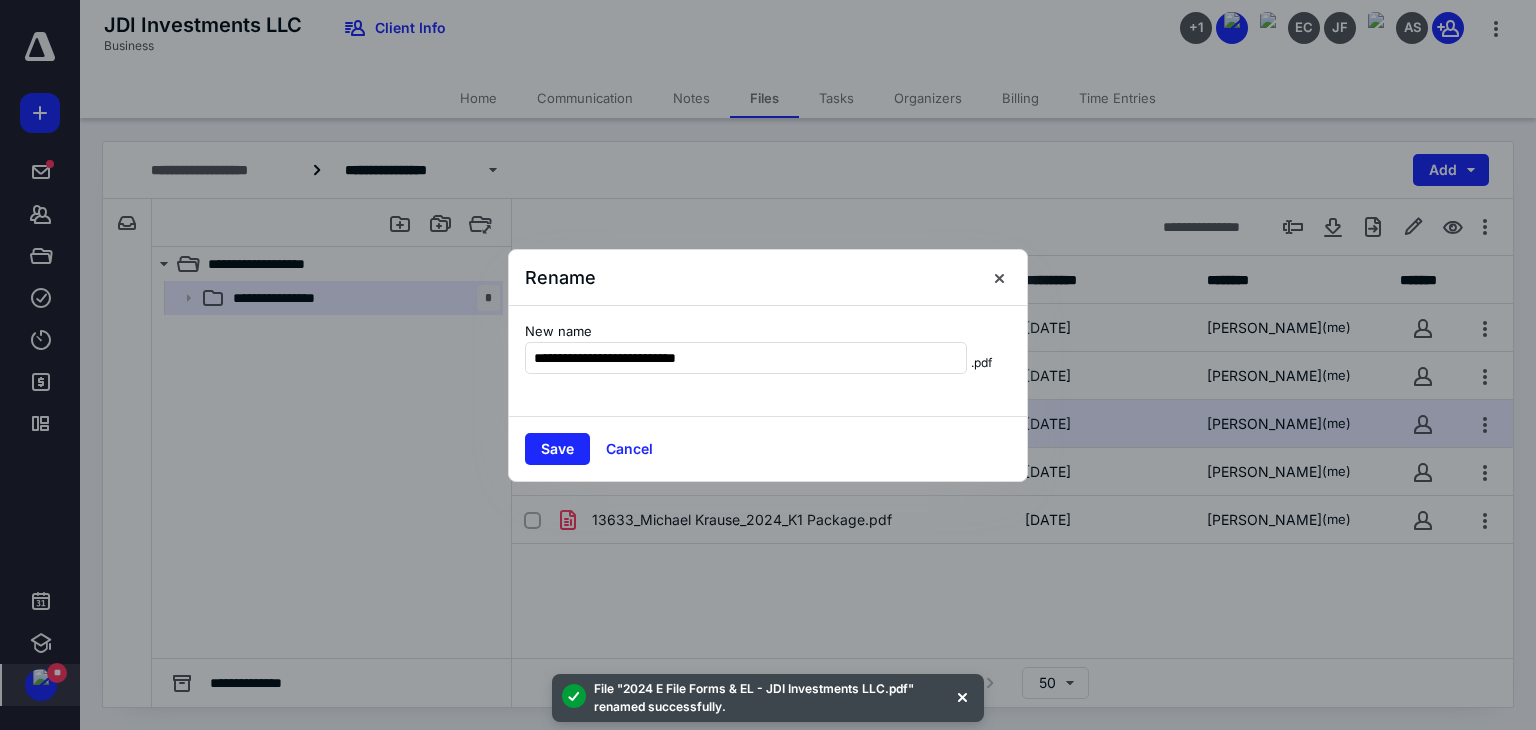 drag, startPoint x: 624, startPoint y: 357, endPoint x: 488, endPoint y: 344, distance: 136.6199 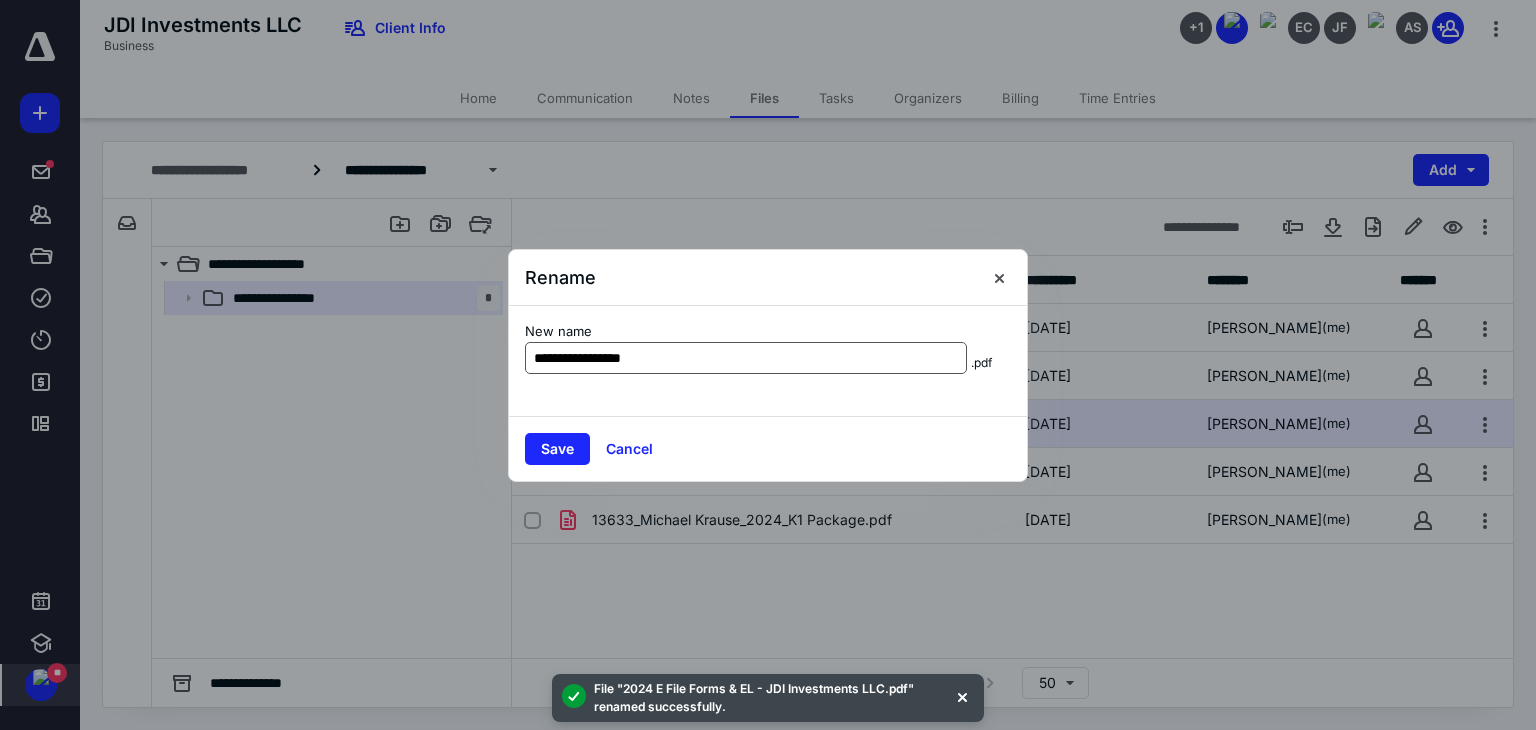 click on "**********" at bounding box center (746, 358) 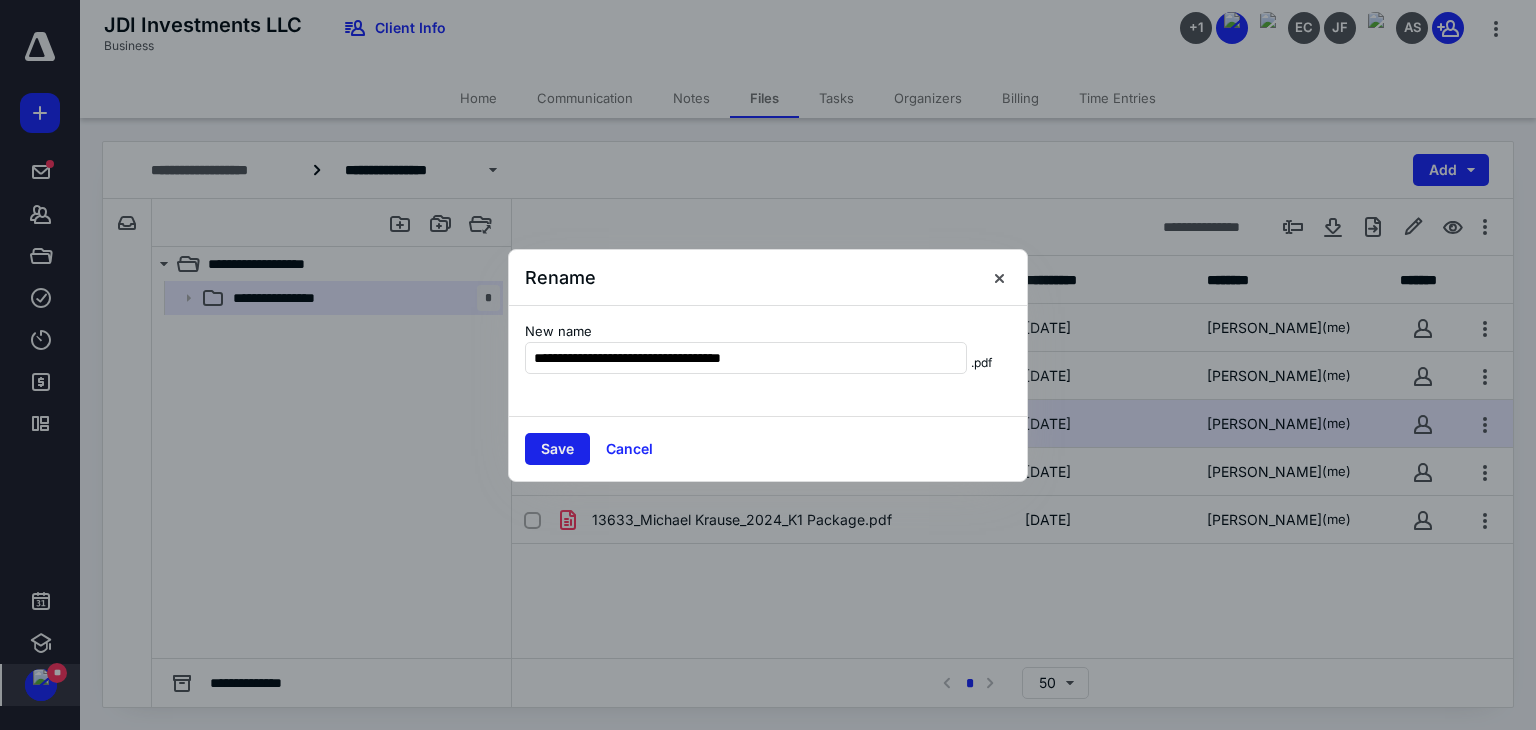 type on "**********" 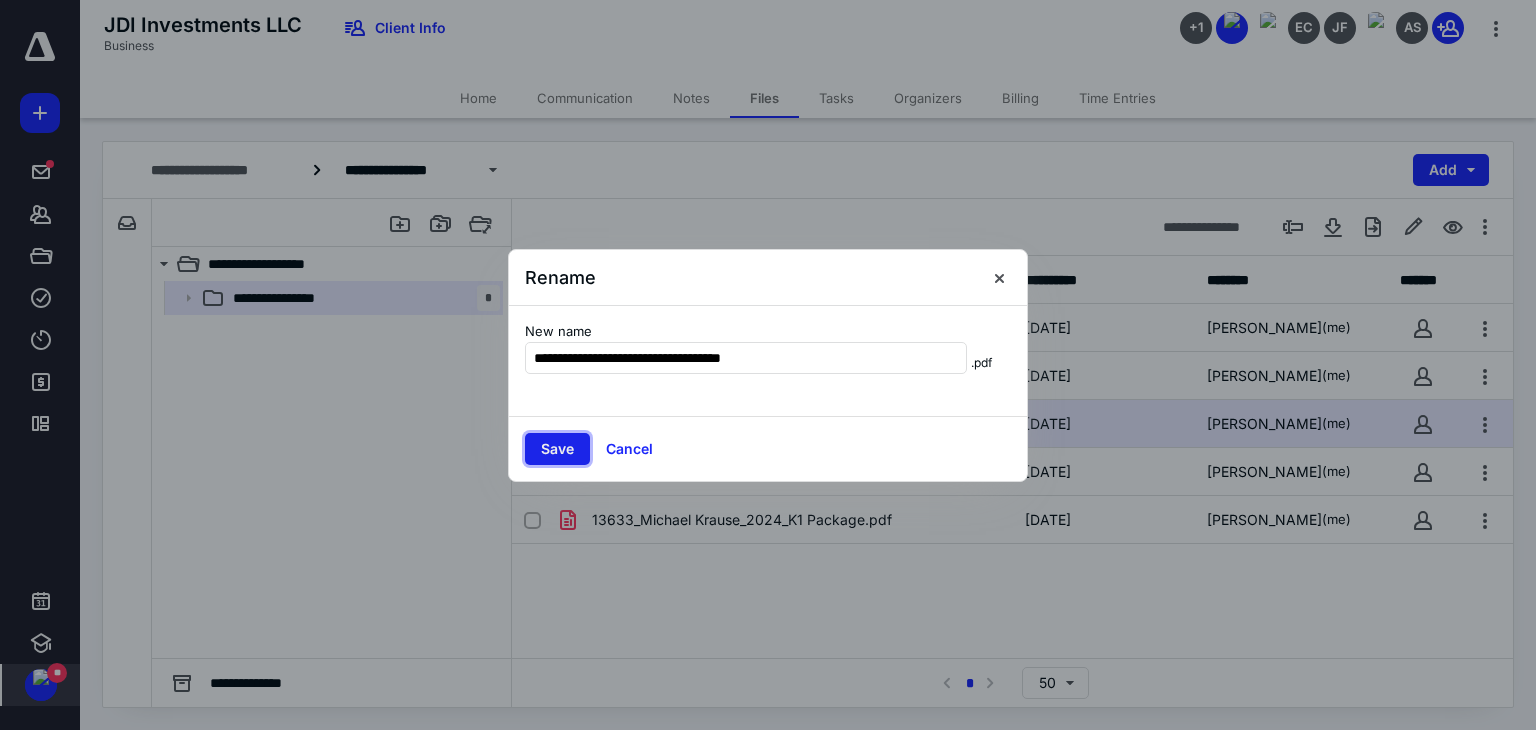 click on "Save" at bounding box center (557, 449) 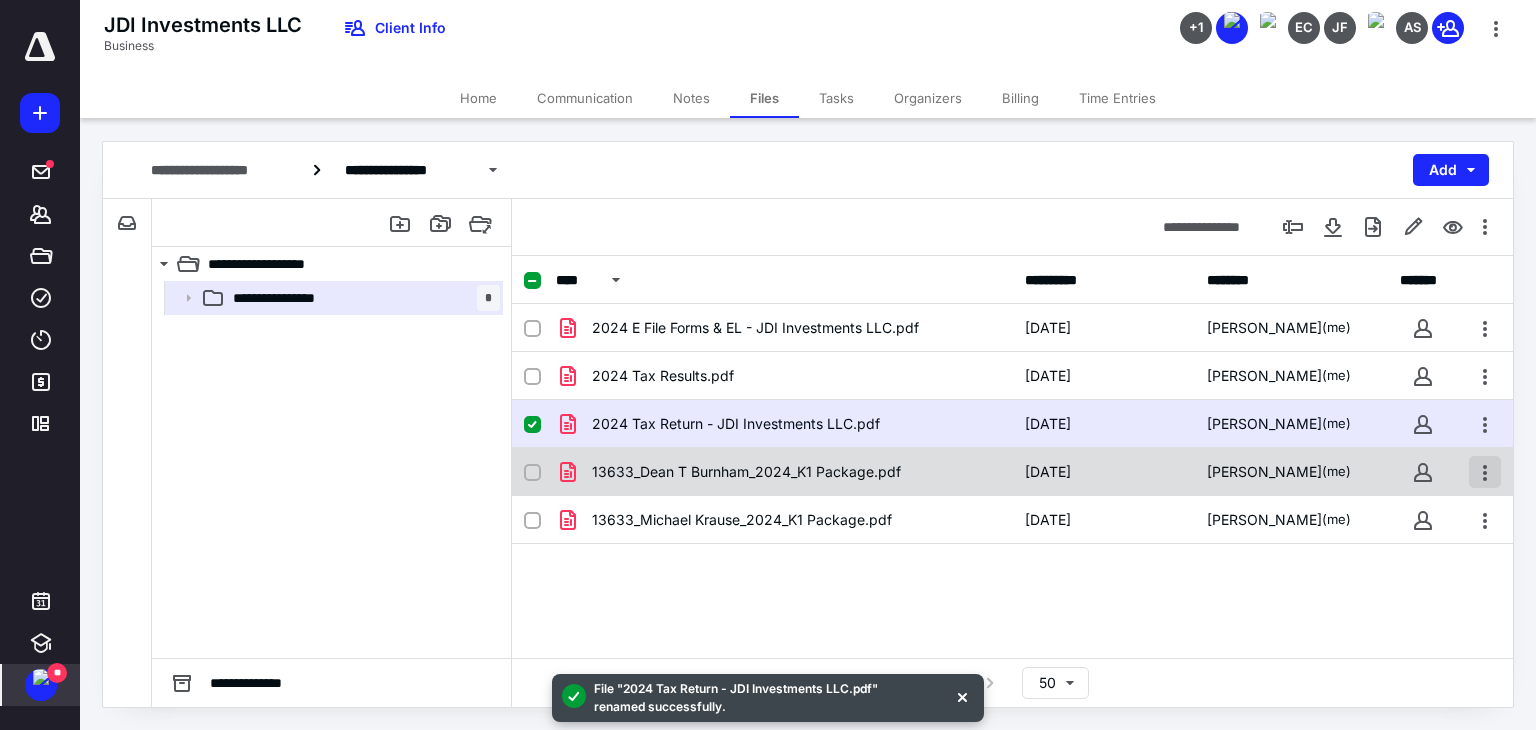 click at bounding box center (1485, 472) 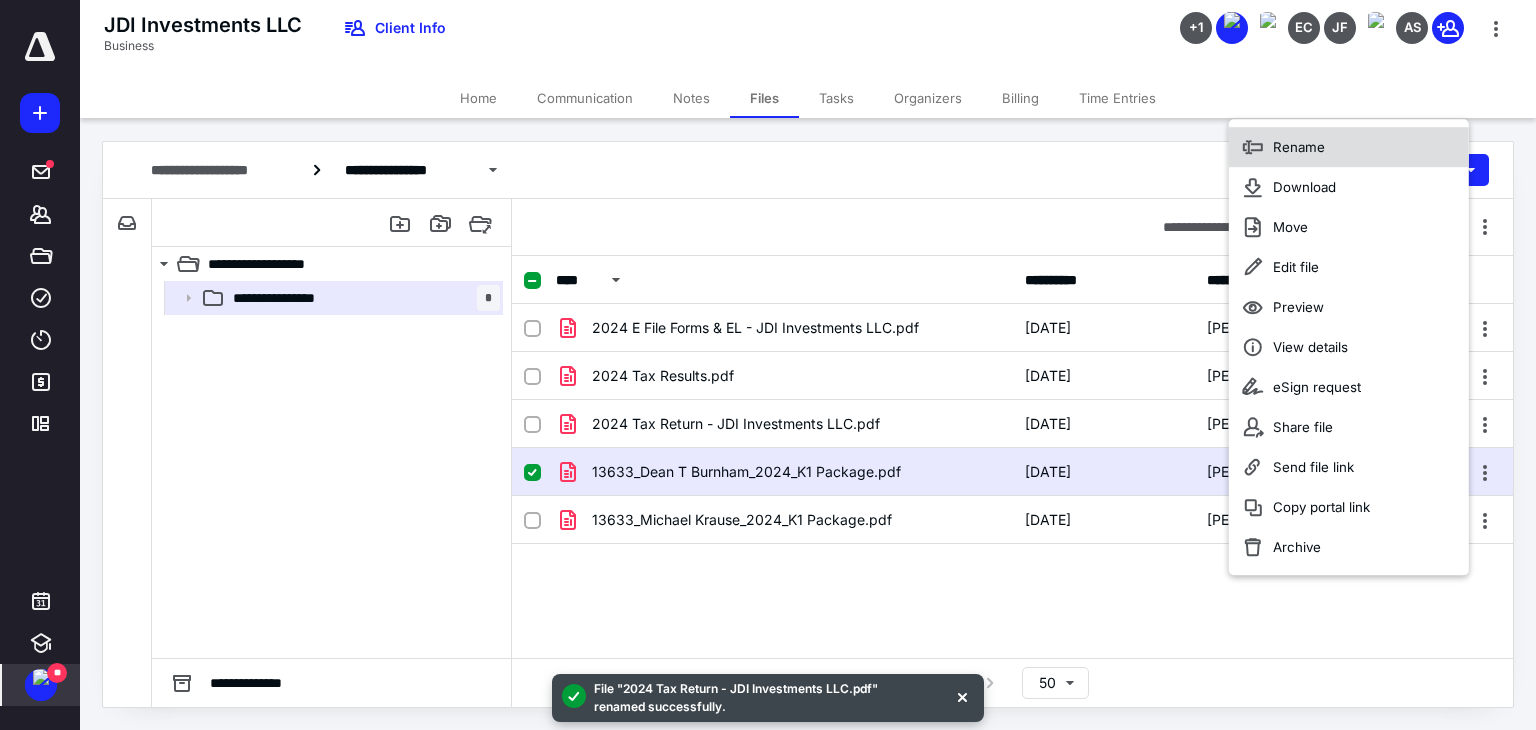 click on "Rename" at bounding box center (1299, 147) 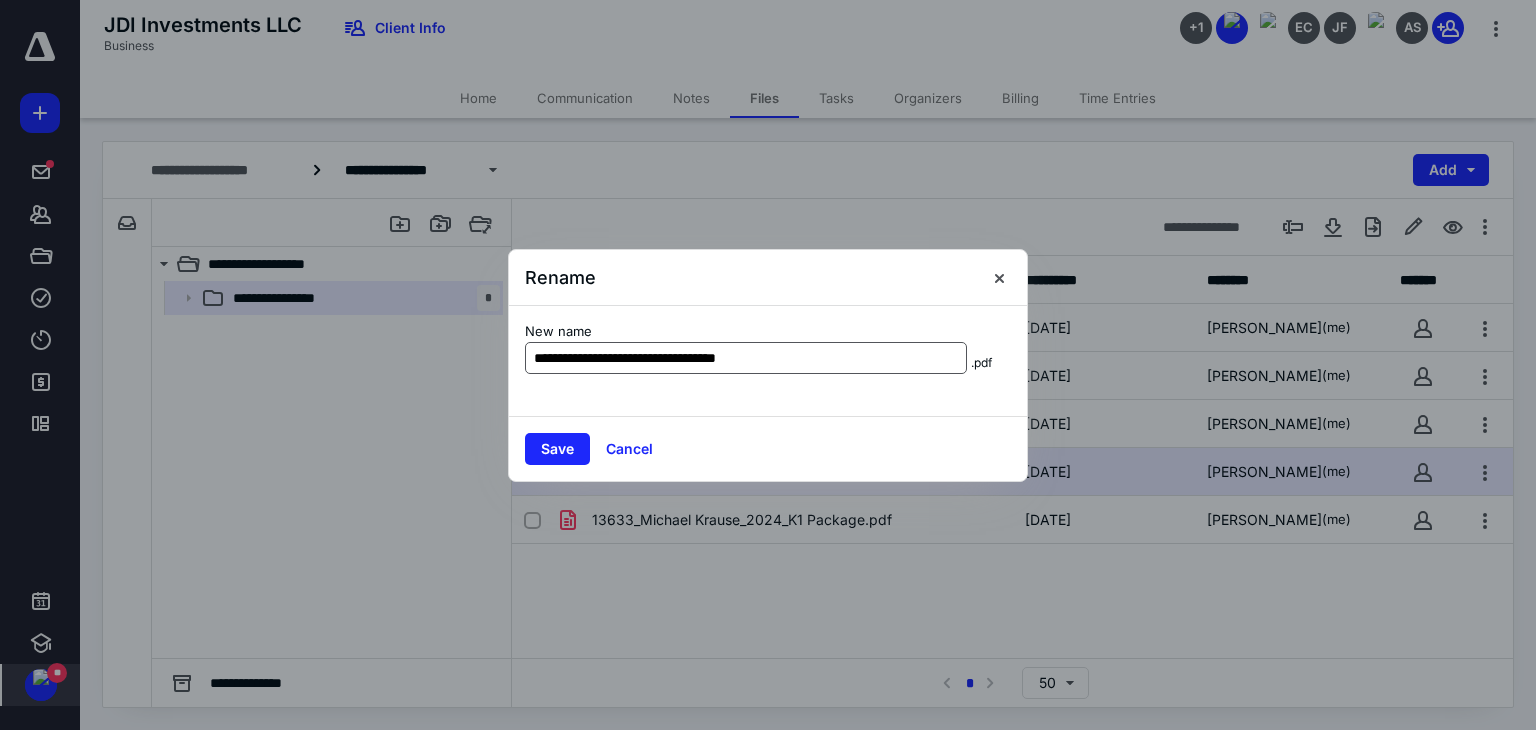 click on "**********" at bounding box center [746, 358] 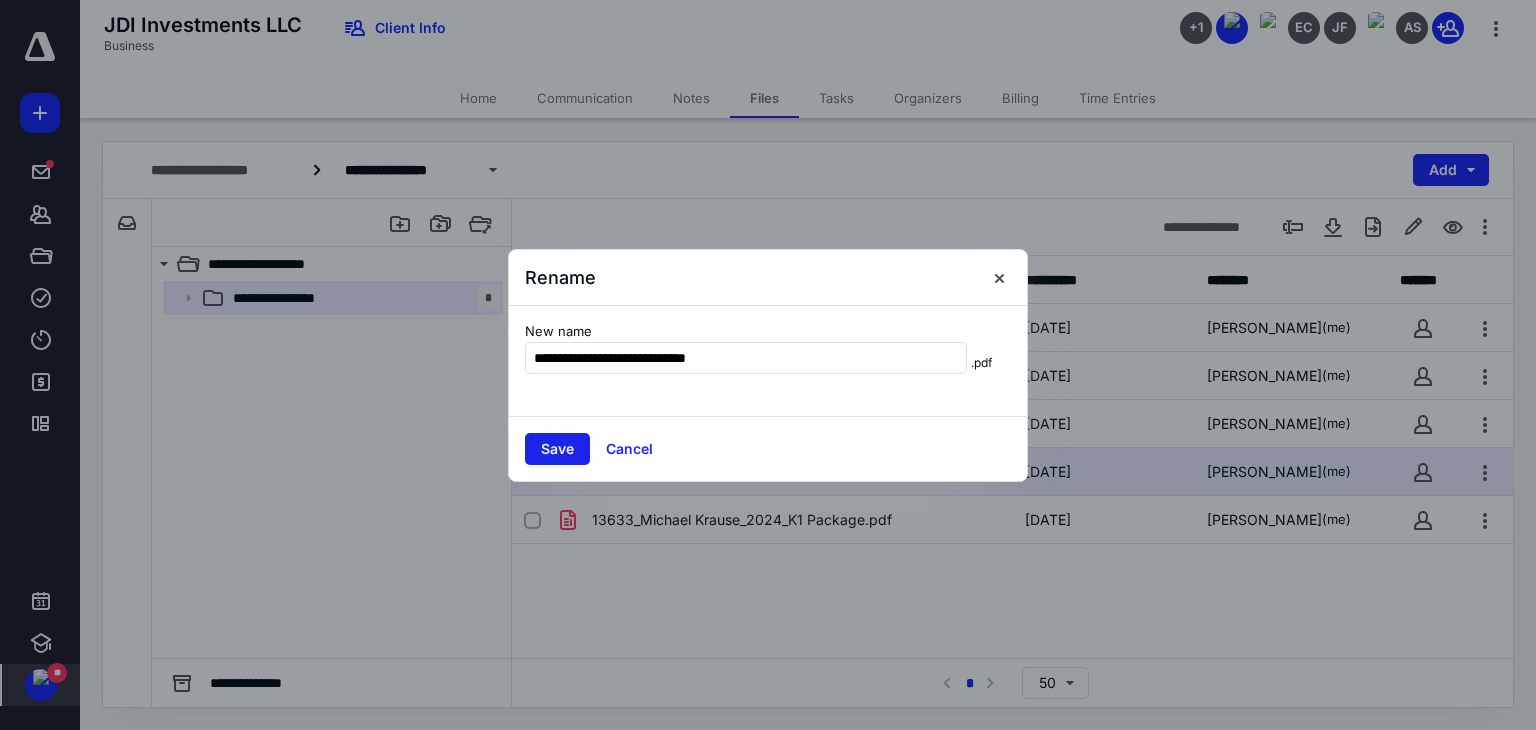 type on "**********" 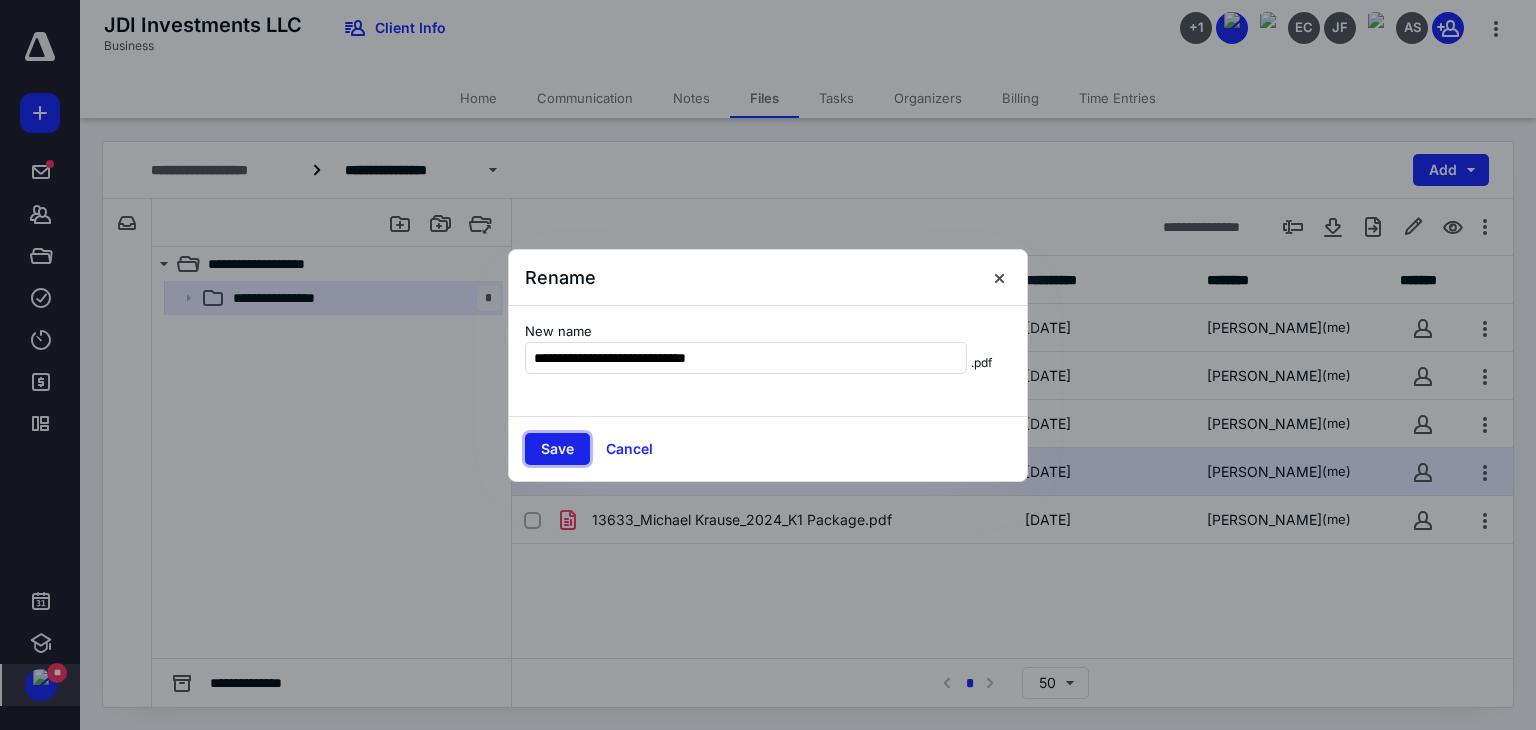 click on "Save" at bounding box center (557, 449) 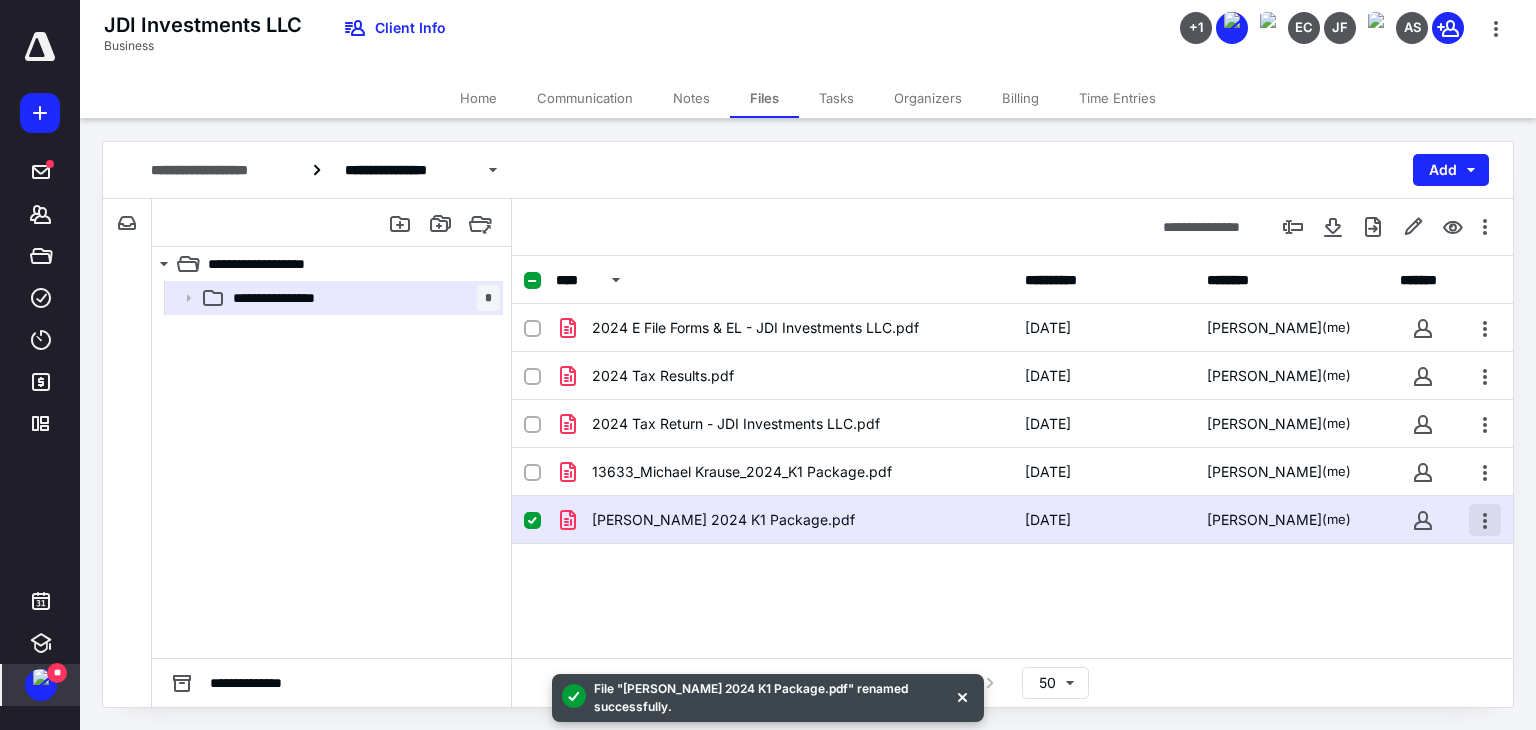 click at bounding box center [1485, 520] 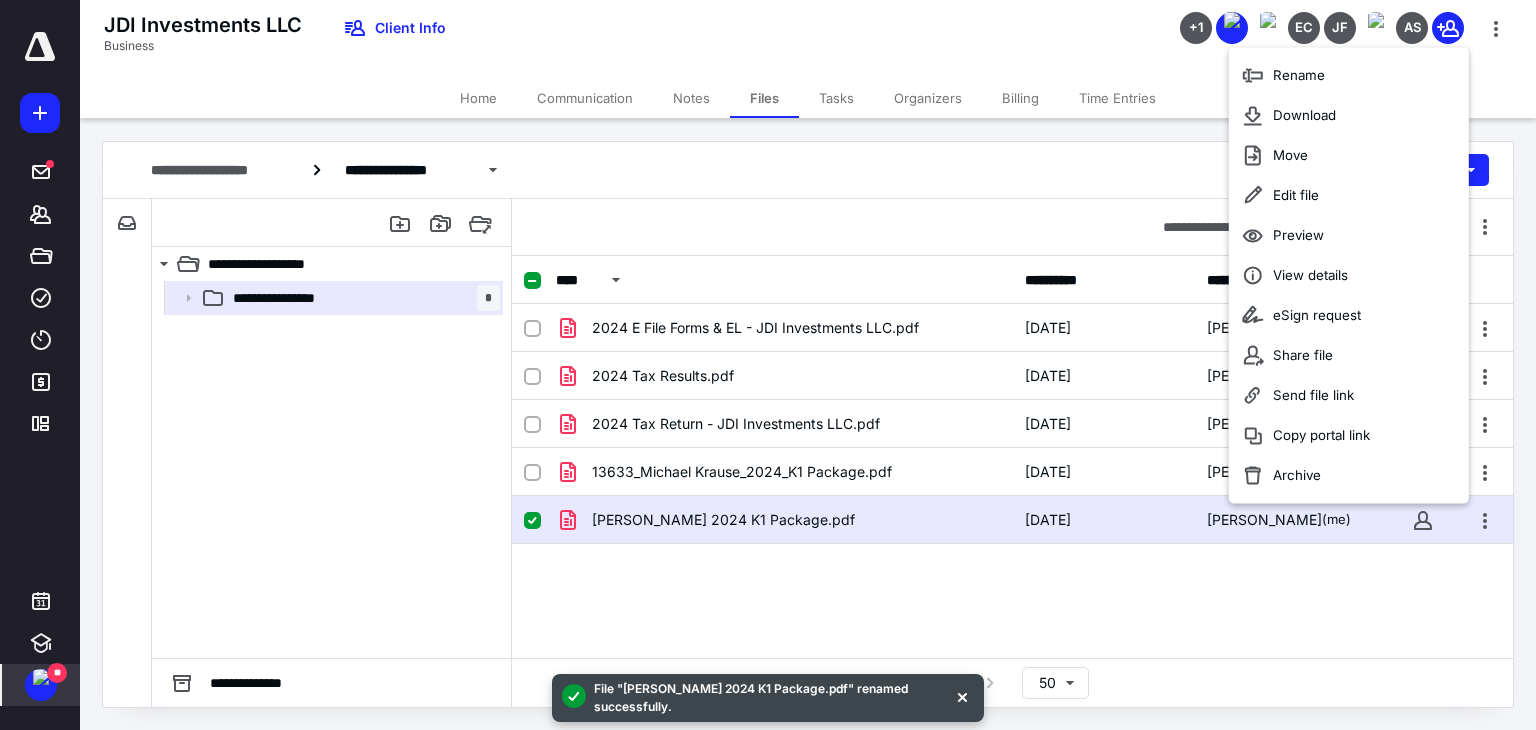 click on "**********" at bounding box center [1012, 457] 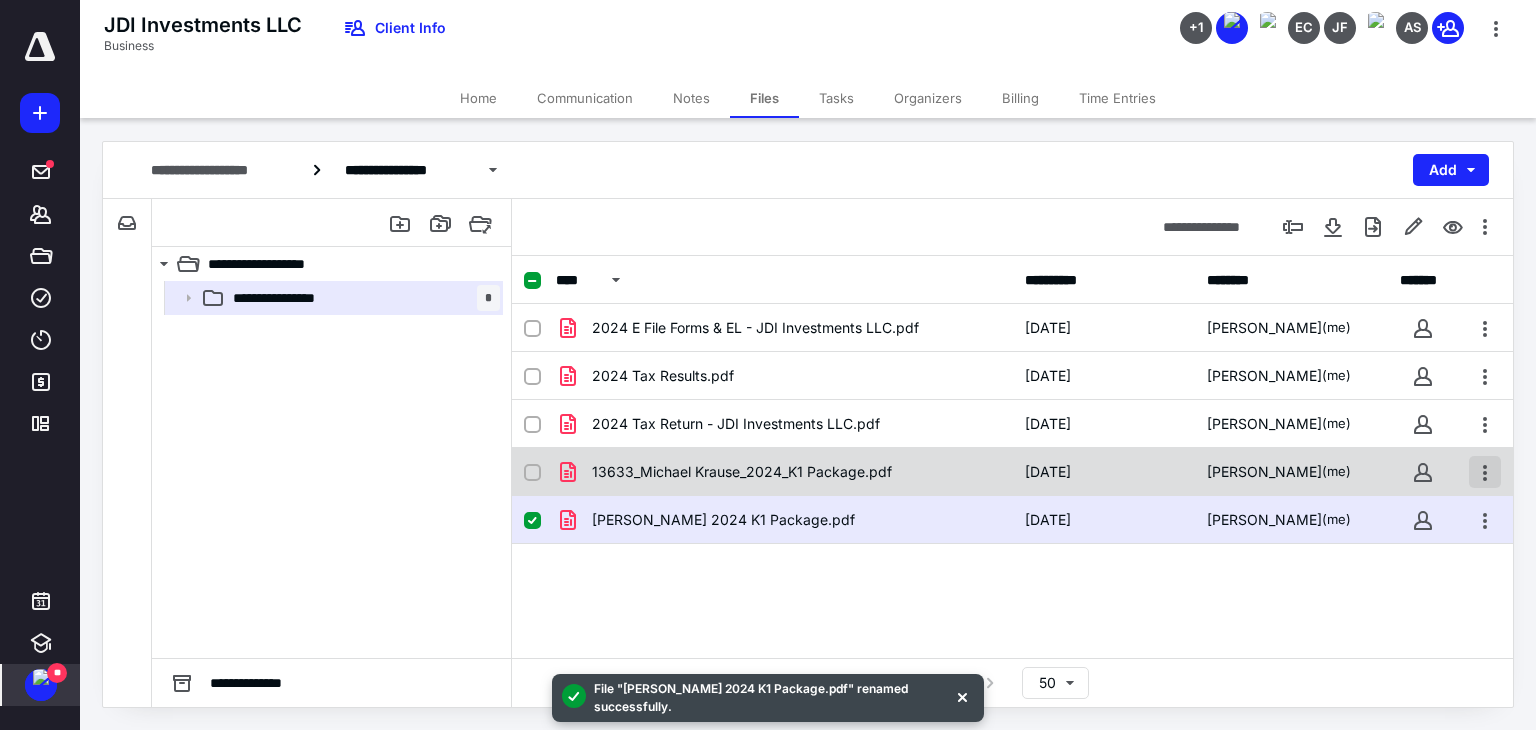 click at bounding box center [1485, 472] 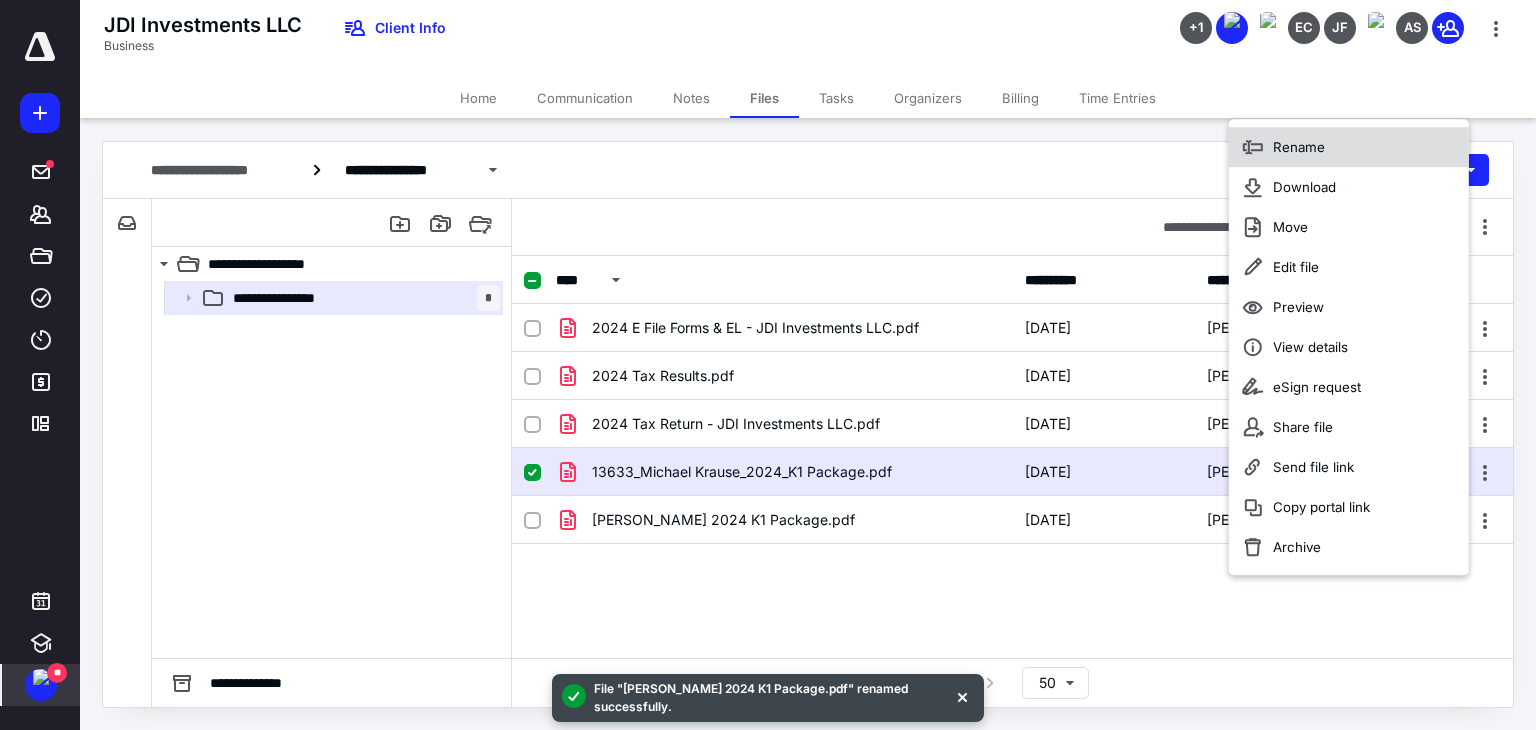 click on "Rename" at bounding box center [1299, 147] 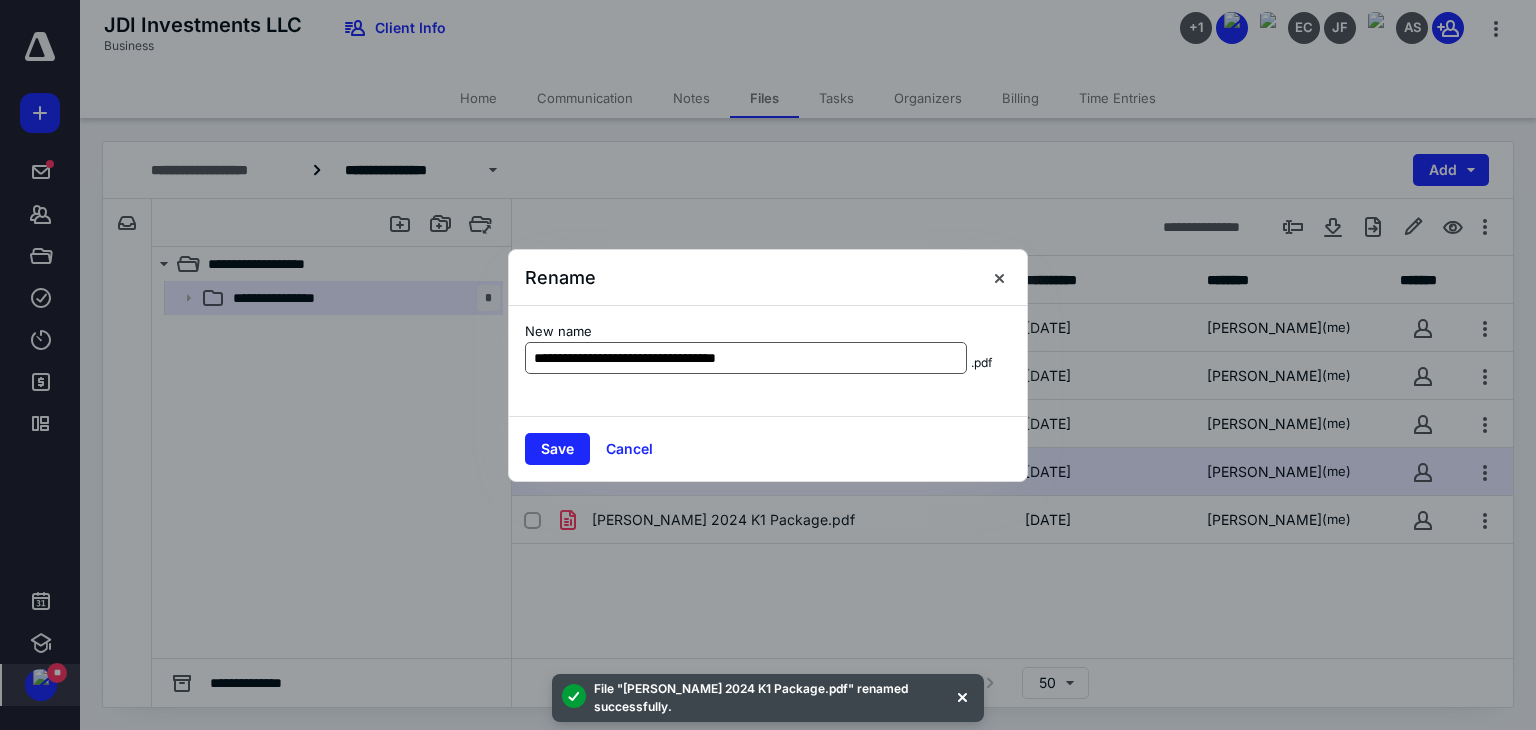 click on "**********" at bounding box center [746, 358] 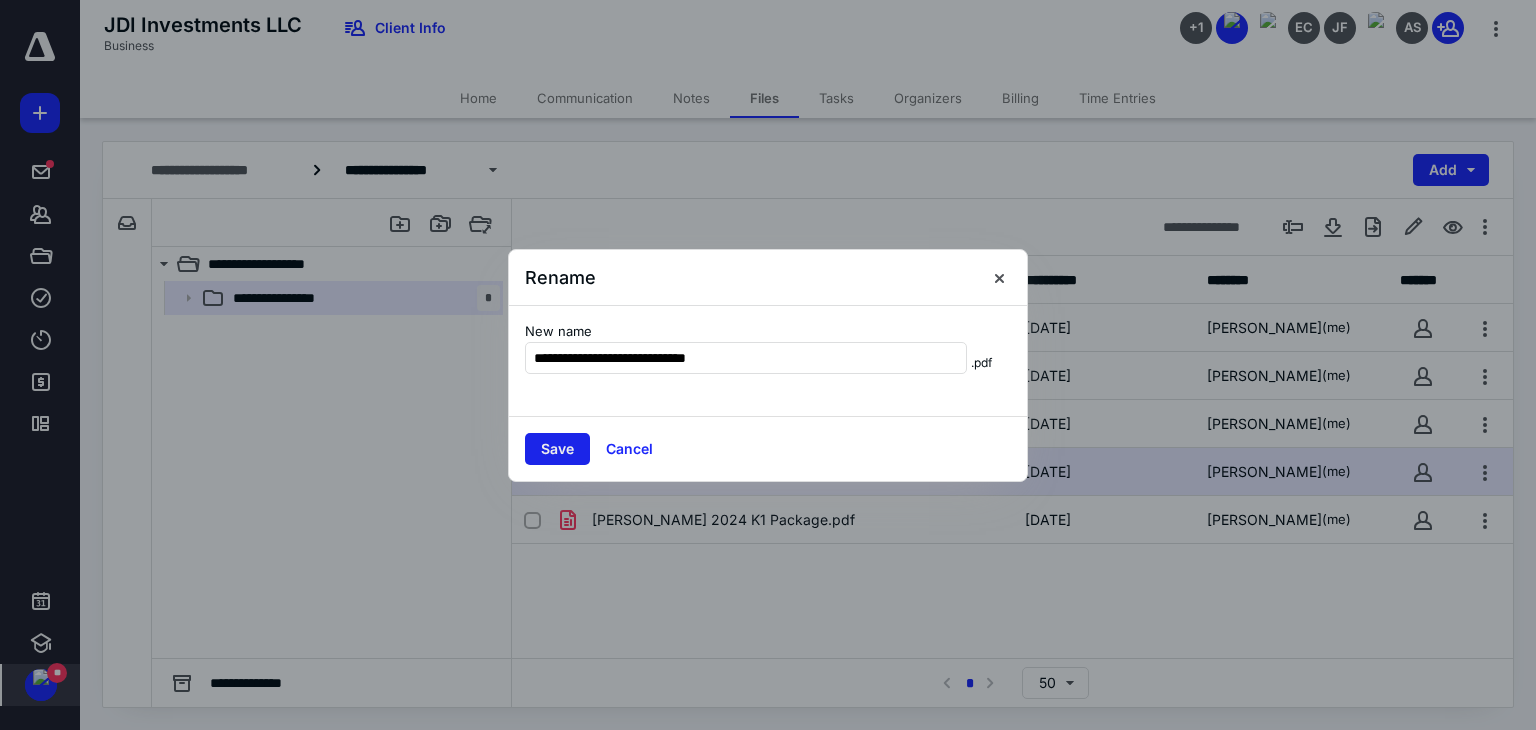 type on "**********" 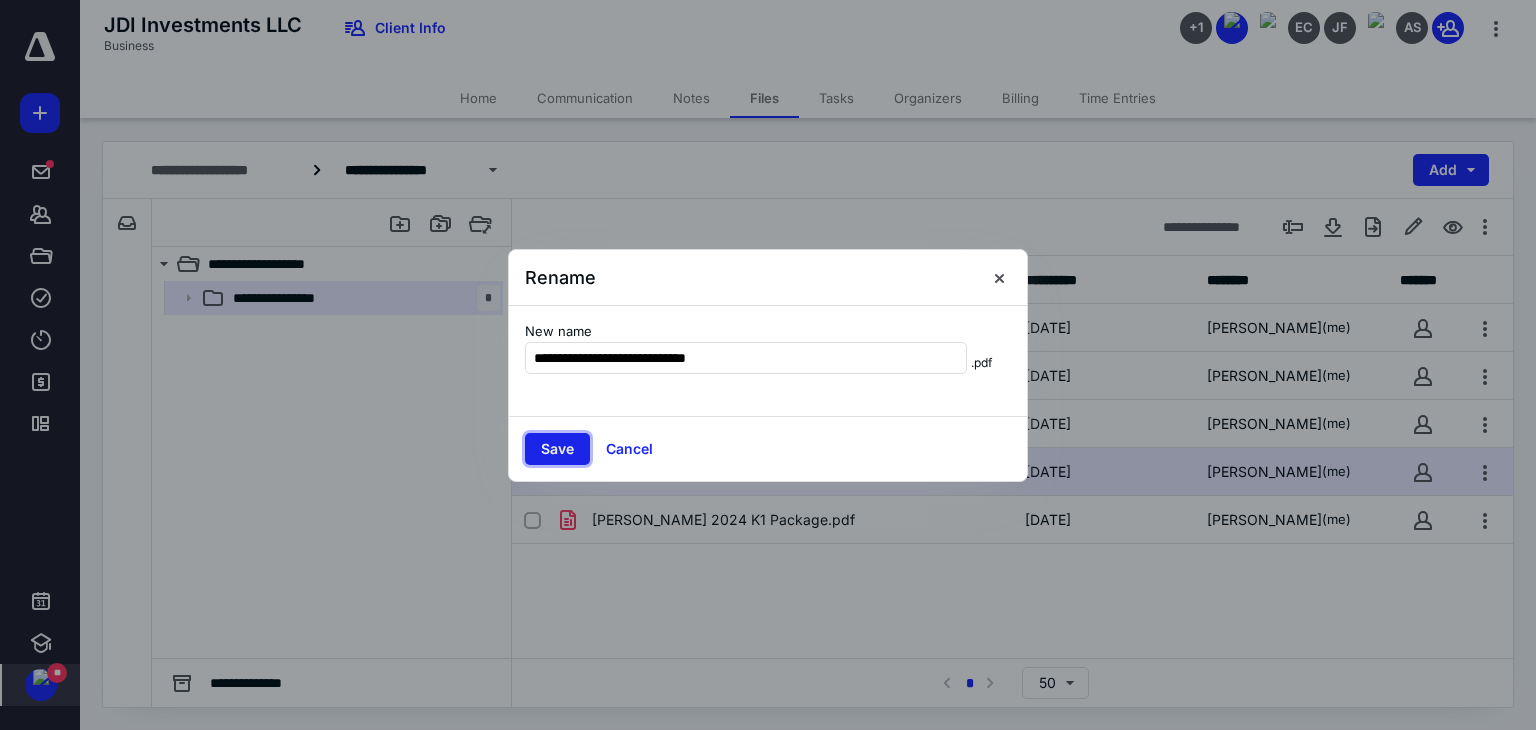 click on "Save" at bounding box center [557, 449] 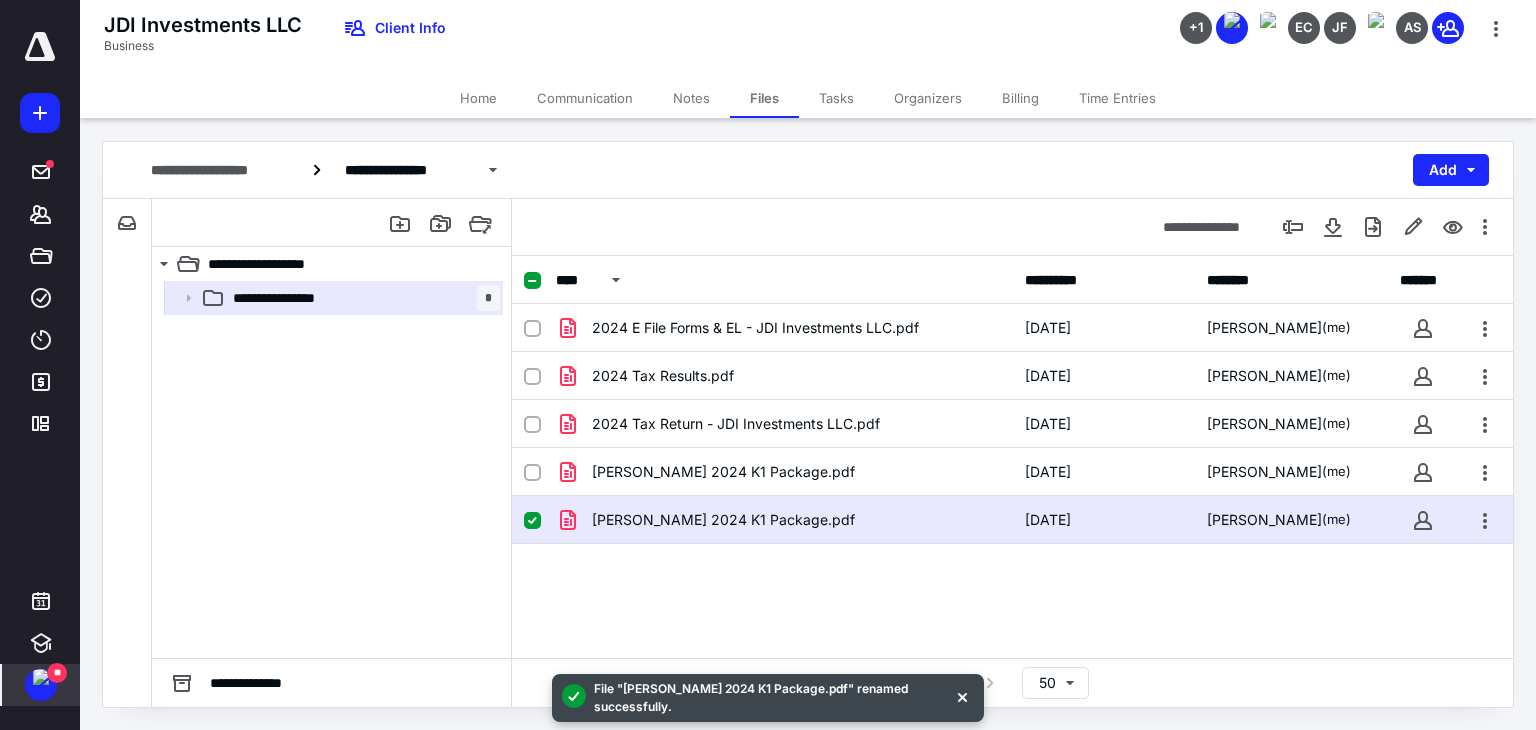 click on "2024 E File Forms & EL - JDI Investments LLC.pdf 7/11/2025 Ashley Hulsey  (me) 2024 Tax Results.pdf 7/11/2025 Ashley Hulsey  (me) 2024 Tax Return - JDI Investments LLC.pdf 7/11/2025 Ashley Hulsey  (me) Dean T Burnham 2024 K1 Package.pdf 7/11/2025 Ashley Hulsey  (me) Michael Krause 2024 K1 Package.pdf 7/11/2025 Ashley Hulsey  (me)" at bounding box center [1012, 454] 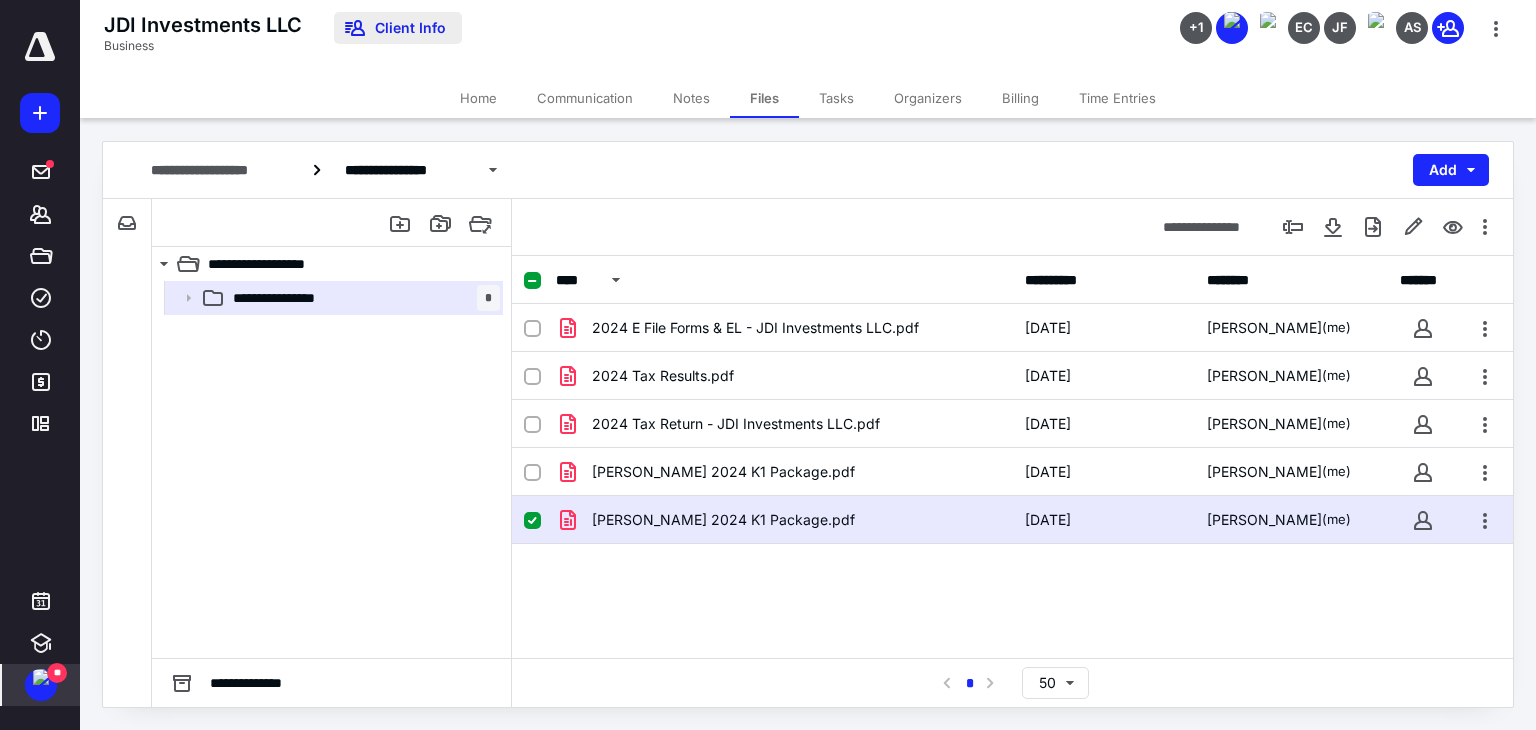 click on "Client Info" at bounding box center (398, 28) 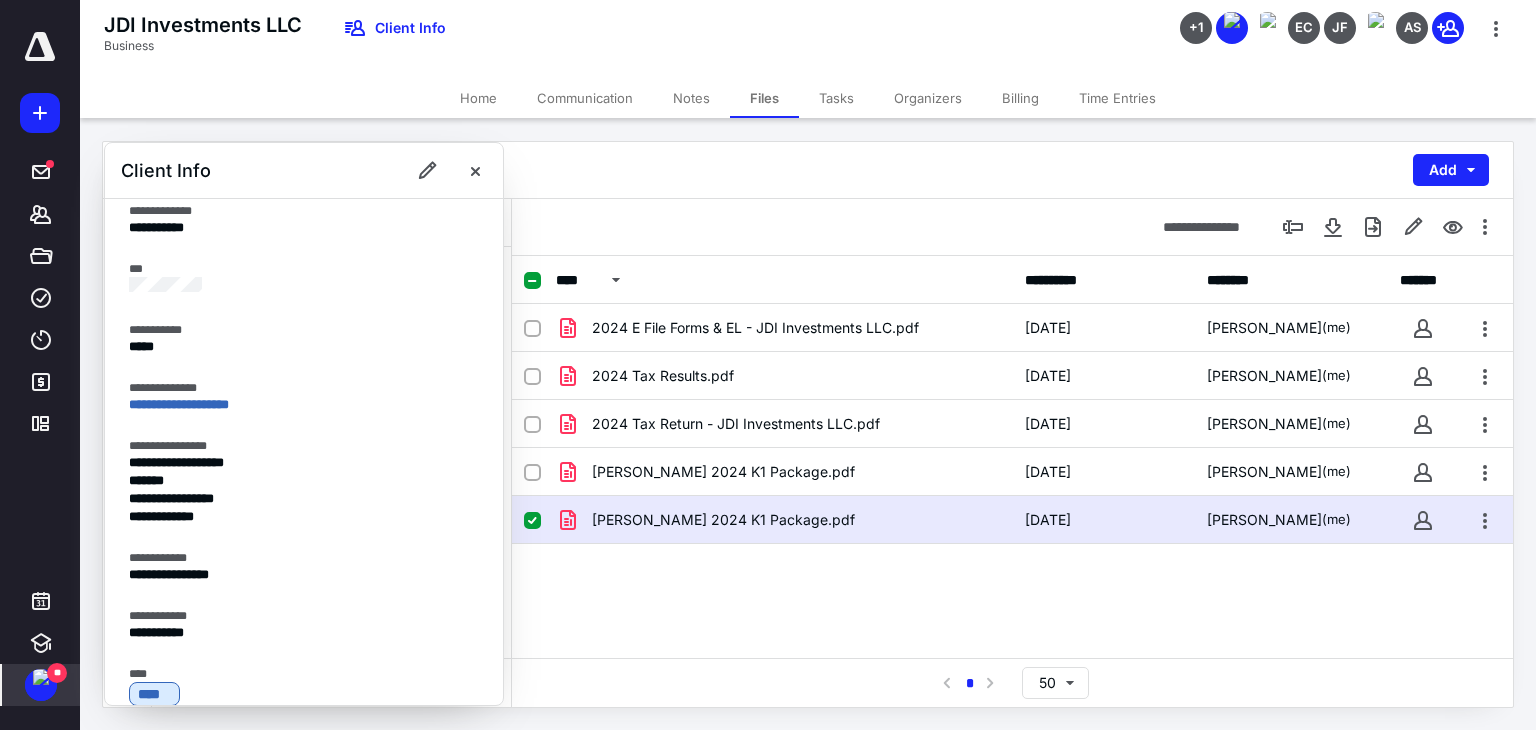 scroll, scrollTop: 368, scrollLeft: 0, axis: vertical 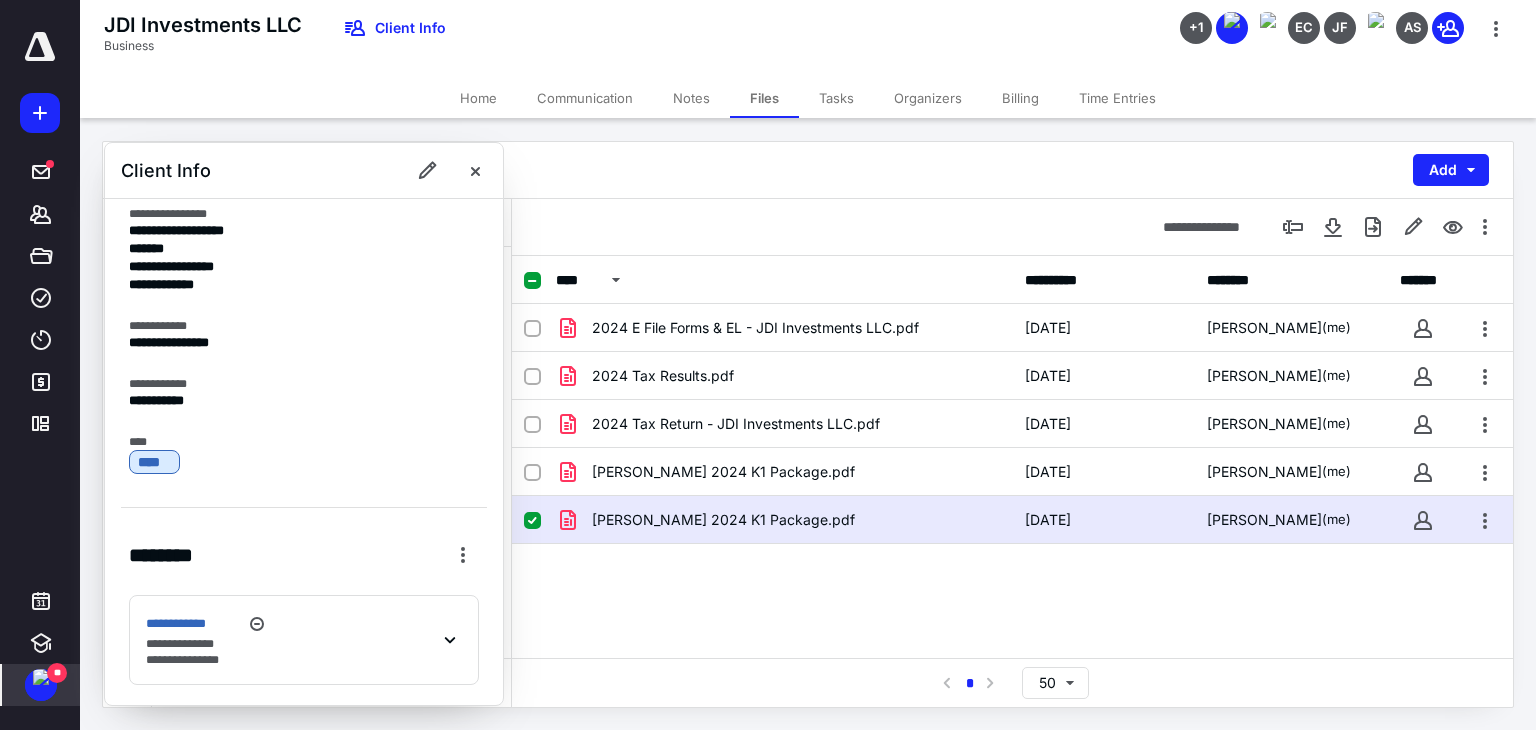 click 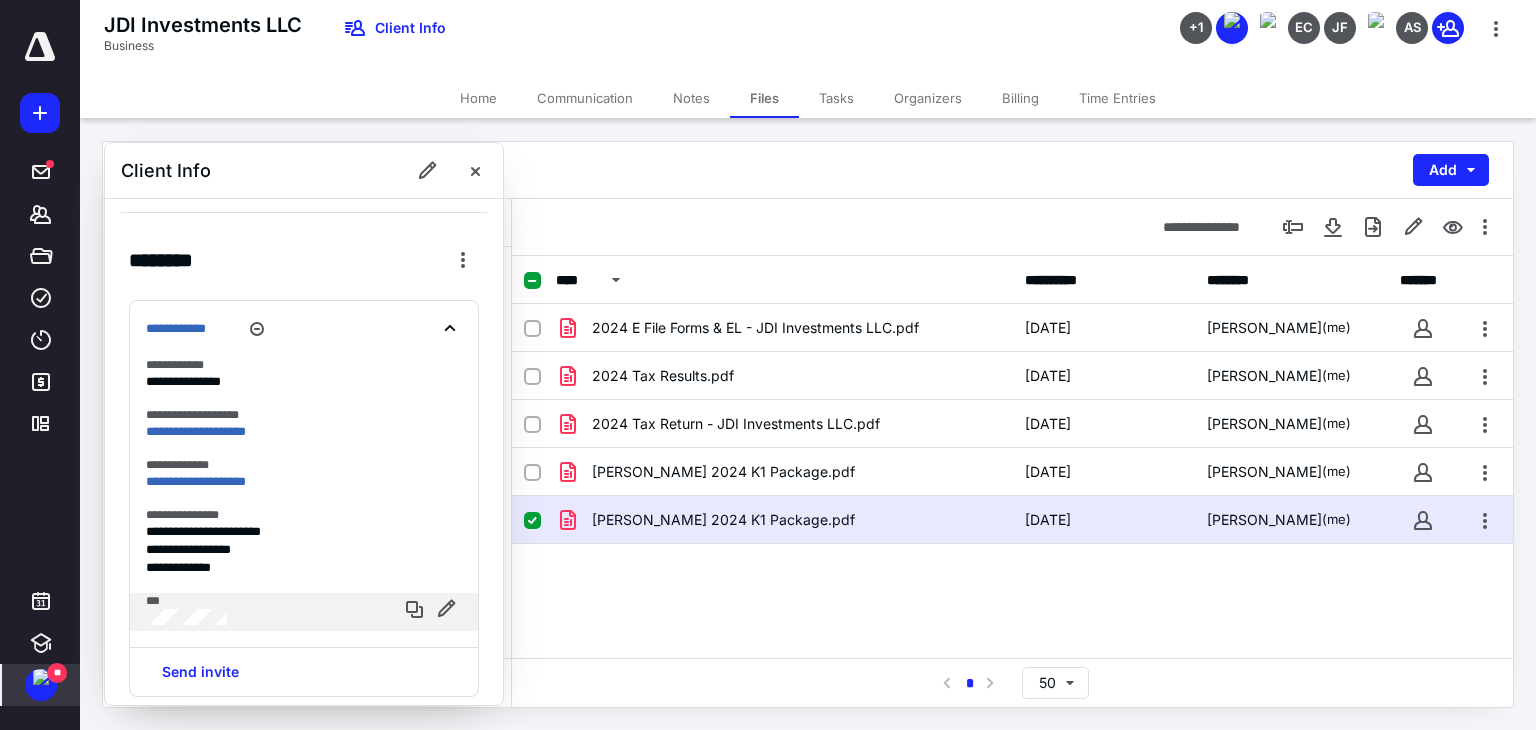 scroll, scrollTop: 671, scrollLeft: 0, axis: vertical 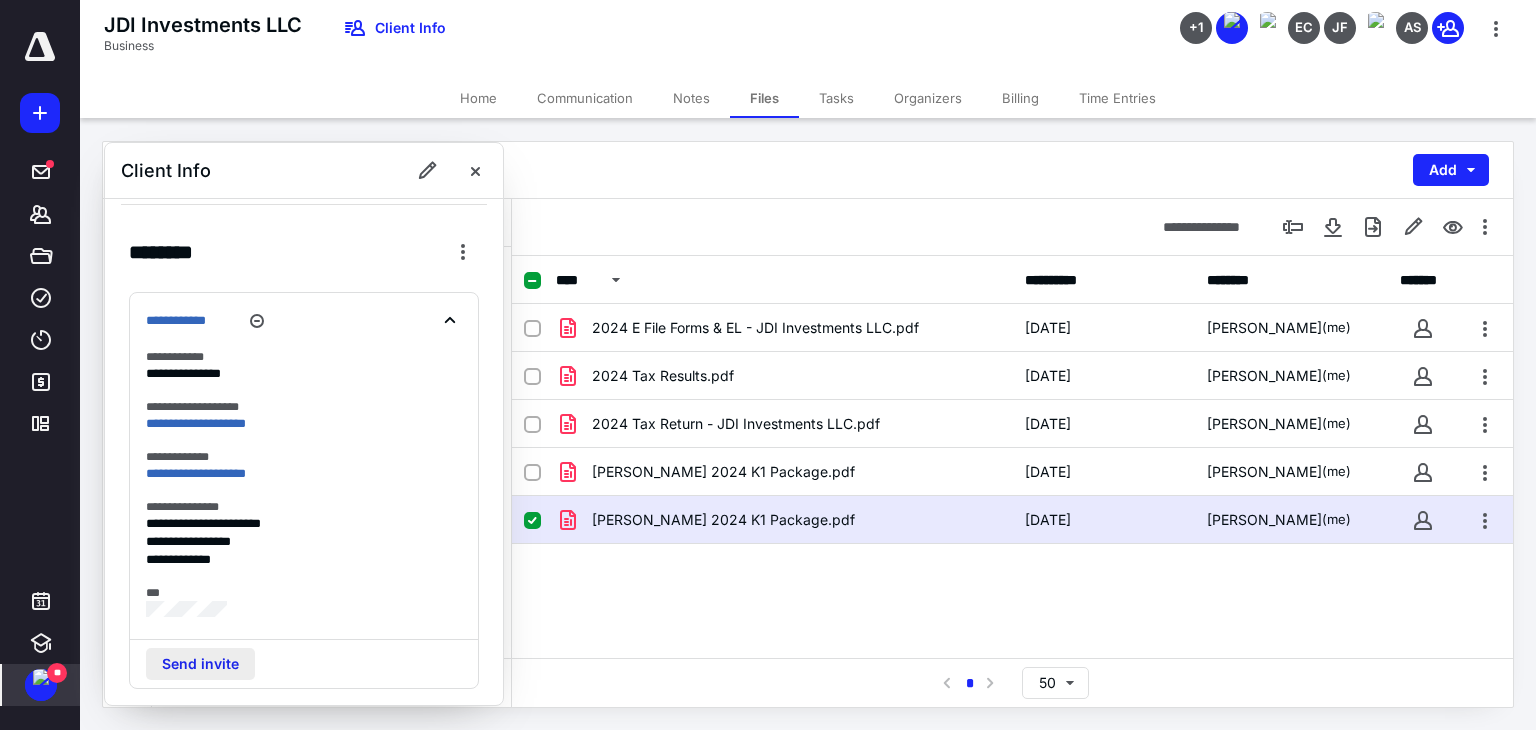 click on "Send invite" at bounding box center [200, 664] 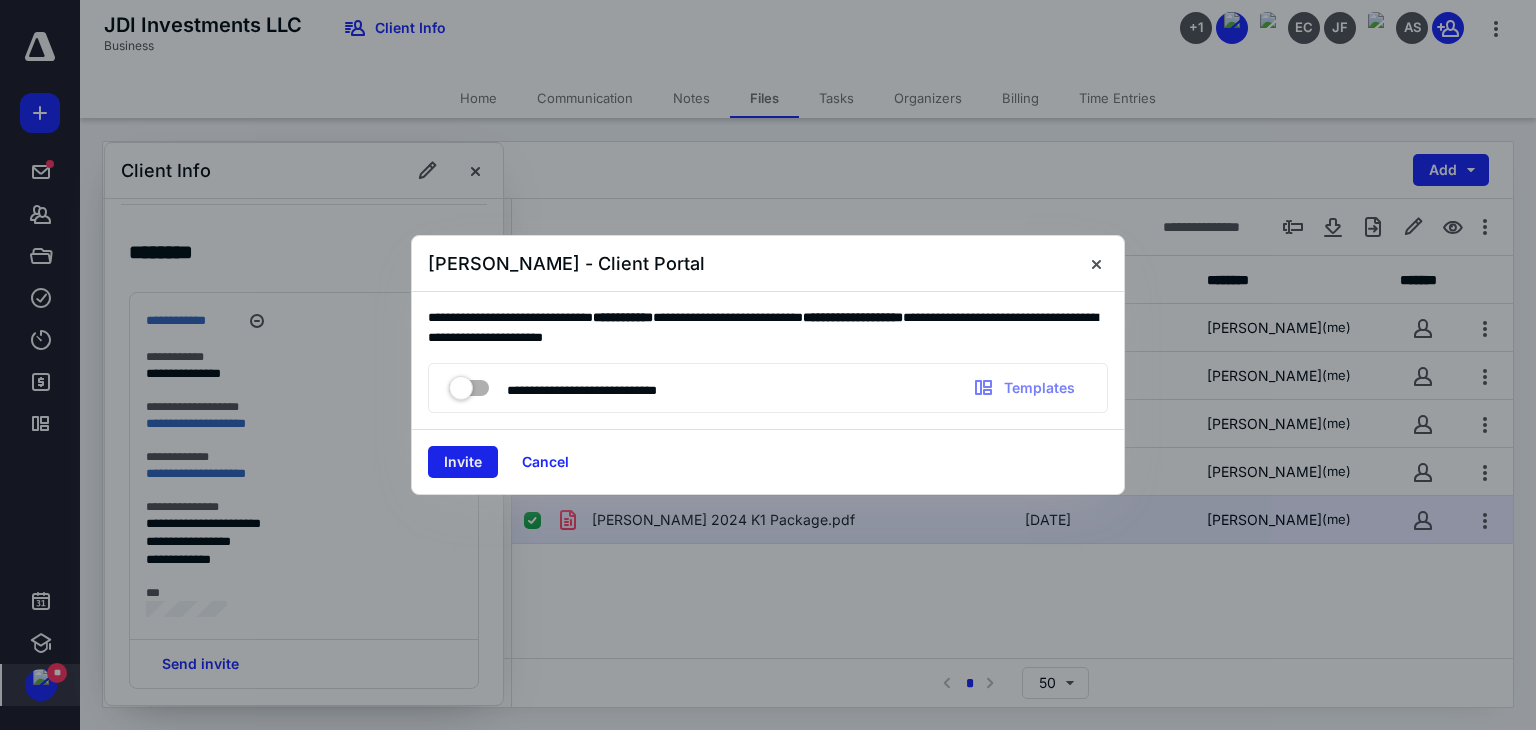 click on "Invite" at bounding box center [463, 462] 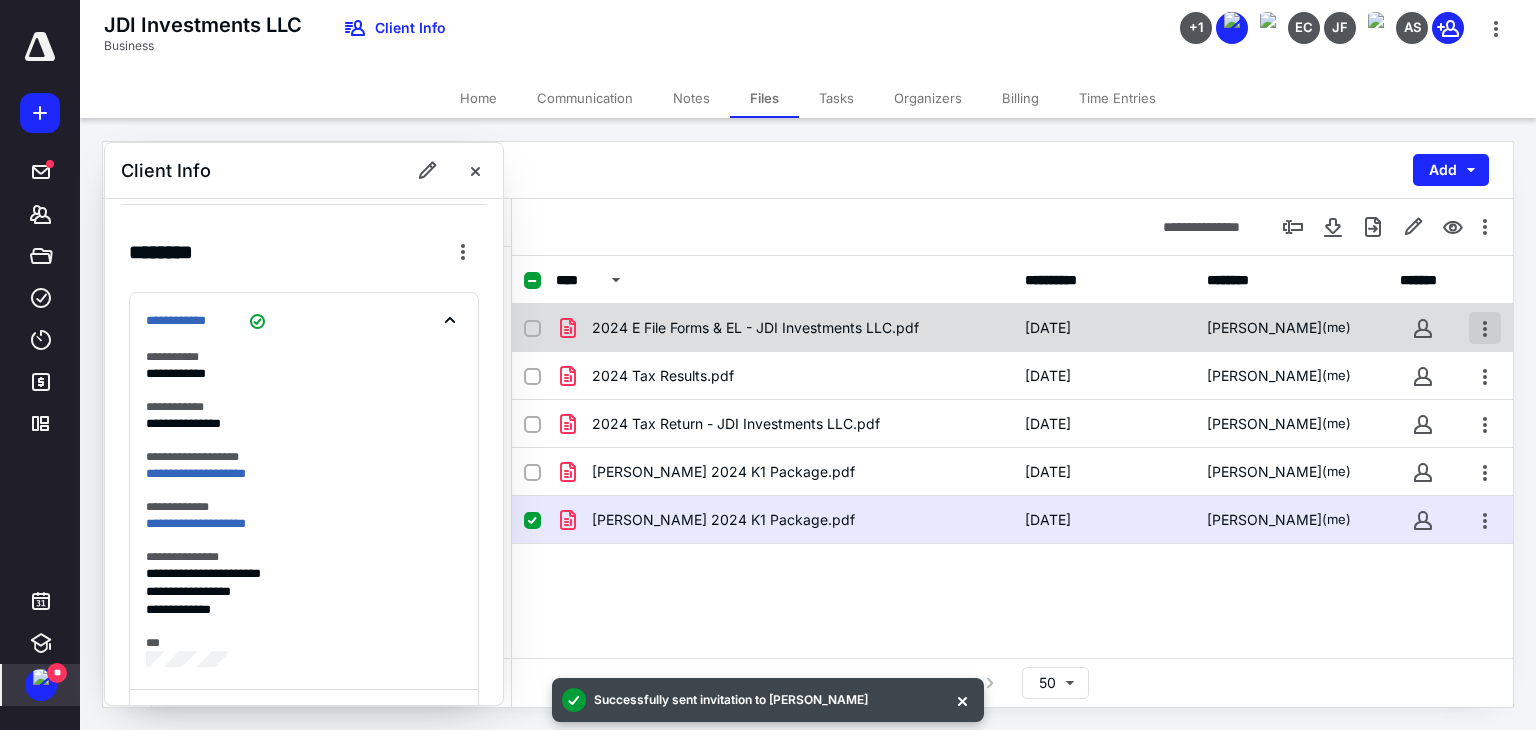 click at bounding box center (1485, 328) 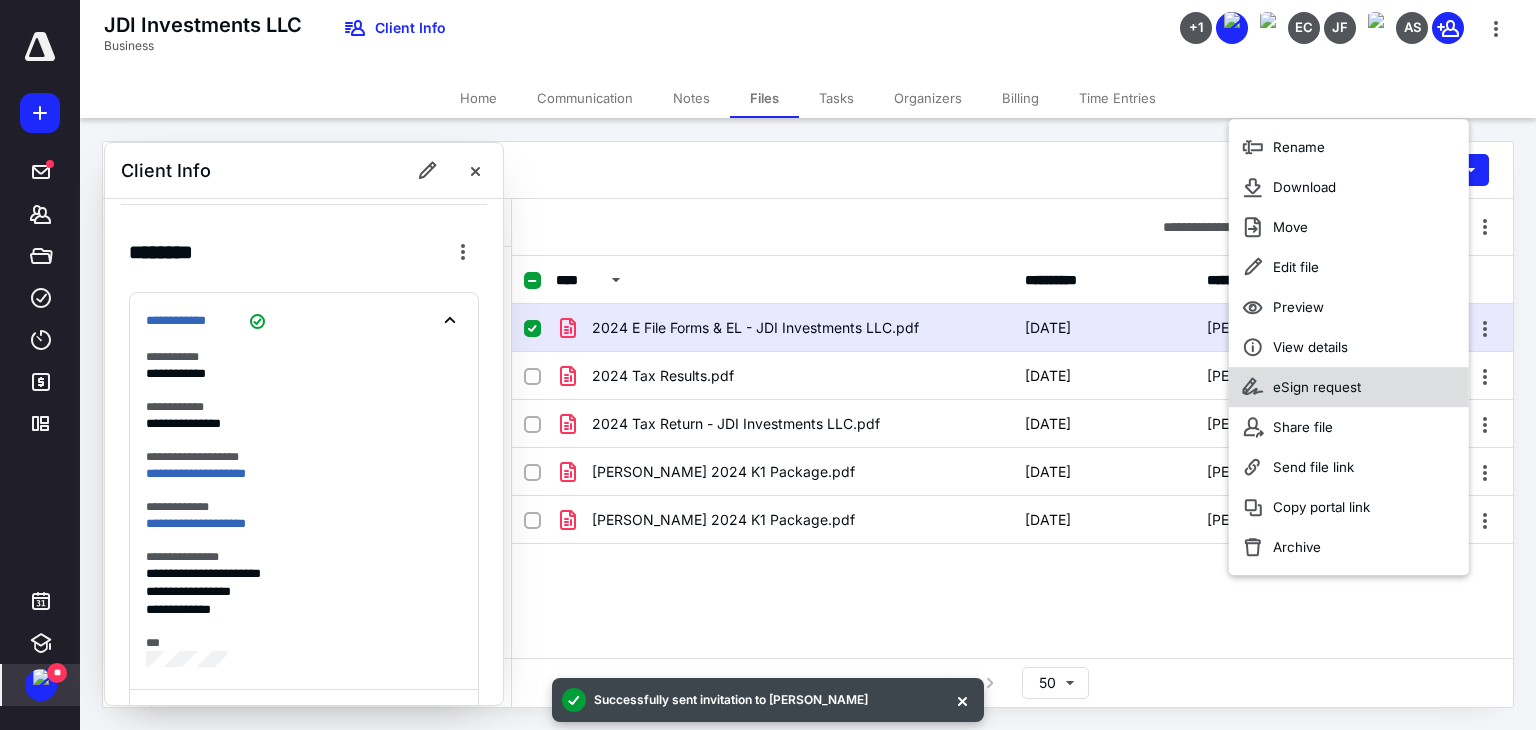 click on "eSign request" at bounding box center [1317, 387] 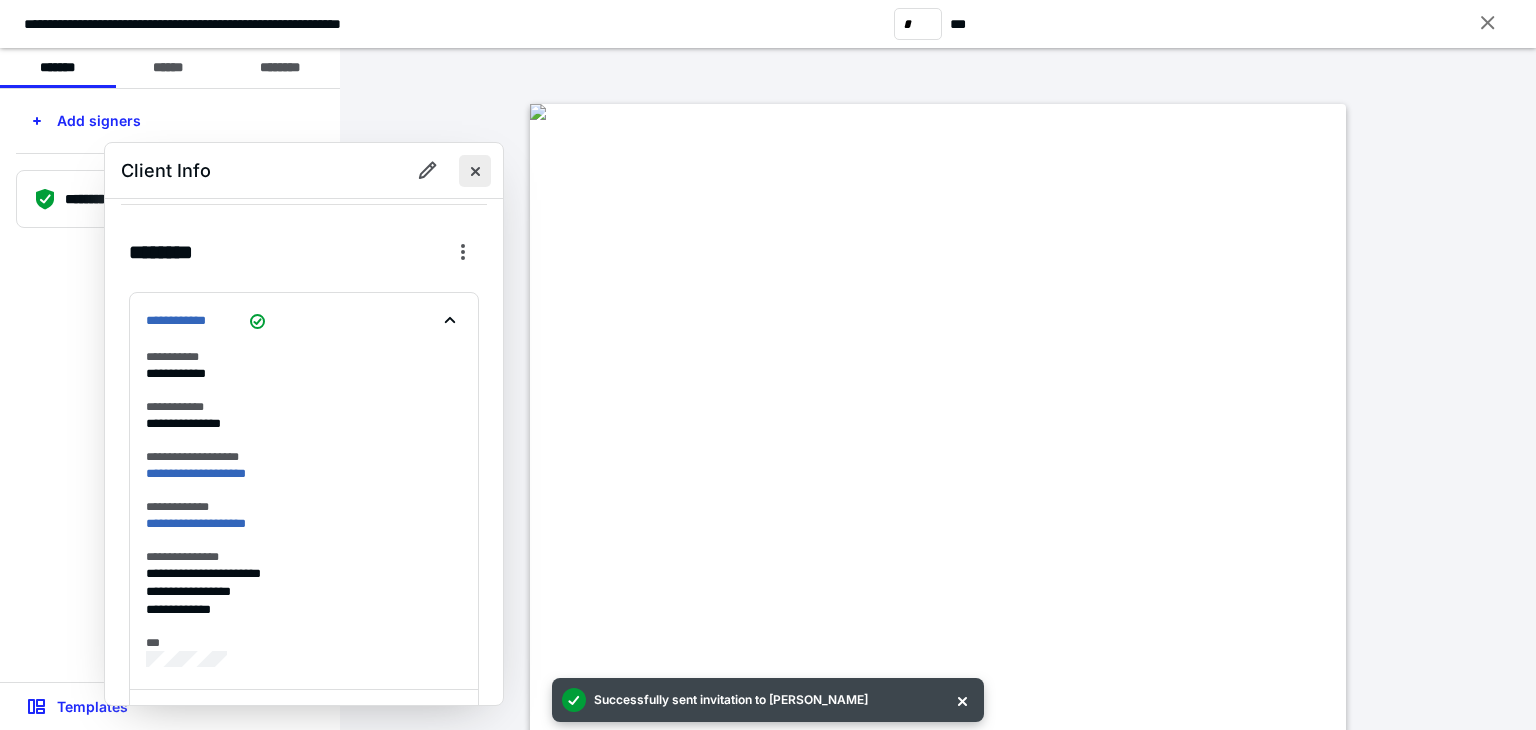 click at bounding box center (475, 171) 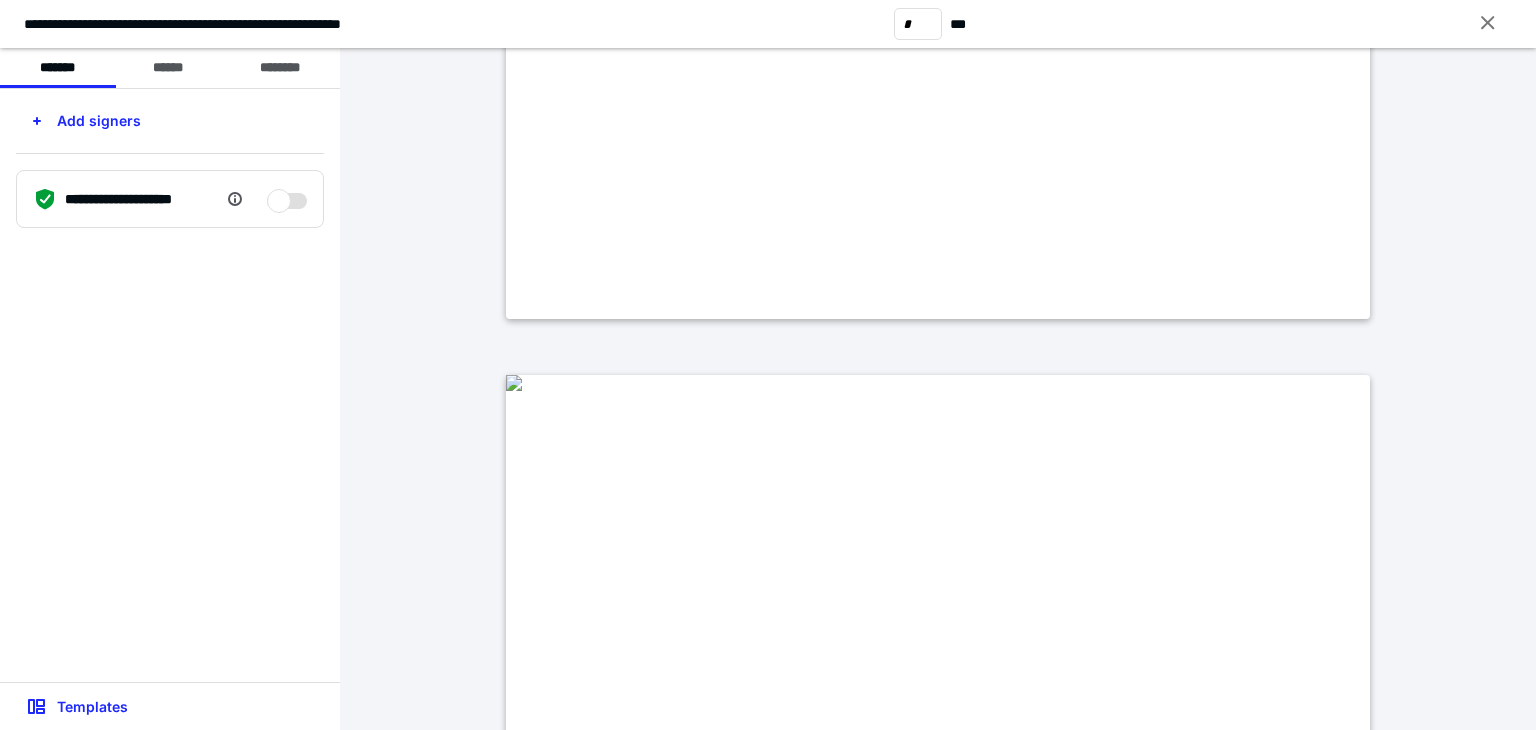 type on "*" 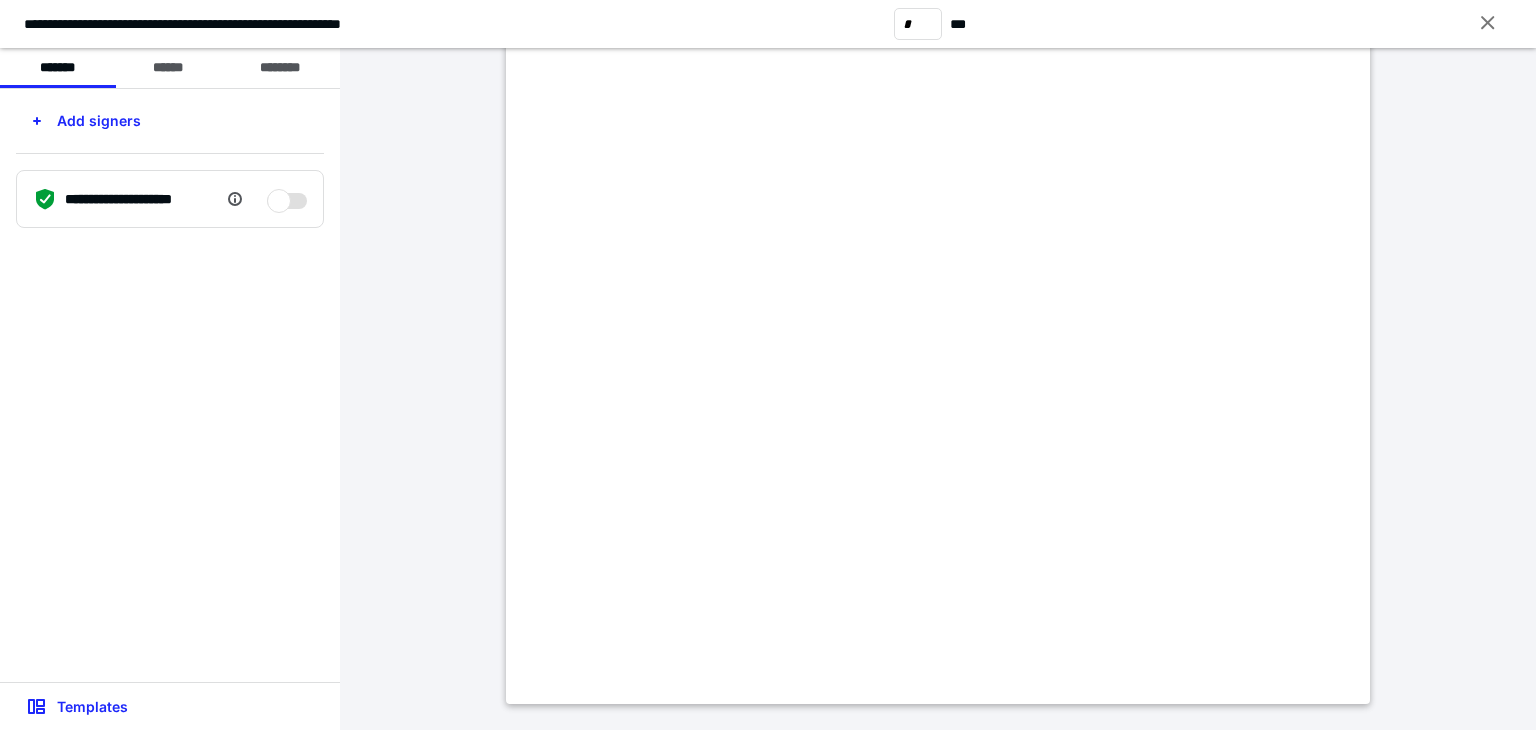 scroll, scrollTop: 4100, scrollLeft: 0, axis: vertical 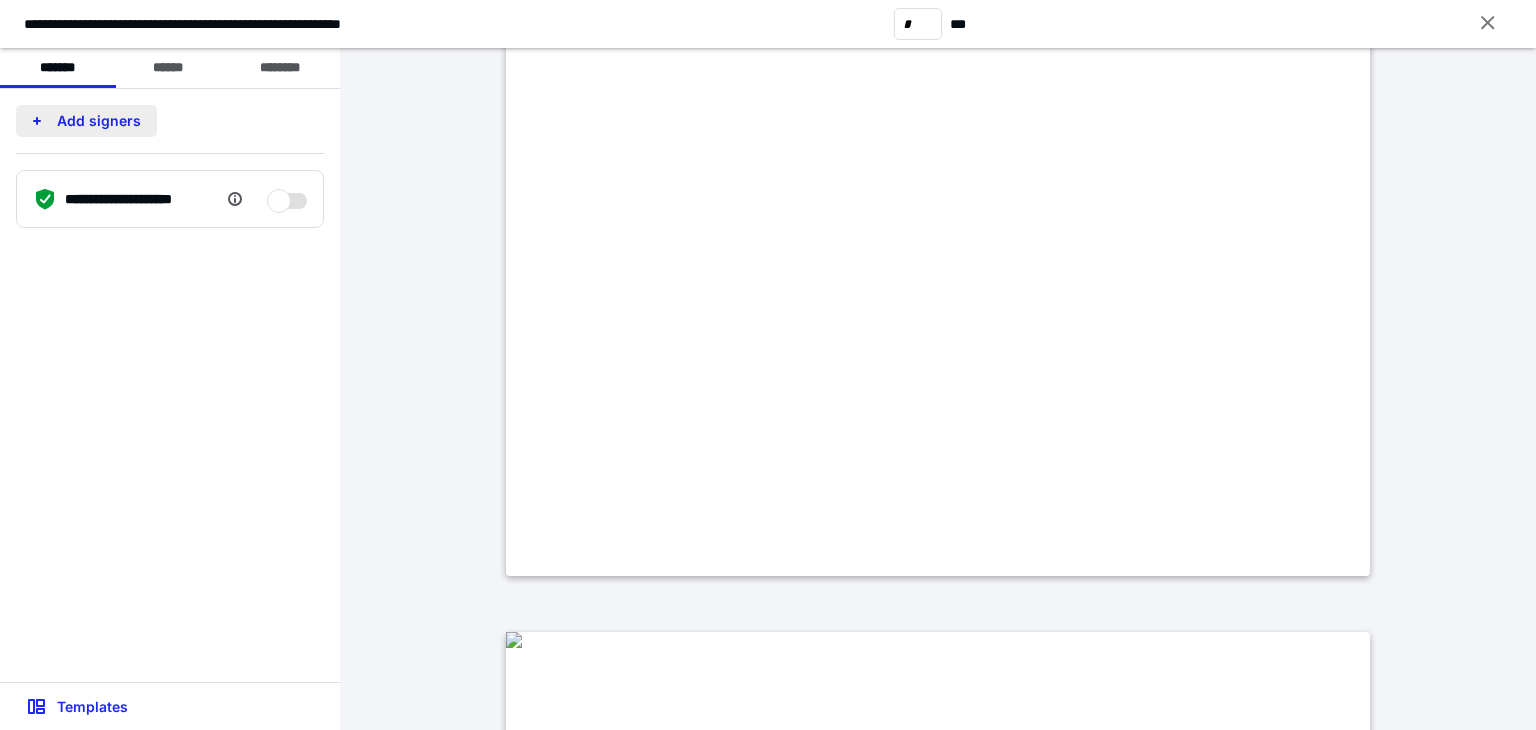 click on "Add signers" at bounding box center [86, 121] 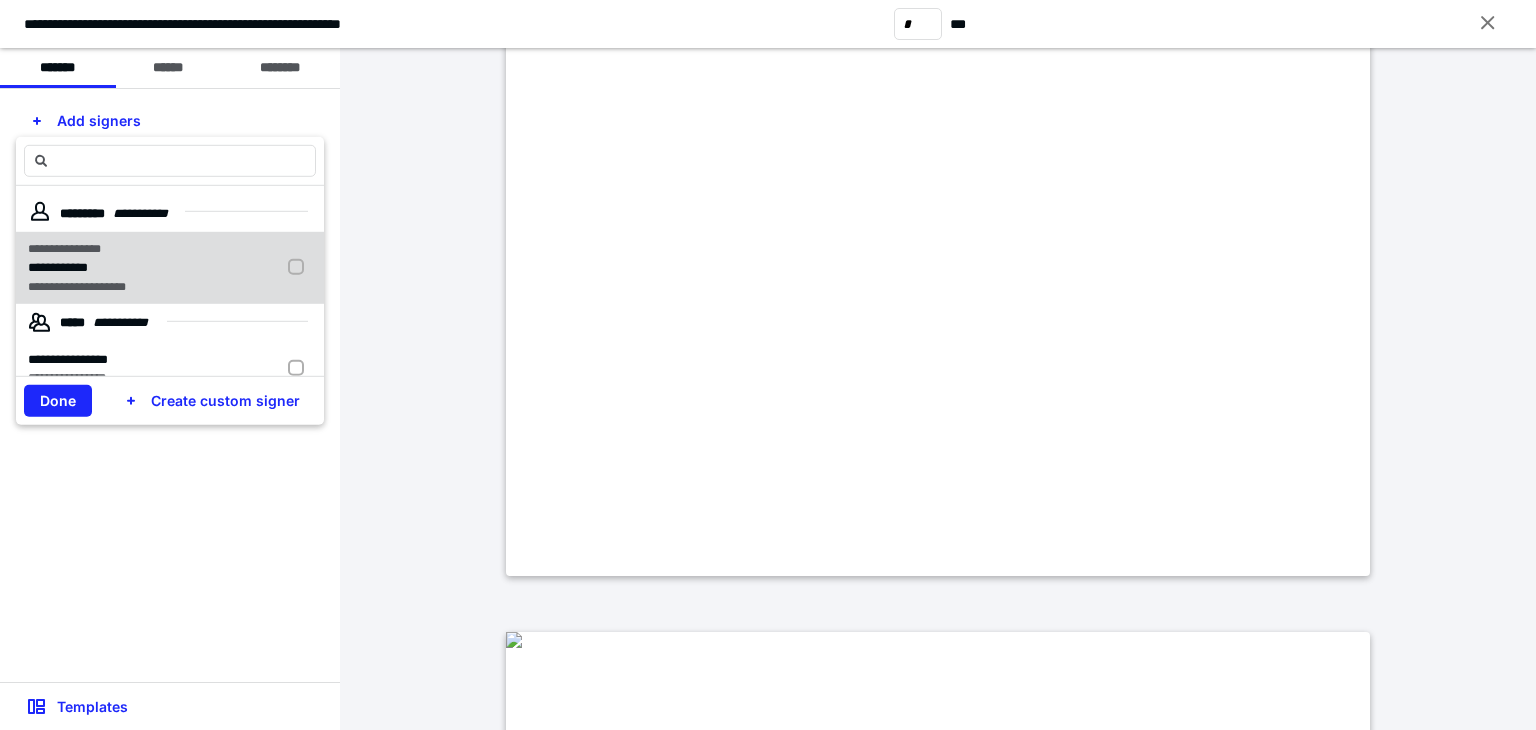 click on "**********" at bounding box center (97, 268) 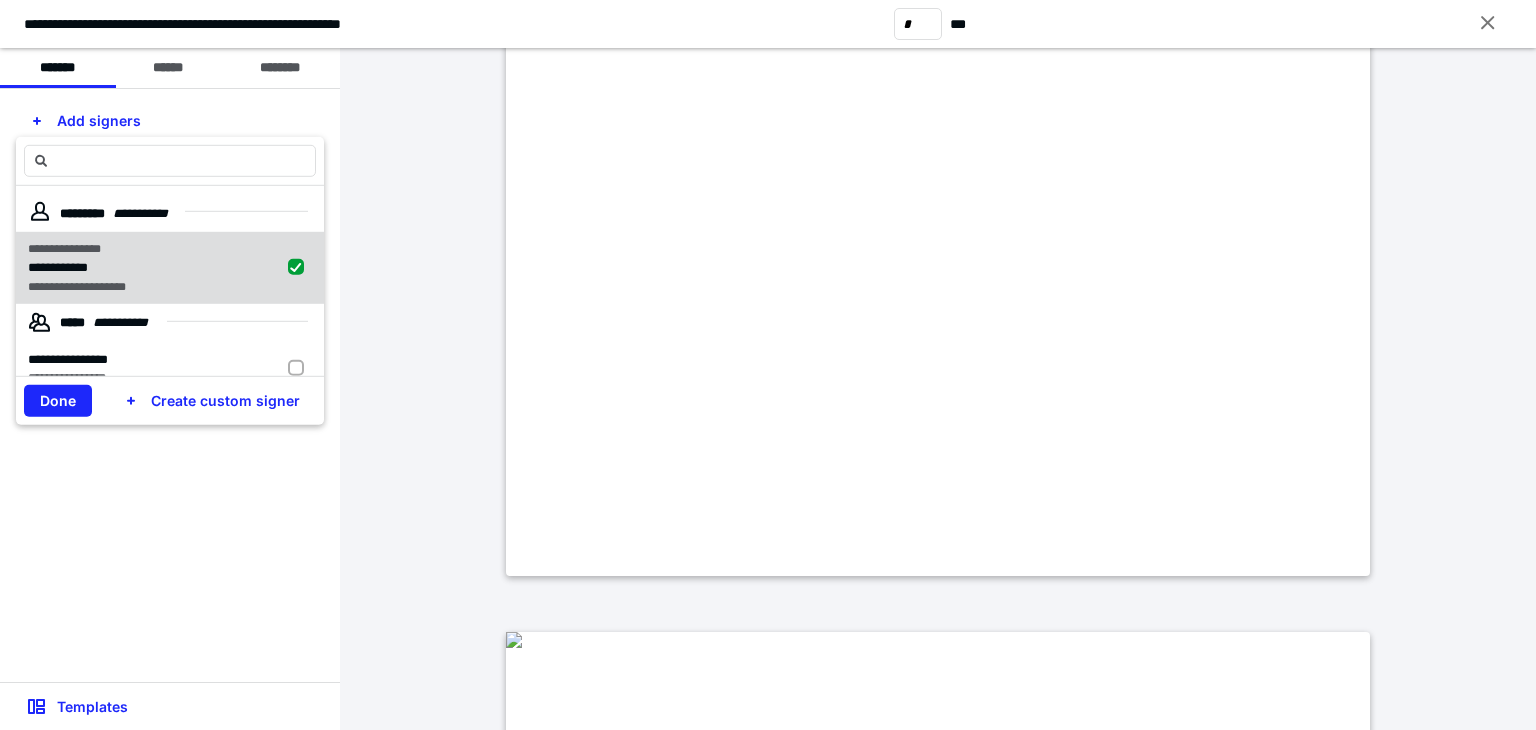 checkbox on "true" 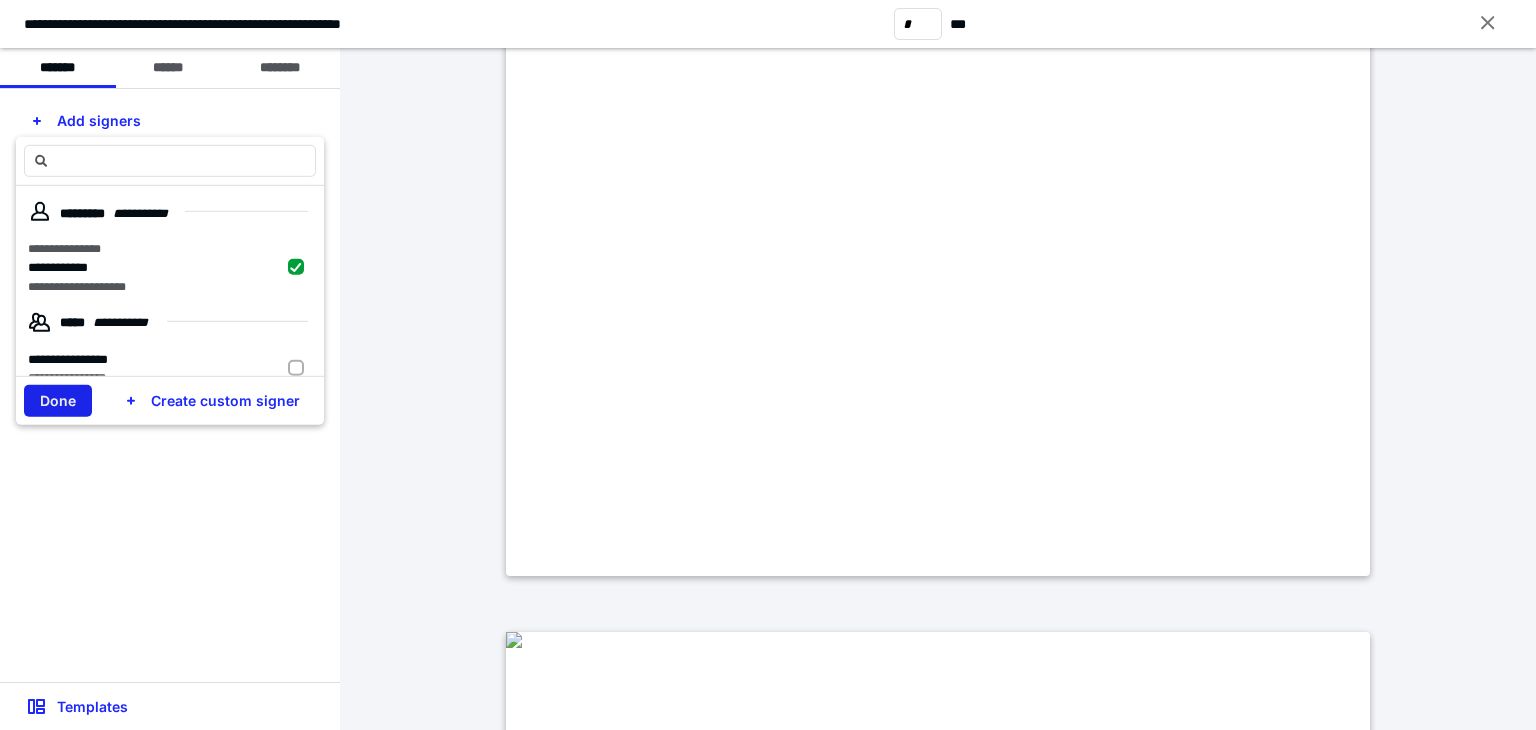click on "Done" at bounding box center [58, 401] 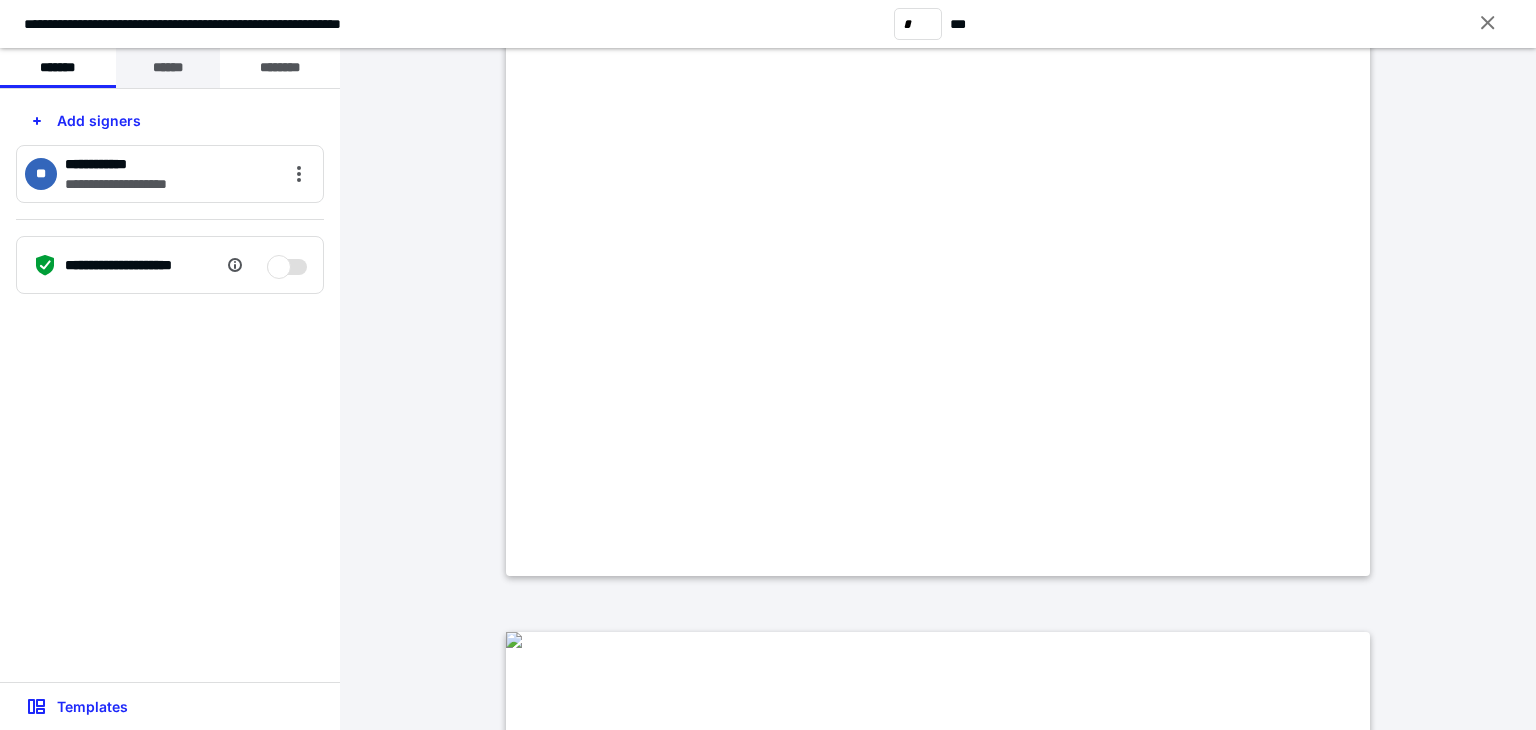 click on "******" at bounding box center [168, 68] 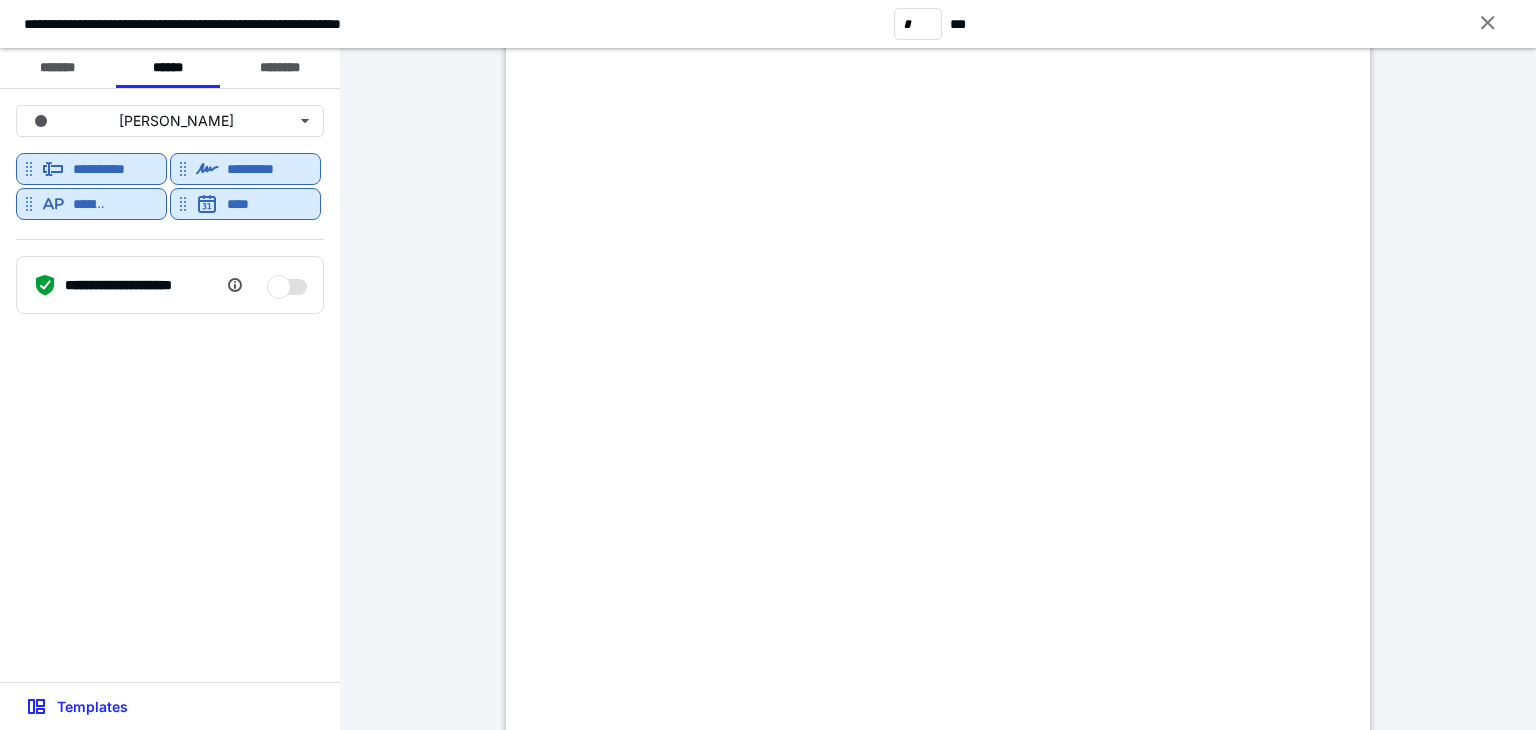 scroll, scrollTop: 5000, scrollLeft: 0, axis: vertical 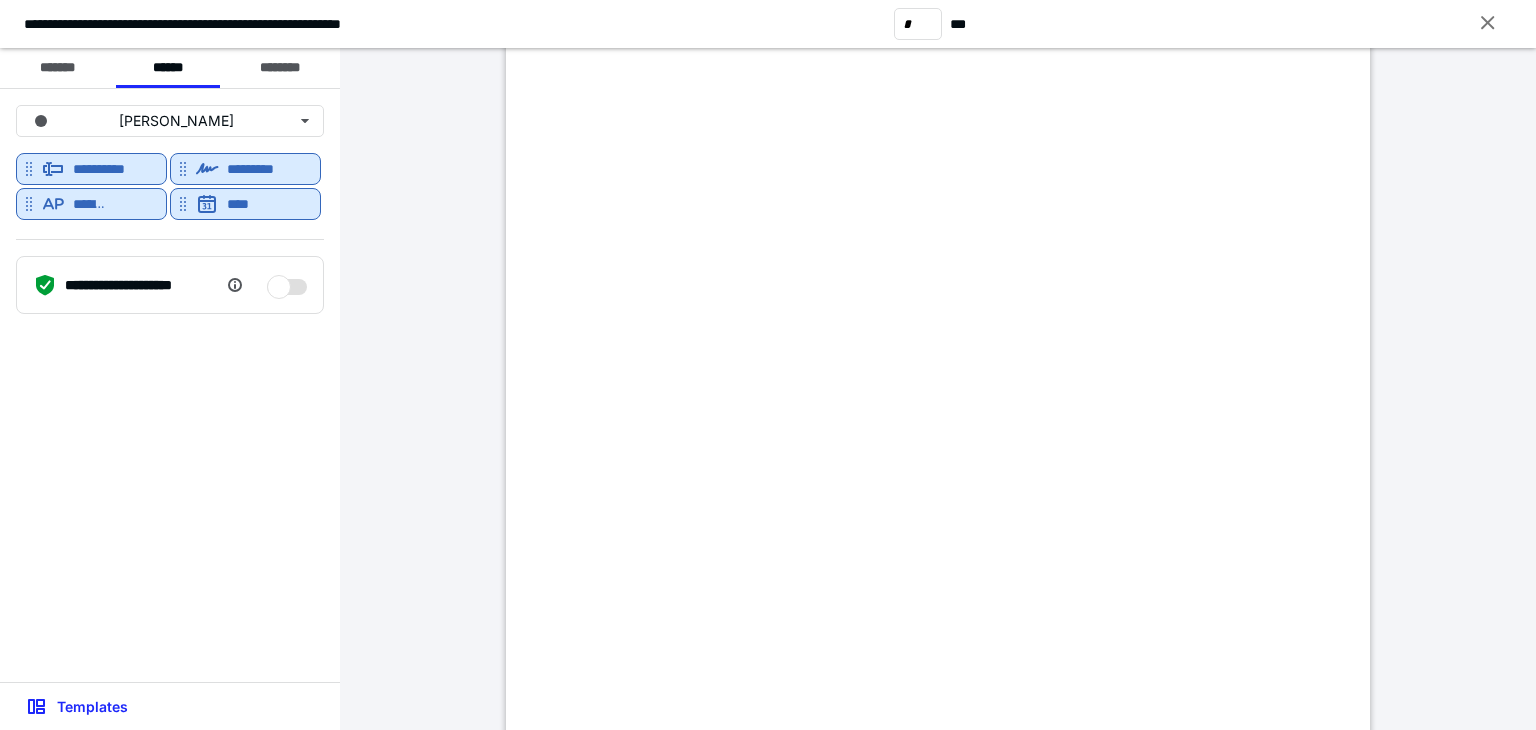 type on "*" 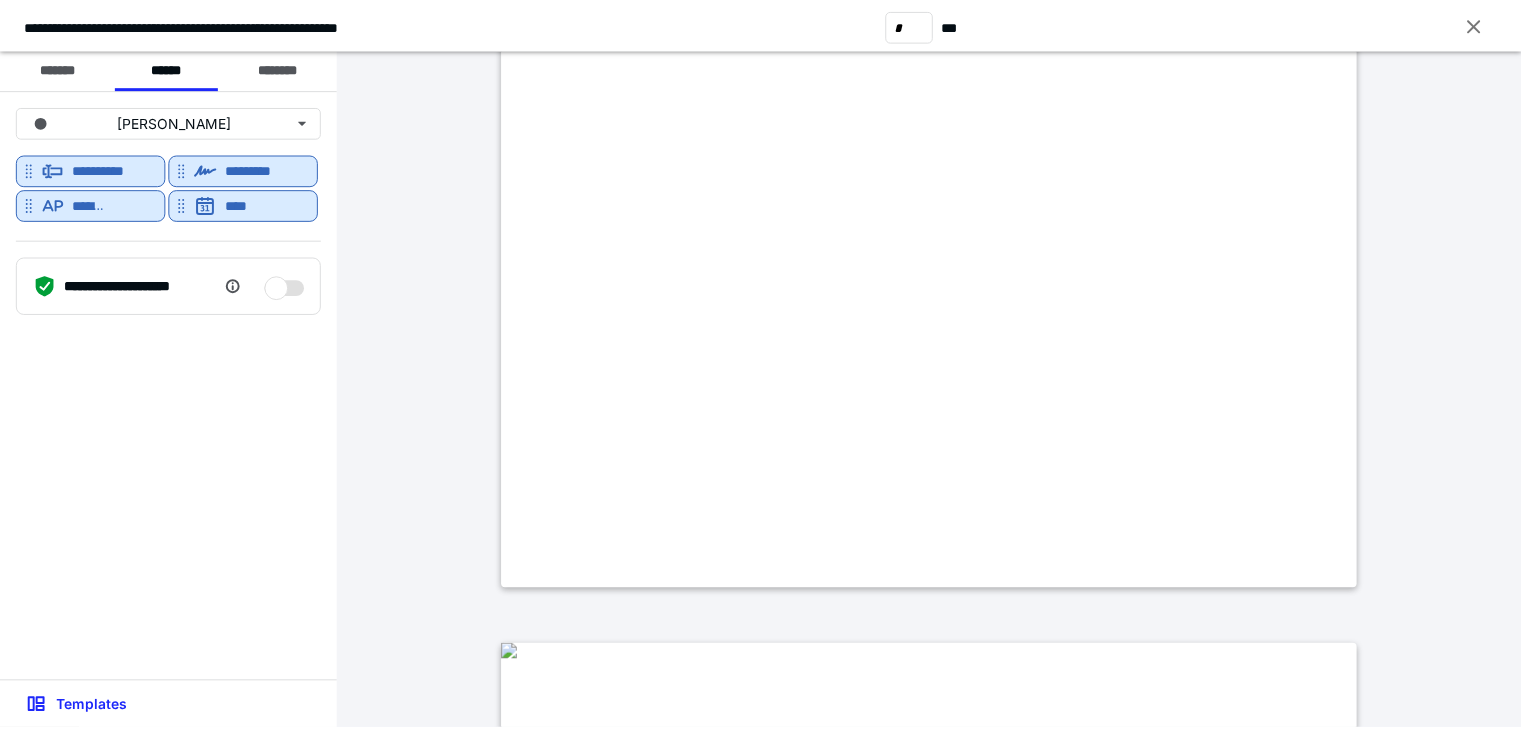 scroll, scrollTop: 0, scrollLeft: 0, axis: both 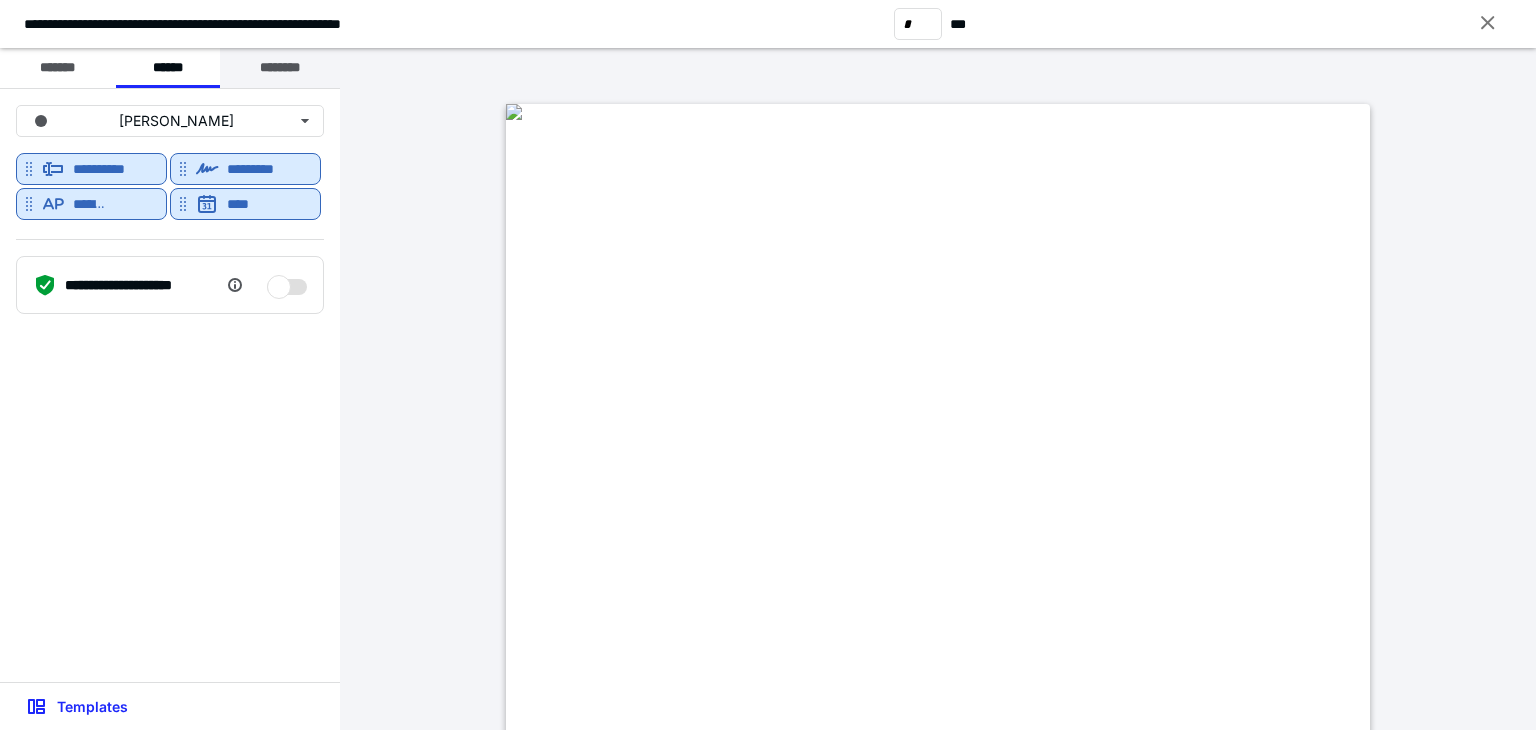 click on "********" at bounding box center (280, 68) 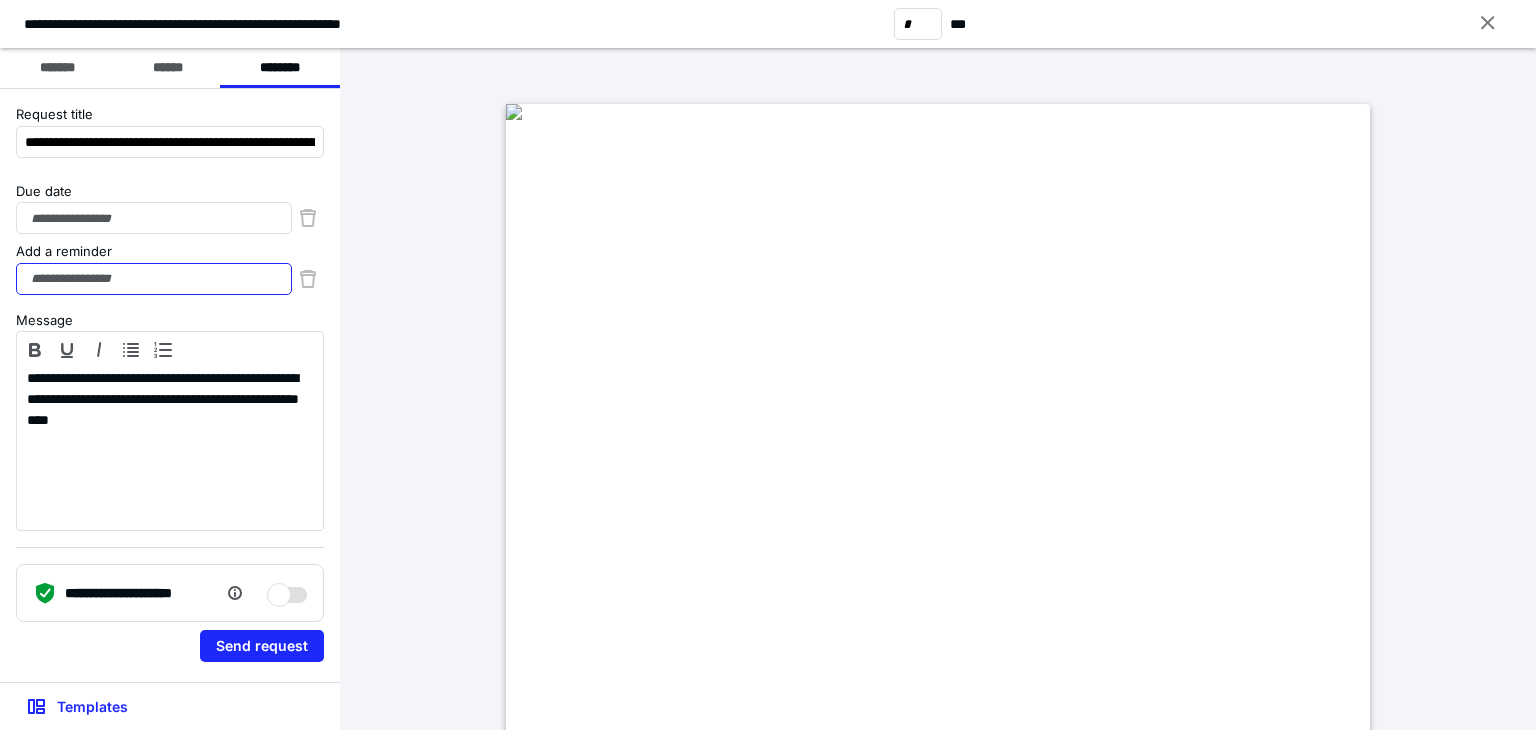 click on "Add a reminder" at bounding box center (154, 279) 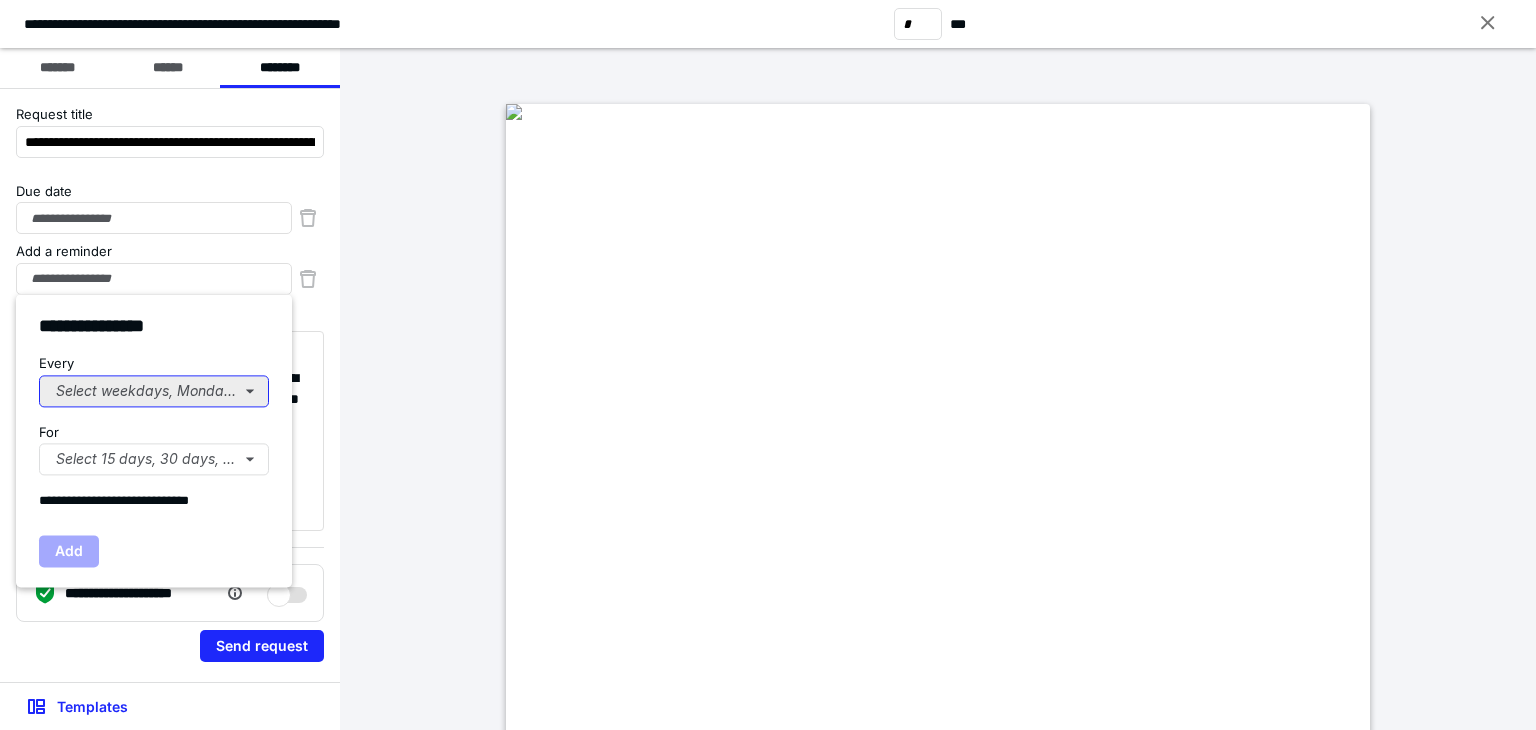 click on "Select weekdays, Mondays, or Tues..." at bounding box center (154, 391) 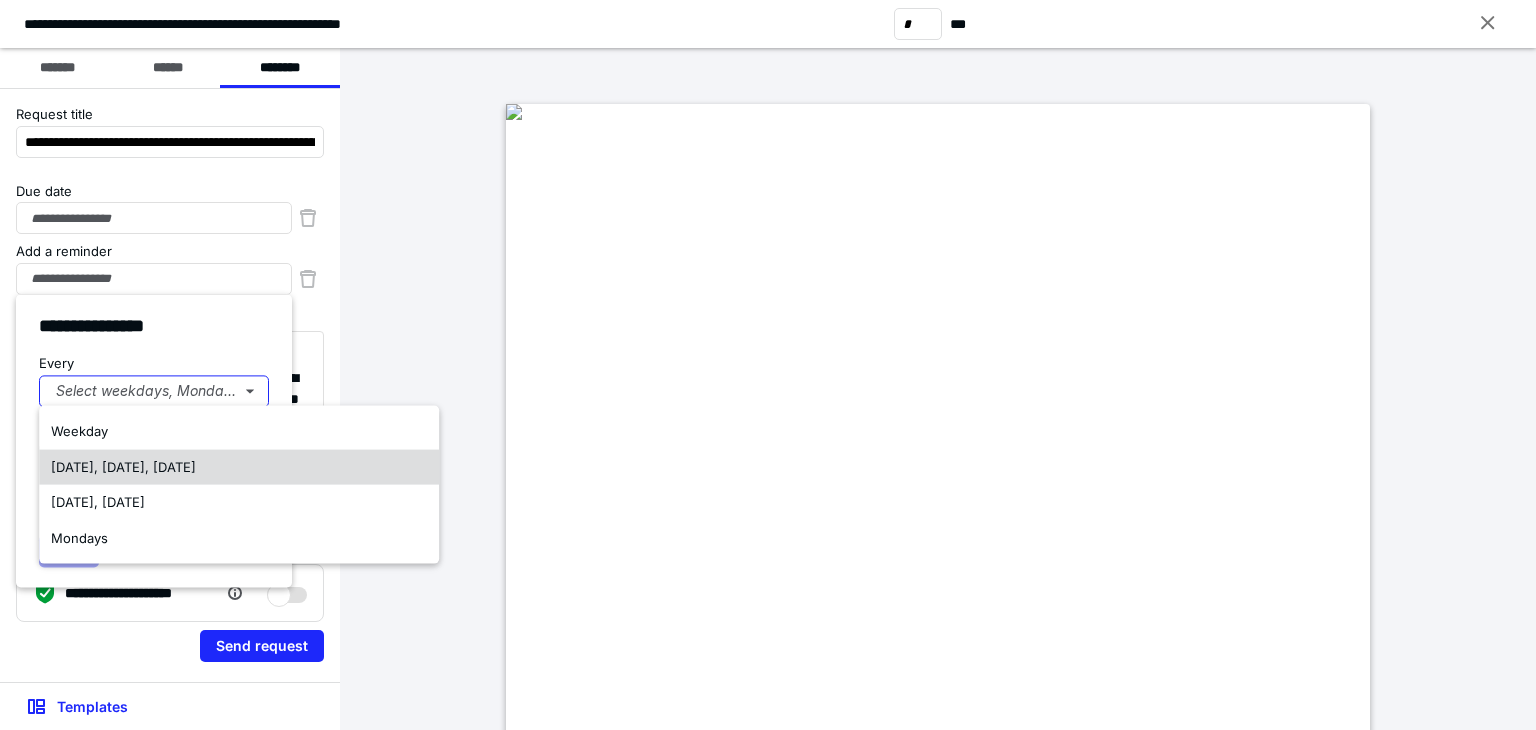 click on "Monday, Wednesday, Friday" at bounding box center [123, 466] 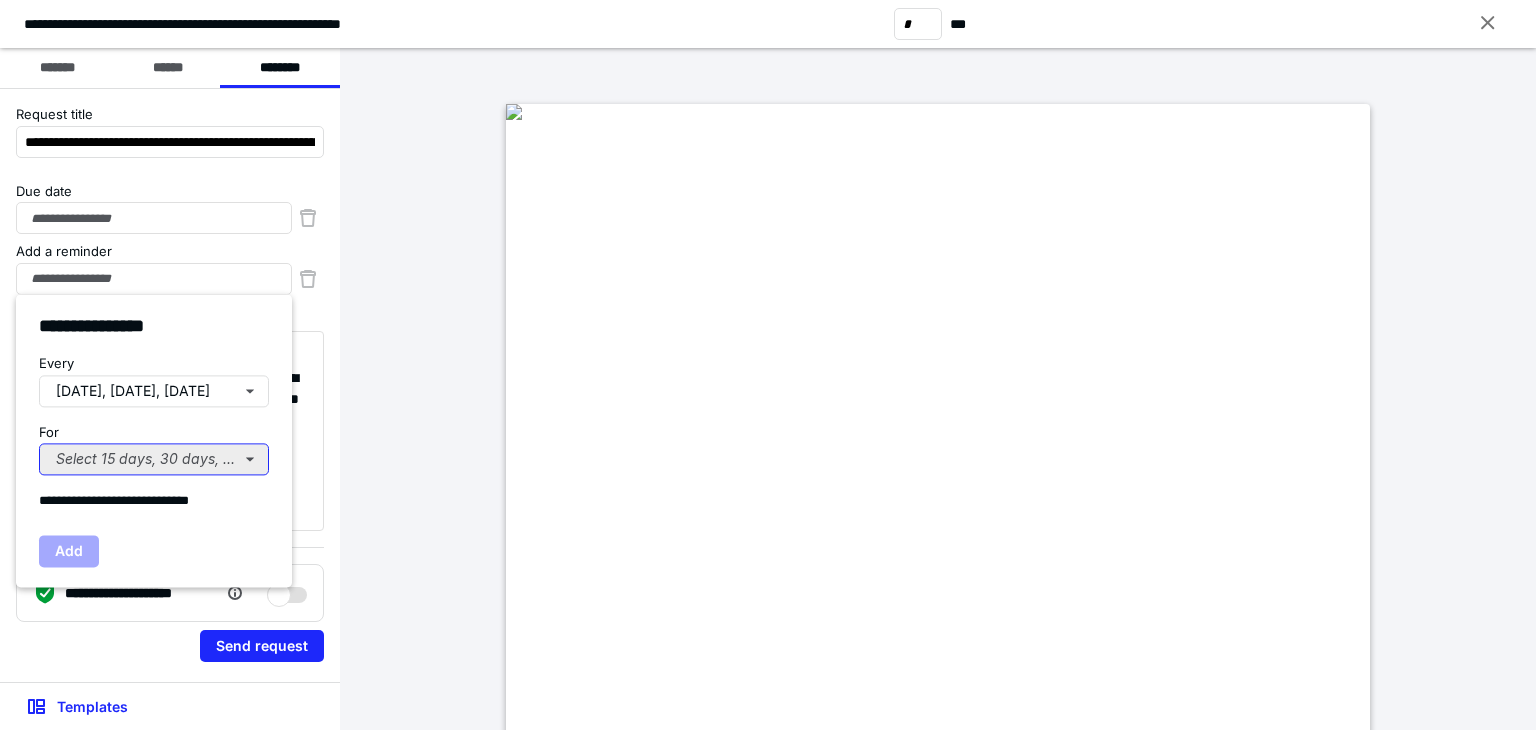 click on "Select 15 days, 30 days, or 45 days..." at bounding box center [154, 459] 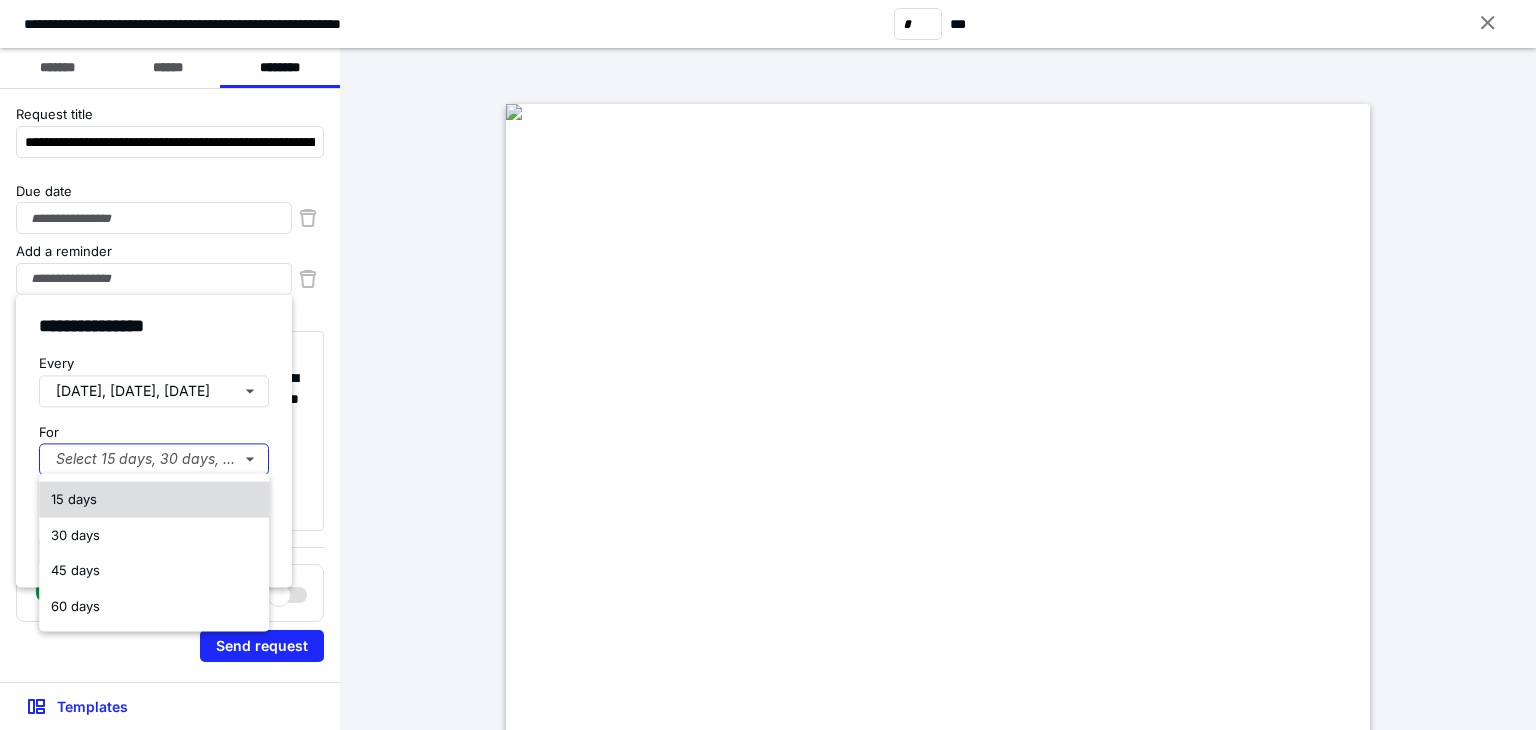 click on "15 days" at bounding box center (154, 500) 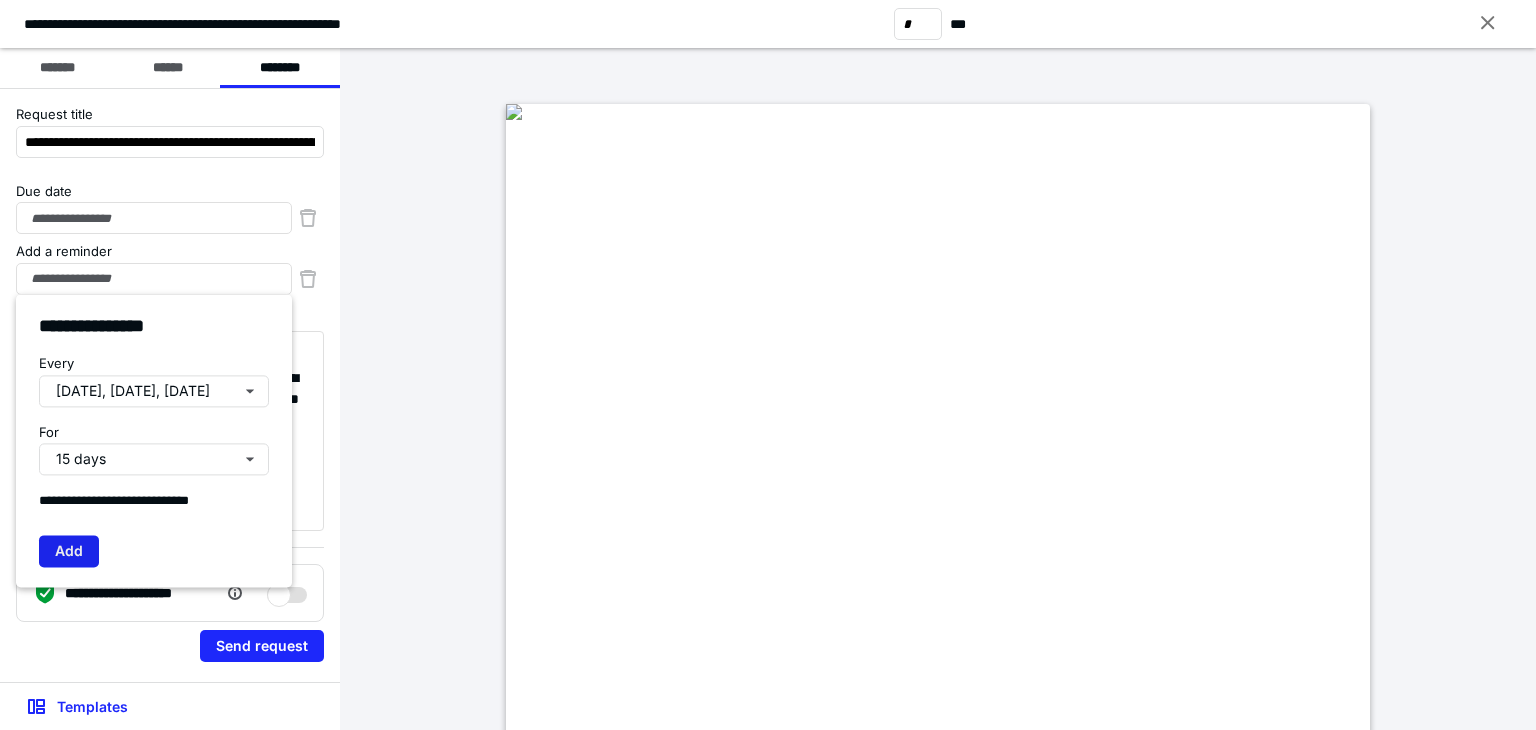 click on "Add" at bounding box center [69, 551] 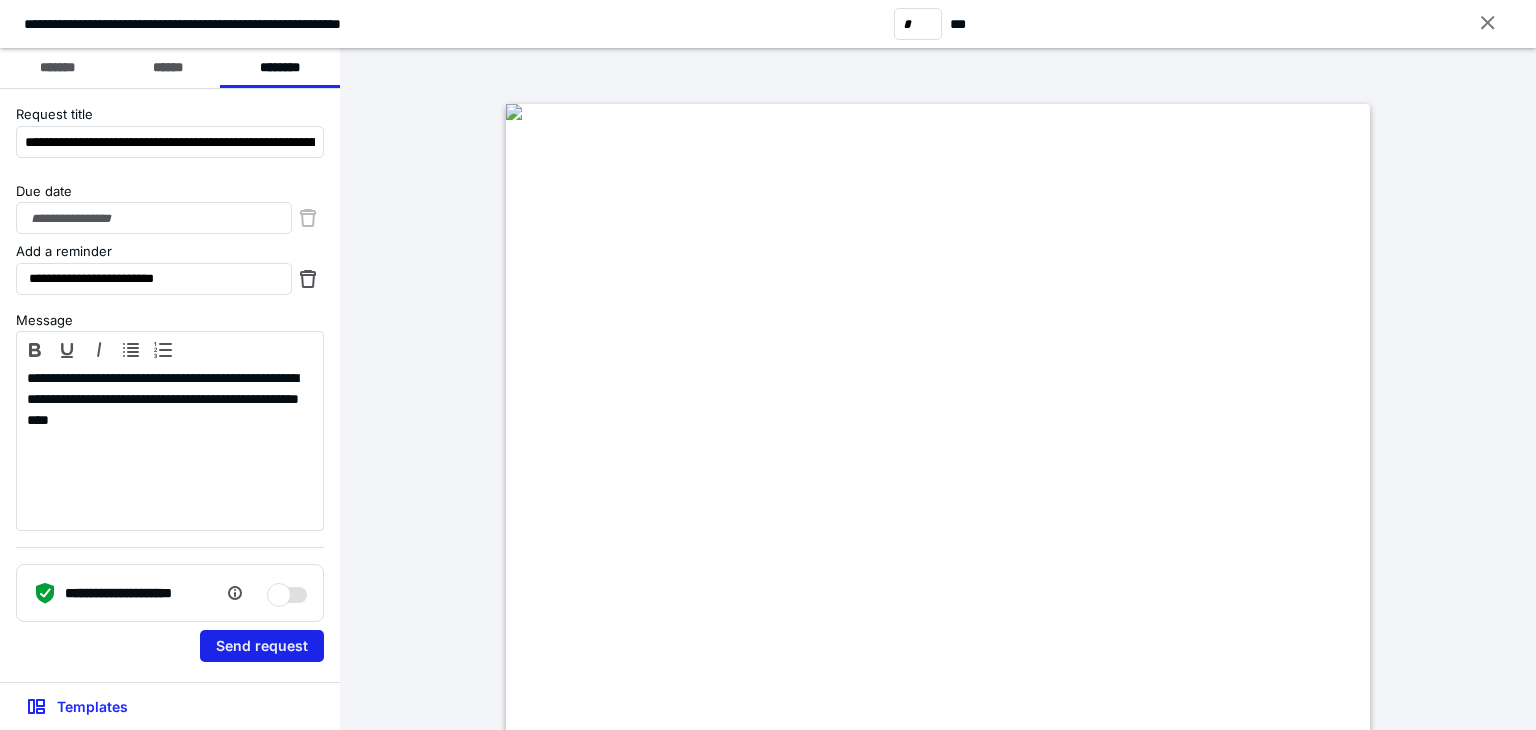 click on "Send request" at bounding box center [262, 646] 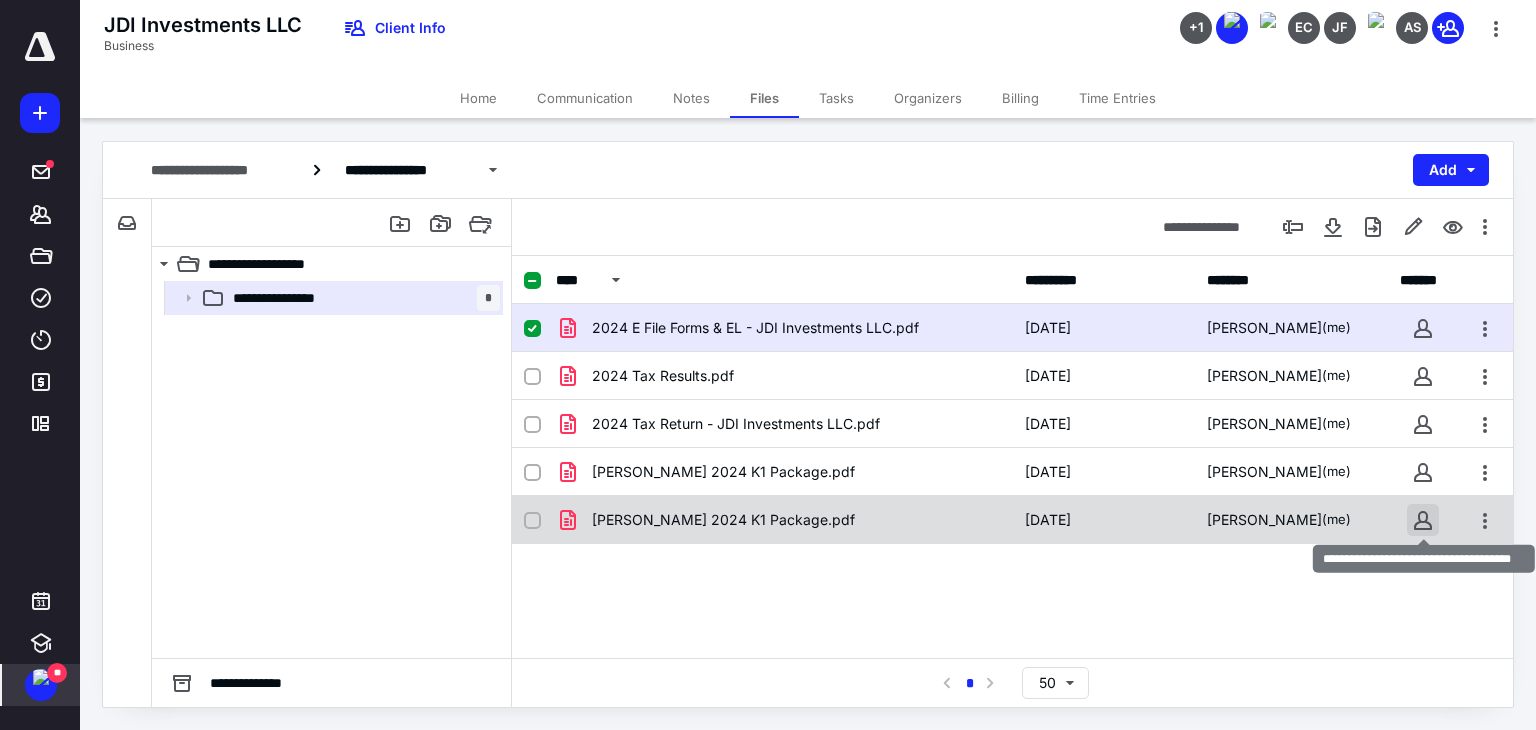 click at bounding box center [1423, 520] 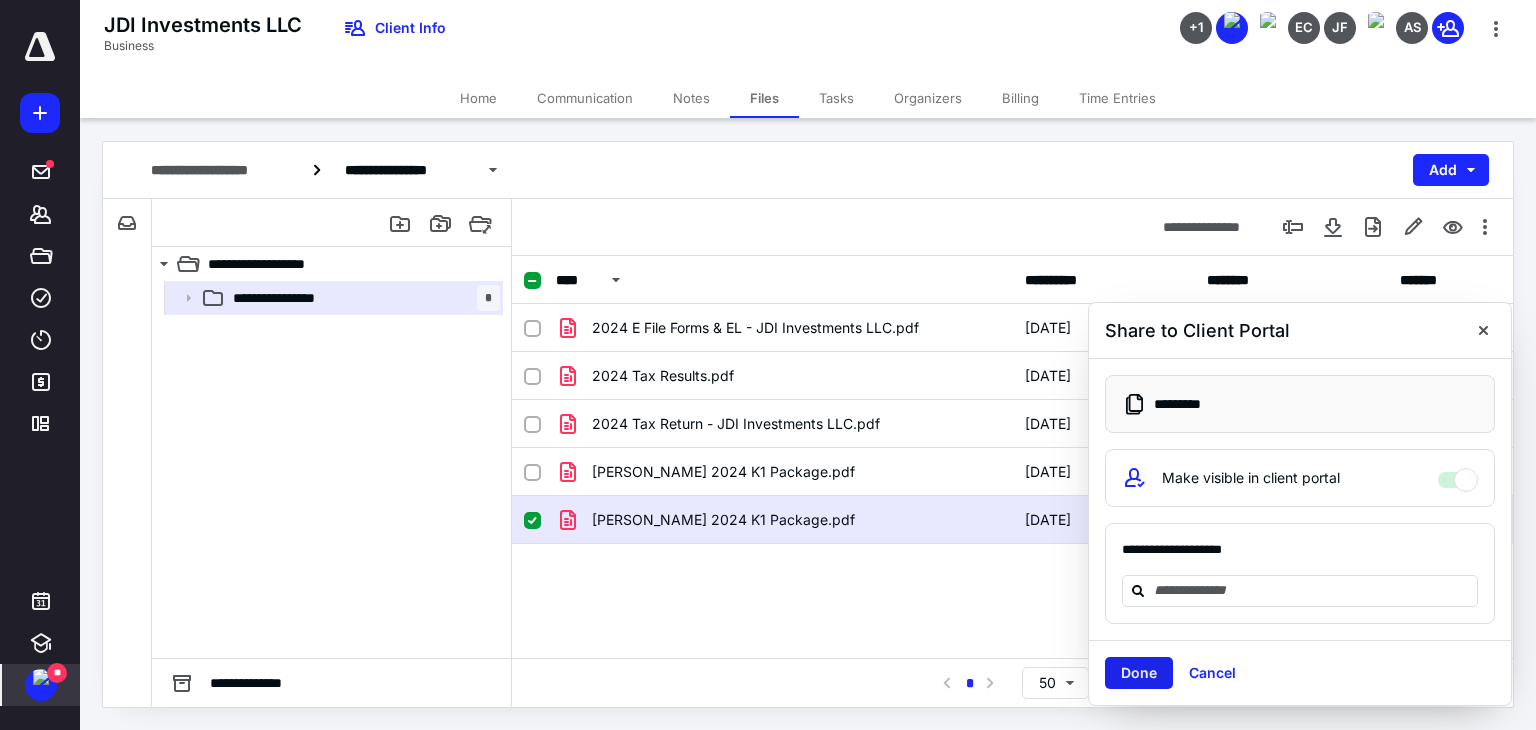 click on "Done" at bounding box center (1139, 673) 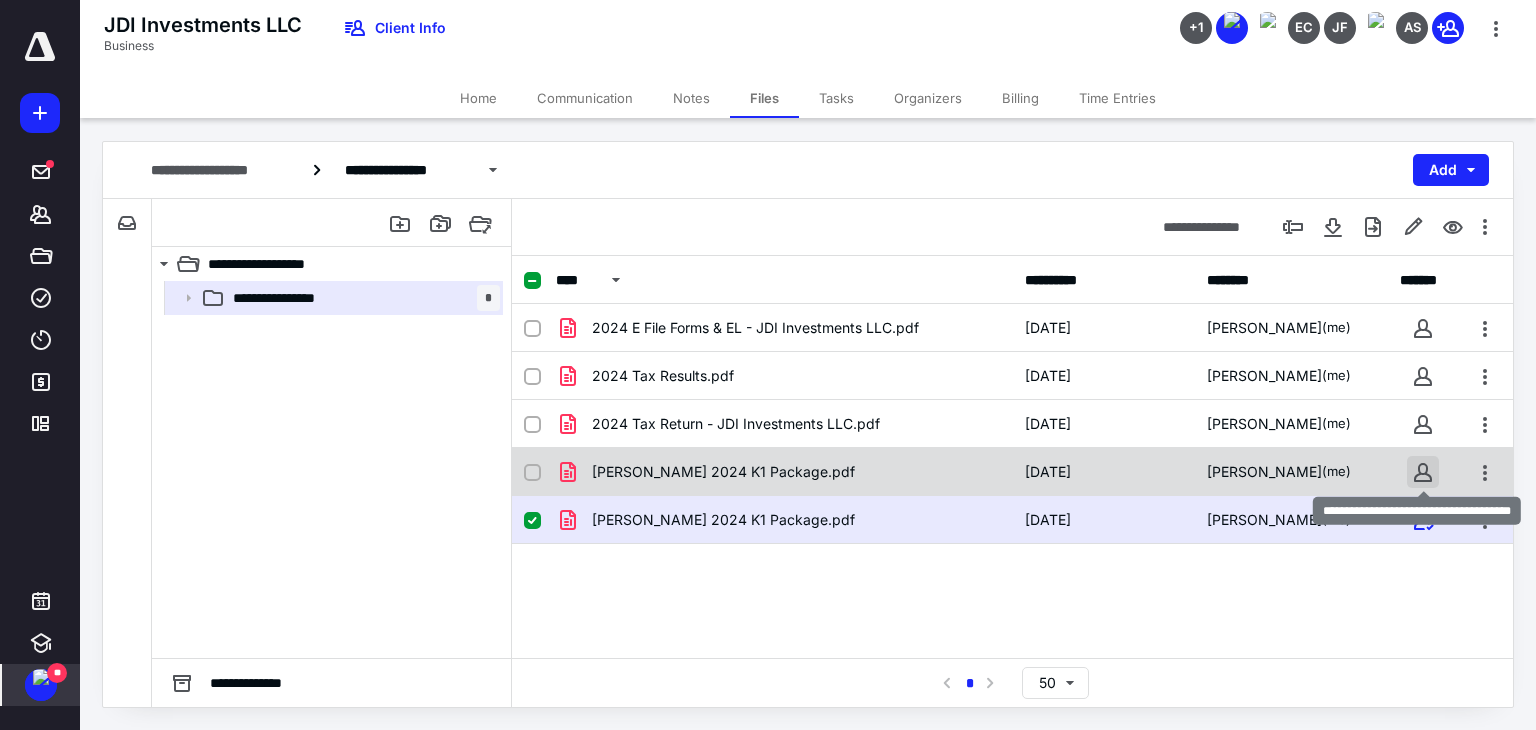 click at bounding box center [1423, 472] 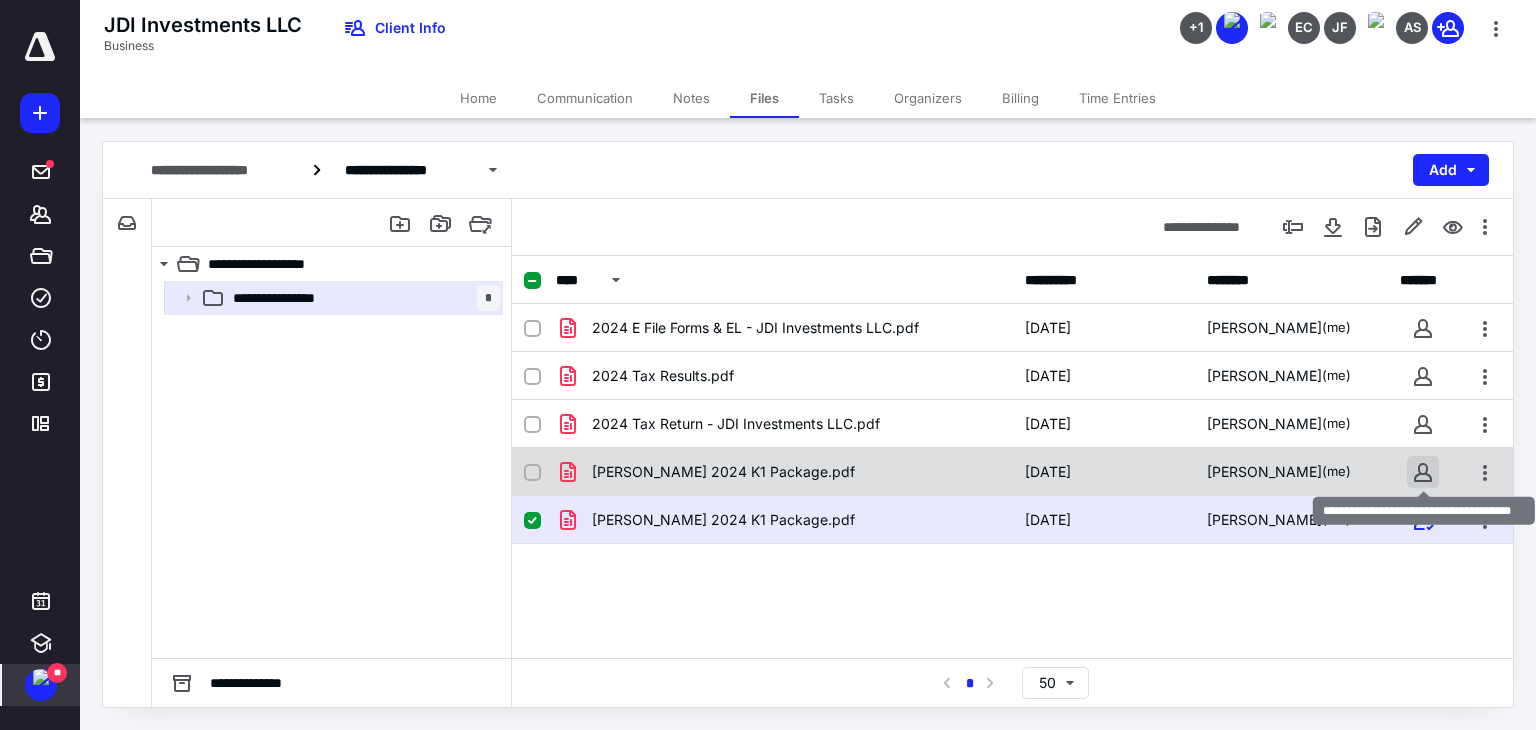 checkbox on "true" 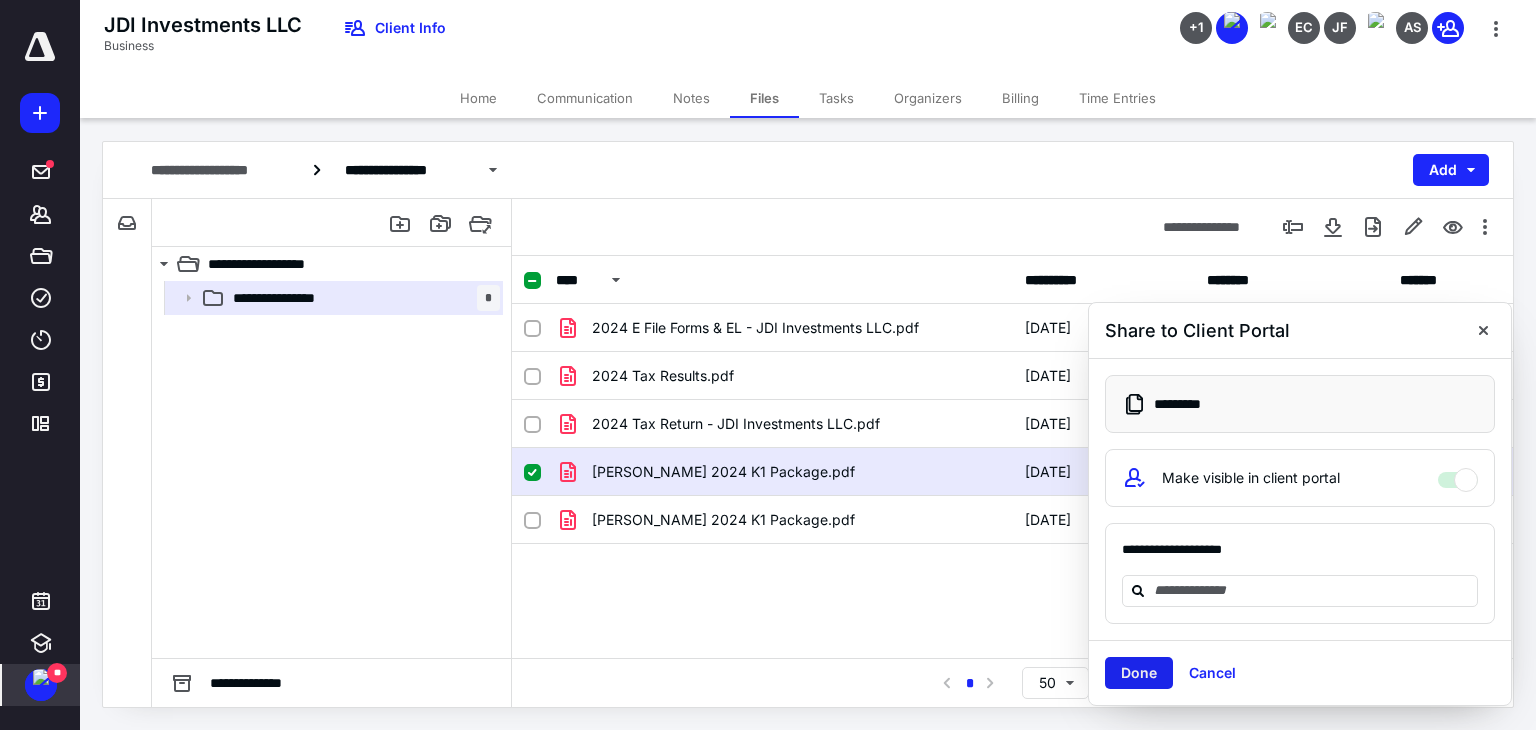click on "Done" at bounding box center (1139, 673) 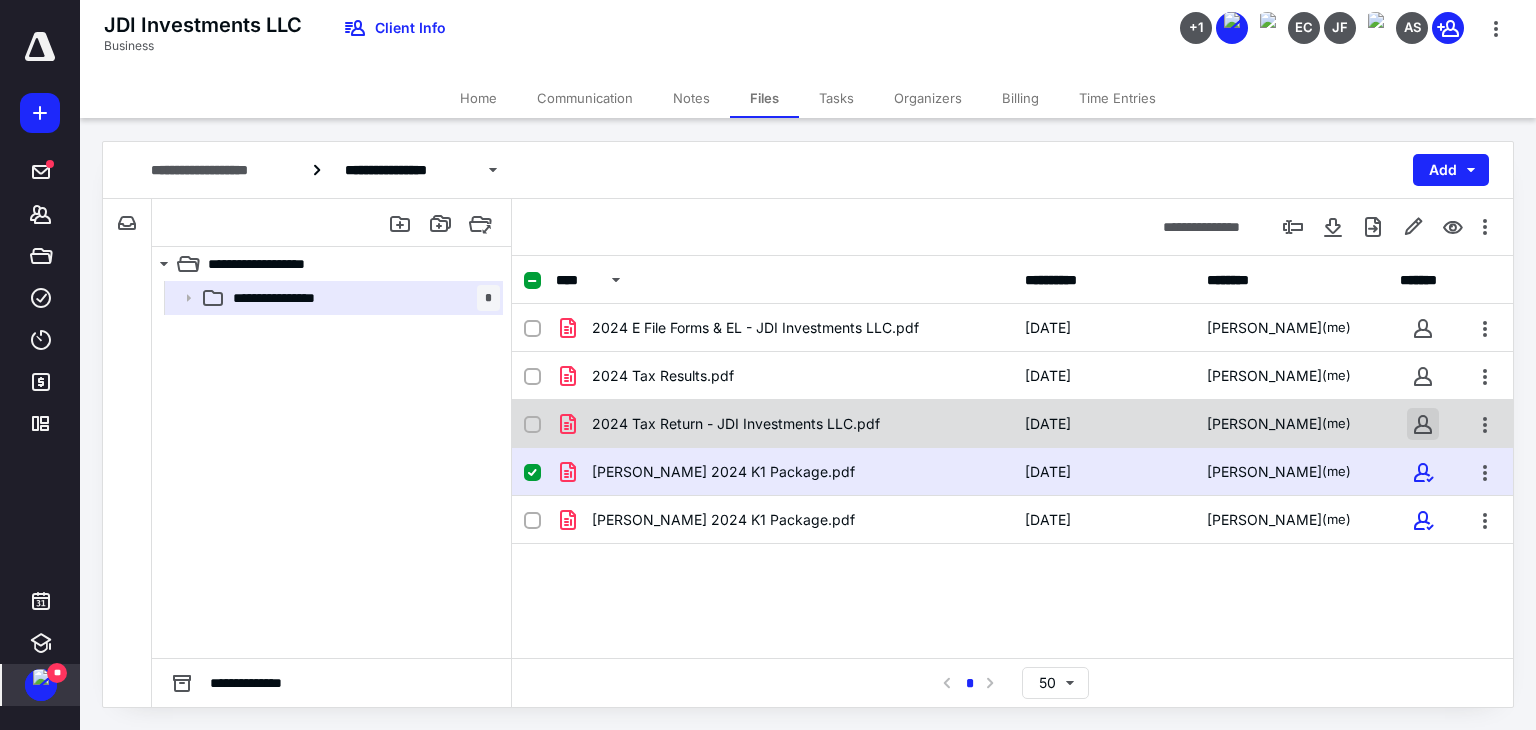 click at bounding box center [1423, 424] 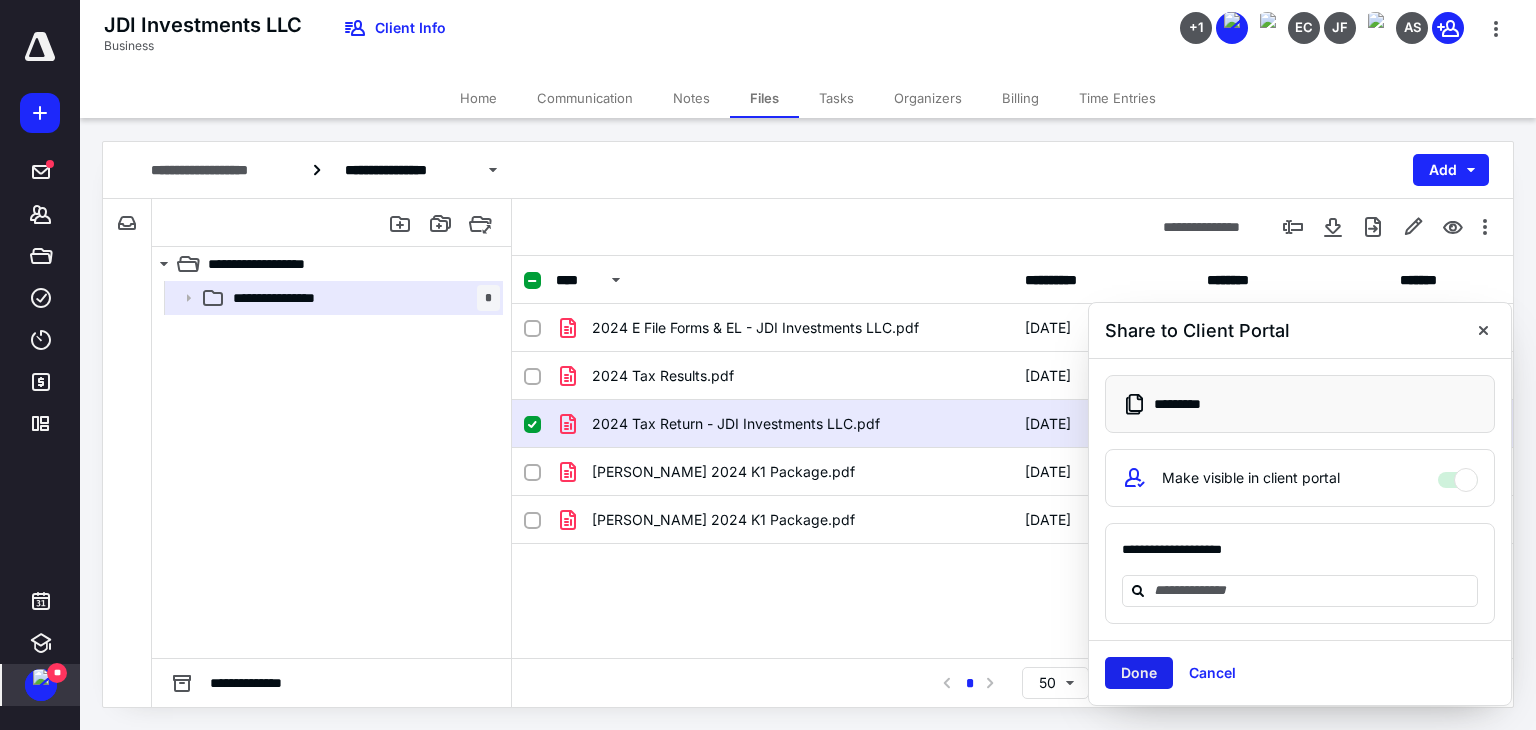 click on "Done" at bounding box center [1139, 673] 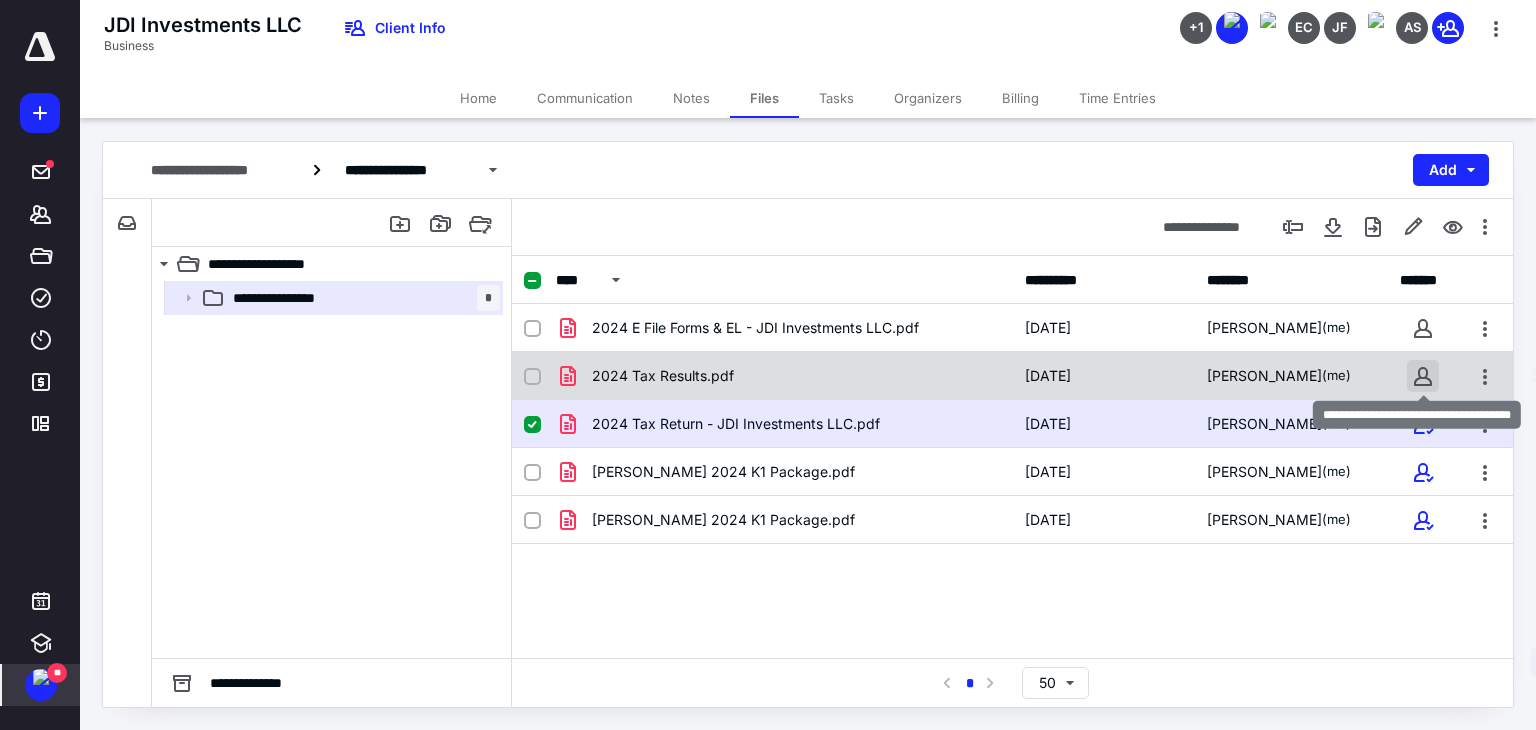 click at bounding box center [1423, 376] 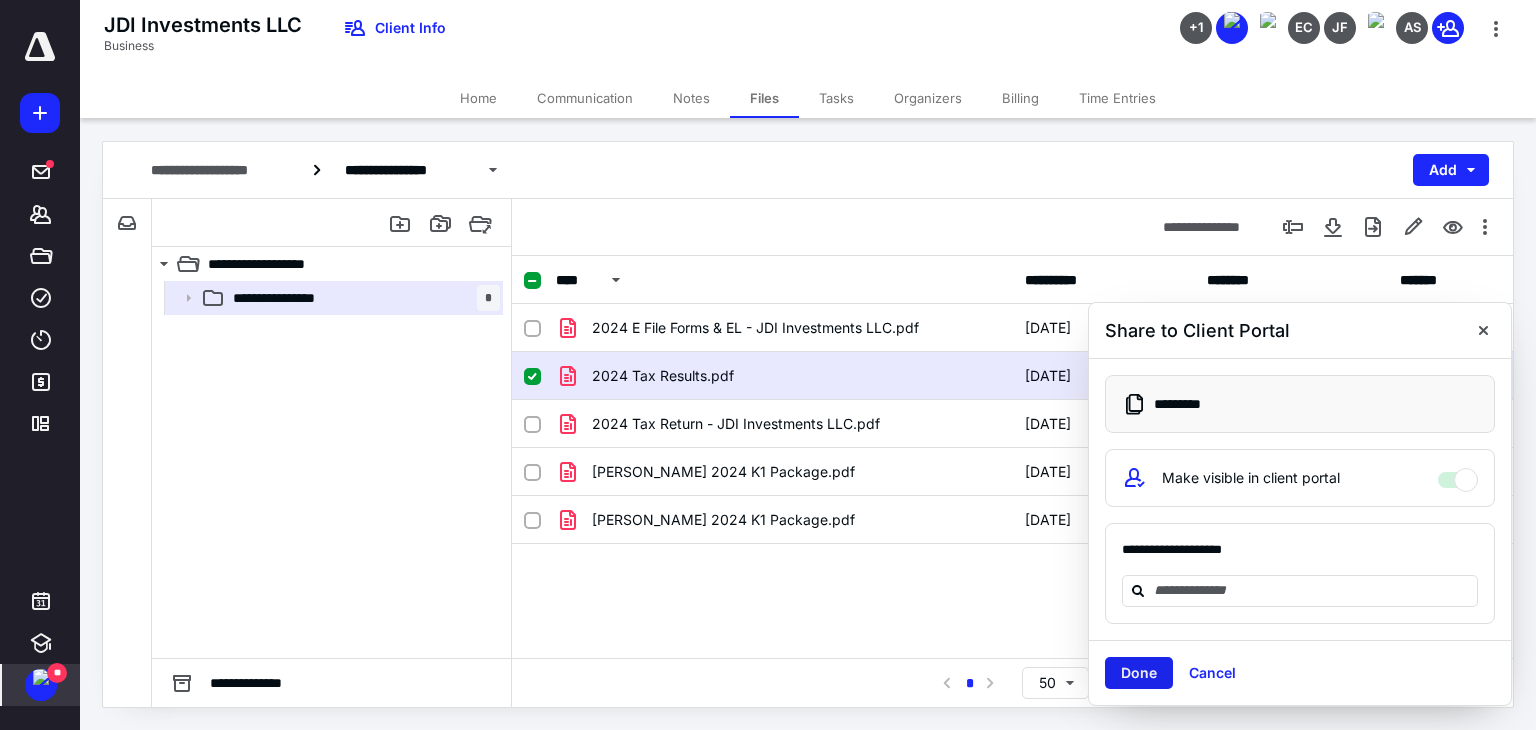 click on "Done" at bounding box center [1139, 673] 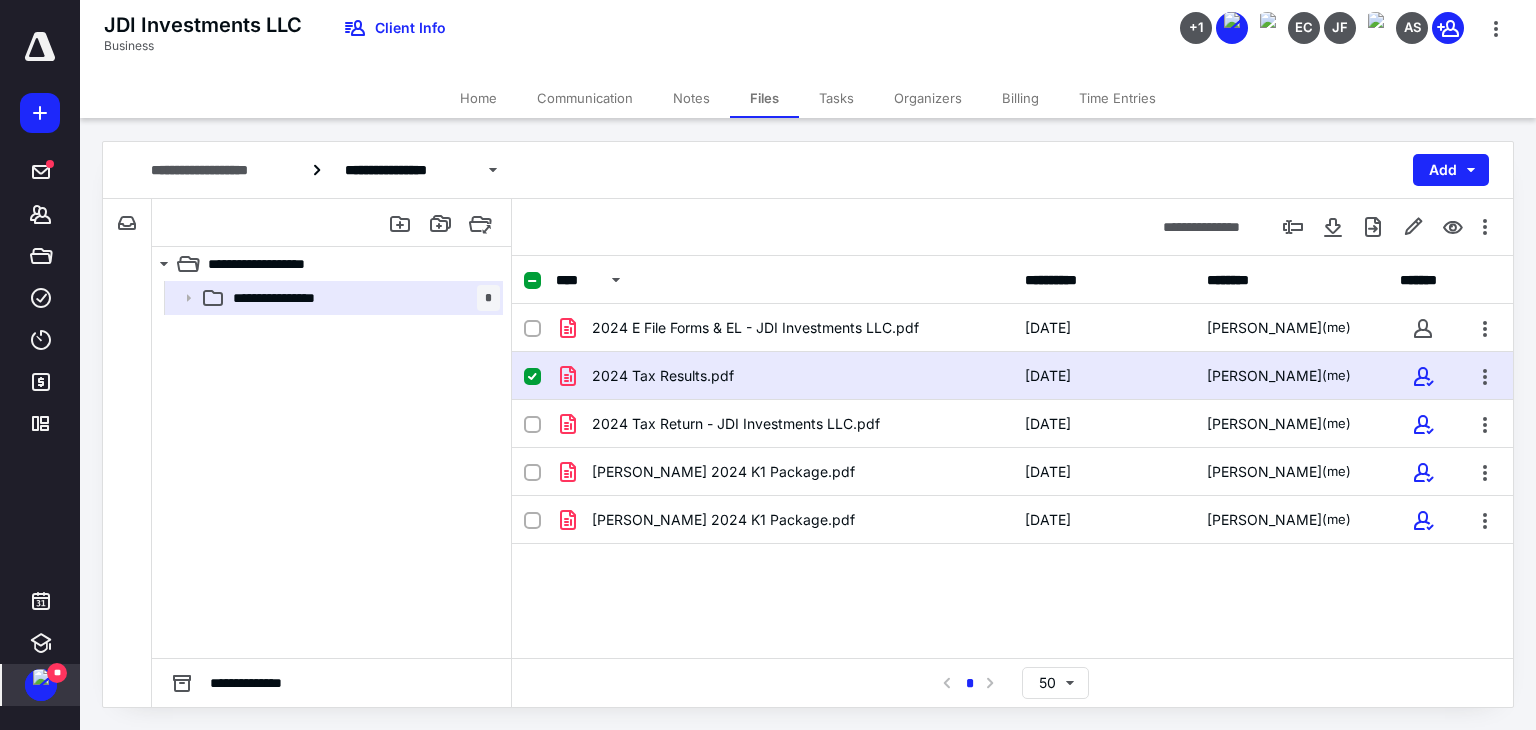click on "Tasks" at bounding box center (836, 98) 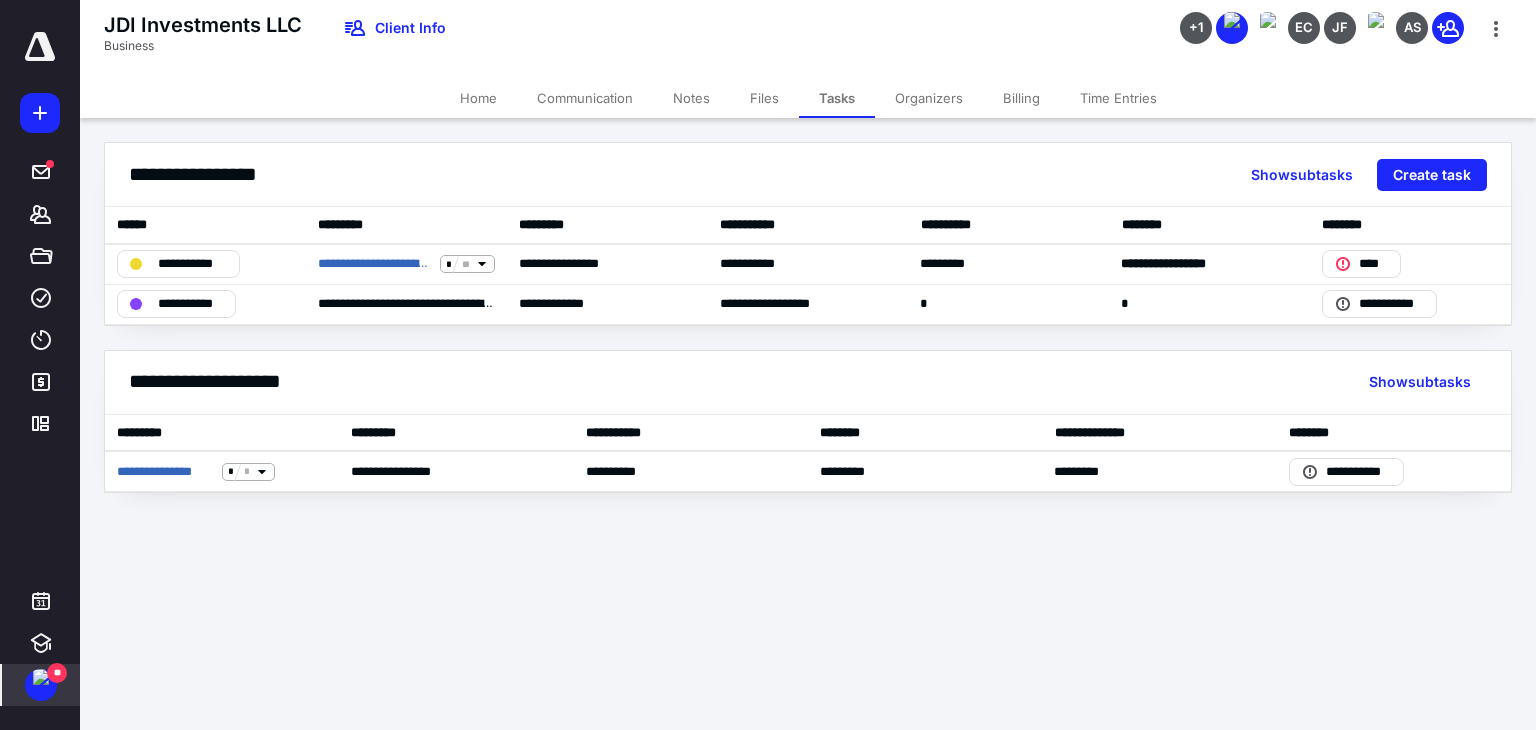 click on "Home" at bounding box center [478, 98] 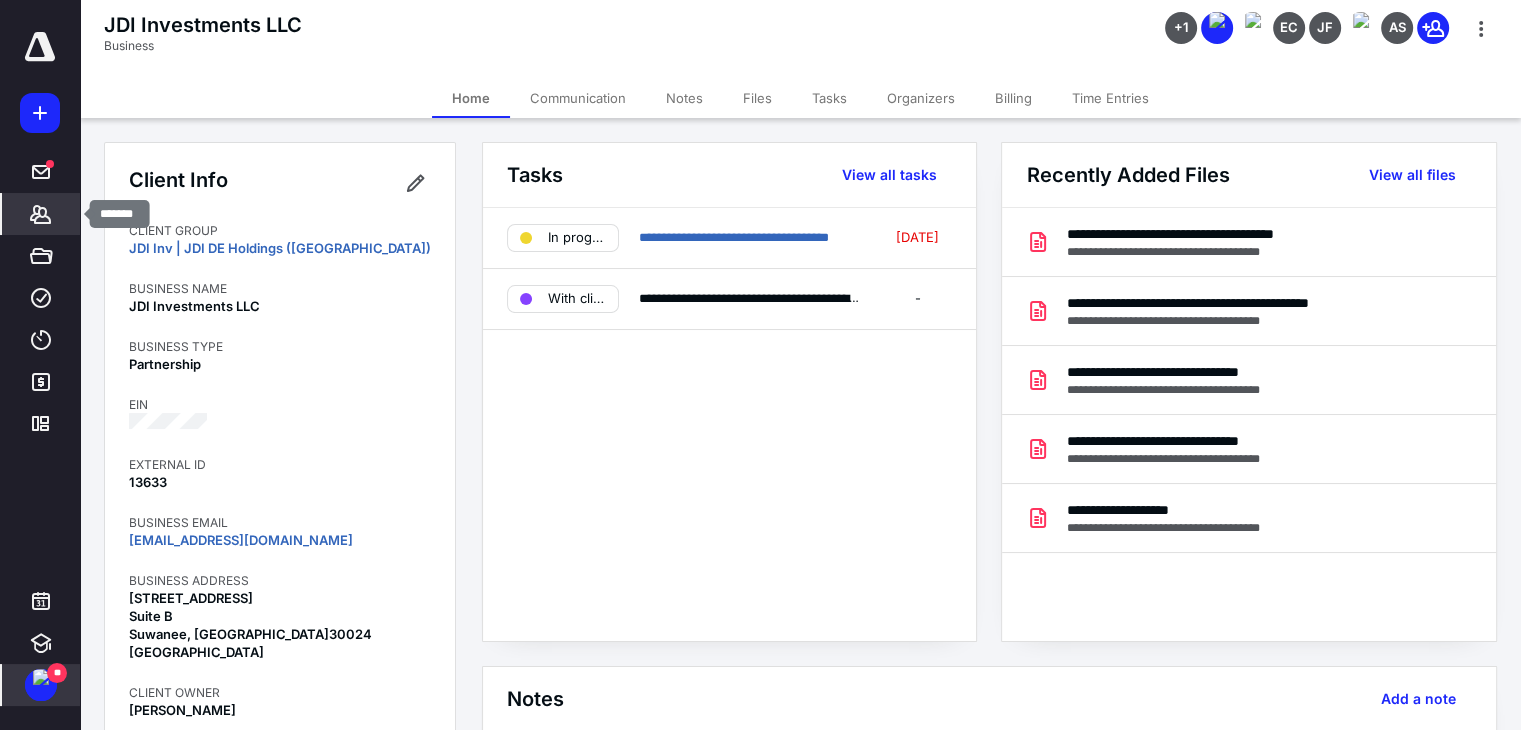 click 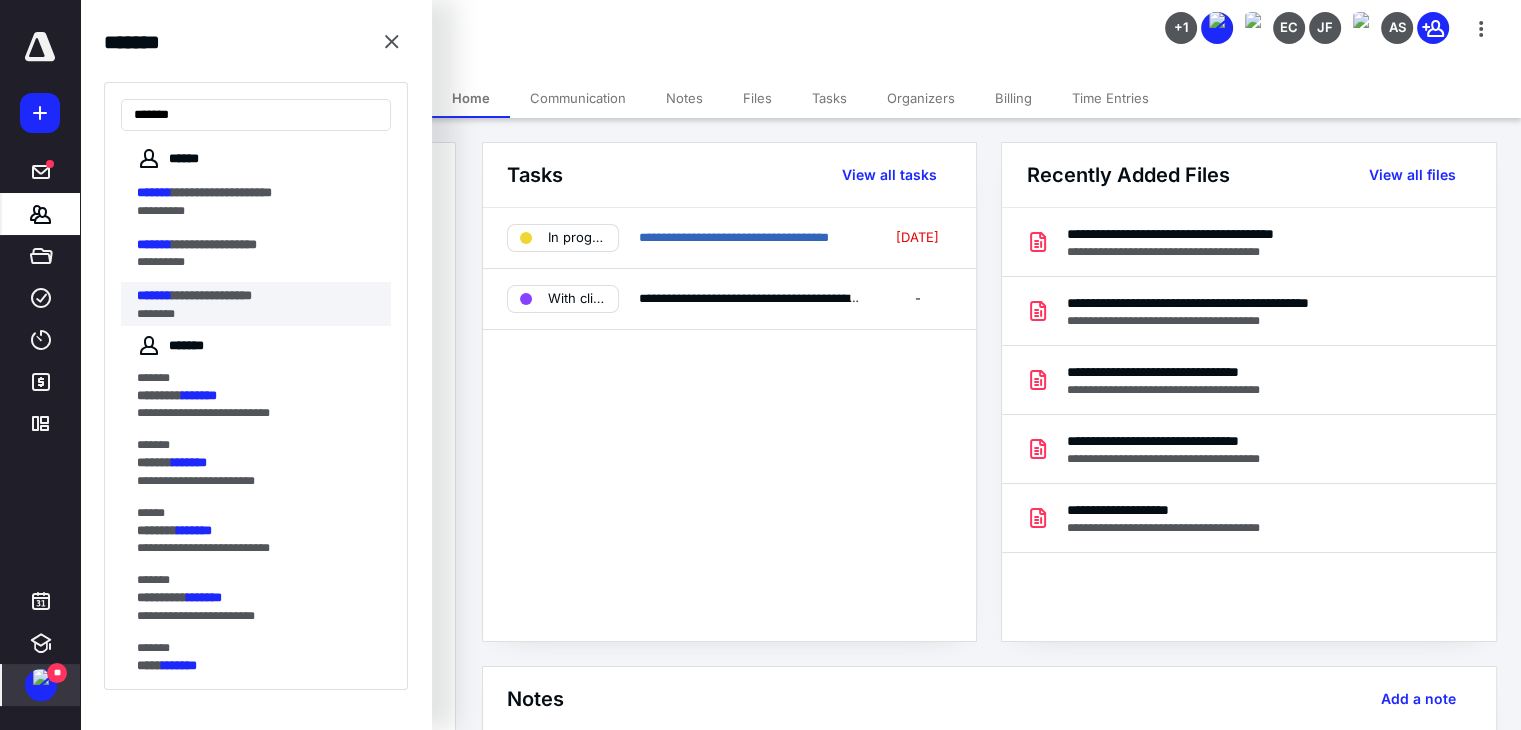 type on "*******" 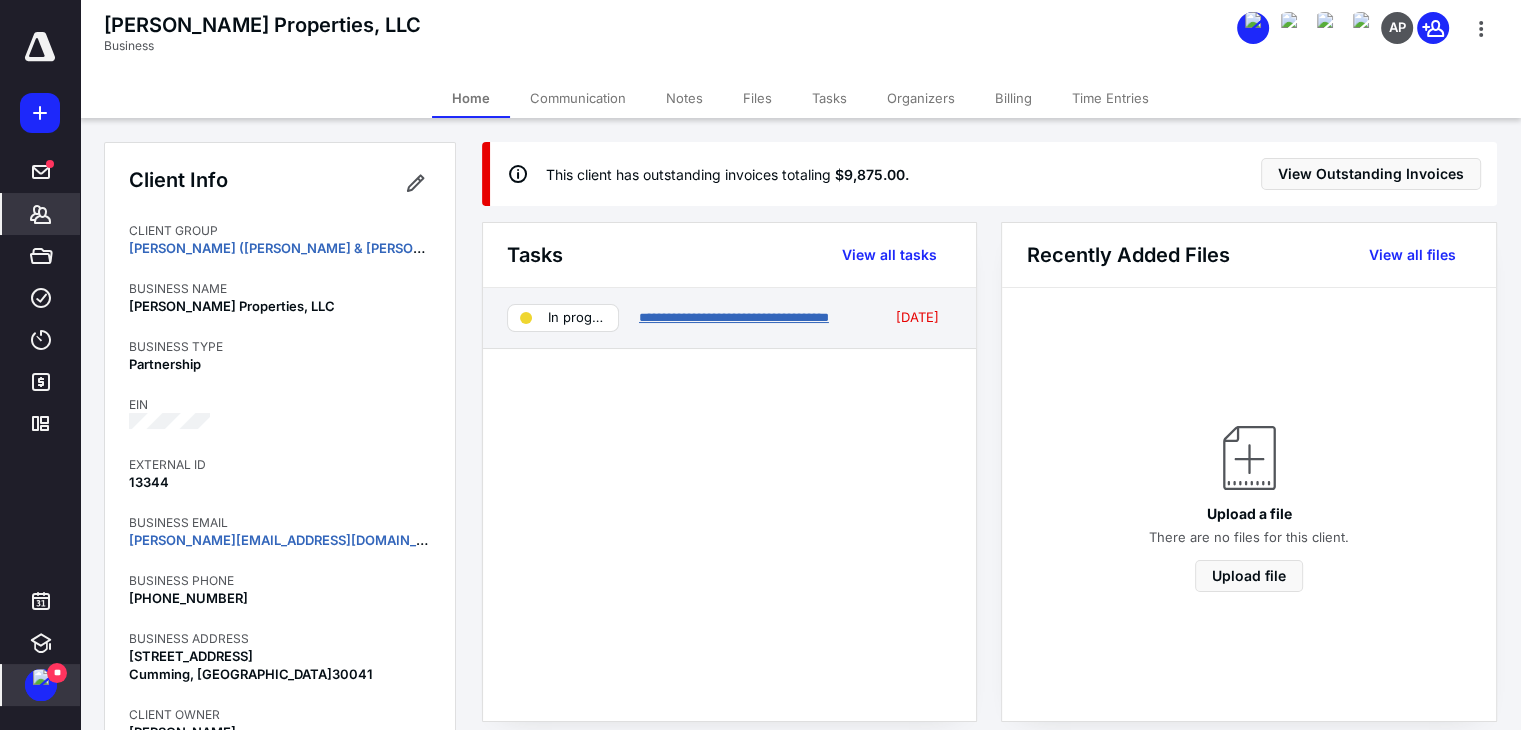 click on "**********" at bounding box center [734, 317] 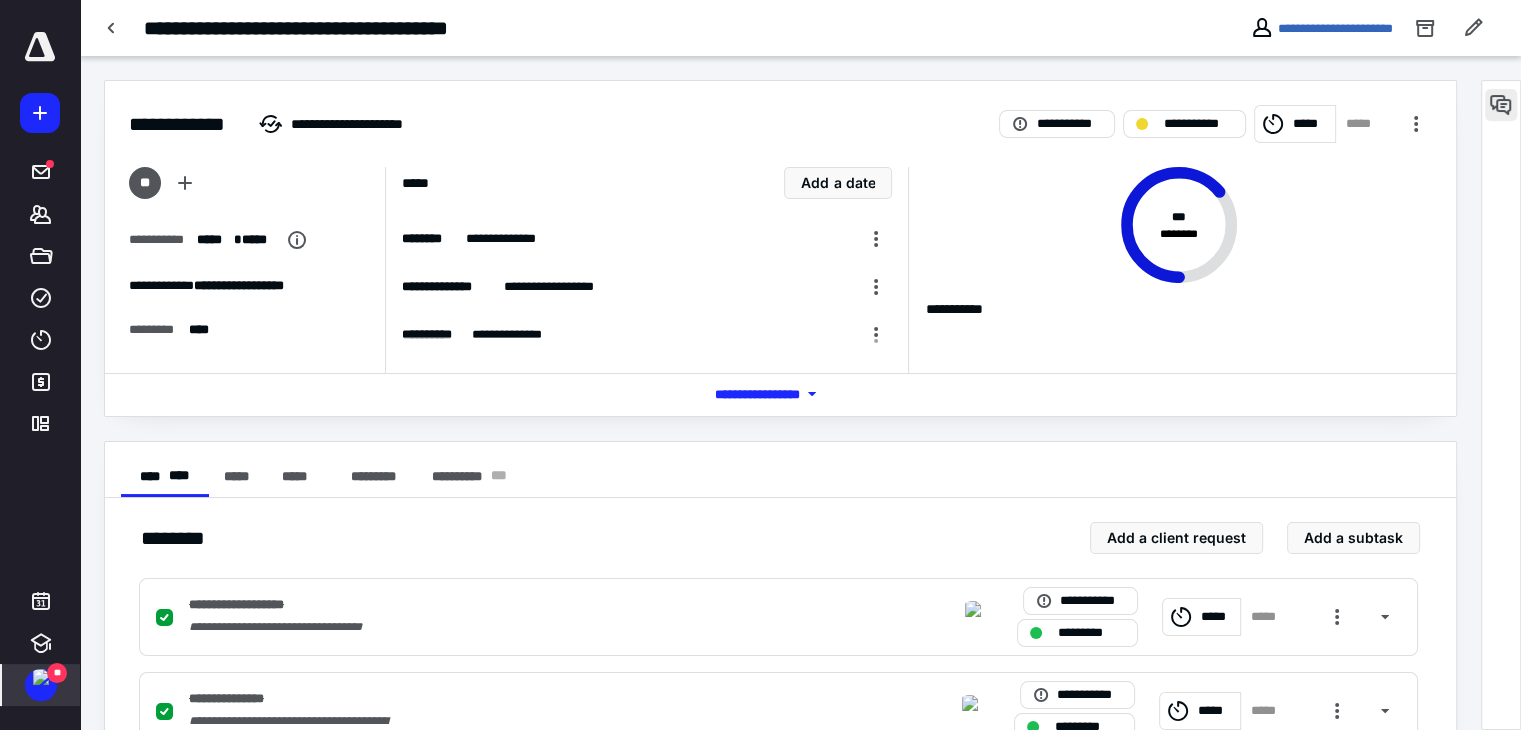 click at bounding box center [1501, 105] 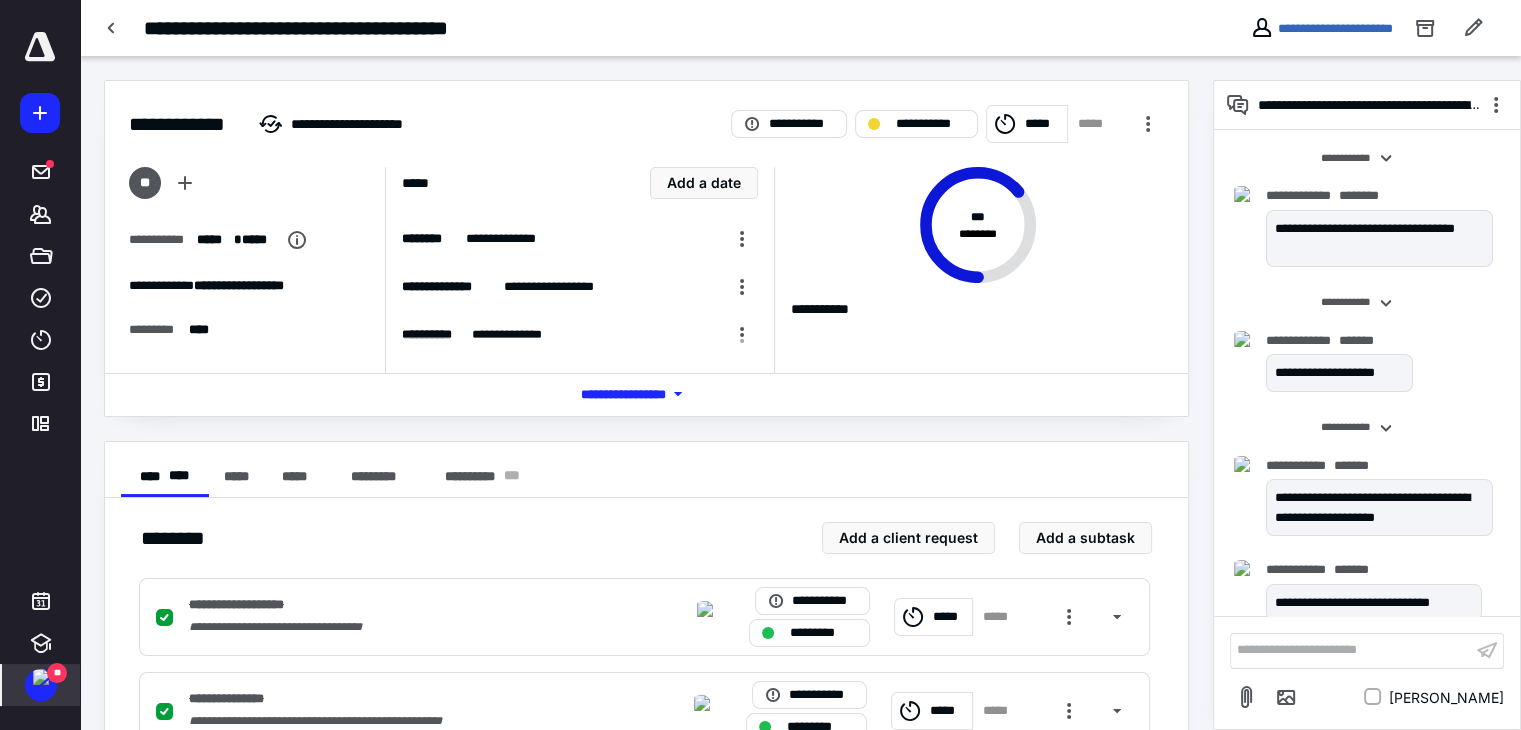scroll, scrollTop: 762, scrollLeft: 0, axis: vertical 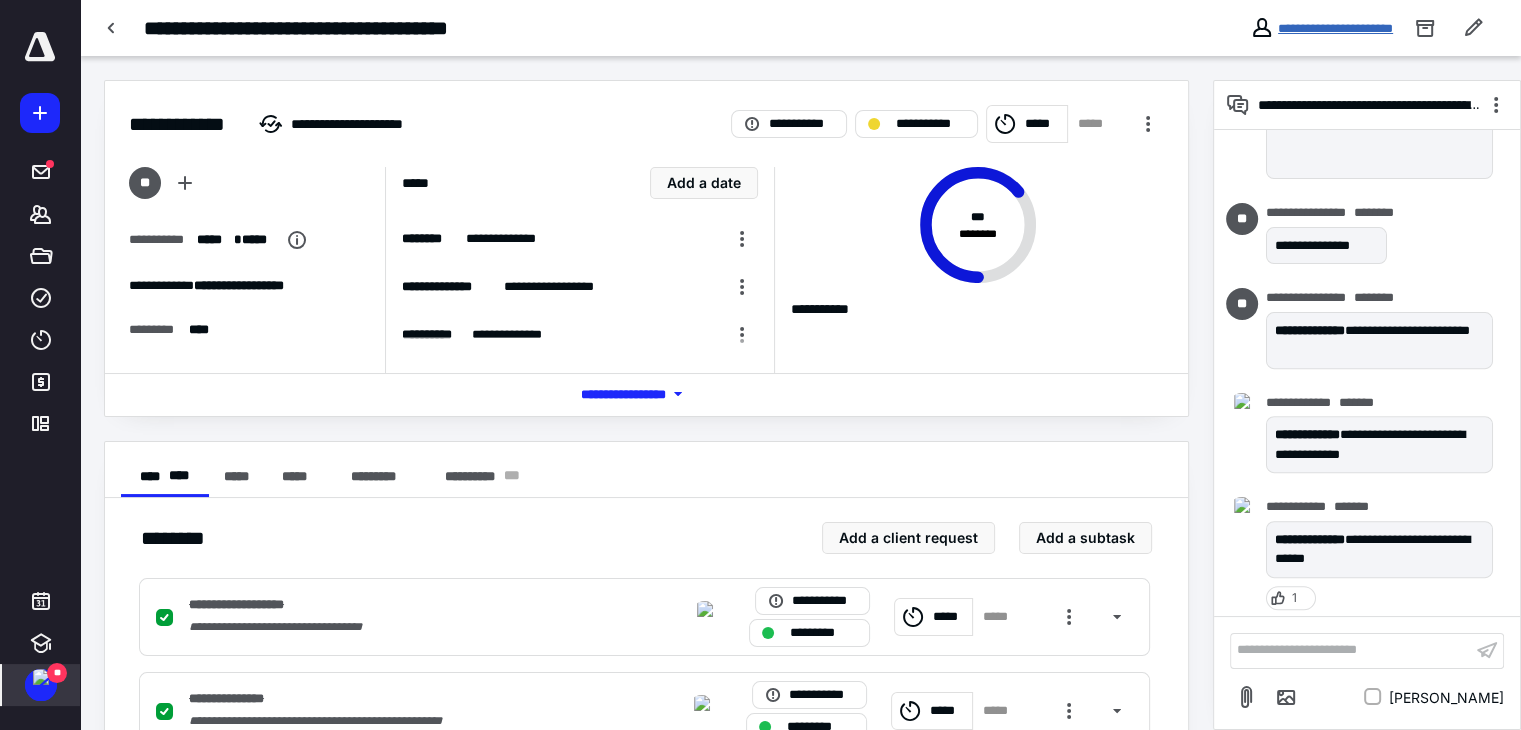 click on "**********" at bounding box center [1335, 28] 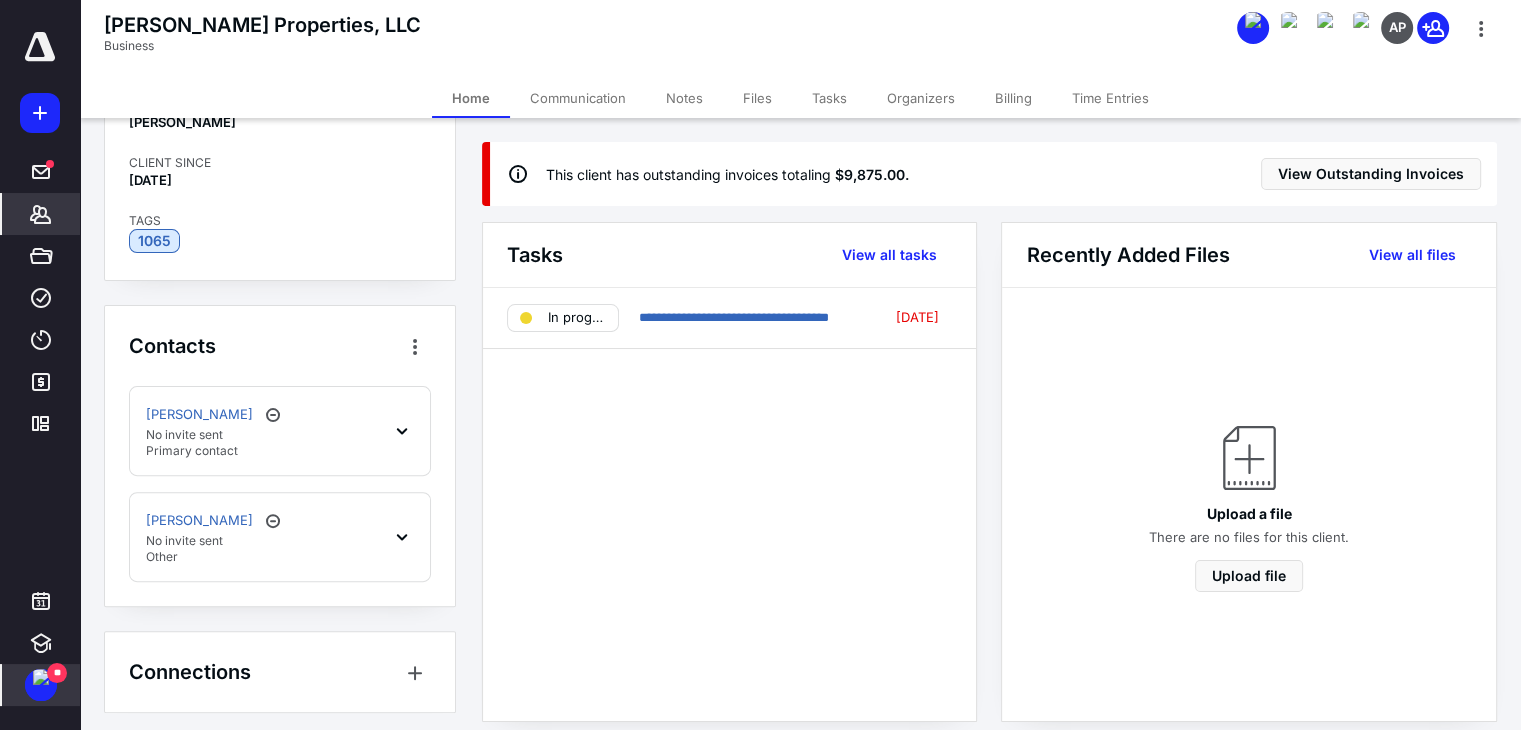 scroll, scrollTop: 612, scrollLeft: 0, axis: vertical 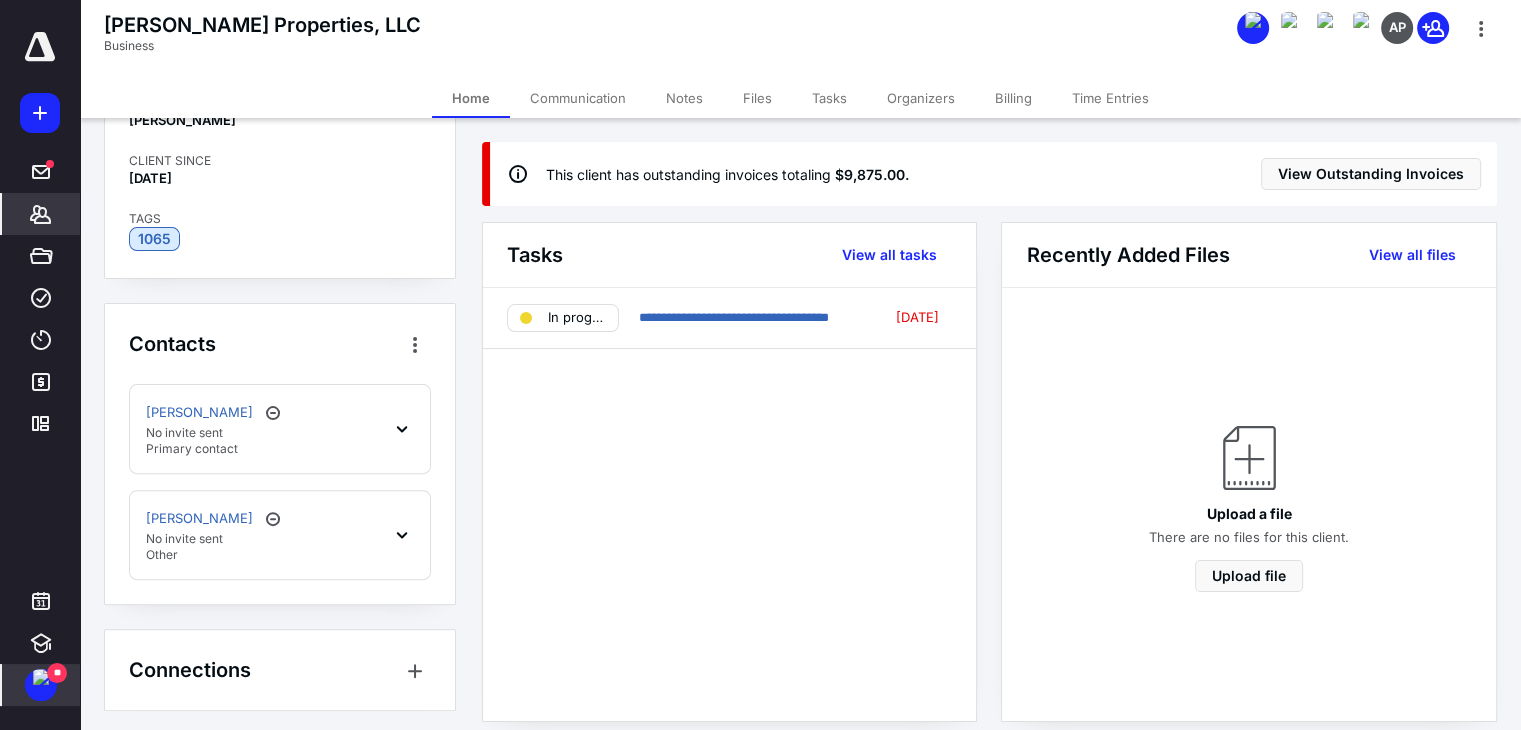 click 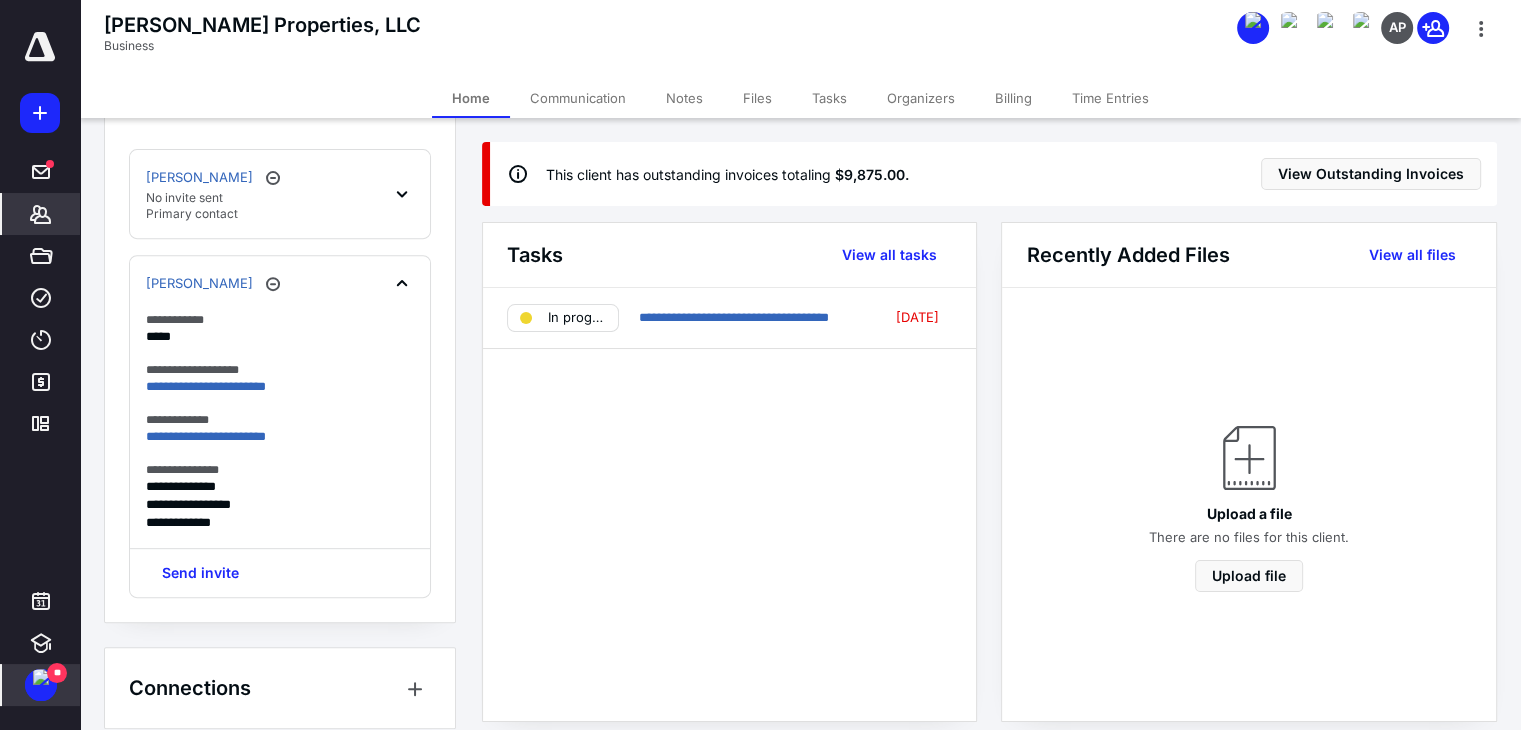scroll, scrollTop: 865, scrollLeft: 0, axis: vertical 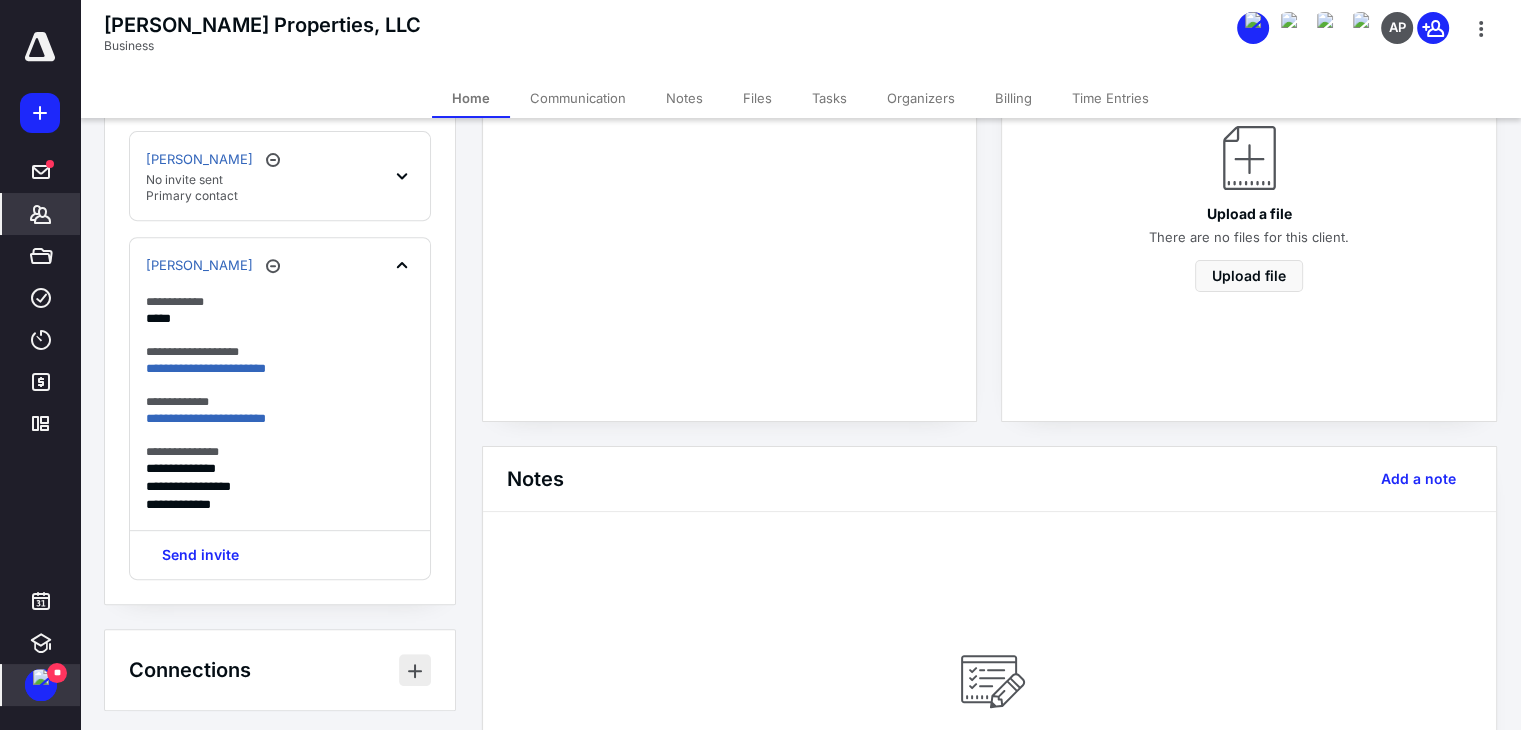 click at bounding box center [415, 670] 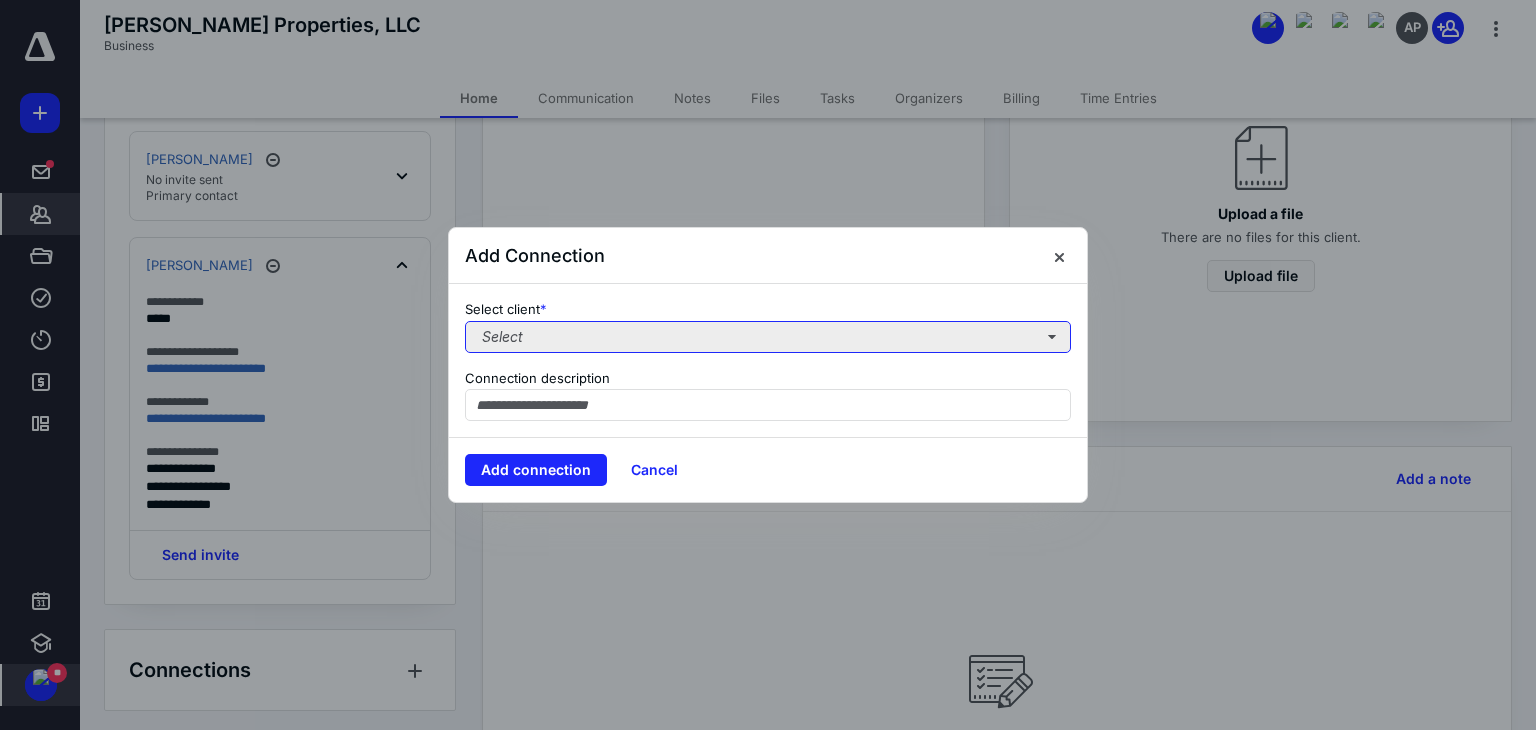 click on "Select" at bounding box center [768, 337] 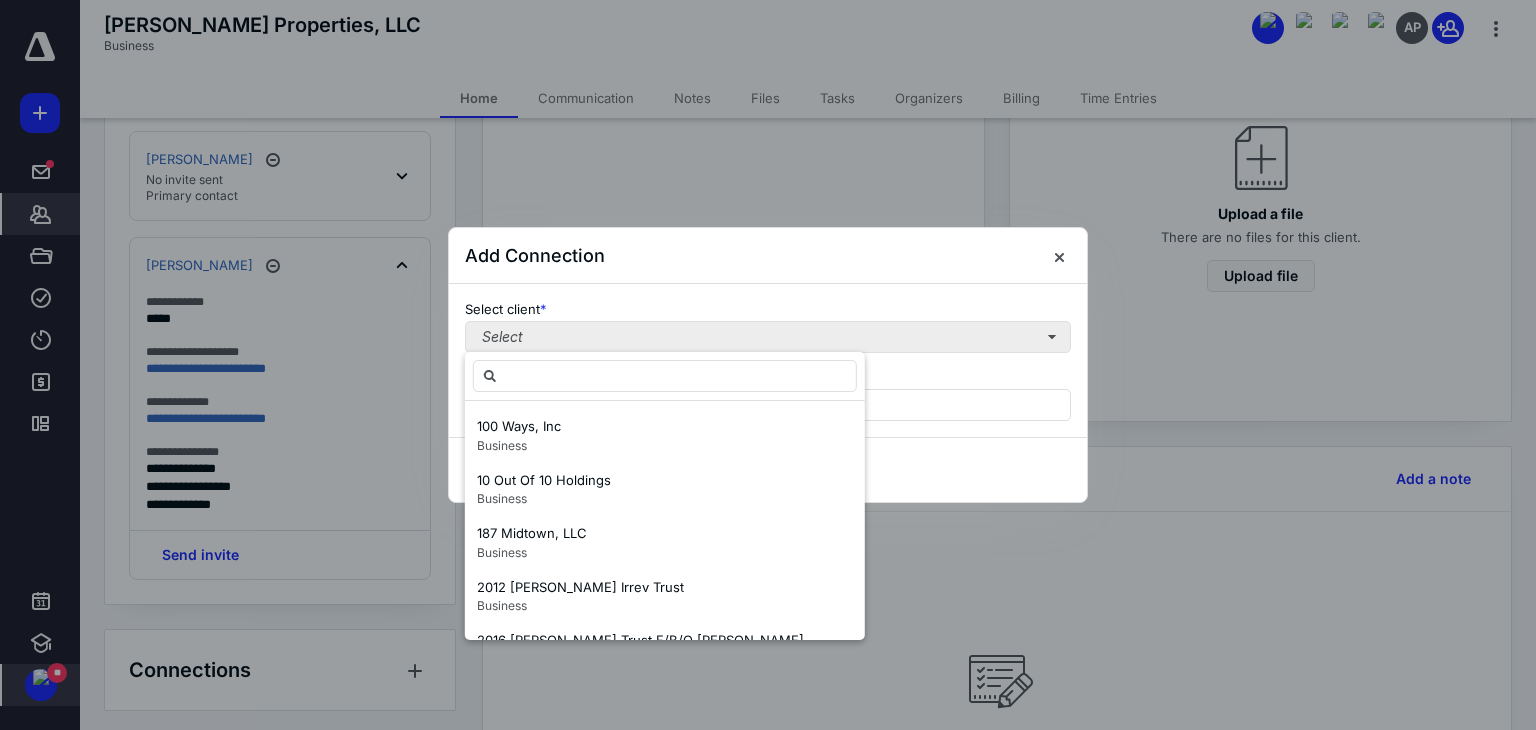 type on "*" 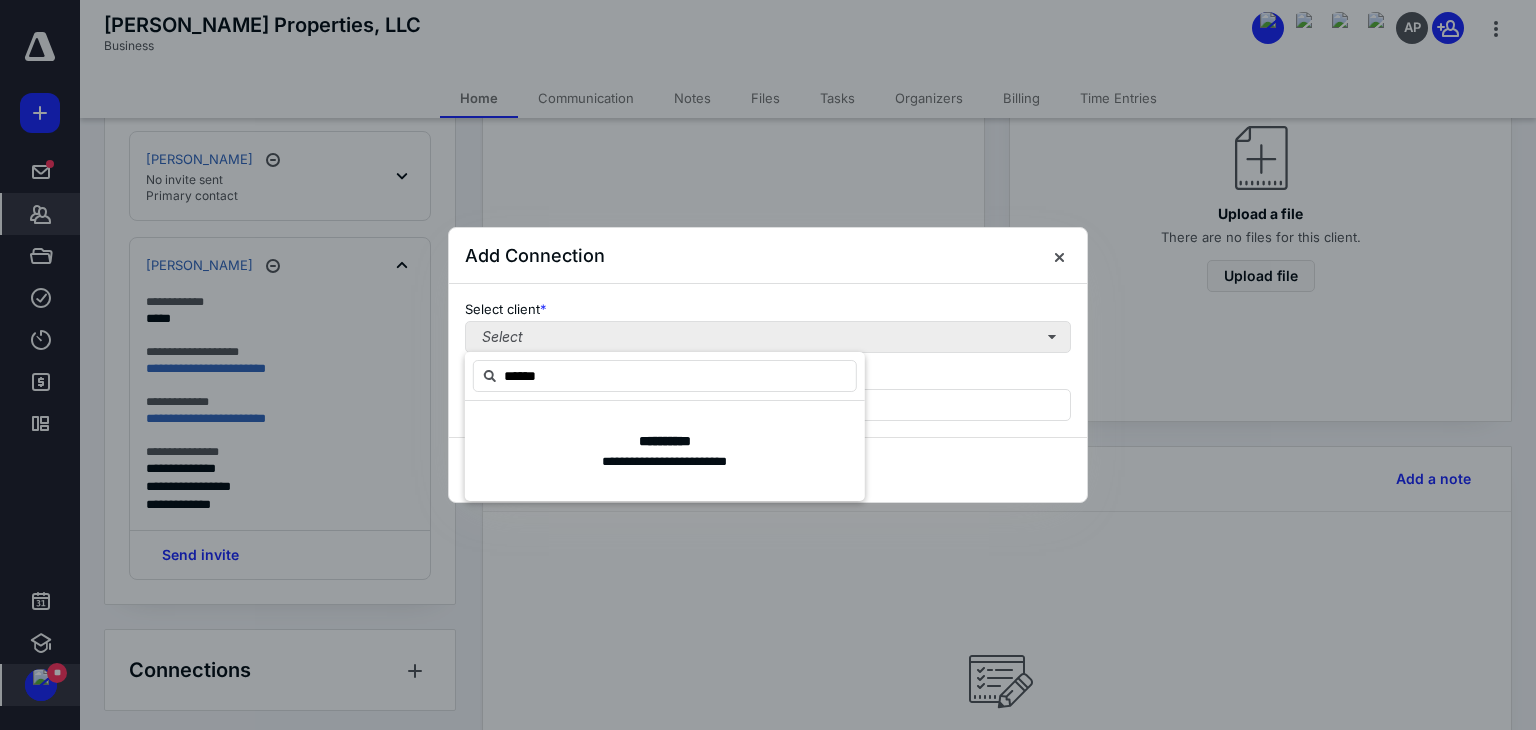 type on "*******" 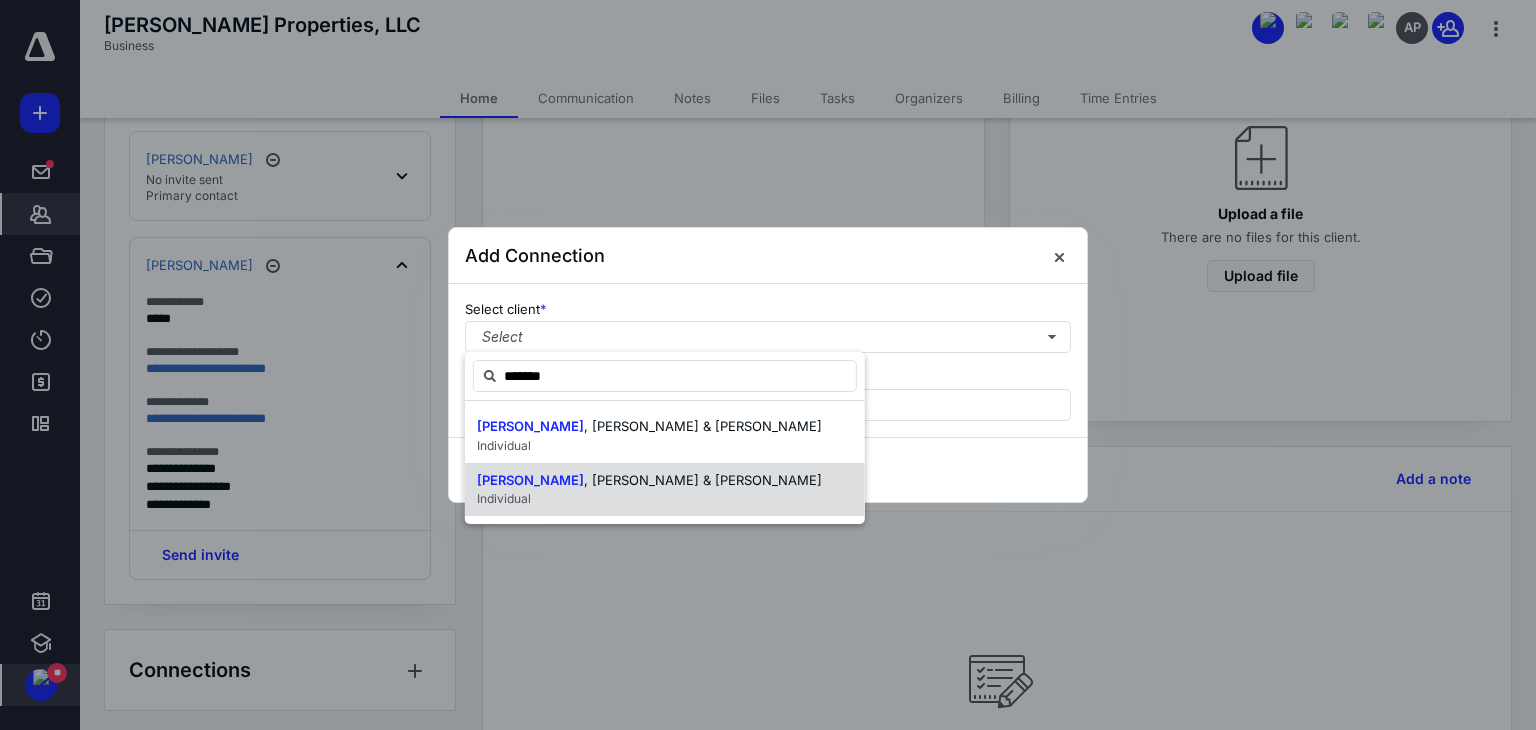 click on ", Greg S & Lisa M" at bounding box center (703, 480) 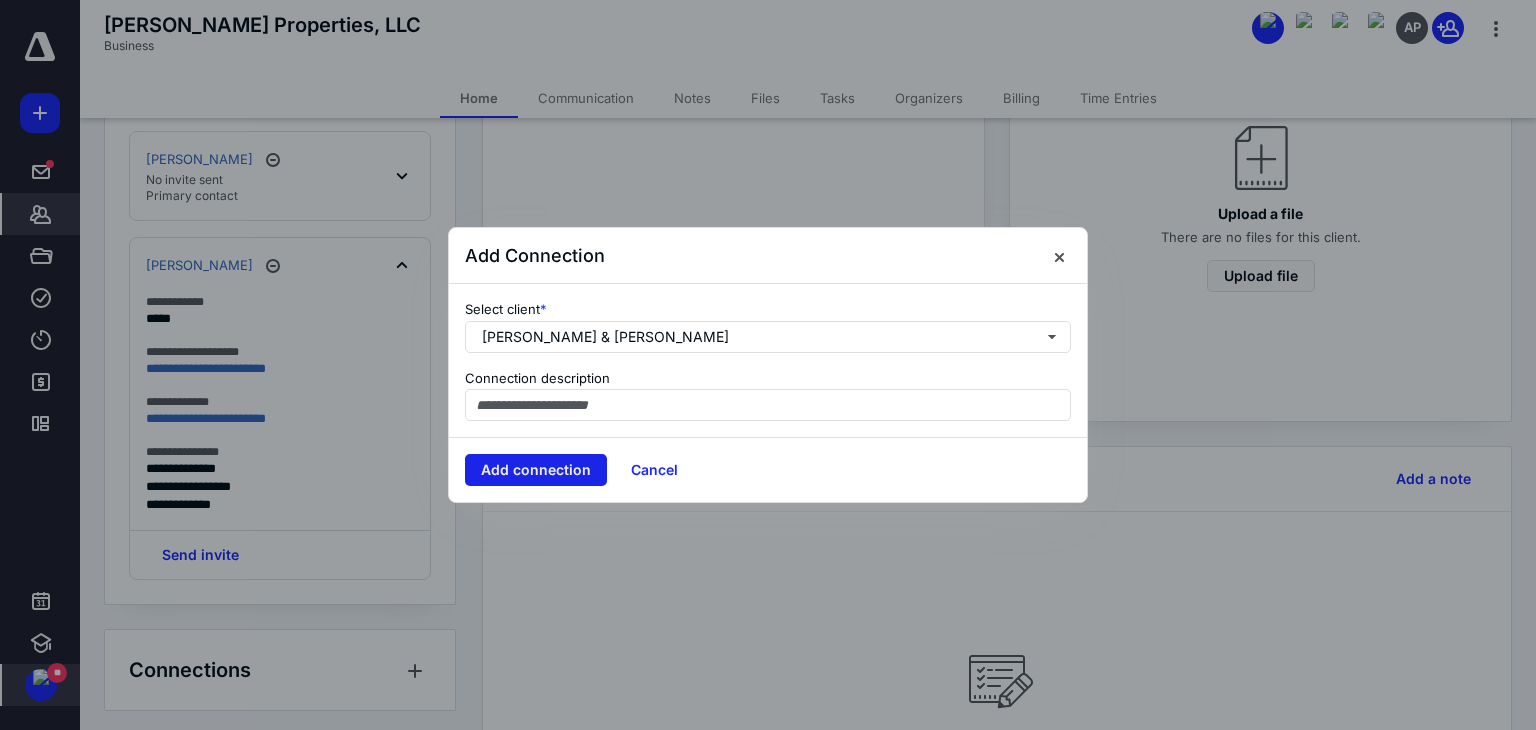 click on "Add connection" at bounding box center (536, 470) 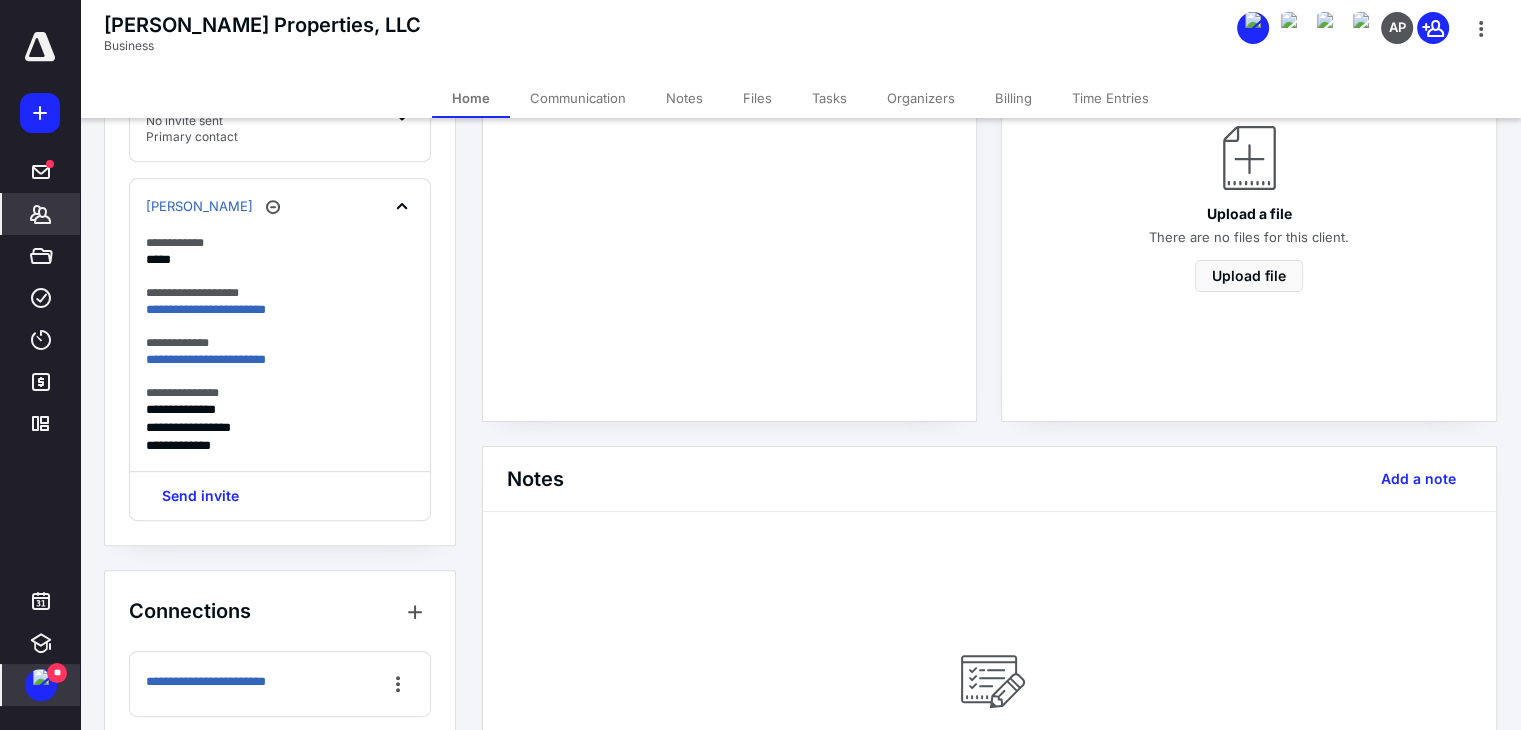 scroll, scrollTop: 955, scrollLeft: 0, axis: vertical 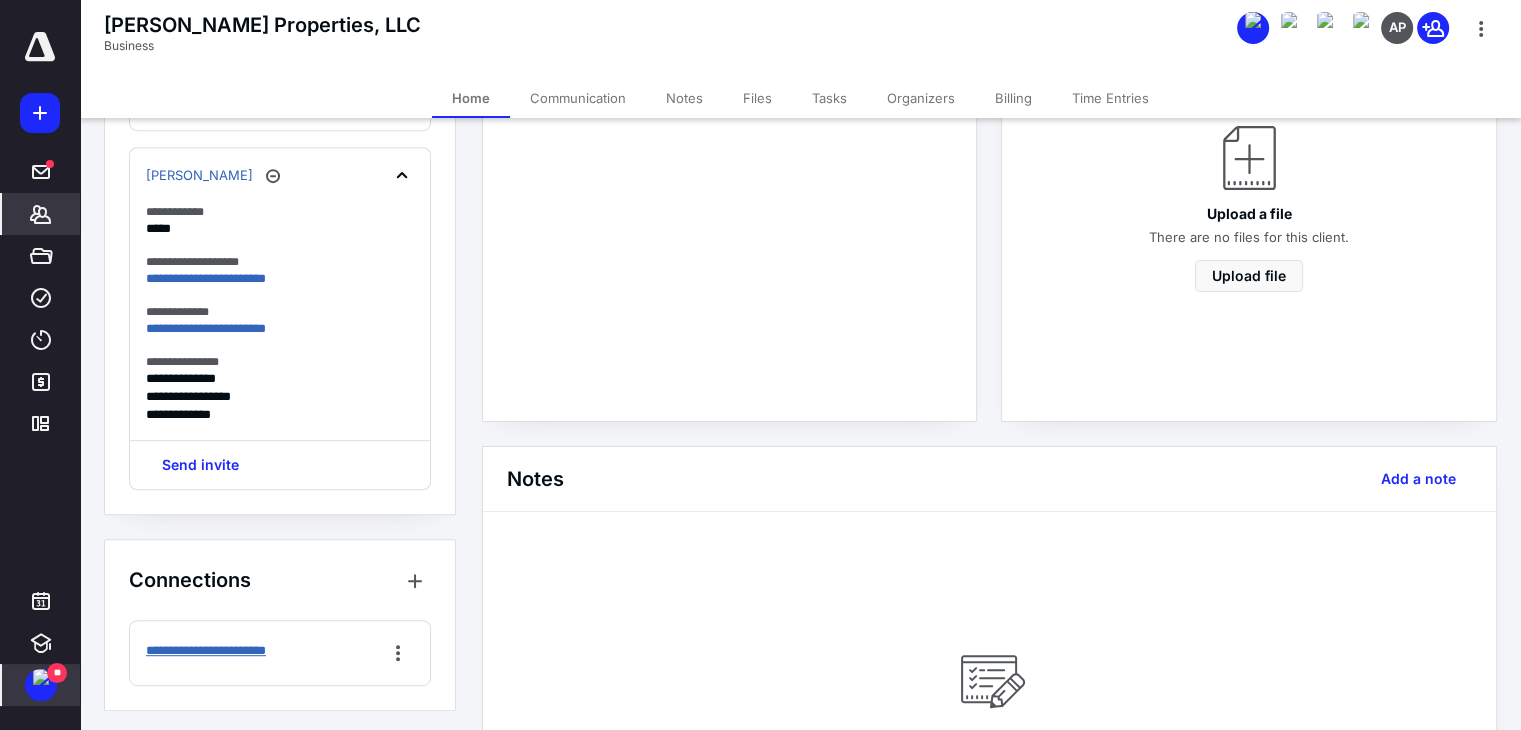 click on "**********" at bounding box center [227, 651] 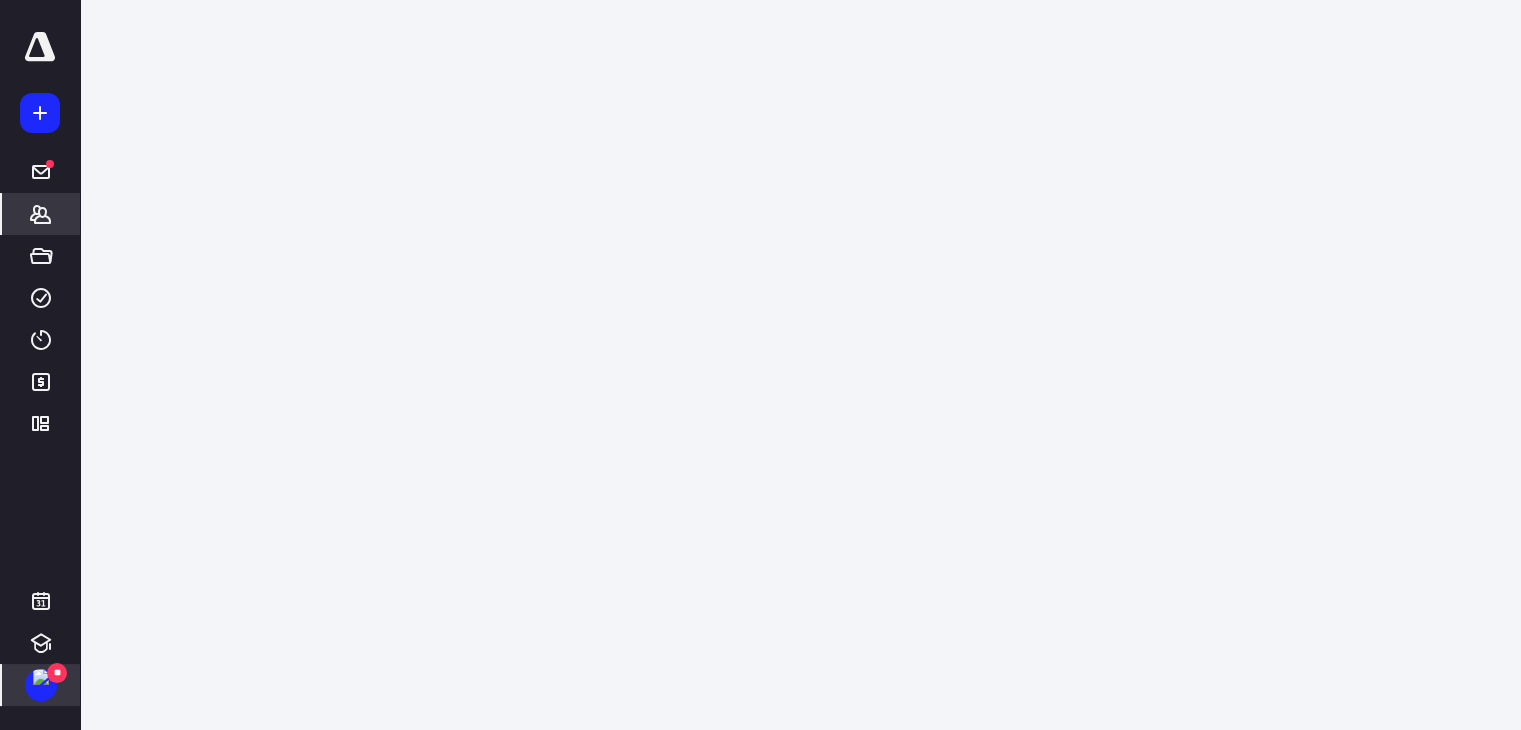 scroll, scrollTop: 0, scrollLeft: 0, axis: both 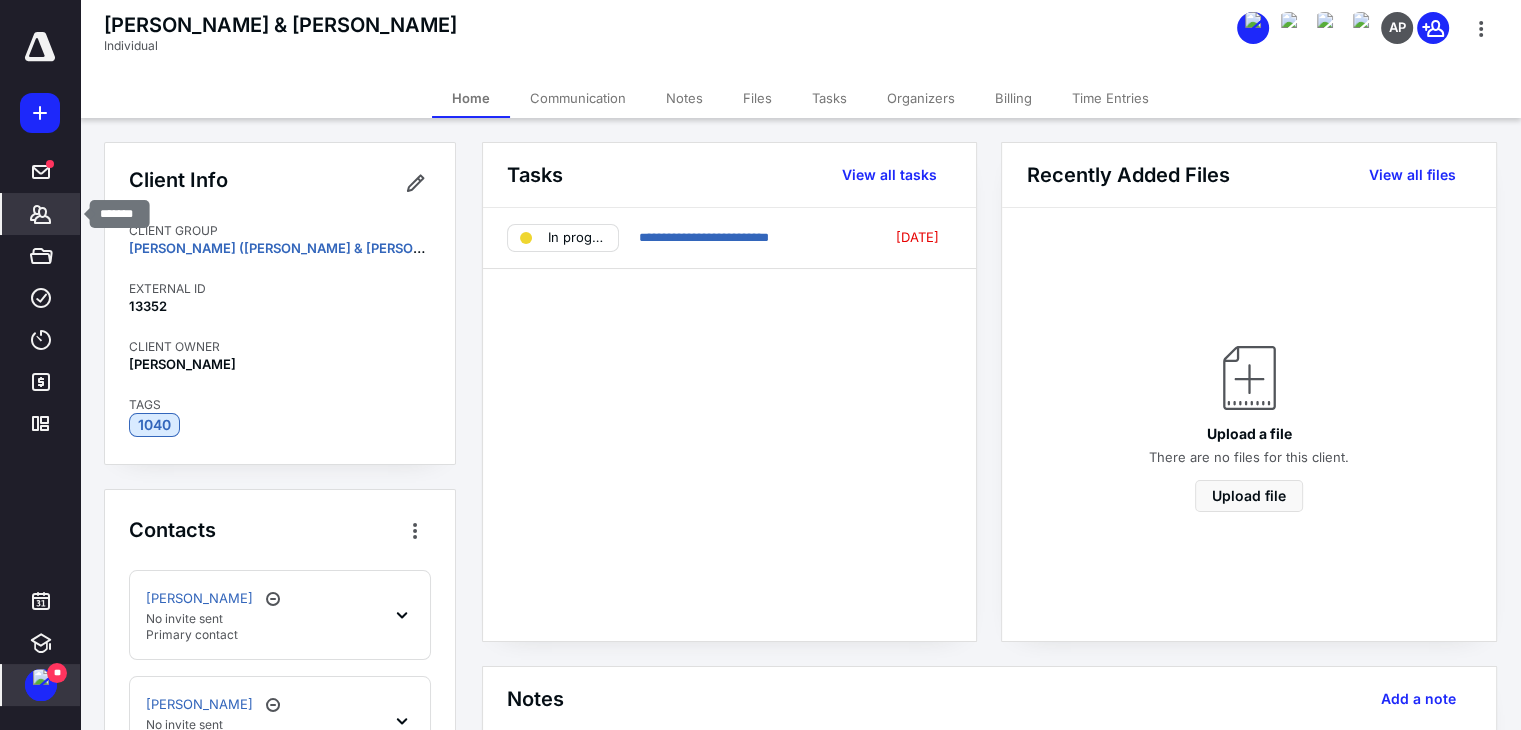 click 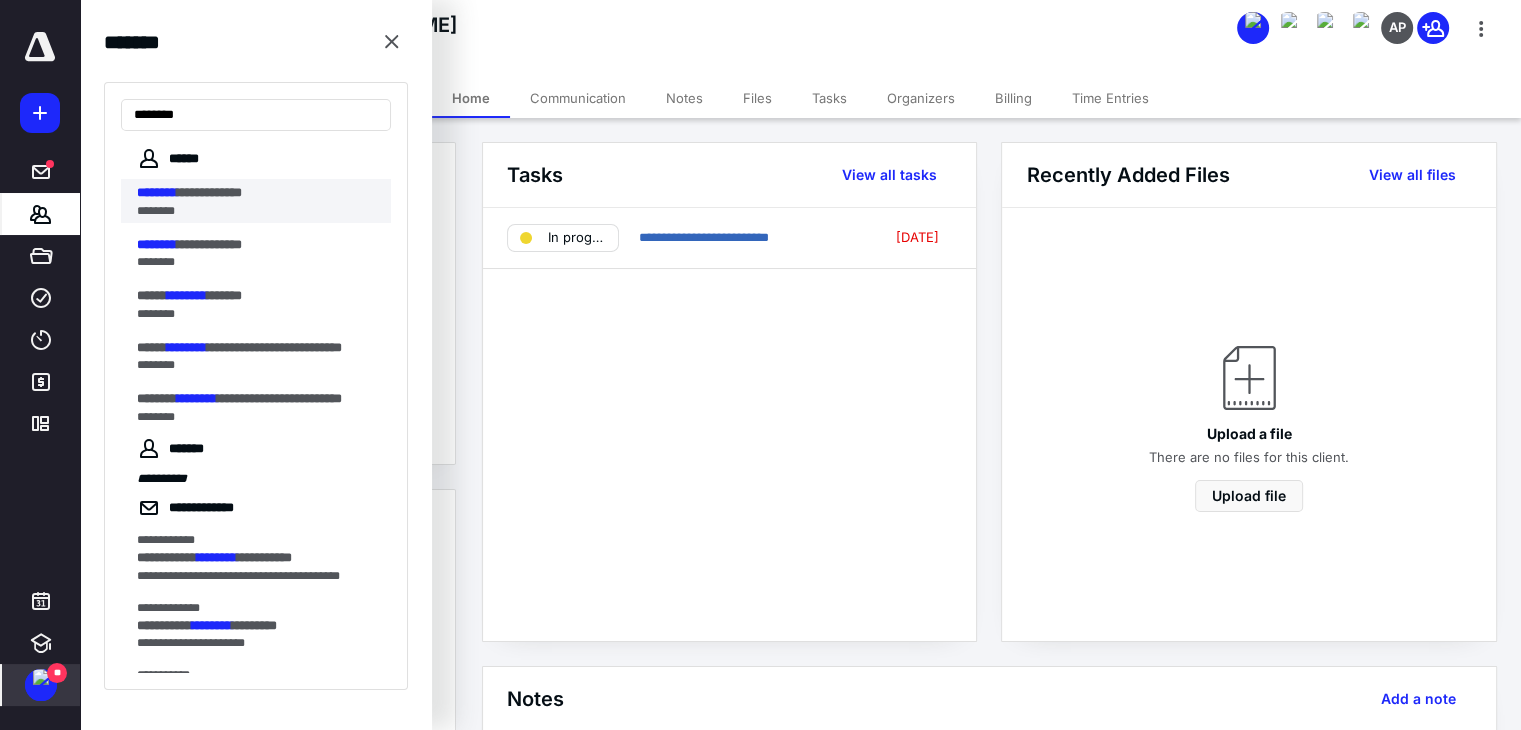 type on "********" 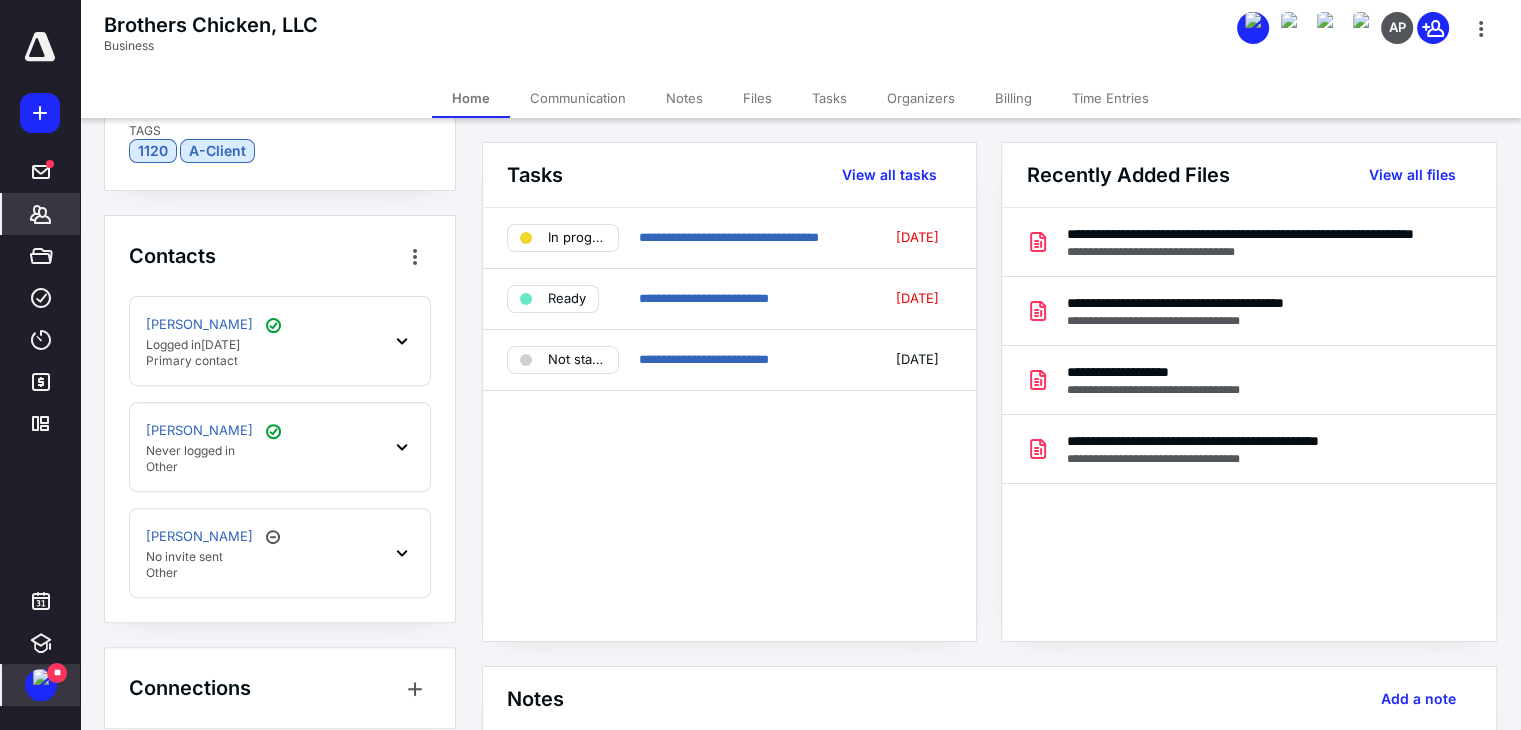 scroll, scrollTop: 718, scrollLeft: 0, axis: vertical 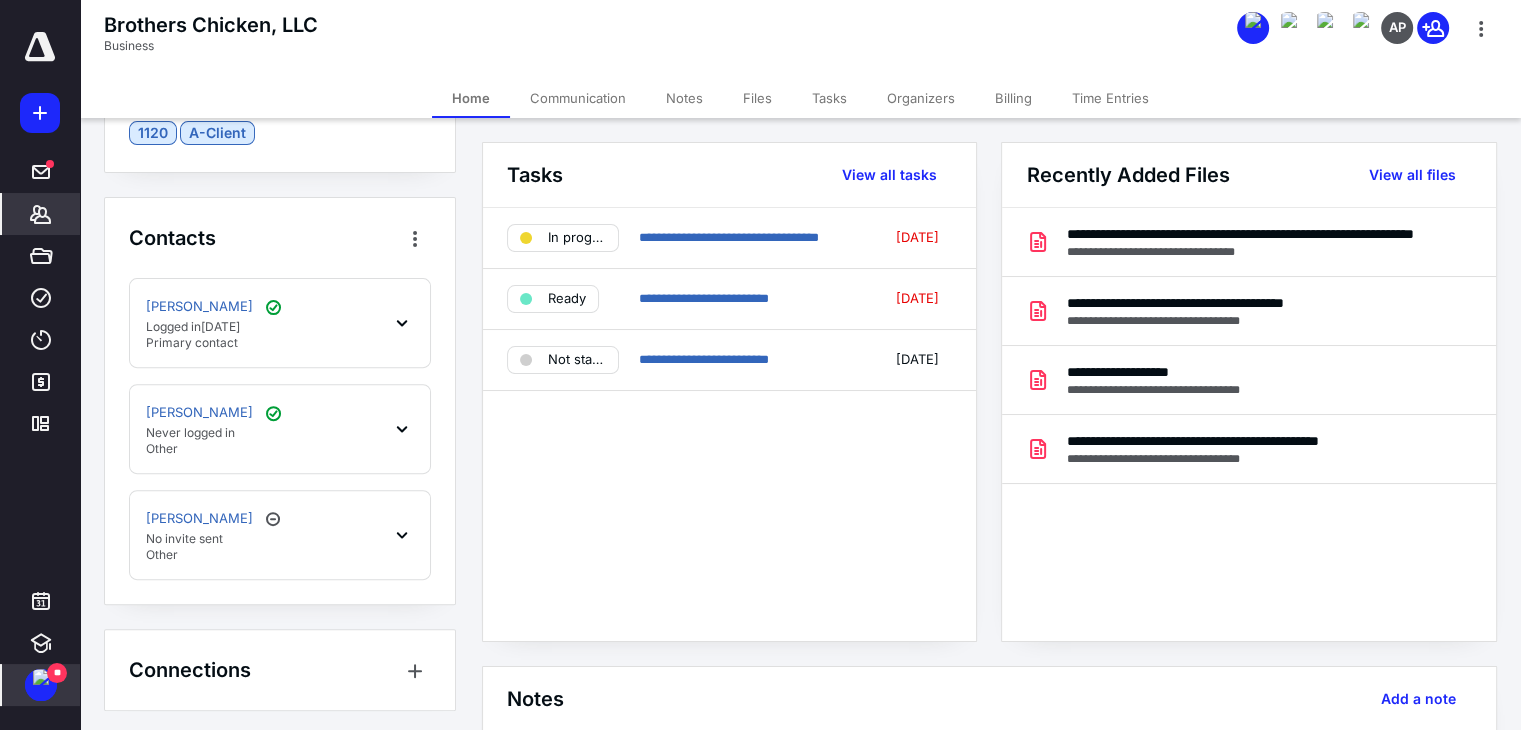 click 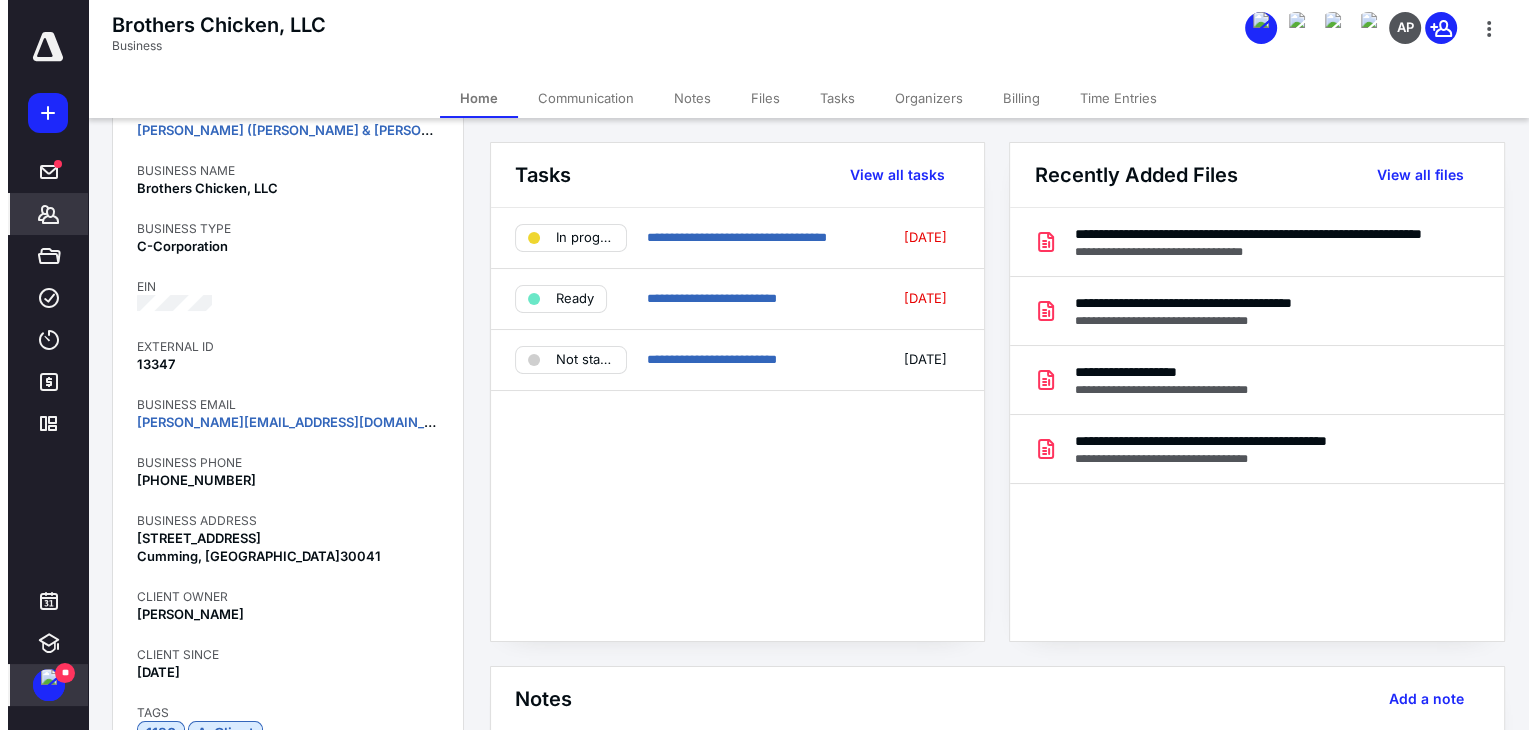 scroll, scrollTop: 0, scrollLeft: 0, axis: both 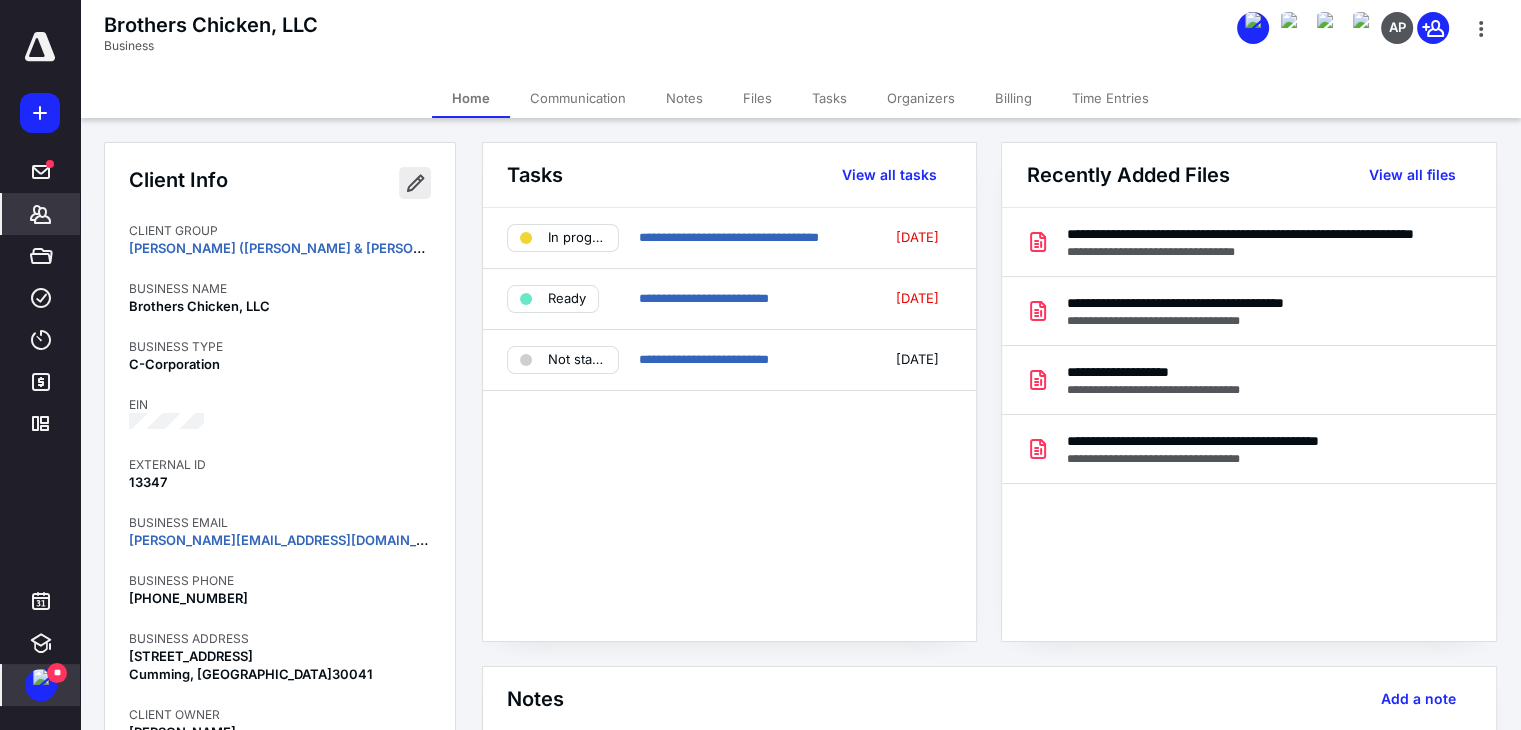 click at bounding box center [415, 183] 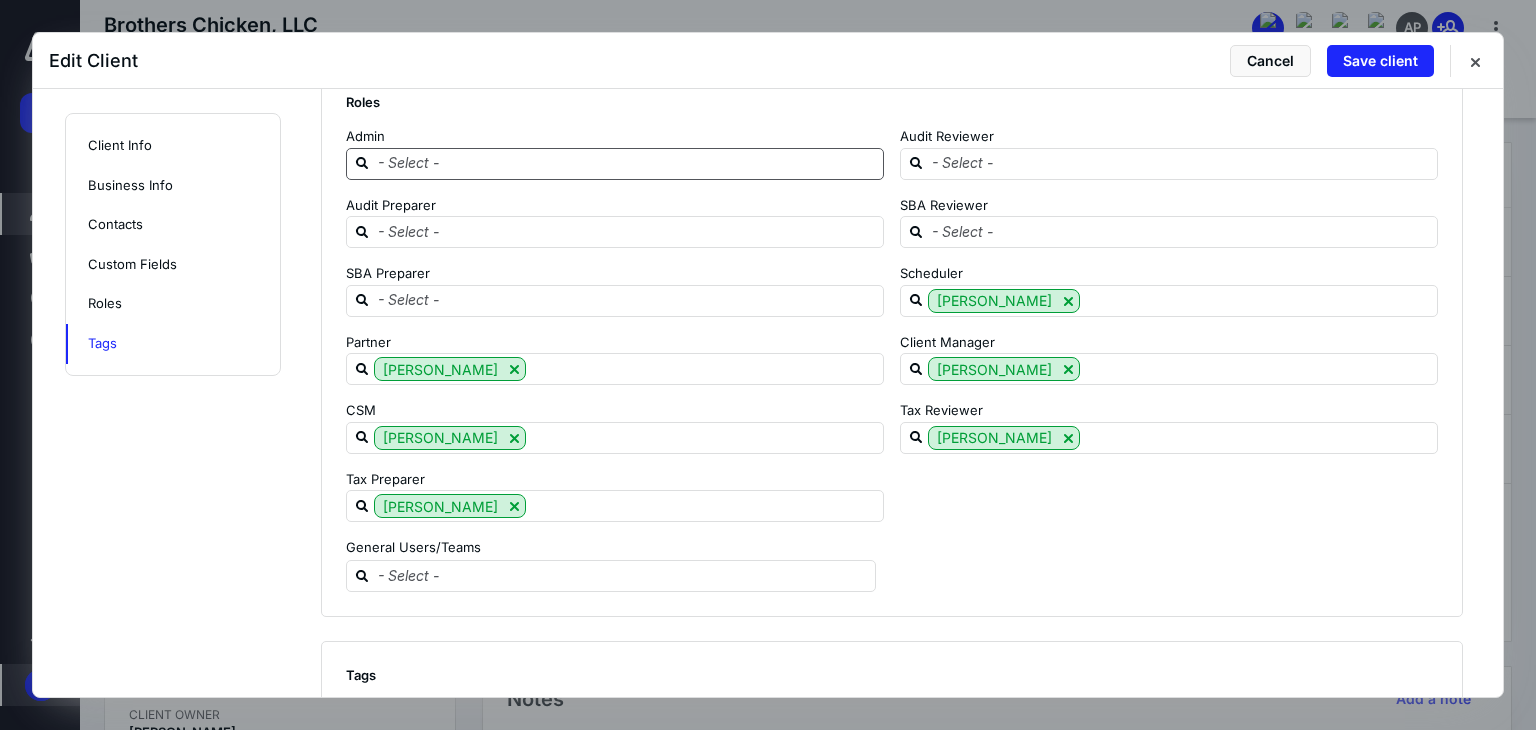 scroll, scrollTop: 3596, scrollLeft: 0, axis: vertical 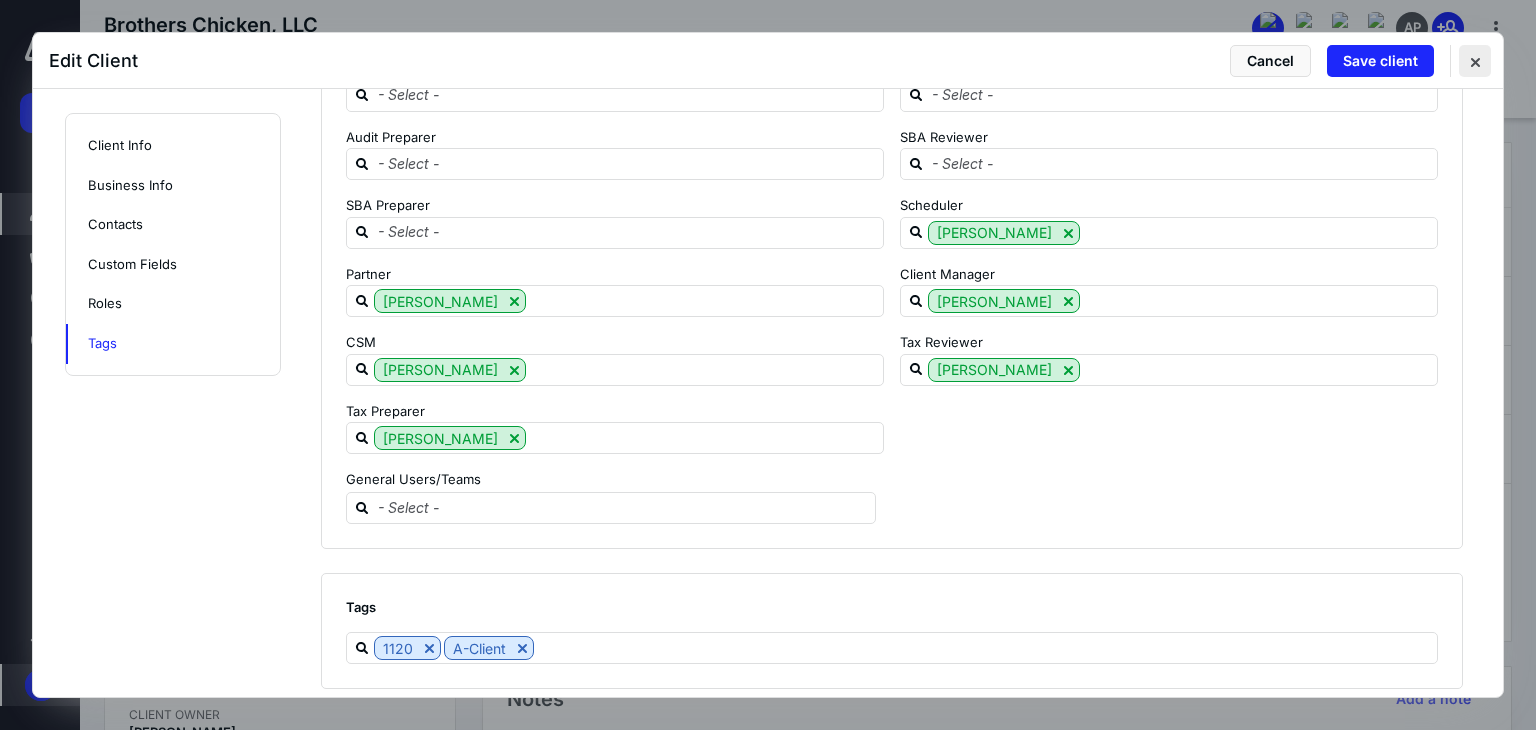 click at bounding box center [1475, 61] 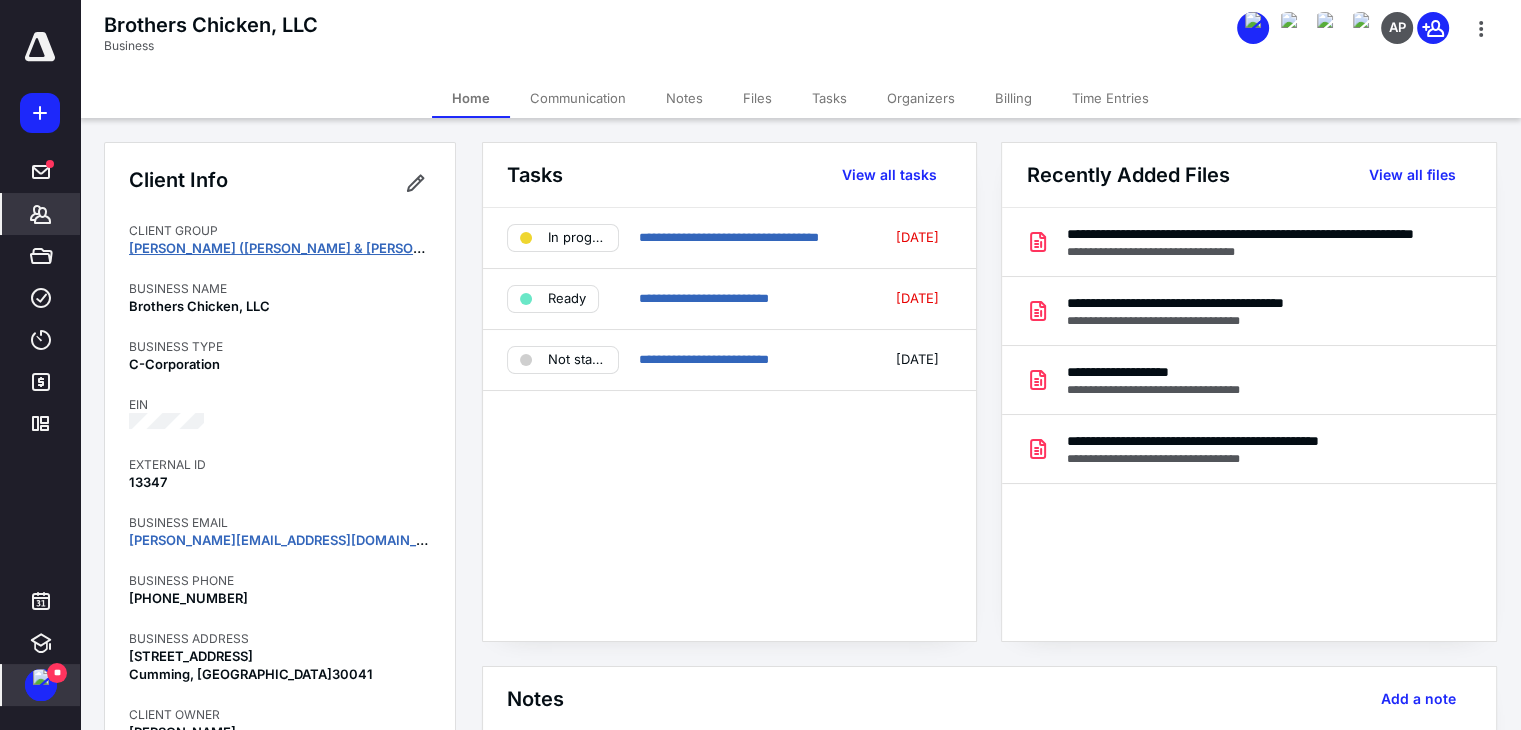 click on "Sampson (Greg & Lisa)" at bounding box center (303, 248) 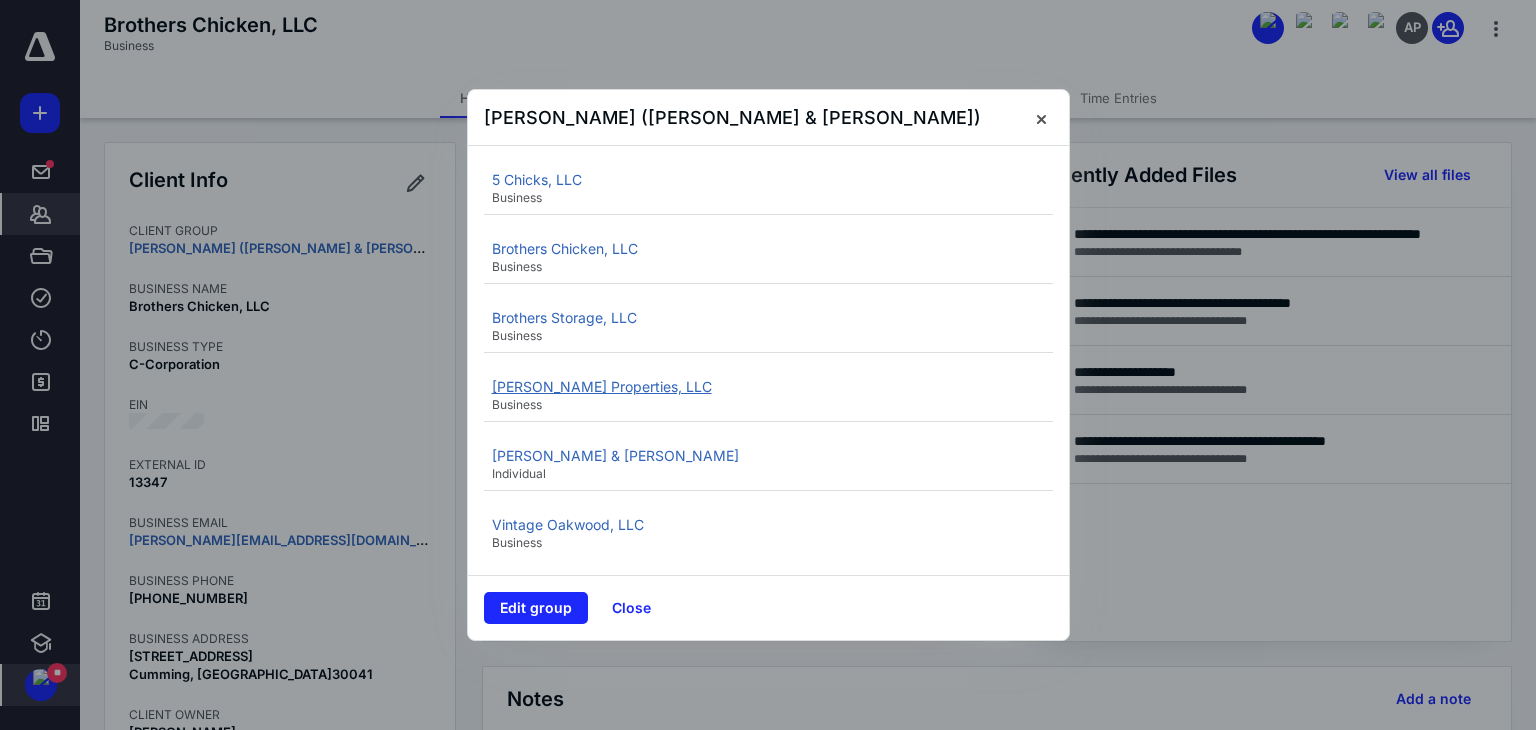 click on "Sampson Properties, LLC" at bounding box center (602, 386) 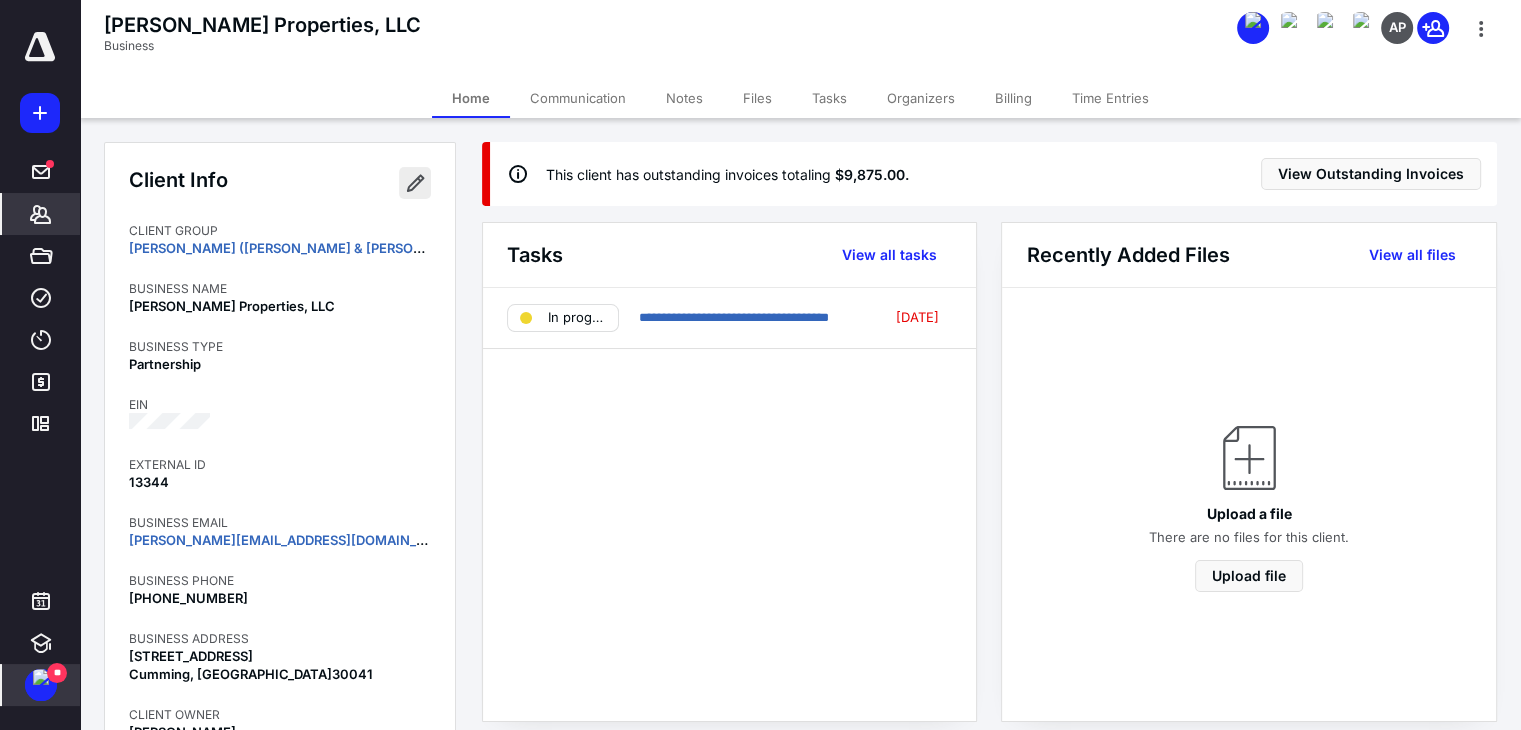 click at bounding box center [415, 183] 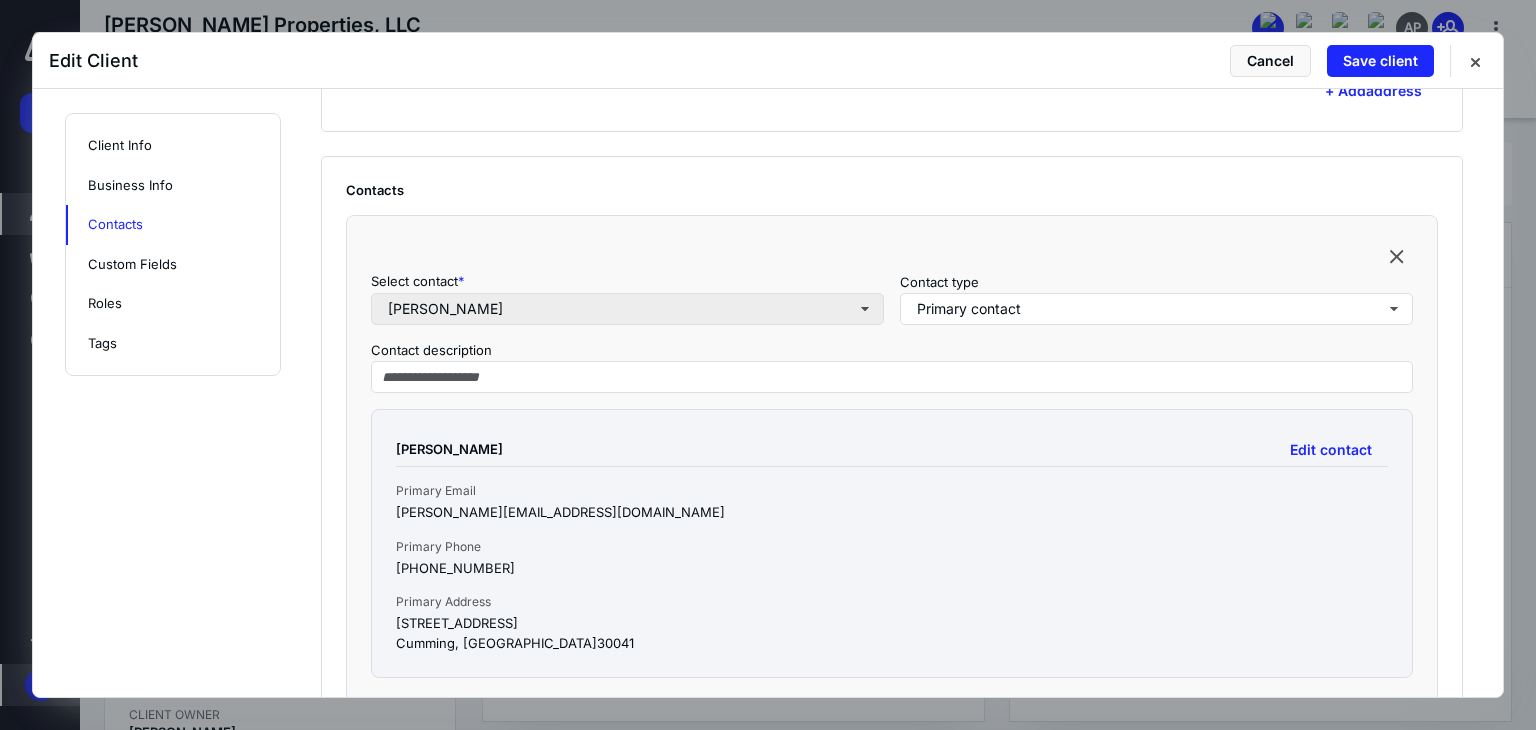 scroll, scrollTop: 1400, scrollLeft: 0, axis: vertical 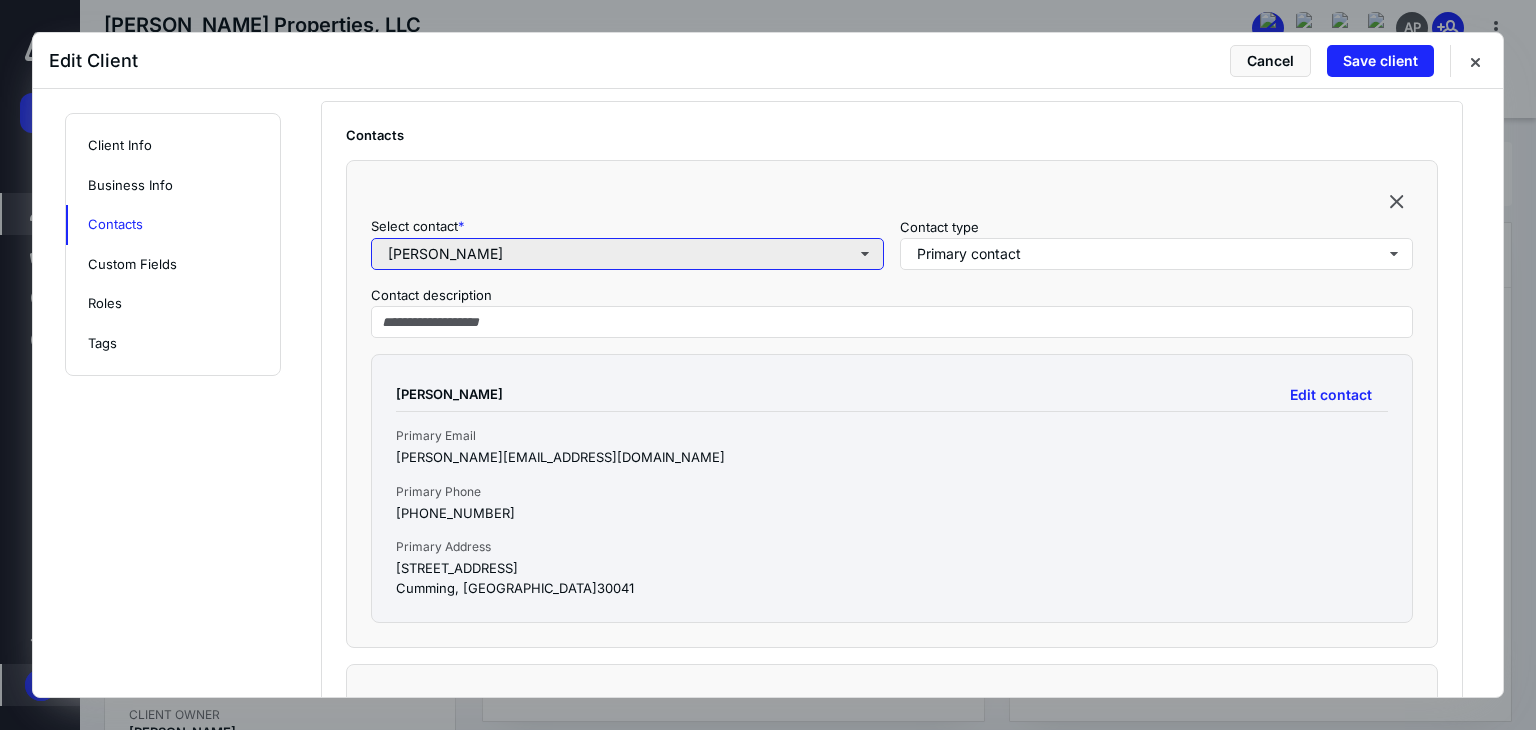 click on "Greg Sampson" at bounding box center [627, 254] 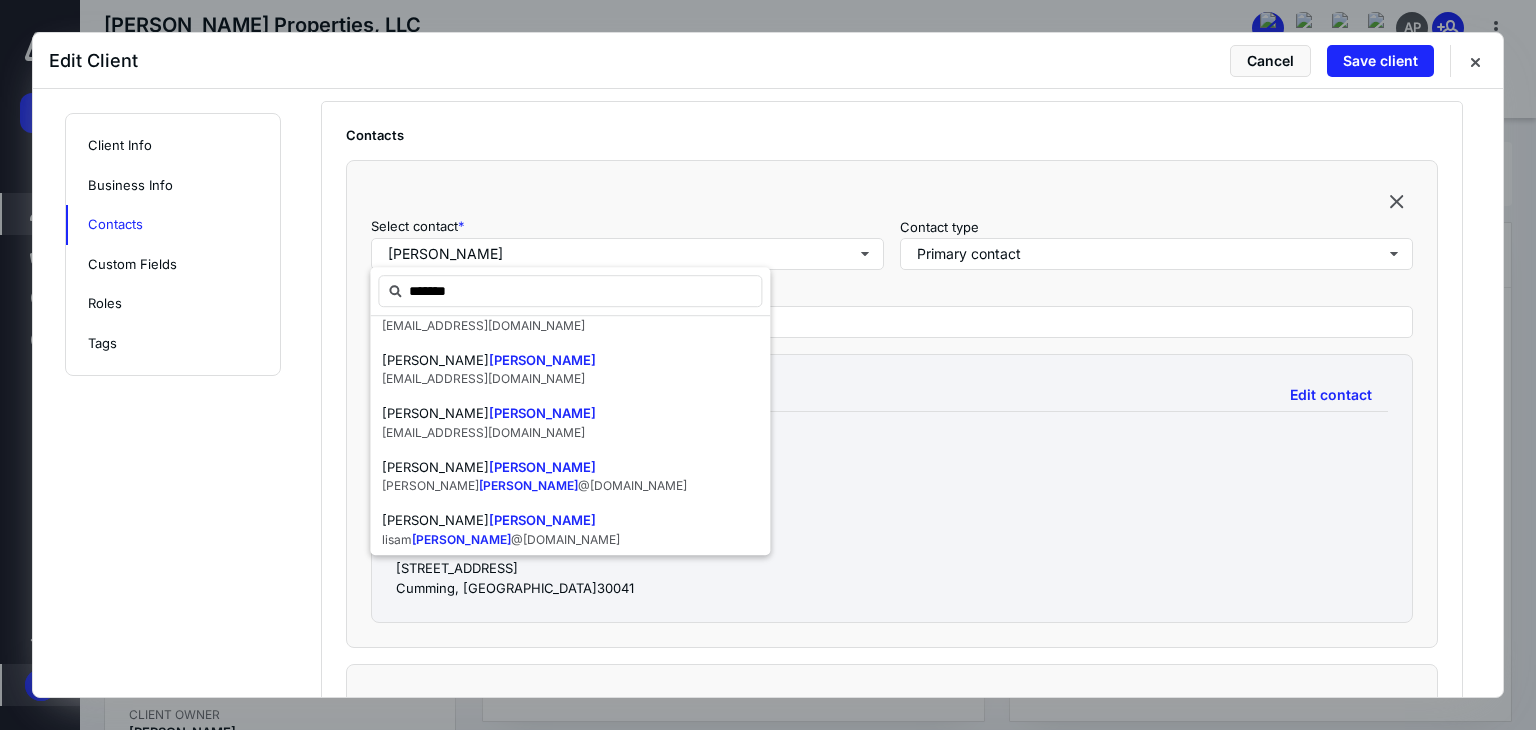 scroll, scrollTop: 0, scrollLeft: 0, axis: both 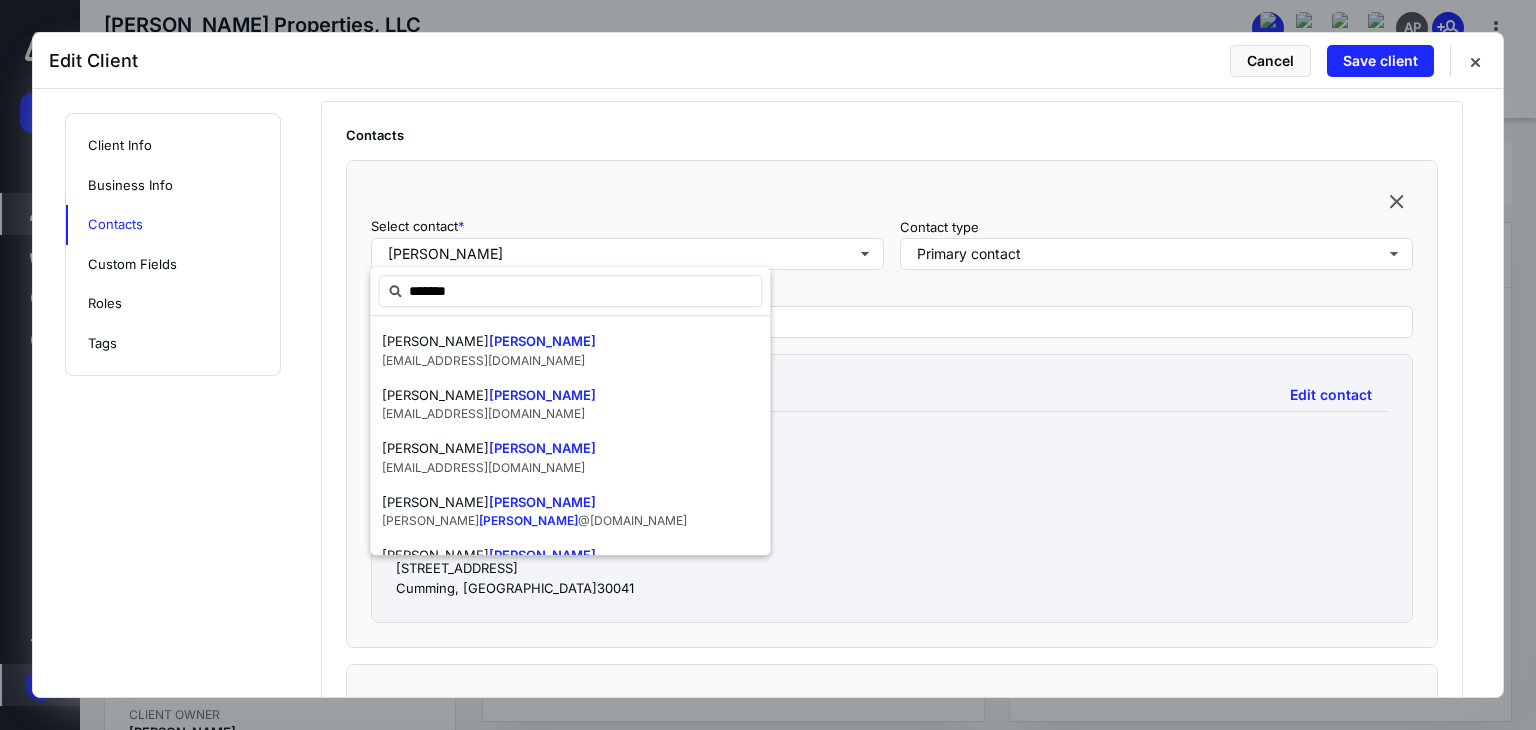 type on "*******" 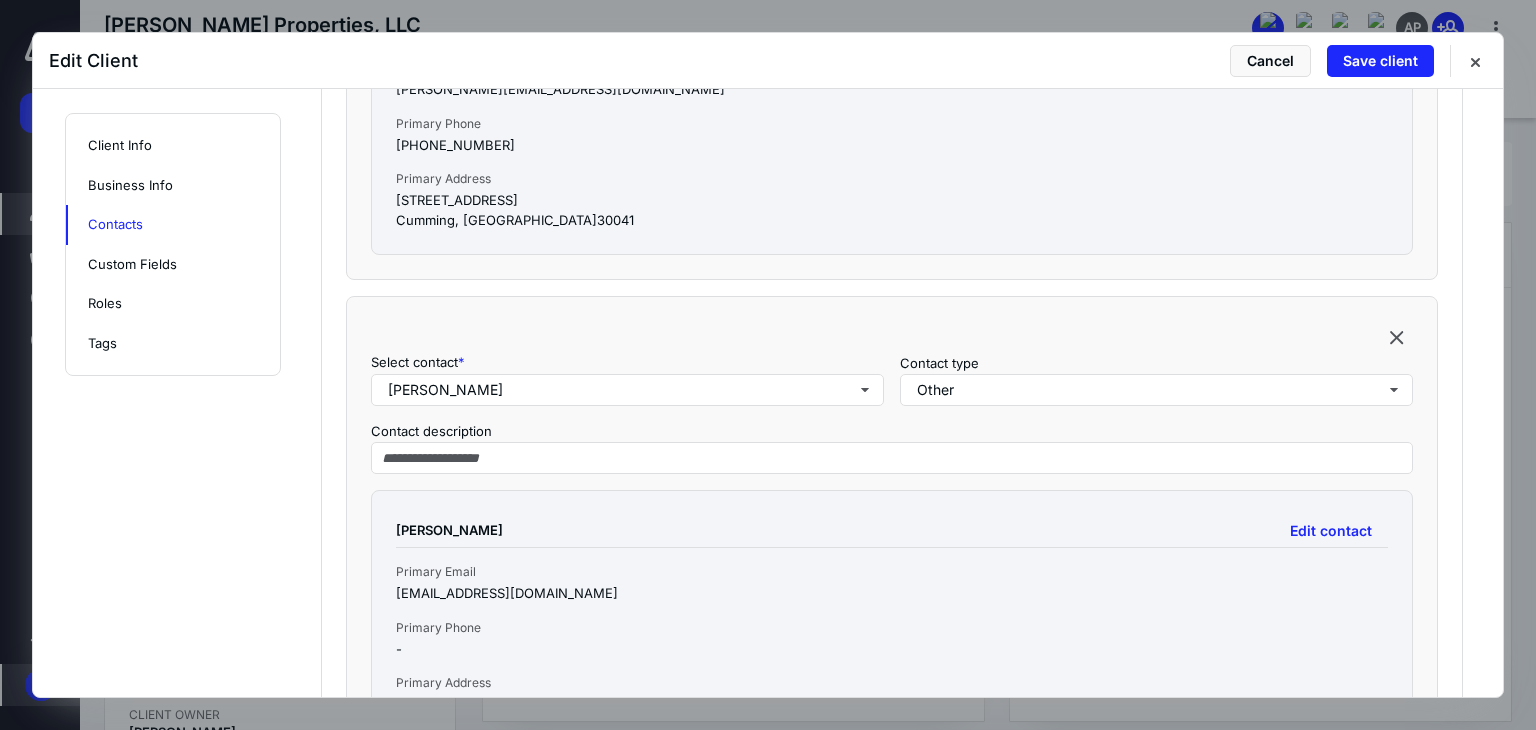 scroll, scrollTop: 1800, scrollLeft: 0, axis: vertical 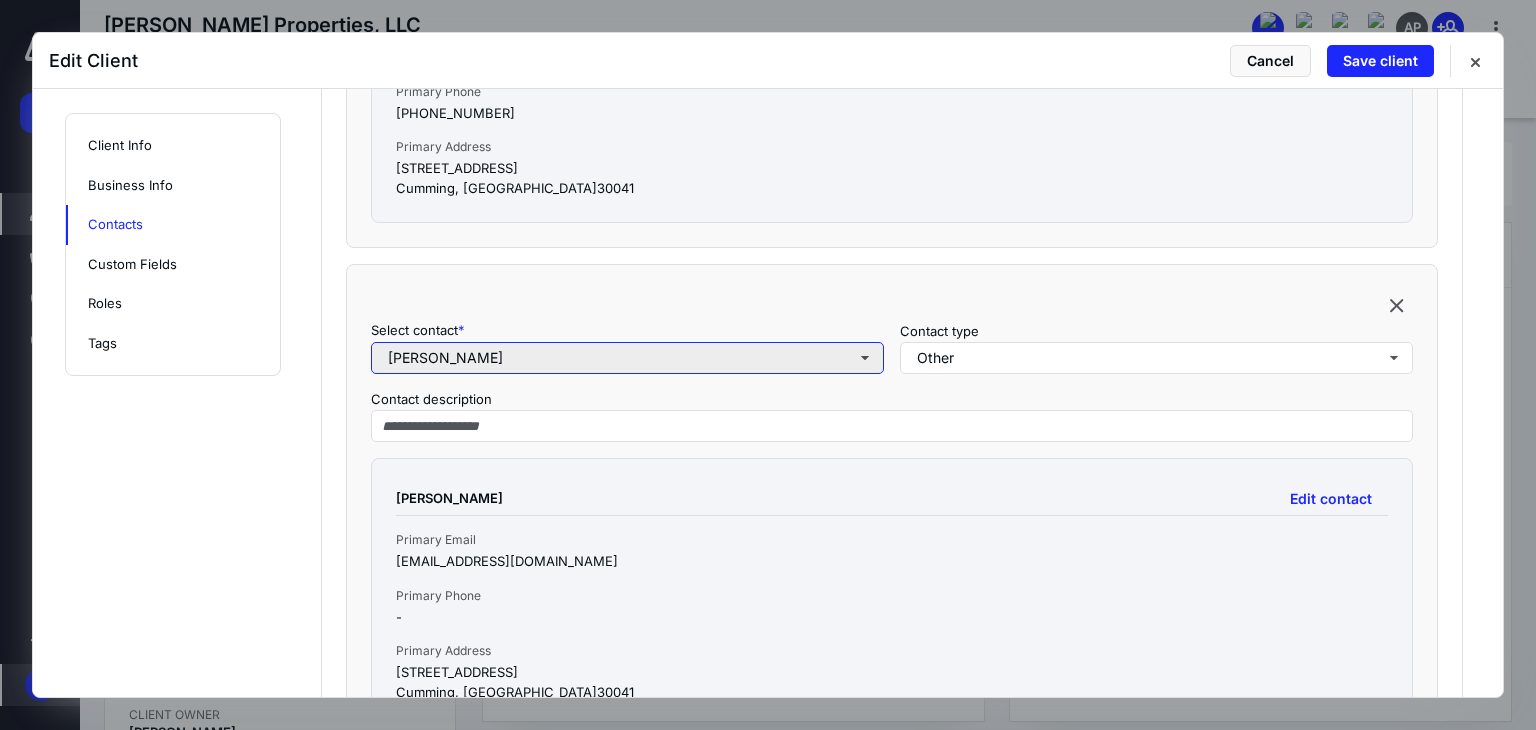 click on "Lisa Sampson" at bounding box center (627, 358) 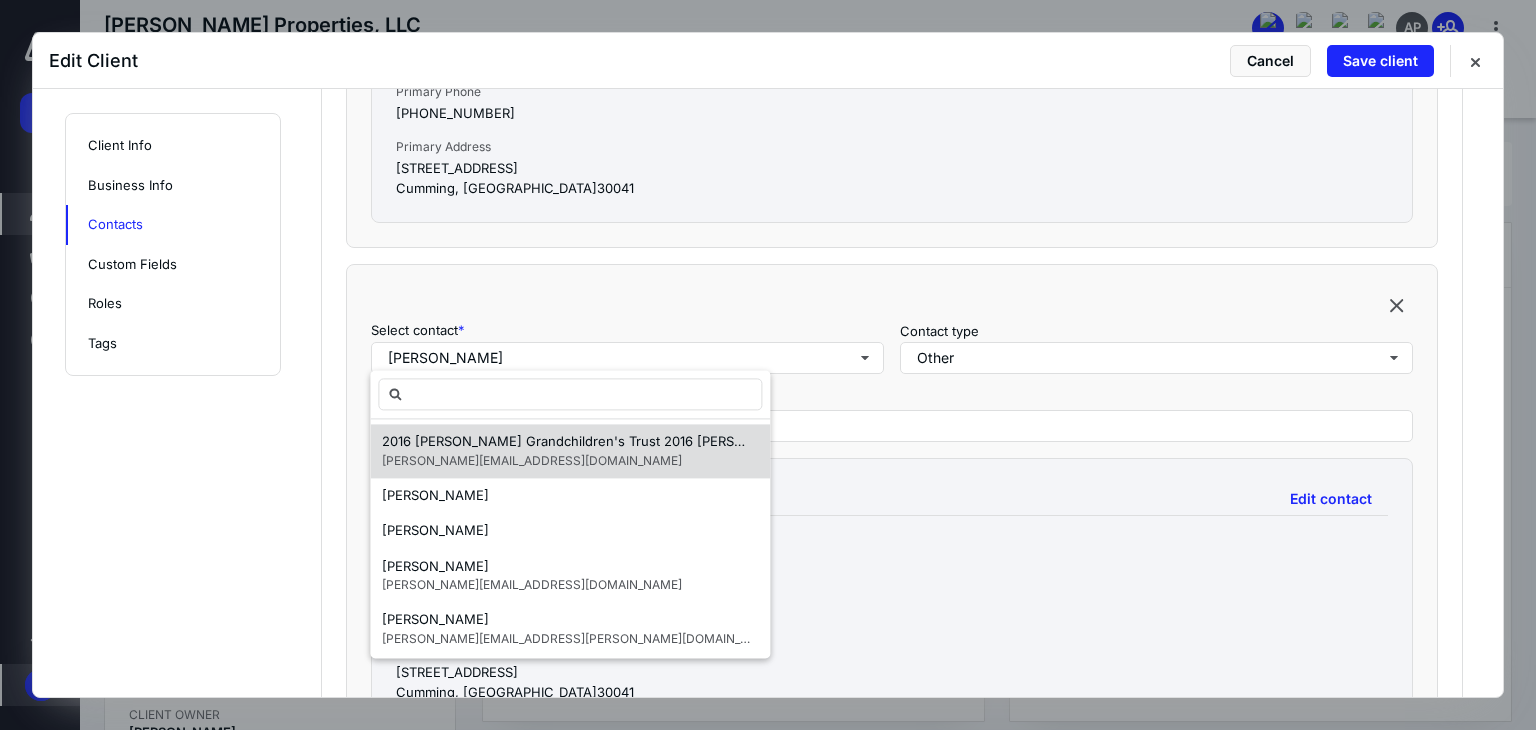scroll, scrollTop: 0, scrollLeft: 0, axis: both 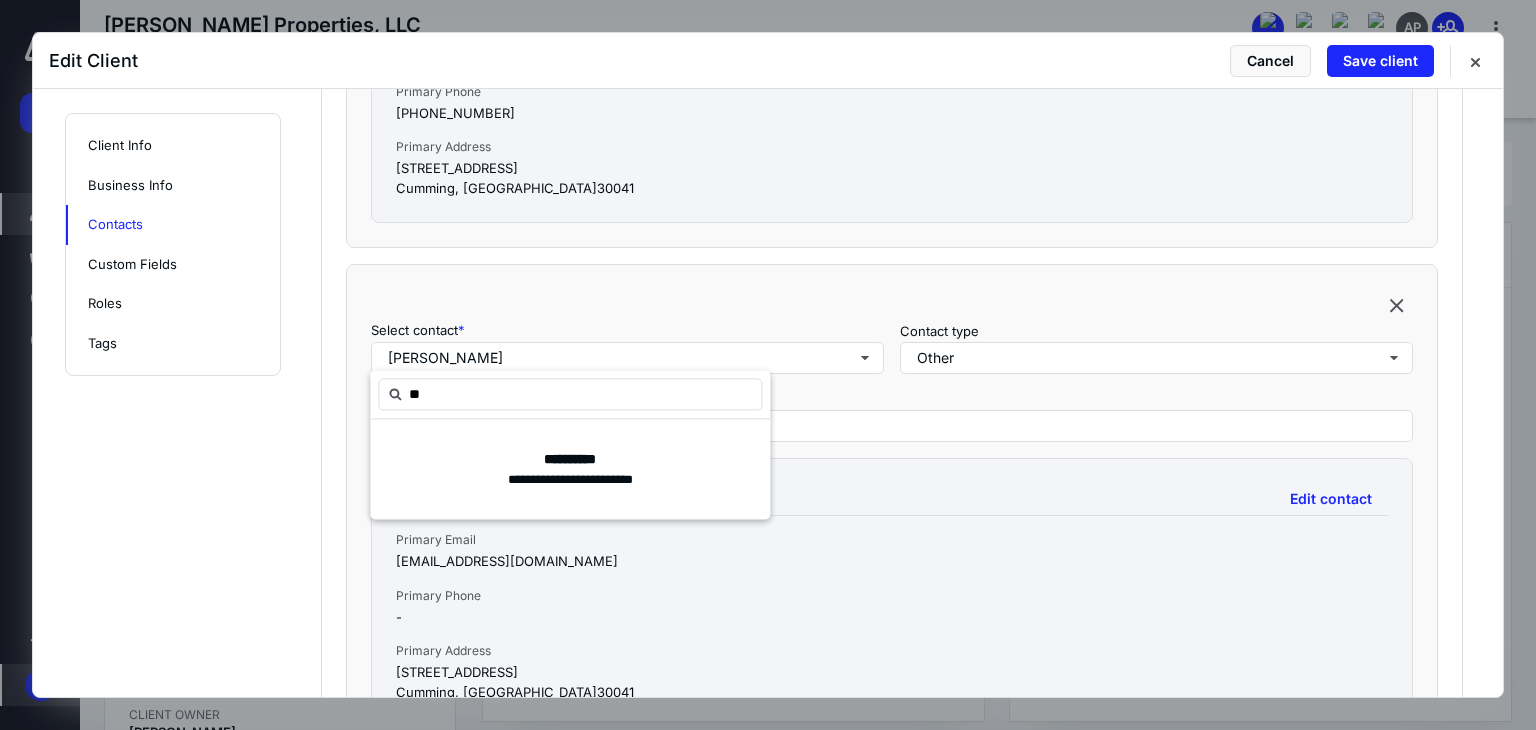 type on "*" 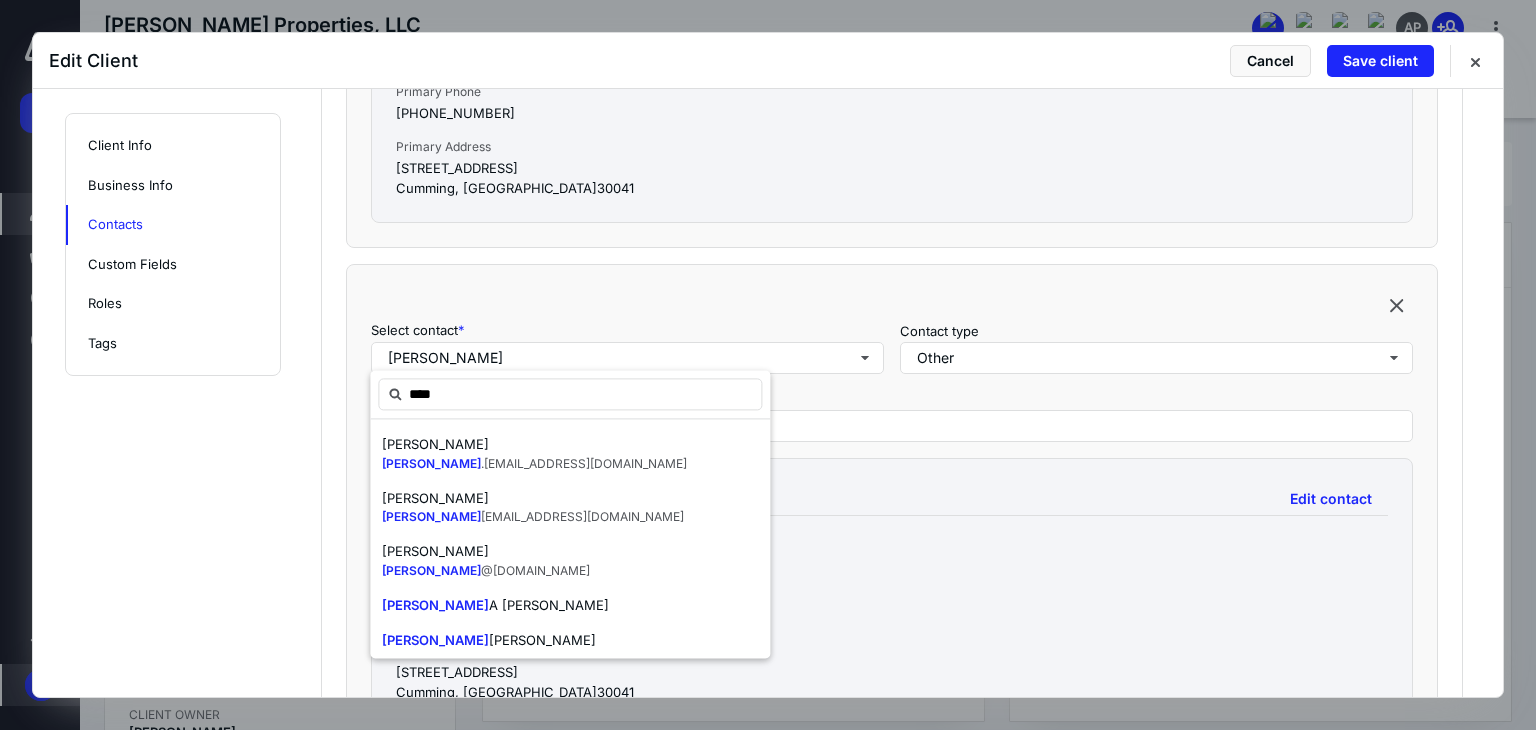 type on "*****" 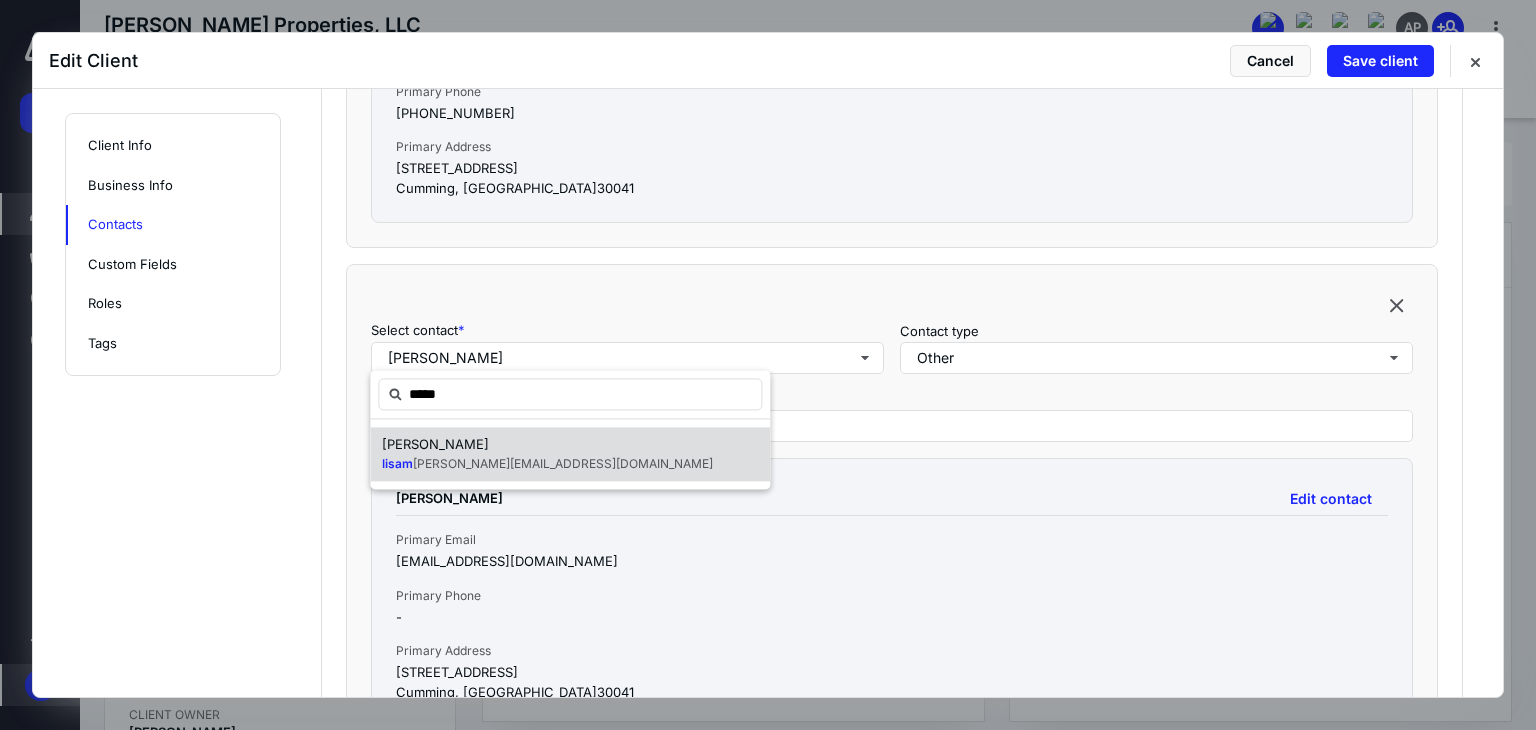 click on "Greg Sampson lisam sampson@comcast.net" at bounding box center (570, 454) 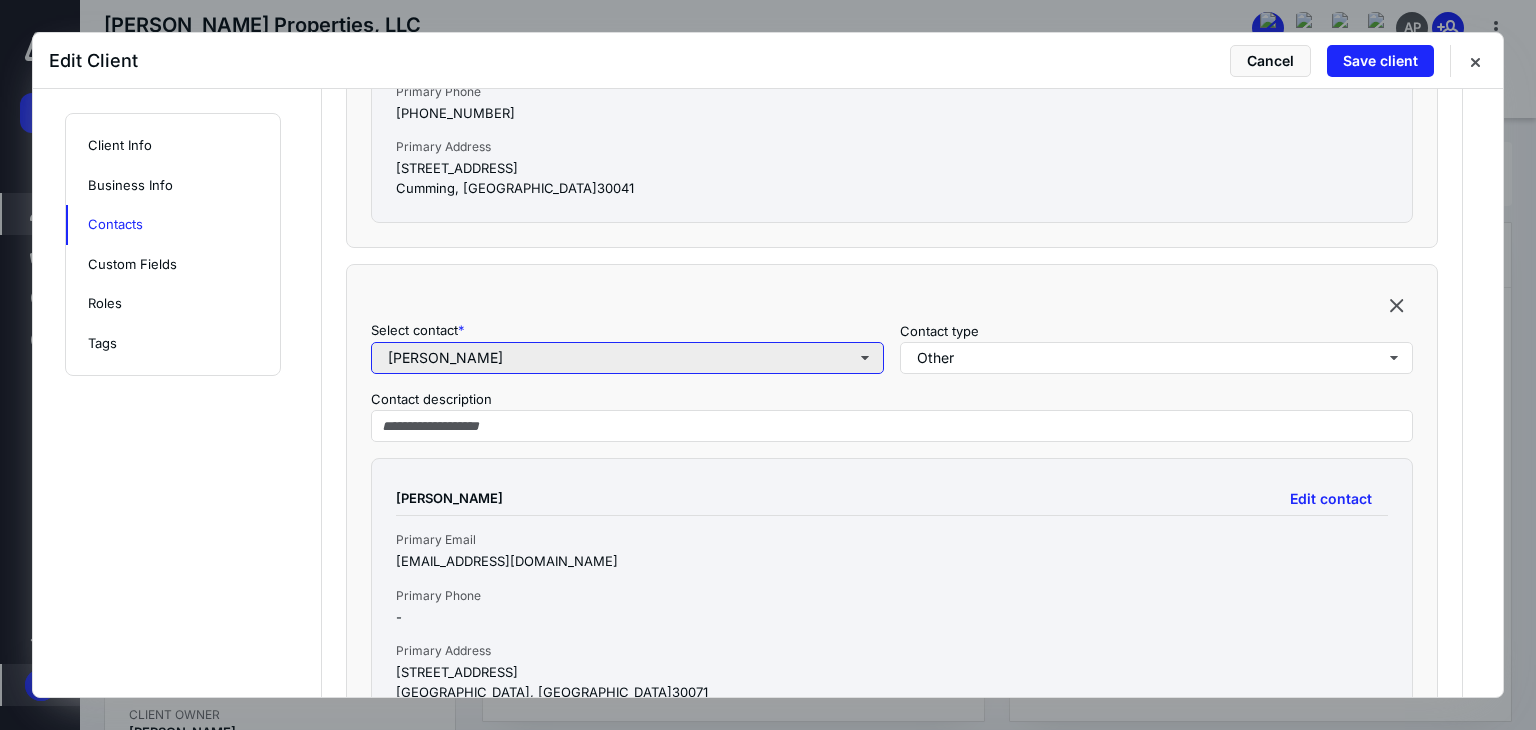 click on "Greg Sampson" at bounding box center [627, 358] 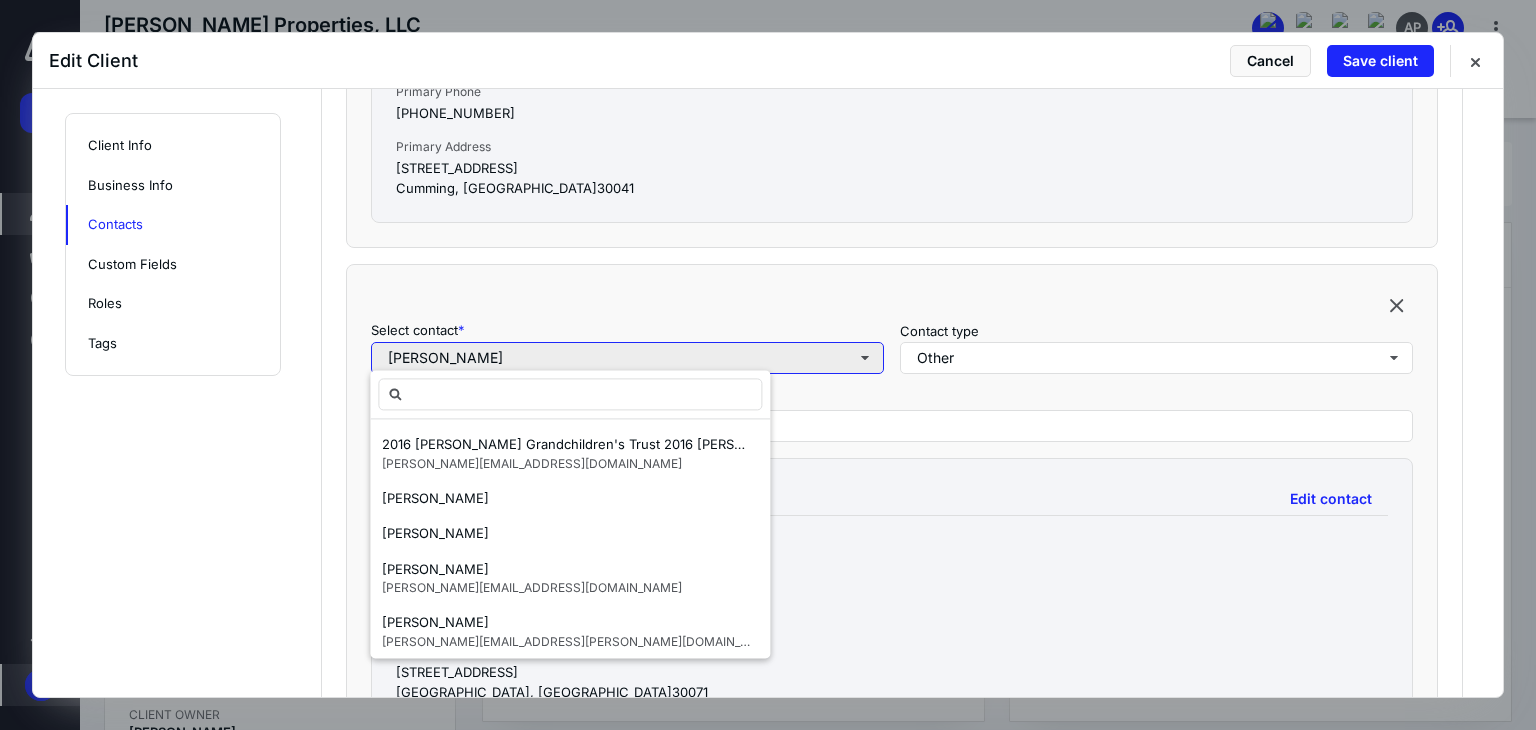click on "Greg Sampson" at bounding box center [627, 358] 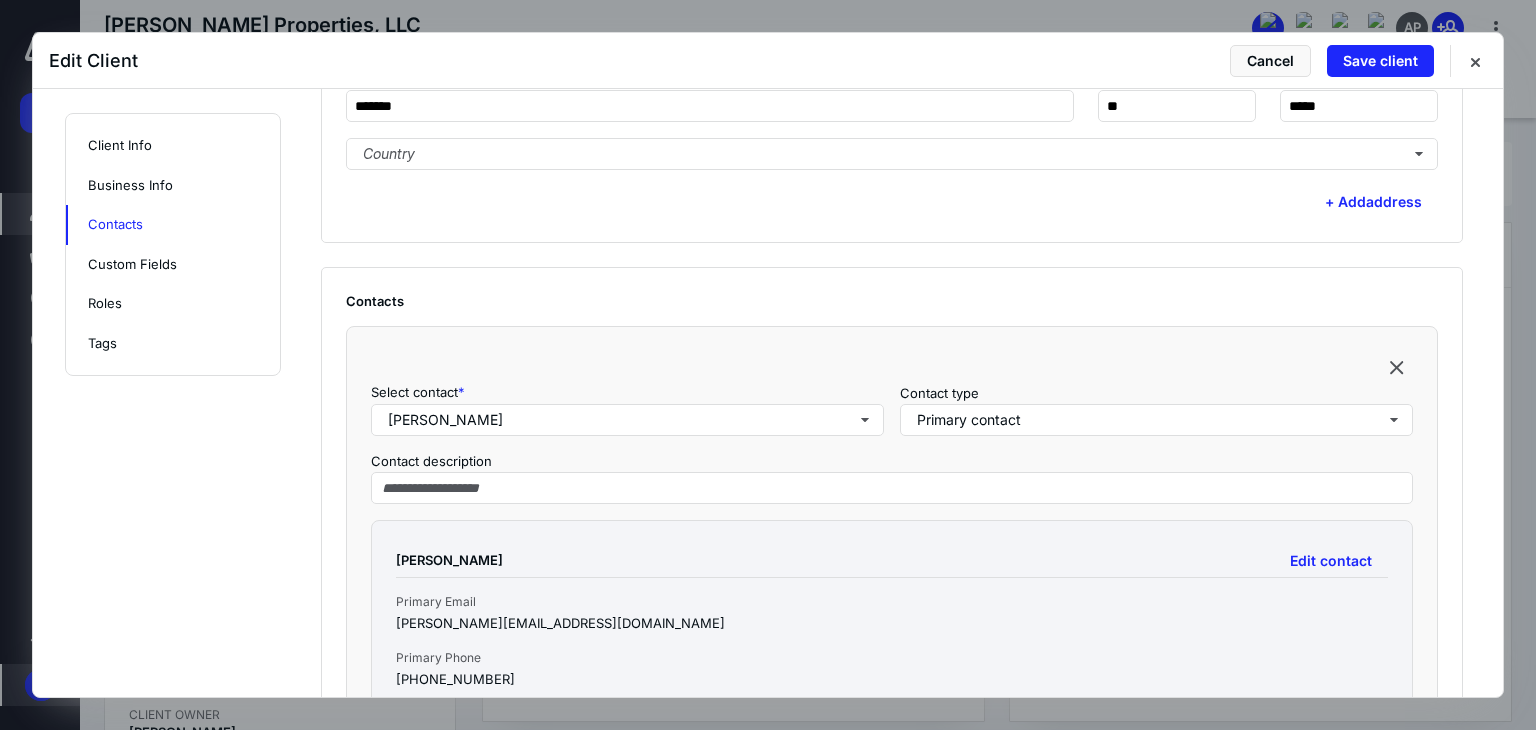scroll, scrollTop: 1200, scrollLeft: 0, axis: vertical 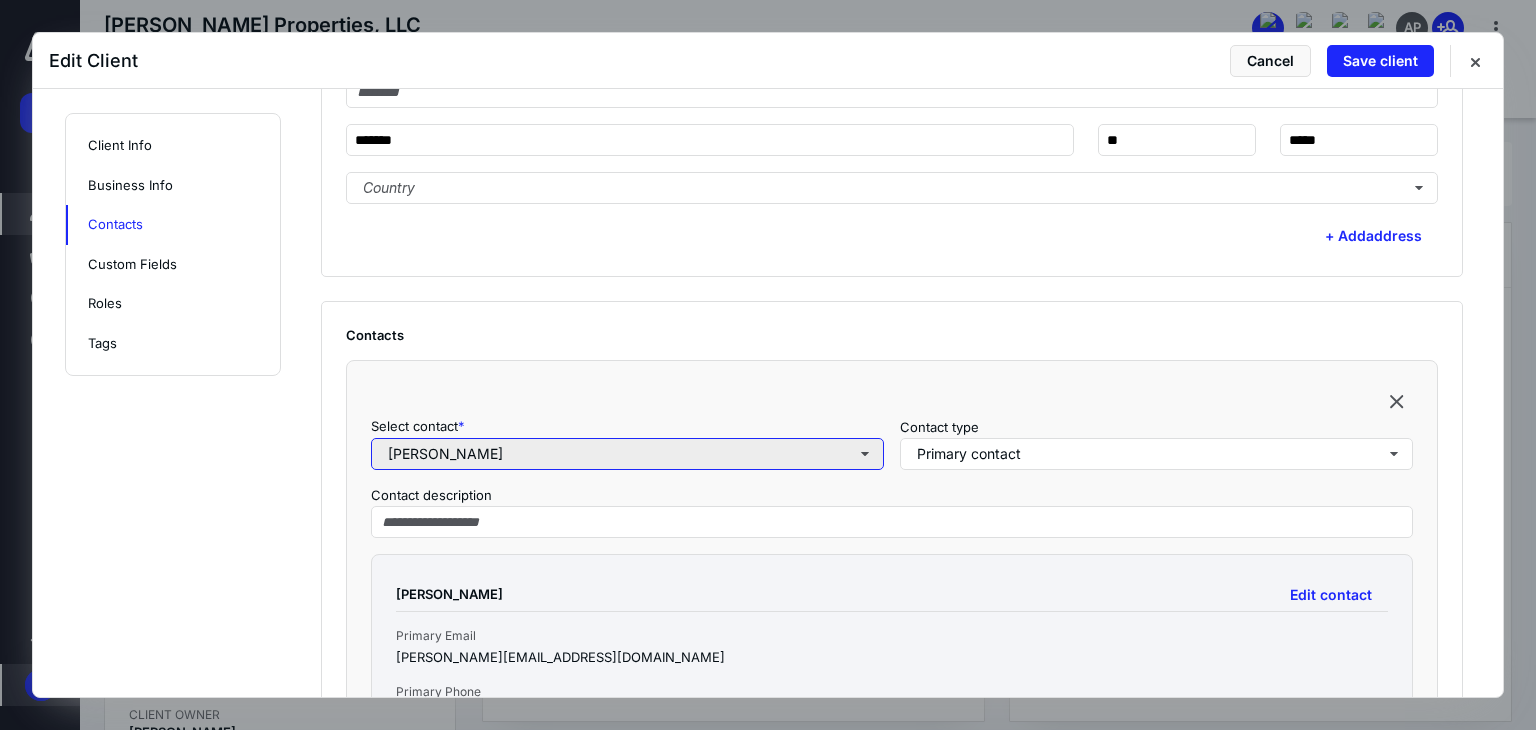 click on "Greg Sampson" at bounding box center (627, 454) 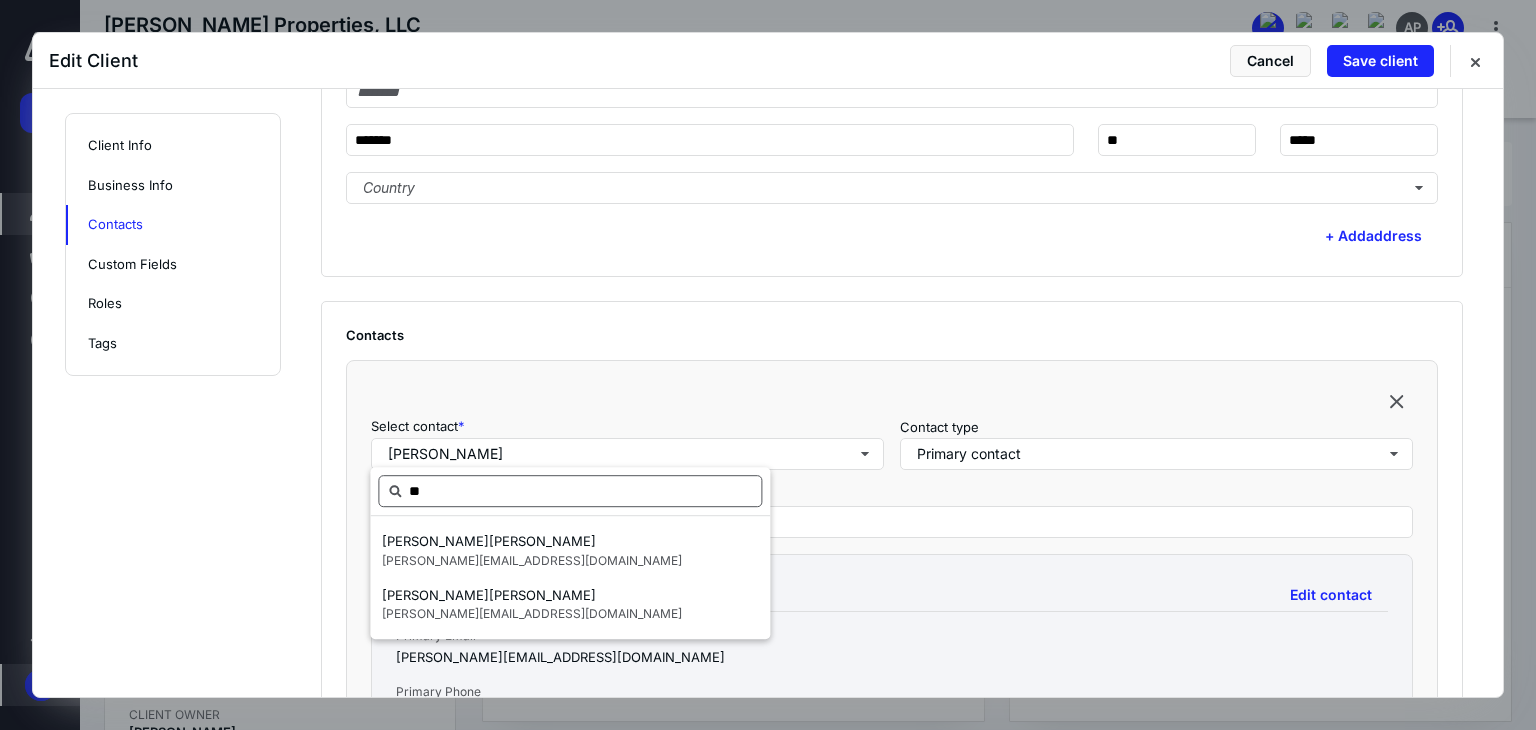 type on "*" 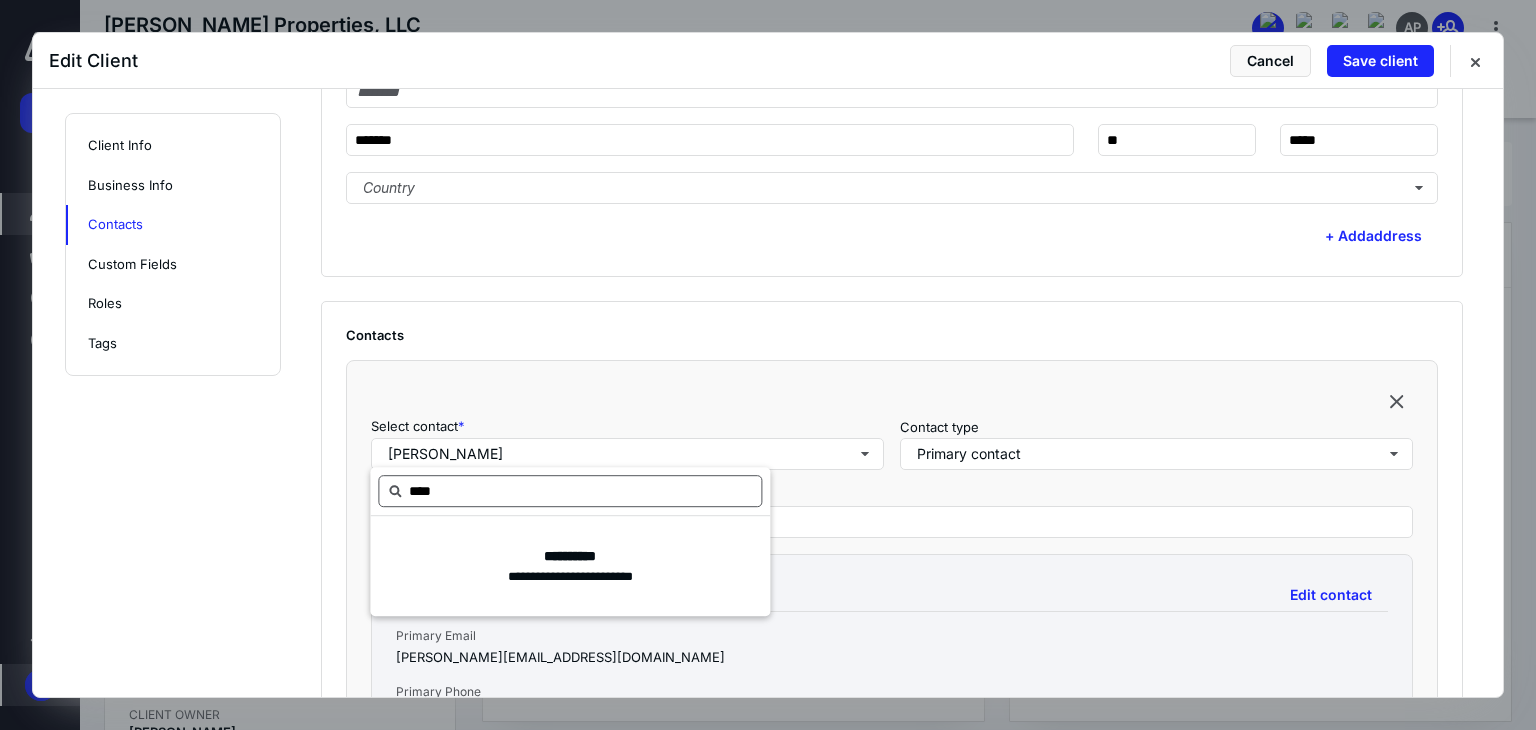 type on "*****" 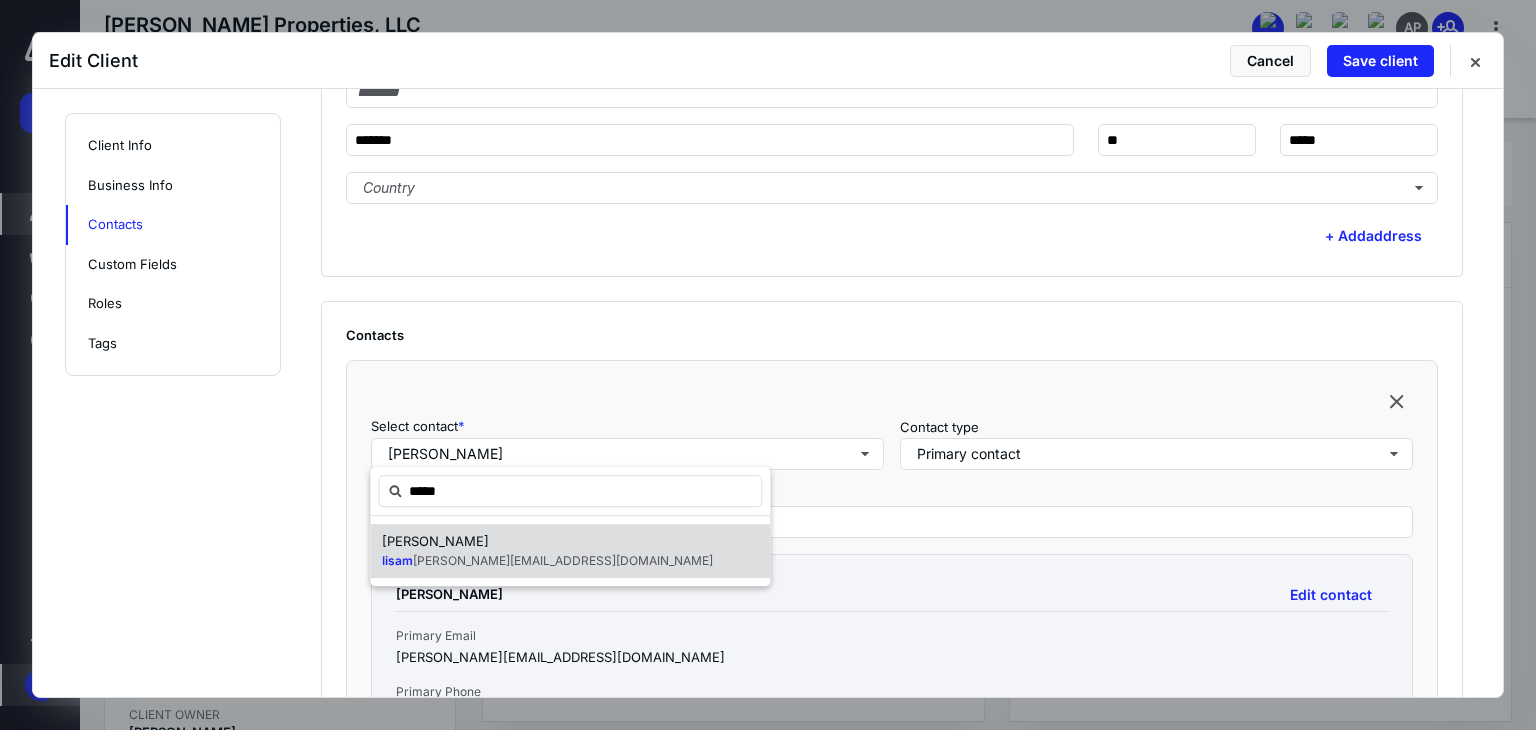 click on "sampson@comcast.net" at bounding box center (563, 560) 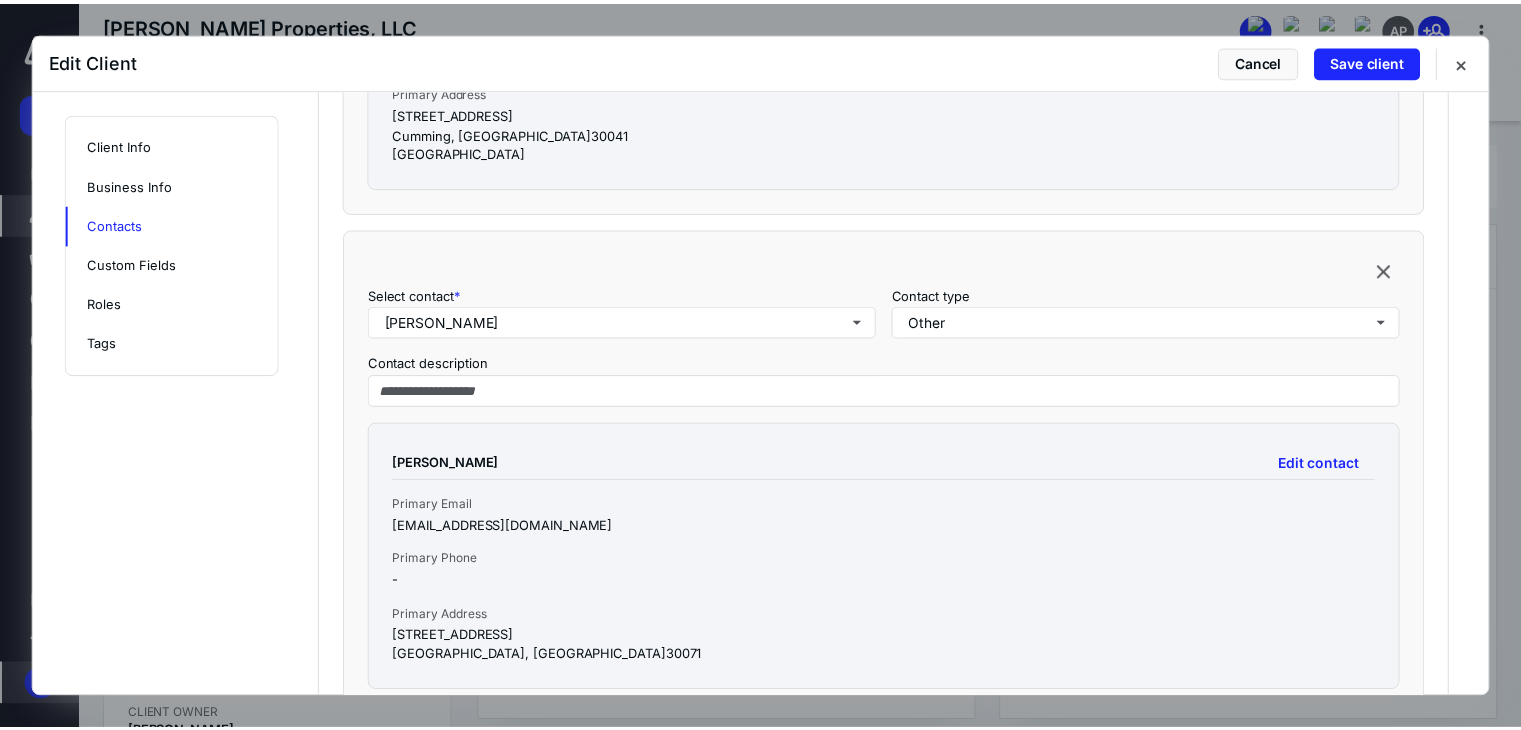 scroll, scrollTop: 1600, scrollLeft: 0, axis: vertical 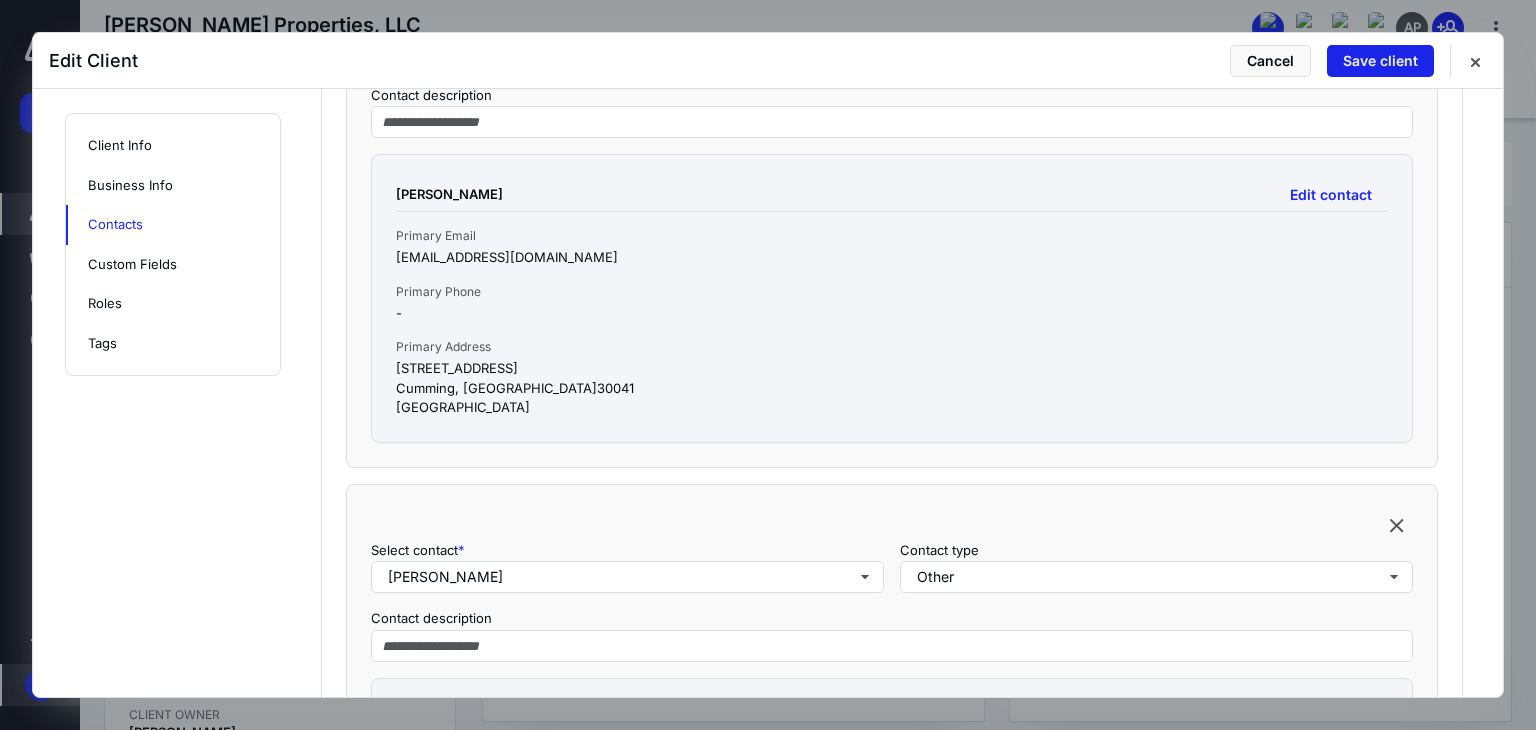click on "Save client" at bounding box center [1380, 61] 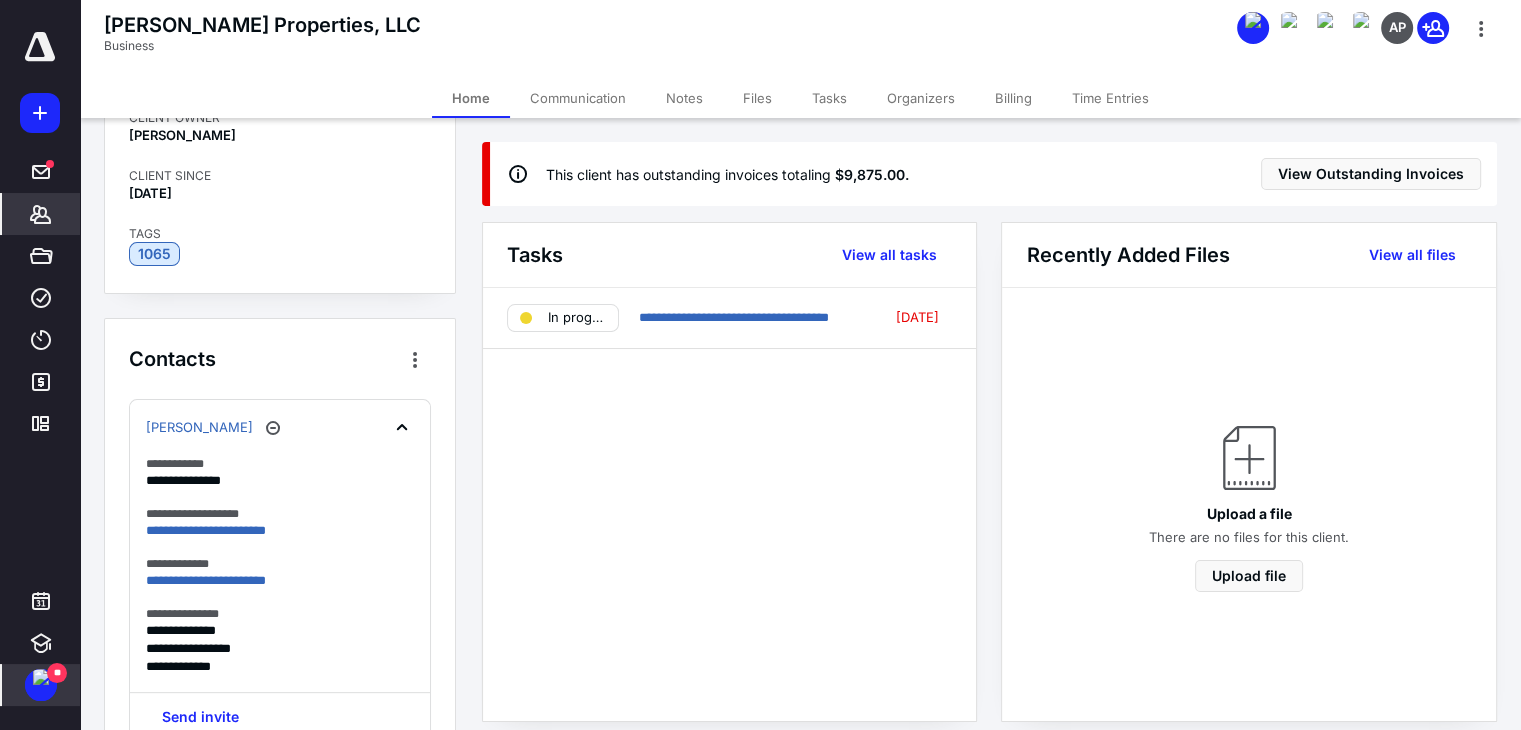 scroll, scrollTop: 600, scrollLeft: 0, axis: vertical 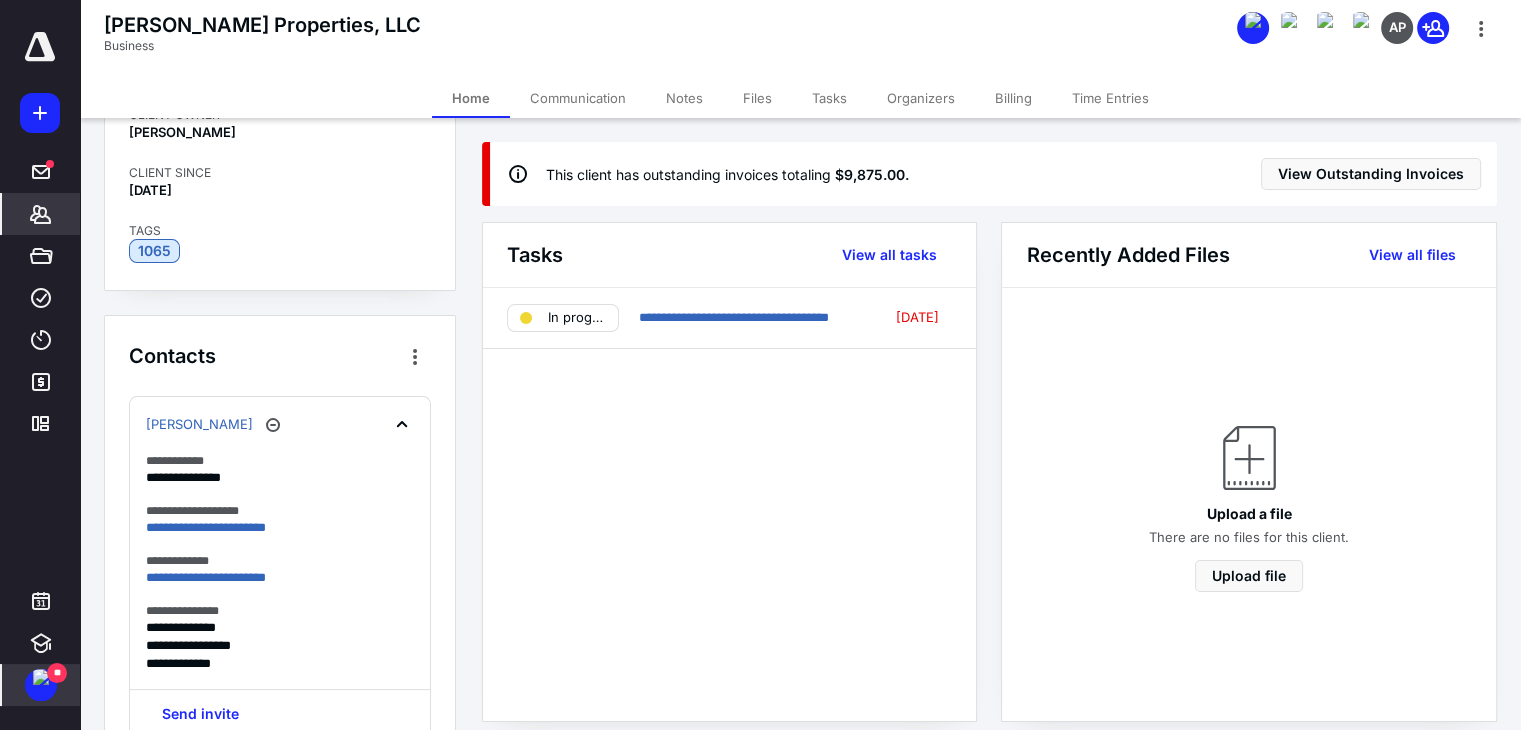 click 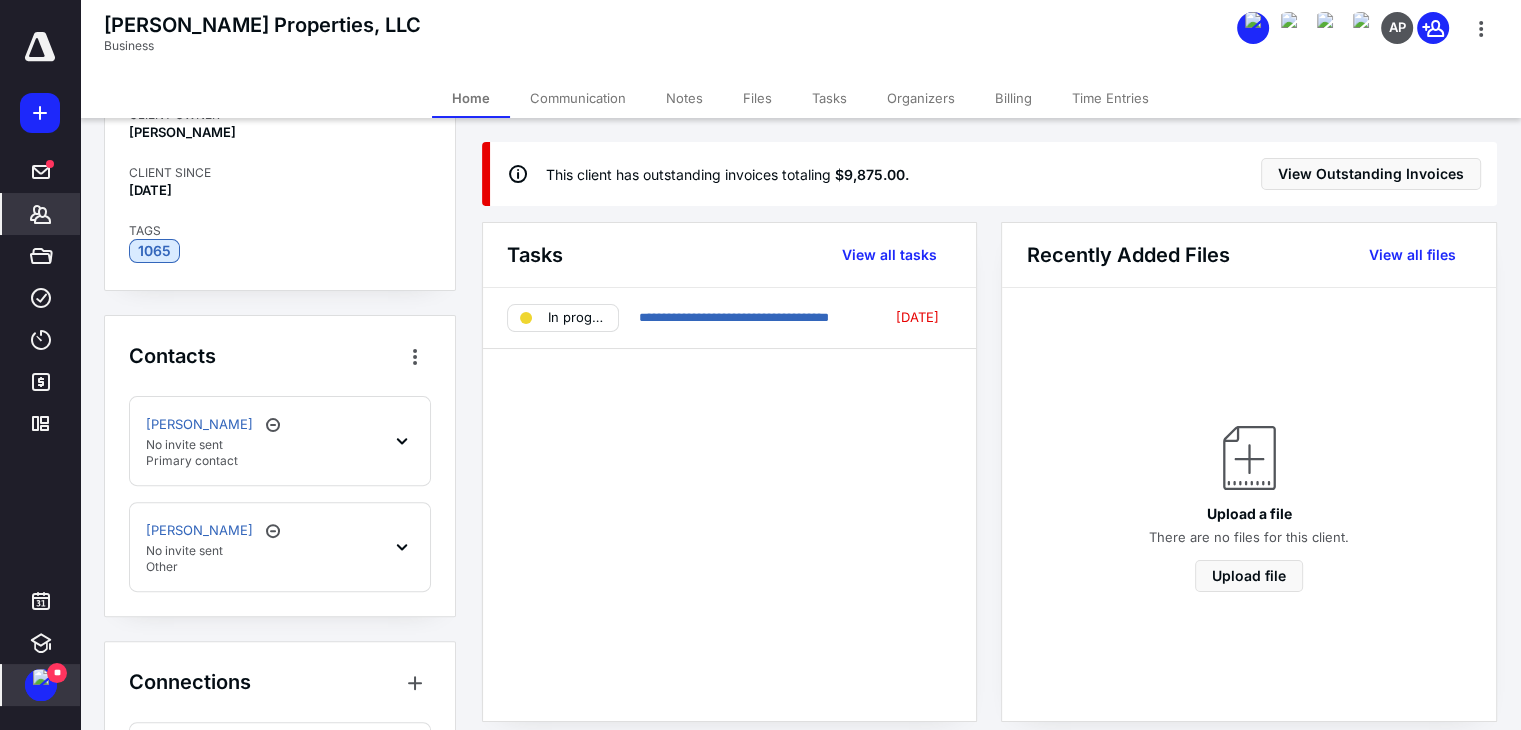 click 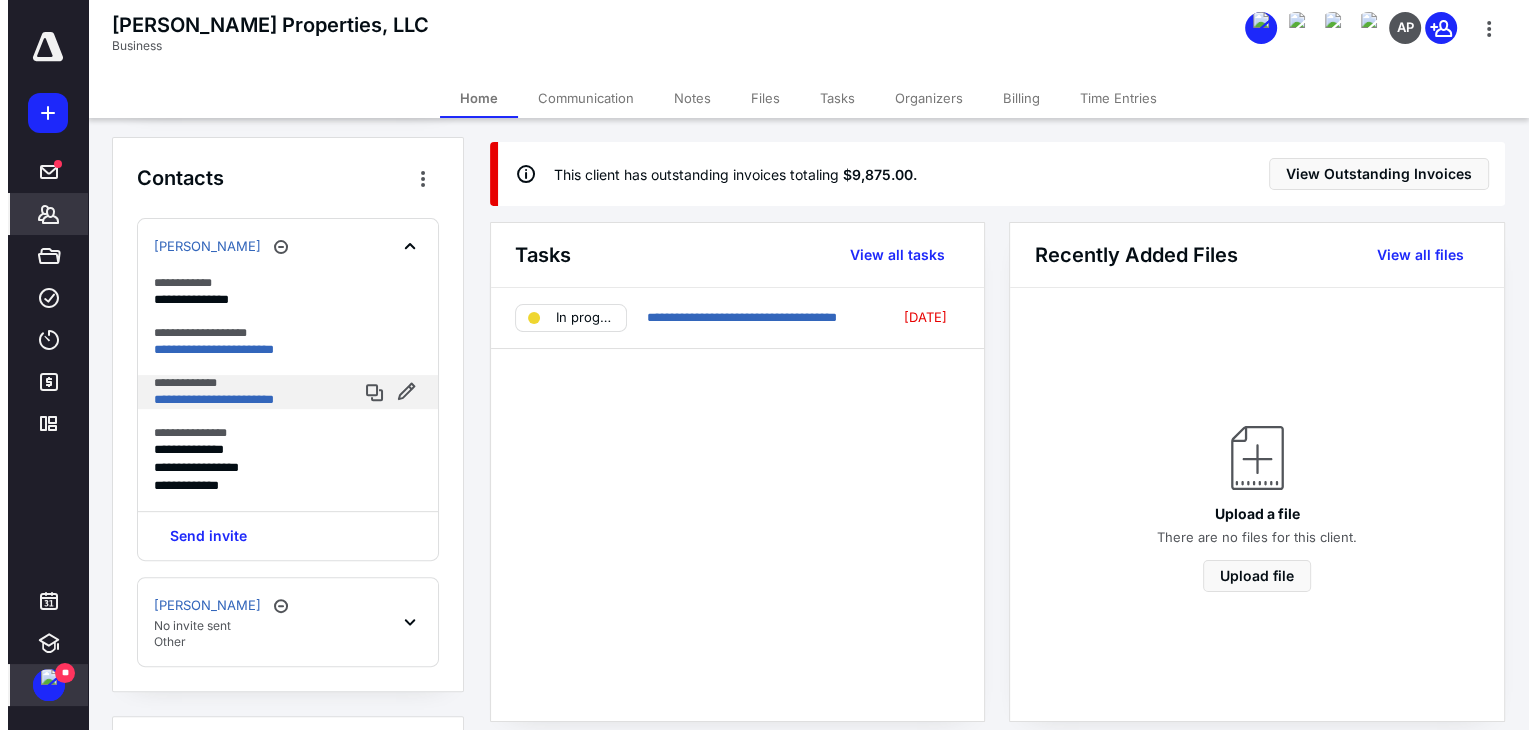 scroll, scrollTop: 800, scrollLeft: 0, axis: vertical 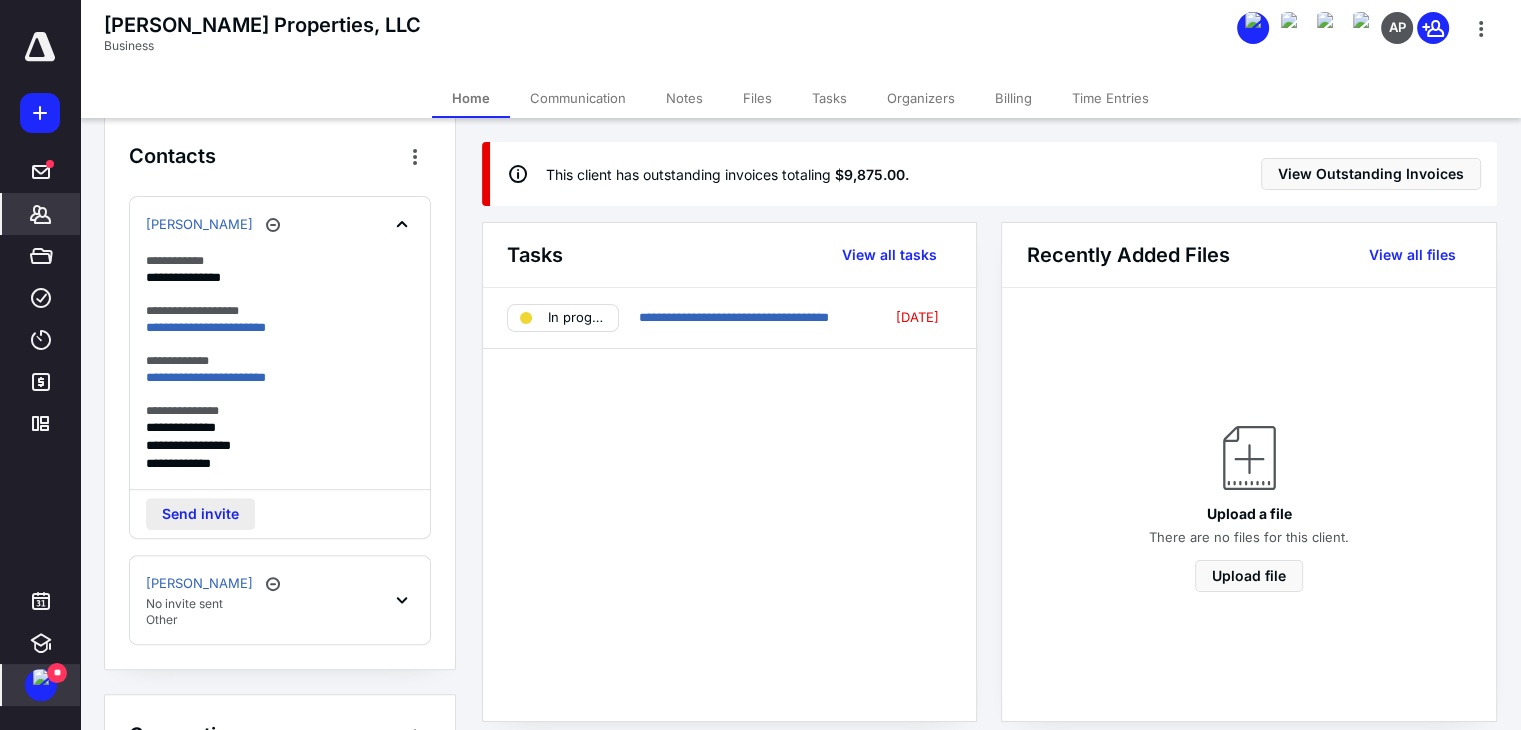 click on "Send invite" at bounding box center [200, 514] 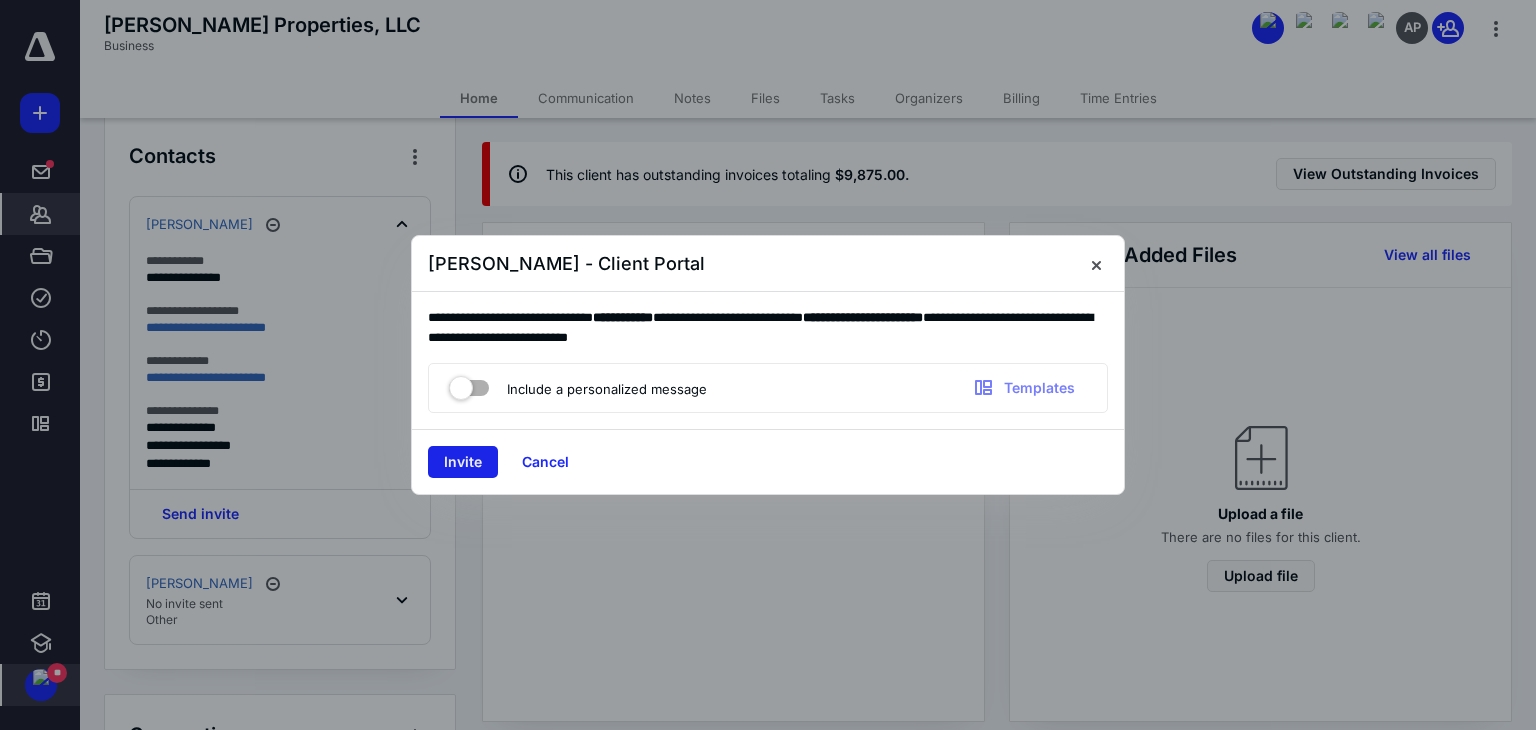 click on "Invite" at bounding box center (463, 462) 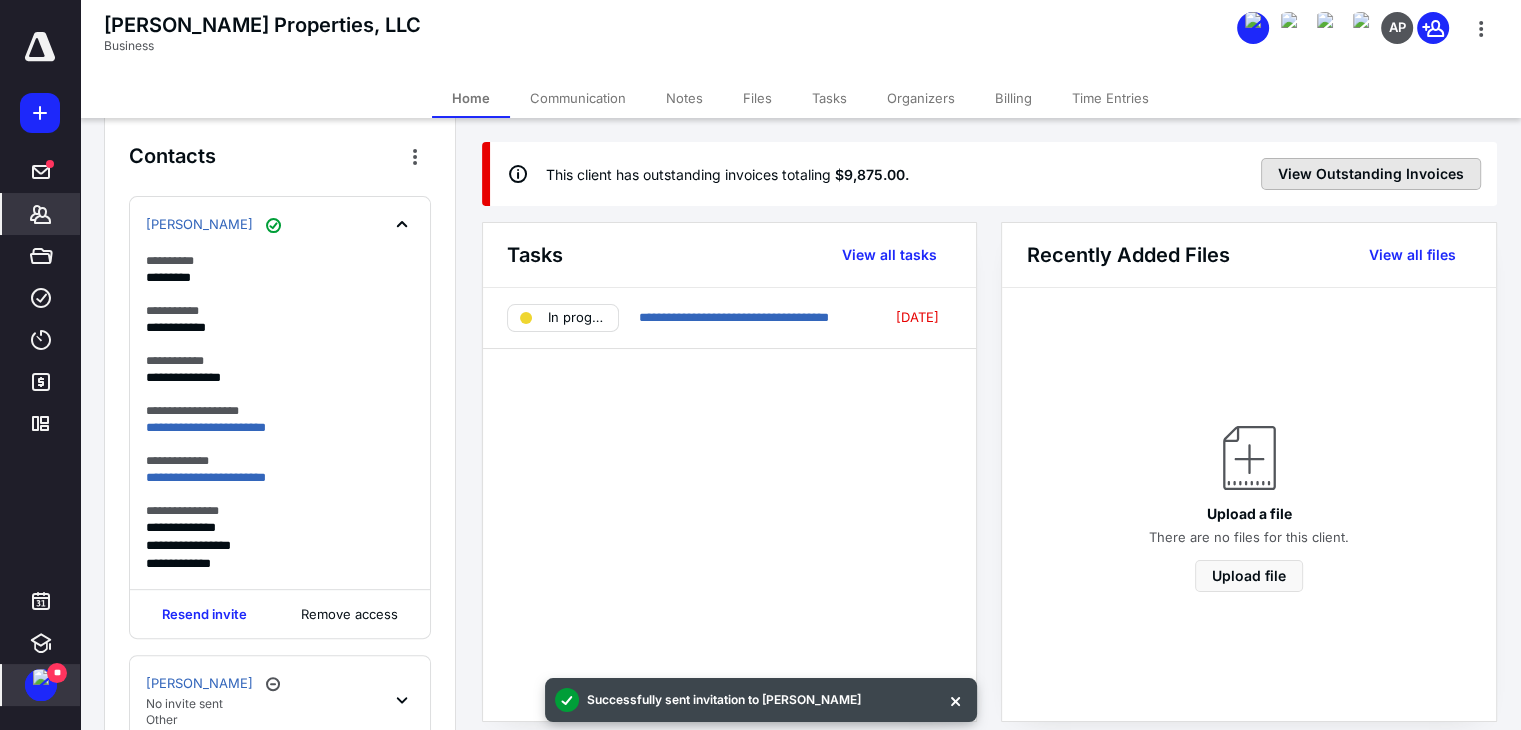 click on "View Outstanding Invoices" at bounding box center (1371, 174) 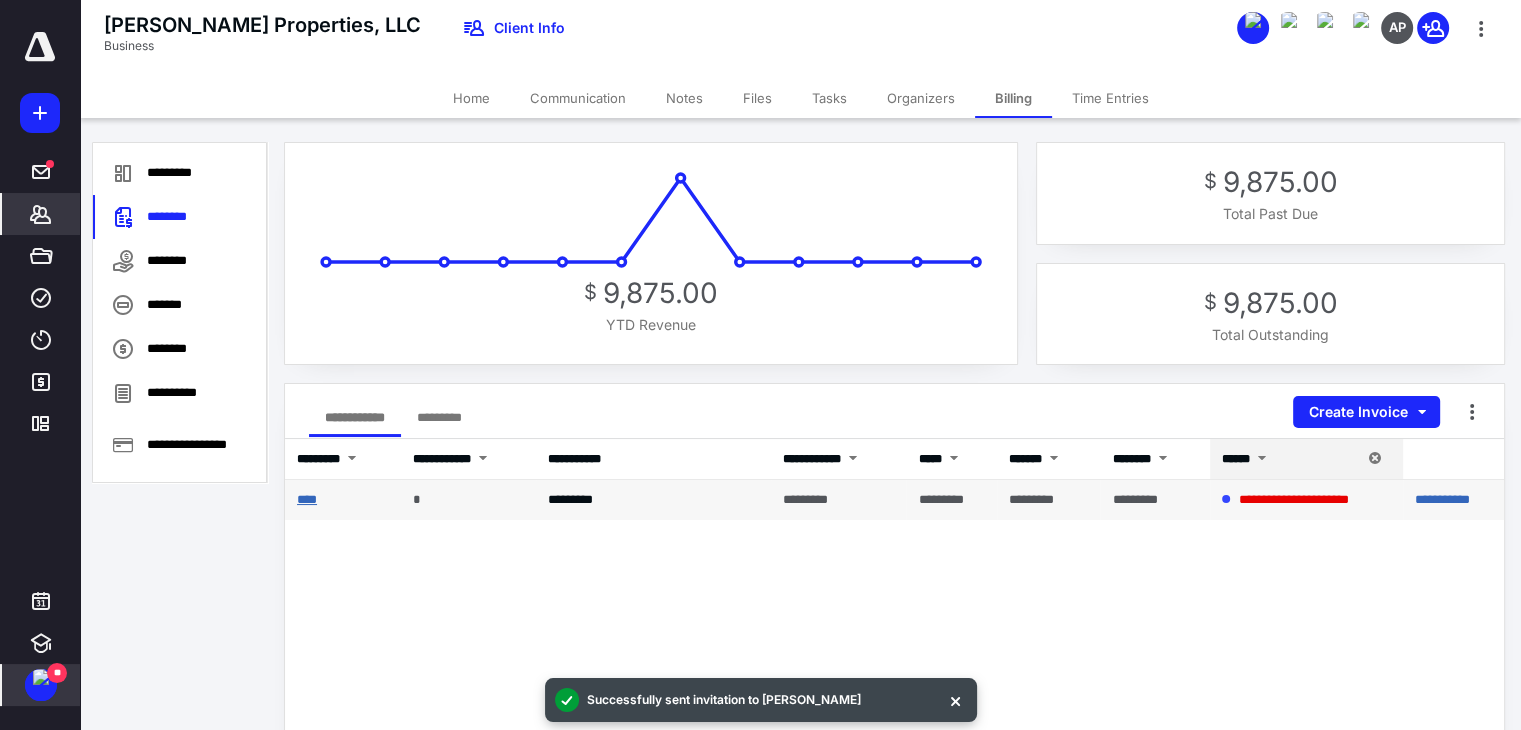 click on "****" at bounding box center [307, 499] 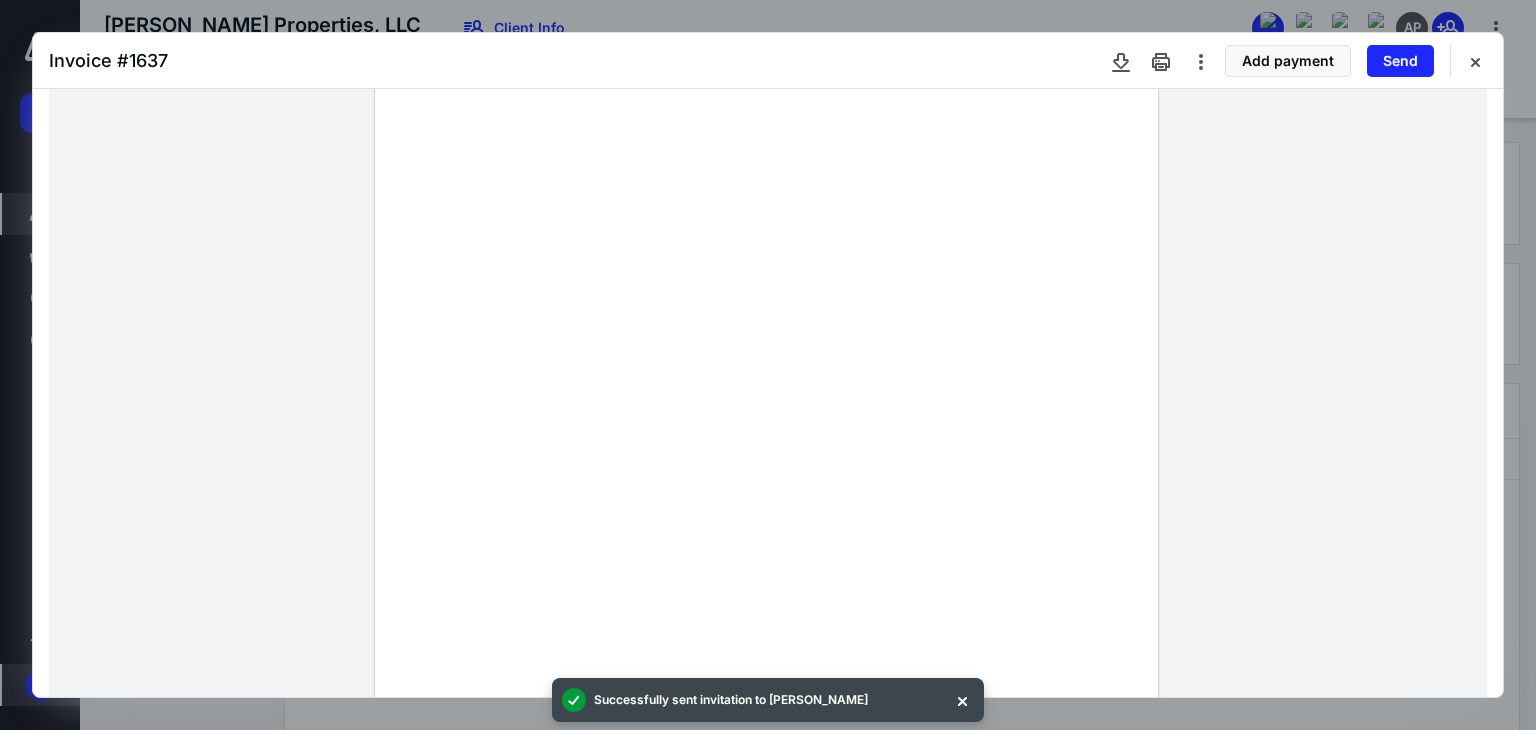 scroll, scrollTop: 152, scrollLeft: 0, axis: vertical 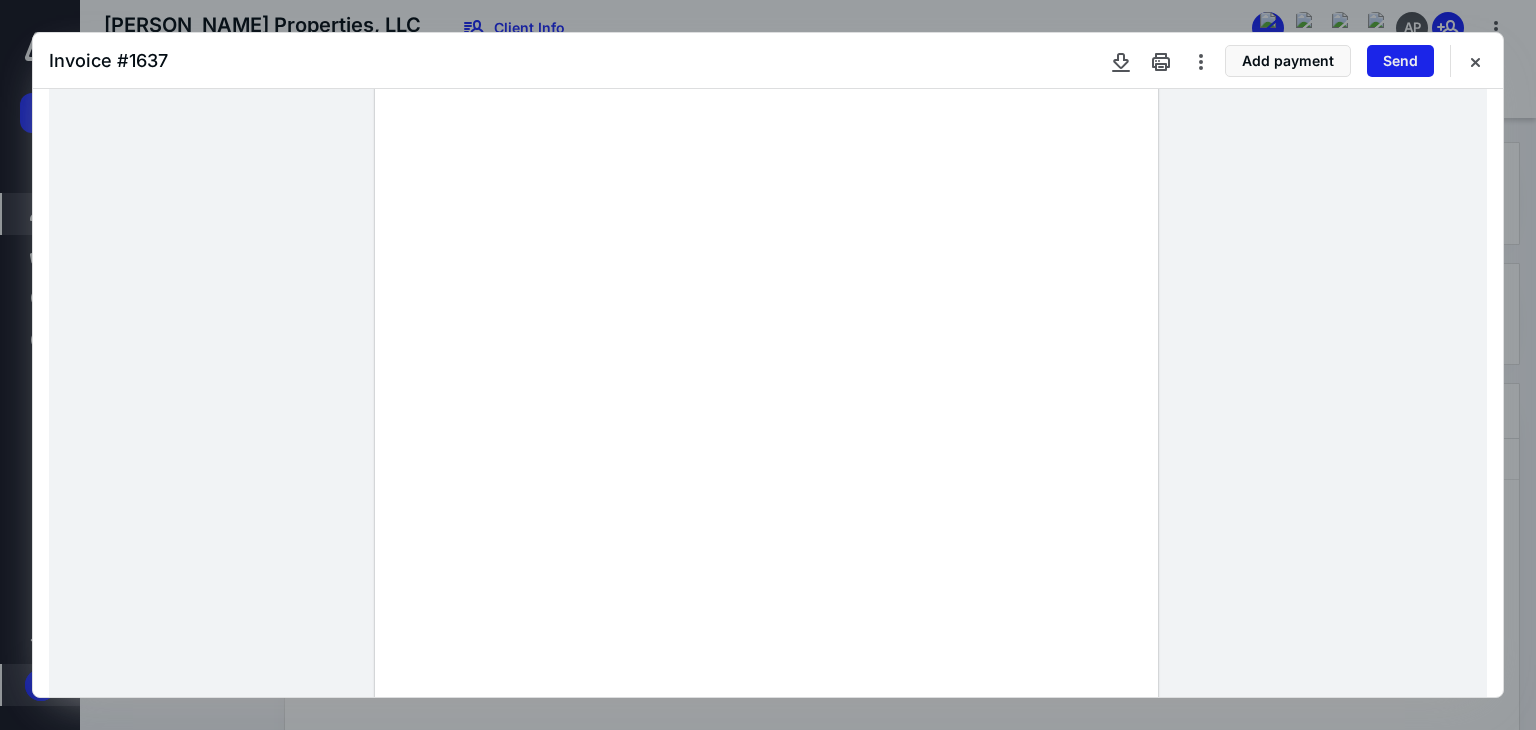 click on "Send" at bounding box center (1400, 61) 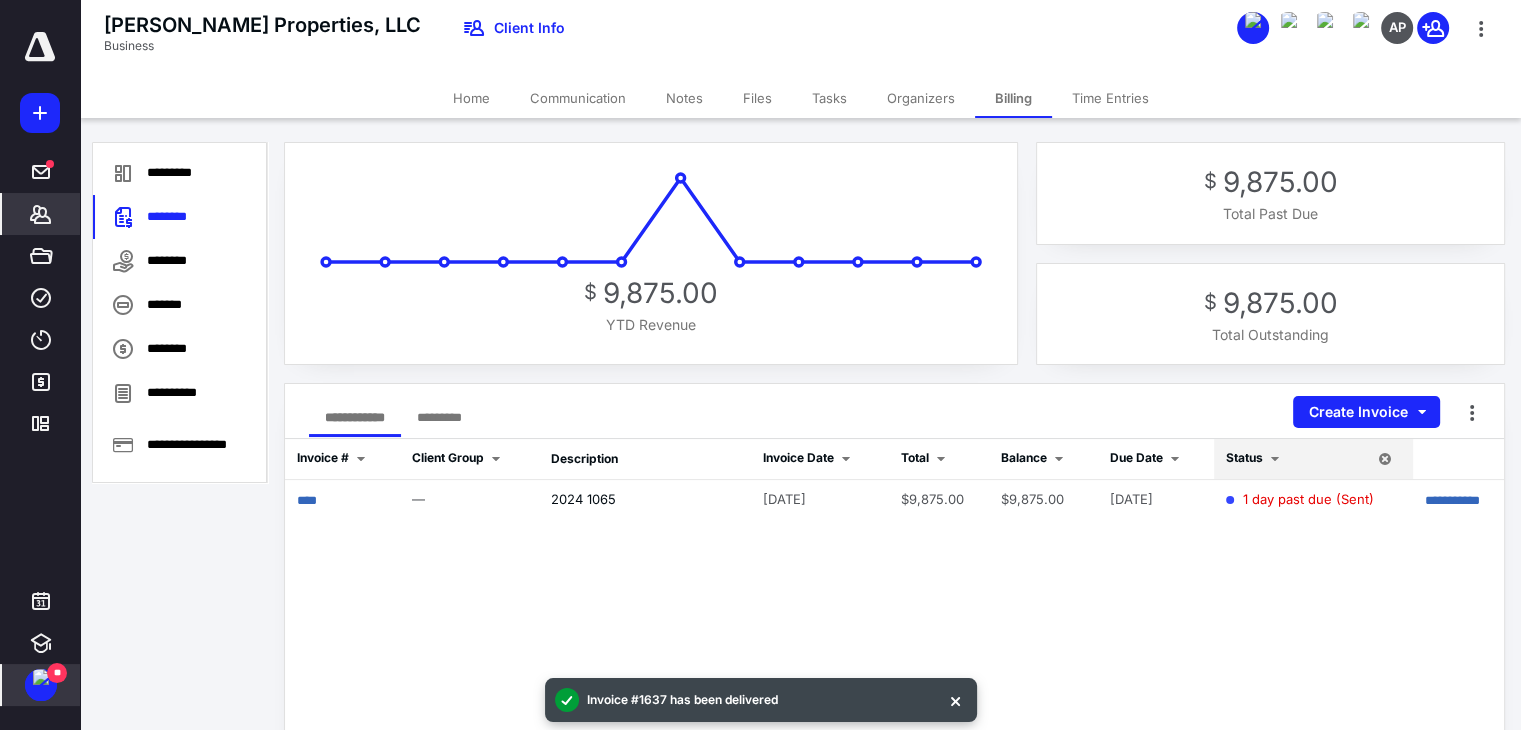 click on "Files" at bounding box center (757, 98) 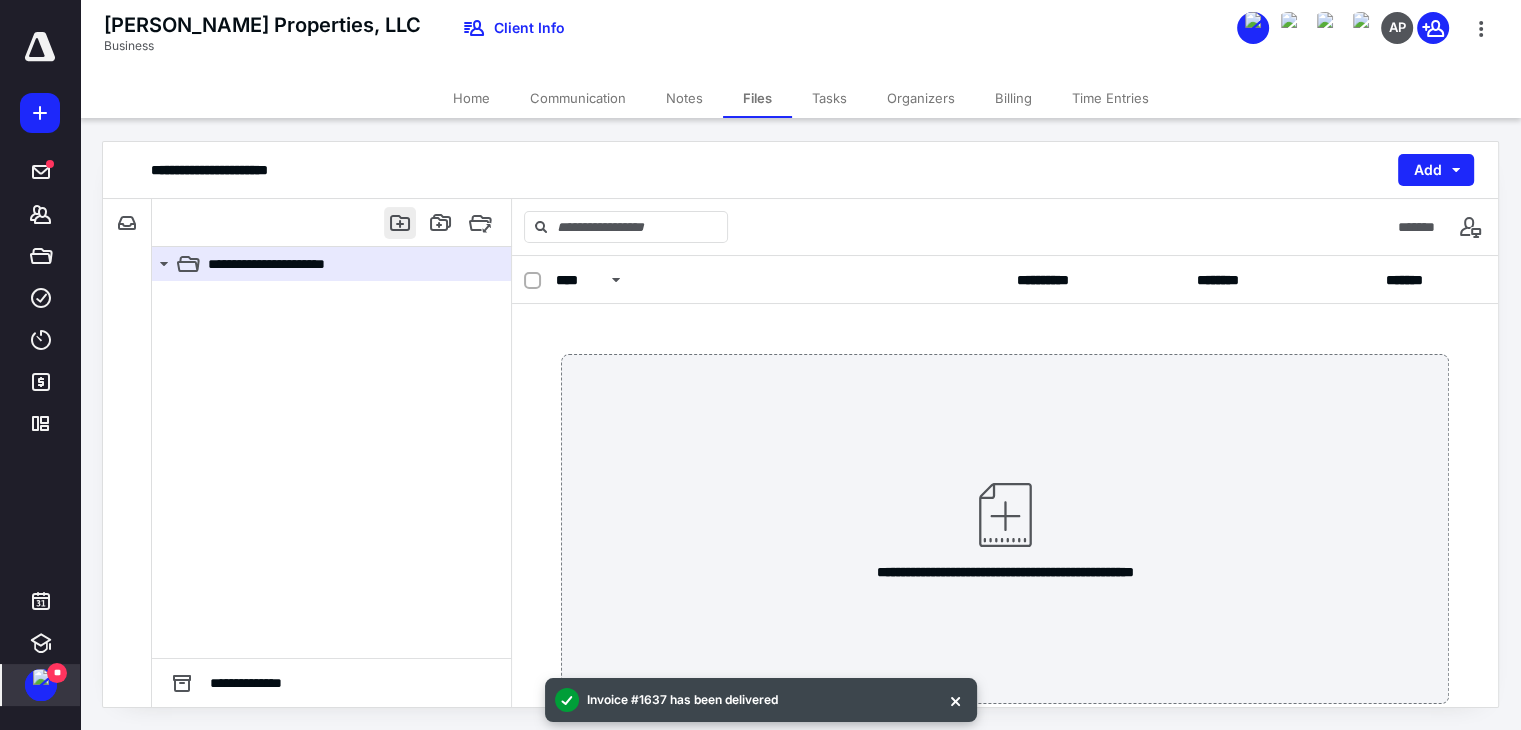 click at bounding box center (400, 223) 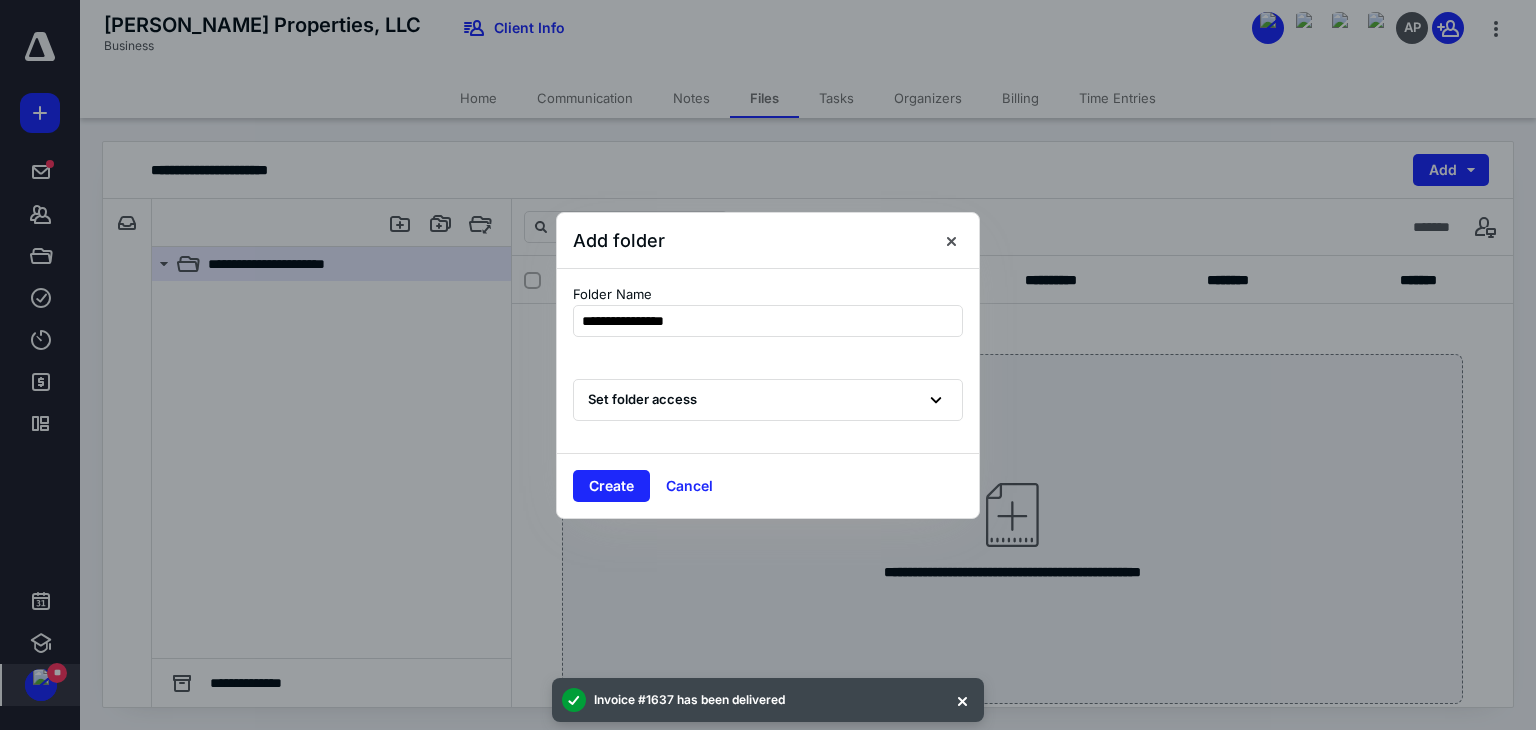 type on "**********" 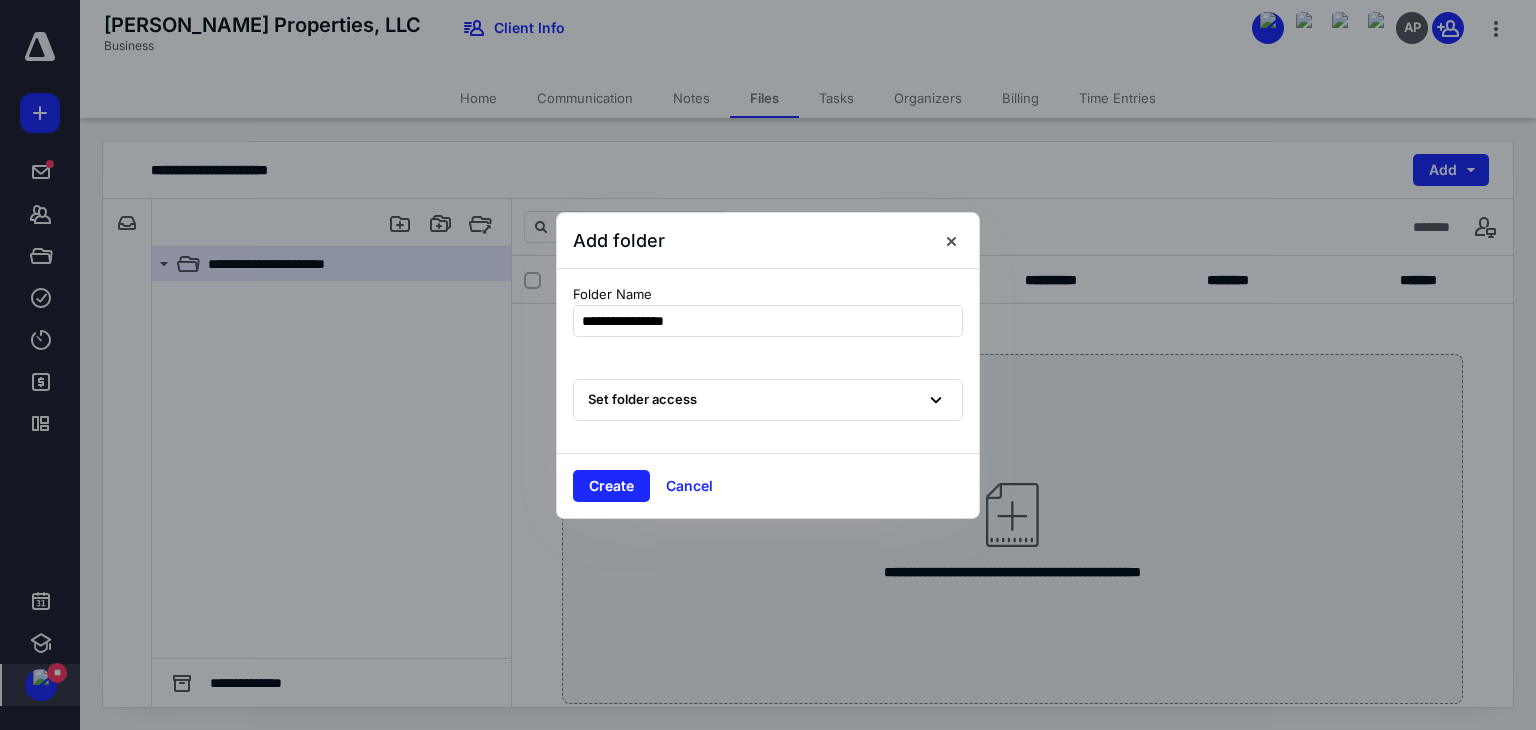 click on "Set folder access" at bounding box center (768, 400) 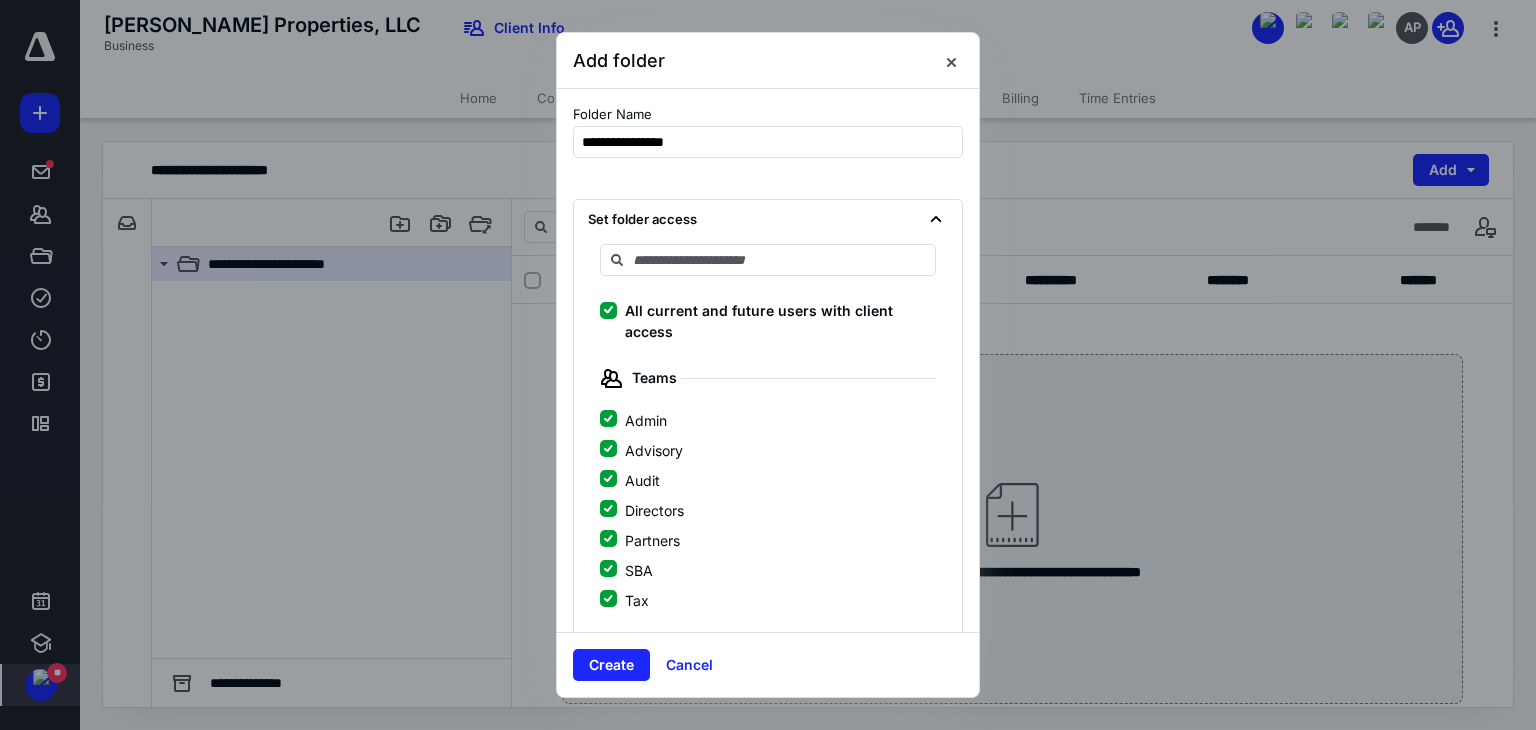 click 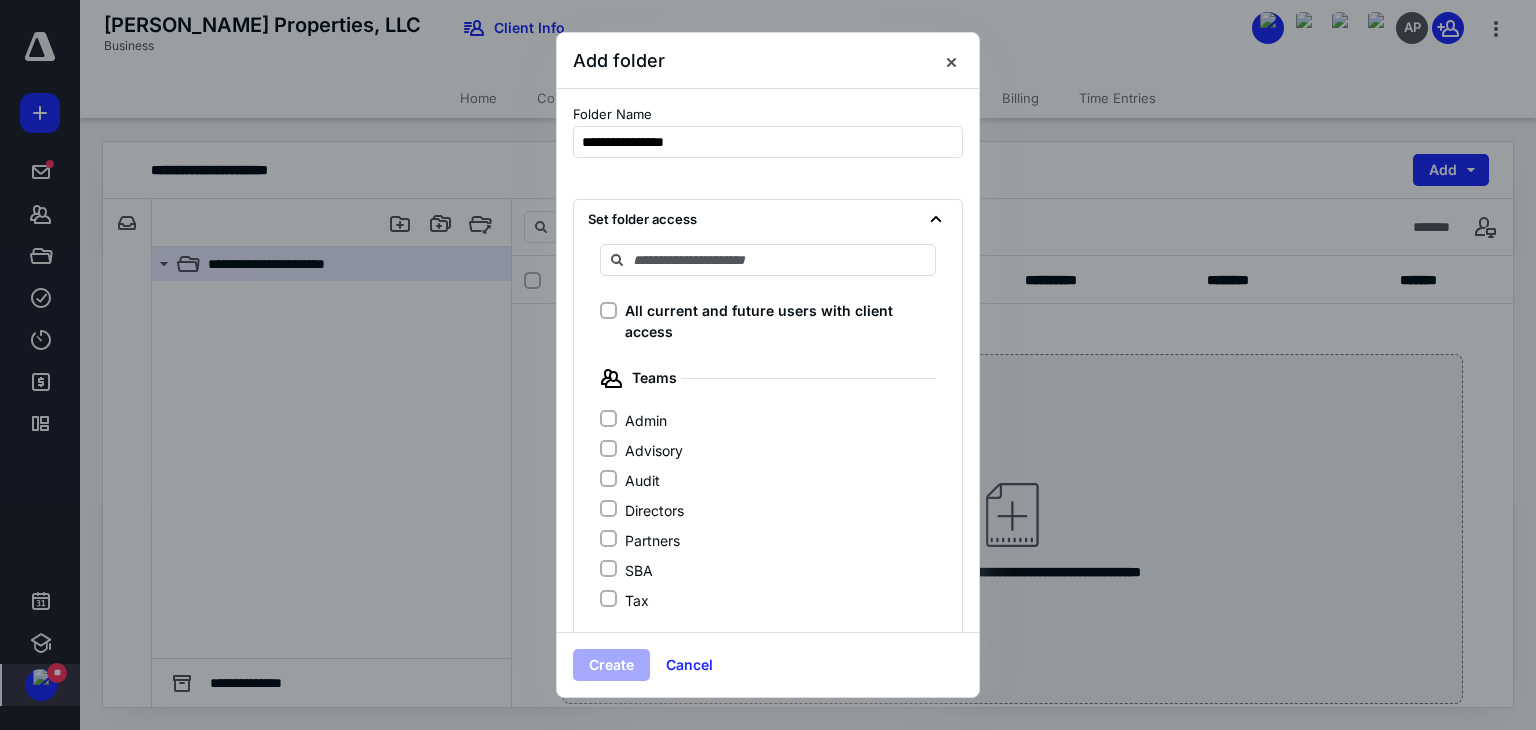 click on "Admin" at bounding box center (608, 419) 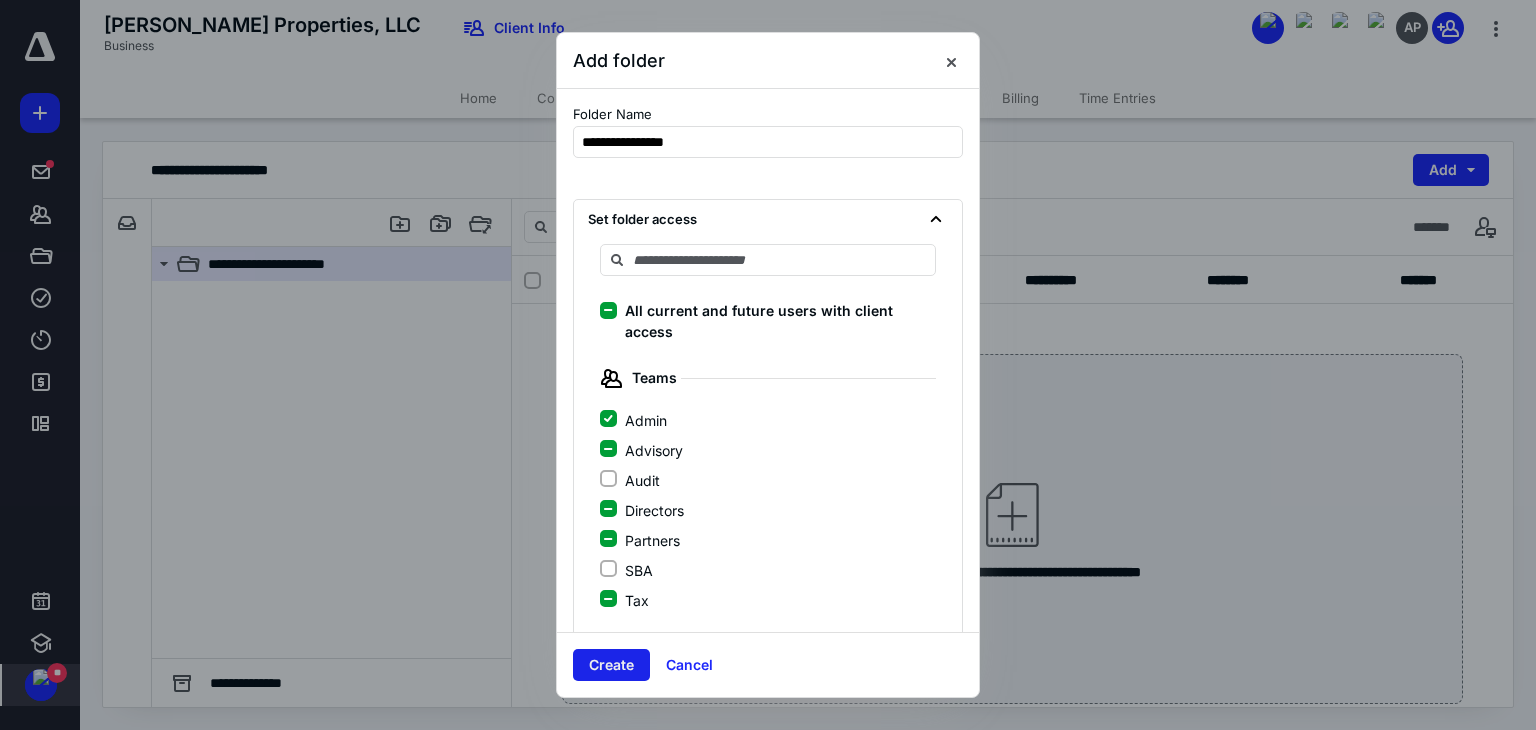 click on "Create" at bounding box center [611, 665] 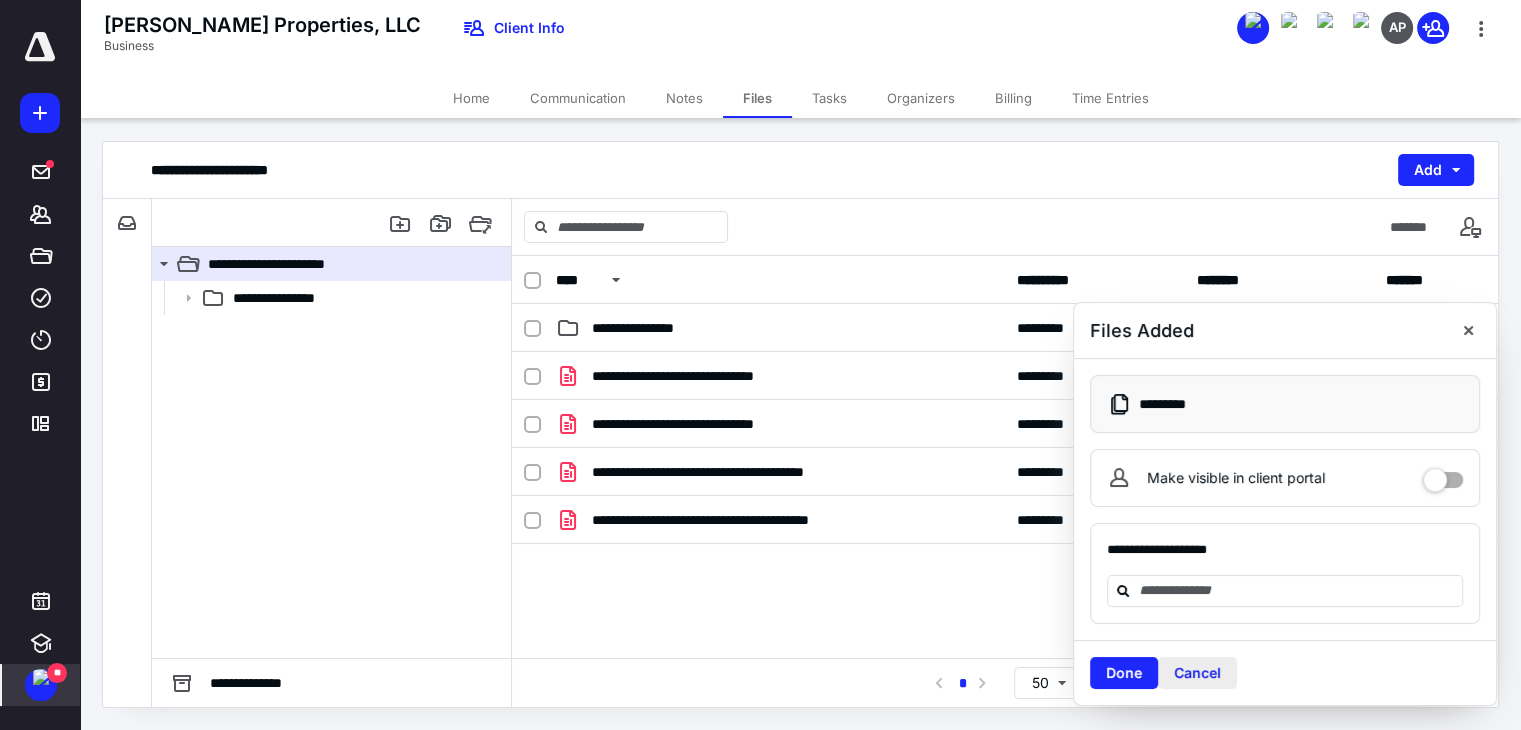 click on "Cancel" at bounding box center (1197, 673) 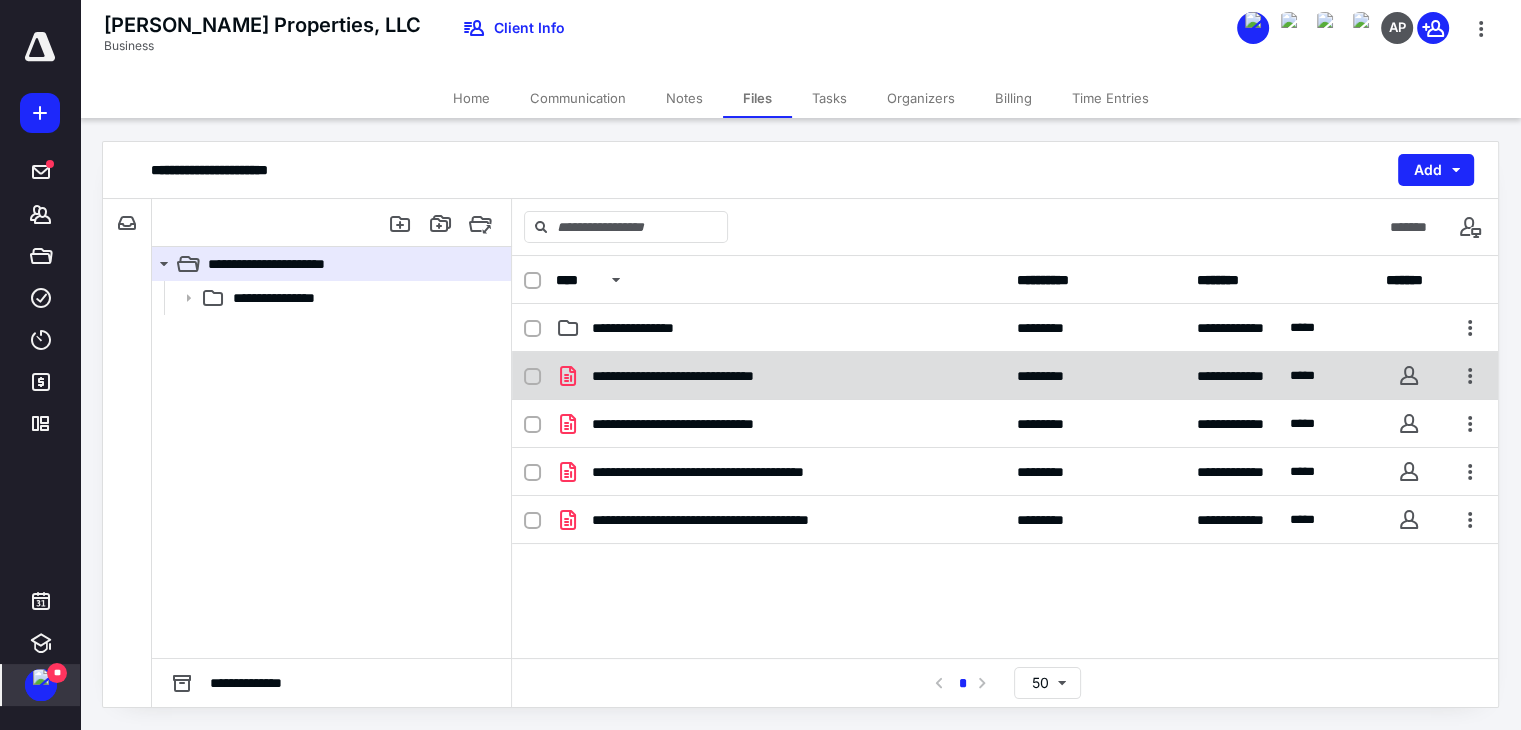 click at bounding box center [532, 377] 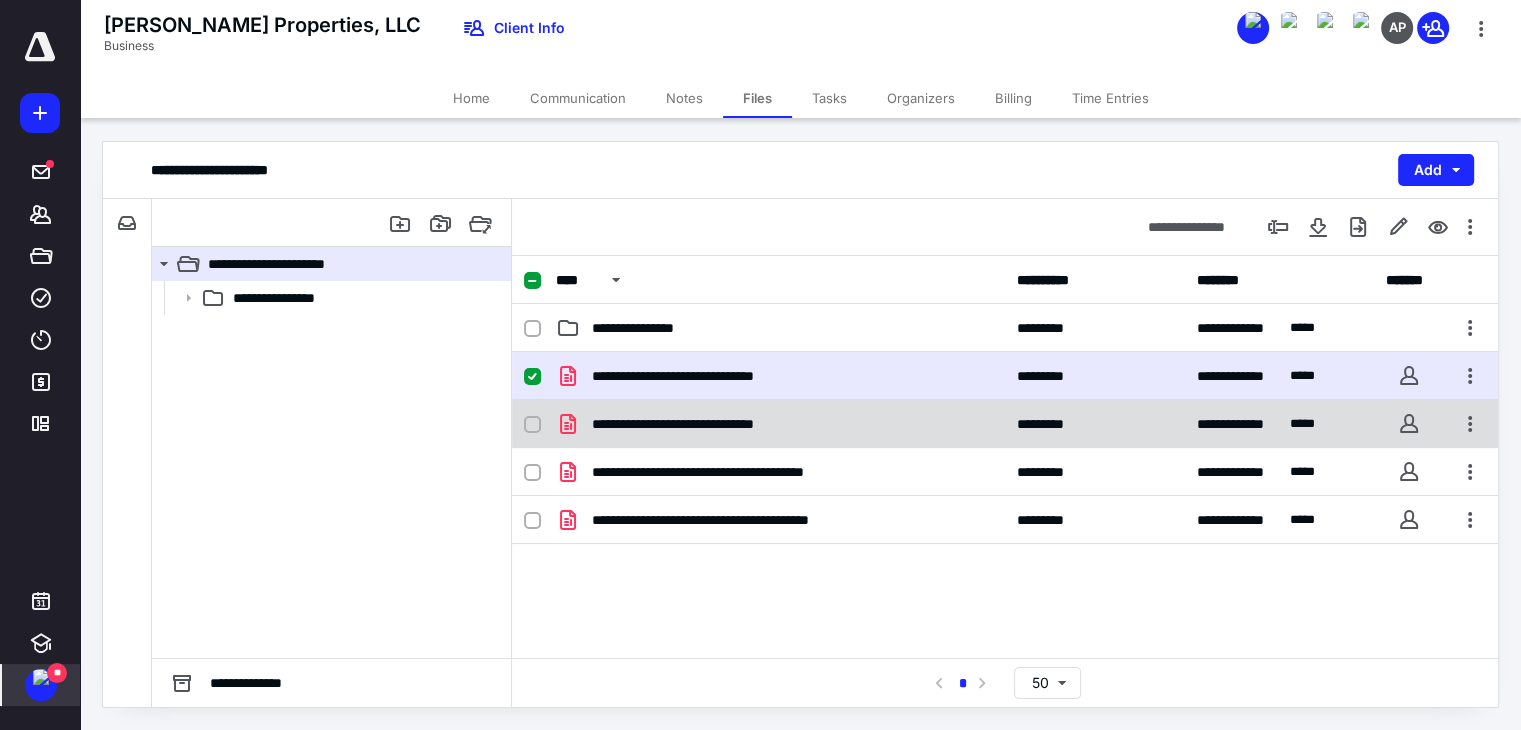 click 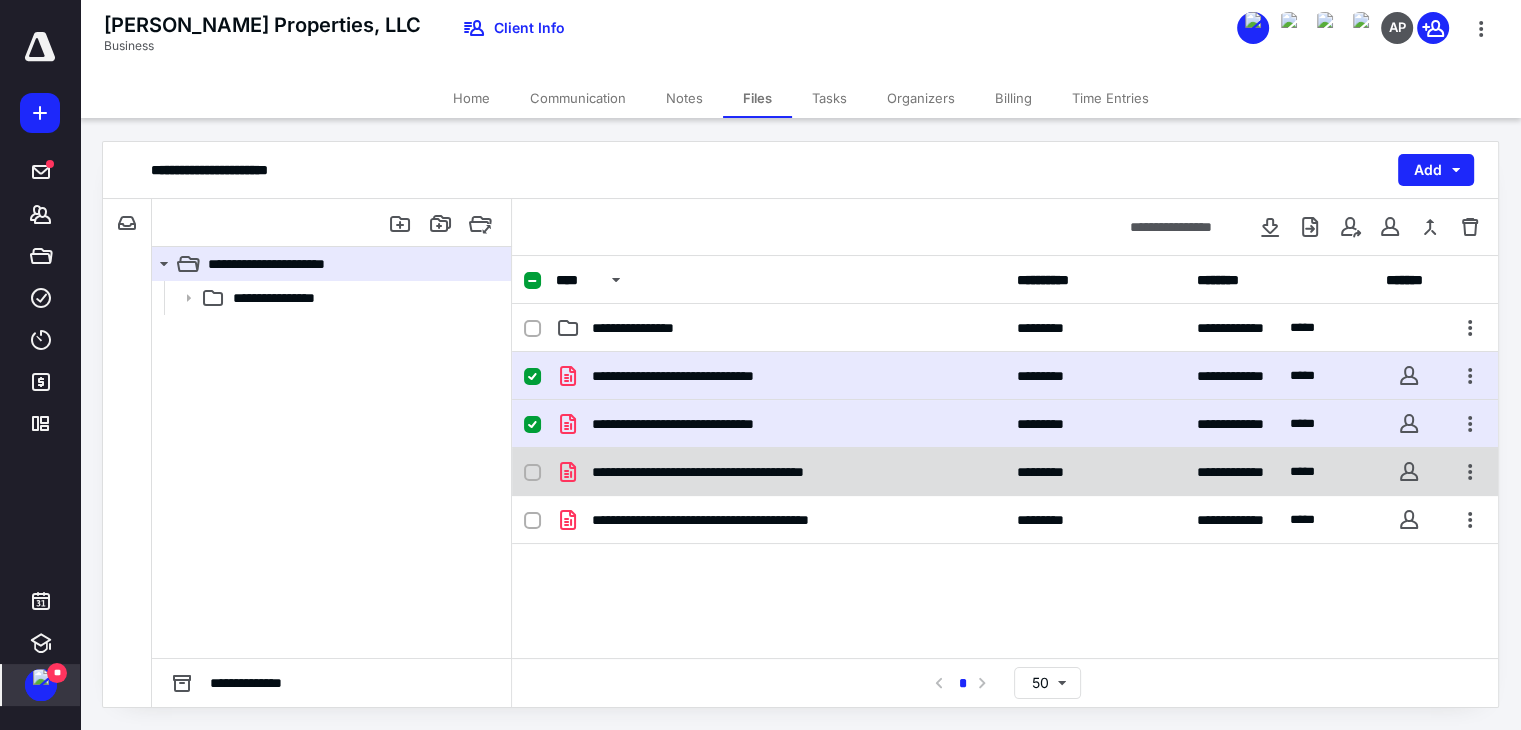 click 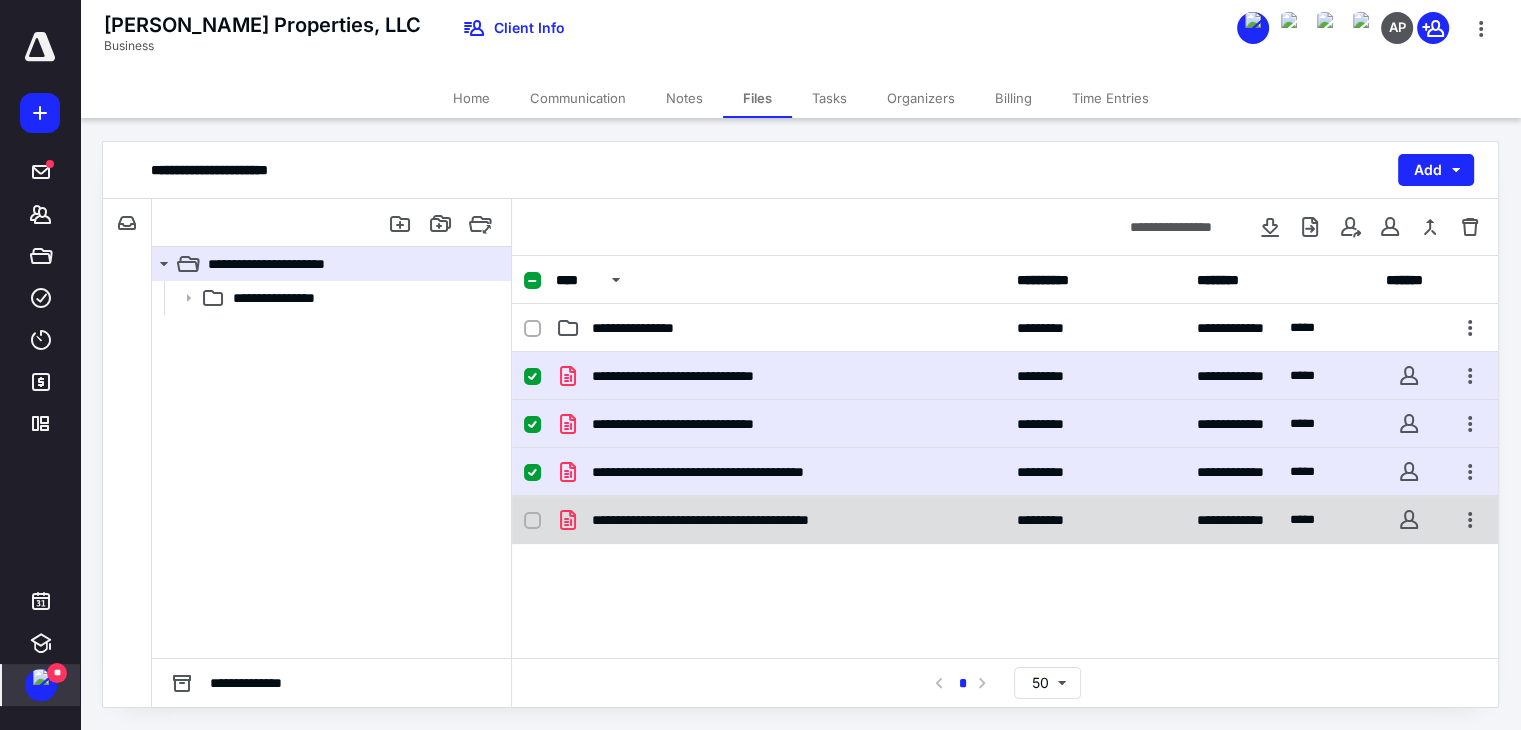 click 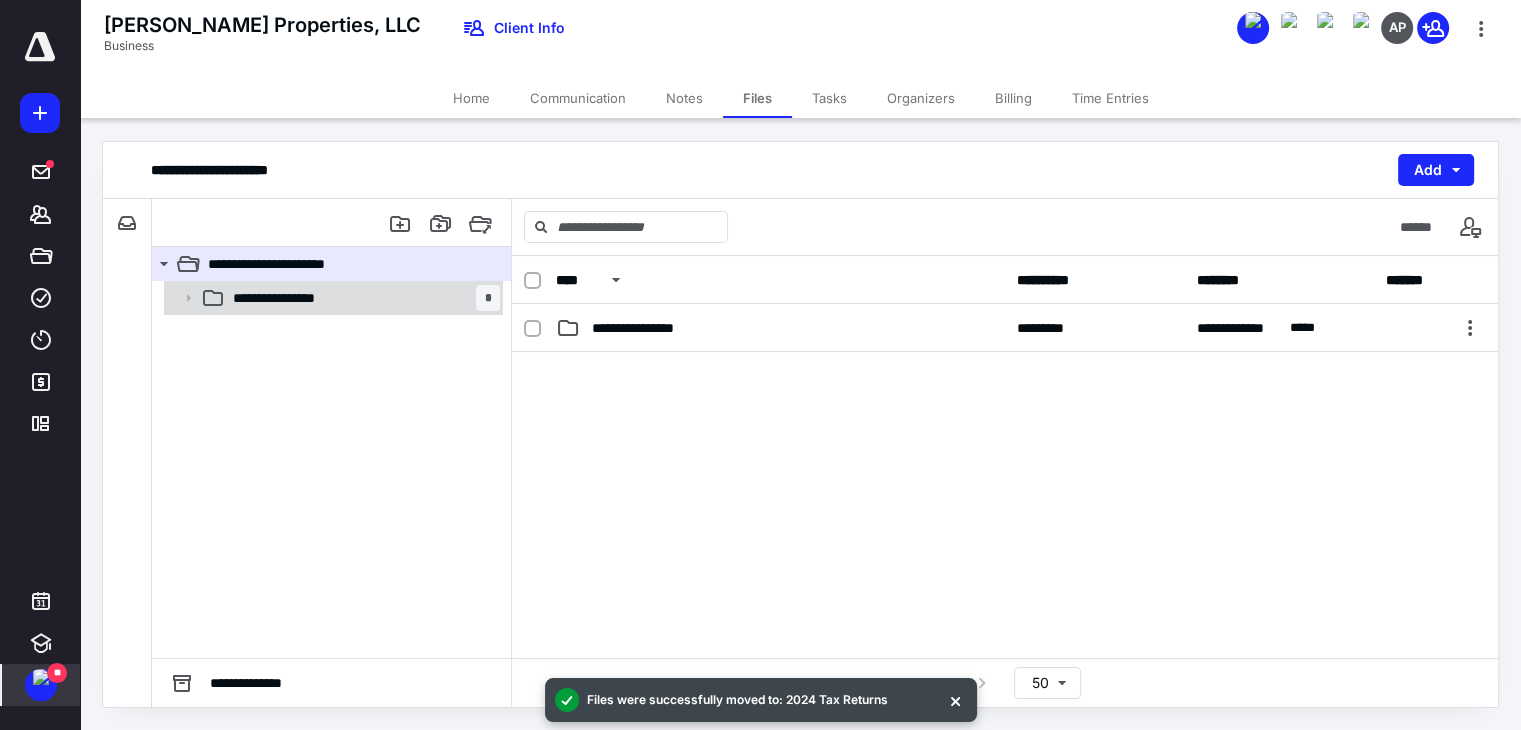 click on "**********" at bounding box center [291, 298] 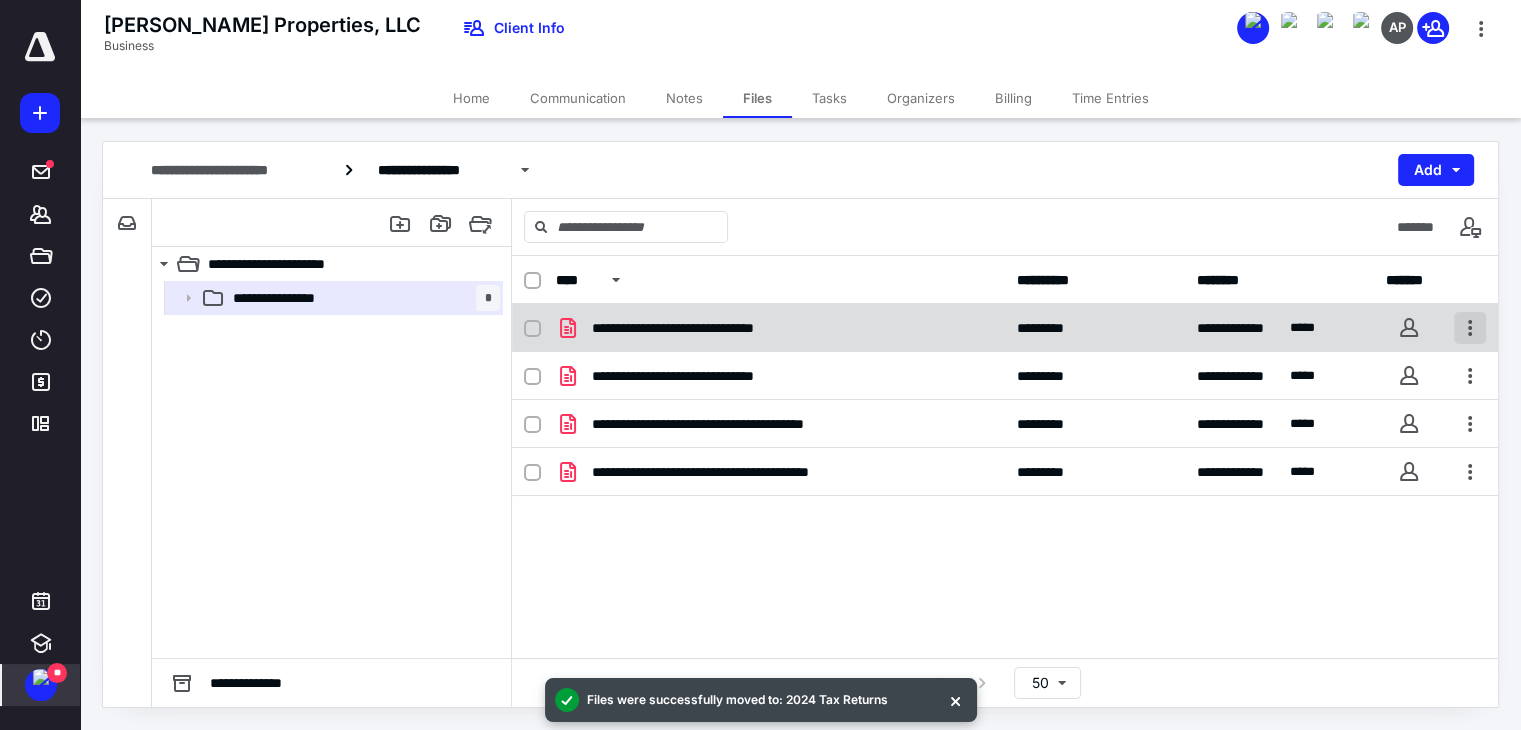 click at bounding box center [1470, 328] 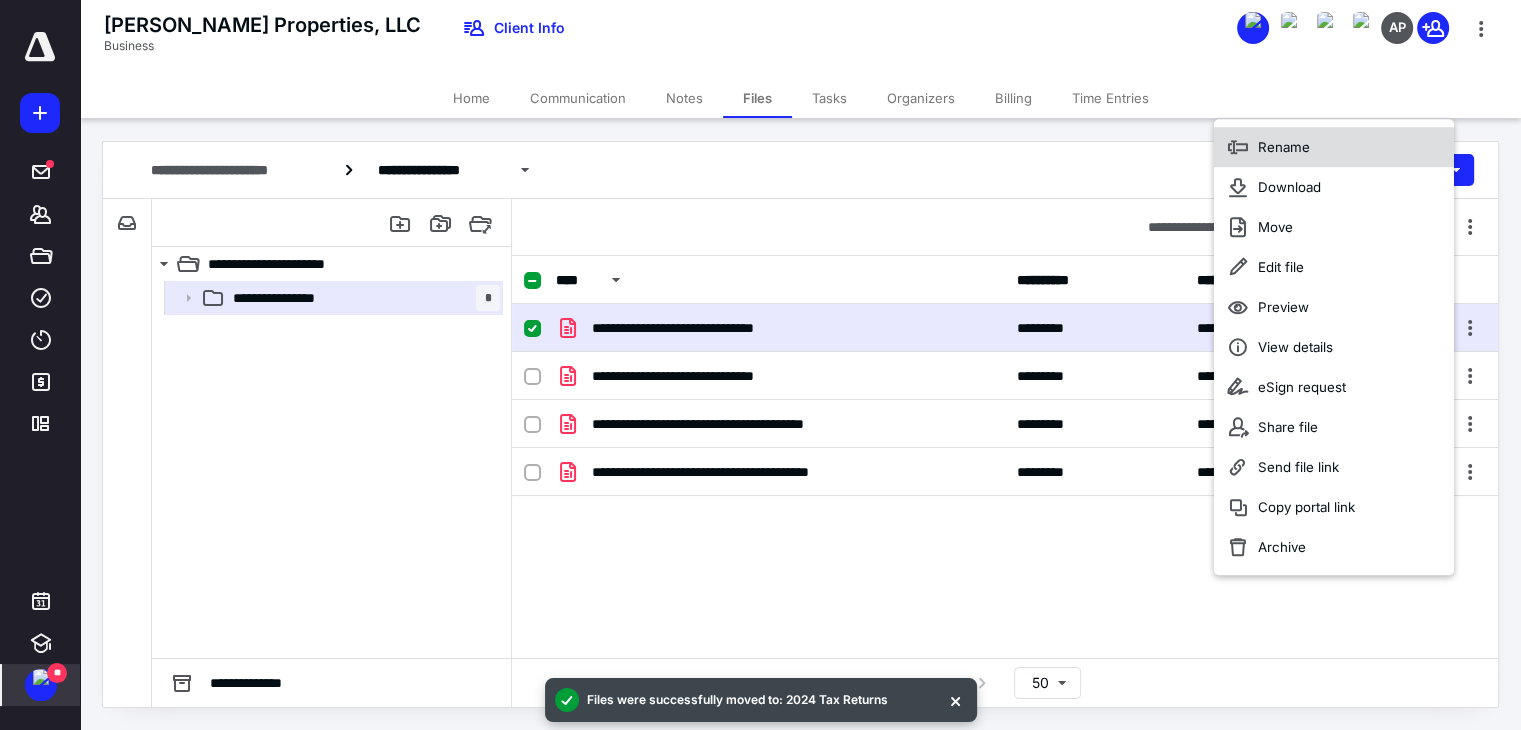 click on "Rename" at bounding box center (1284, 147) 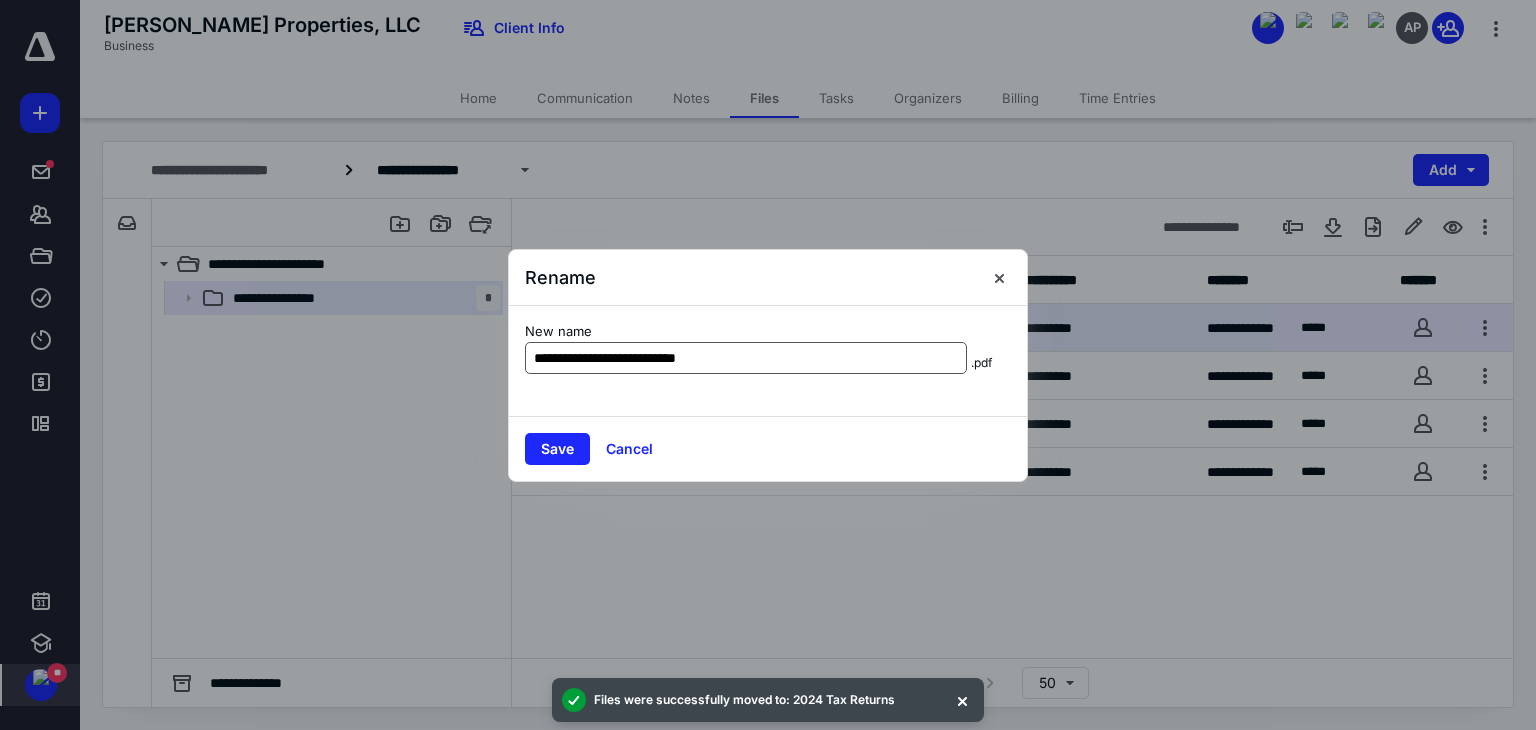 click on "**********" at bounding box center [746, 358] 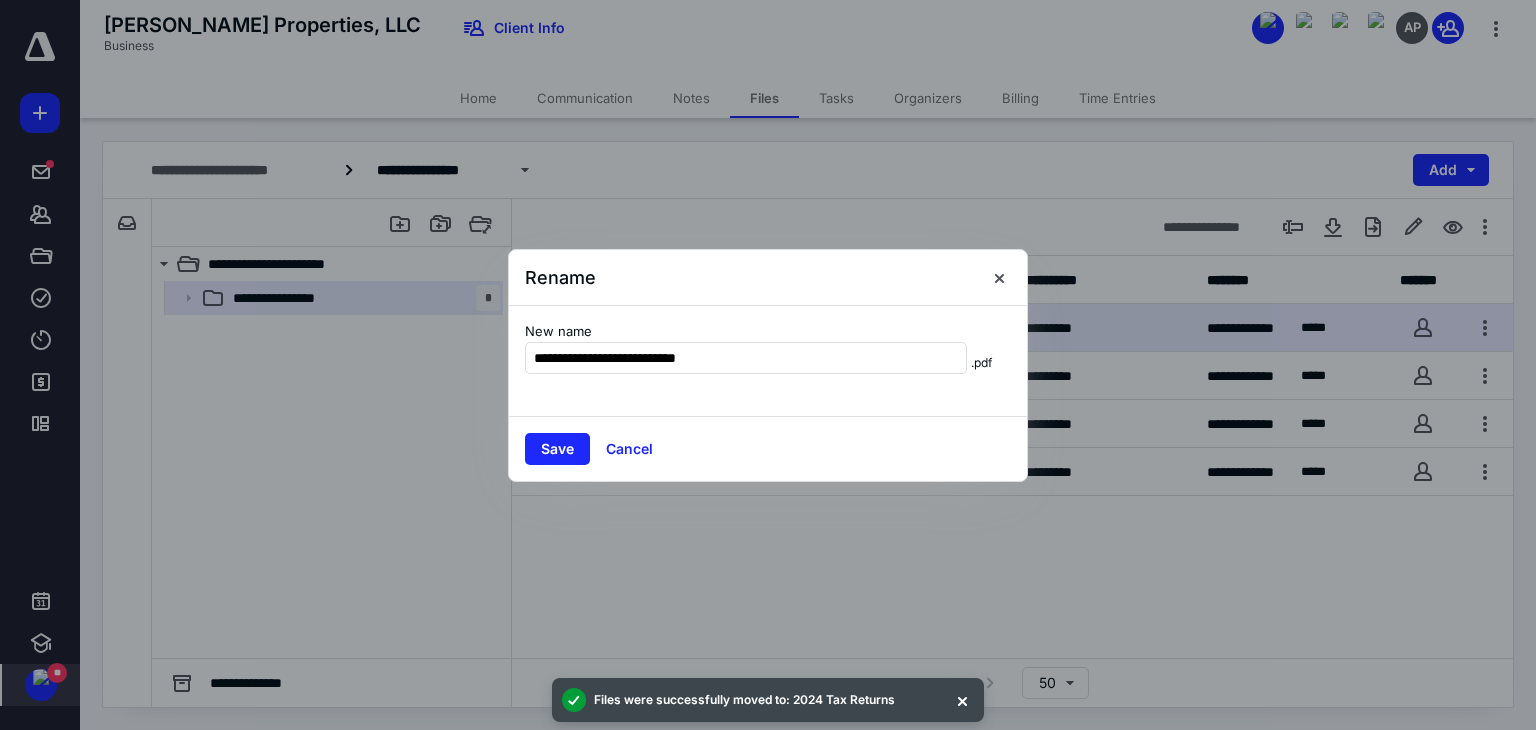 drag, startPoint x: 624, startPoint y: 357, endPoint x: 490, endPoint y: 357, distance: 134 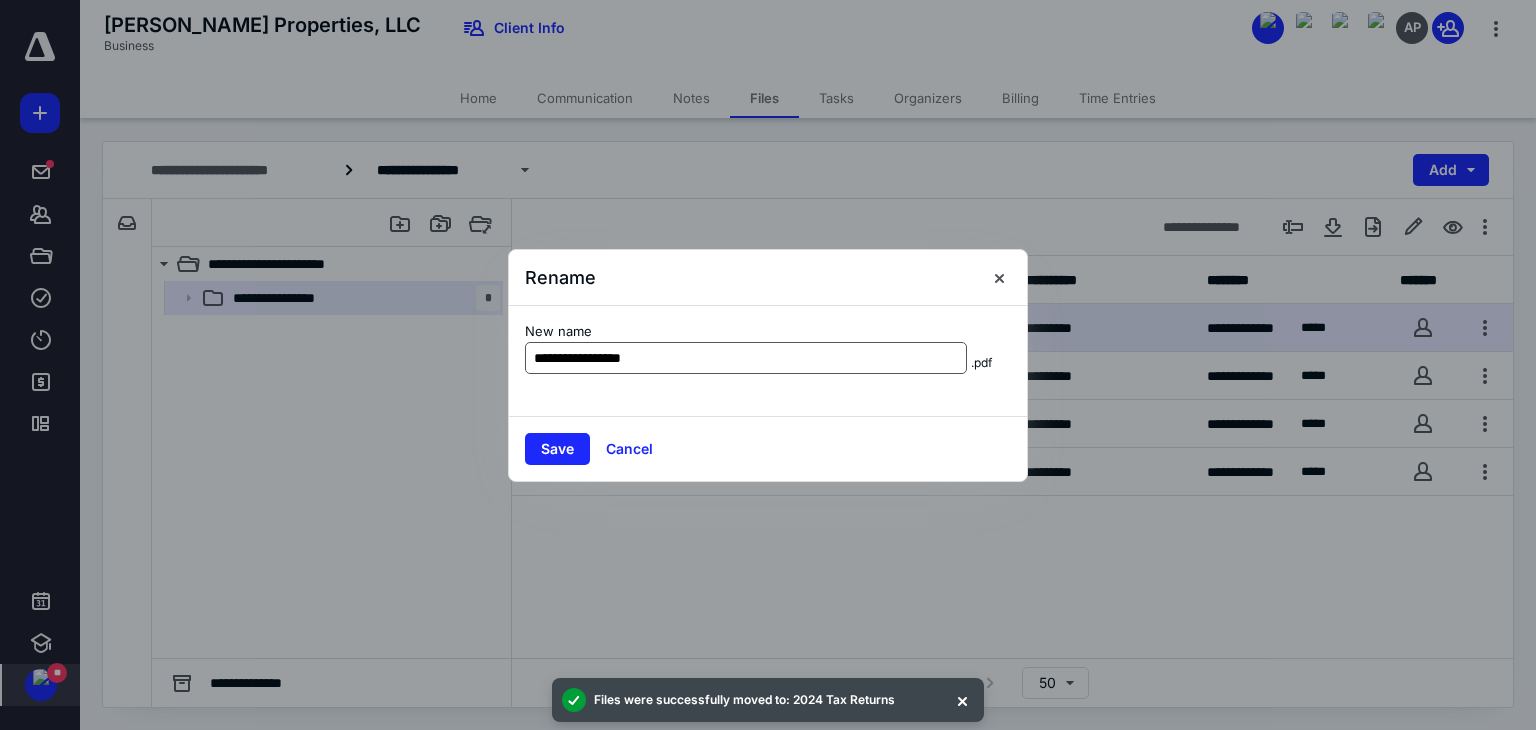 drag, startPoint x: 684, startPoint y: 359, endPoint x: 572, endPoint y: 348, distance: 112.53888 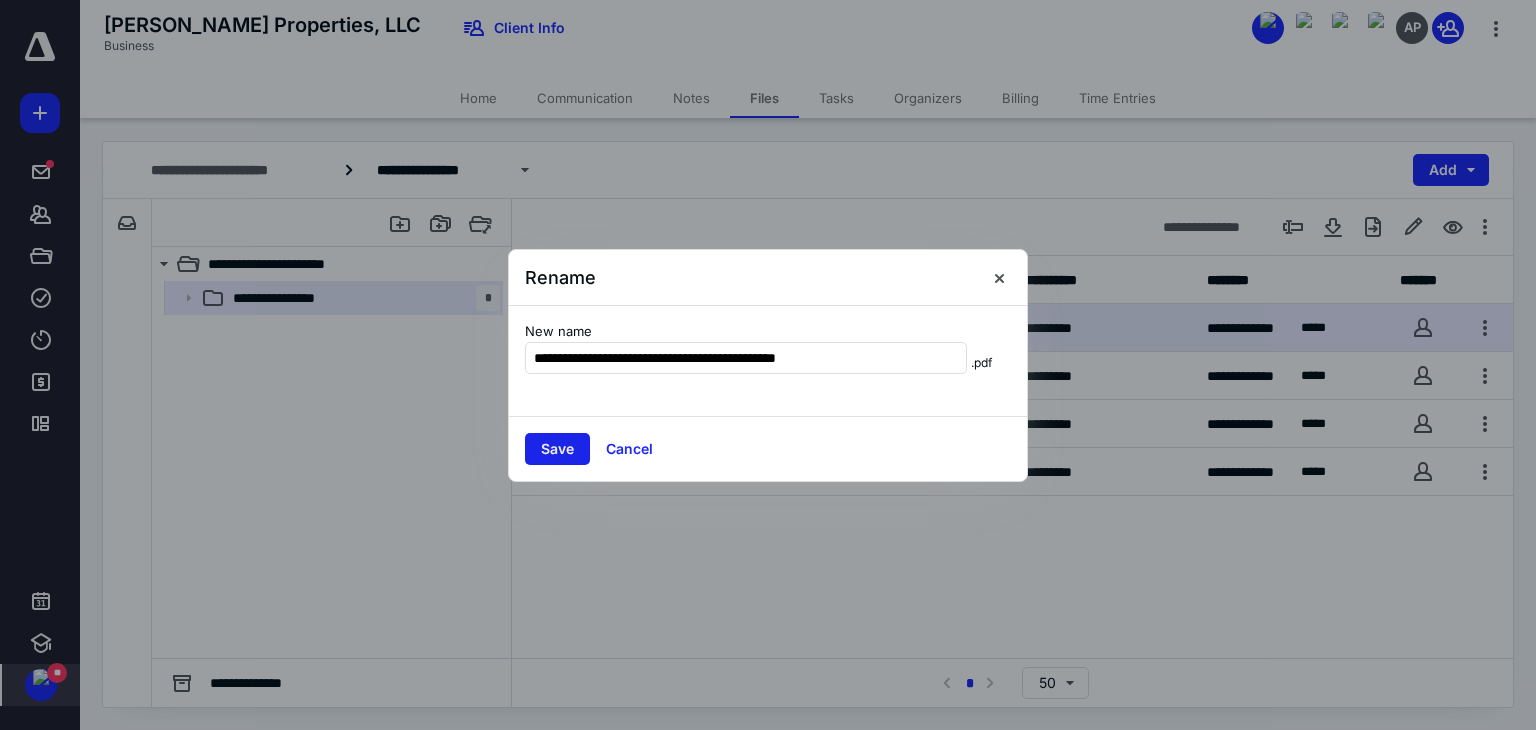 type on "**********" 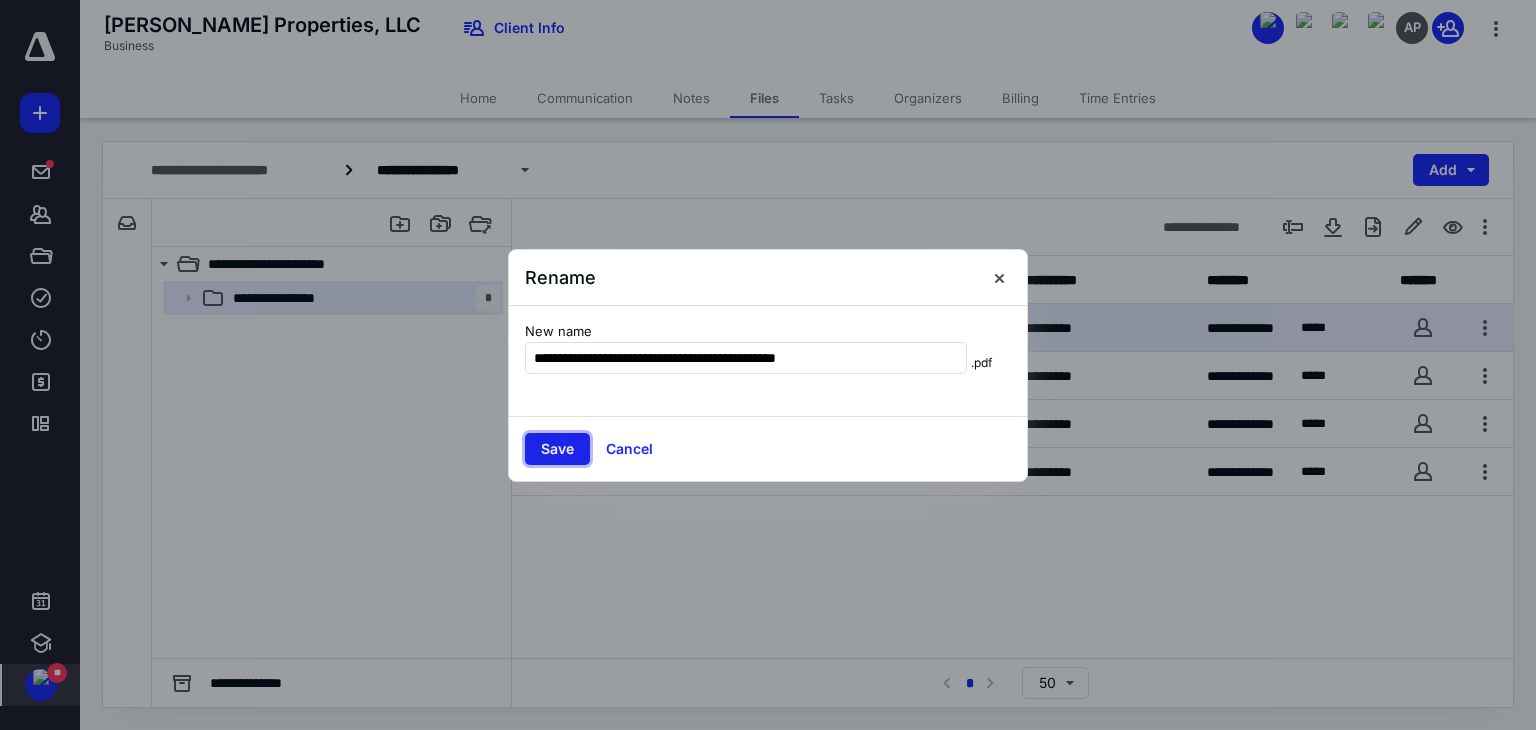click on "Save" at bounding box center [557, 449] 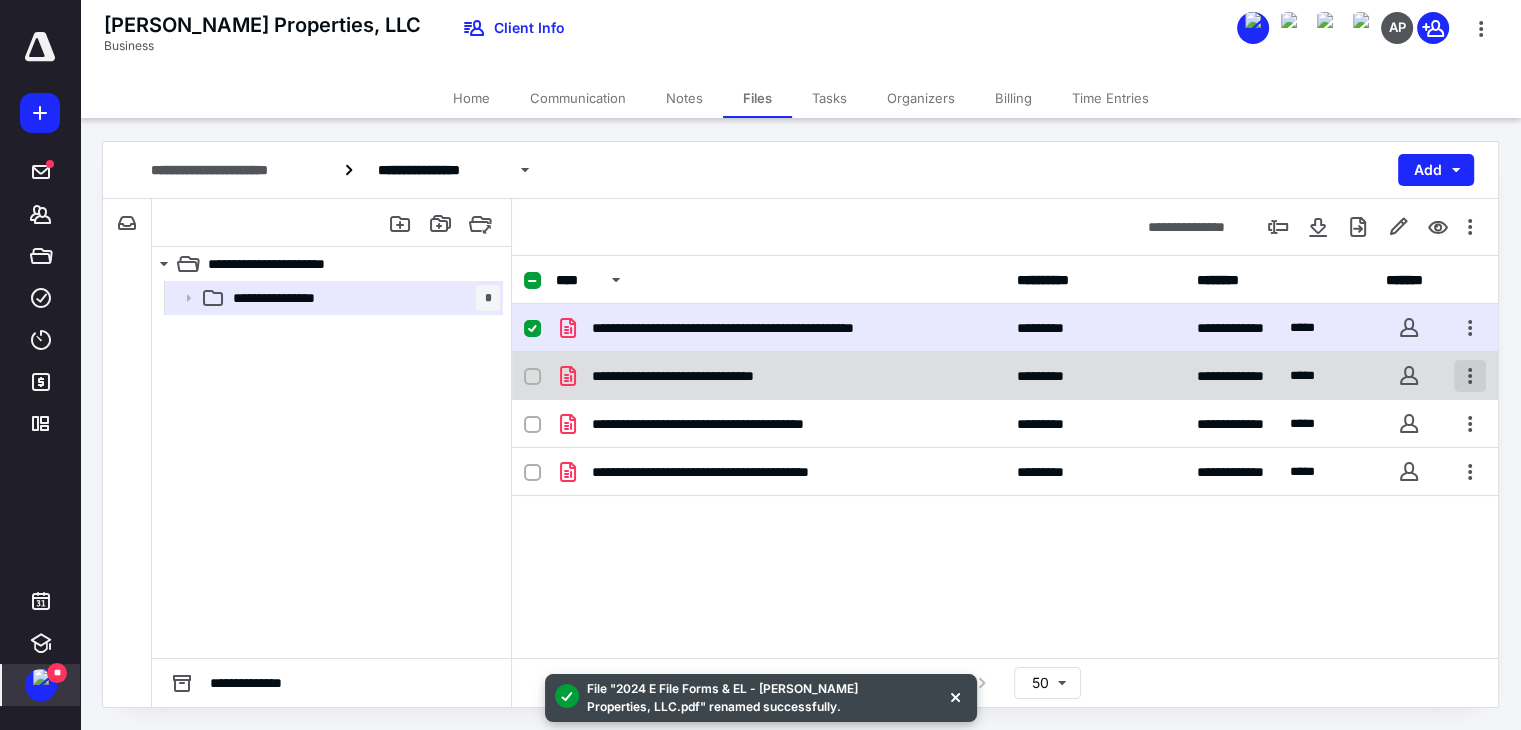 click at bounding box center [1470, 376] 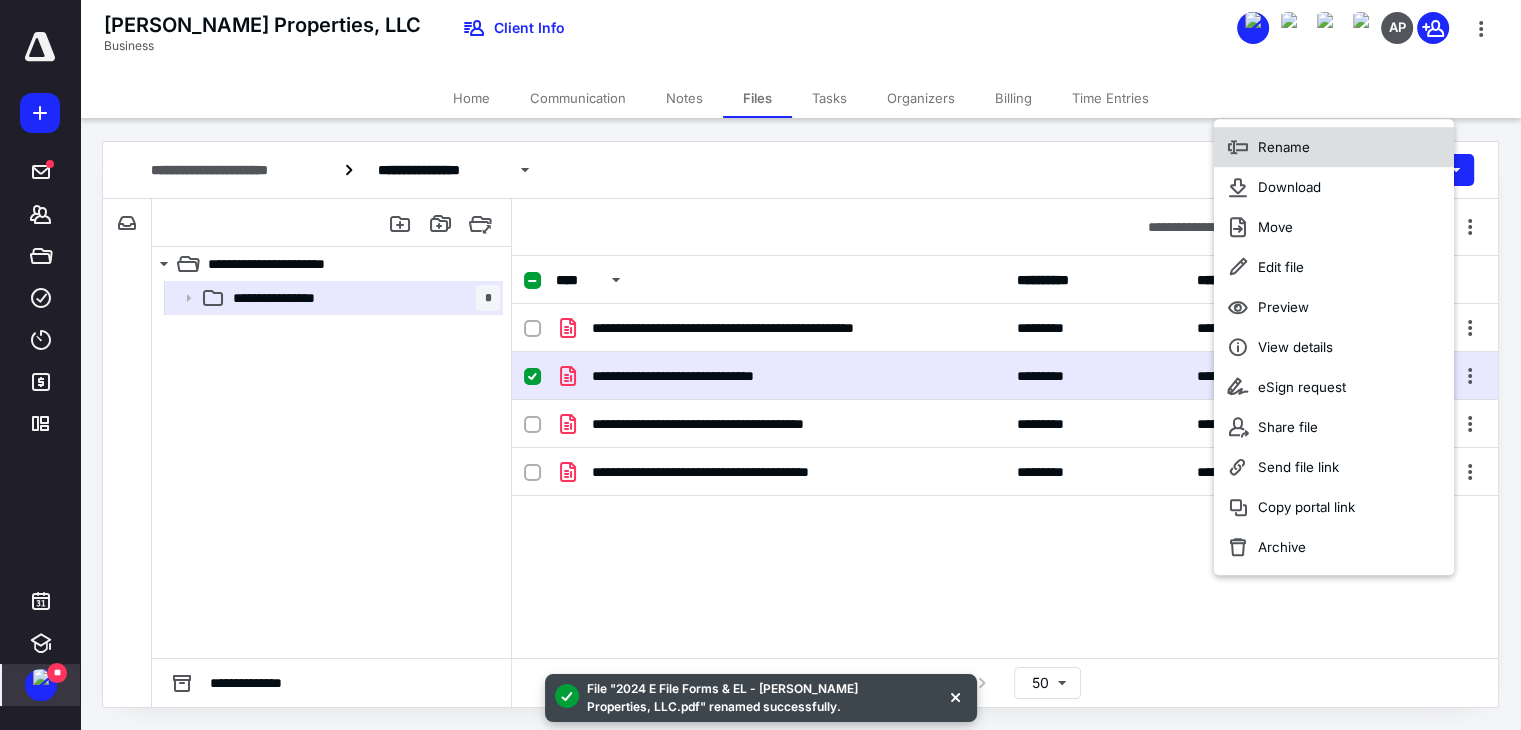 click on "Rename" at bounding box center [1334, 147] 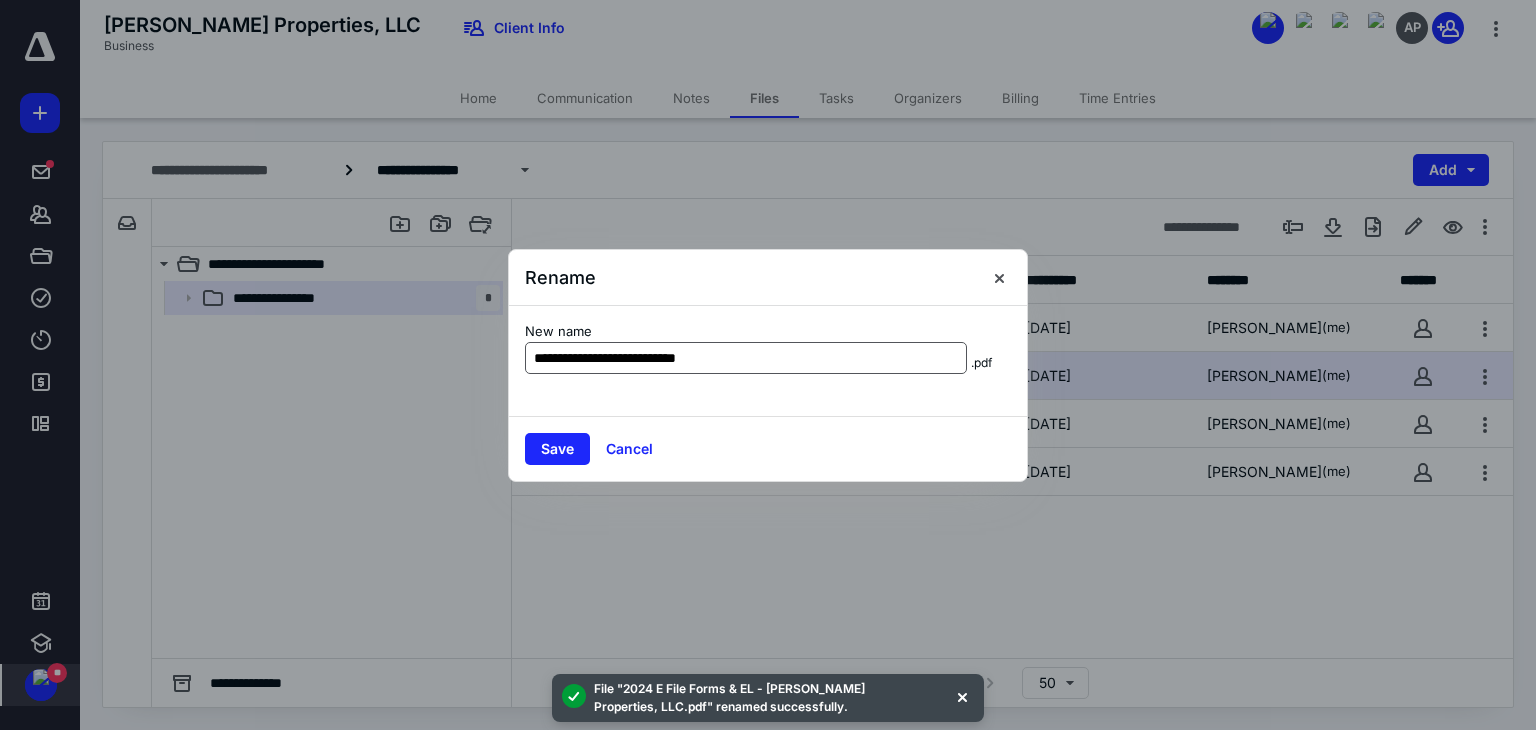 click on "**********" at bounding box center [746, 358] 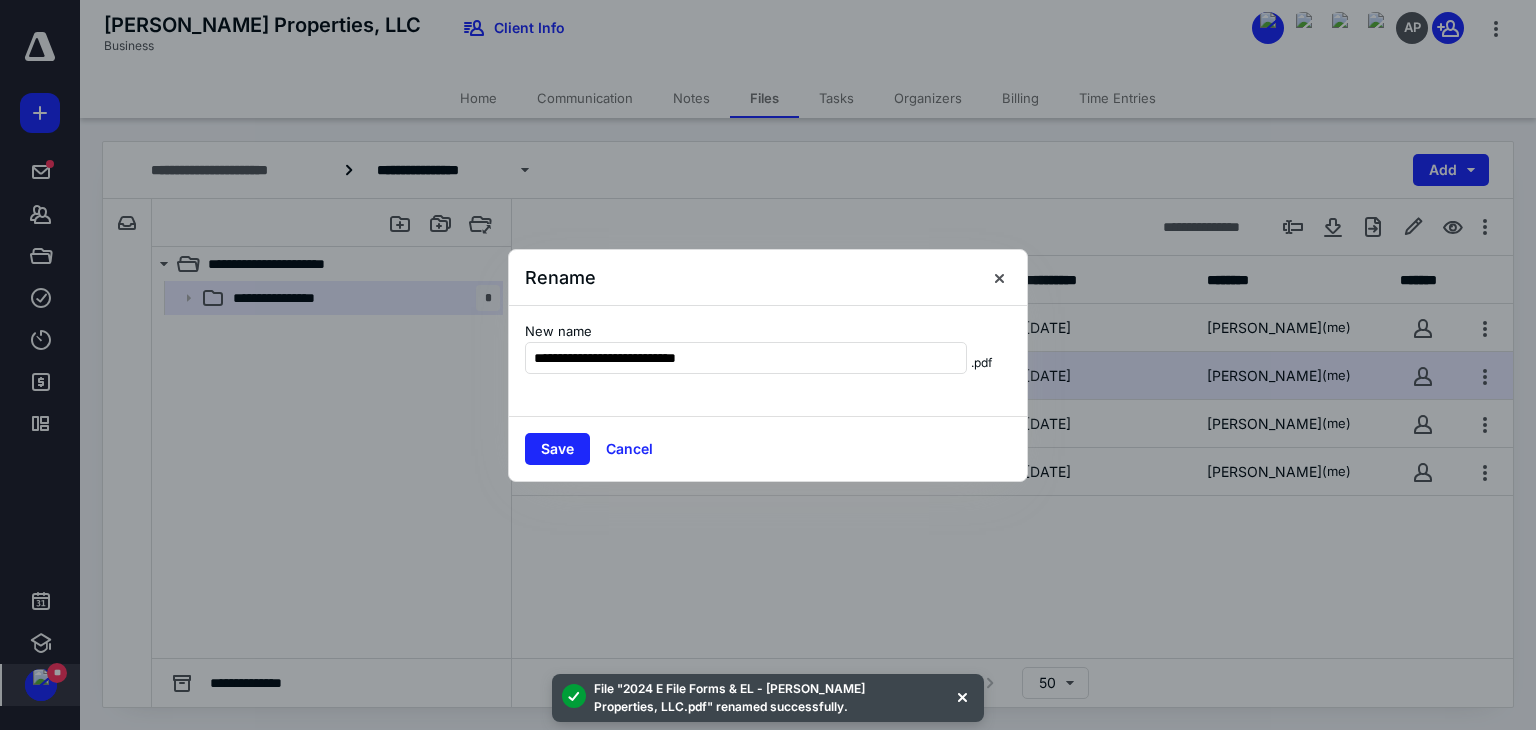 drag, startPoint x: 624, startPoint y: 358, endPoint x: 500, endPoint y: 344, distance: 124.78782 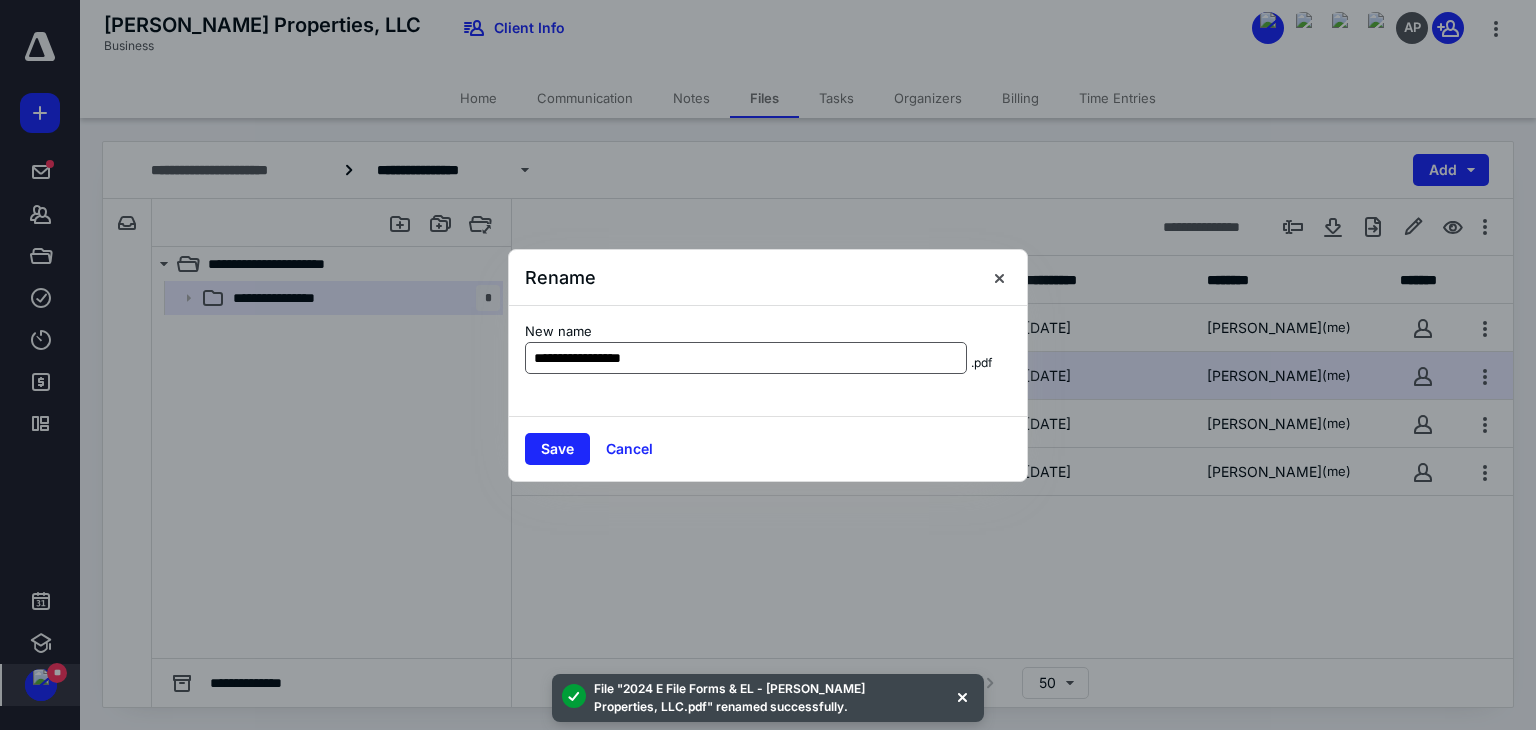 click on "**********" at bounding box center (746, 358) 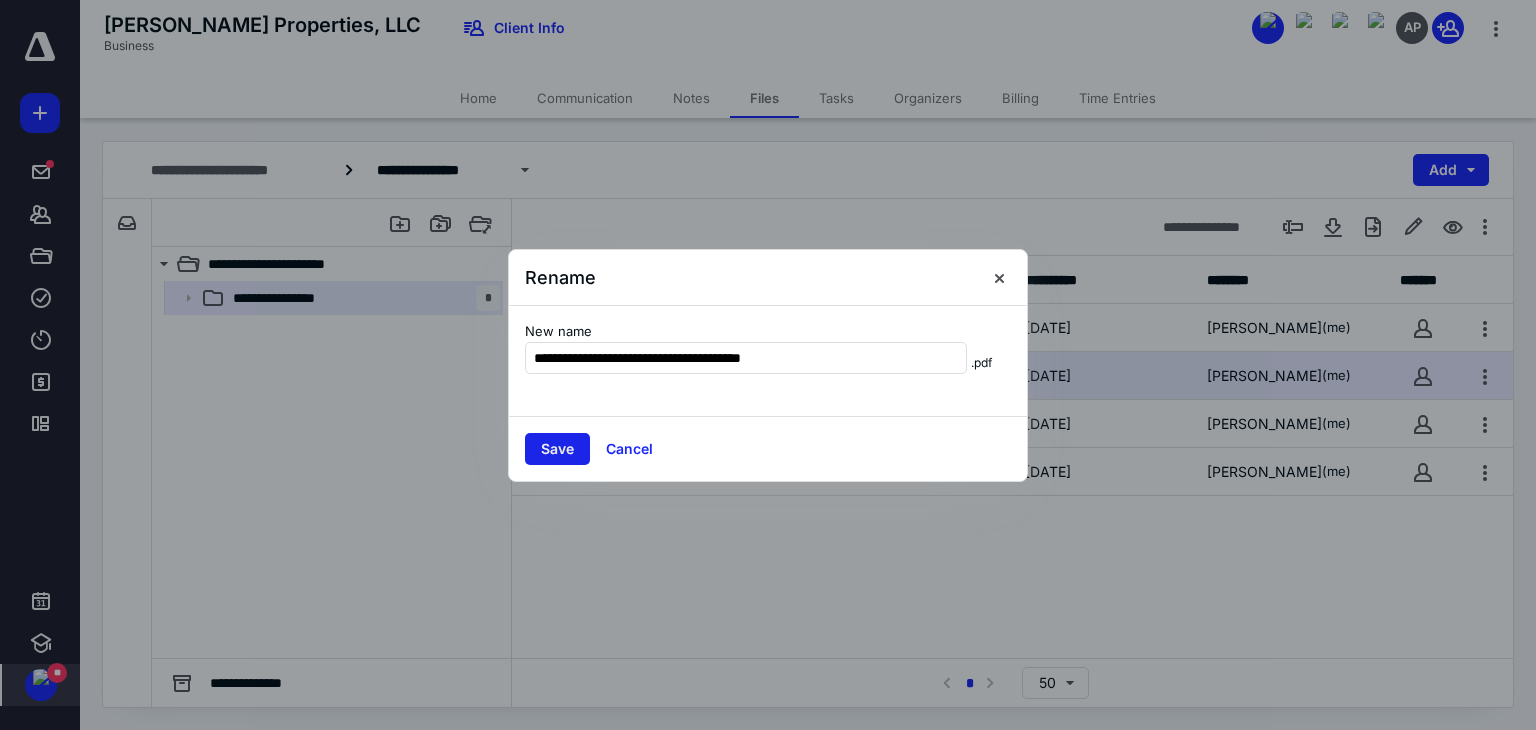type on "**********" 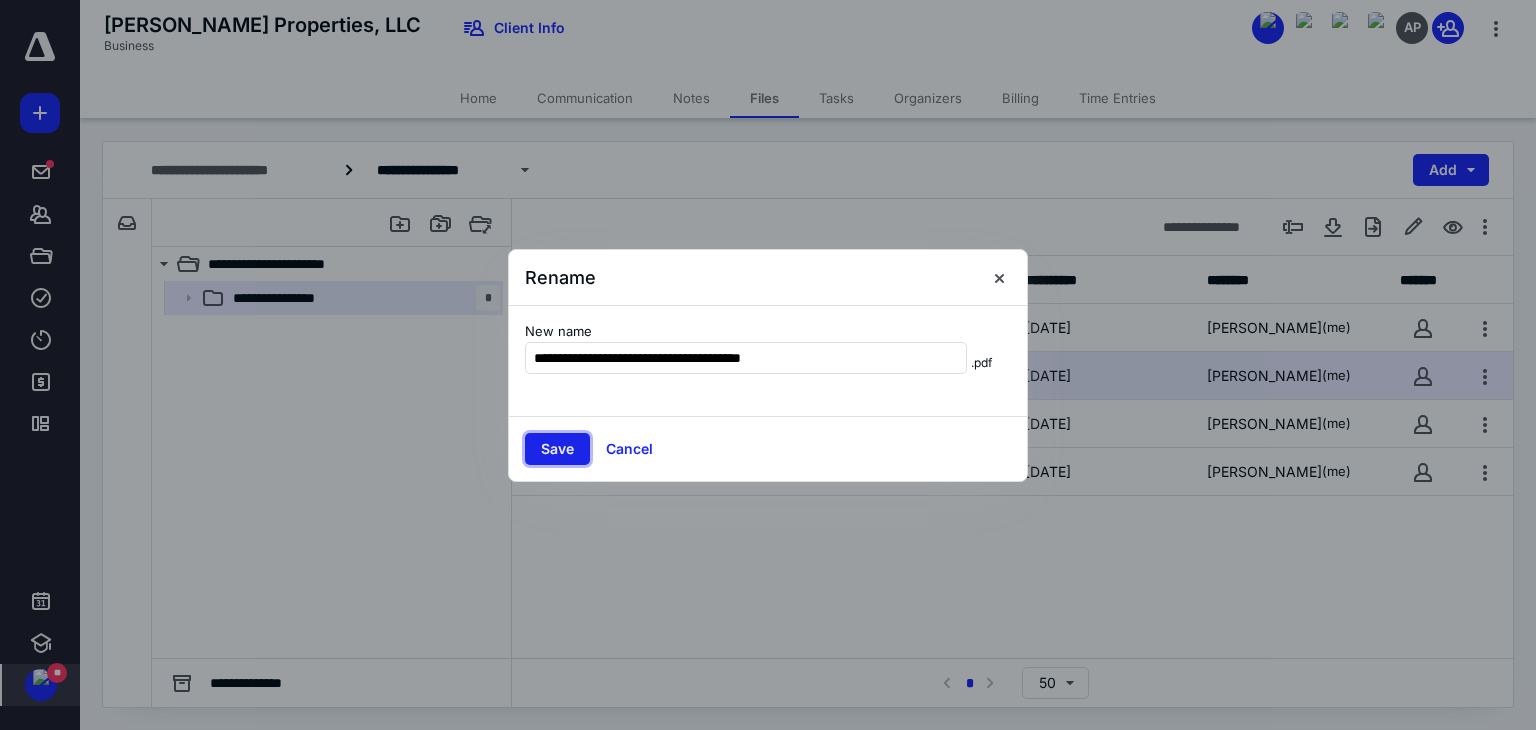 click on "Save" at bounding box center (557, 449) 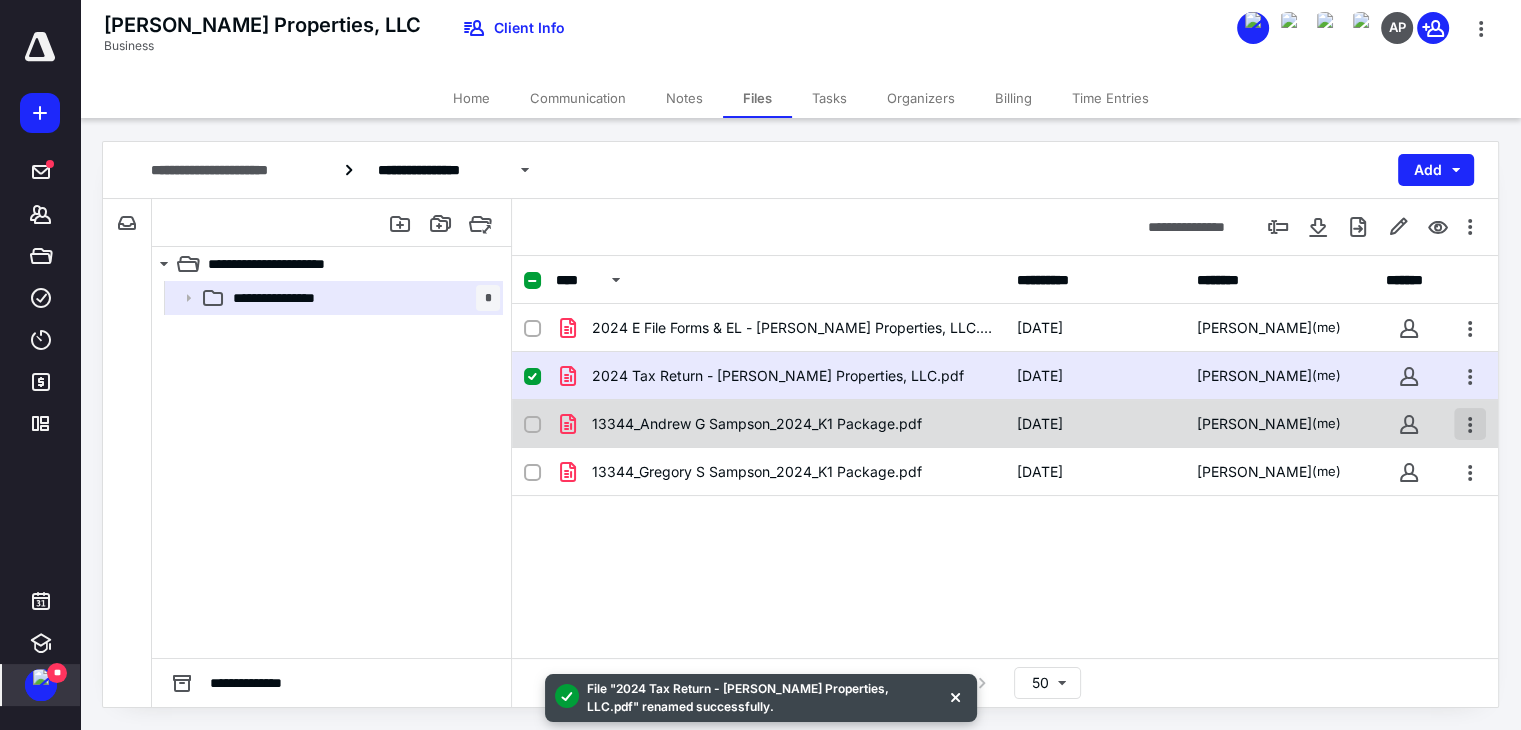 click at bounding box center (1470, 424) 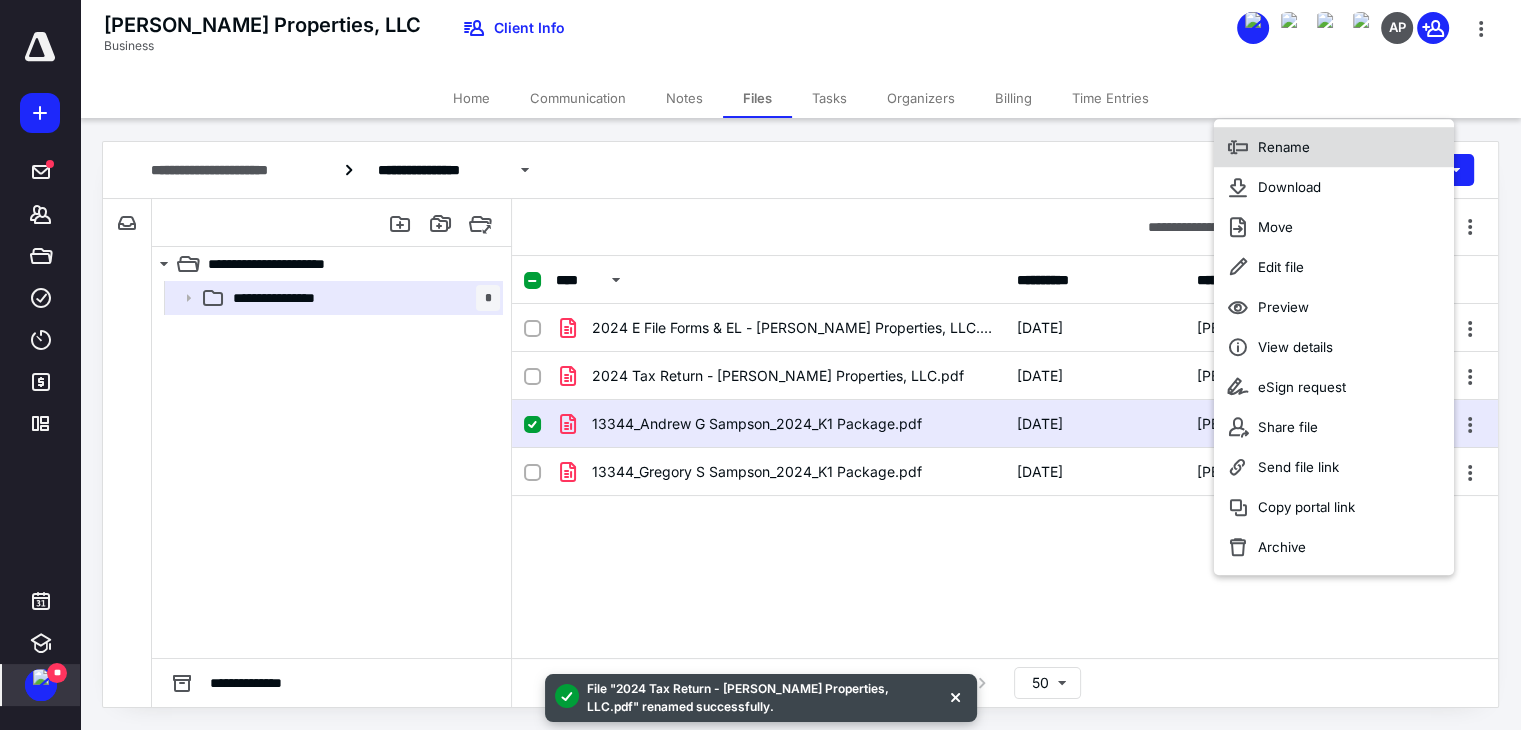 click on "Rename" at bounding box center [1334, 147] 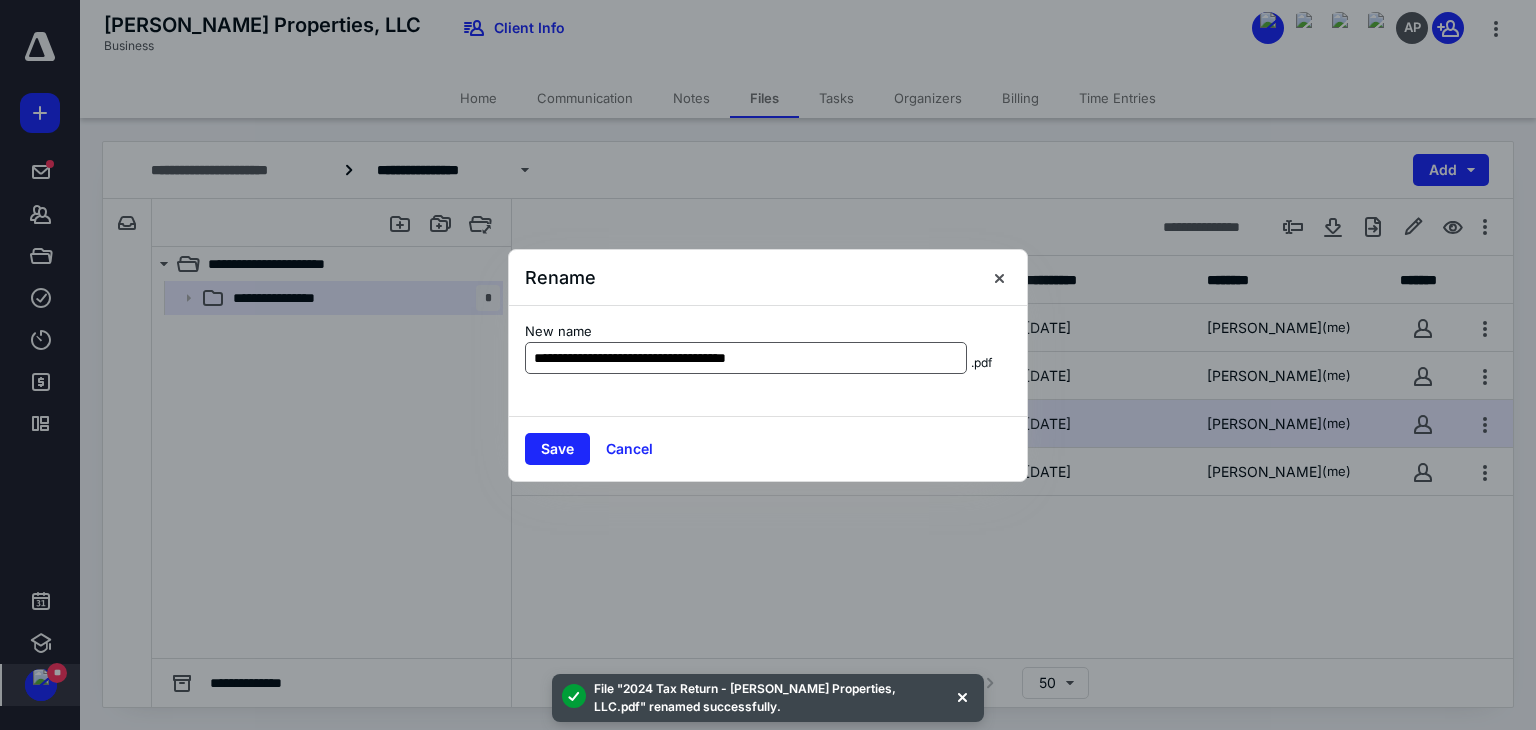 click on "**********" at bounding box center [746, 358] 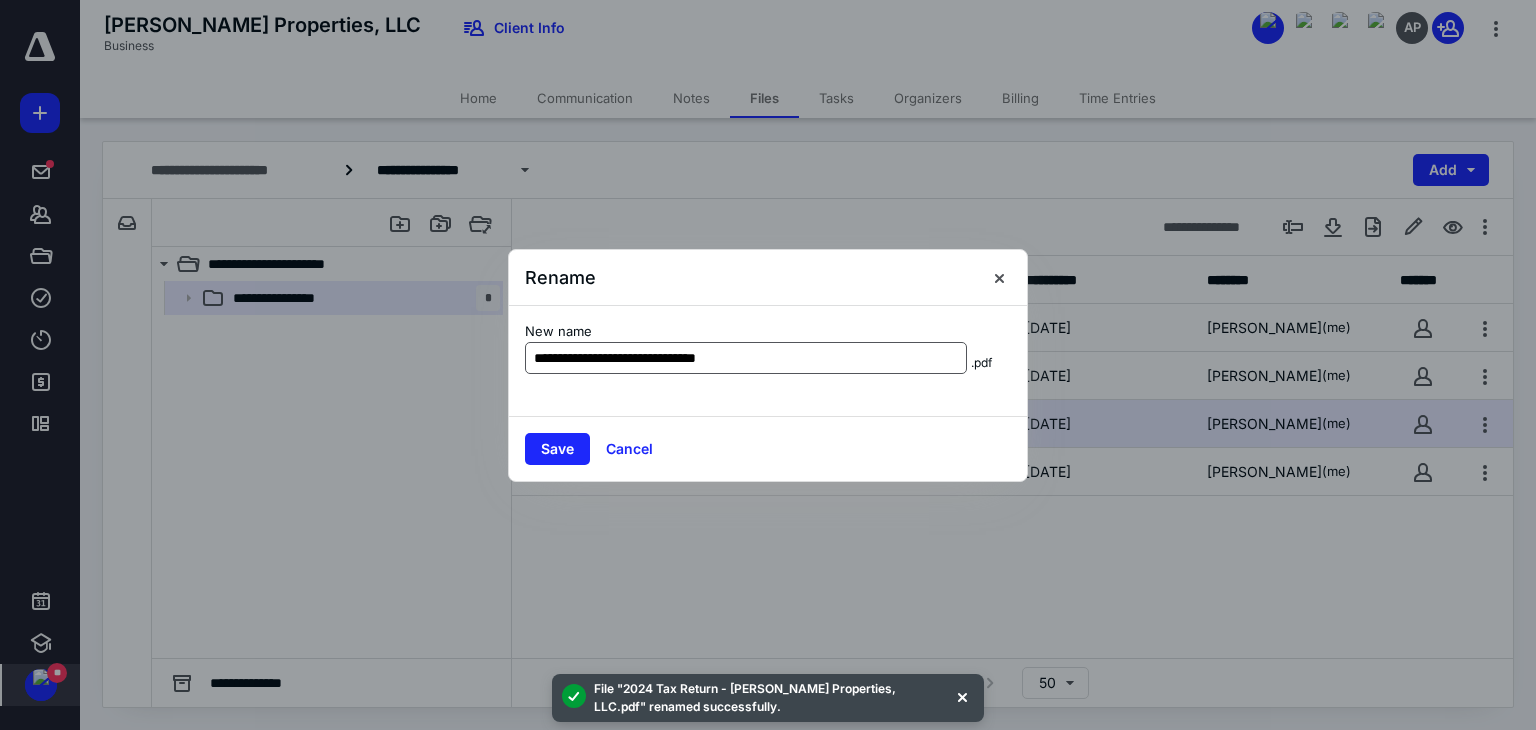 click on "**********" at bounding box center [746, 358] 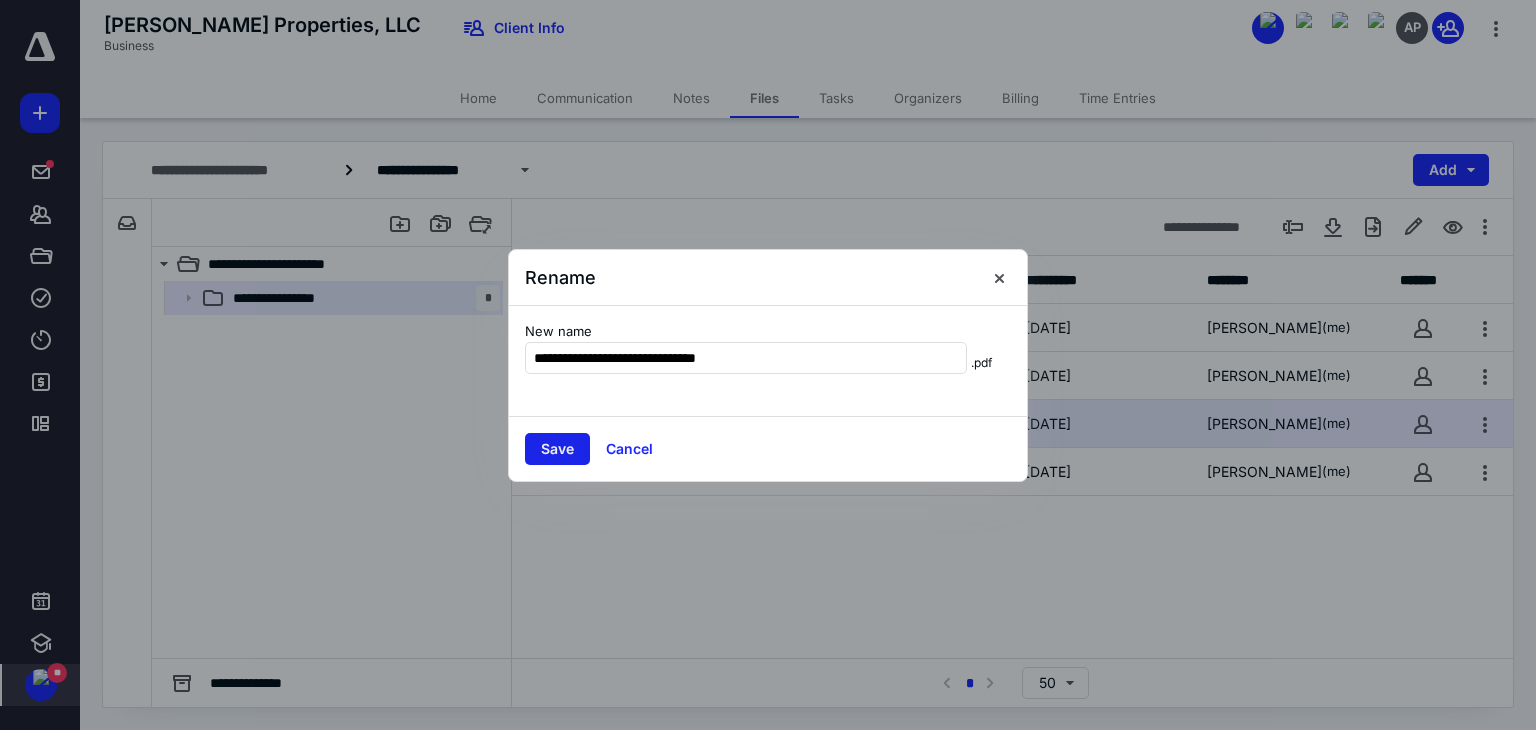 type on "**********" 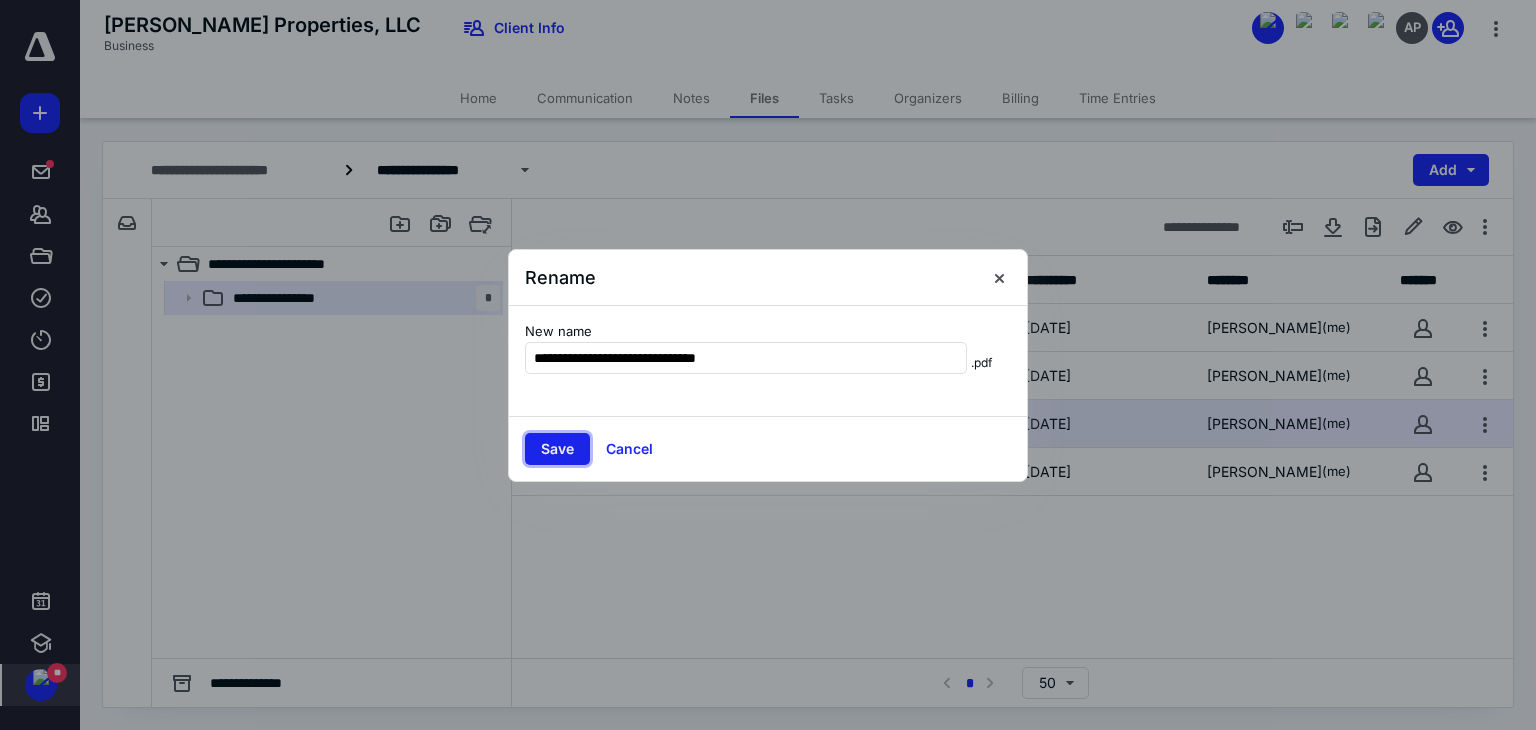 click on "Save" at bounding box center [557, 449] 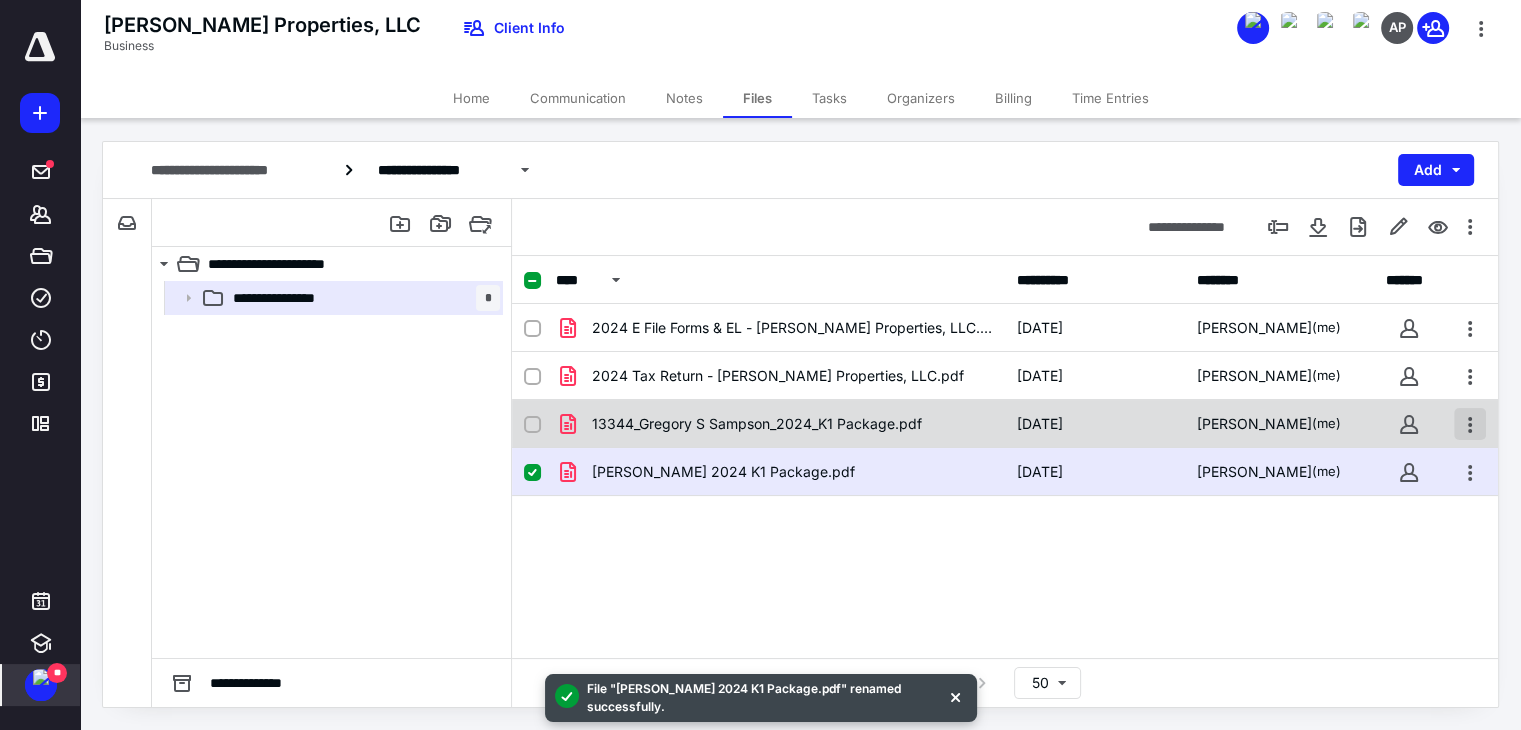 click at bounding box center (1470, 424) 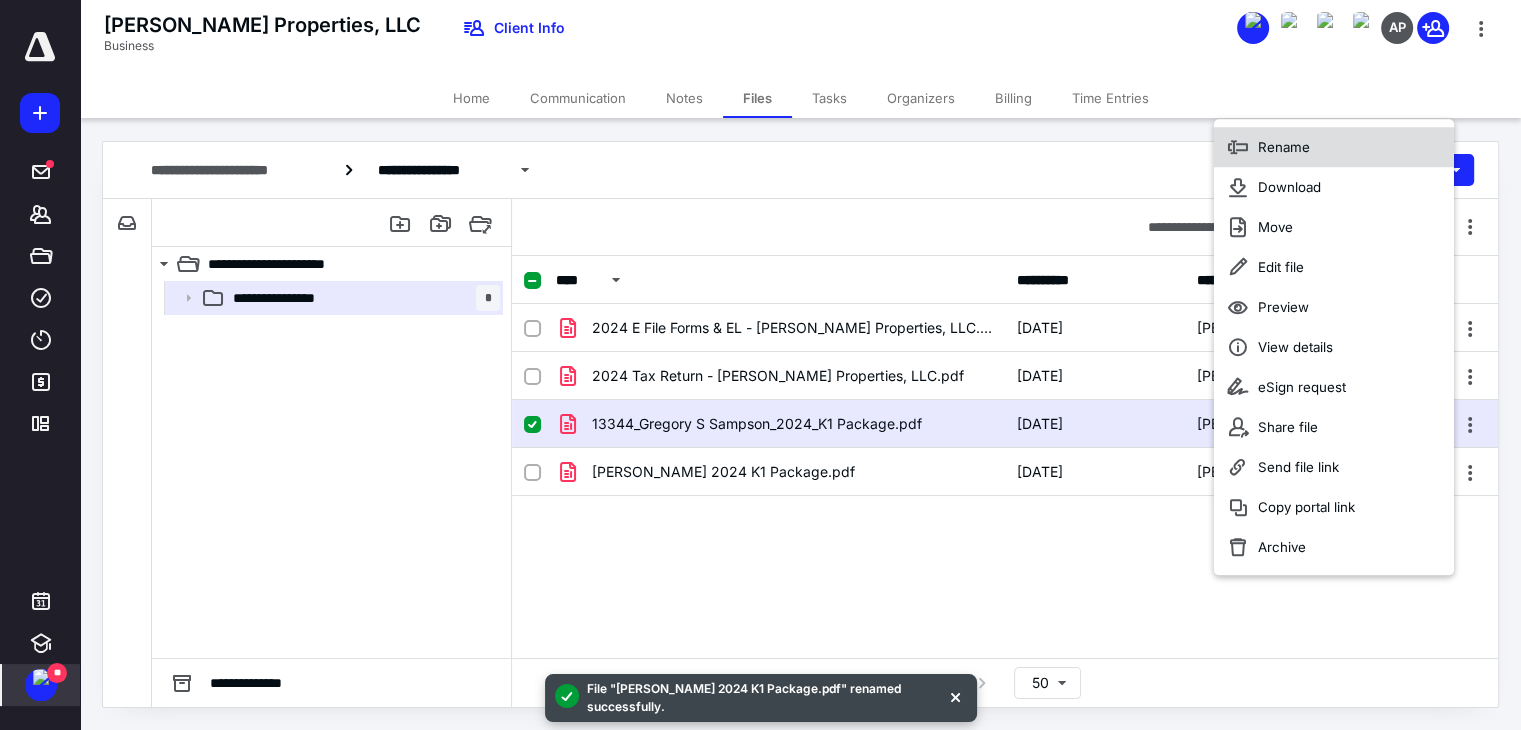 click on "Rename" at bounding box center (1334, 147) 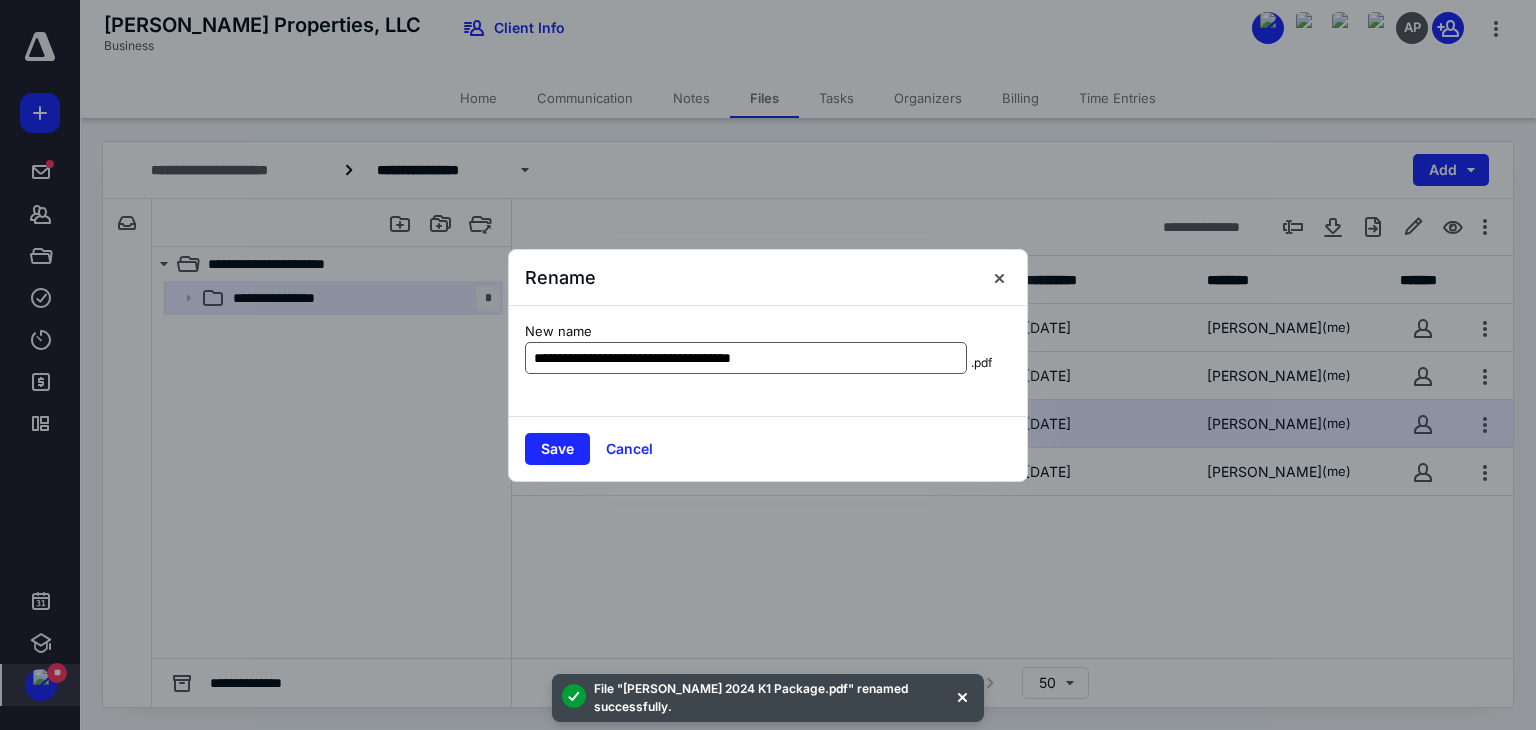click on "**********" at bounding box center [746, 358] 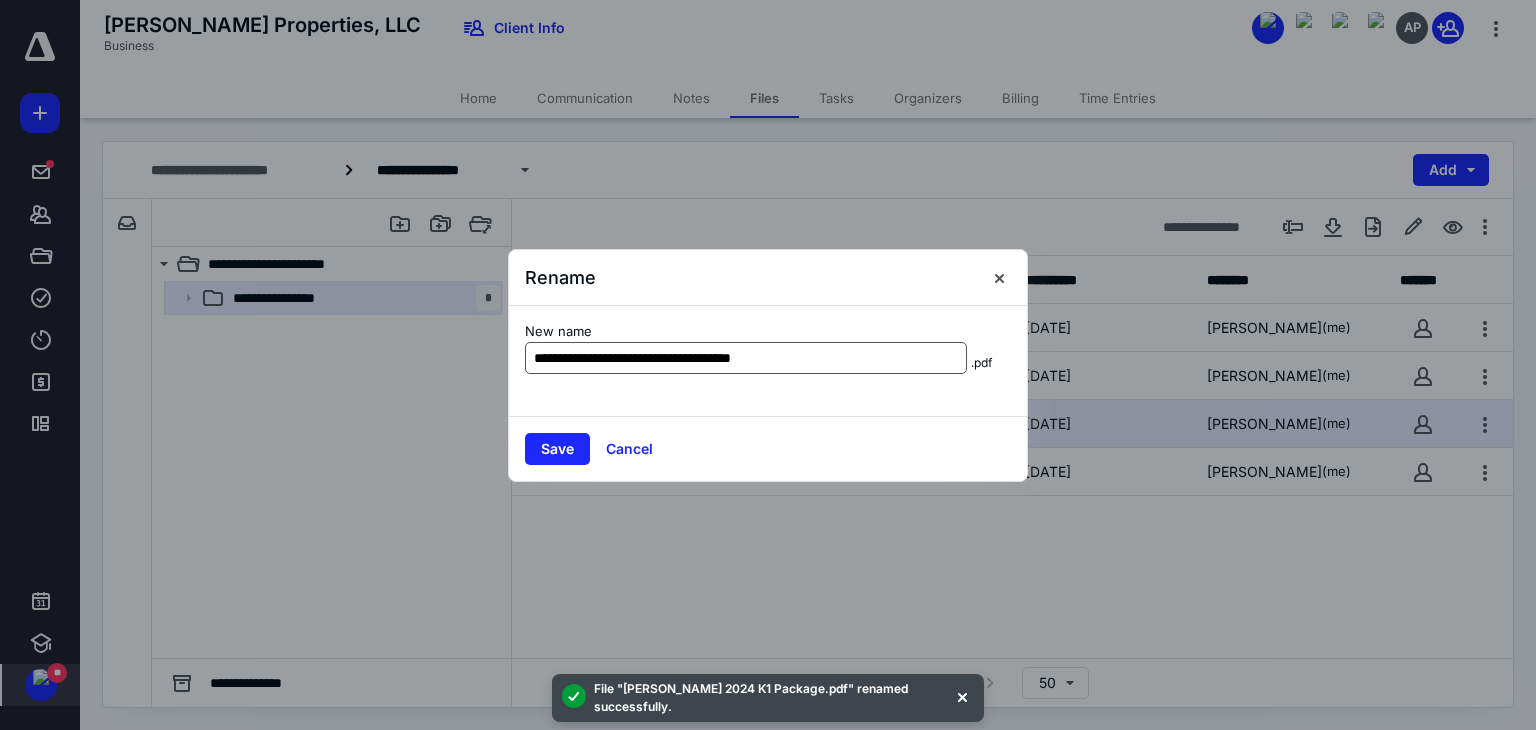 drag, startPoint x: 528, startPoint y: 354, endPoint x: 580, endPoint y: 353, distance: 52.009613 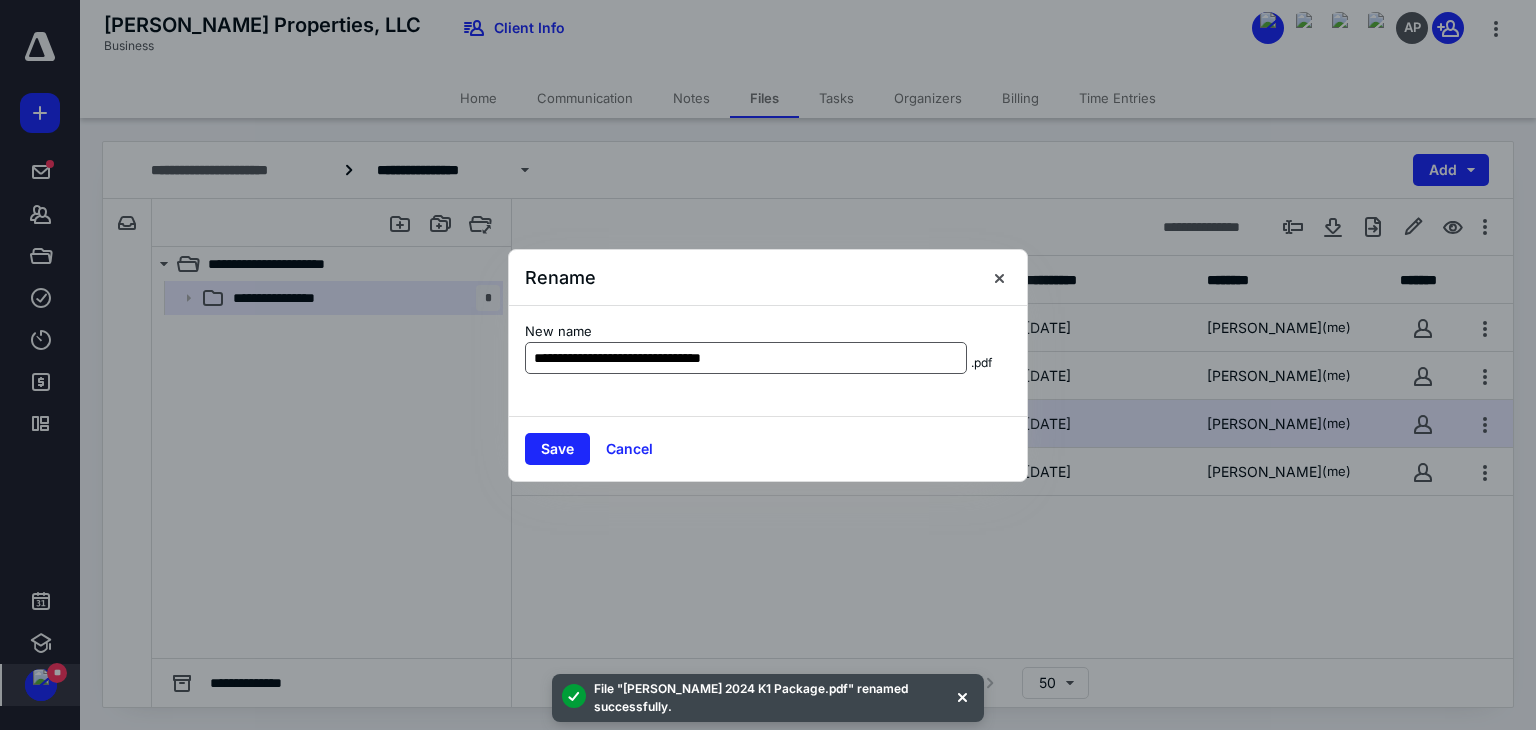 click on "**********" at bounding box center (746, 358) 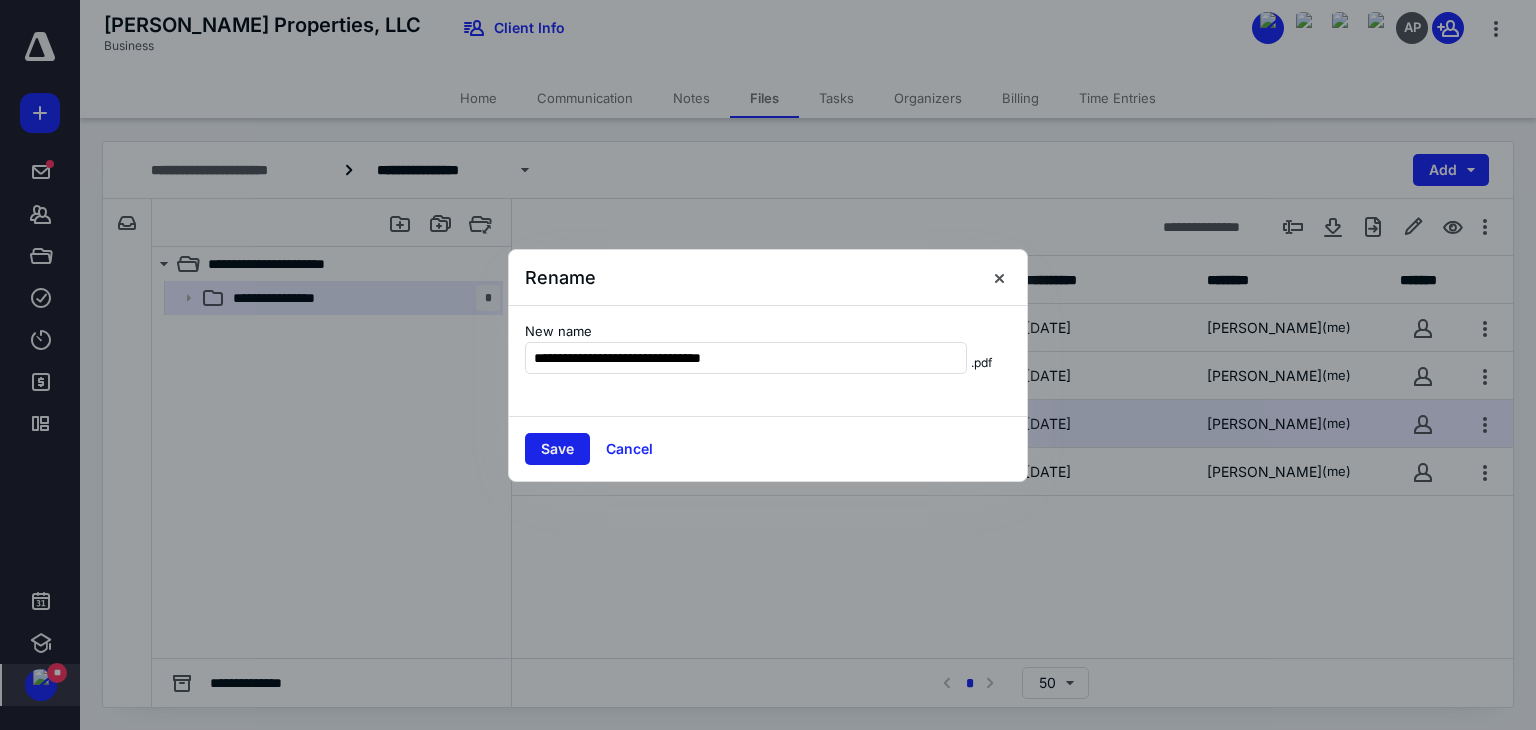 type on "**********" 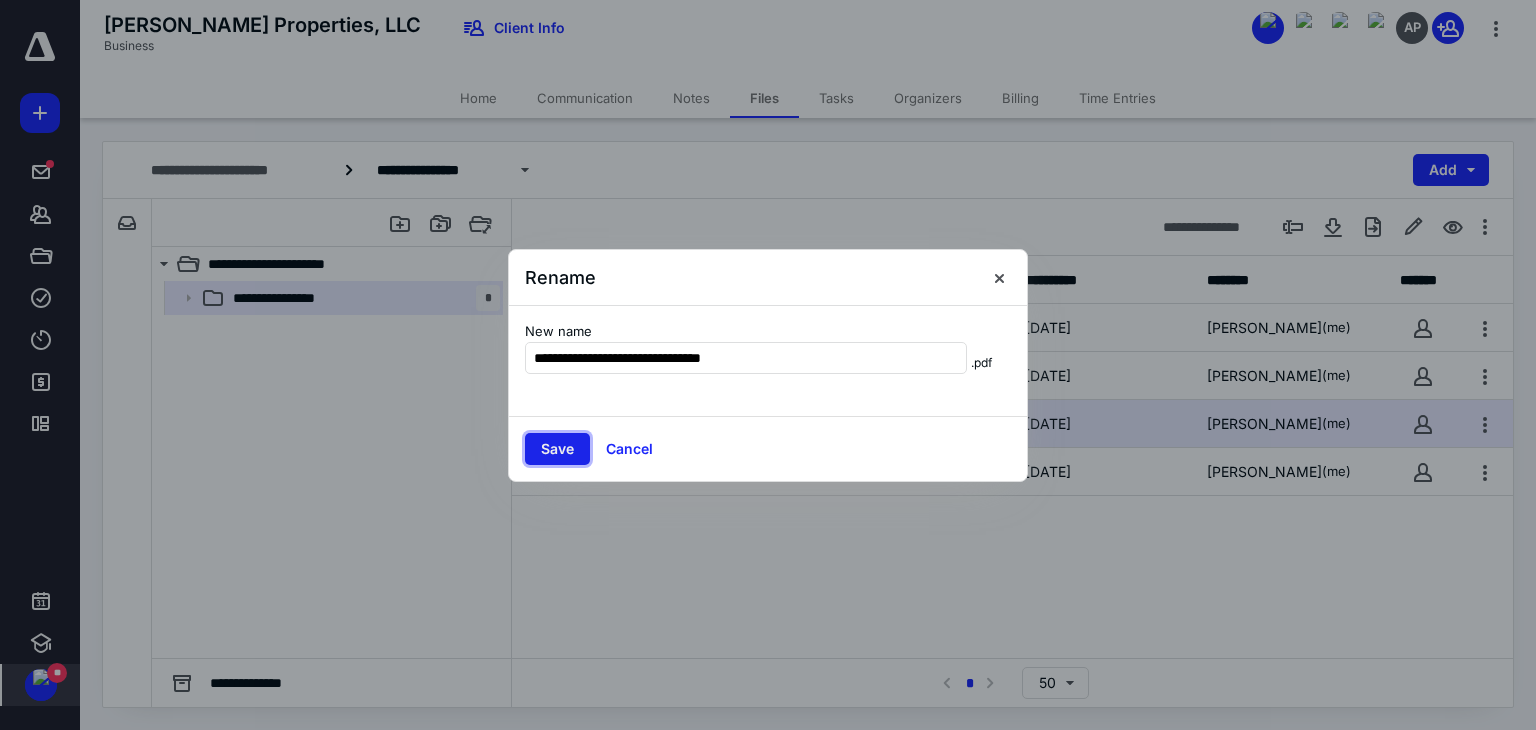 click on "Save" at bounding box center (557, 449) 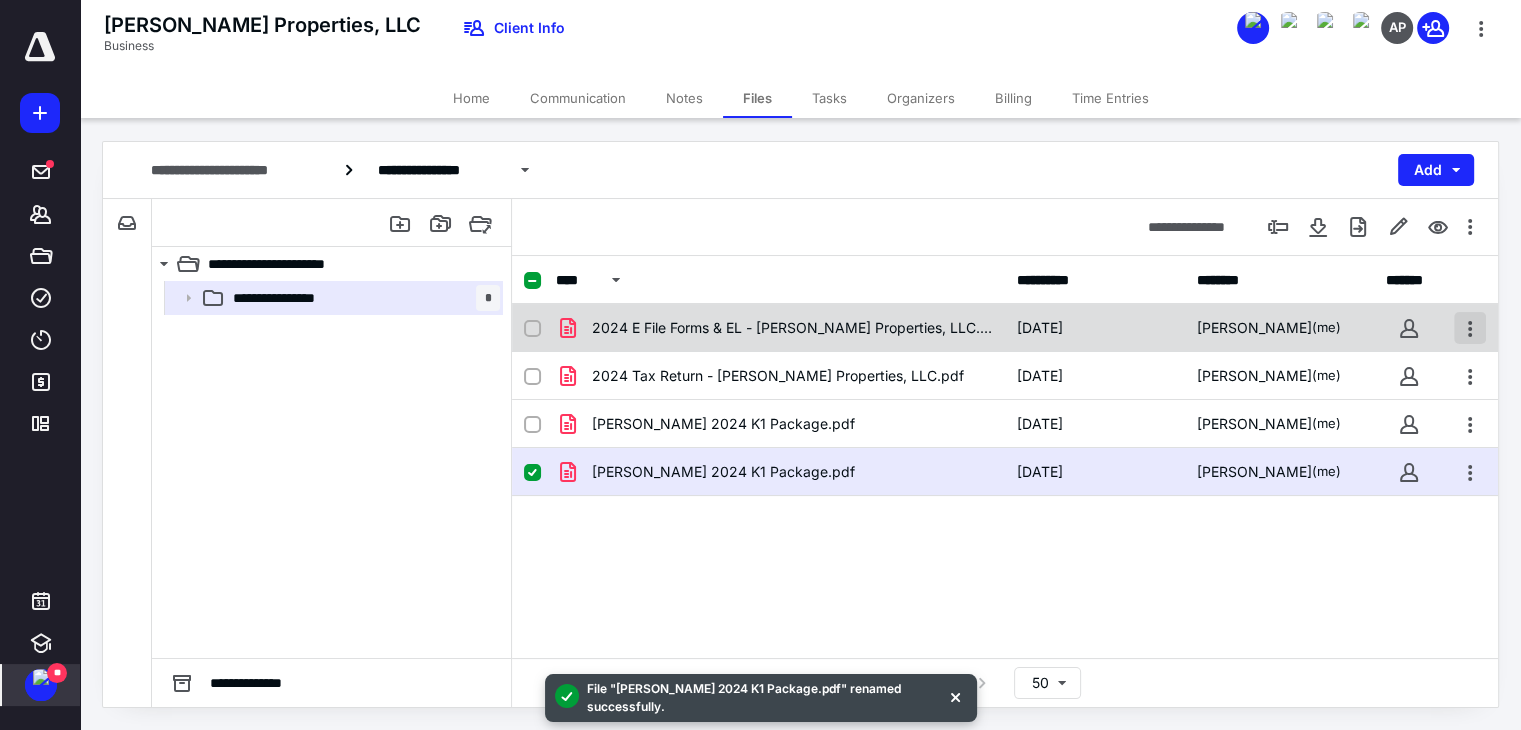 click at bounding box center [1470, 328] 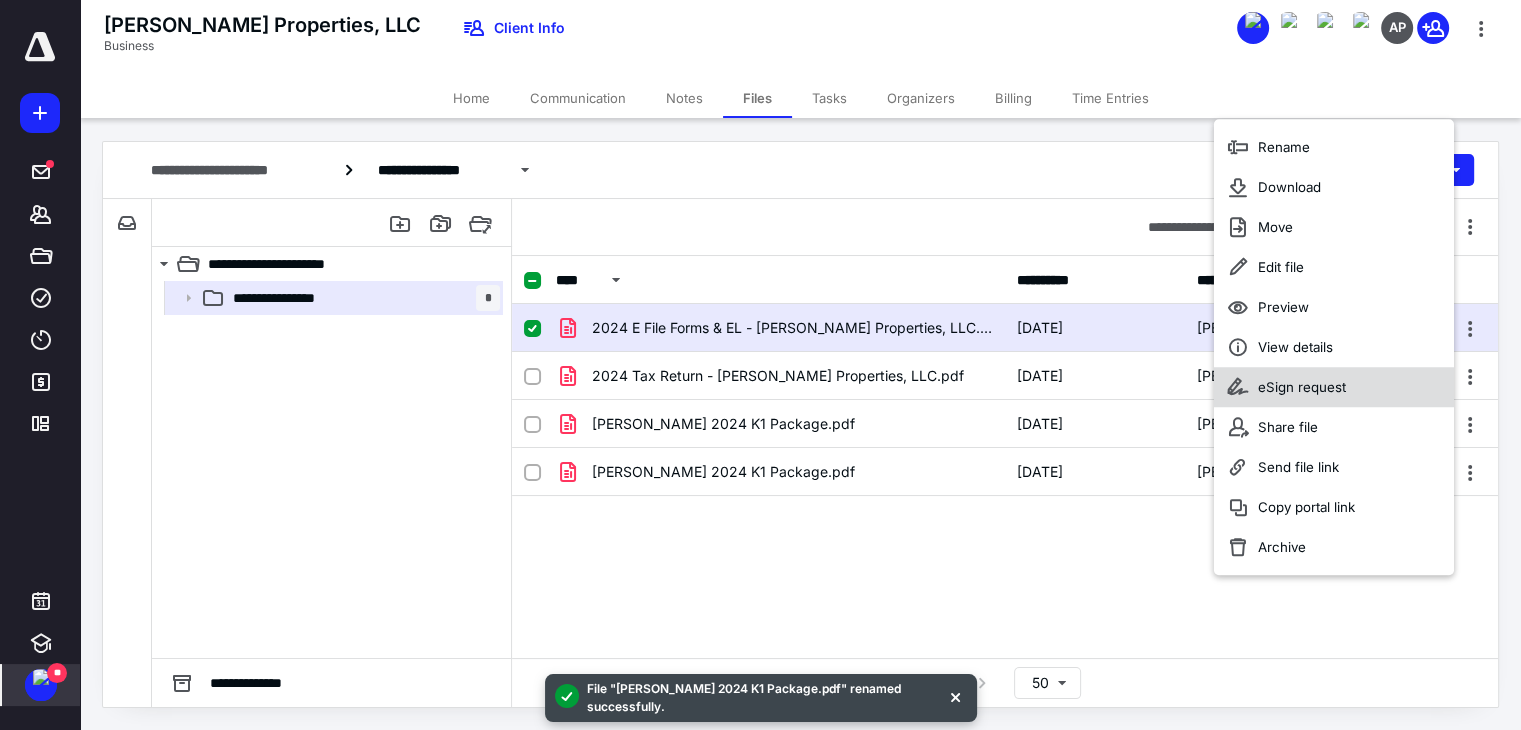 click on "eSign request" at bounding box center [1302, 387] 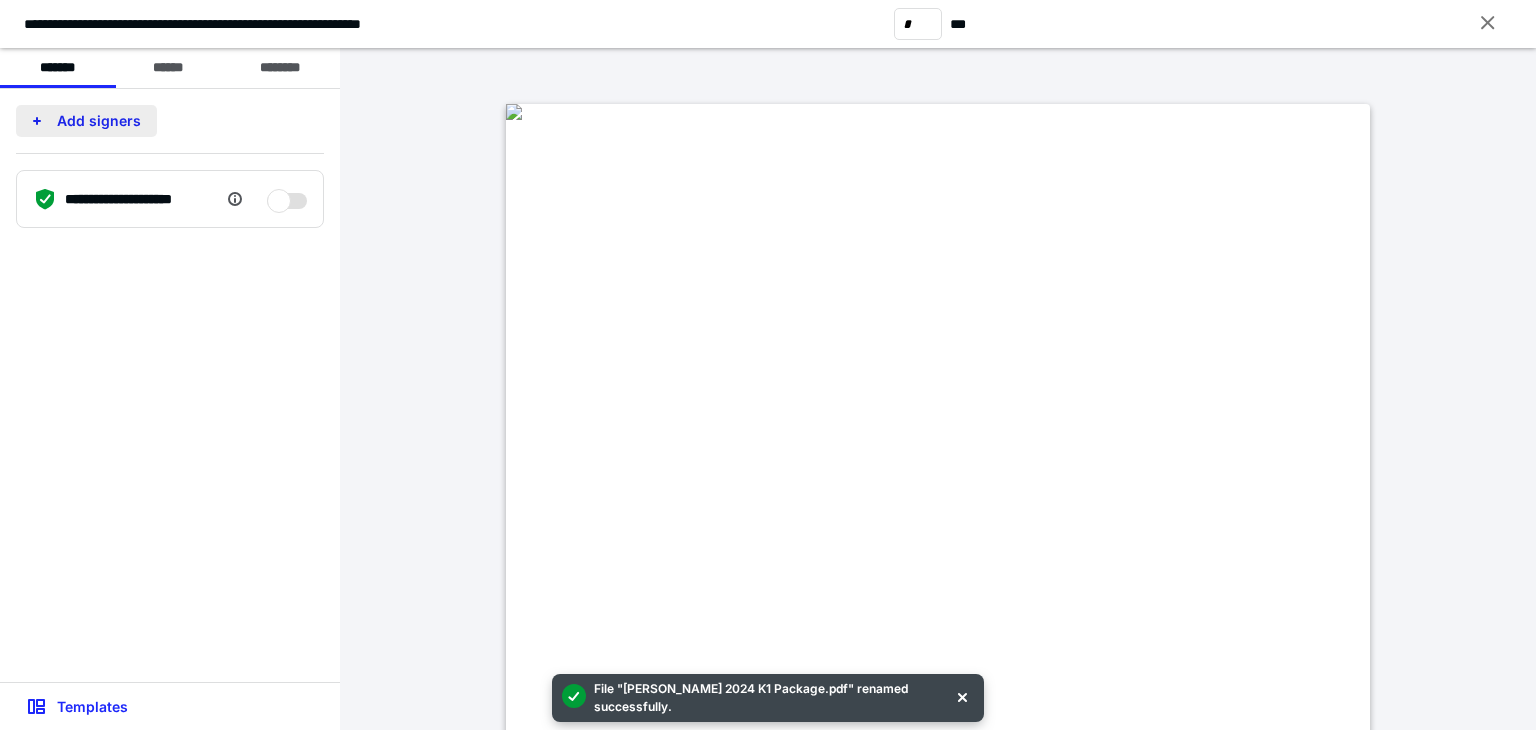 click on "Add signers" at bounding box center [86, 121] 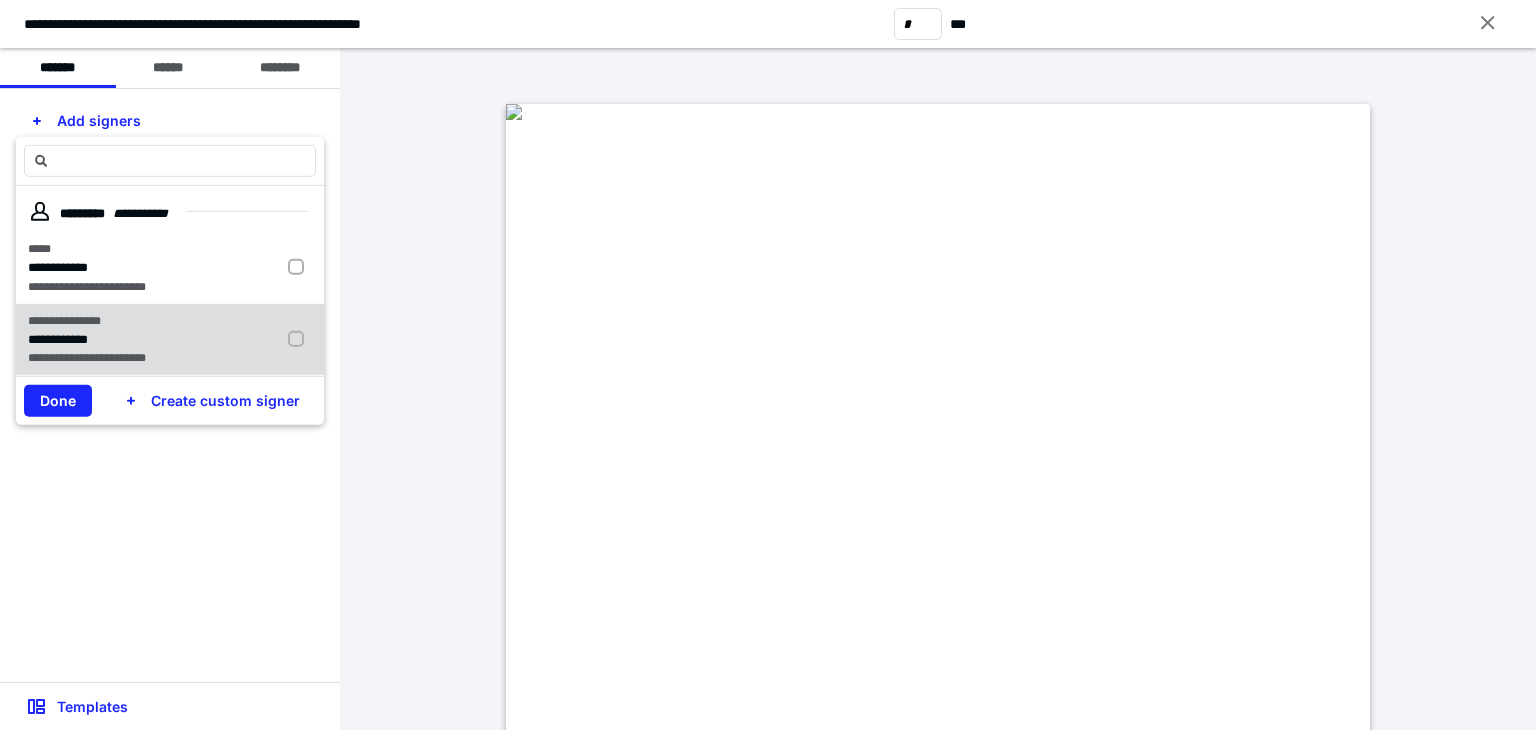 click on "**********" at bounding box center (109, 320) 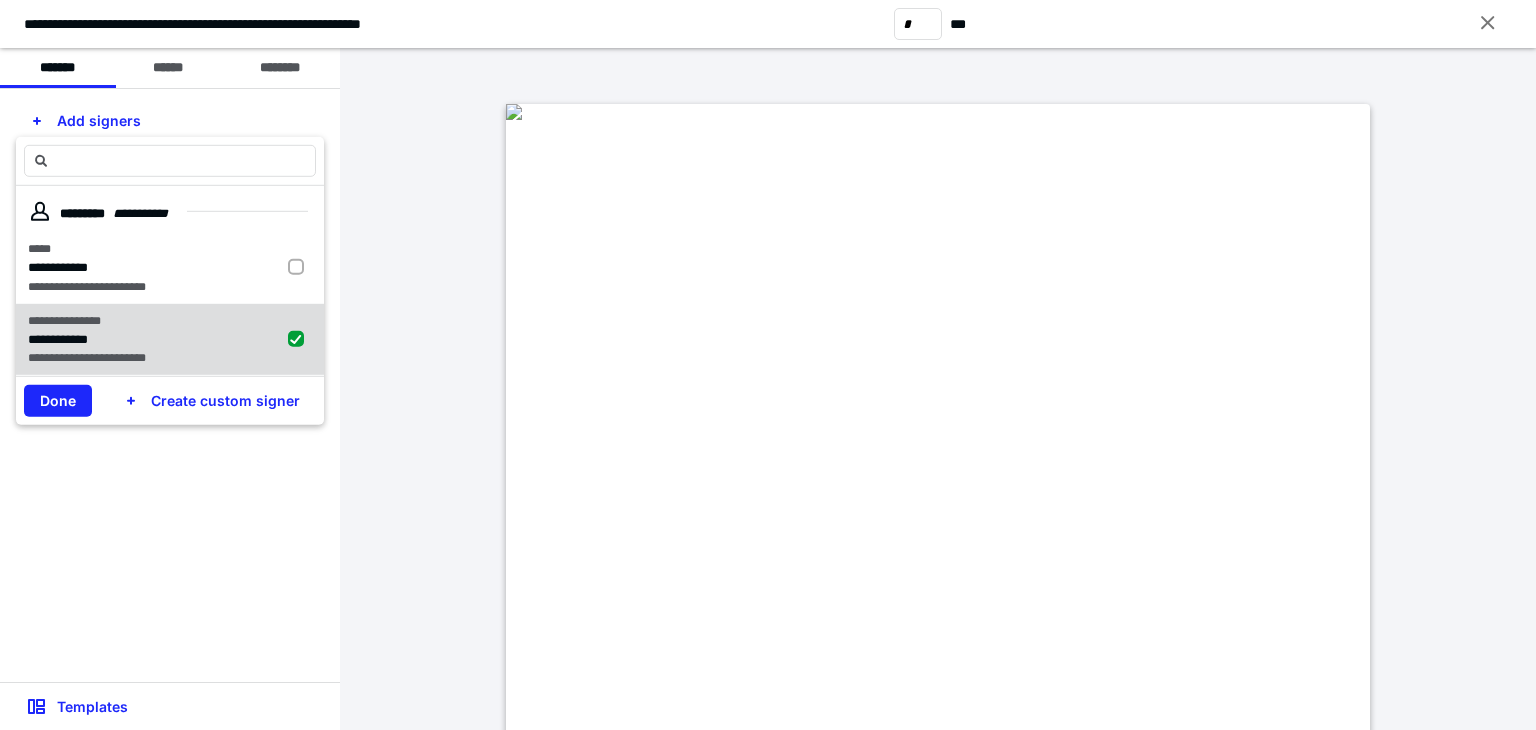 checkbox on "true" 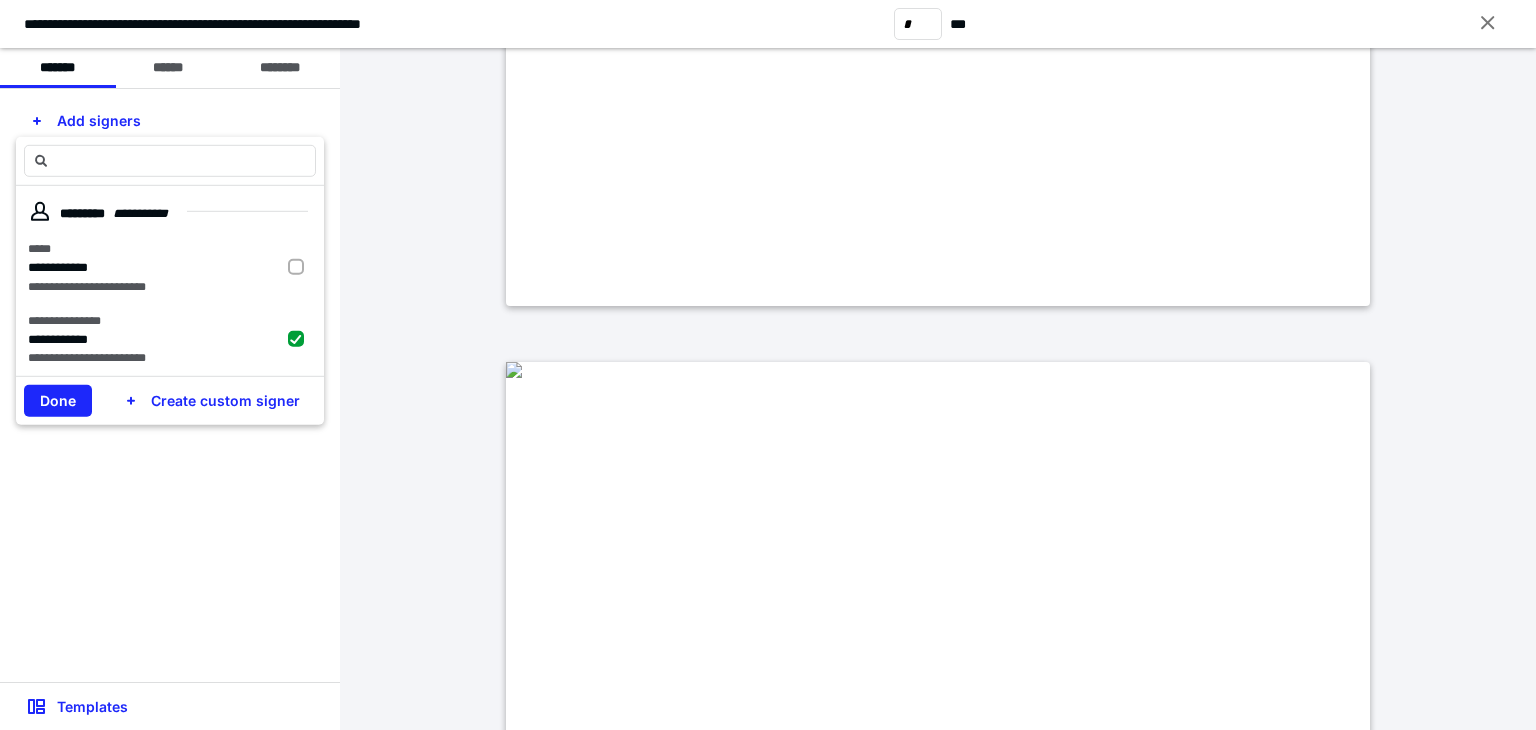type on "*" 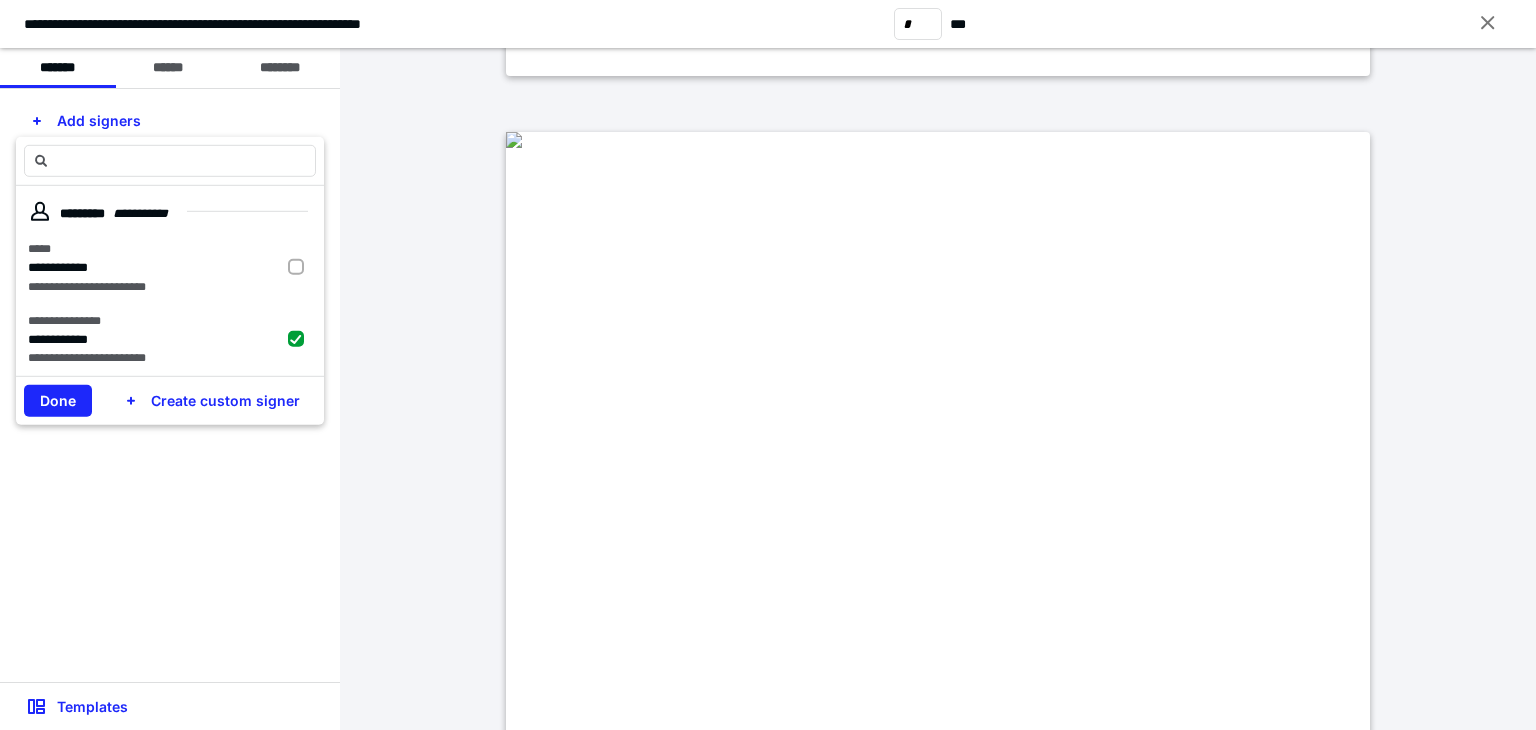 scroll, scrollTop: 5000, scrollLeft: 0, axis: vertical 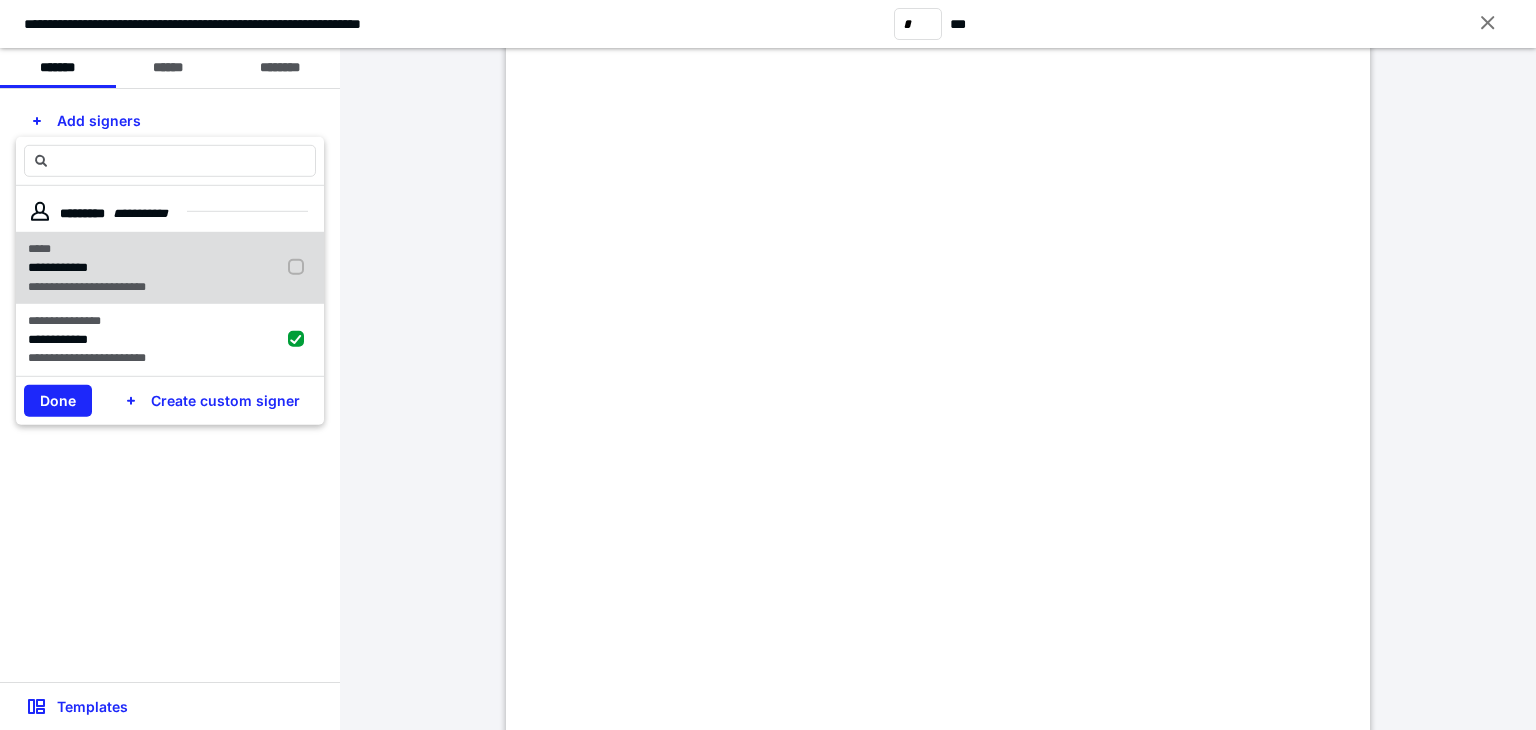 click on "**********" at bounding box center (87, 286) 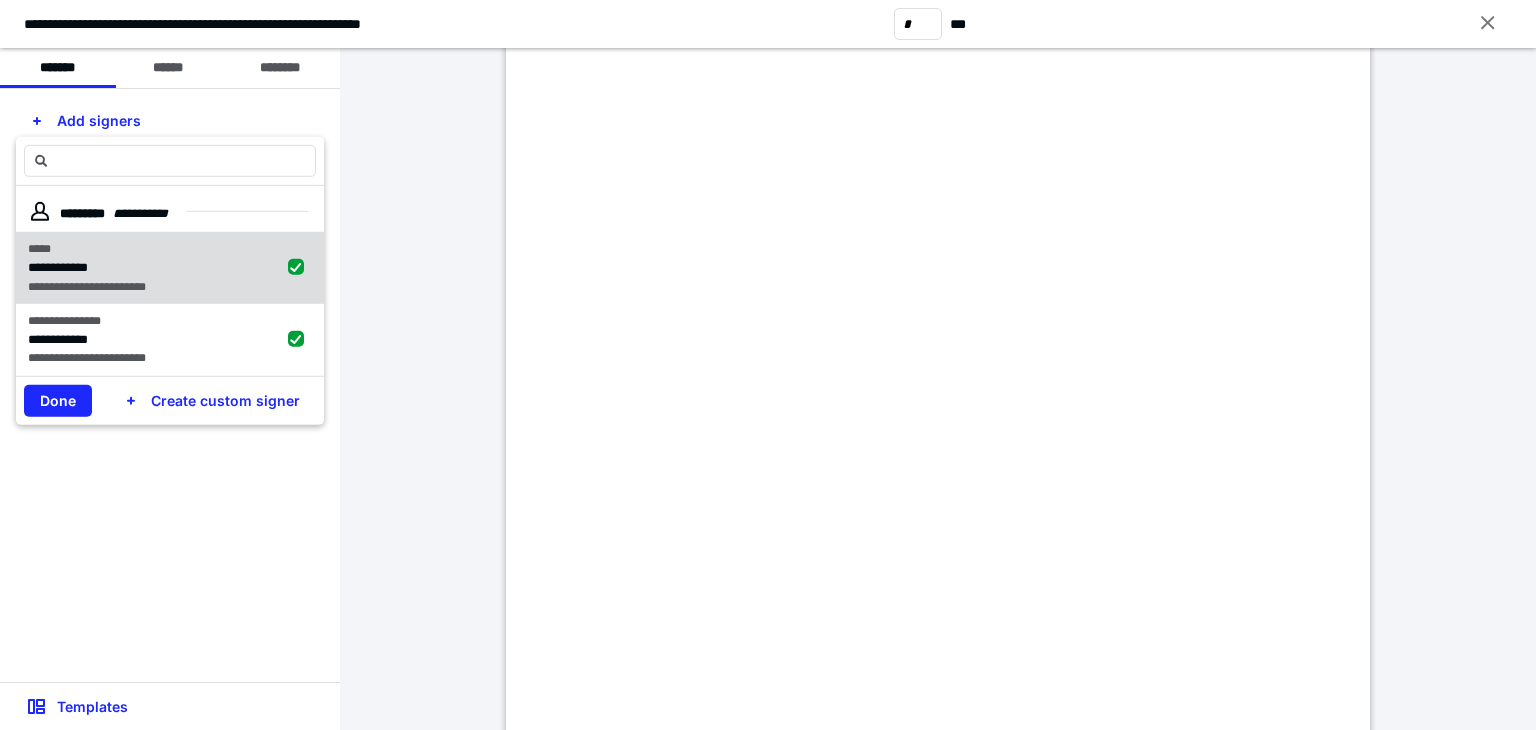 checkbox on "true" 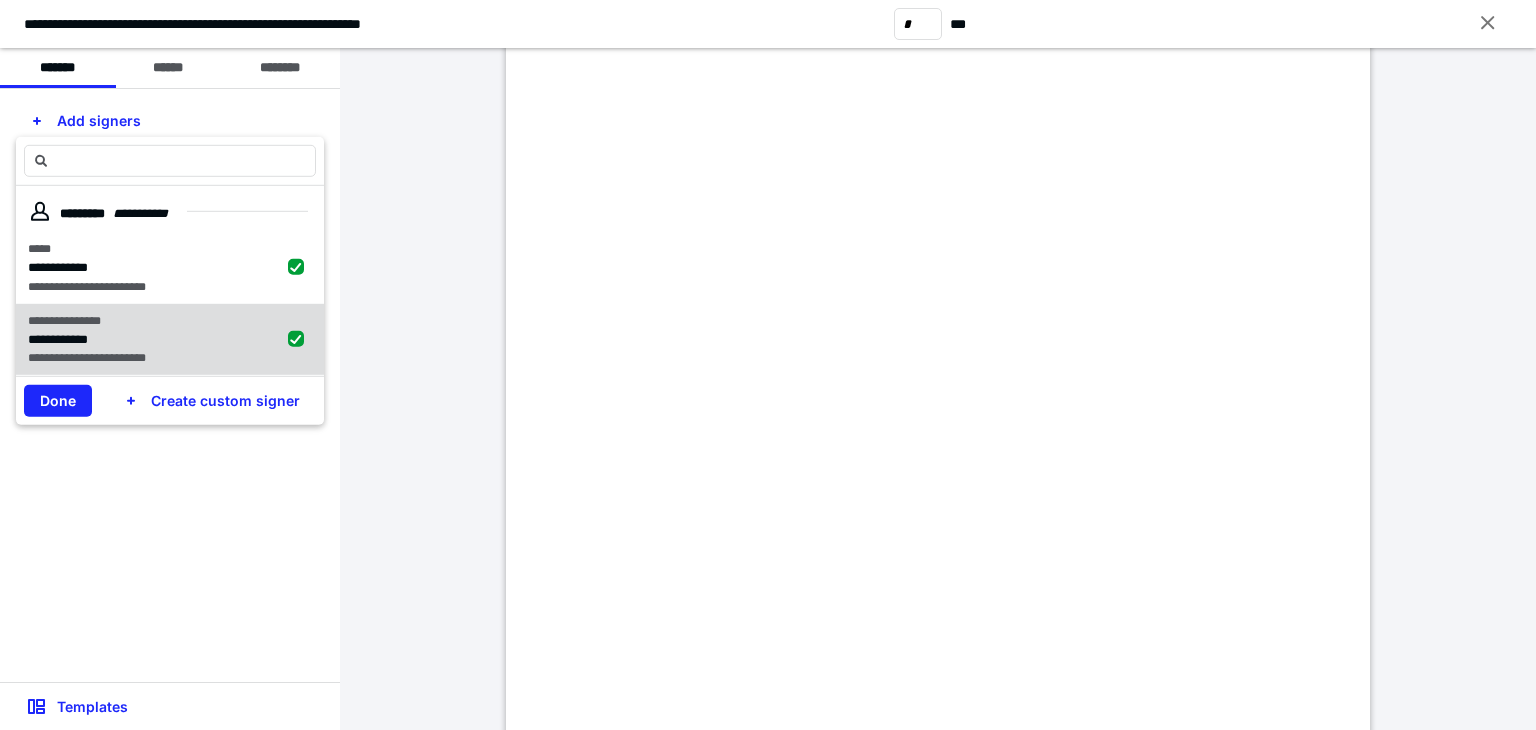 click on "**********" at bounding box center [109, 339] 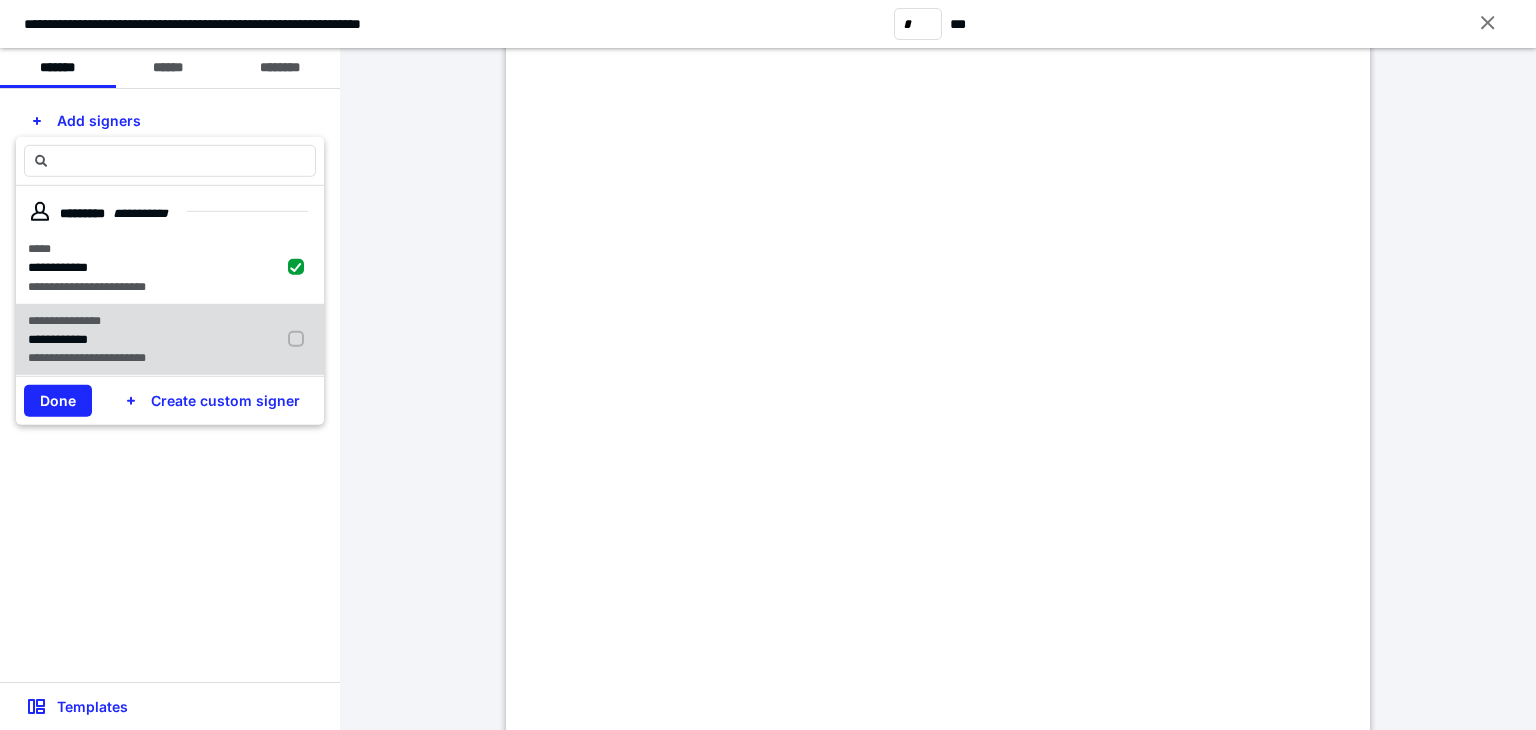 checkbox on "false" 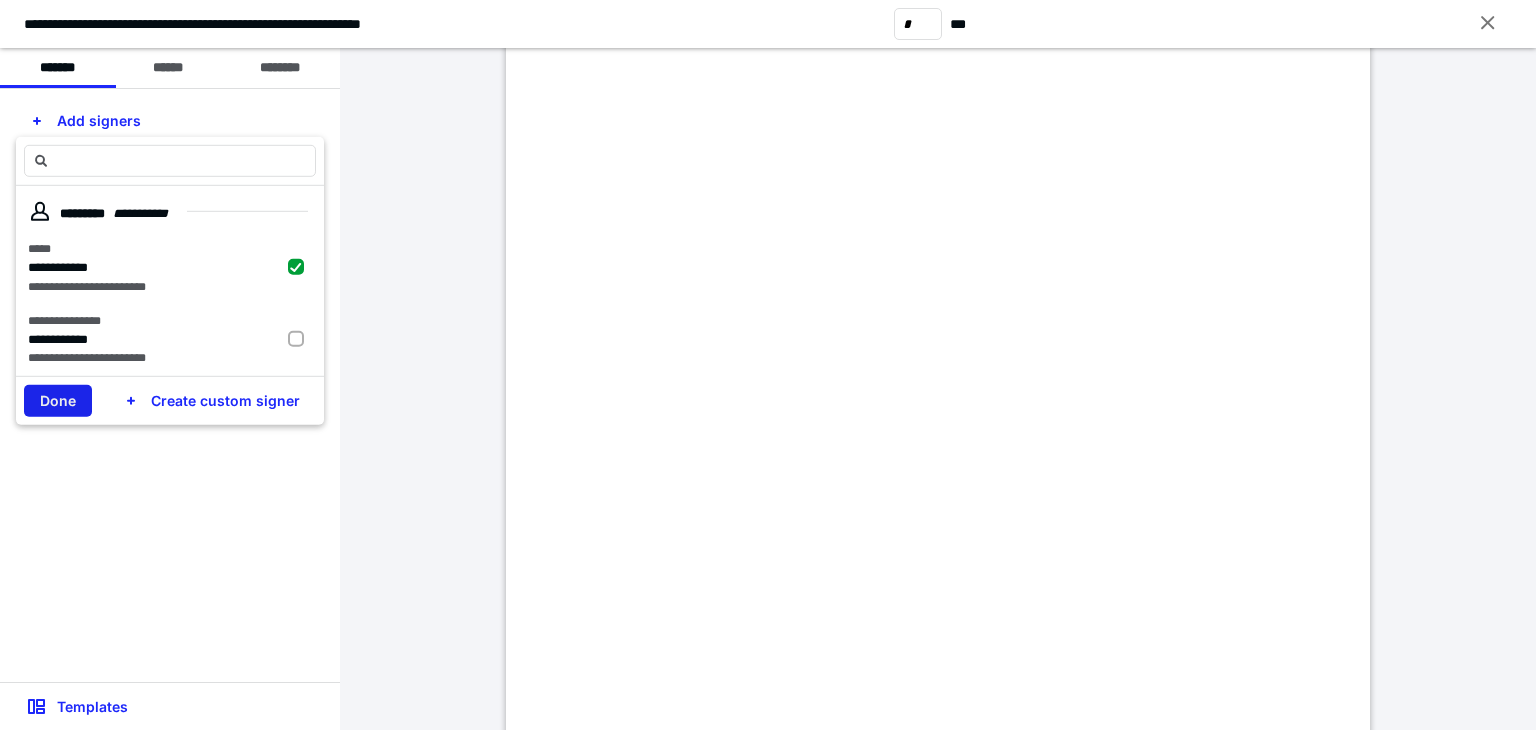 click on "Done" at bounding box center [58, 401] 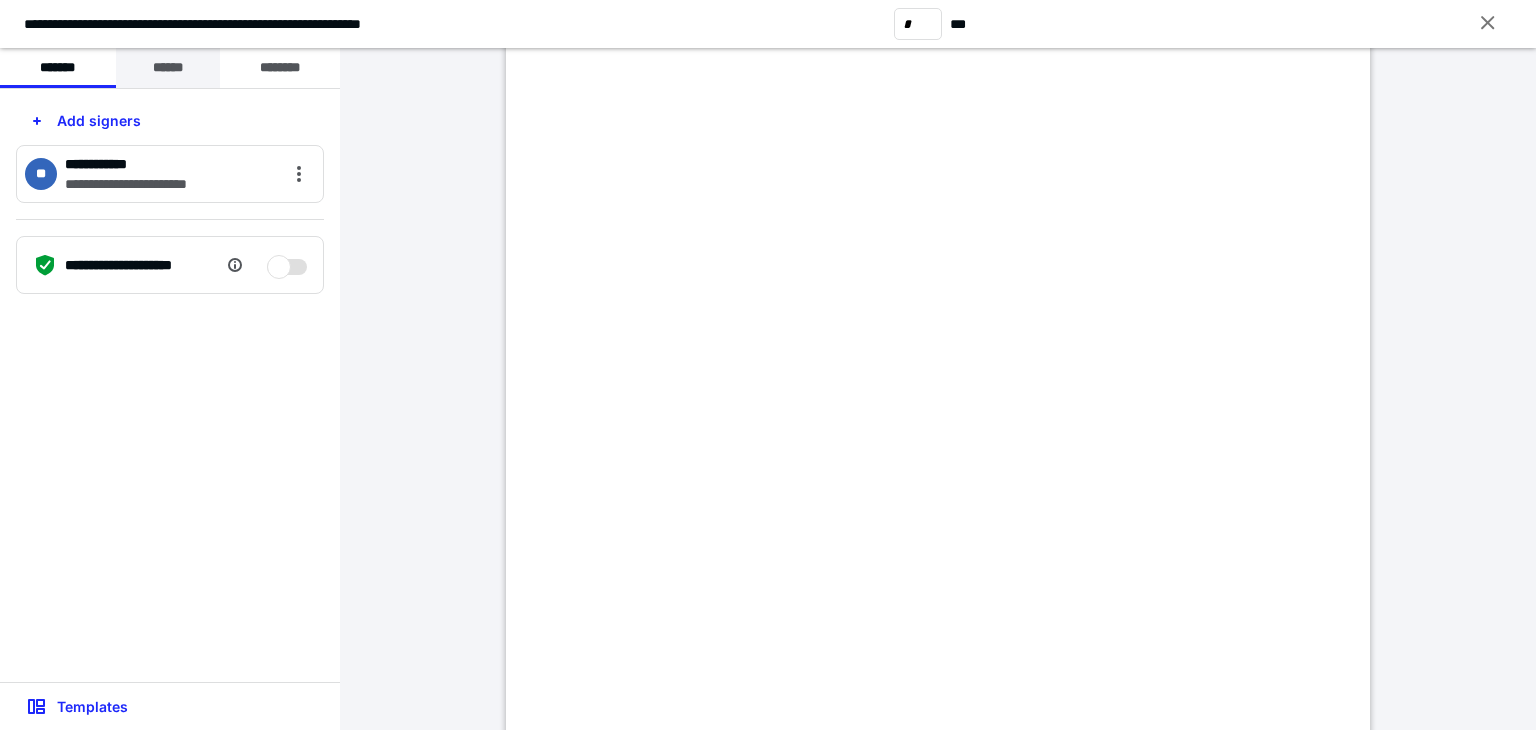 click on "******" at bounding box center [168, 68] 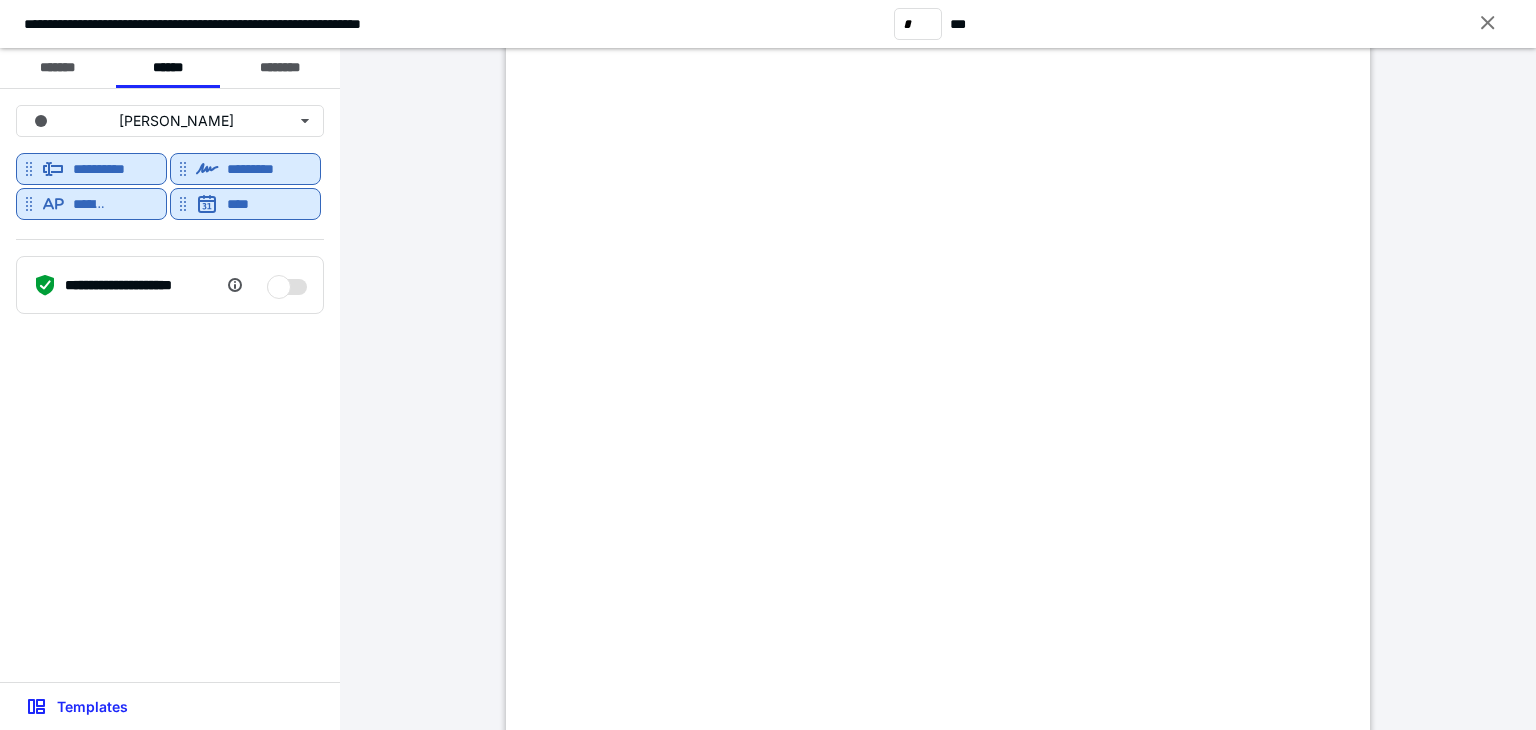 scroll, scrollTop: 3900, scrollLeft: 0, axis: vertical 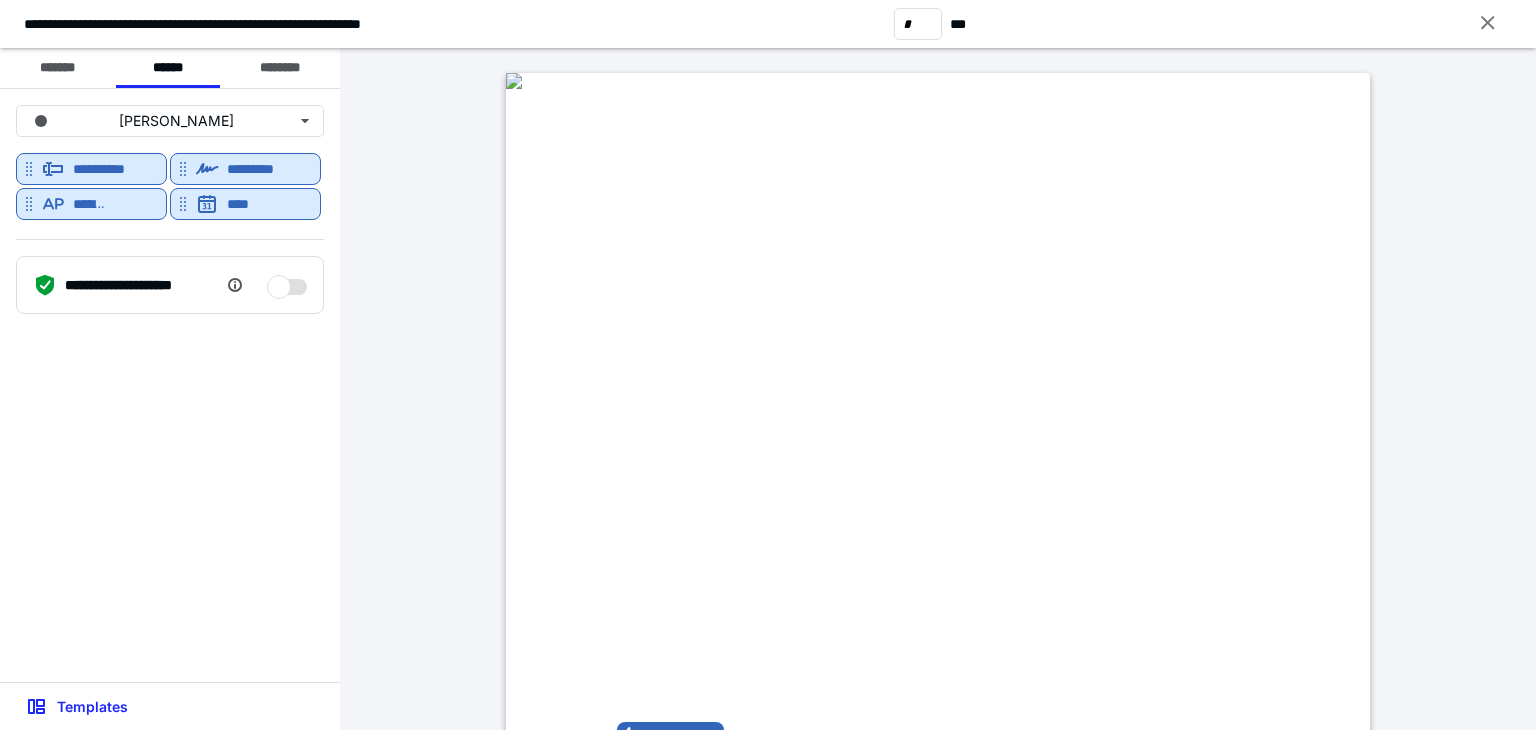 type on "*" 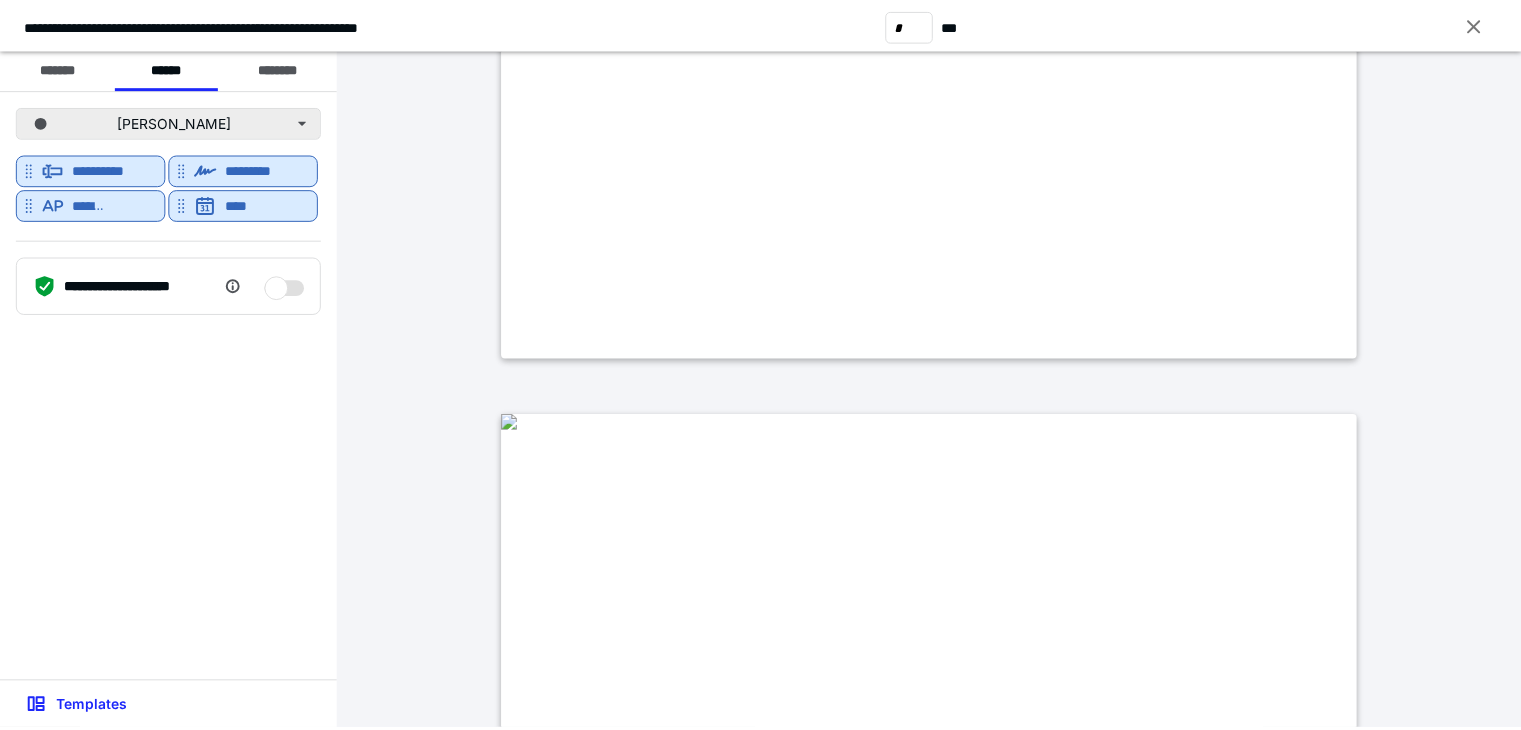 scroll, scrollTop: 5316, scrollLeft: 0, axis: vertical 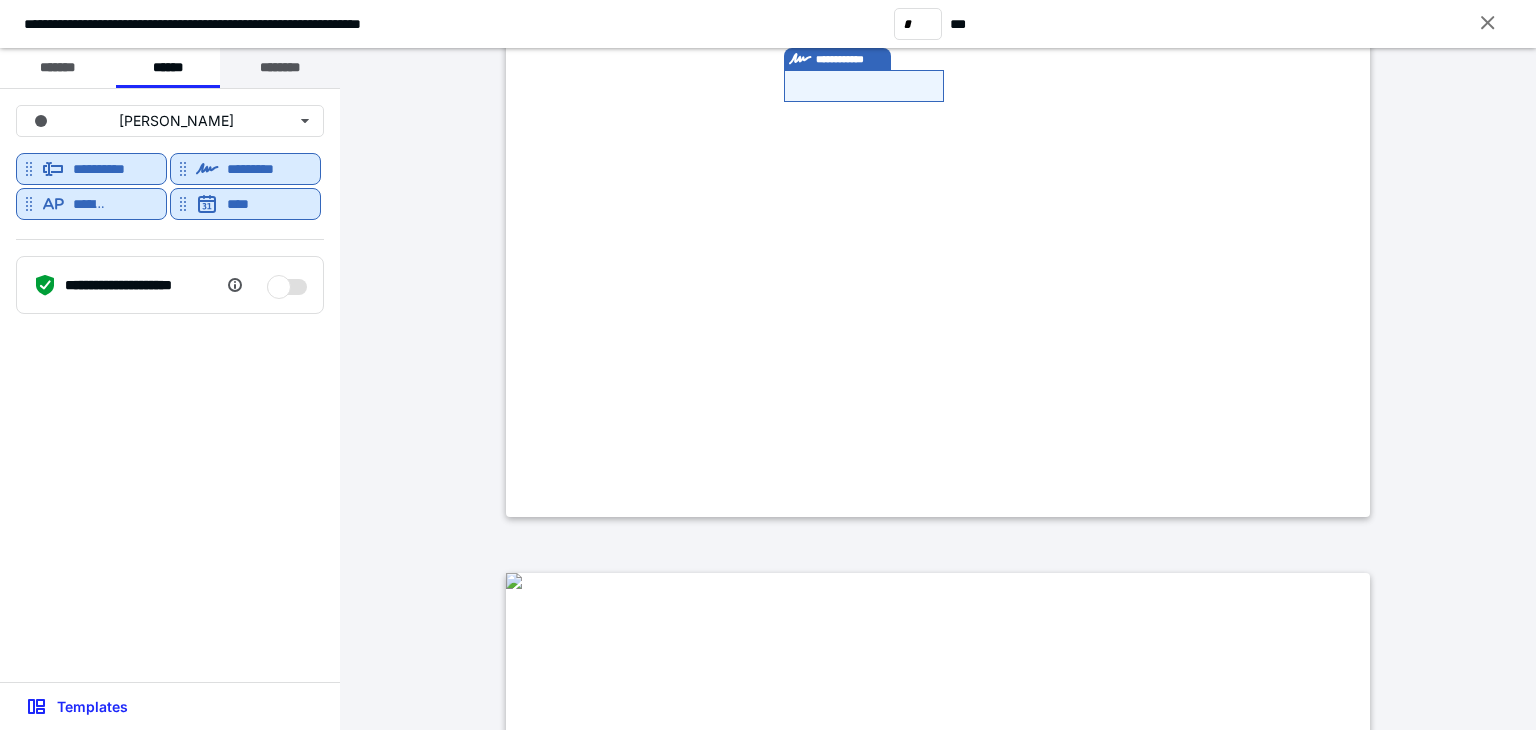 click on "********" at bounding box center (280, 68) 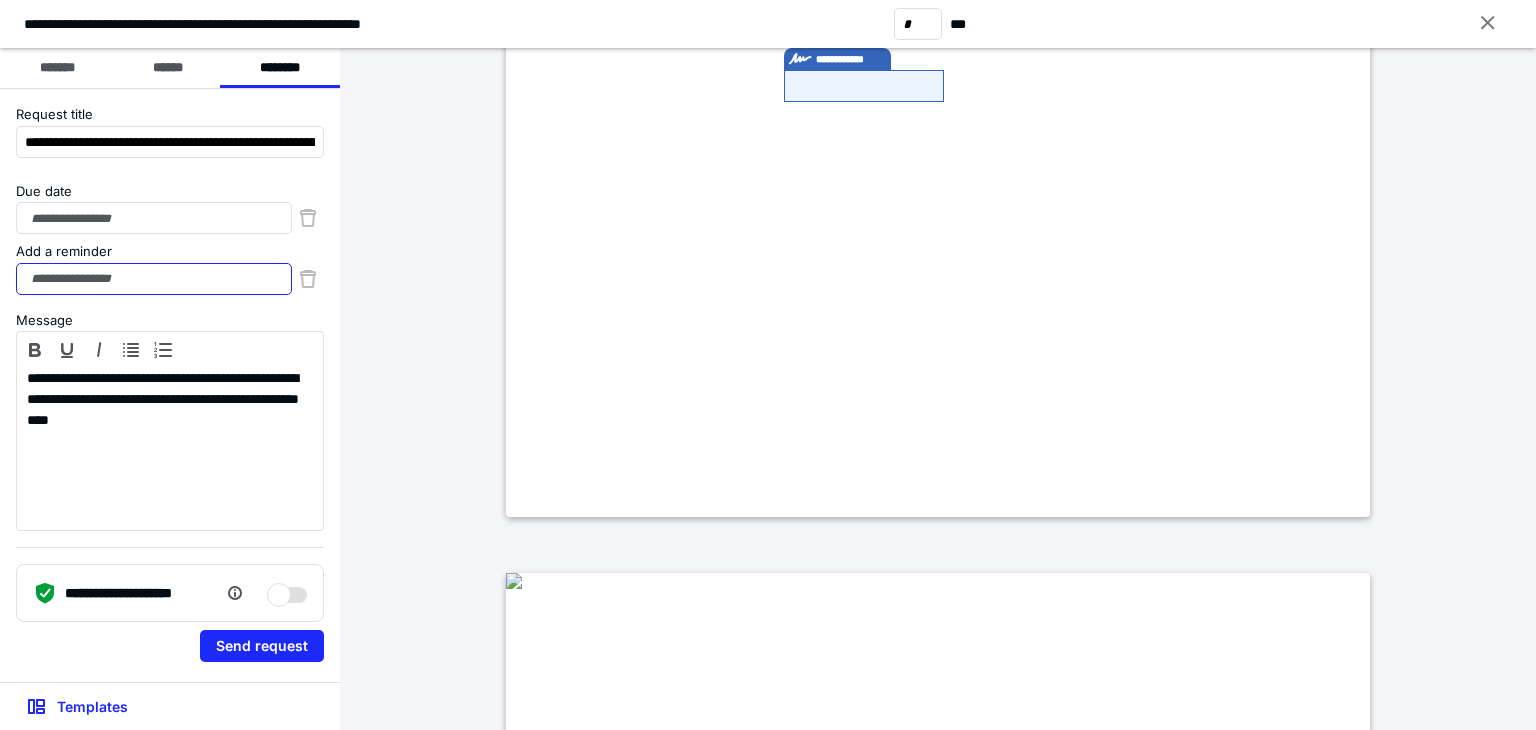 click on "Add a reminder" at bounding box center (154, 279) 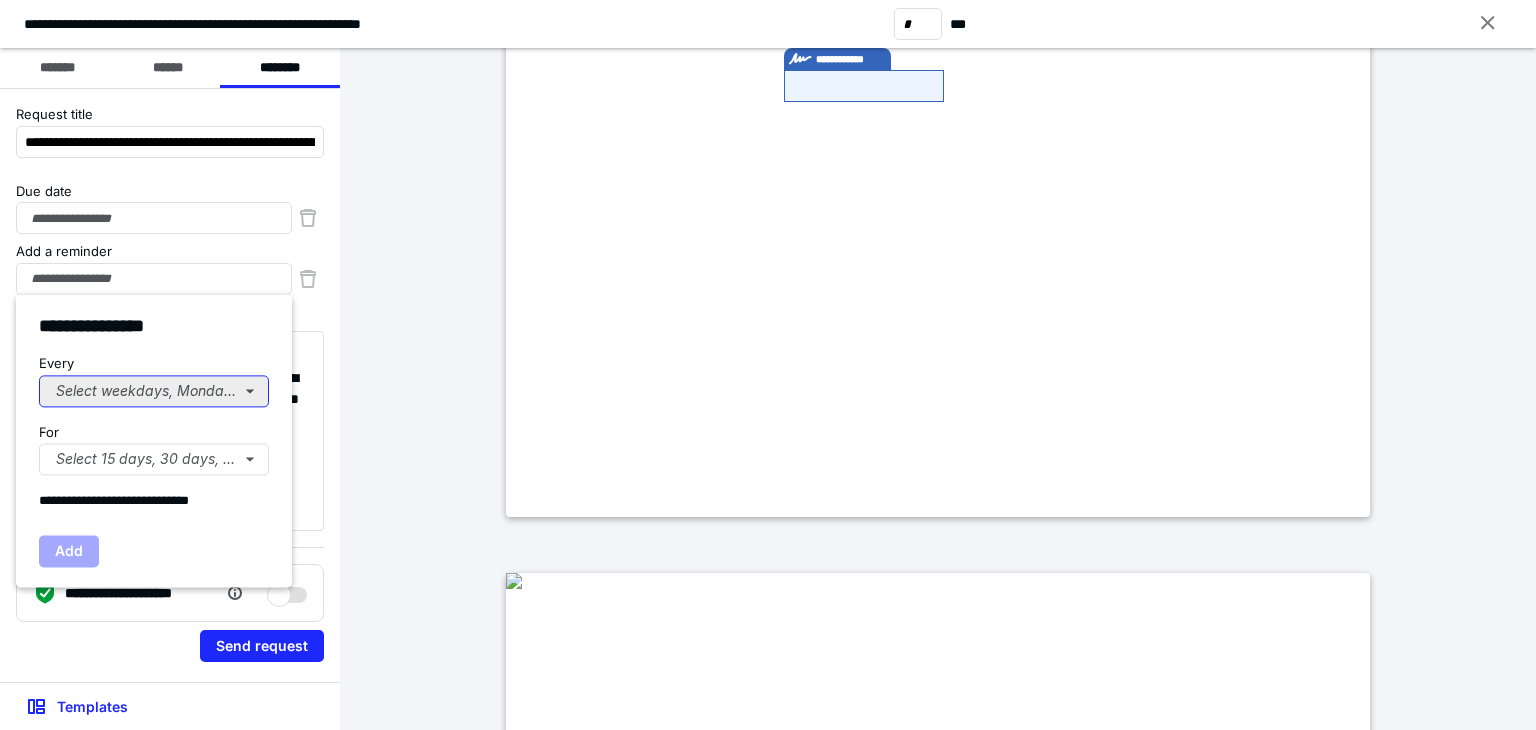 click on "Select weekdays, Mondays, or Tues..." at bounding box center (154, 391) 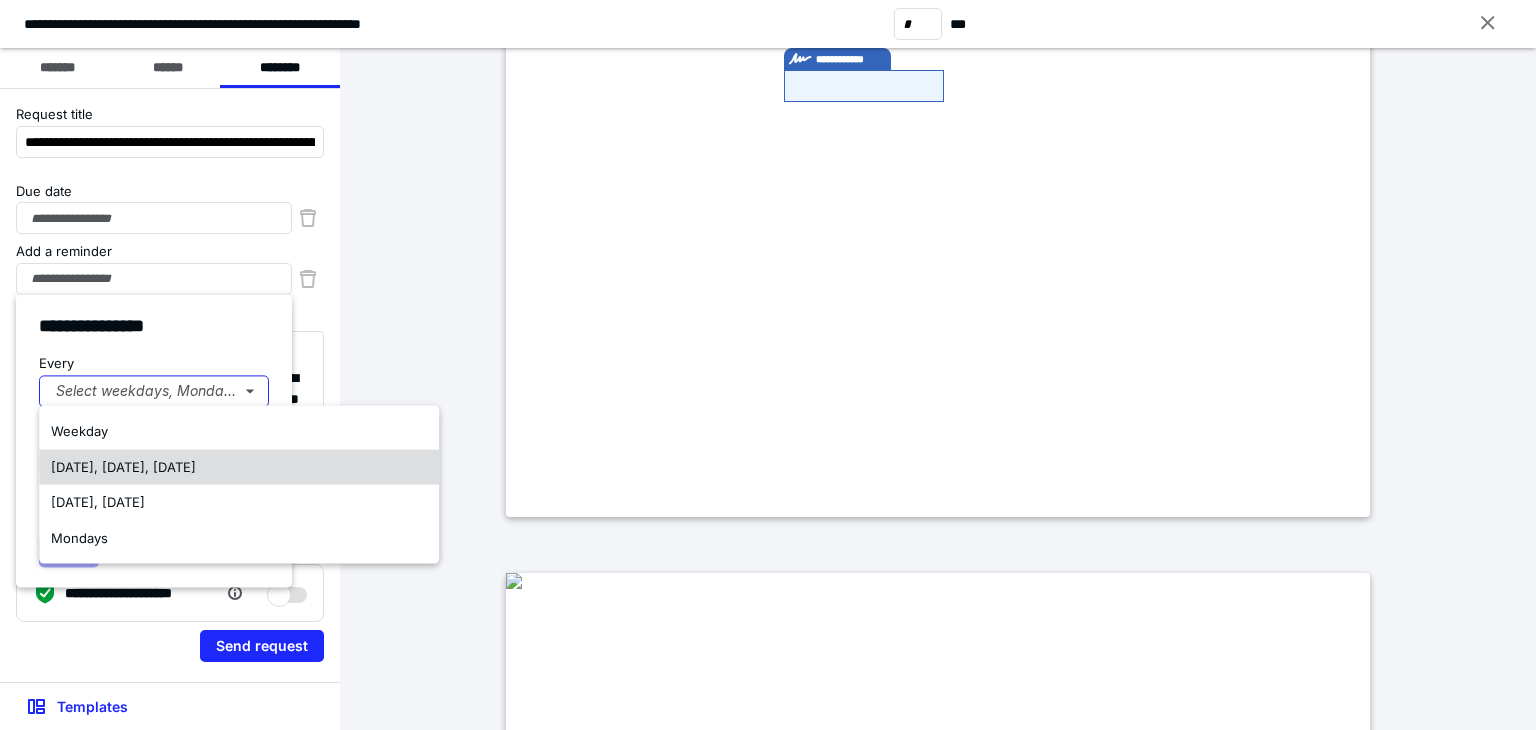 click on "Monday, Wednesday, Friday" at bounding box center [123, 466] 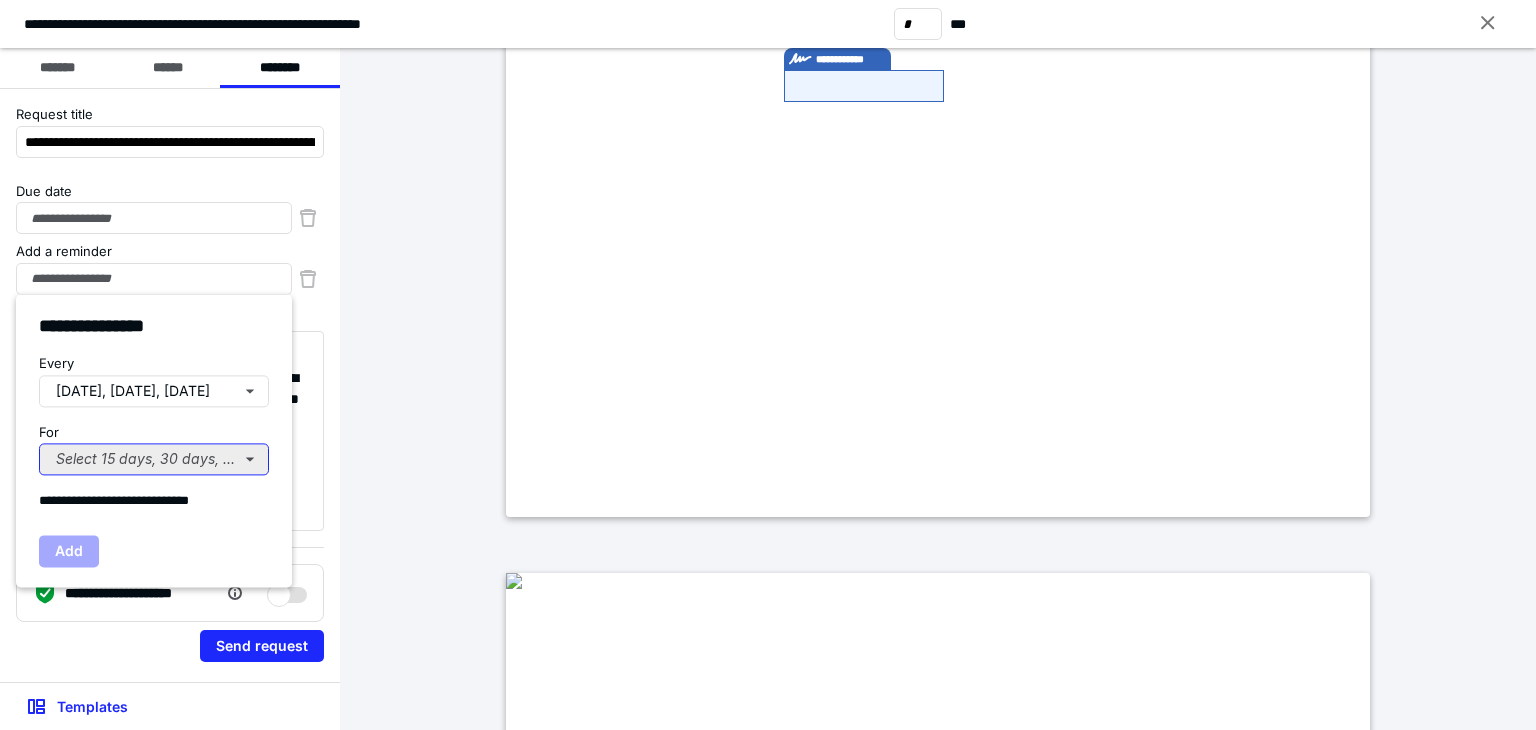 click on "Select 15 days, 30 days, or 45 days..." at bounding box center (154, 459) 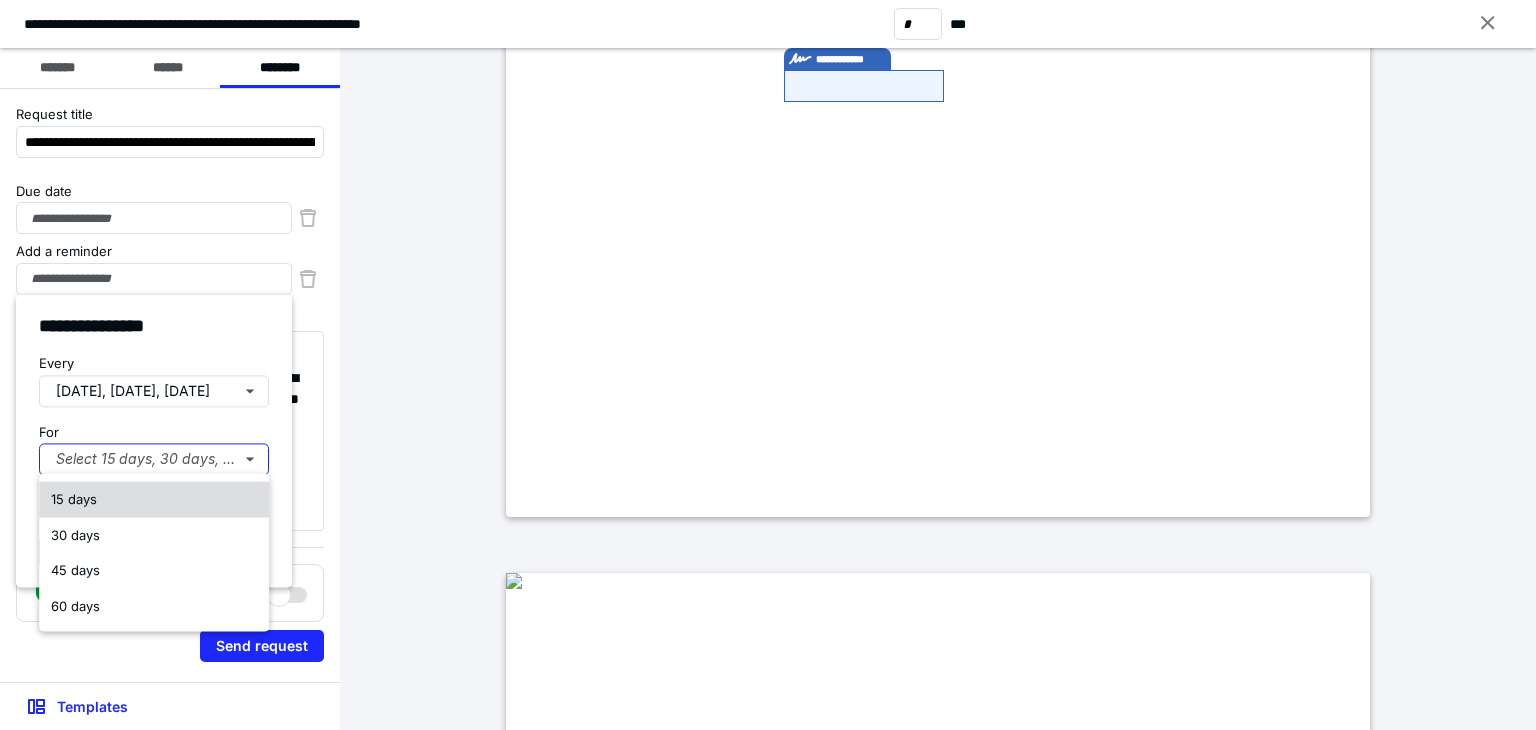 click on "15 days" at bounding box center (154, 500) 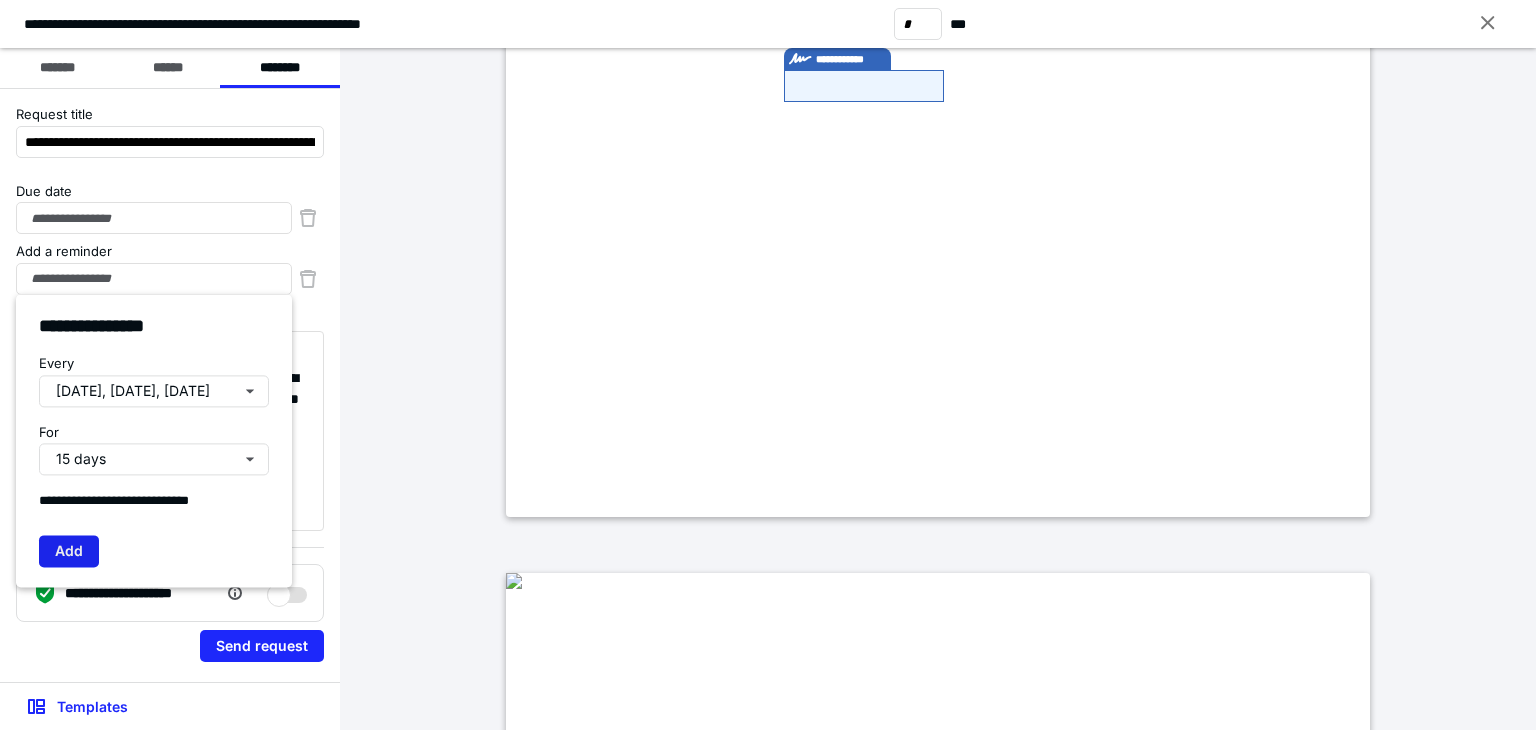 click on "Add" at bounding box center [69, 551] 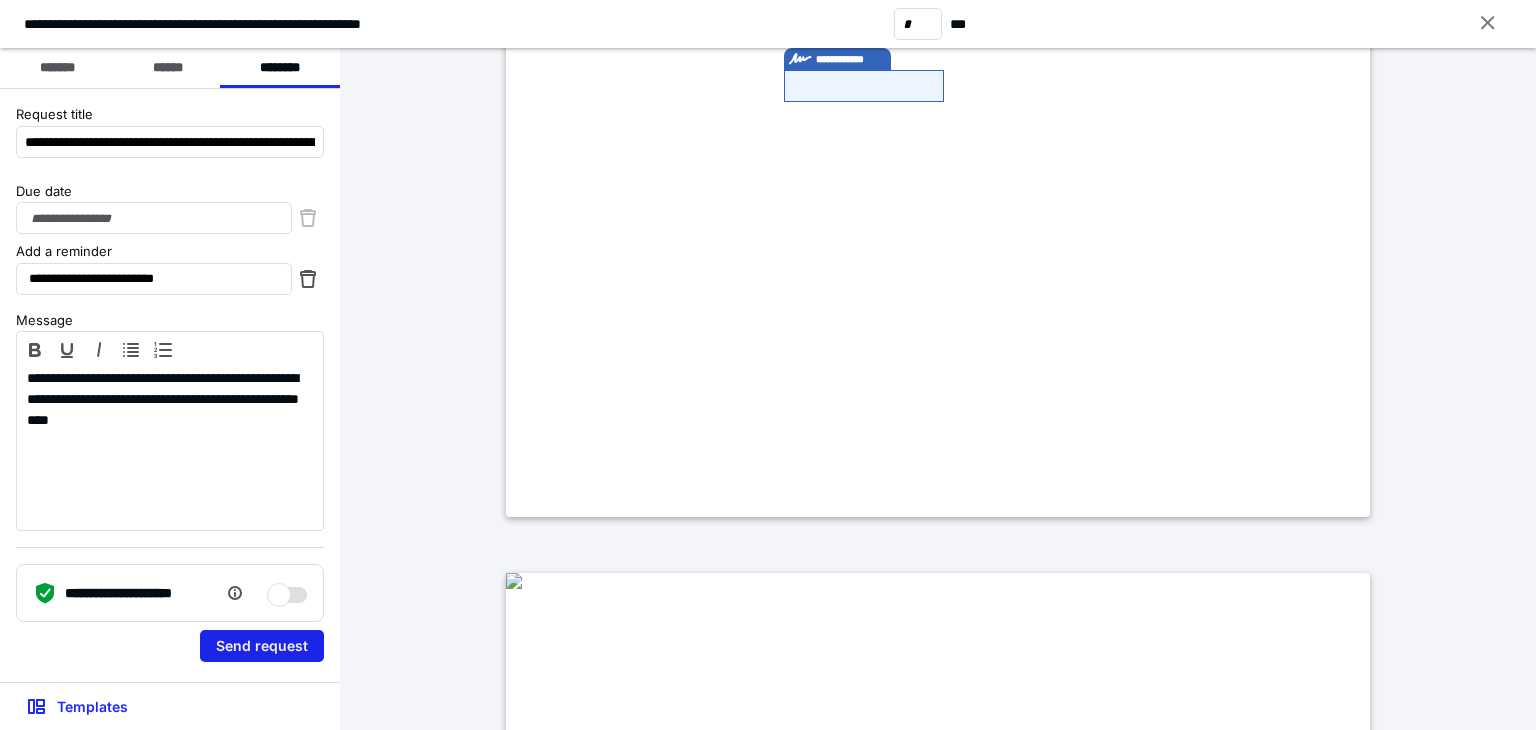 click on "Send request" at bounding box center [262, 646] 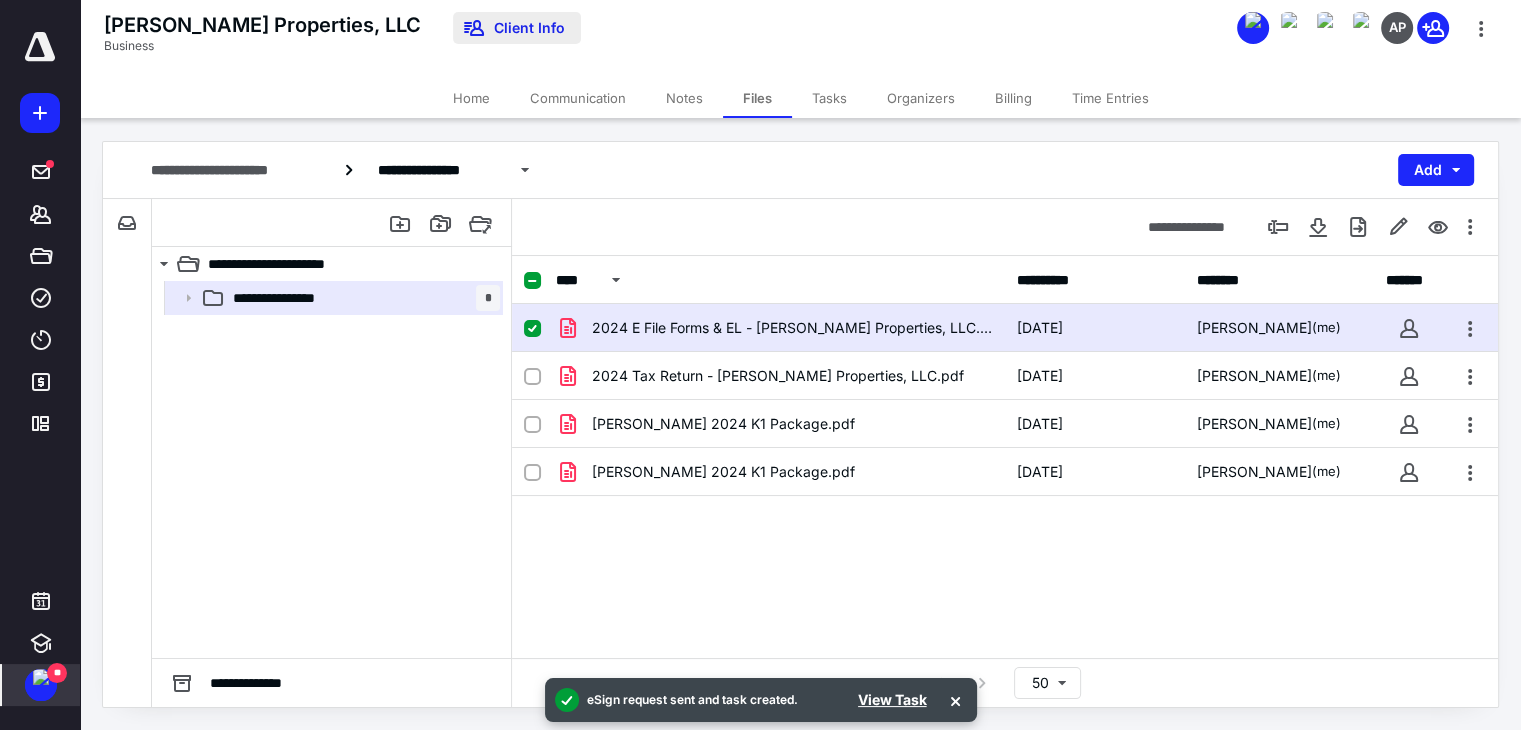 click on "Client Info" at bounding box center (517, 28) 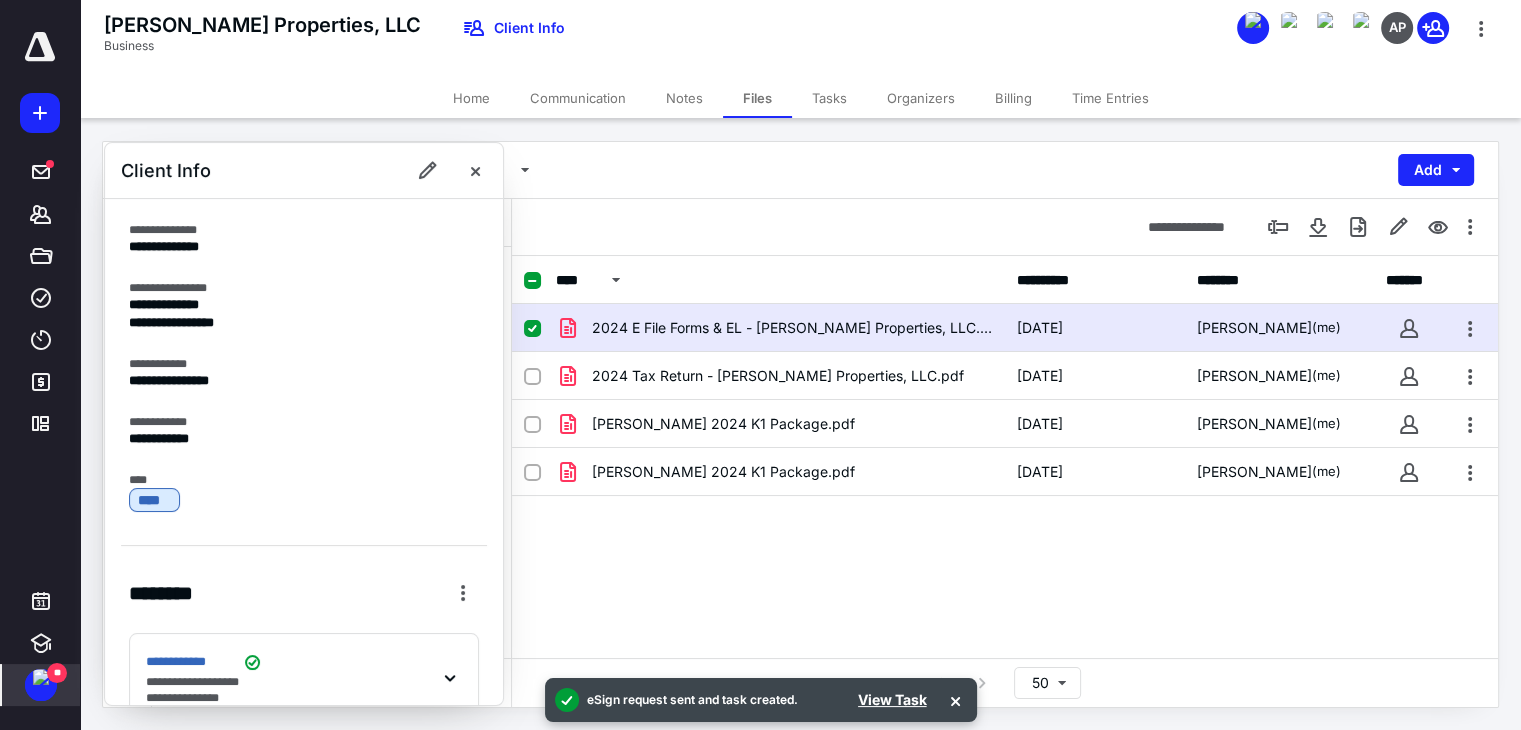 scroll, scrollTop: 496, scrollLeft: 0, axis: vertical 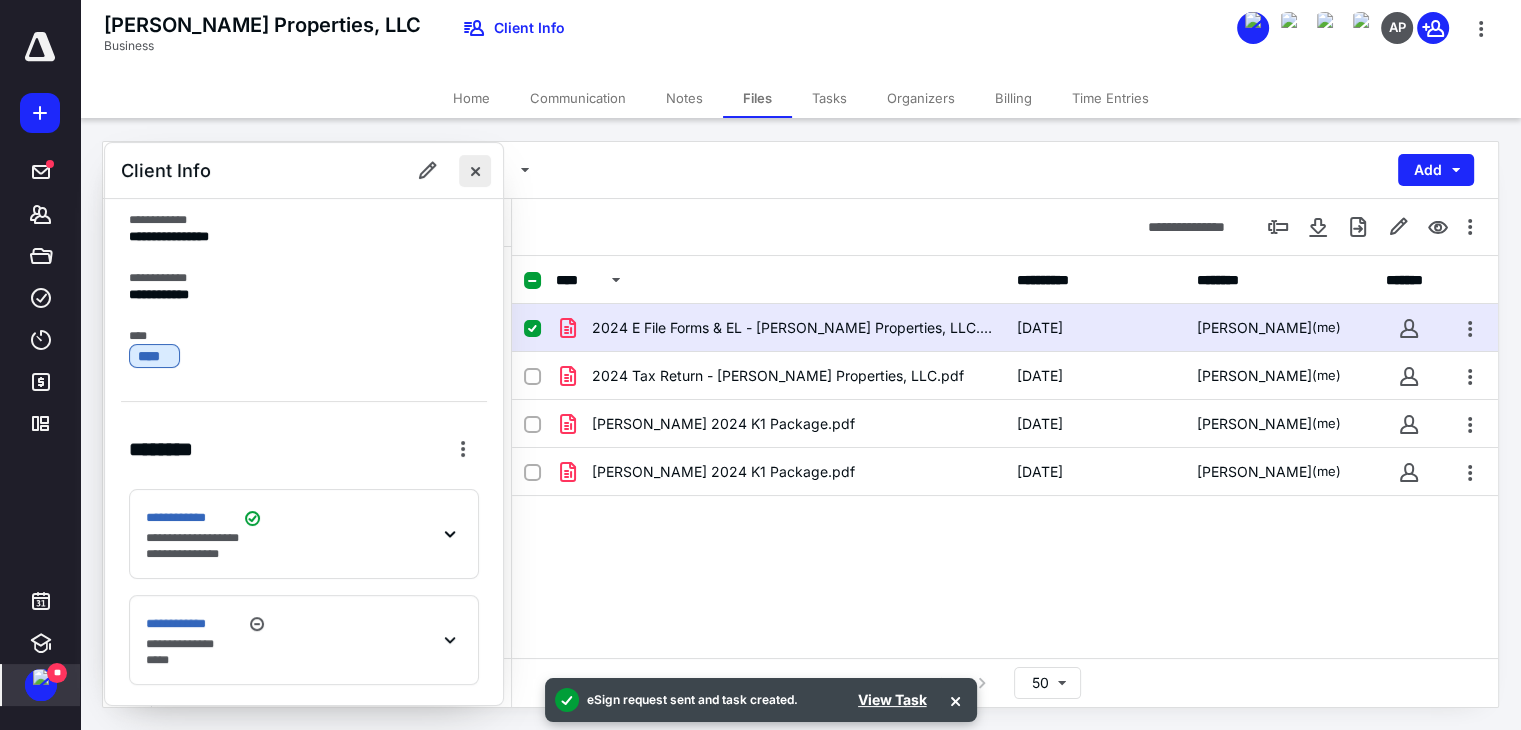 click at bounding box center (475, 171) 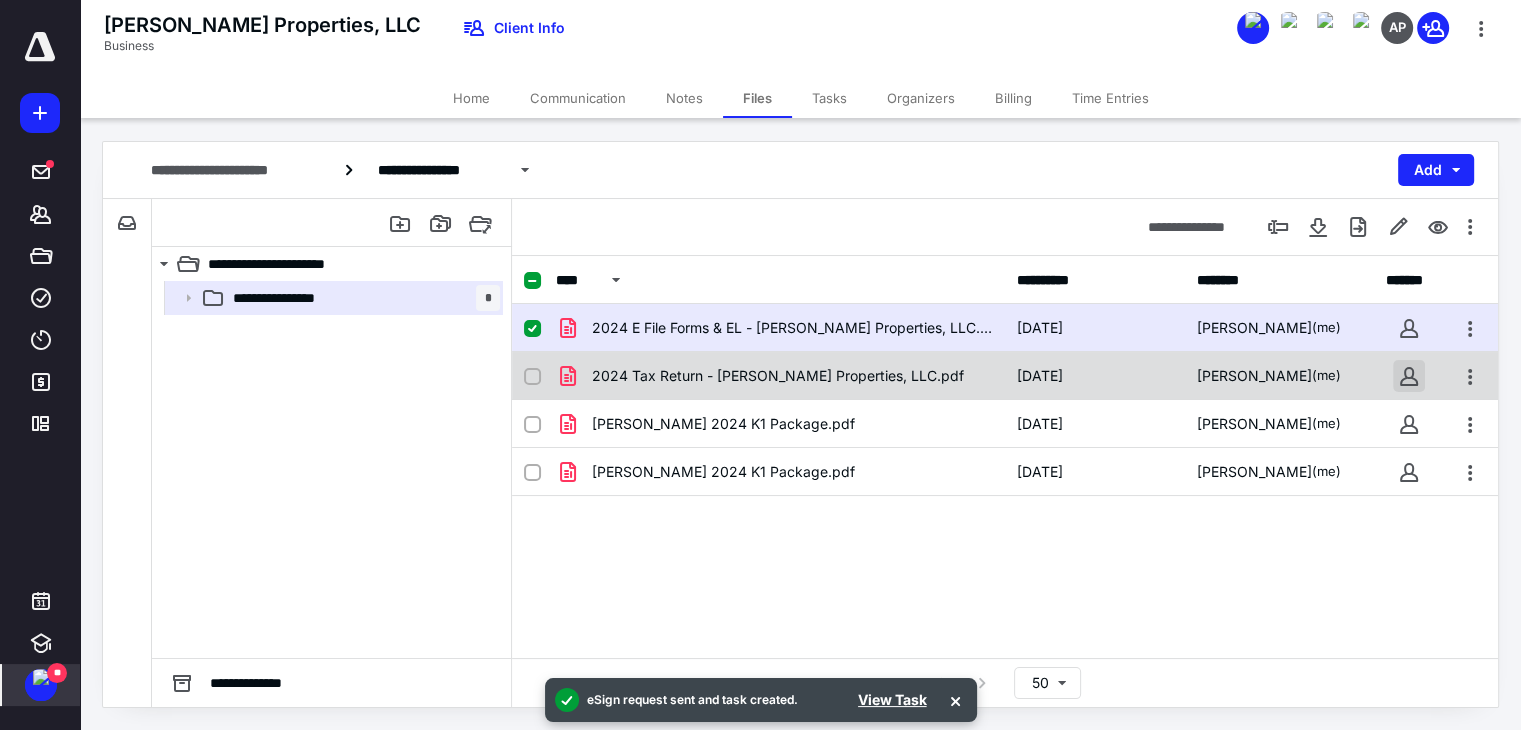 click at bounding box center [1409, 376] 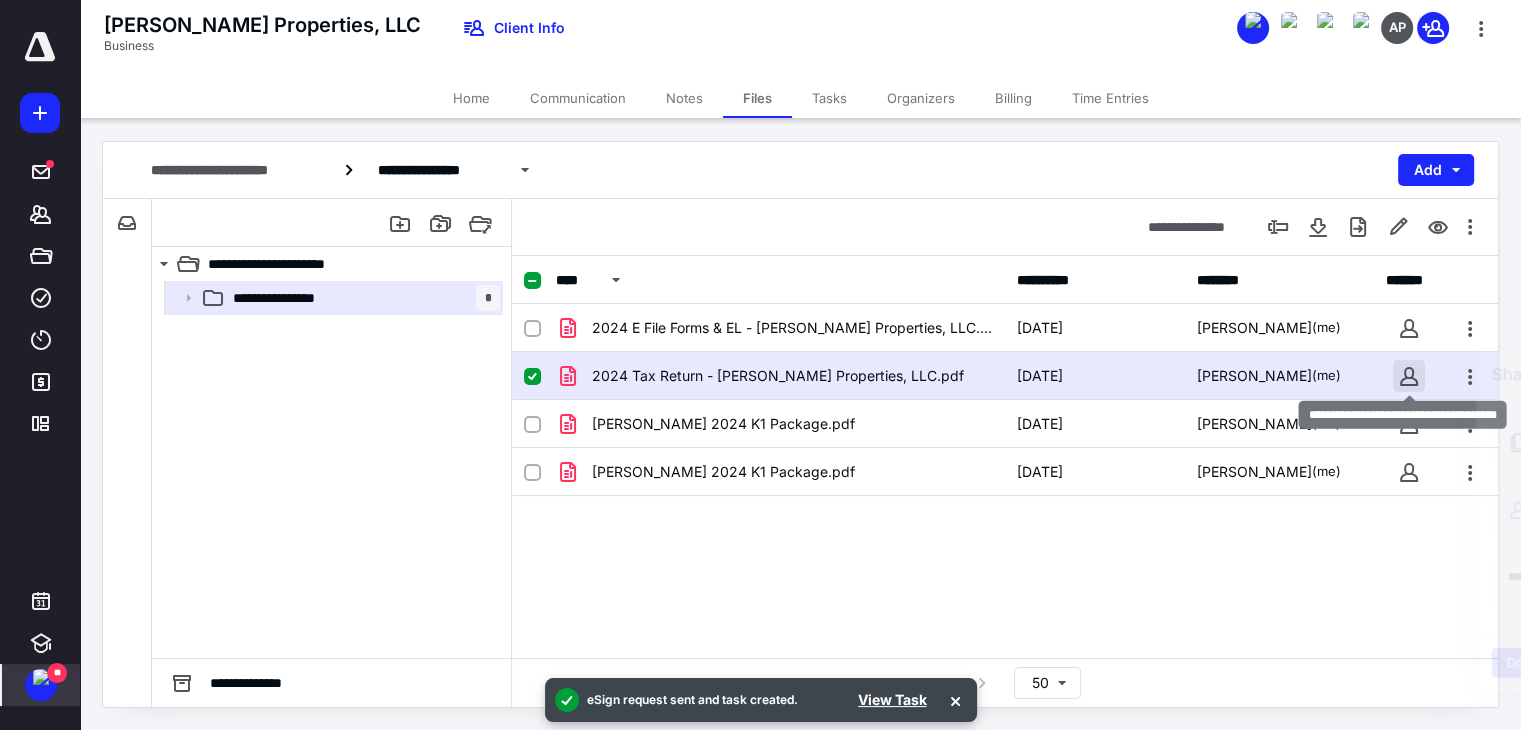 checkbox on "false" 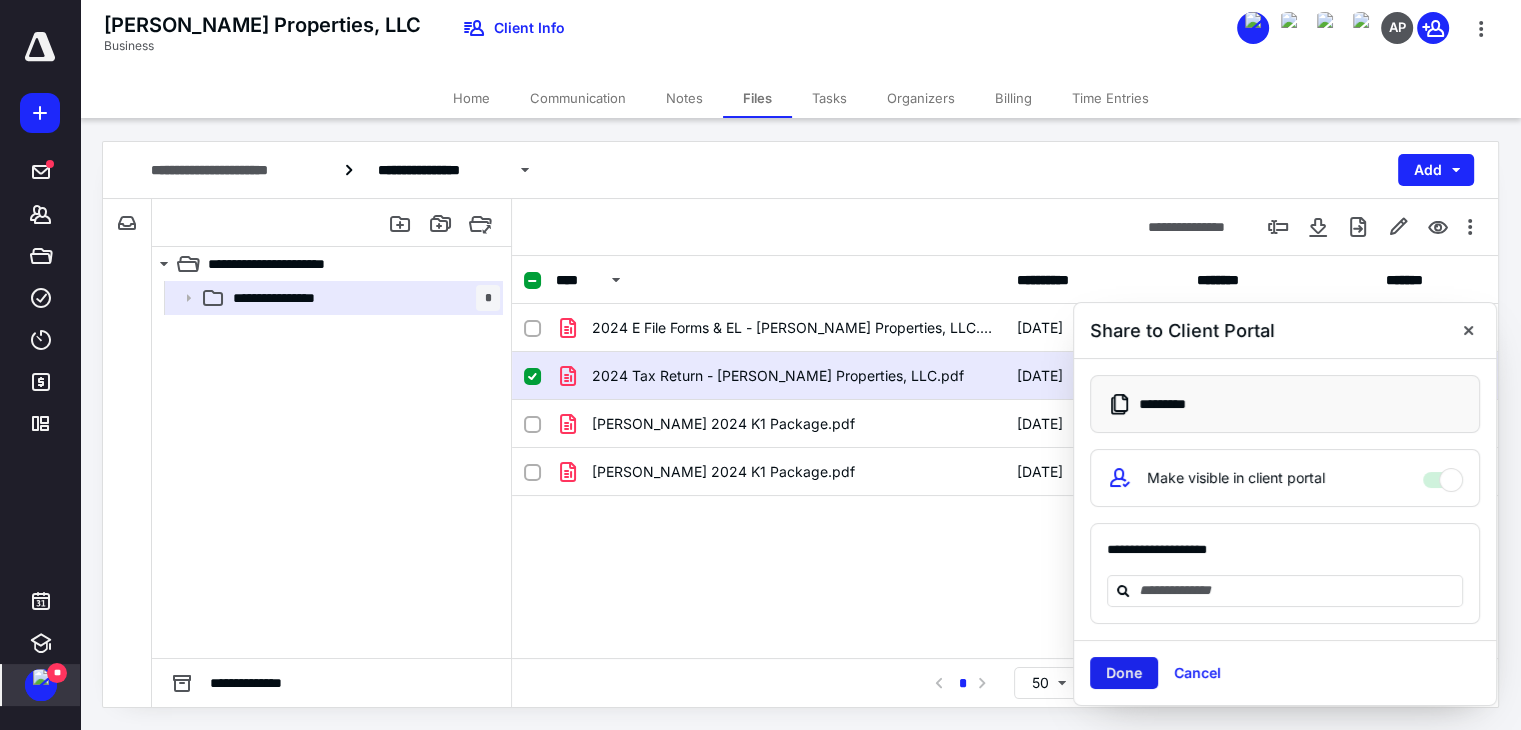 click on "Done" at bounding box center [1124, 673] 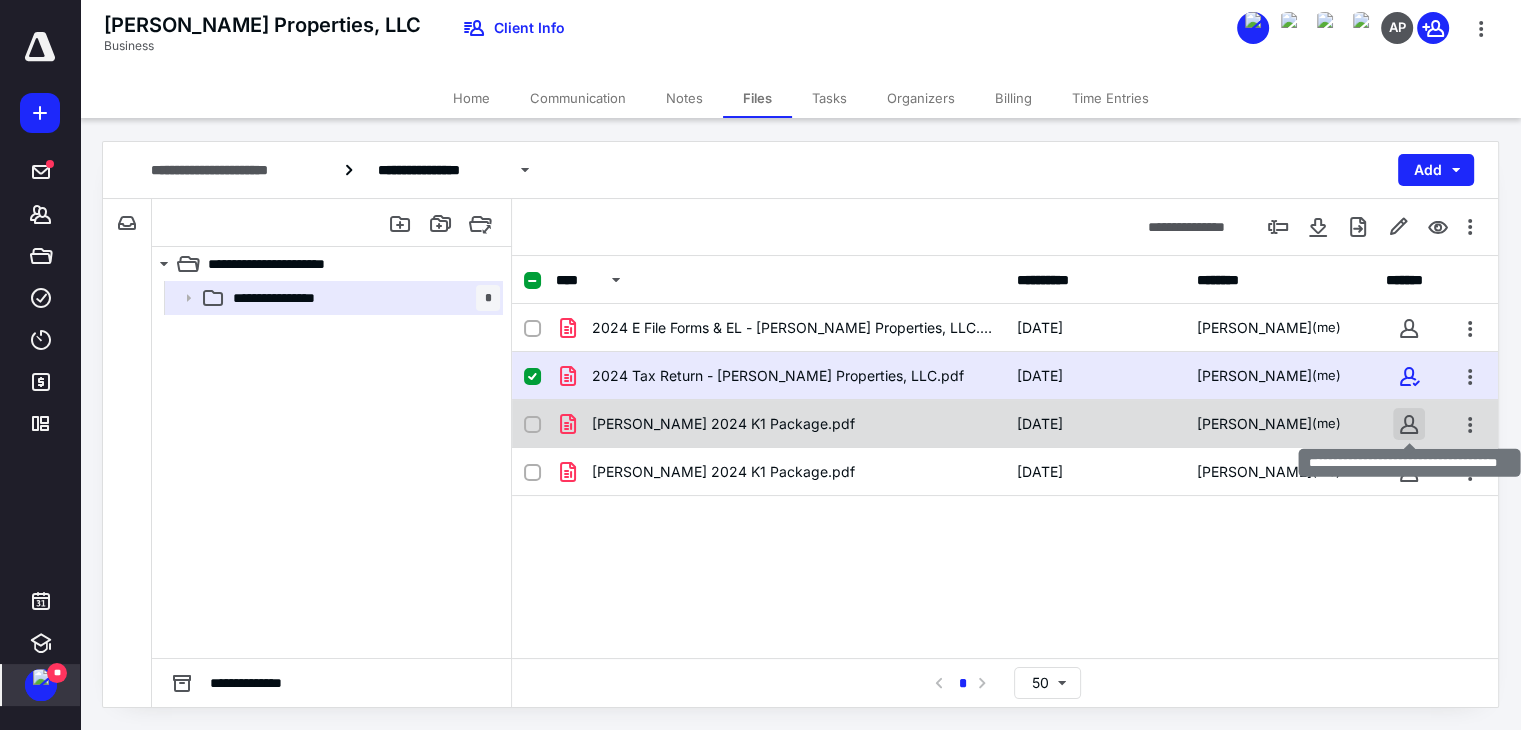 click at bounding box center [1409, 424] 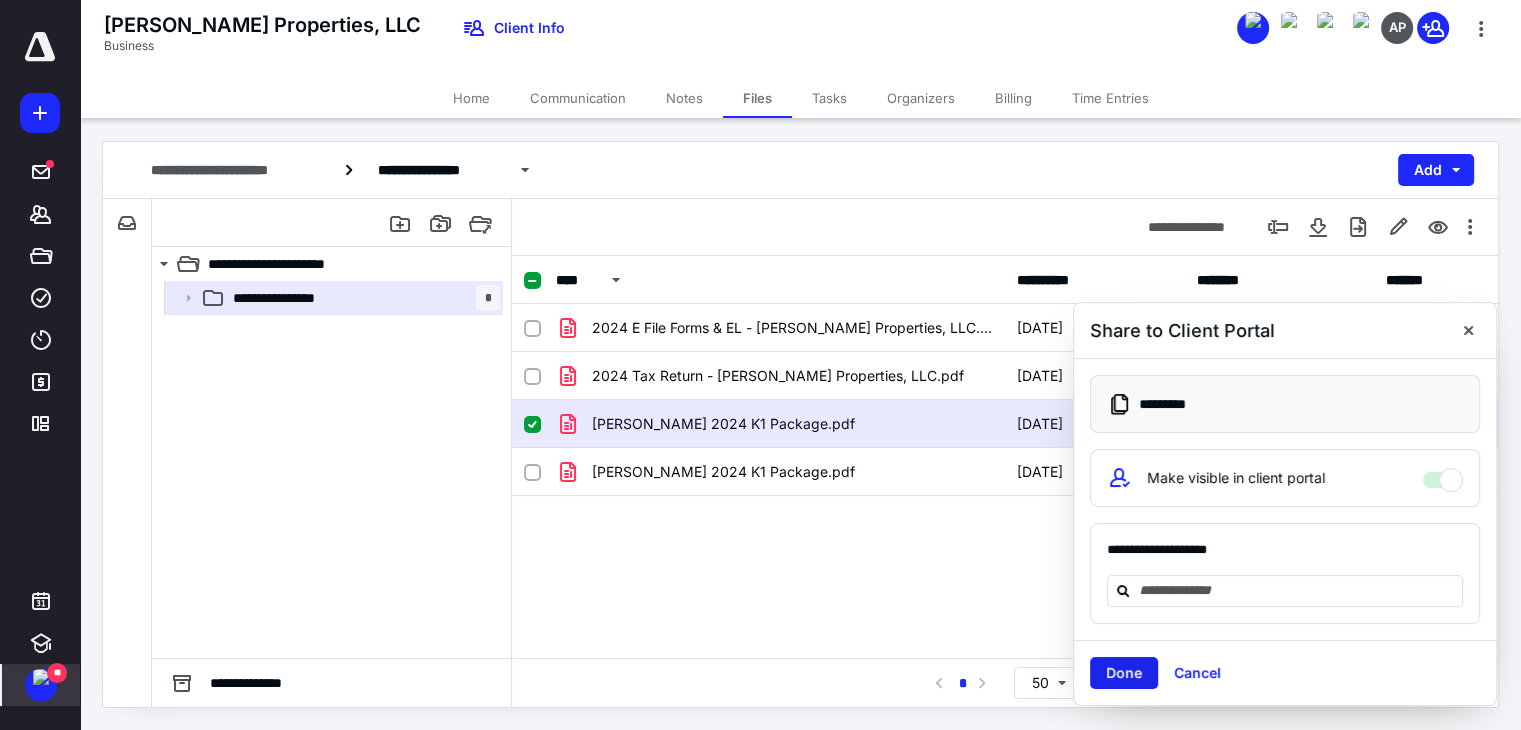 click on "Done" at bounding box center [1124, 673] 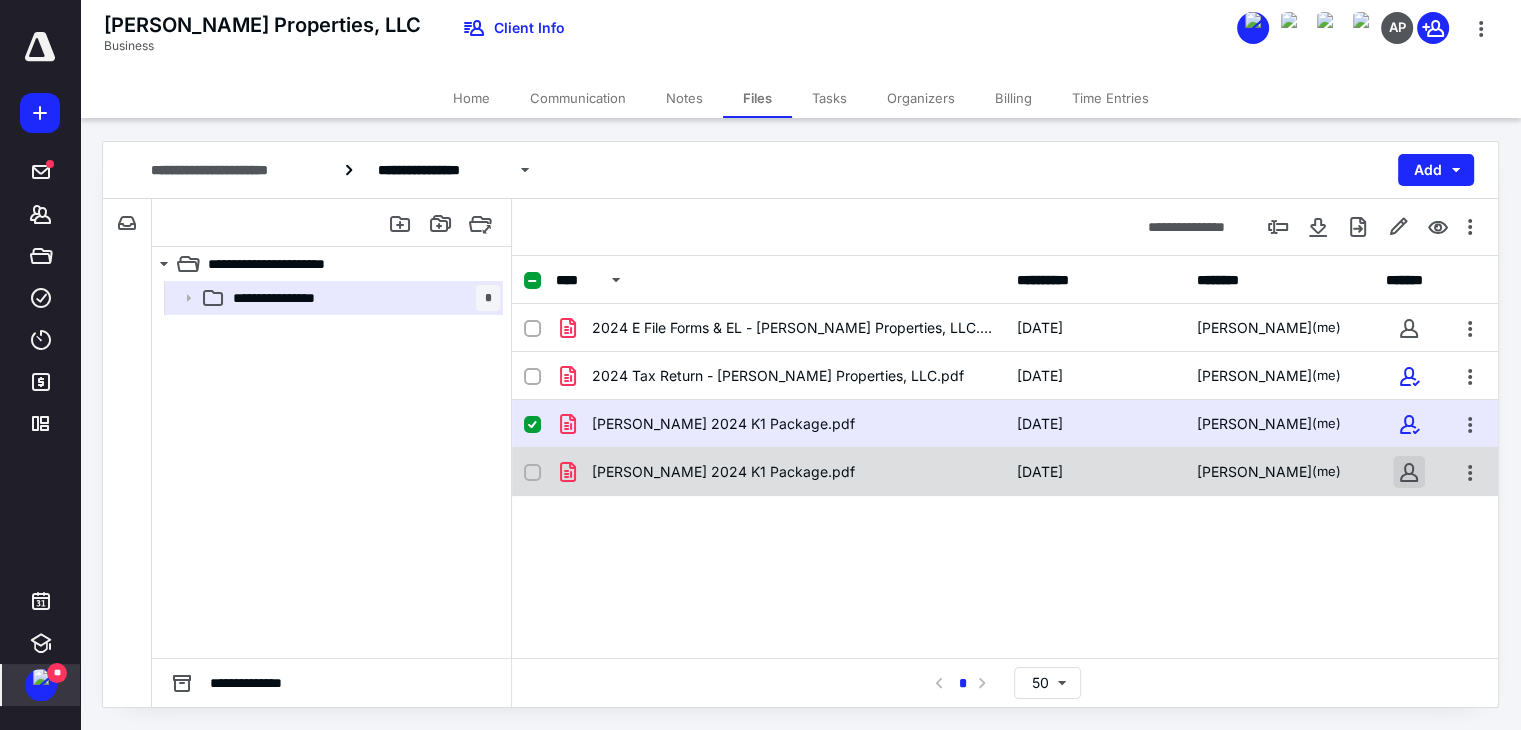 click at bounding box center (1409, 472) 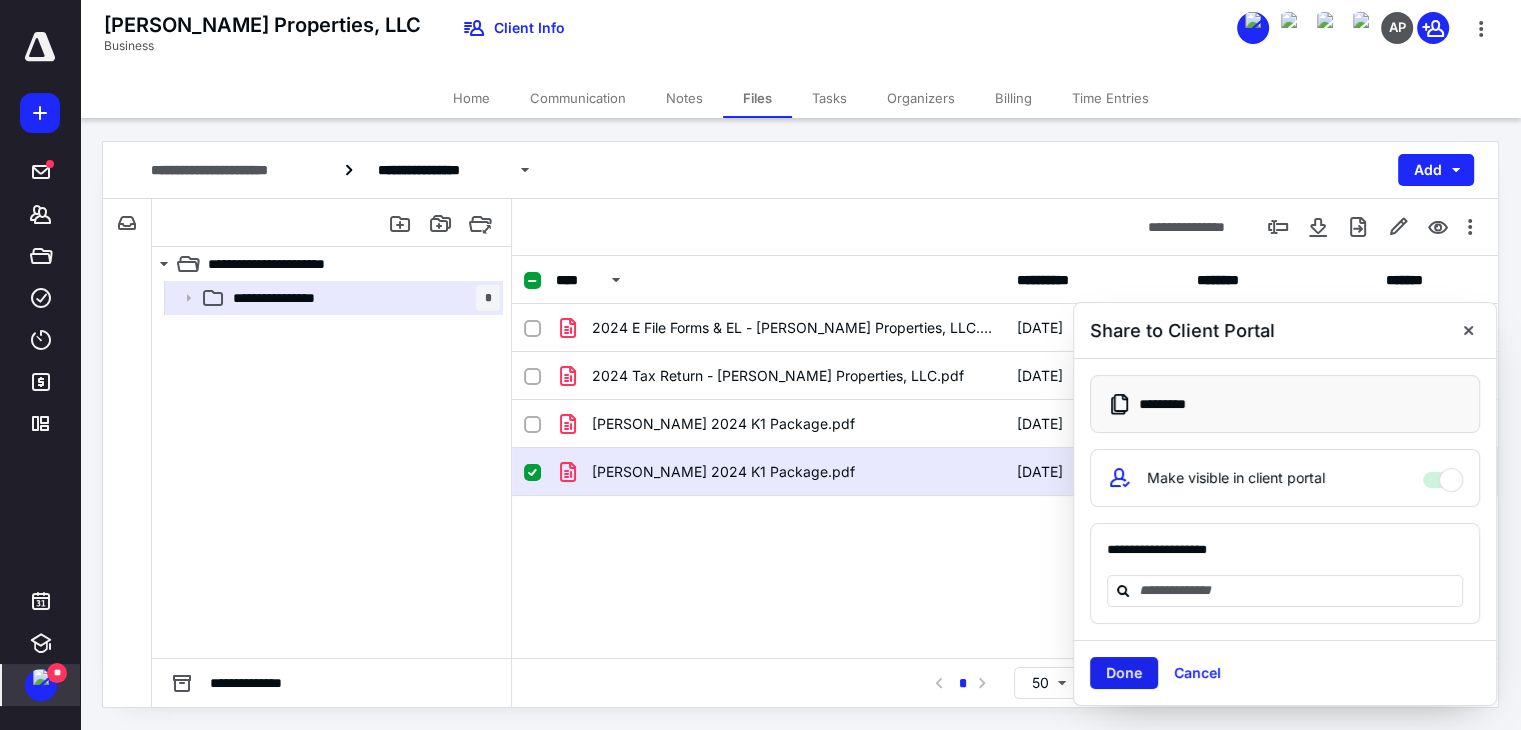 click on "Done" at bounding box center (1124, 673) 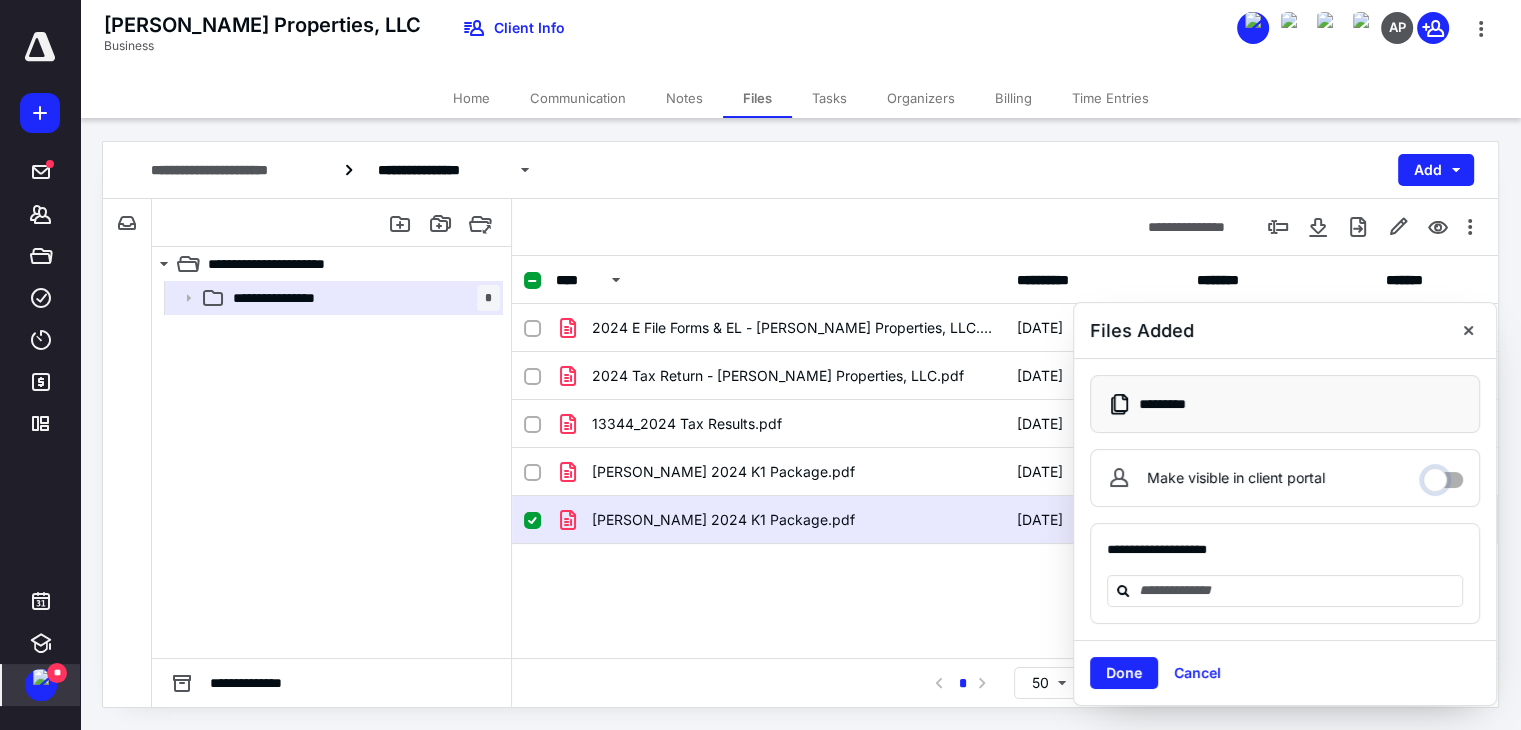 click on "Make visible in client portal" at bounding box center (1443, 475) 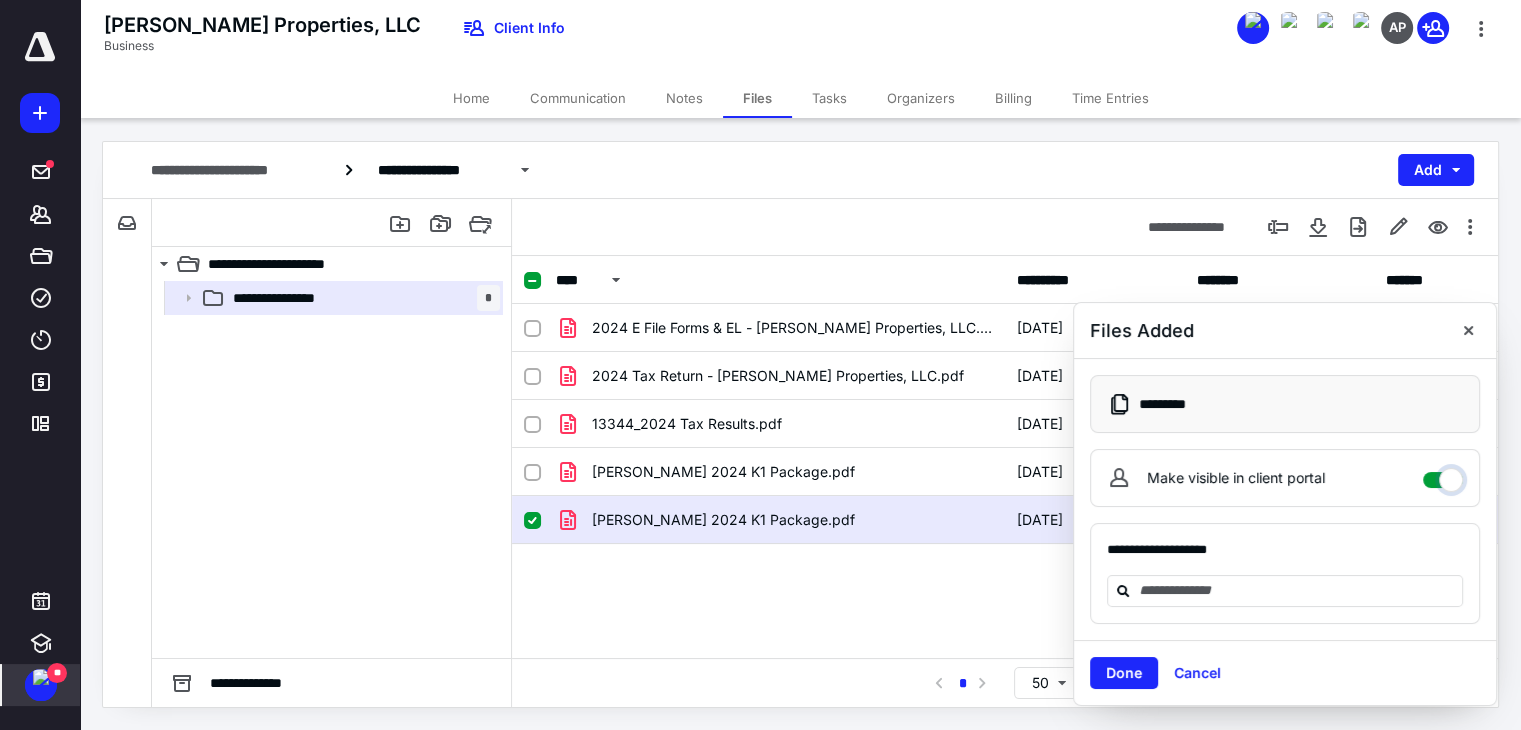 checkbox on "****" 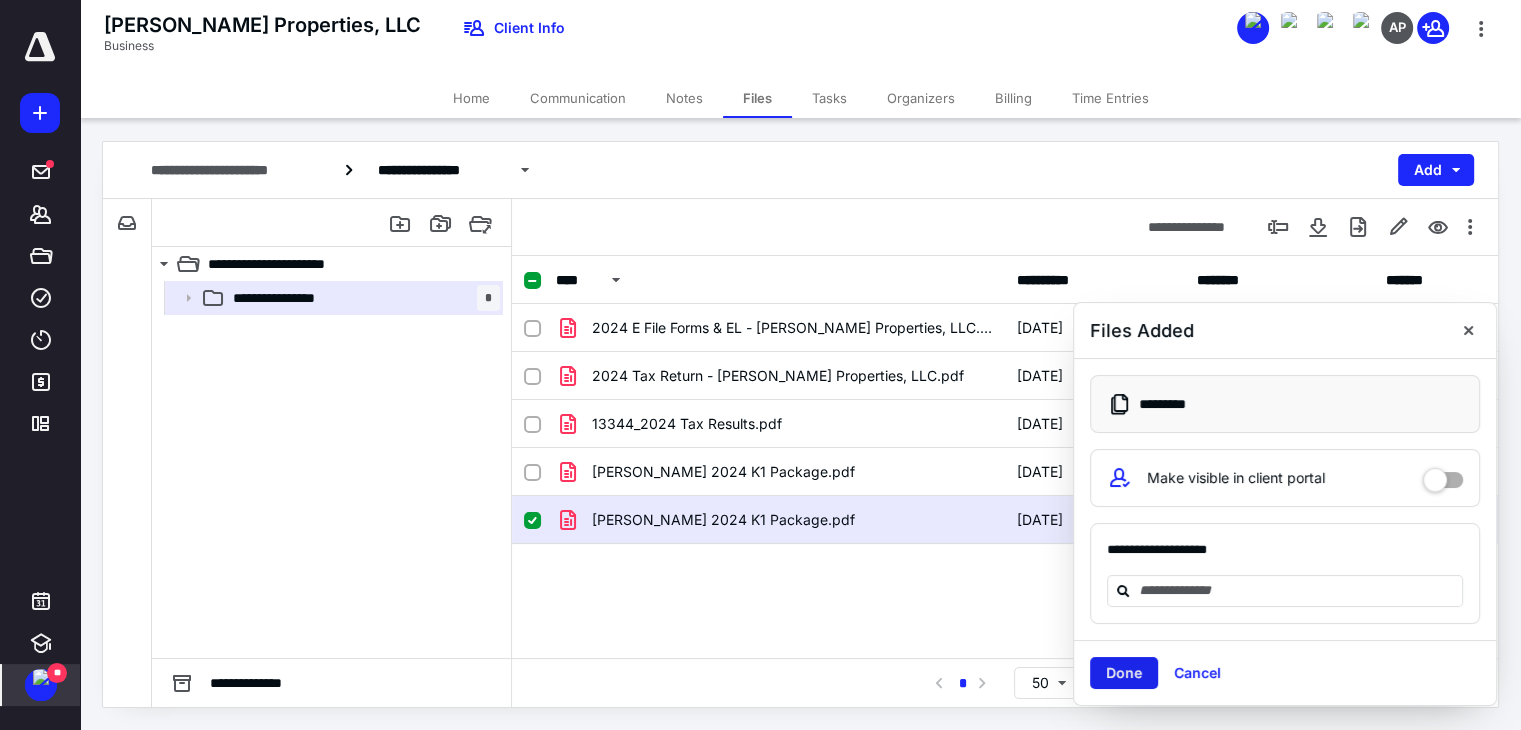 click on "Done" at bounding box center (1124, 673) 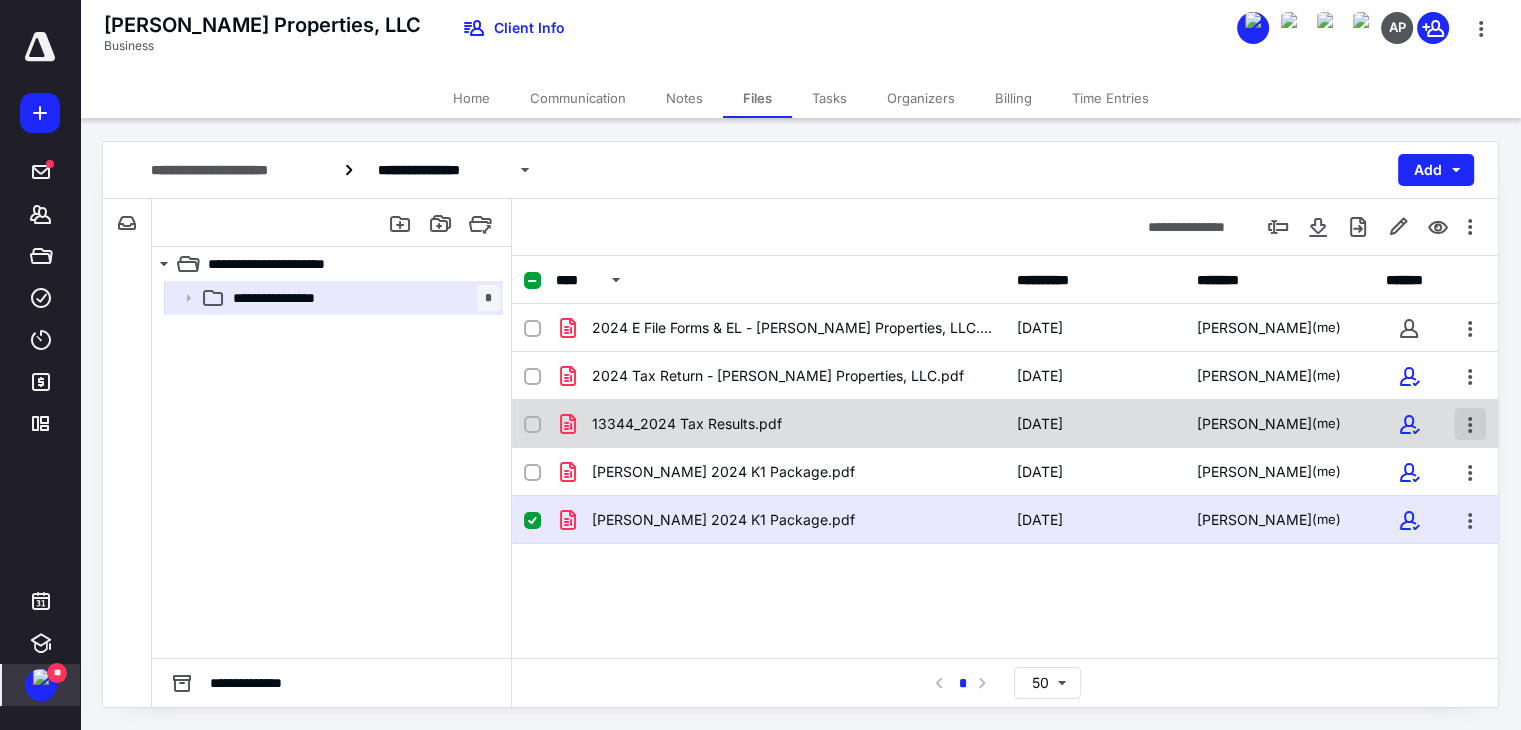click at bounding box center (1470, 424) 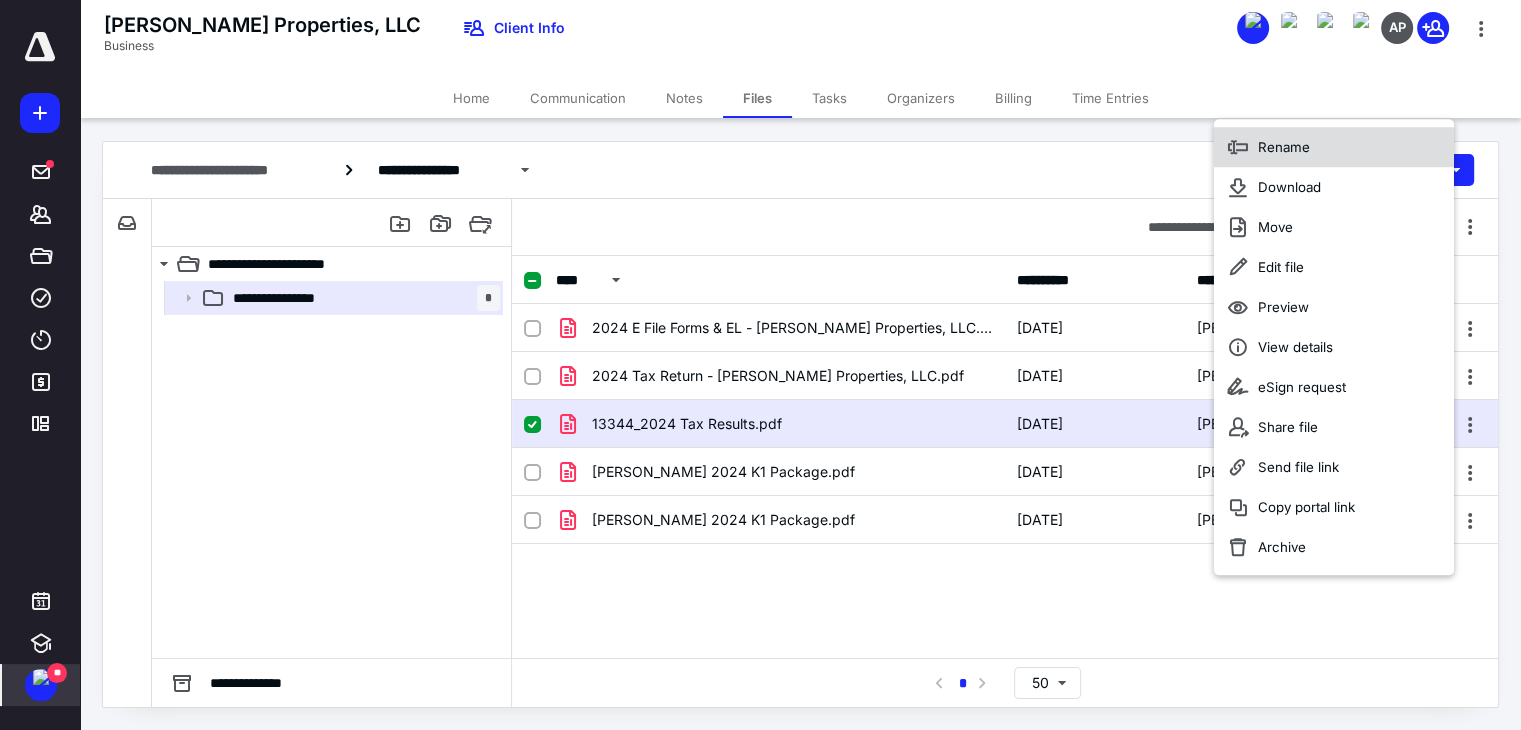click on "Rename" at bounding box center [1284, 147] 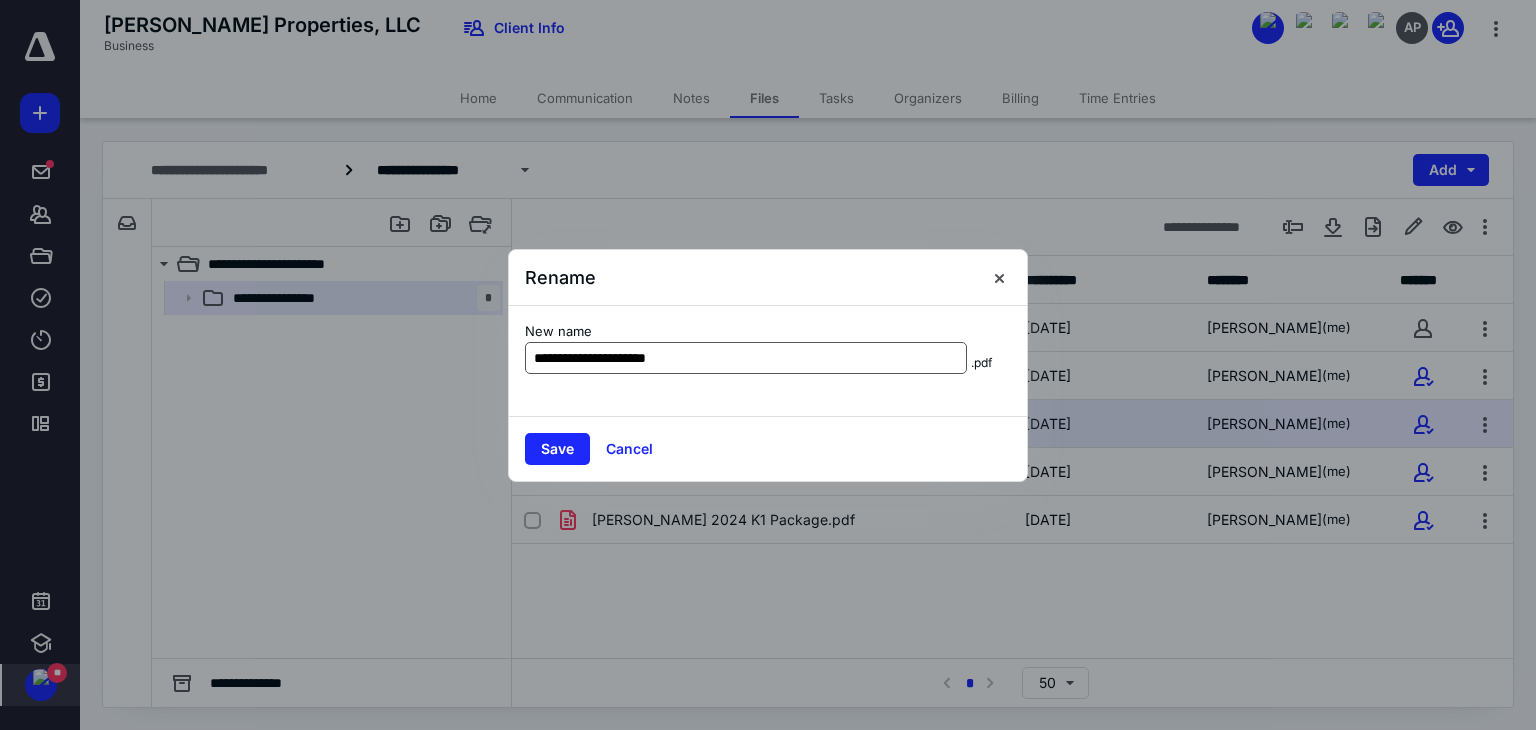 click on "**********" at bounding box center (746, 358) 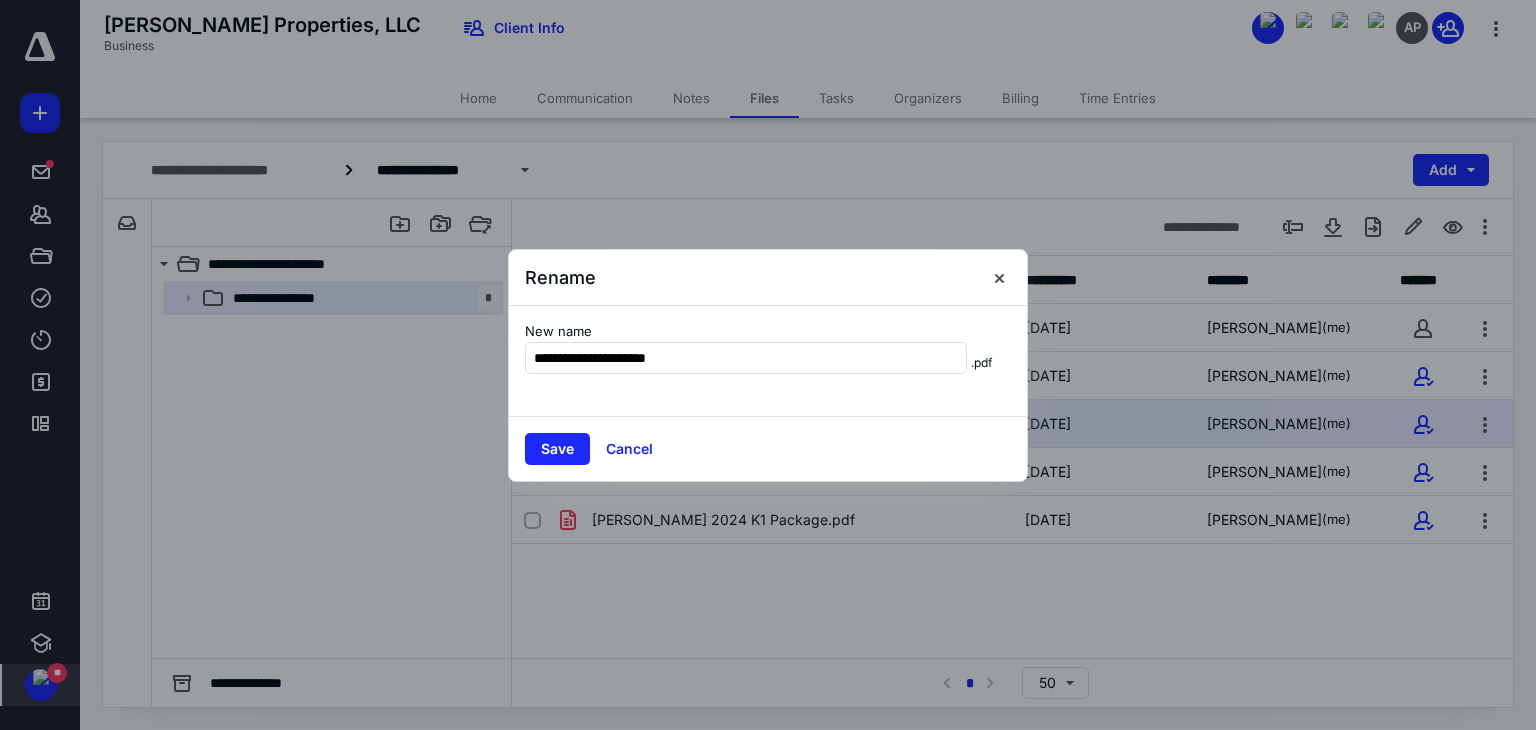 drag, startPoint x: 584, startPoint y: 360, endPoint x: 468, endPoint y: 358, distance: 116.01724 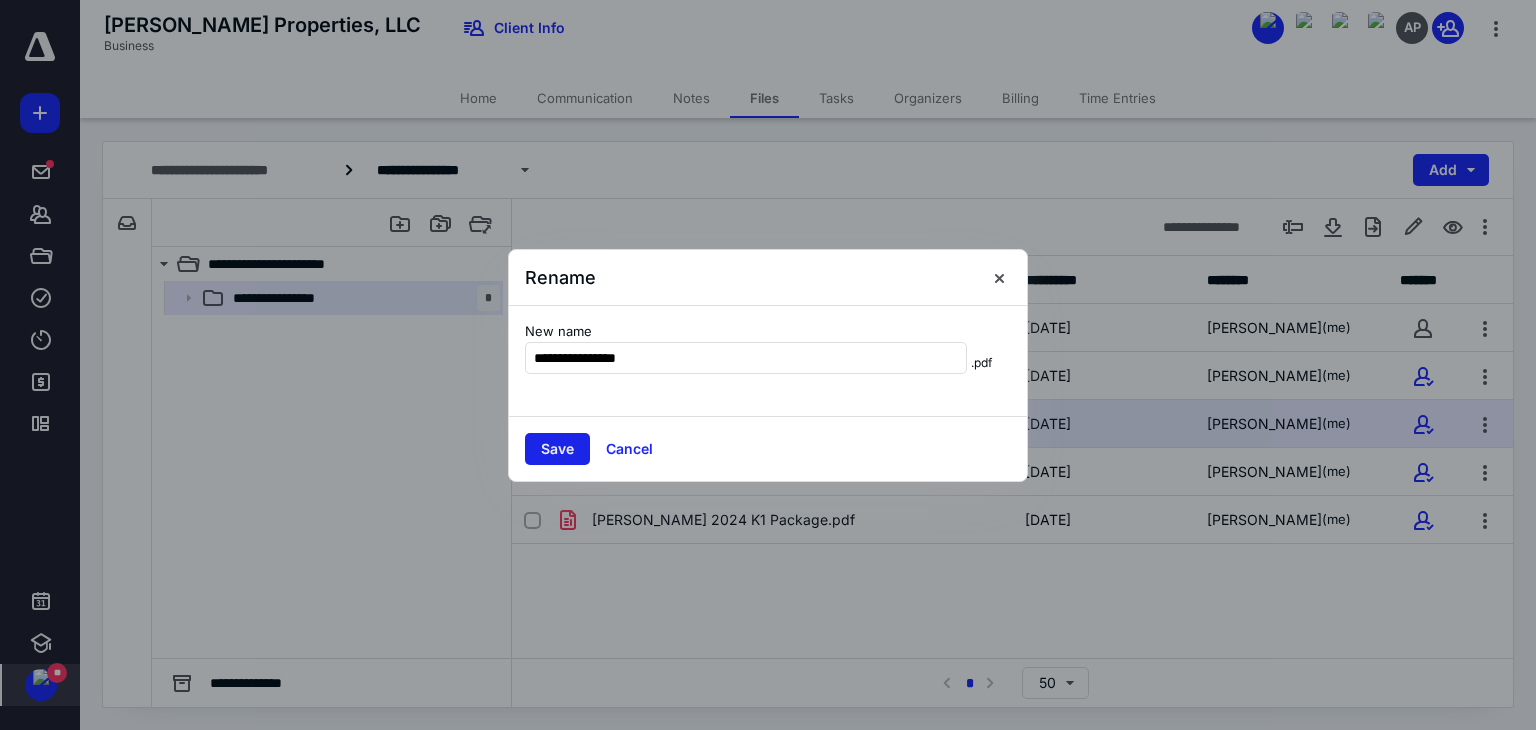 type on "**********" 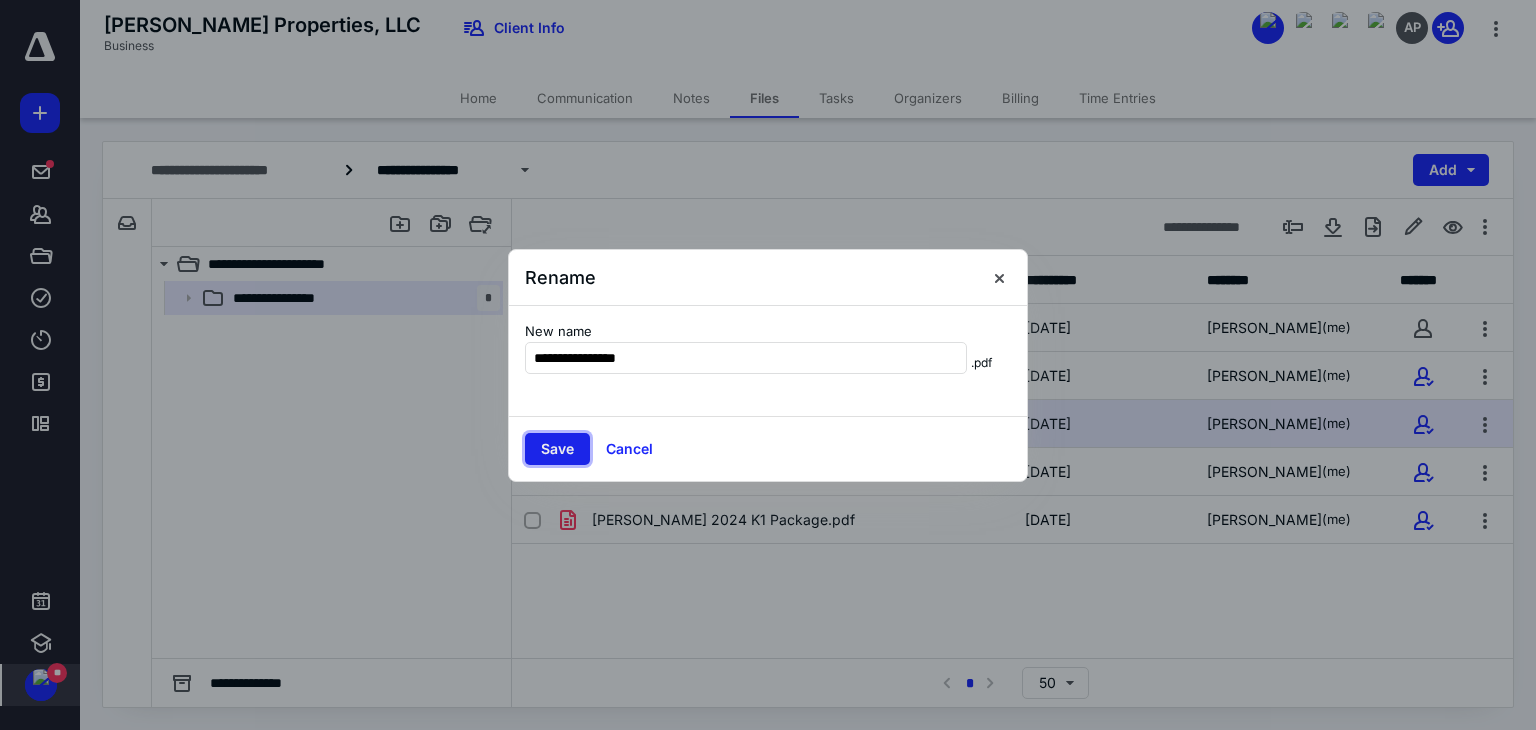 click on "Save" at bounding box center (557, 449) 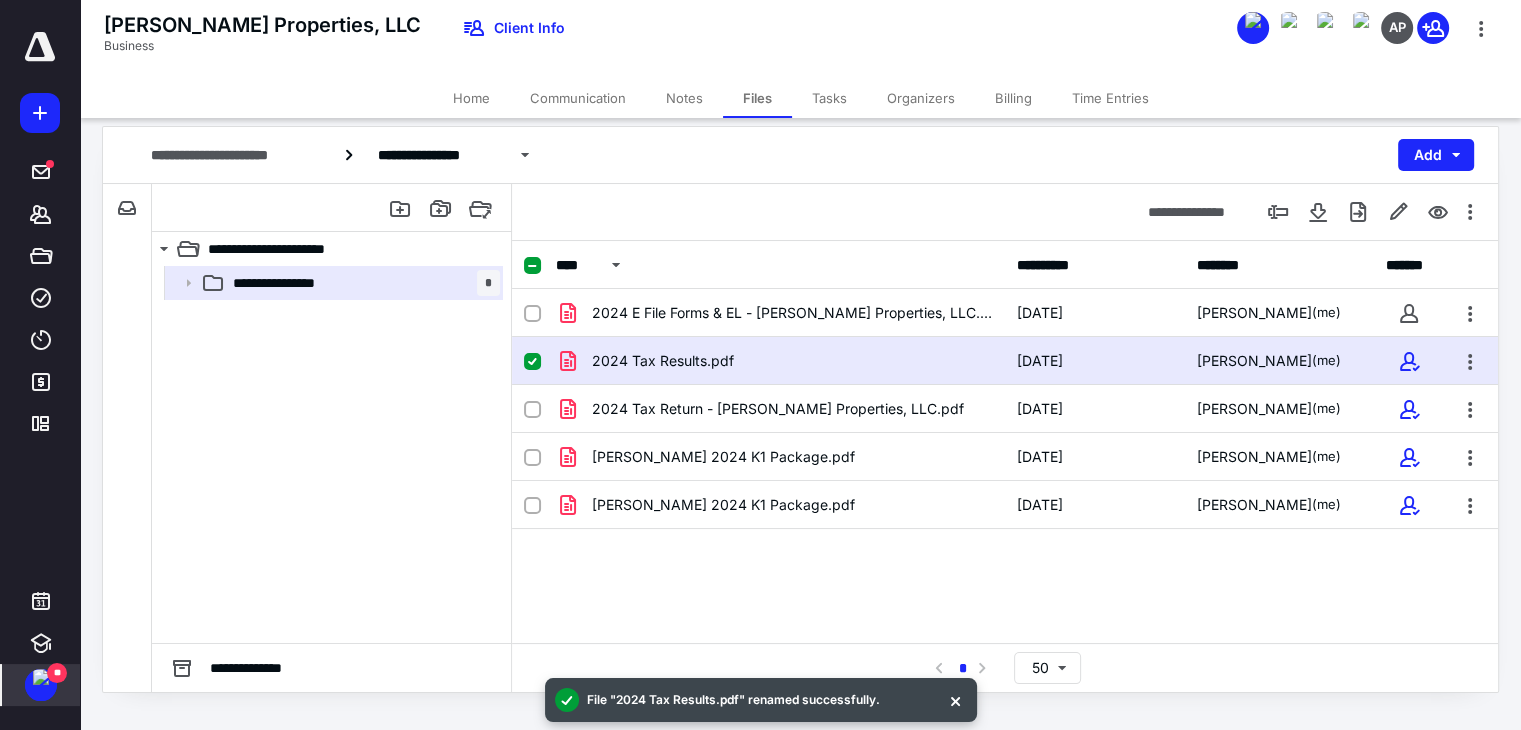 scroll, scrollTop: 18, scrollLeft: 0, axis: vertical 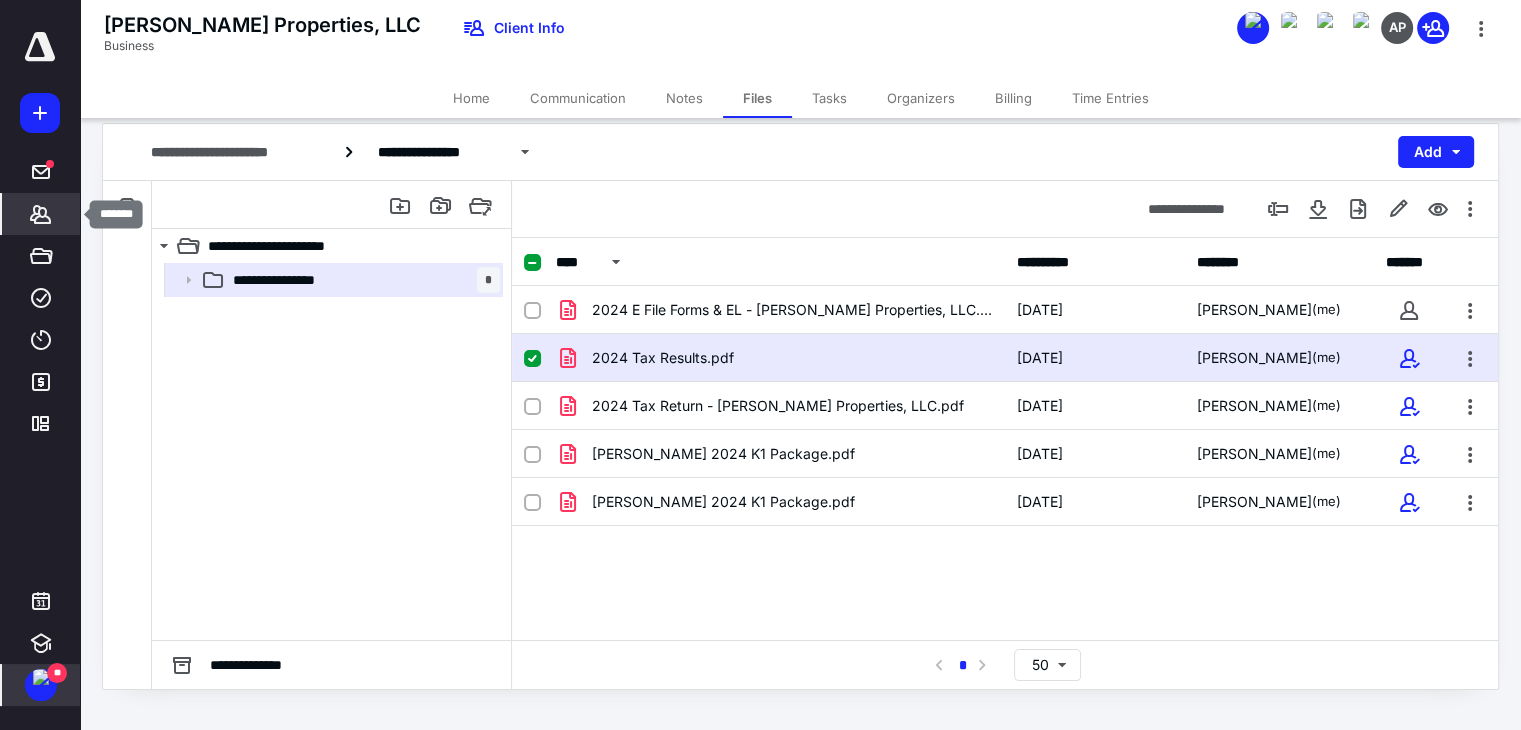 click 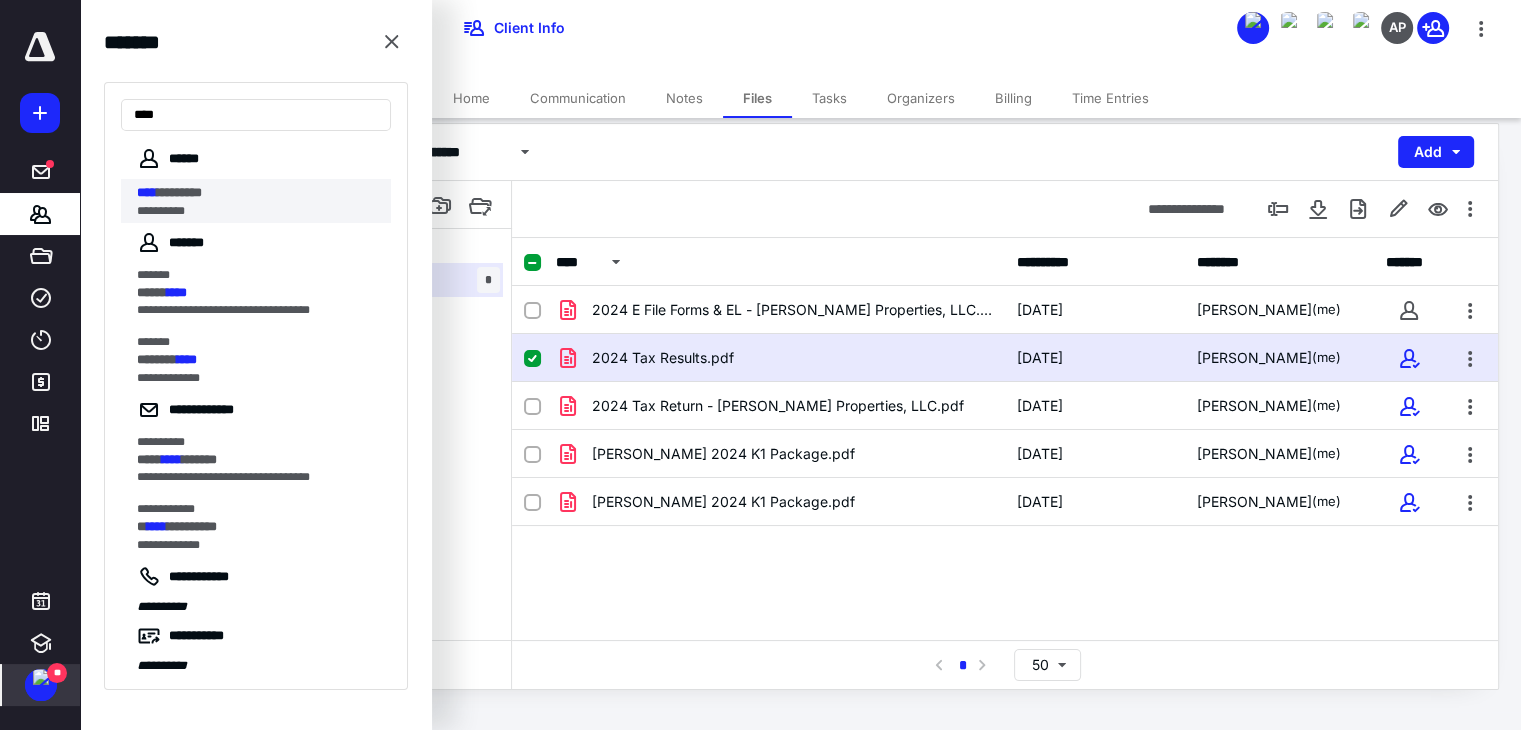 type on "****" 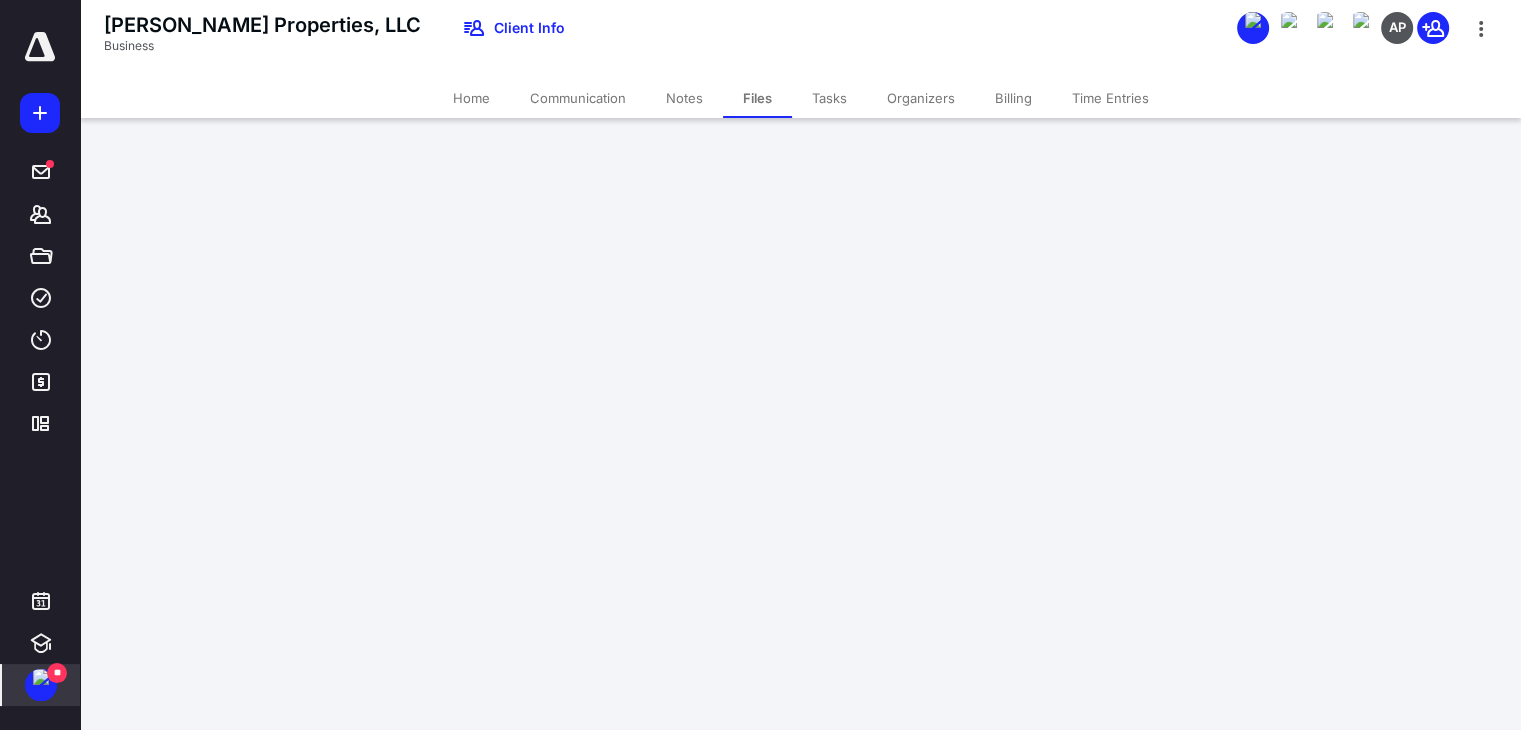 scroll, scrollTop: 0, scrollLeft: 0, axis: both 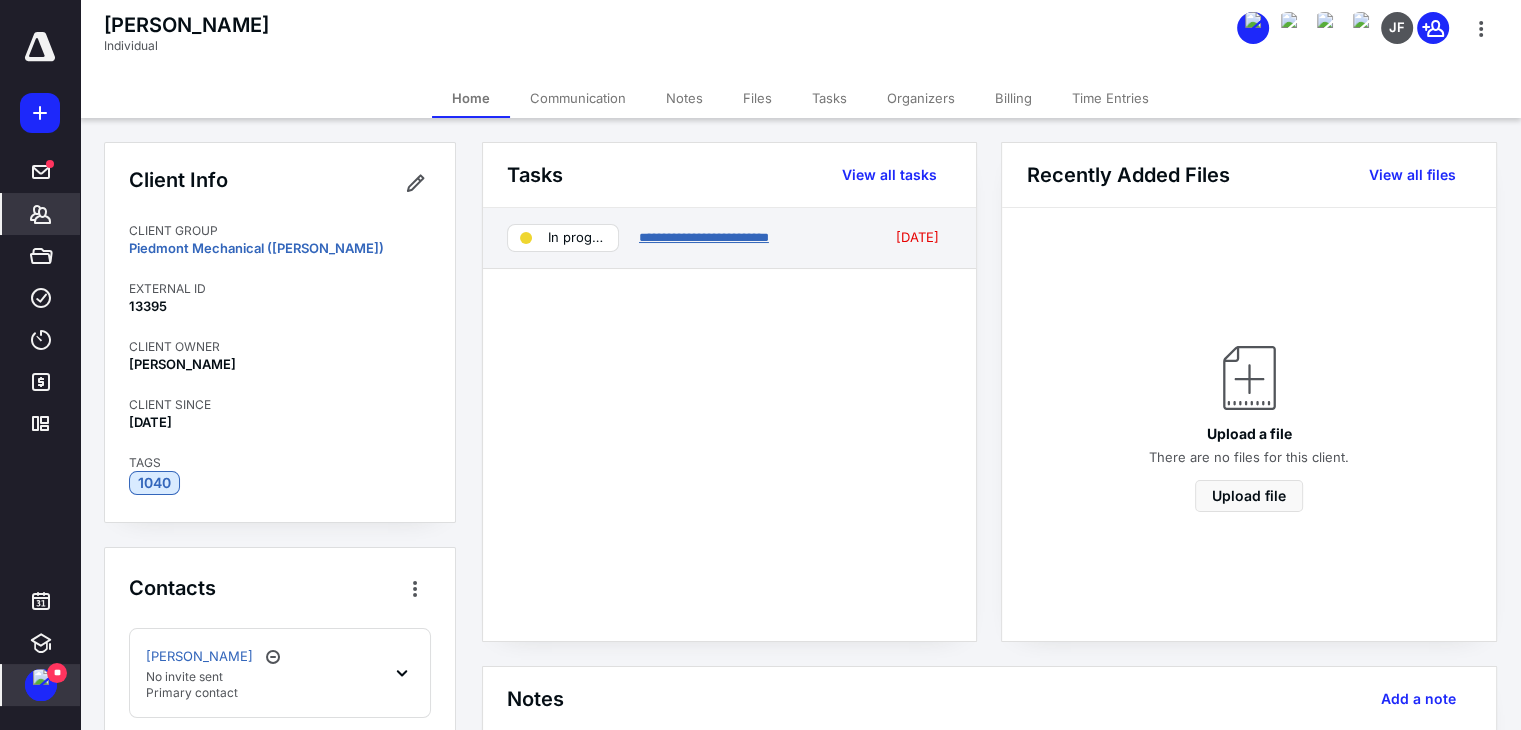 click on "**********" at bounding box center [704, 237] 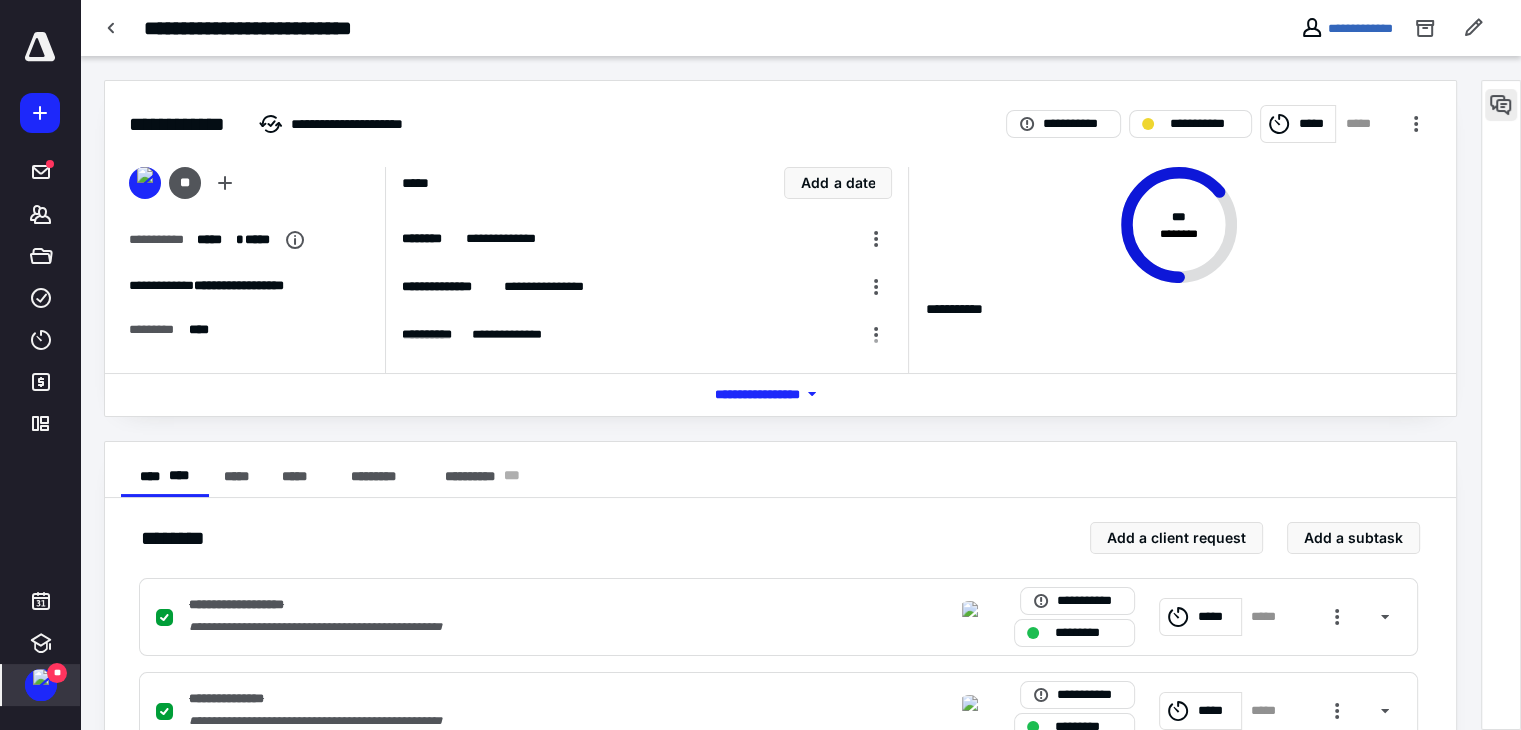 click at bounding box center [1501, 105] 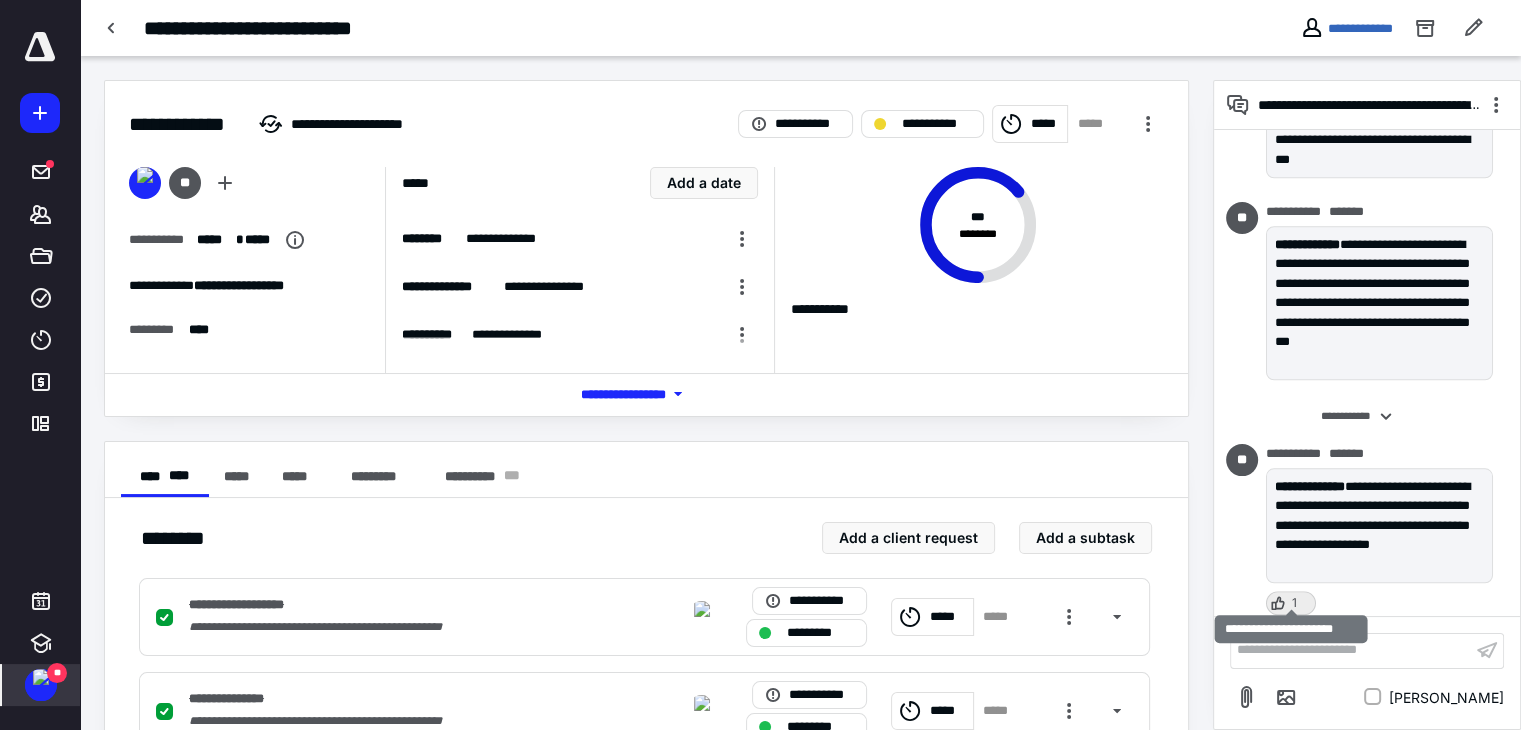 scroll, scrollTop: 2089, scrollLeft: 0, axis: vertical 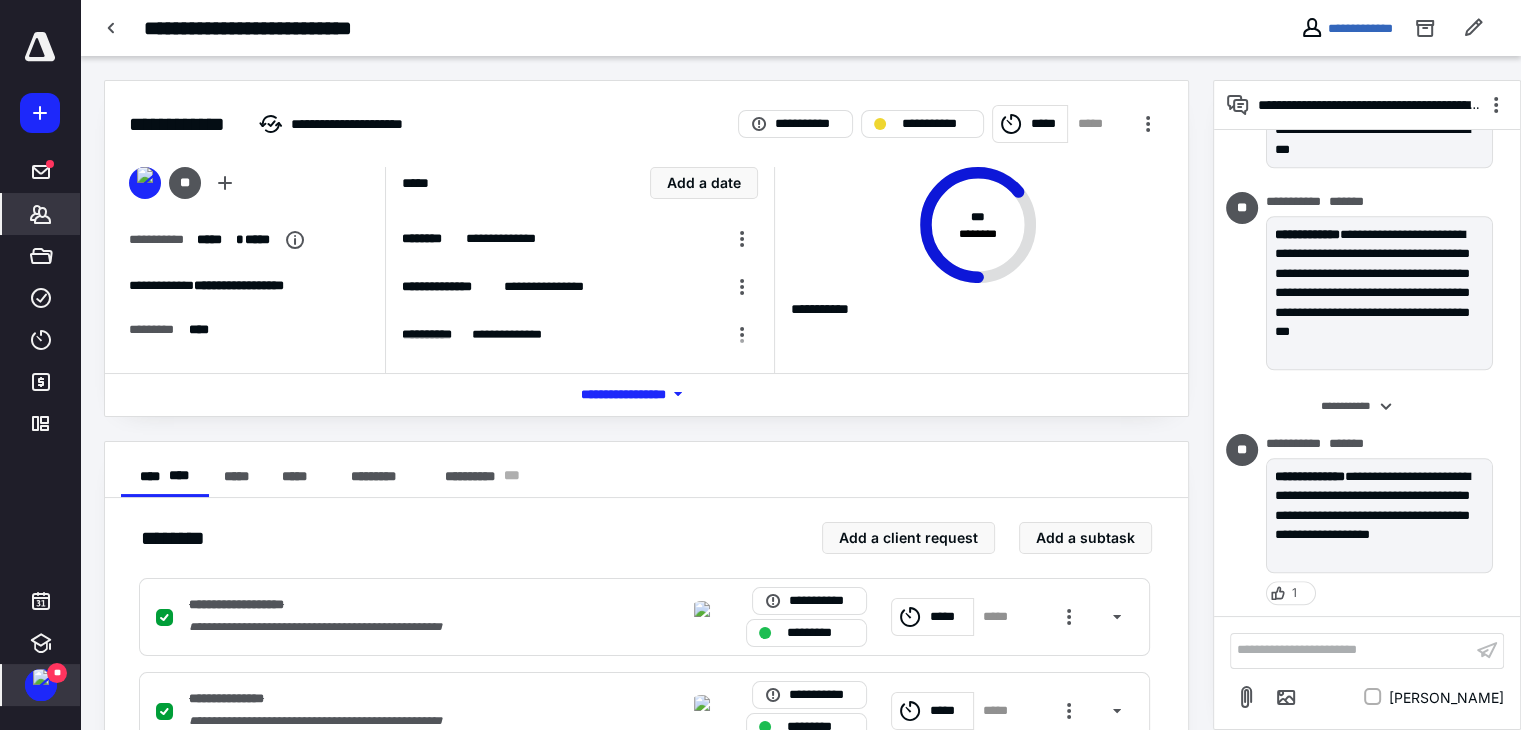 click 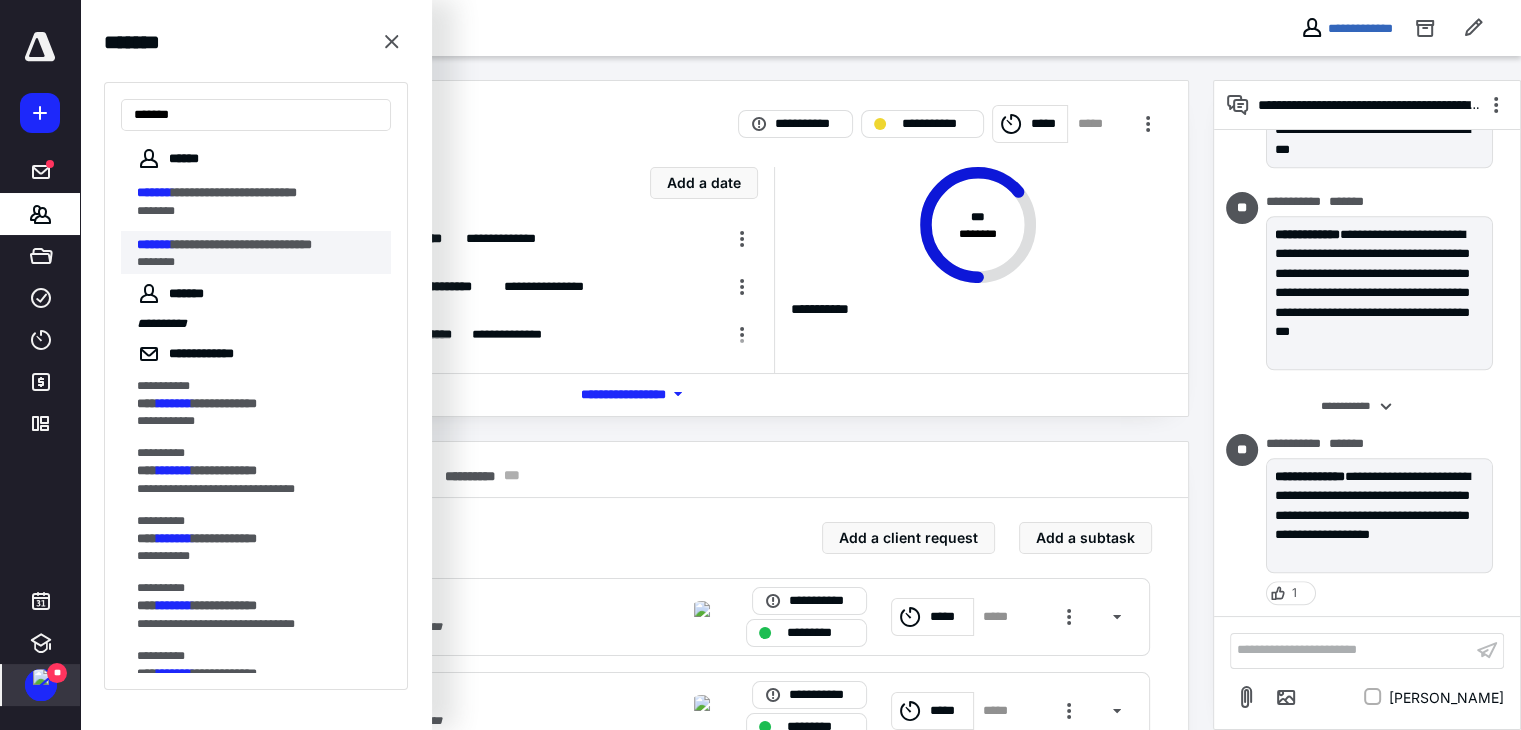 type on "*******" 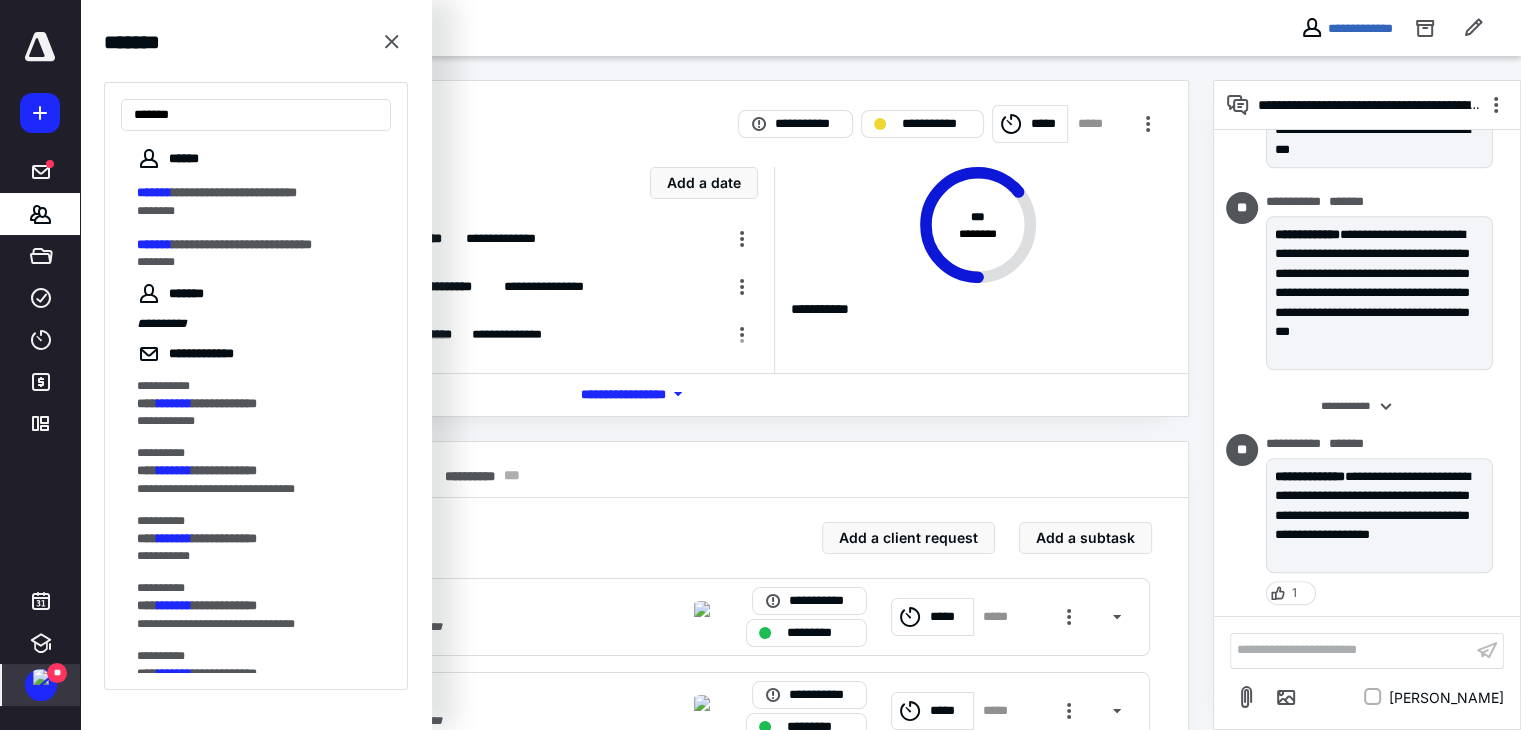 click on "********" at bounding box center (250, 262) 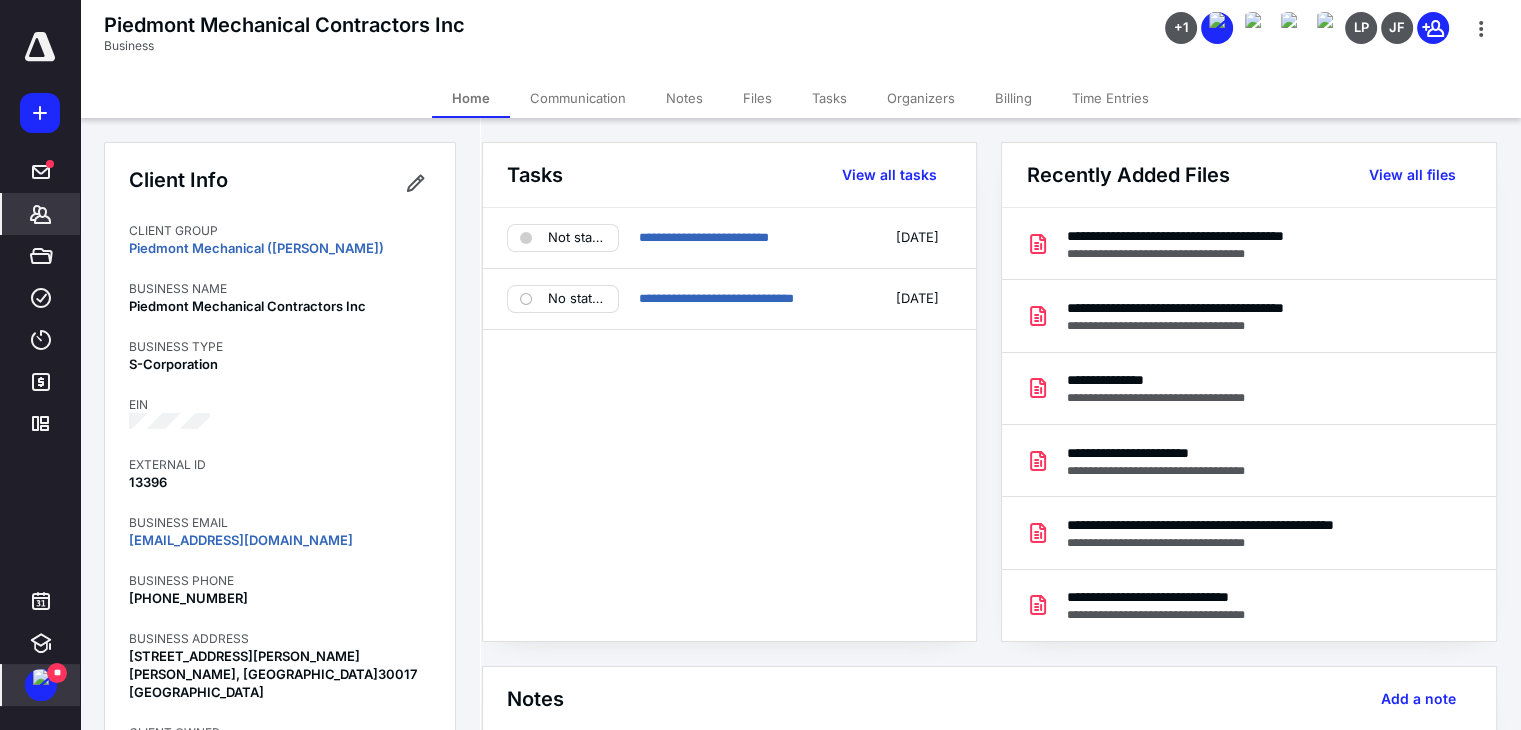 click on "Tasks" at bounding box center [829, 98] 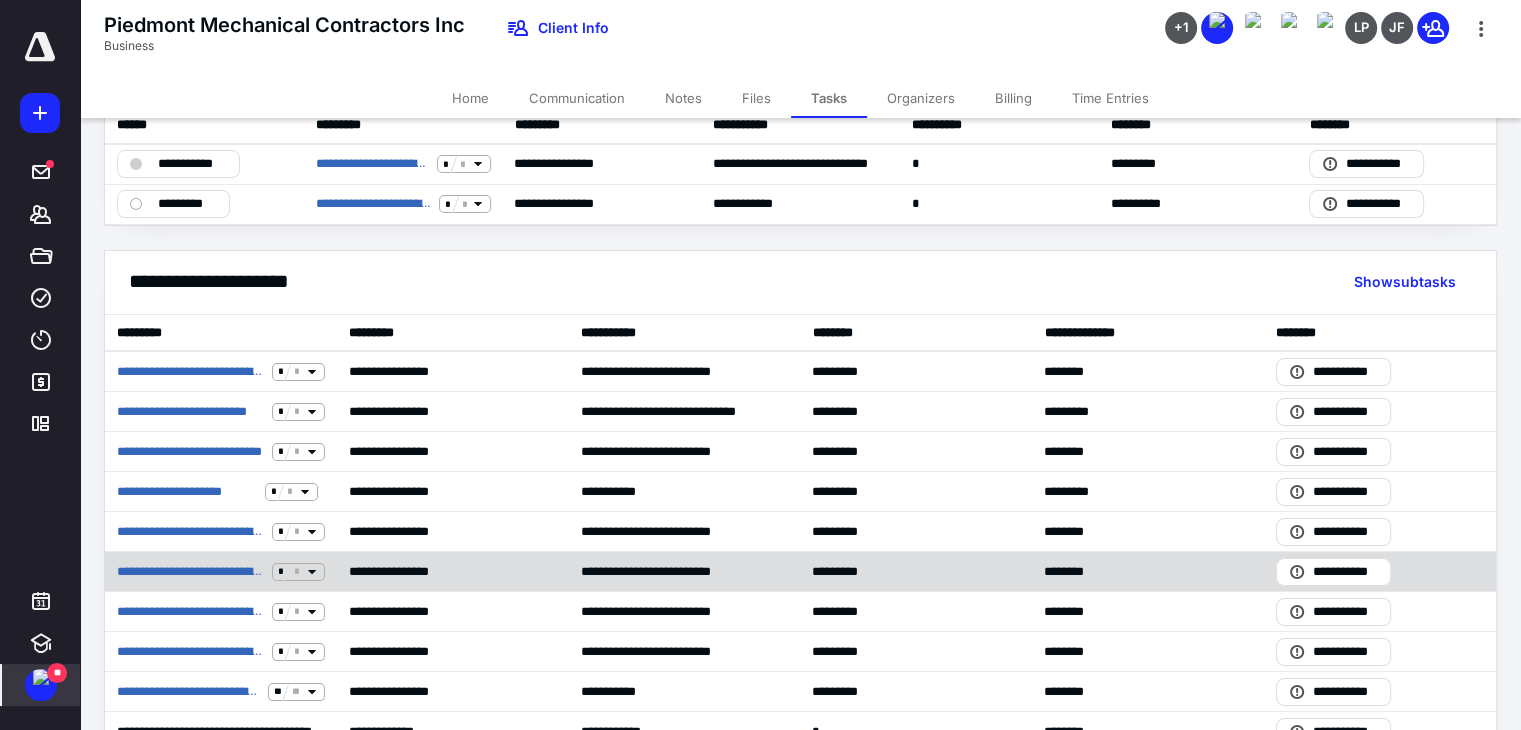scroll, scrollTop: 200, scrollLeft: 0, axis: vertical 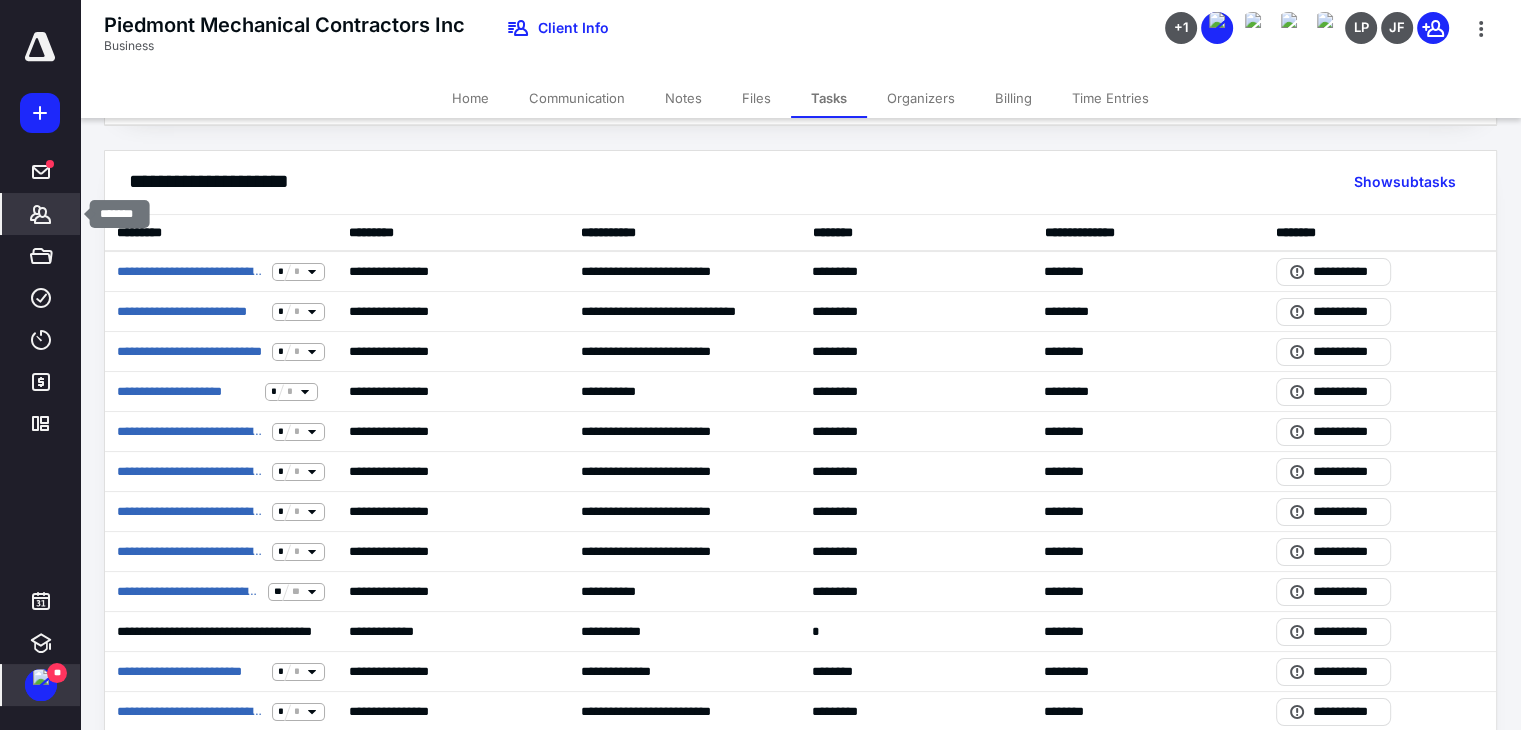 click 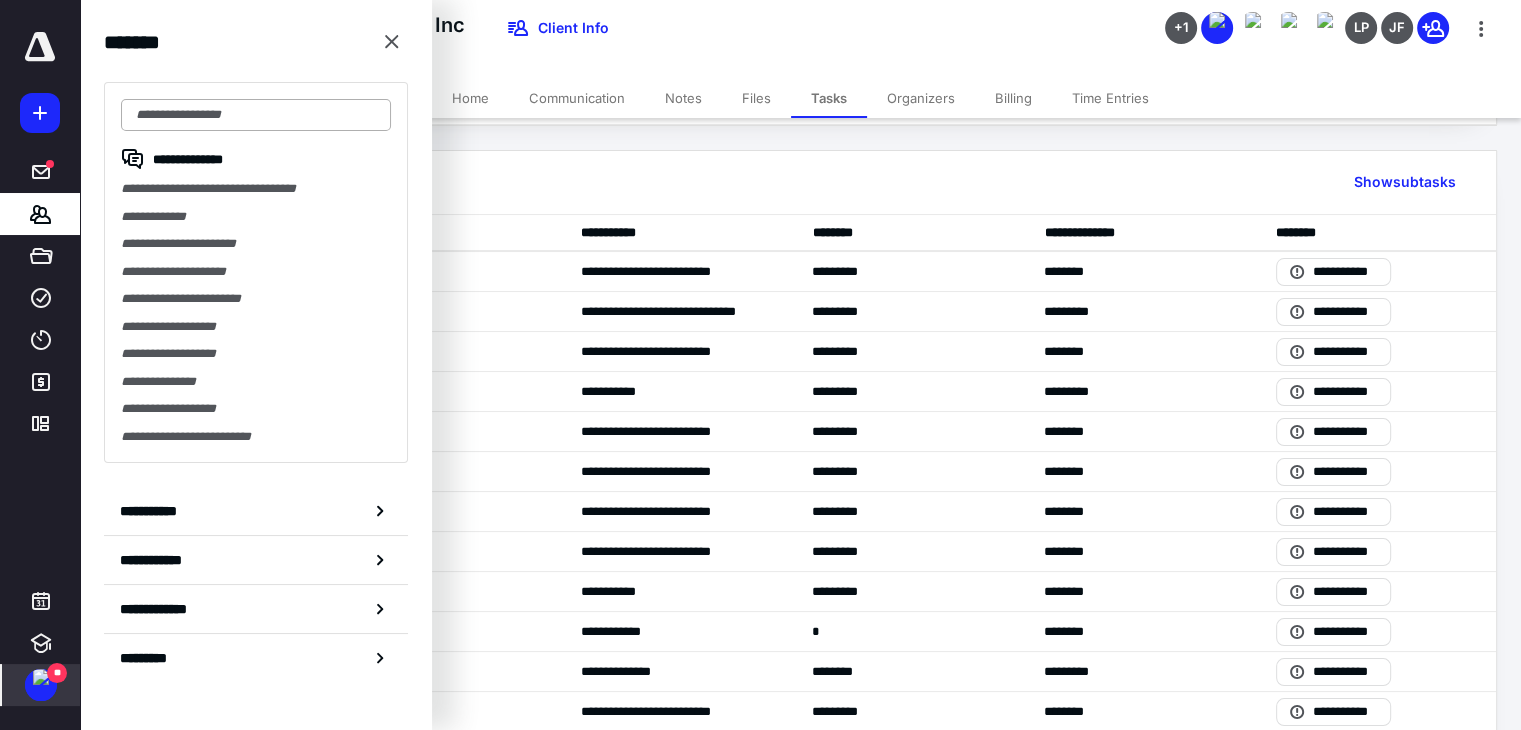 click at bounding box center [256, 115] 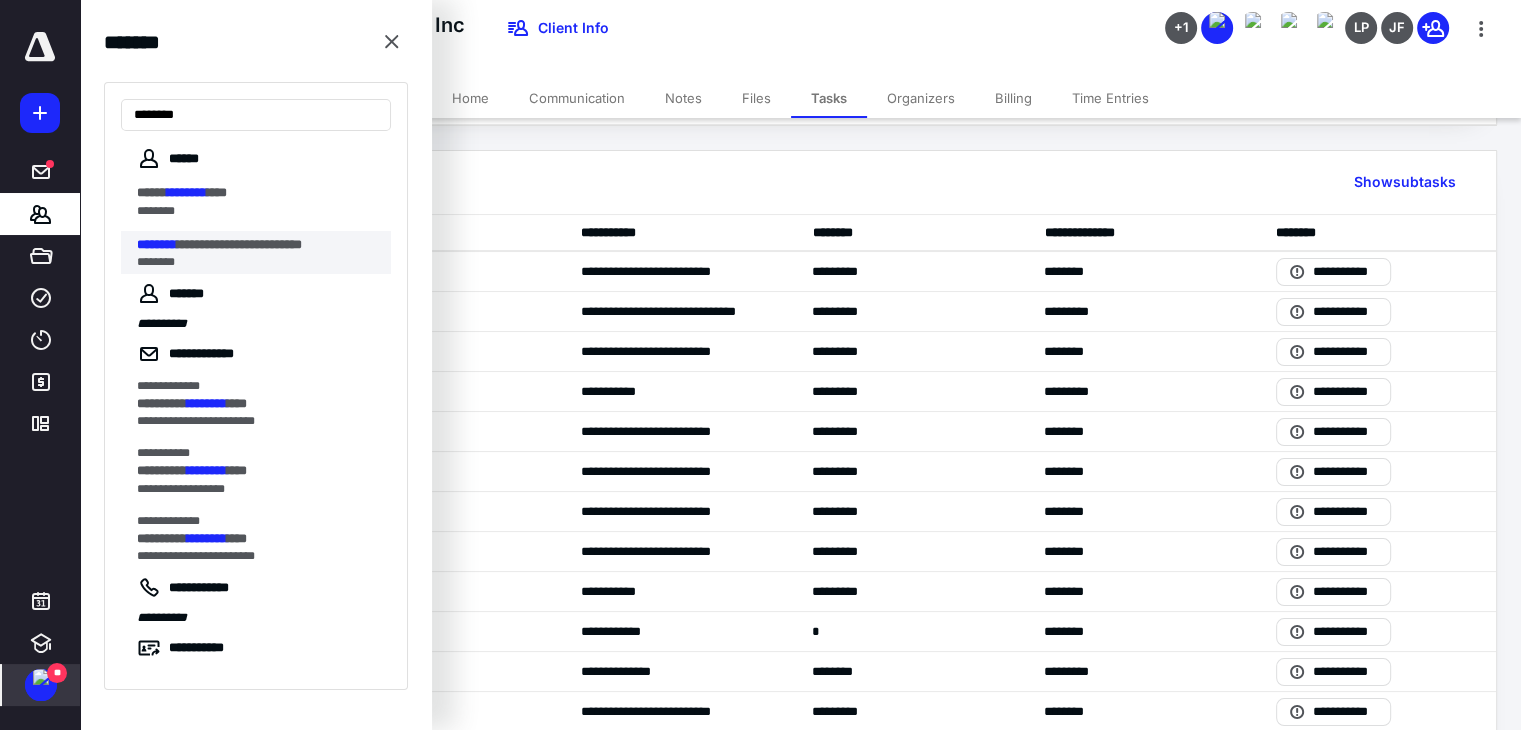 type on "********" 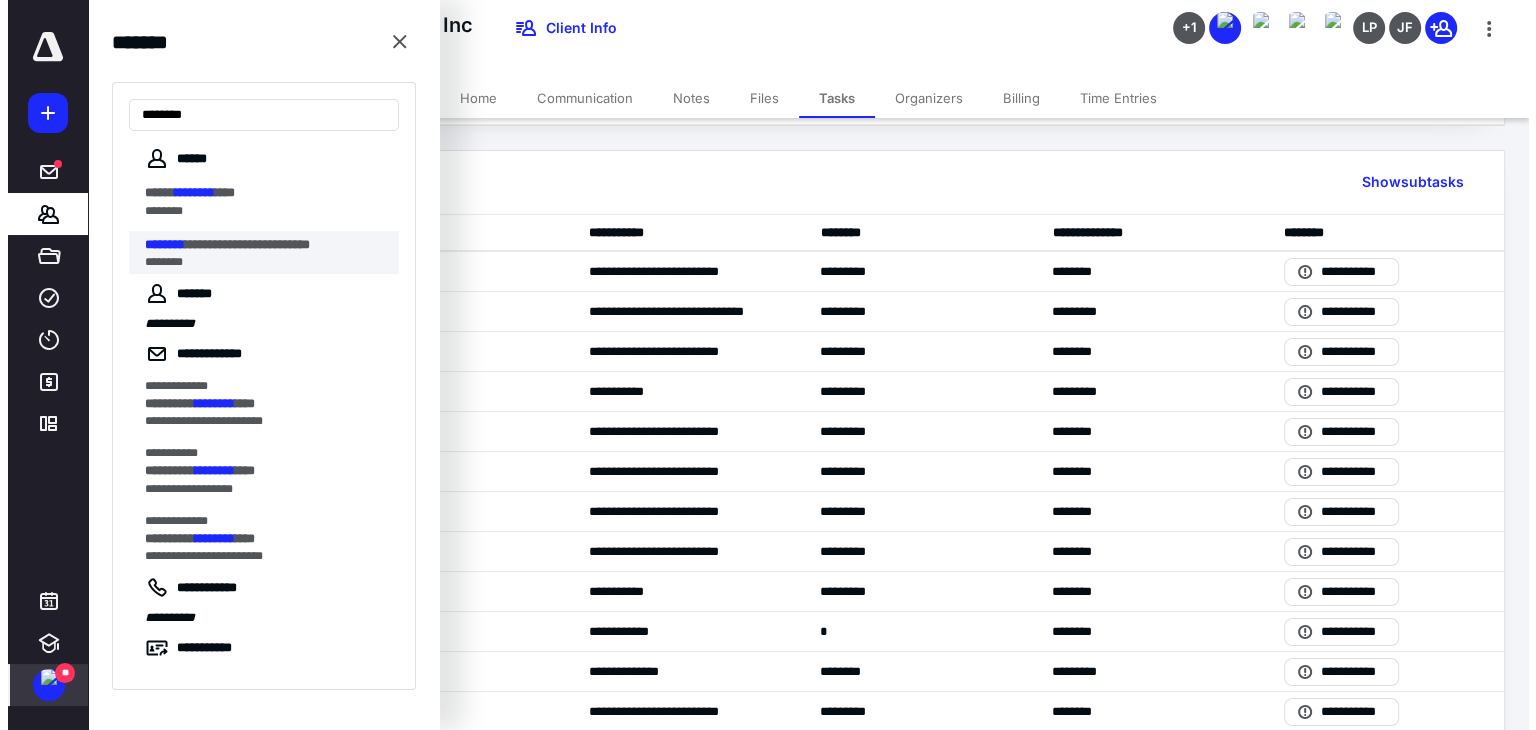 scroll, scrollTop: 0, scrollLeft: 0, axis: both 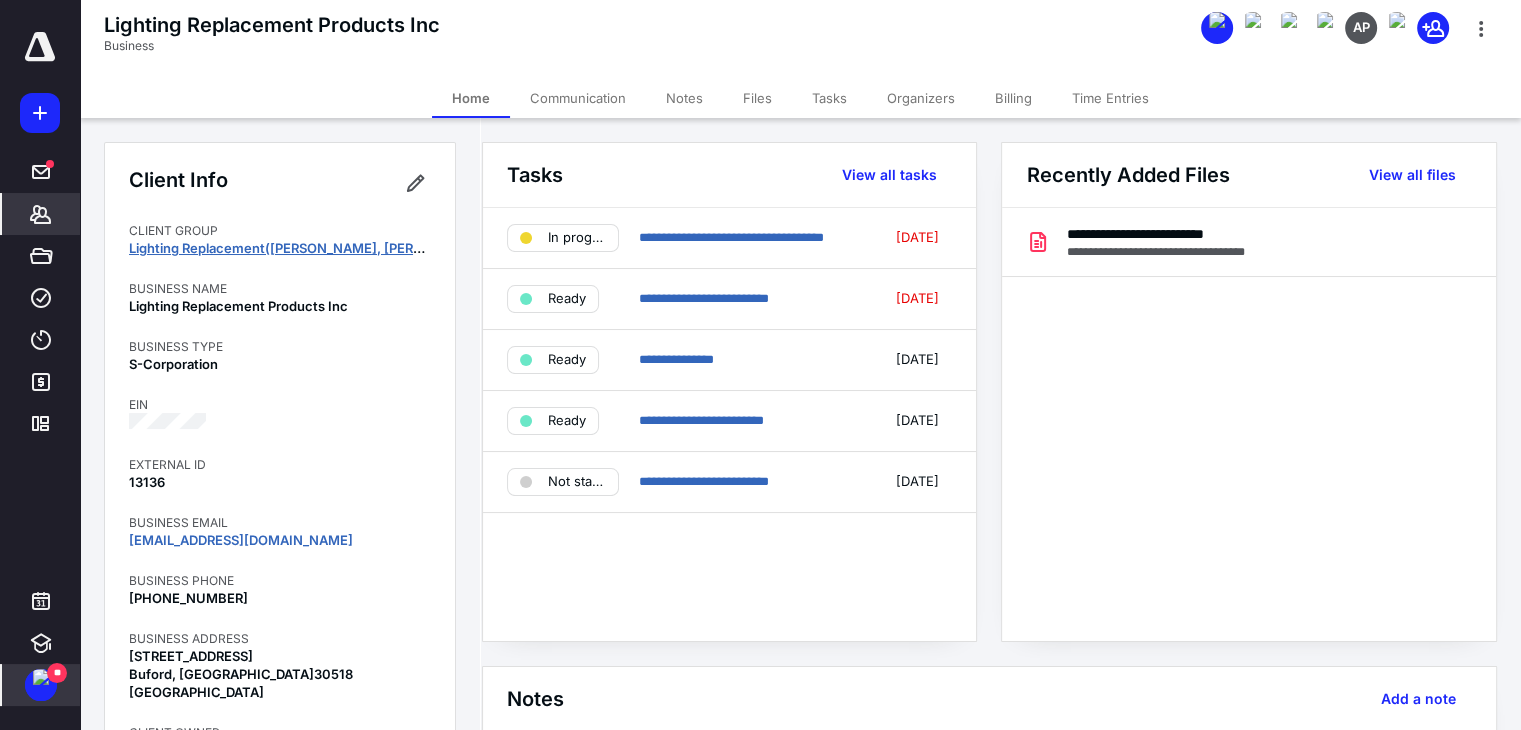 click on "Lighting Replacement(Ashton King, Taylor King, Andrew Gillman, Devin Davis Tr, Andrew Gillman Tr)" at bounding box center [491, 248] 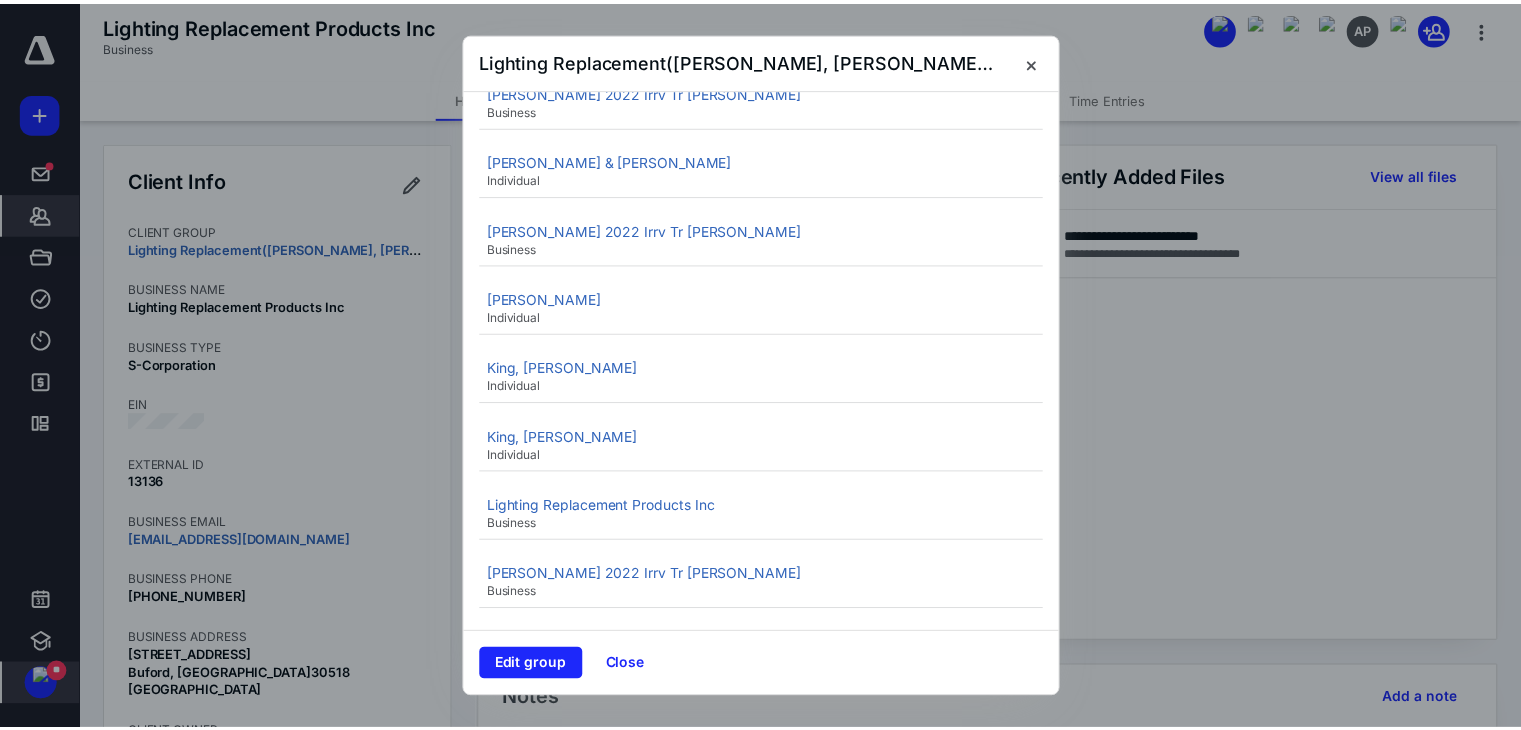 scroll, scrollTop: 160, scrollLeft: 0, axis: vertical 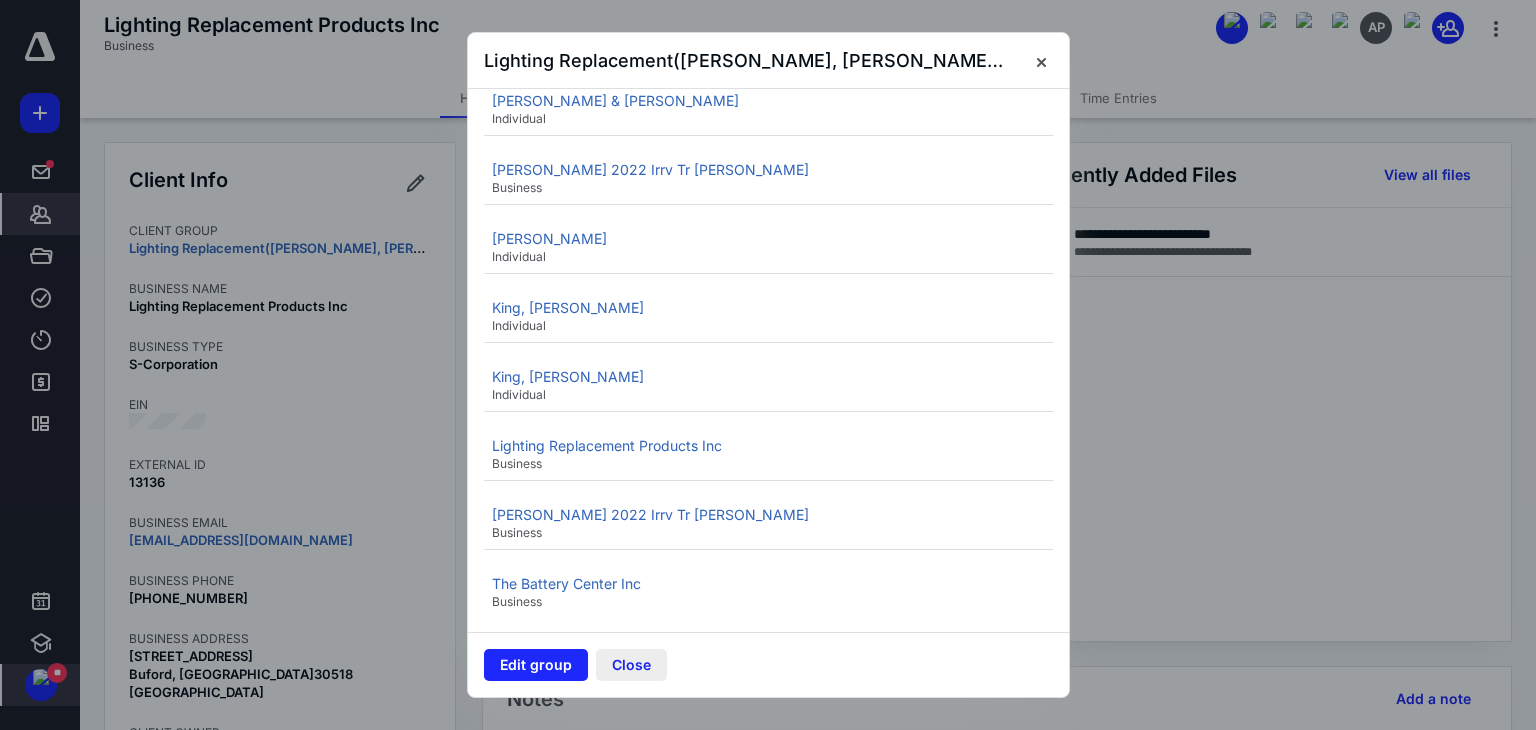 click on "Close" at bounding box center (631, 665) 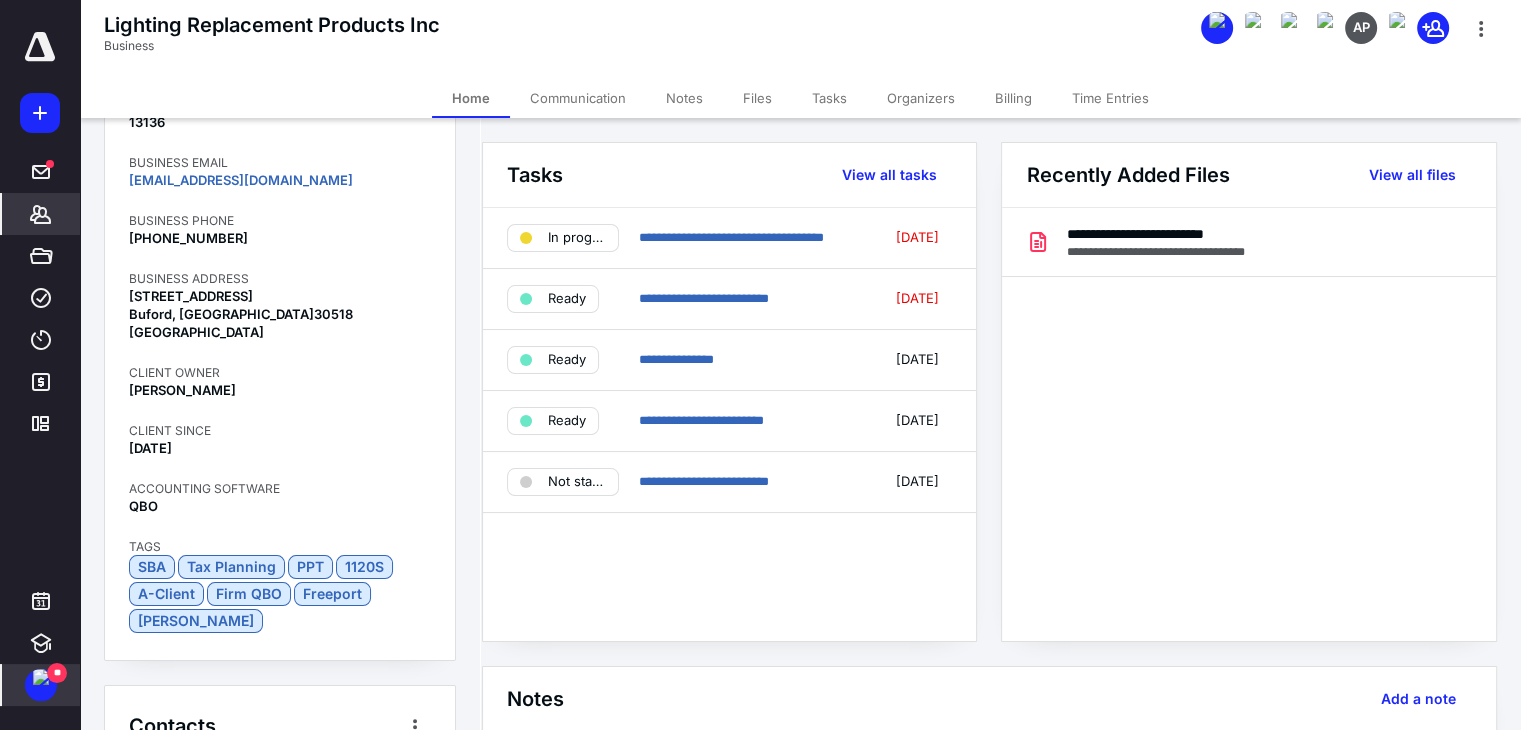 scroll, scrollTop: 637, scrollLeft: 0, axis: vertical 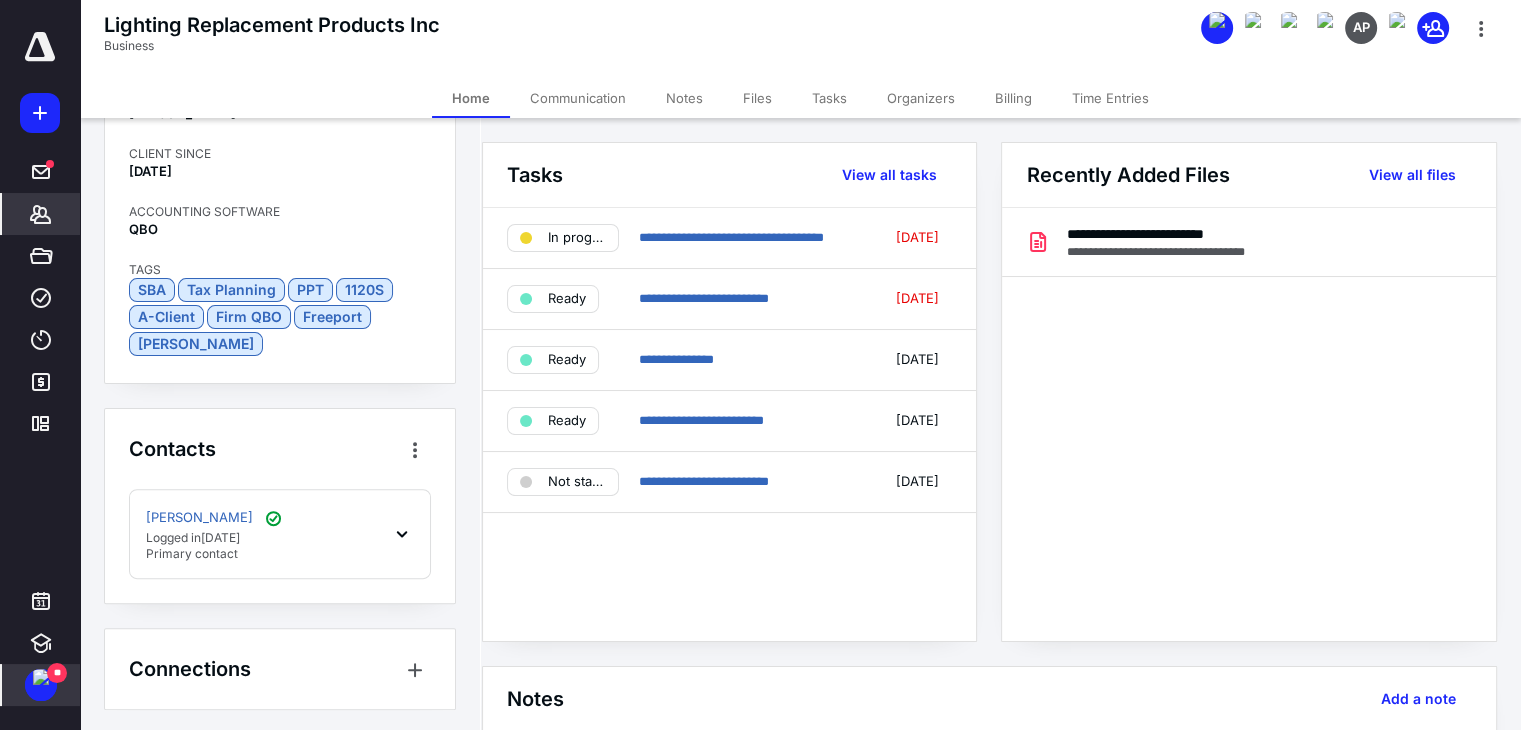 click 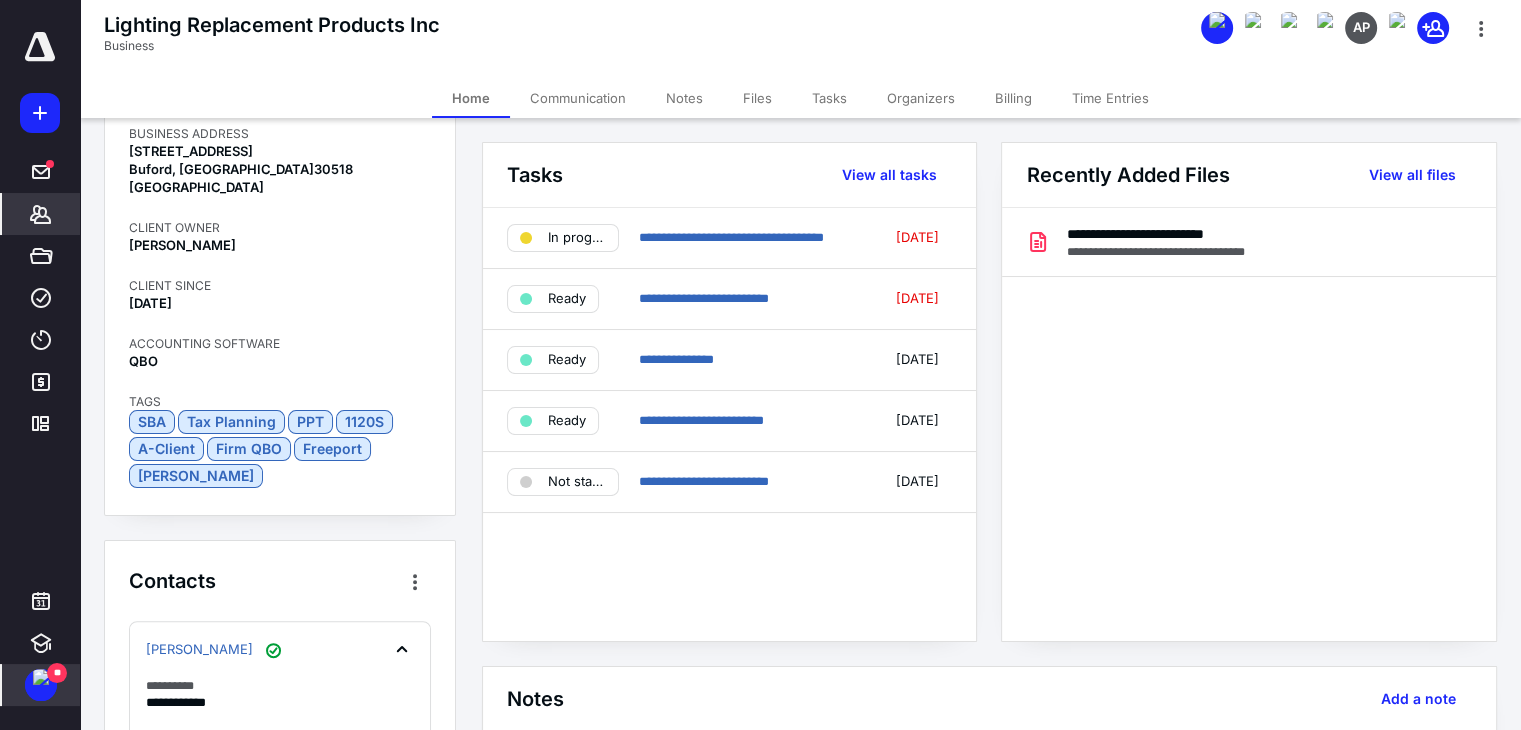 scroll, scrollTop: 337, scrollLeft: 0, axis: vertical 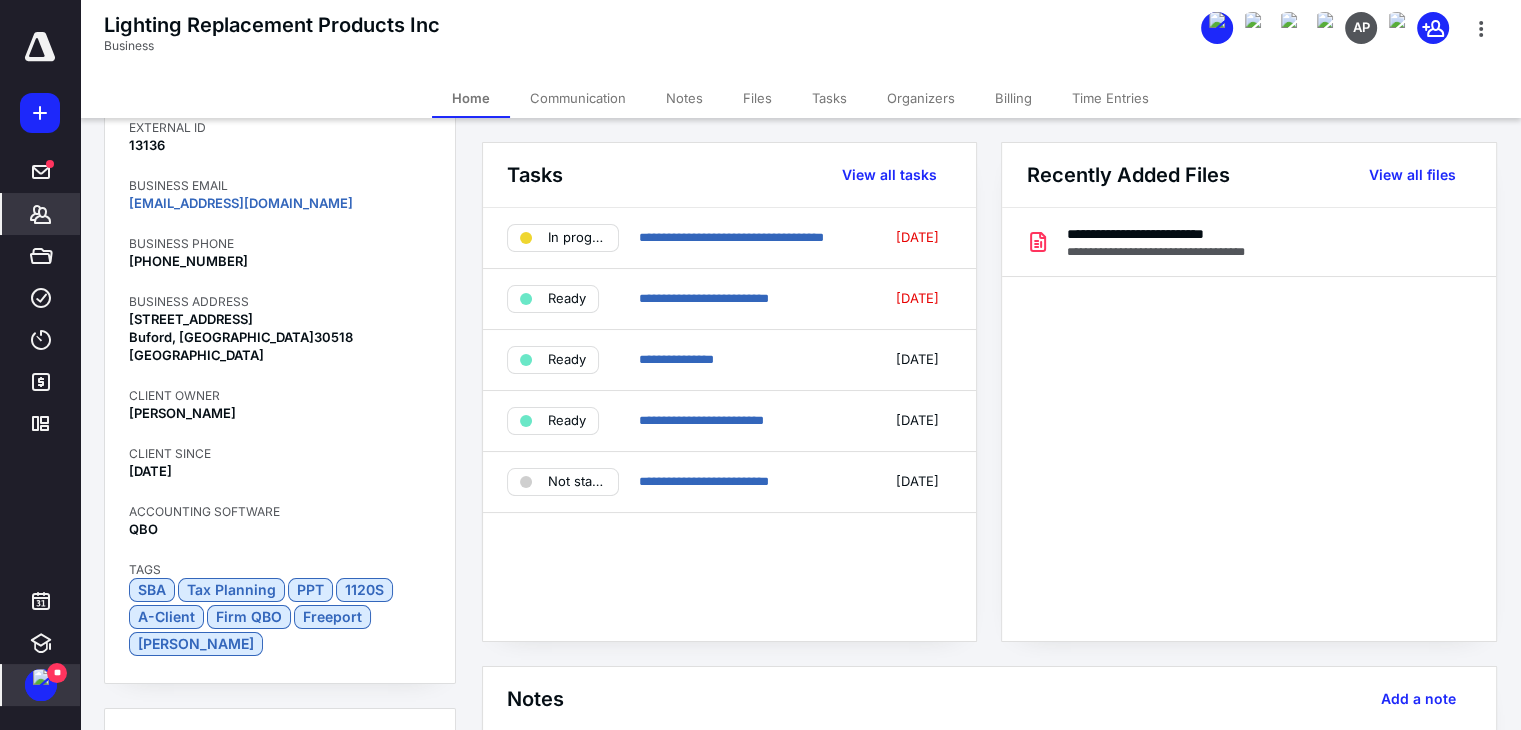 click on "Files" at bounding box center (757, 98) 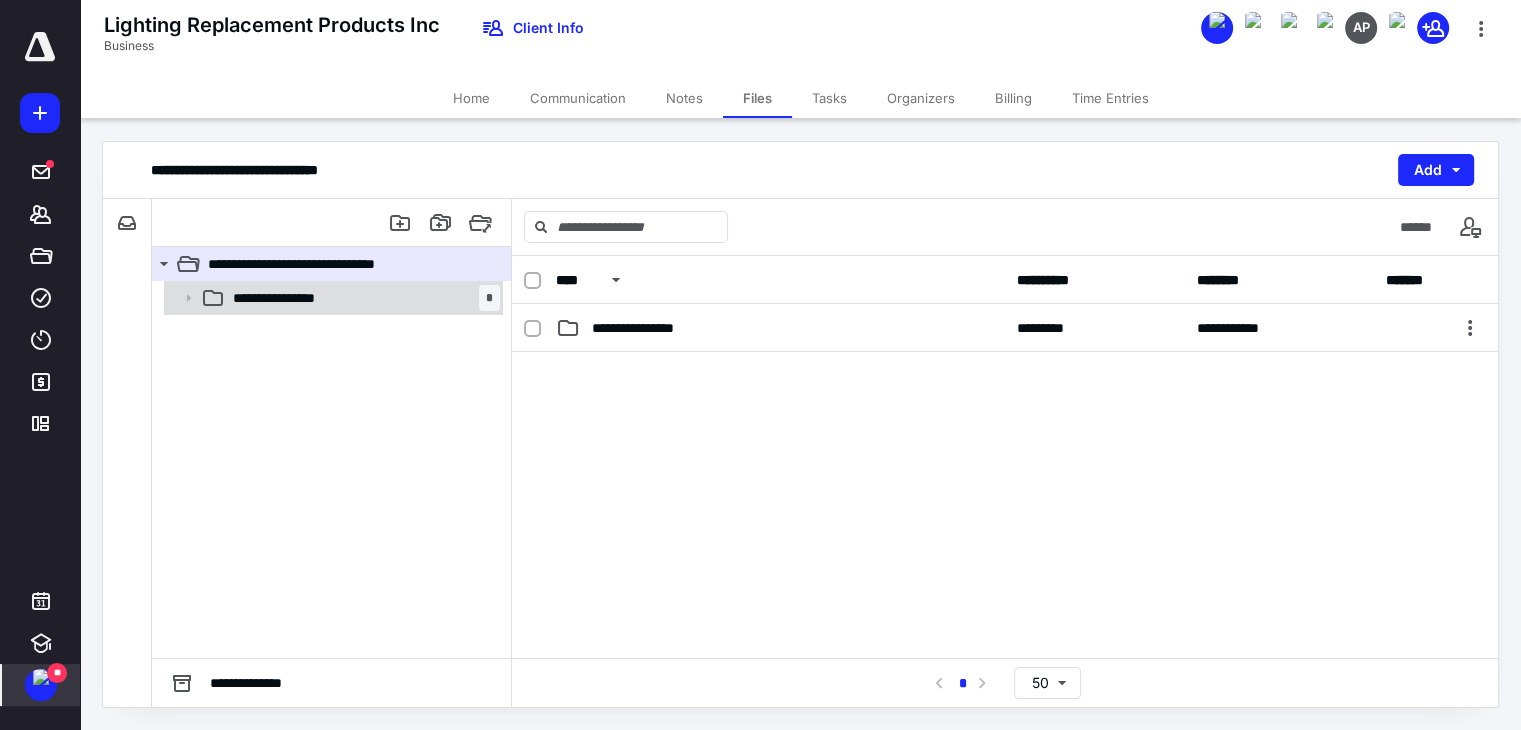 click on "**********" at bounding box center [291, 298] 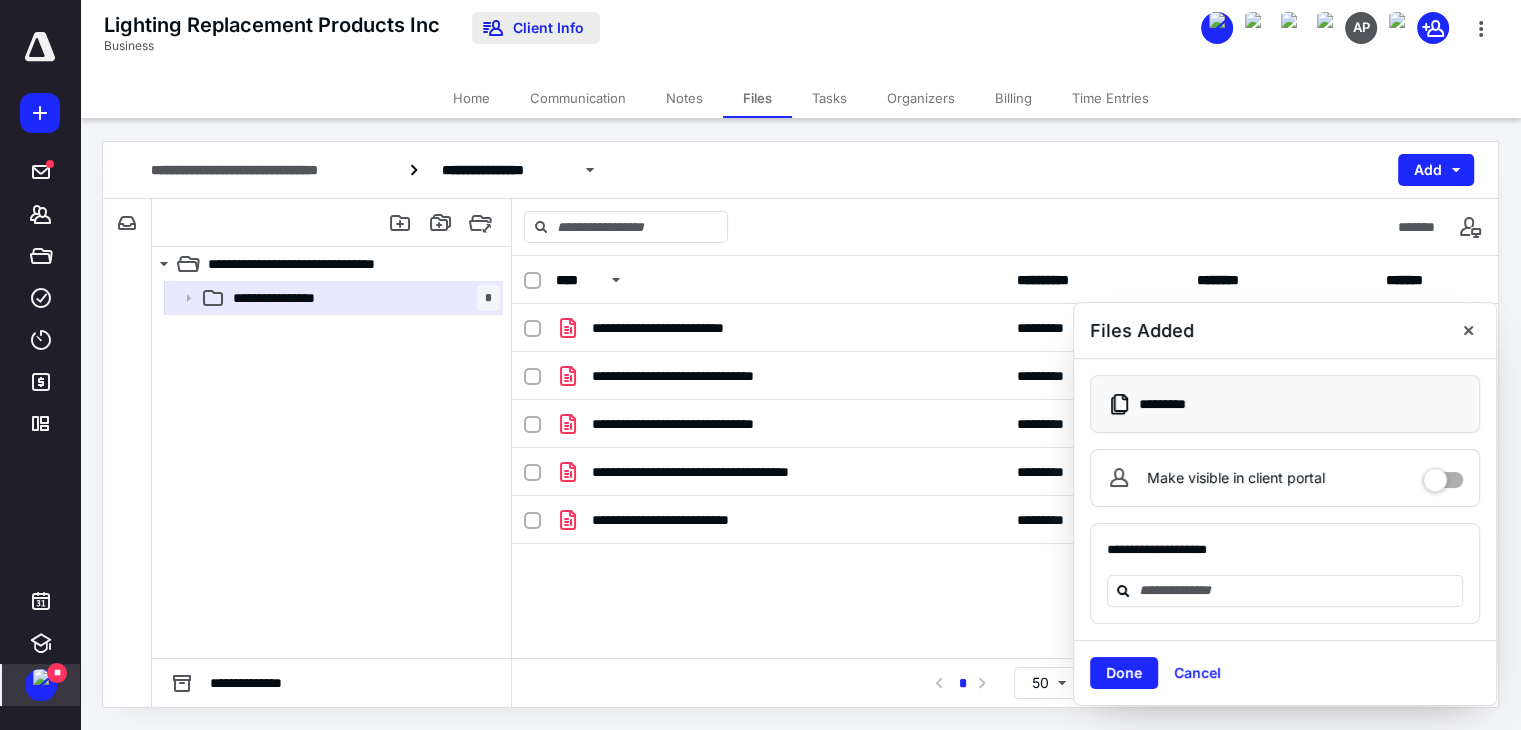 click on "Client Info" at bounding box center [536, 28] 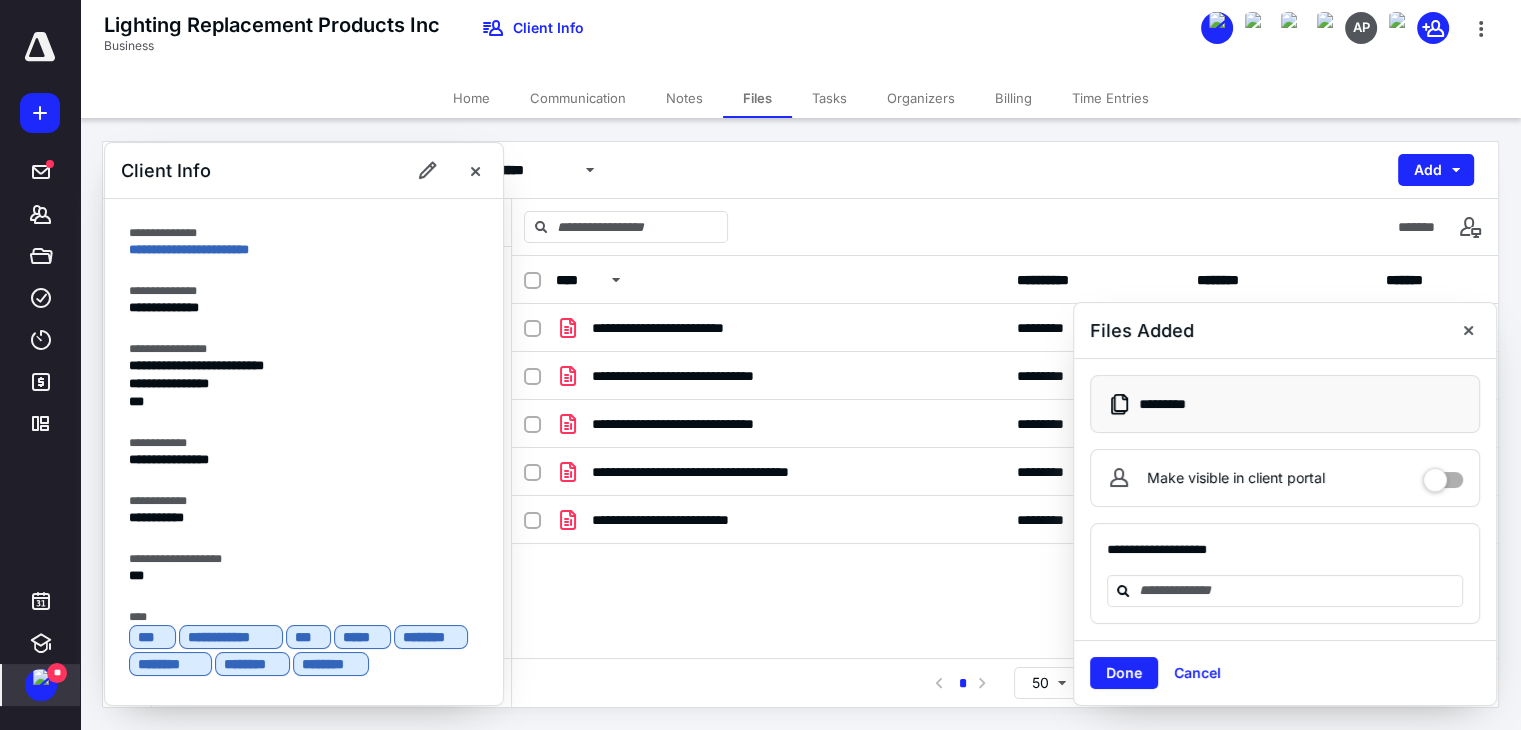 scroll, scrollTop: 493, scrollLeft: 0, axis: vertical 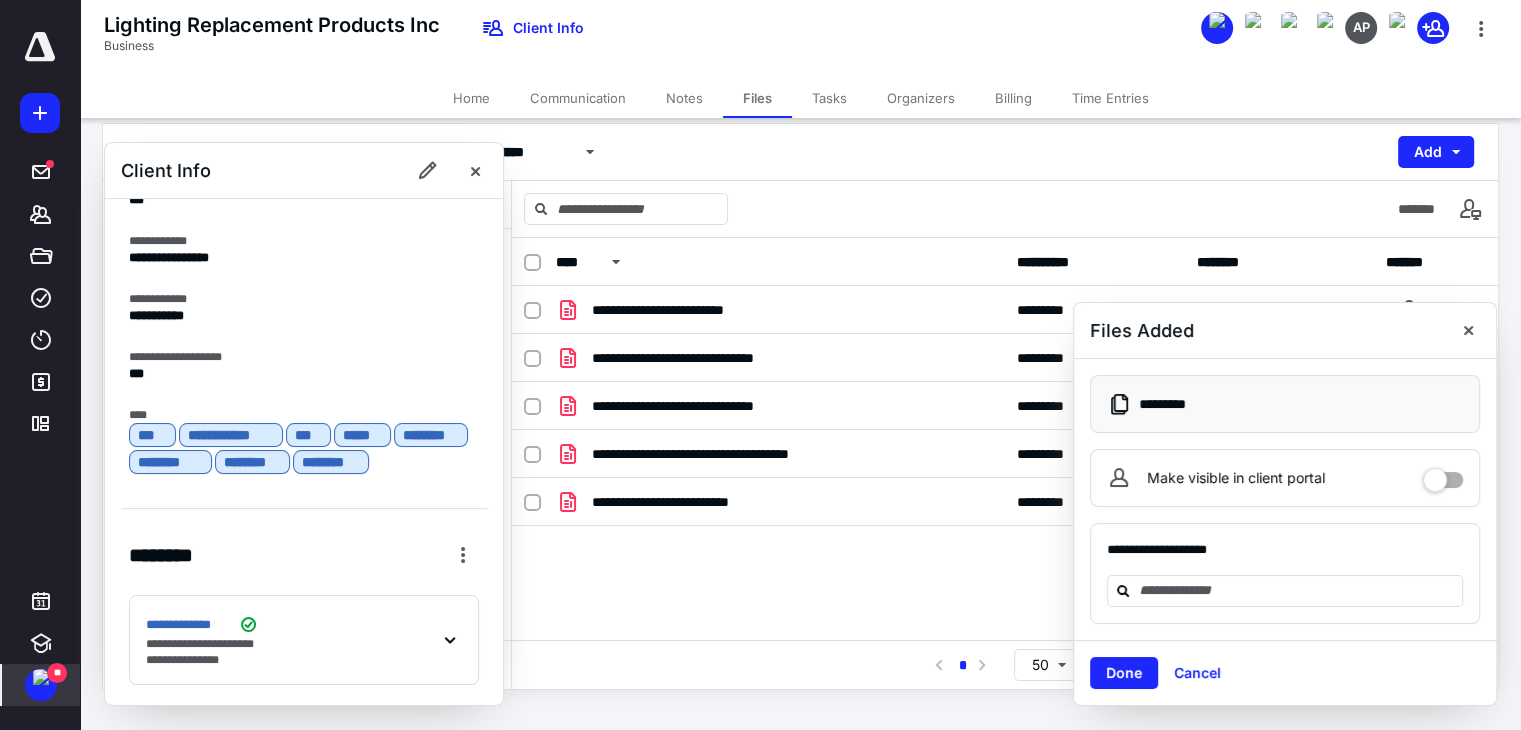 click 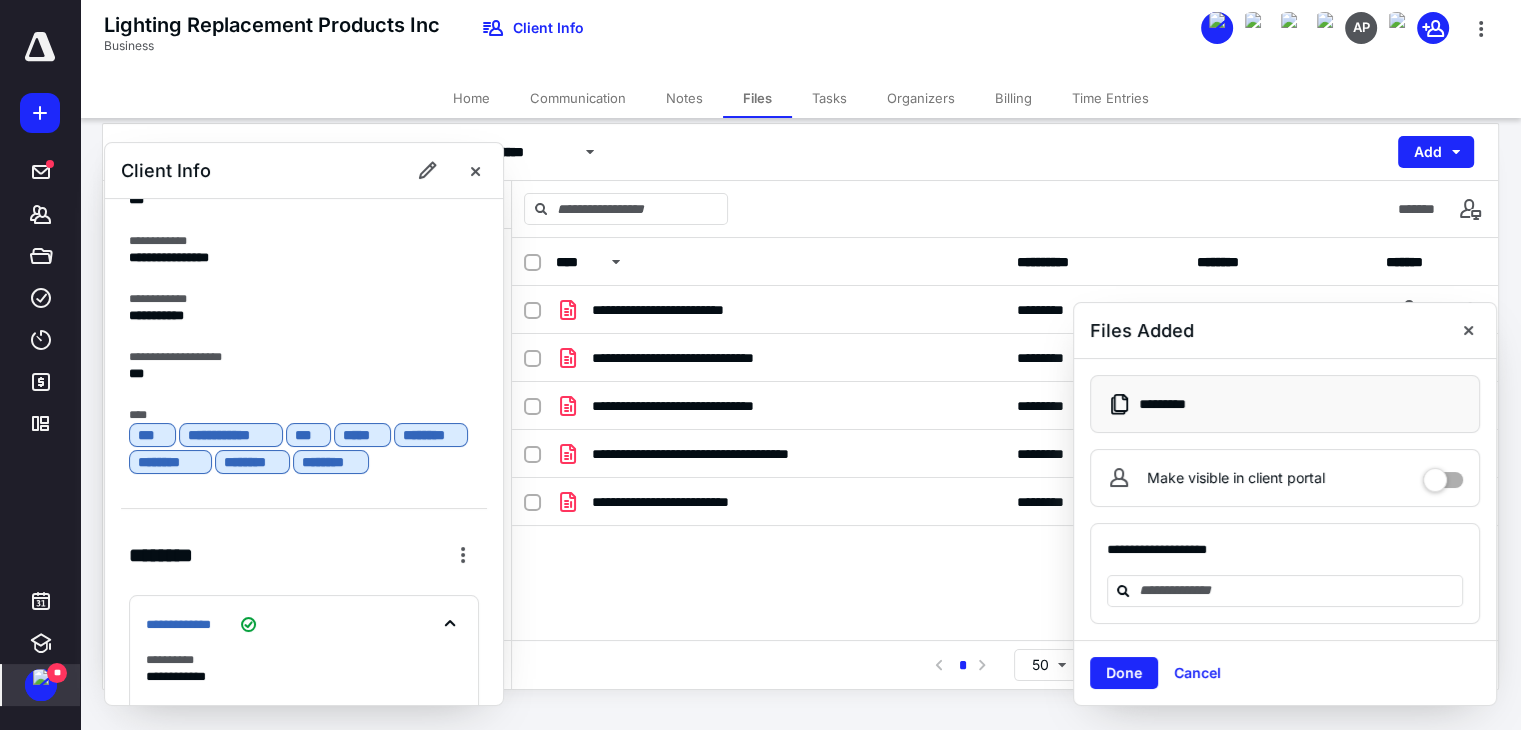 scroll, scrollTop: 693, scrollLeft: 0, axis: vertical 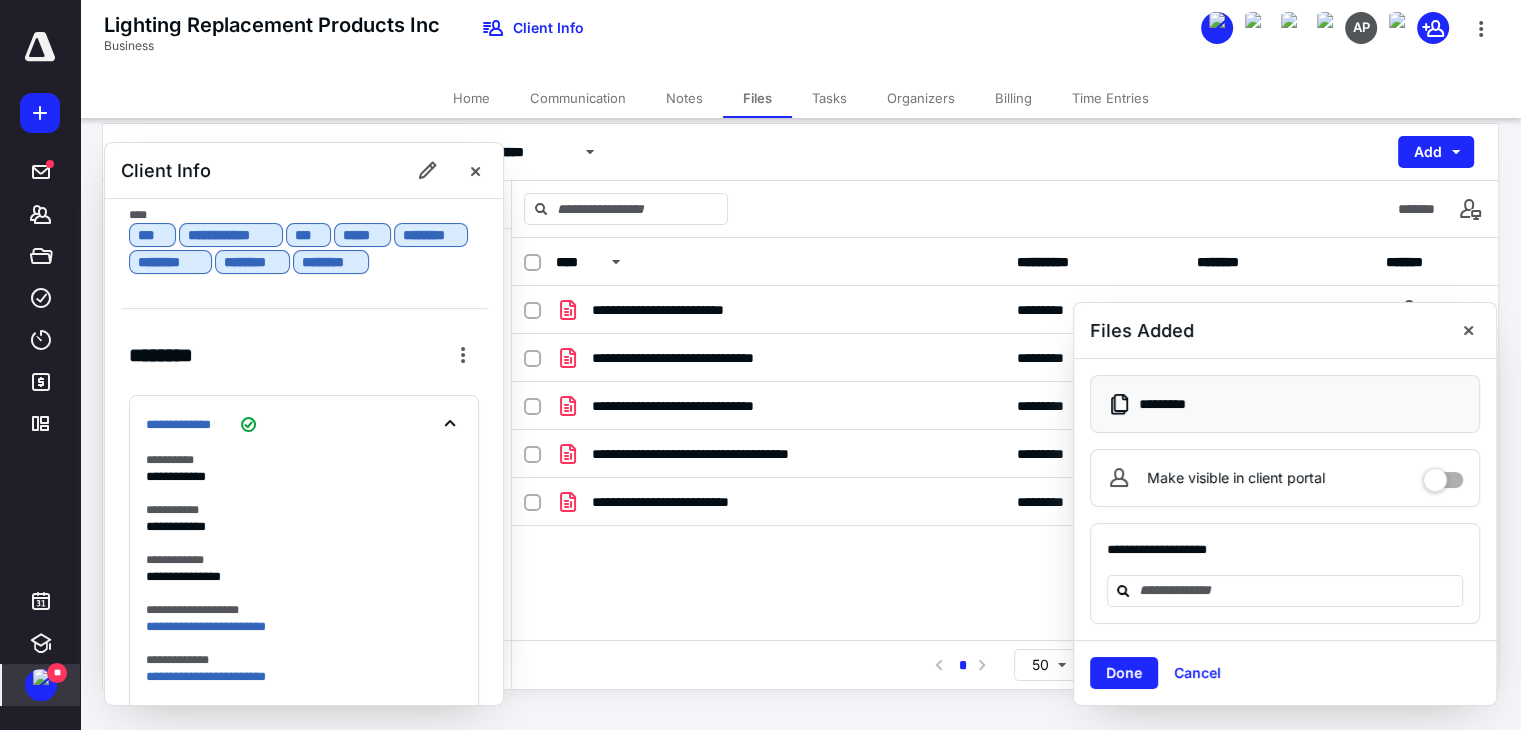 click on "Done" at bounding box center [1124, 673] 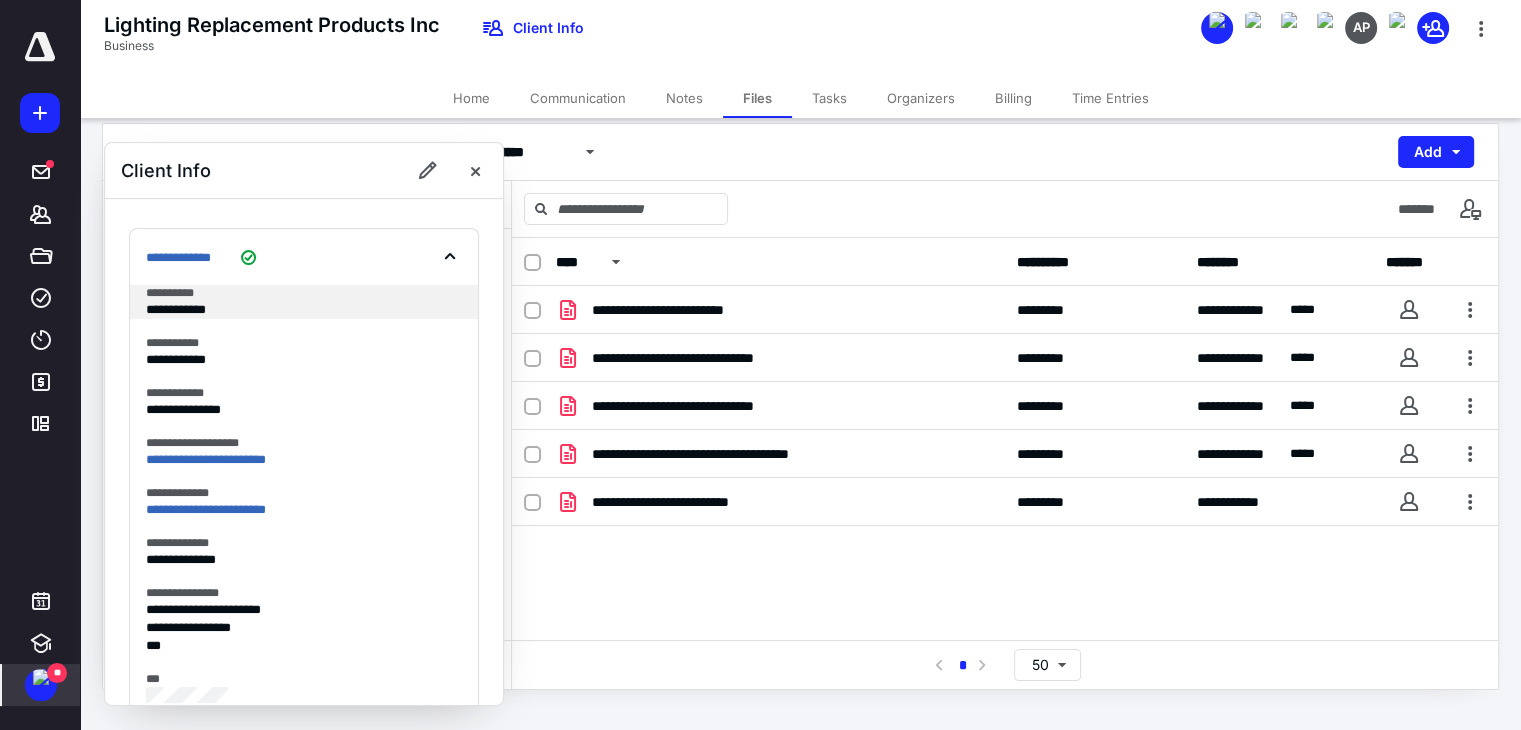 scroll, scrollTop: 946, scrollLeft: 0, axis: vertical 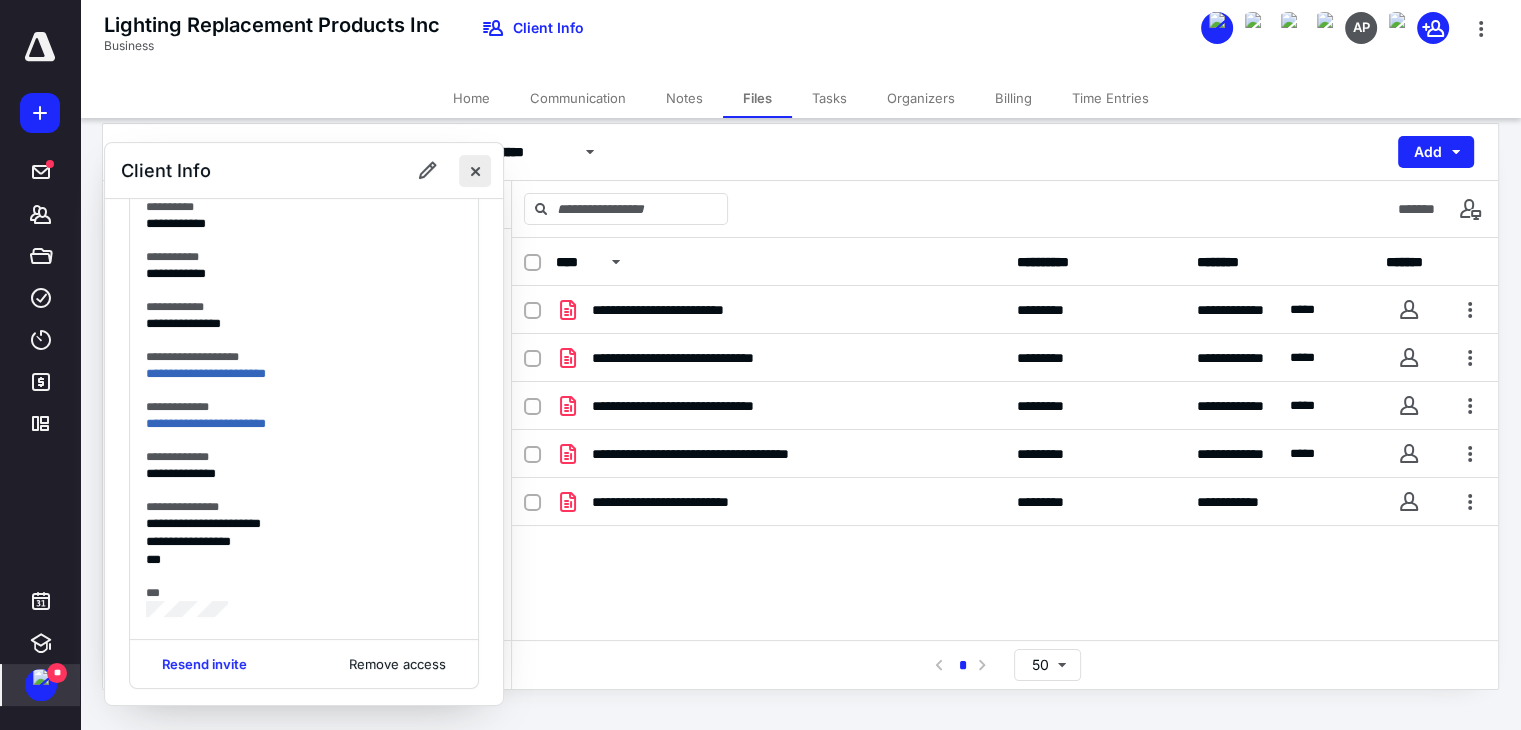 click at bounding box center [475, 171] 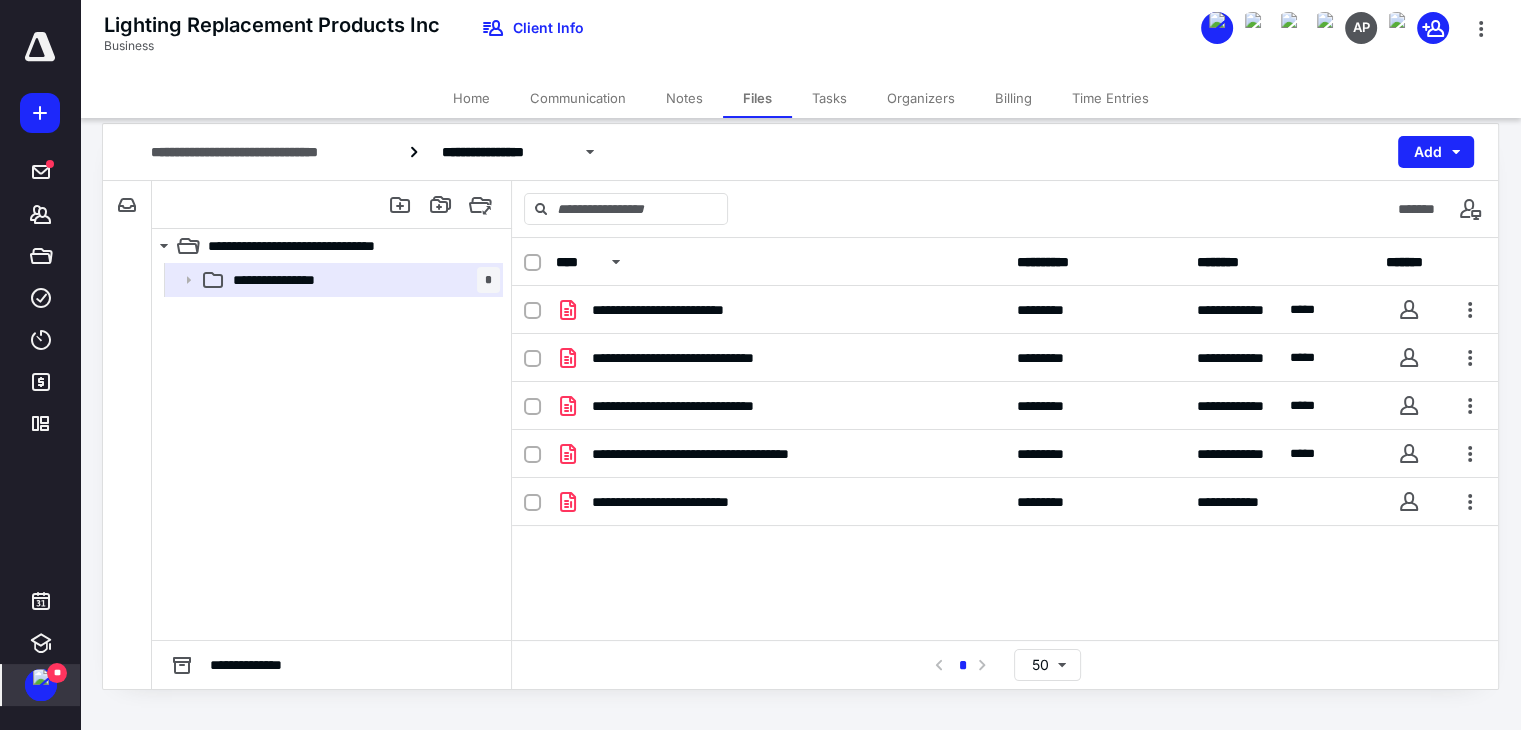 click on "Home" at bounding box center [471, 98] 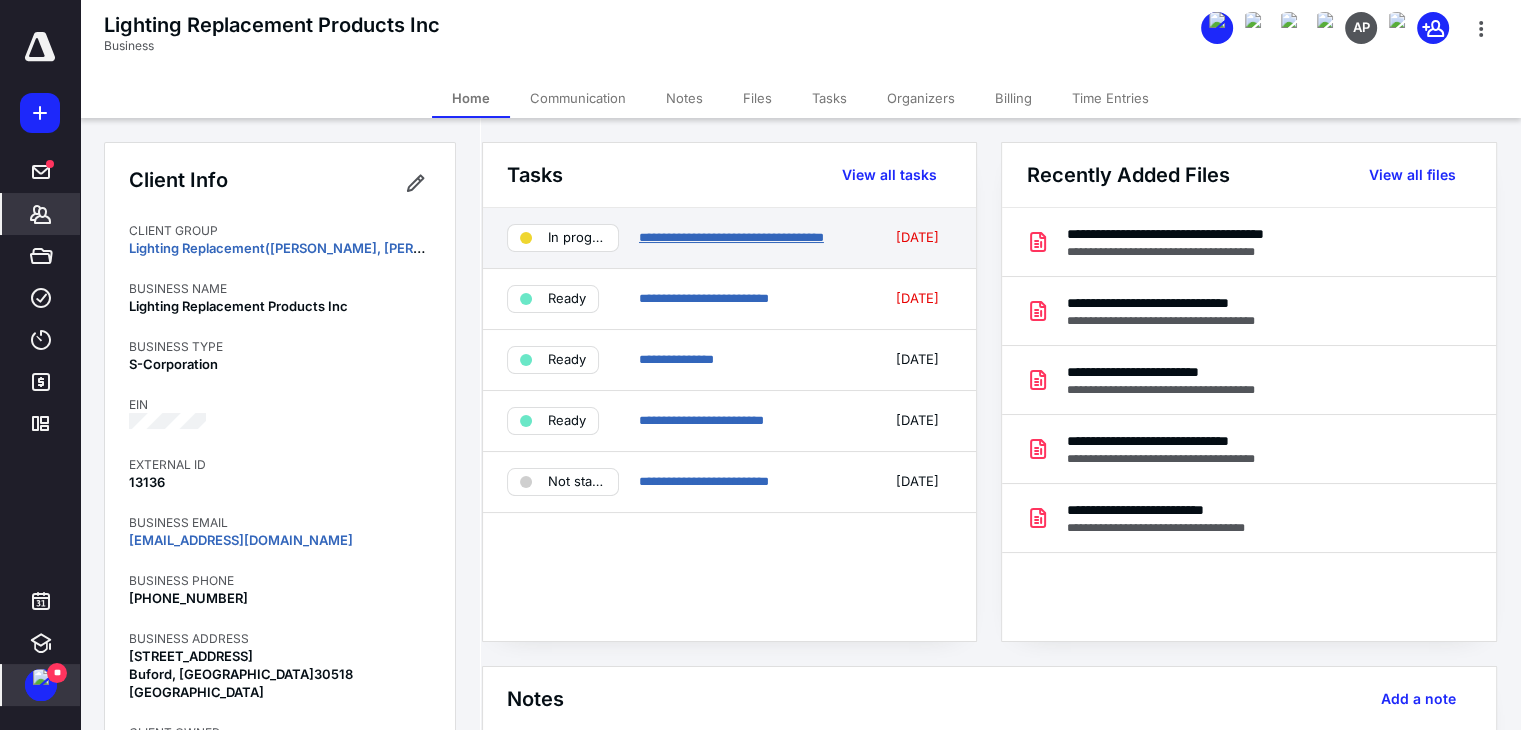 click on "**********" at bounding box center (731, 237) 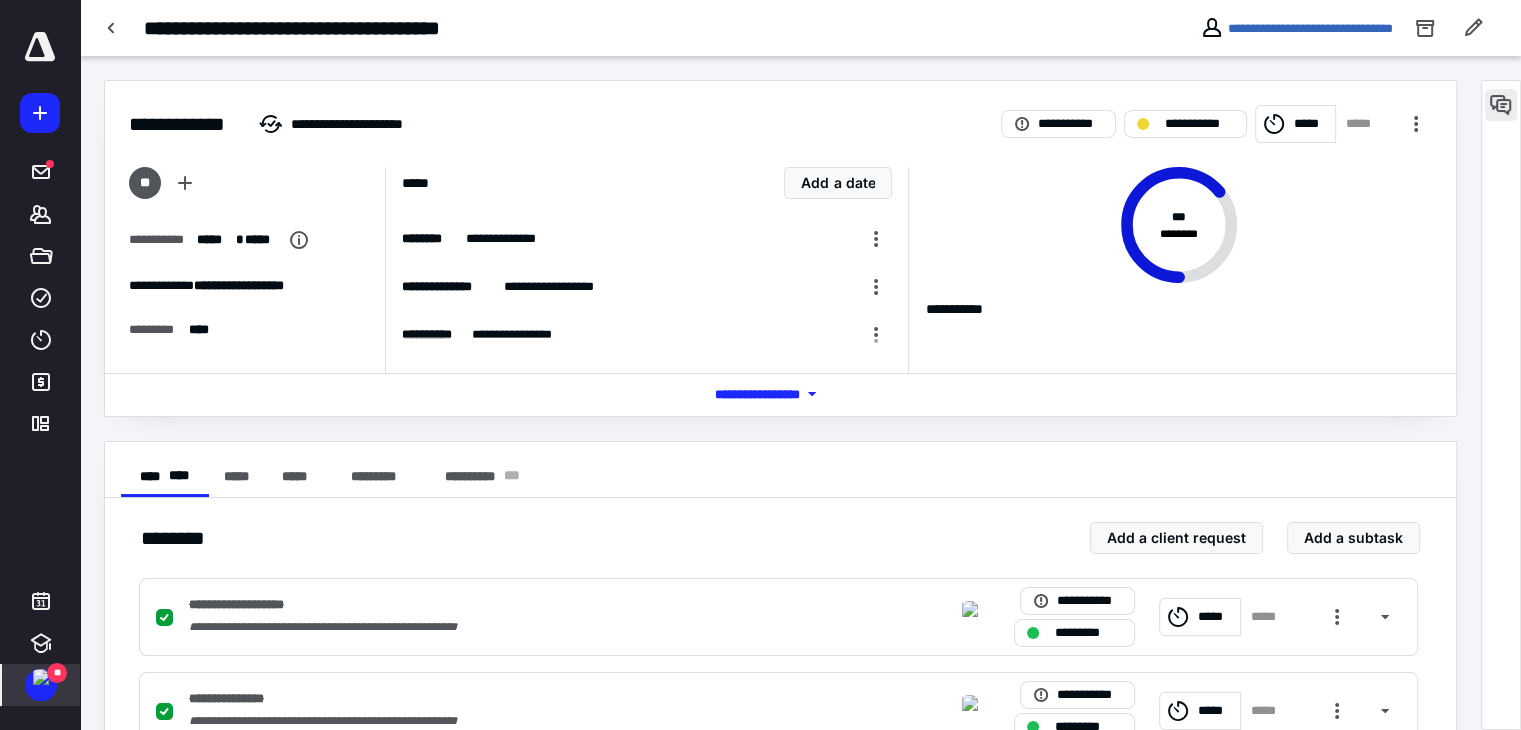 click at bounding box center (1501, 105) 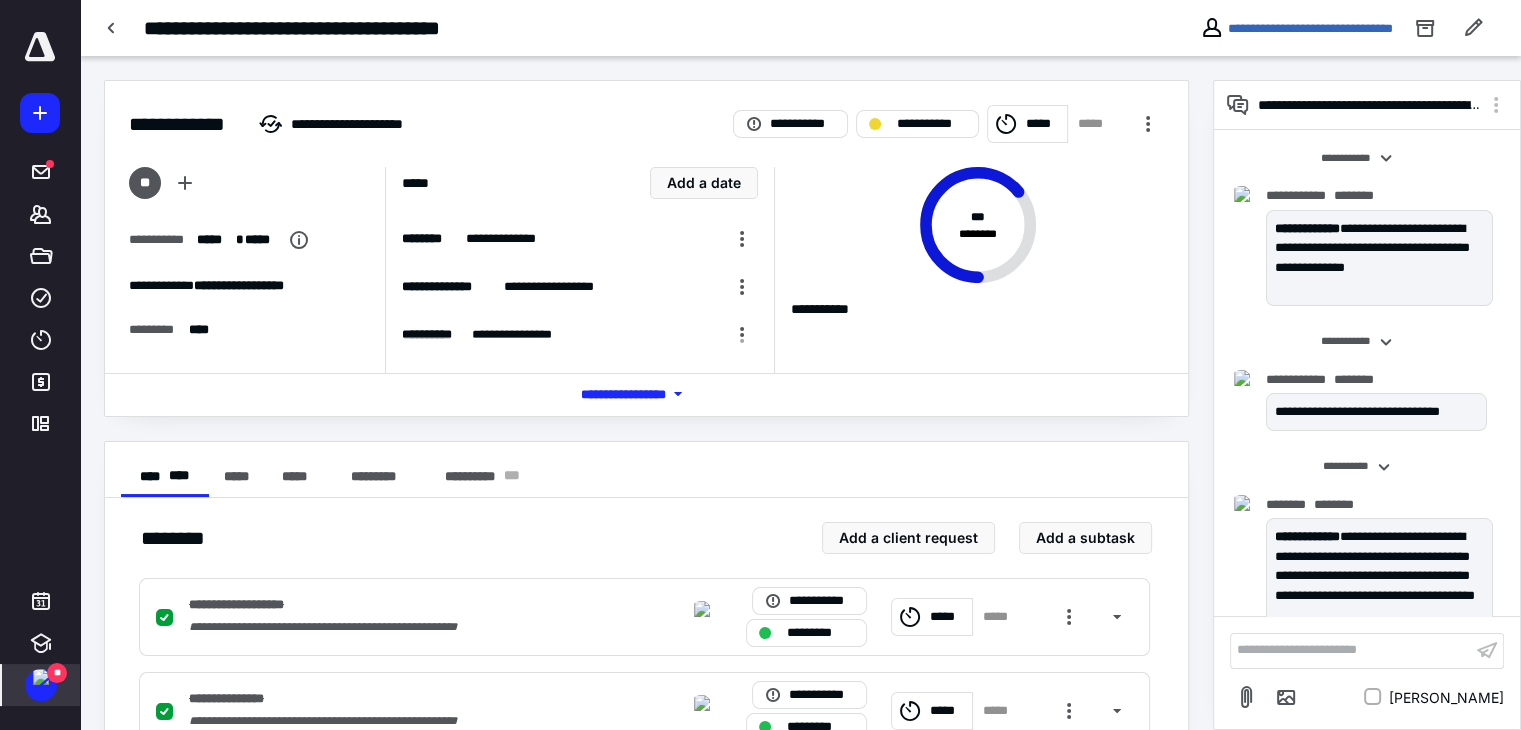 scroll, scrollTop: 943, scrollLeft: 0, axis: vertical 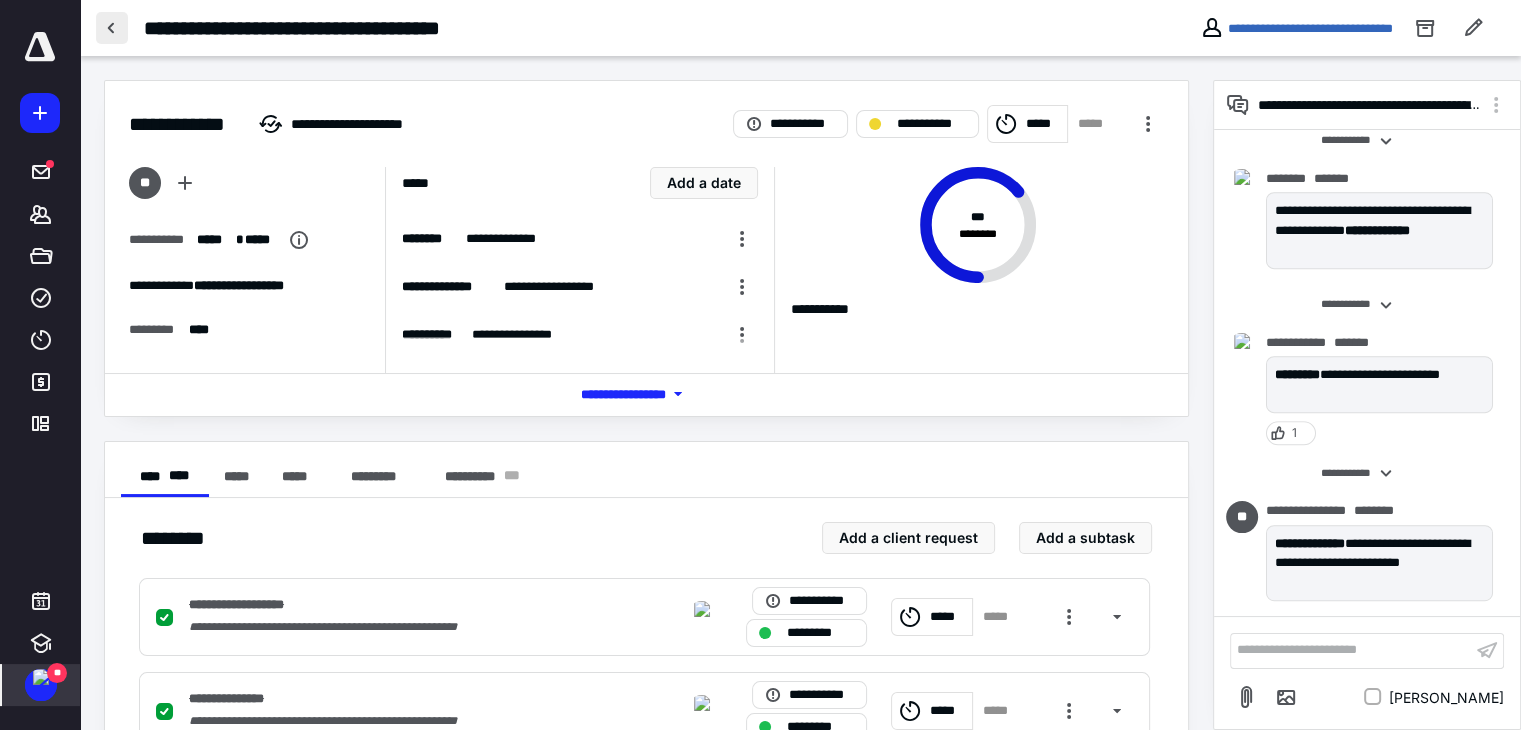 click at bounding box center (112, 28) 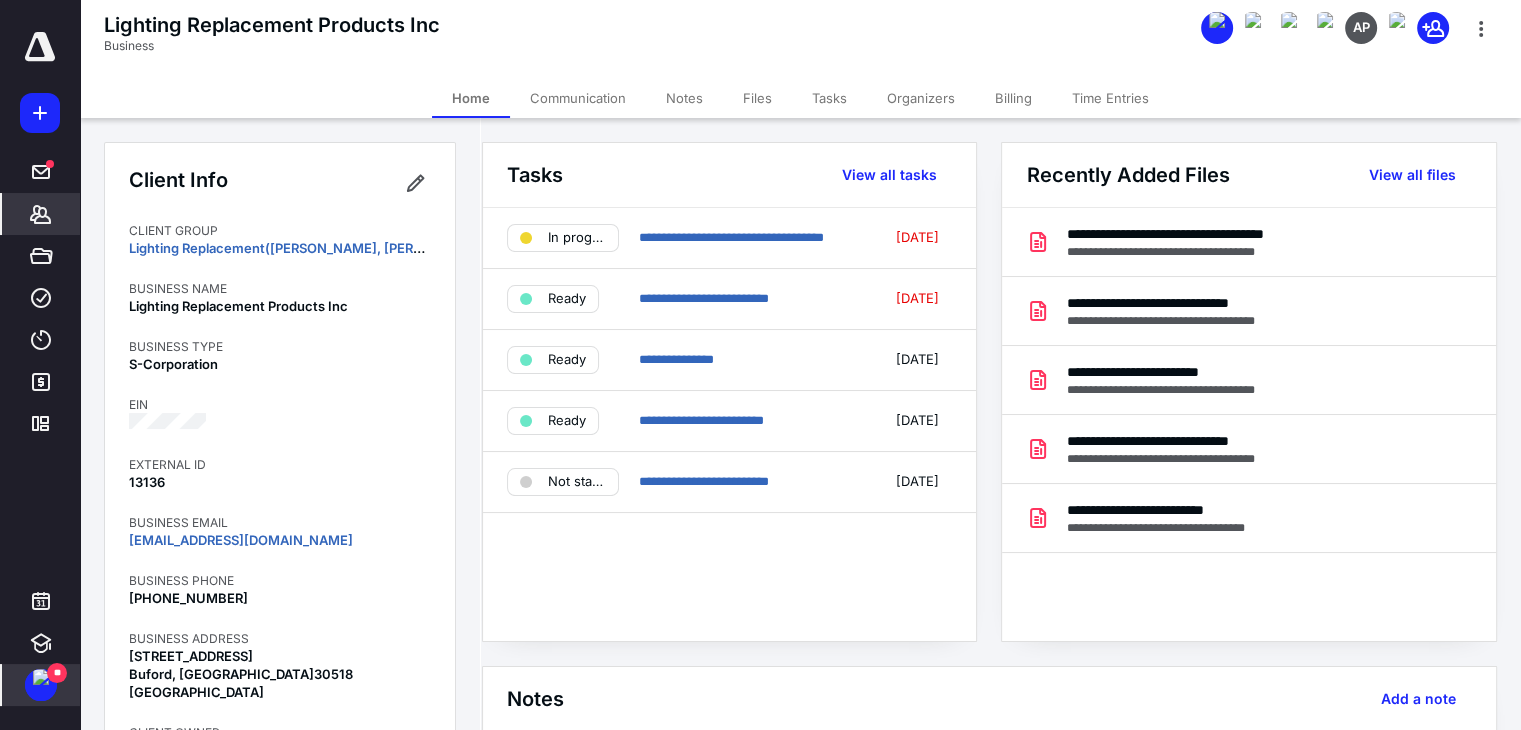 click on "Files" at bounding box center [757, 98] 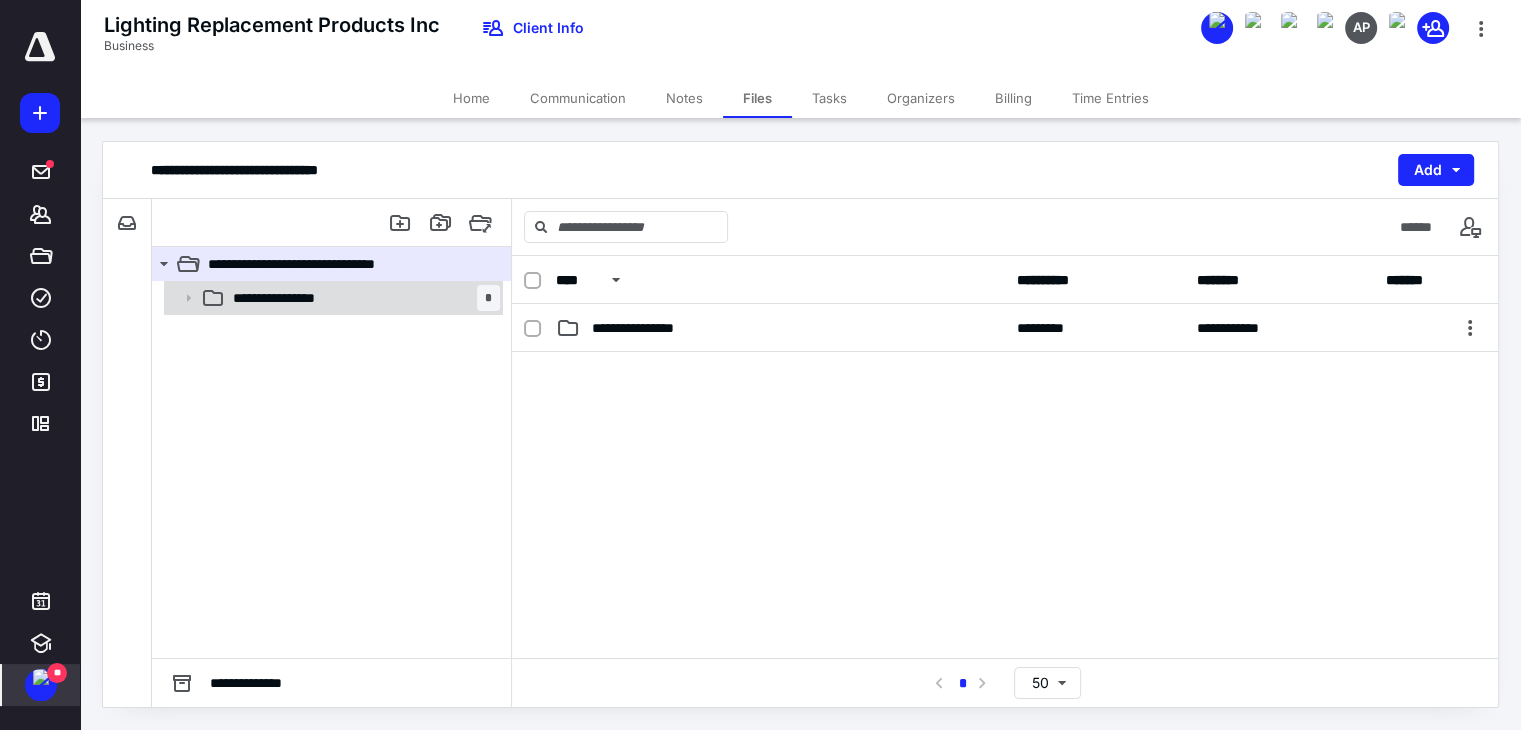 click on "**********" at bounding box center [291, 298] 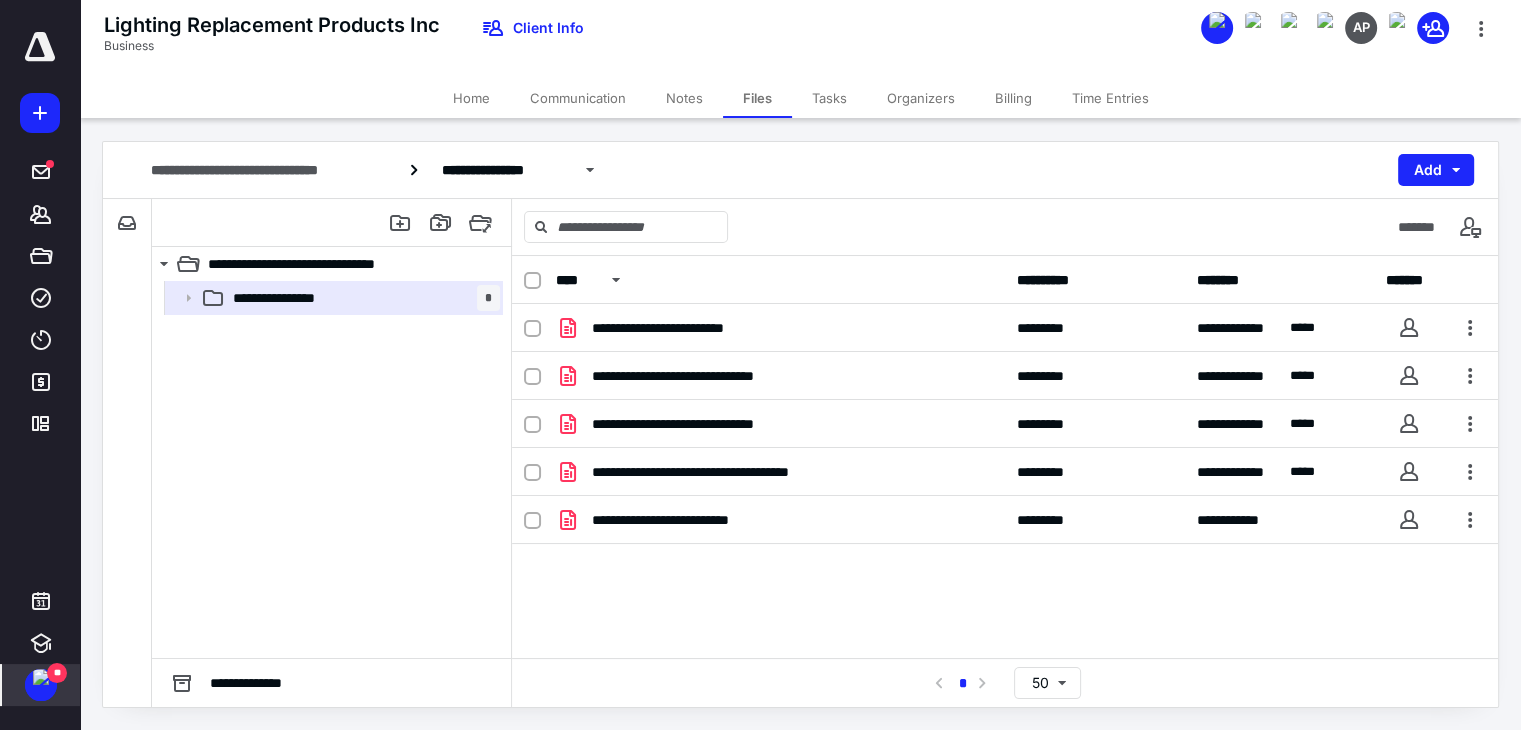 click on "Home" at bounding box center [471, 98] 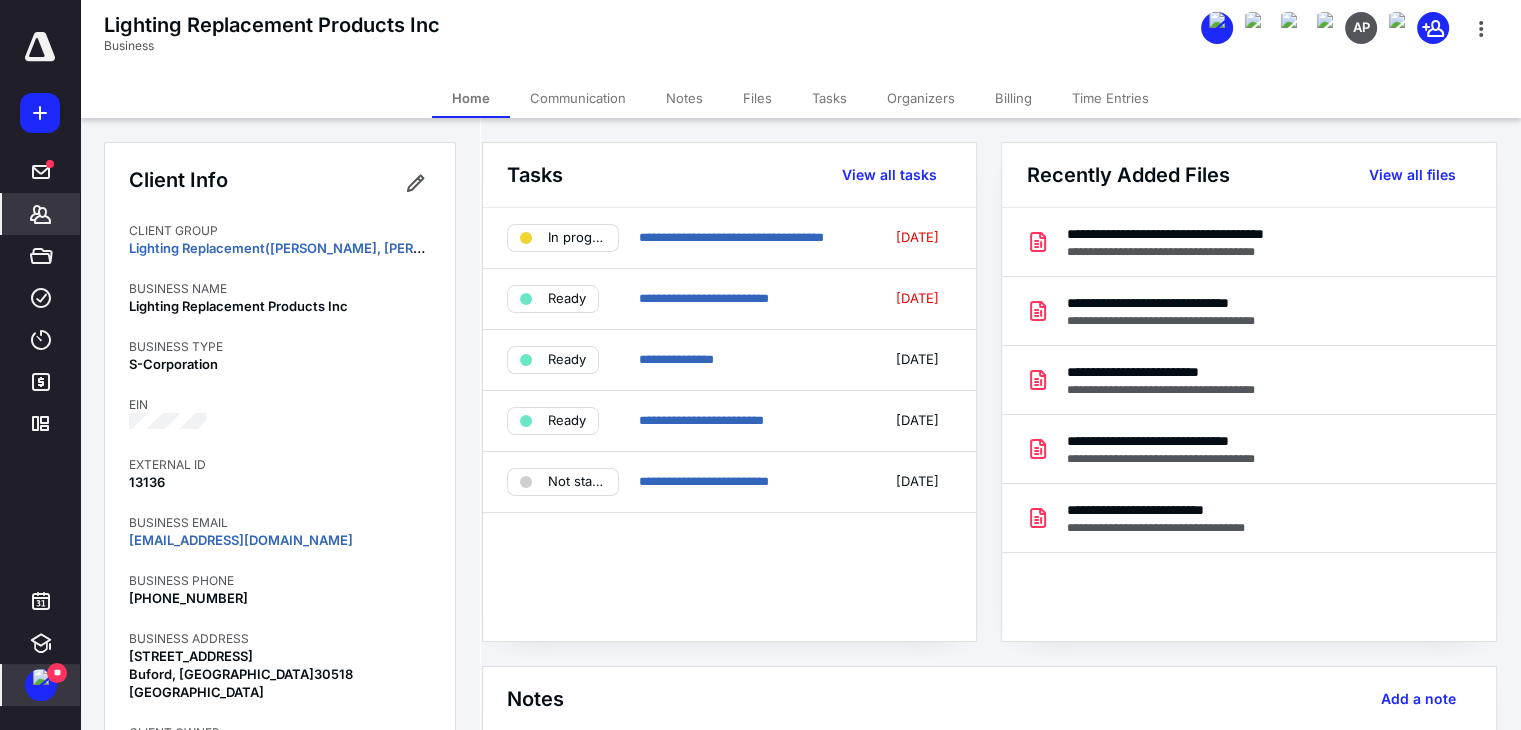 scroll, scrollTop: 100, scrollLeft: 0, axis: vertical 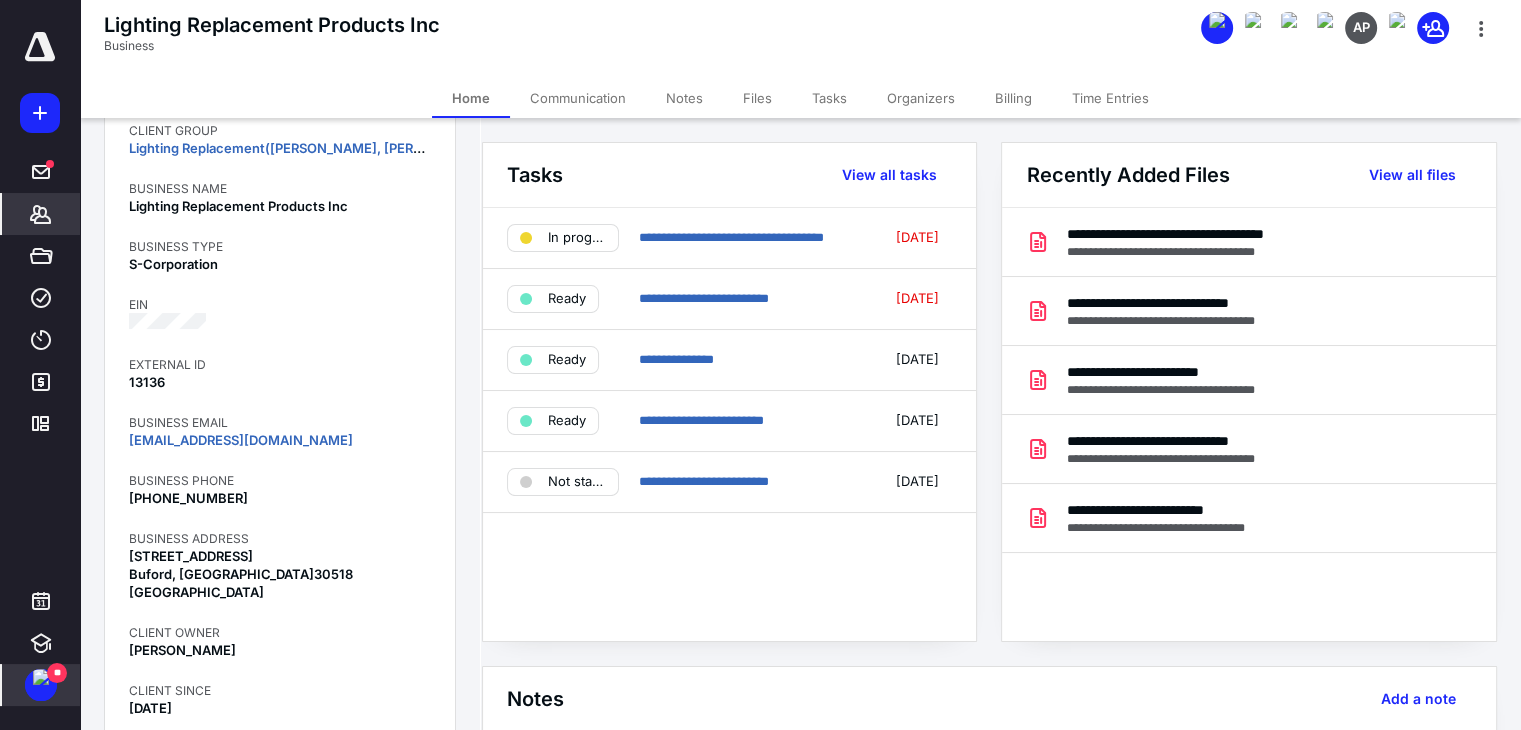 click on "Files" at bounding box center (757, 98) 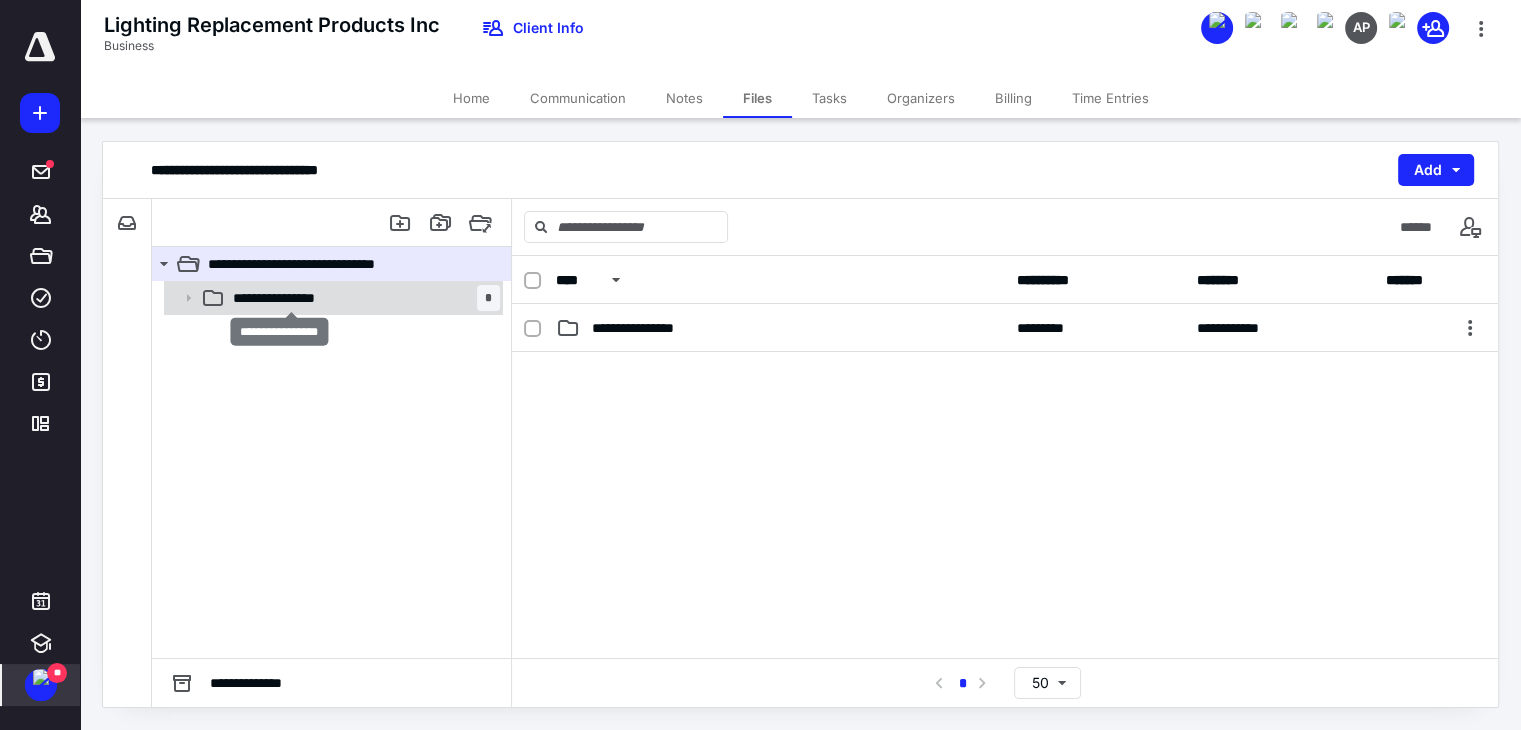 click on "**********" at bounding box center (291, 298) 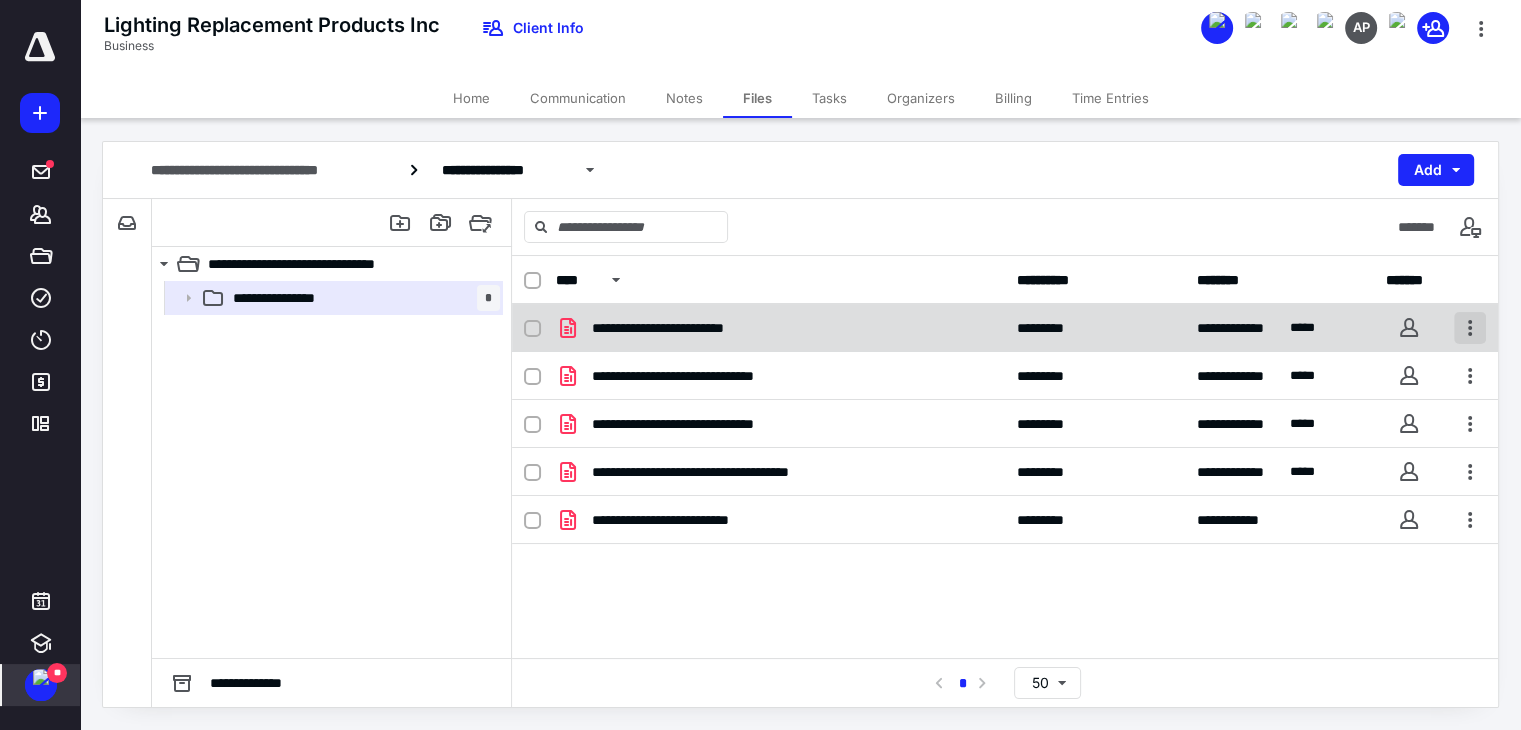 click at bounding box center [1470, 328] 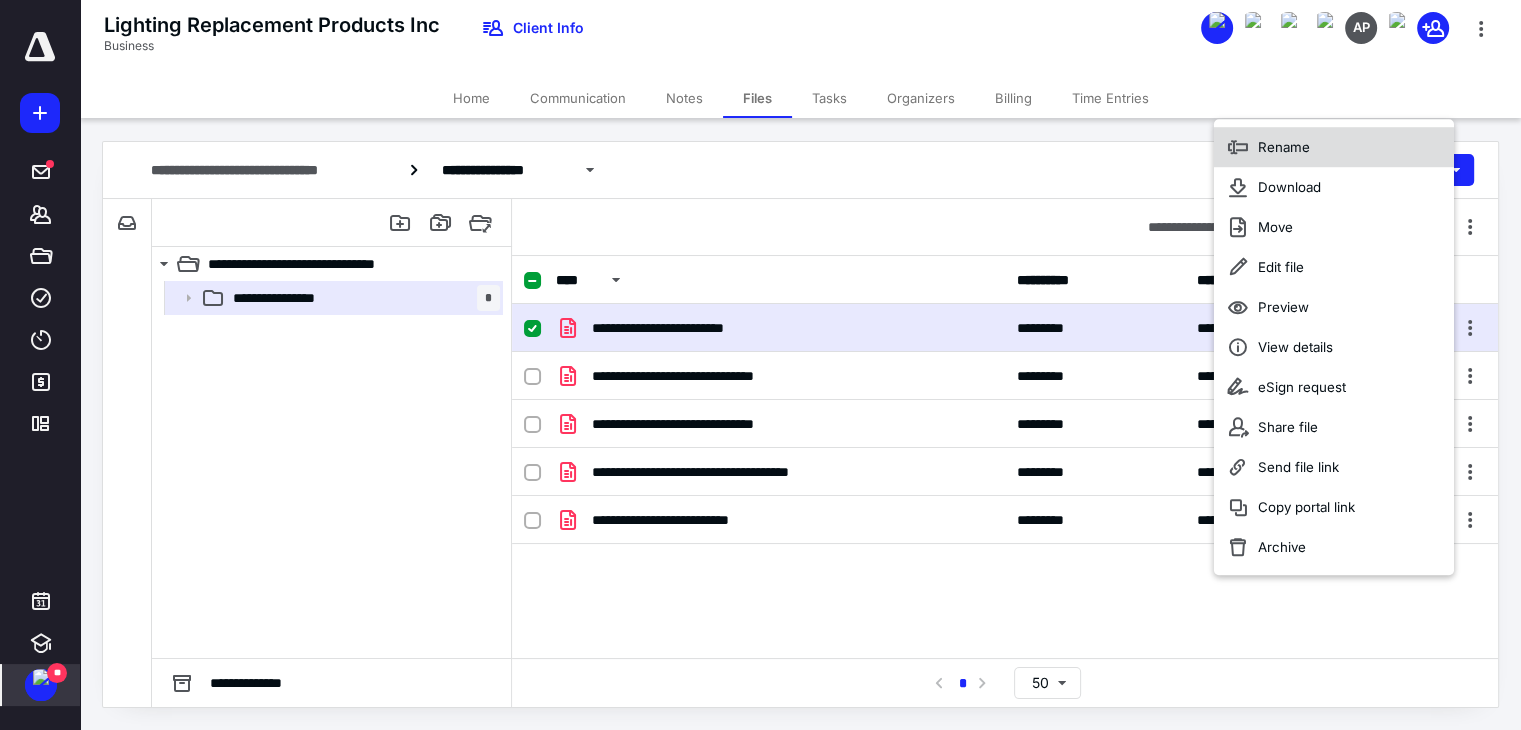 click on "Rename" at bounding box center [1334, 147] 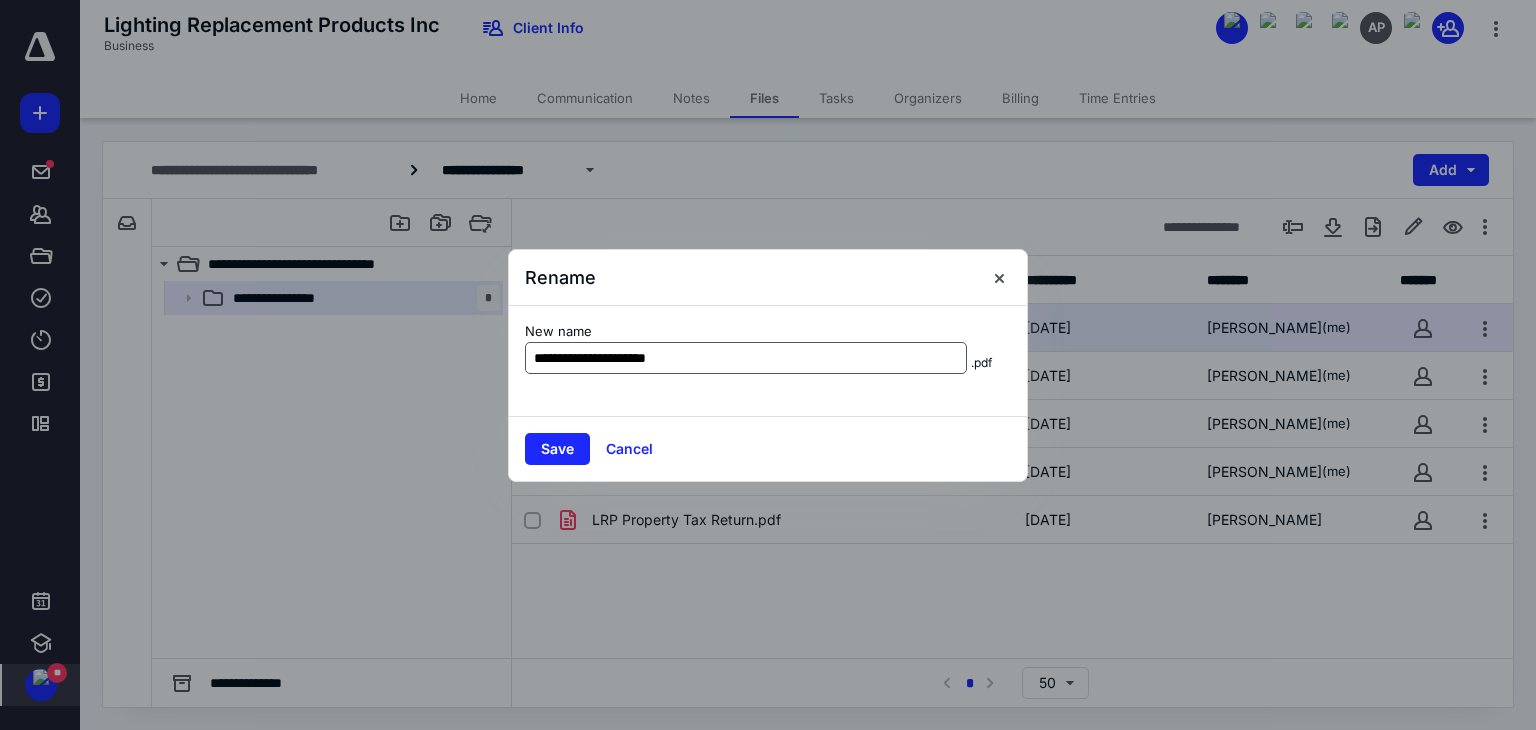 click on "**********" at bounding box center [746, 358] 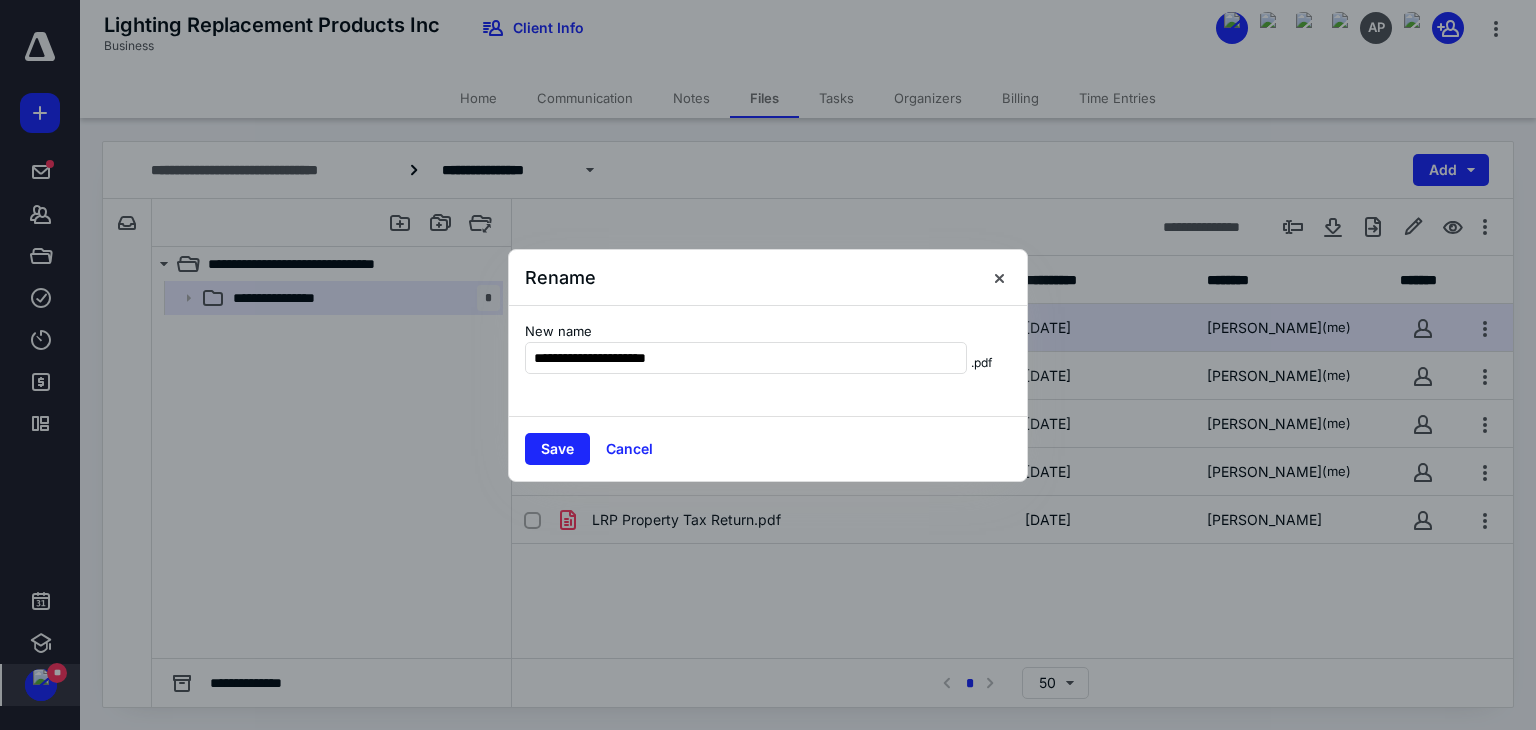 drag, startPoint x: 579, startPoint y: 359, endPoint x: 468, endPoint y: 359, distance: 111 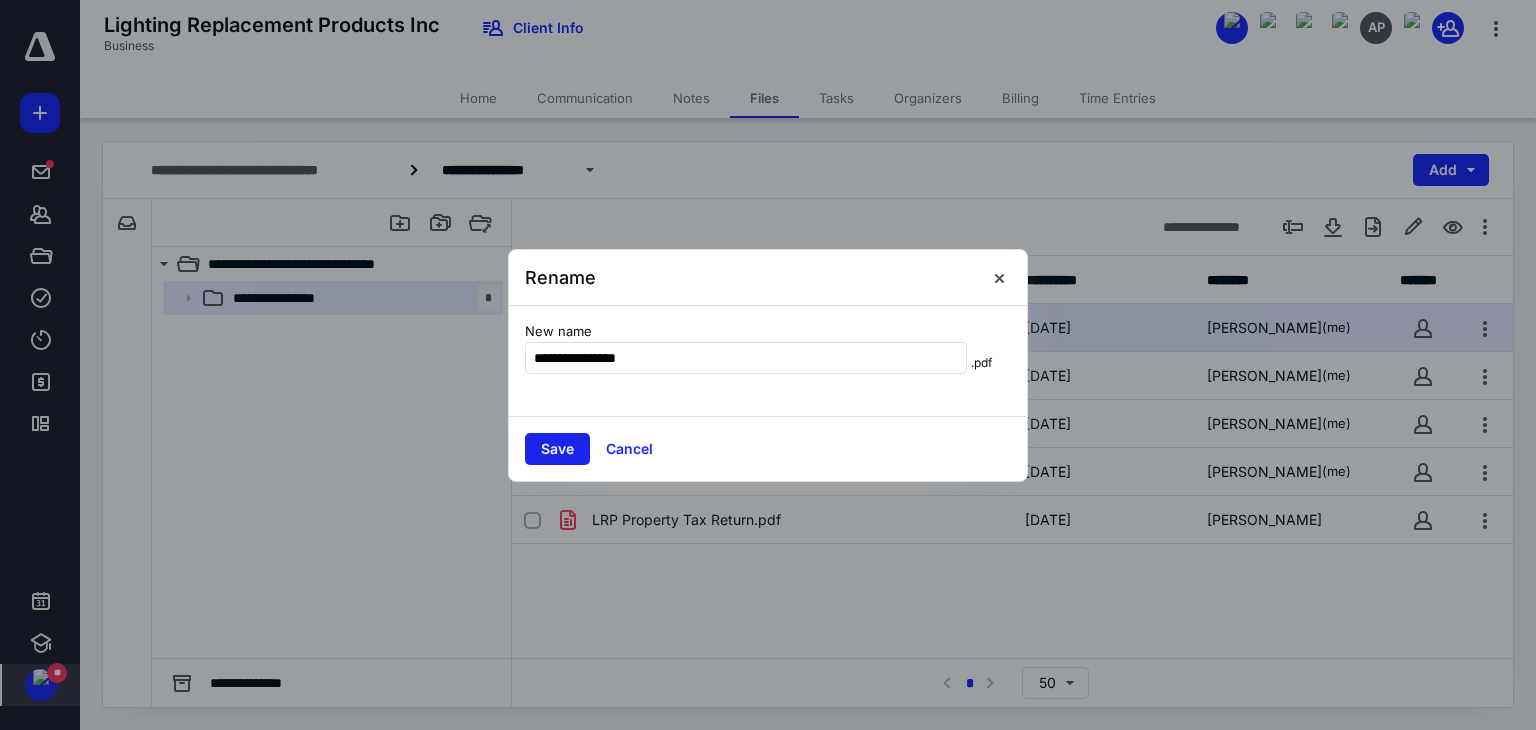 type on "**********" 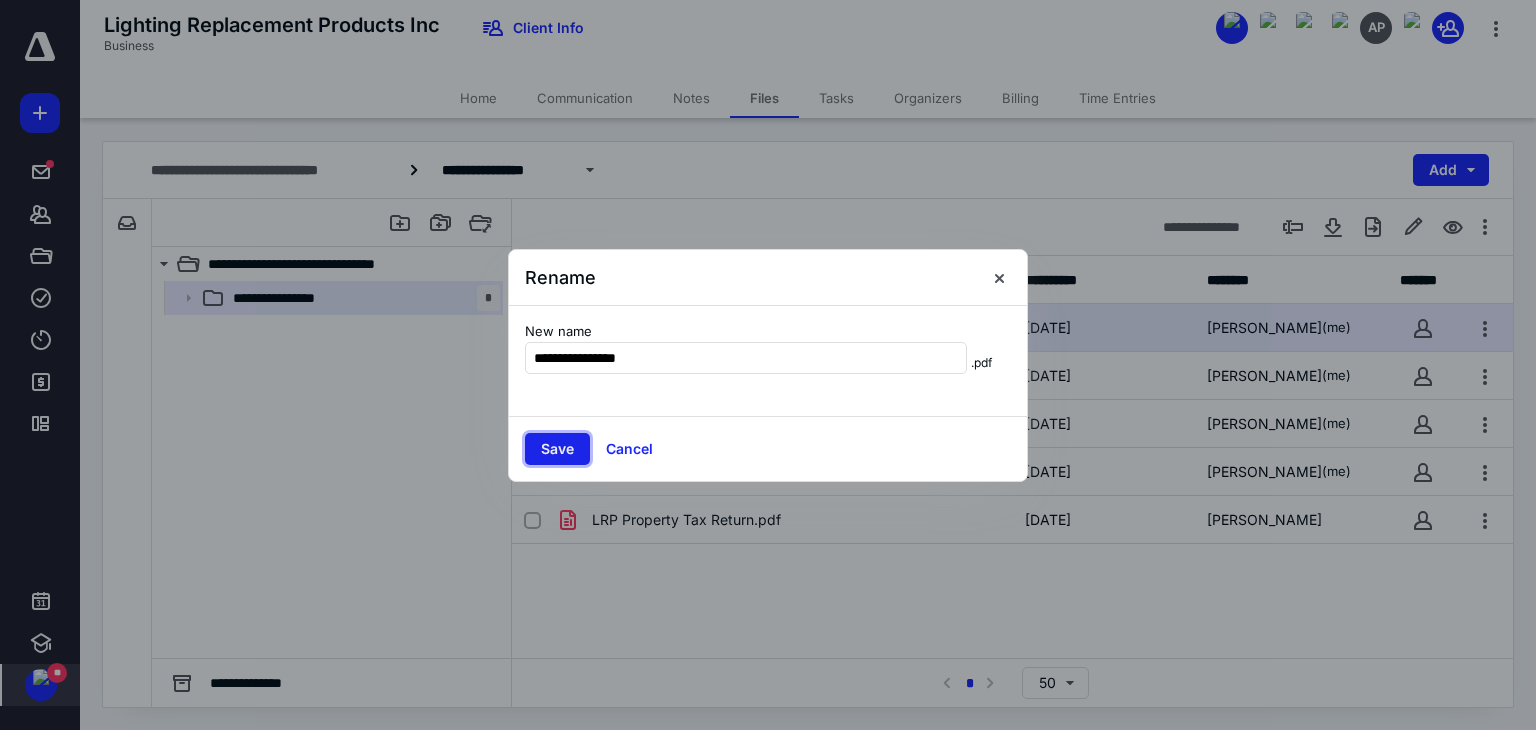 click on "Save" at bounding box center [557, 449] 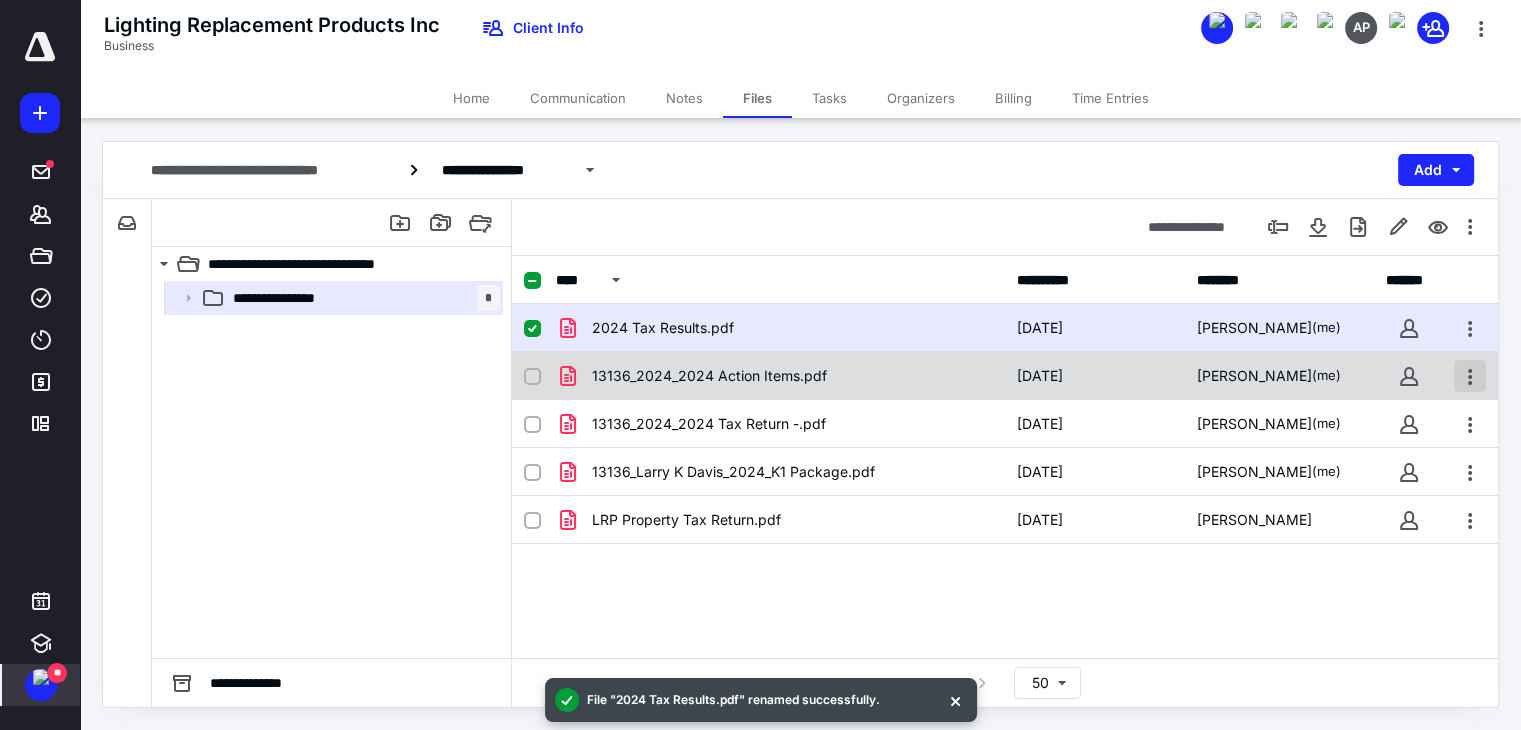 click at bounding box center [1470, 376] 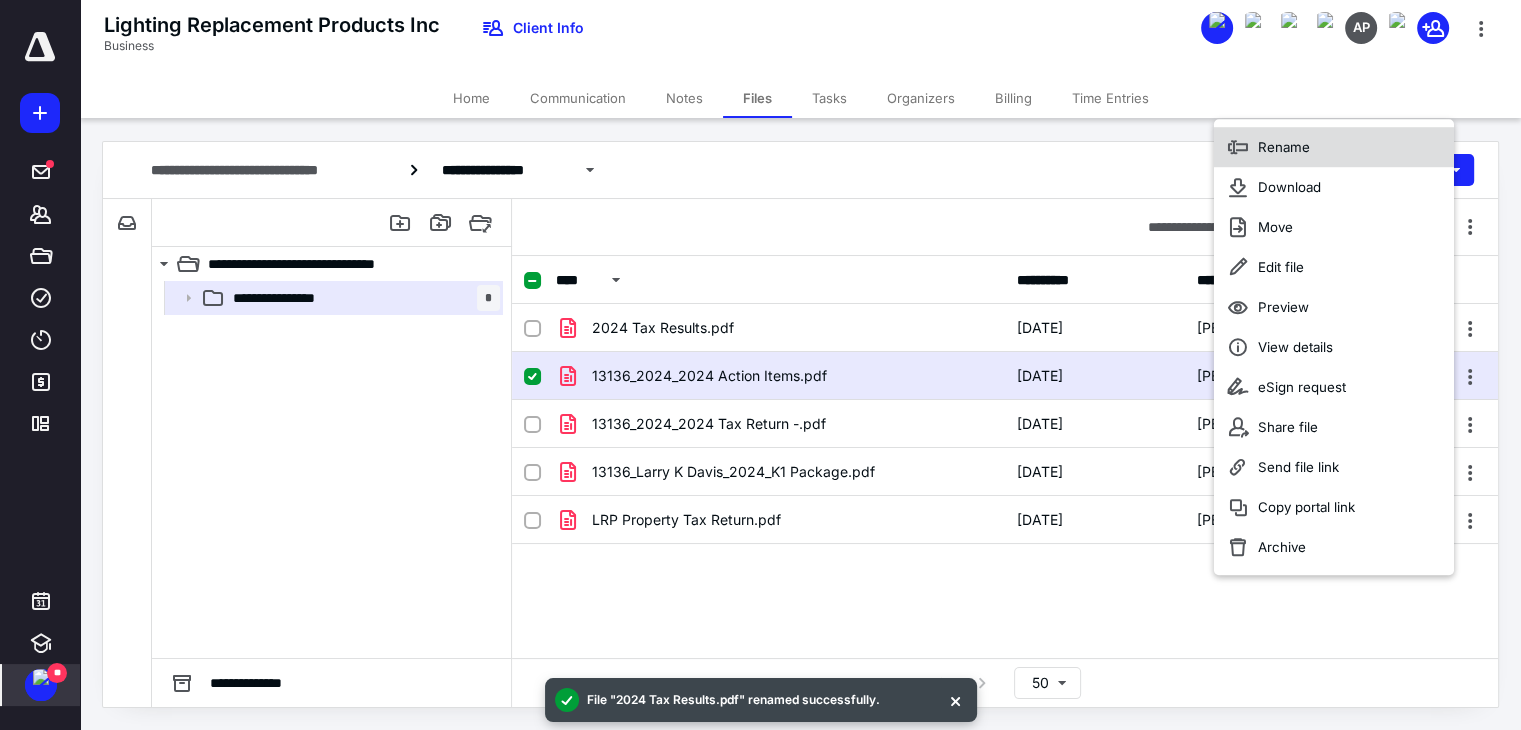 click on "Rename" at bounding box center [1334, 147] 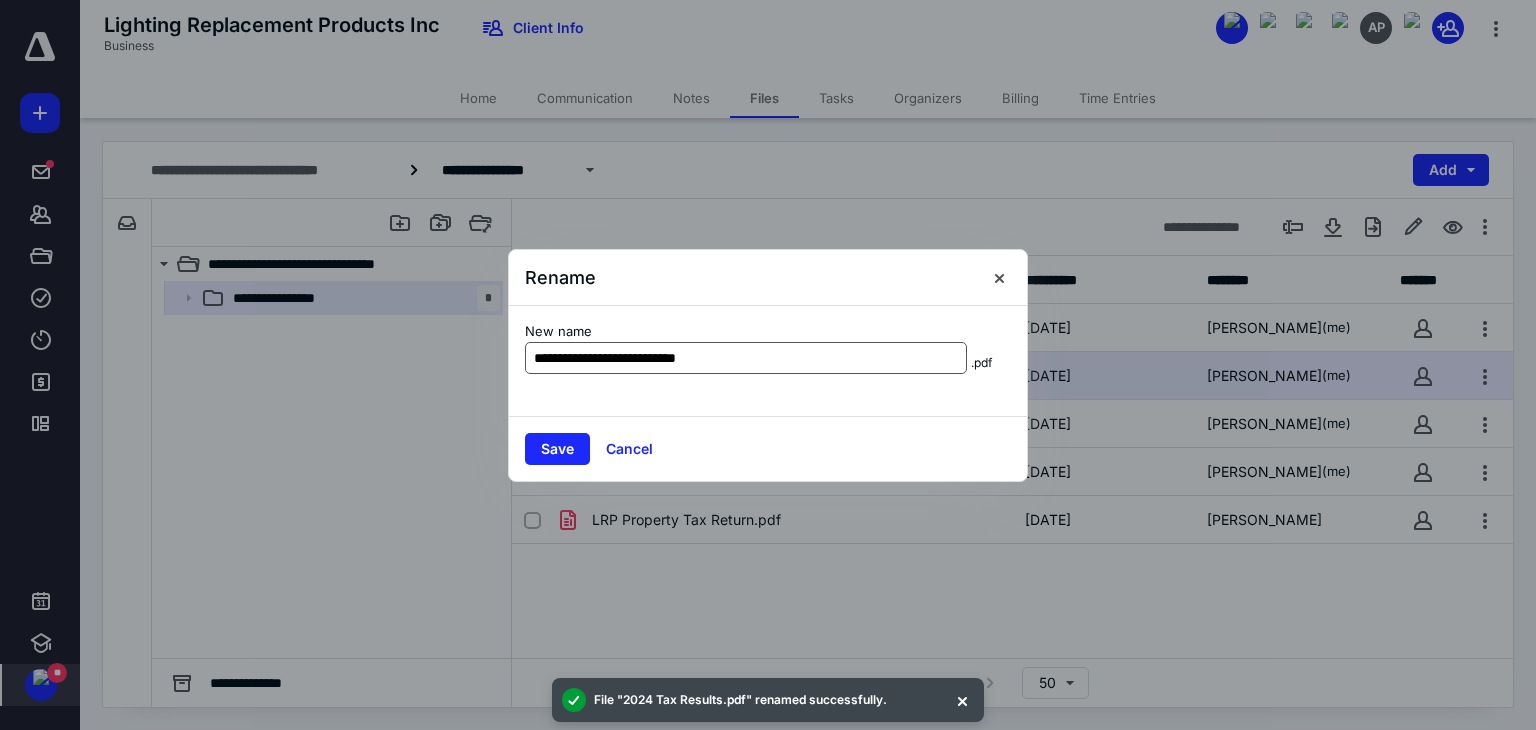 click on "**********" at bounding box center [746, 358] 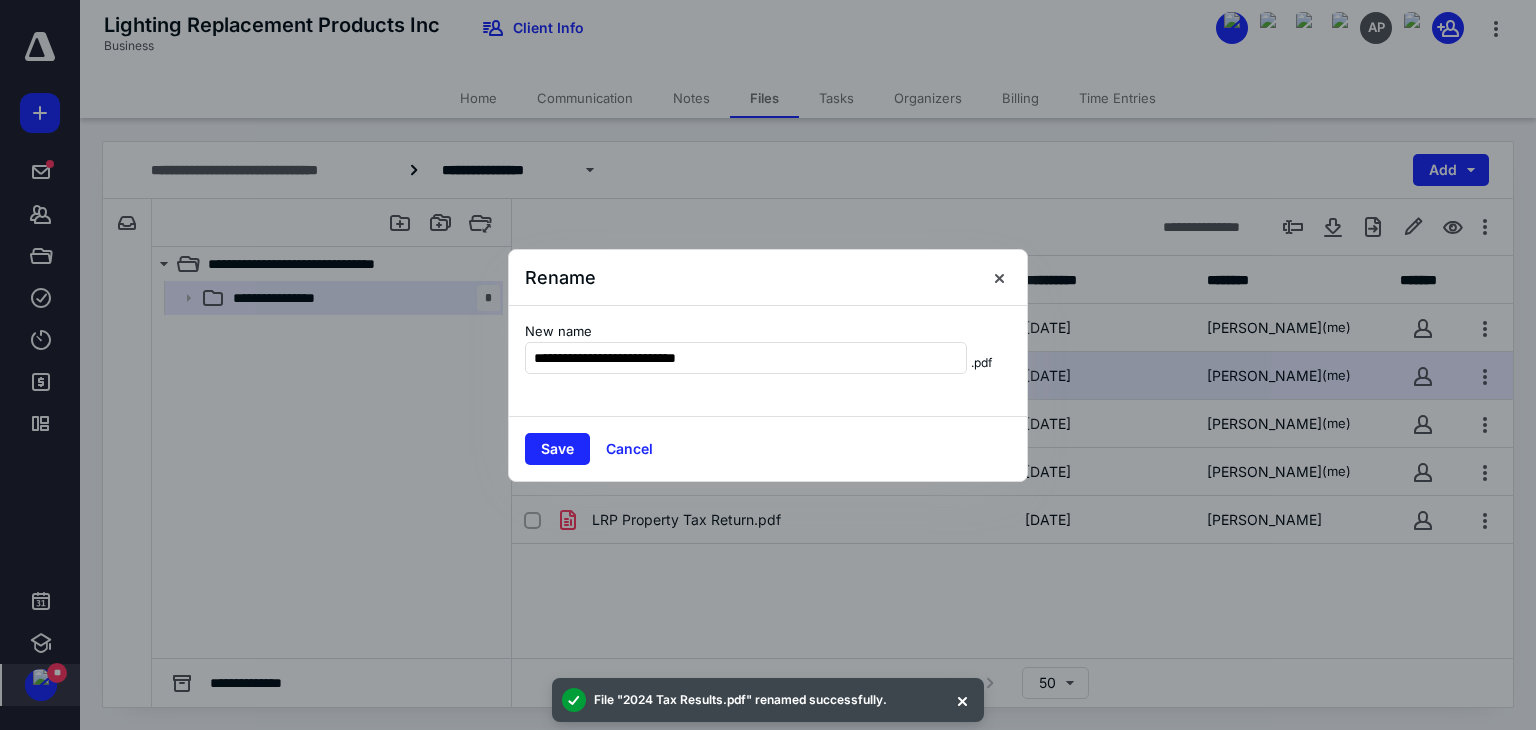 drag, startPoint x: 620, startPoint y: 355, endPoint x: 382, endPoint y: 344, distance: 238.25406 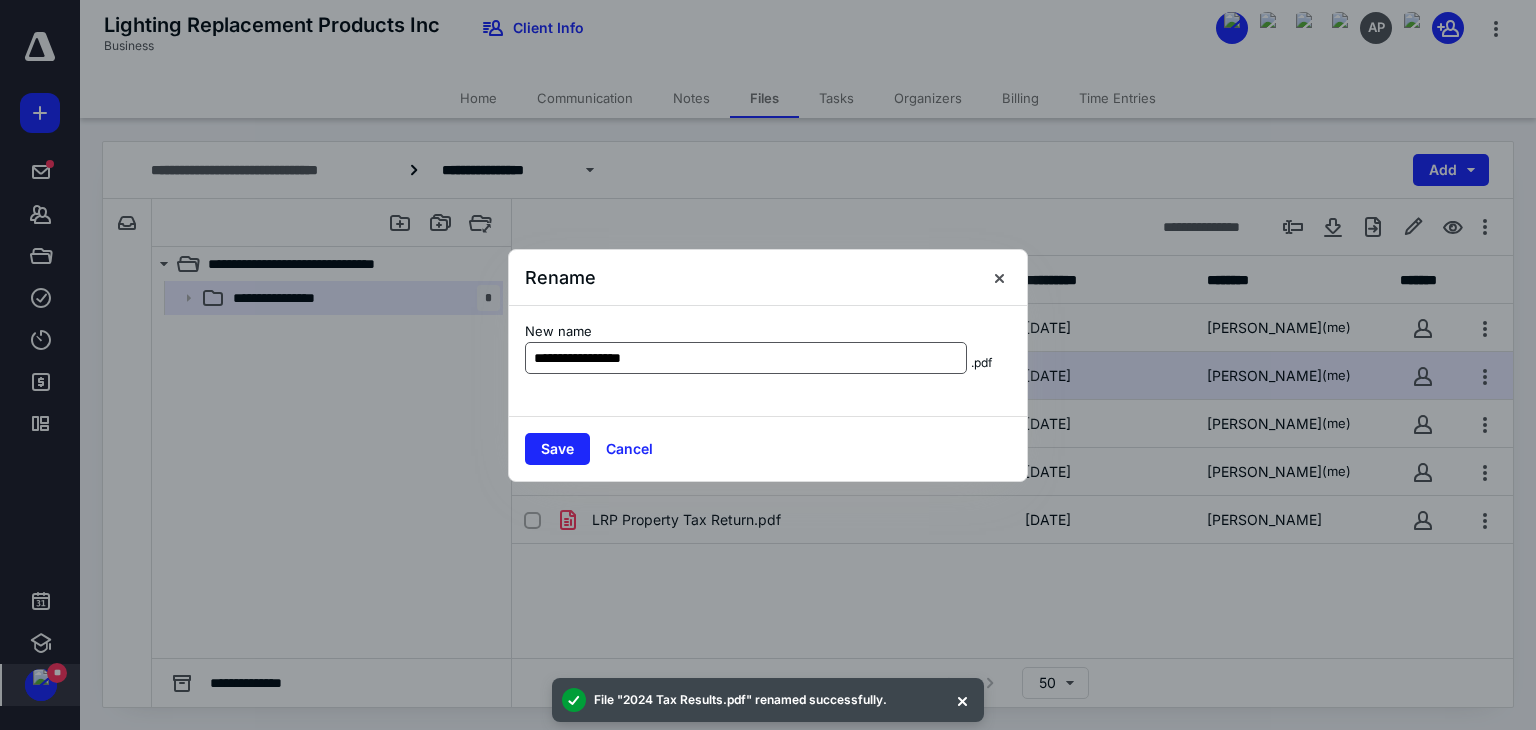 drag, startPoint x: 688, startPoint y: 357, endPoint x: 573, endPoint y: 358, distance: 115.00435 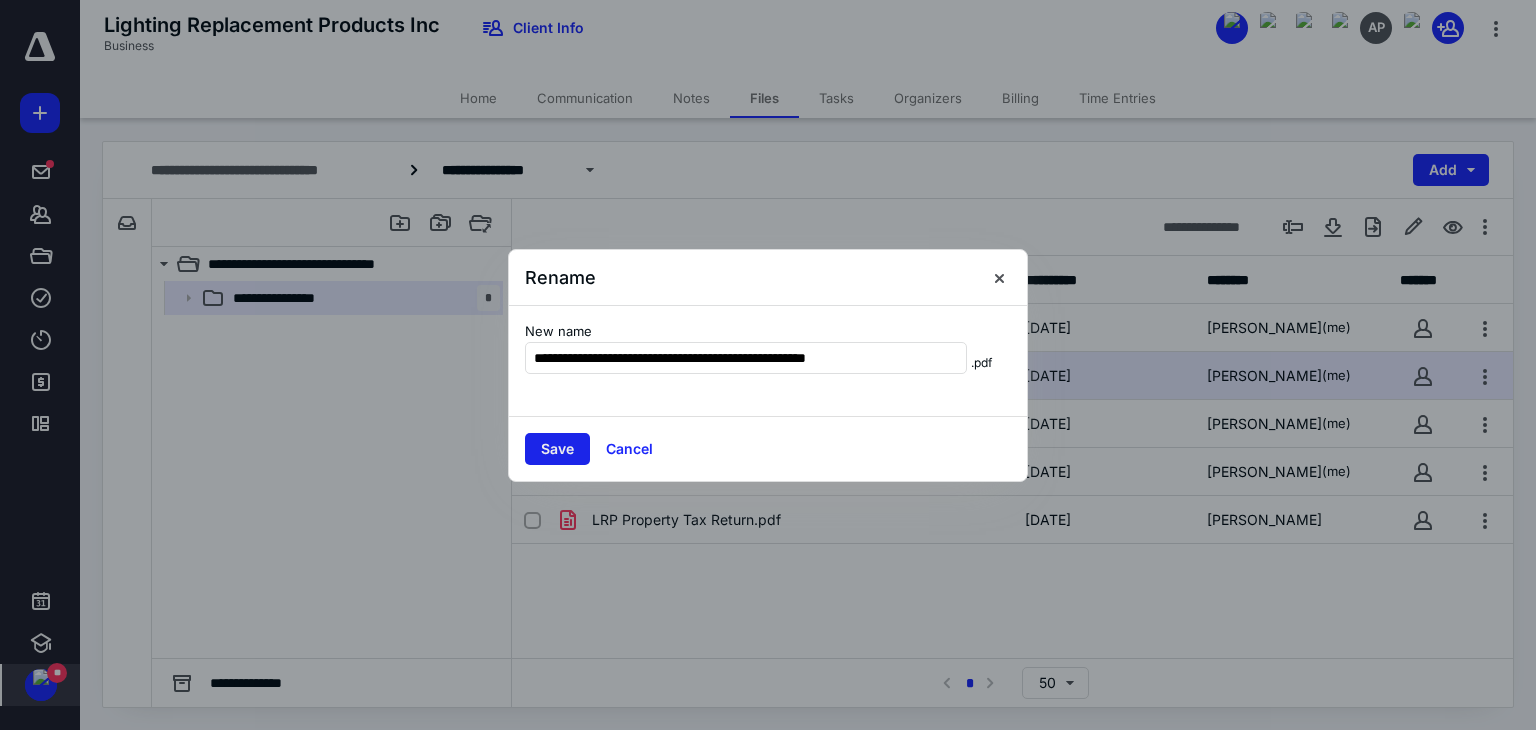 type on "**********" 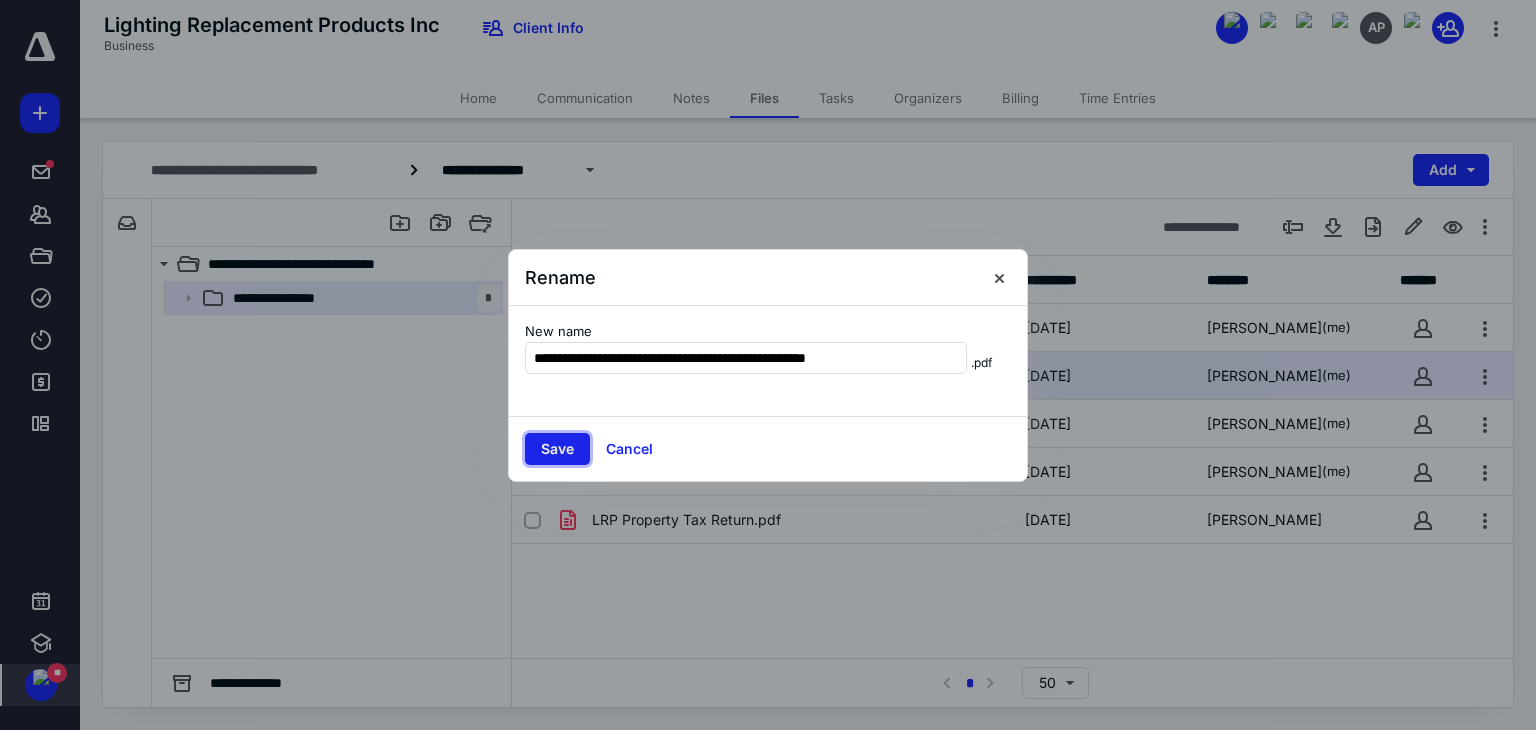 click on "Save" at bounding box center [557, 449] 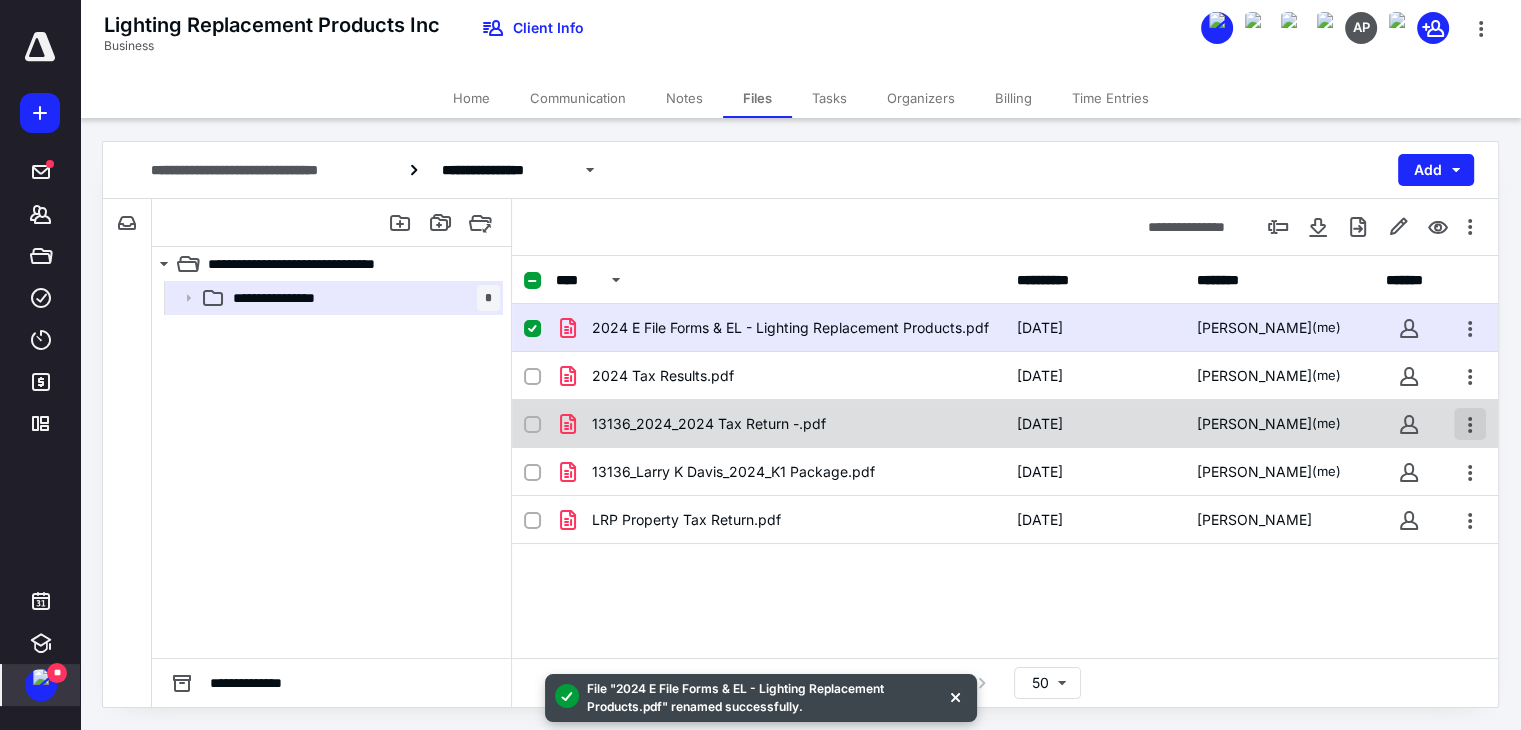 click at bounding box center [1470, 424] 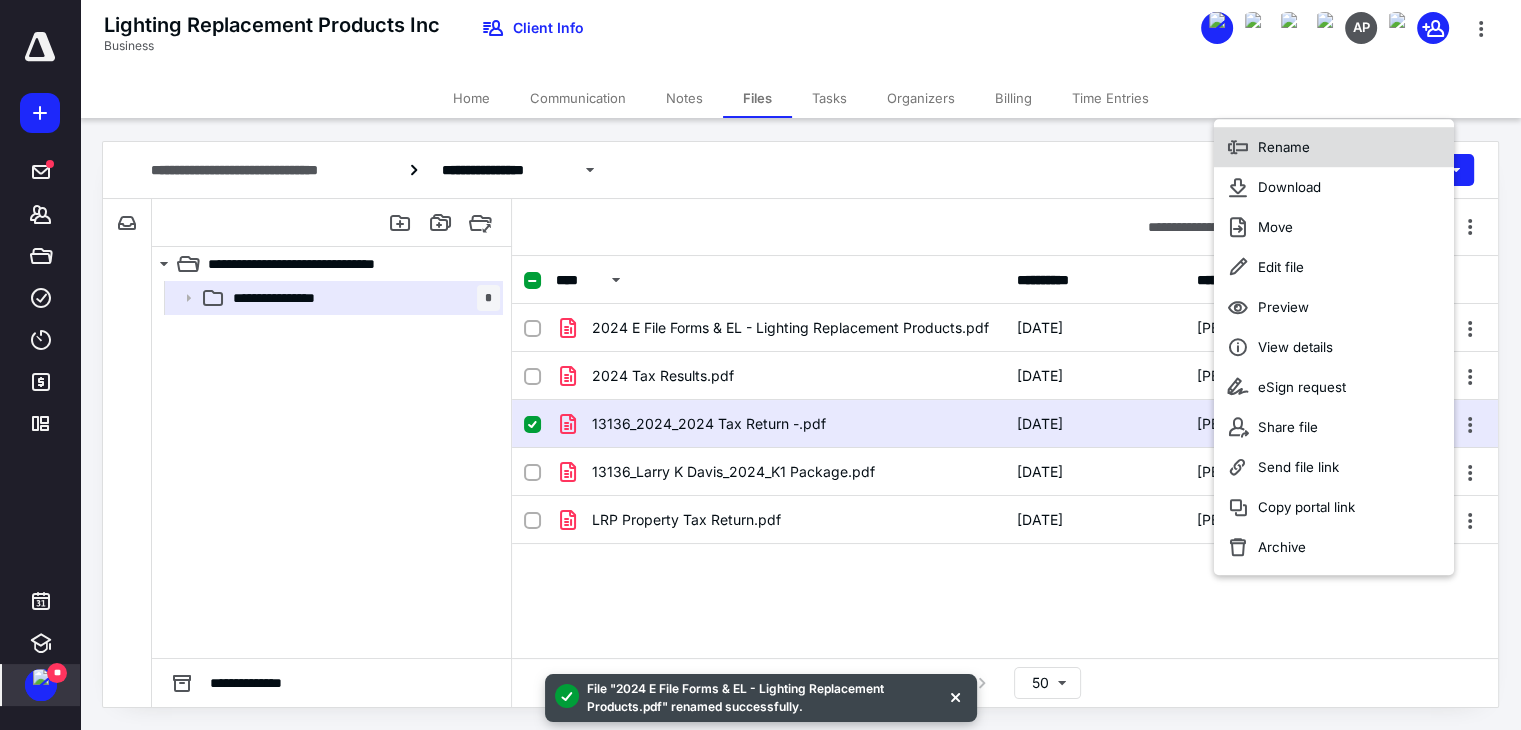 click on "Rename" at bounding box center [1284, 147] 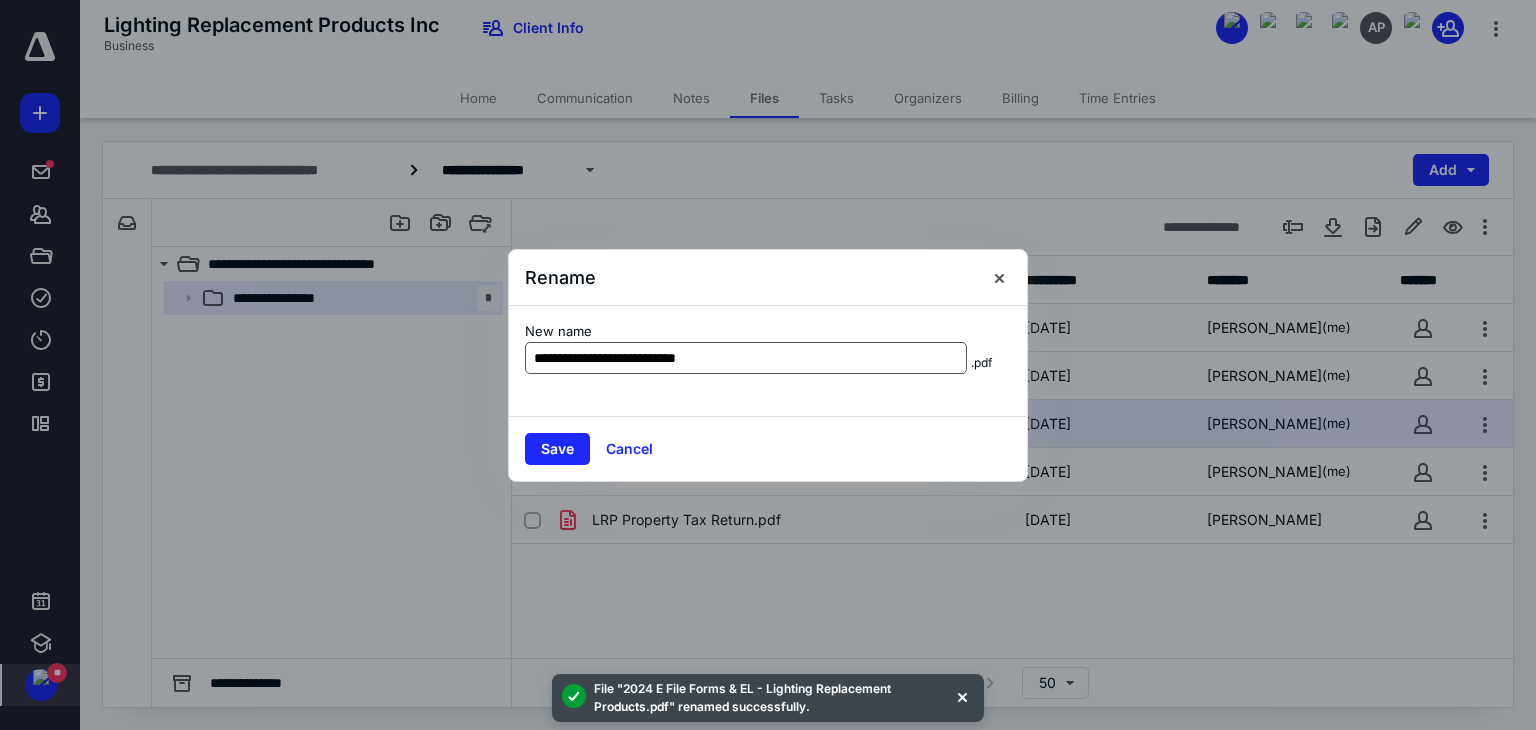 click on "**********" at bounding box center [746, 358] 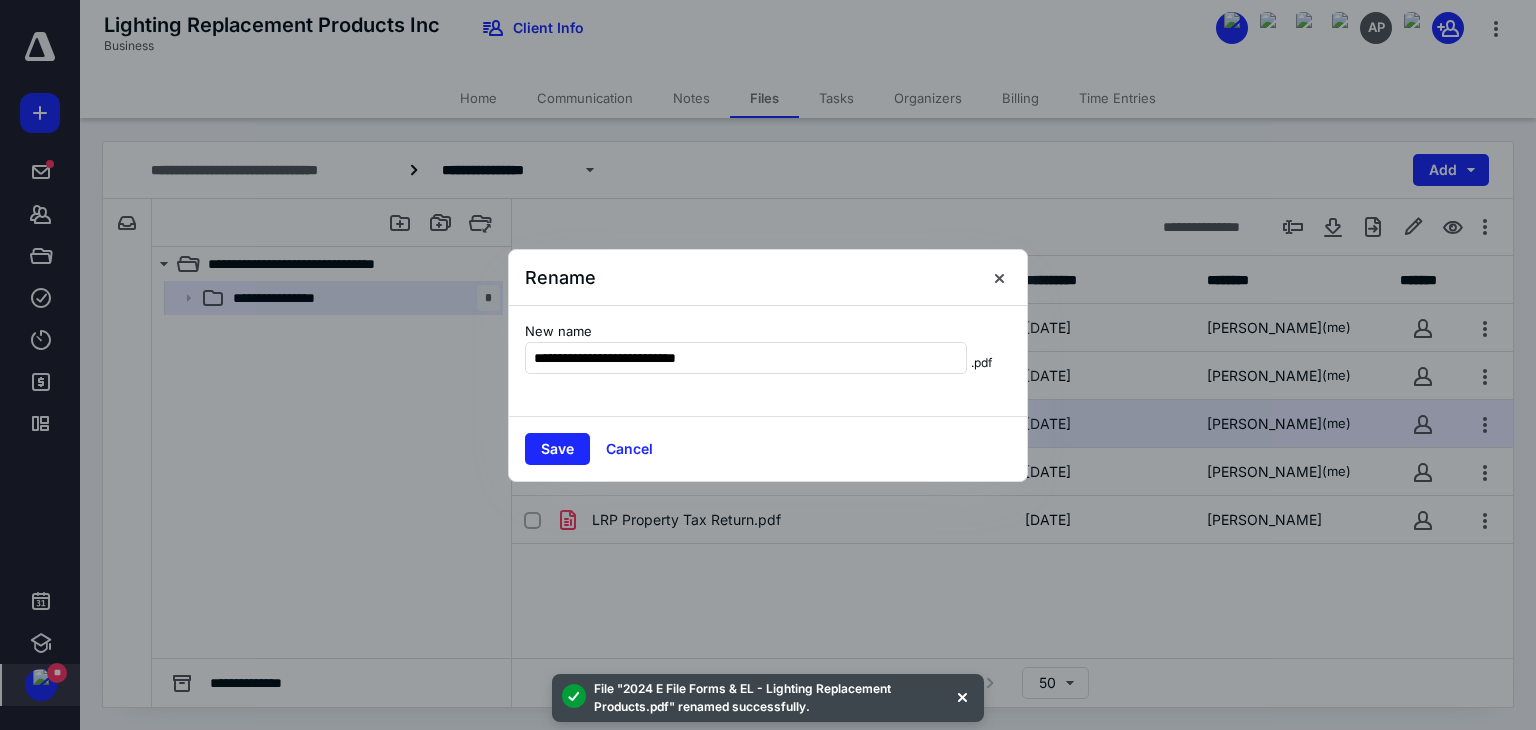 drag, startPoint x: 622, startPoint y: 357, endPoint x: 484, endPoint y: 343, distance: 138.70833 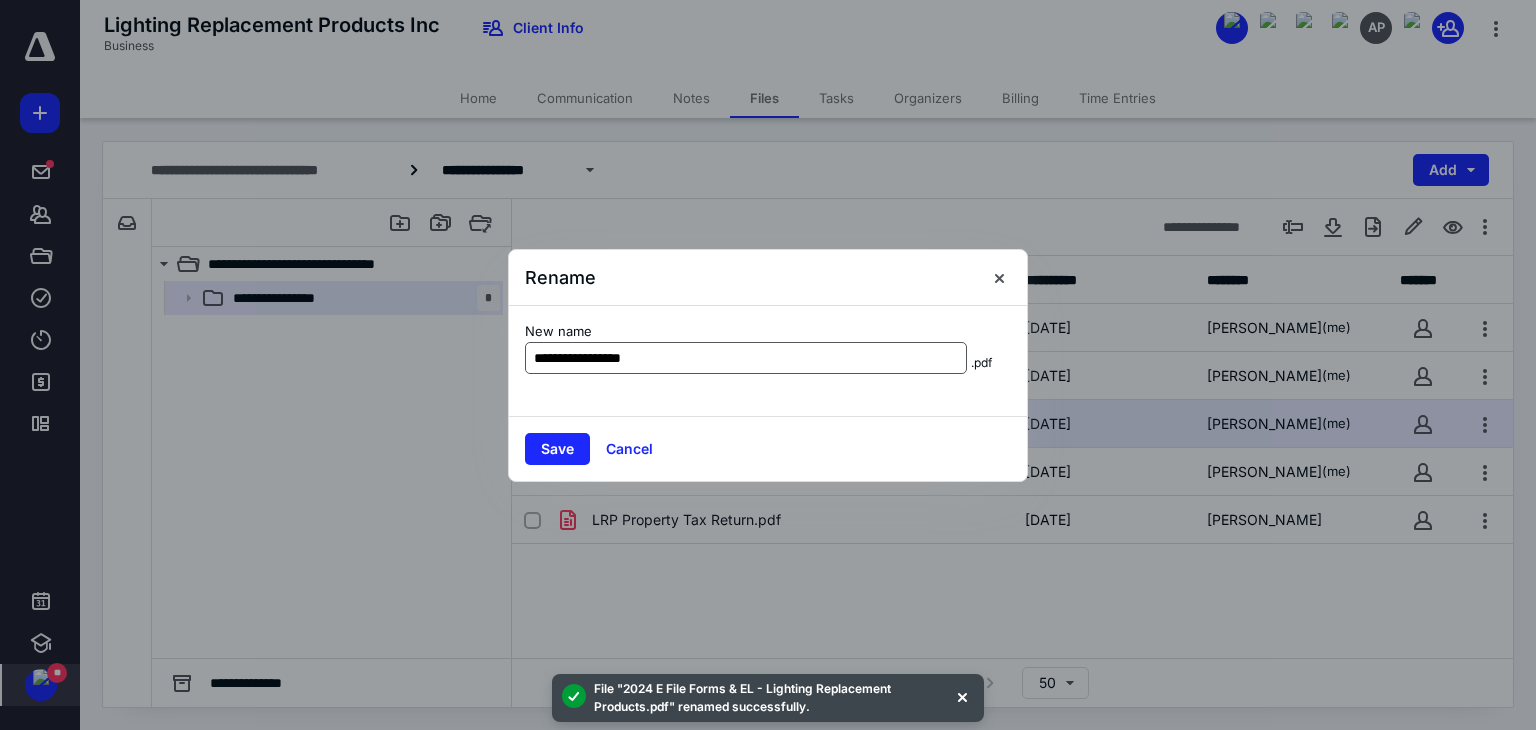 click on "**********" at bounding box center [746, 358] 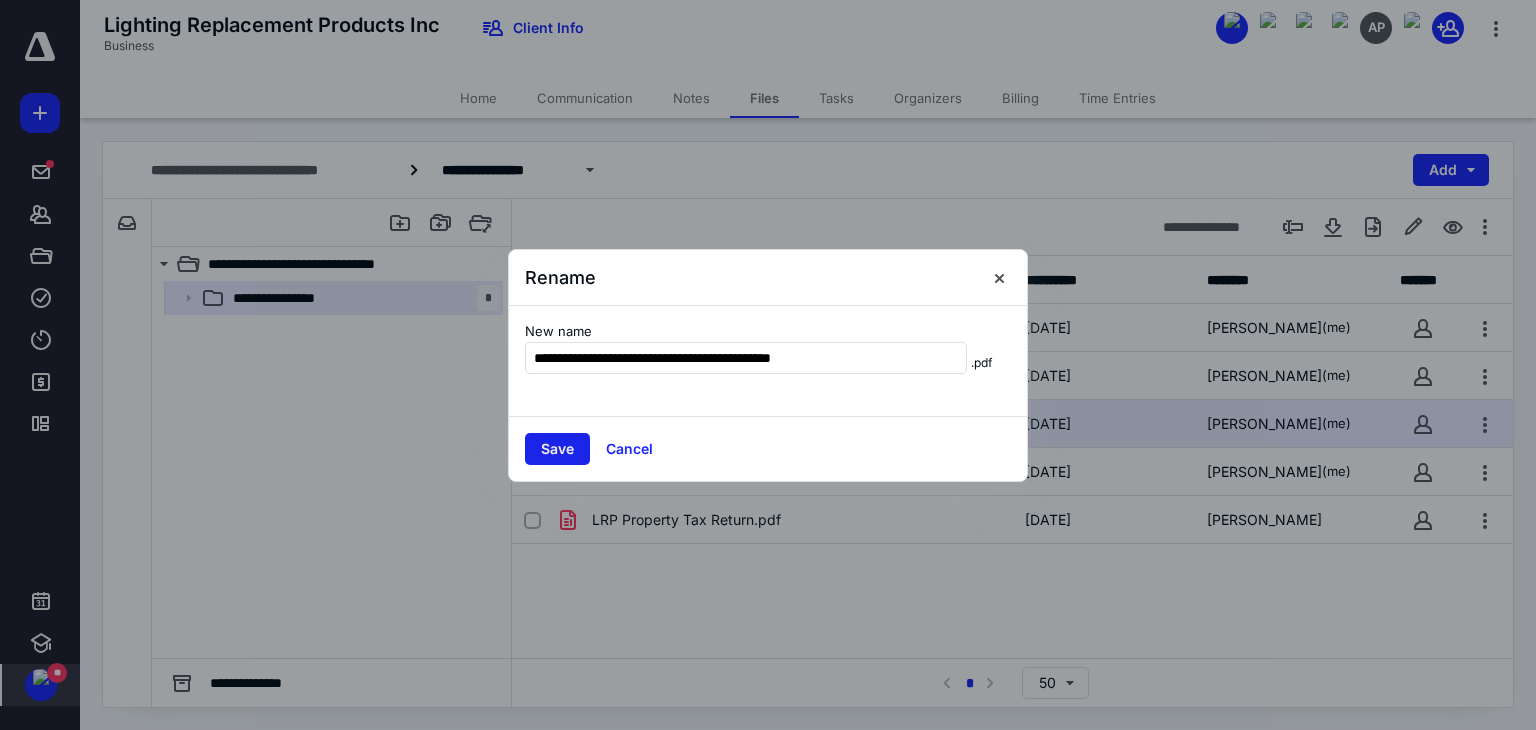 type on "**********" 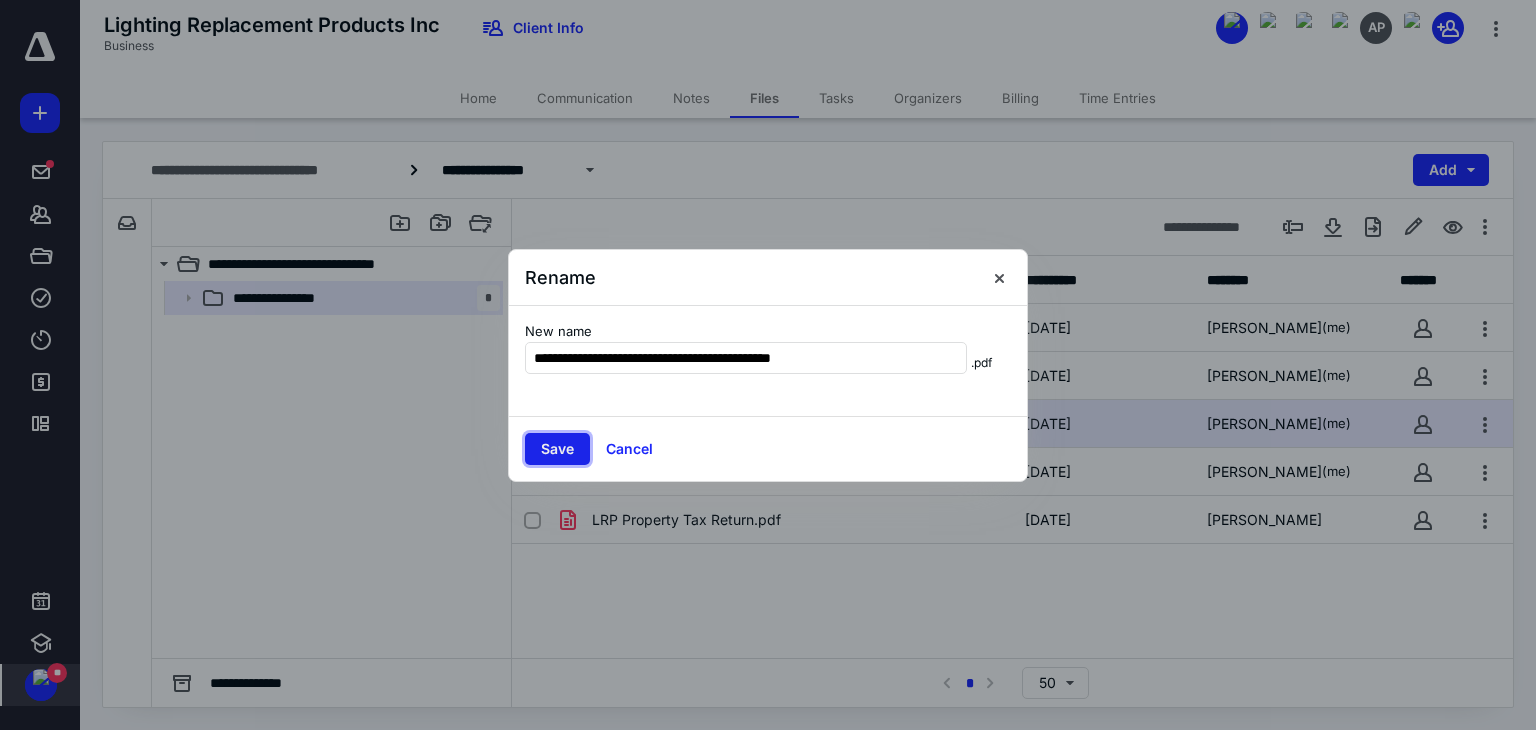 click on "Save" at bounding box center [557, 449] 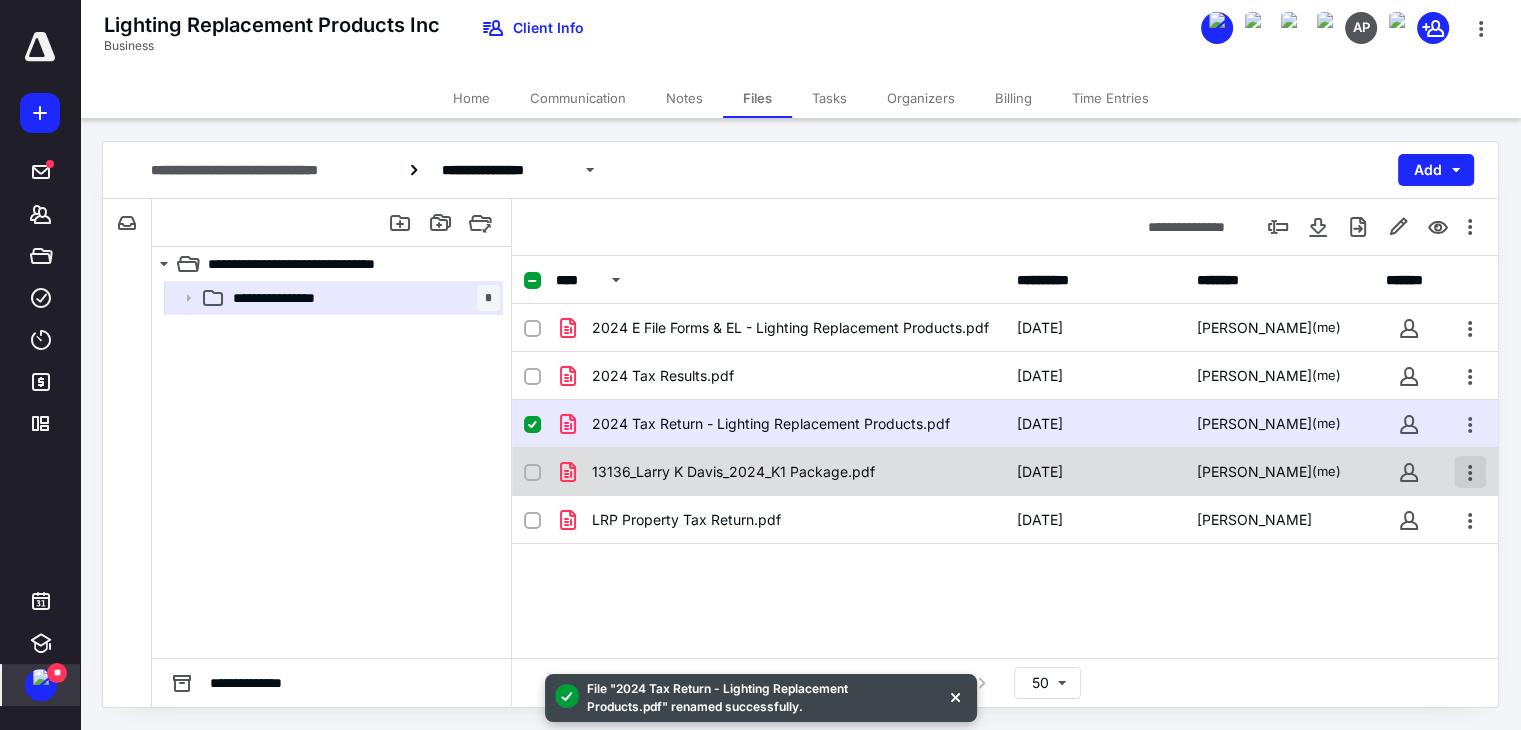 click at bounding box center [1470, 472] 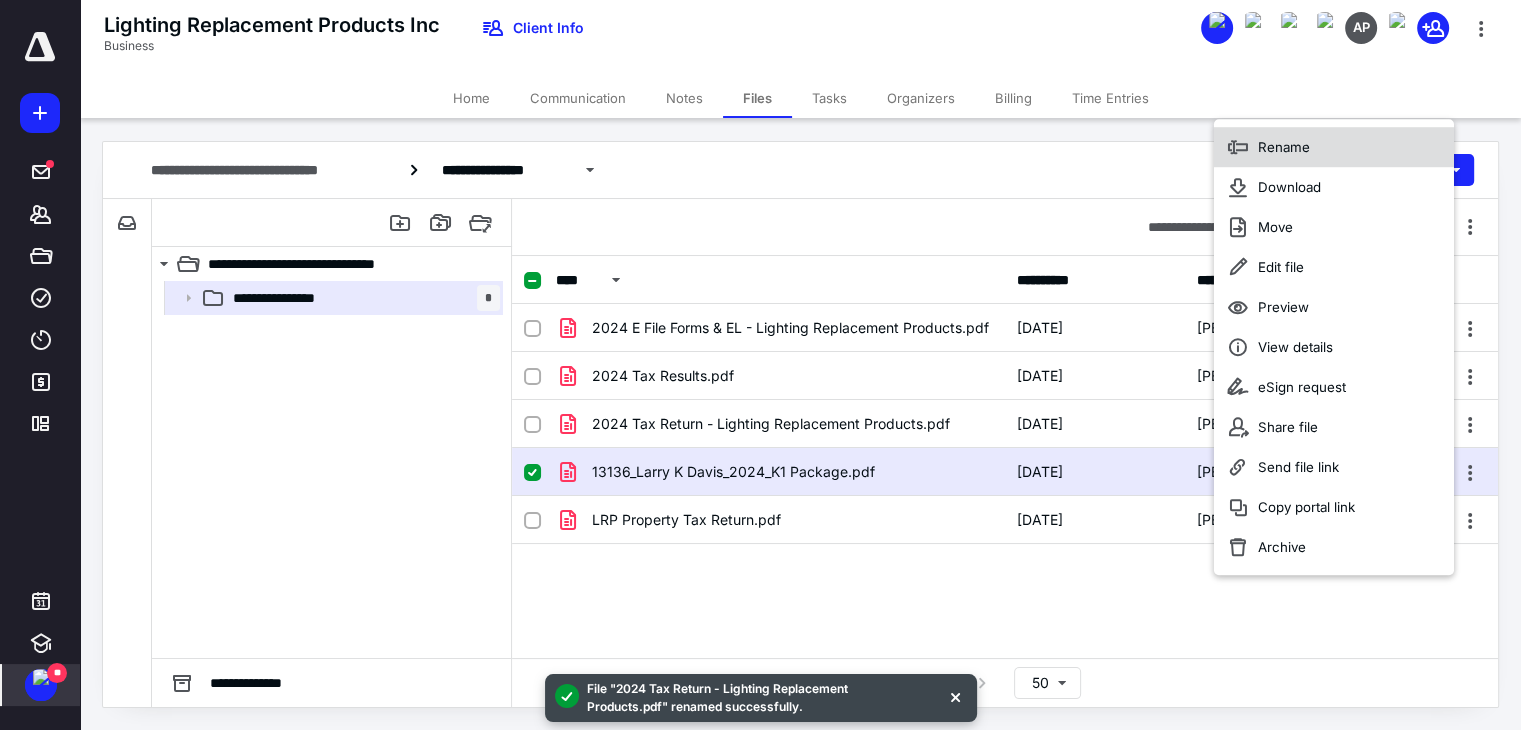 click on "Rename" at bounding box center [1334, 147] 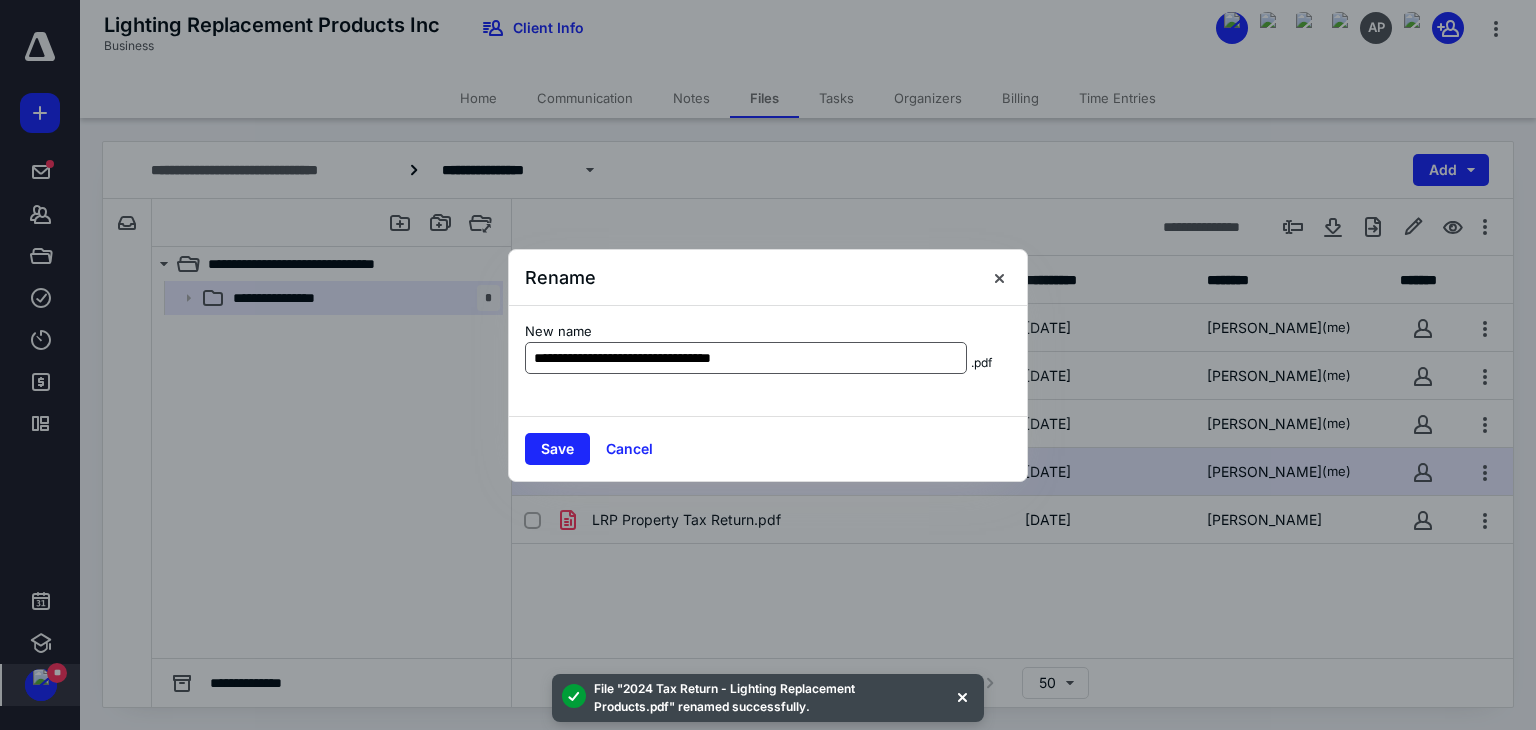 click on "**********" at bounding box center [746, 358] 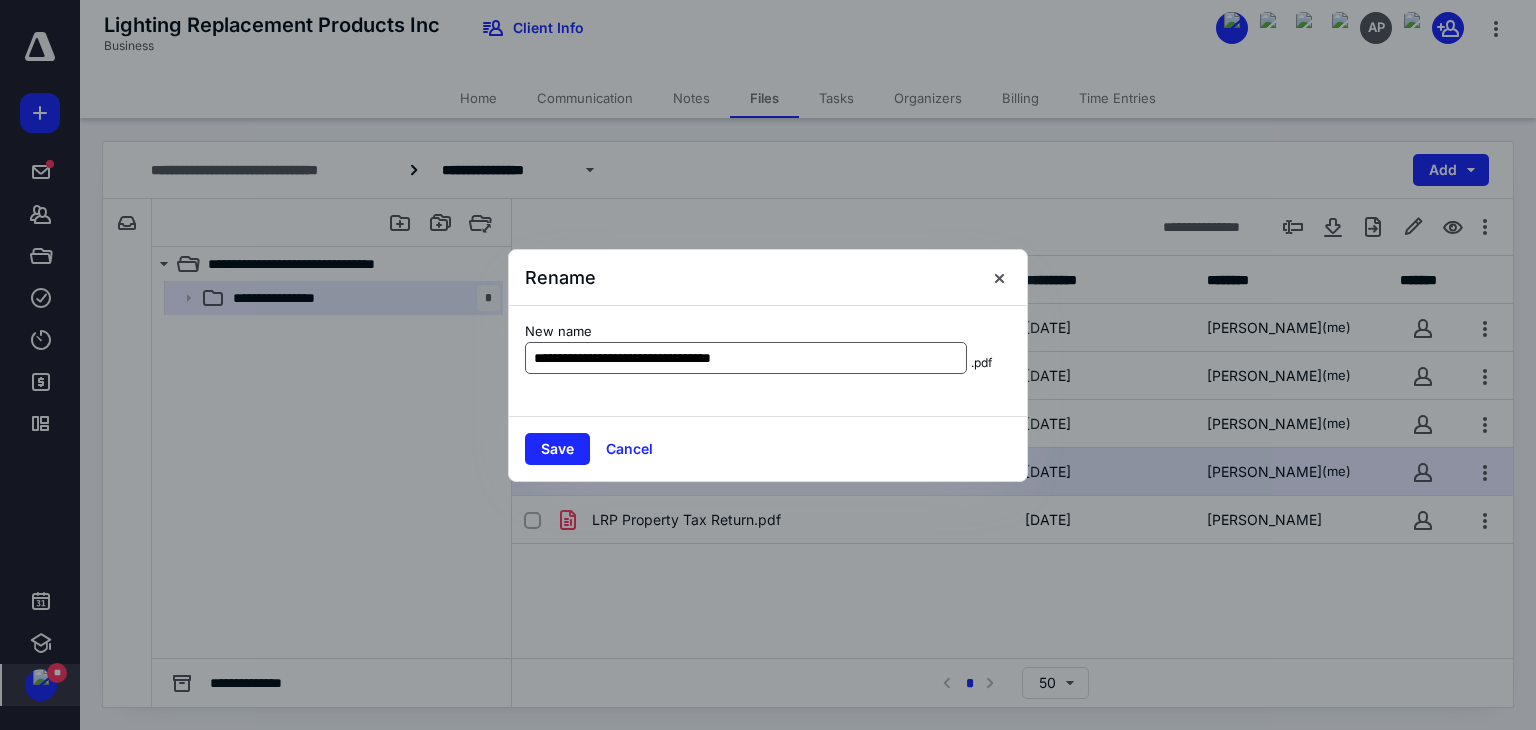 click on "**********" at bounding box center (746, 358) 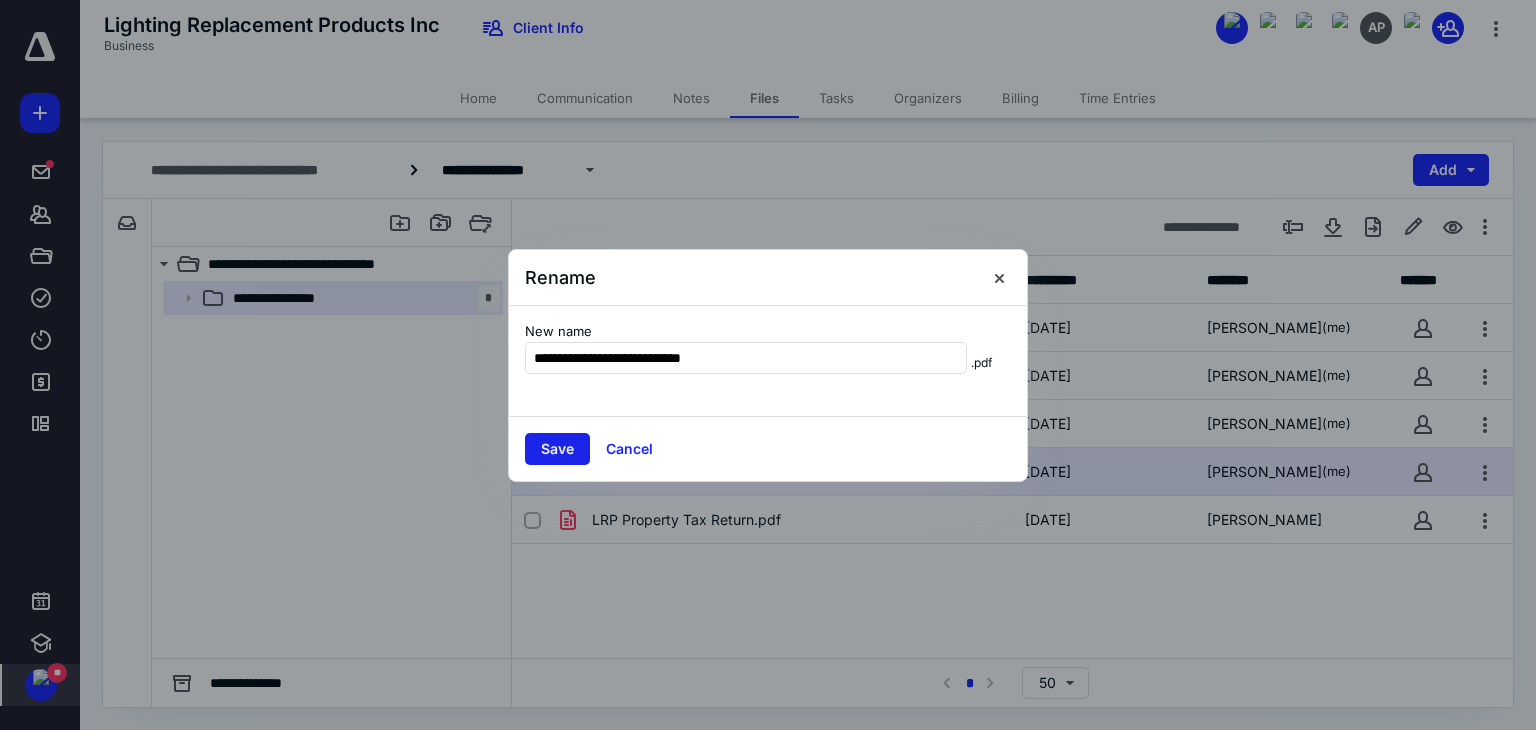 type on "**********" 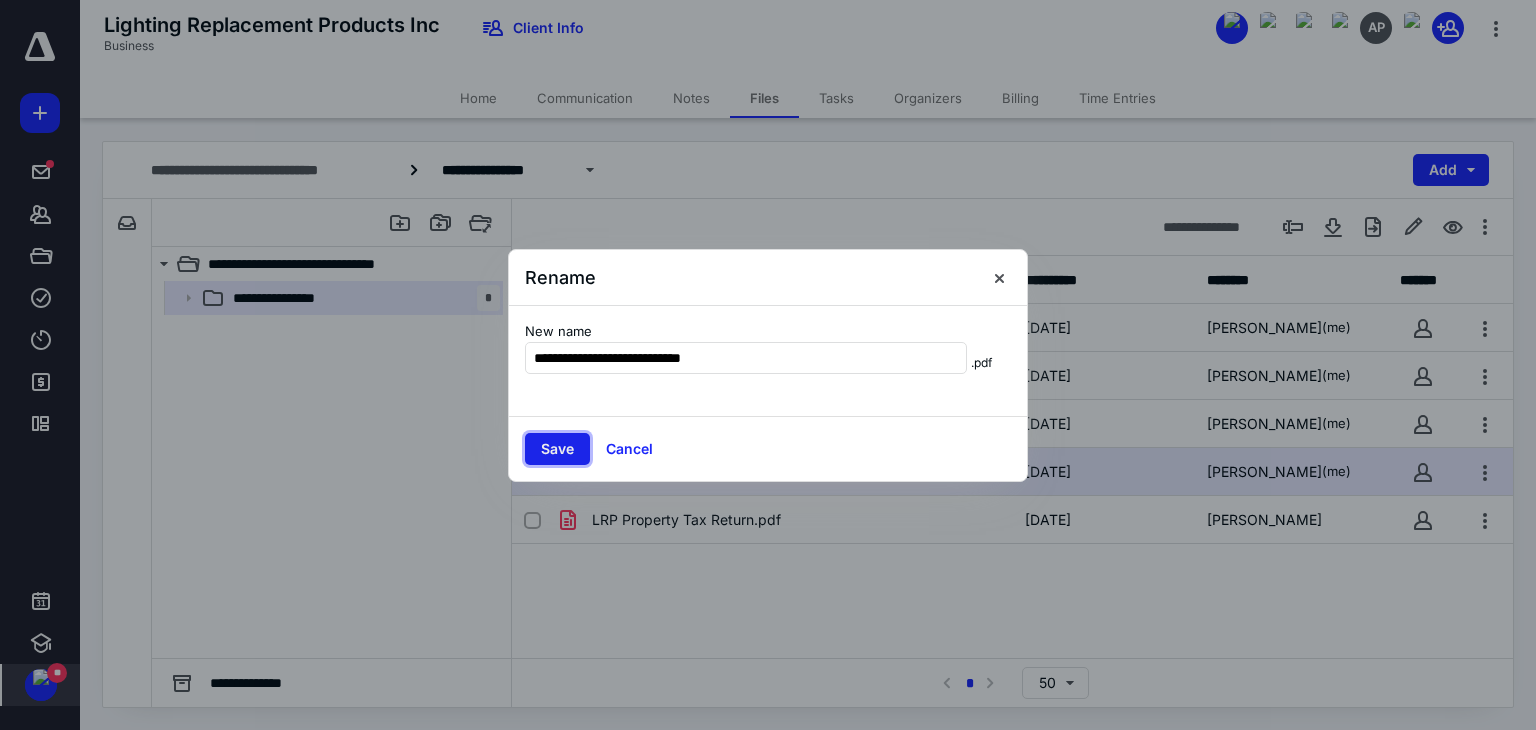 click on "Save" at bounding box center (557, 449) 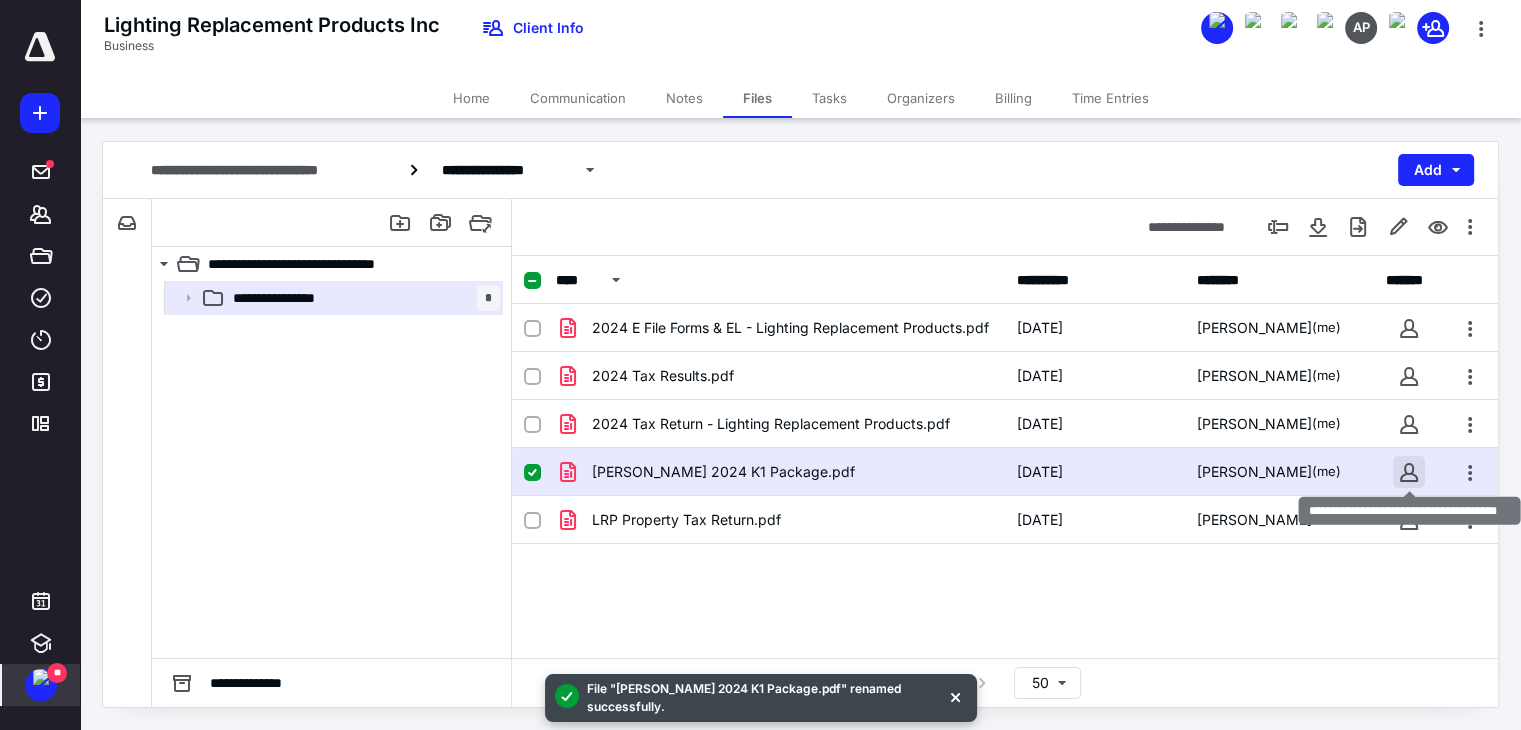 click at bounding box center [1409, 472] 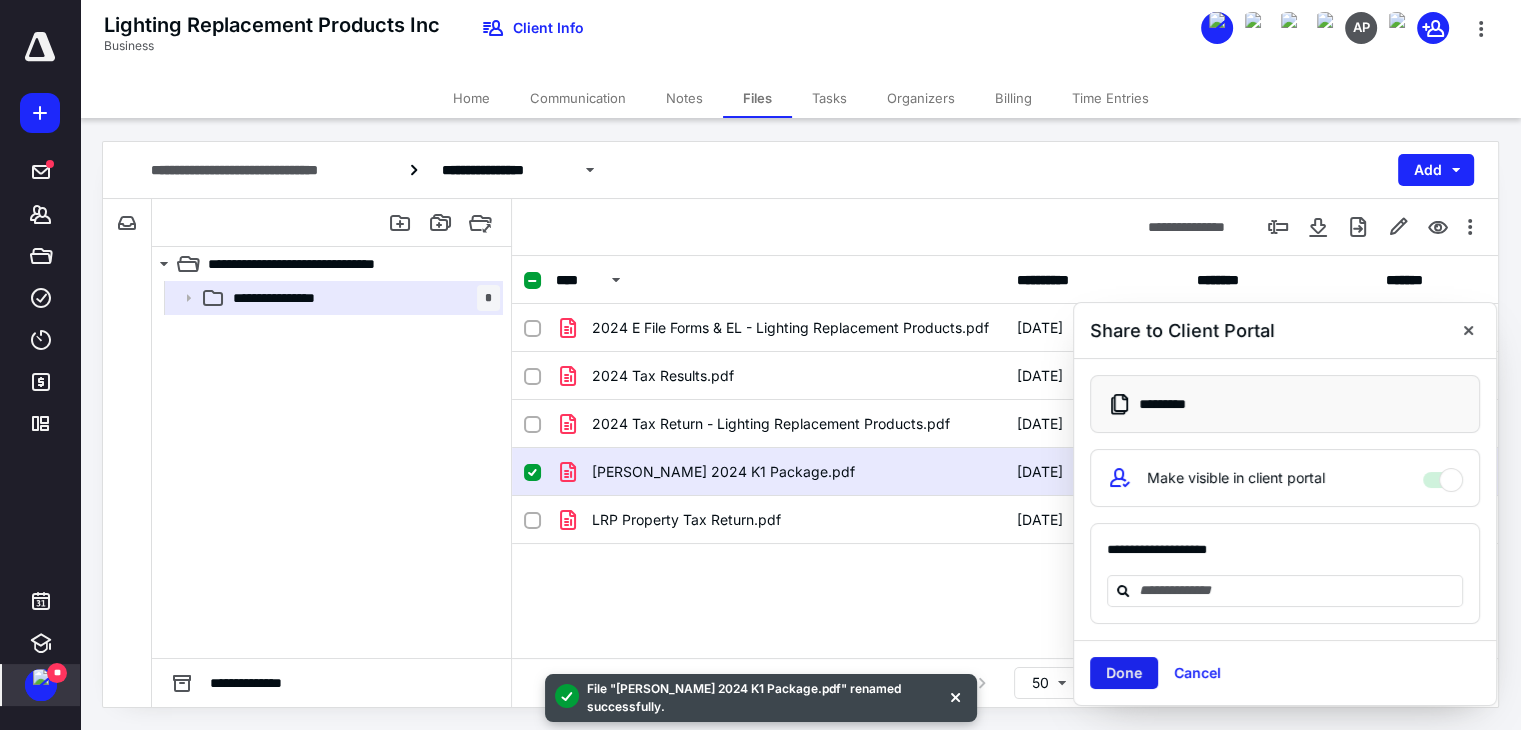 click on "Done" at bounding box center (1124, 673) 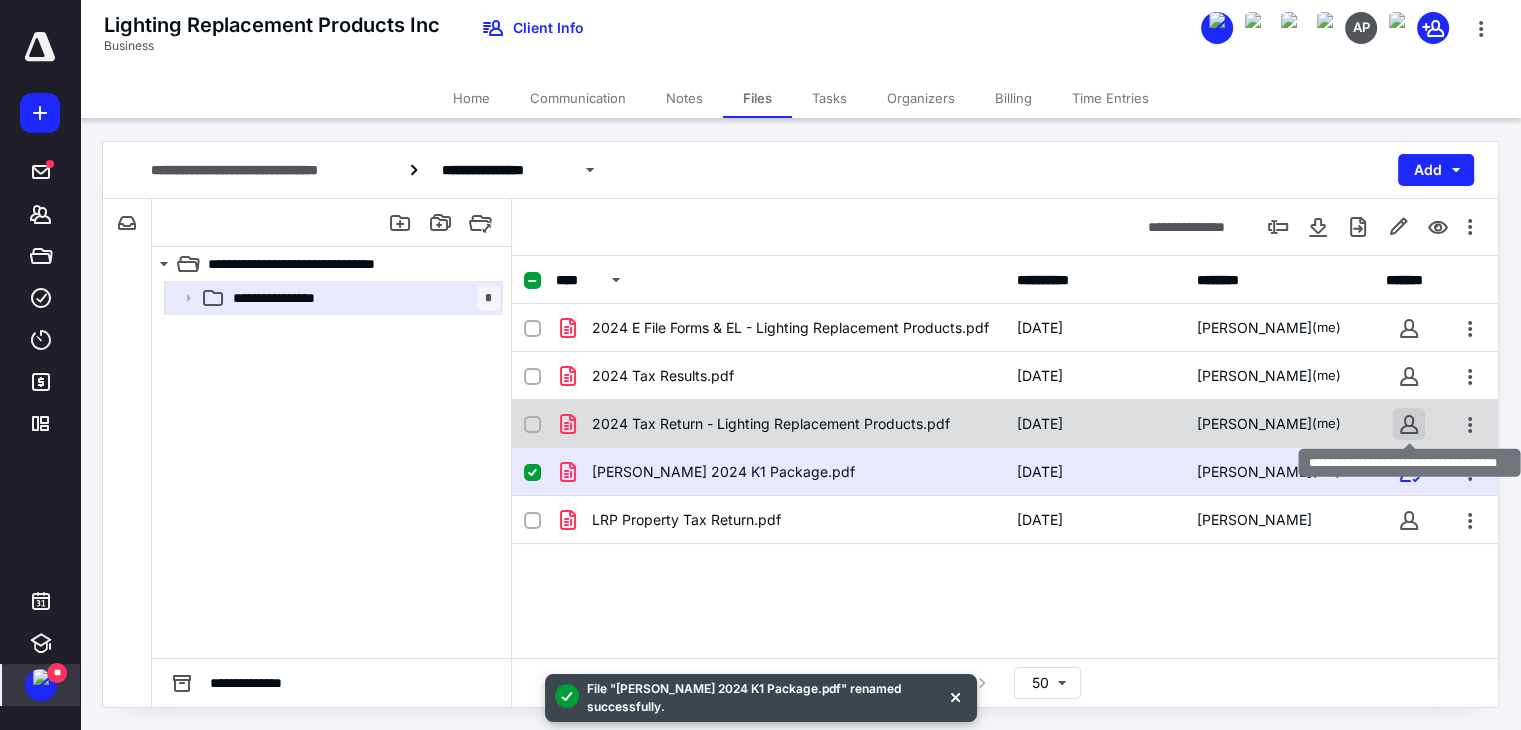 click at bounding box center [1409, 424] 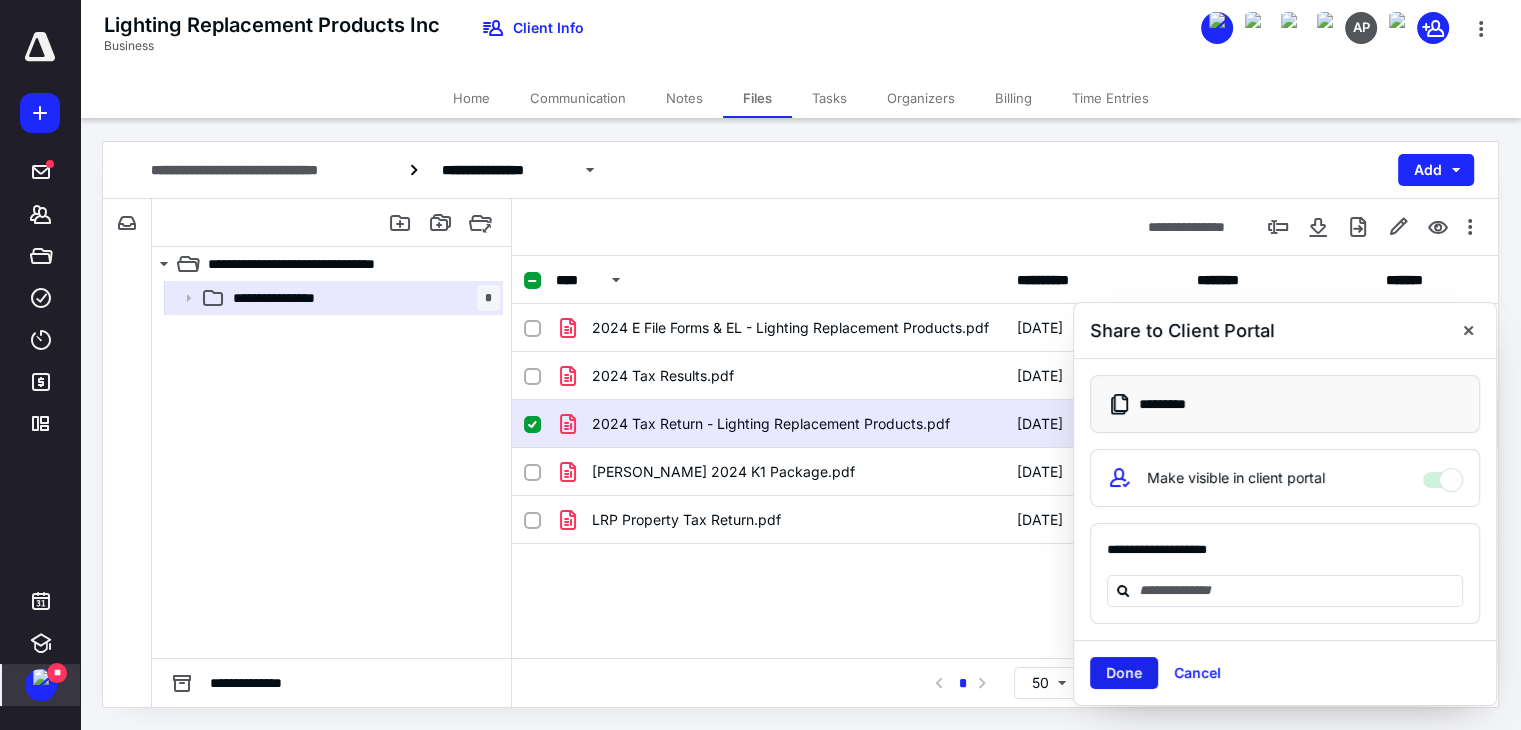 click on "Done" at bounding box center (1124, 673) 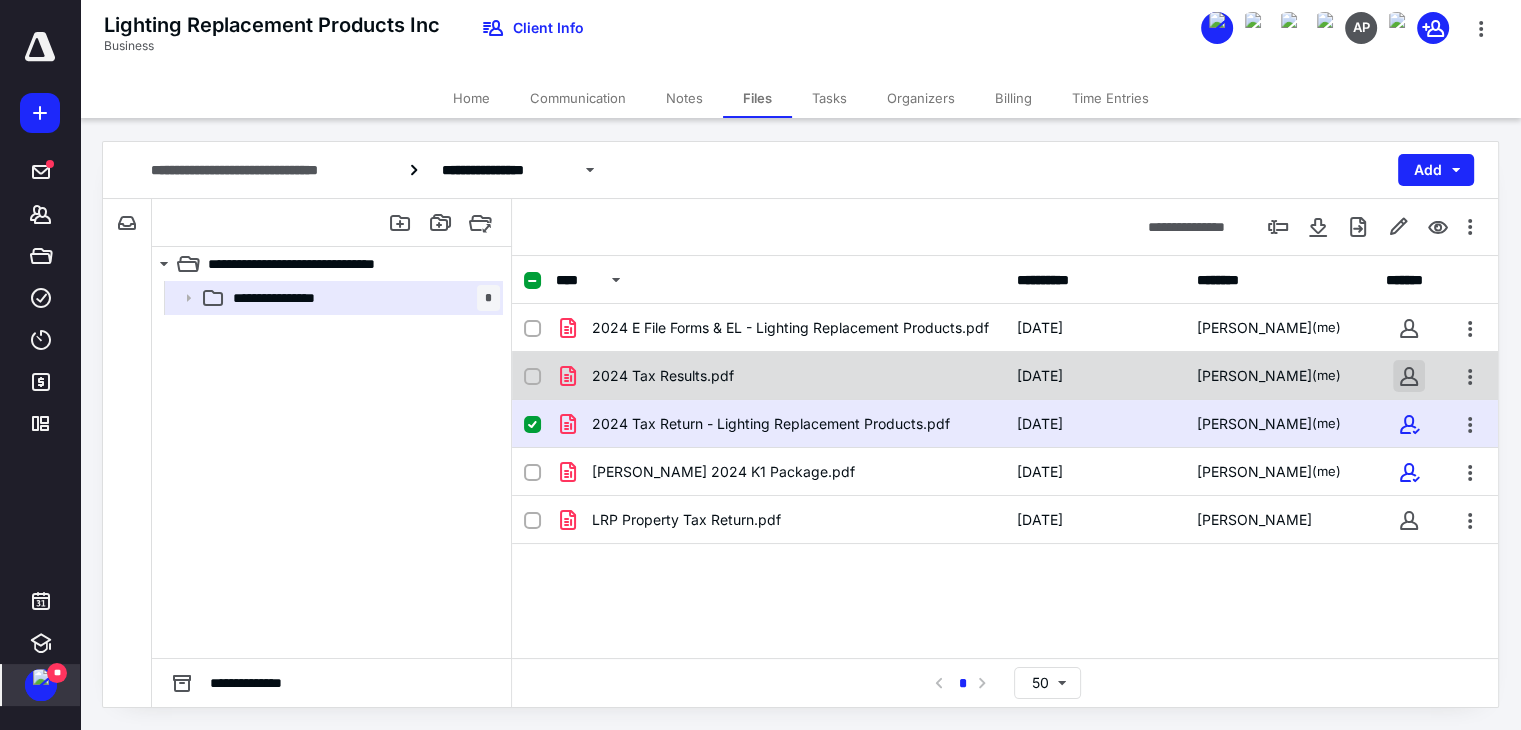 click at bounding box center [1409, 376] 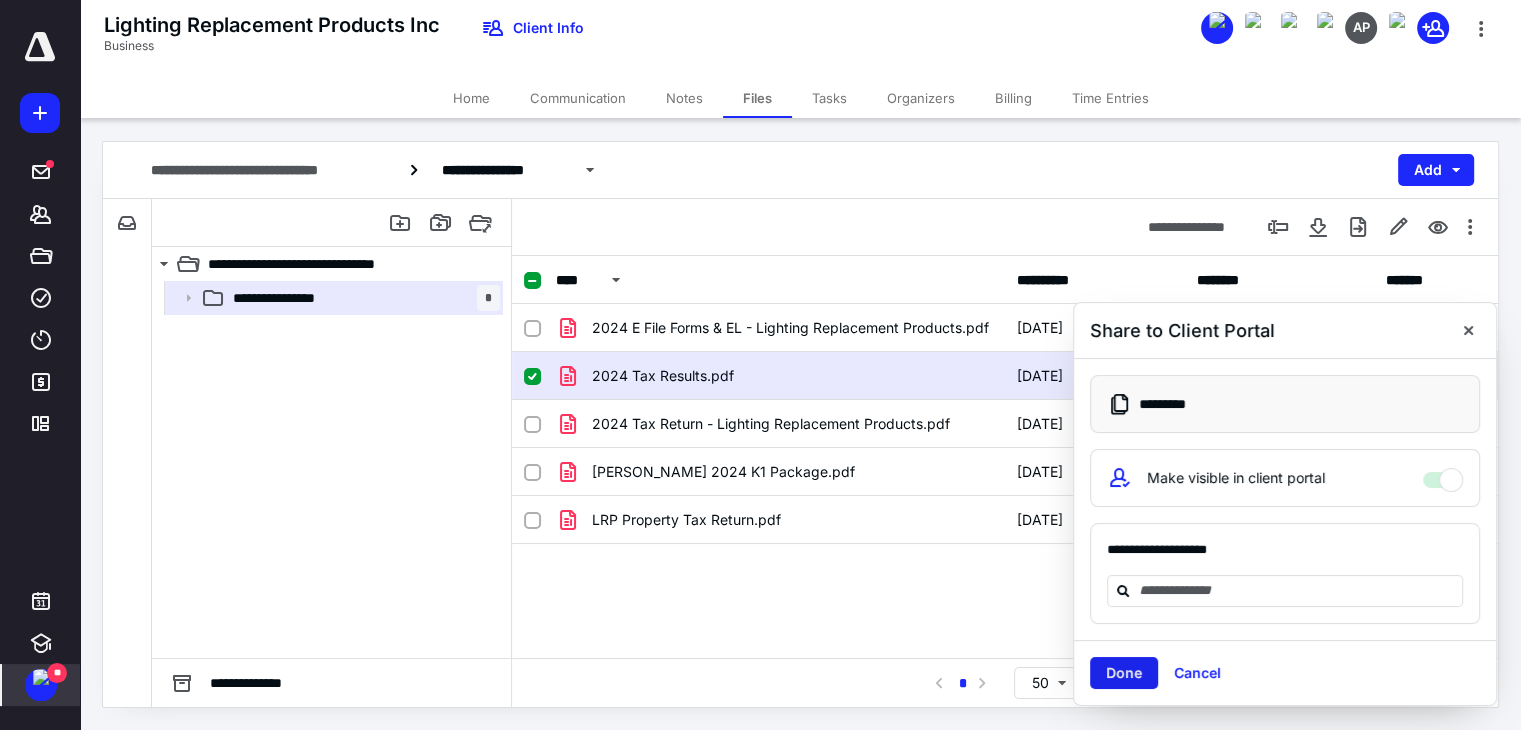 click on "Done" at bounding box center [1124, 673] 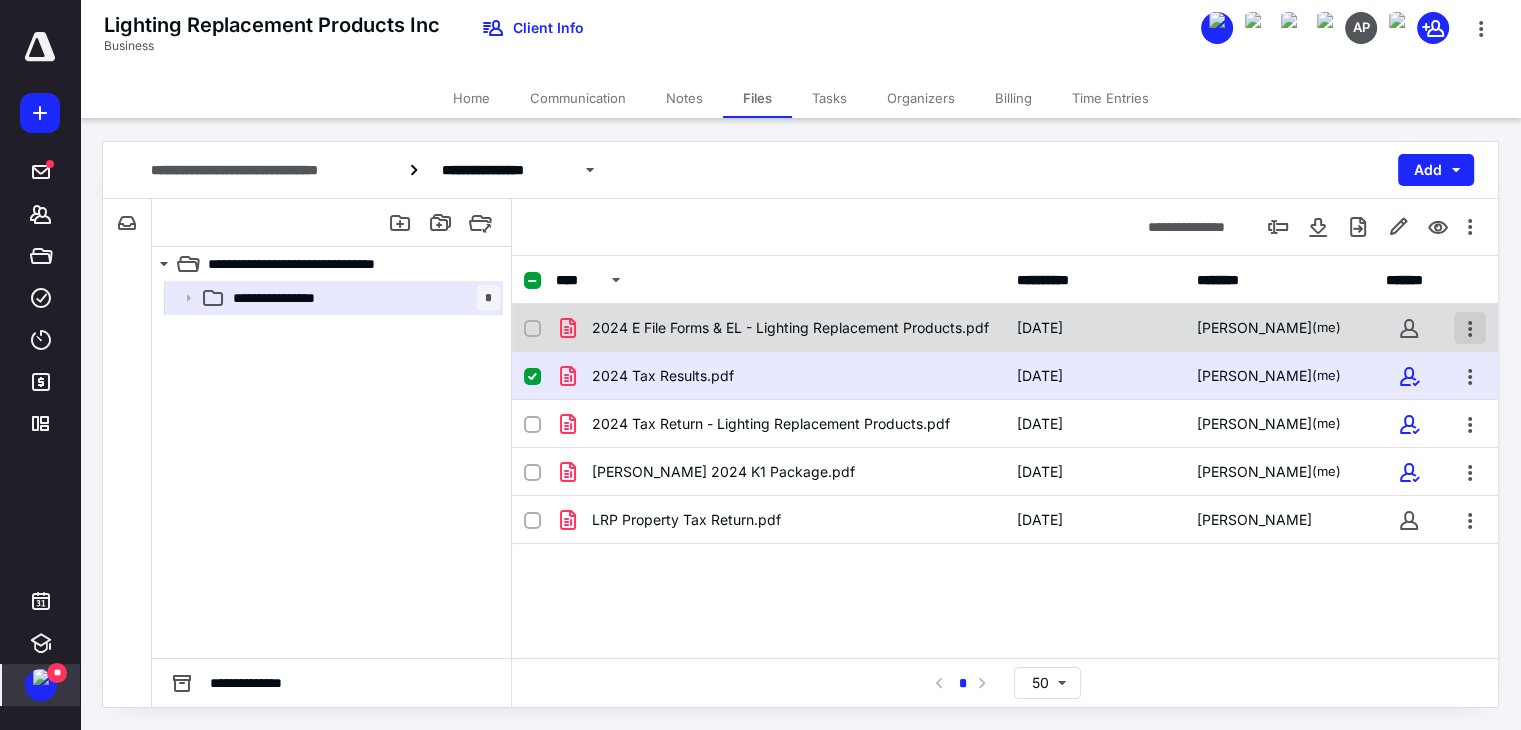 click at bounding box center [1470, 328] 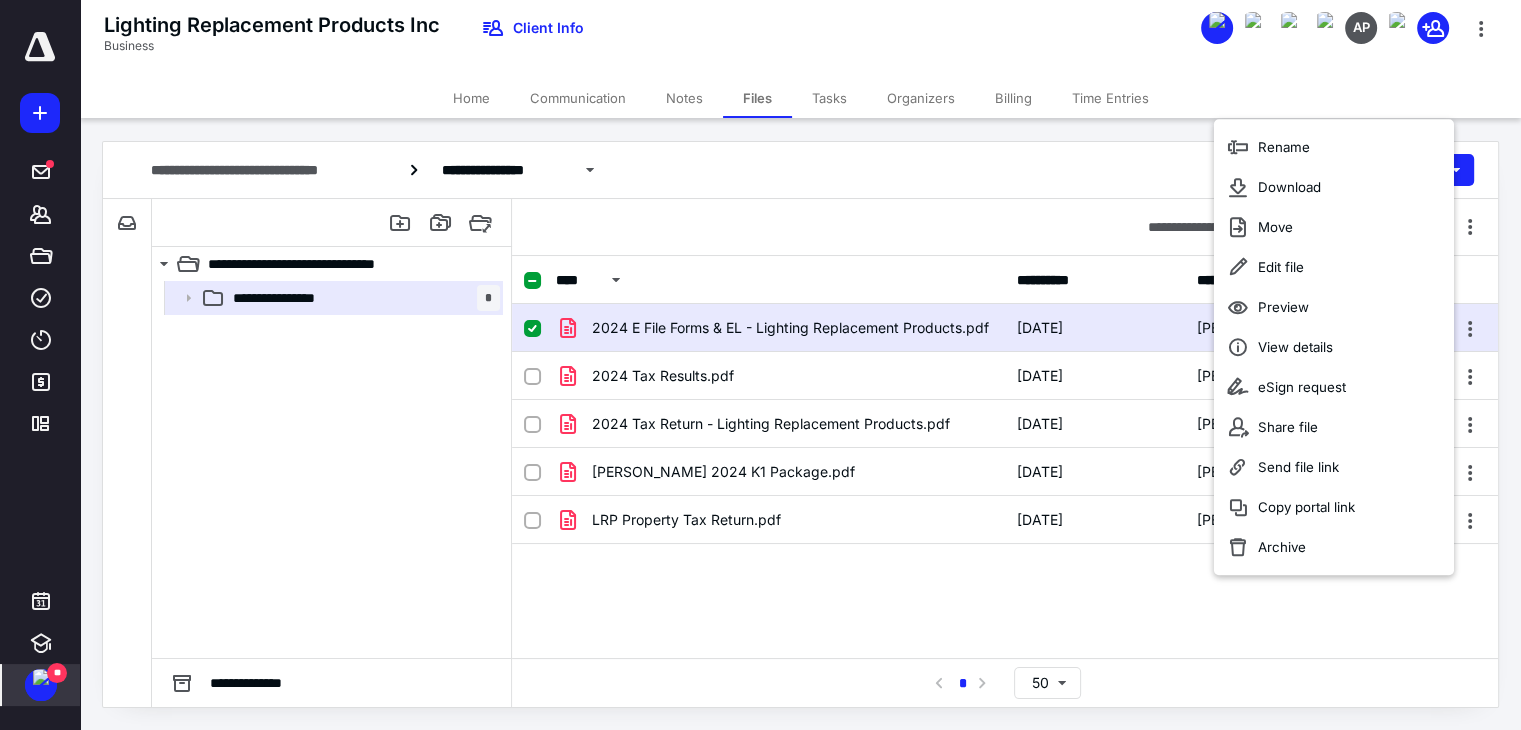 click on "2024 E File Forms & EL - Lighting Replacement Products.pdf 7/11/2025 Ashley Hulsey  (me) 2024 Tax Results.pdf 7/11/2025 Ashley Hulsey  (me) 2024 Tax Return - Lighting Replacement Products.pdf 7/11/2025 Ashley Hulsey  (me) Larry K Davis 2024 K1 Package.pdf 7/11/2025 Ashley Hulsey  (me) LRP Property Tax Return.pdf 4/24/2025 Mahin Jiwani" at bounding box center (1005, 454) 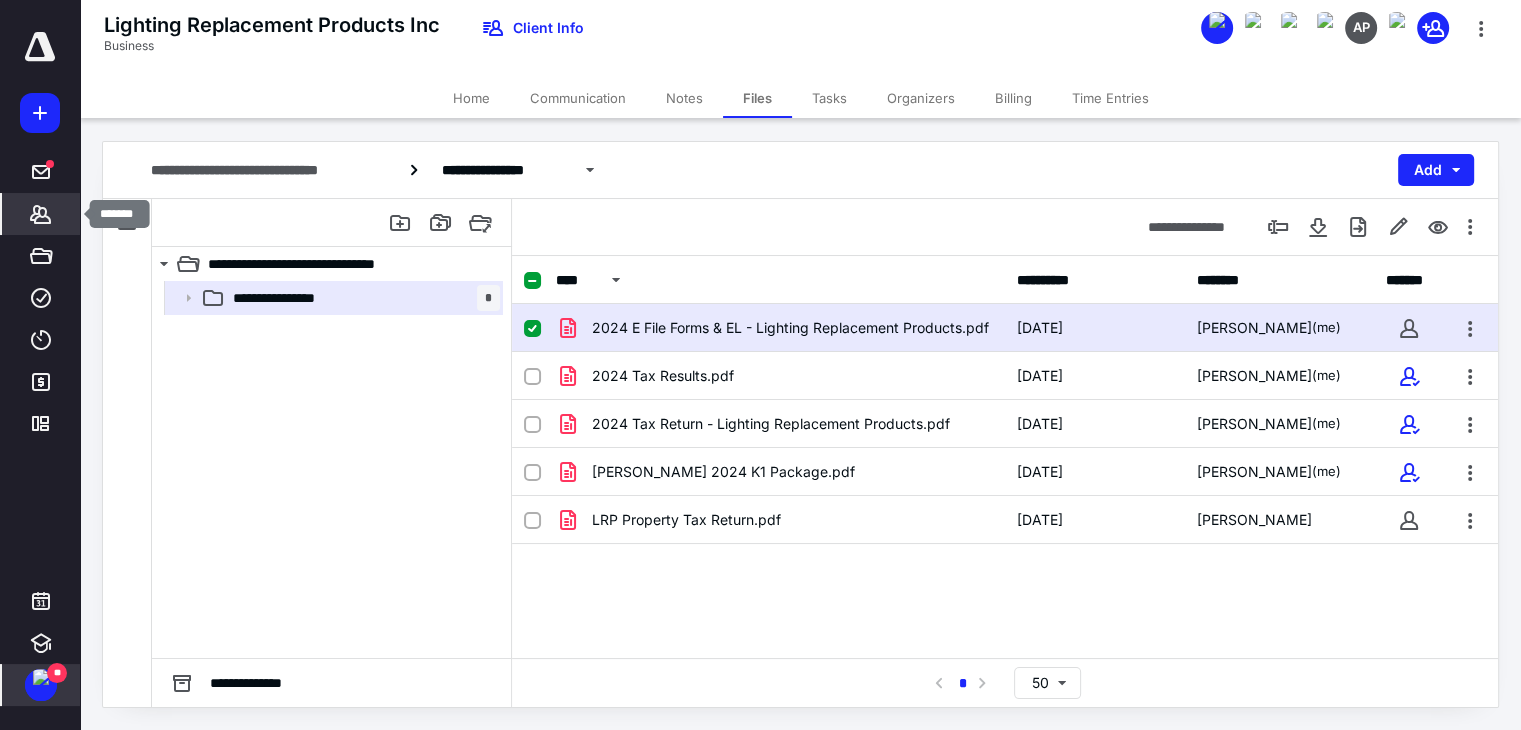 click 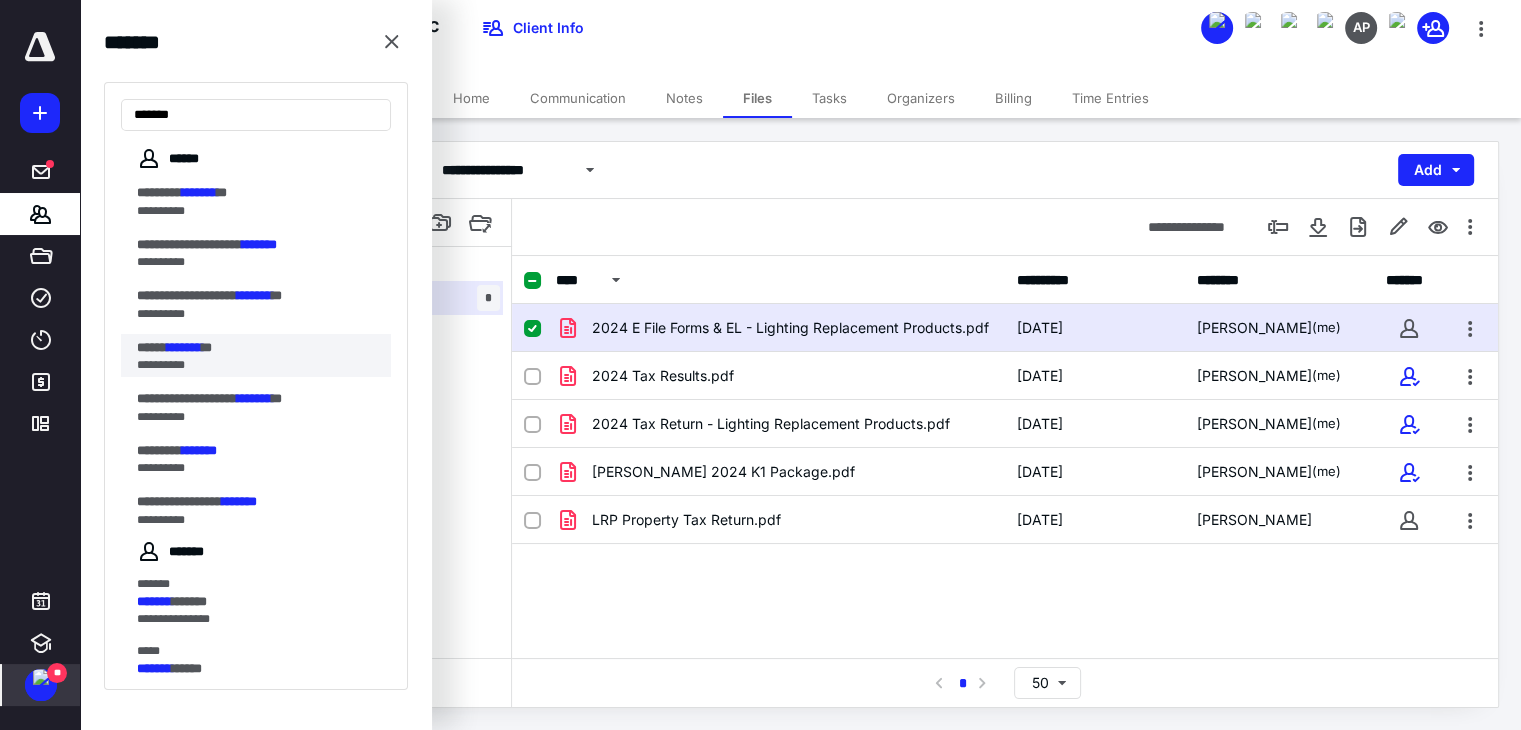 type on "*******" 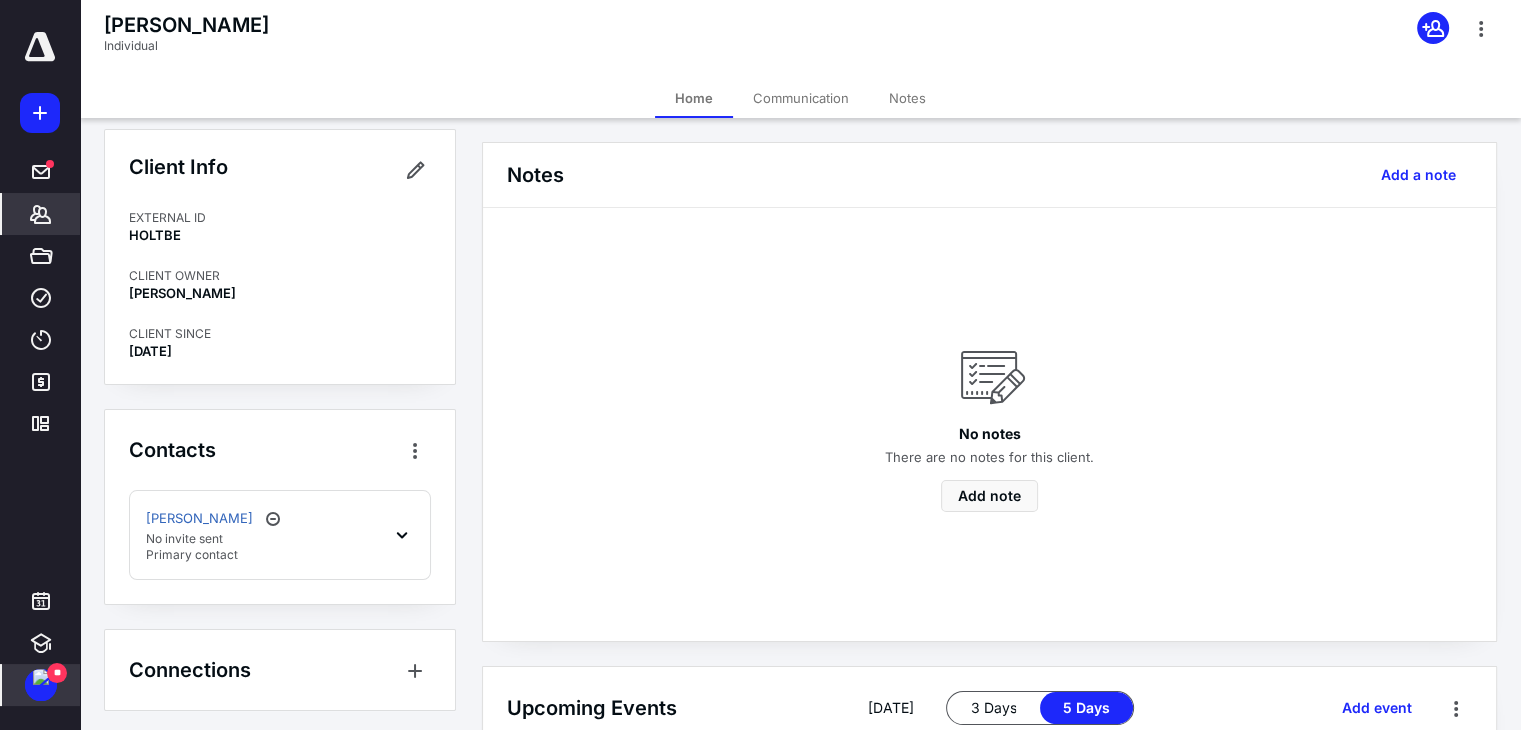 scroll, scrollTop: 16, scrollLeft: 0, axis: vertical 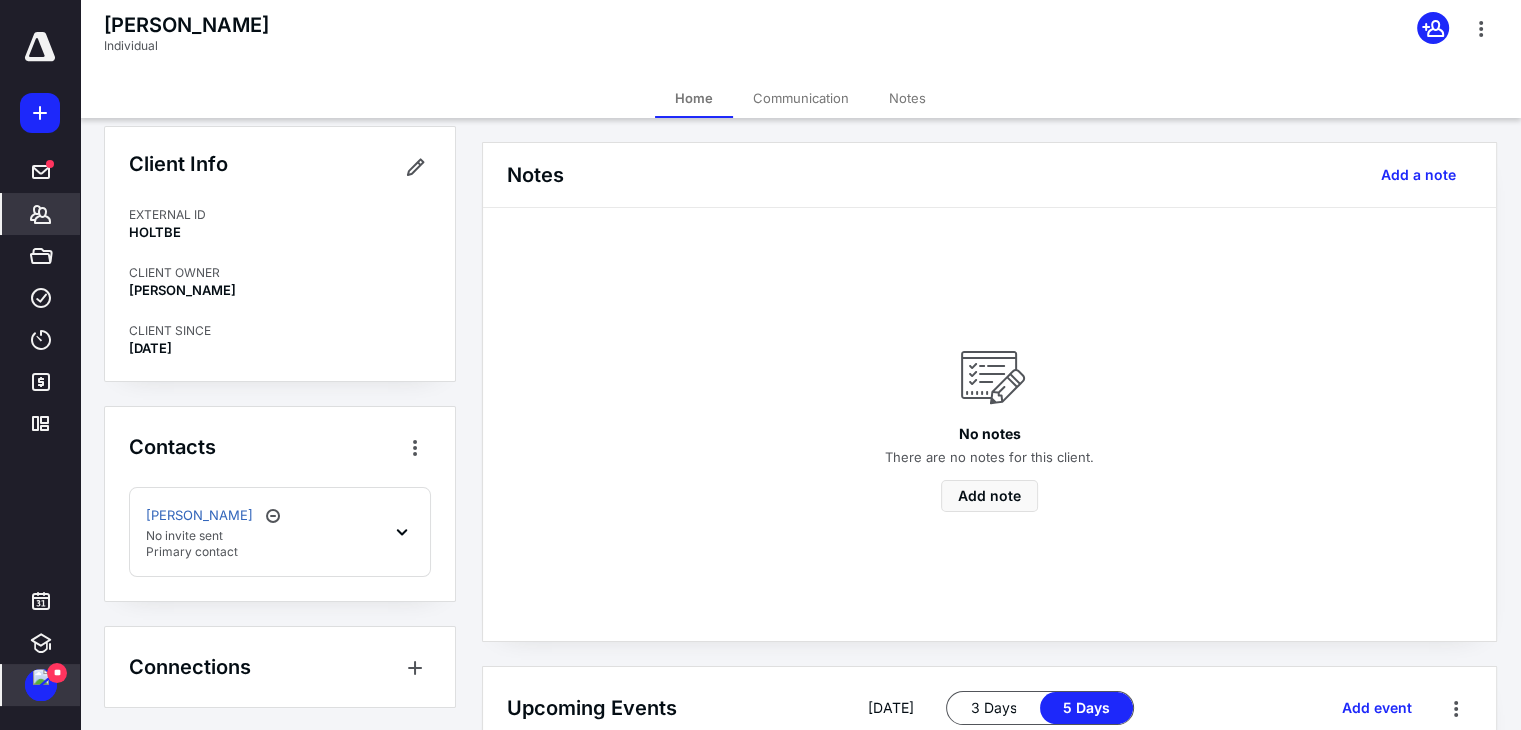 click 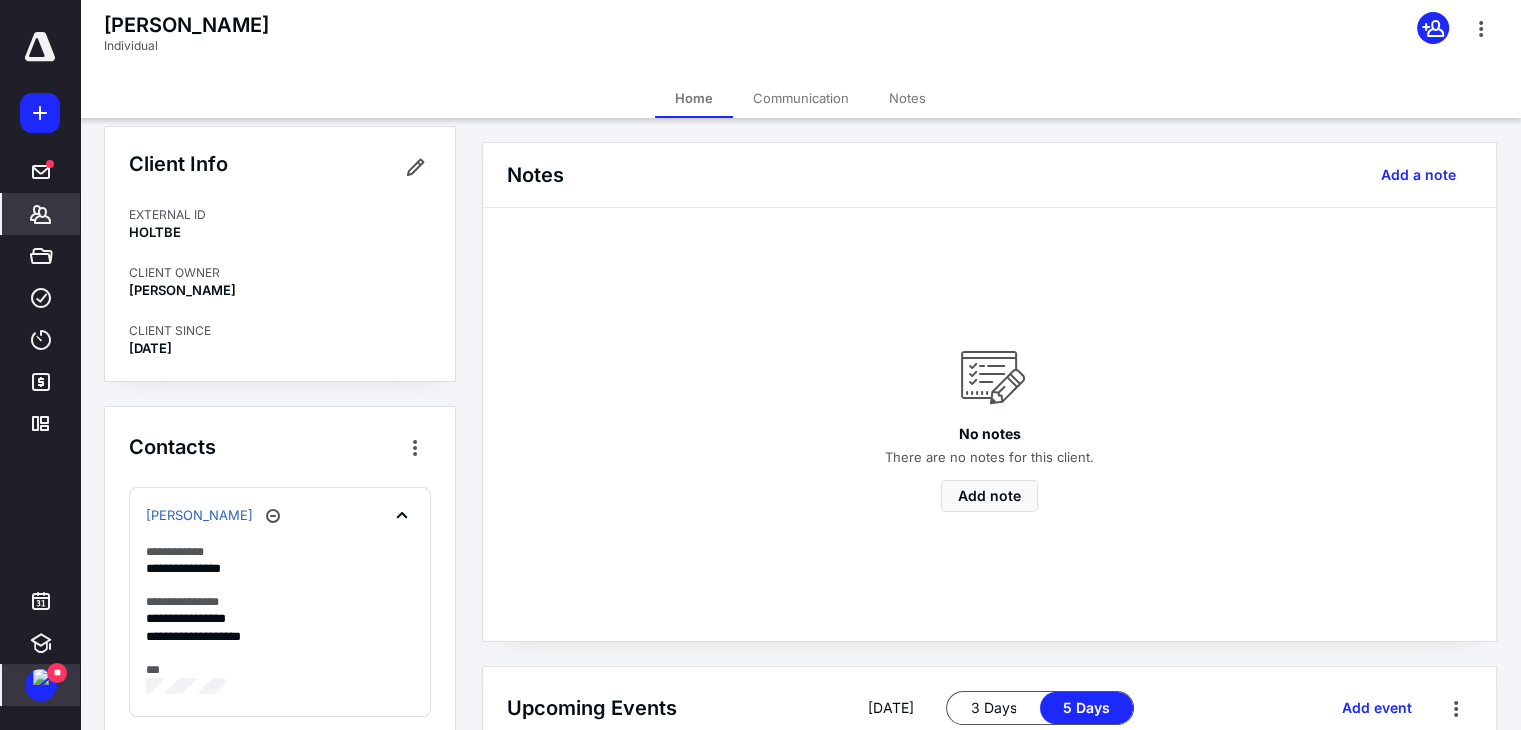 click 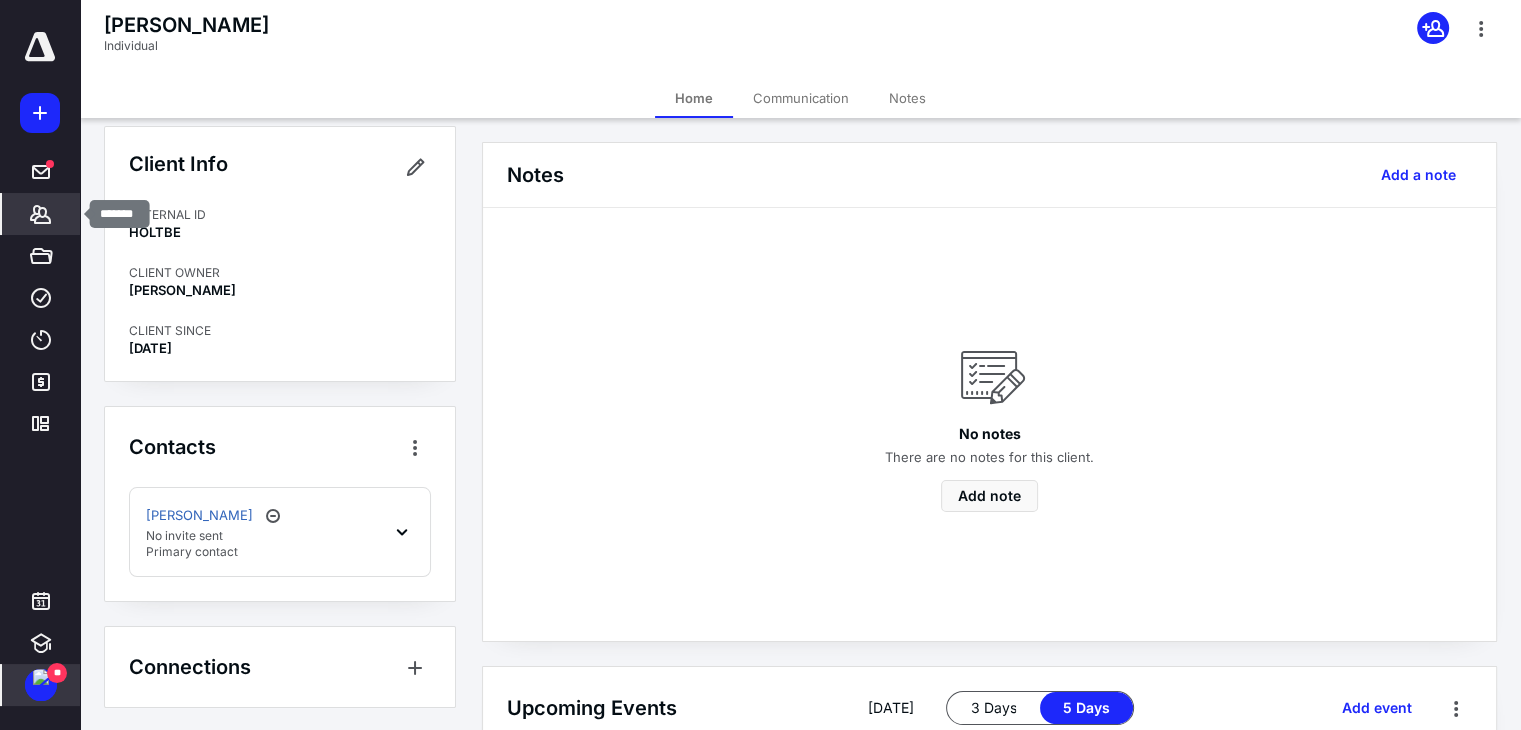 click 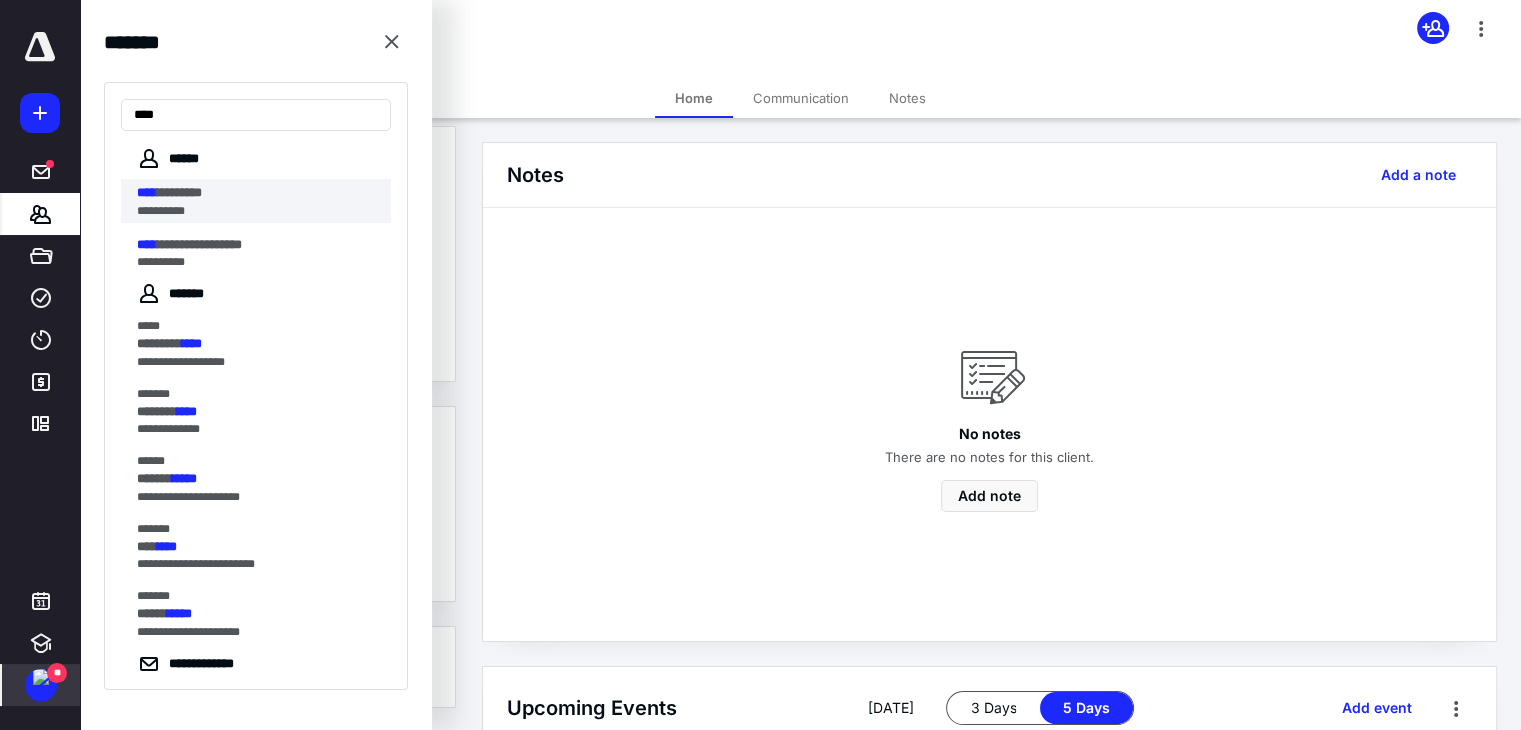 type on "****" 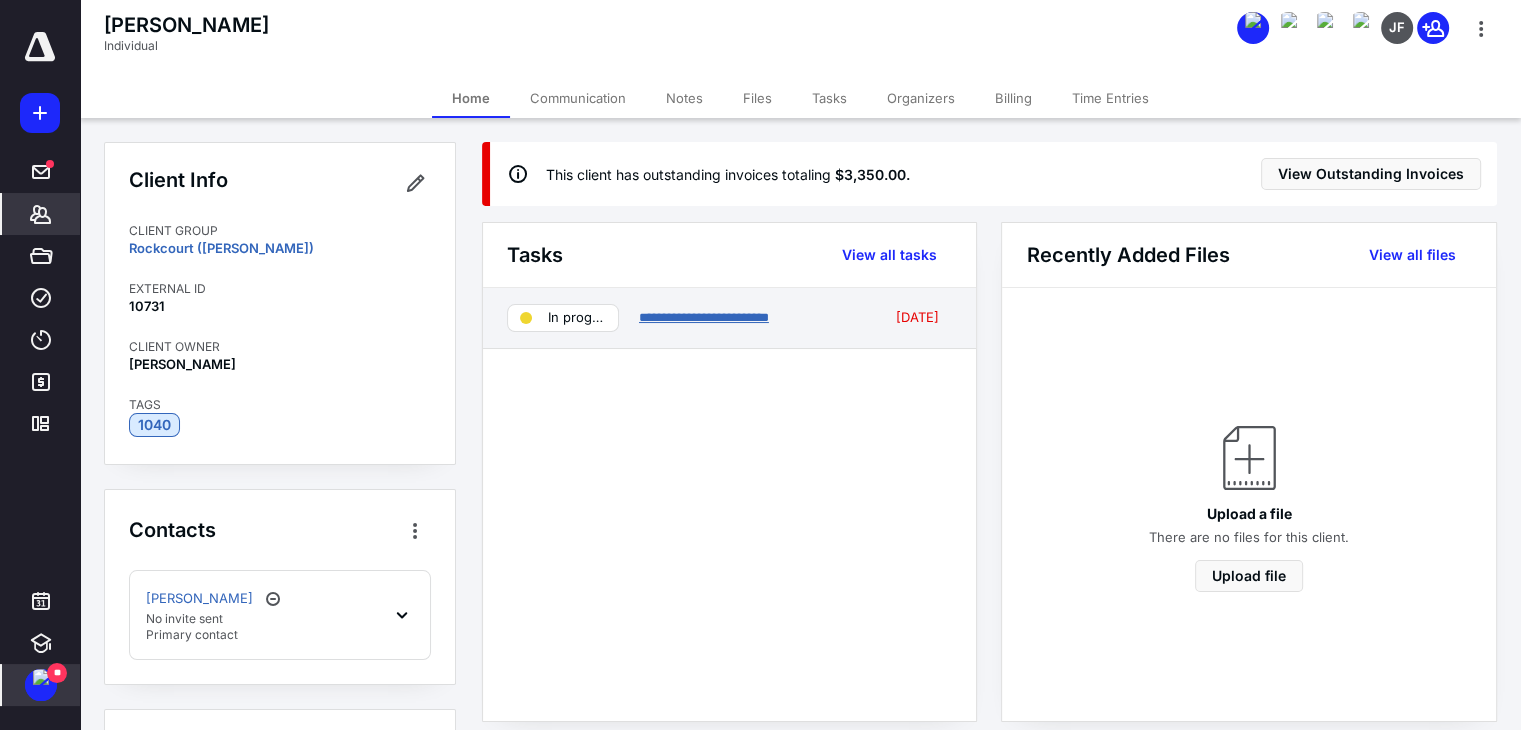 click on "**********" at bounding box center (704, 317) 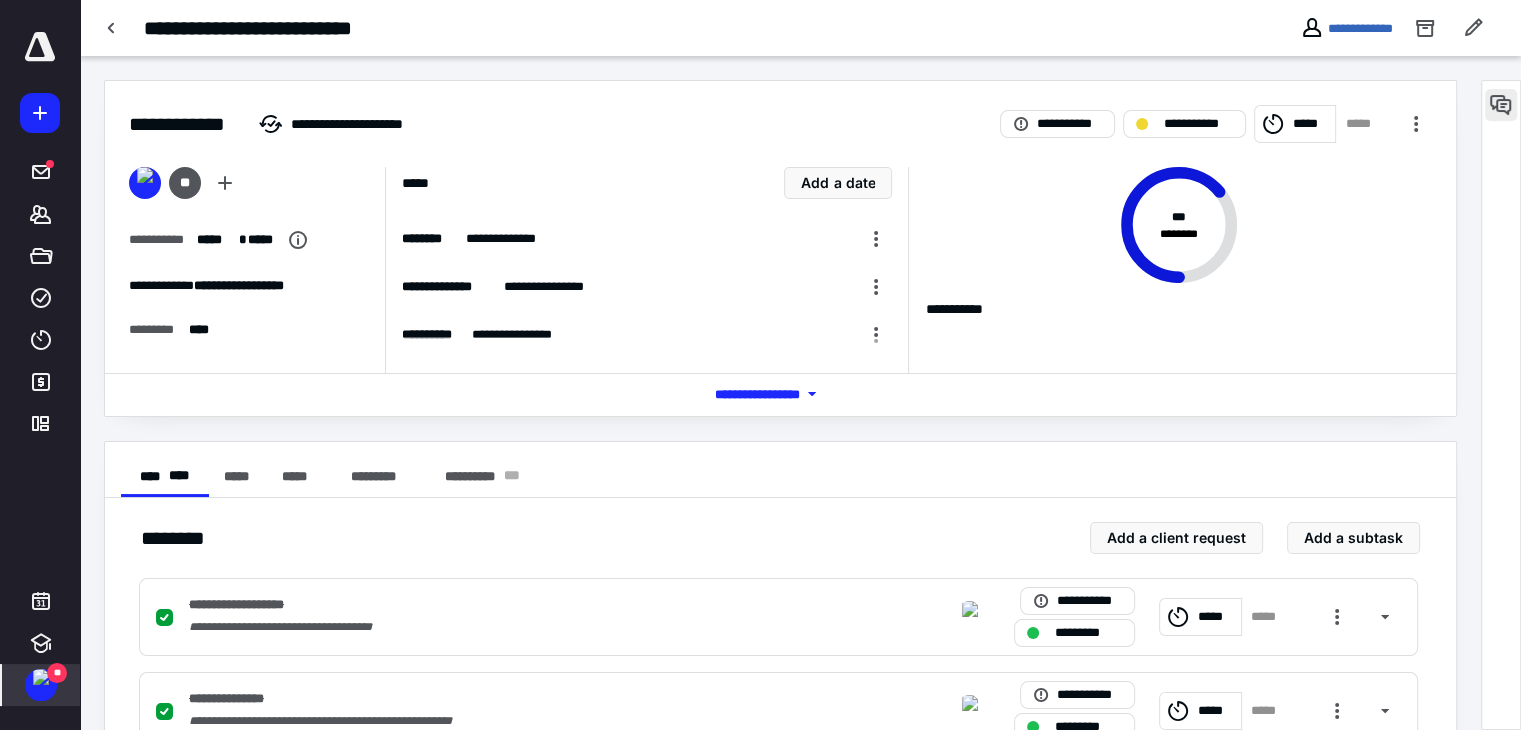 click at bounding box center [1501, 105] 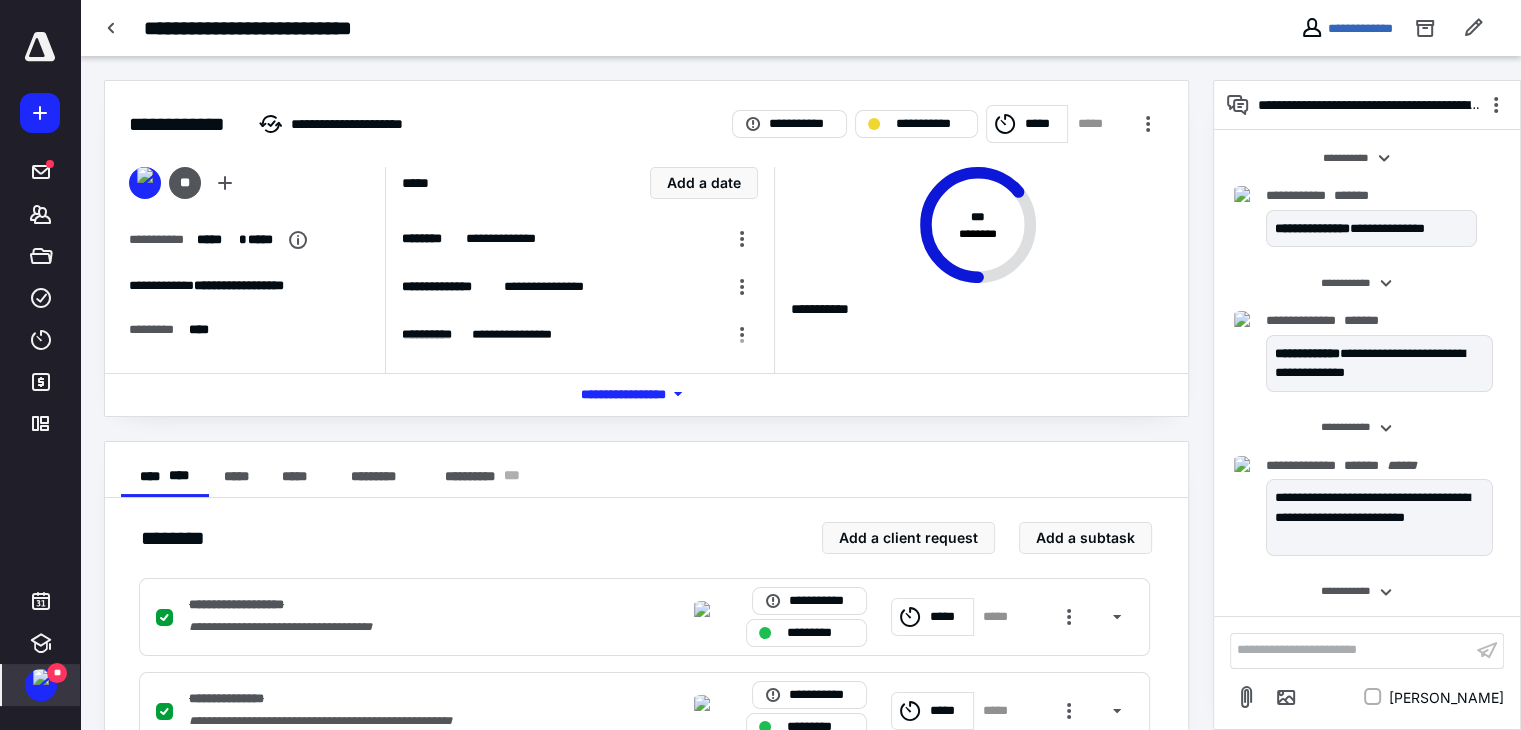 scroll, scrollTop: 2326, scrollLeft: 0, axis: vertical 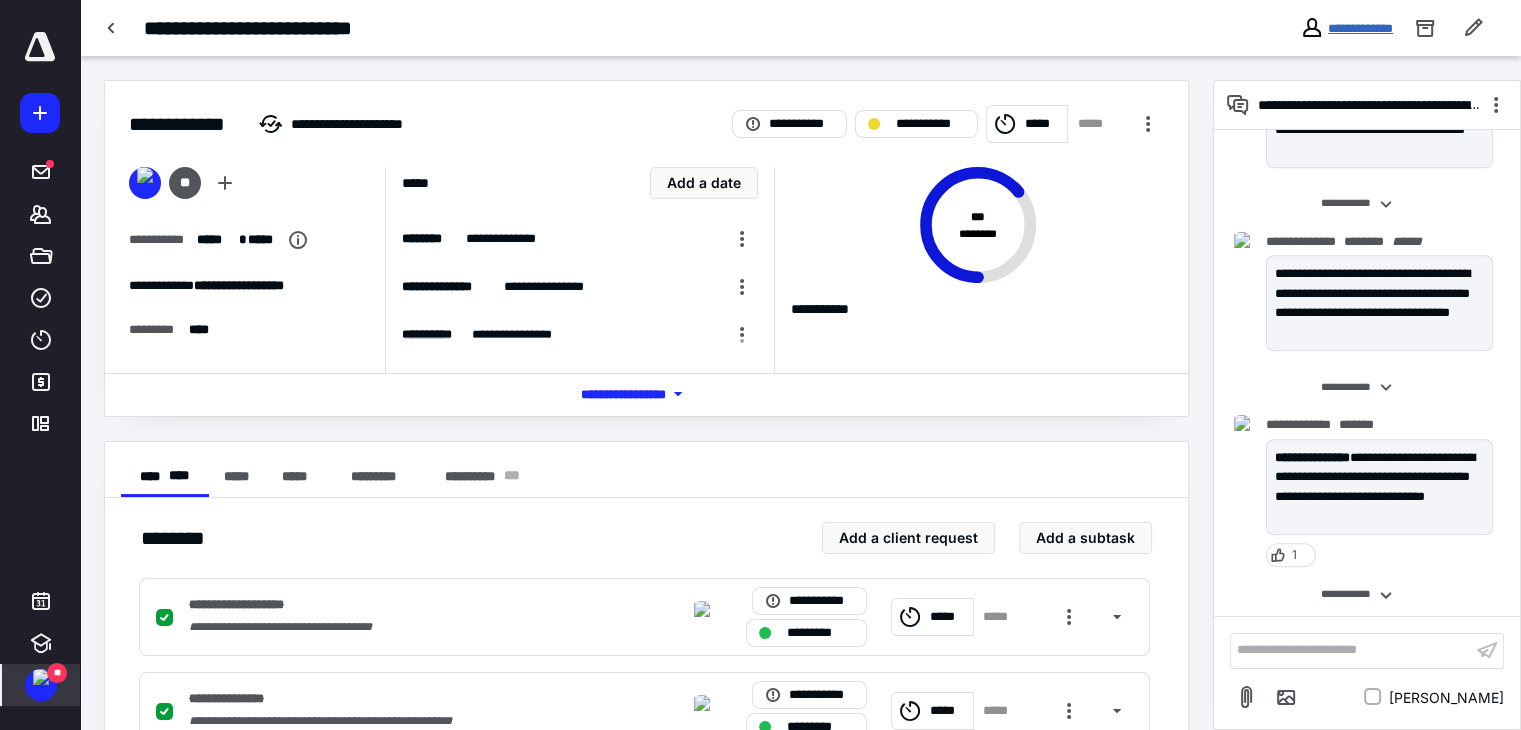 click on "**********" at bounding box center [1360, 28] 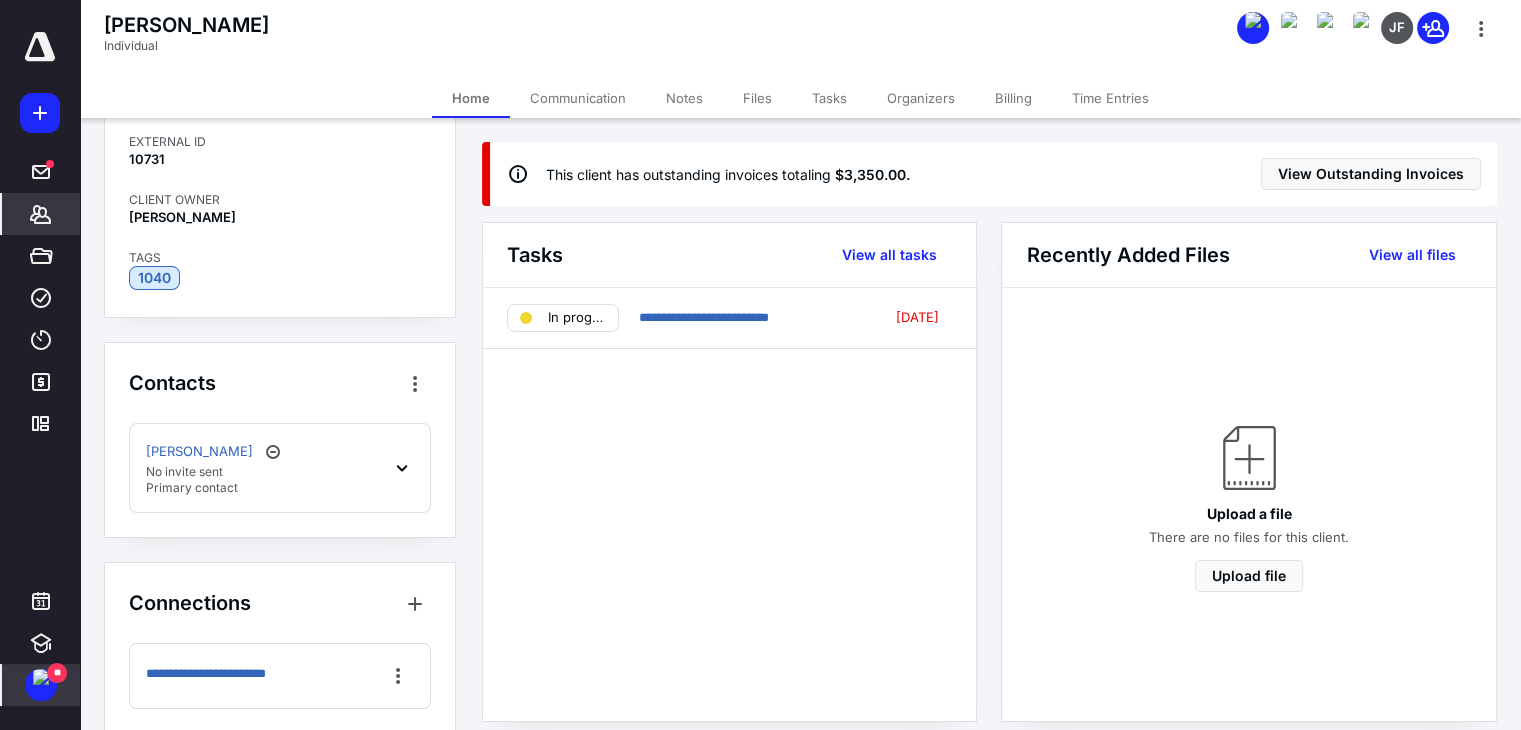 scroll, scrollTop: 172, scrollLeft: 0, axis: vertical 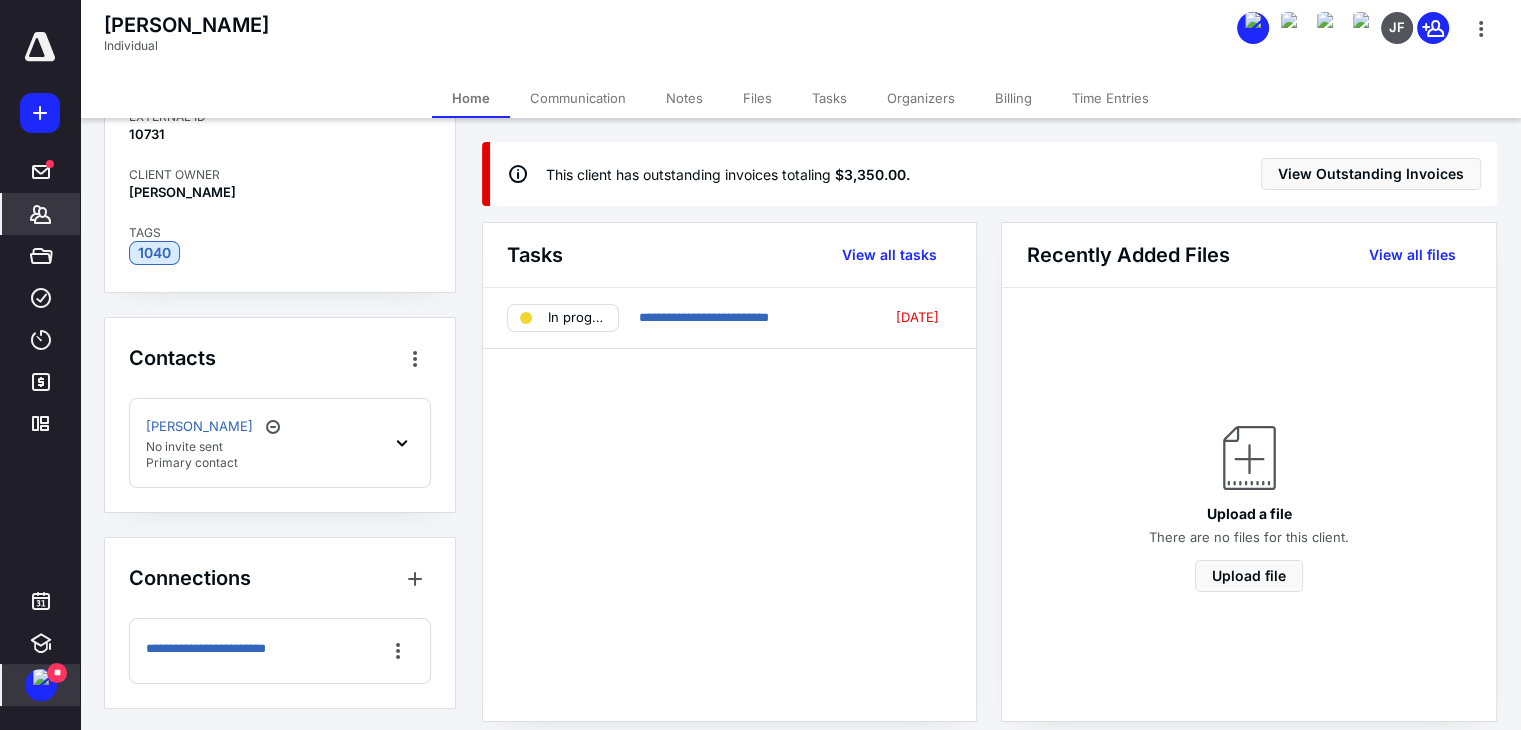 click 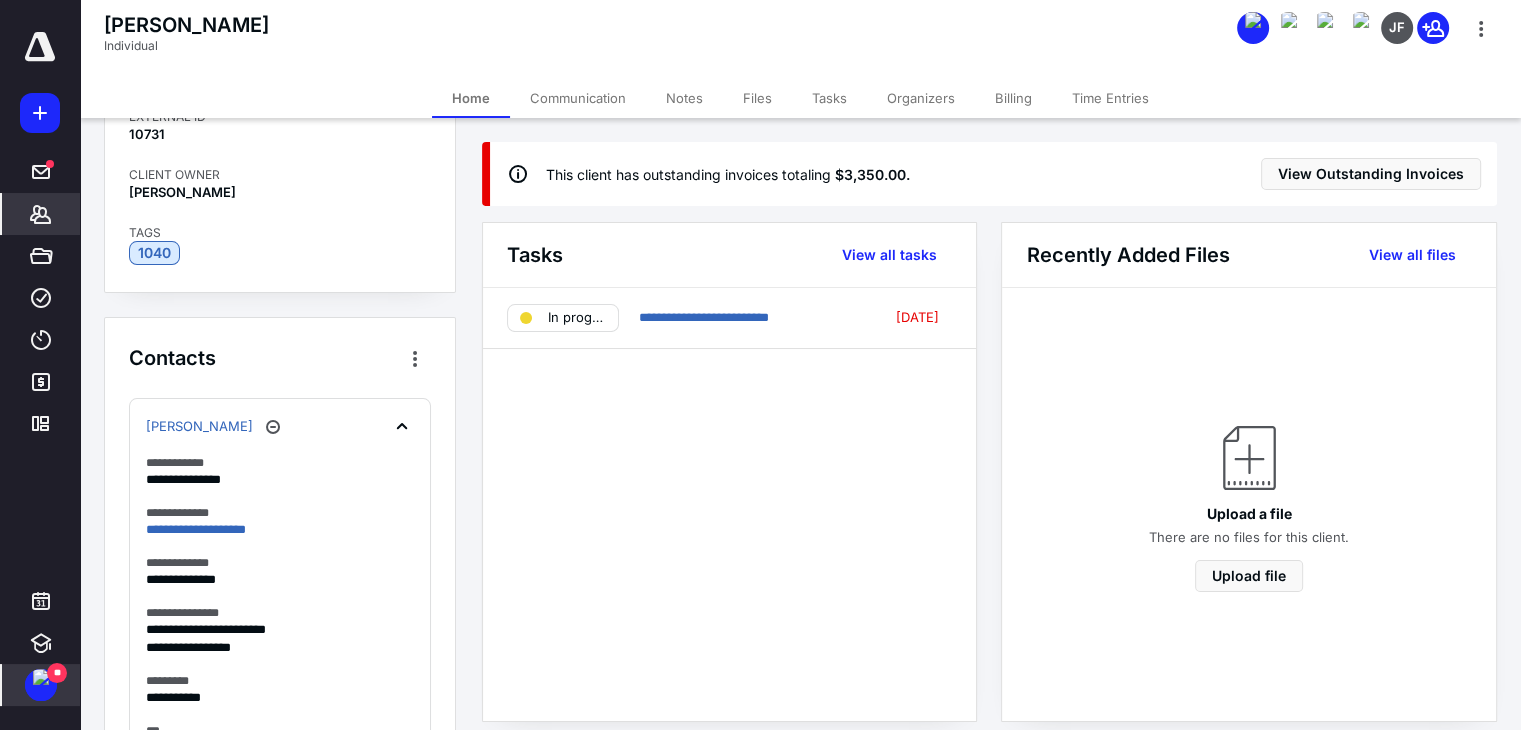 click 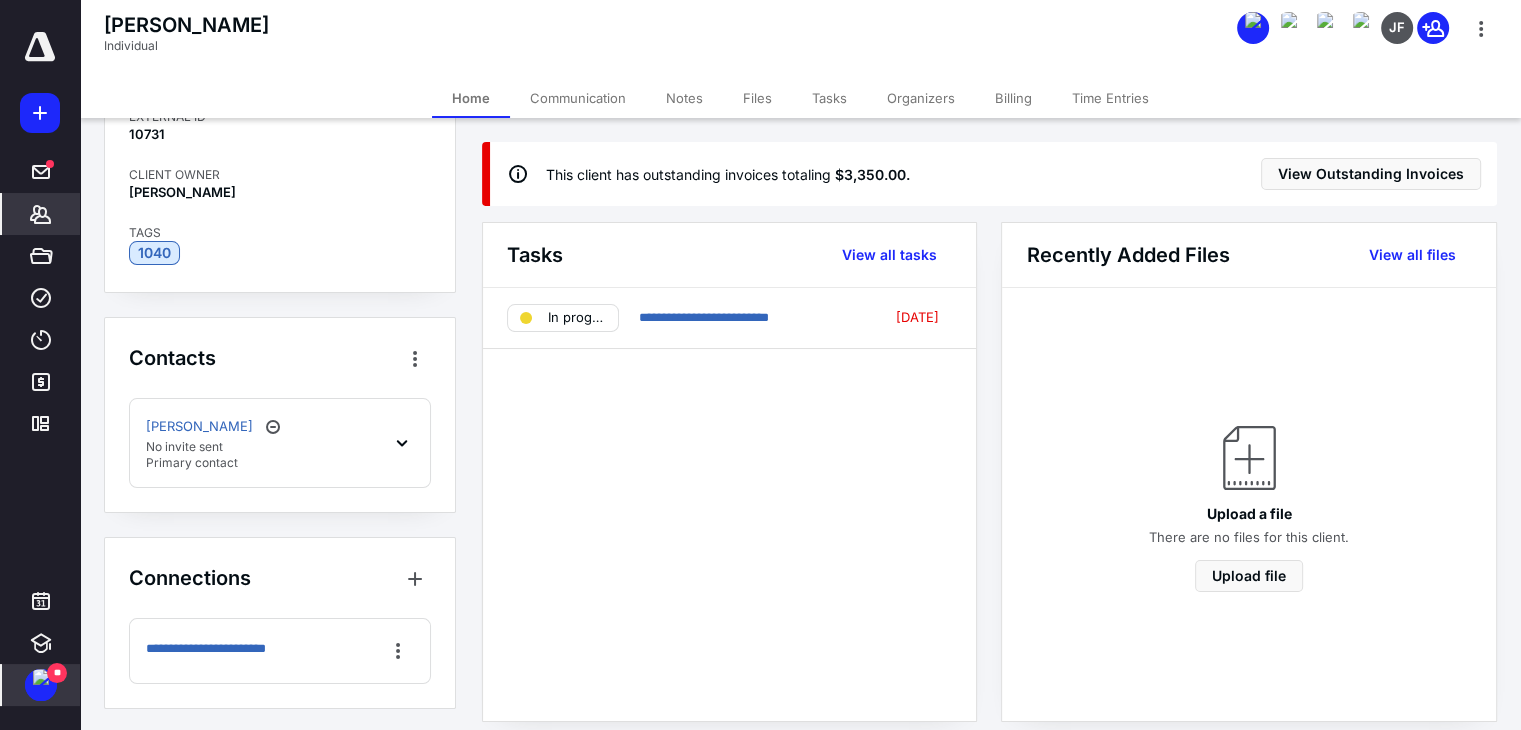 click on "Files" at bounding box center [757, 98] 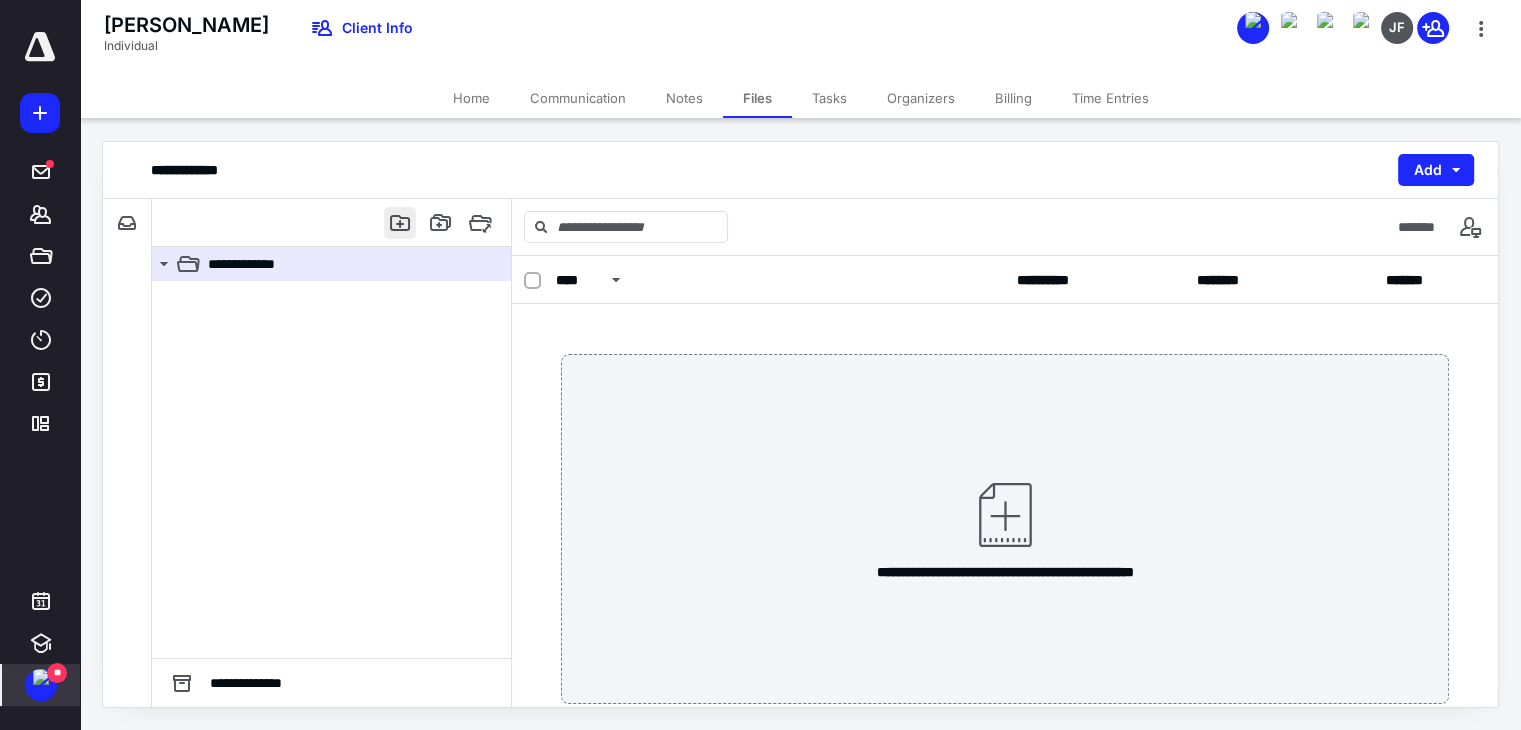 click at bounding box center [400, 223] 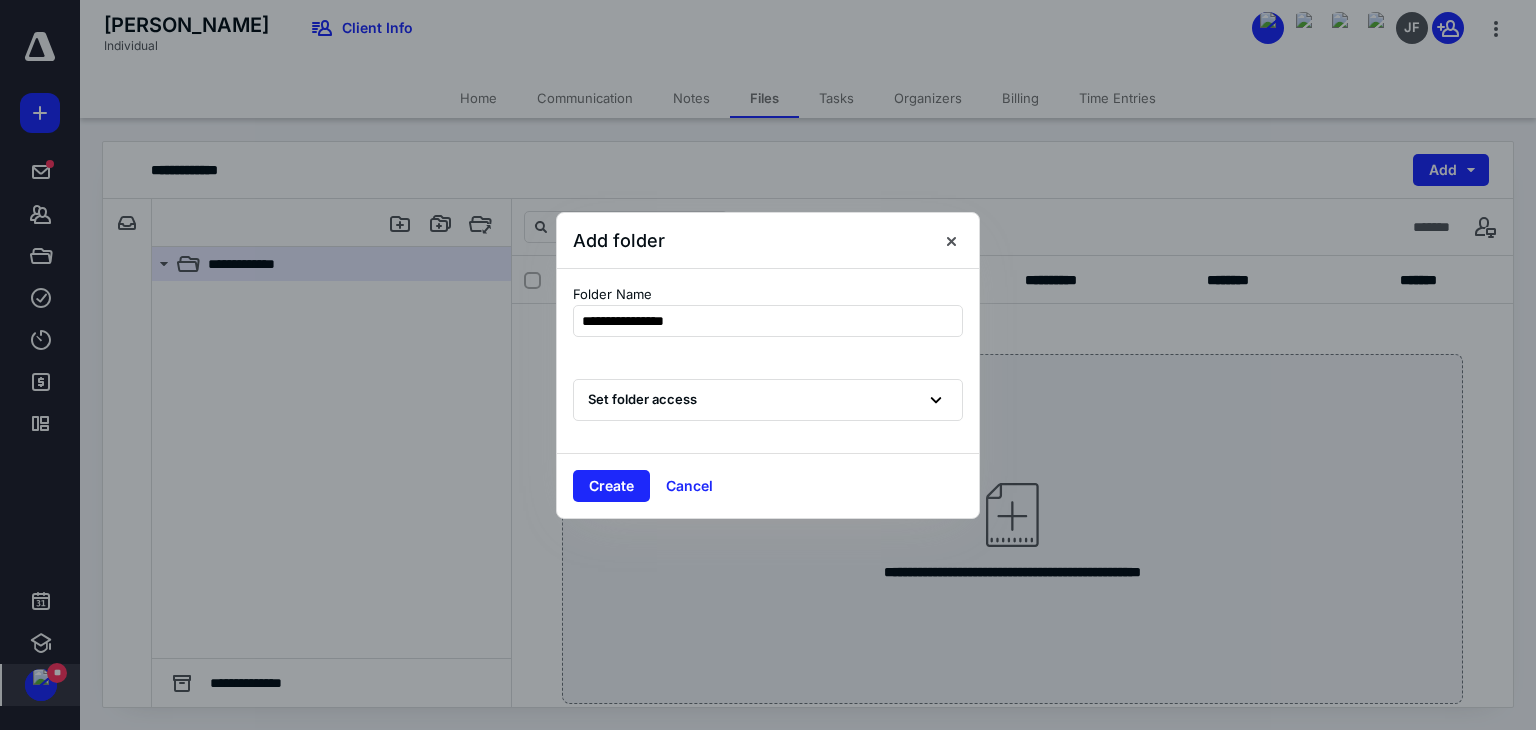 type on "**********" 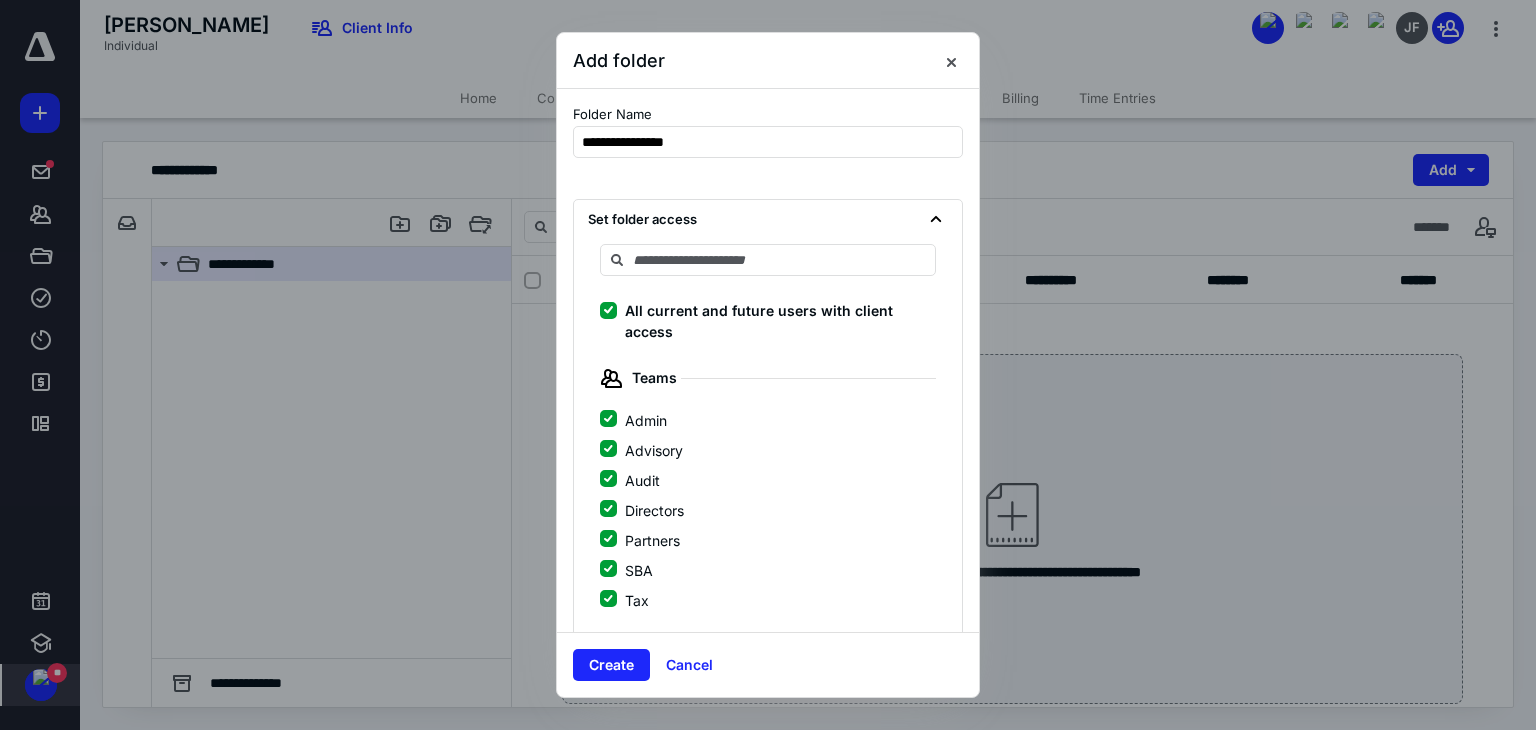 click on "All current and future users with client access" at bounding box center [608, 310] 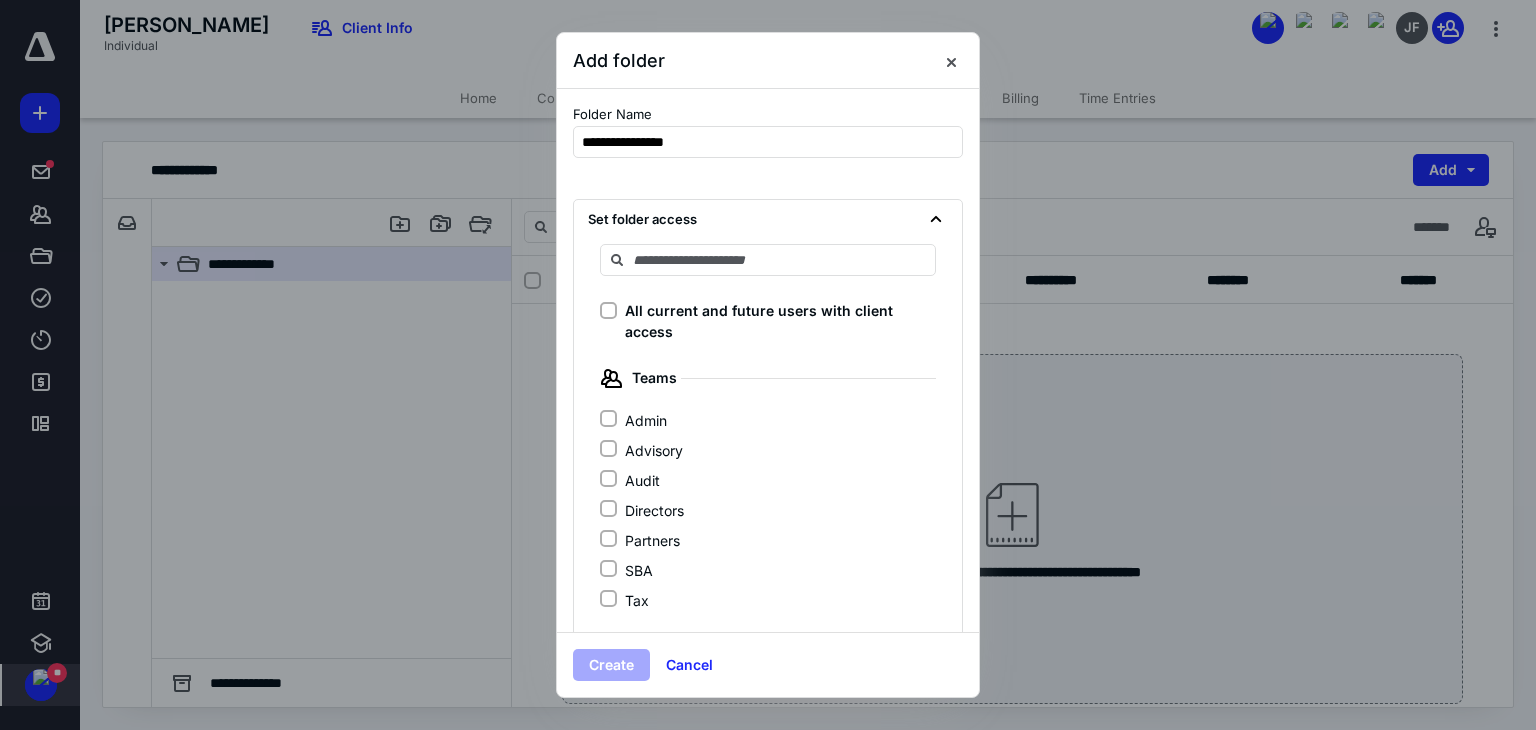 click on "Admin" at bounding box center (608, 419) 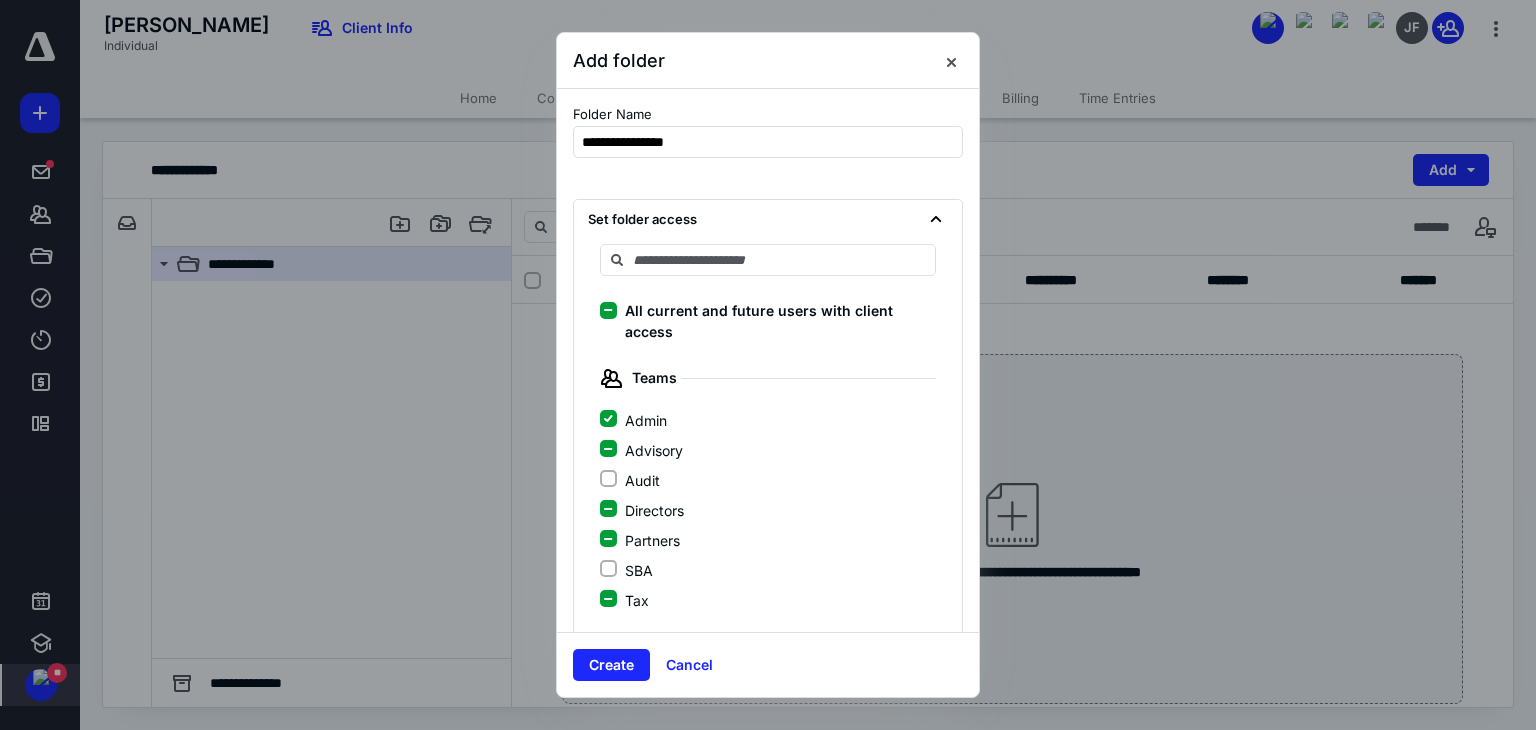 click on "Create" at bounding box center [611, 665] 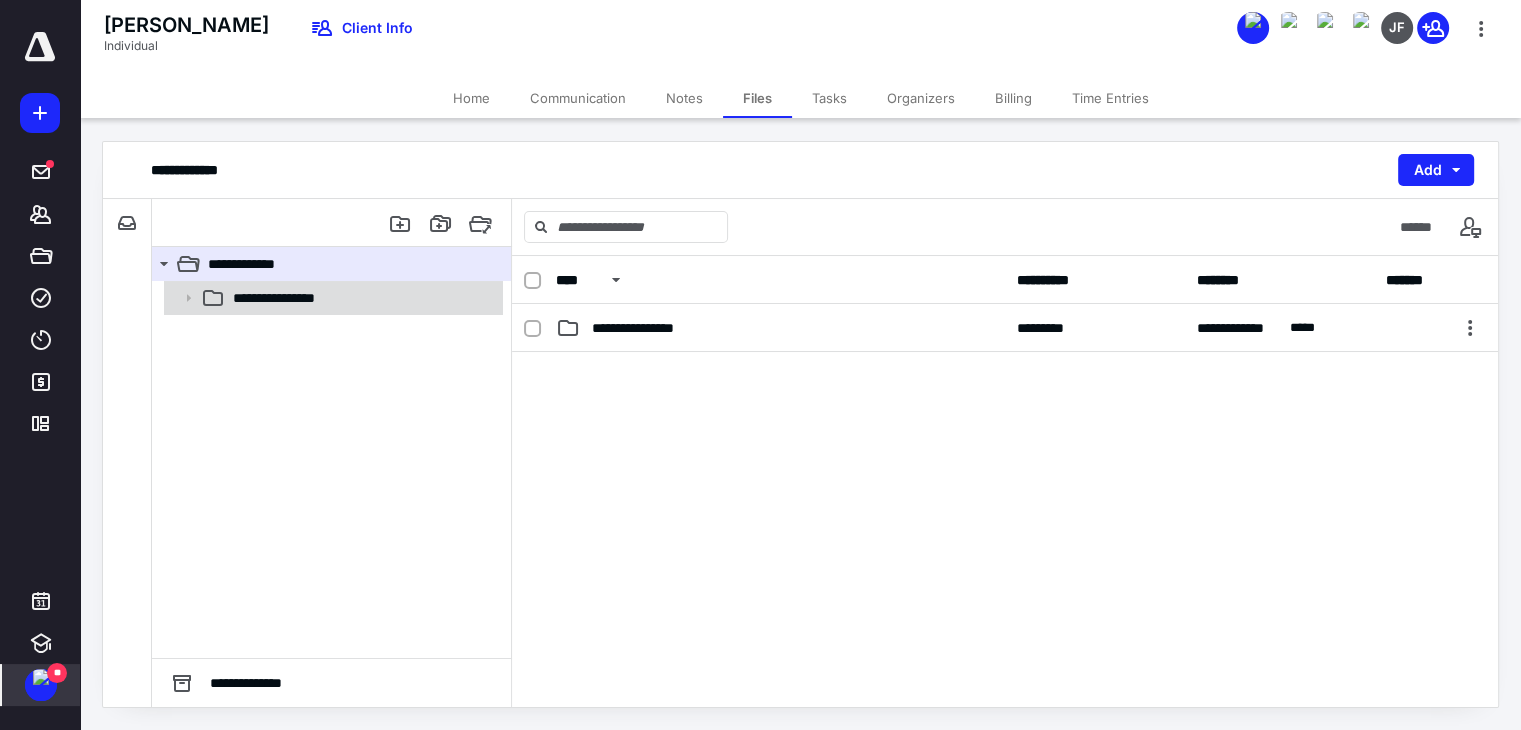 click on "**********" at bounding box center (291, 298) 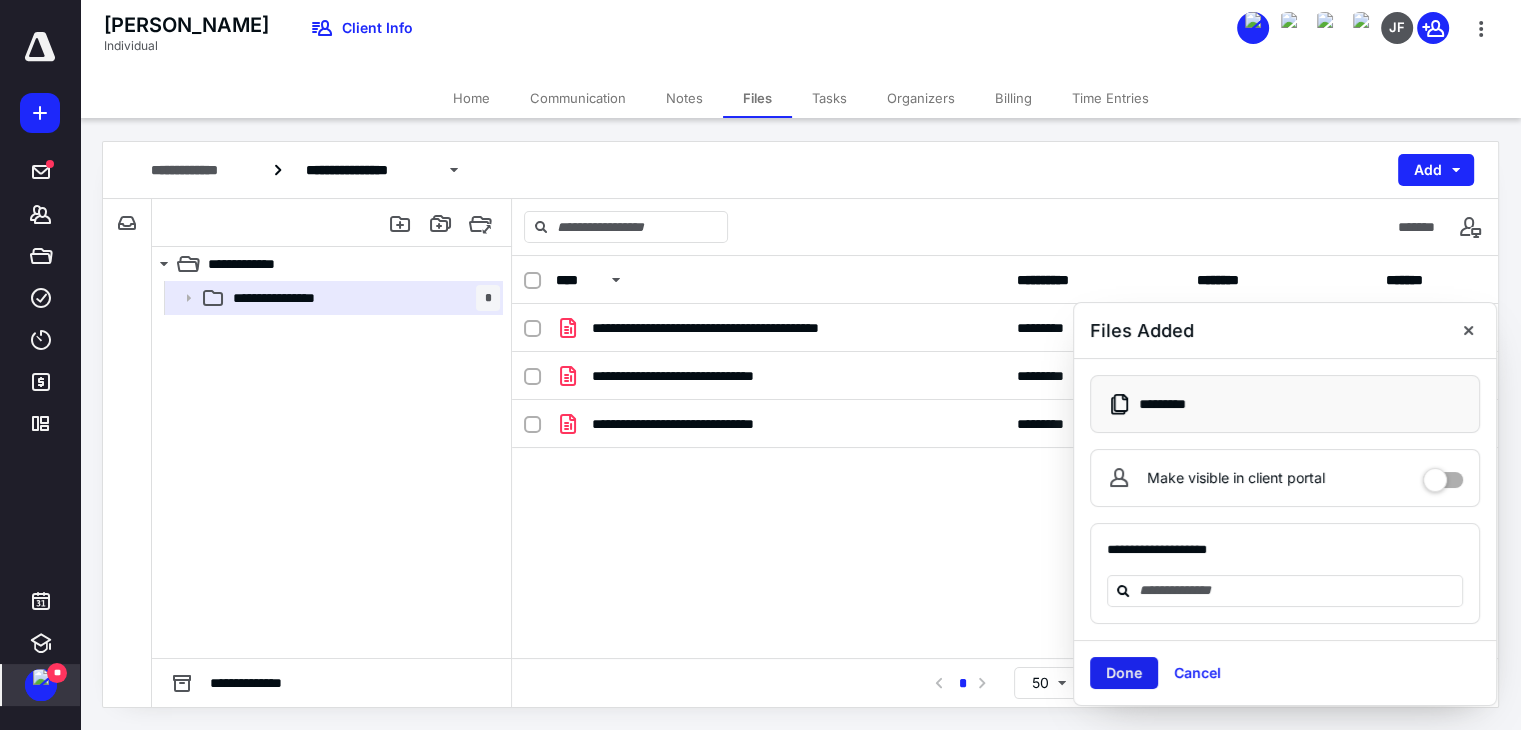 click on "Done" at bounding box center [1124, 673] 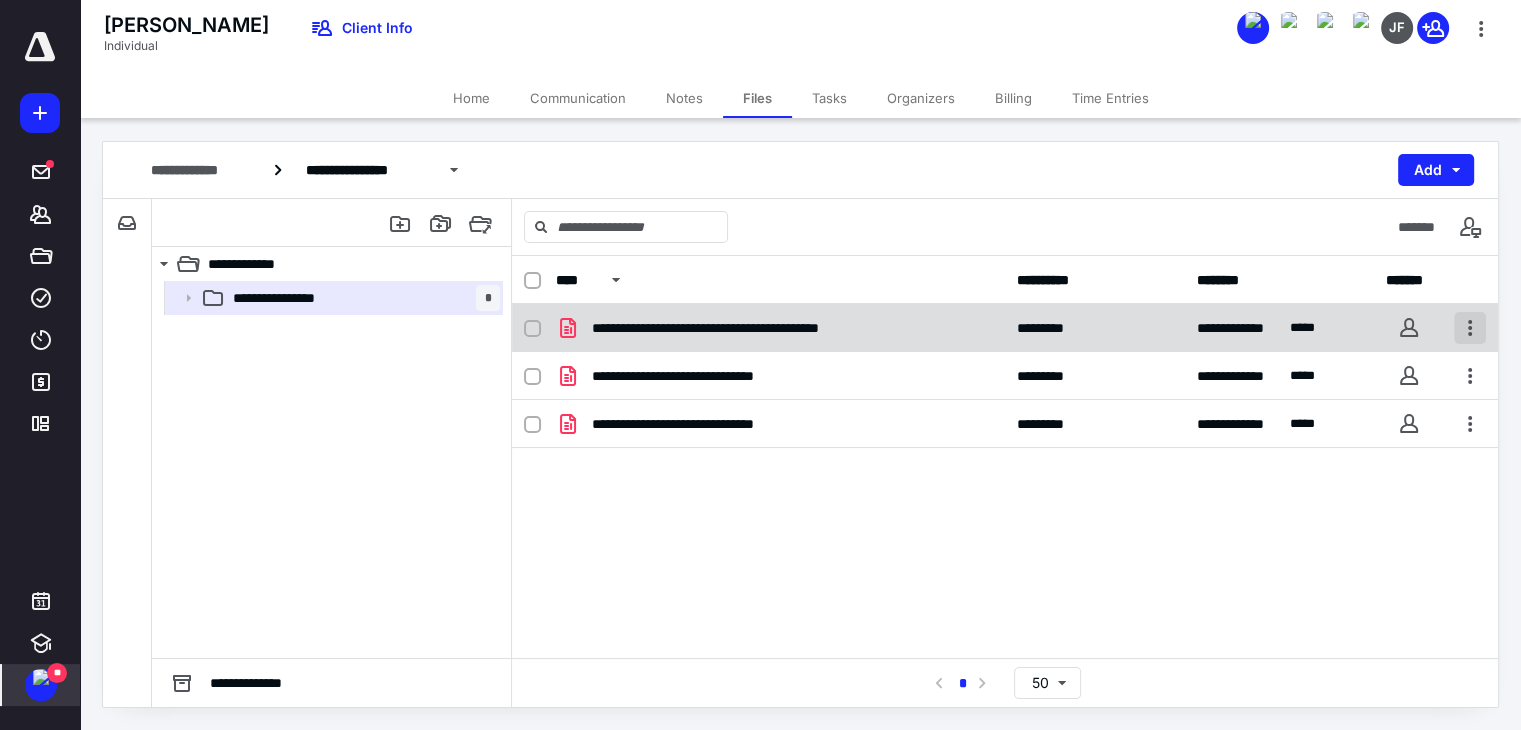 click at bounding box center (1470, 328) 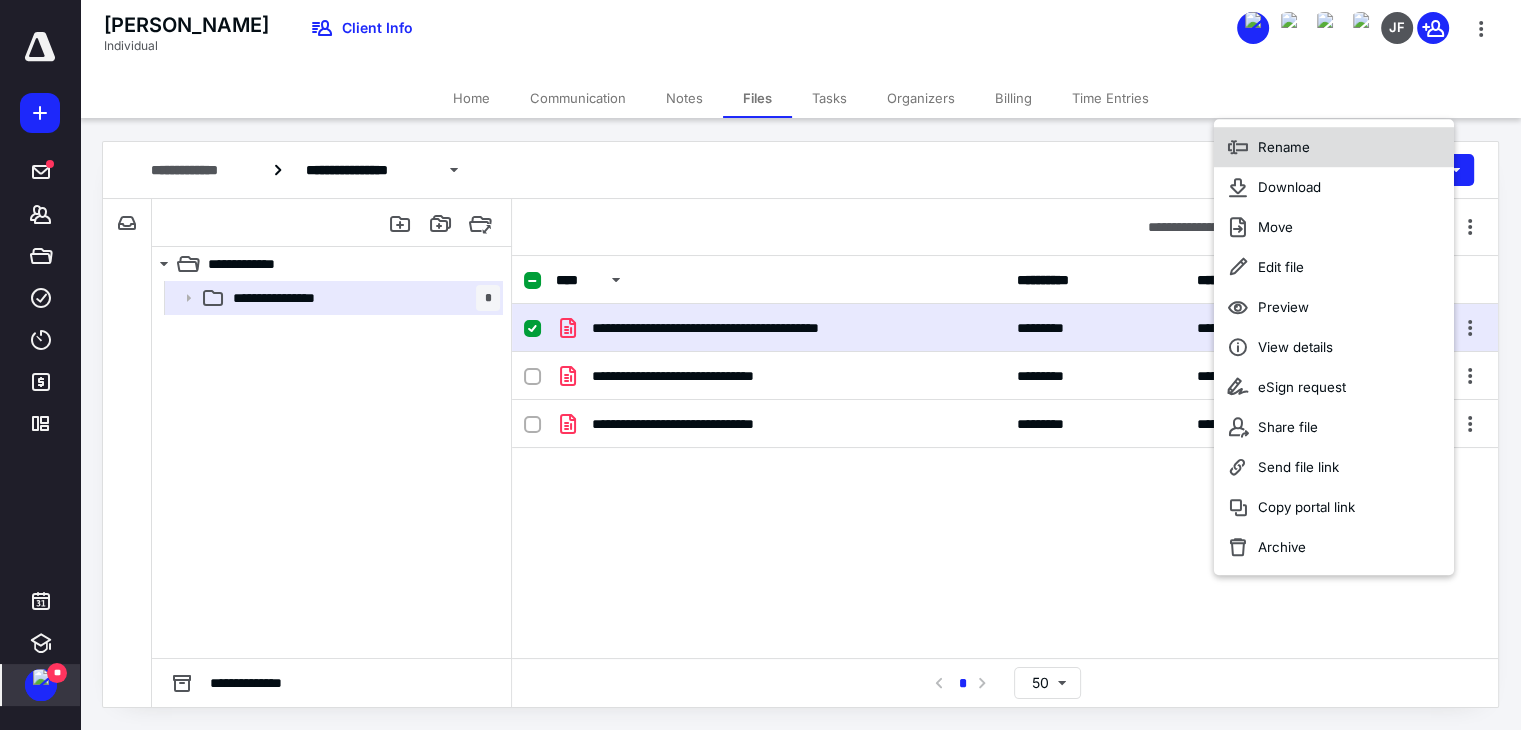 click on "Rename" at bounding box center [1334, 147] 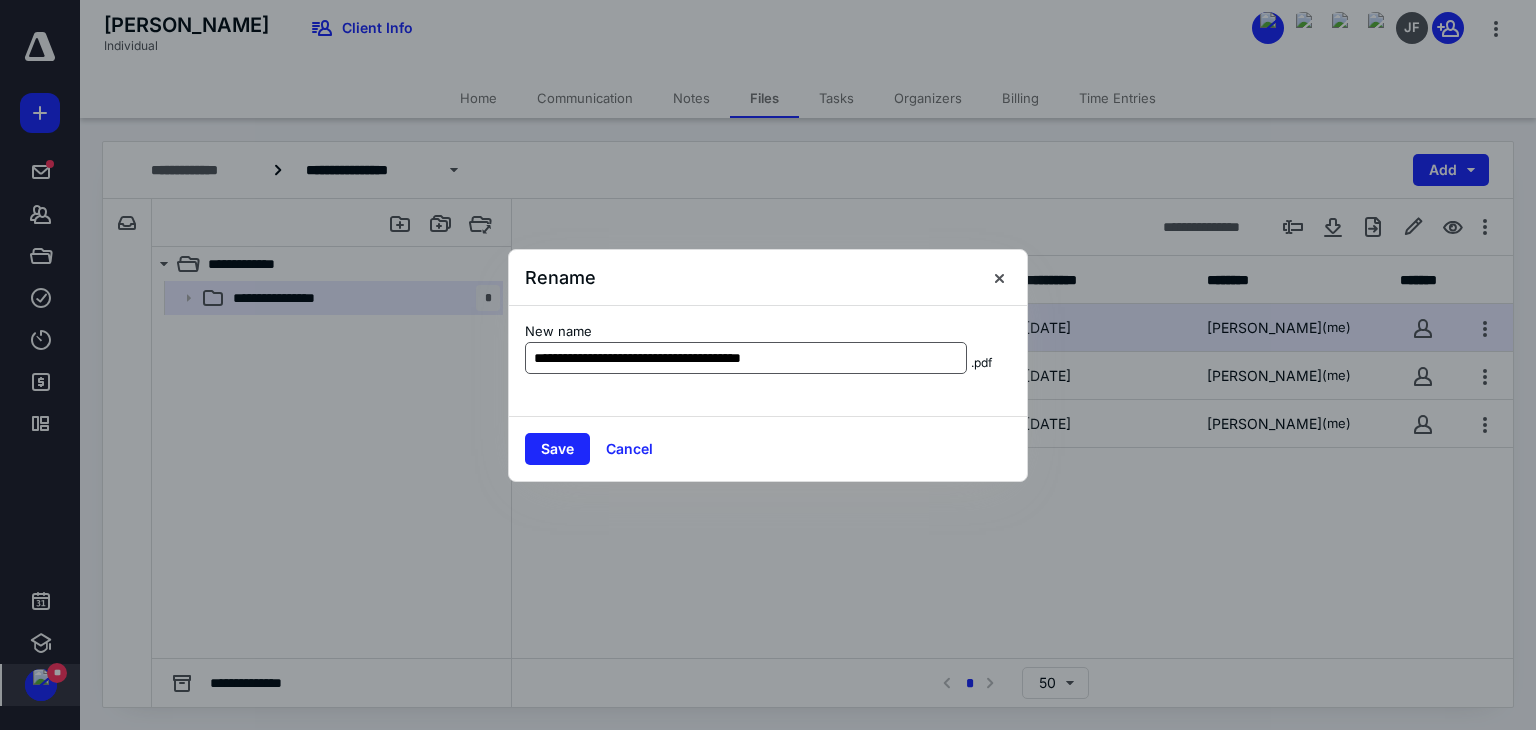 click on "**********" at bounding box center [746, 358] 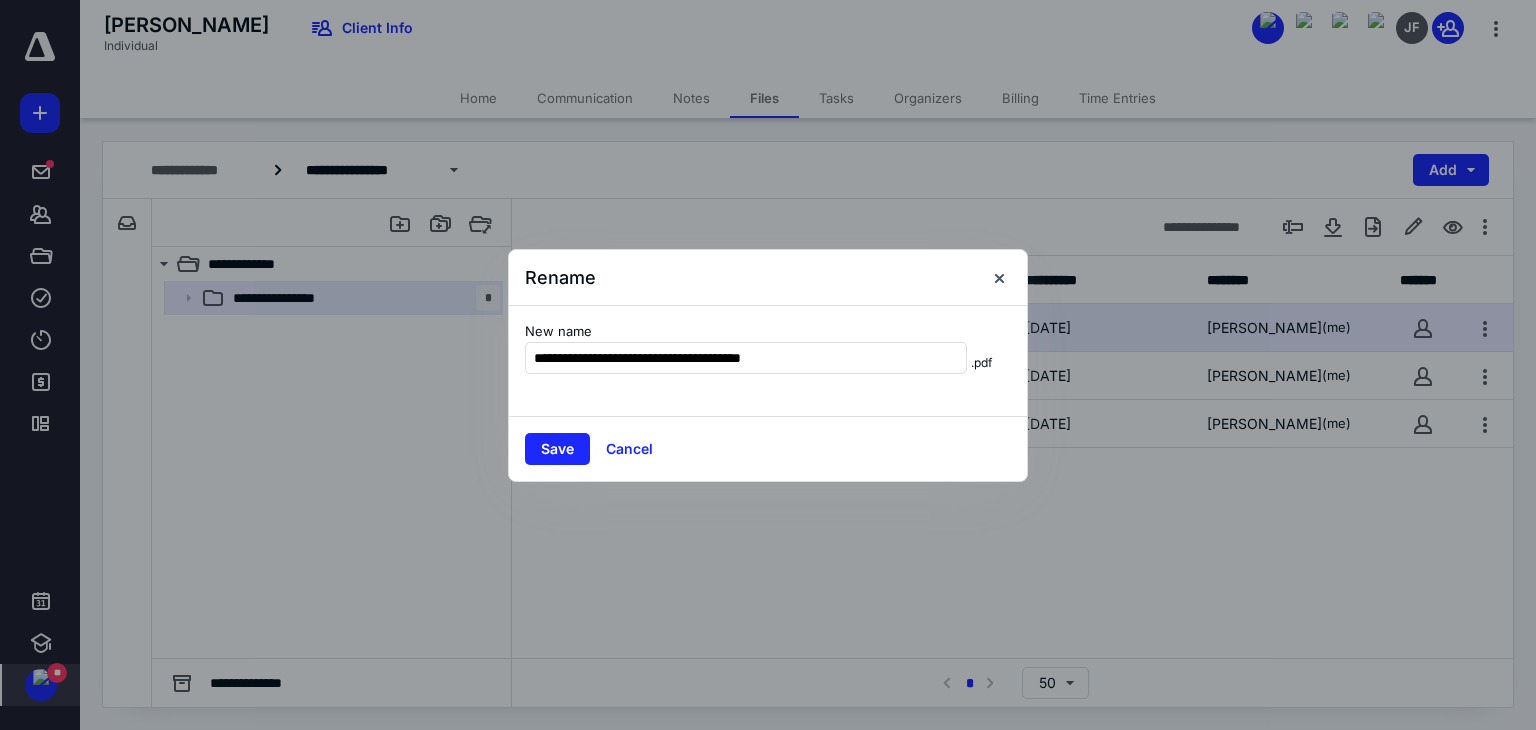 drag, startPoint x: 578, startPoint y: 358, endPoint x: 465, endPoint y: 355, distance: 113.03982 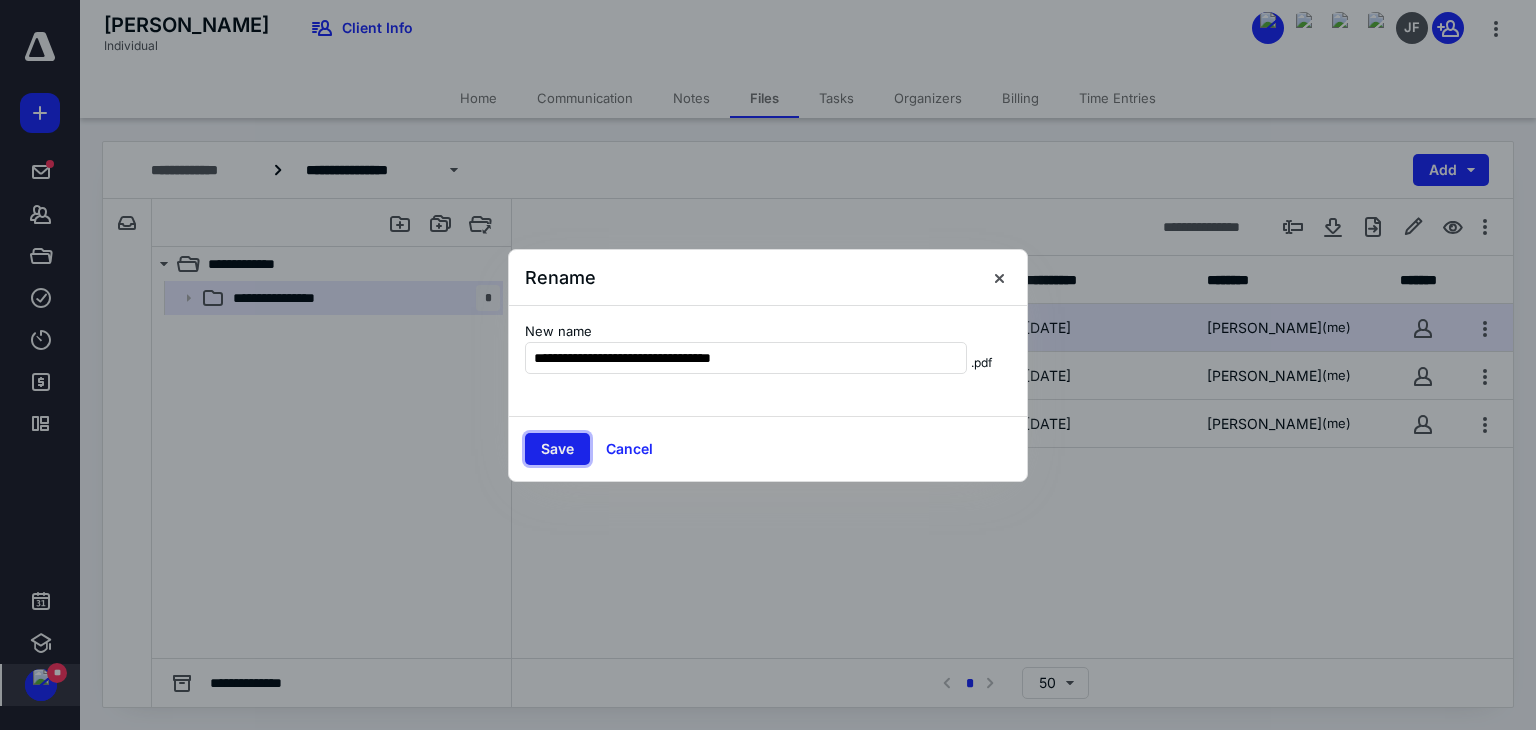 click on "Save" at bounding box center (557, 449) 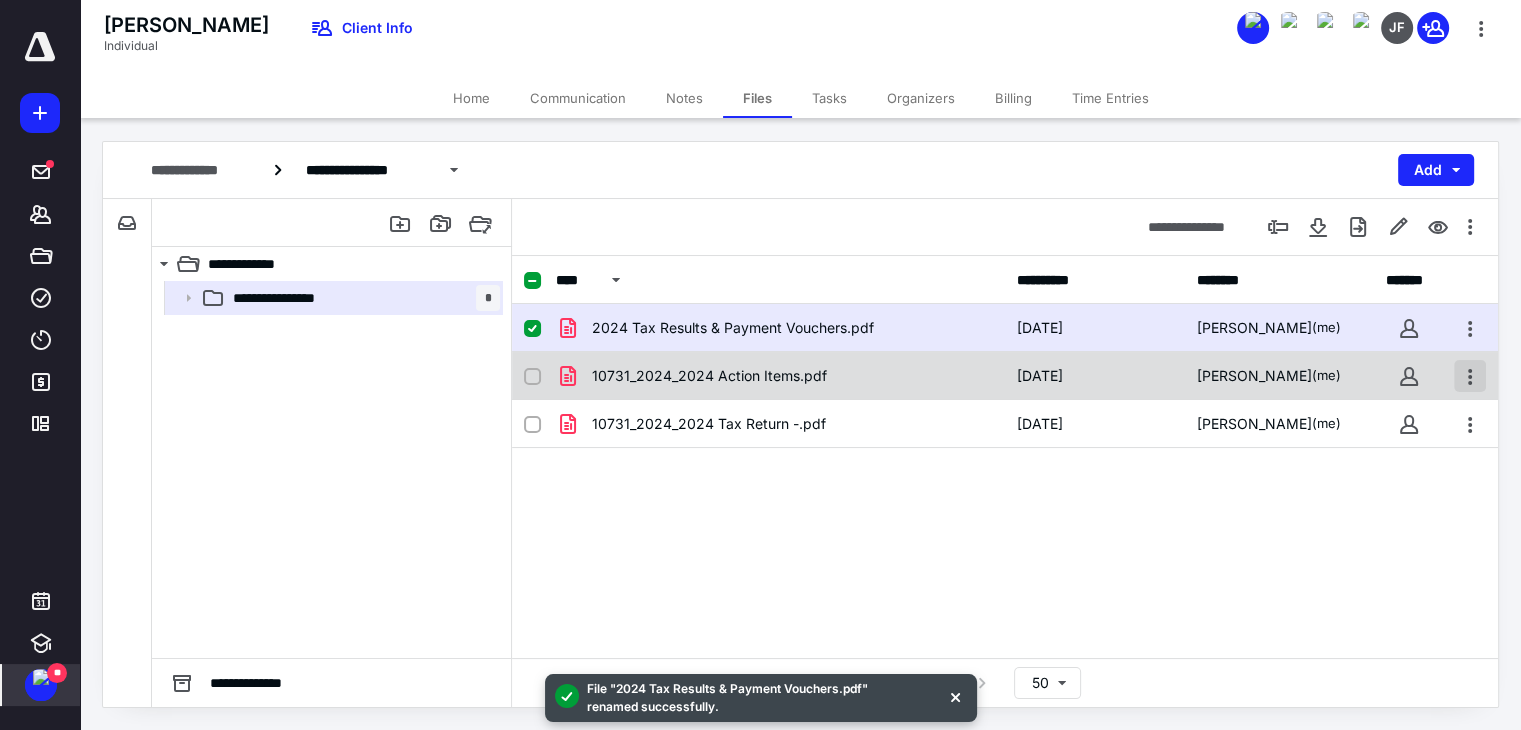 click at bounding box center [1470, 376] 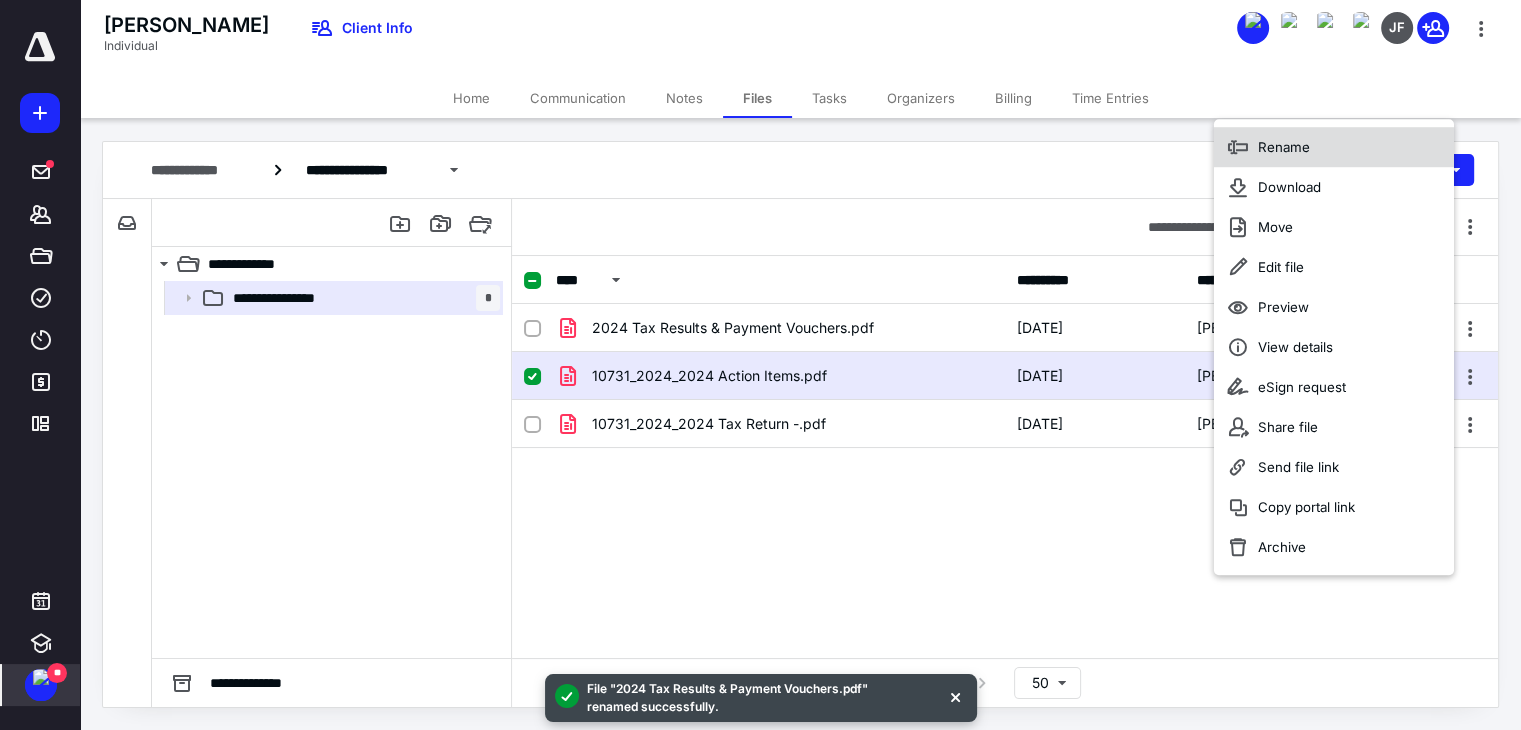 click on "Rename" at bounding box center [1284, 147] 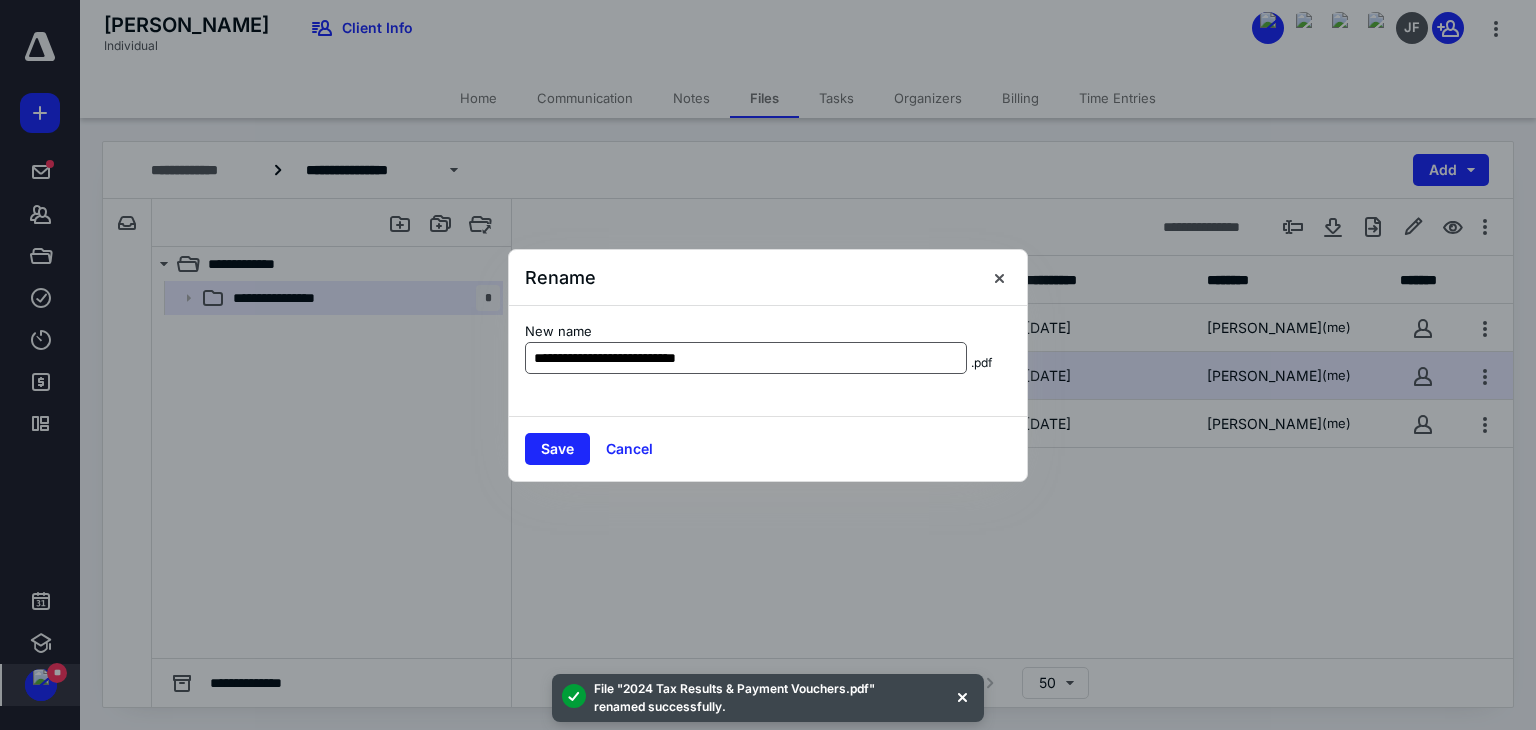 click on "**********" at bounding box center (746, 358) 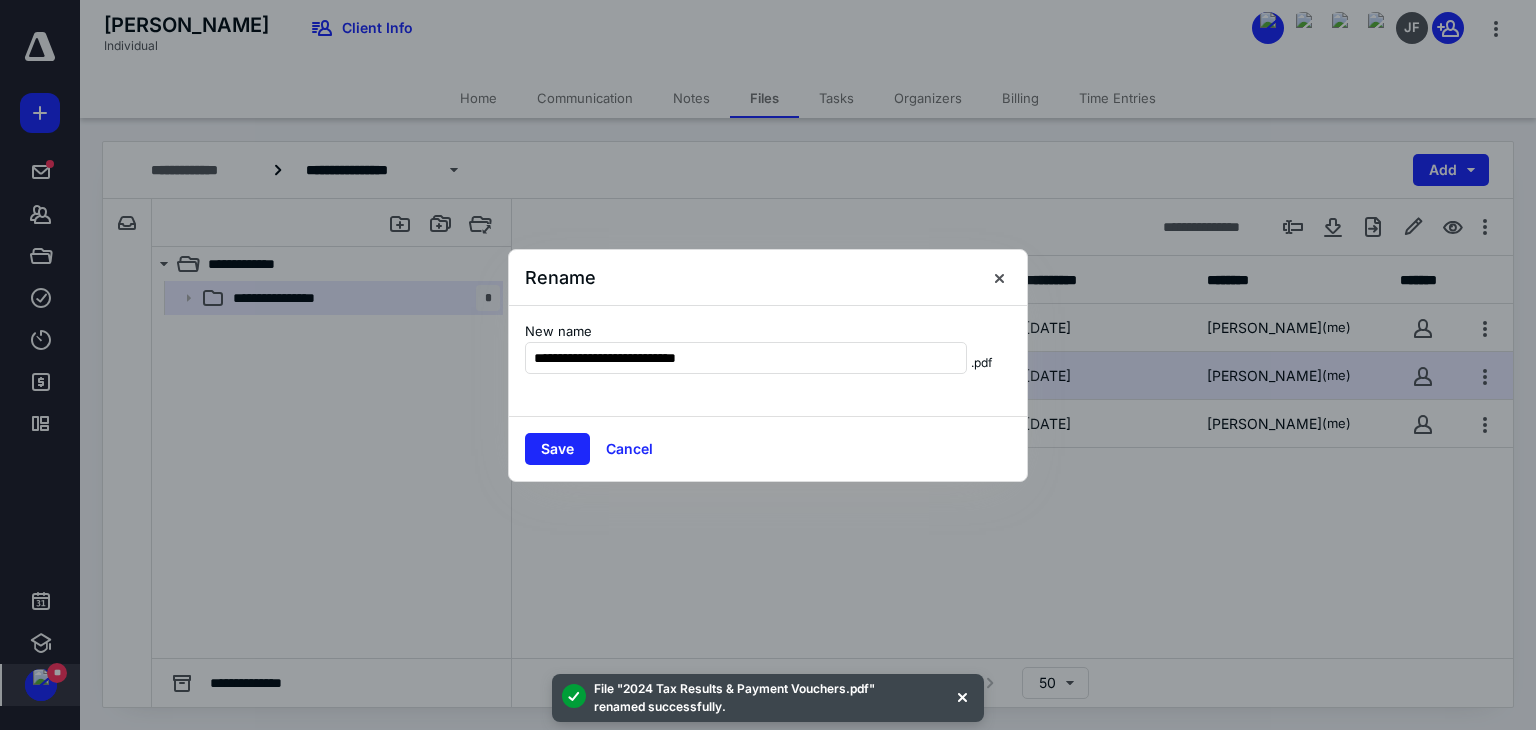 drag, startPoint x: 617, startPoint y: 358, endPoint x: 464, endPoint y: 345, distance: 153.5513 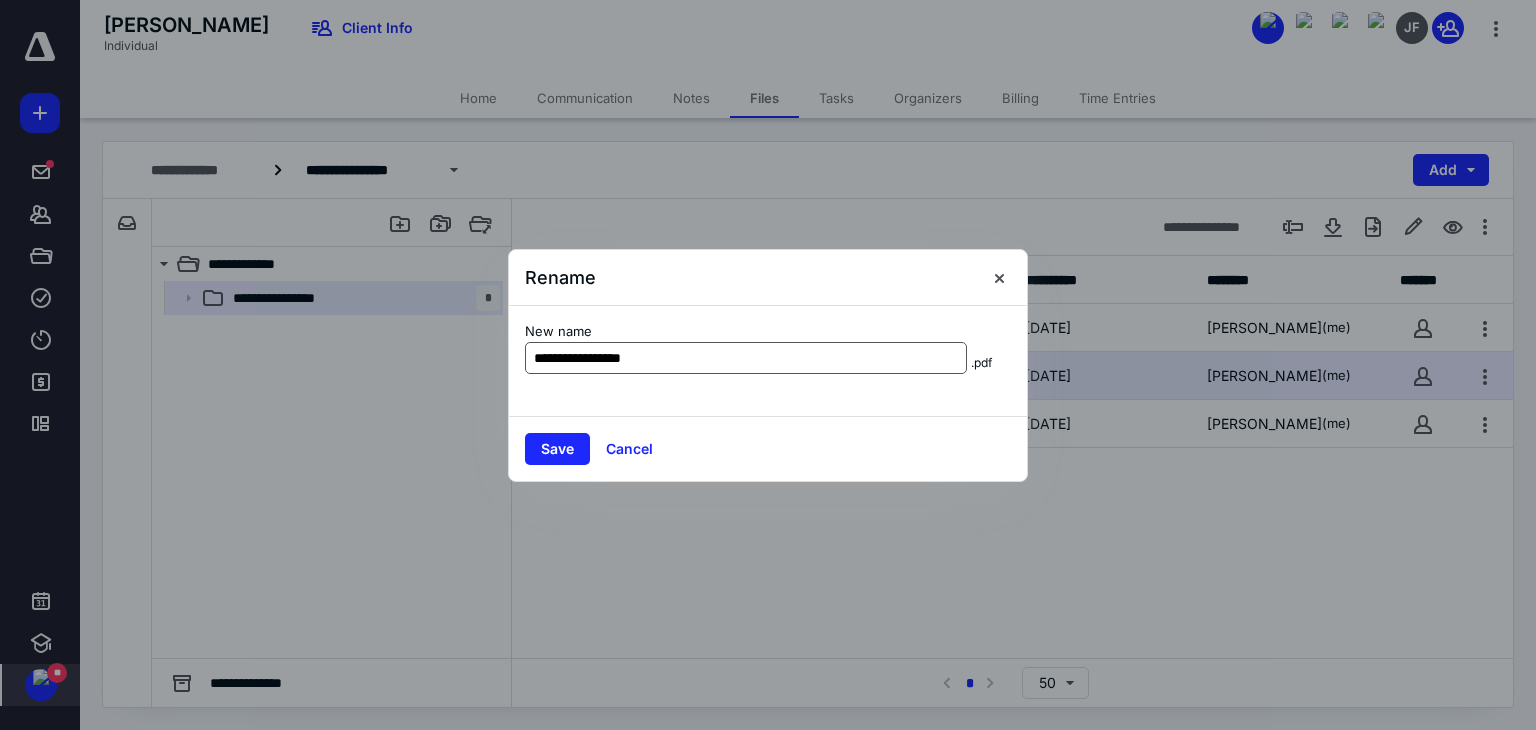 drag, startPoint x: 657, startPoint y: 355, endPoint x: 575, endPoint y: 359, distance: 82.0975 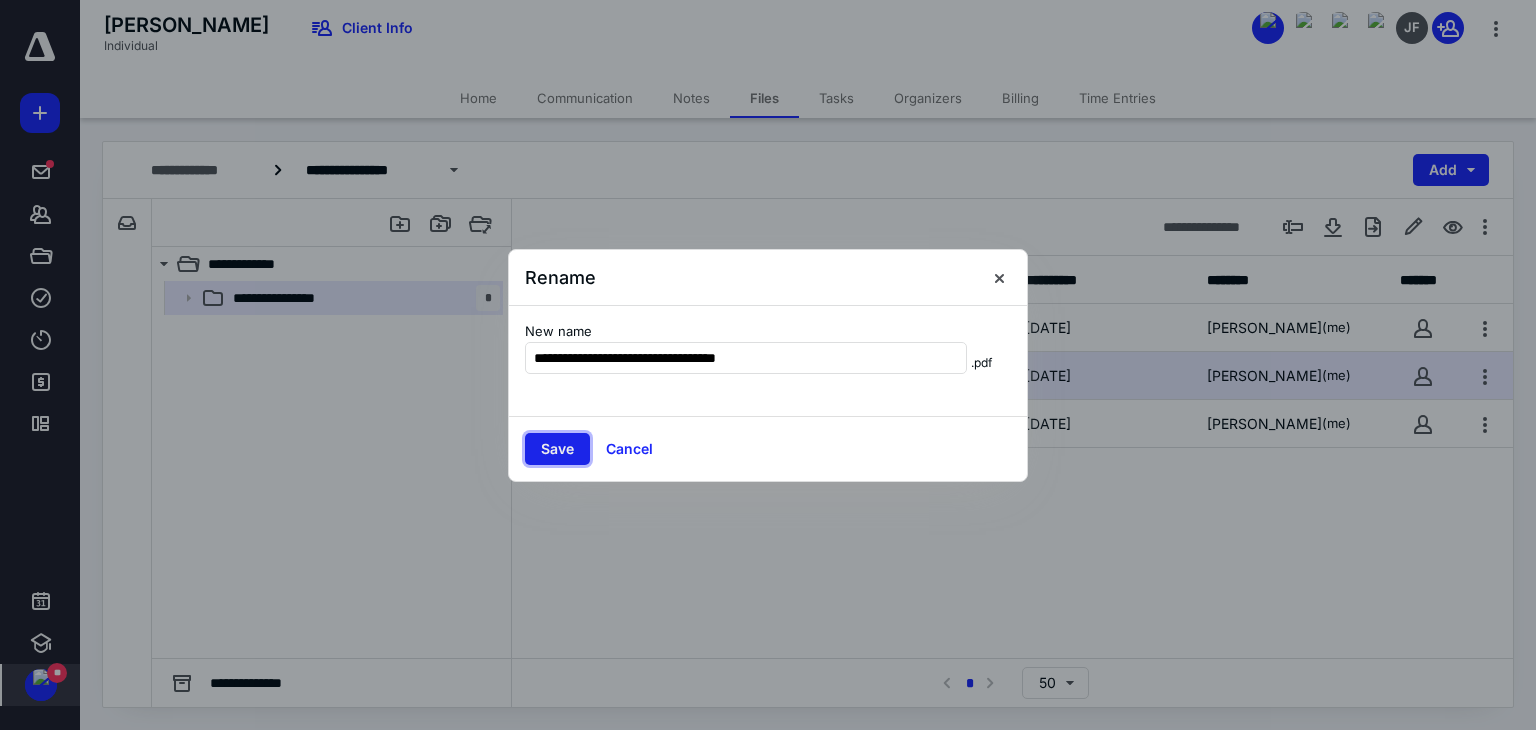 click on "Save" at bounding box center [557, 449] 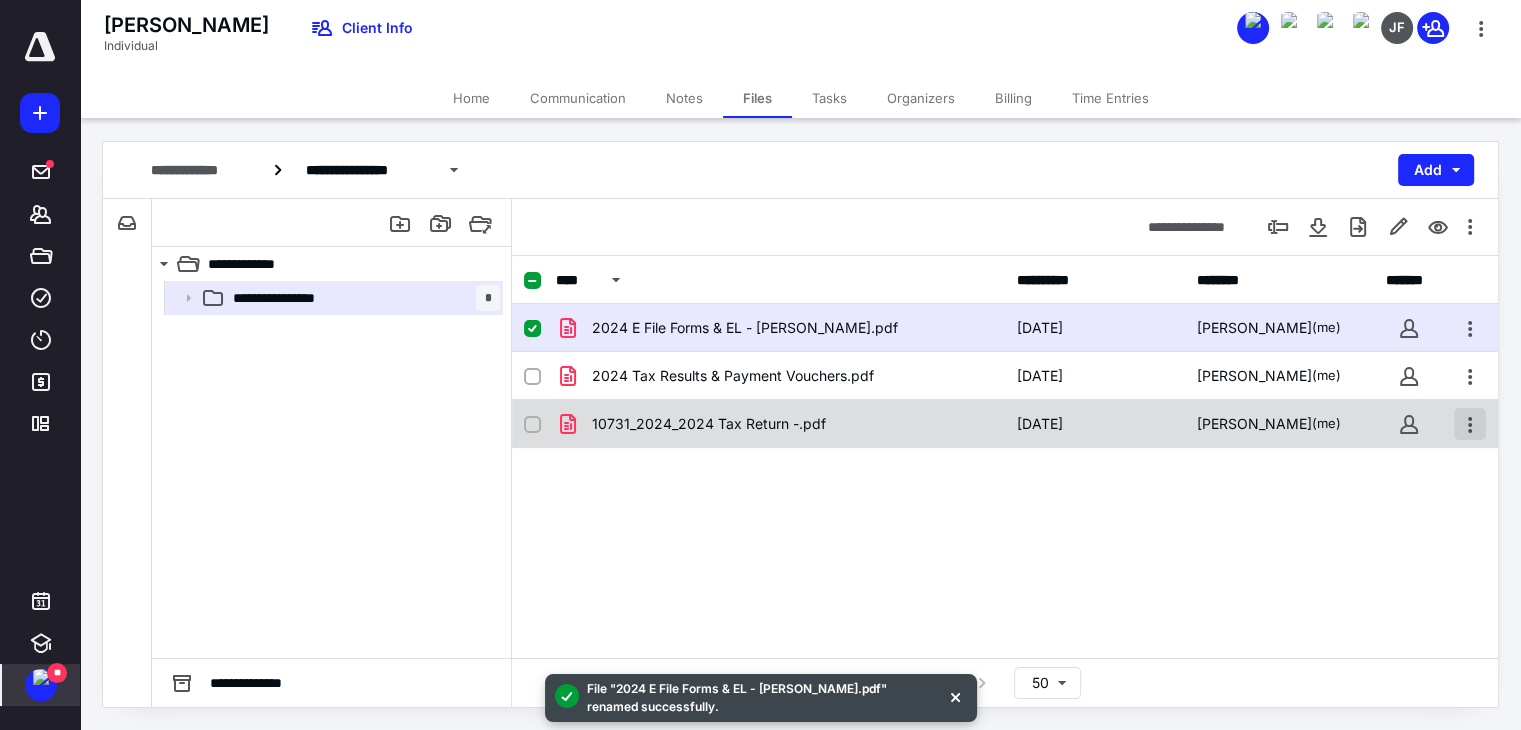 click at bounding box center (1470, 424) 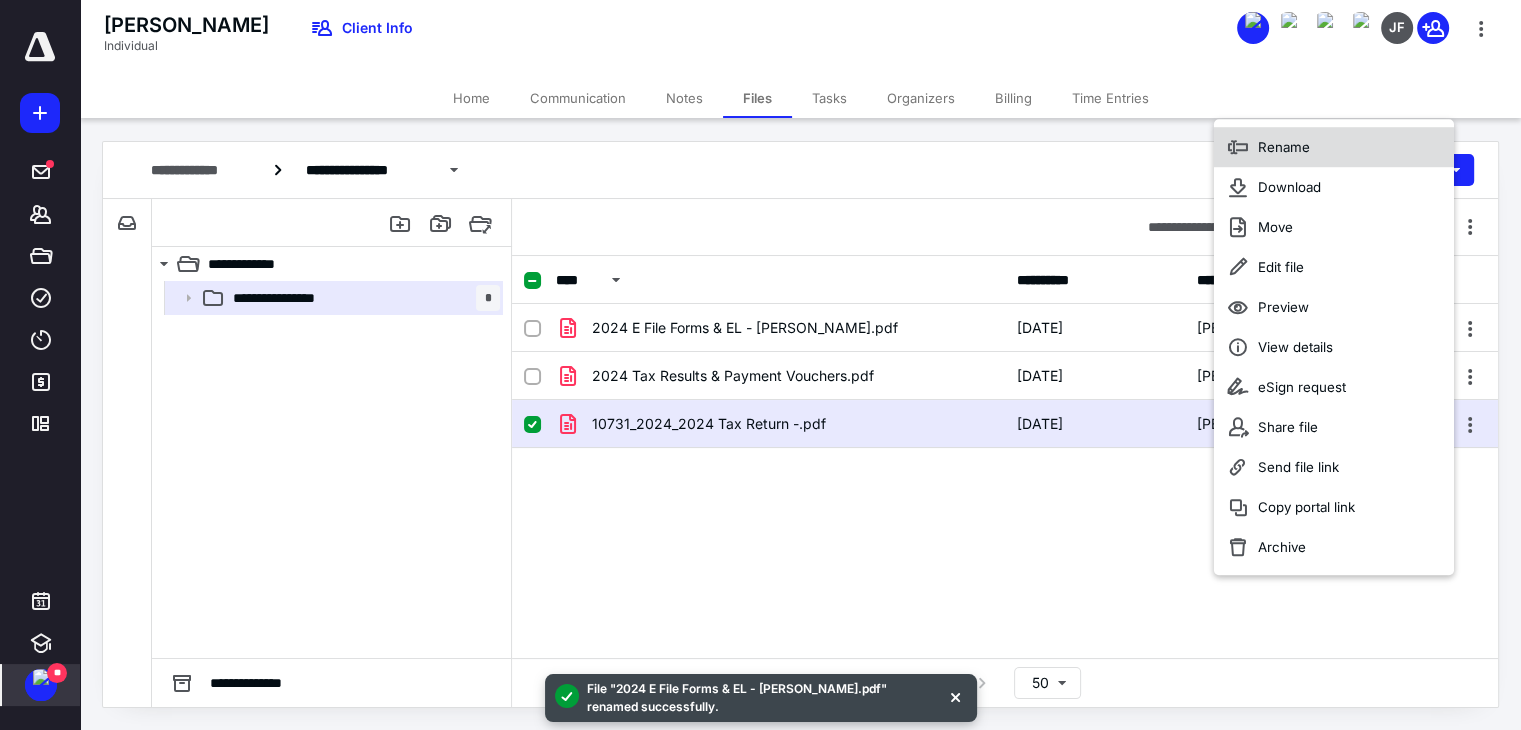 click on "Rename" at bounding box center [1284, 147] 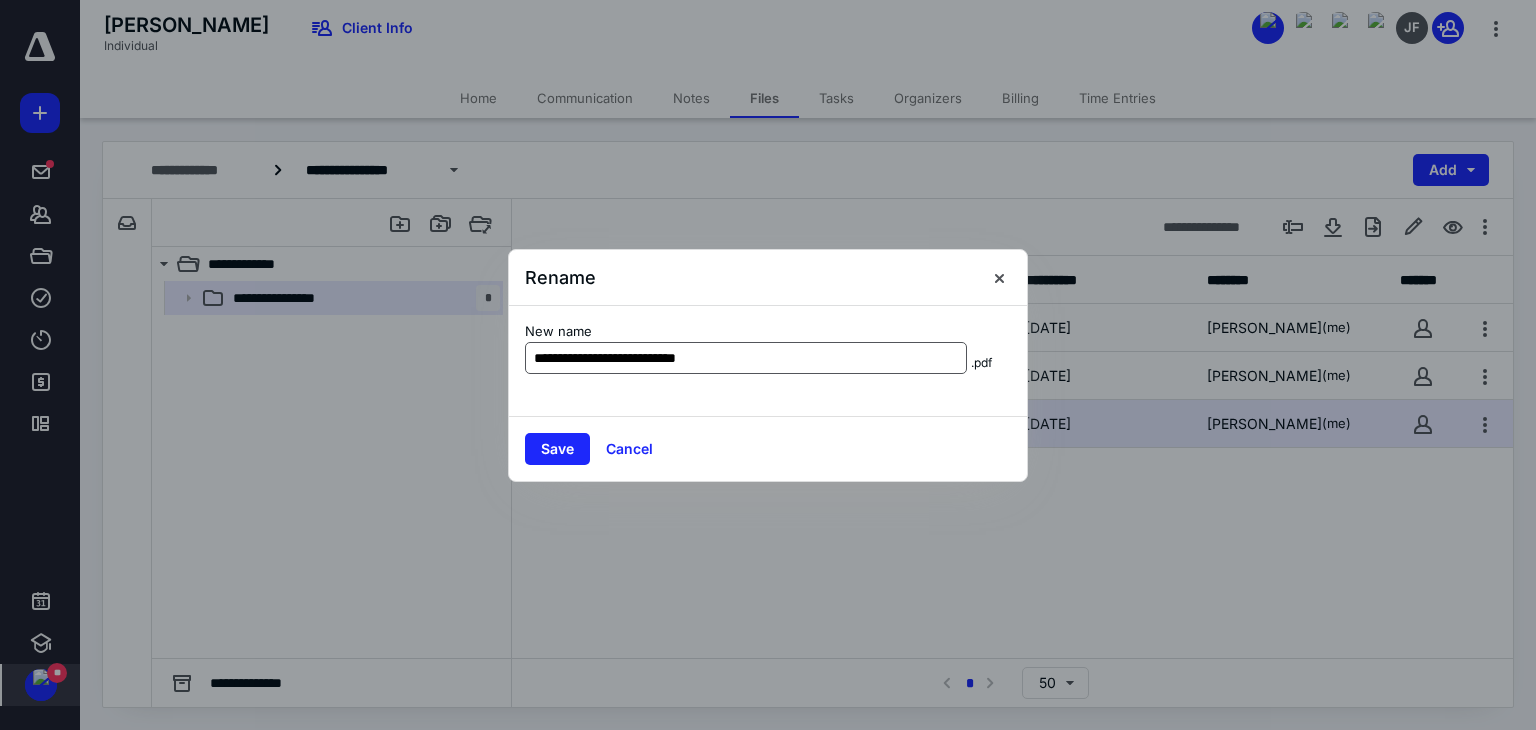click on "**********" at bounding box center (746, 358) 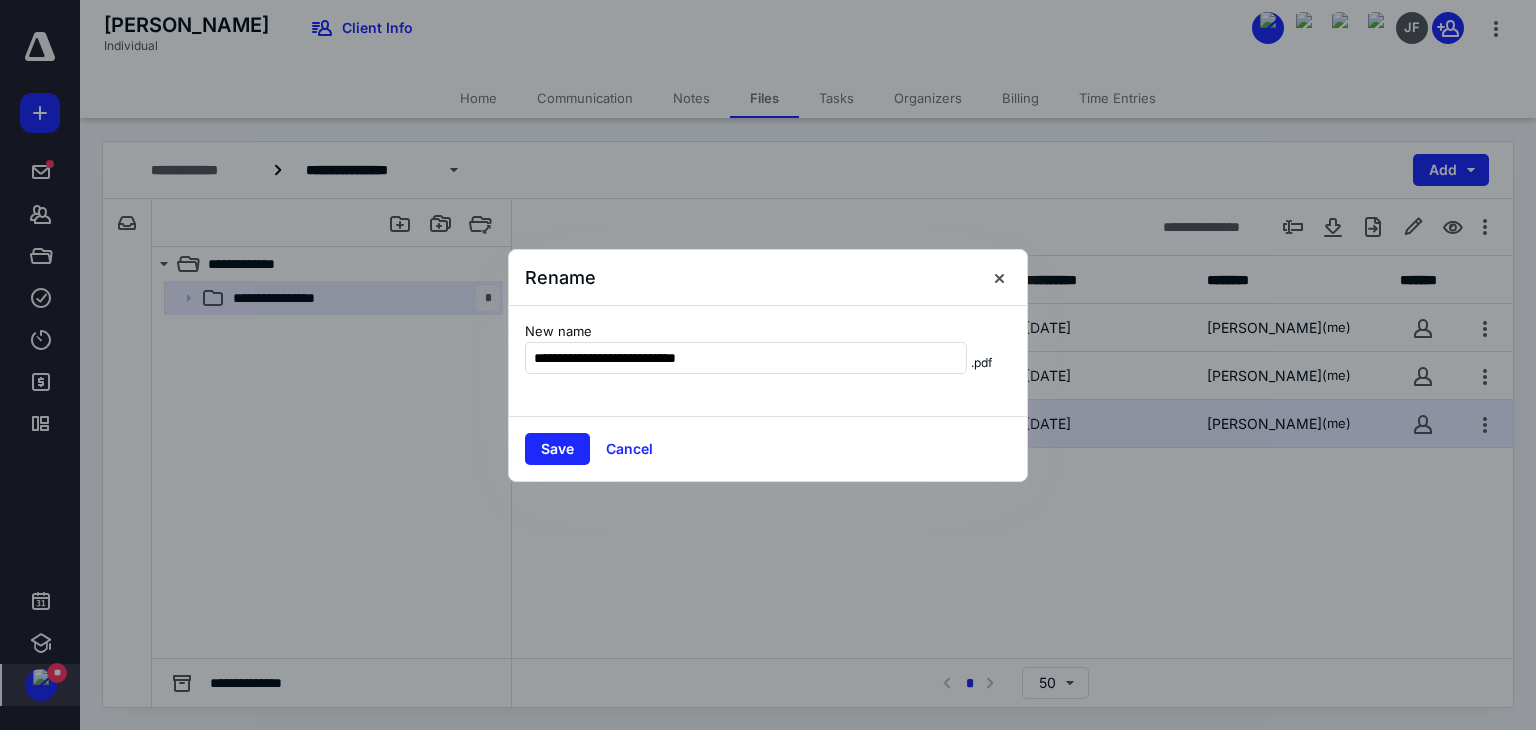 drag, startPoint x: 618, startPoint y: 360, endPoint x: 454, endPoint y: 354, distance: 164.10973 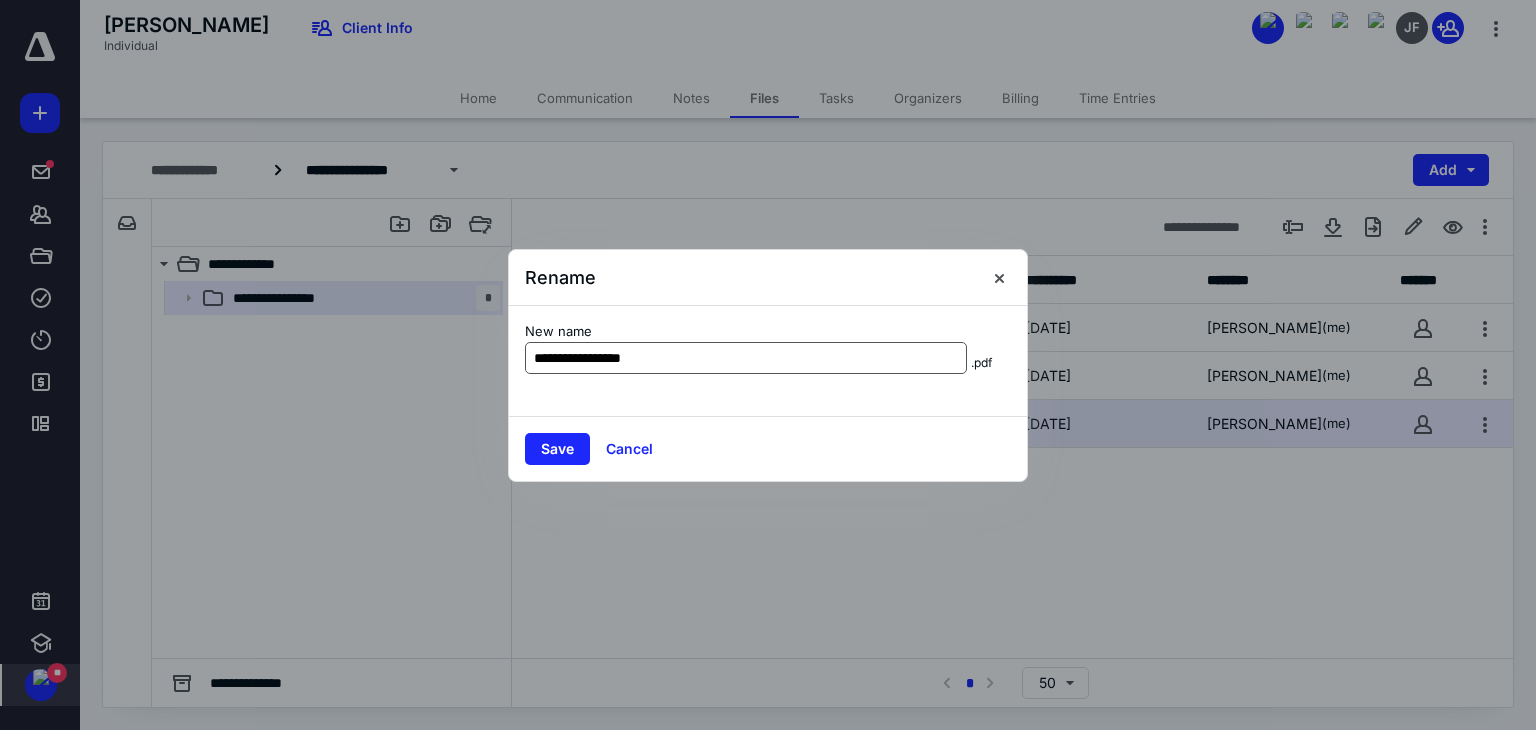 click on "**********" at bounding box center (746, 358) 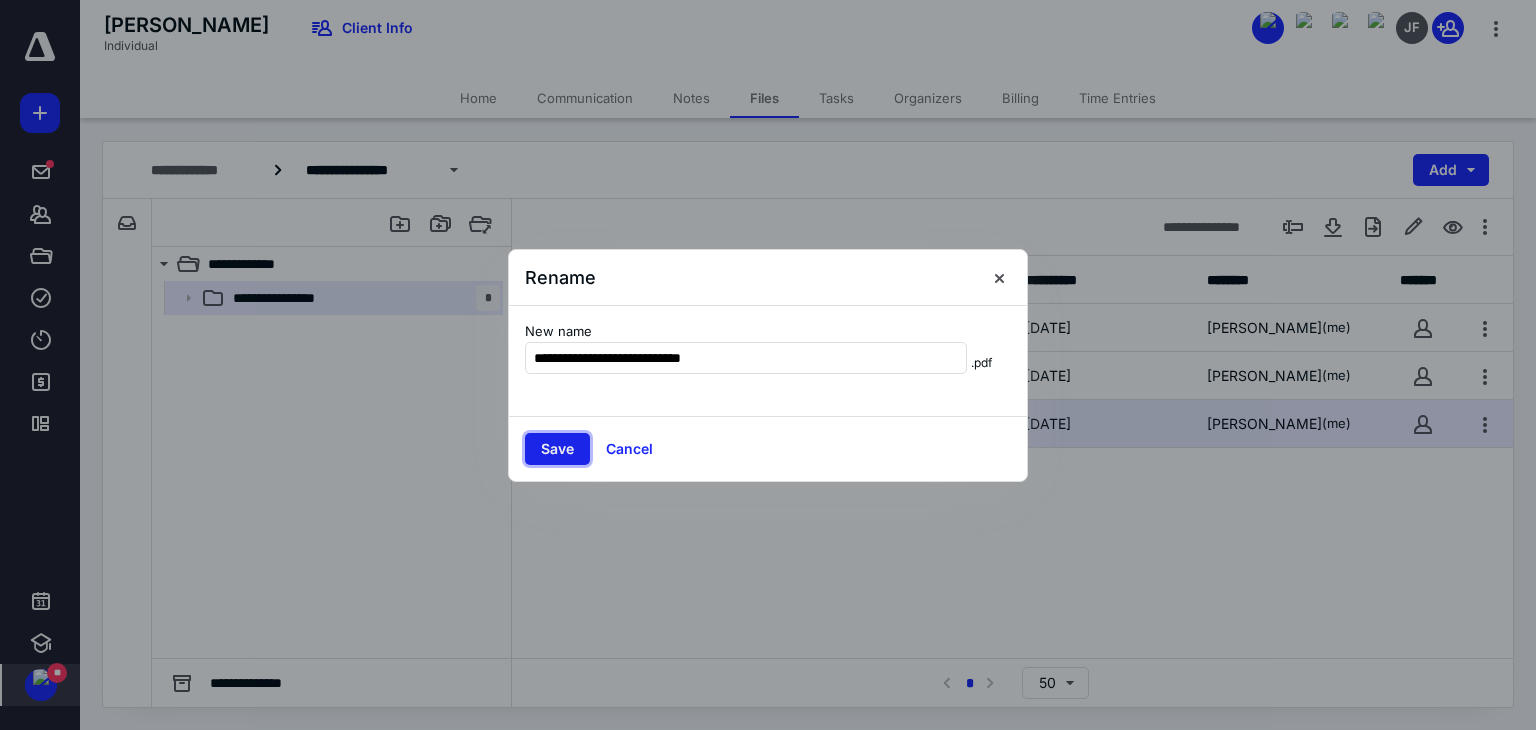 click on "Save" at bounding box center (557, 449) 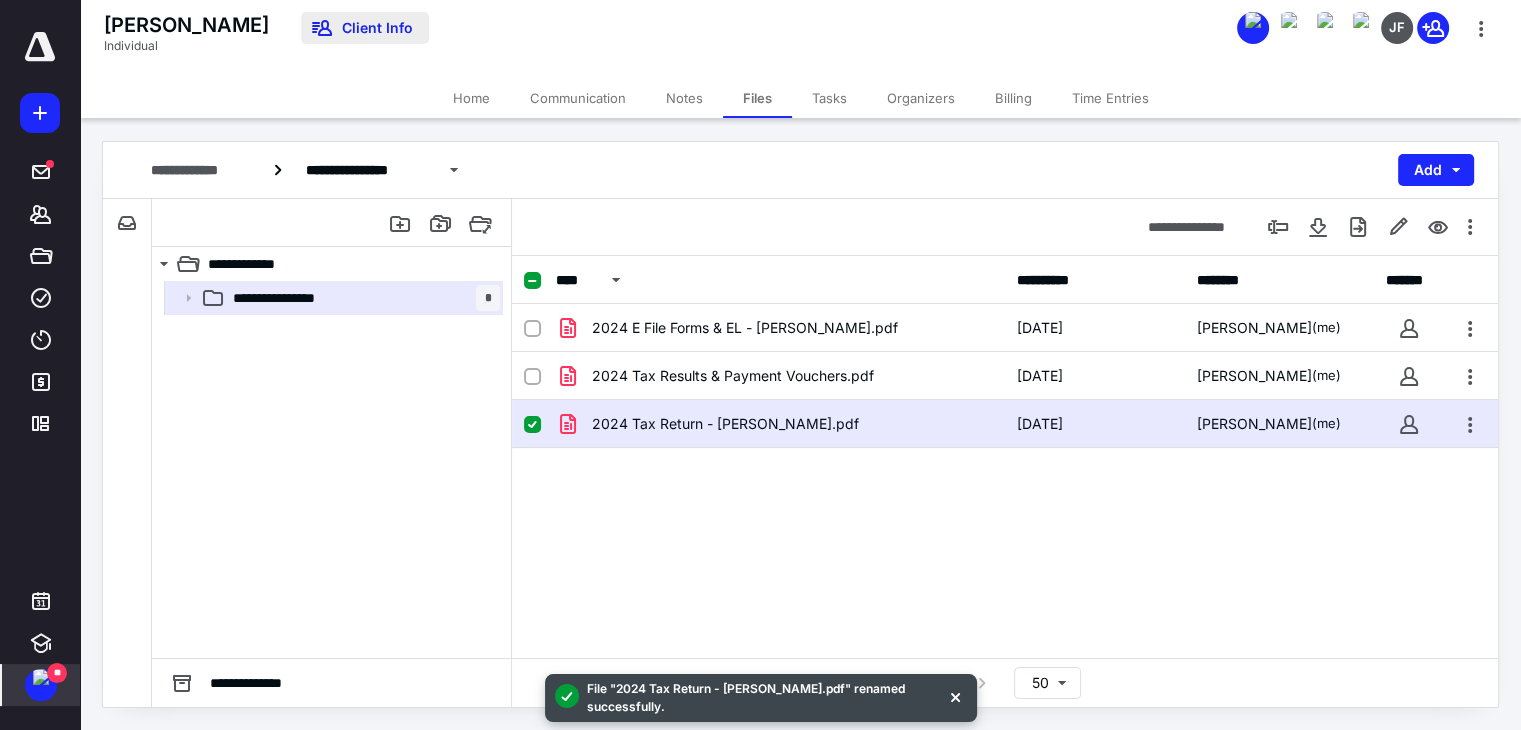click on "Client Info" at bounding box center [365, 28] 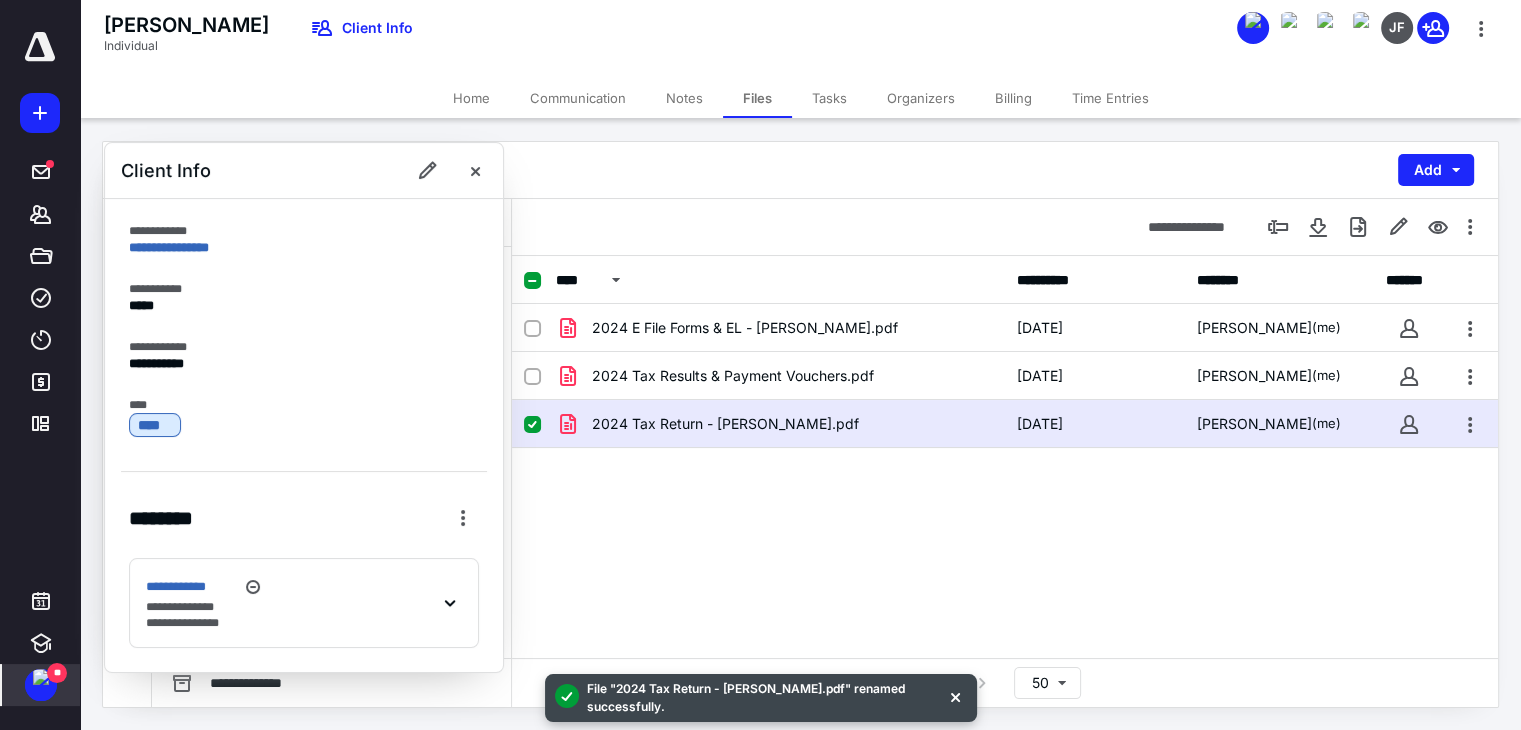 click 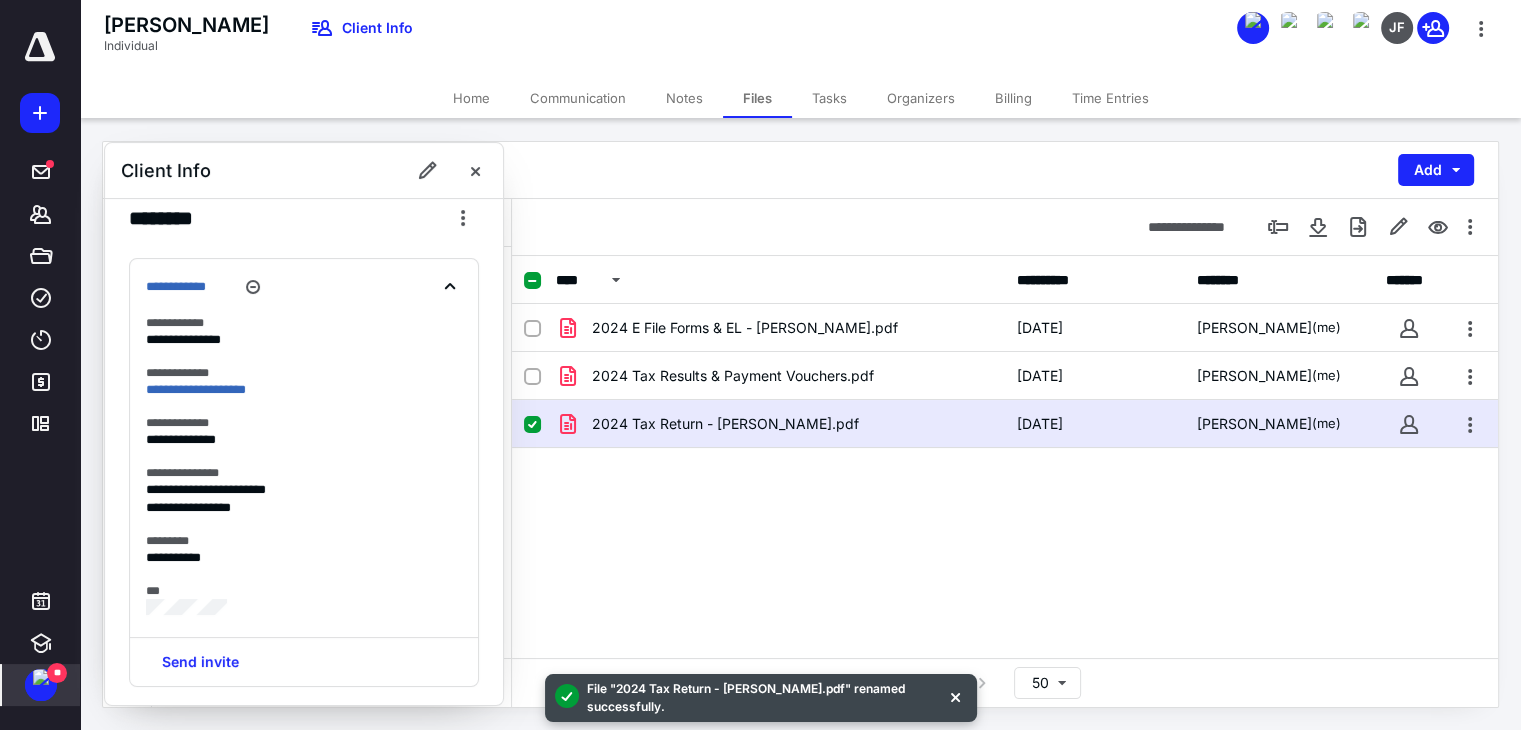 scroll, scrollTop: 300, scrollLeft: 0, axis: vertical 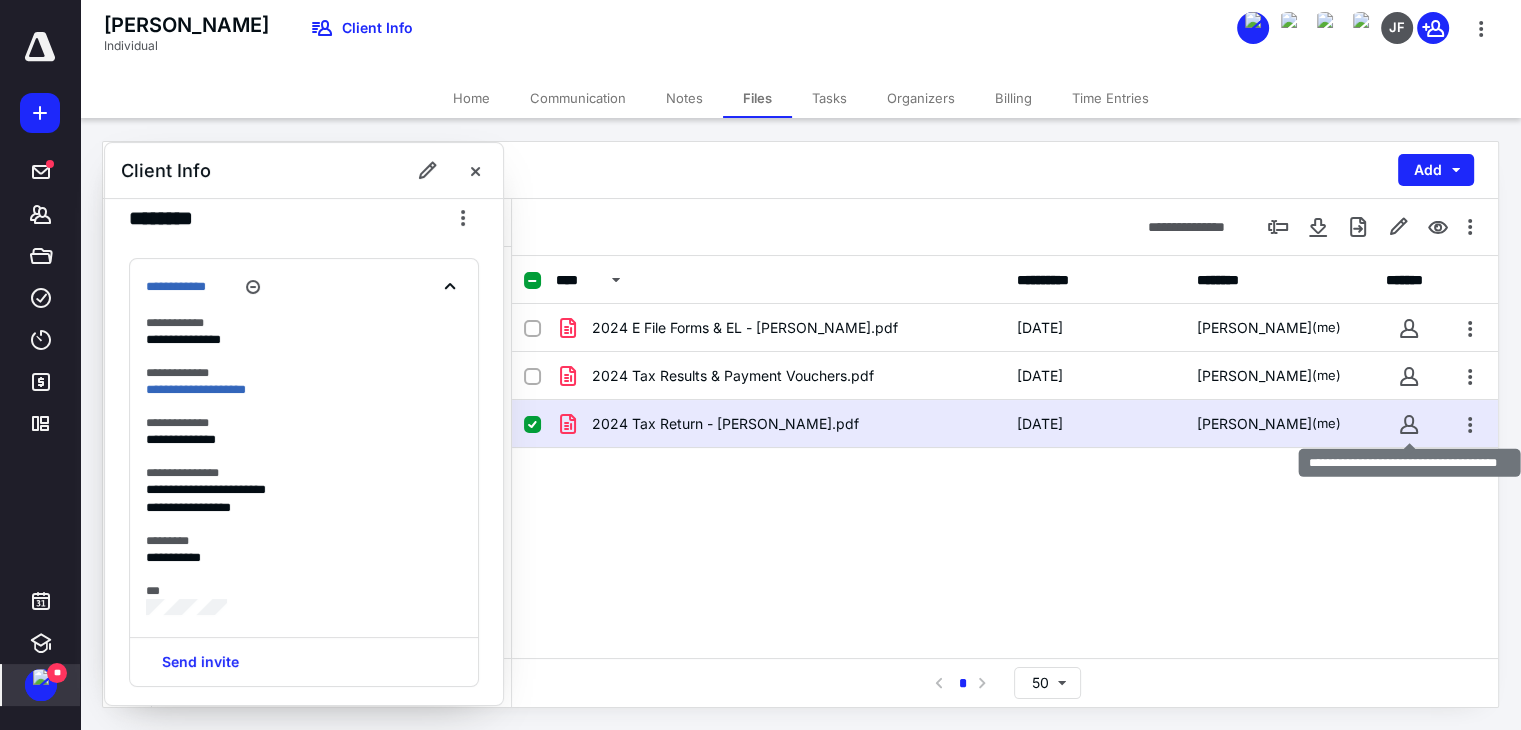 drag, startPoint x: 1409, startPoint y: 425, endPoint x: 1379, endPoint y: 456, distance: 43.13931 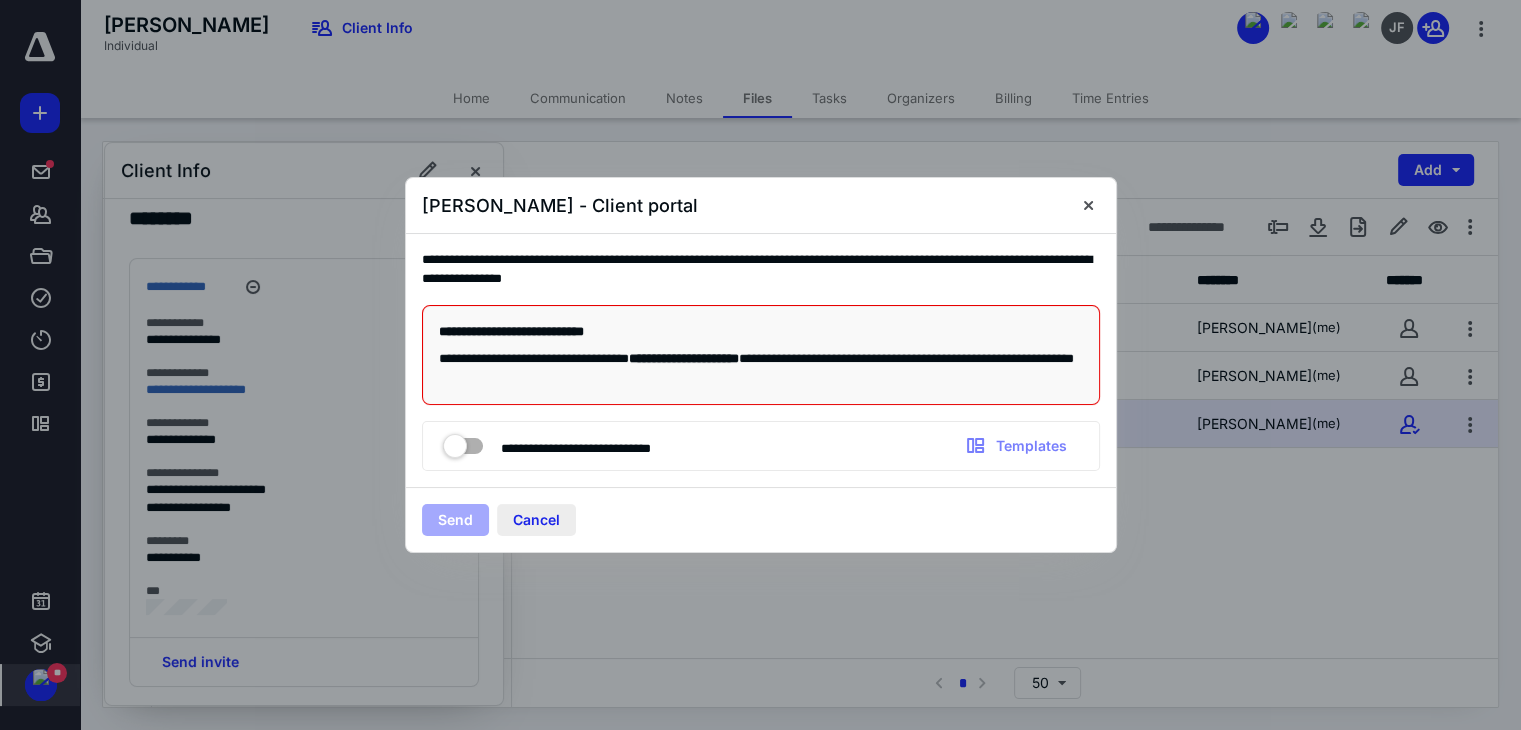 click on "Cancel" at bounding box center (536, 520) 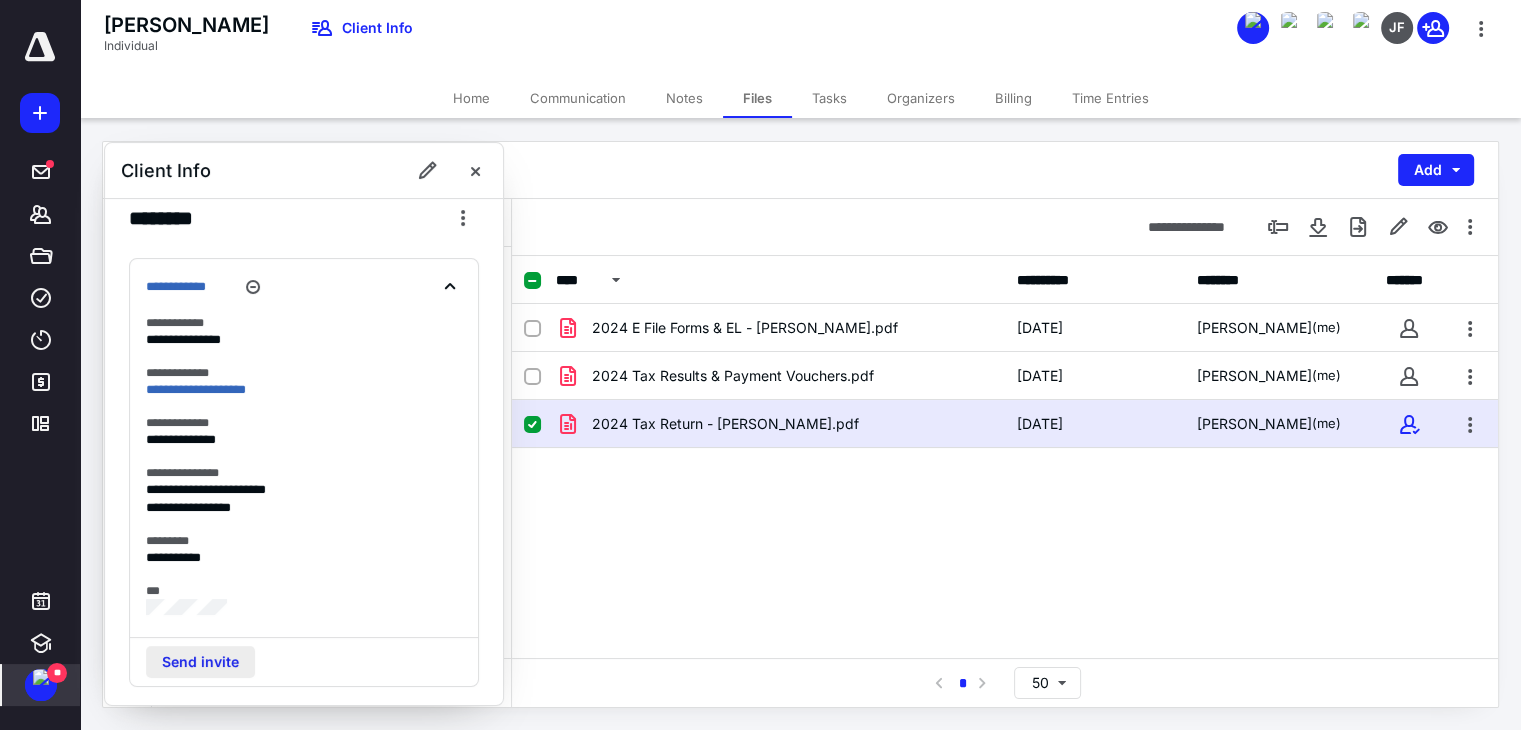 click on "Send invite" at bounding box center [200, 662] 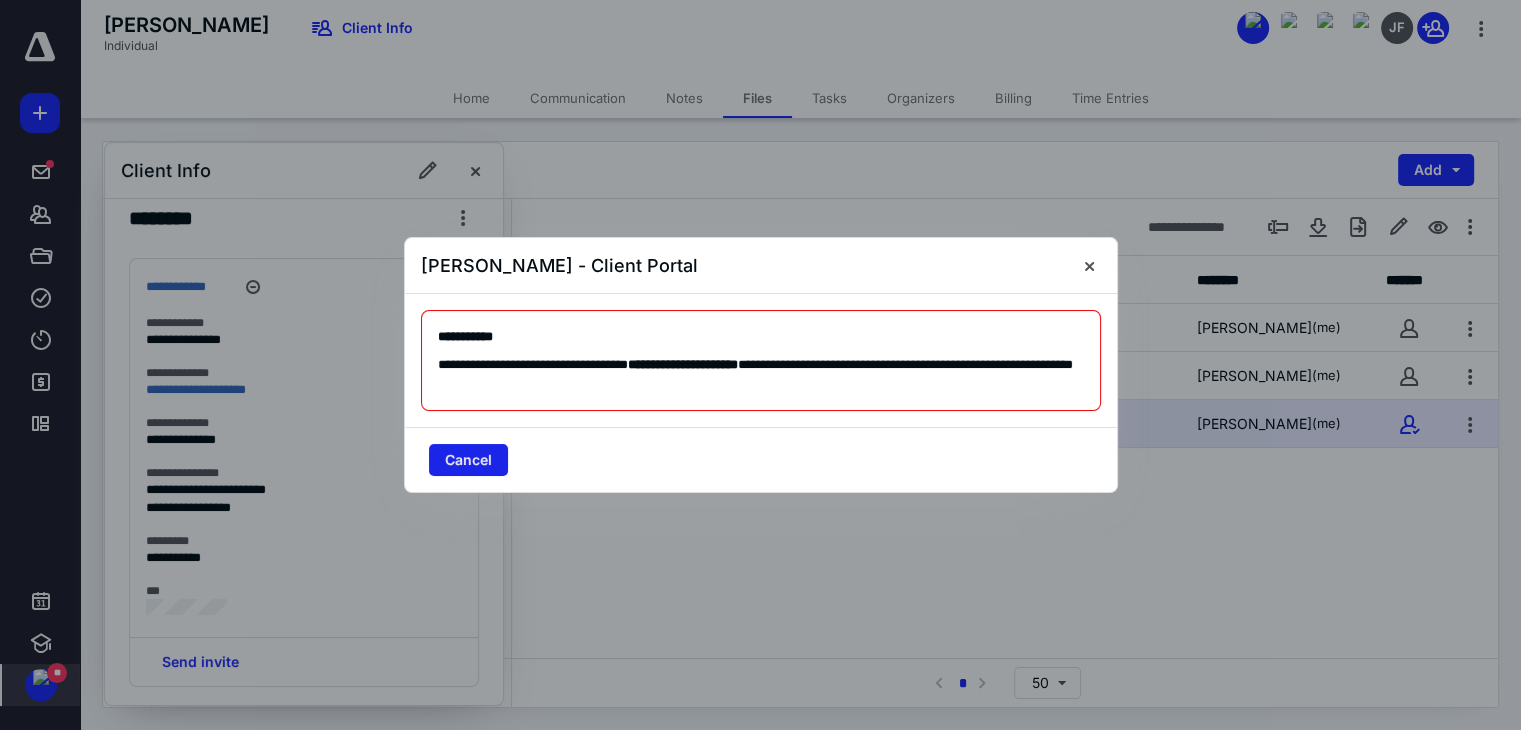 click on "Cancel" at bounding box center (468, 460) 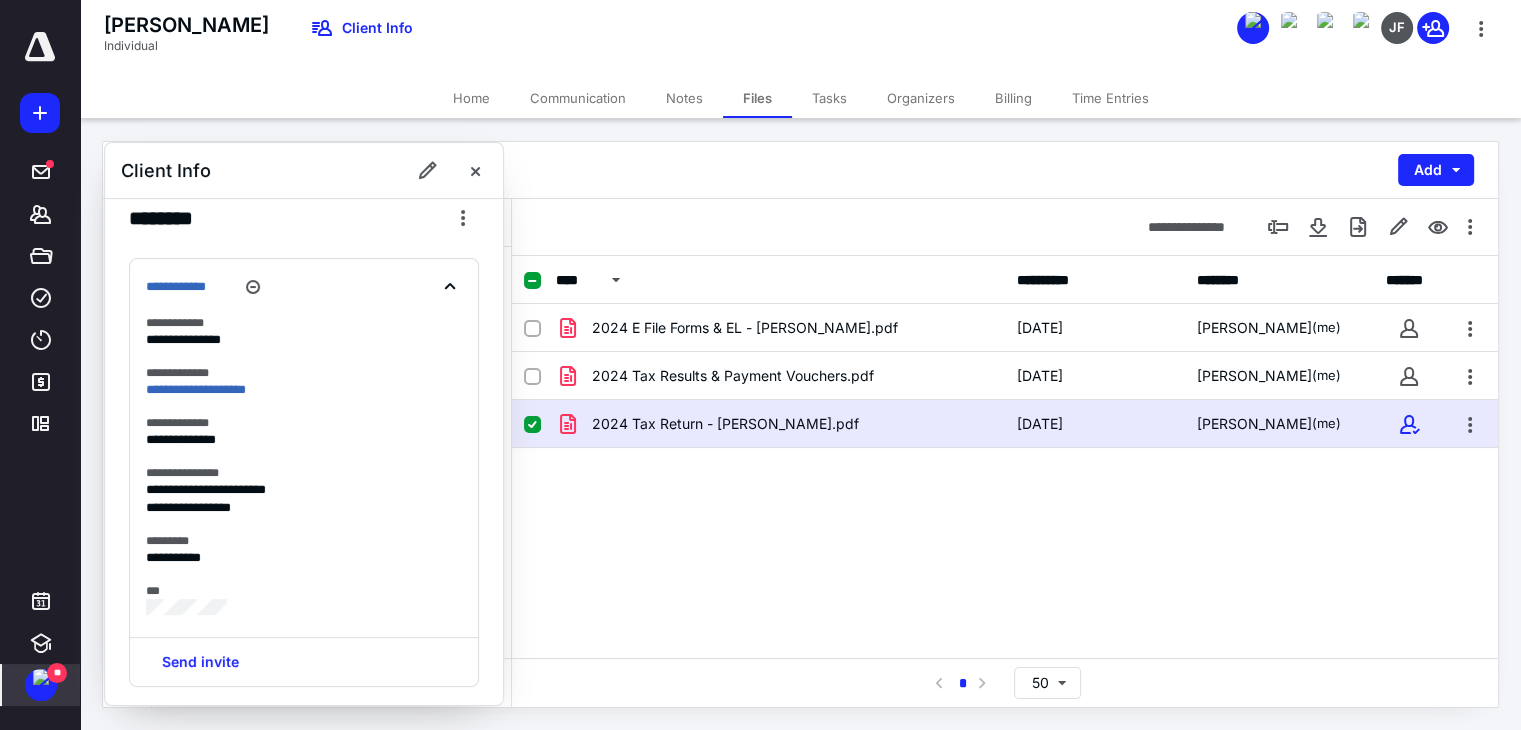 click 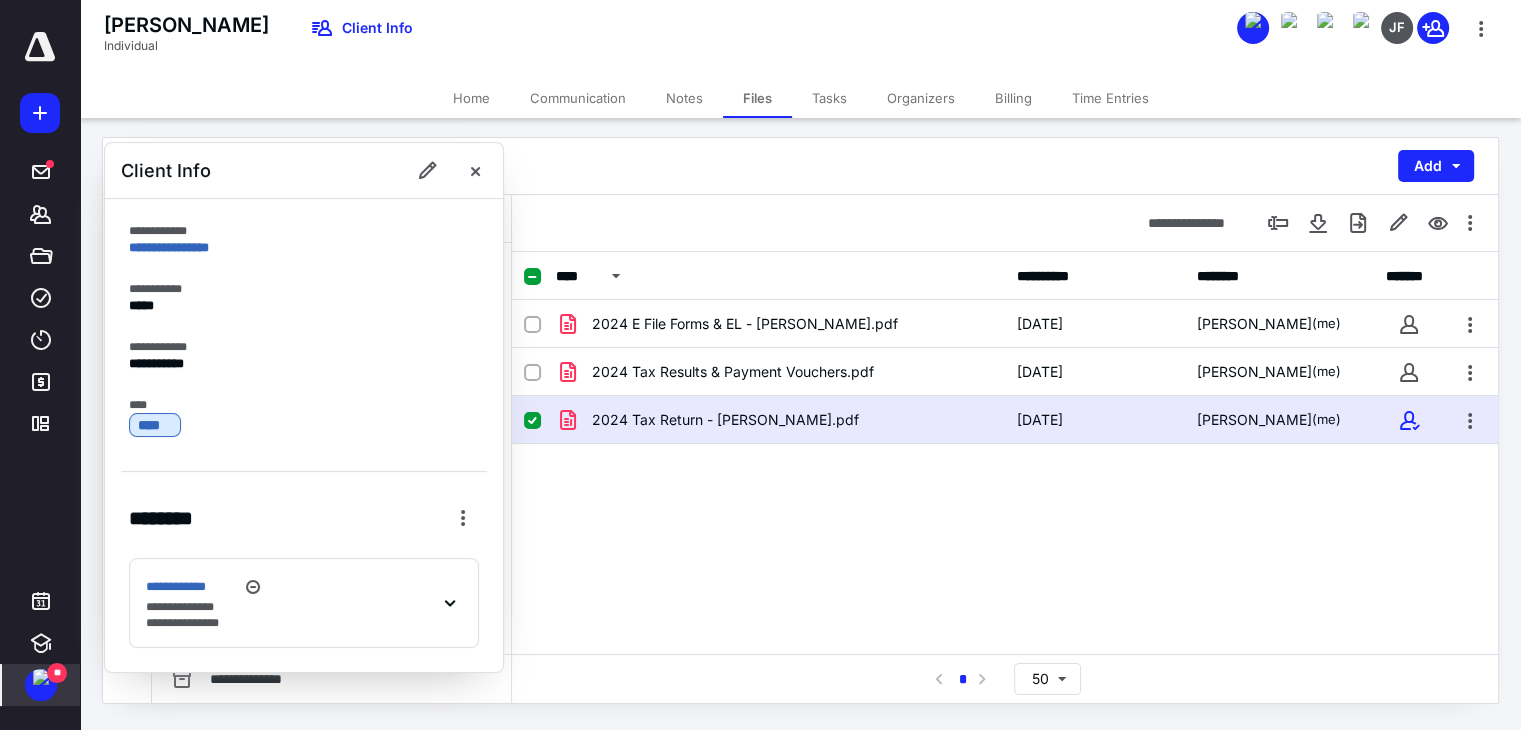 scroll, scrollTop: 0, scrollLeft: 0, axis: both 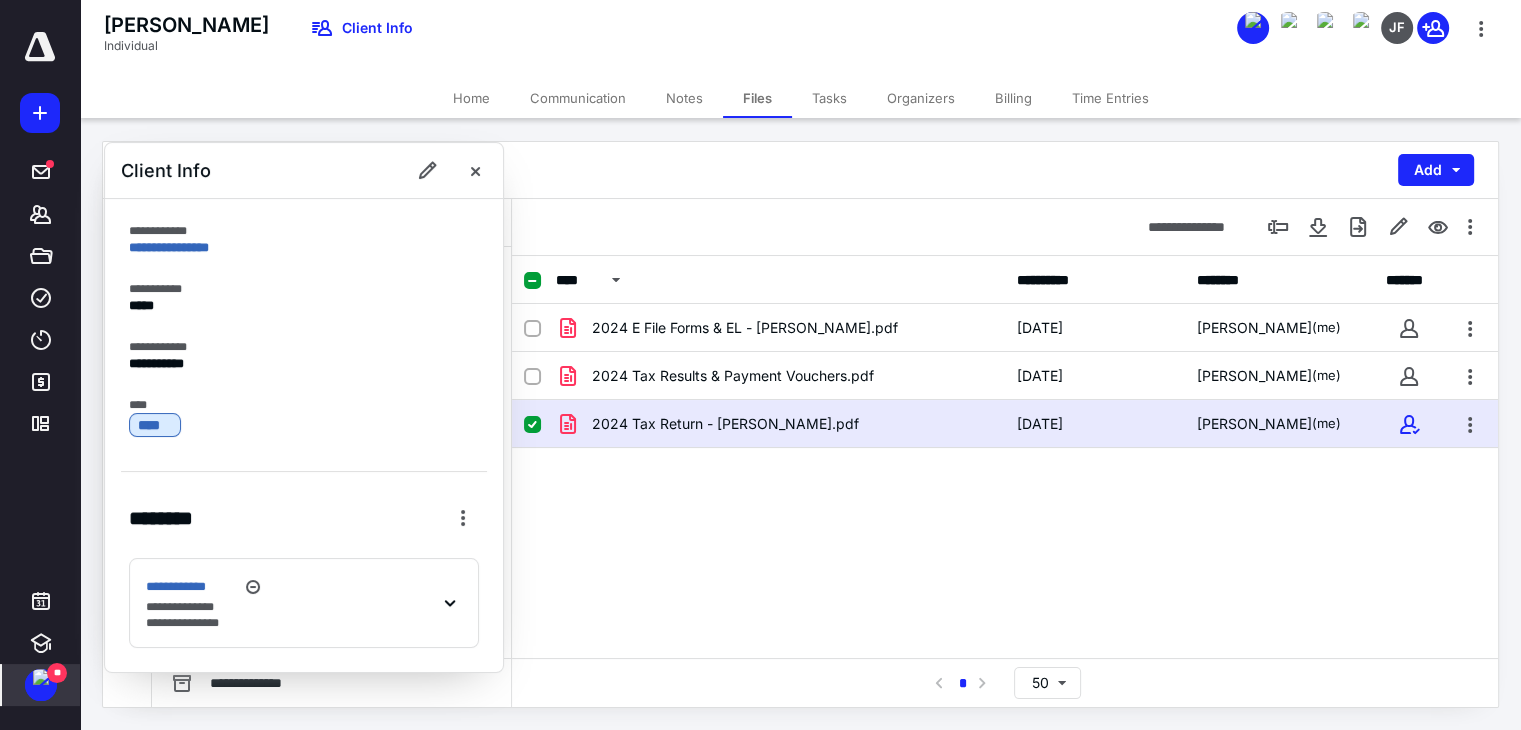 click 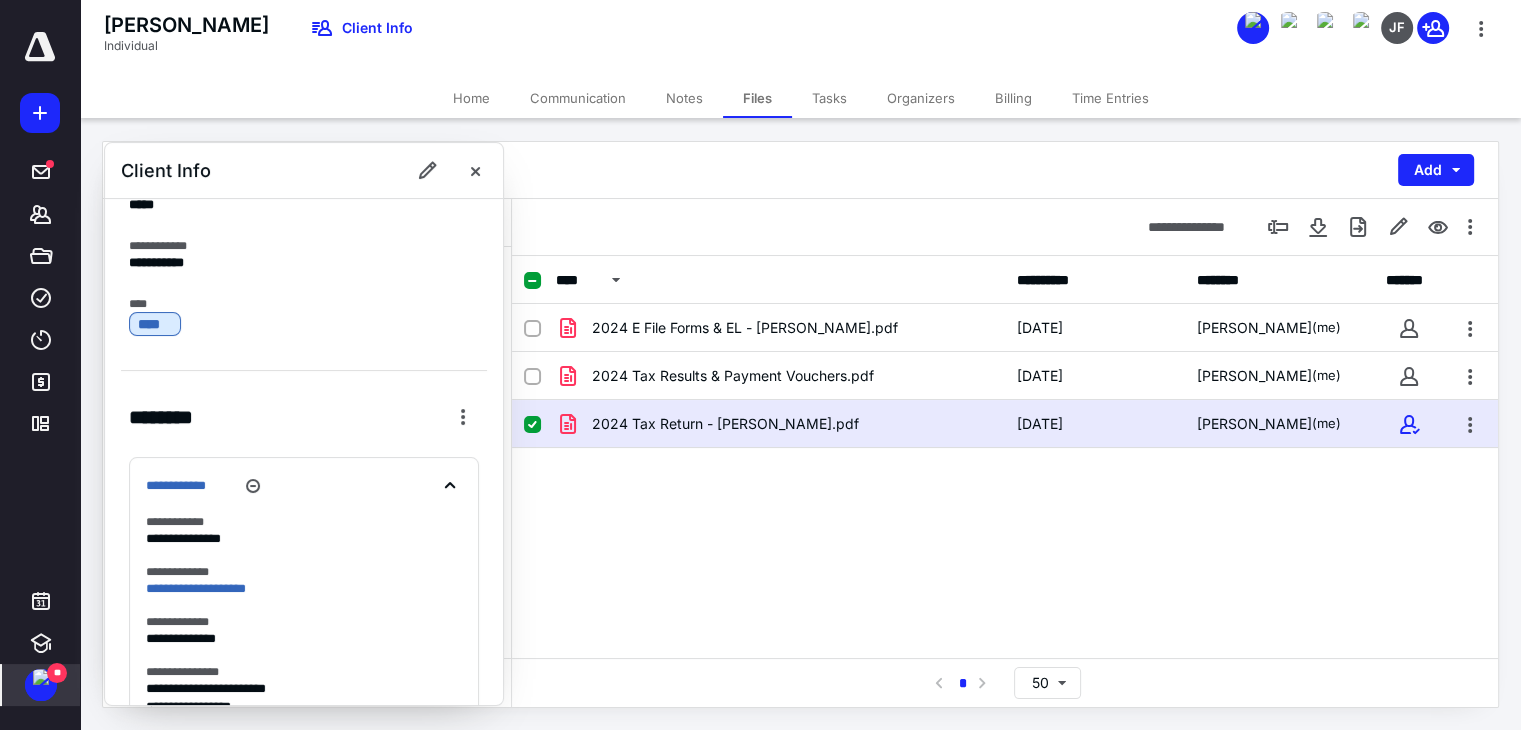 scroll, scrollTop: 0, scrollLeft: 0, axis: both 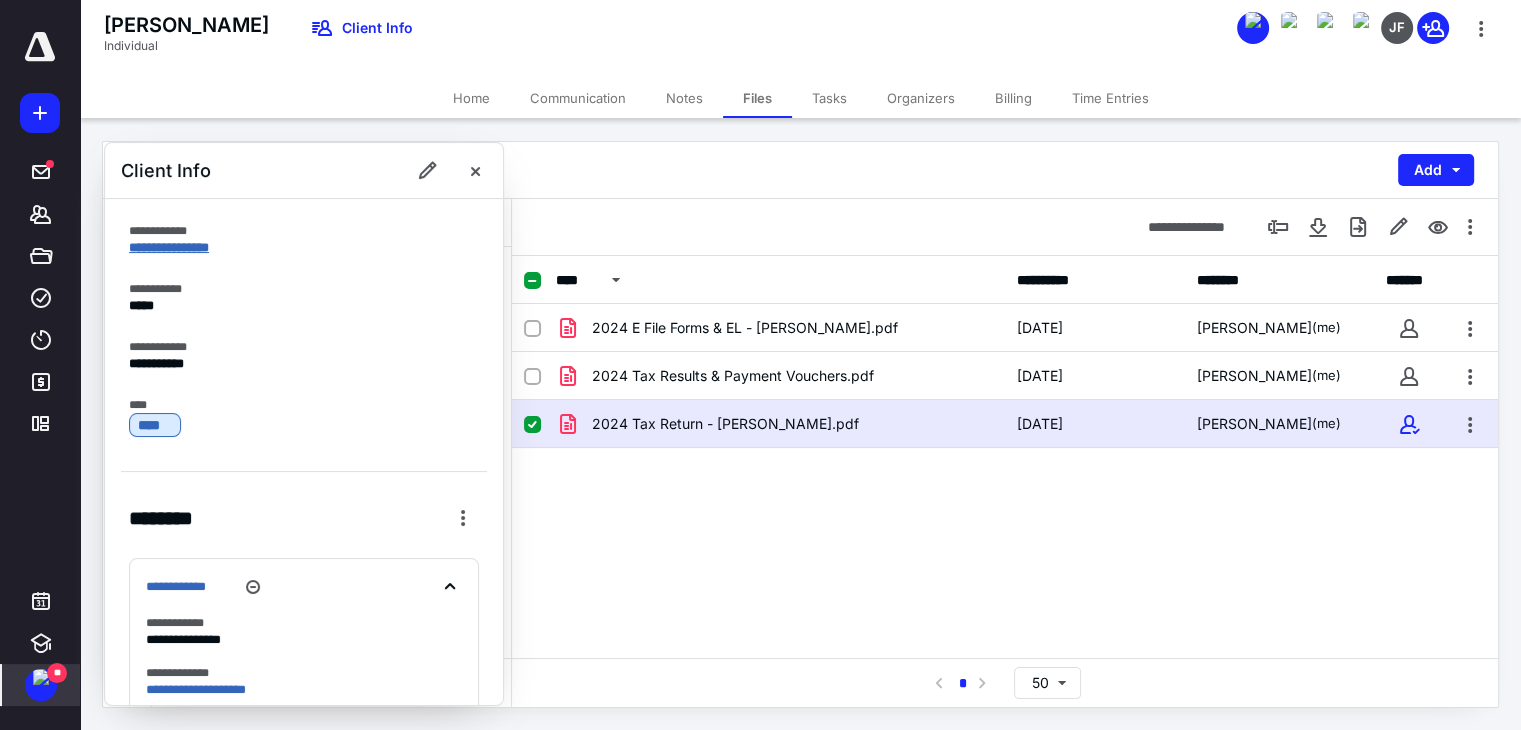 click on "**********" at bounding box center [169, 247] 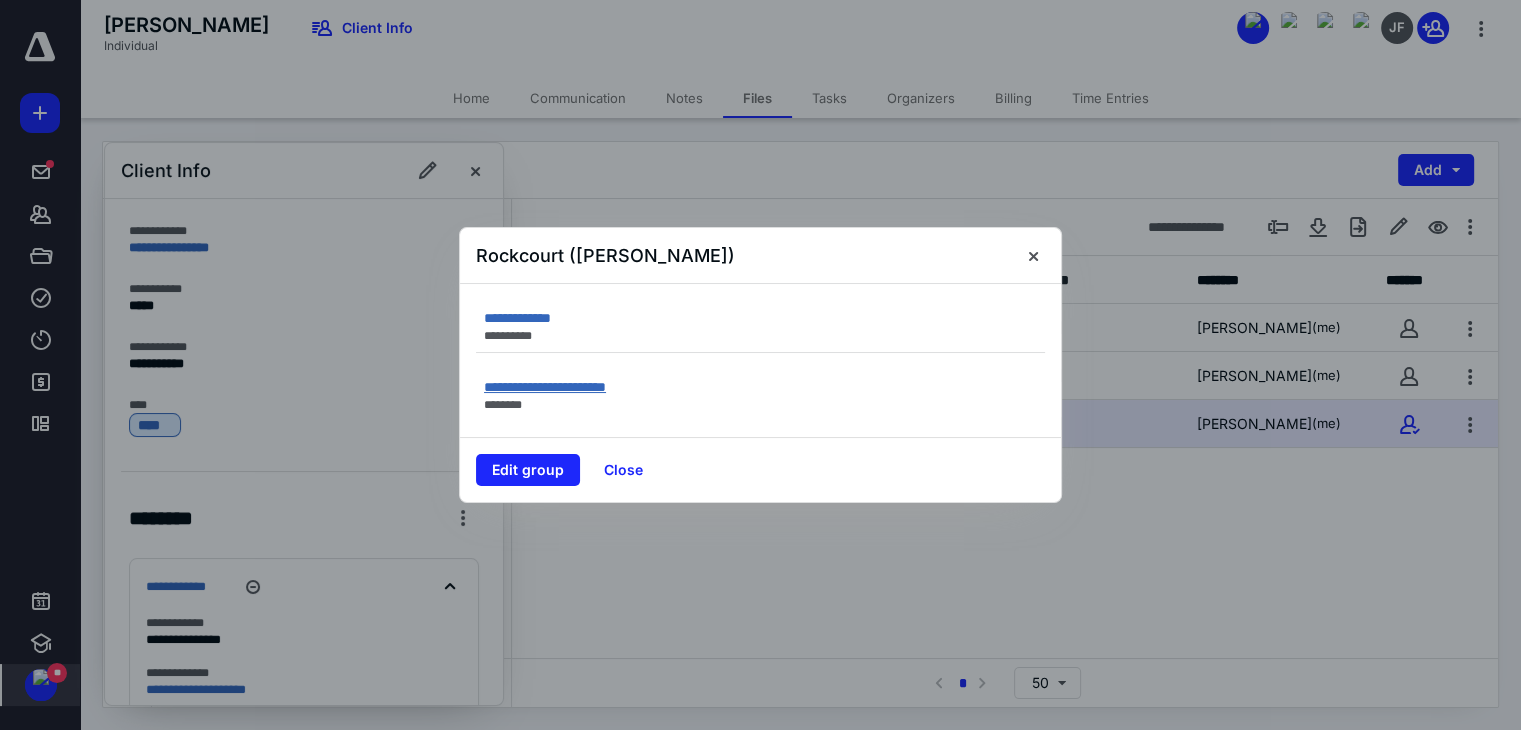 click on "**********" at bounding box center (545, 387) 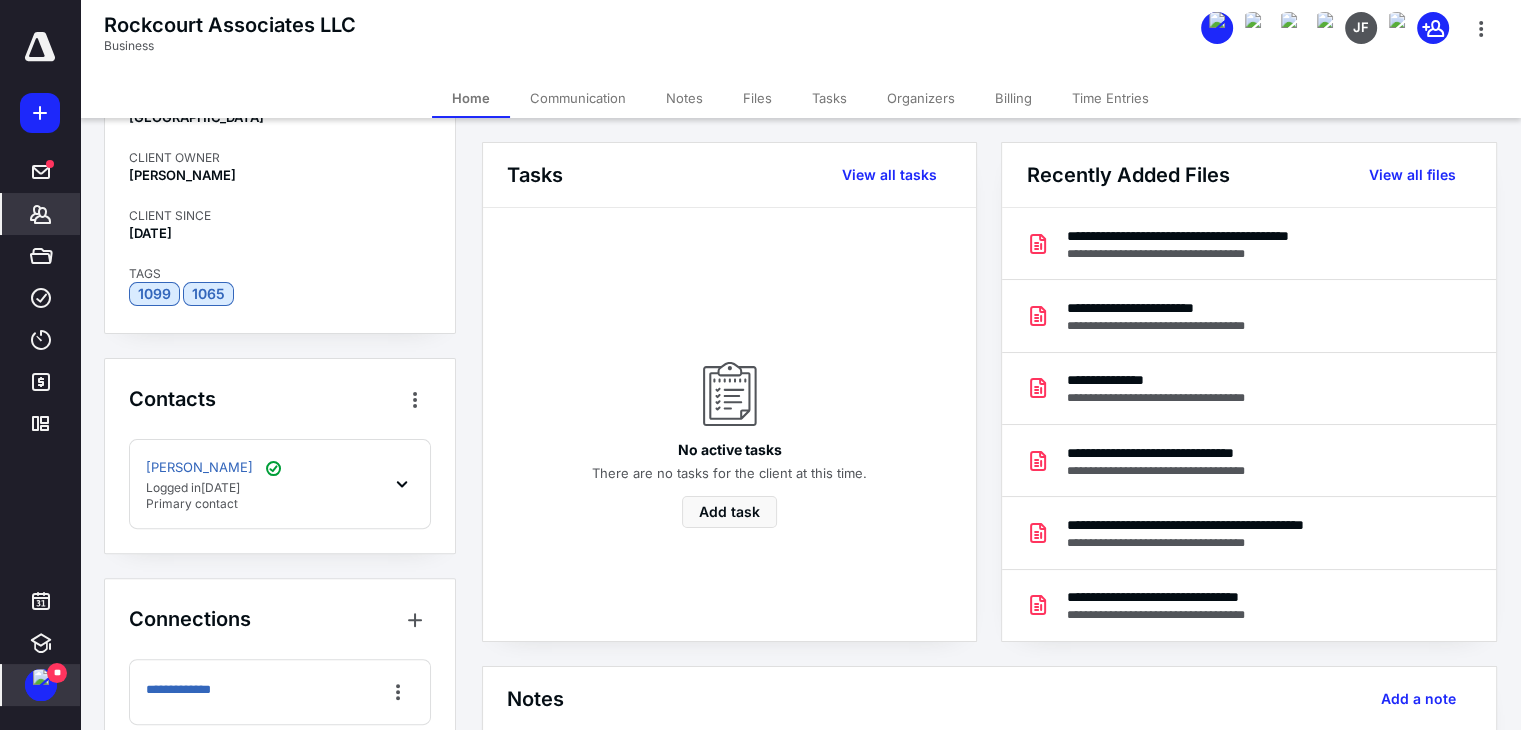scroll, scrollTop: 600, scrollLeft: 0, axis: vertical 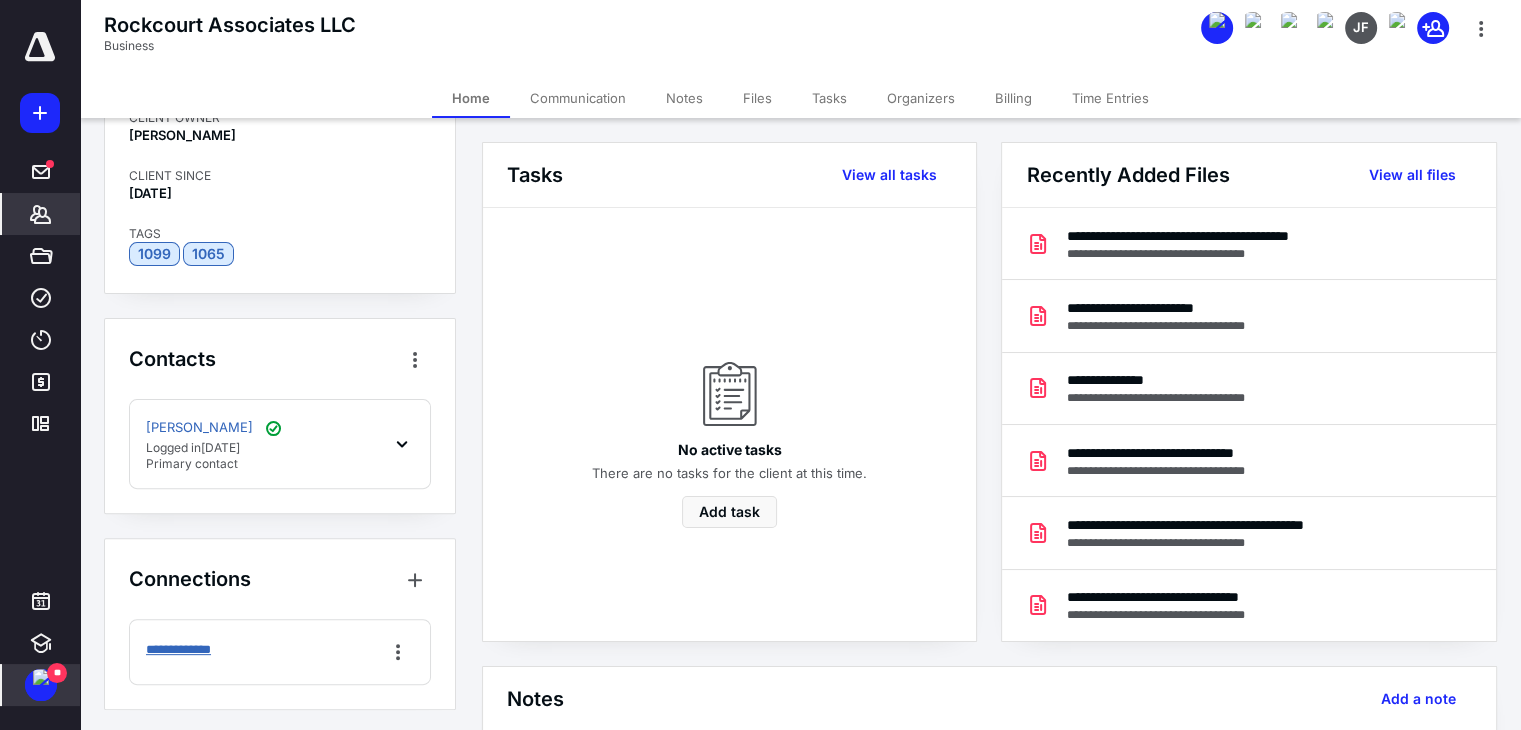 click on "**********" at bounding box center (191, 650) 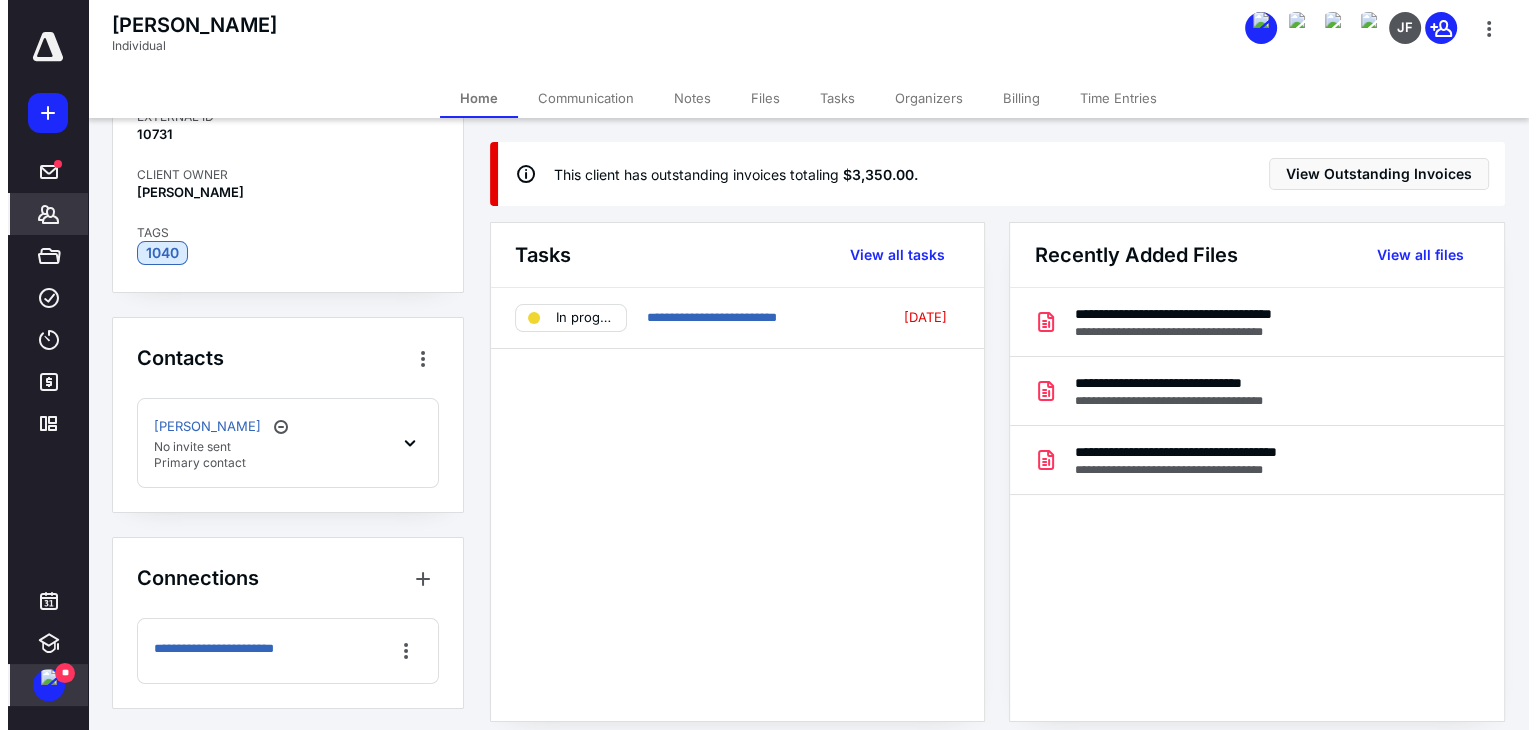 scroll, scrollTop: 0, scrollLeft: 0, axis: both 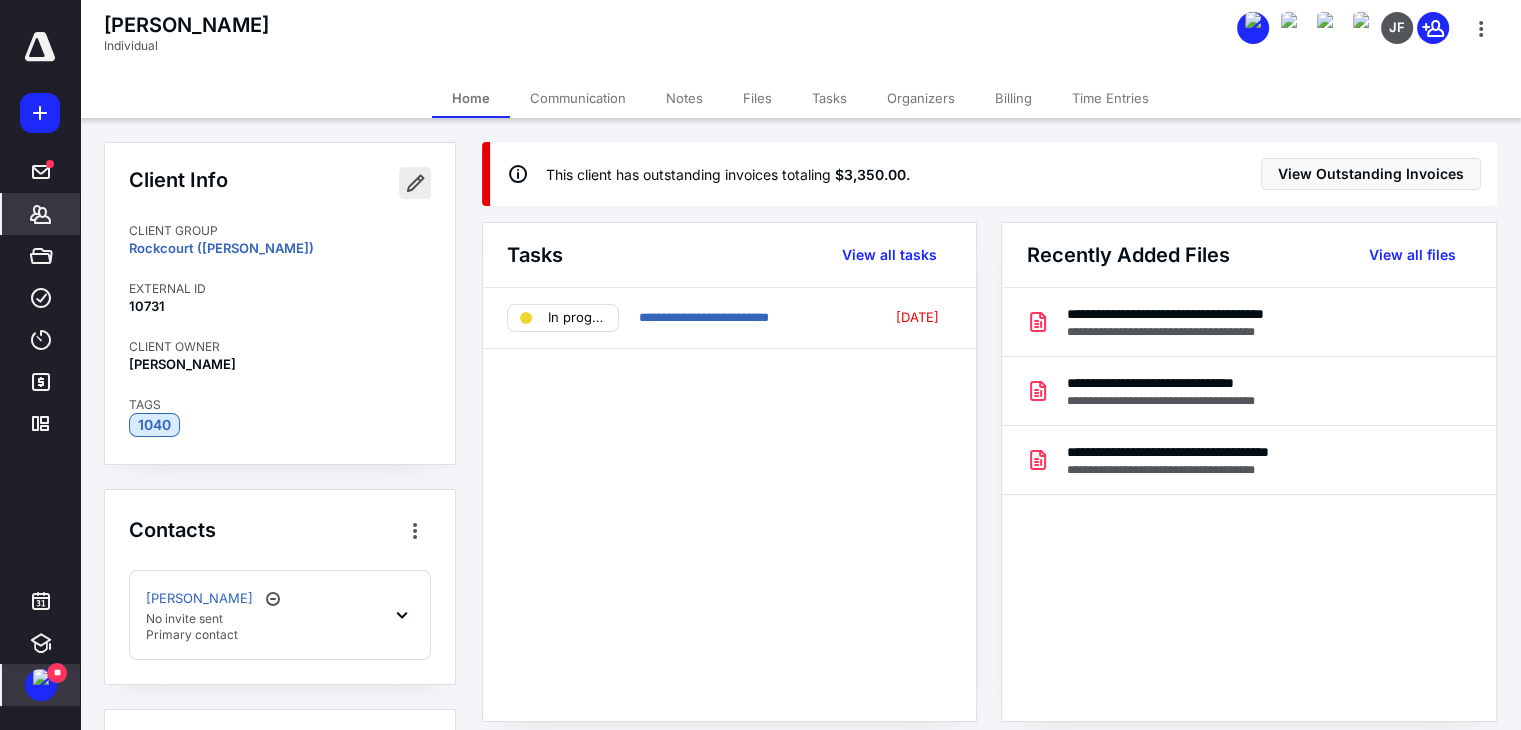 click at bounding box center (415, 183) 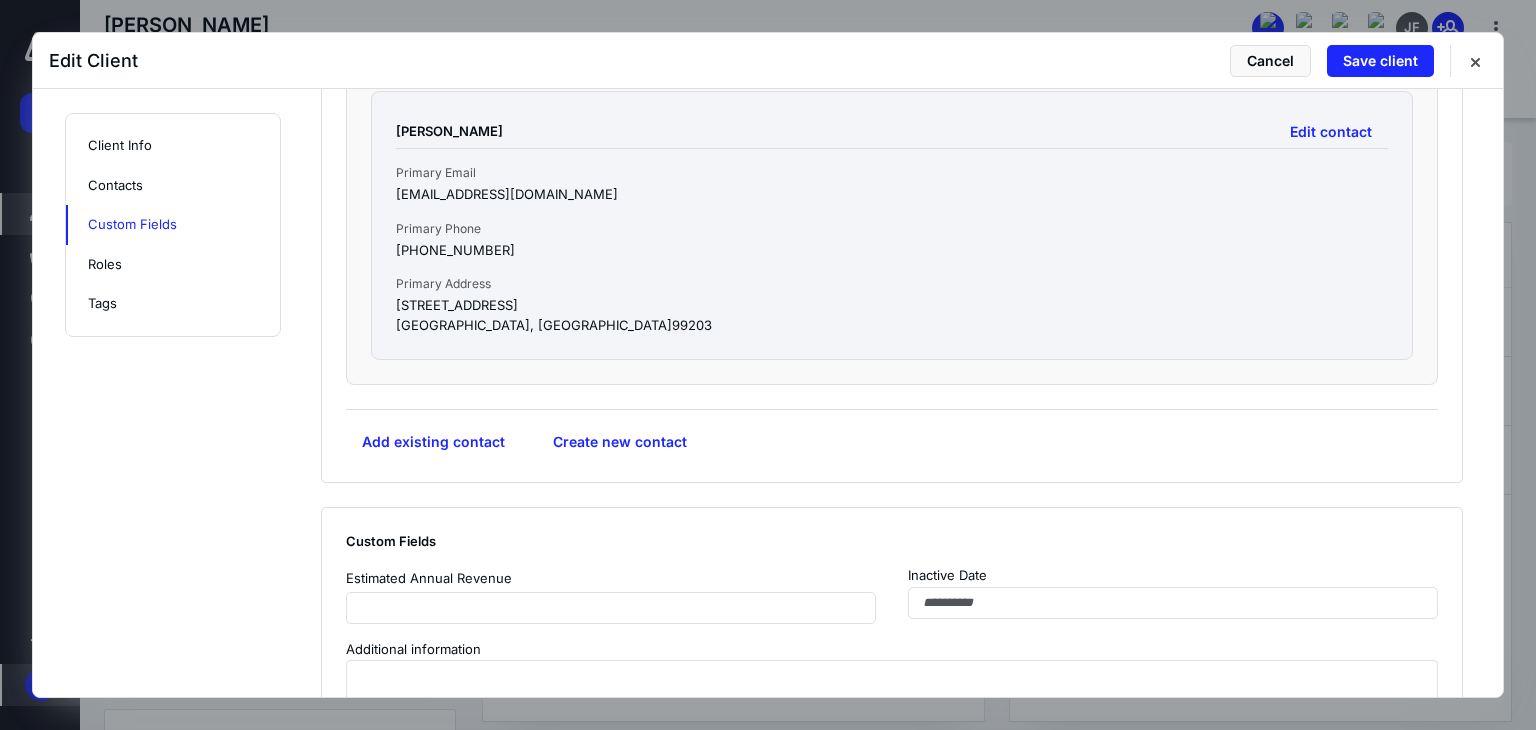 scroll, scrollTop: 1000, scrollLeft: 0, axis: vertical 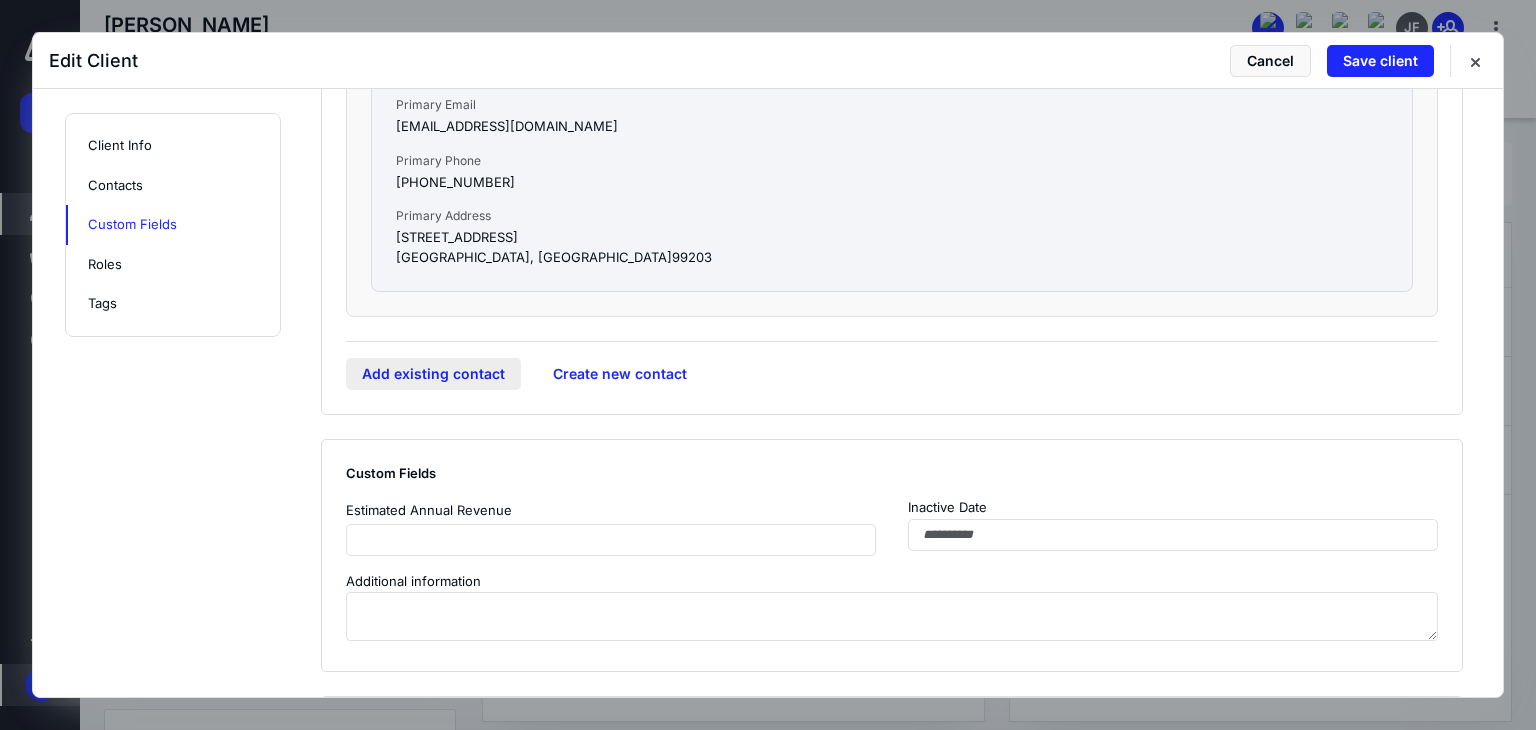 click on "Add existing contact" at bounding box center (433, 374) 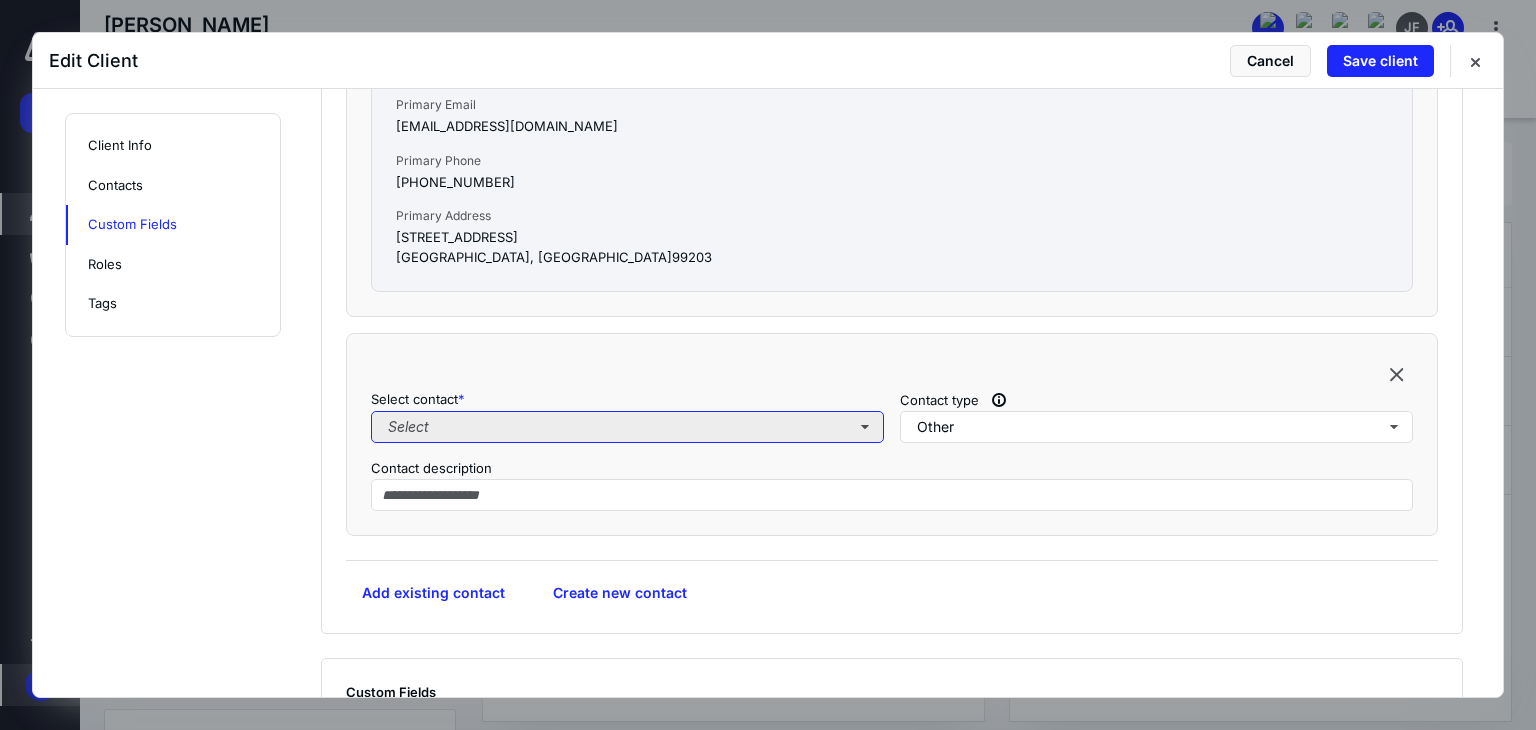 click on "Select" at bounding box center (627, 427) 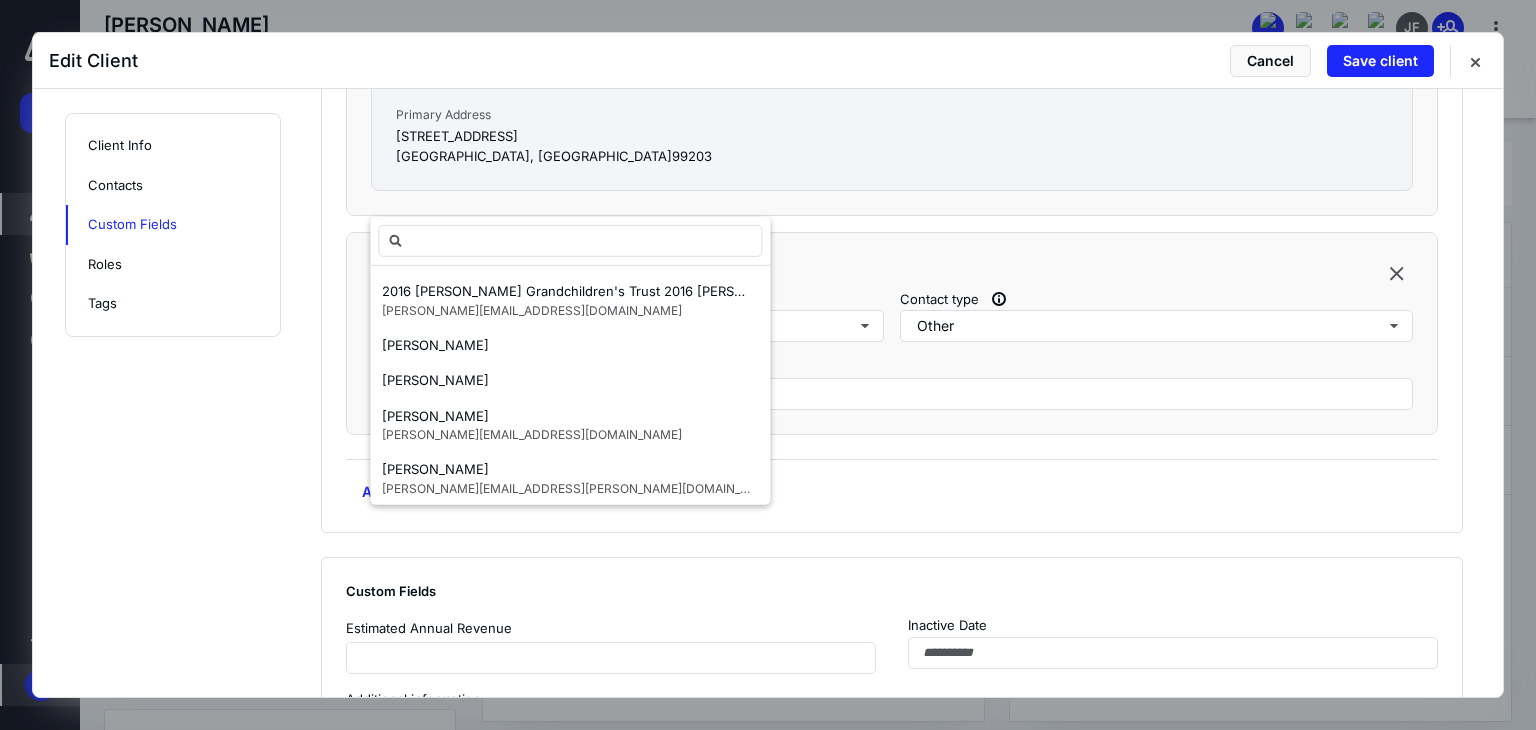 scroll, scrollTop: 1300, scrollLeft: 0, axis: vertical 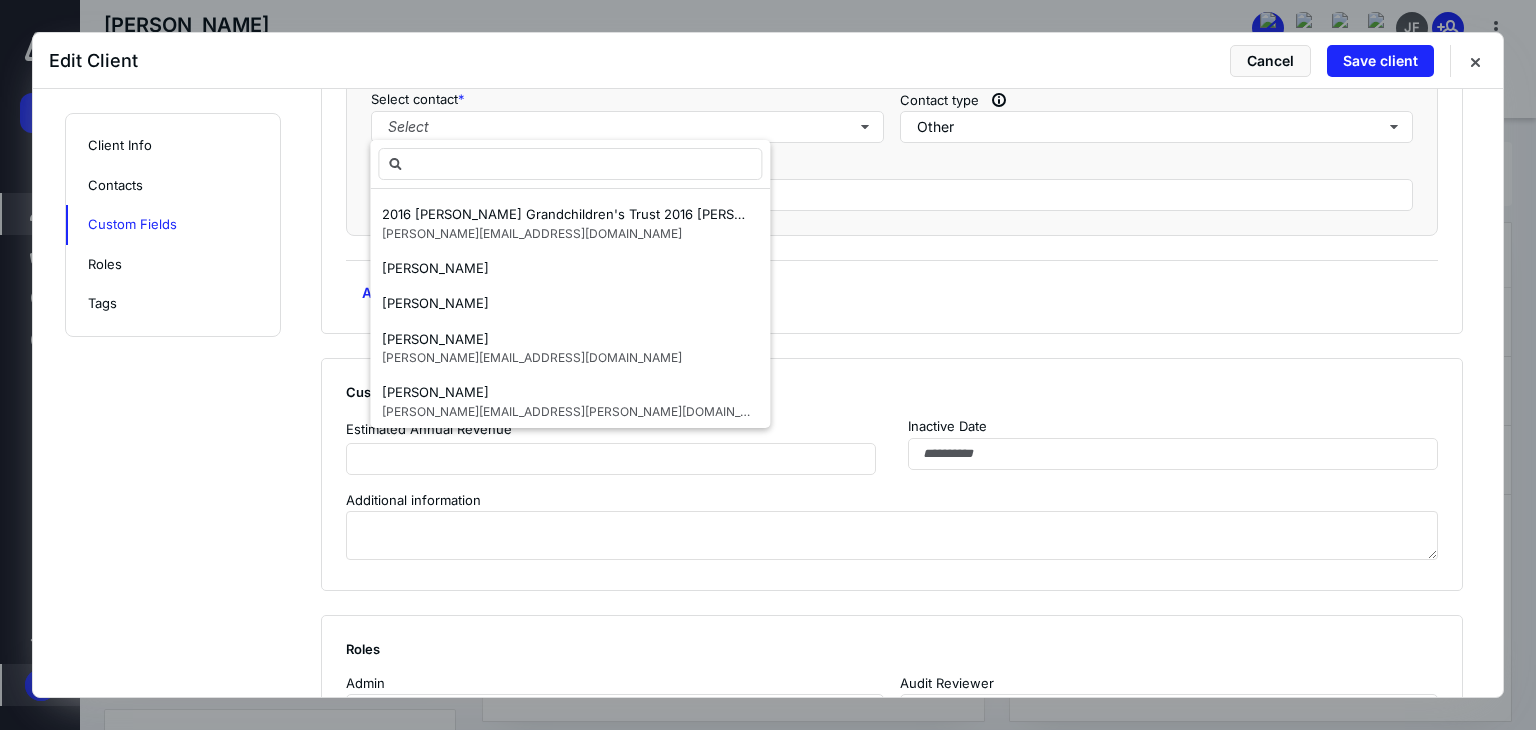 click on "**********" at bounding box center [768, 54] 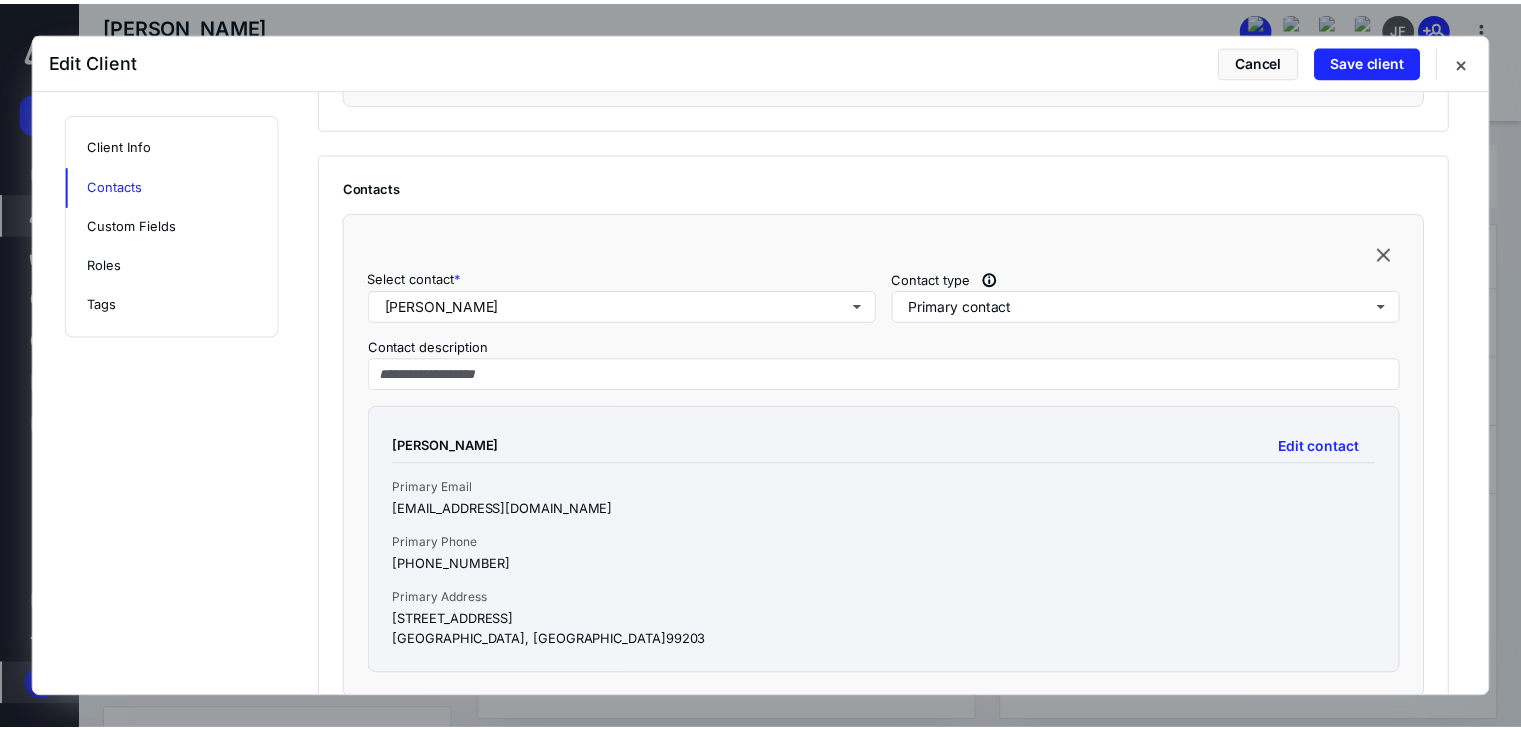 scroll, scrollTop: 0, scrollLeft: 0, axis: both 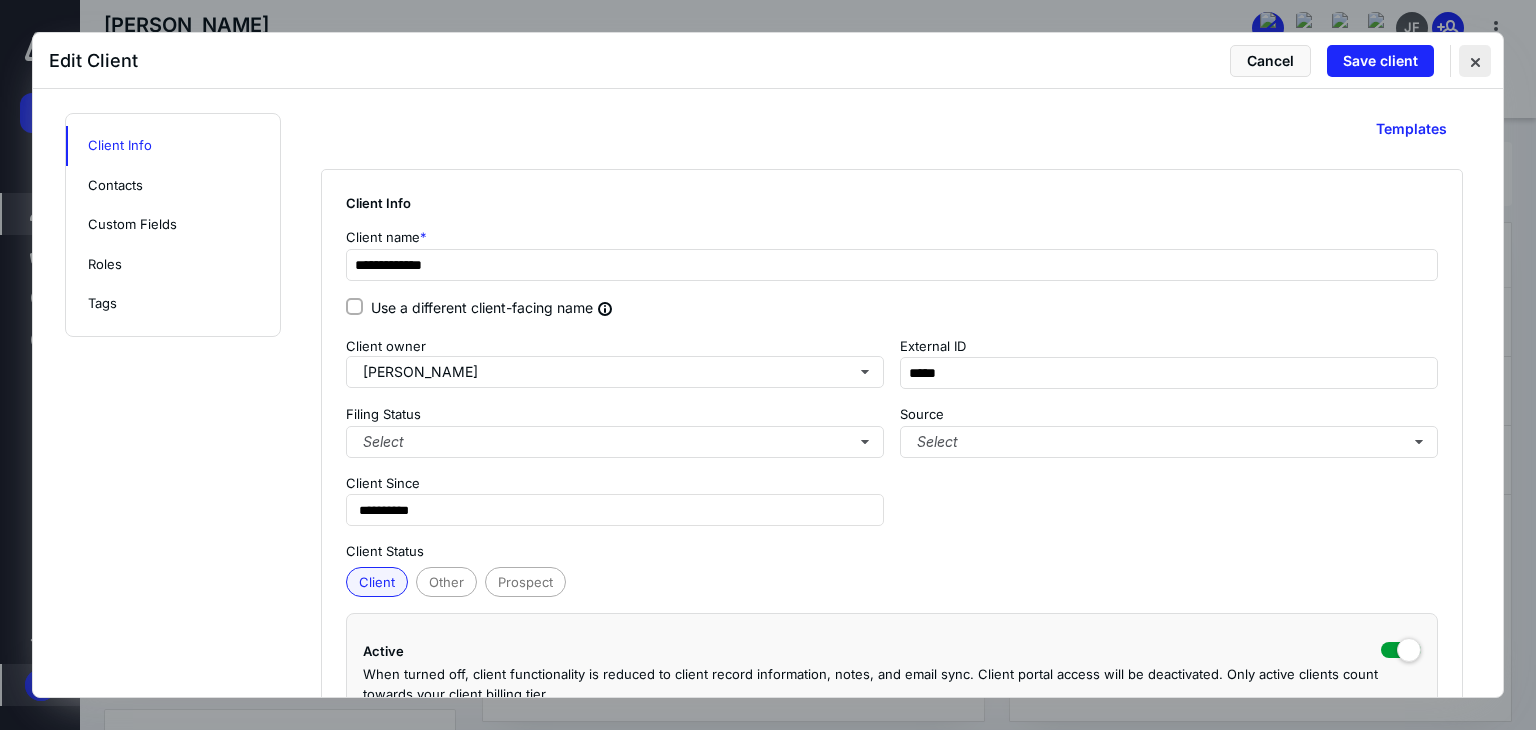 click at bounding box center (1475, 61) 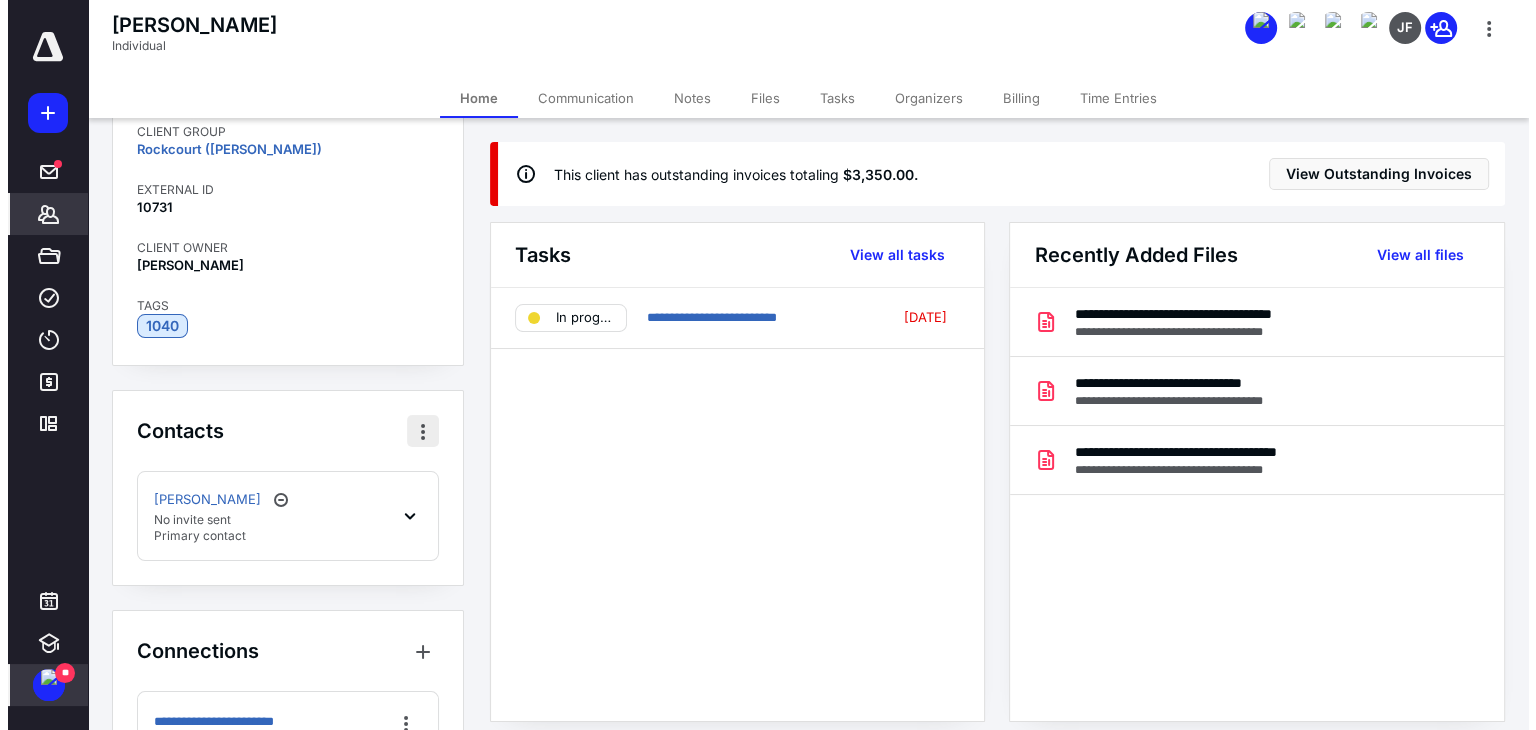scroll, scrollTop: 100, scrollLeft: 0, axis: vertical 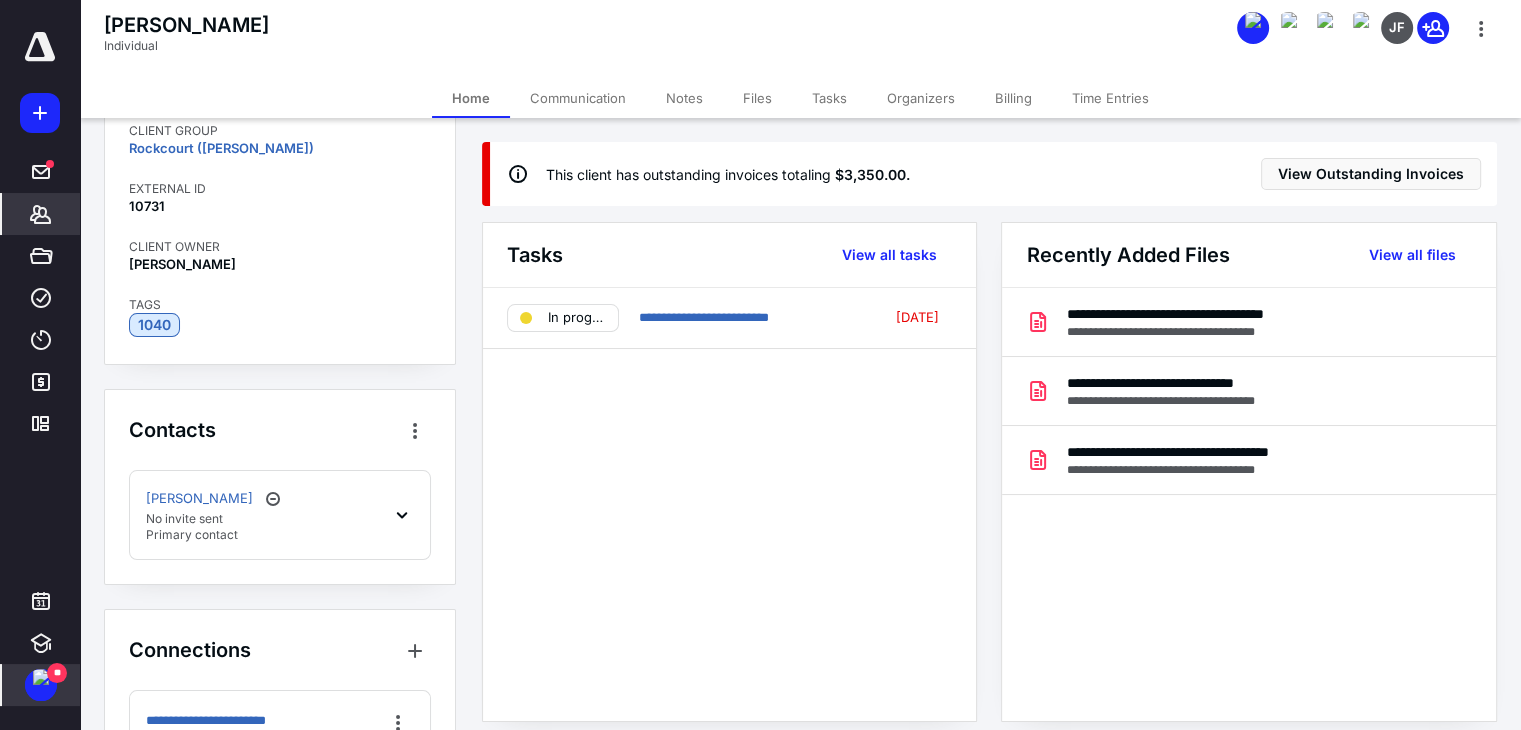 click 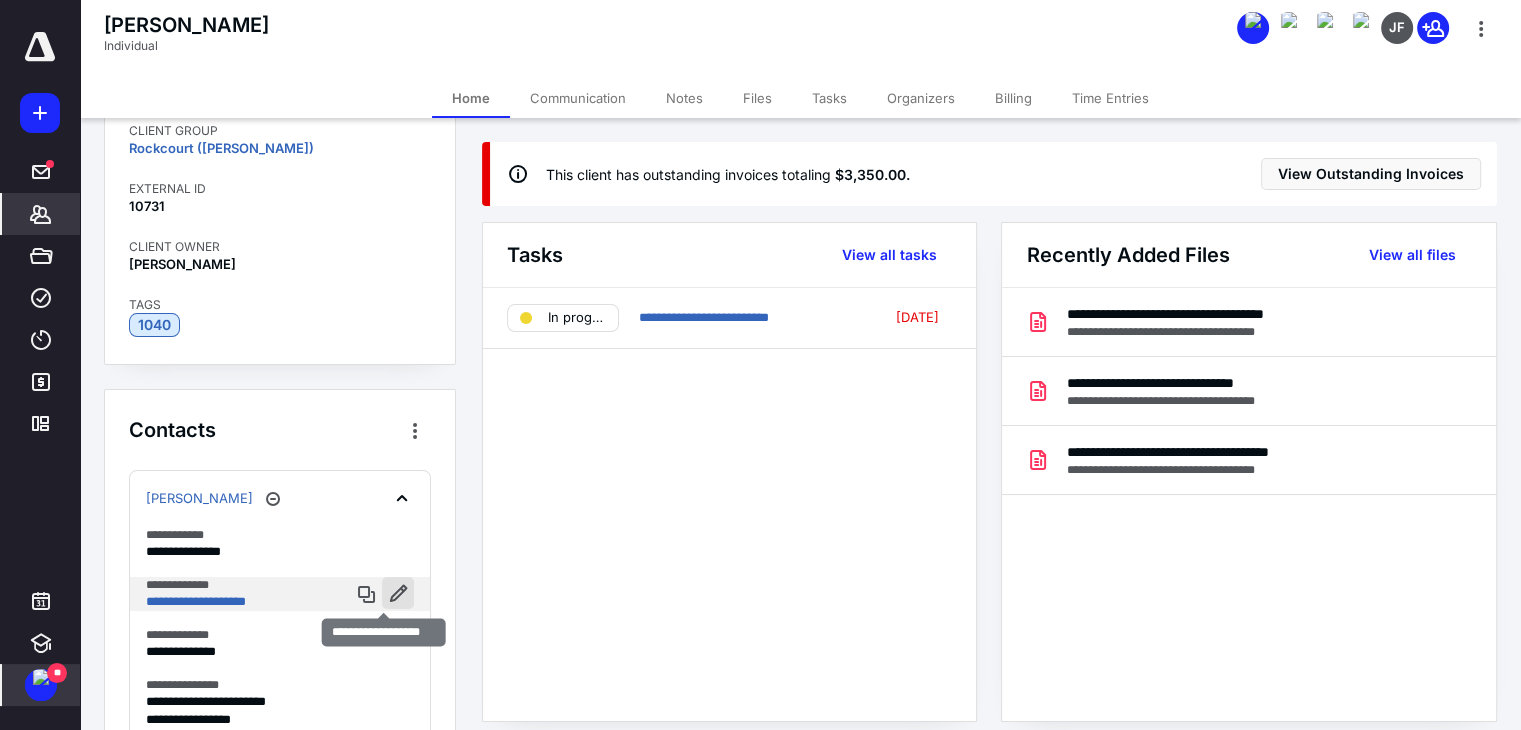 click at bounding box center (398, 593) 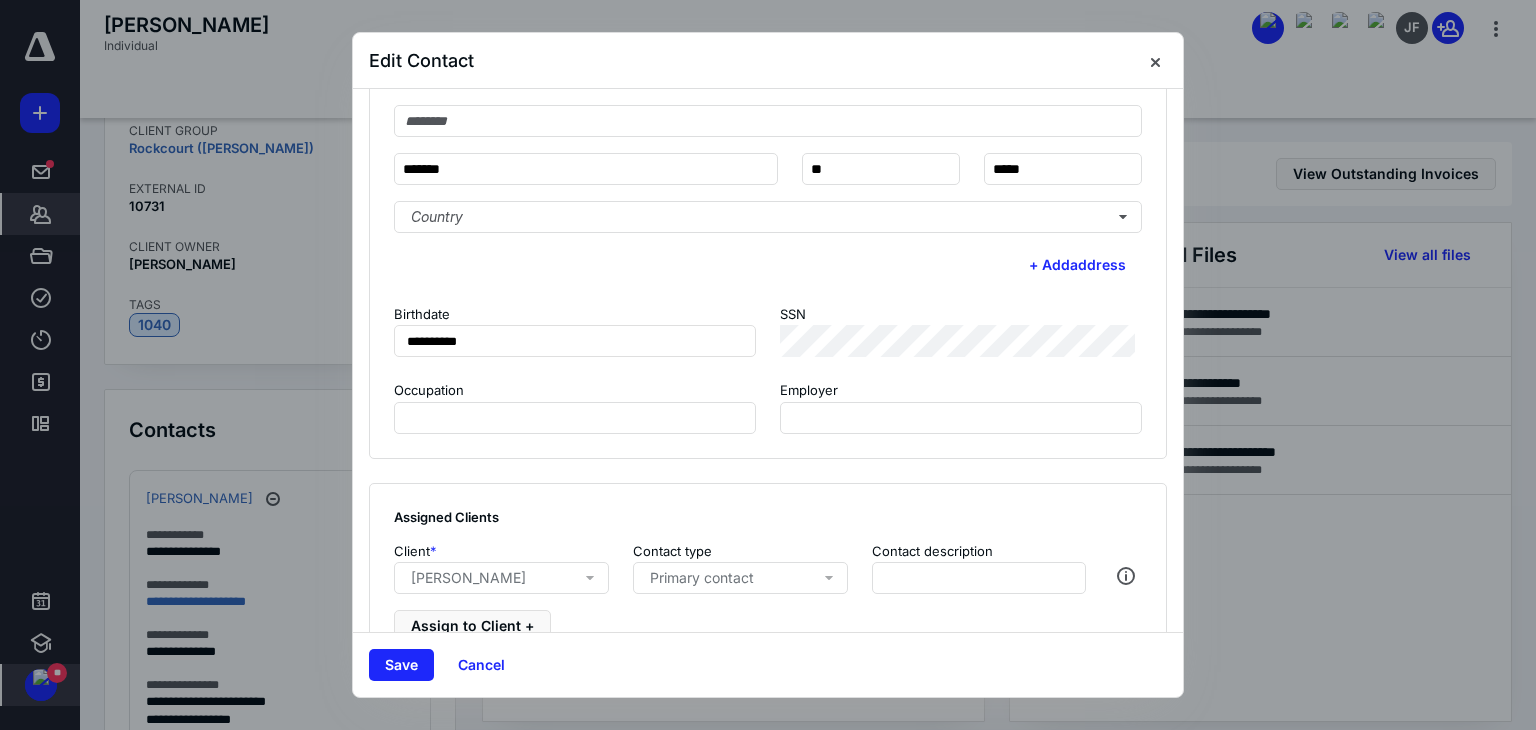 scroll, scrollTop: 650, scrollLeft: 0, axis: vertical 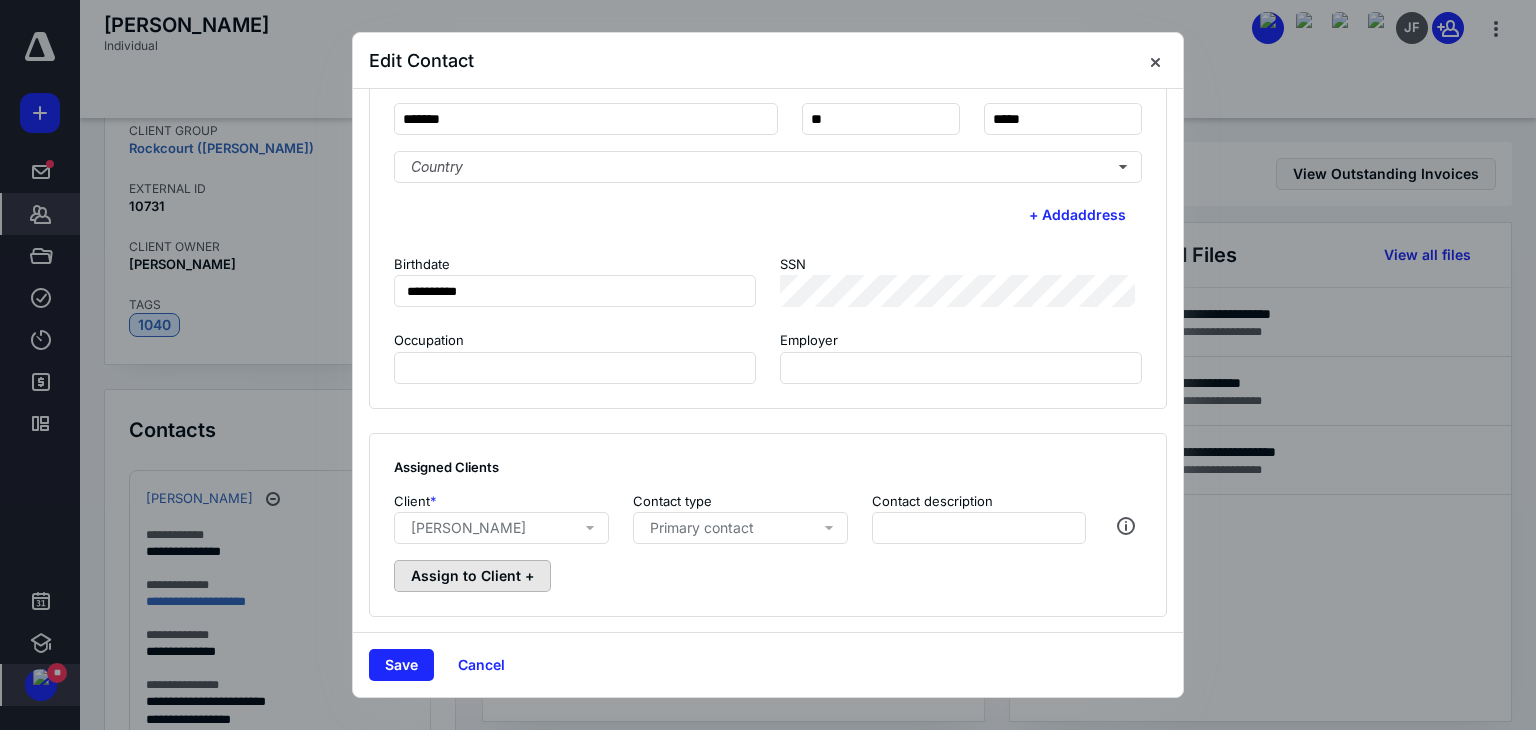 click on "Assign to Client +" at bounding box center [472, 576] 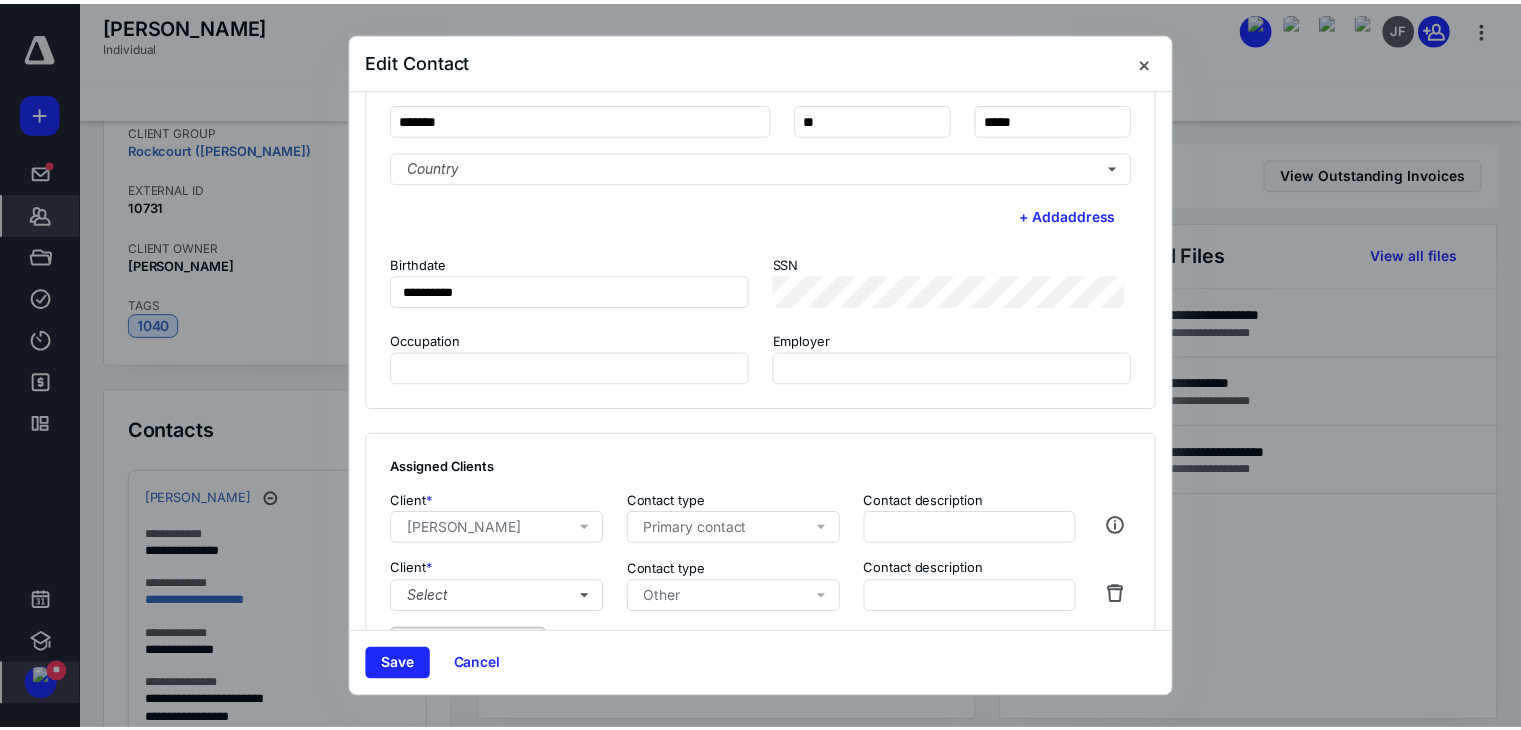 scroll, scrollTop: 718, scrollLeft: 0, axis: vertical 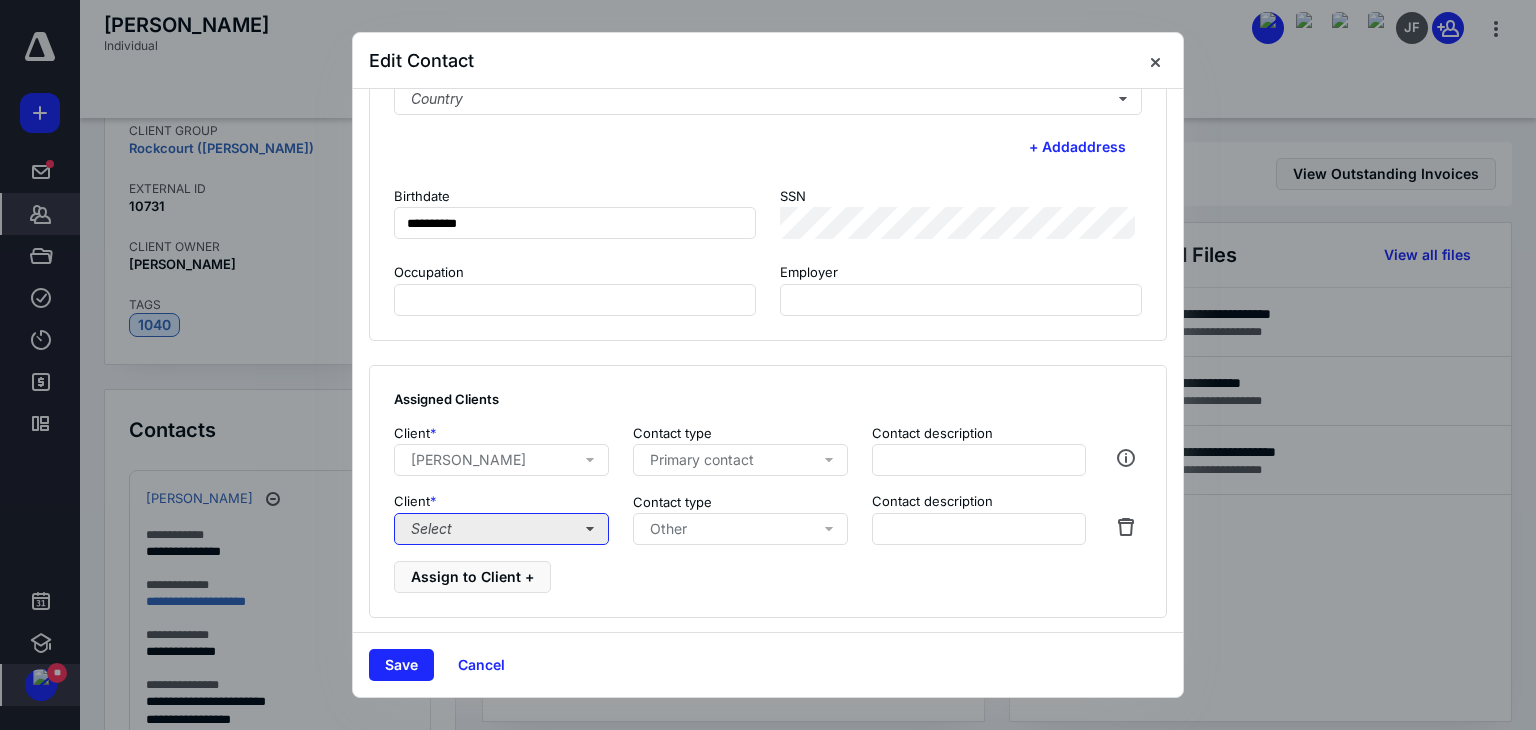 click on "Select" at bounding box center [501, 529] 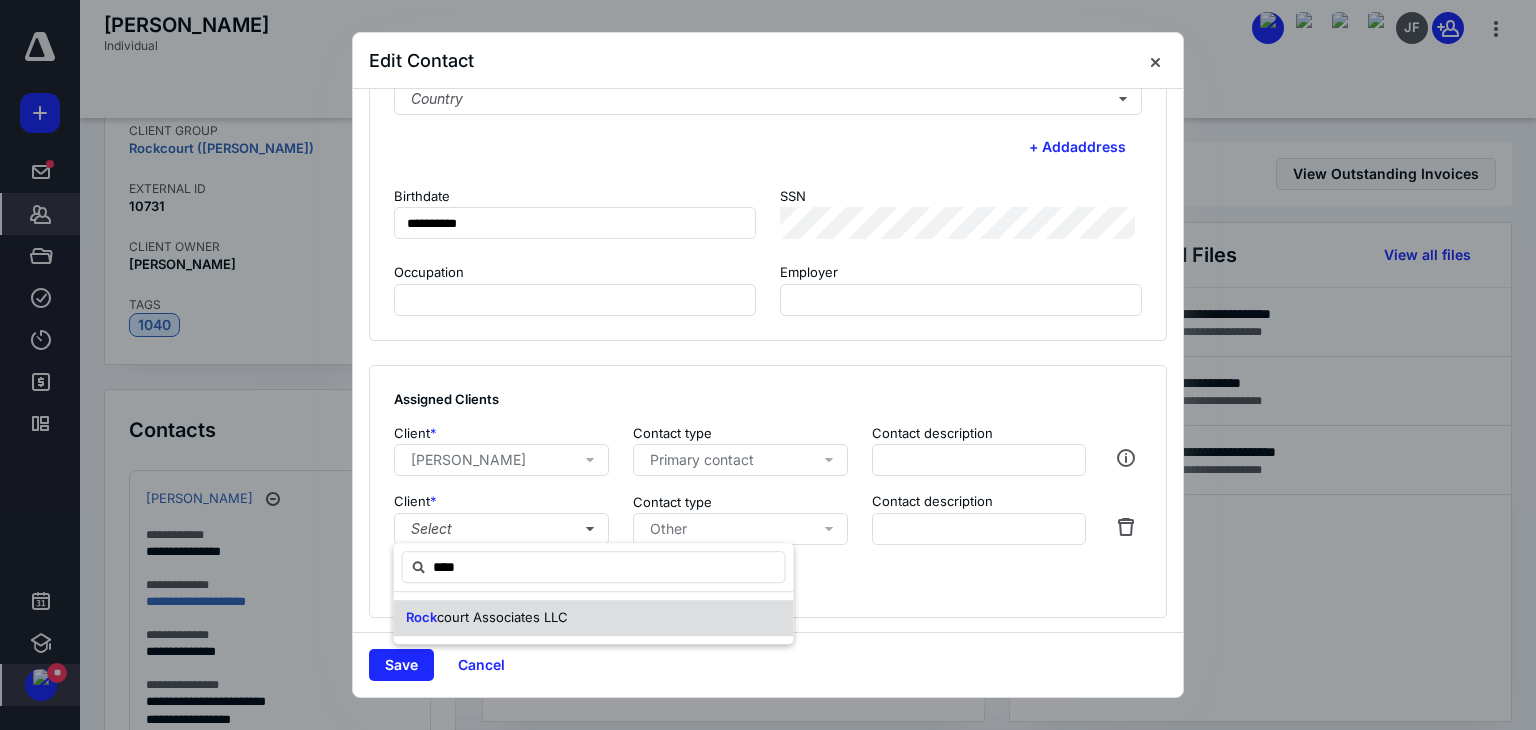 click on "court Associates LLC" at bounding box center [502, 617] 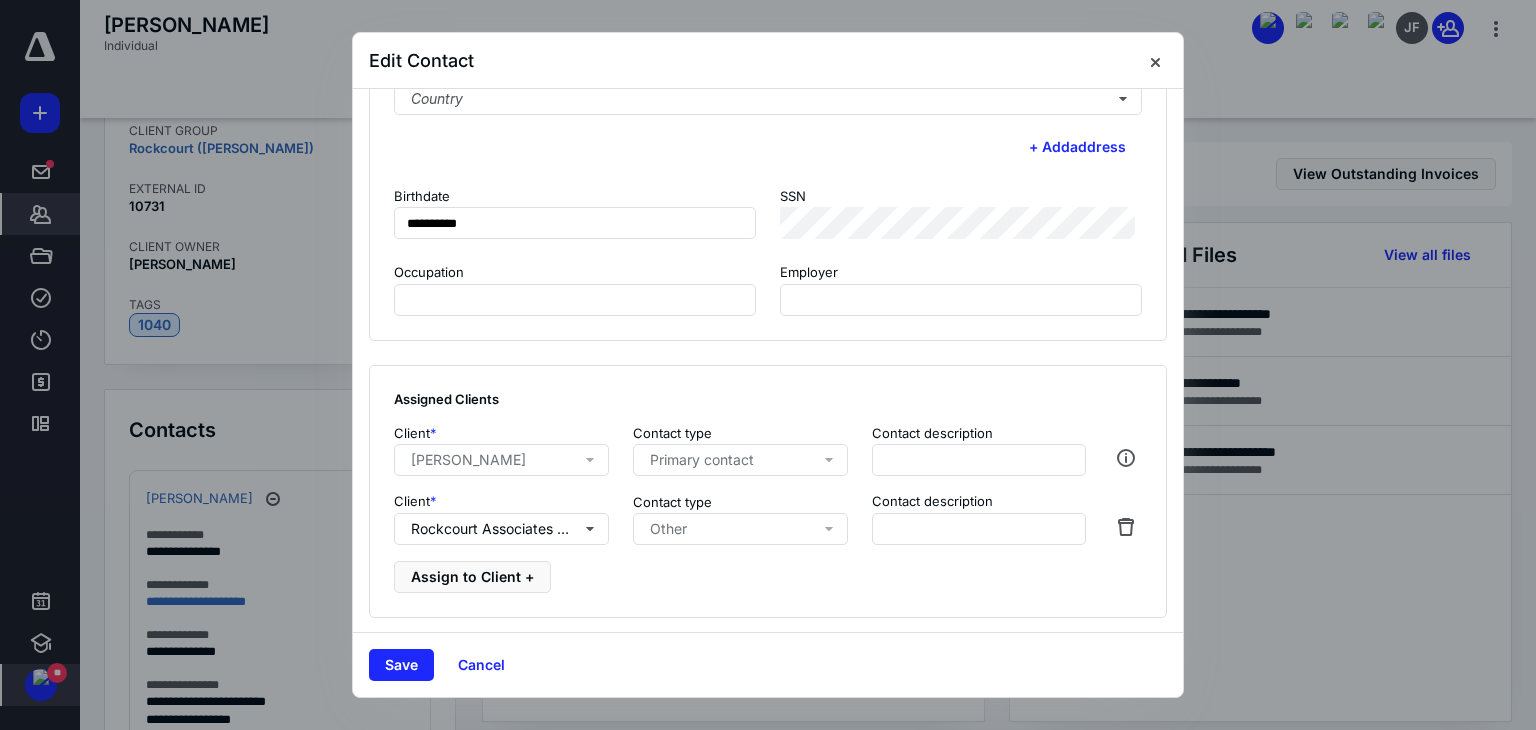 click on "Other" at bounding box center [668, 529] 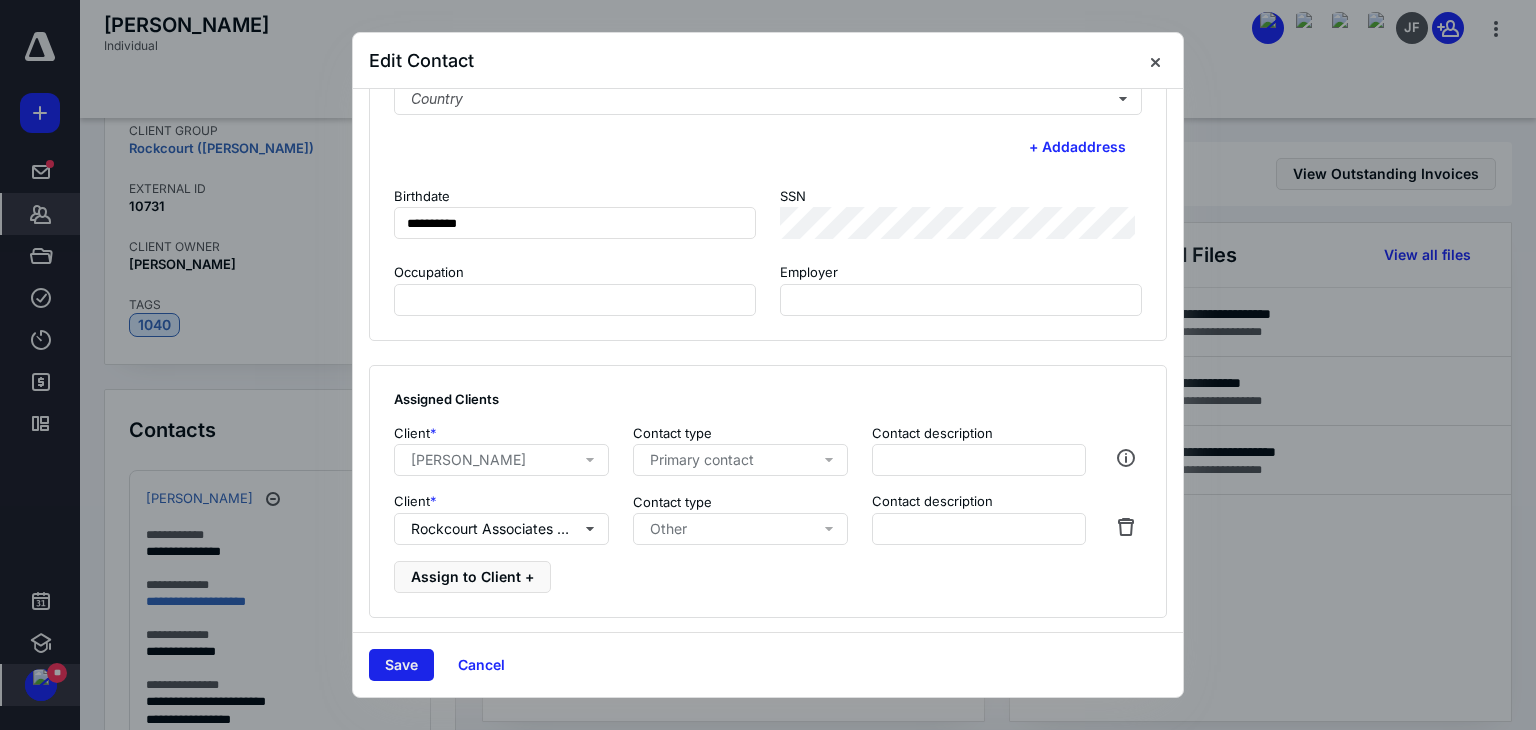 click on "Save" at bounding box center [401, 665] 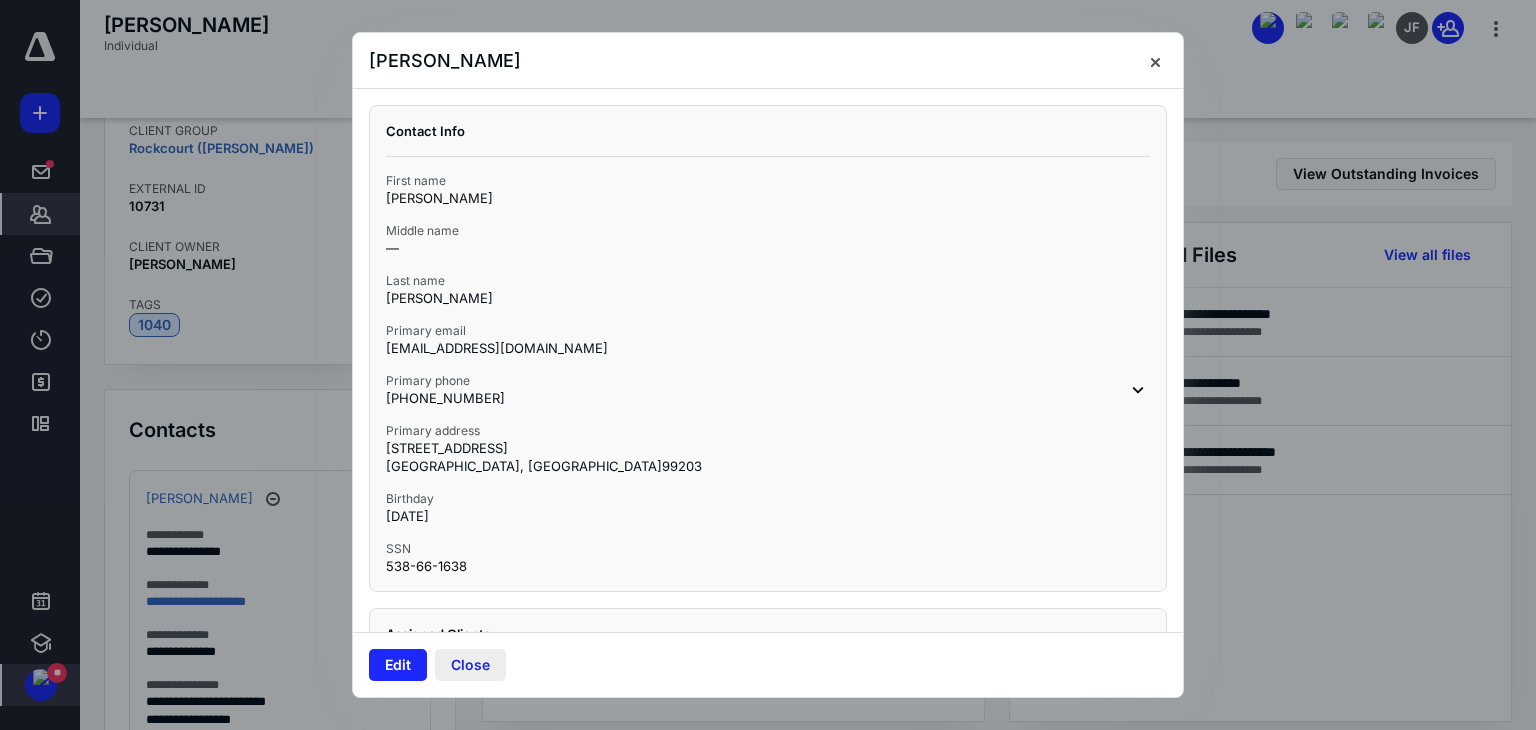 click on "Close" at bounding box center [470, 665] 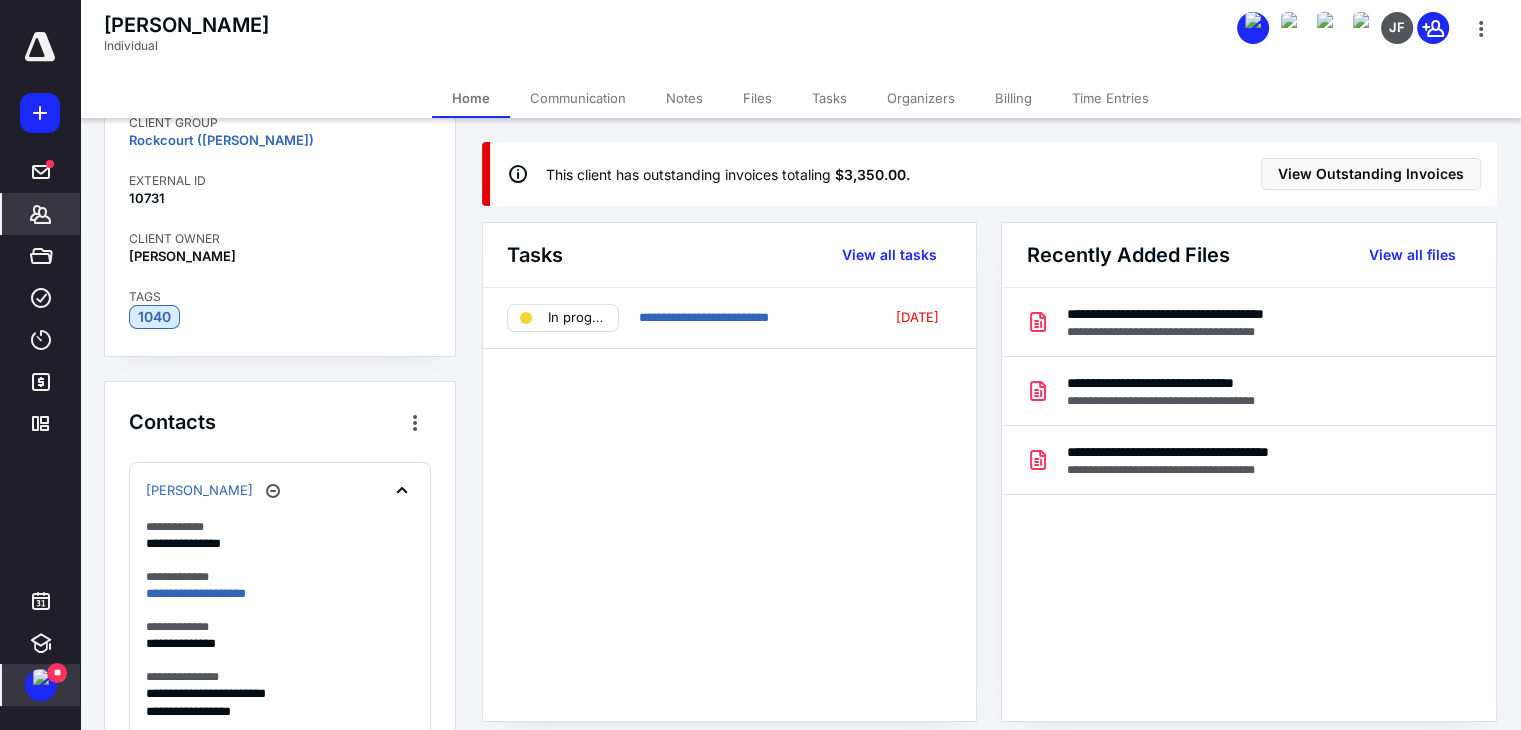 scroll, scrollTop: 108, scrollLeft: 0, axis: vertical 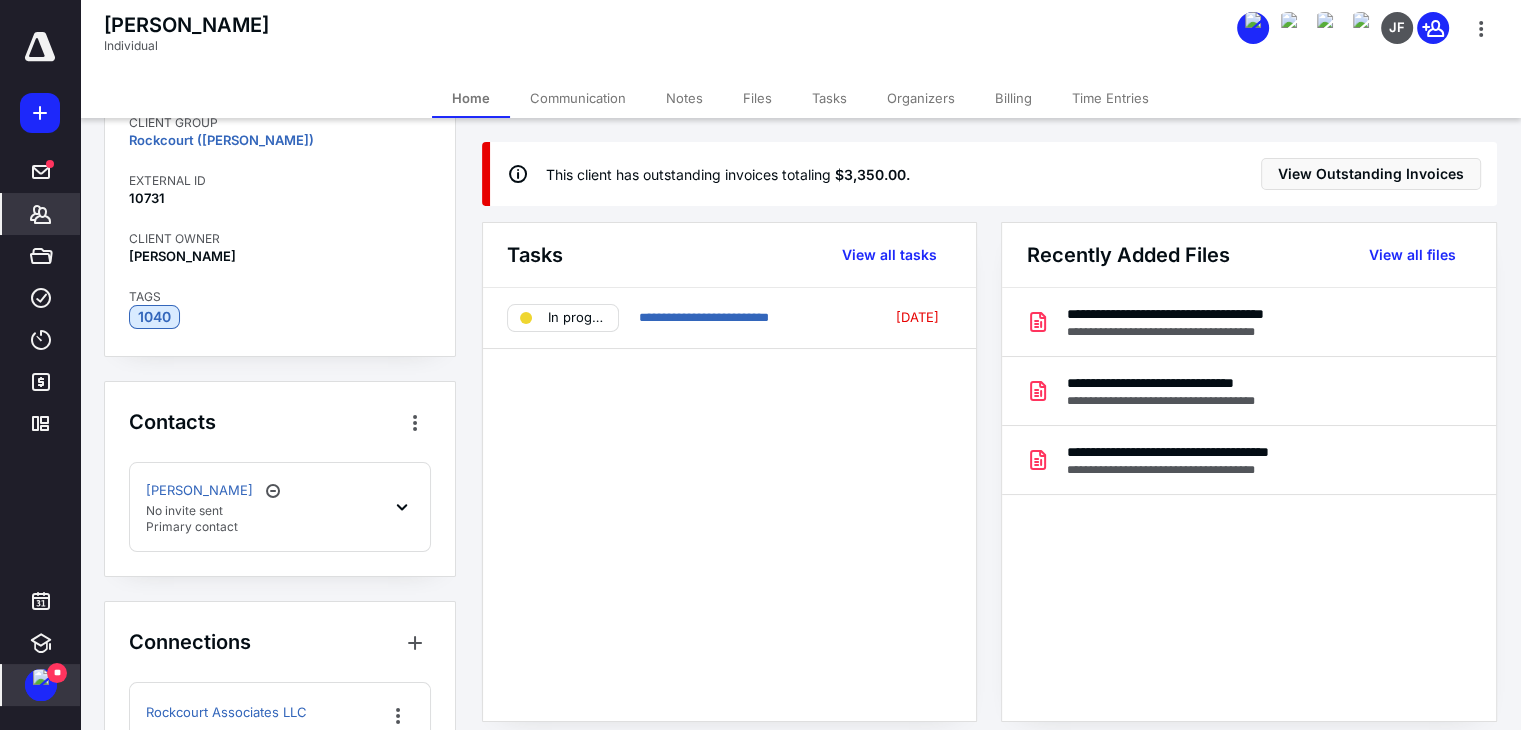click on "James F Kane No invite sent Primary contact" at bounding box center [280, 507] 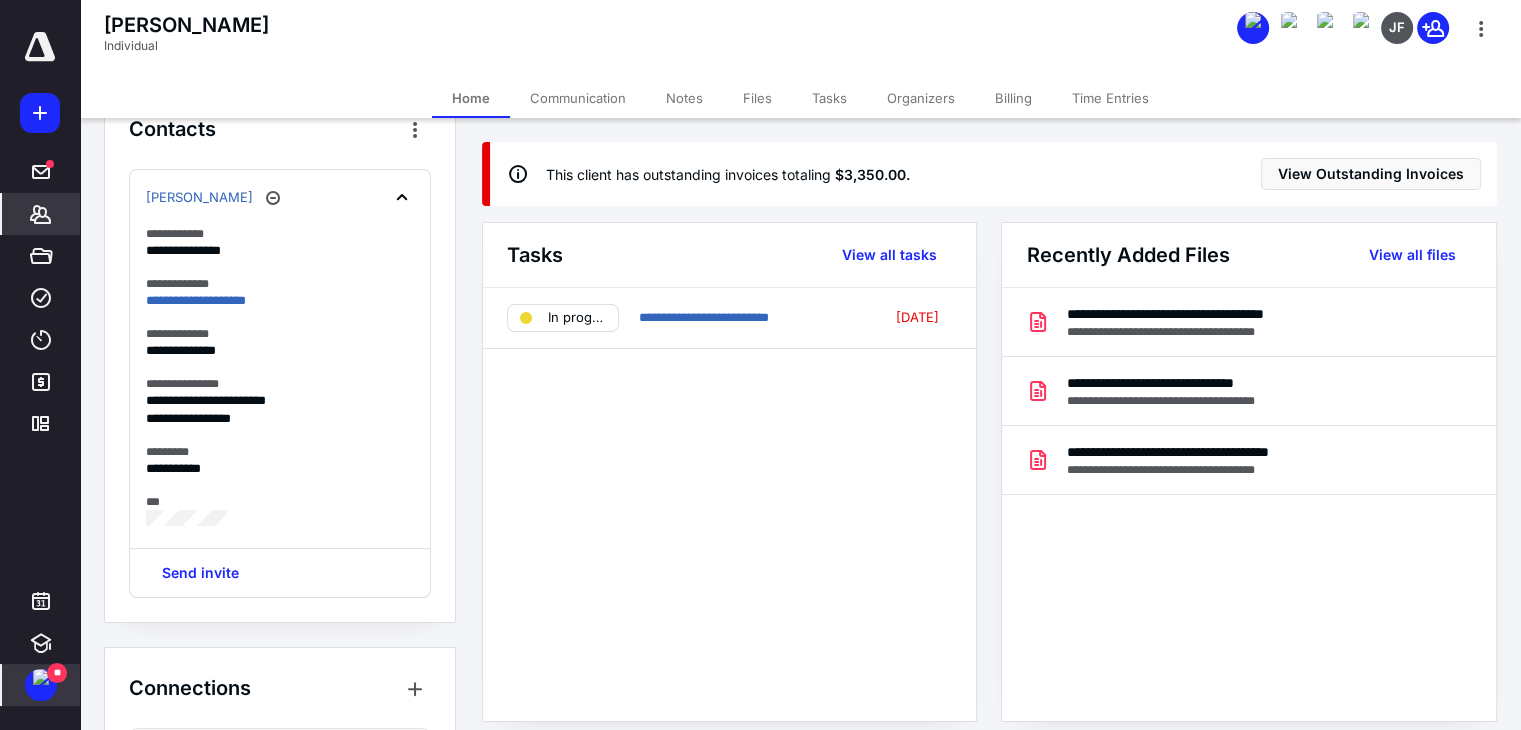 scroll, scrollTop: 408, scrollLeft: 0, axis: vertical 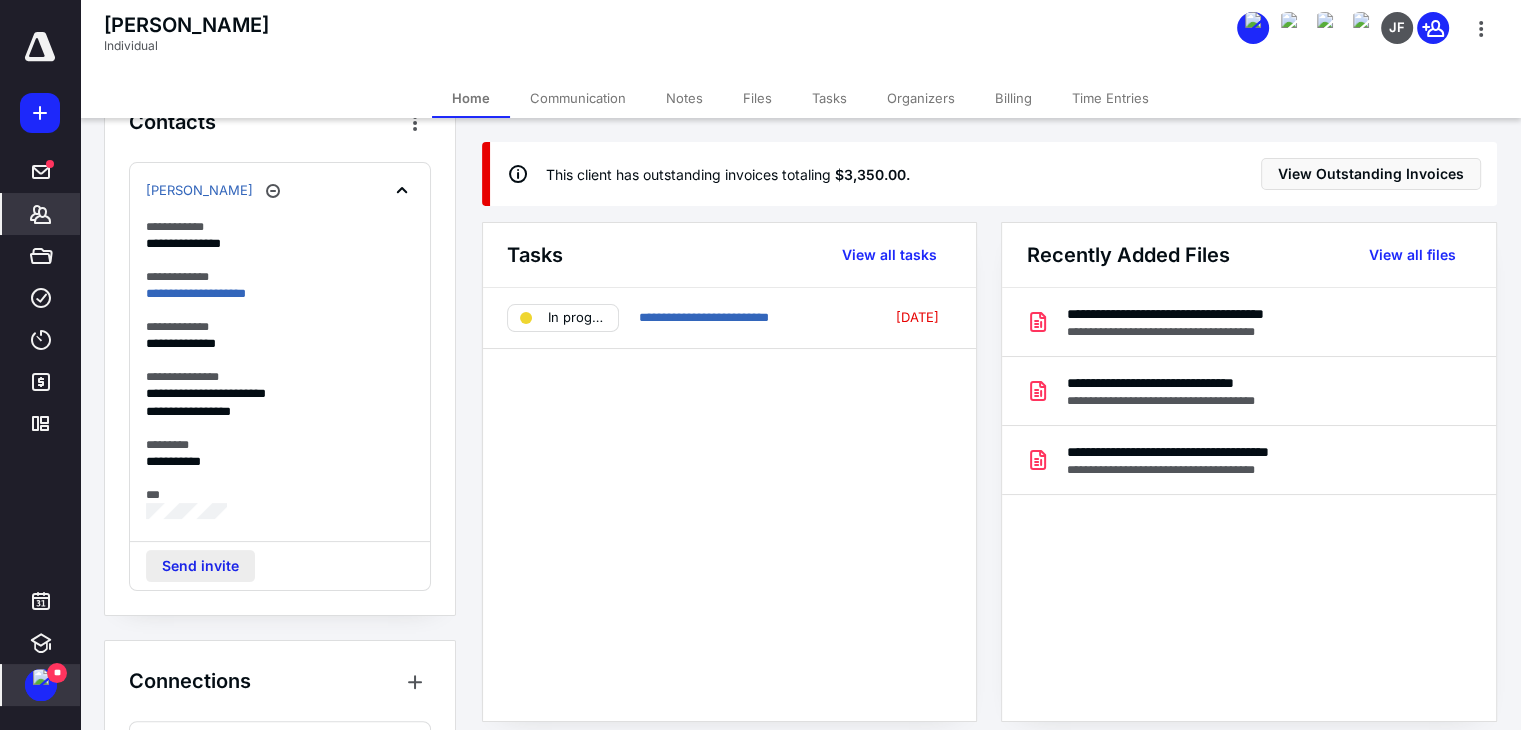 click on "Send invite" at bounding box center [200, 566] 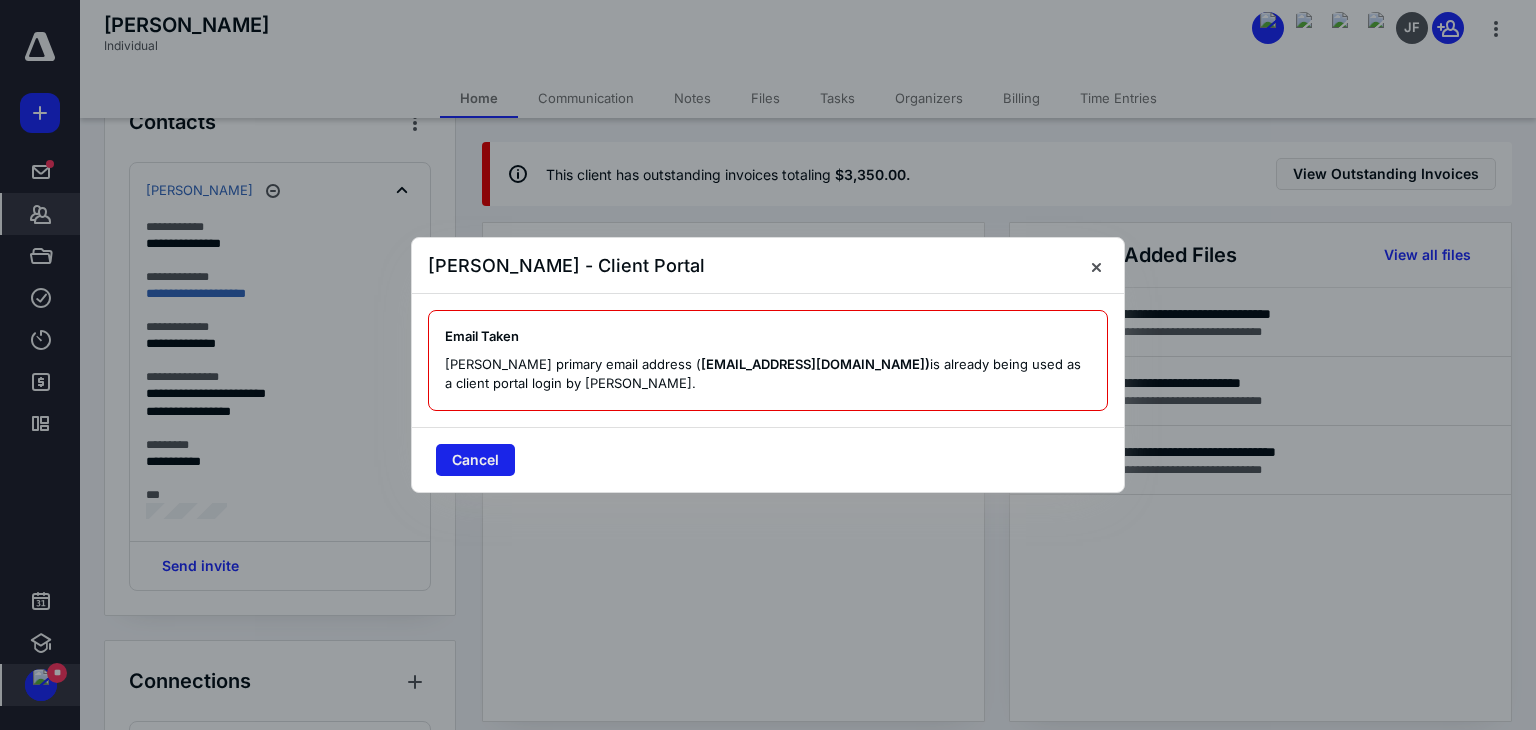 click on "Cancel" at bounding box center (475, 460) 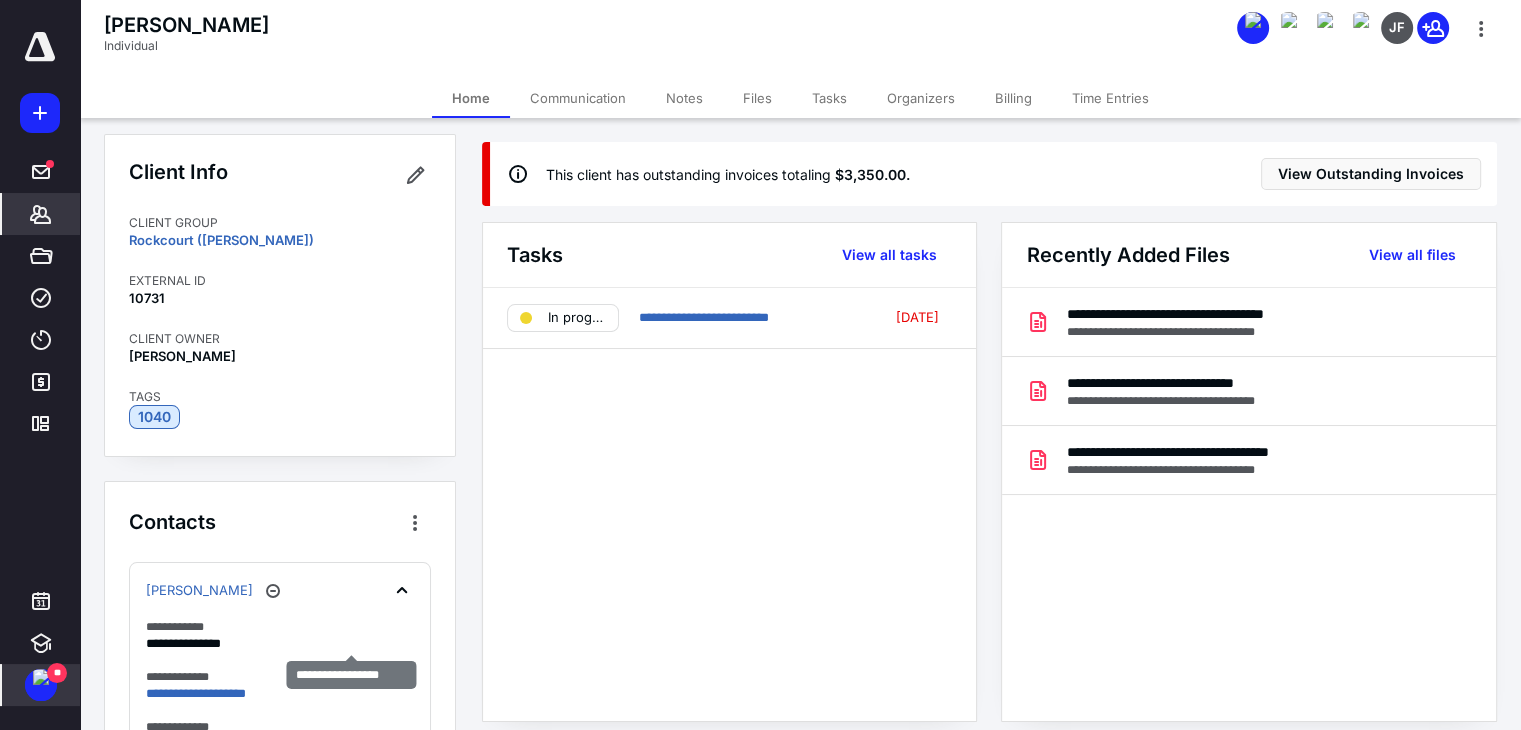 scroll, scrollTop: 0, scrollLeft: 0, axis: both 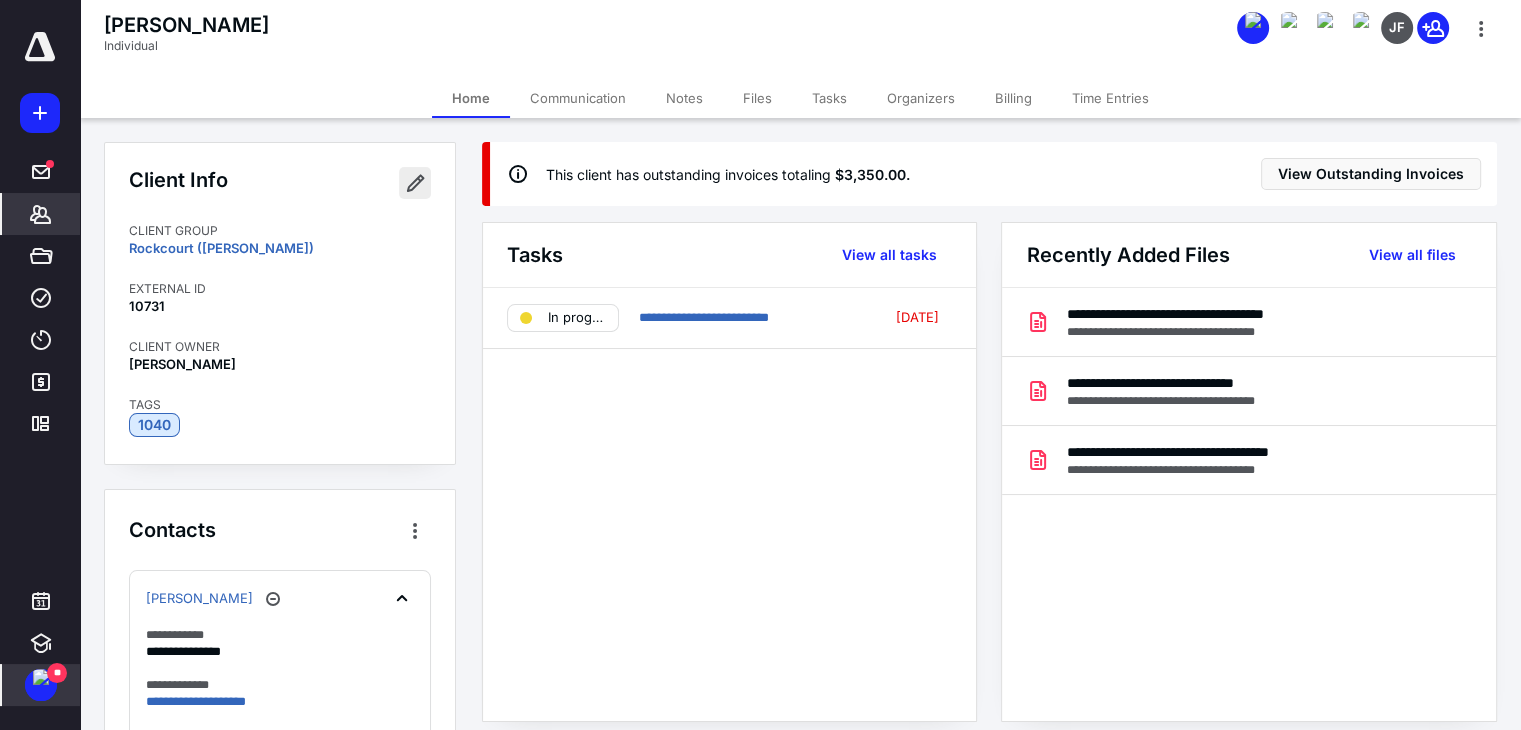 click at bounding box center (415, 183) 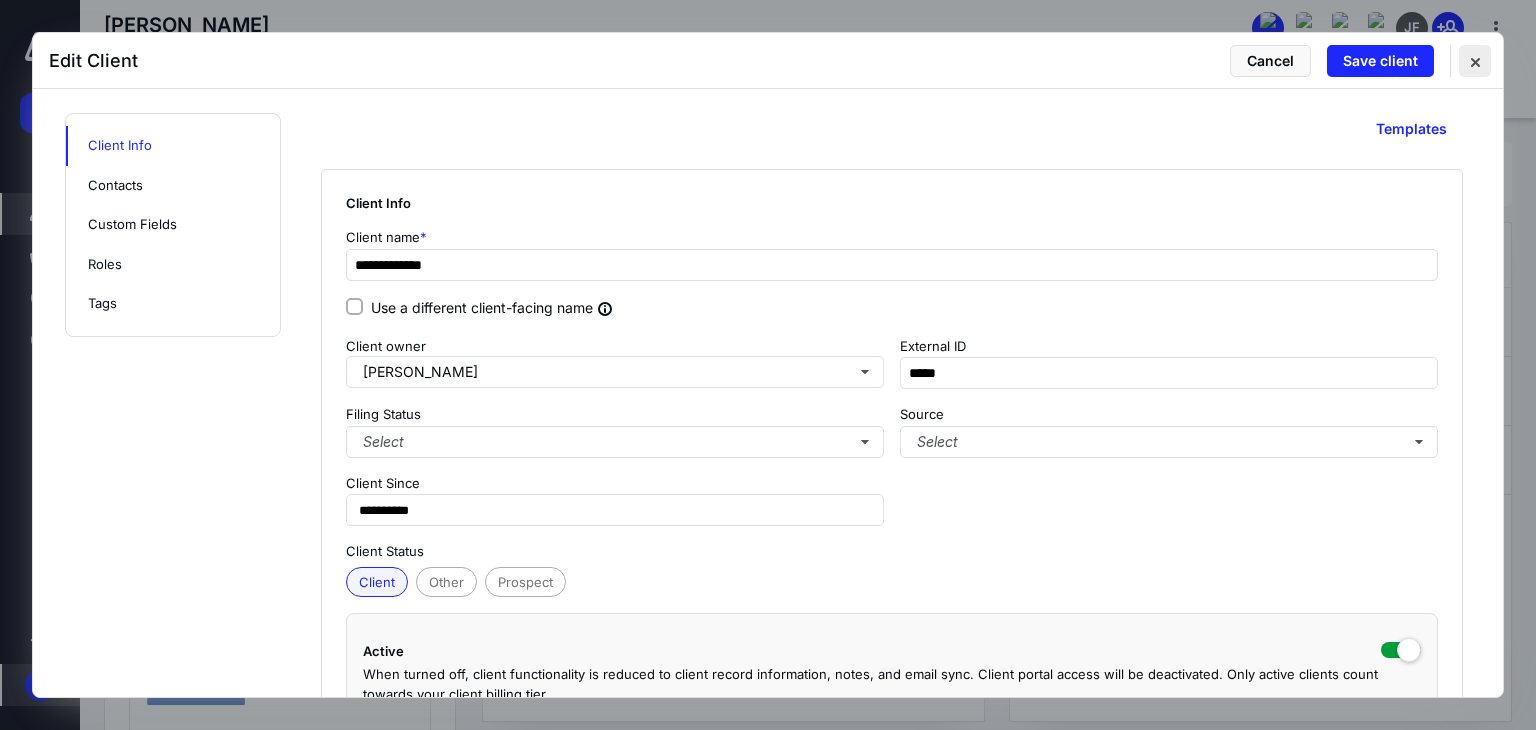 click at bounding box center [1475, 61] 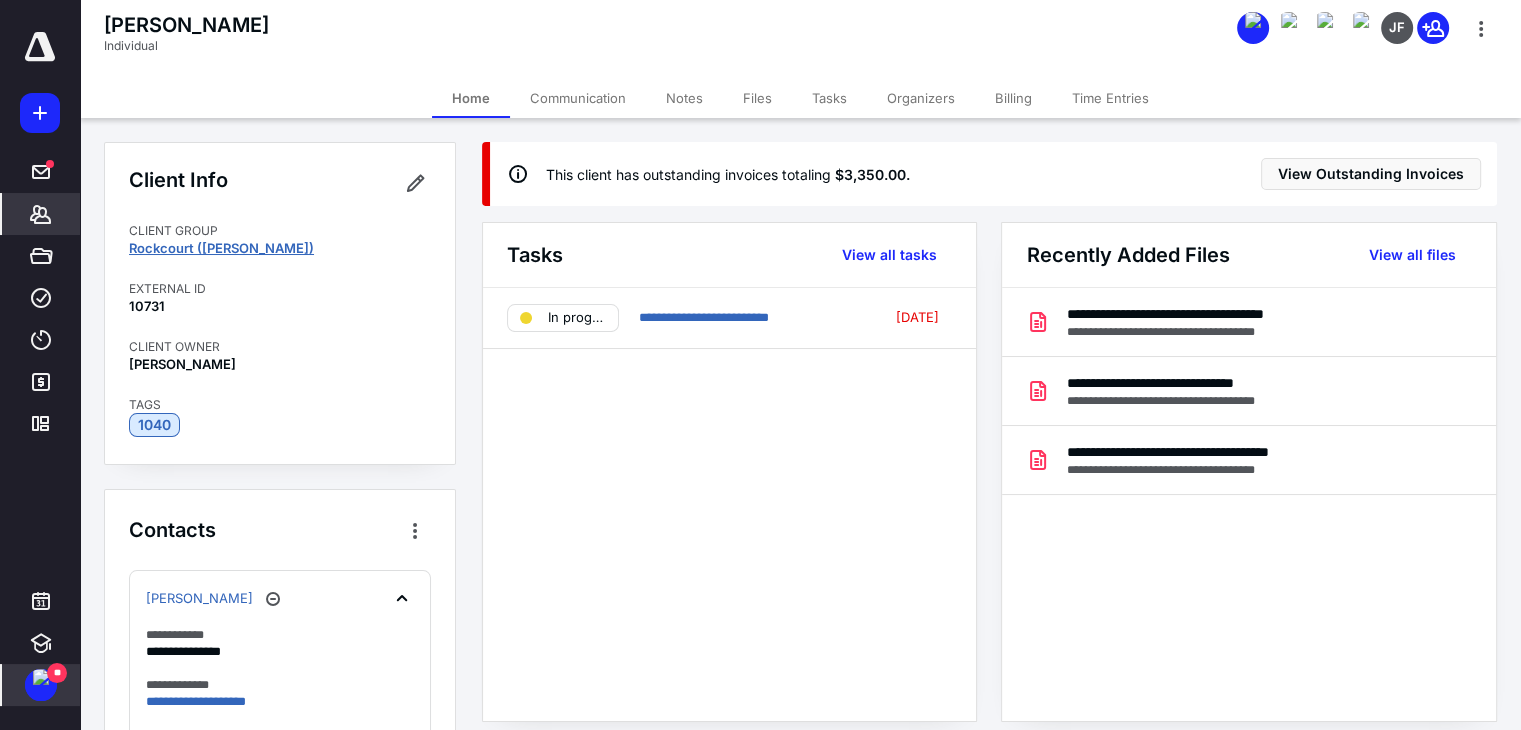 click on "Rockcourt (Kane)" at bounding box center (221, 248) 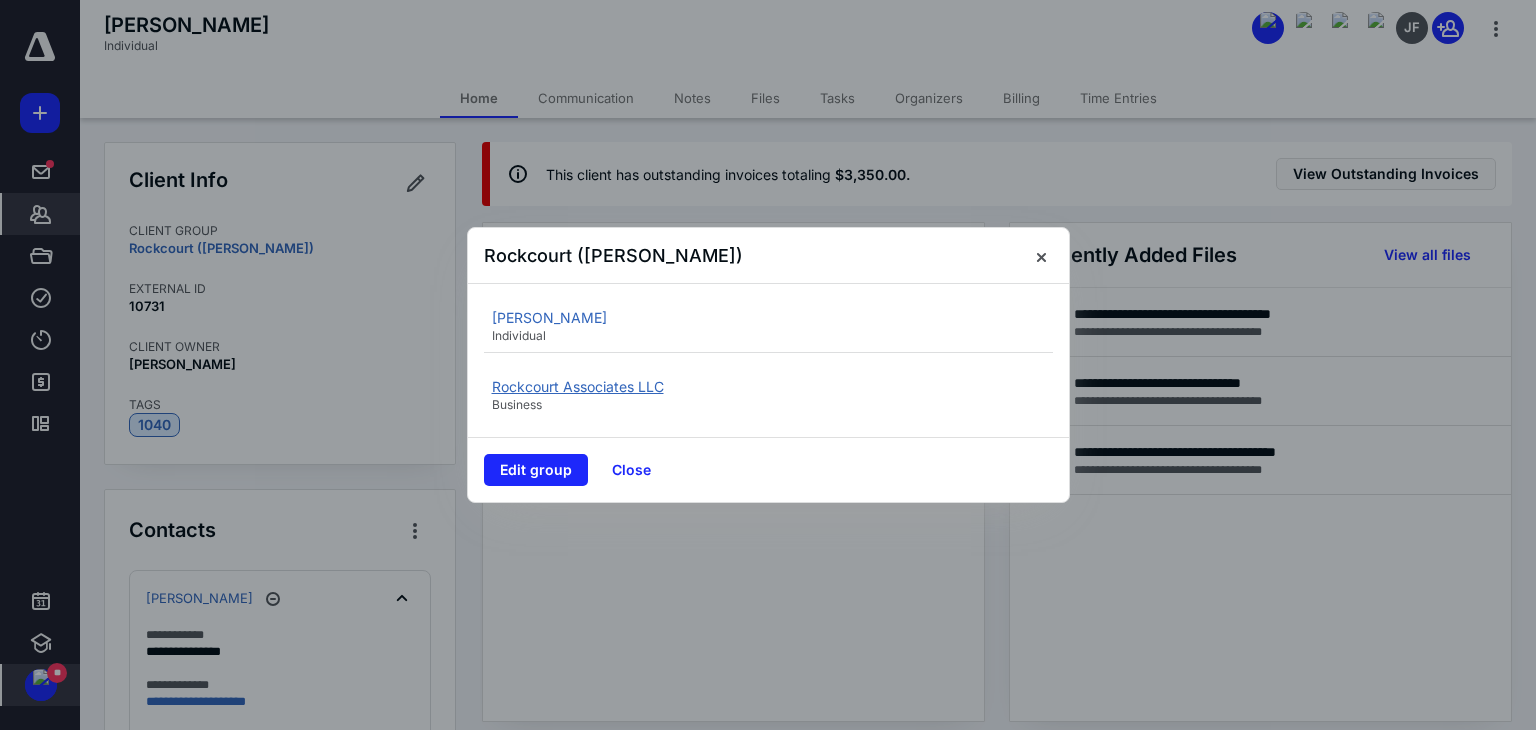 click on "Rockcourt Associates LLC" at bounding box center [578, 386] 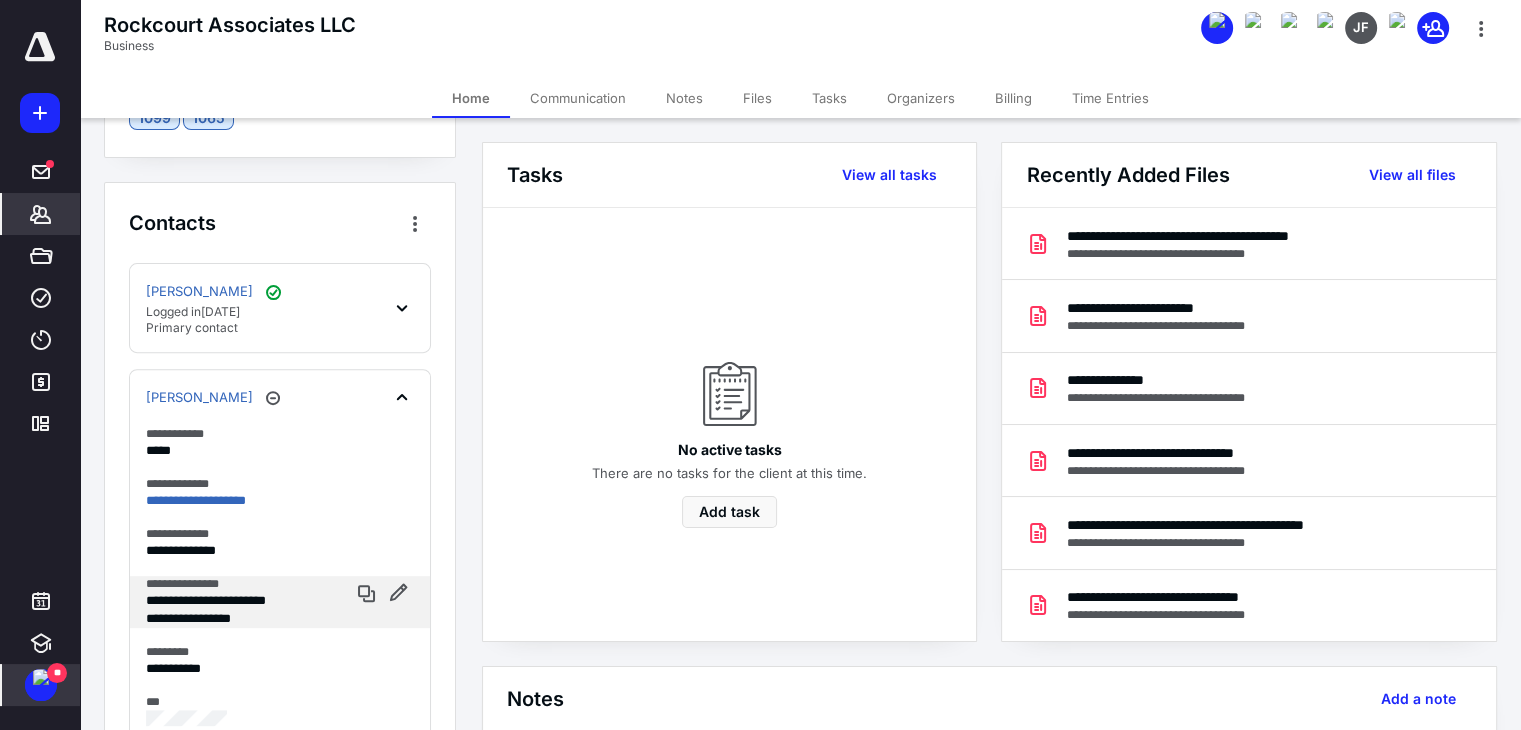 scroll, scrollTop: 800, scrollLeft: 0, axis: vertical 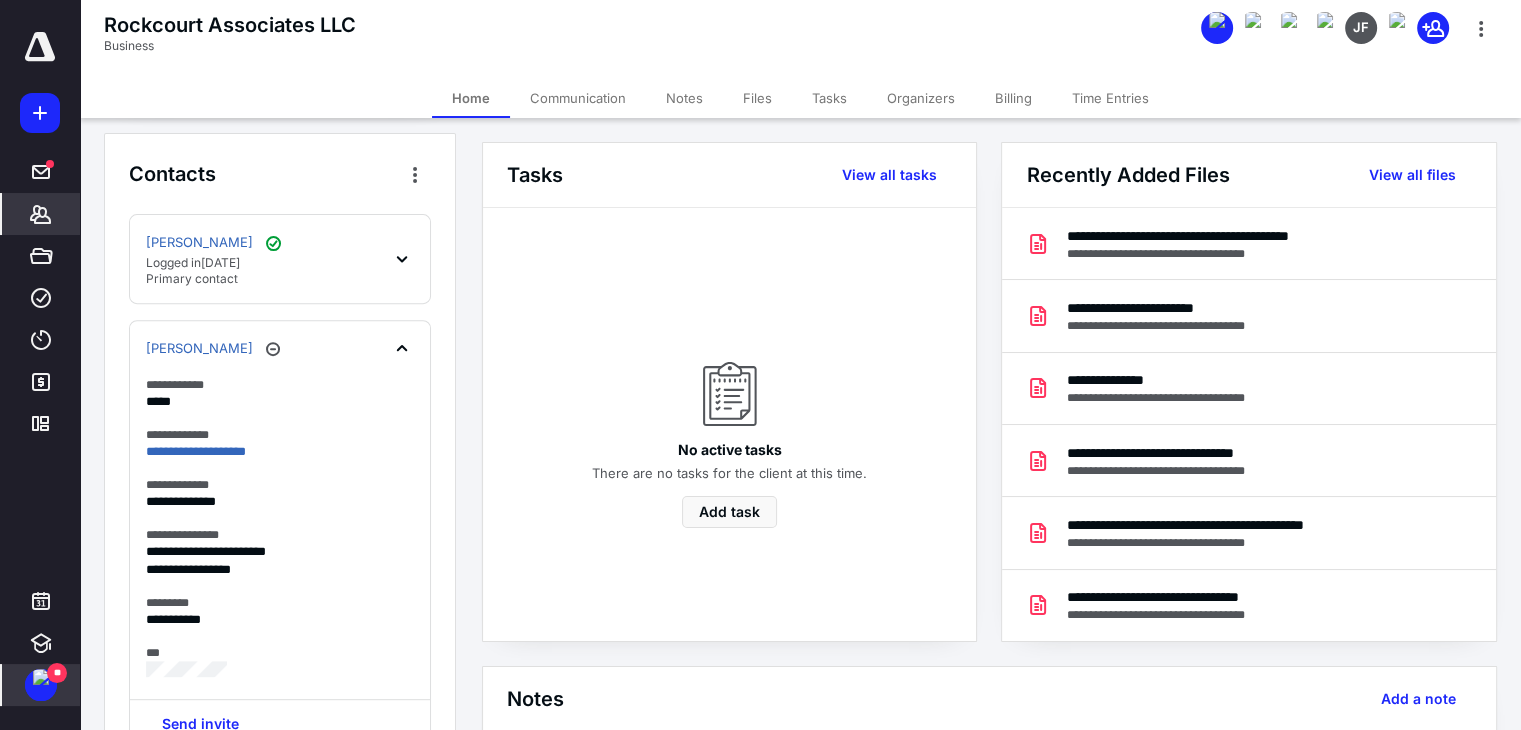 click 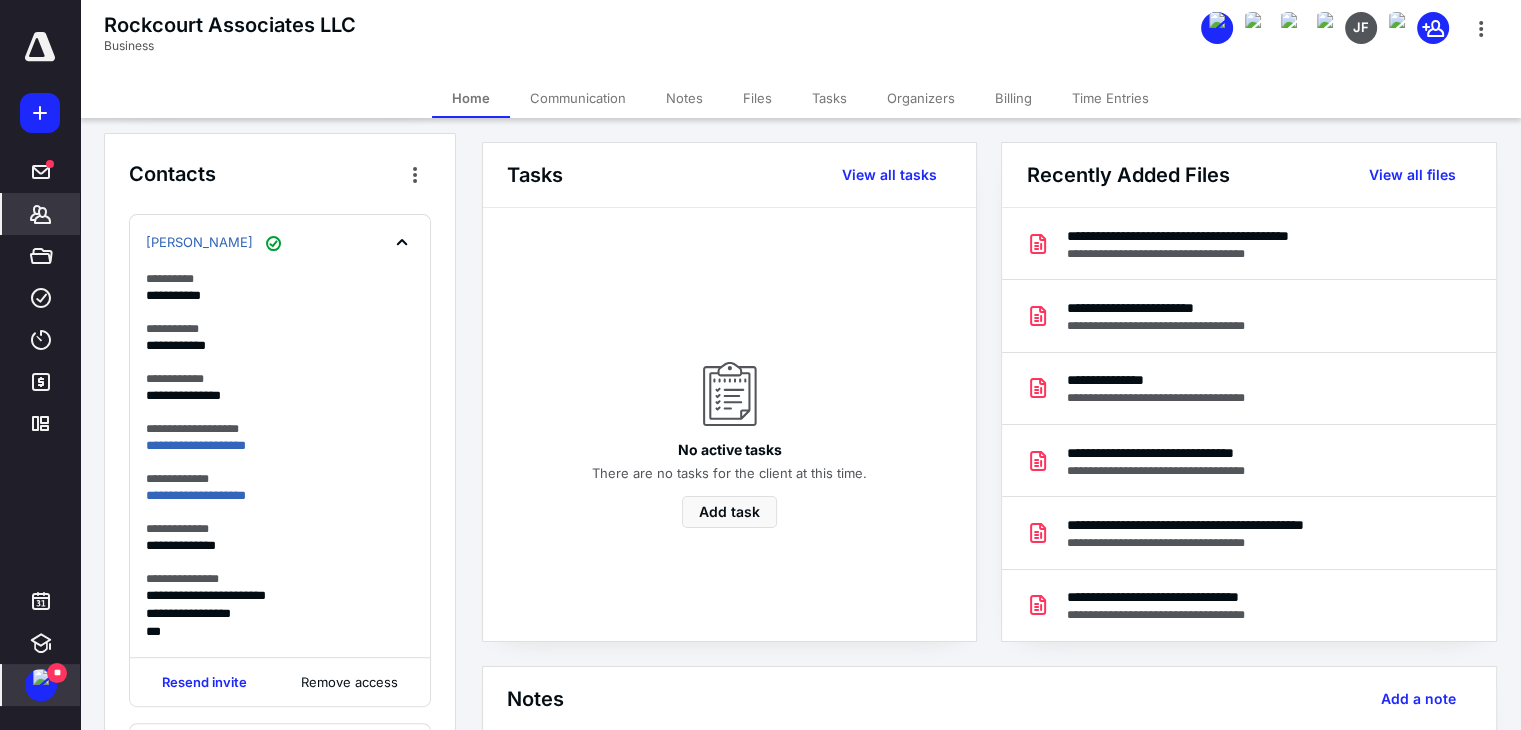 click 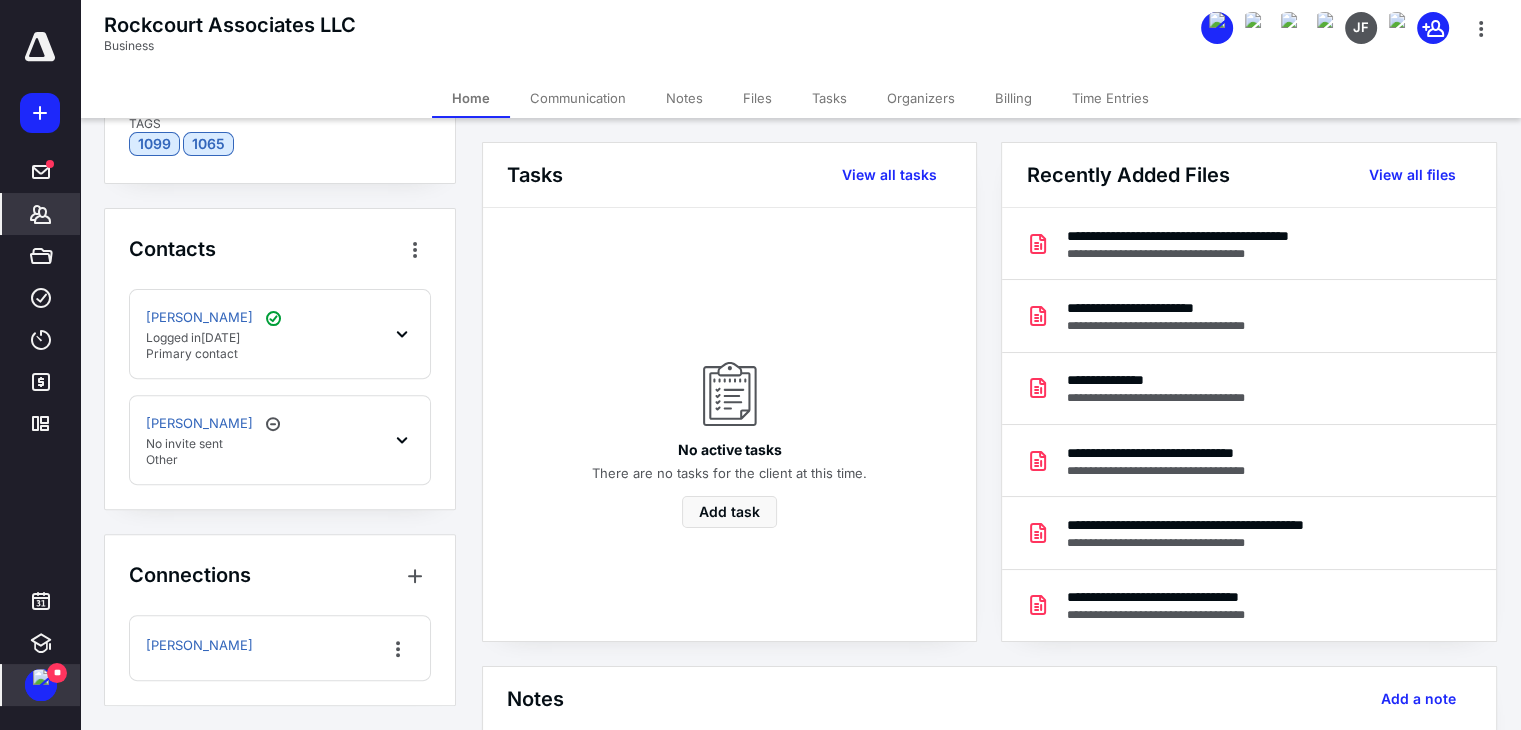 scroll, scrollTop: 720, scrollLeft: 0, axis: vertical 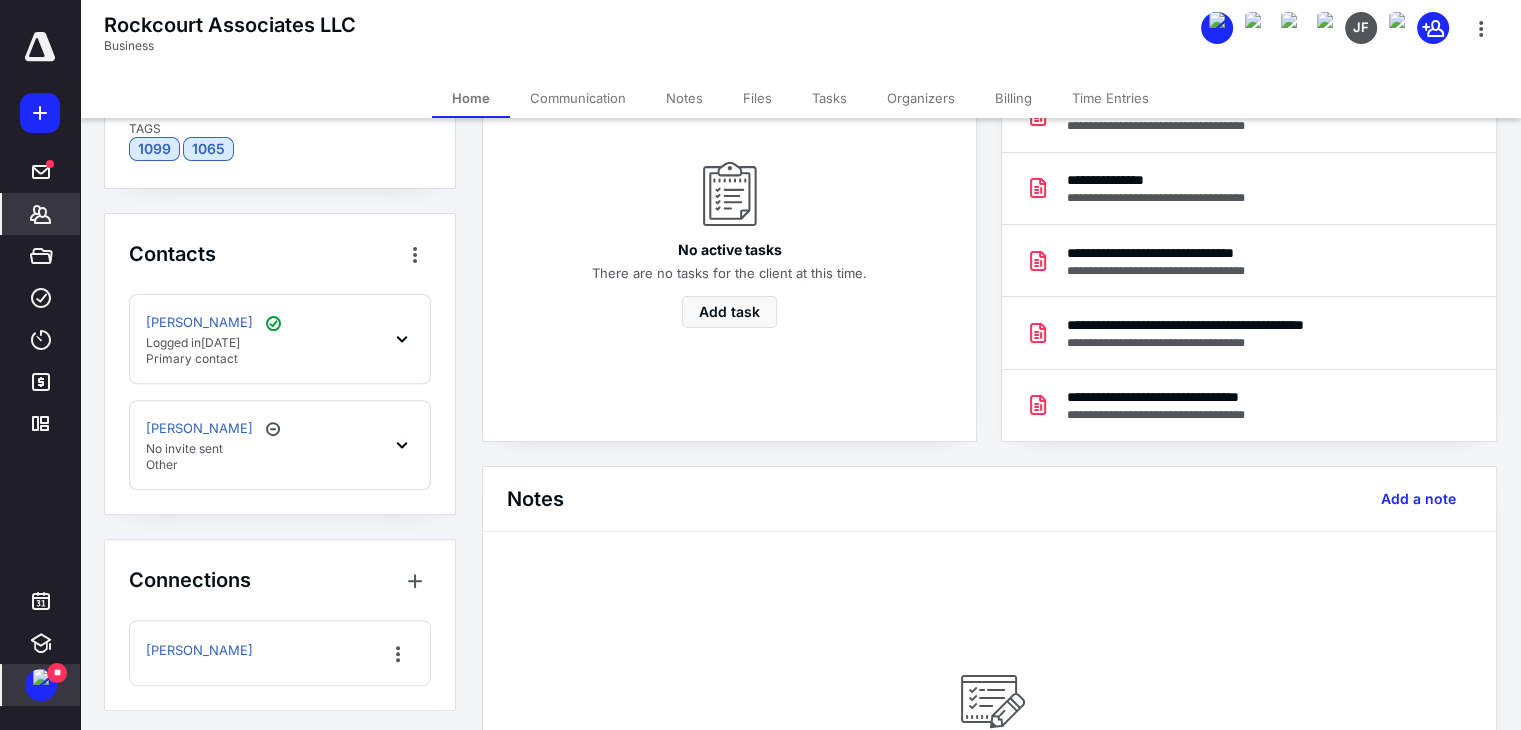 click 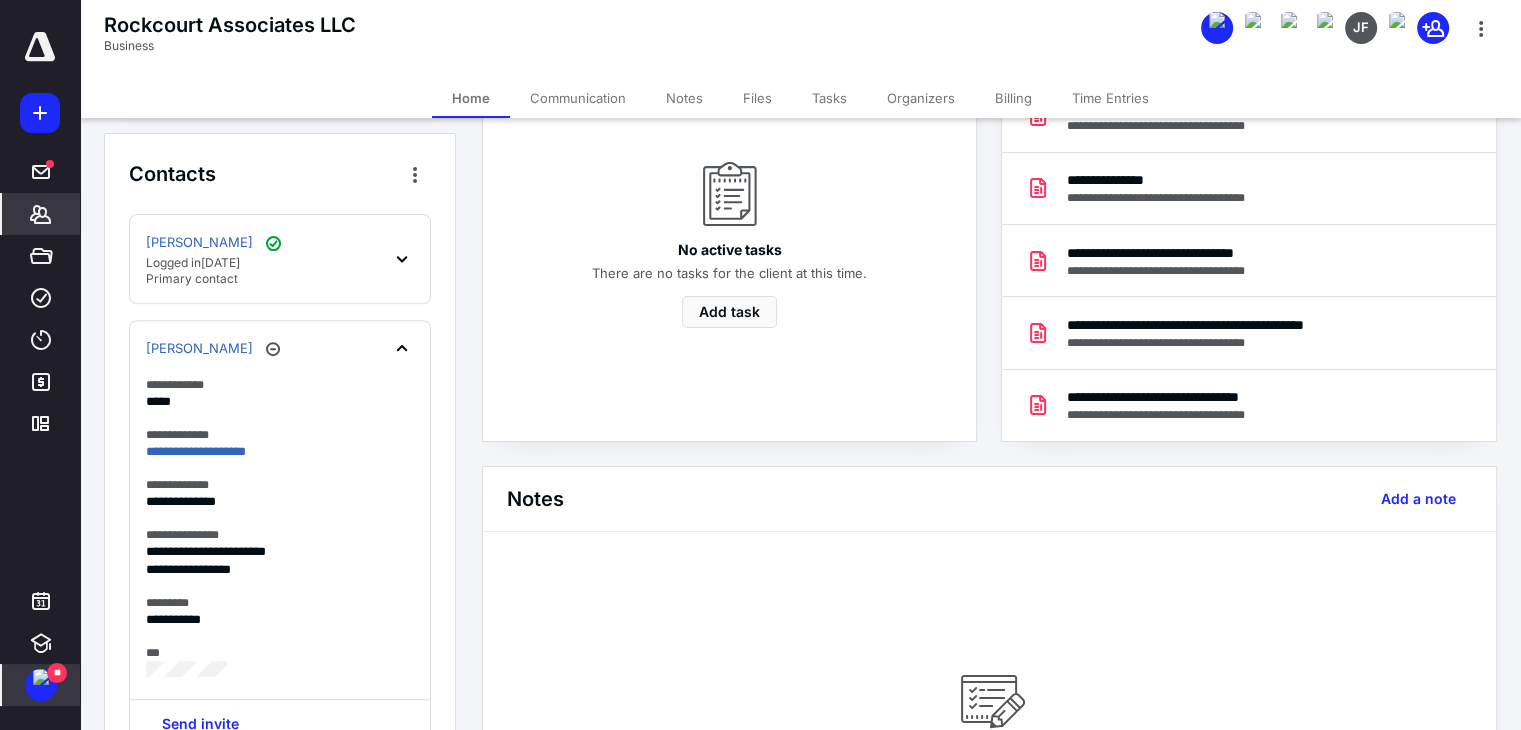 click 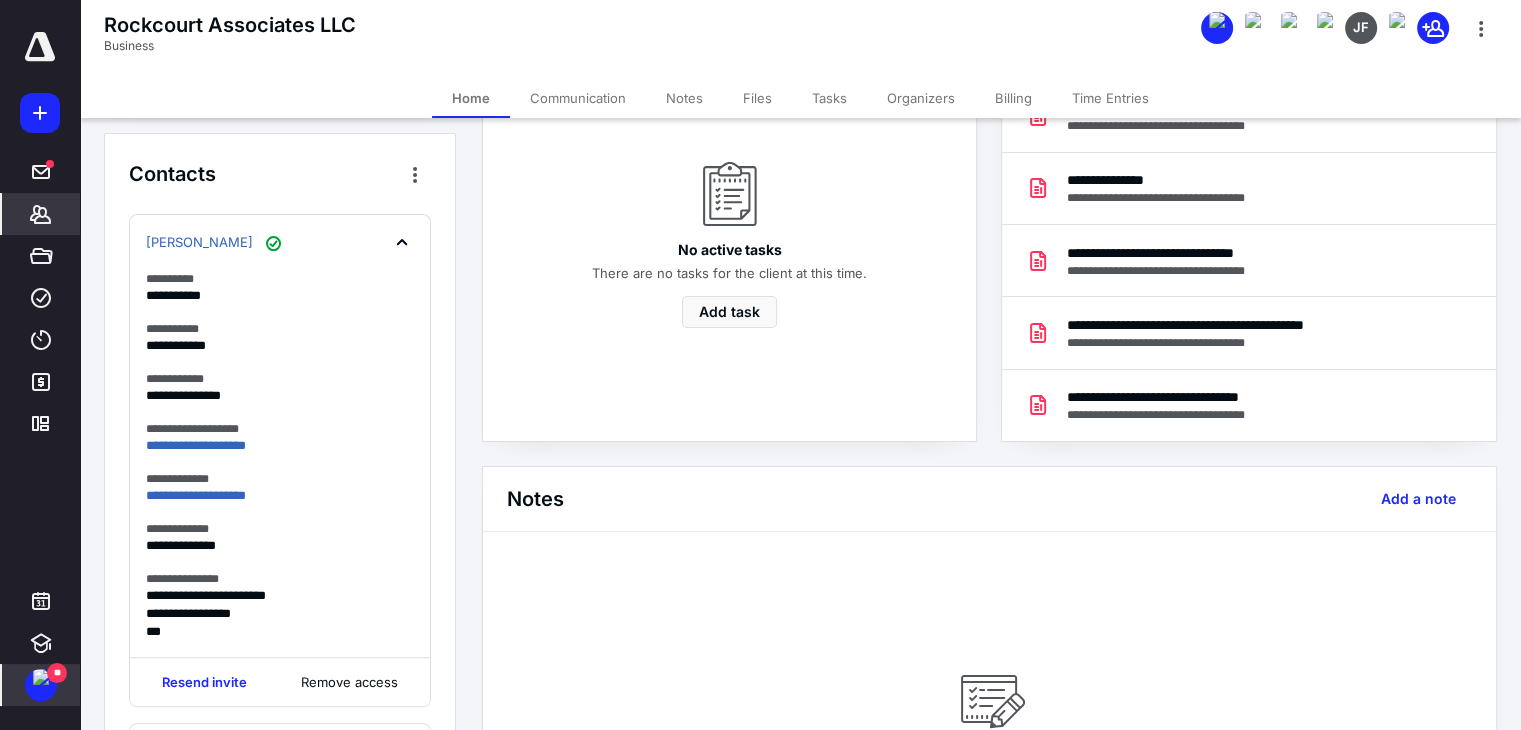click 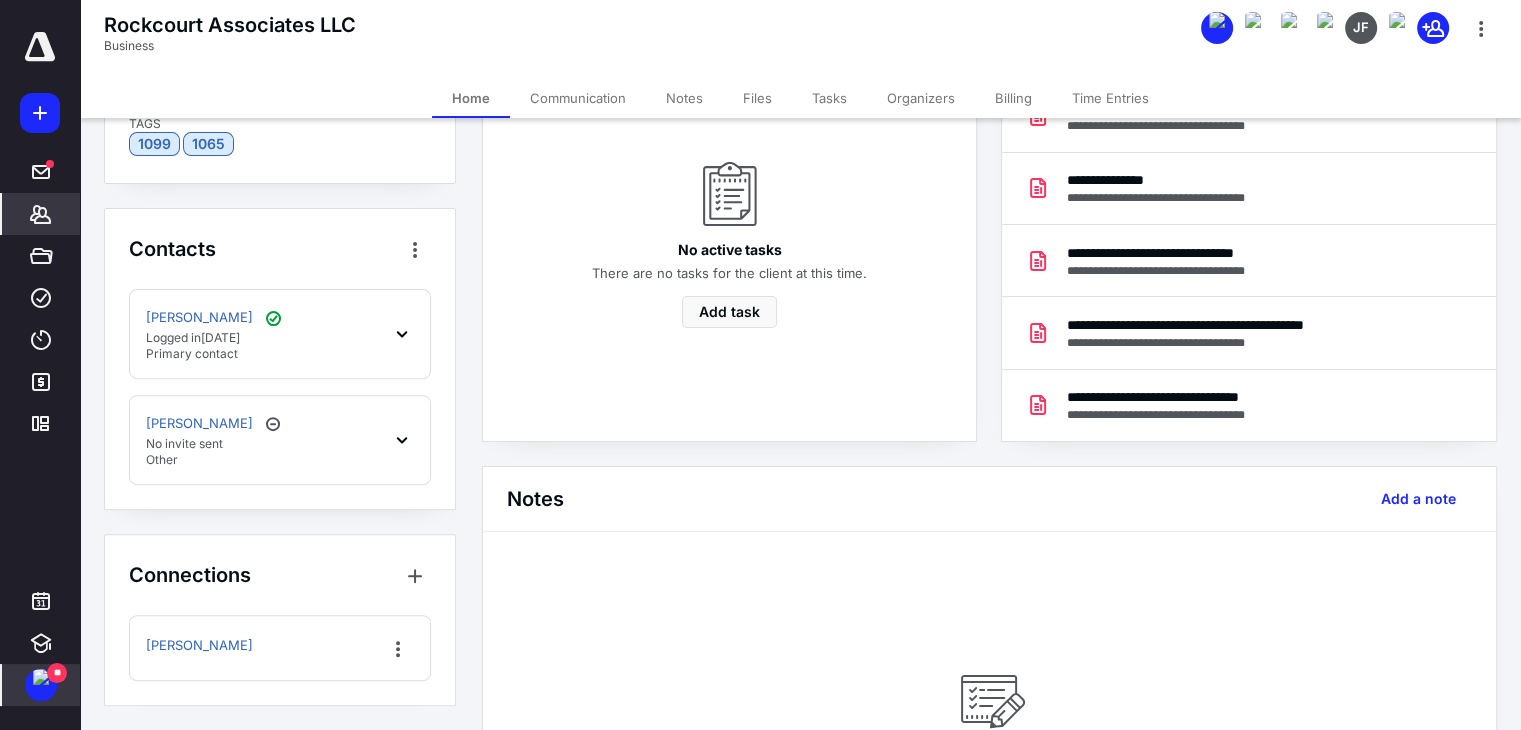 scroll, scrollTop: 720, scrollLeft: 0, axis: vertical 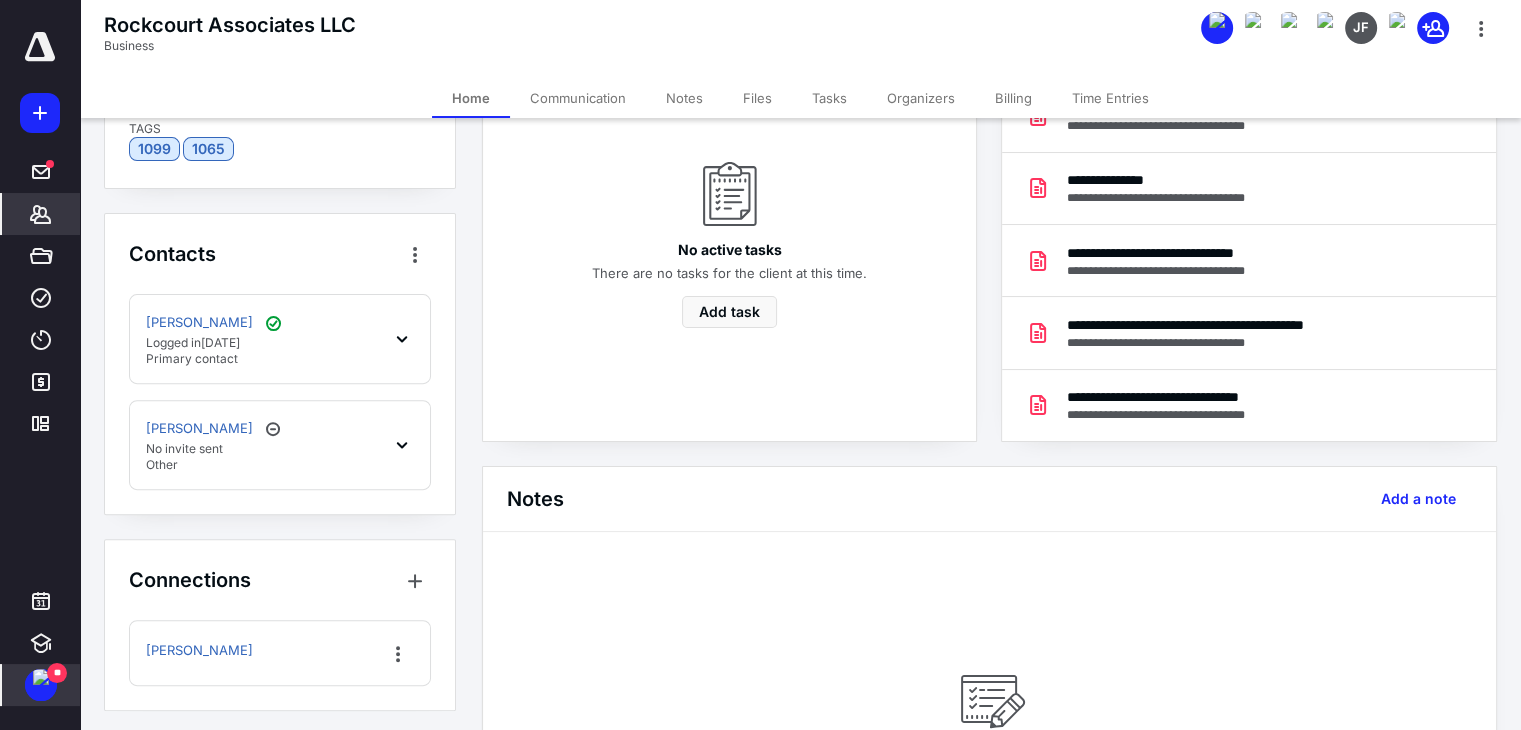 click 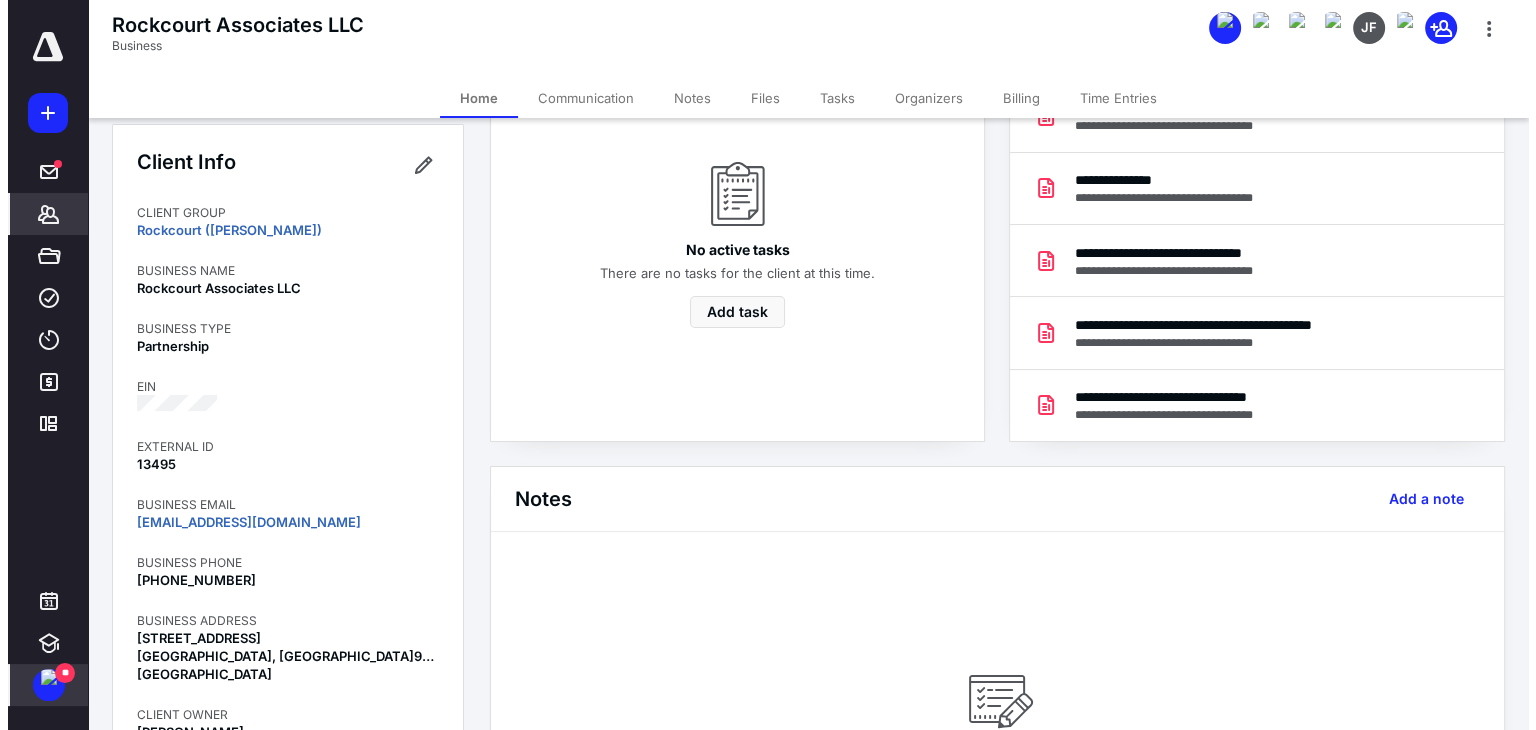 scroll, scrollTop: 0, scrollLeft: 0, axis: both 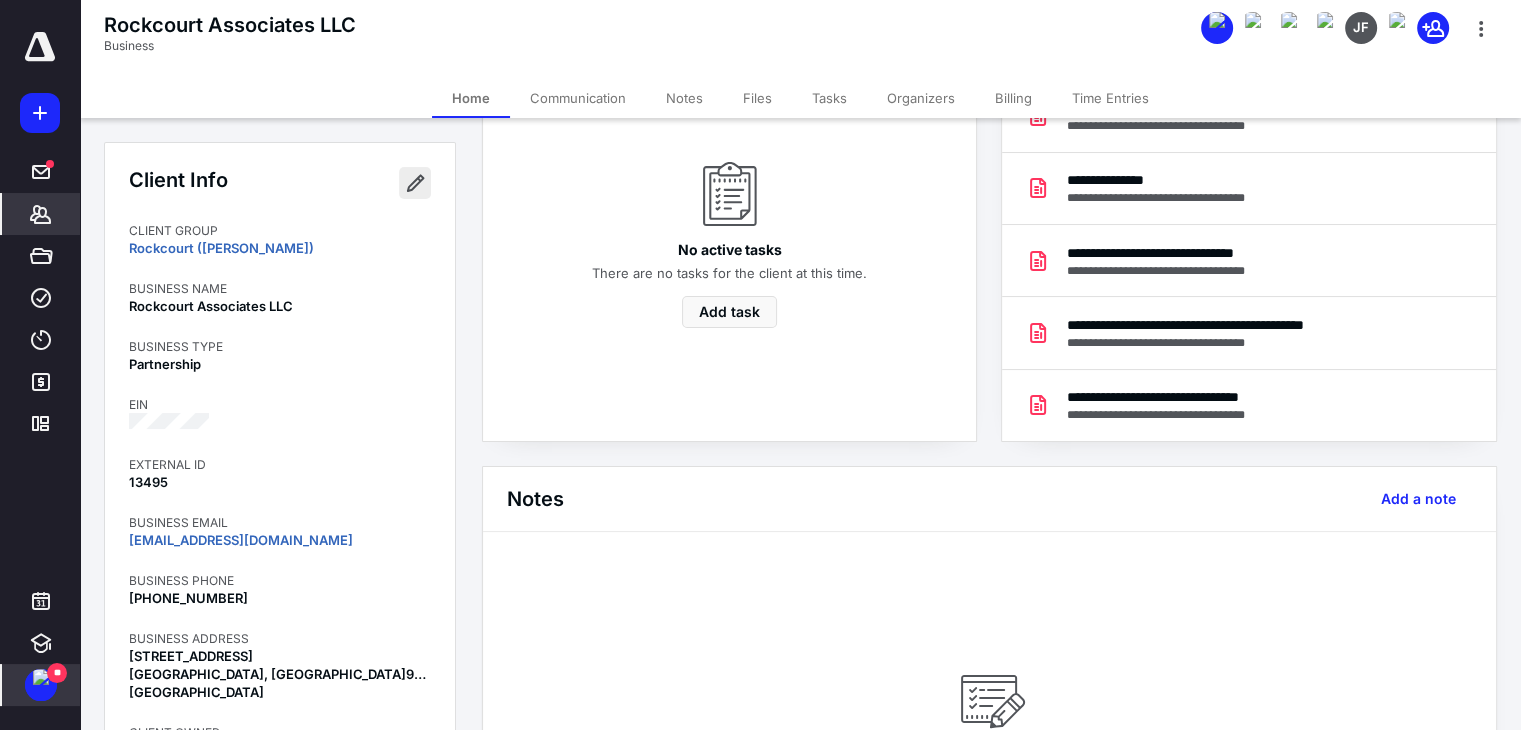 click at bounding box center [415, 183] 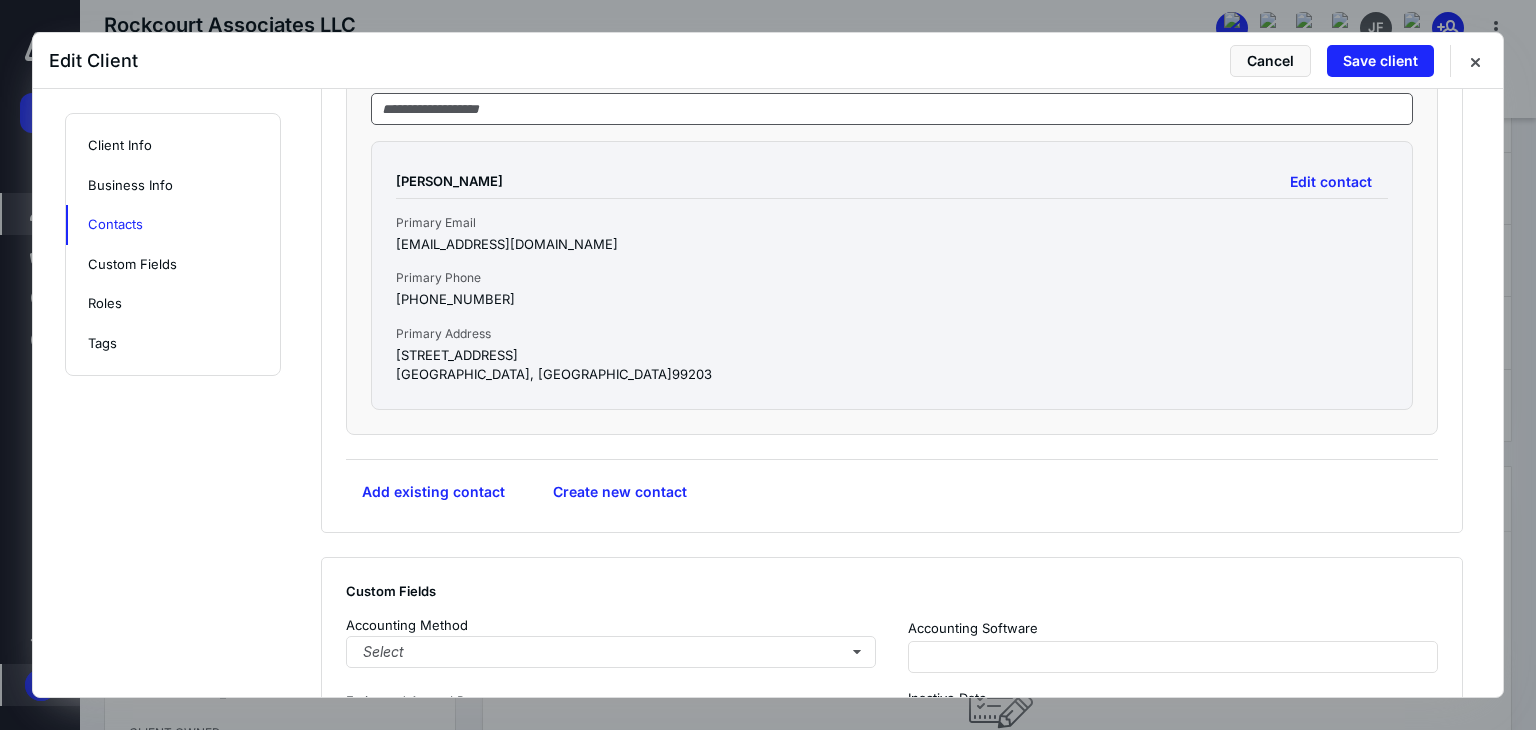 scroll, scrollTop: 2200, scrollLeft: 0, axis: vertical 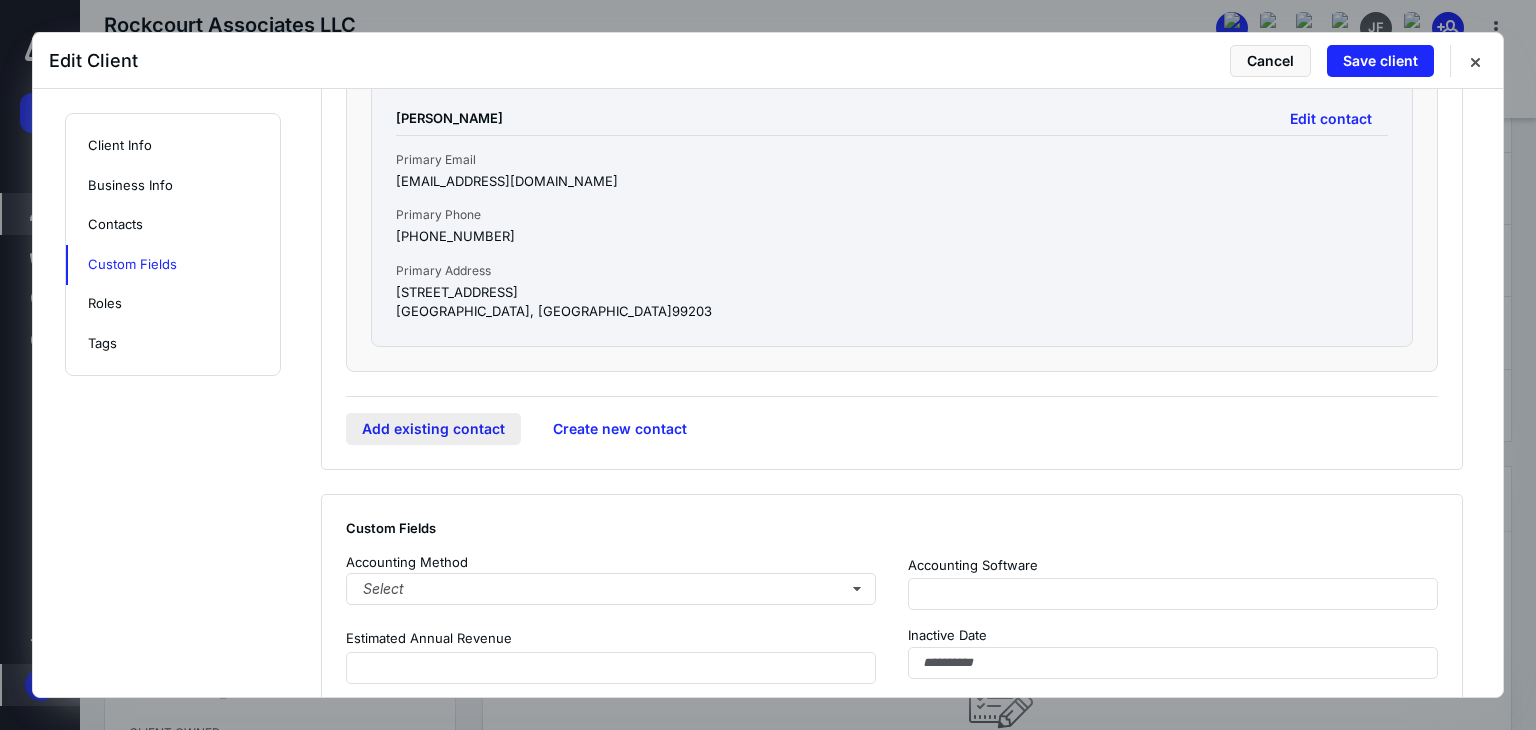 click on "Add existing contact" at bounding box center [433, 429] 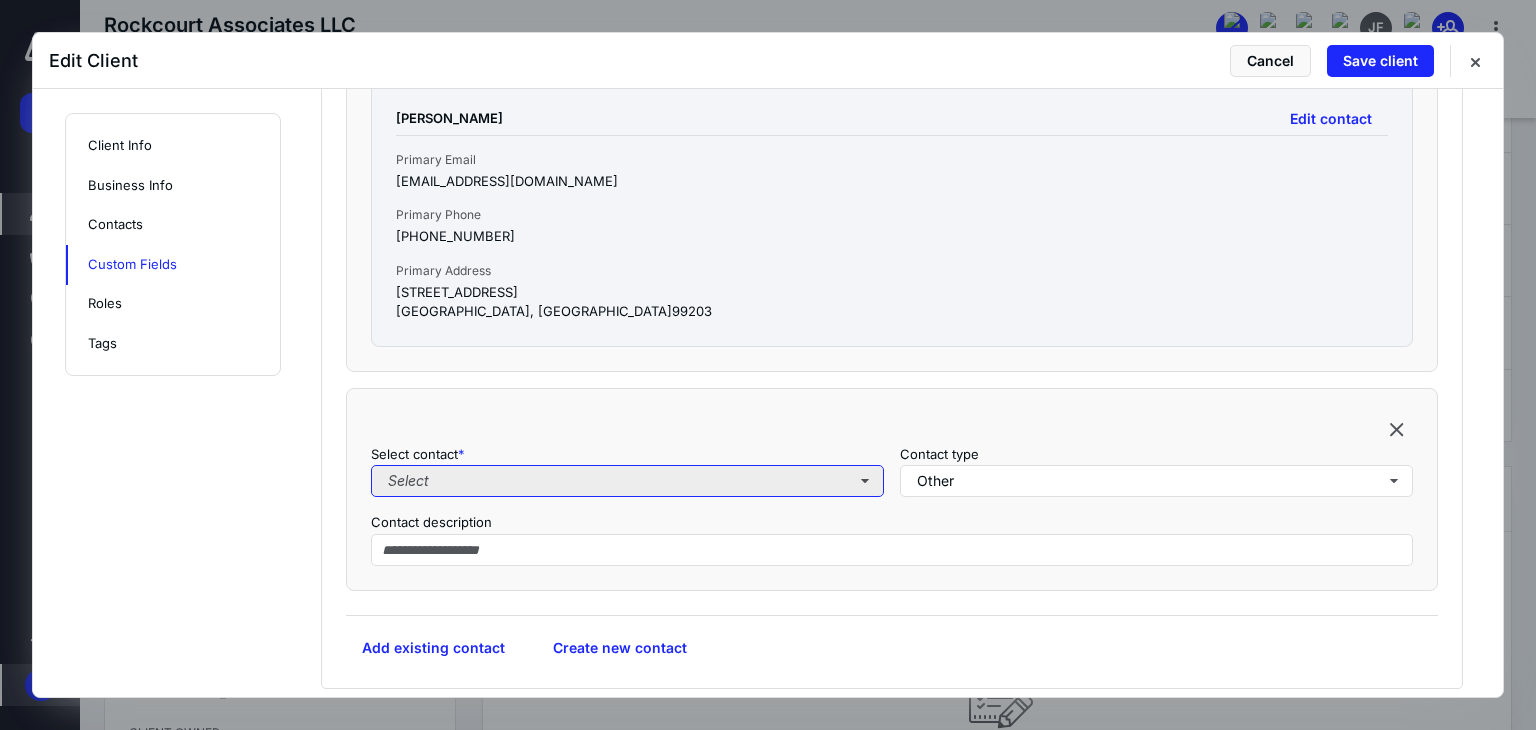 click on "Select" at bounding box center (627, 481) 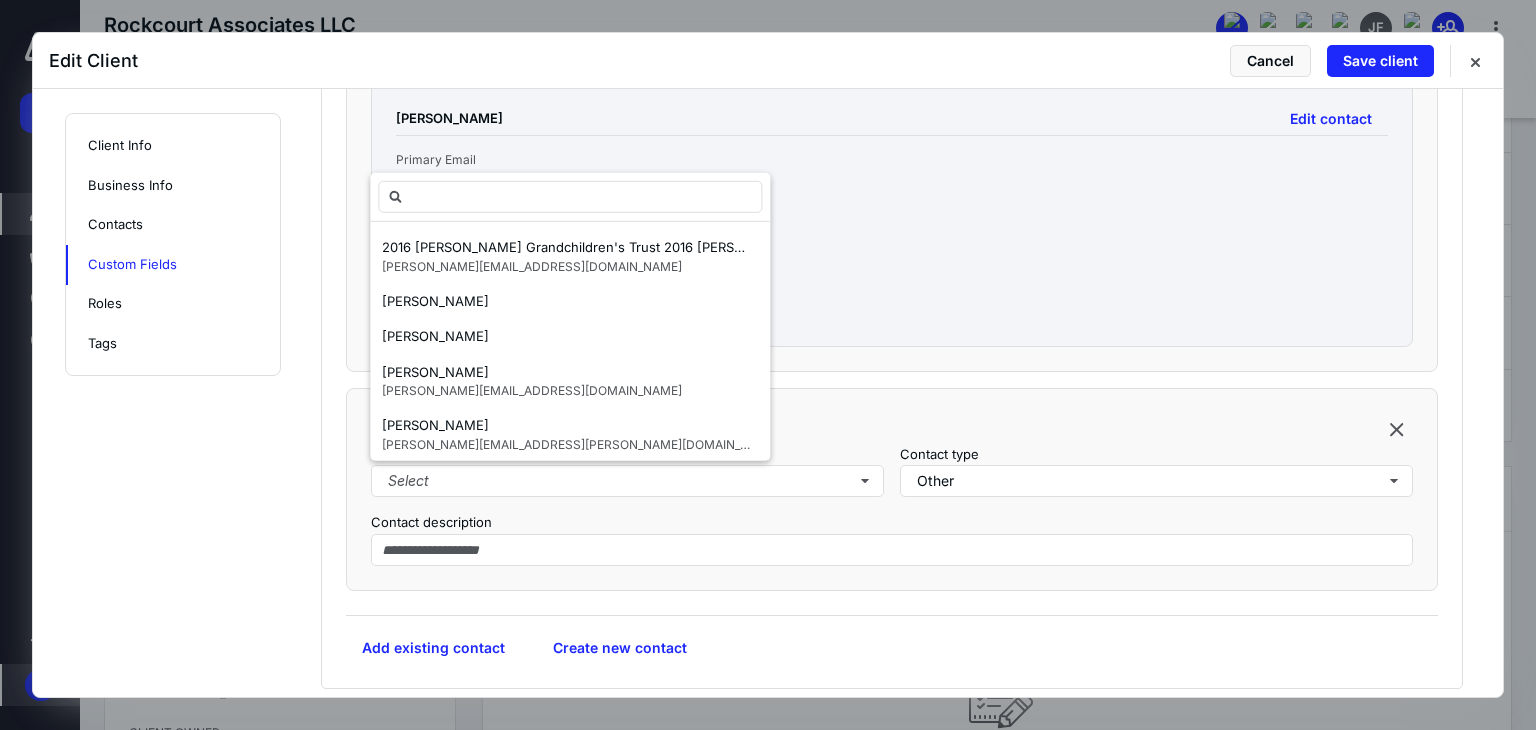 click at bounding box center (892, 611) 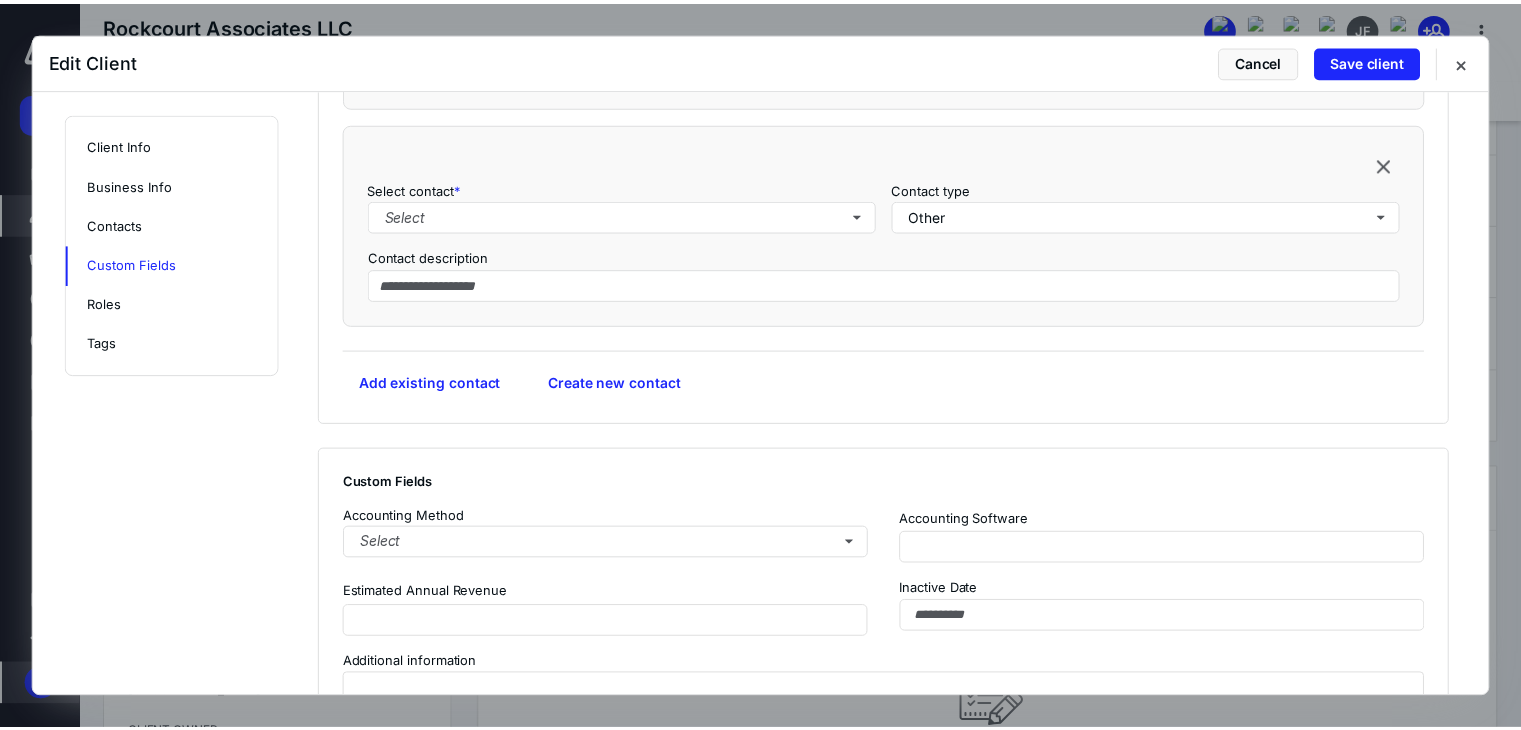 scroll, scrollTop: 2500, scrollLeft: 0, axis: vertical 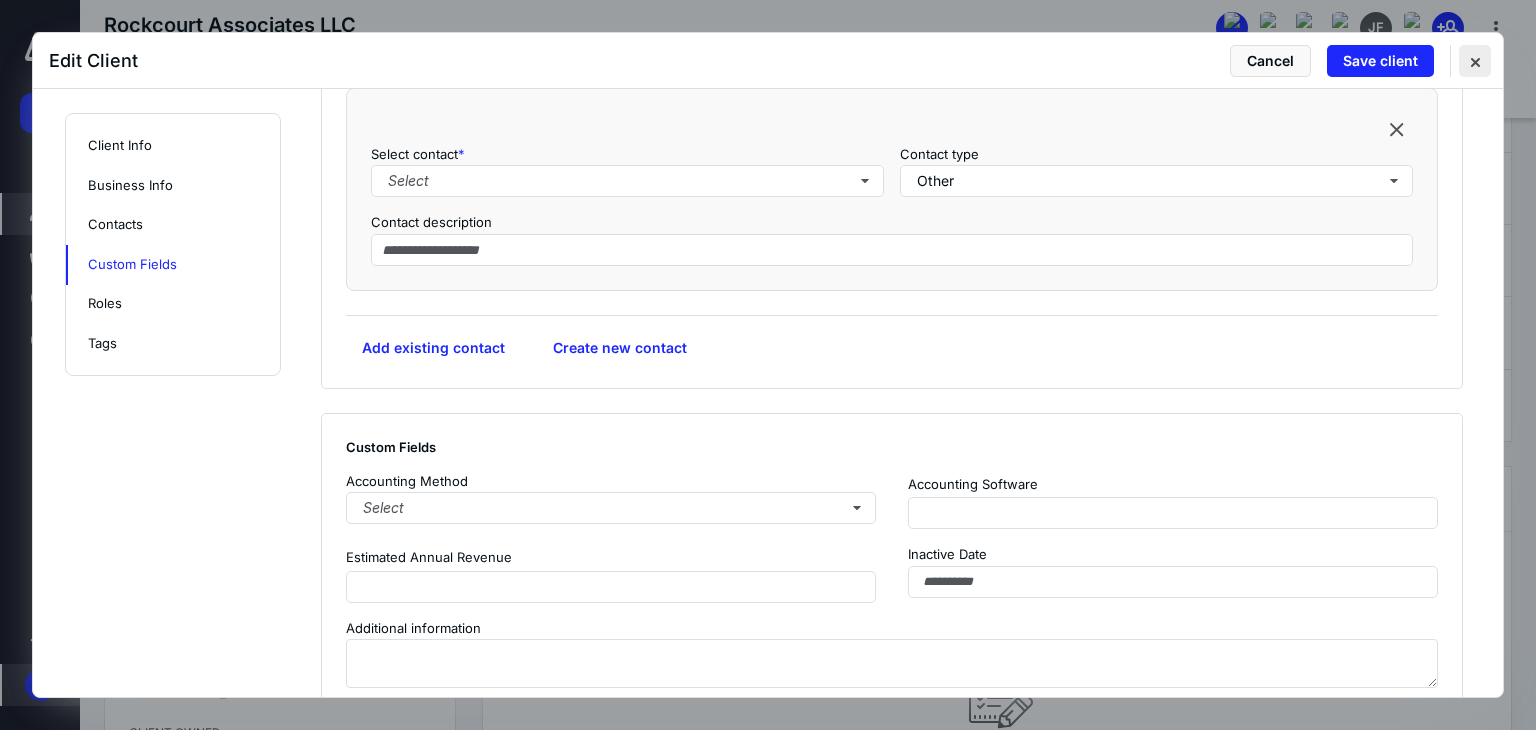 click at bounding box center (1475, 61) 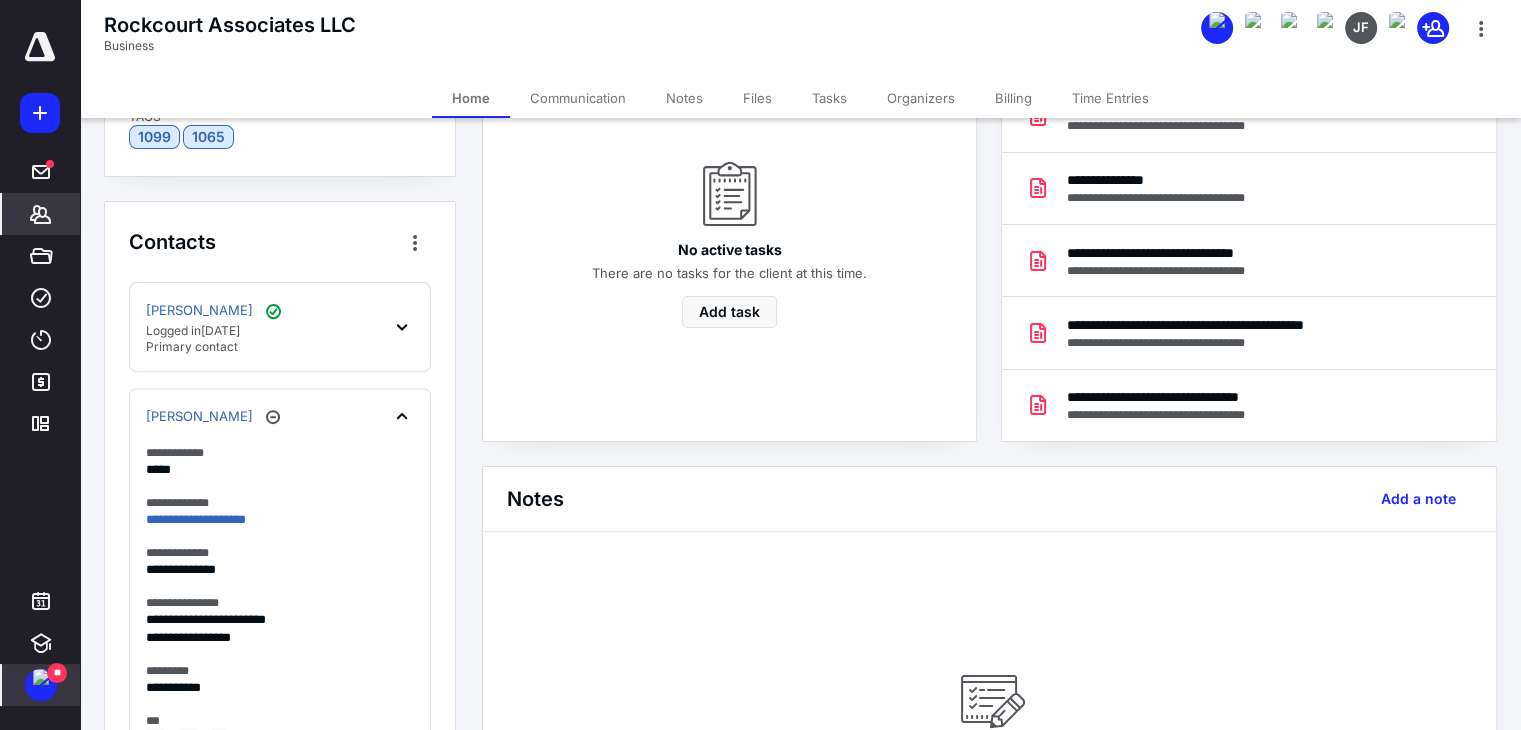 scroll, scrollTop: 1055, scrollLeft: 0, axis: vertical 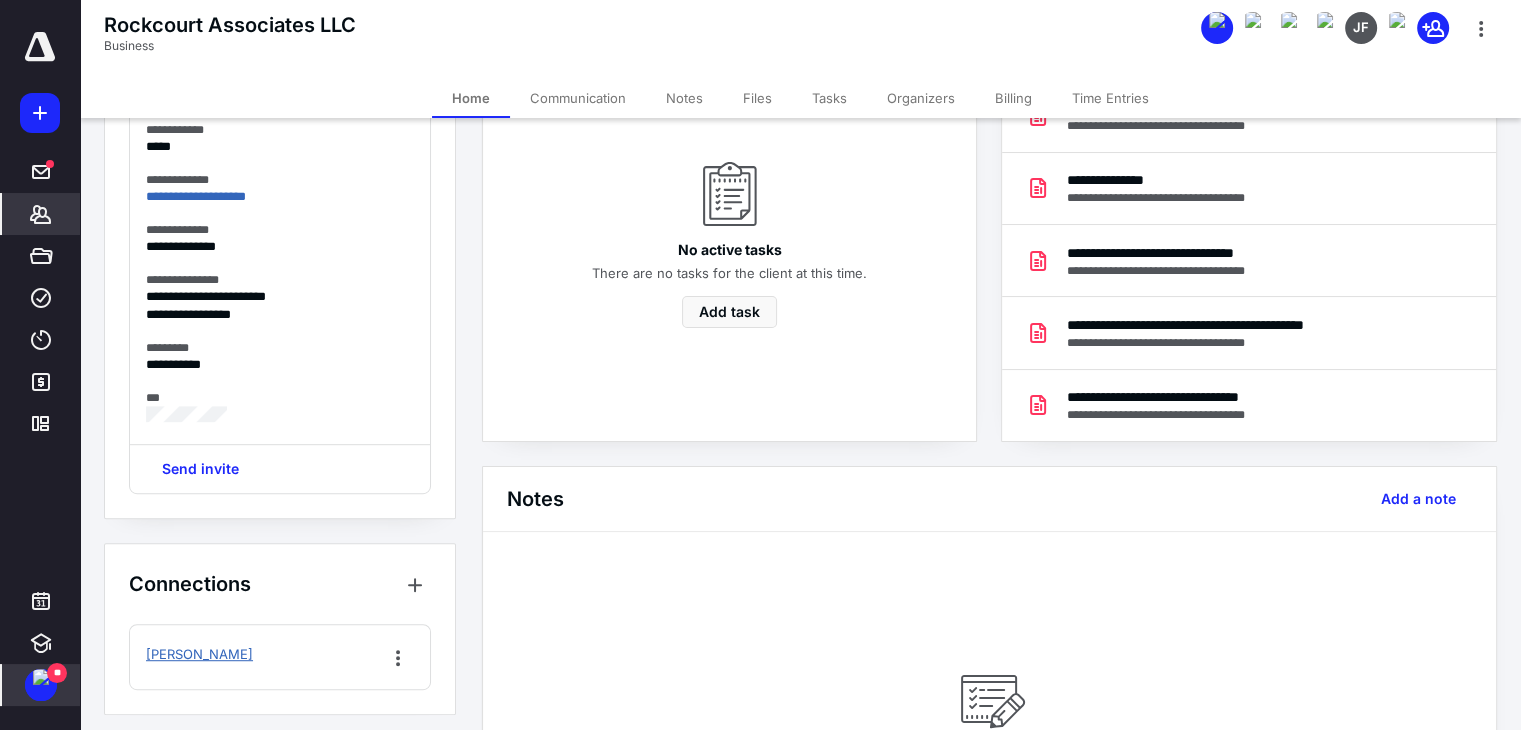 click on "Kane, James F" at bounding box center [199, 655] 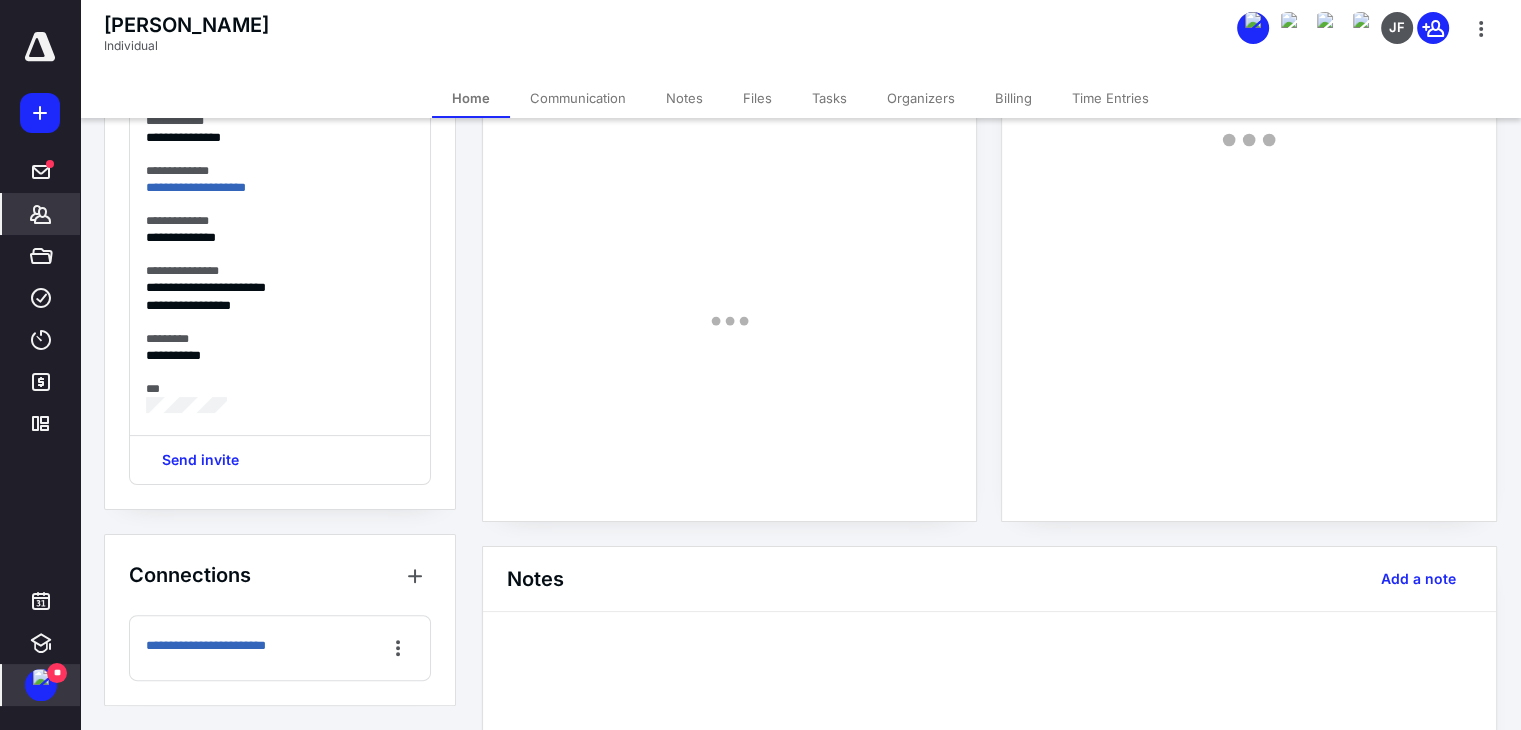 scroll, scrollTop: 507, scrollLeft: 0, axis: vertical 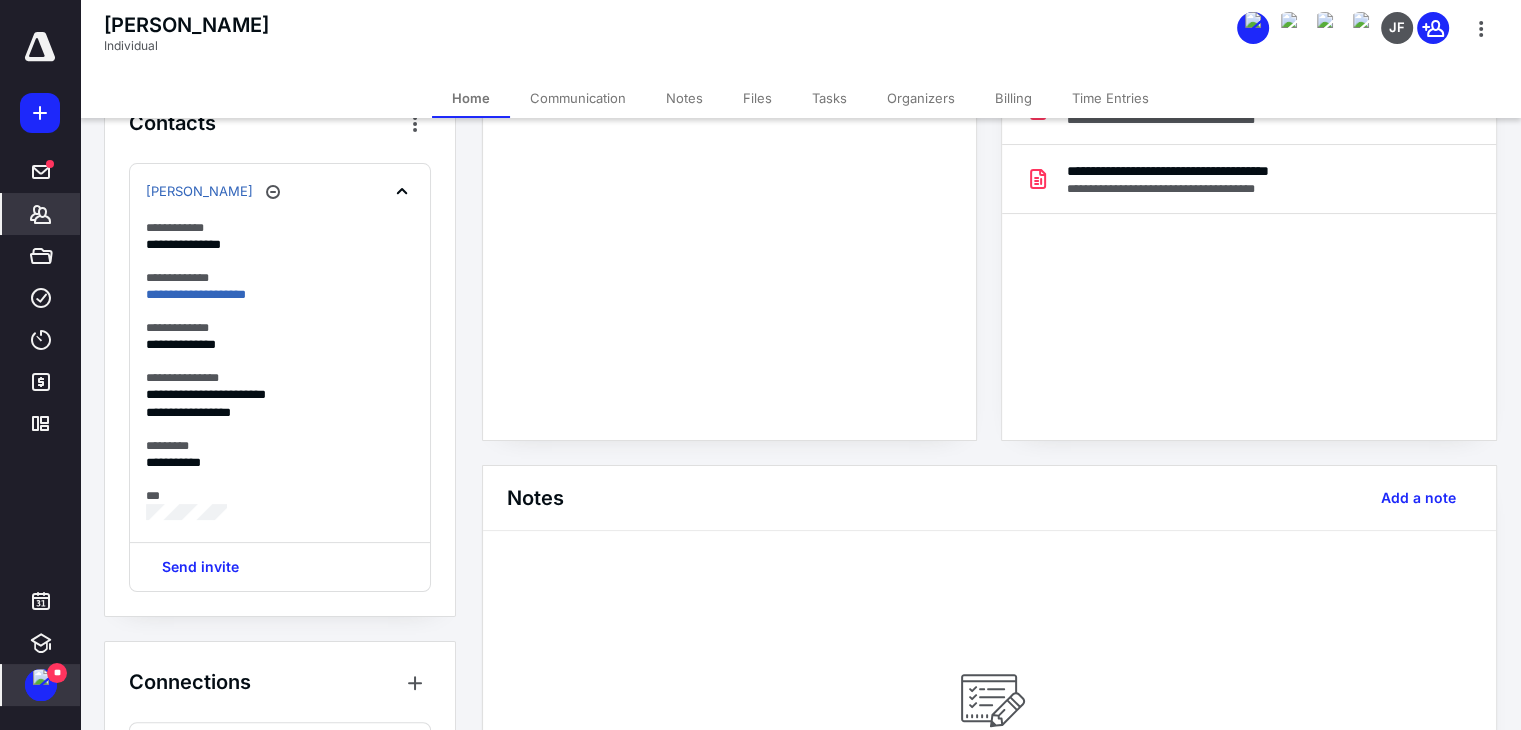 drag, startPoint x: 757, startPoint y: 108, endPoint x: 334, endPoint y: 304, distance: 466.20276 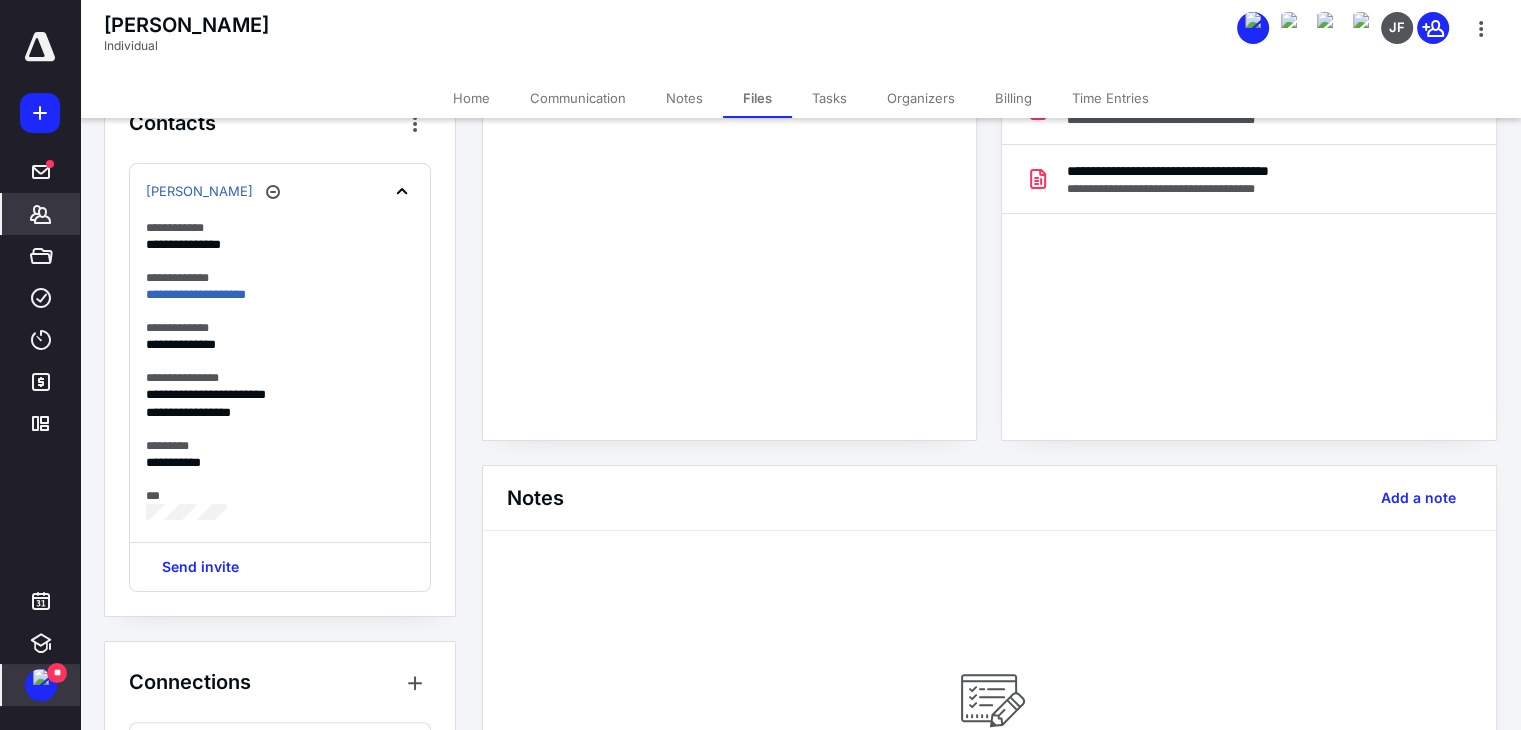 scroll, scrollTop: 18, scrollLeft: 0, axis: vertical 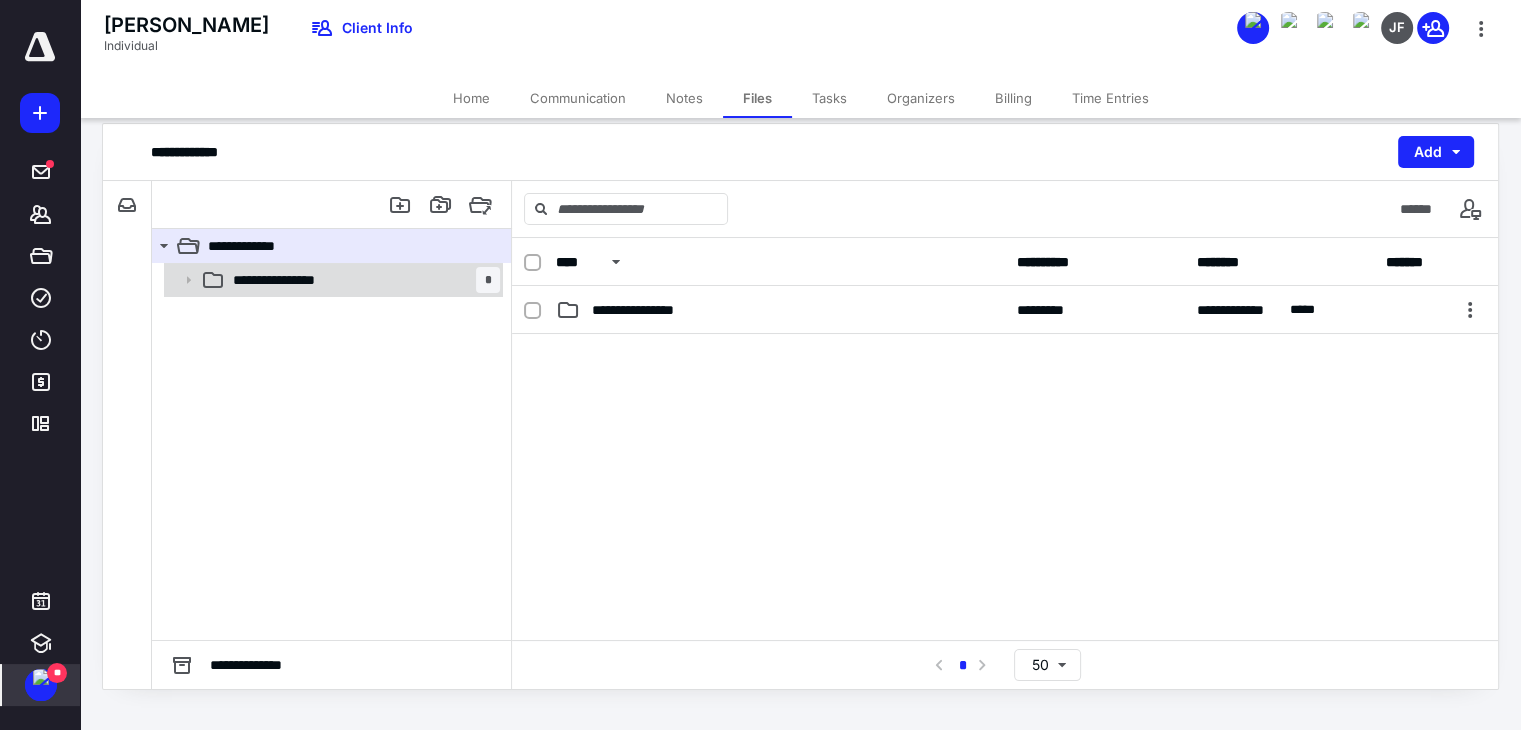 click on "**********" at bounding box center (362, 280) 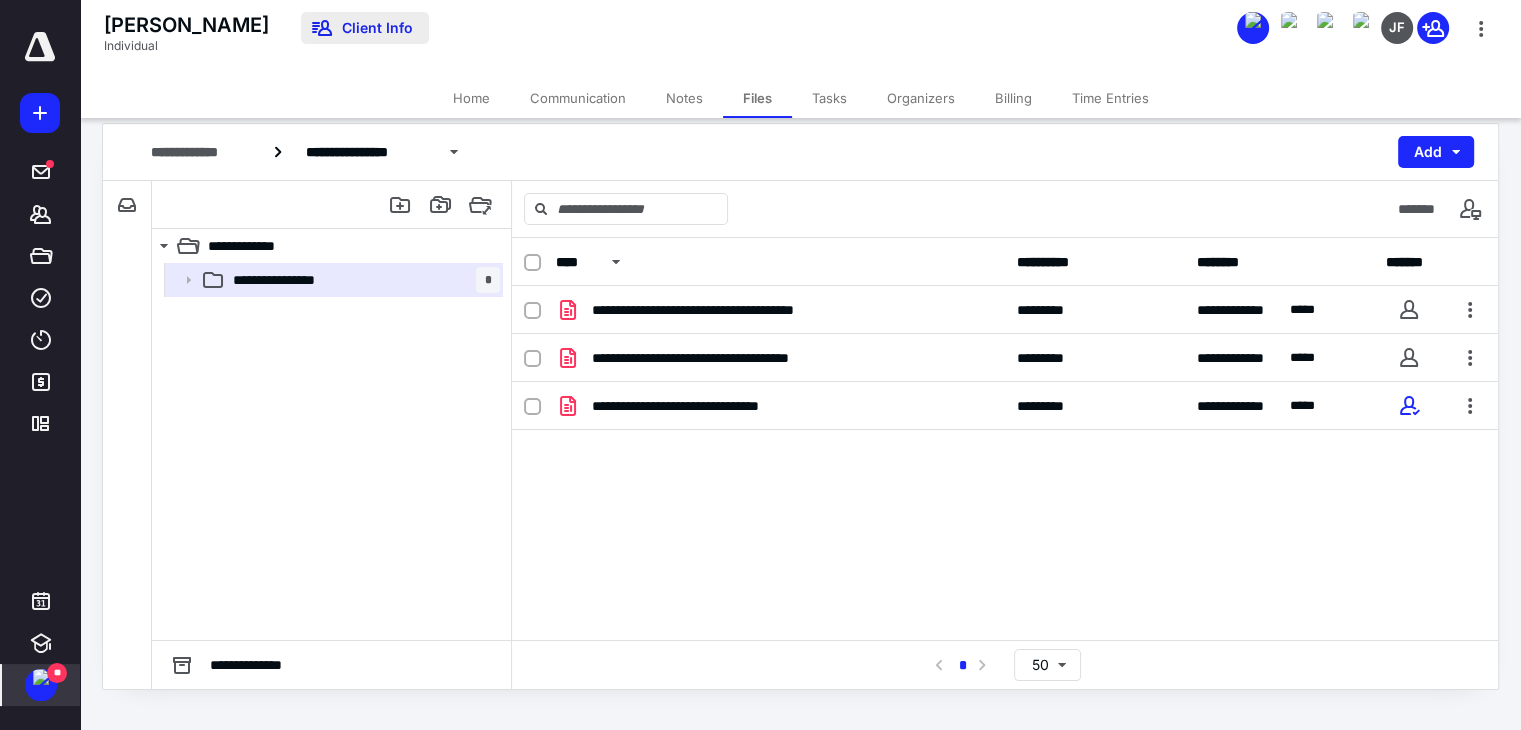 click on "Client Info" at bounding box center (365, 28) 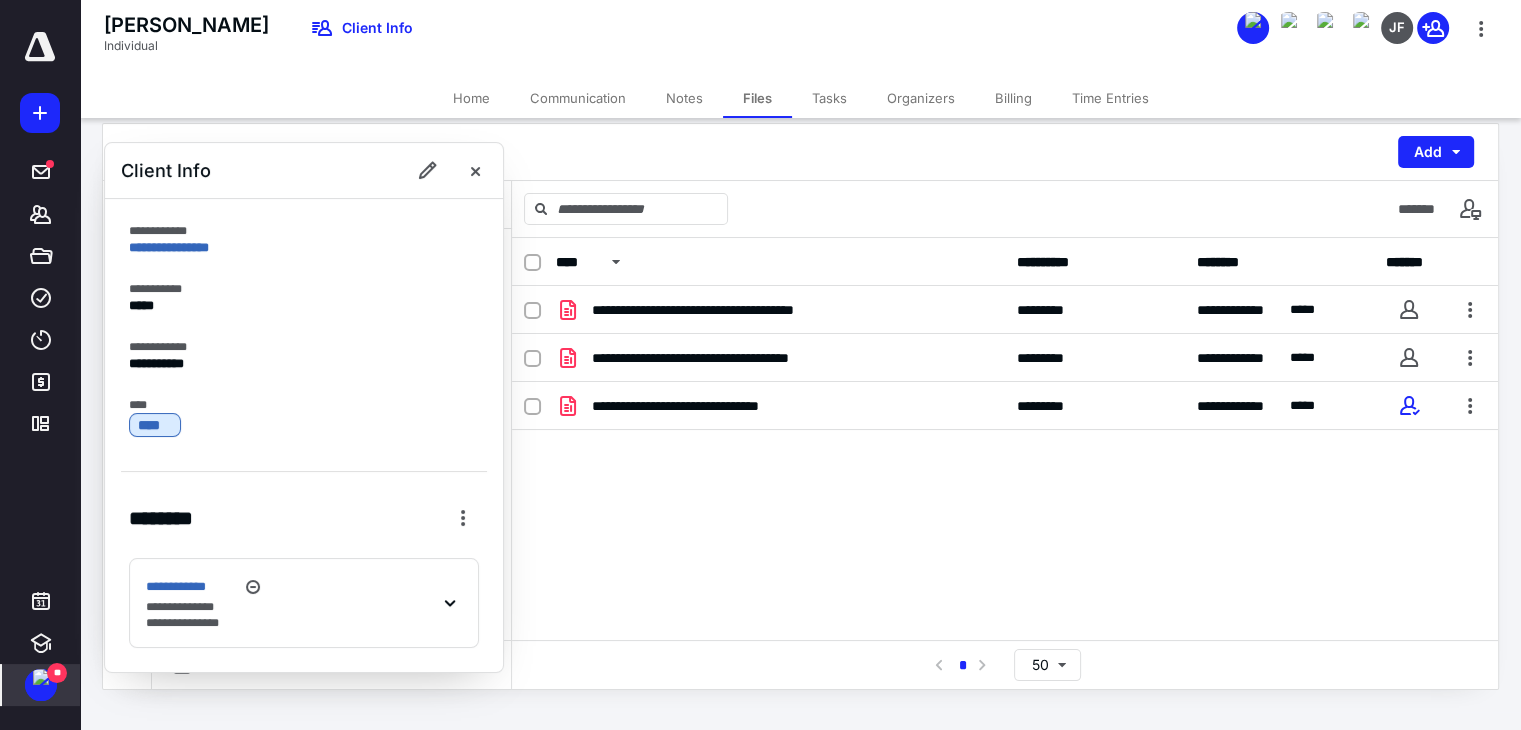 click 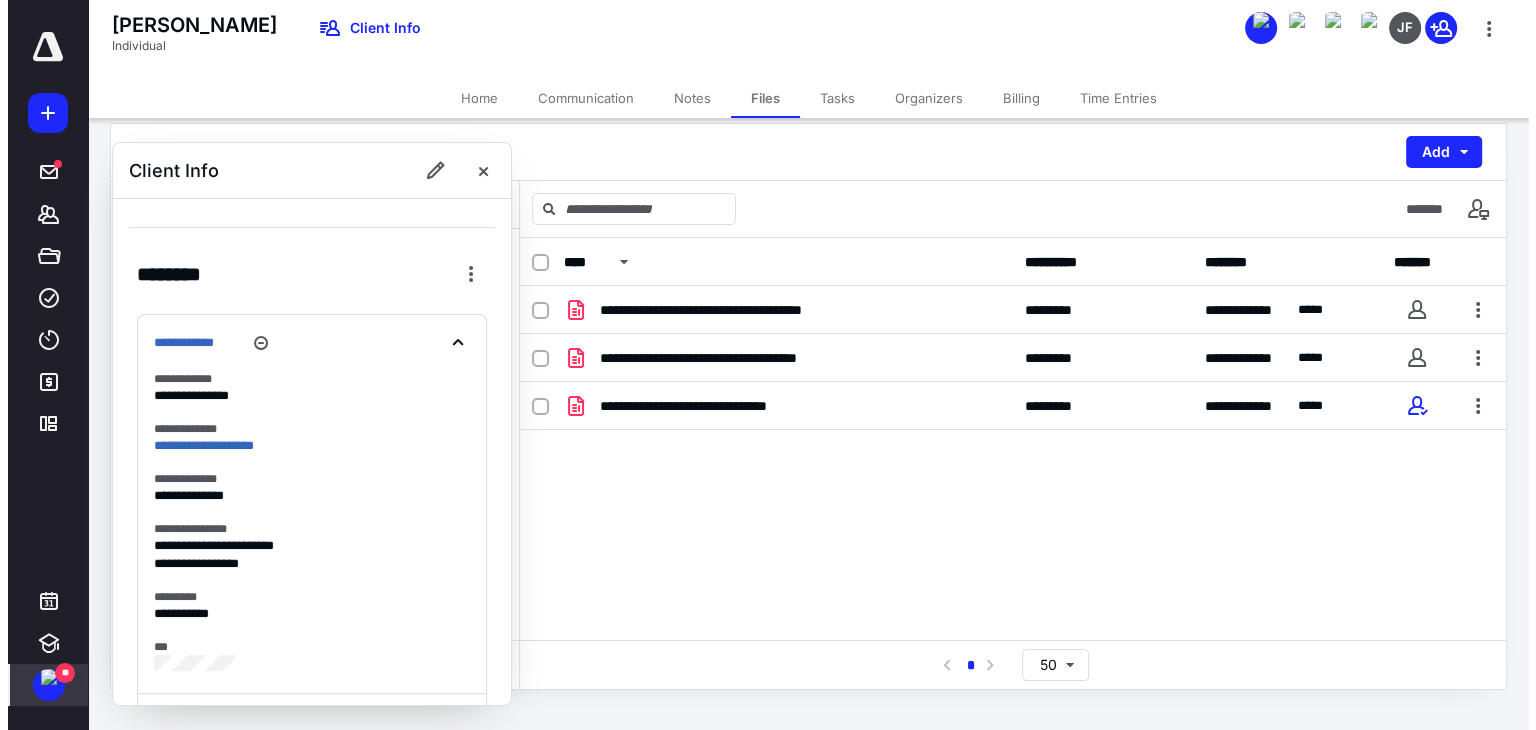 scroll, scrollTop: 300, scrollLeft: 0, axis: vertical 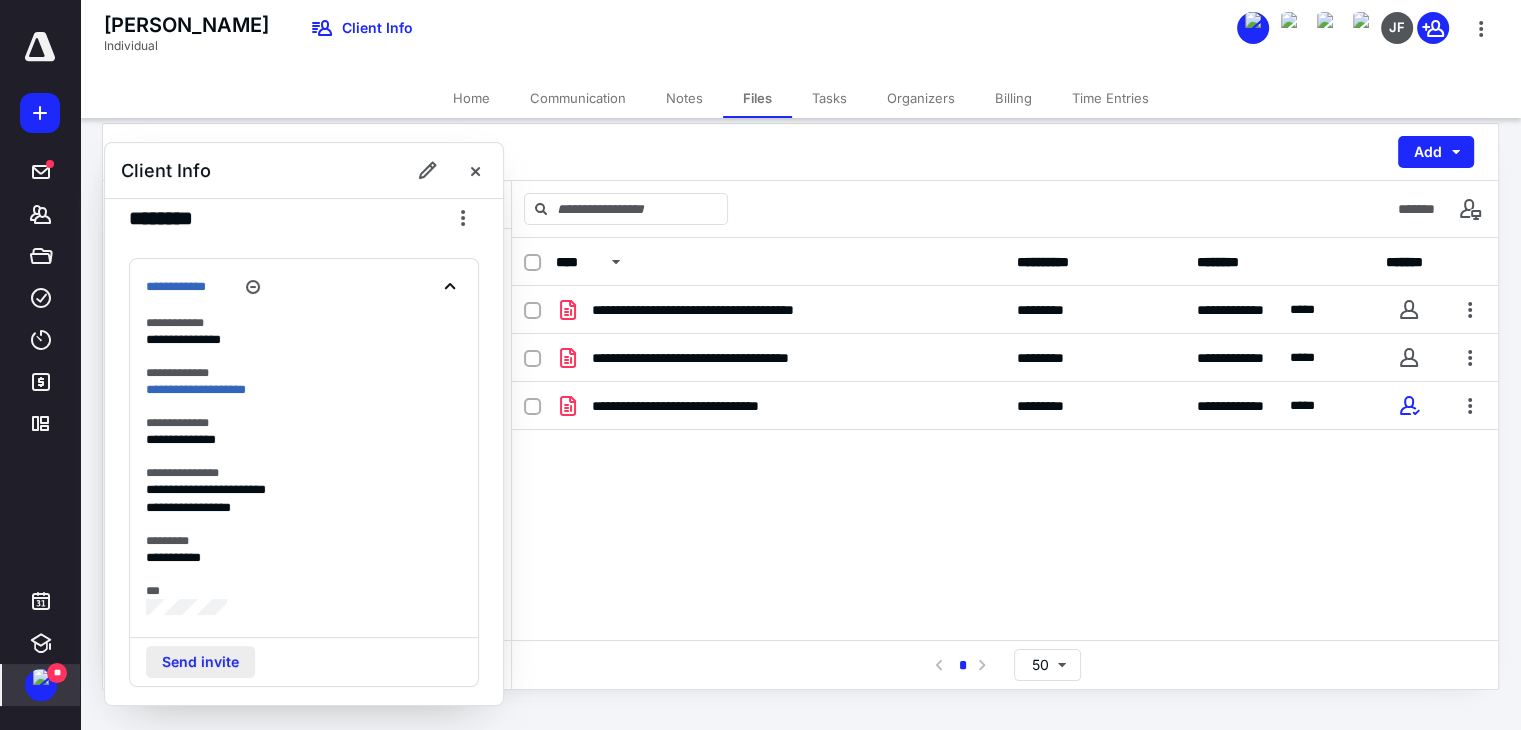 click on "Send invite" at bounding box center [200, 662] 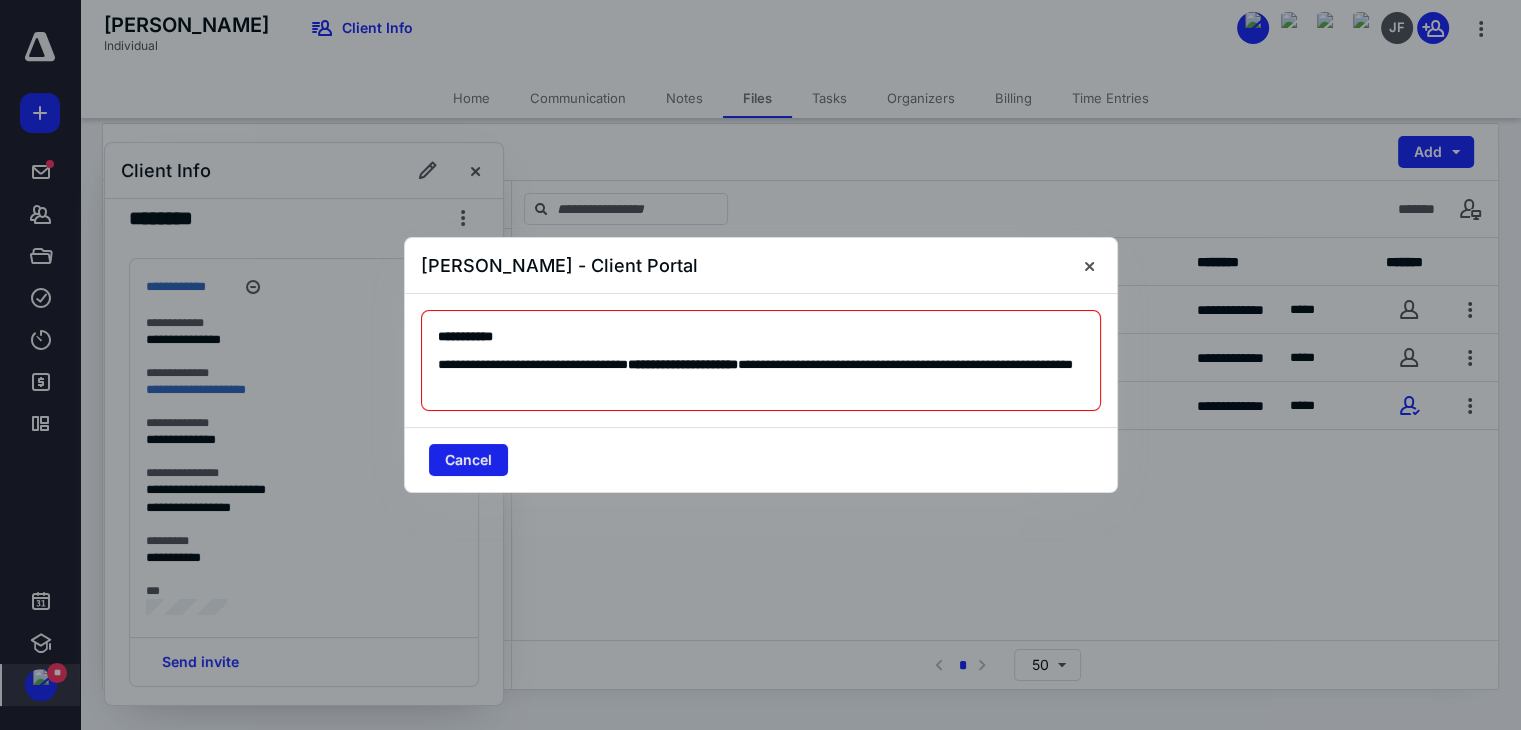 click on "Cancel" at bounding box center [468, 460] 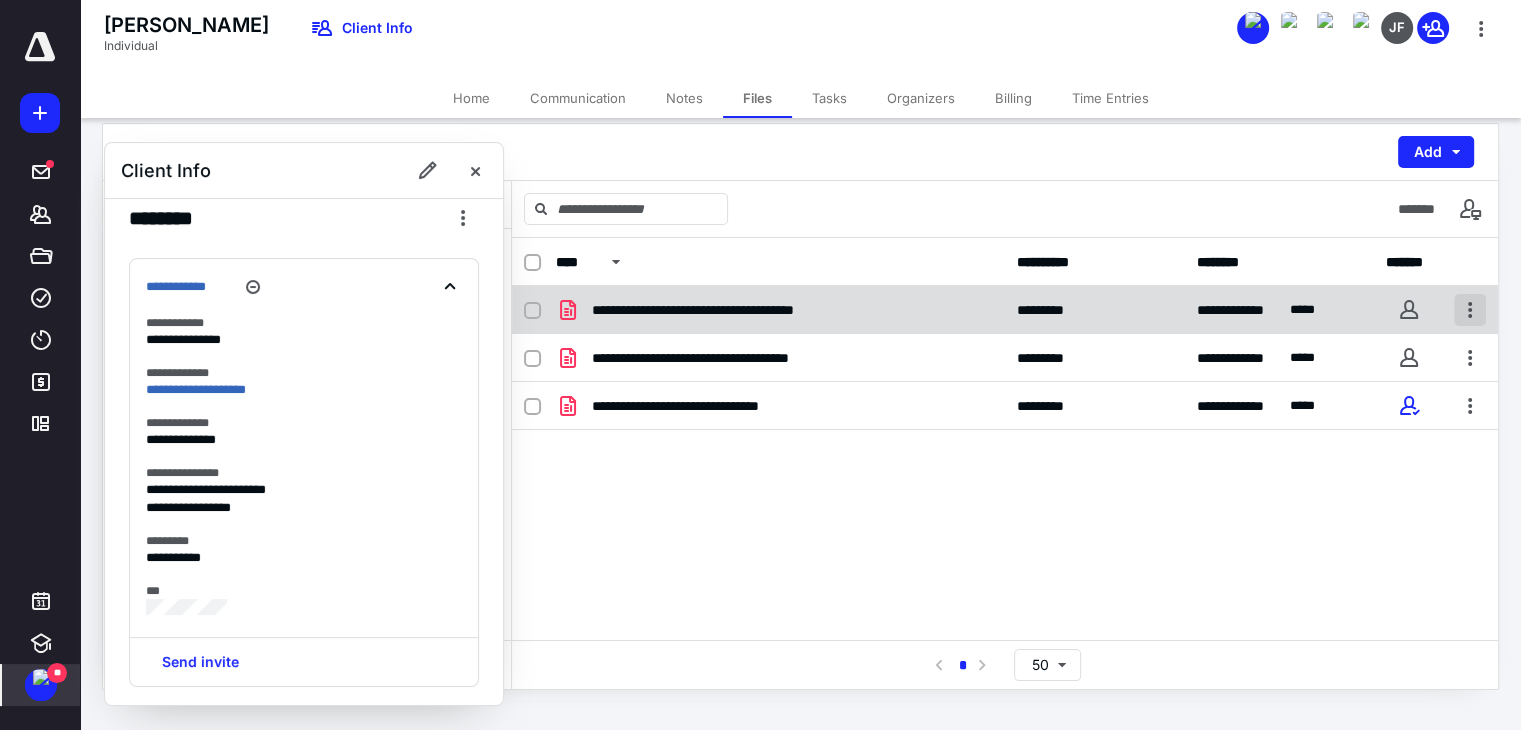 click at bounding box center [1470, 310] 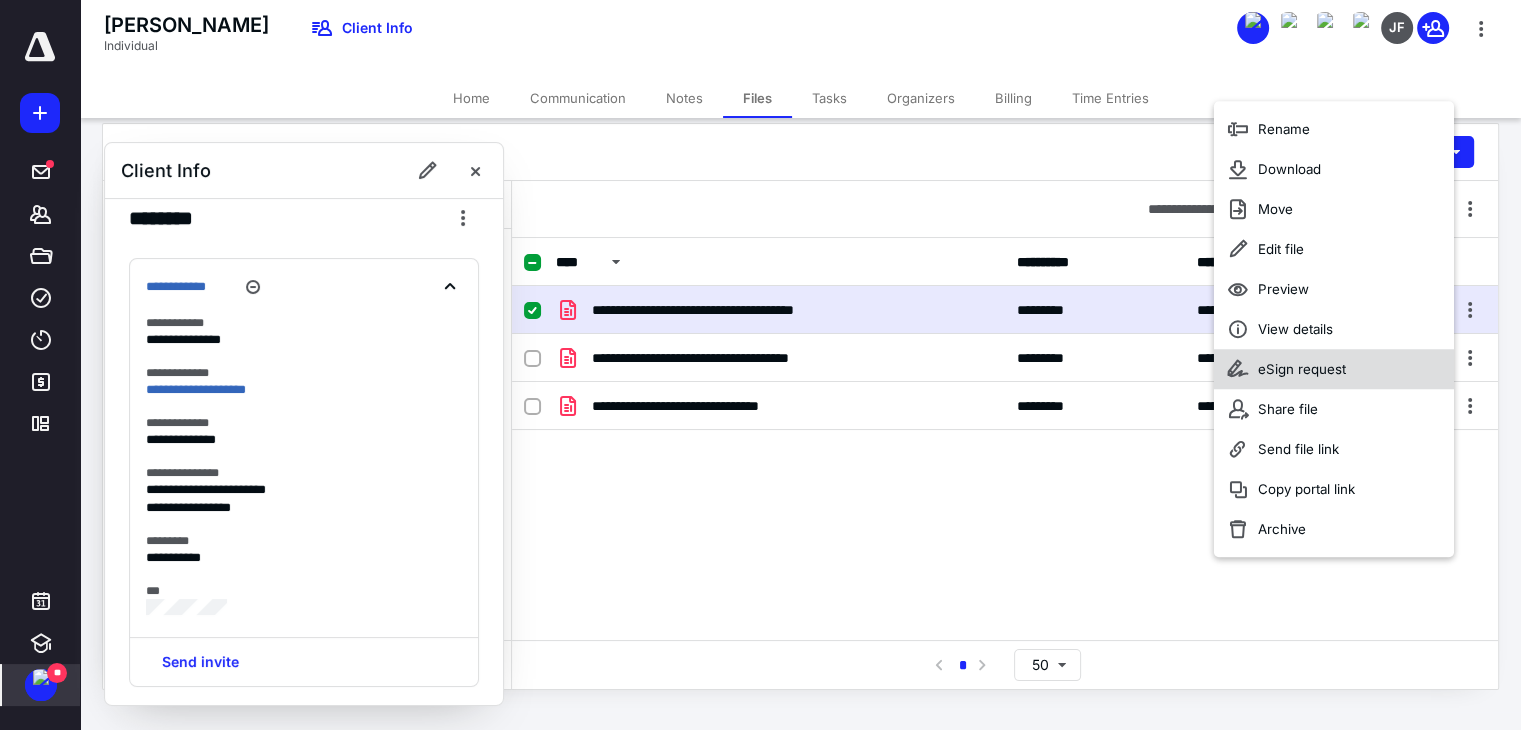 click on "eSign request" at bounding box center [1334, 369] 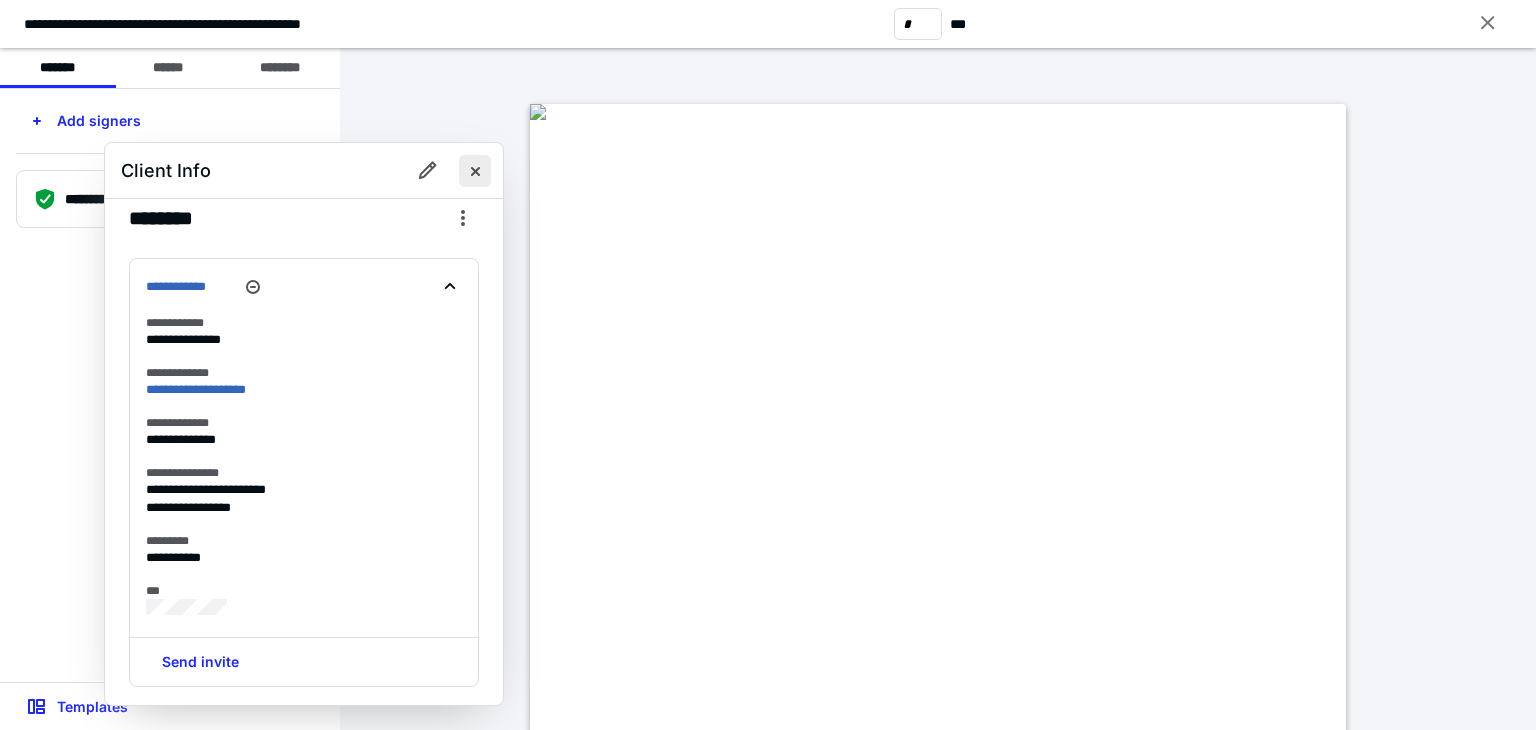 click at bounding box center [475, 171] 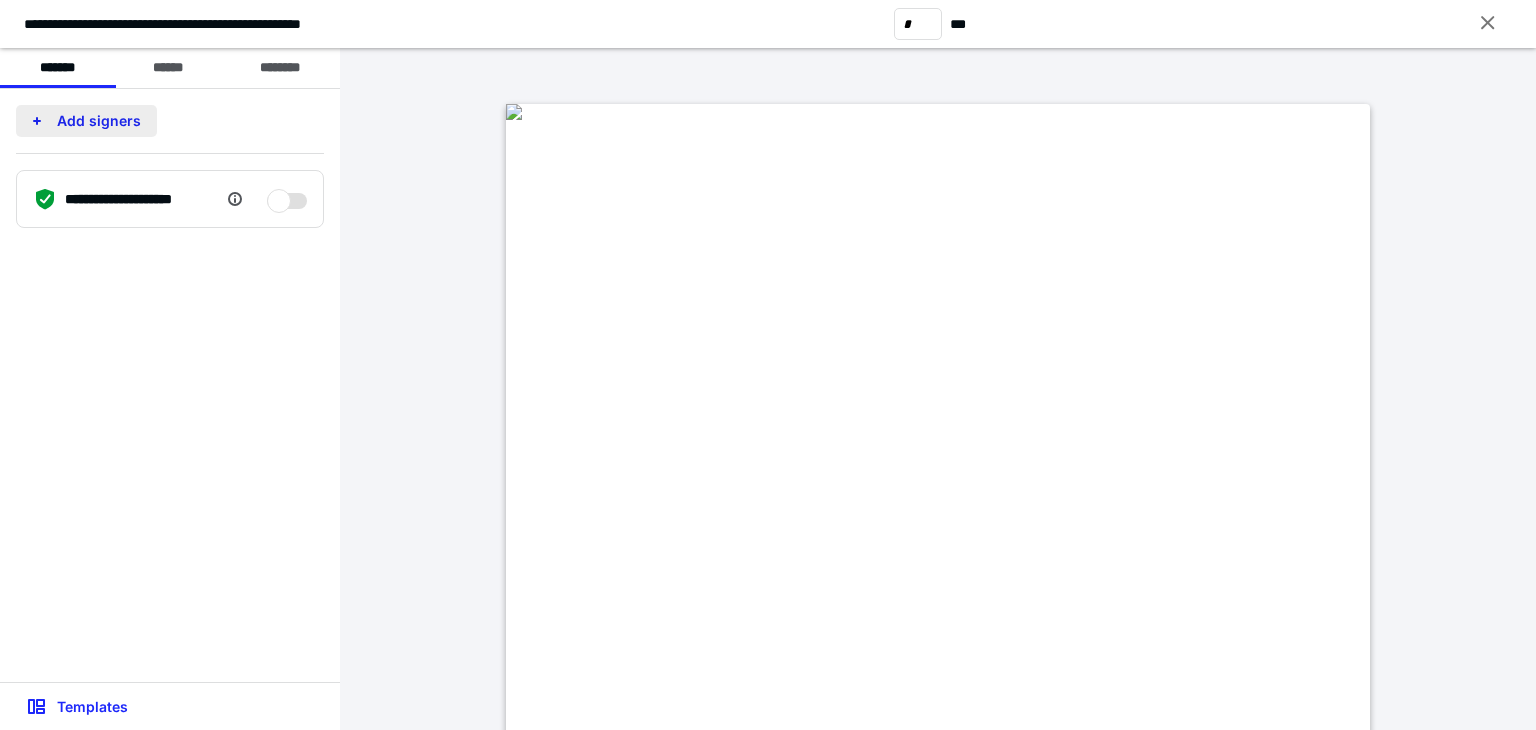 click on "Add signers" at bounding box center (86, 121) 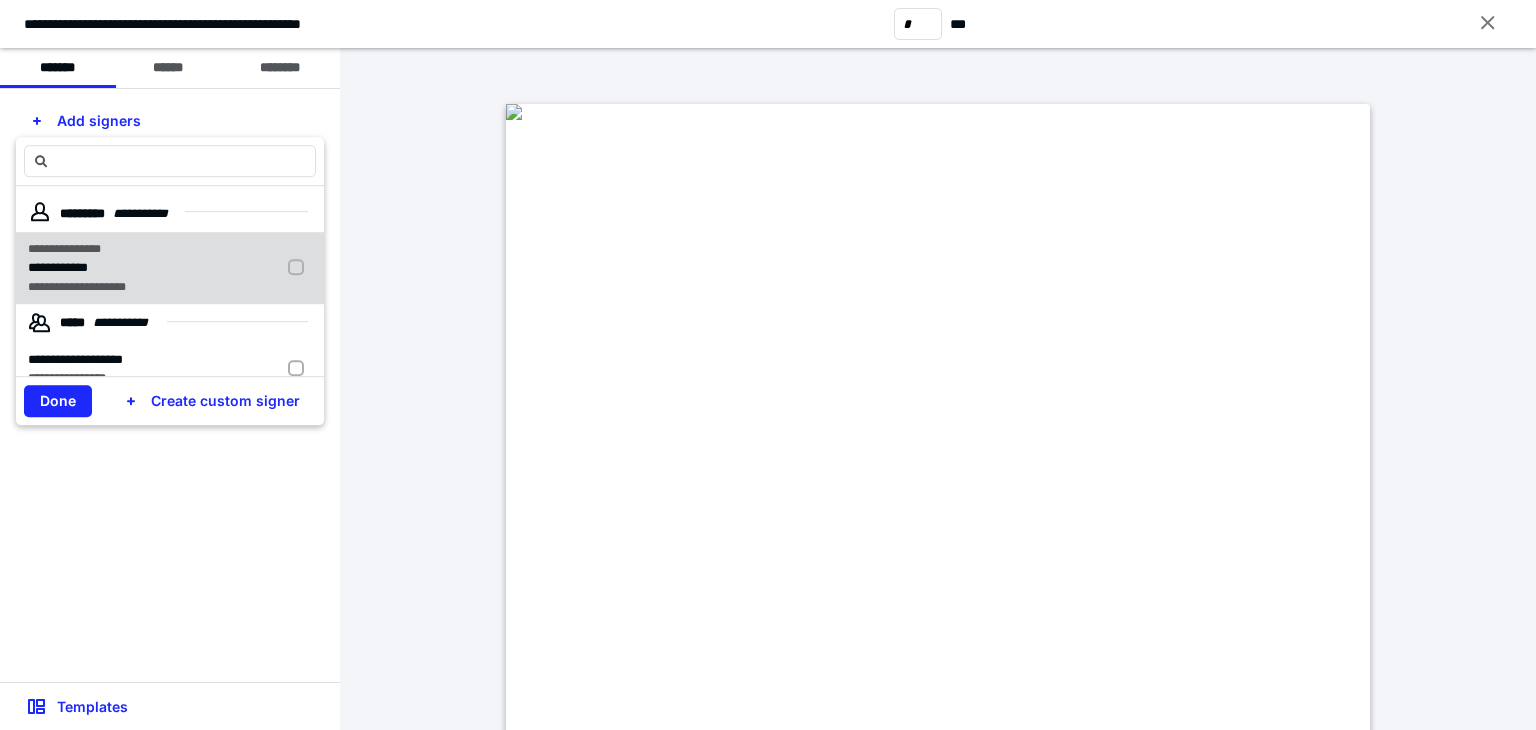 click on "**********" at bounding box center (91, 268) 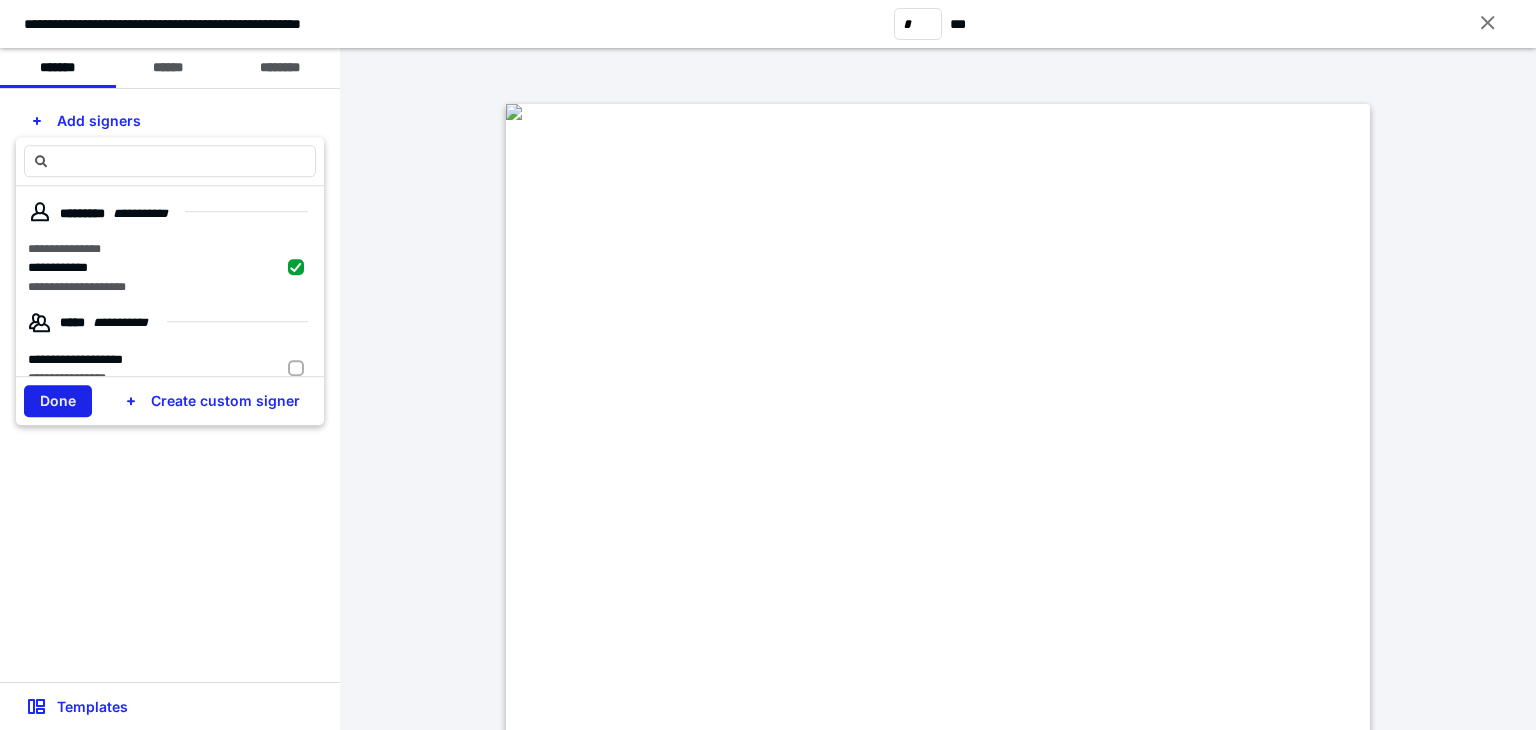 click on "Done" at bounding box center [58, 401] 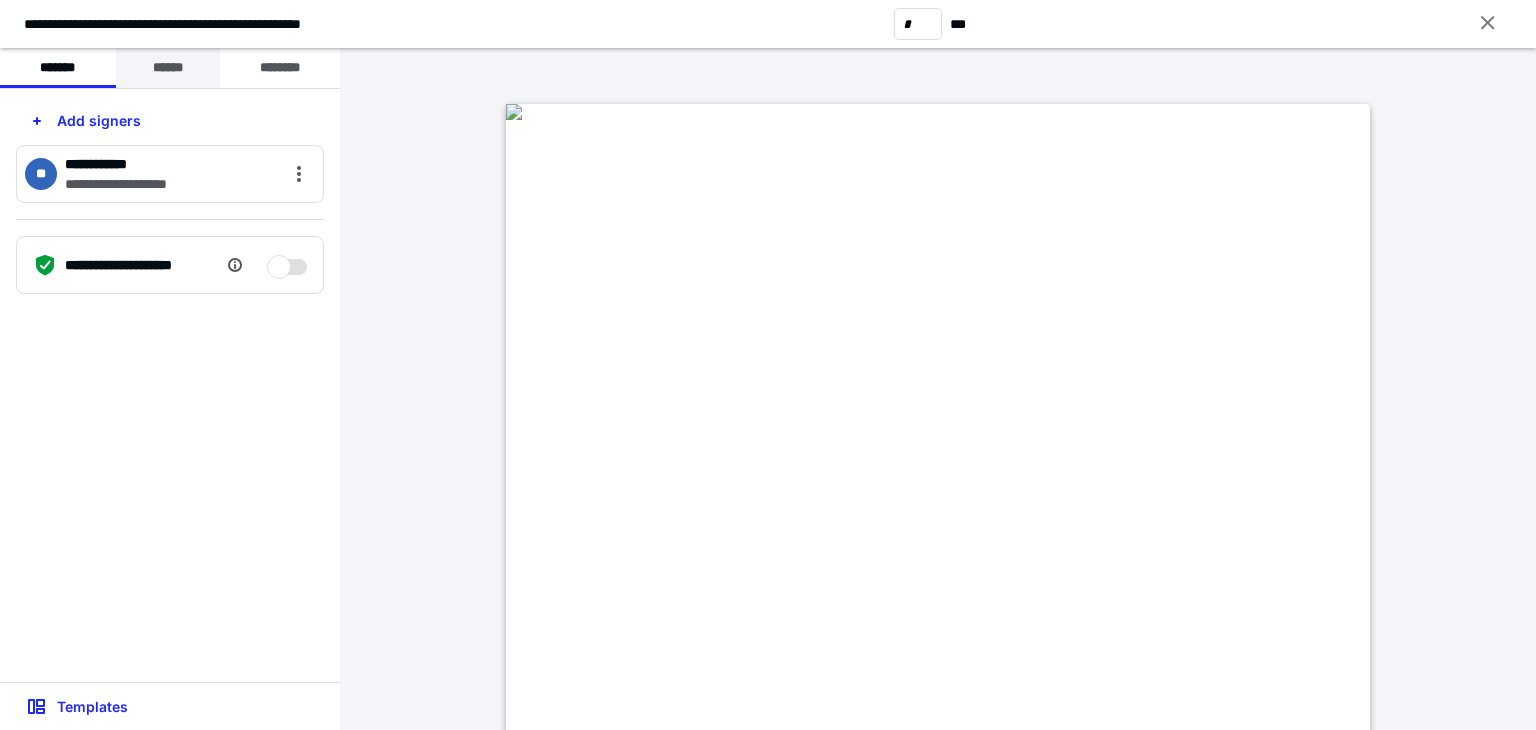 click on "******" at bounding box center [168, 68] 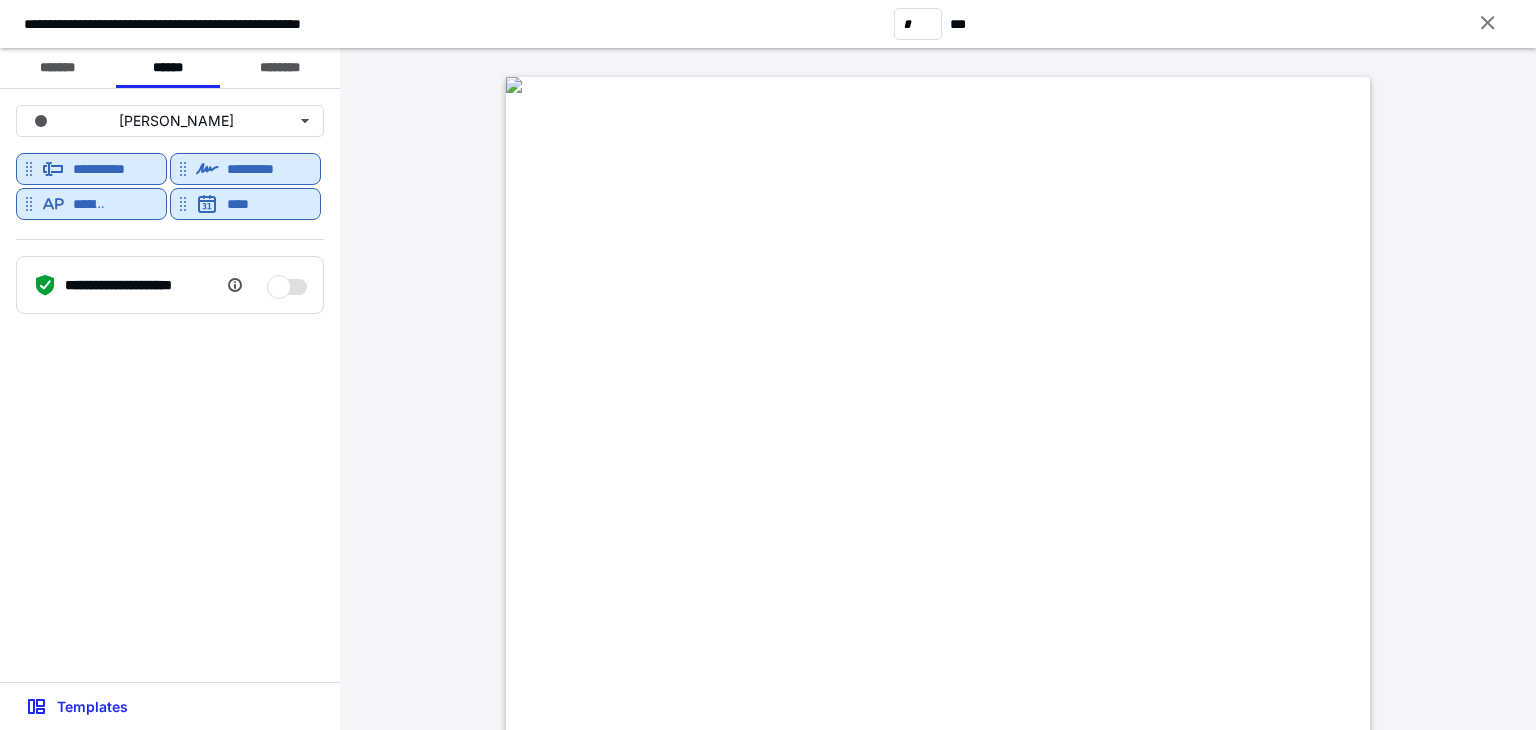scroll, scrollTop: 4700, scrollLeft: 0, axis: vertical 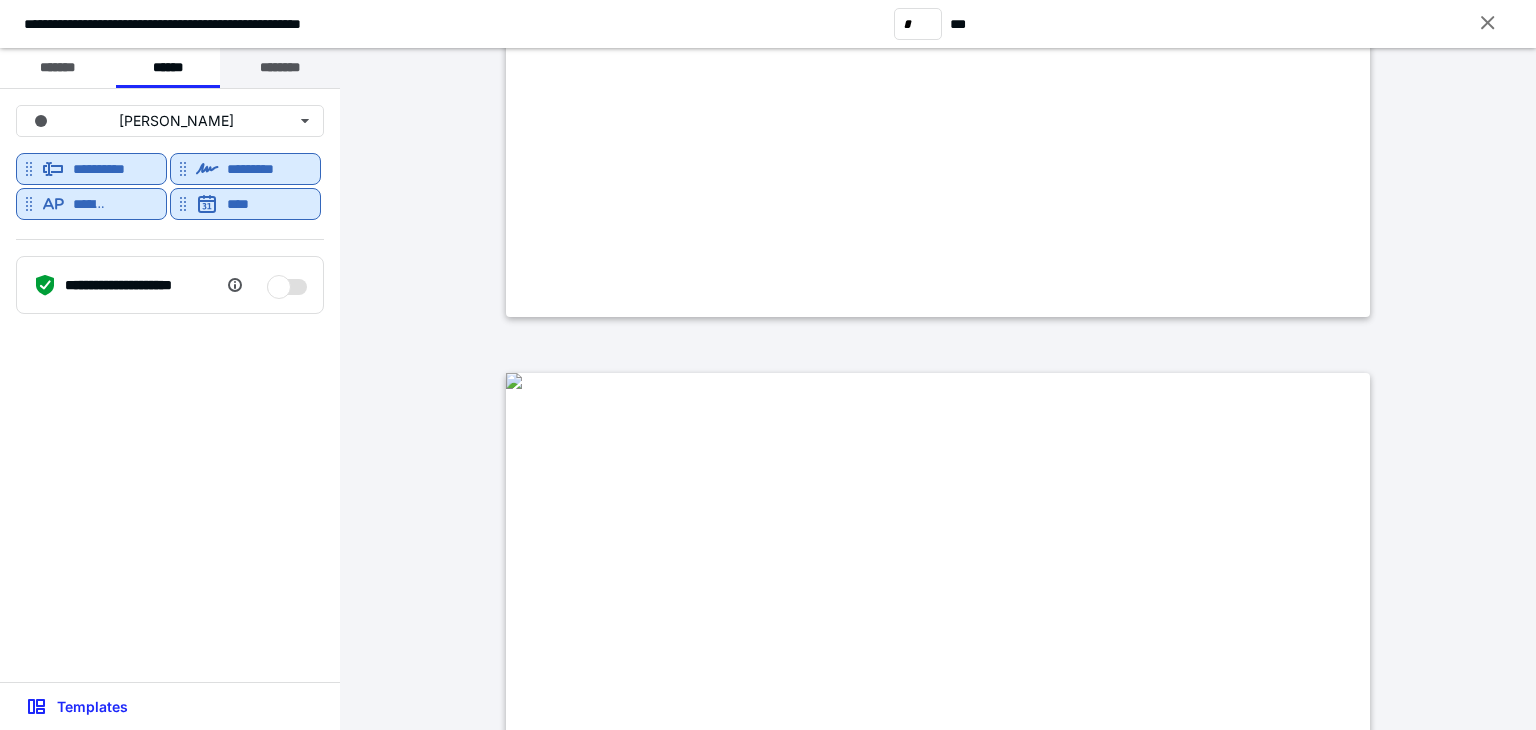 click on "********" at bounding box center [280, 68] 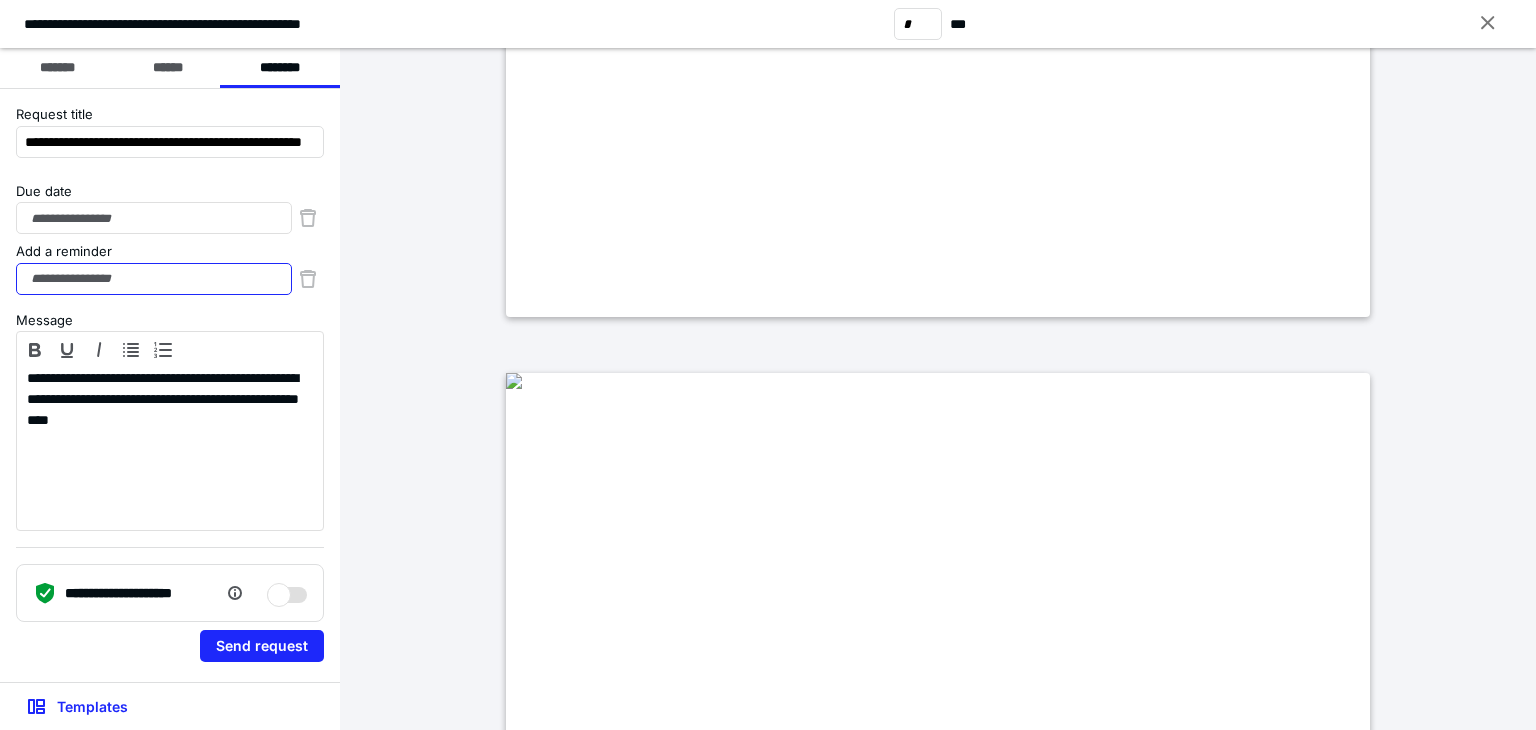 click on "Add a reminder" at bounding box center [154, 279] 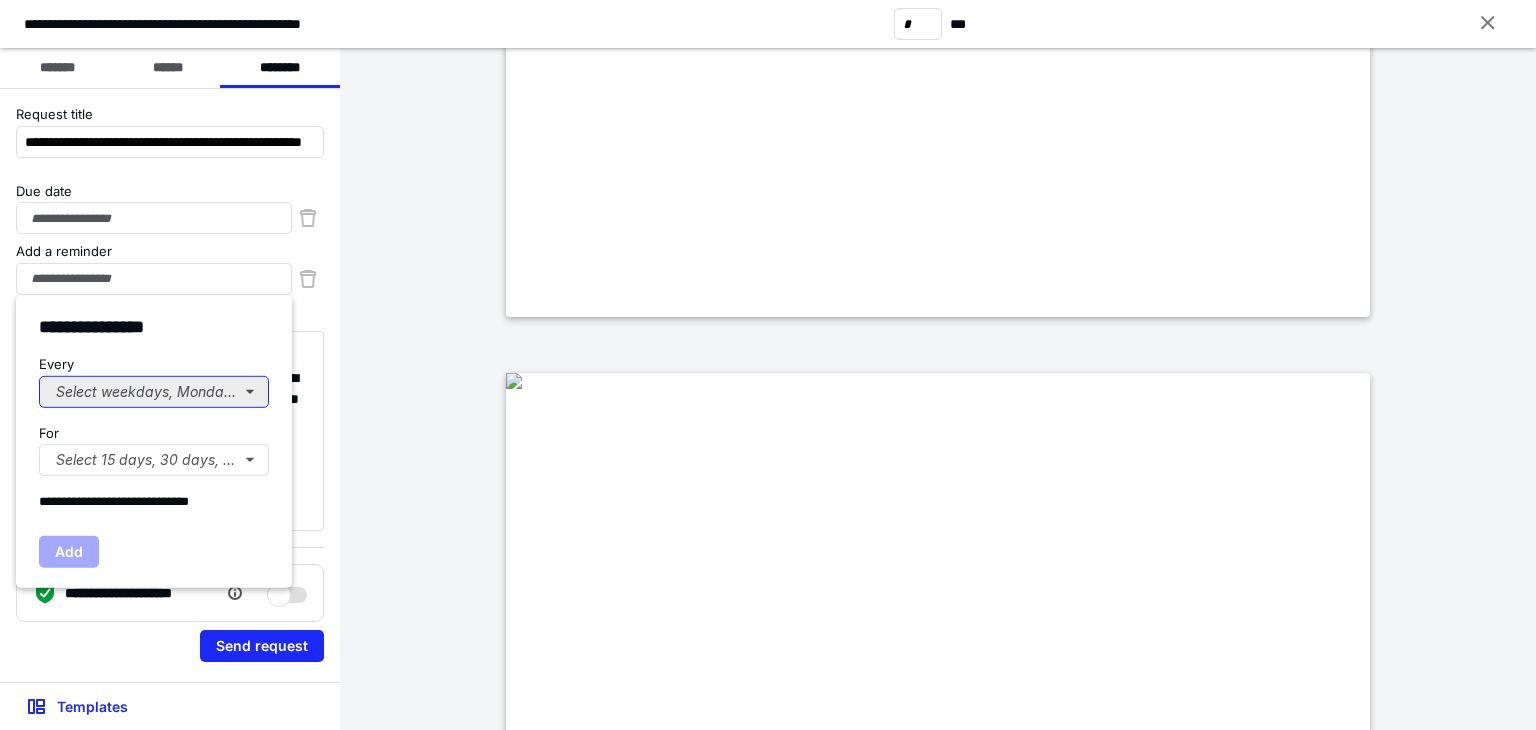 click on "Select weekdays, Mondays, or Tues..." at bounding box center [154, 391] 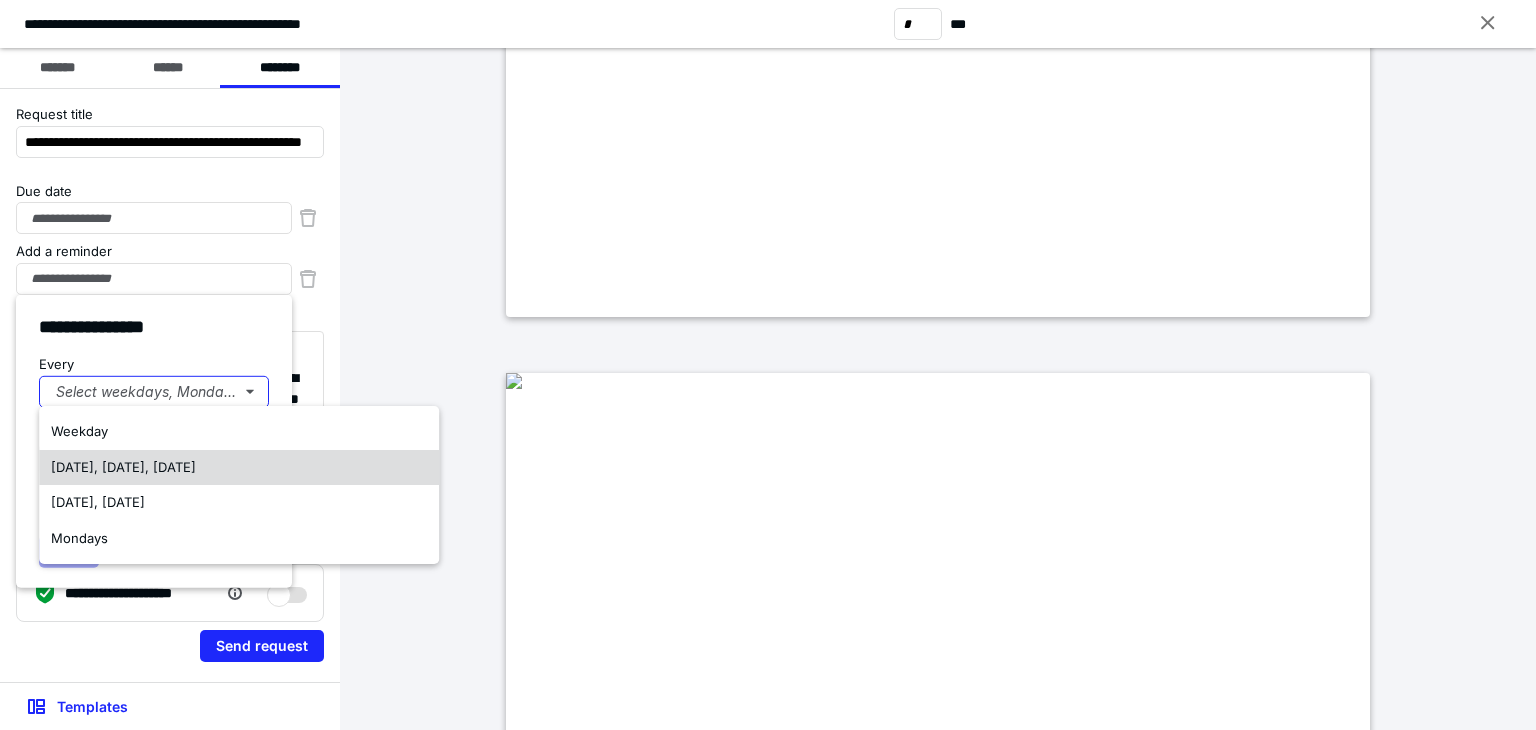click on "Monday, Wednesday, Friday" at bounding box center [123, 467] 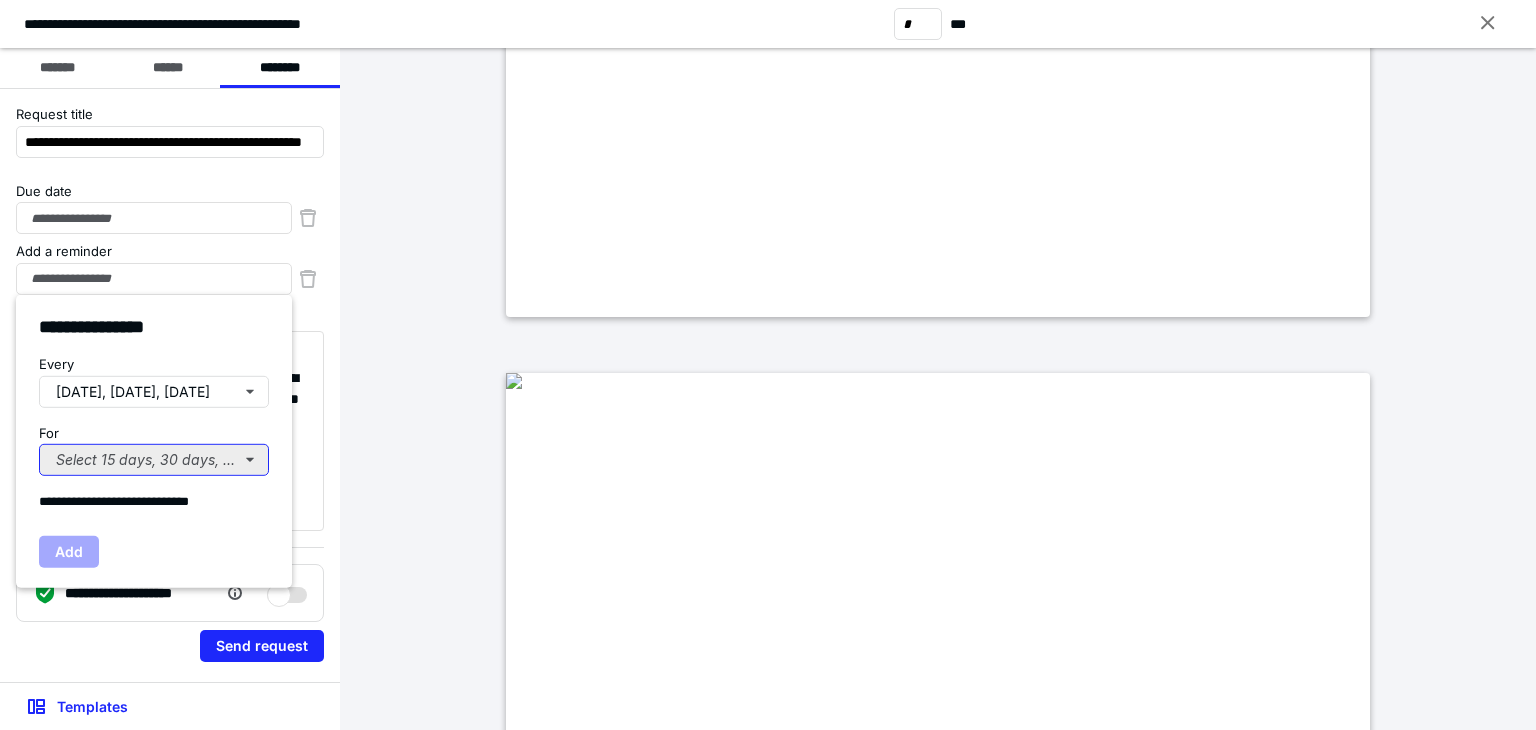 click on "Select 15 days, 30 days, or 45 days..." at bounding box center [154, 460] 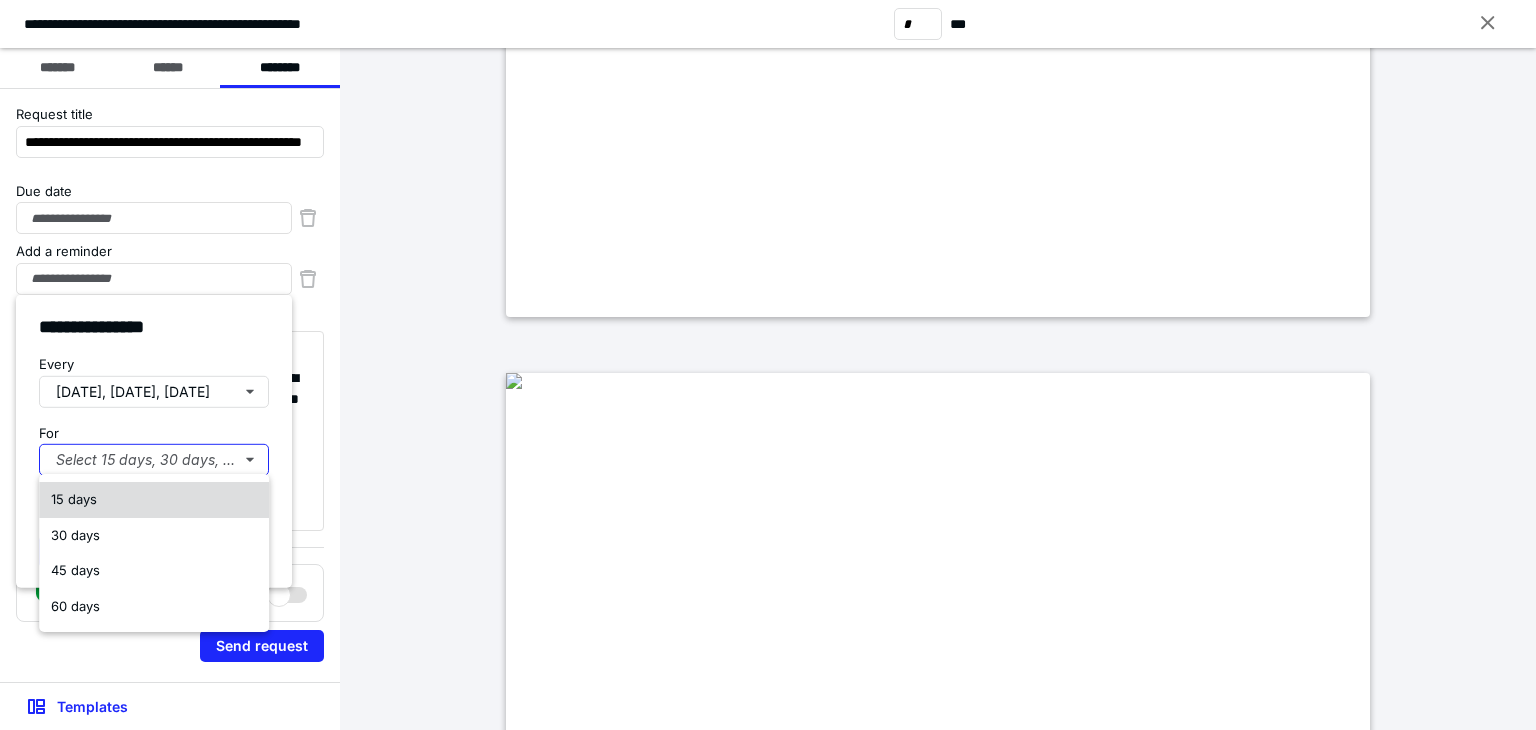 click on "15 days" at bounding box center (154, 500) 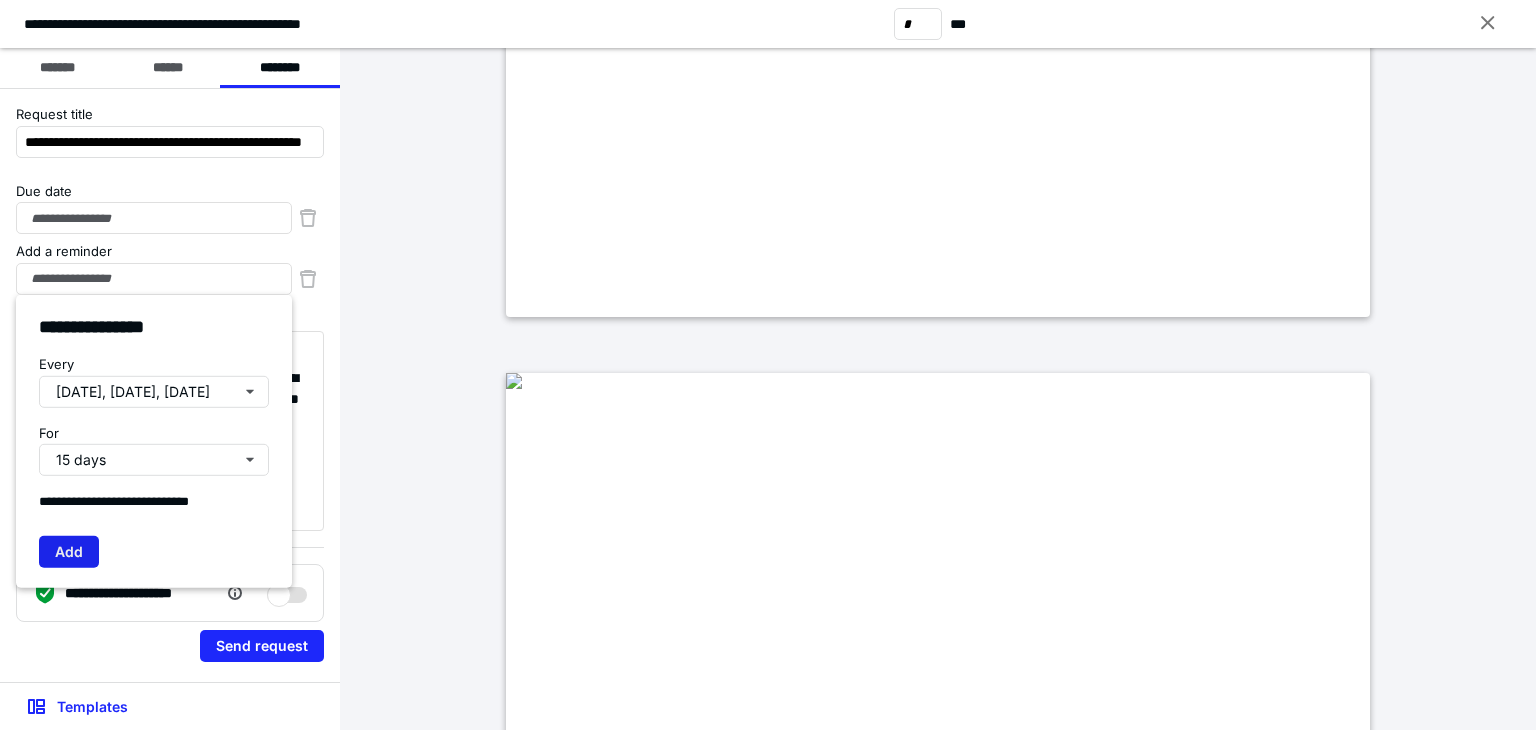 click on "Add" at bounding box center [69, 551] 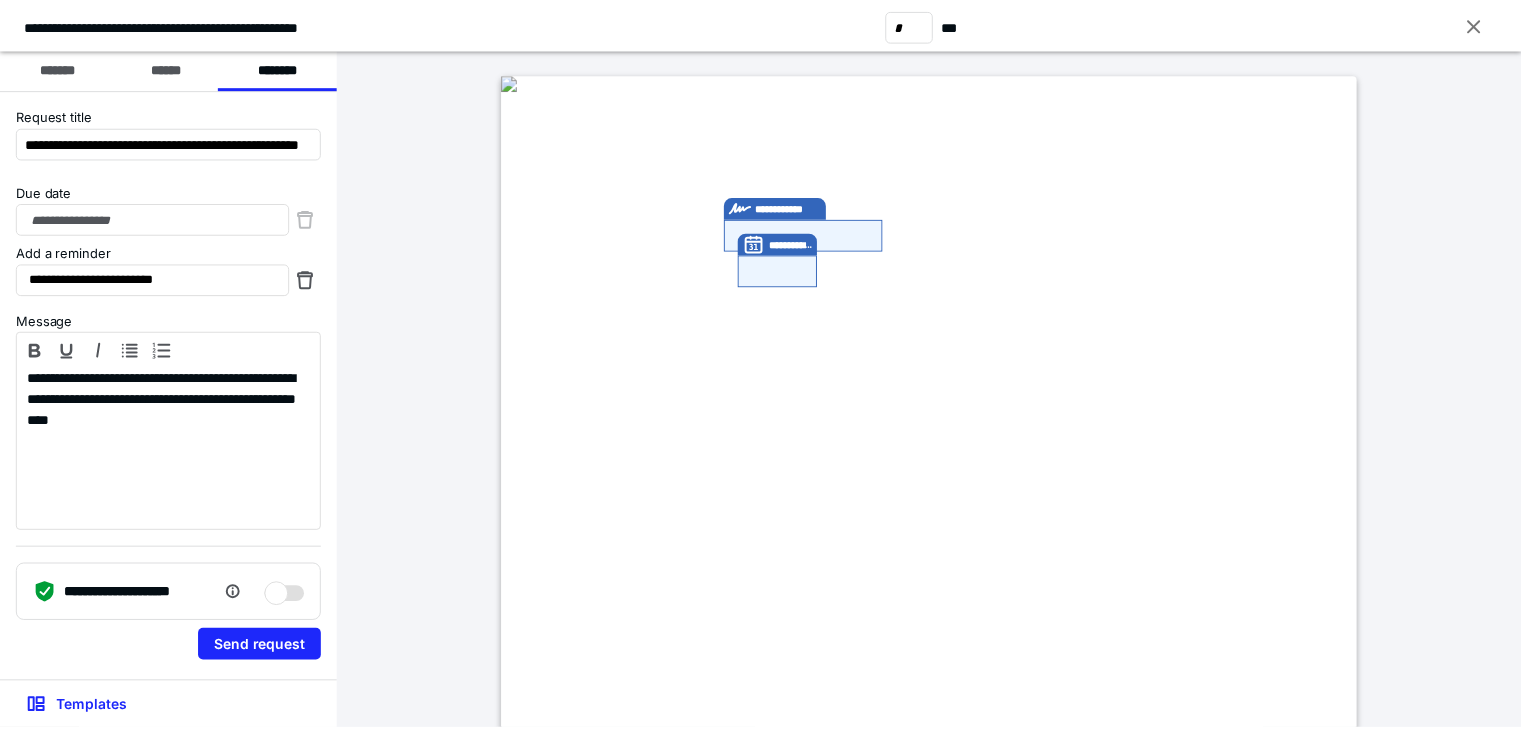 scroll, scrollTop: 4616, scrollLeft: 0, axis: vertical 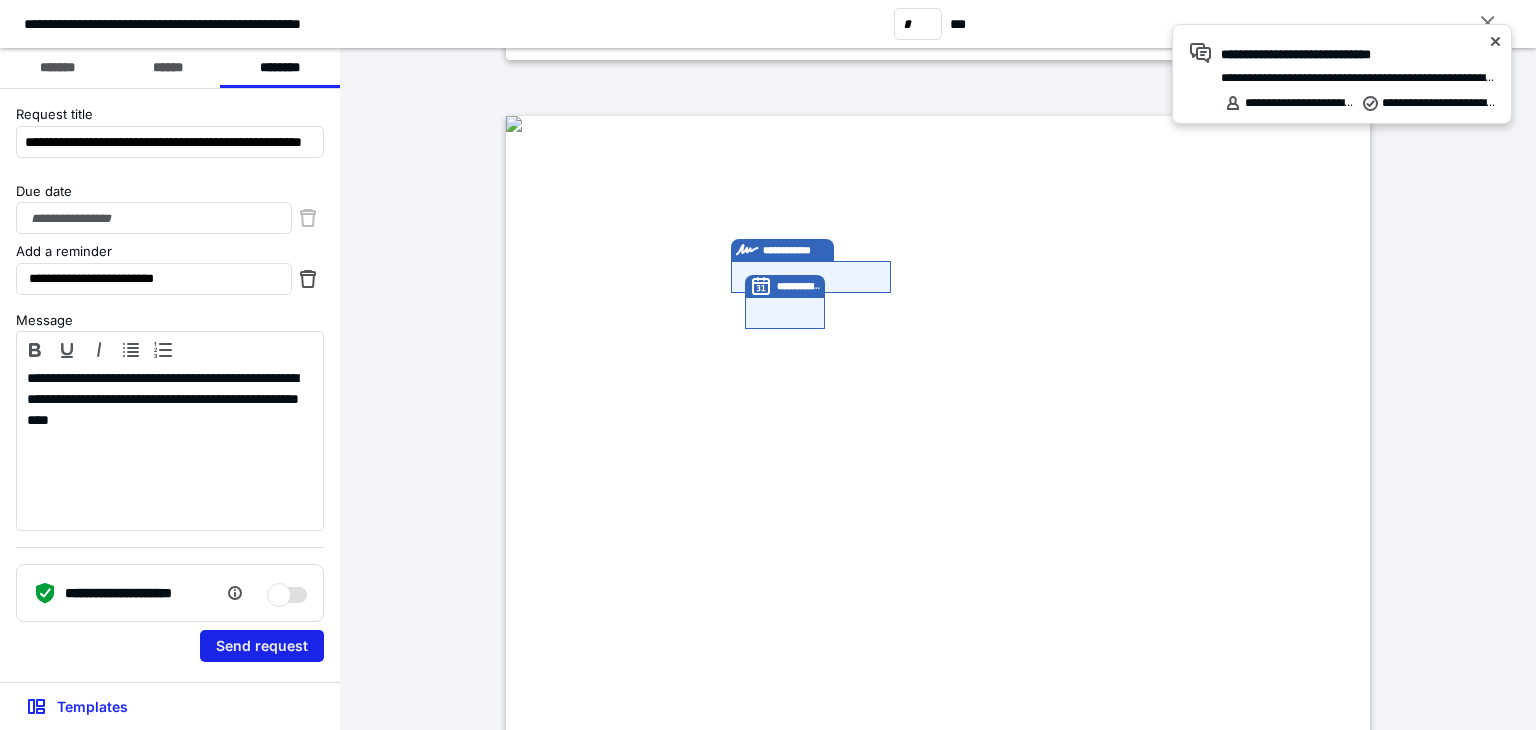 click on "Send request" at bounding box center (262, 646) 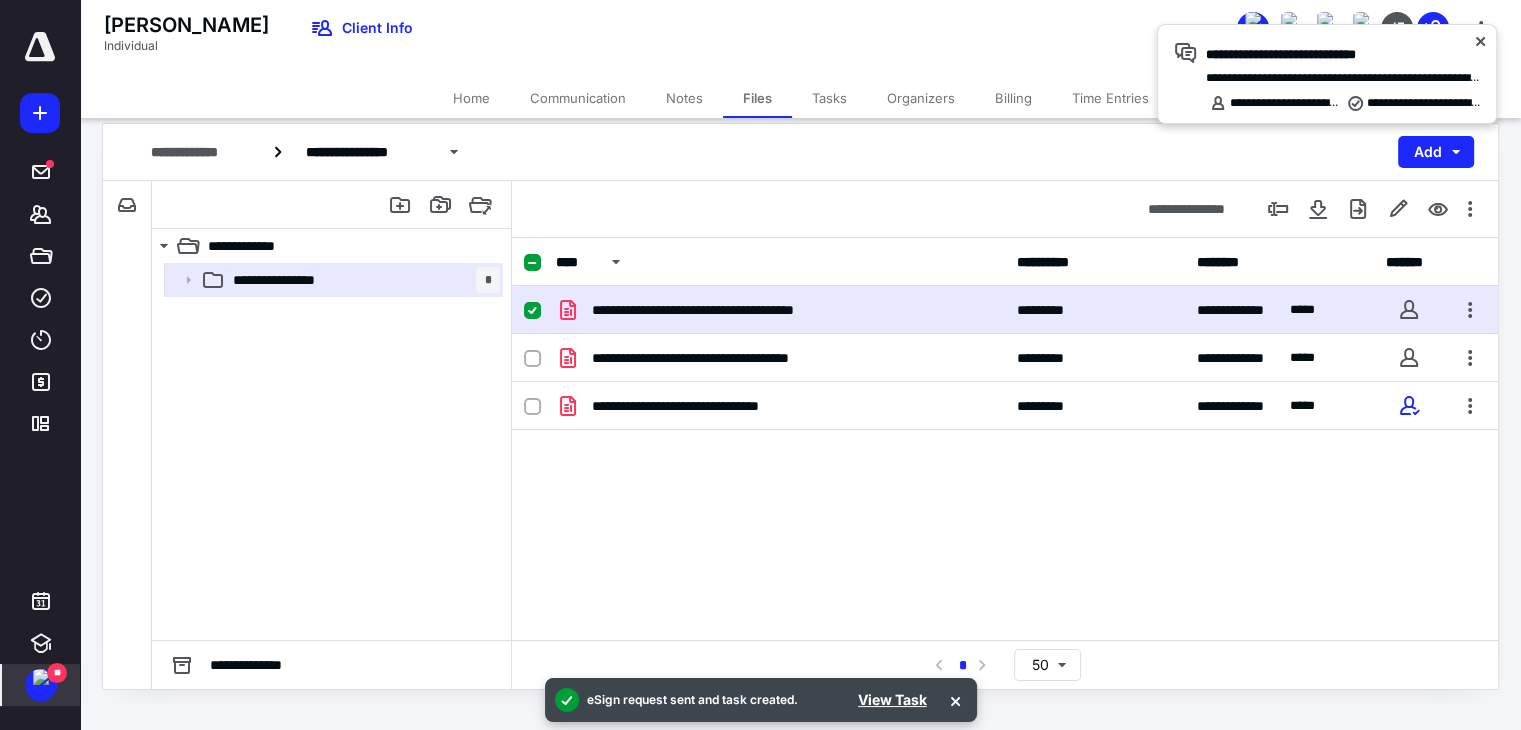 click on "Billing" at bounding box center (1013, 98) 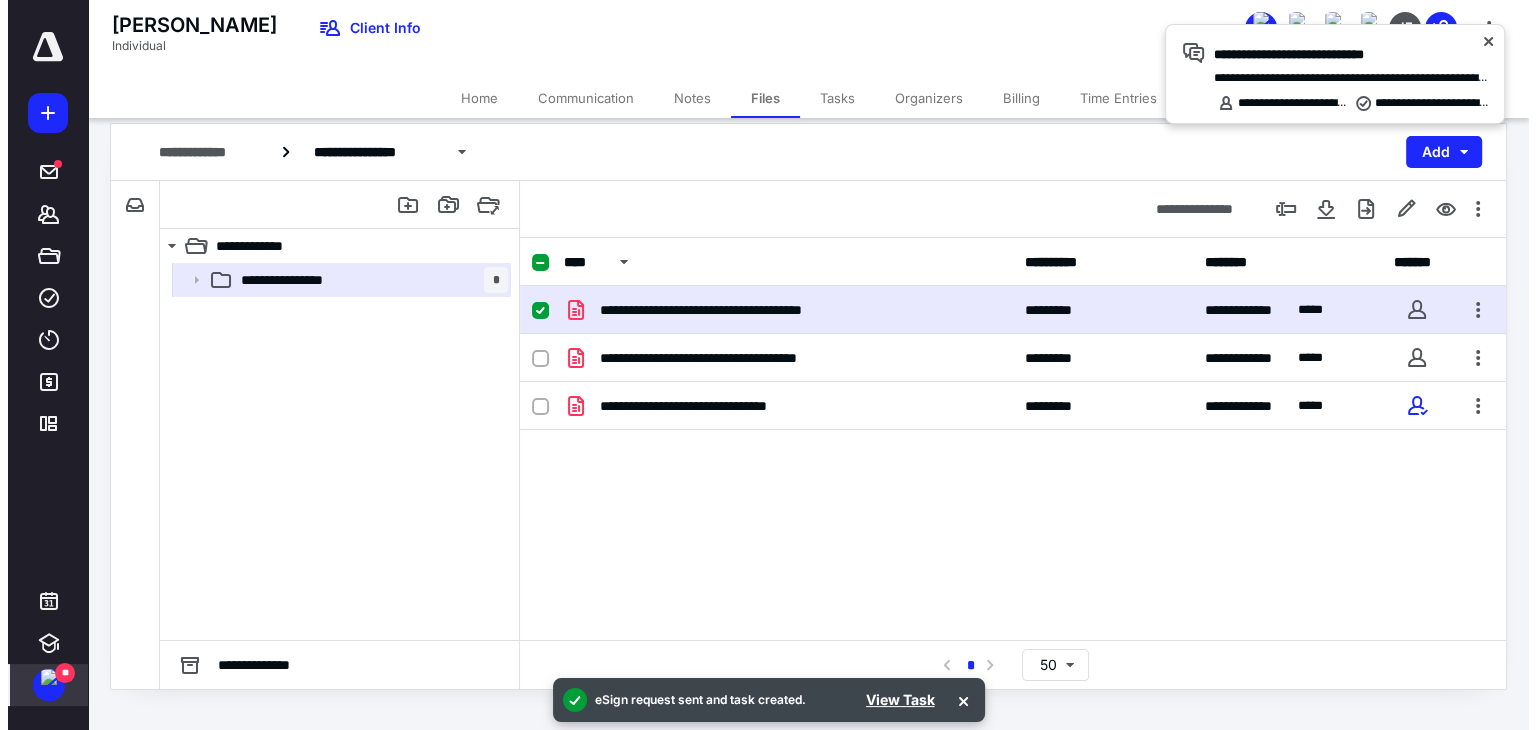 scroll, scrollTop: 0, scrollLeft: 0, axis: both 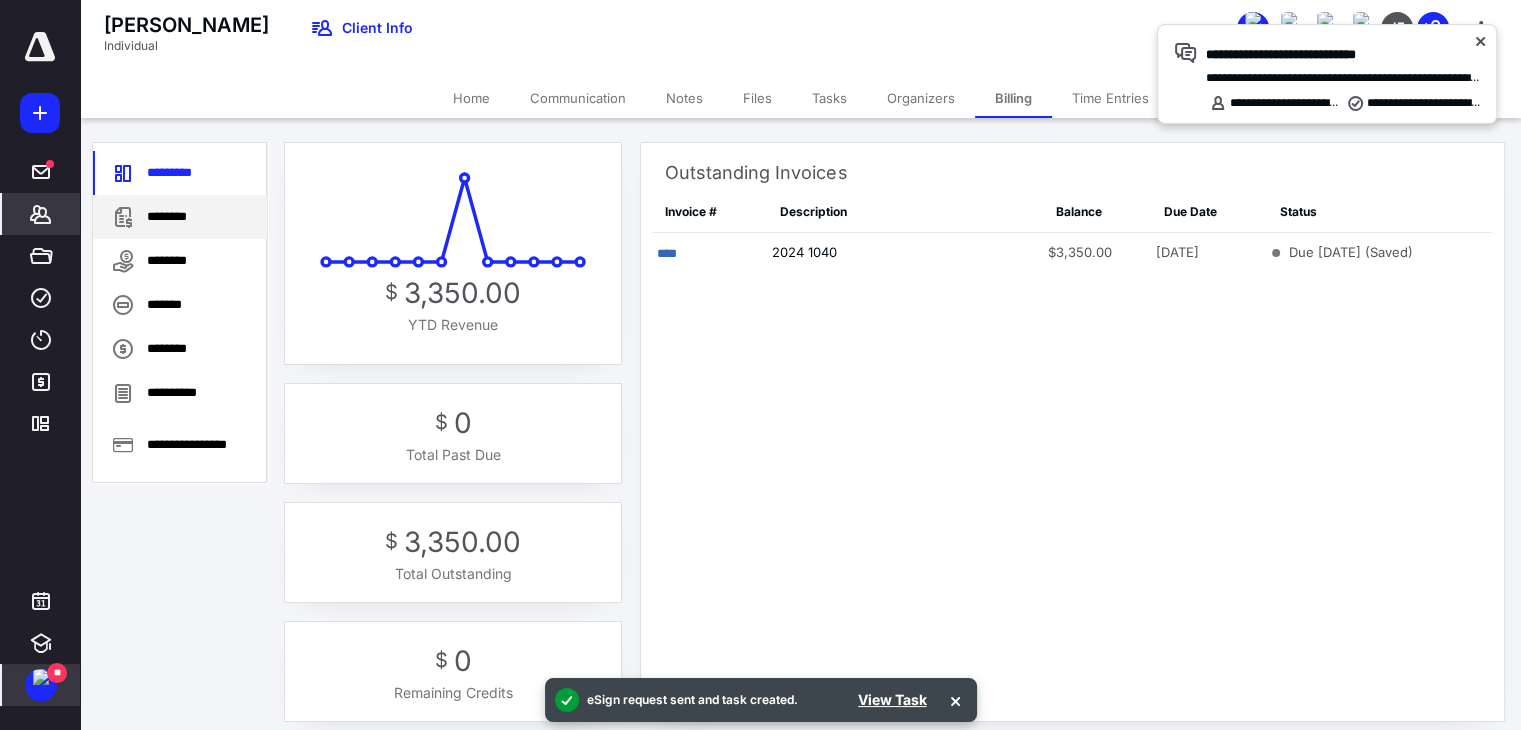 click on "********" at bounding box center [180, 217] 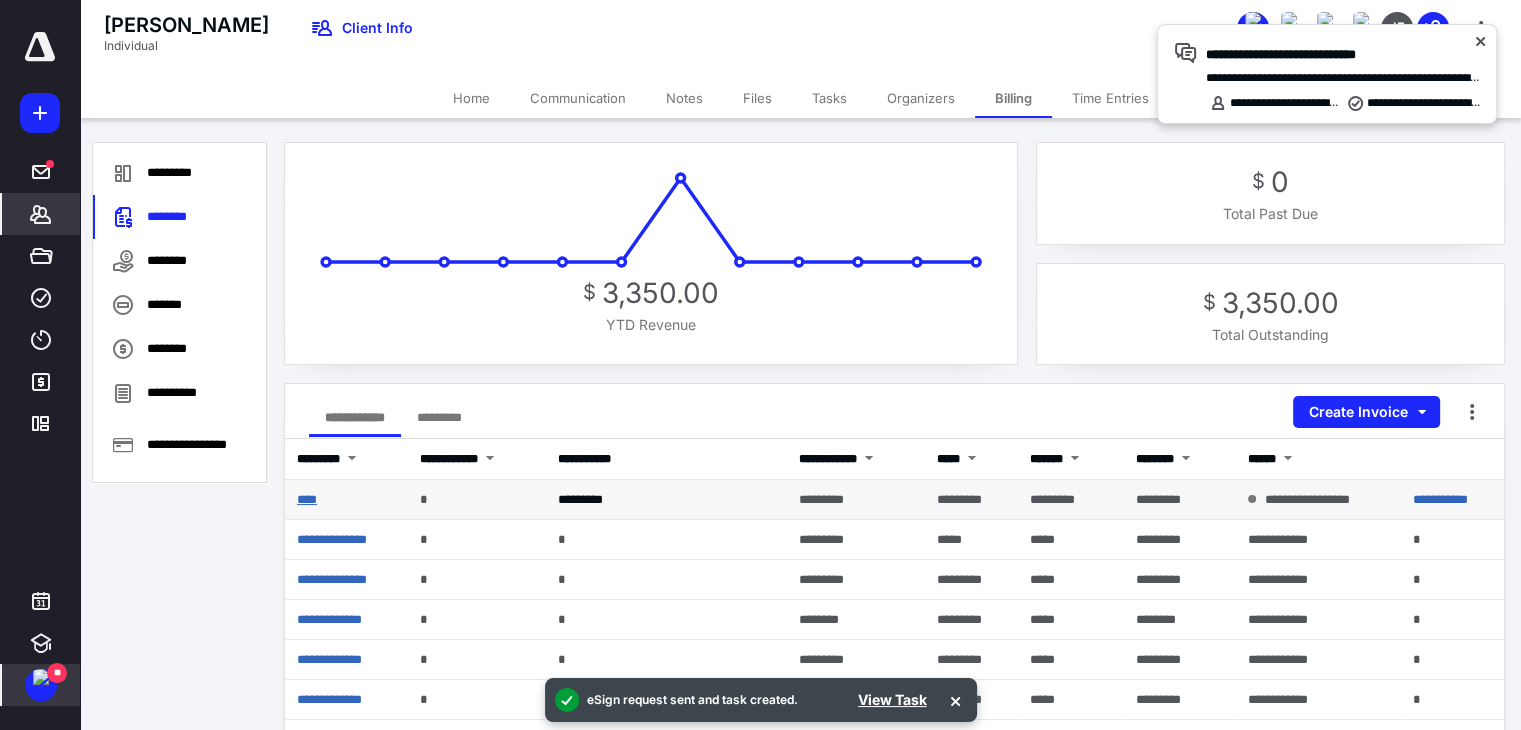 click on "****" at bounding box center [307, 499] 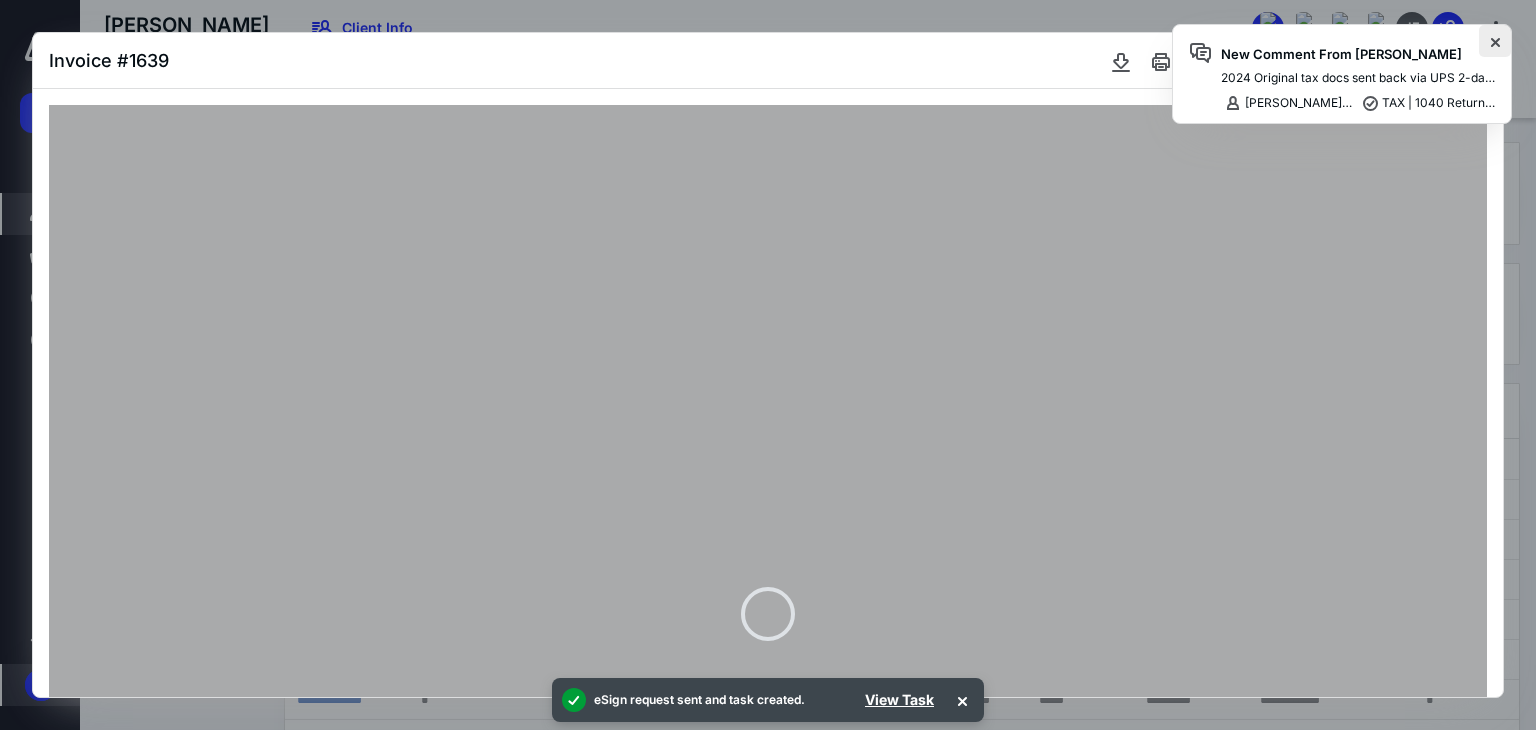 click at bounding box center [1495, 41] 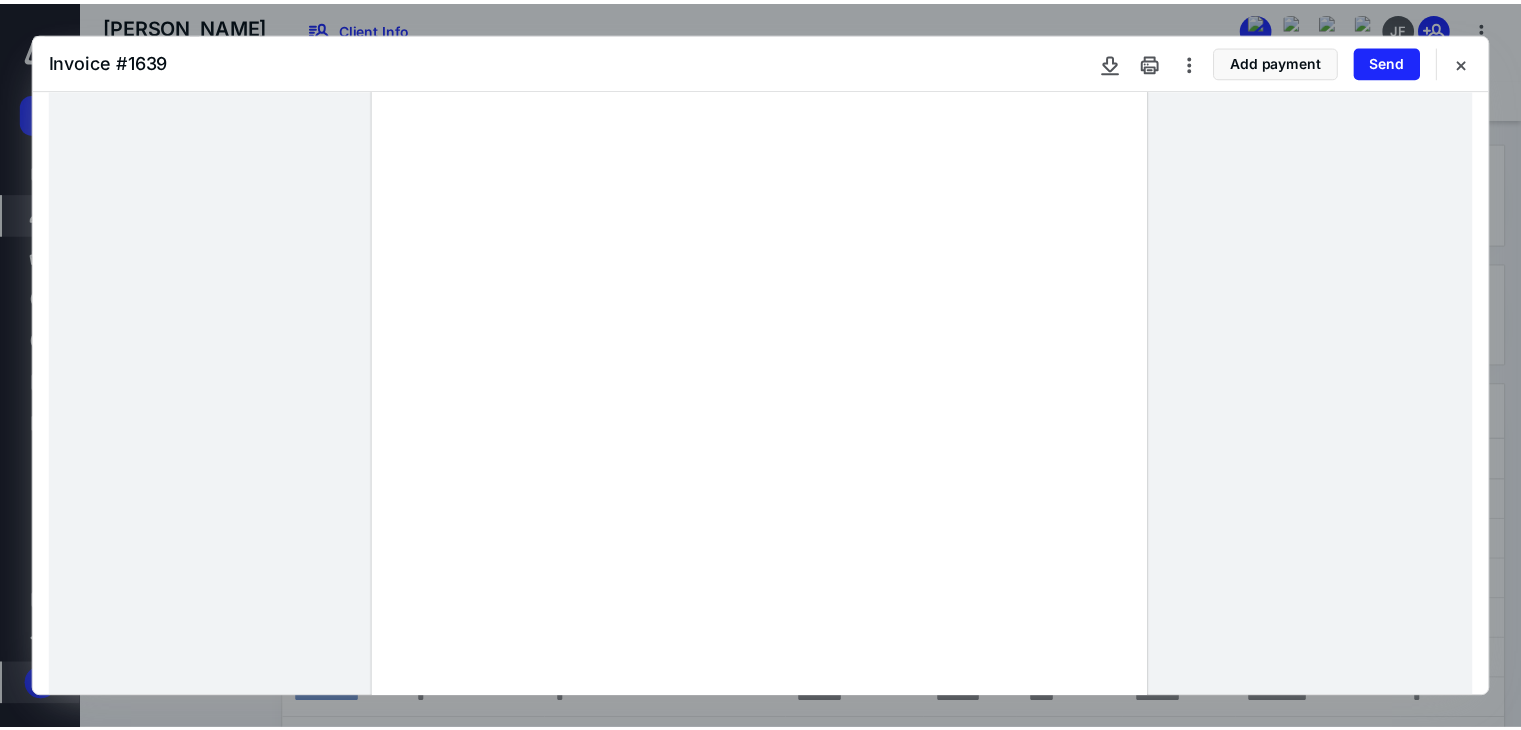 scroll, scrollTop: 0, scrollLeft: 0, axis: both 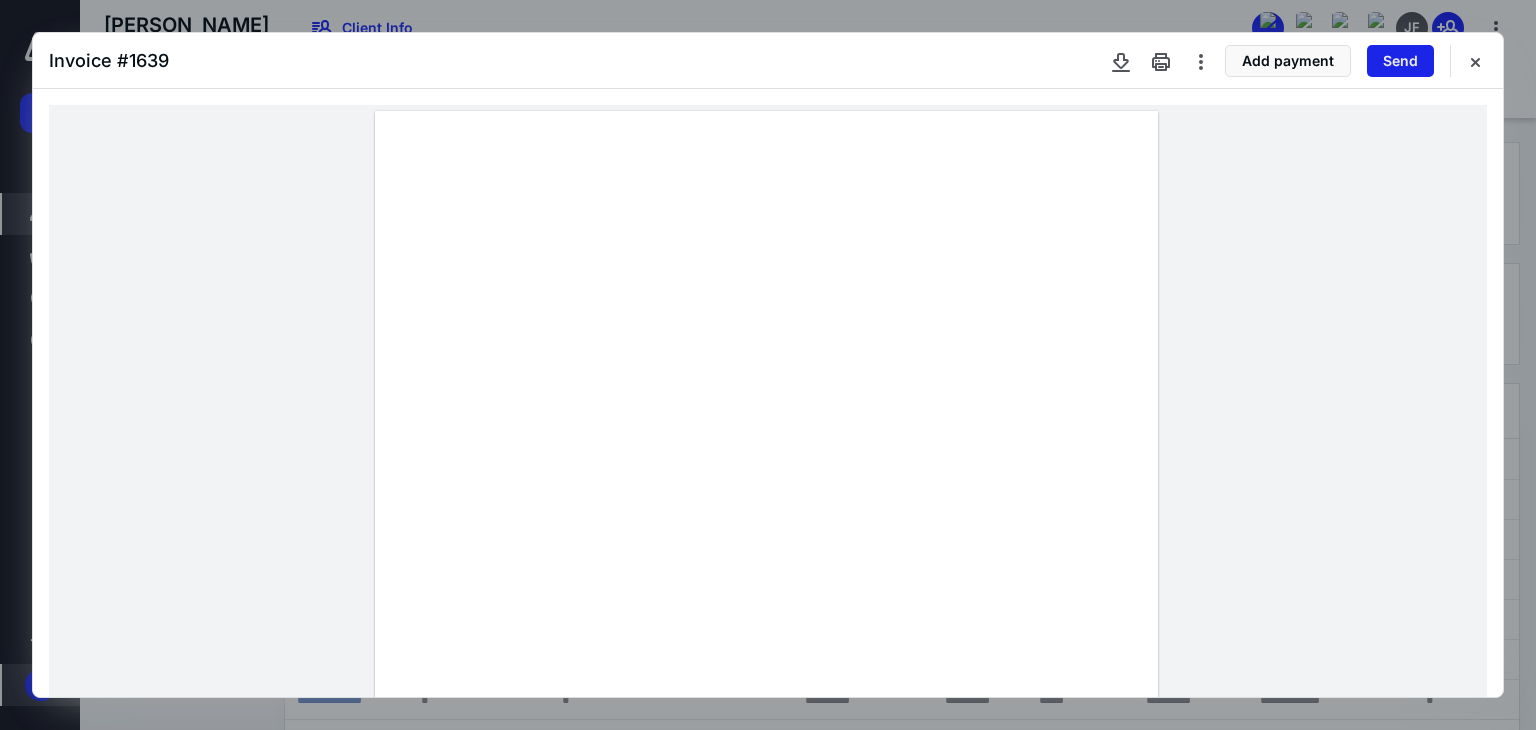 click on "Send" at bounding box center (1400, 61) 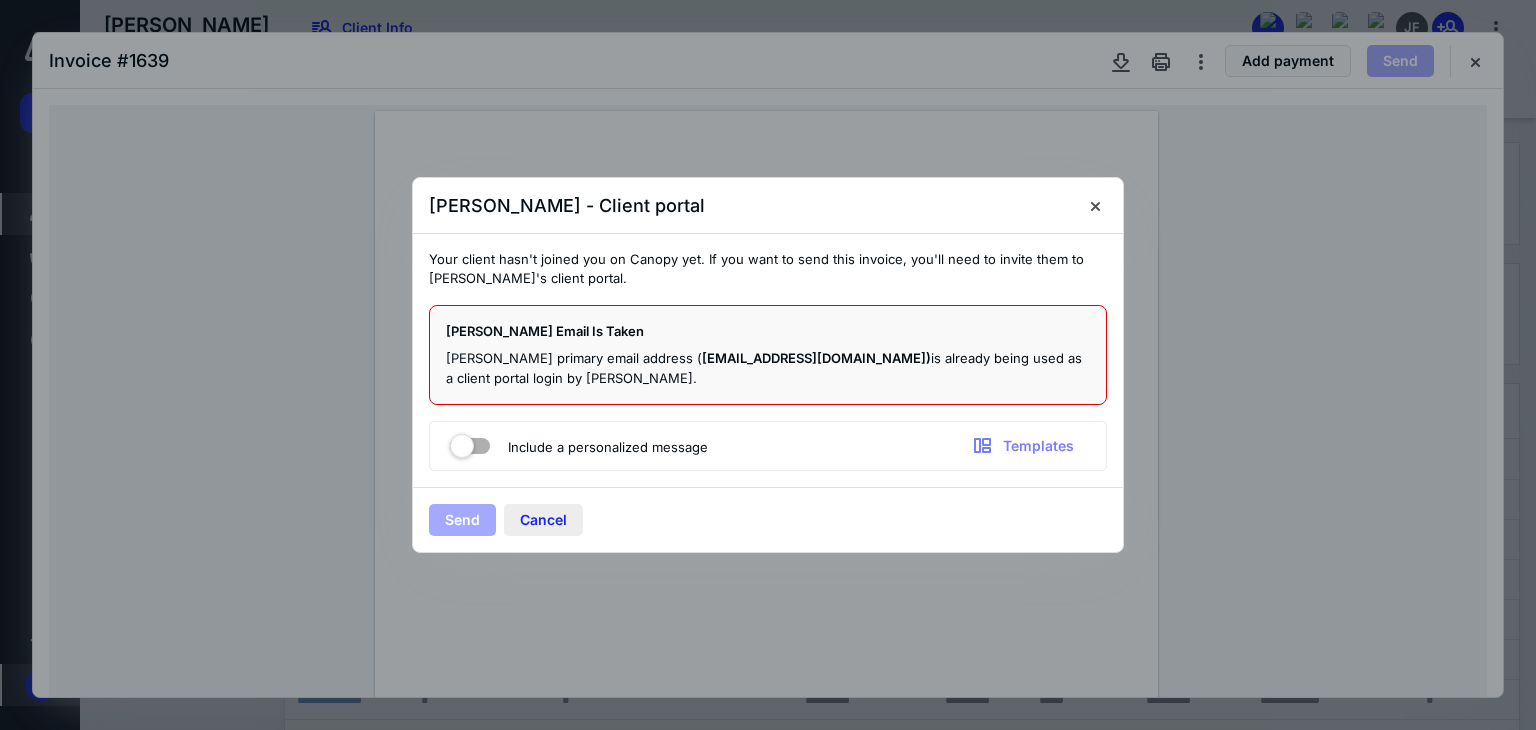 click on "Cancel" at bounding box center [543, 520] 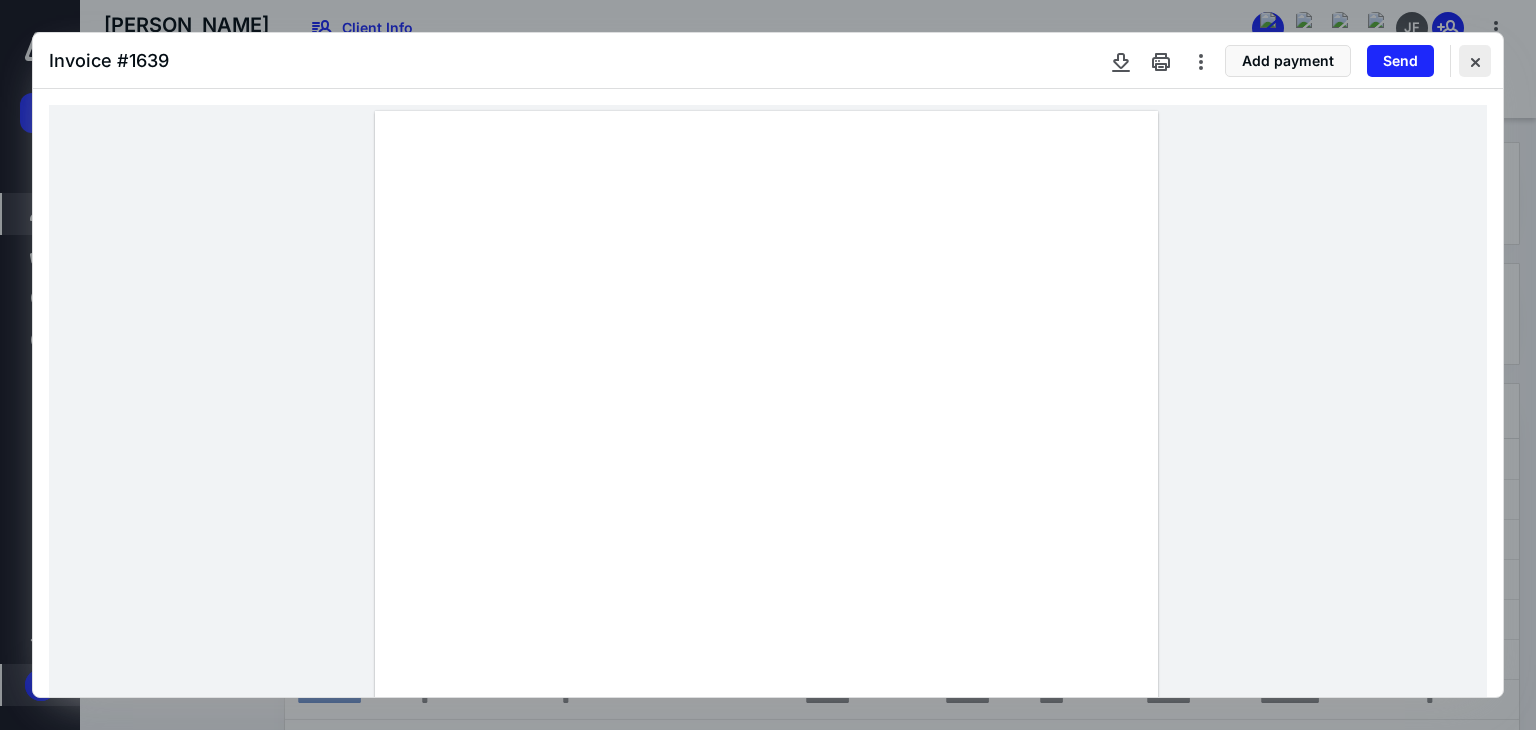 click at bounding box center [1475, 61] 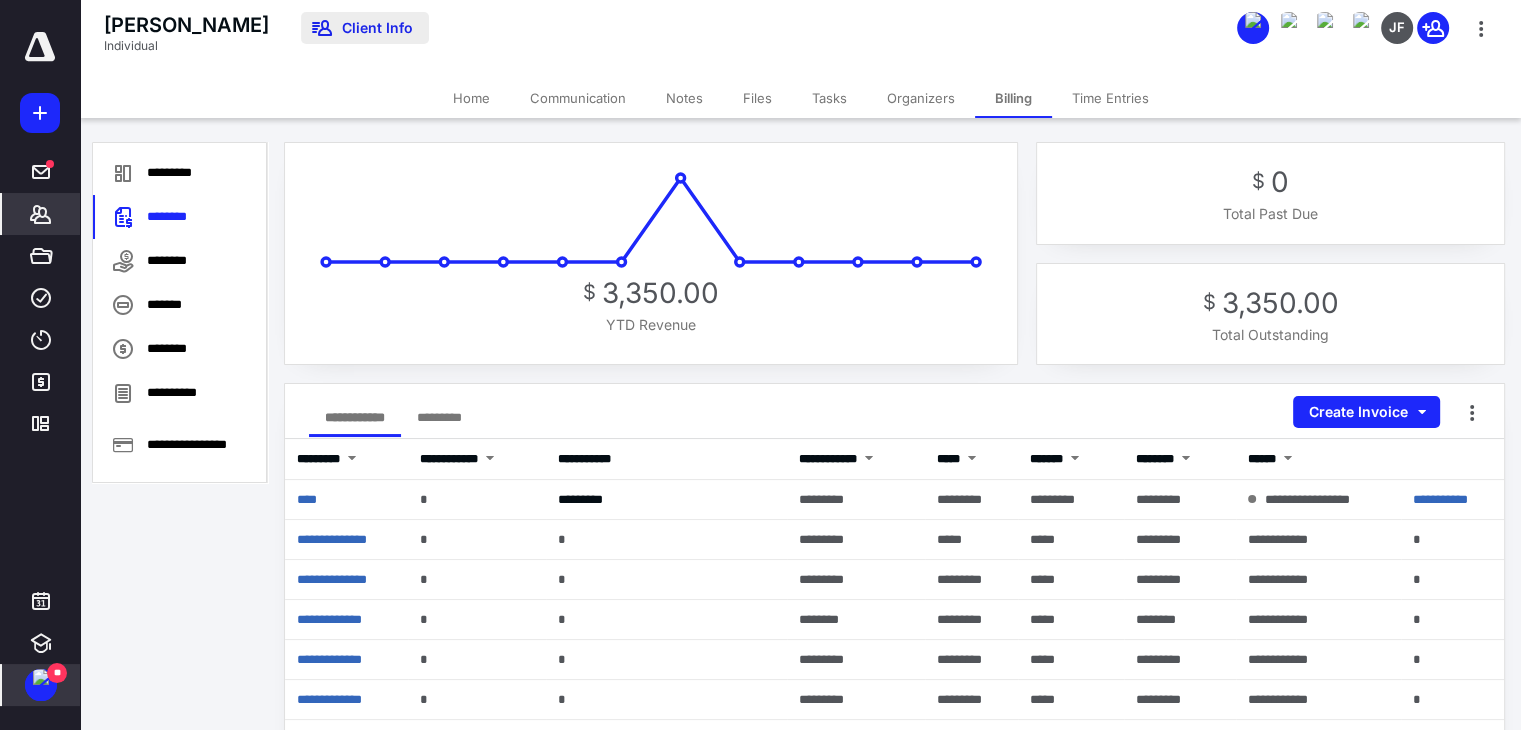 click on "Client Info" at bounding box center [365, 28] 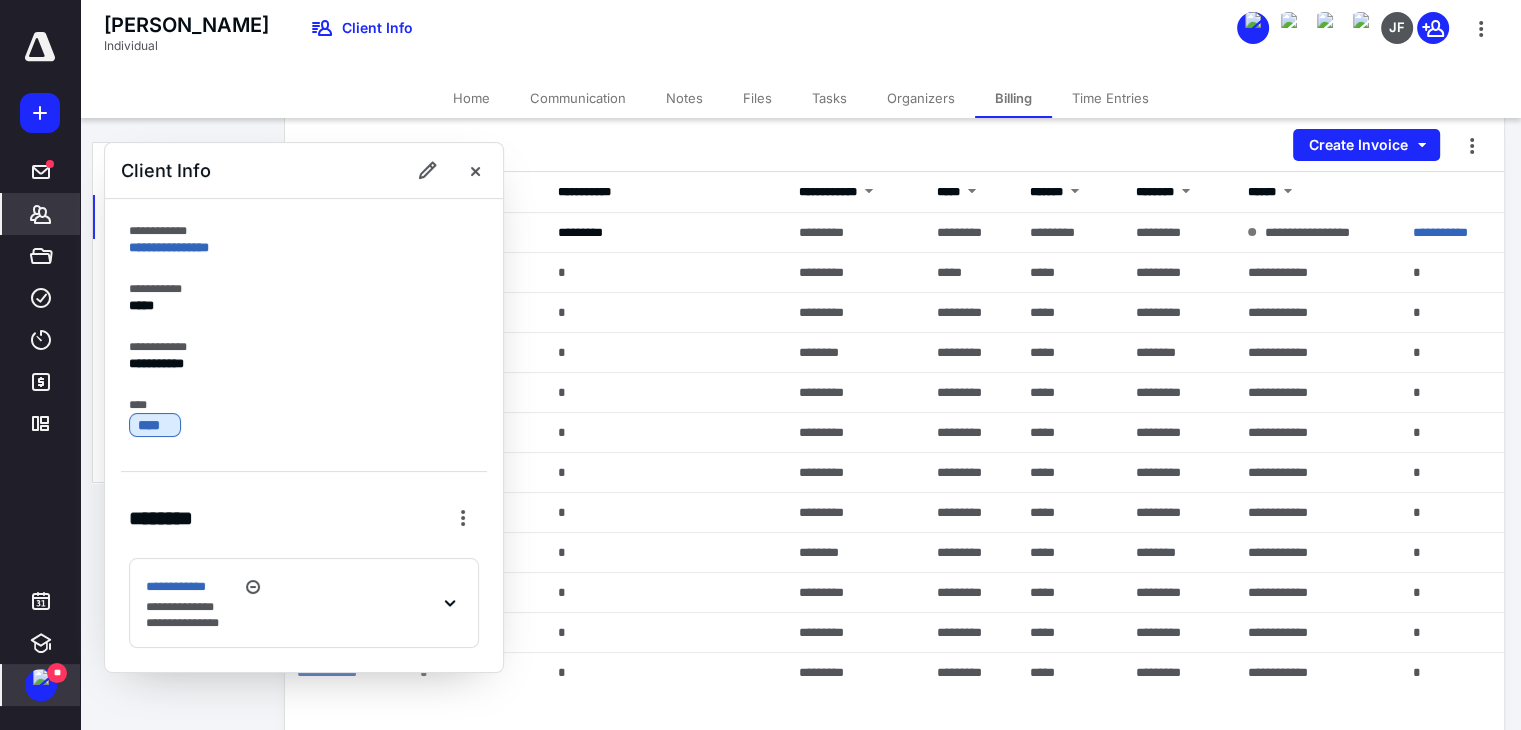 scroll, scrollTop: 300, scrollLeft: 0, axis: vertical 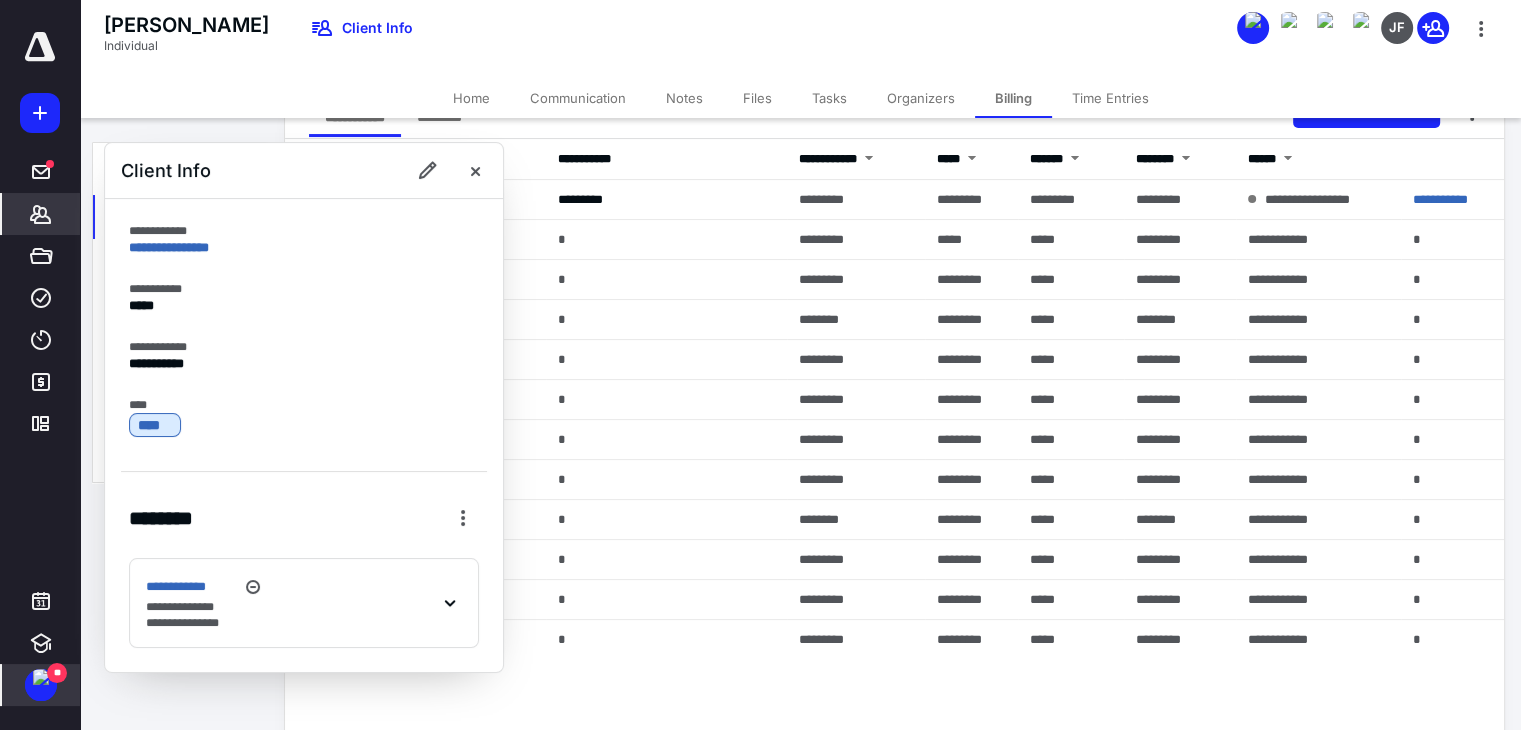 click 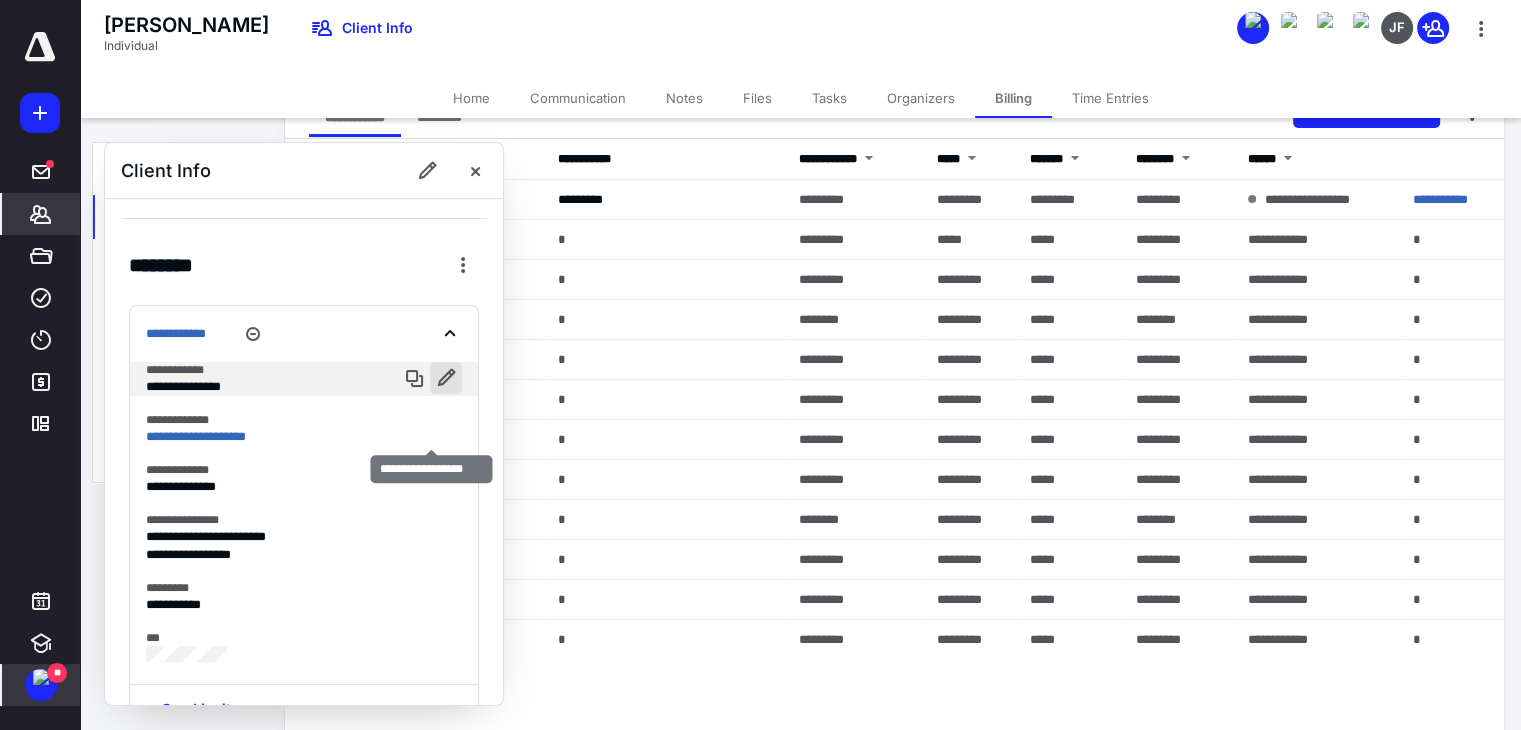 scroll, scrollTop: 300, scrollLeft: 0, axis: vertical 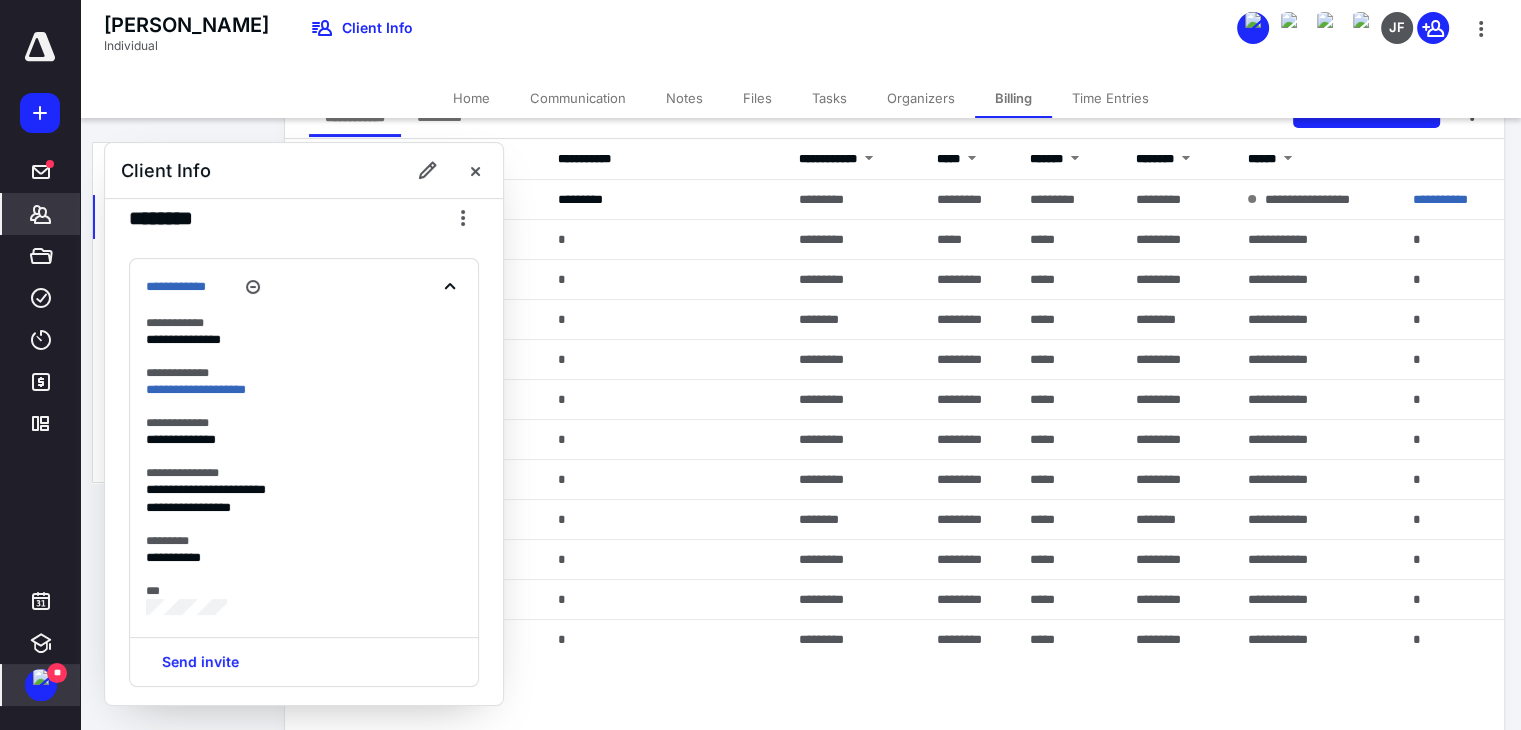 click 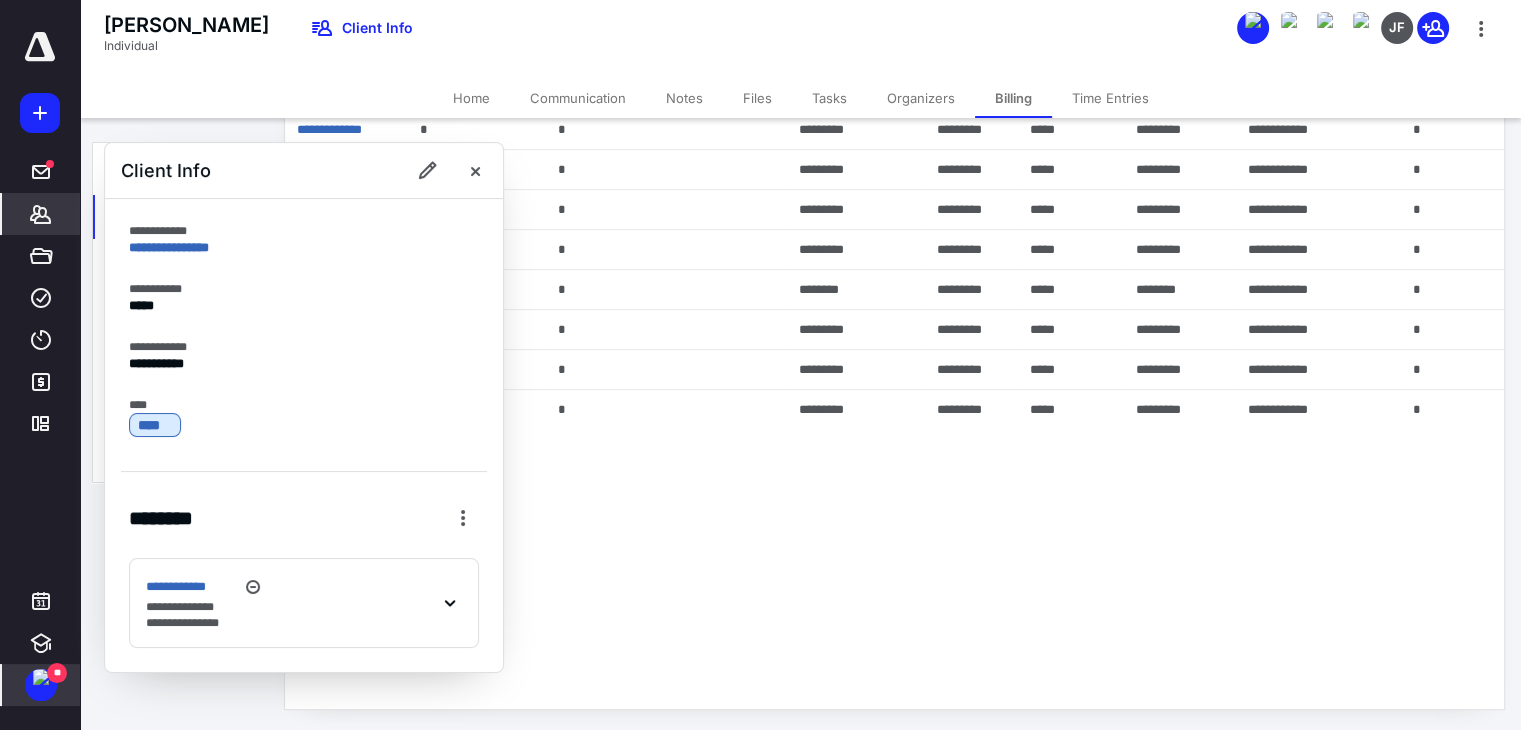 scroll, scrollTop: 552, scrollLeft: 0, axis: vertical 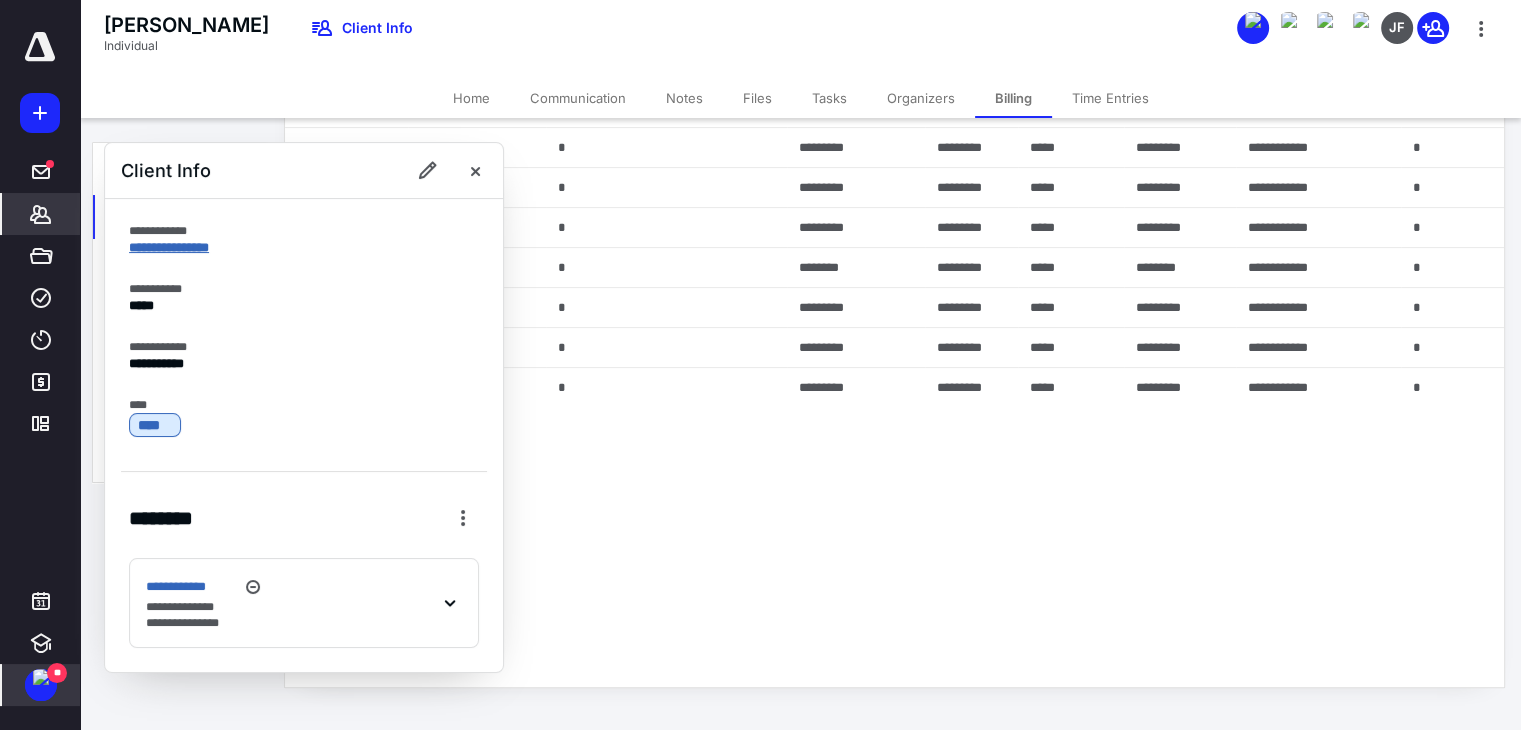 click on "**********" at bounding box center [169, 247] 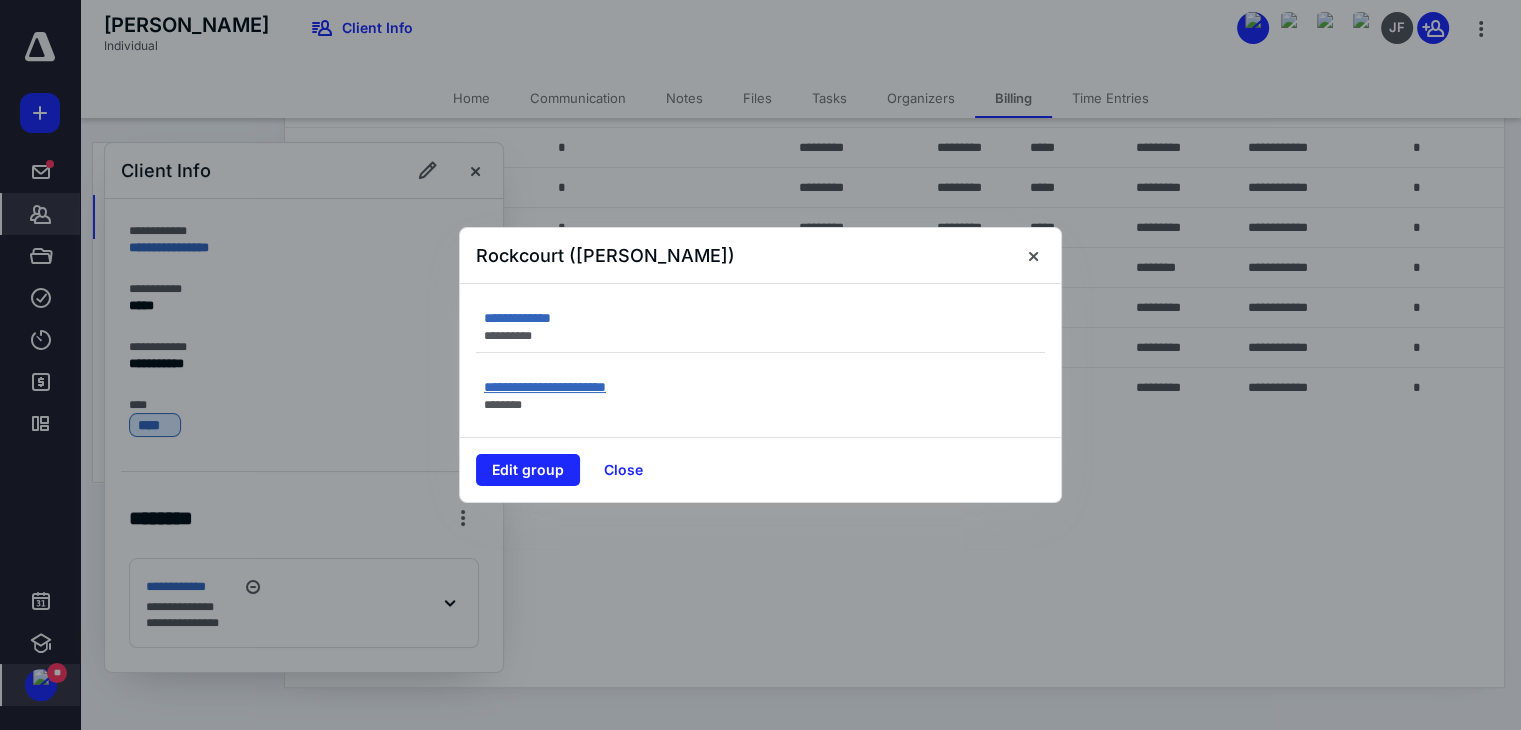 click on "**********" at bounding box center (545, 387) 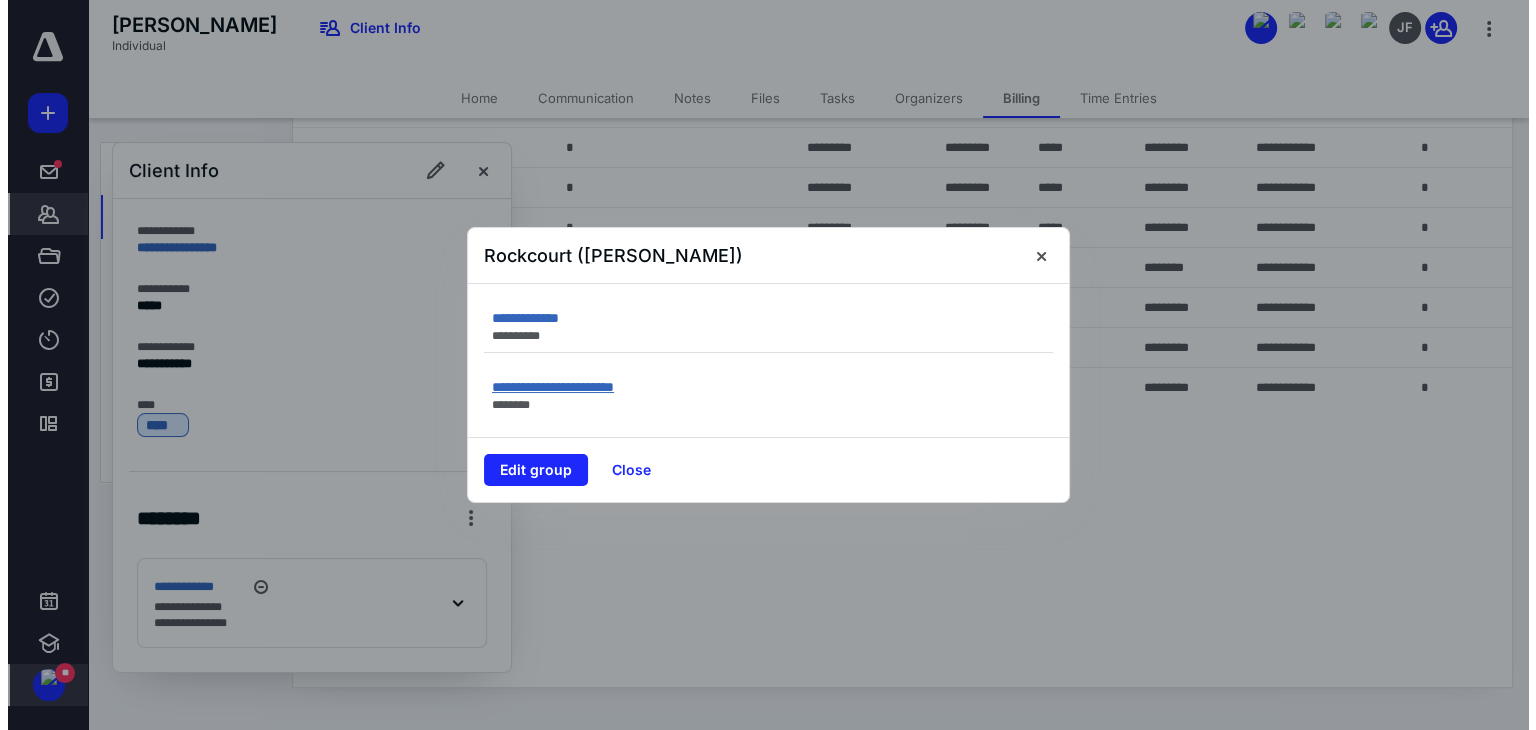 scroll, scrollTop: 0, scrollLeft: 0, axis: both 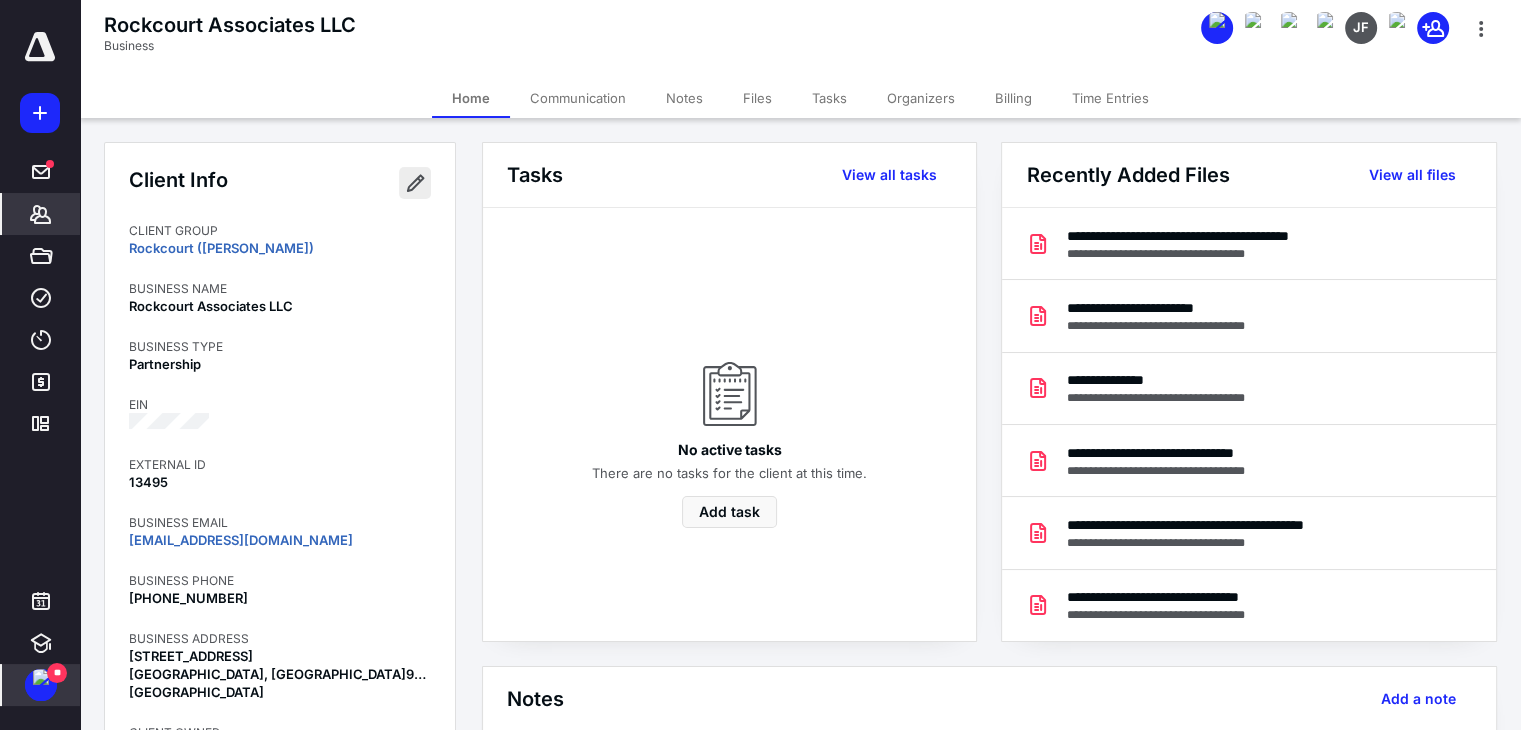 click at bounding box center [415, 183] 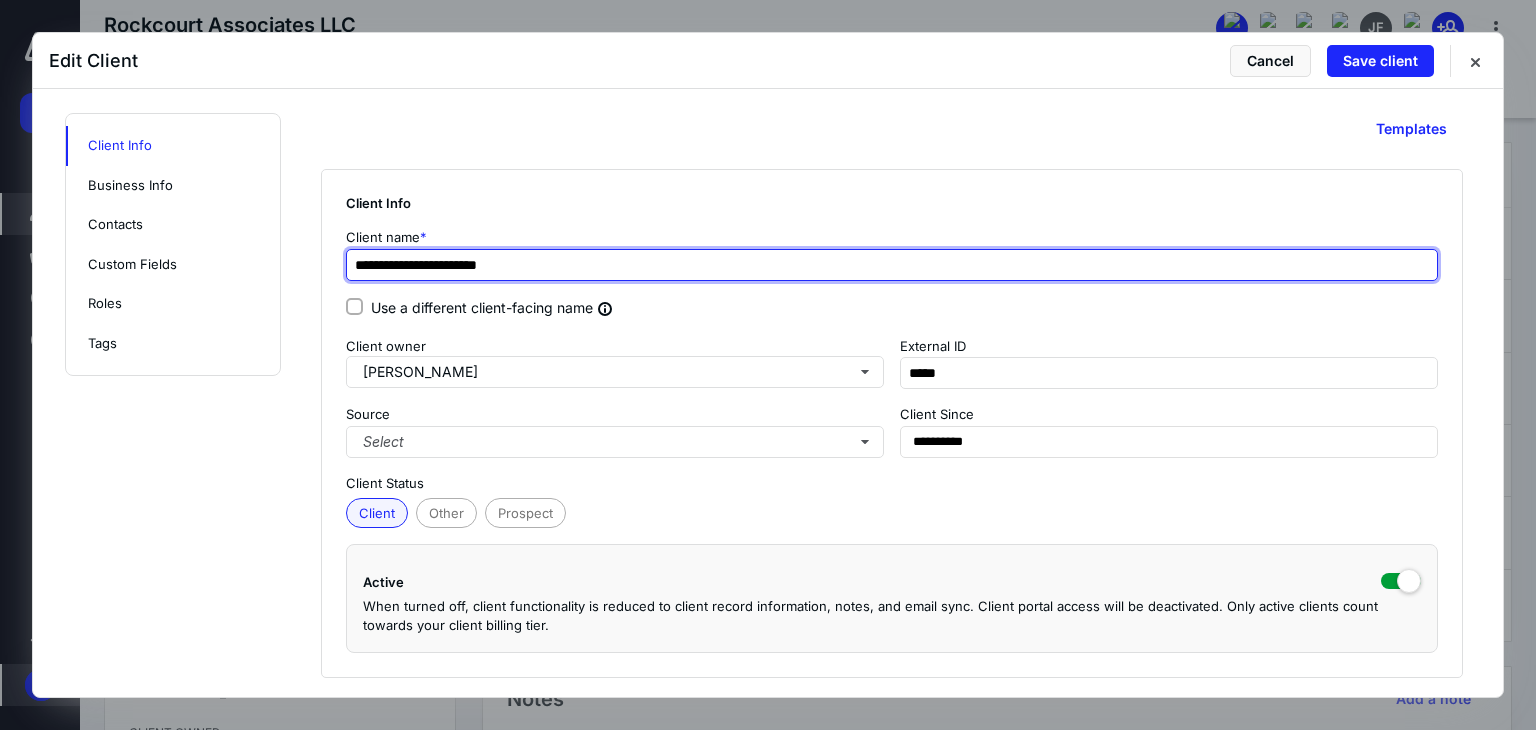 click on "**********" at bounding box center [892, 265] 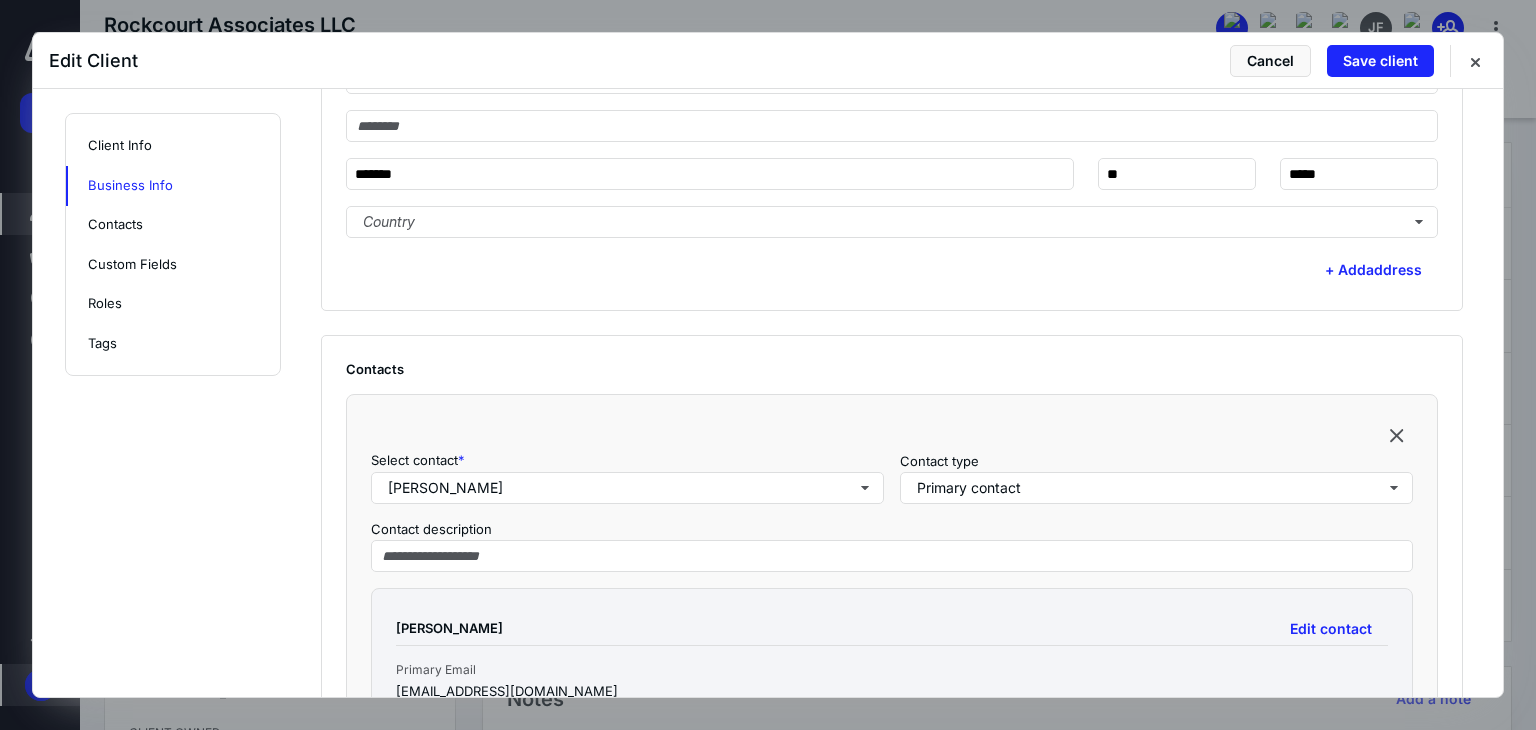 scroll, scrollTop: 1200, scrollLeft: 0, axis: vertical 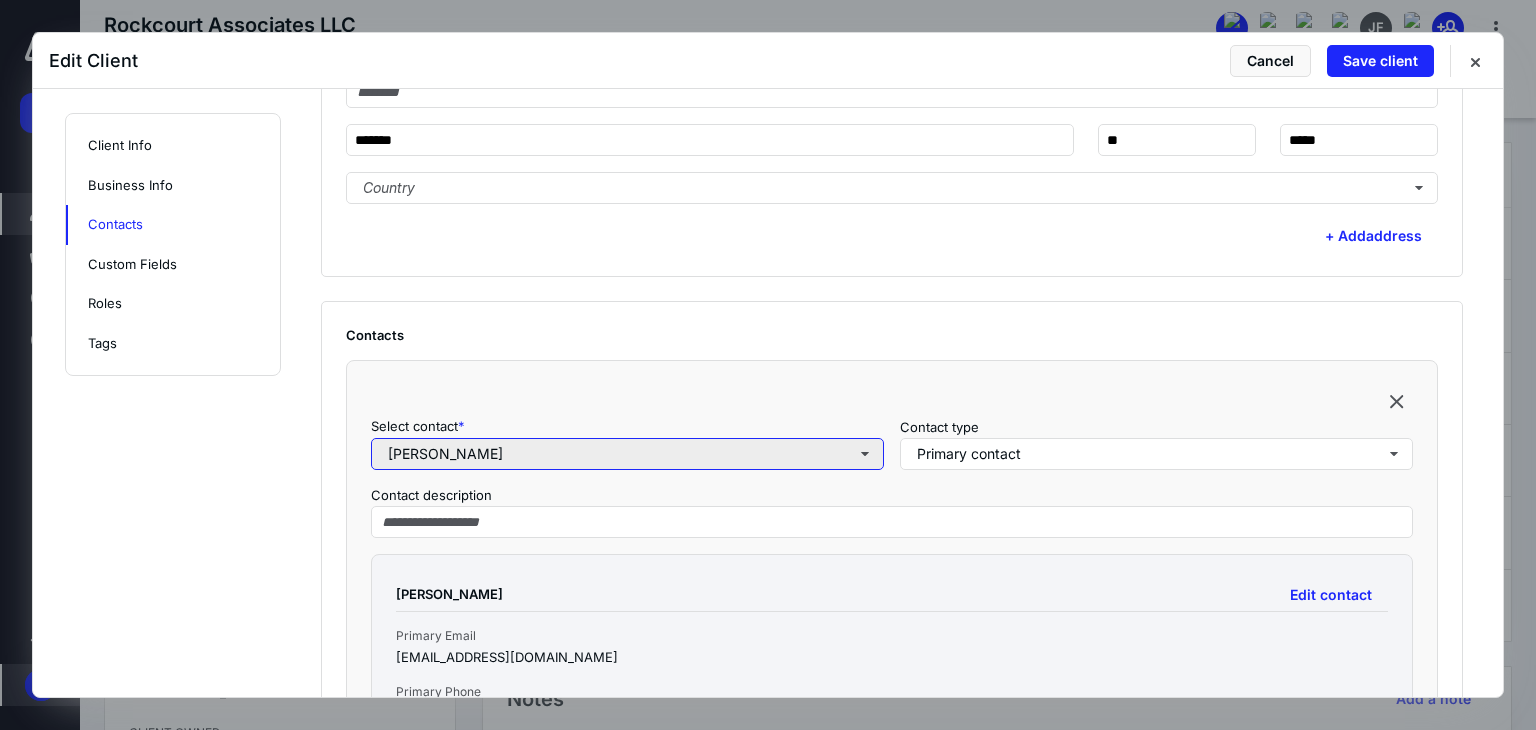 click on "Jim Kane" at bounding box center [627, 454] 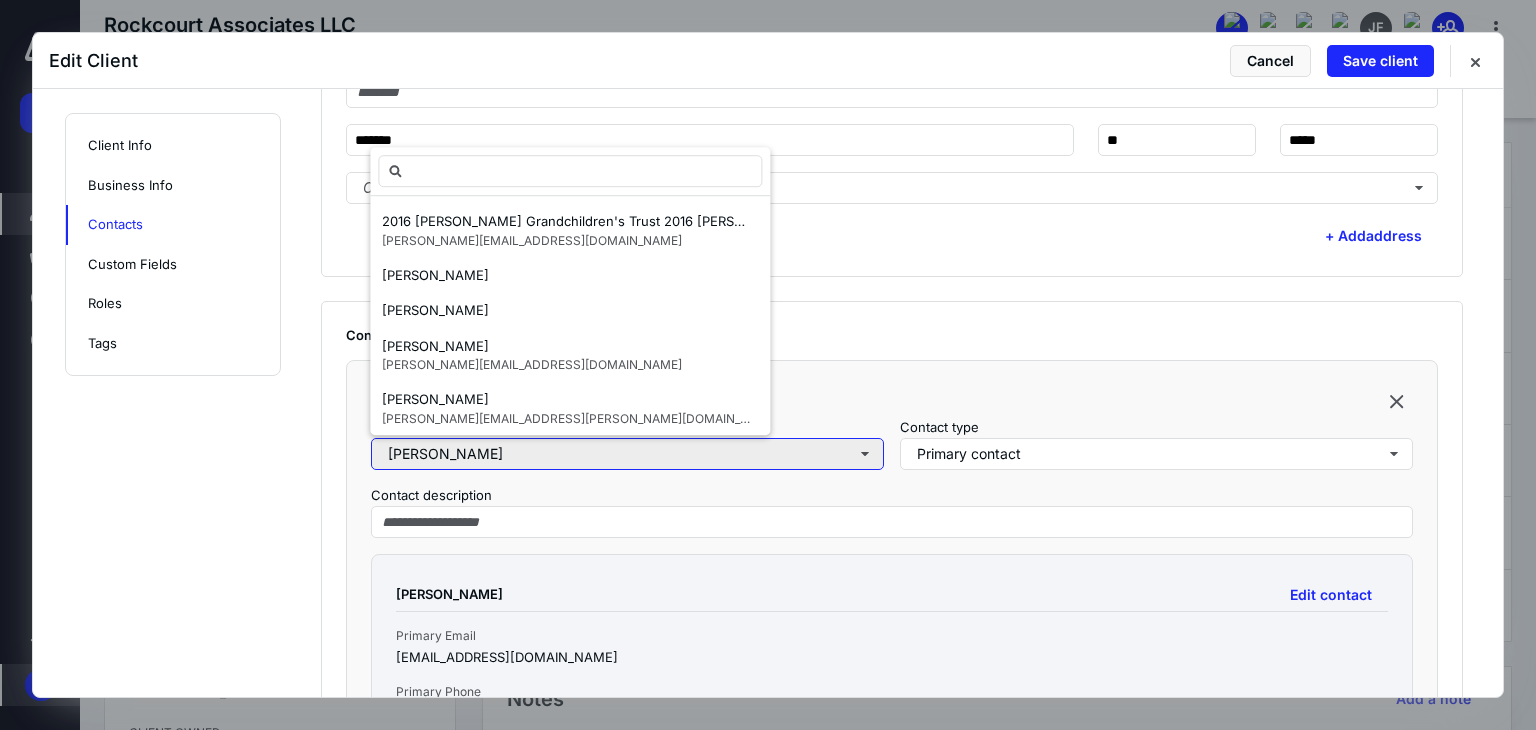 click on "Jim Kane" at bounding box center [627, 454] 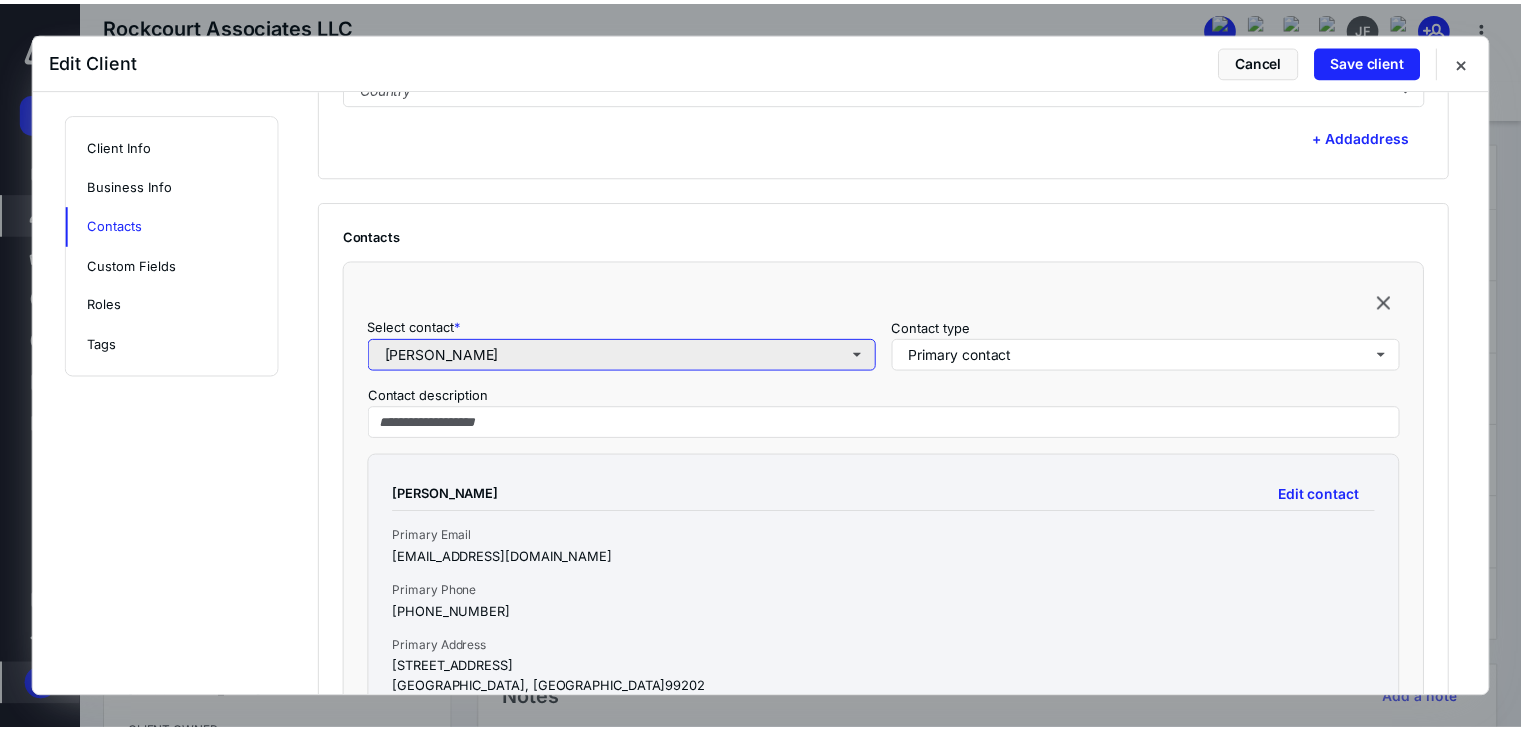 scroll, scrollTop: 1400, scrollLeft: 0, axis: vertical 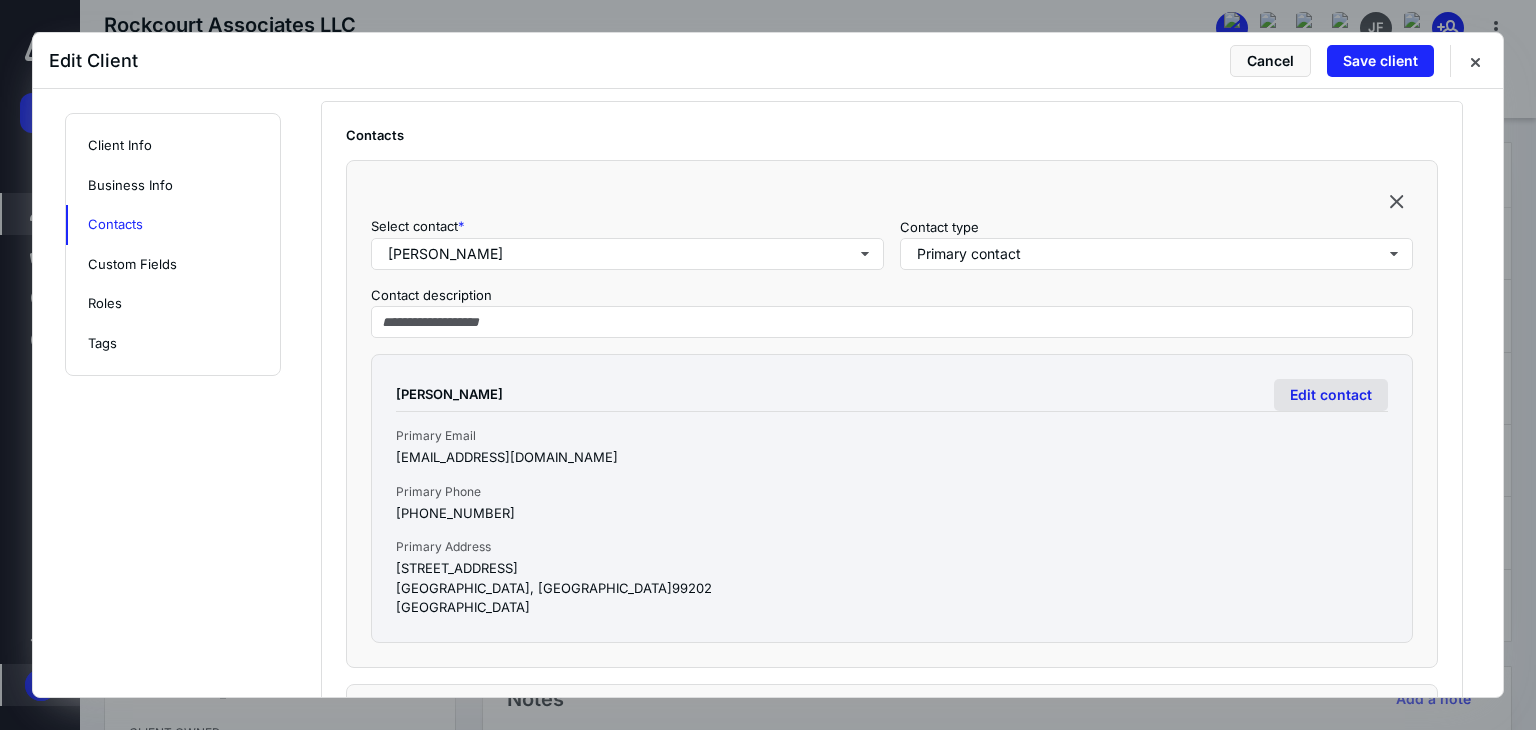 click on "Edit contact" at bounding box center (1331, 395) 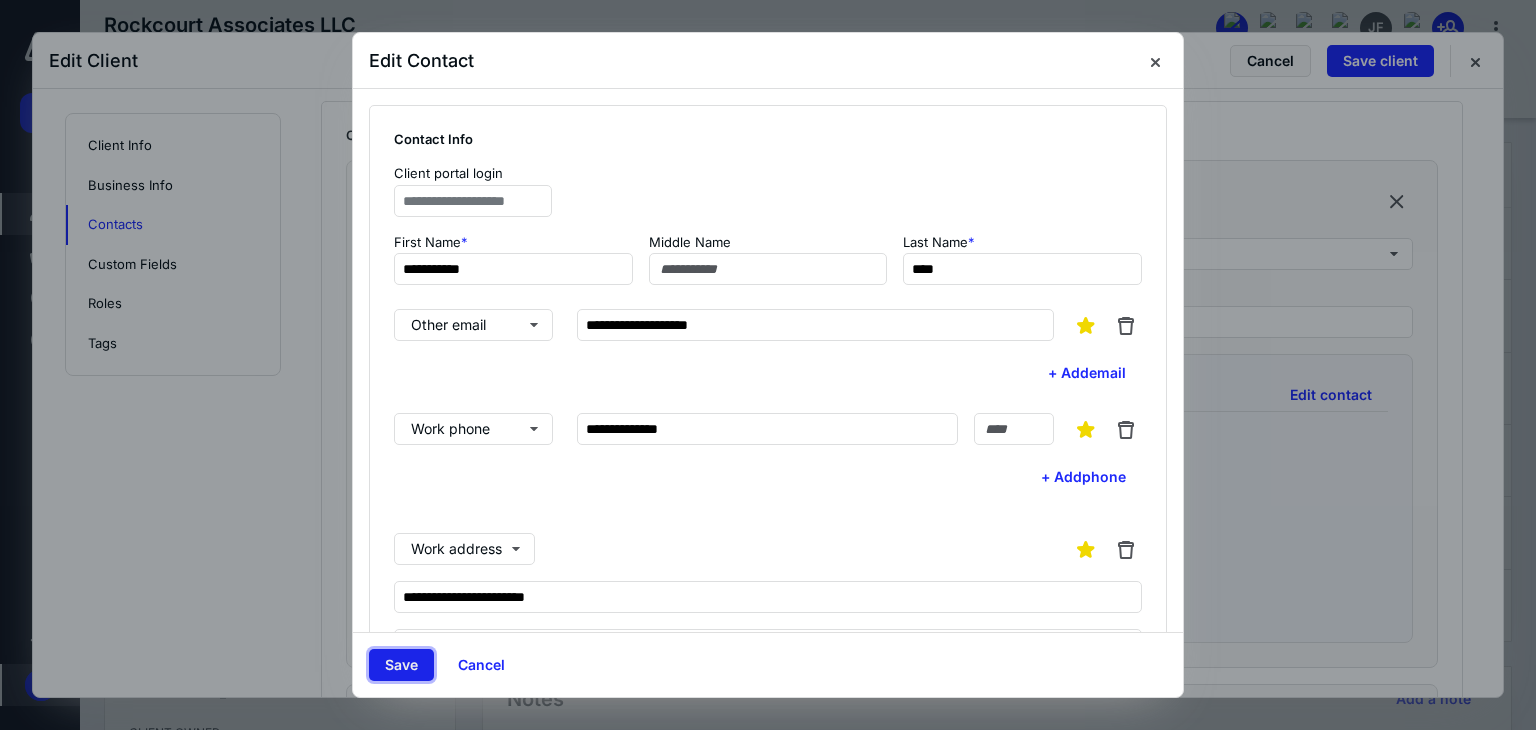 click on "Save" at bounding box center (401, 665) 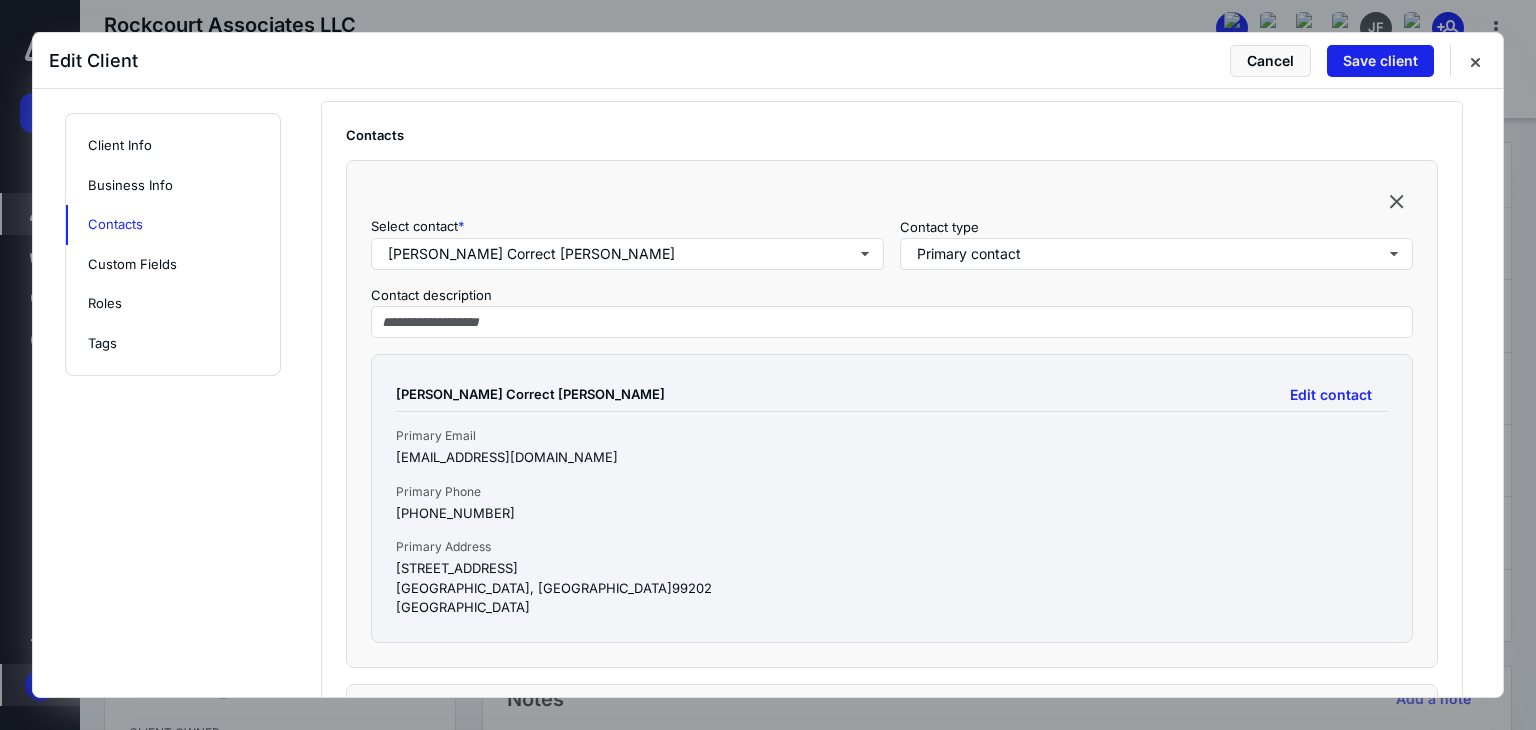 click on "Save client" at bounding box center (1380, 61) 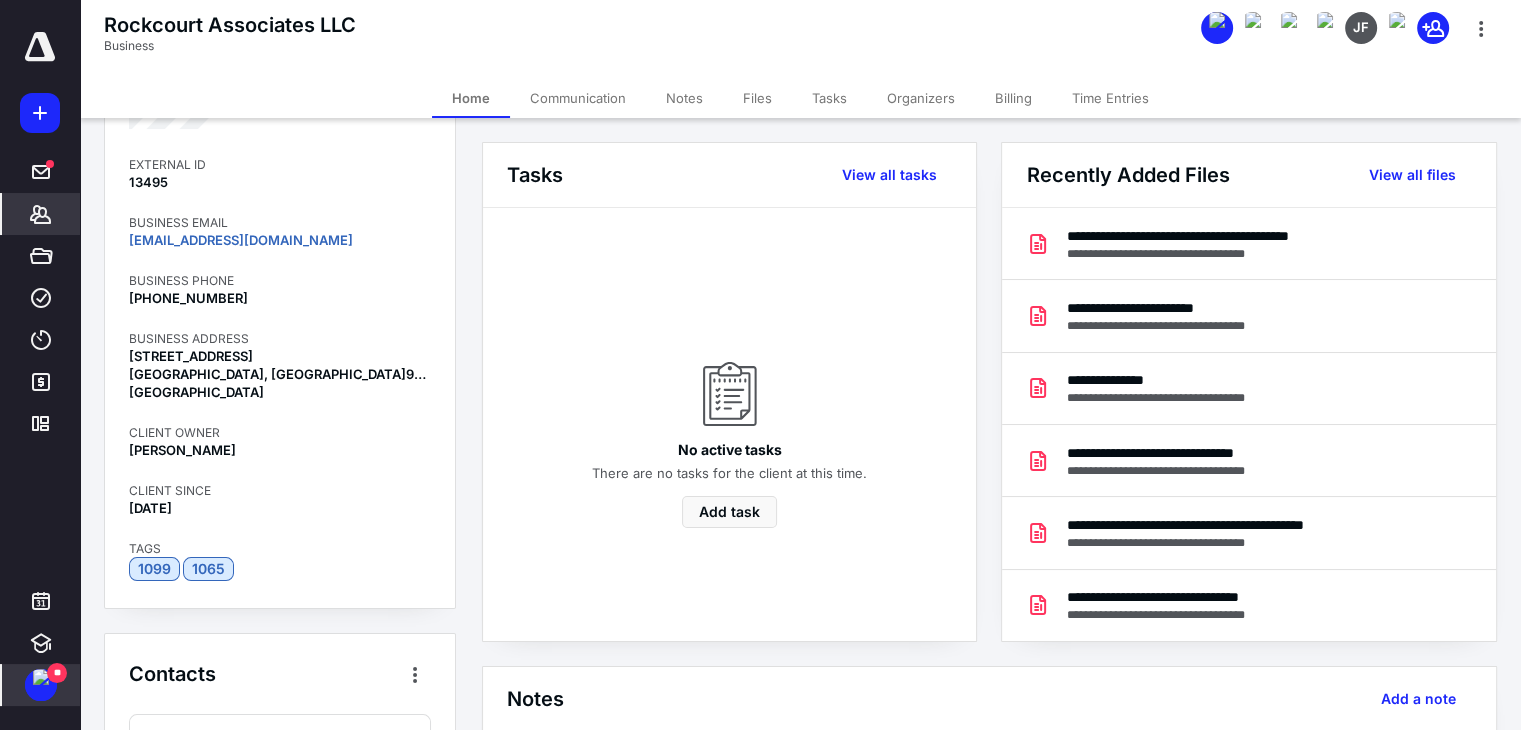 scroll, scrollTop: 0, scrollLeft: 0, axis: both 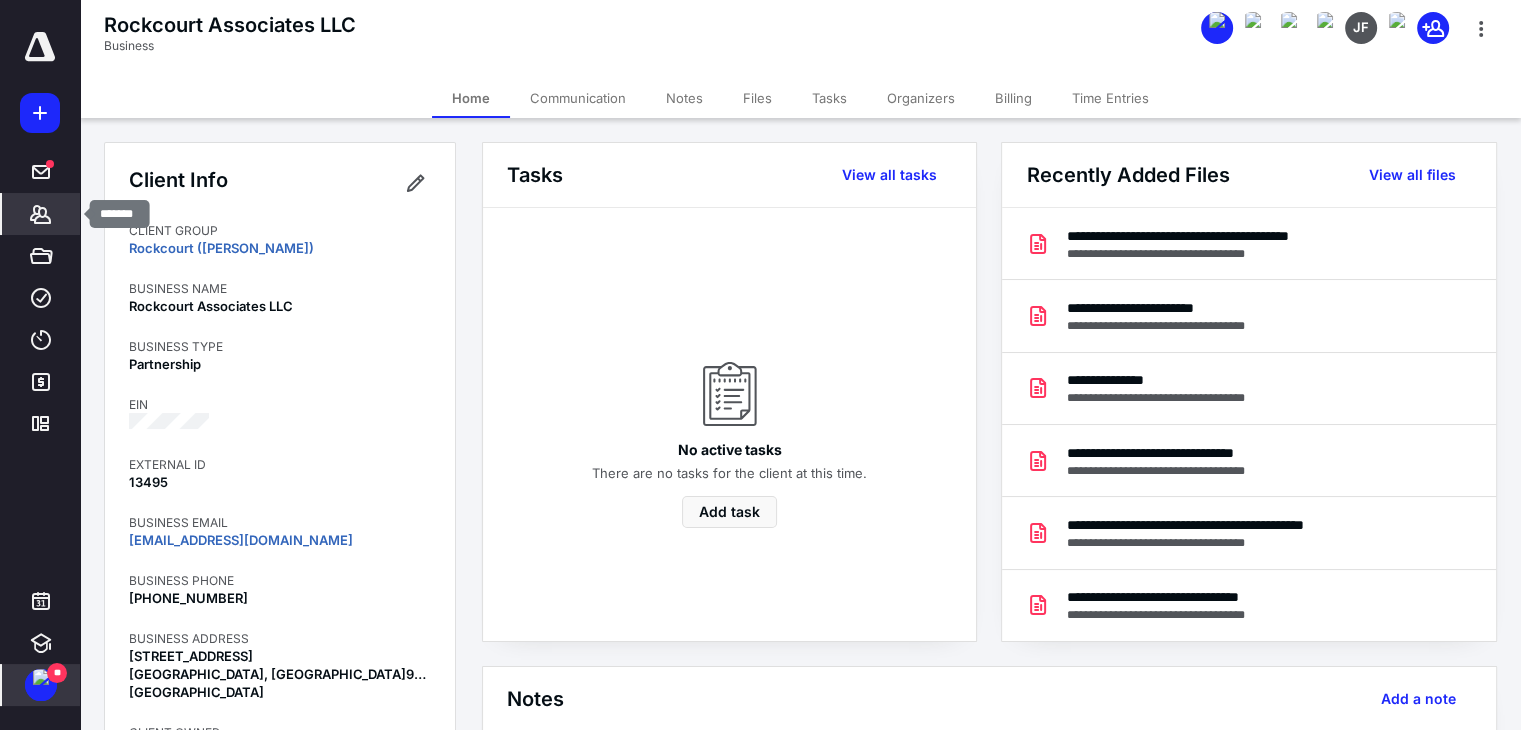 click 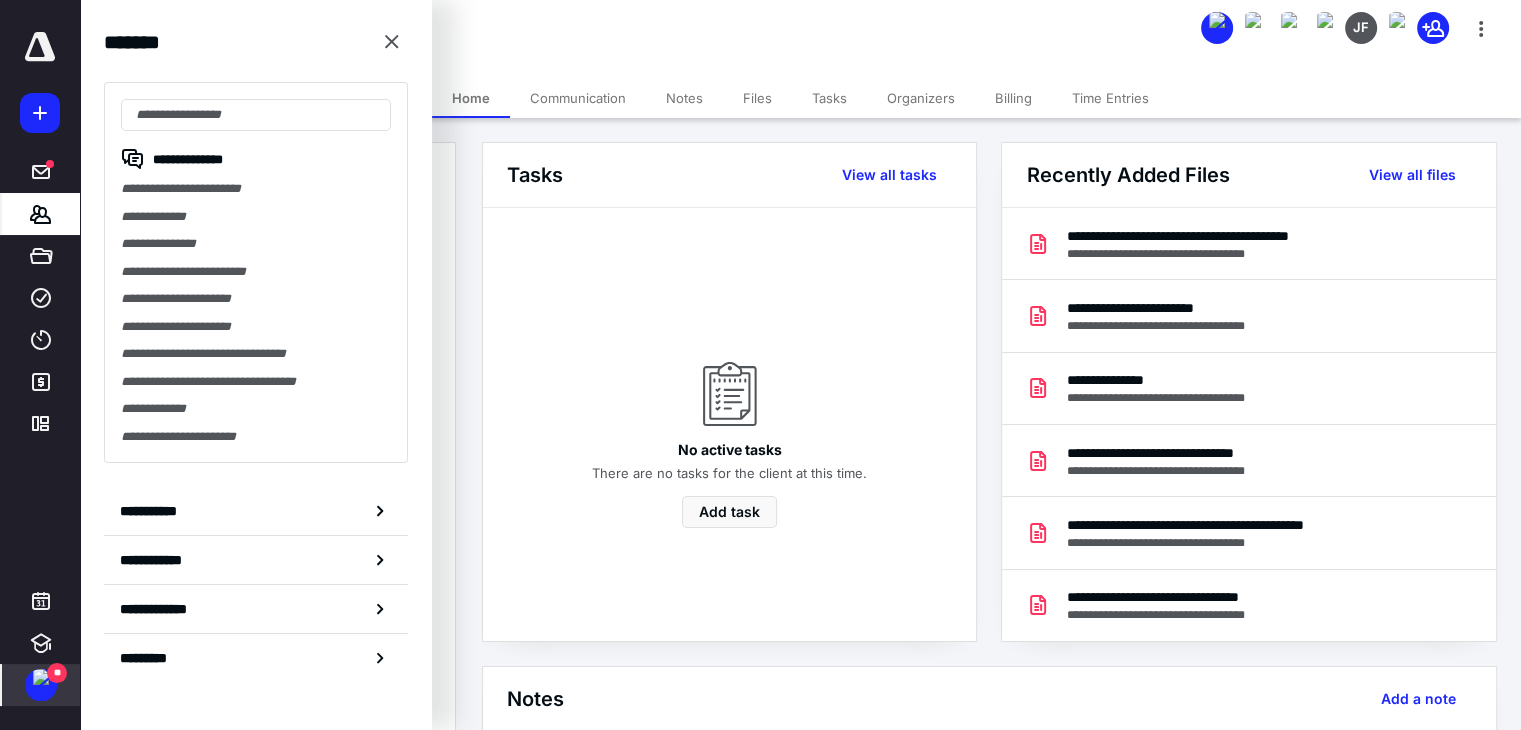 click on "Rockcourt Associates LLC Business JF" at bounding box center [800, 39] 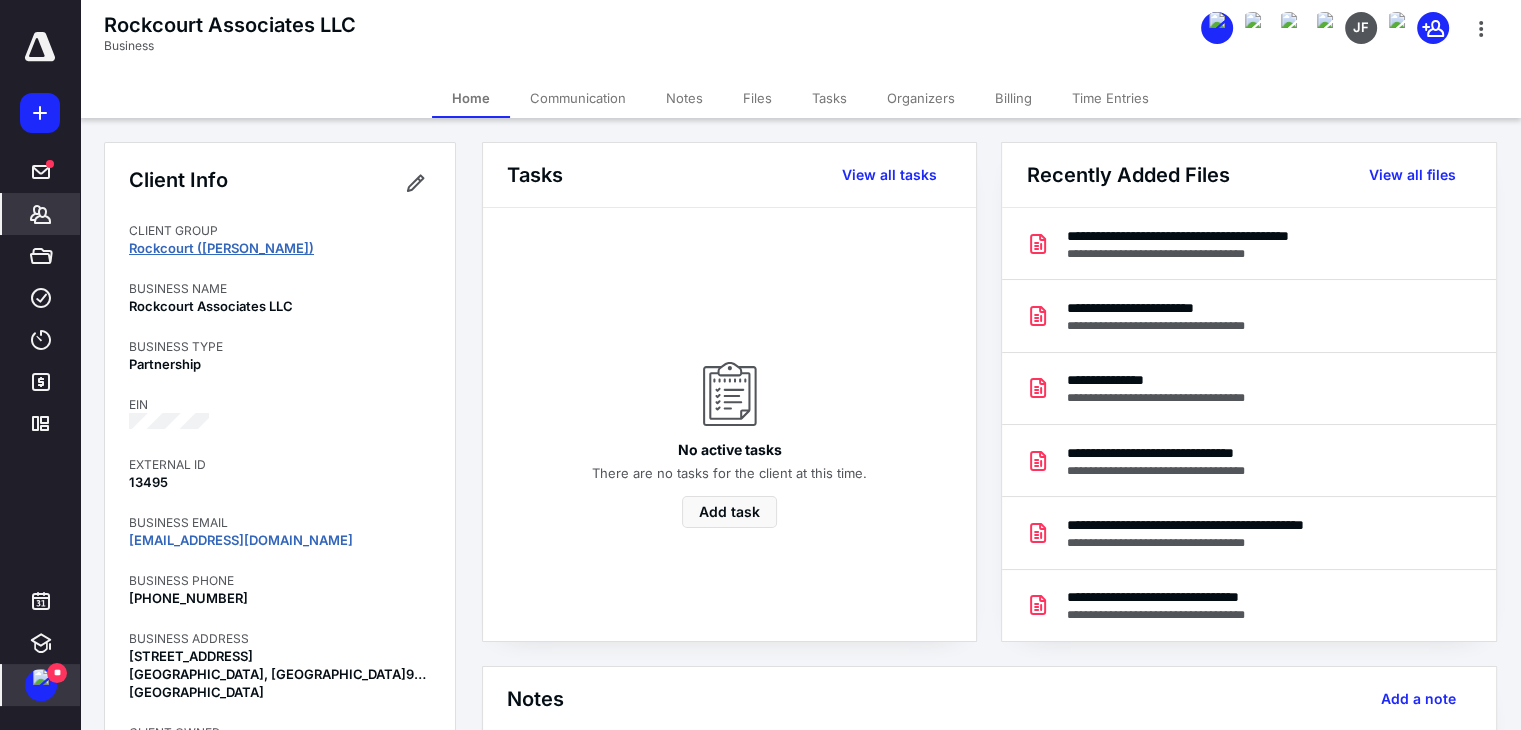 click on "Rockcourt (Kane)" at bounding box center [221, 248] 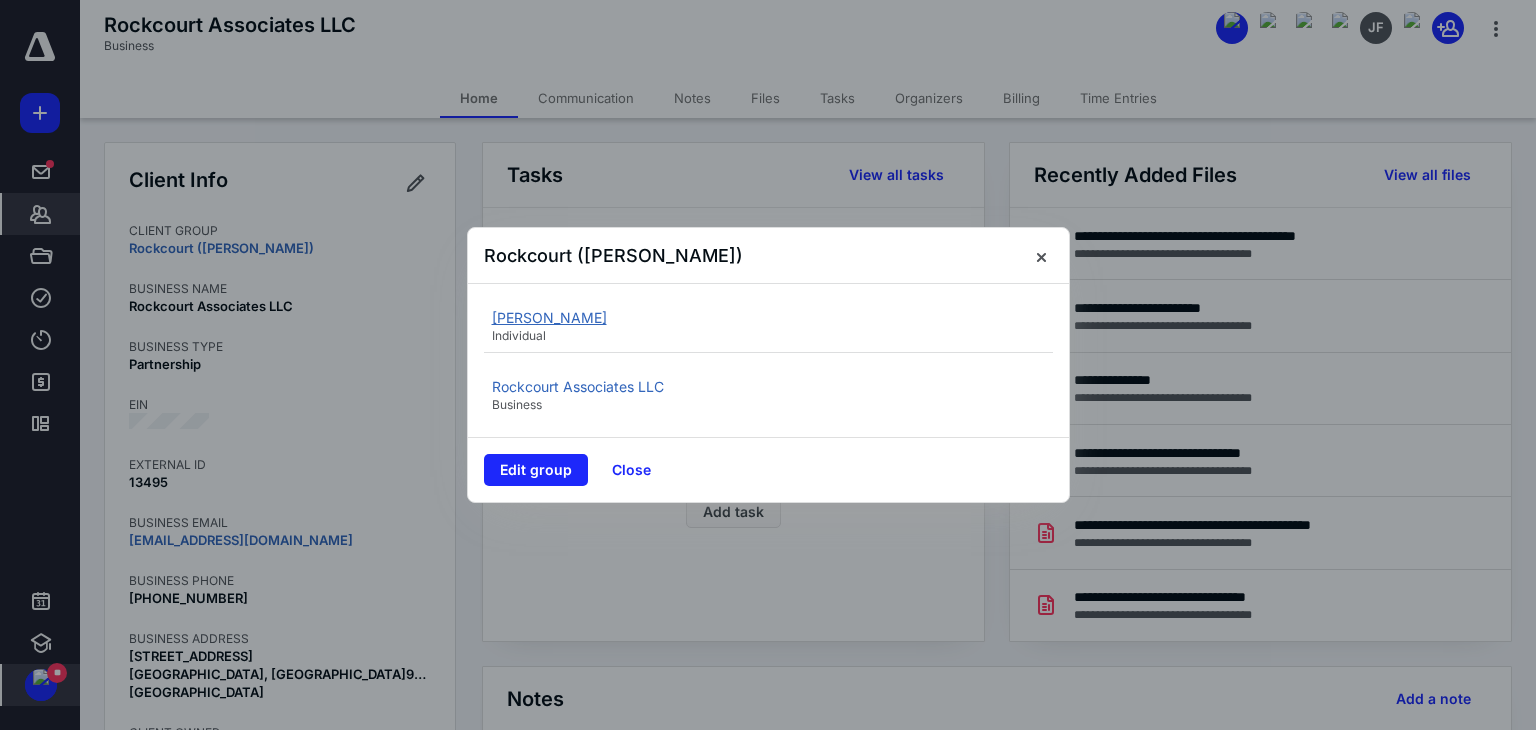 click on "Kane, James F" at bounding box center [549, 317] 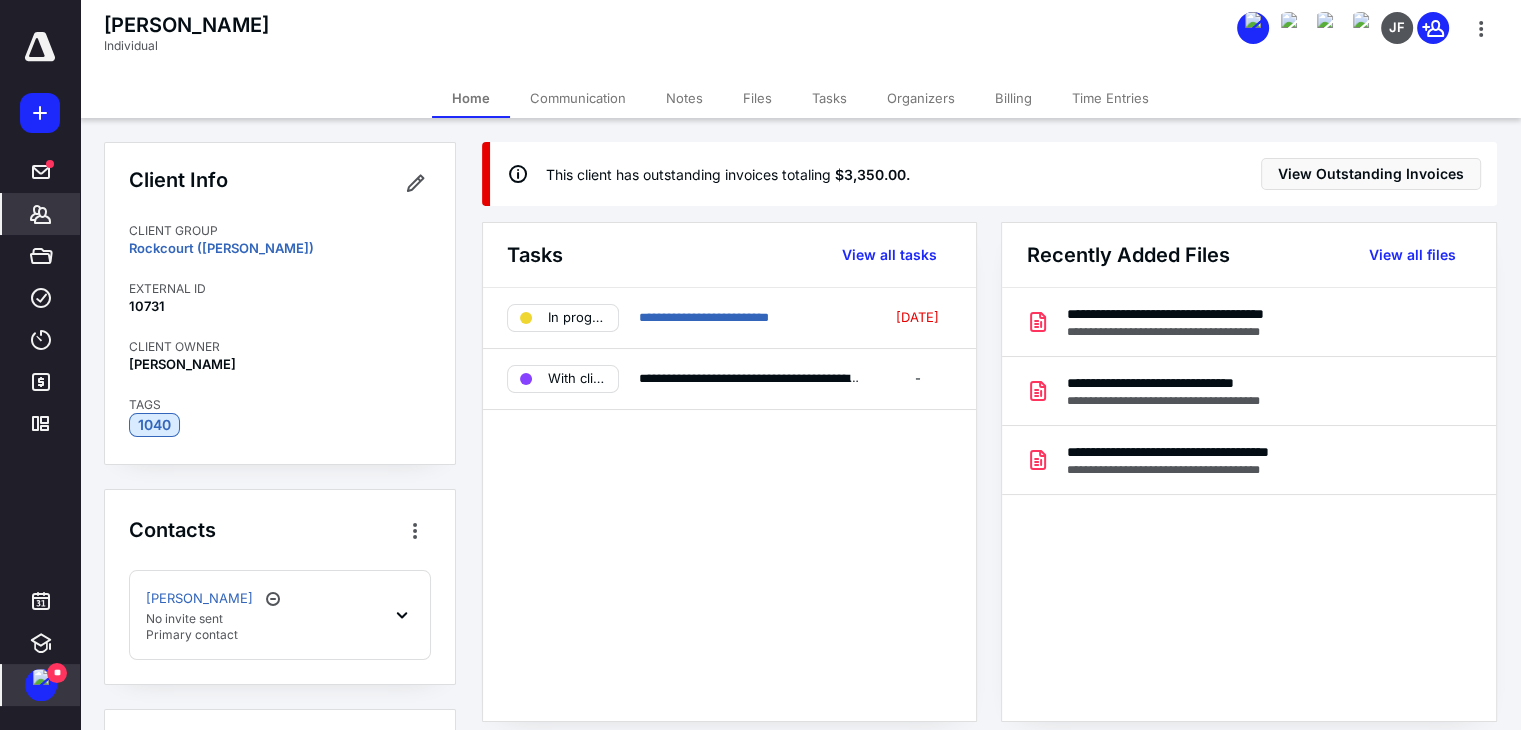 scroll, scrollTop: 172, scrollLeft: 0, axis: vertical 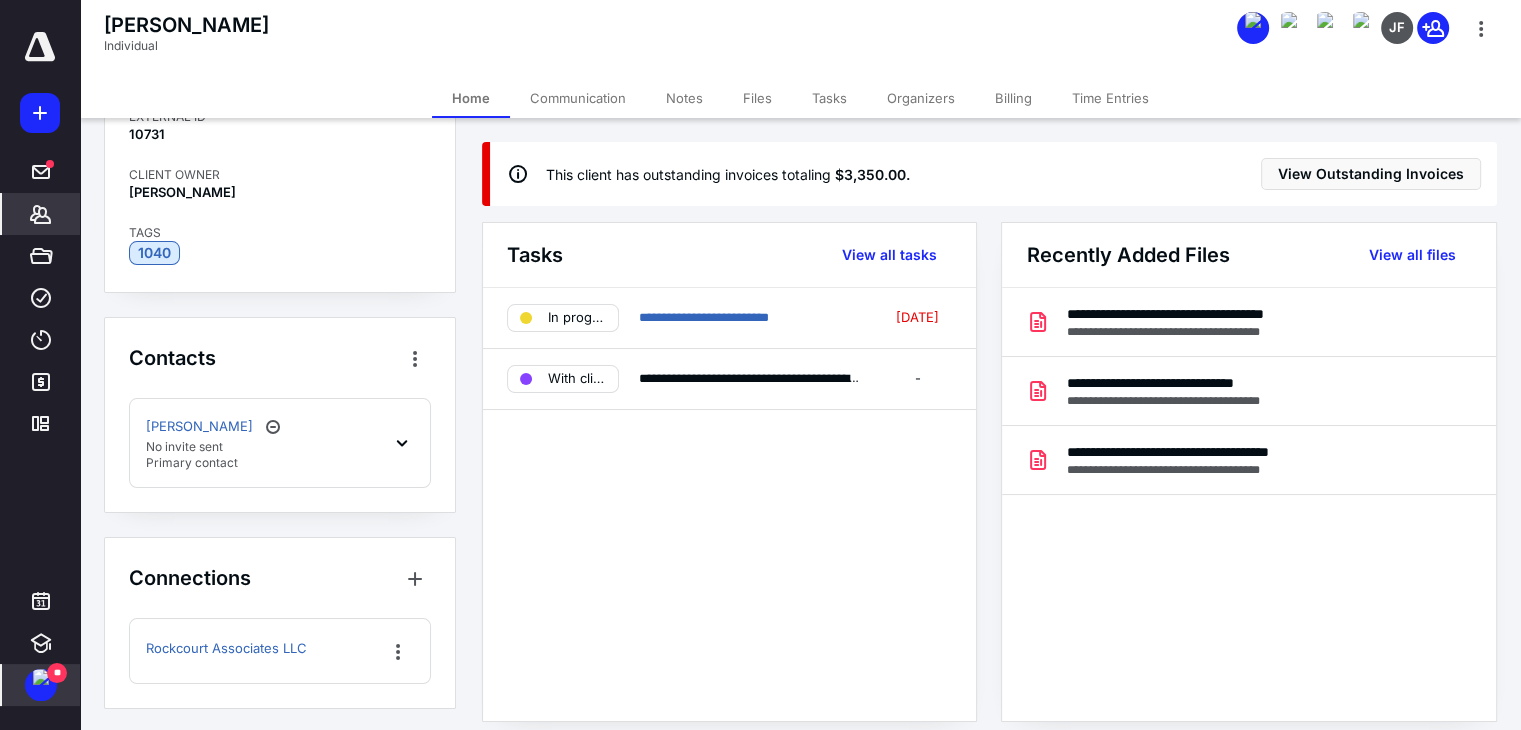 click 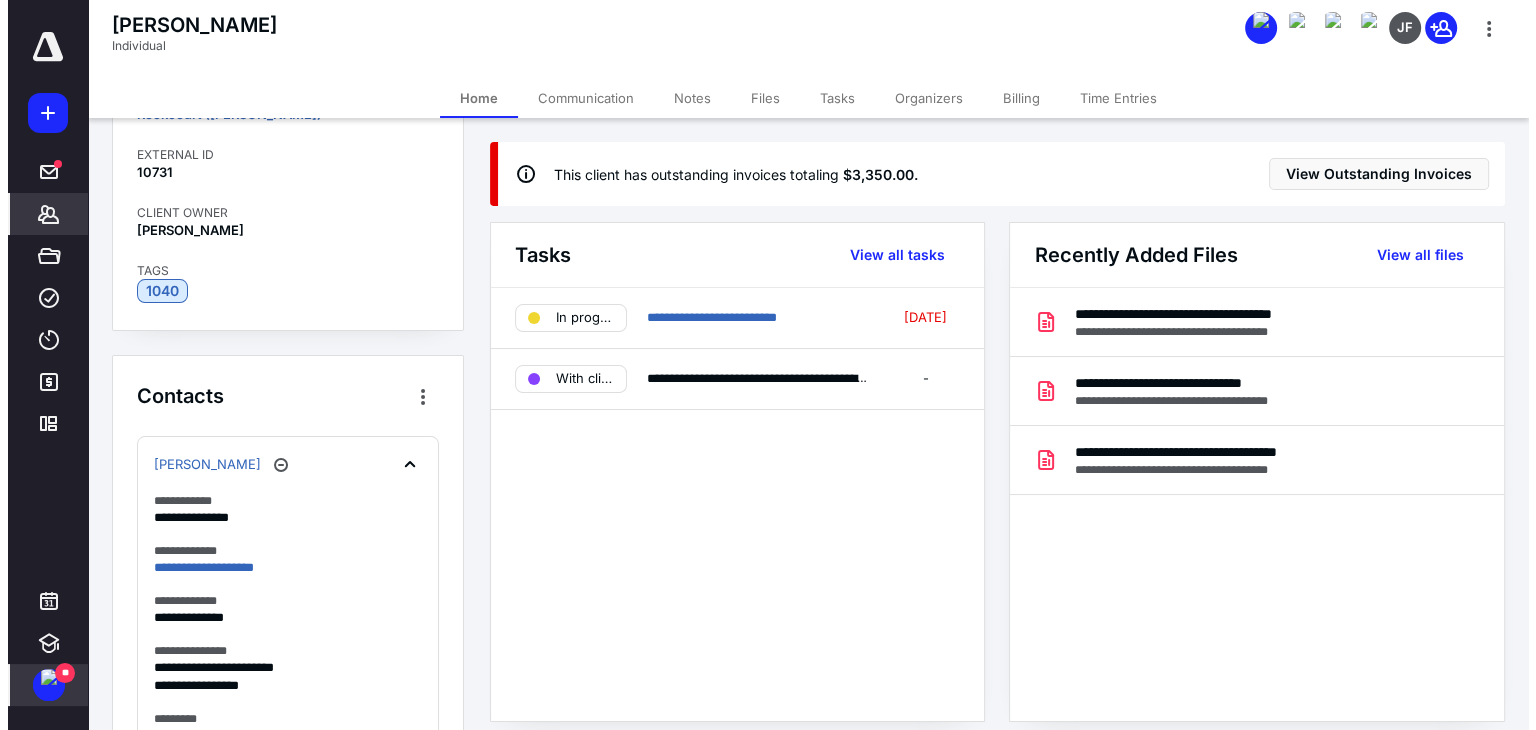 scroll, scrollTop: 0, scrollLeft: 0, axis: both 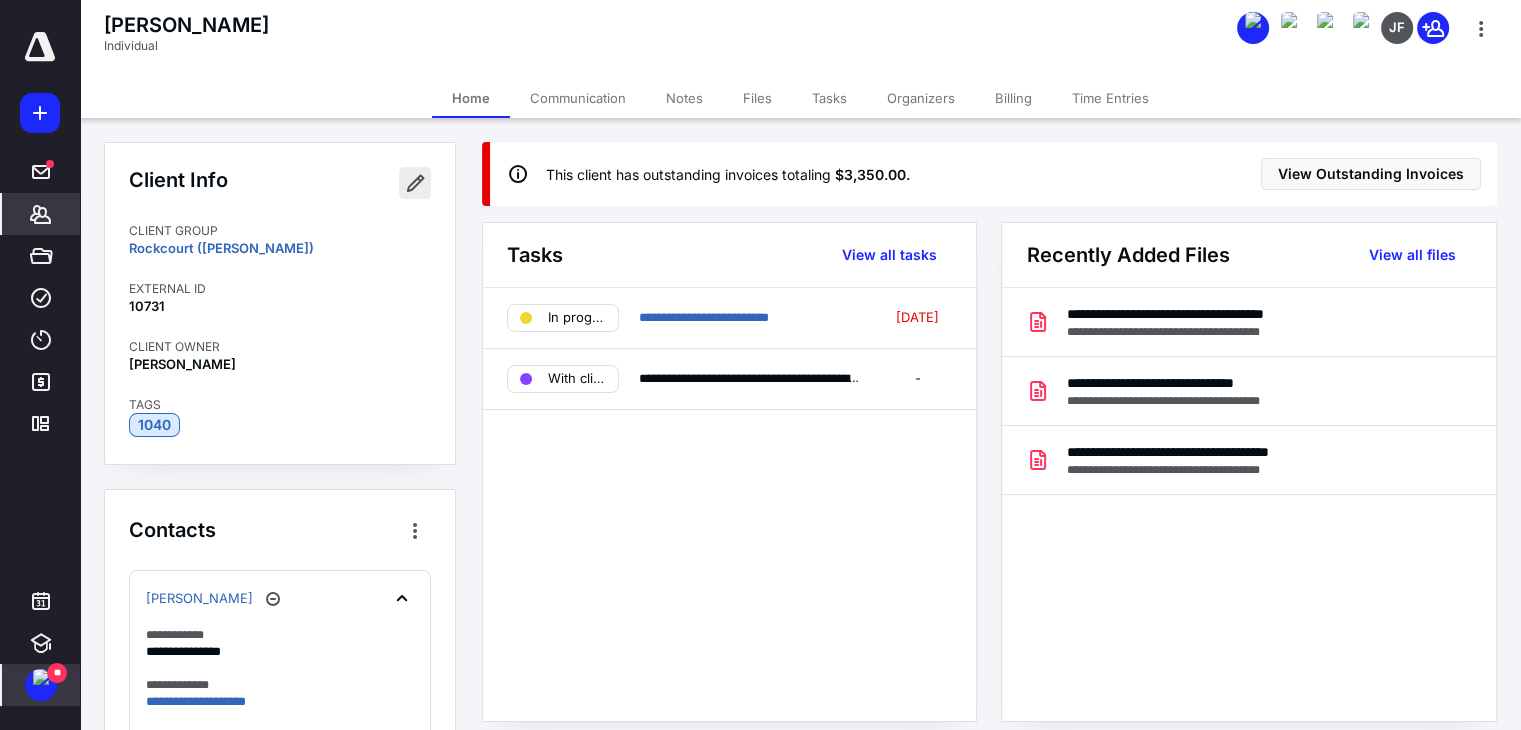 click at bounding box center (415, 183) 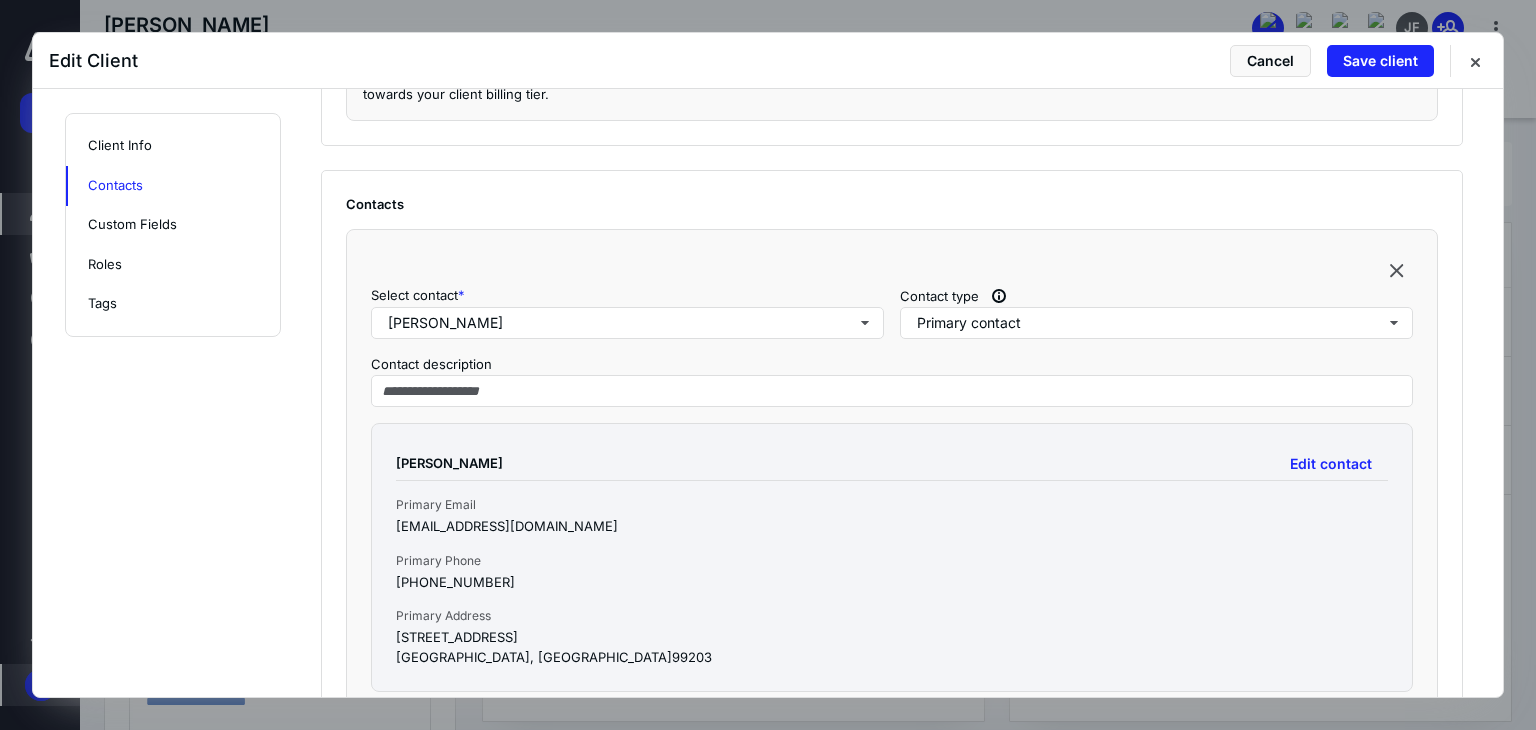 scroll, scrollTop: 800, scrollLeft: 0, axis: vertical 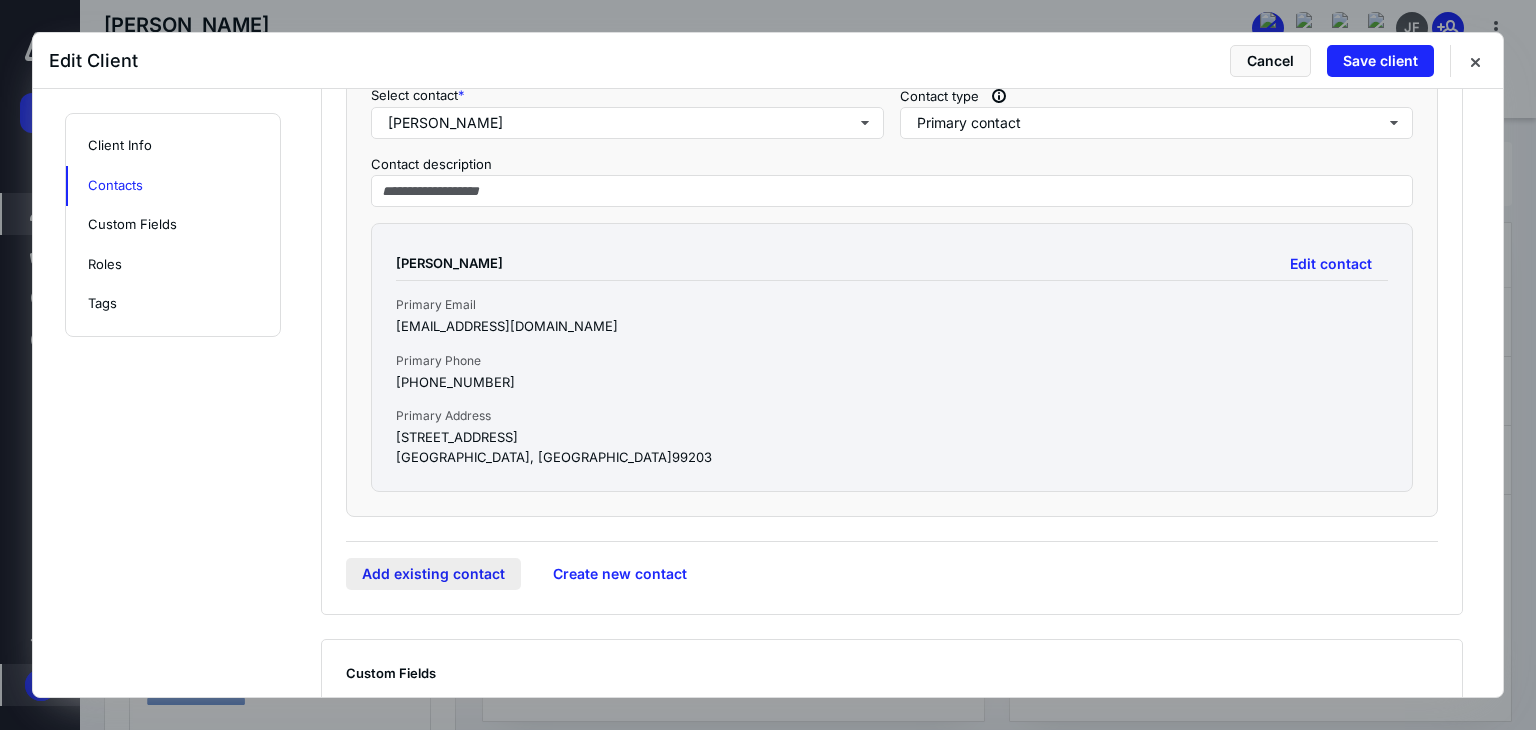 click on "Add existing contact" at bounding box center [433, 574] 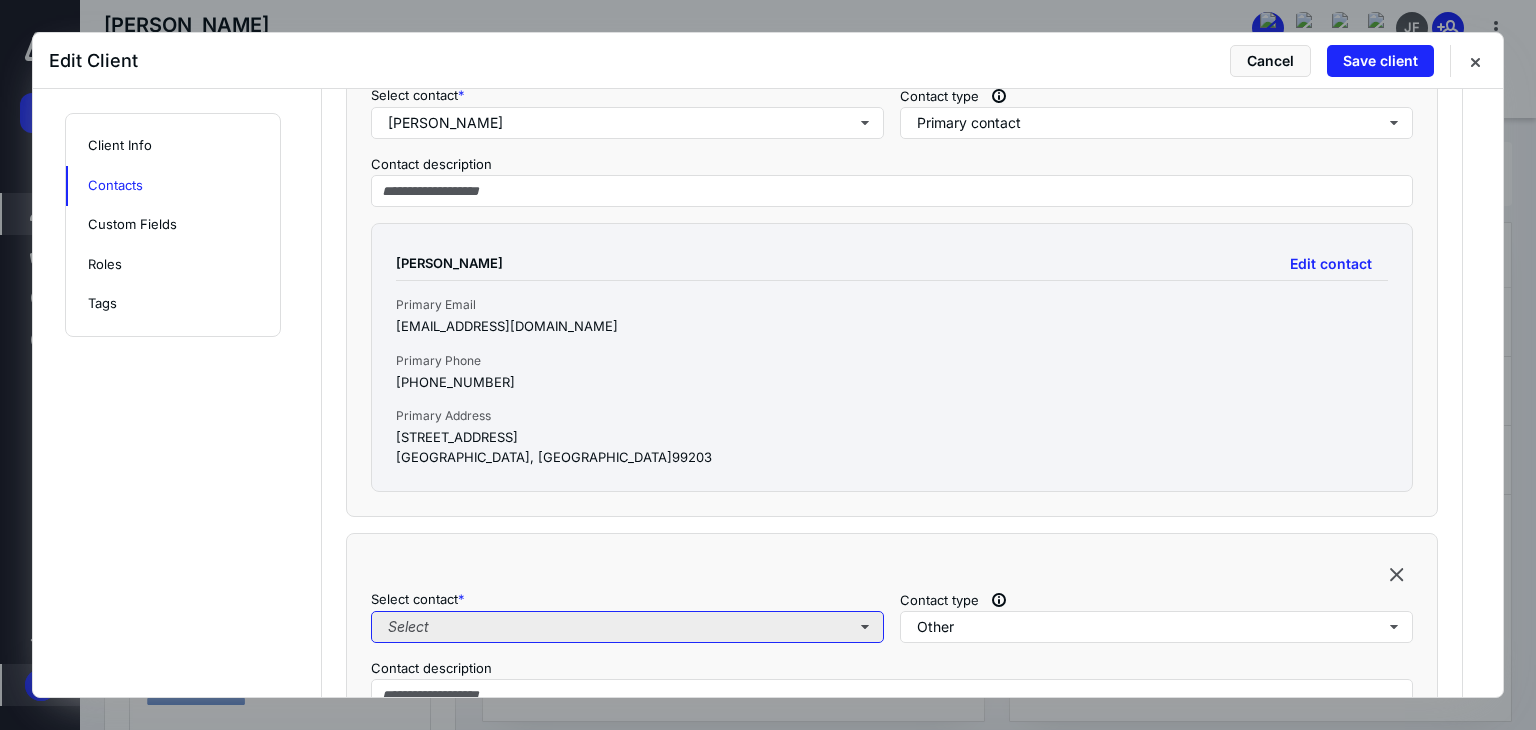 click on "Select" at bounding box center [627, 627] 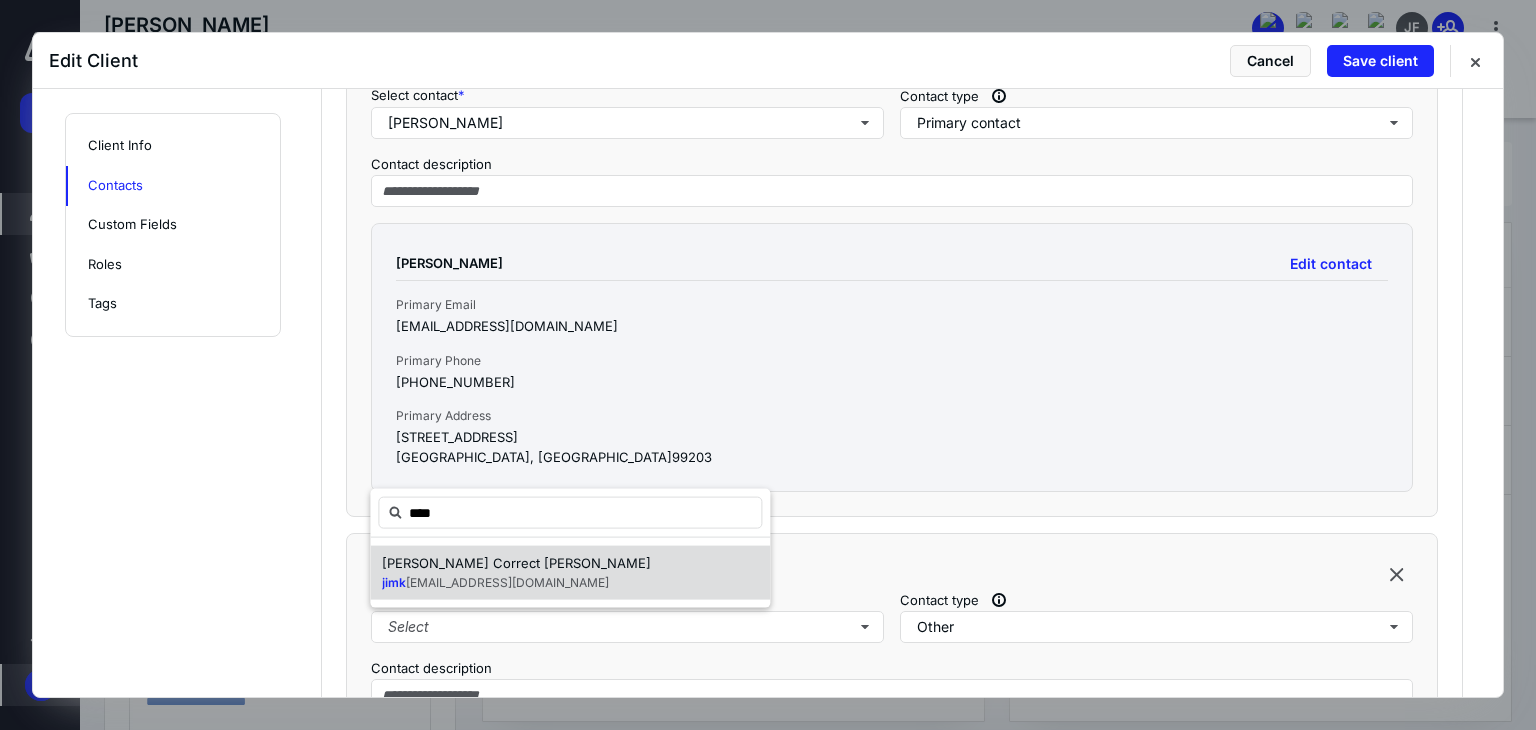 click on "ane.jk@gmail.com" at bounding box center (507, 581) 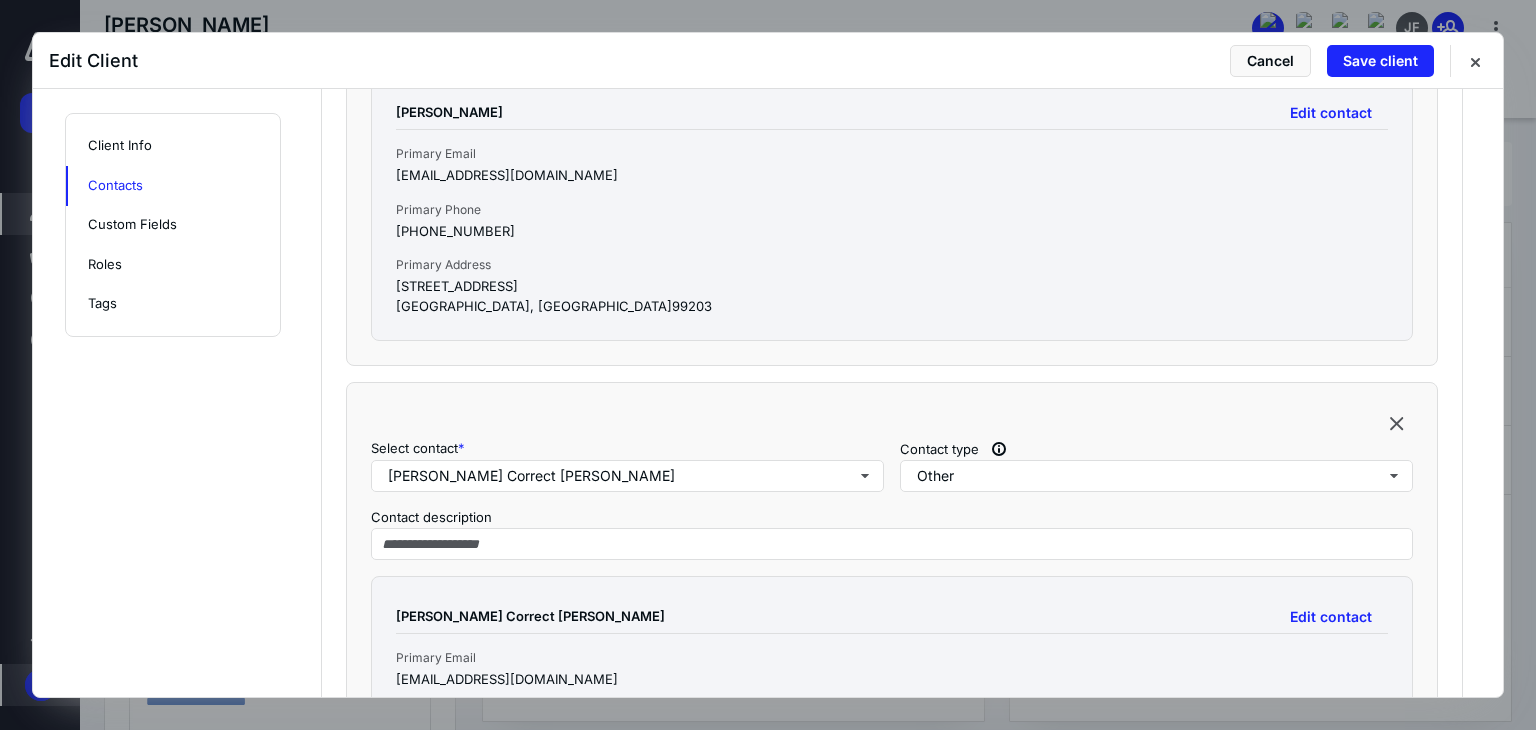 scroll, scrollTop: 1000, scrollLeft: 0, axis: vertical 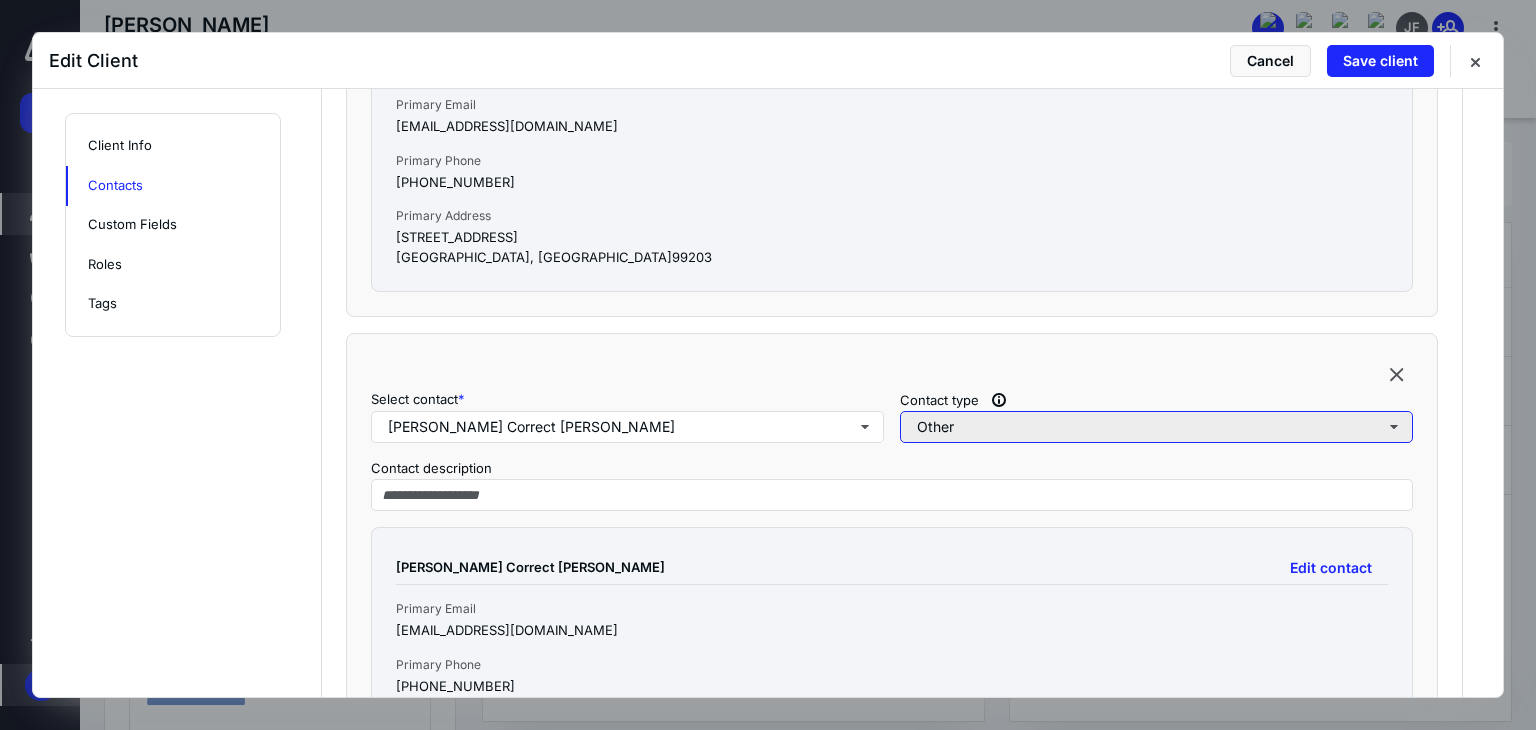 click on "Other" at bounding box center (1156, 427) 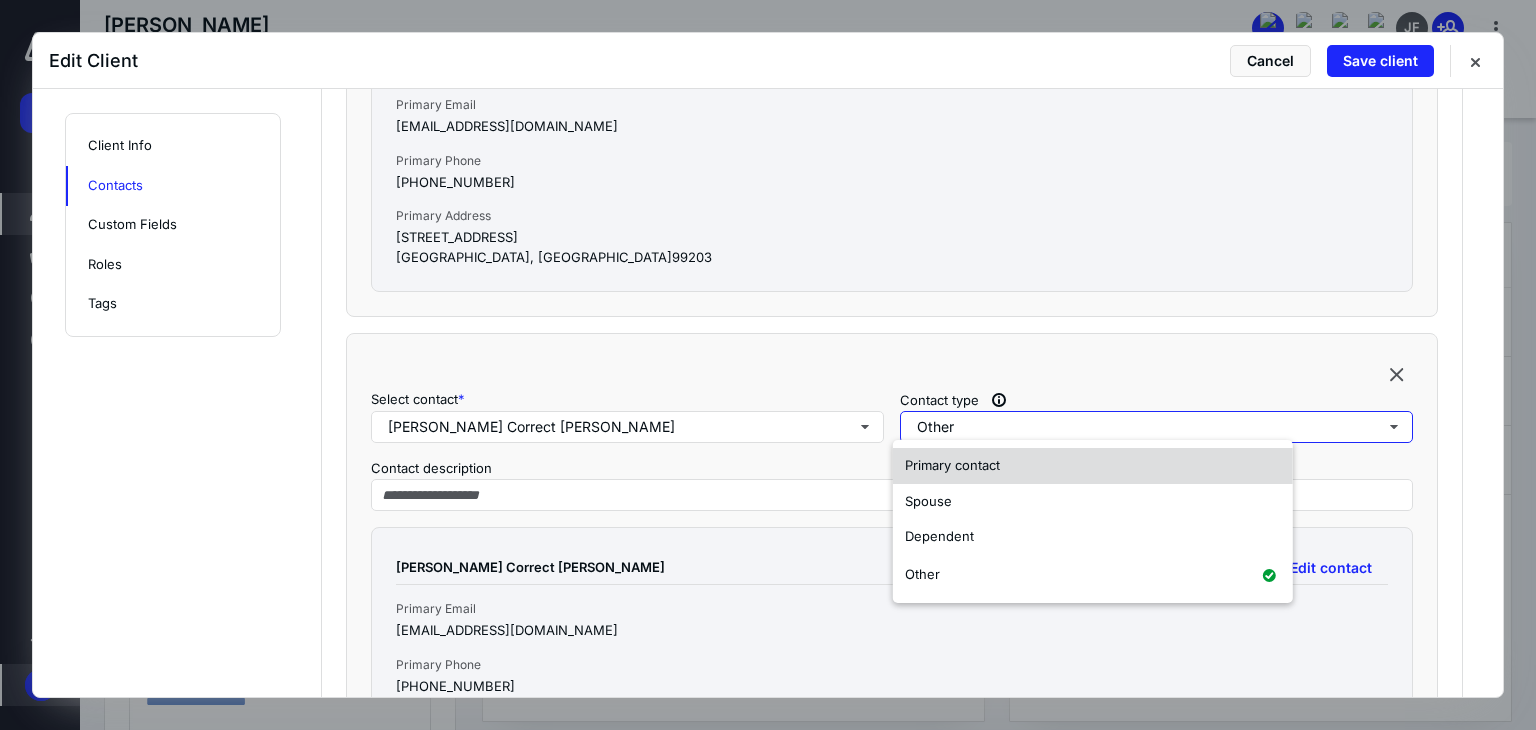 click on "Primary contact" at bounding box center [952, 465] 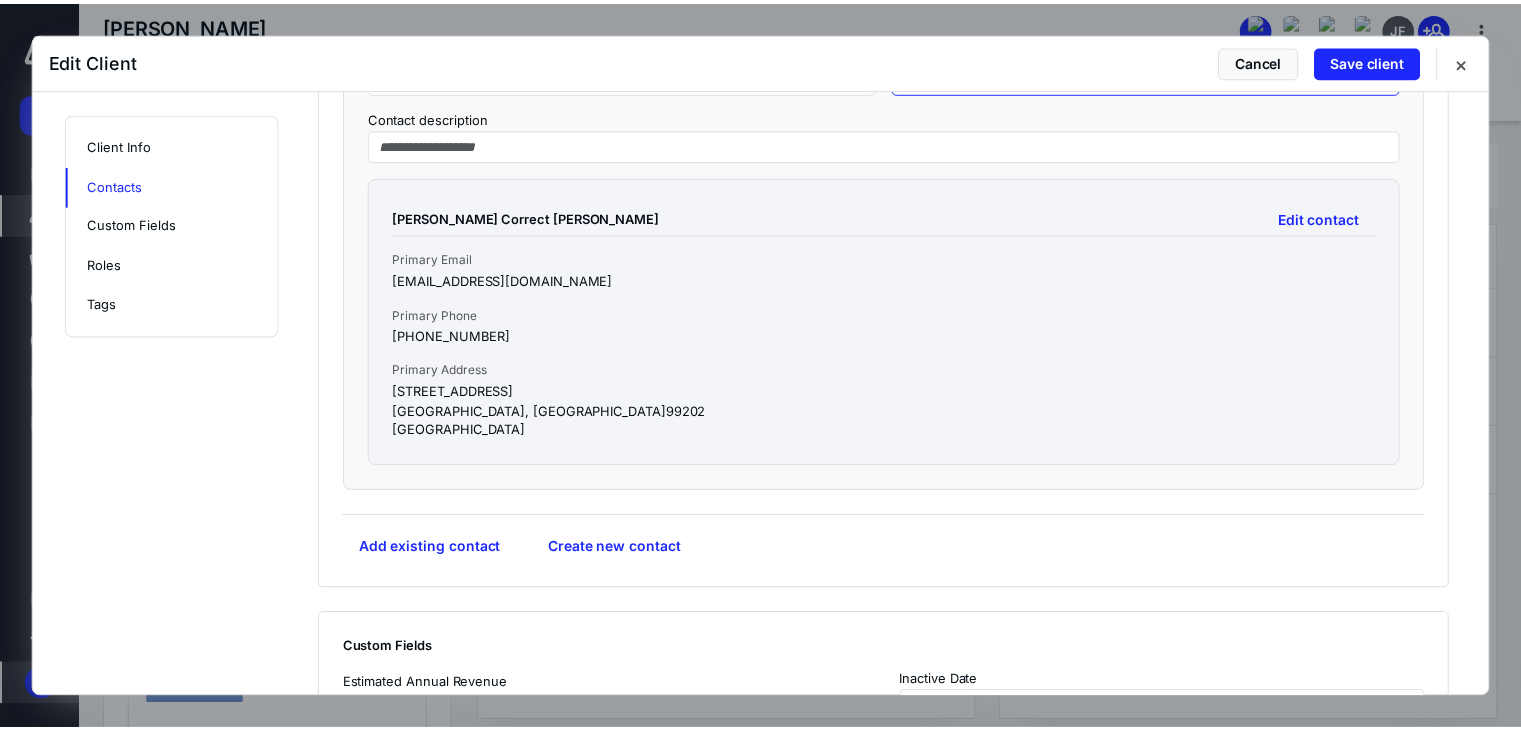scroll, scrollTop: 1400, scrollLeft: 0, axis: vertical 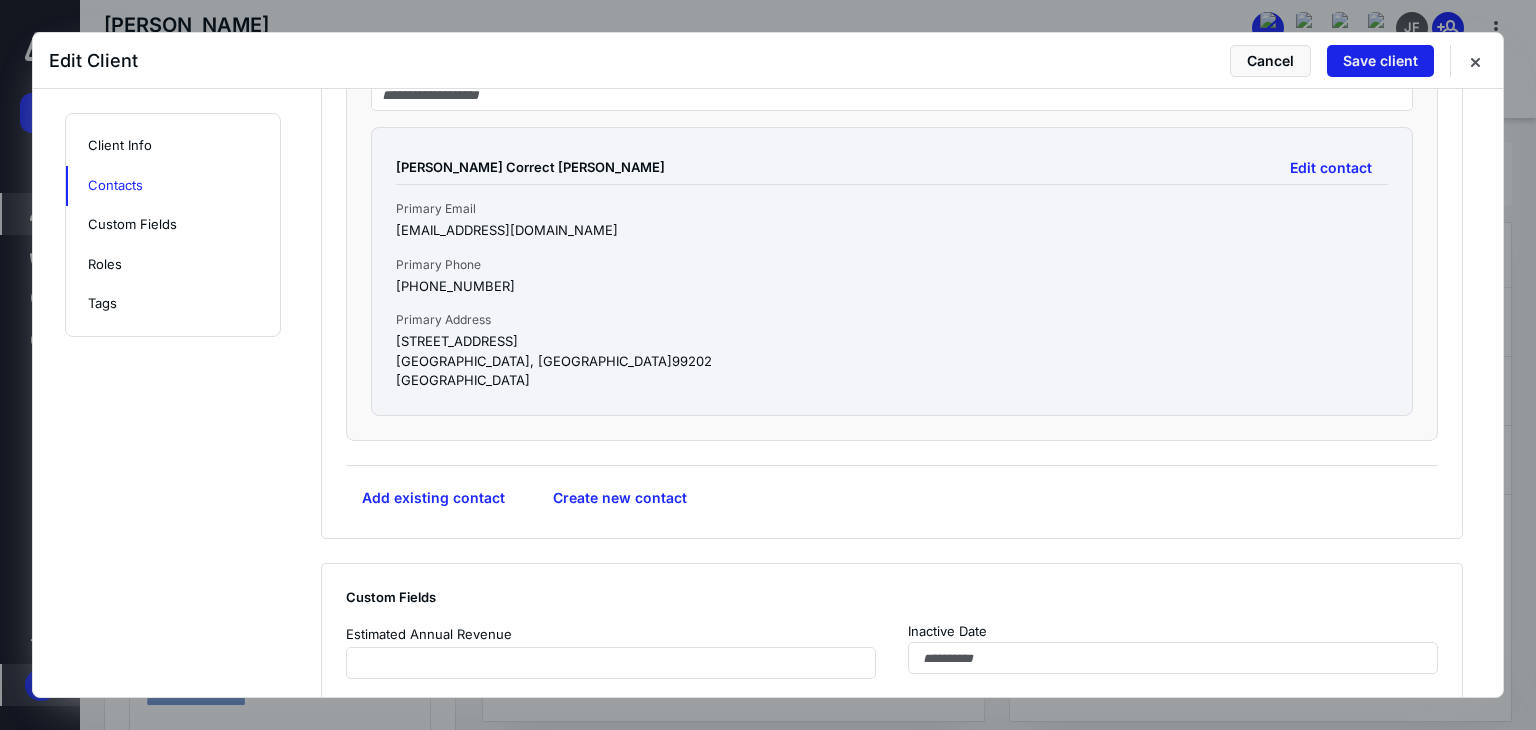click on "Save client" at bounding box center (1380, 61) 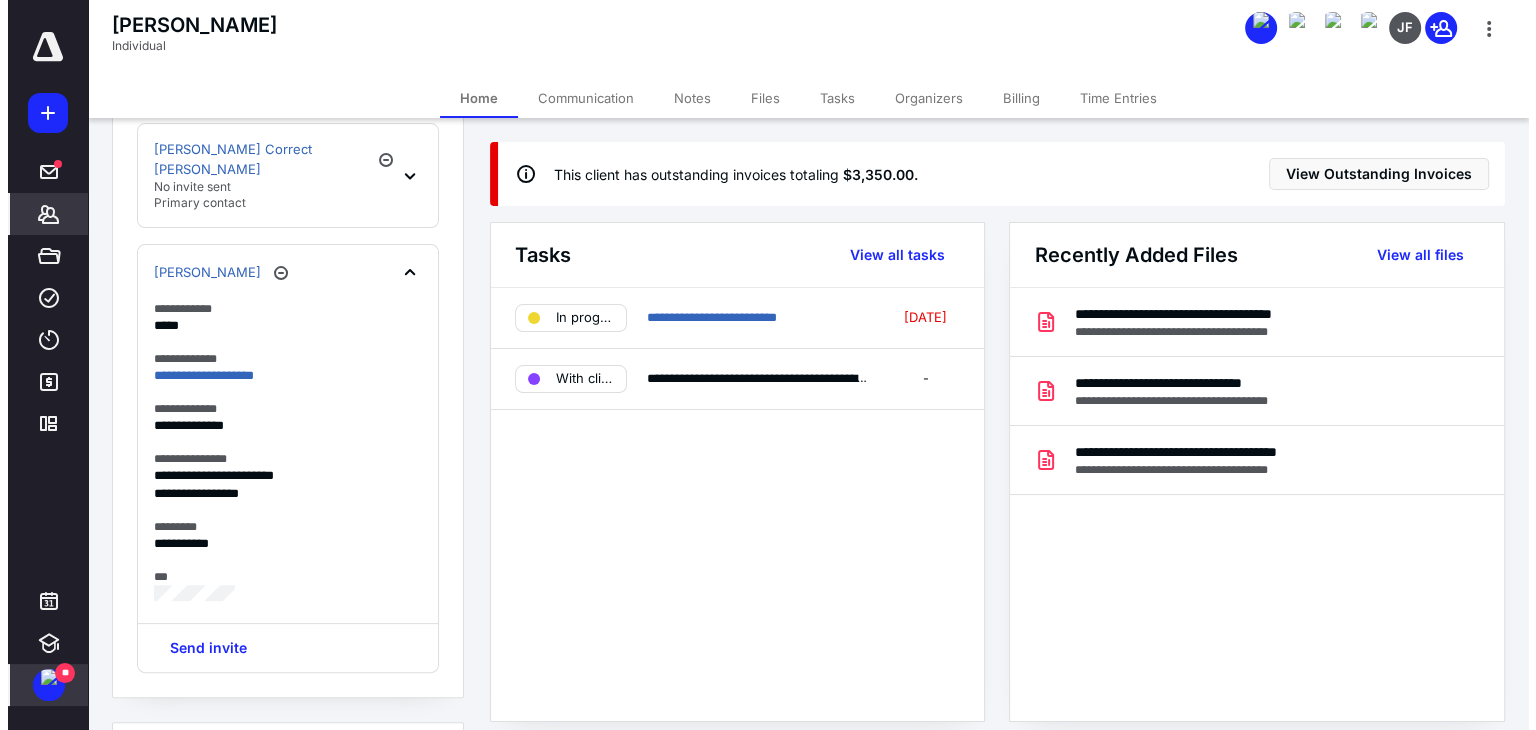 scroll, scrollTop: 471, scrollLeft: 0, axis: vertical 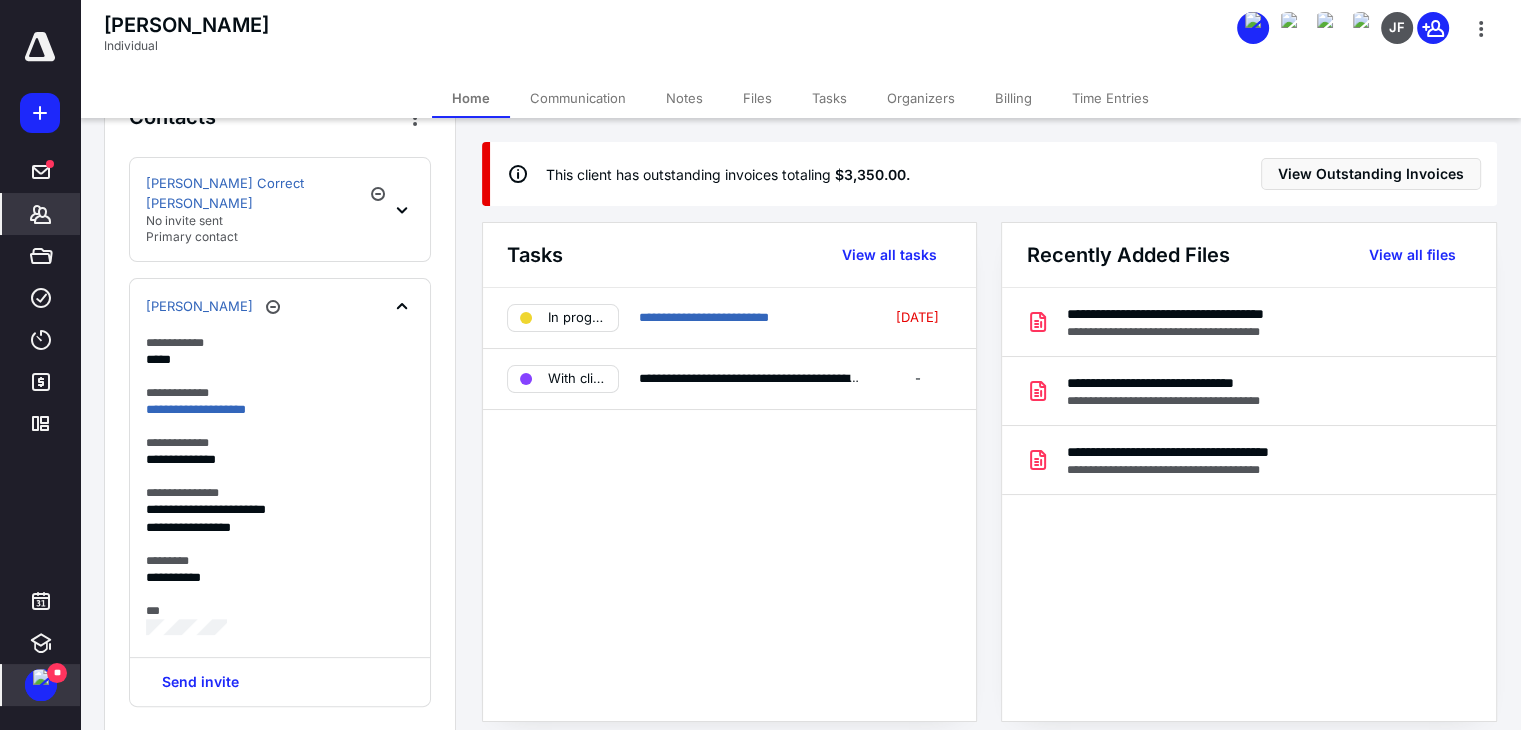 click 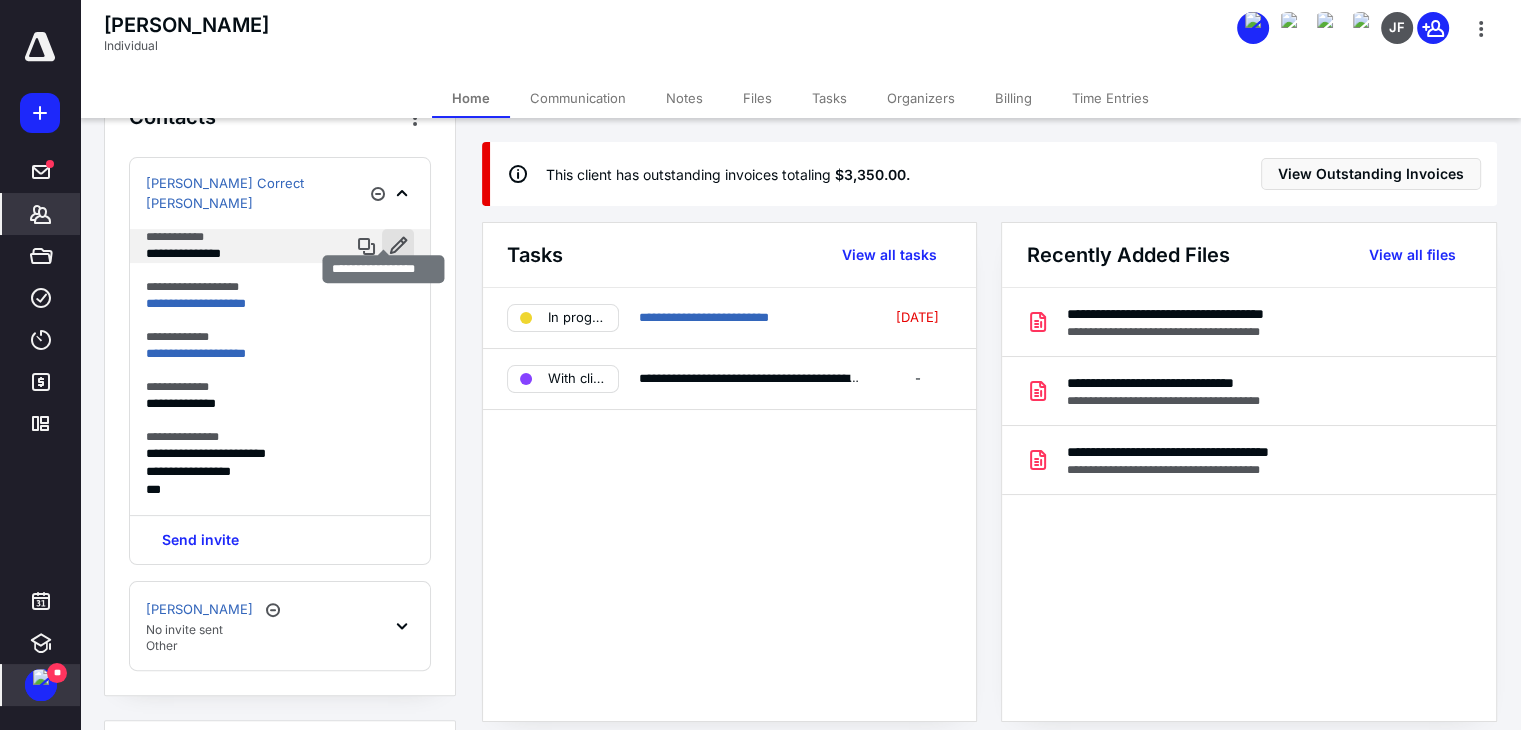 click at bounding box center [398, 245] 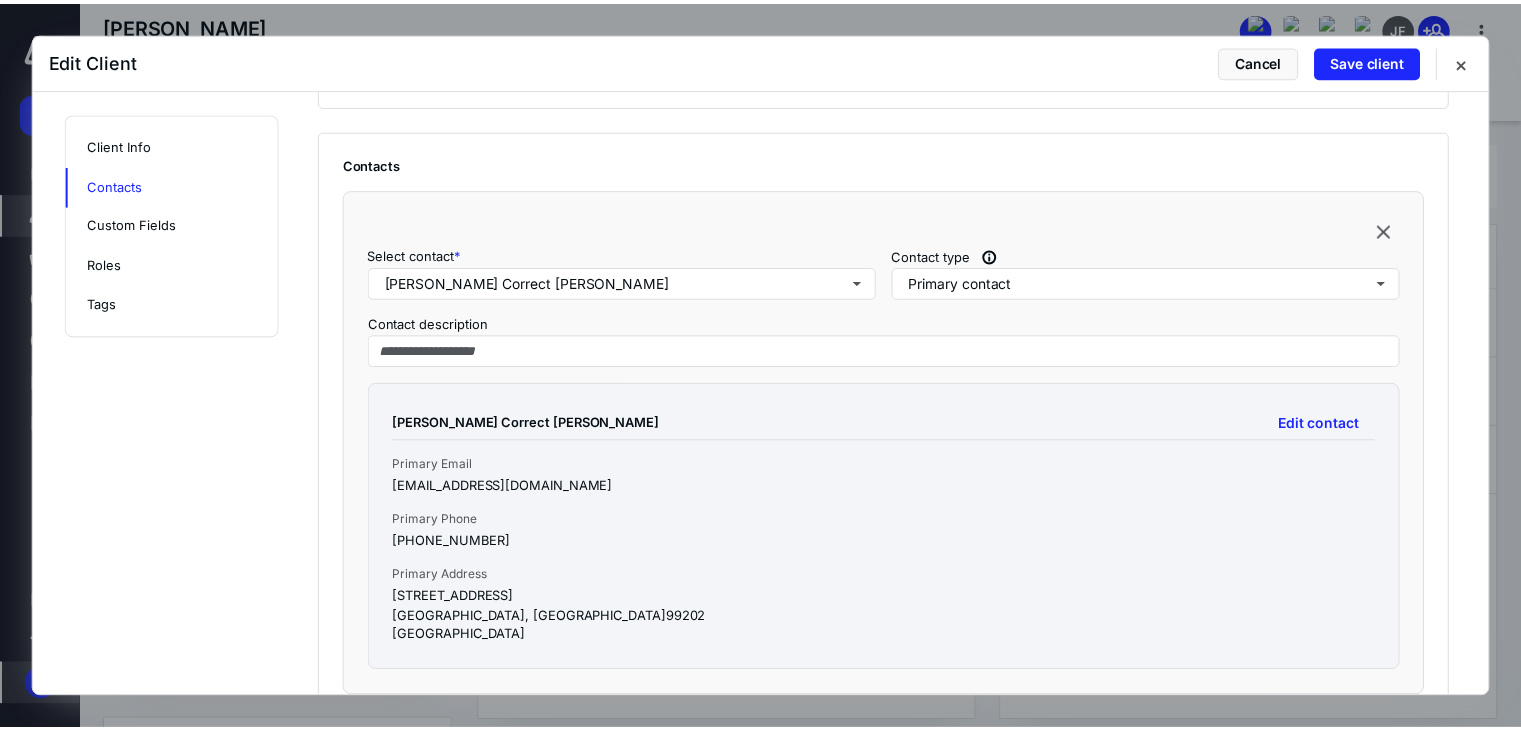 scroll, scrollTop: 700, scrollLeft: 0, axis: vertical 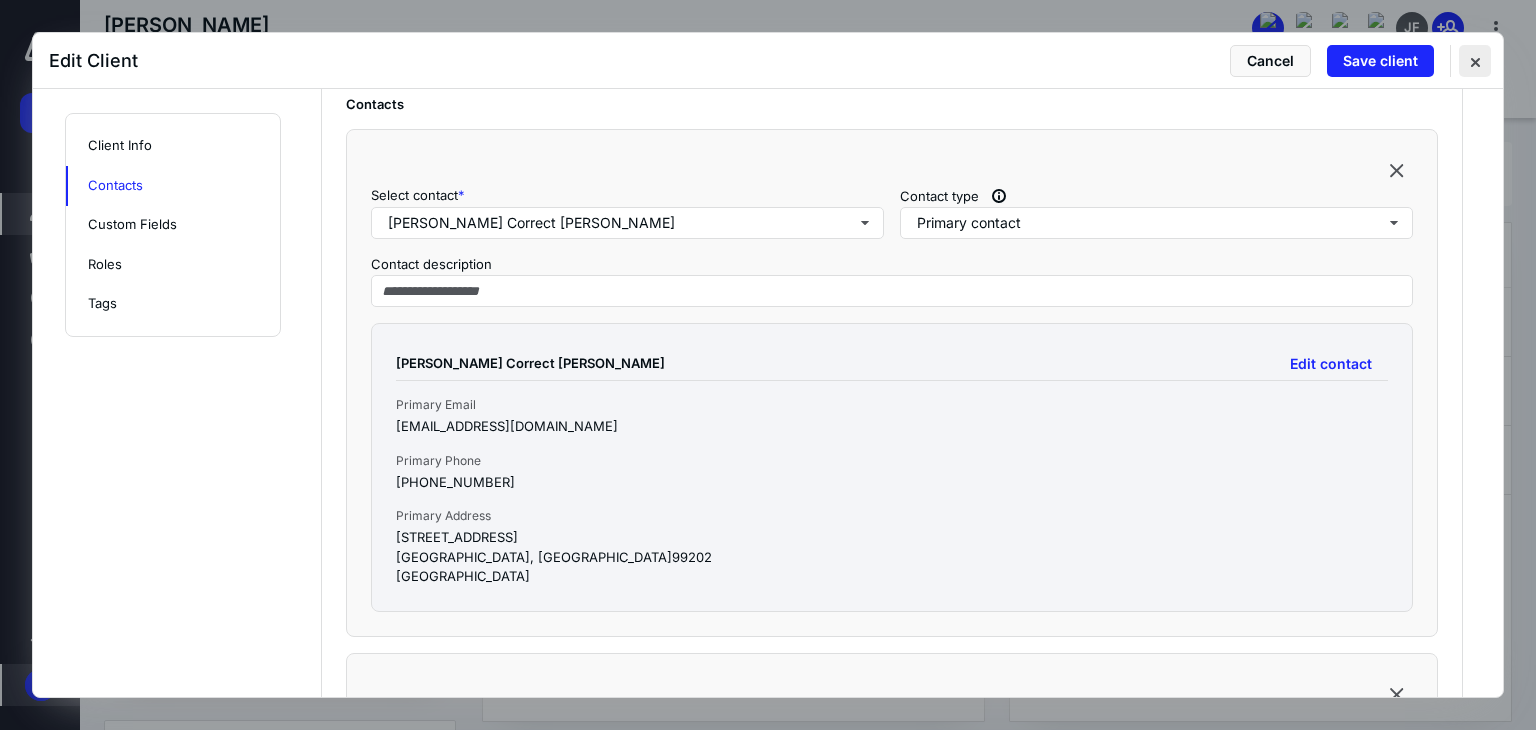 click at bounding box center (1475, 61) 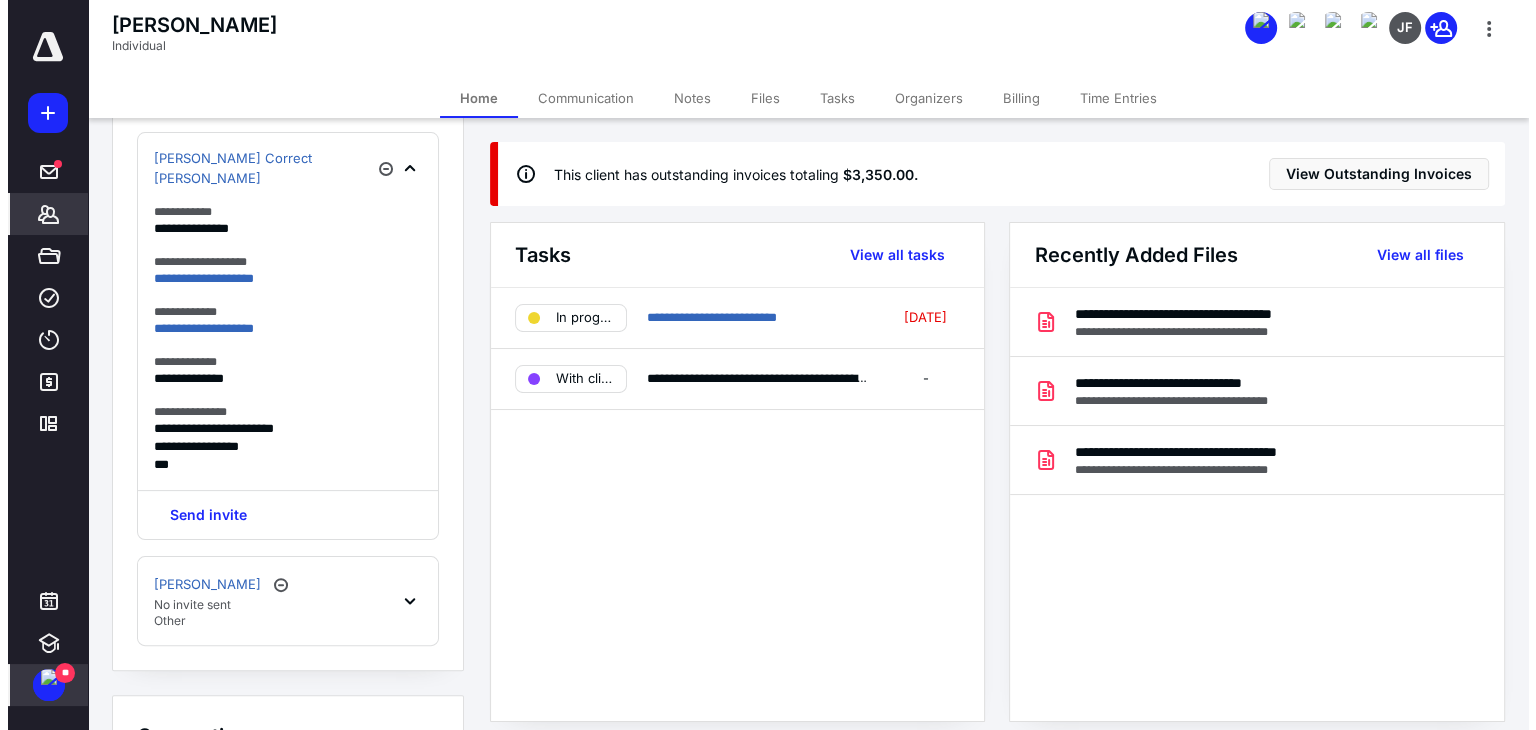 scroll, scrollTop: 571, scrollLeft: 0, axis: vertical 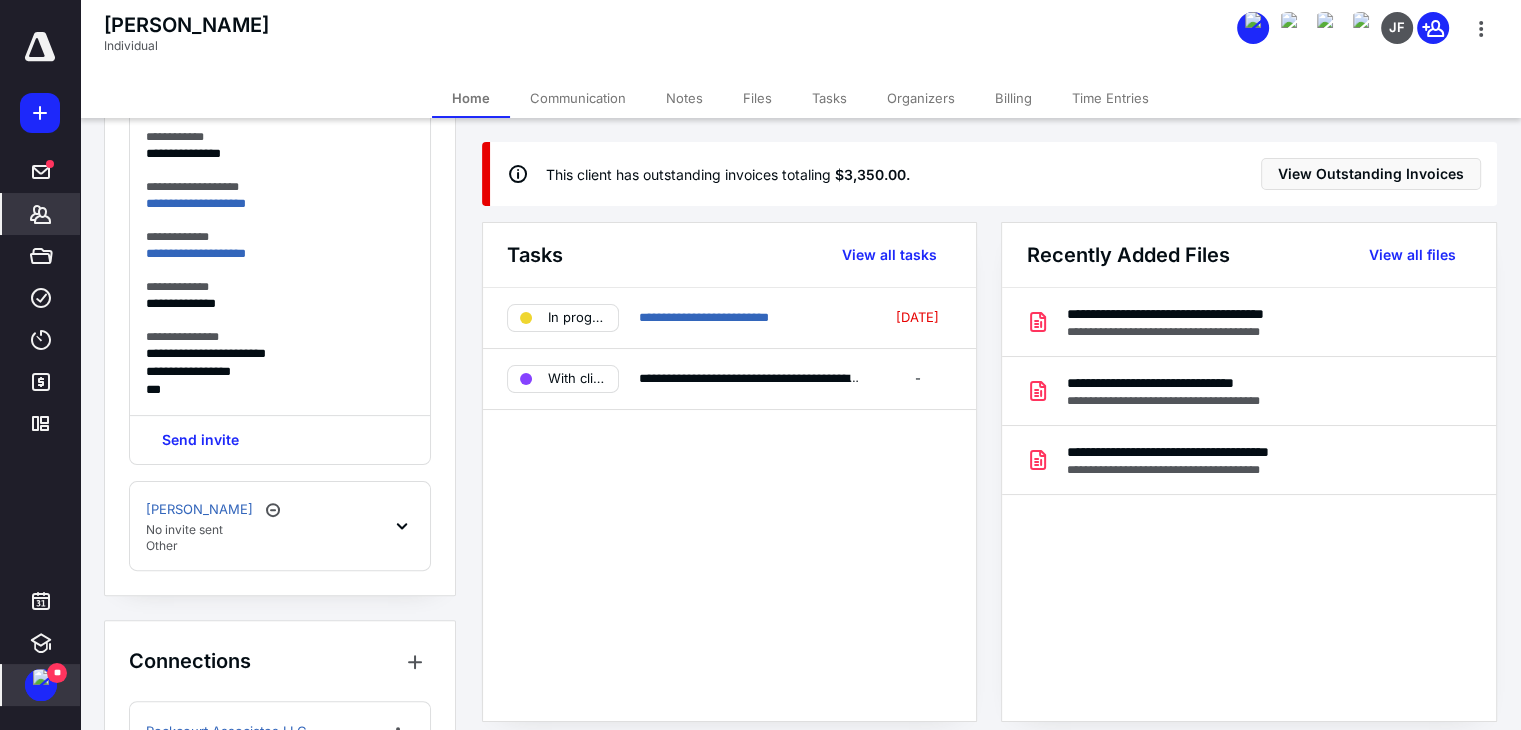 click 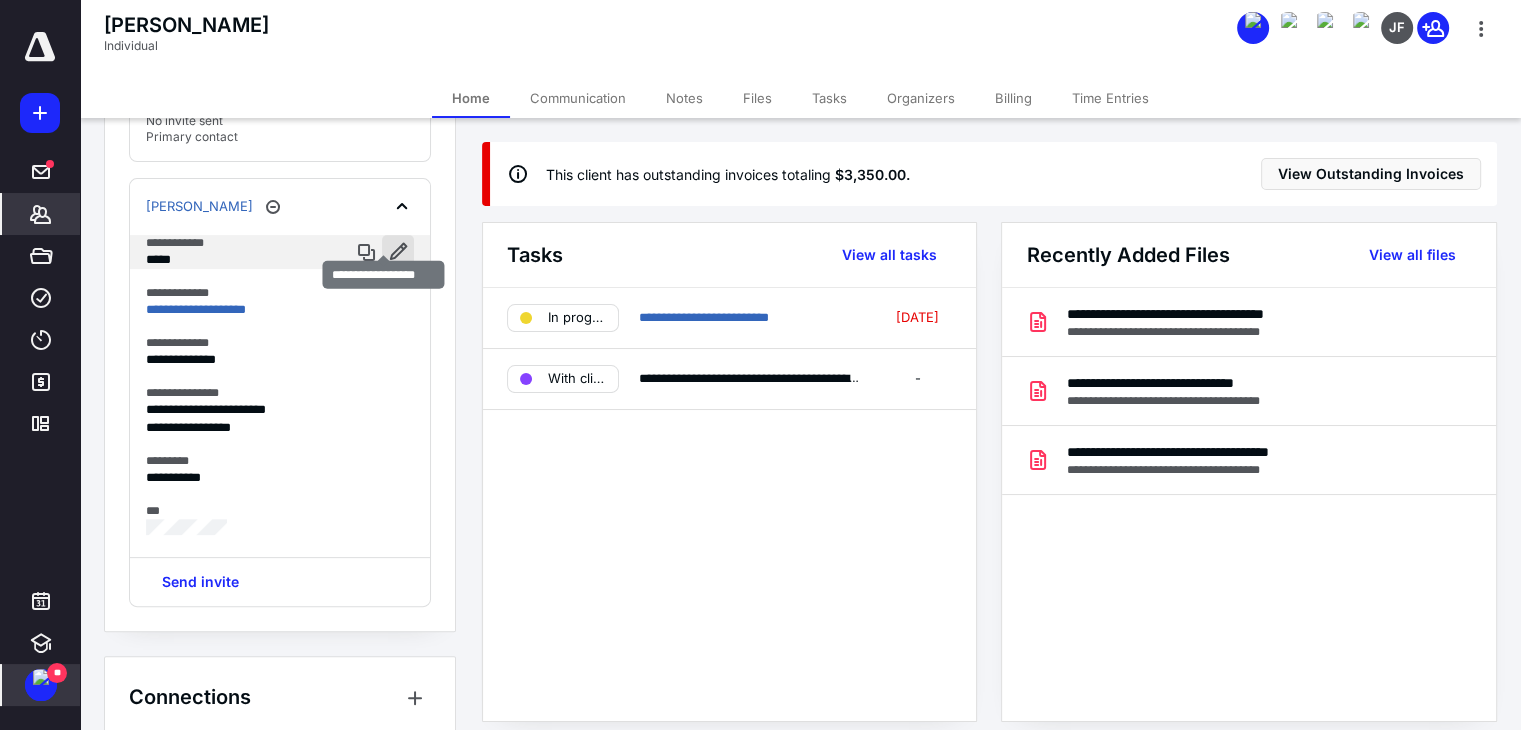 click at bounding box center (398, 251) 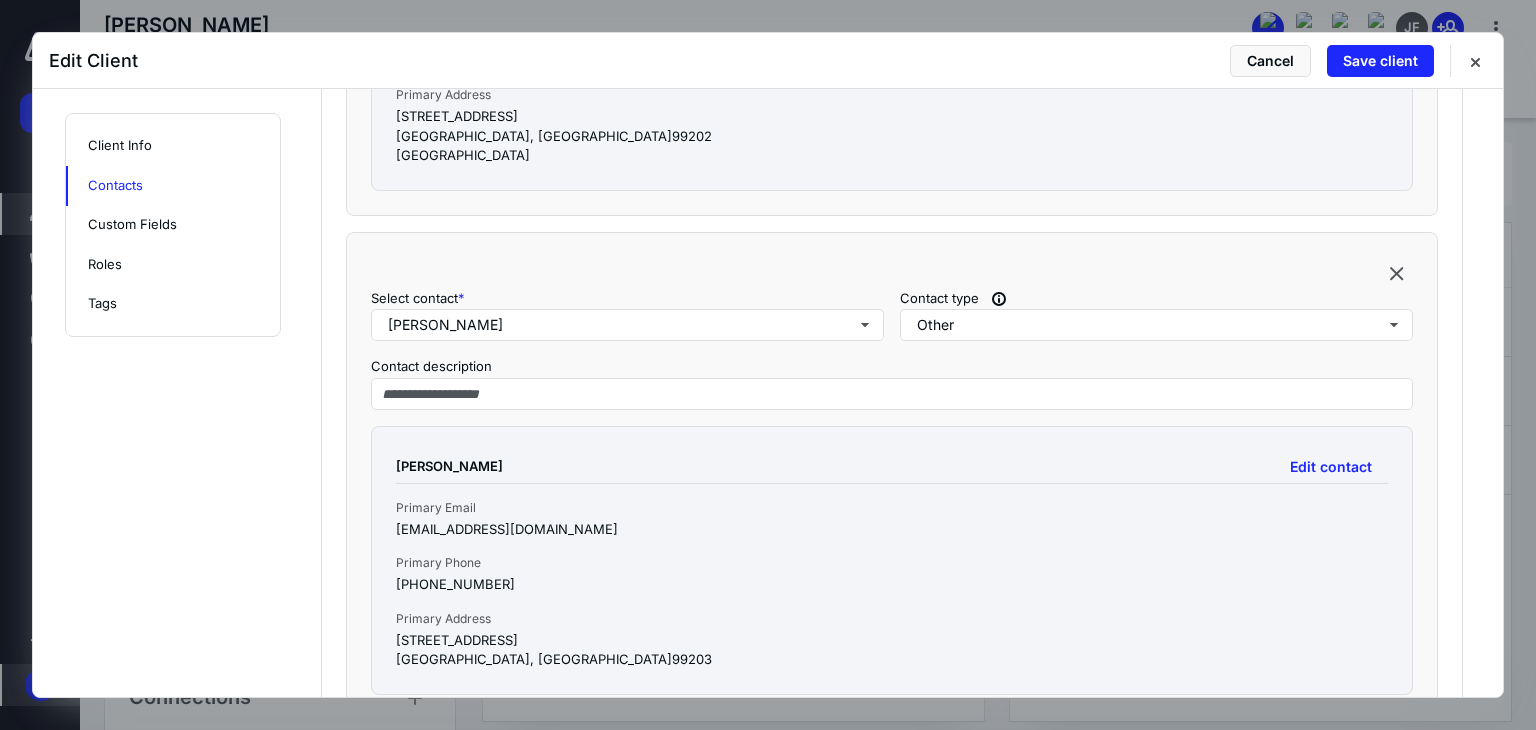 scroll, scrollTop: 721, scrollLeft: 0, axis: vertical 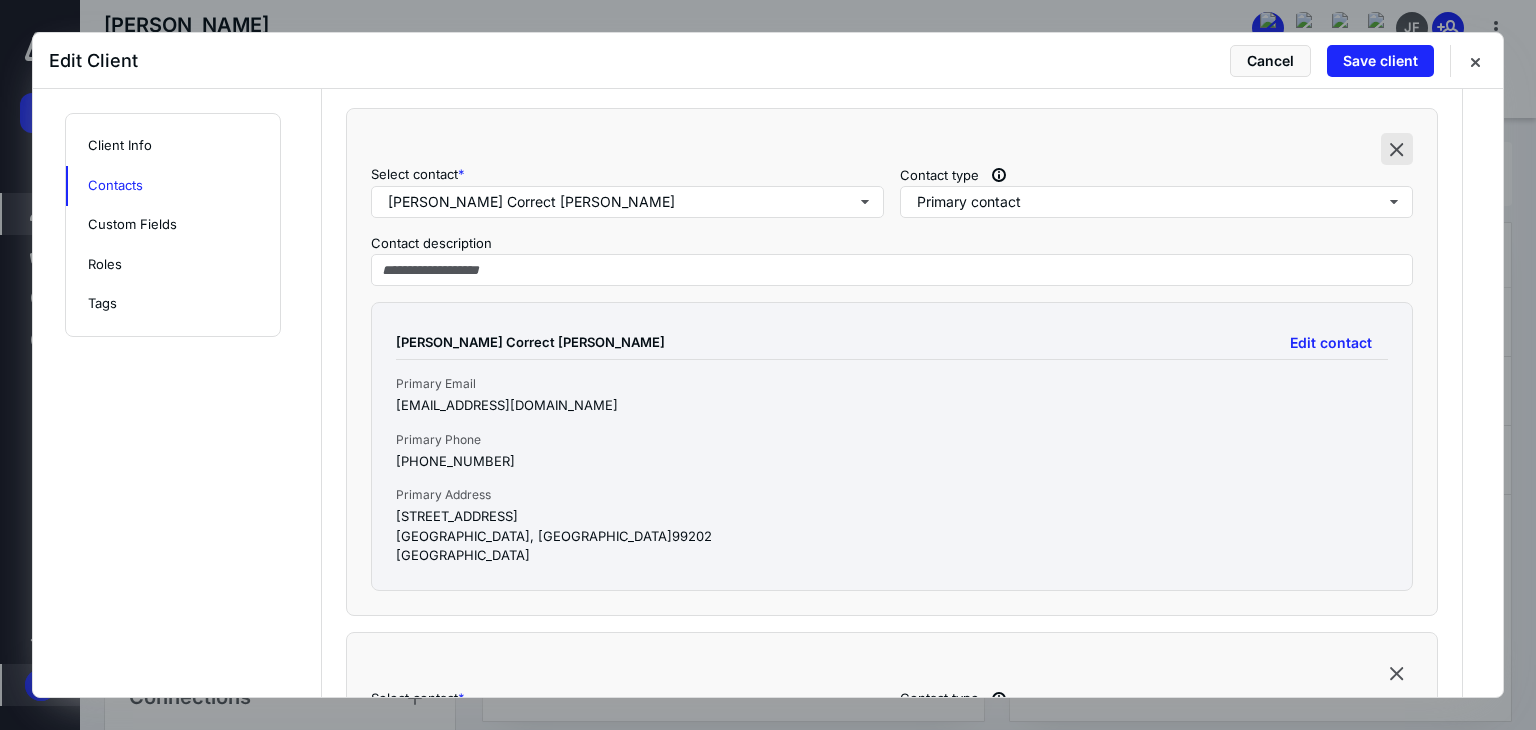 click at bounding box center (1397, 149) 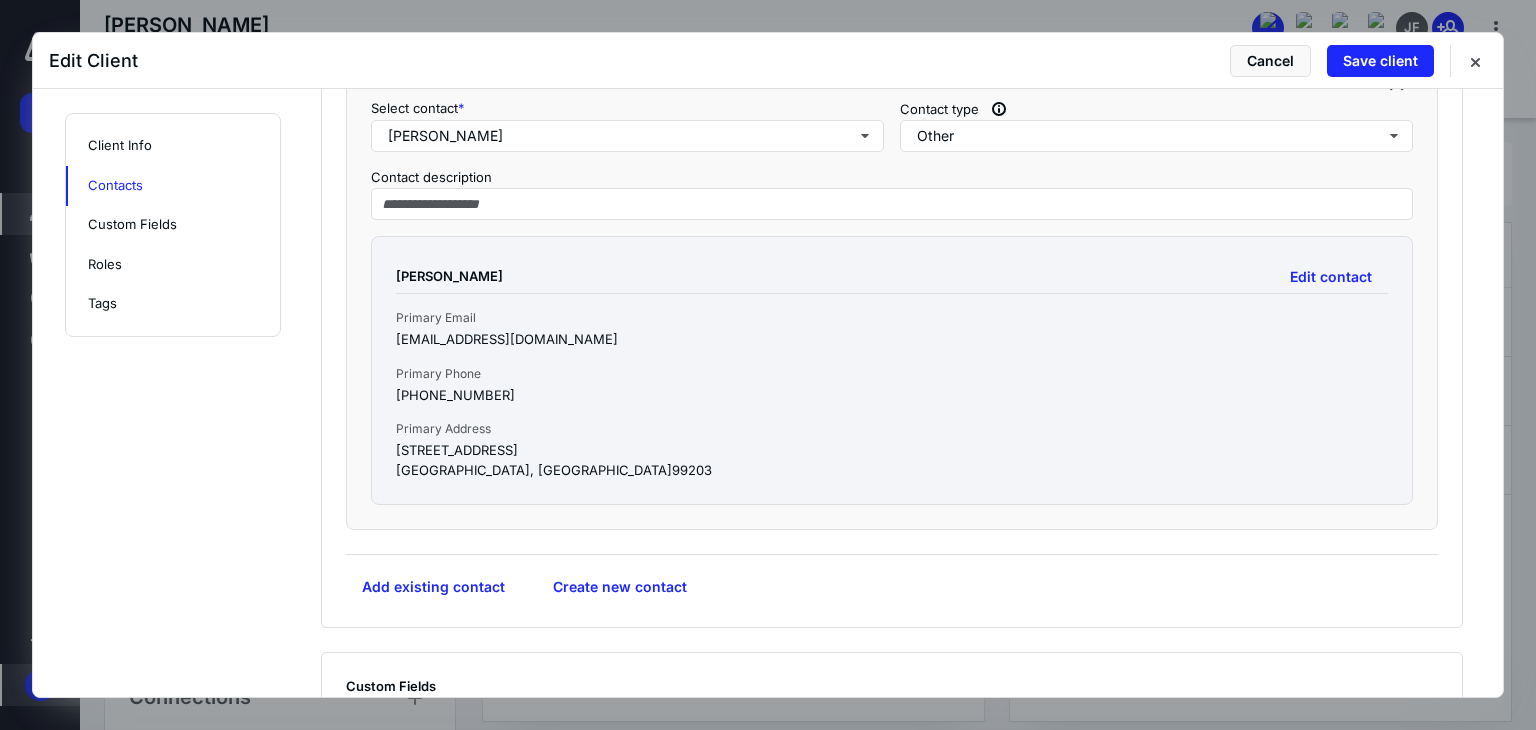 scroll, scrollTop: 821, scrollLeft: 0, axis: vertical 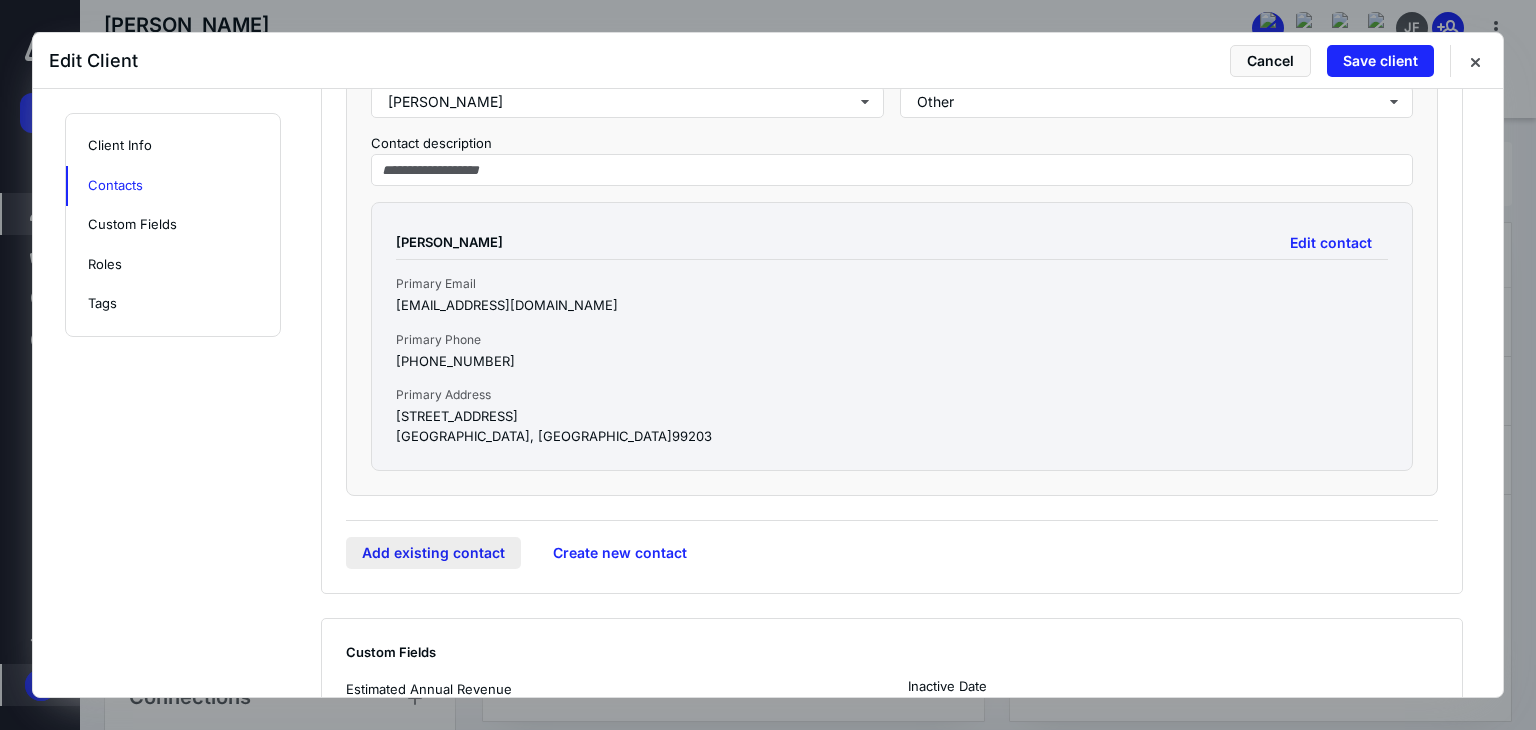 click on "Add existing contact" at bounding box center (433, 553) 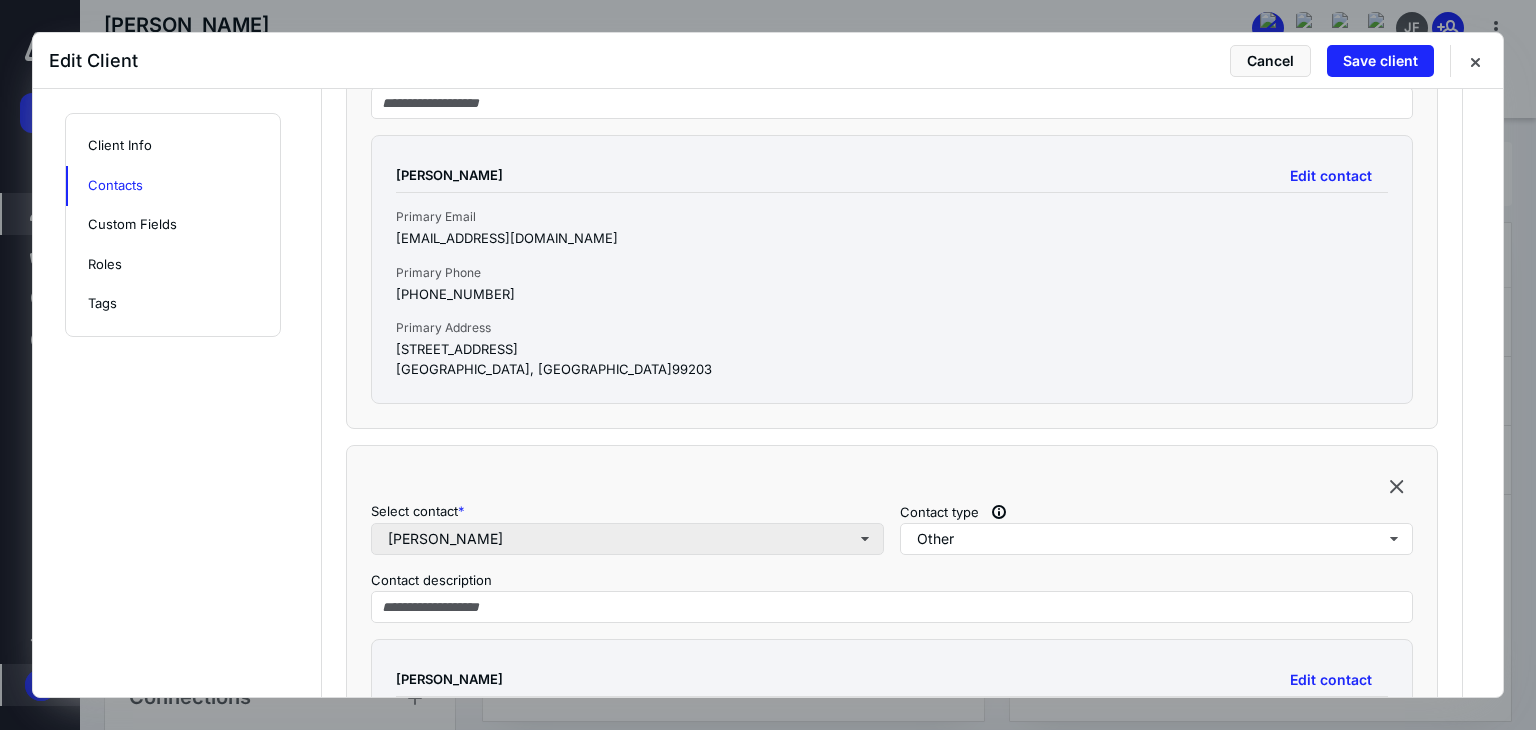 scroll, scrollTop: 921, scrollLeft: 0, axis: vertical 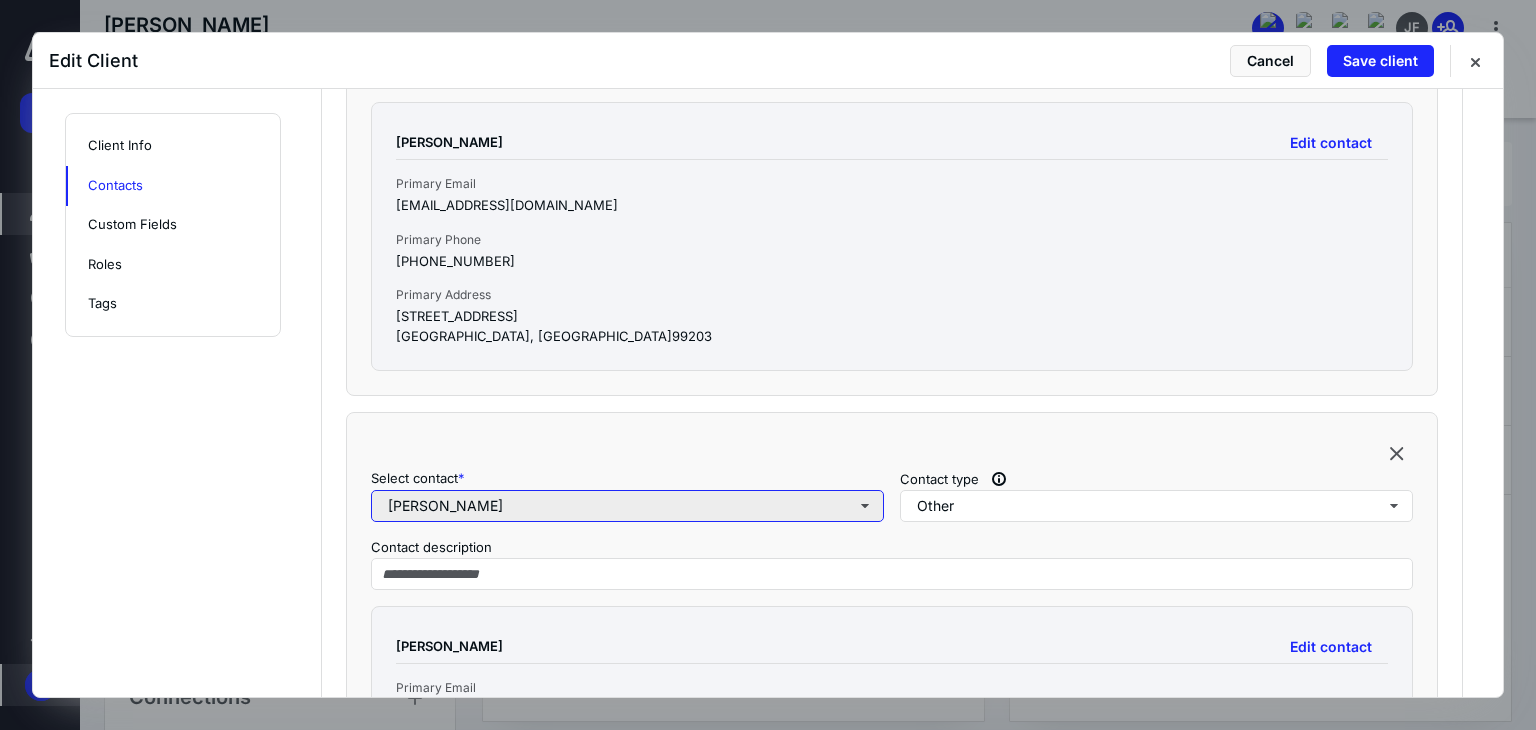 click on "James F Kane" at bounding box center (627, 506) 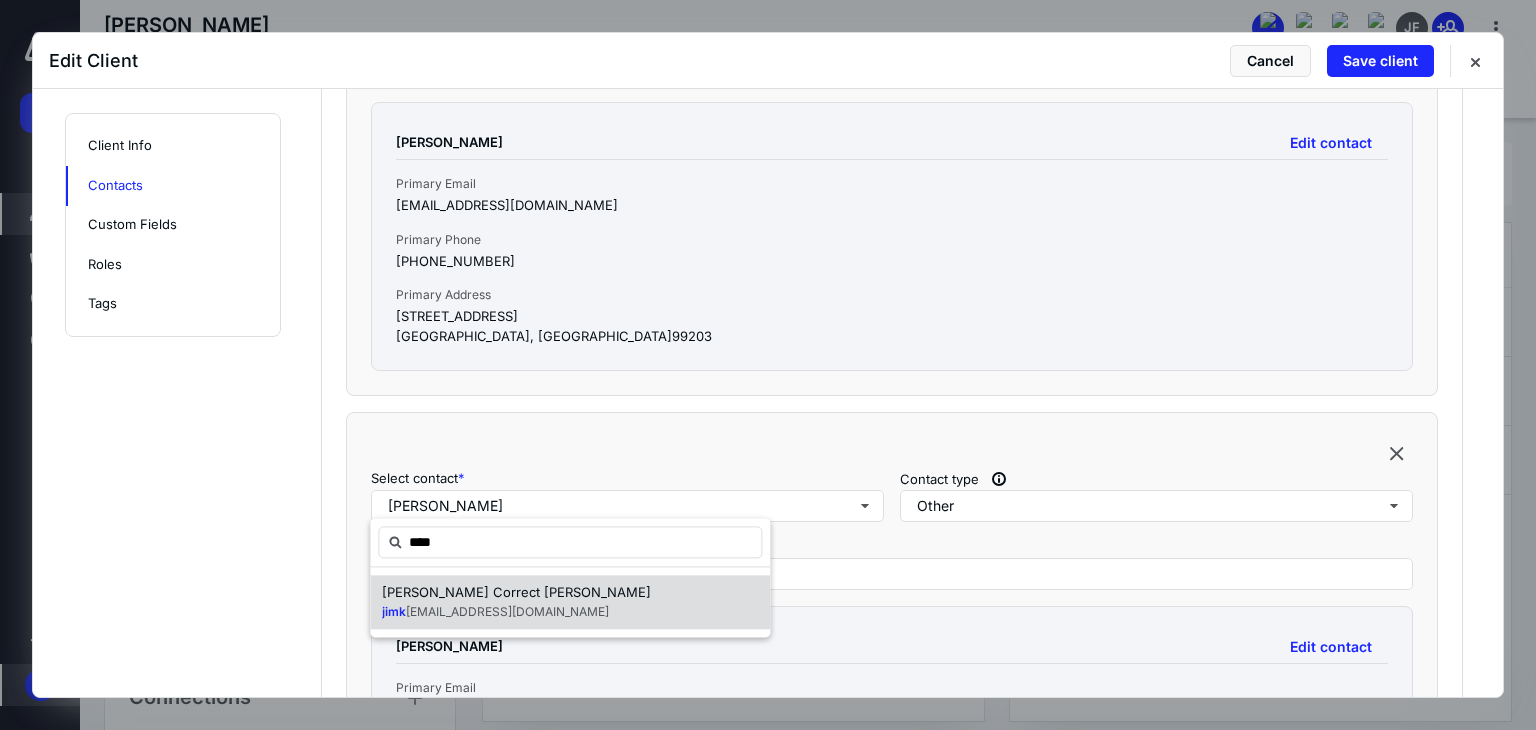 click on "ane.jk@gmail.com" at bounding box center [507, 611] 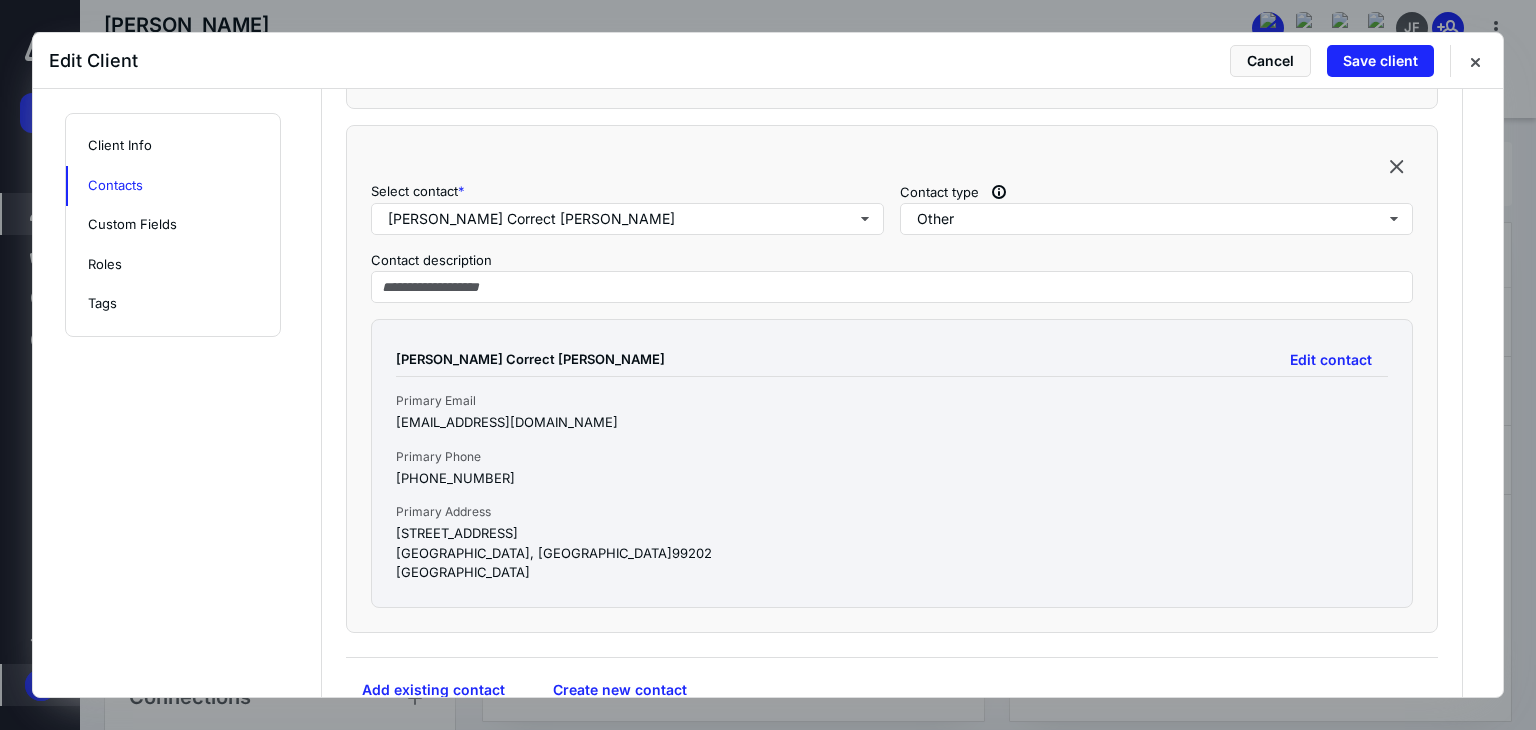 scroll, scrollTop: 1221, scrollLeft: 0, axis: vertical 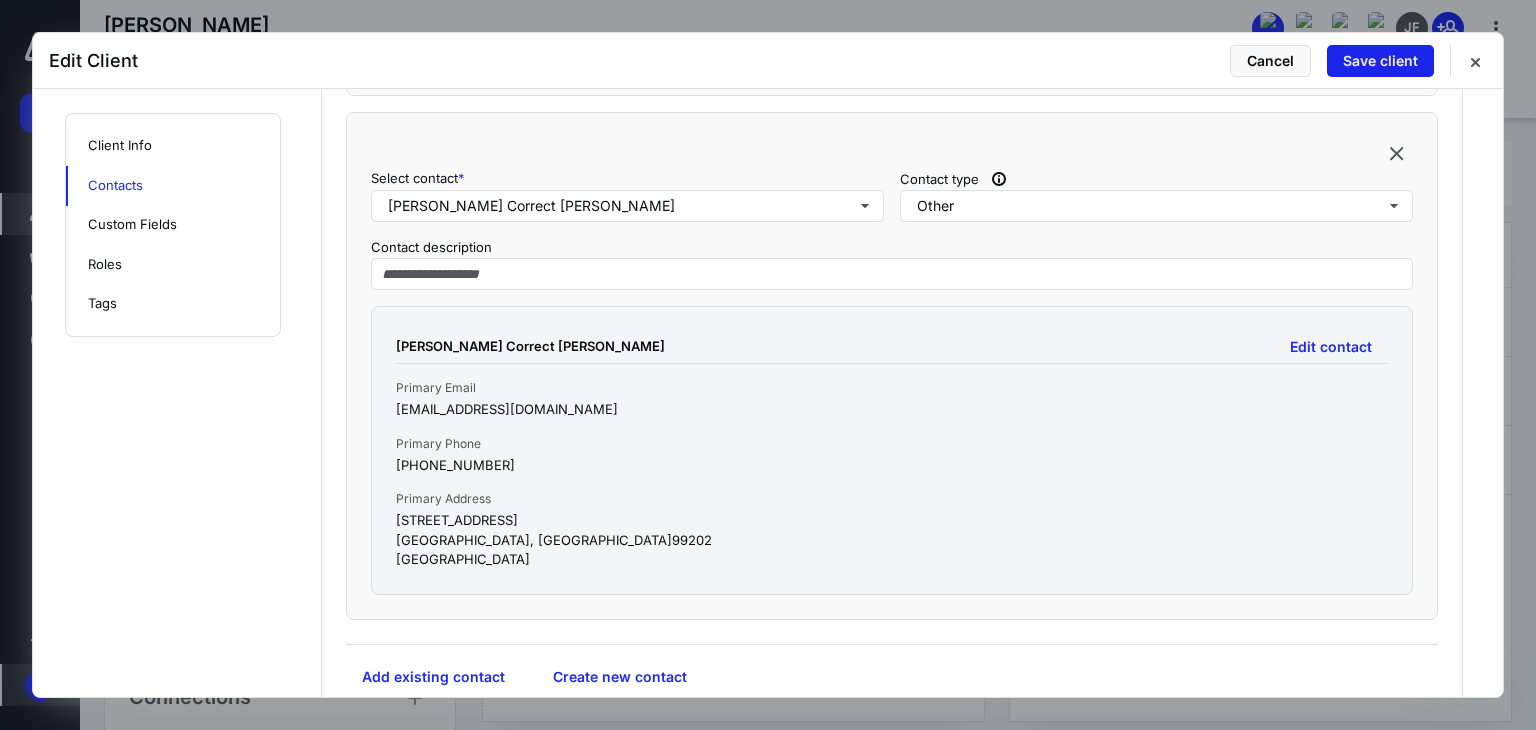 click on "Save client" at bounding box center (1380, 61) 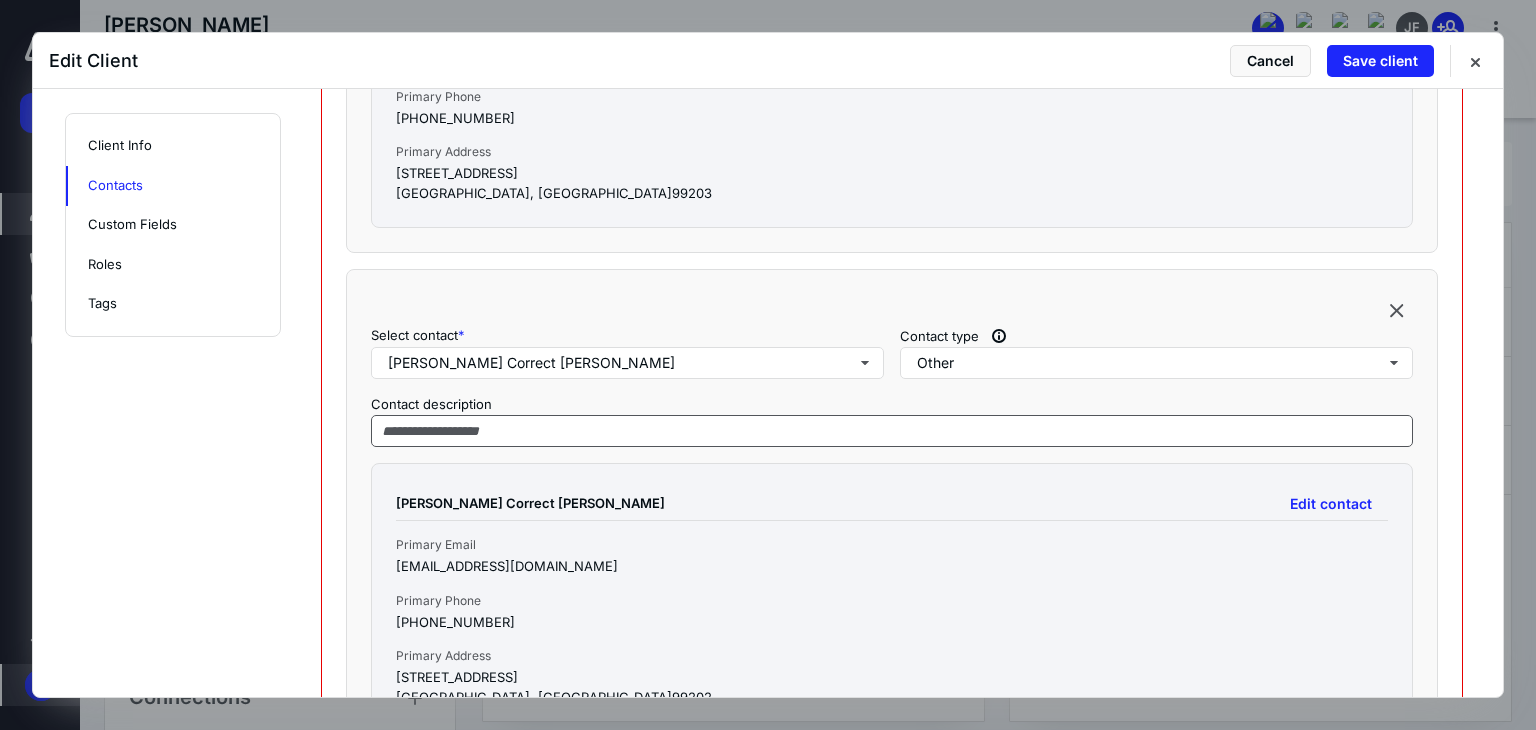 scroll, scrollTop: 1021, scrollLeft: 0, axis: vertical 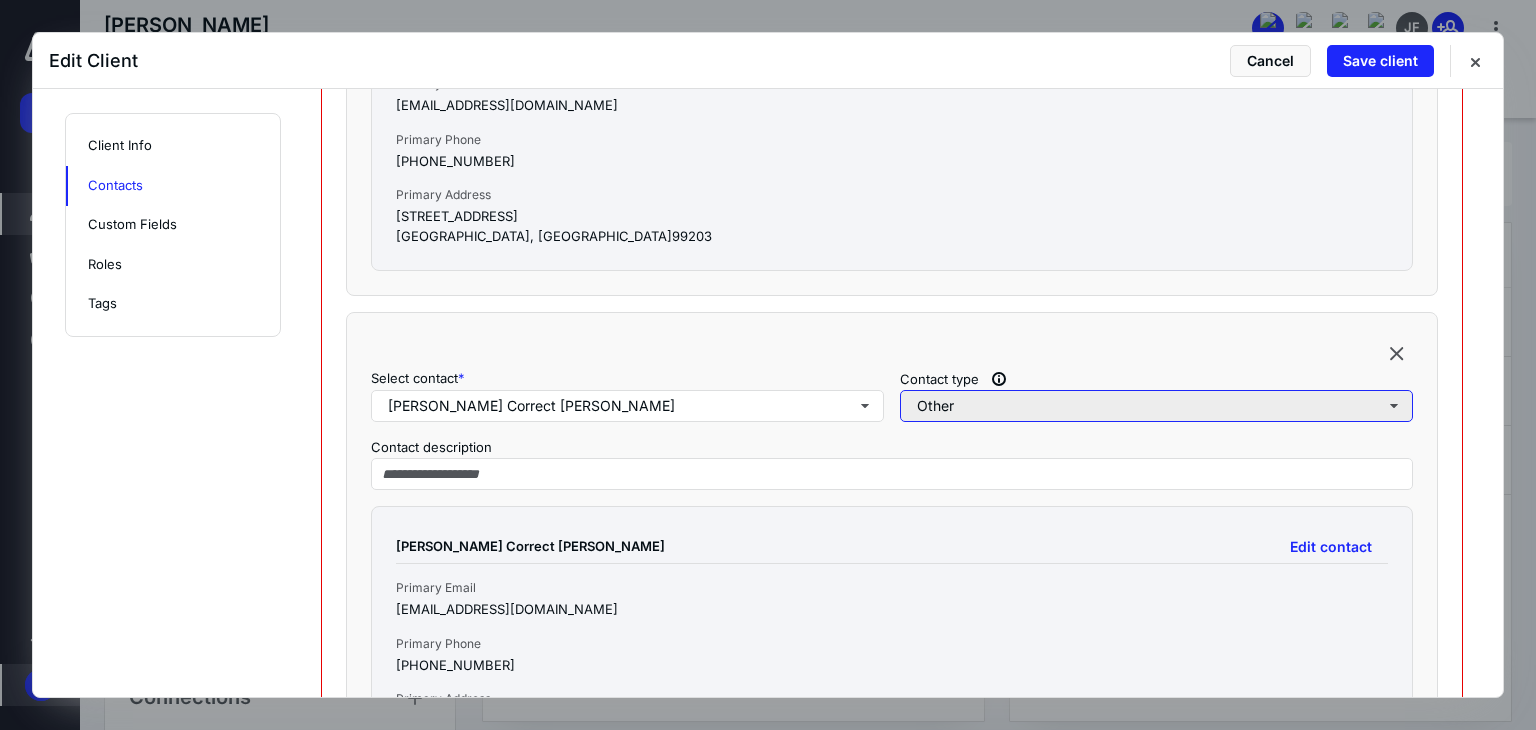 click on "Other" at bounding box center (1156, 406) 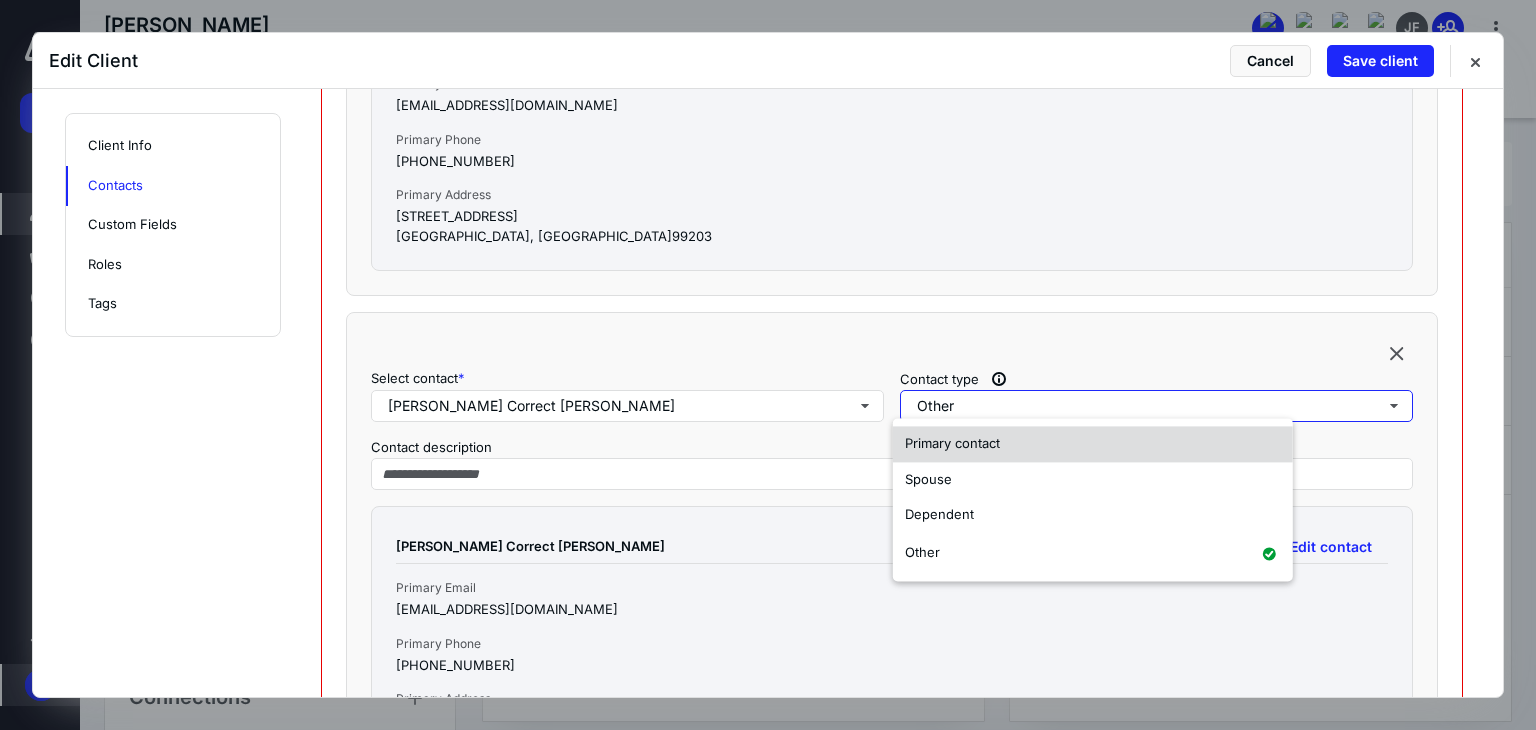 click on "Primary contact" at bounding box center (952, 443) 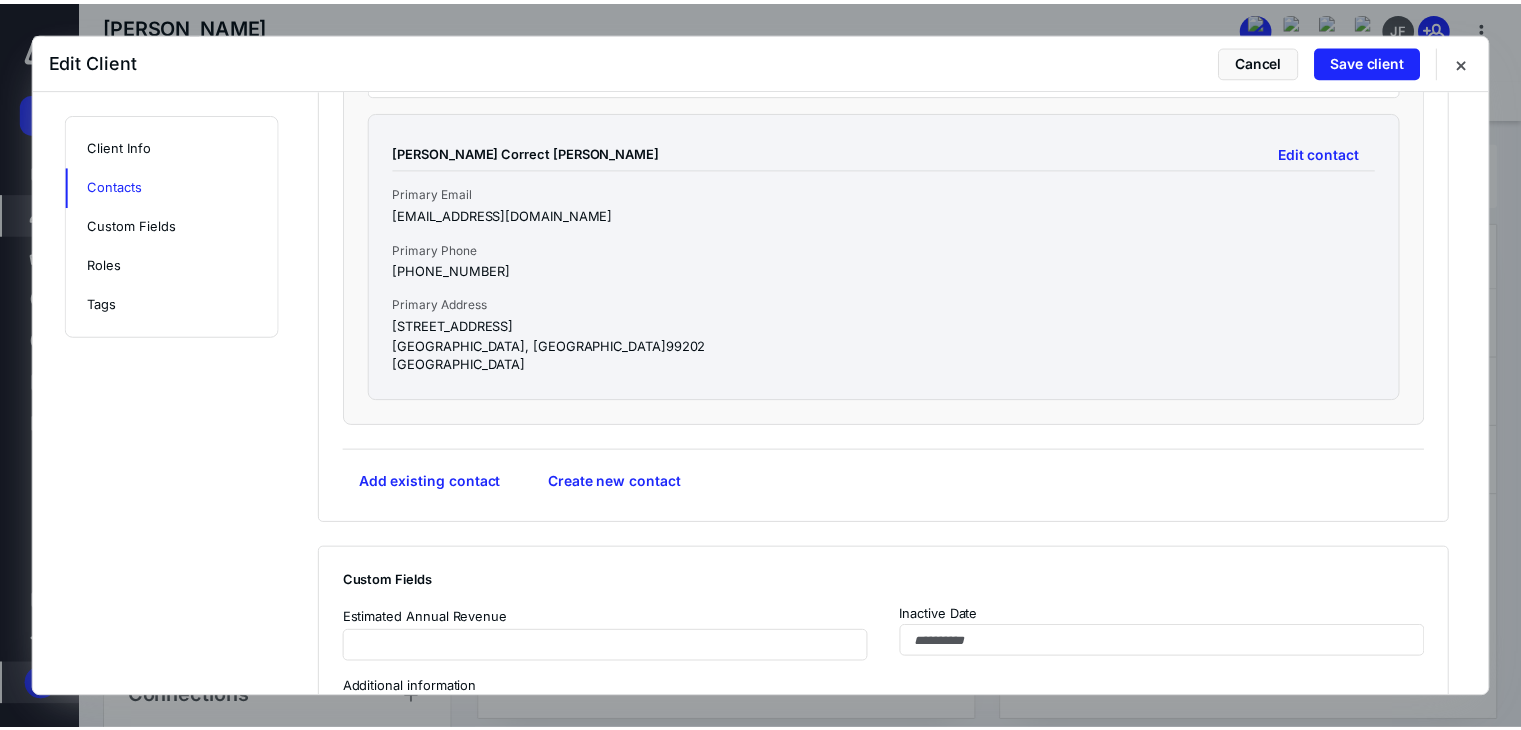 scroll, scrollTop: 1421, scrollLeft: 0, axis: vertical 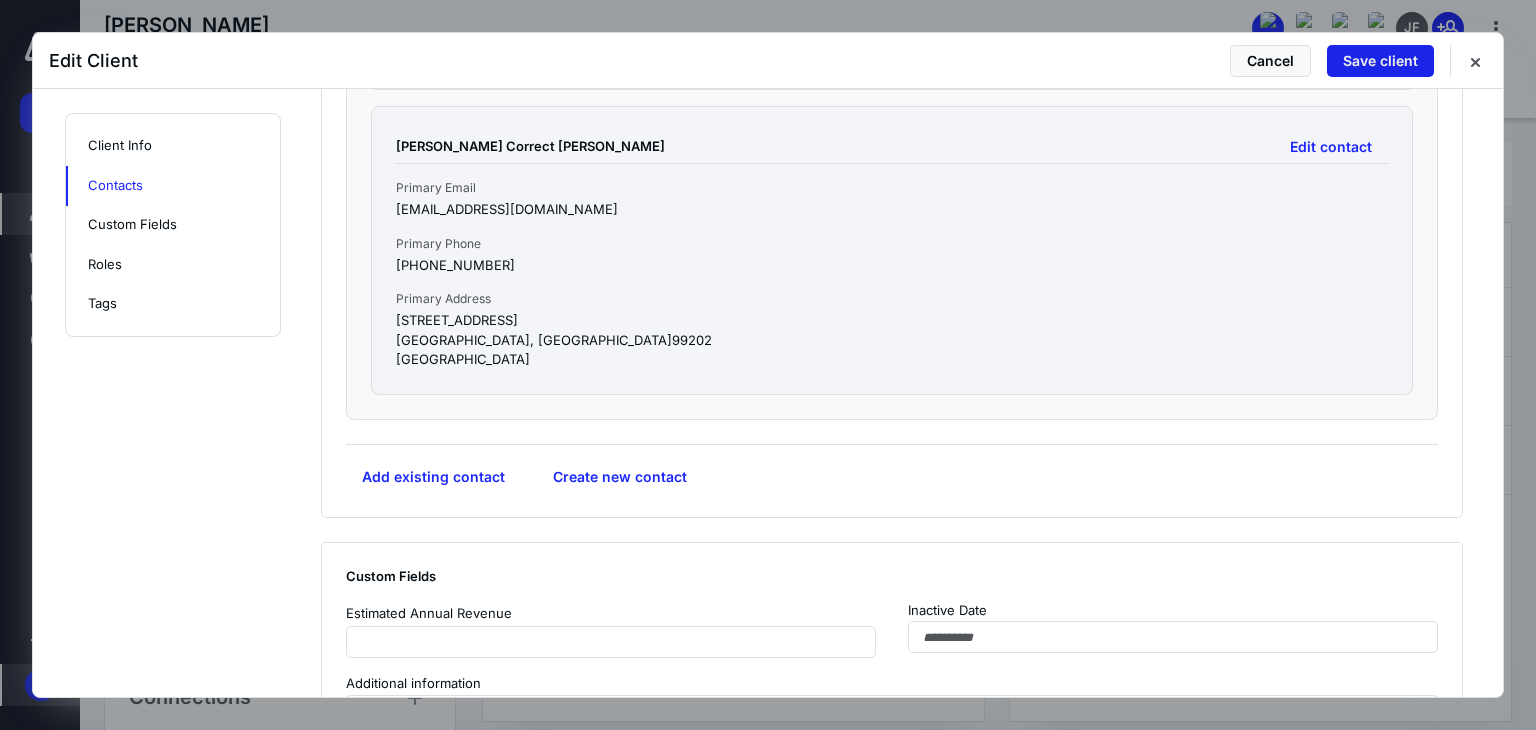 click on "Save client" at bounding box center [1380, 61] 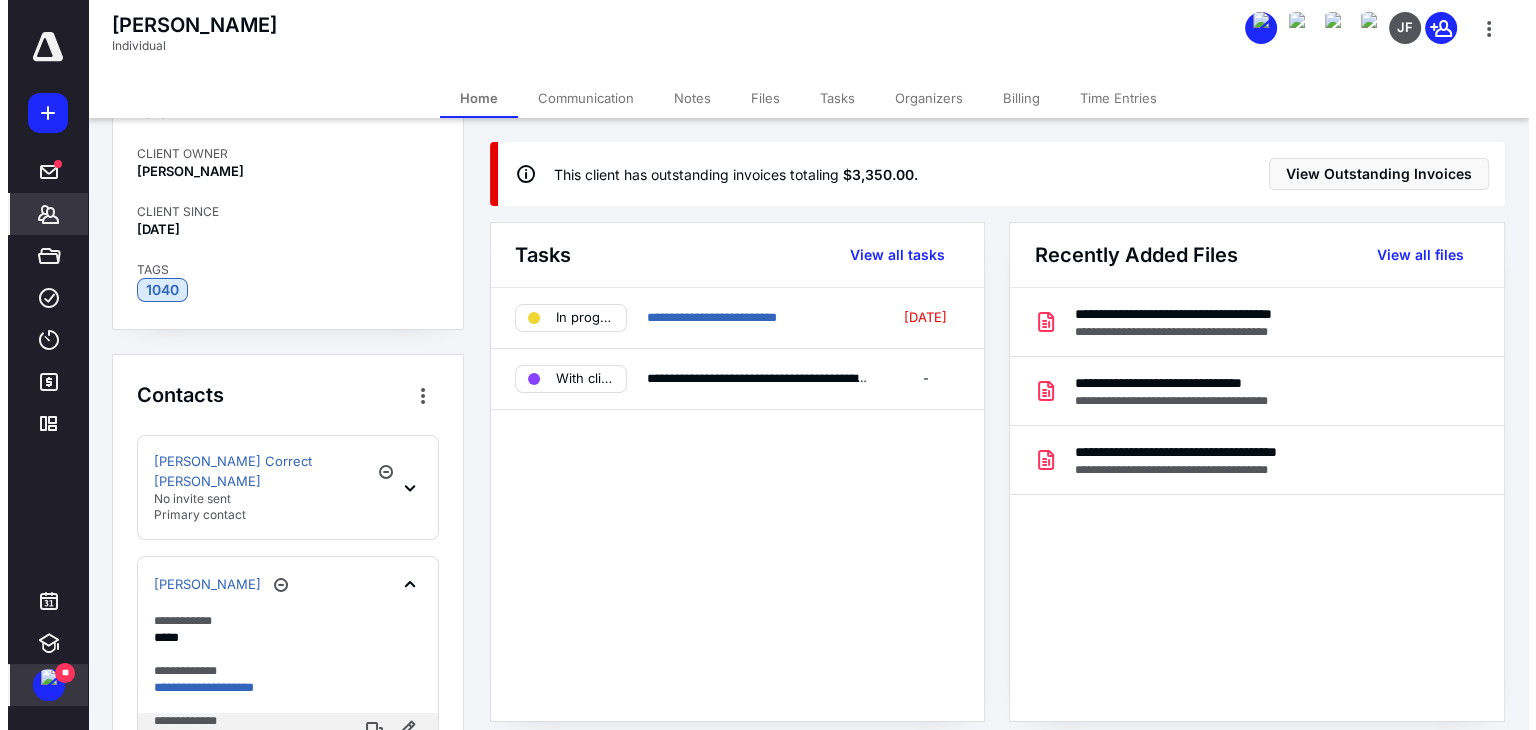 scroll, scrollTop: 500, scrollLeft: 0, axis: vertical 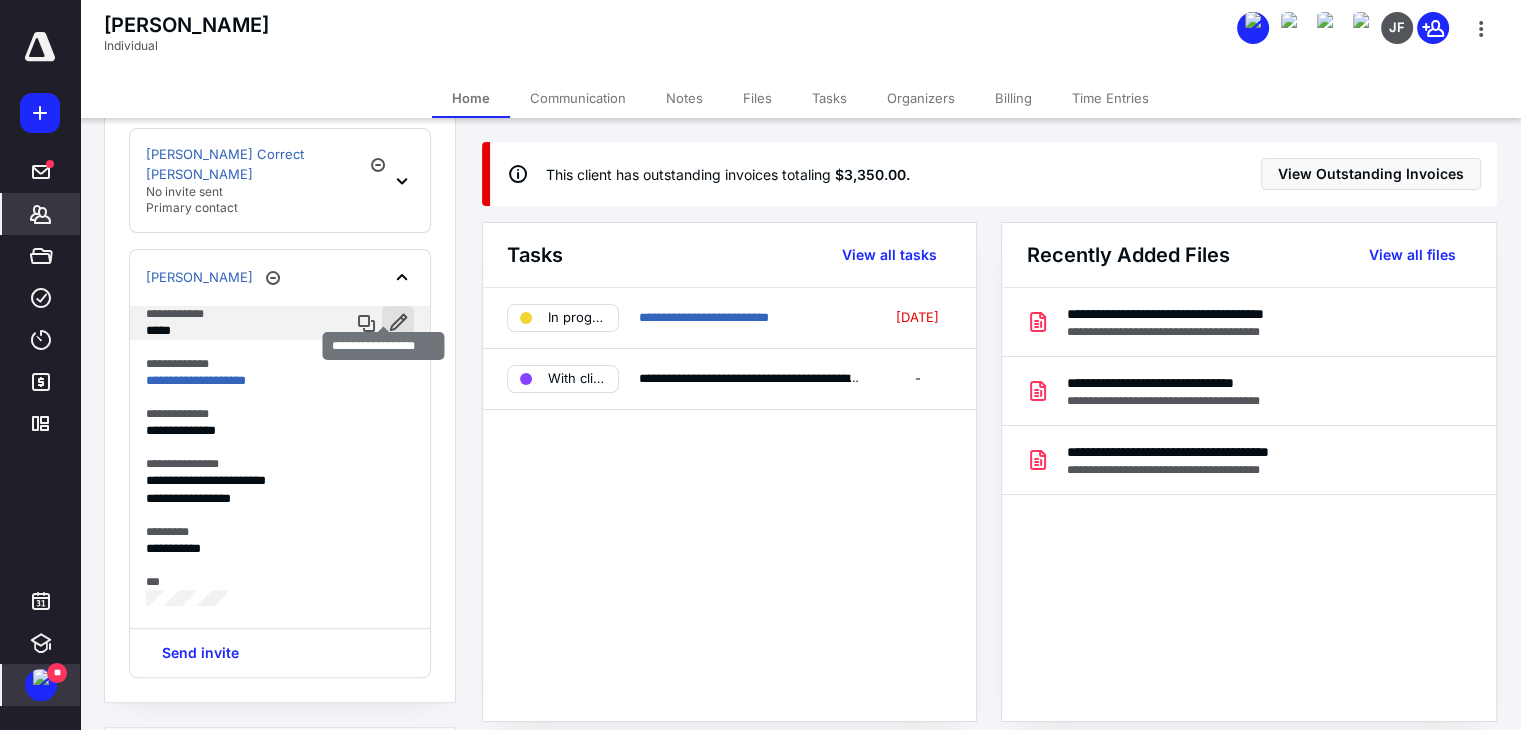 click at bounding box center (398, 322) 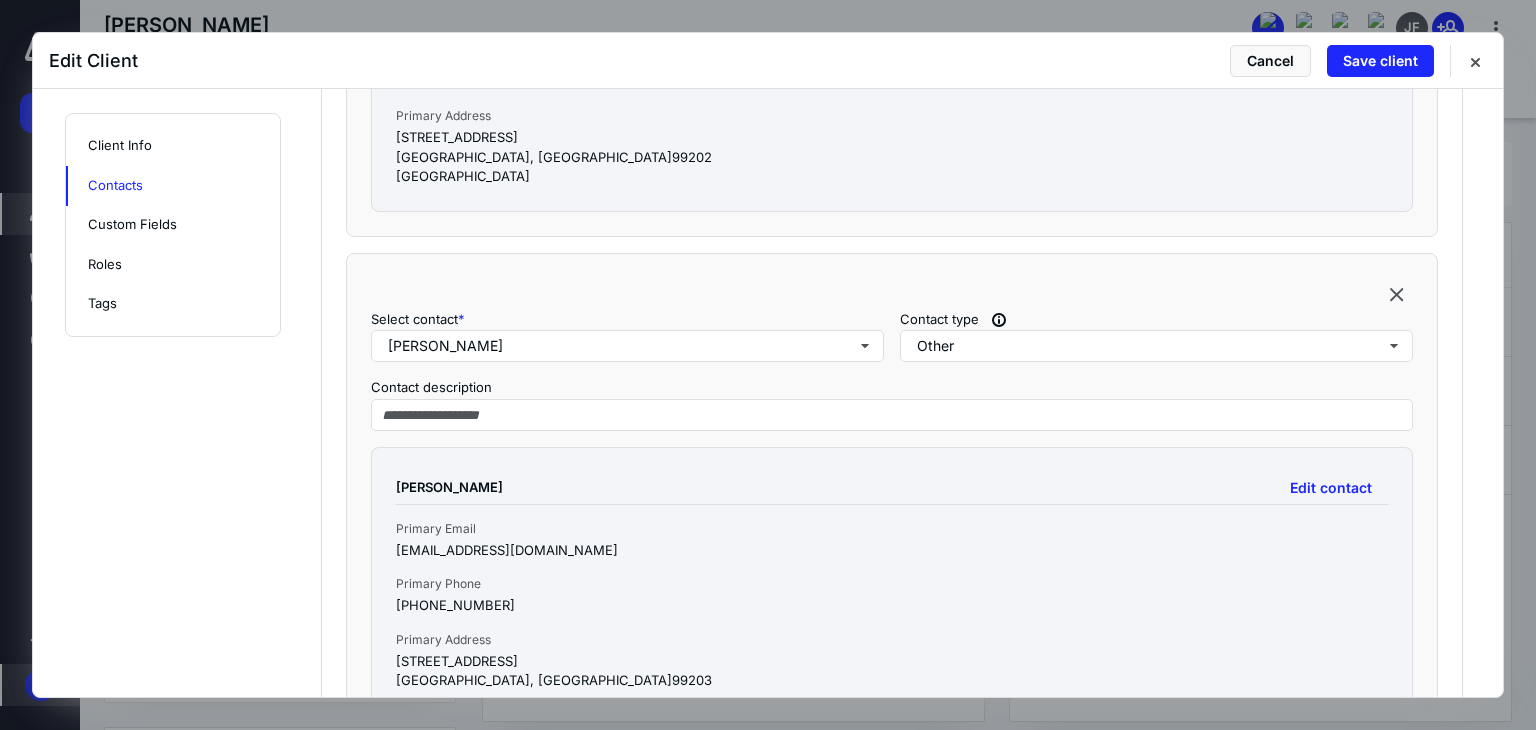 scroll, scrollTop: 1200, scrollLeft: 0, axis: vertical 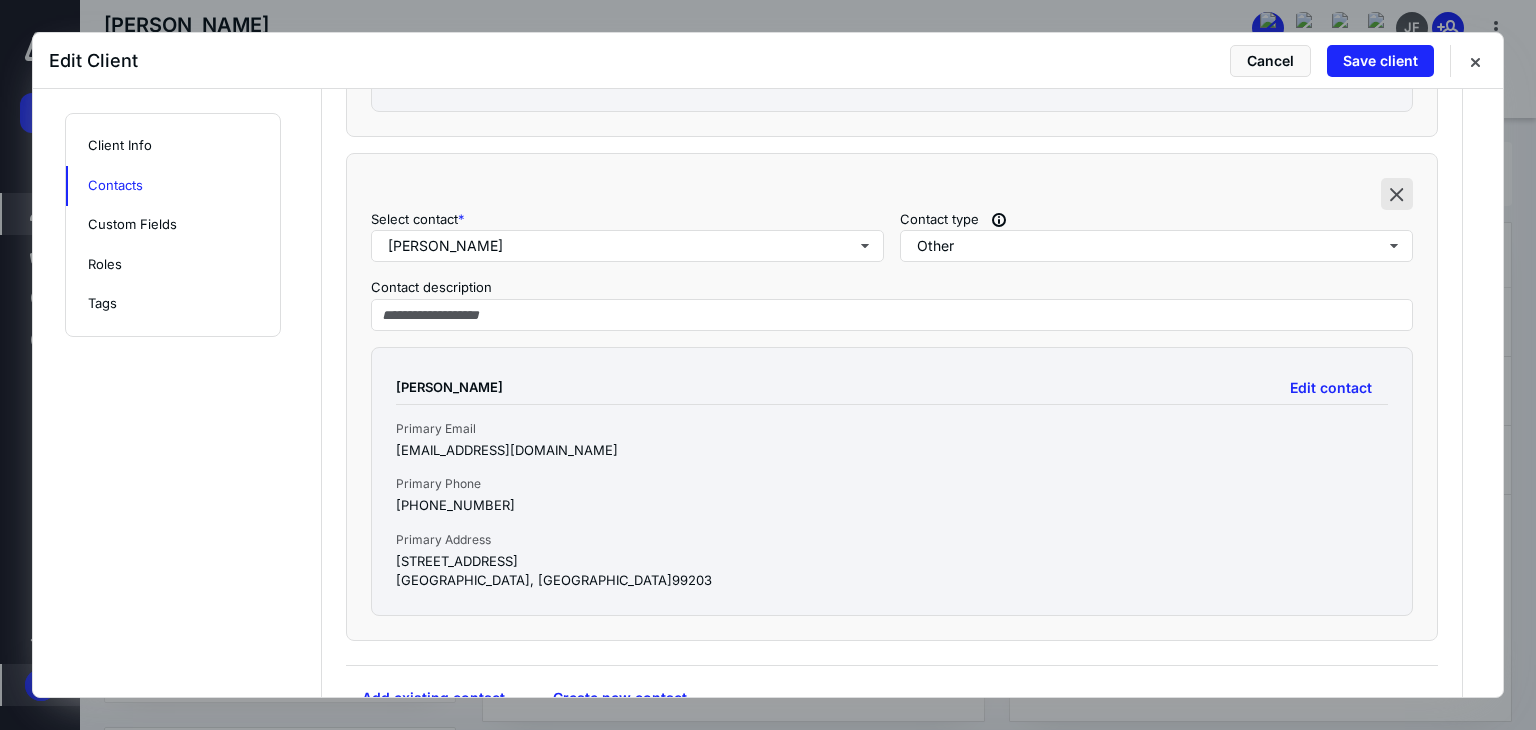 click at bounding box center (1397, 194) 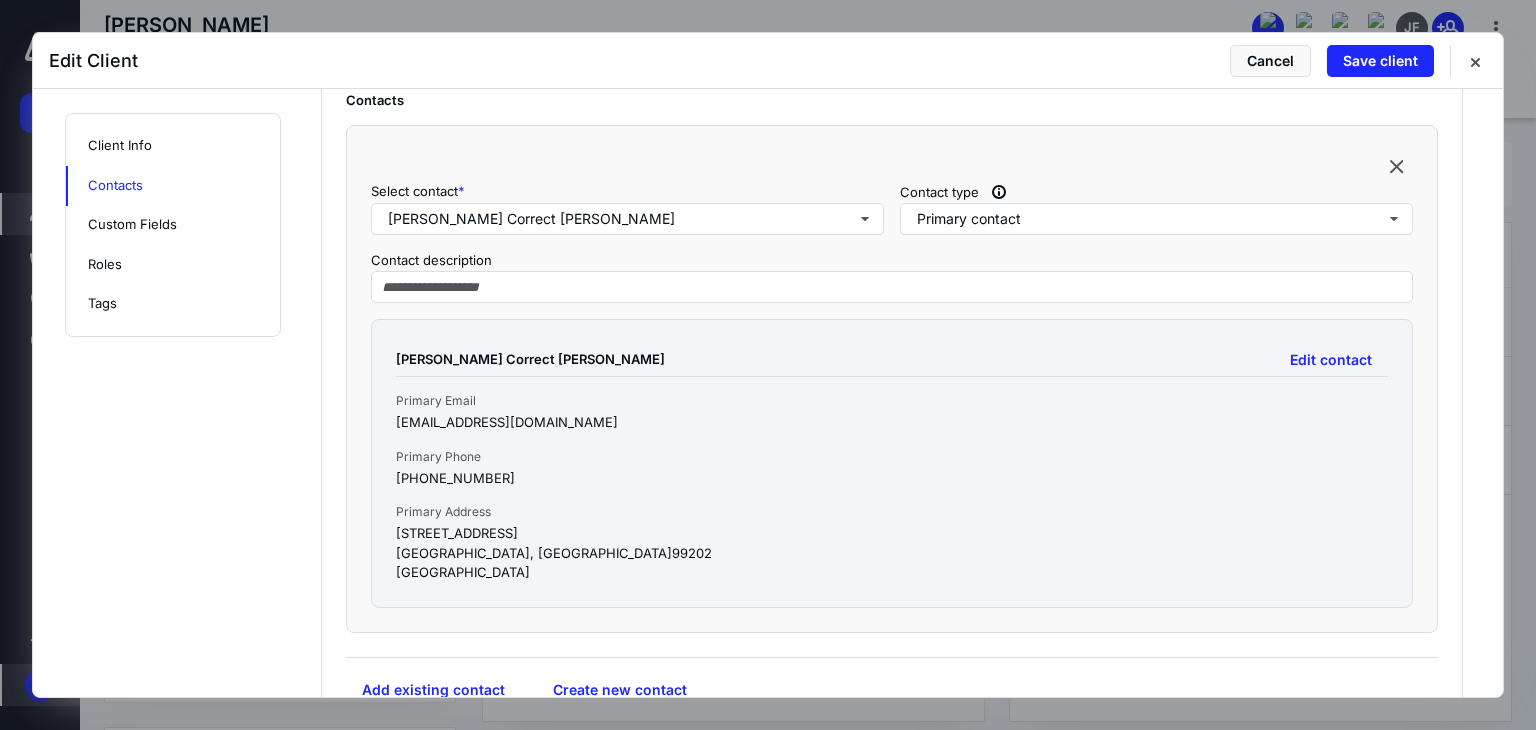 scroll, scrollTop: 700, scrollLeft: 0, axis: vertical 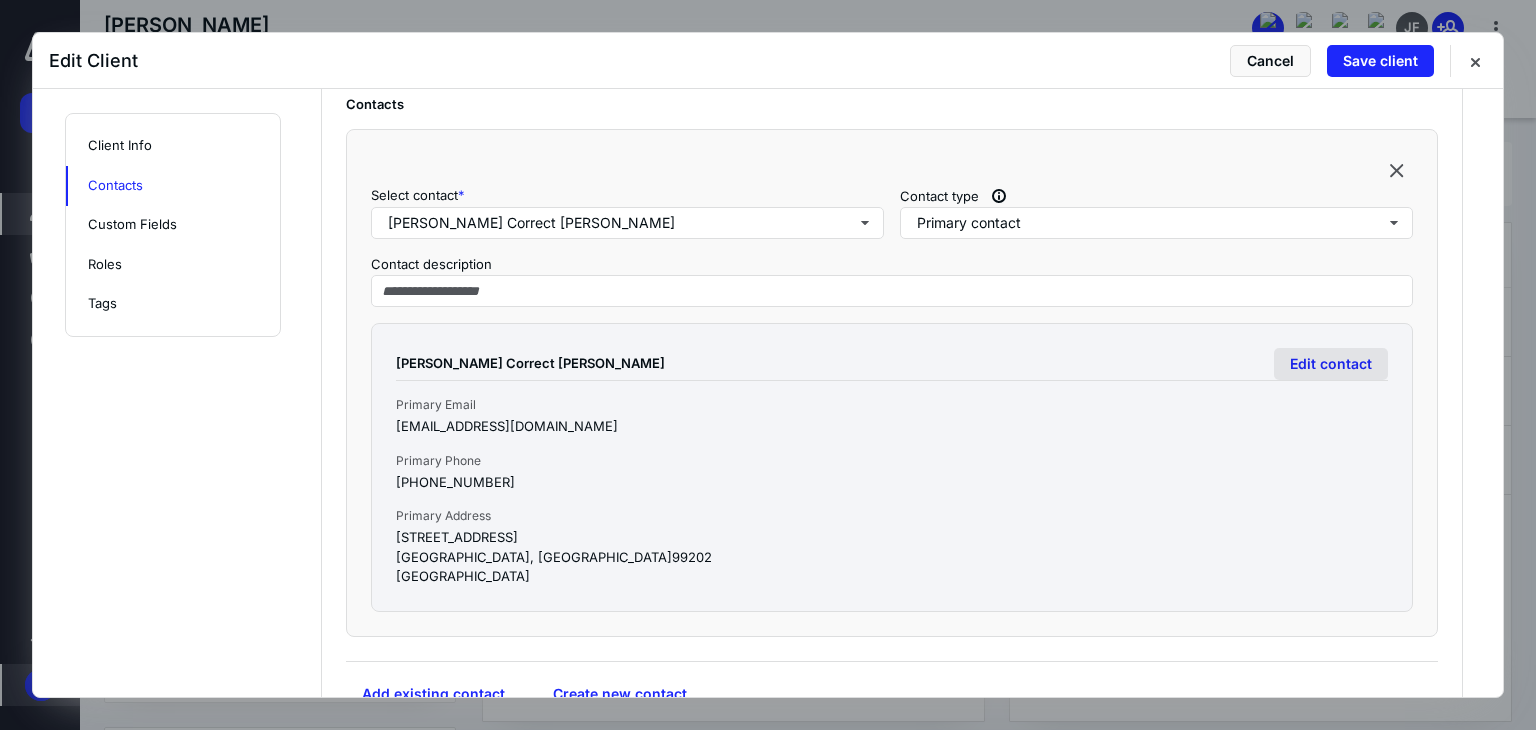 click on "Edit contact" at bounding box center [1331, 364] 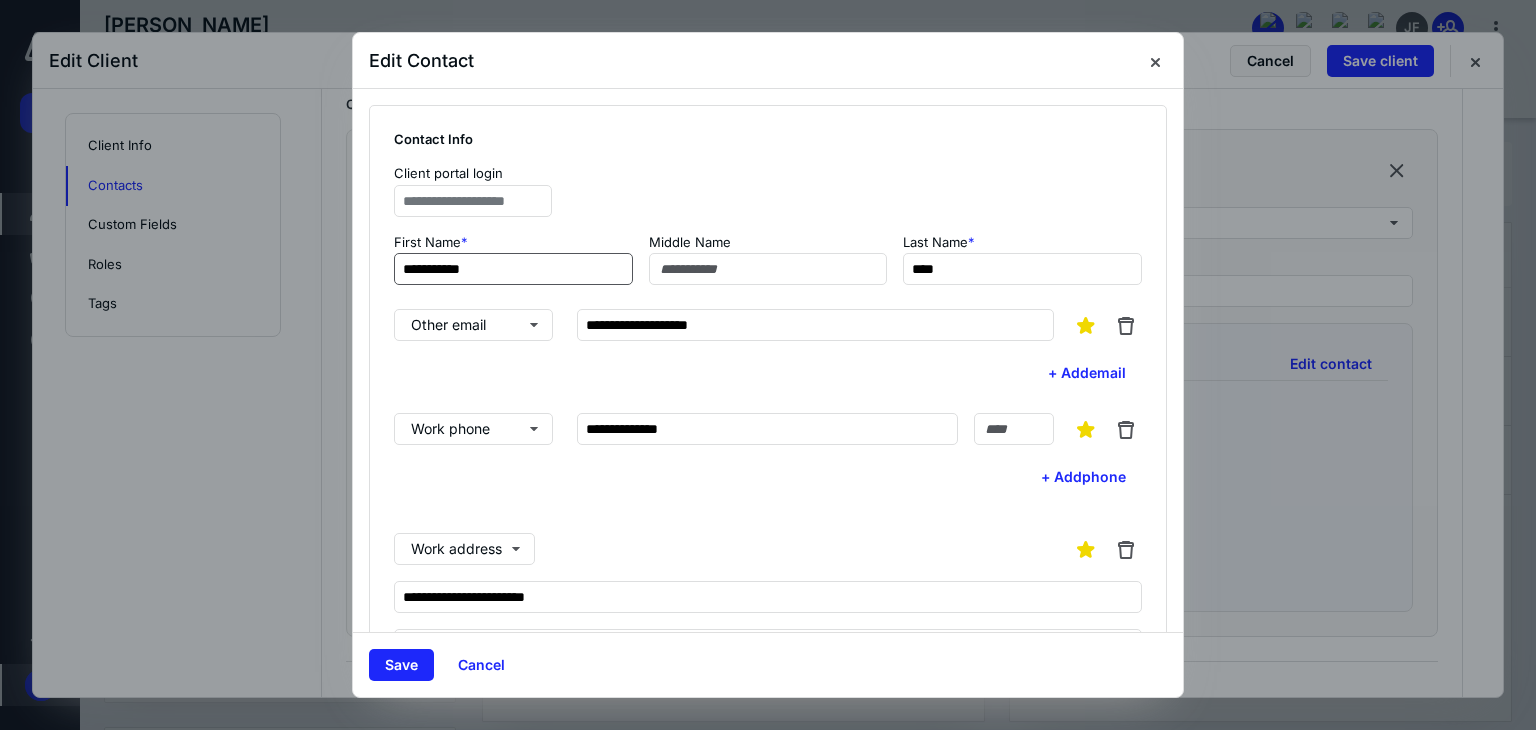 drag, startPoint x: 489, startPoint y: 270, endPoint x: 431, endPoint y: 267, distance: 58.077534 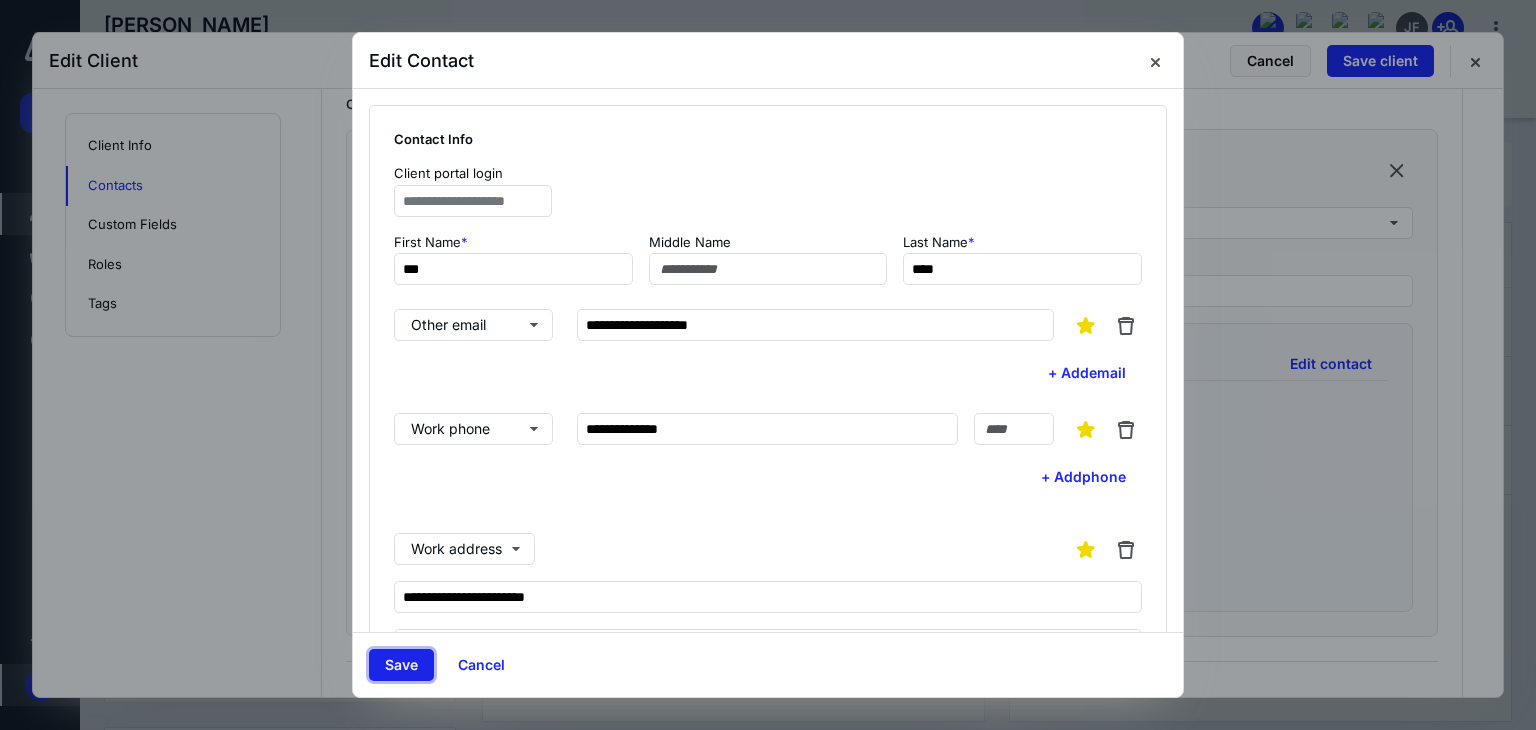 click on "Save" at bounding box center (401, 665) 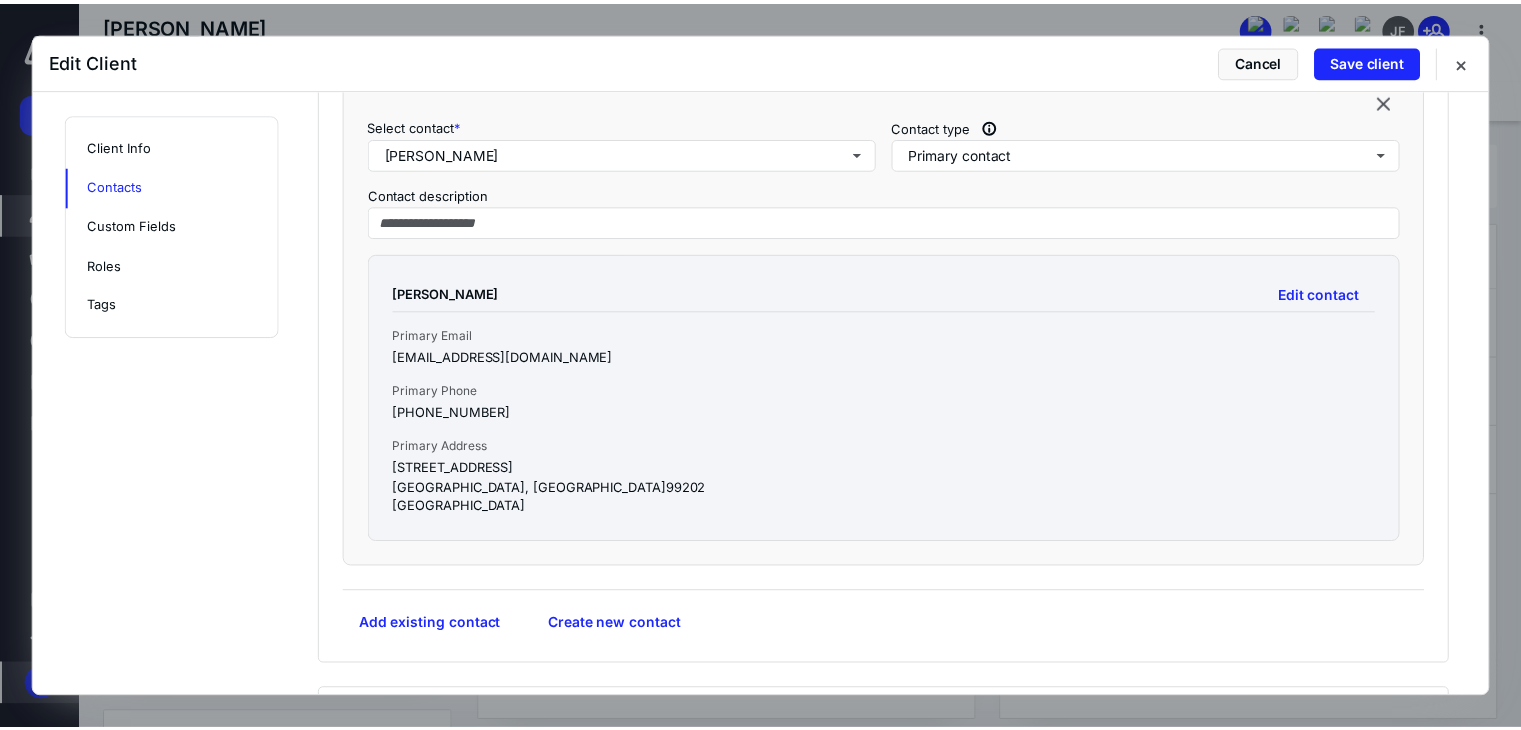 scroll, scrollTop: 800, scrollLeft: 0, axis: vertical 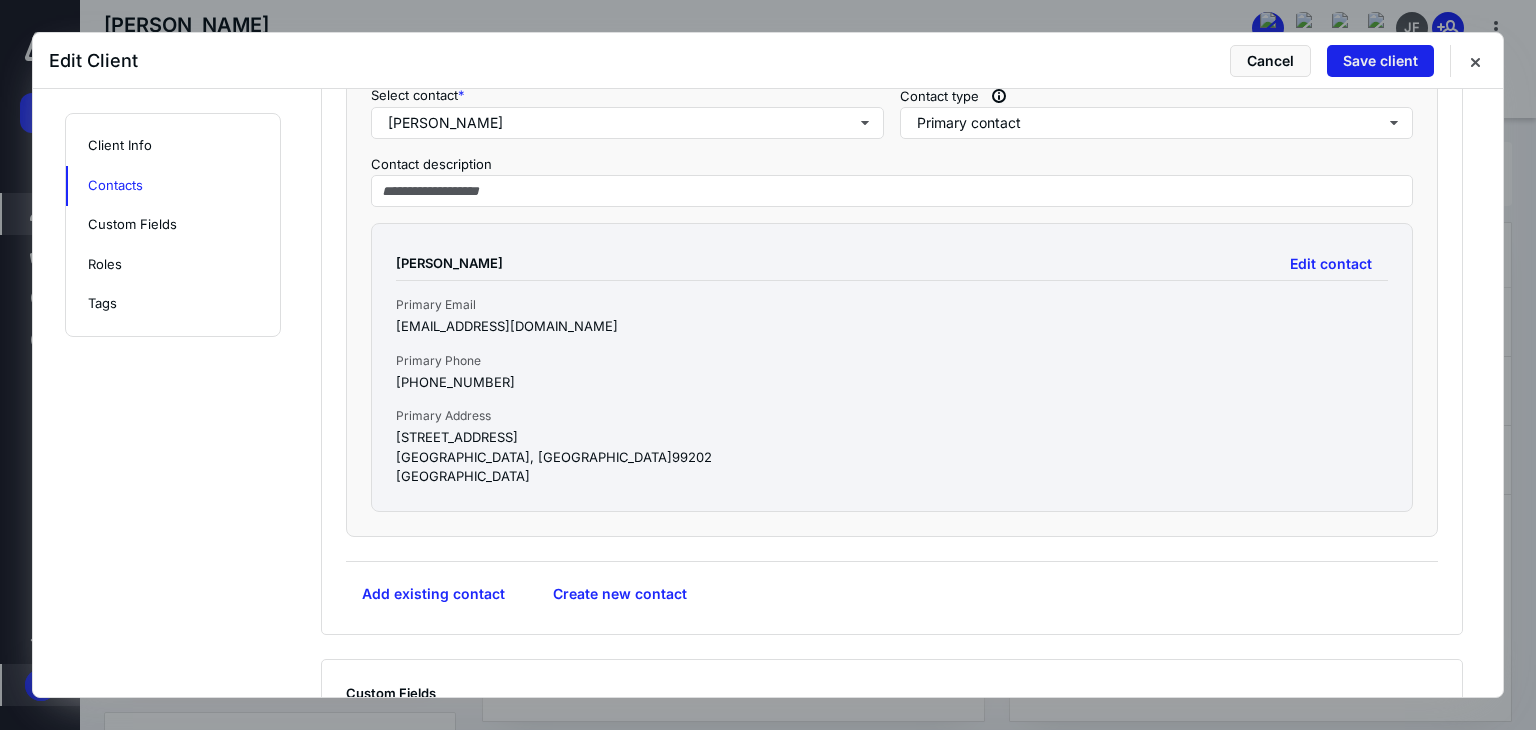 click on "Save client" at bounding box center [1380, 61] 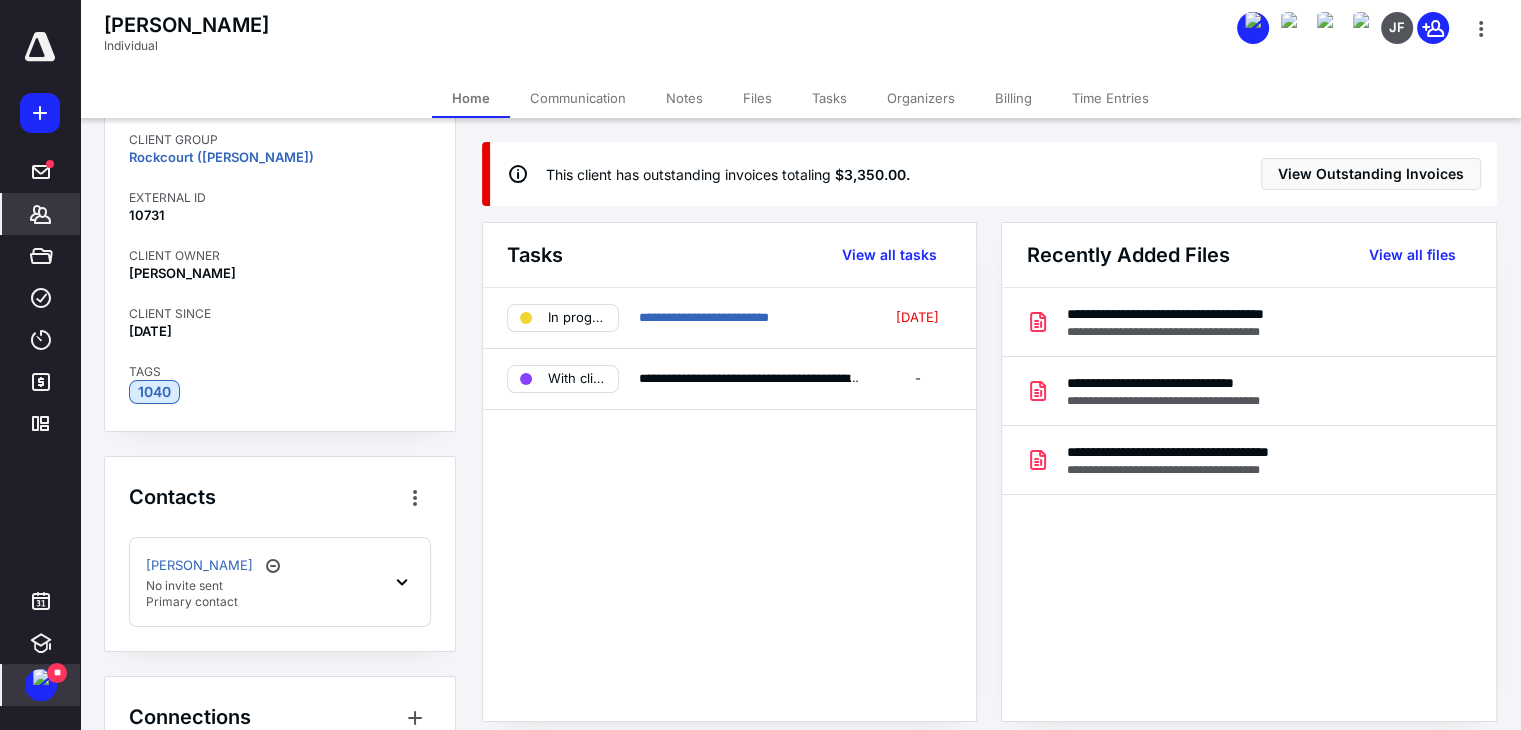 scroll, scrollTop: 200, scrollLeft: 0, axis: vertical 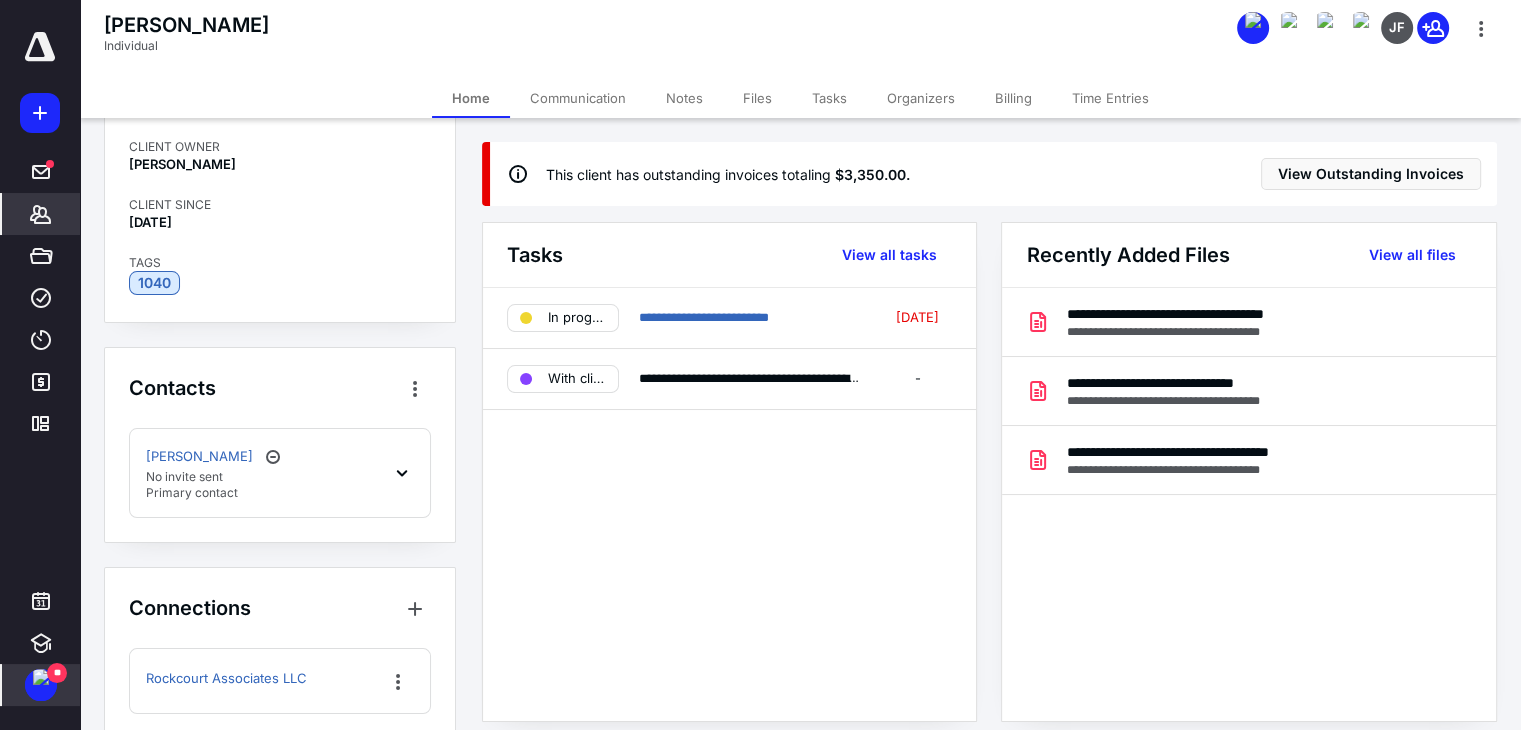 click 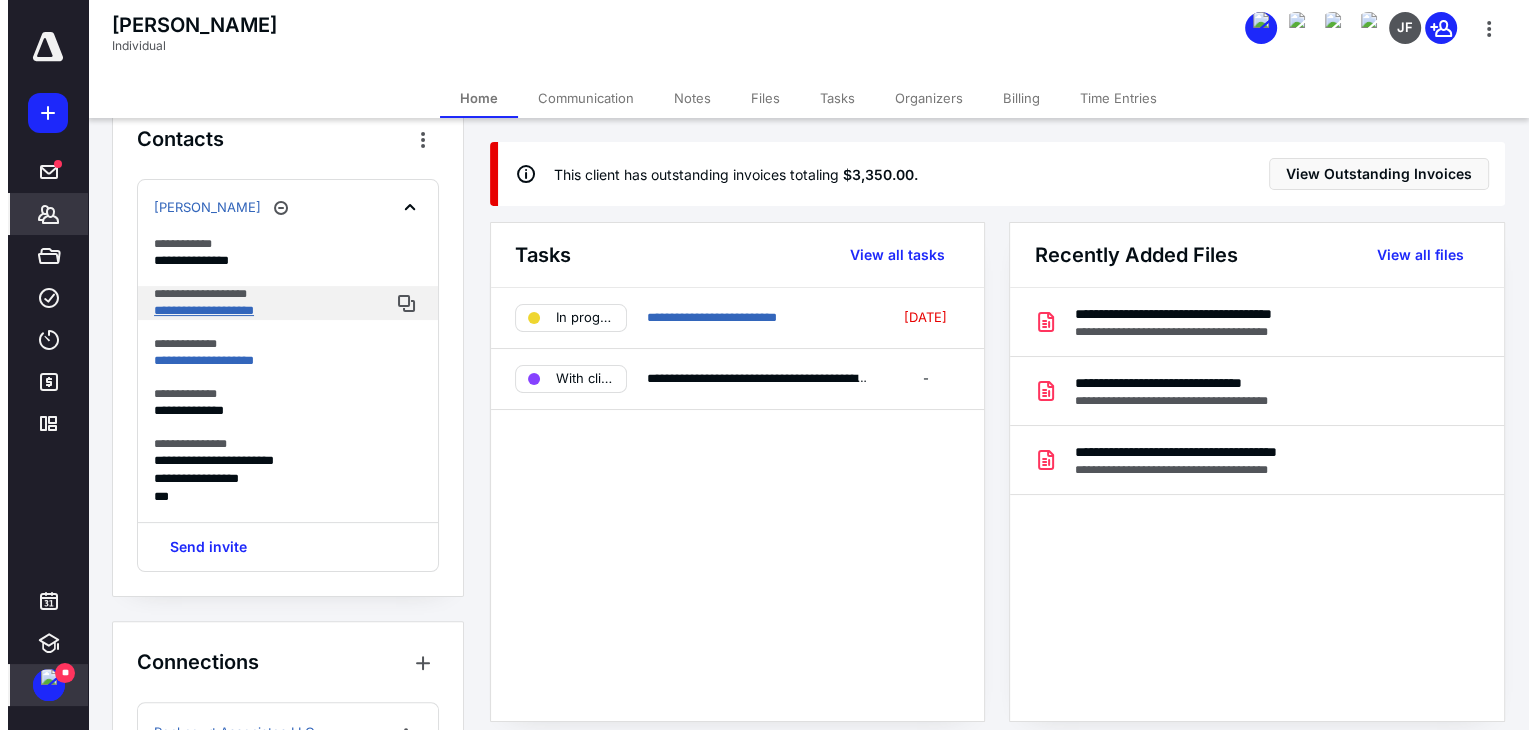 scroll, scrollTop: 500, scrollLeft: 0, axis: vertical 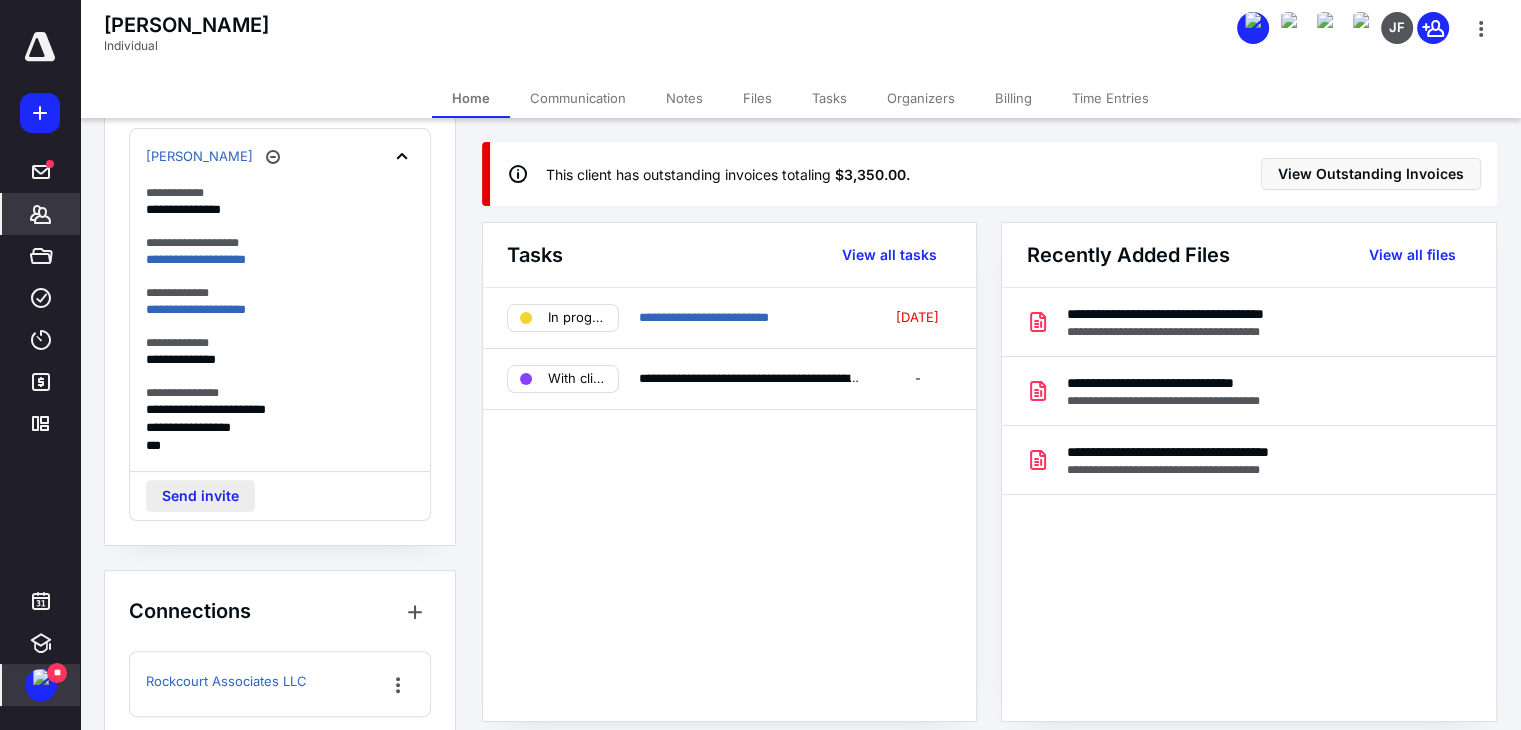 click on "Send invite" at bounding box center [200, 496] 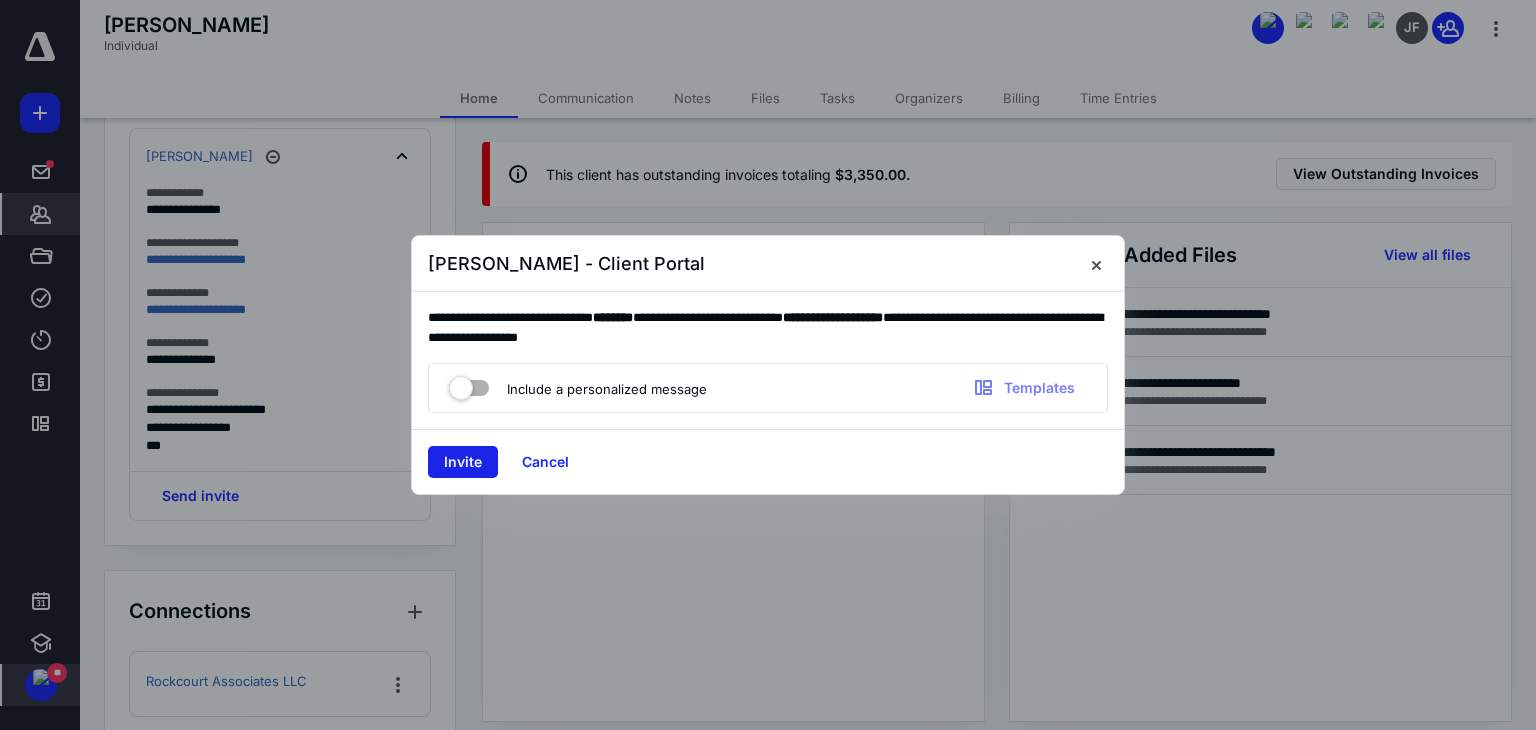 click on "Invite" at bounding box center (463, 462) 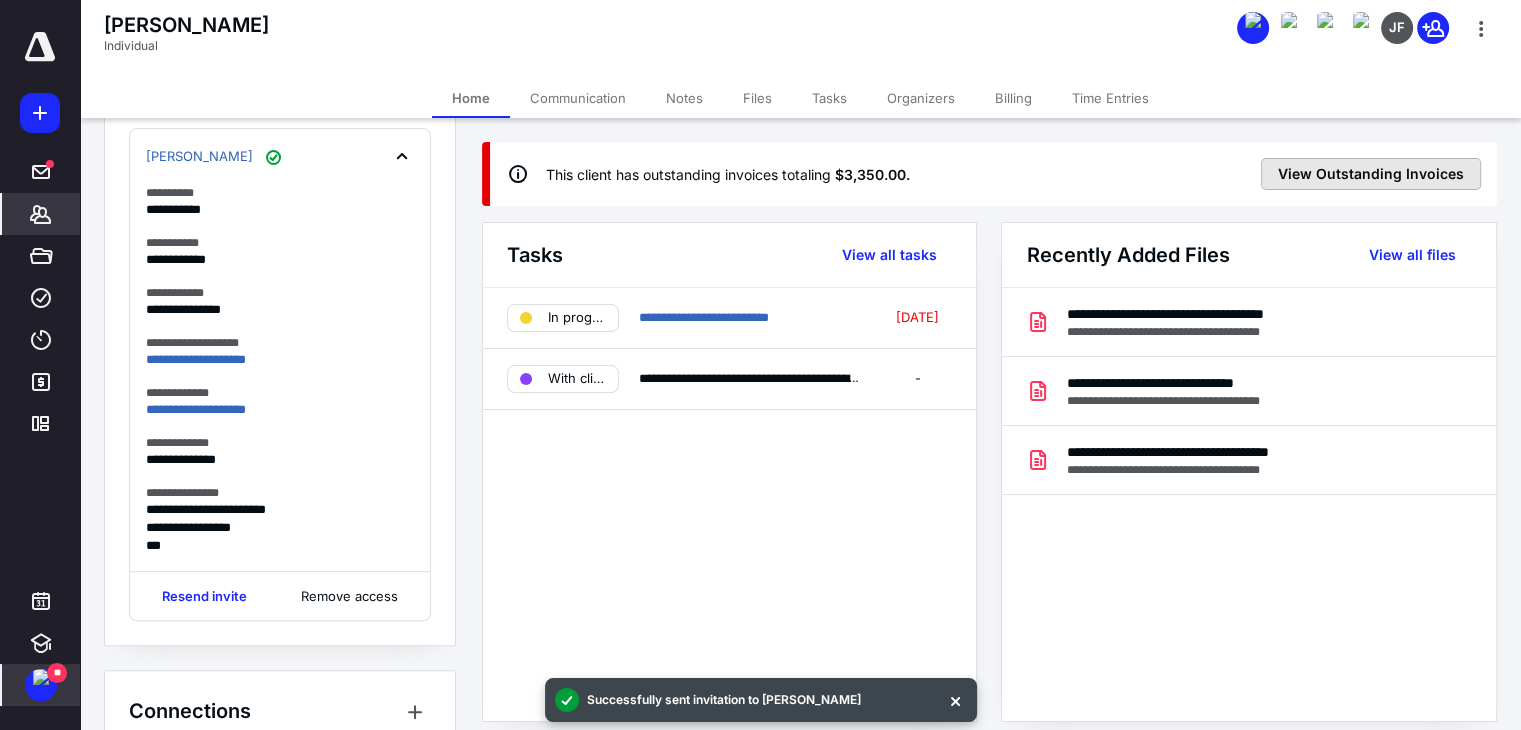 click on "View Outstanding Invoices" at bounding box center [1371, 174] 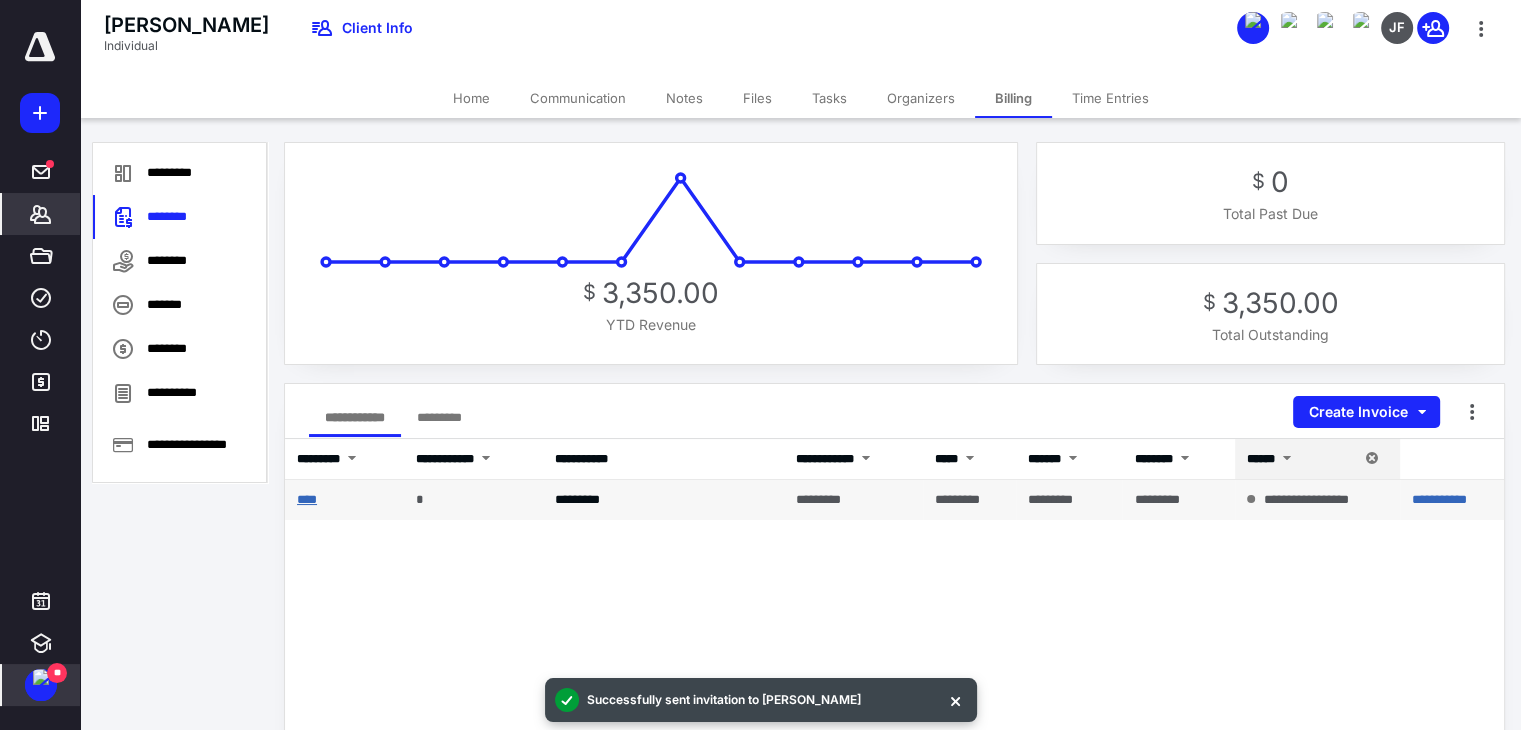 click on "****" at bounding box center (307, 499) 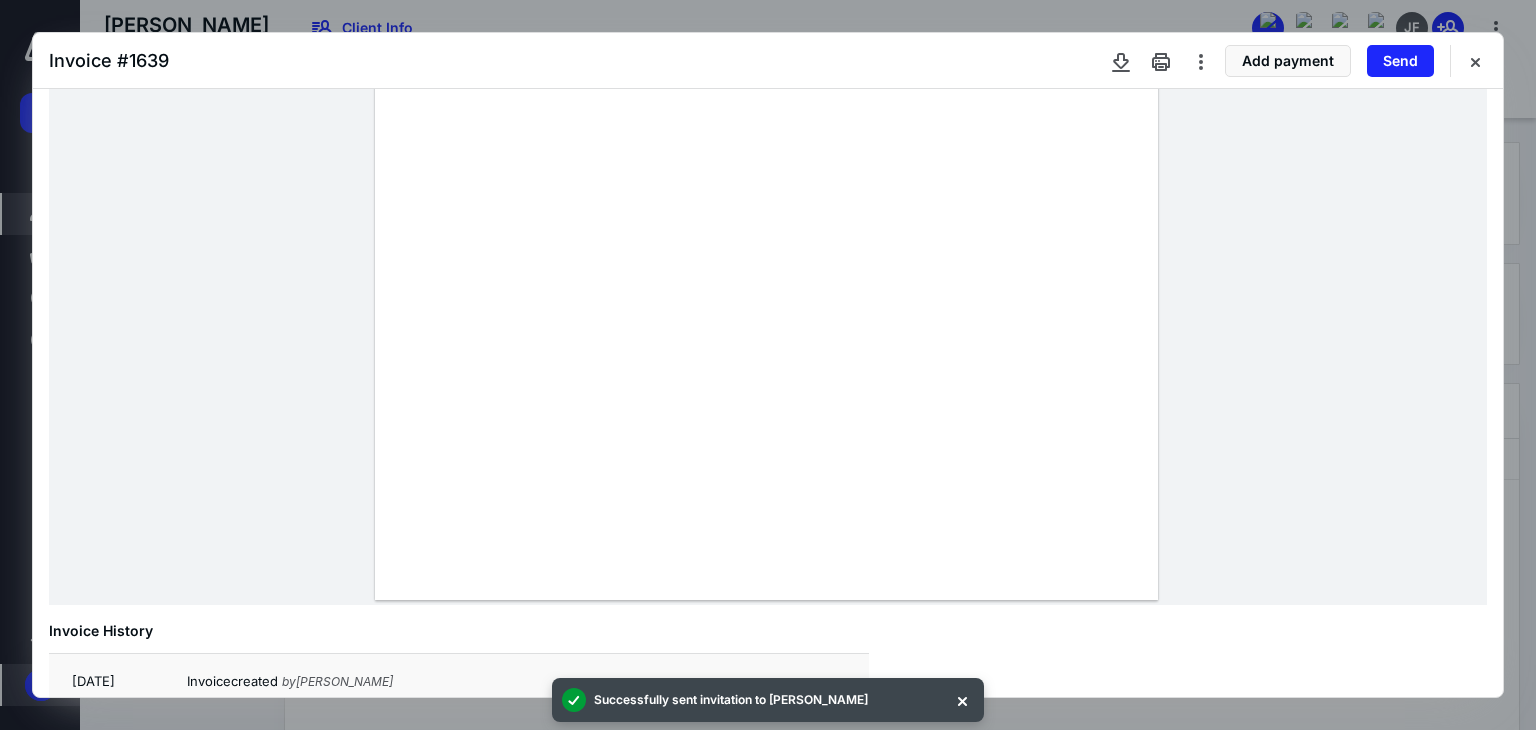 scroll, scrollTop: 552, scrollLeft: 0, axis: vertical 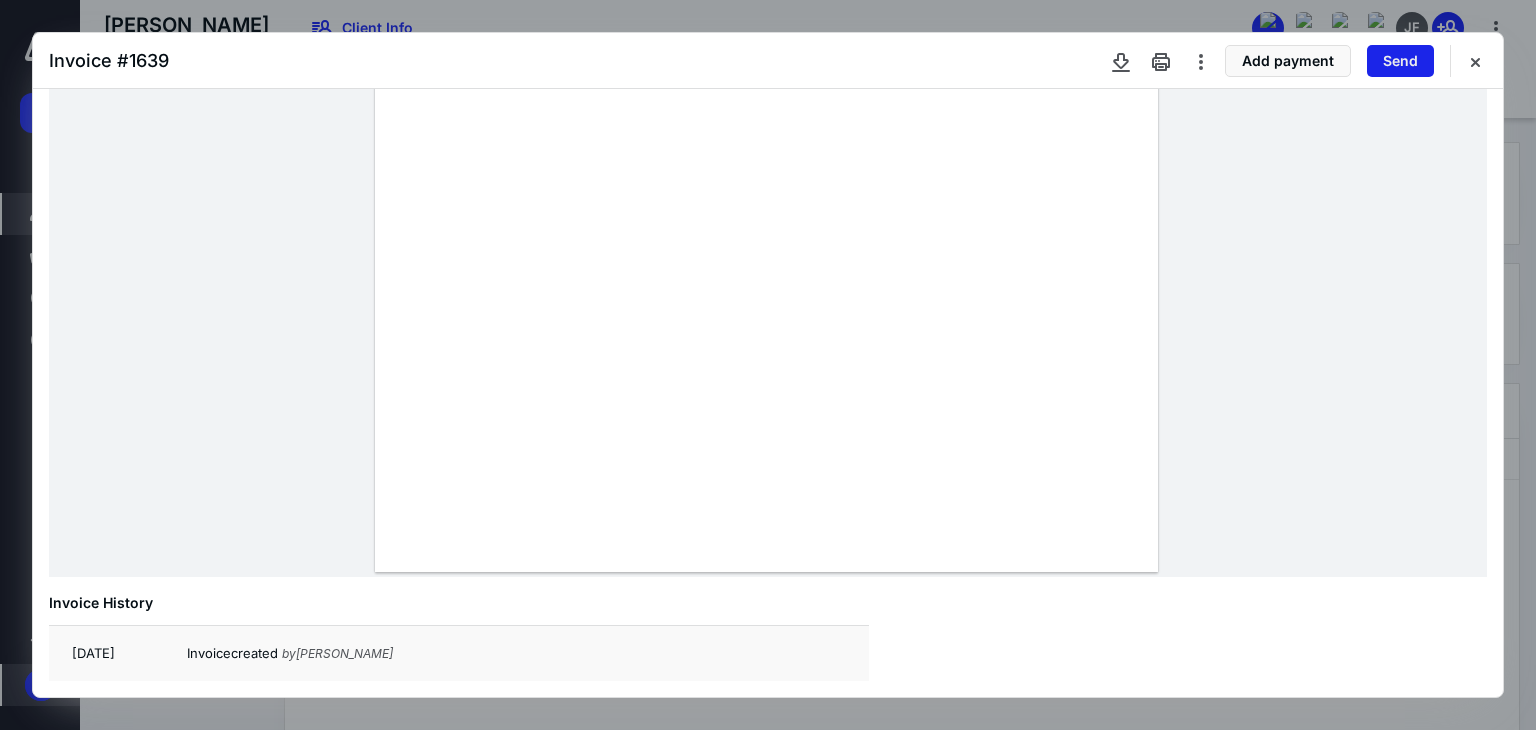 click on "Send" at bounding box center [1400, 61] 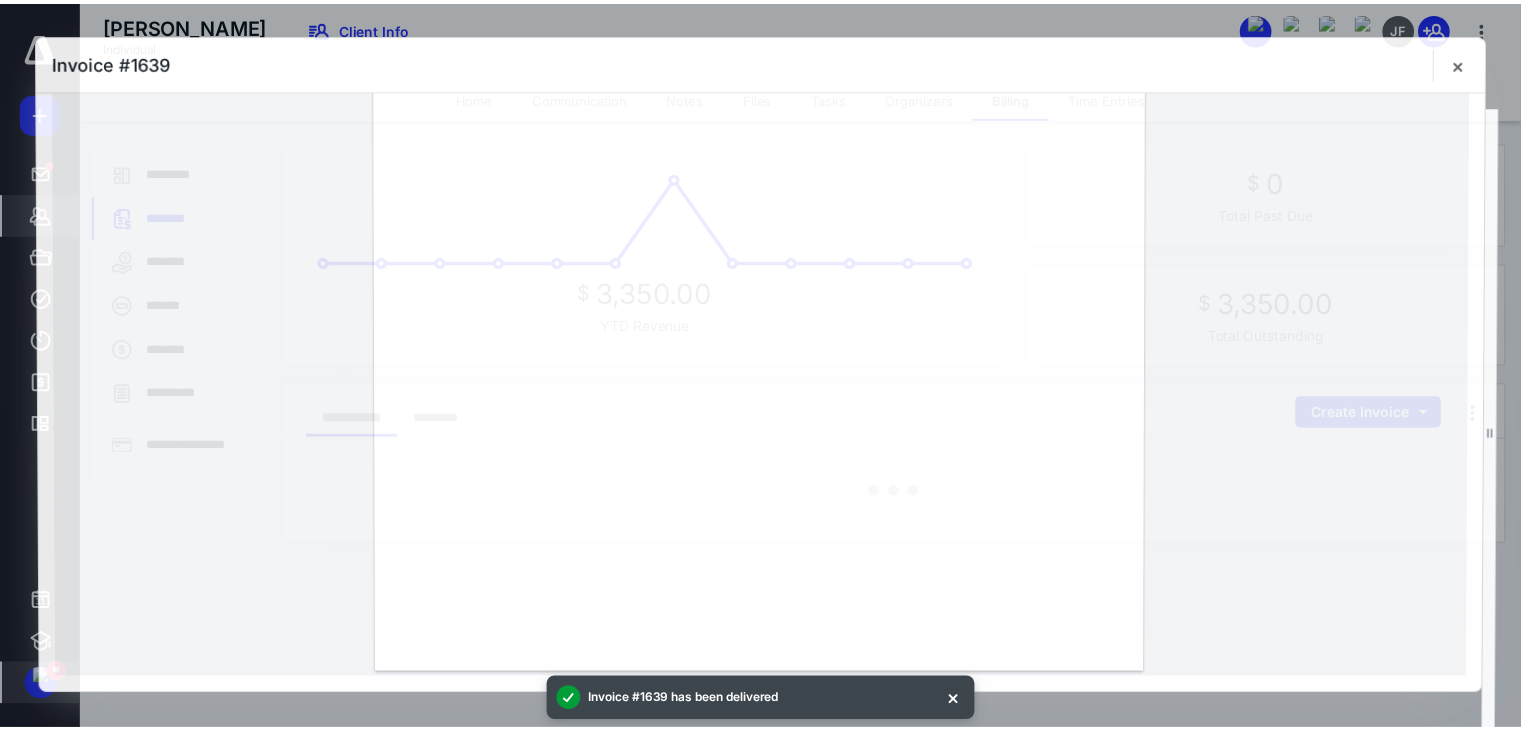 scroll, scrollTop: 448, scrollLeft: 0, axis: vertical 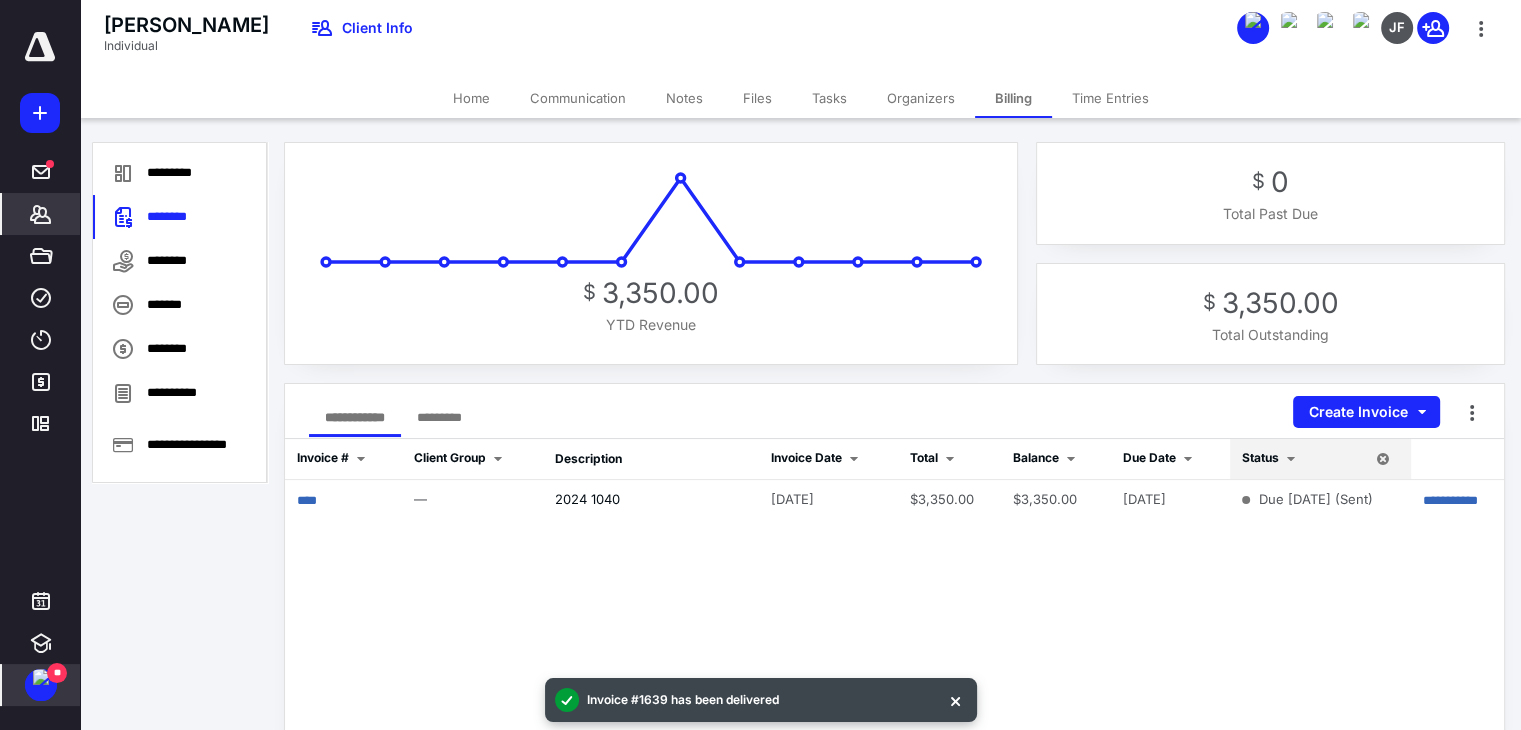 click on "Tasks" at bounding box center (829, 98) 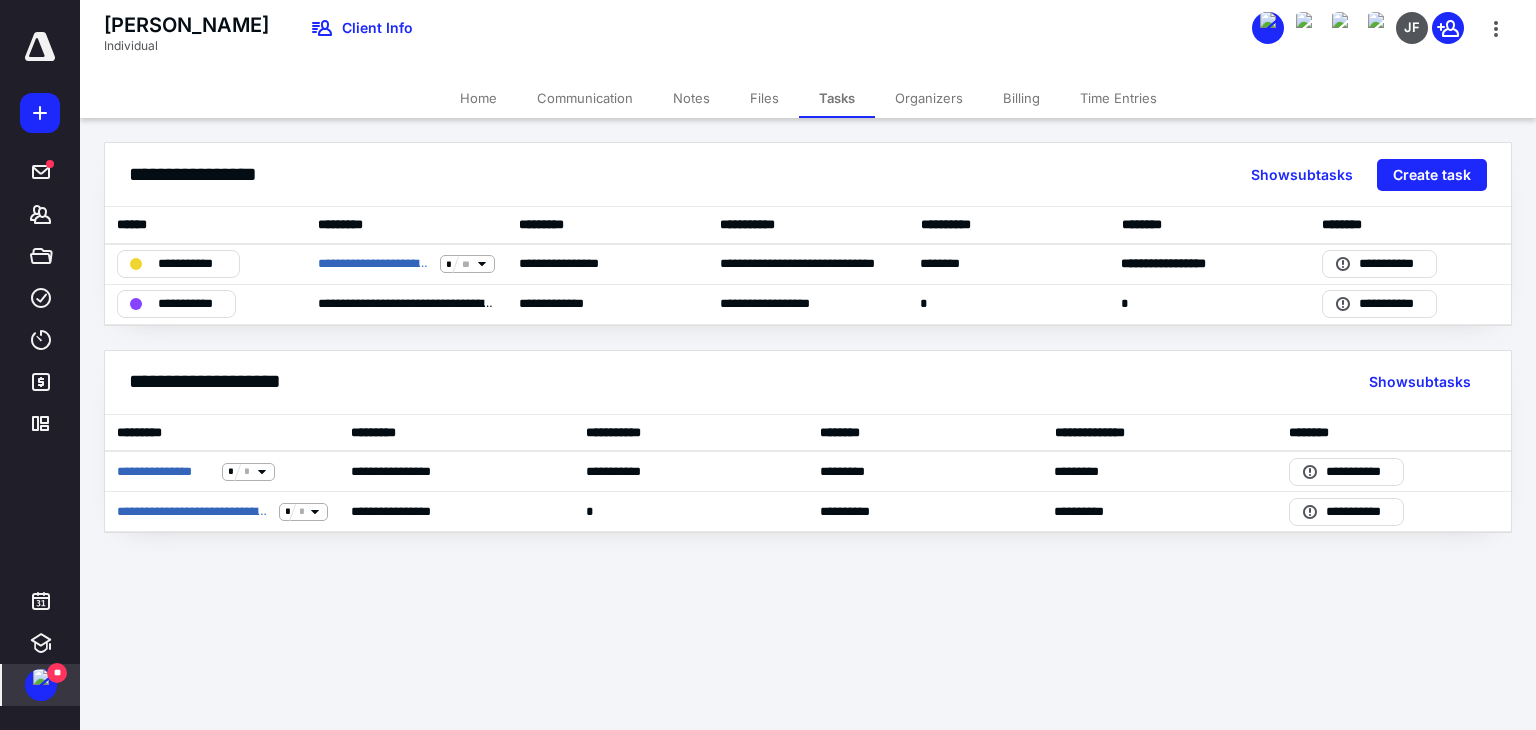 click on "Files" at bounding box center [764, 98] 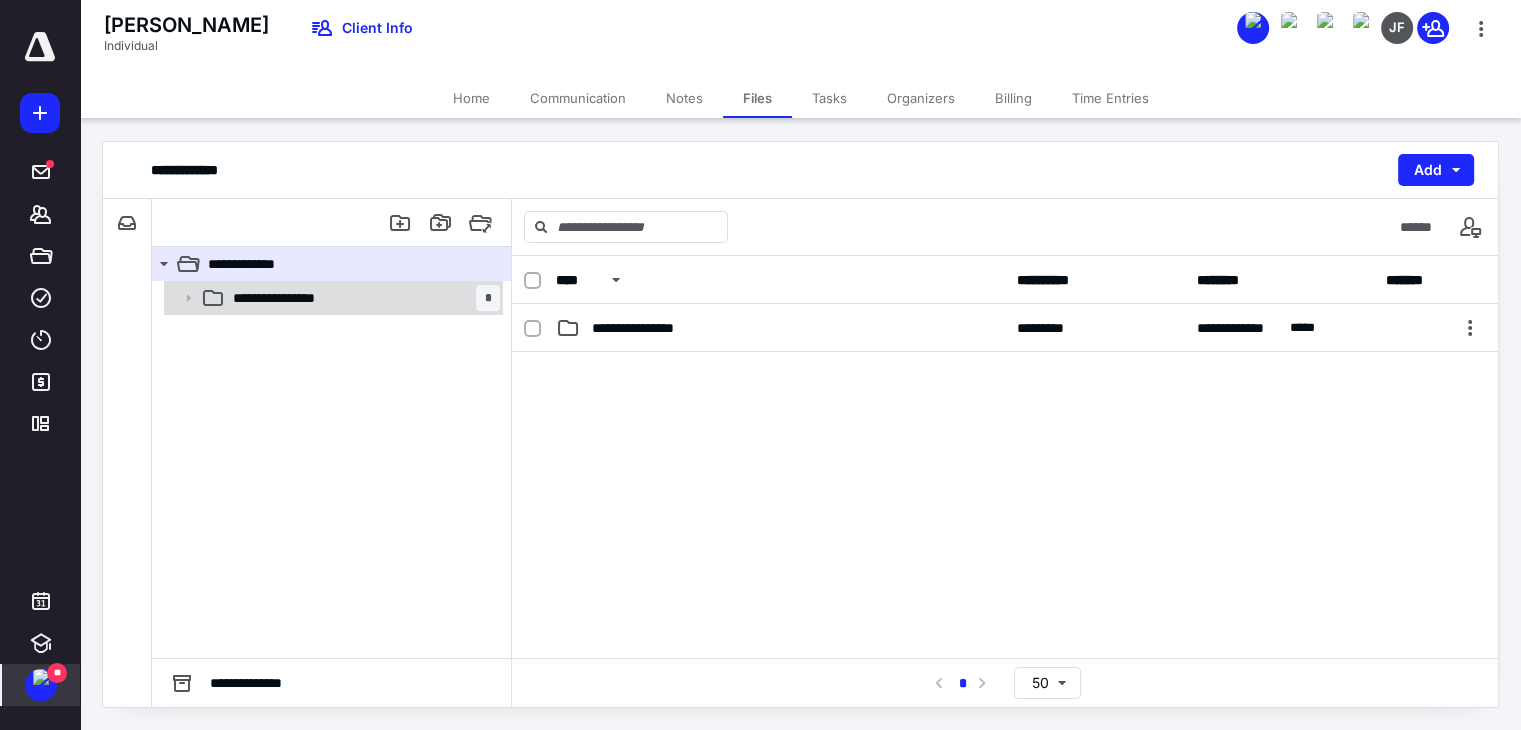 click on "**********" at bounding box center (291, 298) 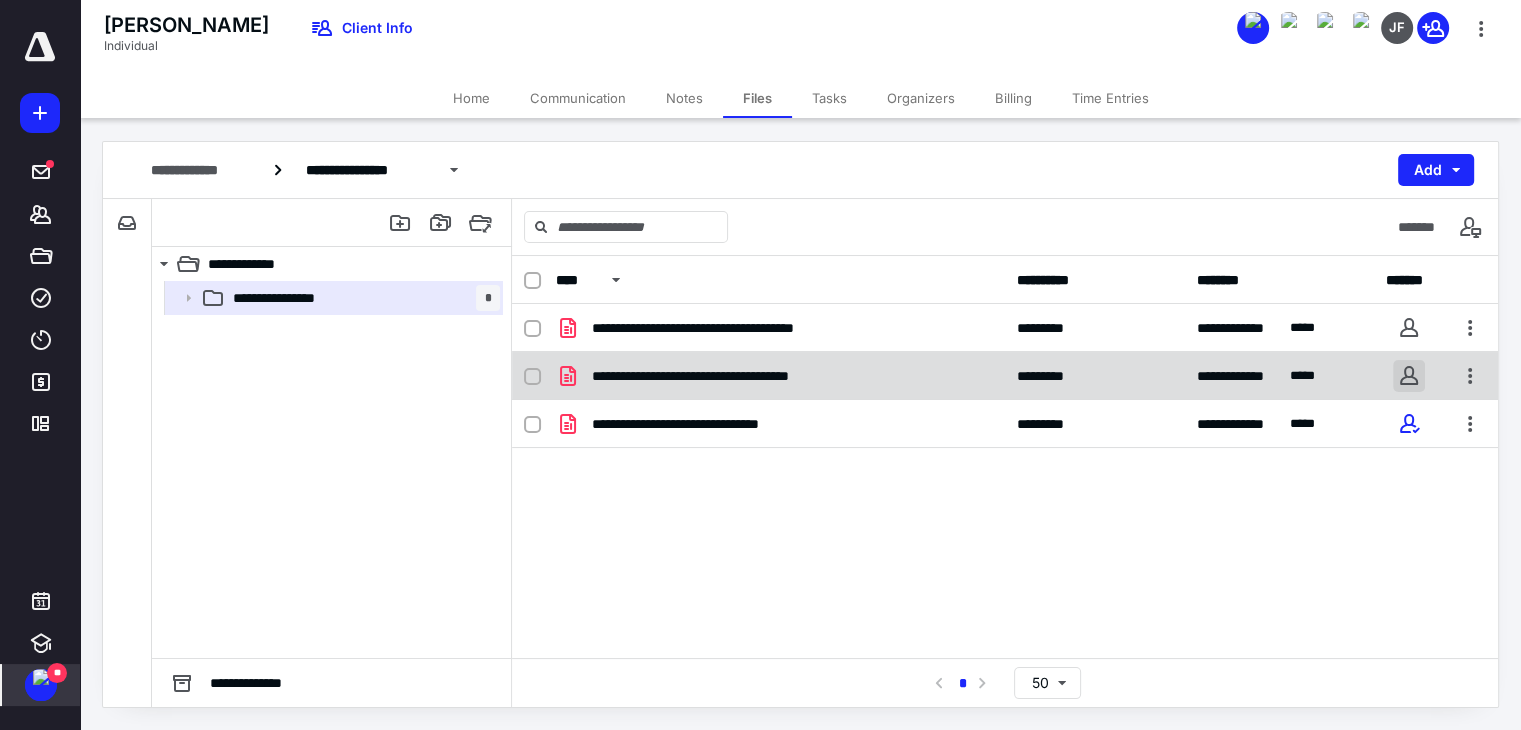 click at bounding box center (1409, 376) 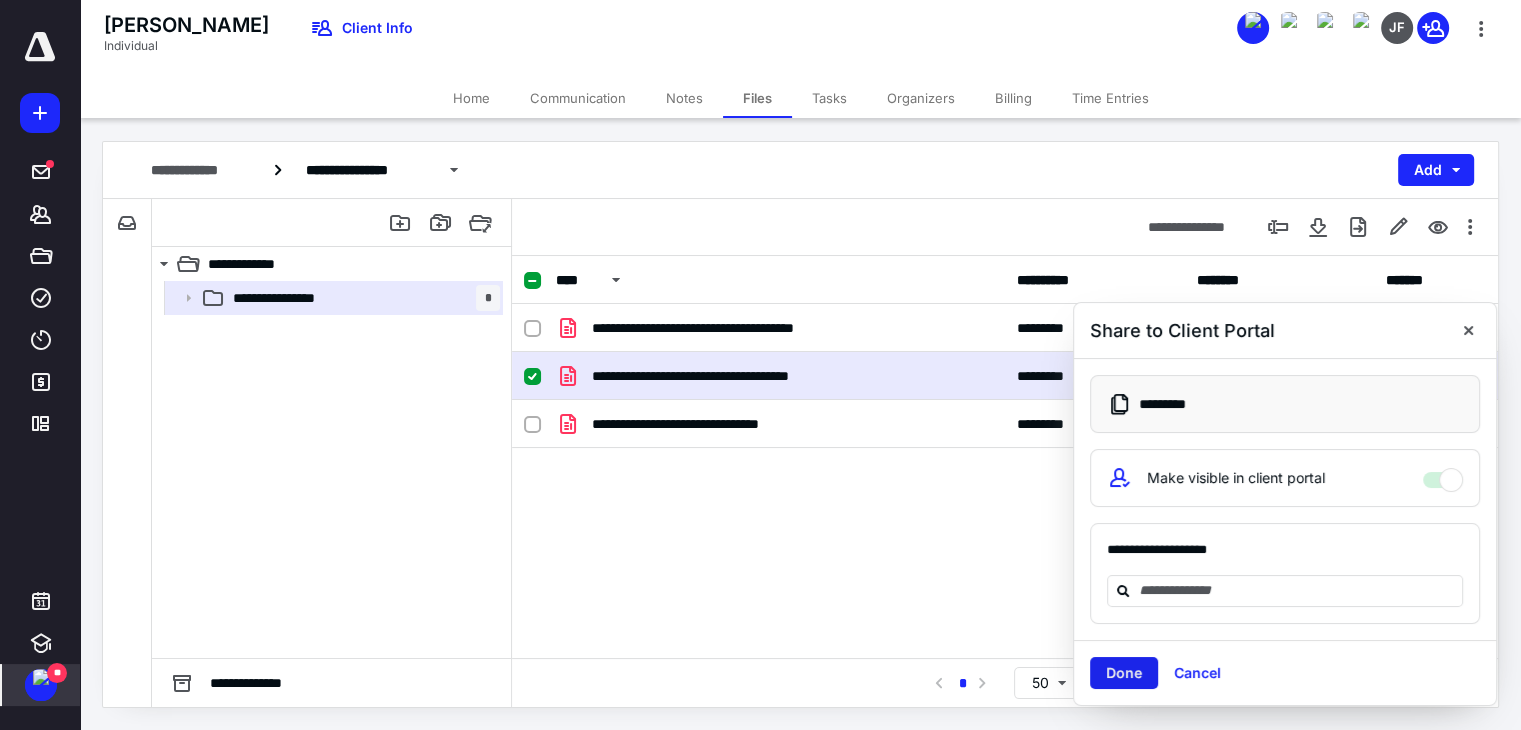 click on "Done" at bounding box center [1124, 673] 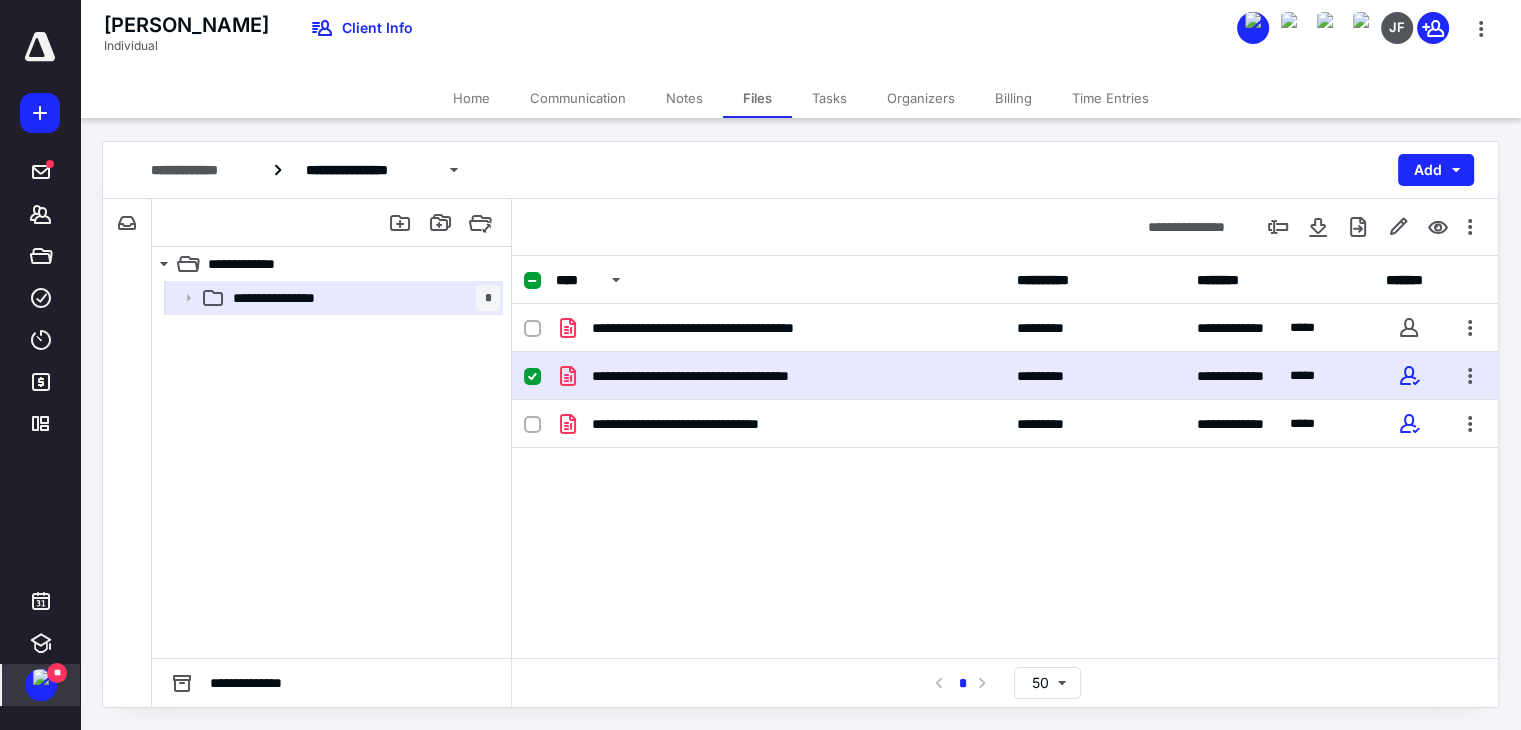 click on "Home" at bounding box center (471, 98) 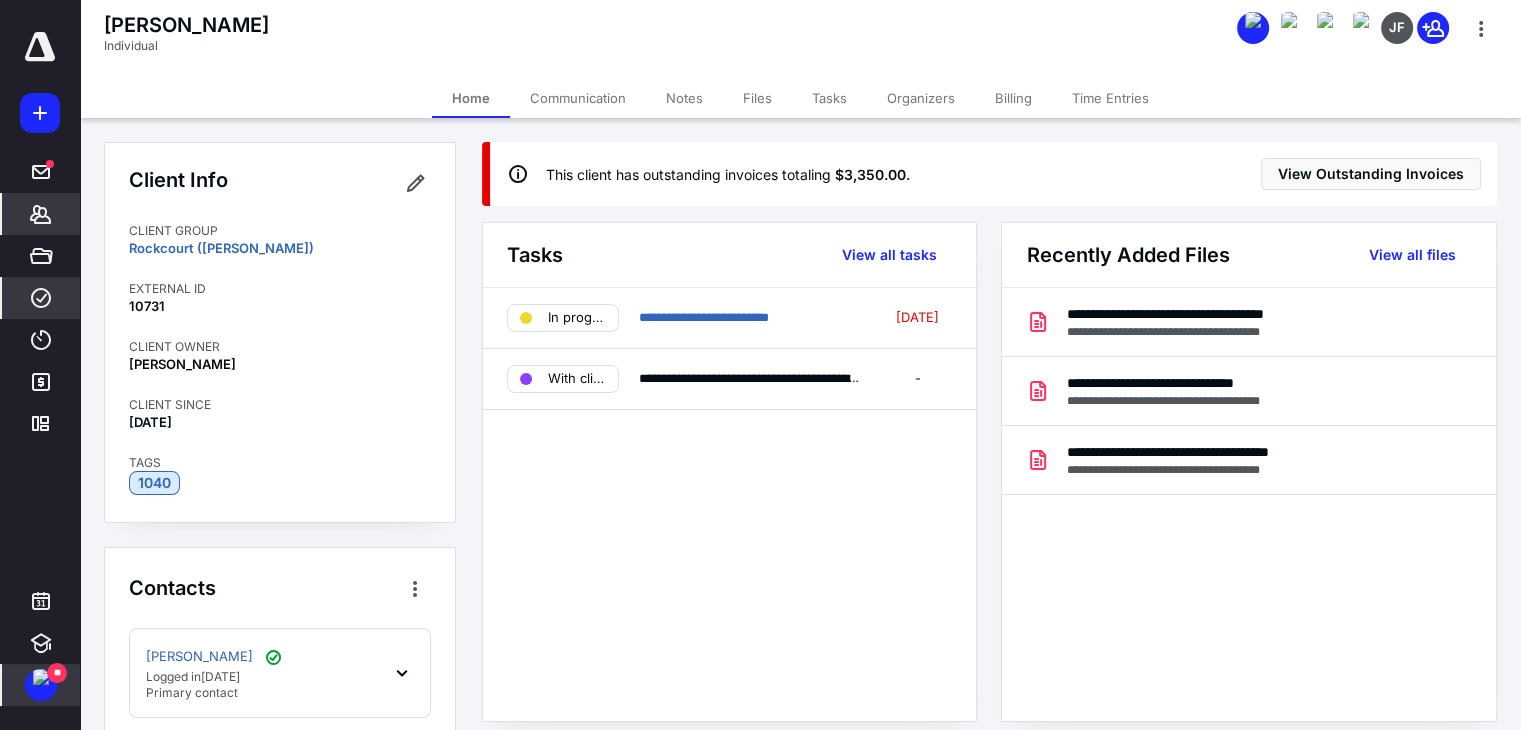 click 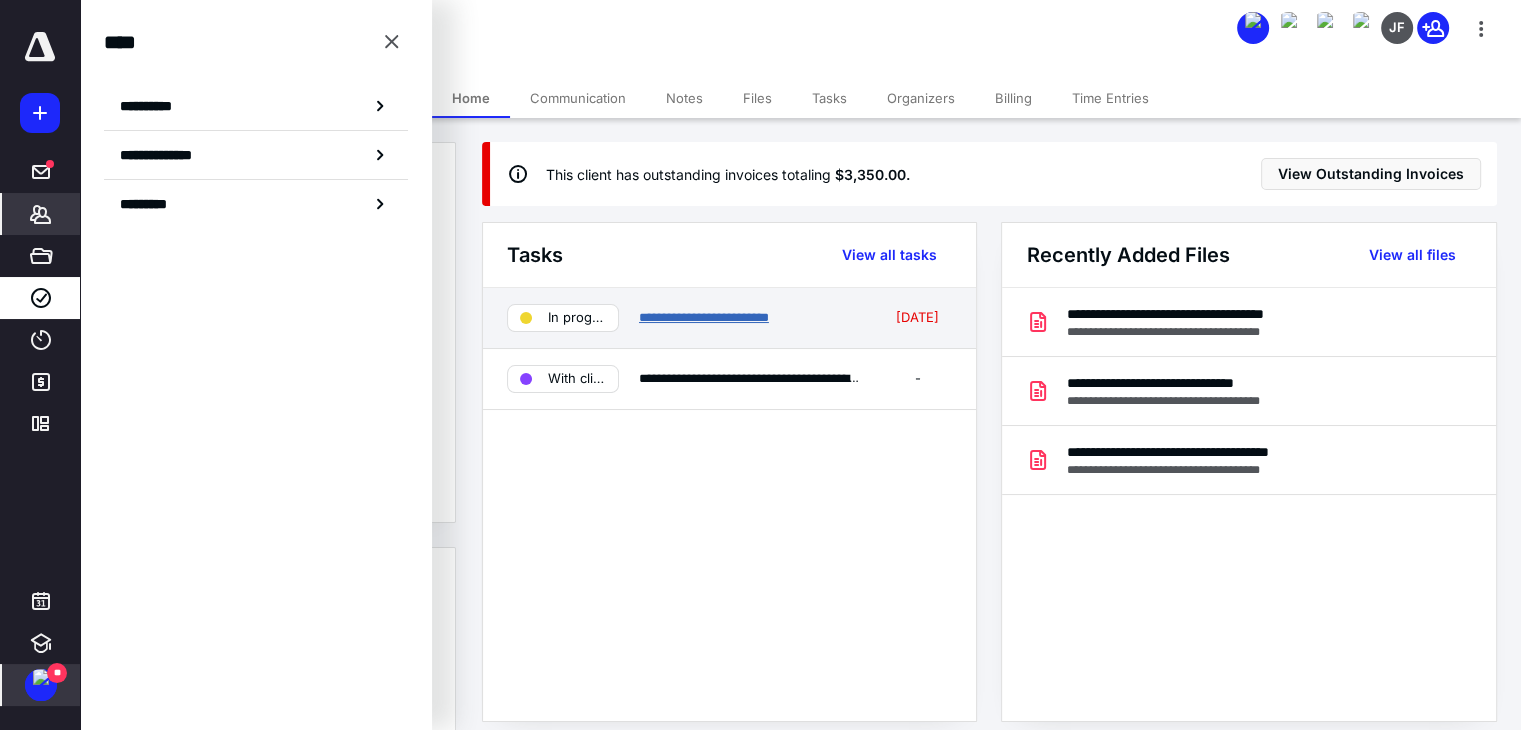 click on "**********" at bounding box center (704, 317) 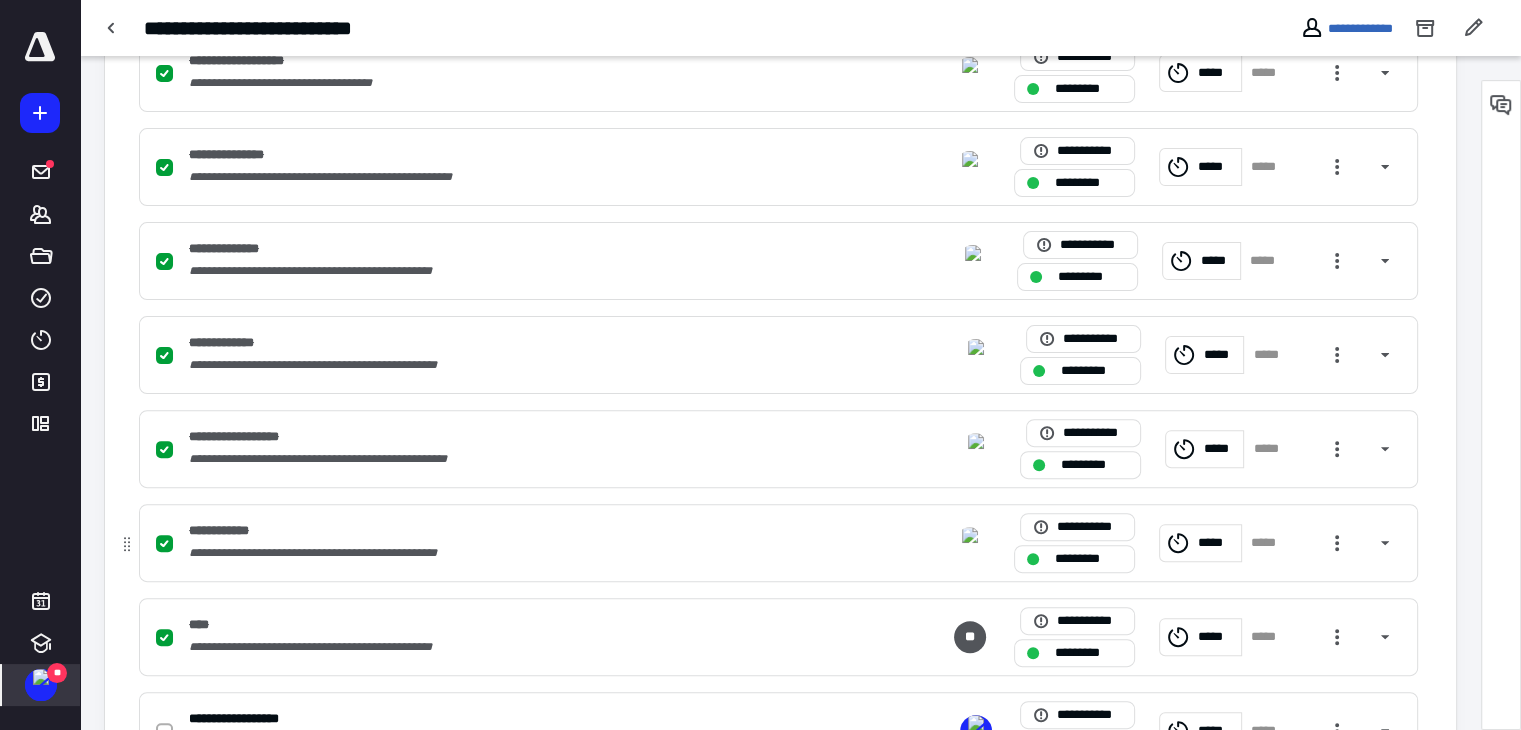 scroll, scrollTop: 600, scrollLeft: 0, axis: vertical 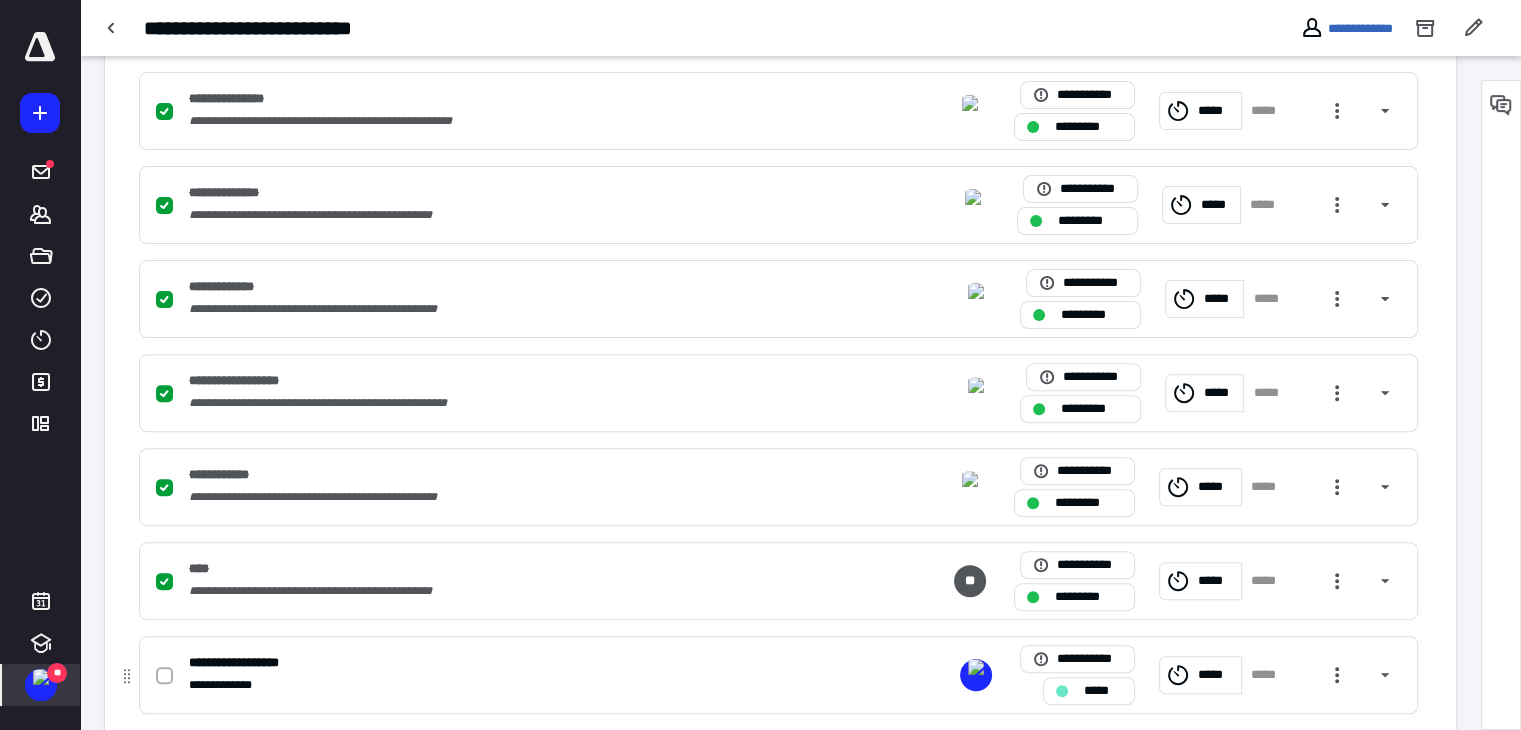 click 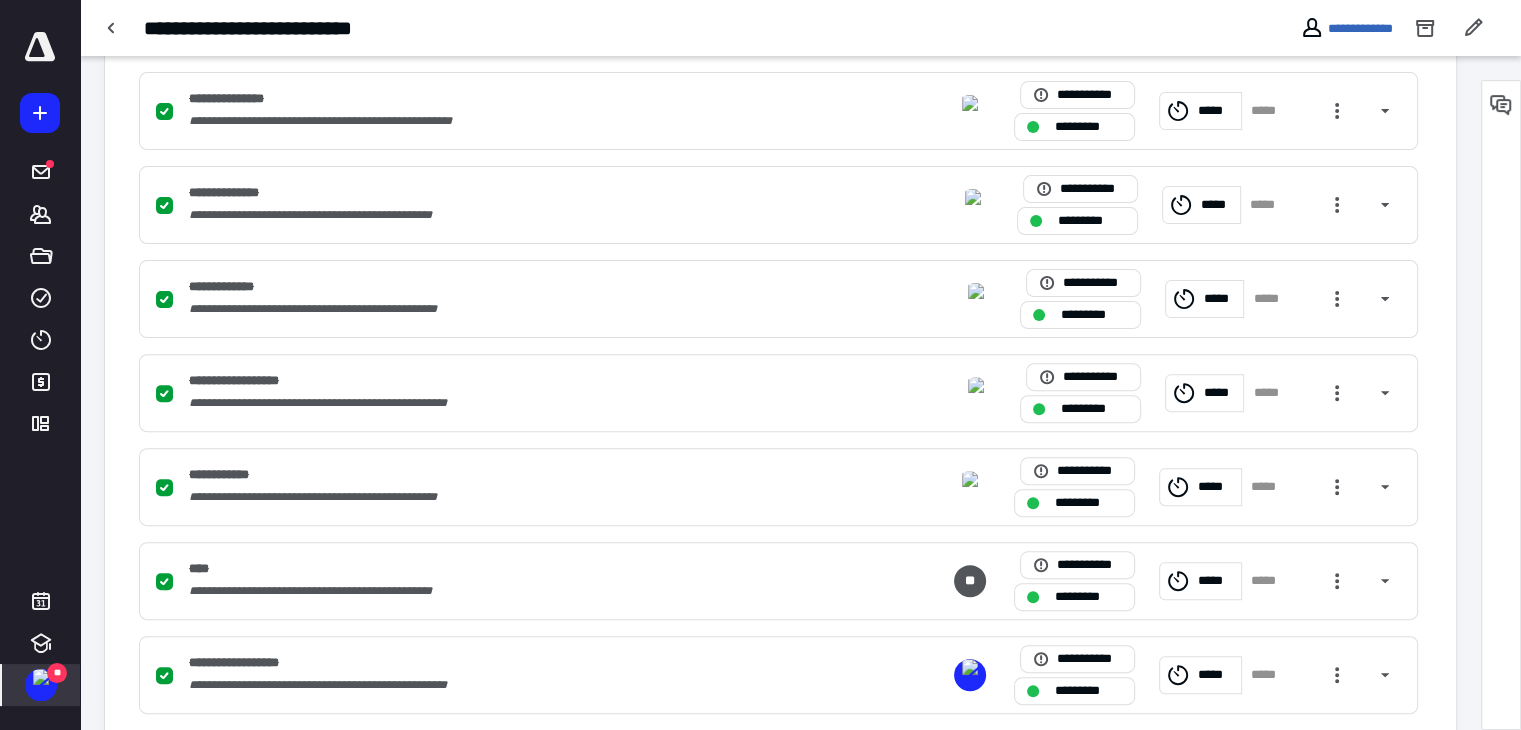 click at bounding box center [41, 677] 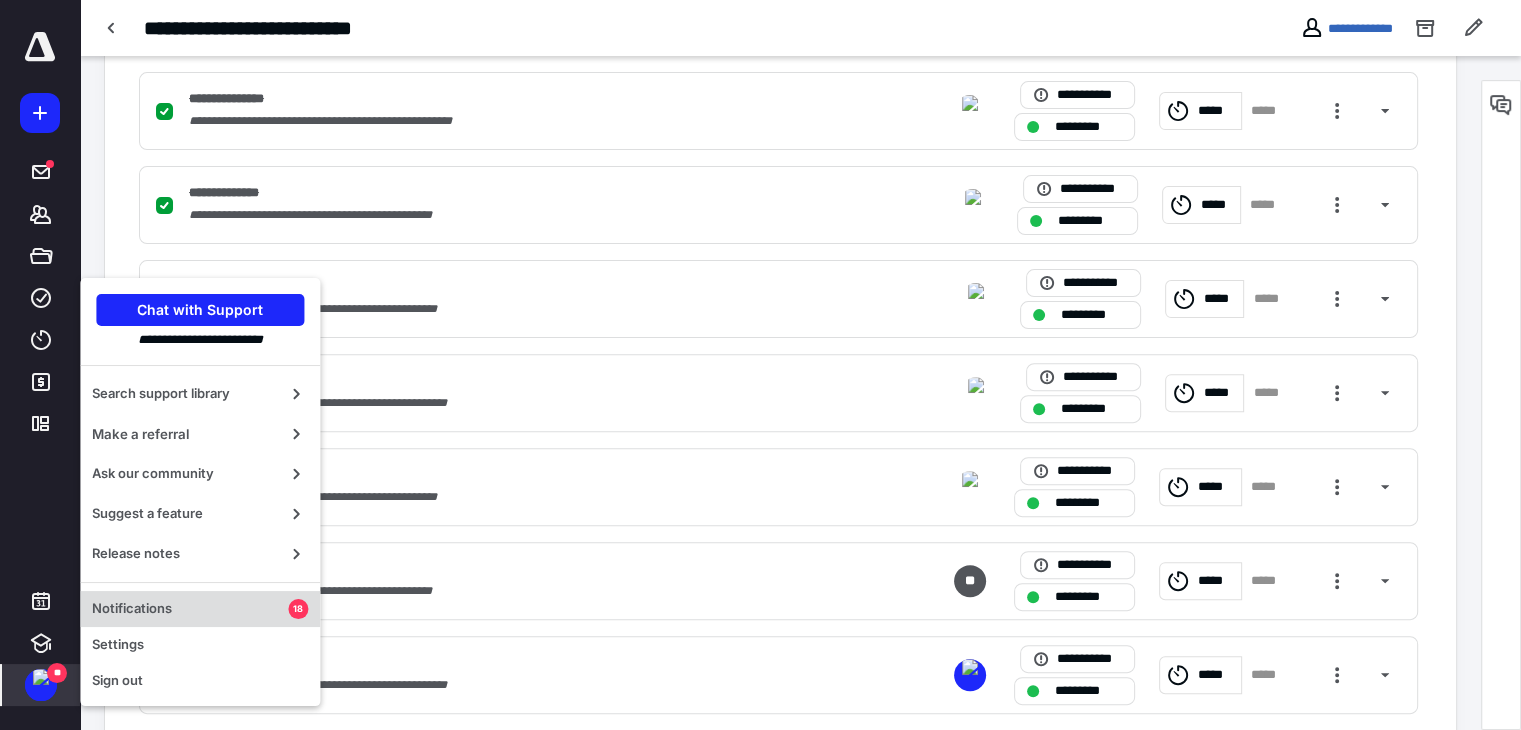 click on "Notifications" at bounding box center [190, 609] 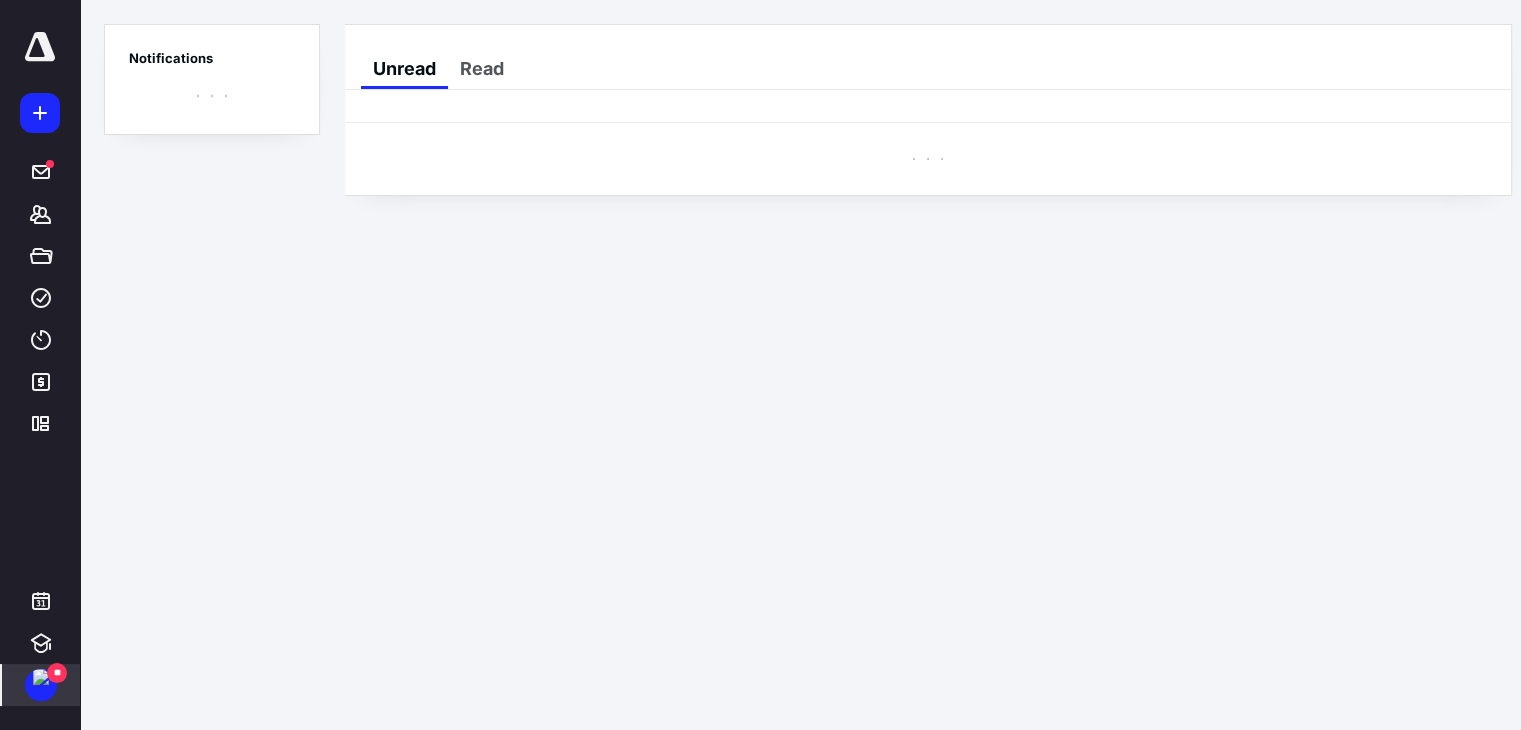 scroll, scrollTop: 0, scrollLeft: 0, axis: both 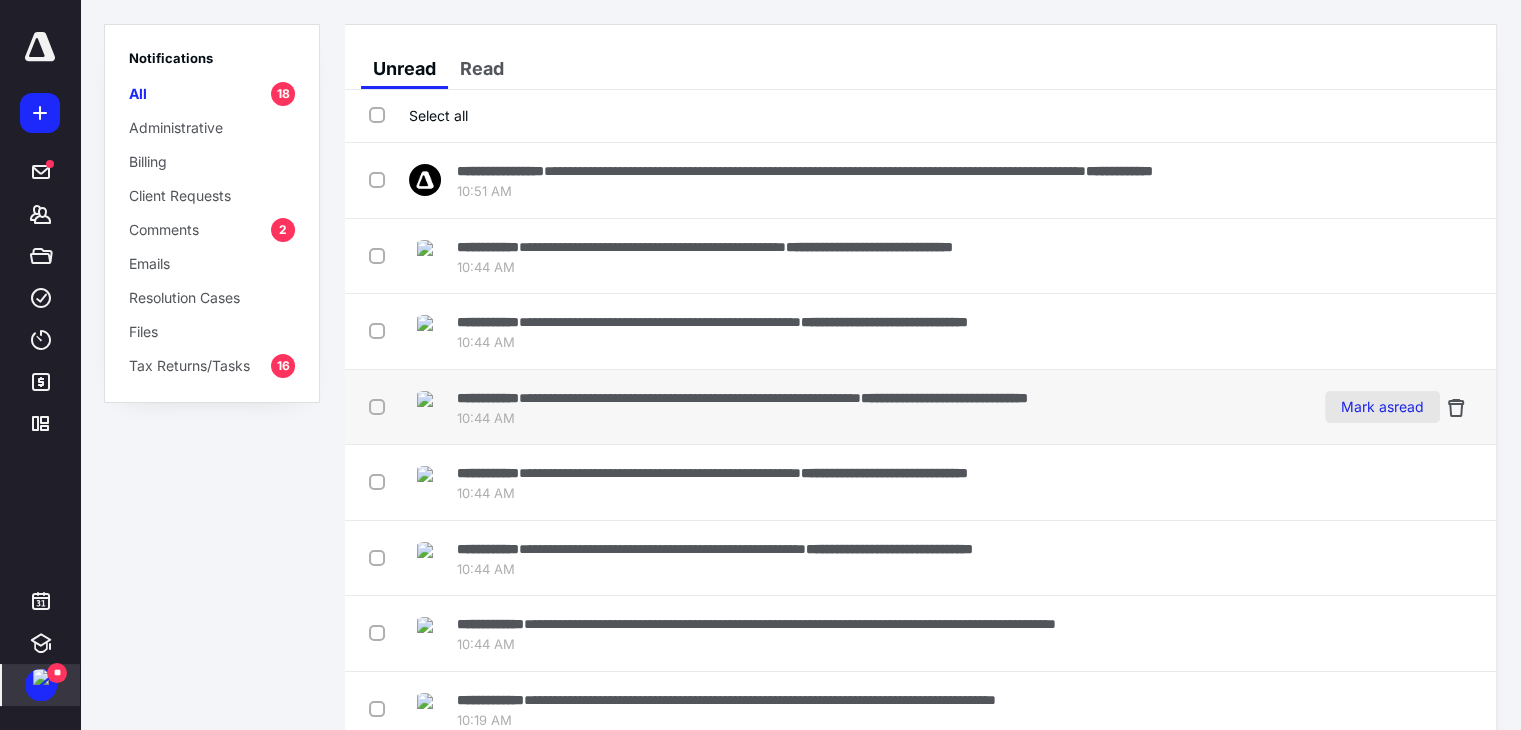 click on "Mark as  read" at bounding box center [1382, 407] 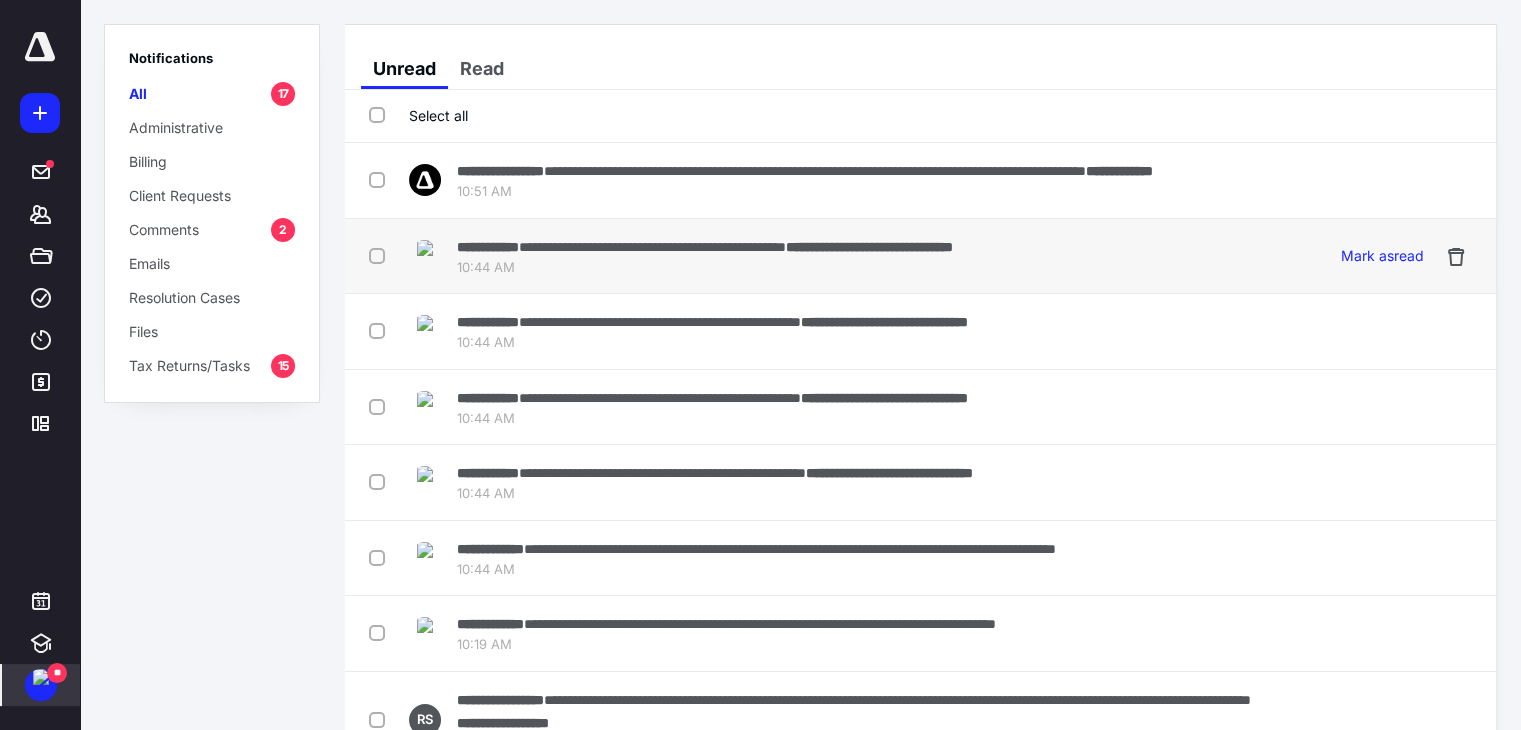 click on "**********" at bounding box center [869, 247] 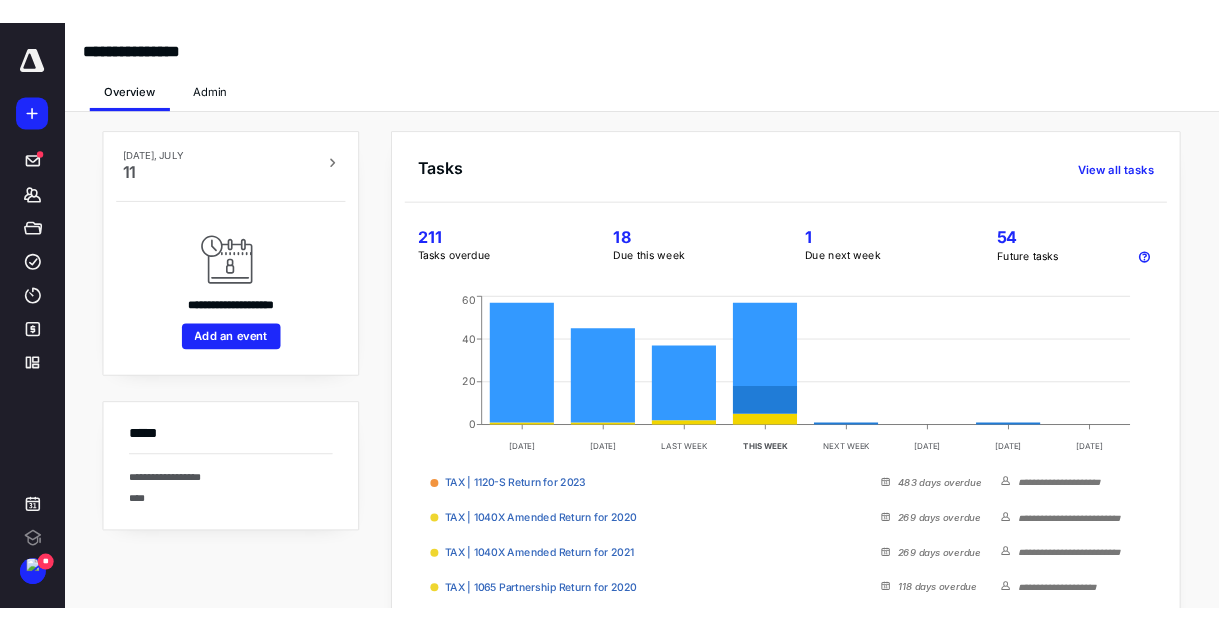 scroll, scrollTop: 0, scrollLeft: 0, axis: both 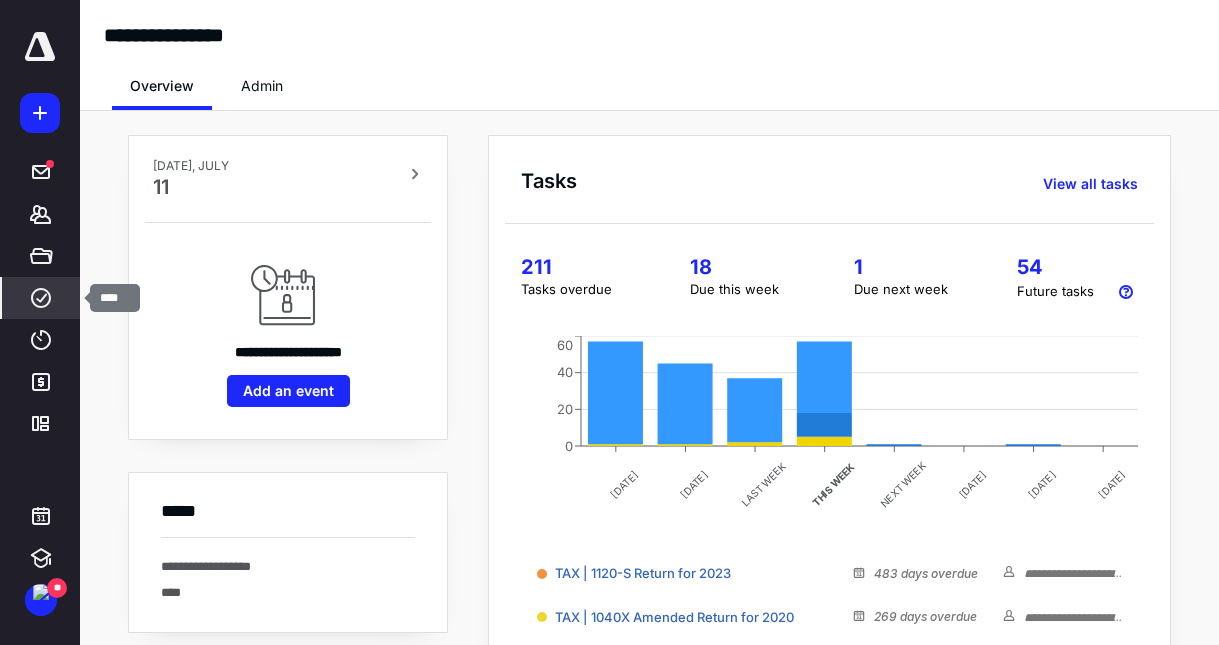 click 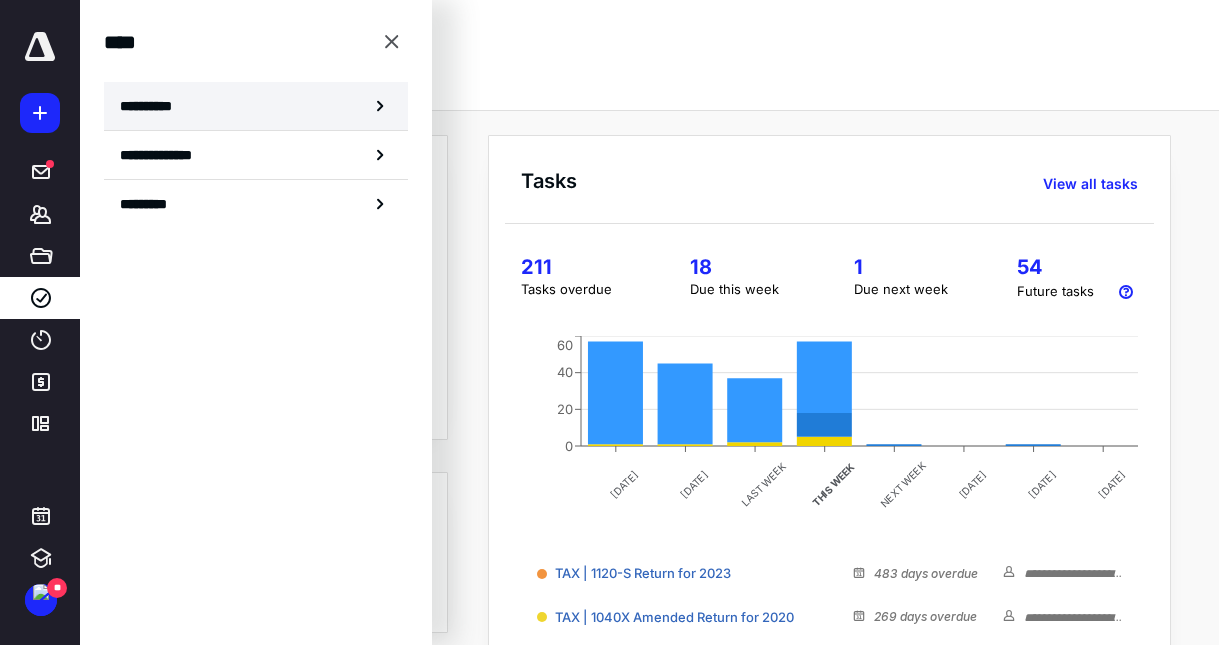 click on "**********" at bounding box center [153, 106] 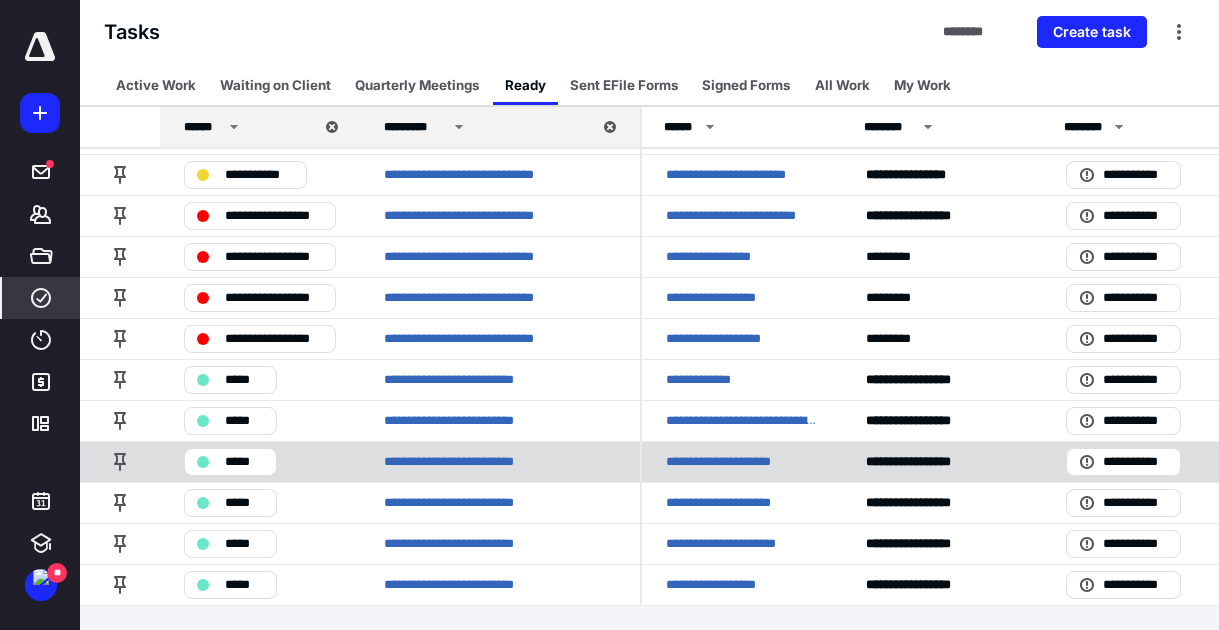 scroll, scrollTop: 0, scrollLeft: 0, axis: both 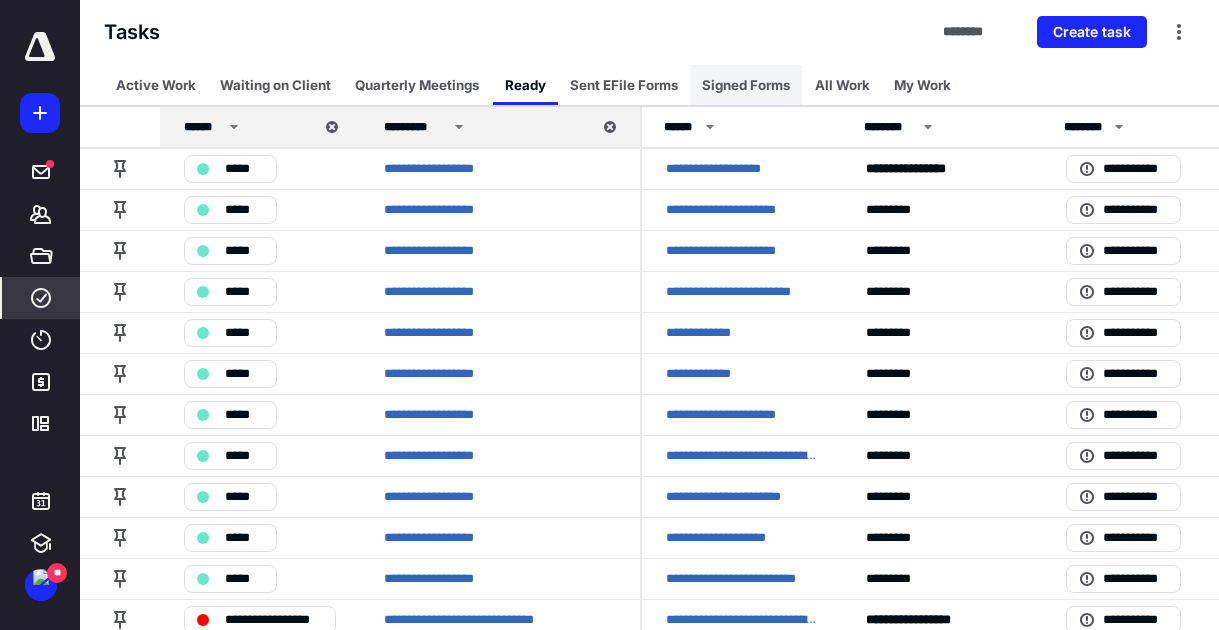 click on "Signed Forms" at bounding box center (746, 85) 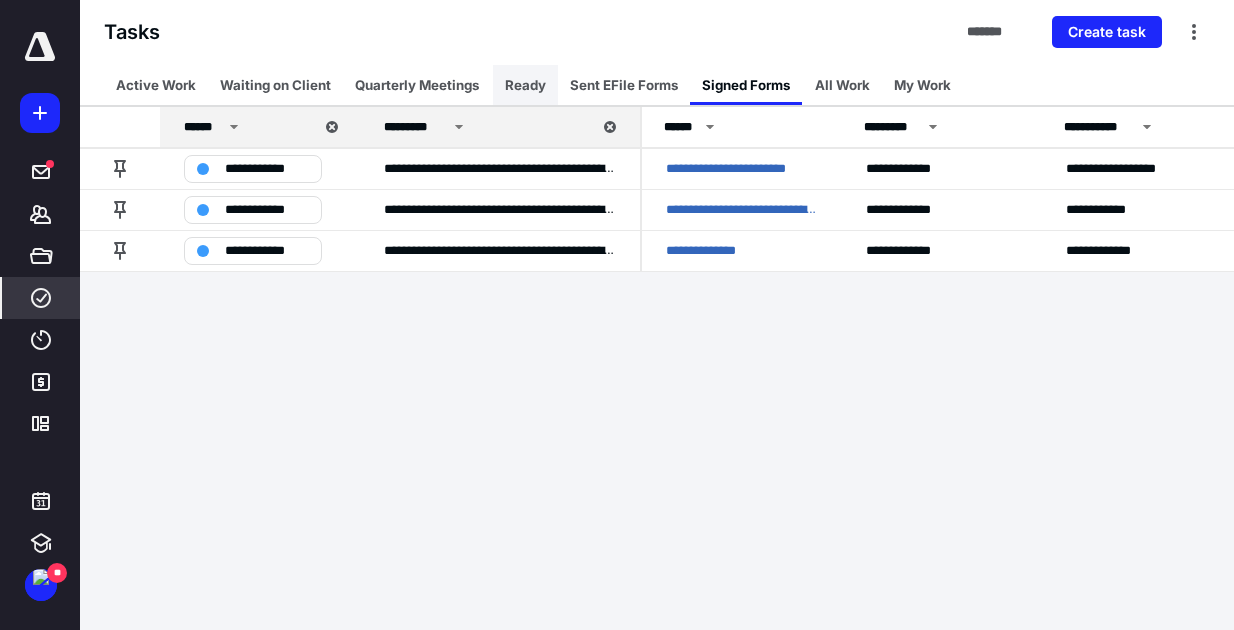 click on "Ready" at bounding box center (525, 85) 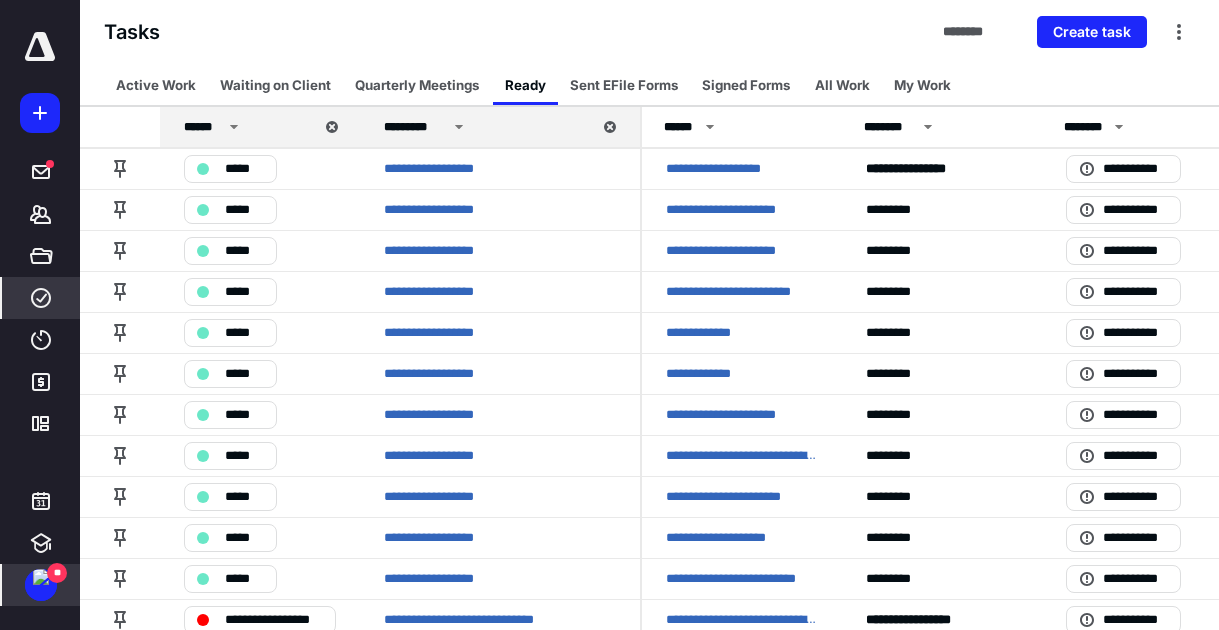 click at bounding box center [41, 577] 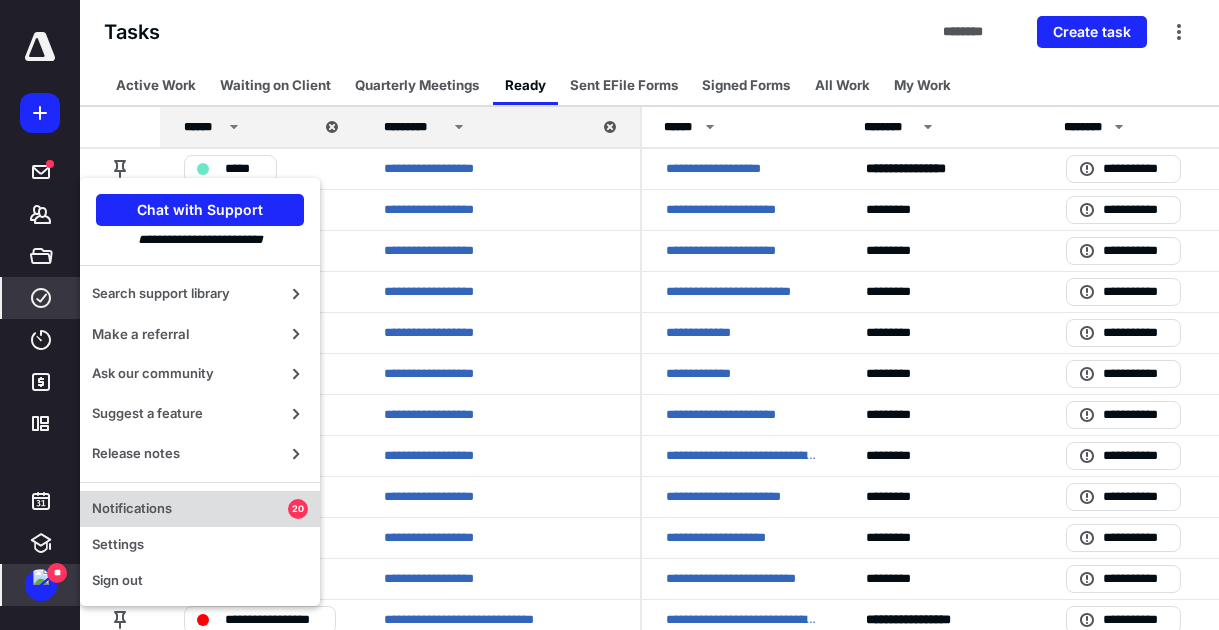 click on "Notifications" at bounding box center [190, 509] 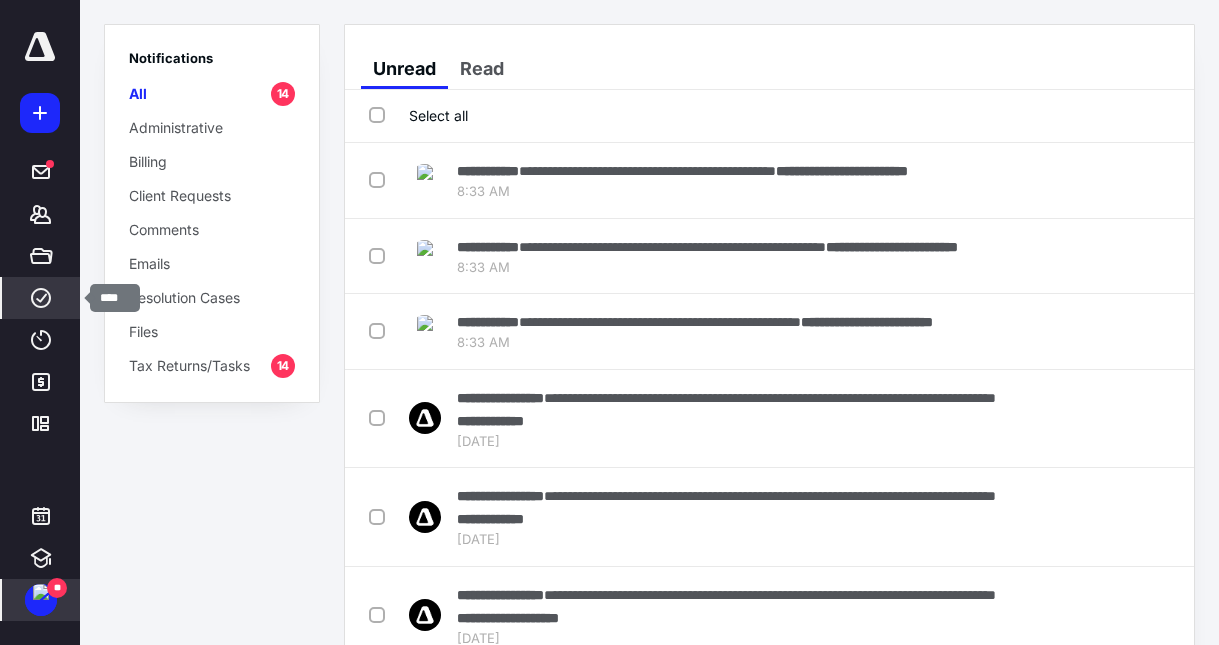 click 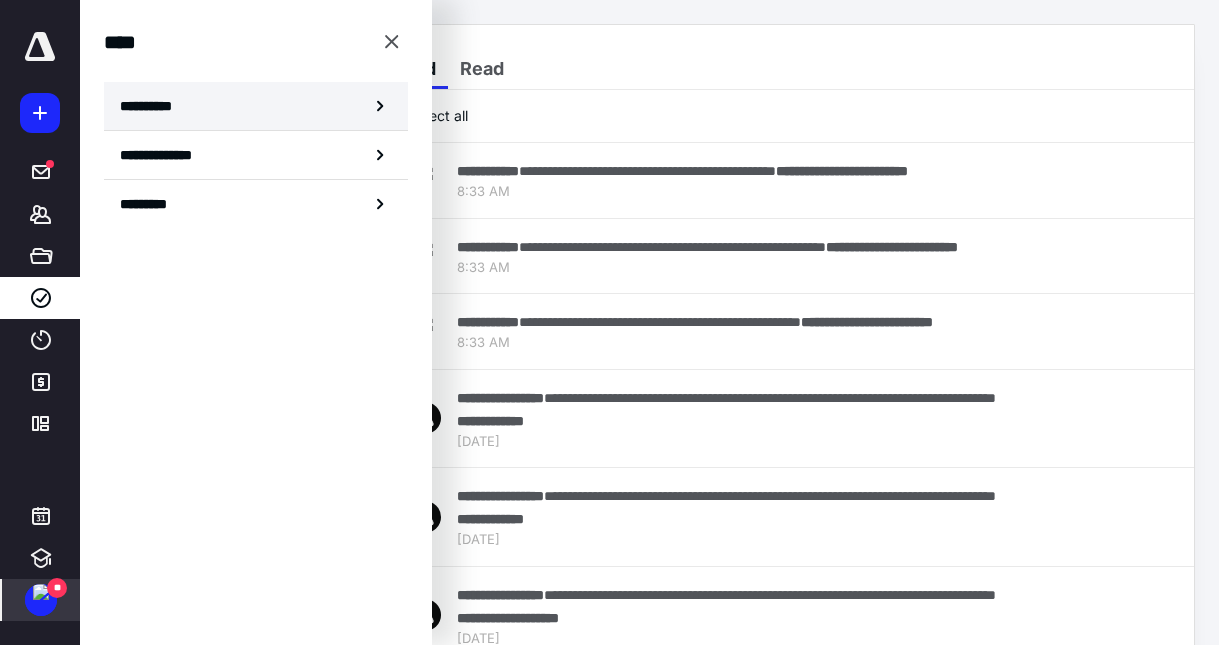 click on "**********" at bounding box center [153, 106] 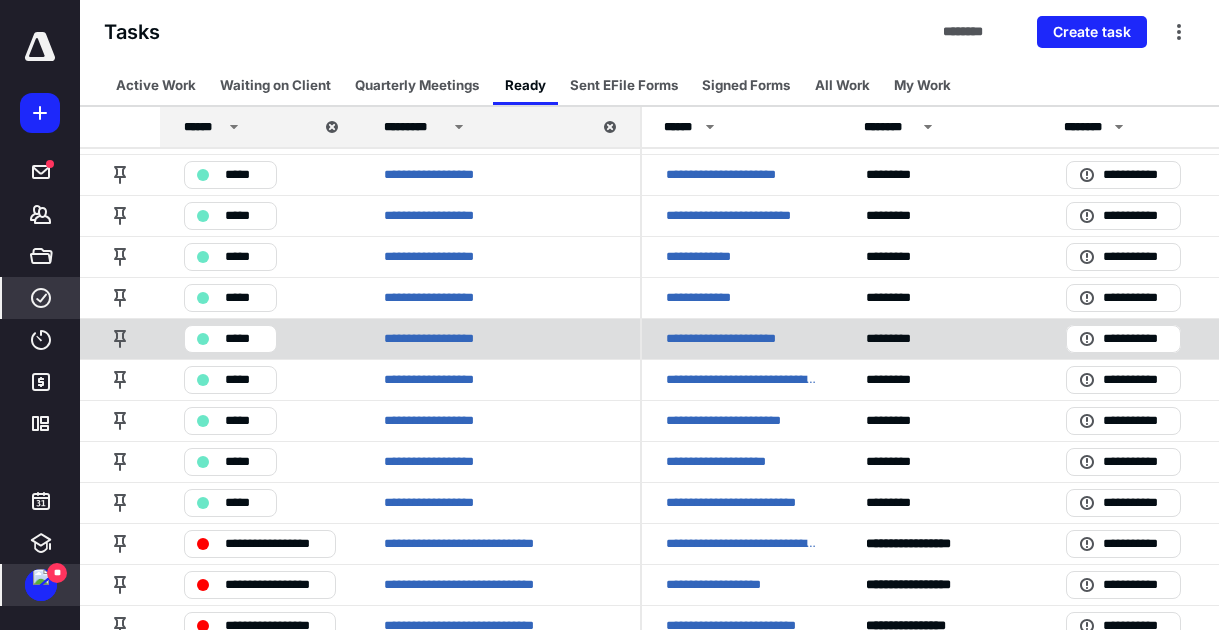 scroll, scrollTop: 0, scrollLeft: 0, axis: both 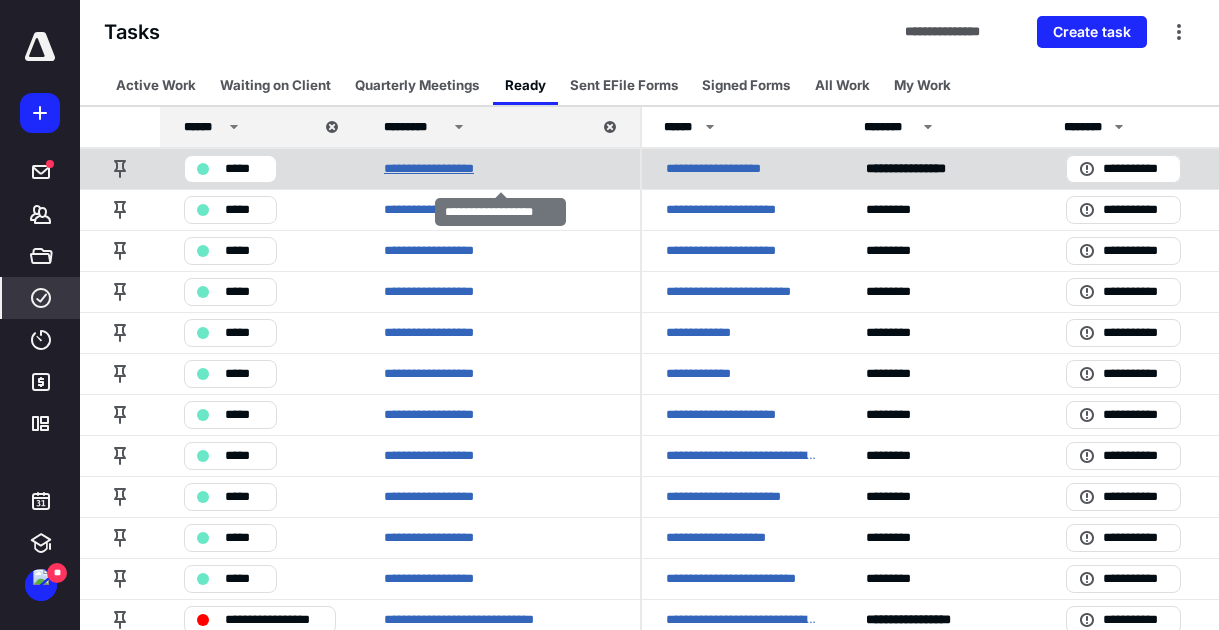 click on "**********" at bounding box center [443, 169] 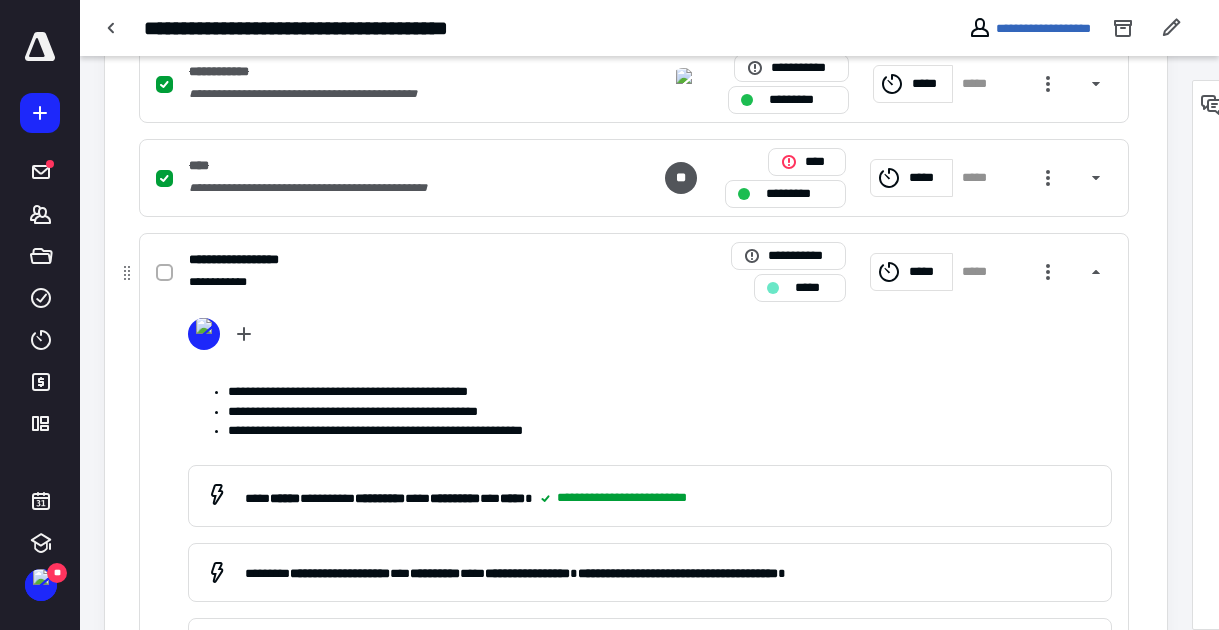 scroll, scrollTop: 1000, scrollLeft: 0, axis: vertical 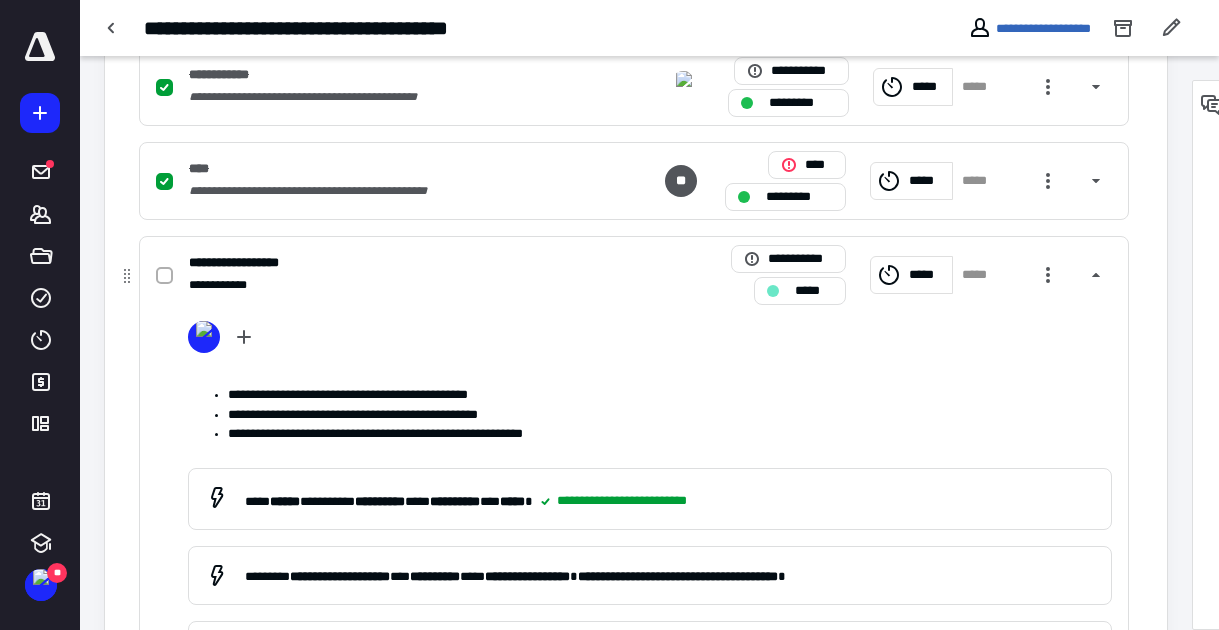 click 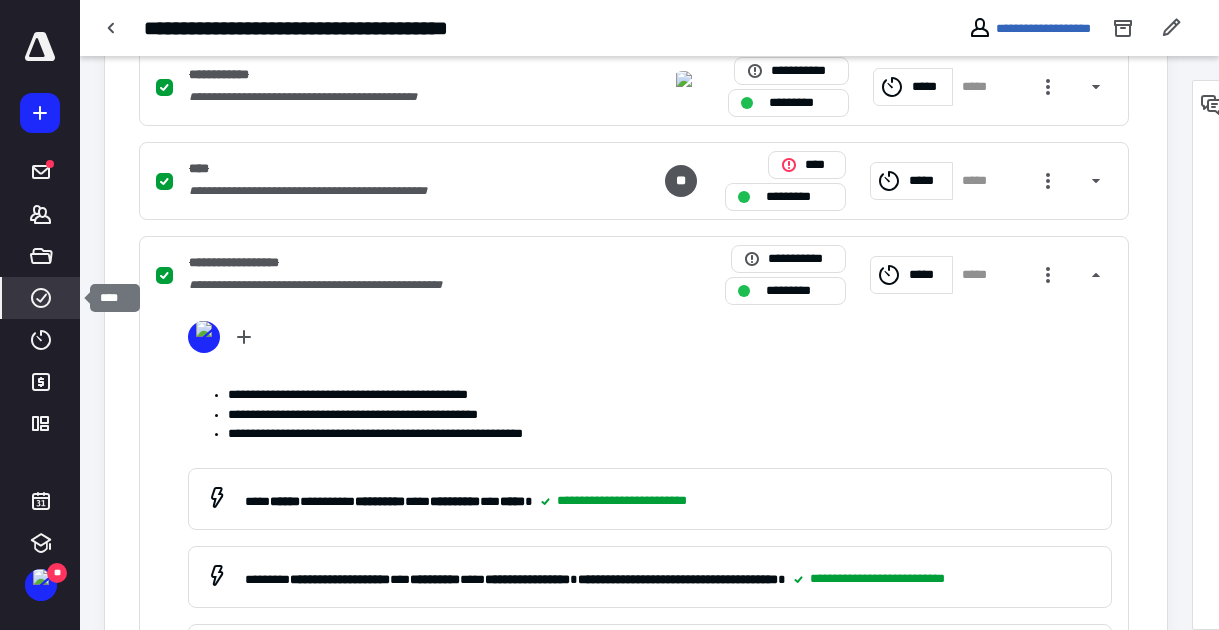 click 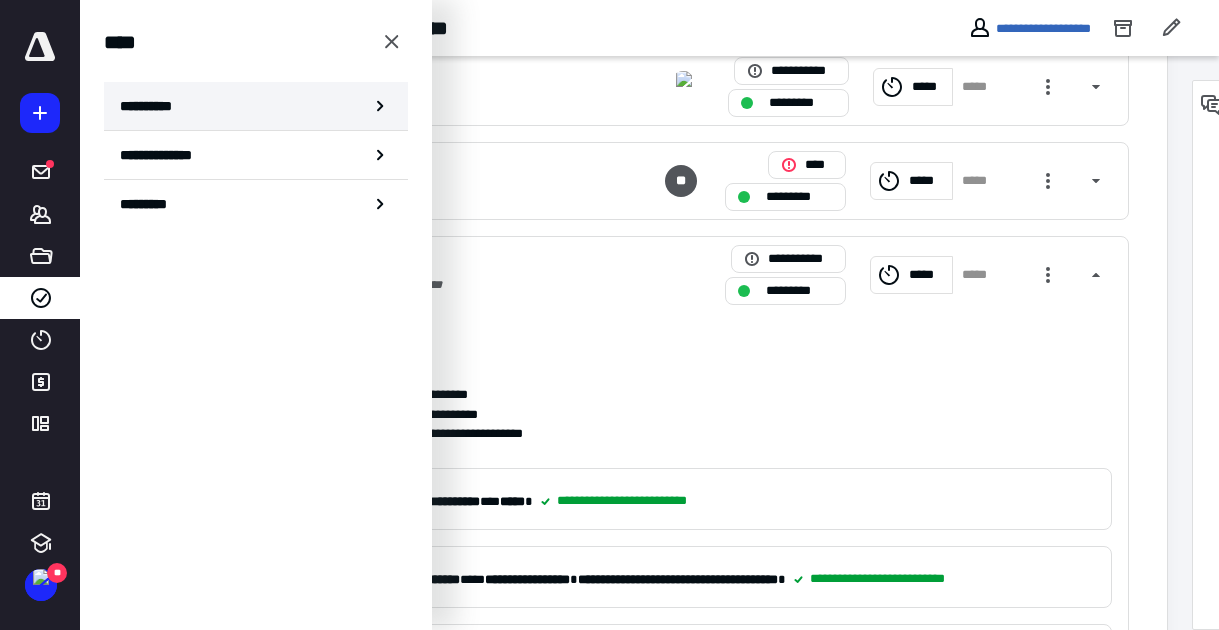 click on "**********" at bounding box center (153, 106) 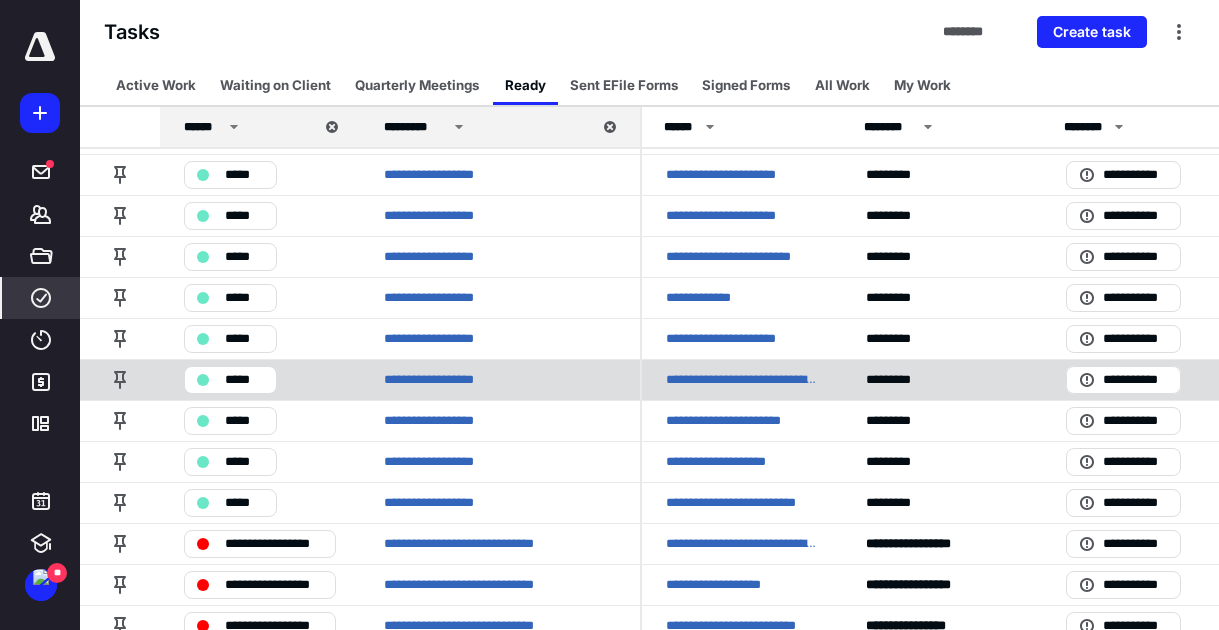 scroll, scrollTop: 0, scrollLeft: 0, axis: both 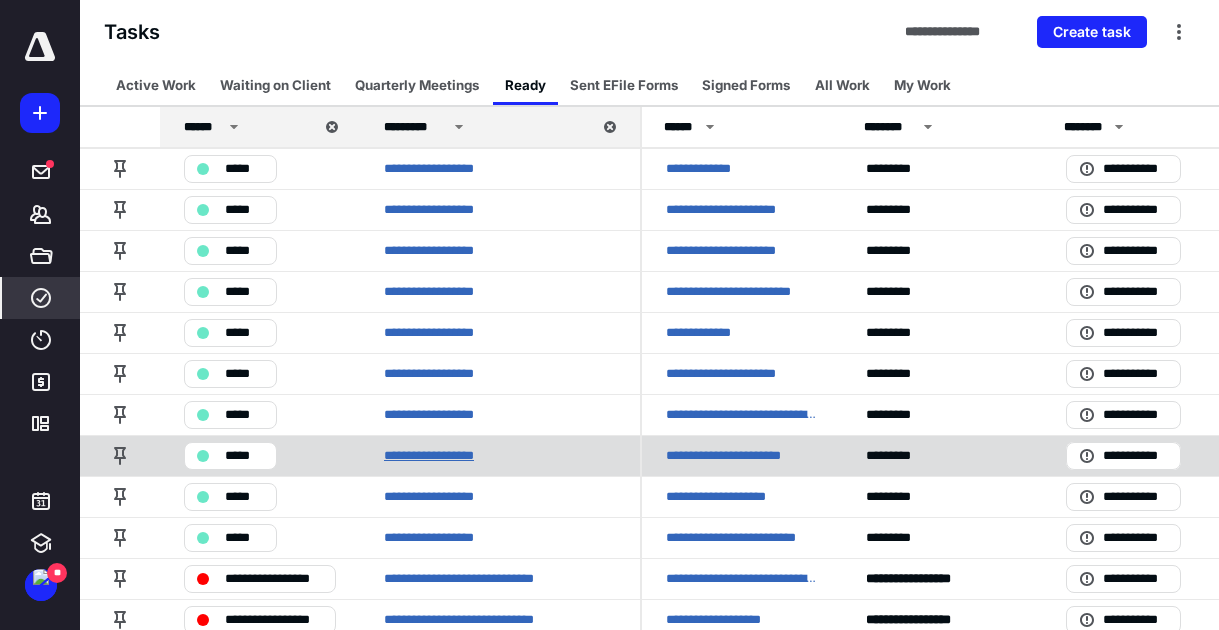 click on "**********" at bounding box center [443, 456] 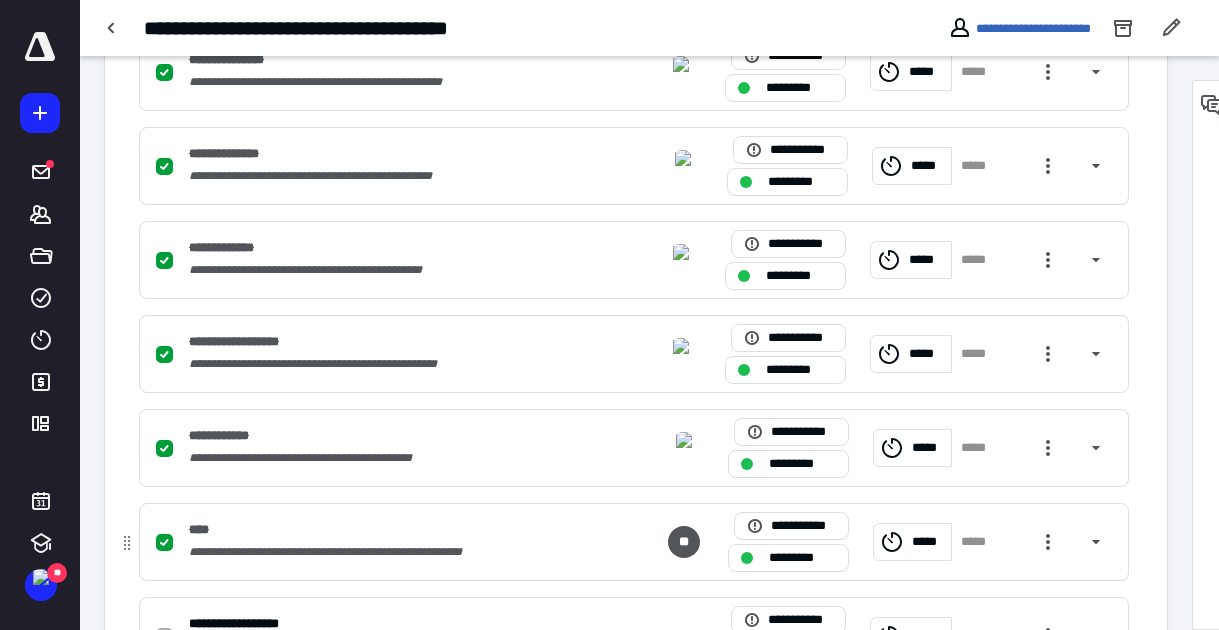 scroll, scrollTop: 700, scrollLeft: 0, axis: vertical 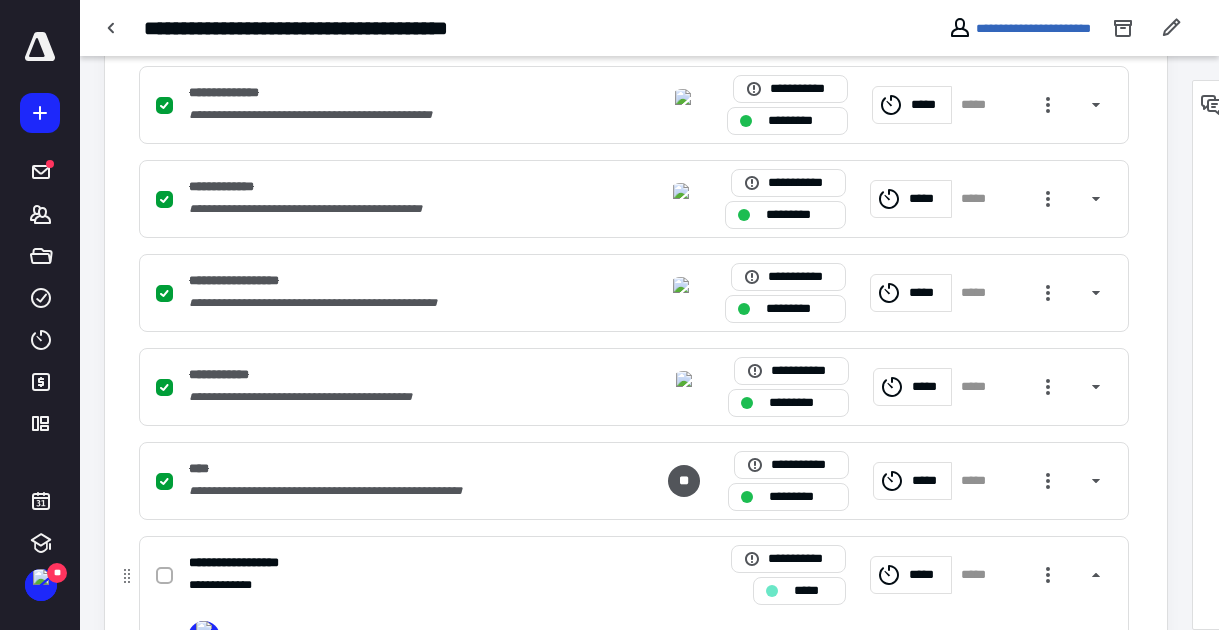 click 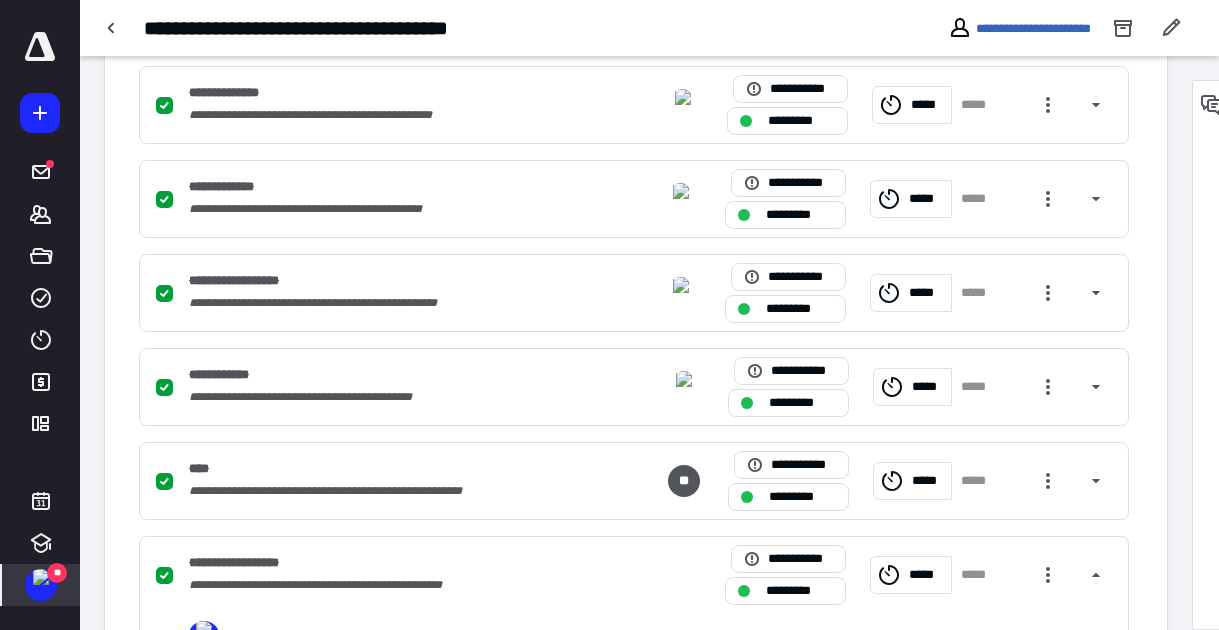 click at bounding box center (41, 577) 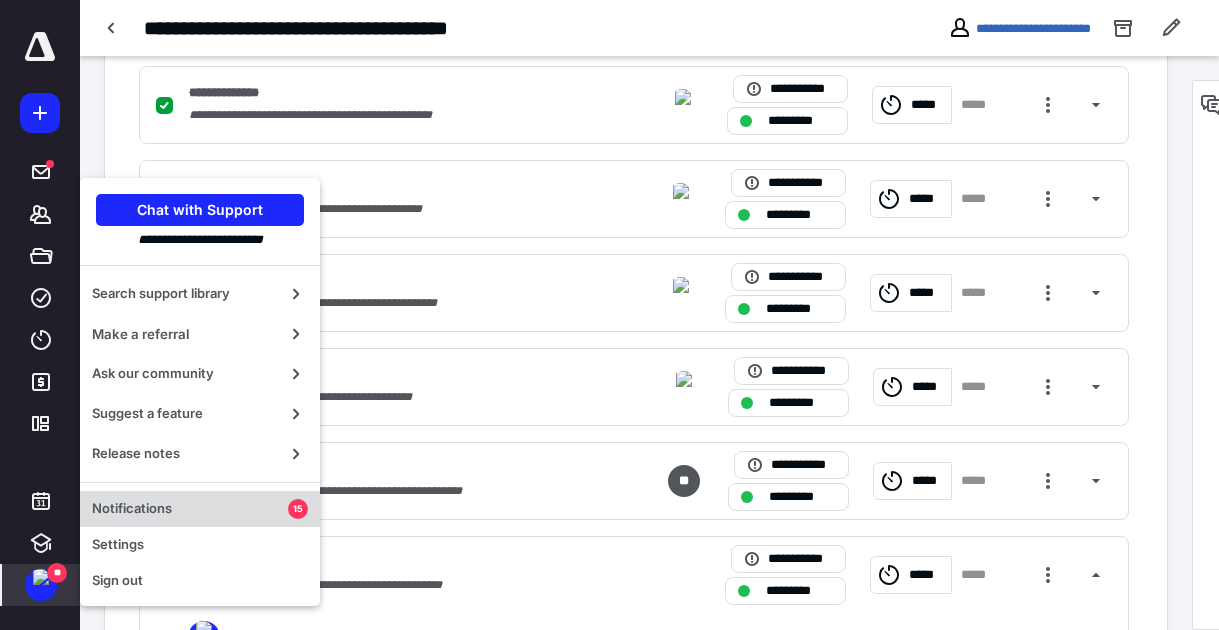 click on "Notifications" at bounding box center (190, 509) 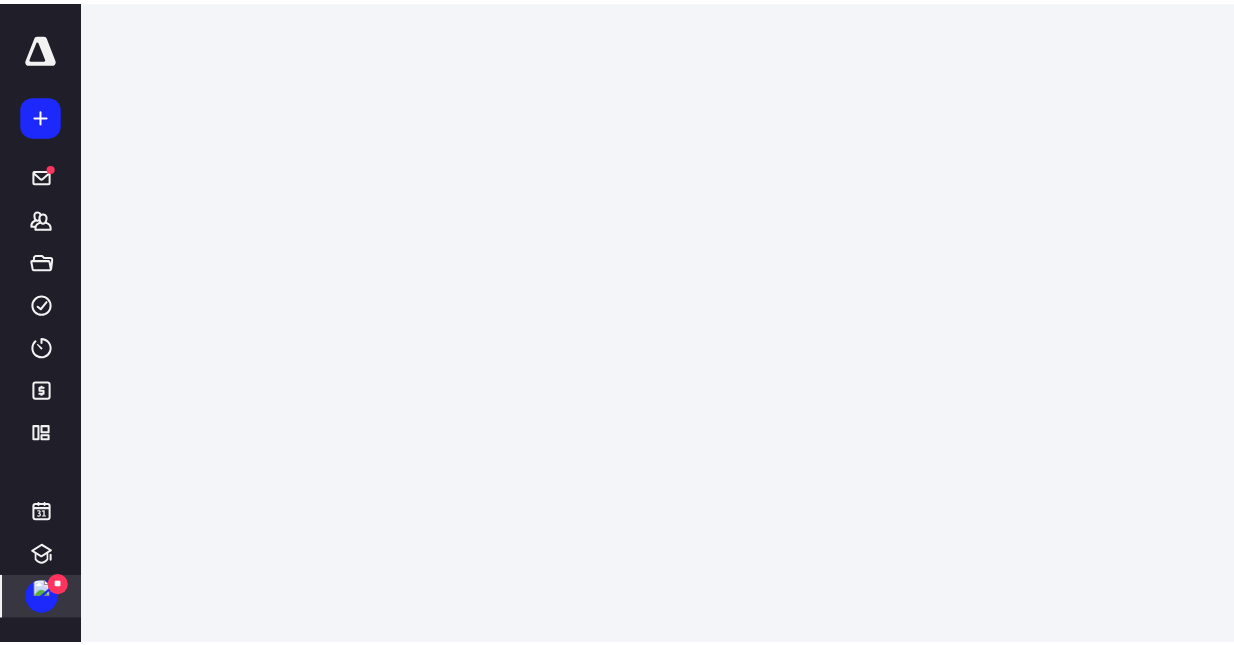 scroll, scrollTop: 0, scrollLeft: 0, axis: both 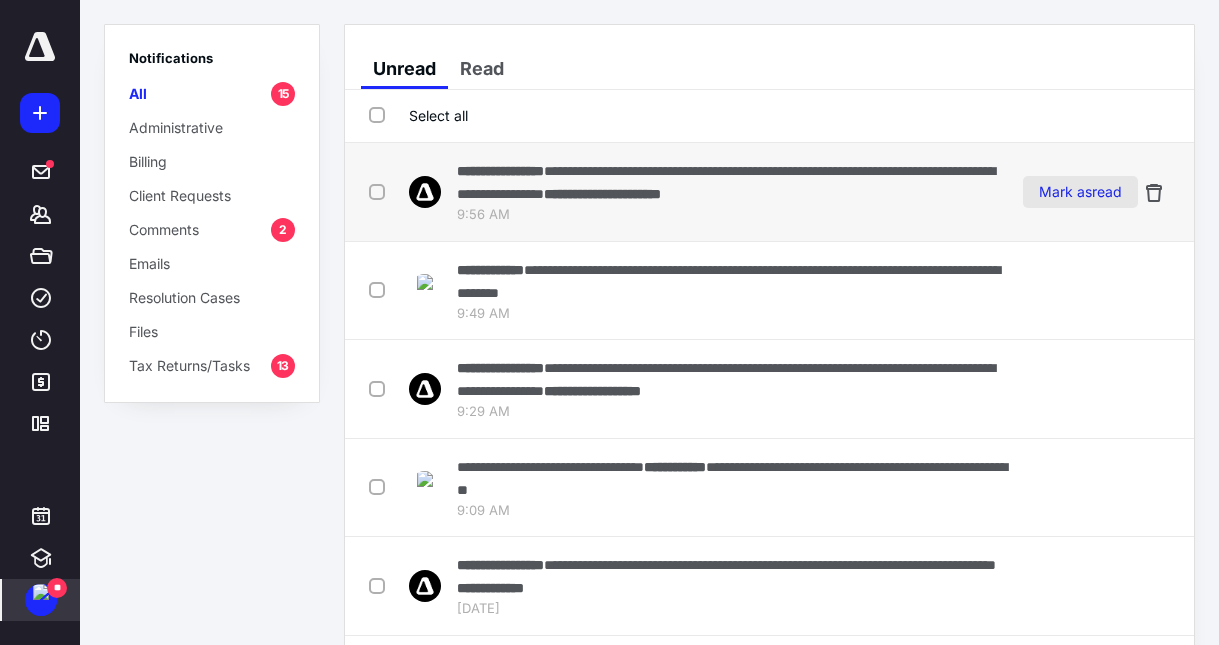 click on "Mark as  read" at bounding box center [1080, 192] 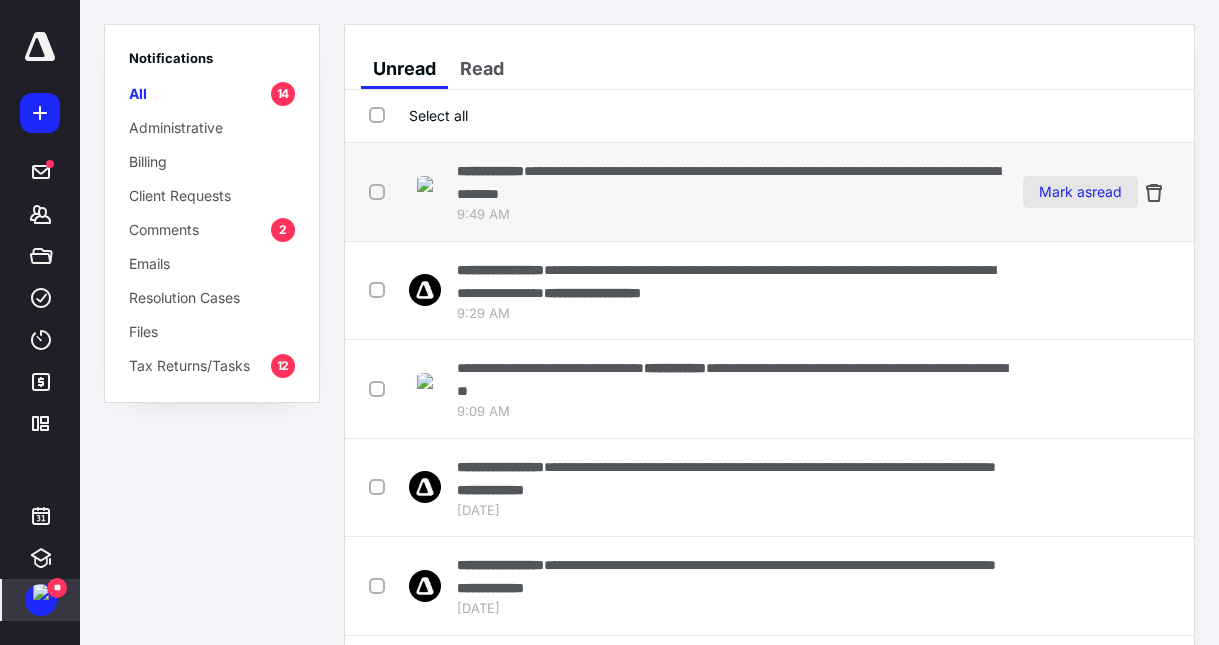 click on "Mark as  read" at bounding box center (1080, 192) 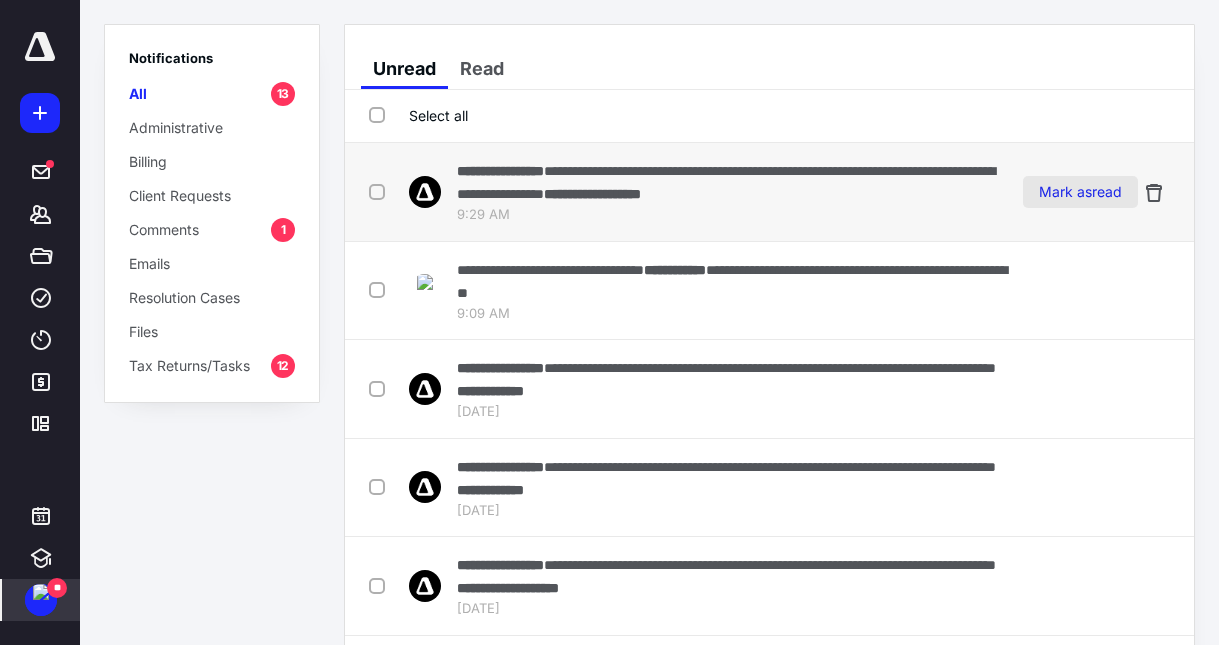 click on "Mark as  read" at bounding box center (1080, 192) 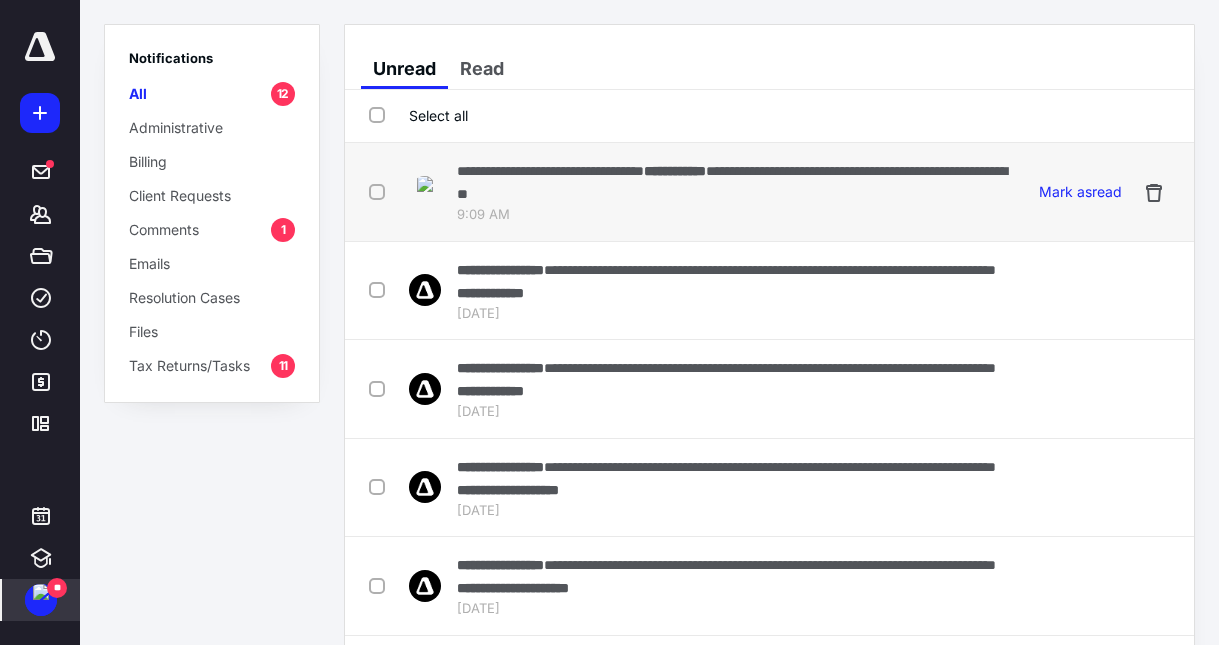click on "**********" at bounding box center (733, 182) 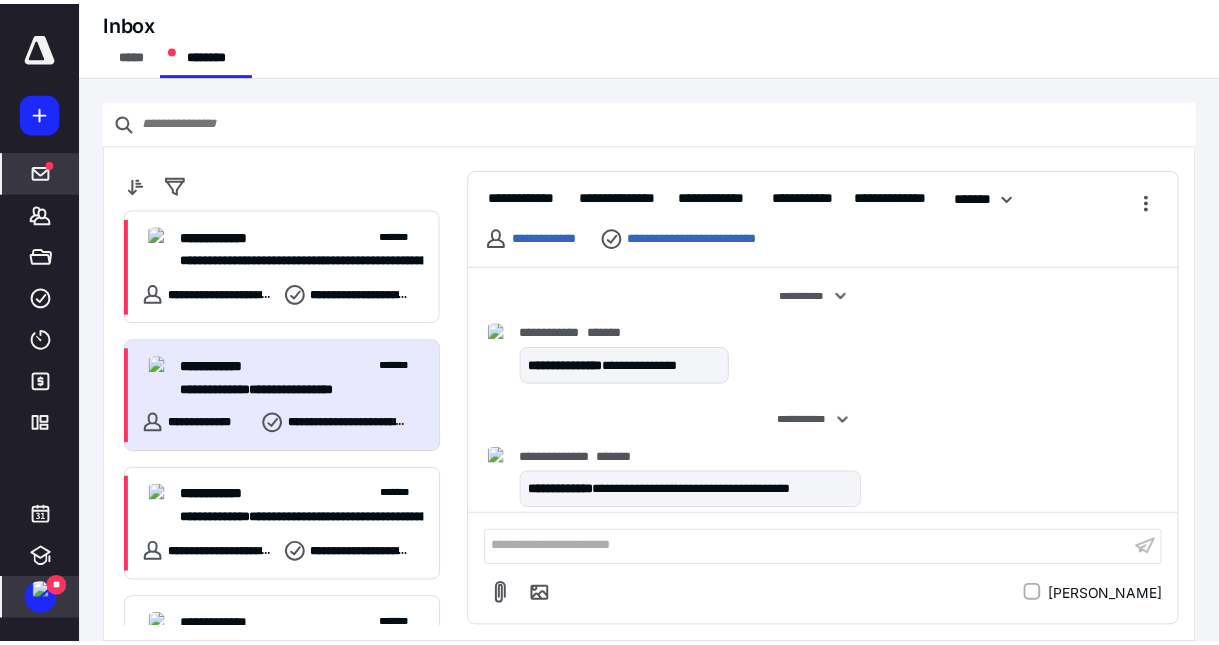 scroll, scrollTop: 2103, scrollLeft: 0, axis: vertical 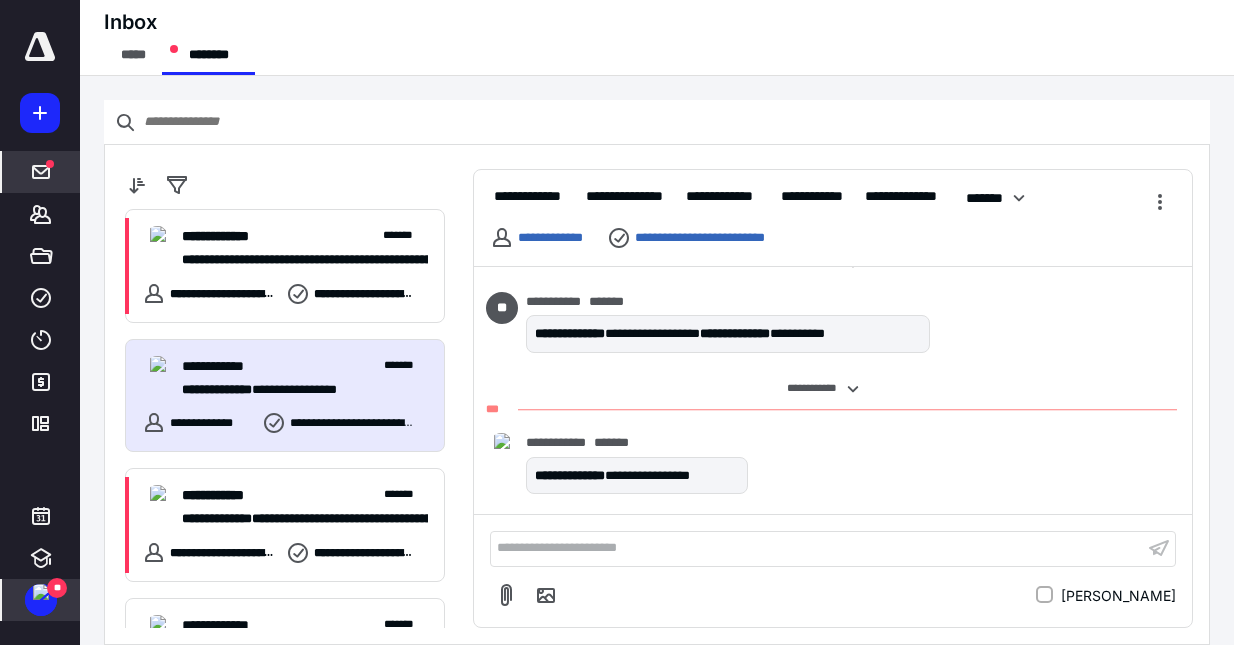 click at bounding box center [41, 592] 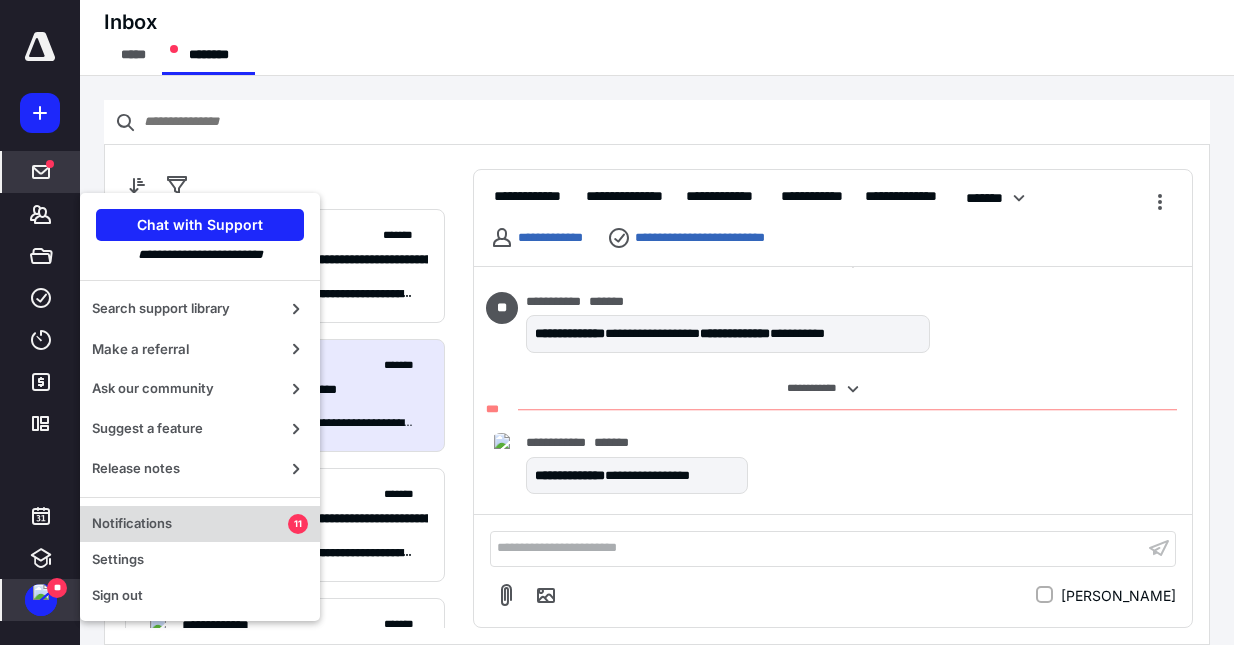 click on "Notifications" at bounding box center (190, 524) 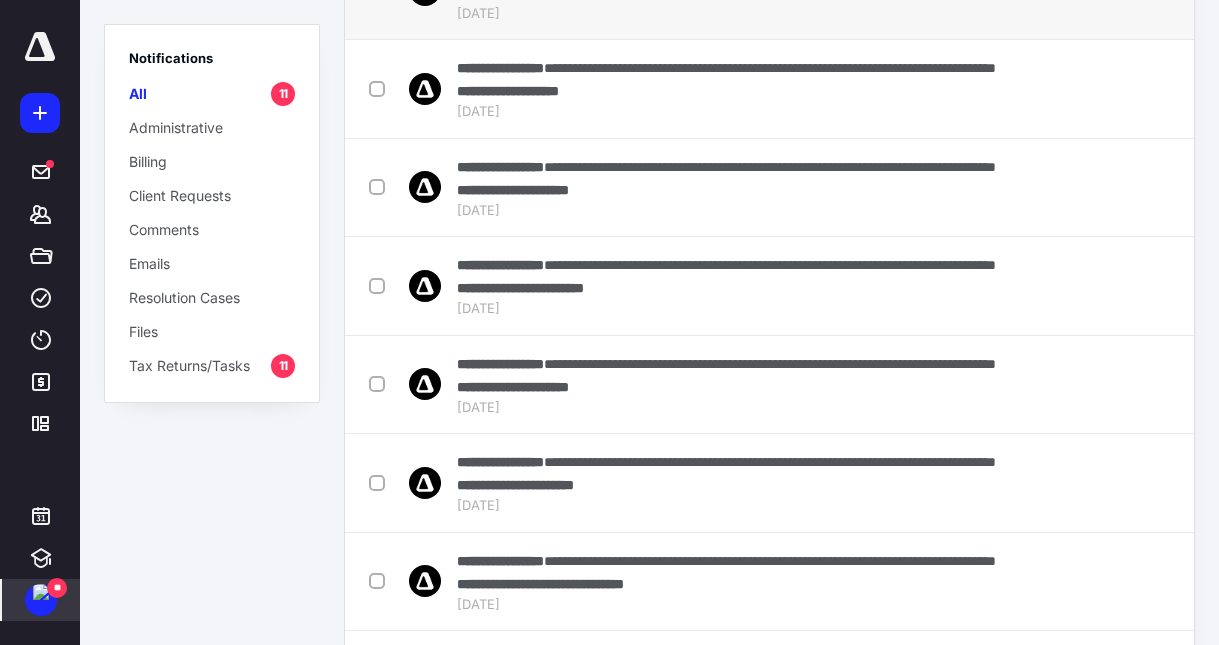 scroll, scrollTop: 400, scrollLeft: 0, axis: vertical 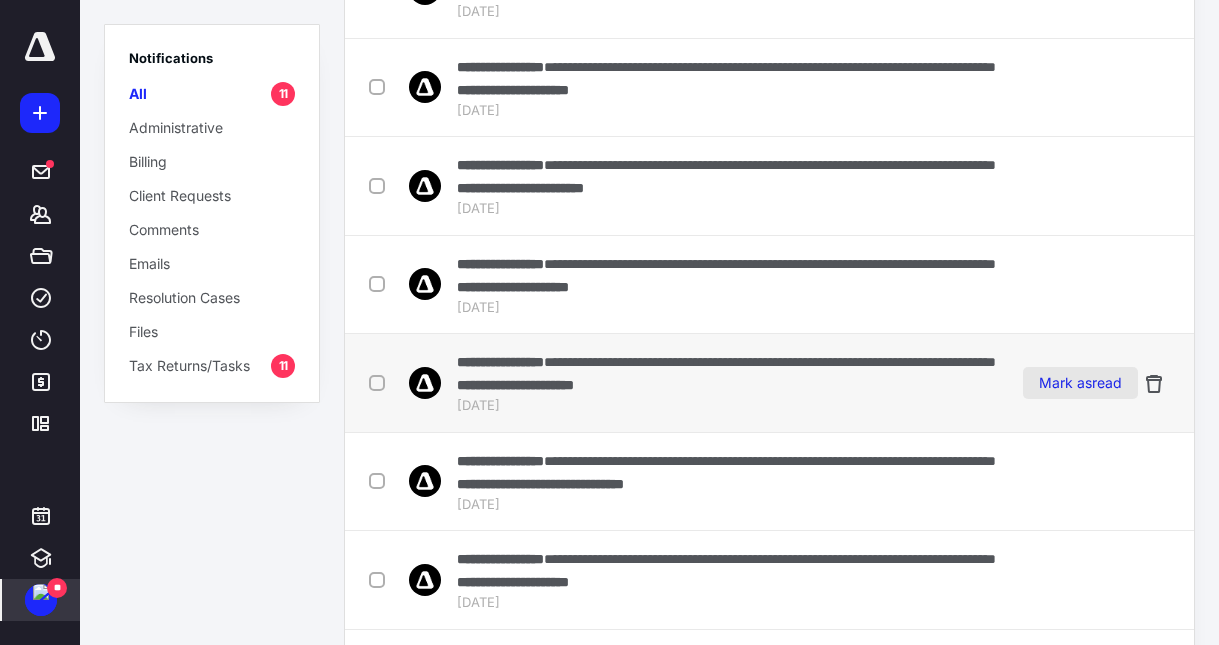 click on "Mark as  read" at bounding box center (1080, 383) 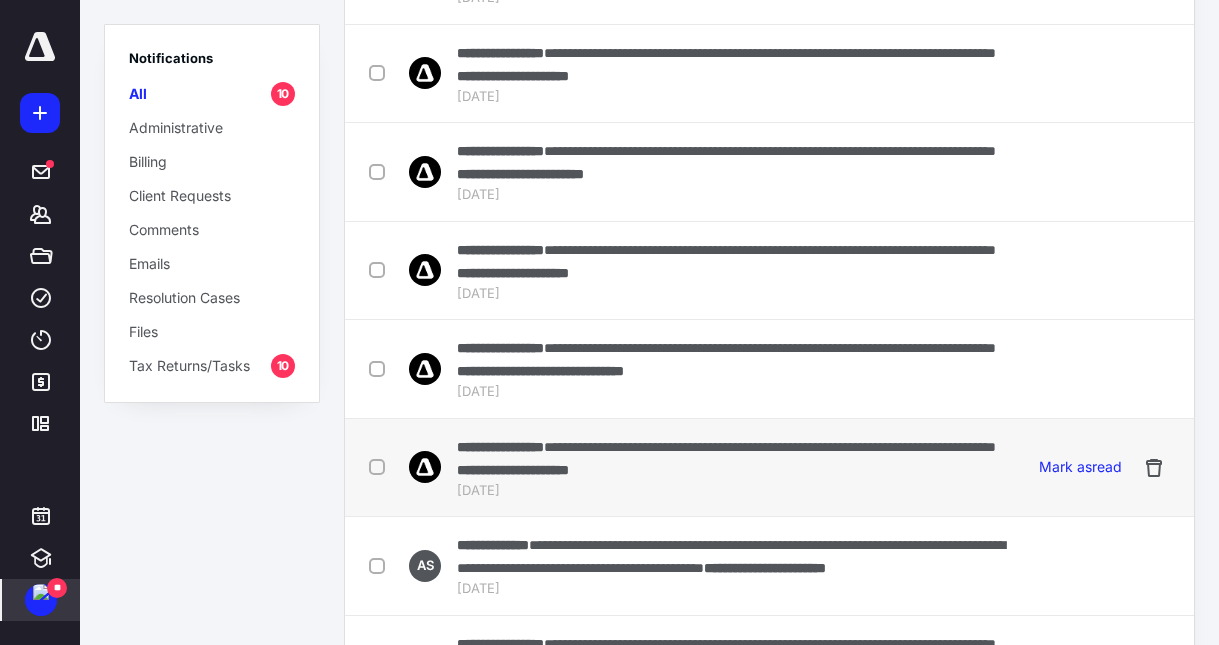 scroll, scrollTop: 488, scrollLeft: 0, axis: vertical 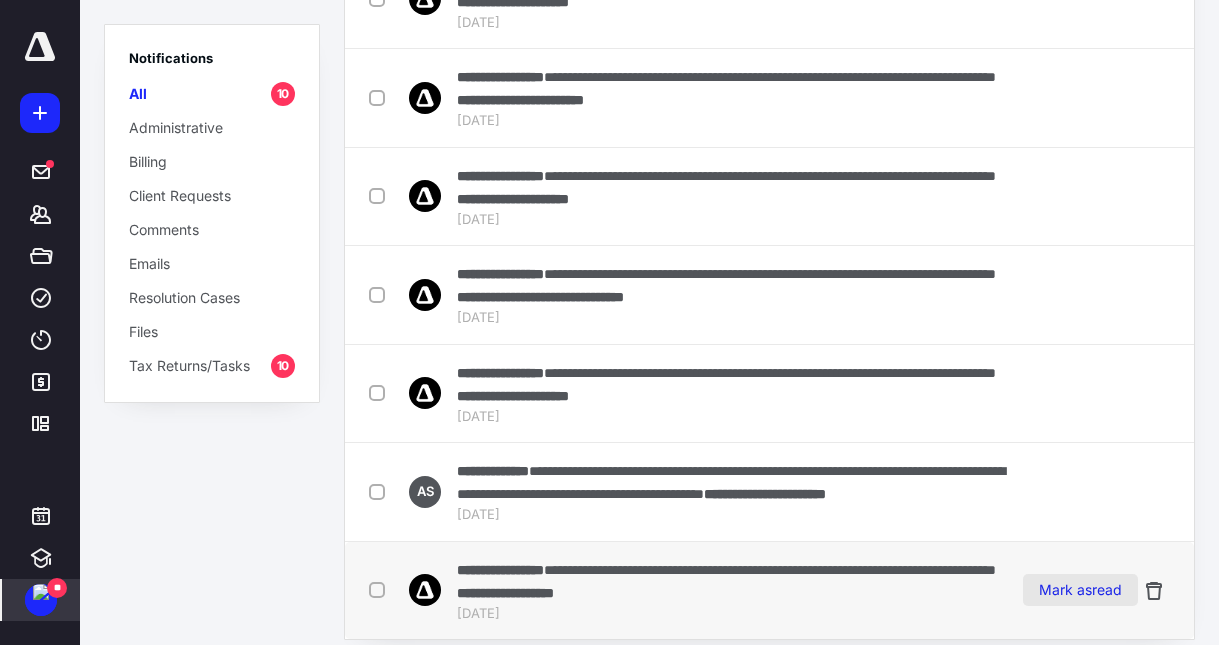 click on "Mark as  read" at bounding box center [1080, 590] 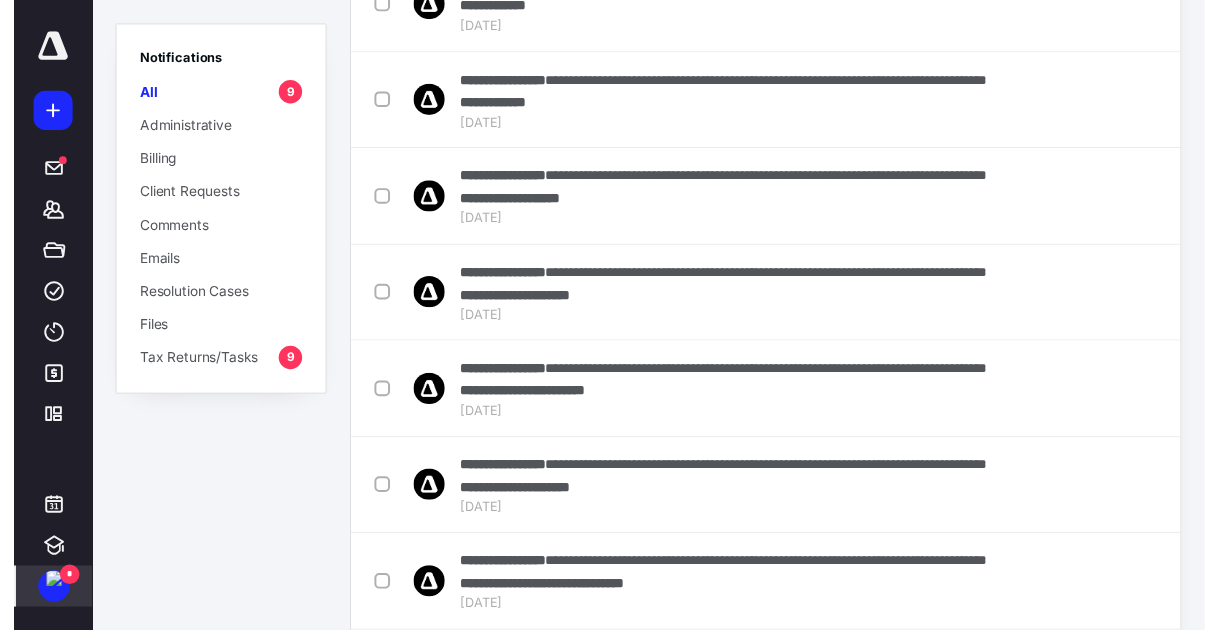 scroll, scrollTop: 0, scrollLeft: 0, axis: both 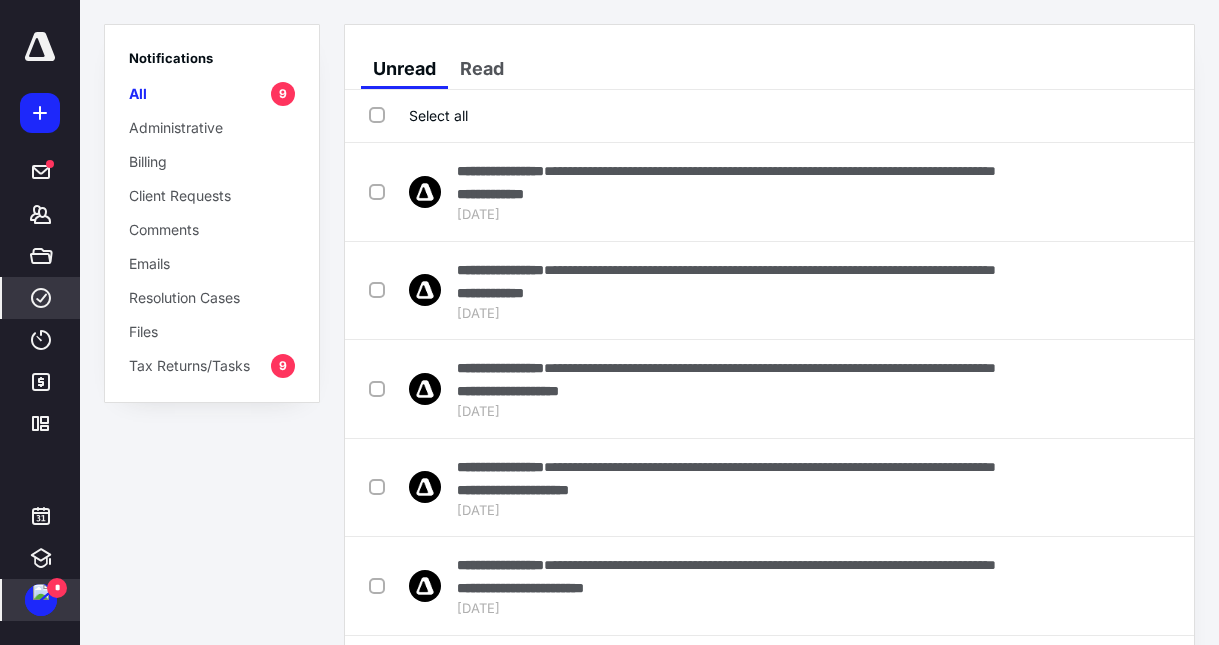 click 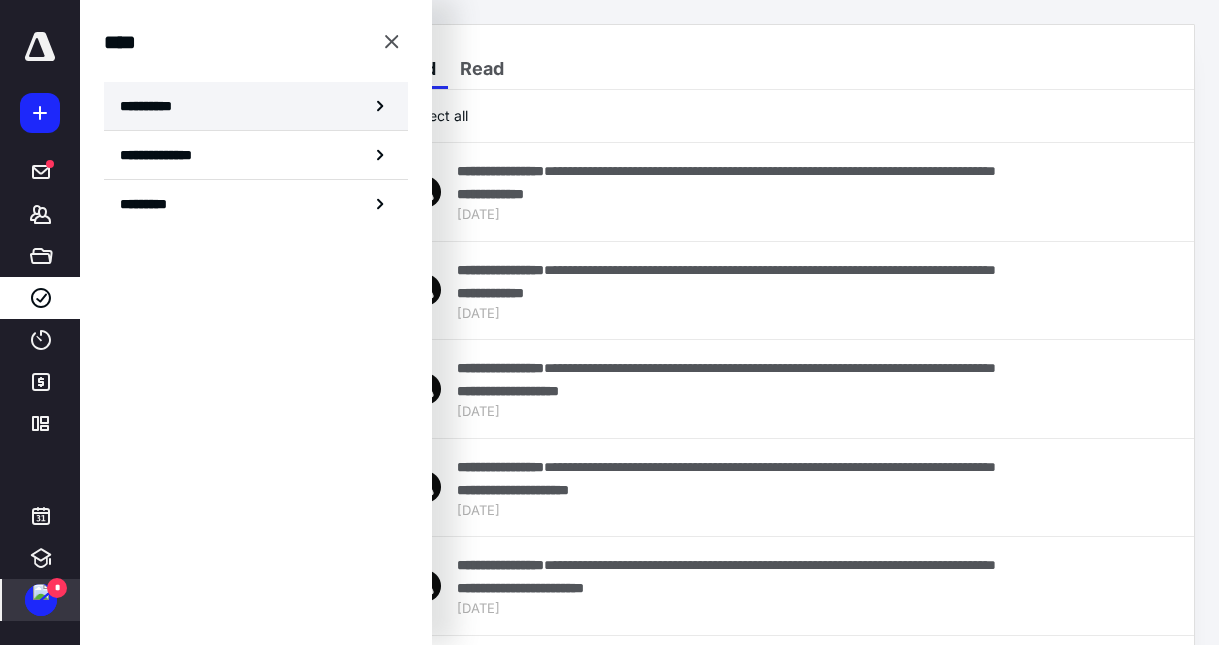 click on "**********" at bounding box center [153, 106] 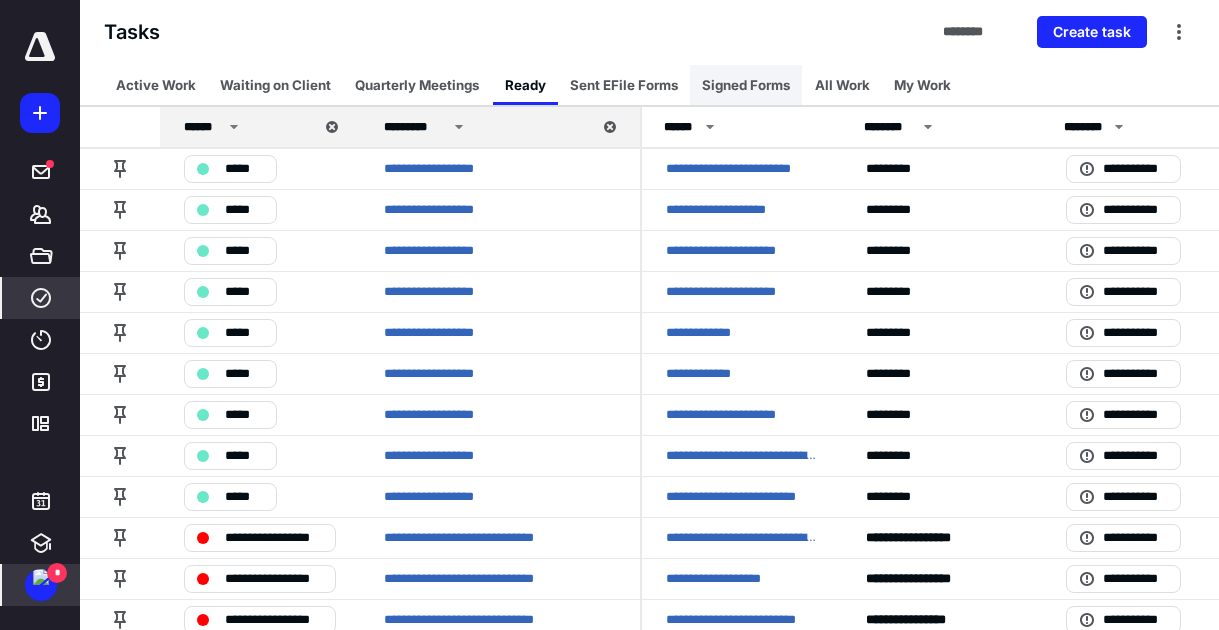 click on "Signed Forms" at bounding box center [746, 85] 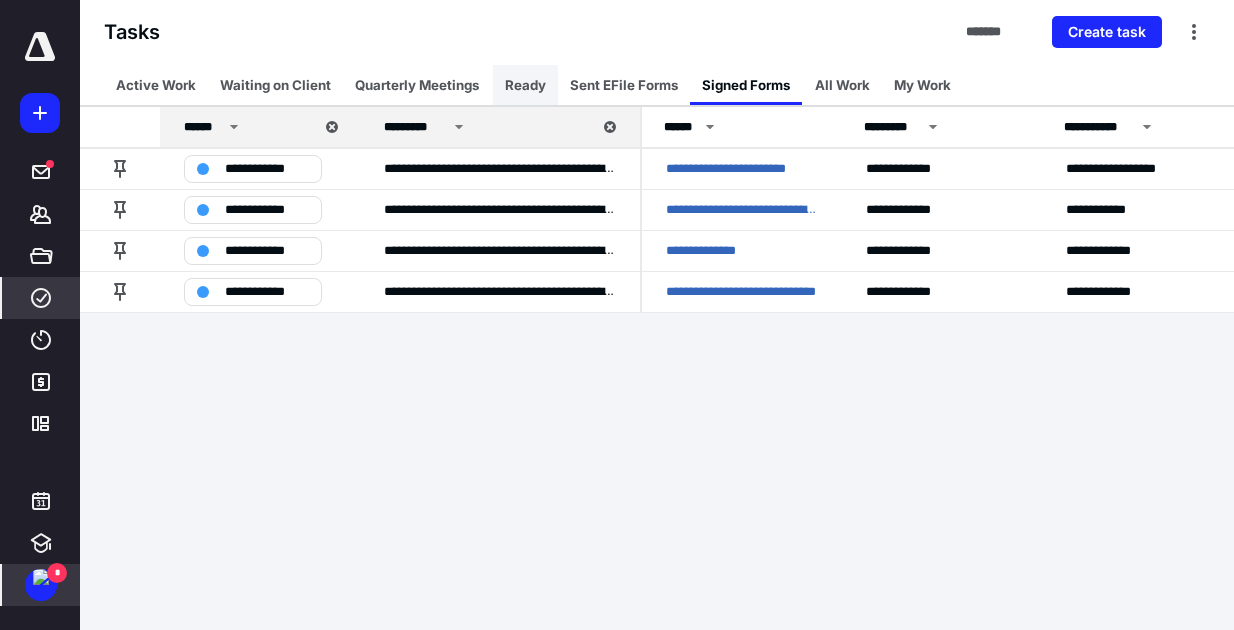 click on "Ready" at bounding box center (525, 85) 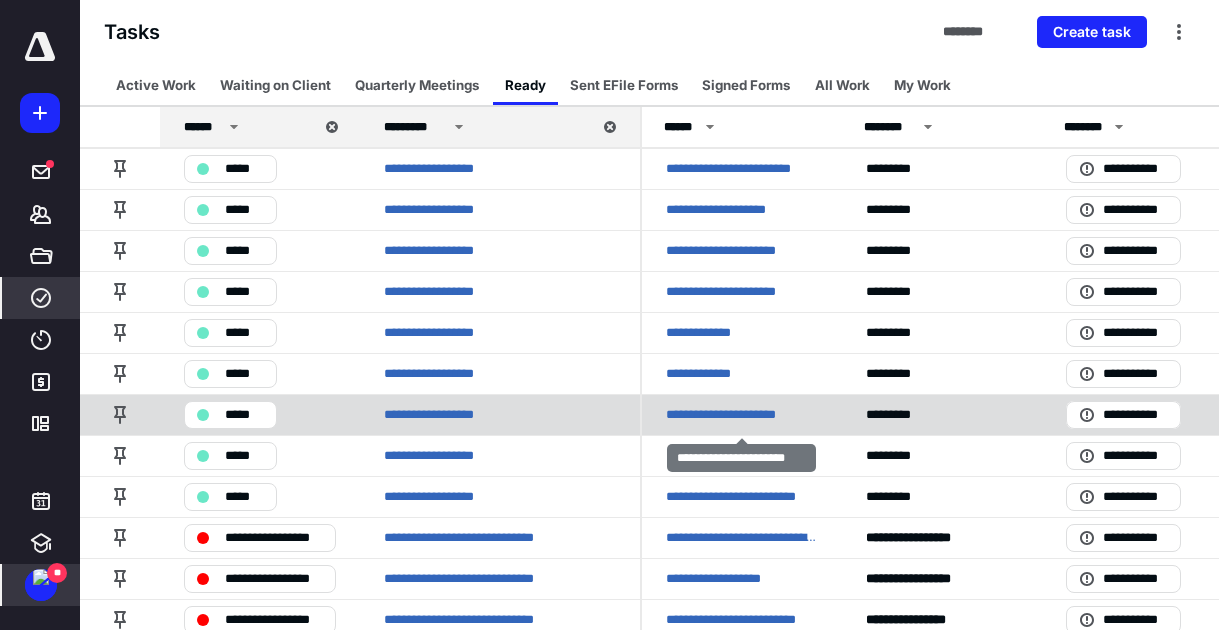 click on "**********" at bounding box center (735, 415) 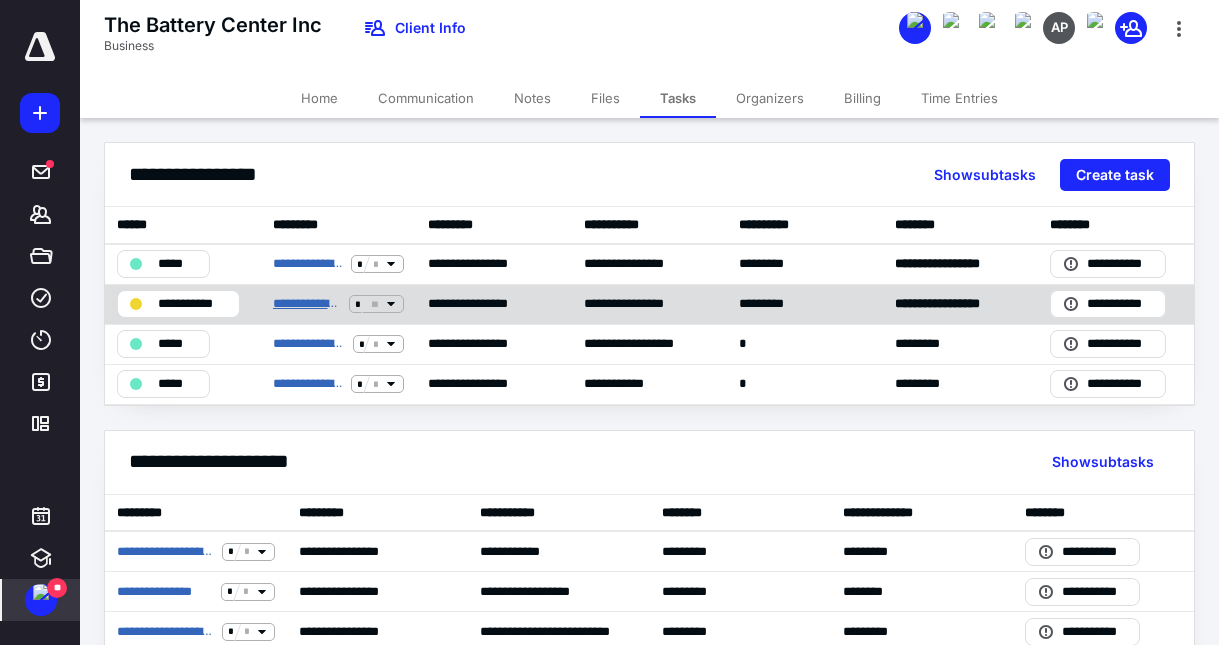 click on "**********" at bounding box center (307, 304) 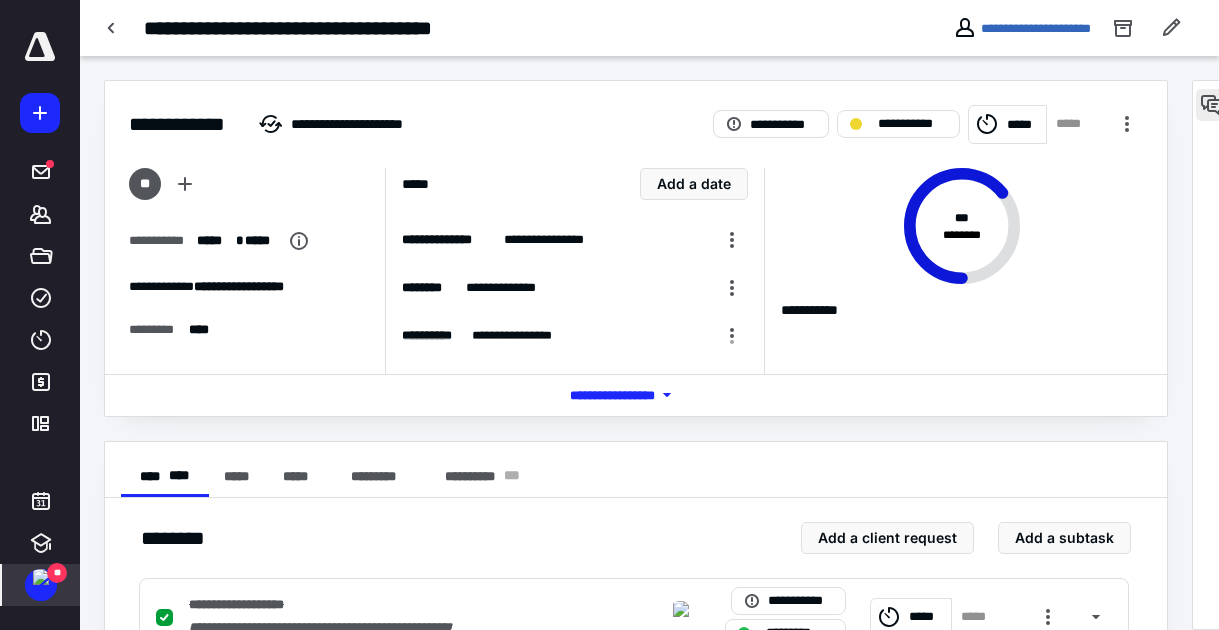 click at bounding box center [1212, 105] 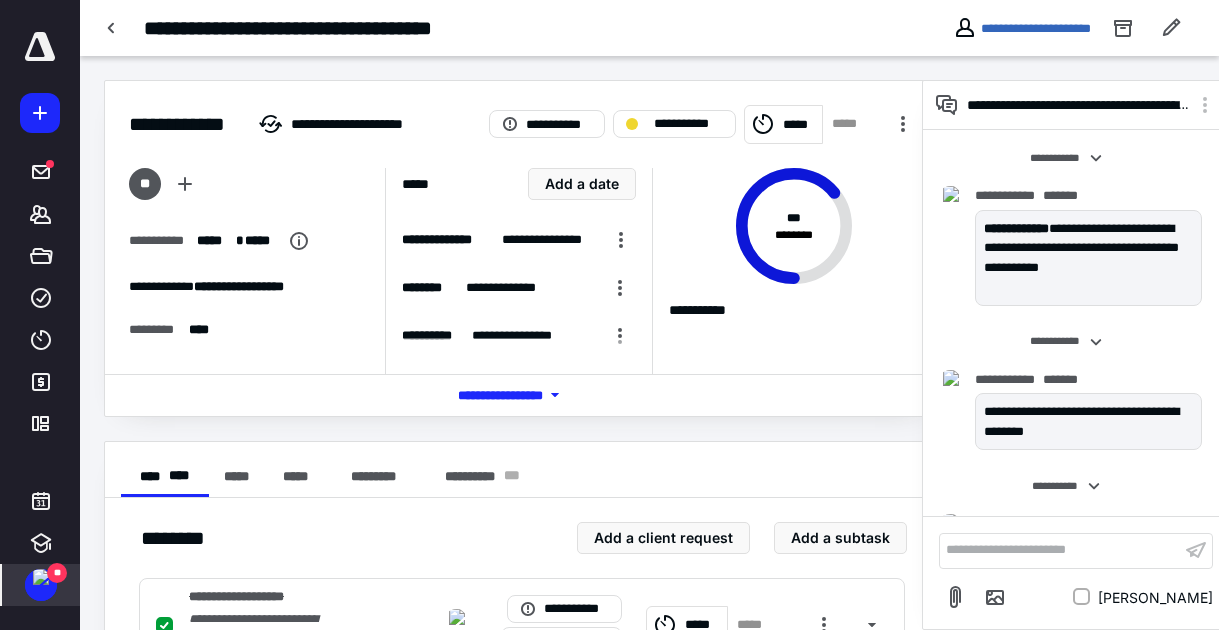scroll, scrollTop: 943, scrollLeft: 0, axis: vertical 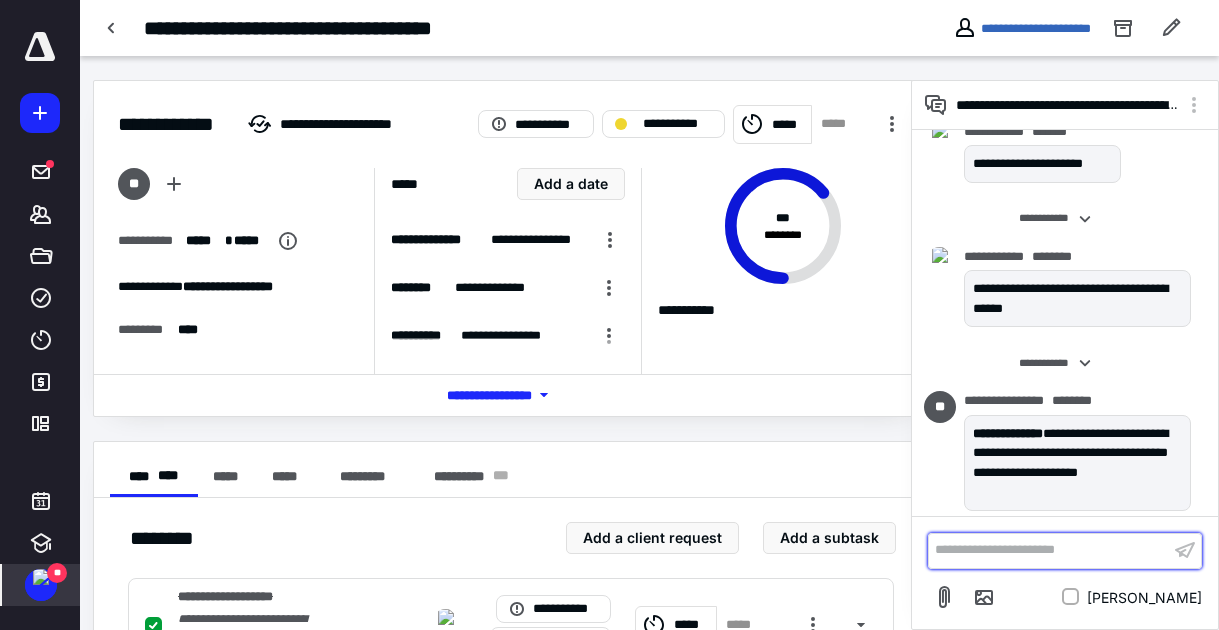 click on "**********" at bounding box center (1049, 550) 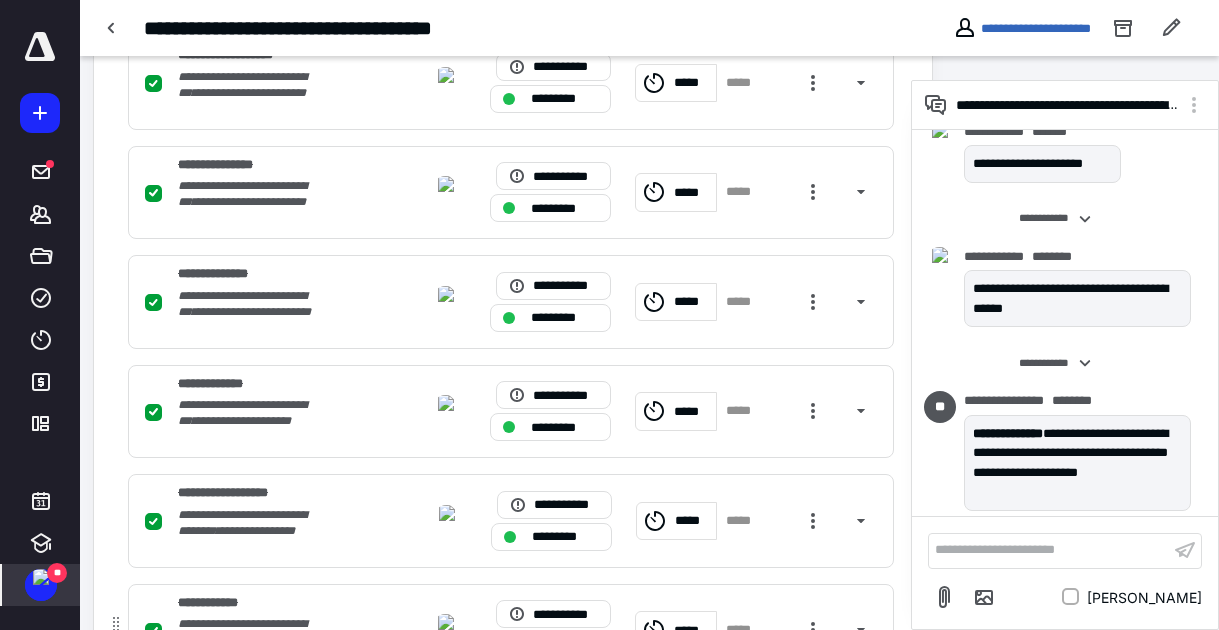 scroll, scrollTop: 0, scrollLeft: 11, axis: horizontal 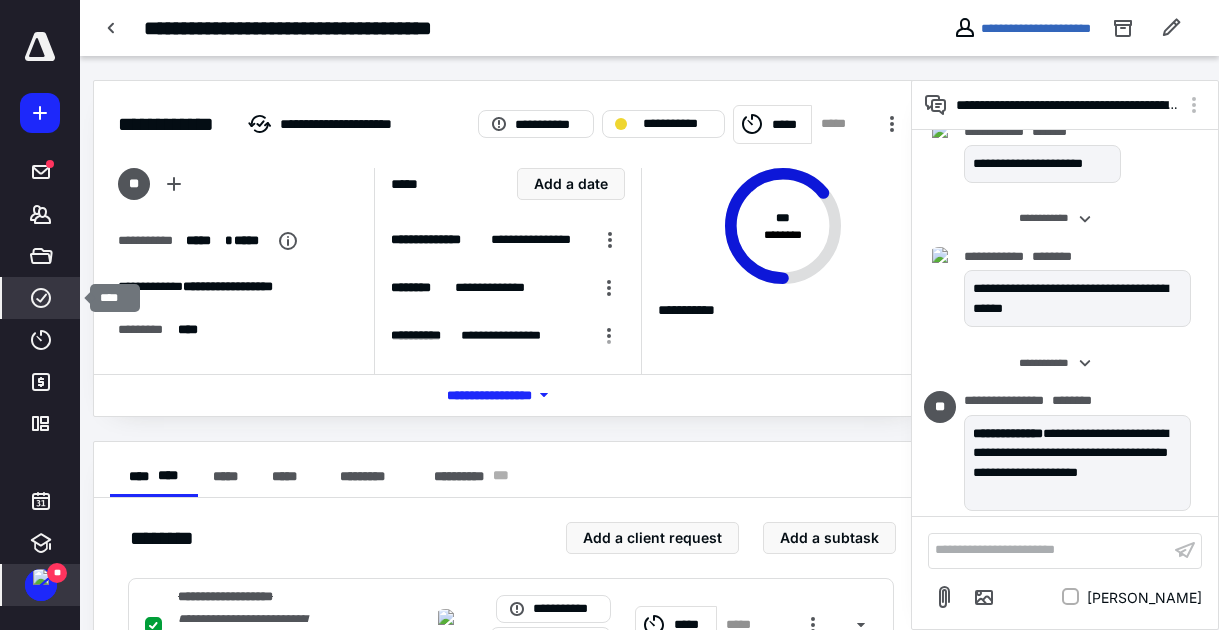 click 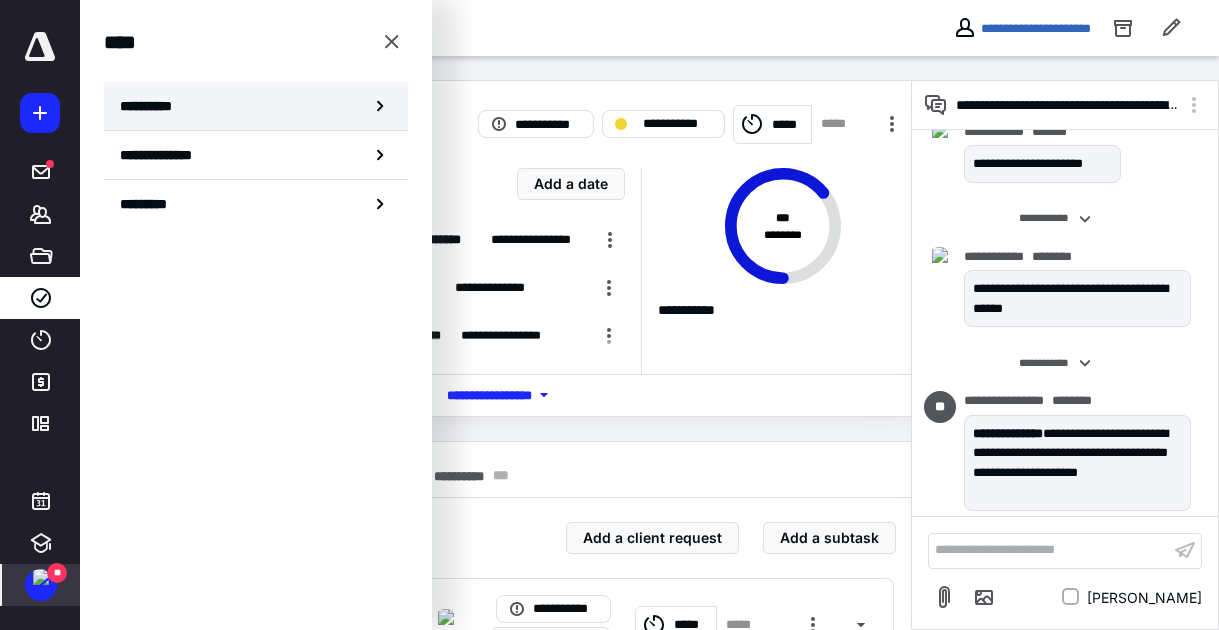 click on "**********" at bounding box center [153, 106] 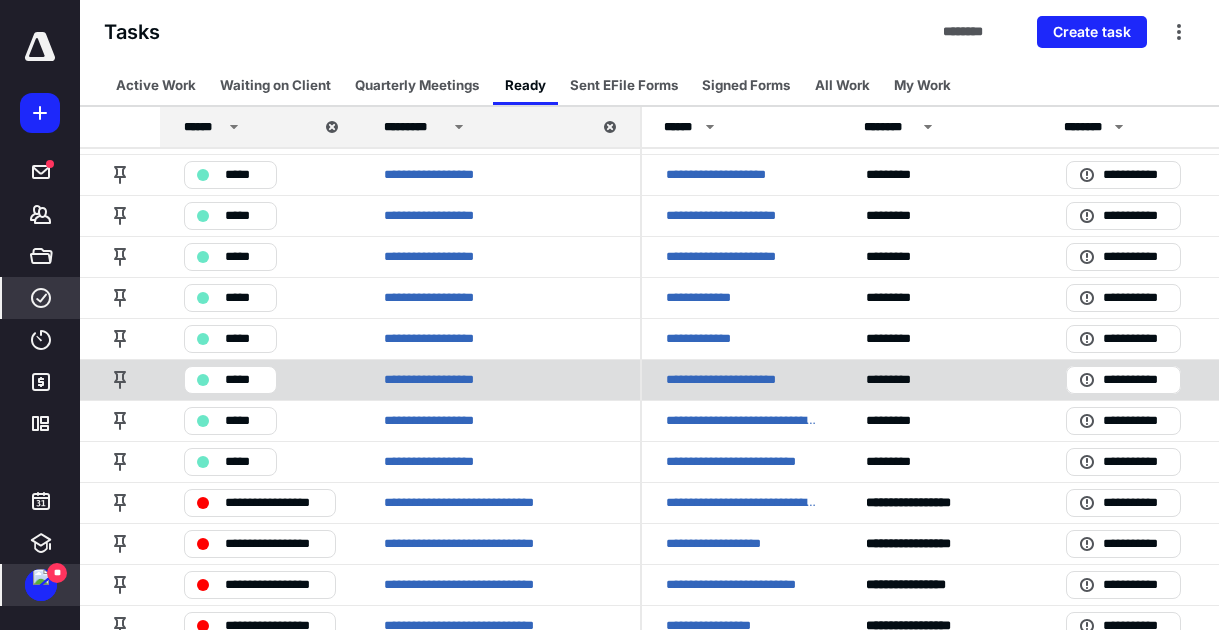 scroll, scrollTop: 0, scrollLeft: 0, axis: both 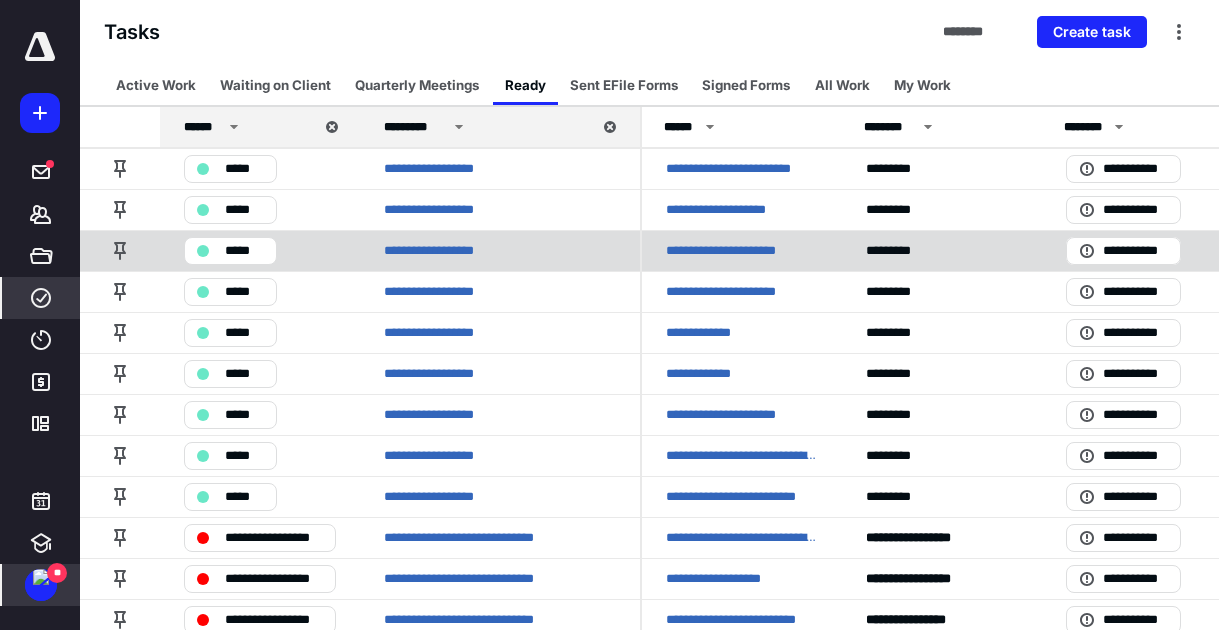 click on "**********" at bounding box center [731, 251] 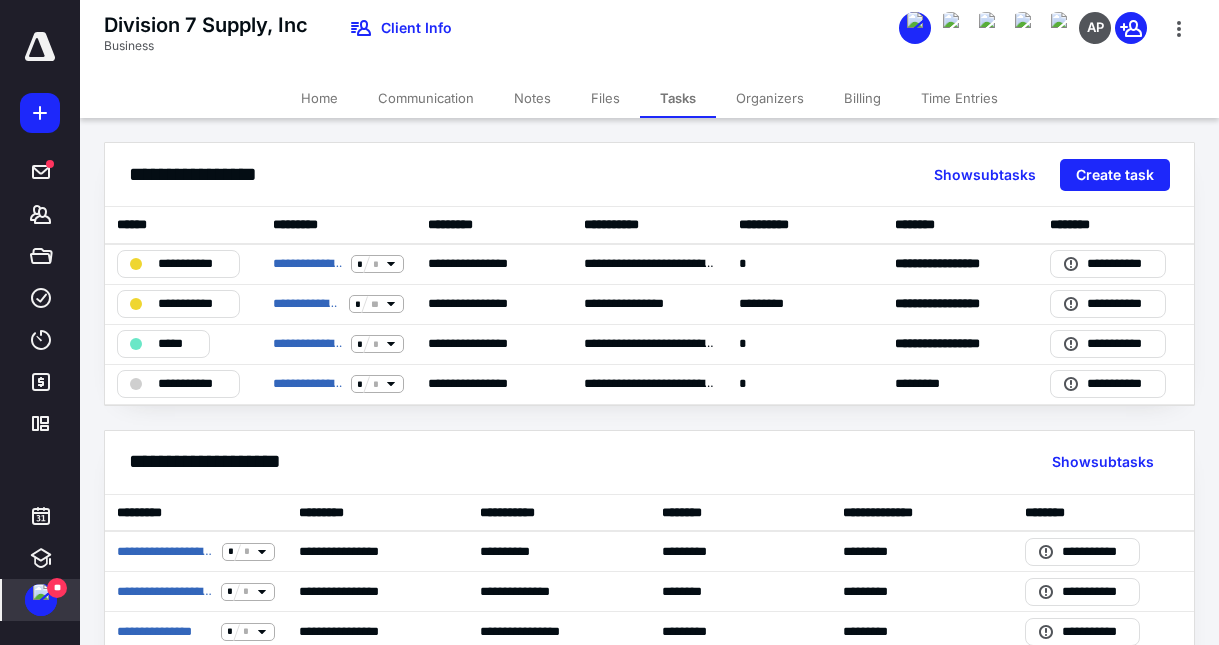 click on "Home" at bounding box center (319, 98) 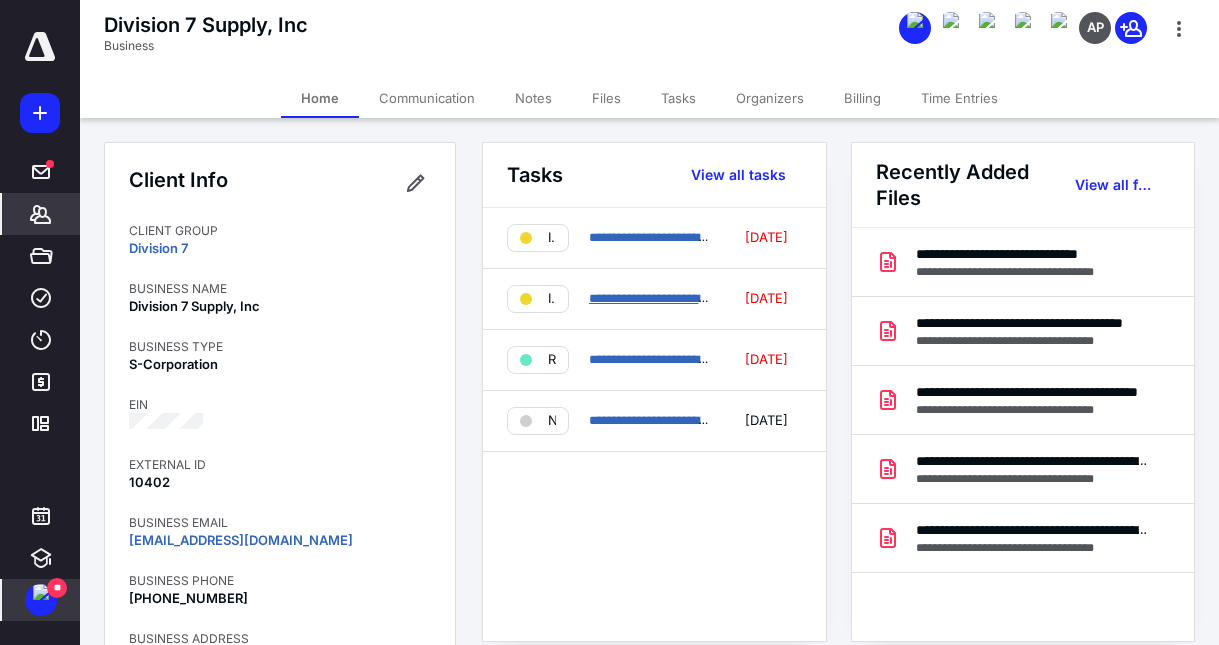 click on "**********" at bounding box center [681, 298] 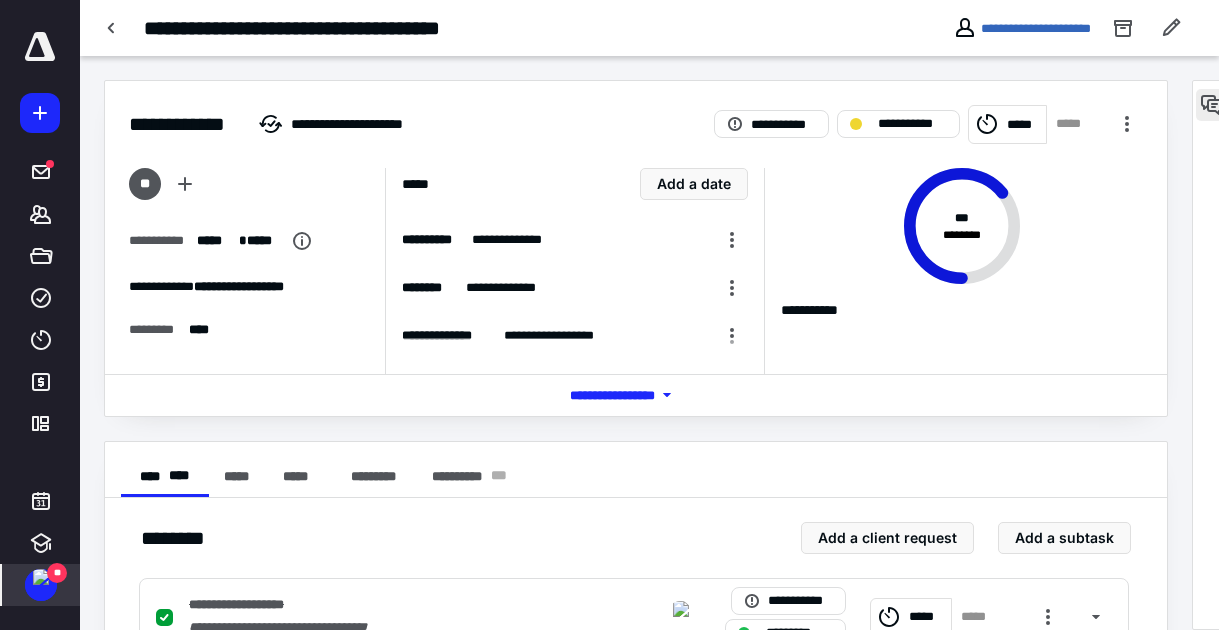 click at bounding box center [1212, 105] 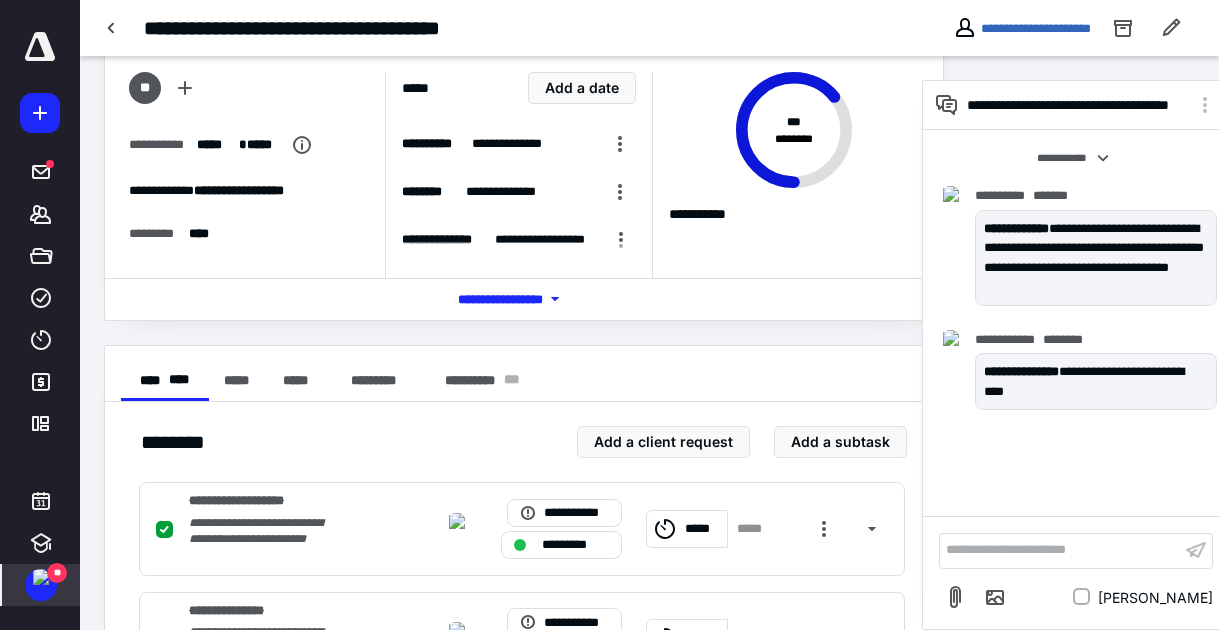 scroll, scrollTop: 0, scrollLeft: 0, axis: both 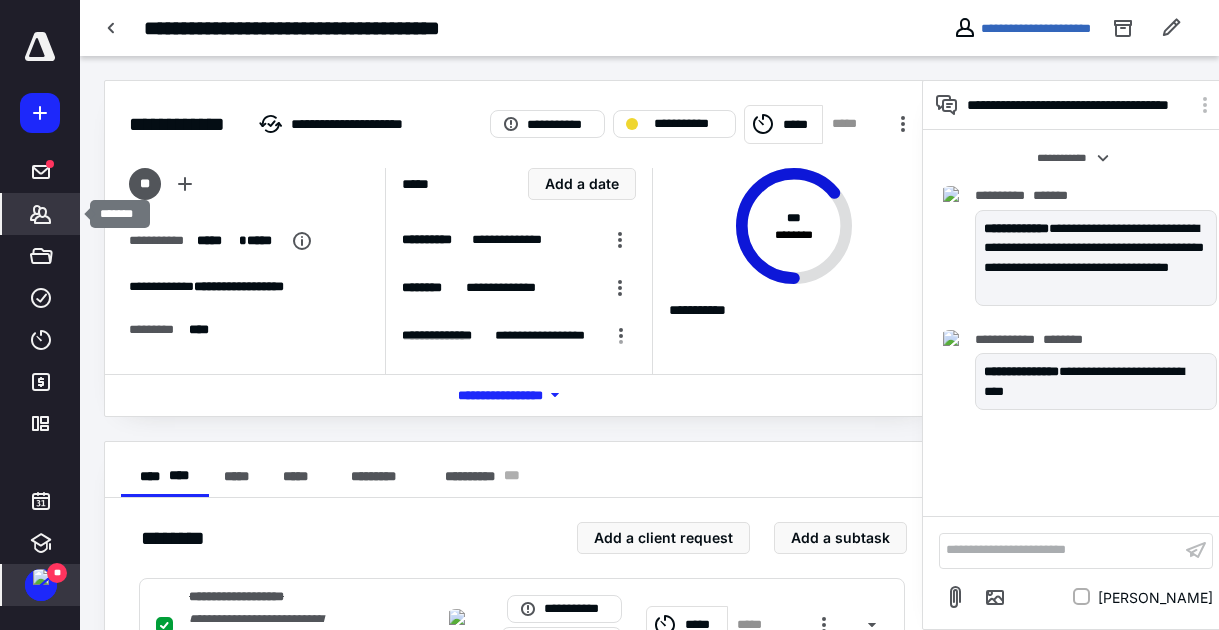 click 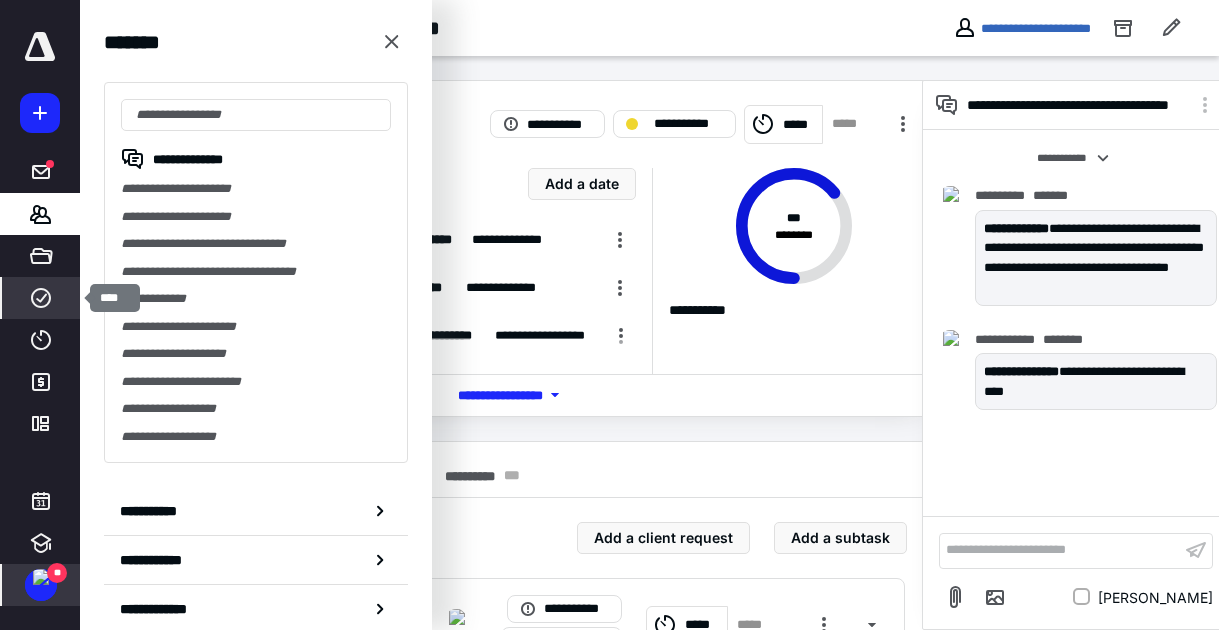 click 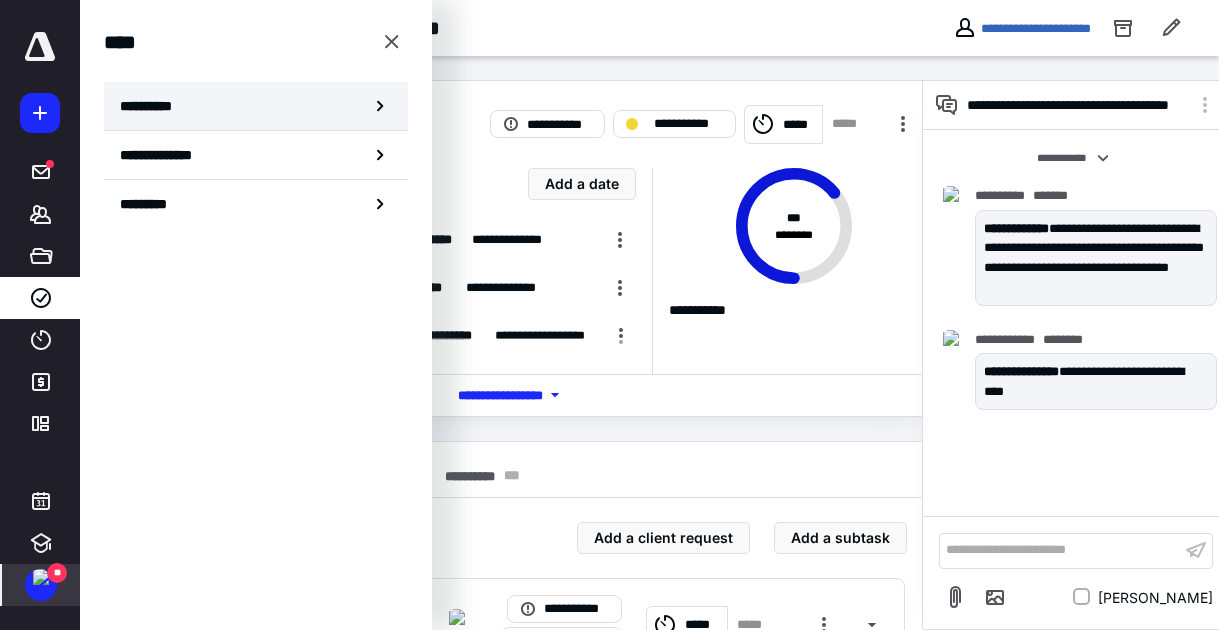 click on "**********" at bounding box center [153, 106] 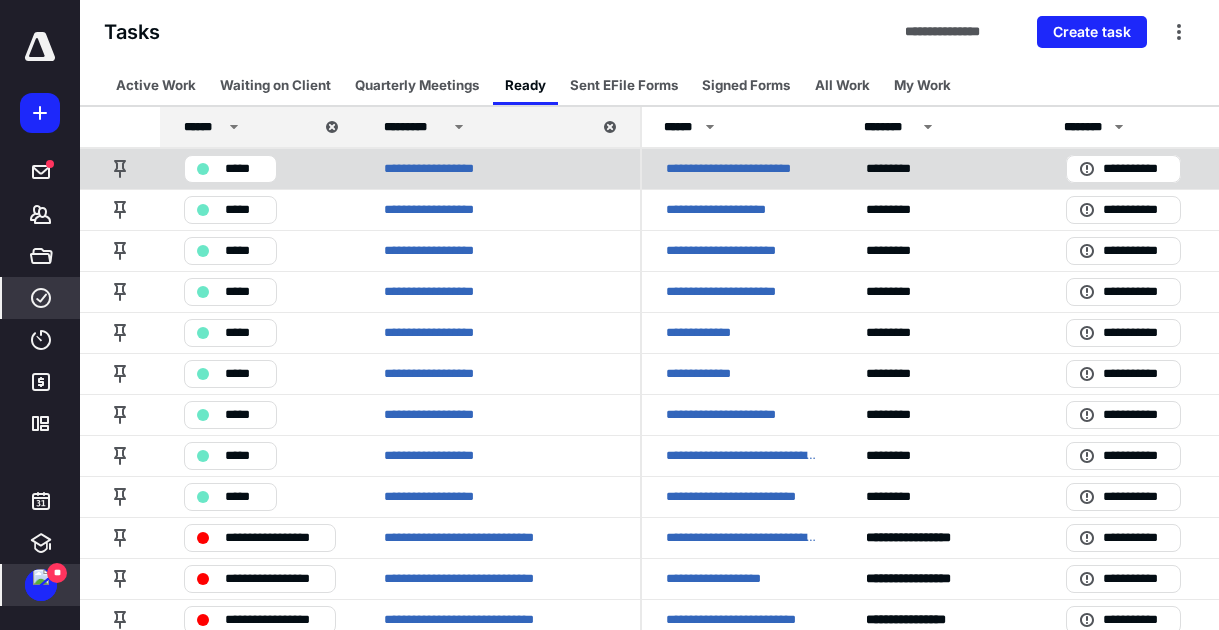 click on "**********" at bounding box center (742, 169) 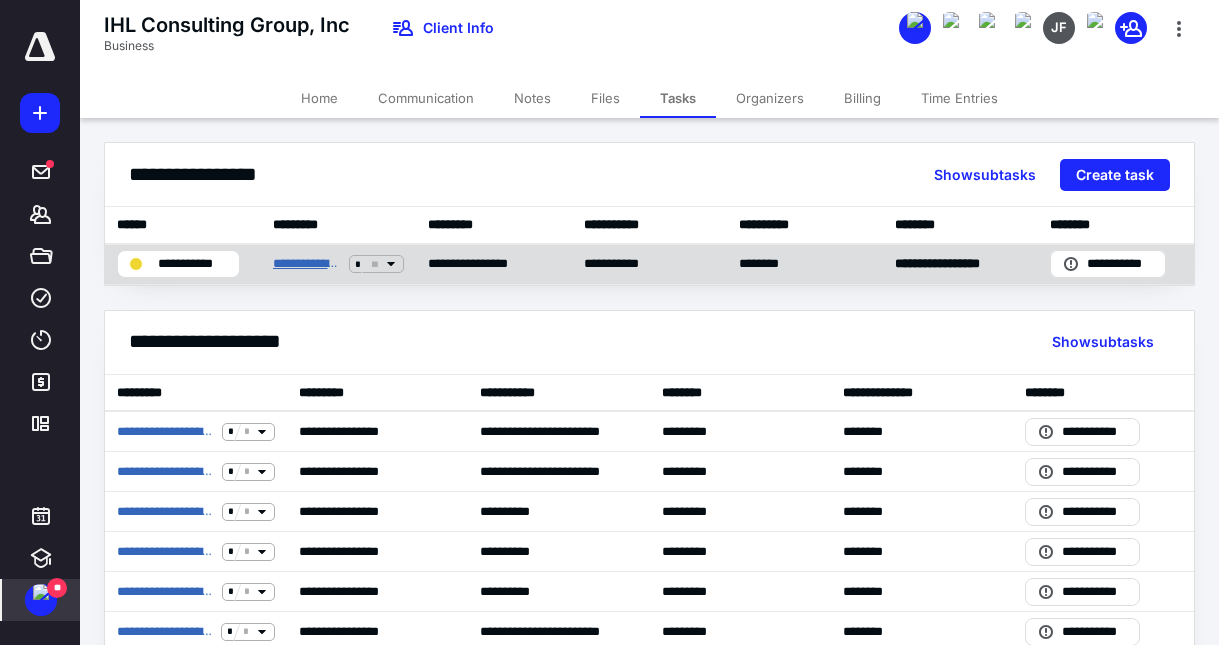click on "**********" at bounding box center (307, 264) 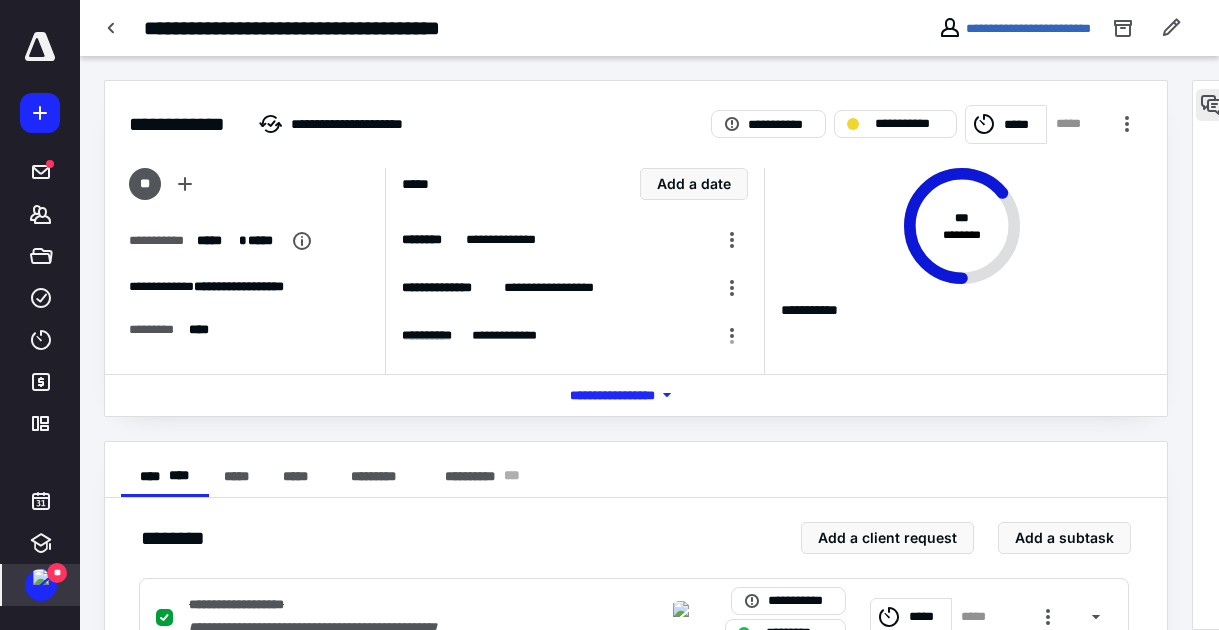 click at bounding box center [1212, 105] 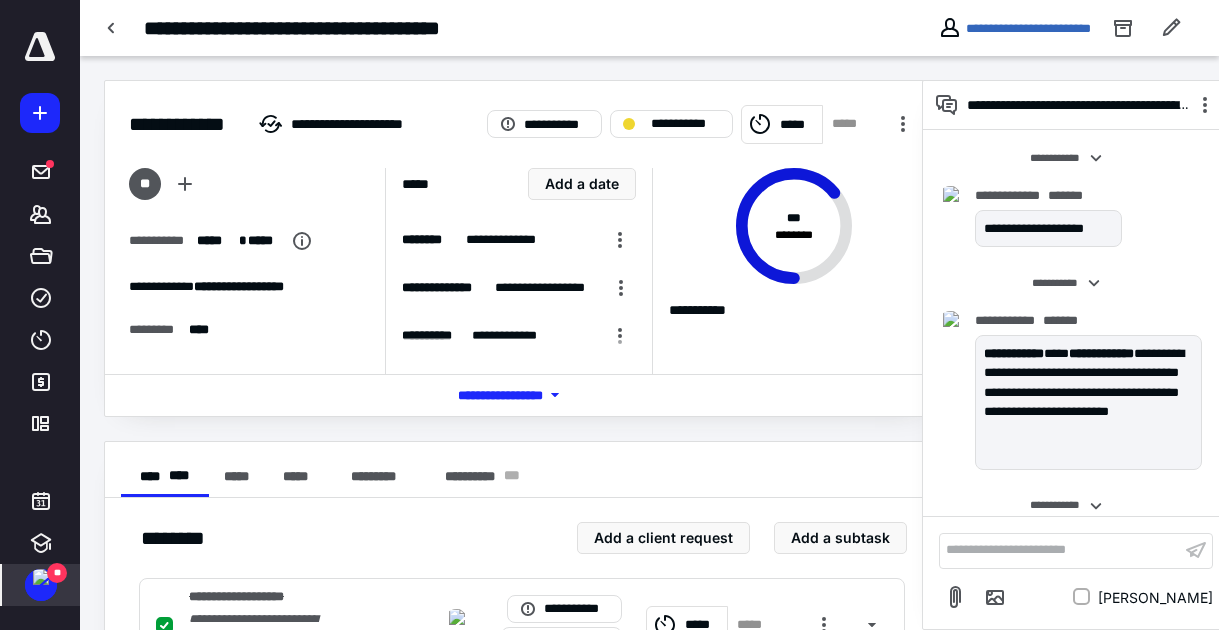 scroll, scrollTop: 398, scrollLeft: 0, axis: vertical 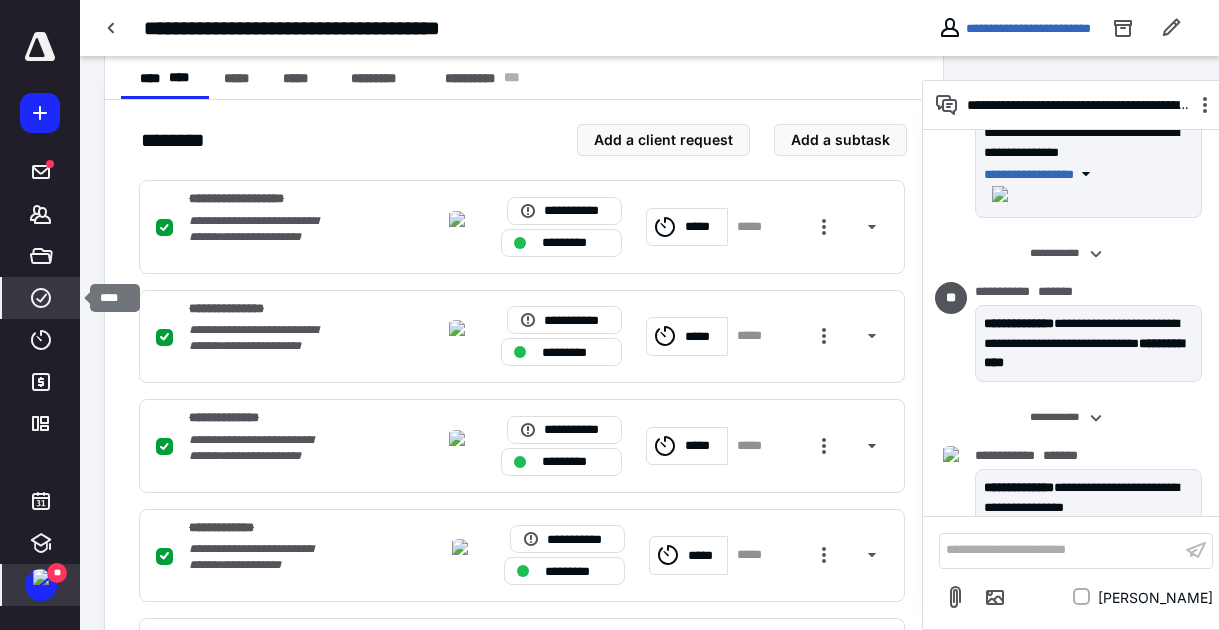 click 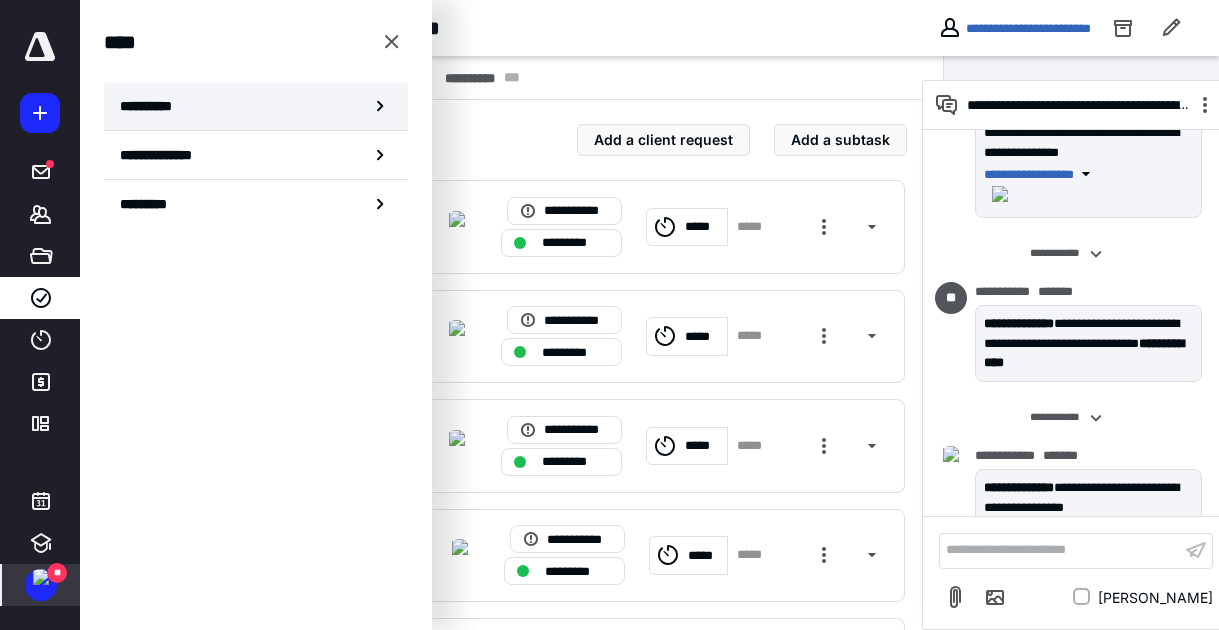 click on "**********" at bounding box center [153, 106] 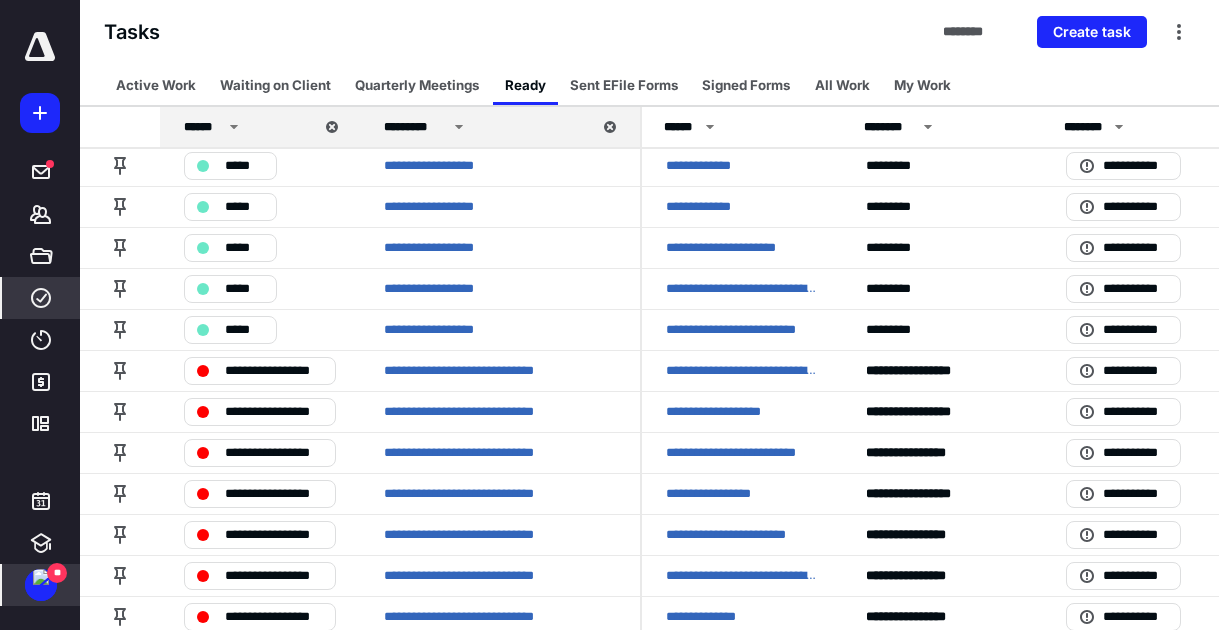scroll, scrollTop: 0, scrollLeft: 0, axis: both 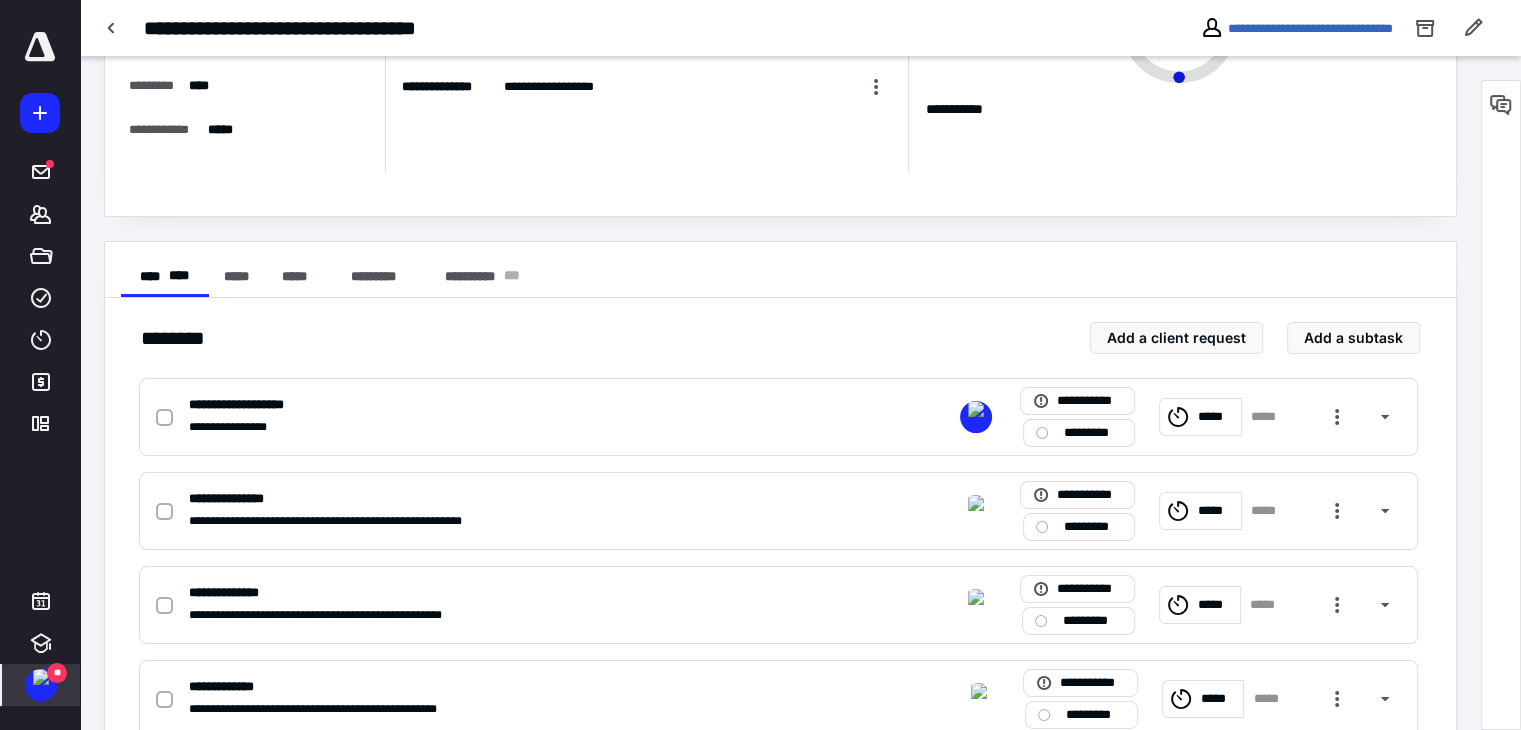 click on "**" at bounding box center [57, 673] 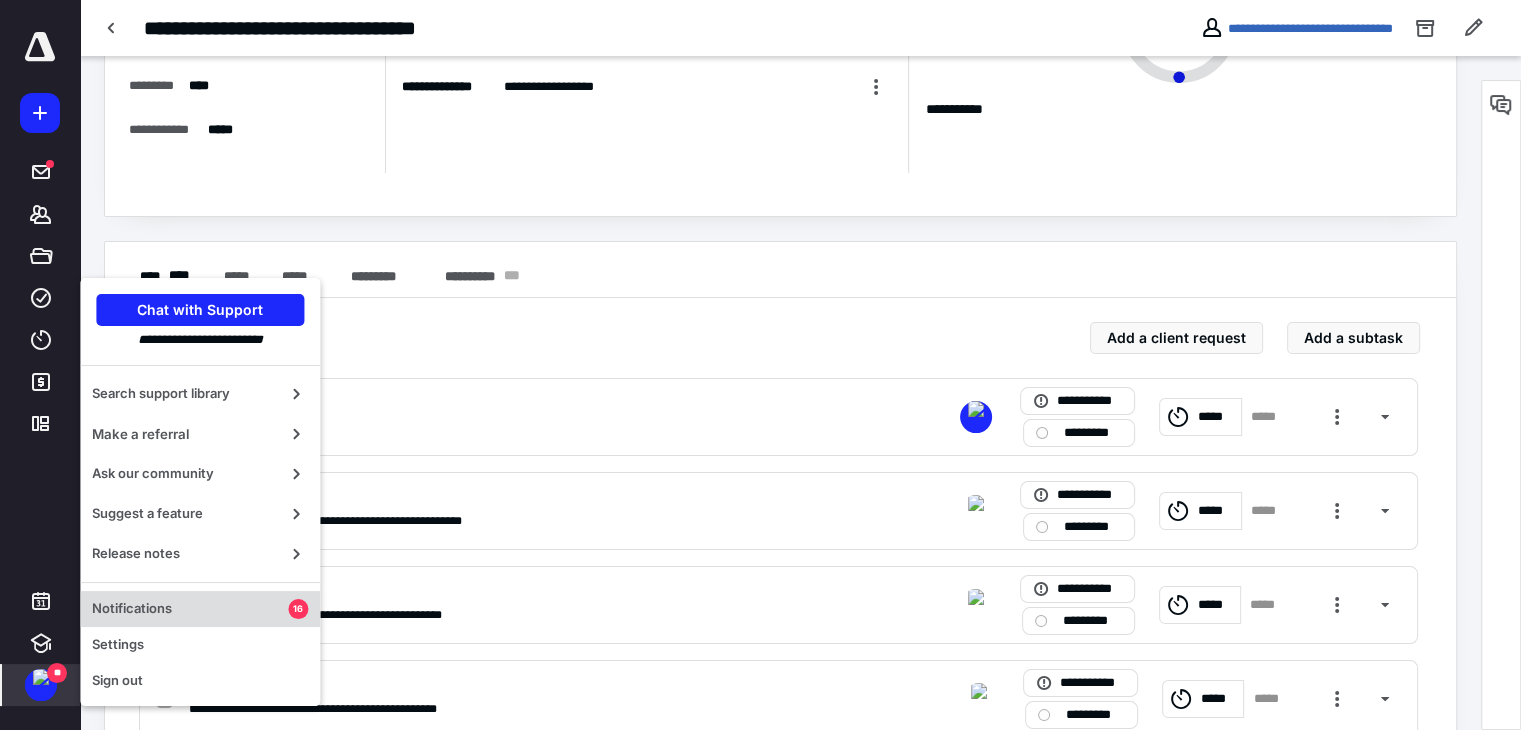 click on "Notifications" at bounding box center [190, 609] 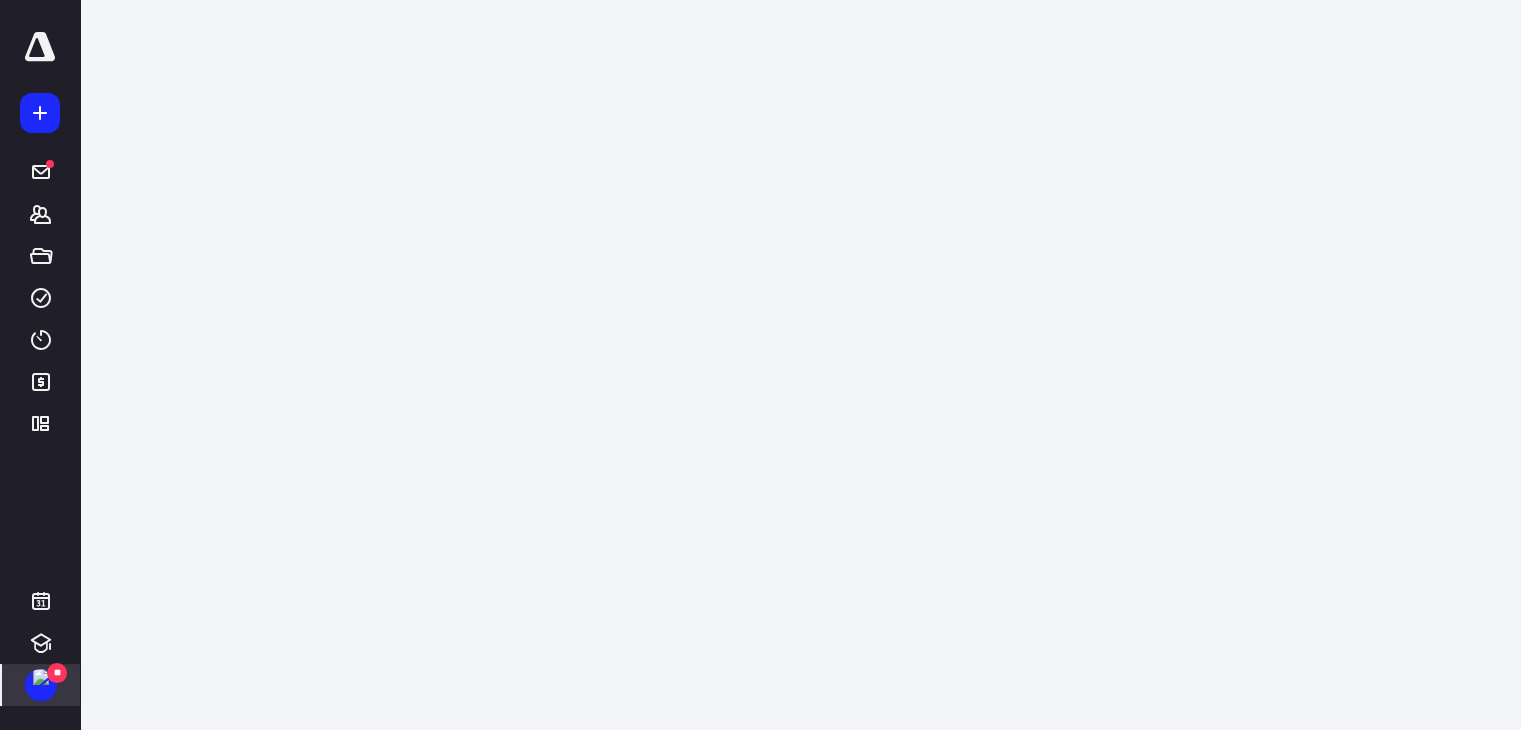 scroll, scrollTop: 0, scrollLeft: 0, axis: both 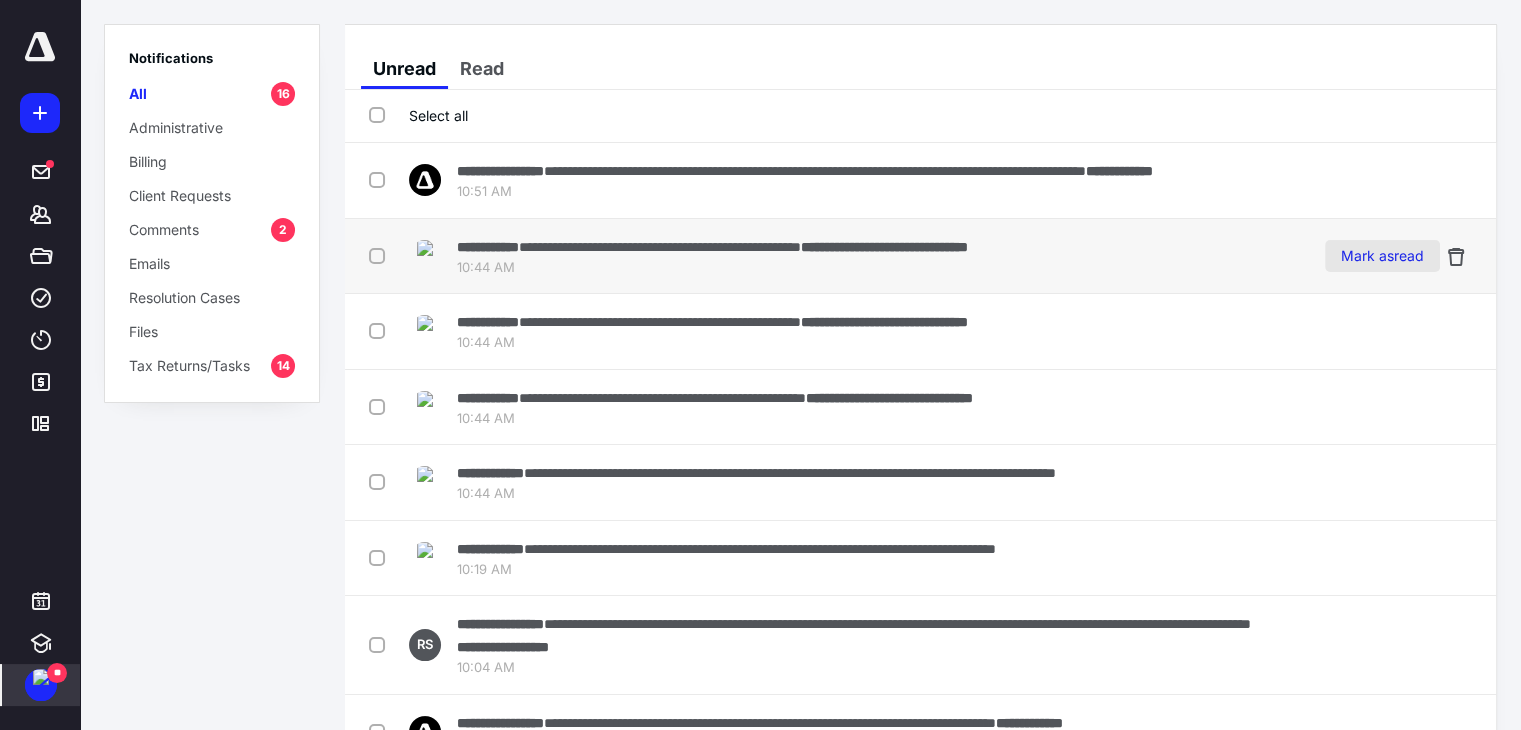 click on "Mark as  read" at bounding box center [1382, 256] 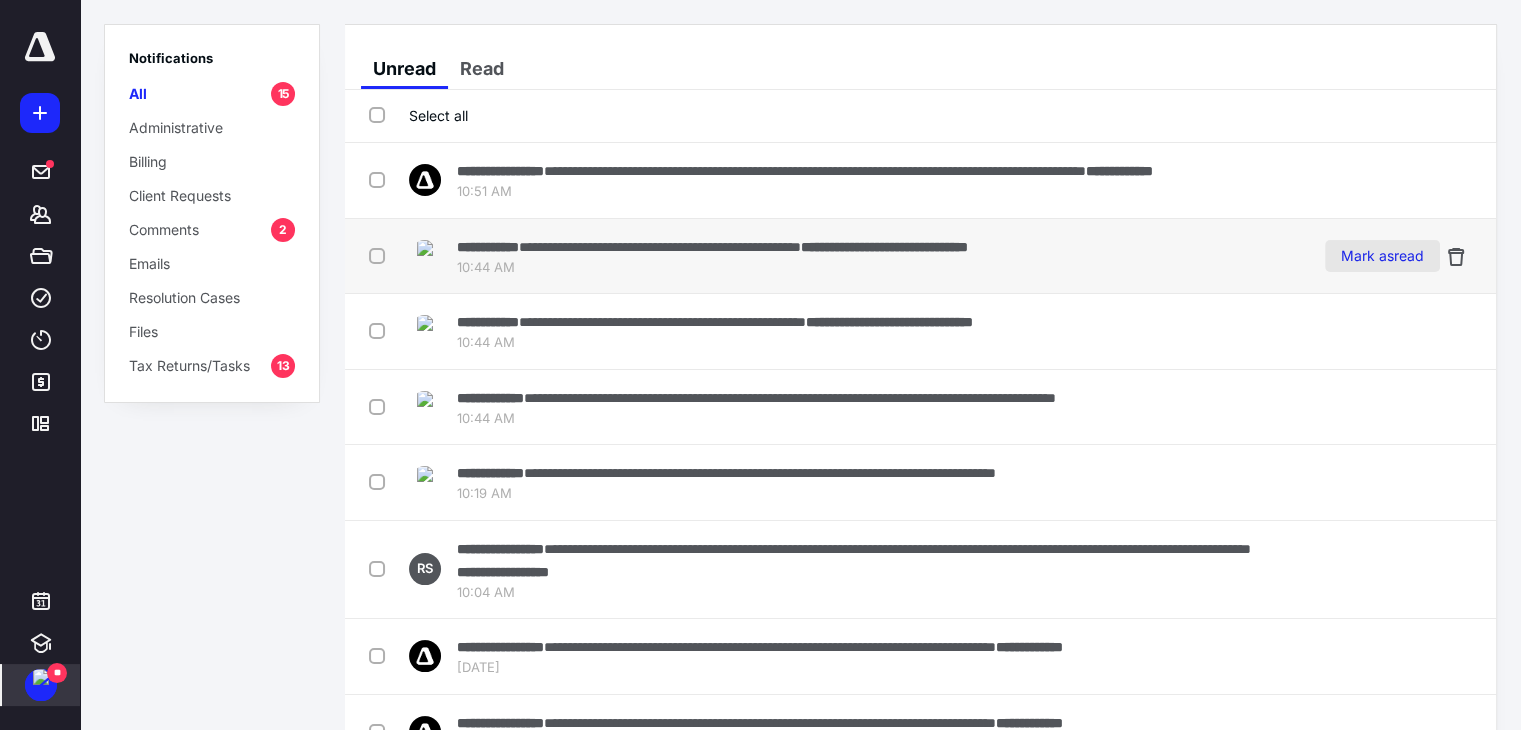 click on "Mark as  read" at bounding box center (1382, 256) 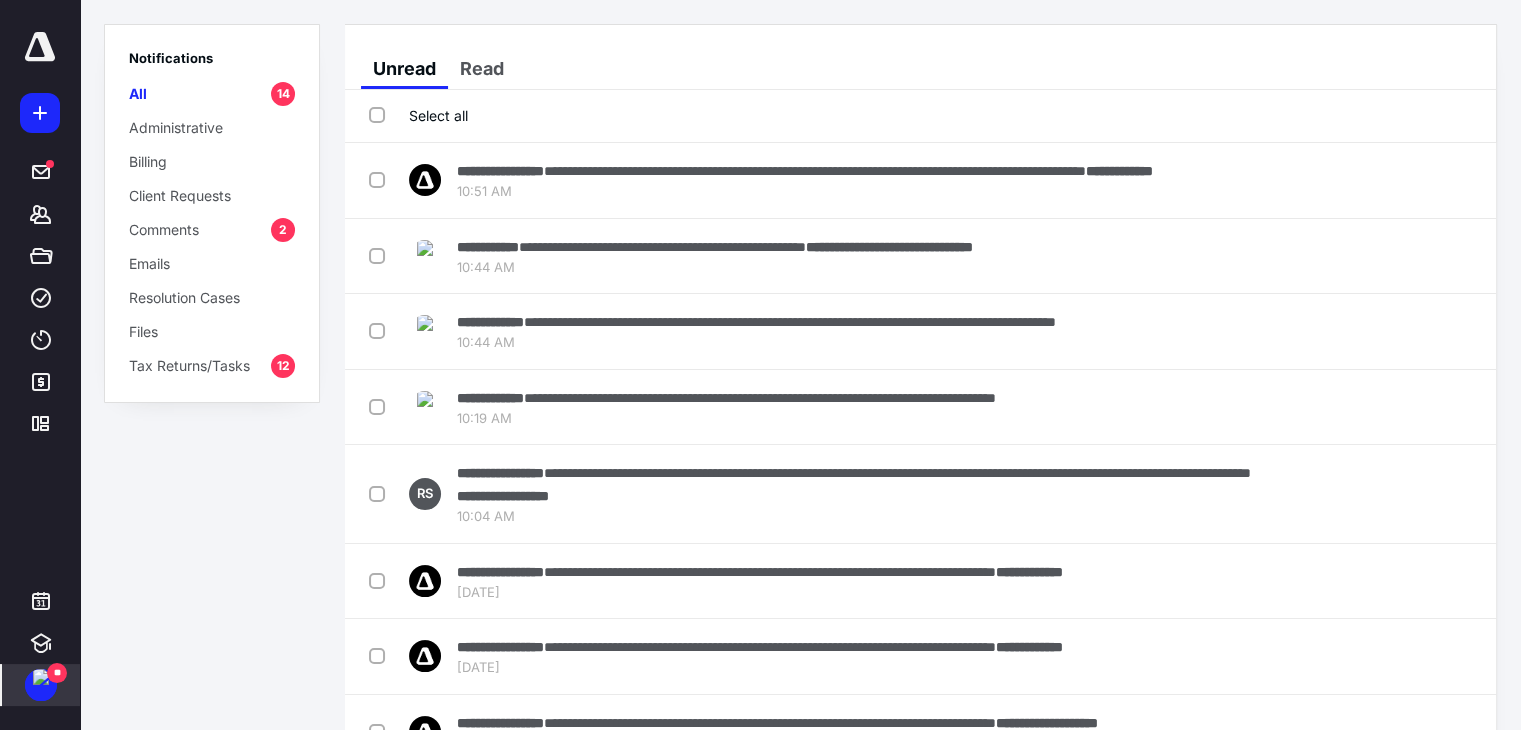 click on "Mark as  read" at bounding box center [1382, 256] 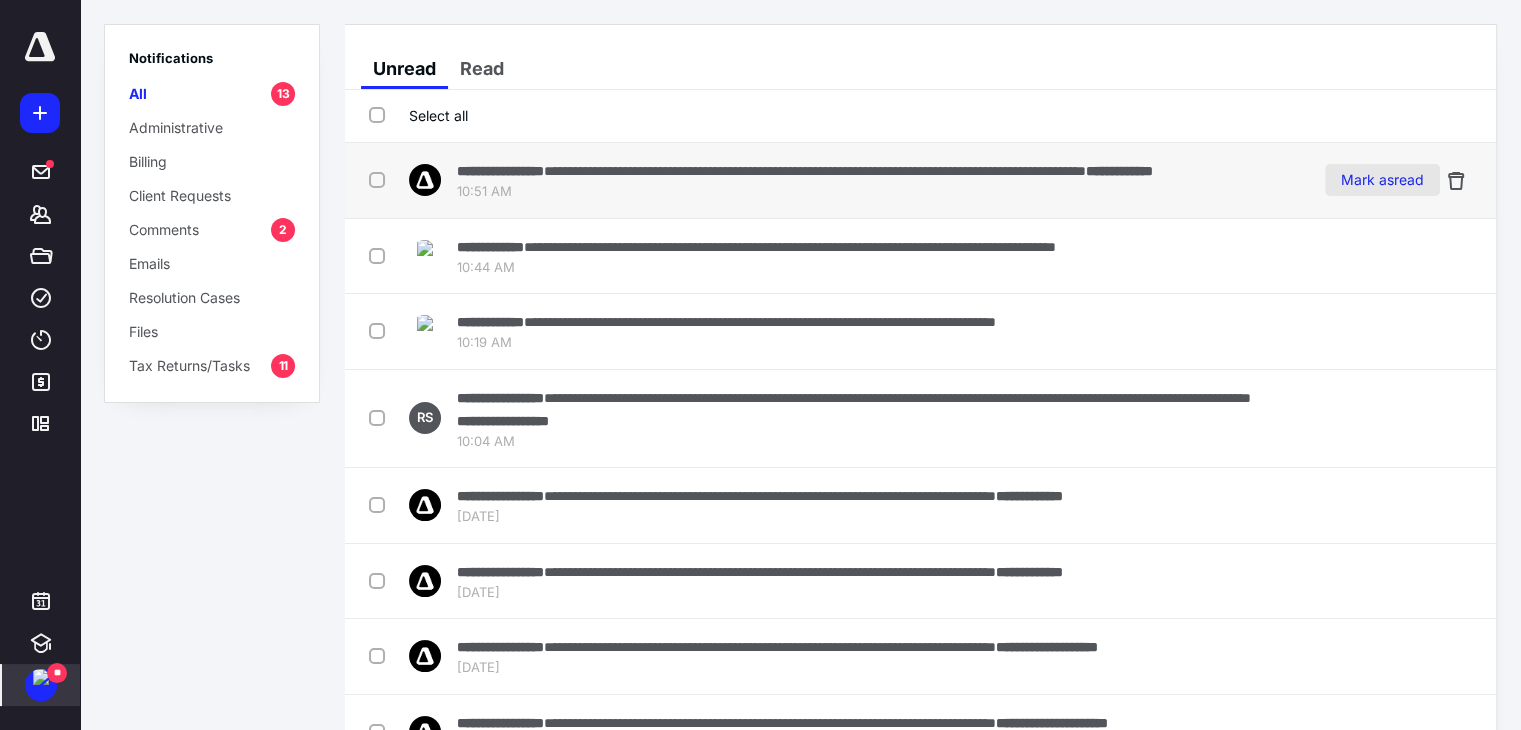 click on "Mark as  read" at bounding box center [1382, 180] 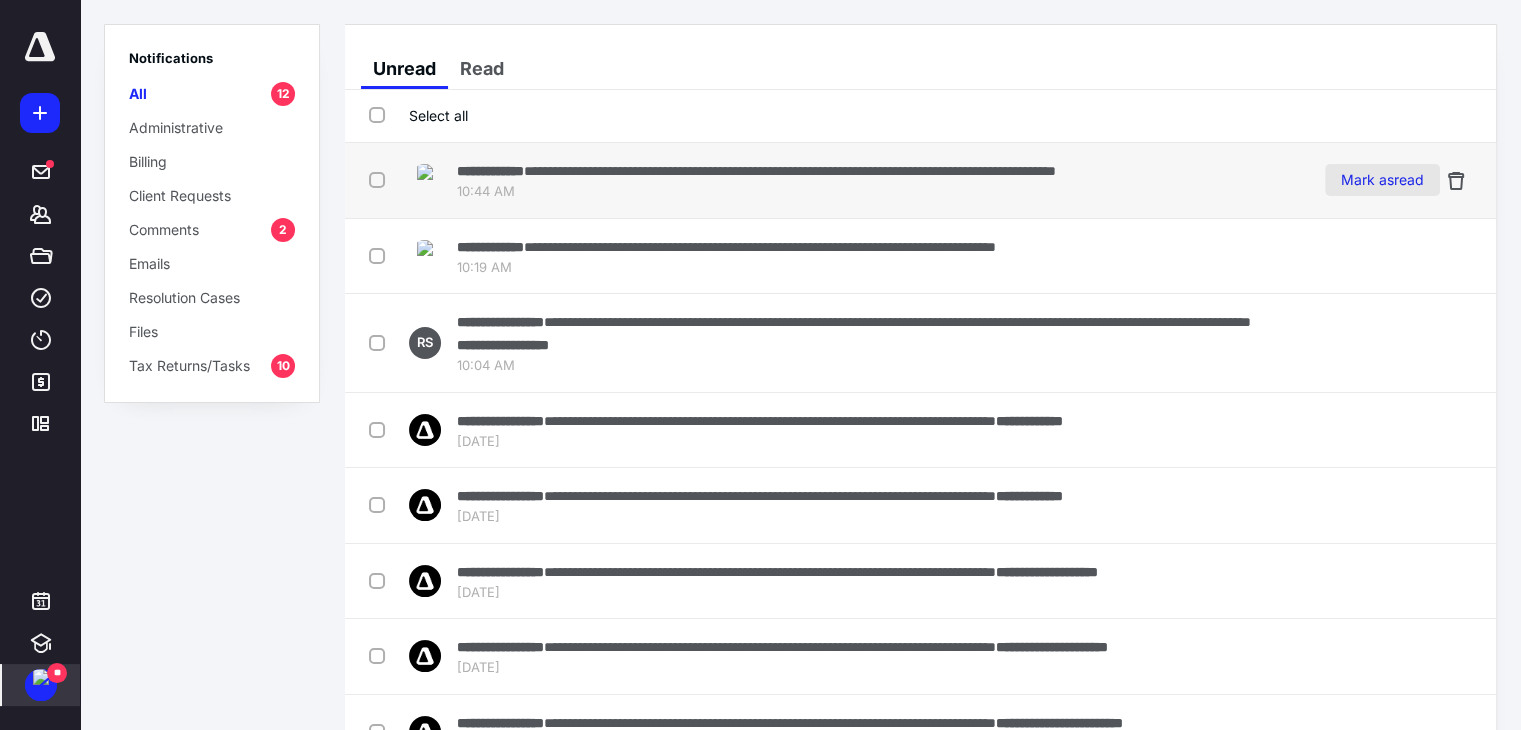click on "Mark as  read" at bounding box center [1382, 180] 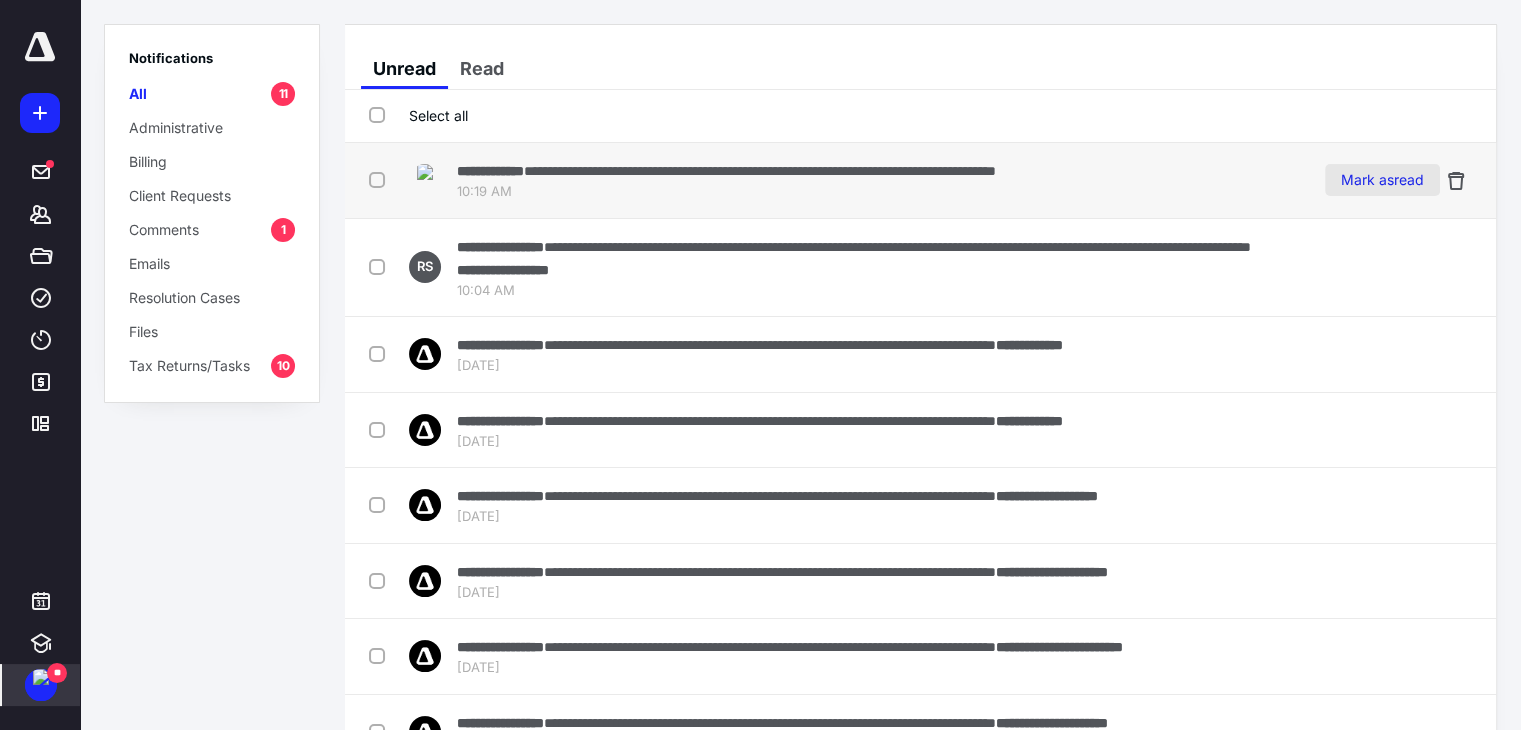 click on "Mark as  read" at bounding box center (1382, 180) 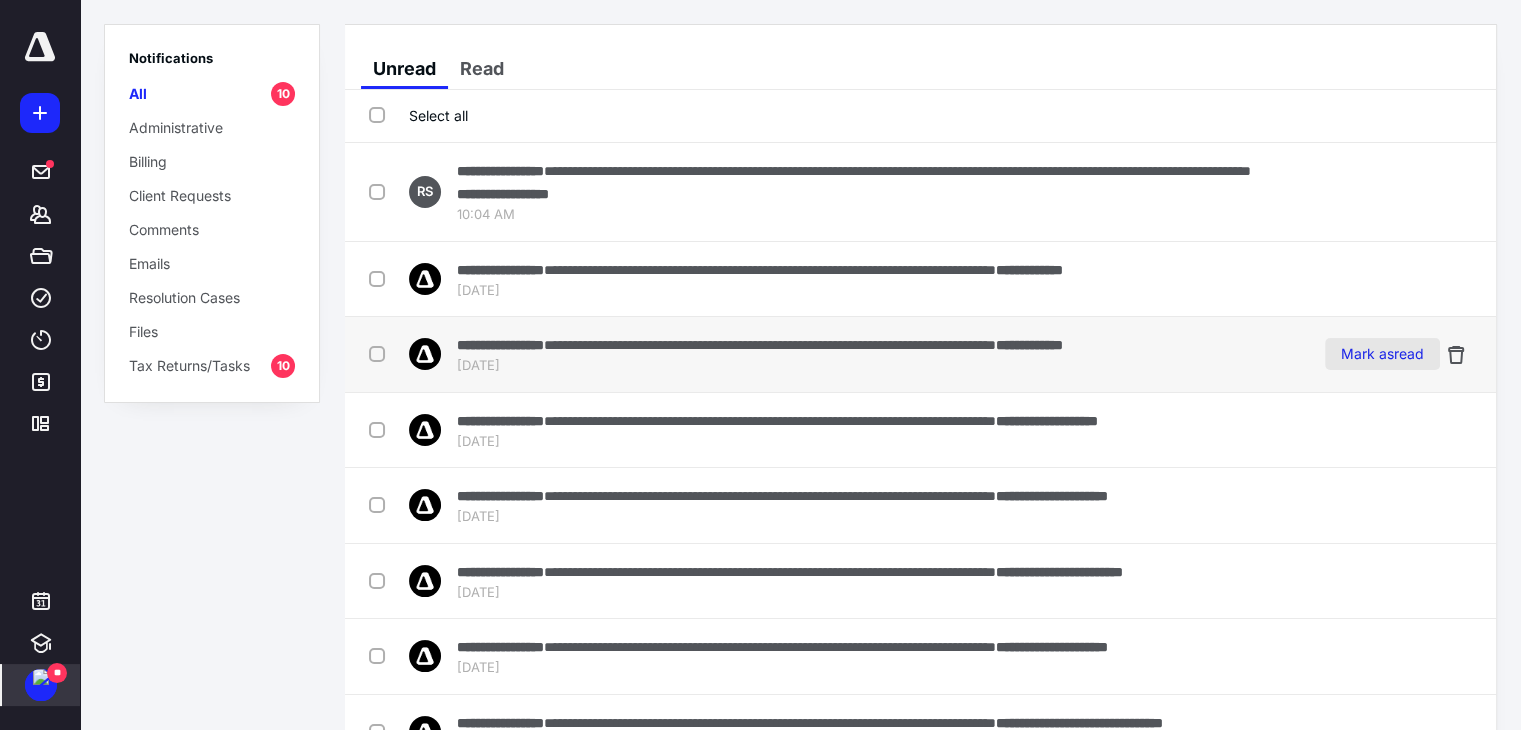 click on "Mark as  read" at bounding box center [1382, 354] 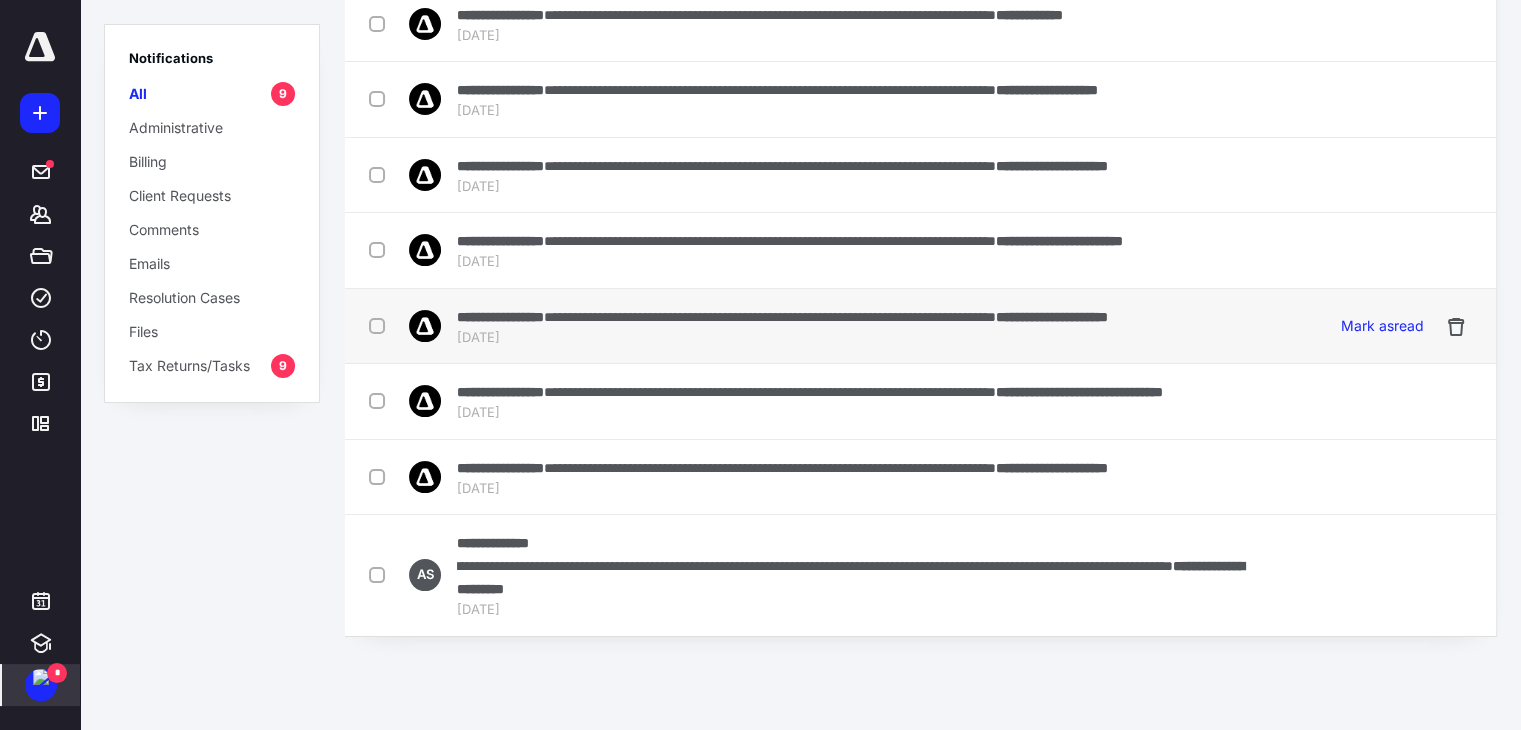 scroll, scrollTop: 285, scrollLeft: 0, axis: vertical 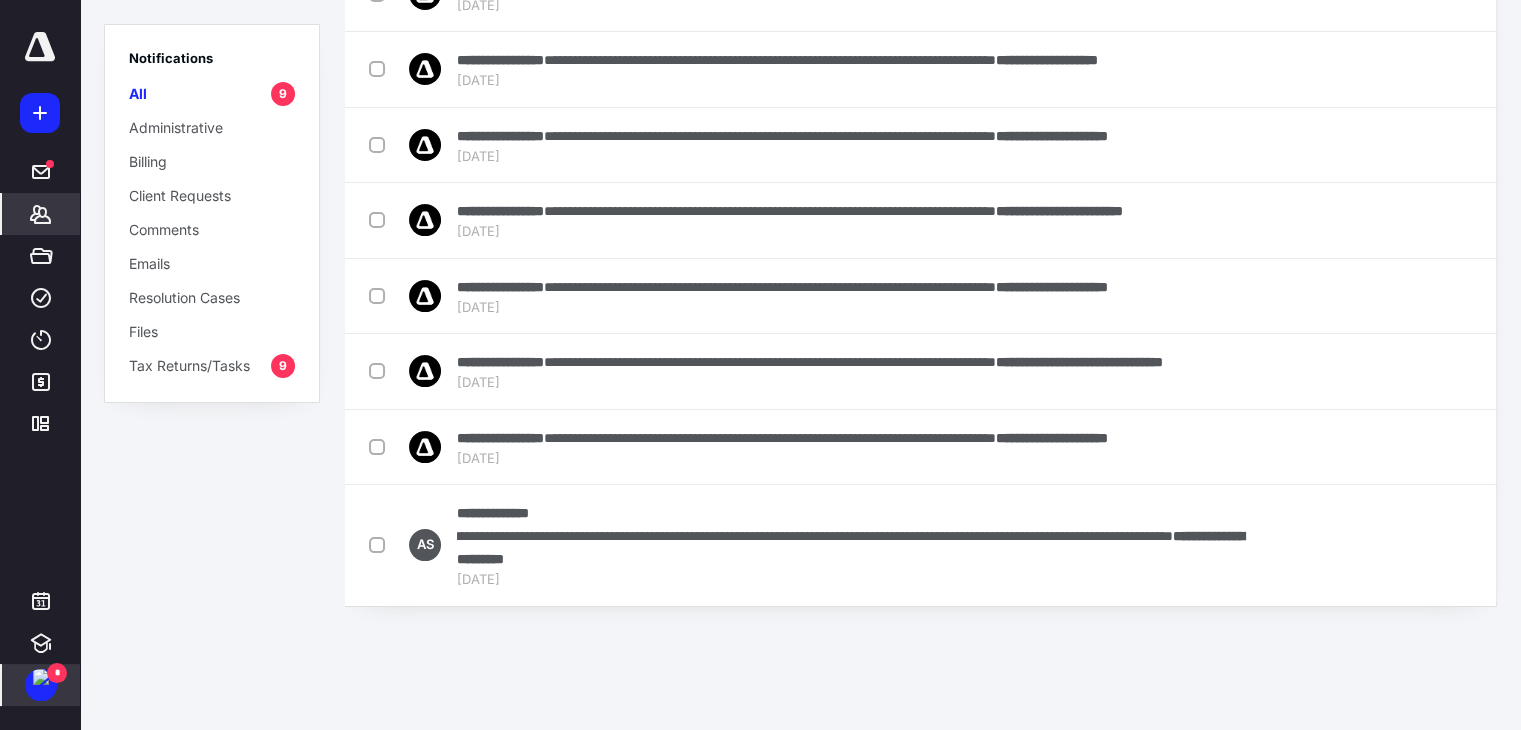 click 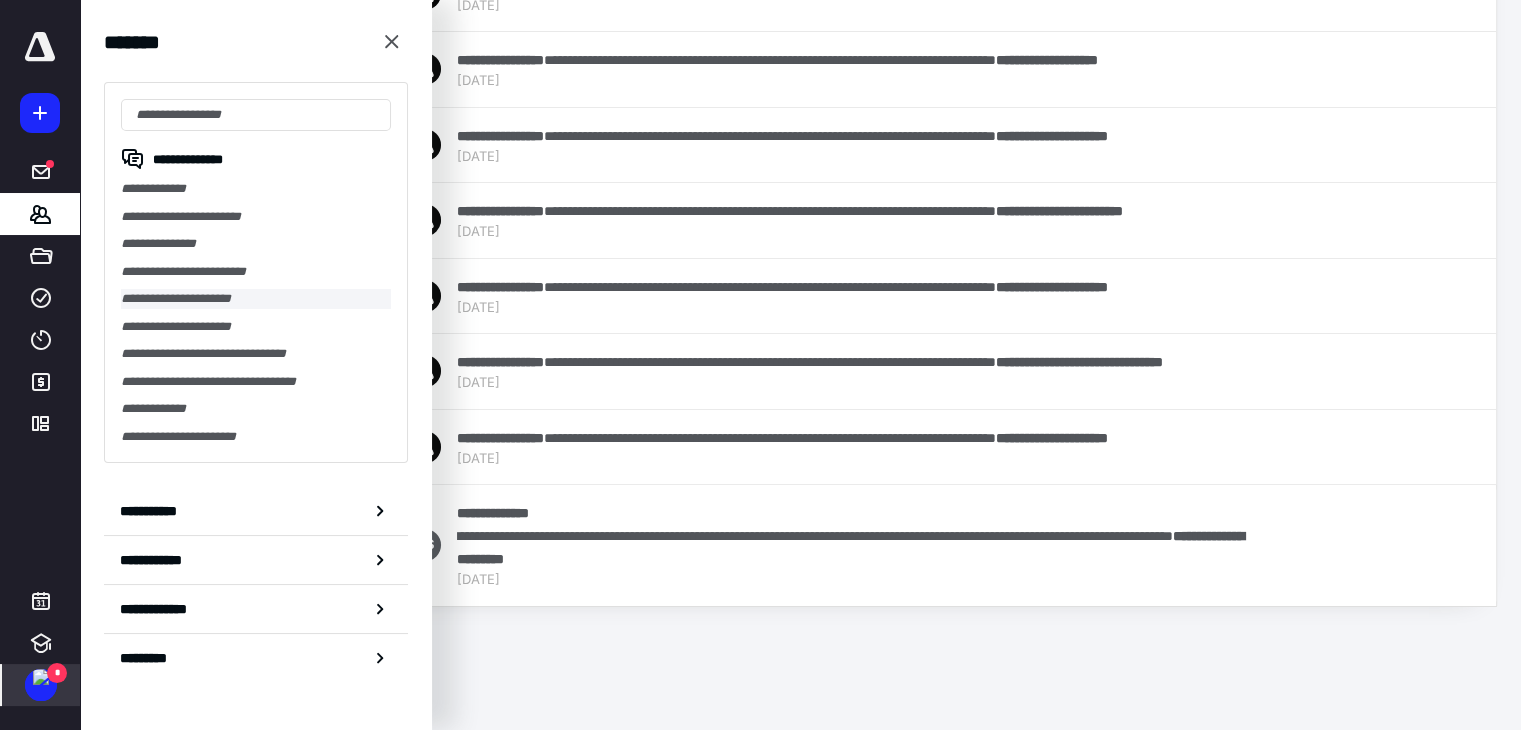 click on "**********" at bounding box center [256, 299] 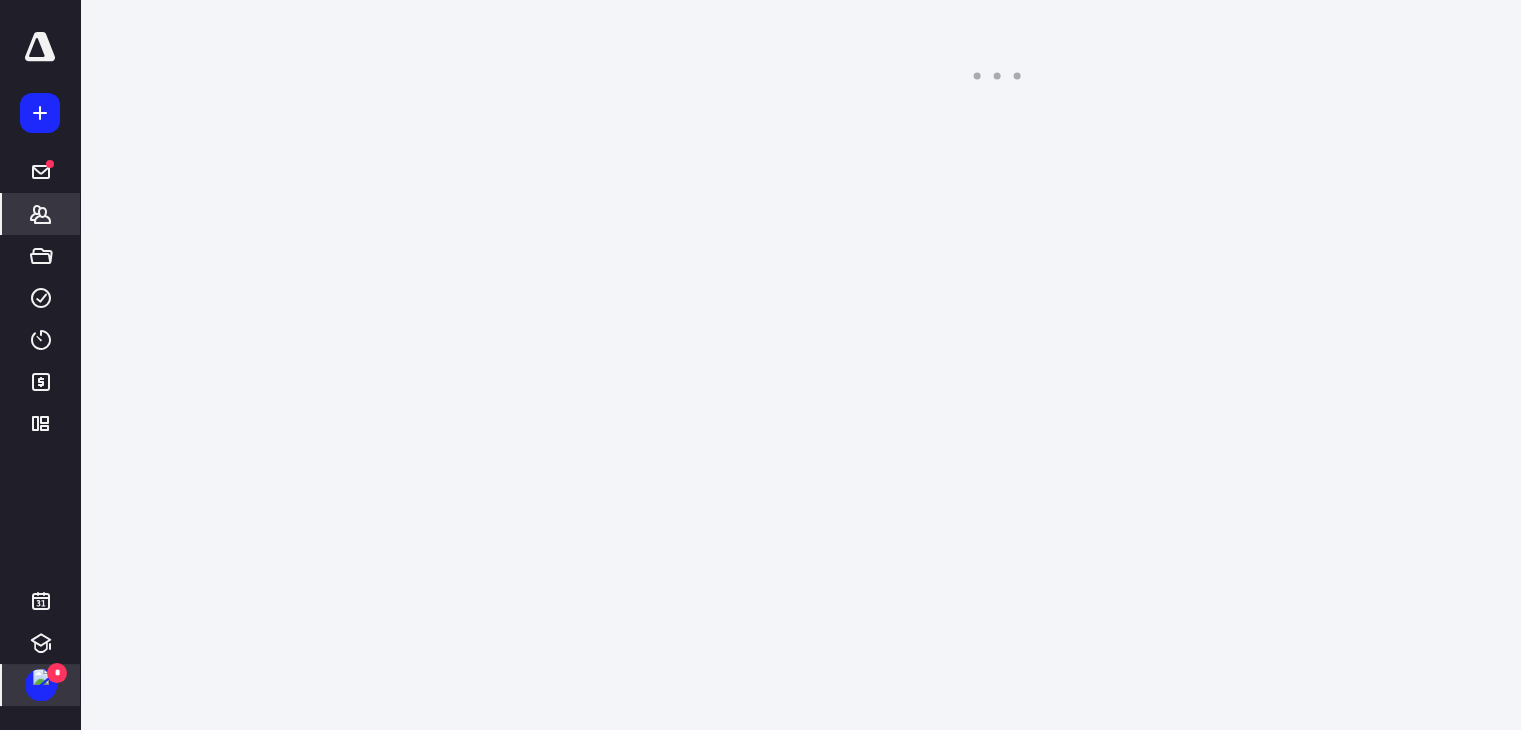 scroll, scrollTop: 0, scrollLeft: 0, axis: both 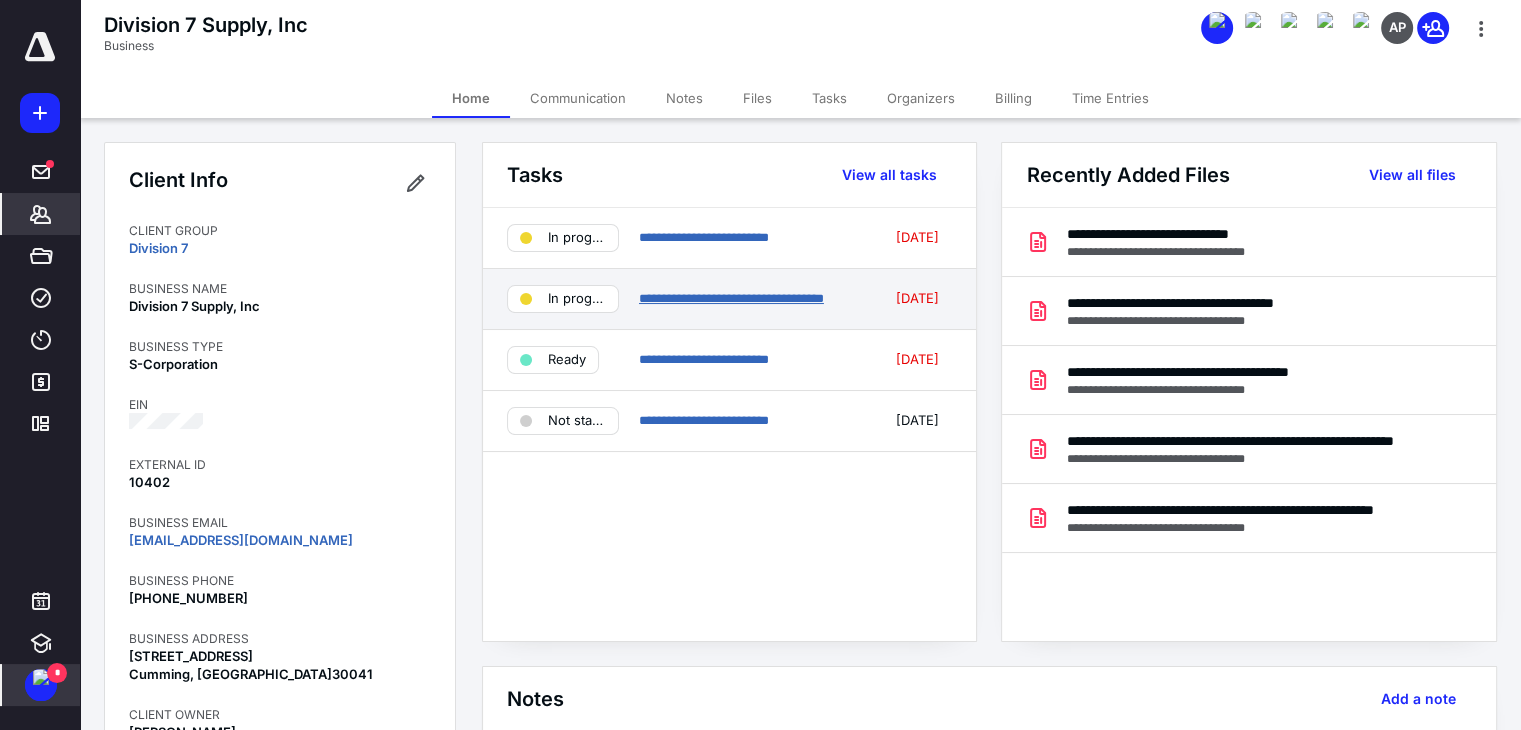 click on "**********" at bounding box center (731, 298) 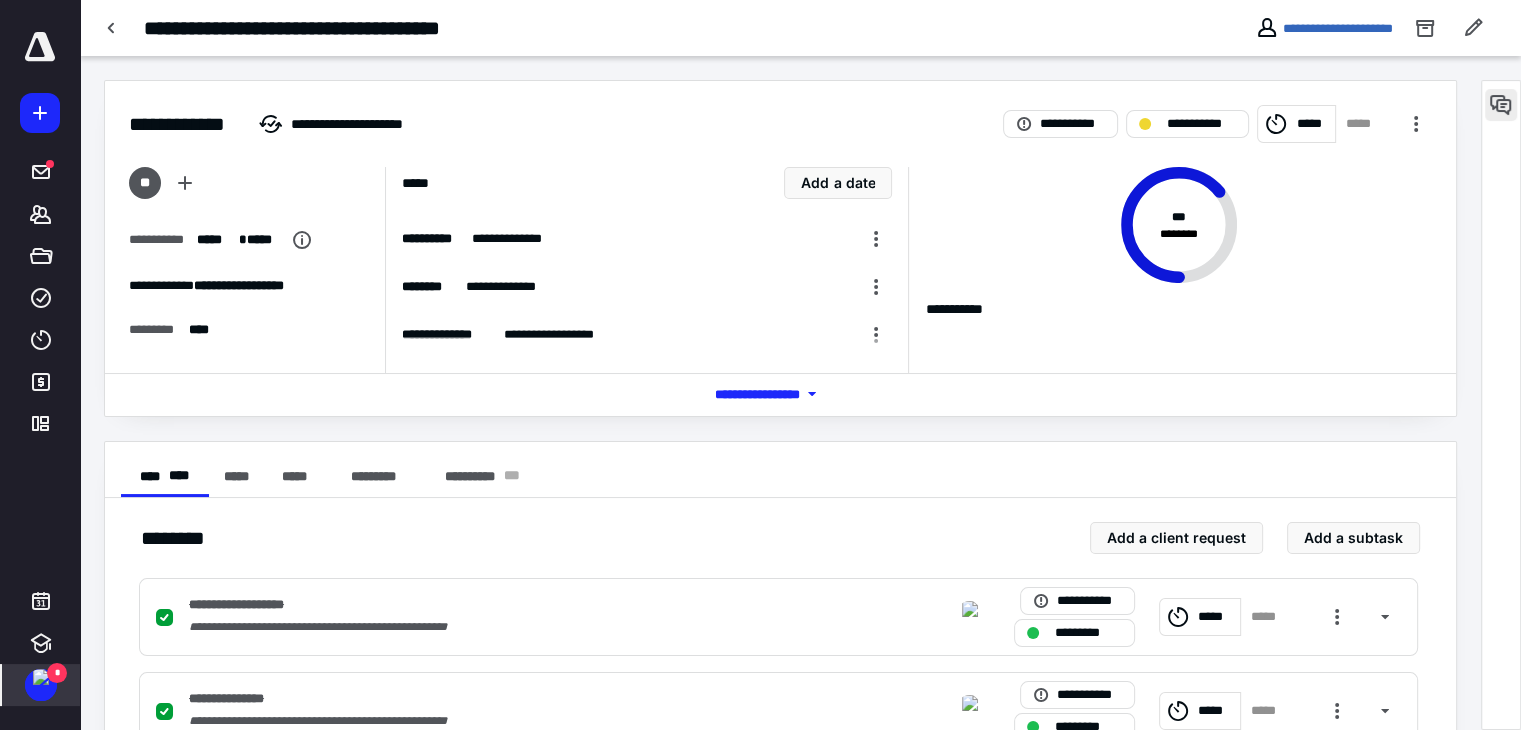 click at bounding box center [1501, 105] 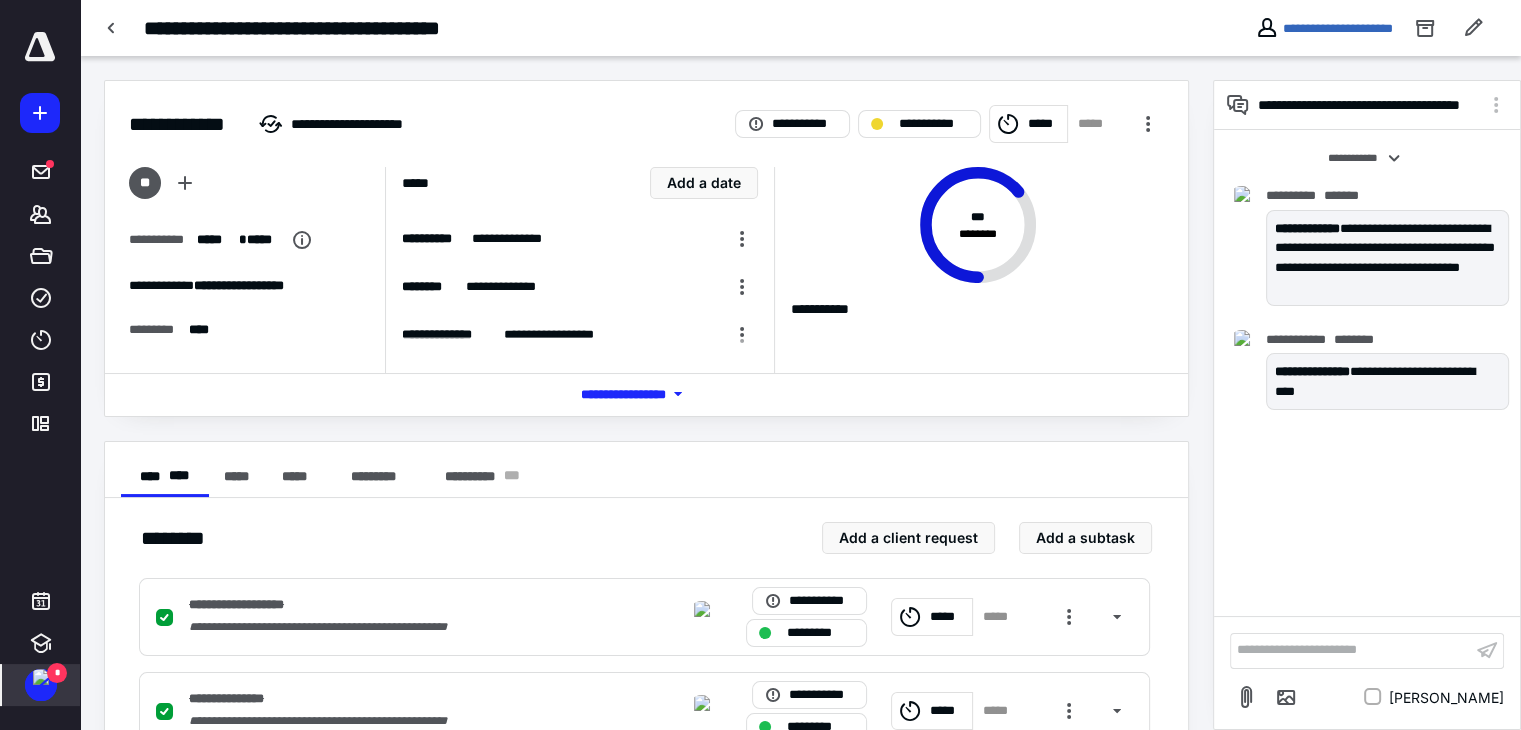 click on "**********" at bounding box center (1351, 650) 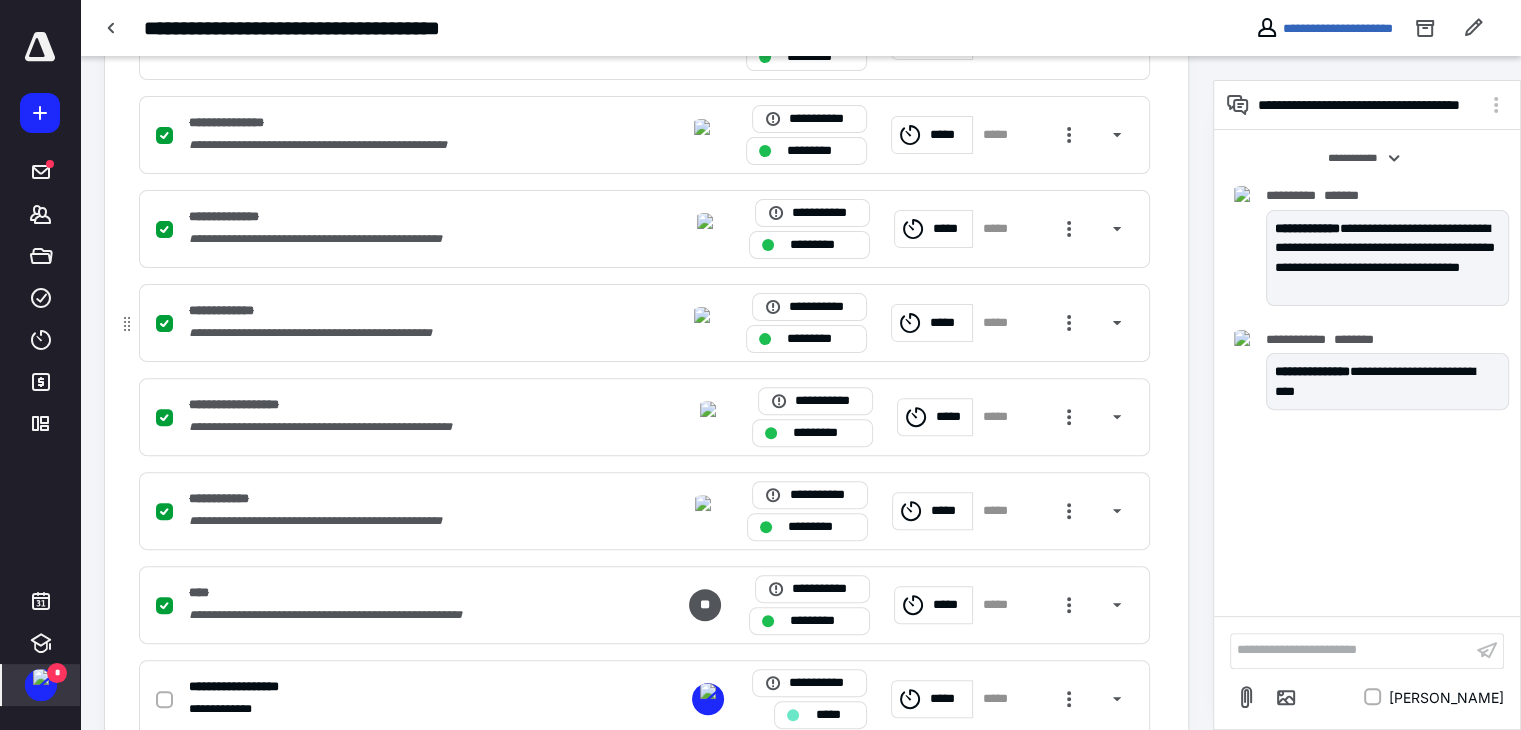scroll, scrollTop: 300, scrollLeft: 0, axis: vertical 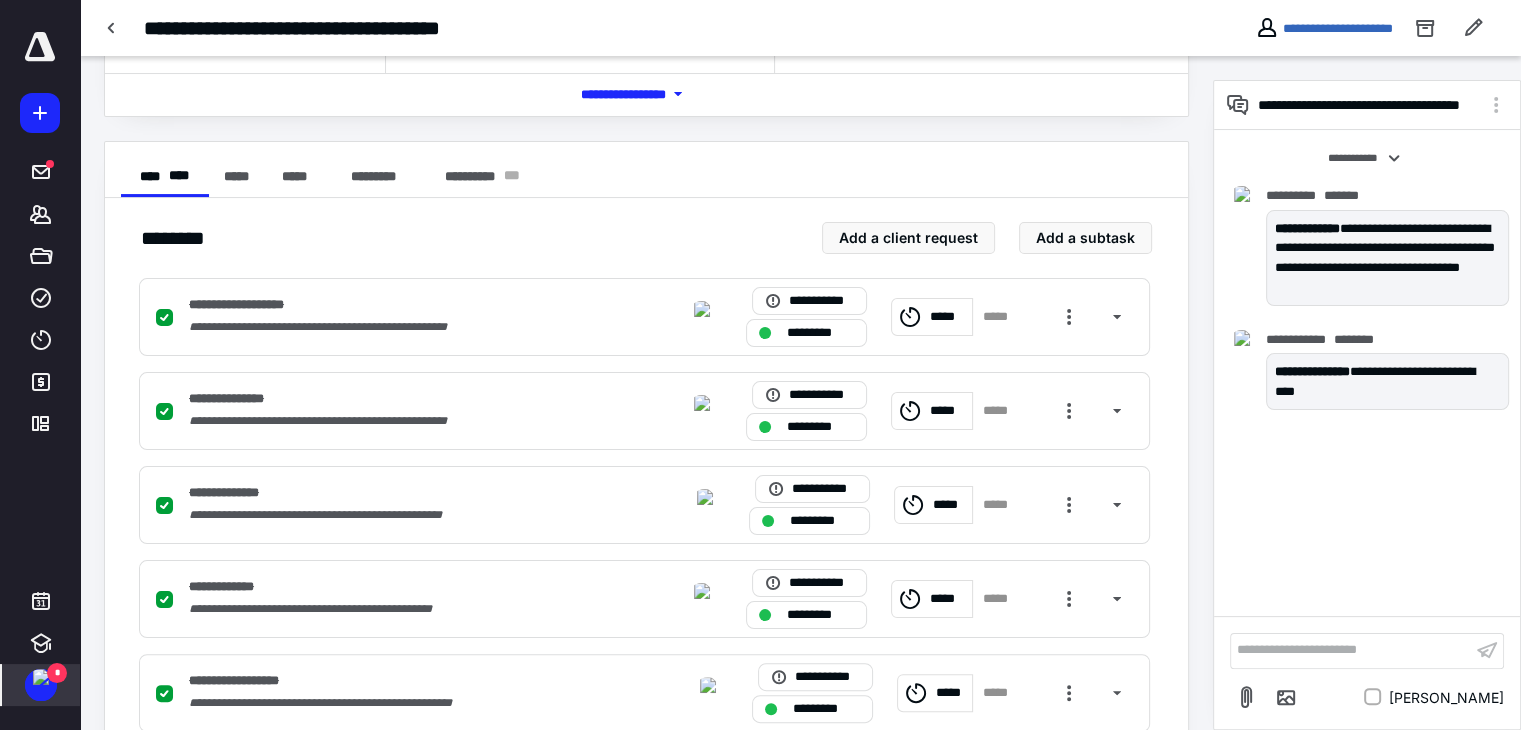 click on "**********" at bounding box center [1351, 650] 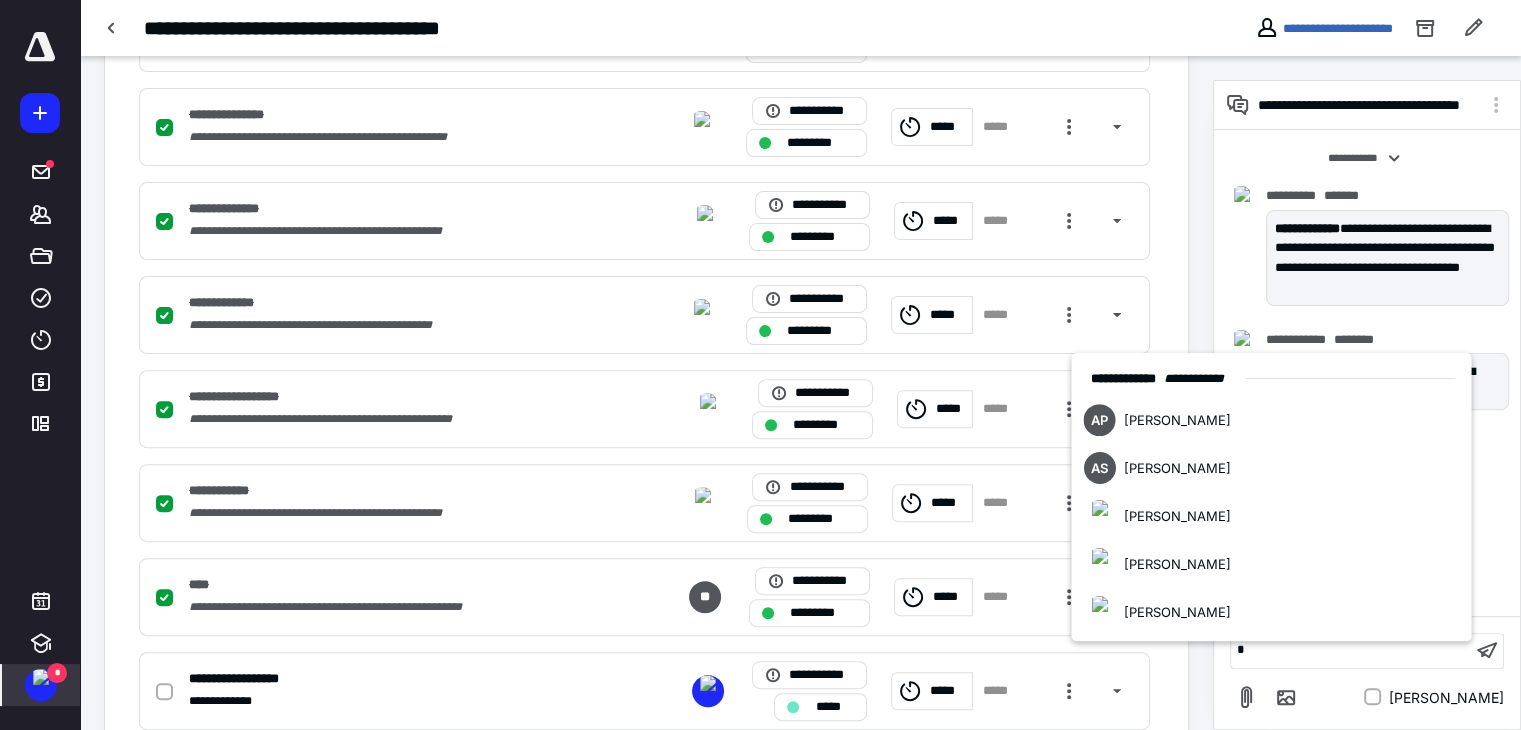 type 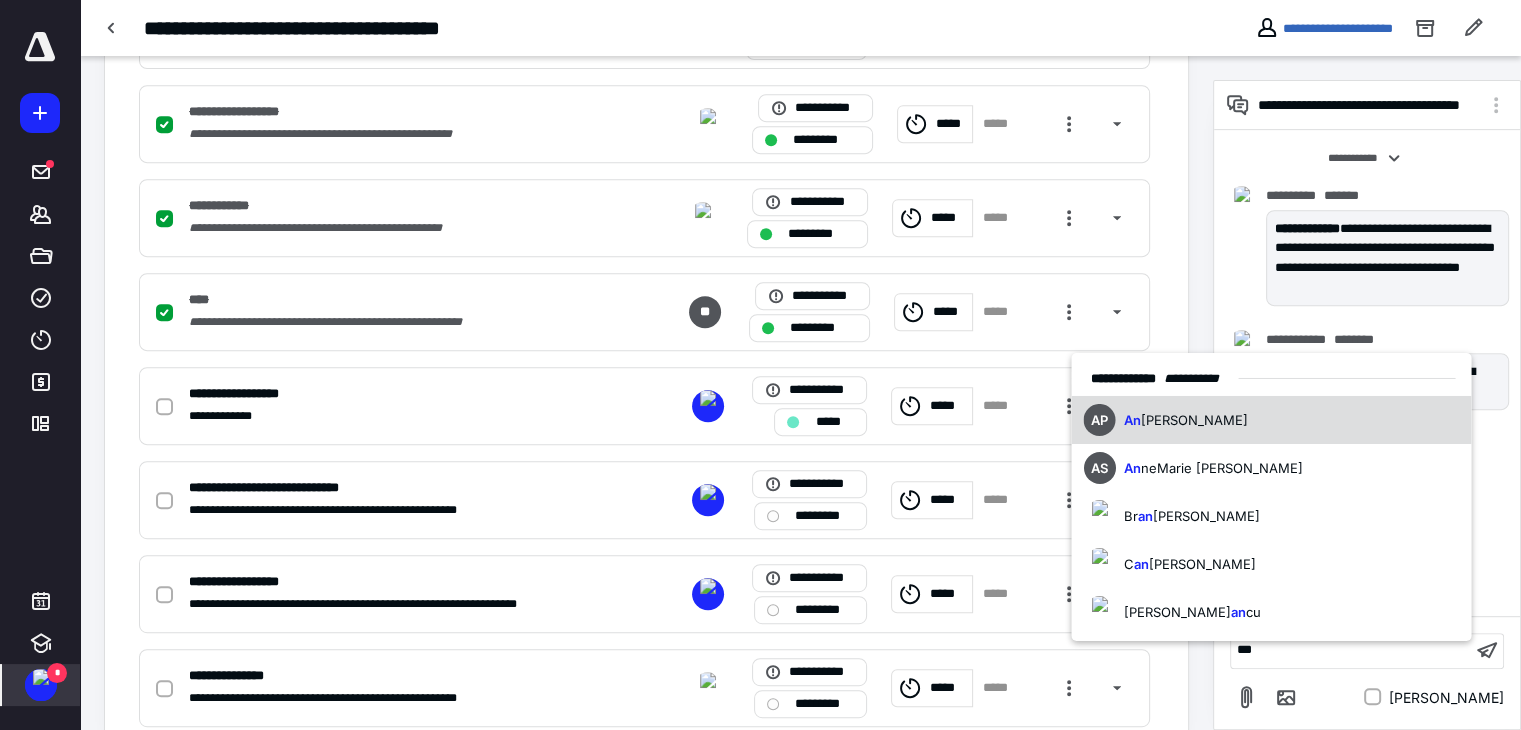click on "**********" at bounding box center [646, -19] 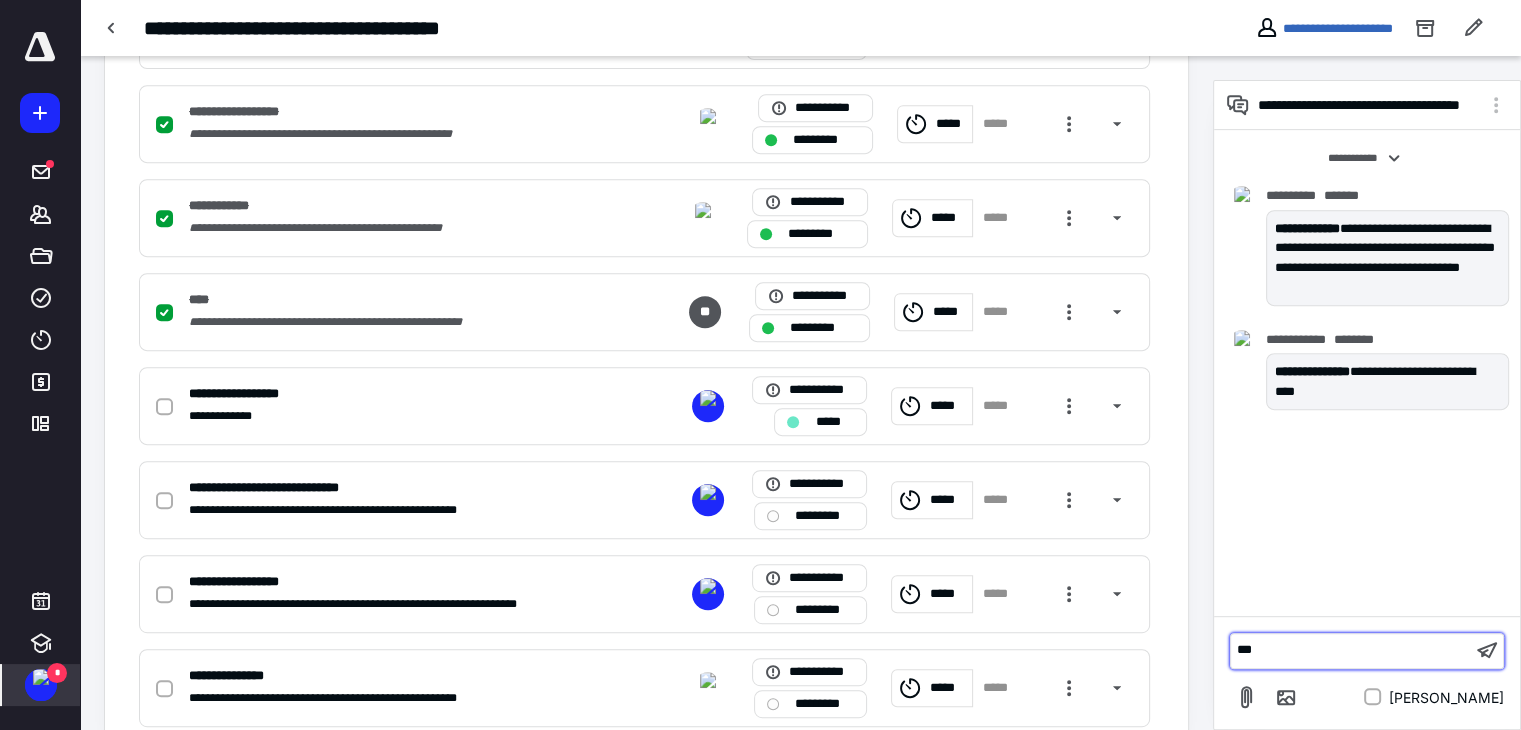 click on "***" at bounding box center (1351, 650) 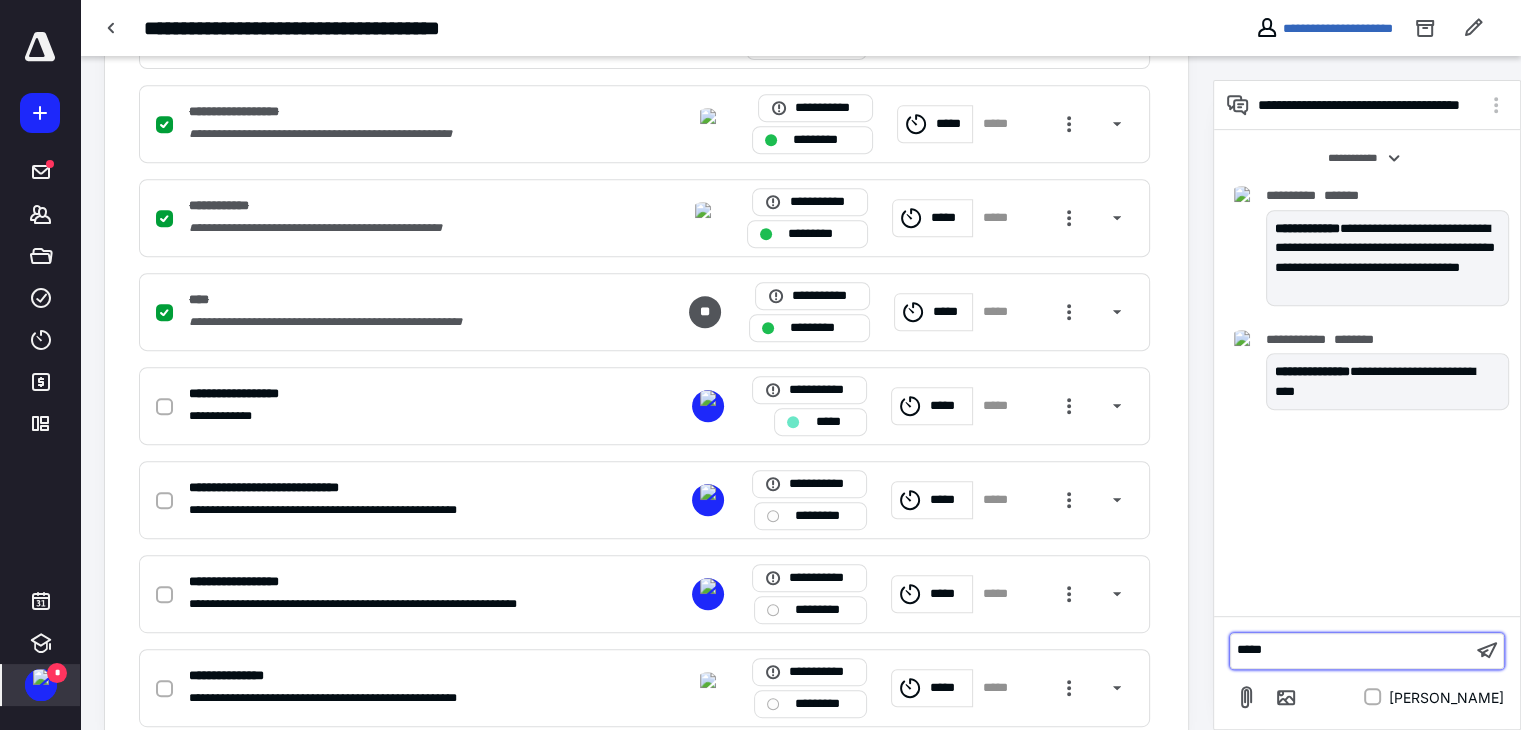 scroll, scrollTop: 915, scrollLeft: 0, axis: vertical 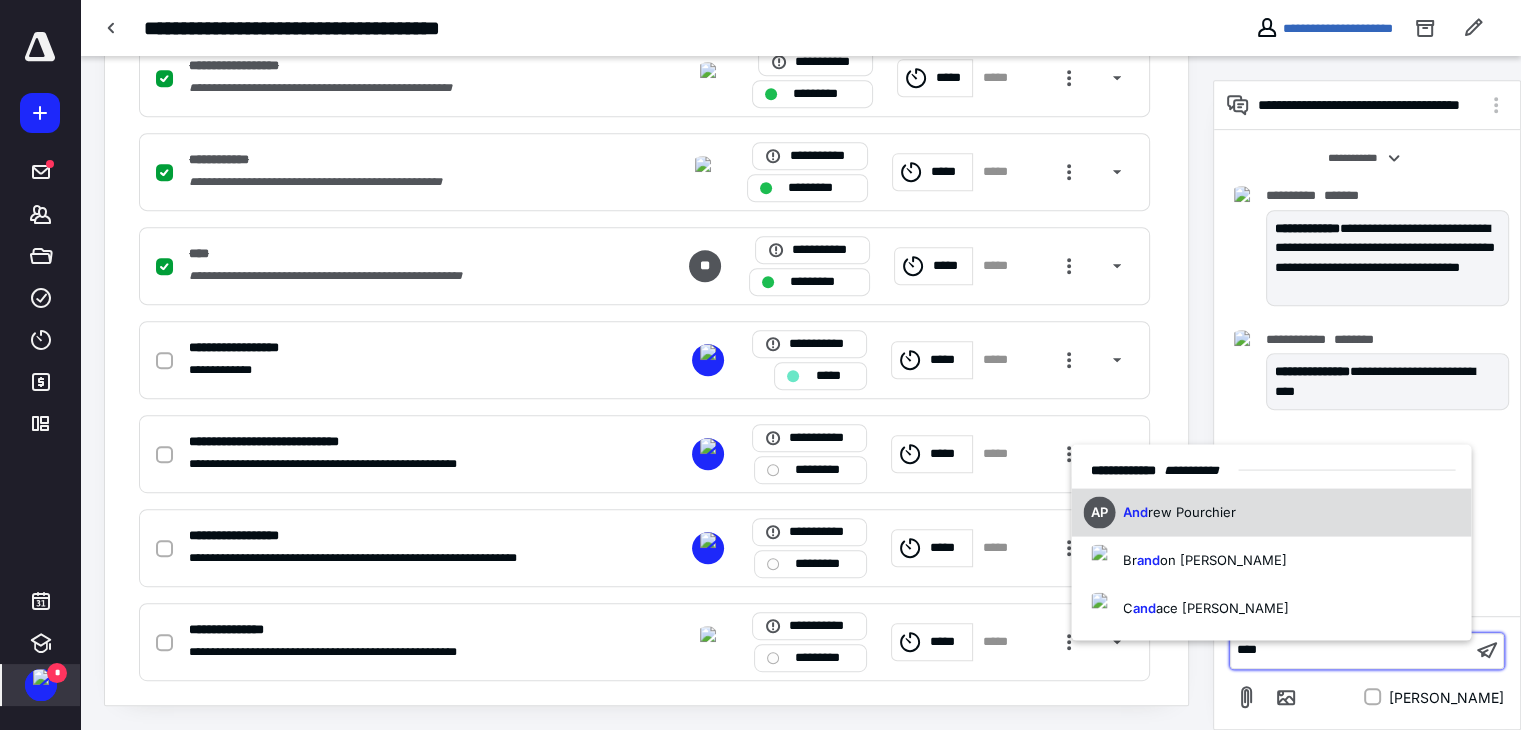 click on "AP And rew Pourchier" at bounding box center (1159, 512) 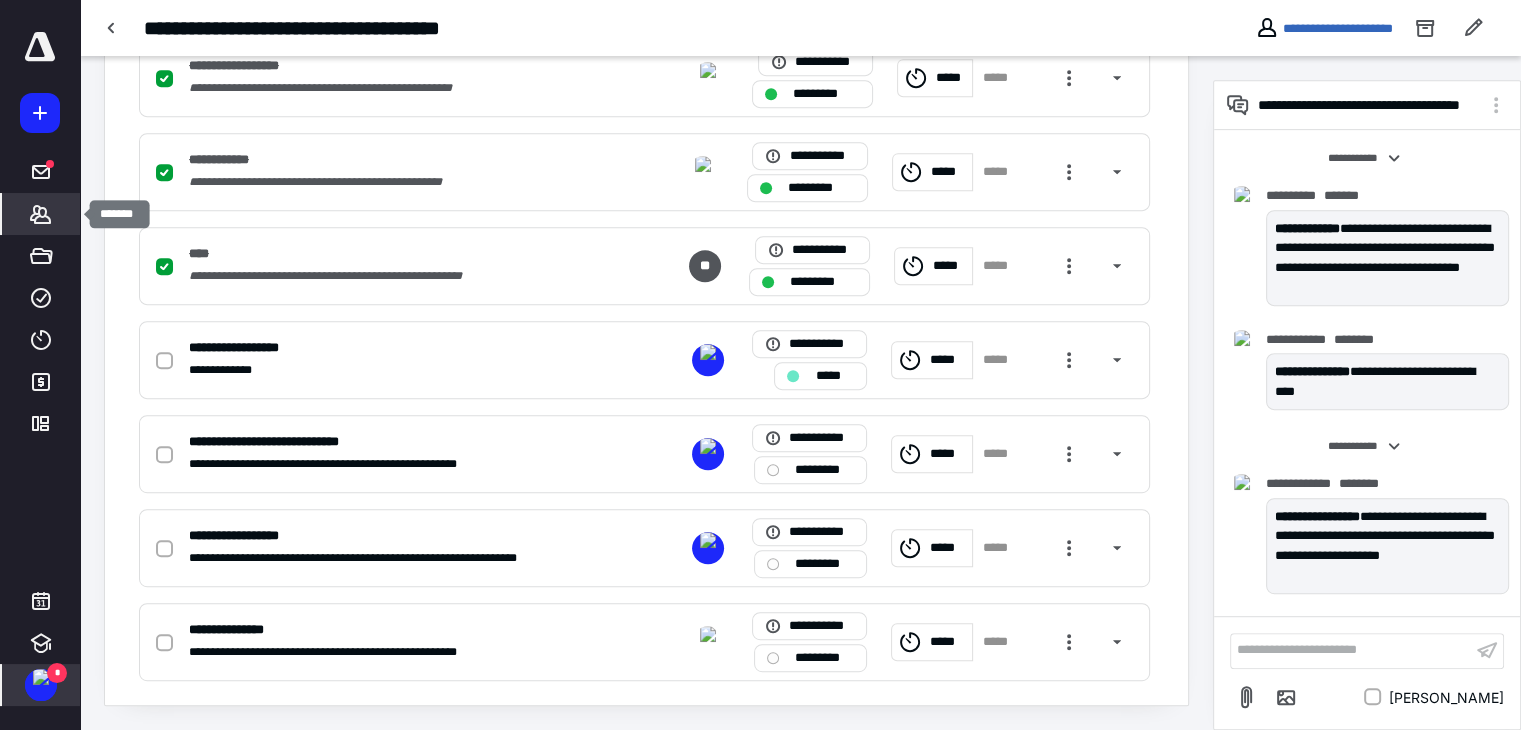 click 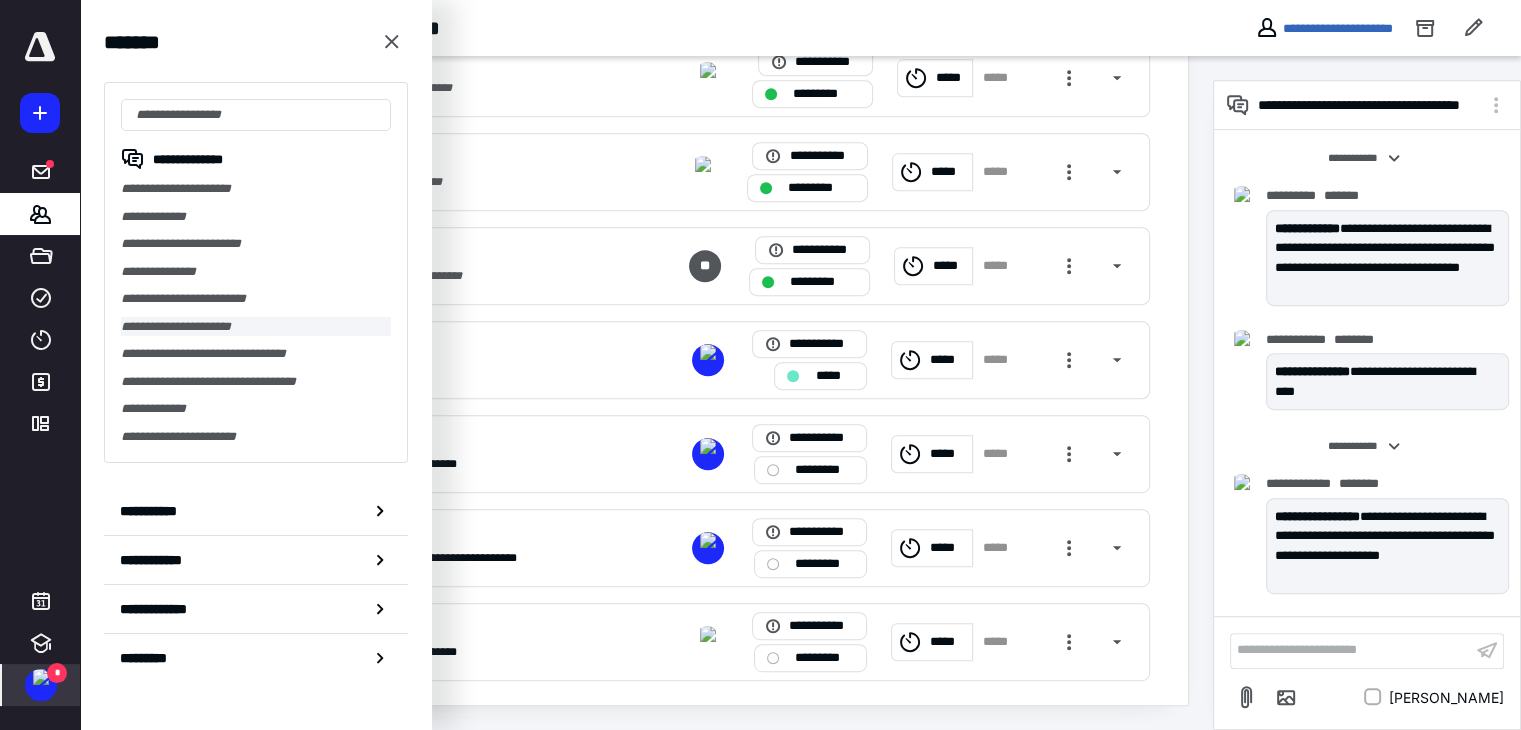click on "**********" at bounding box center (256, 327) 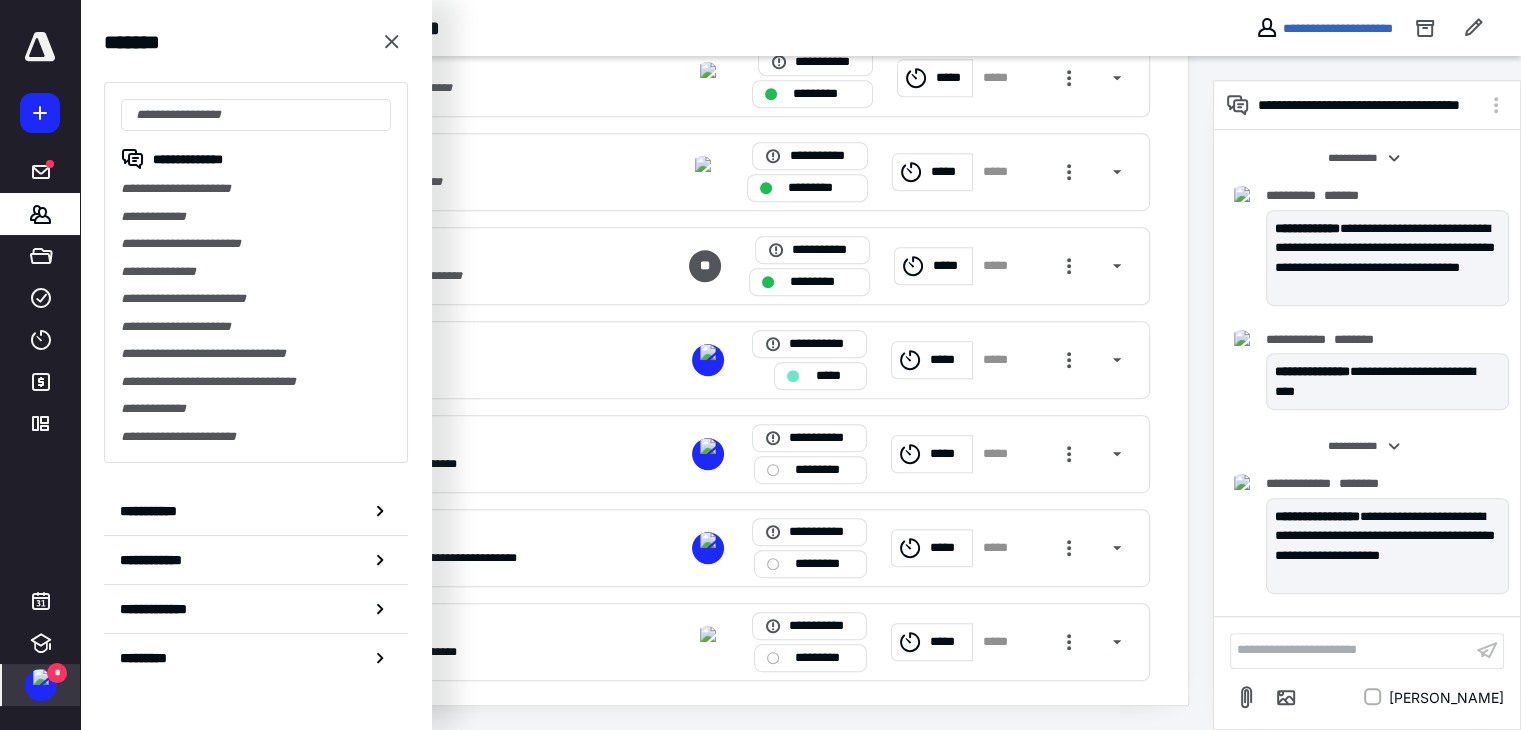 scroll, scrollTop: 0, scrollLeft: 0, axis: both 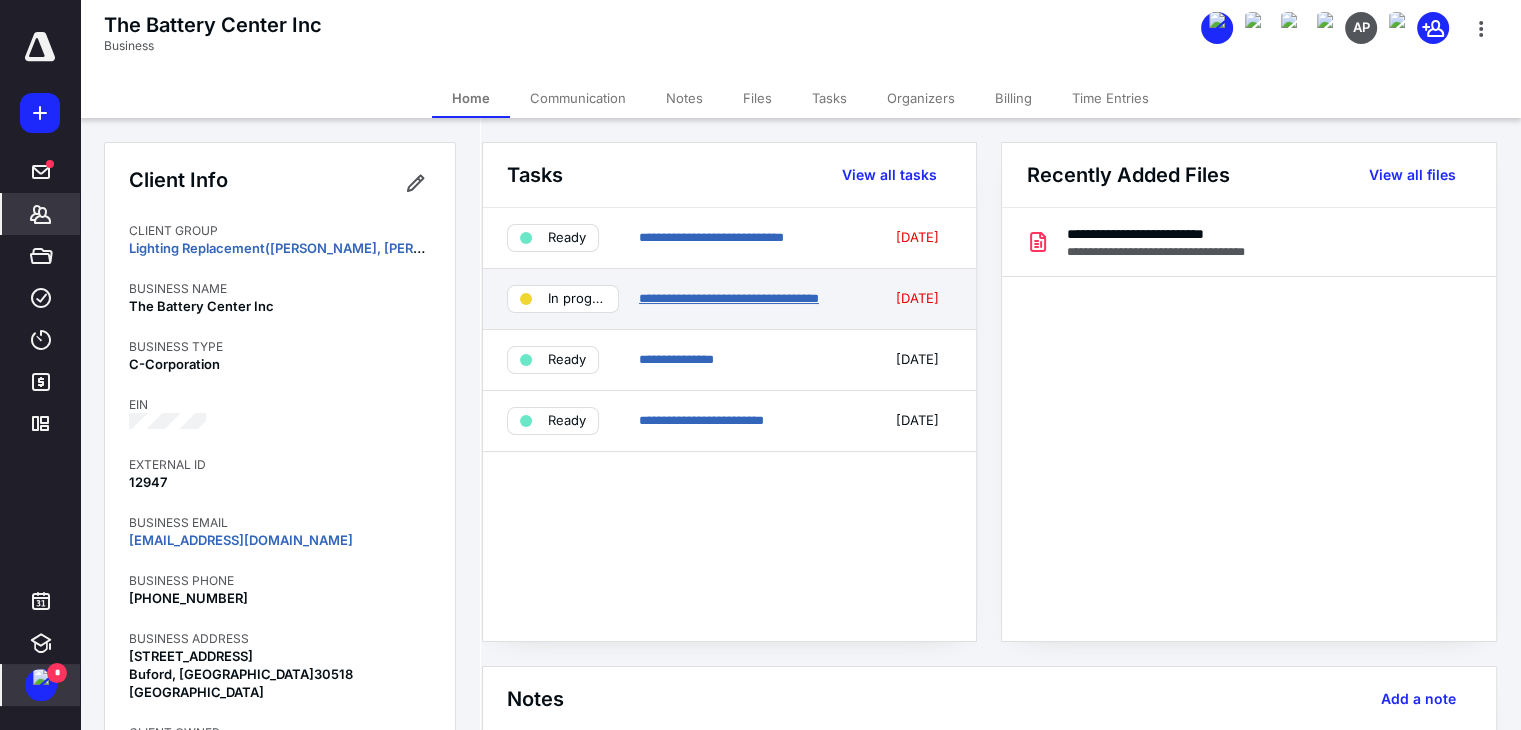 click on "**********" at bounding box center (729, 298) 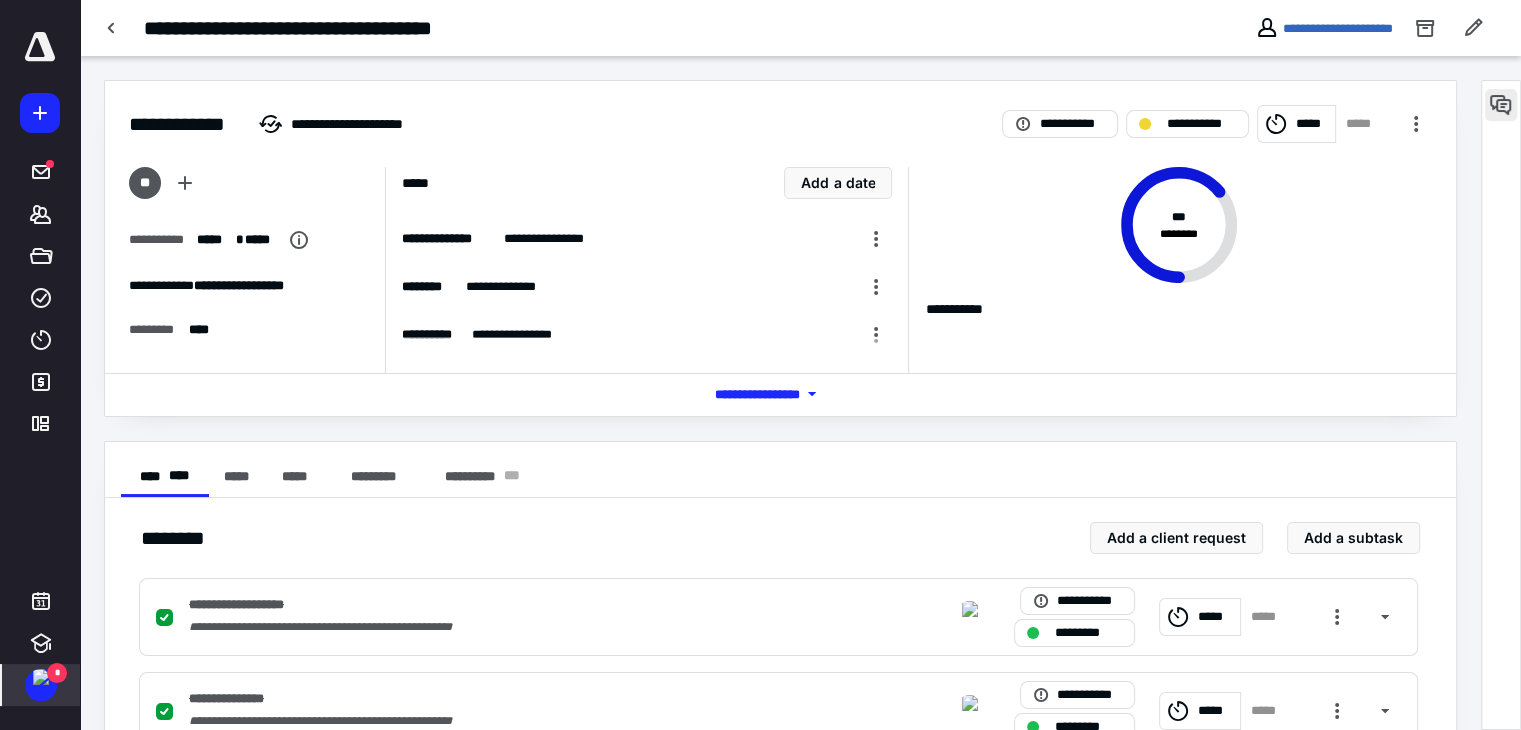 click at bounding box center (1501, 105) 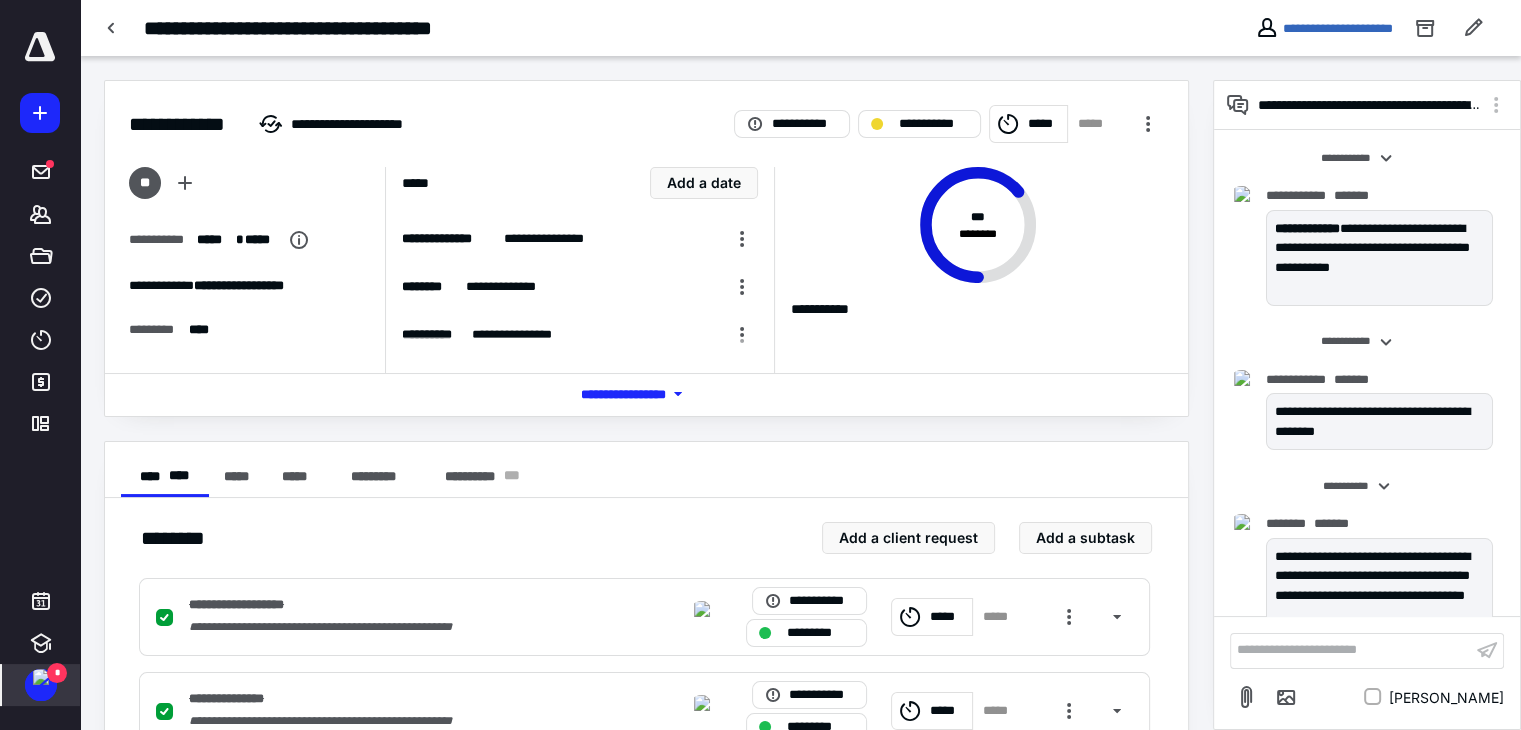 scroll, scrollTop: 852, scrollLeft: 0, axis: vertical 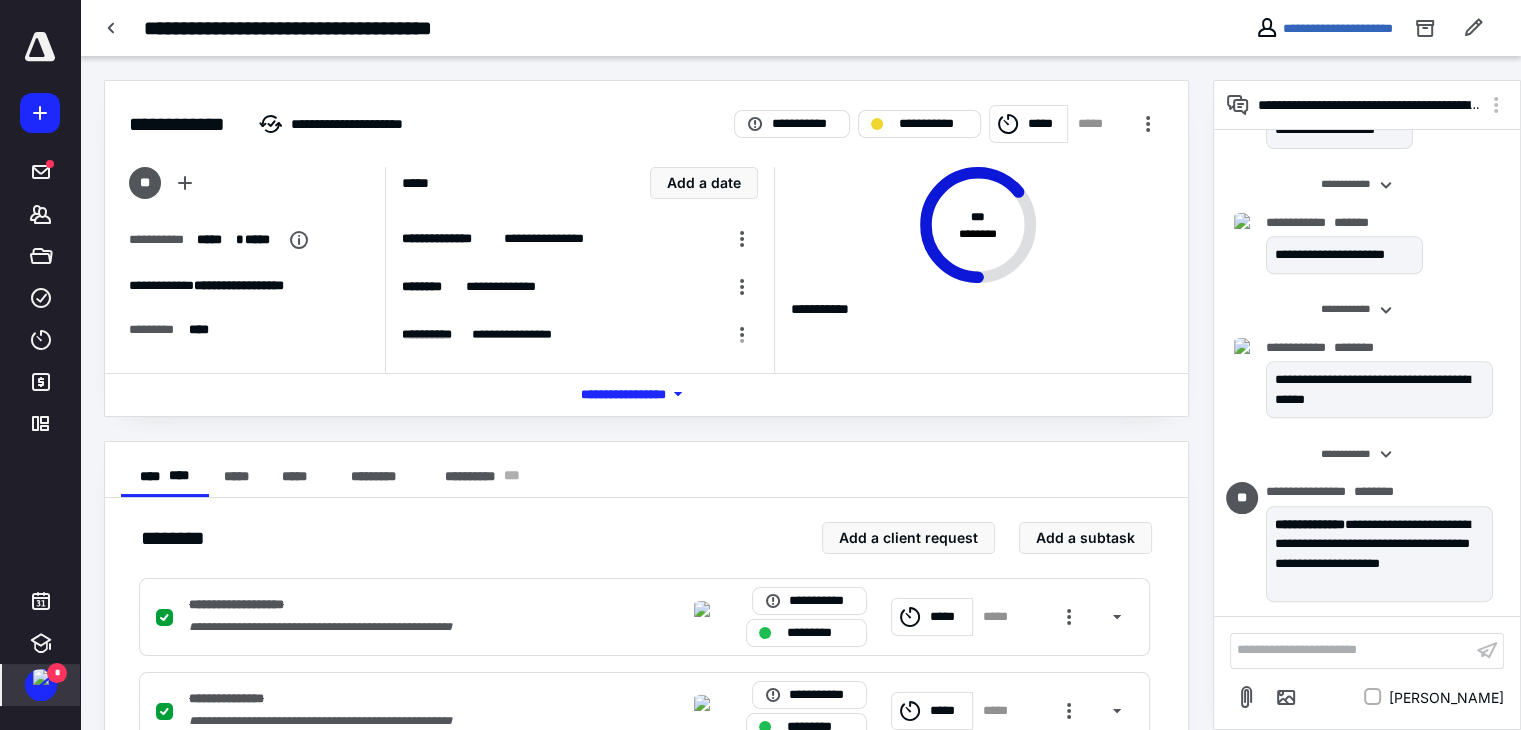 click on "**********" at bounding box center [1351, 650] 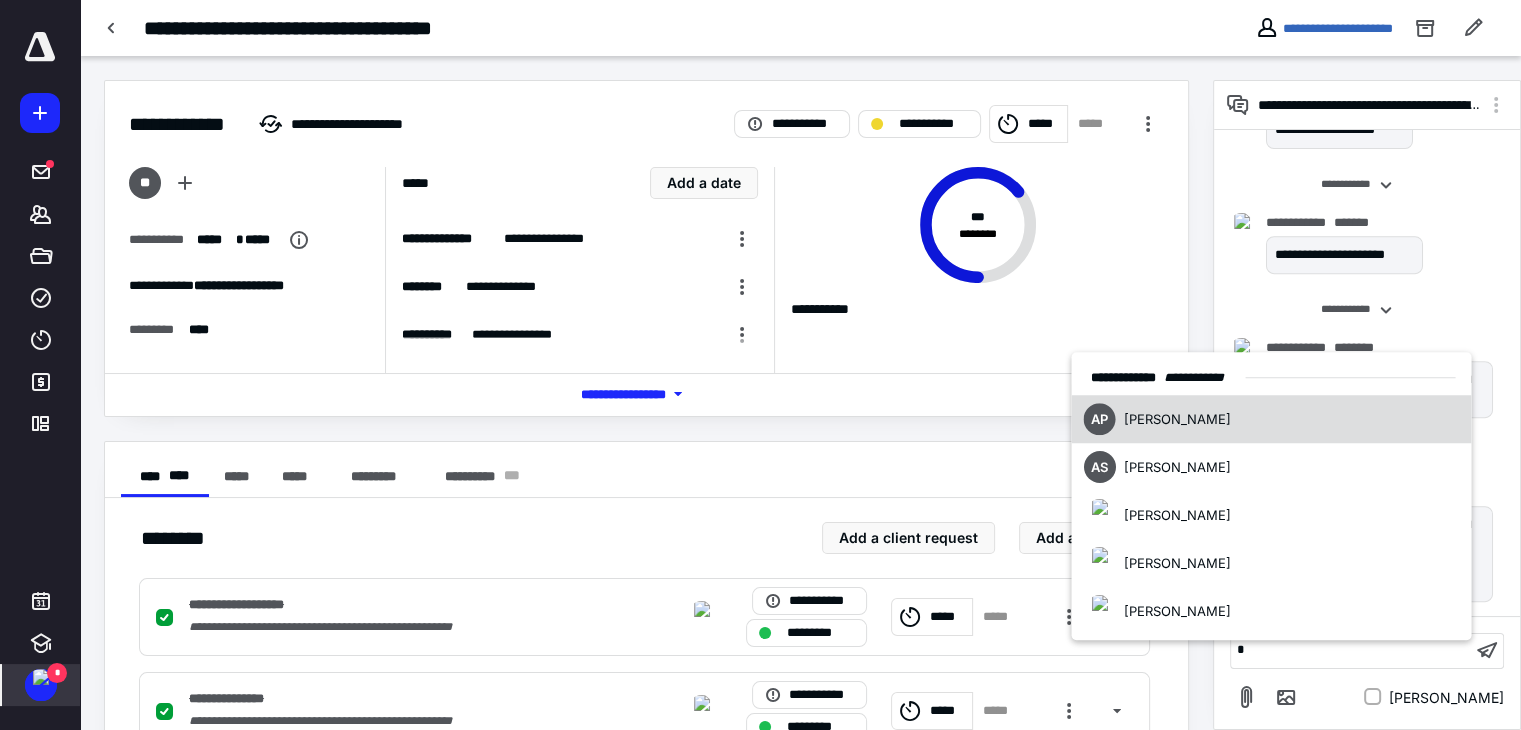 type 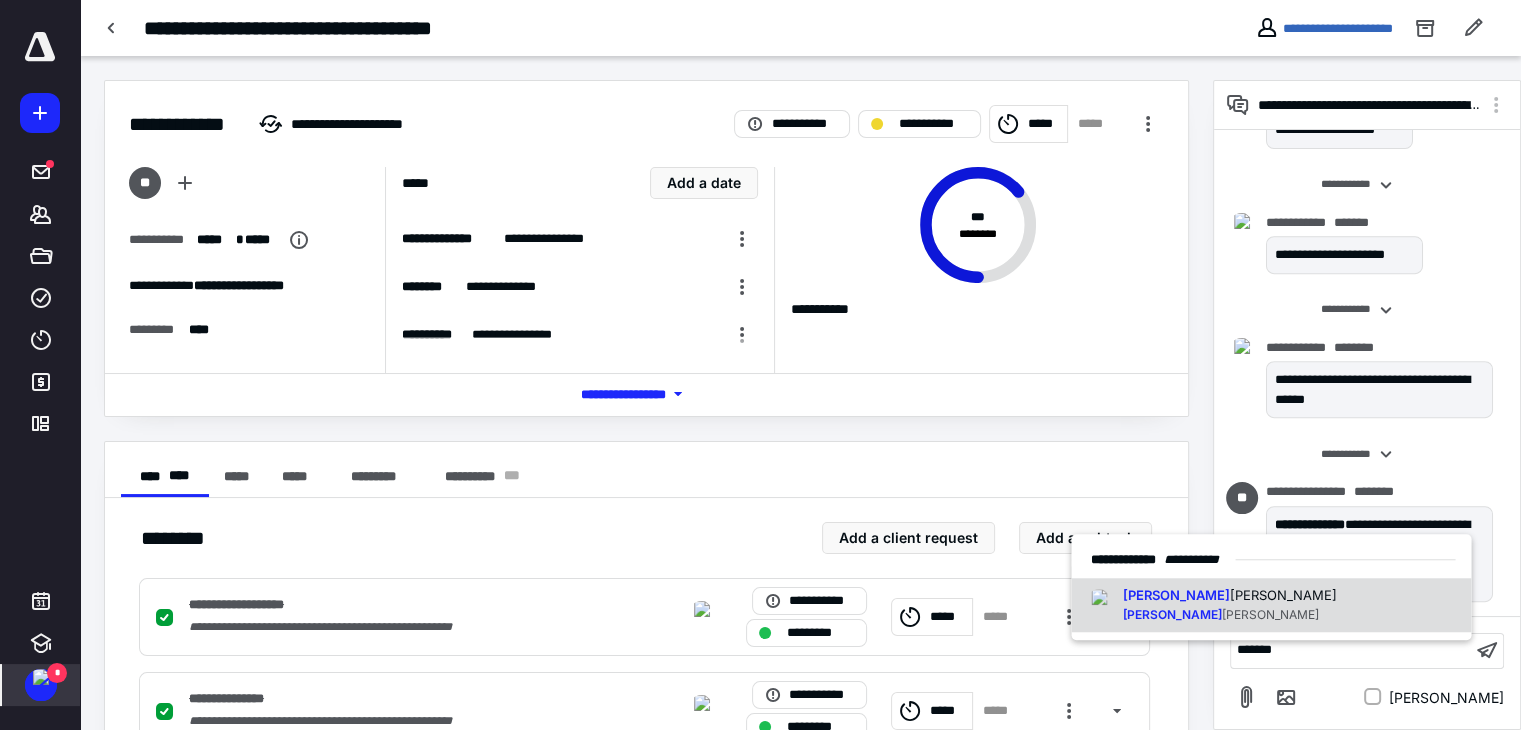 click on "Lesley  Smith Lesley  Smith" at bounding box center [1271, 605] 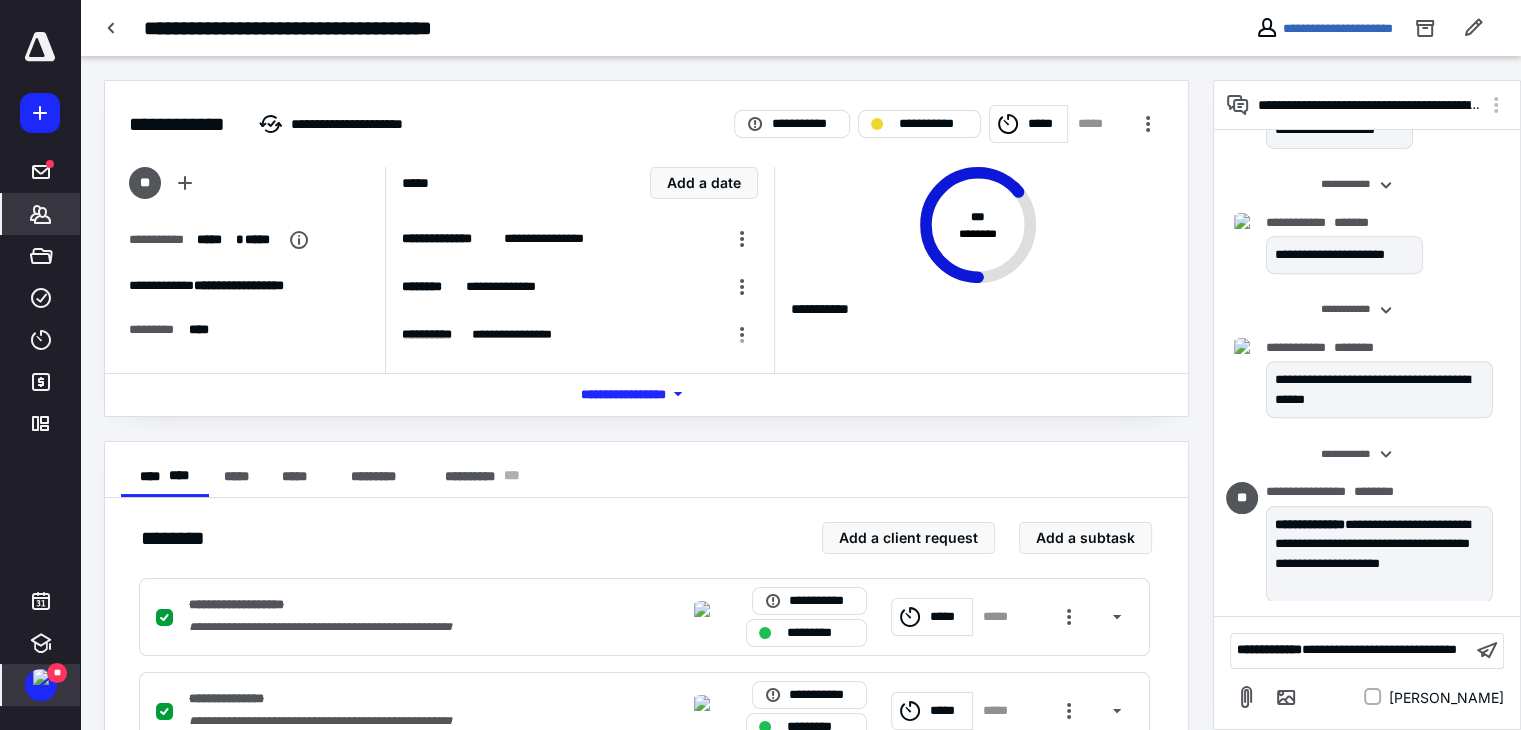 click 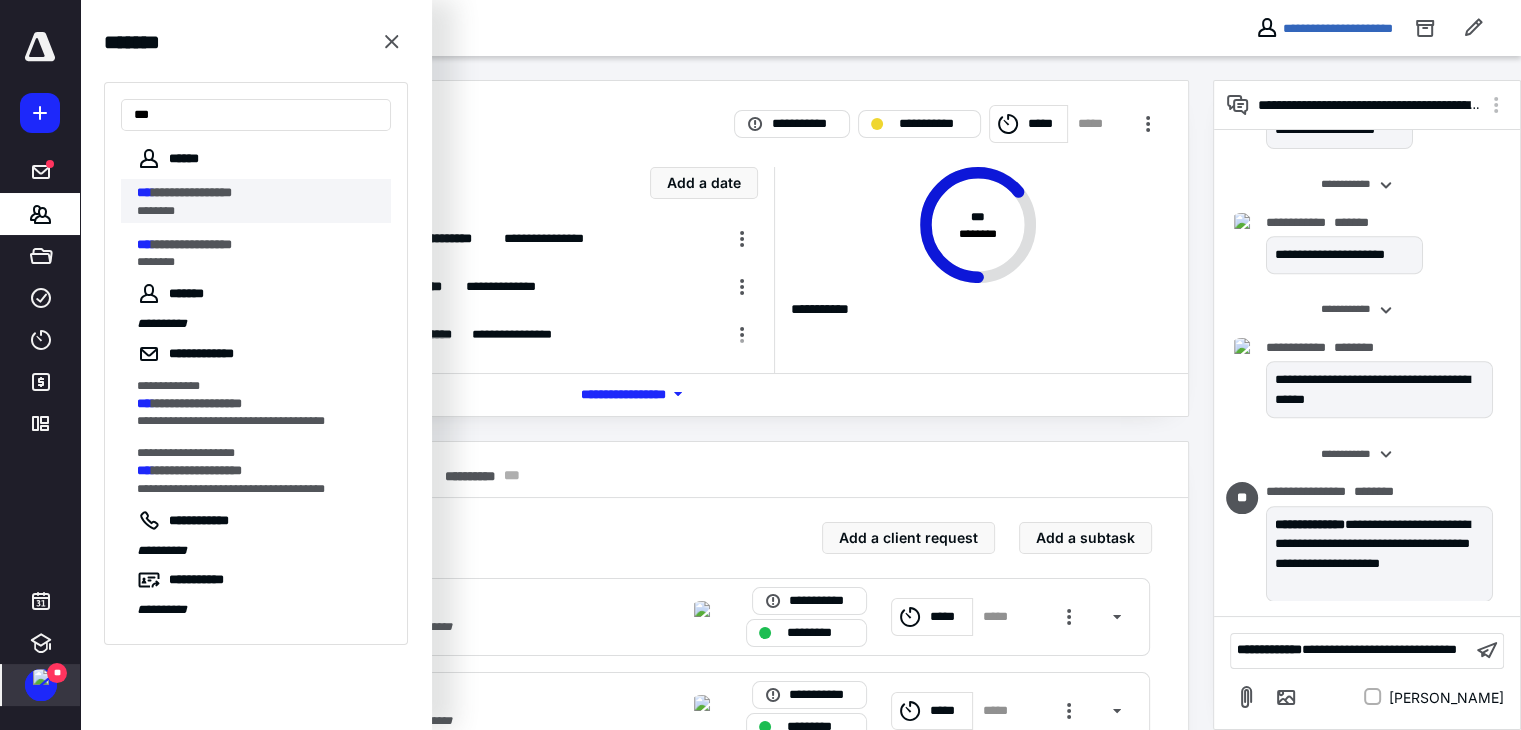 type on "***" 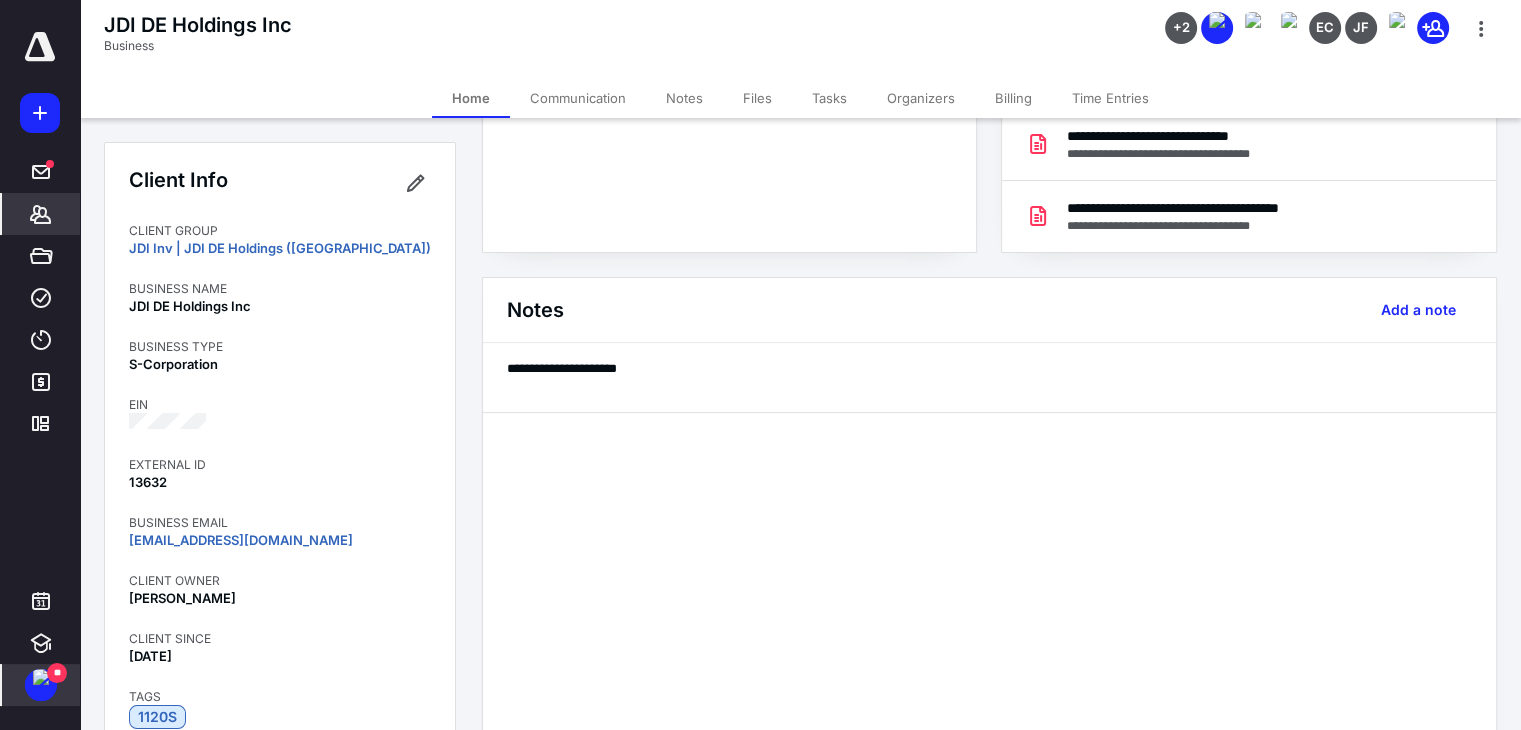 scroll, scrollTop: 400, scrollLeft: 0, axis: vertical 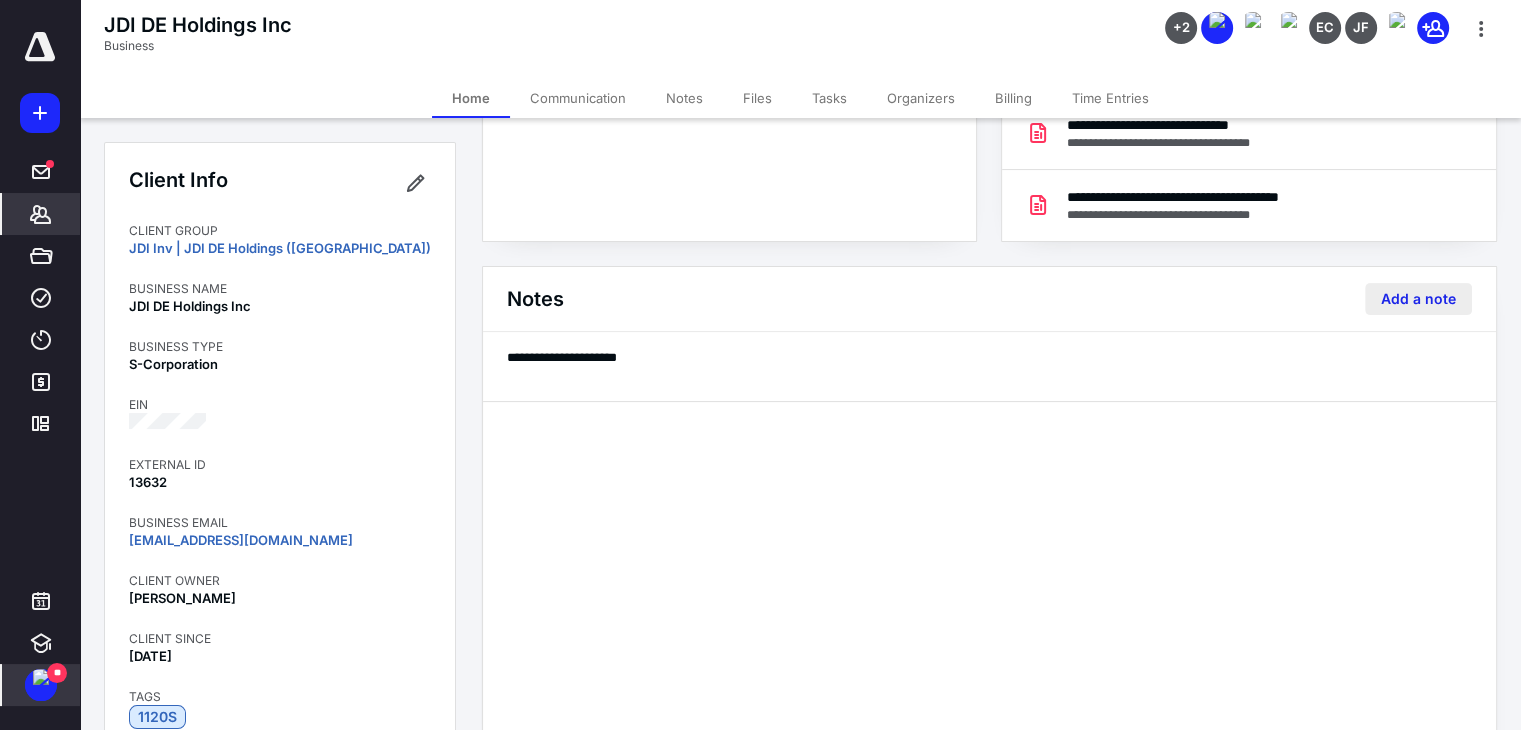 click on "Add a note" at bounding box center [1418, 299] 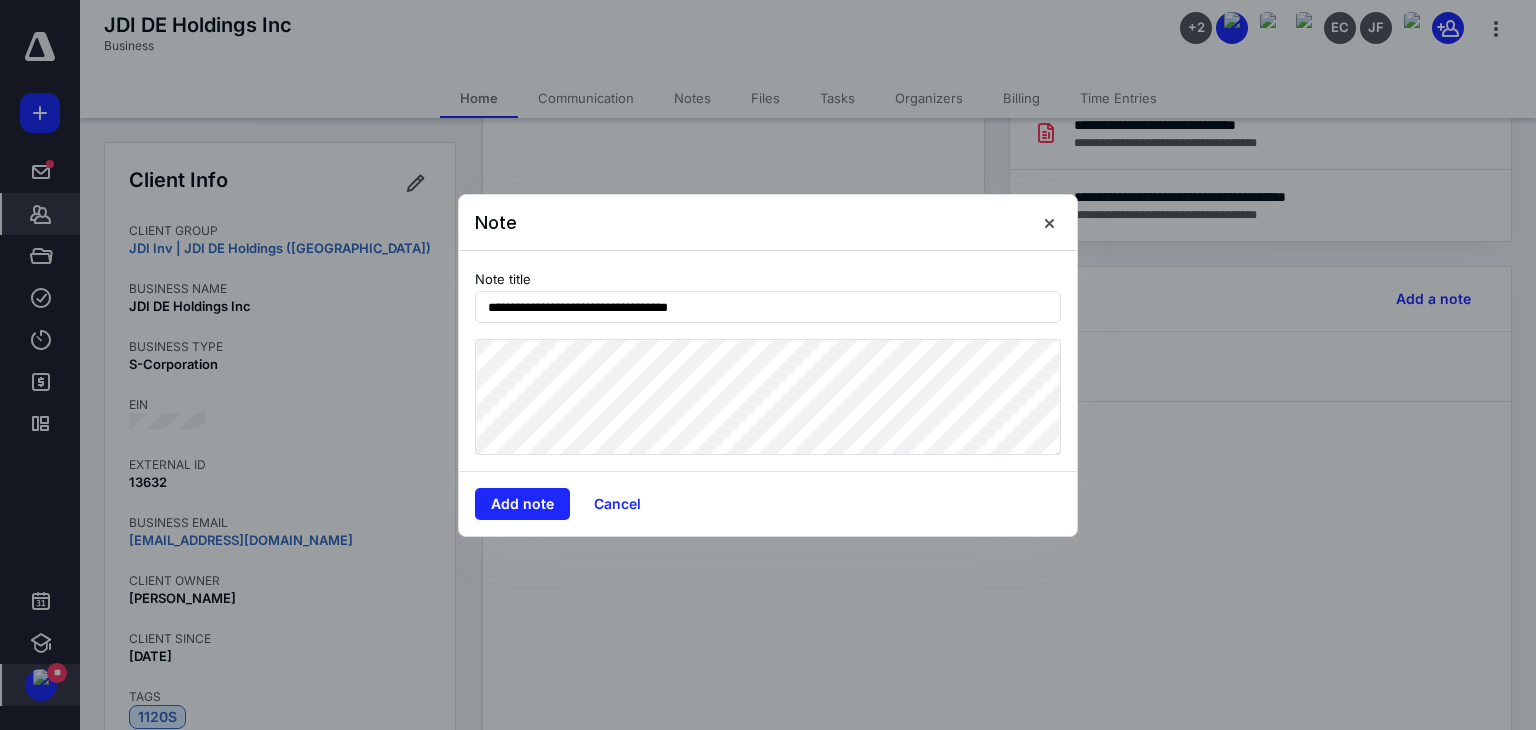 type on "**********" 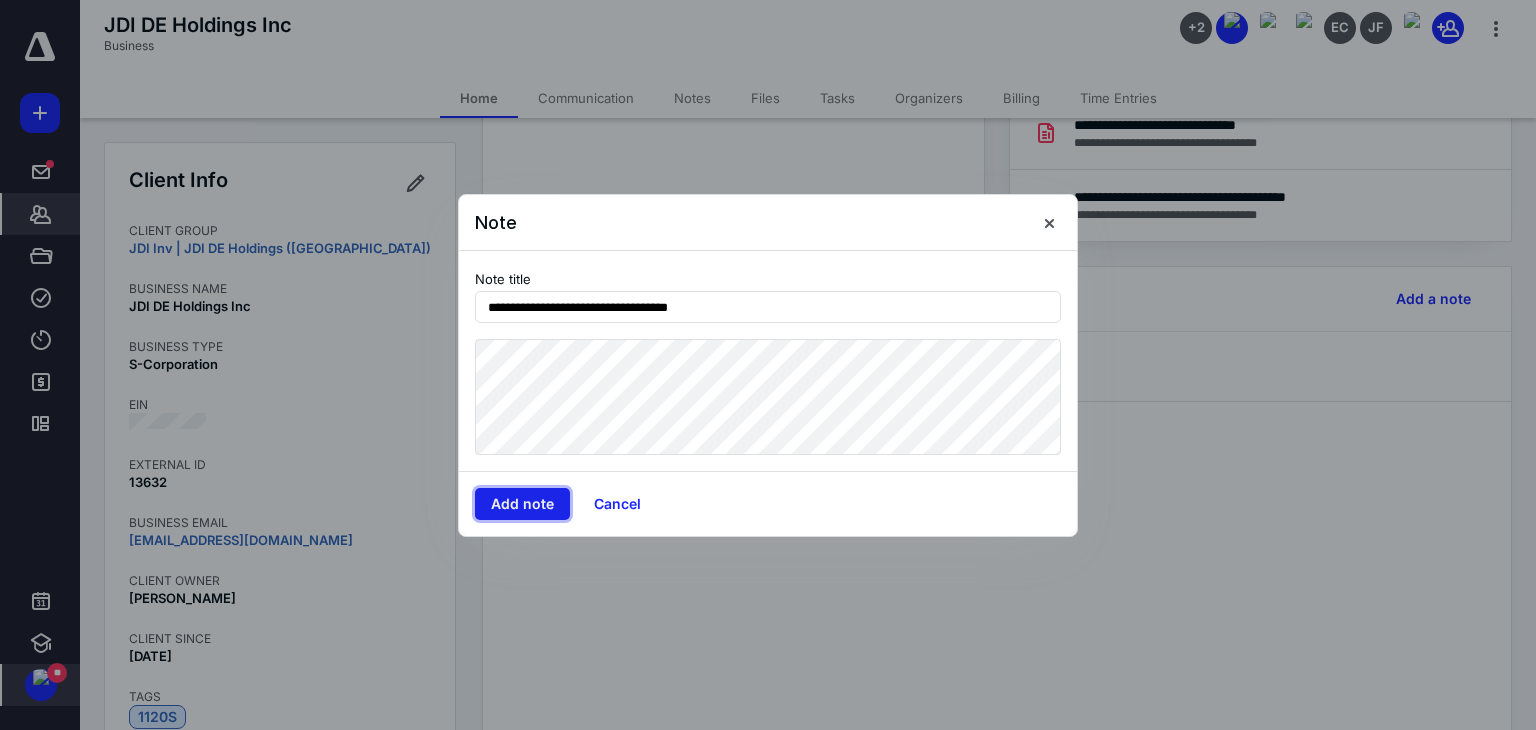 click on "Add note" at bounding box center [522, 504] 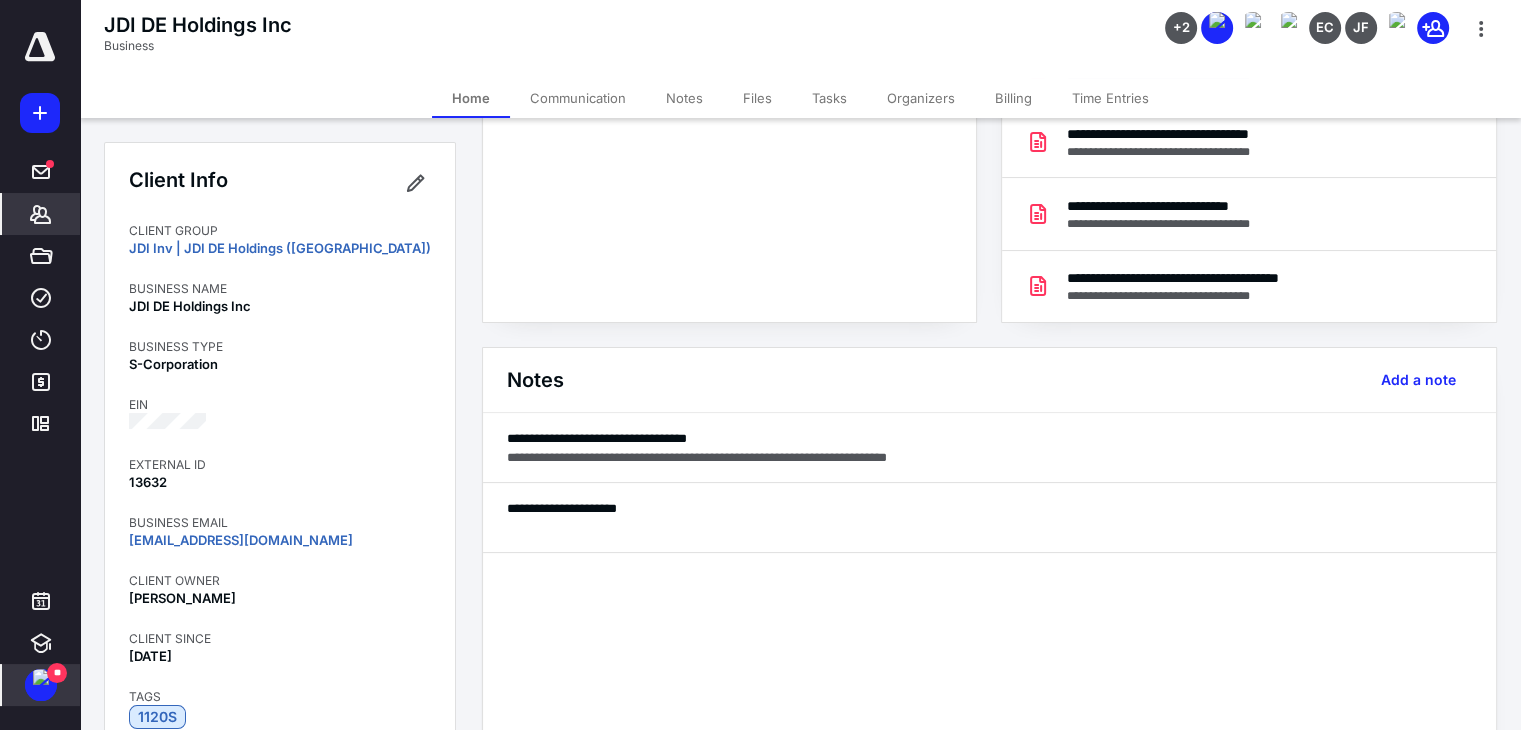 scroll, scrollTop: 0, scrollLeft: 0, axis: both 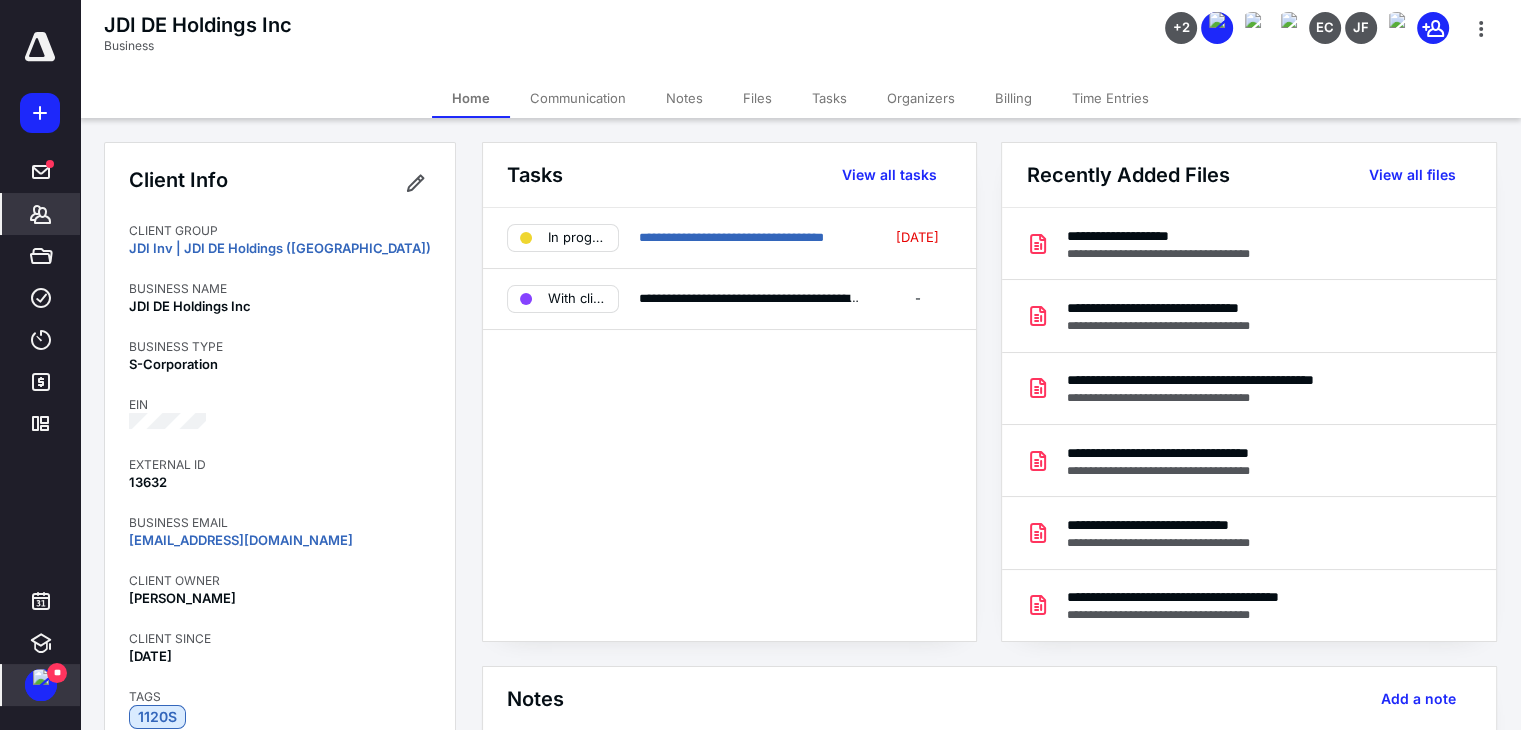 click on "Files" at bounding box center (757, 98) 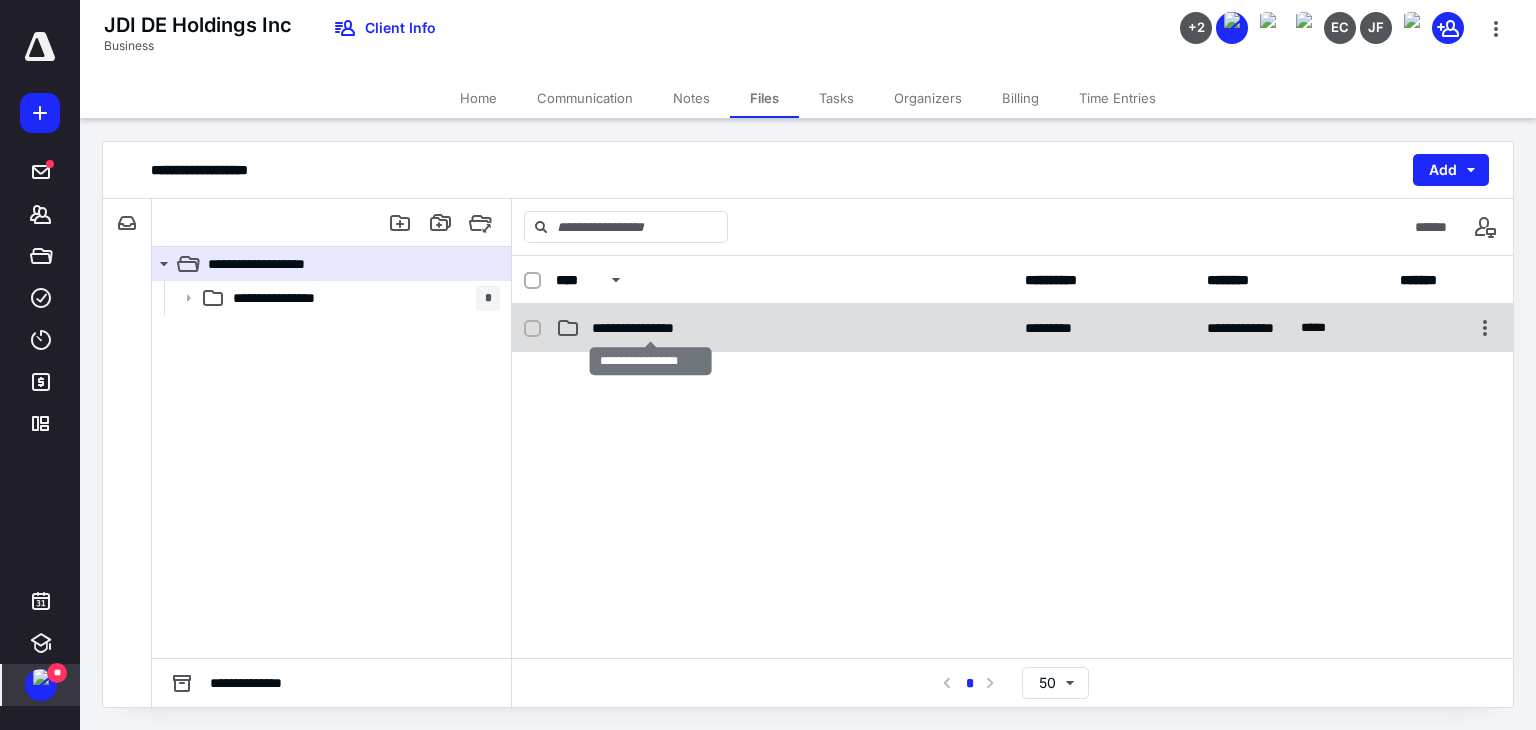 click on "**********" at bounding box center [650, 328] 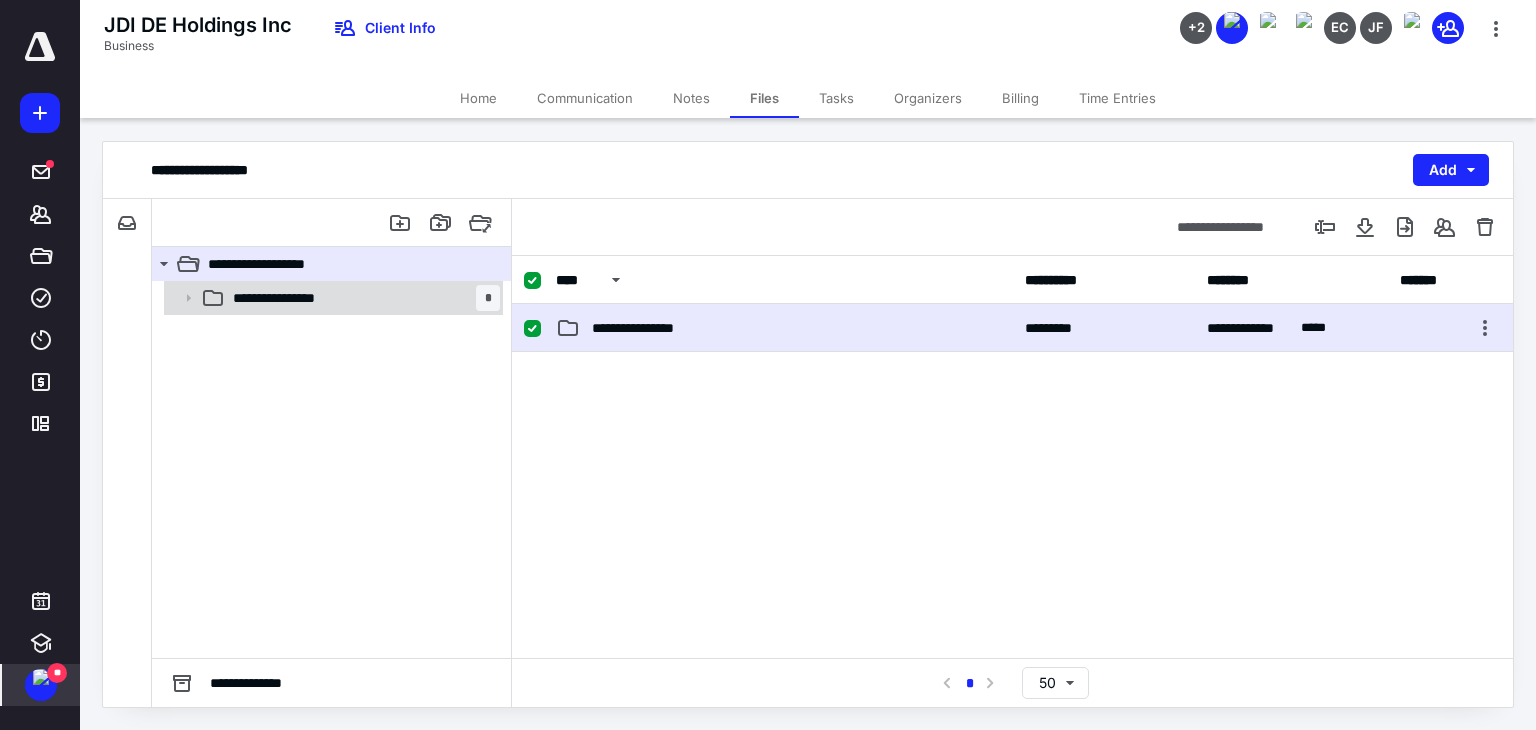 click 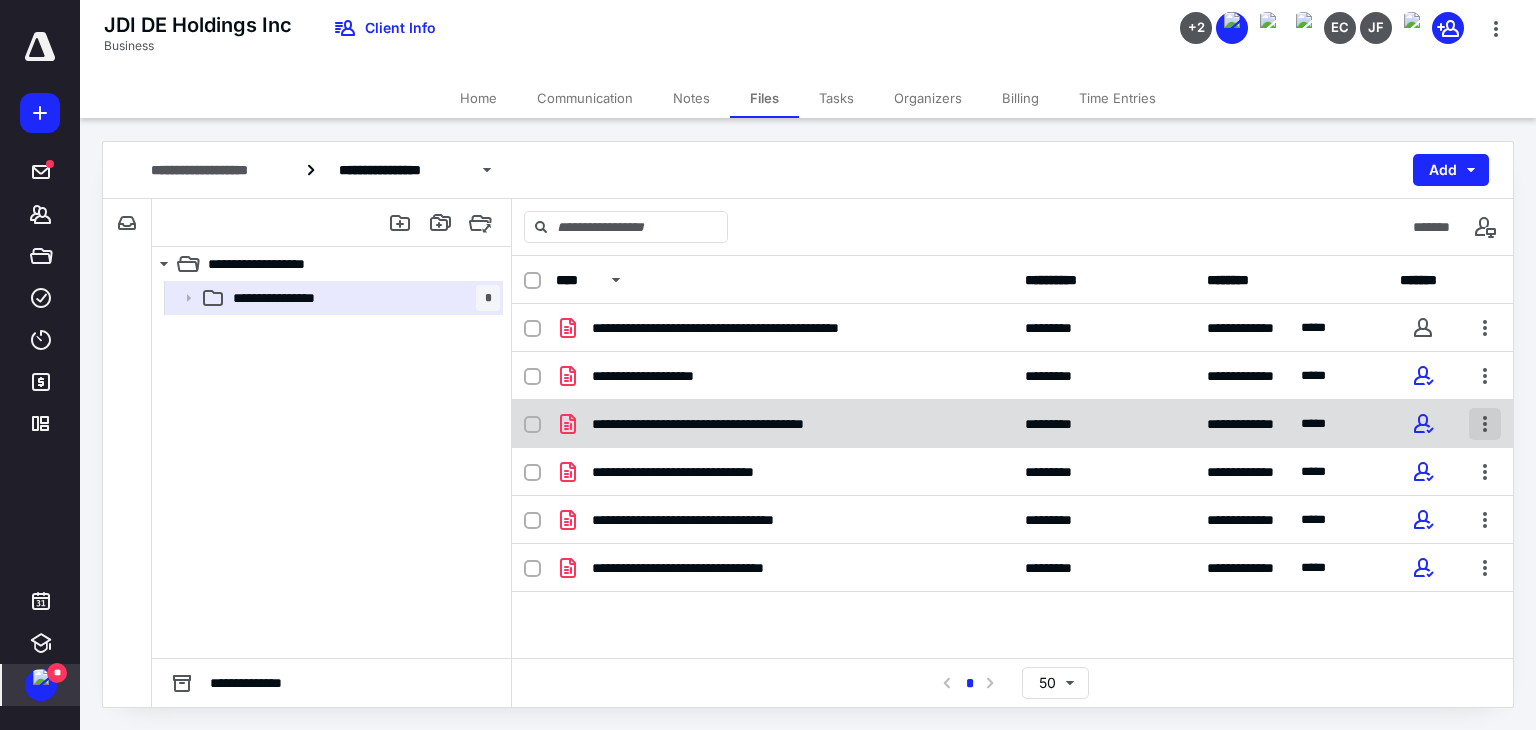 click at bounding box center (1485, 424) 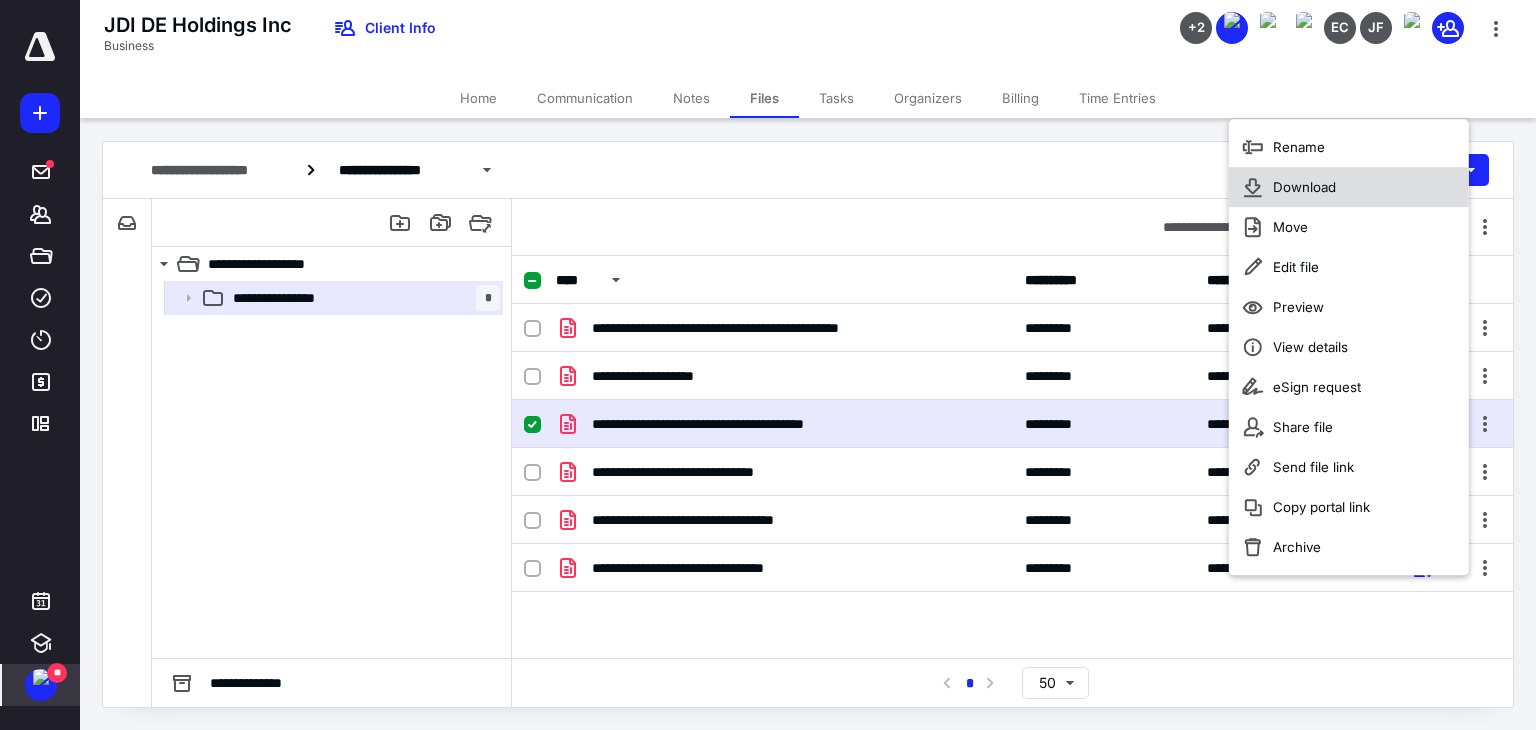click on "Download" at bounding box center [1304, 187] 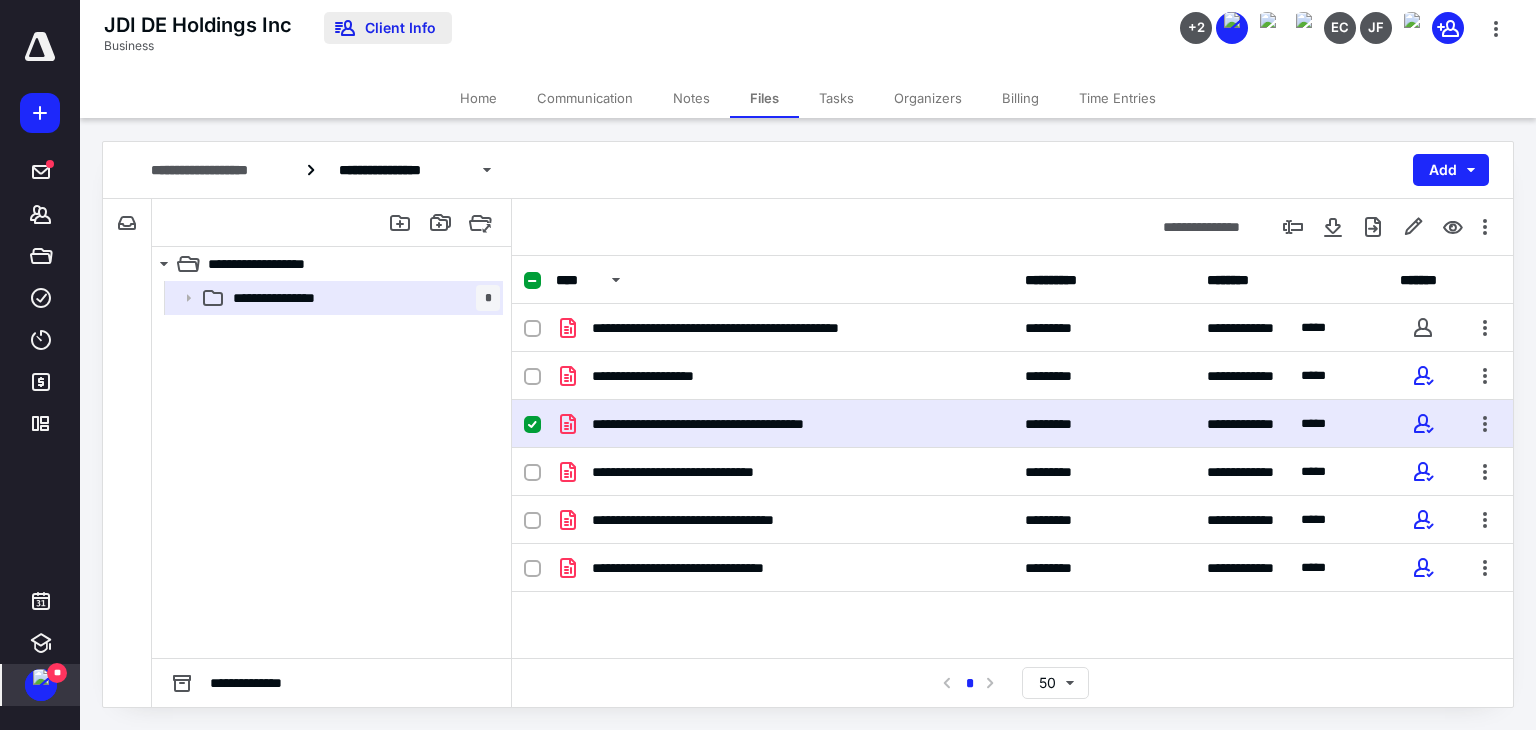 click on "Client Info" at bounding box center (388, 28) 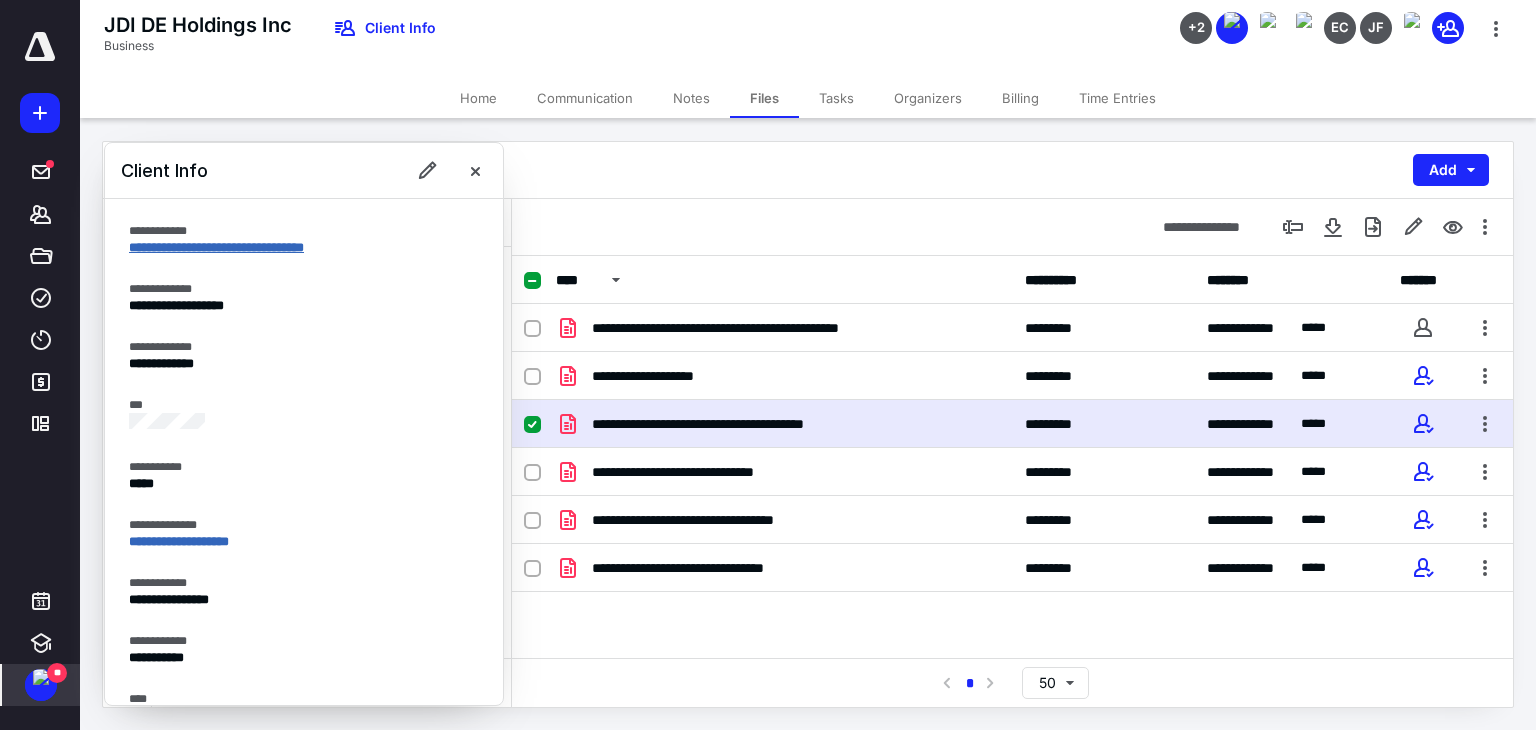 click on "**********" at bounding box center (216, 247) 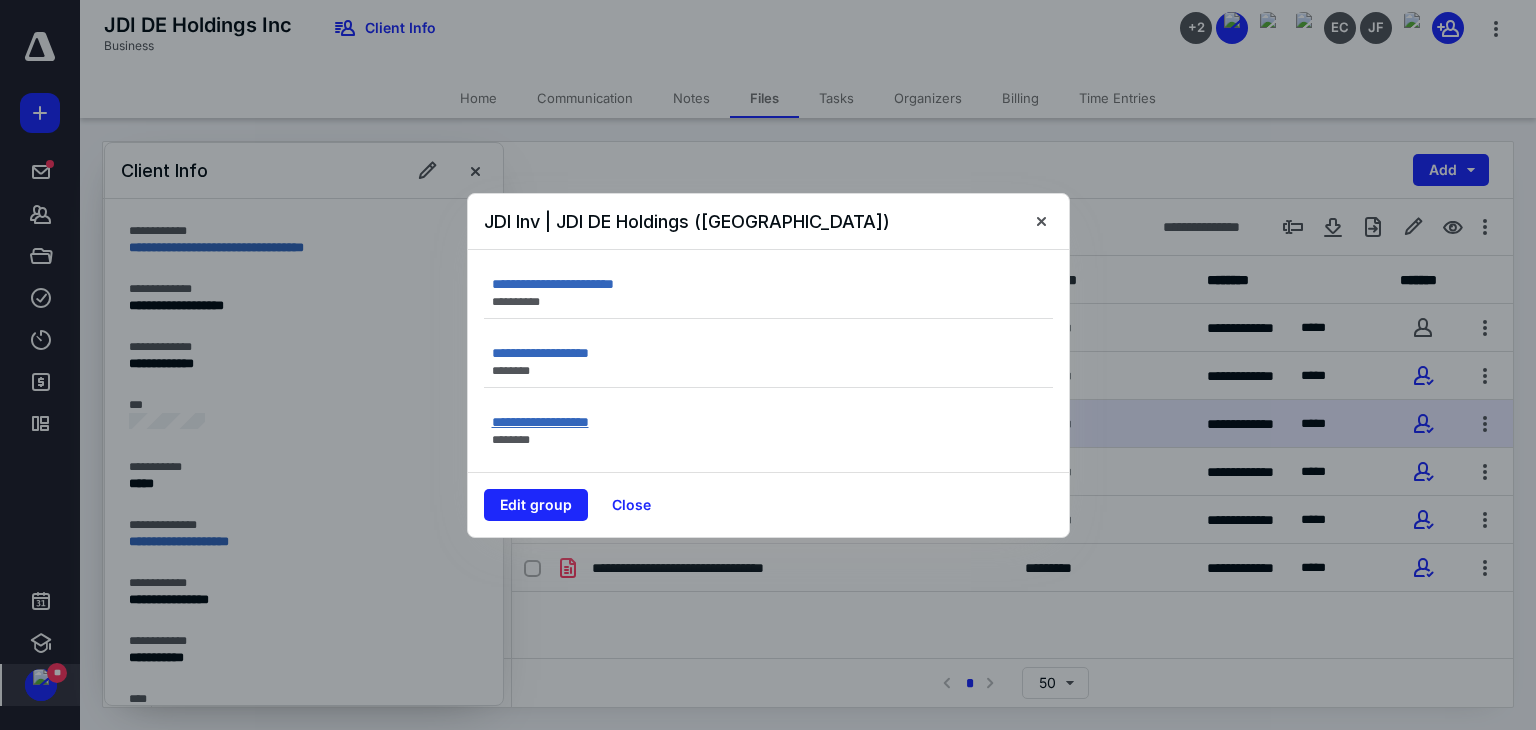 click on "**********" at bounding box center (540, 422) 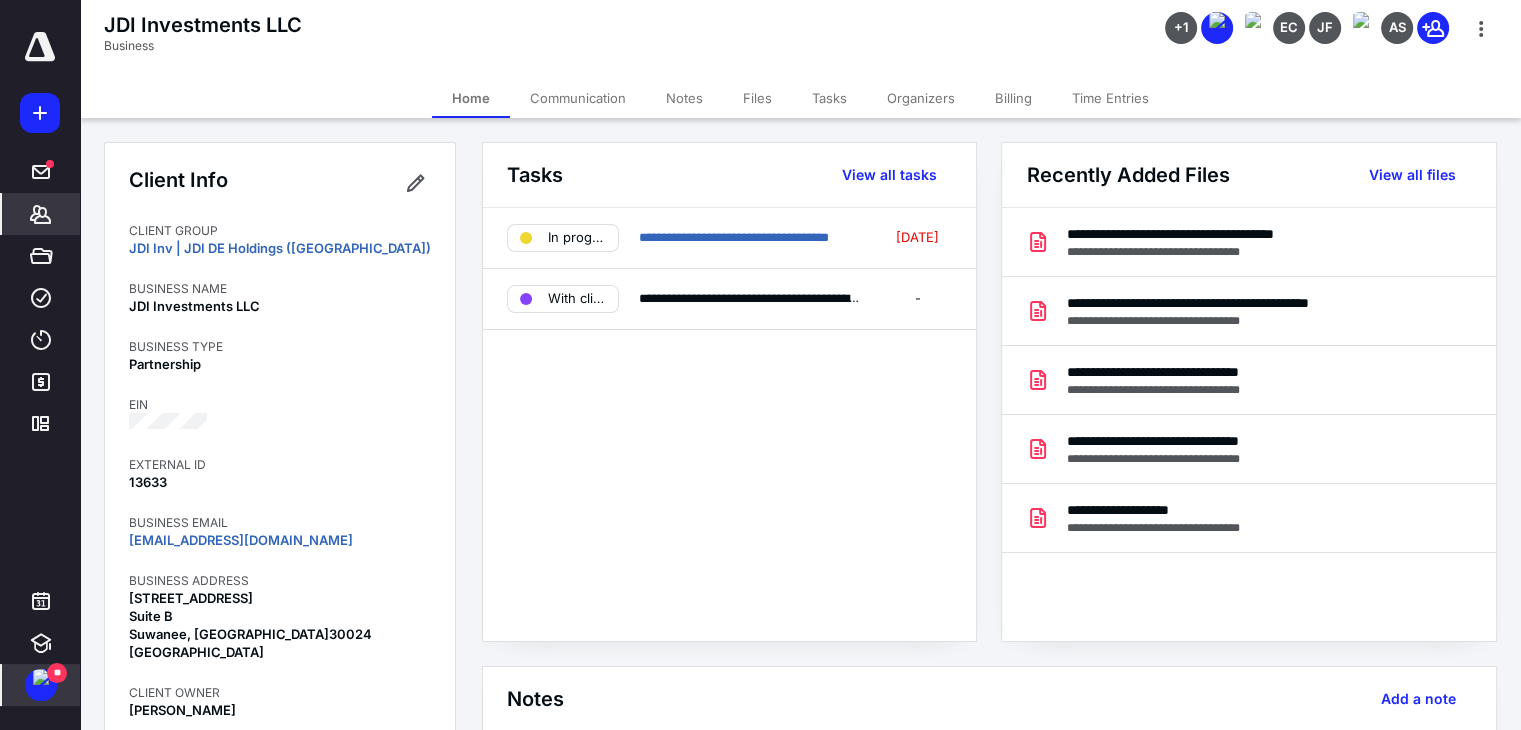 click on "Files" at bounding box center [757, 98] 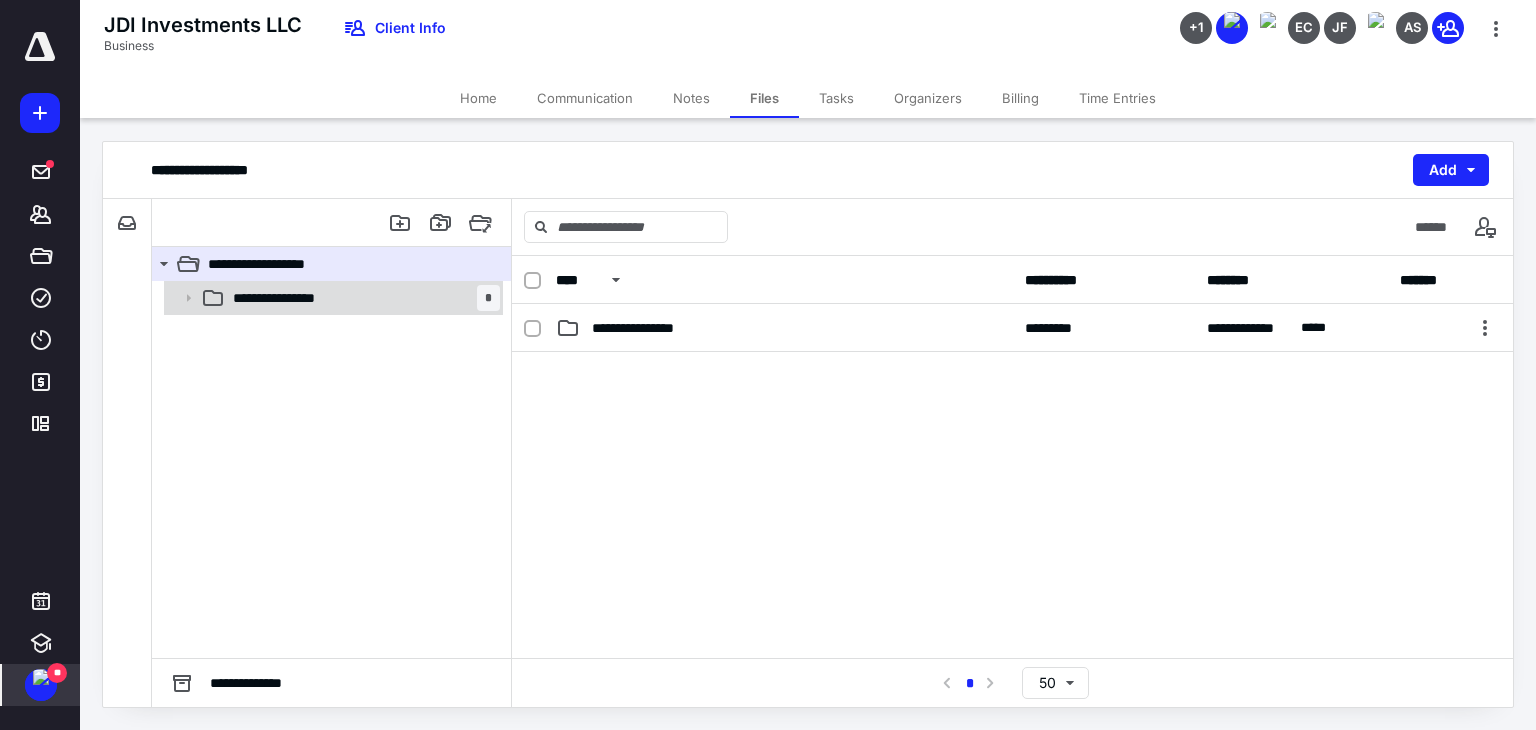 click on "**********" at bounding box center (291, 298) 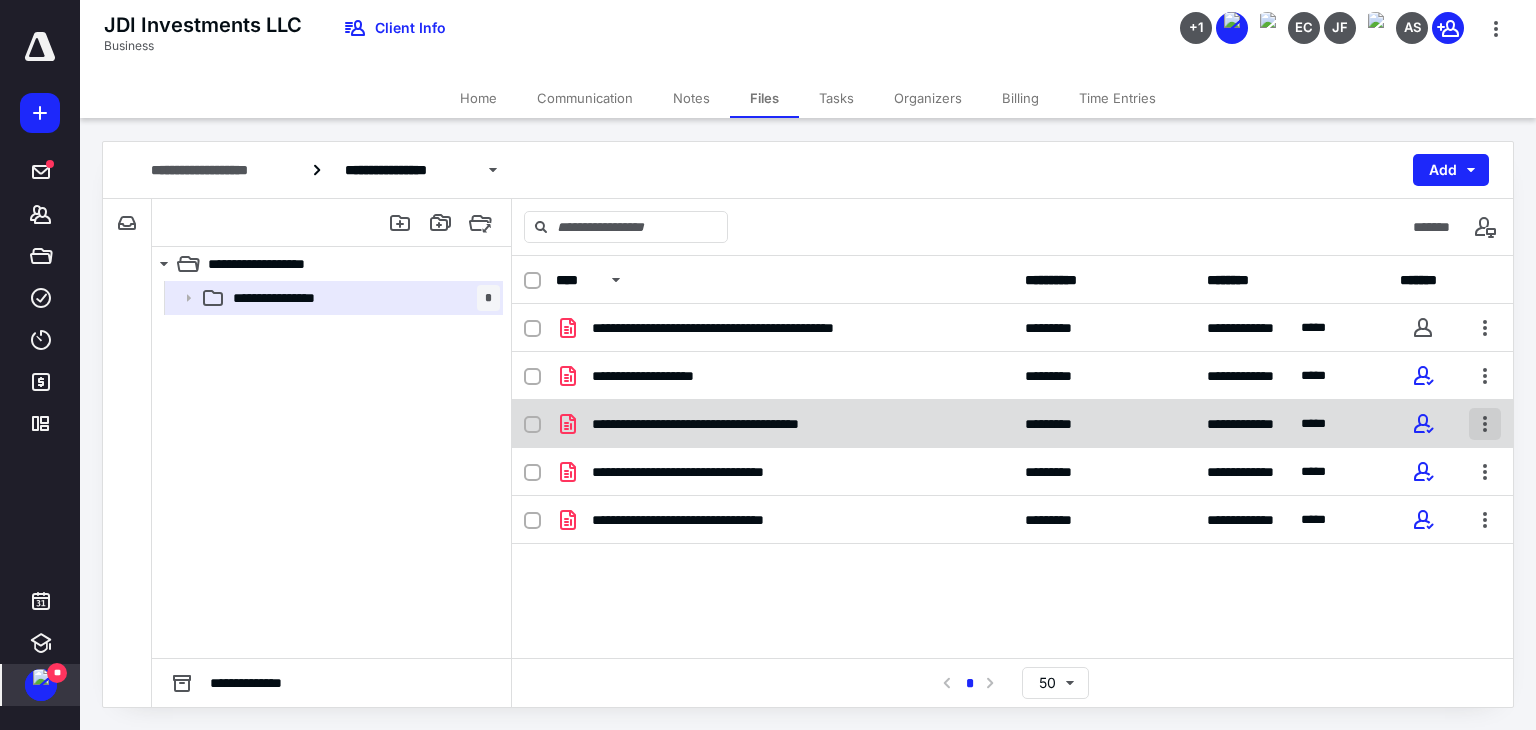 click at bounding box center [1485, 424] 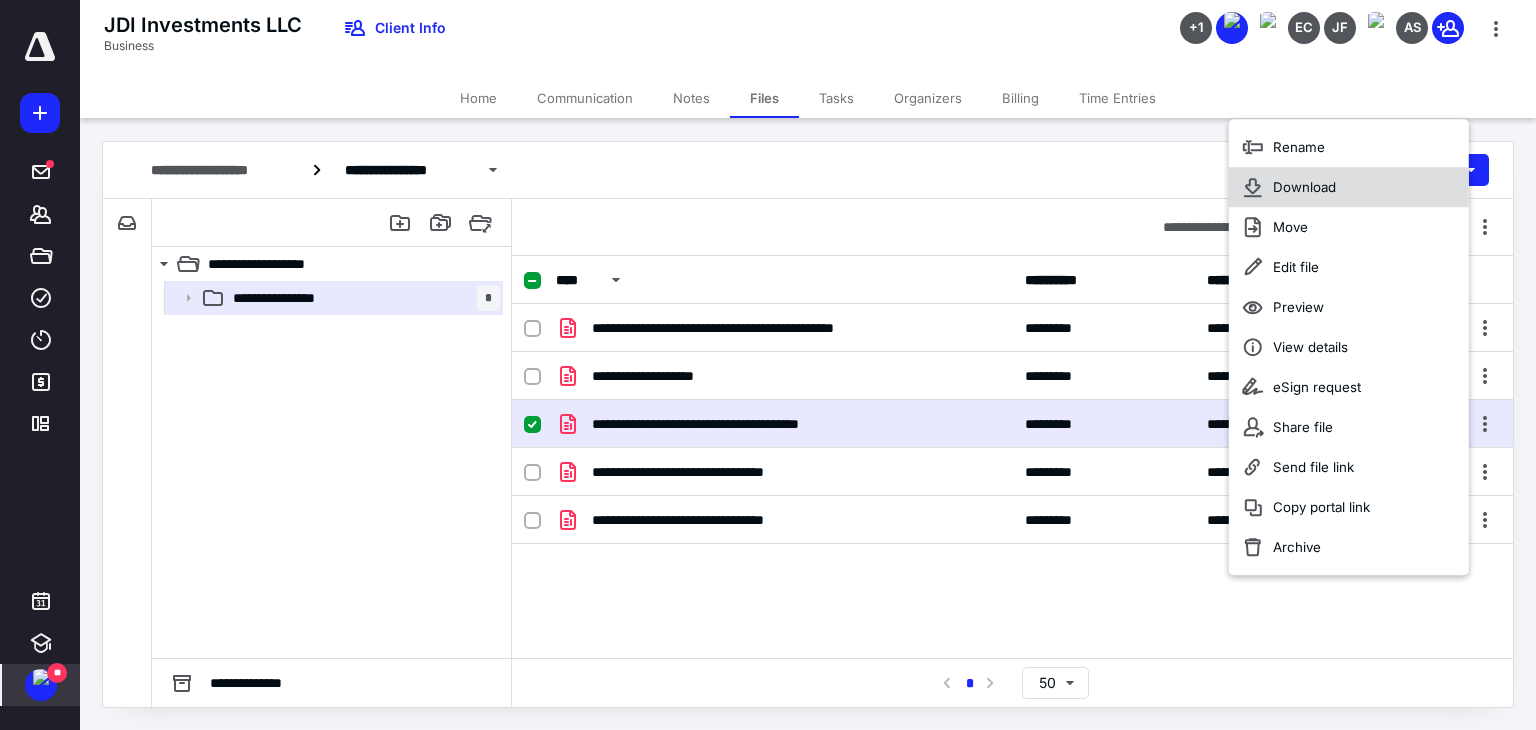 click on "Download" at bounding box center (1304, 187) 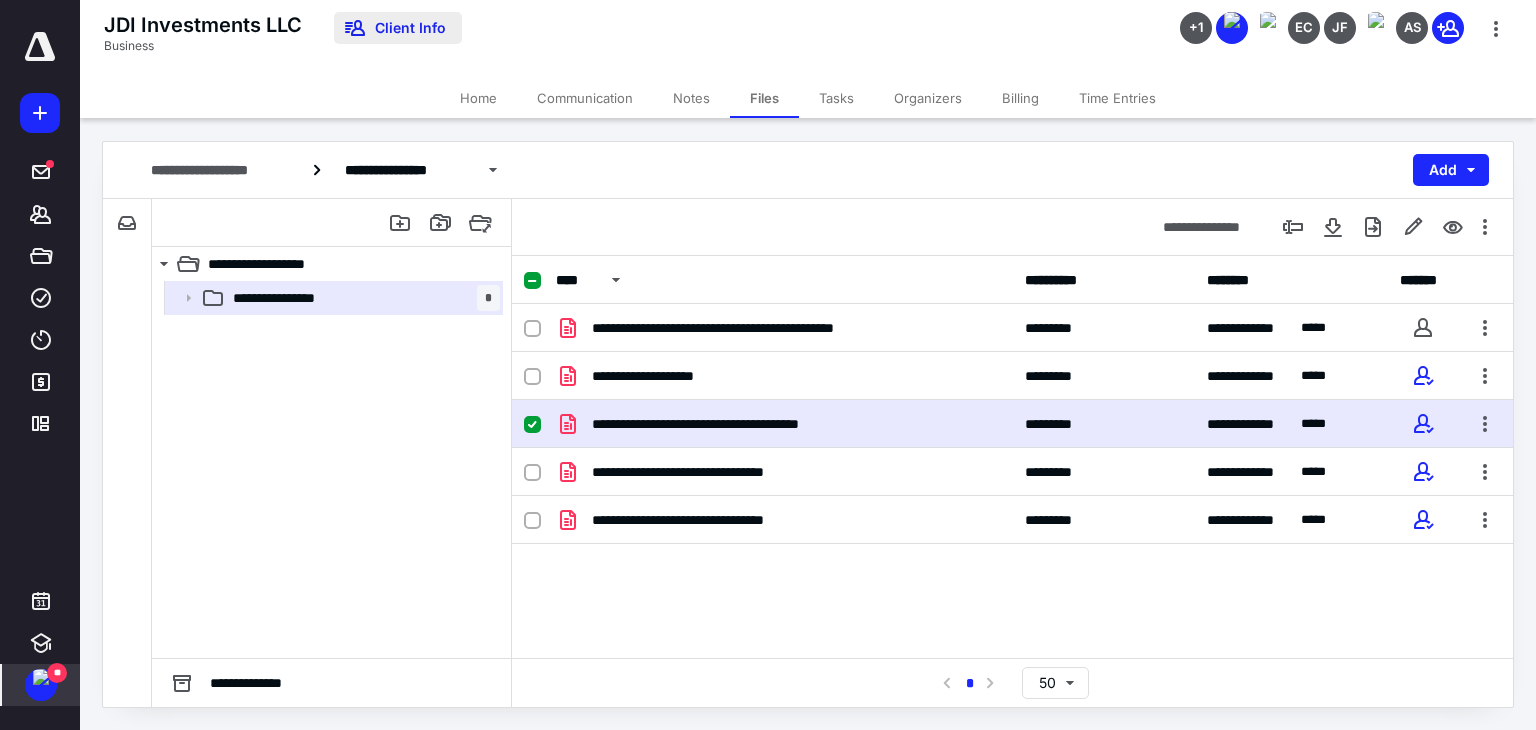 click on "Client Info" at bounding box center [398, 28] 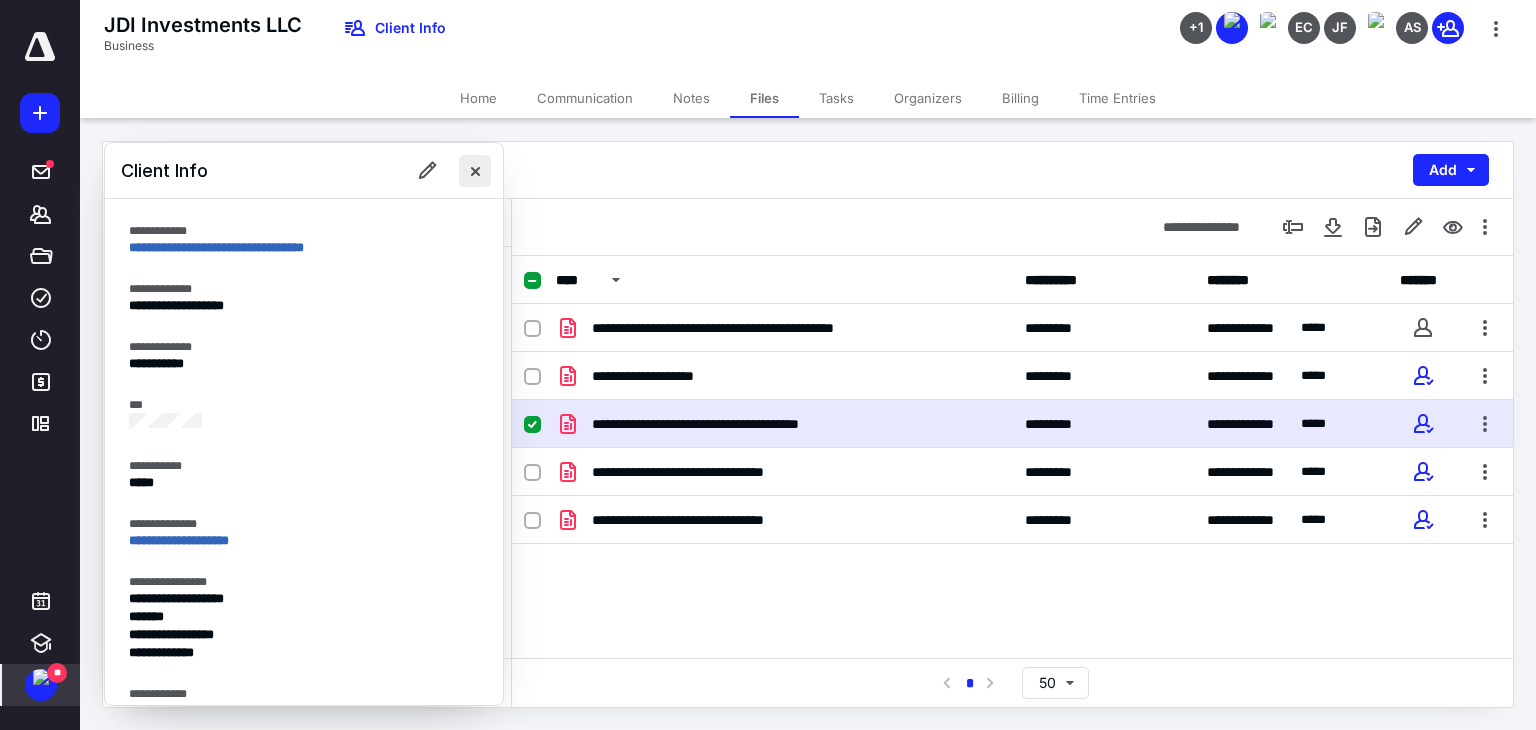 click at bounding box center (475, 171) 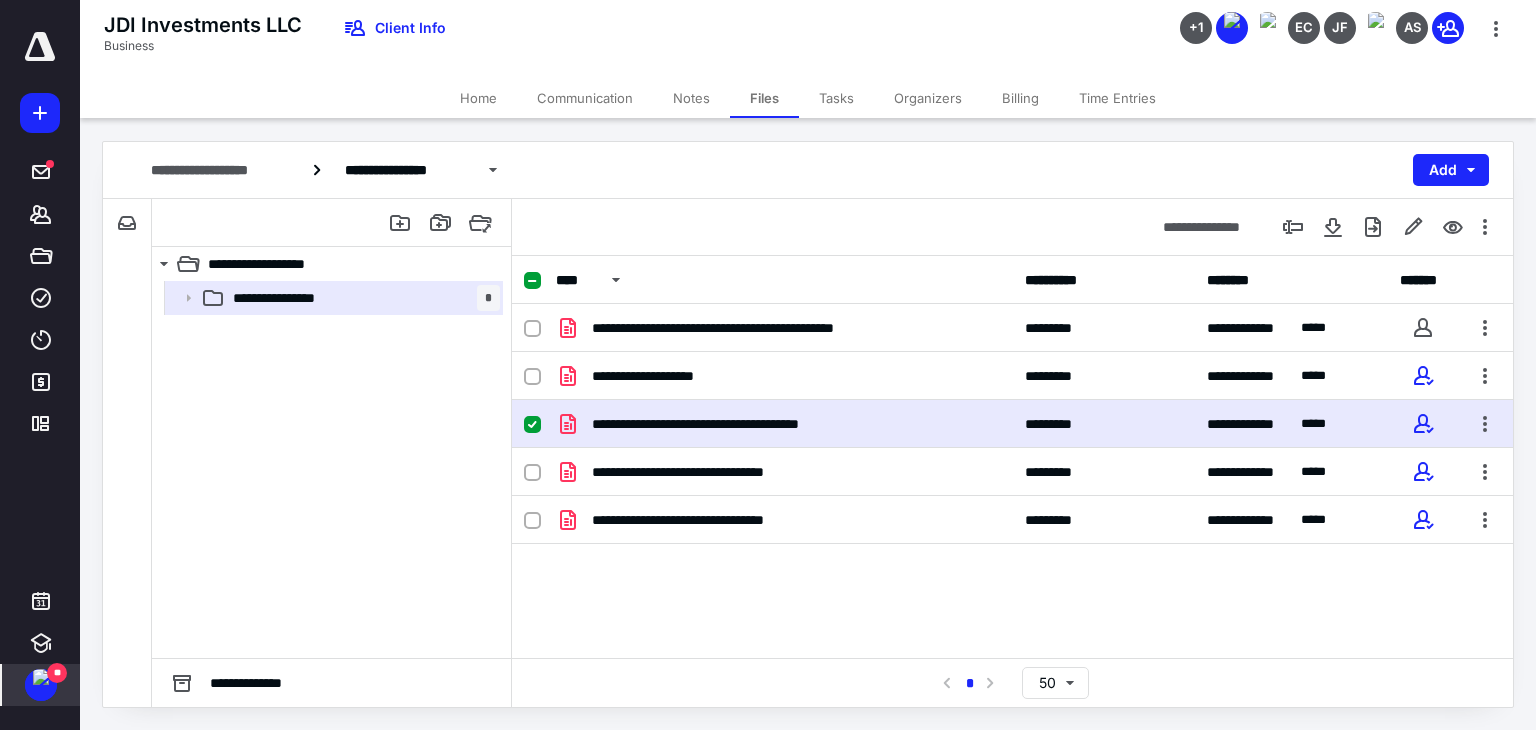 click on "Tasks" at bounding box center [836, 98] 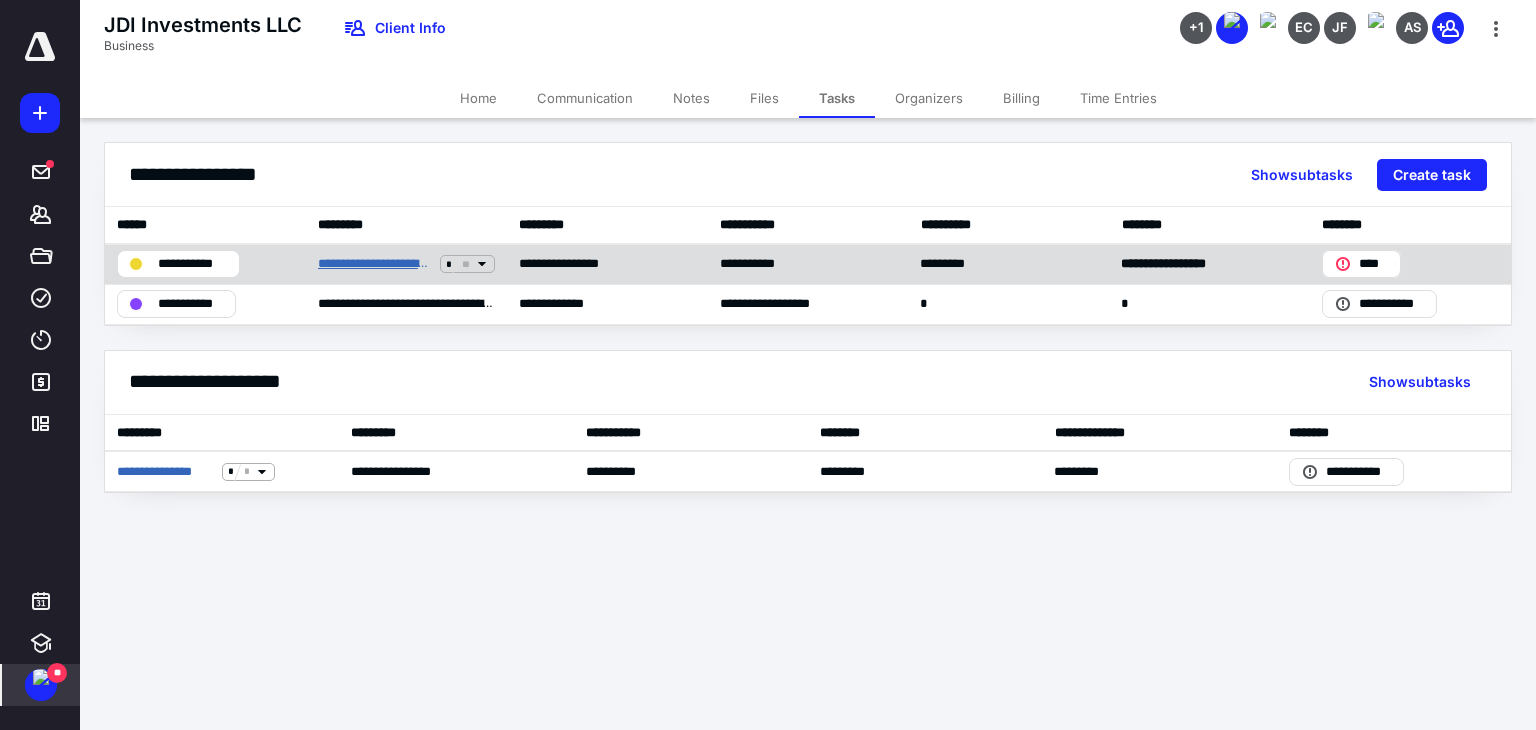 click on "**********" at bounding box center (375, 264) 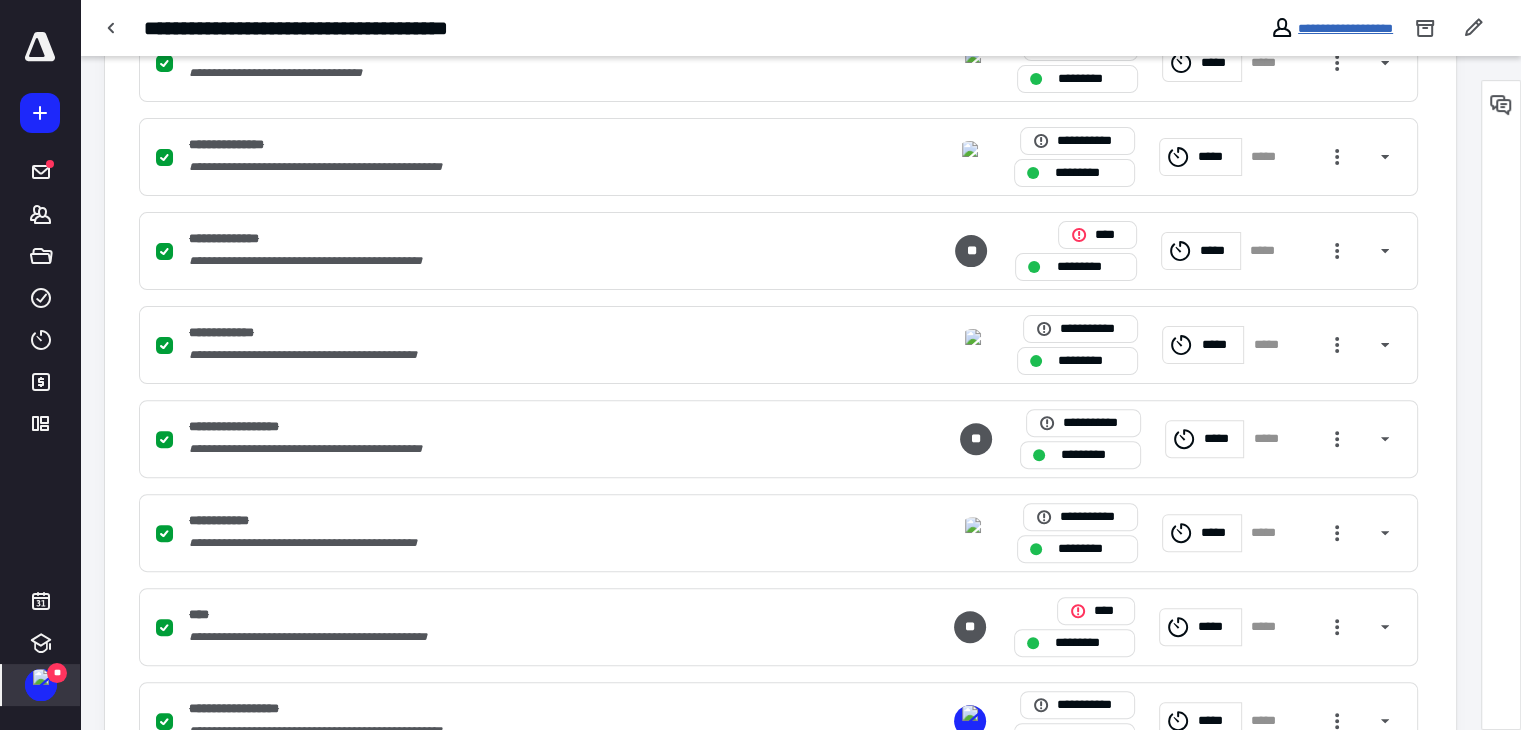 scroll, scrollTop: 300, scrollLeft: 0, axis: vertical 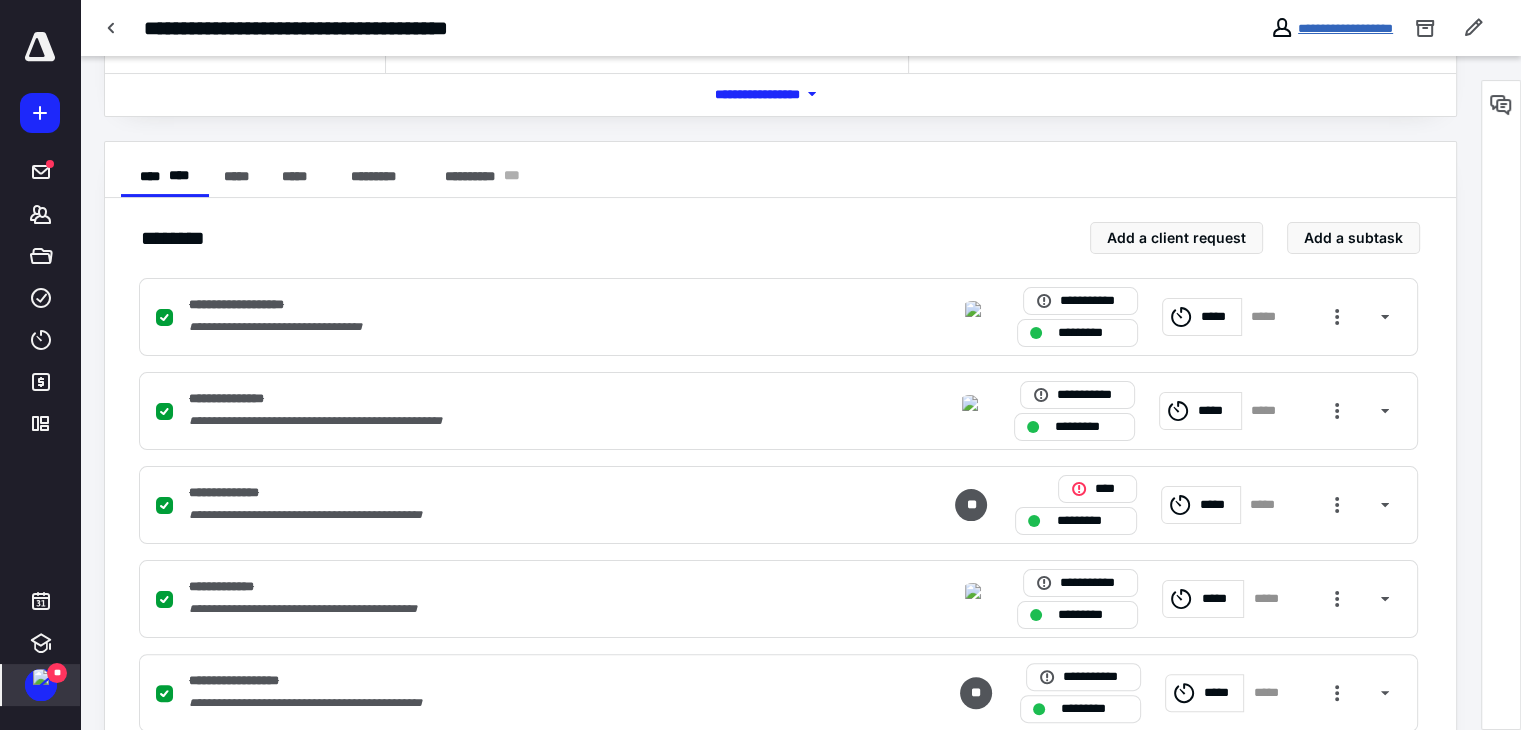 click on "**********" at bounding box center (1345, 28) 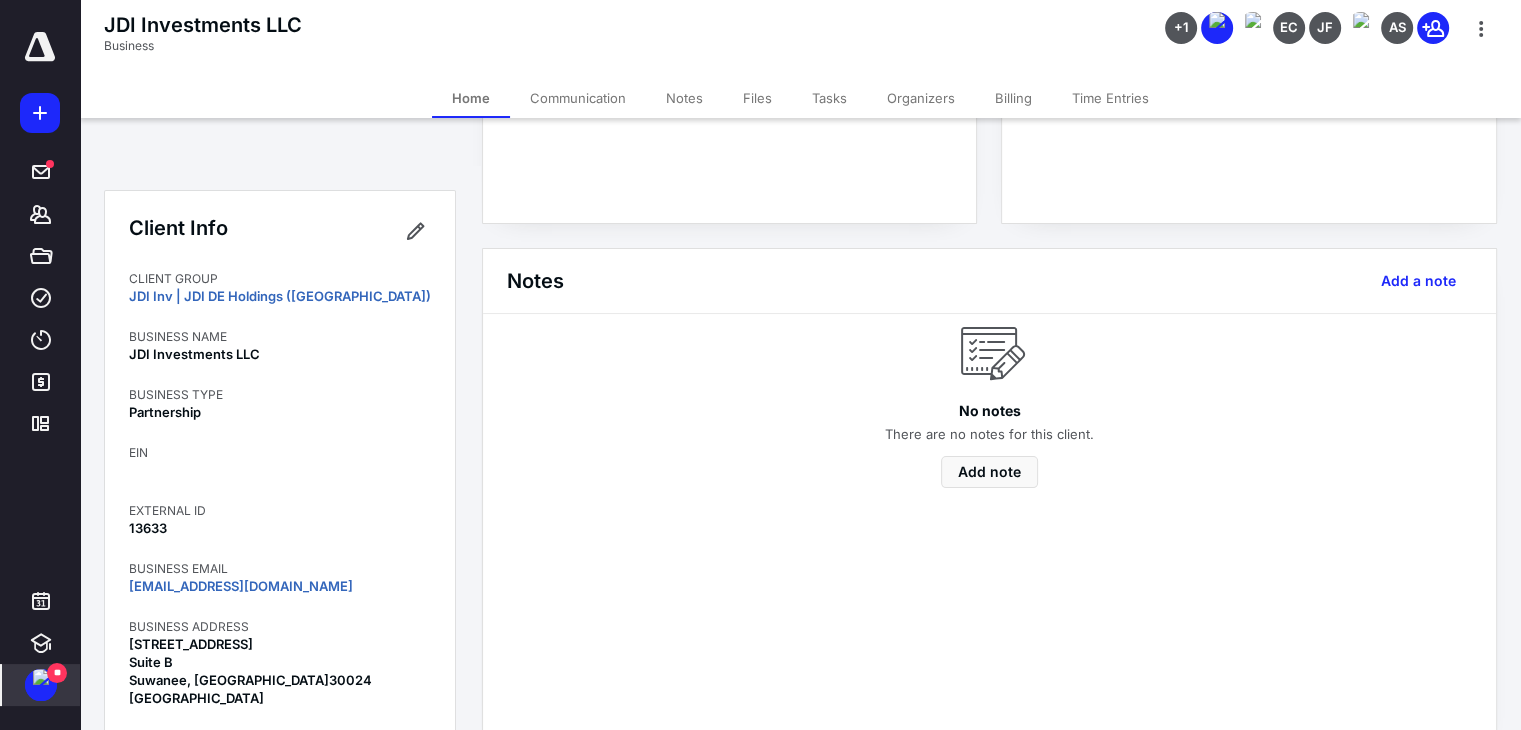 scroll, scrollTop: 0, scrollLeft: 0, axis: both 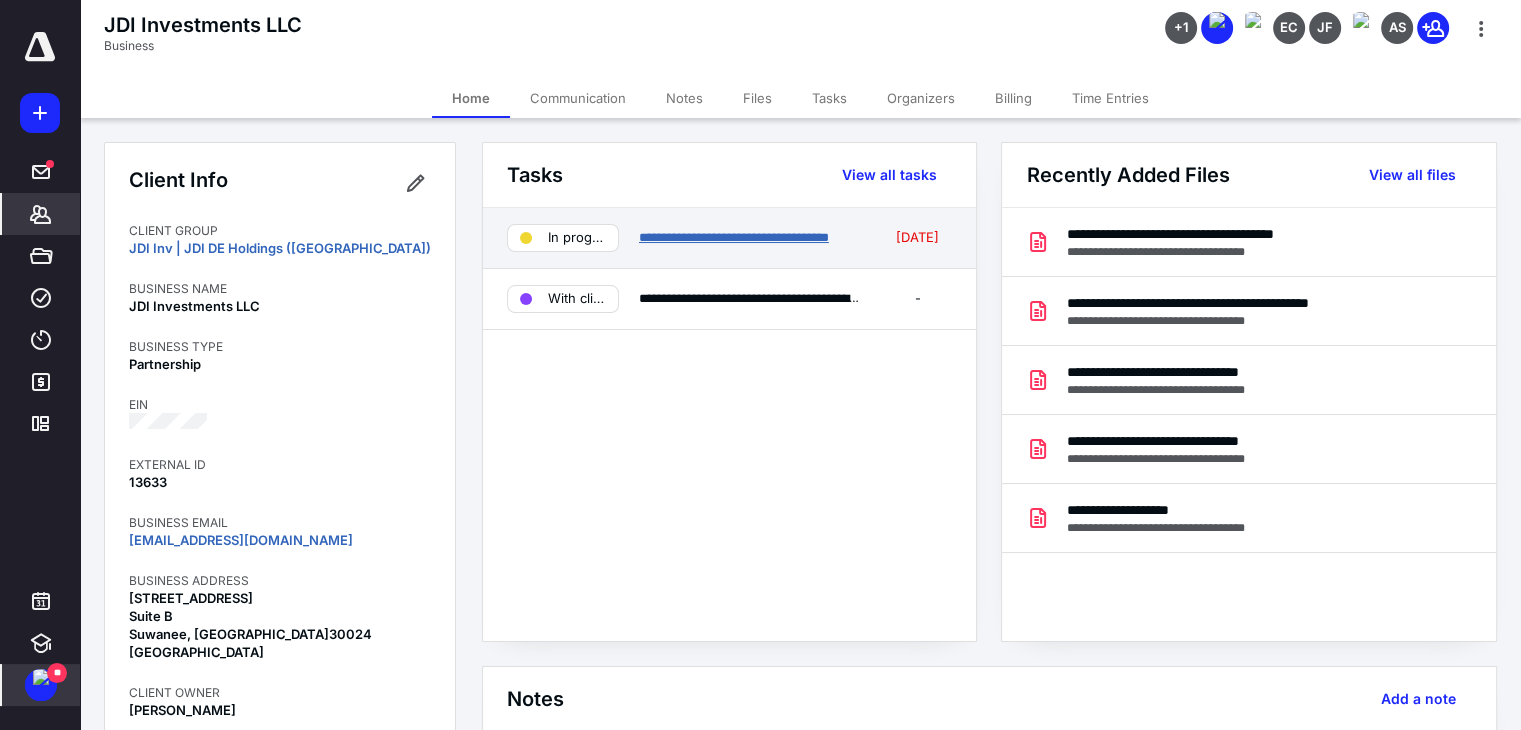 click on "**********" at bounding box center (734, 237) 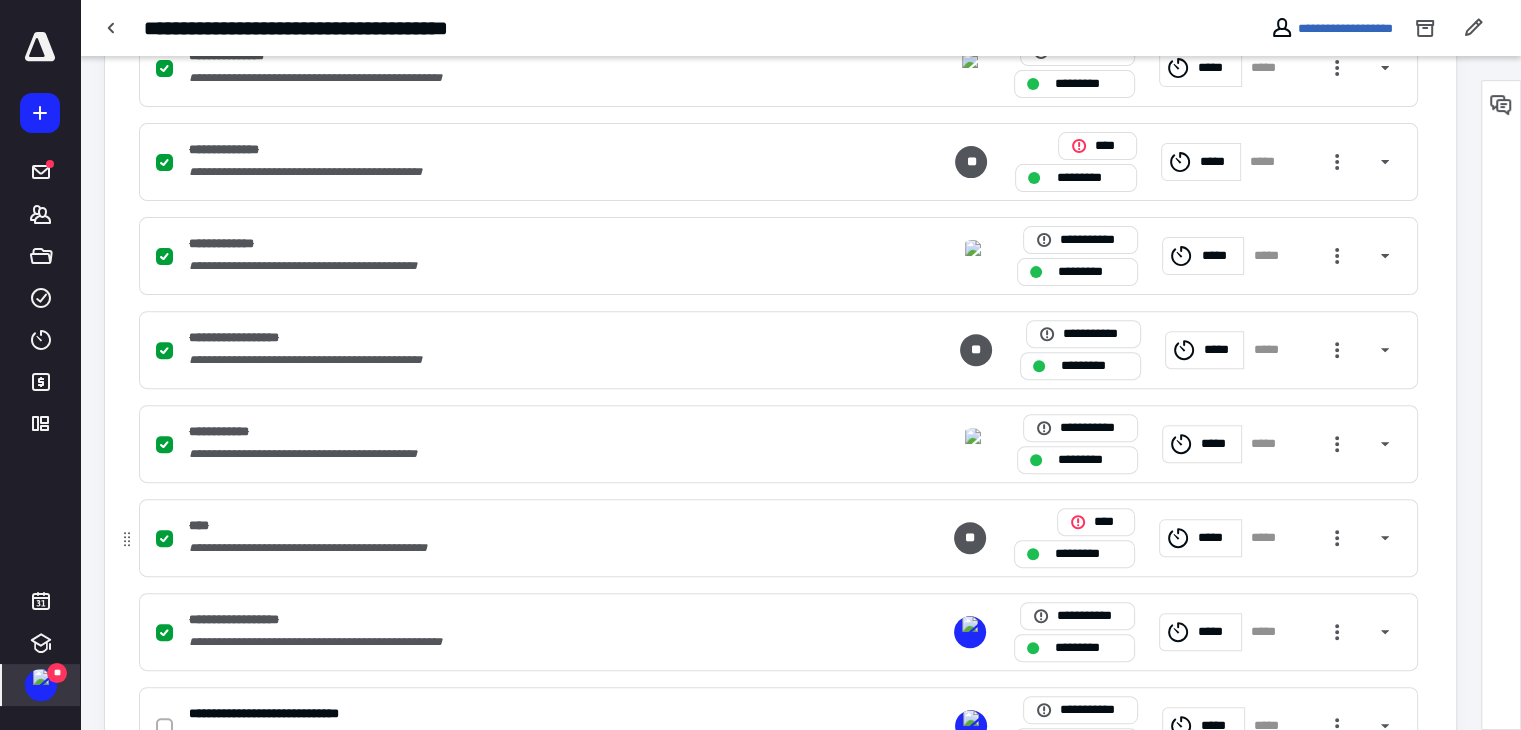 scroll, scrollTop: 800, scrollLeft: 0, axis: vertical 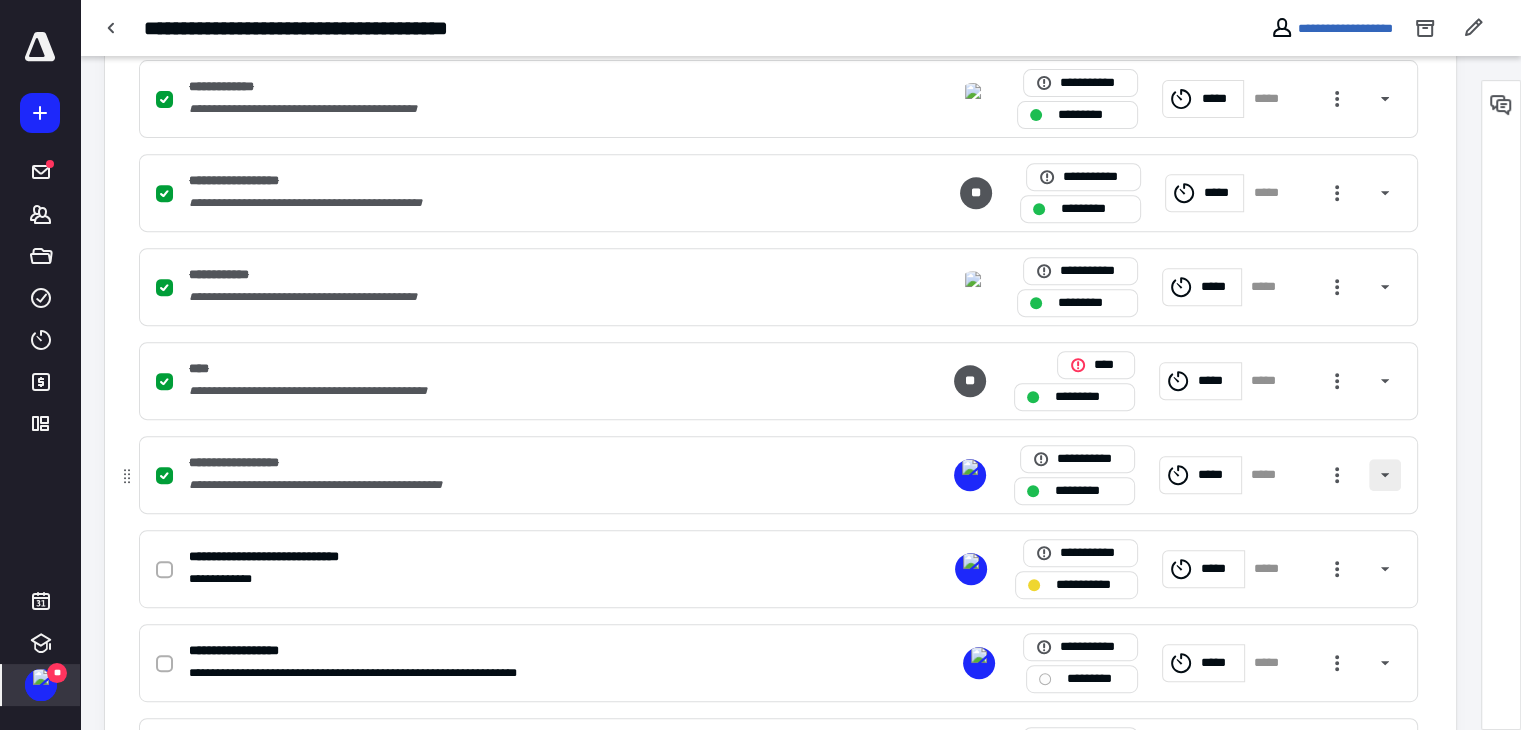 click at bounding box center (1385, 475) 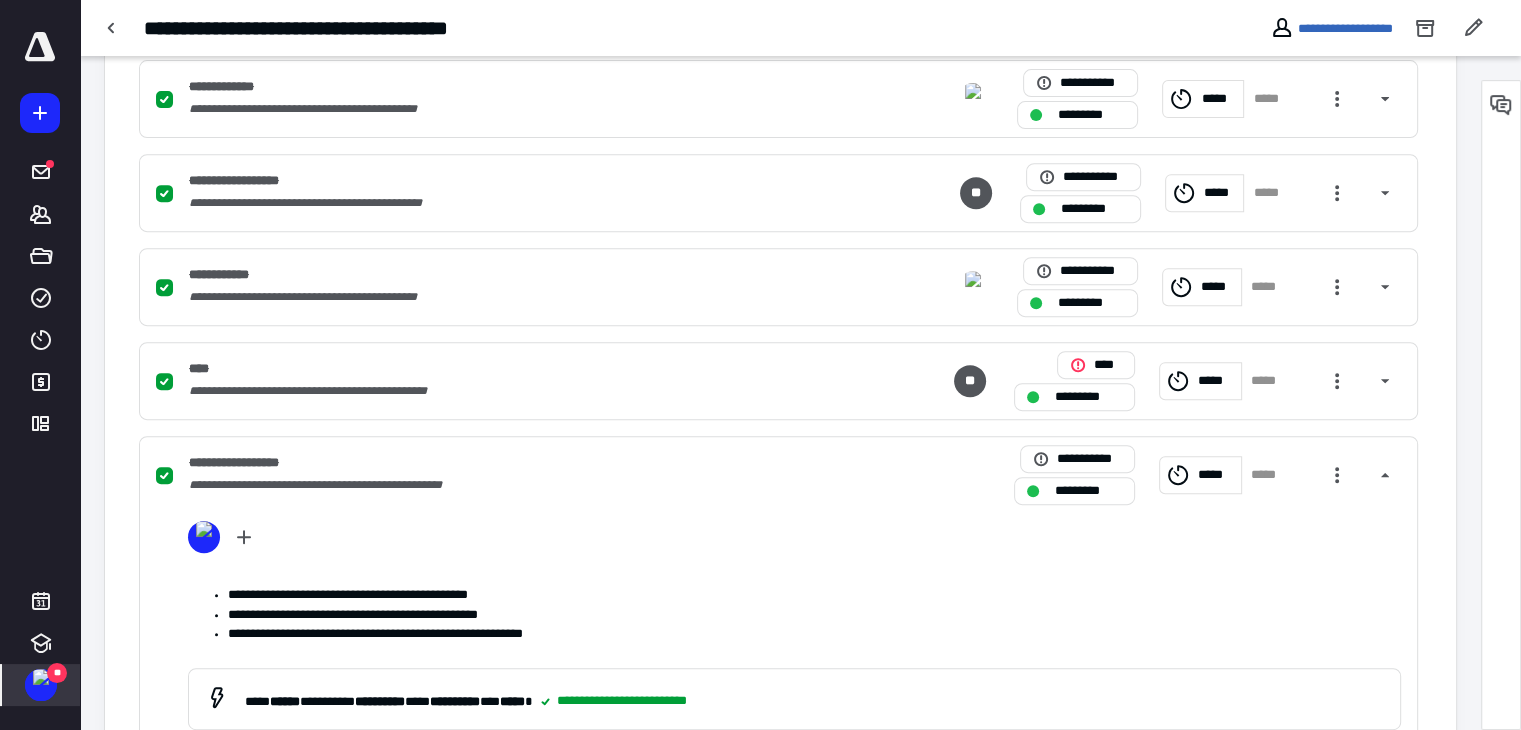 click at bounding box center (41, 677) 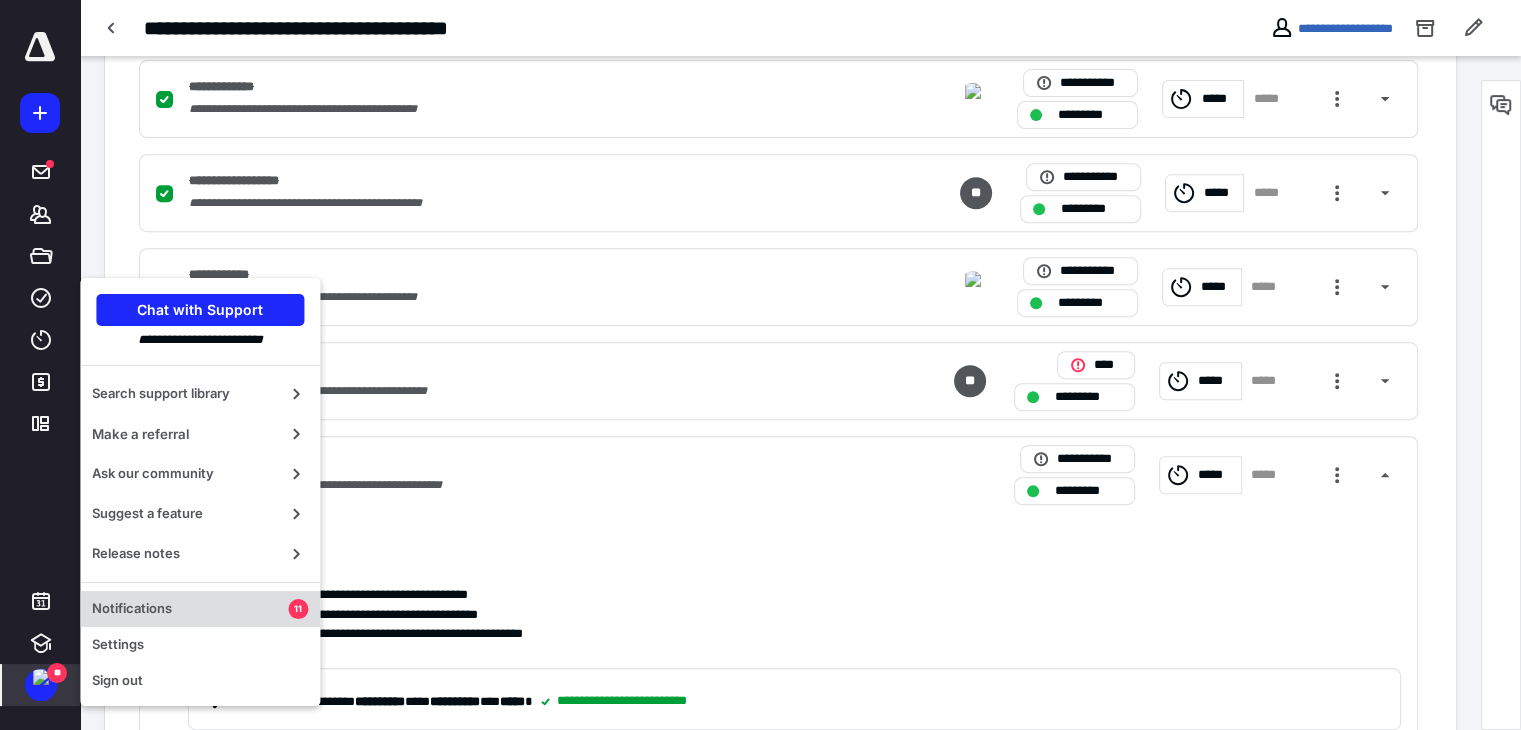 click on "Notifications" at bounding box center (190, 609) 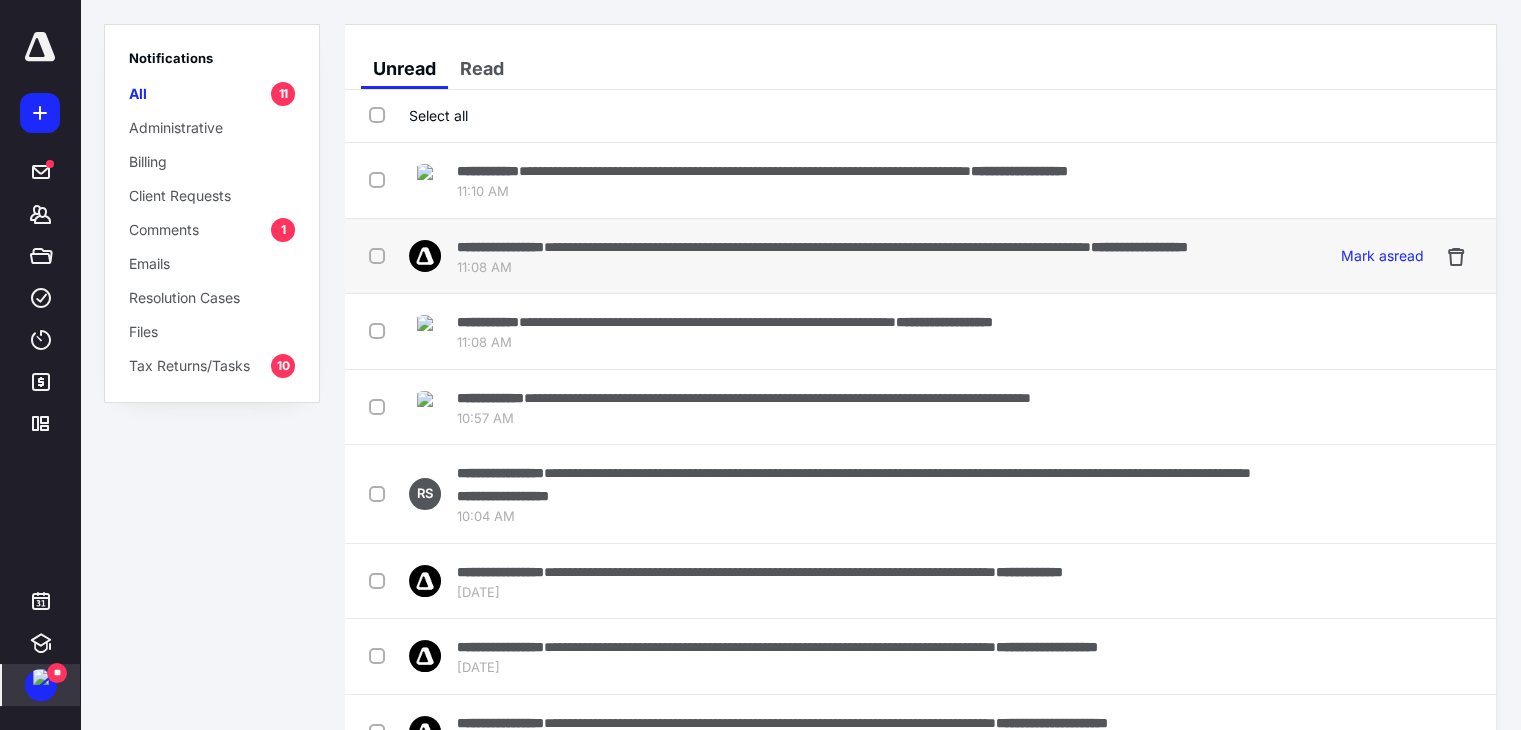 click on "11:08 AM" at bounding box center (822, 268) 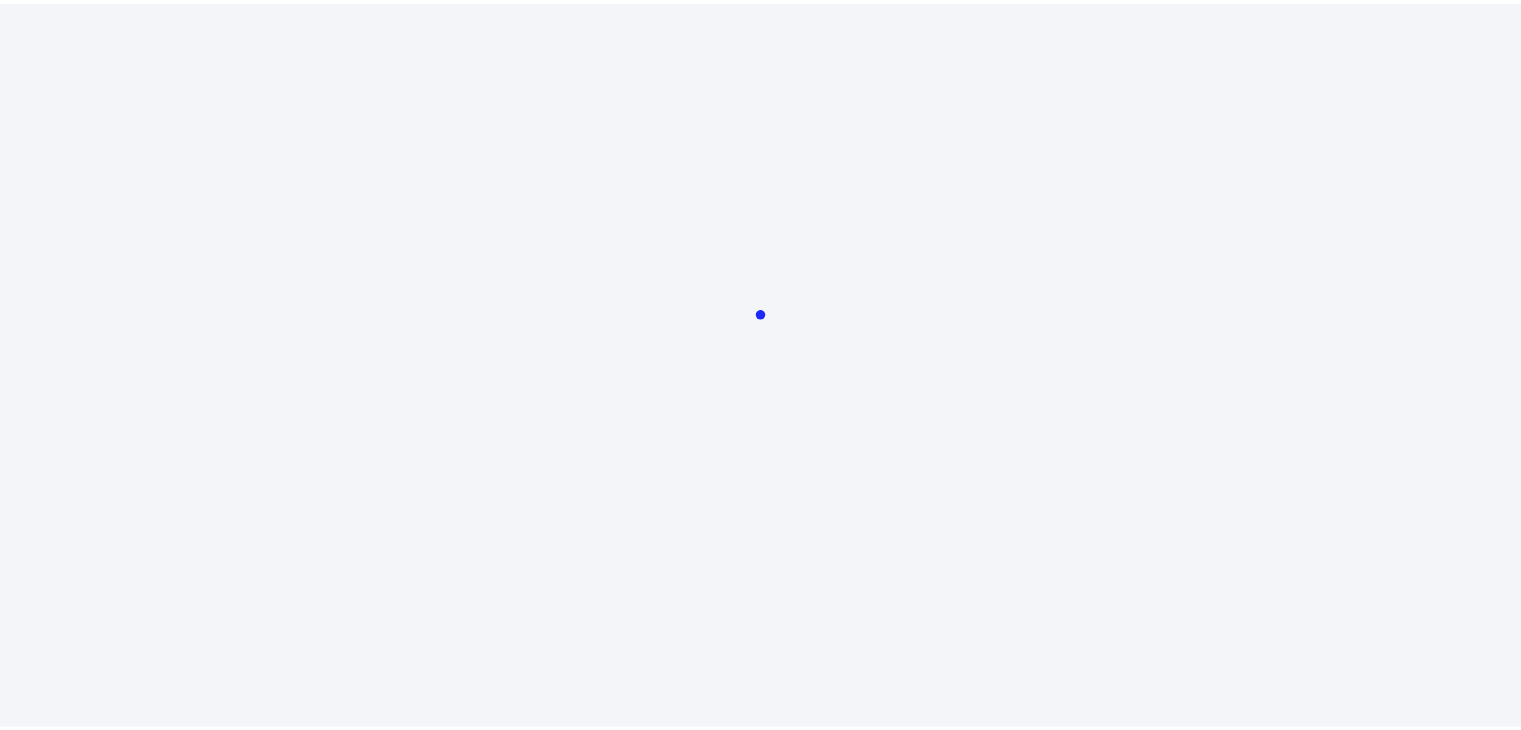 scroll, scrollTop: 0, scrollLeft: 0, axis: both 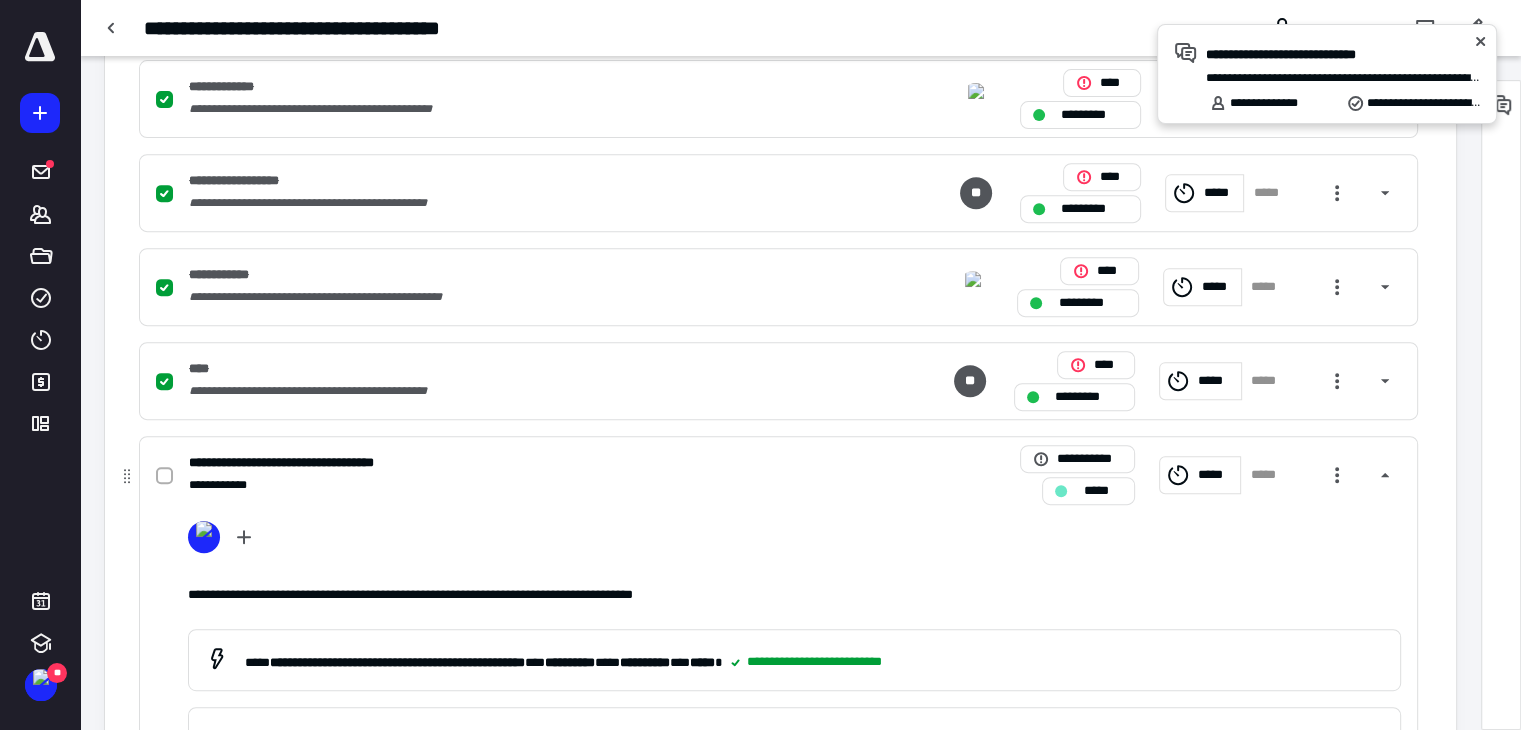 click 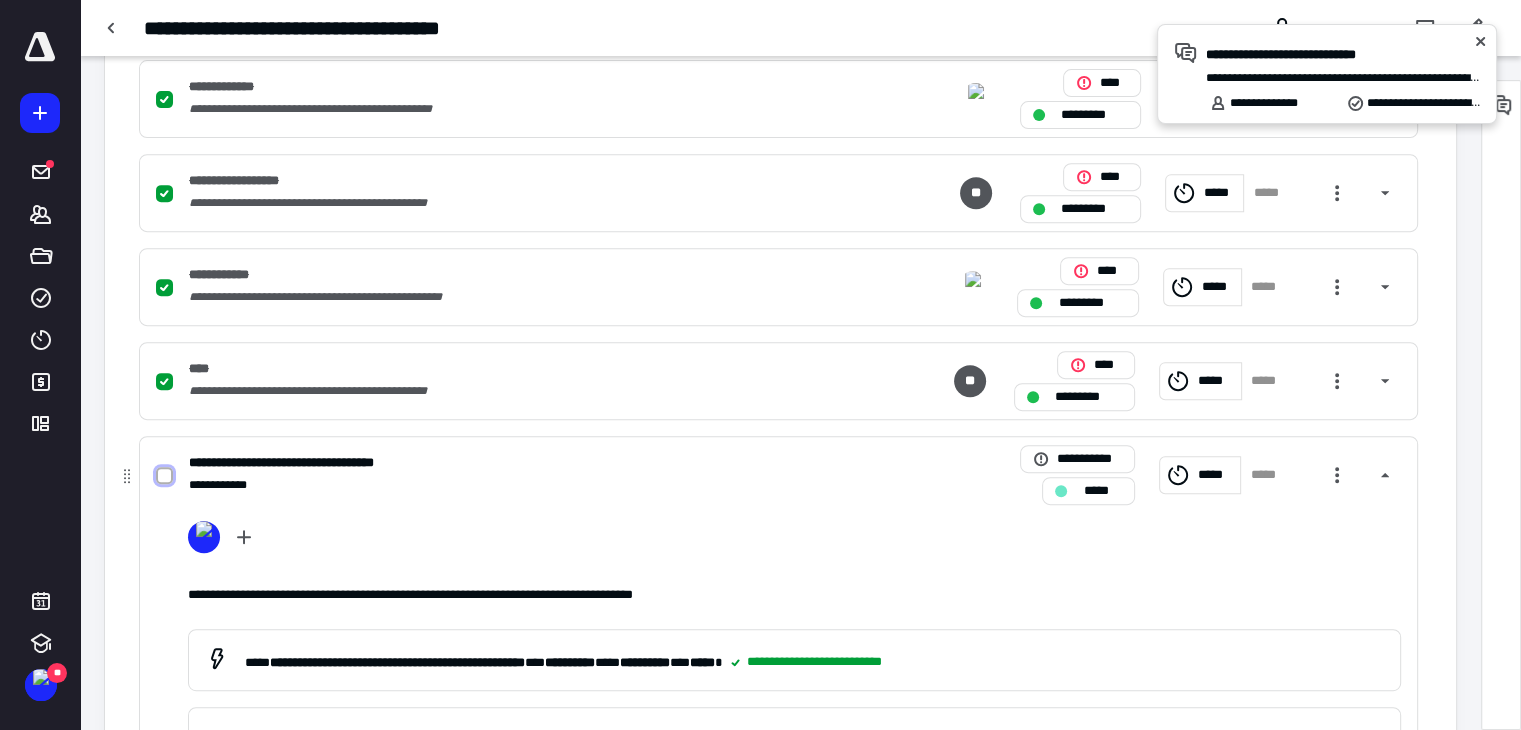 click at bounding box center [164, 476] 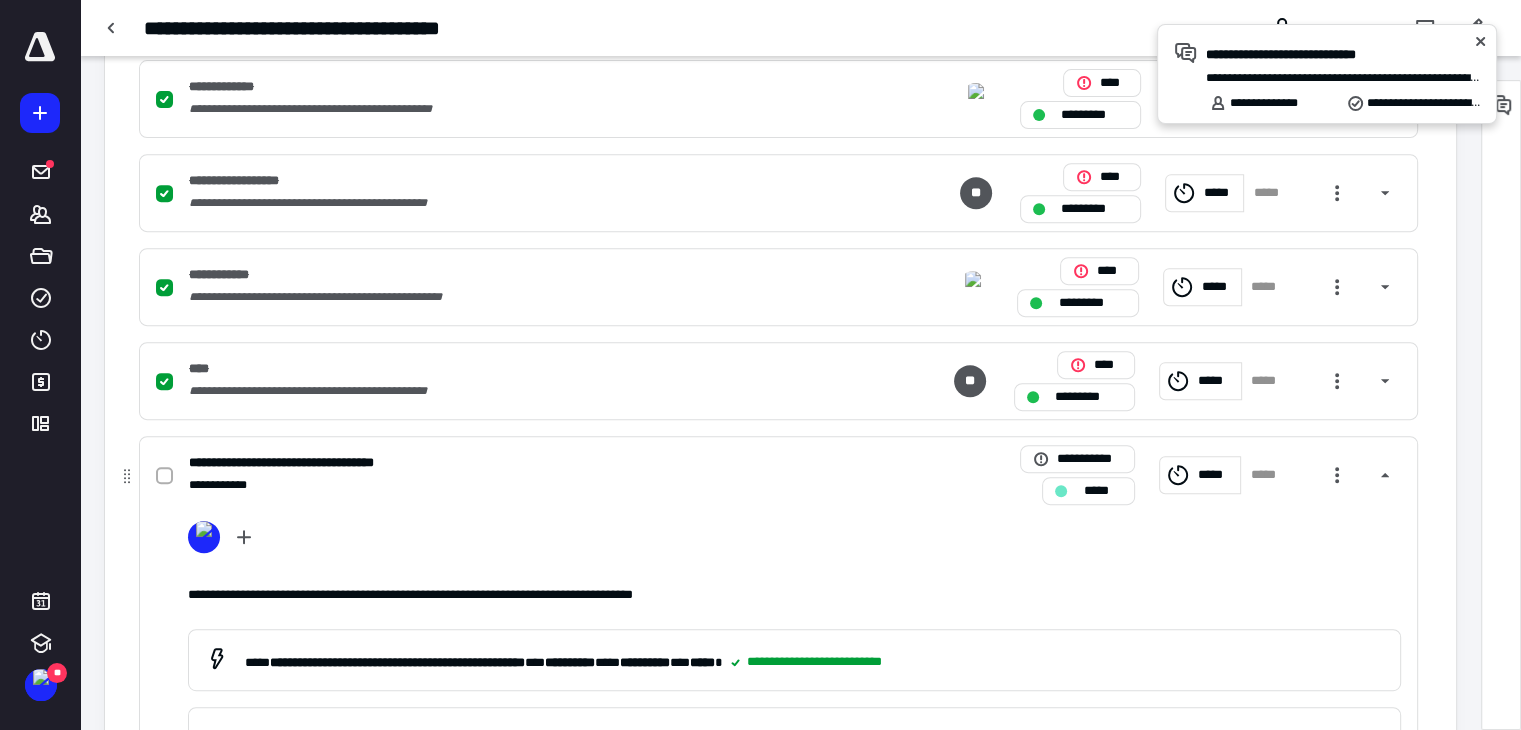 checkbox on "true" 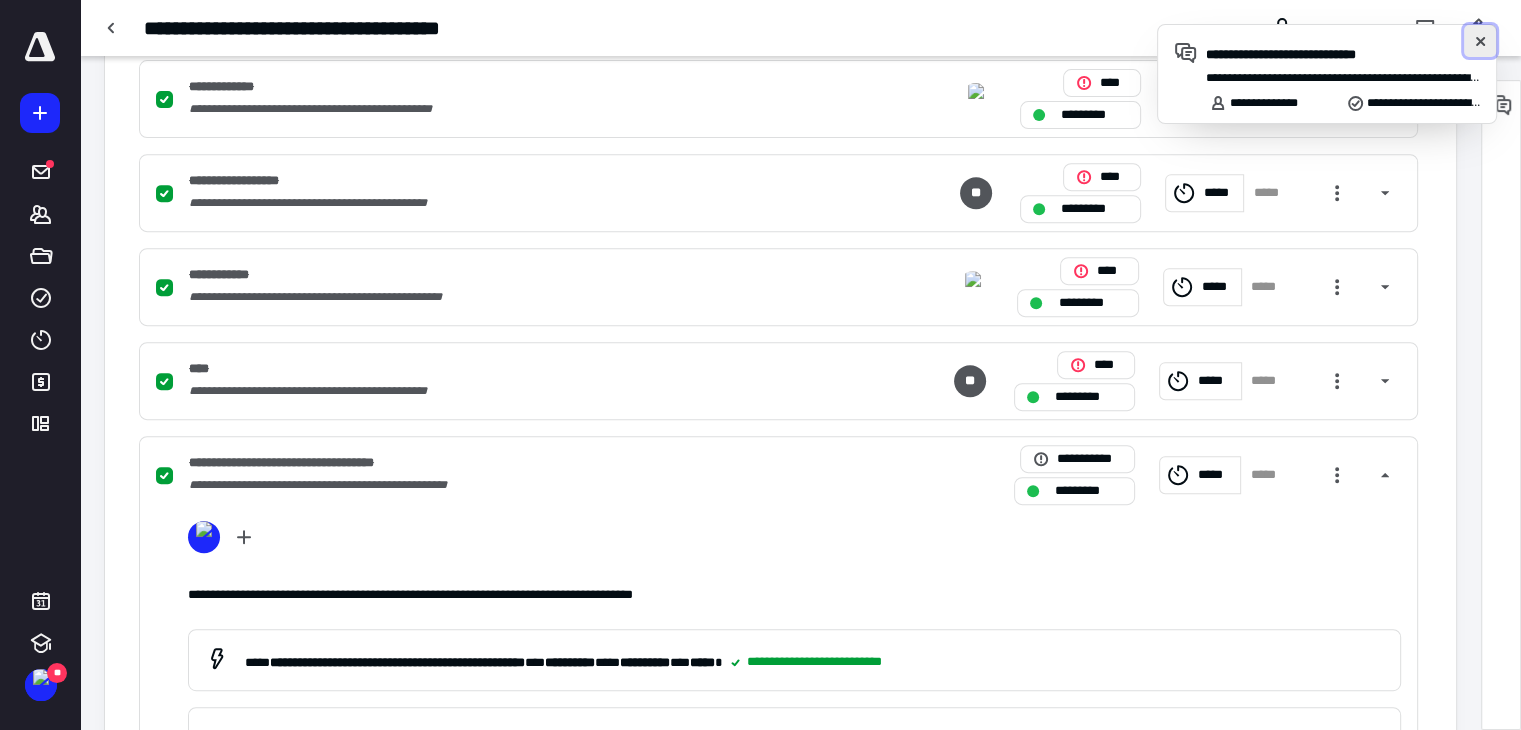 click at bounding box center [1480, 41] 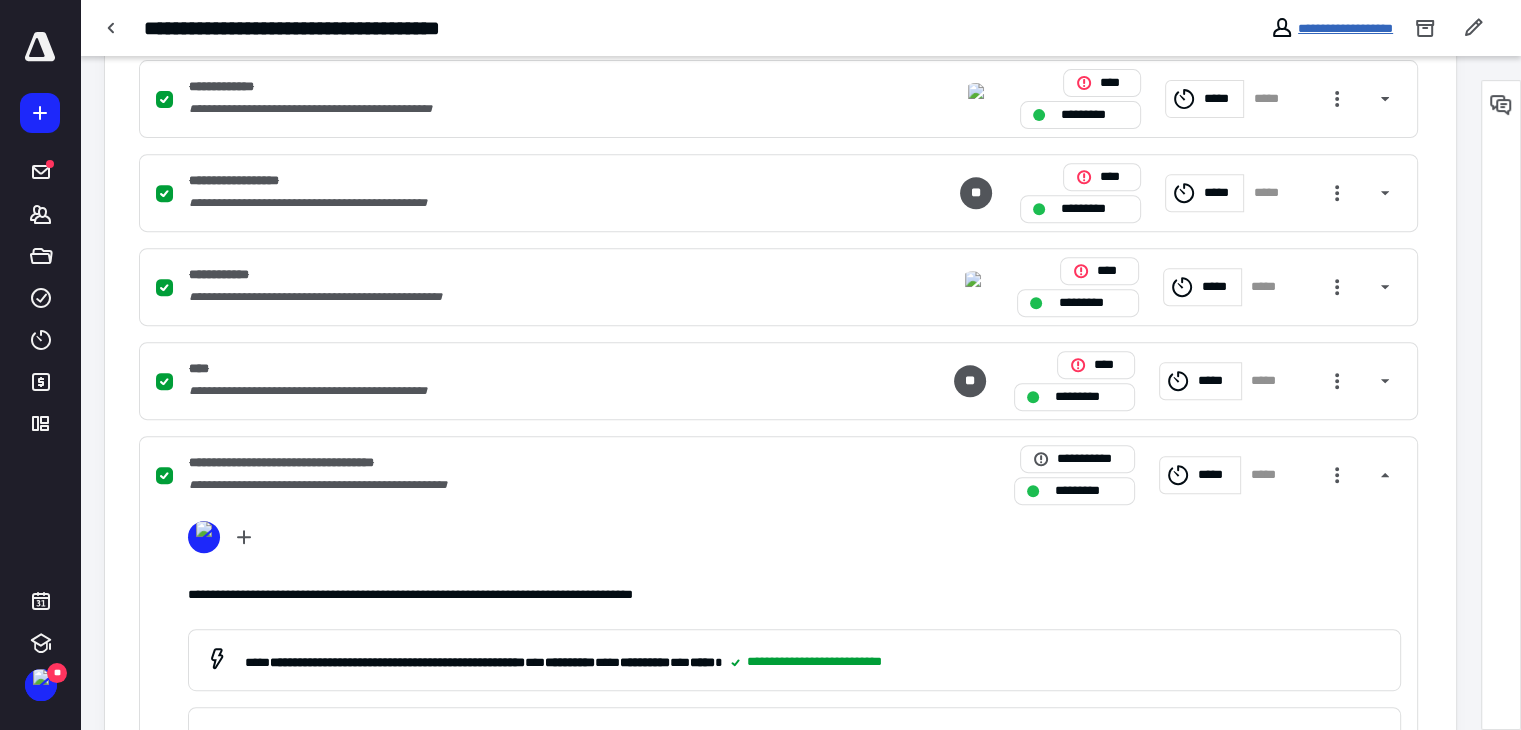 click on "**********" at bounding box center (1345, 28) 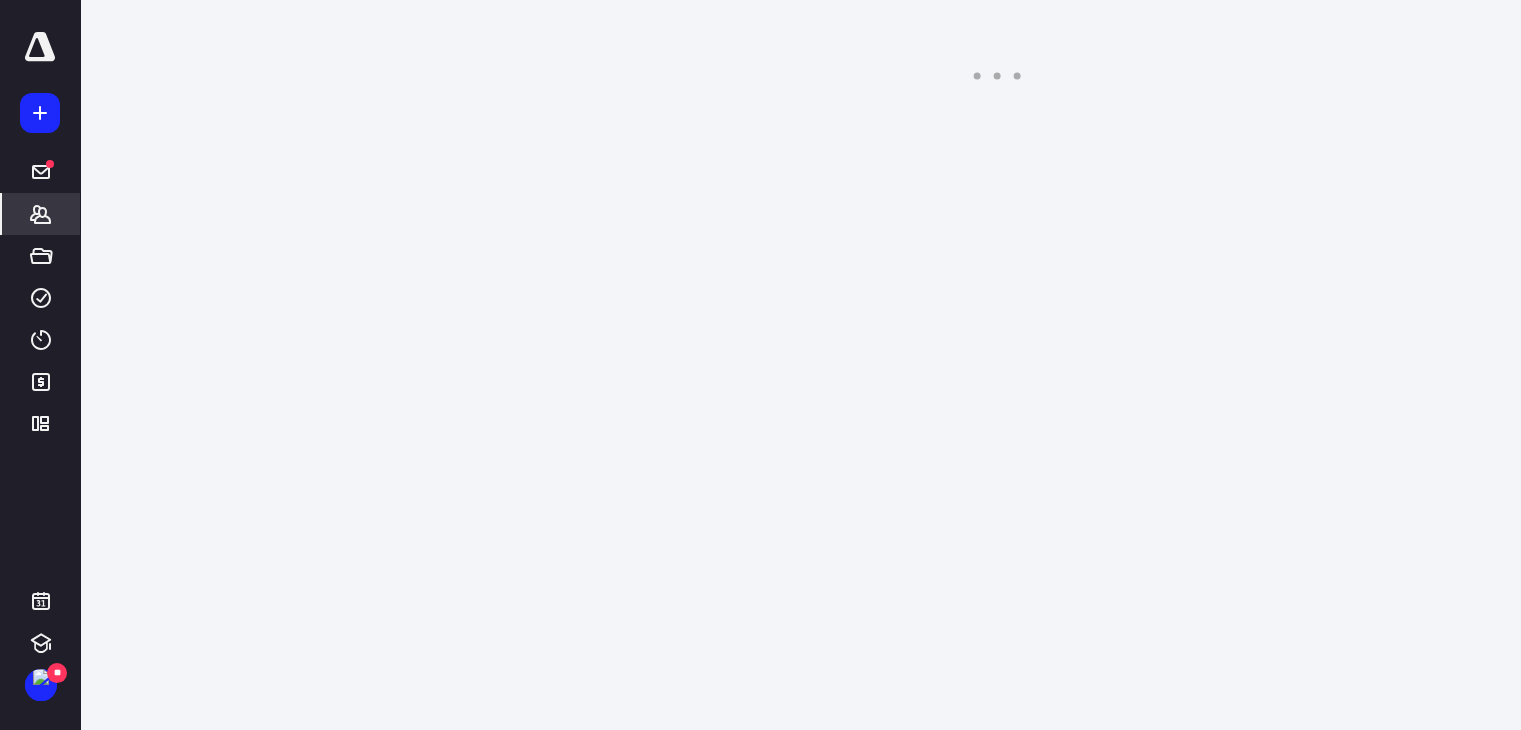 scroll, scrollTop: 0, scrollLeft: 0, axis: both 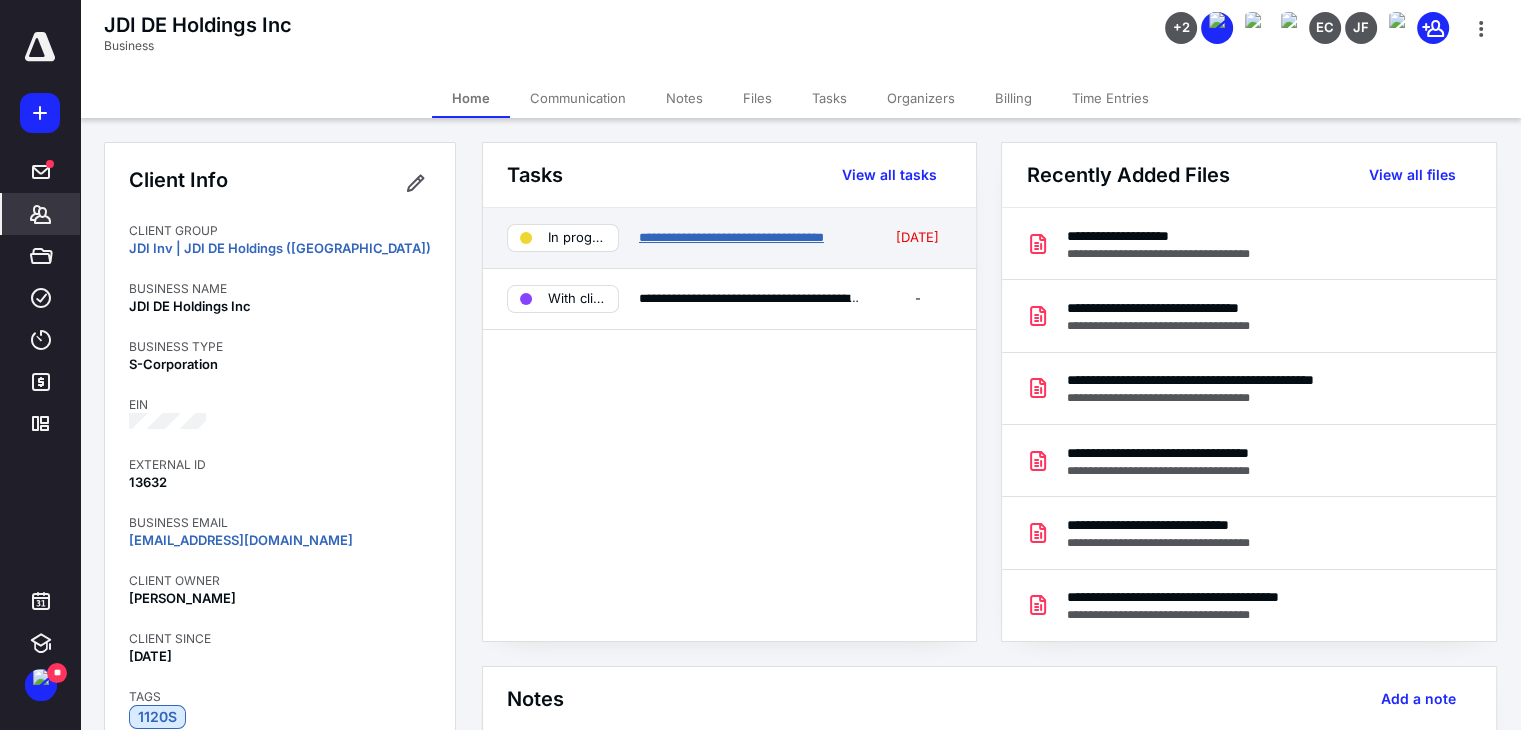 click on "**********" at bounding box center [731, 237] 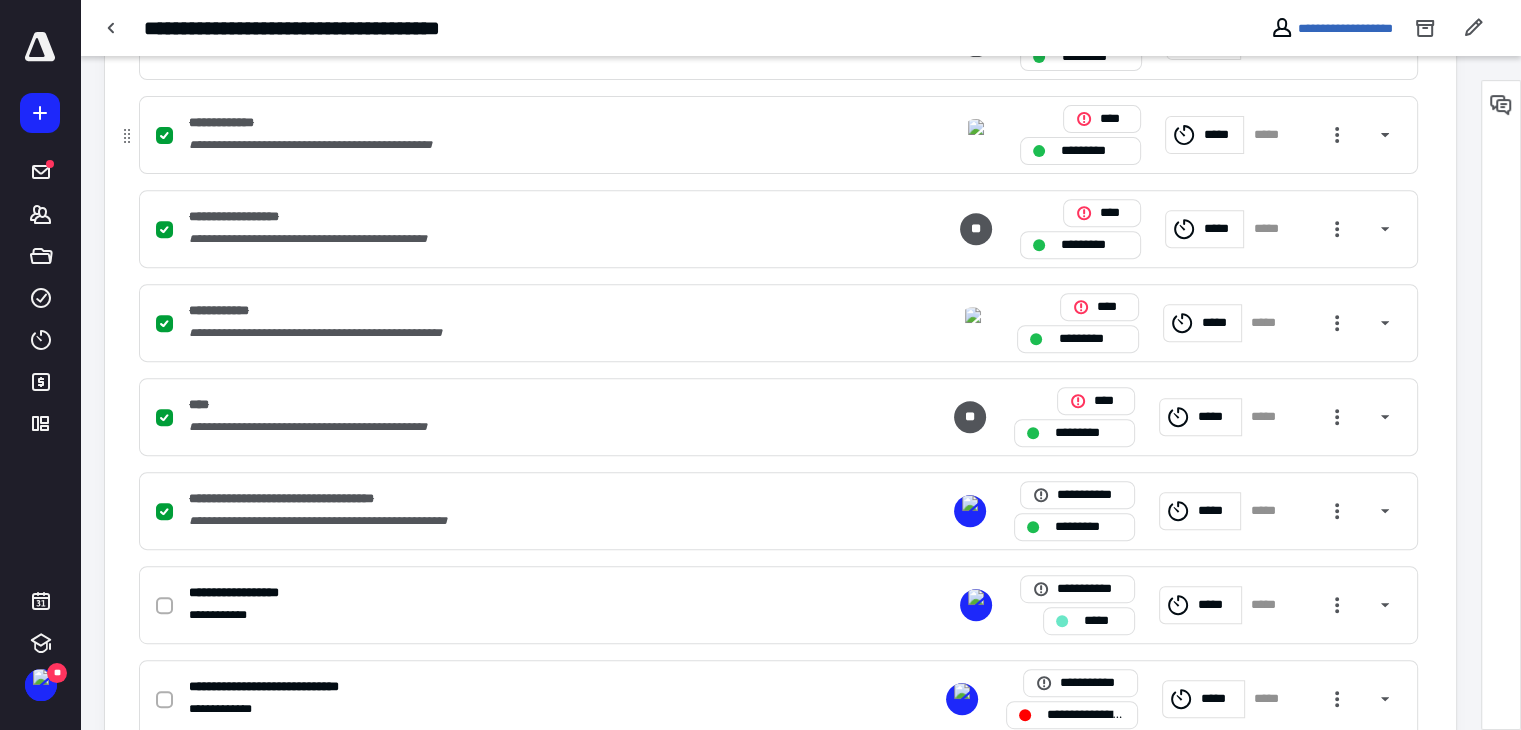 scroll, scrollTop: 800, scrollLeft: 0, axis: vertical 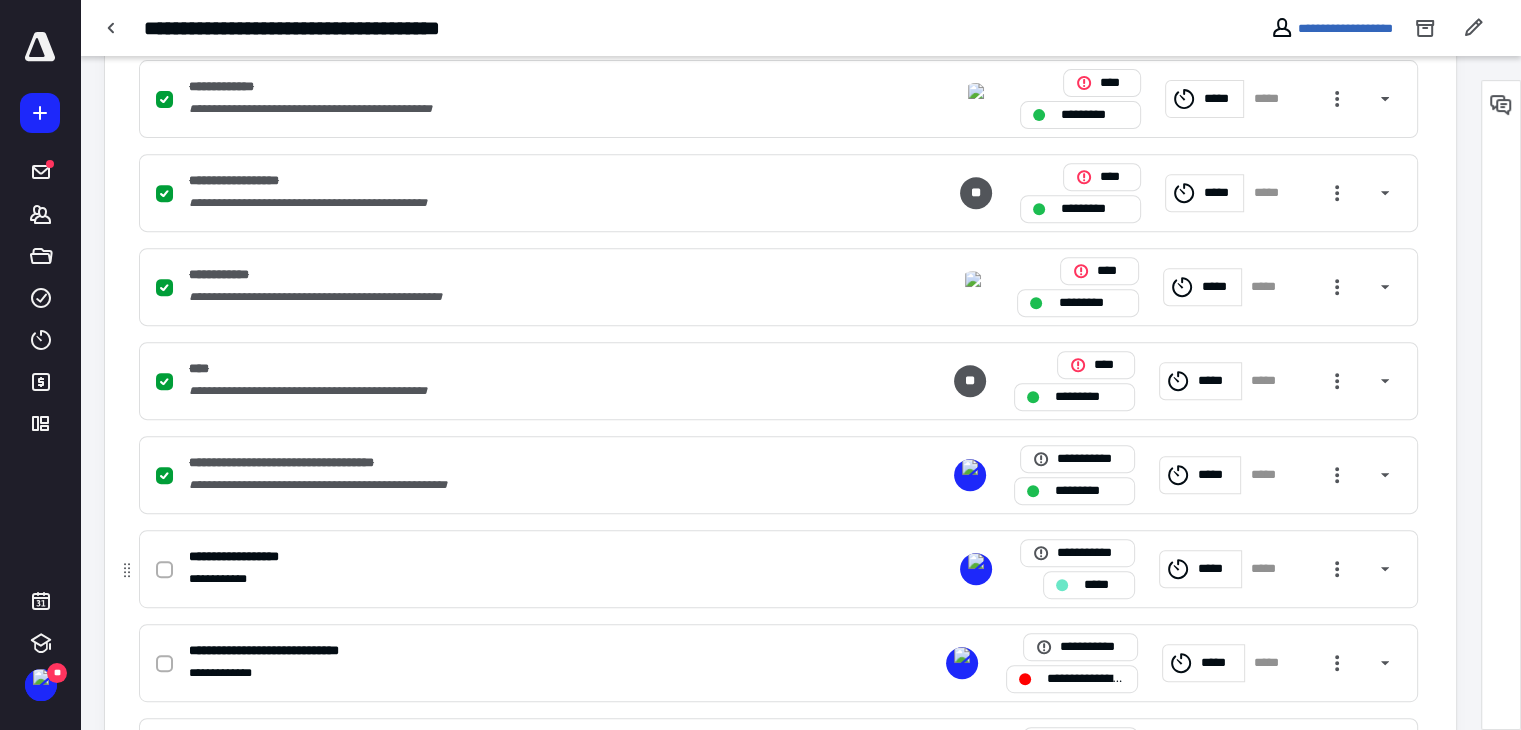 click 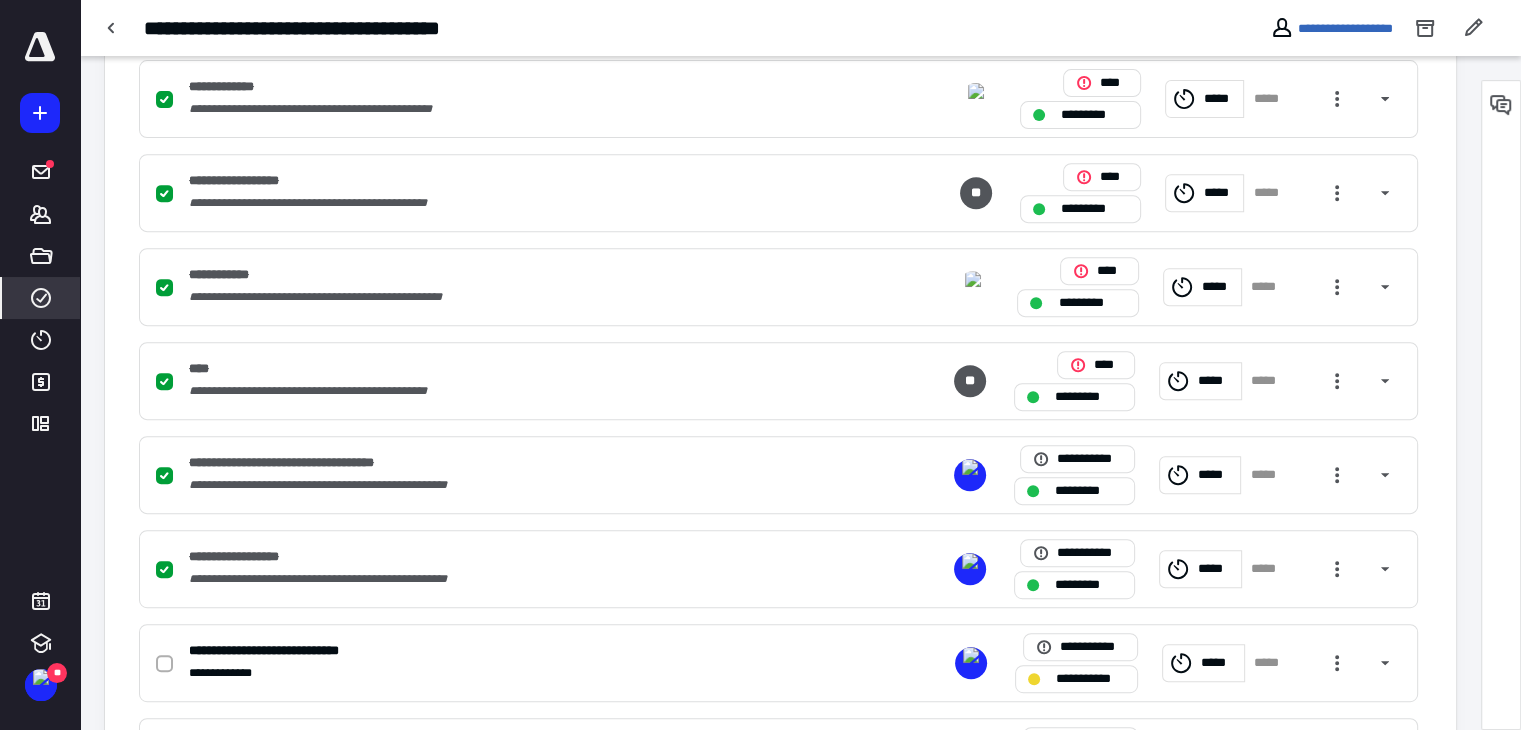 click 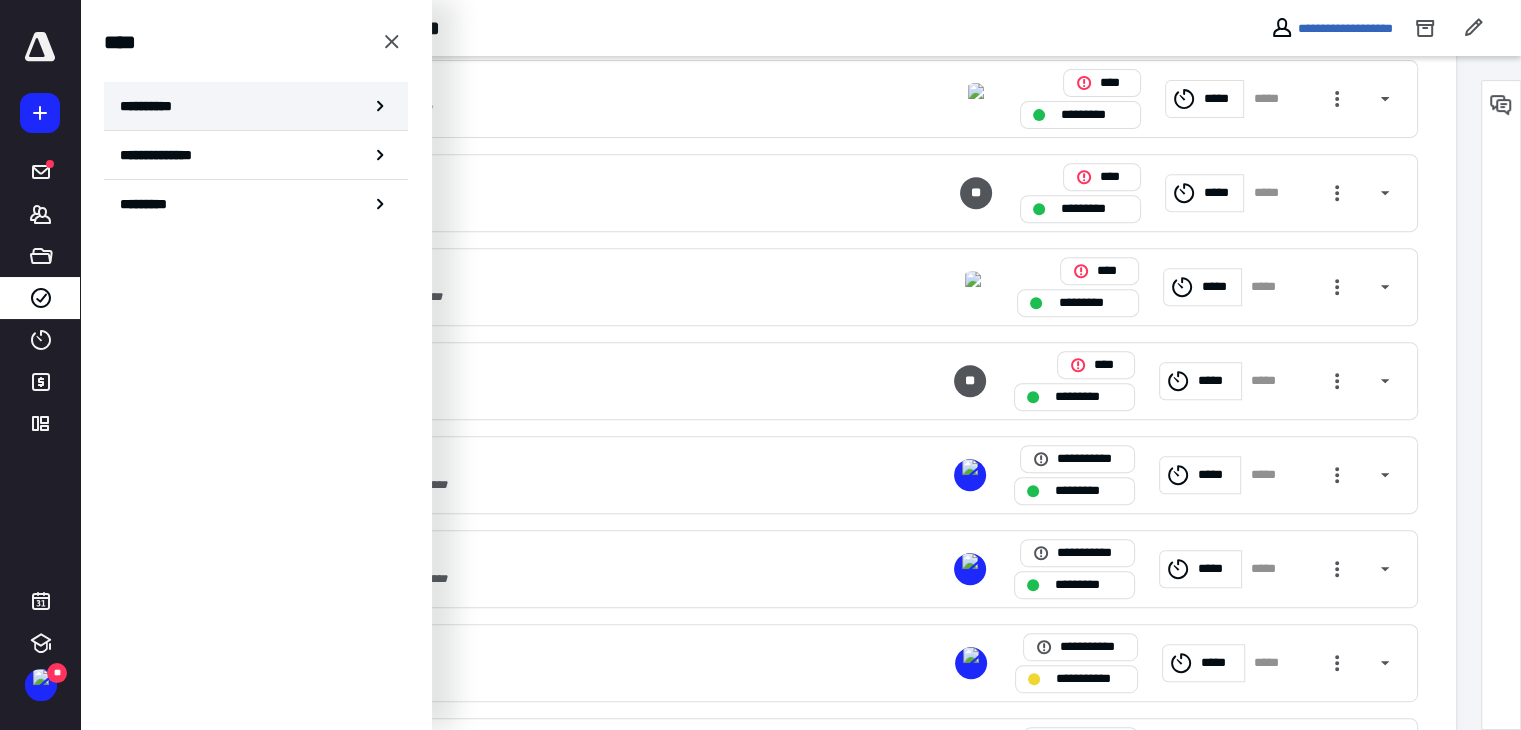 click on "**********" at bounding box center [256, 106] 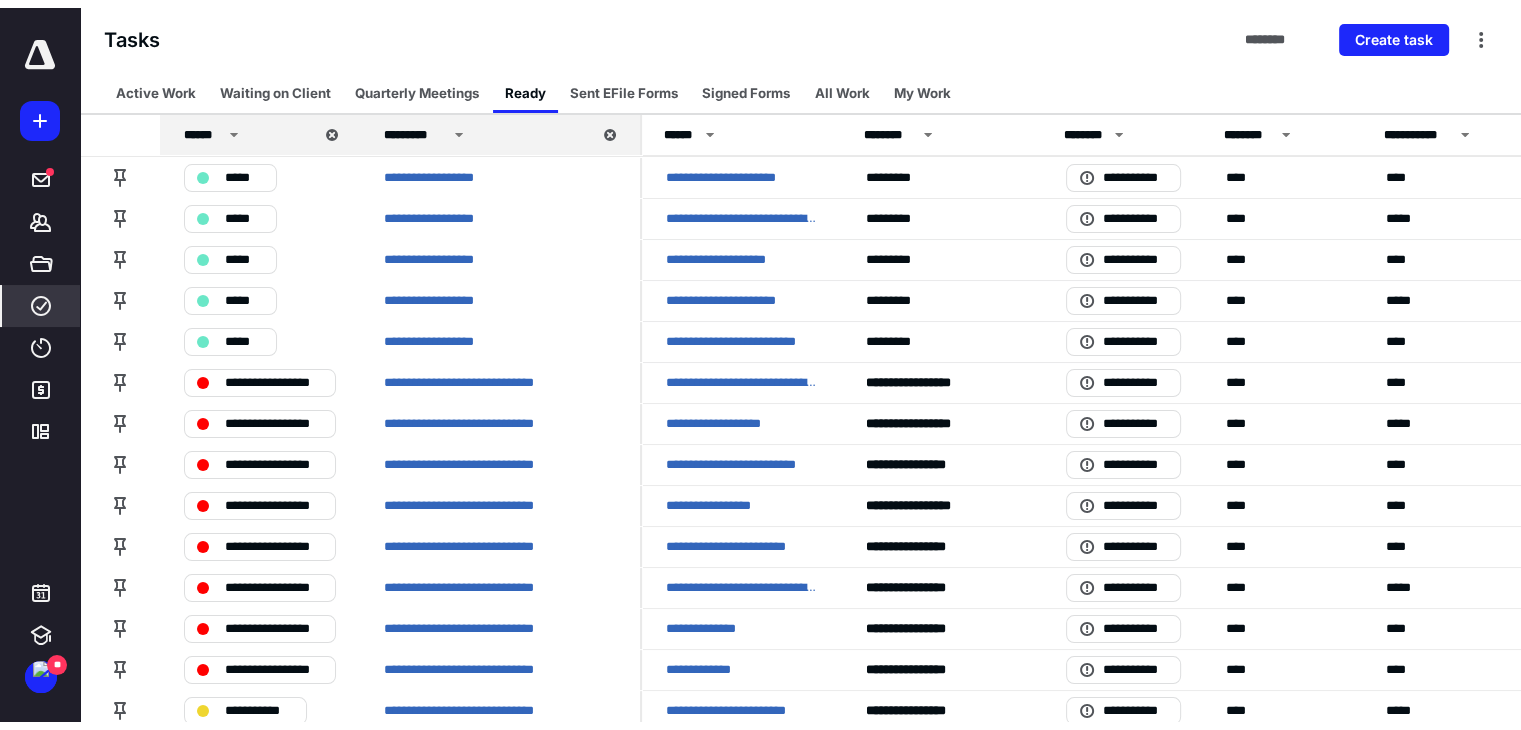 scroll, scrollTop: 0, scrollLeft: 0, axis: both 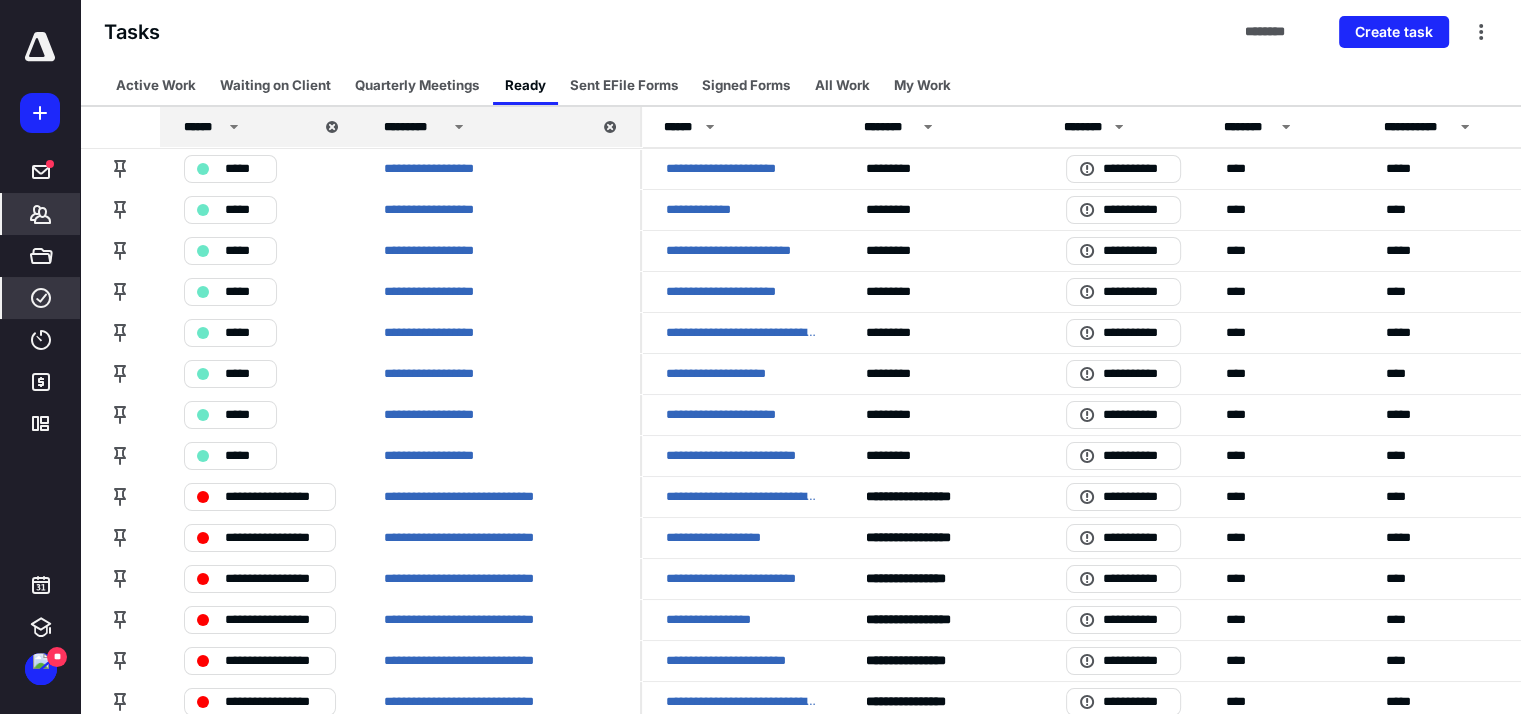 click 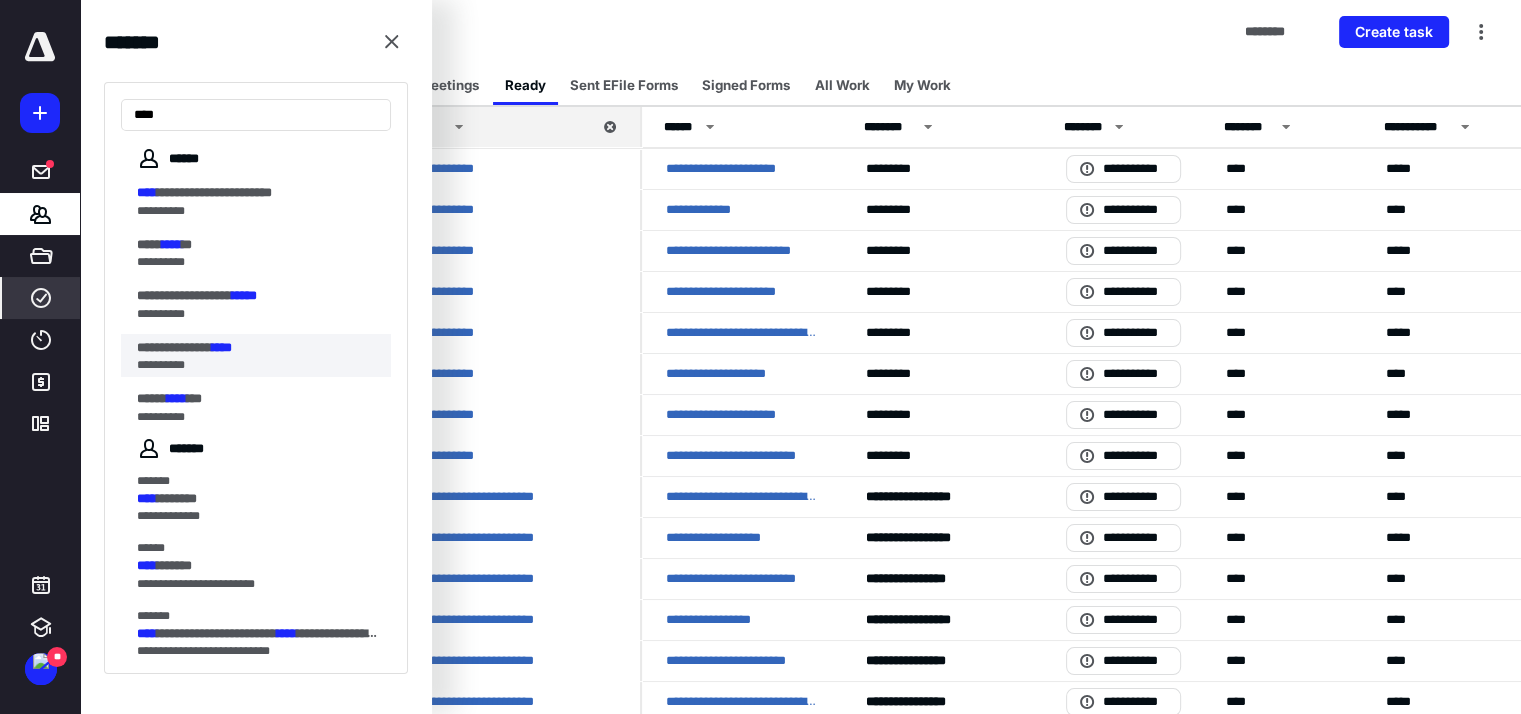 type on "****" 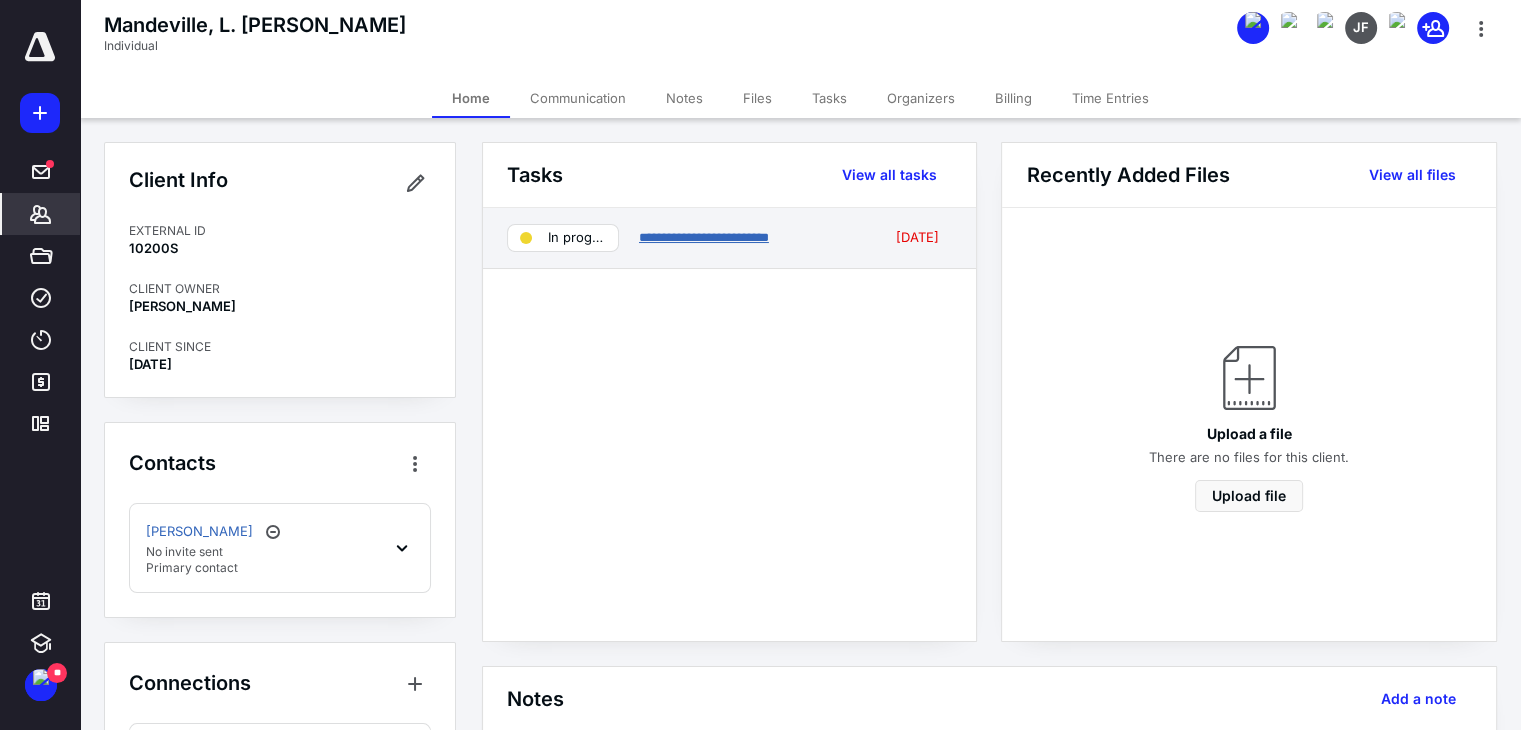 click on "**********" at bounding box center (704, 237) 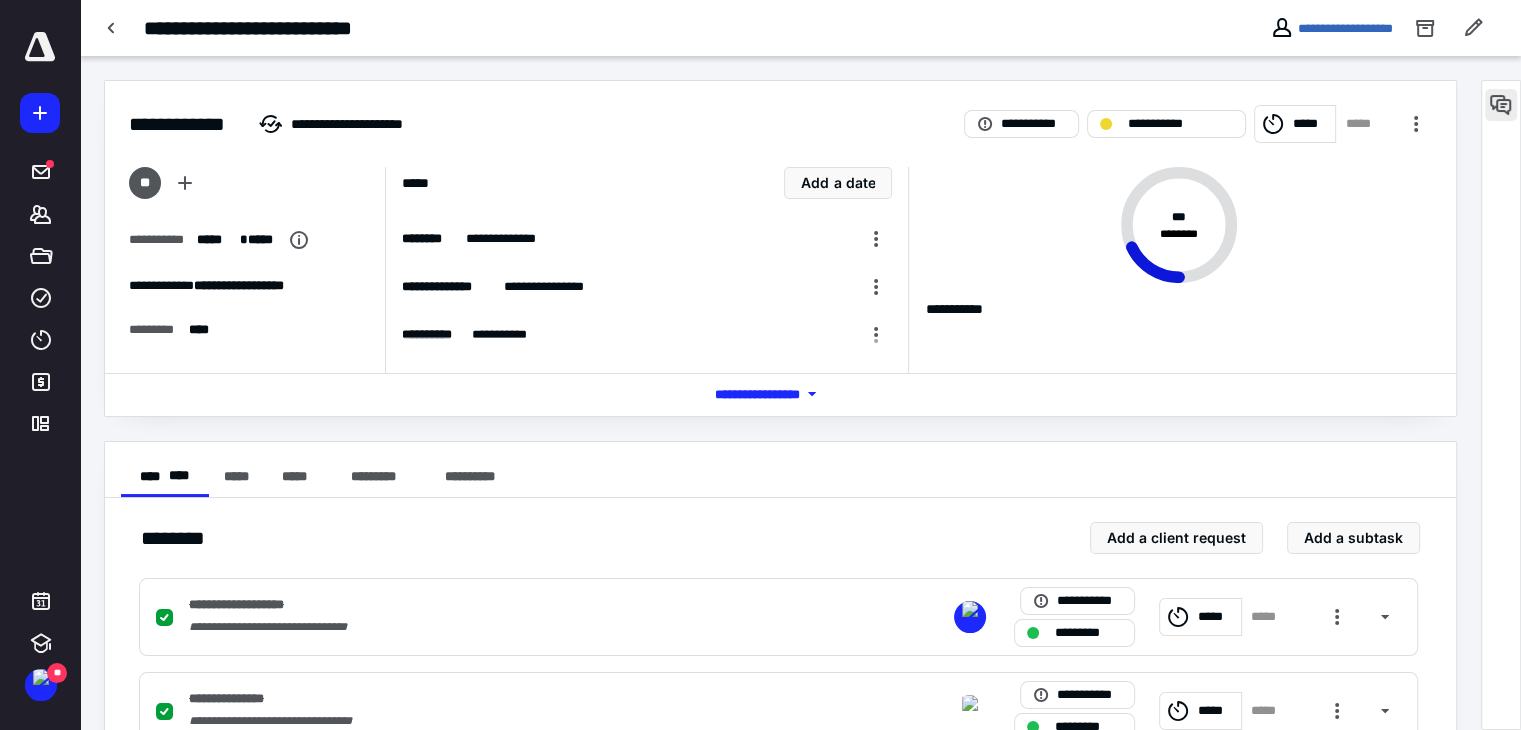 click at bounding box center (1501, 105) 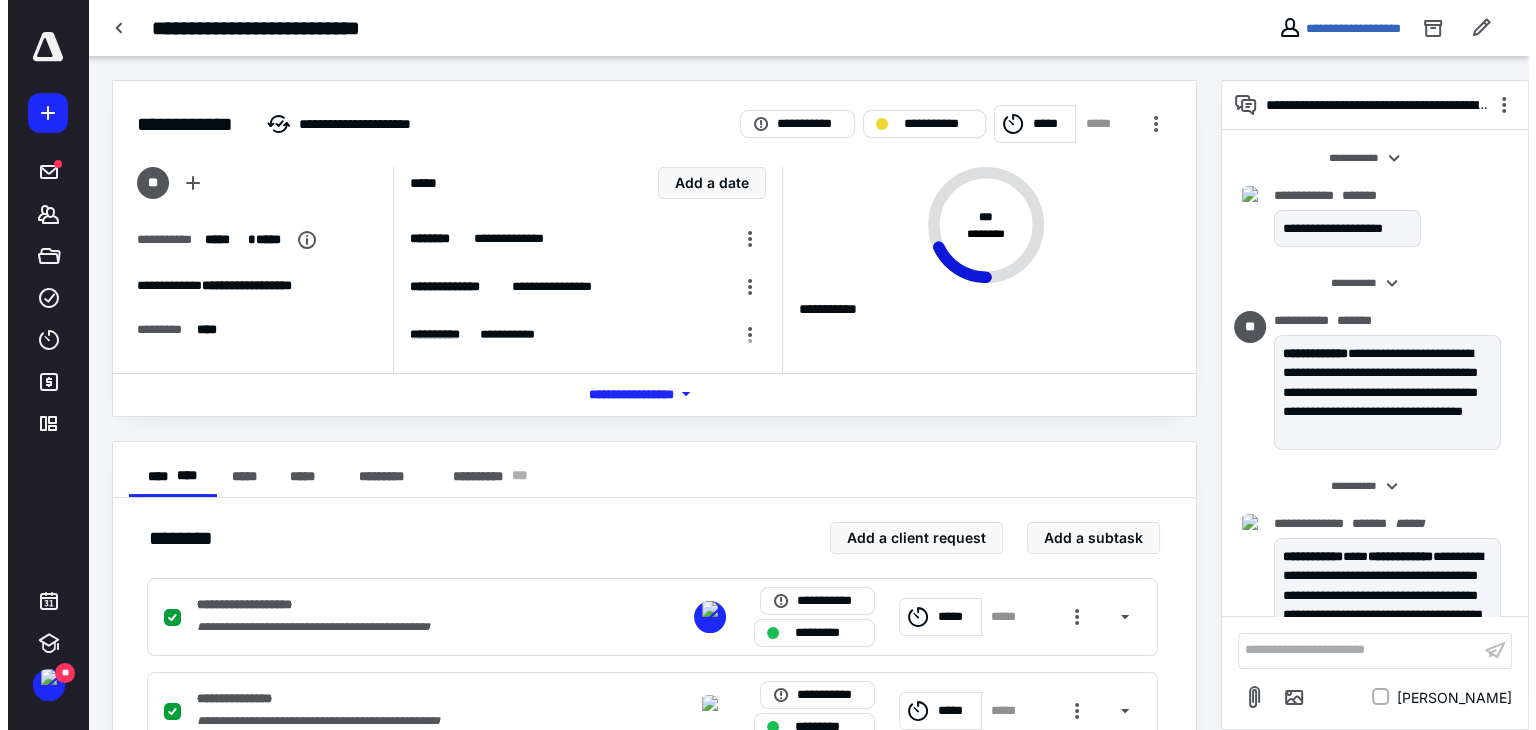 scroll, scrollTop: 728, scrollLeft: 0, axis: vertical 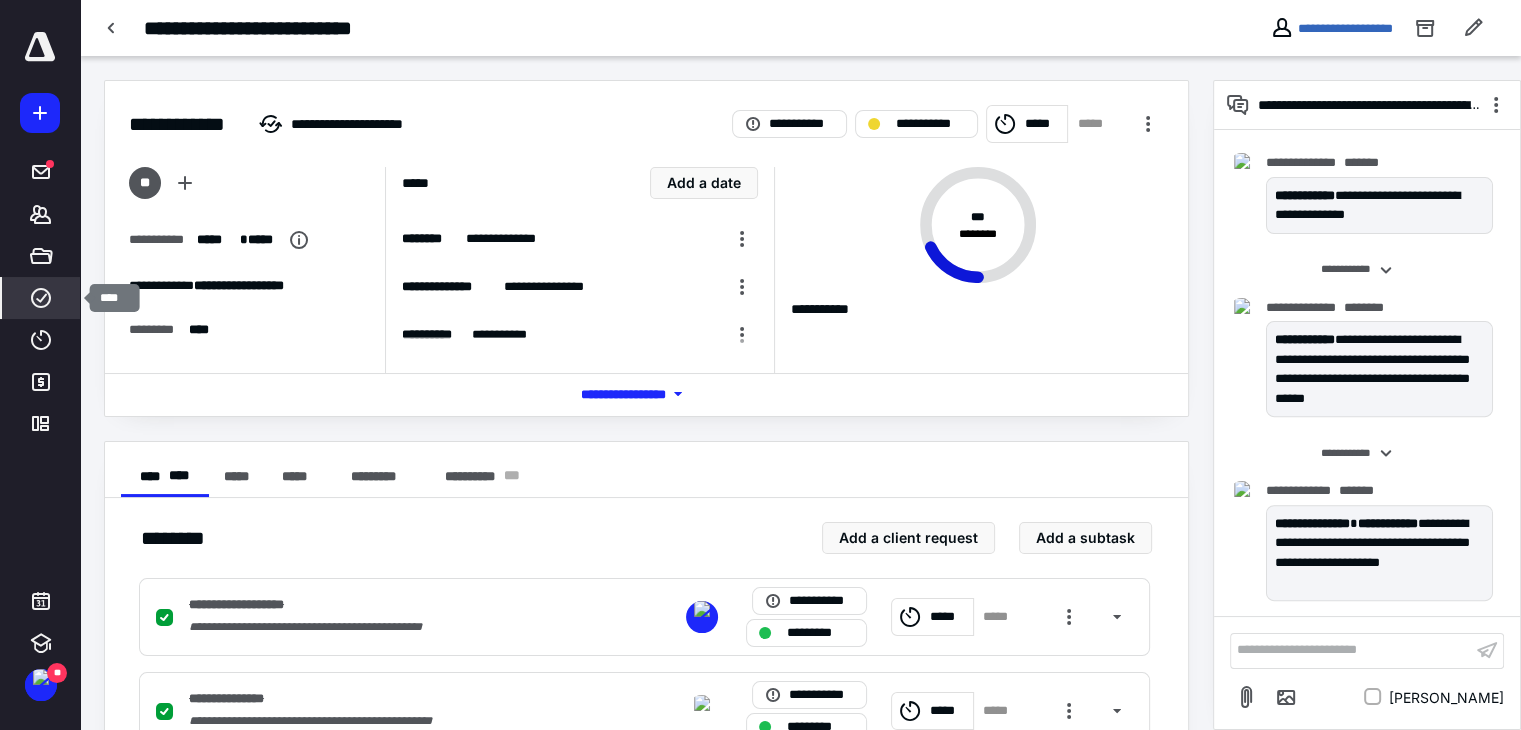 click 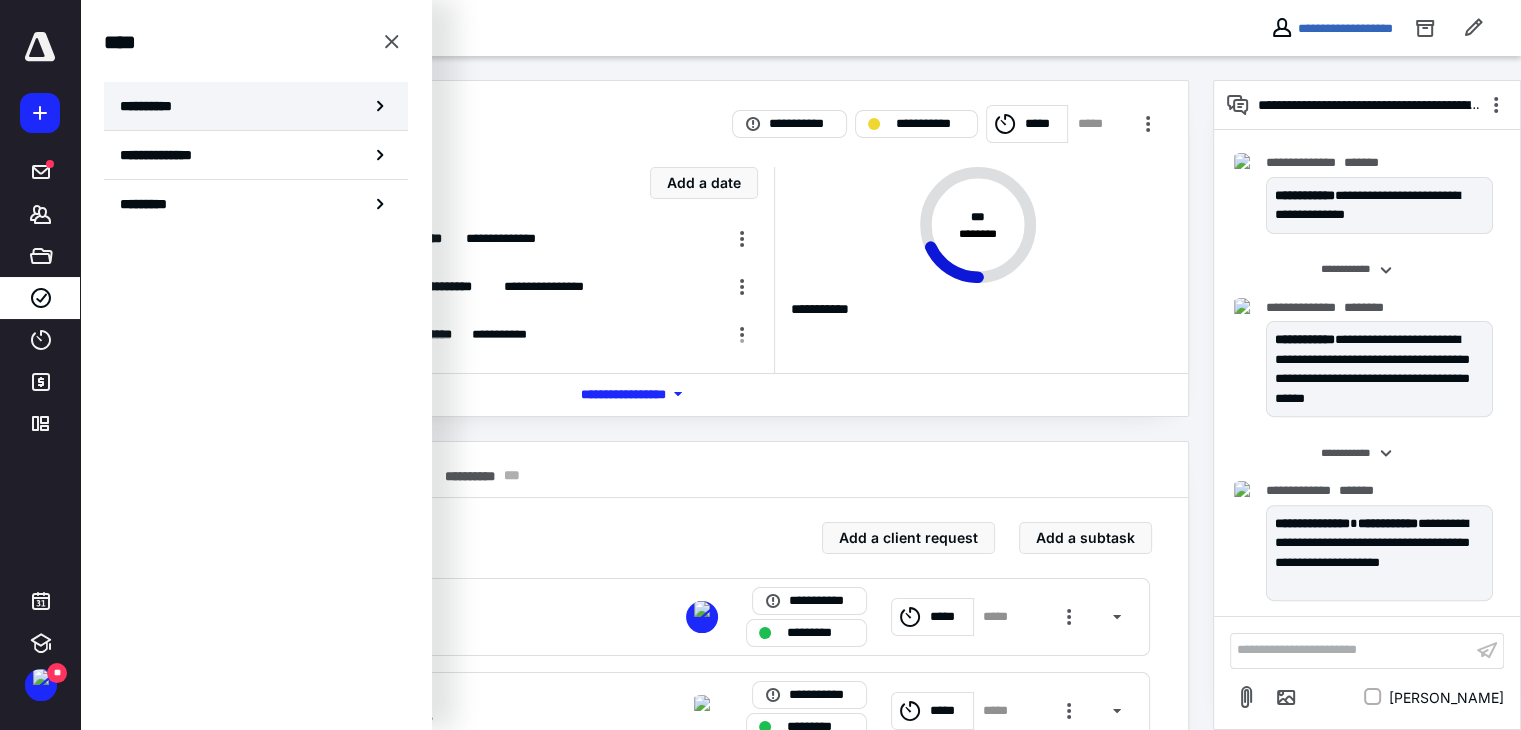 click on "**********" at bounding box center (153, 106) 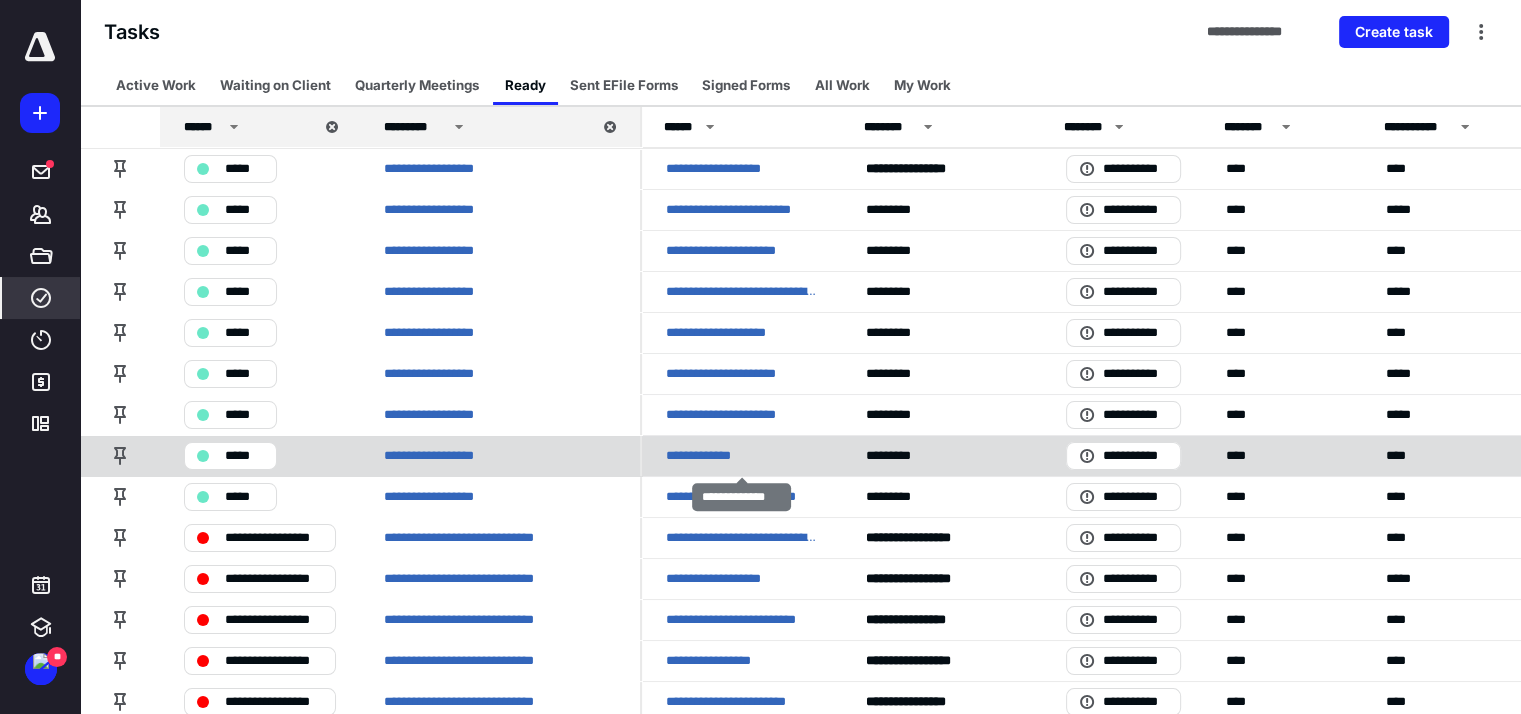 click on "**********" at bounding box center [708, 456] 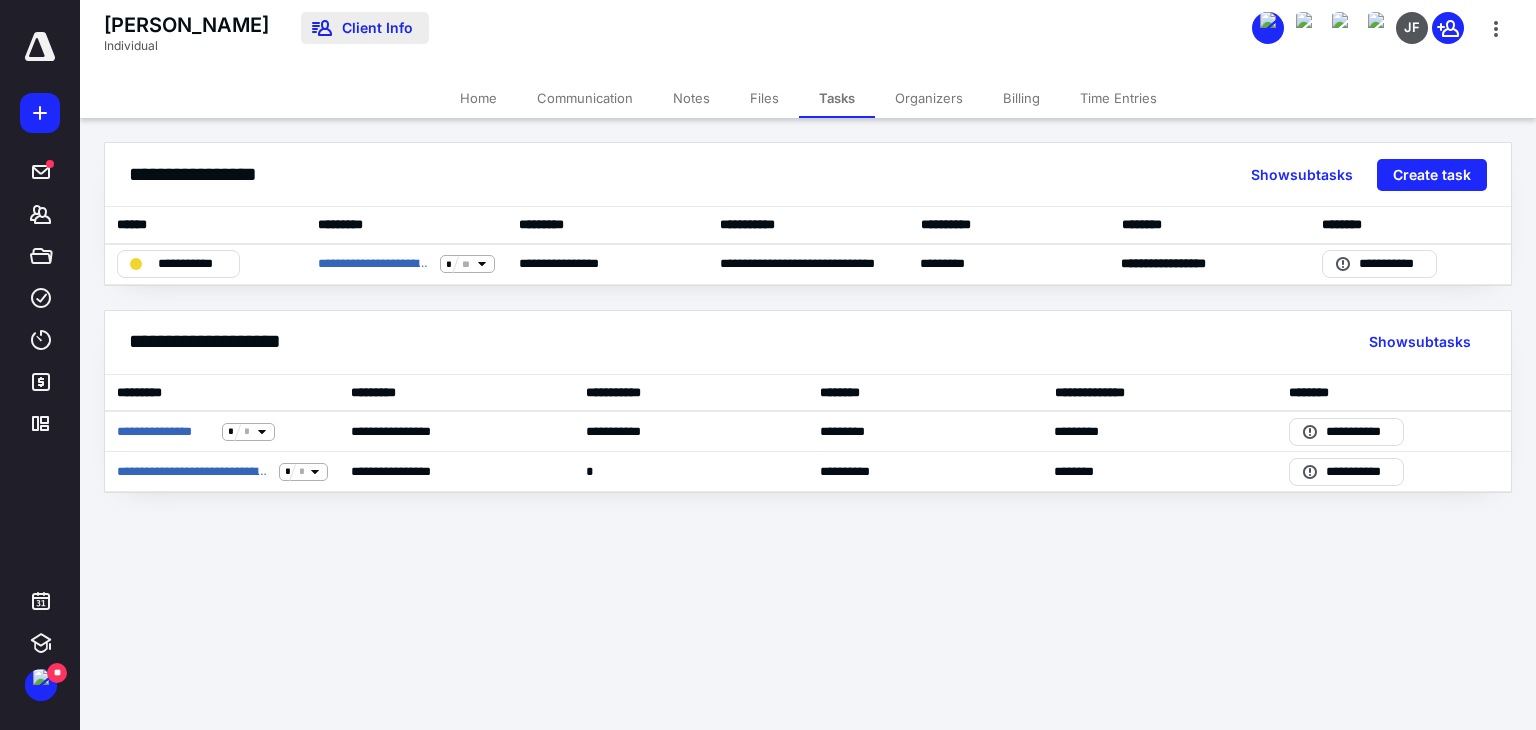 click on "Client Info" at bounding box center (365, 28) 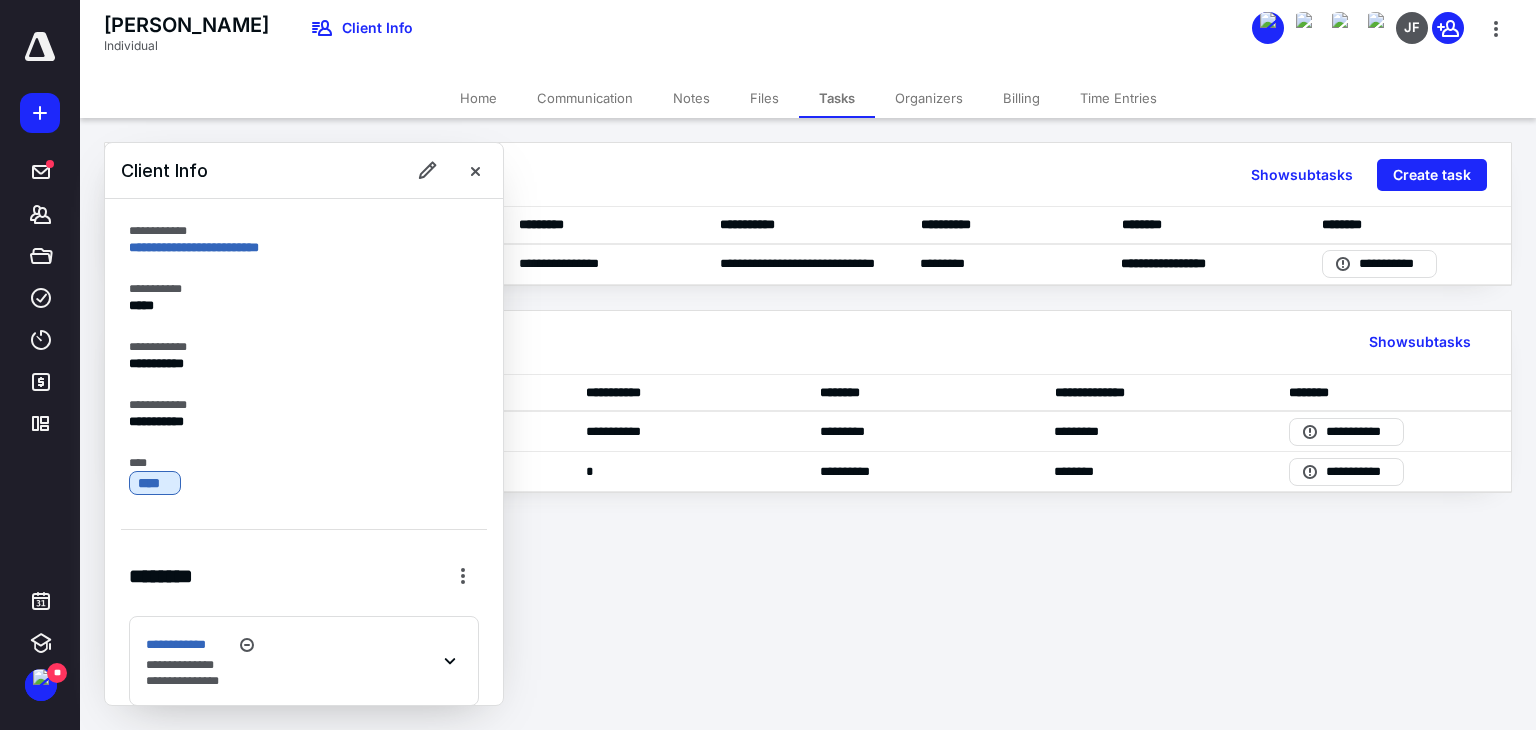 scroll, scrollTop: 24, scrollLeft: 0, axis: vertical 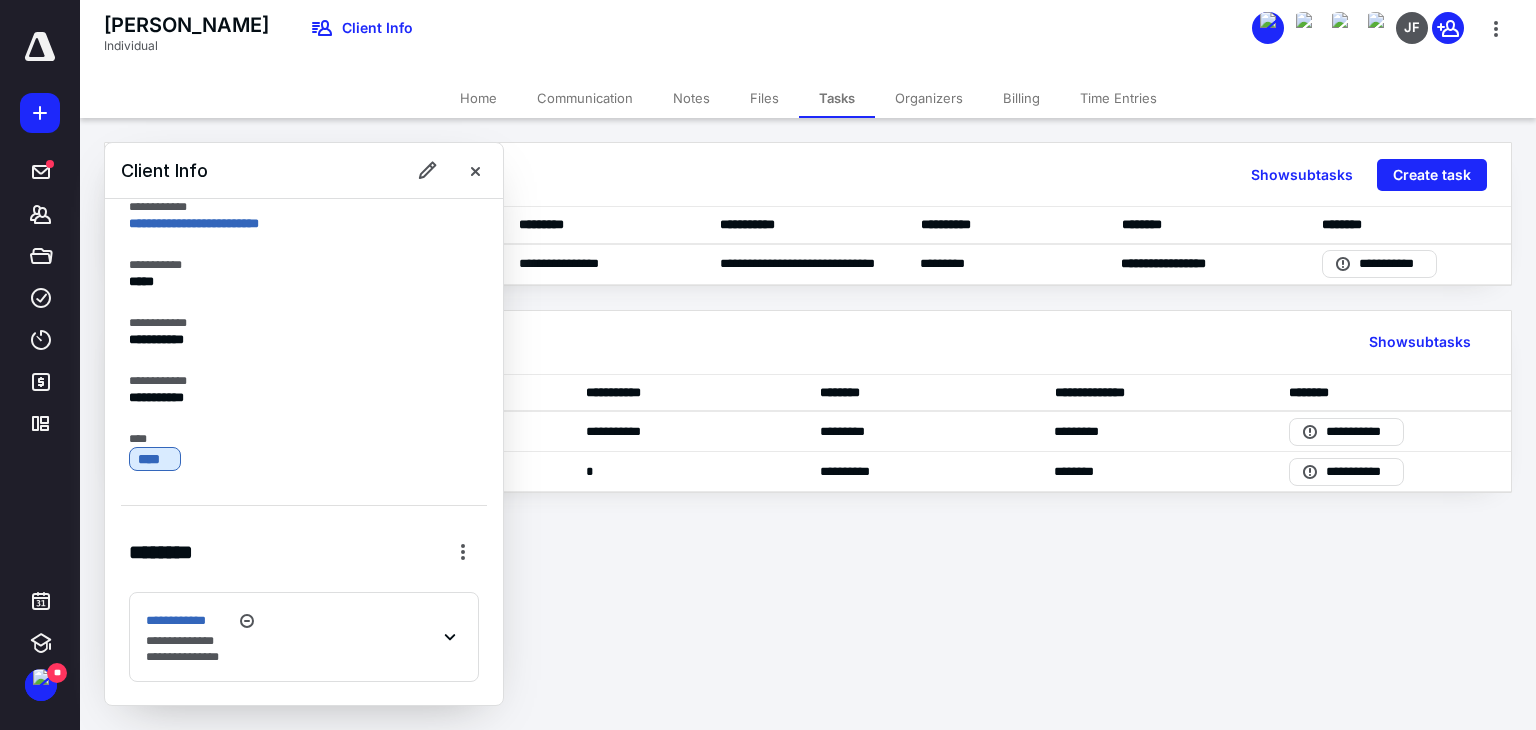 click on "**********" at bounding box center [304, 637] 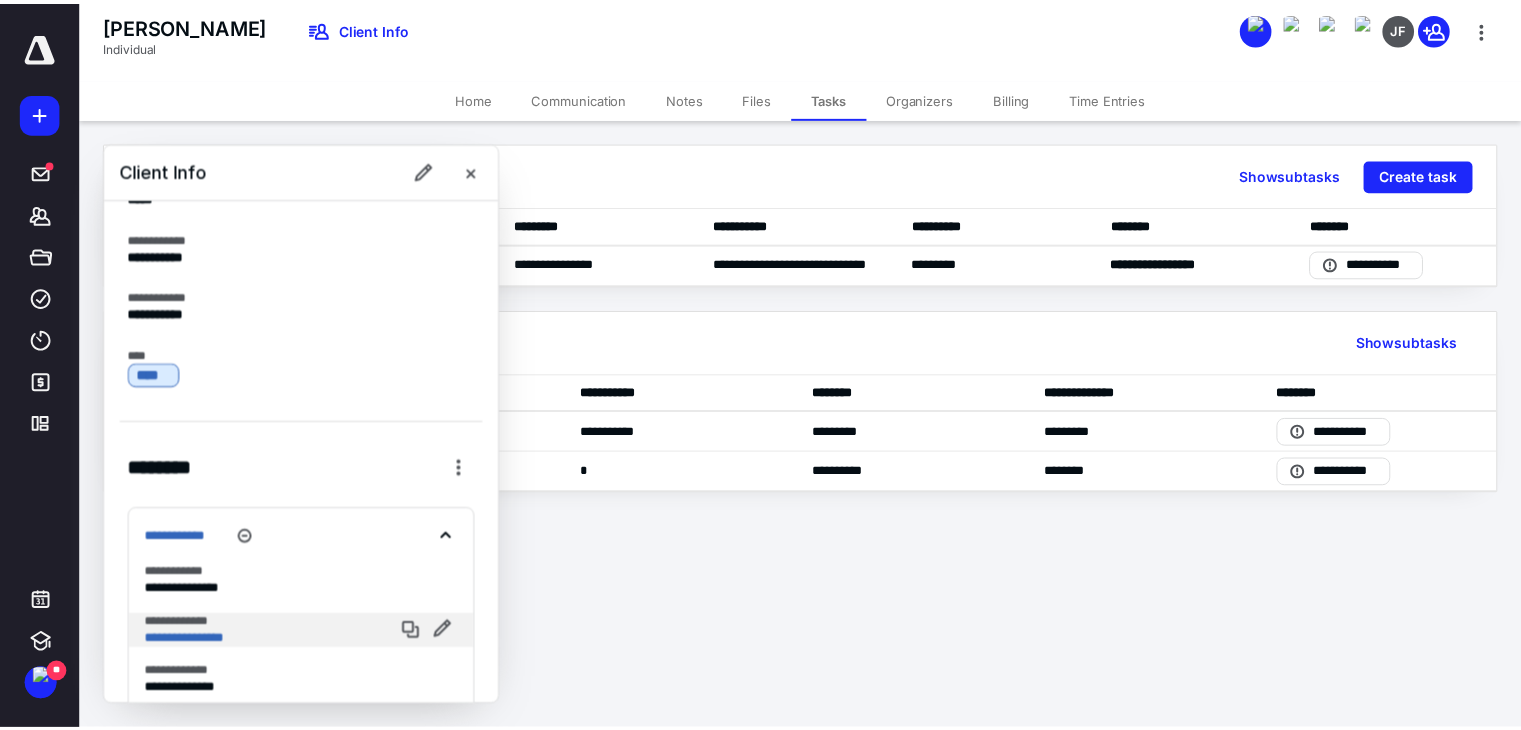 scroll, scrollTop: 224, scrollLeft: 0, axis: vertical 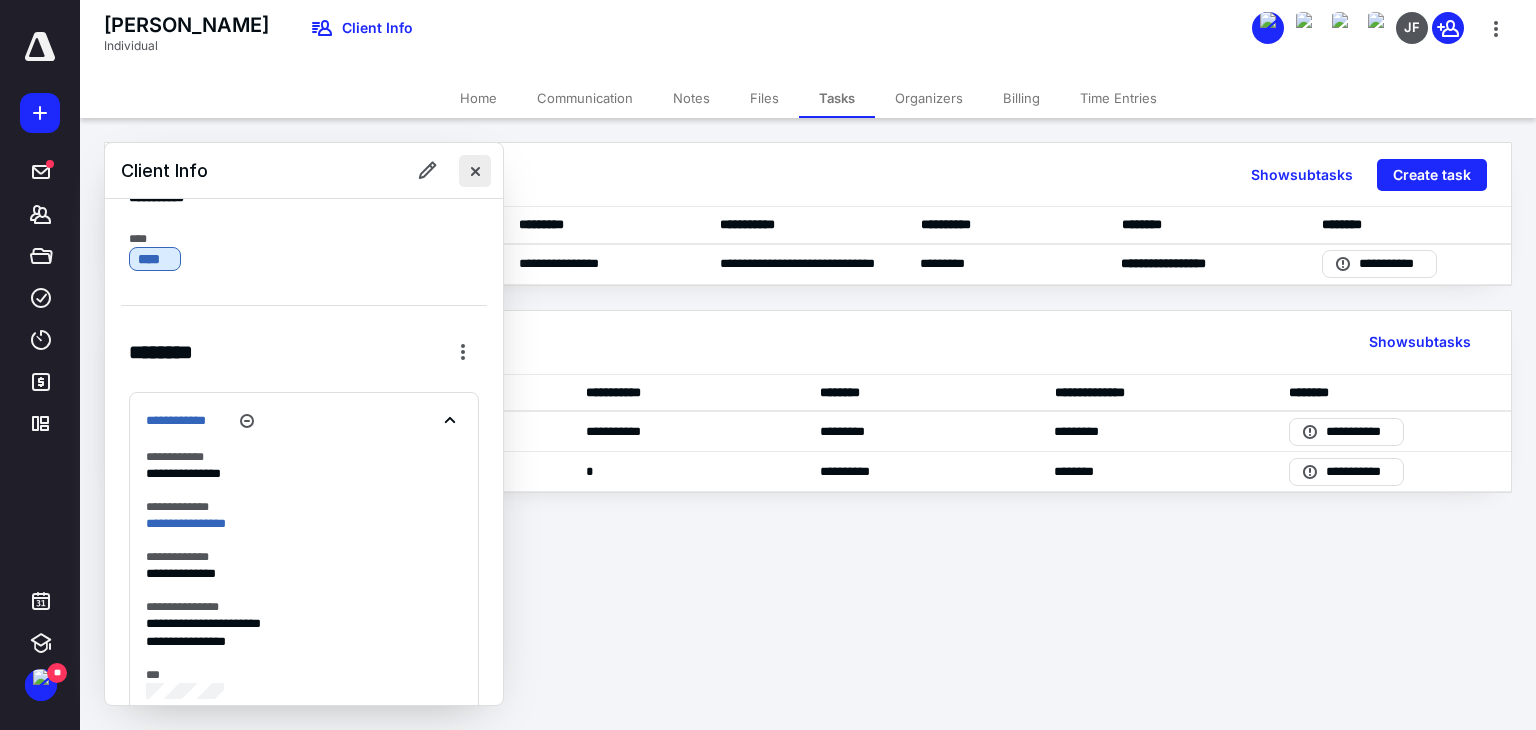 click at bounding box center (475, 171) 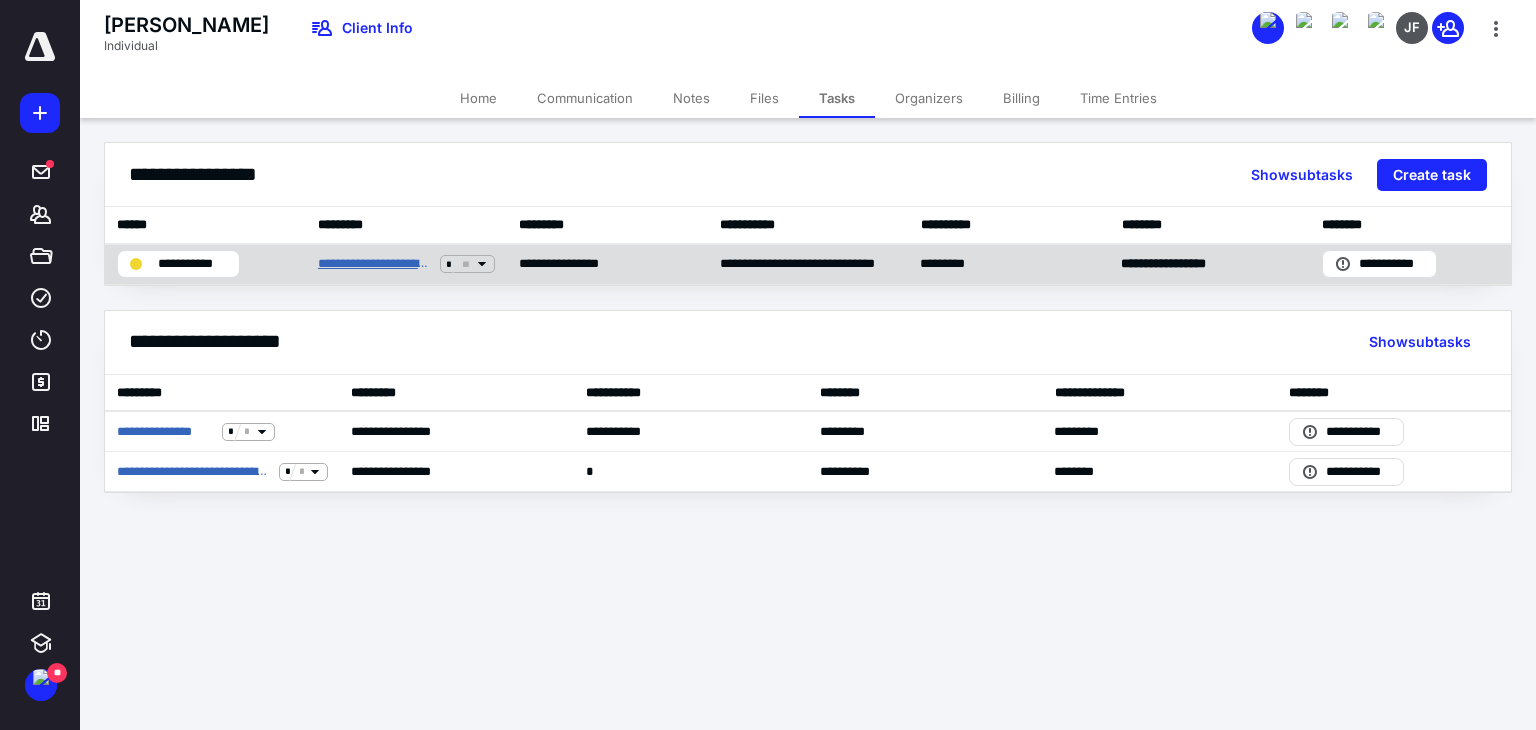 click on "**********" at bounding box center [375, 264] 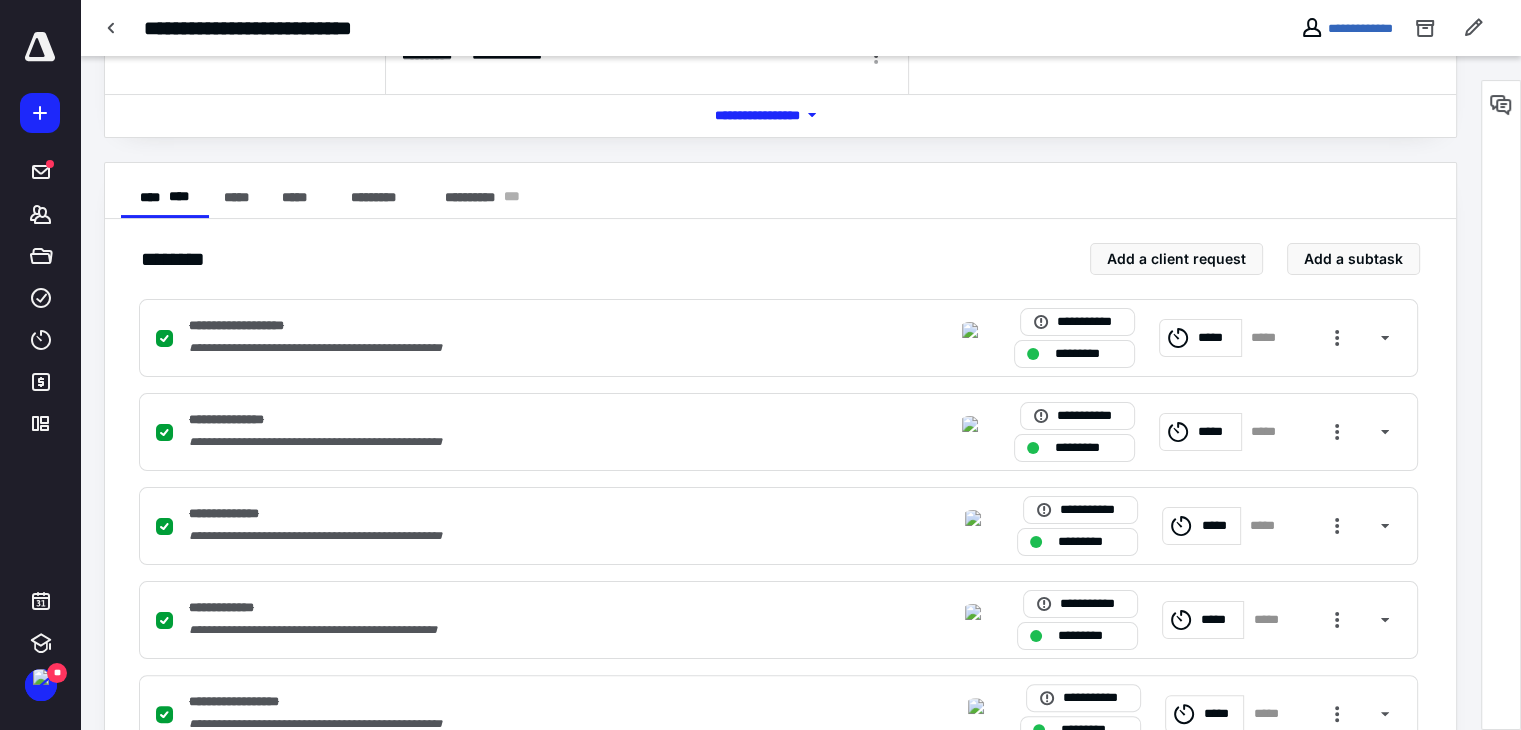 scroll, scrollTop: 100, scrollLeft: 0, axis: vertical 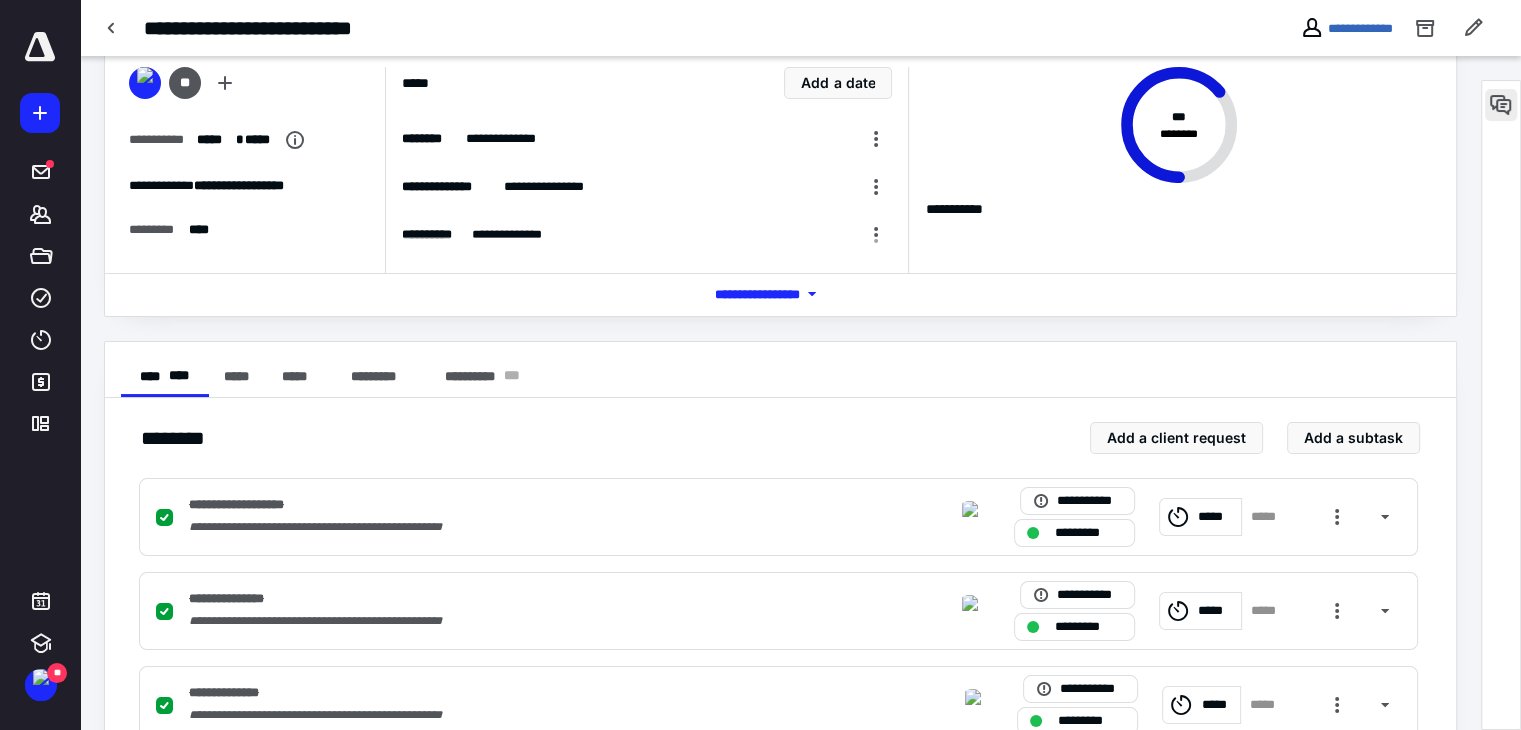 click at bounding box center (1501, 105) 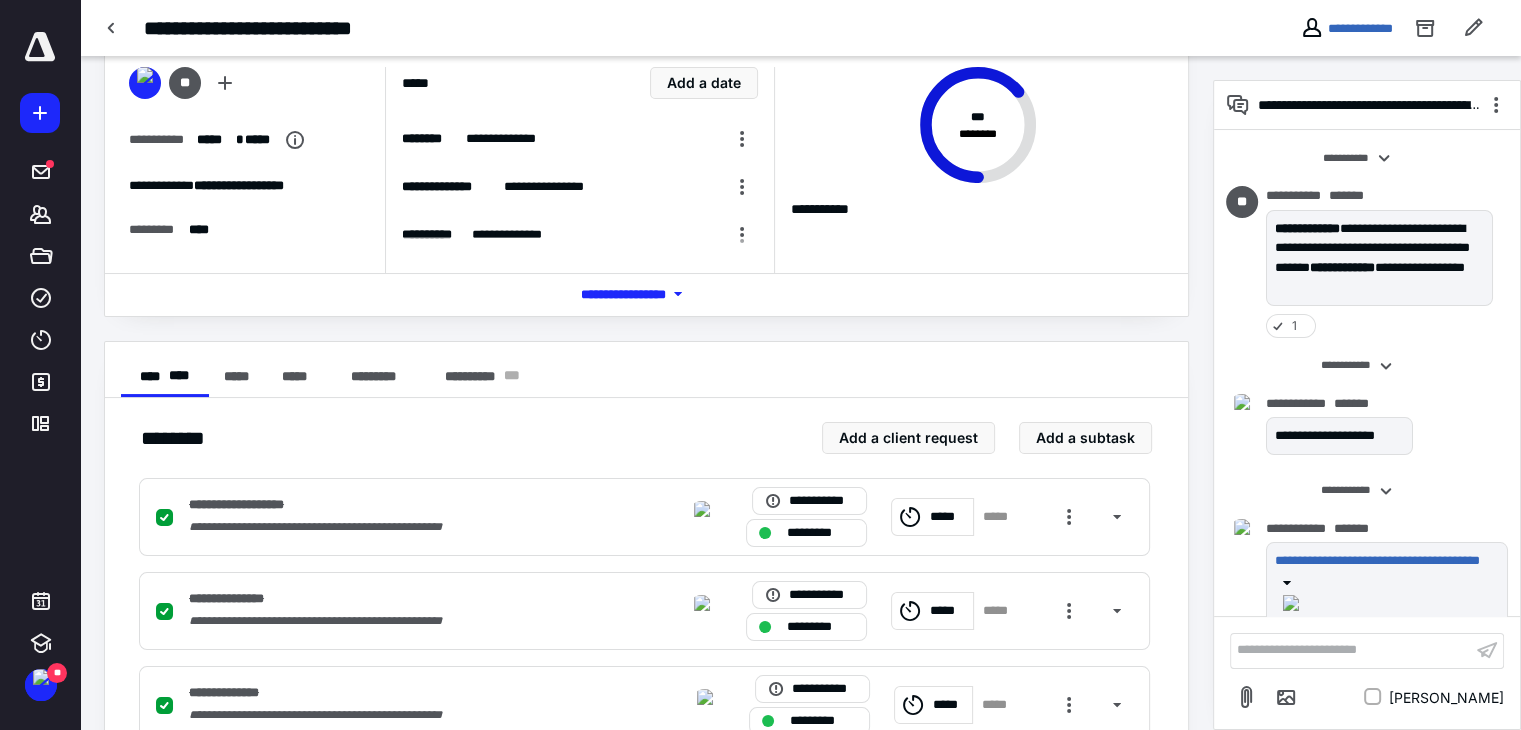 scroll, scrollTop: 2089, scrollLeft: 0, axis: vertical 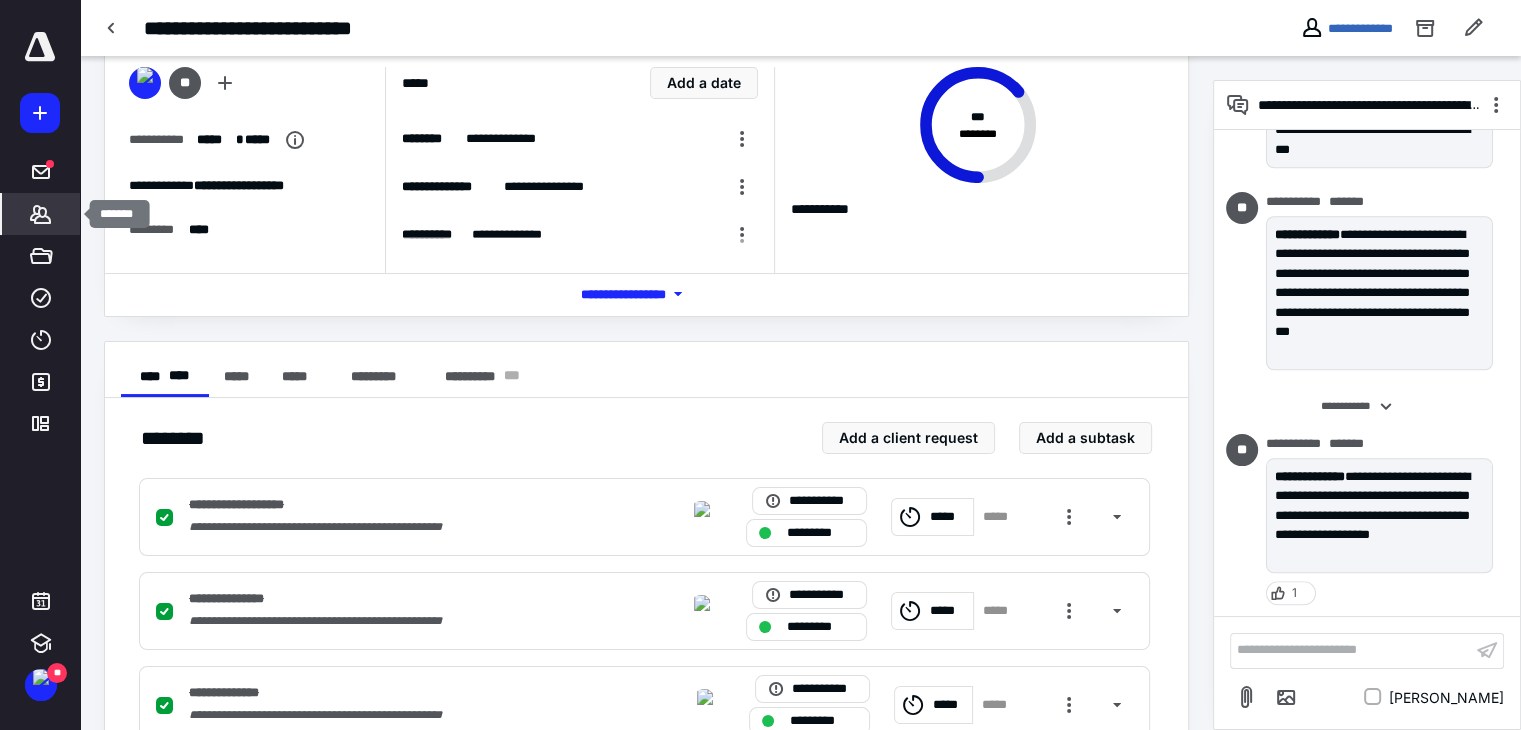 click 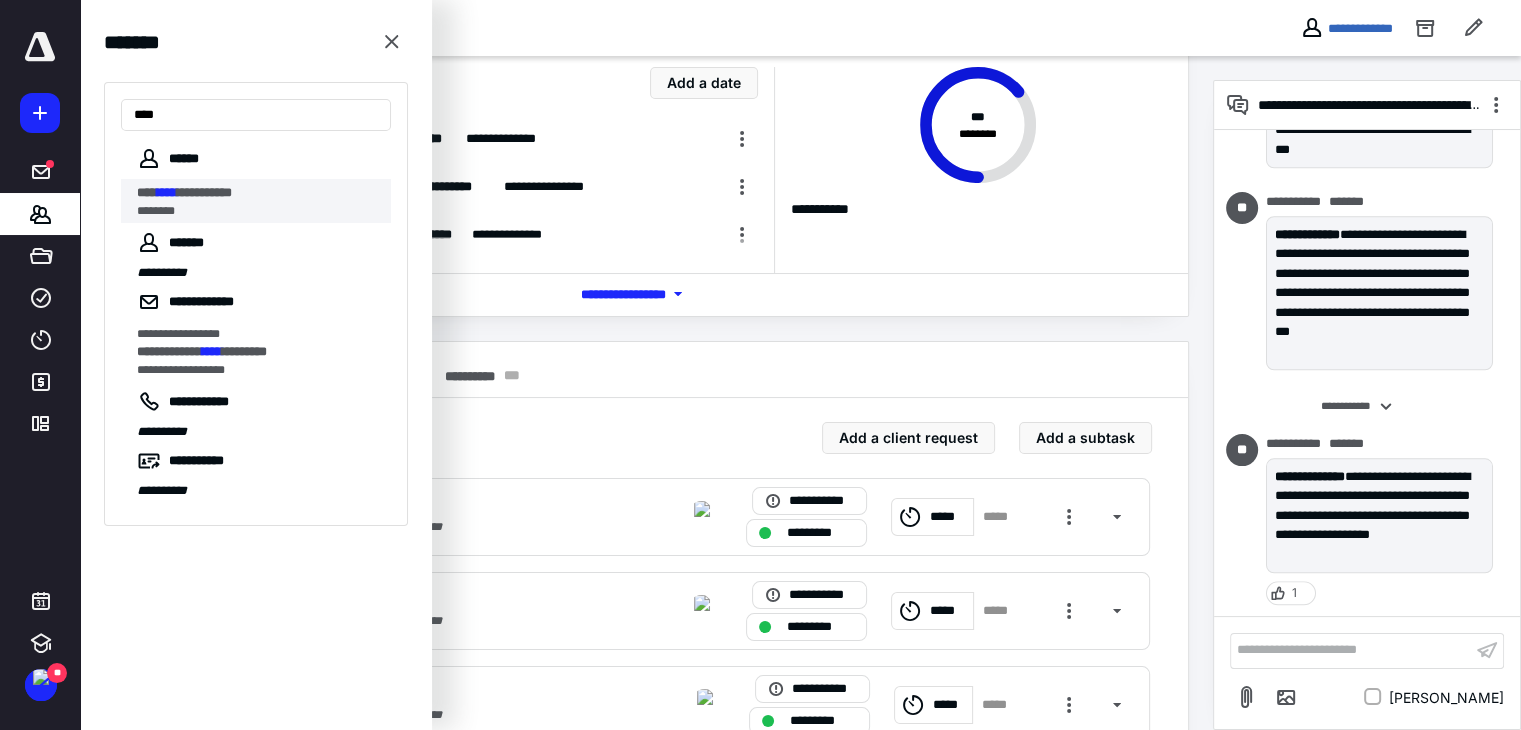 type on "****" 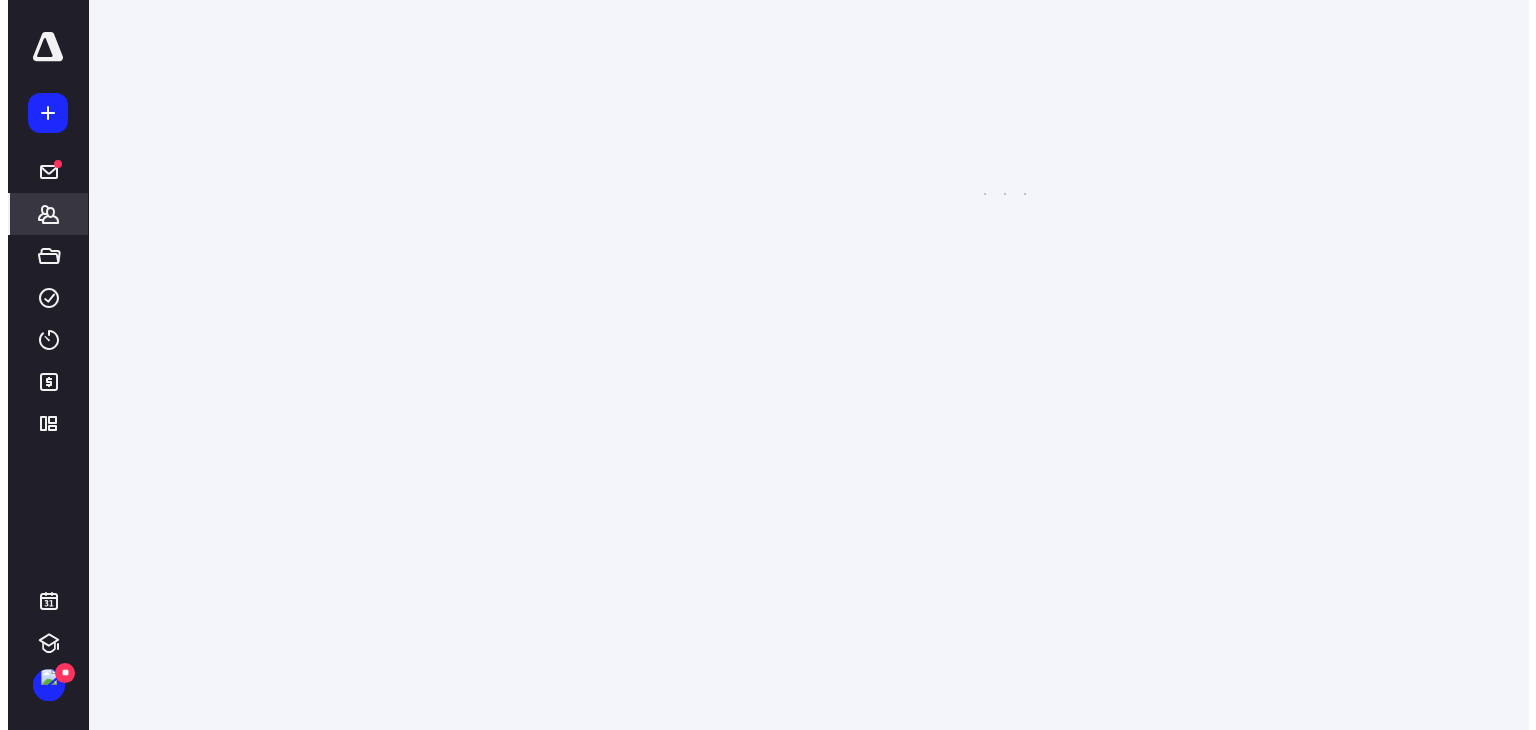 scroll, scrollTop: 0, scrollLeft: 0, axis: both 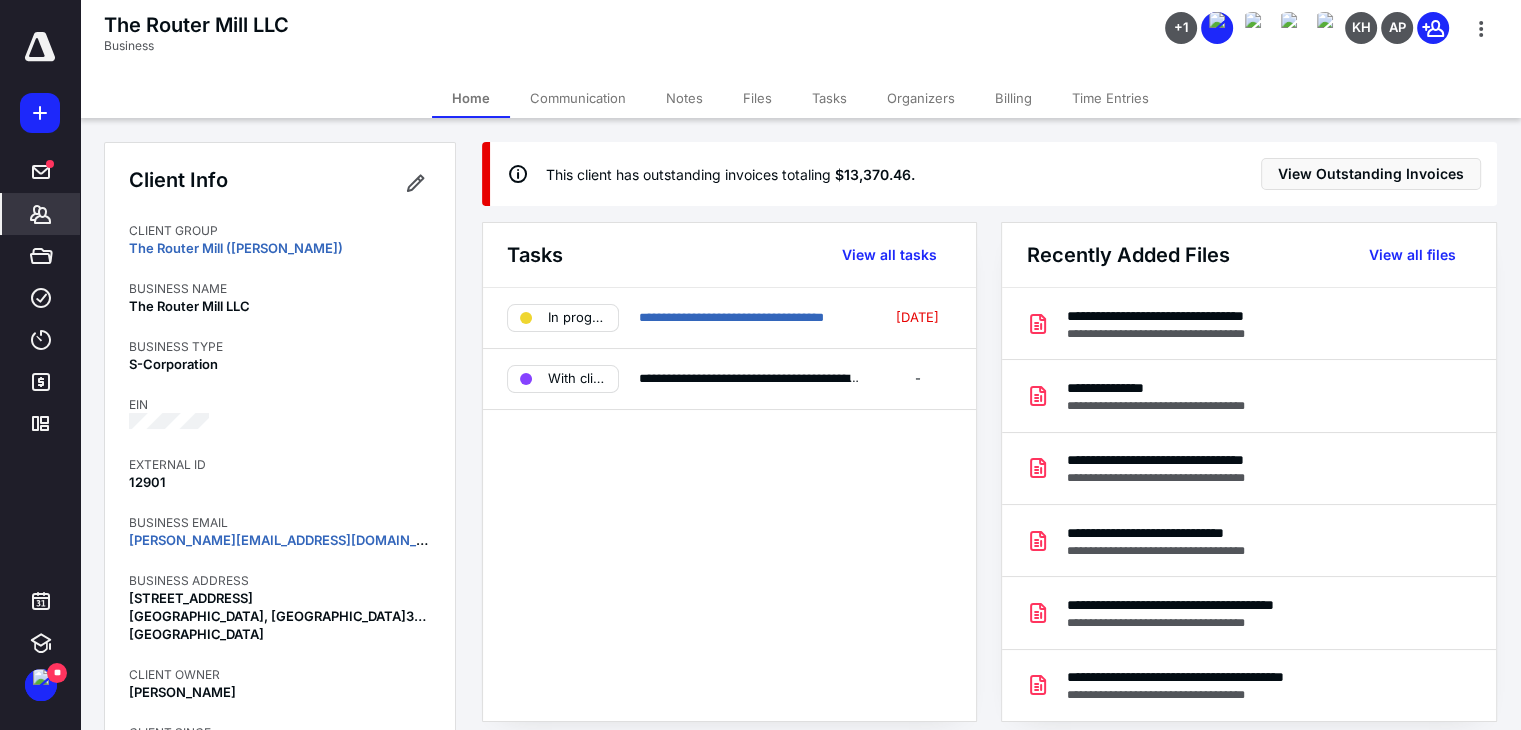 click on "Files" at bounding box center (757, 98) 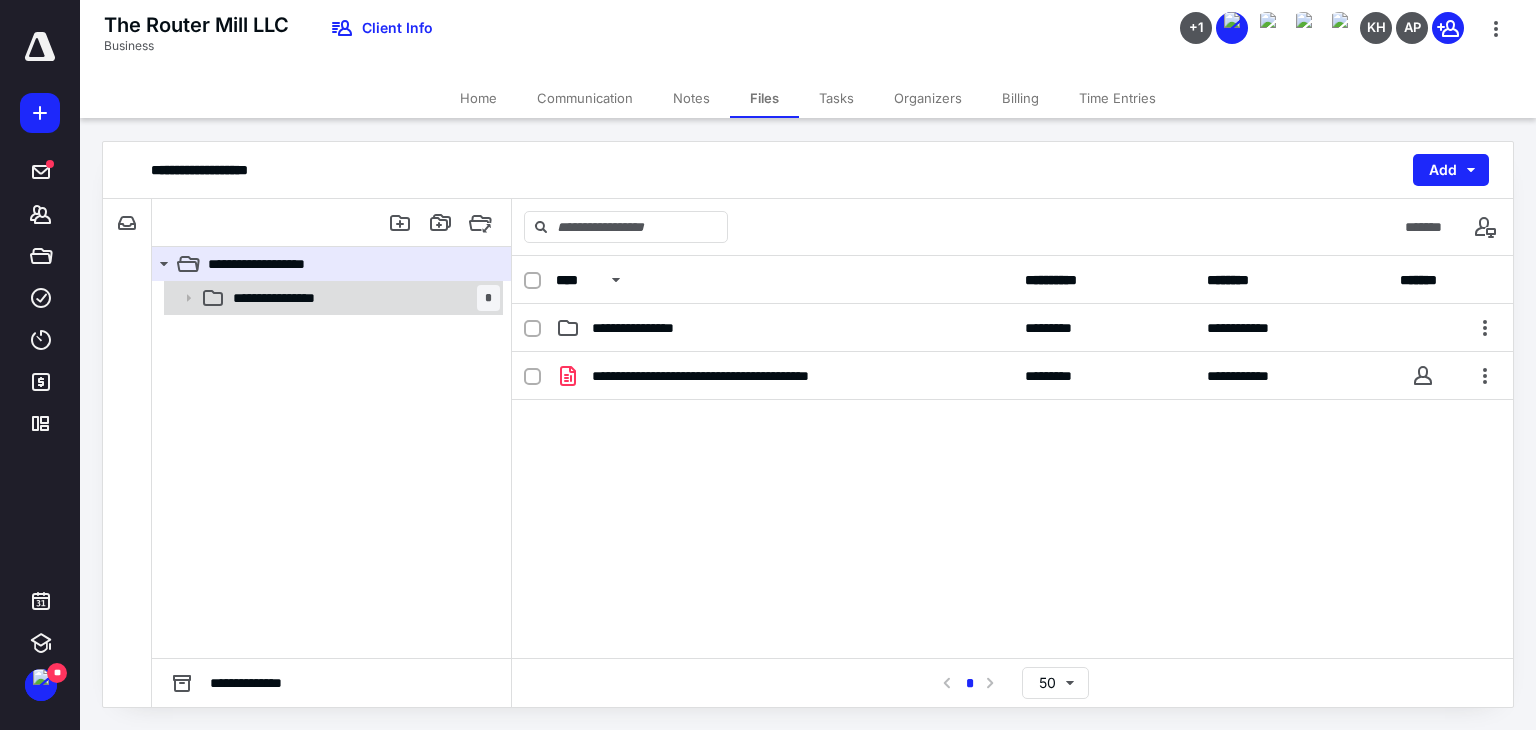 click on "**********" at bounding box center (291, 298) 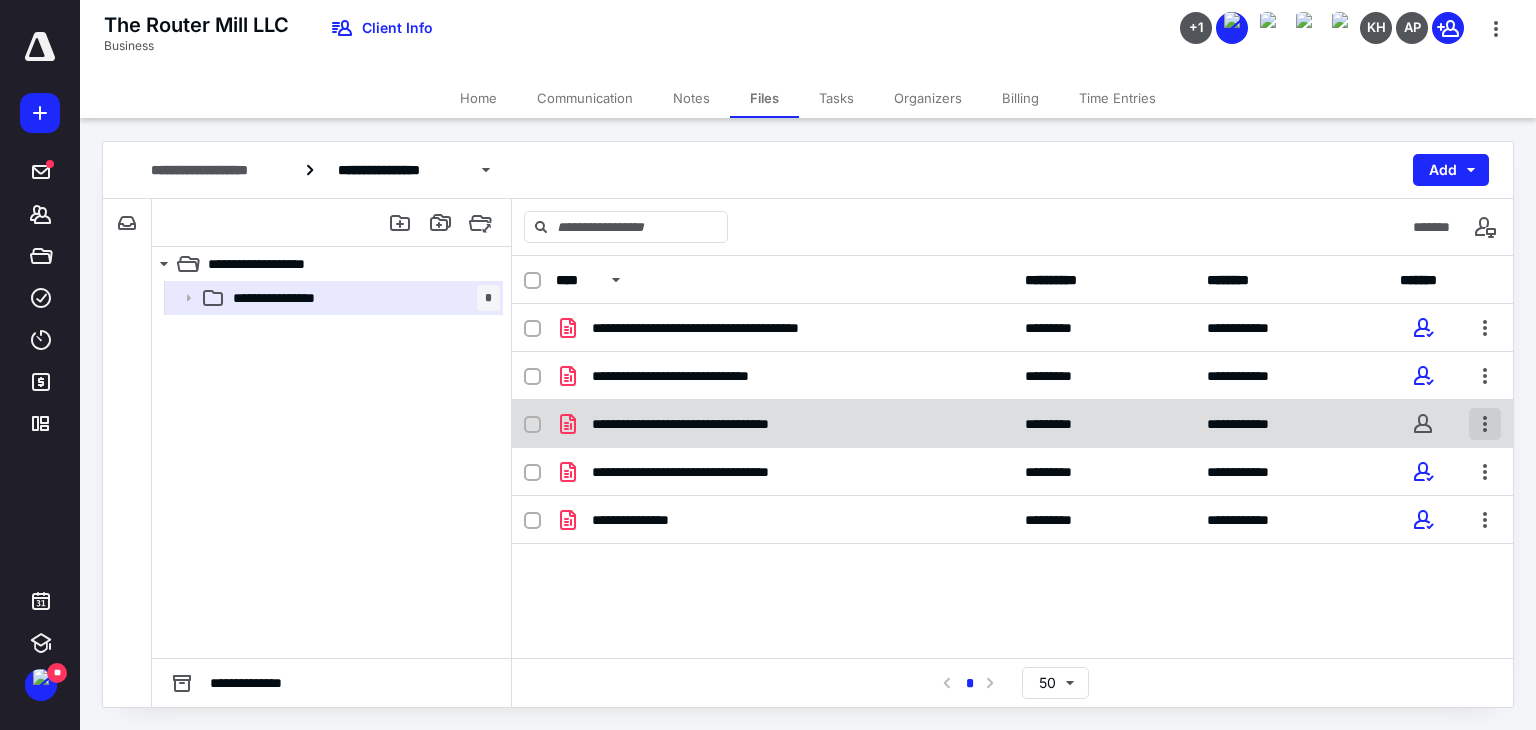 click at bounding box center (1485, 424) 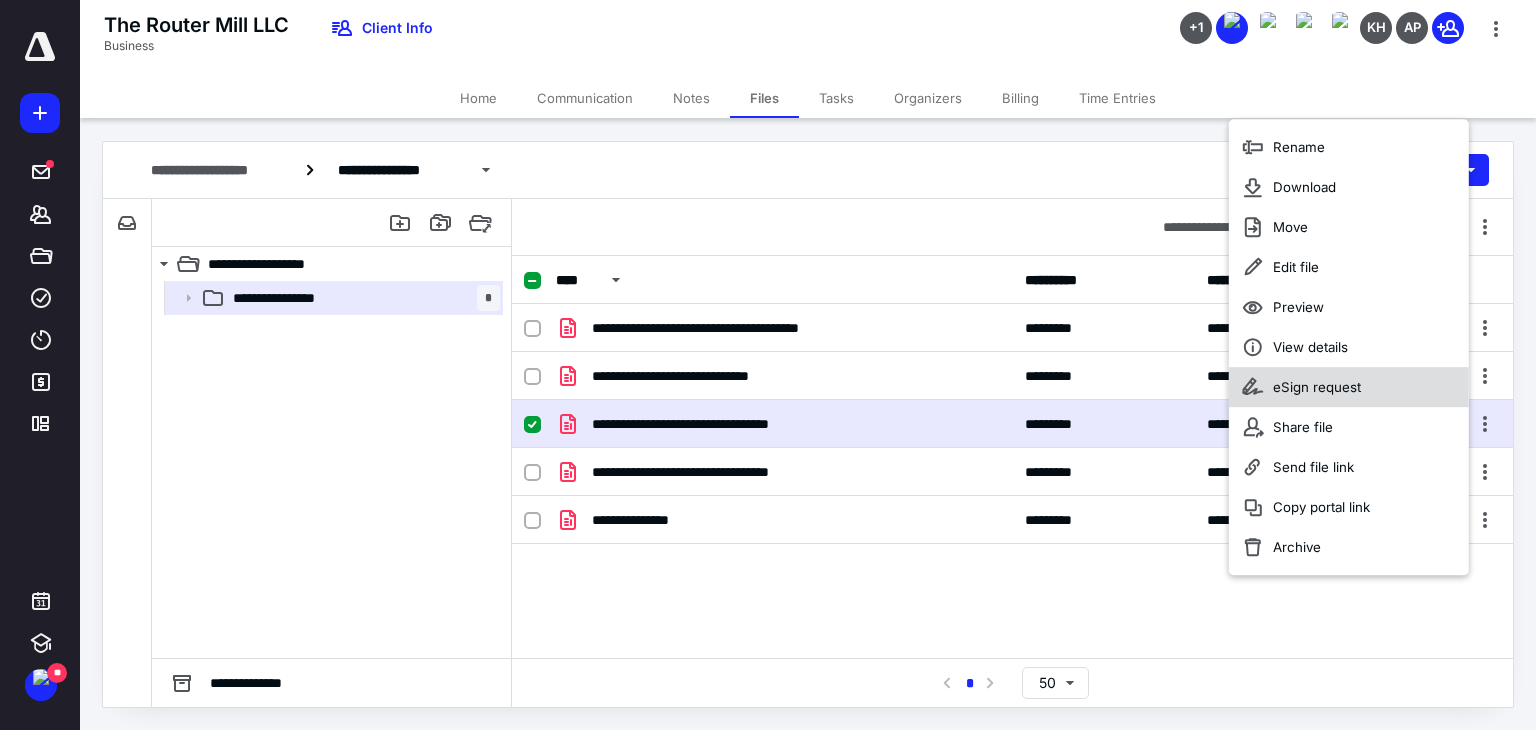 click on "eSign request" at bounding box center (1317, 387) 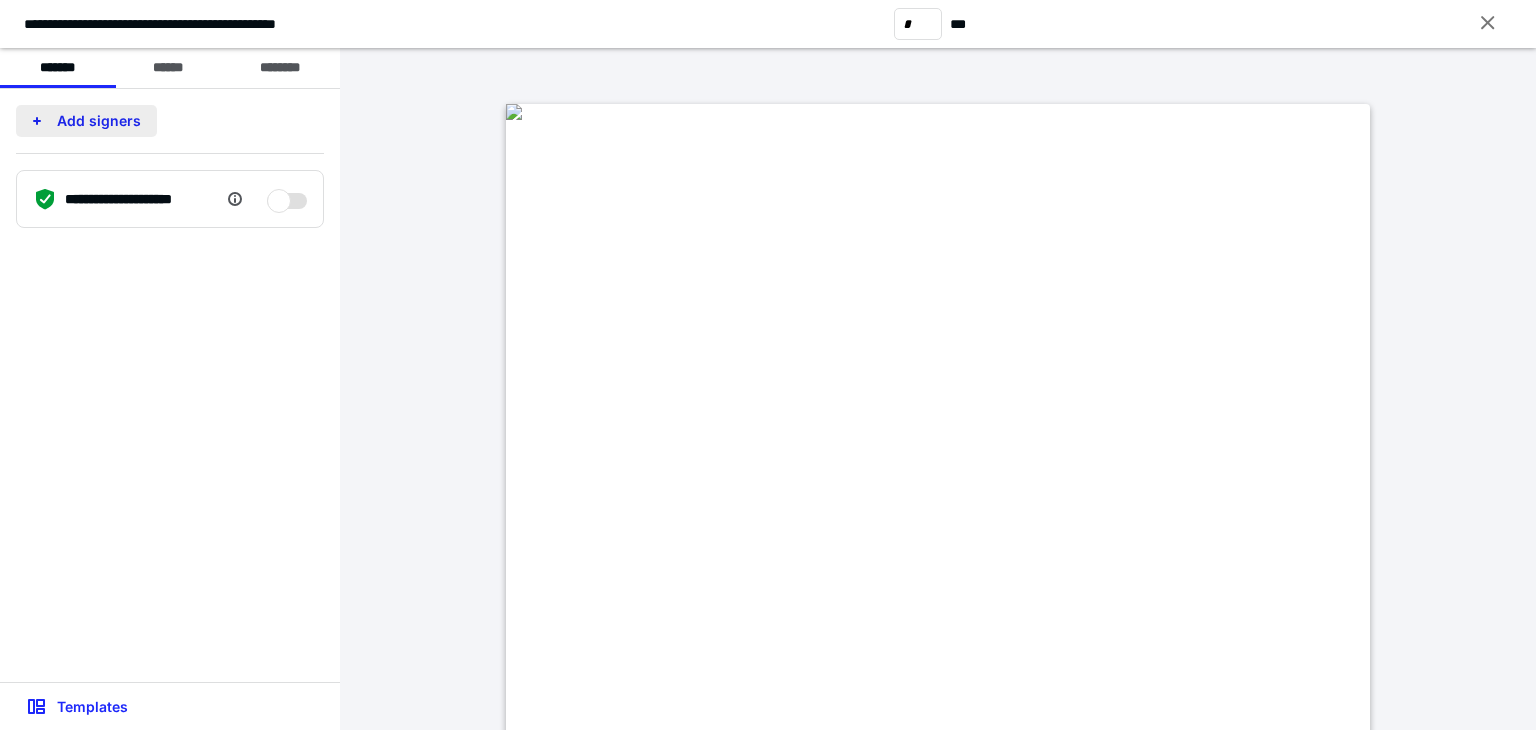 click on "Add signers" at bounding box center [86, 121] 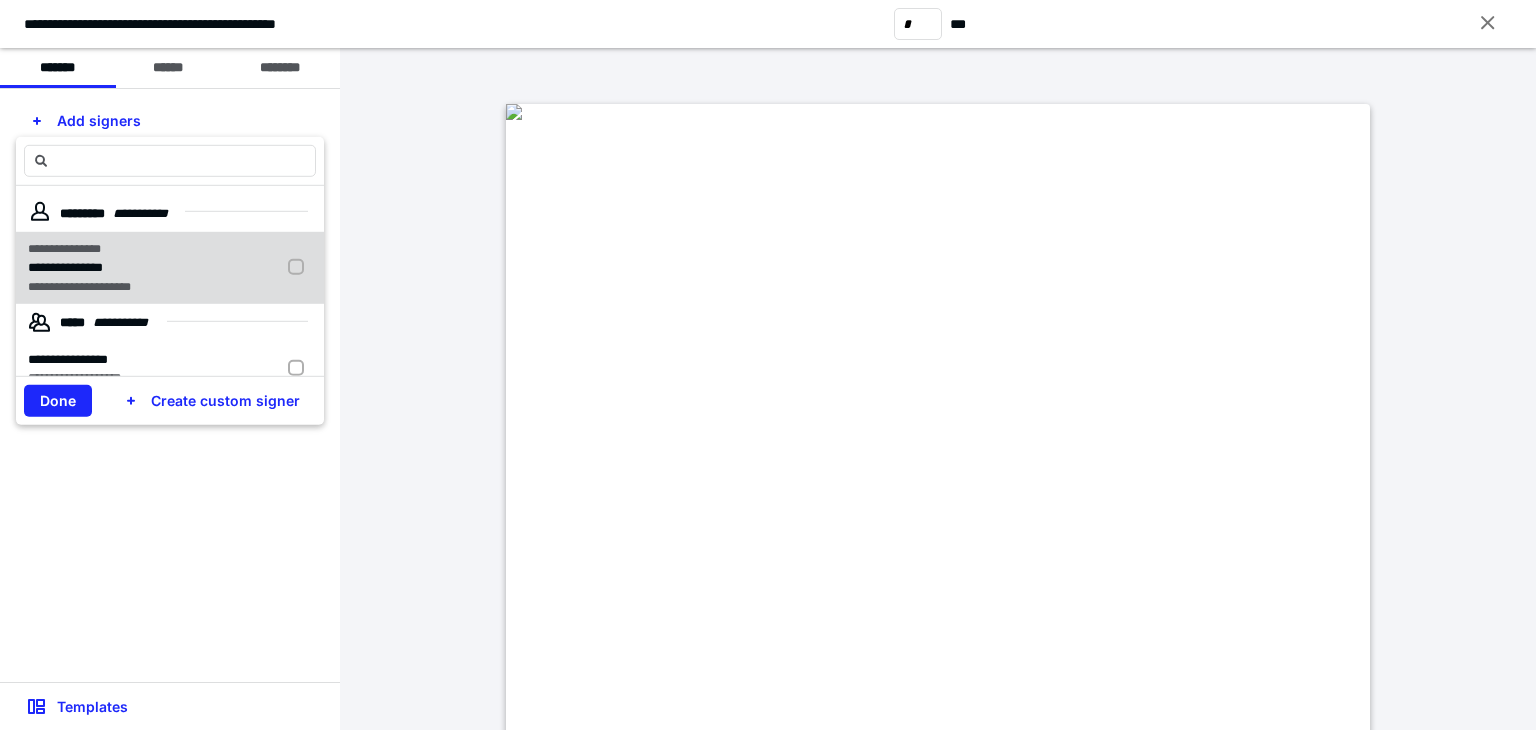 scroll, scrollTop: 100, scrollLeft: 0, axis: vertical 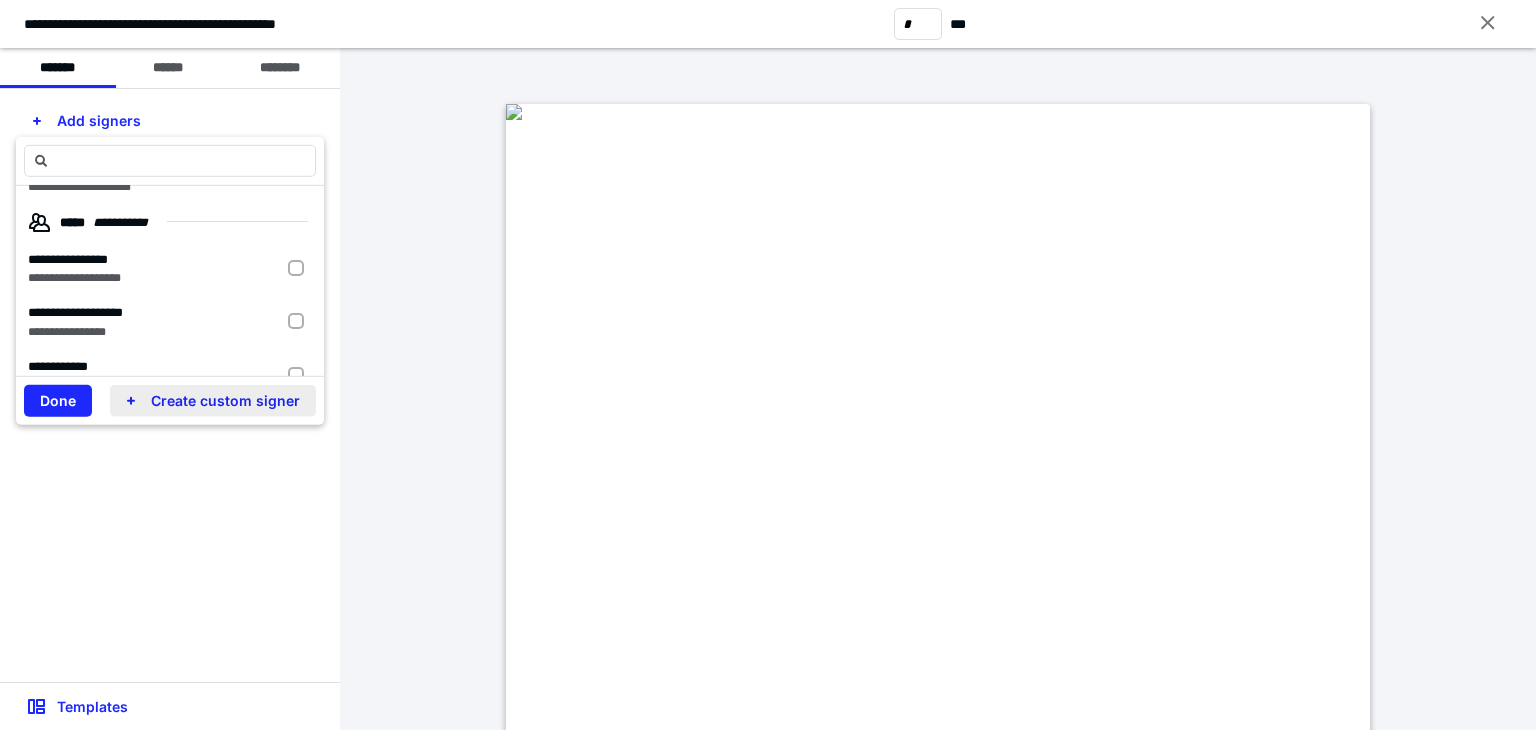 click on "Create custom signer" at bounding box center [213, 401] 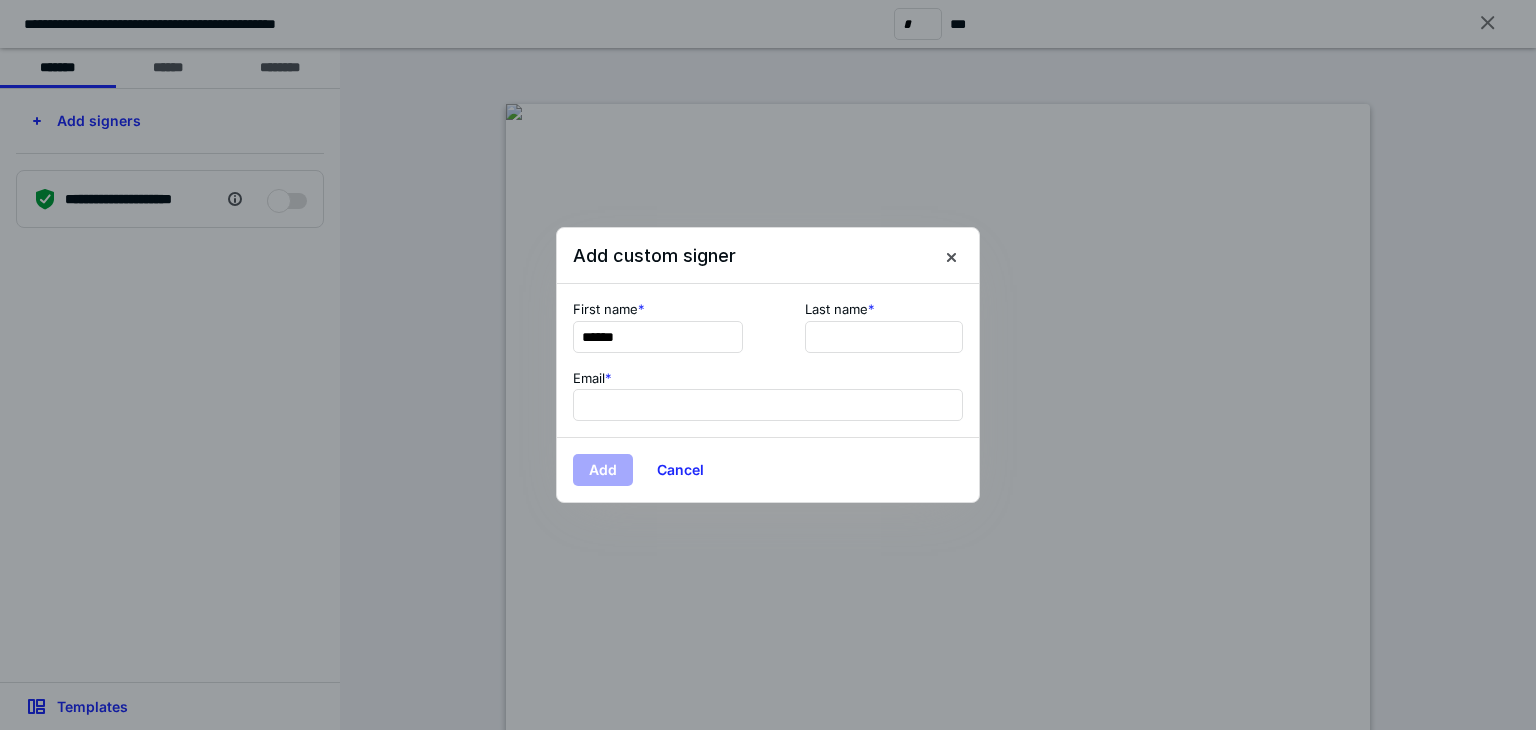 type on "******" 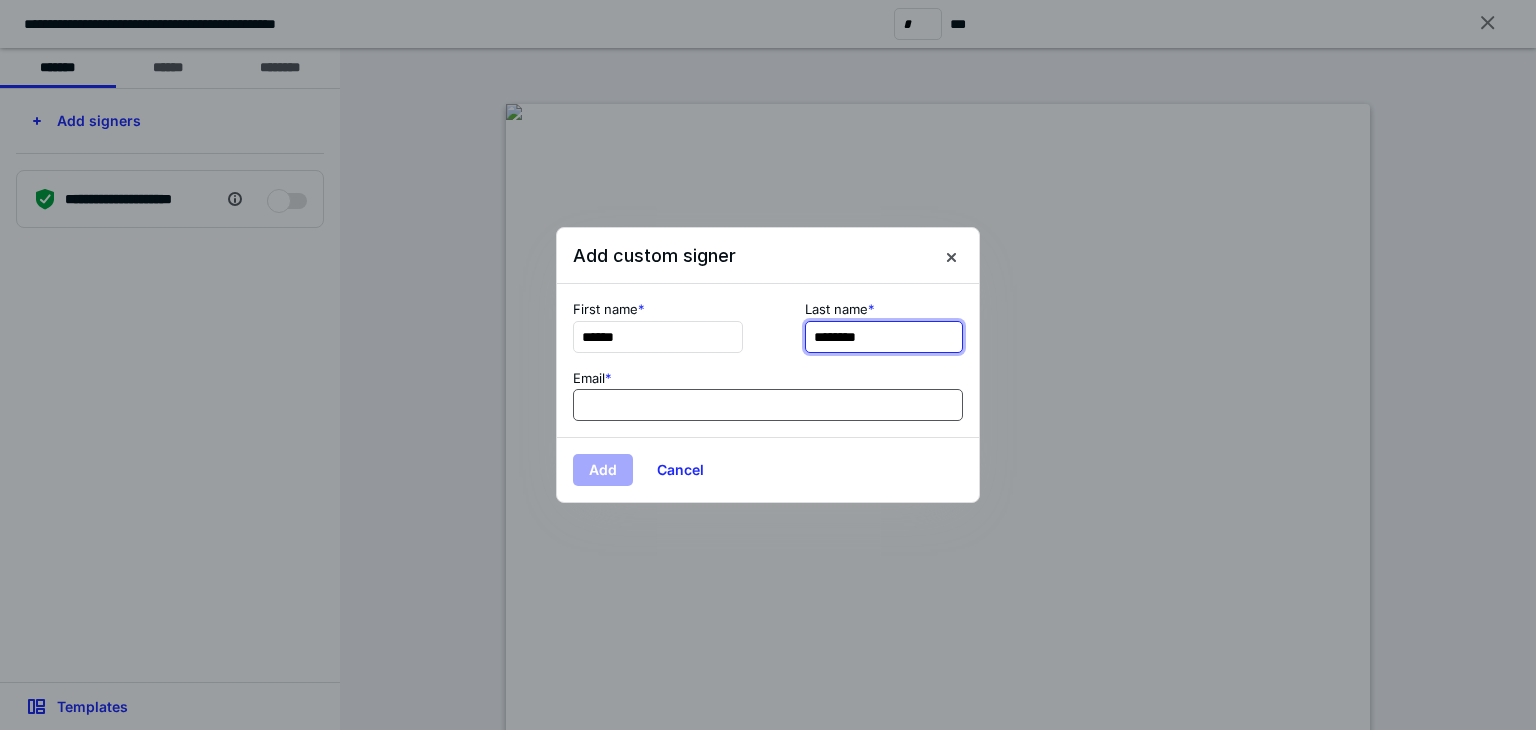 type on "********" 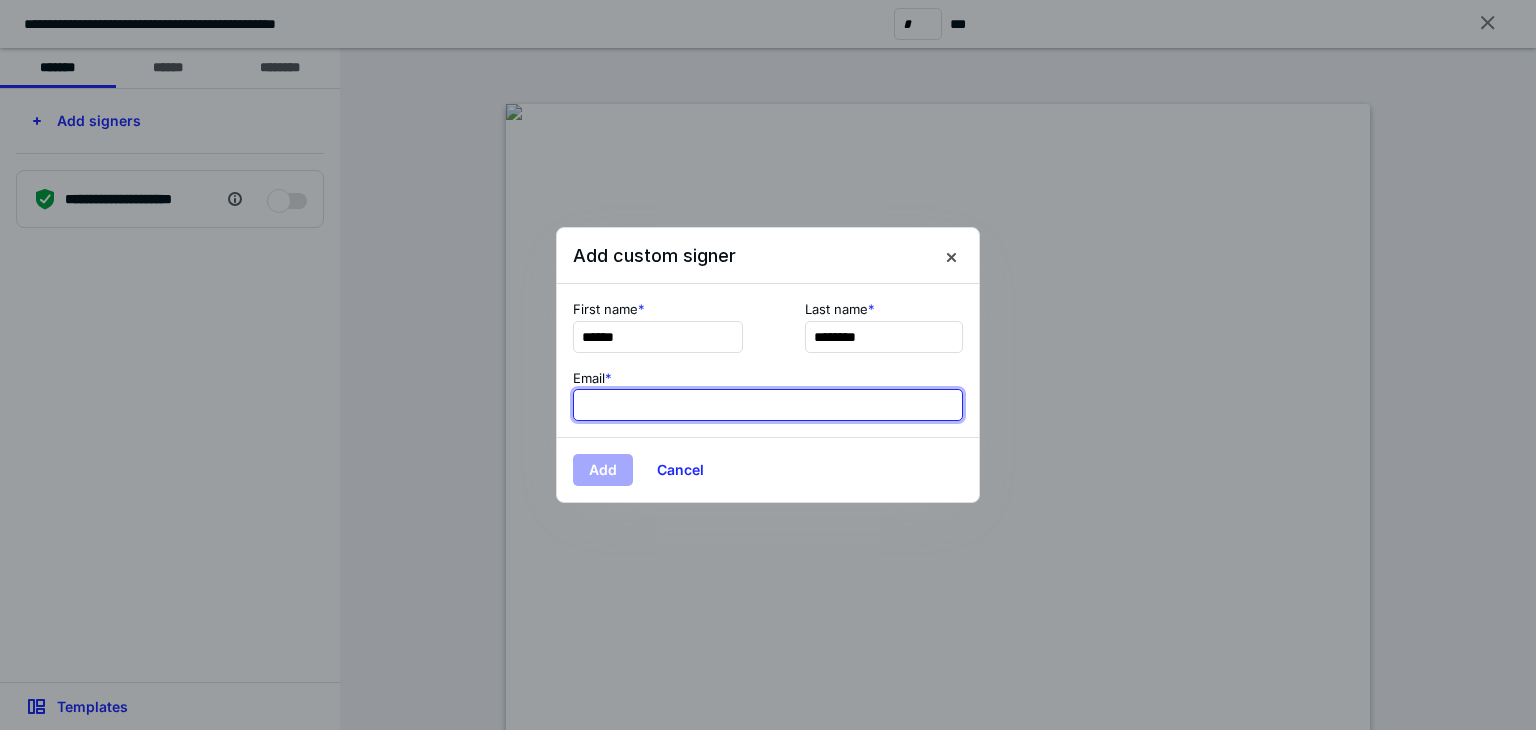 click at bounding box center [768, 405] 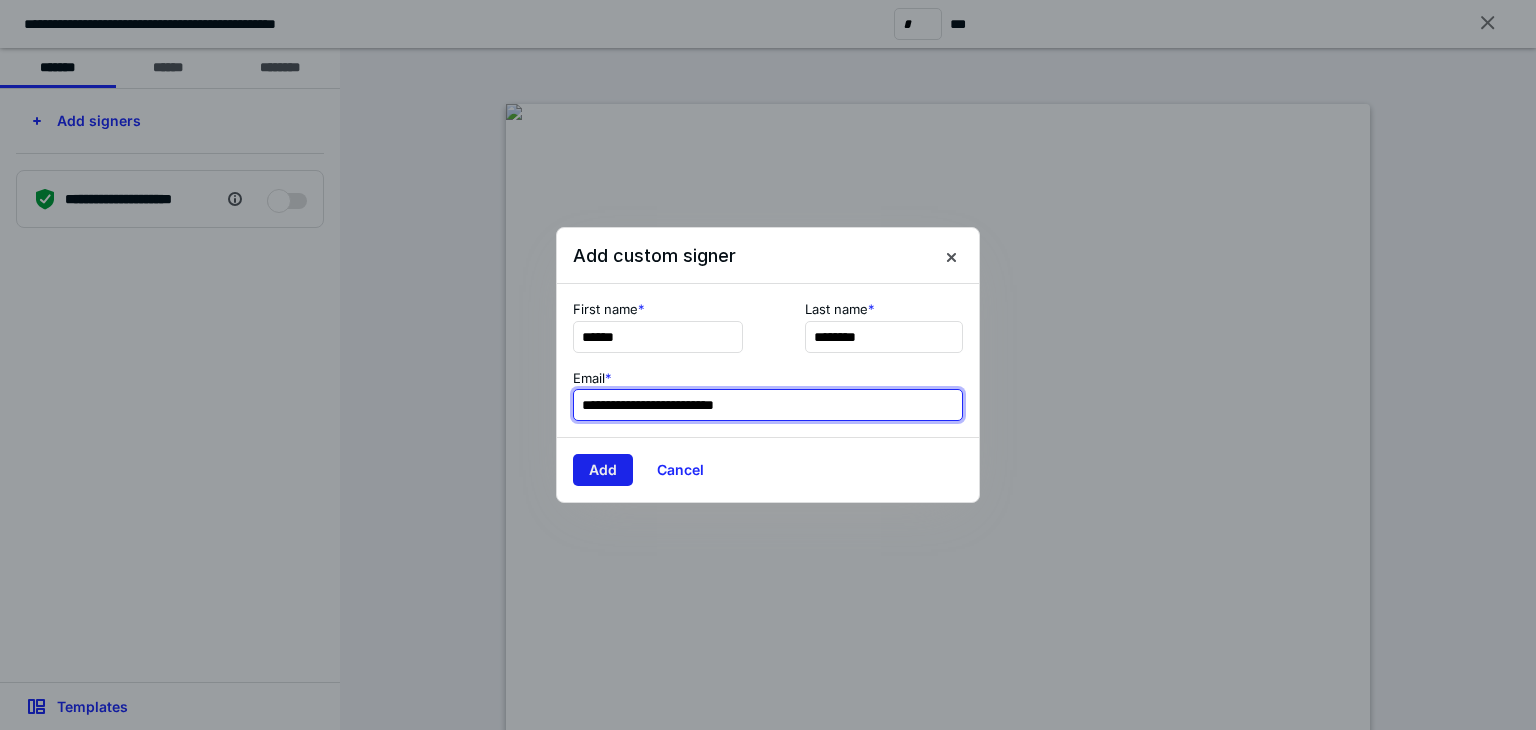 type on "**********" 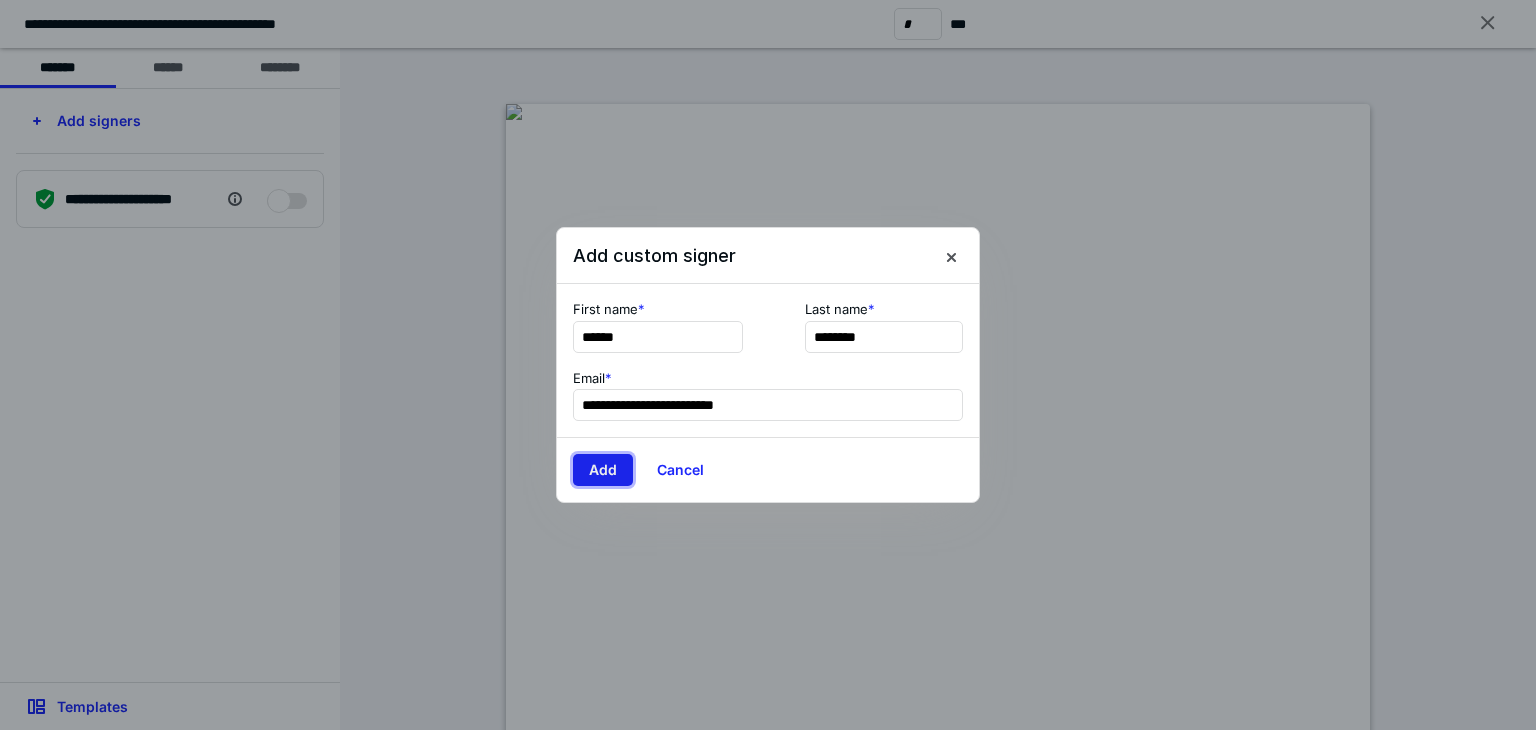 click on "Add" at bounding box center [603, 470] 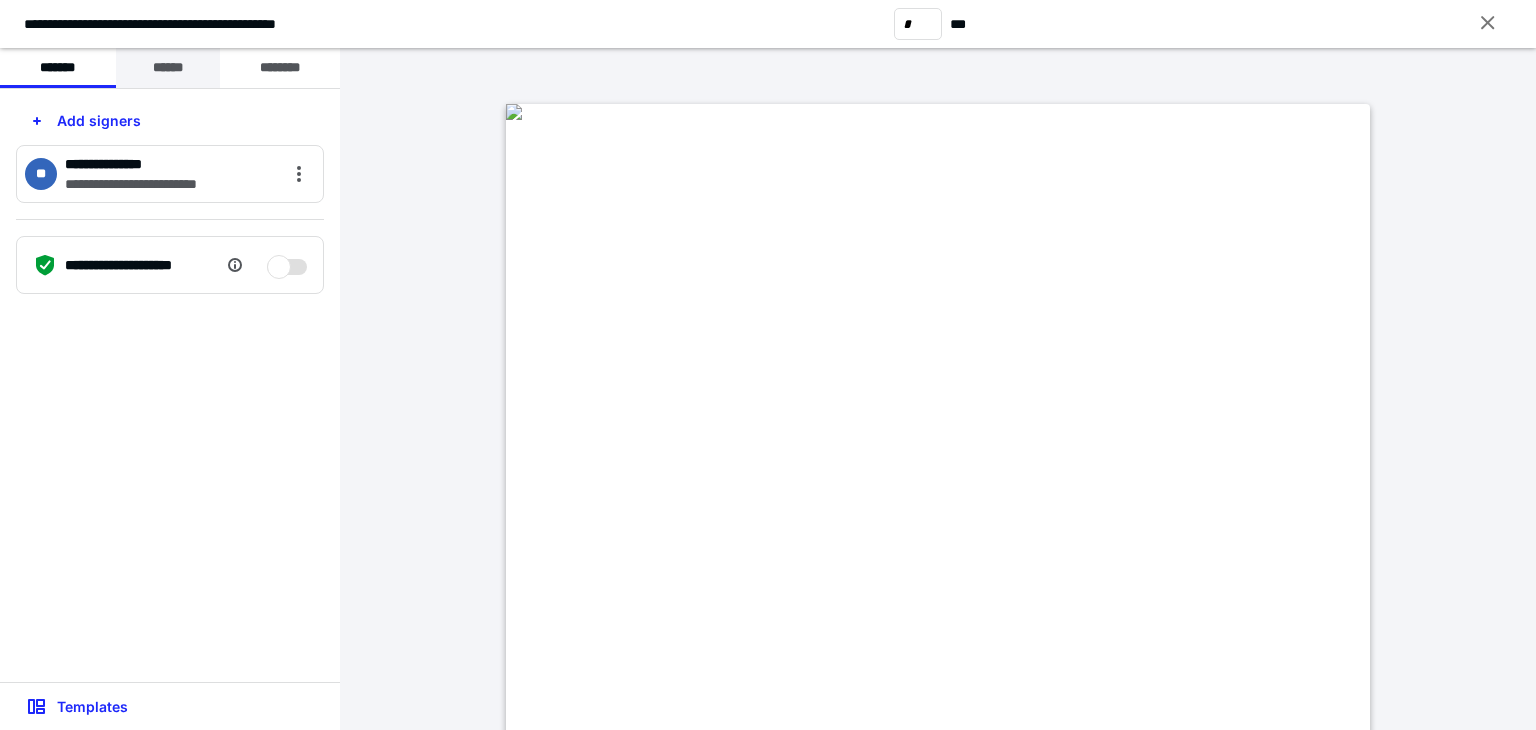 click on "******" at bounding box center (168, 68) 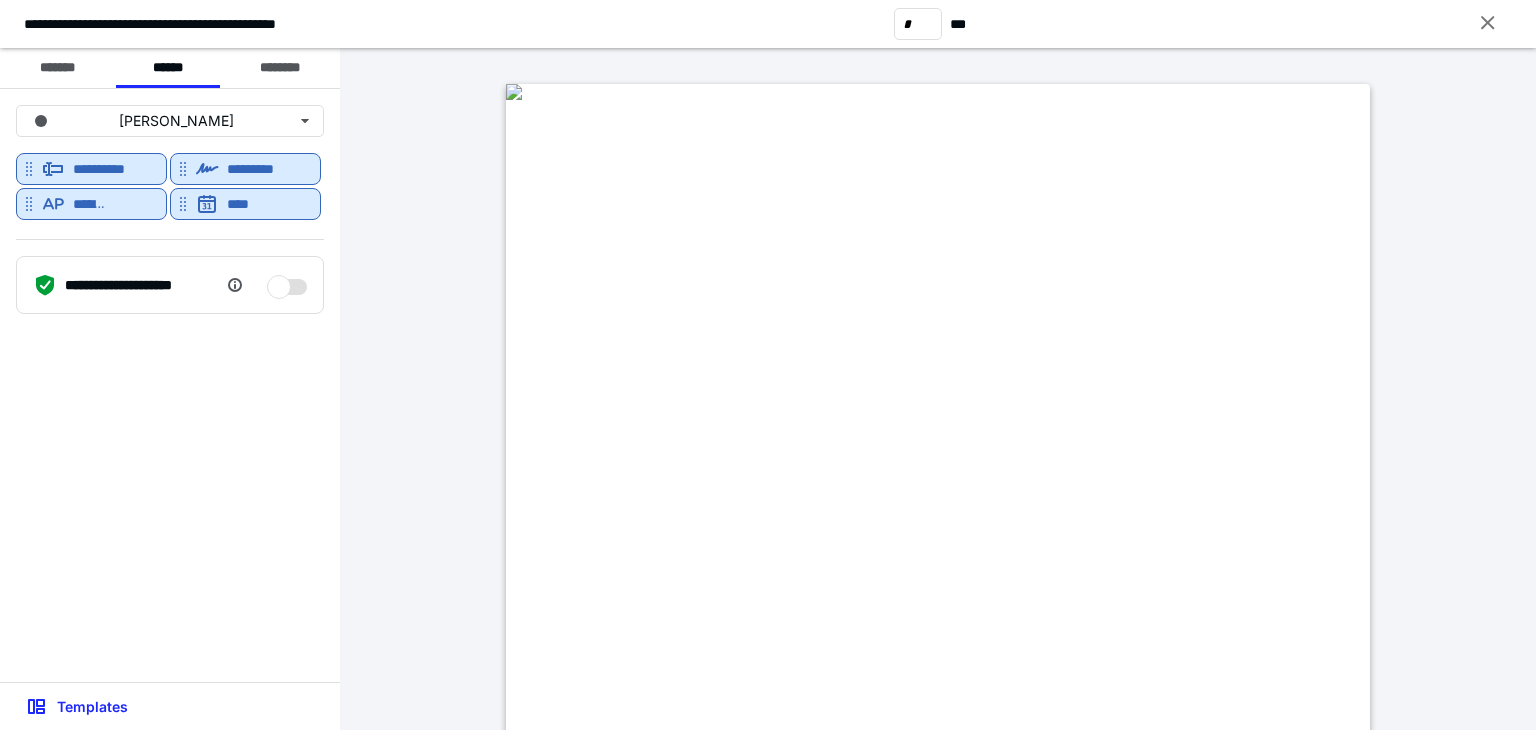 scroll, scrollTop: 4700, scrollLeft: 0, axis: vertical 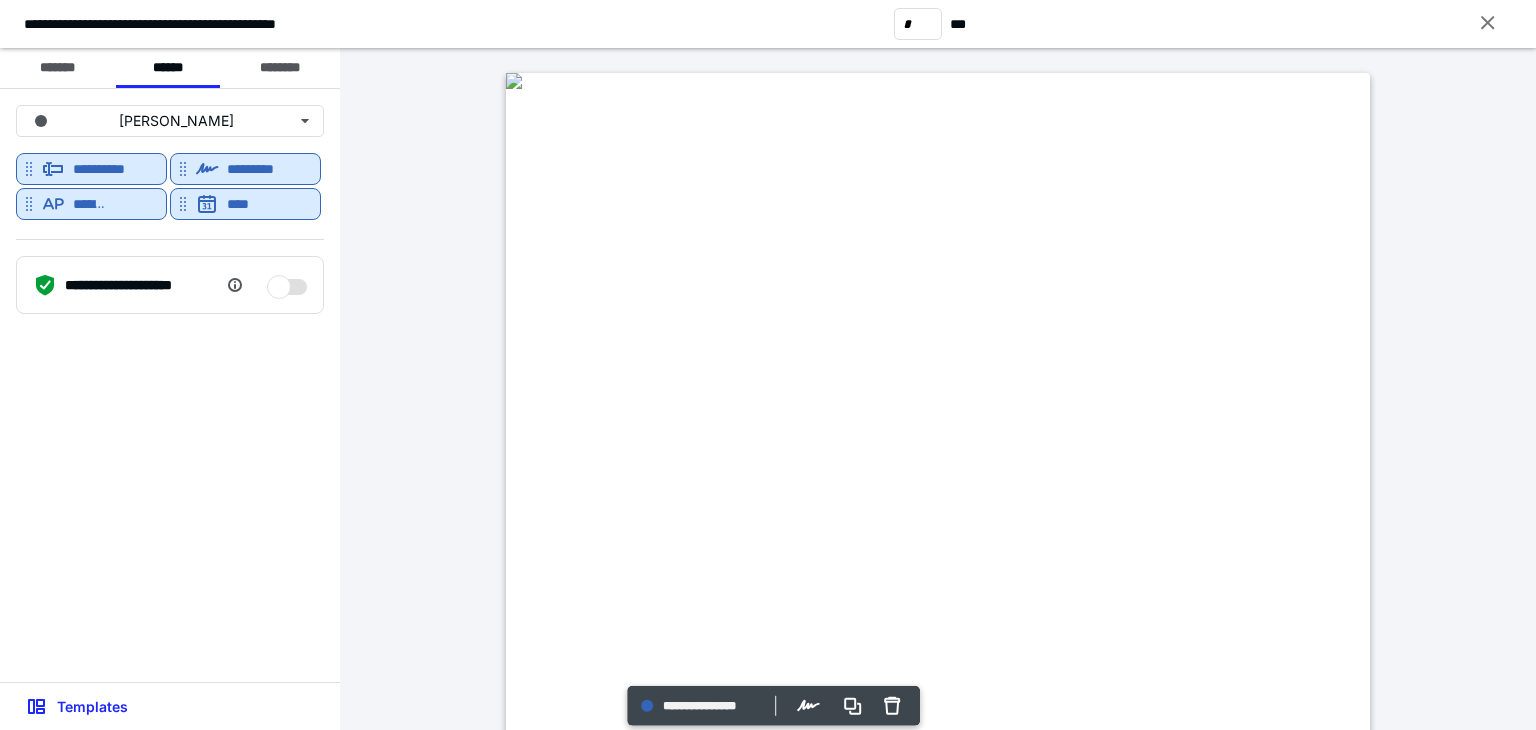 type on "*" 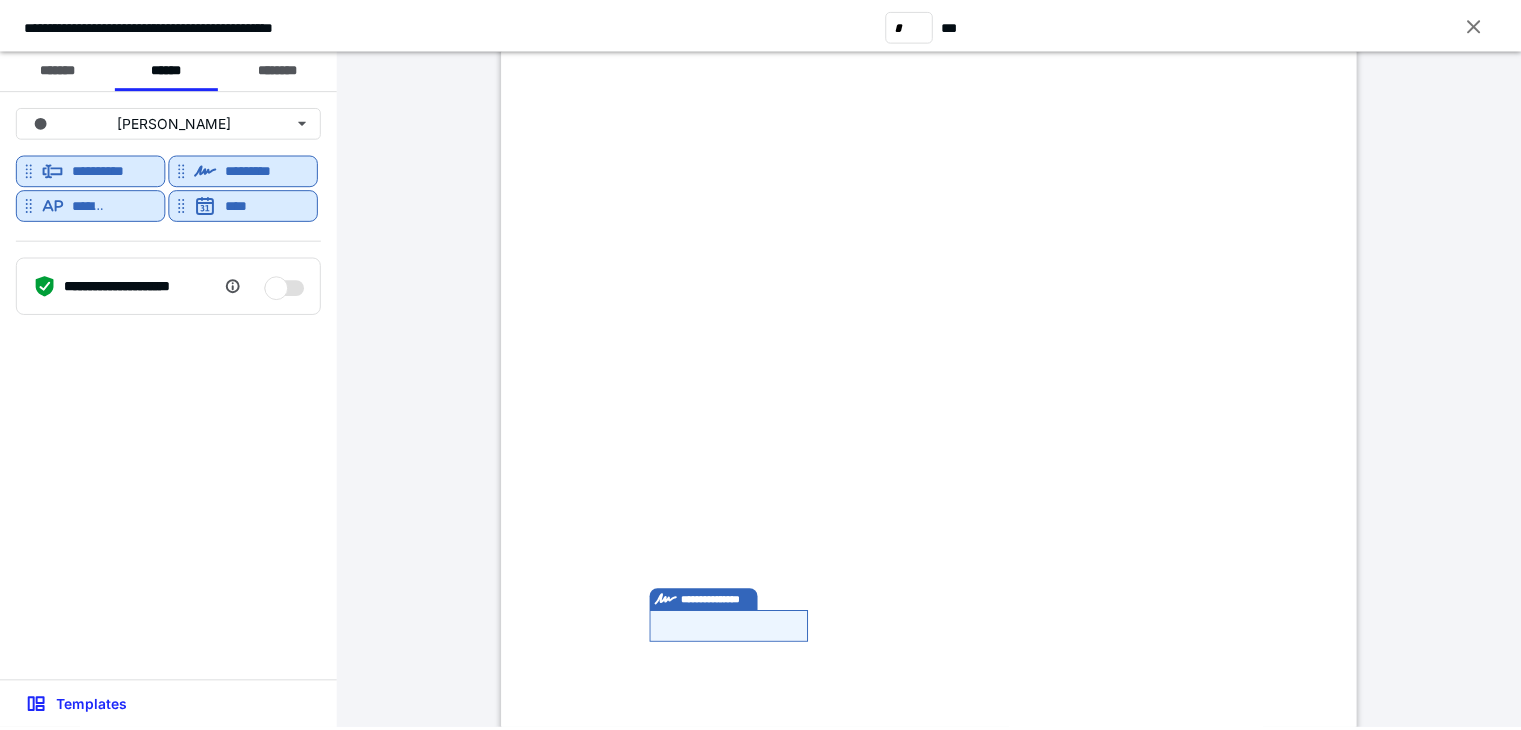 scroll, scrollTop: 5973, scrollLeft: 0, axis: vertical 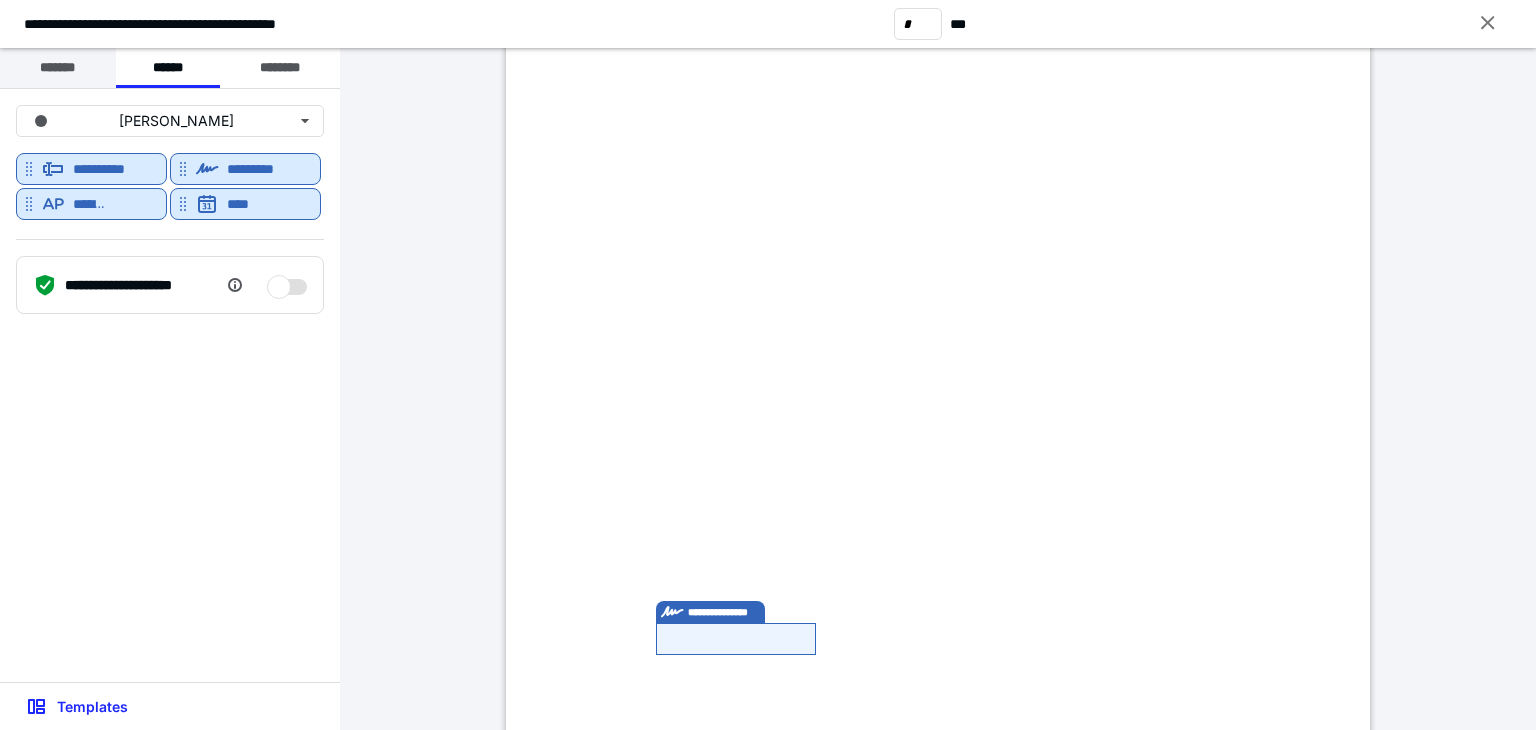 click on "*******" at bounding box center [58, 68] 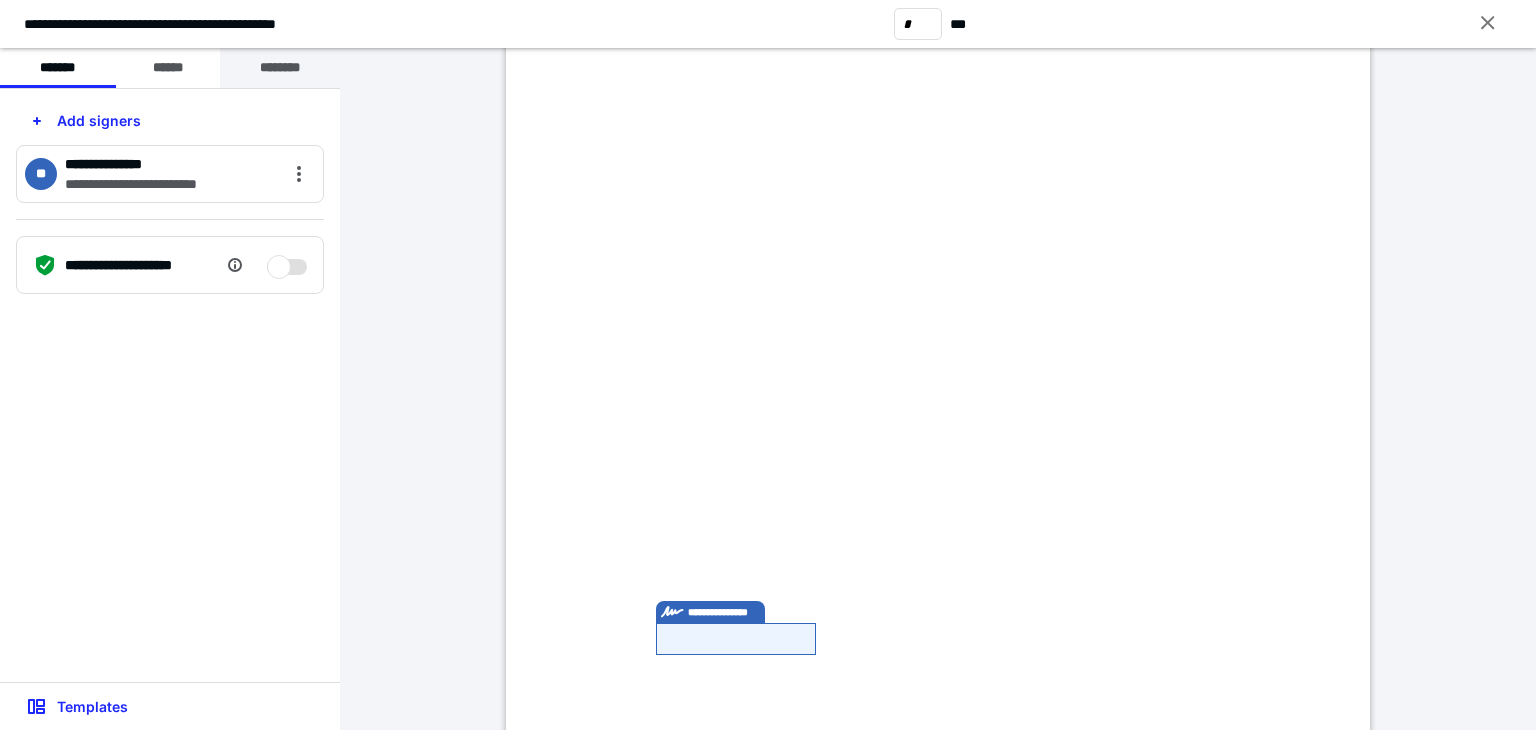 click on "********" at bounding box center [280, 68] 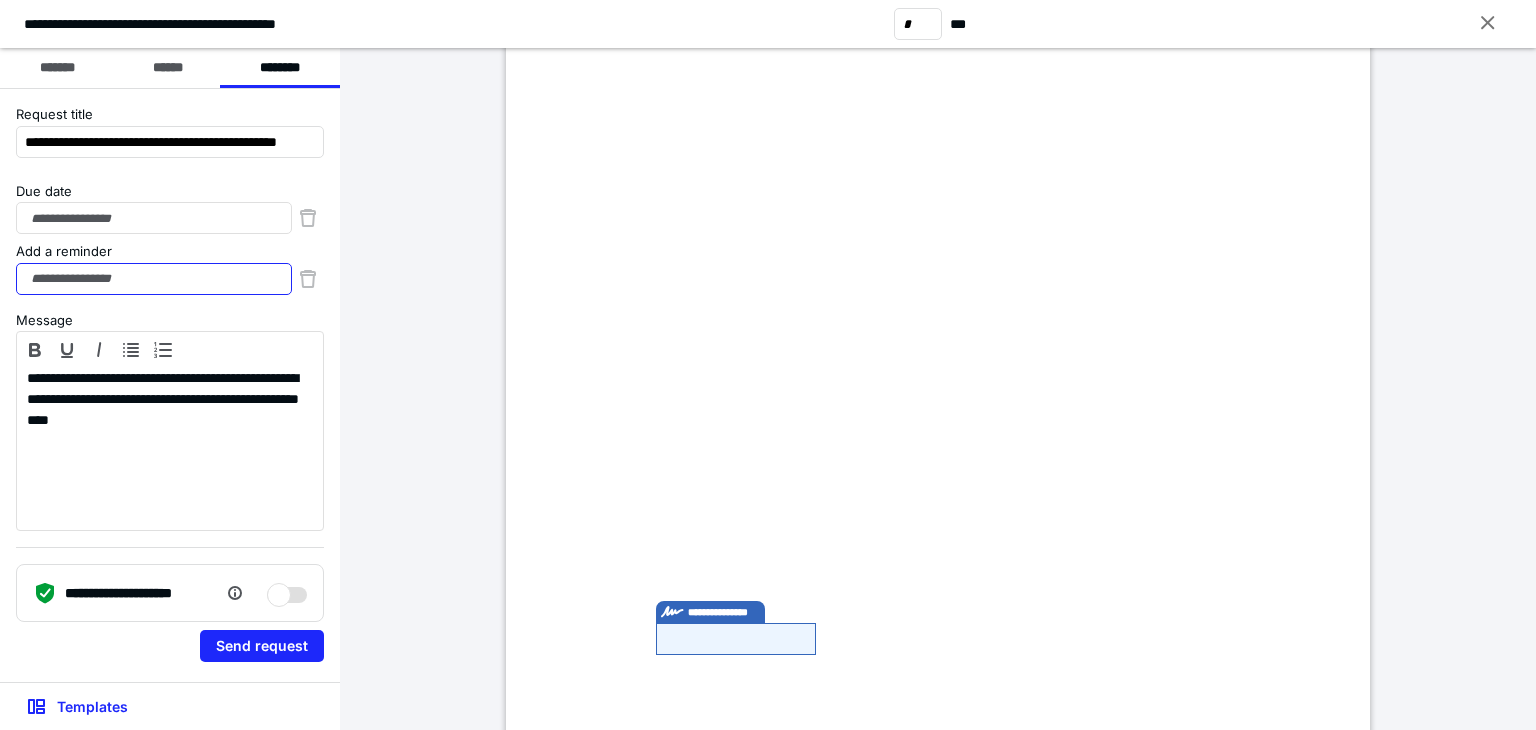 click on "Add a reminder" at bounding box center (154, 279) 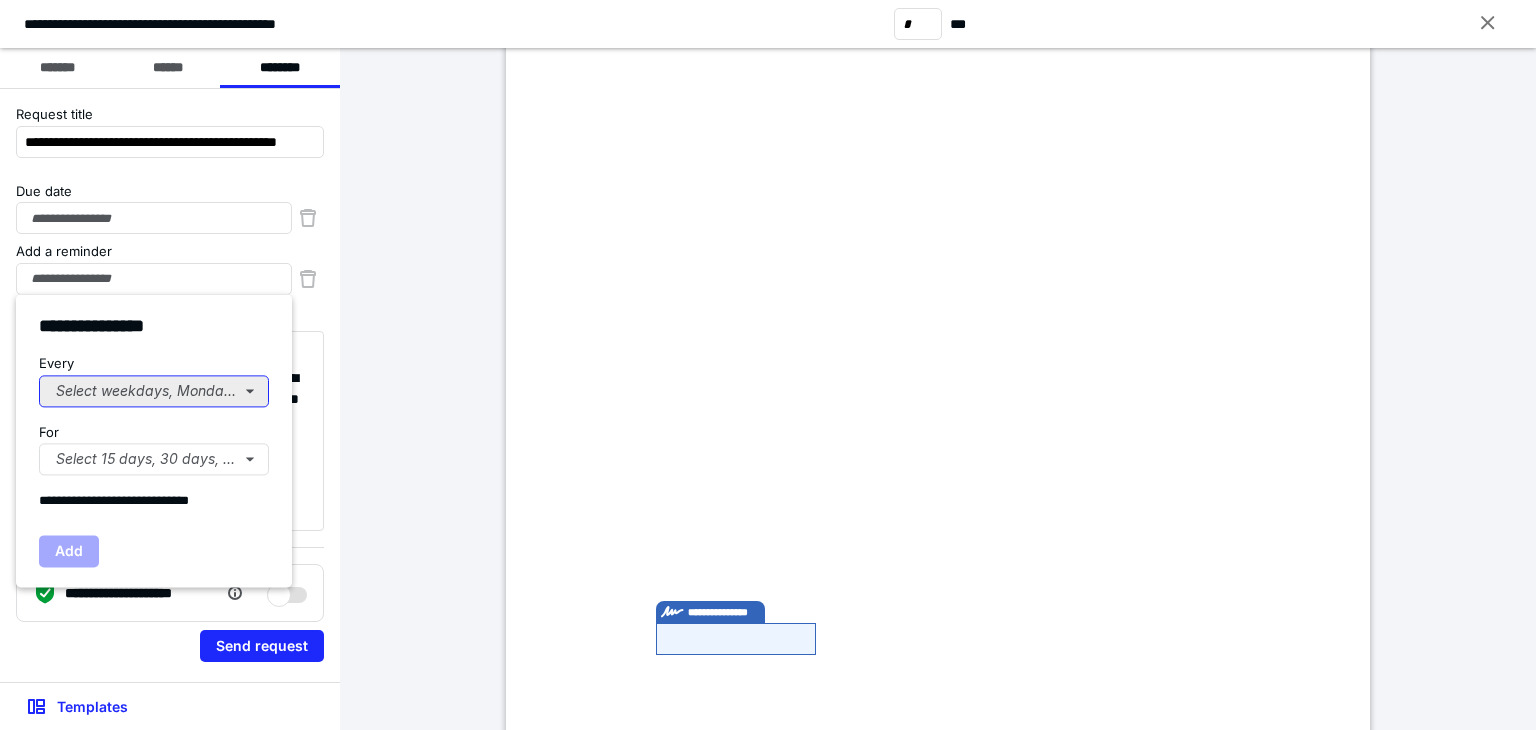 click on "Select weekdays, Mondays, or Tues..." at bounding box center [154, 391] 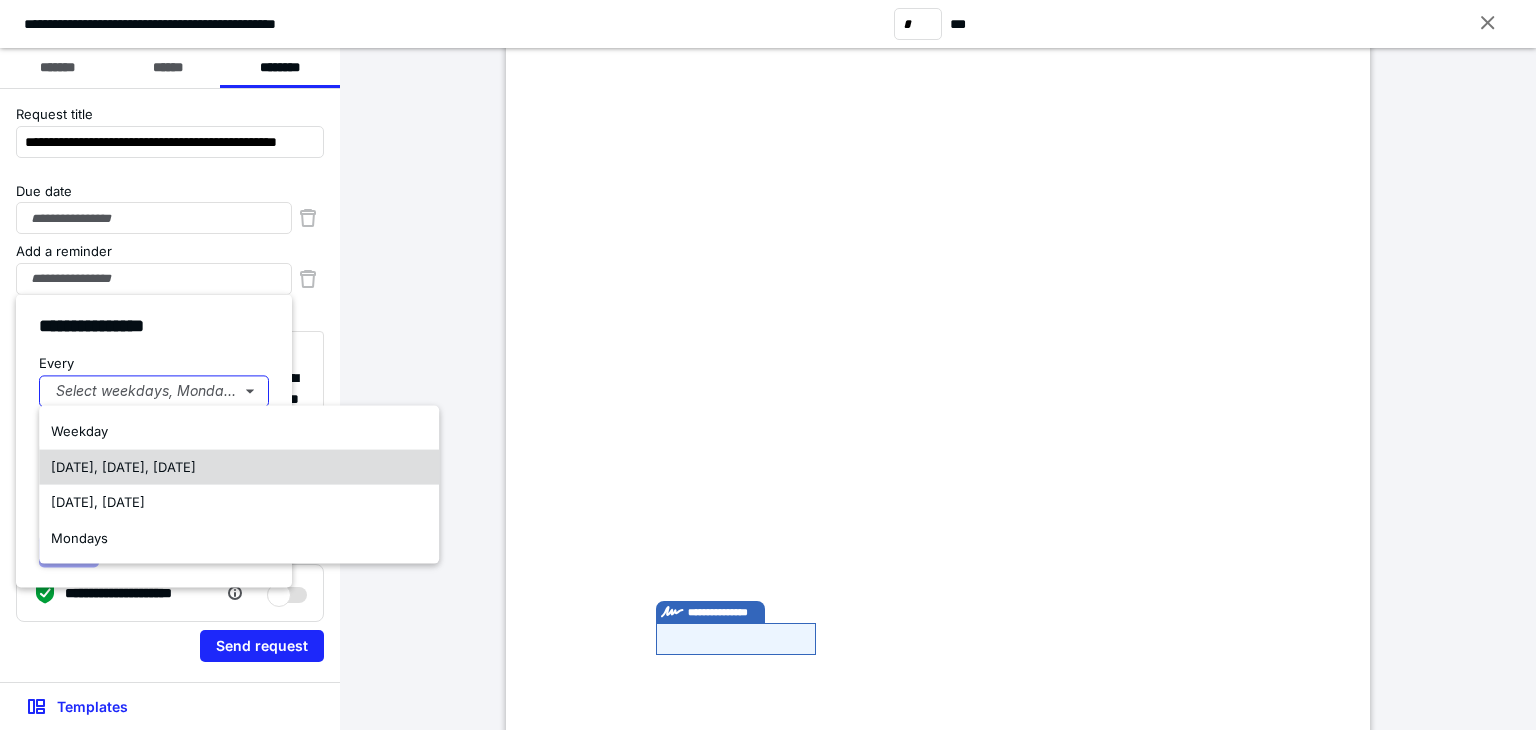 click on "Monday, Wednesday, Friday" at bounding box center [123, 466] 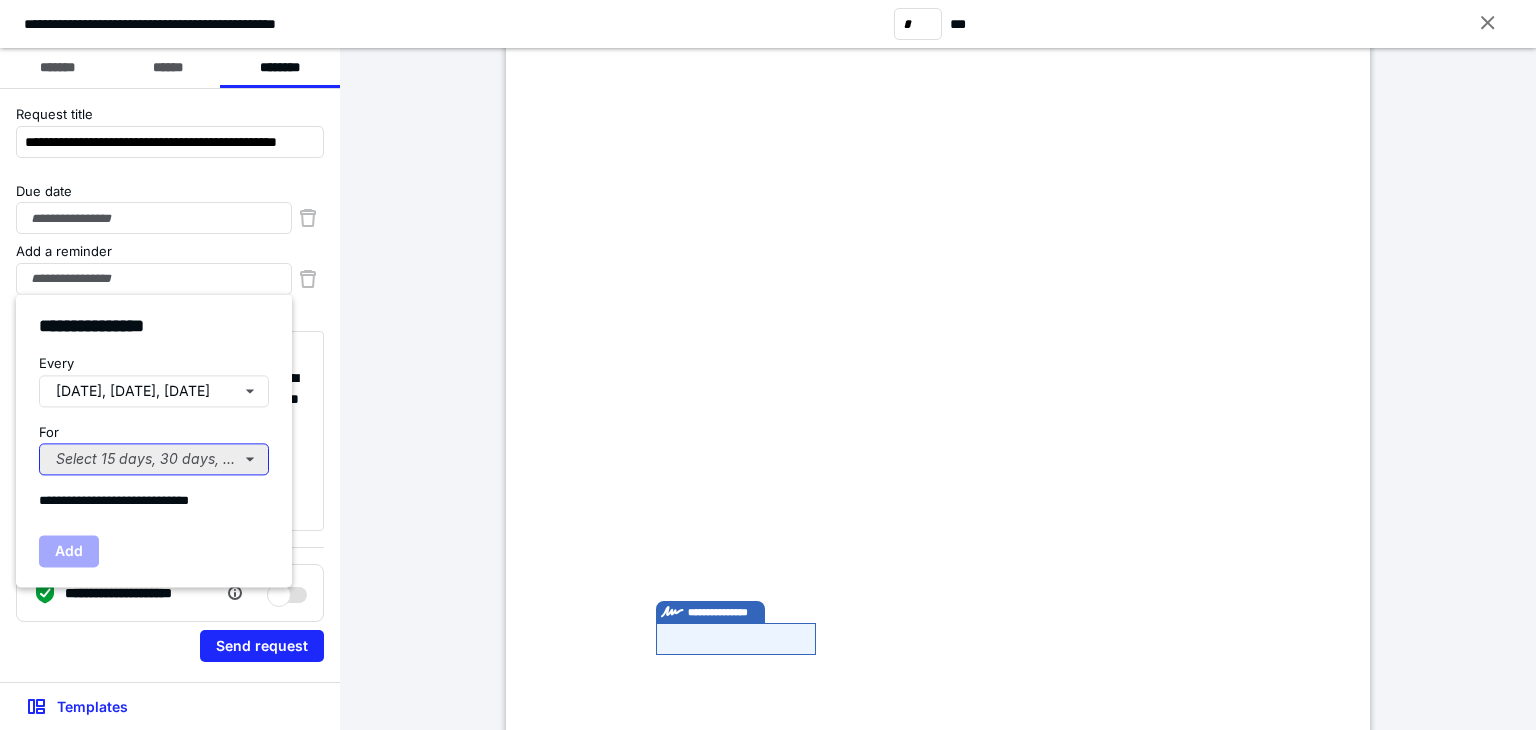 click on "Select 15 days, 30 days, or 45 days..." at bounding box center [154, 459] 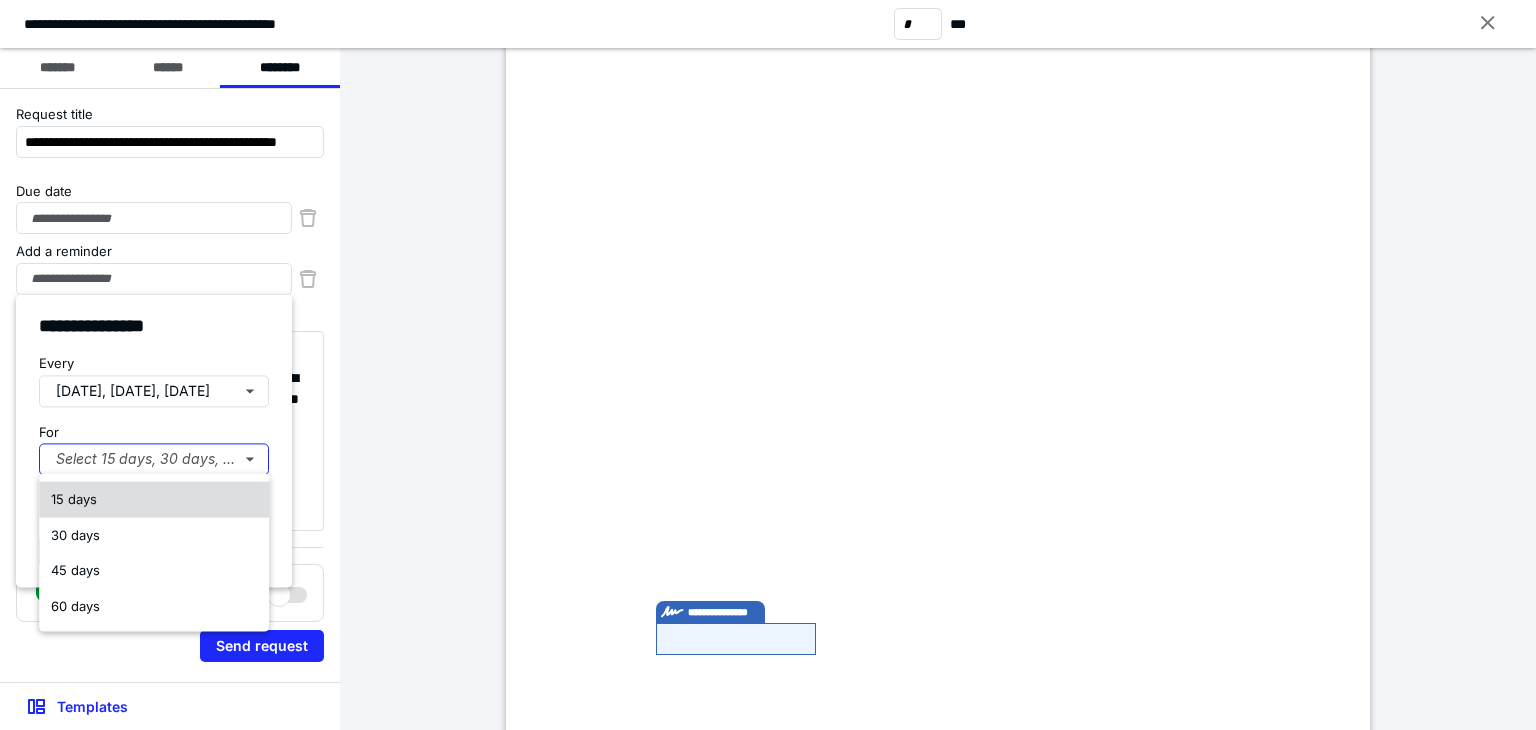 click on "15 days" at bounding box center (74, 499) 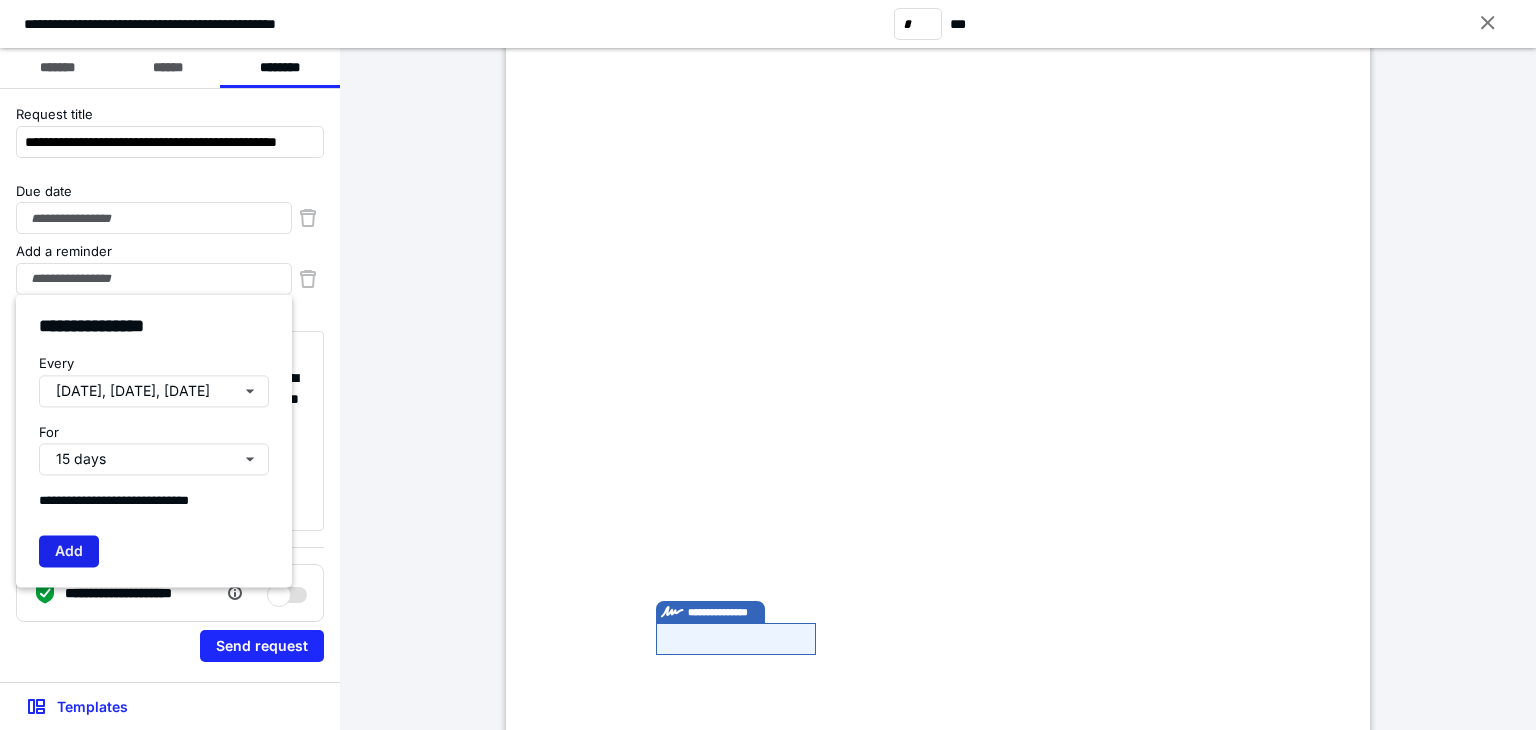click on "Add" at bounding box center [69, 551] 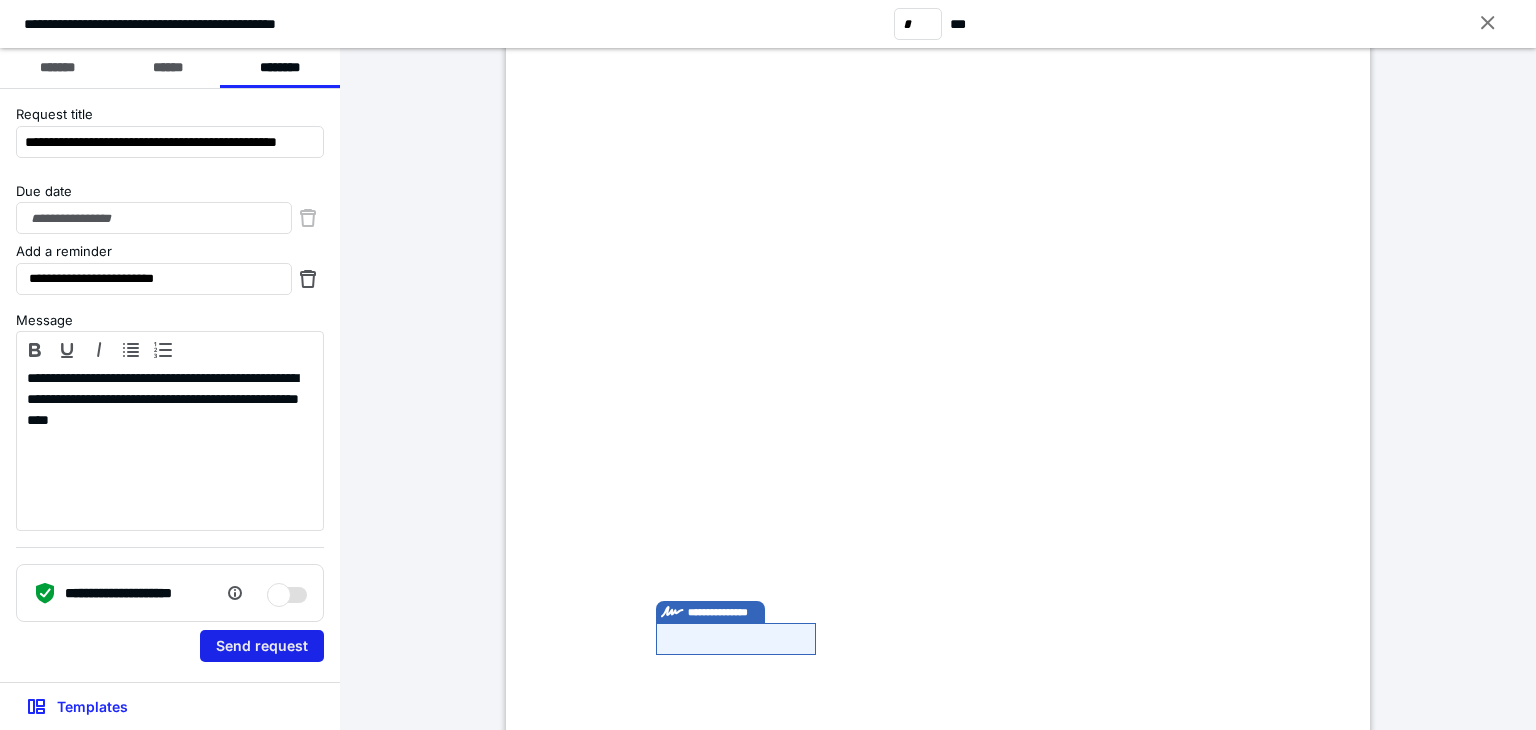 click on "Send request" at bounding box center [262, 646] 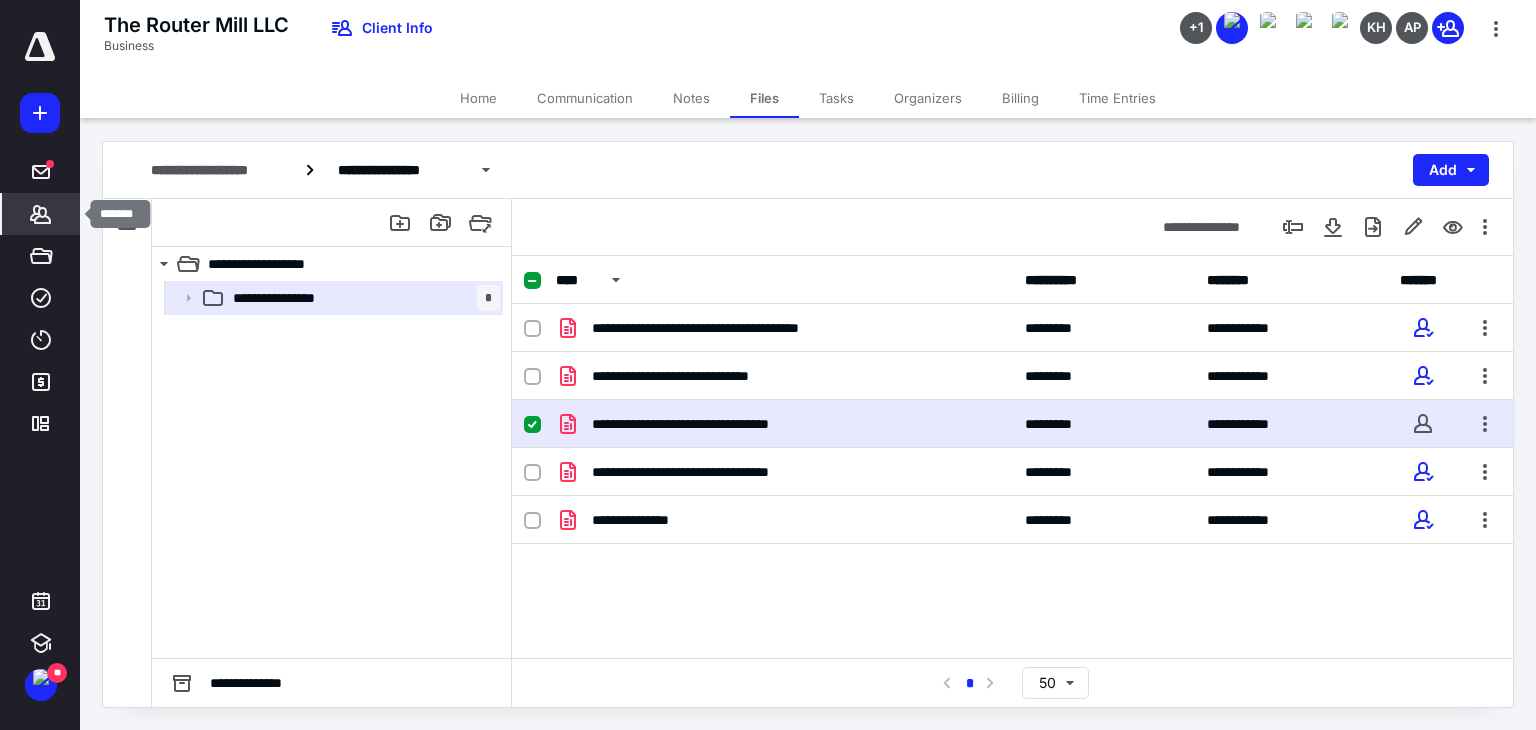 click 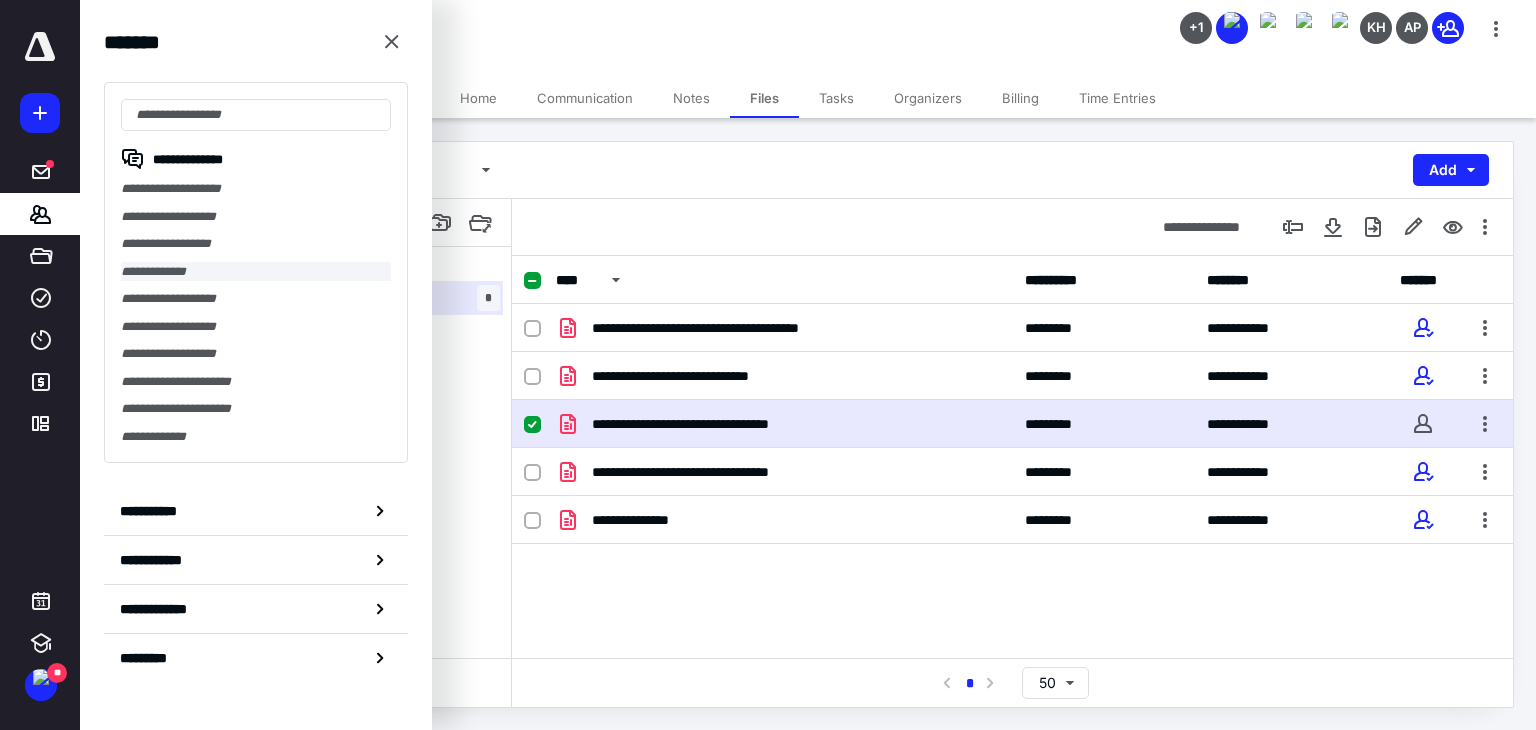 click on "**********" at bounding box center (256, 272) 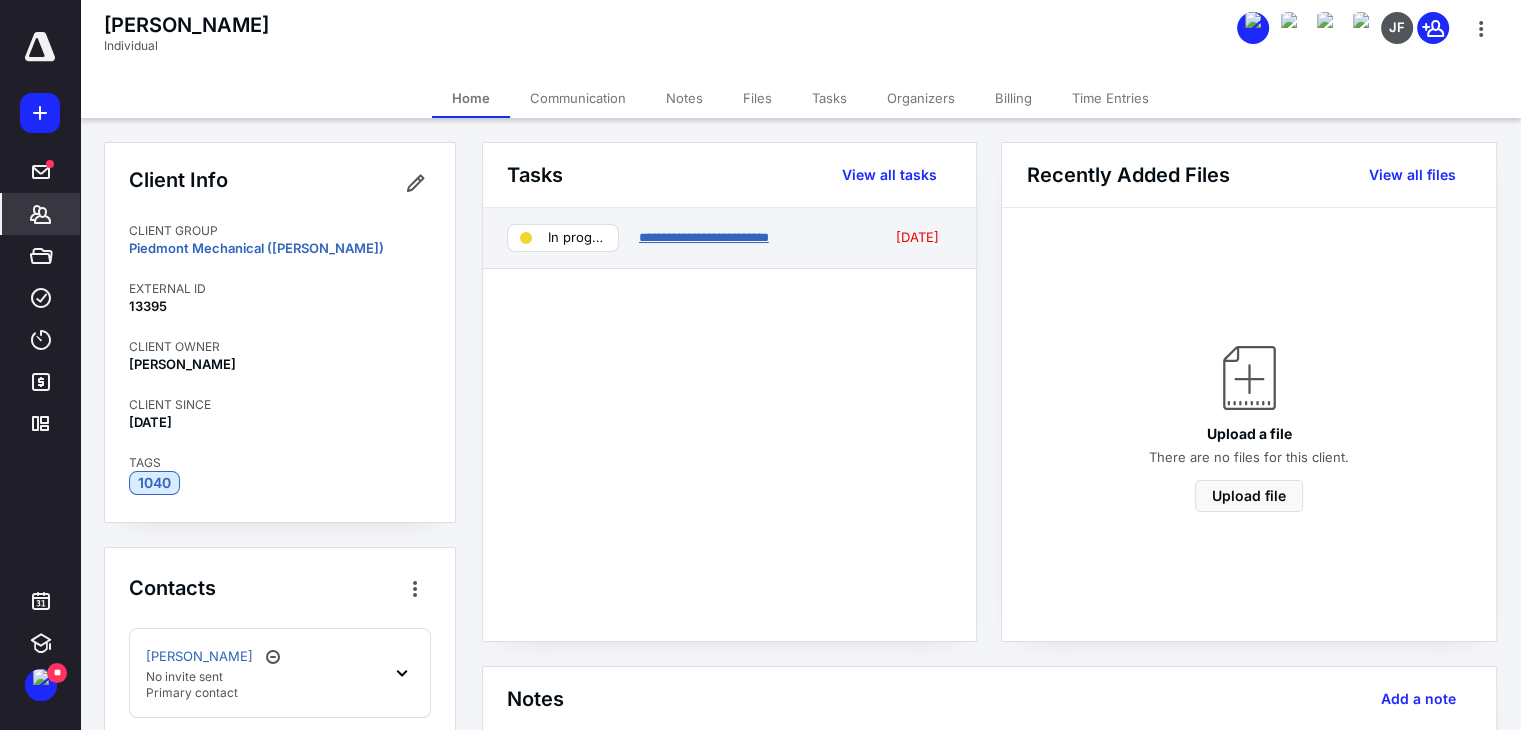 click on "**********" at bounding box center [704, 237] 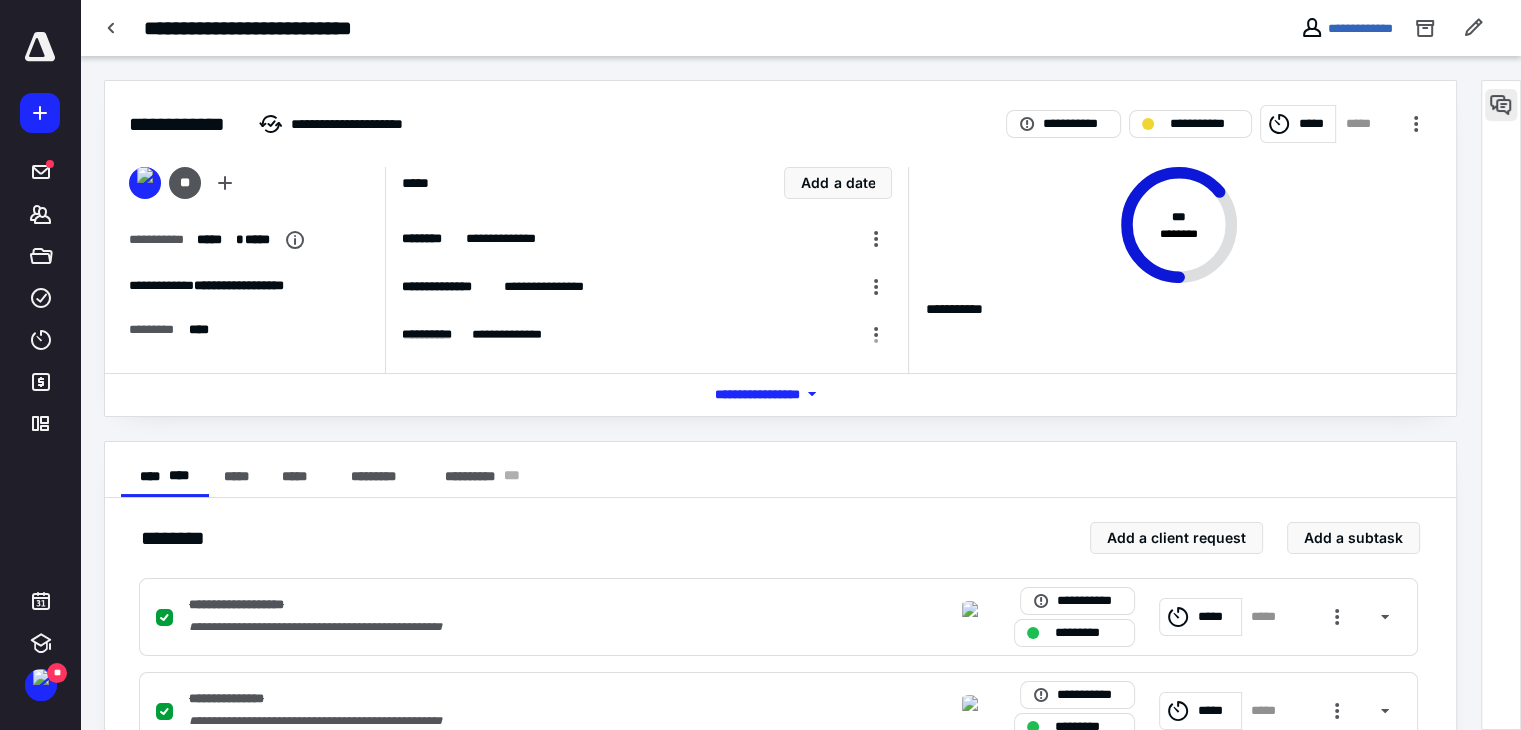 click at bounding box center (1501, 105) 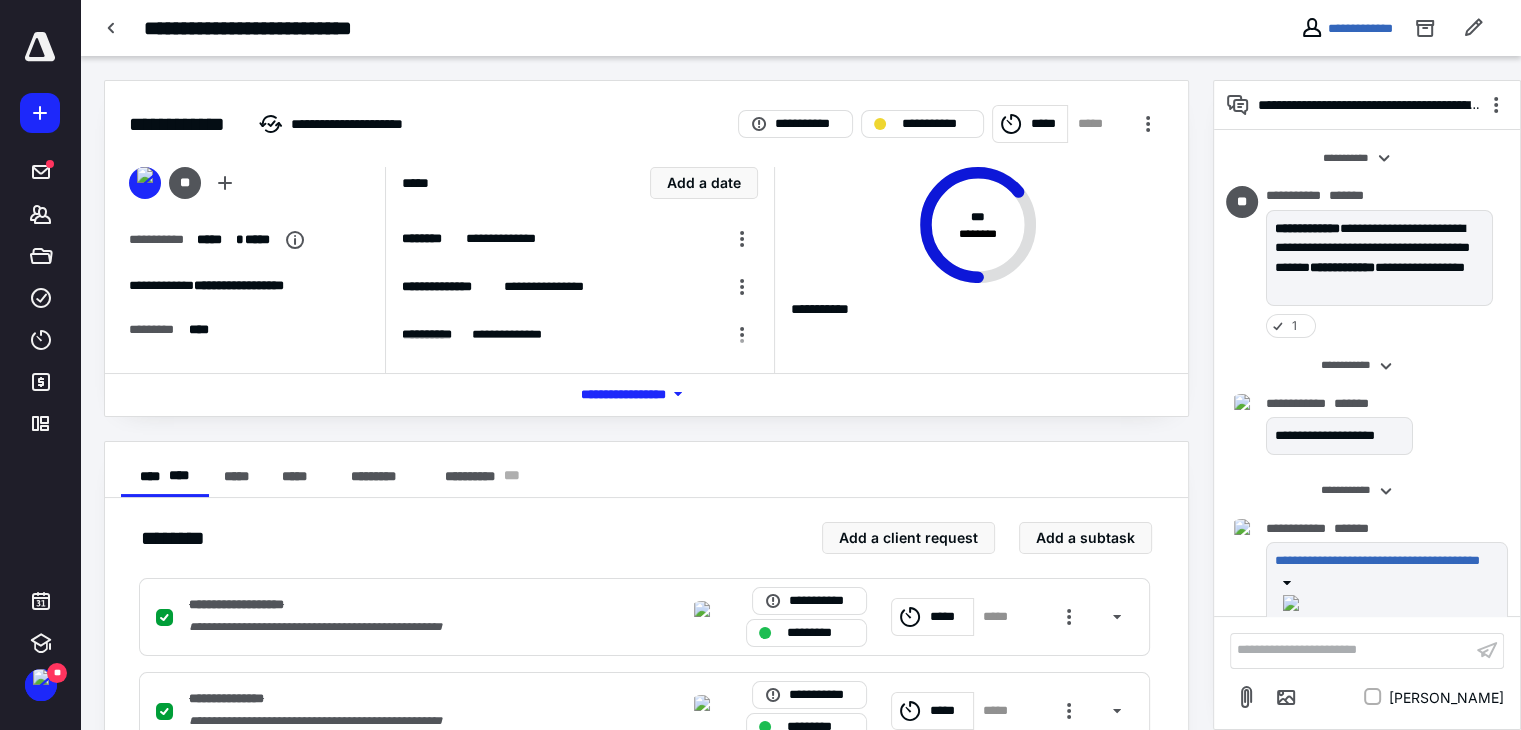 scroll, scrollTop: 2089, scrollLeft: 0, axis: vertical 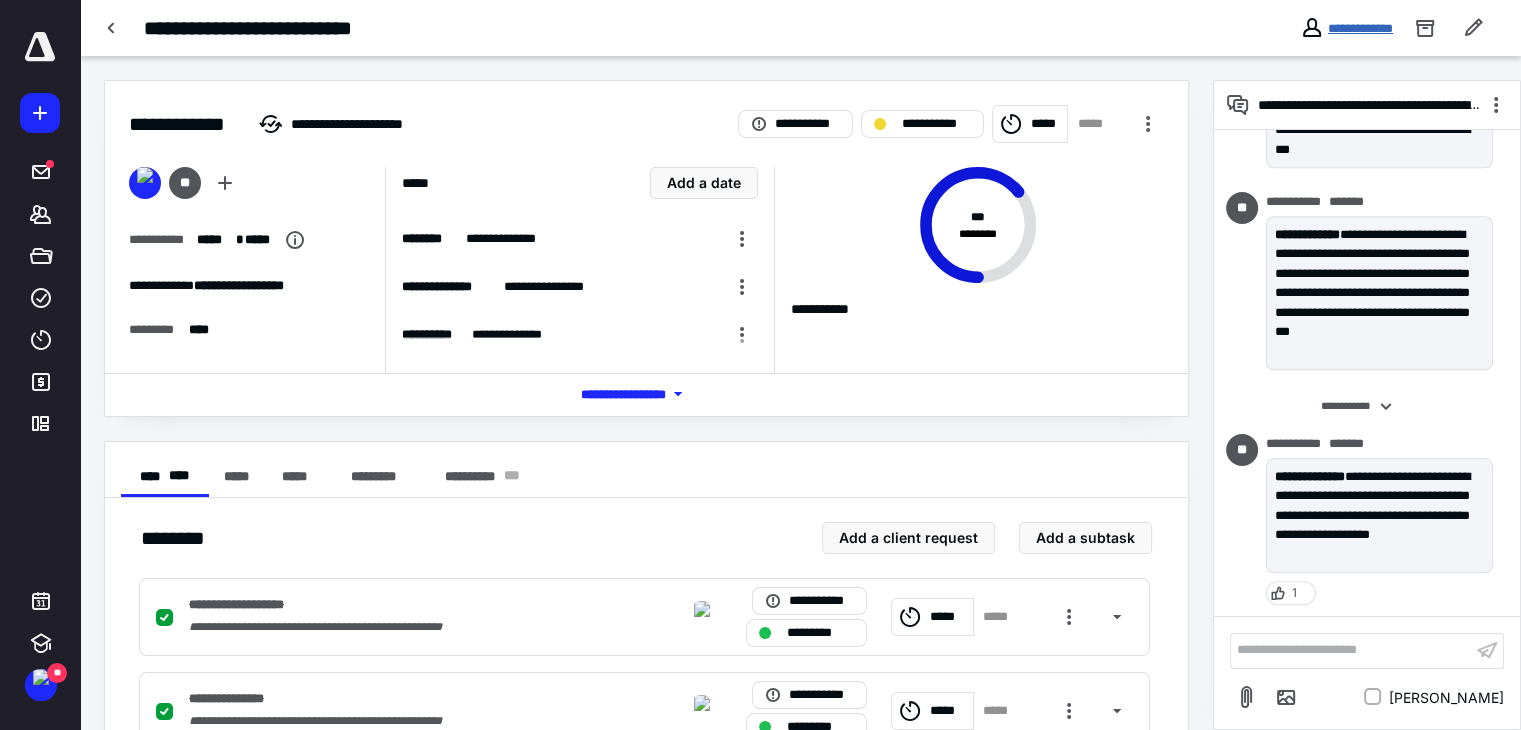 drag, startPoint x: 1326, startPoint y: 28, endPoint x: 310, endPoint y: 328, distance: 1059.3658 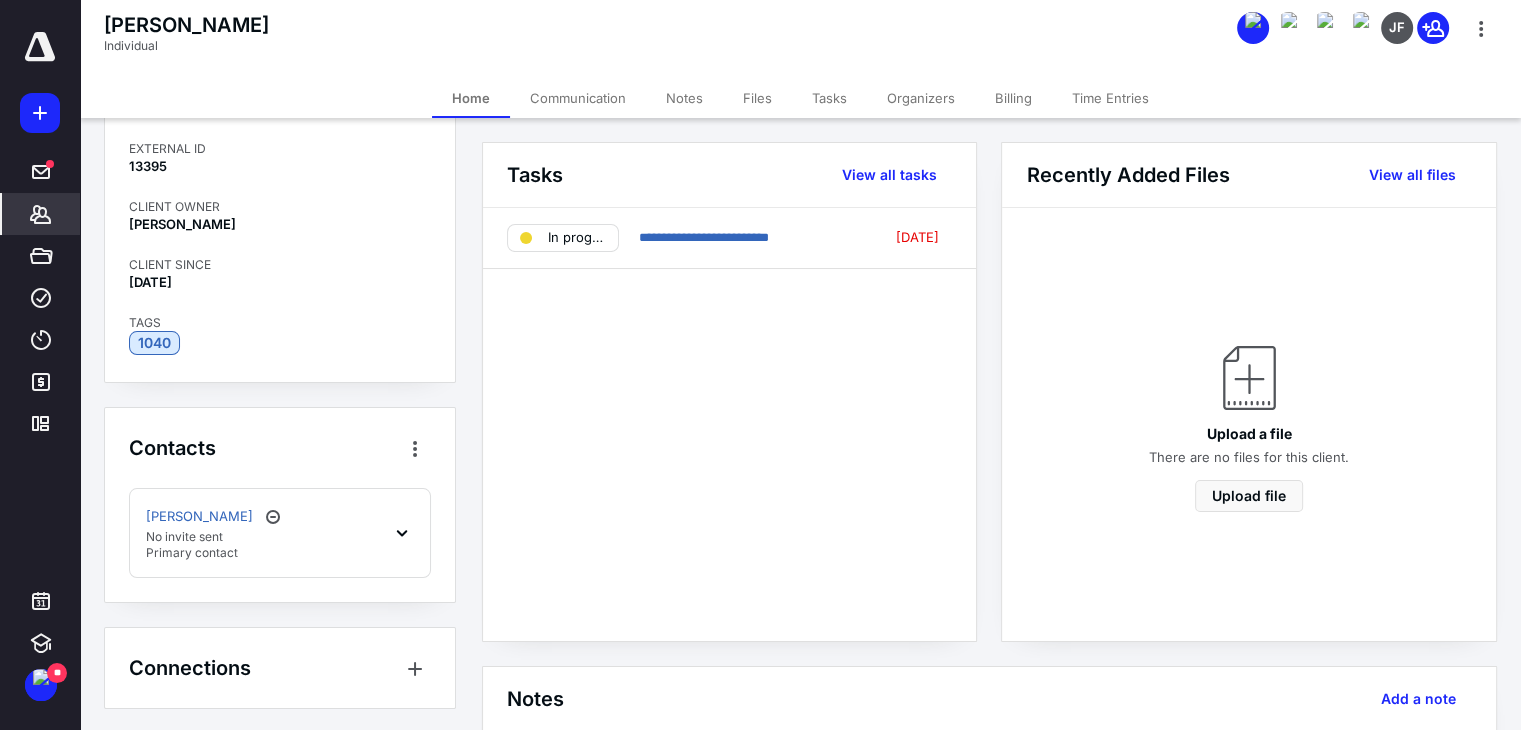 scroll, scrollTop: 141, scrollLeft: 0, axis: vertical 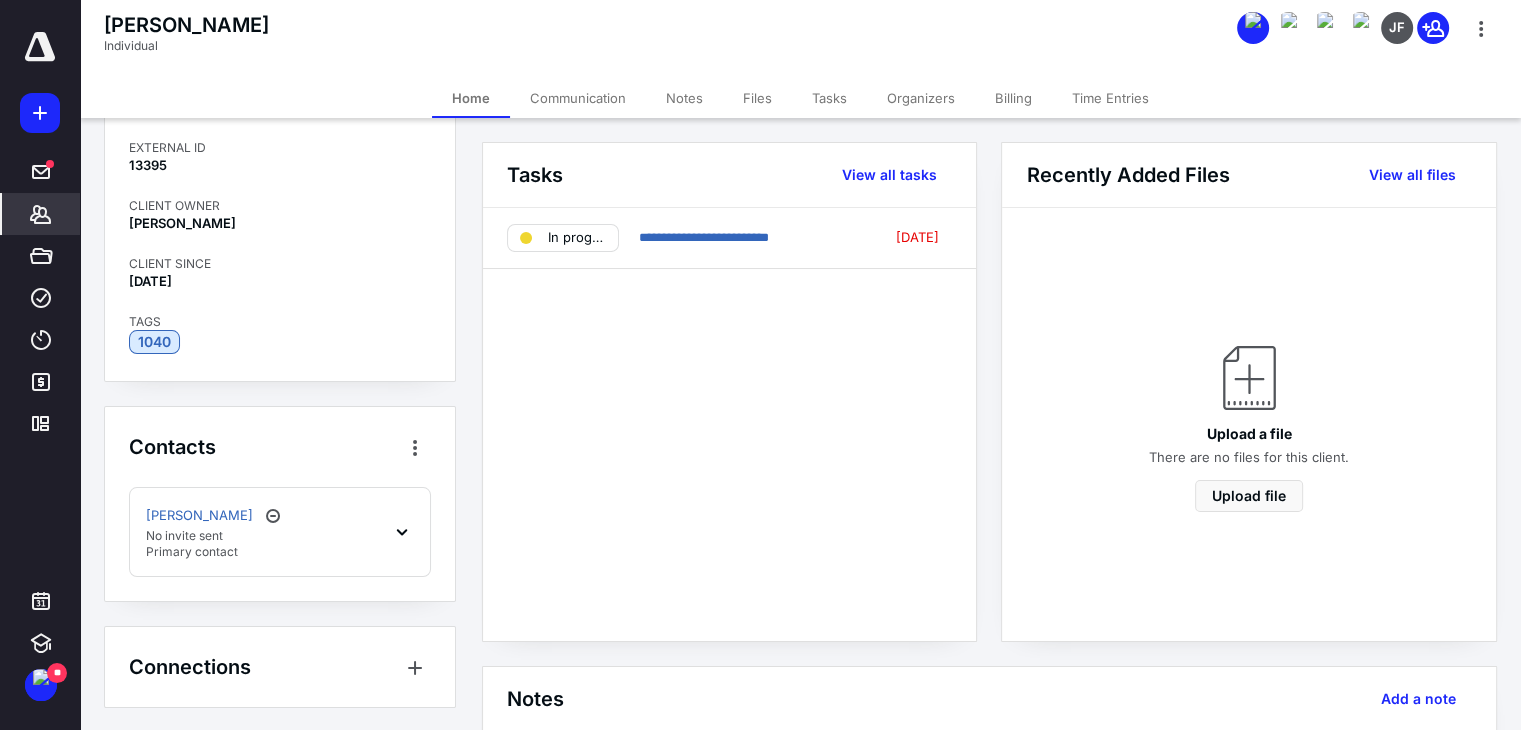 click 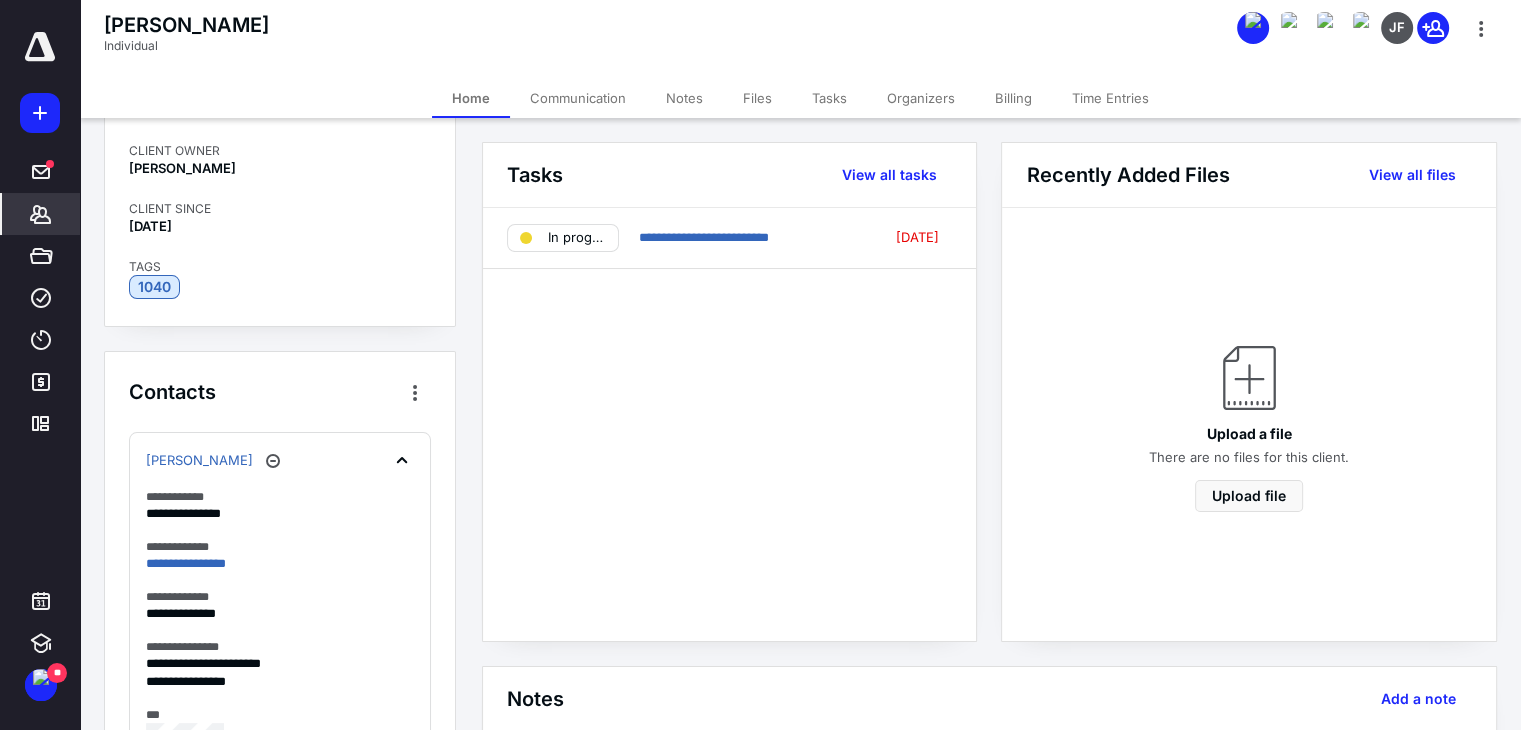 scroll, scrollTop: 241, scrollLeft: 0, axis: vertical 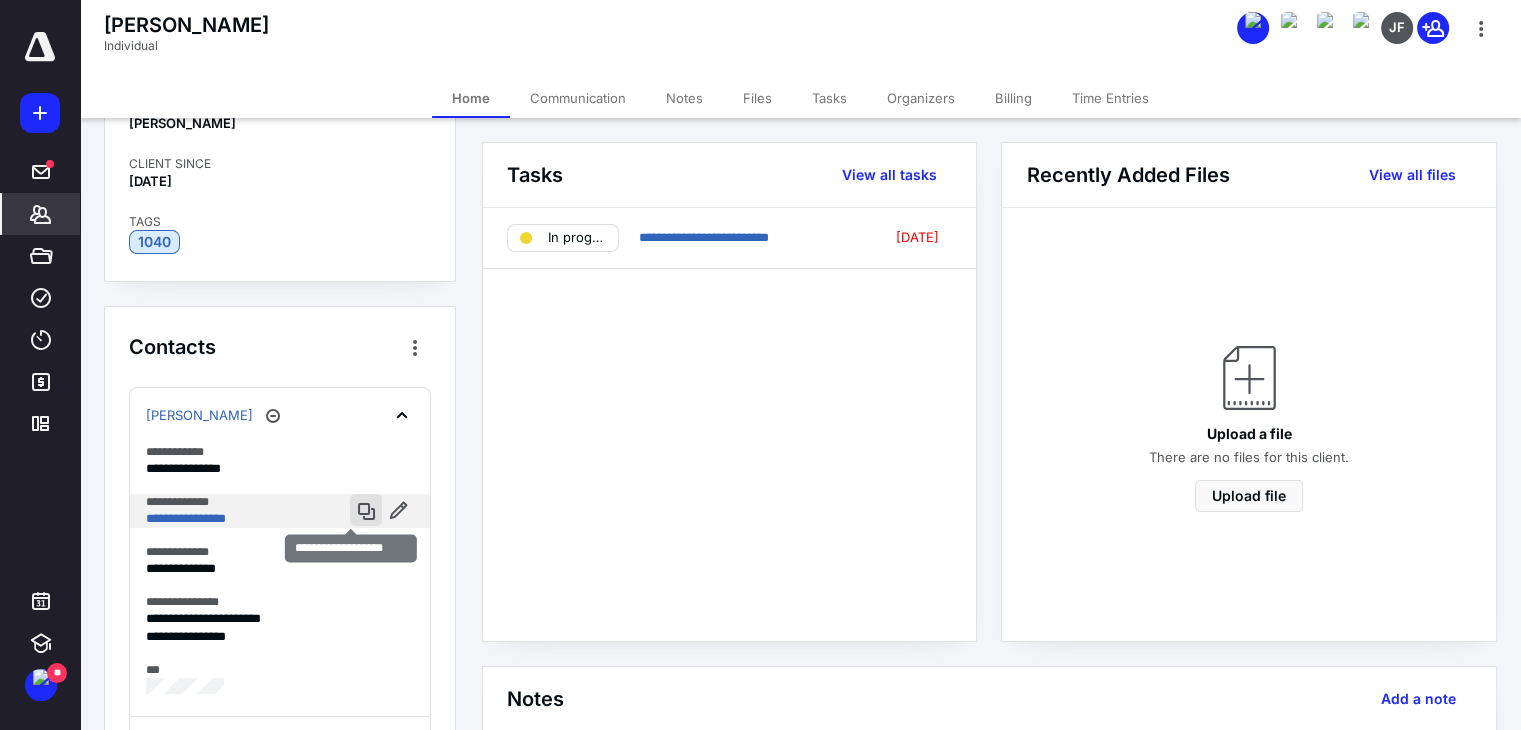 click at bounding box center [366, 510] 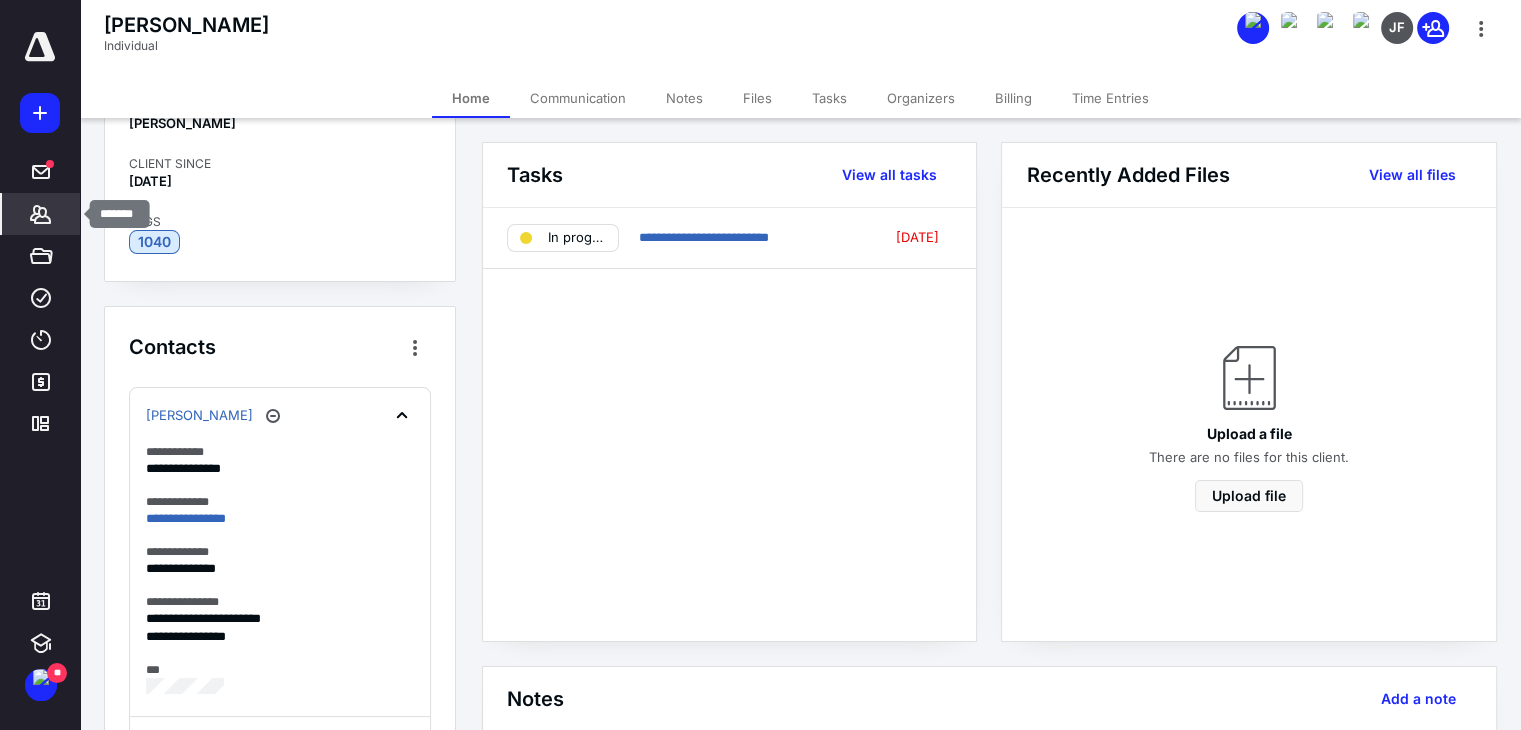 click 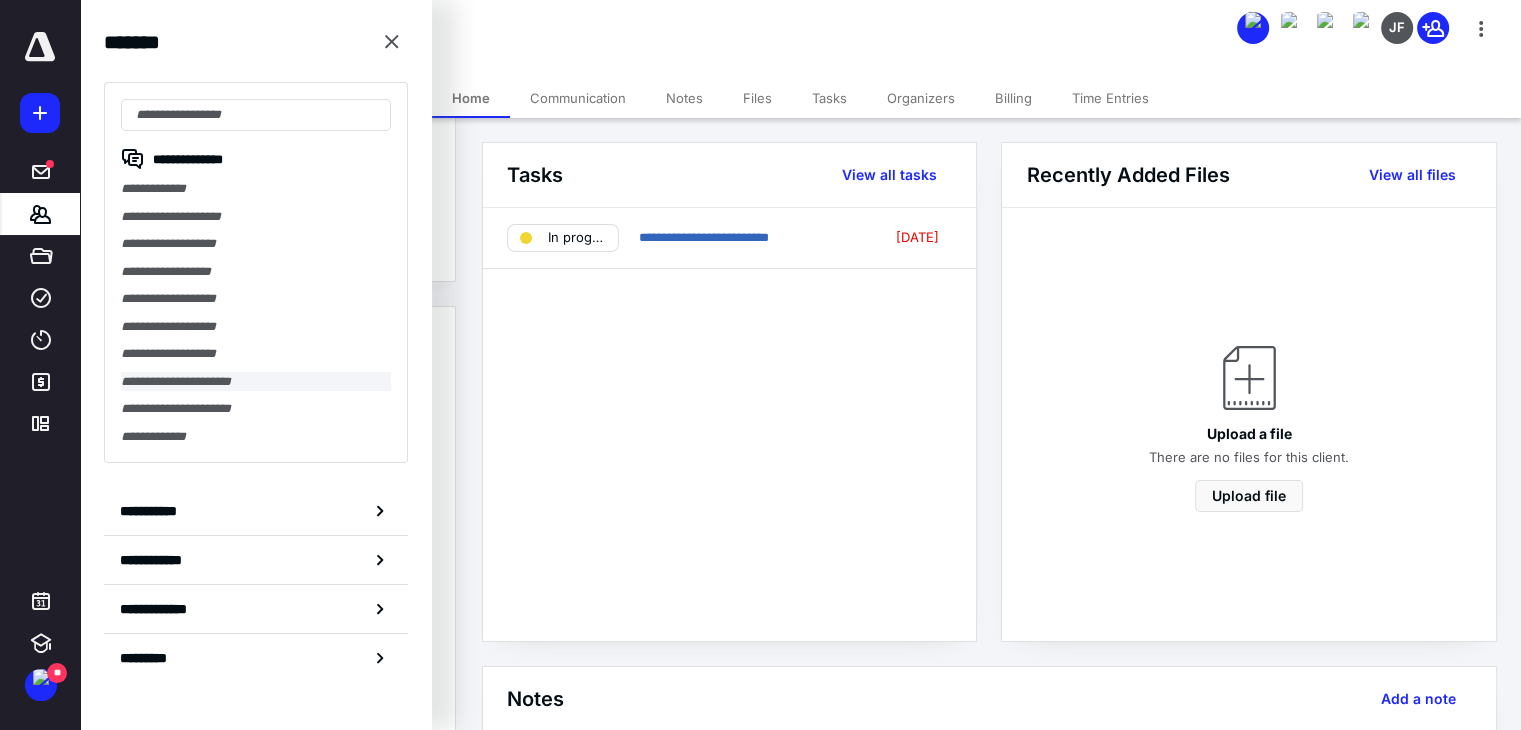 click on "**********" at bounding box center [256, 382] 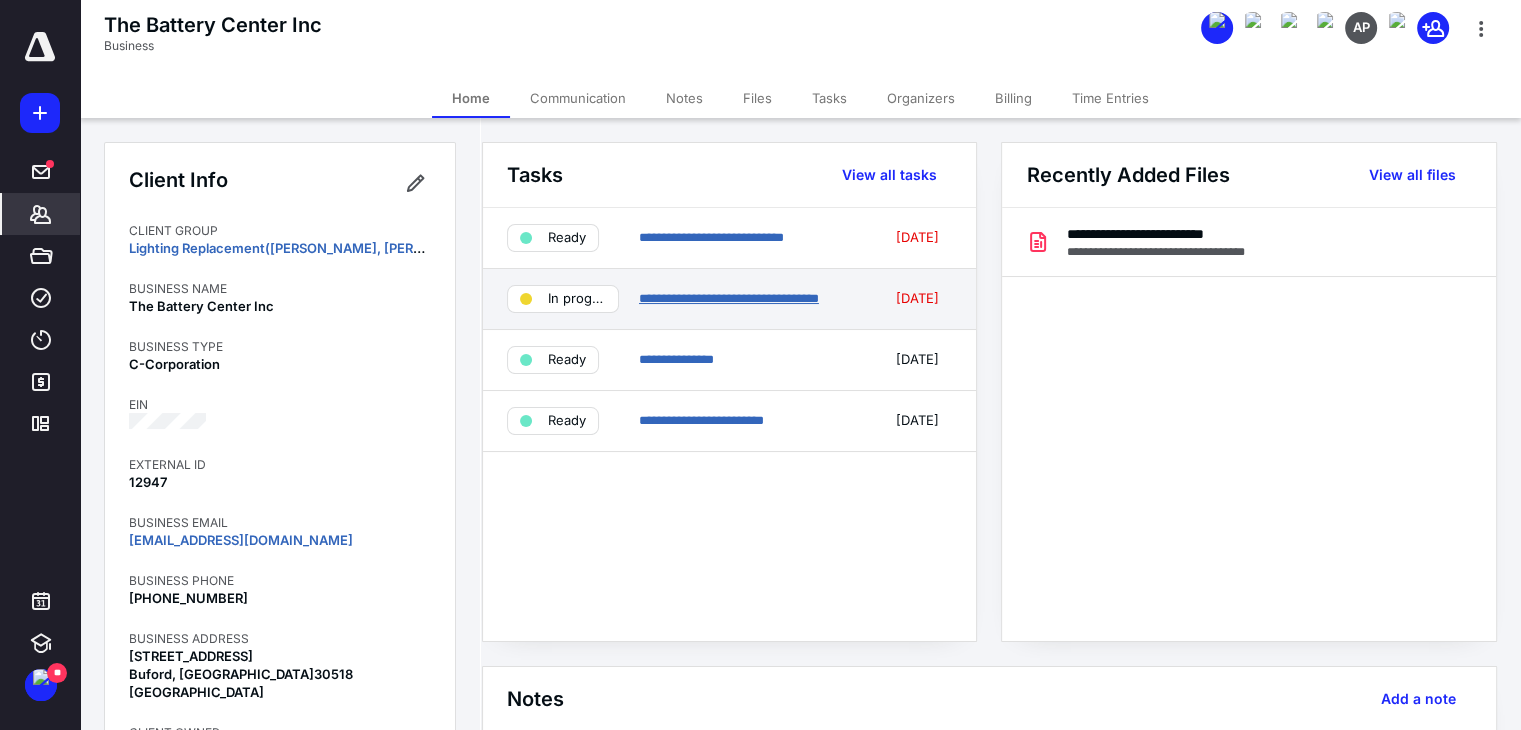 click on "**********" at bounding box center [729, 298] 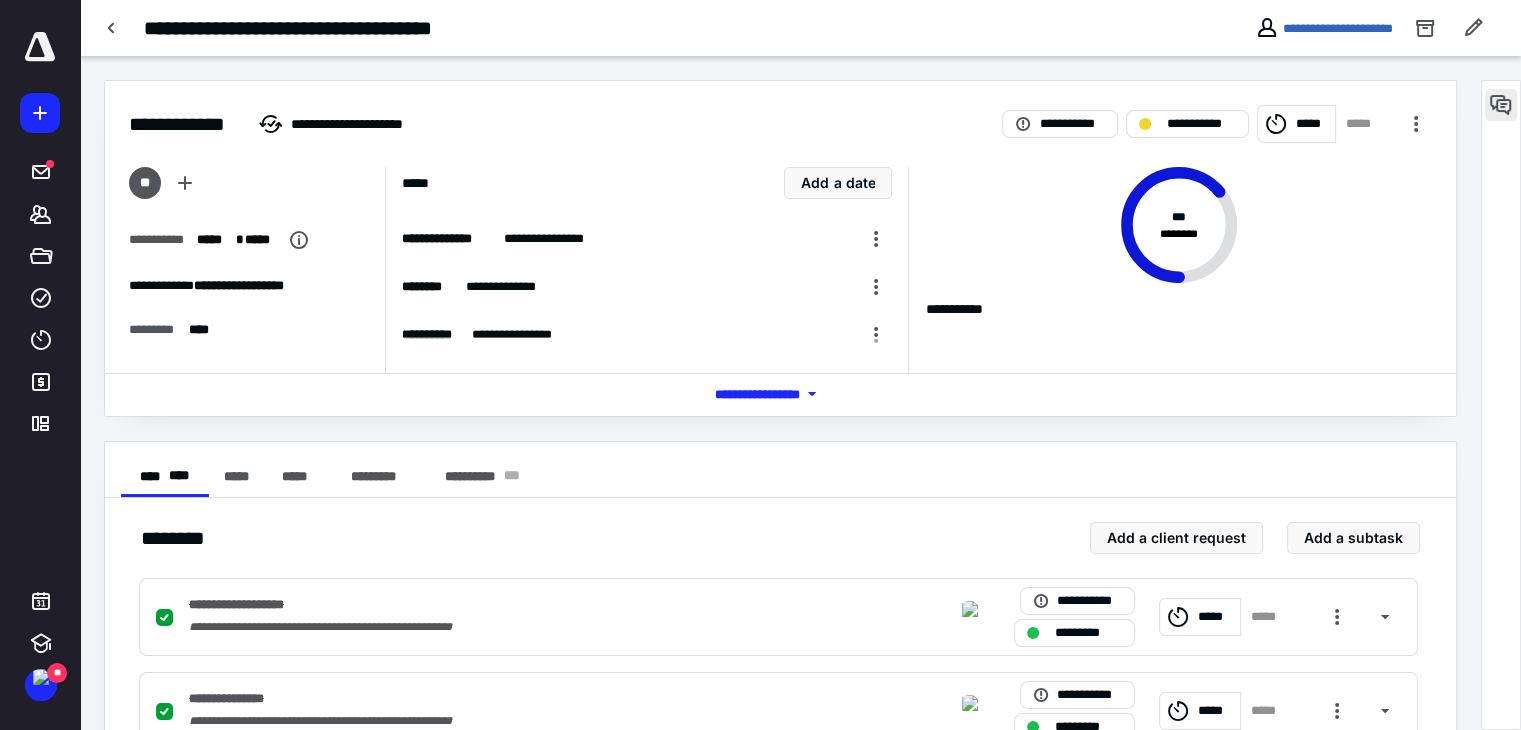 click at bounding box center (1501, 105) 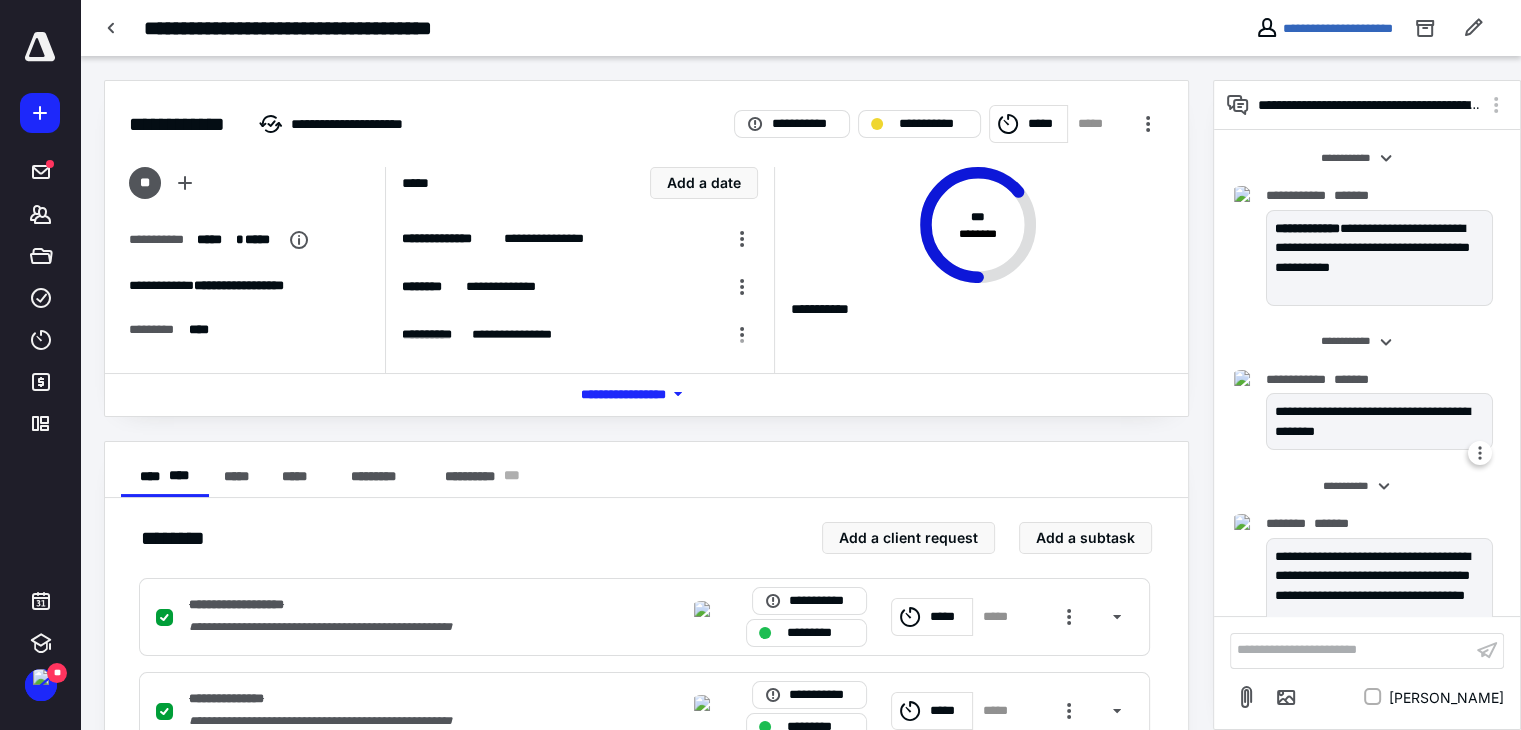 scroll, scrollTop: 852, scrollLeft: 0, axis: vertical 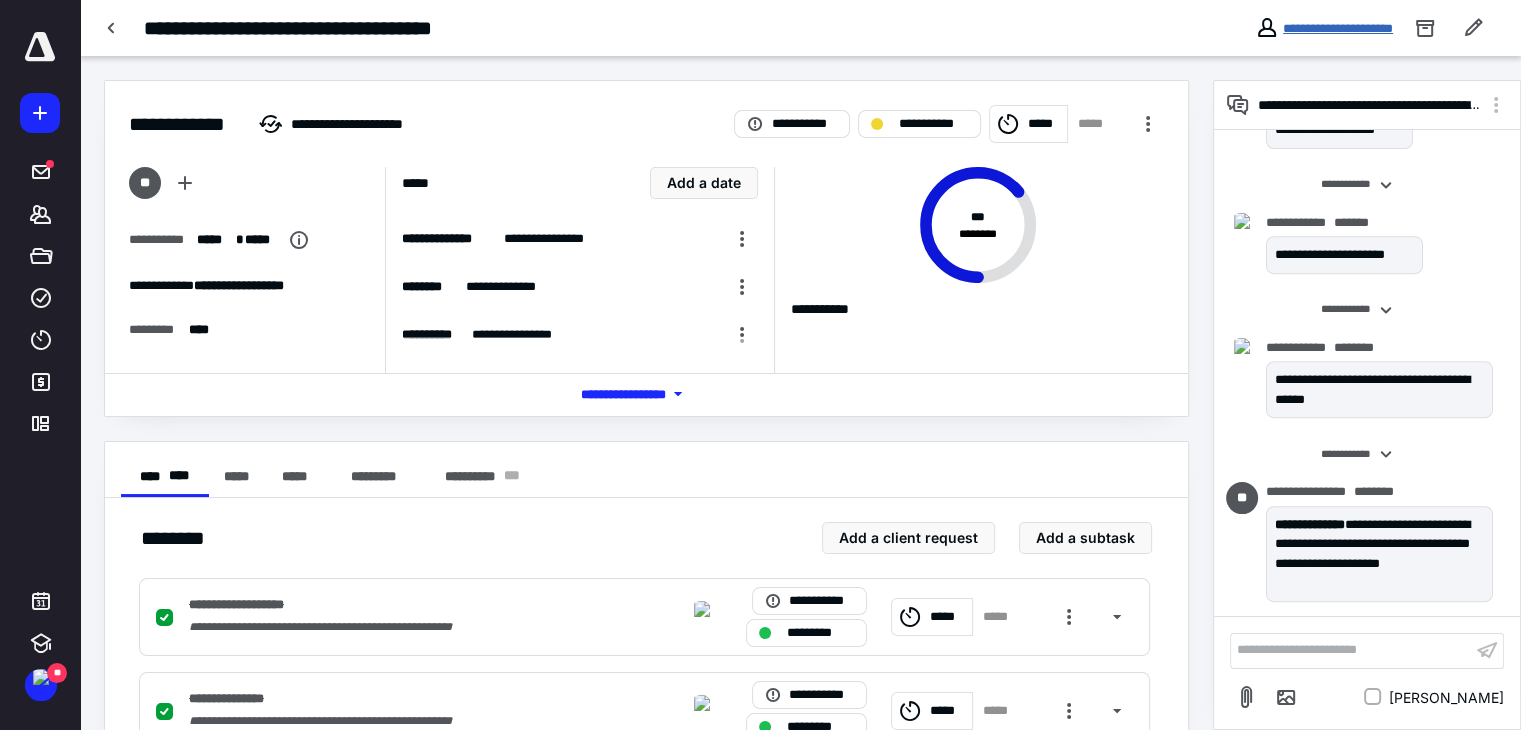 click on "**********" at bounding box center (1338, 28) 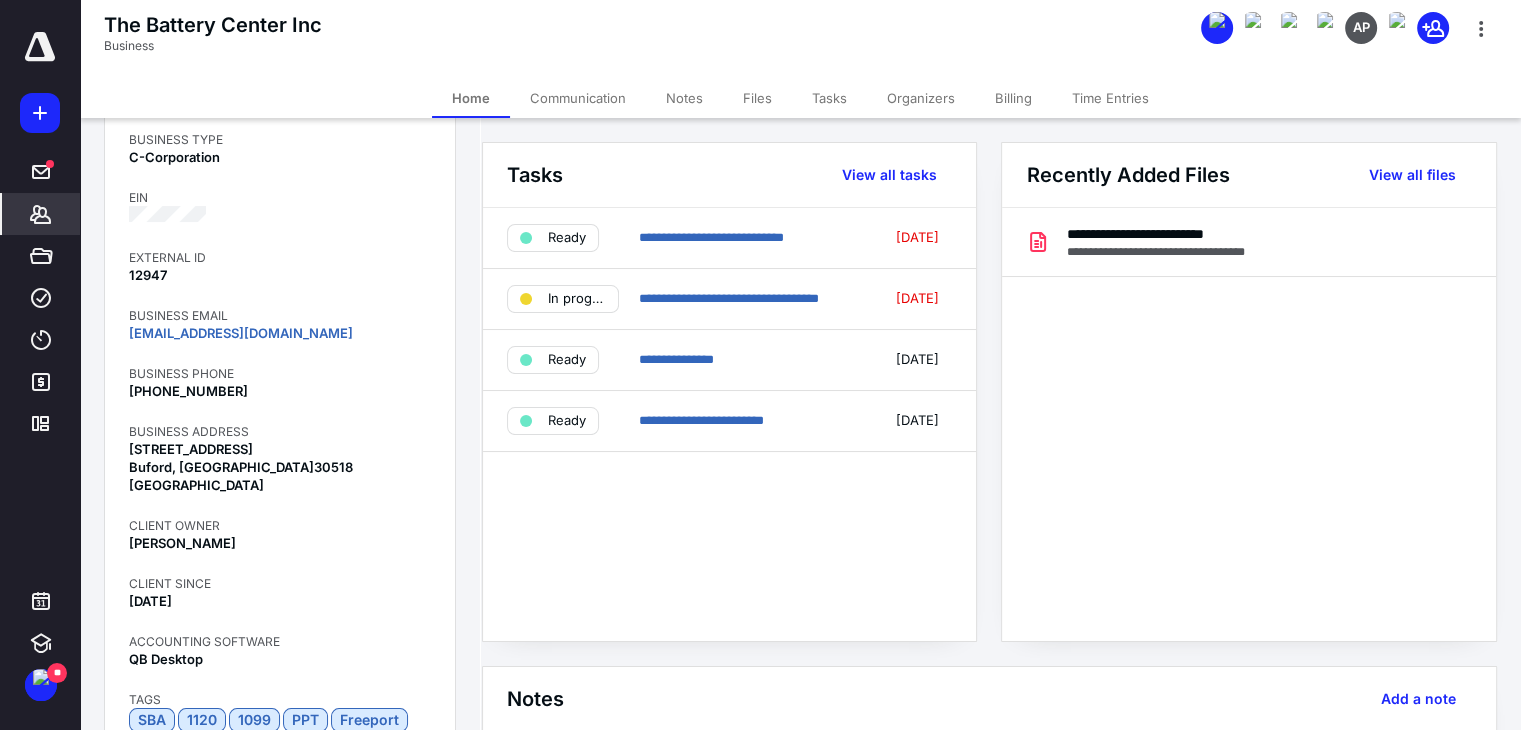 scroll, scrollTop: 300, scrollLeft: 0, axis: vertical 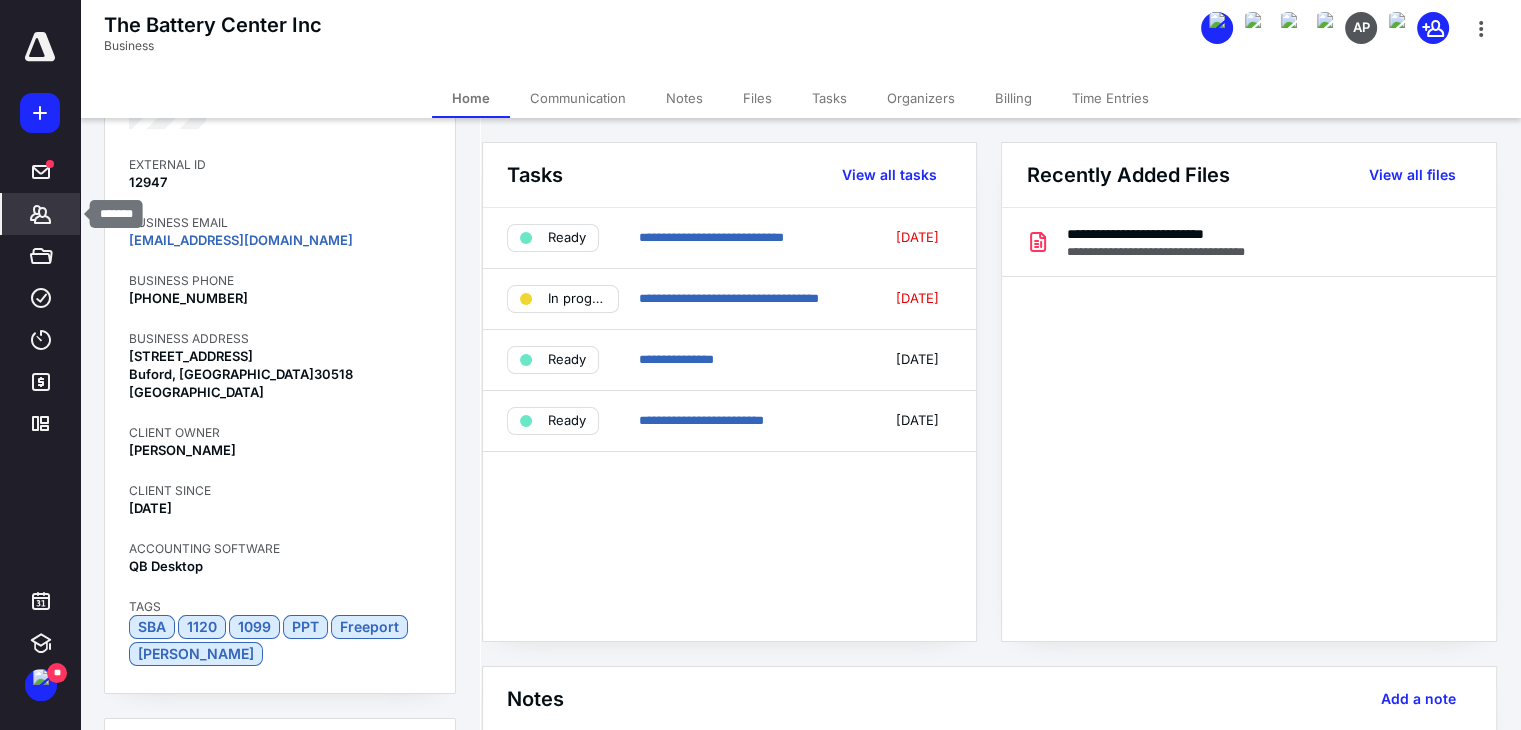 click 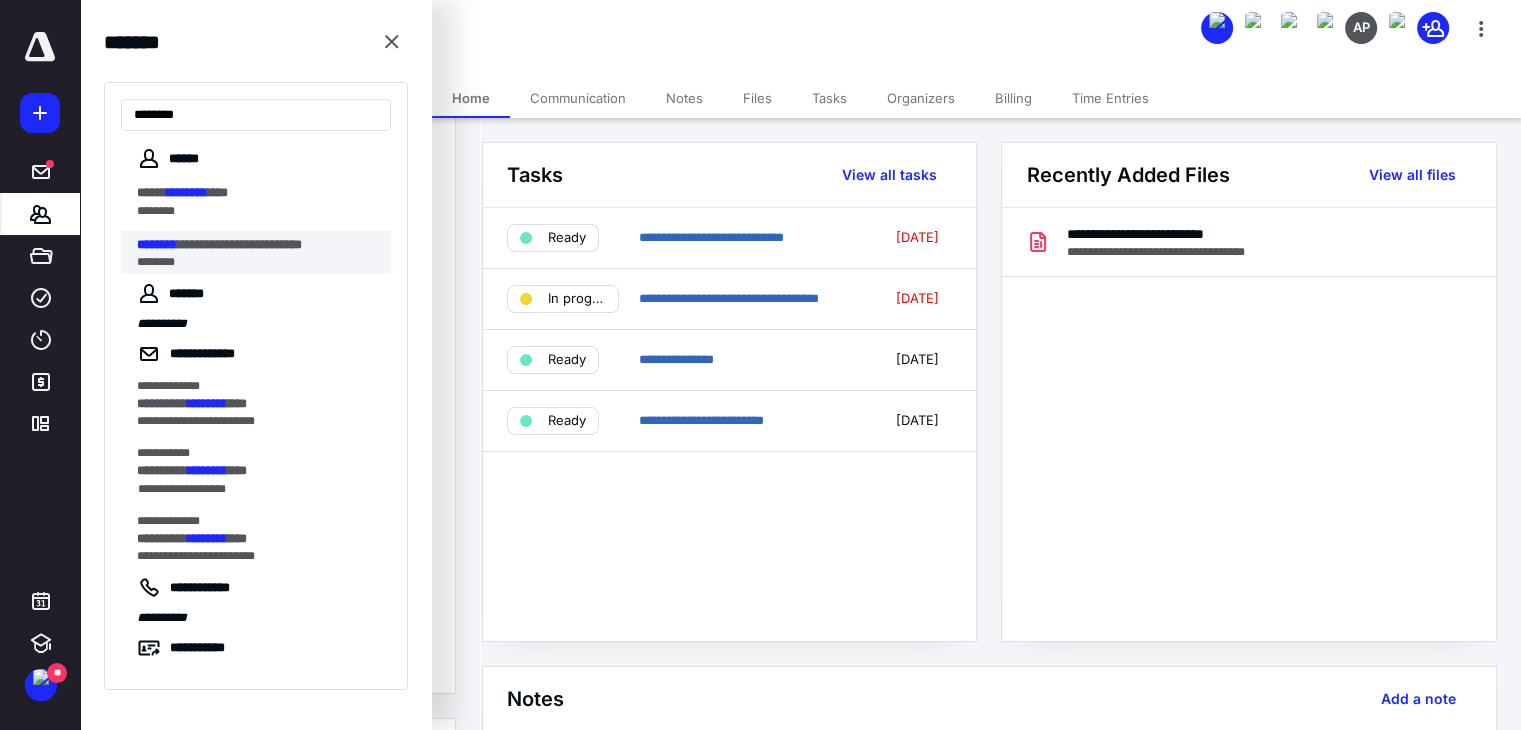 type on "********" 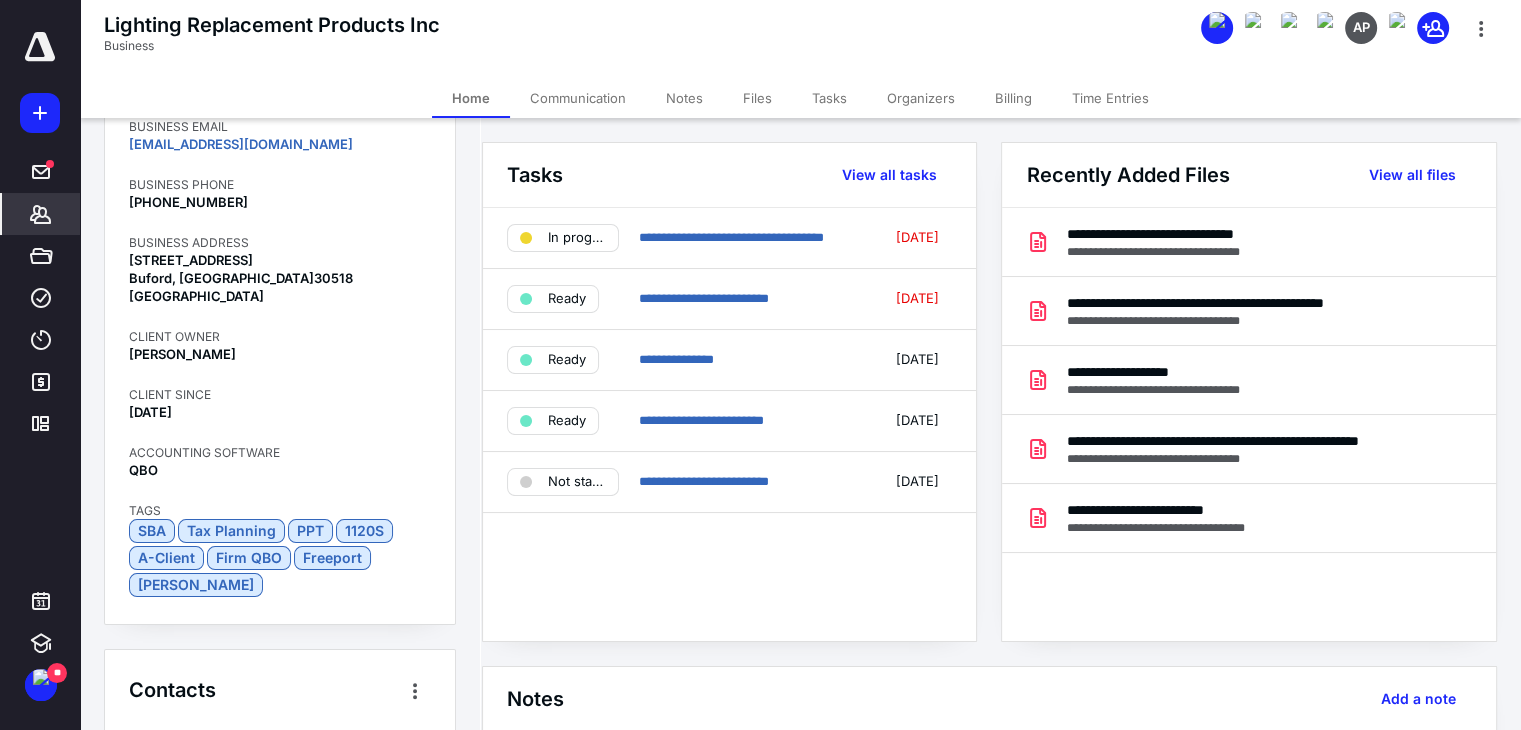 scroll, scrollTop: 400, scrollLeft: 0, axis: vertical 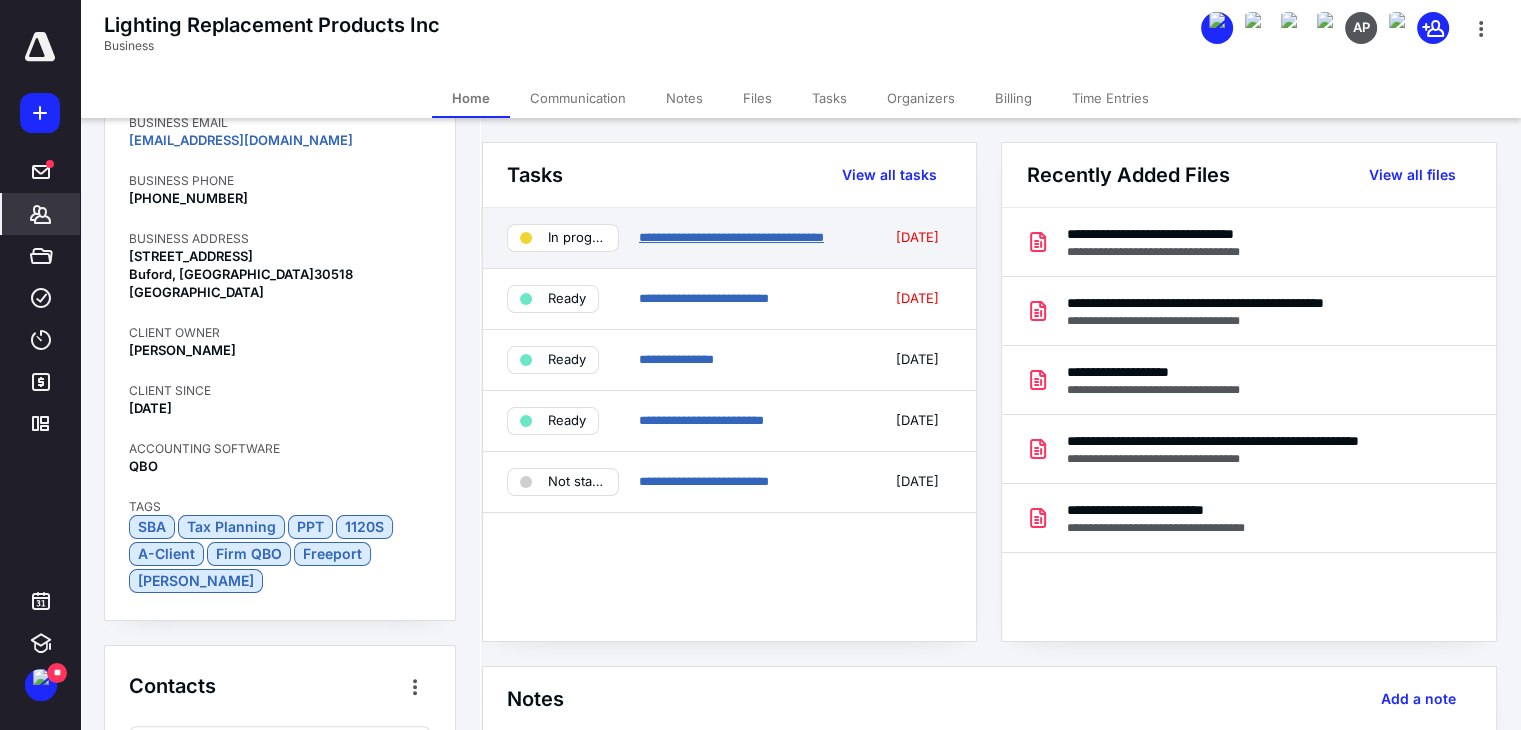 click on "**********" at bounding box center (731, 237) 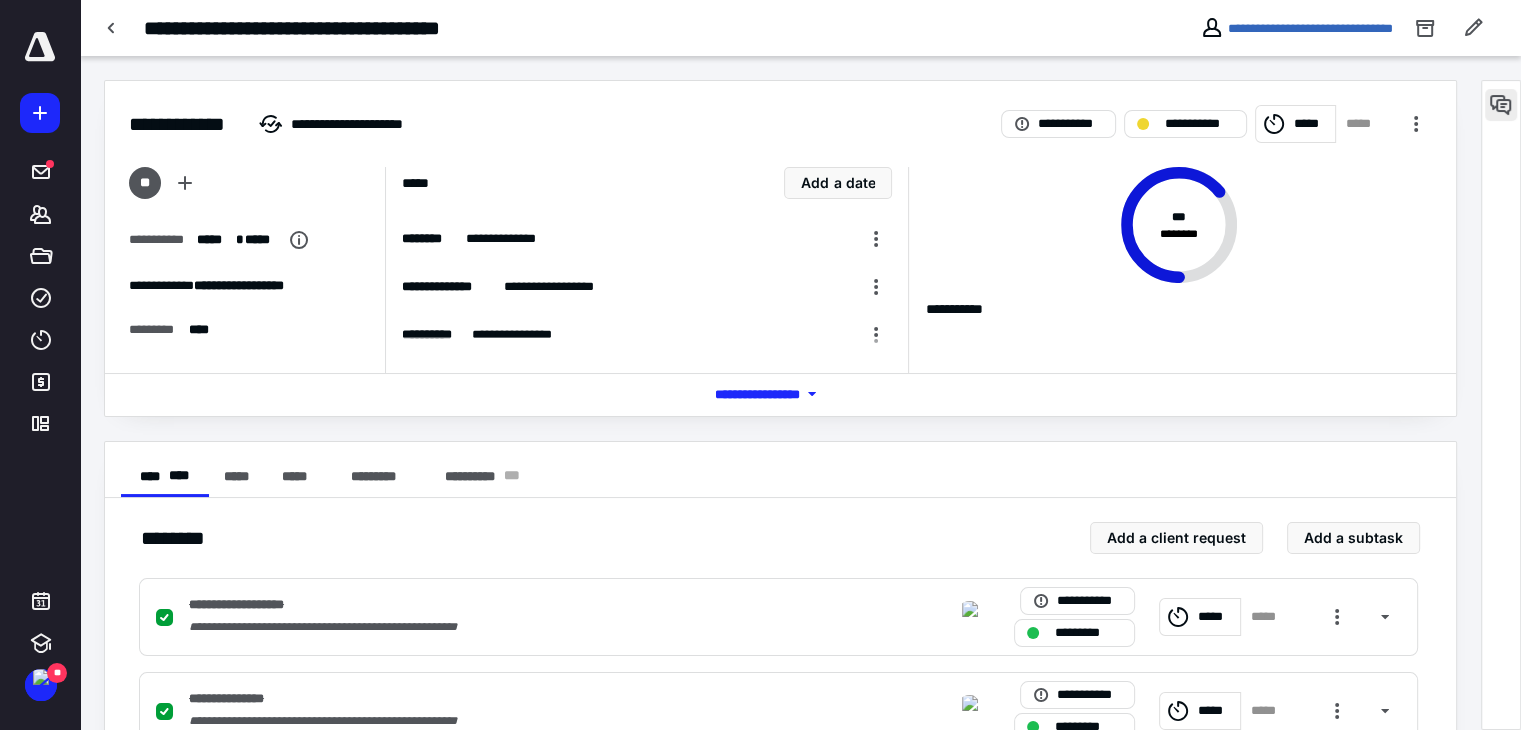 click at bounding box center (1501, 105) 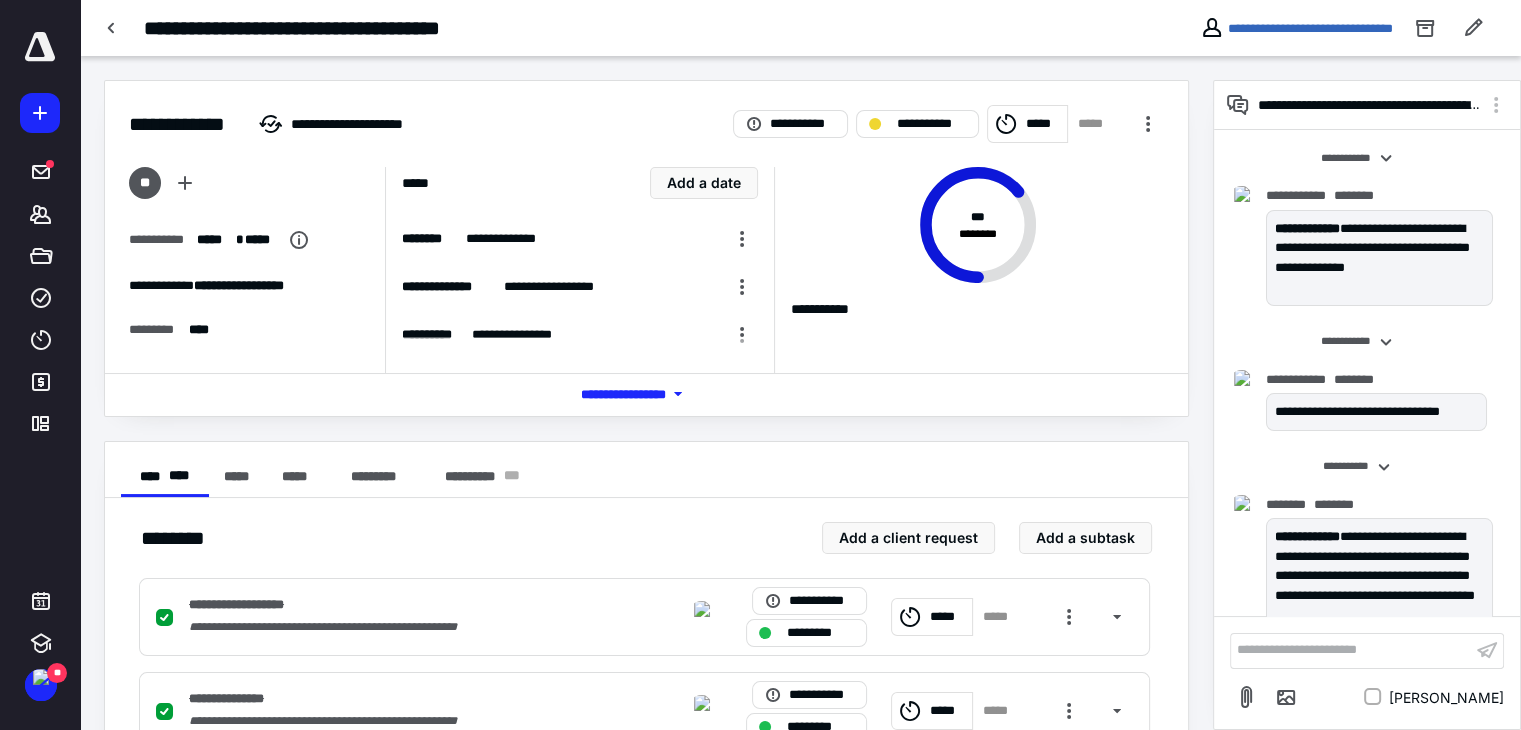 scroll, scrollTop: 943, scrollLeft: 0, axis: vertical 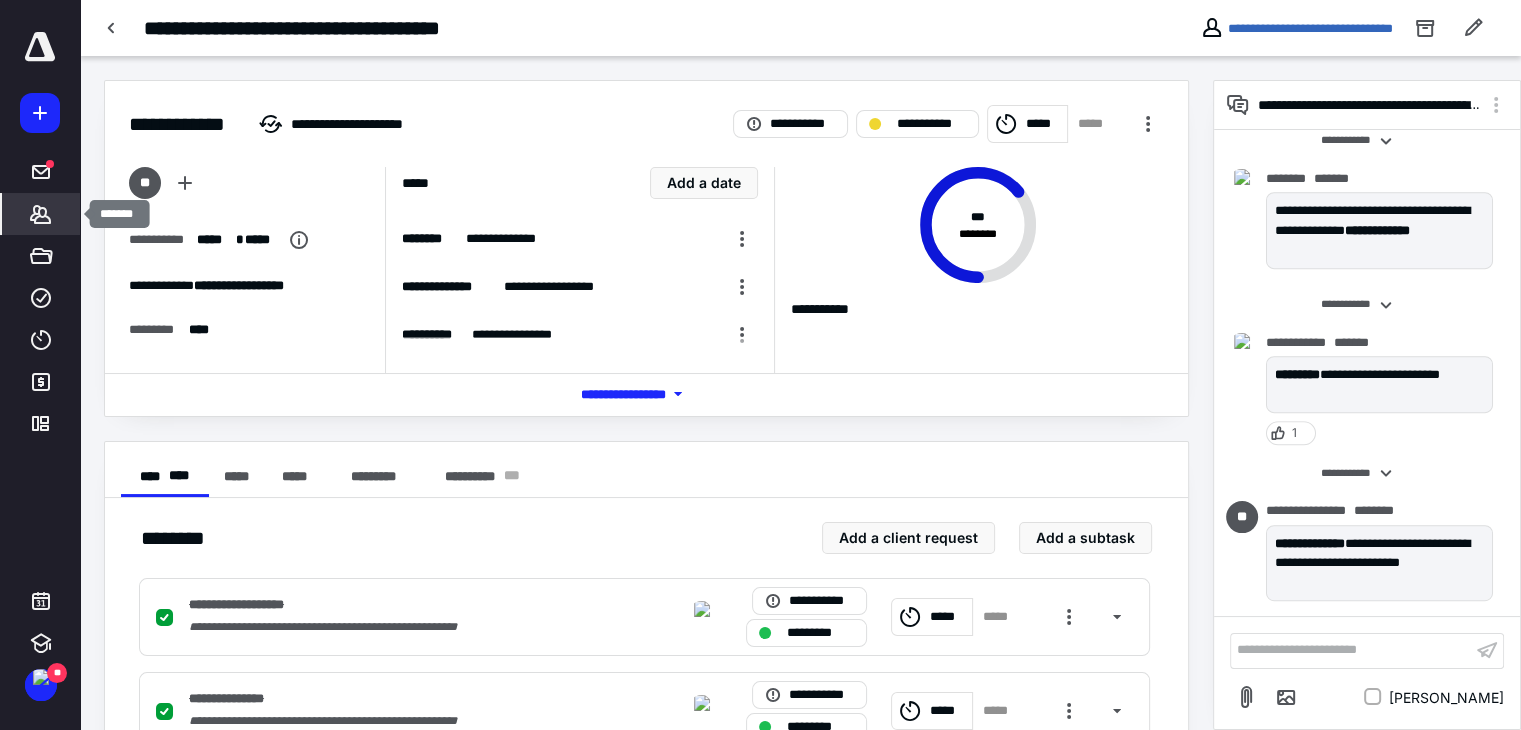 click 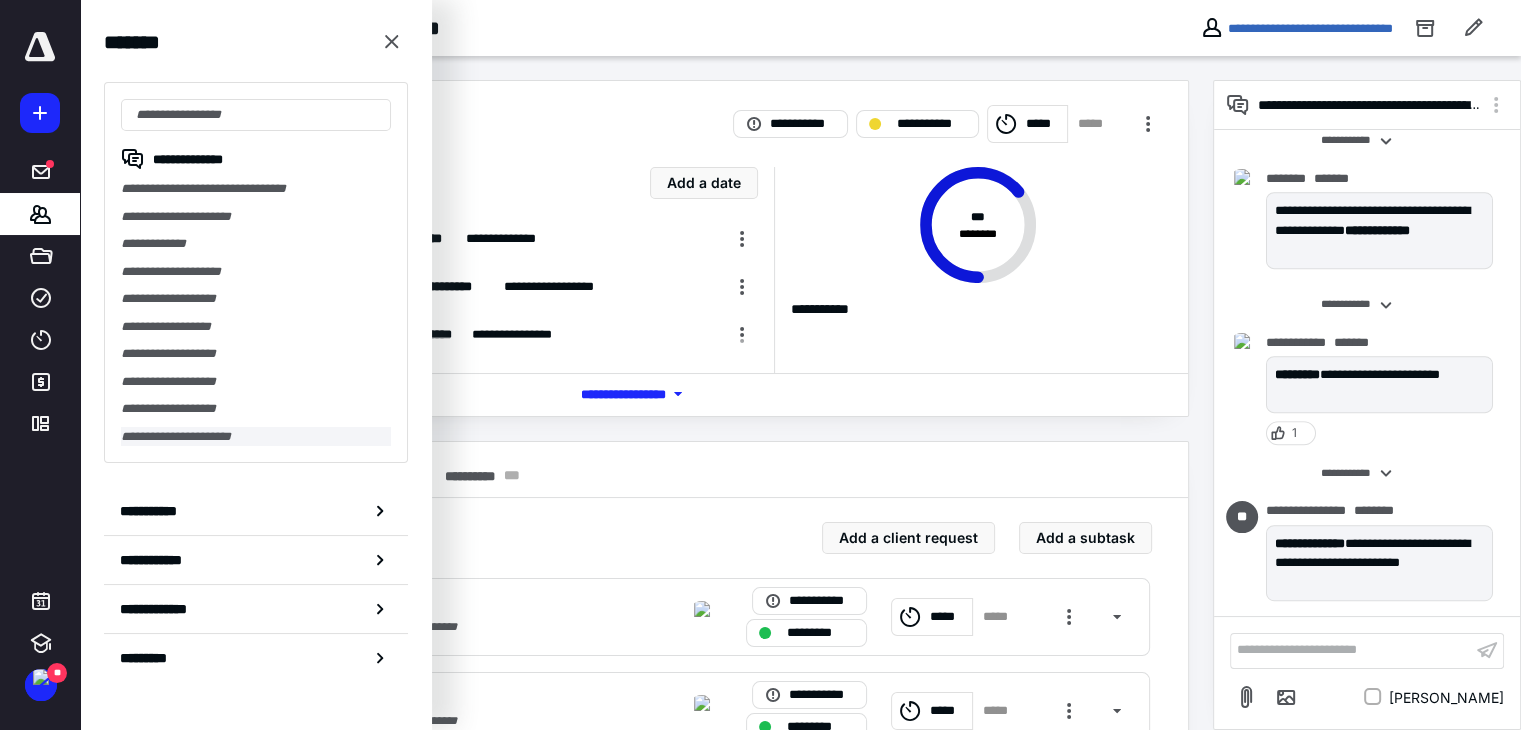 click on "**********" at bounding box center (256, 437) 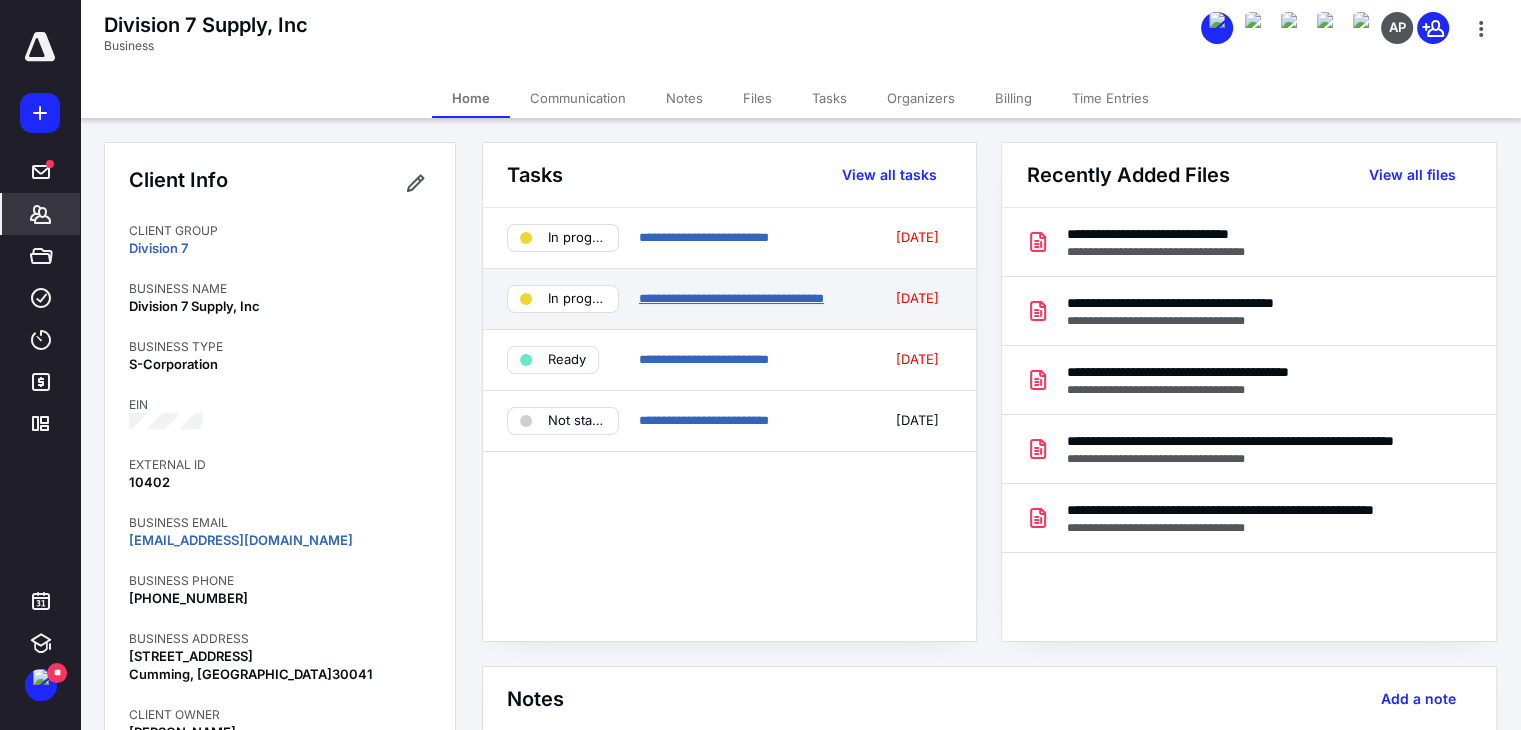 click on "**********" at bounding box center [731, 298] 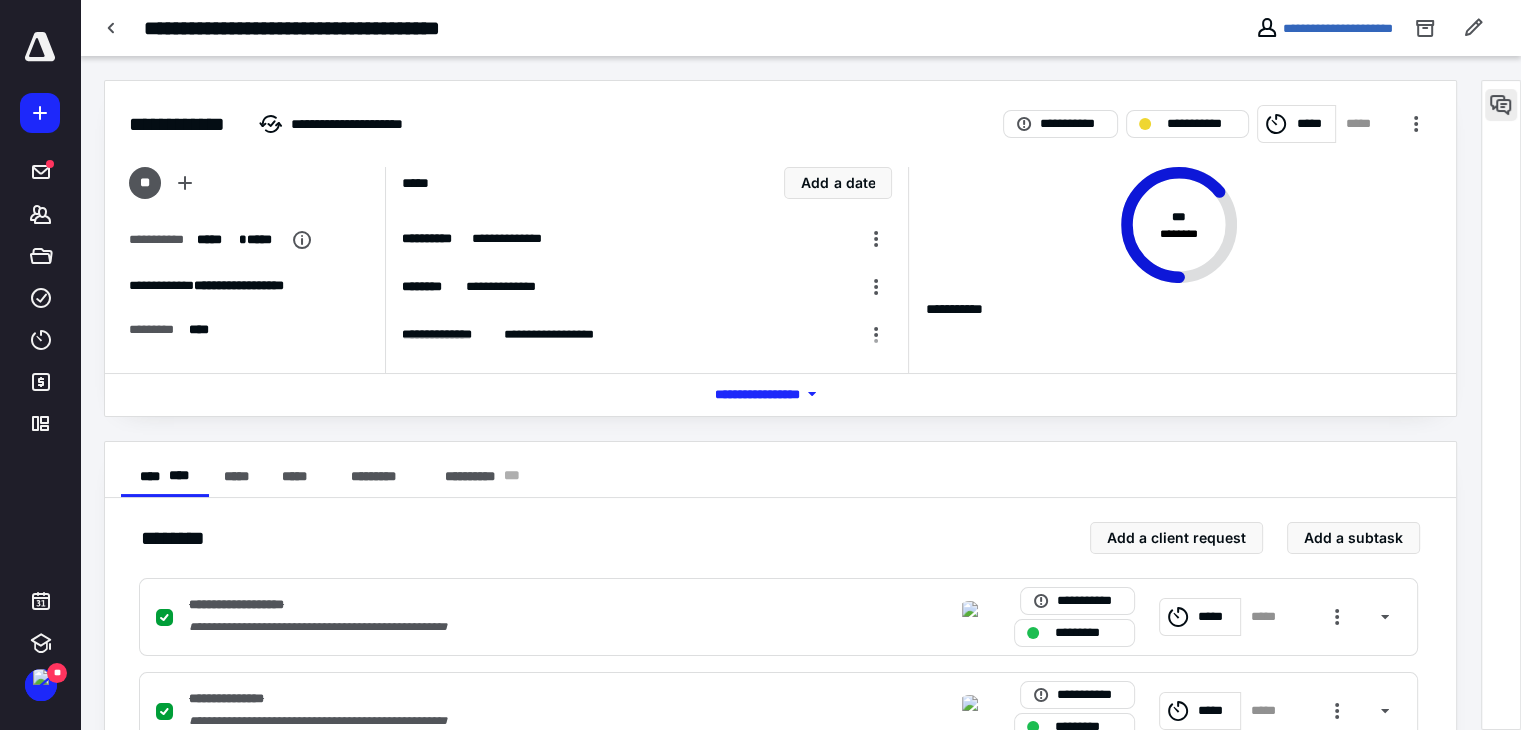 click at bounding box center (1501, 105) 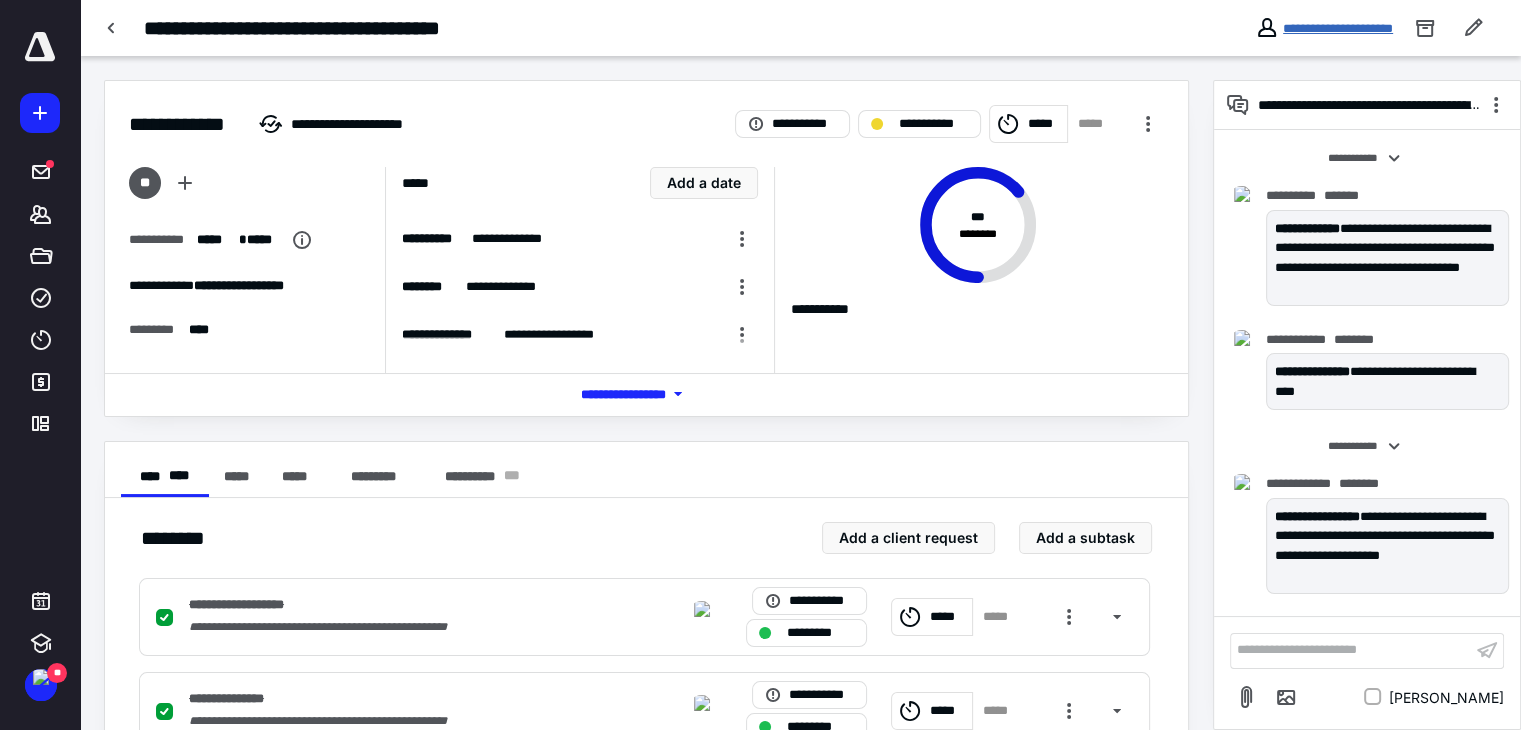 drag, startPoint x: 1331, startPoint y: 25, endPoint x: 1298, endPoint y: 40, distance: 36.249138 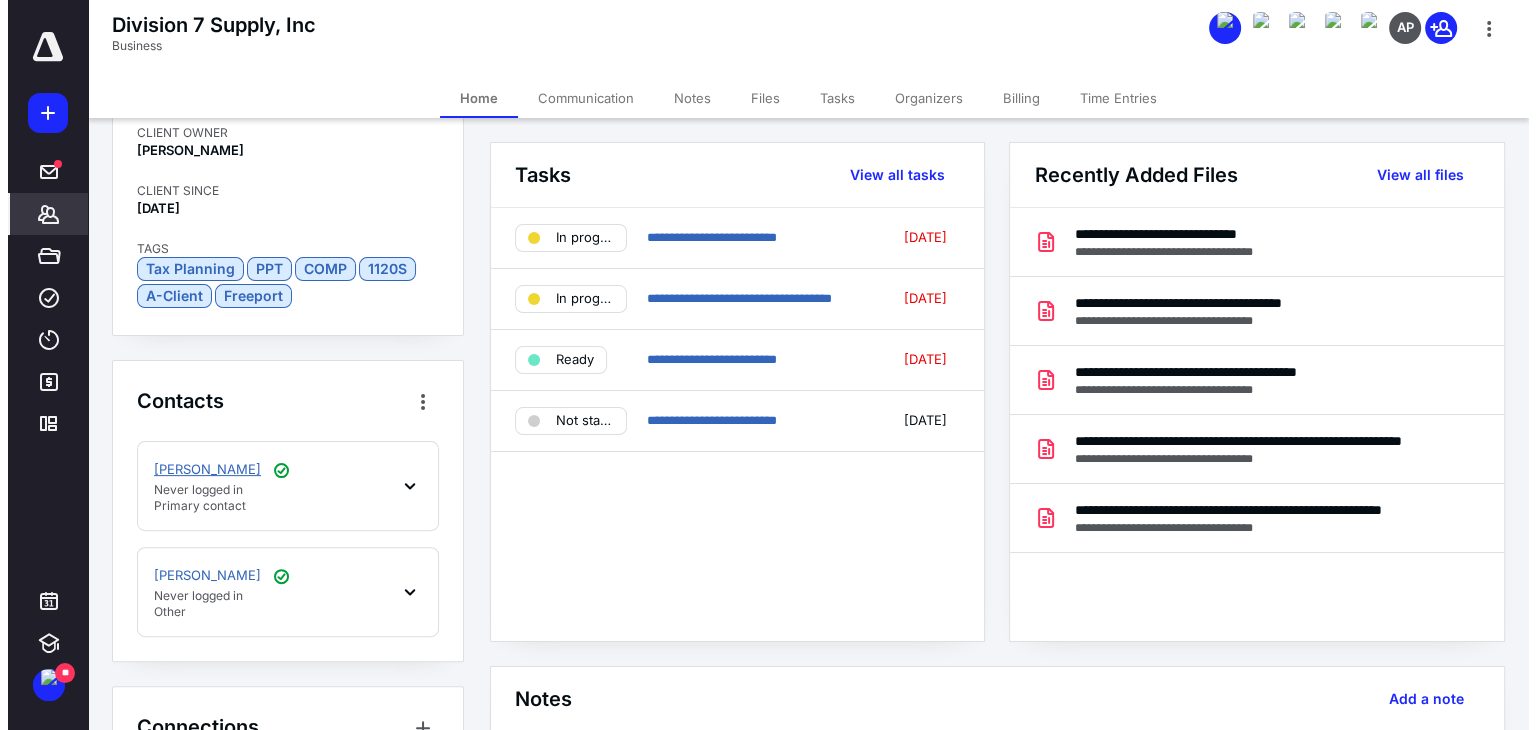 scroll, scrollTop: 600, scrollLeft: 0, axis: vertical 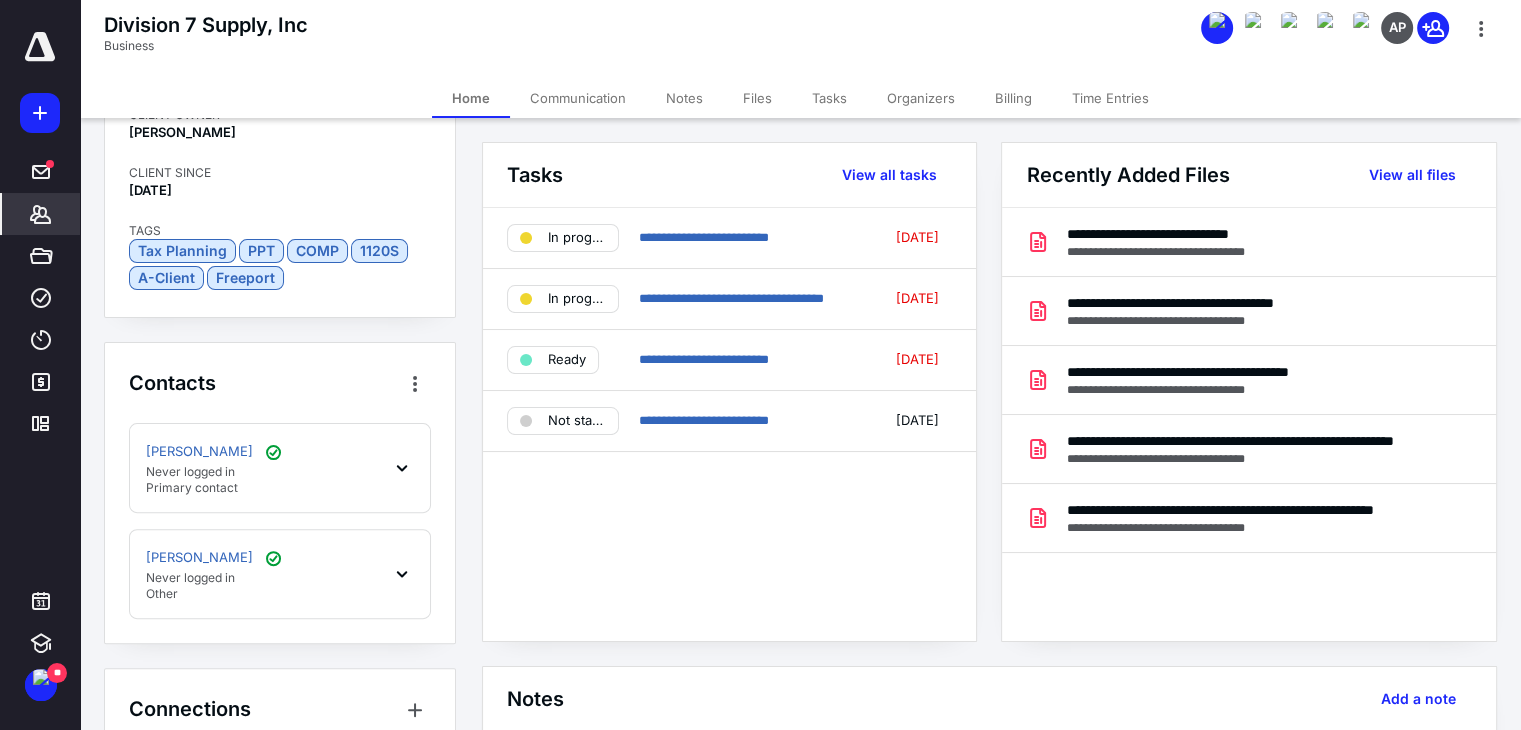 click 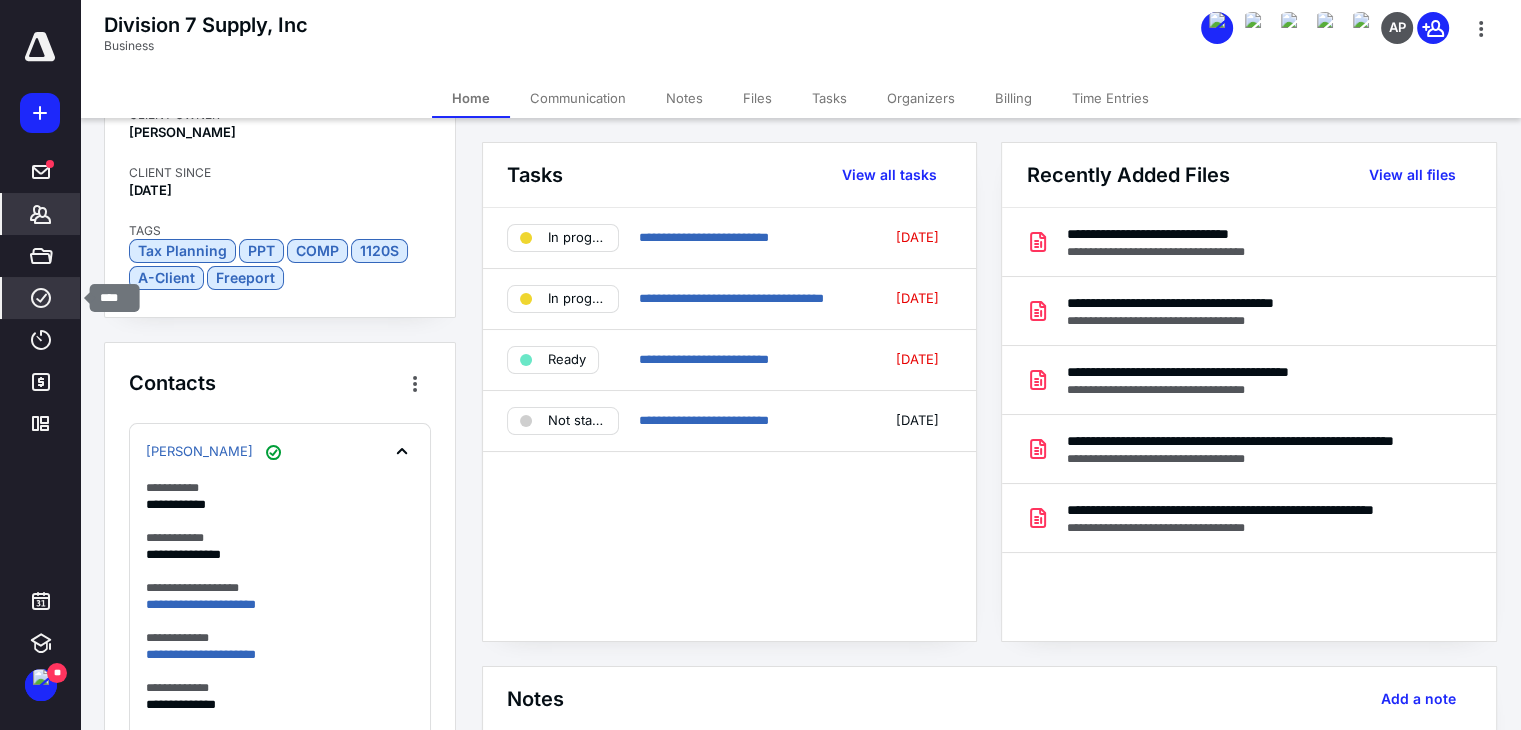 drag, startPoint x: 46, startPoint y: 305, endPoint x: 69, endPoint y: 291, distance: 26.925823 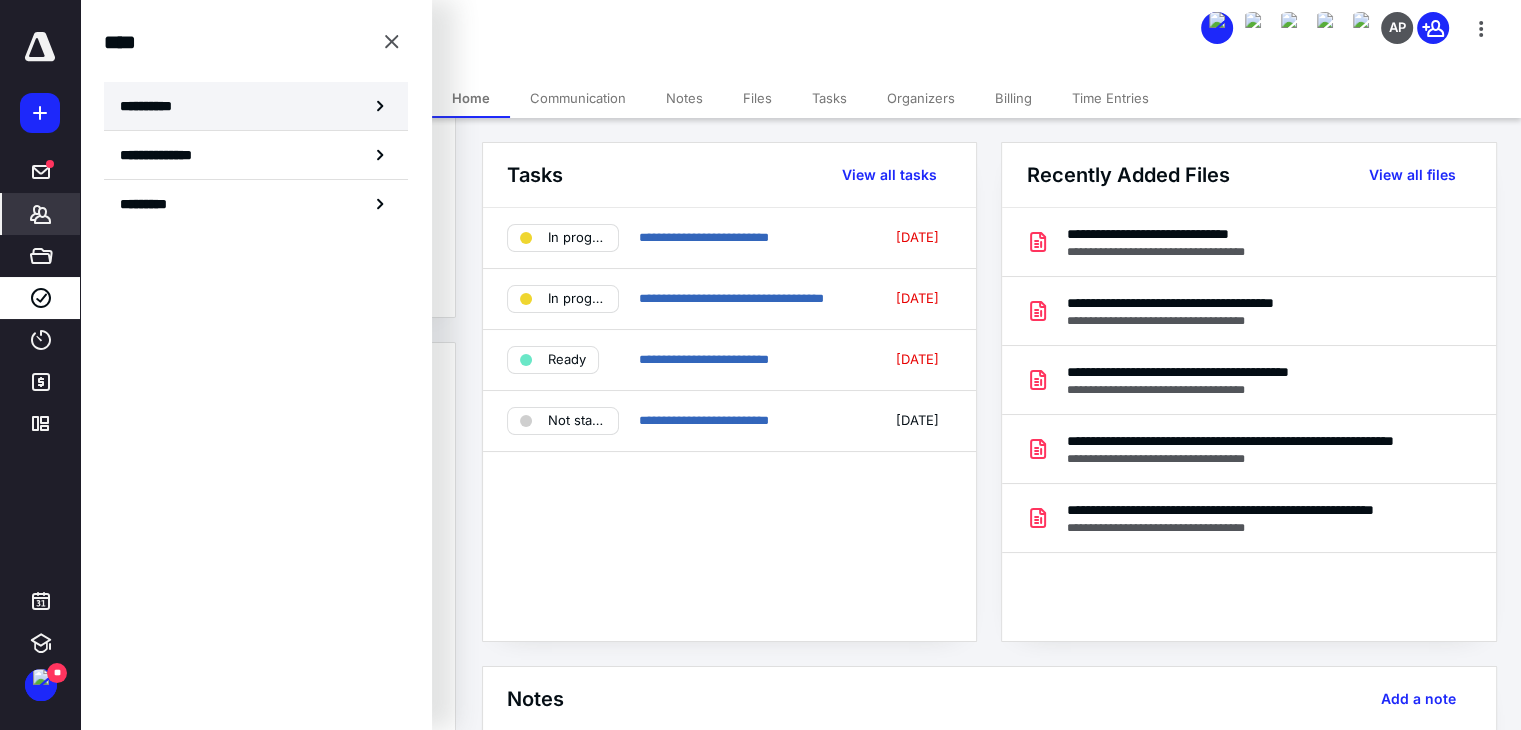 click on "**********" at bounding box center (153, 106) 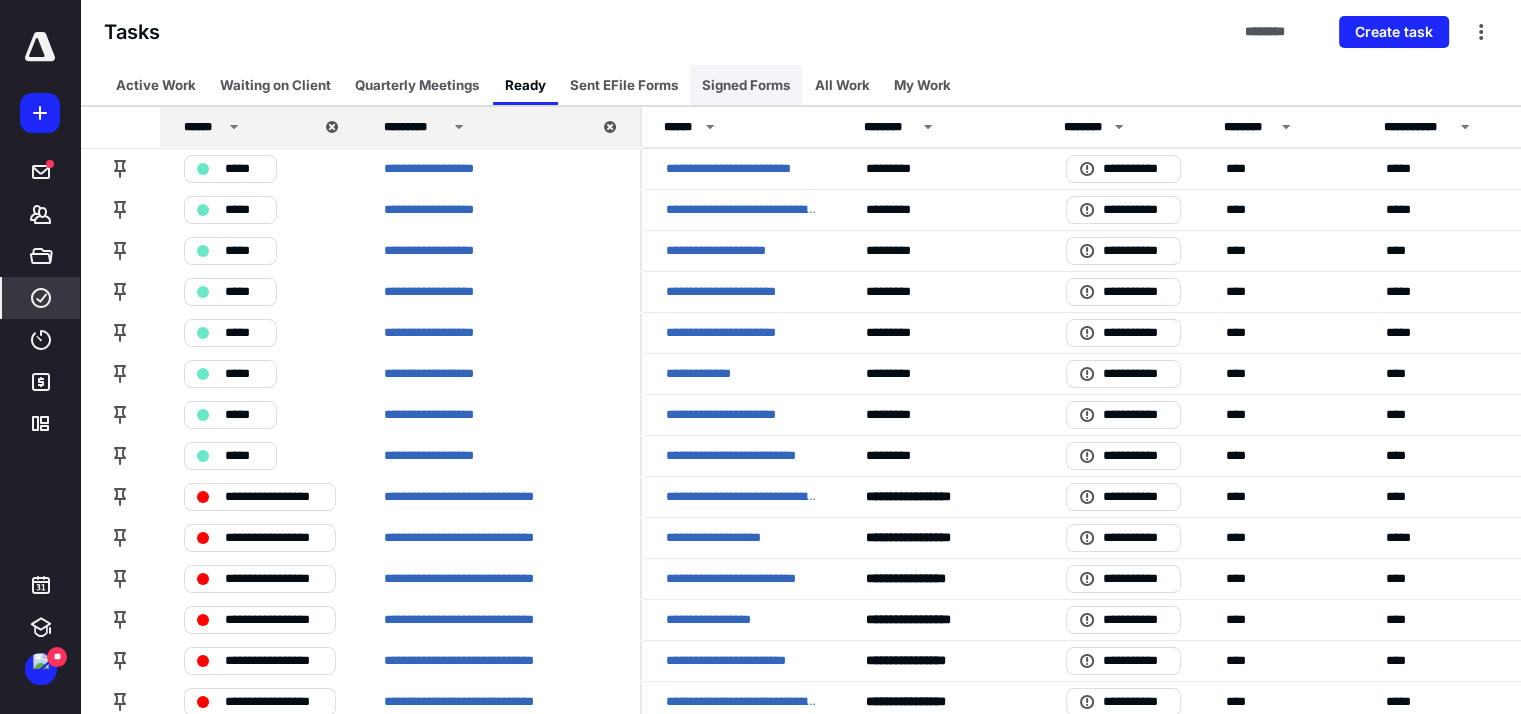 click on "Signed Forms" at bounding box center [746, 85] 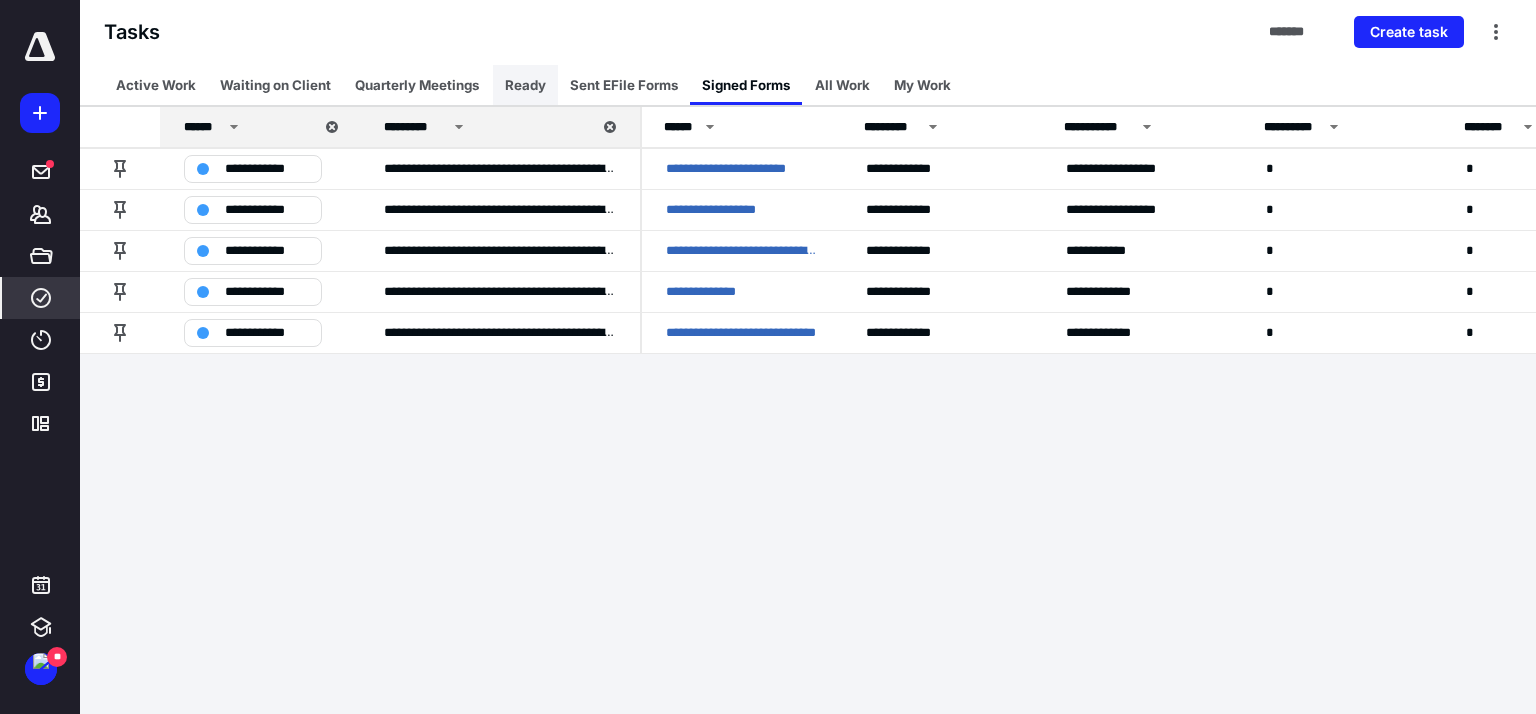 click on "Ready" at bounding box center [525, 85] 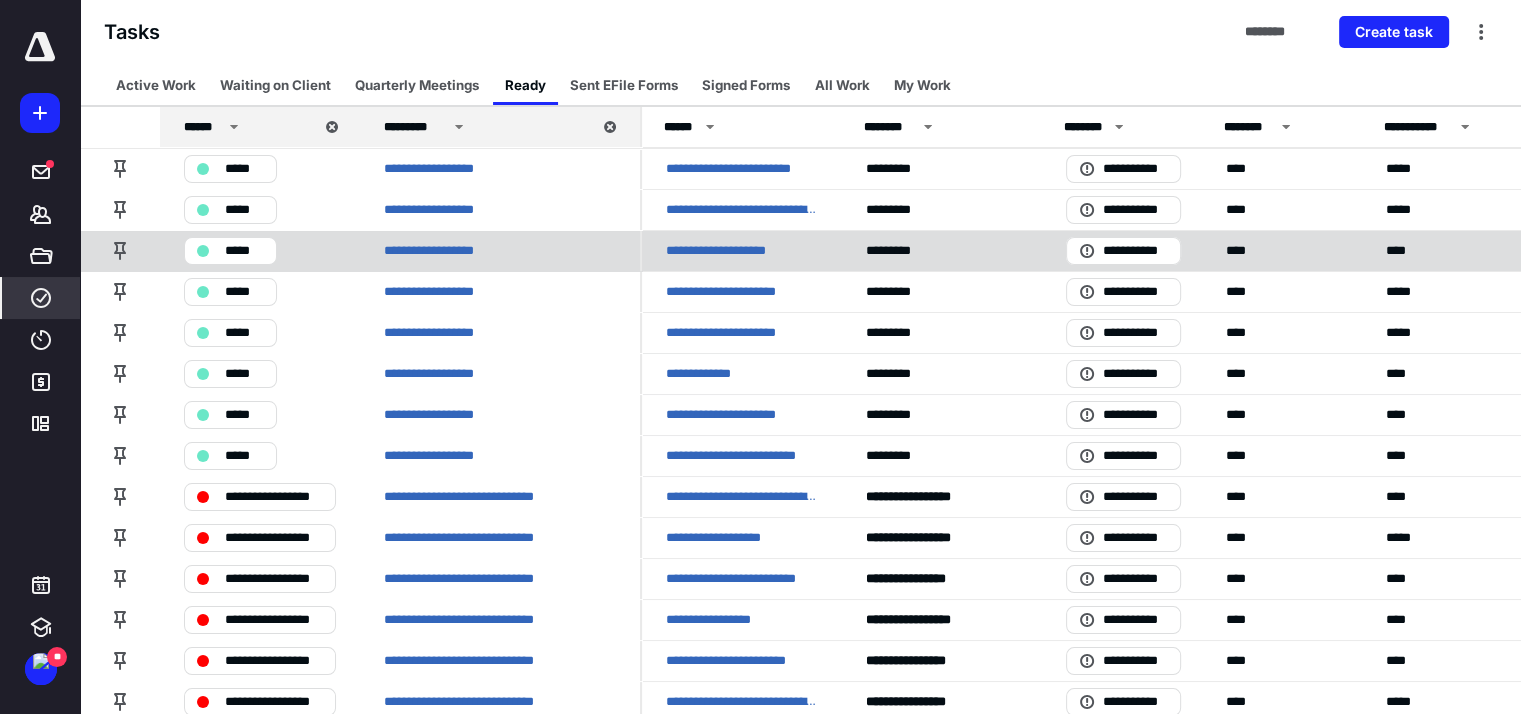 click on "**********" at bounding box center [730, 251] 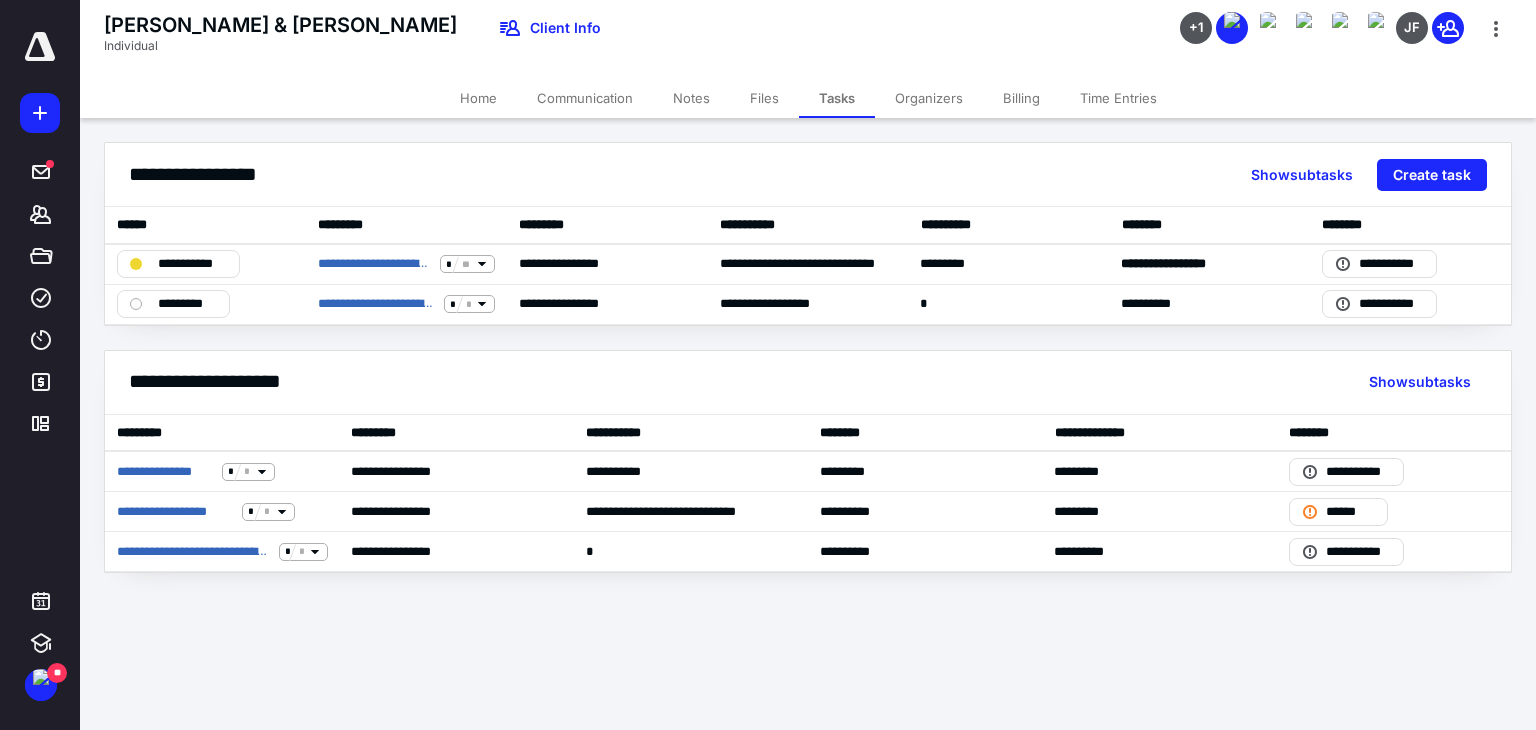 click on "Files" at bounding box center [764, 98] 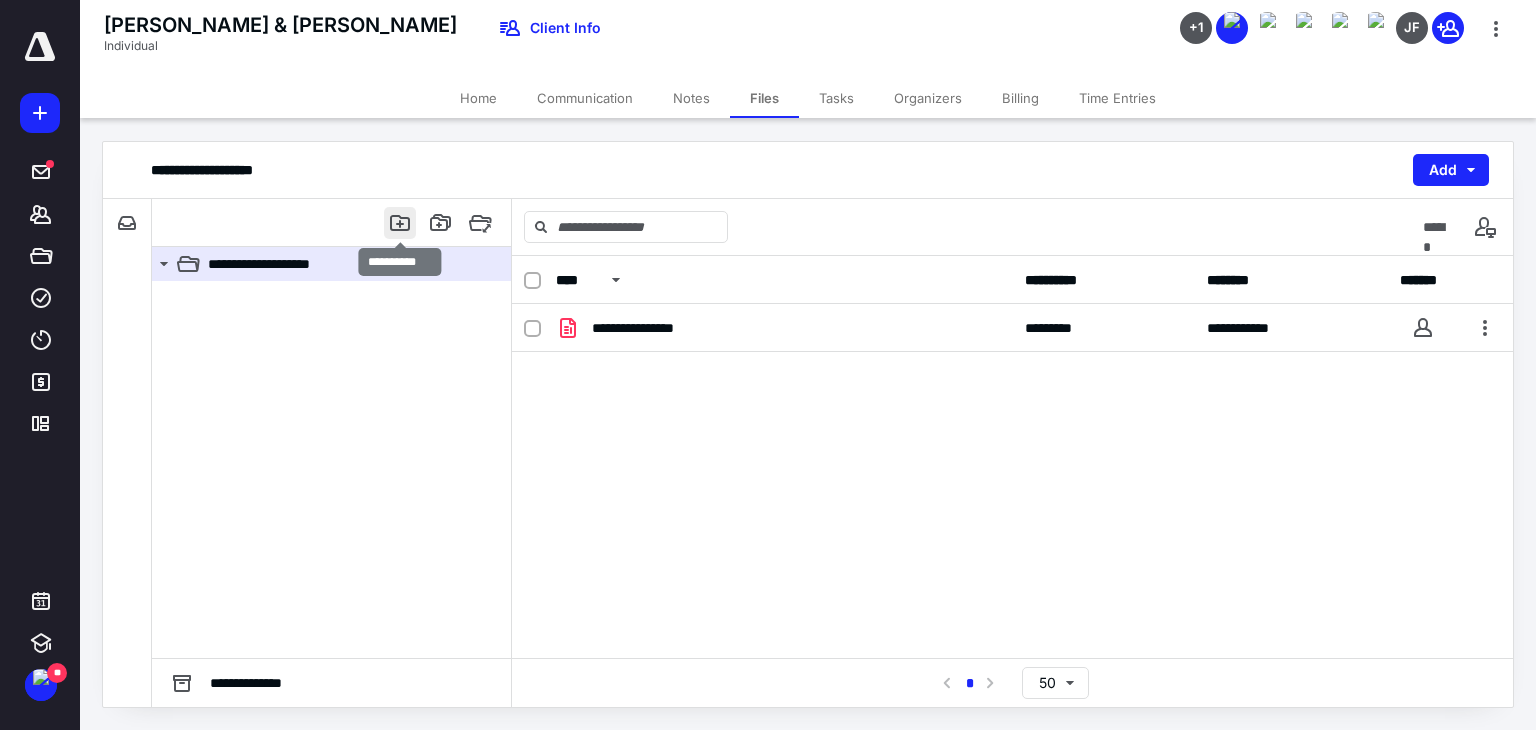 click at bounding box center (400, 223) 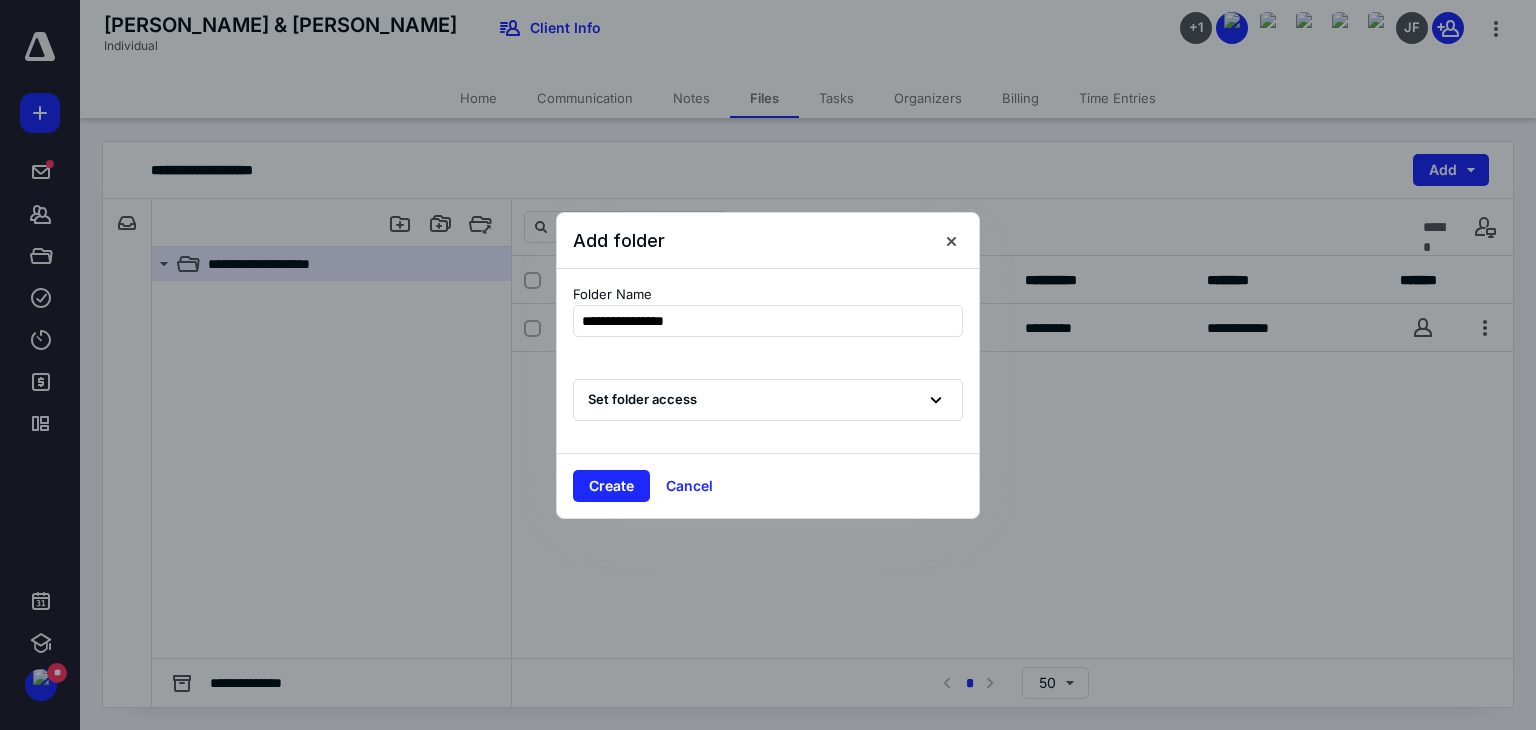 type on "**********" 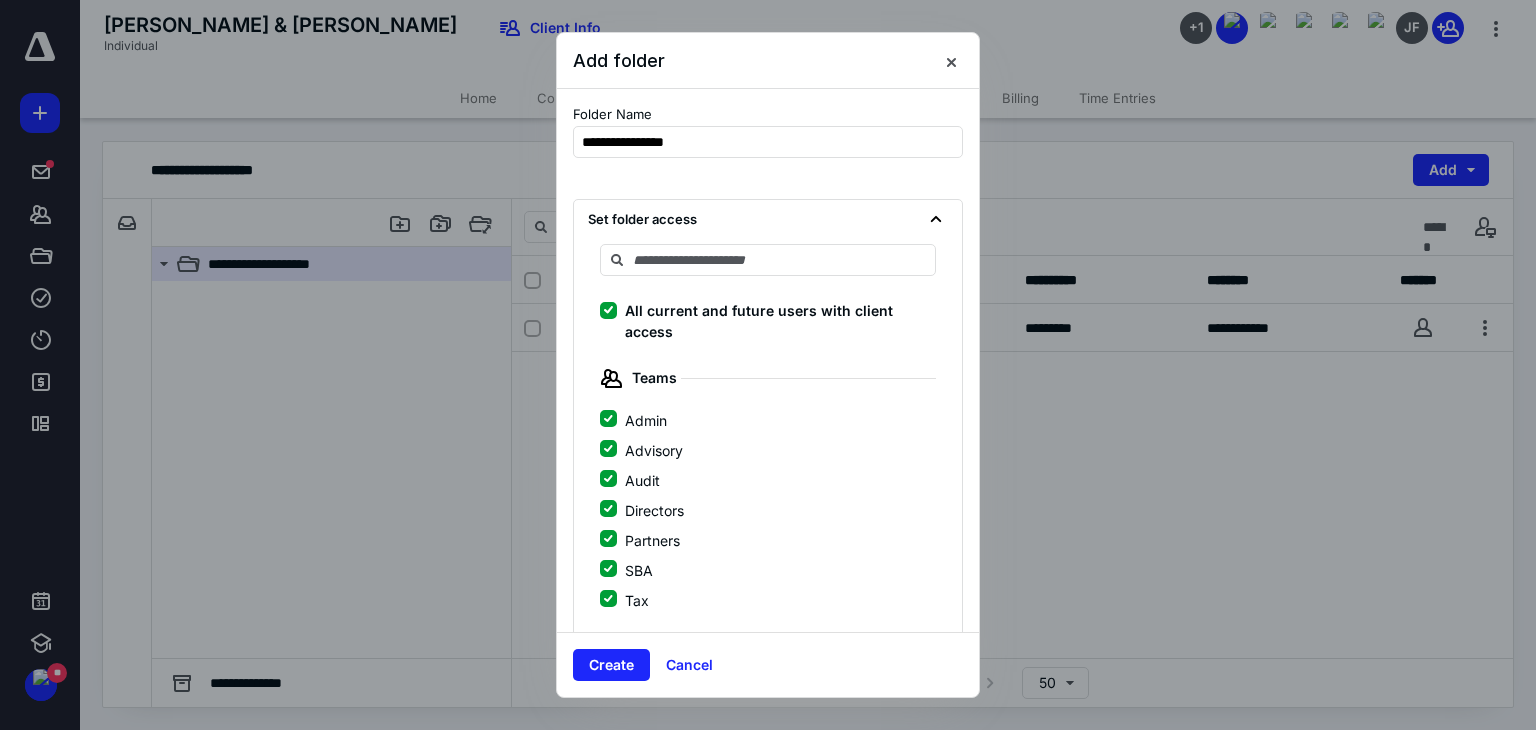 click on "All current and future users with client access" at bounding box center (608, 310) 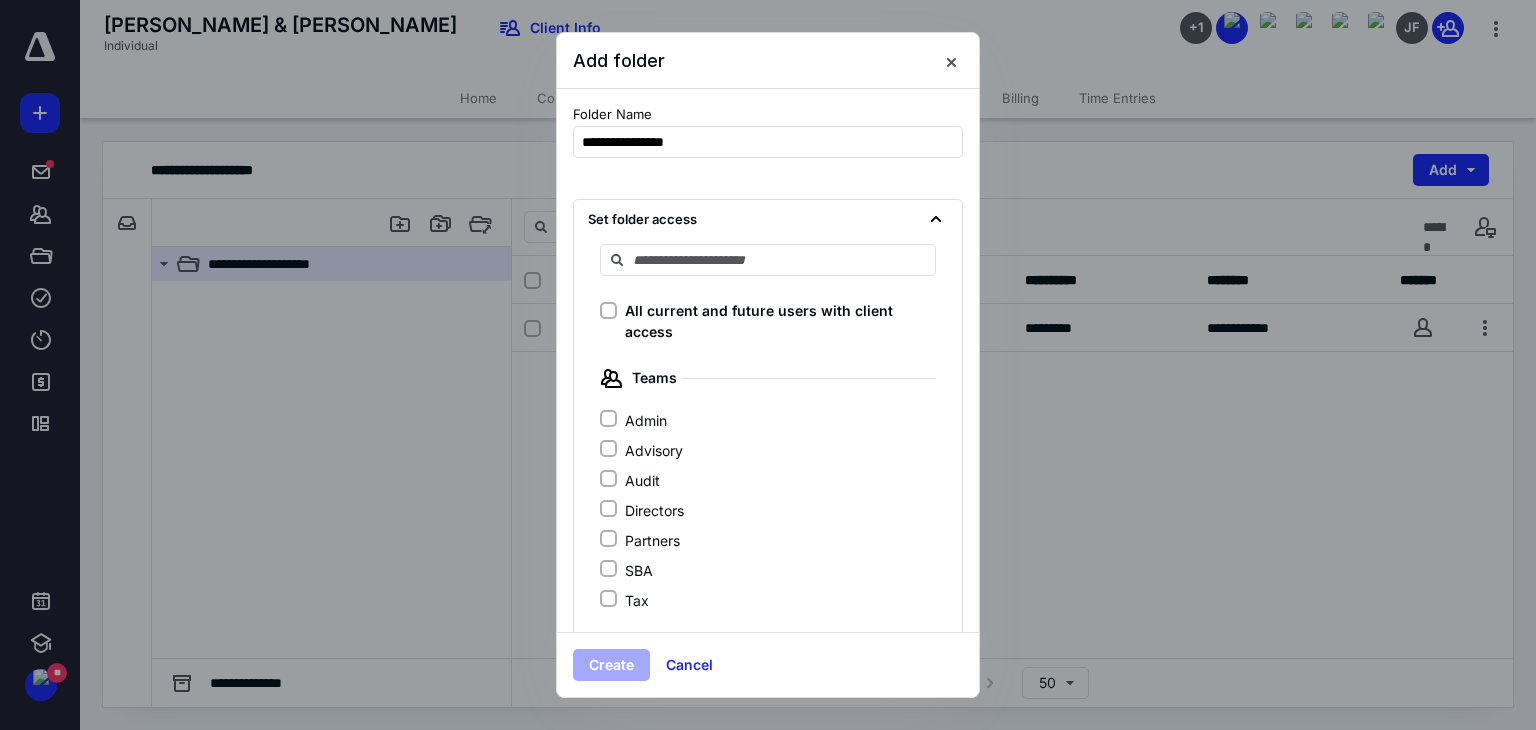 click 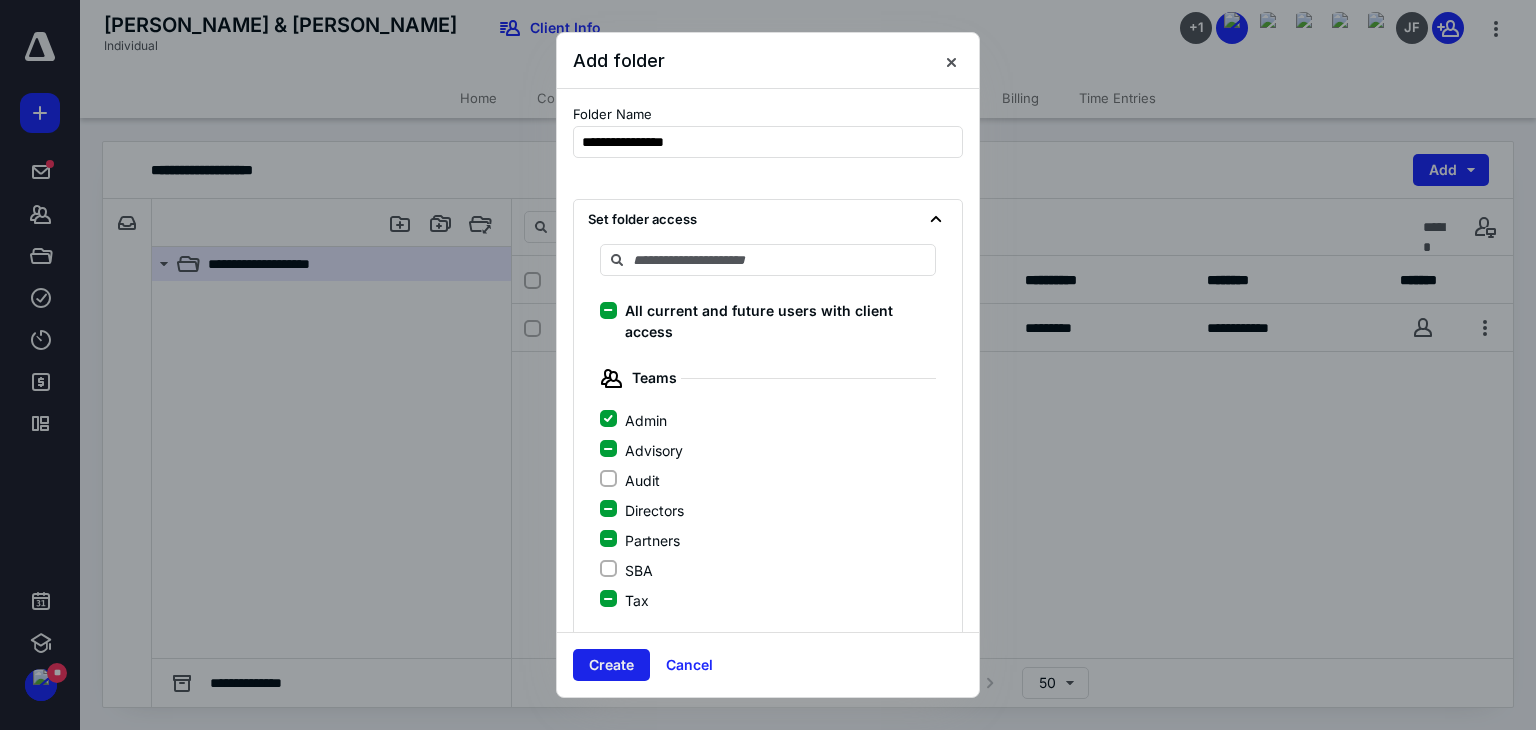 click on "Create" at bounding box center (611, 665) 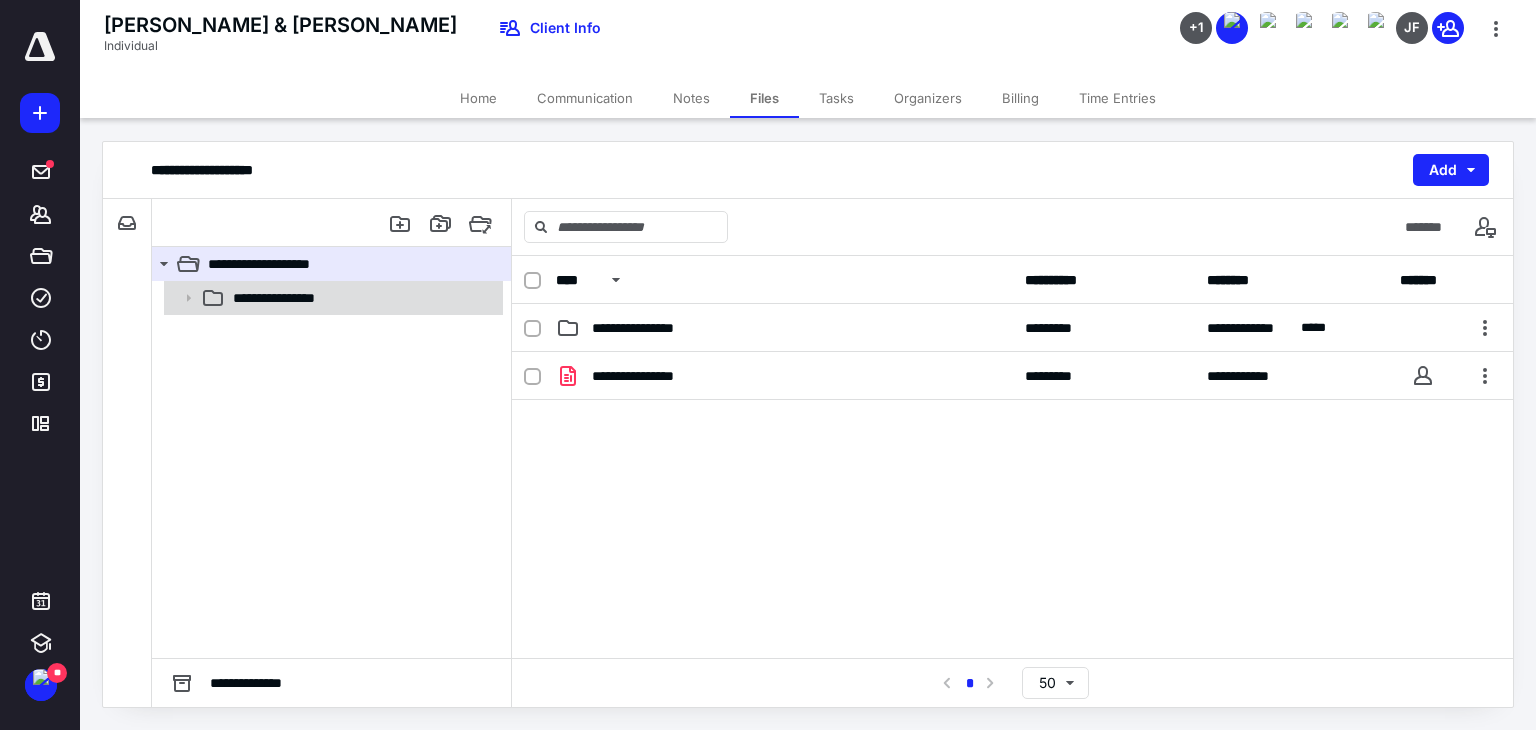 click on "**********" at bounding box center (291, 298) 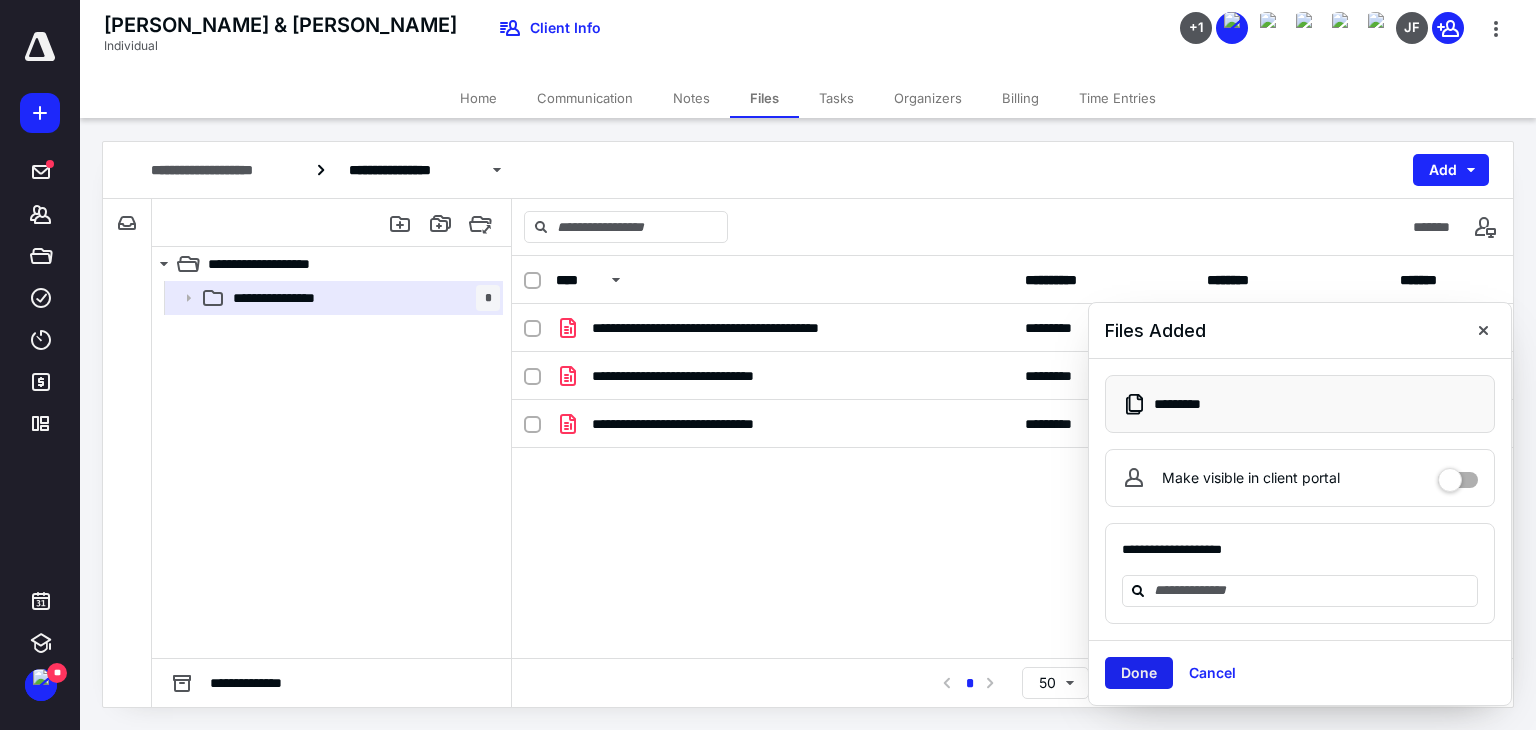 click on "Done" at bounding box center [1139, 673] 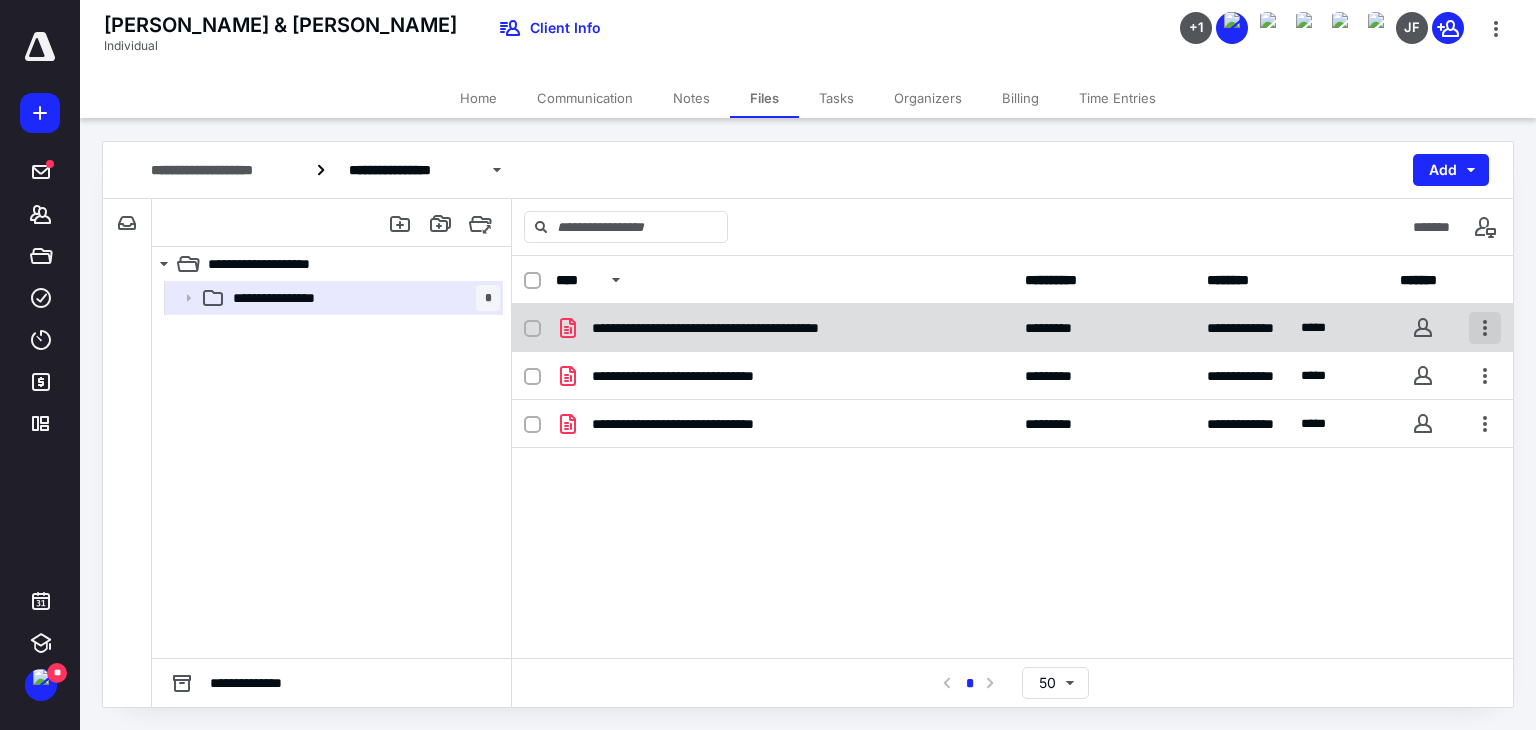 click at bounding box center [1485, 328] 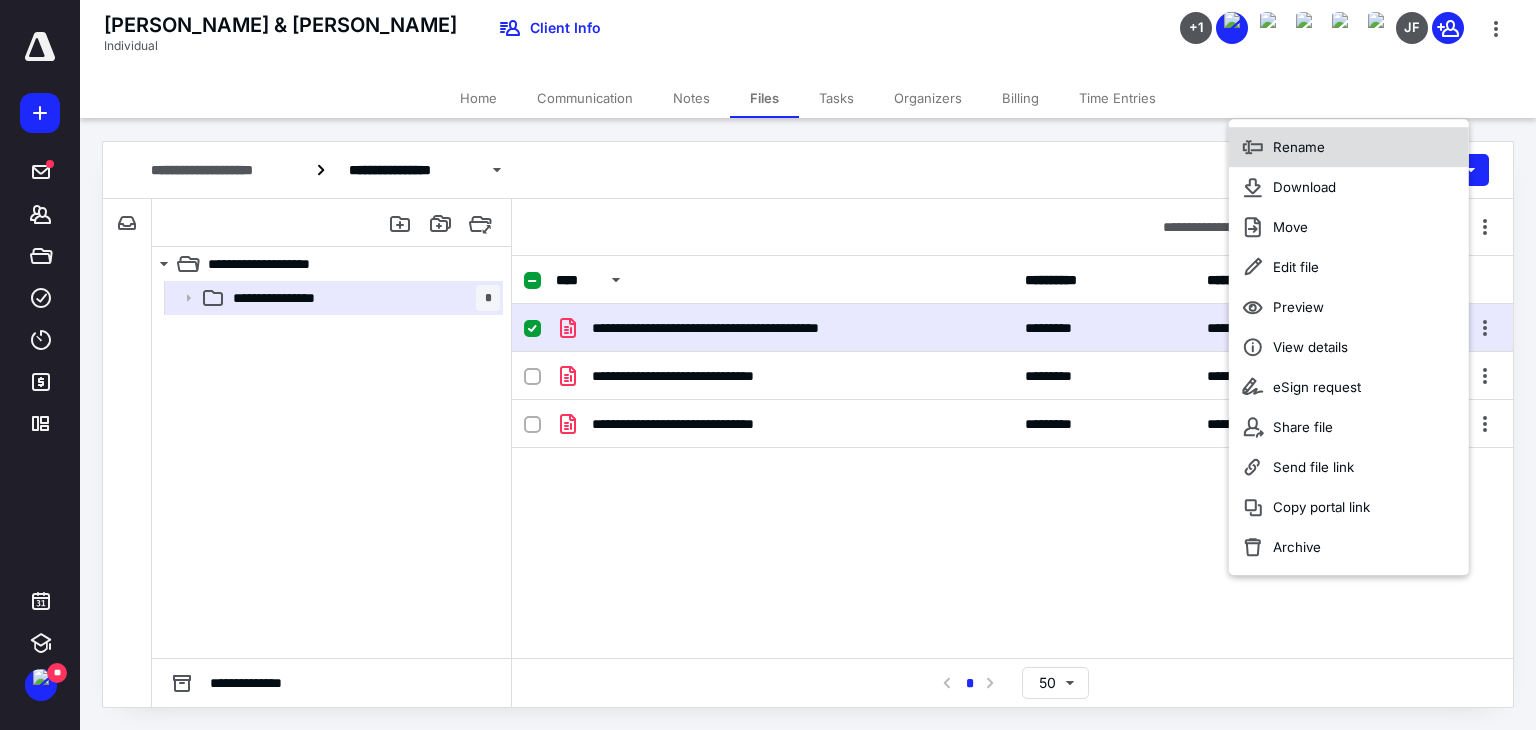 click on "Rename" at bounding box center (1299, 147) 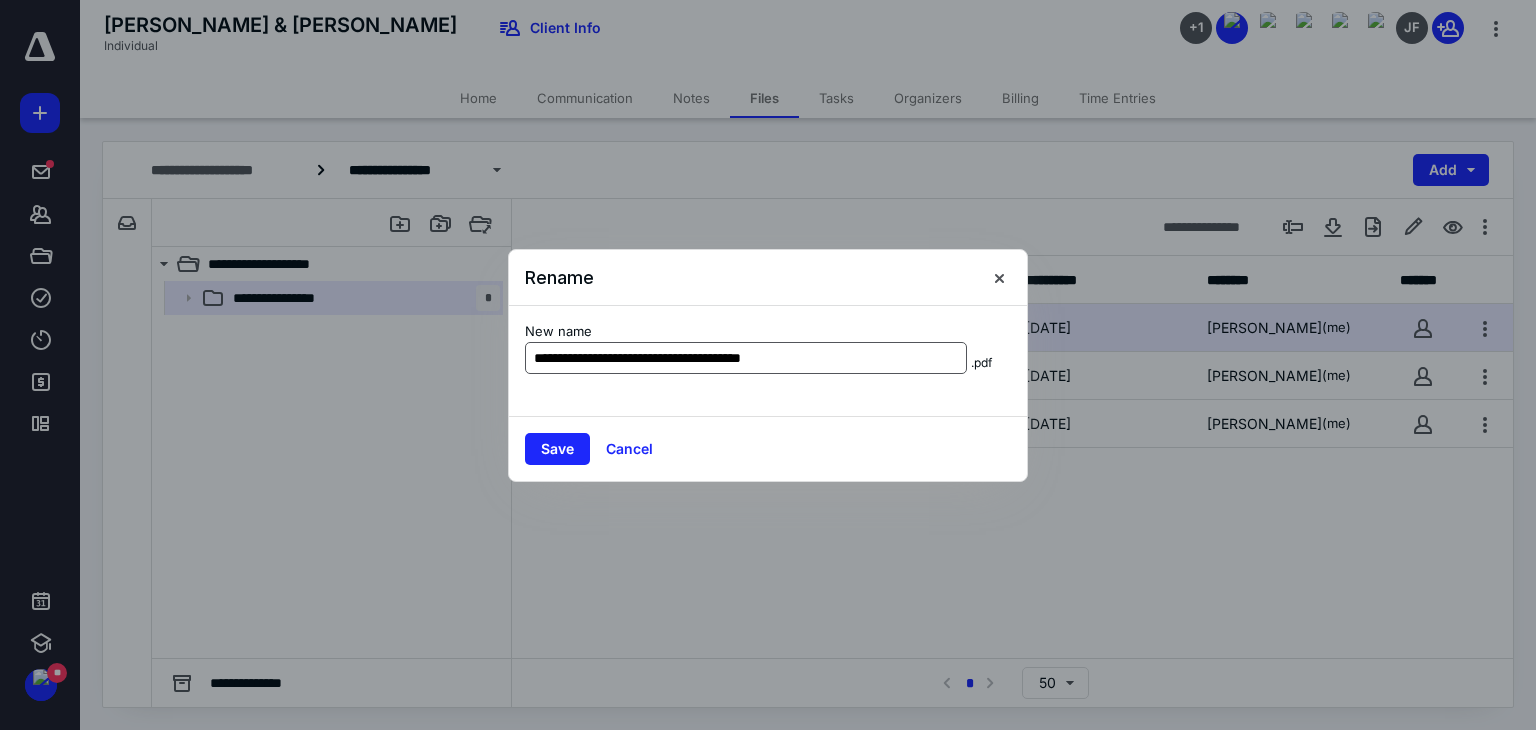 click on "**********" at bounding box center [746, 358] 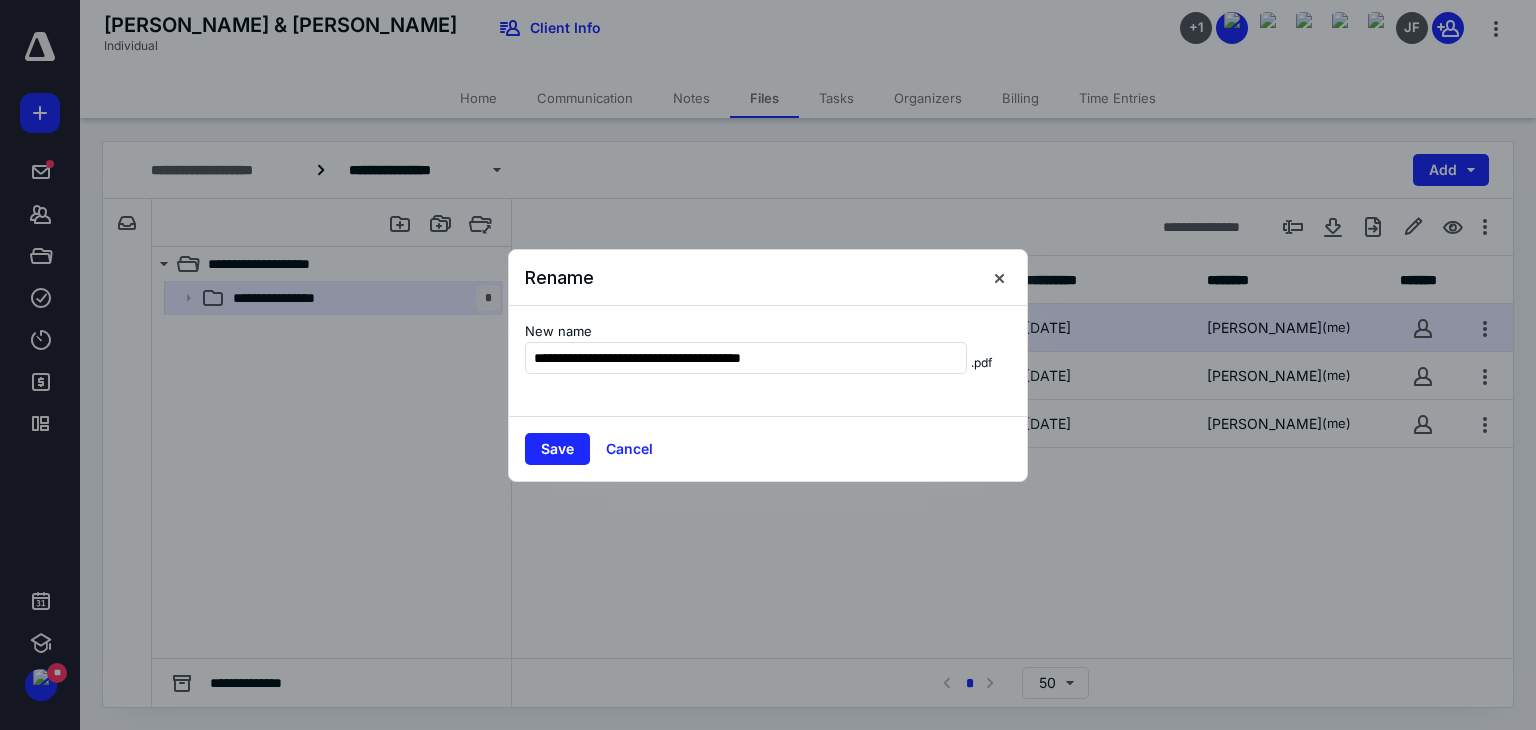 drag, startPoint x: 584, startPoint y: 358, endPoint x: 436, endPoint y: 329, distance: 150.81445 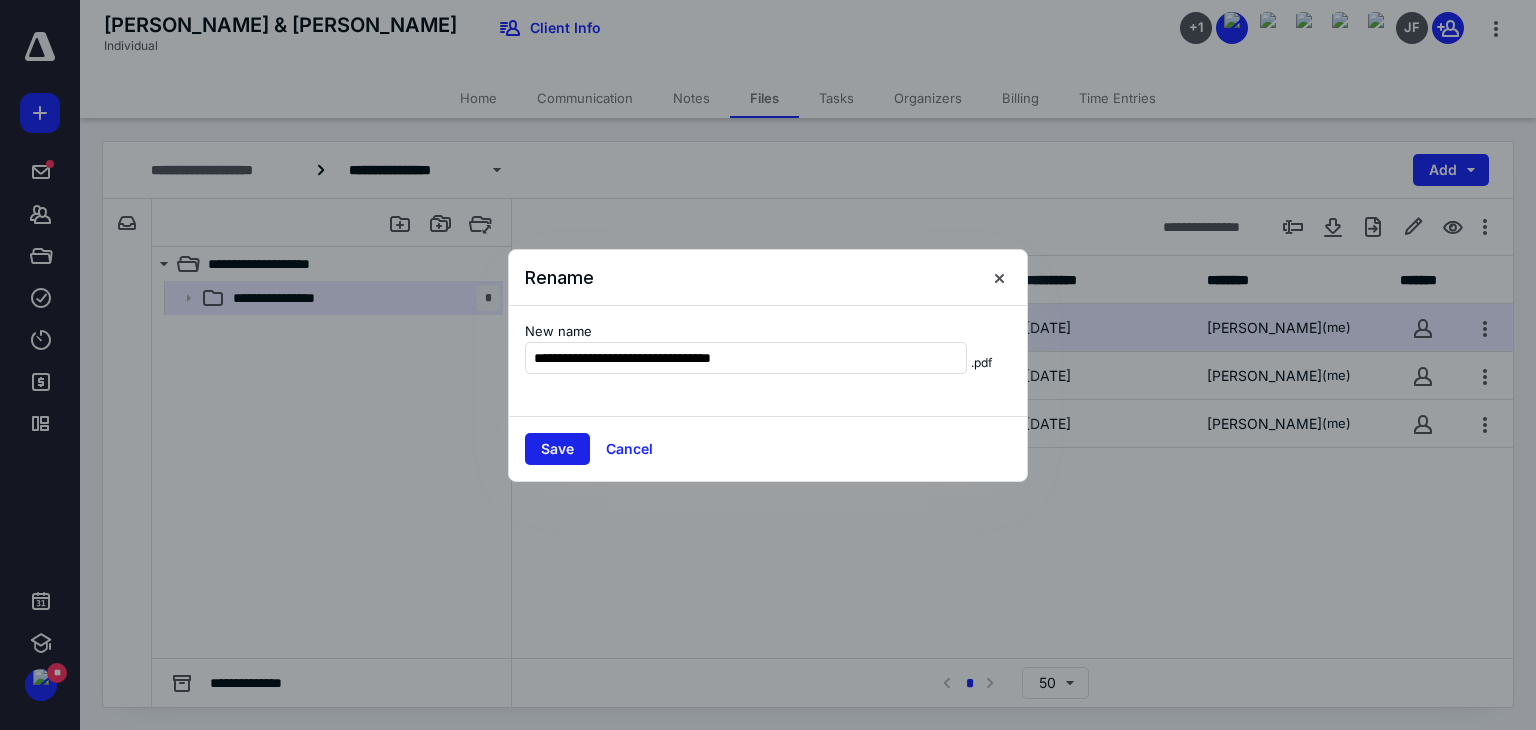 type on "**********" 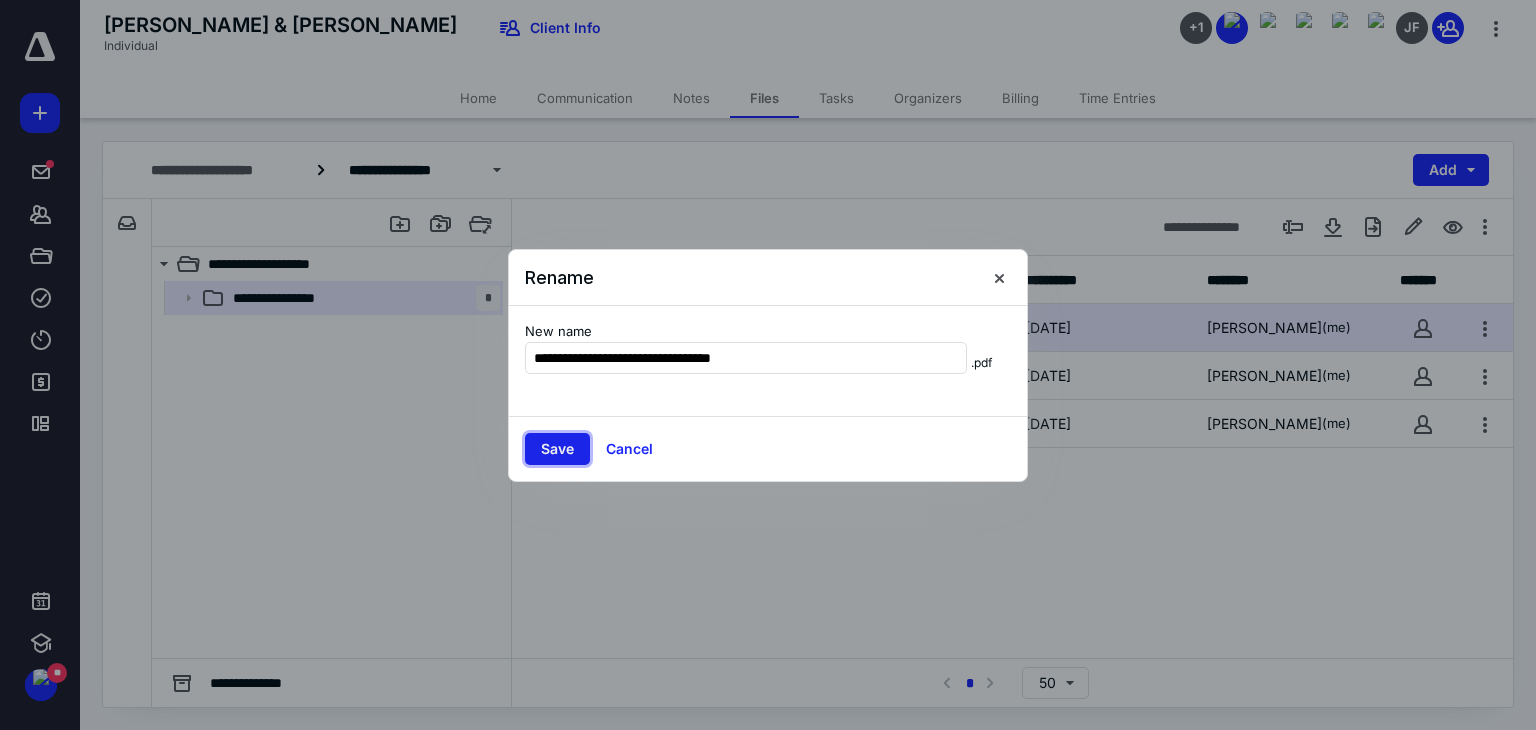 click on "Save" at bounding box center [557, 449] 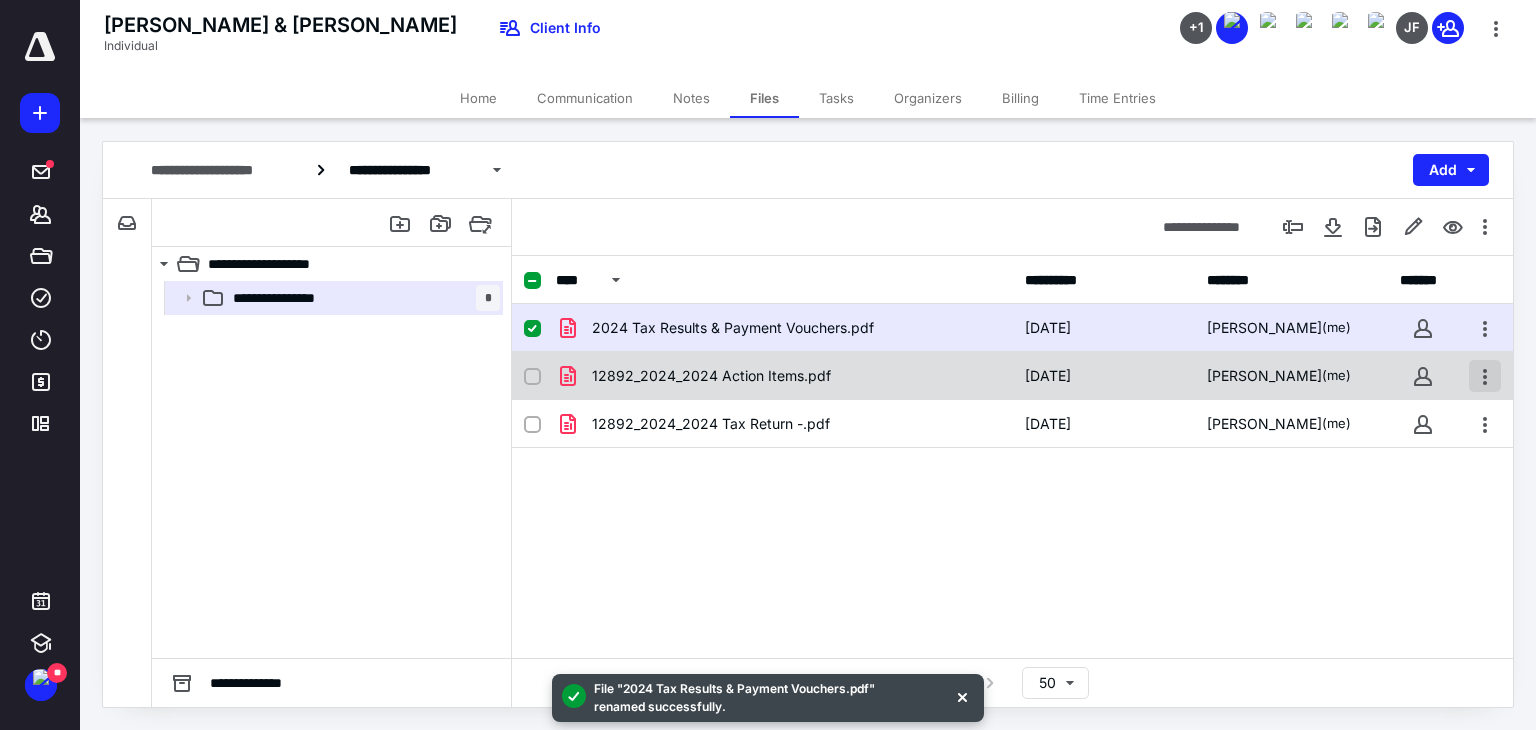 click at bounding box center (1485, 376) 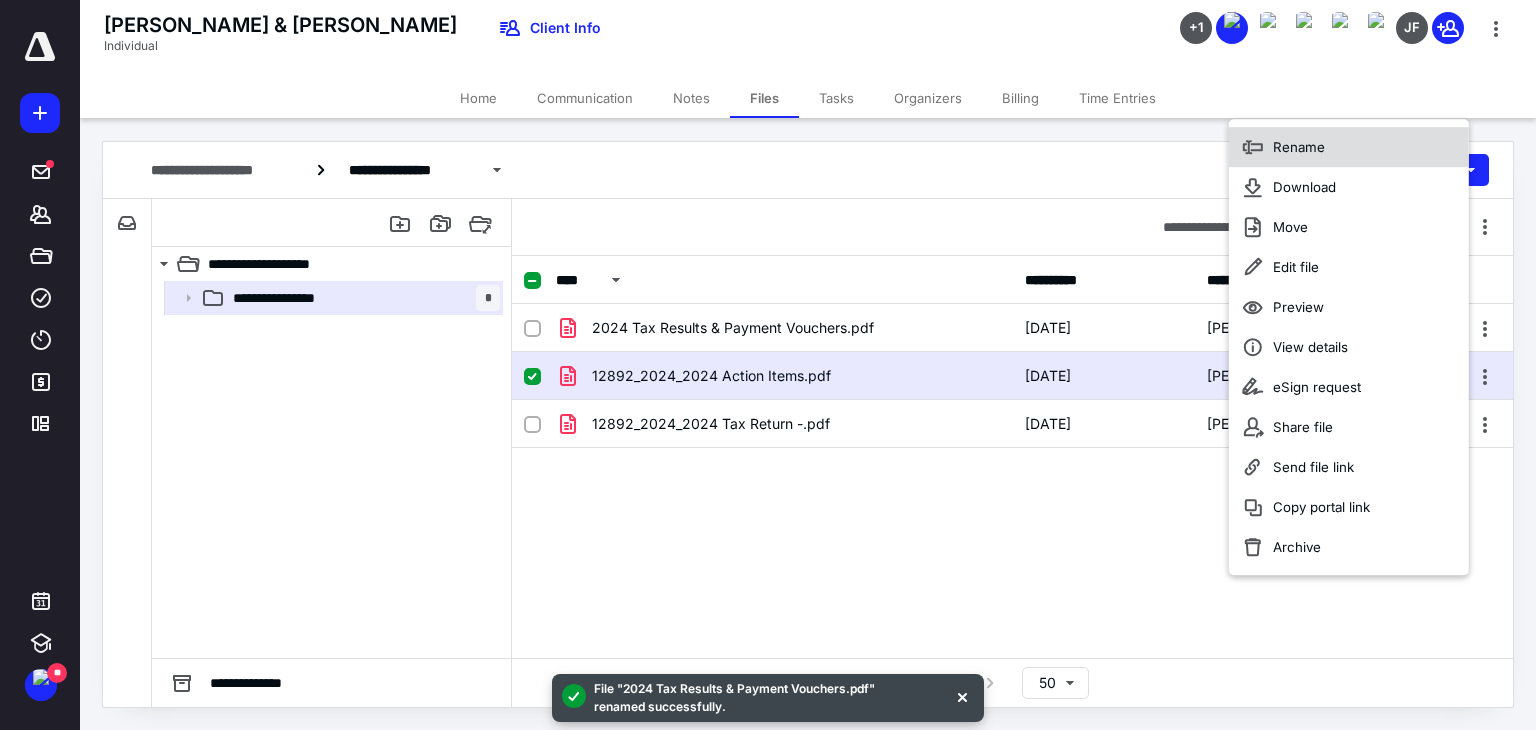 click on "Rename" at bounding box center (1299, 147) 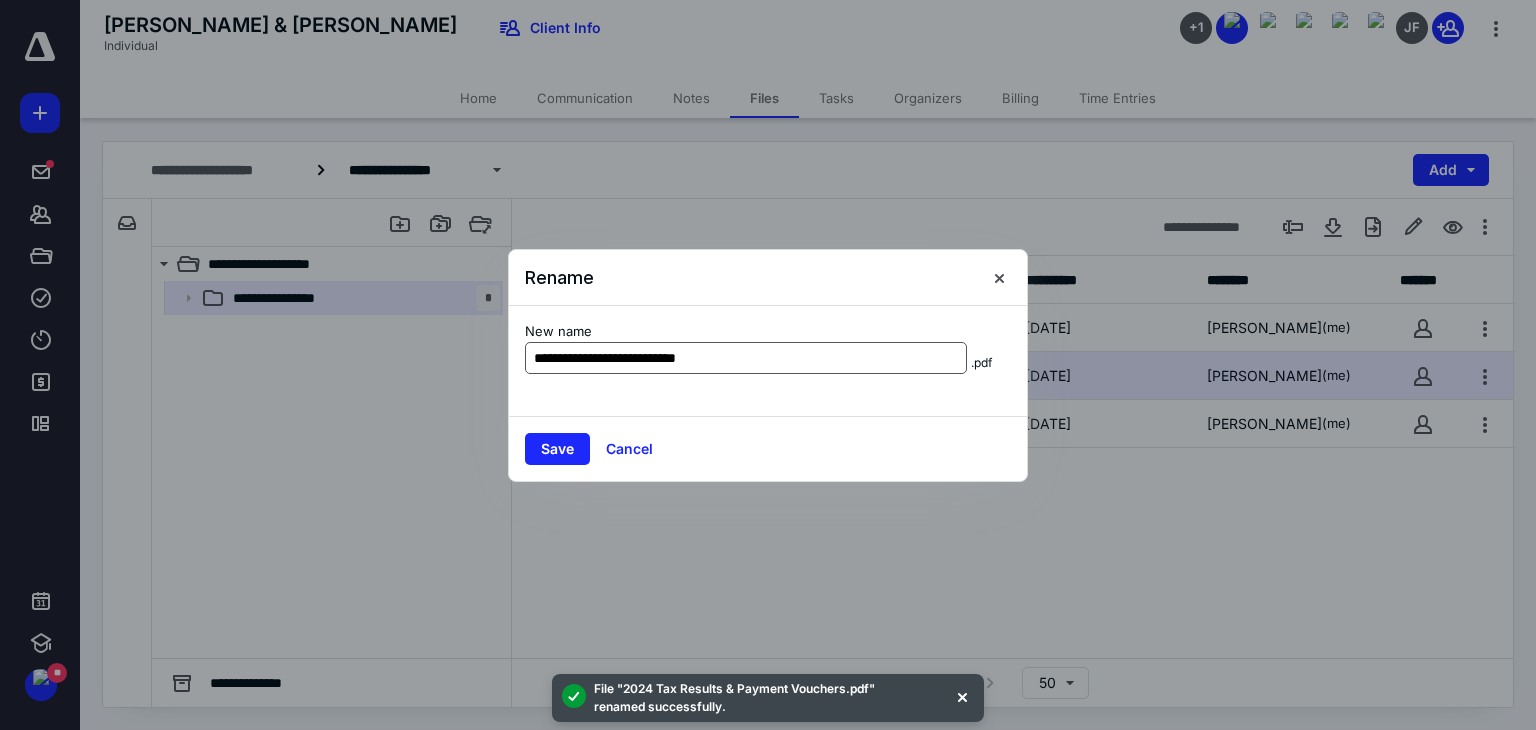 click on "**********" at bounding box center [746, 358] 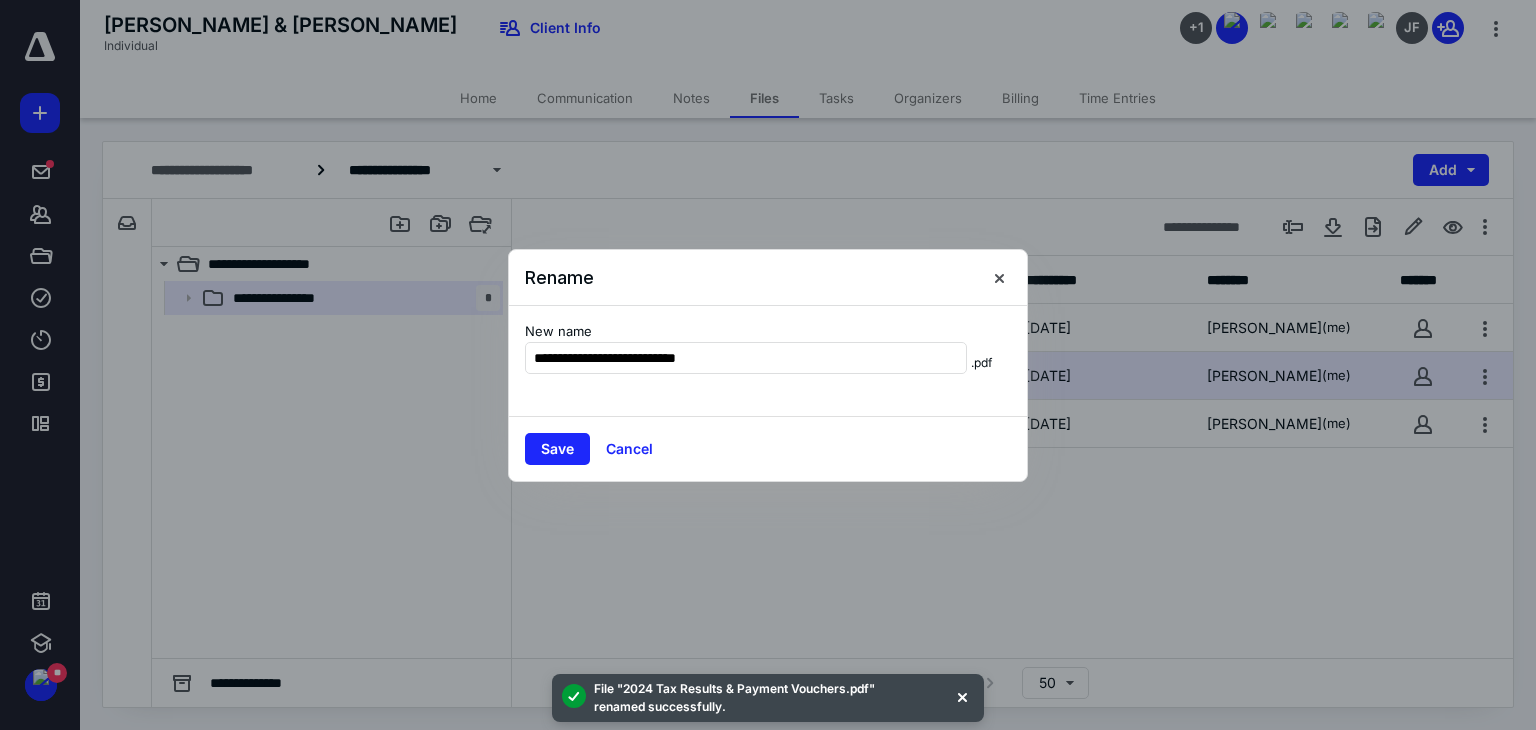 drag, startPoint x: 623, startPoint y: 358, endPoint x: 396, endPoint y: 343, distance: 227.49506 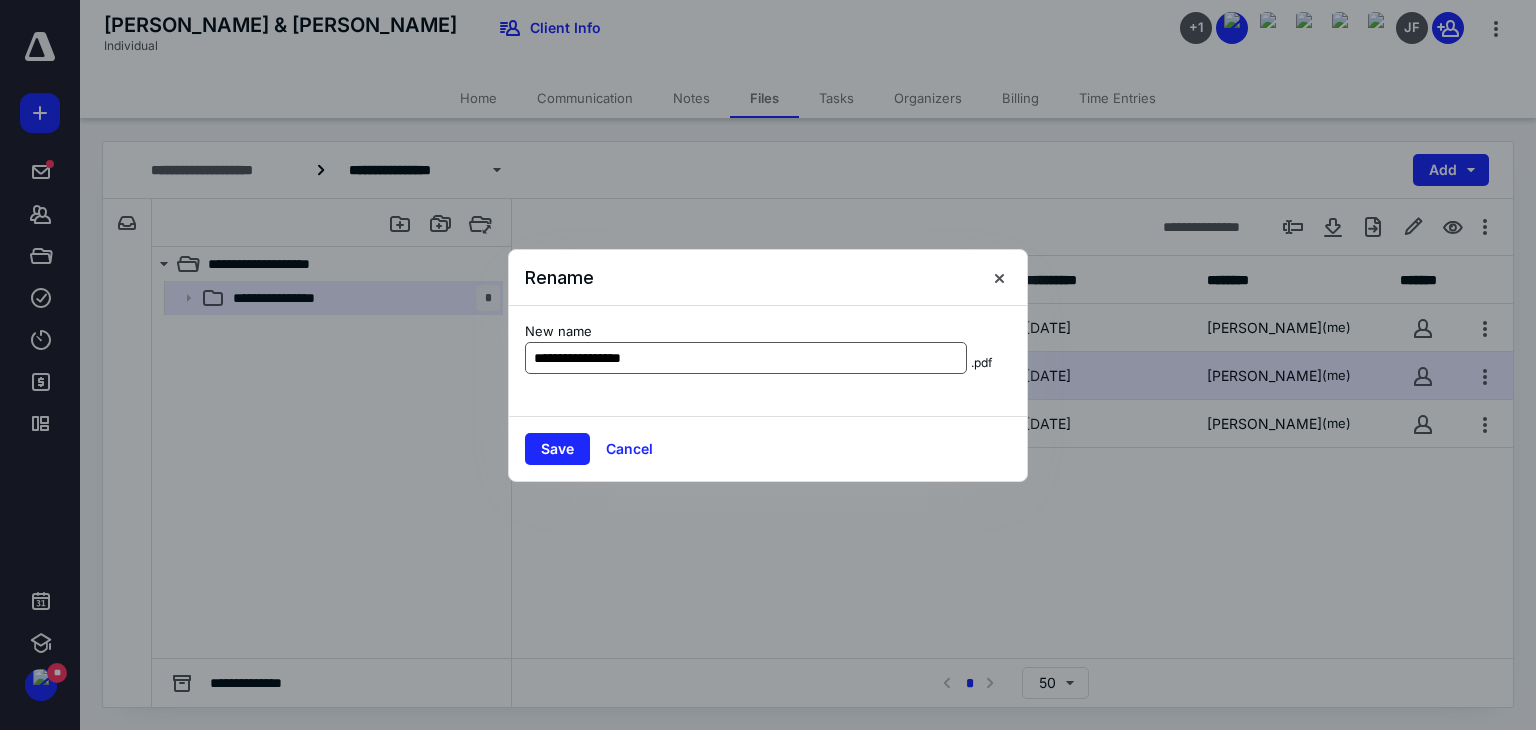 drag, startPoint x: 680, startPoint y: 353, endPoint x: 572, endPoint y: 353, distance: 108 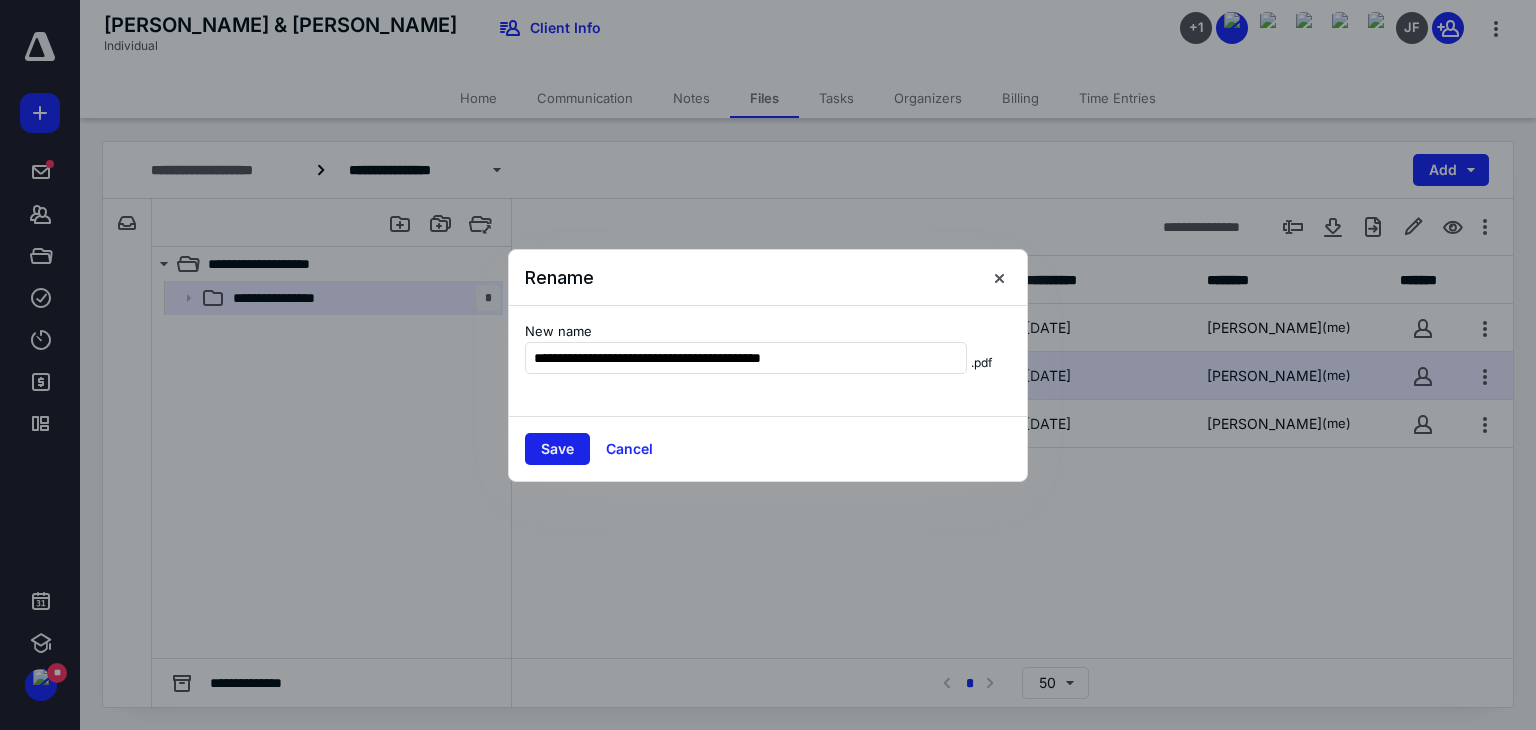 type on "**********" 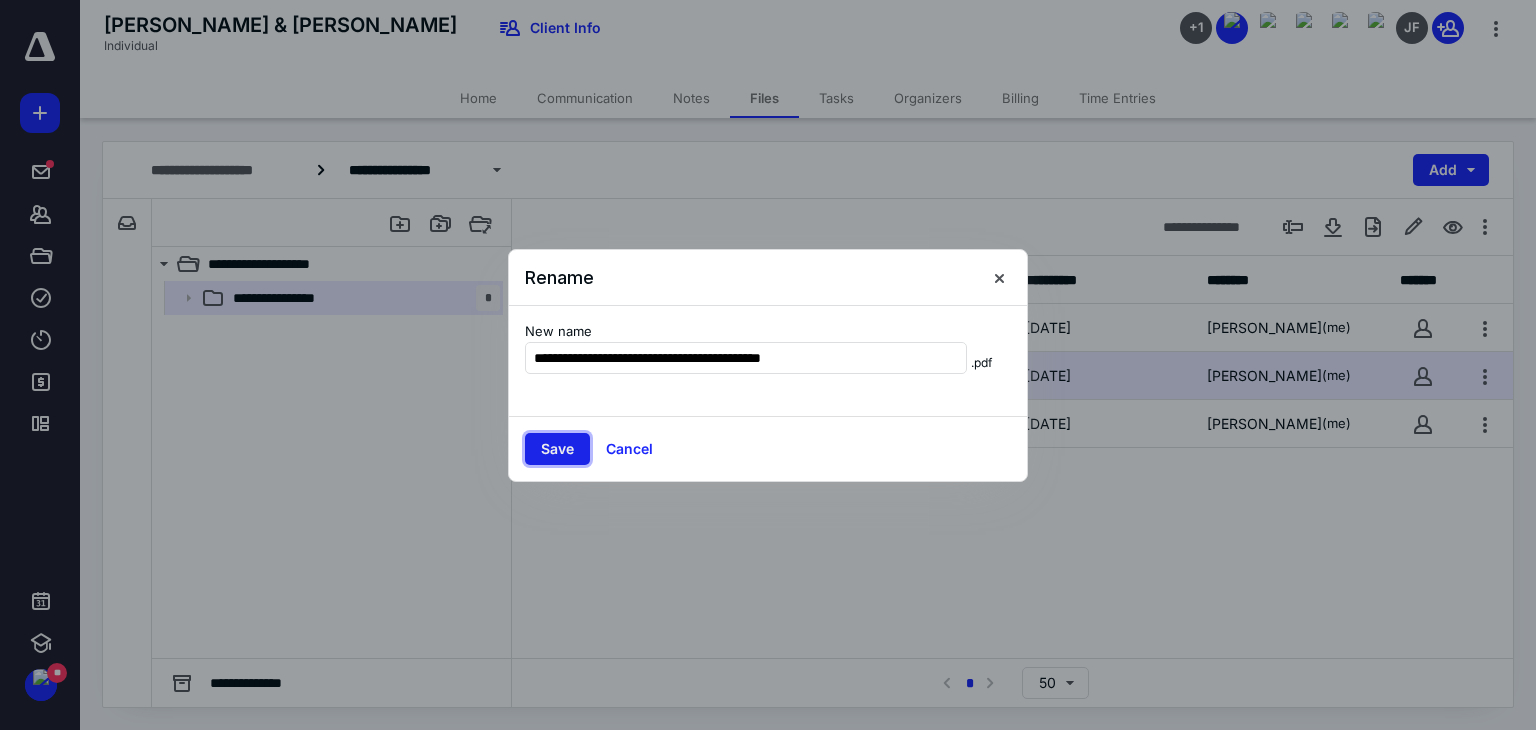 click on "Save" at bounding box center (557, 449) 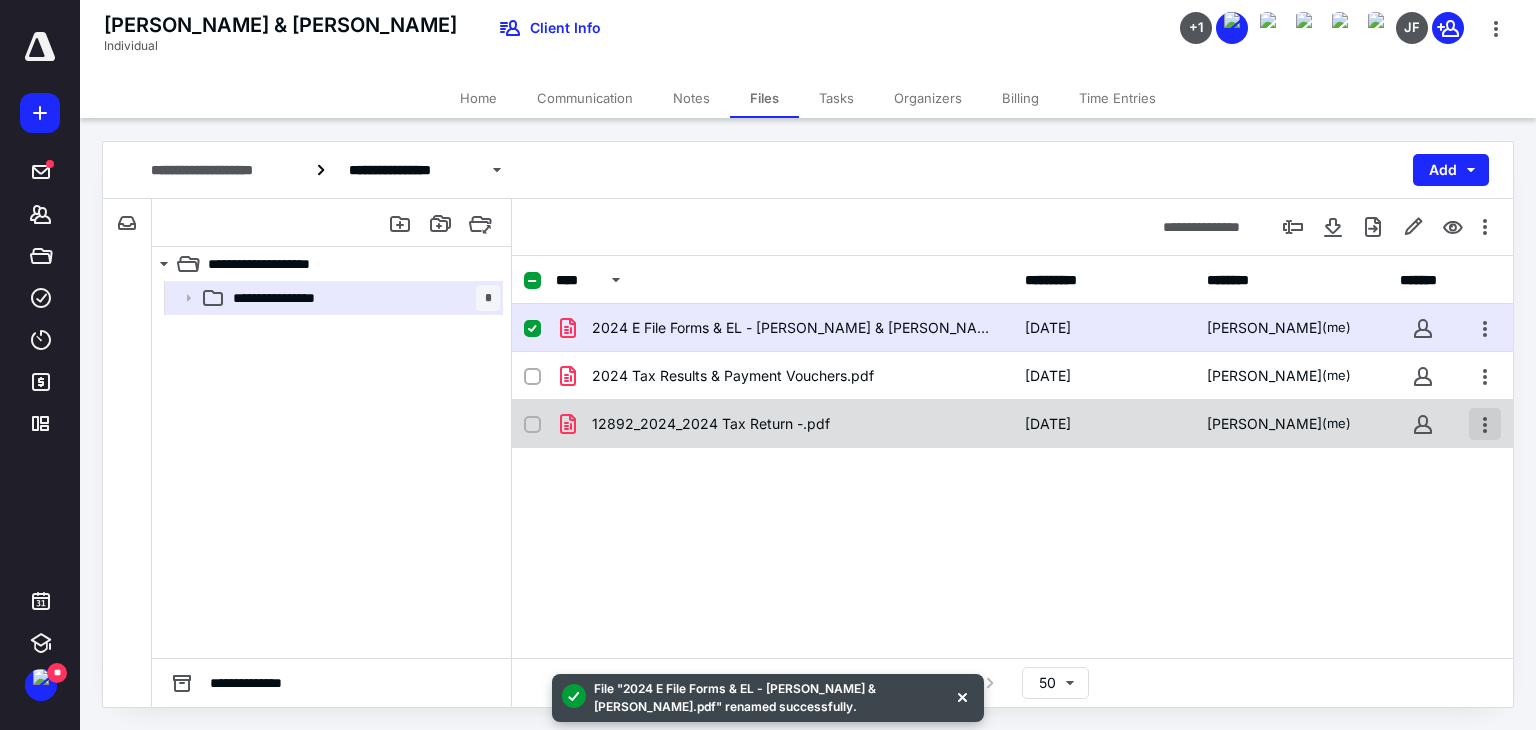 click at bounding box center (1485, 424) 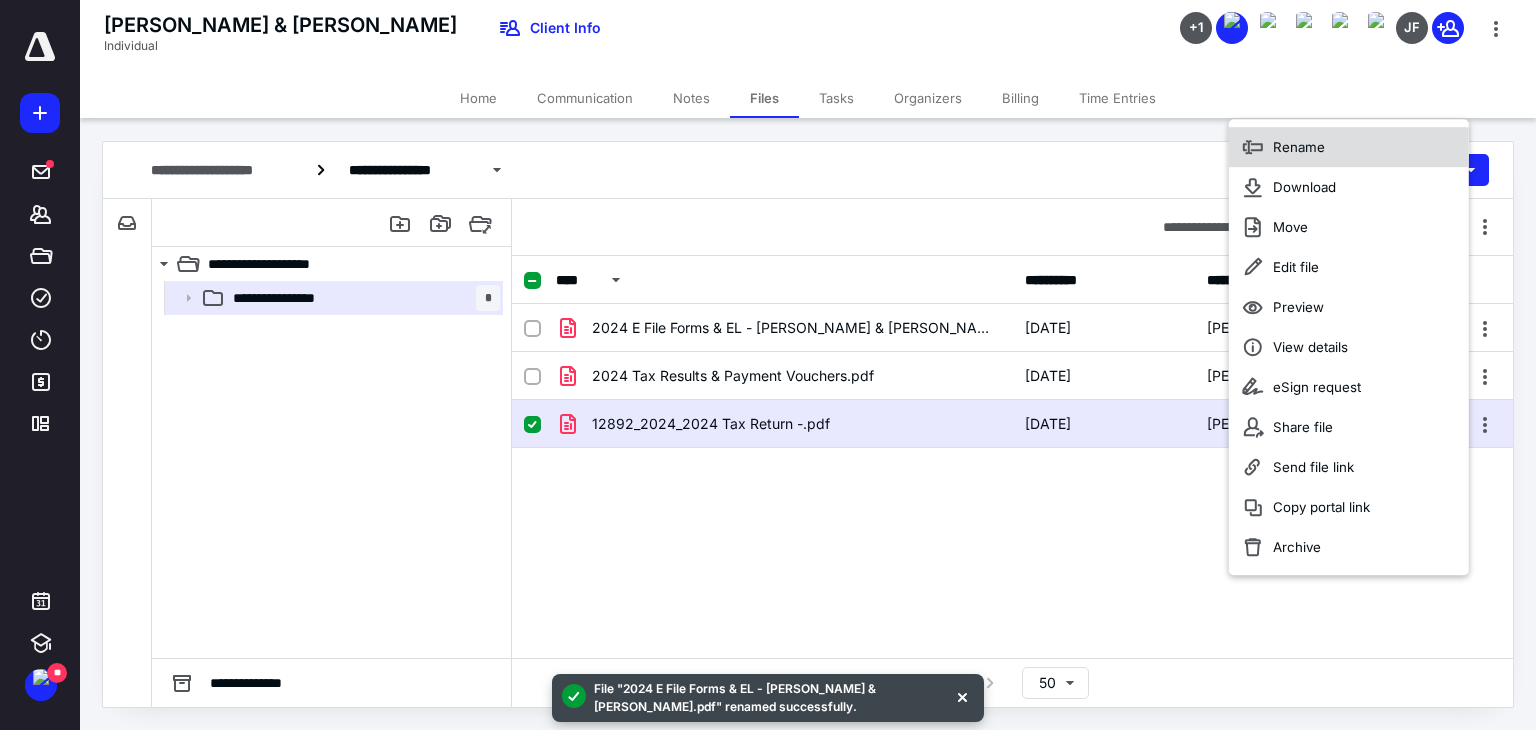 click on "Rename" at bounding box center [1349, 147] 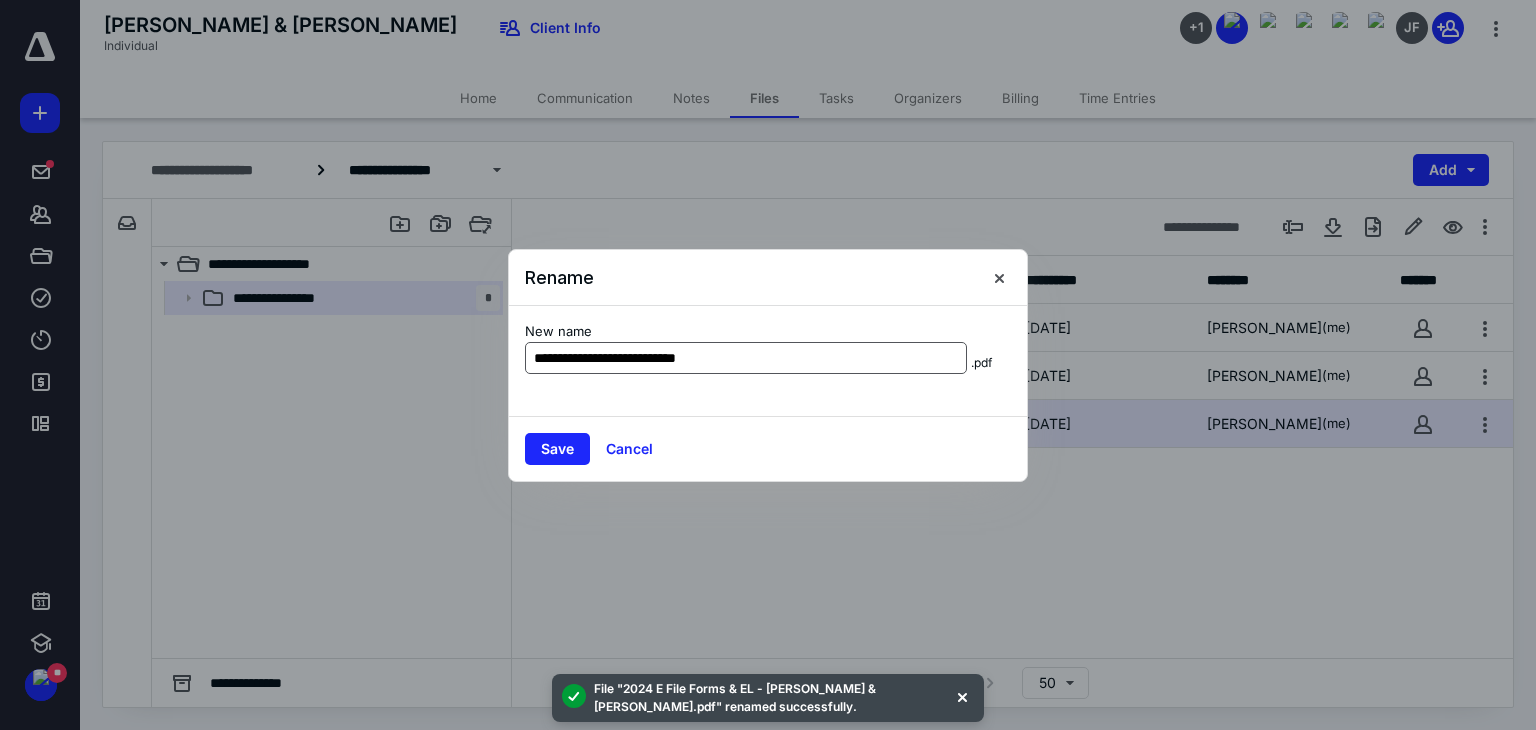click on "**********" at bounding box center [746, 358] 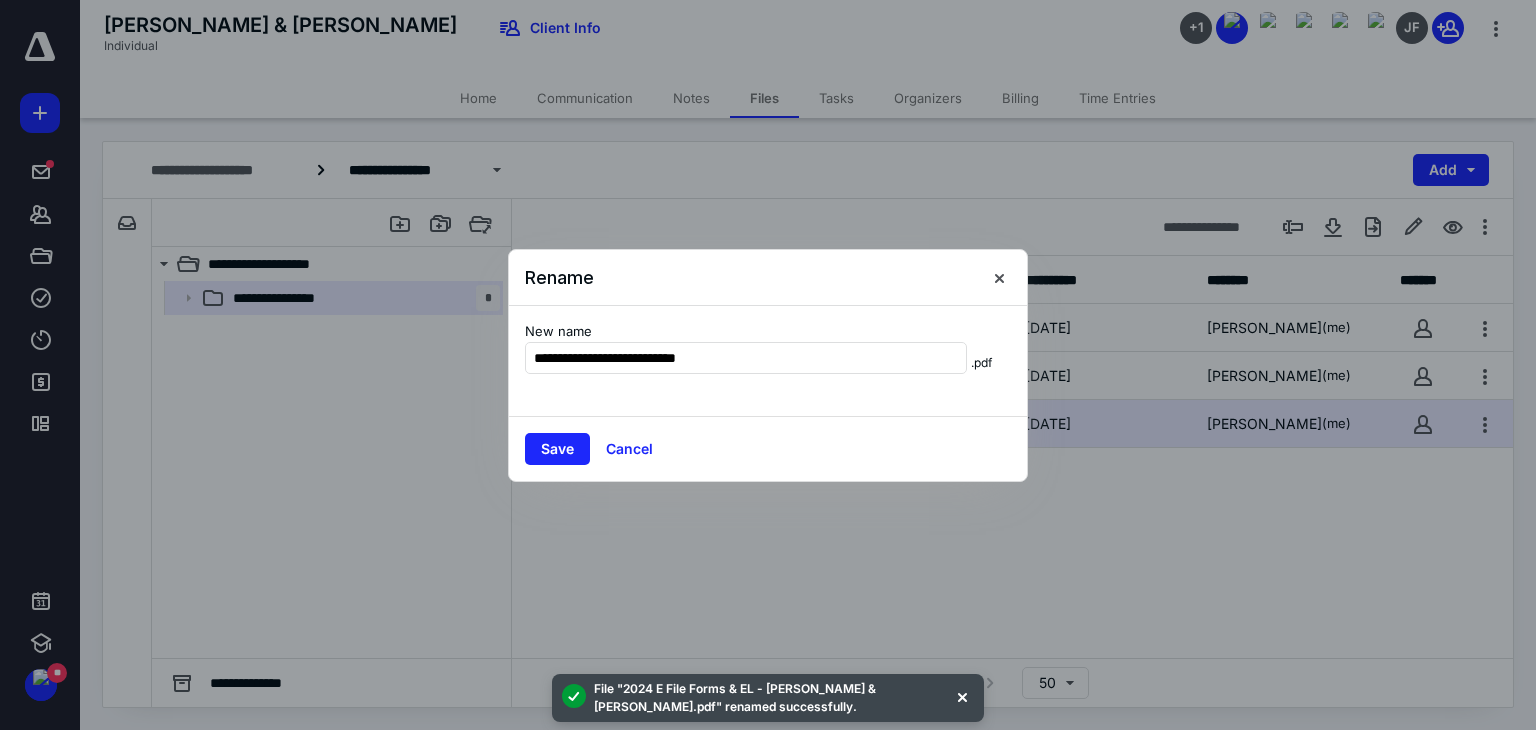 drag, startPoint x: 624, startPoint y: 354, endPoint x: 288, endPoint y: 298, distance: 340.6347 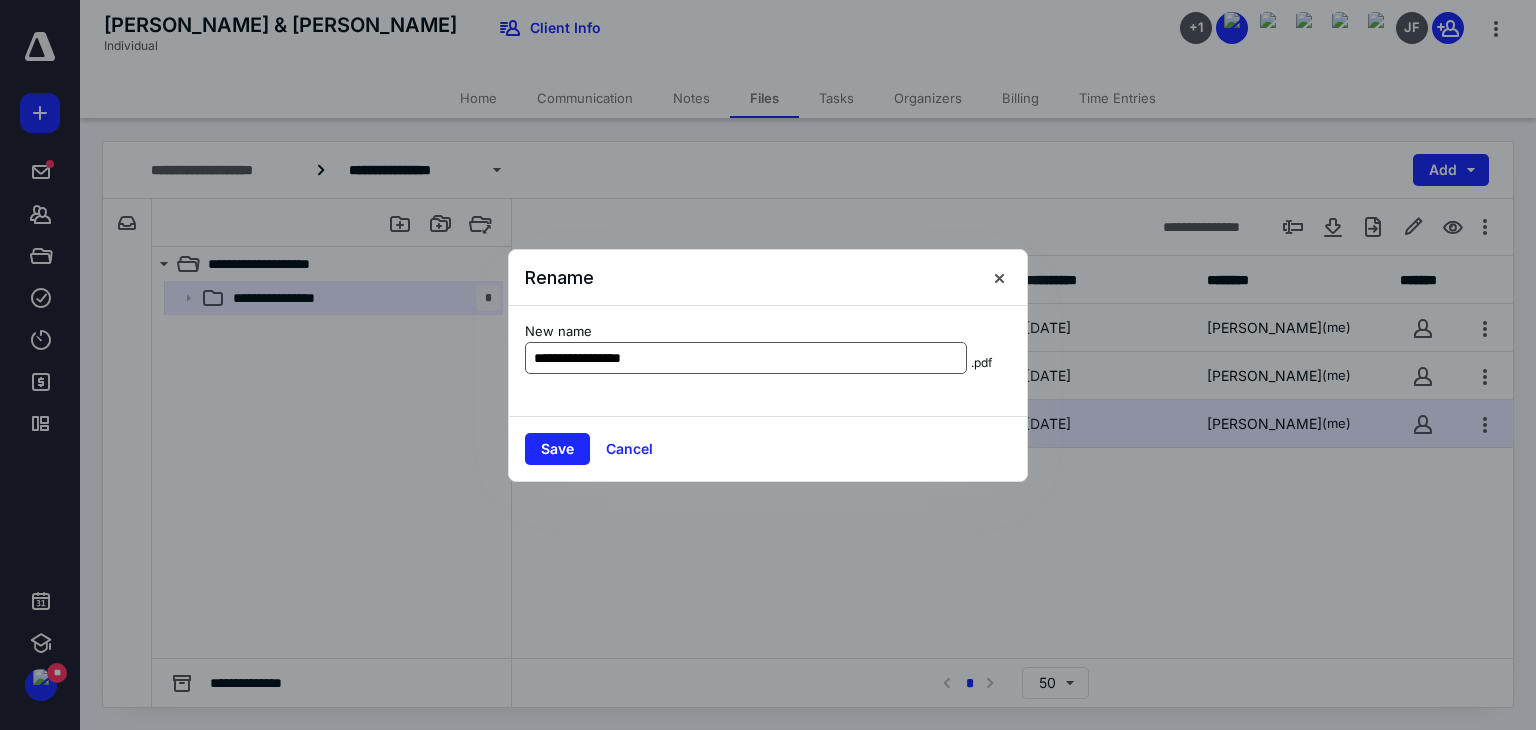 click on "**********" at bounding box center [746, 358] 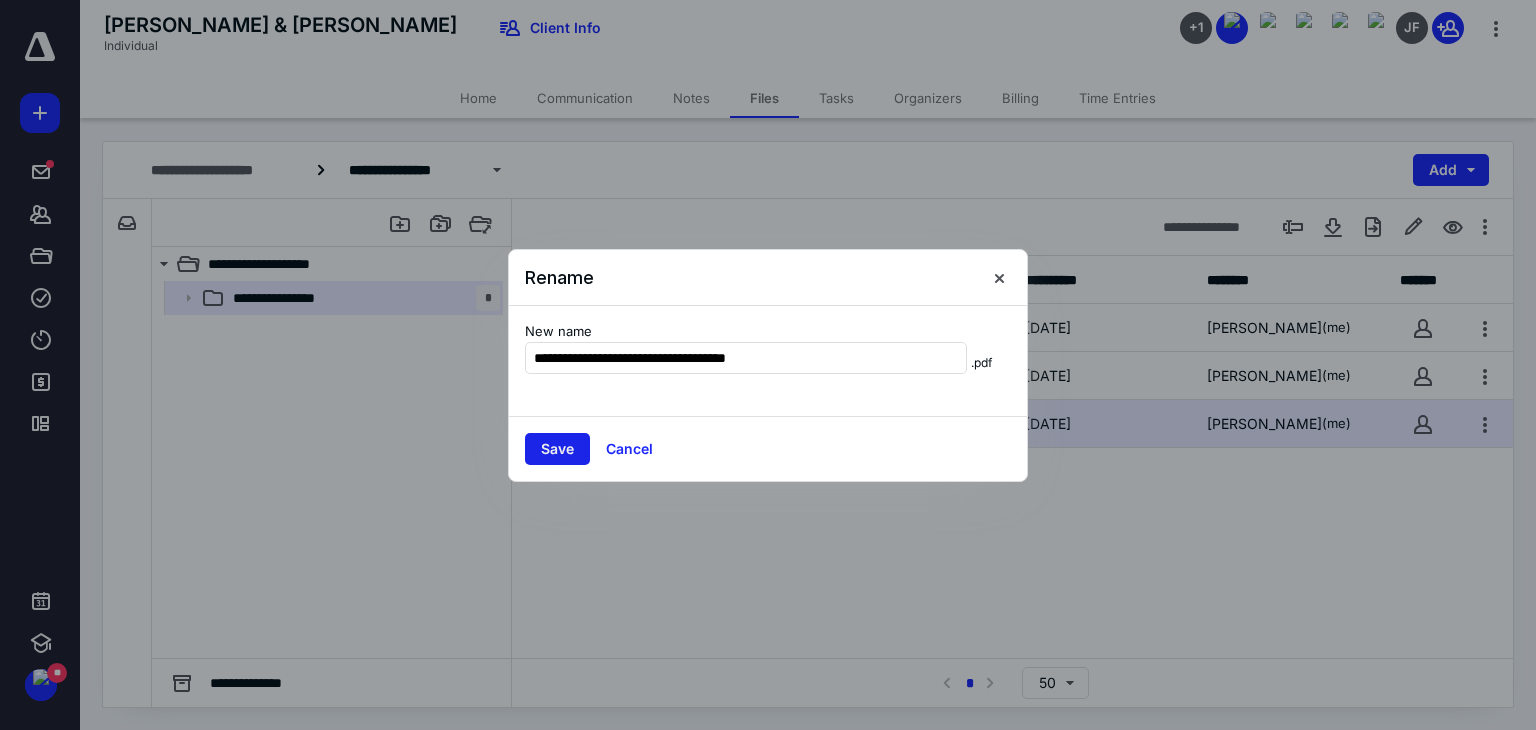 type on "**********" 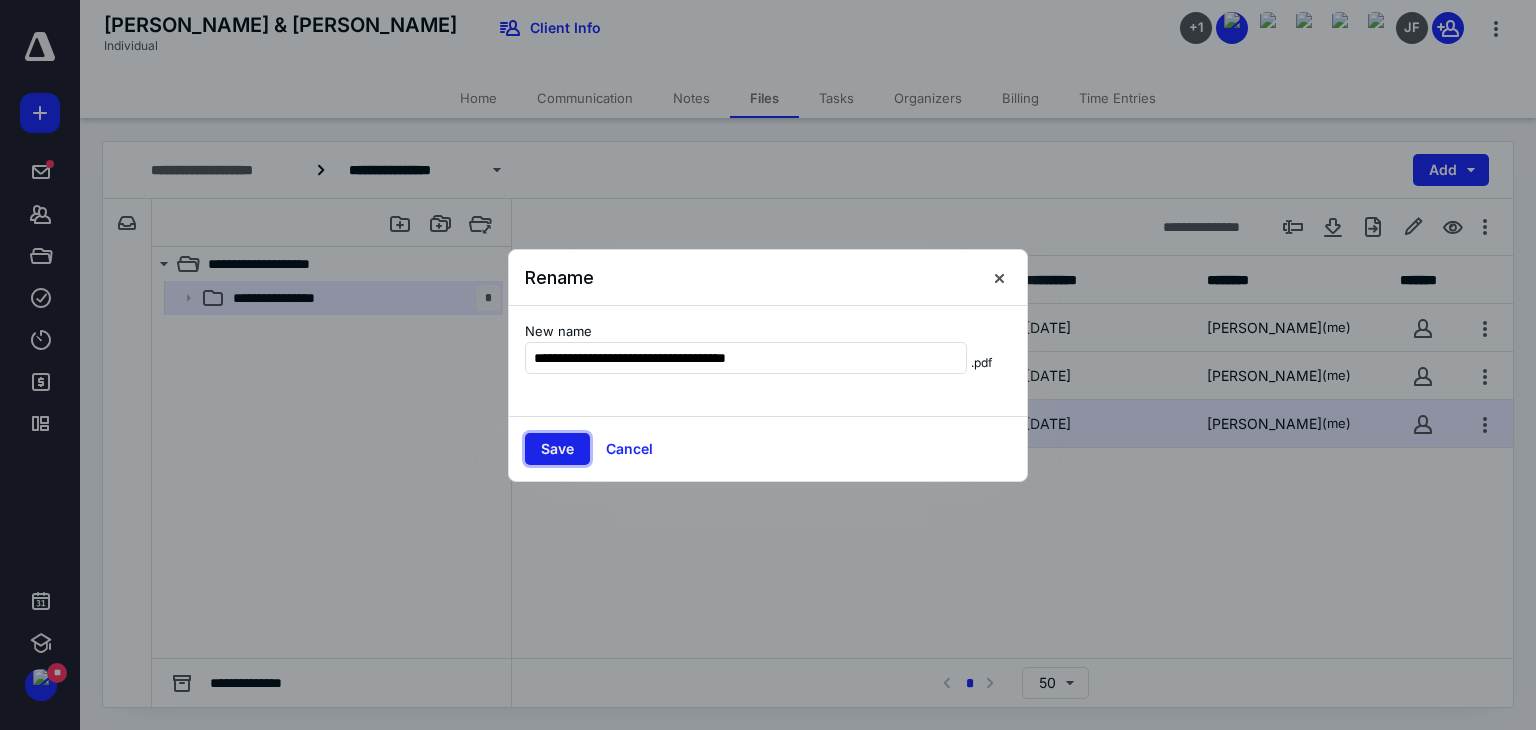 click on "Save" at bounding box center [557, 449] 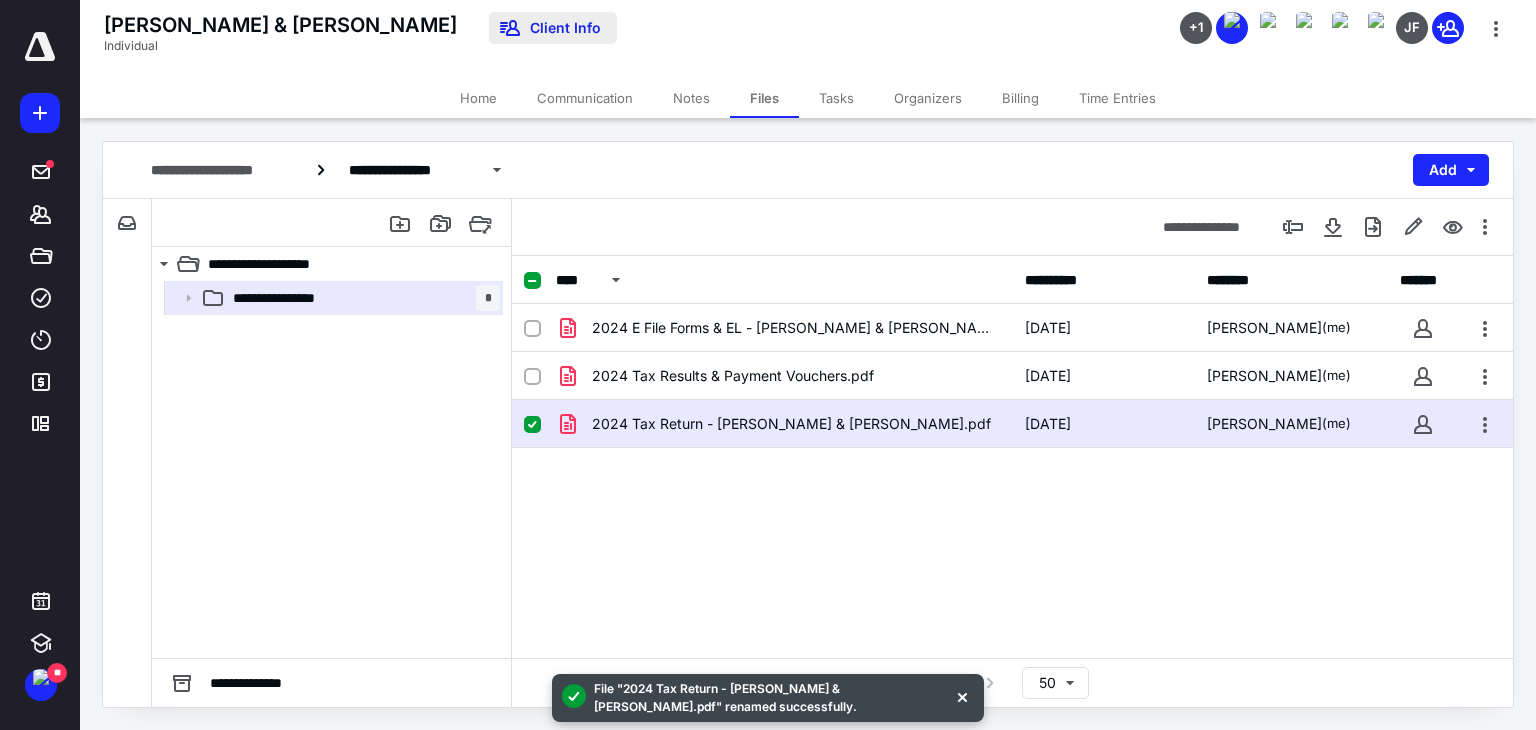 click on "Client Info" at bounding box center [553, 28] 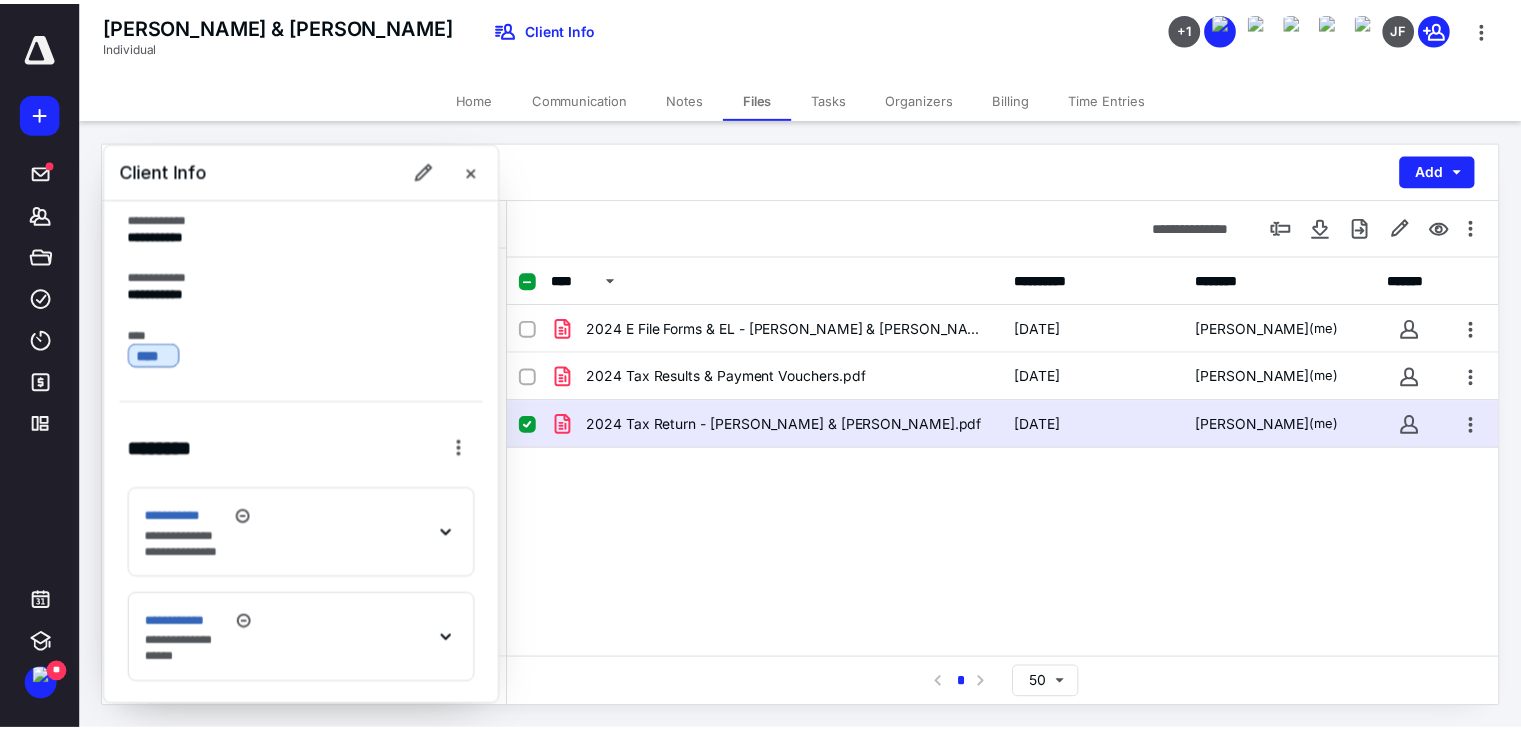 scroll, scrollTop: 129, scrollLeft: 0, axis: vertical 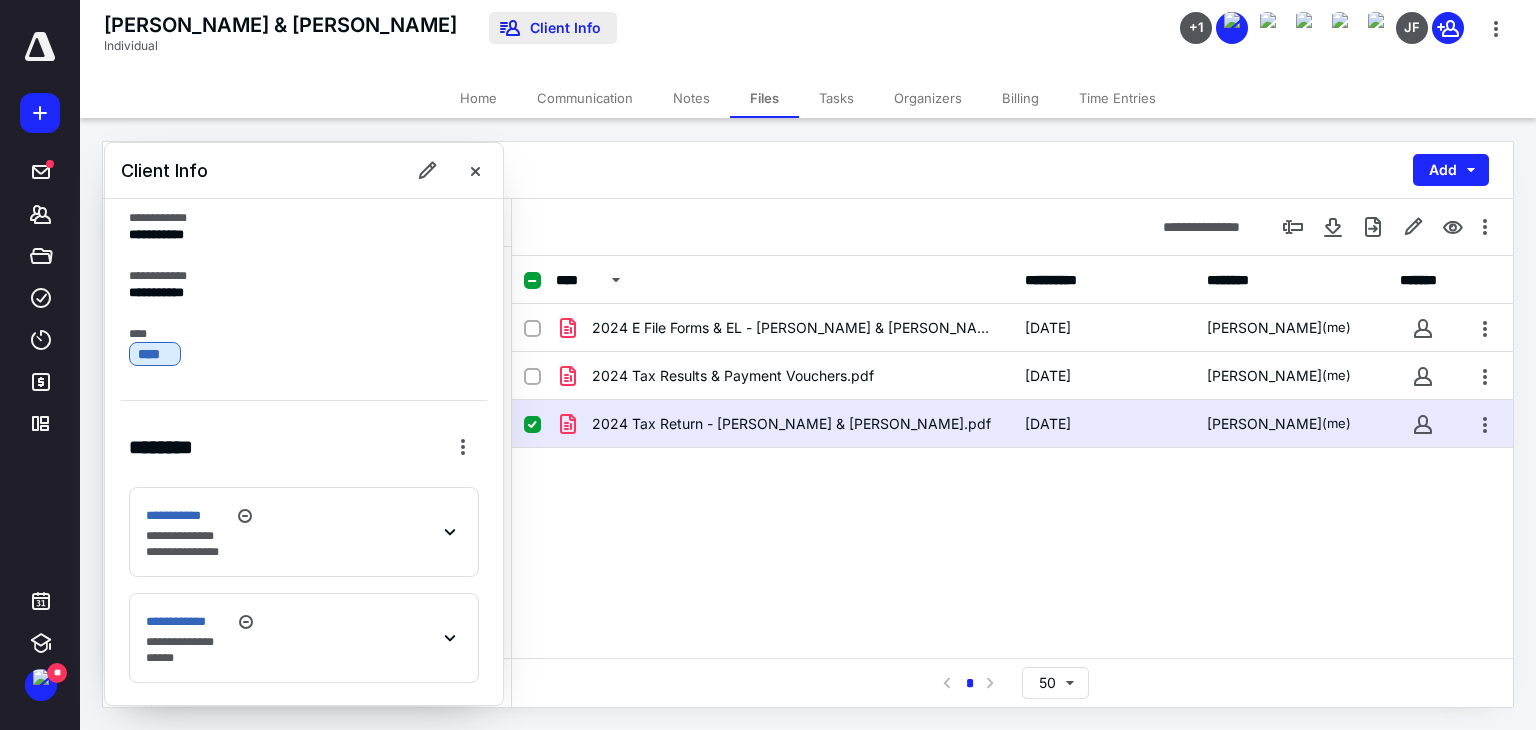 click on "Client Info" at bounding box center (553, 28) 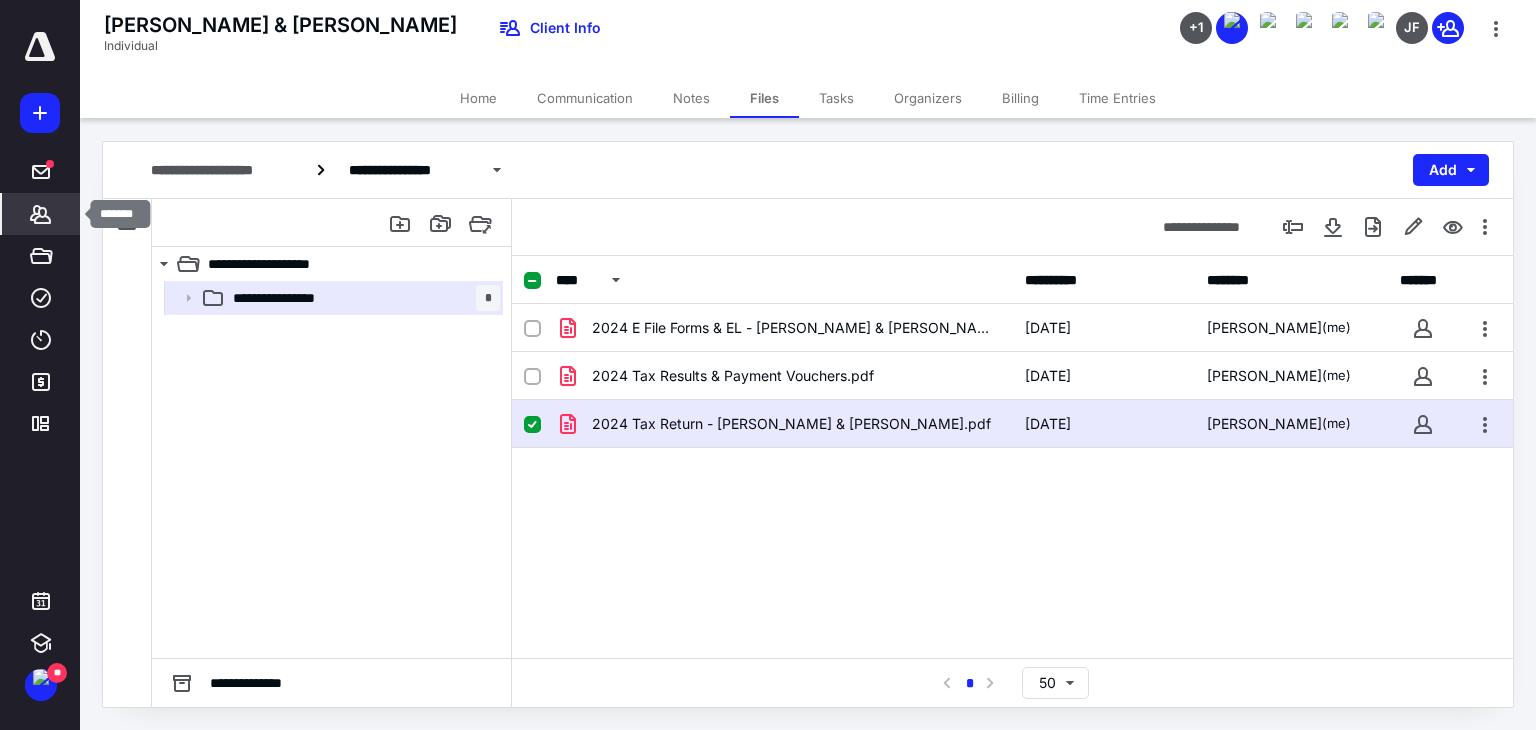 click 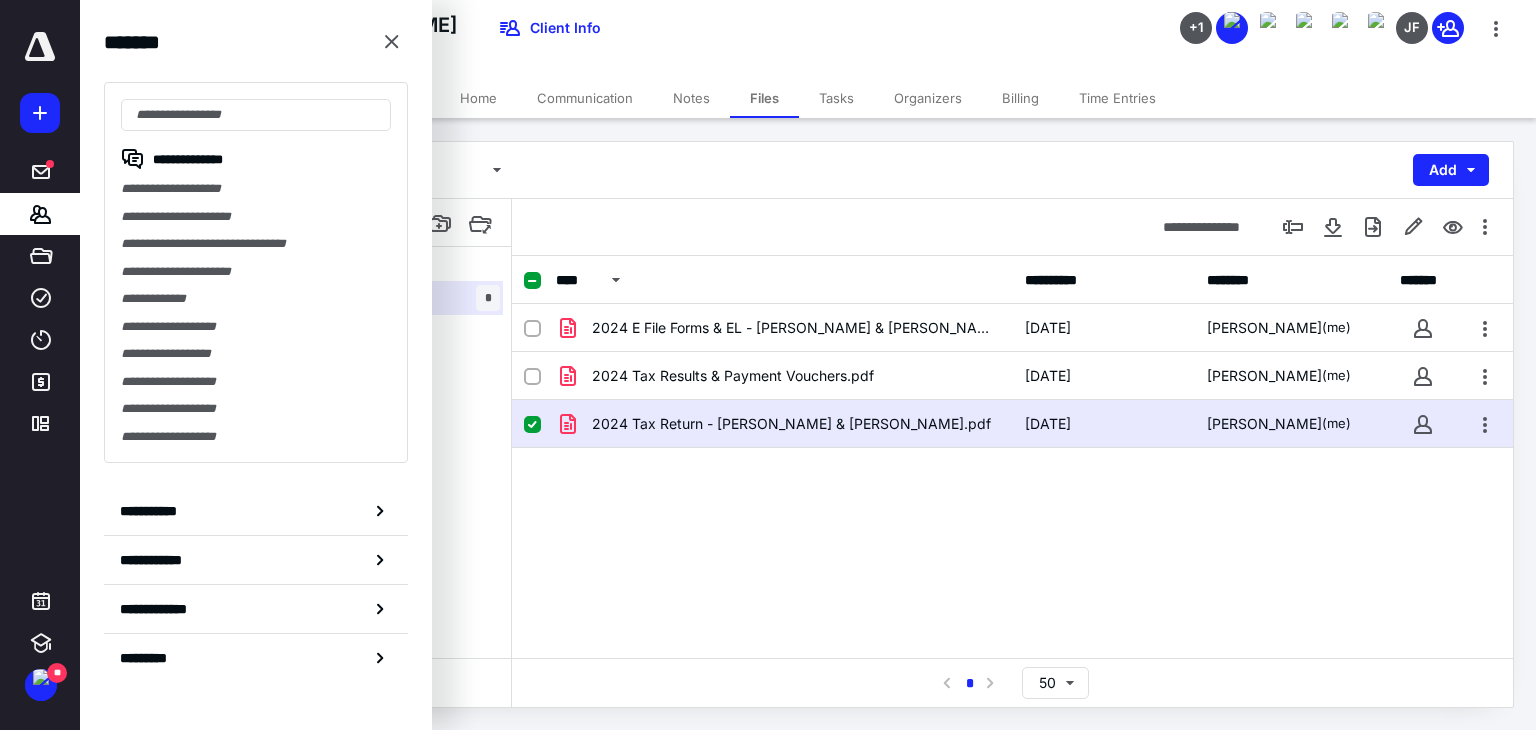 click on "**********" at bounding box center [256, 299] 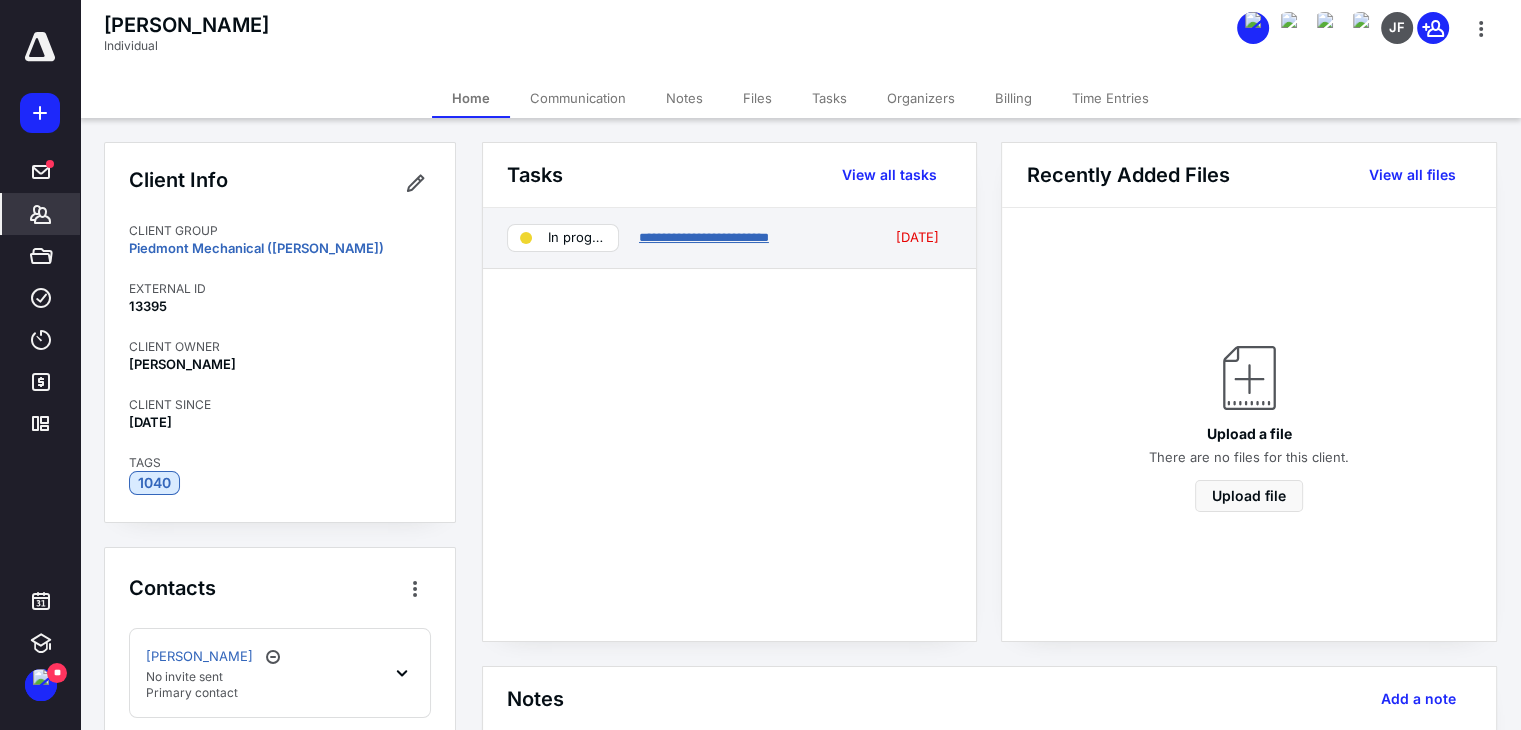 click on "**********" at bounding box center [704, 237] 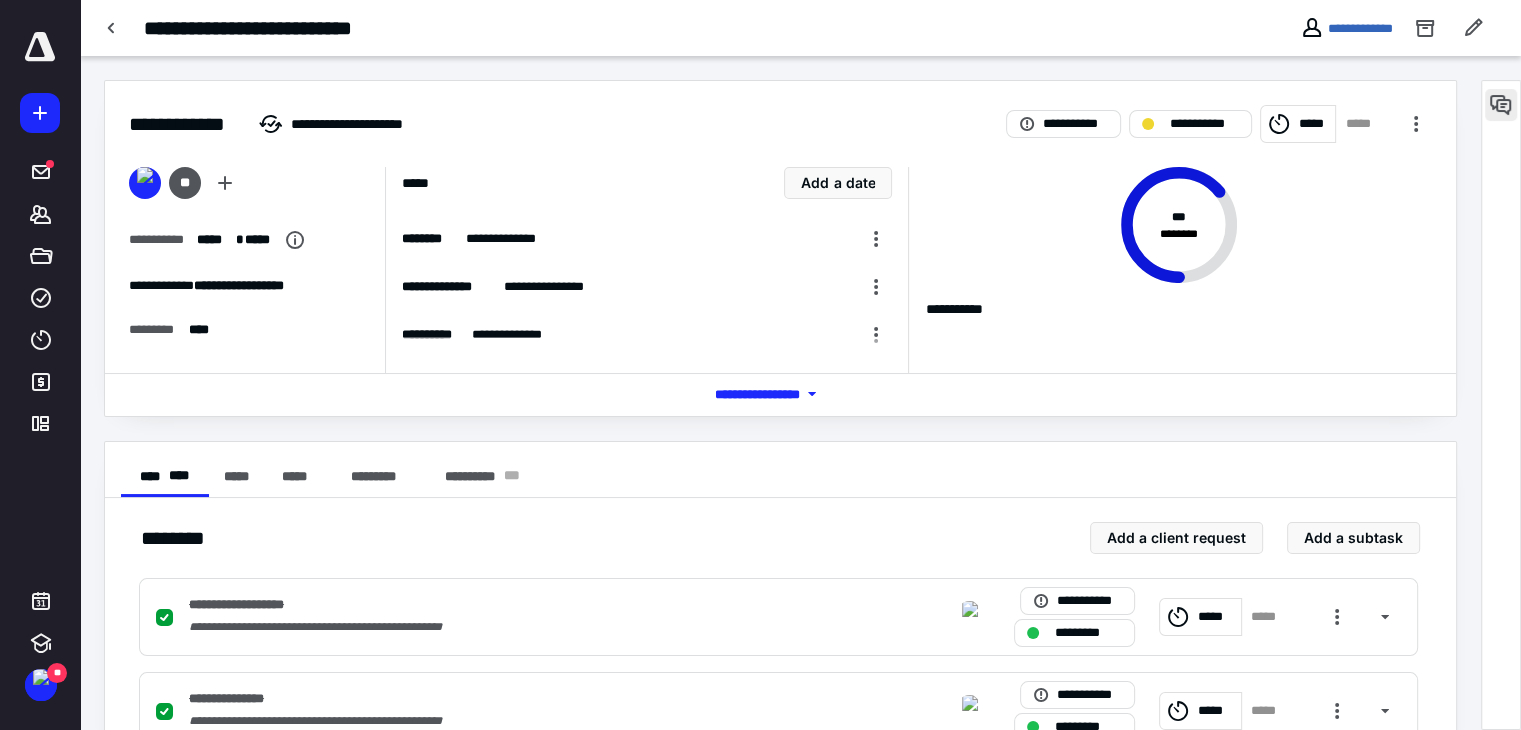 click at bounding box center [1501, 105] 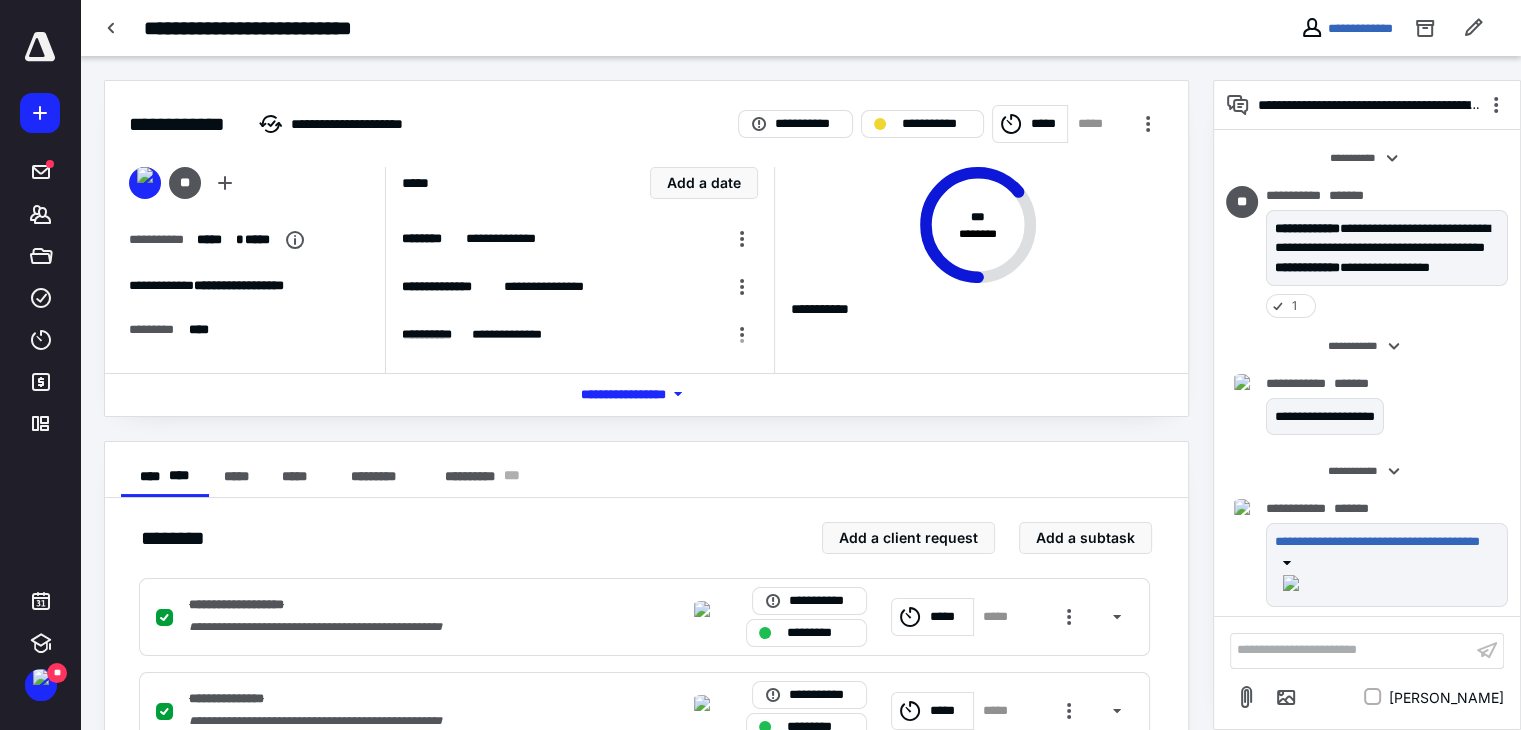 scroll, scrollTop: 299, scrollLeft: 0, axis: vertical 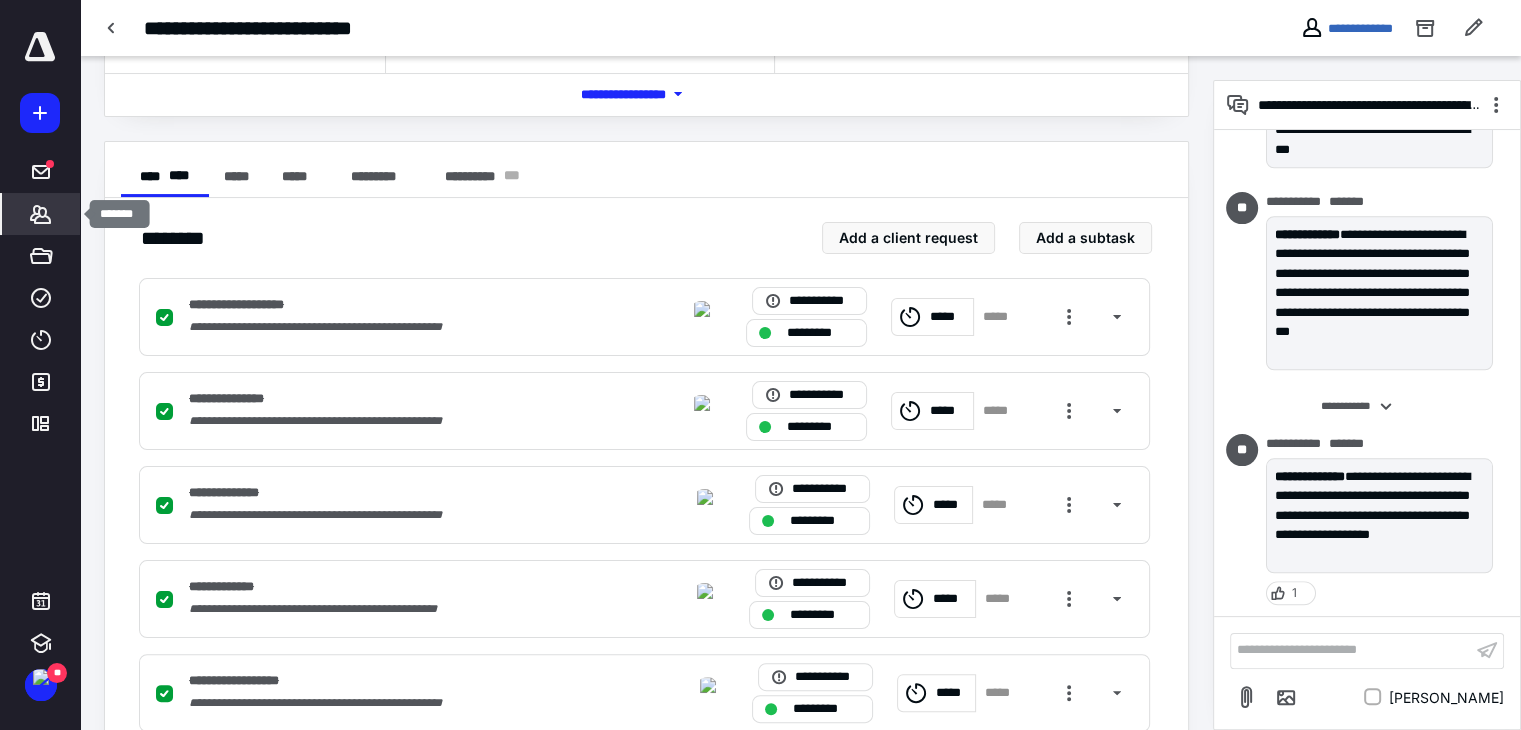click 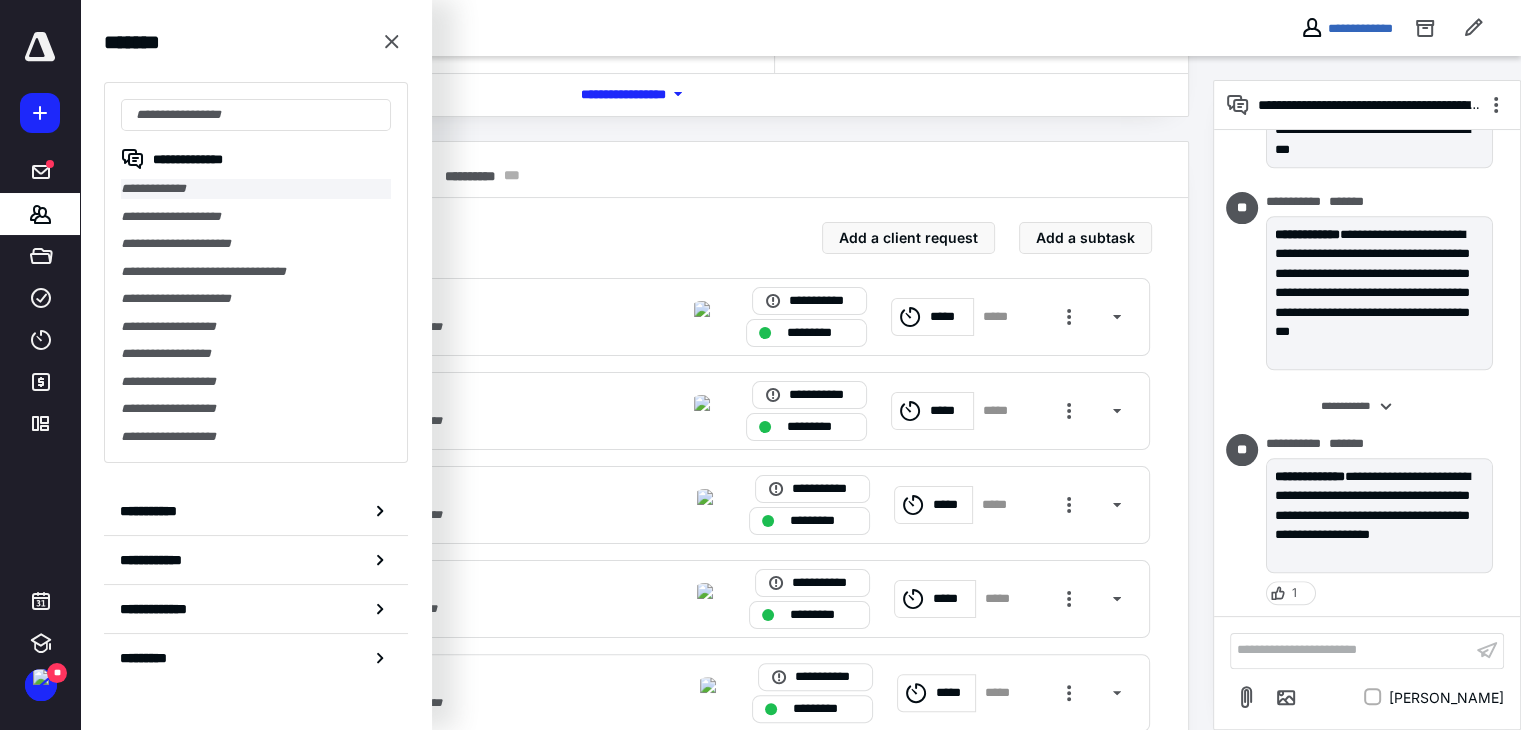 click on "**********" at bounding box center [256, 189] 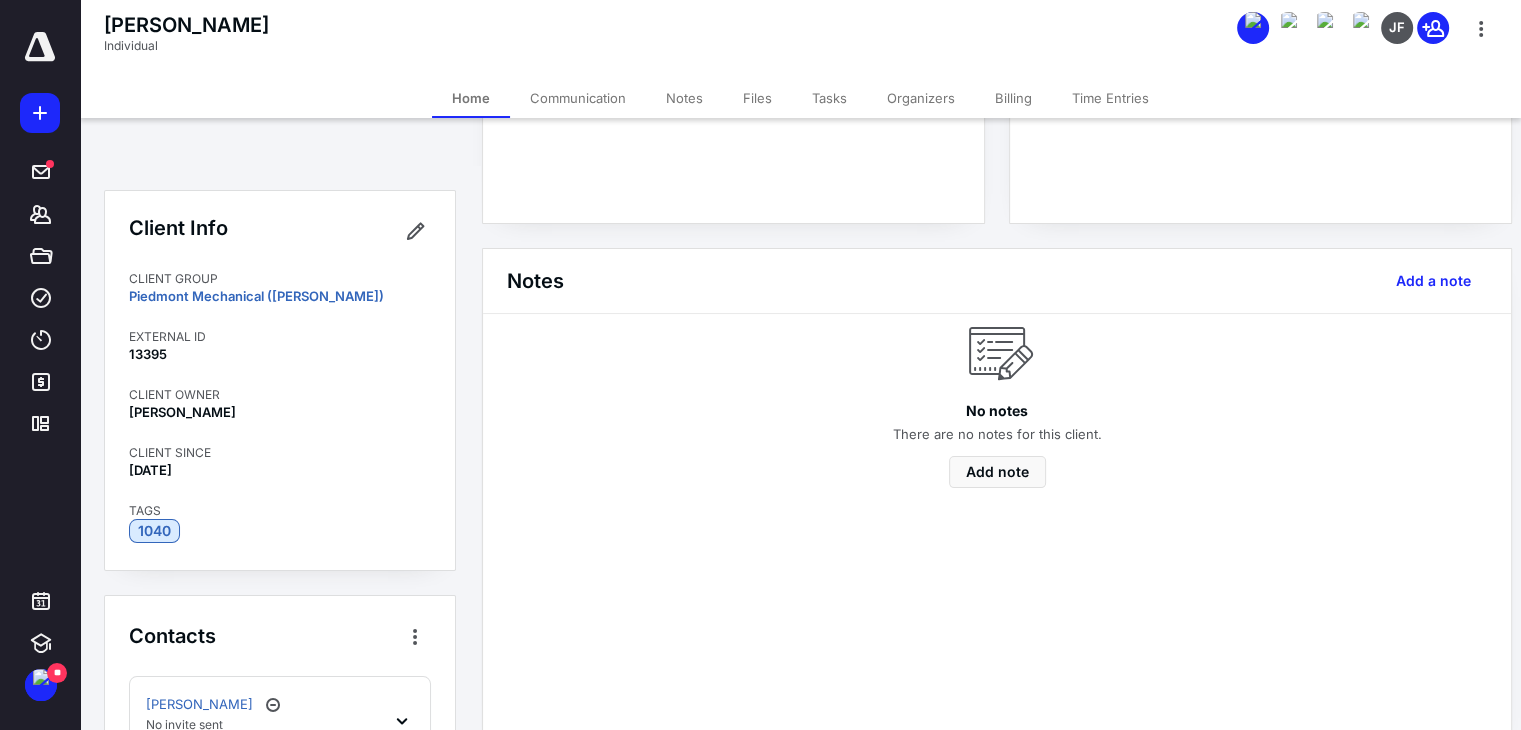 scroll, scrollTop: 0, scrollLeft: 0, axis: both 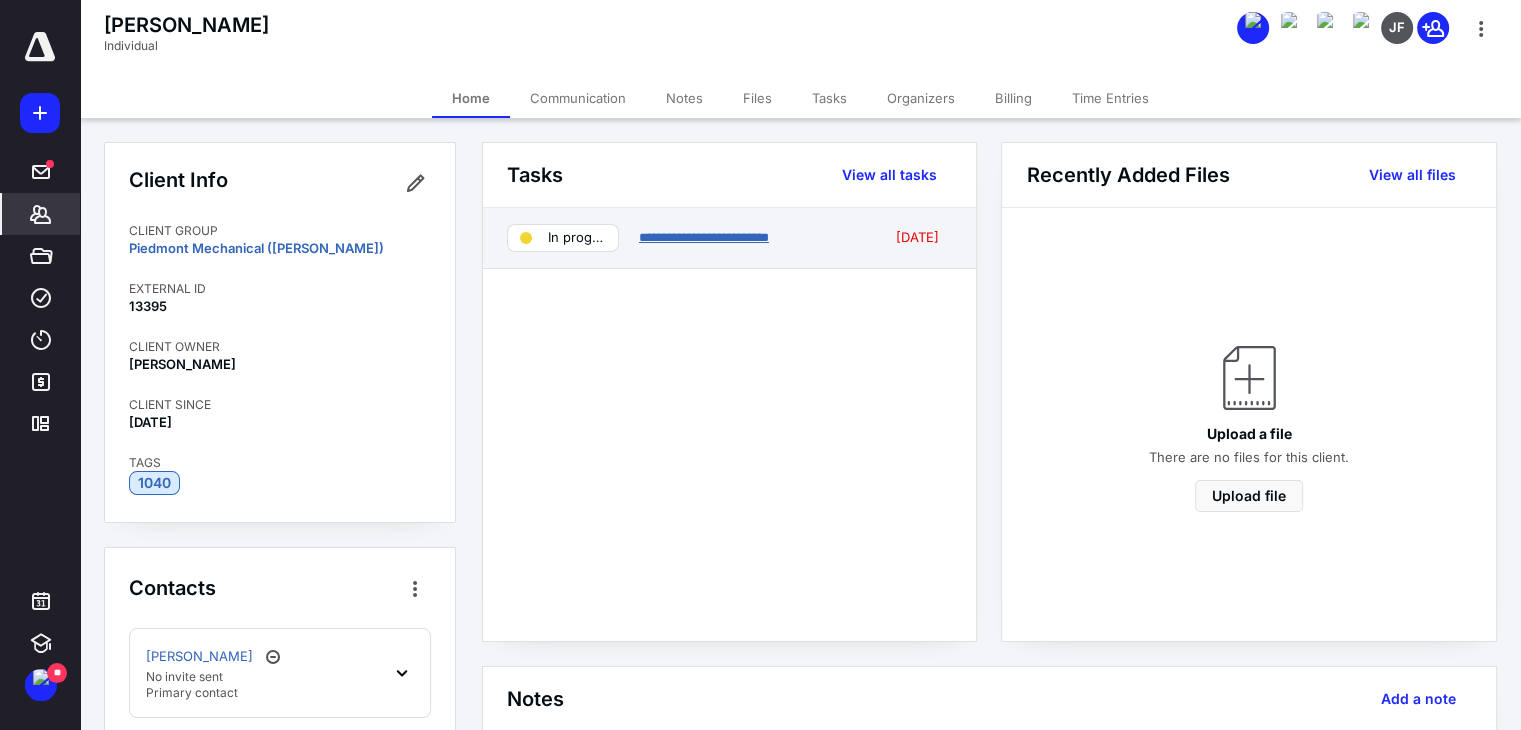 click on "**********" at bounding box center [704, 237] 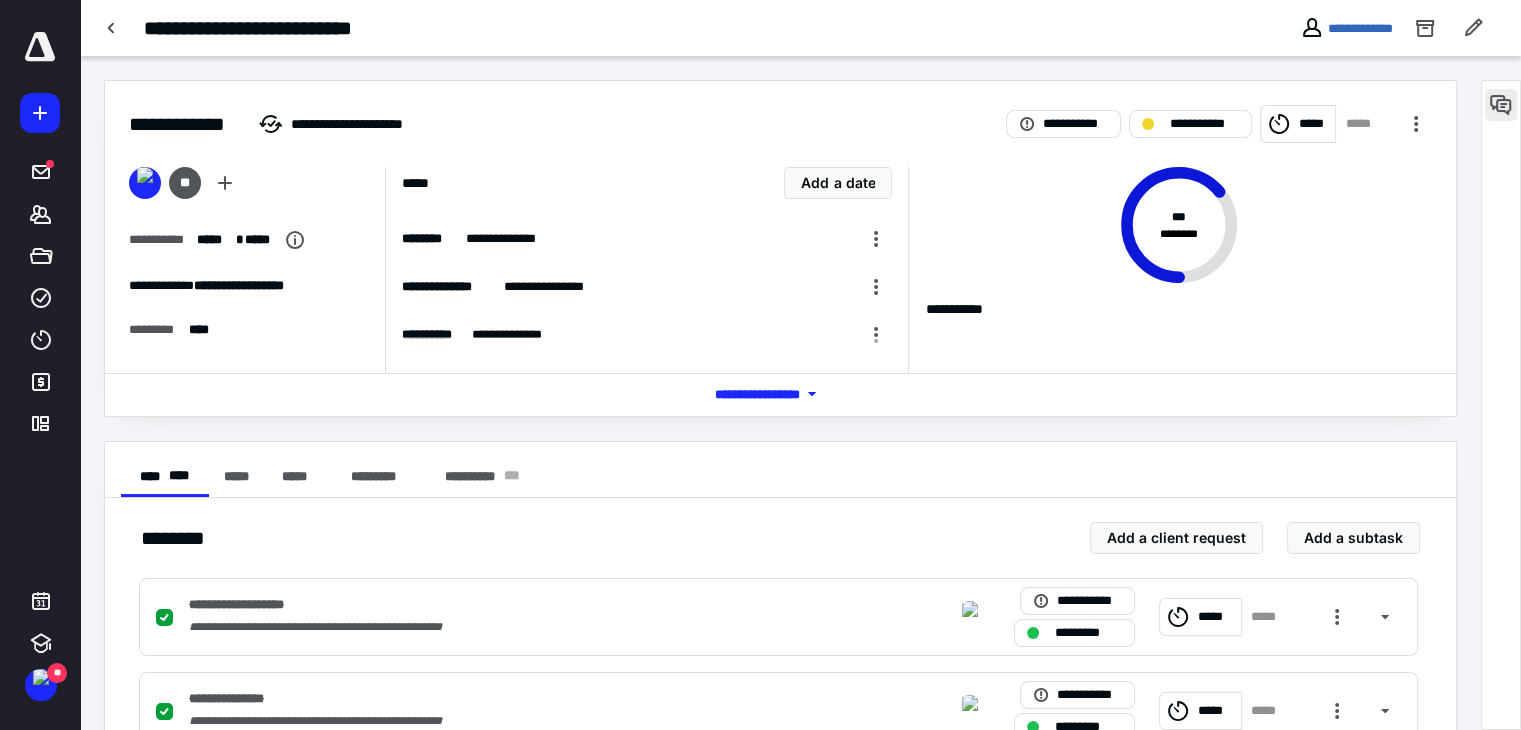 click at bounding box center (1501, 105) 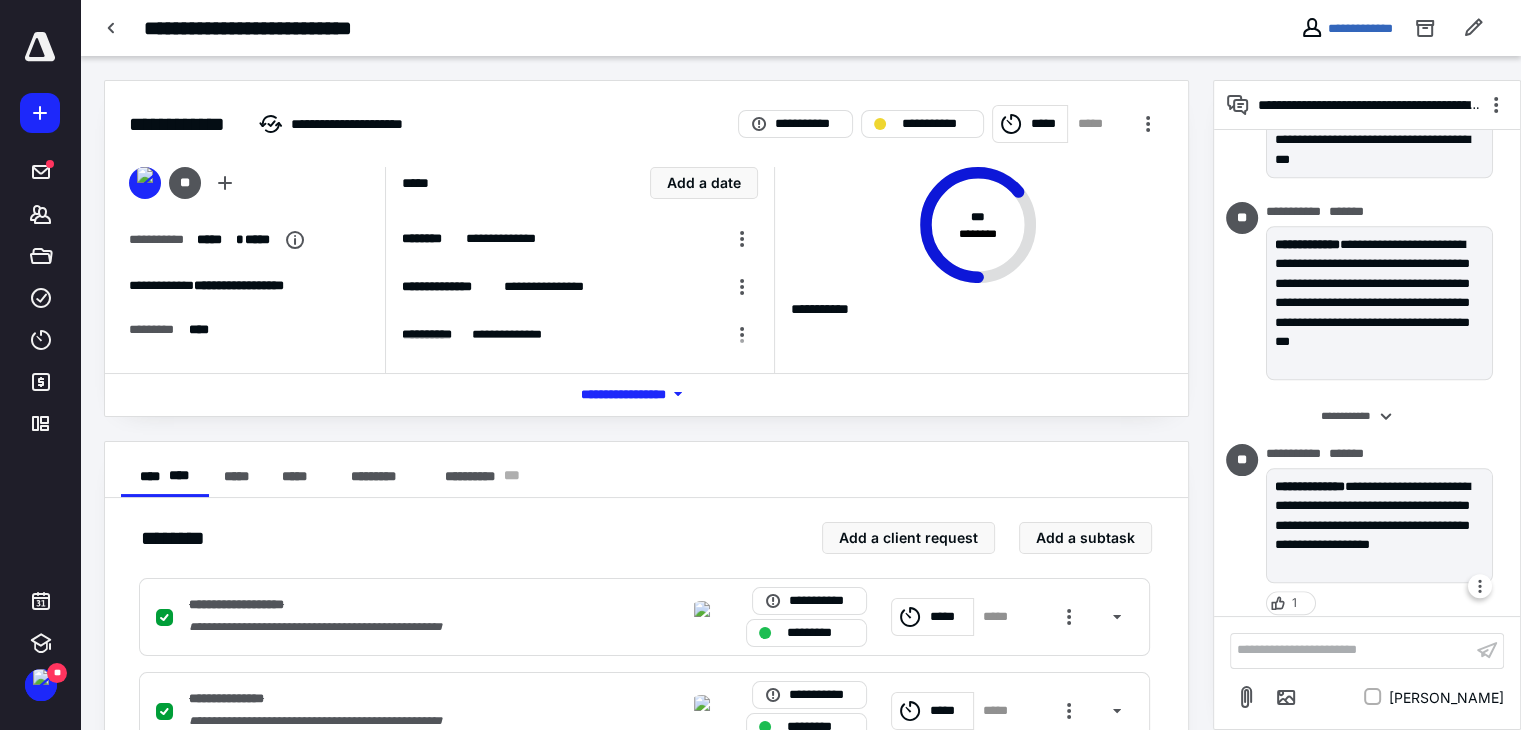 scroll, scrollTop: 2089, scrollLeft: 0, axis: vertical 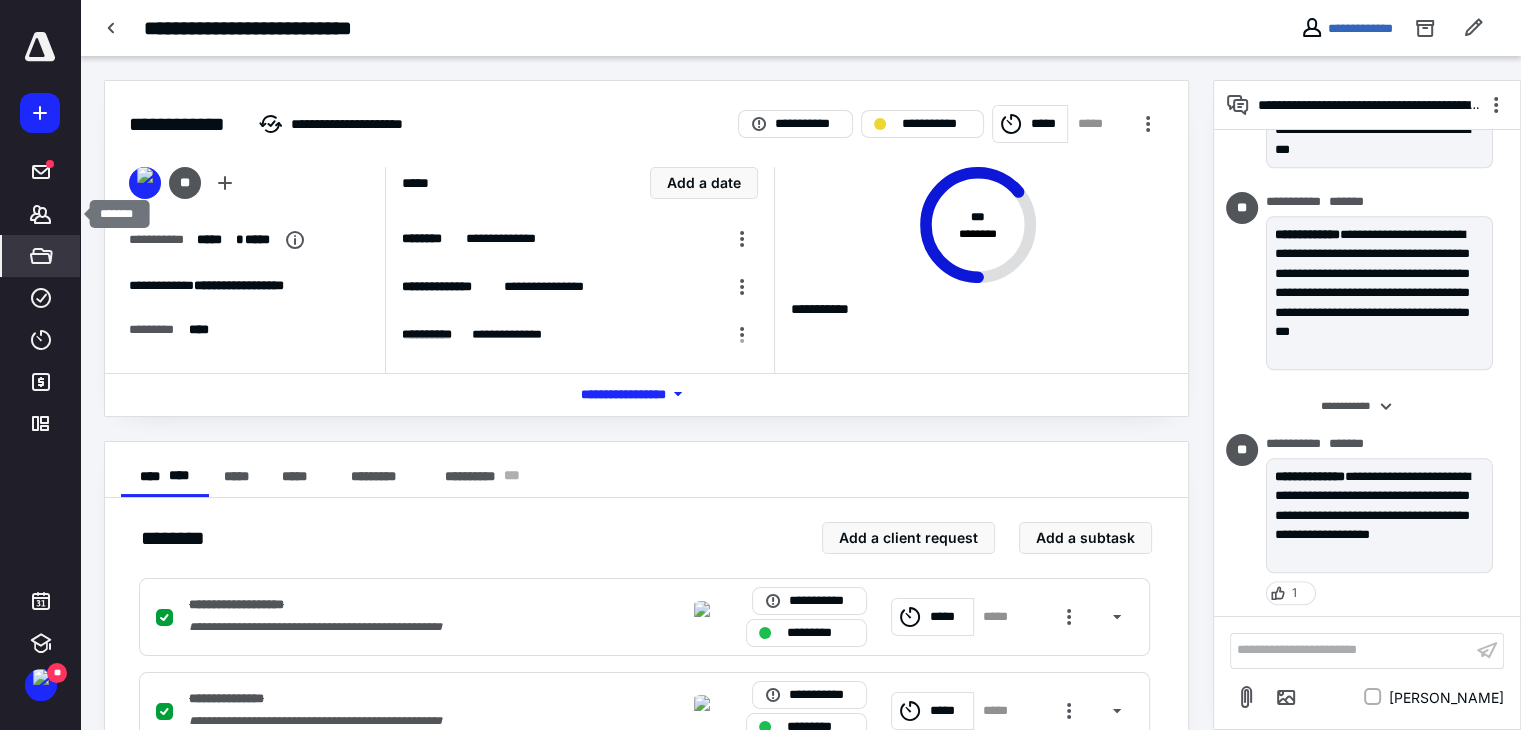 drag, startPoint x: 40, startPoint y: 212, endPoint x: 64, endPoint y: 237, distance: 34.655445 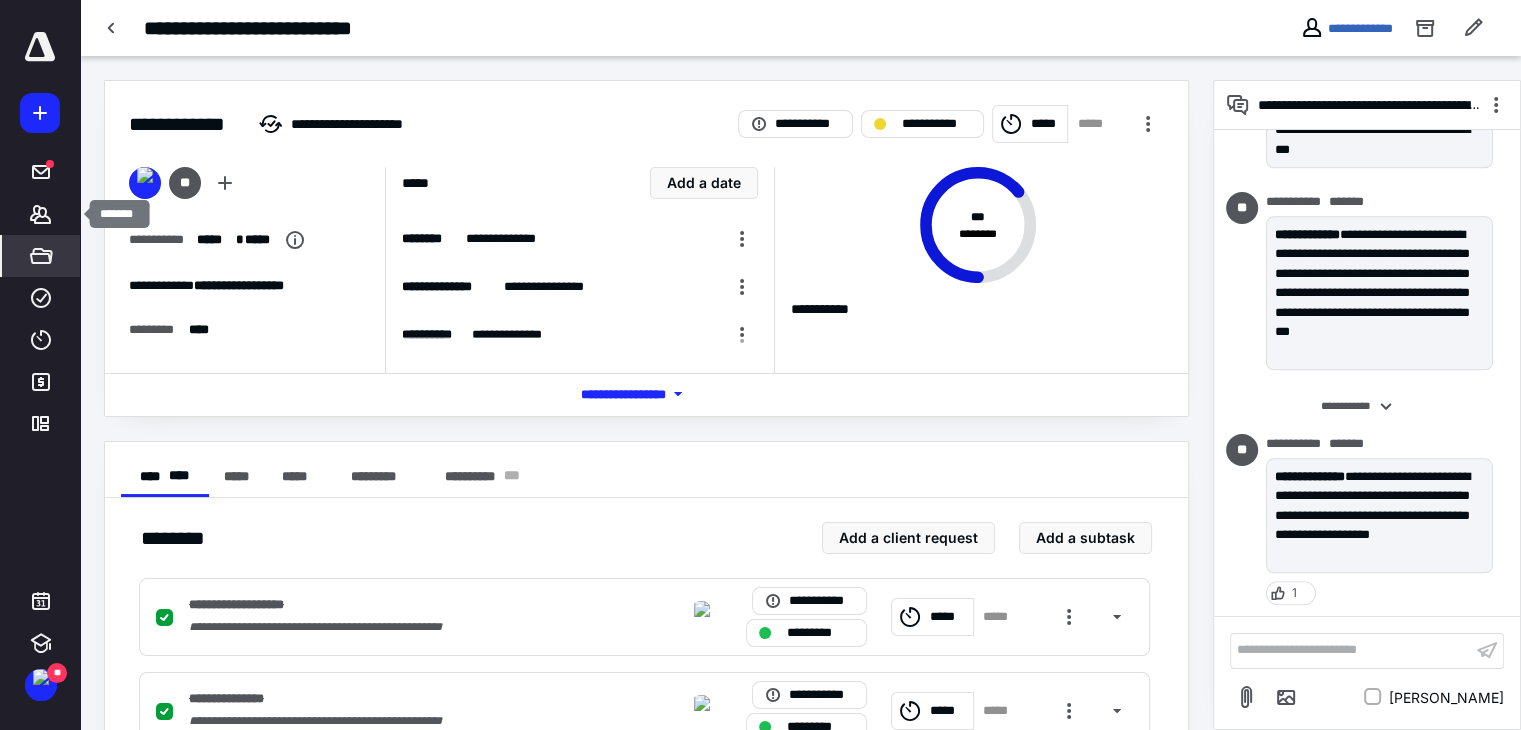 click 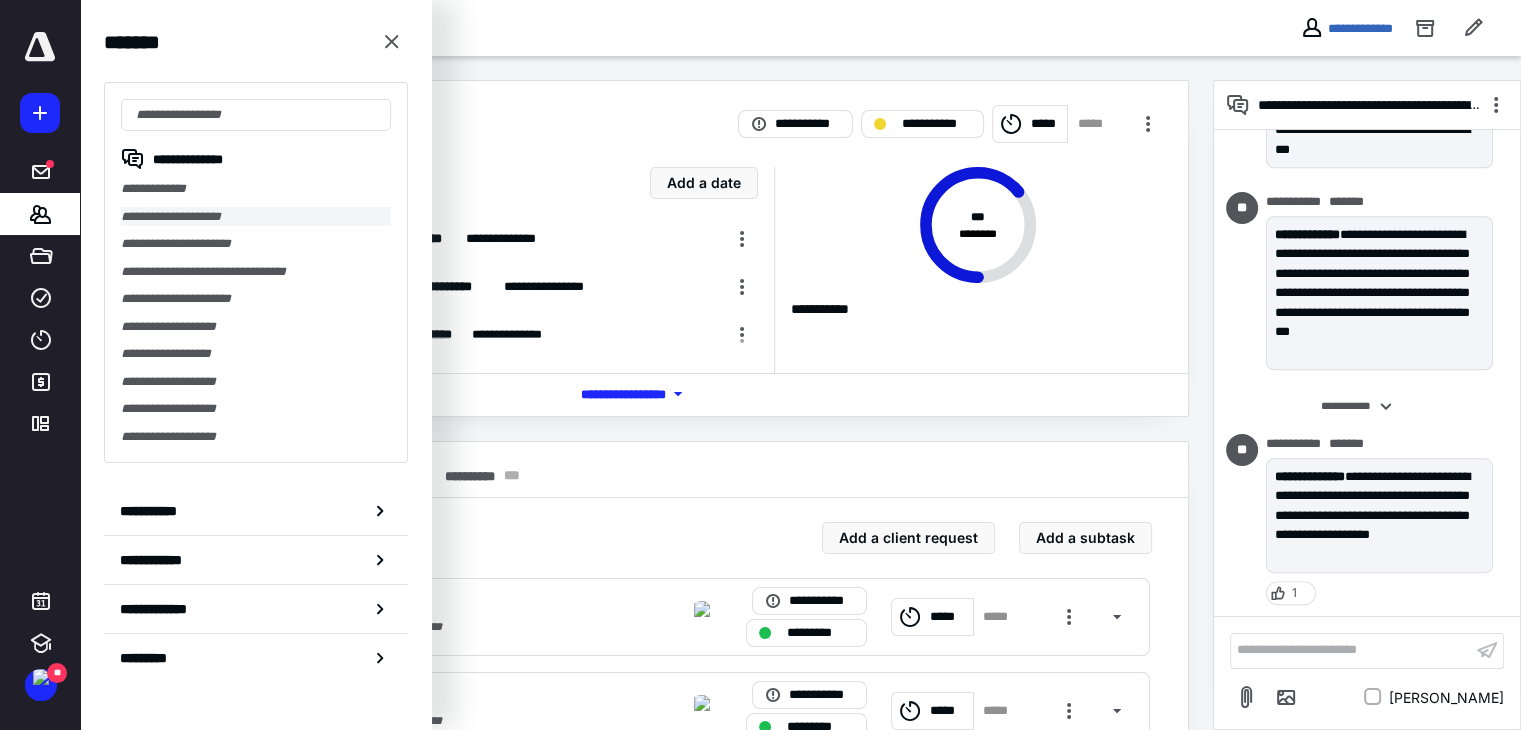 click on "**********" at bounding box center [256, 217] 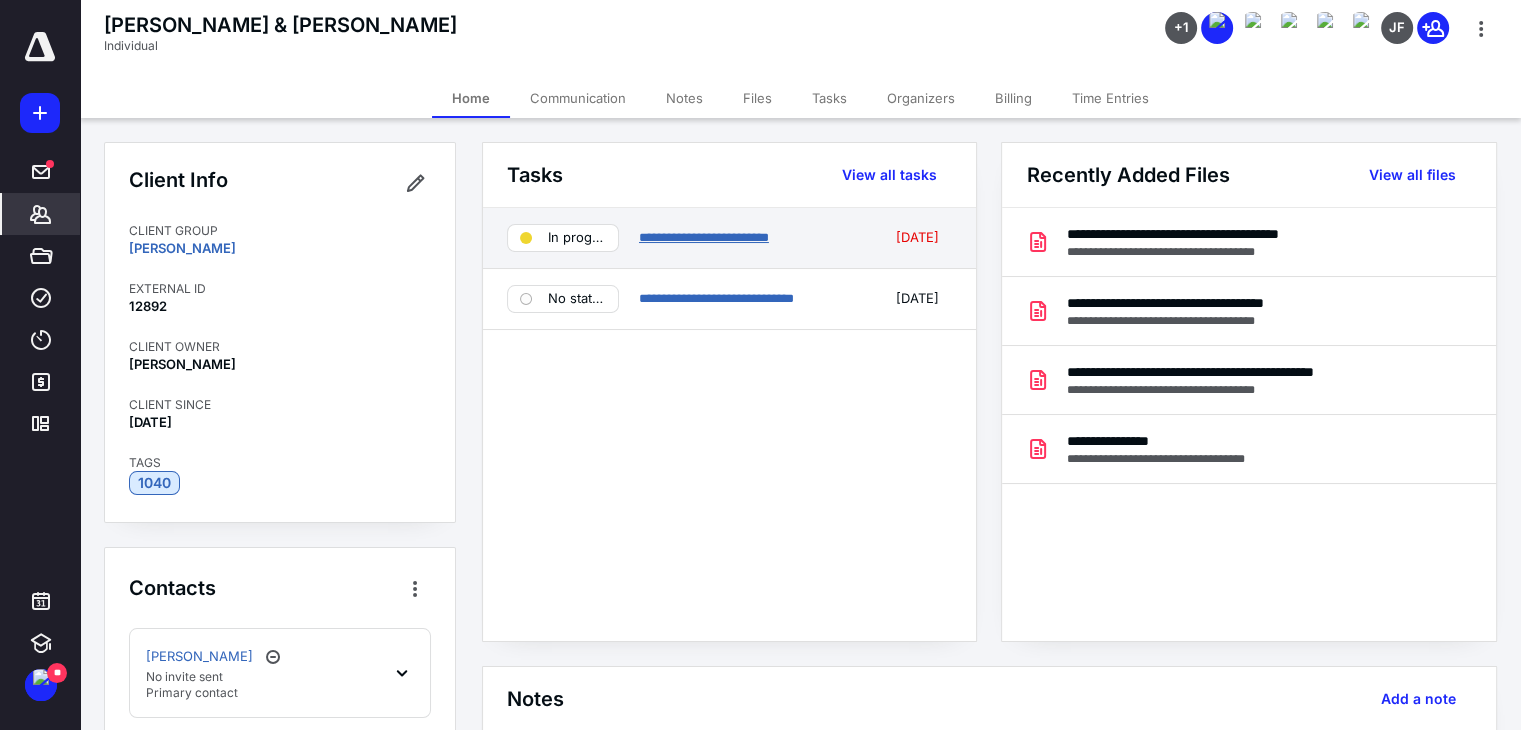 click on "**********" at bounding box center (704, 237) 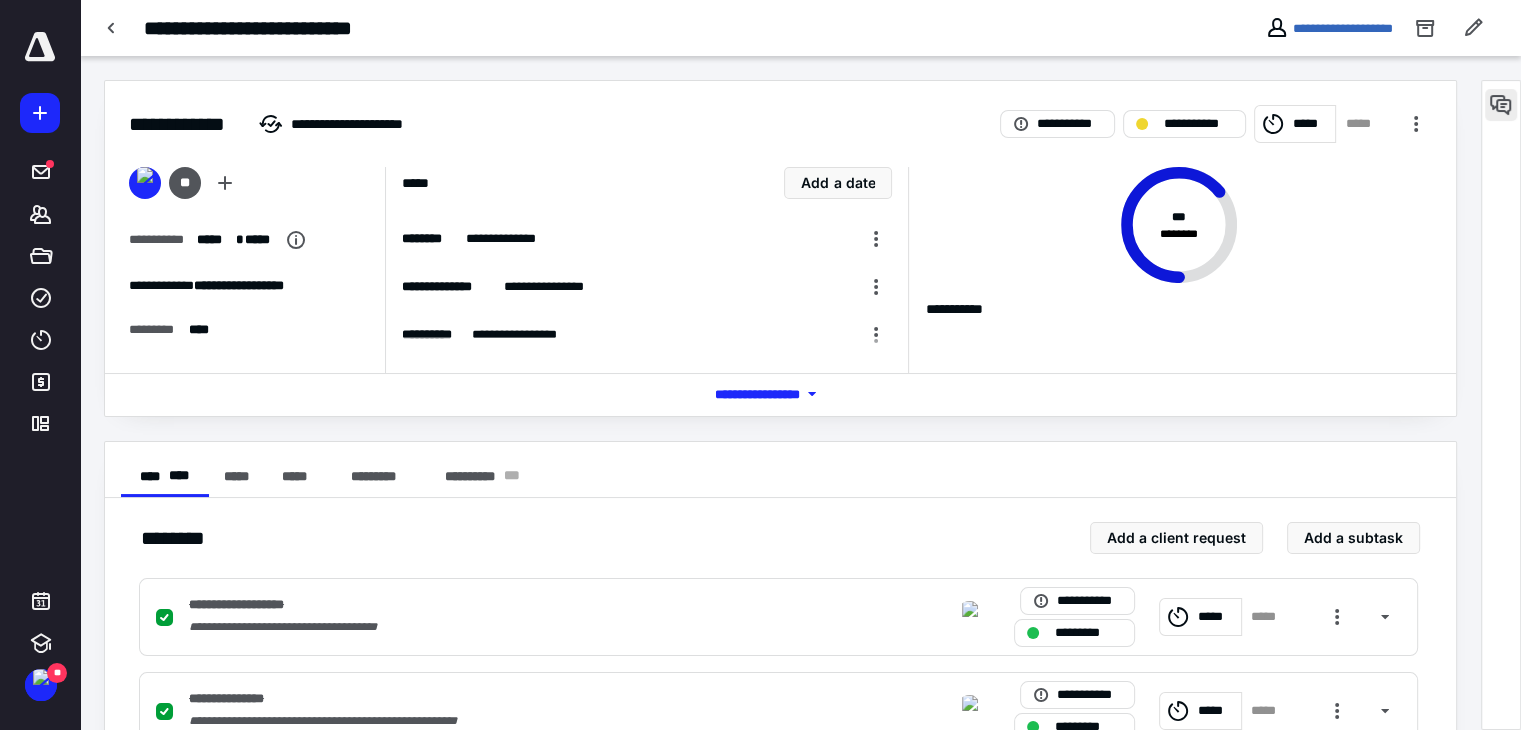 click at bounding box center [1501, 105] 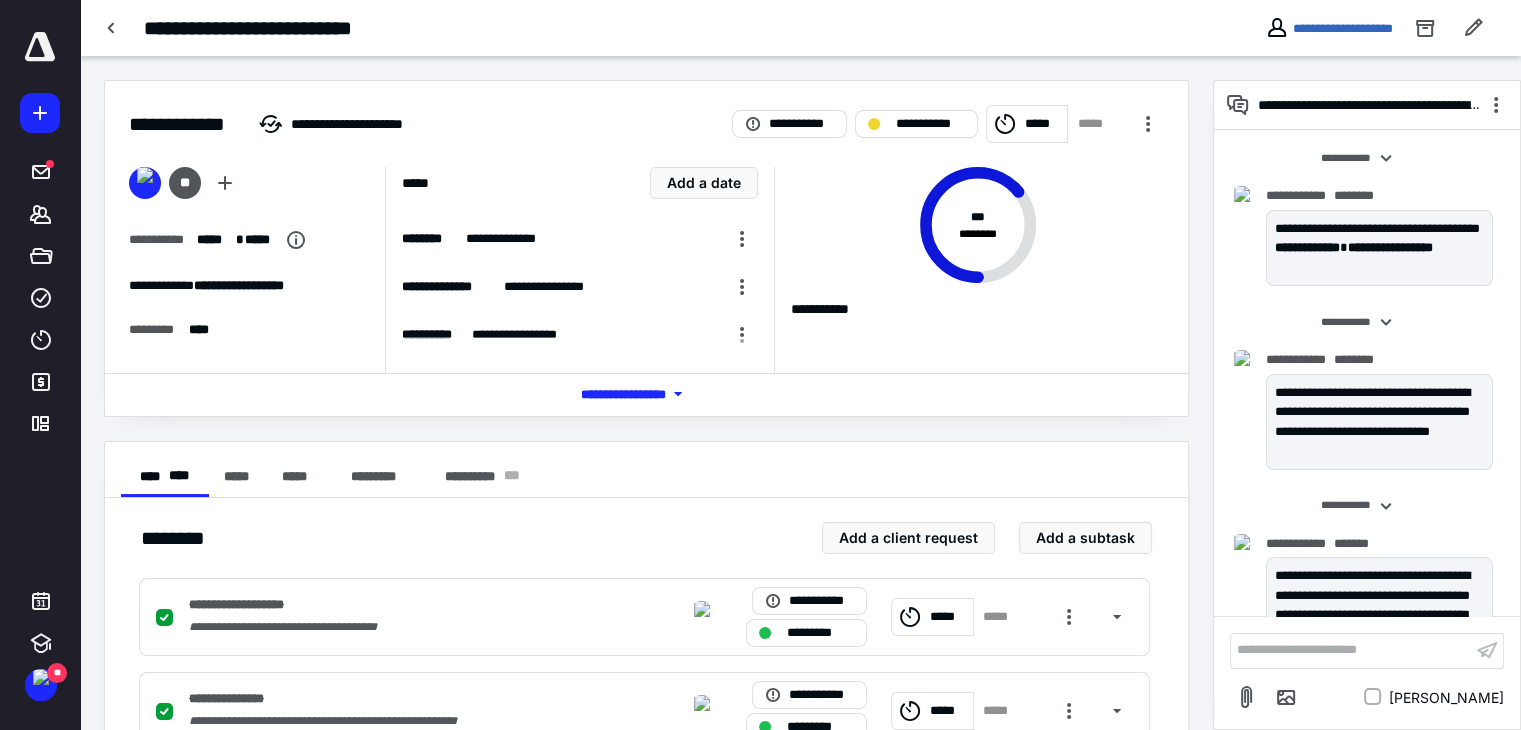 scroll, scrollTop: 2642, scrollLeft: 0, axis: vertical 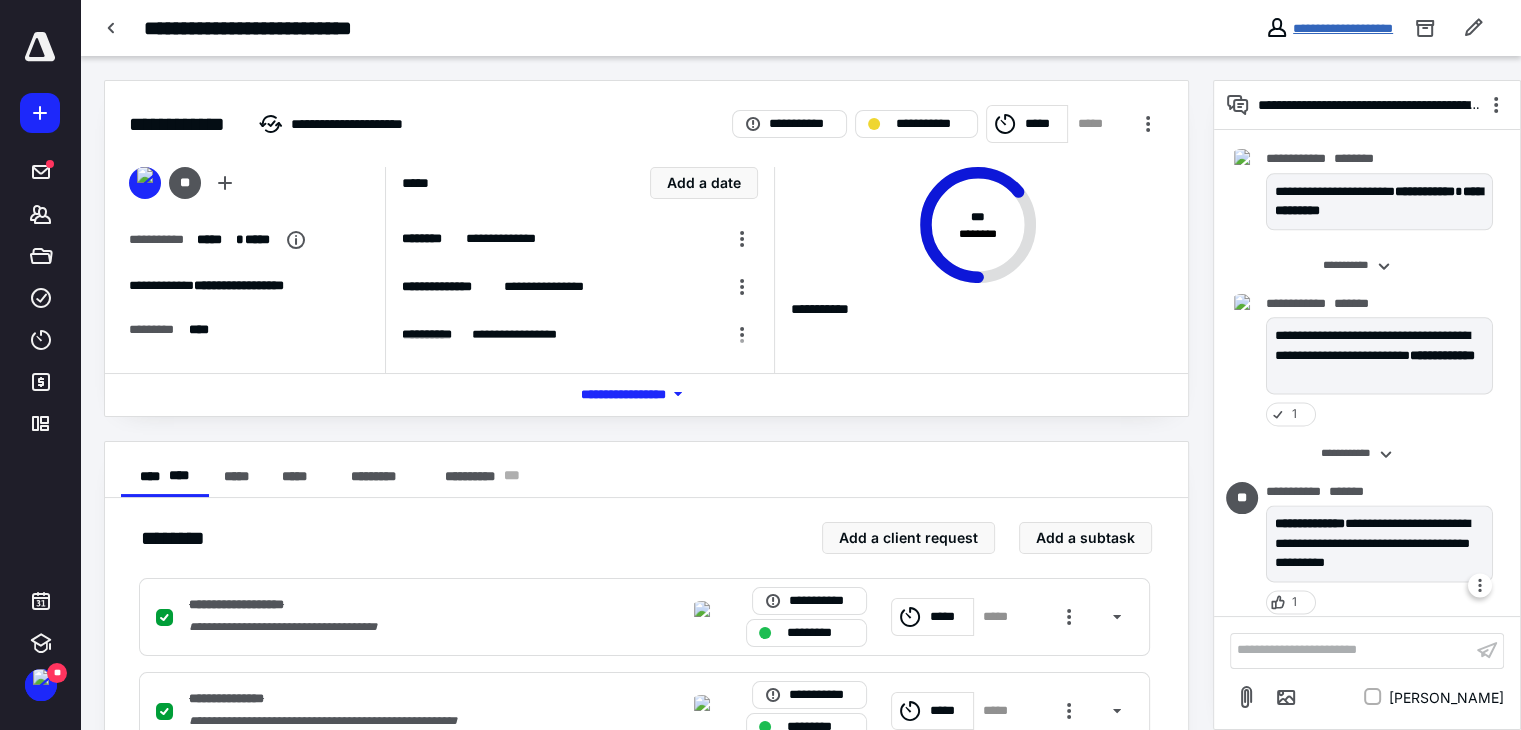 click on "**********" at bounding box center (1343, 28) 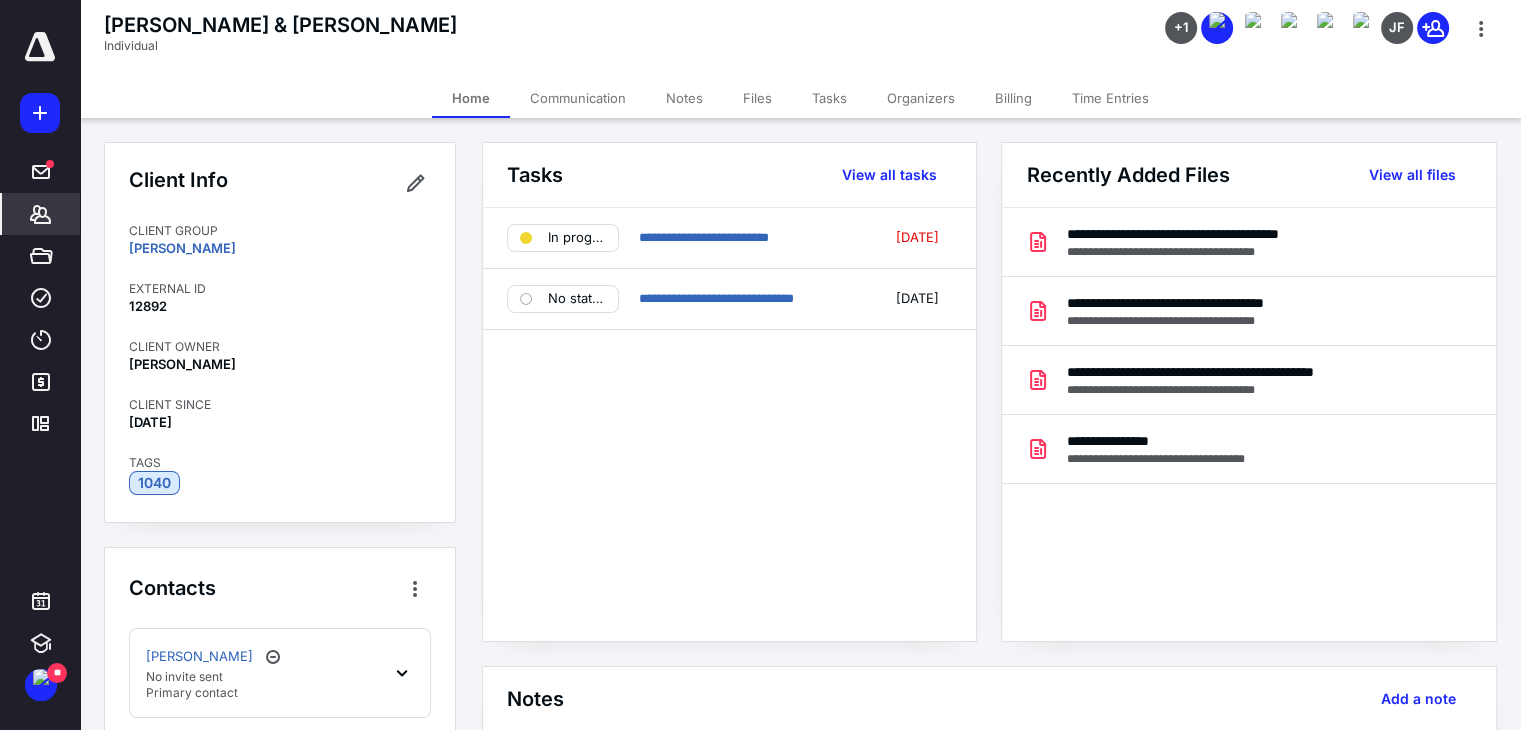 click on "Files" at bounding box center (757, 98) 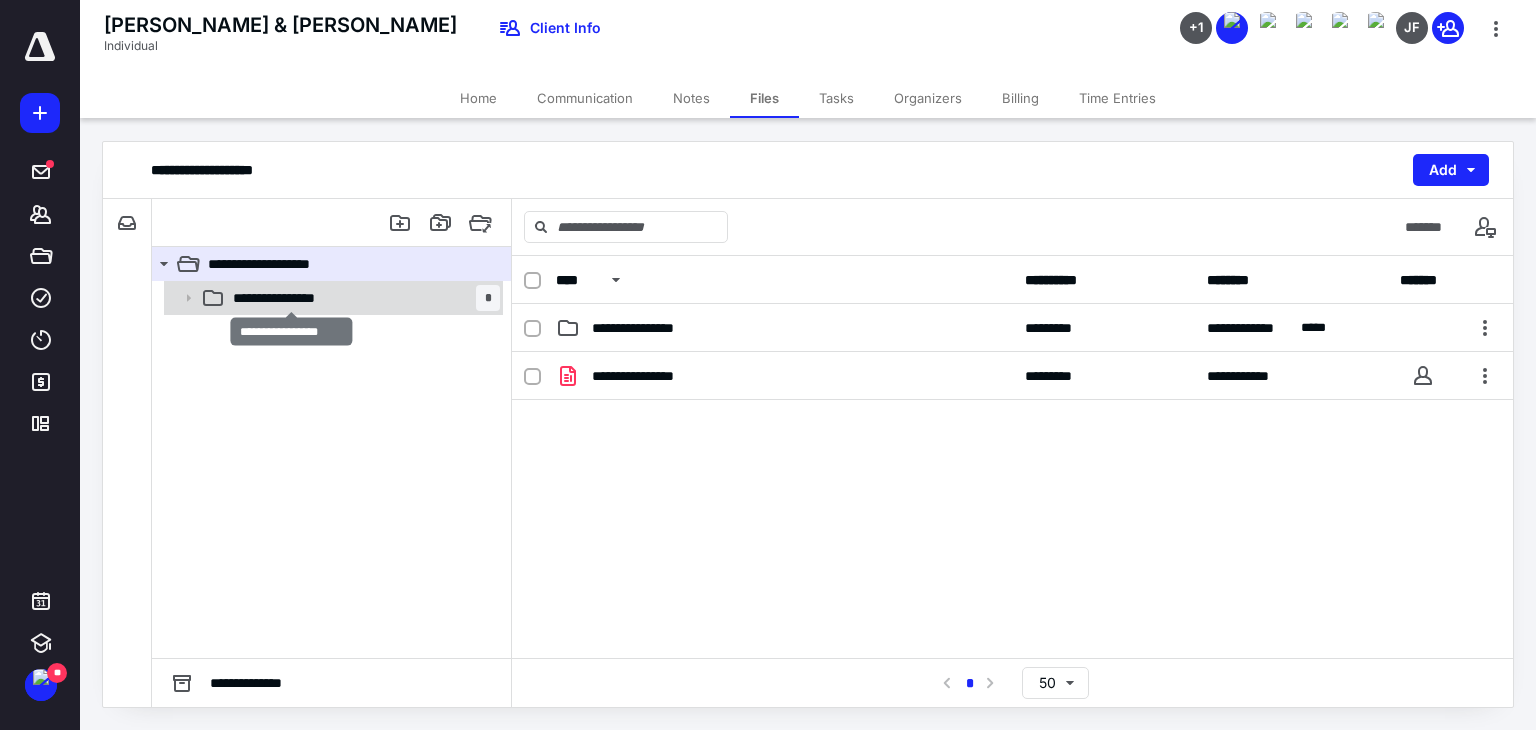 click on "**********" at bounding box center (291, 298) 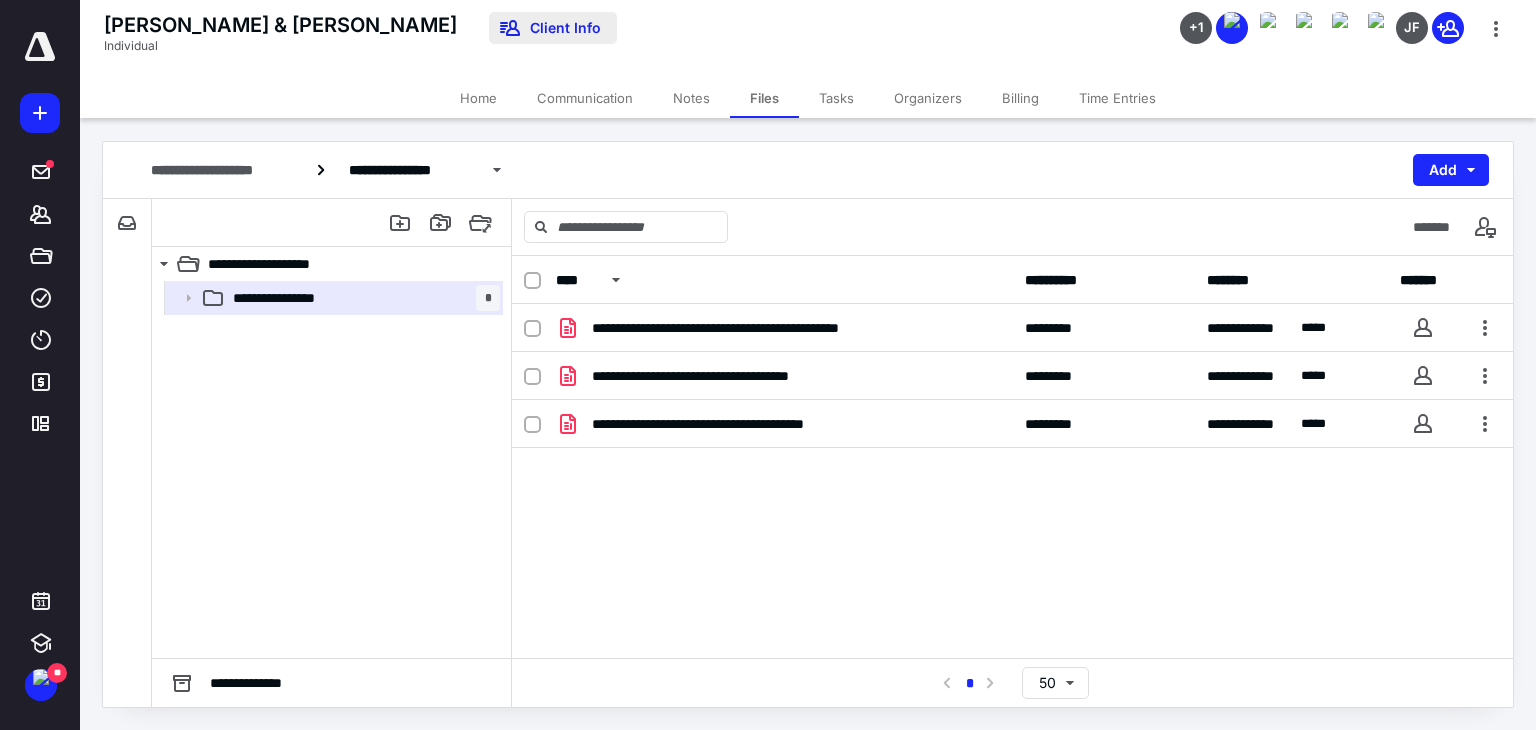 click on "Client Info" at bounding box center (553, 28) 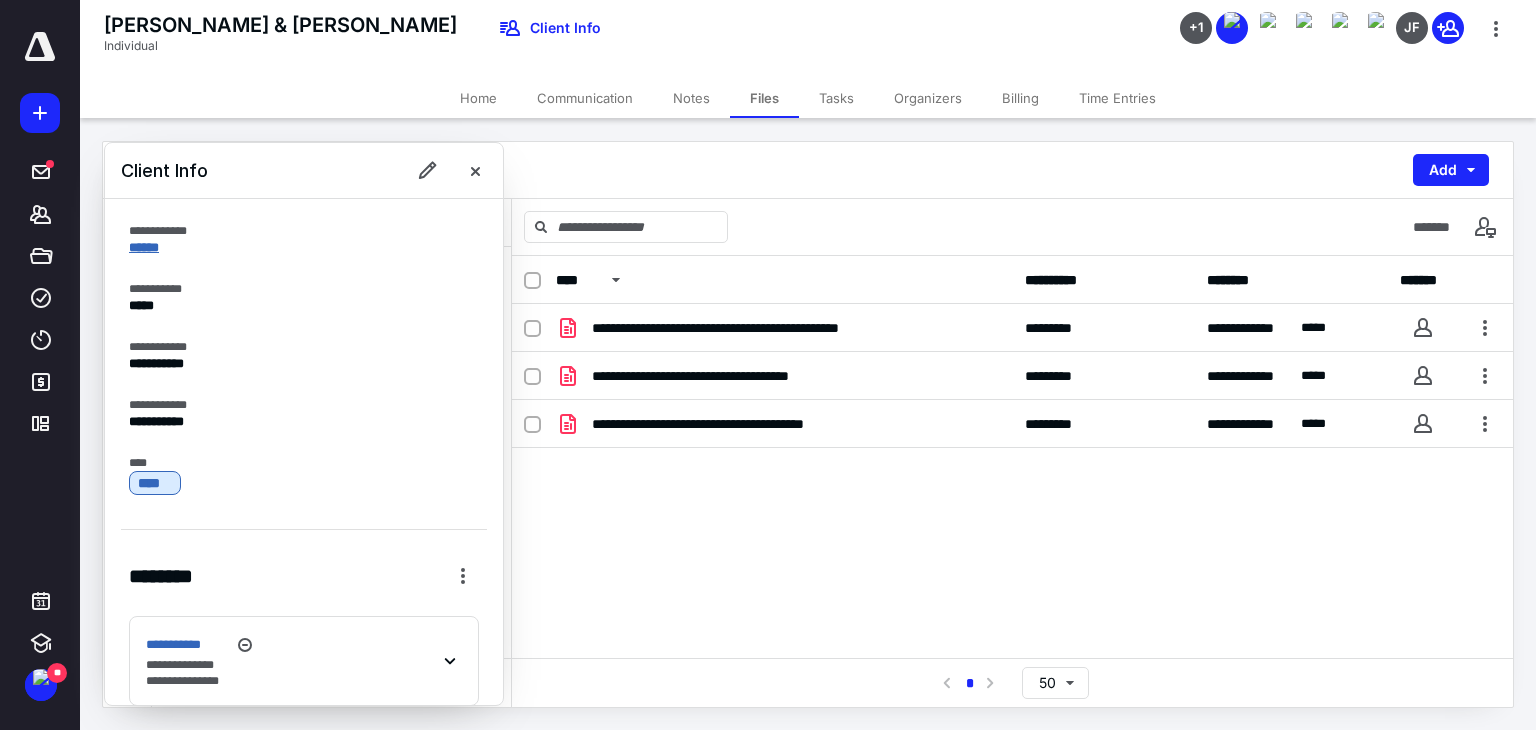 click on "******" at bounding box center [144, 247] 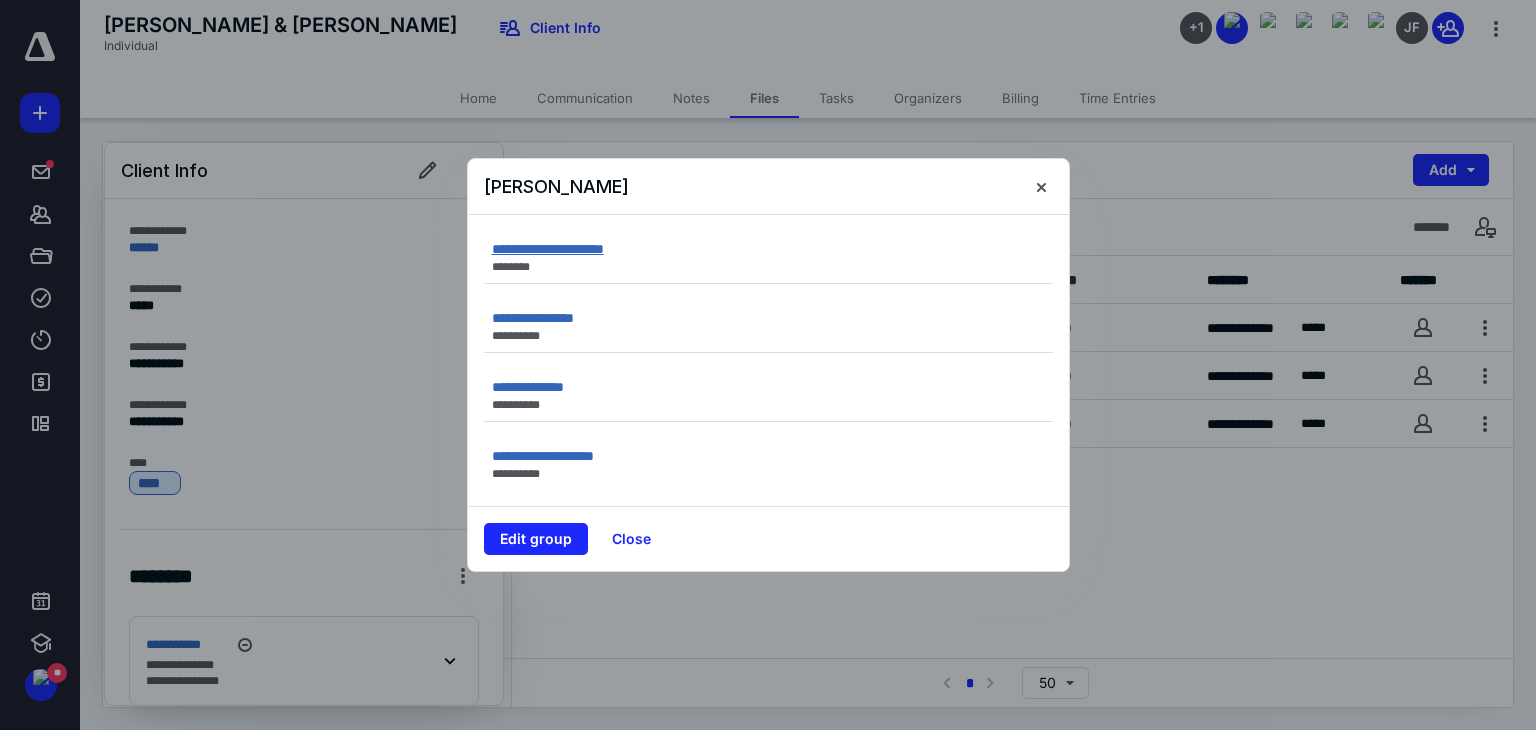 click on "**********" at bounding box center [548, 249] 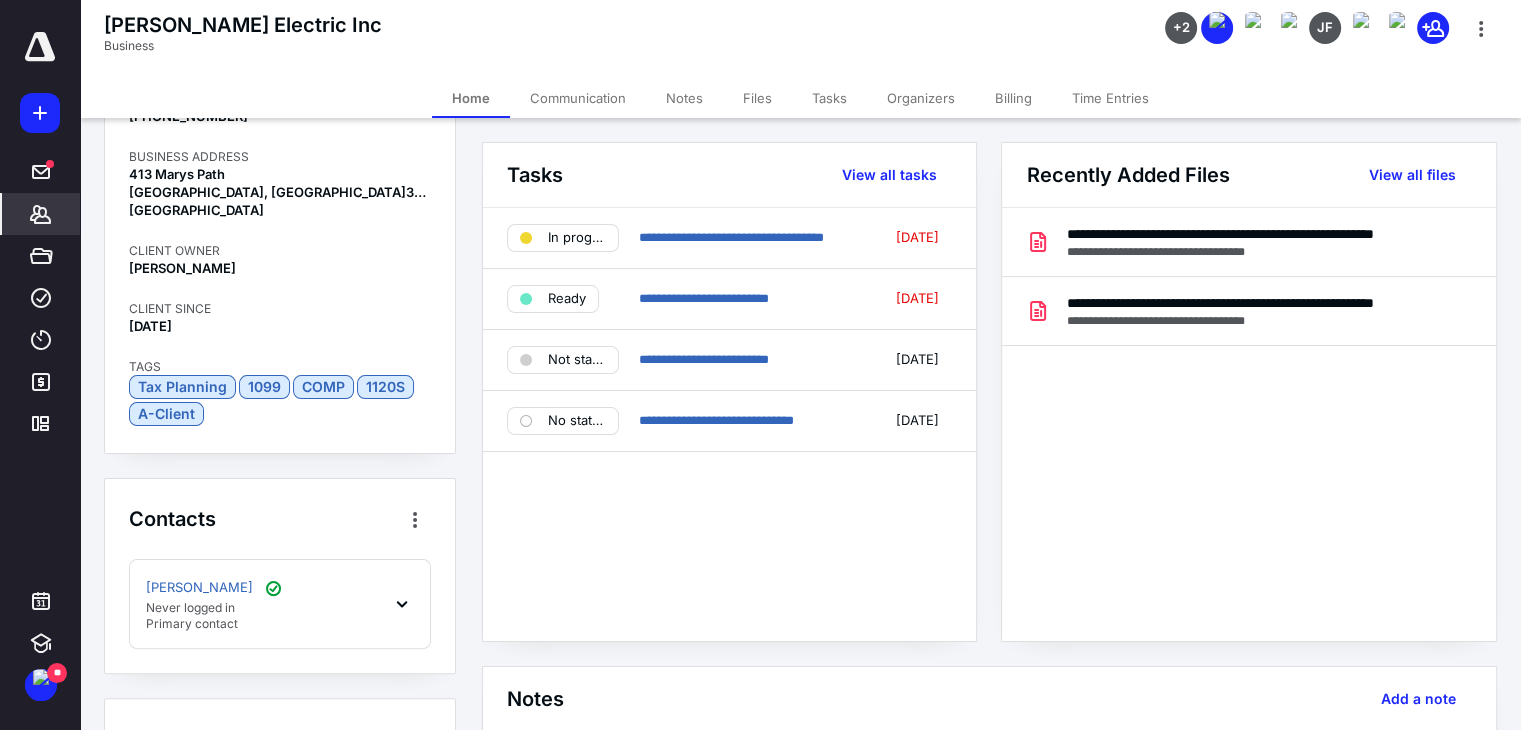 scroll, scrollTop: 600, scrollLeft: 0, axis: vertical 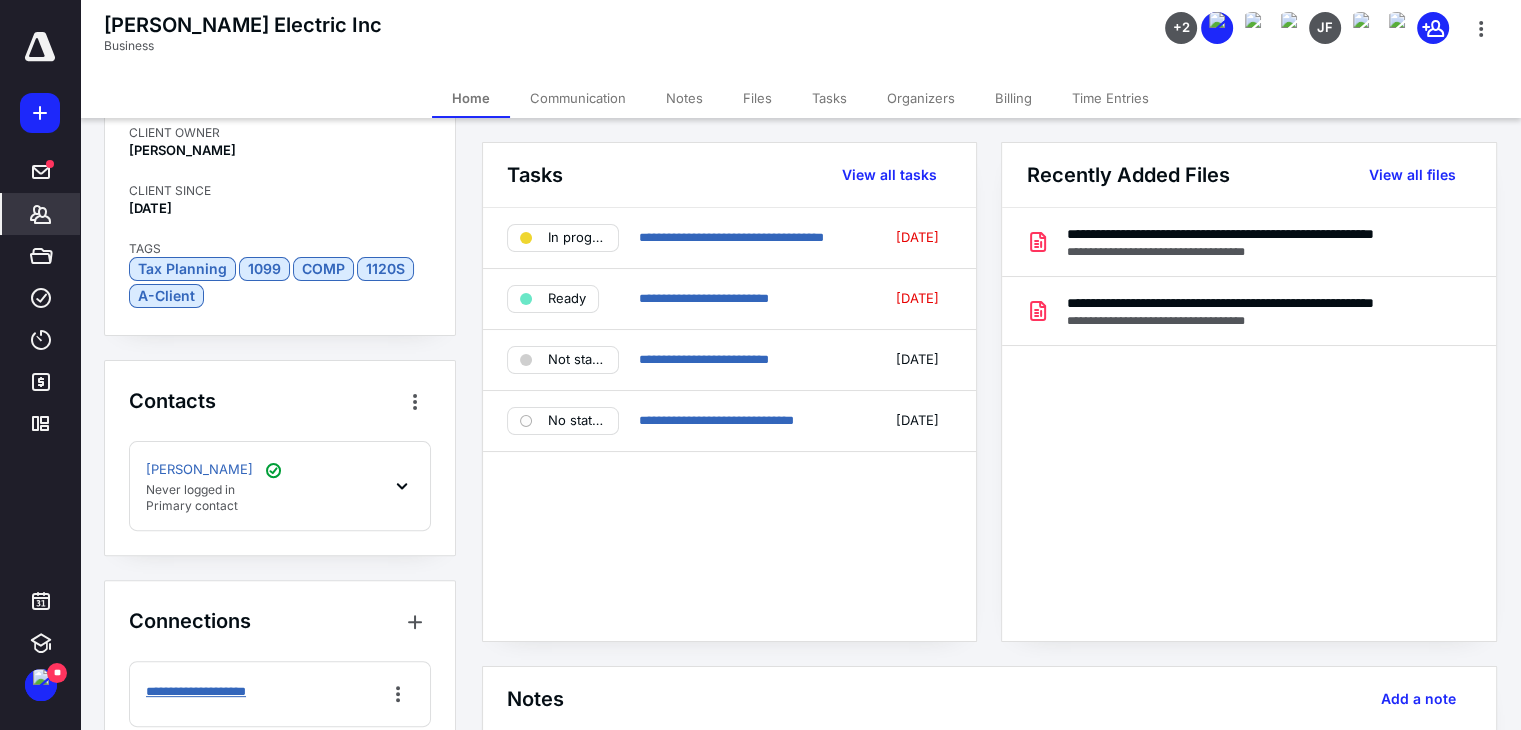 click on "**********" at bounding box center [210, 692] 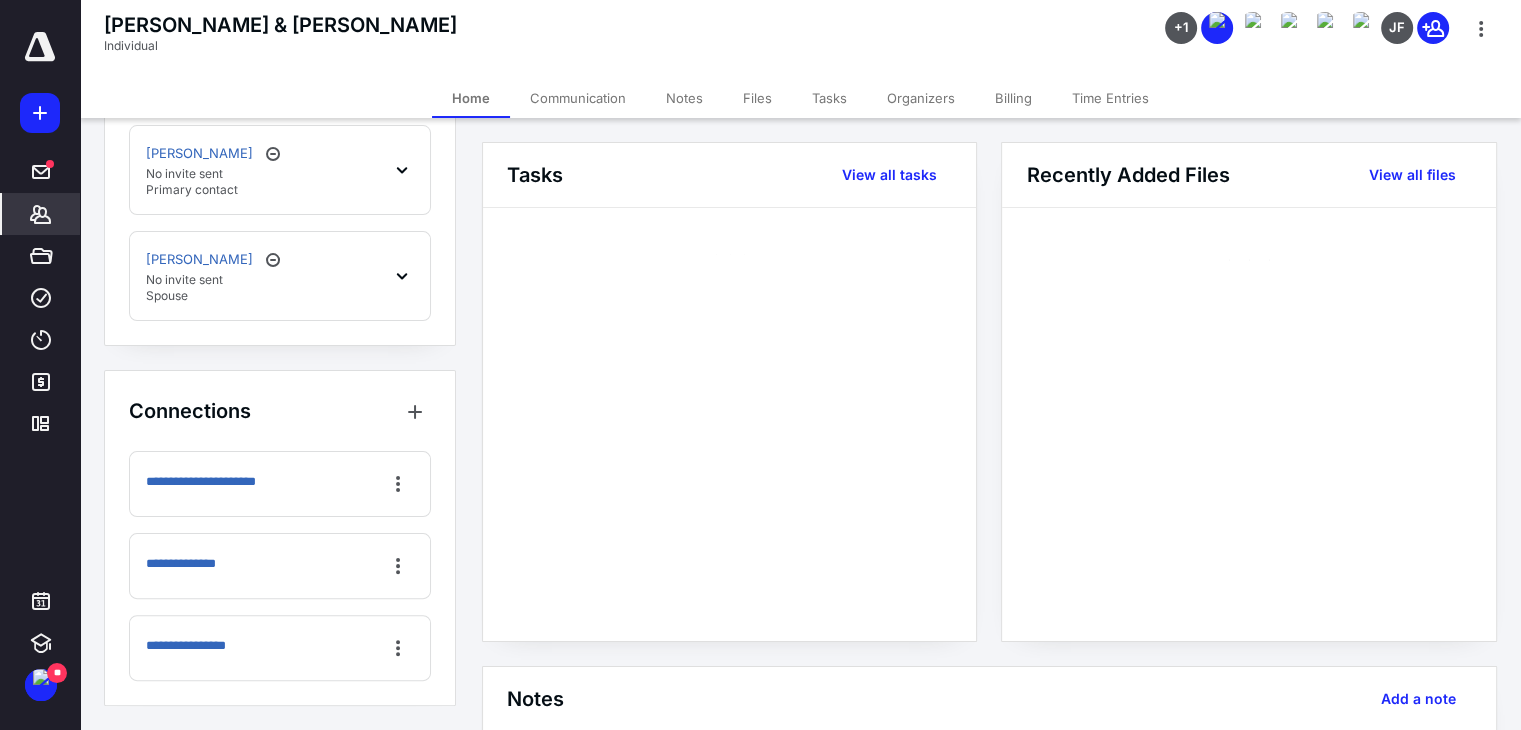 scroll, scrollTop: 216, scrollLeft: 0, axis: vertical 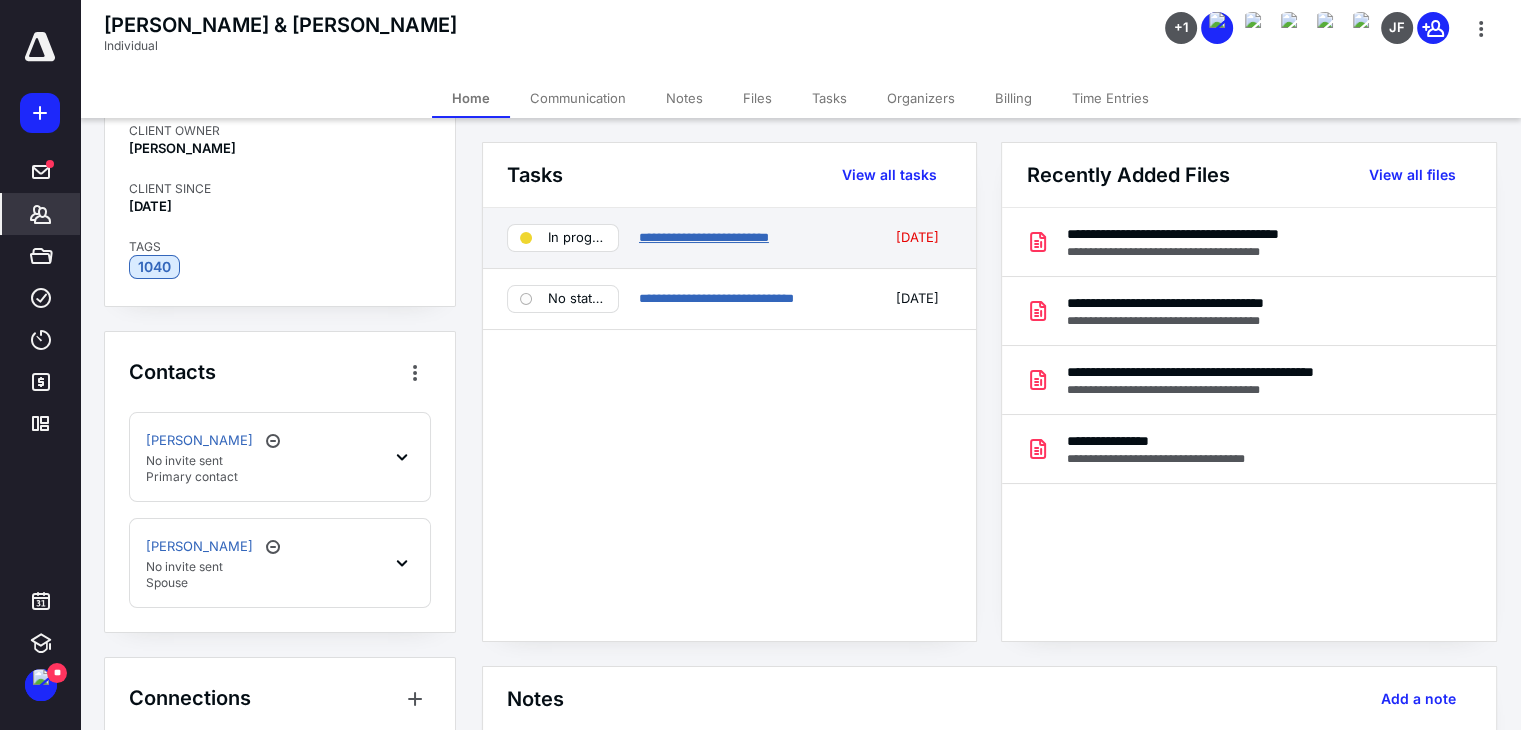 click on "**********" at bounding box center [704, 237] 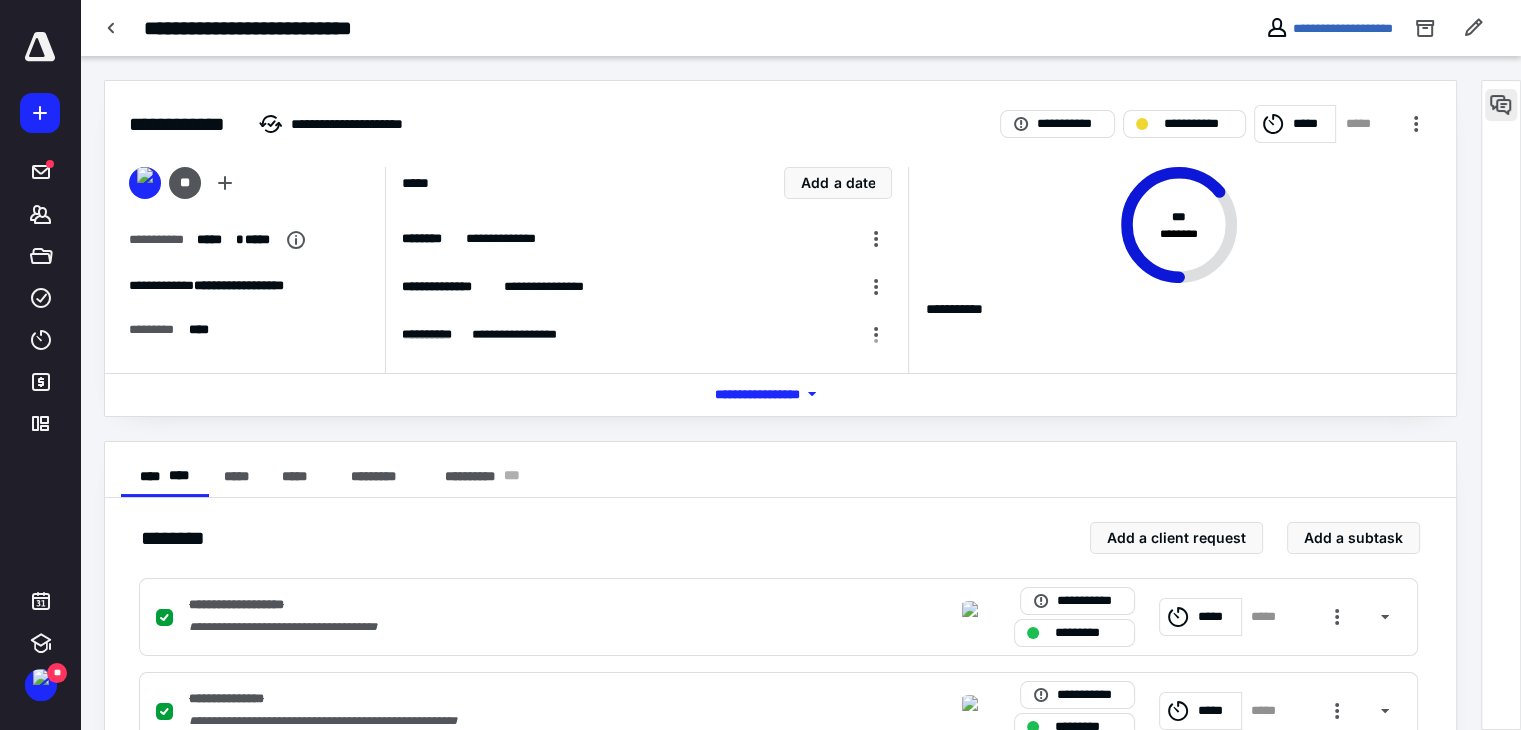 click at bounding box center [1501, 105] 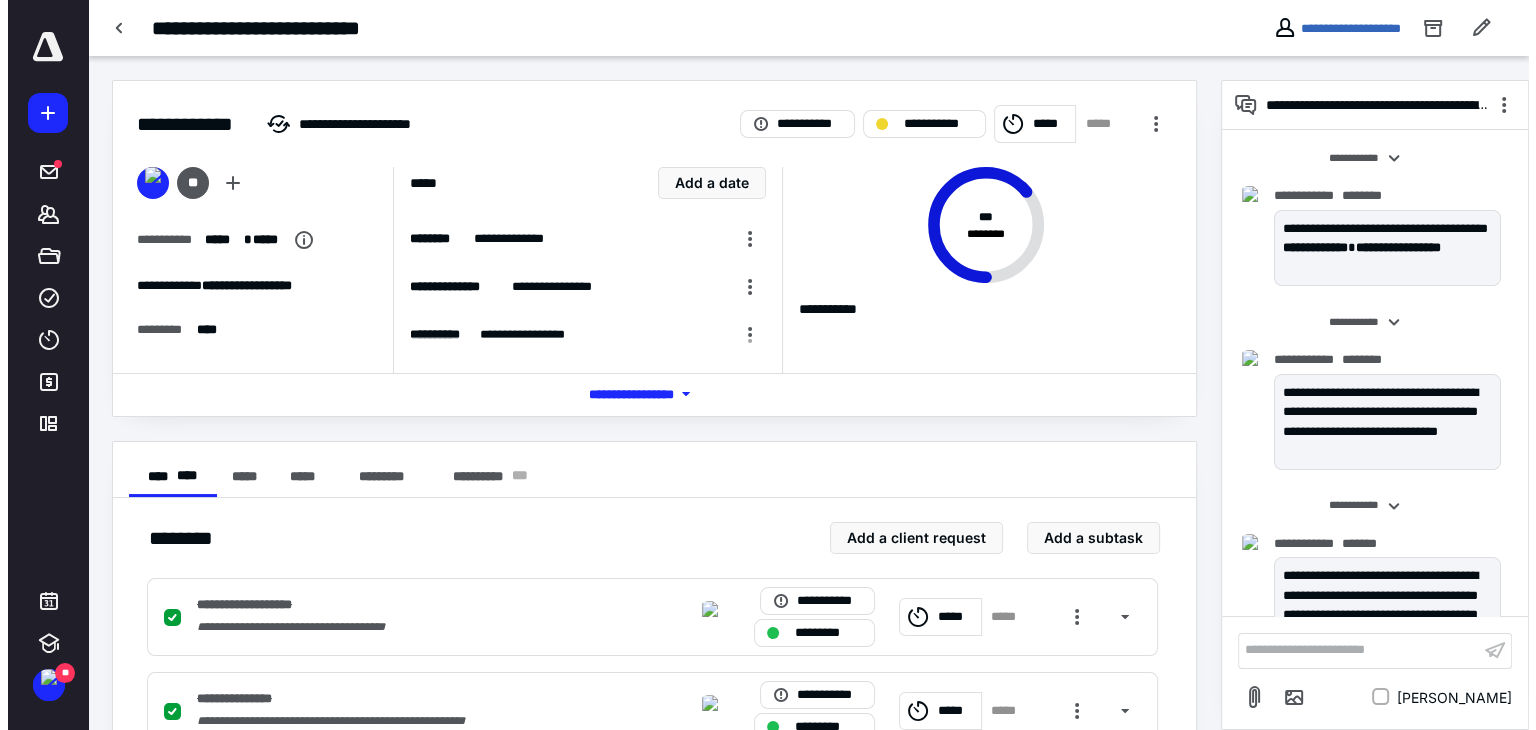 scroll, scrollTop: 2642, scrollLeft: 0, axis: vertical 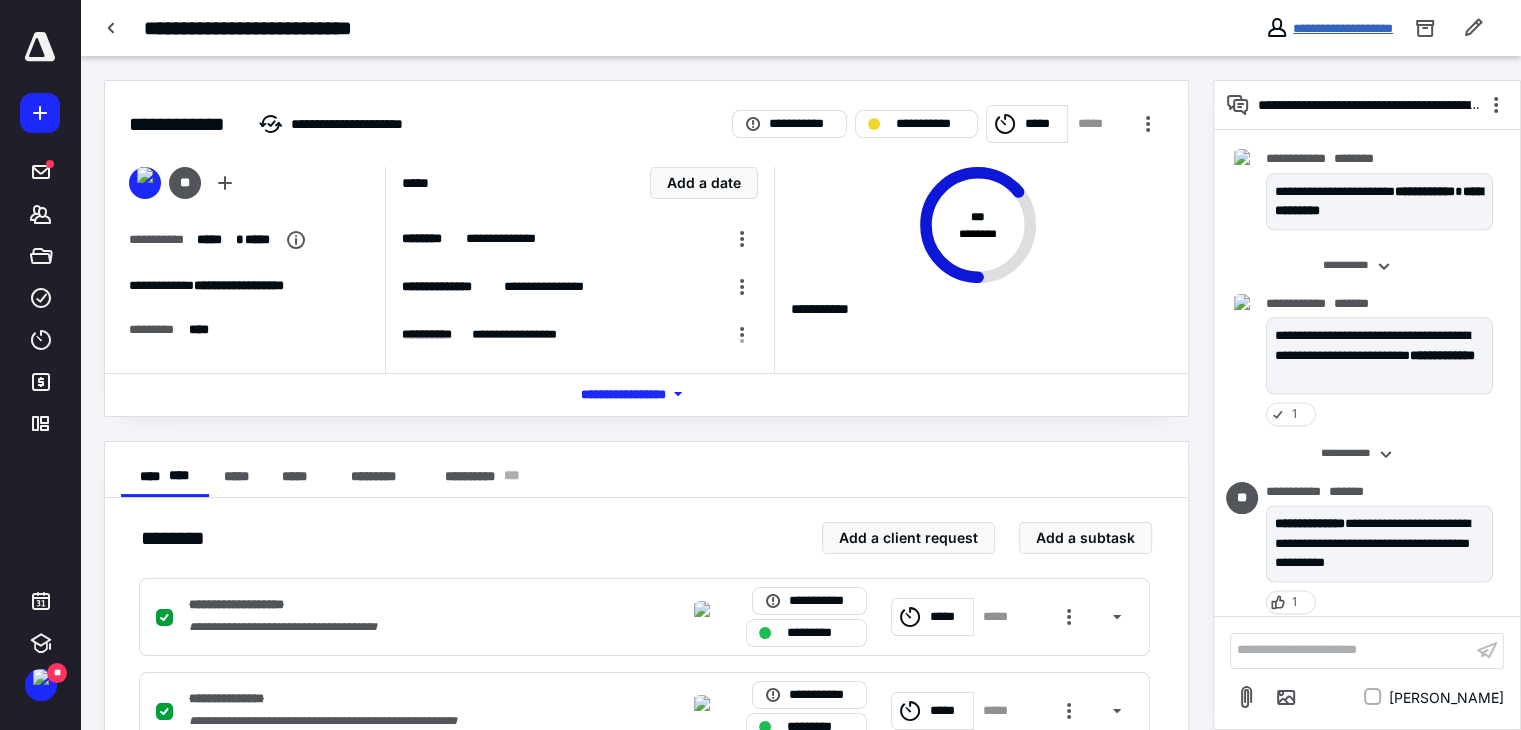 click on "**********" at bounding box center (1343, 28) 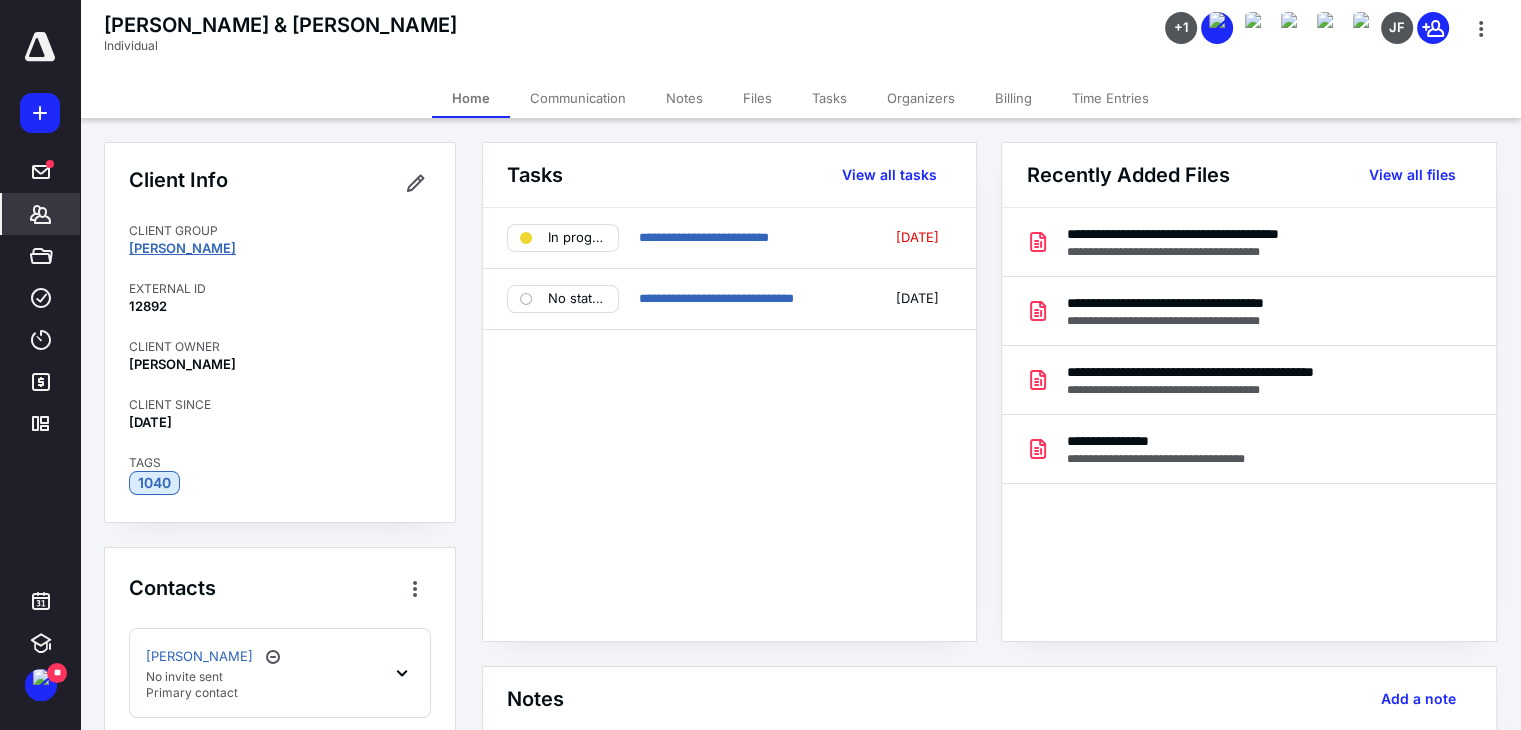 click on "[PERSON_NAME]" at bounding box center (182, 248) 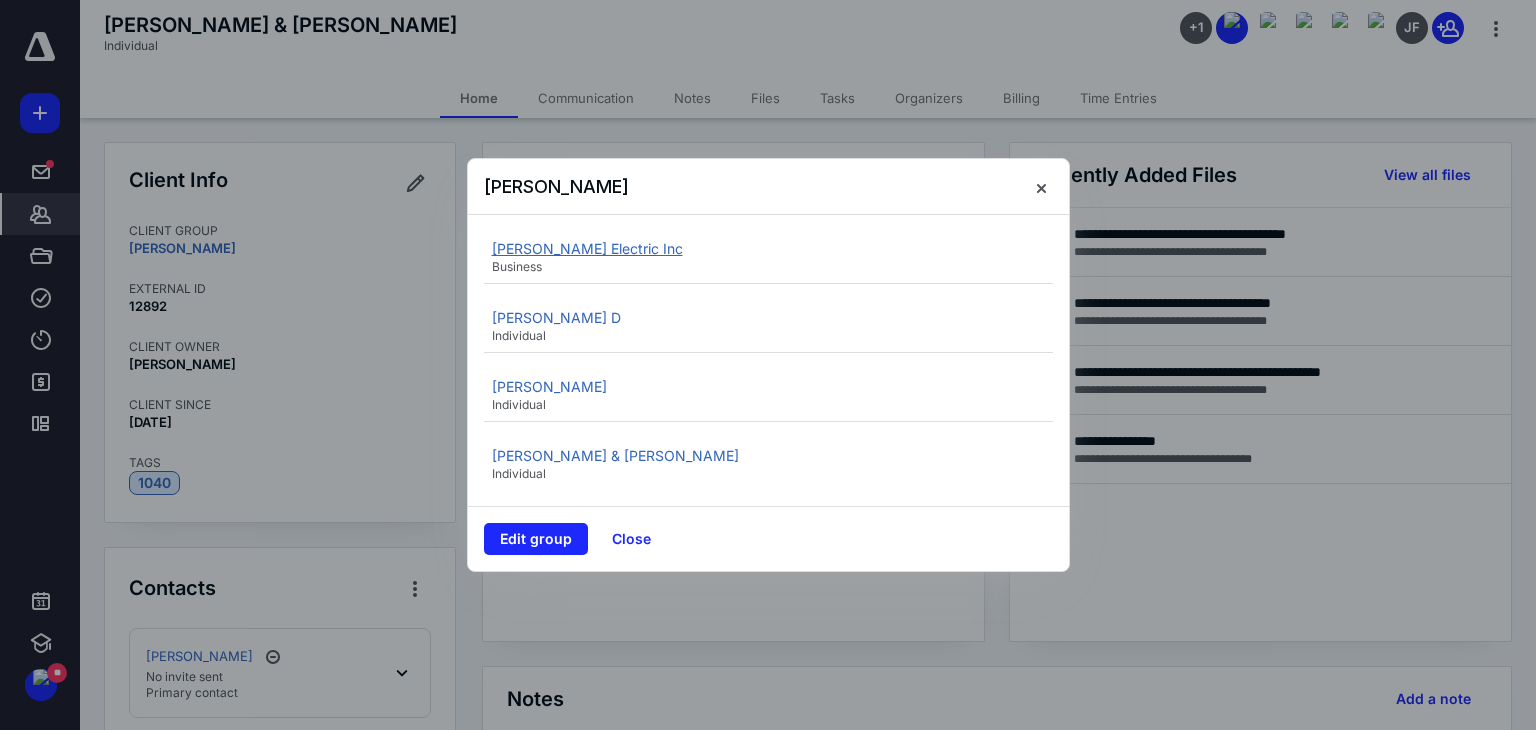 click on "RG Tenney Electric Inc" at bounding box center [587, 248] 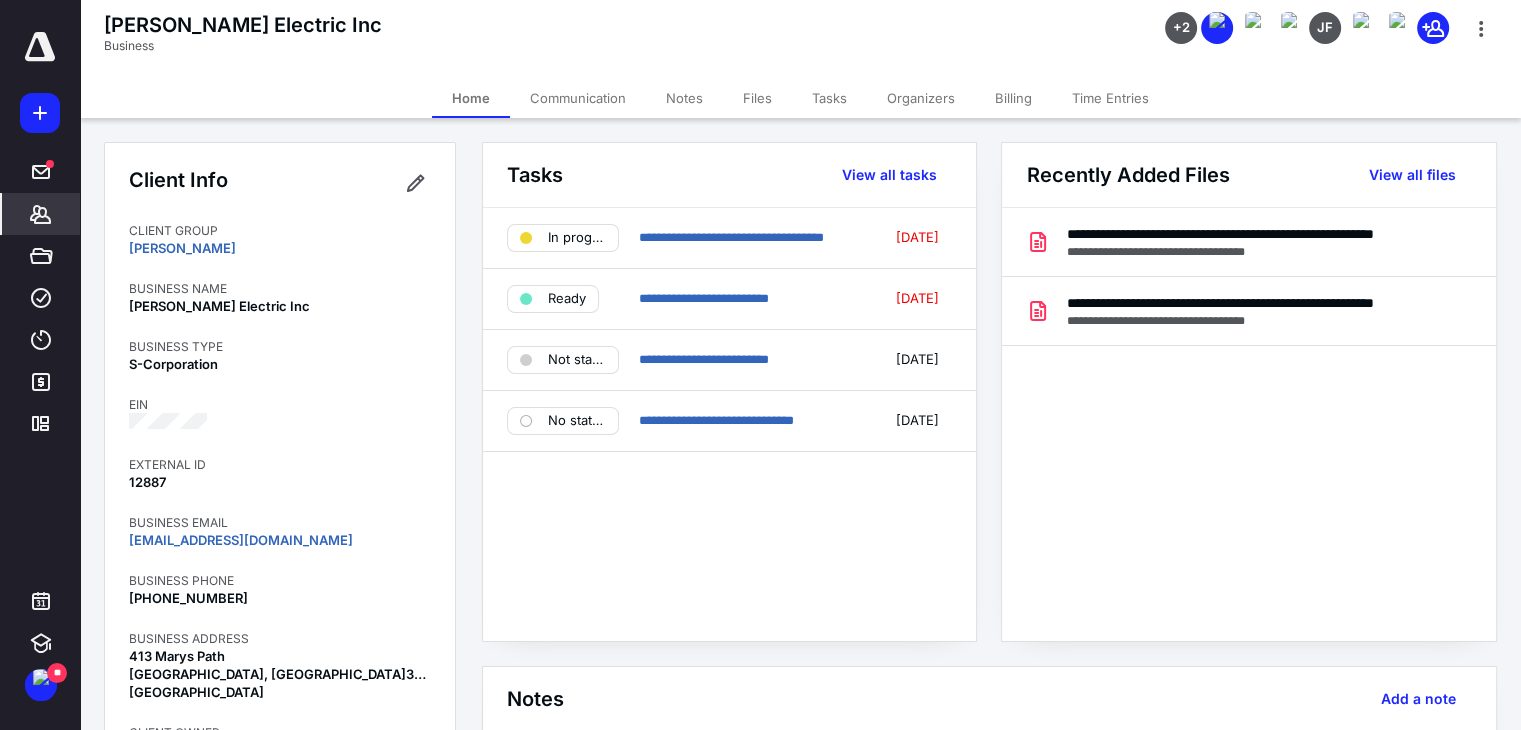 click on "Files" at bounding box center (757, 98) 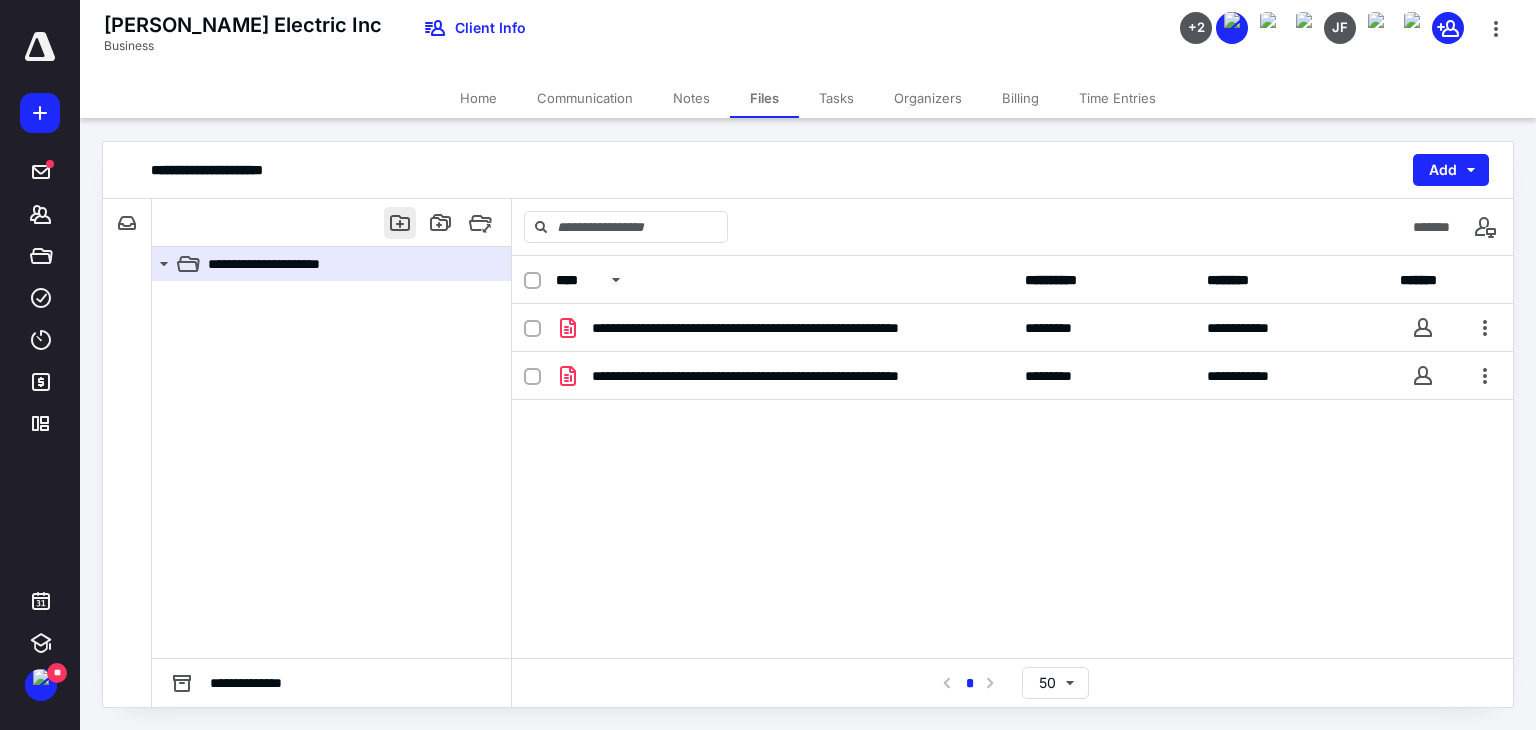 click at bounding box center [400, 223] 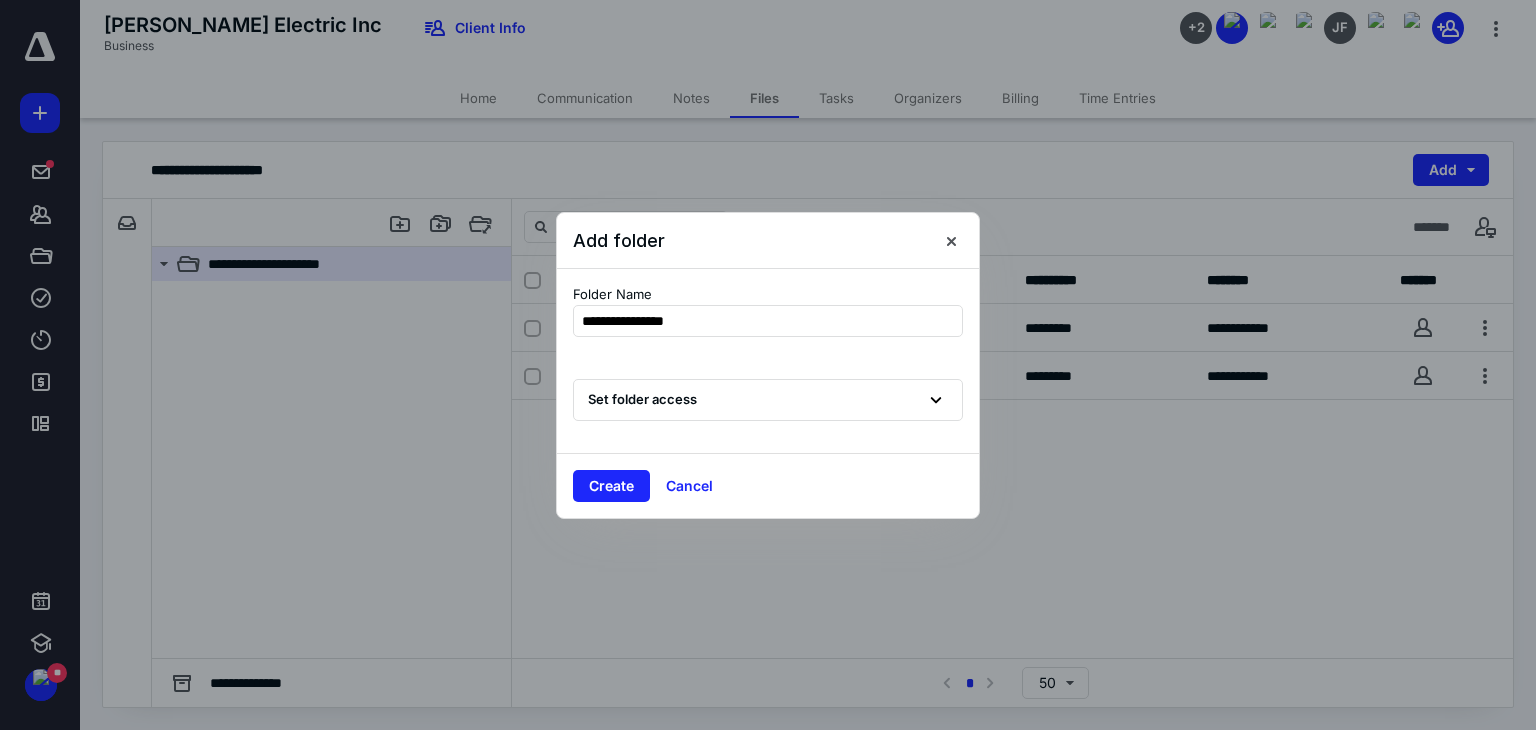 type on "**********" 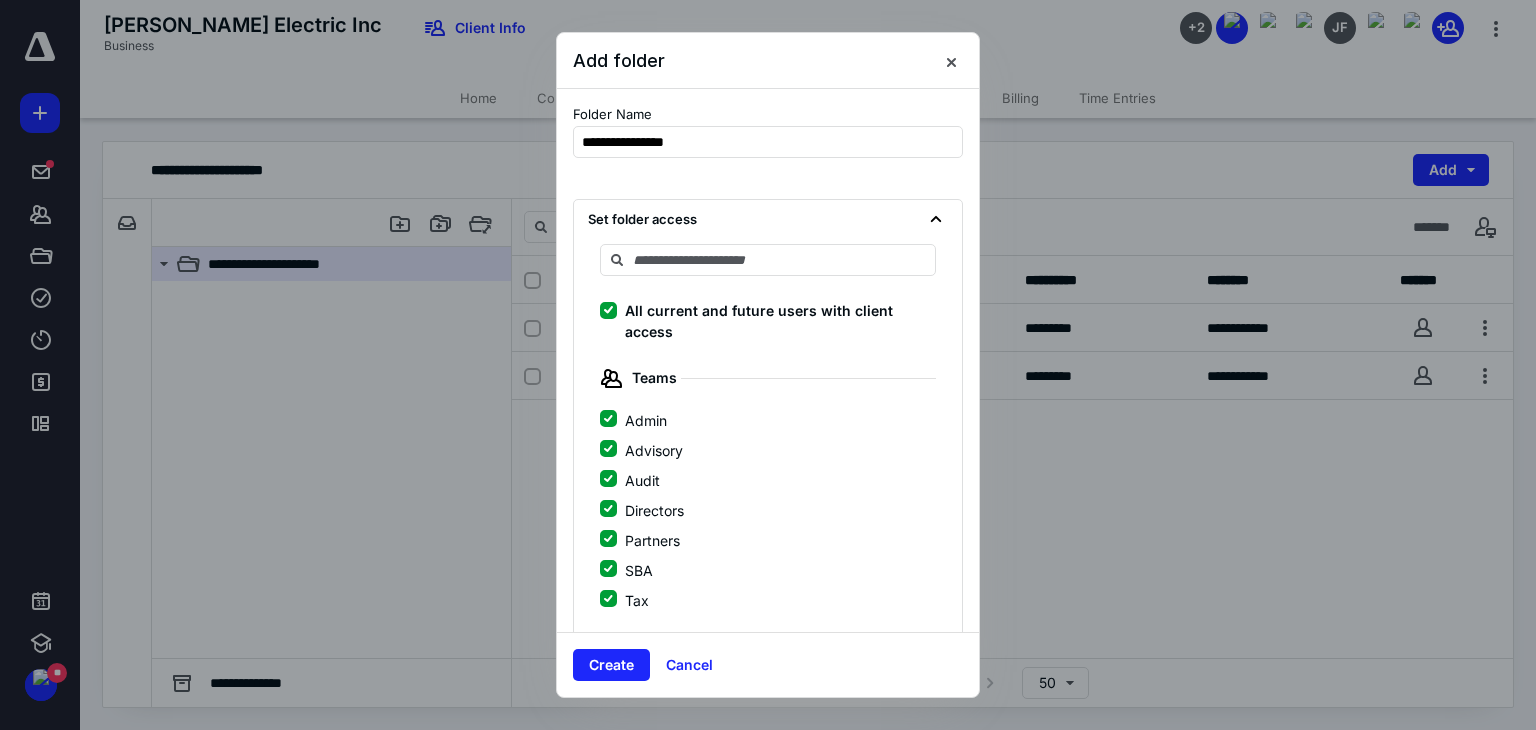 click 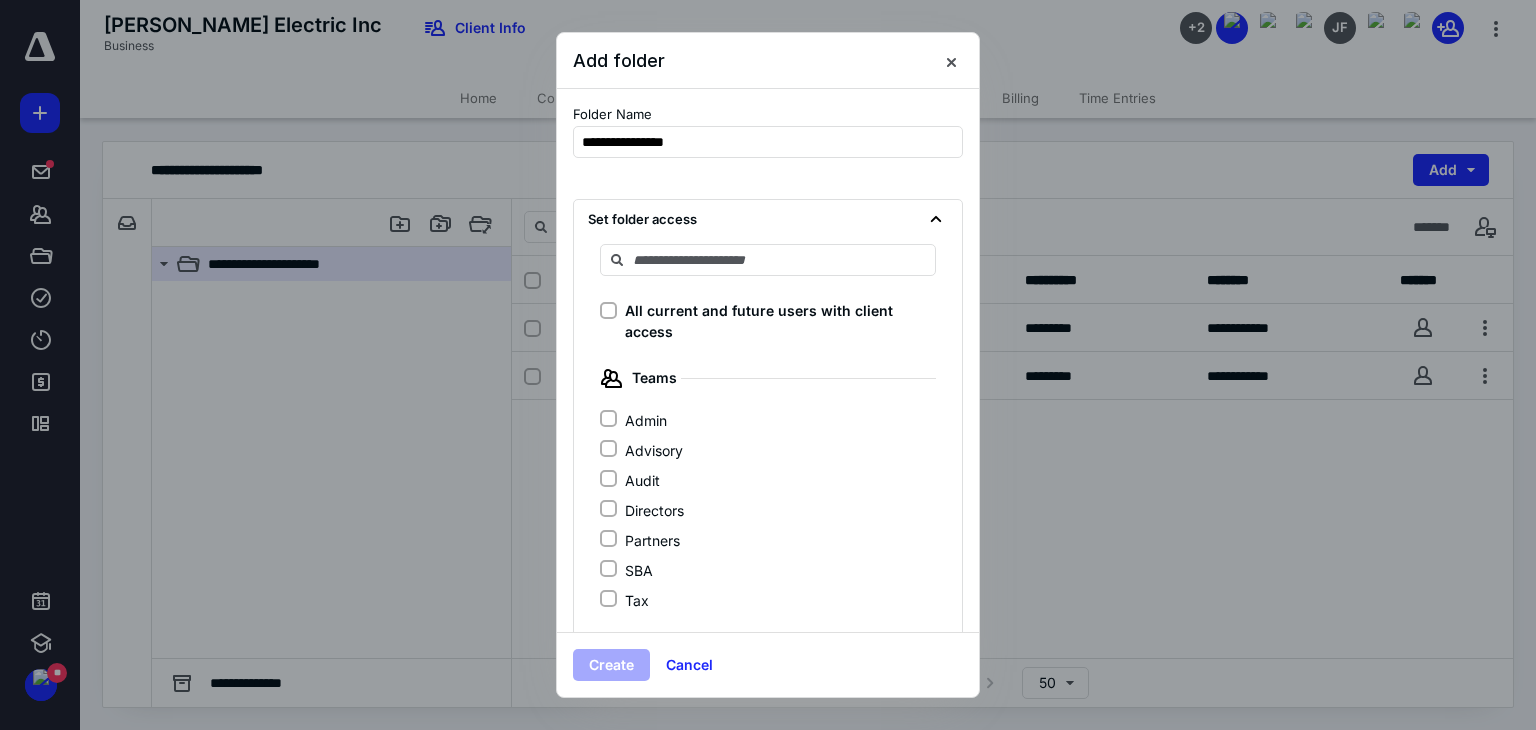 click 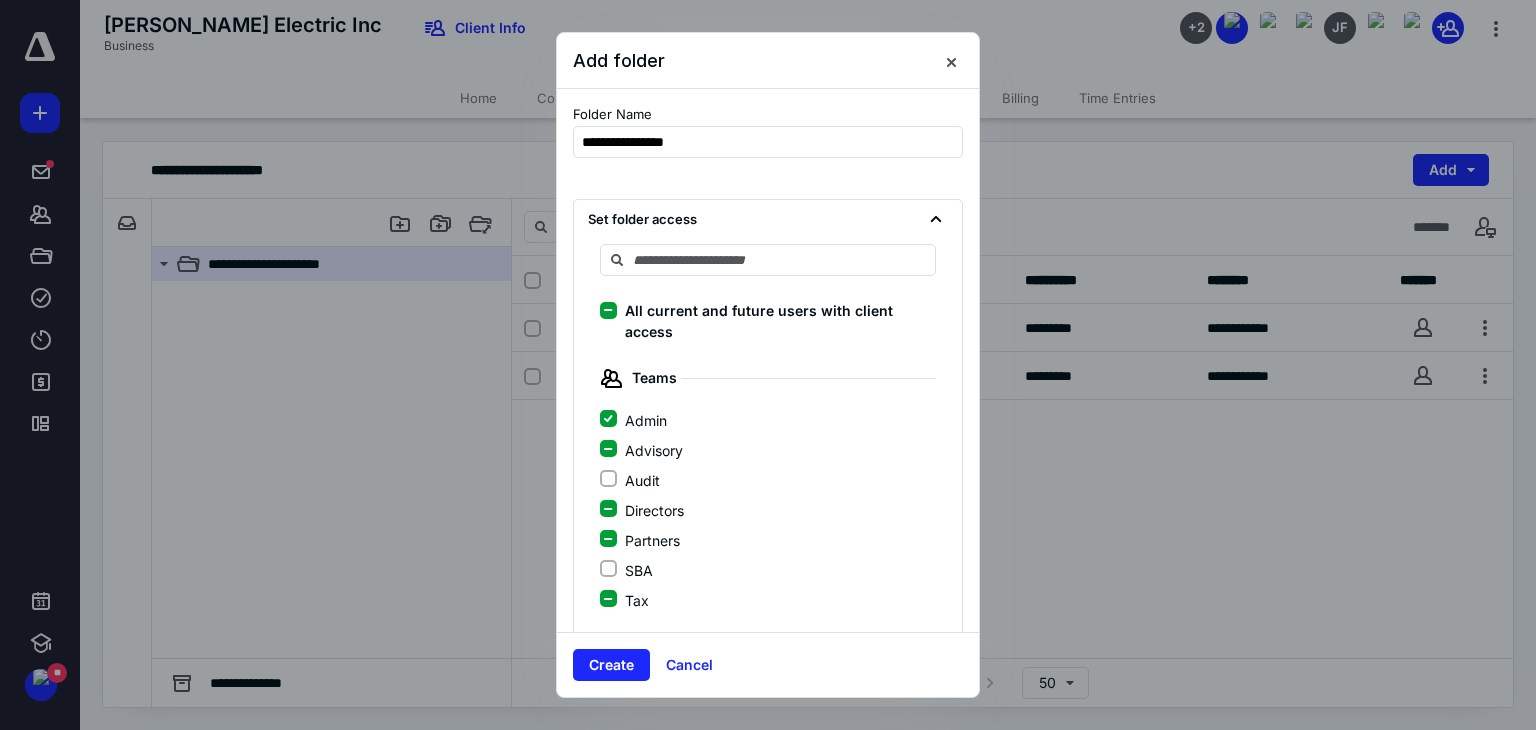 click on "Create" at bounding box center [611, 665] 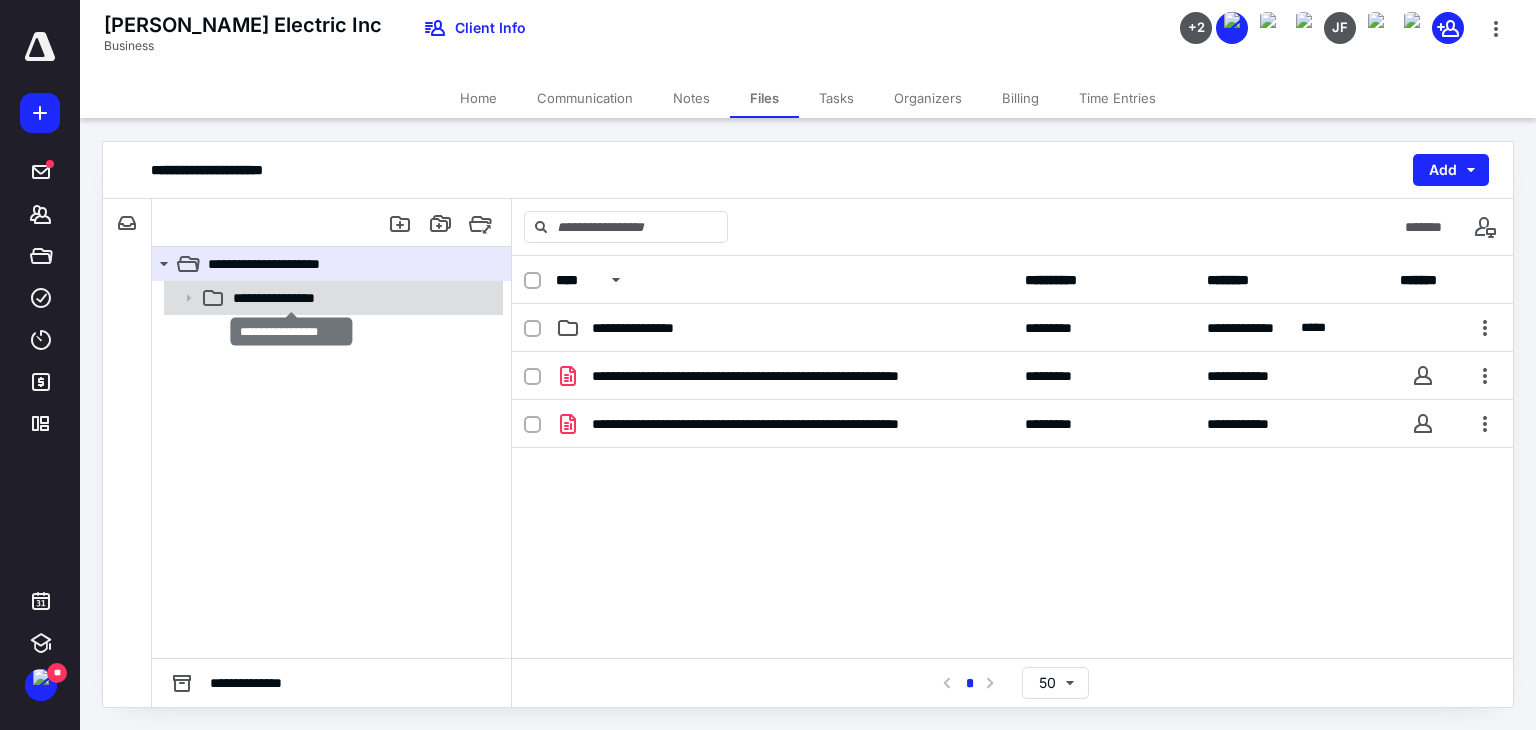 click on "**********" at bounding box center [291, 298] 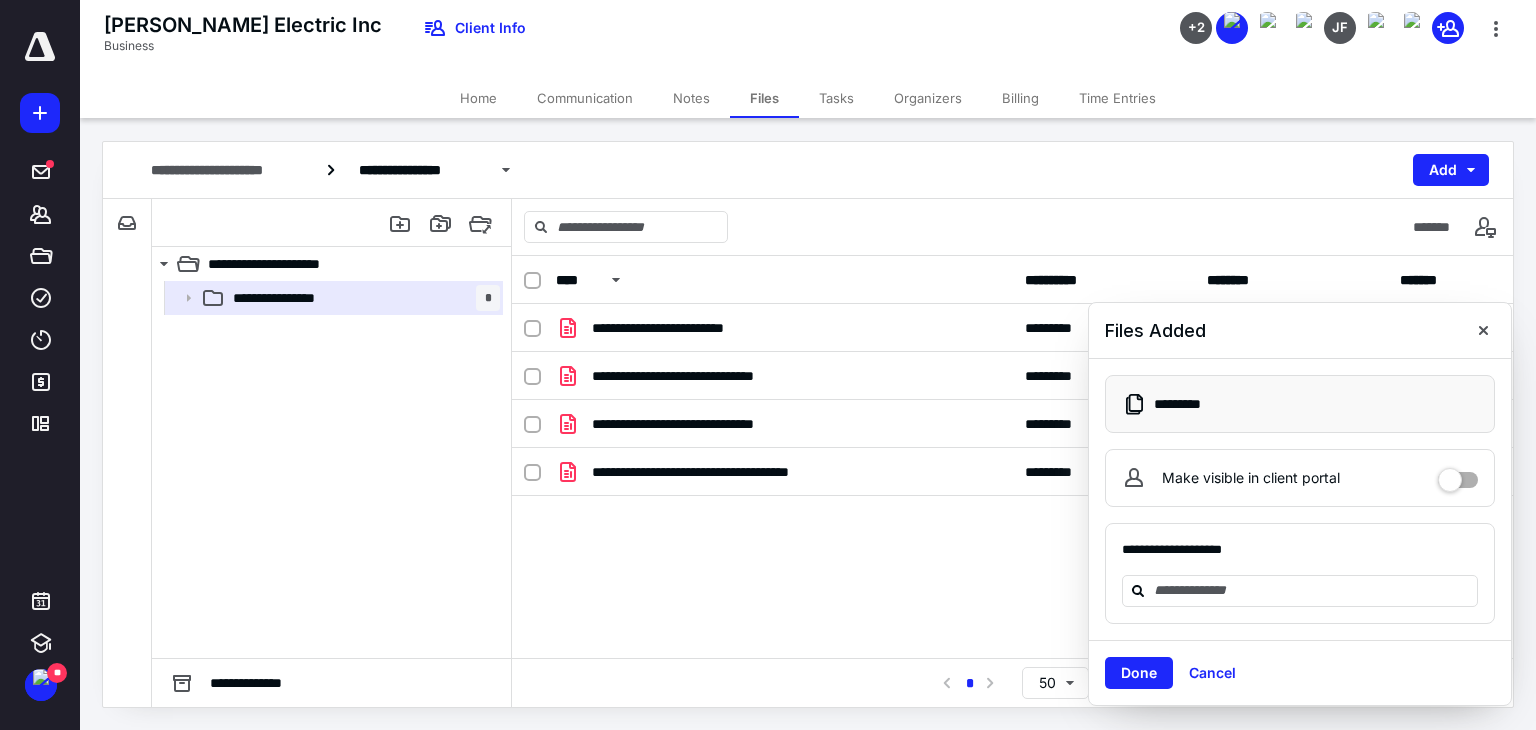 click on "Done" at bounding box center (1139, 673) 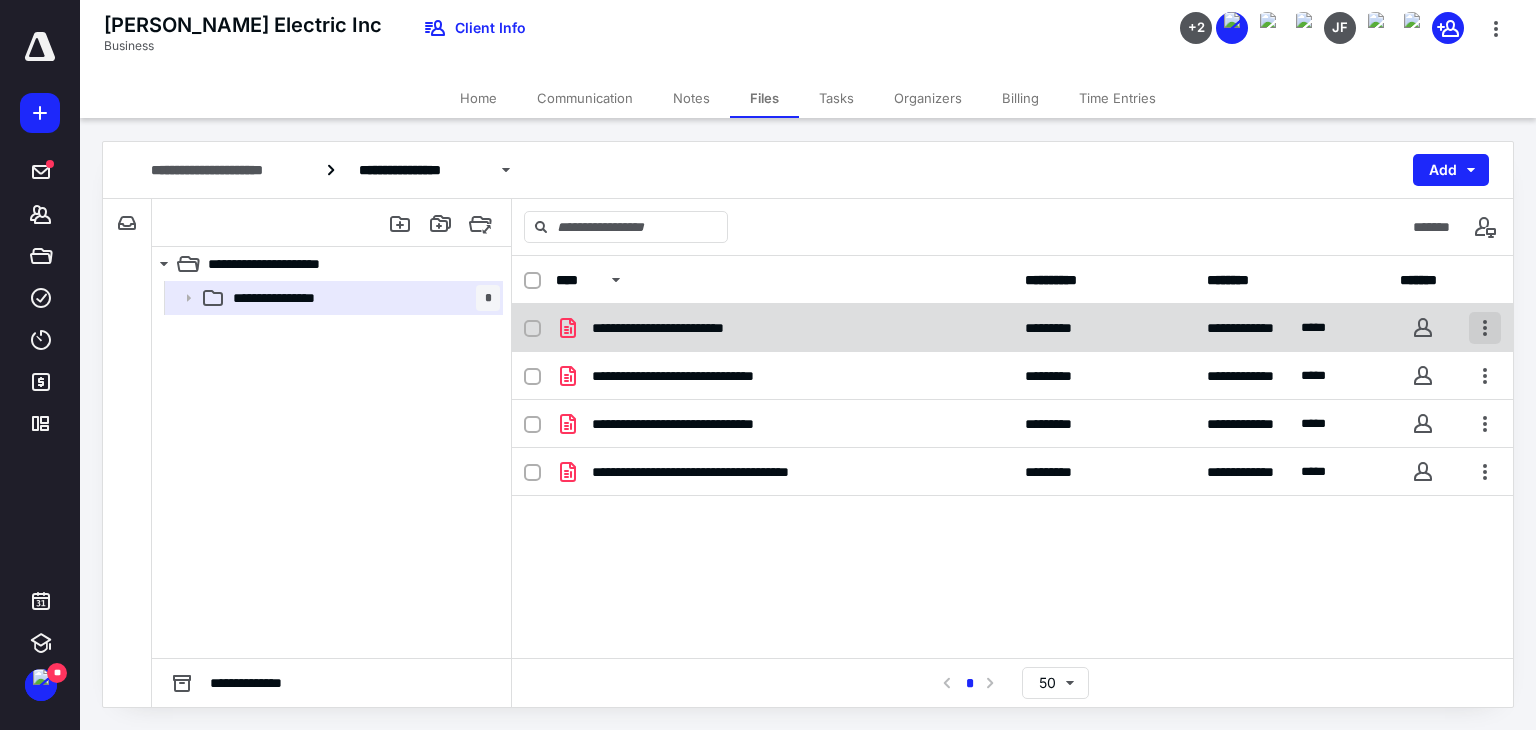 click at bounding box center (1485, 328) 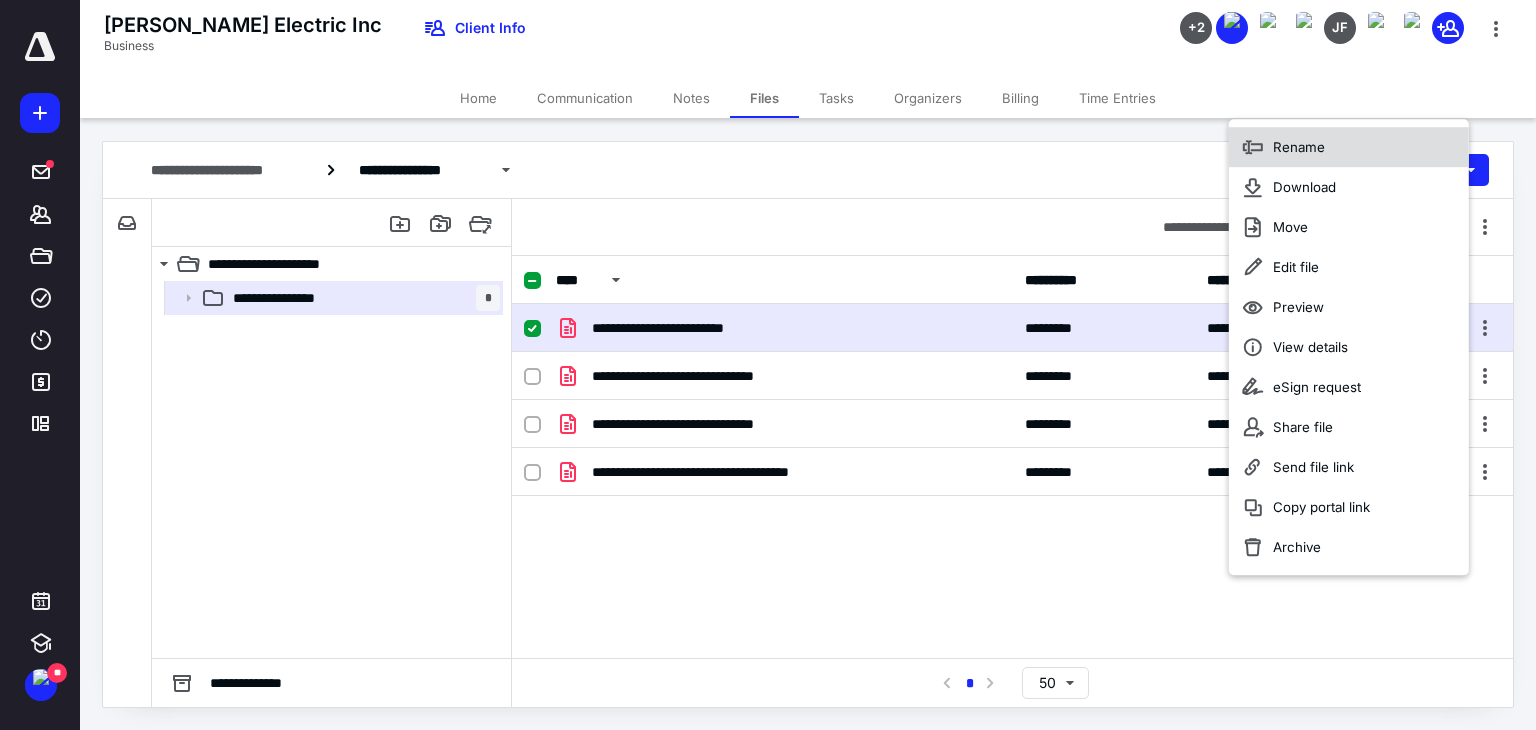click on "Rename" at bounding box center (1299, 147) 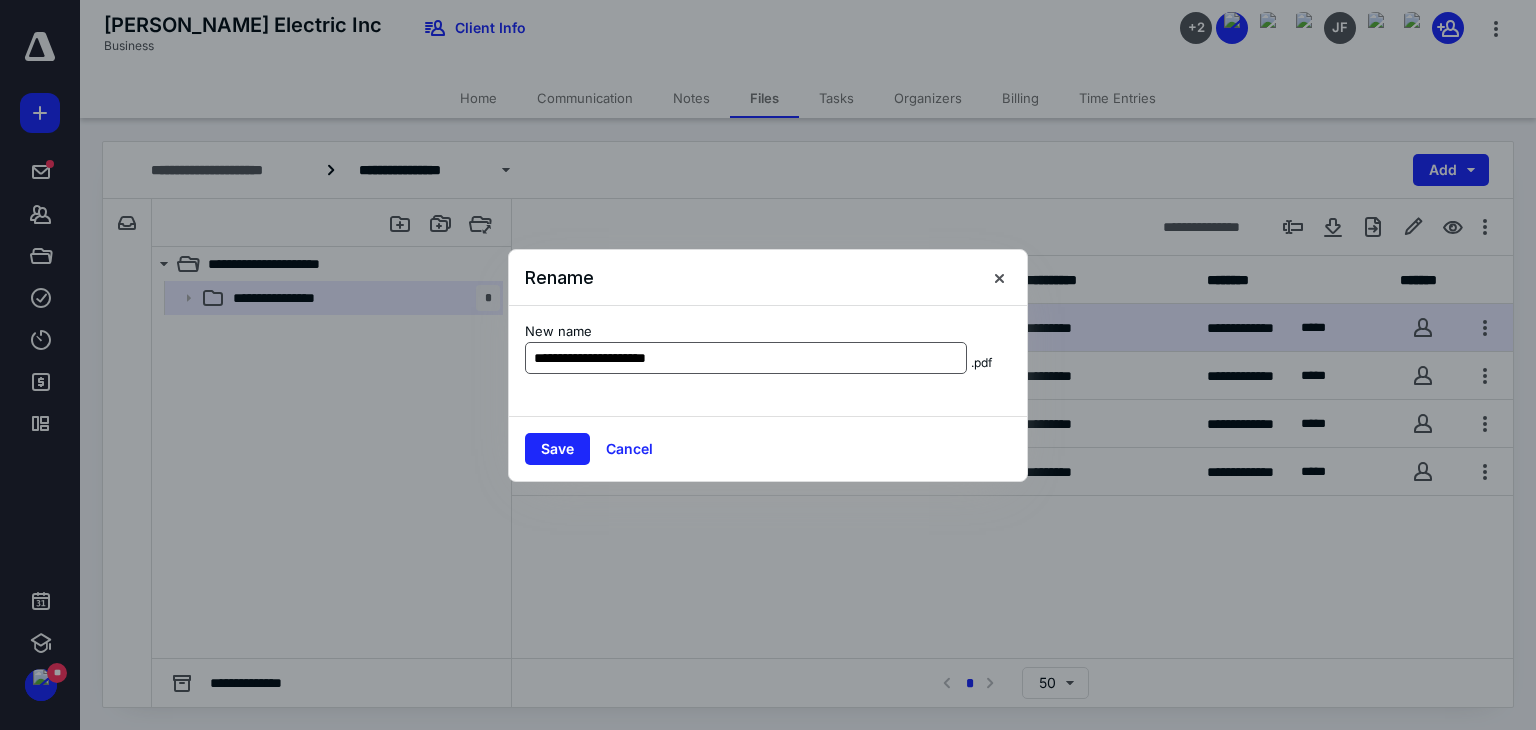 click on "**********" at bounding box center [746, 358] 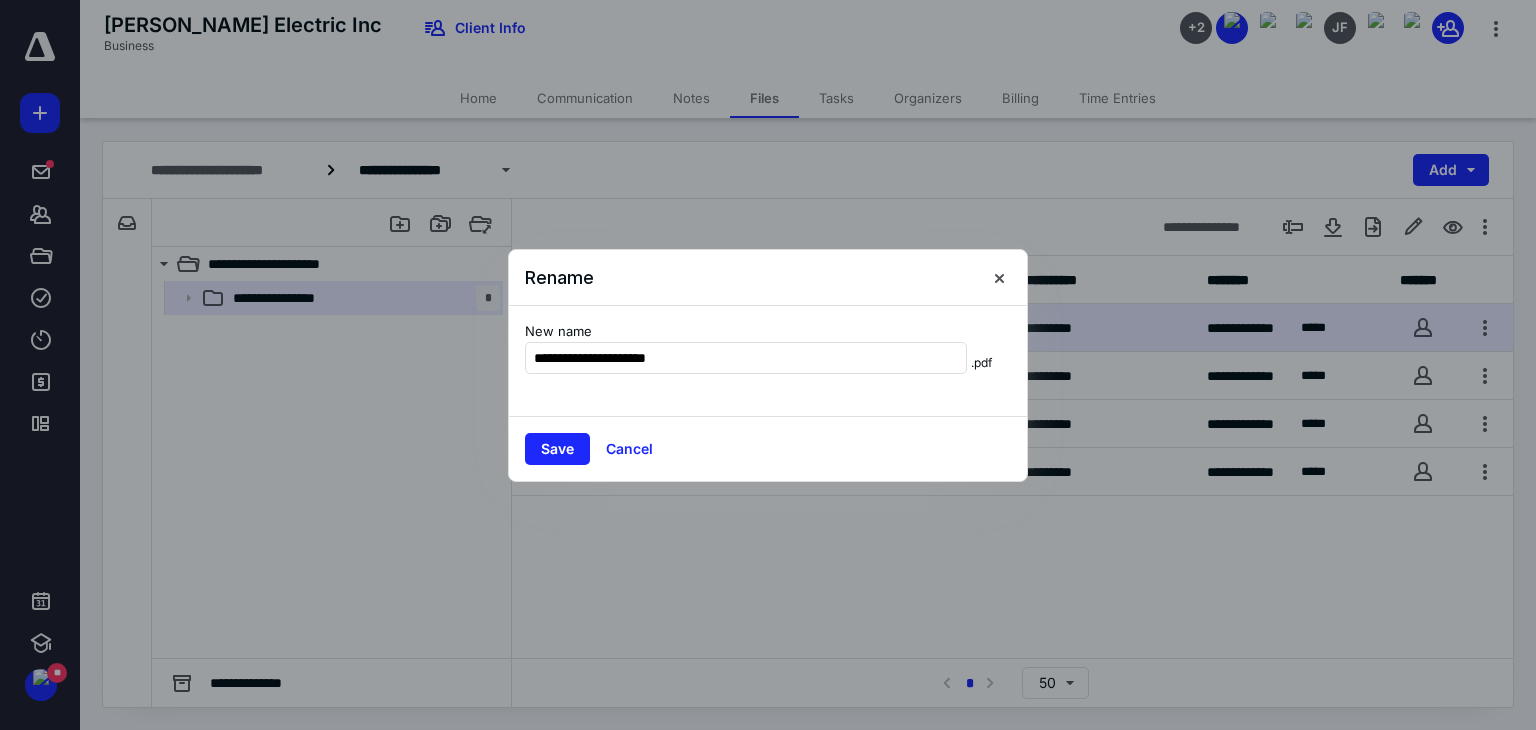 drag, startPoint x: 576, startPoint y: 357, endPoint x: 471, endPoint y: 365, distance: 105.30432 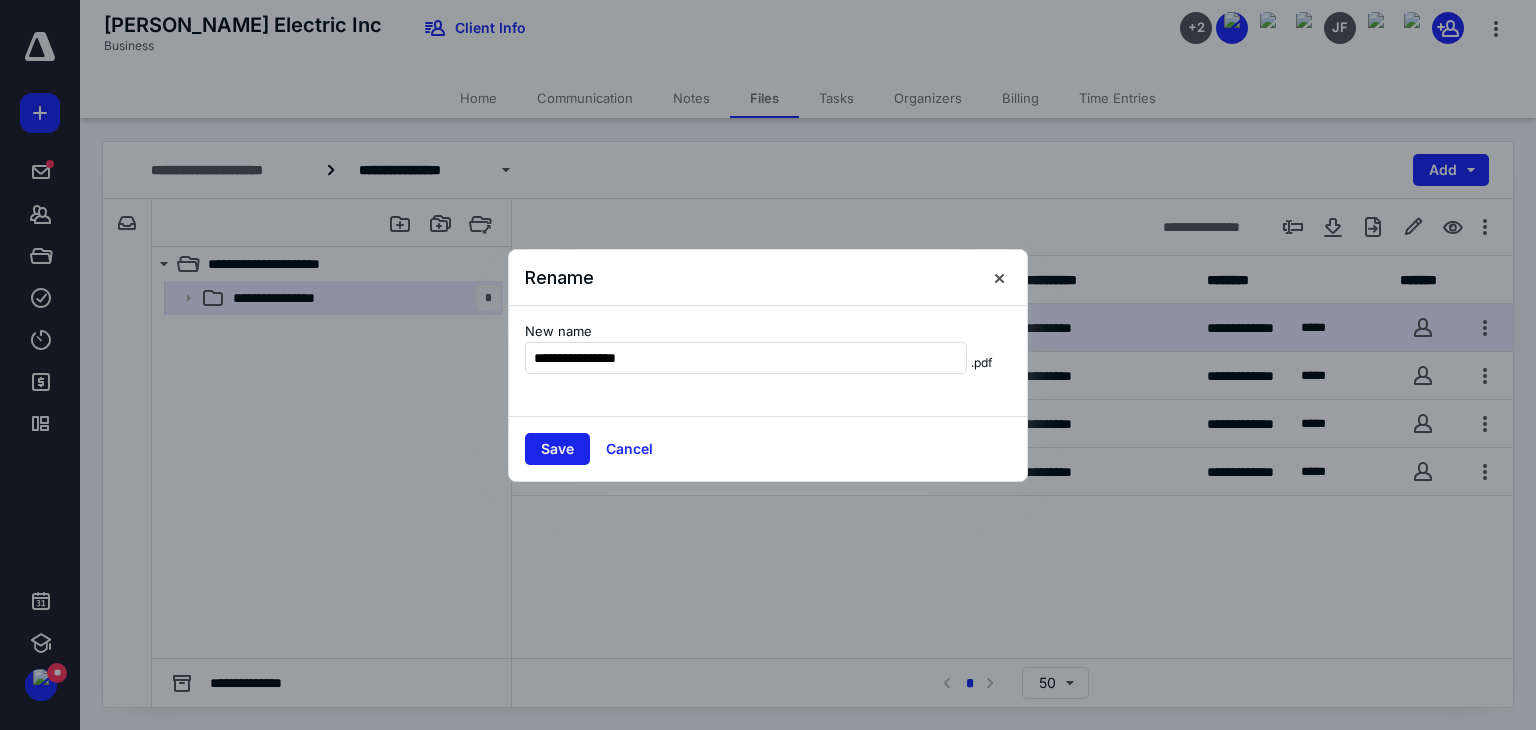 type on "**********" 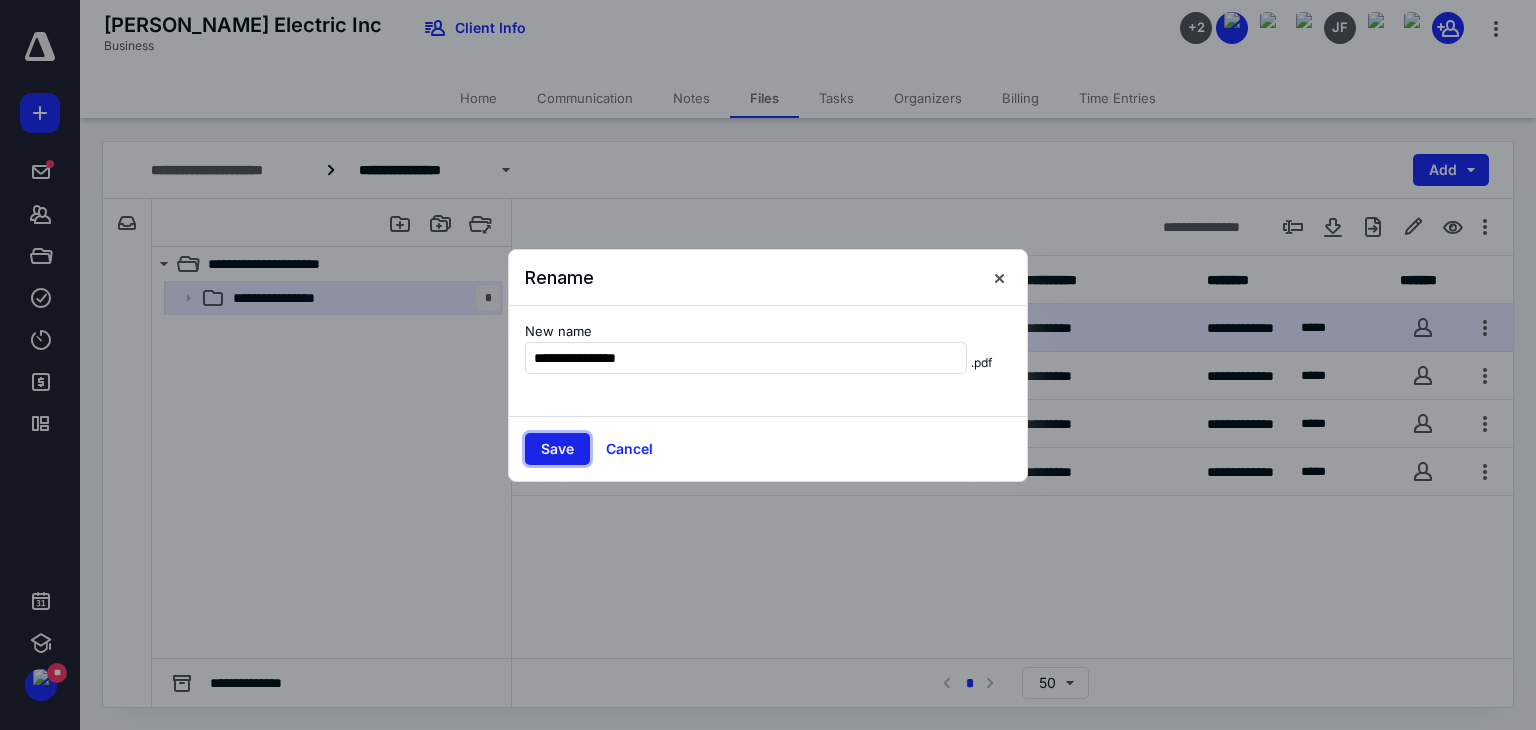 click on "Save" at bounding box center [557, 449] 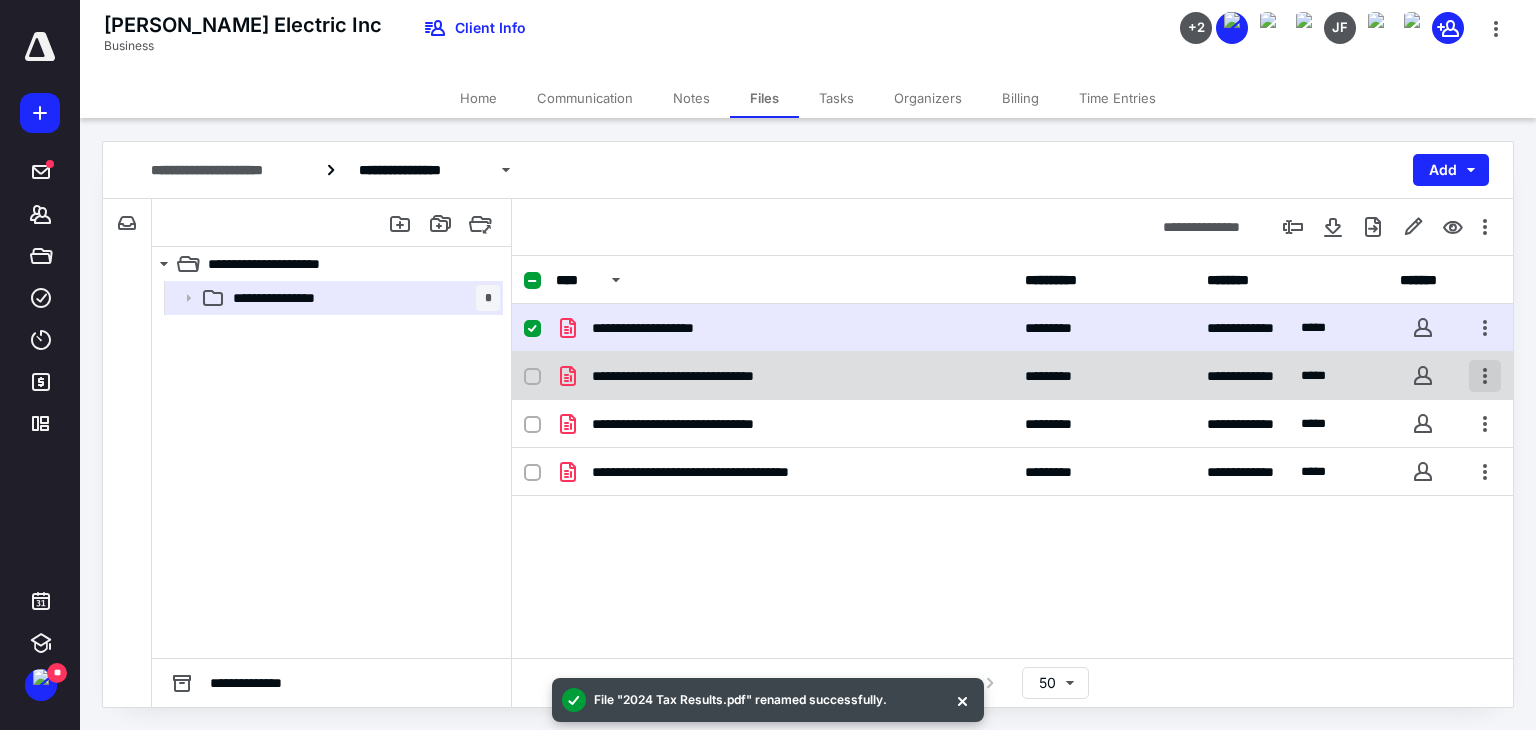 click at bounding box center [1485, 376] 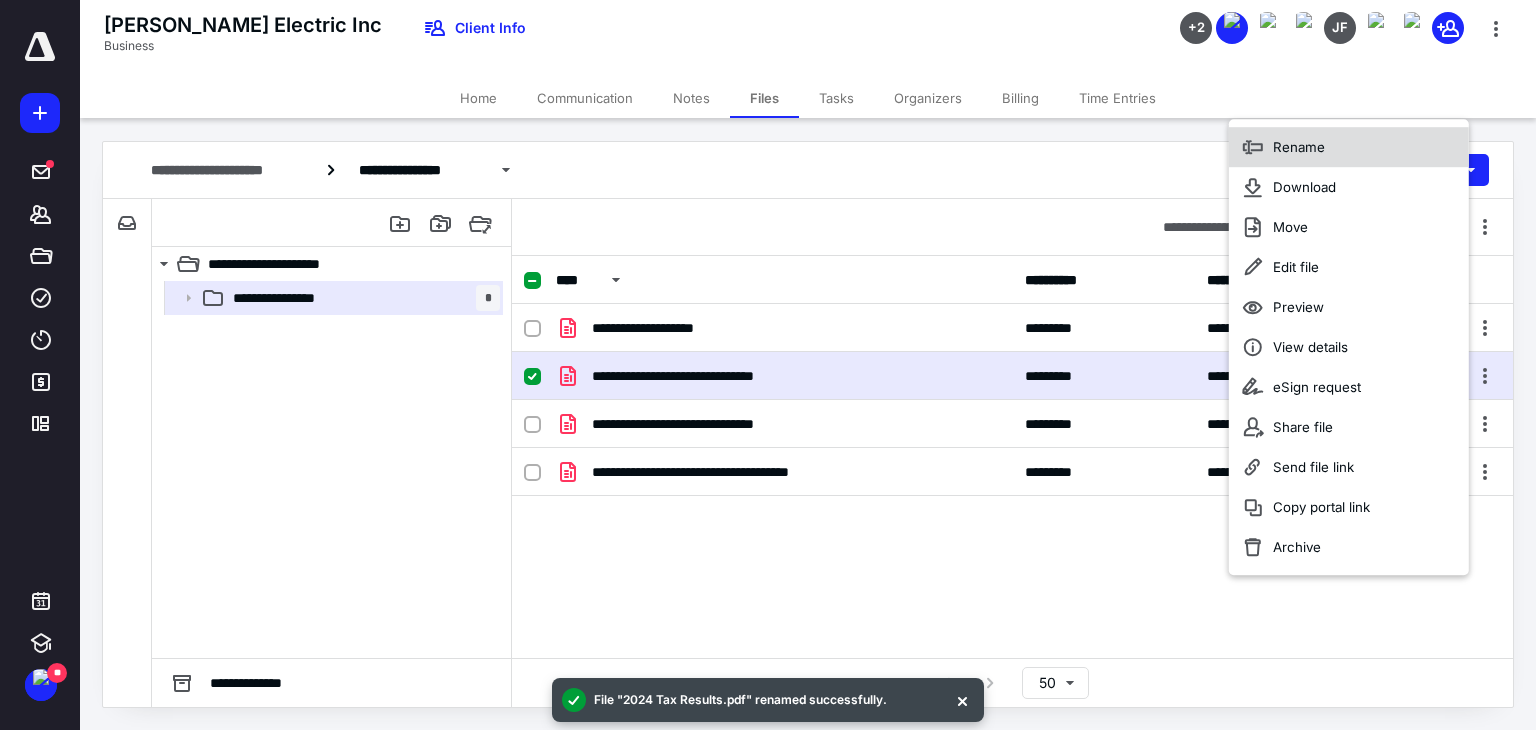 click on "Rename" at bounding box center [1299, 147] 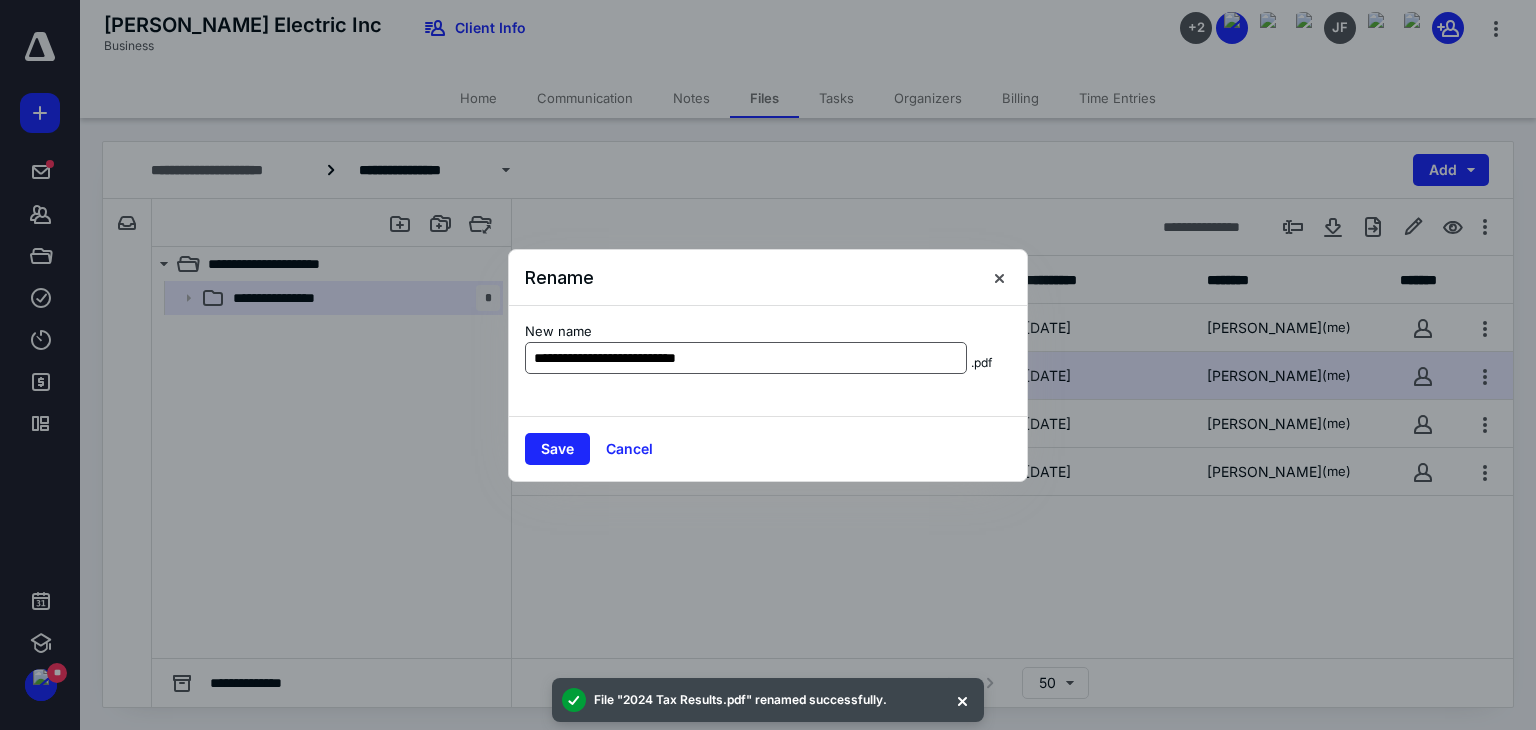 click on "**********" at bounding box center (746, 358) 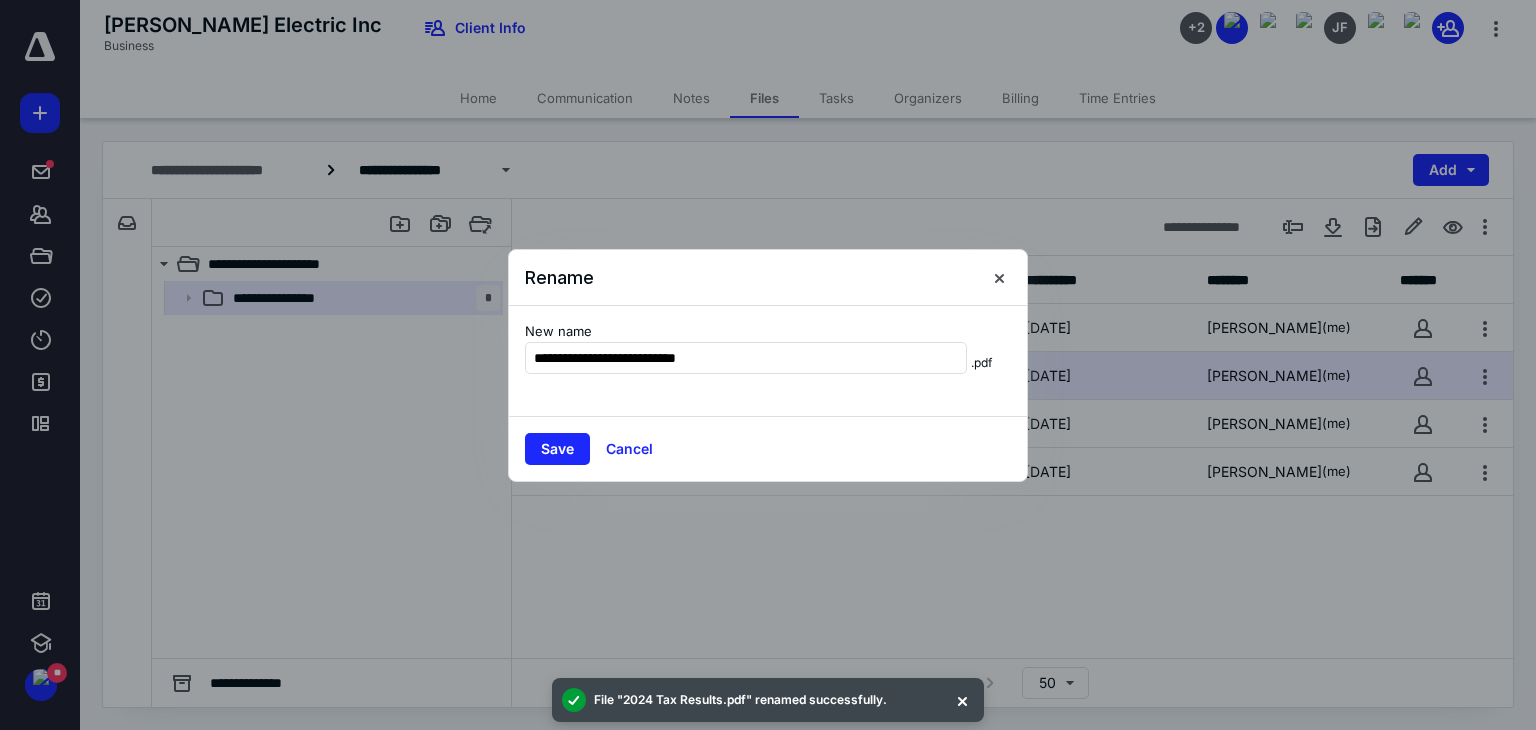 drag, startPoint x: 765, startPoint y: 359, endPoint x: 483, endPoint y: 361, distance: 282.00708 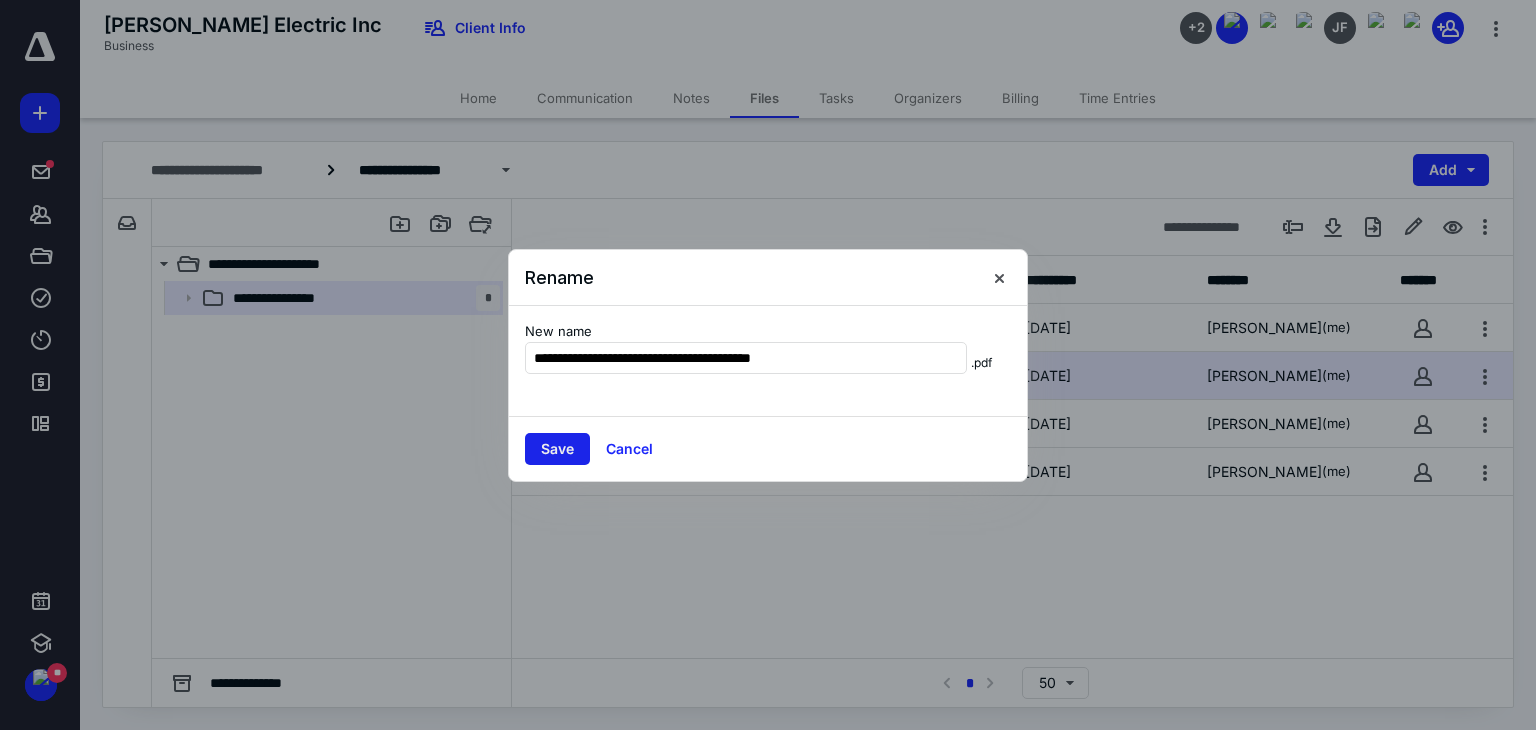 type on "**********" 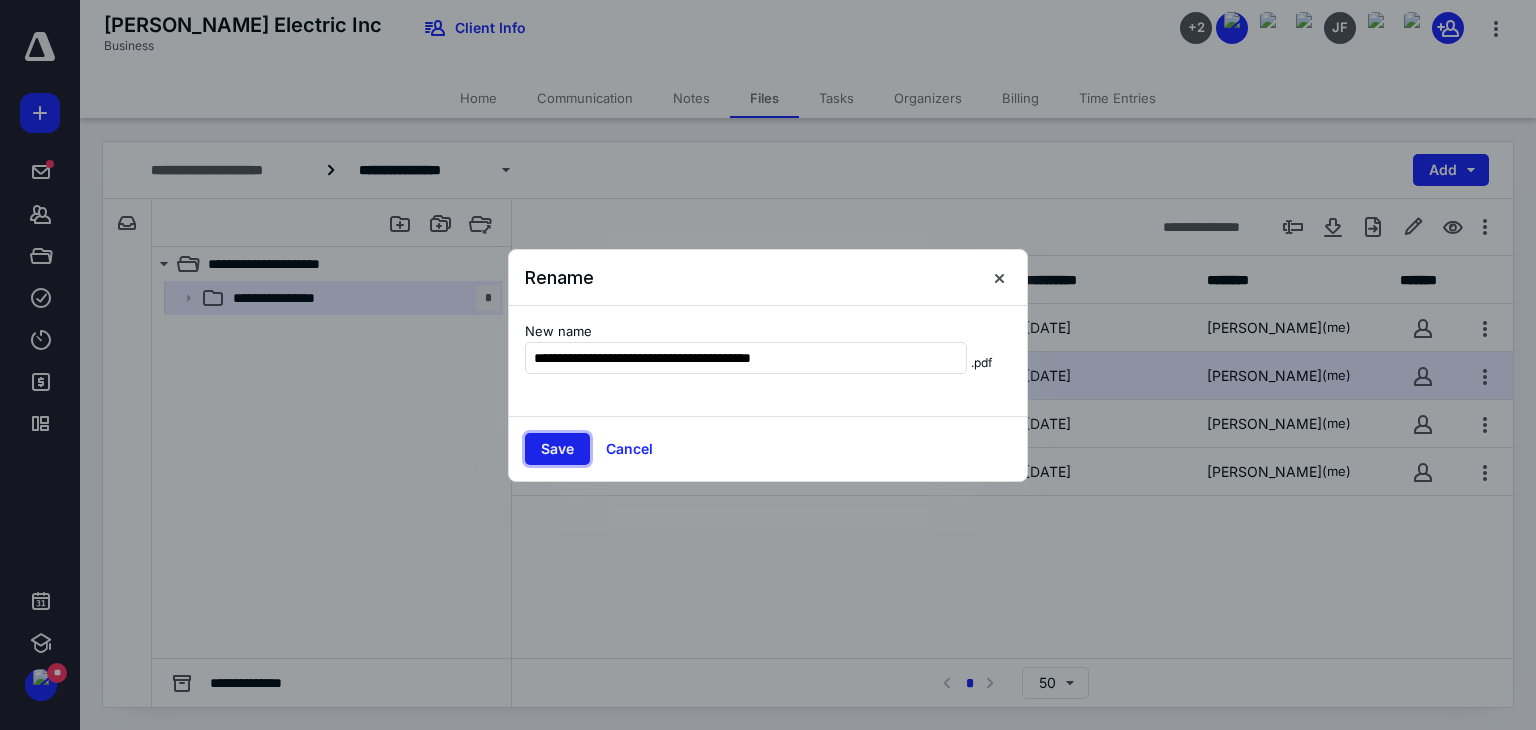 click on "Save" at bounding box center [557, 449] 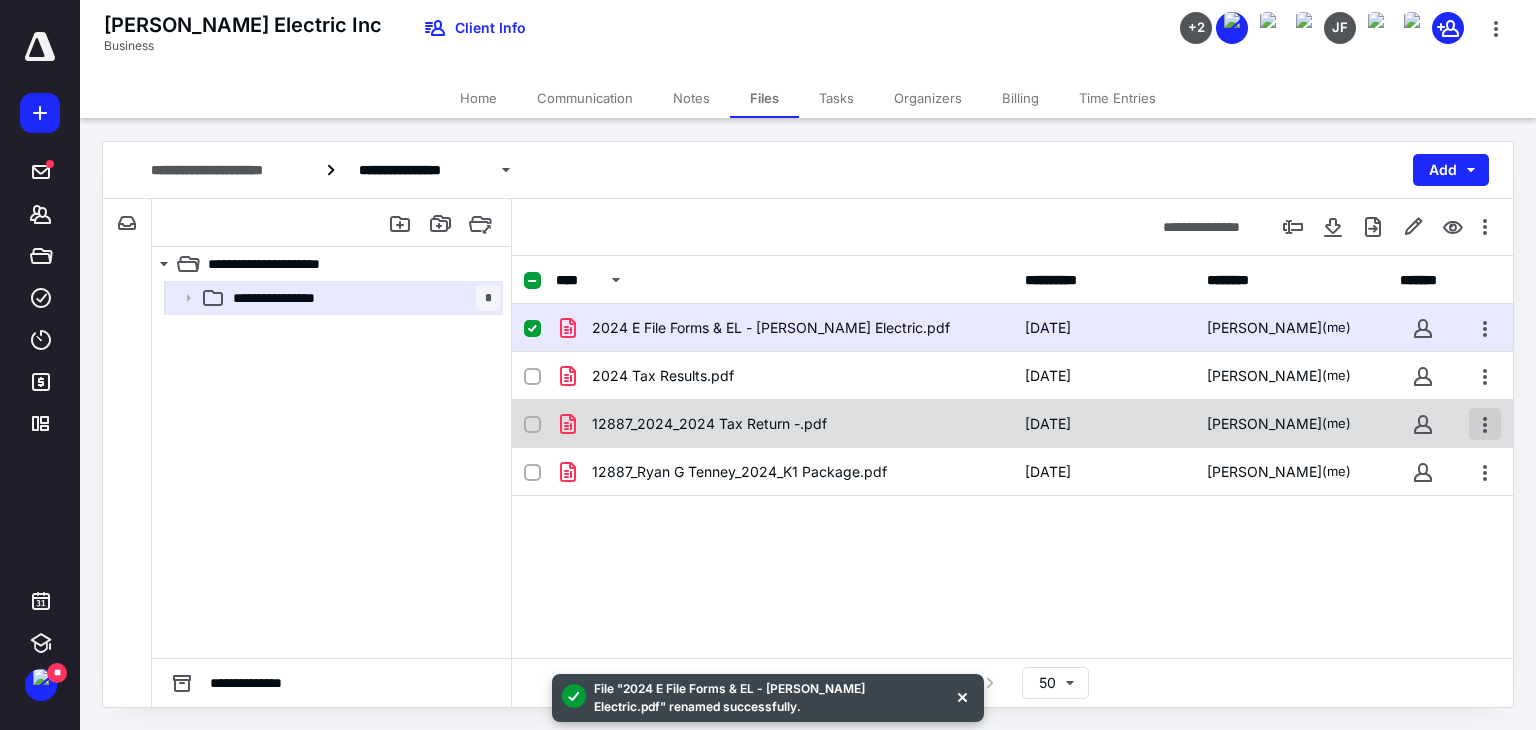 click at bounding box center [1485, 424] 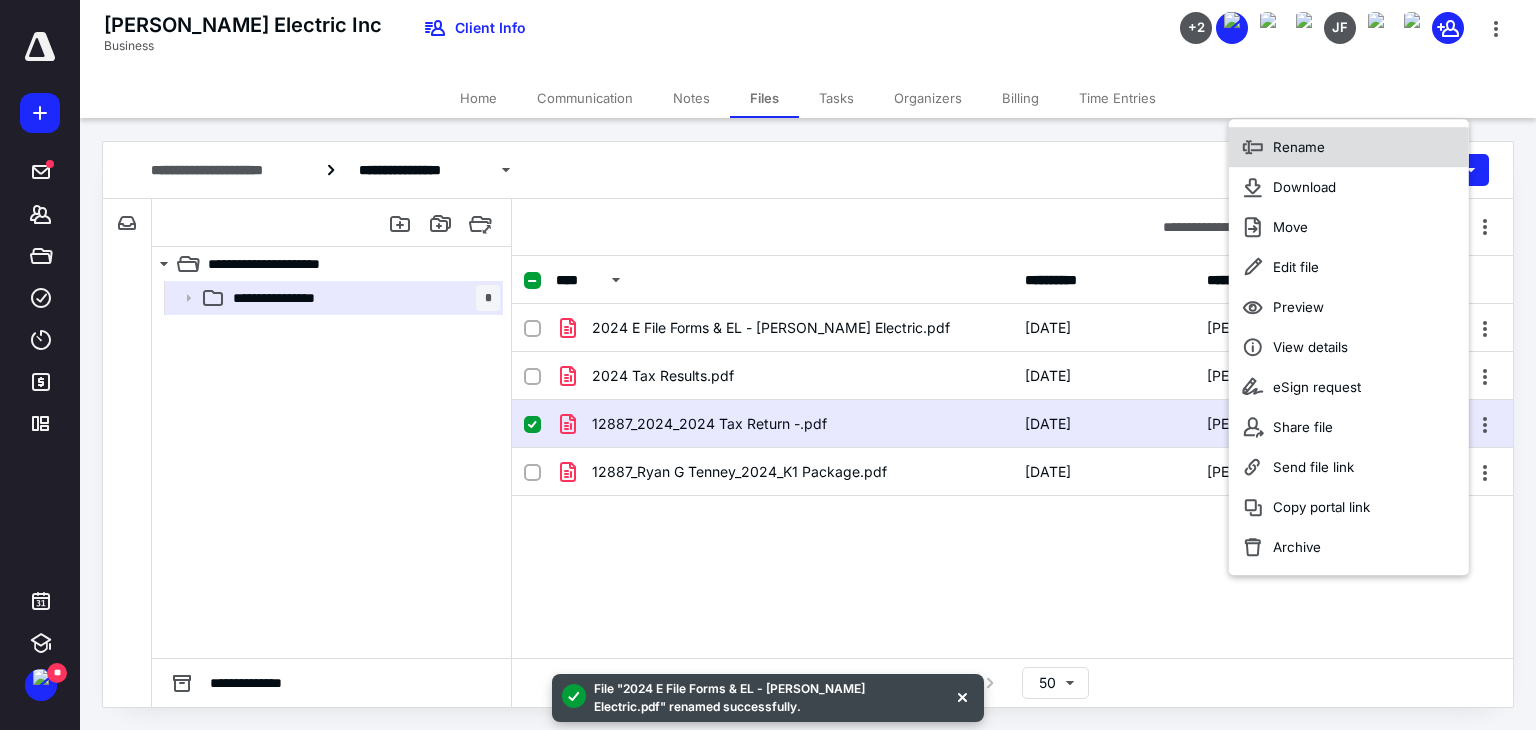 click on "Rename" at bounding box center [1349, 147] 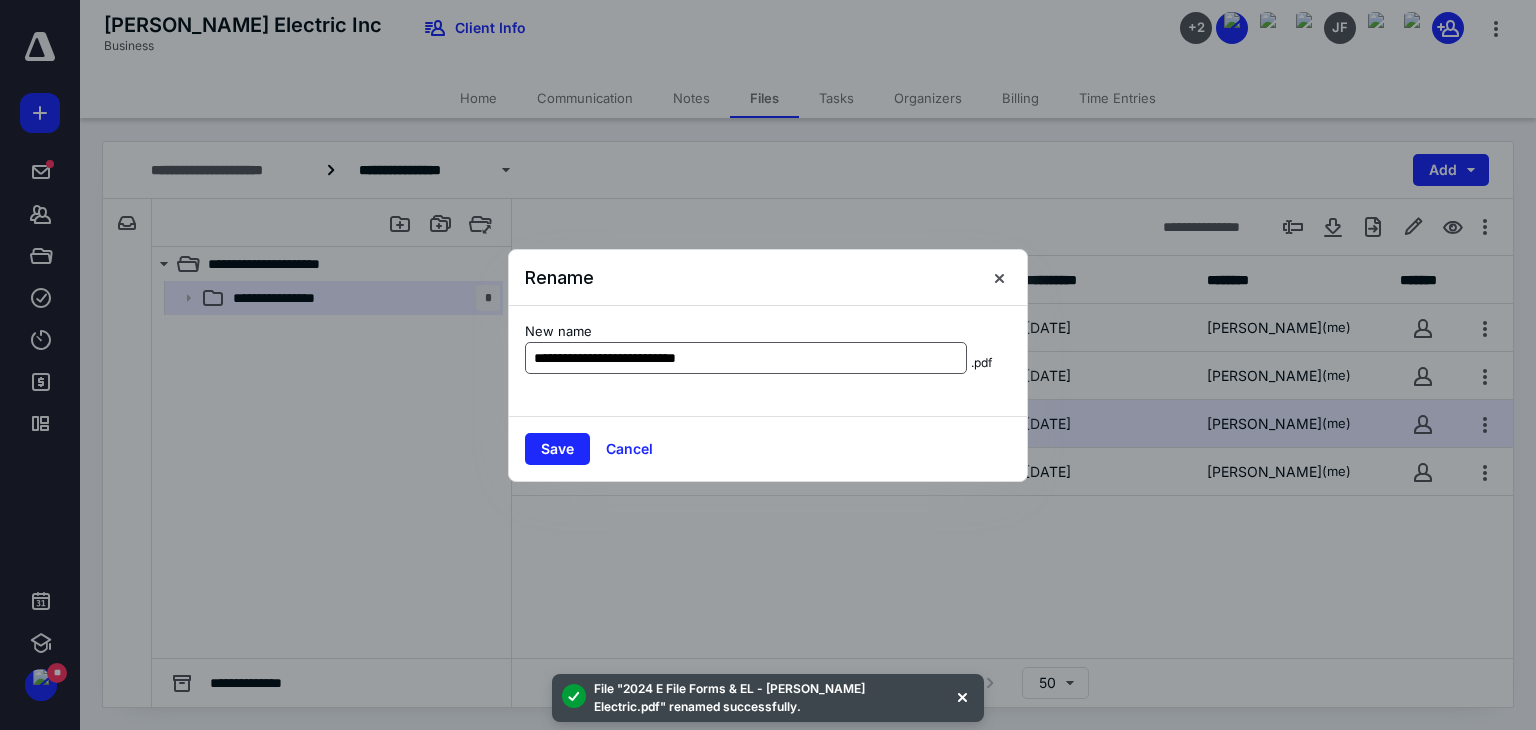 click on "**********" at bounding box center [746, 358] 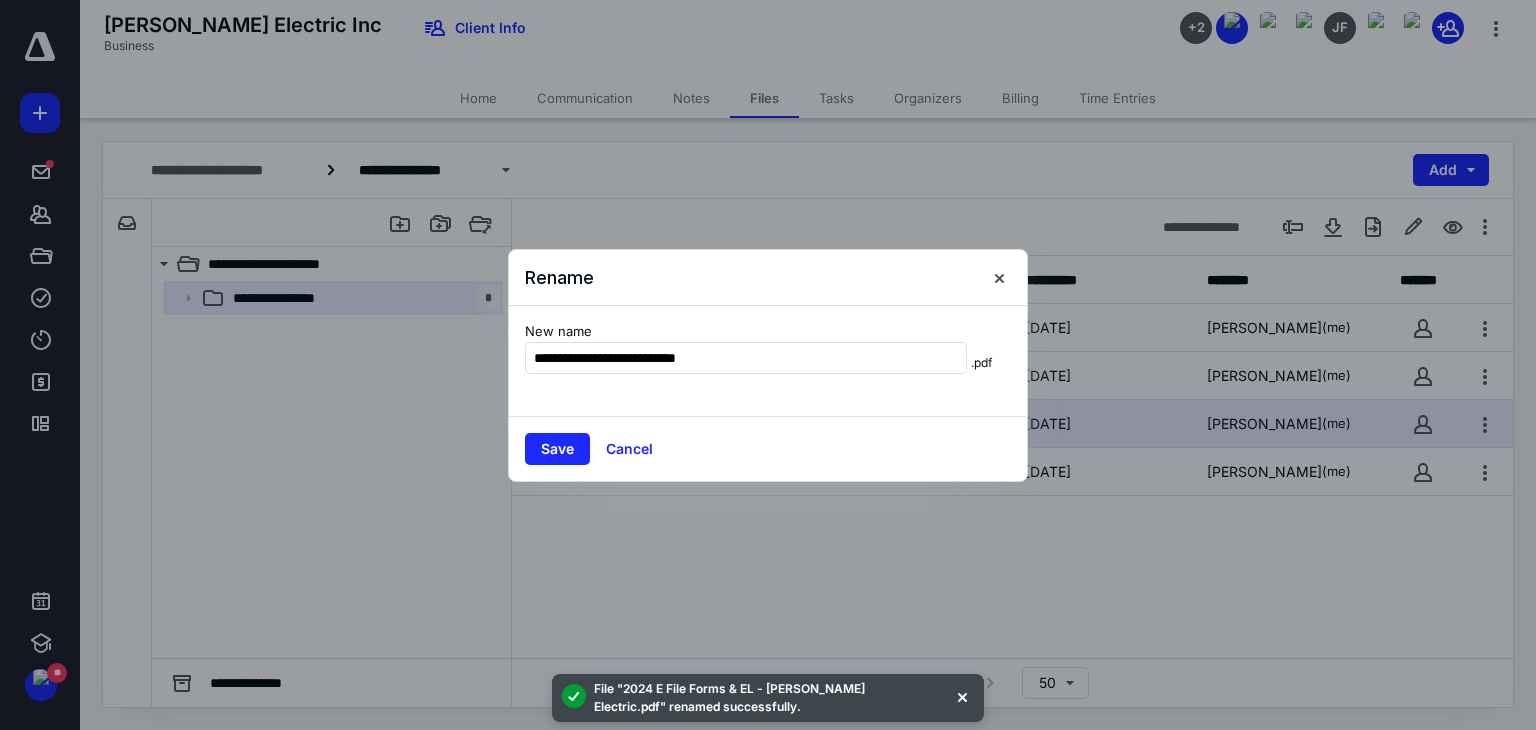 drag, startPoint x: 618, startPoint y: 357, endPoint x: 434, endPoint y: 353, distance: 184.04347 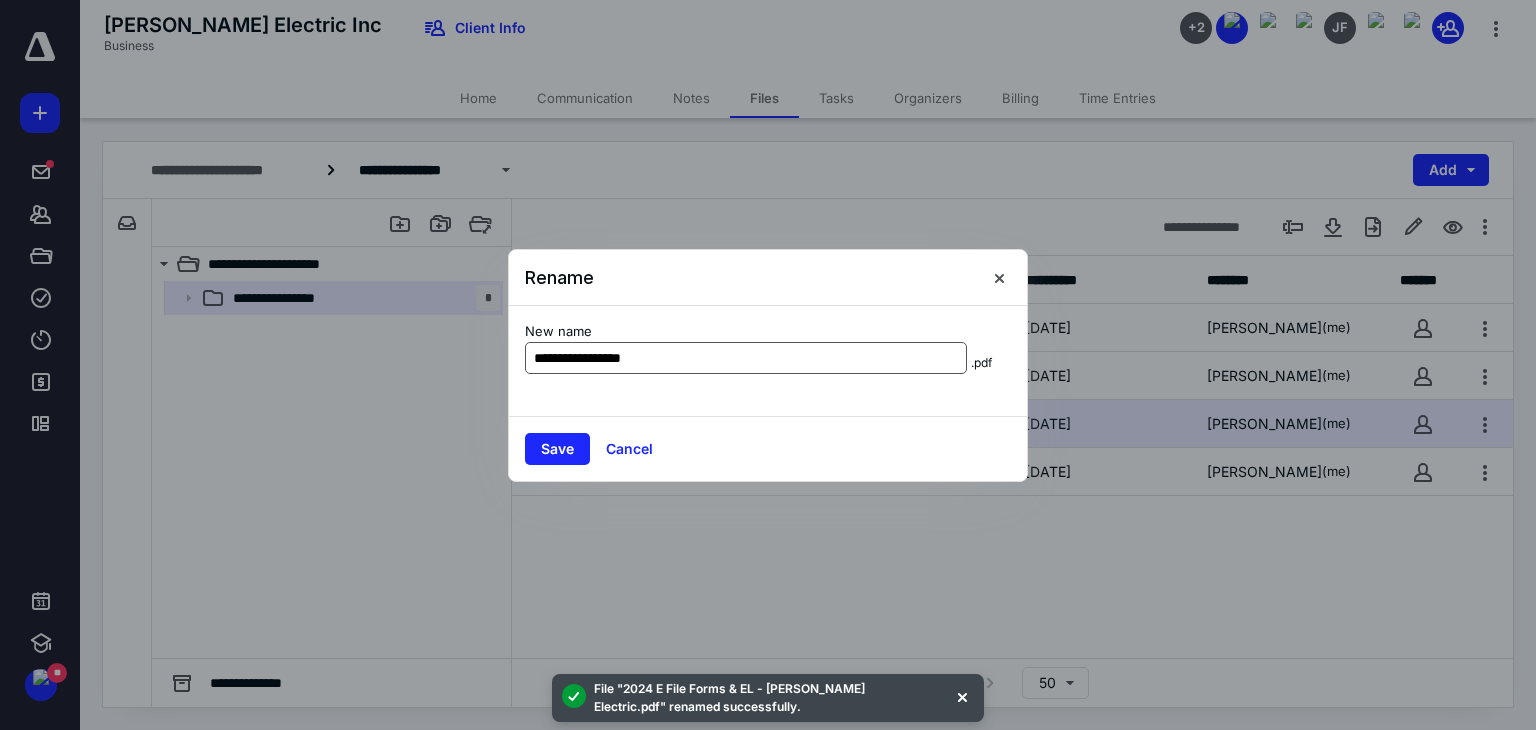 click on "**********" at bounding box center (746, 358) 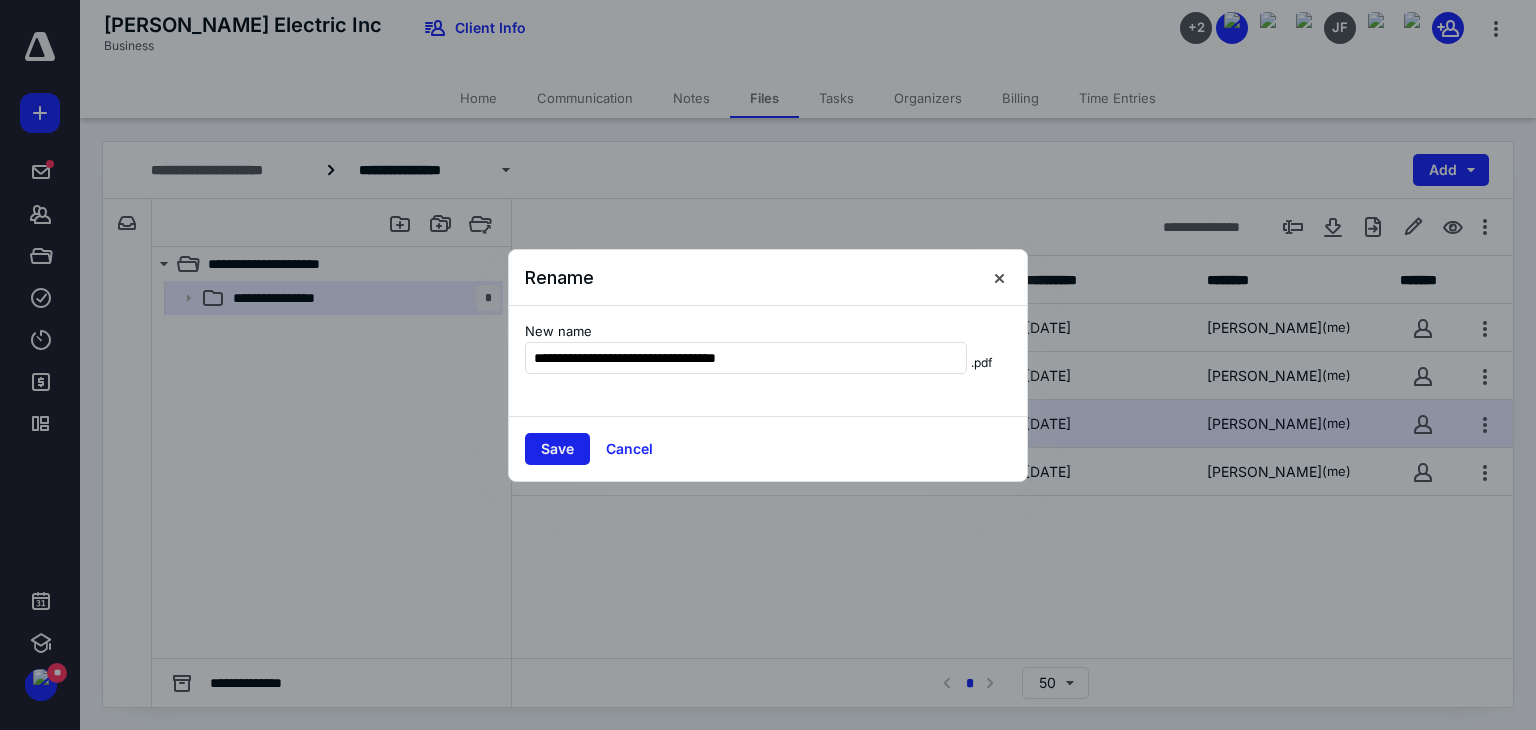 type on "**********" 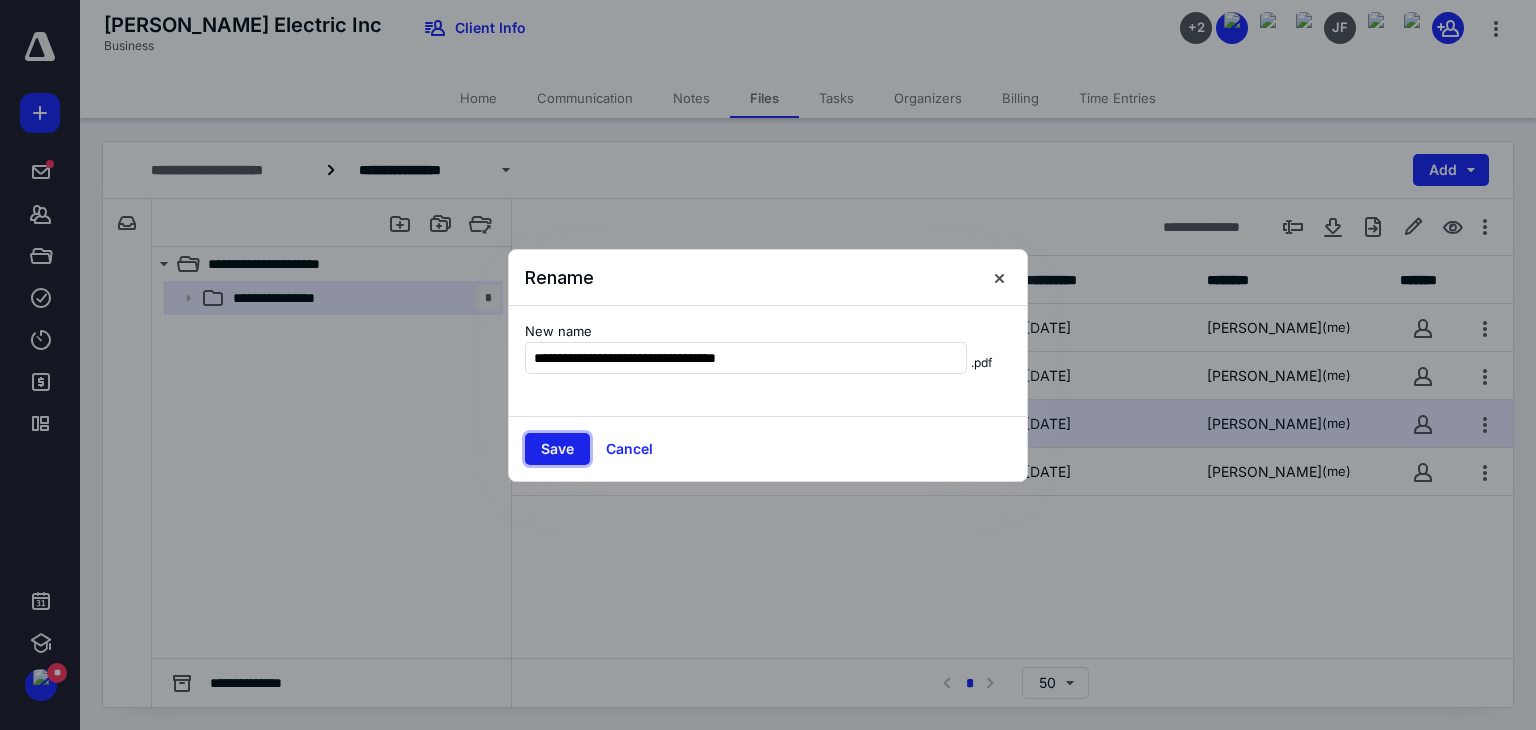 click on "Save" at bounding box center (557, 449) 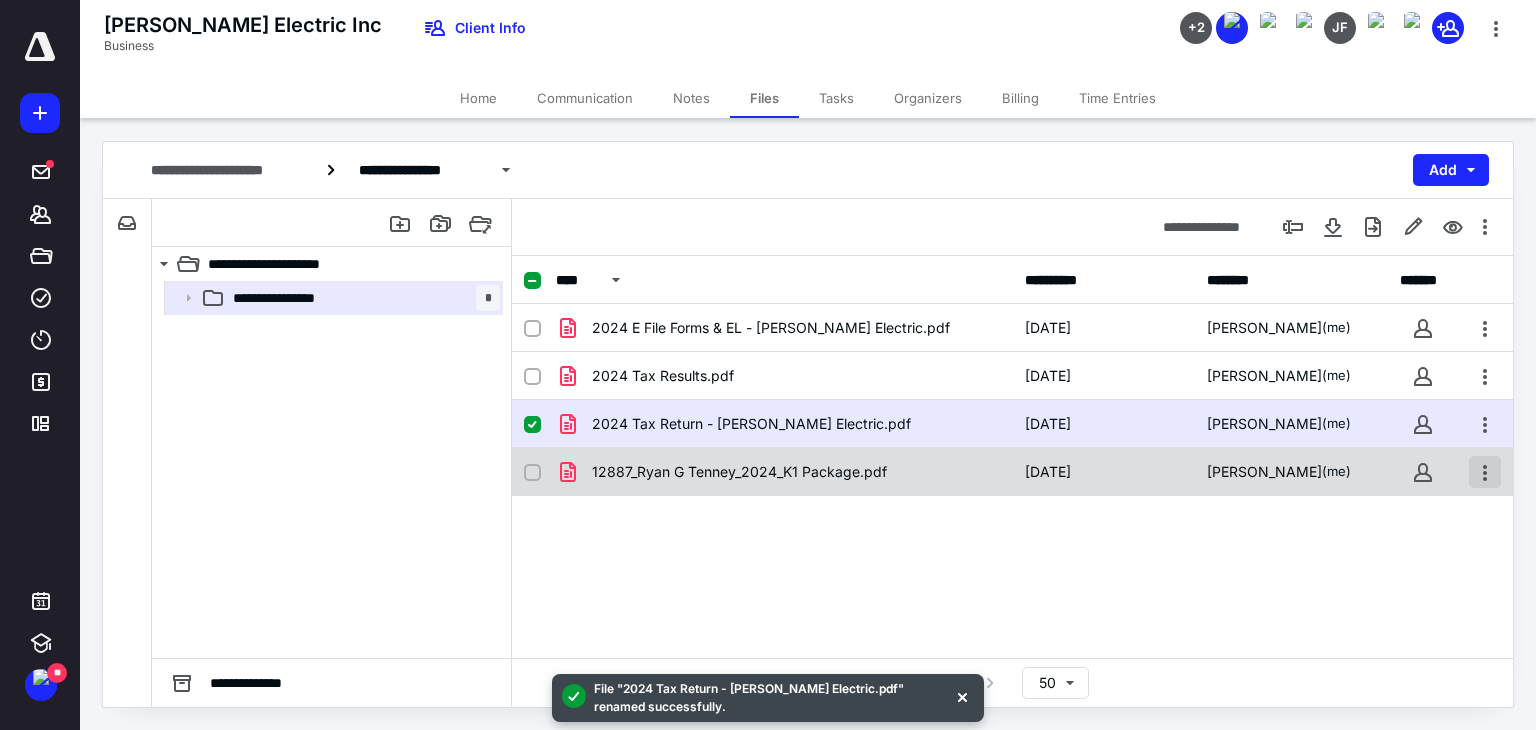 click at bounding box center [1485, 472] 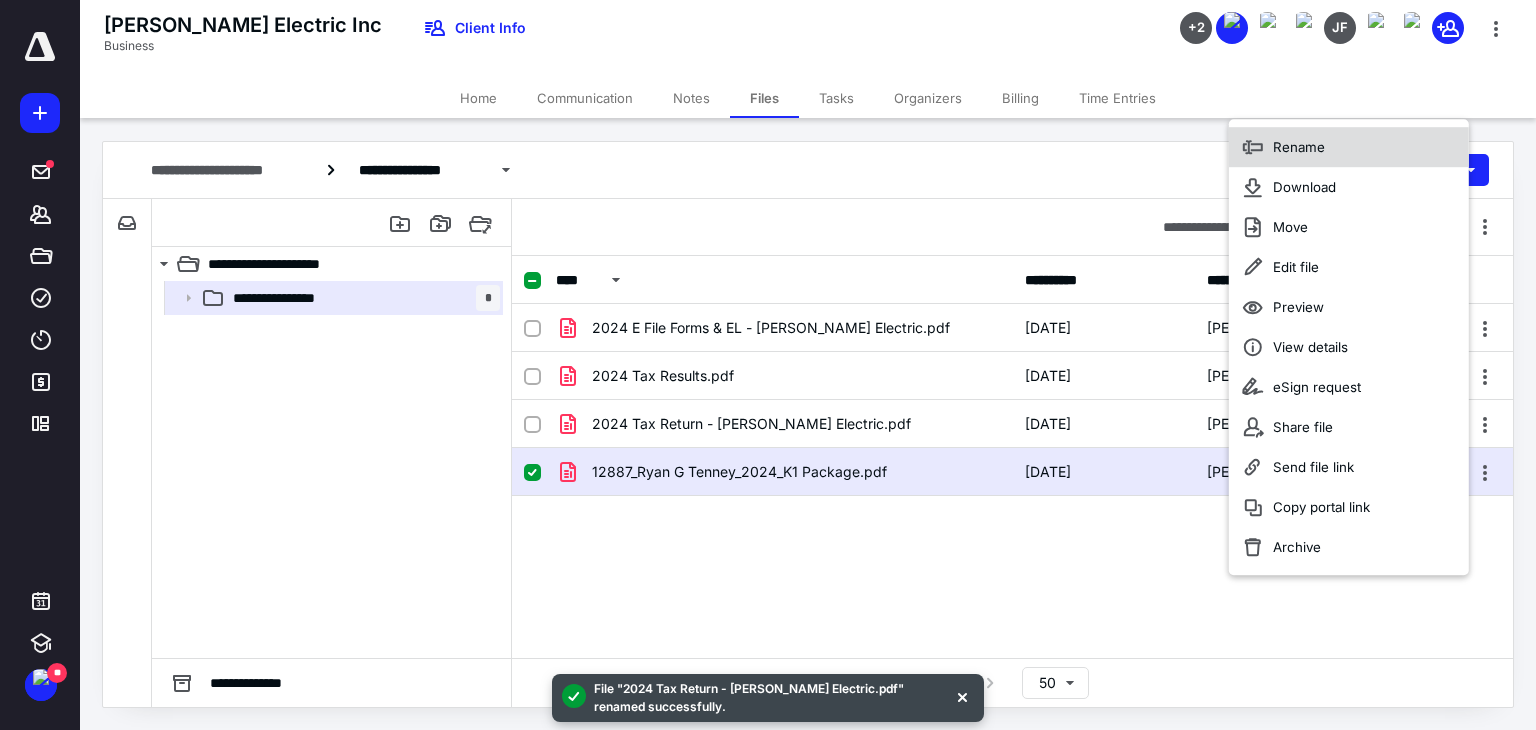 click on "Rename" at bounding box center [1299, 147] 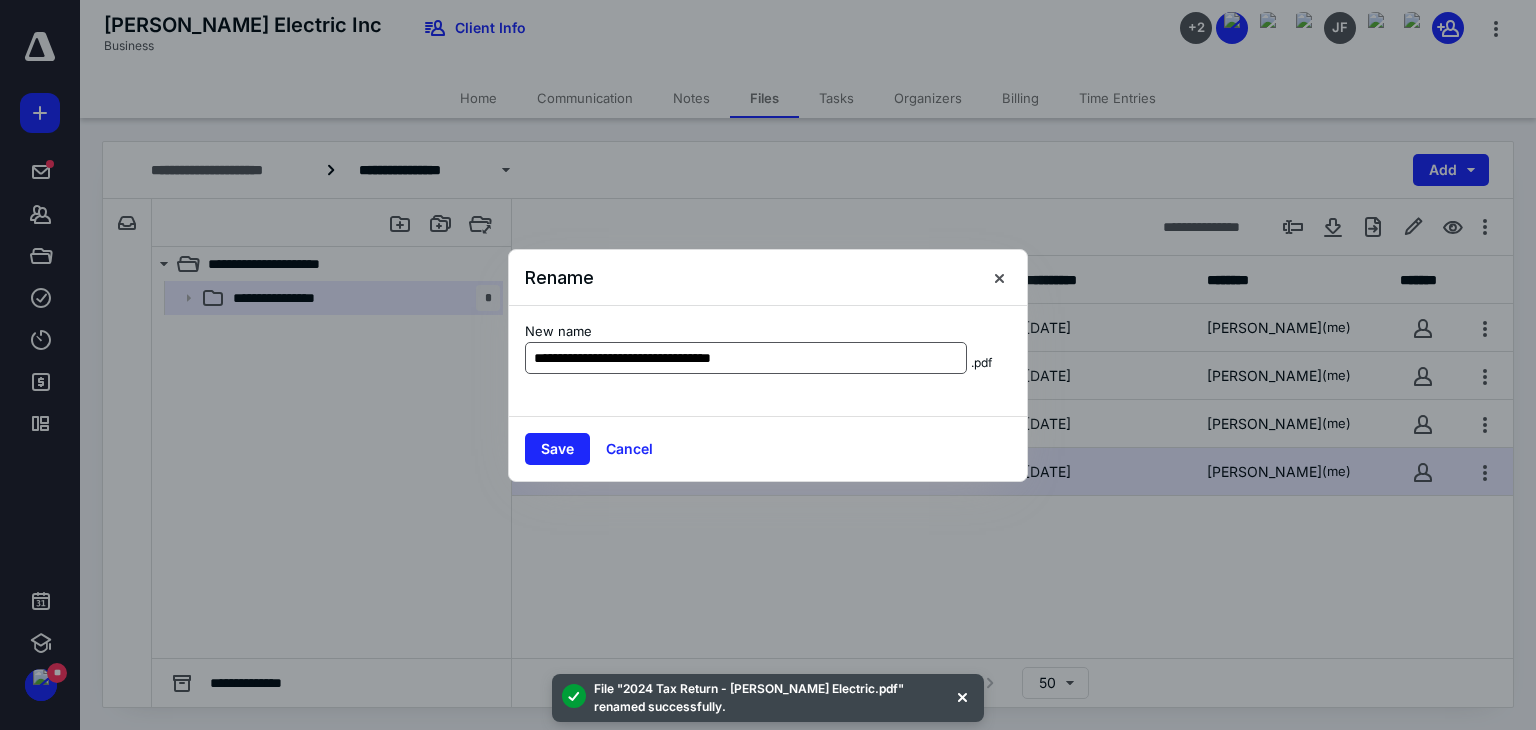 click on "**********" at bounding box center (746, 358) 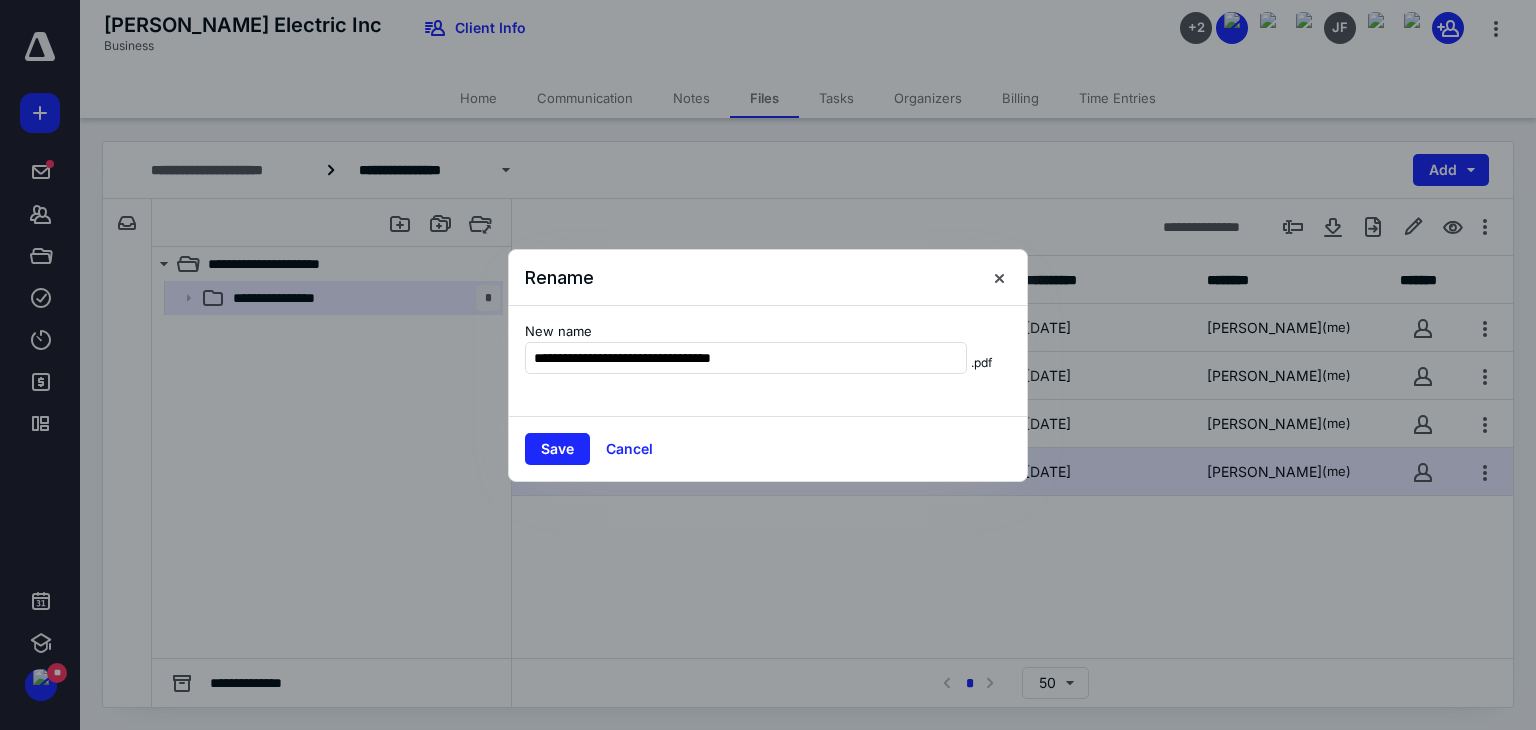 drag, startPoint x: 578, startPoint y: 353, endPoint x: 368, endPoint y: 351, distance: 210.00952 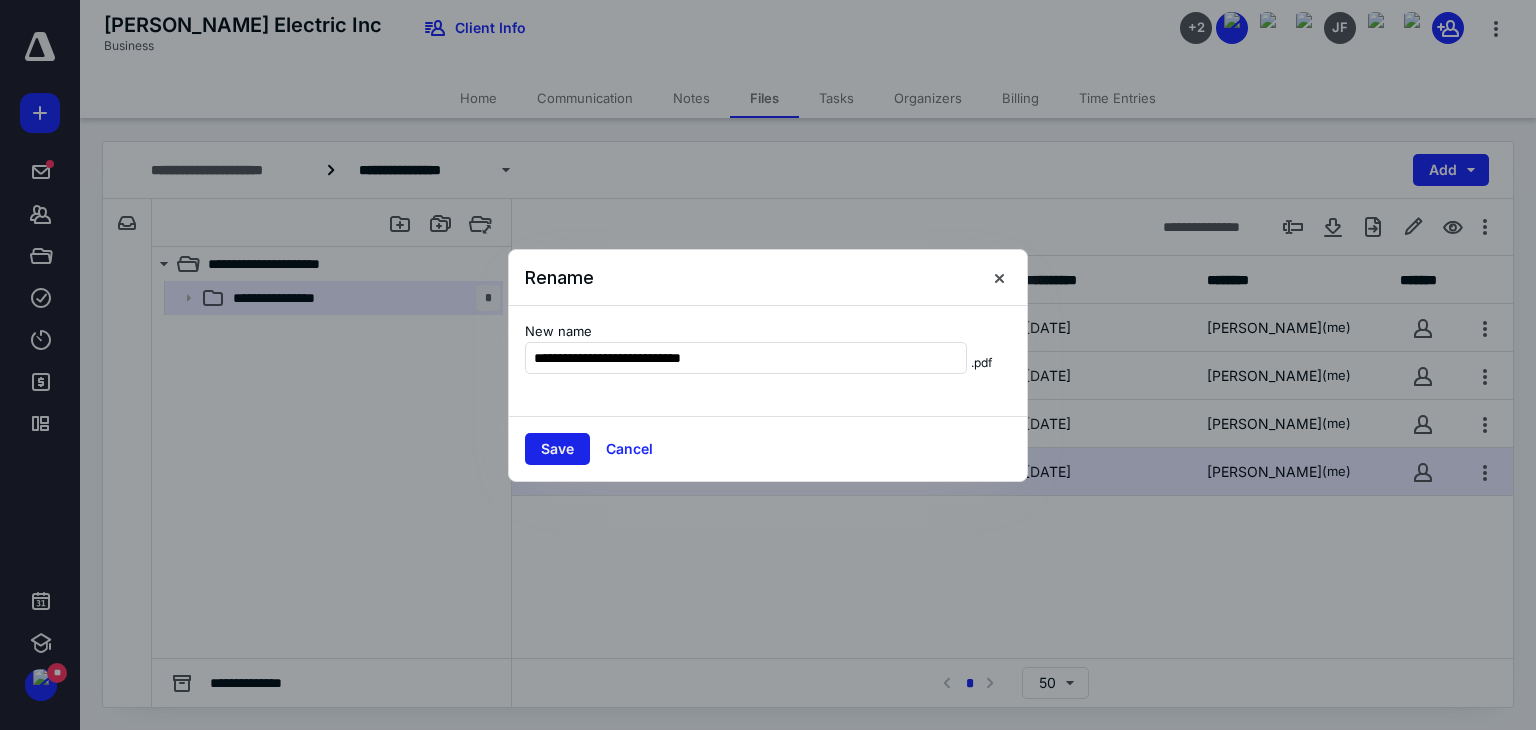 type on "**********" 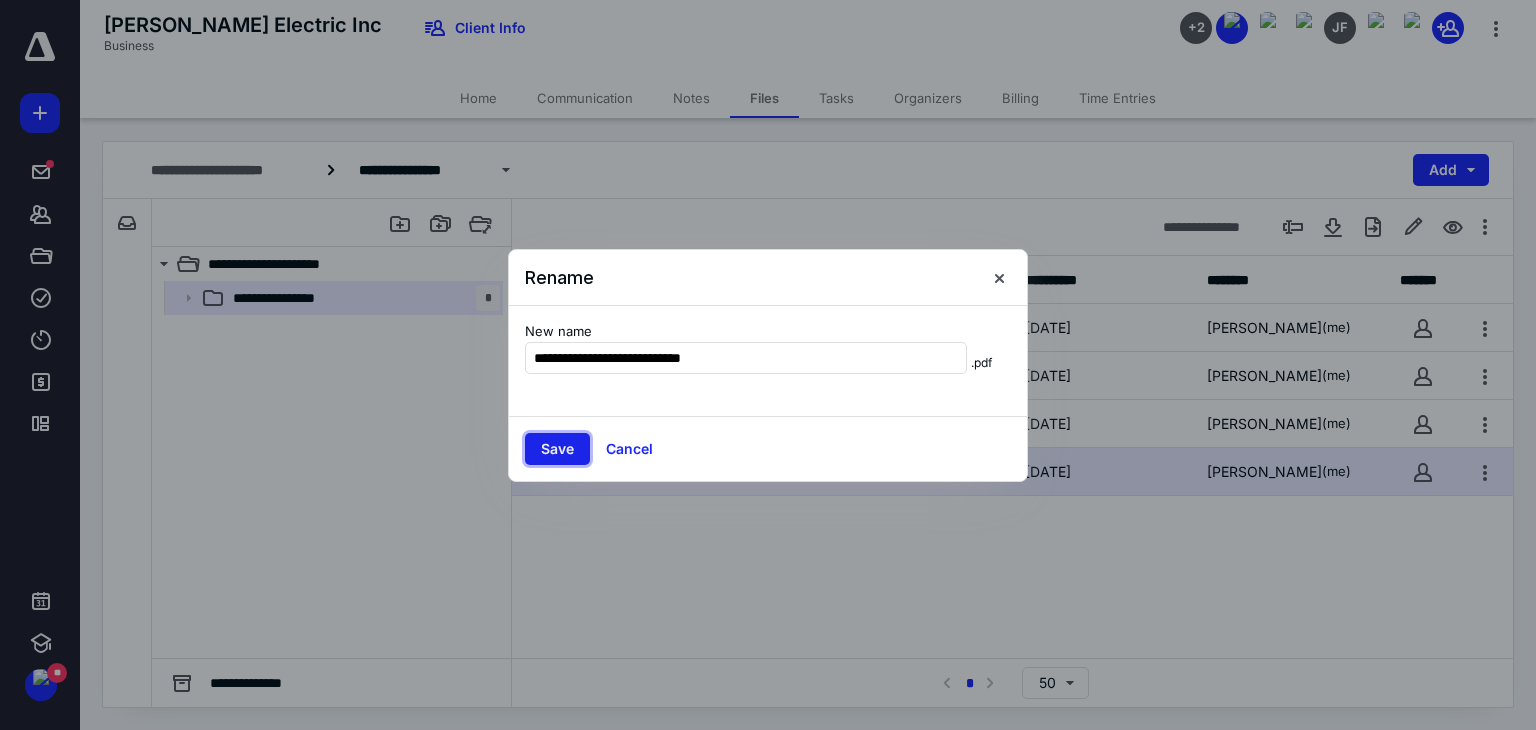 click on "Save" at bounding box center [557, 449] 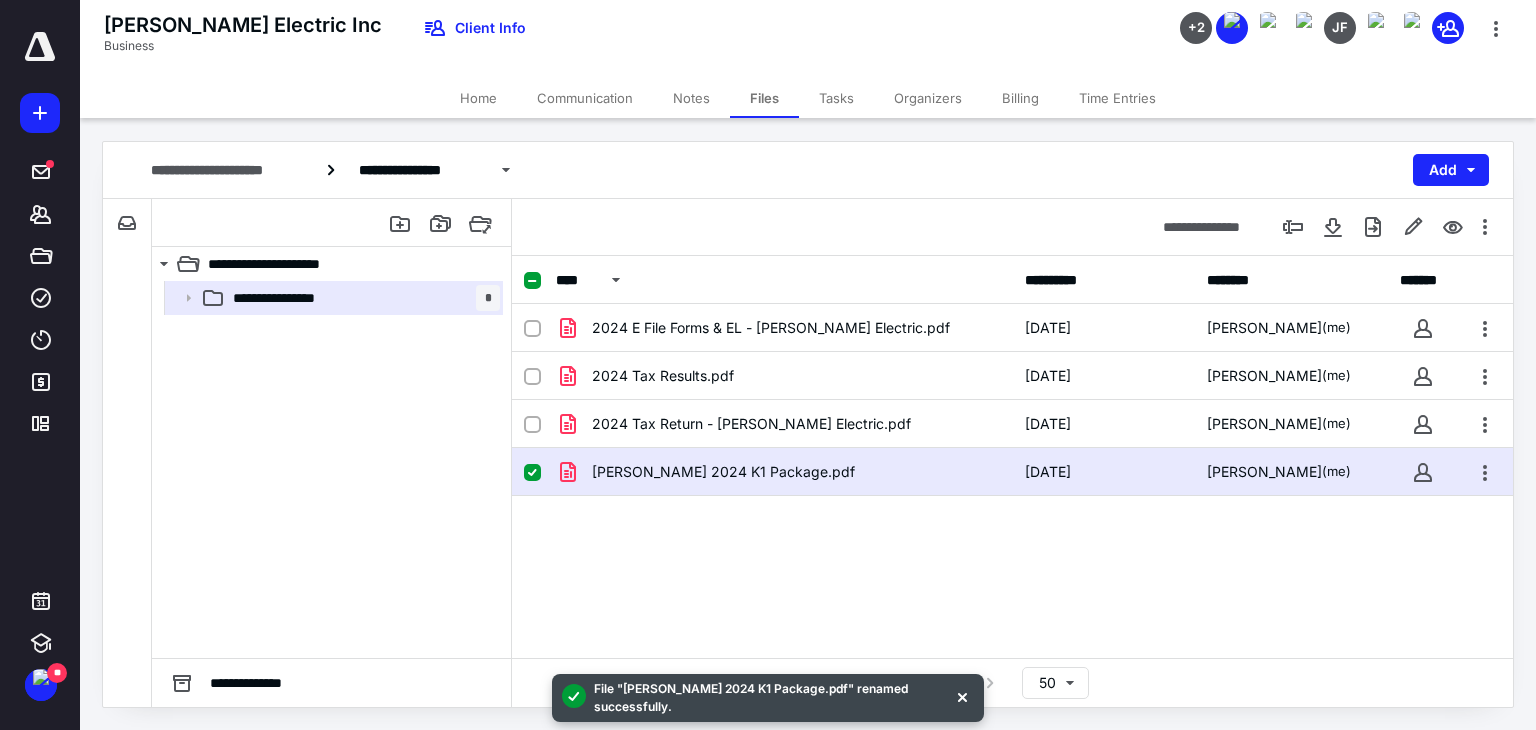 click on "2024 E File Forms & EL - RG Tenney Electric.pdf 7/11/2025 Ashley Hulsey  (me) 2024 Tax Results.pdf 7/11/2025 Ashley Hulsey  (me) 2024 Tax Return - RG Tenney Electric.pdf 7/11/2025 Ashley Hulsey  (me) Ryan G Tenney 2024 K1 Package.pdf 7/11/2025 Ashley Hulsey  (me)" at bounding box center [1012, 454] 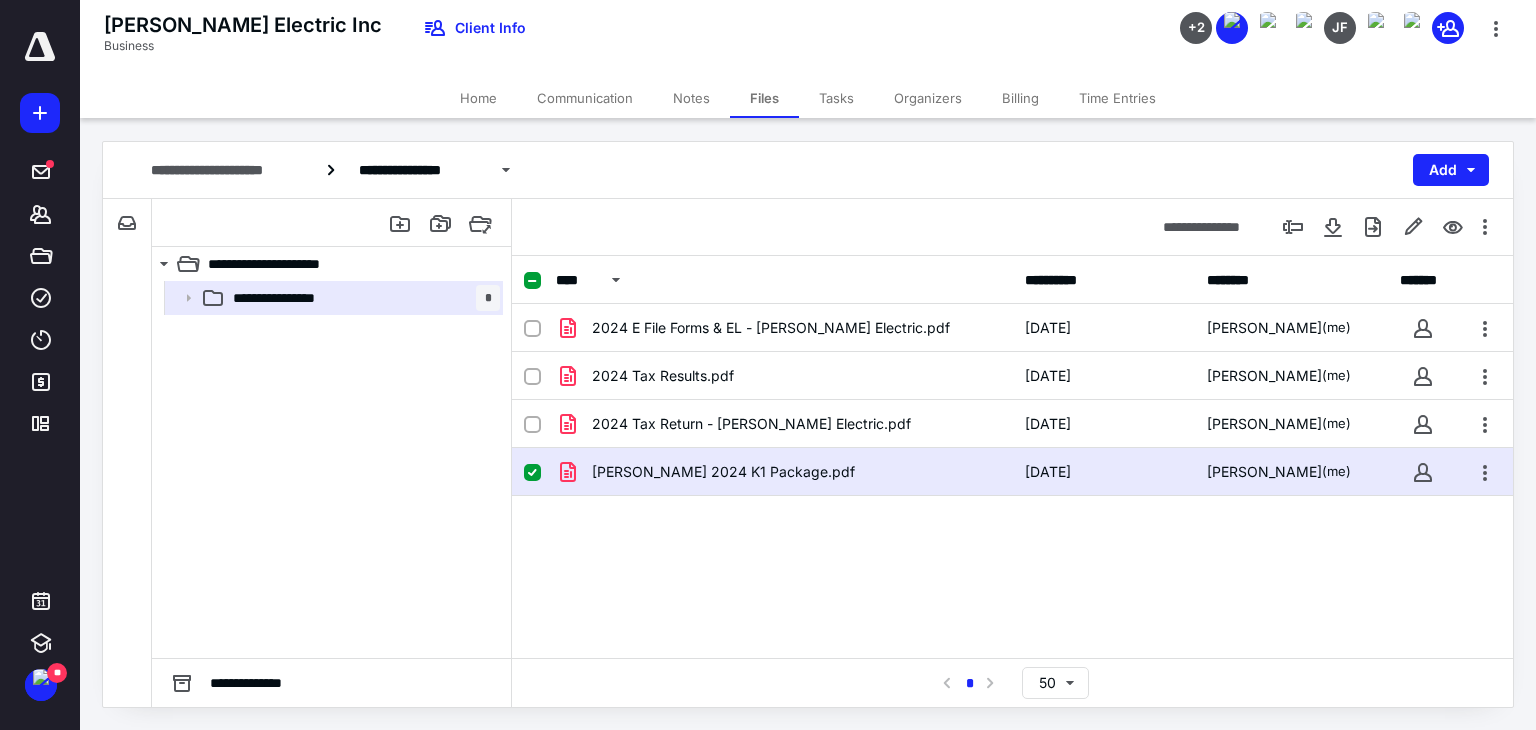 click on "2024 E File Forms & EL - RG Tenney Electric.pdf 7/11/2025 Ashley Hulsey  (me) 2024 Tax Results.pdf 7/11/2025 Ashley Hulsey  (me) 2024 Tax Return - RG Tenney Electric.pdf 7/11/2025 Ashley Hulsey  (me) Ryan G Tenney 2024 K1 Package.pdf 7/11/2025 Ashley Hulsey  (me)" at bounding box center [1012, 454] 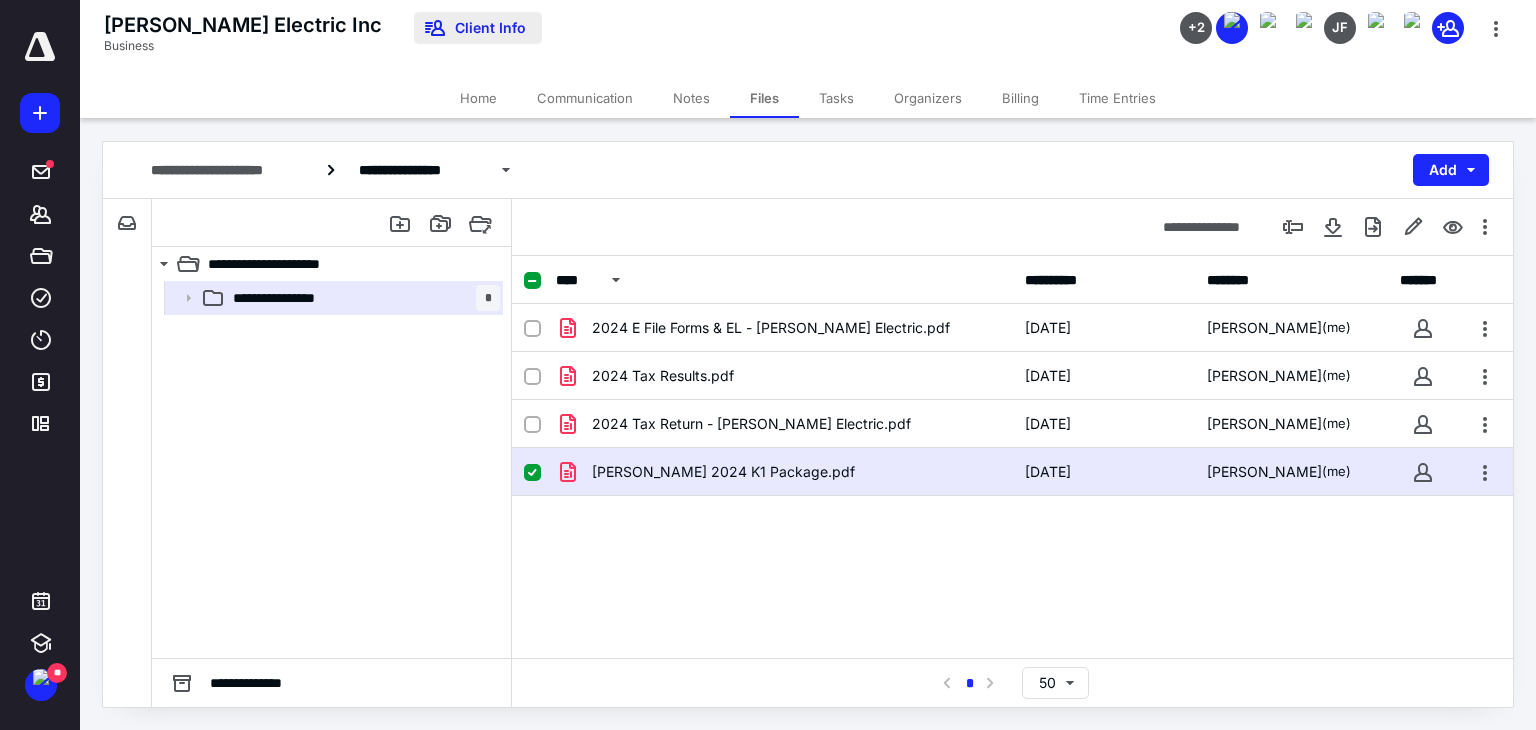 click on "Client Info" at bounding box center [478, 28] 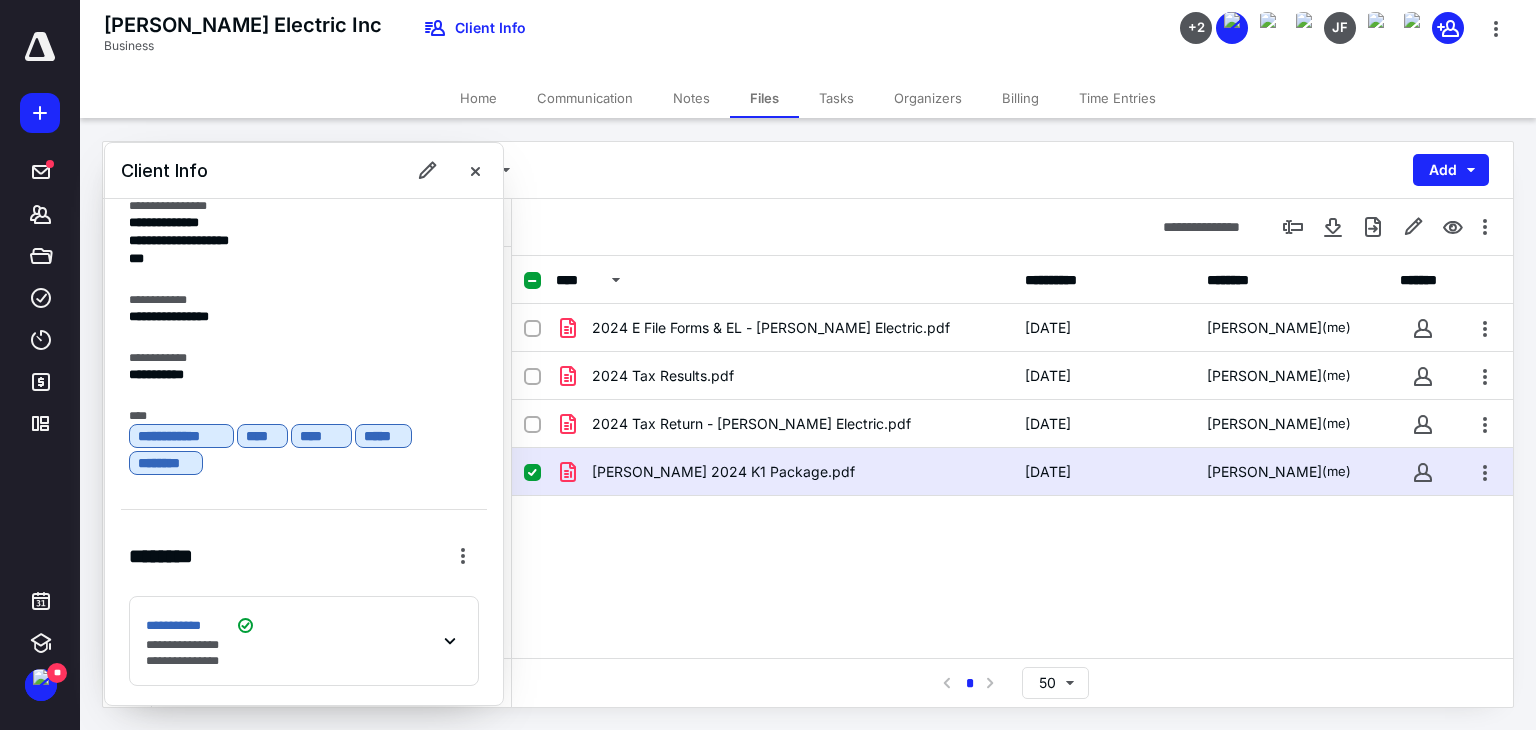 scroll, scrollTop: 435, scrollLeft: 0, axis: vertical 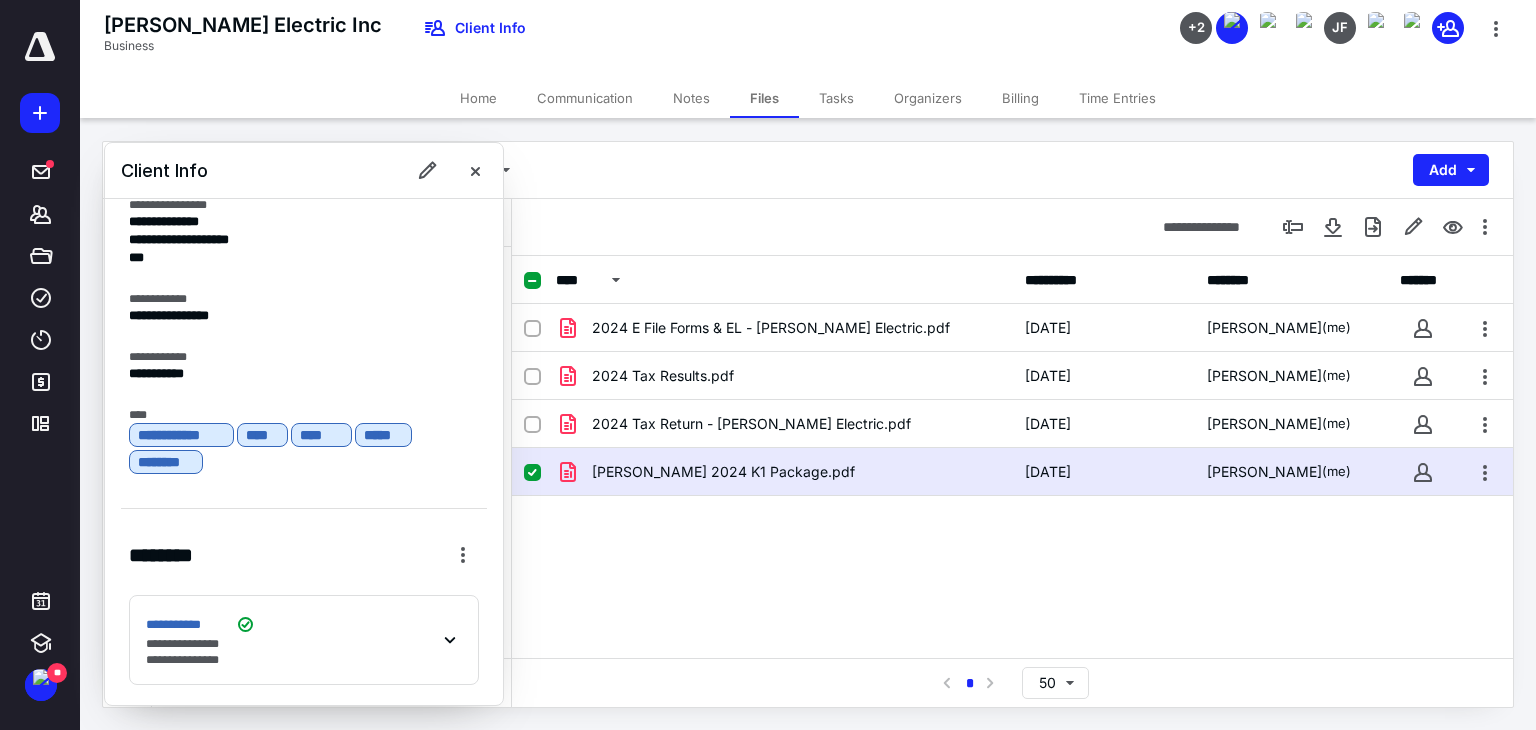 click on "**********" at bounding box center [304, 640] 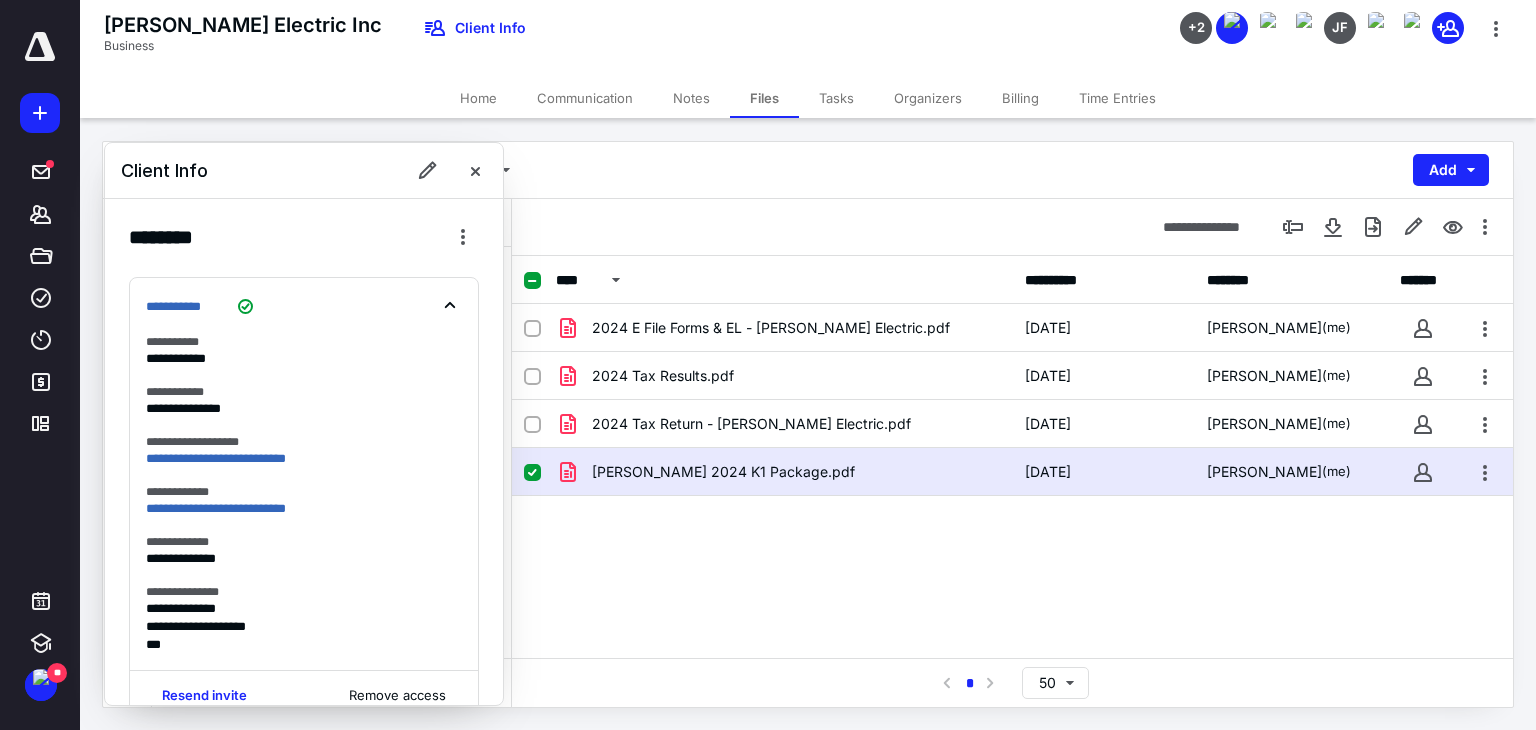 scroll, scrollTop: 788, scrollLeft: 0, axis: vertical 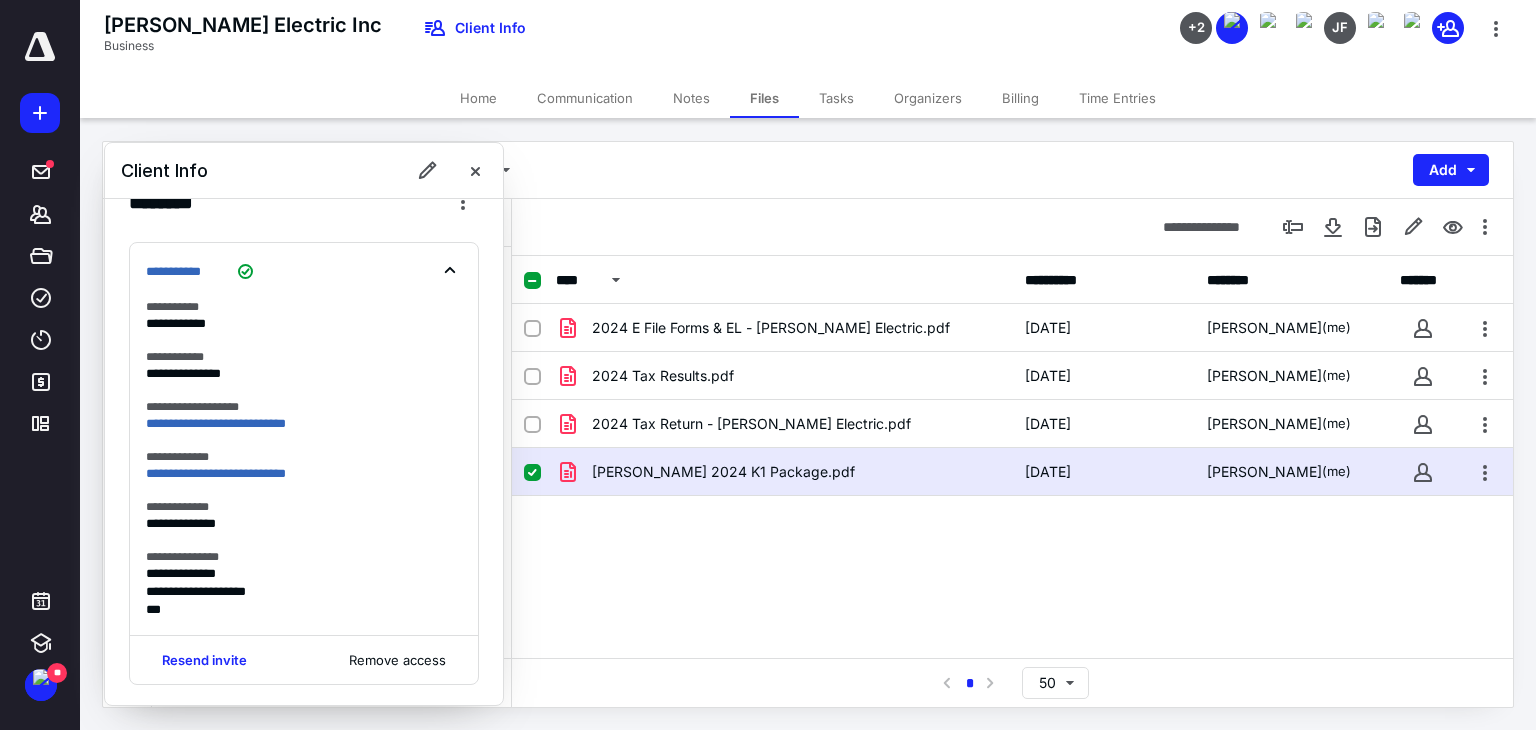 click 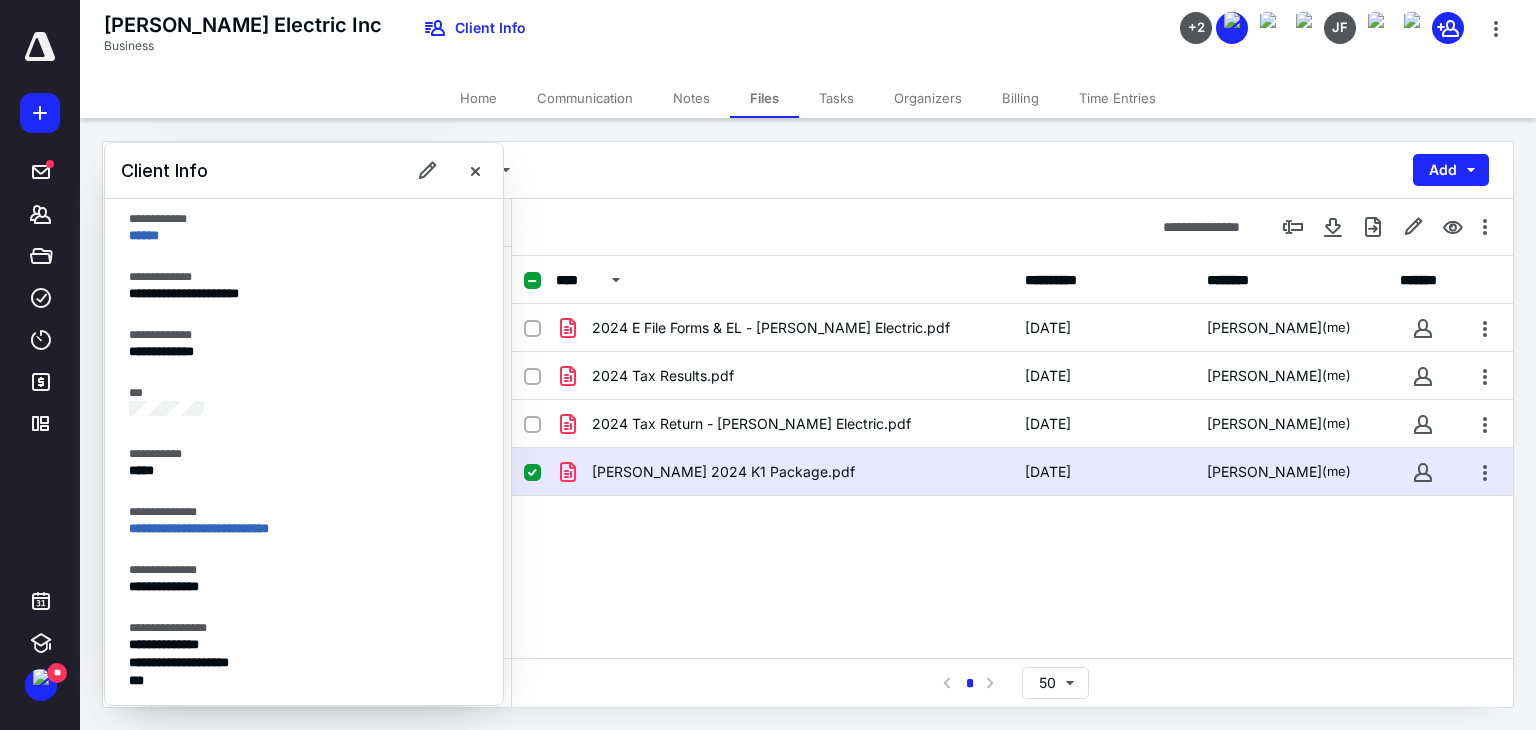 scroll, scrollTop: 0, scrollLeft: 0, axis: both 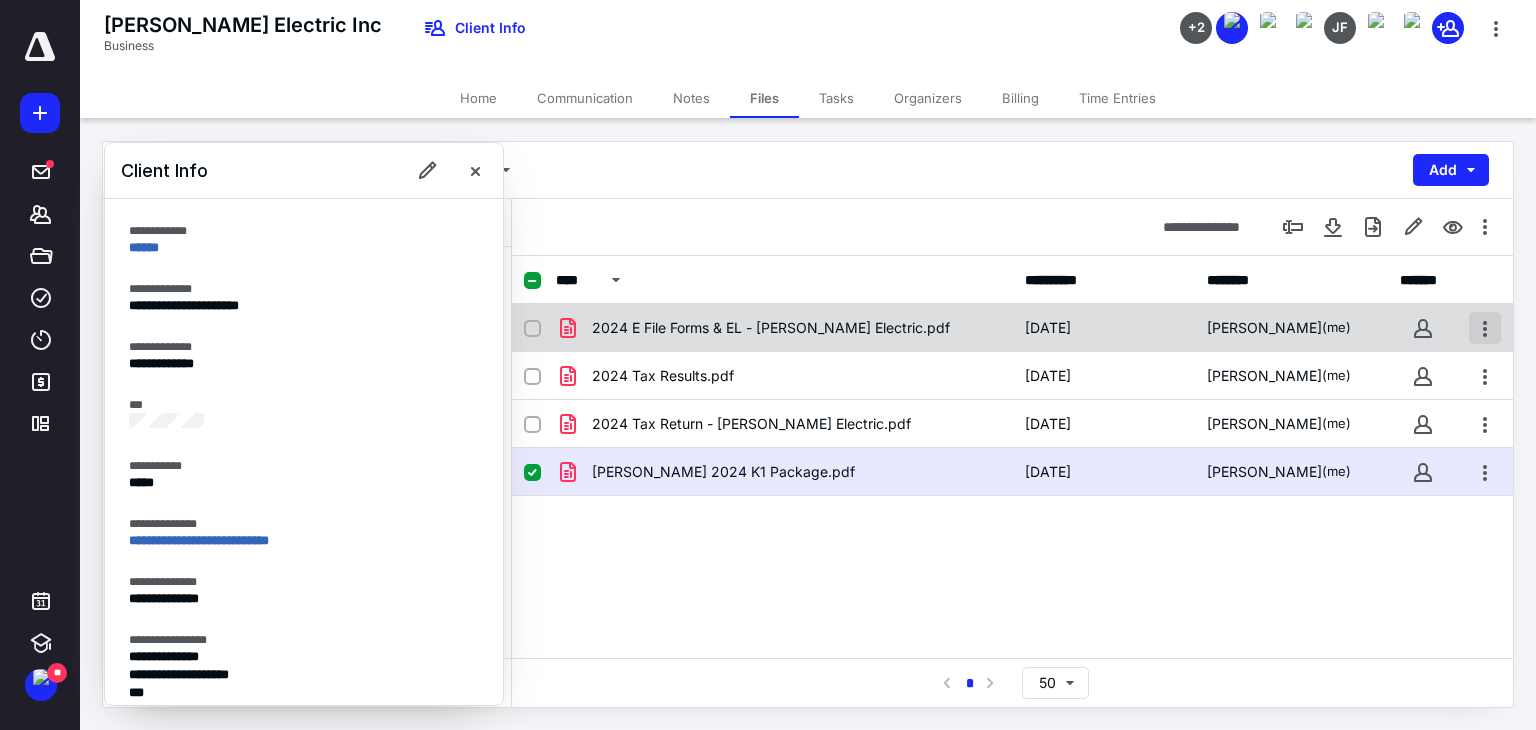 click at bounding box center [1485, 328] 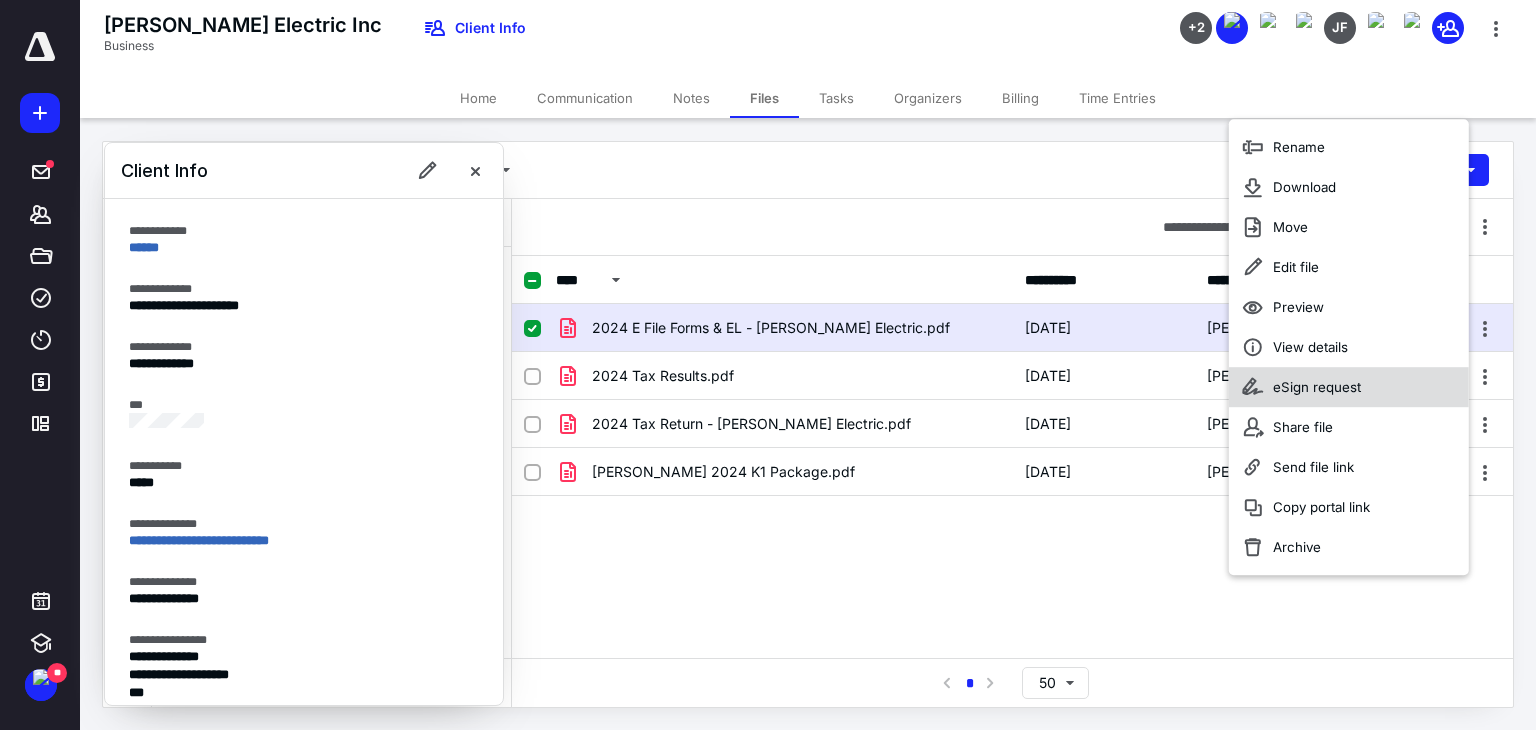 click on "eSign request" at bounding box center [1317, 387] 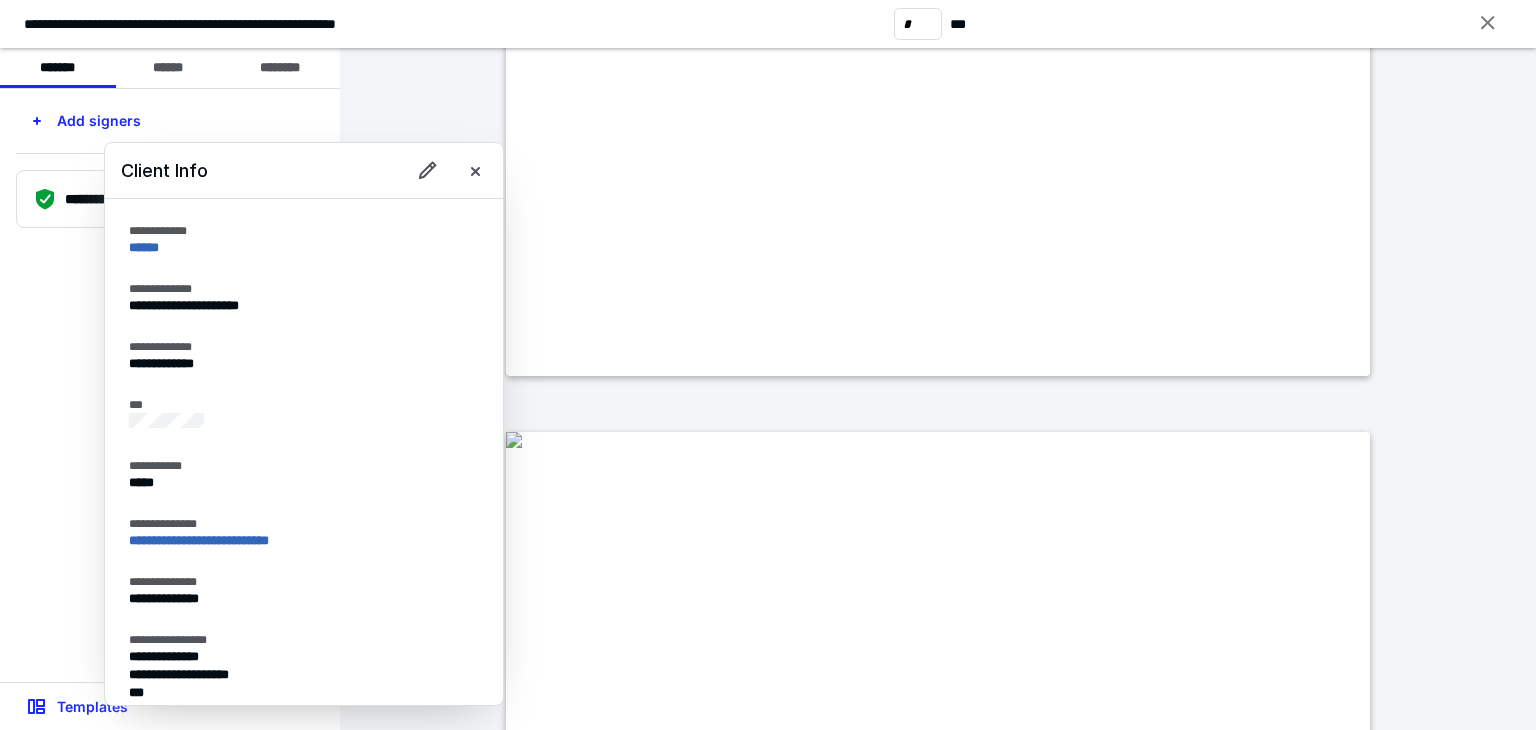 type on "*" 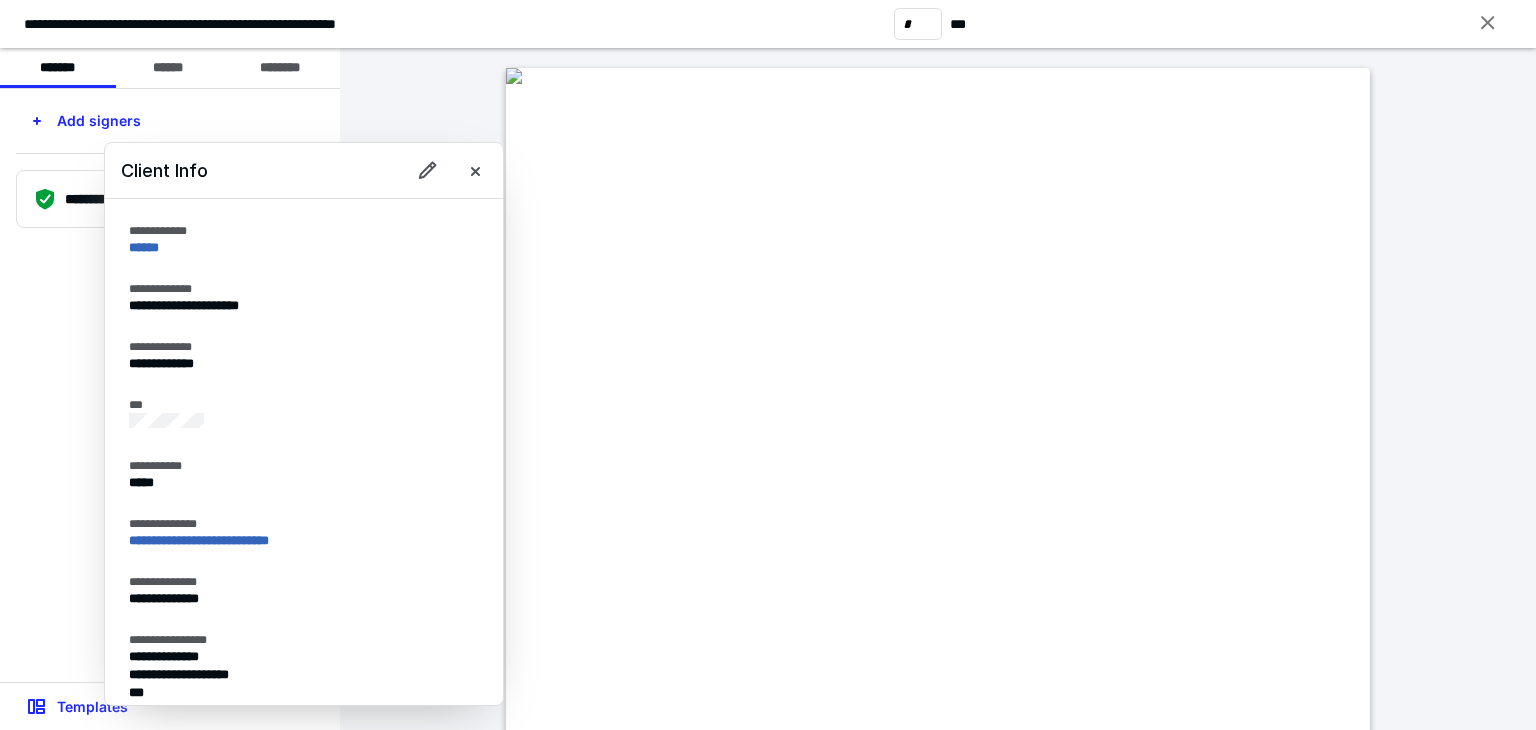 scroll, scrollTop: 4700, scrollLeft: 0, axis: vertical 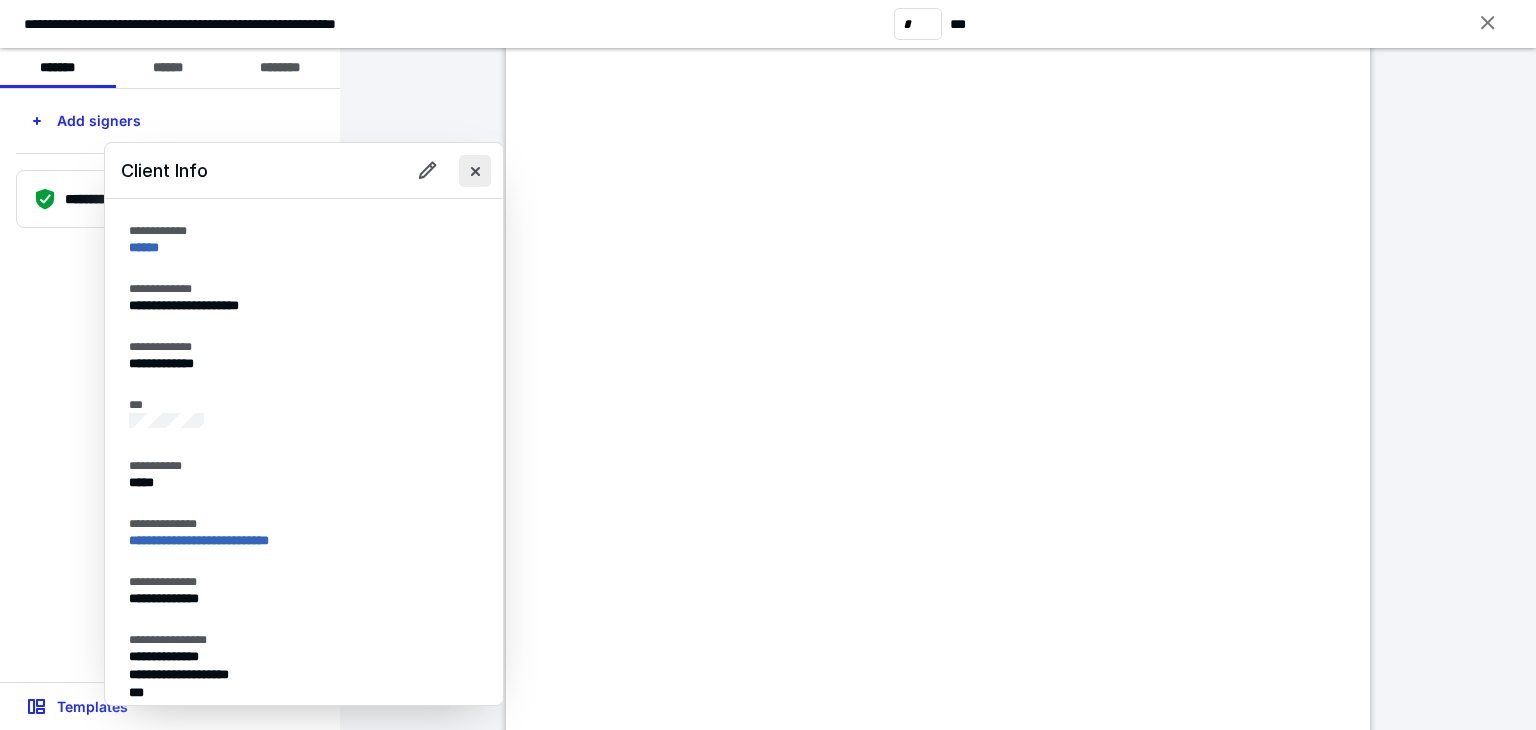 click at bounding box center [475, 171] 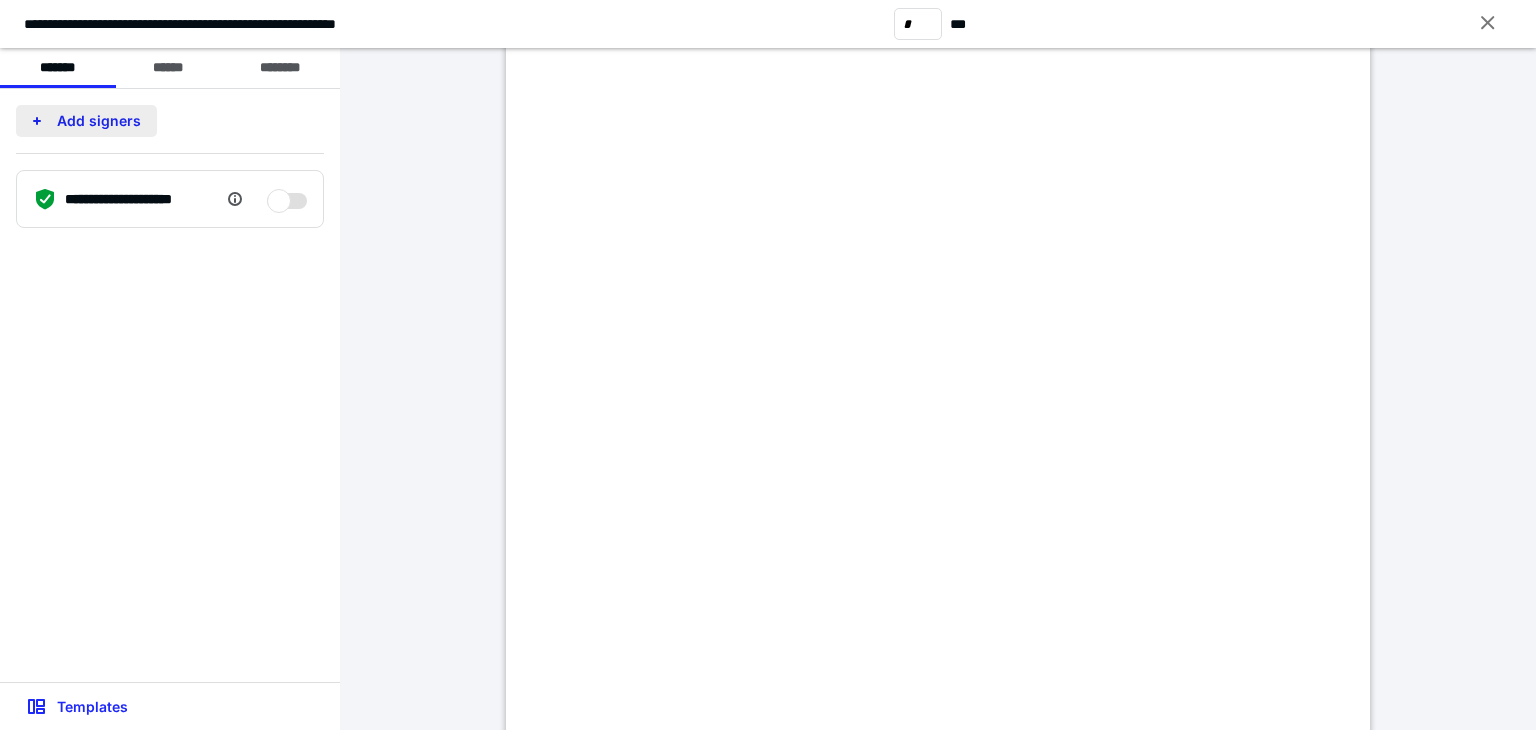 click on "Add signers" at bounding box center [86, 121] 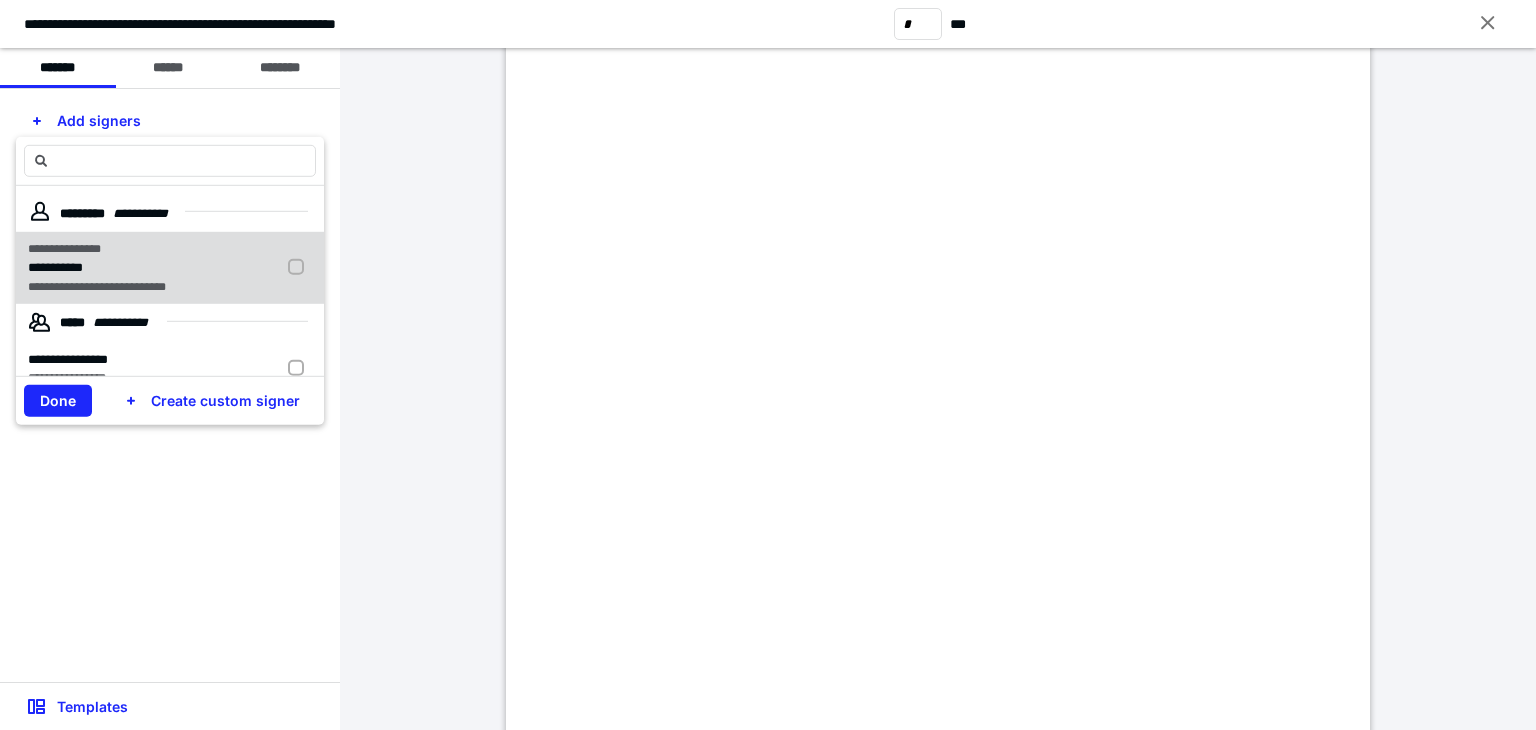 click on "**********" at bounding box center (115, 268) 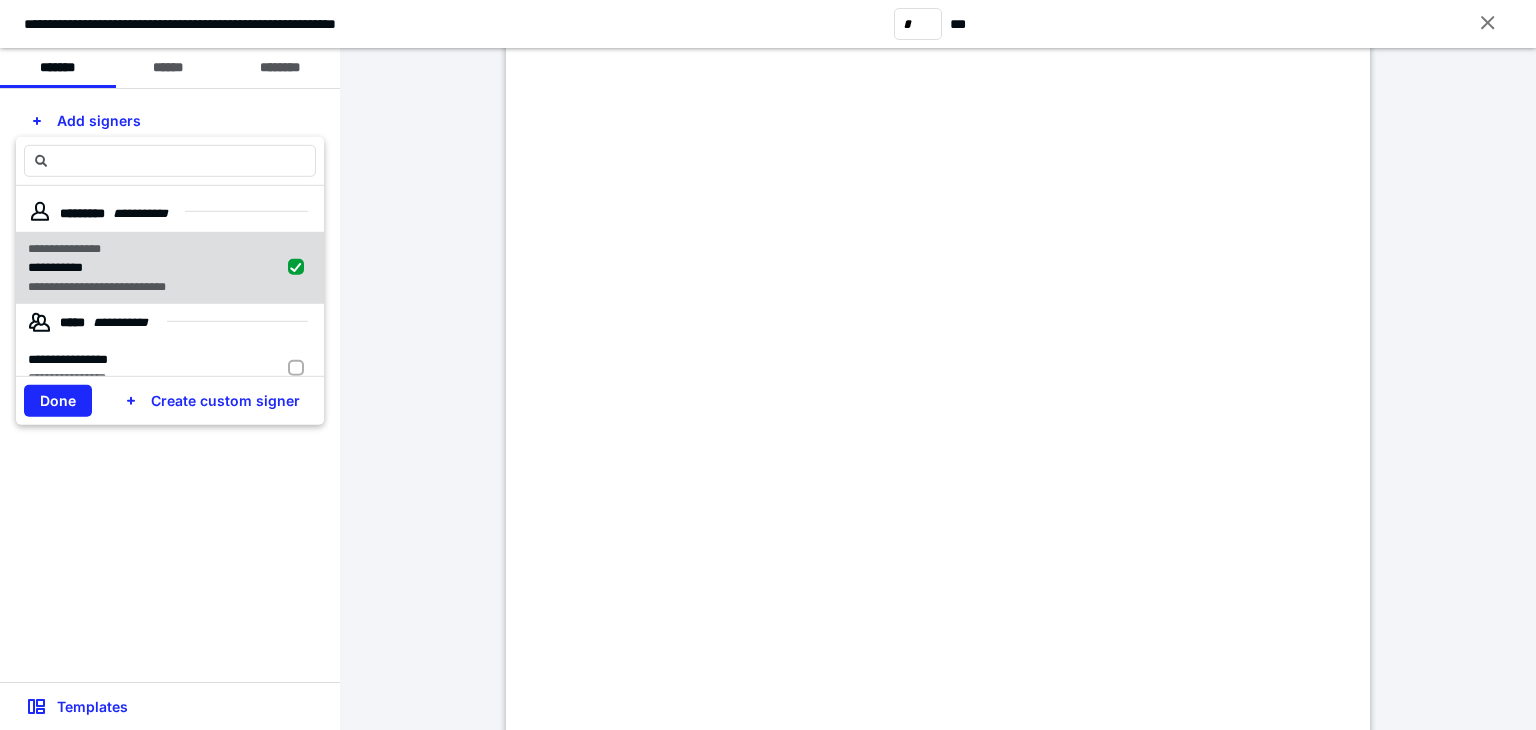 checkbox on "true" 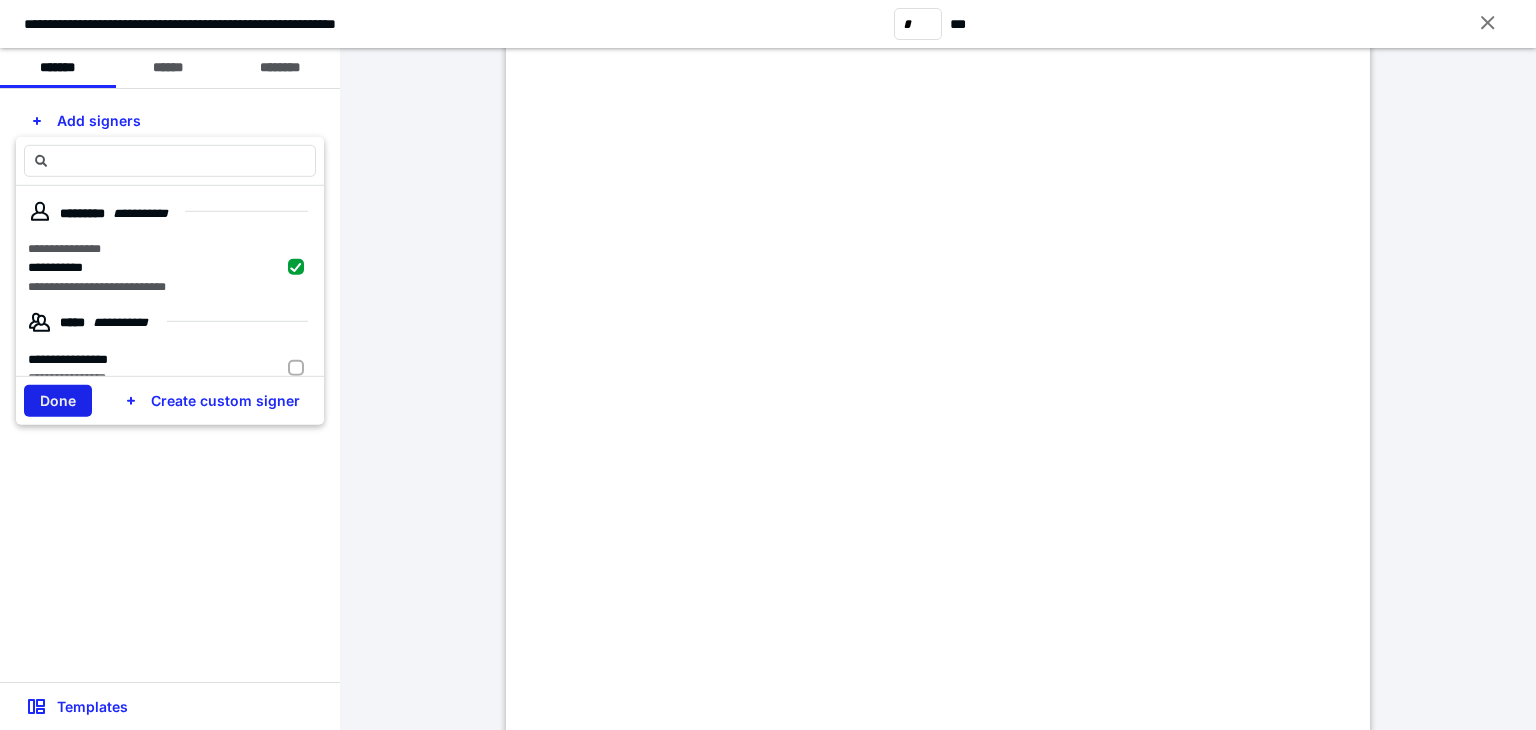 click on "Done" at bounding box center [58, 401] 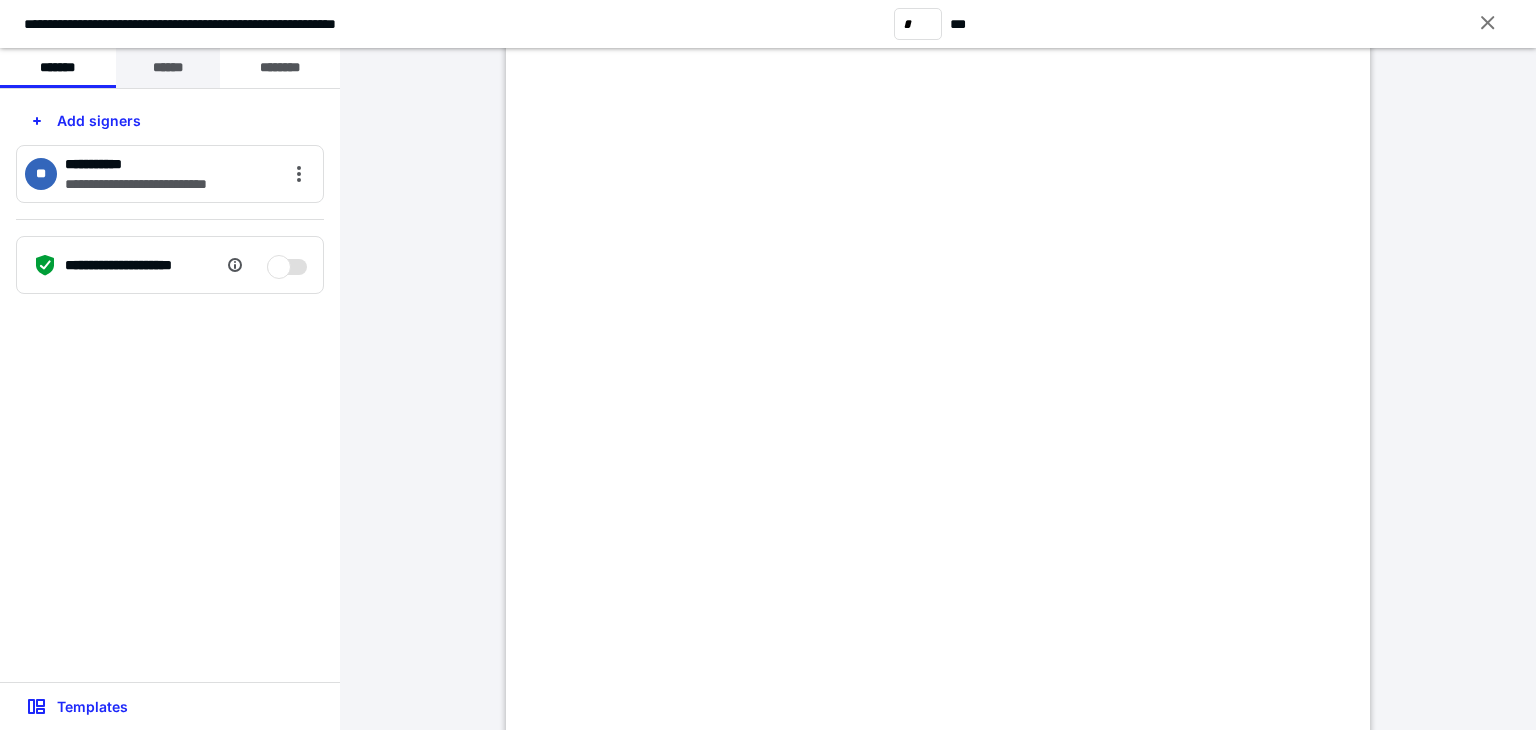 click on "******" at bounding box center [168, 68] 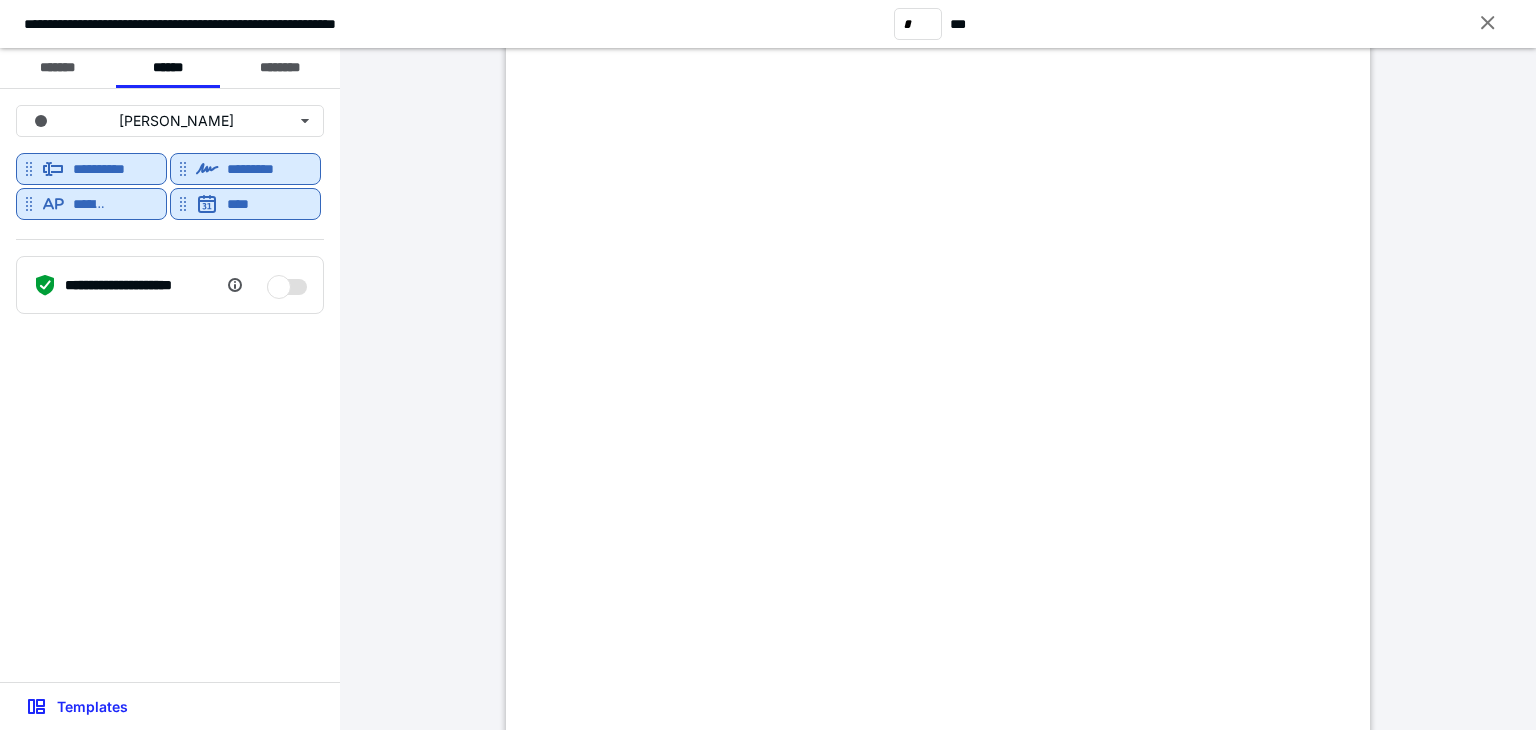 scroll, scrollTop: 6100, scrollLeft: 0, axis: vertical 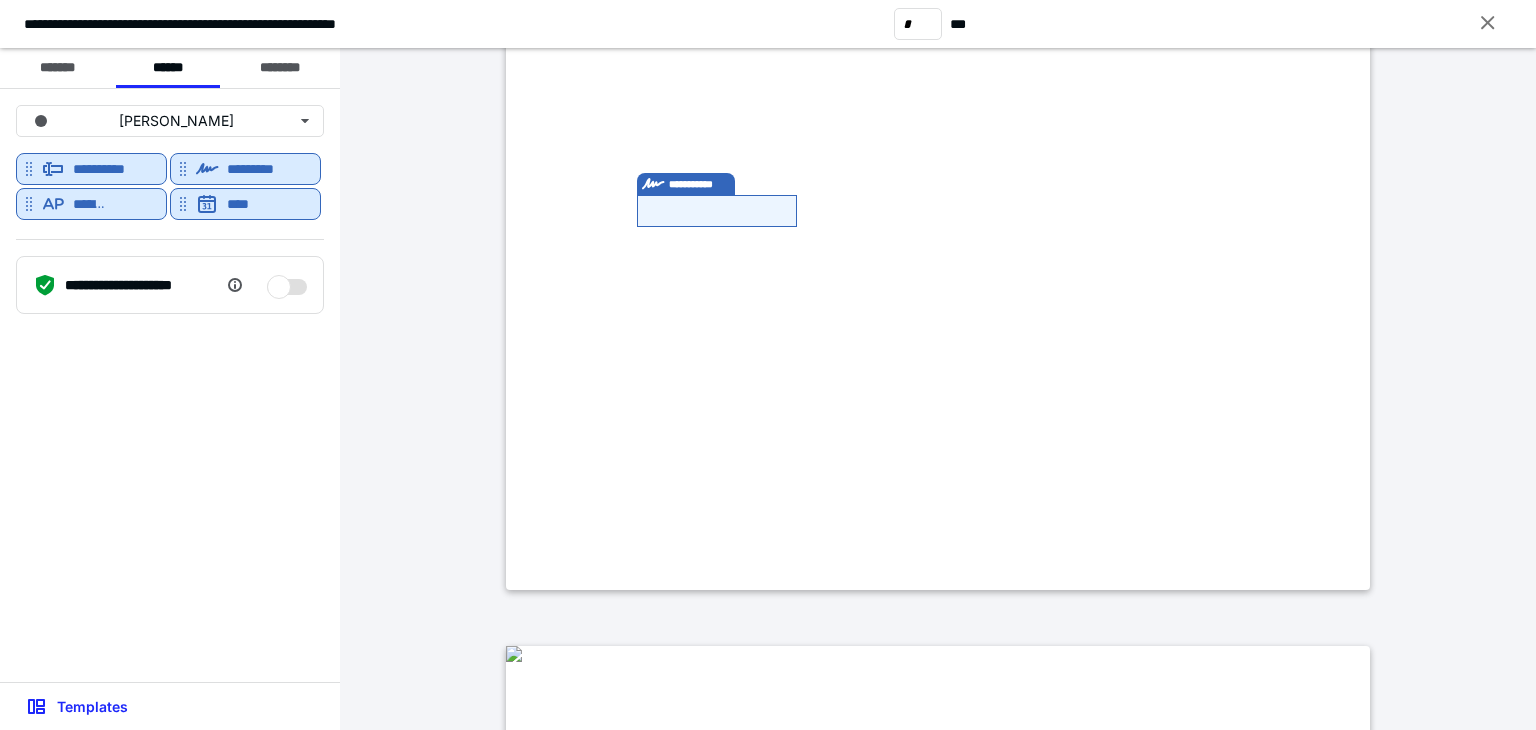 type on "*" 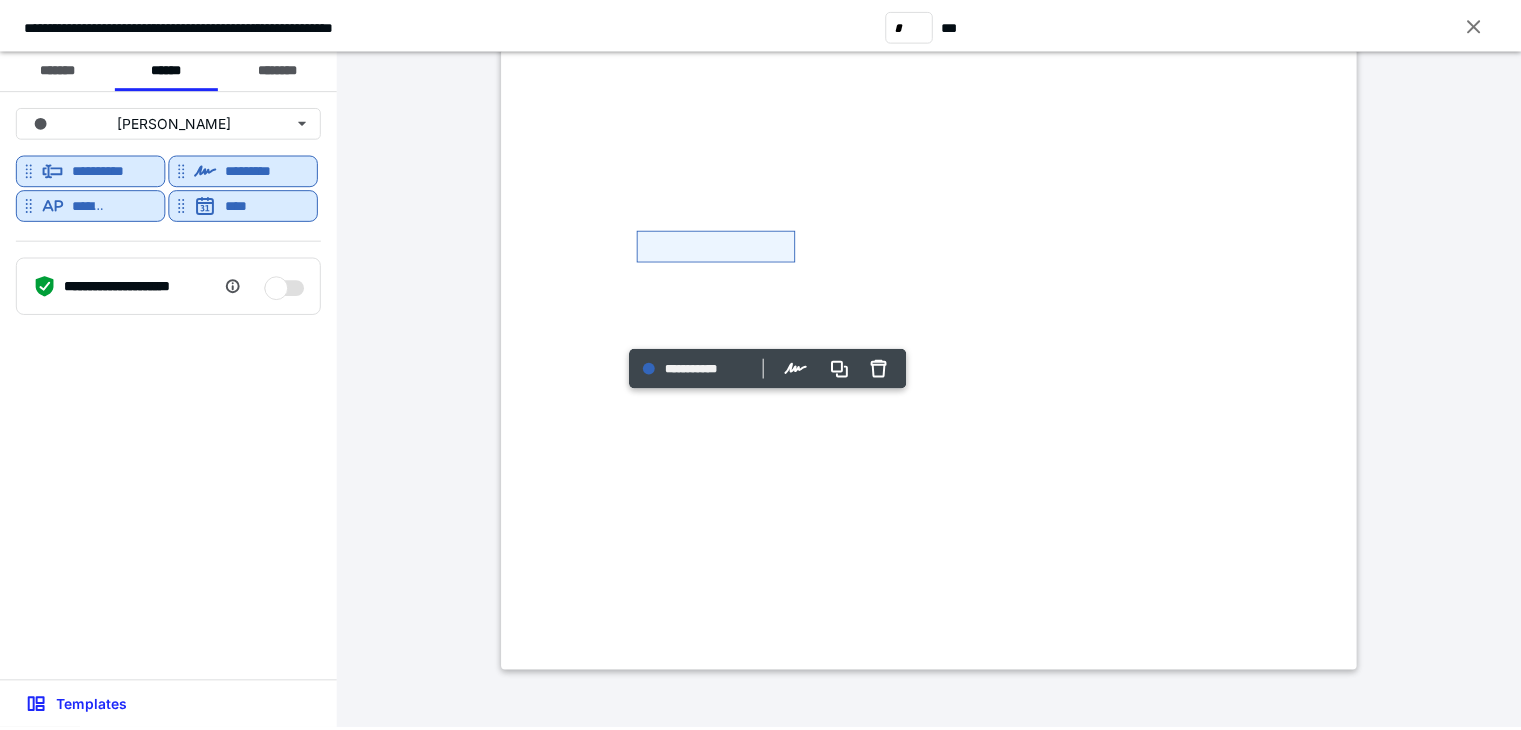 scroll, scrollTop: 7600, scrollLeft: 0, axis: vertical 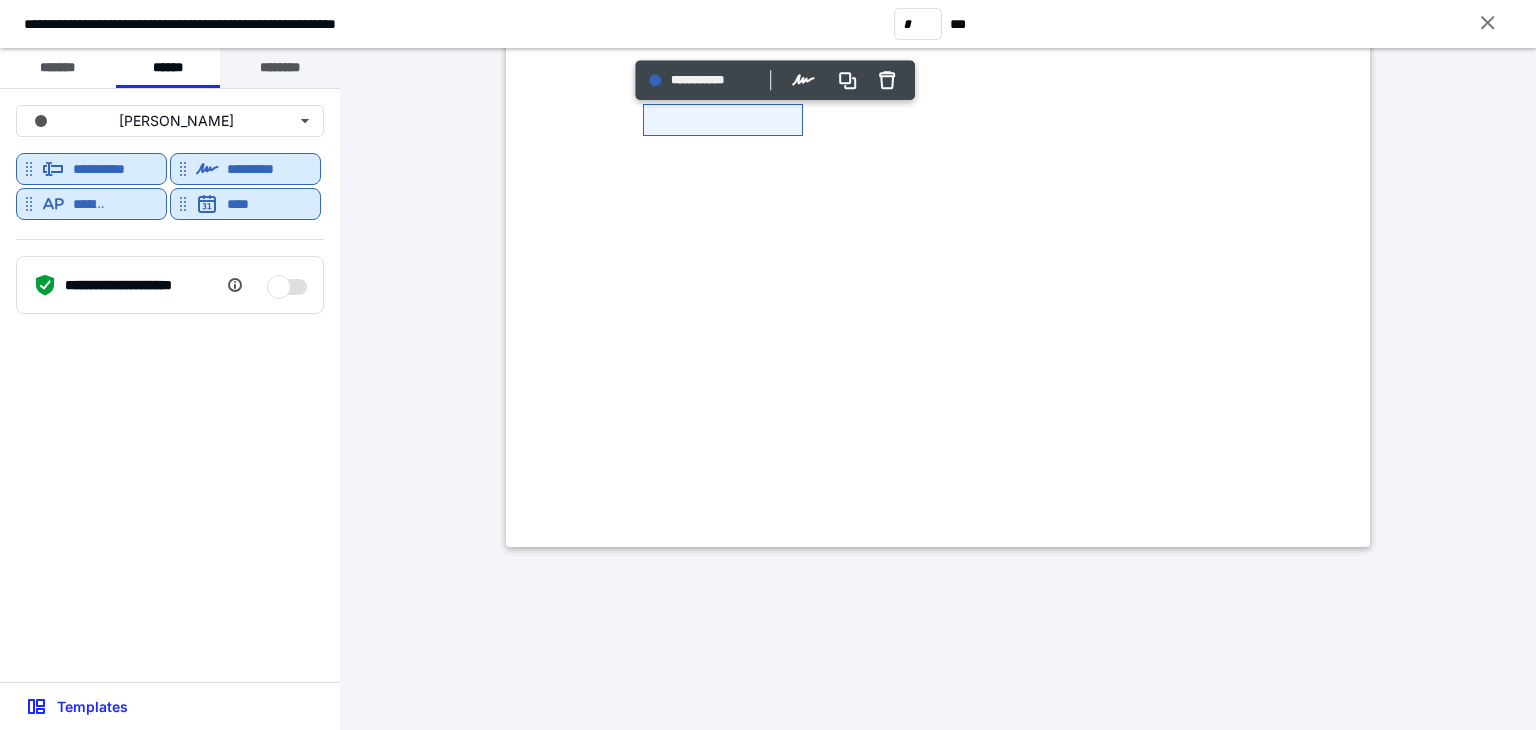 click on "********" at bounding box center (280, 68) 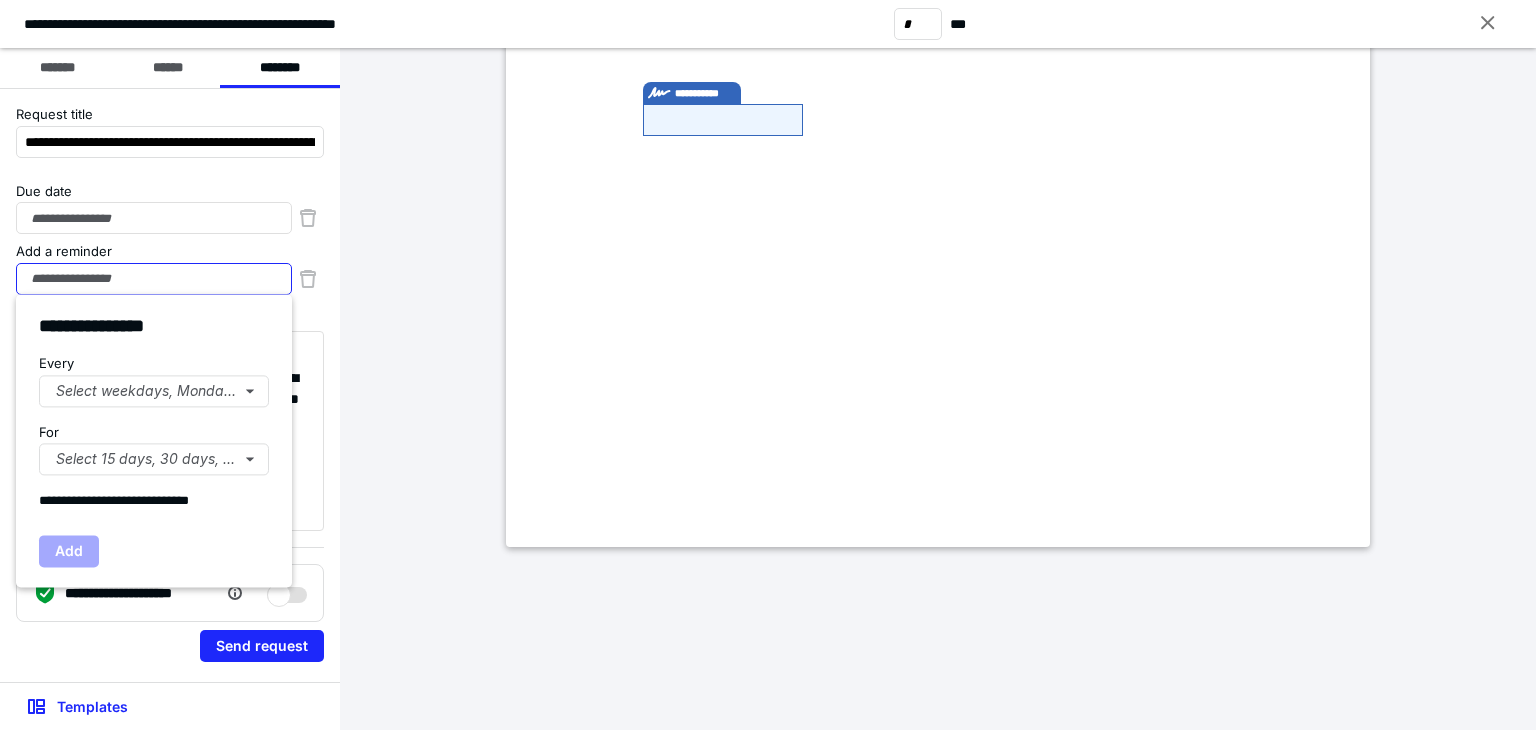 click on "Add a reminder" at bounding box center [154, 279] 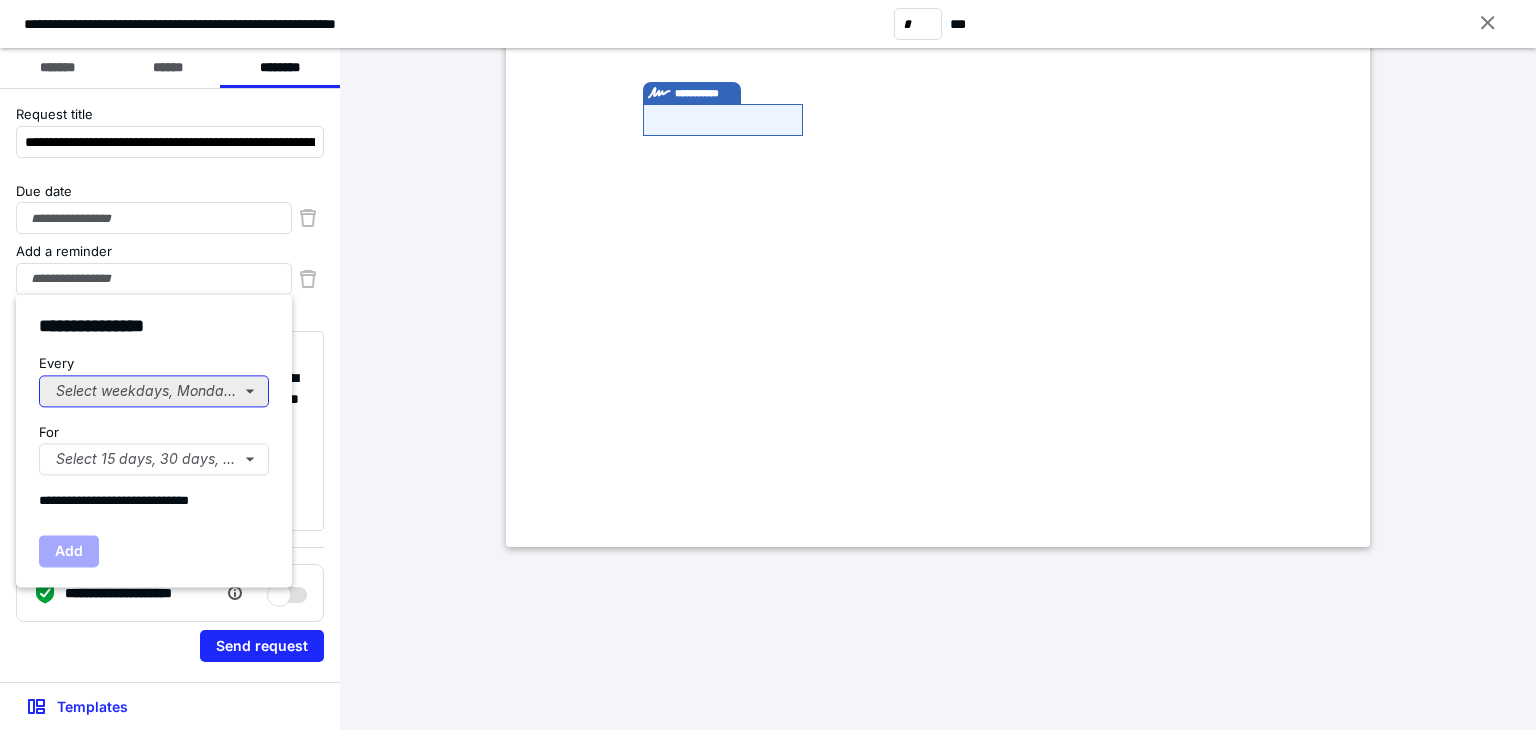 click on "Select weekdays, Mondays, or Tues..." at bounding box center (154, 391) 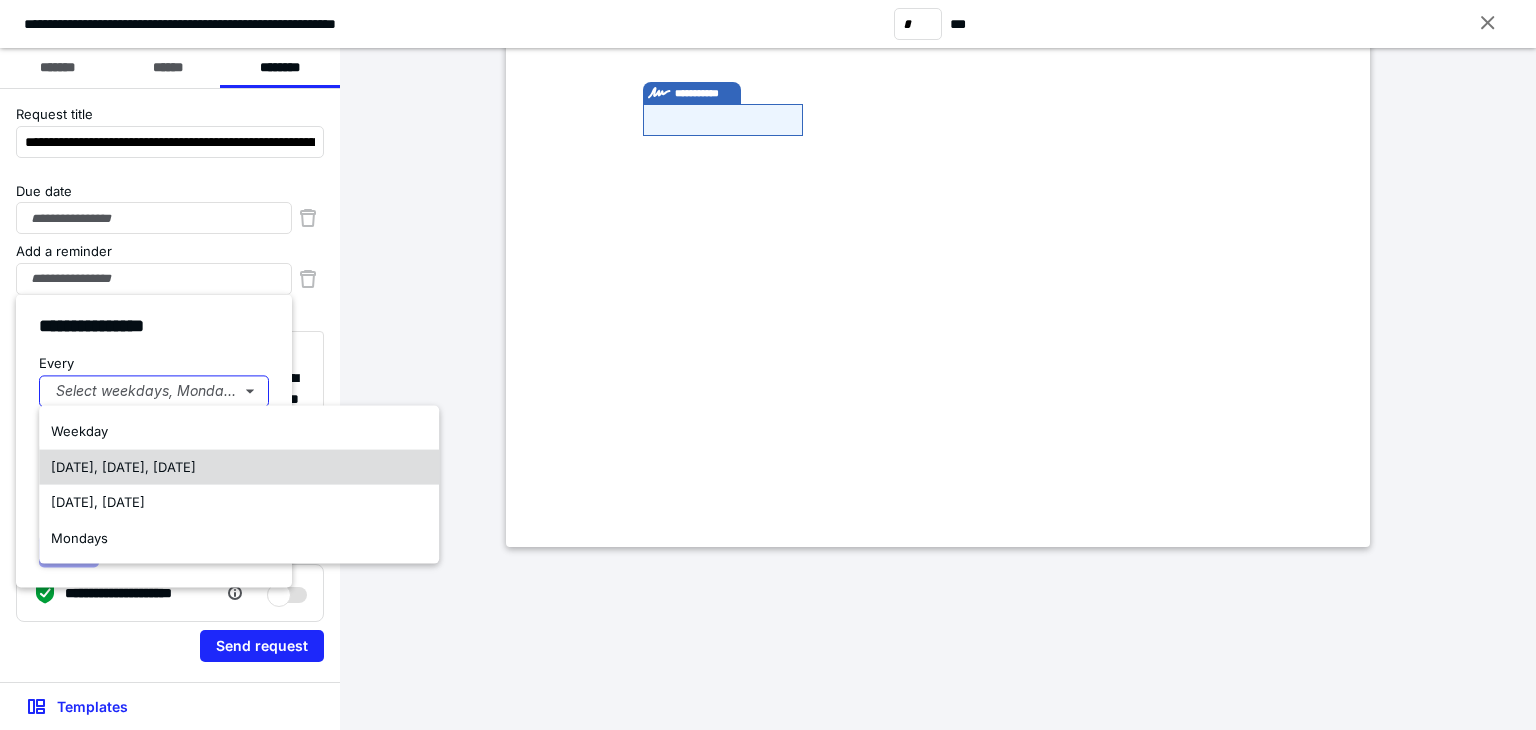 click on "Monday, Wednesday, Friday" at bounding box center [123, 466] 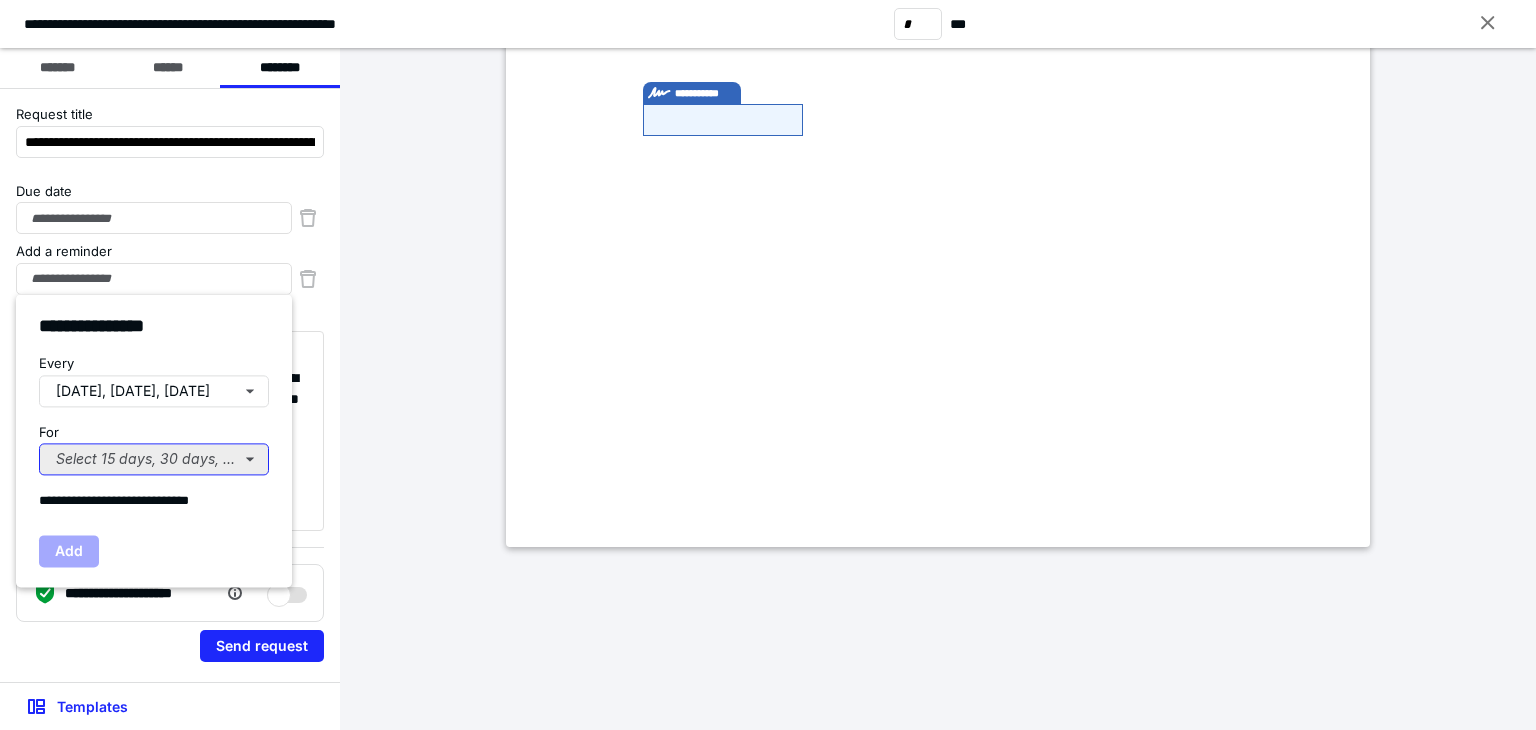 click on "Select 15 days, 30 days, or 45 days..." at bounding box center (154, 459) 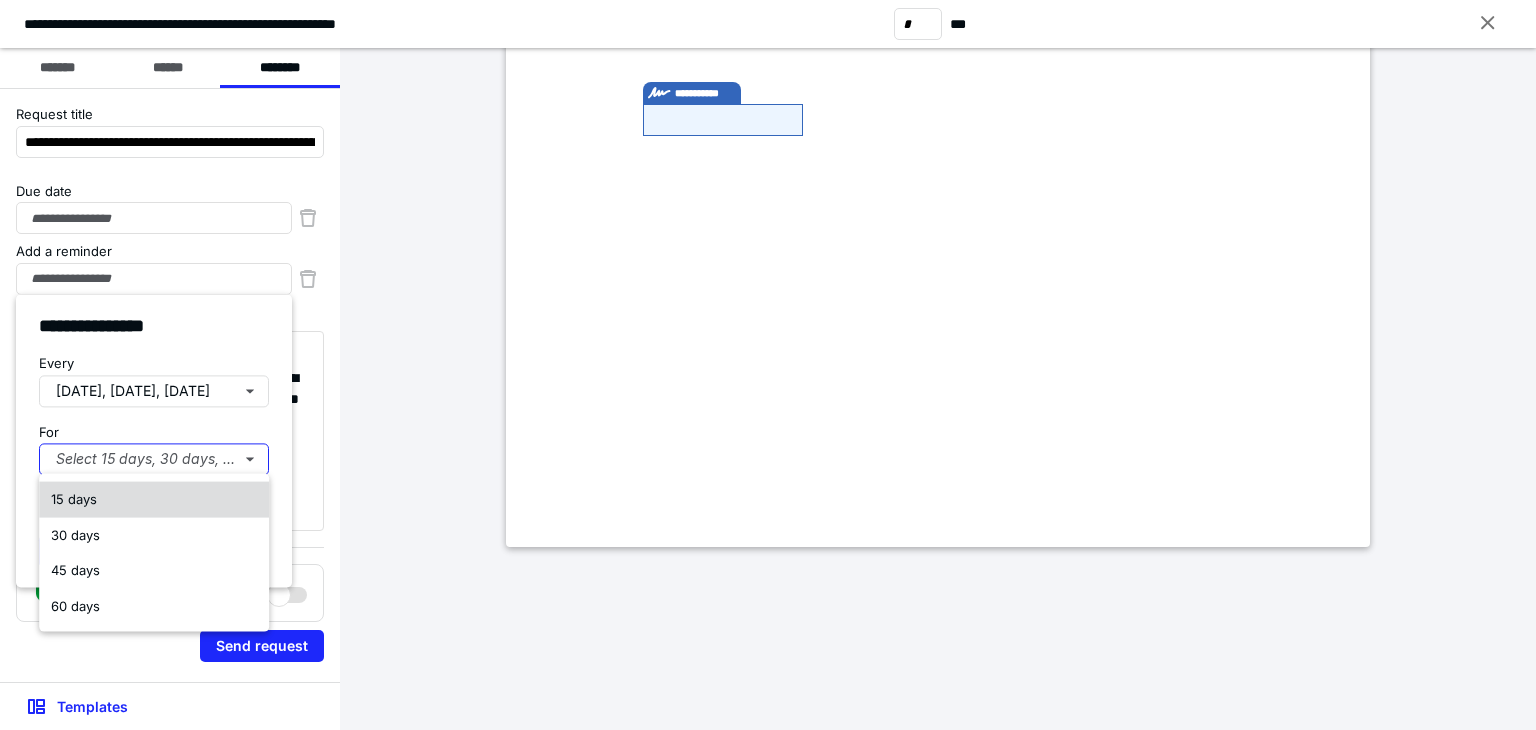 click on "15 days" at bounding box center (154, 500) 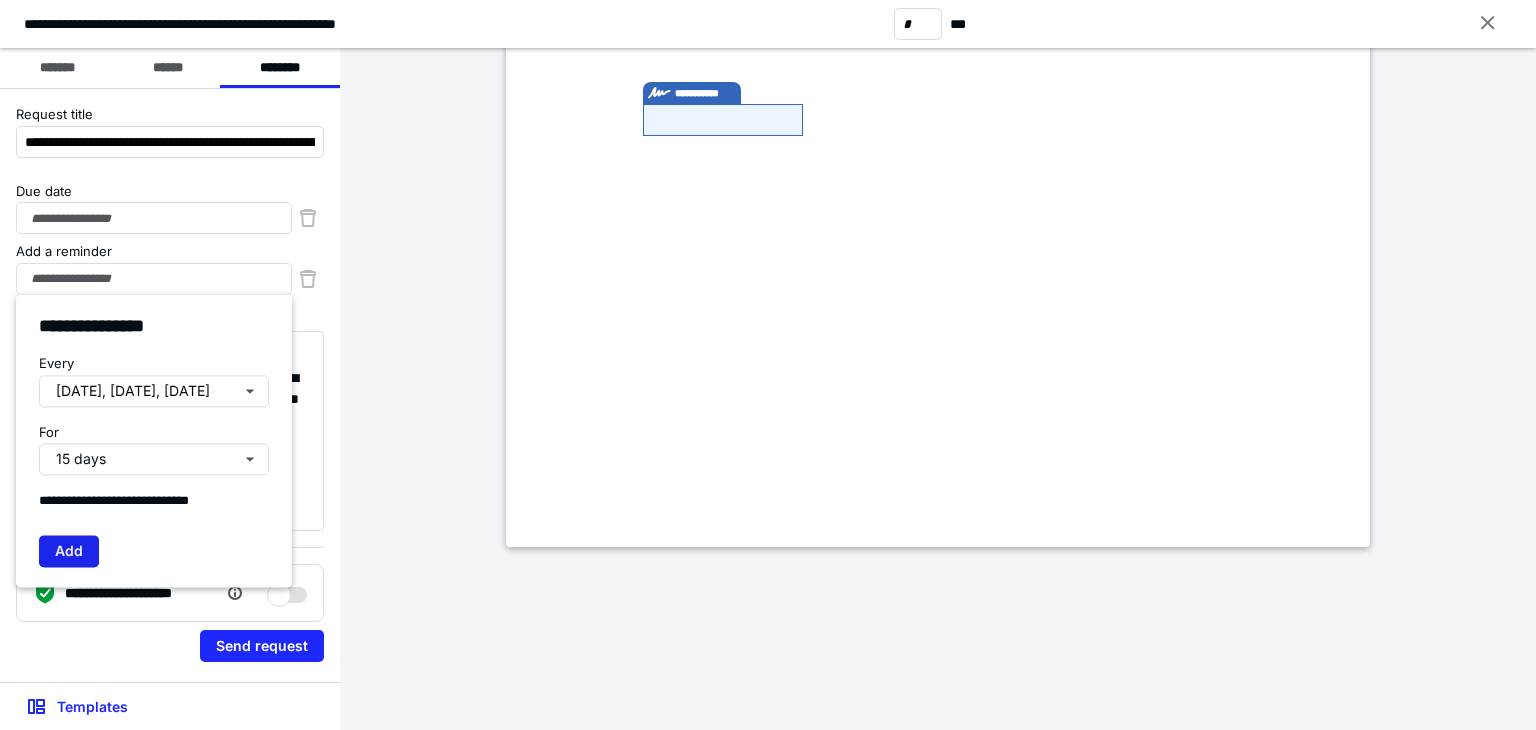 click on "Add" at bounding box center (69, 551) 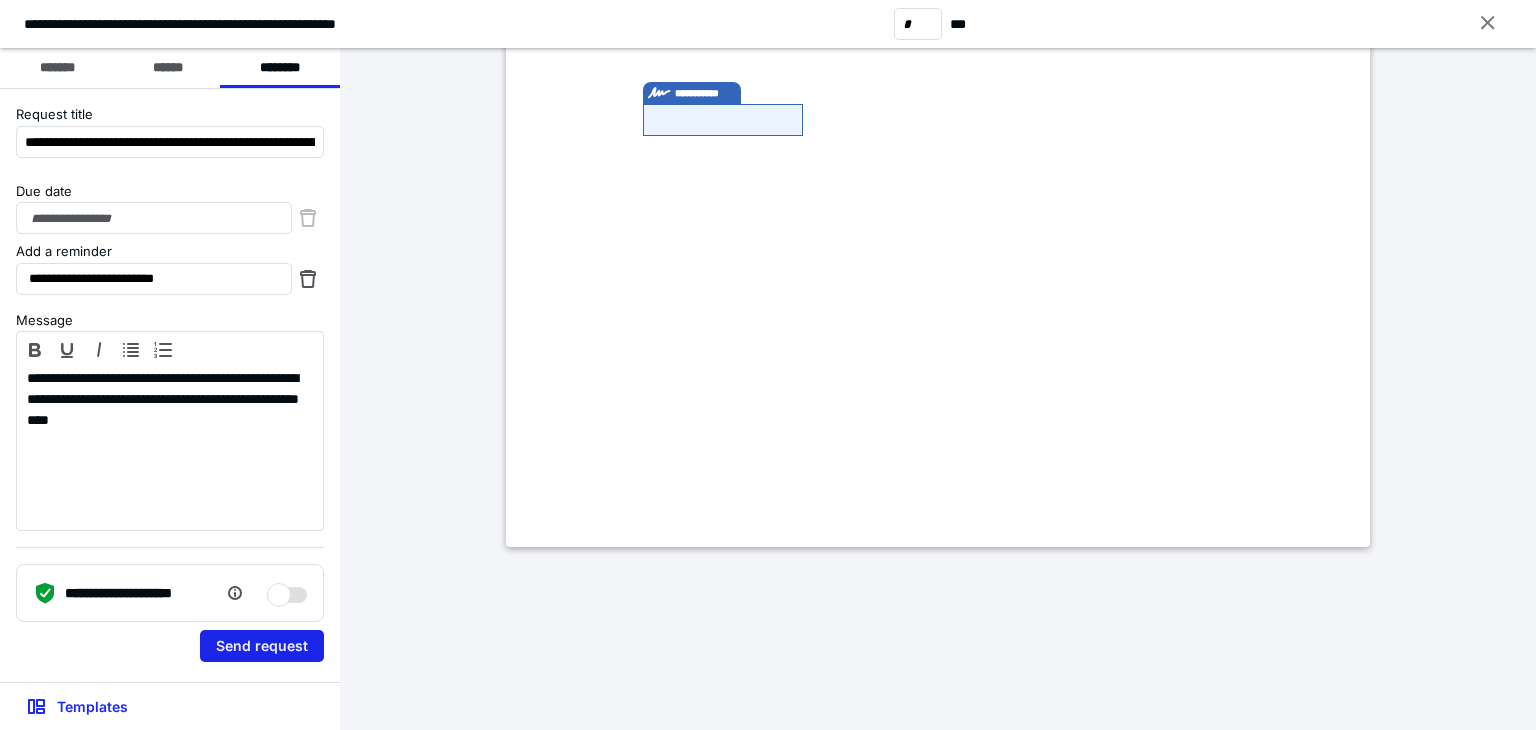click on "Send request" at bounding box center (262, 646) 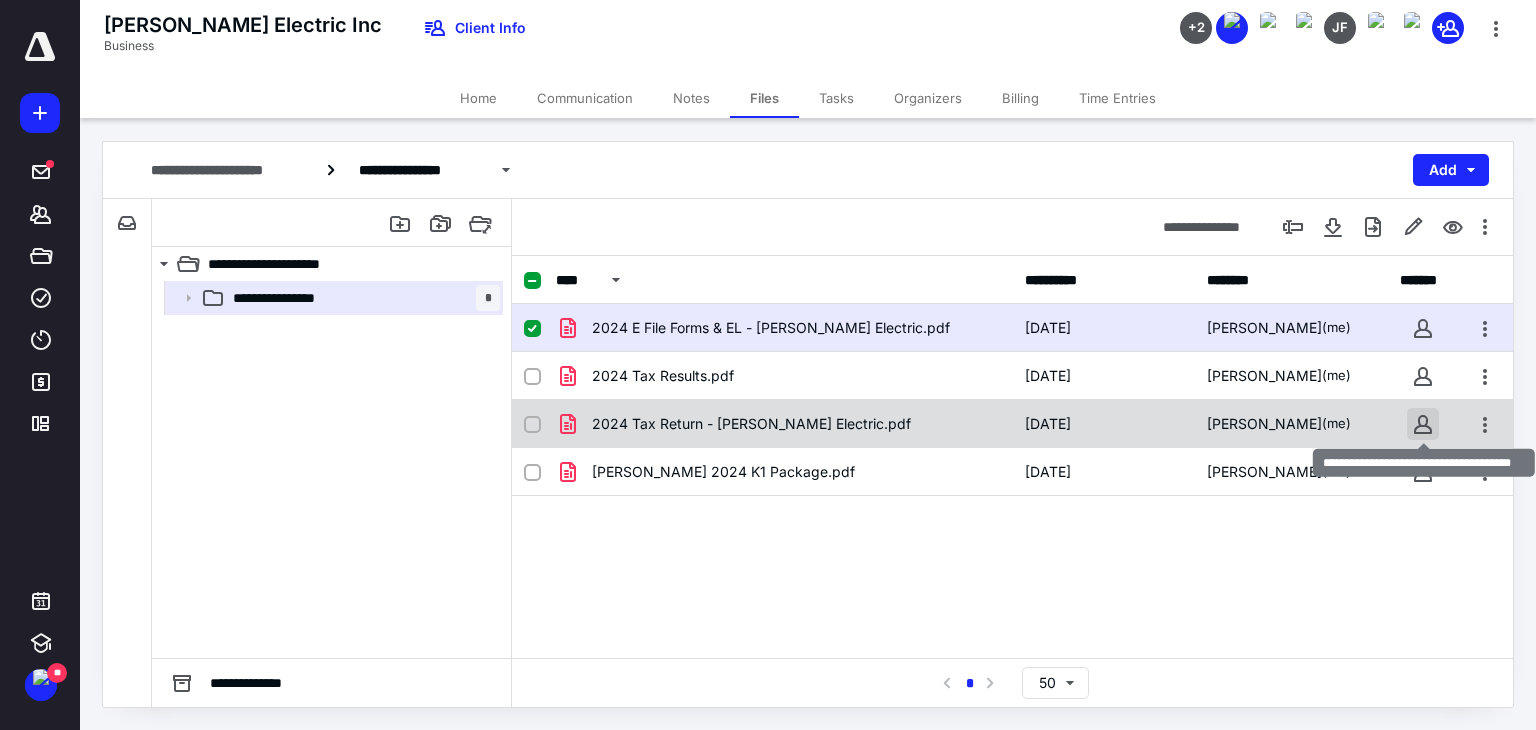 click at bounding box center (1423, 424) 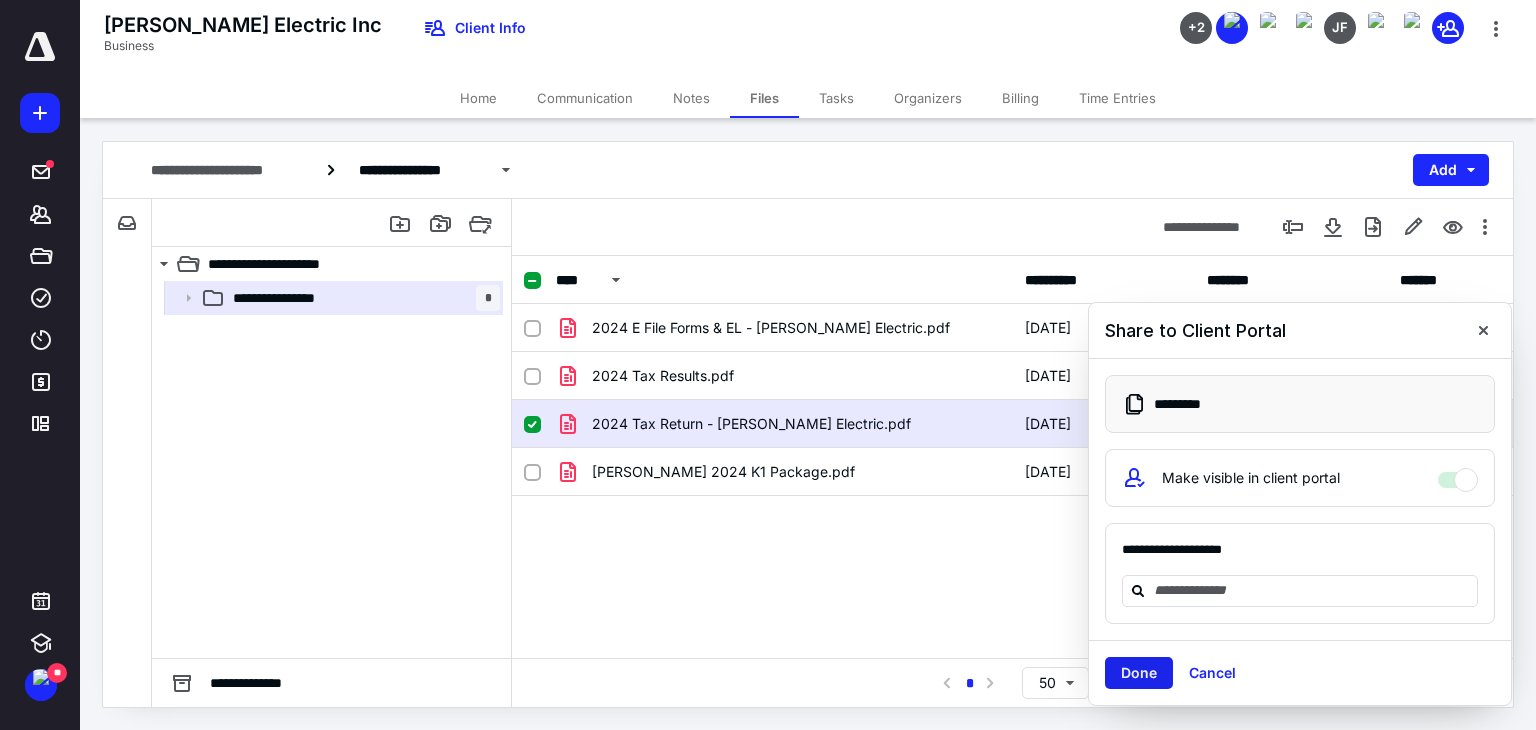click on "Done" at bounding box center [1139, 673] 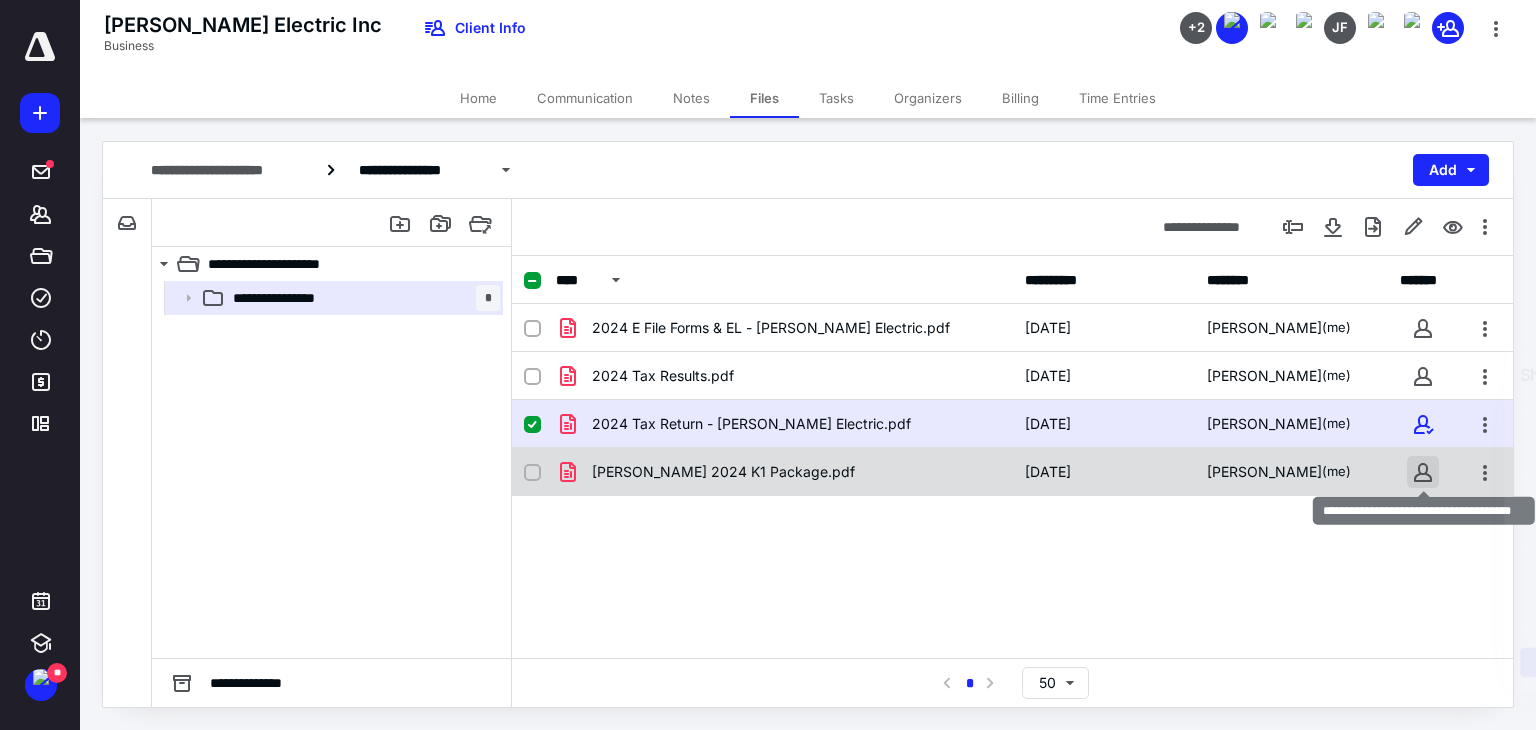 click at bounding box center (1423, 472) 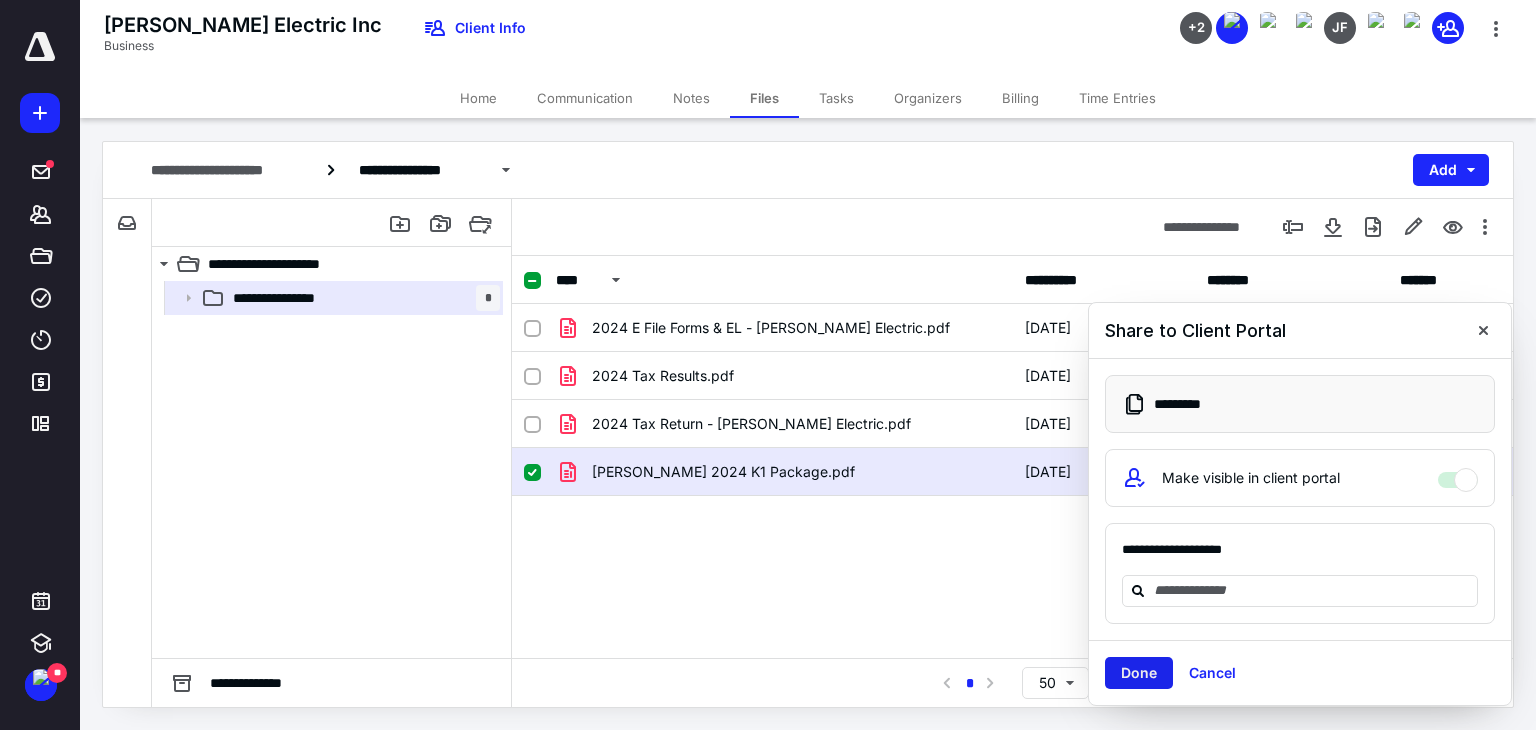 click on "Done" at bounding box center (1139, 673) 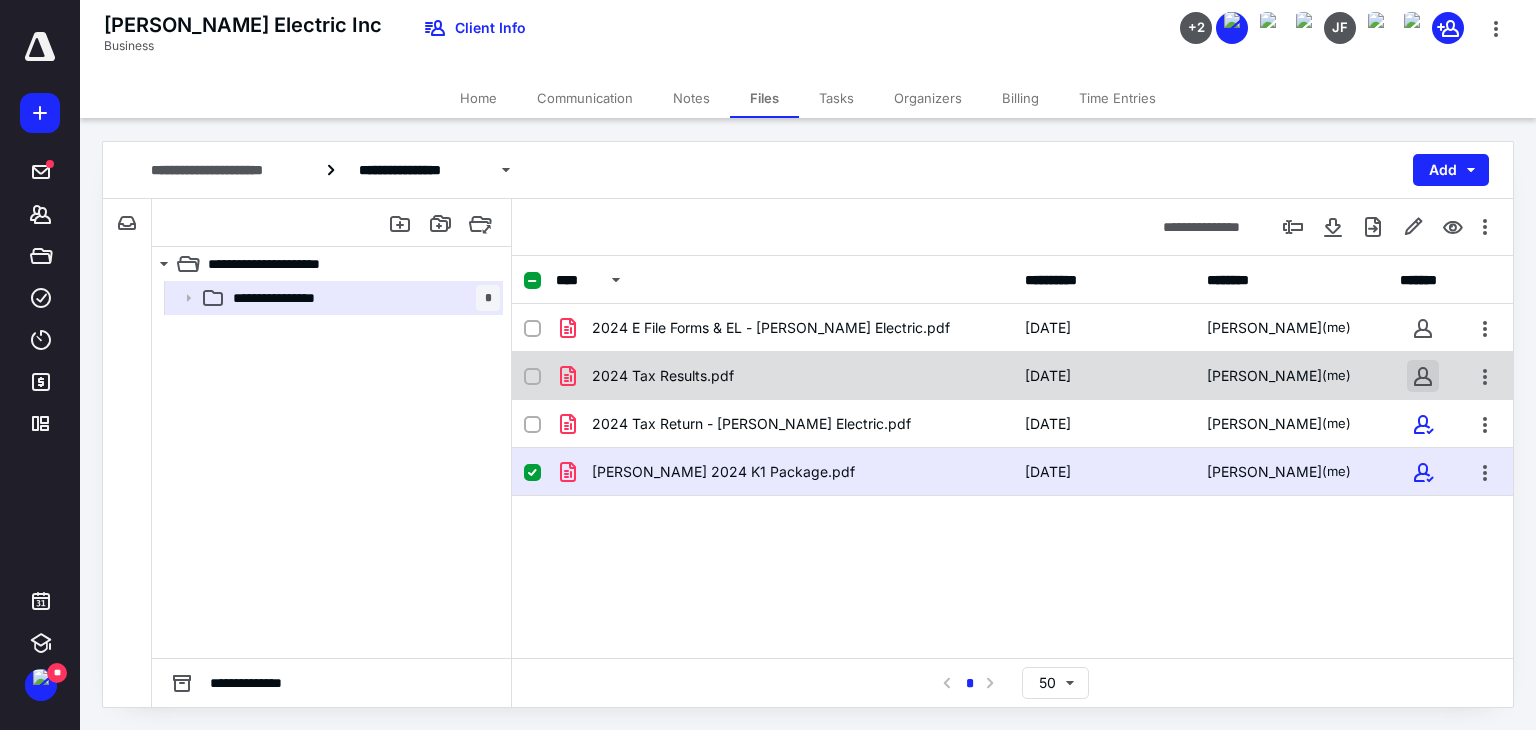 click at bounding box center (1423, 376) 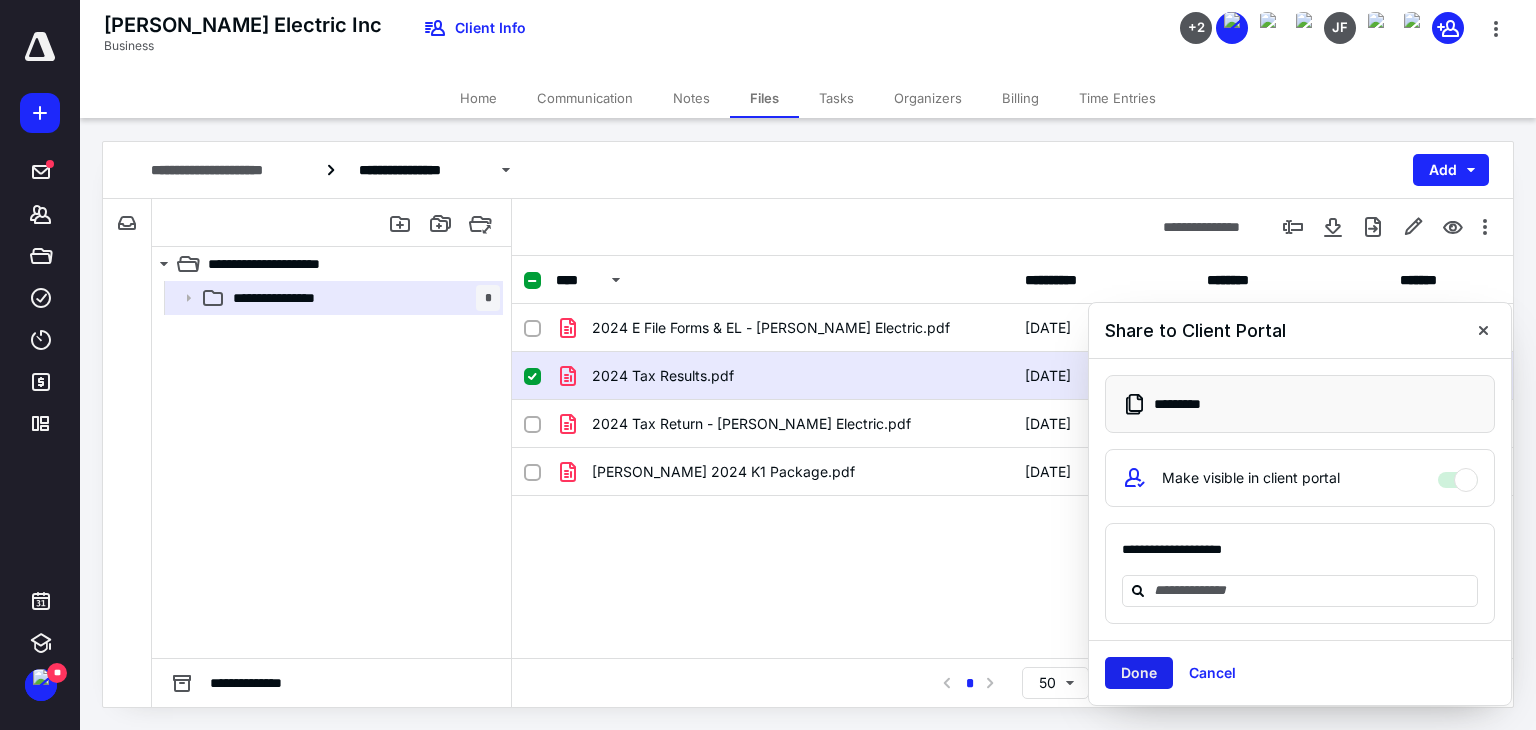click on "Done" at bounding box center [1139, 673] 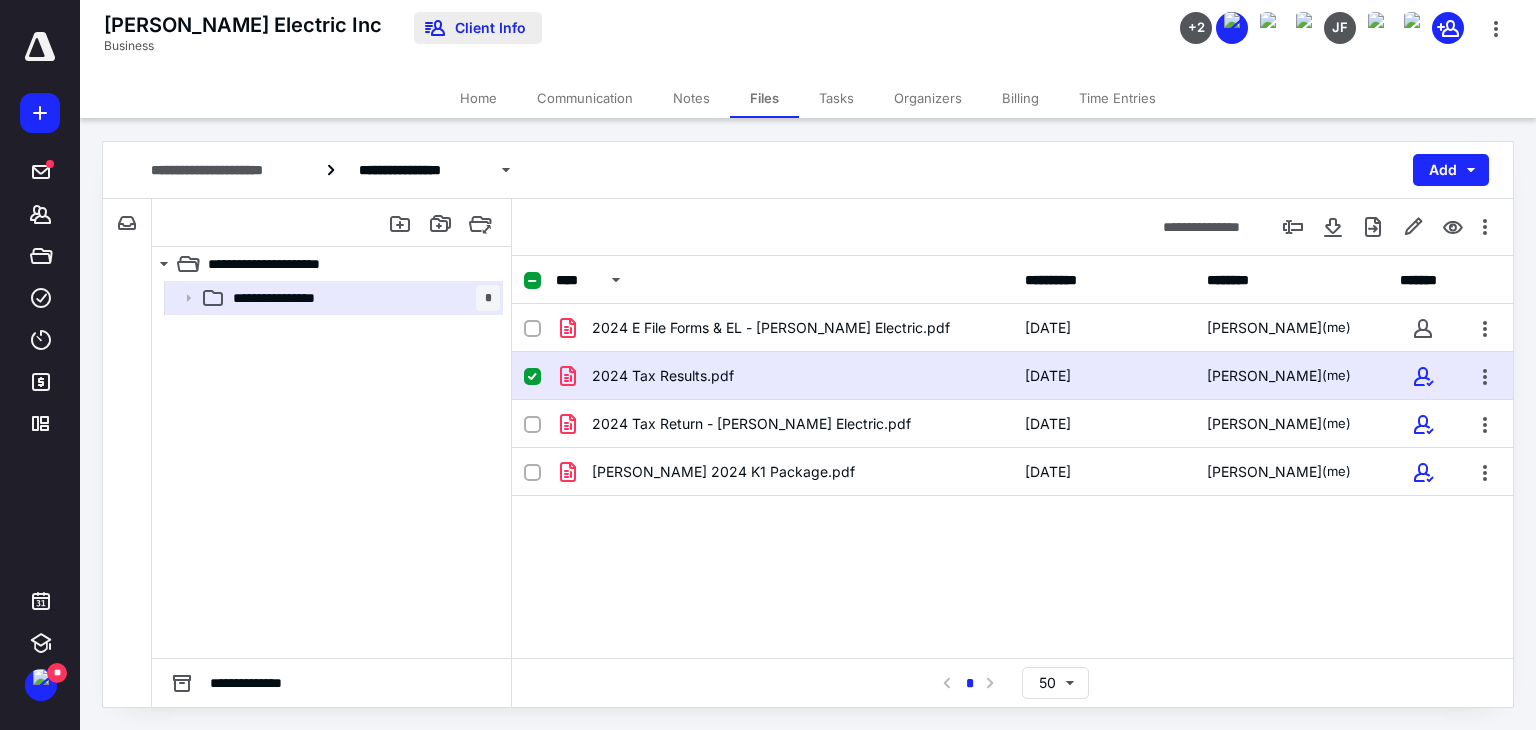 click on "Client Info" at bounding box center (478, 28) 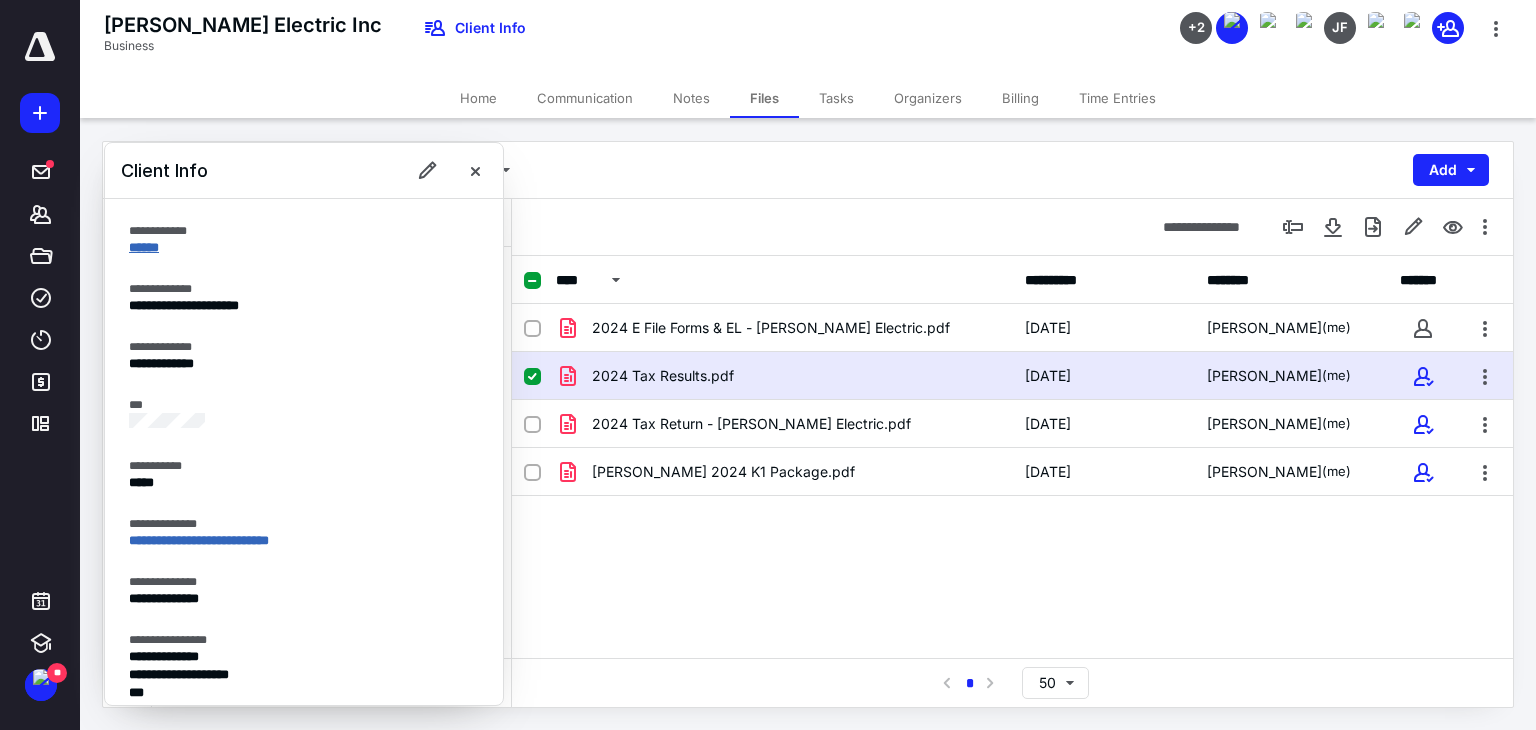 click on "******" at bounding box center (144, 247) 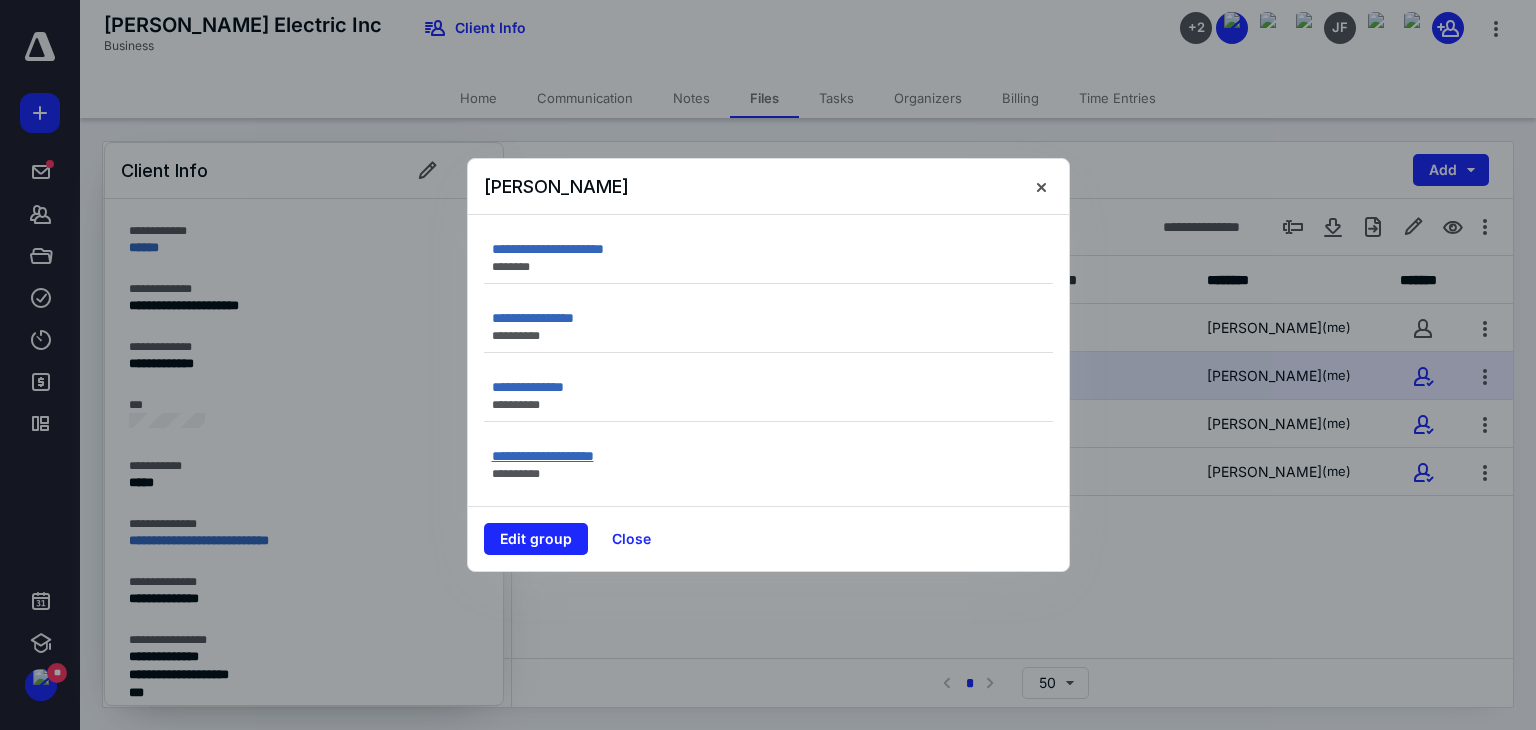 click on "**********" at bounding box center (543, 456) 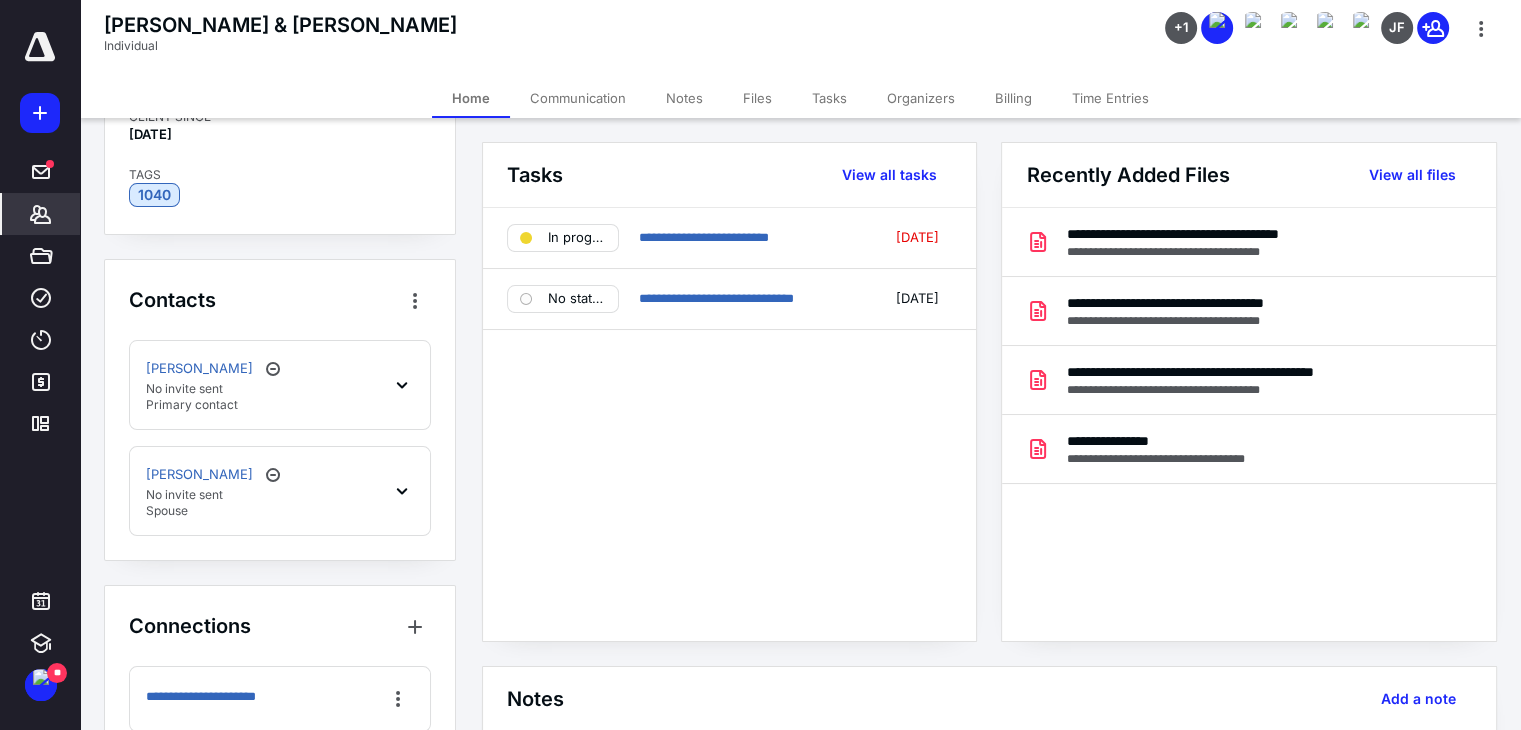 scroll, scrollTop: 300, scrollLeft: 0, axis: vertical 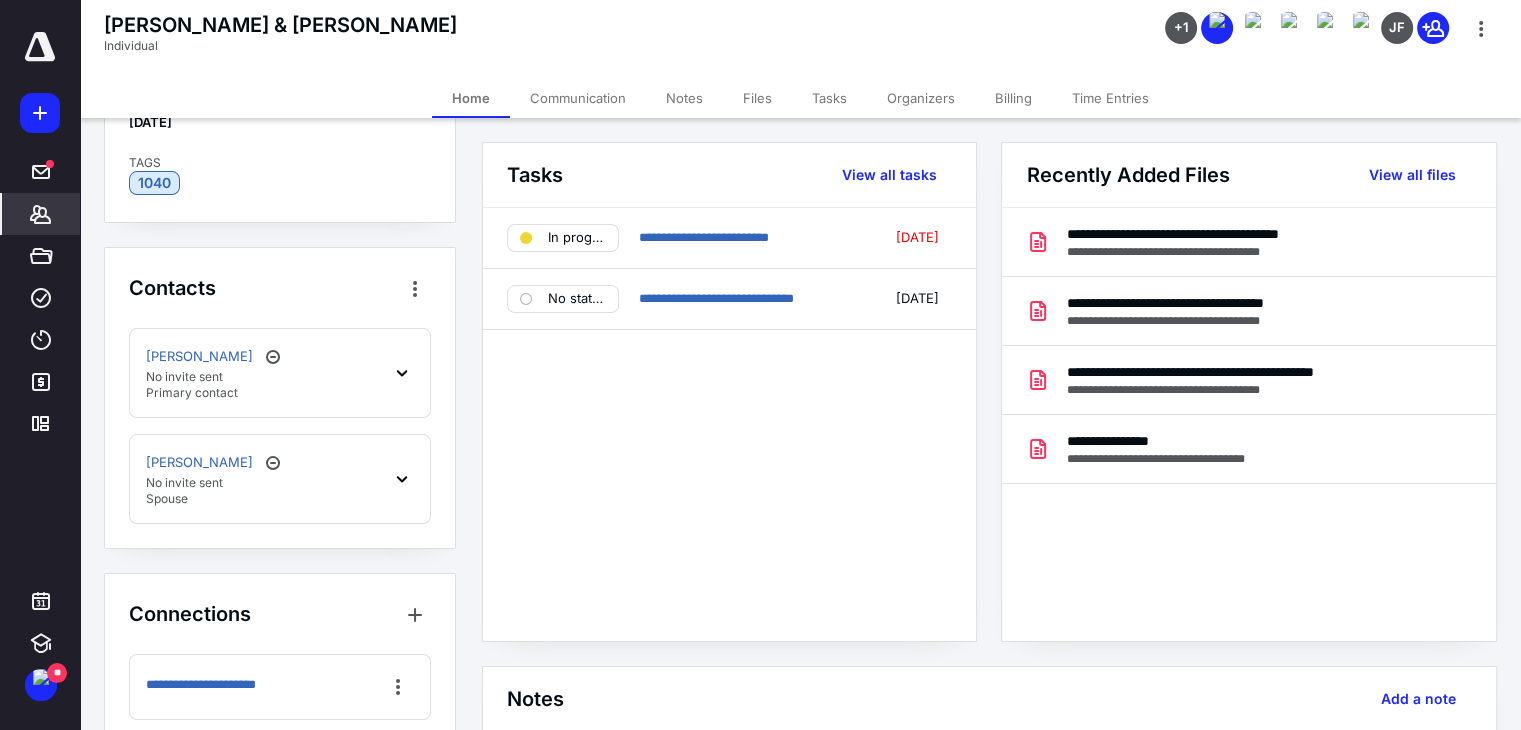 click on "Ryan Tenney No invite sent Primary contact" at bounding box center [280, 373] 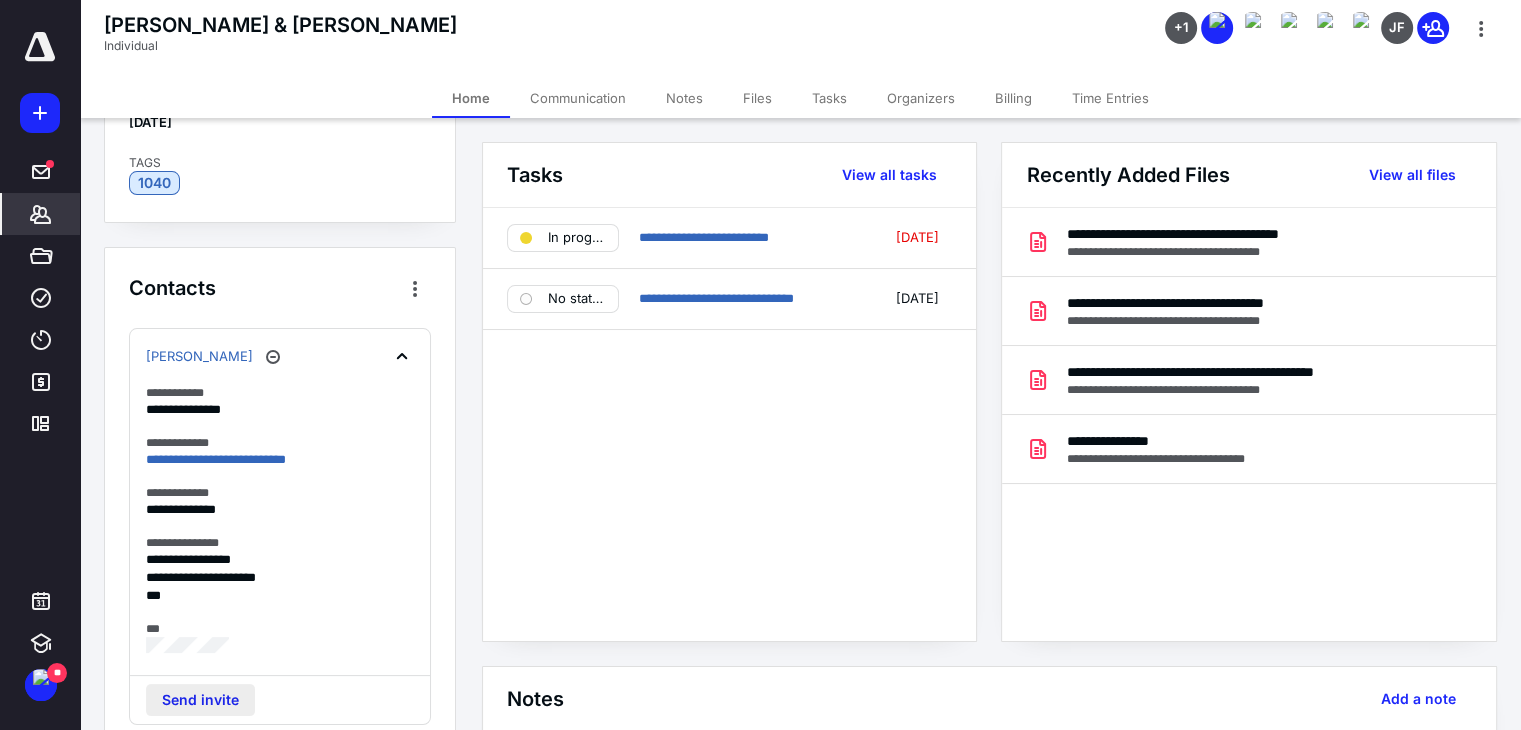 click on "Send invite" at bounding box center [200, 700] 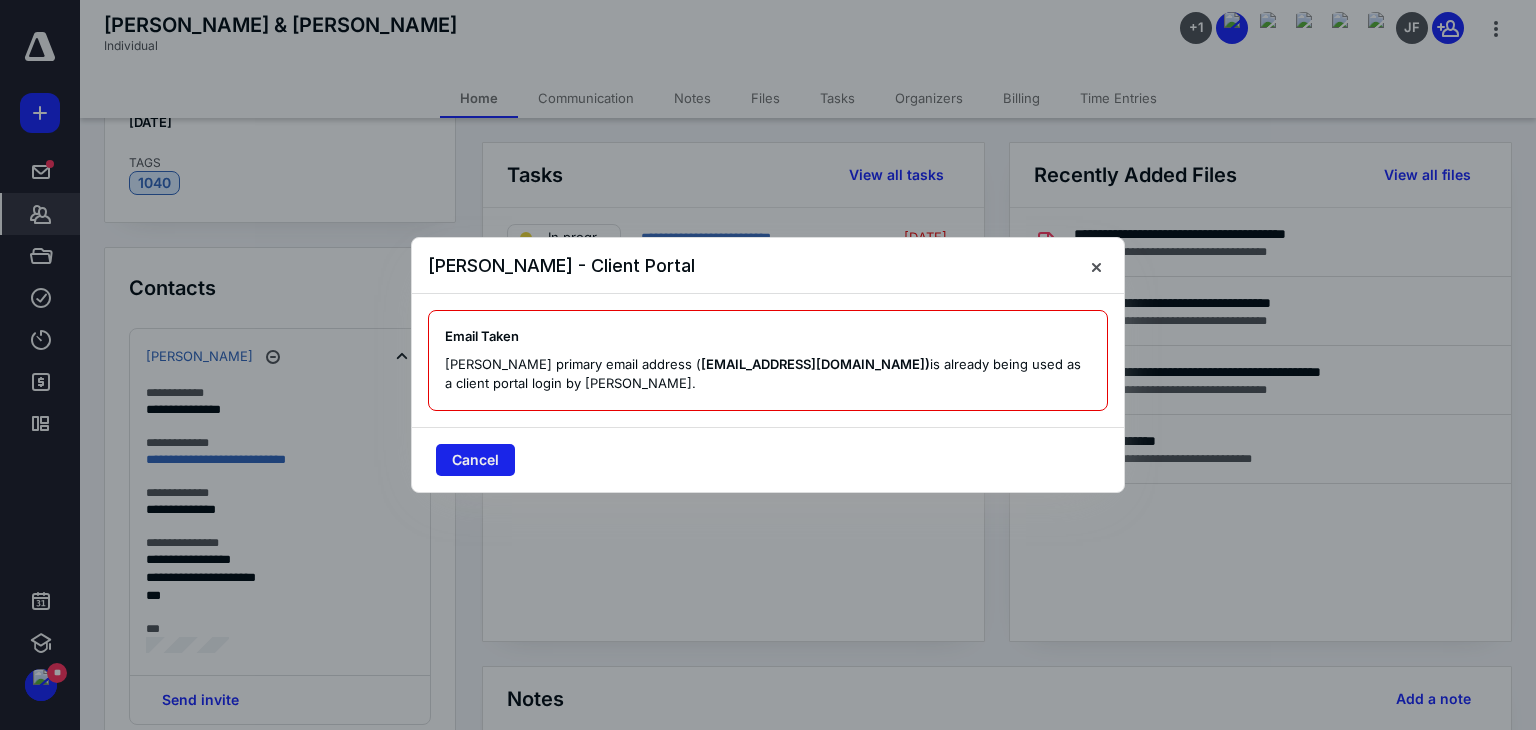 click on "Cancel" at bounding box center (475, 460) 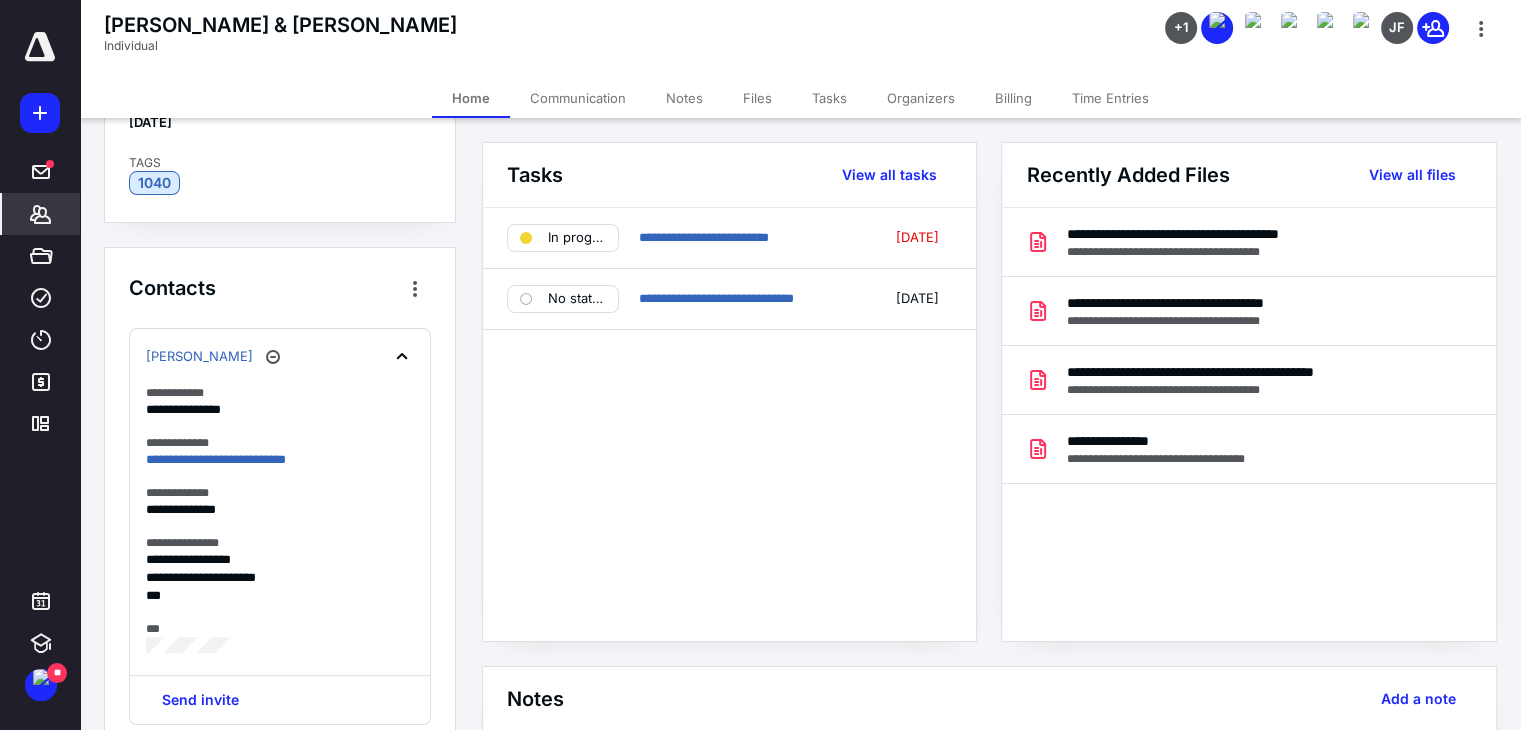 click 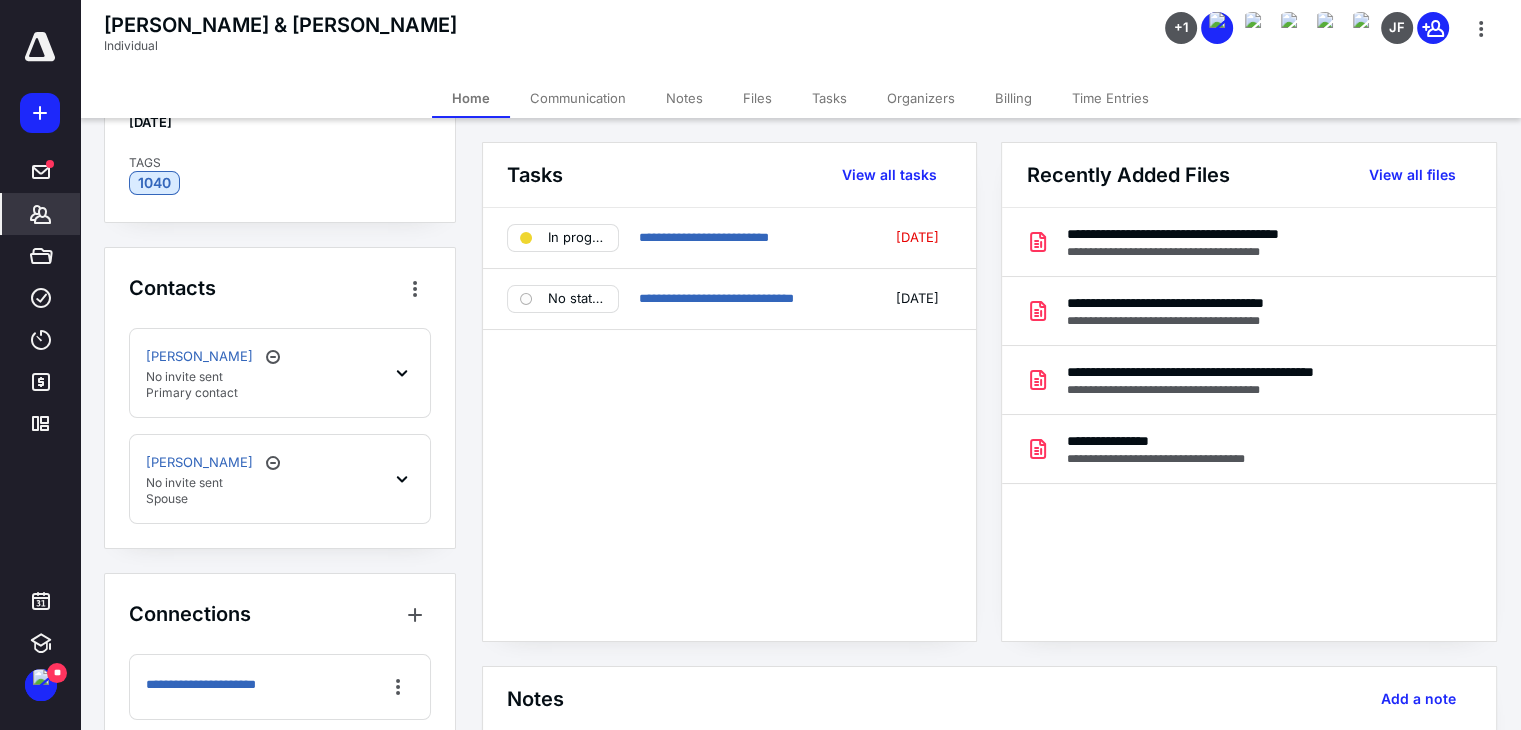 click 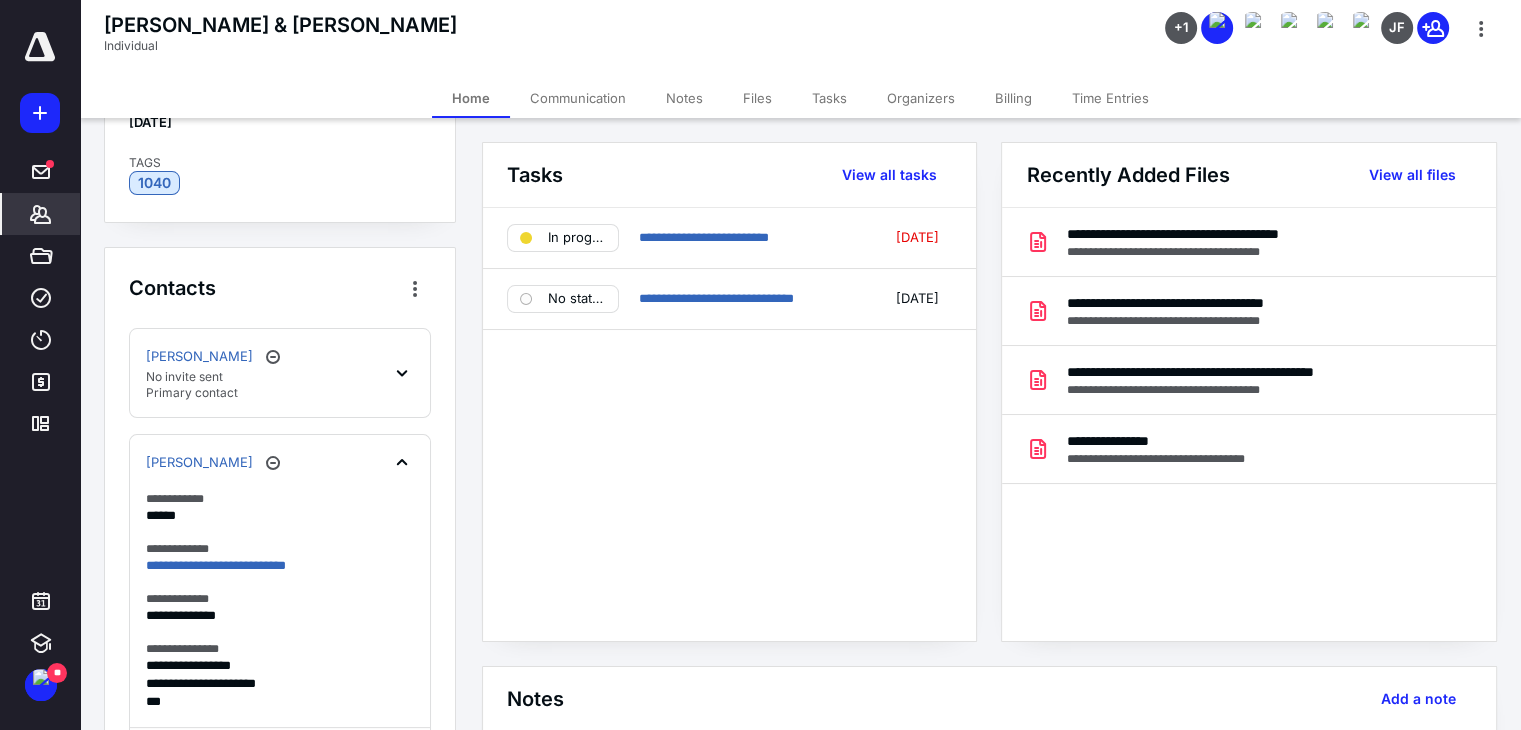 click 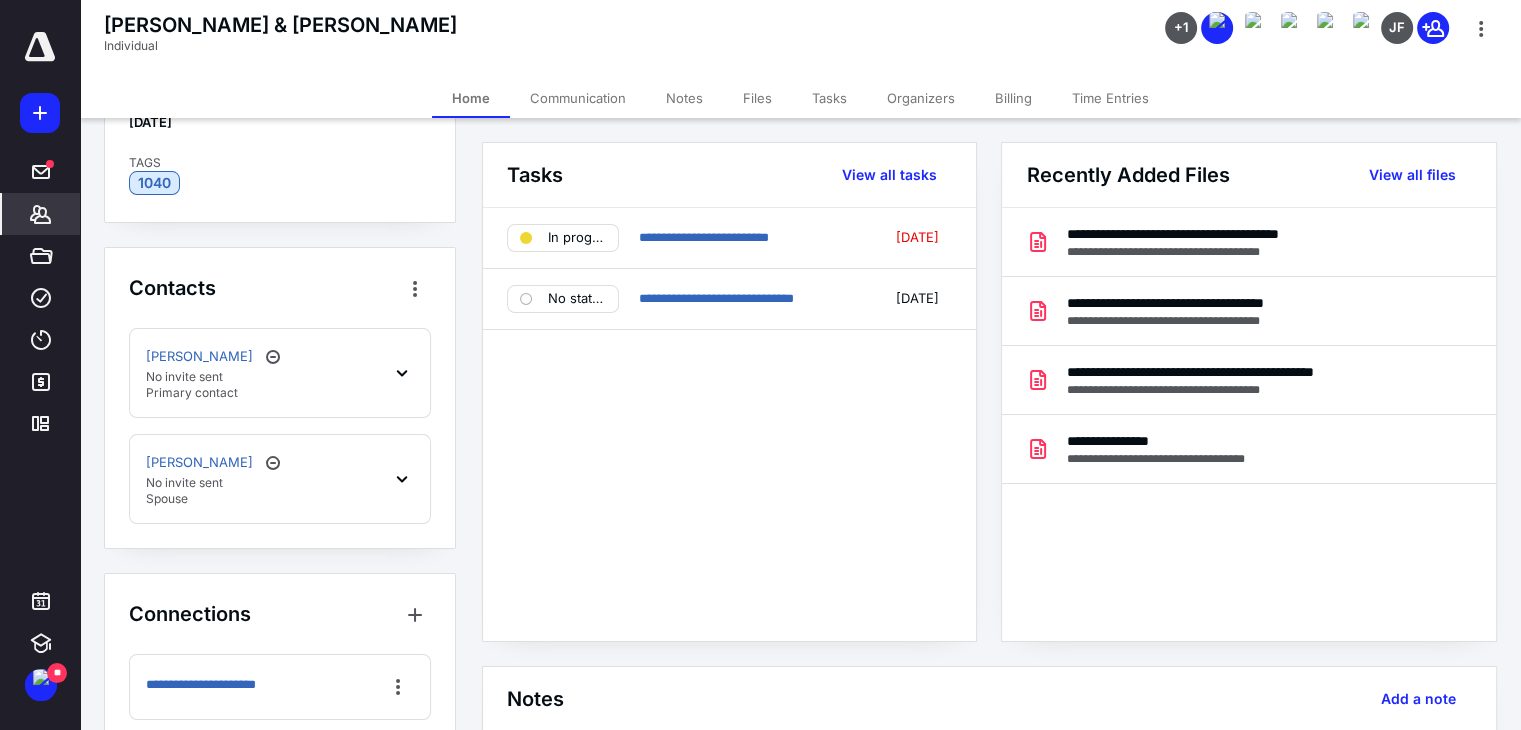 click on "Holly Tenney No invite sent Spouse" at bounding box center [280, 479] 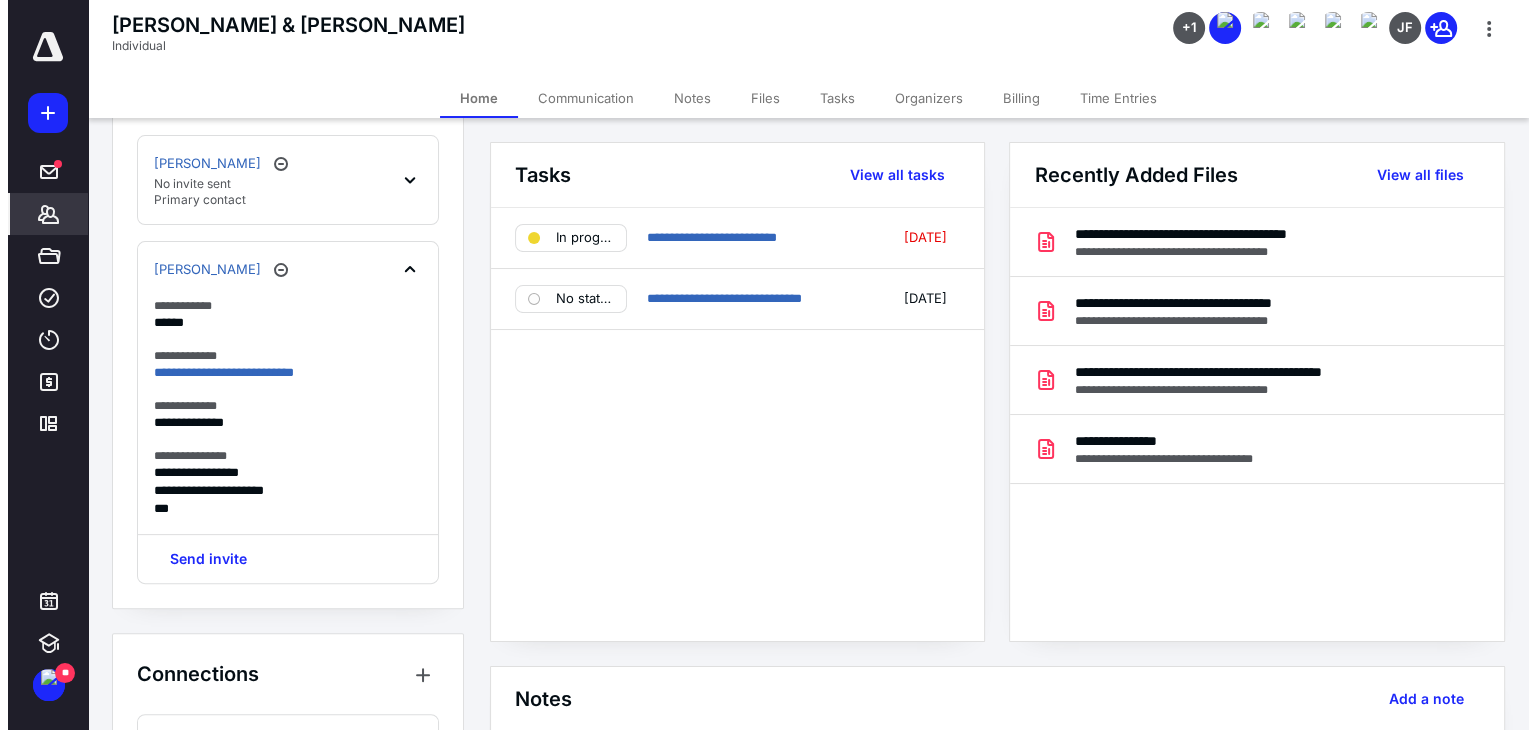 scroll, scrollTop: 500, scrollLeft: 0, axis: vertical 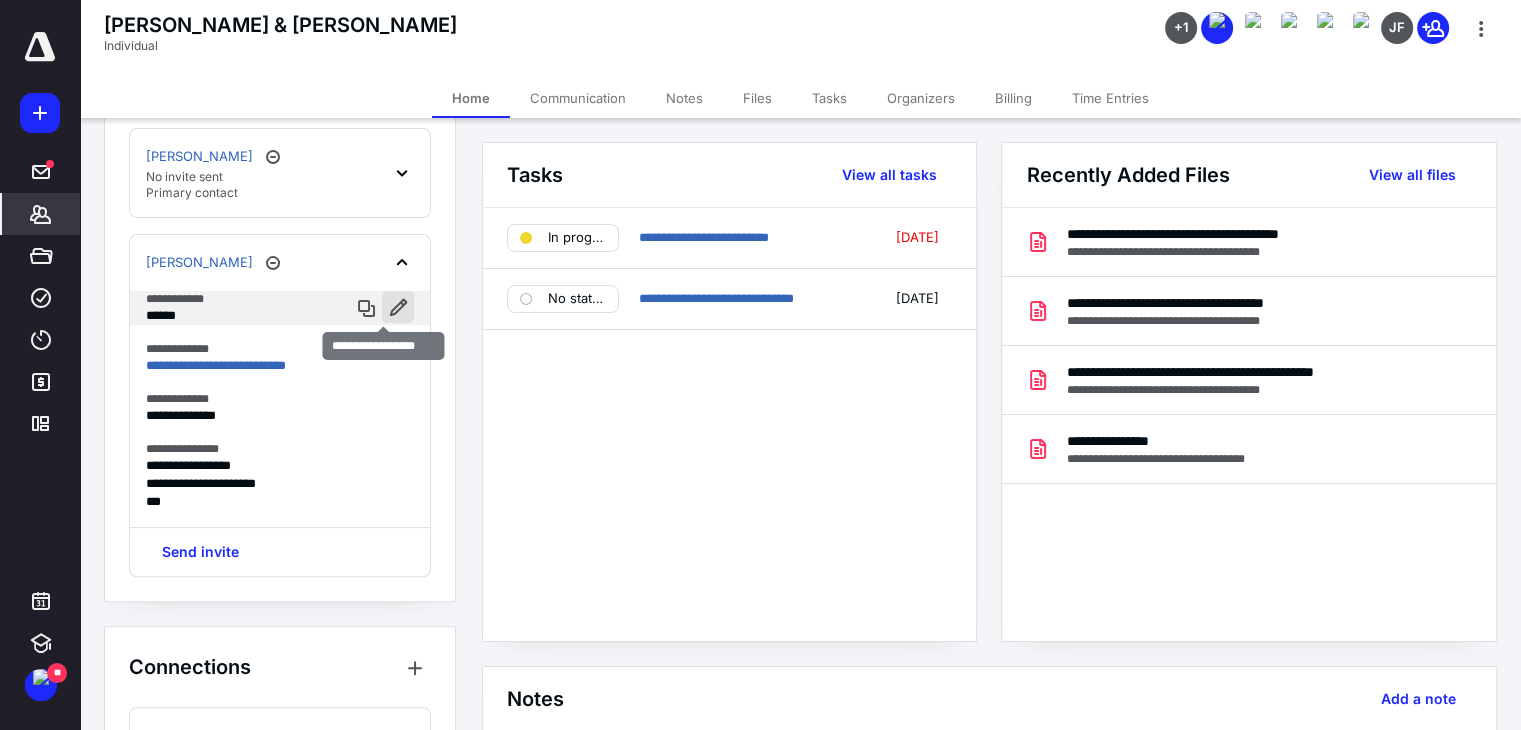 click at bounding box center (398, 307) 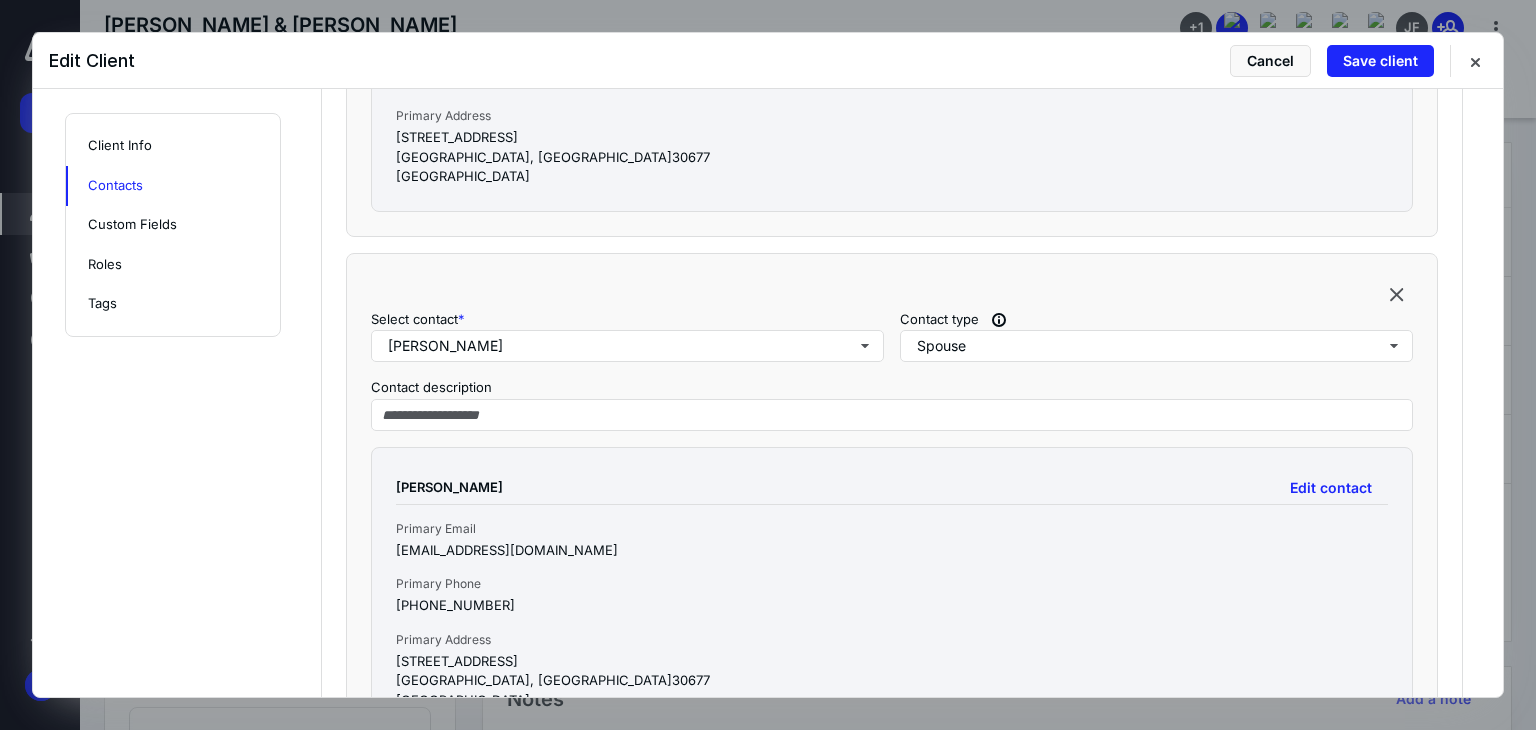 scroll, scrollTop: 1200, scrollLeft: 0, axis: vertical 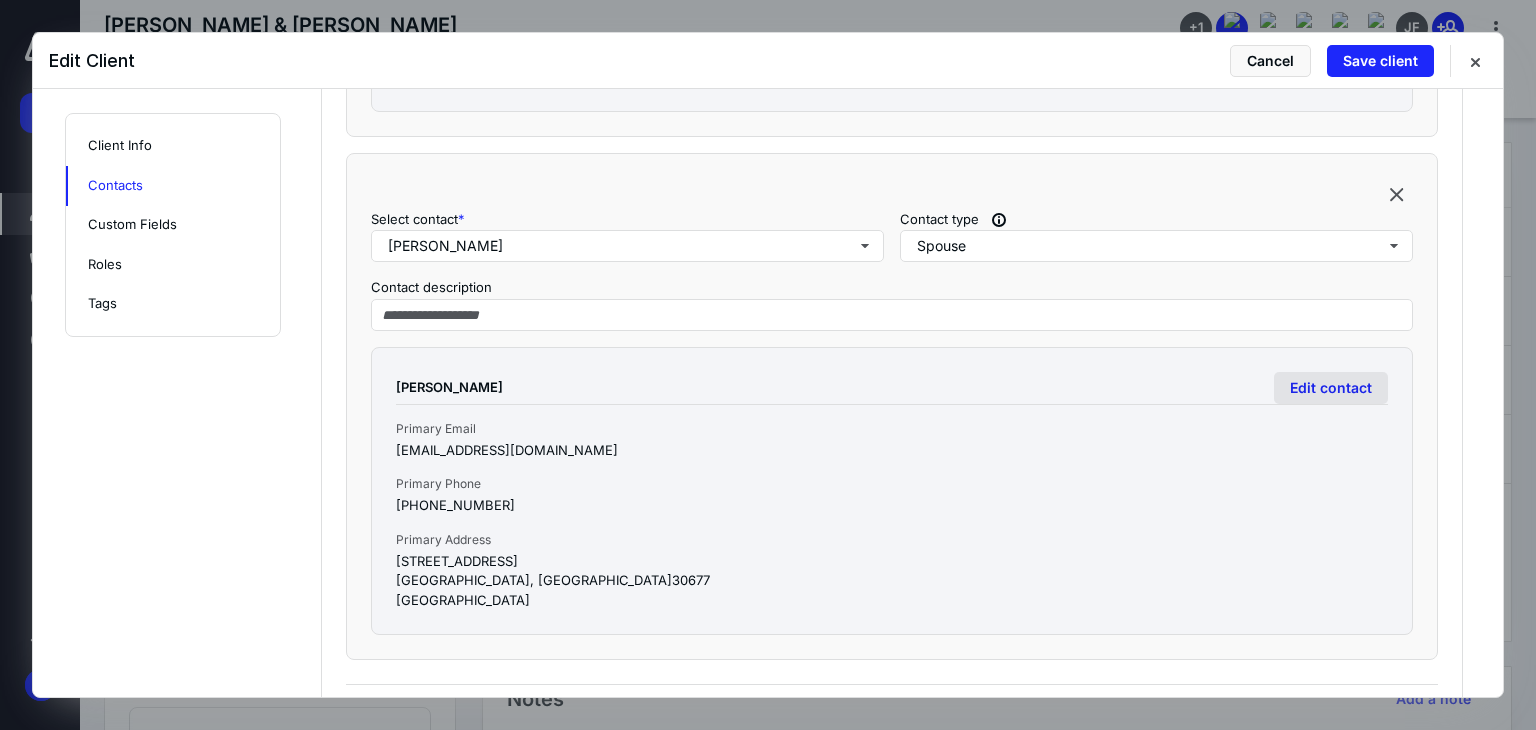 click on "Edit contact" at bounding box center [1331, 388] 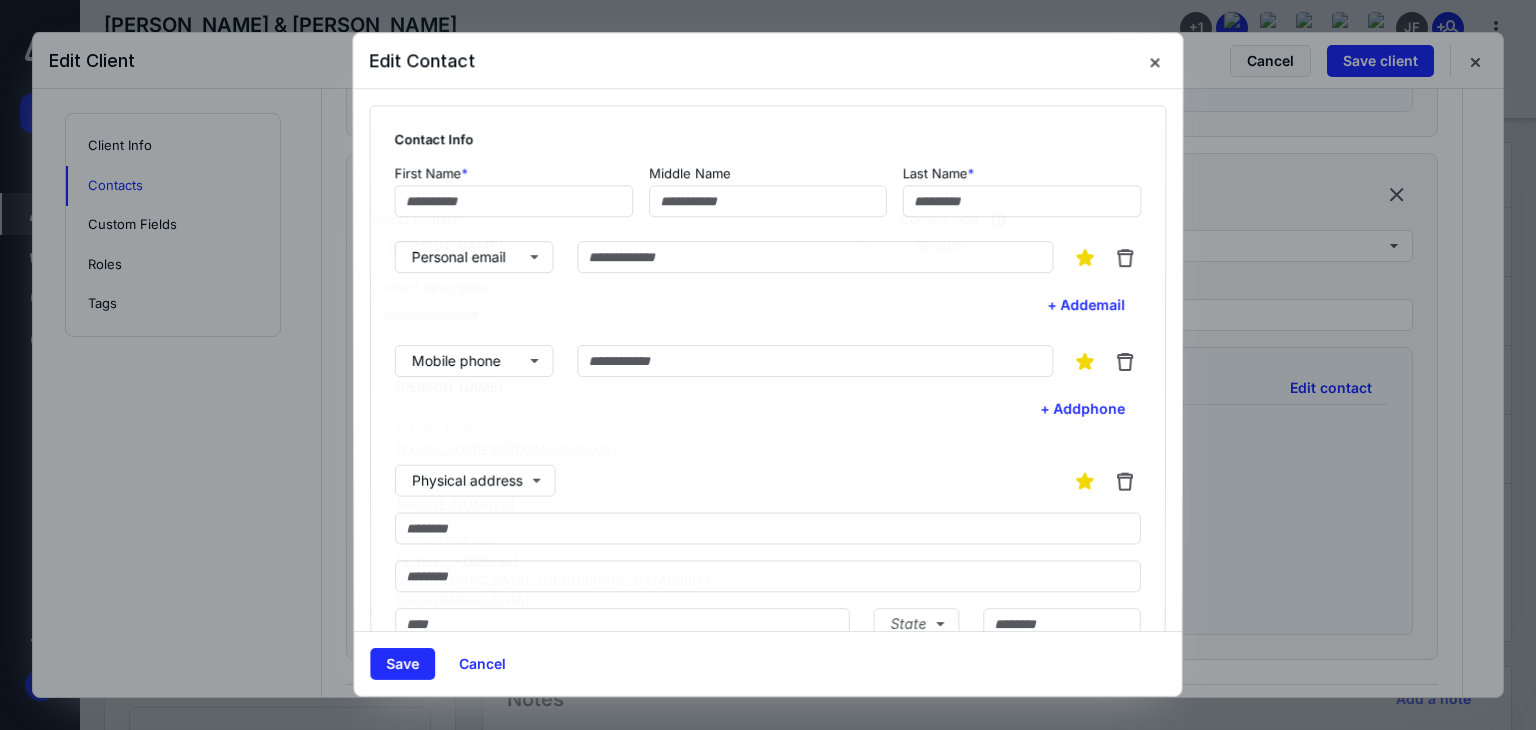 type on "*****" 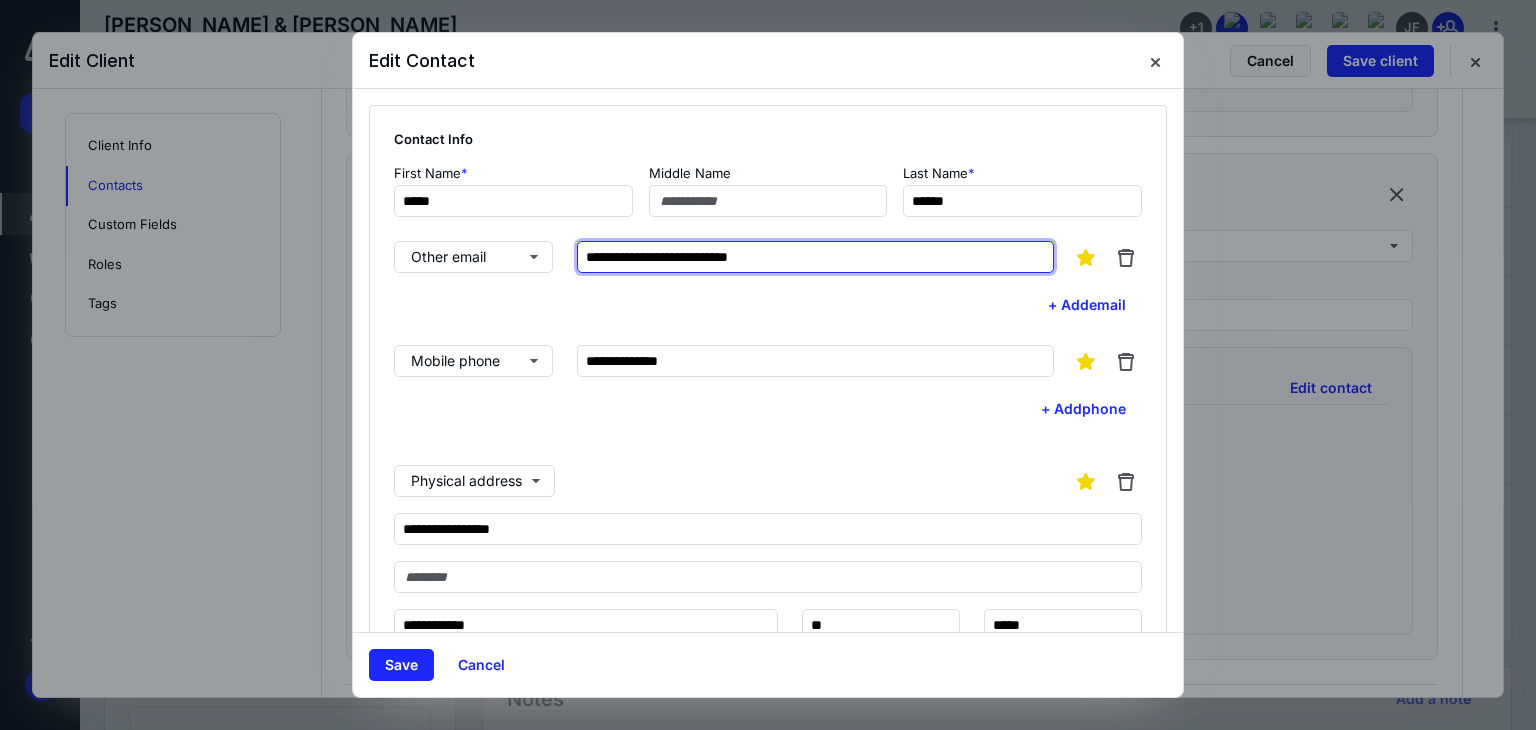 drag, startPoint x: 828, startPoint y: 254, endPoint x: 564, endPoint y: 265, distance: 264.22906 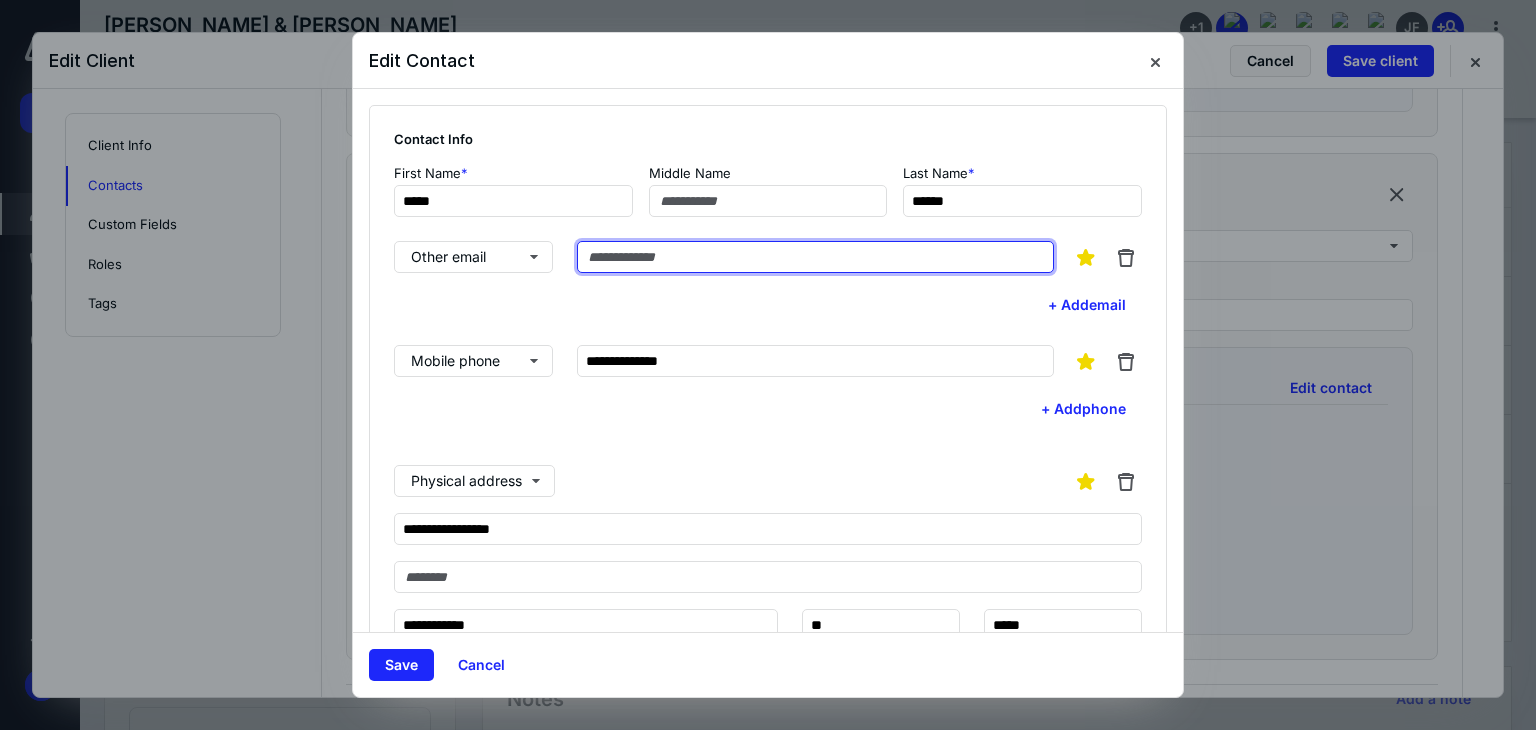 paste on "**********" 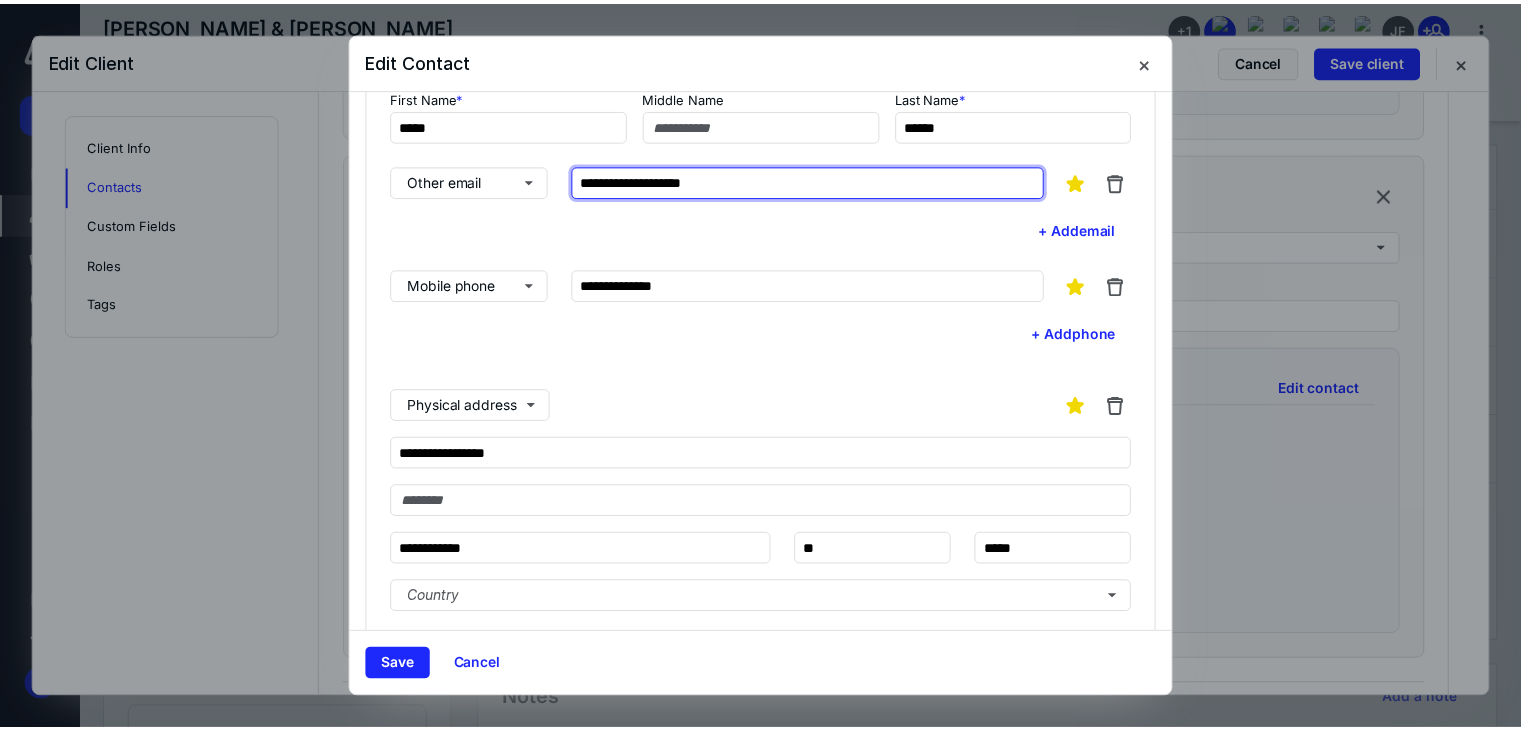 scroll, scrollTop: 0, scrollLeft: 0, axis: both 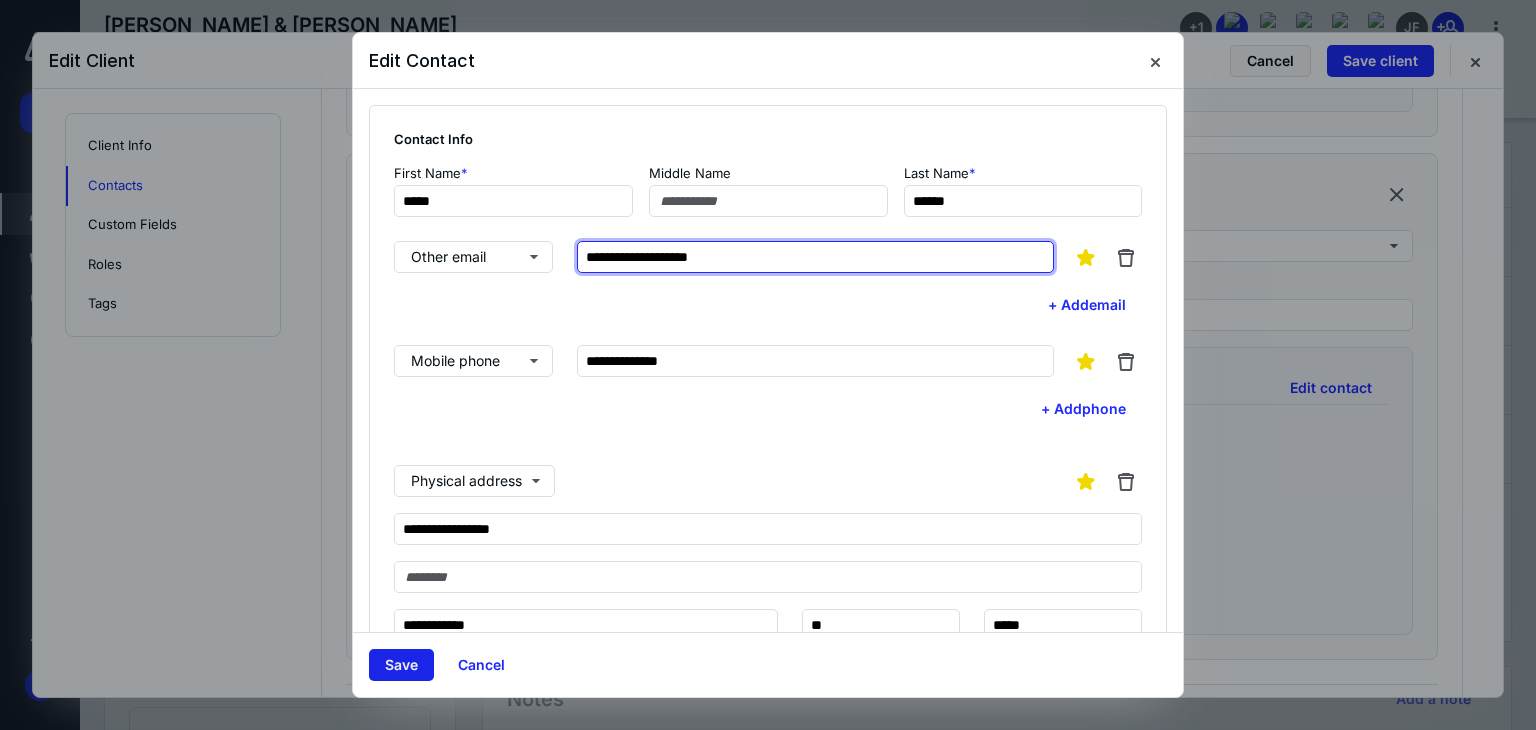 type on "**********" 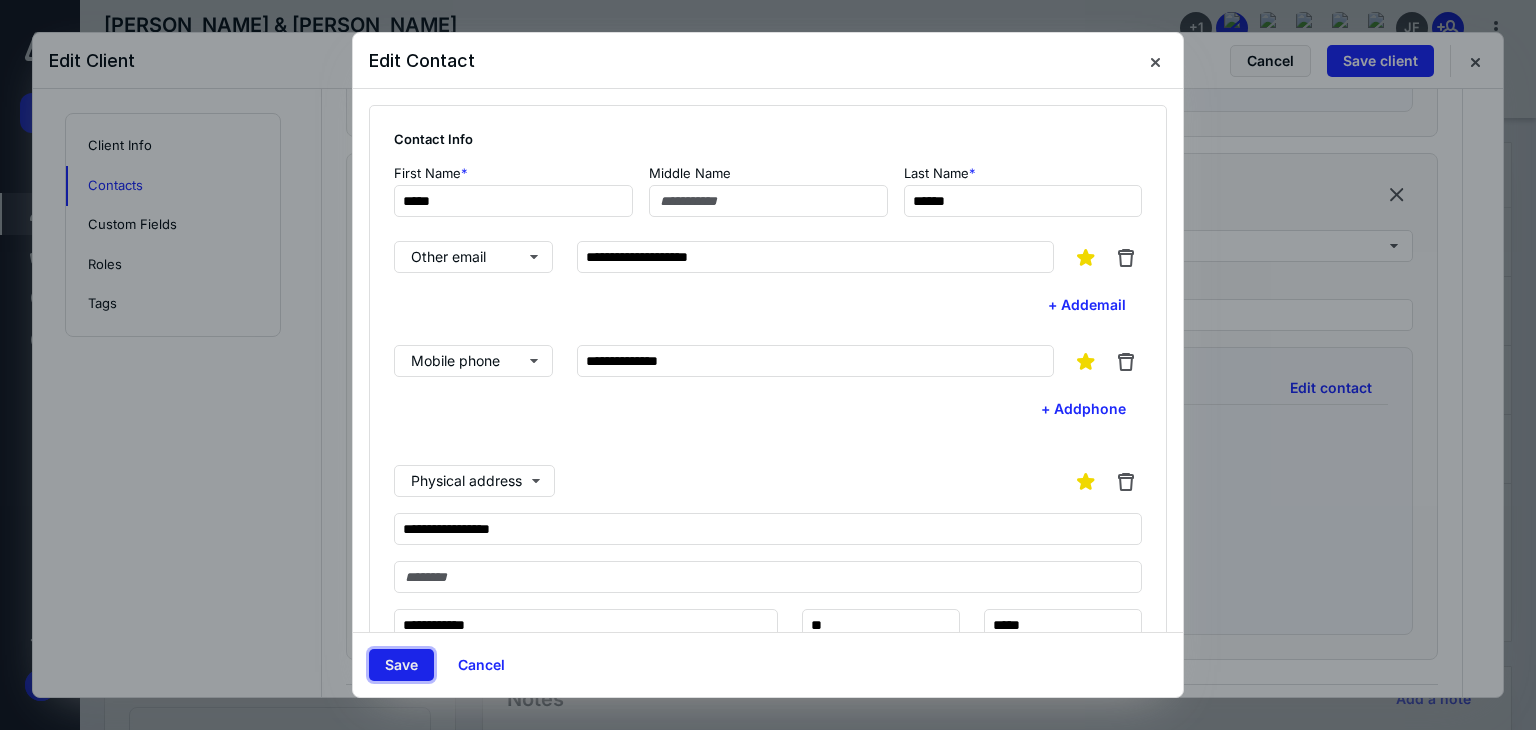 click on "Save" at bounding box center [401, 665] 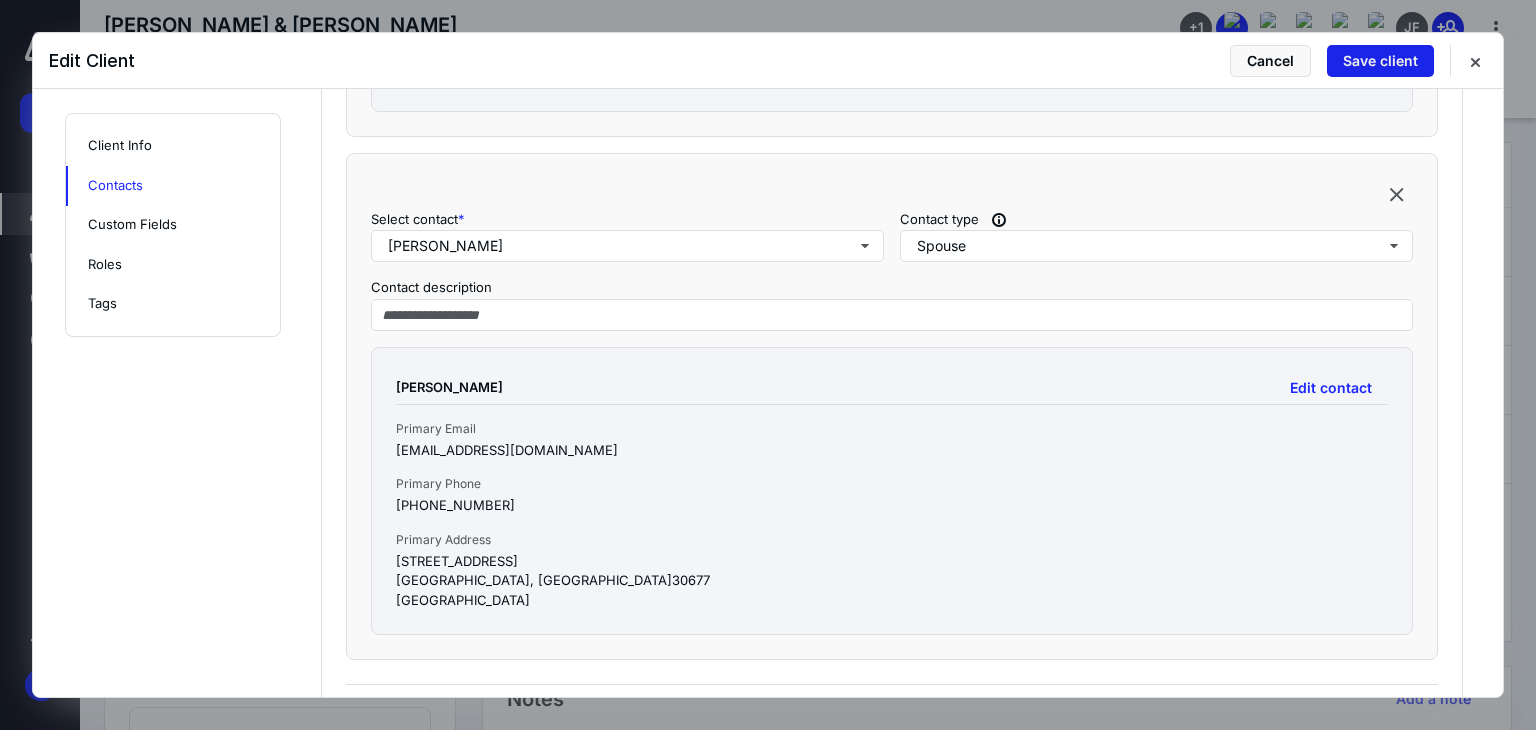 click on "Save client" at bounding box center (1380, 61) 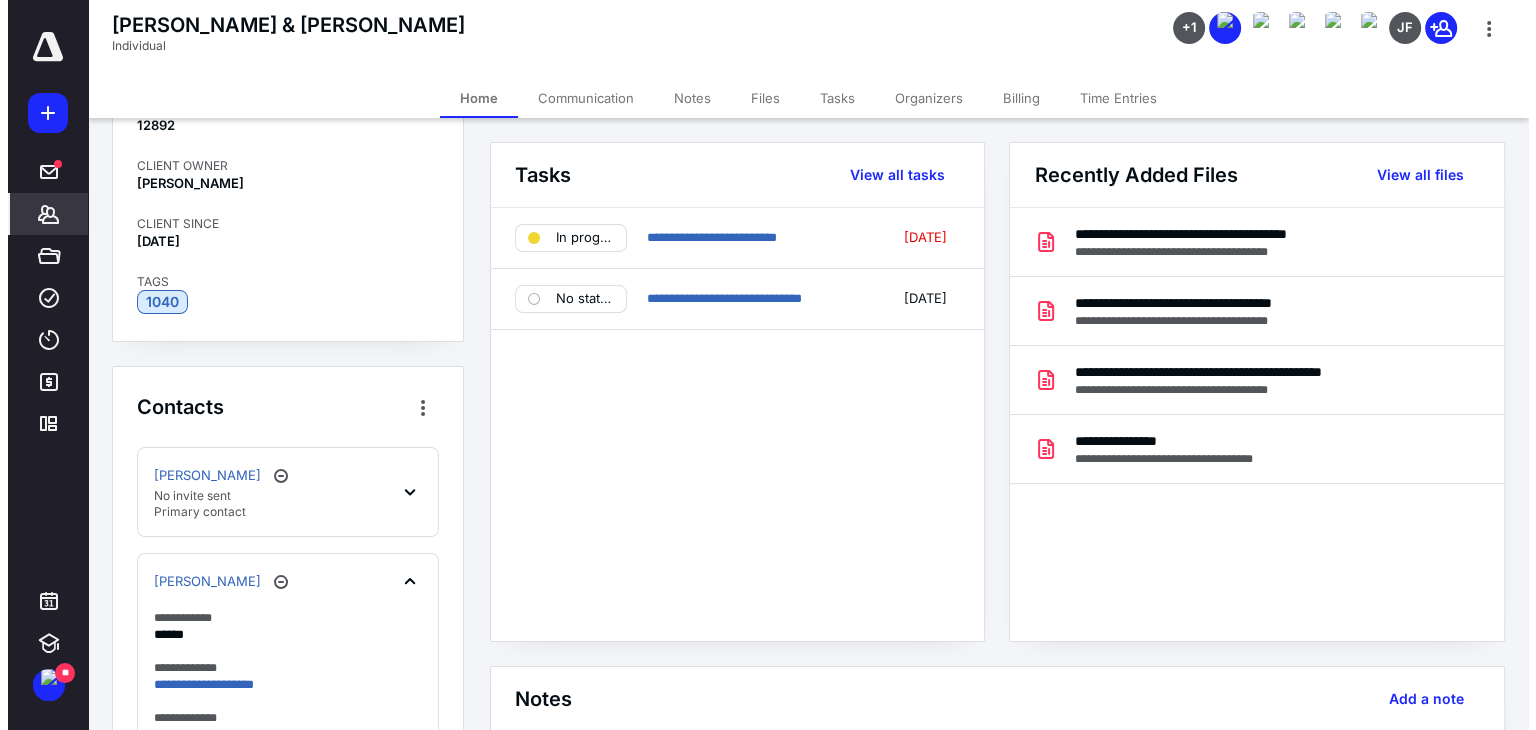 scroll, scrollTop: 0, scrollLeft: 0, axis: both 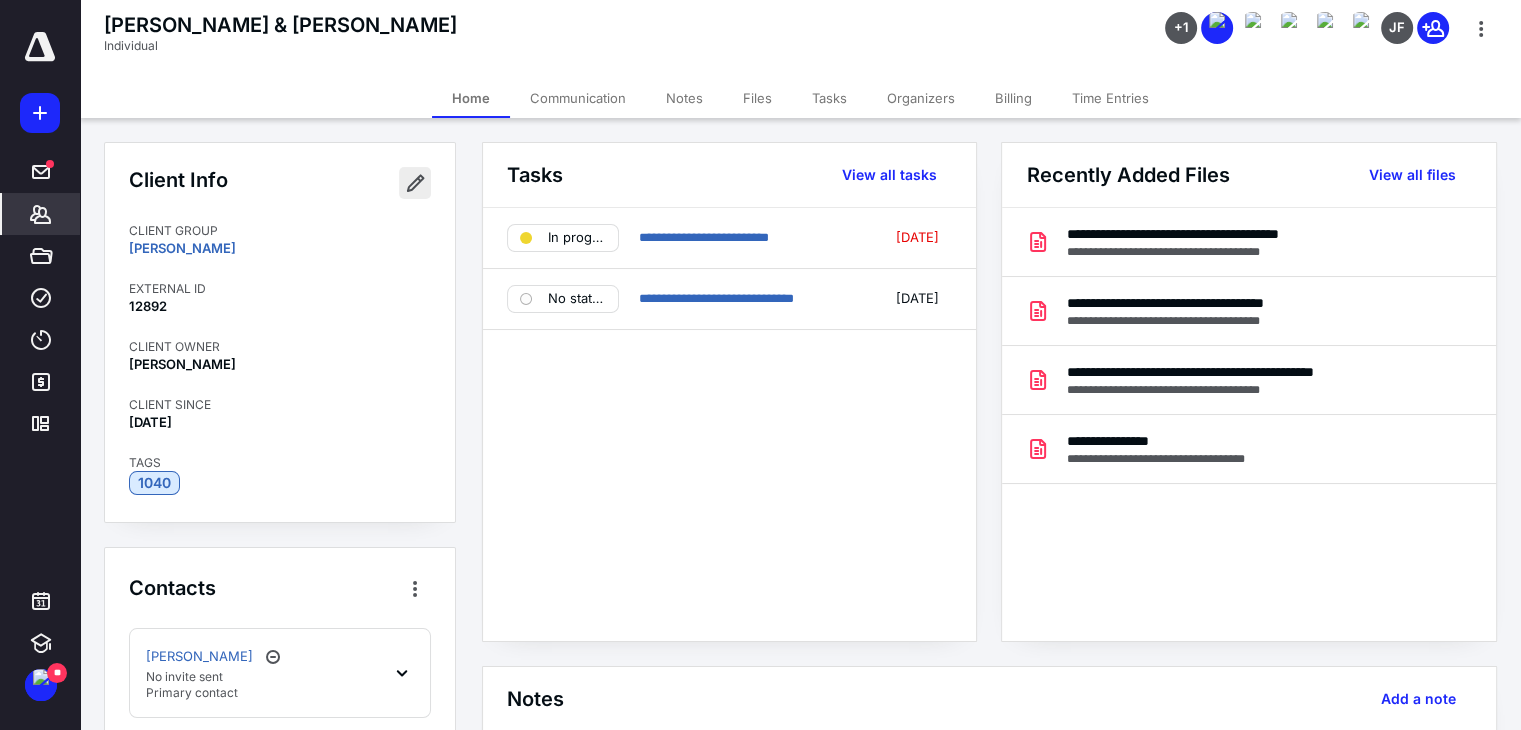click at bounding box center [415, 183] 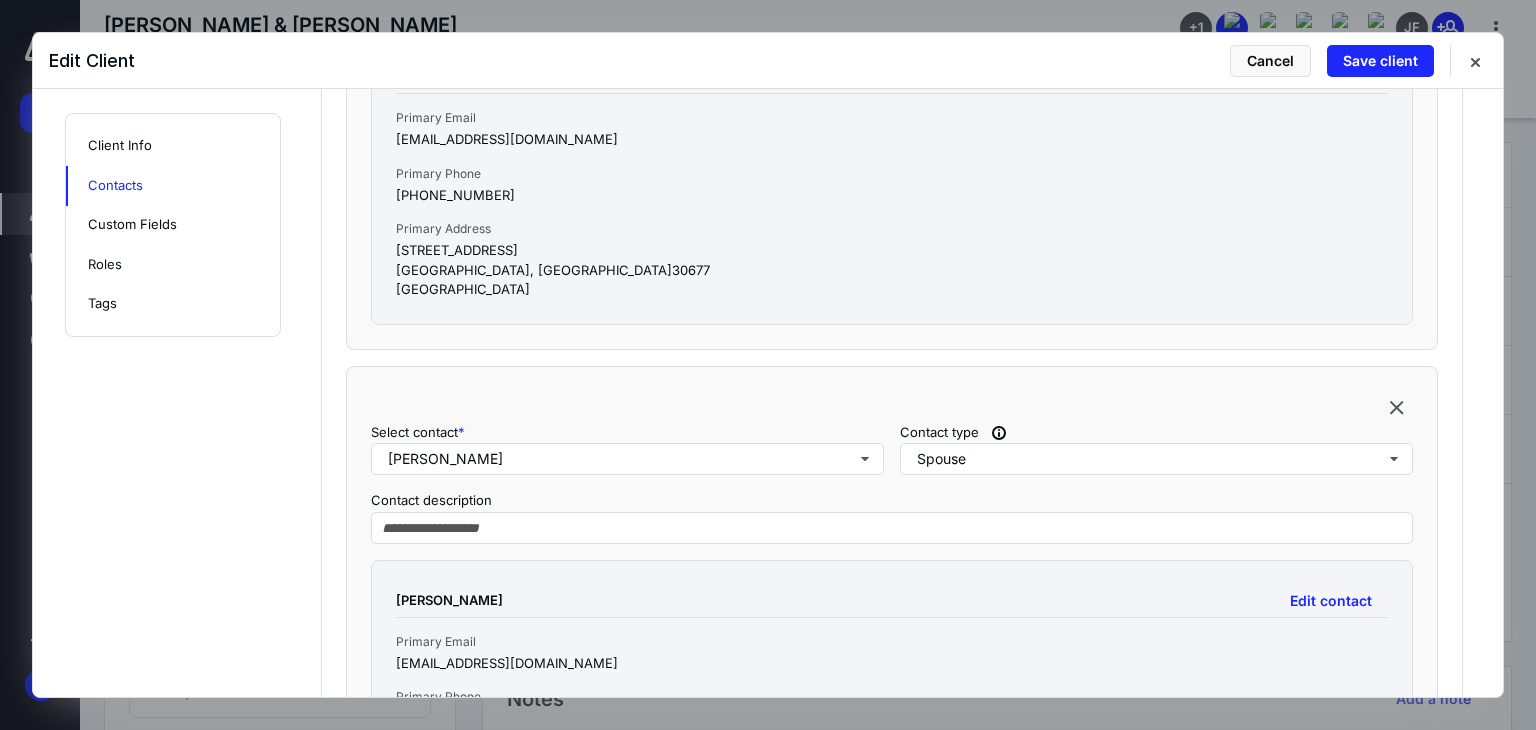 scroll, scrollTop: 1000, scrollLeft: 0, axis: vertical 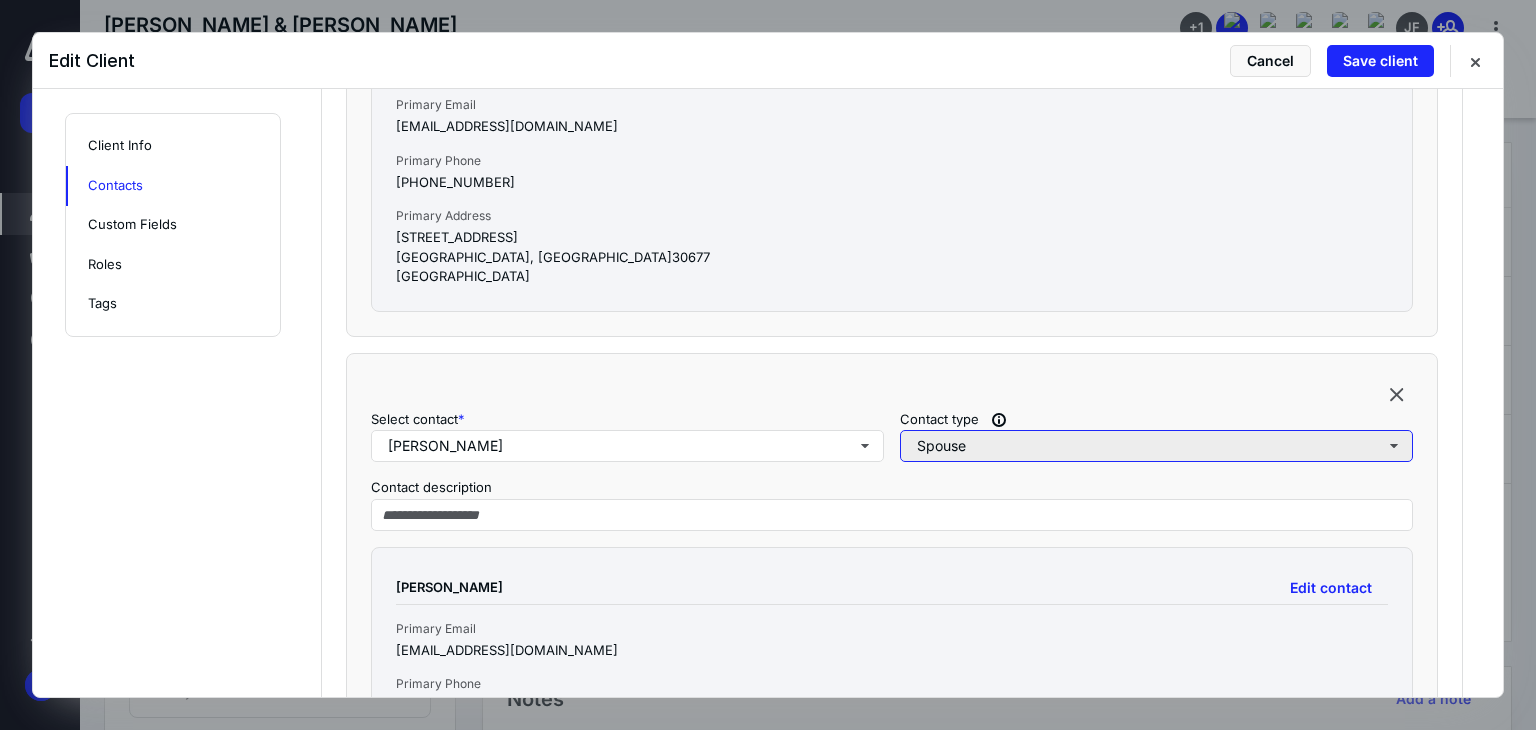 click on "Spouse" at bounding box center [1156, 446] 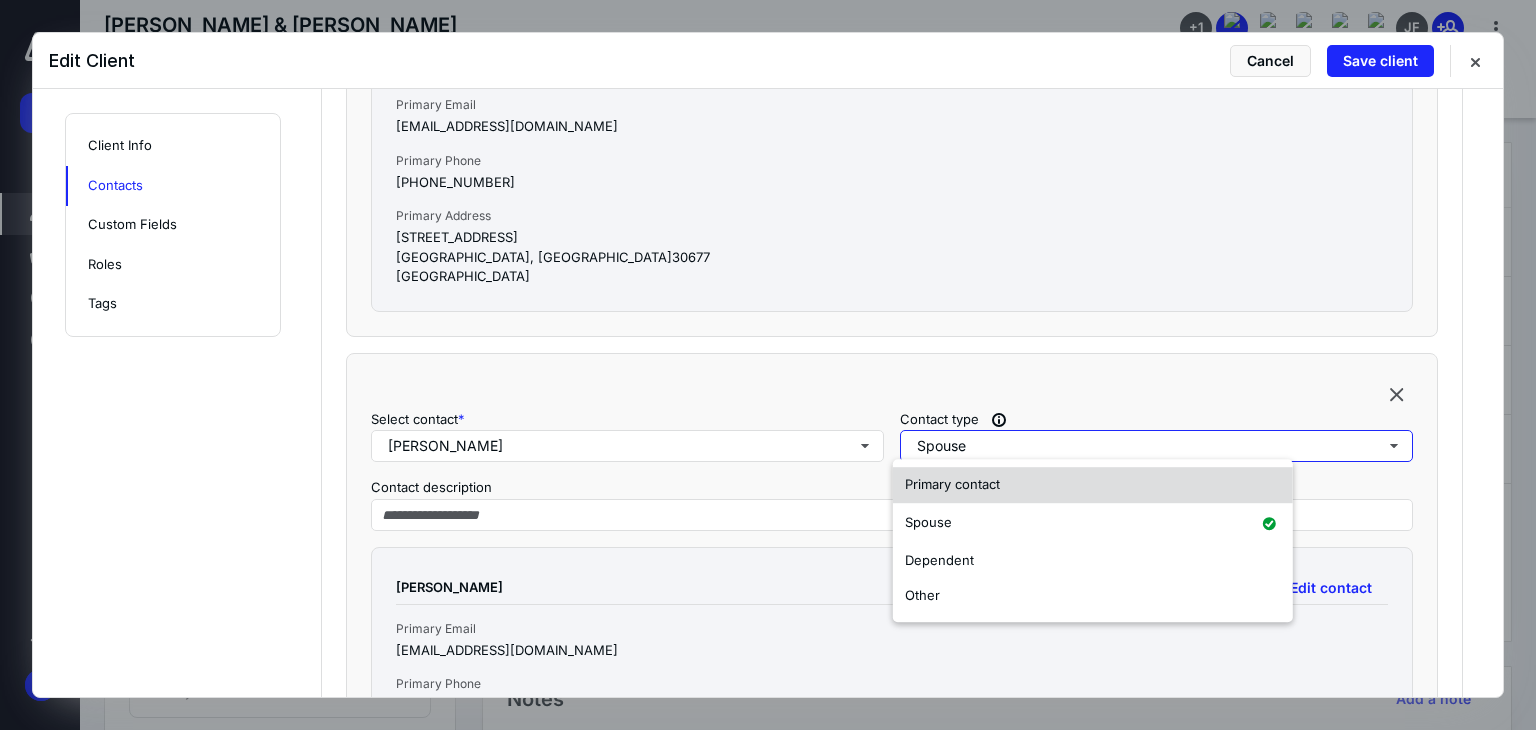 click on "Primary contact" at bounding box center [952, 484] 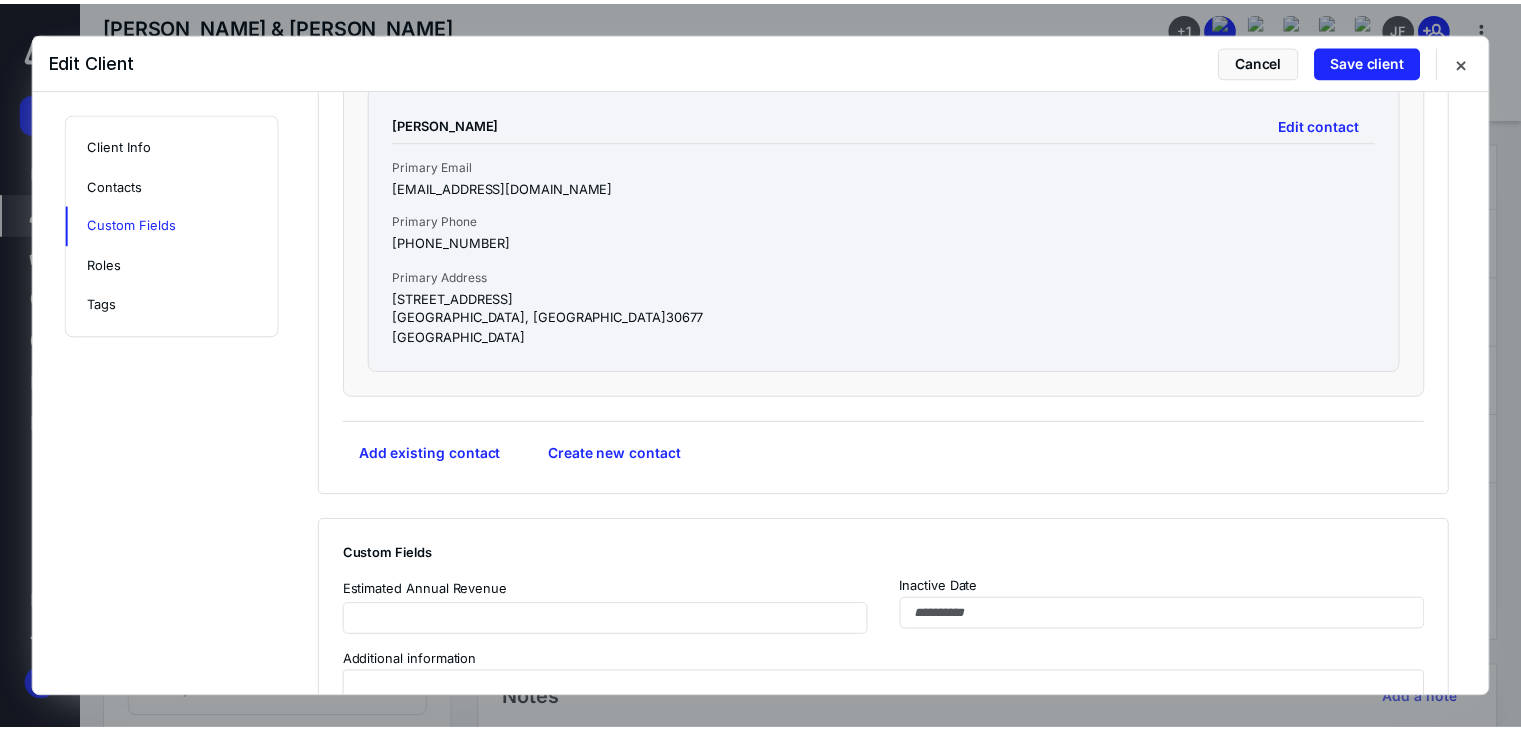 scroll, scrollTop: 1500, scrollLeft: 0, axis: vertical 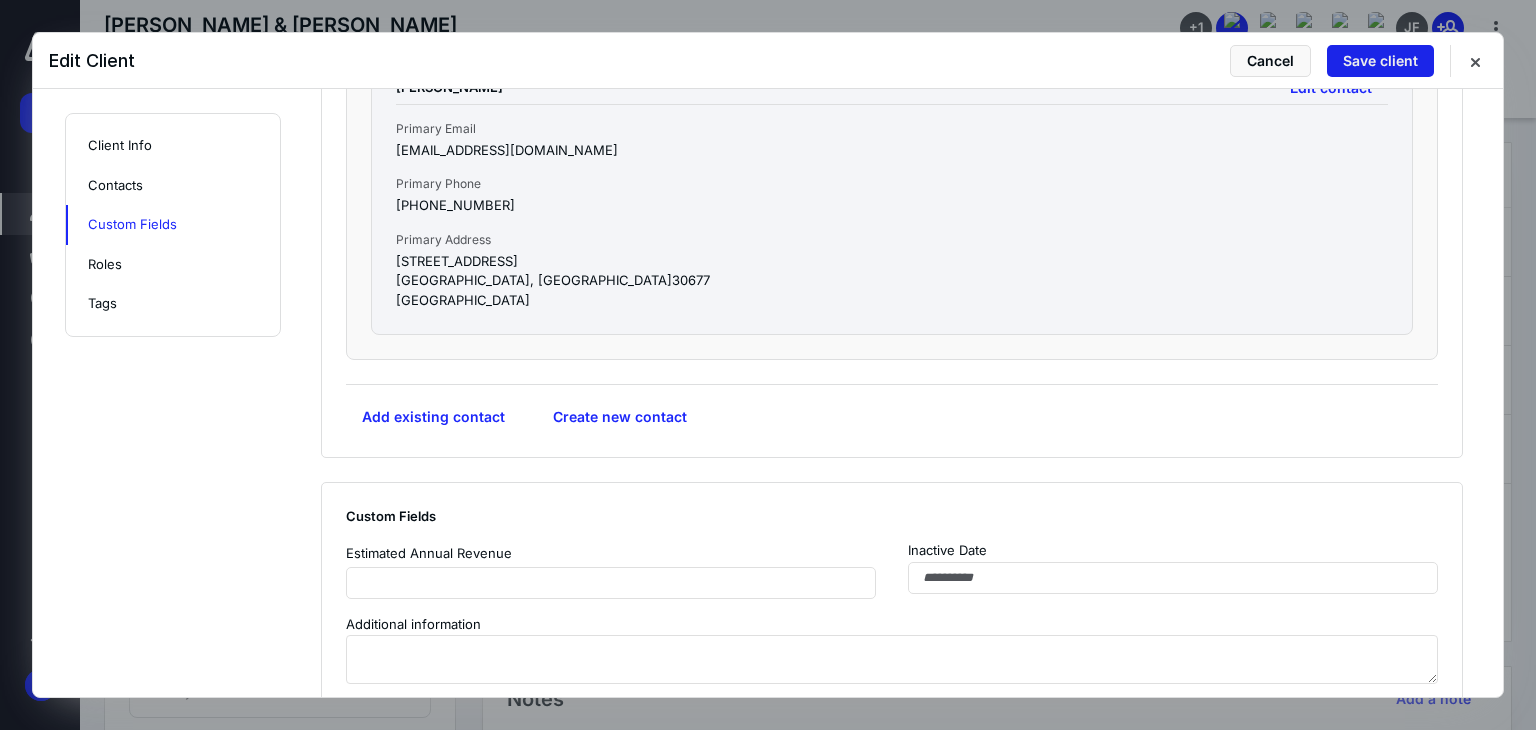 click on "Save client" at bounding box center [1380, 61] 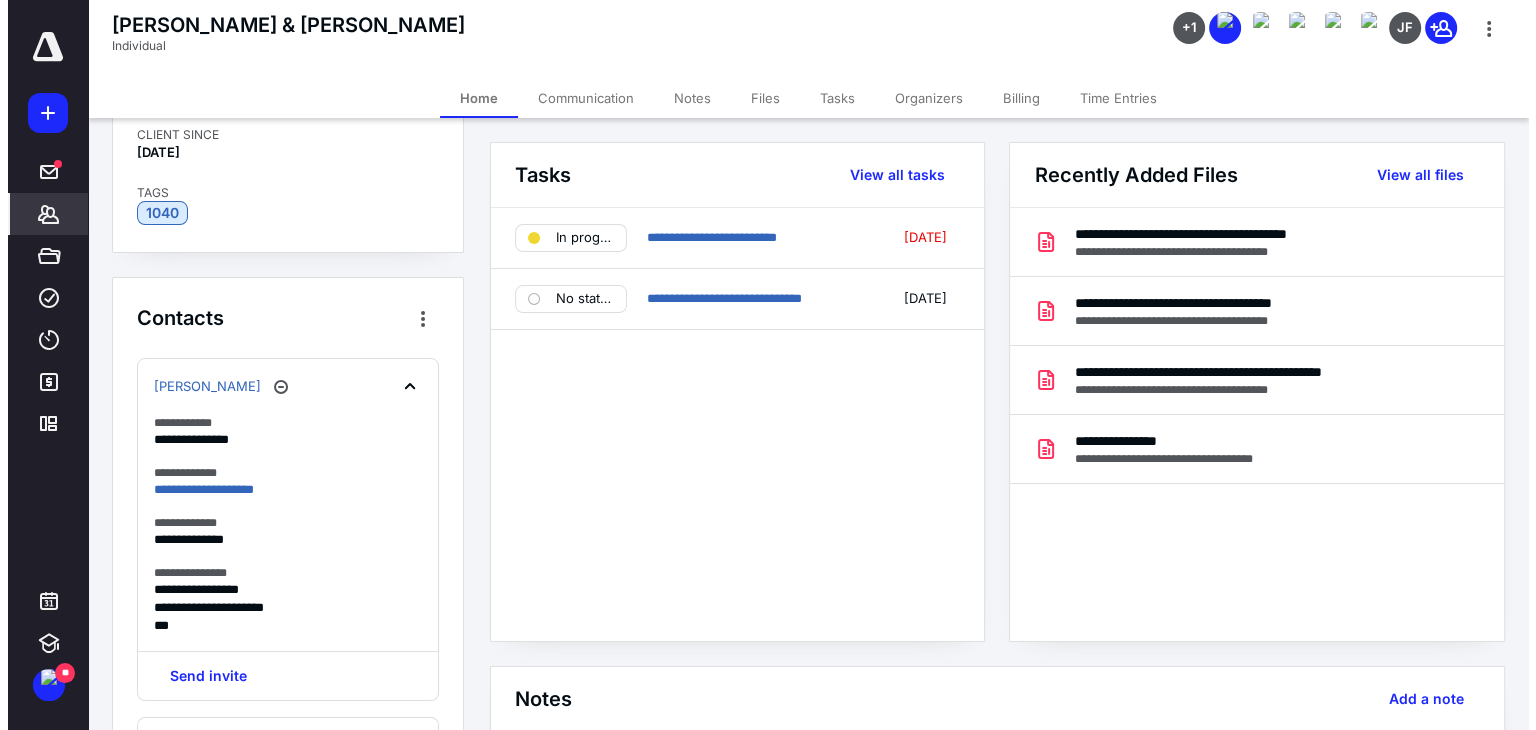 scroll, scrollTop: 300, scrollLeft: 0, axis: vertical 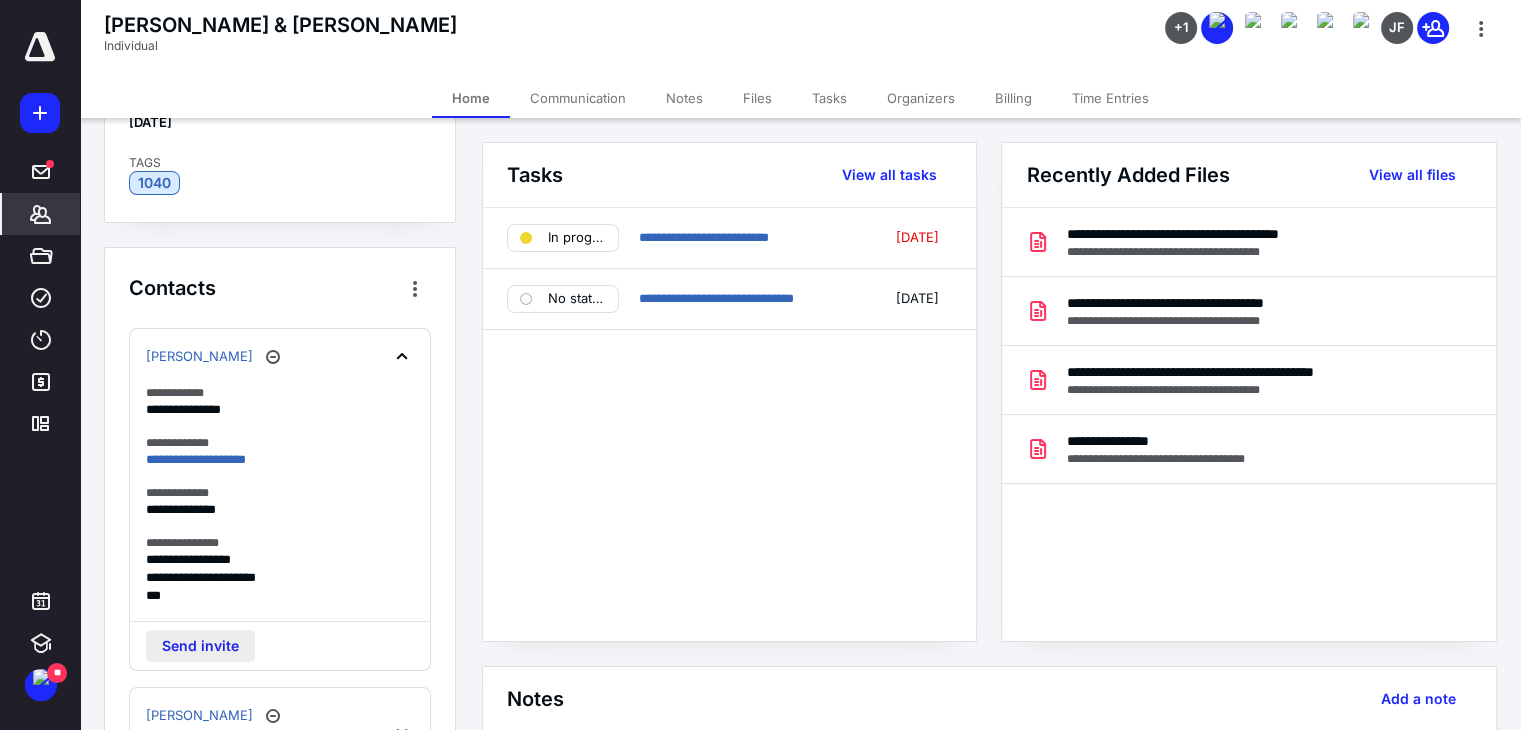 click on "Send invite" at bounding box center (200, 646) 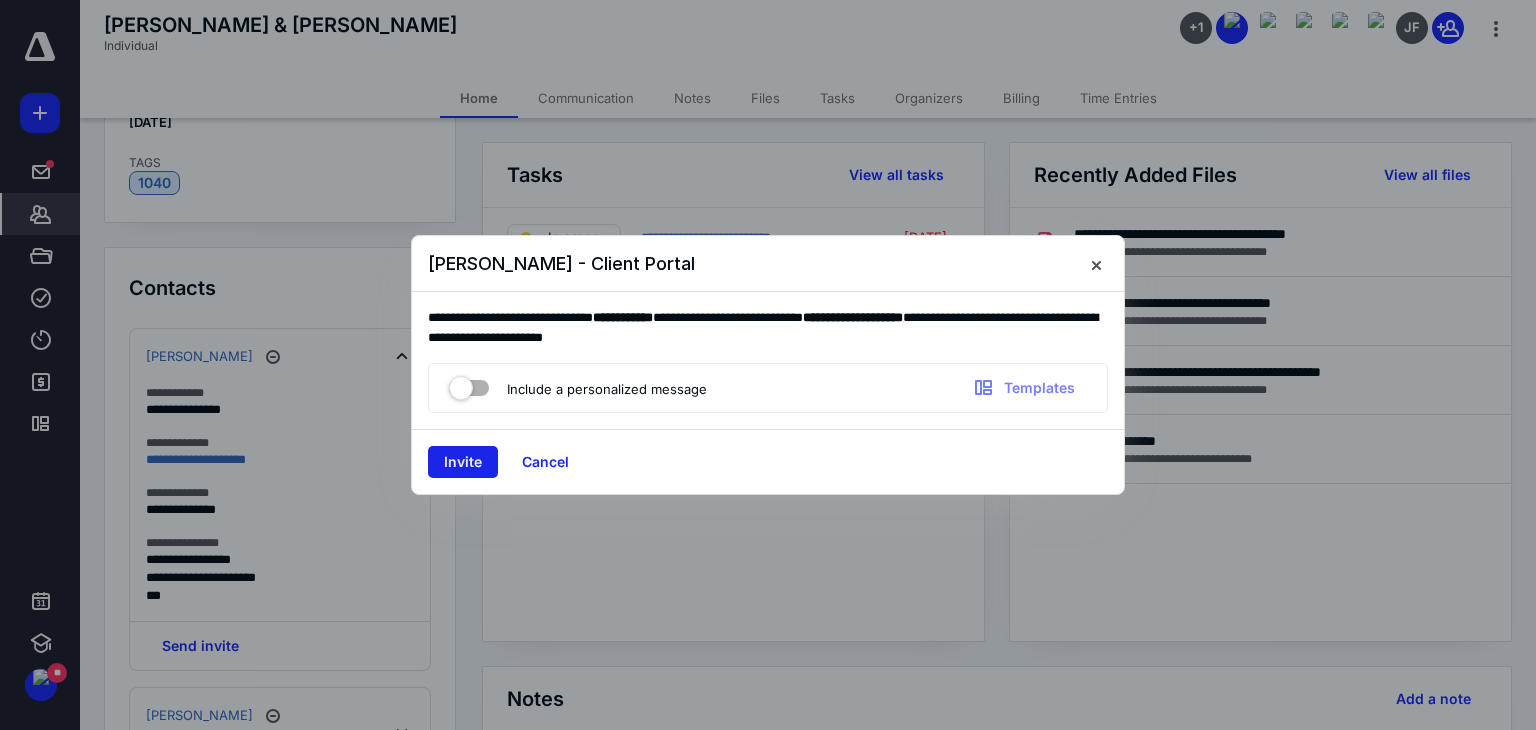 click on "Invite" at bounding box center [463, 462] 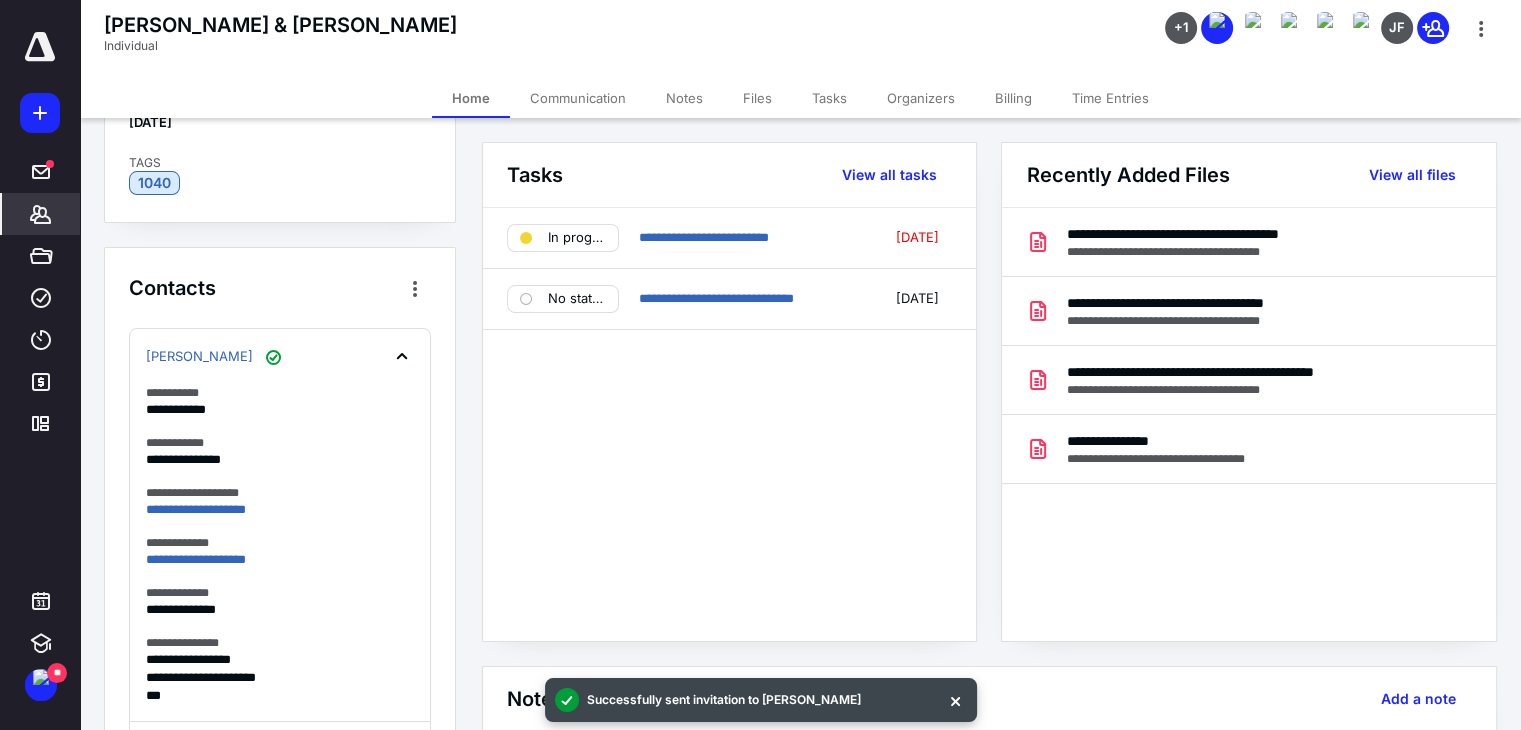 click on "Files" at bounding box center (757, 98) 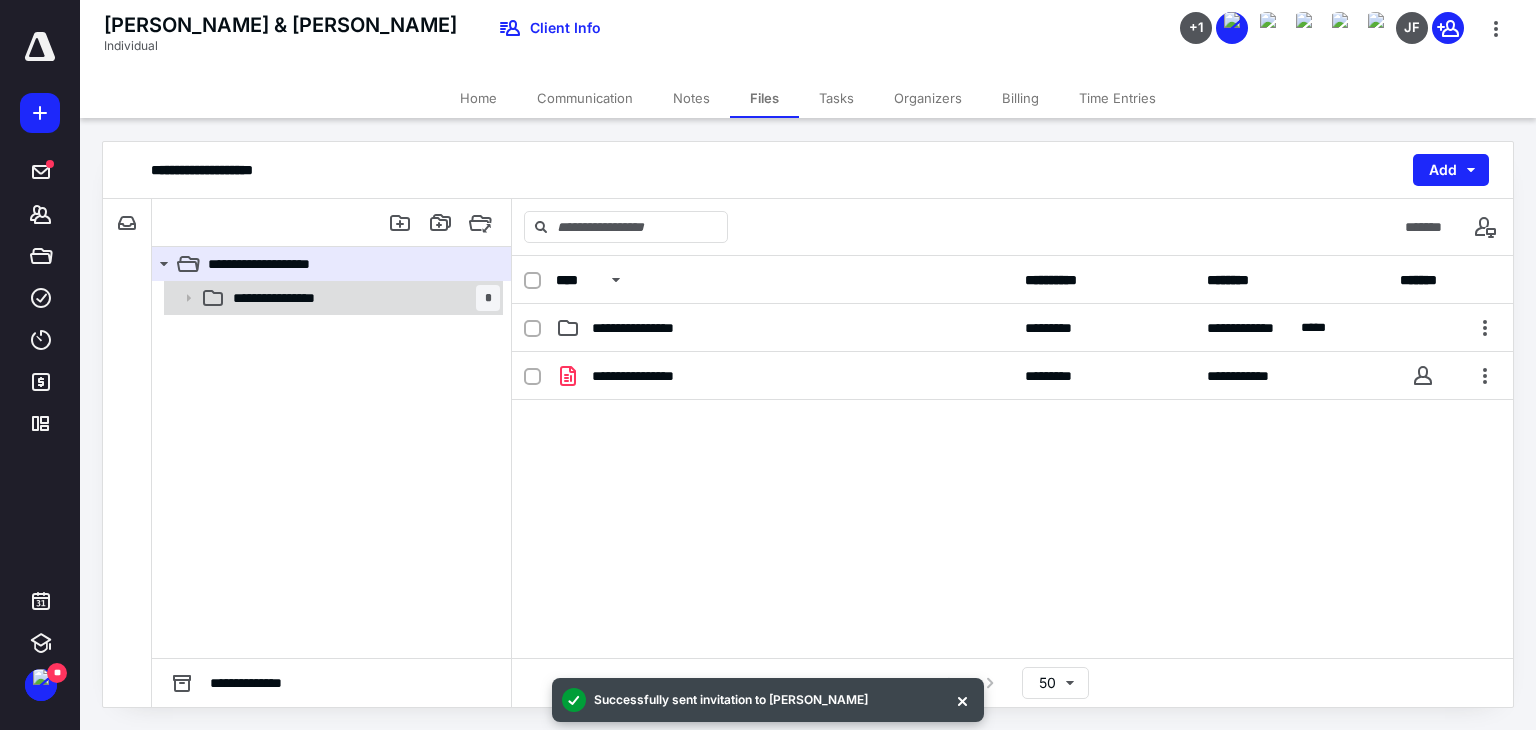 click on "**********" at bounding box center [291, 298] 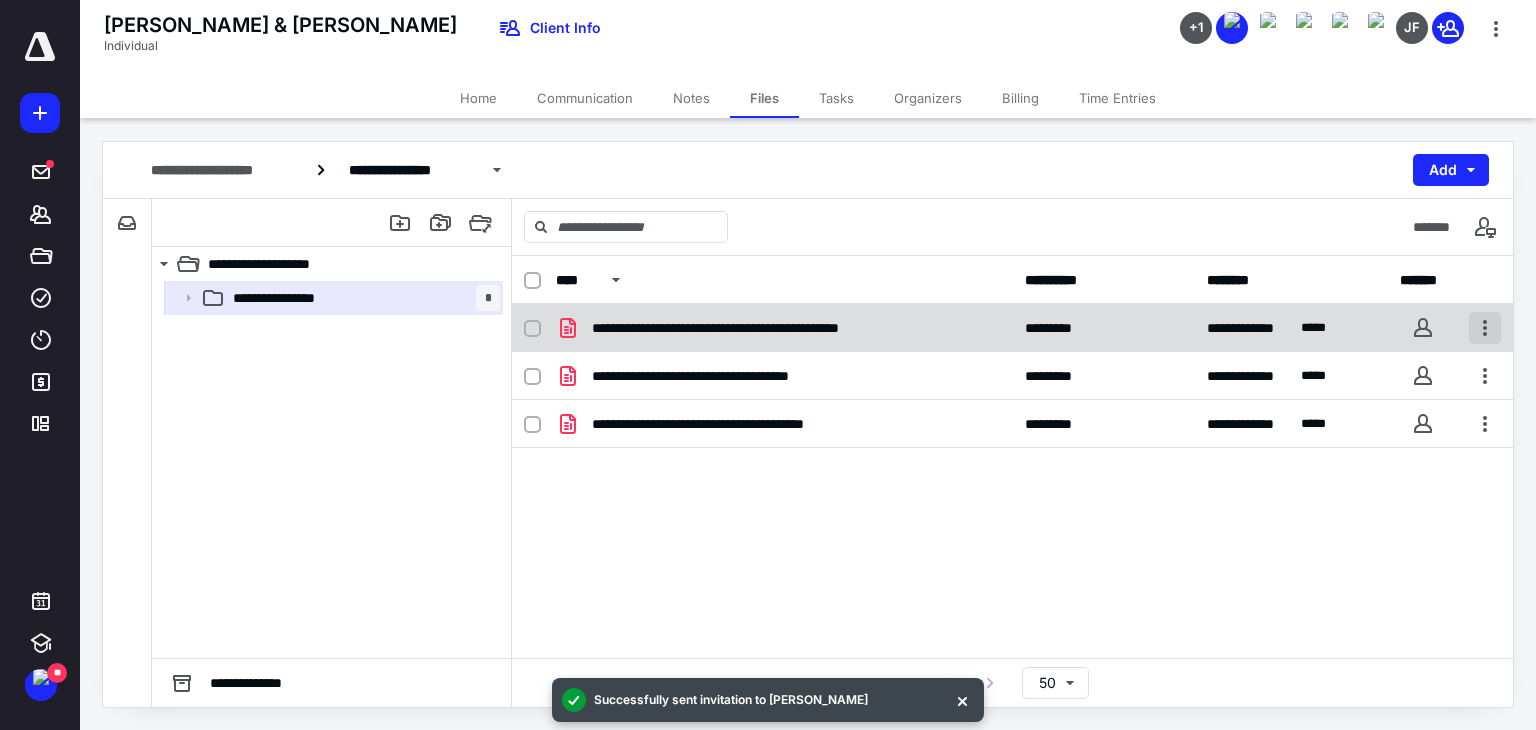 click at bounding box center (1485, 328) 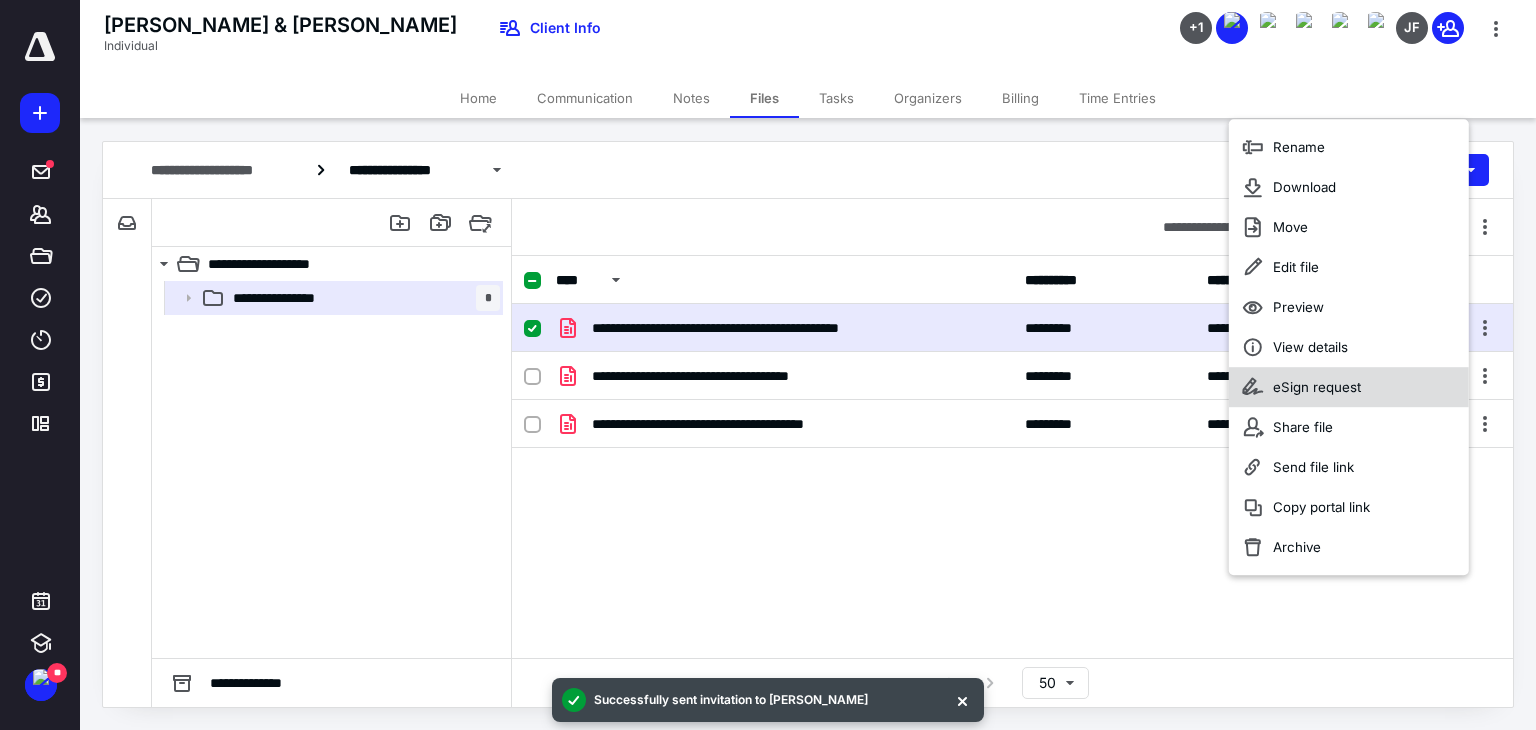 click on "eSign request" at bounding box center (1317, 387) 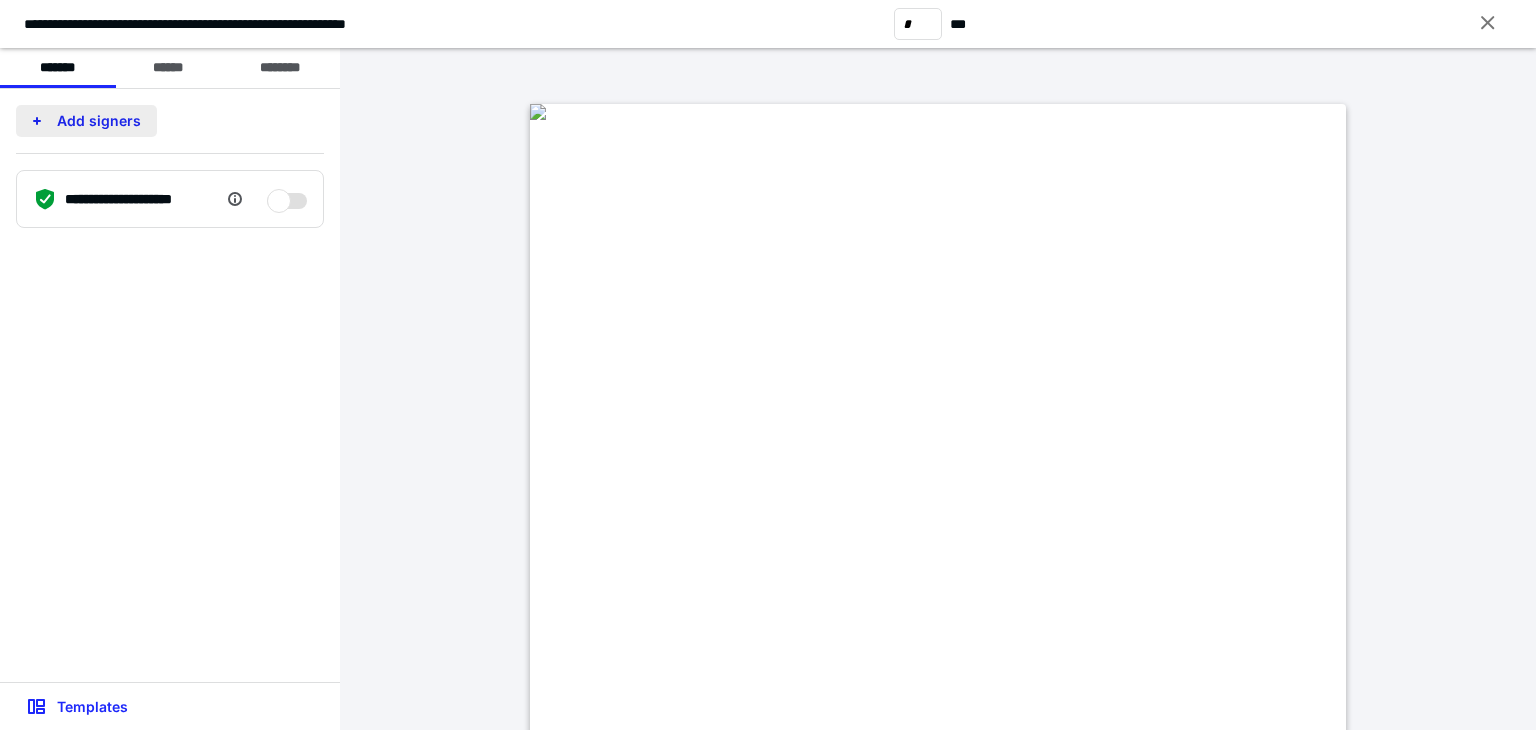 click on "Add signers" at bounding box center (86, 121) 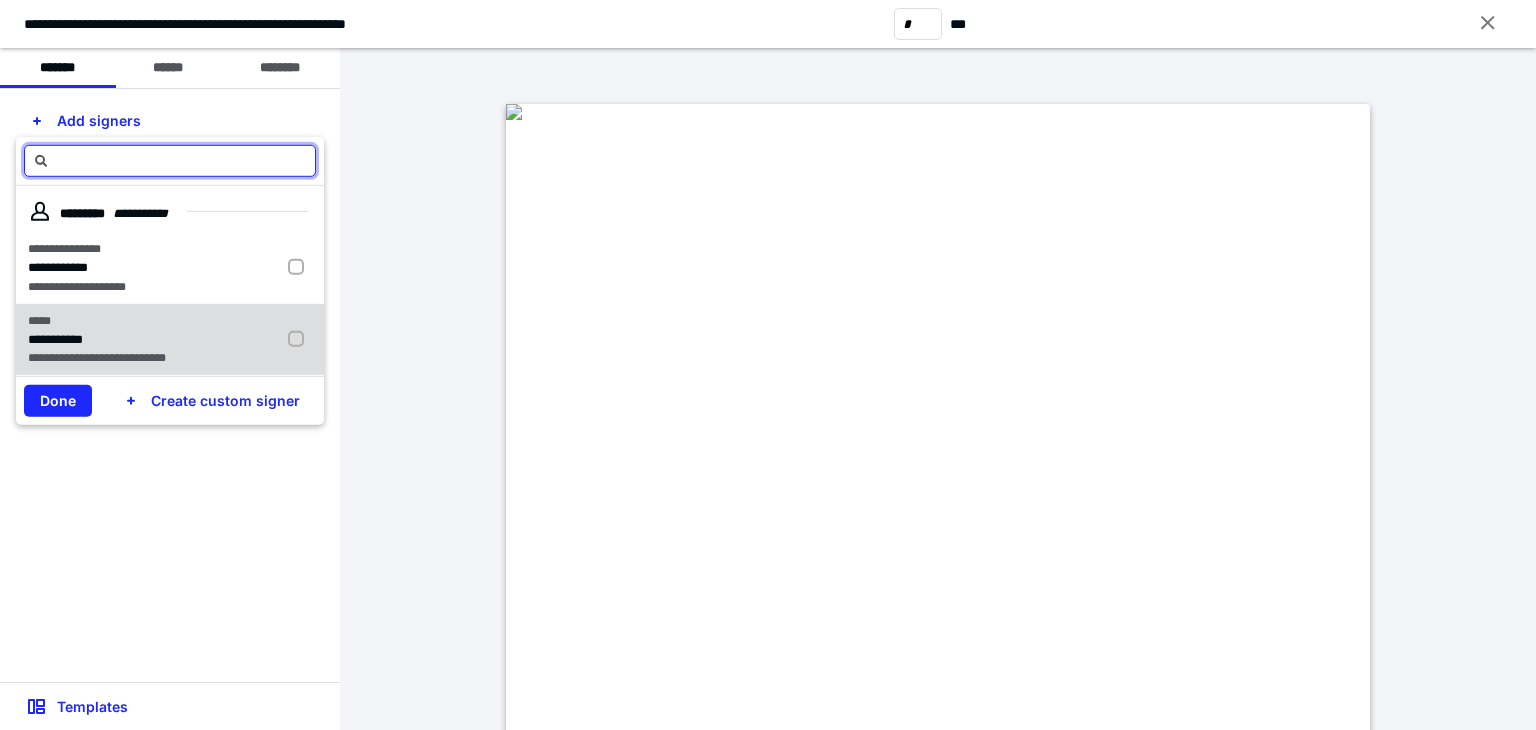 click on "**********" at bounding box center (115, 339) 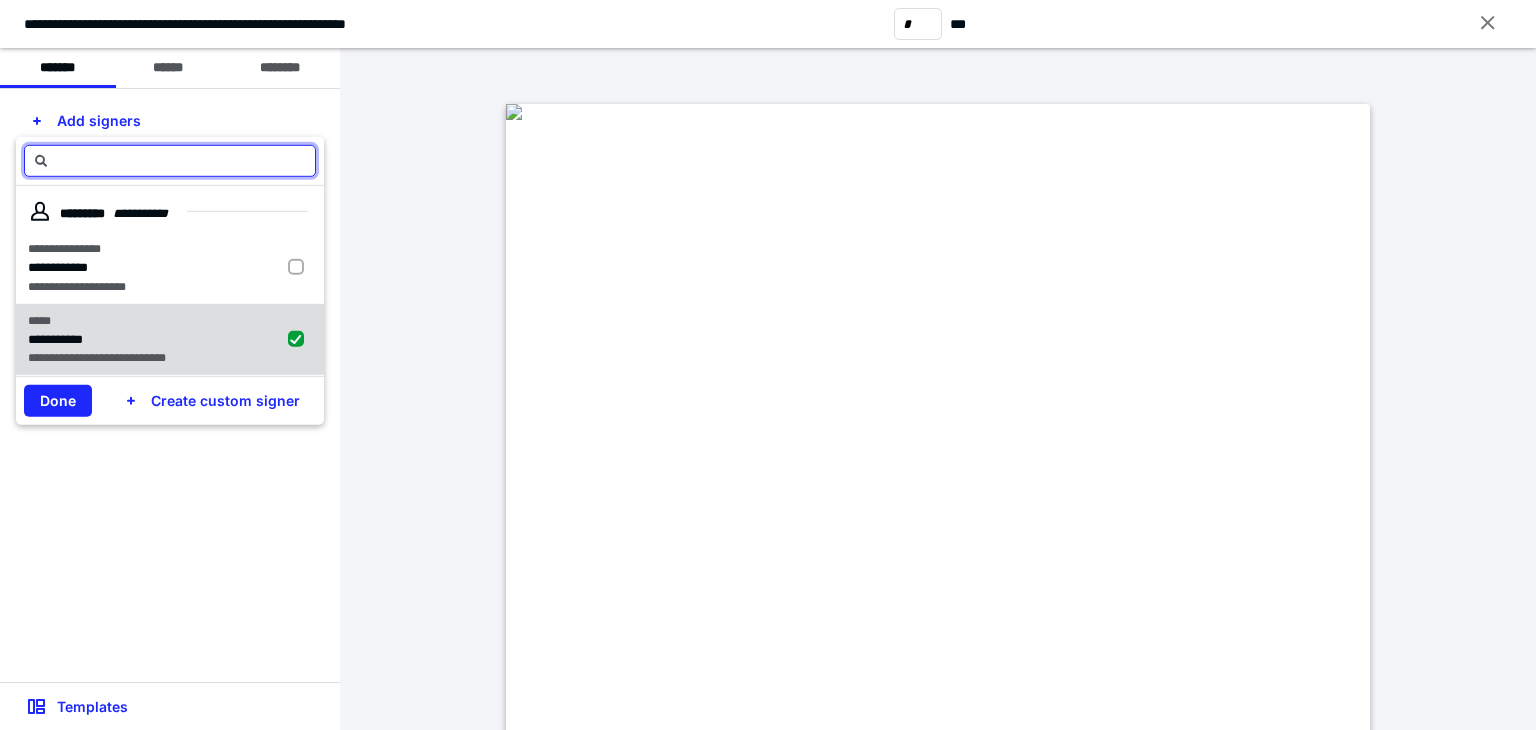 checkbox on "true" 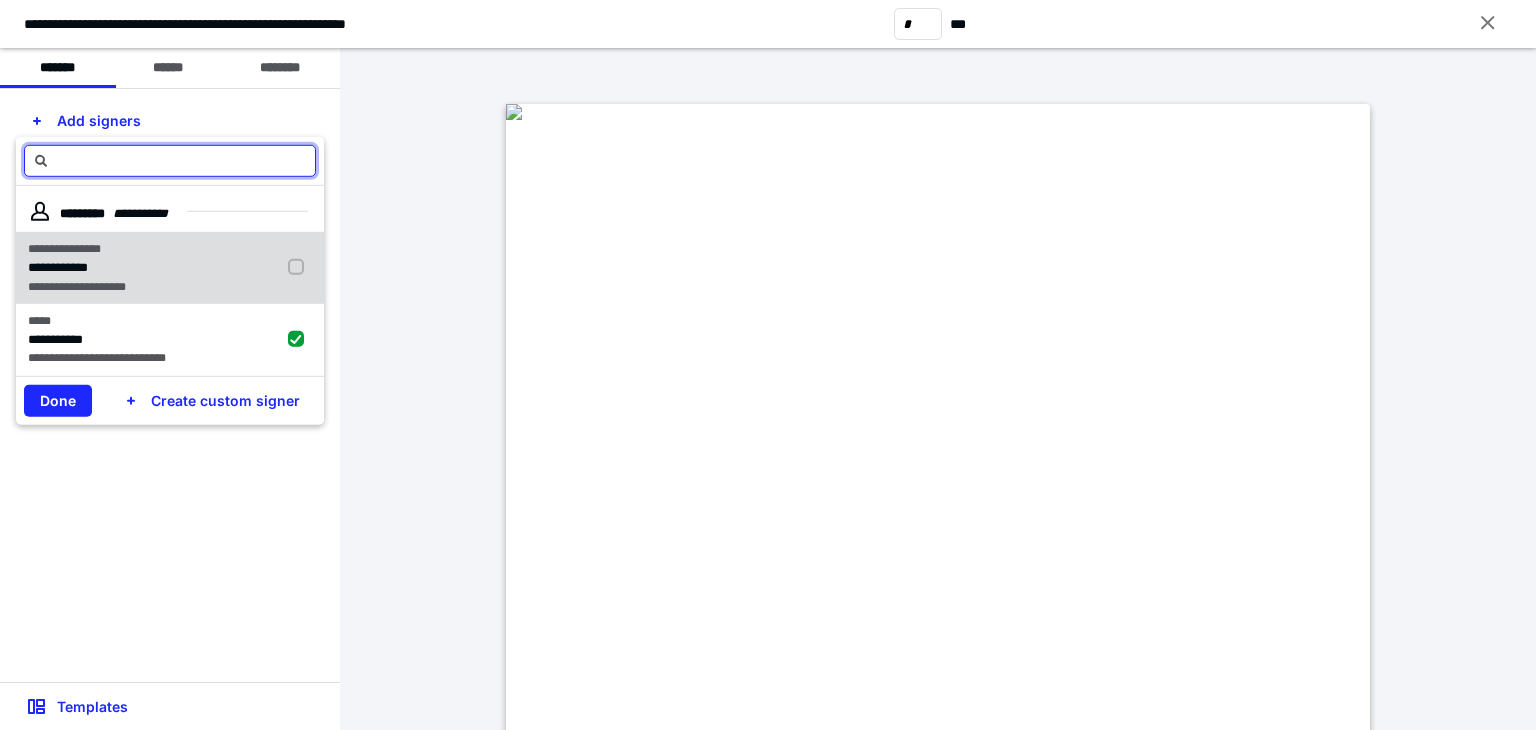 click on "**********" at bounding box center (96, 268) 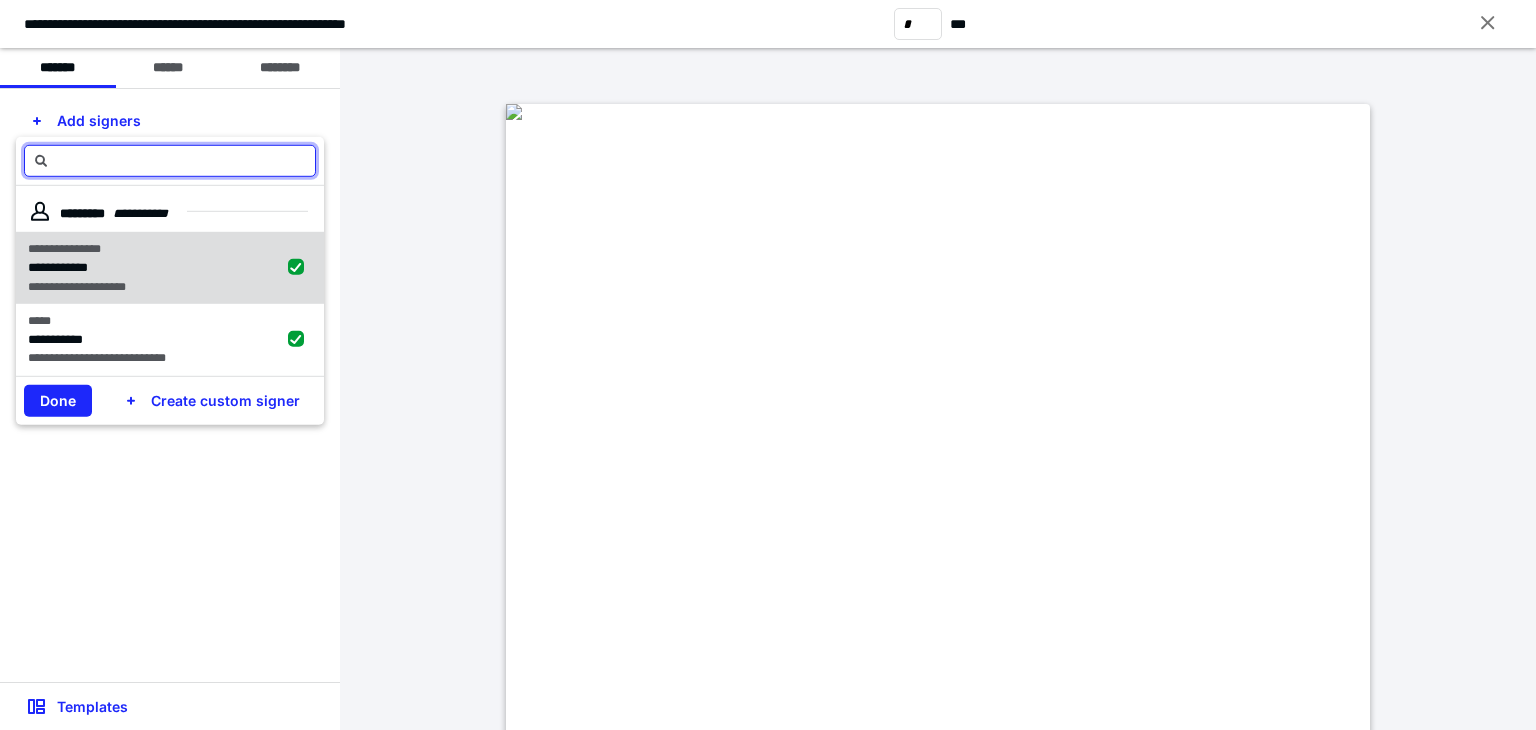 checkbox on "true" 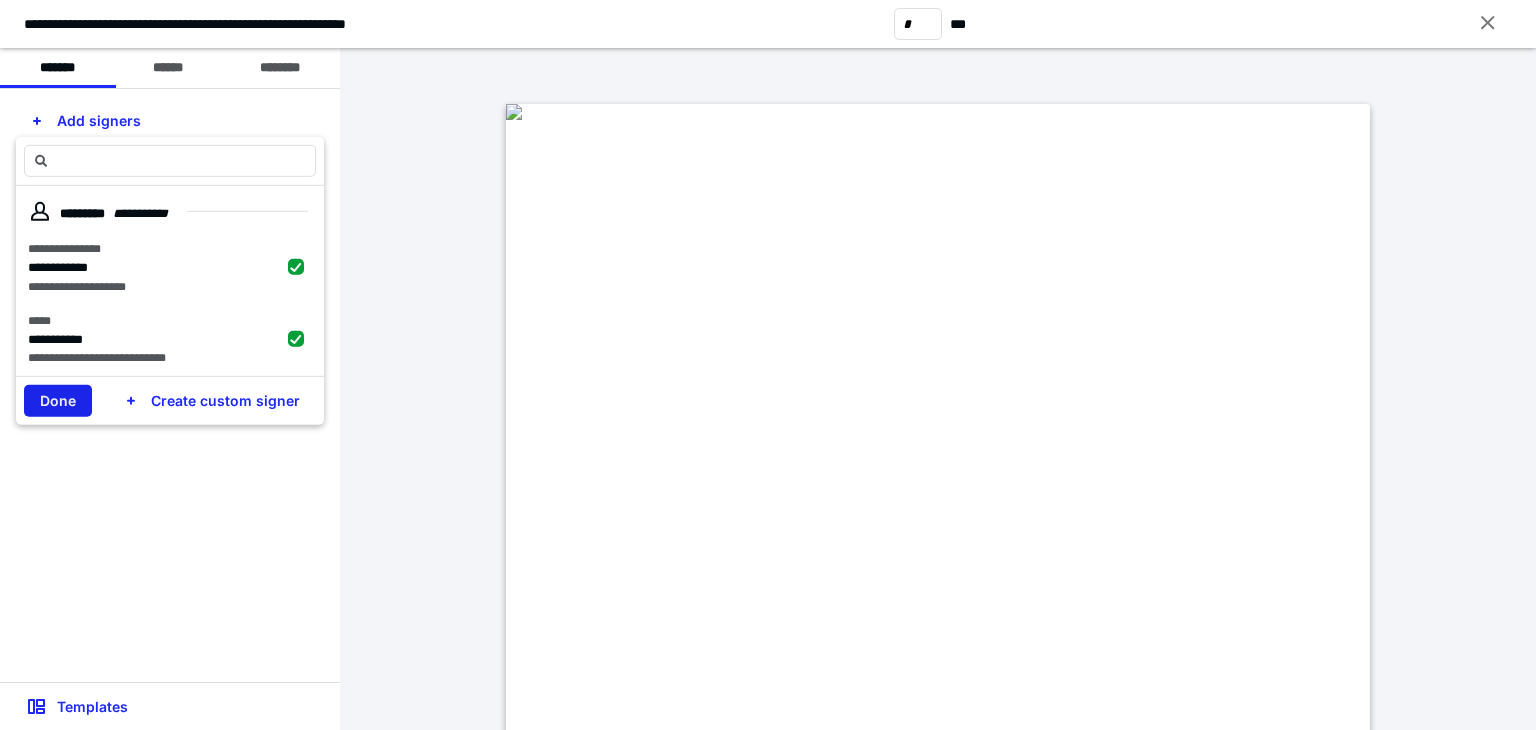 click on "Done" at bounding box center [58, 401] 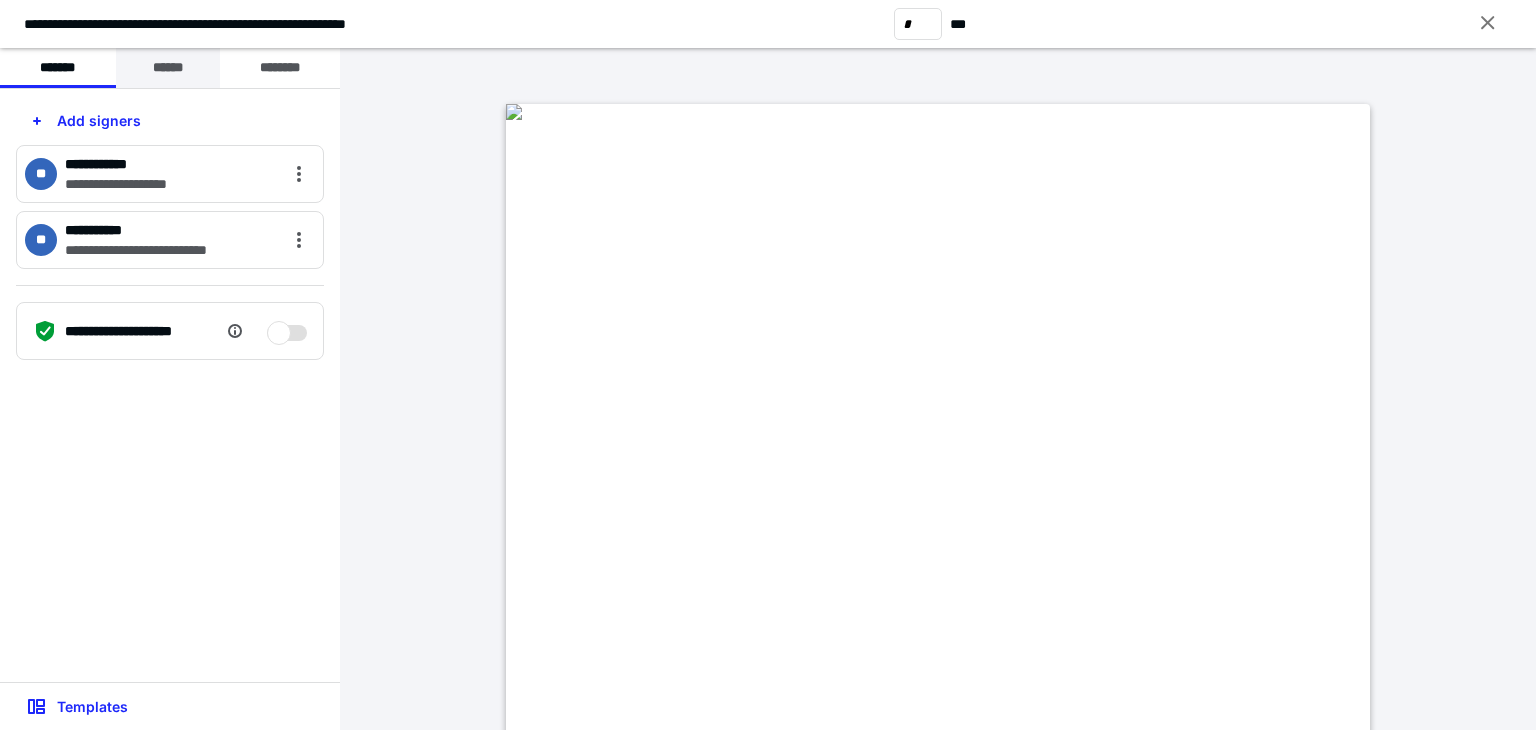 click on "******" at bounding box center (168, 68) 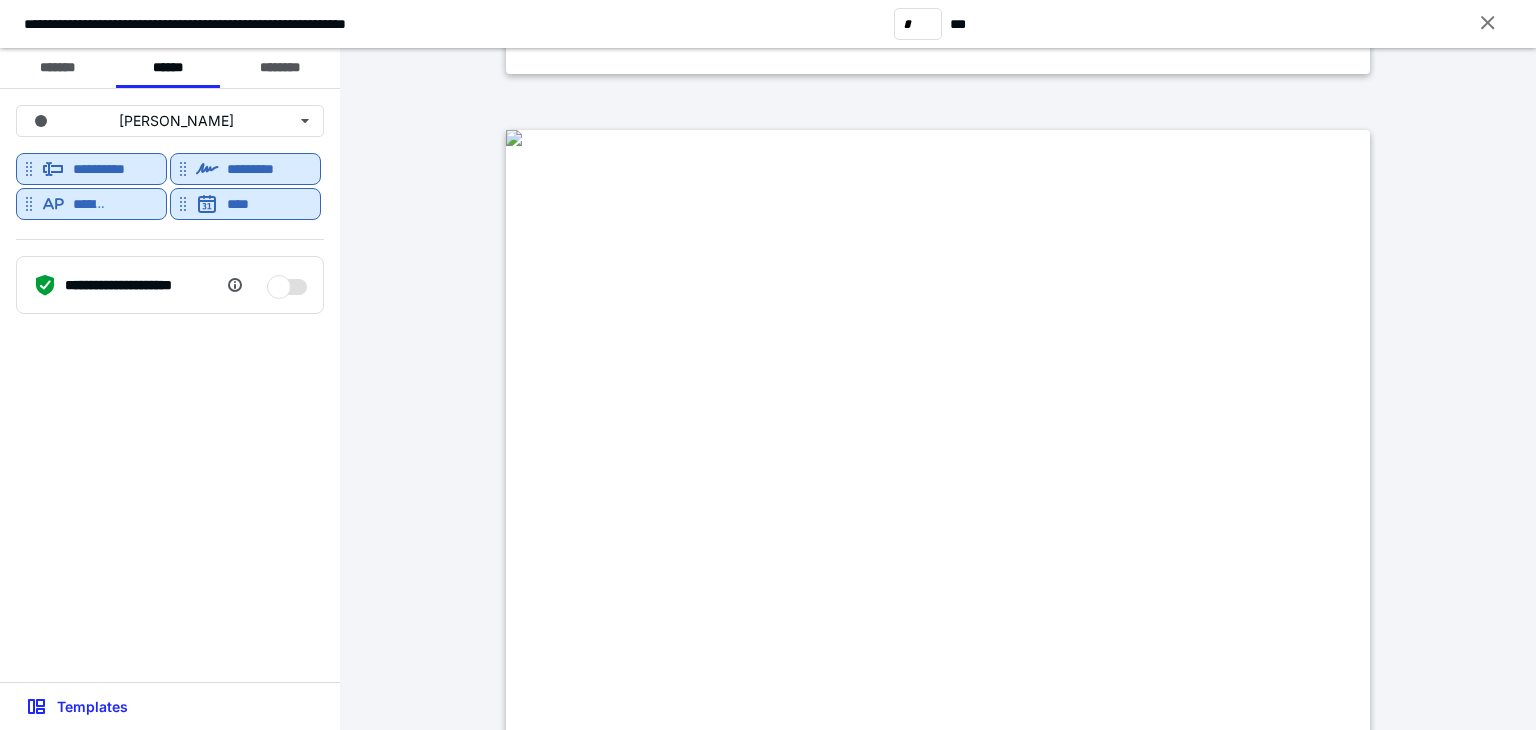 scroll, scrollTop: 4600, scrollLeft: 0, axis: vertical 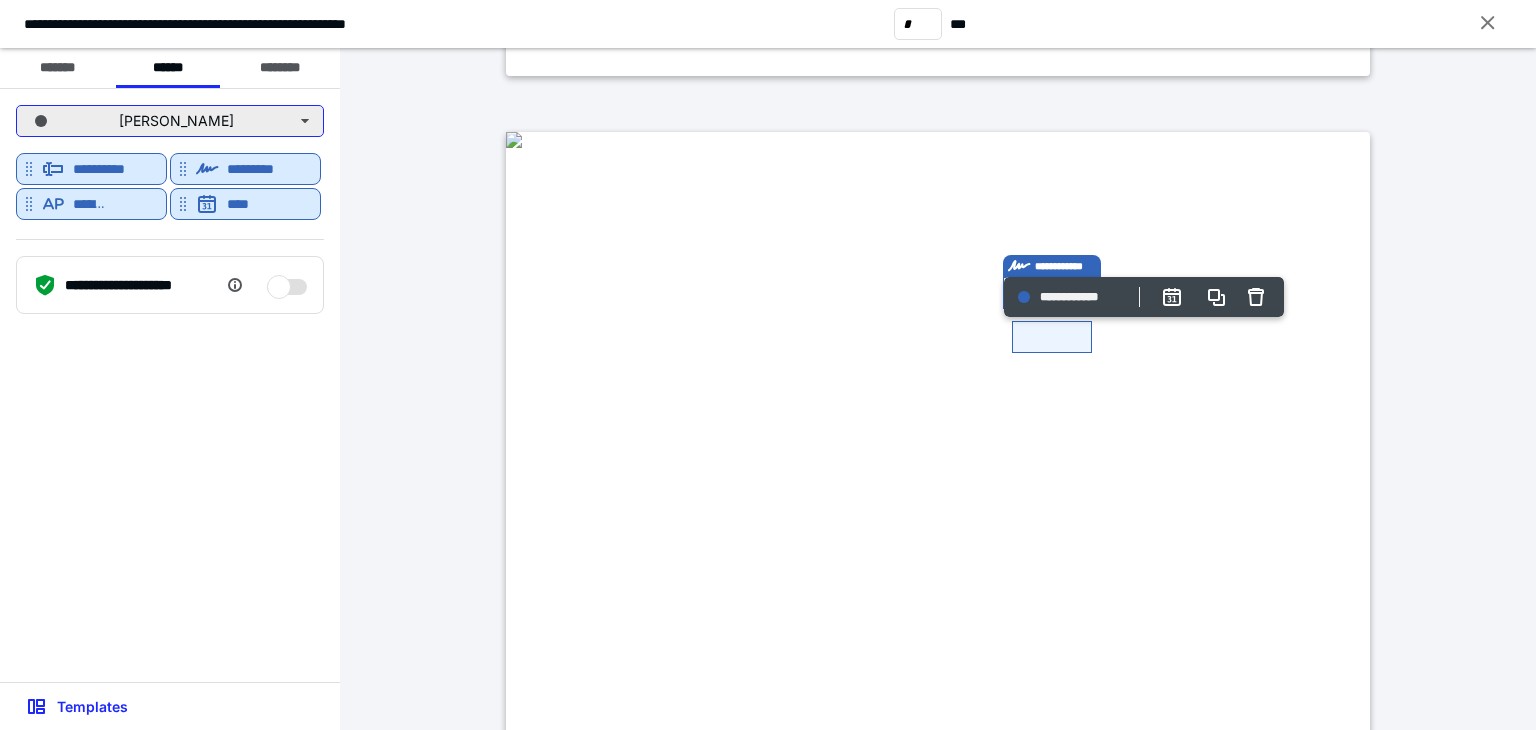 click on "[PERSON_NAME]" at bounding box center [170, 121] 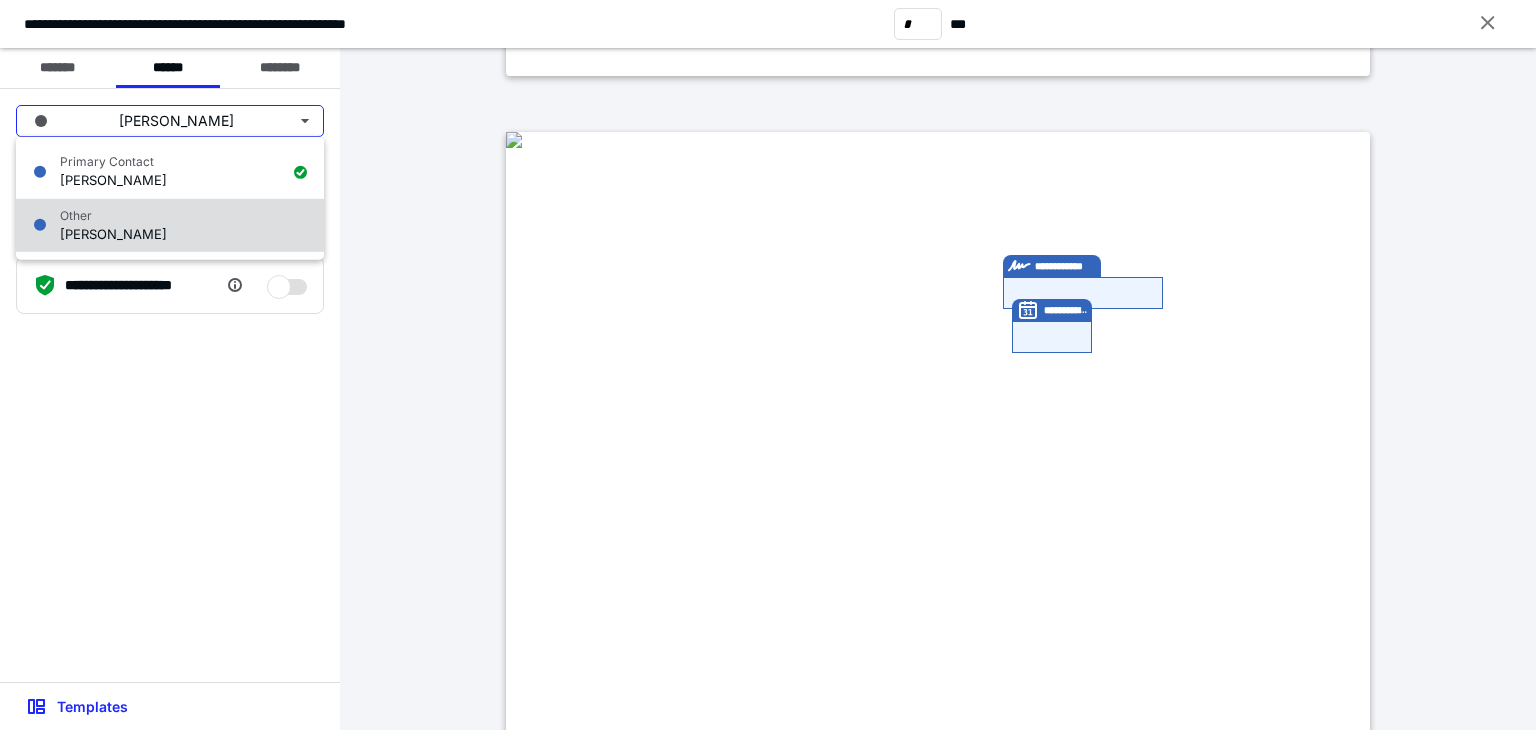 click on "[PERSON_NAME]" at bounding box center (113, 233) 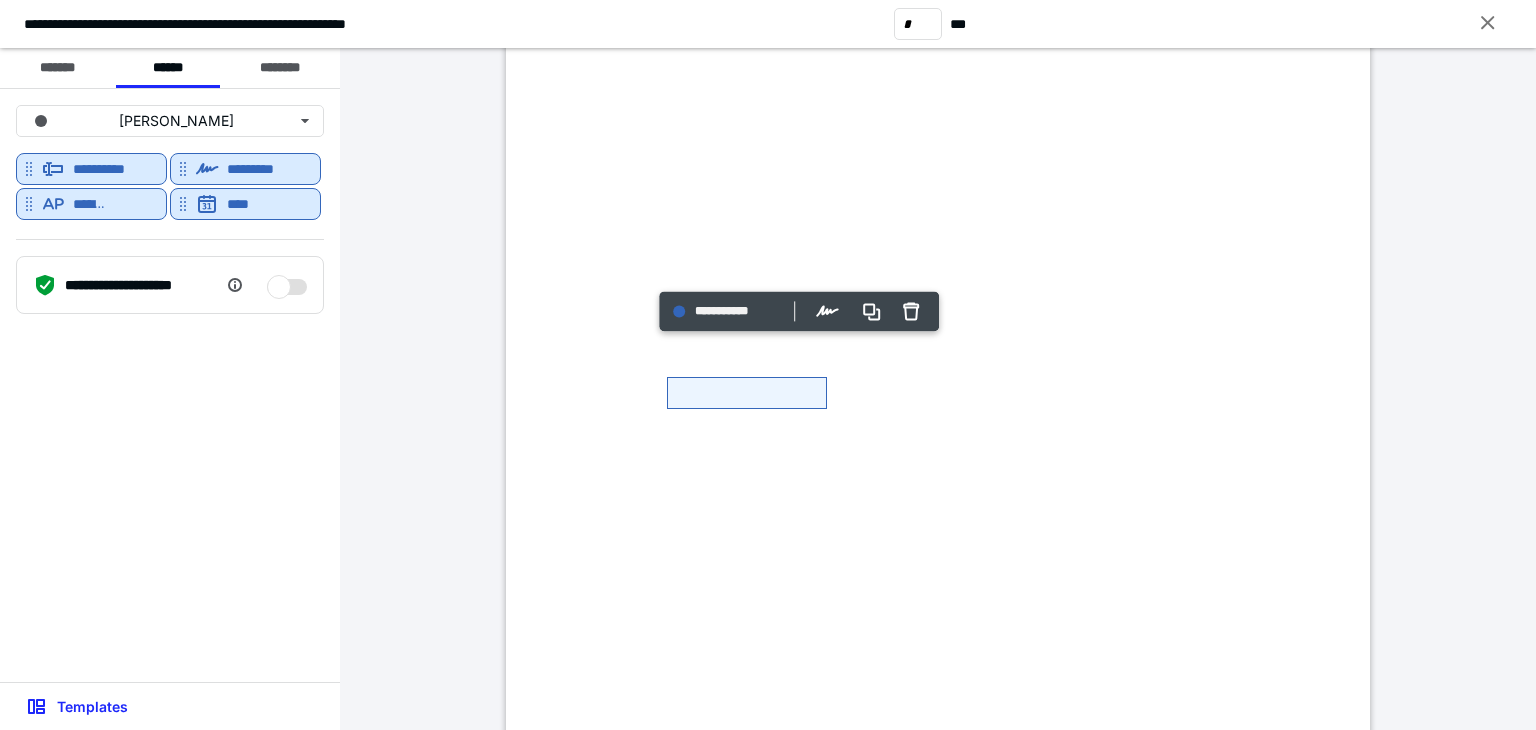 scroll, scrollTop: 6200, scrollLeft: 0, axis: vertical 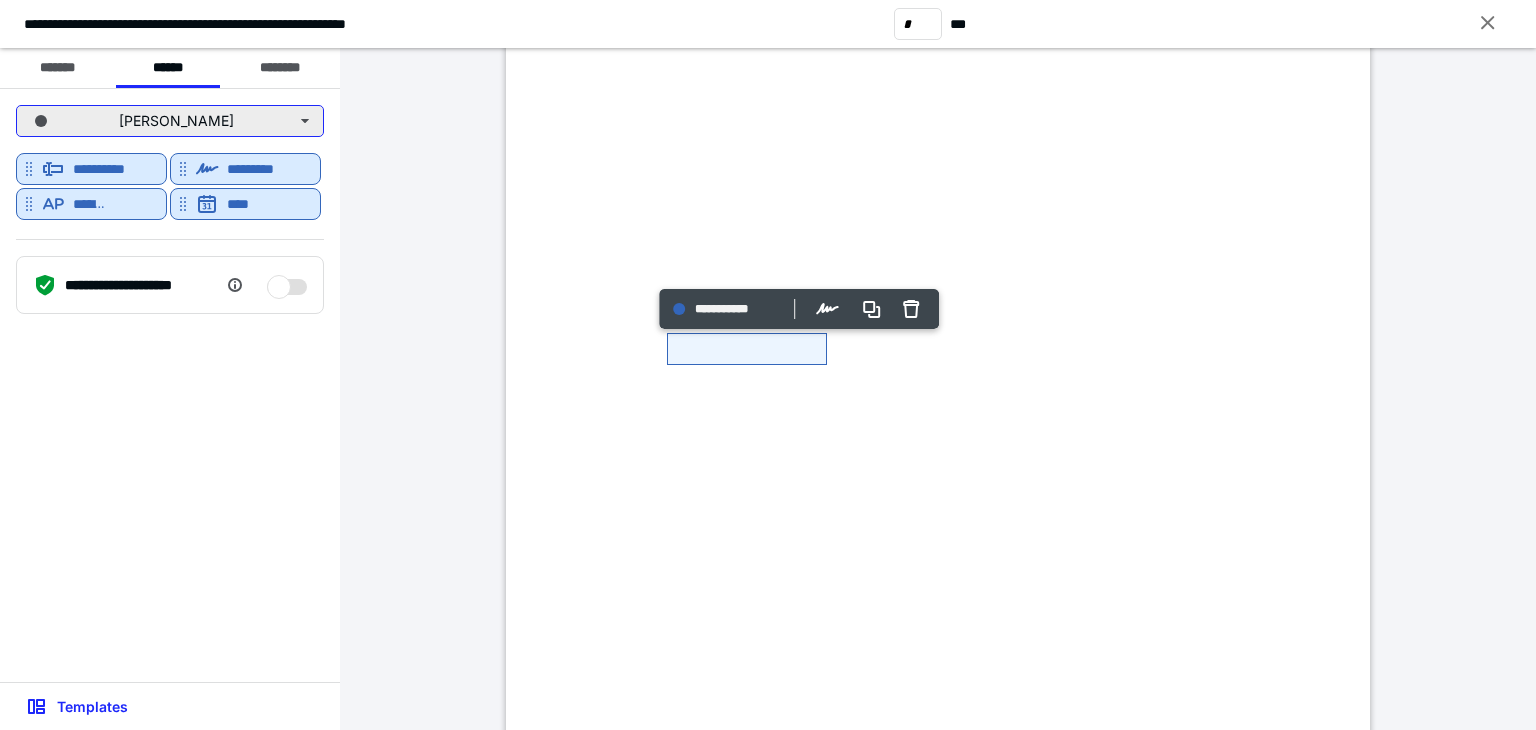 click on "[PERSON_NAME]" at bounding box center (170, 121) 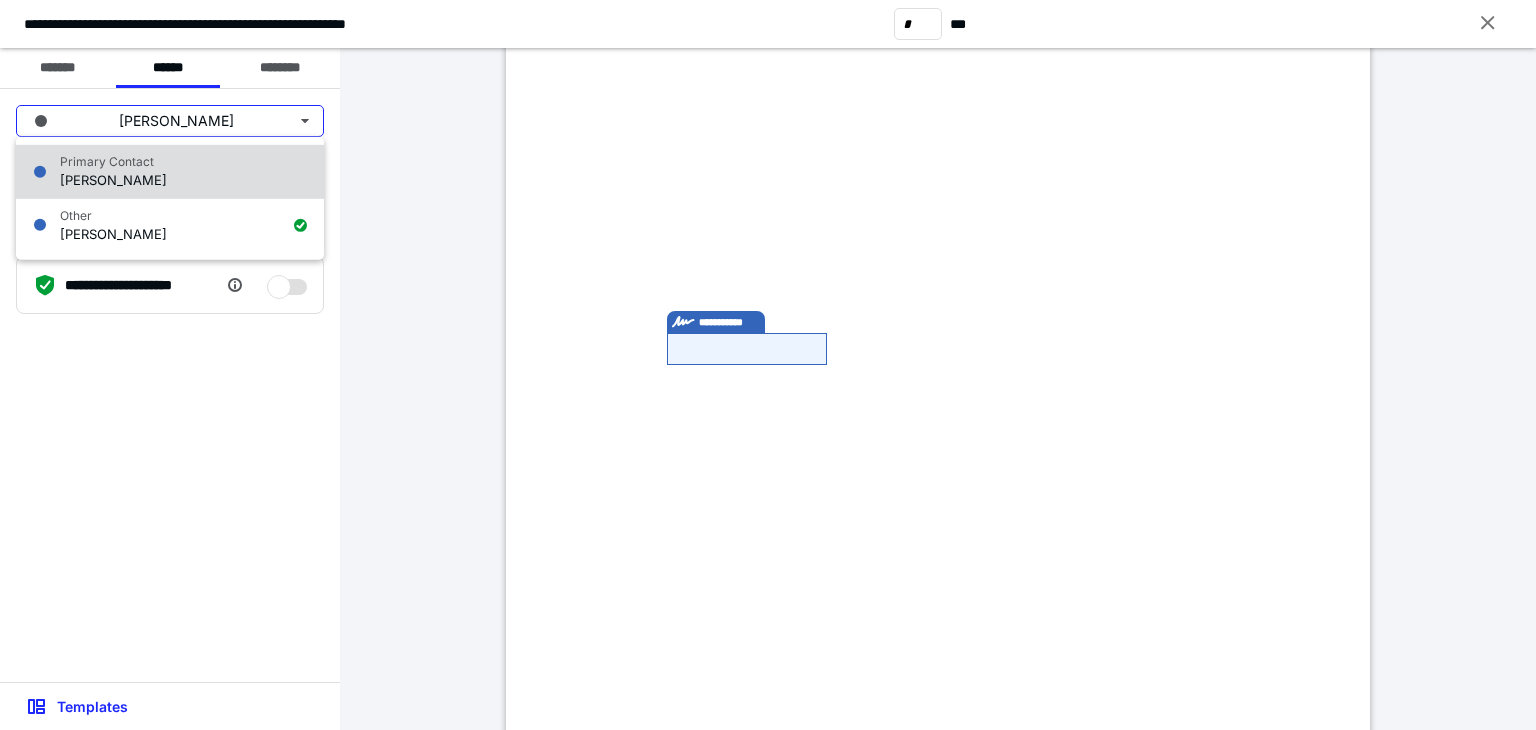 click on "[PERSON_NAME]" at bounding box center (113, 180) 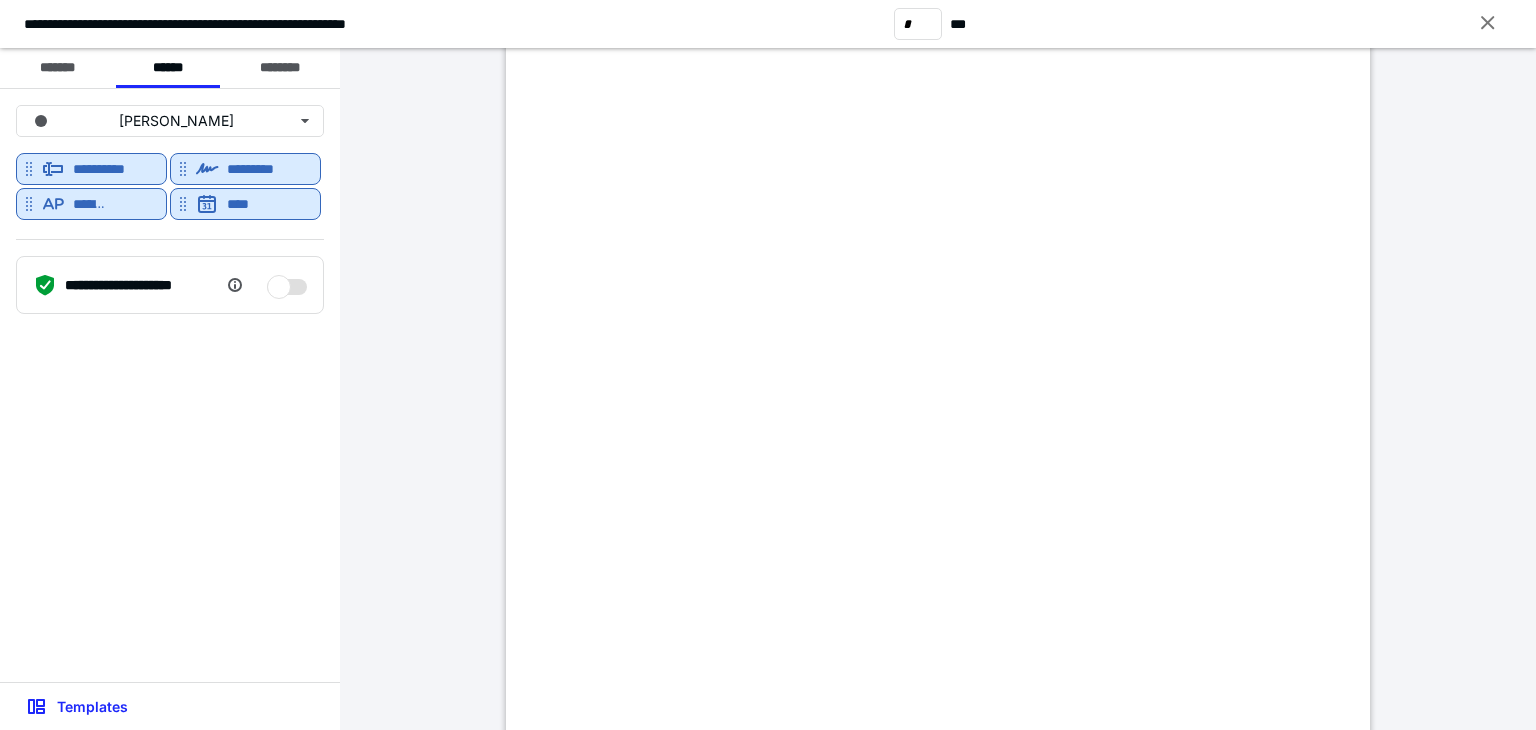 scroll, scrollTop: 7300, scrollLeft: 0, axis: vertical 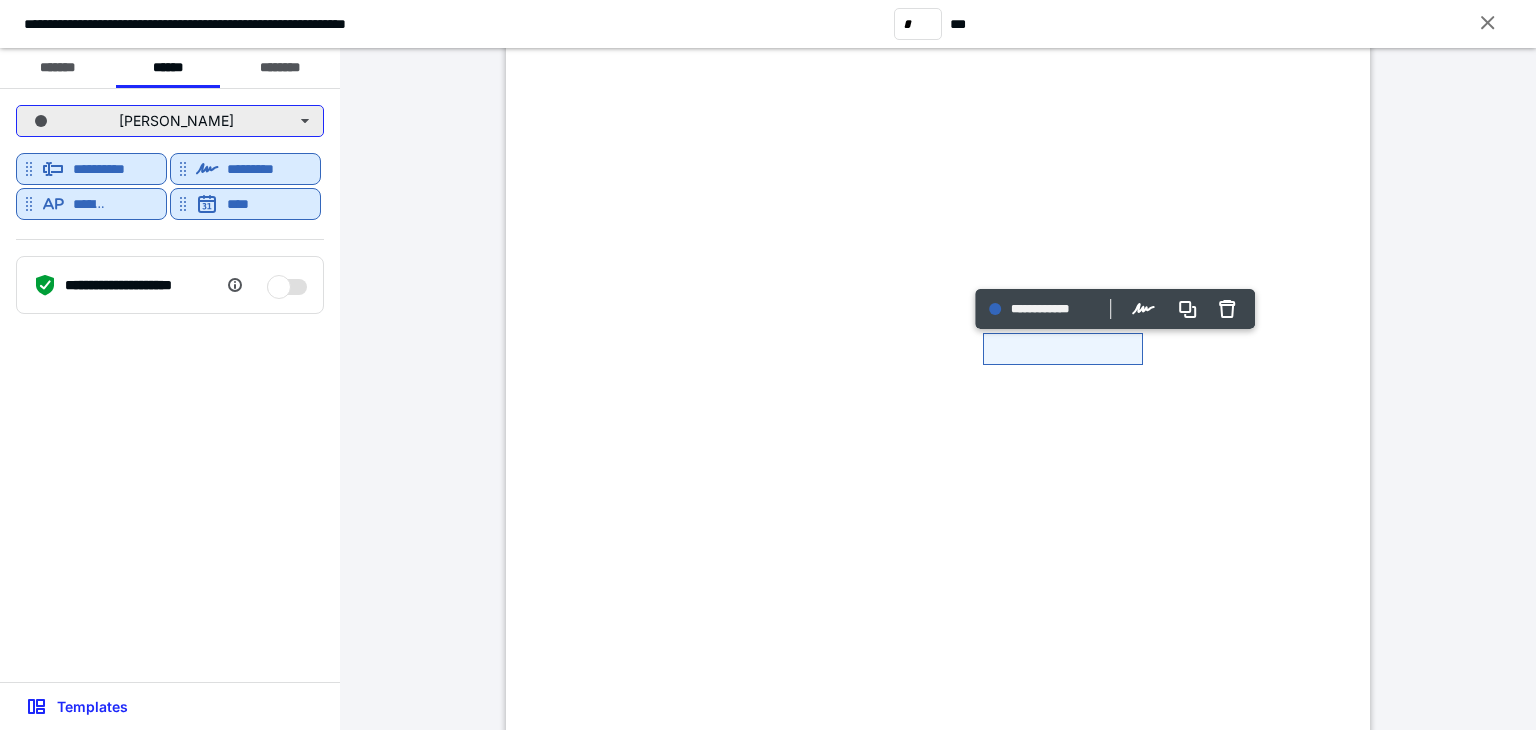 click on "[PERSON_NAME]" at bounding box center [170, 121] 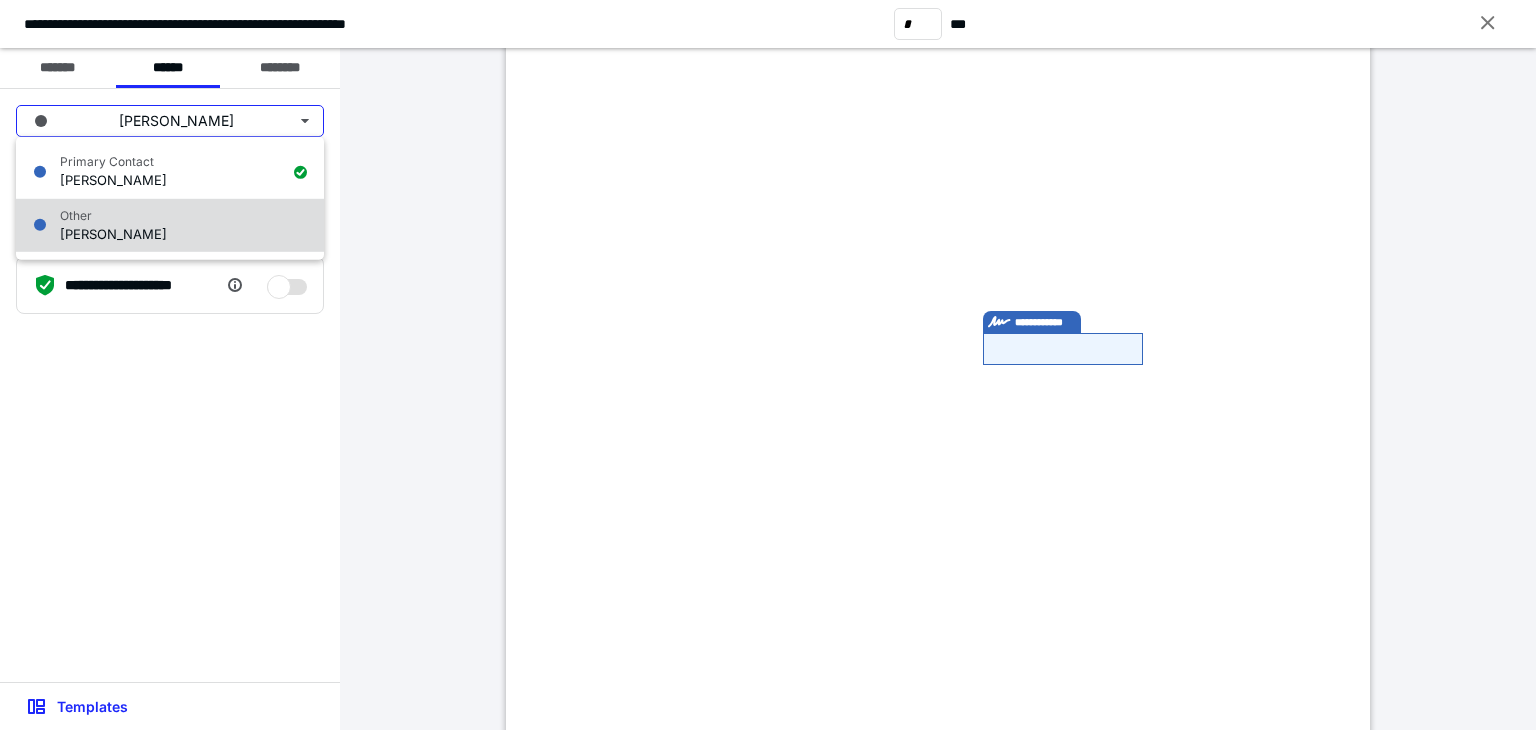 click on "[PERSON_NAME]" at bounding box center (113, 233) 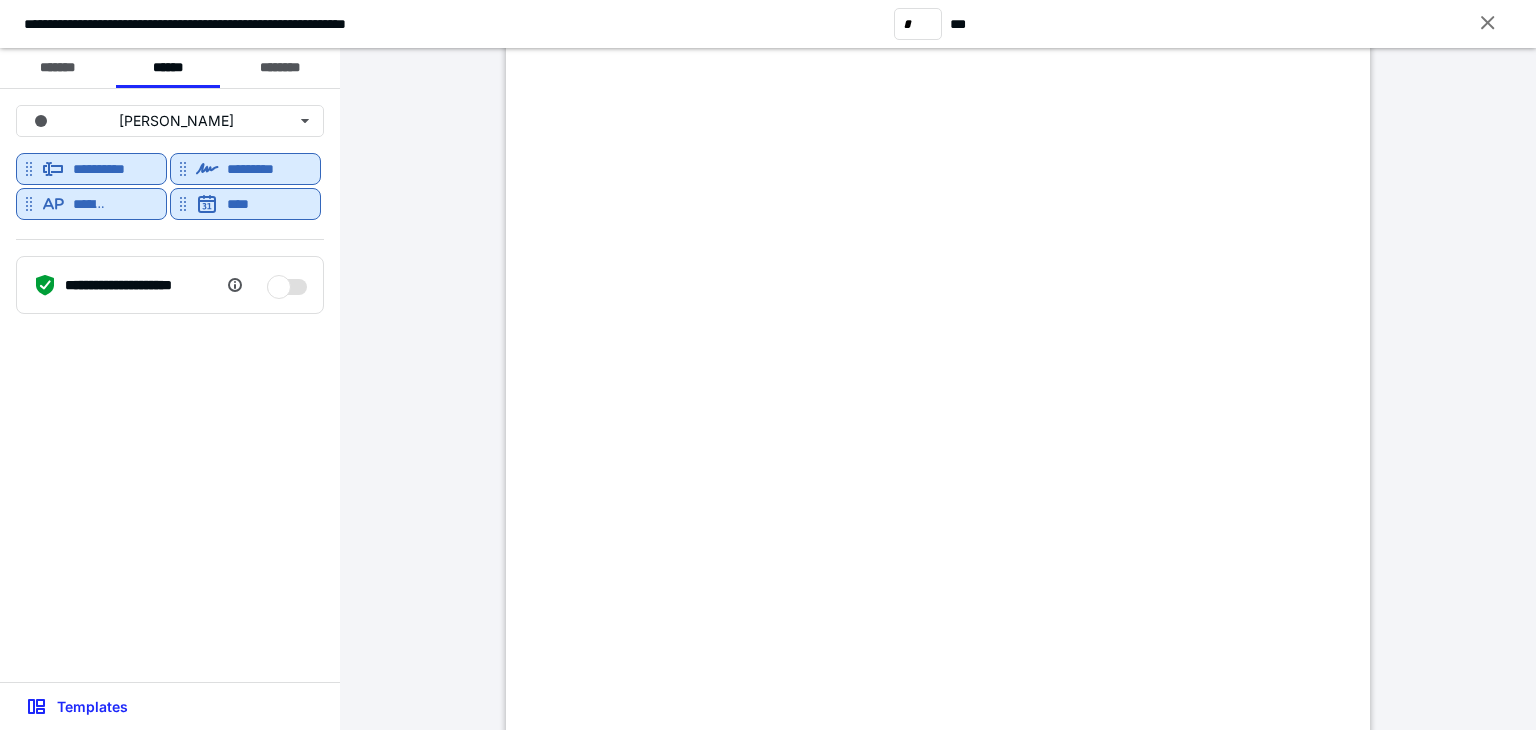 scroll, scrollTop: 8400, scrollLeft: 0, axis: vertical 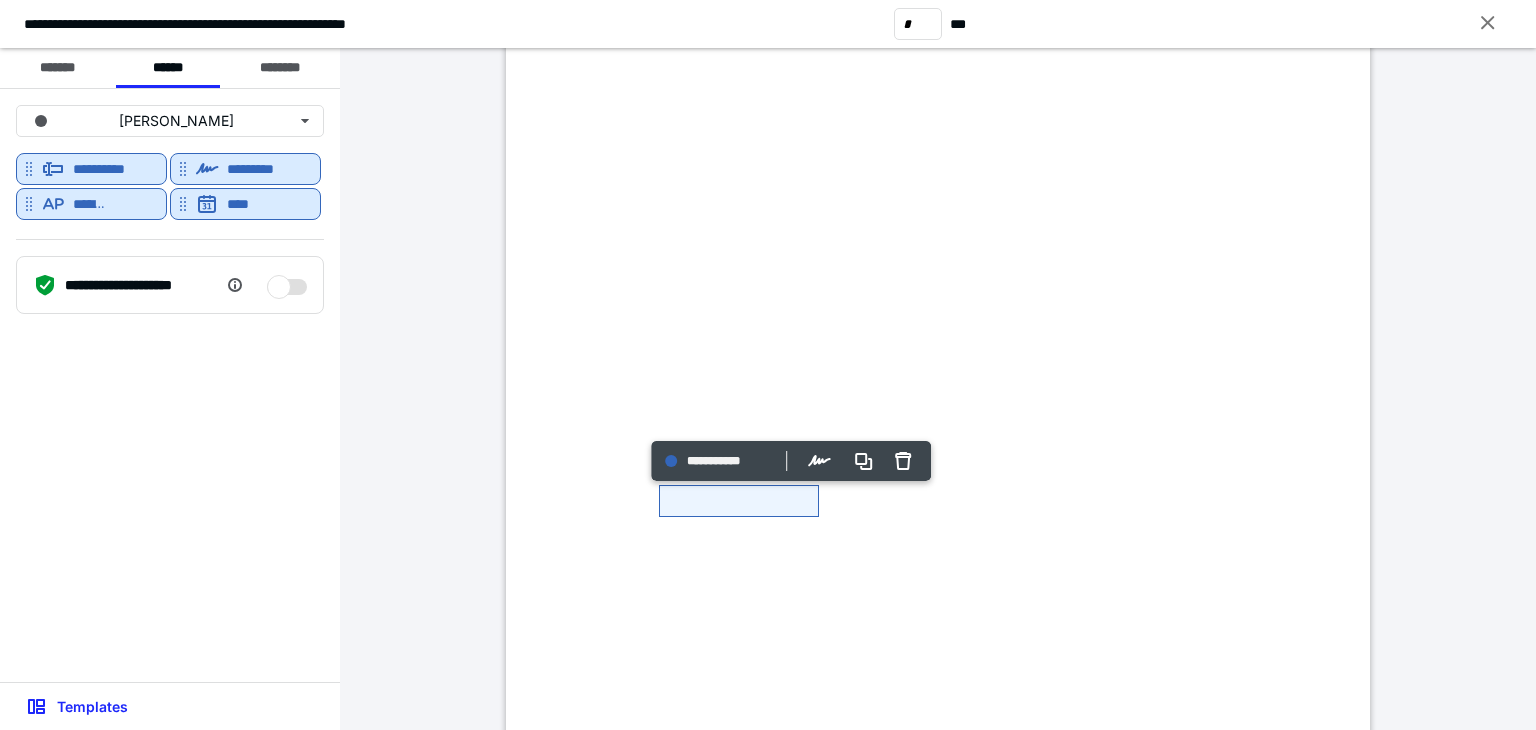 click on "**********" at bounding box center [170, 385] 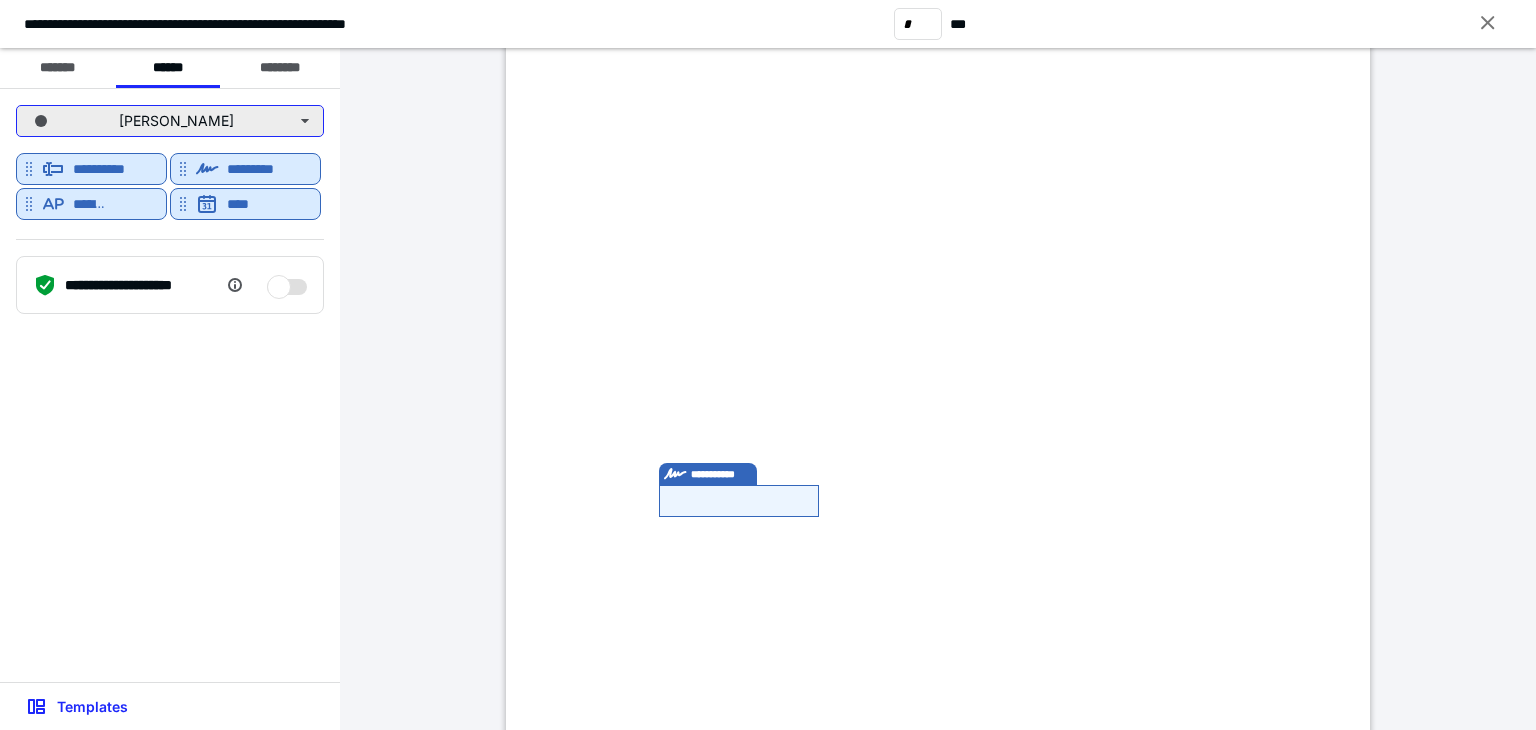 click on "[PERSON_NAME]" at bounding box center [170, 121] 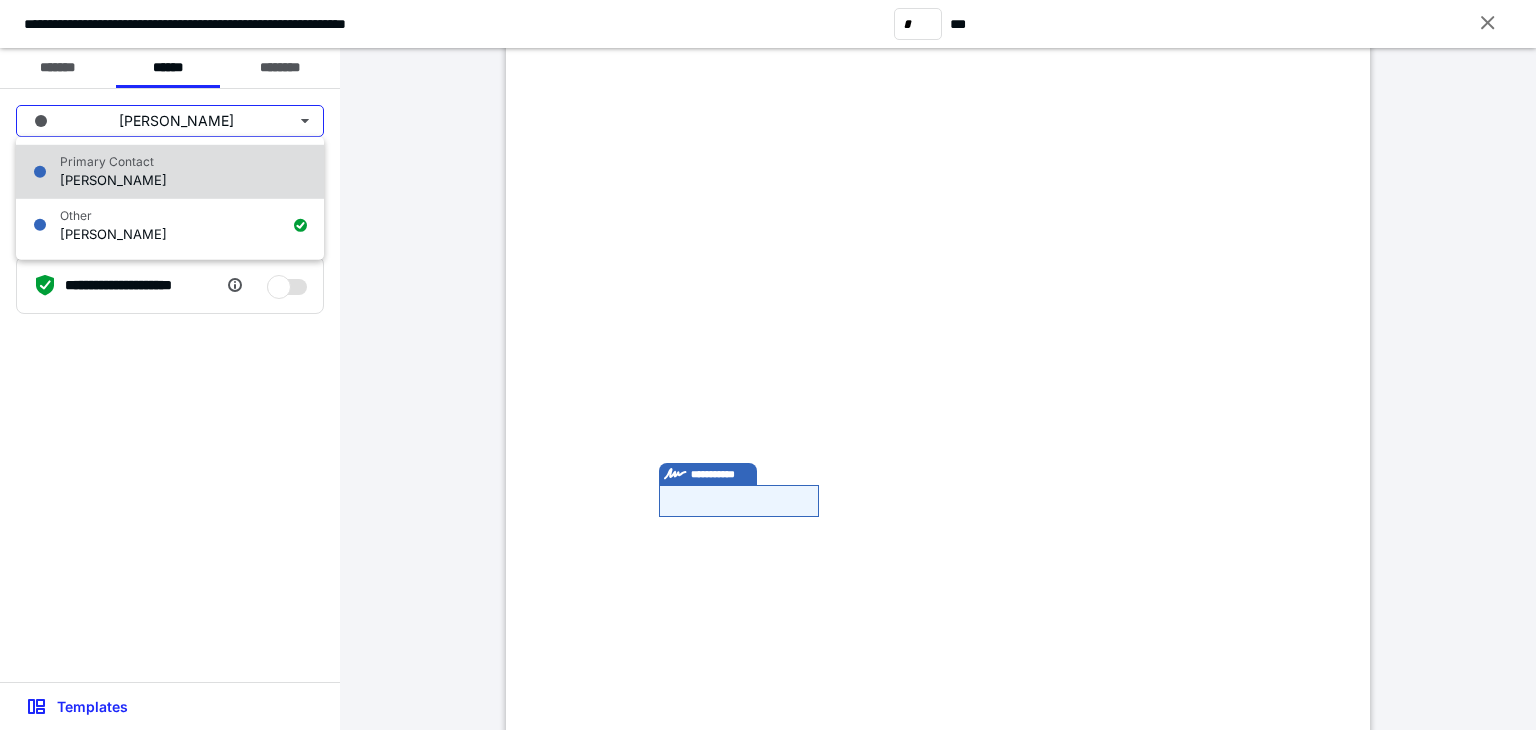click on "[PERSON_NAME]" at bounding box center [113, 180] 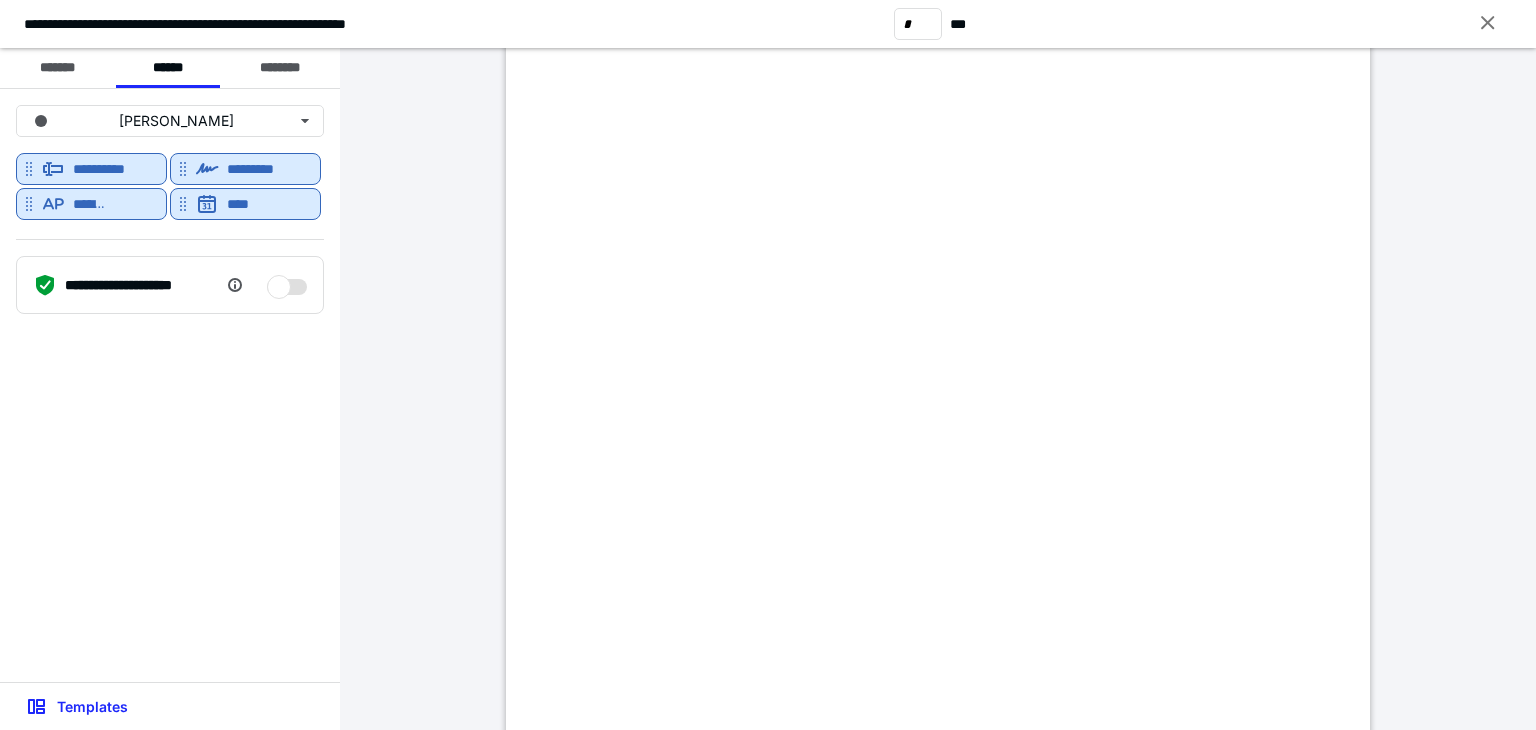 scroll, scrollTop: 9500, scrollLeft: 0, axis: vertical 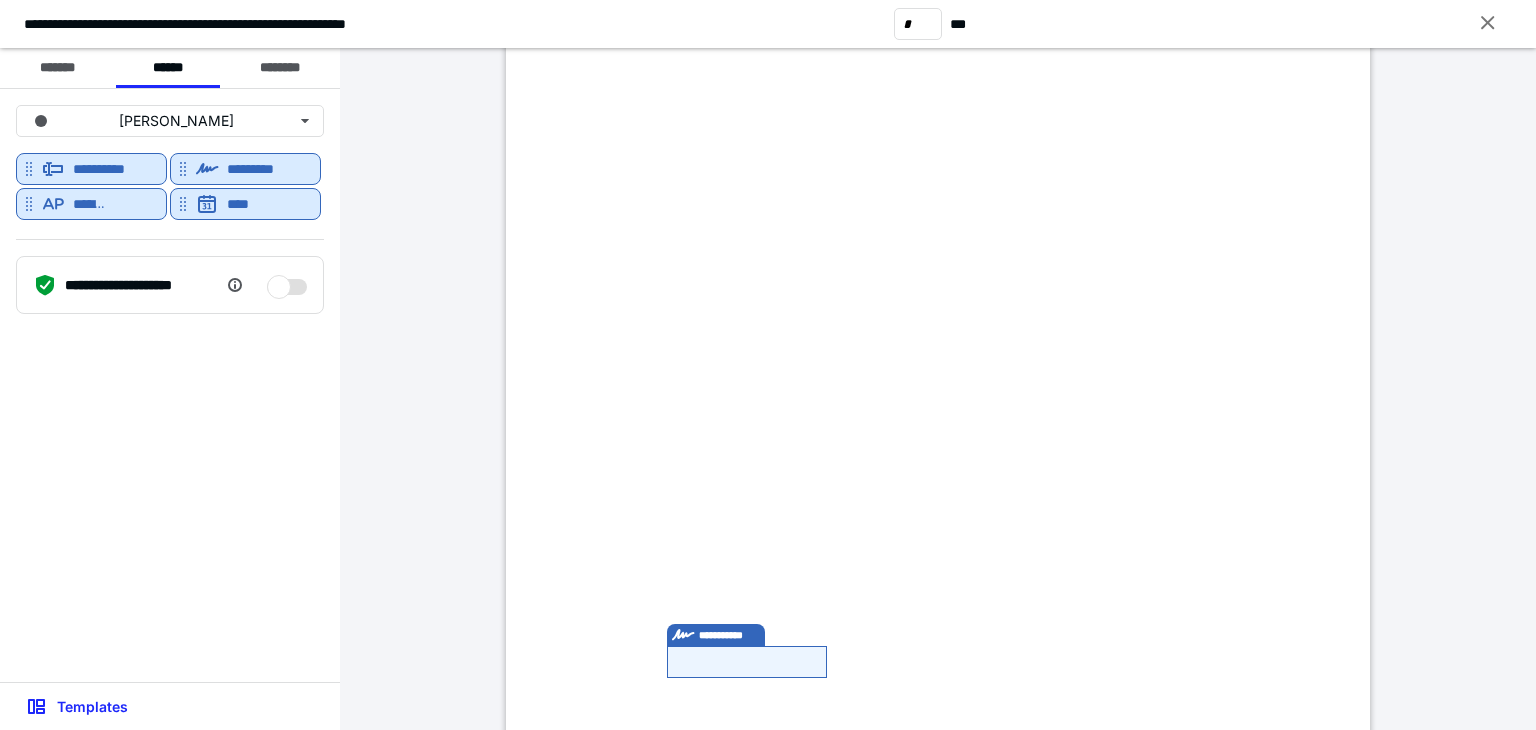 type on "*" 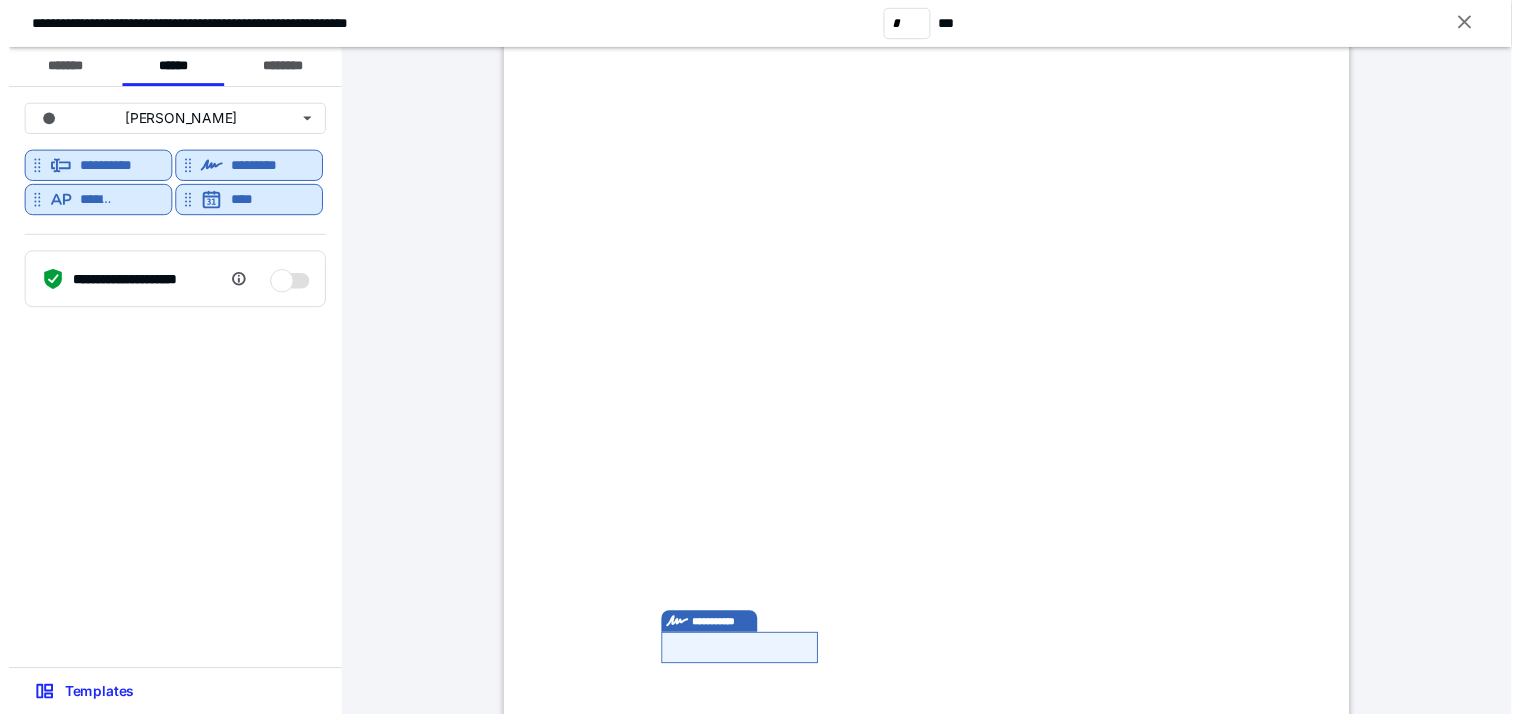 scroll, scrollTop: 5287, scrollLeft: 0, axis: vertical 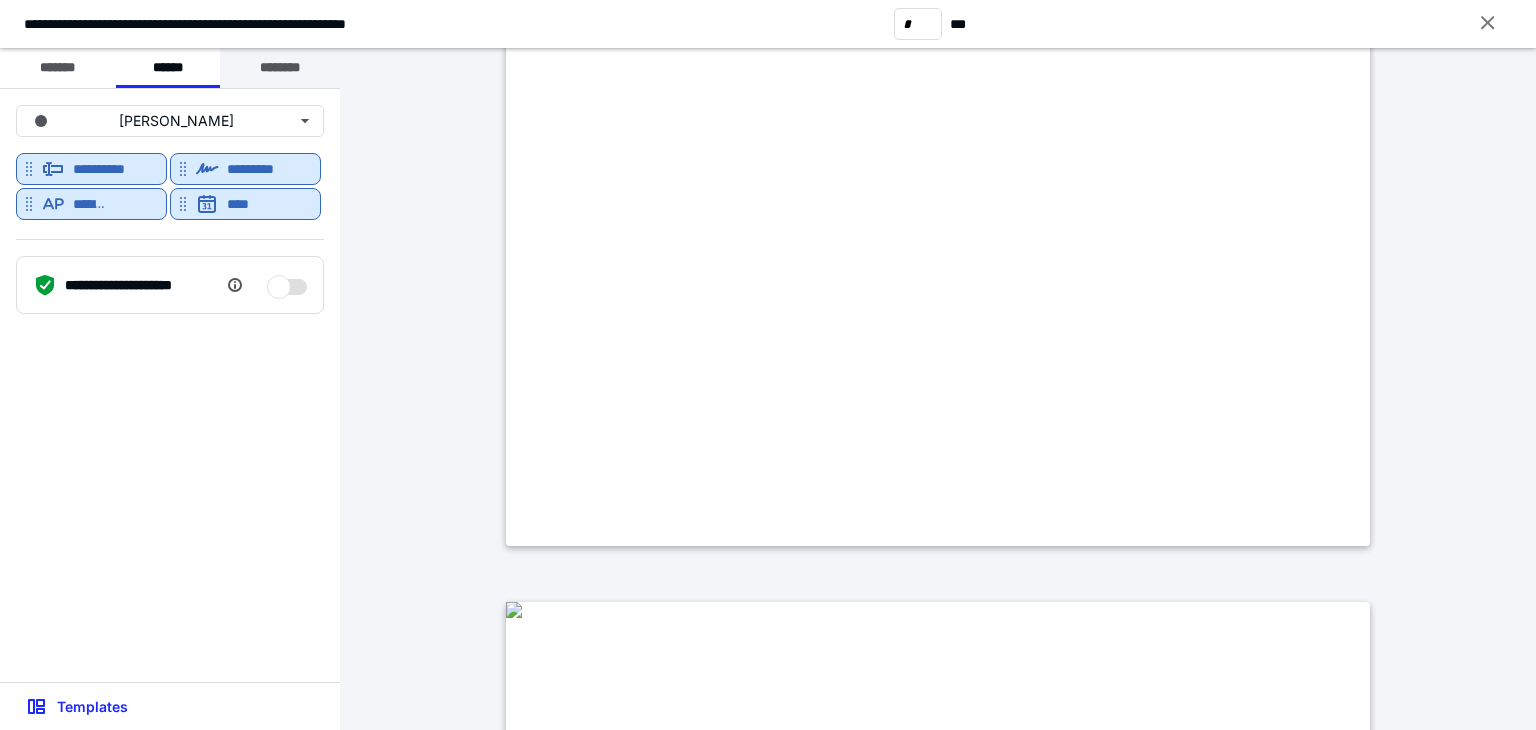 click on "********" at bounding box center (280, 68) 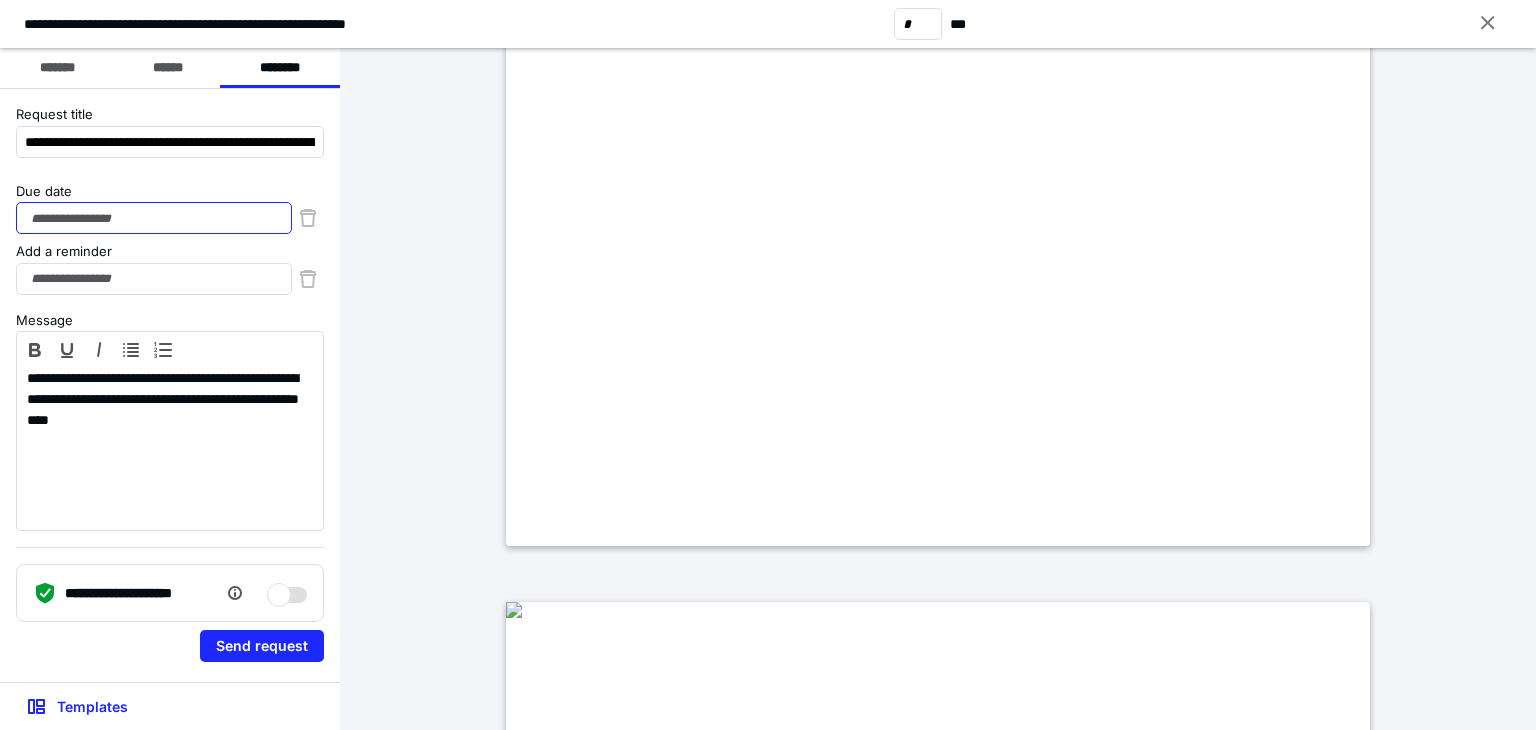 click on "Due date" at bounding box center [154, 218] 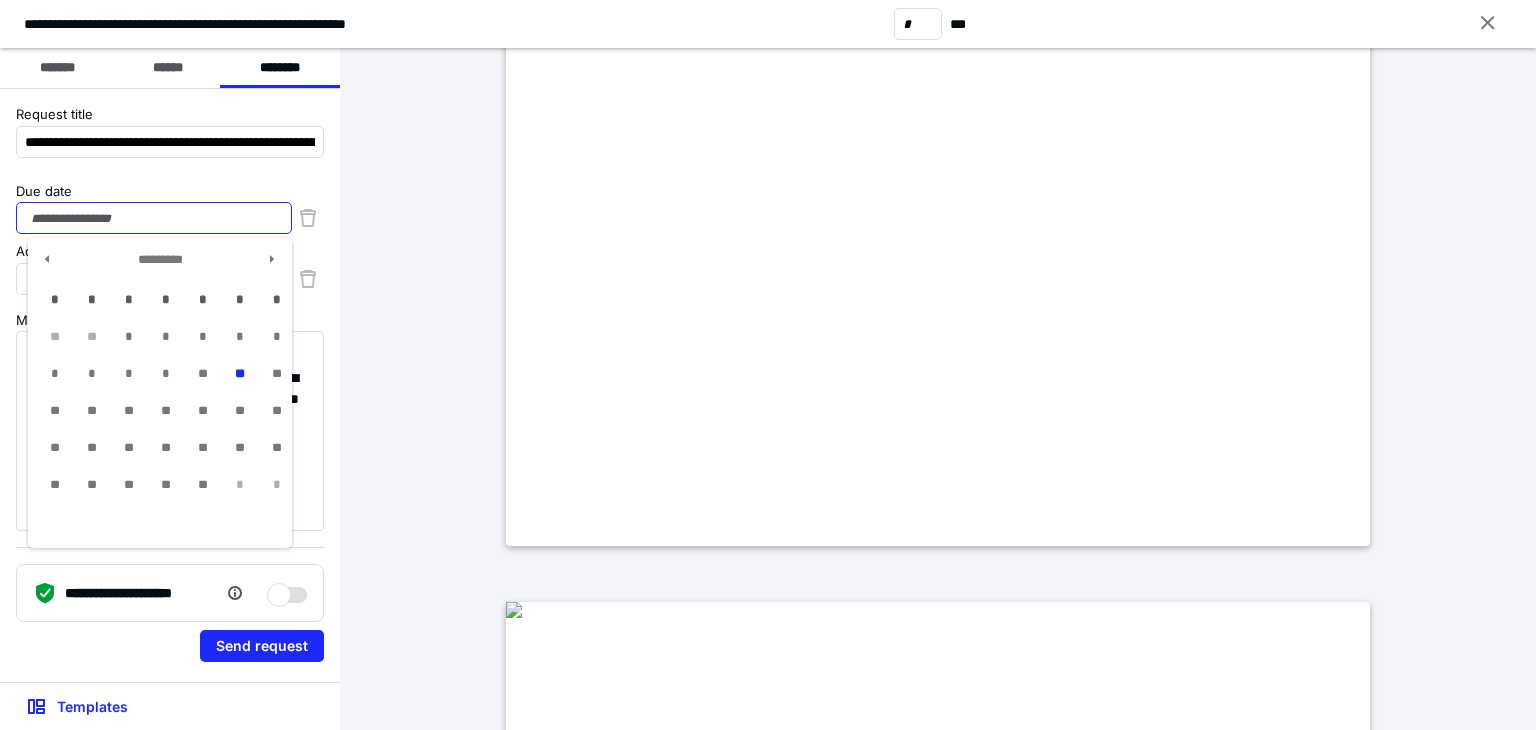 click on "Due date" at bounding box center [154, 218] 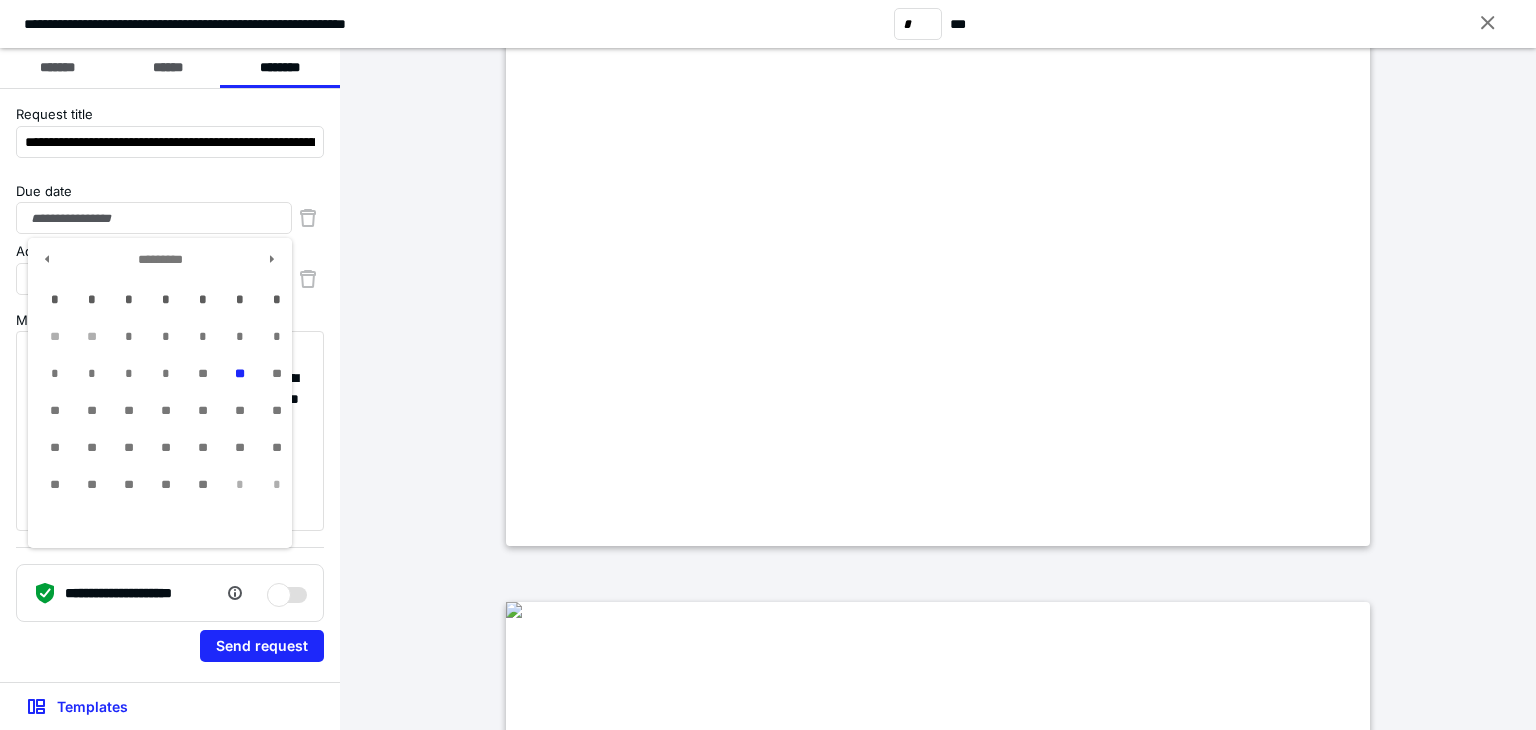 click on "Due date" at bounding box center (170, 192) 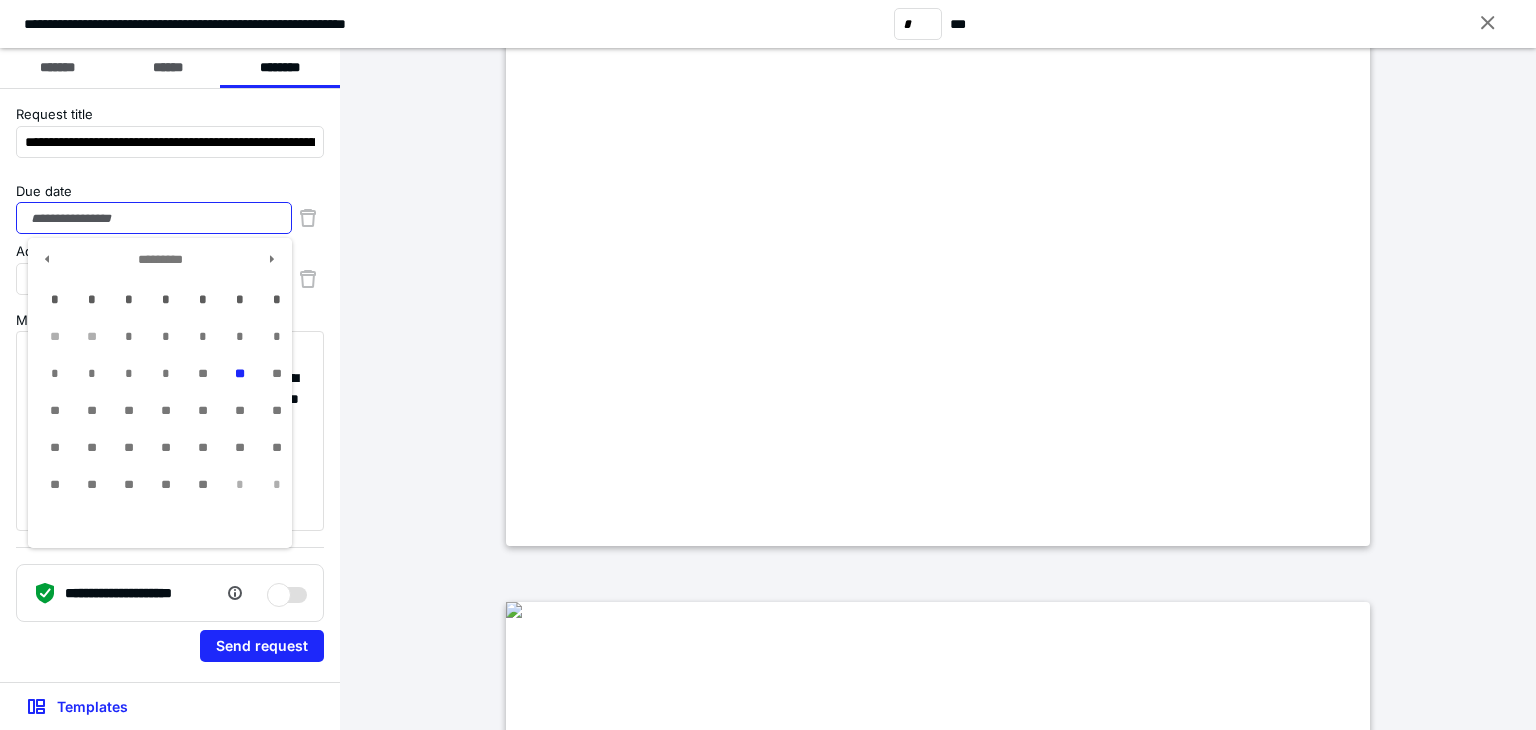 click on "Due date" at bounding box center [154, 218] 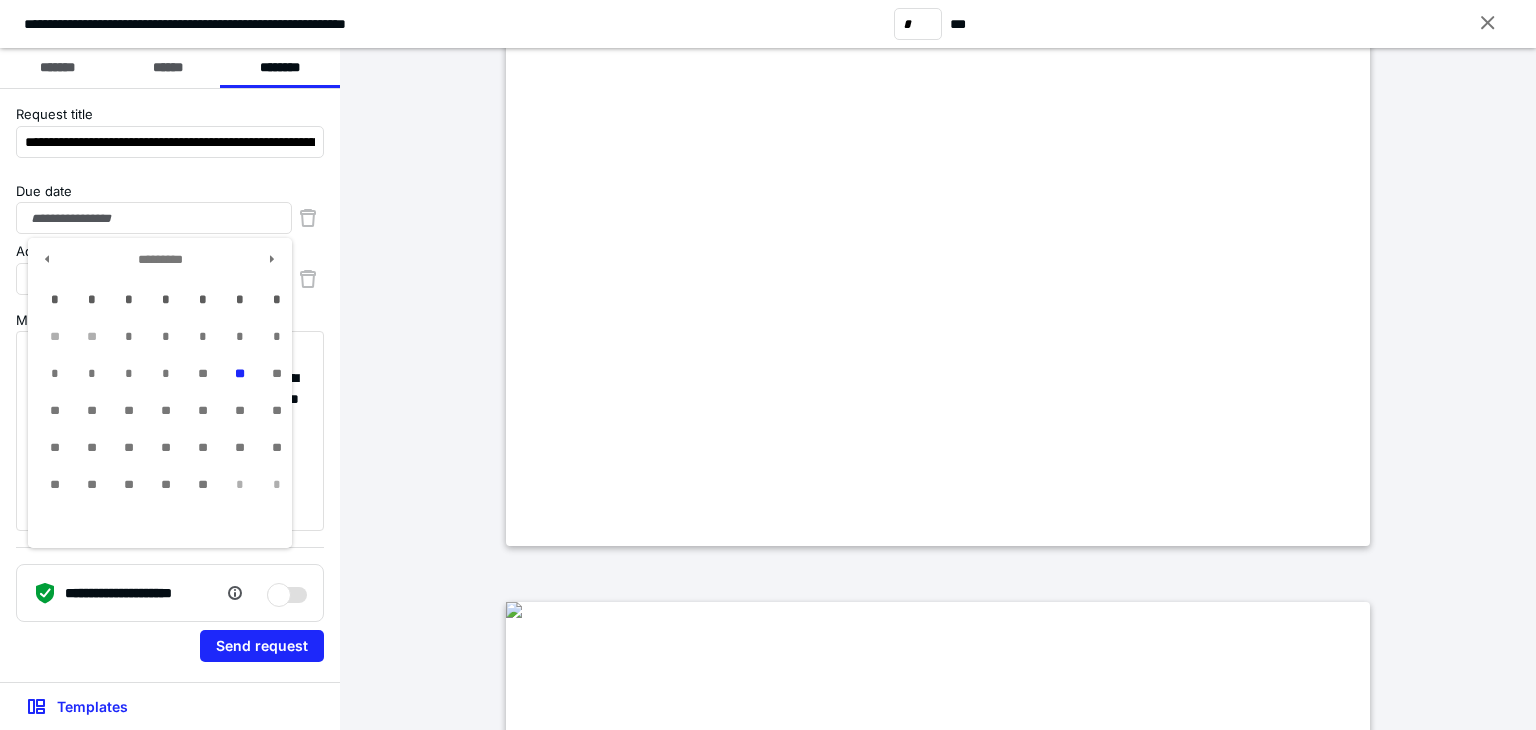 click on "**********" at bounding box center [170, 385] 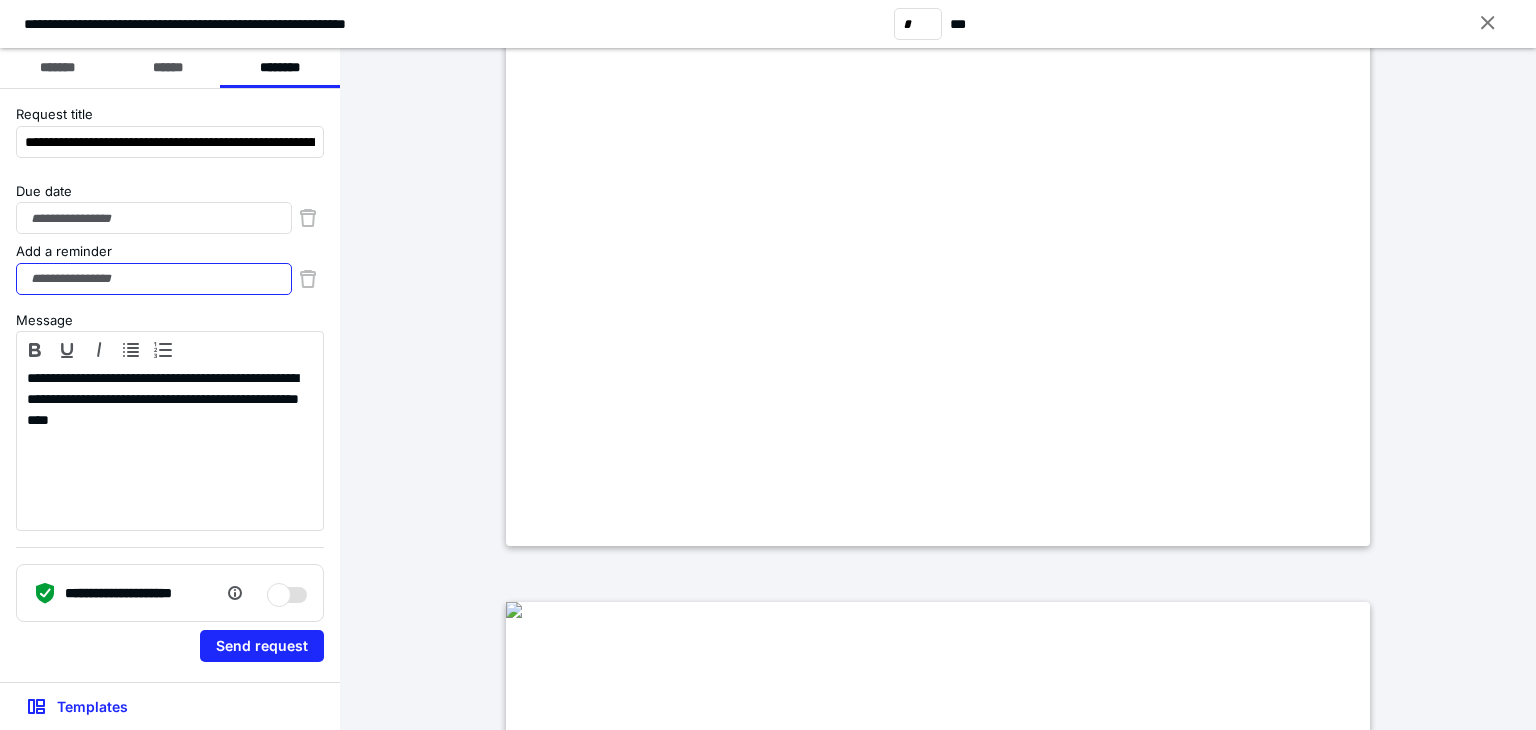 click on "Add a reminder" at bounding box center [154, 279] 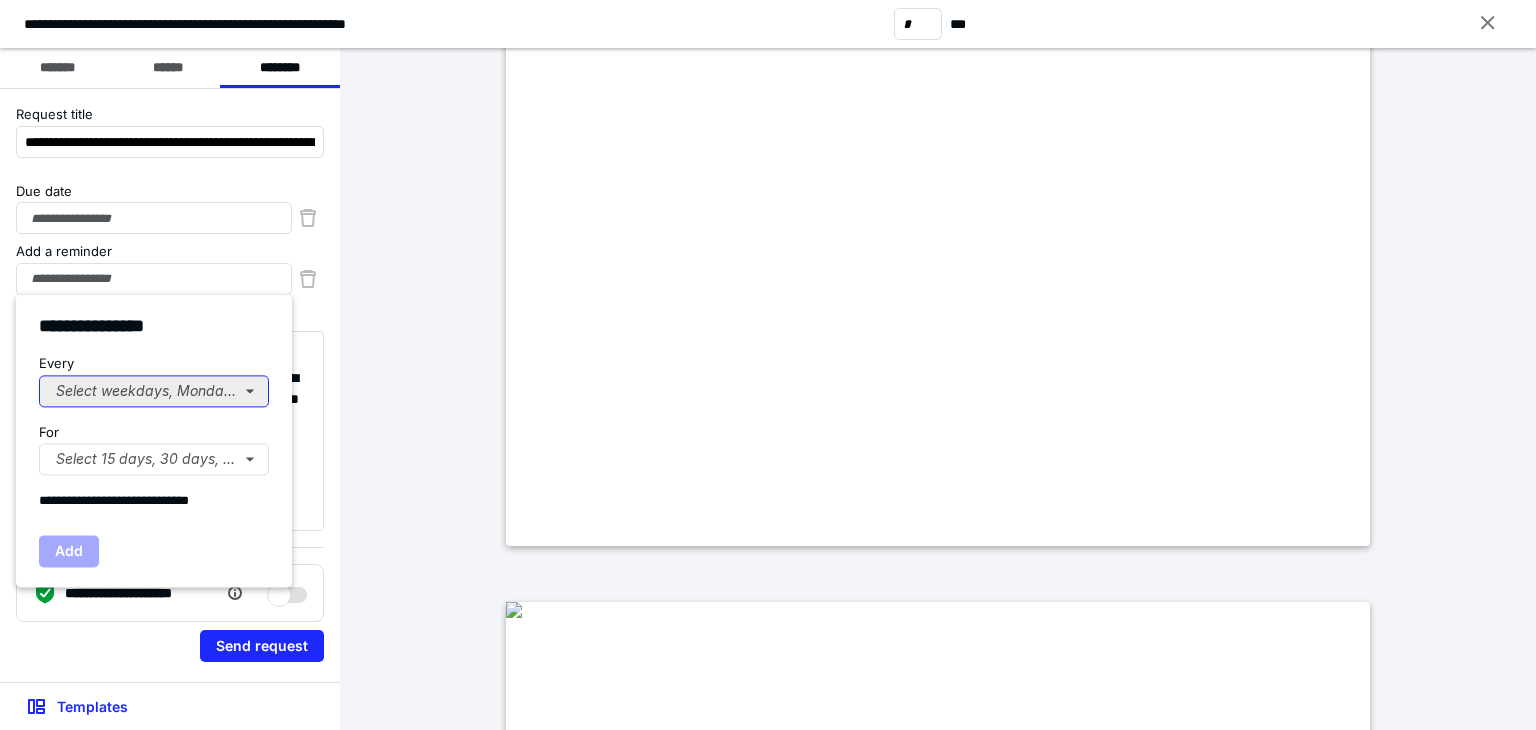 click on "Select weekdays, Mondays, or Tues..." at bounding box center (154, 391) 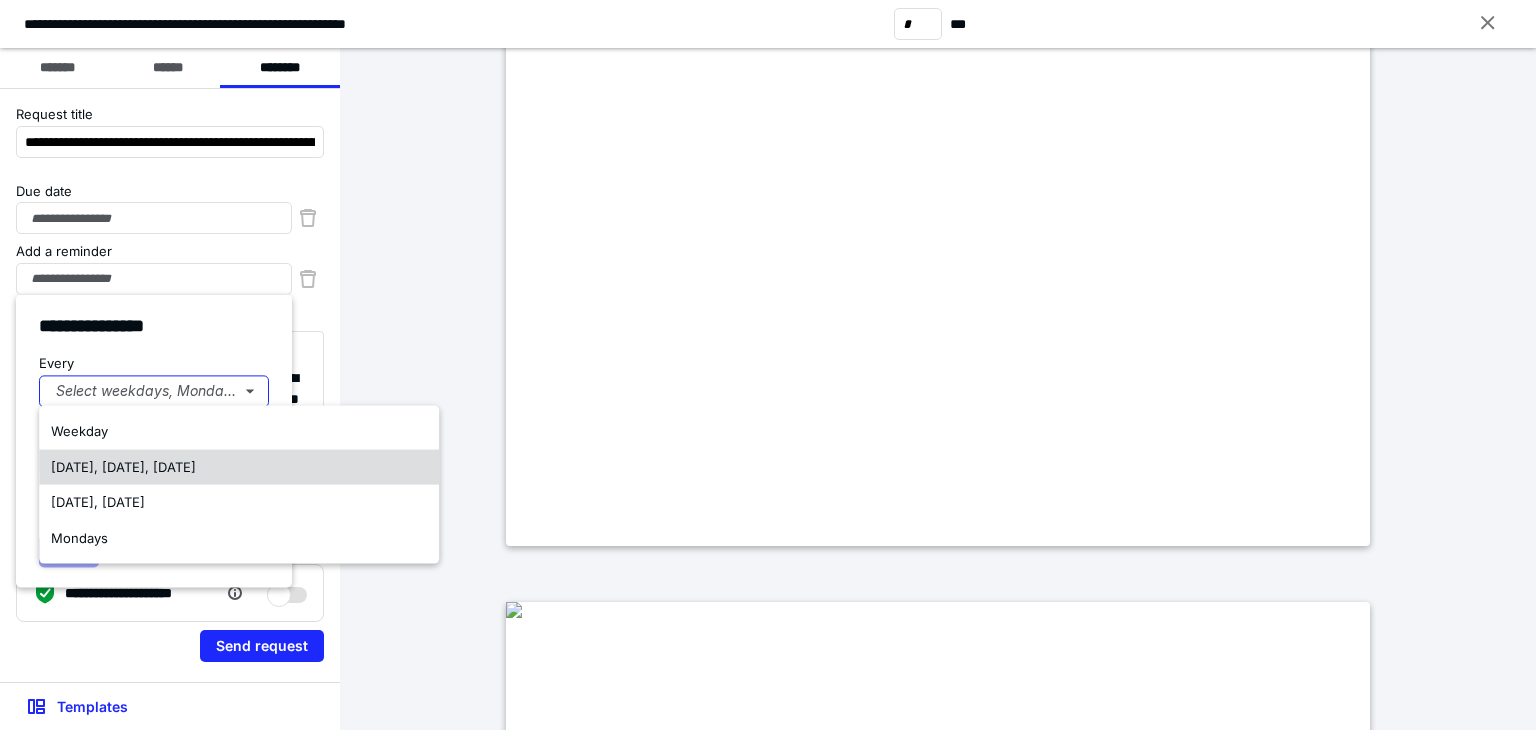 click on "Monday, Wednesday, Friday" at bounding box center [123, 466] 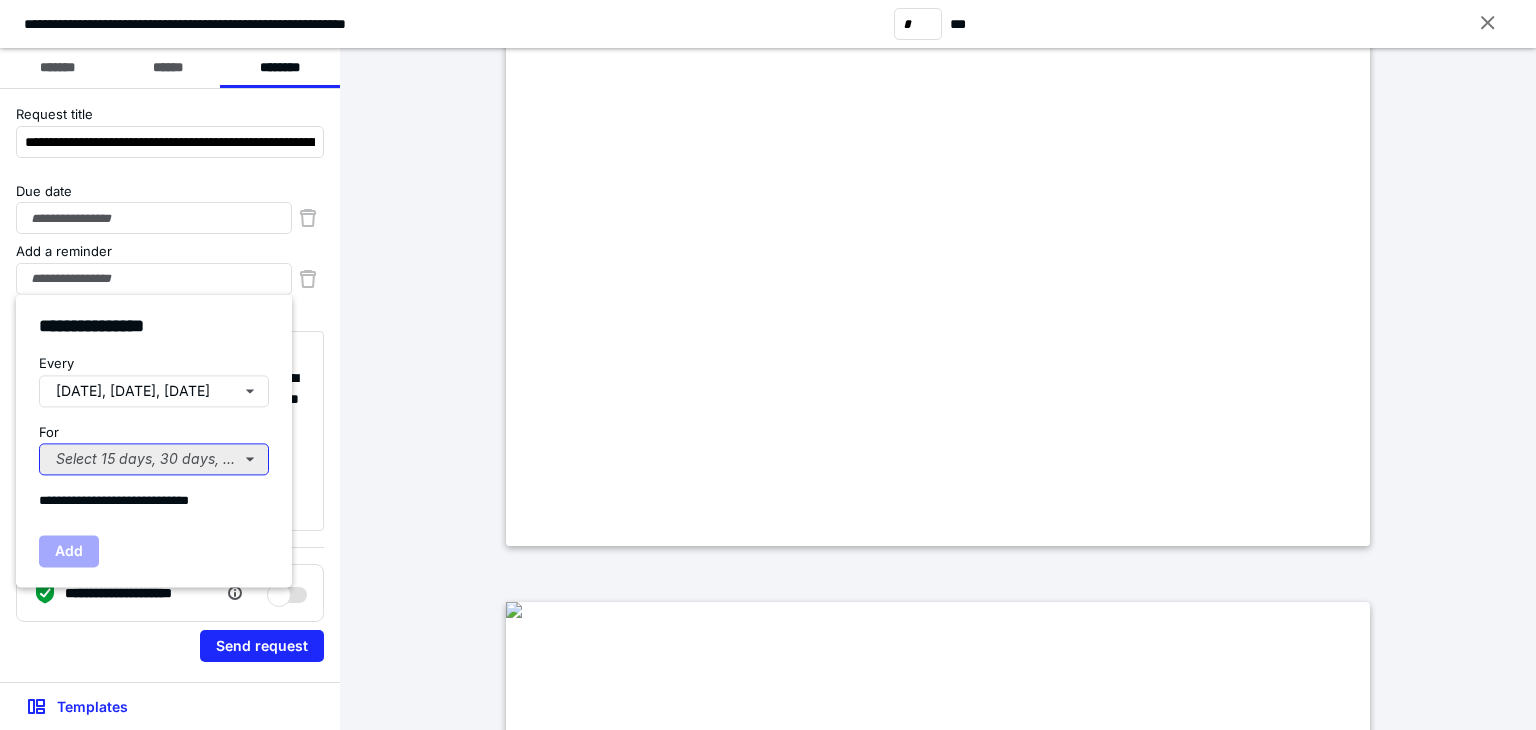 click on "Select 15 days, 30 days, or 45 days..." at bounding box center (154, 459) 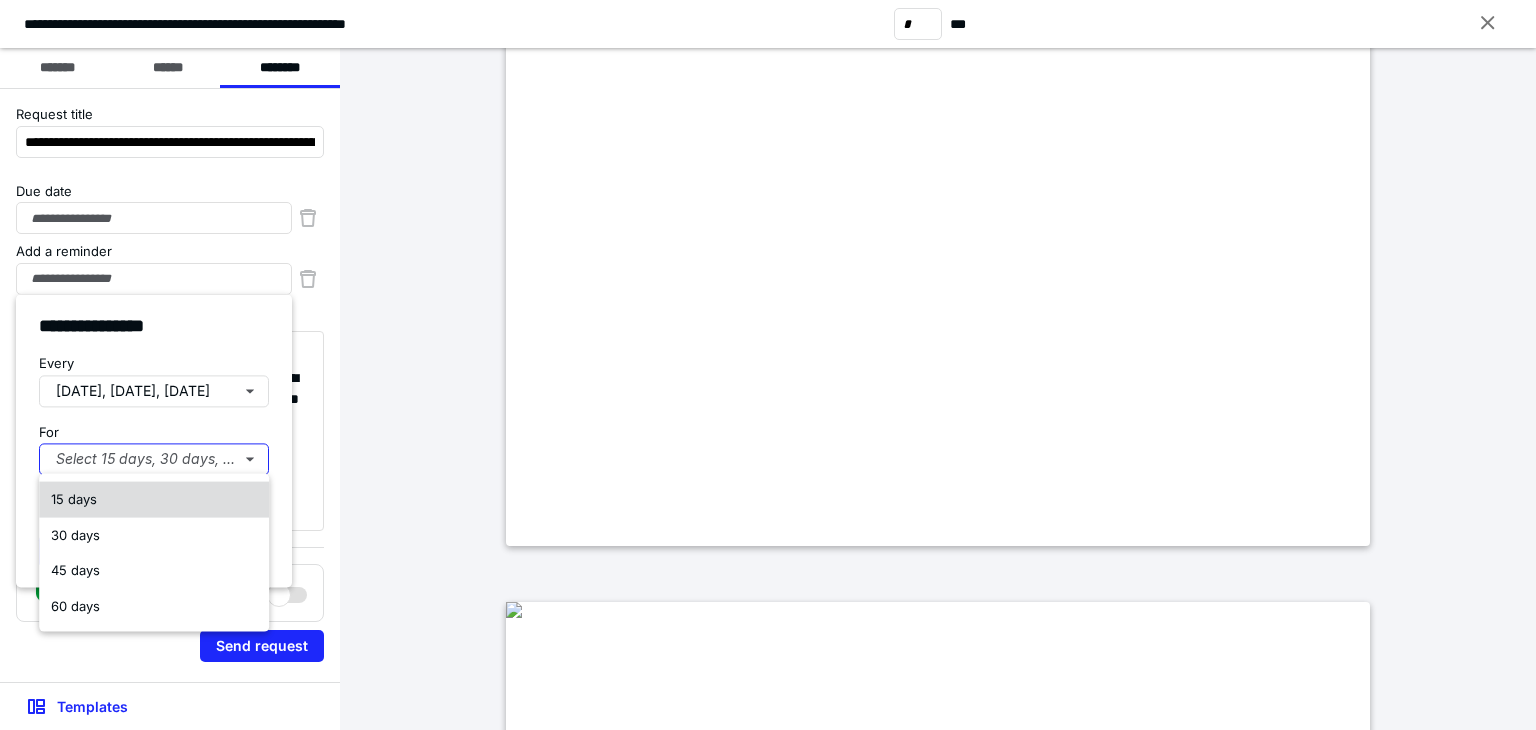 click on "15 days" at bounding box center [74, 499] 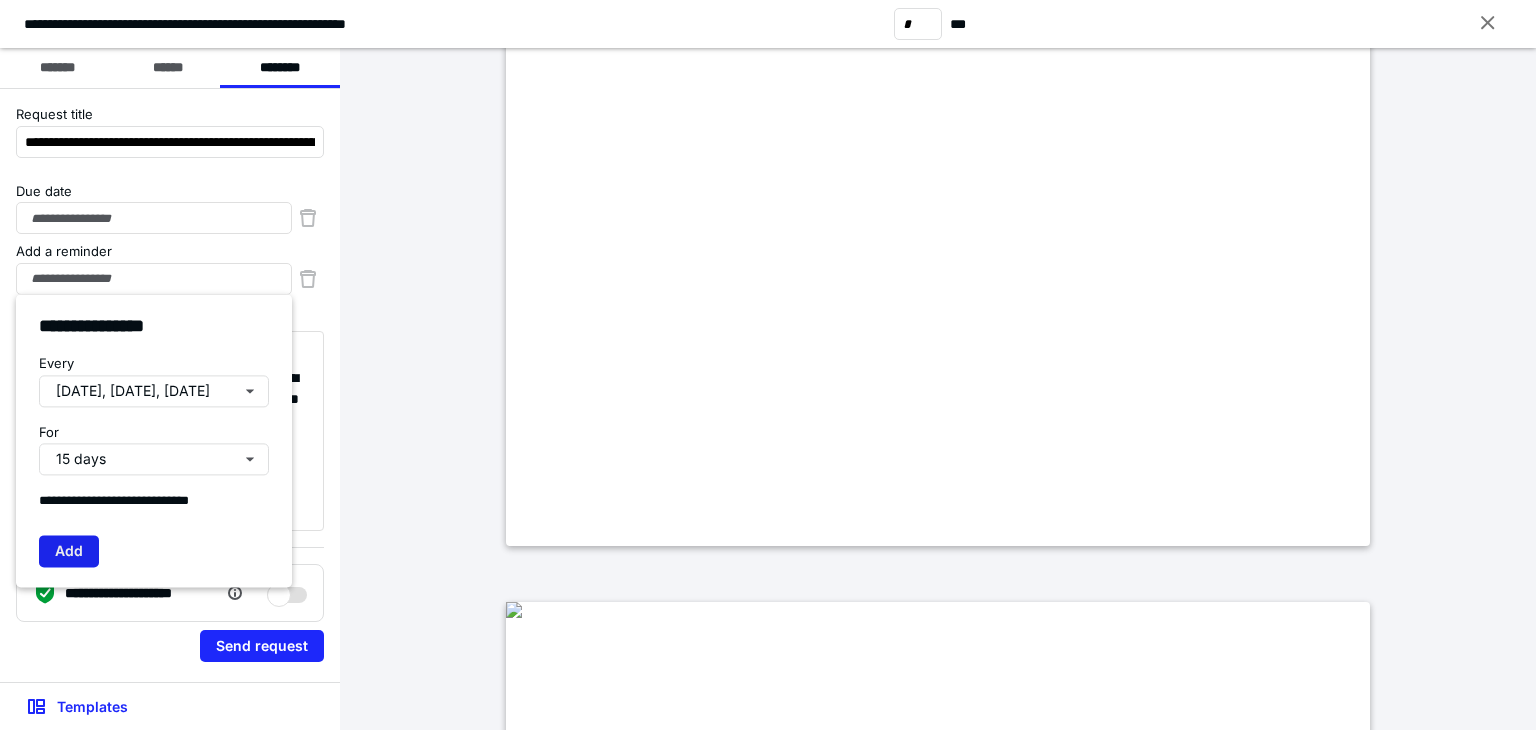 click on "Add" at bounding box center [69, 551] 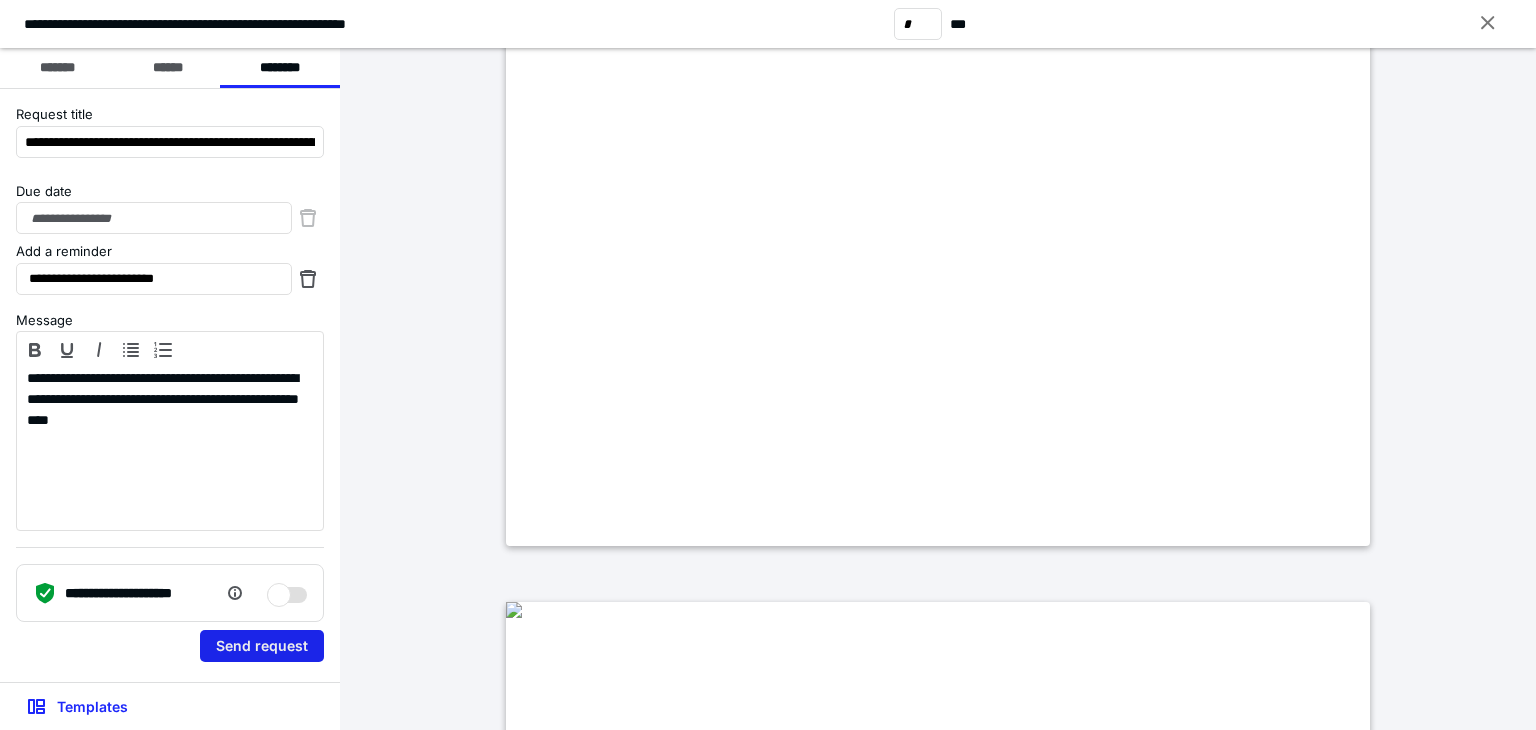 click on "Send request" at bounding box center [262, 646] 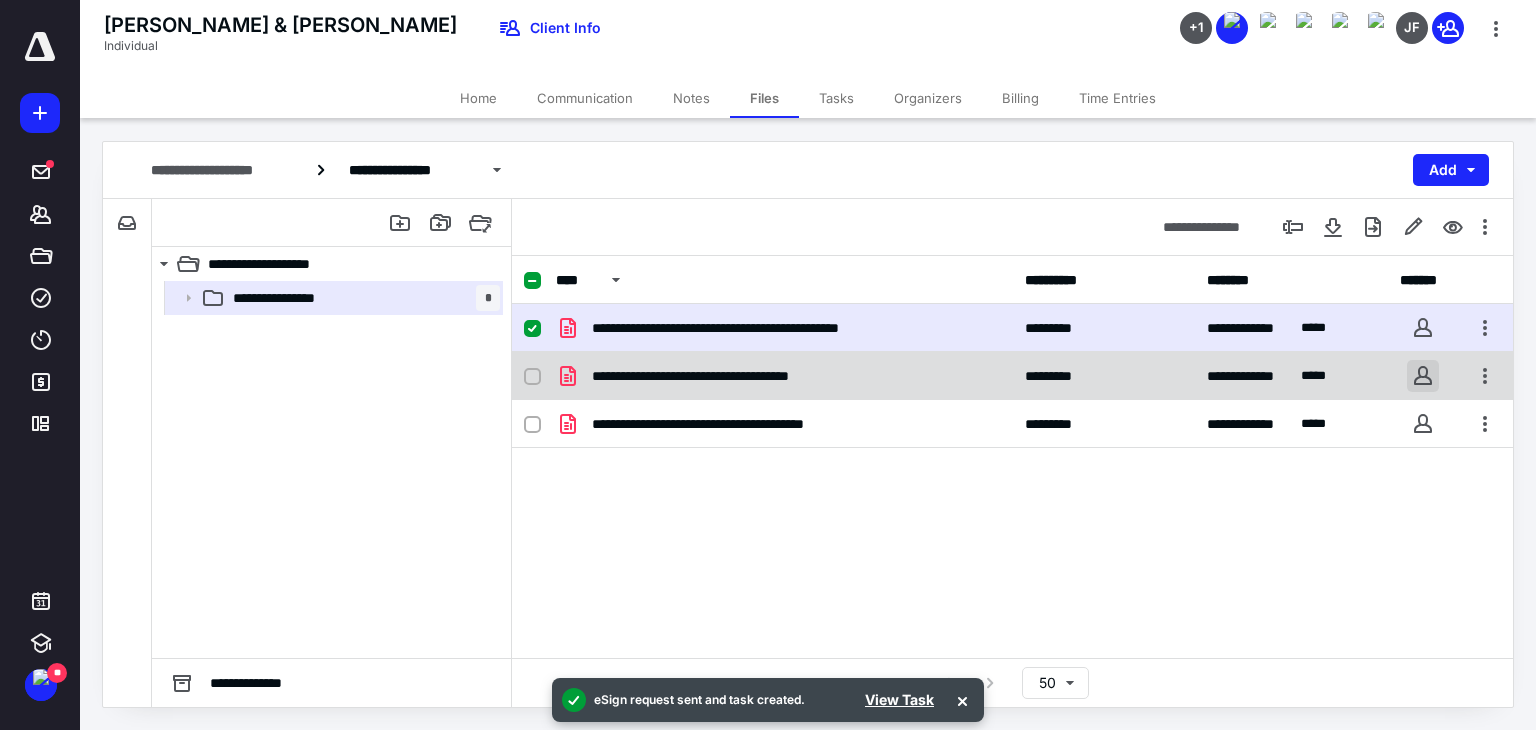 click at bounding box center [1423, 376] 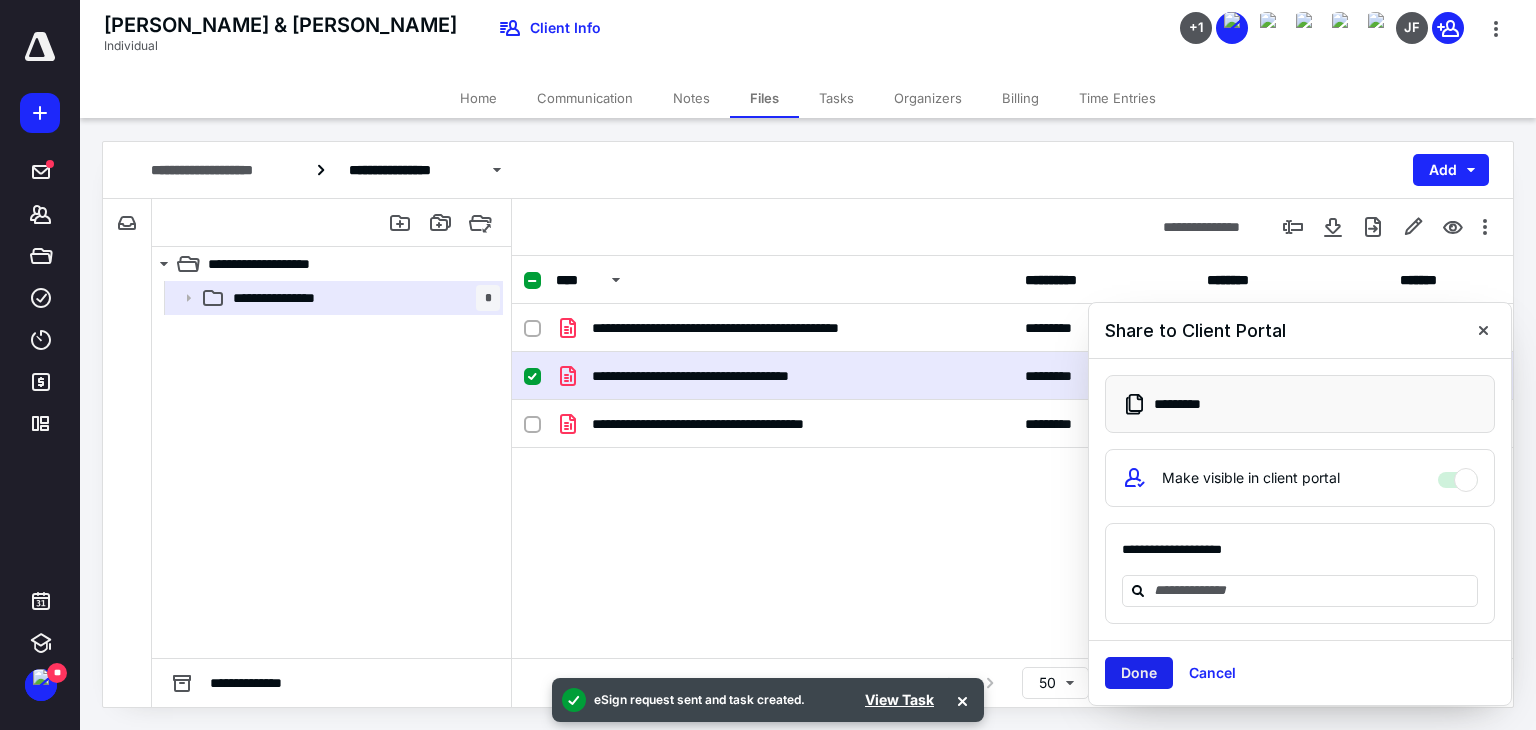 click on "Done" at bounding box center [1139, 673] 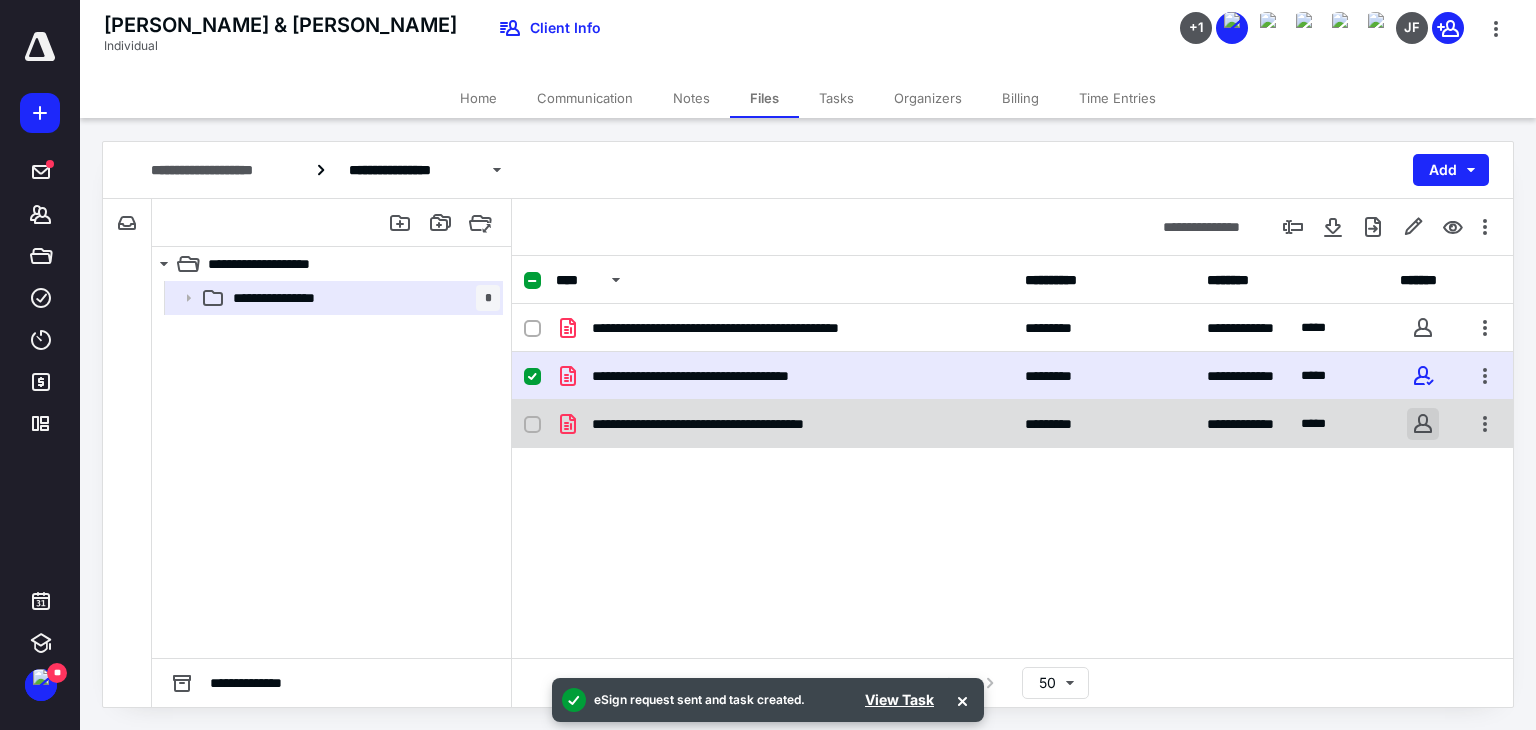 click at bounding box center (1423, 424) 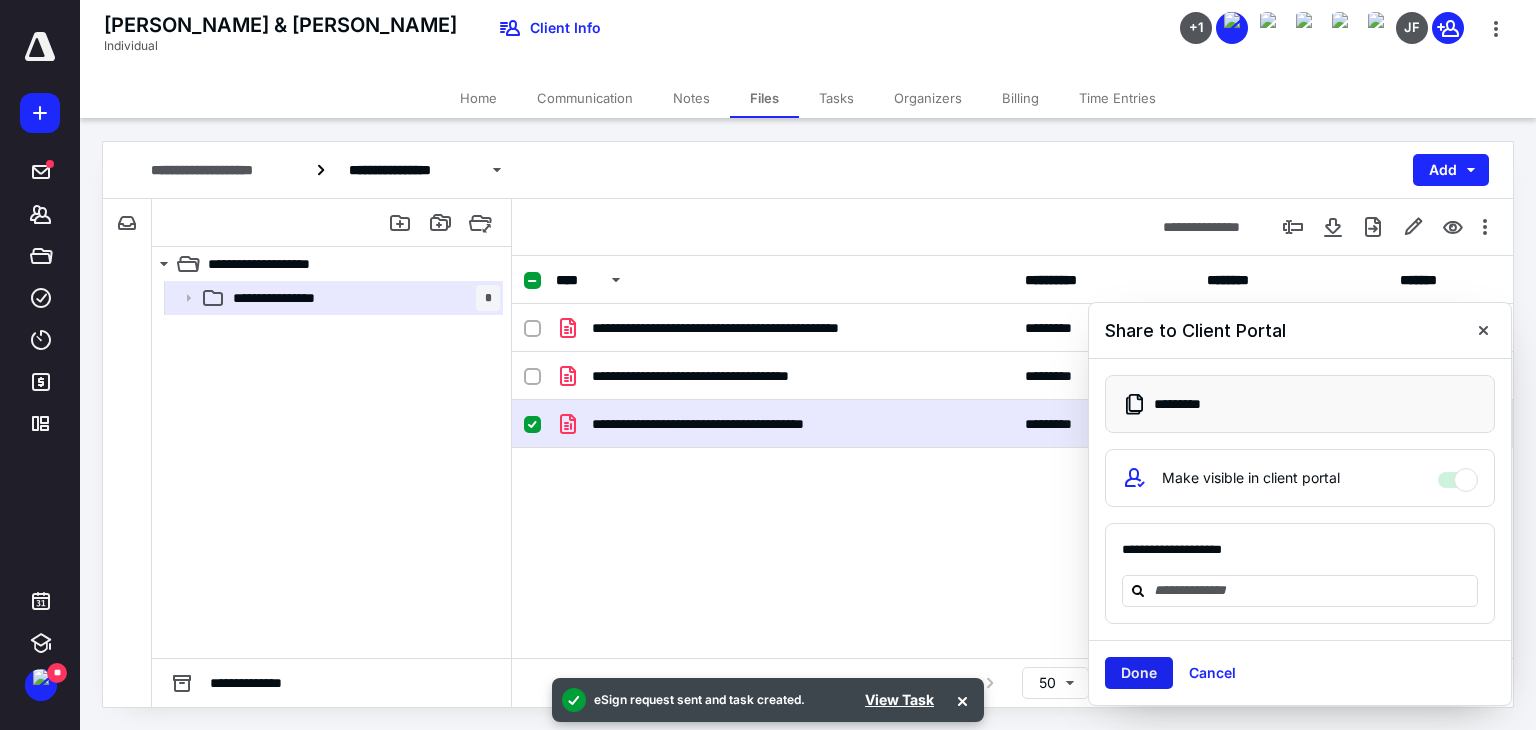 click on "Done" at bounding box center [1139, 673] 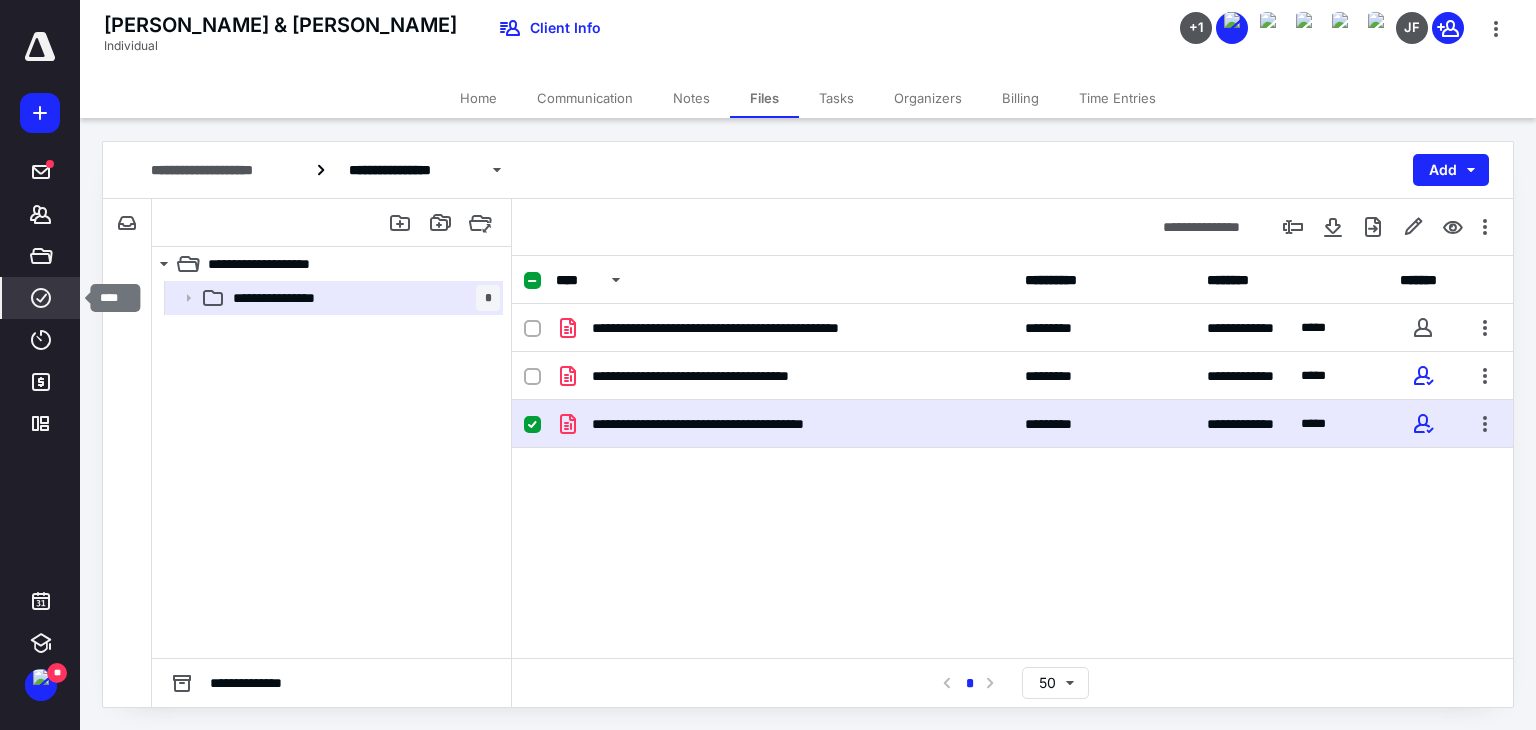 click 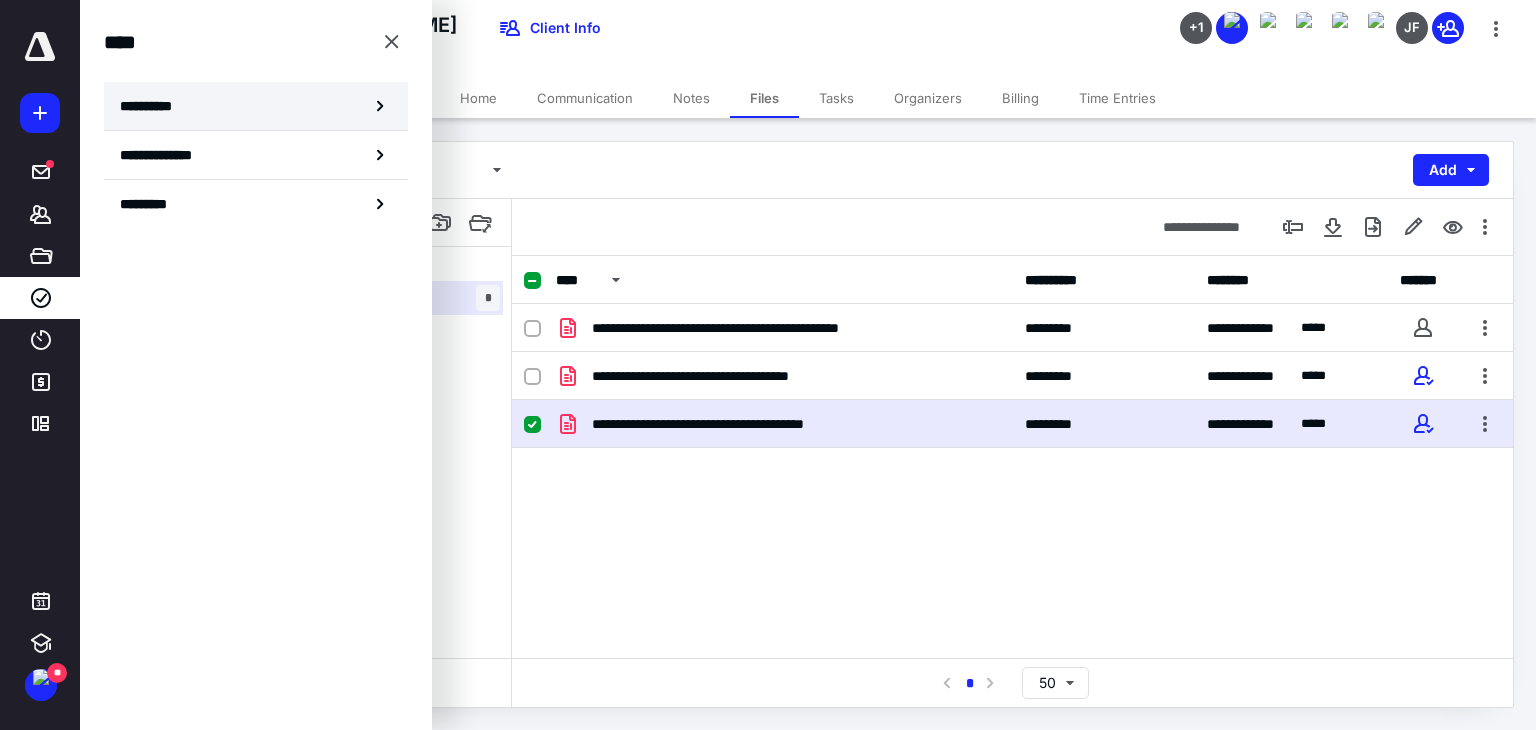 click on "**********" at bounding box center (256, 106) 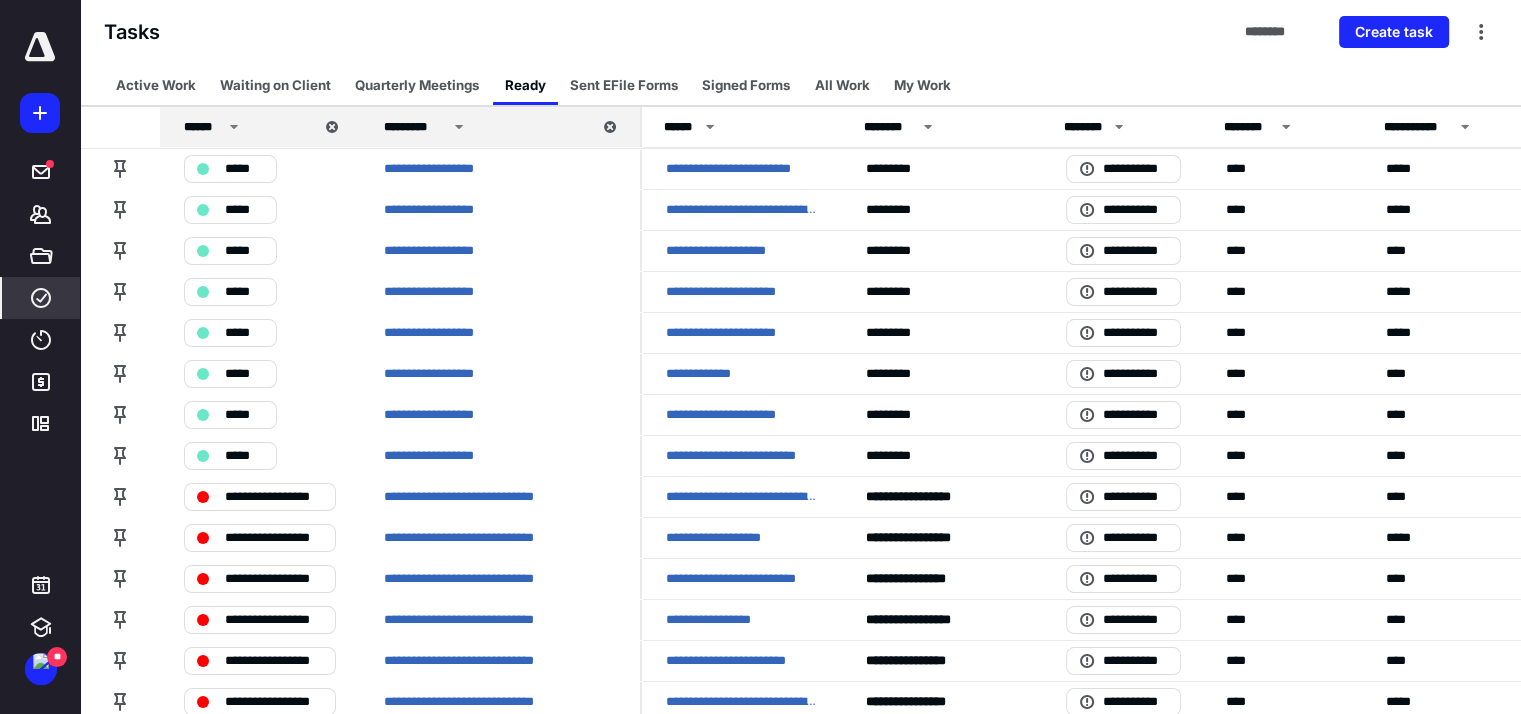 click on "Sent EFile Forms" at bounding box center (624, 85) 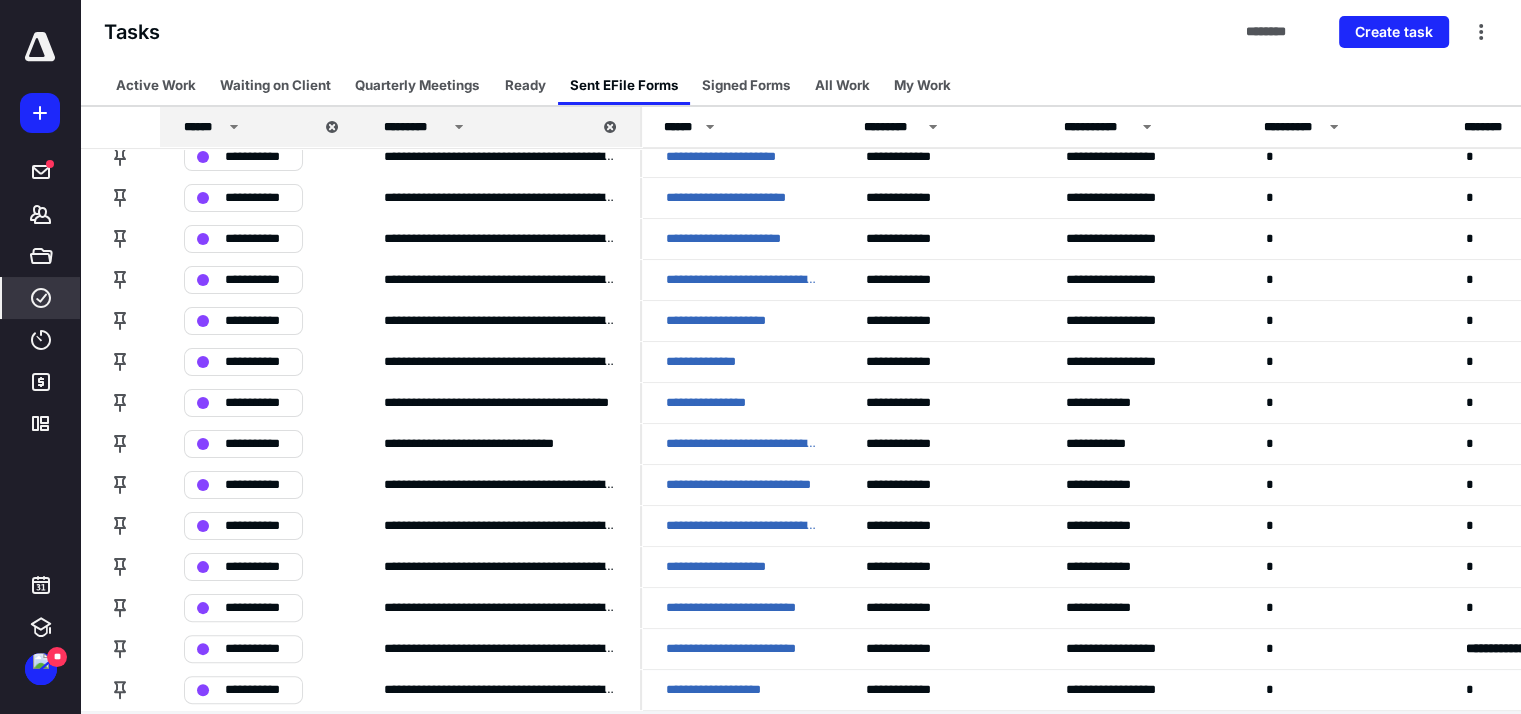 scroll, scrollTop: 356, scrollLeft: 0, axis: vertical 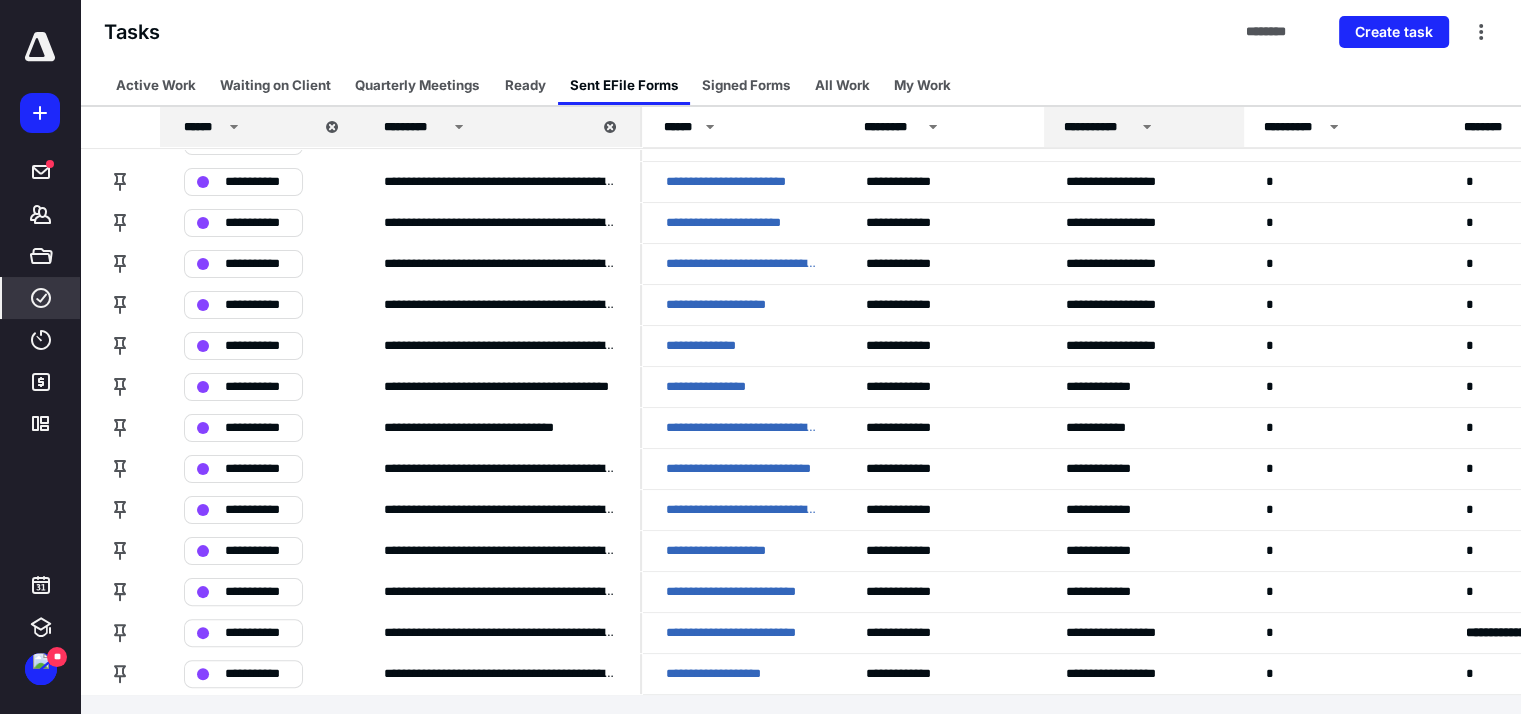 click on "**********" at bounding box center [1099, 127] 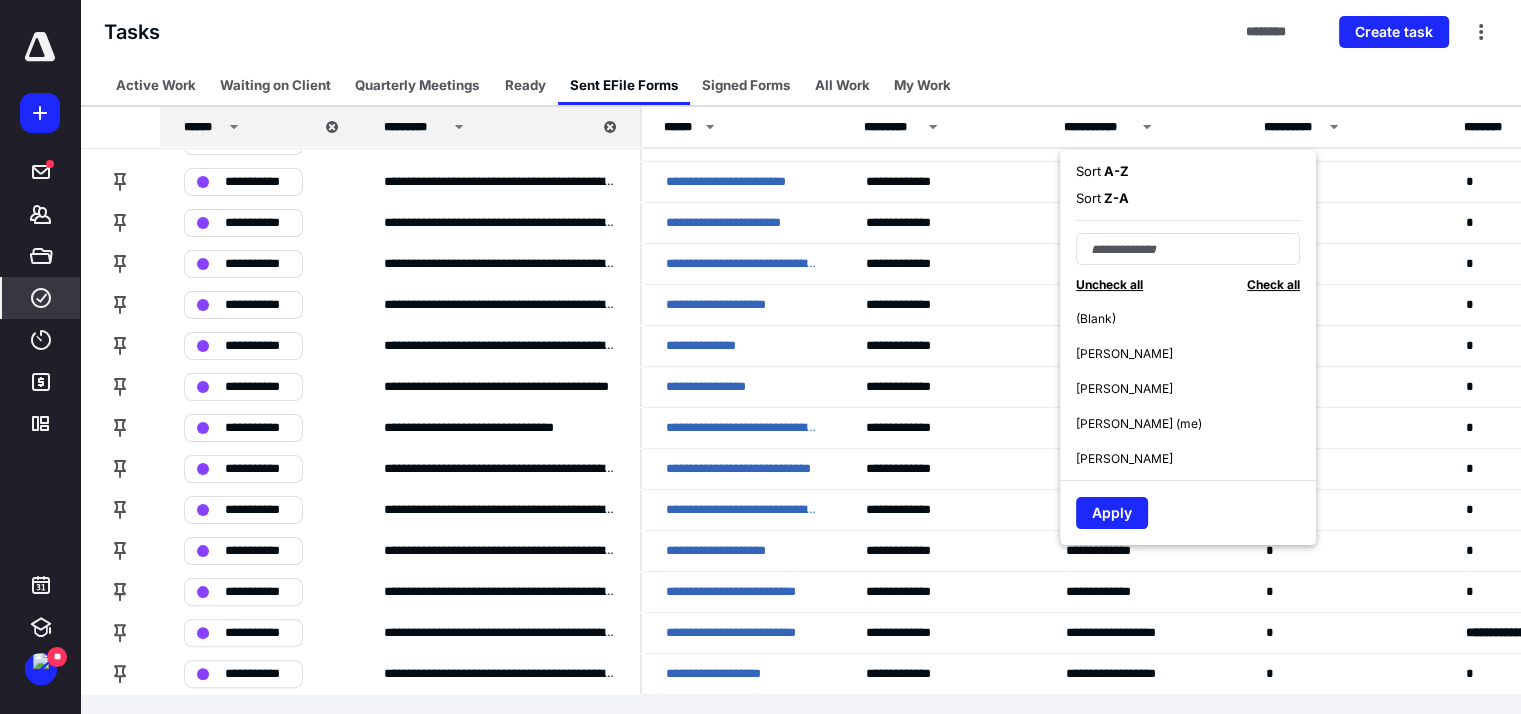click on "Sort   A  -  Z" at bounding box center (1102, 172) 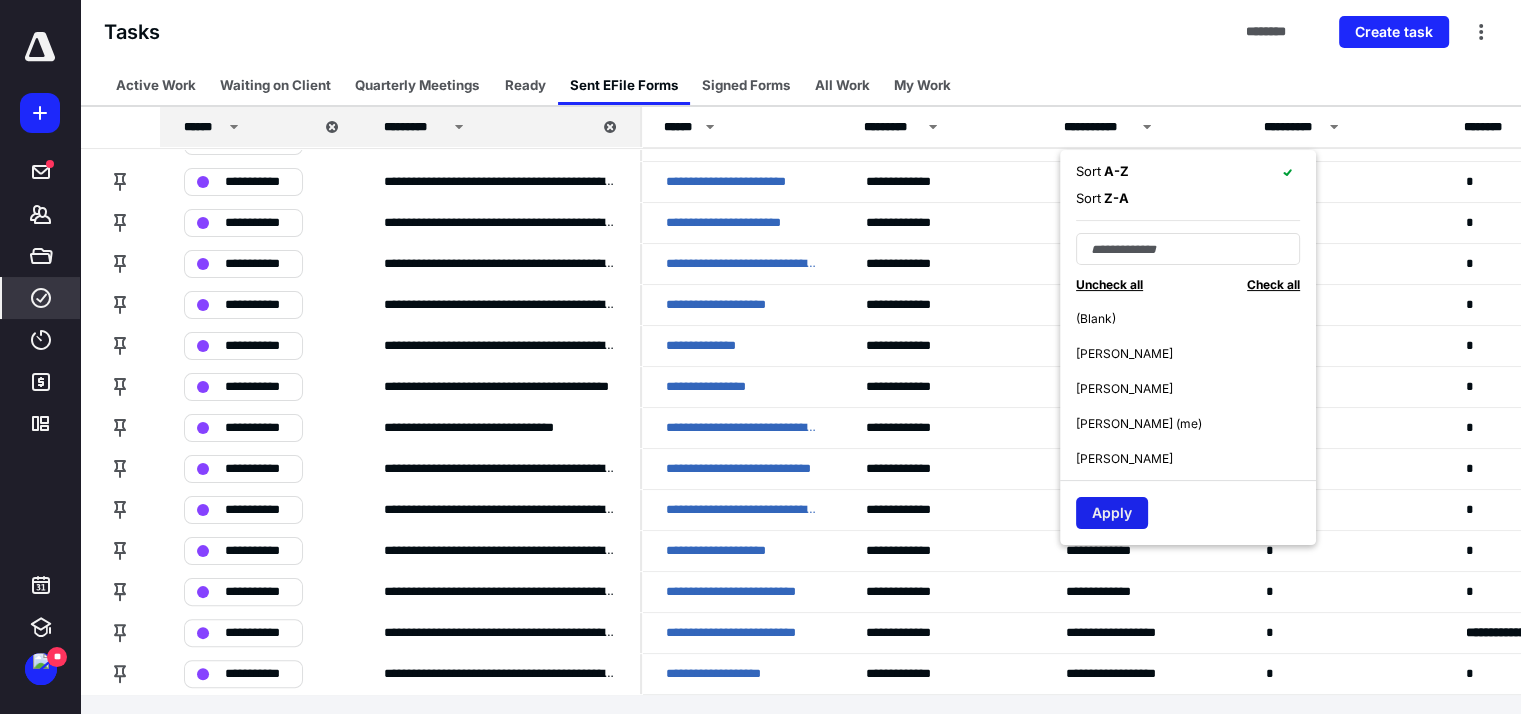 click on "Apply" at bounding box center [1112, 513] 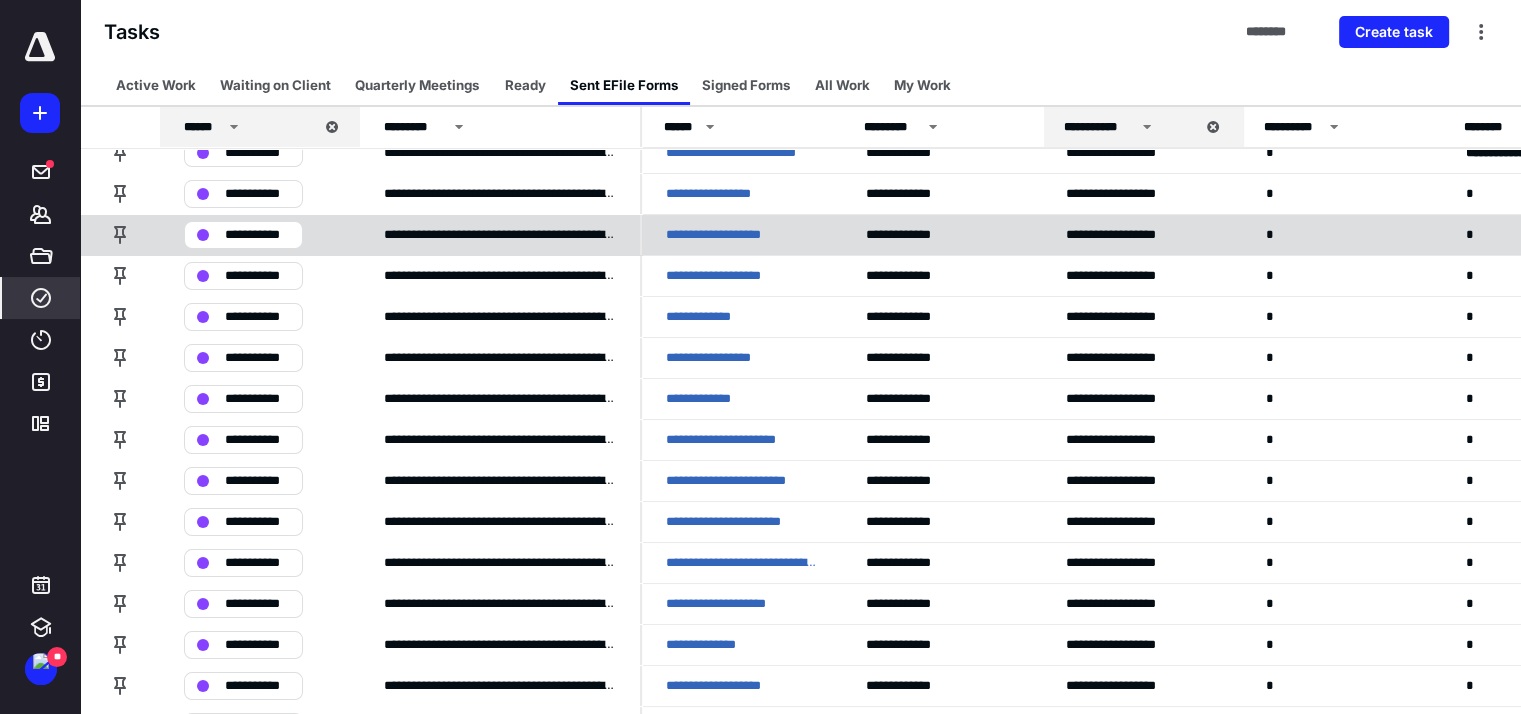 scroll, scrollTop: 100, scrollLeft: 0, axis: vertical 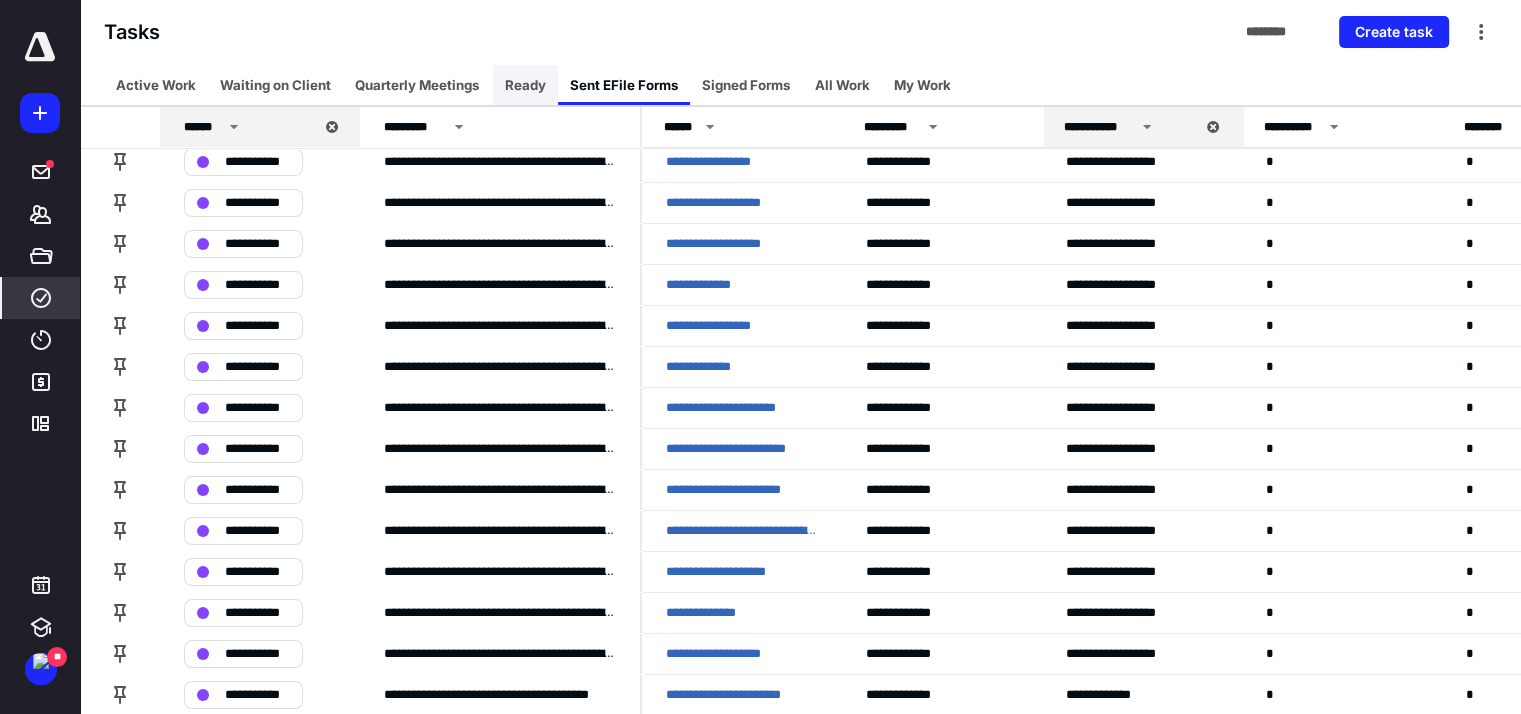 click on "Ready" at bounding box center (525, 85) 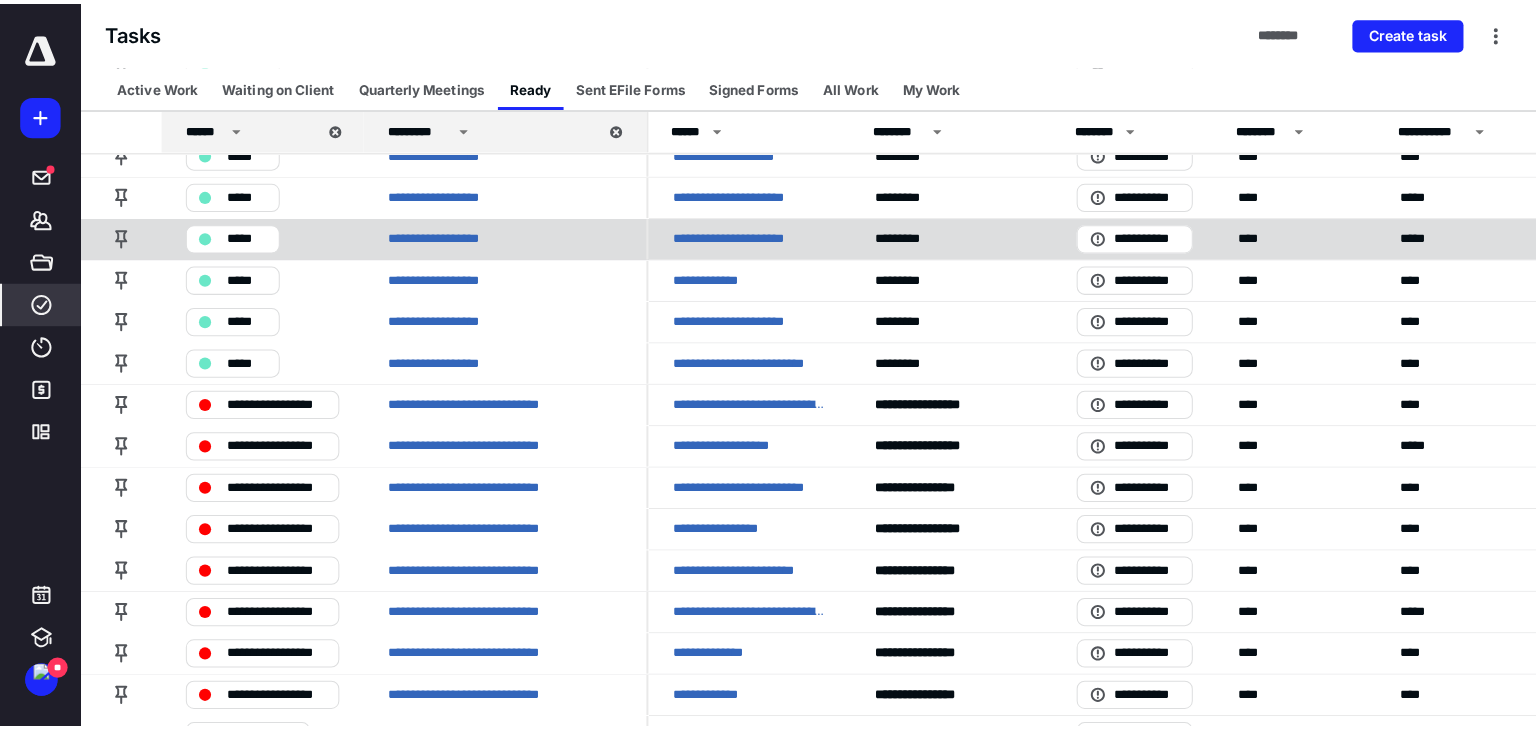 scroll, scrollTop: 0, scrollLeft: 0, axis: both 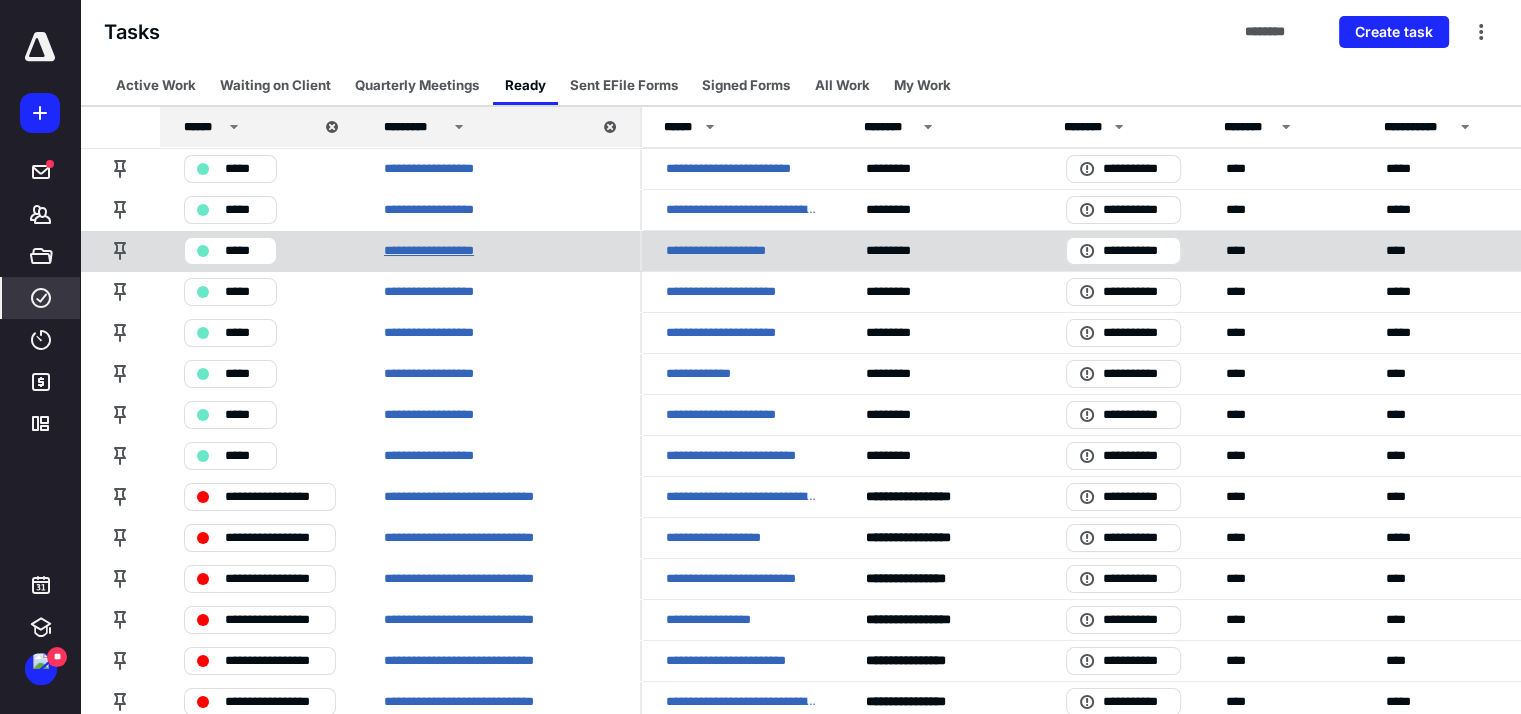 click on "**********" at bounding box center (443, 251) 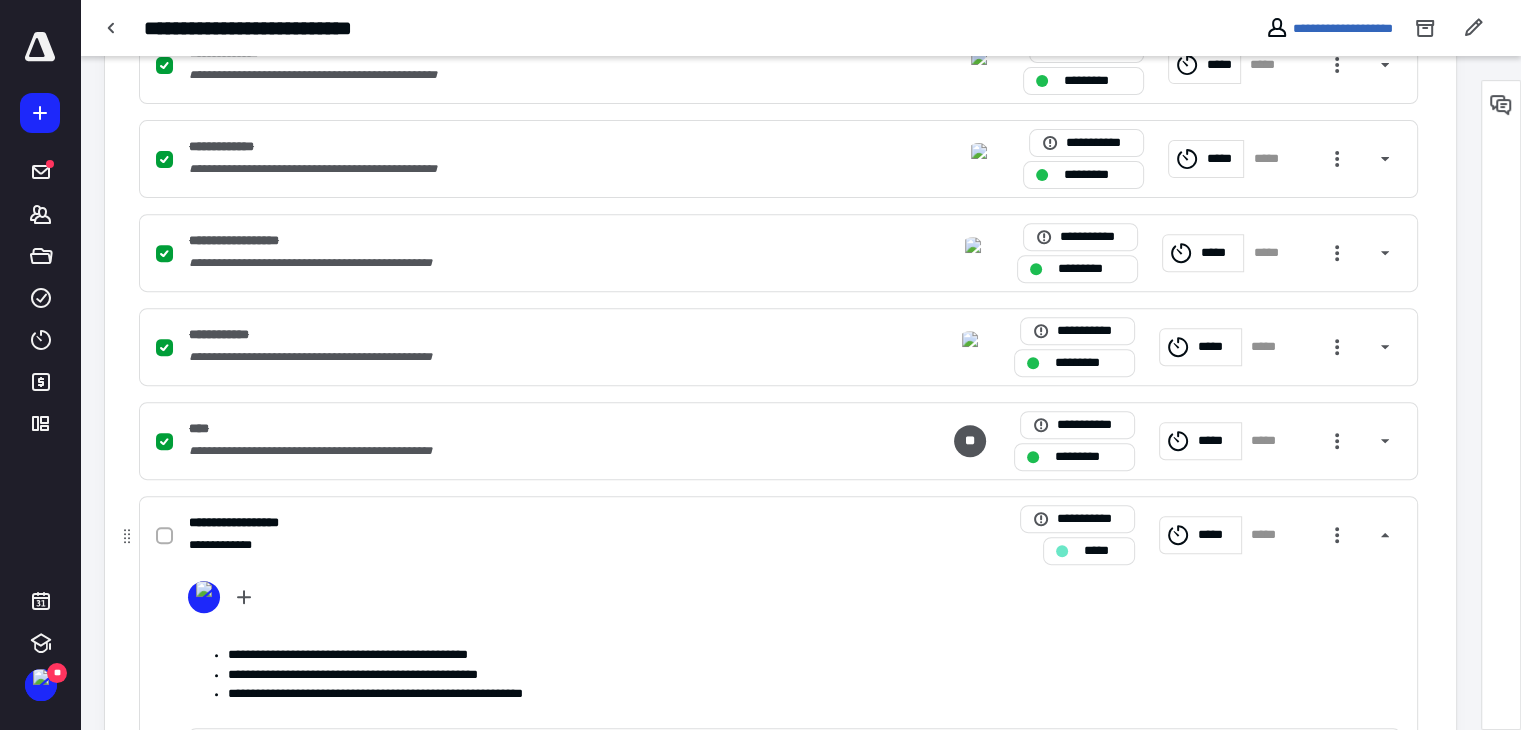 scroll, scrollTop: 800, scrollLeft: 0, axis: vertical 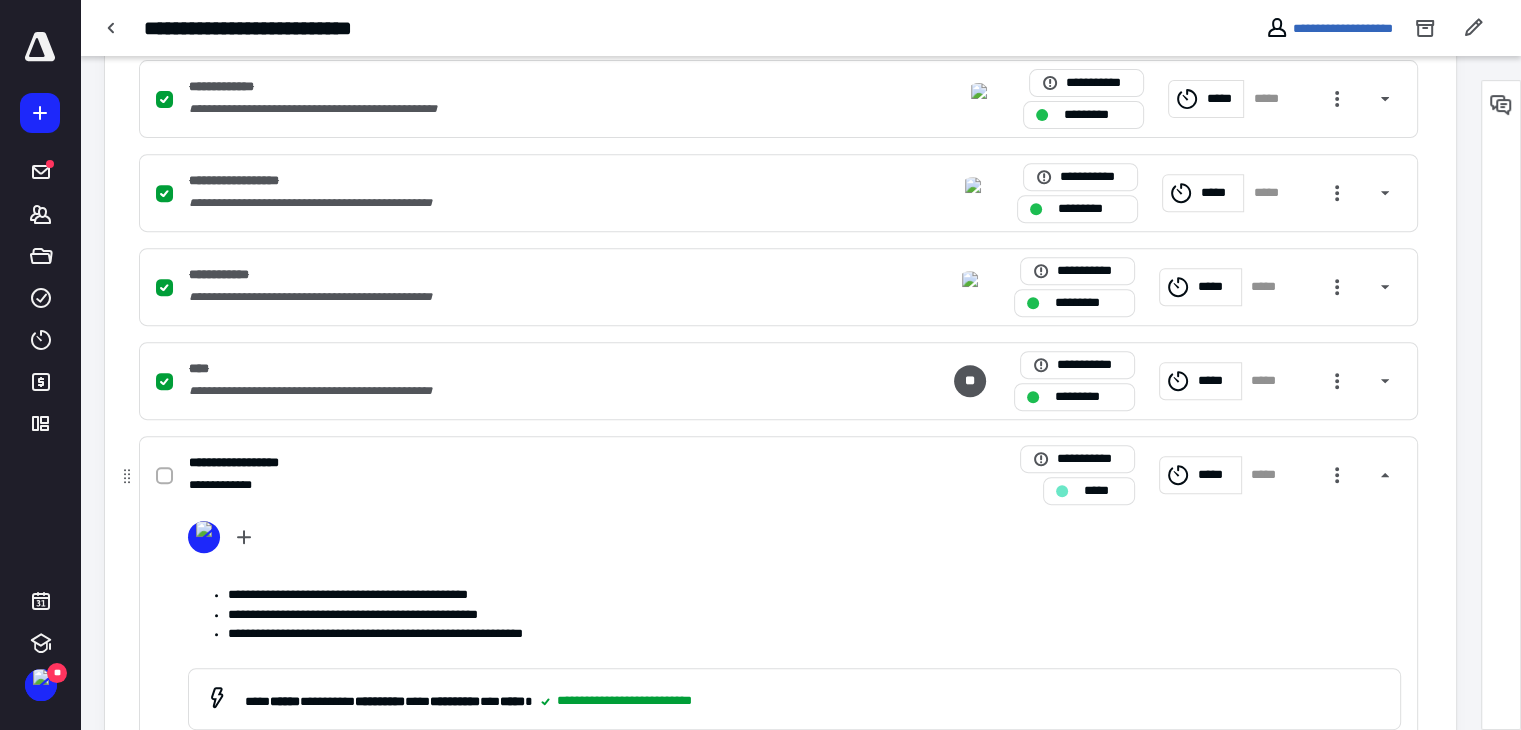 click at bounding box center [164, 476] 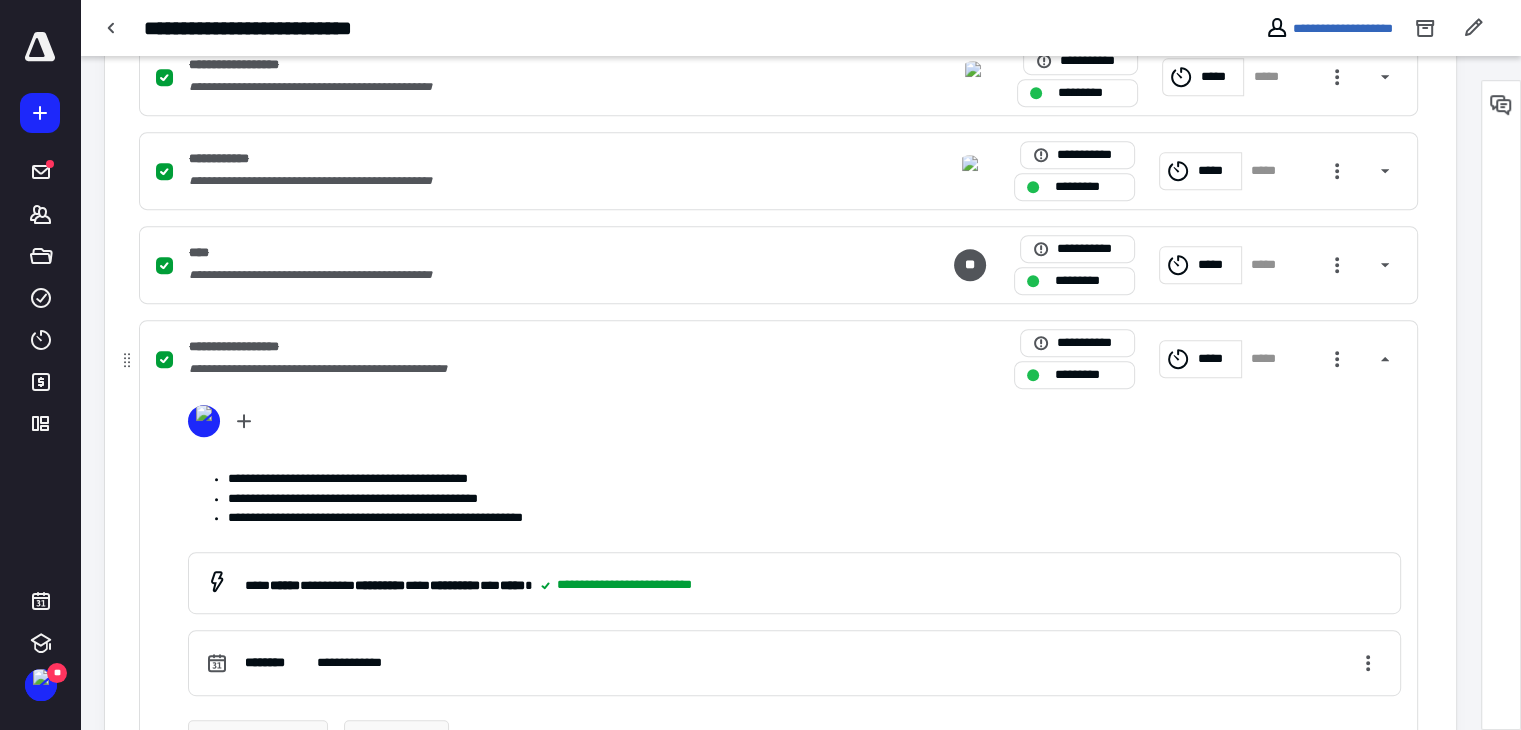 scroll, scrollTop: 1100, scrollLeft: 0, axis: vertical 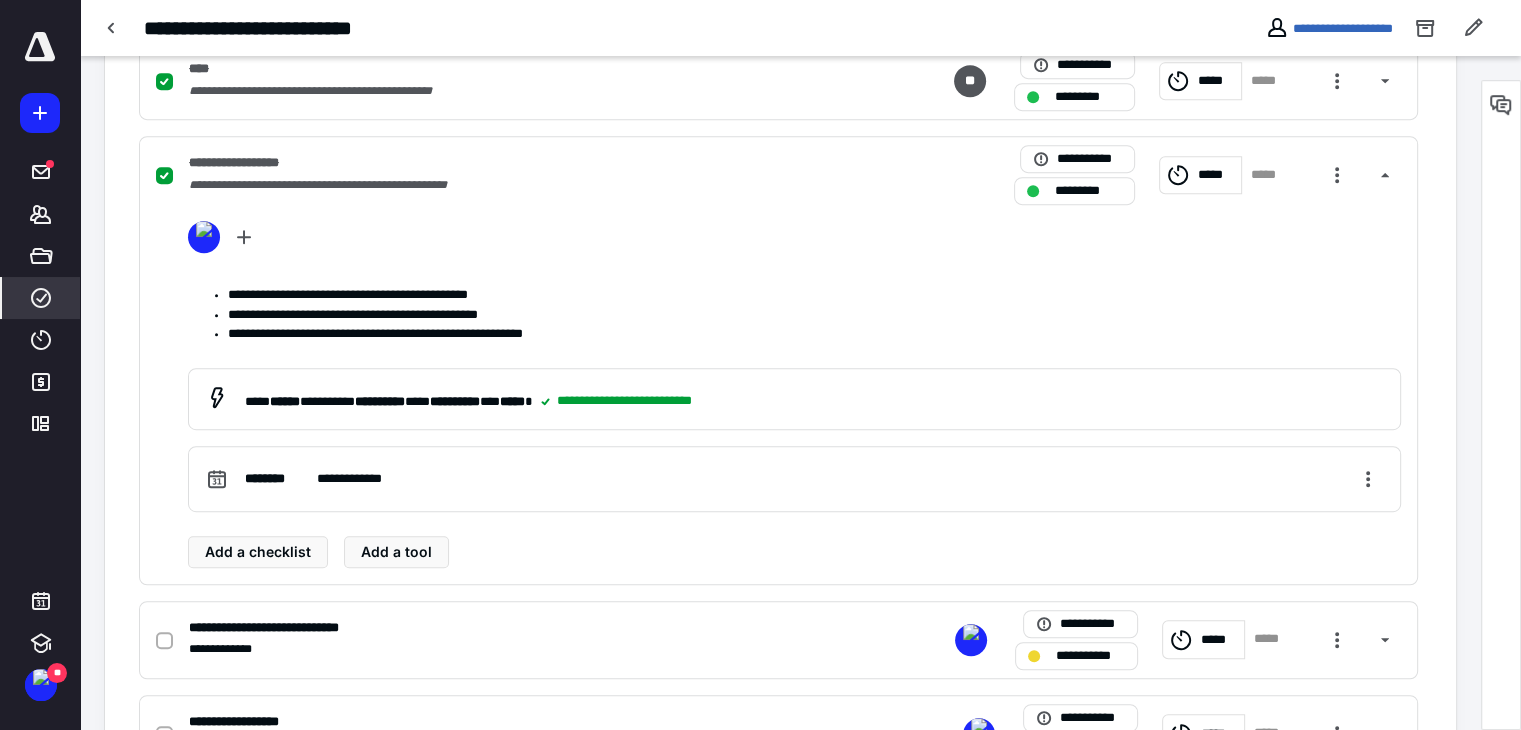 click 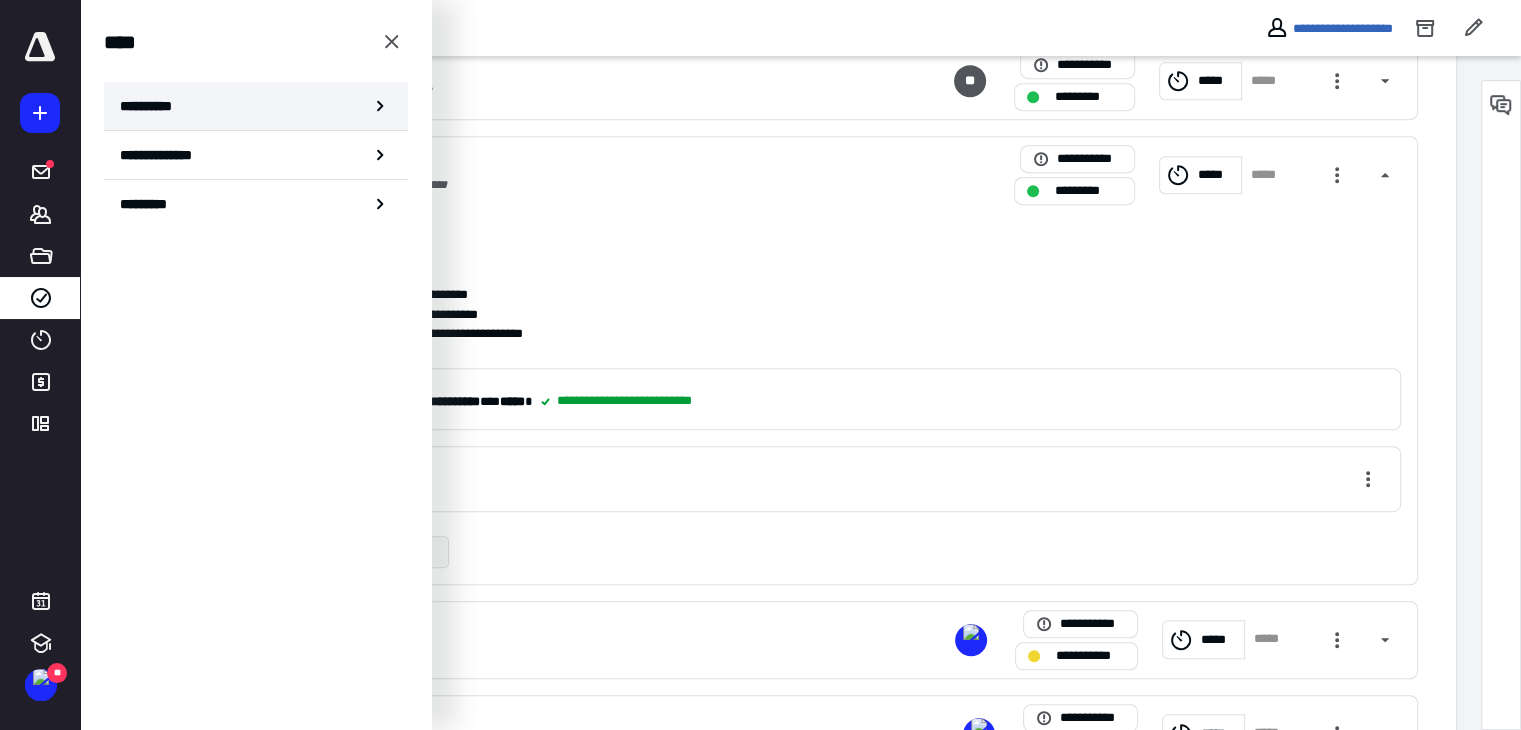 click on "**********" at bounding box center [153, 106] 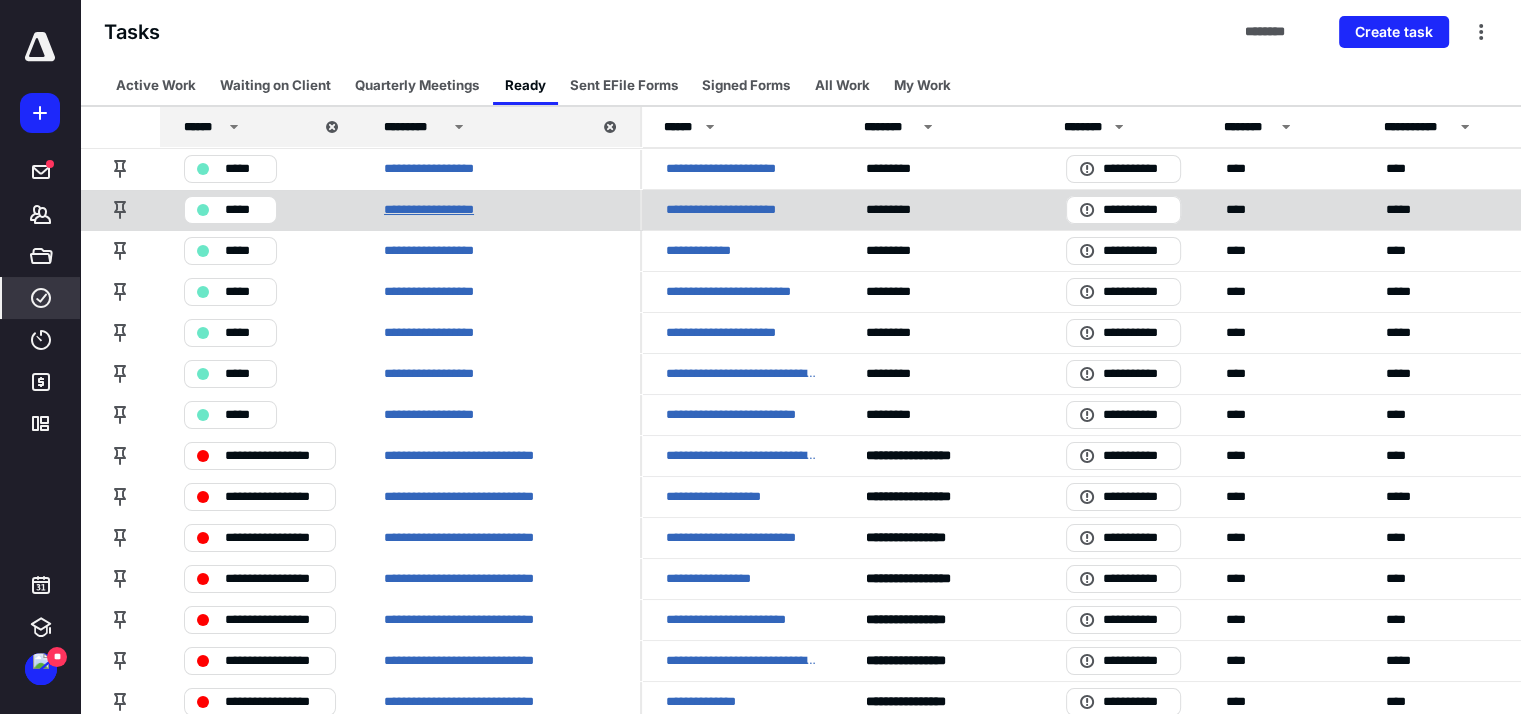 click on "**********" at bounding box center (443, 210) 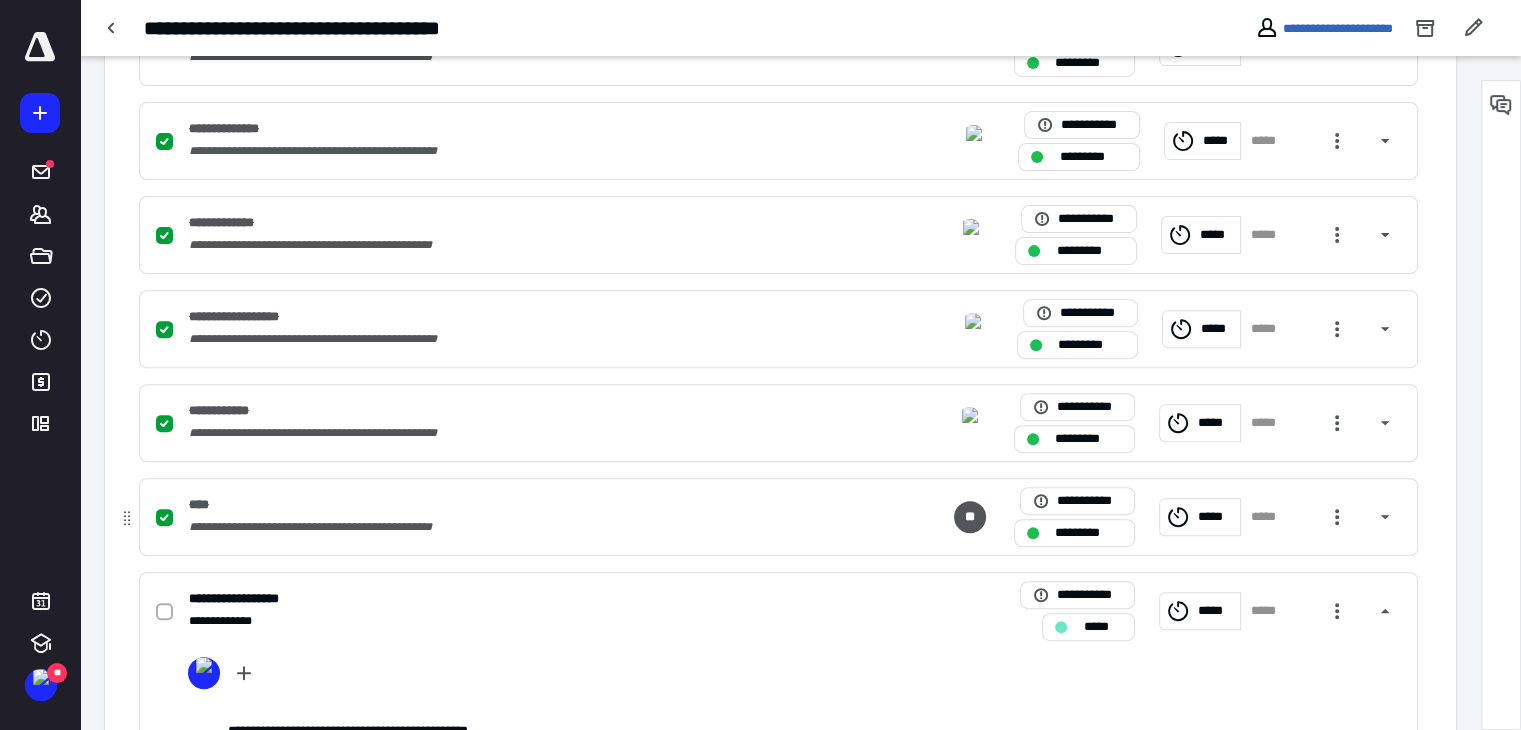 scroll, scrollTop: 700, scrollLeft: 0, axis: vertical 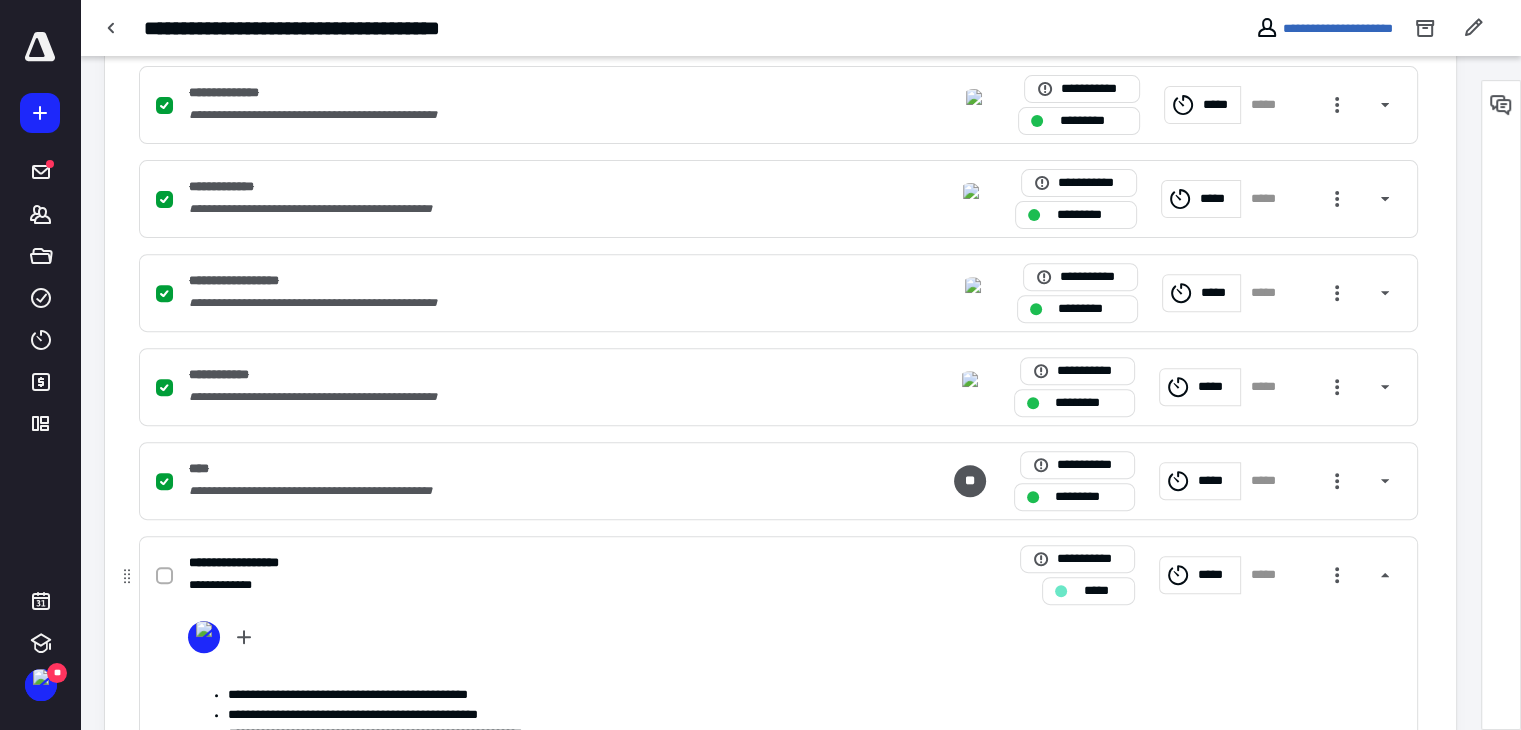 click 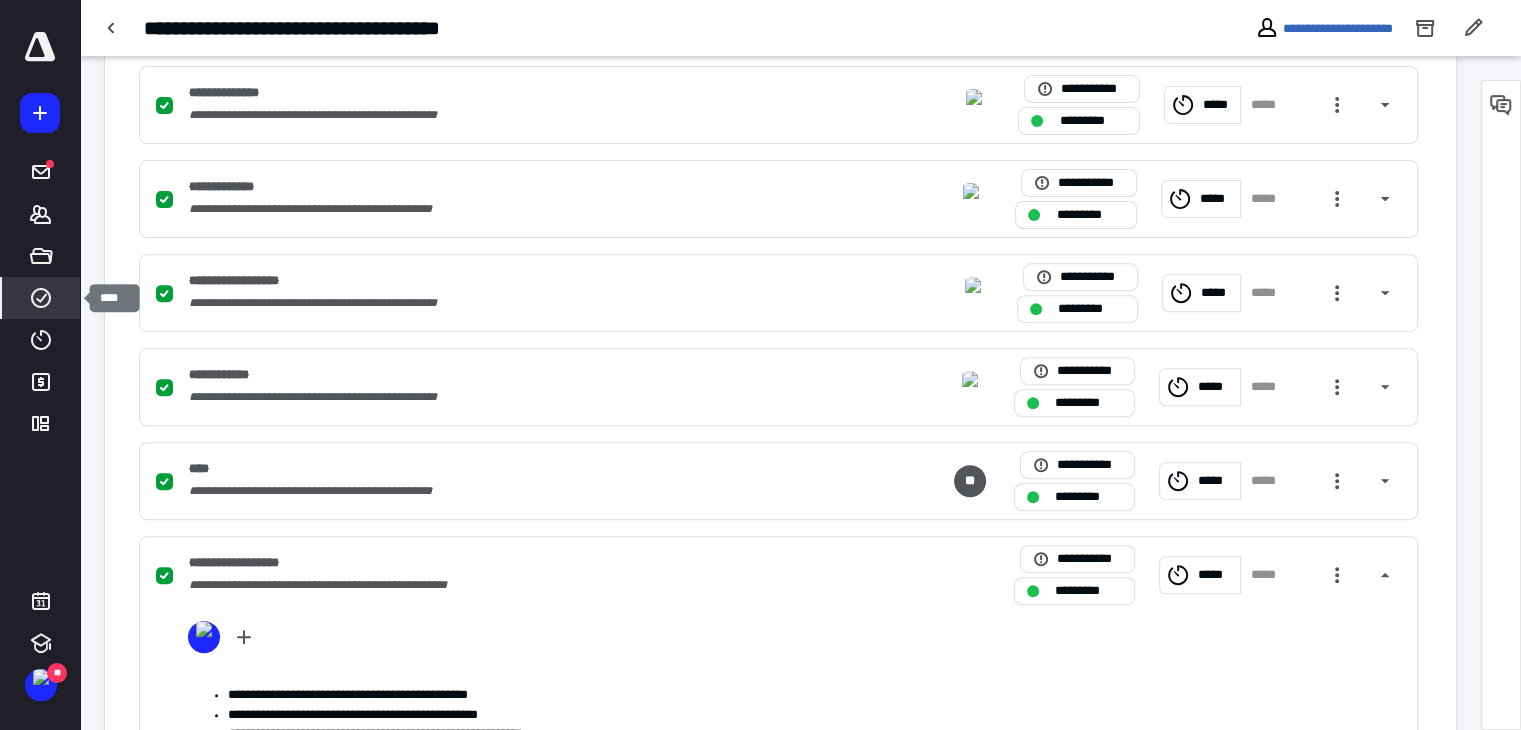 click 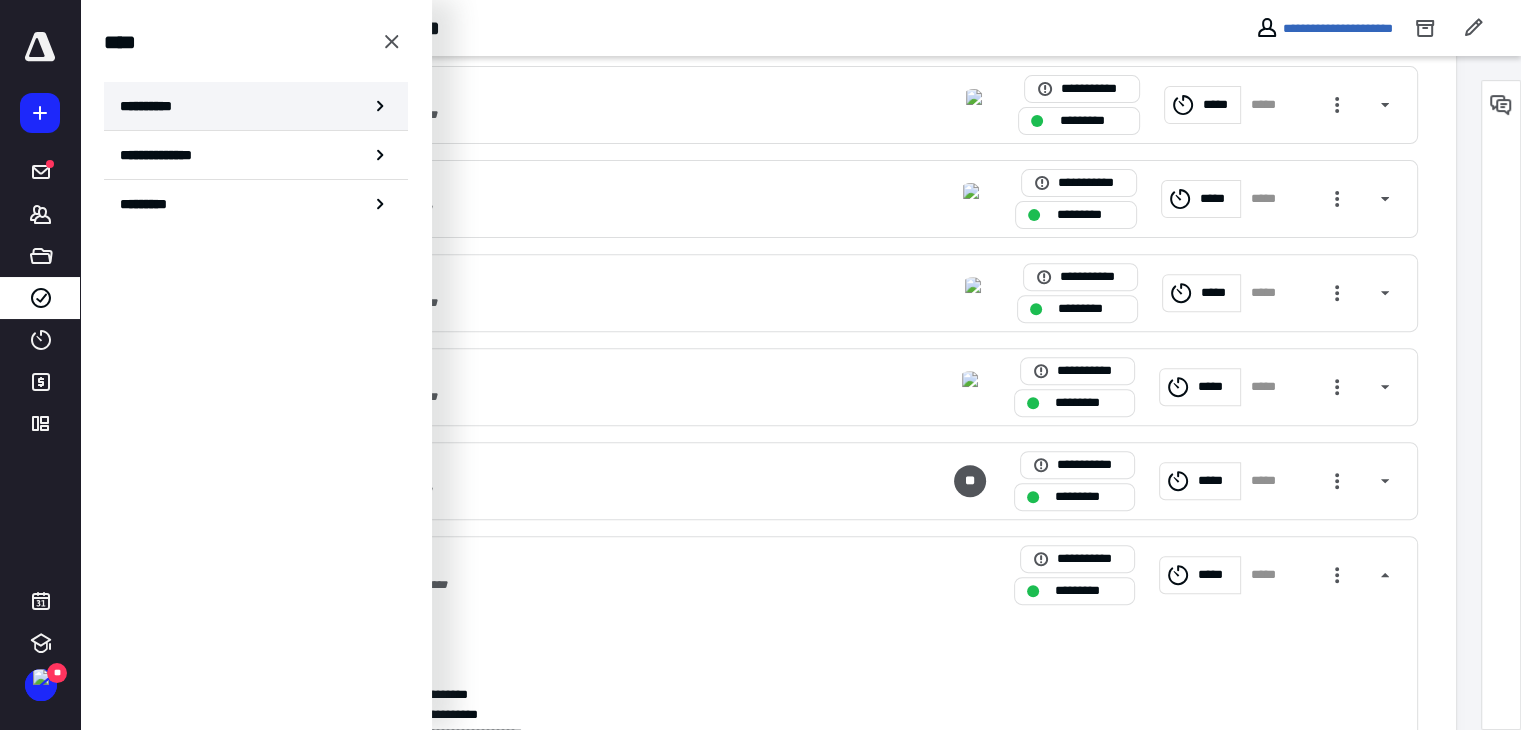click on "**********" at bounding box center [153, 106] 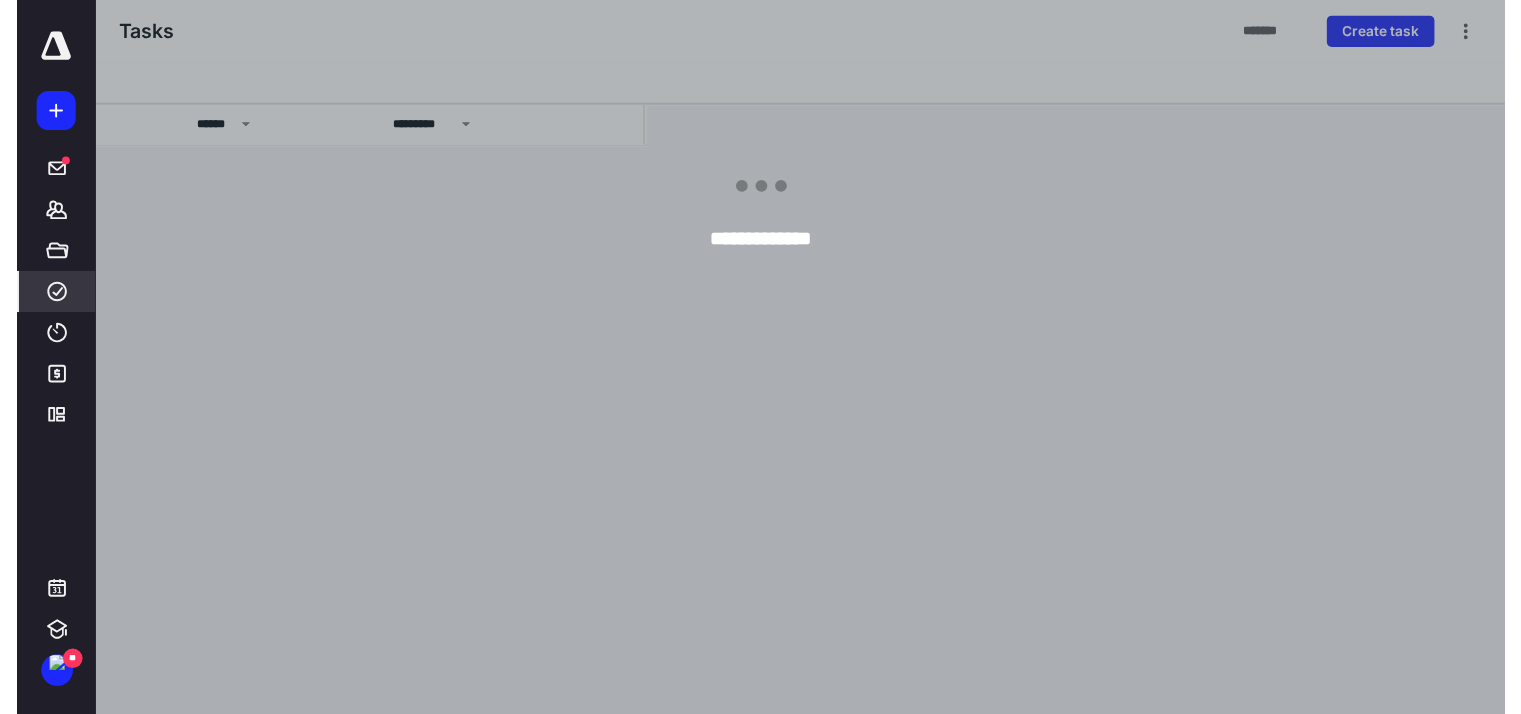 scroll, scrollTop: 0, scrollLeft: 0, axis: both 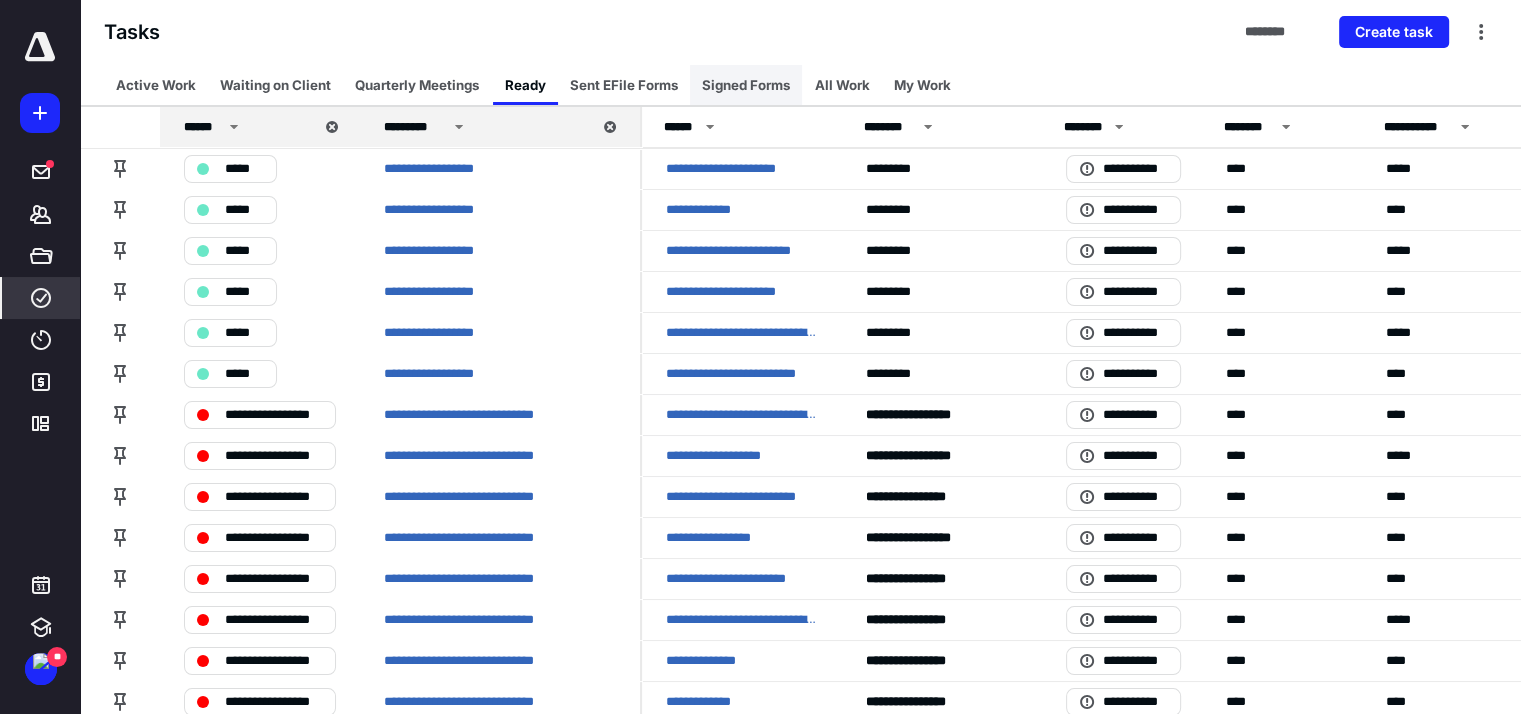 click on "Signed Forms" at bounding box center [746, 85] 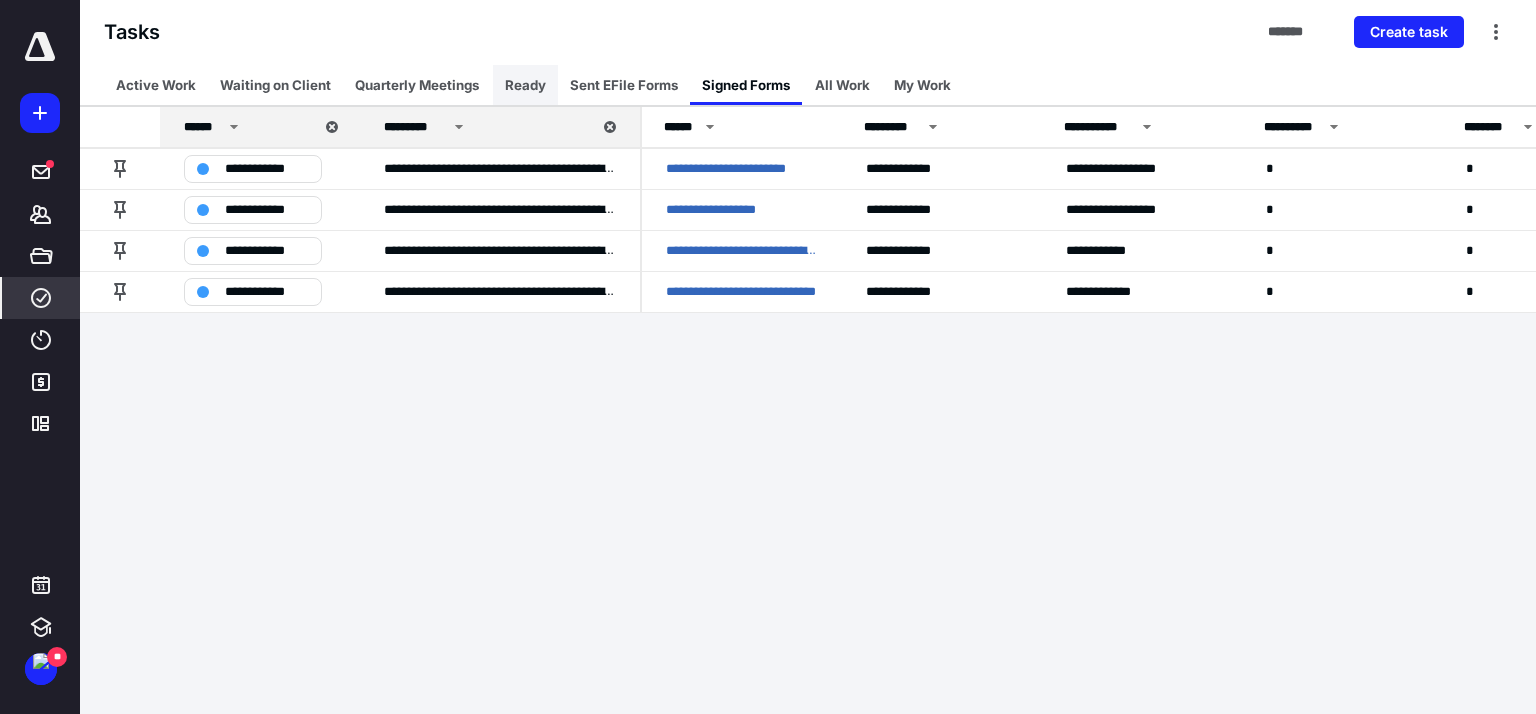 click on "Ready" at bounding box center (525, 85) 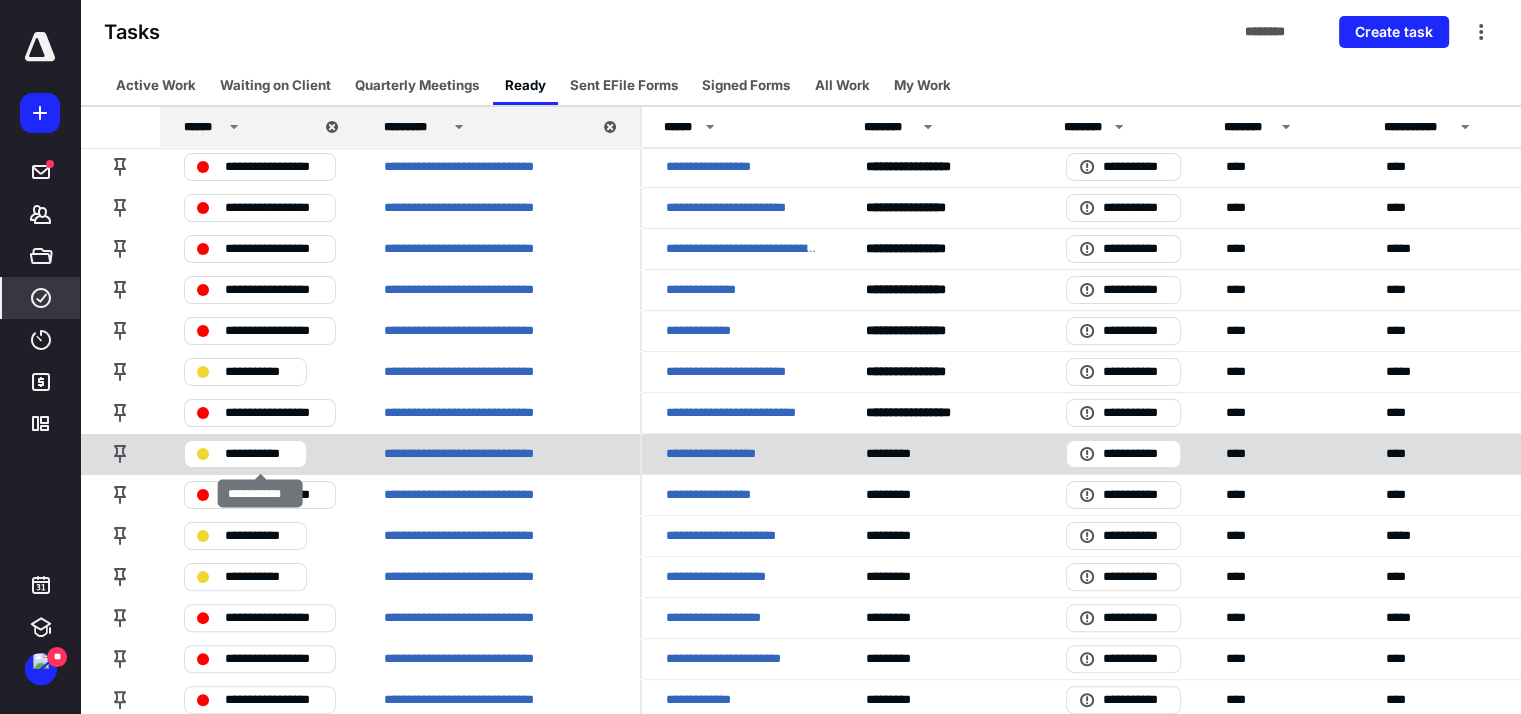scroll, scrollTop: 400, scrollLeft: 0, axis: vertical 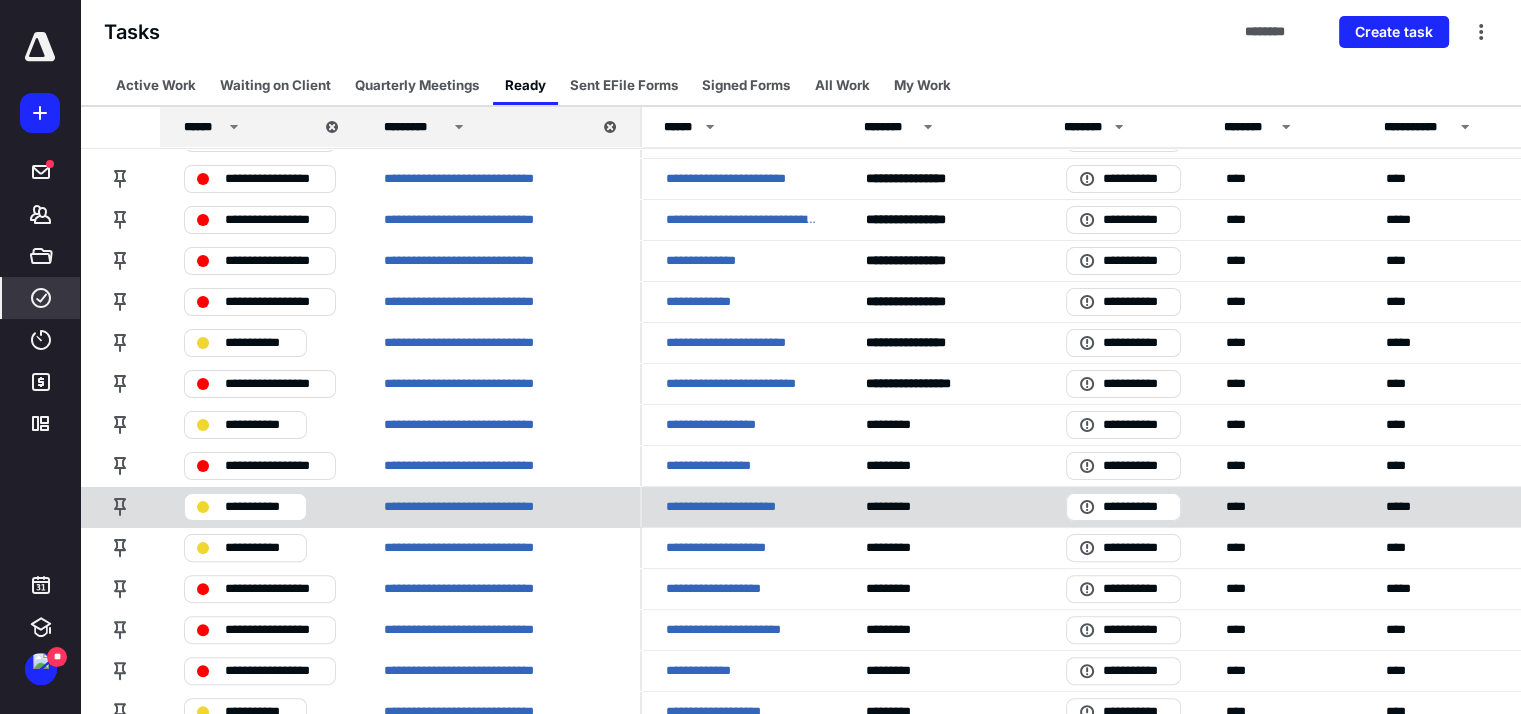 click on "**********" at bounding box center [259, 507] 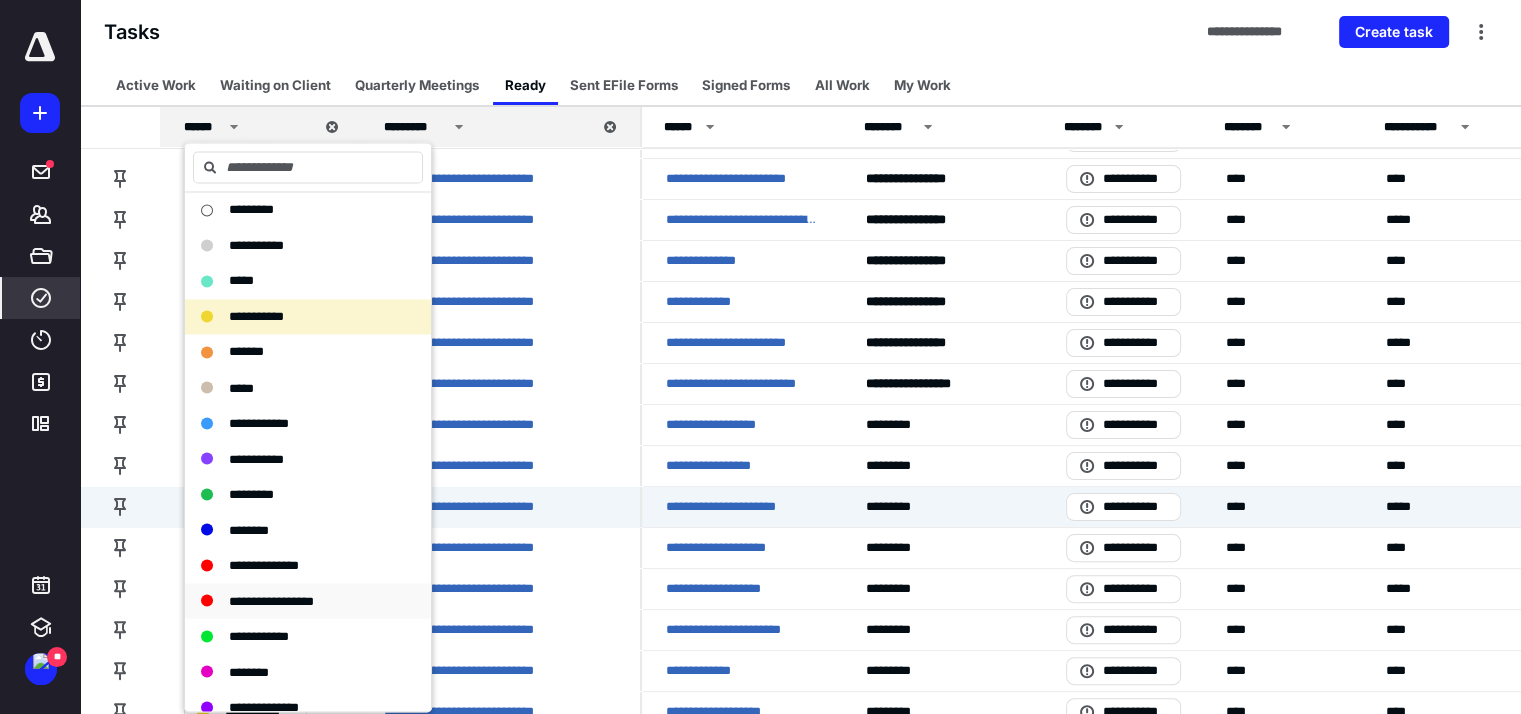 click on "**********" at bounding box center (271, 600) 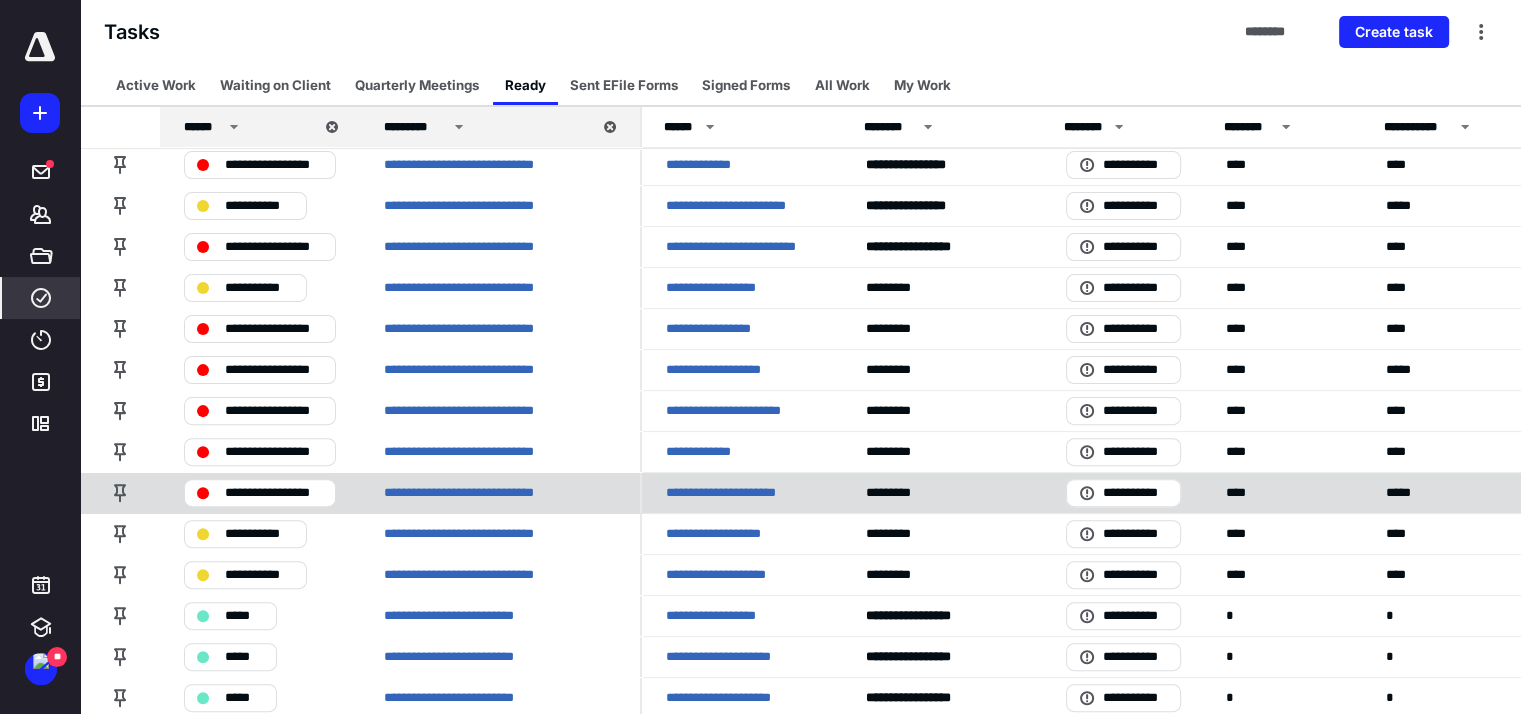 scroll, scrollTop: 600, scrollLeft: 0, axis: vertical 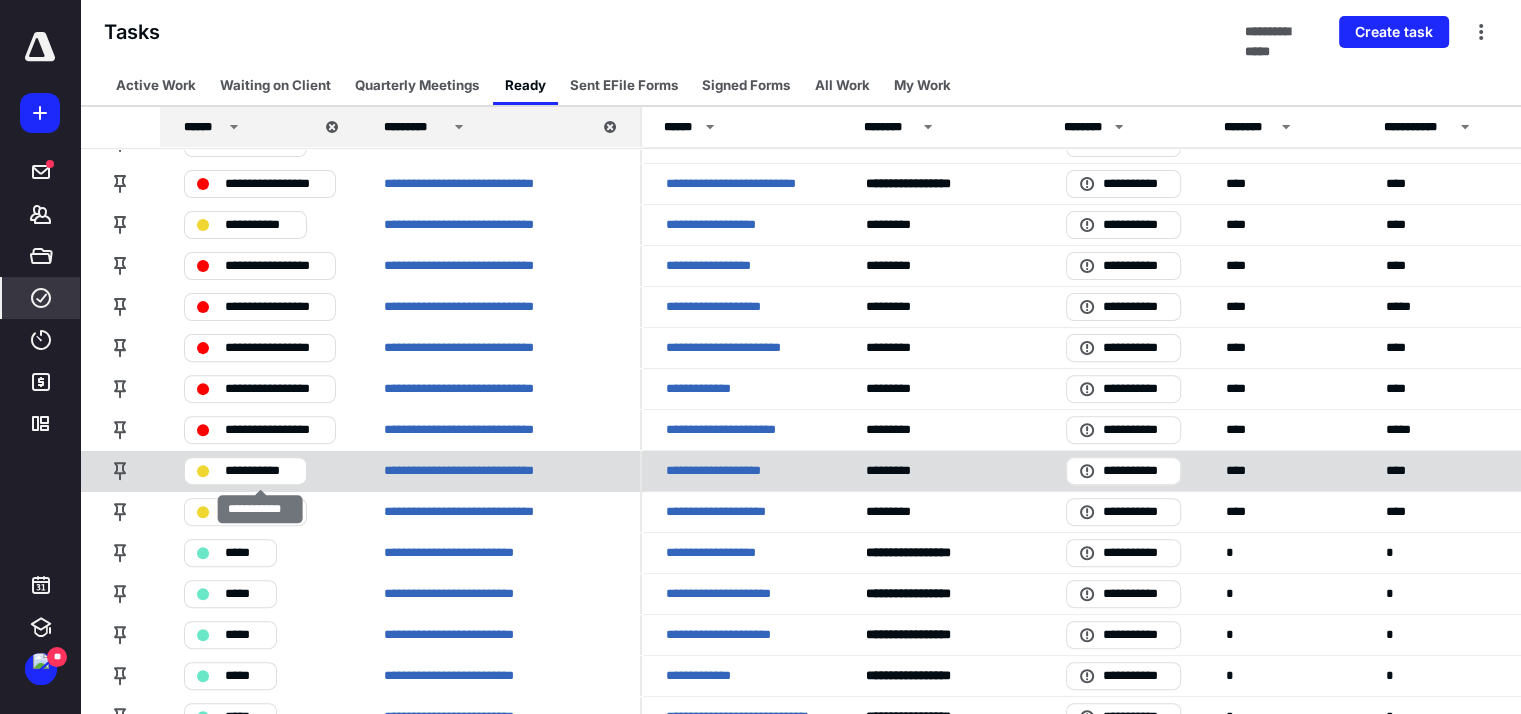 click on "**********" at bounding box center [259, 471] 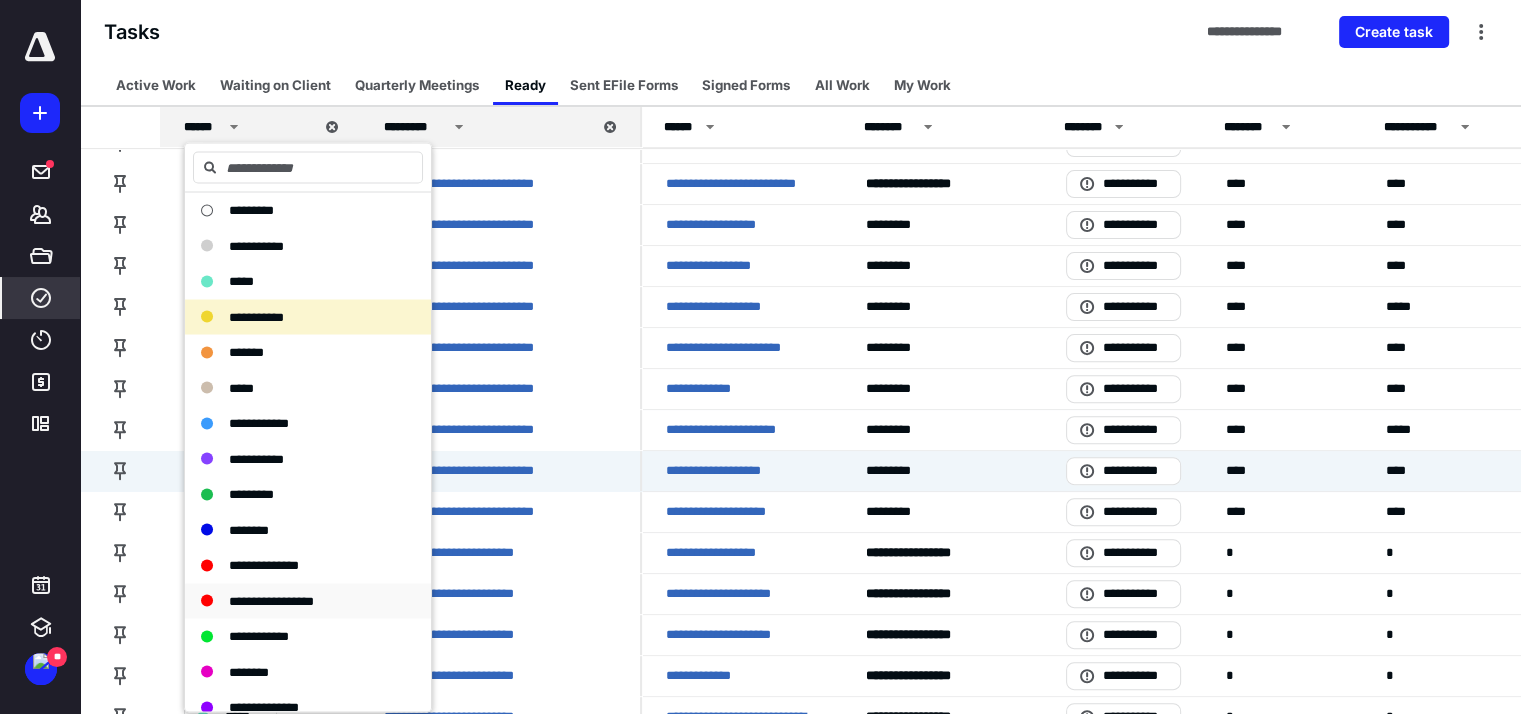 click on "**********" at bounding box center [271, 600] 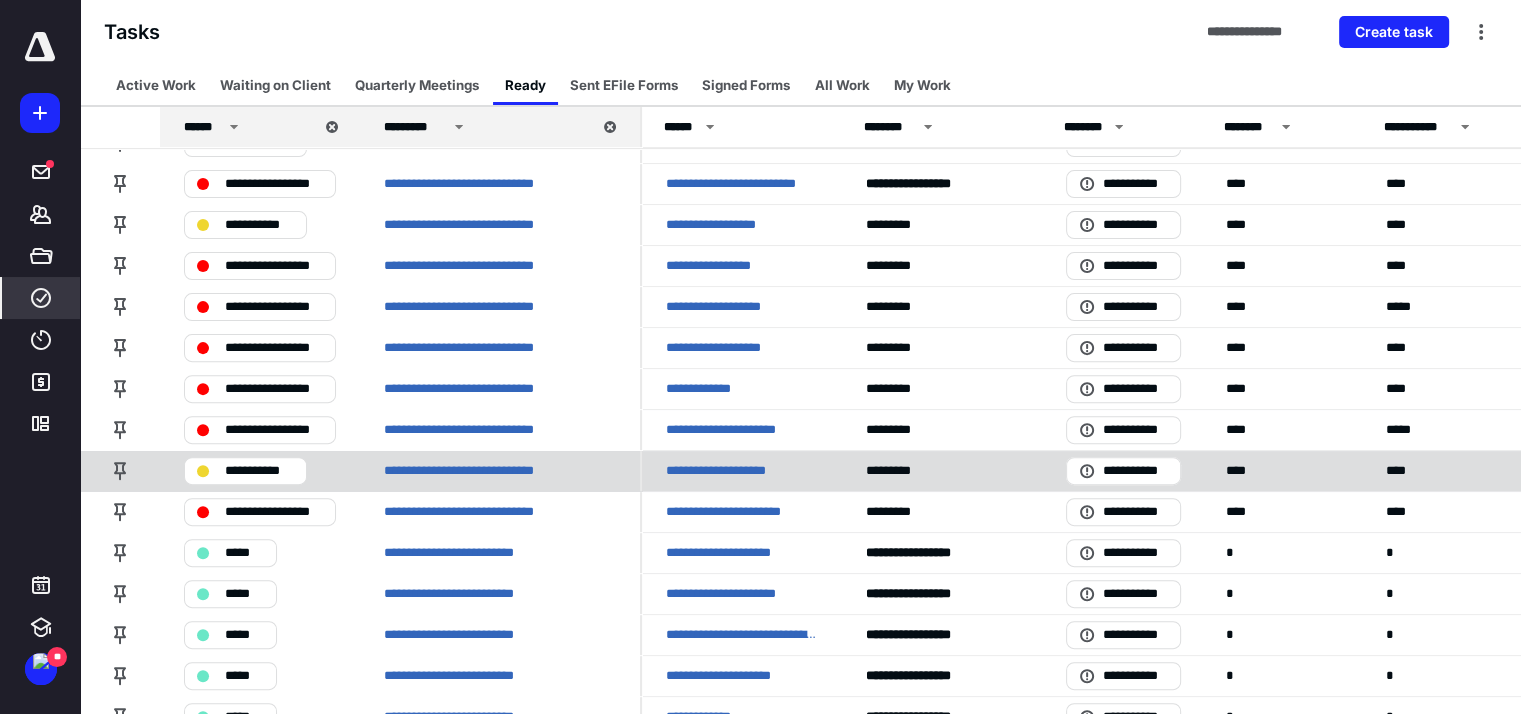 click on "**********" at bounding box center (259, 471) 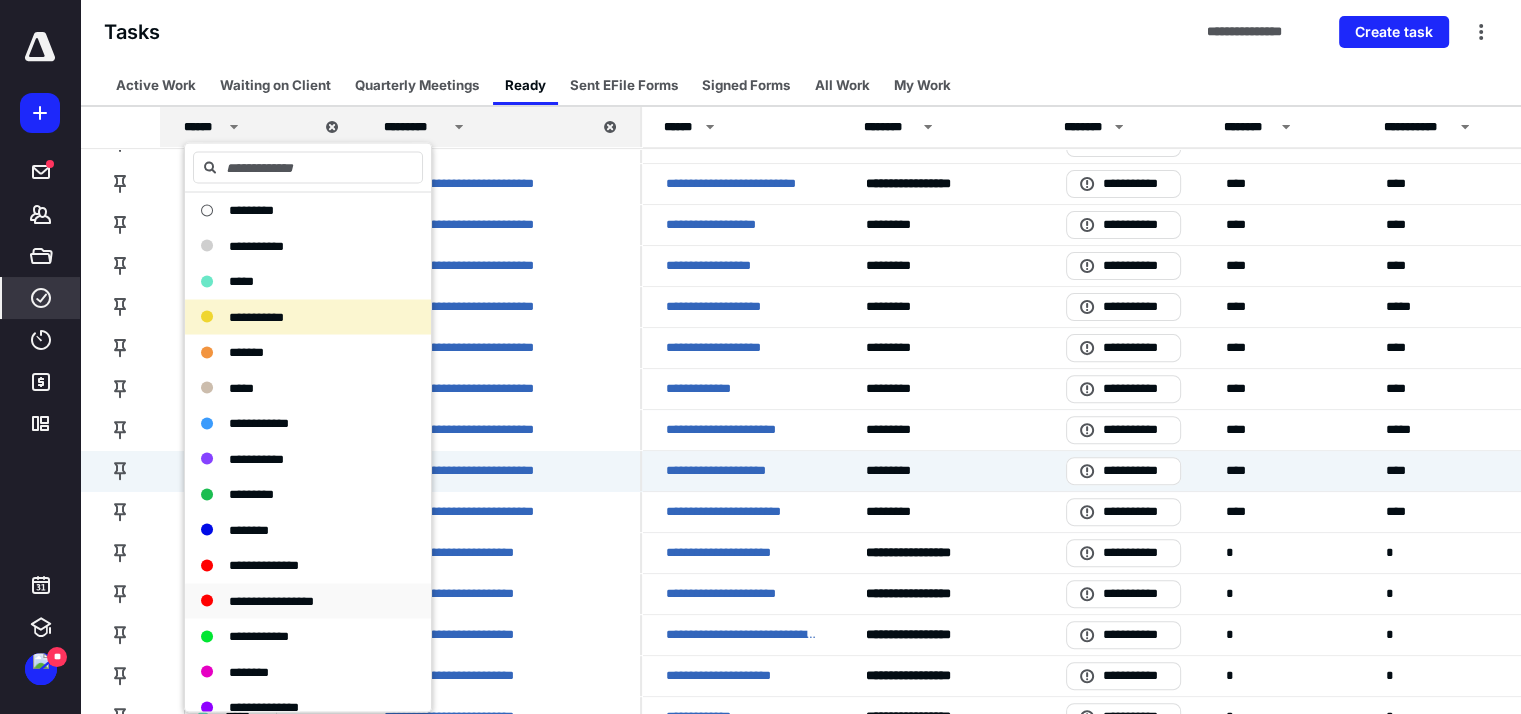 click on "**********" at bounding box center [271, 600] 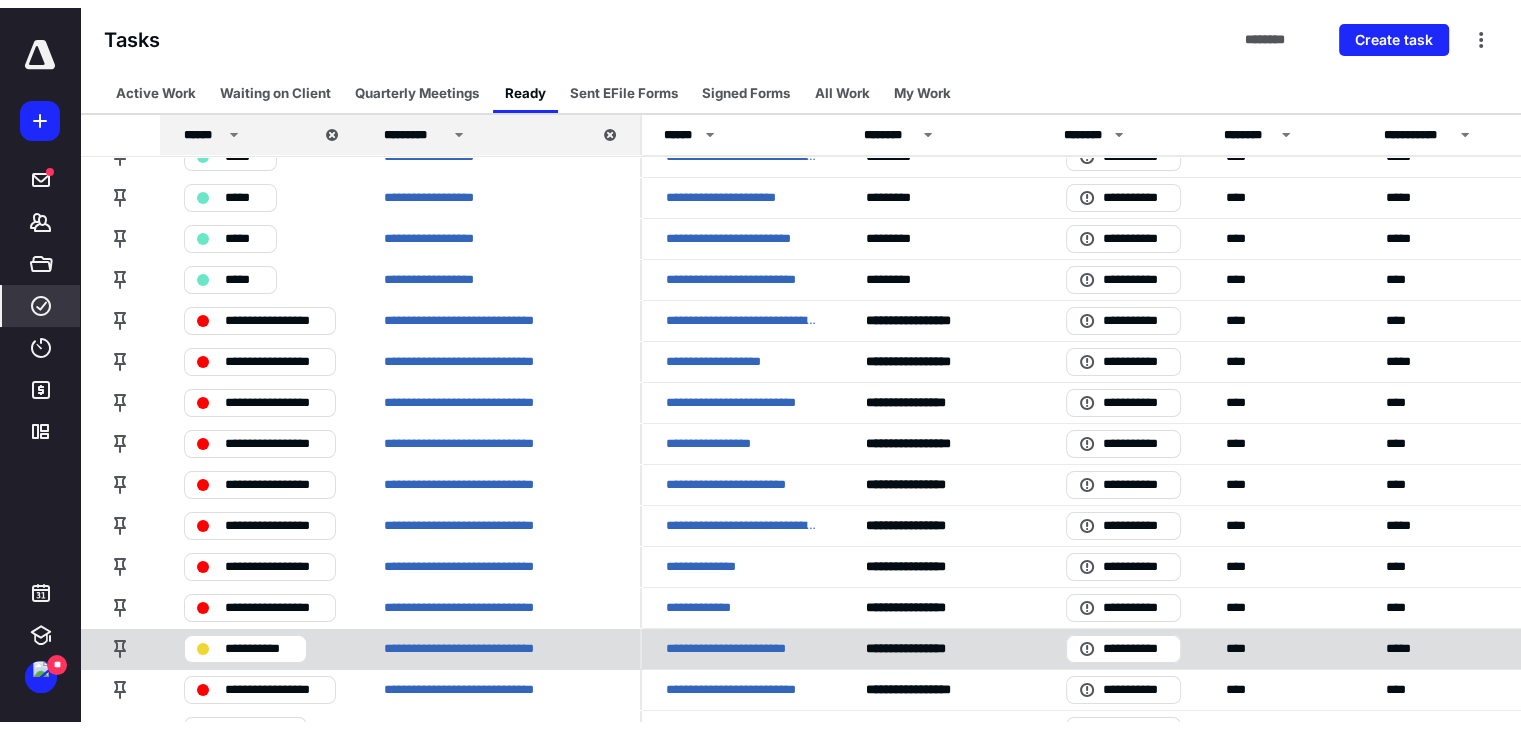 scroll, scrollTop: 0, scrollLeft: 0, axis: both 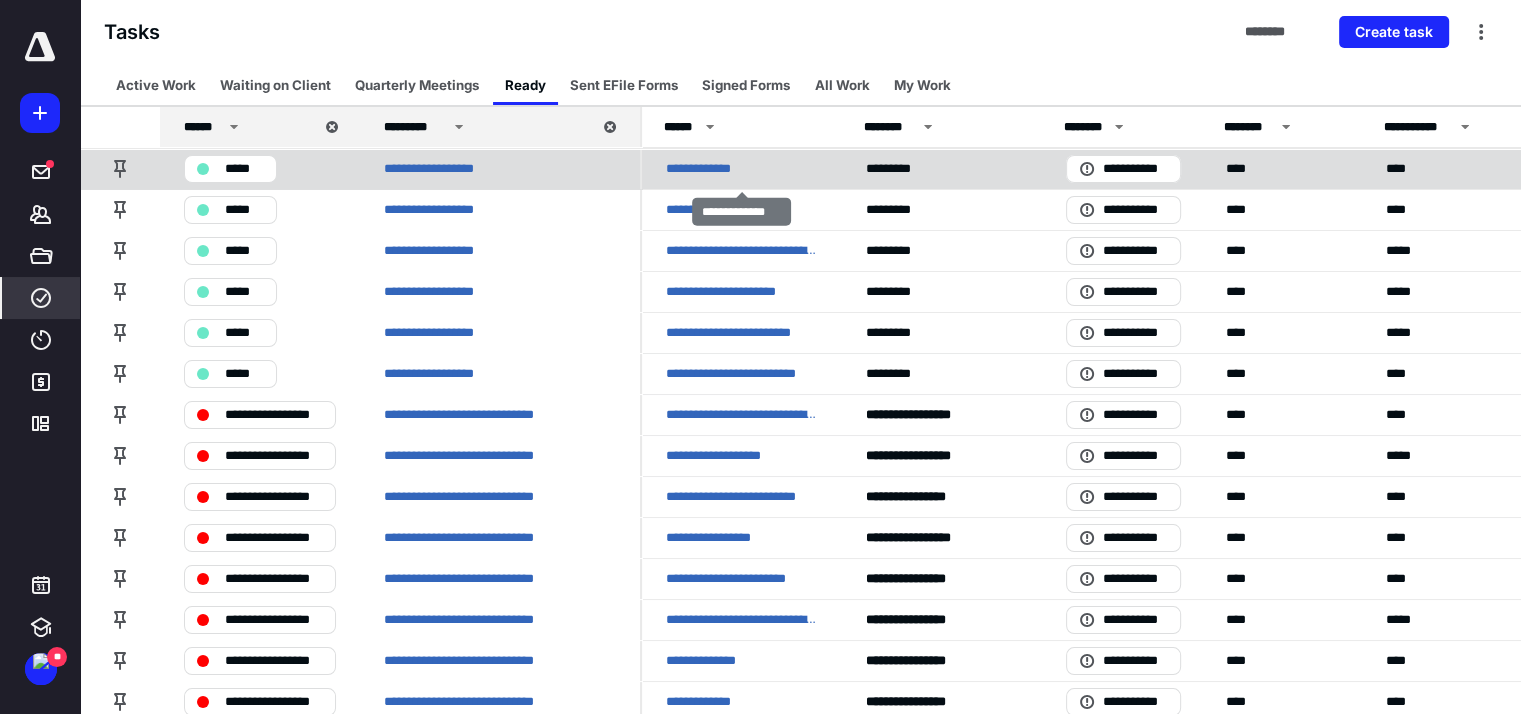 click on "**********" at bounding box center (708, 169) 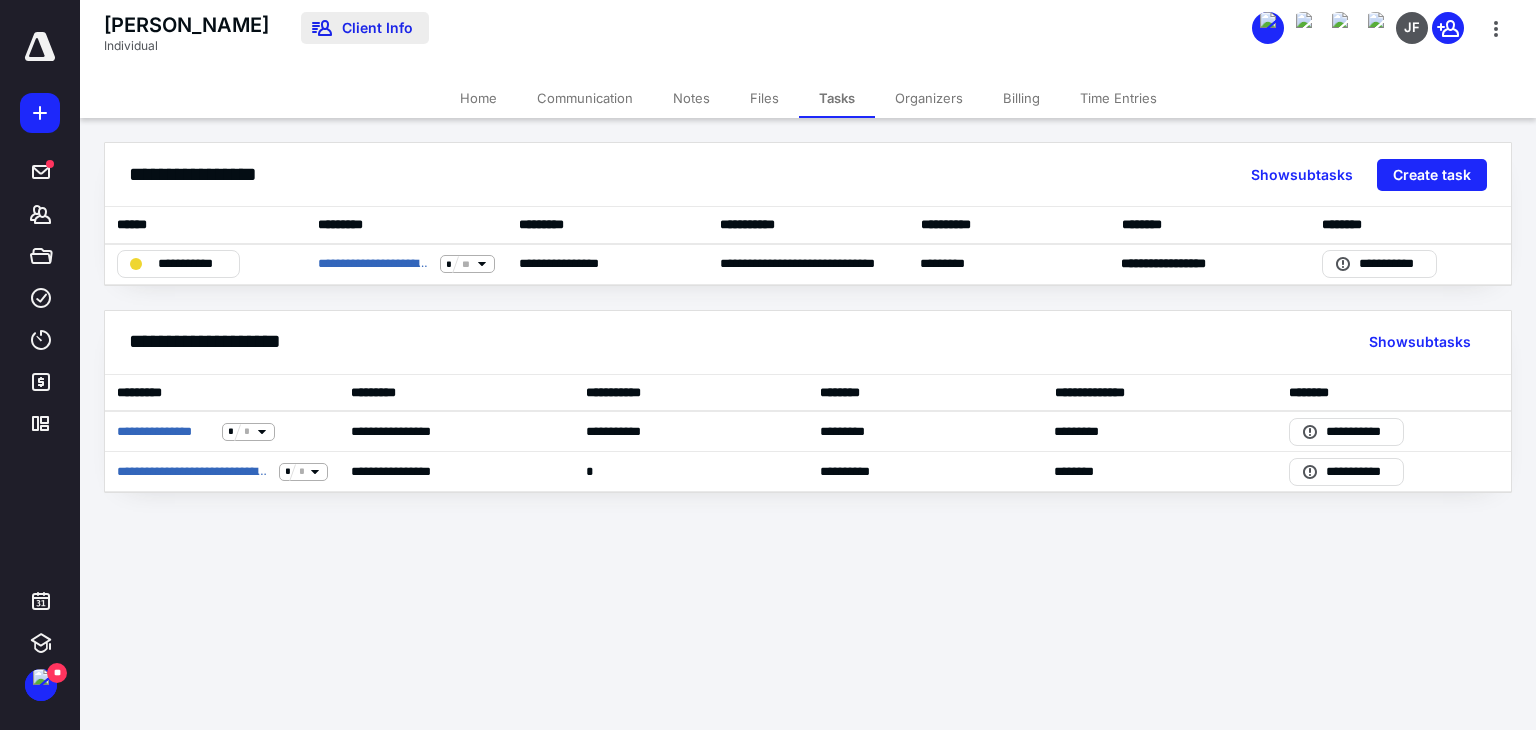 click on "Client Info" at bounding box center (365, 28) 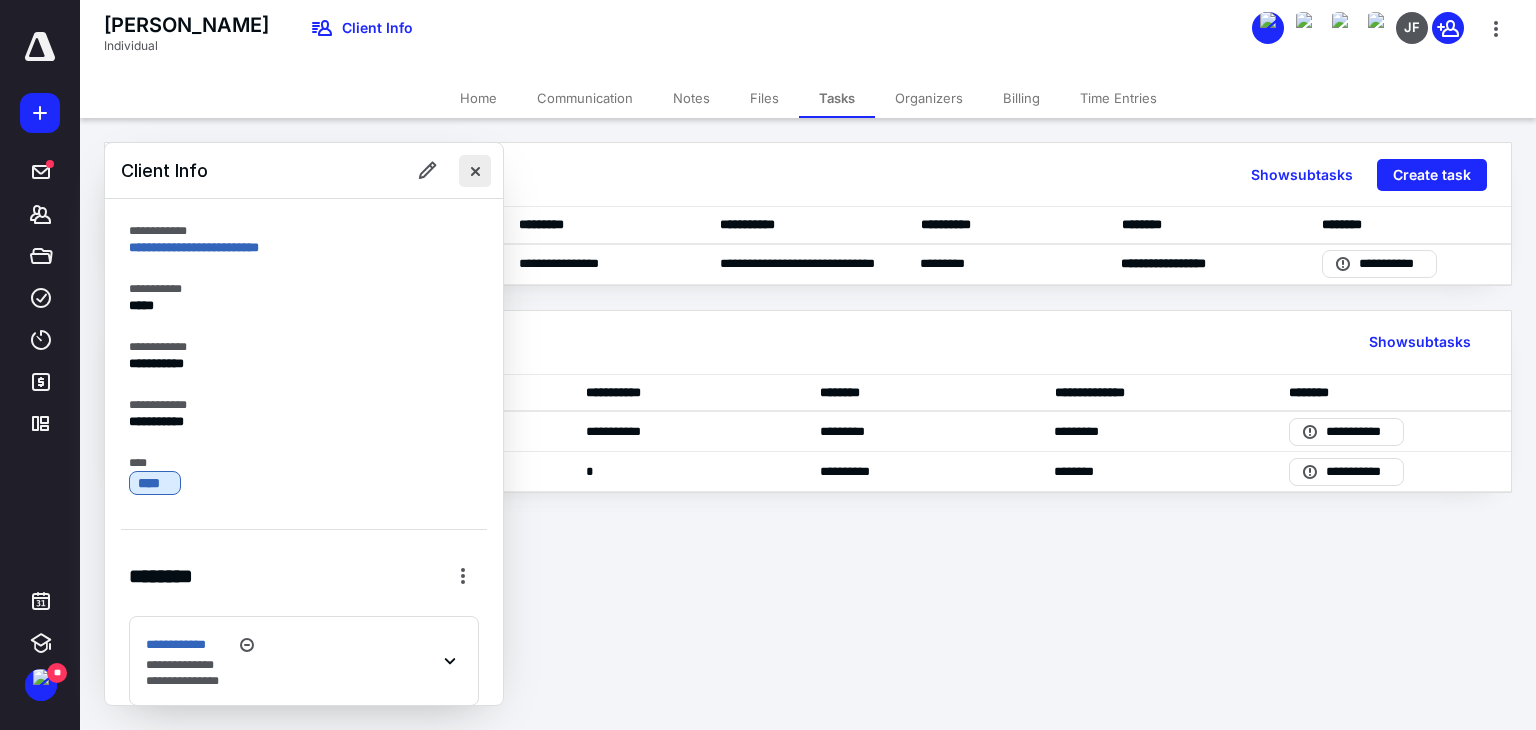 click at bounding box center [475, 171] 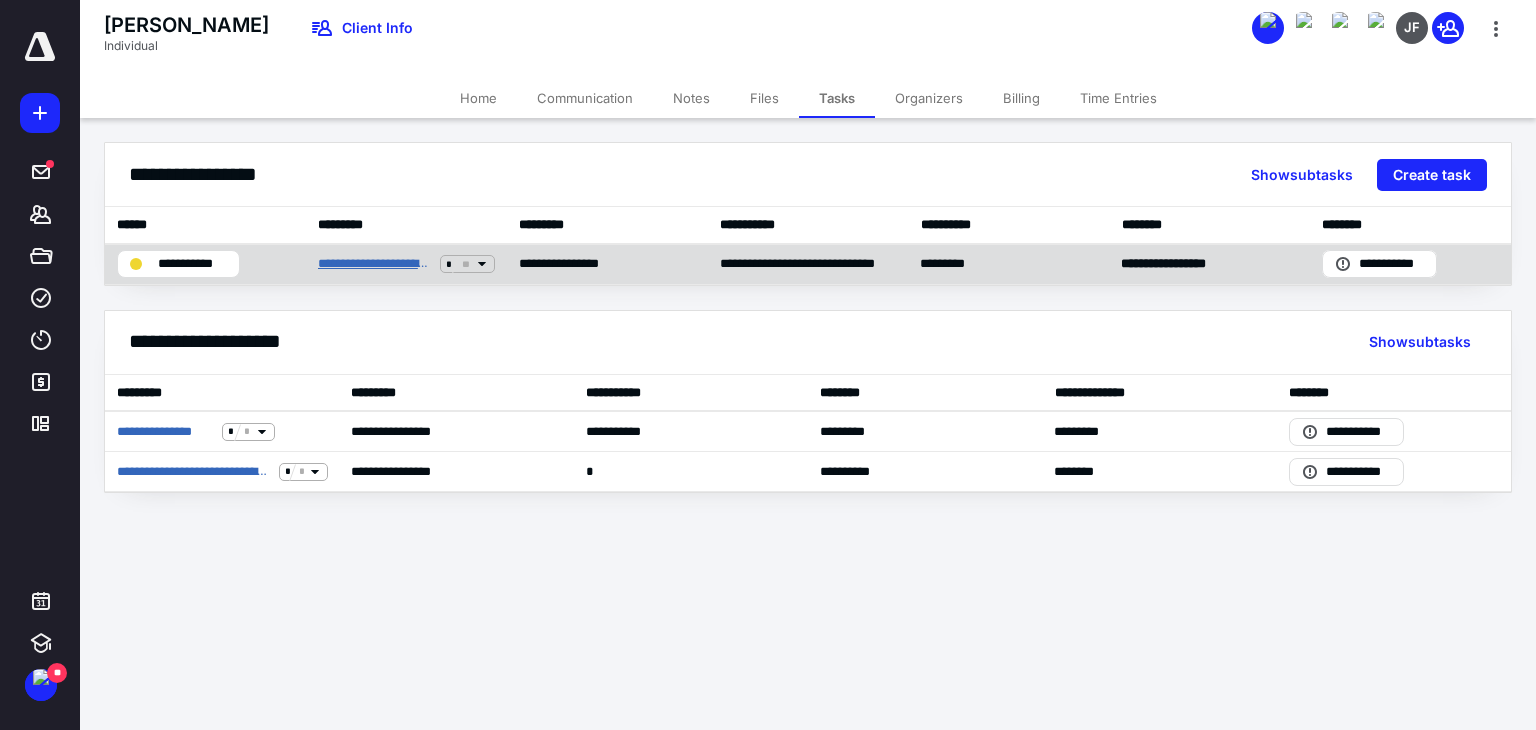click on "**********" at bounding box center [375, 264] 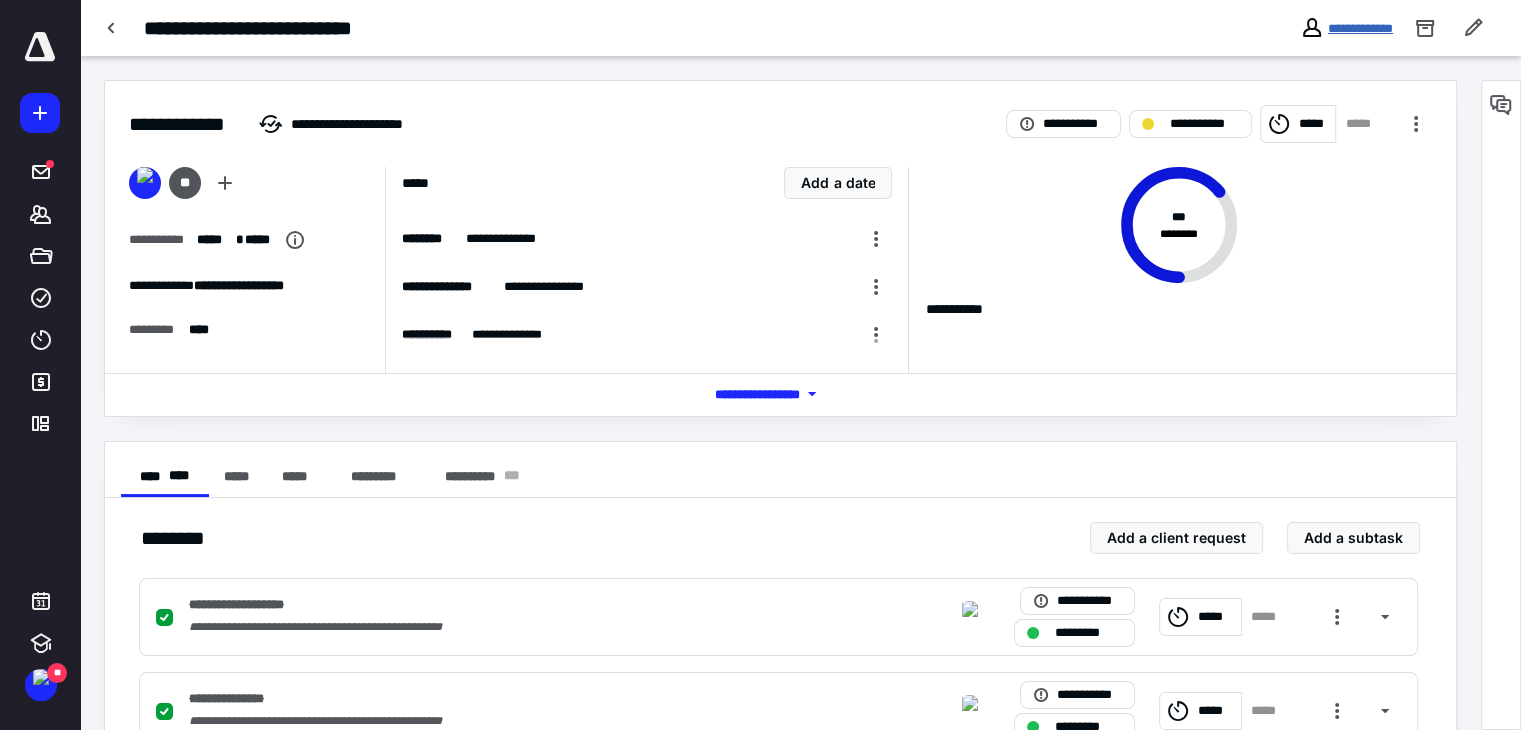 click on "**********" at bounding box center (1360, 28) 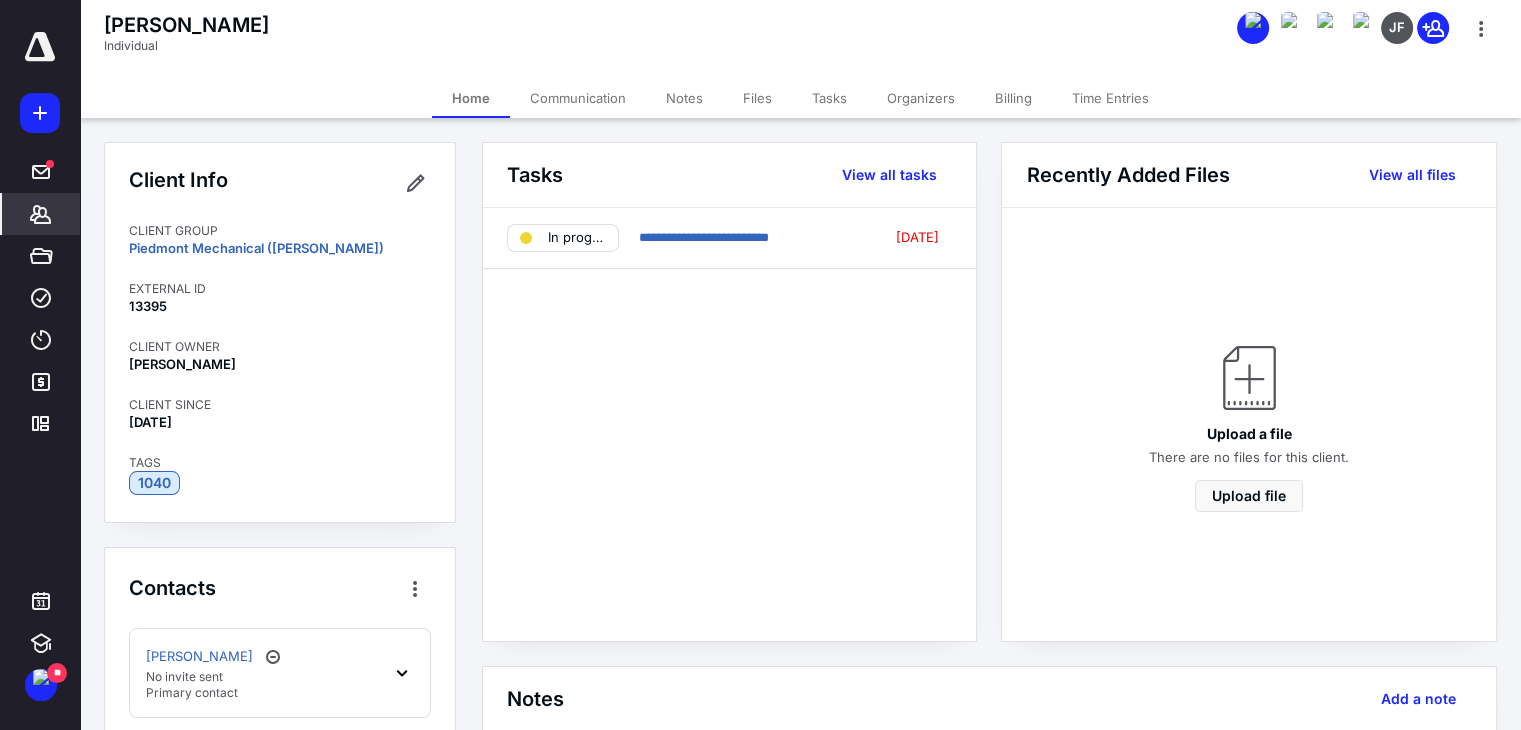 click on "Files" at bounding box center [757, 98] 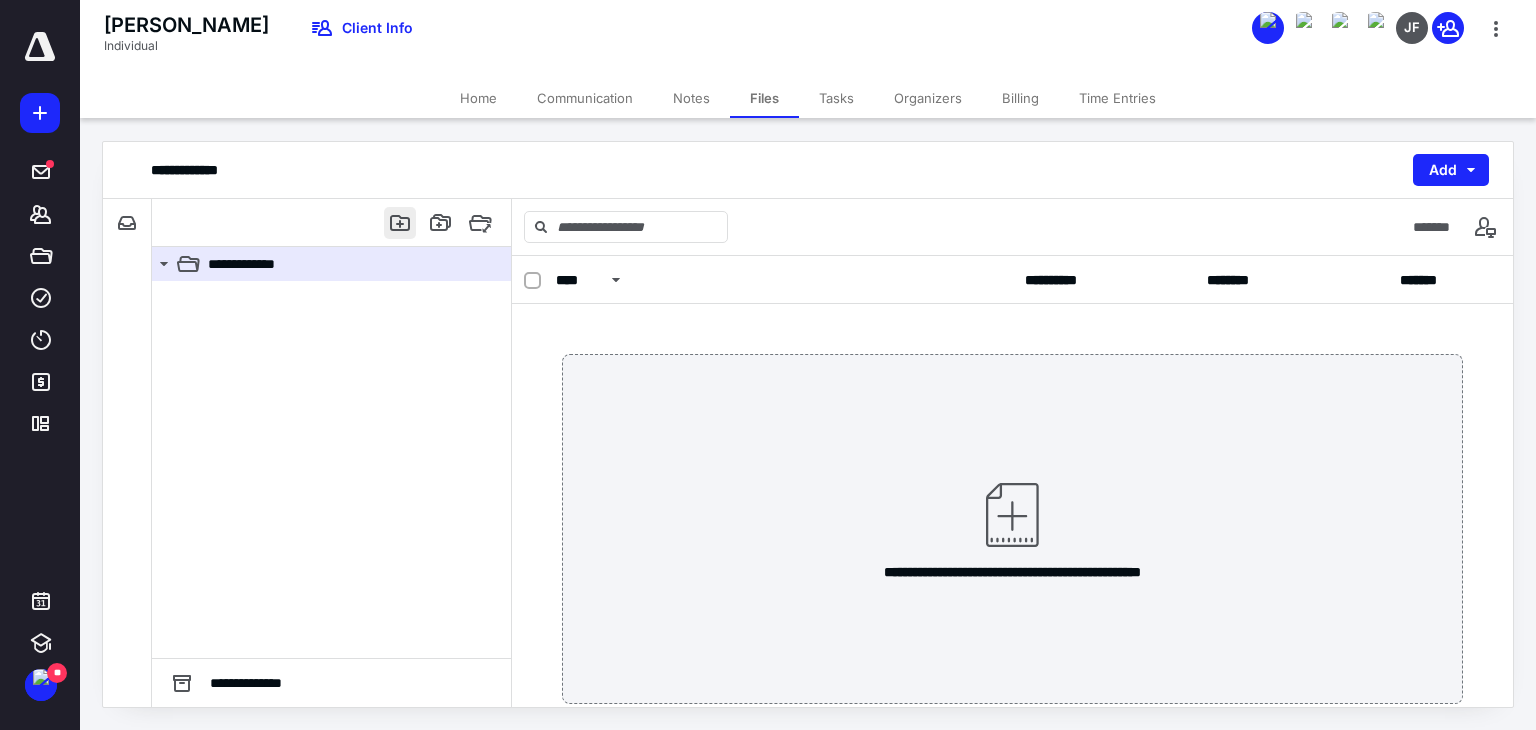 click at bounding box center [400, 223] 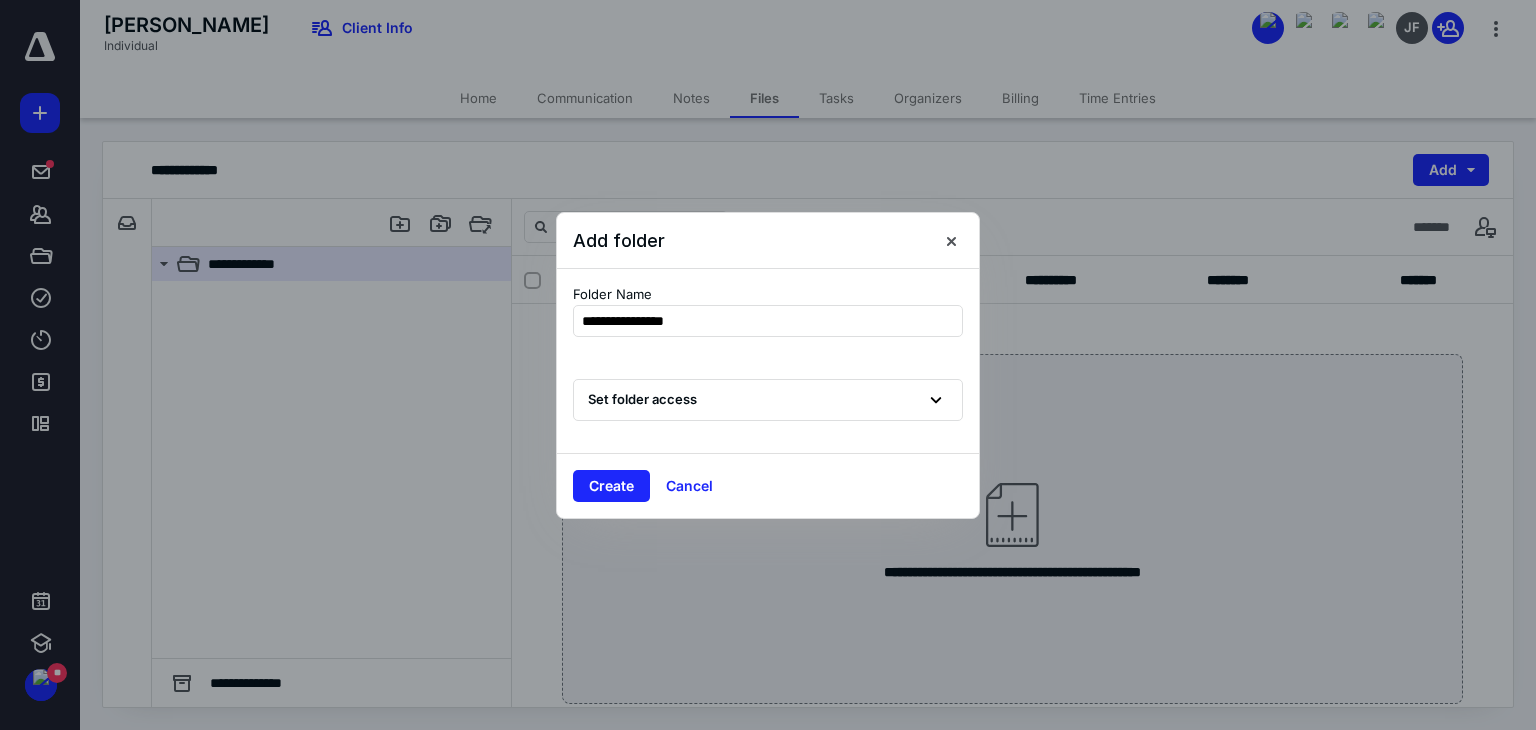 type on "**********" 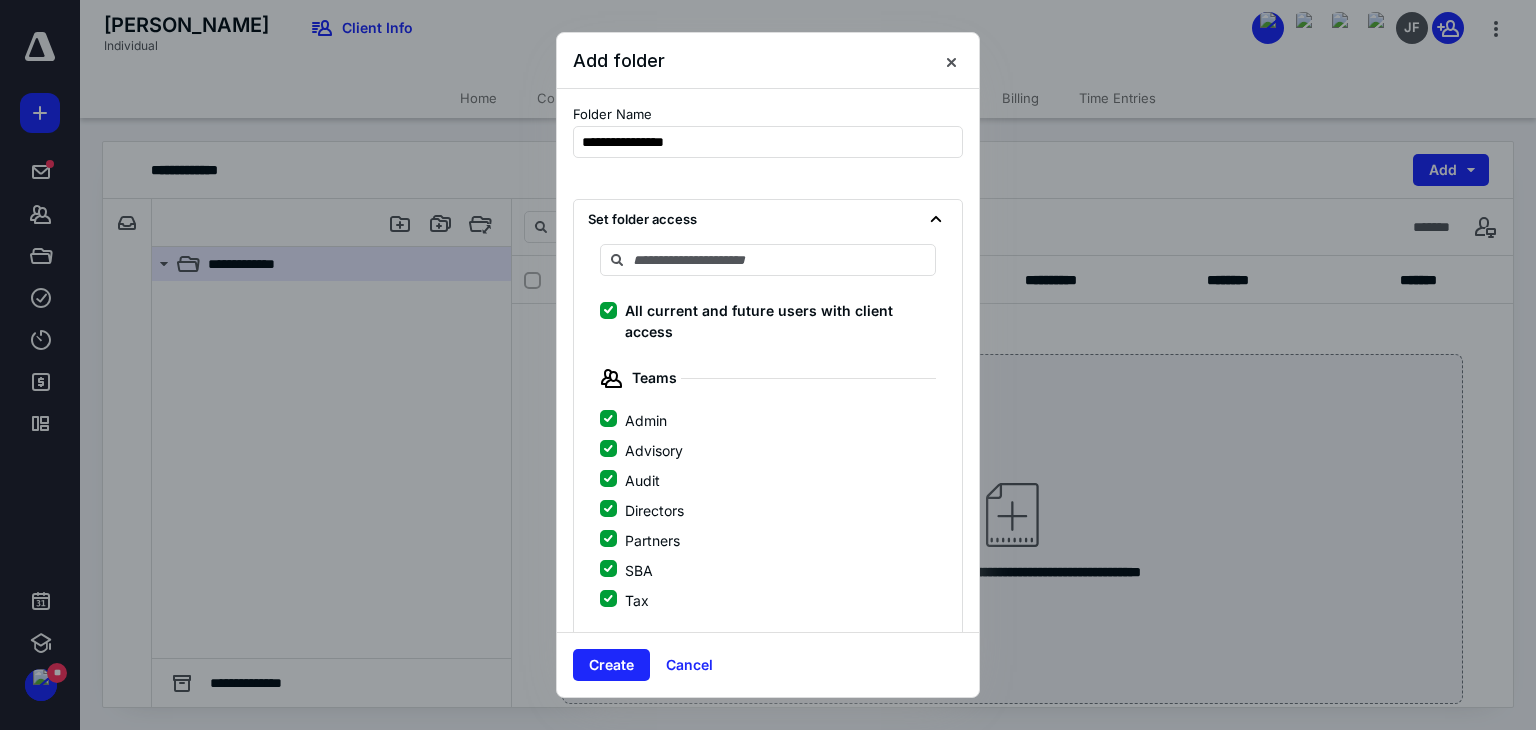 click 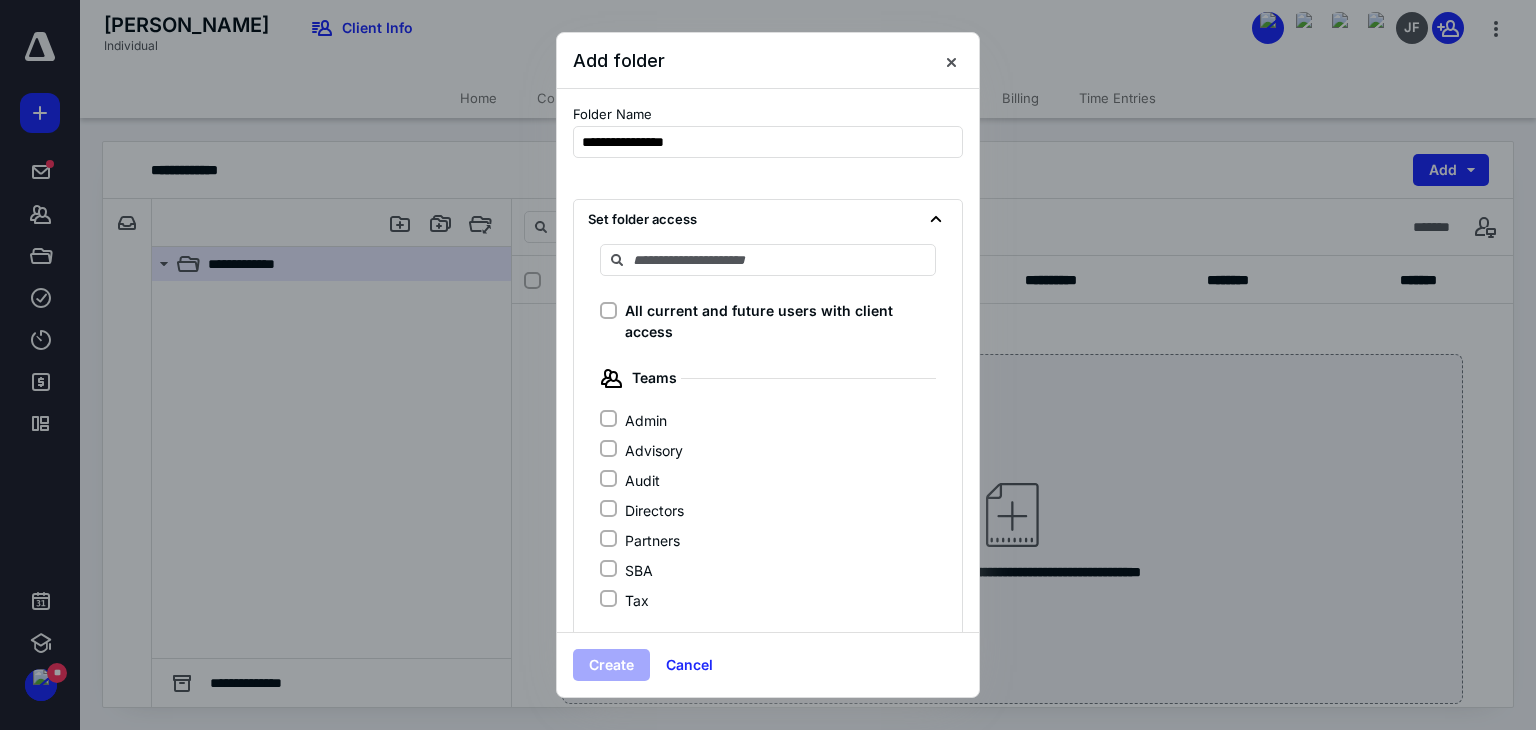click on "Admin" at bounding box center [608, 419] 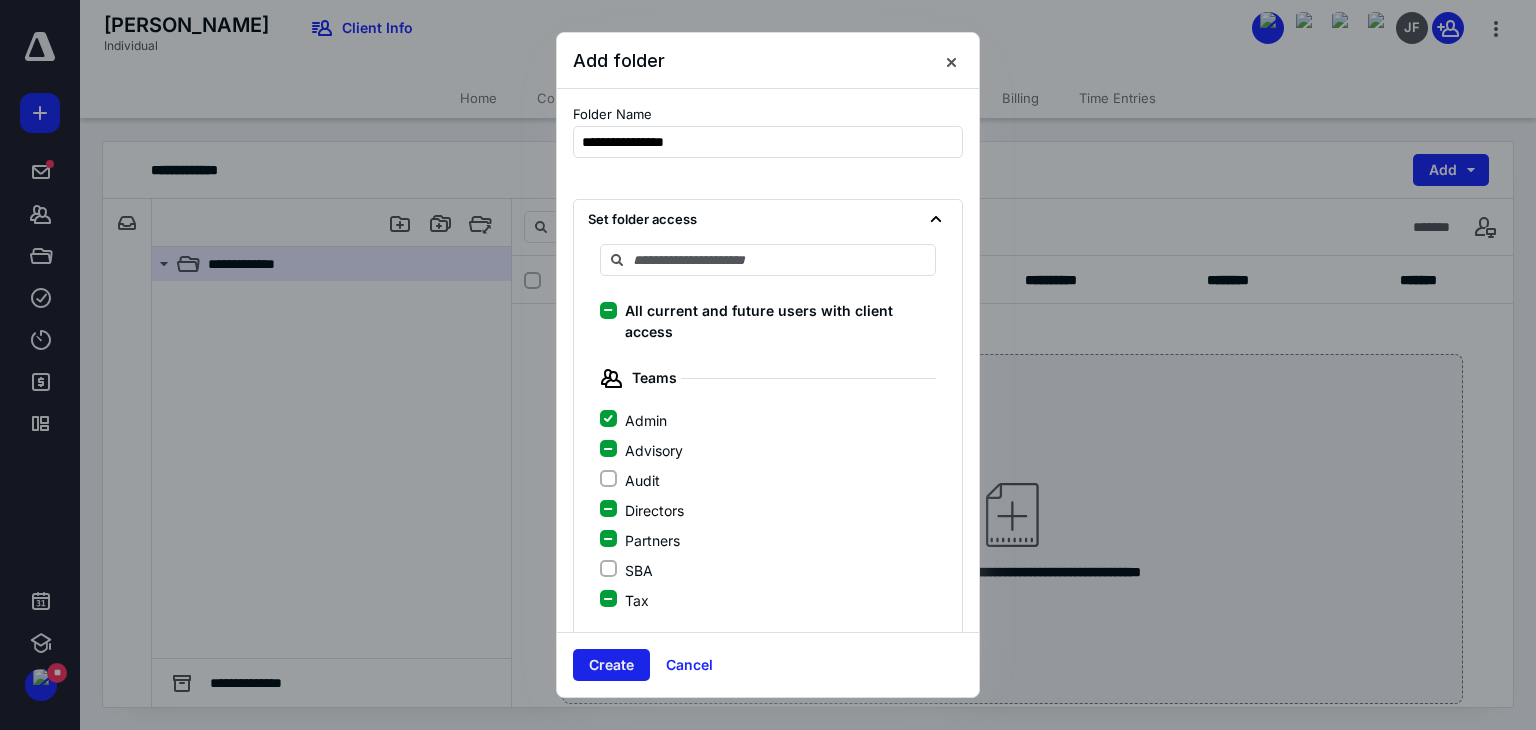 click on "Create" at bounding box center [611, 665] 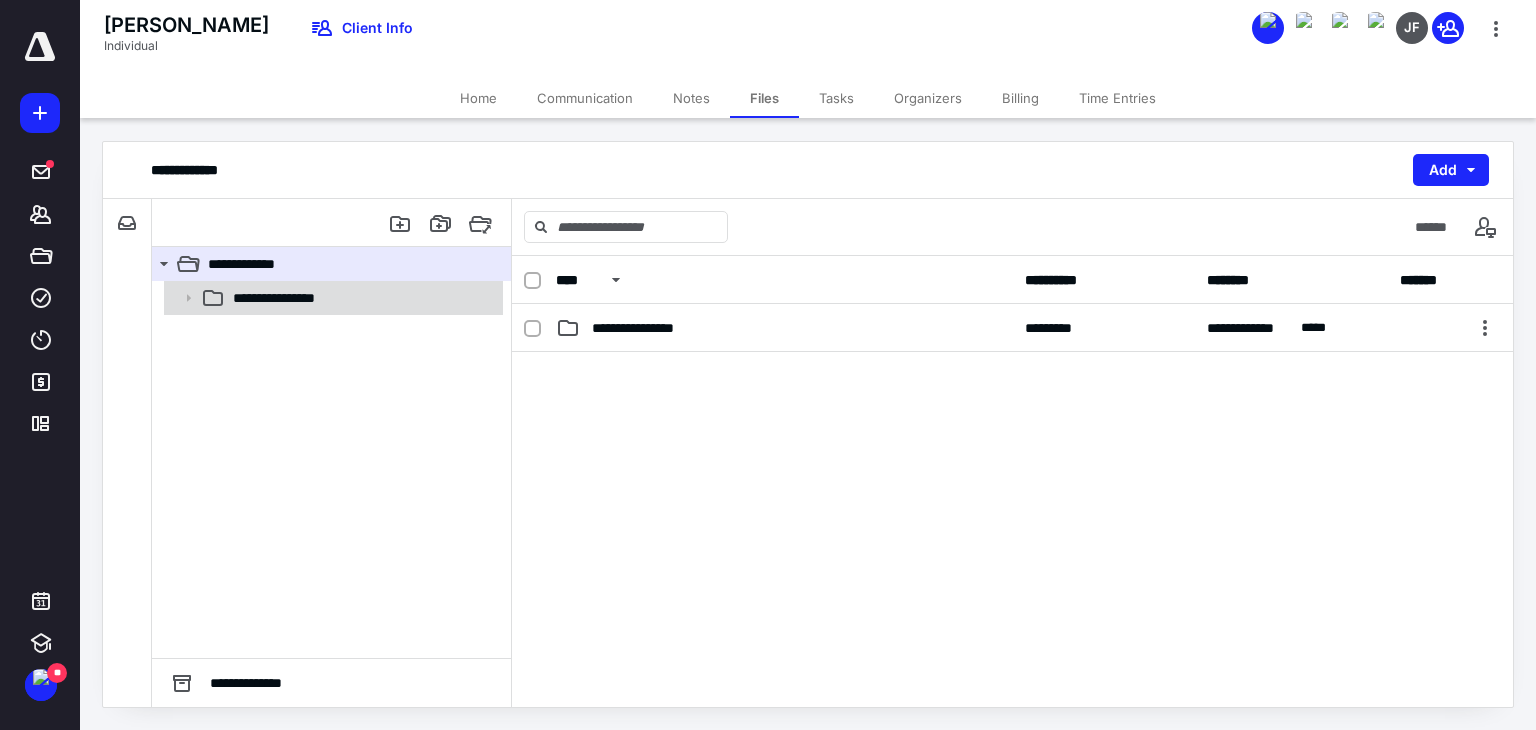 click on "**********" at bounding box center [291, 298] 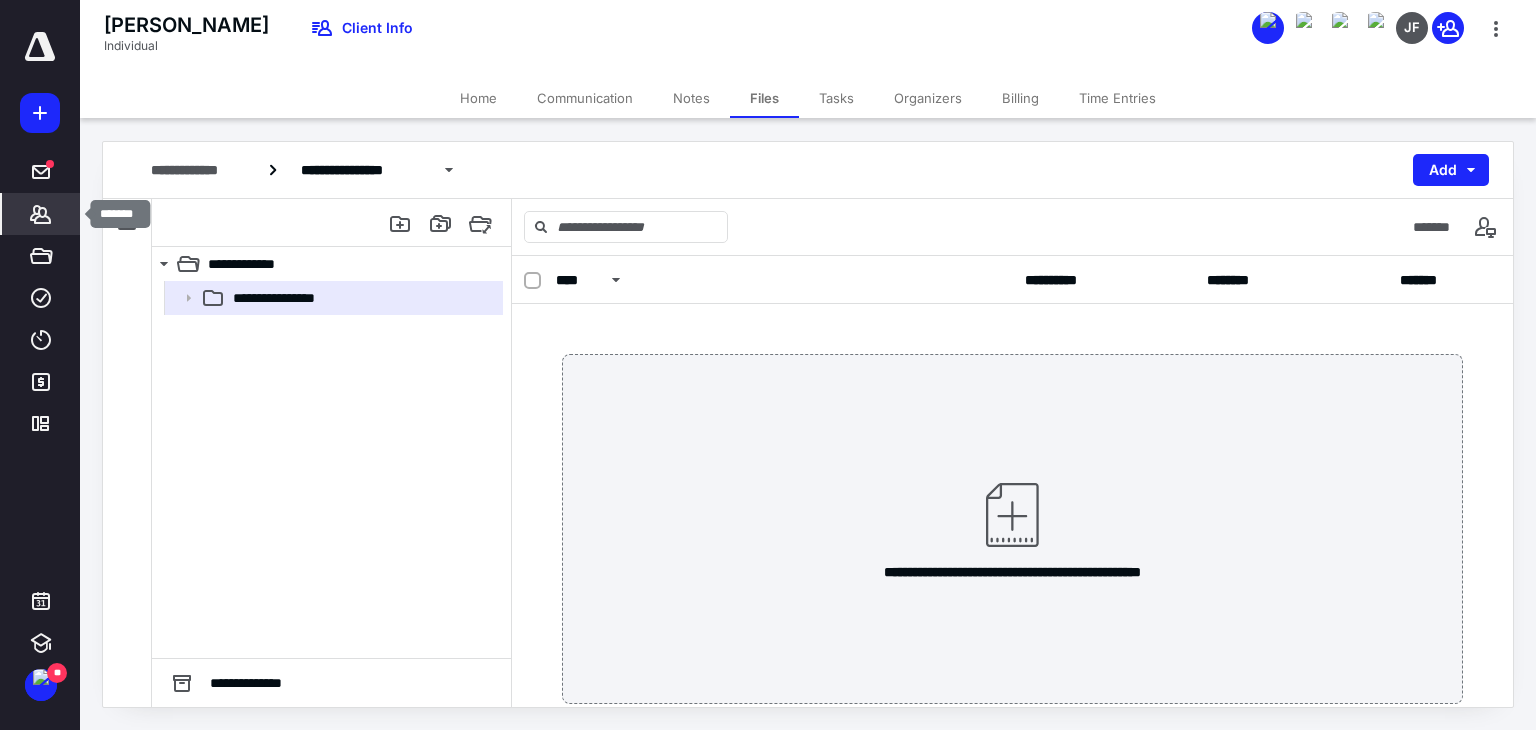 click 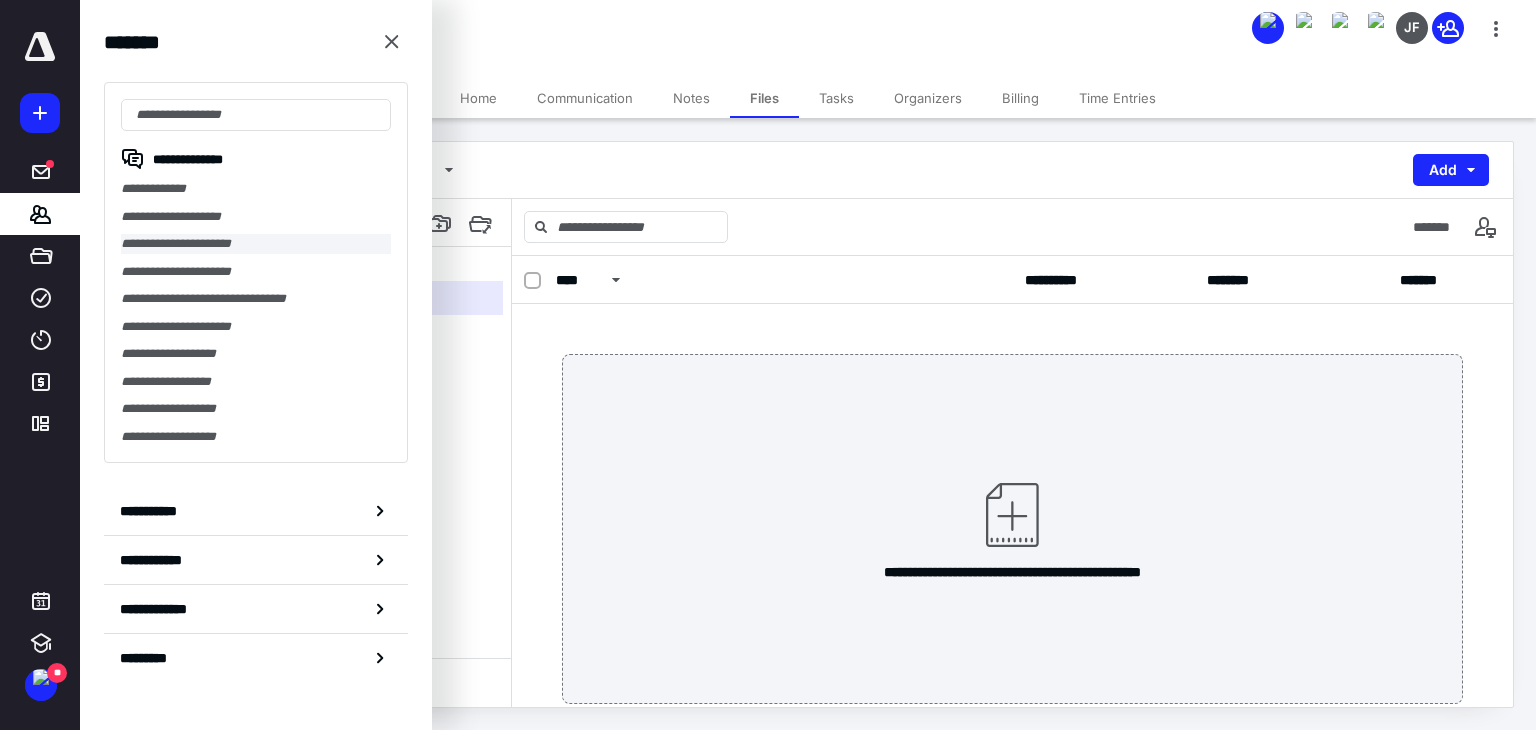 click on "**********" at bounding box center (256, 244) 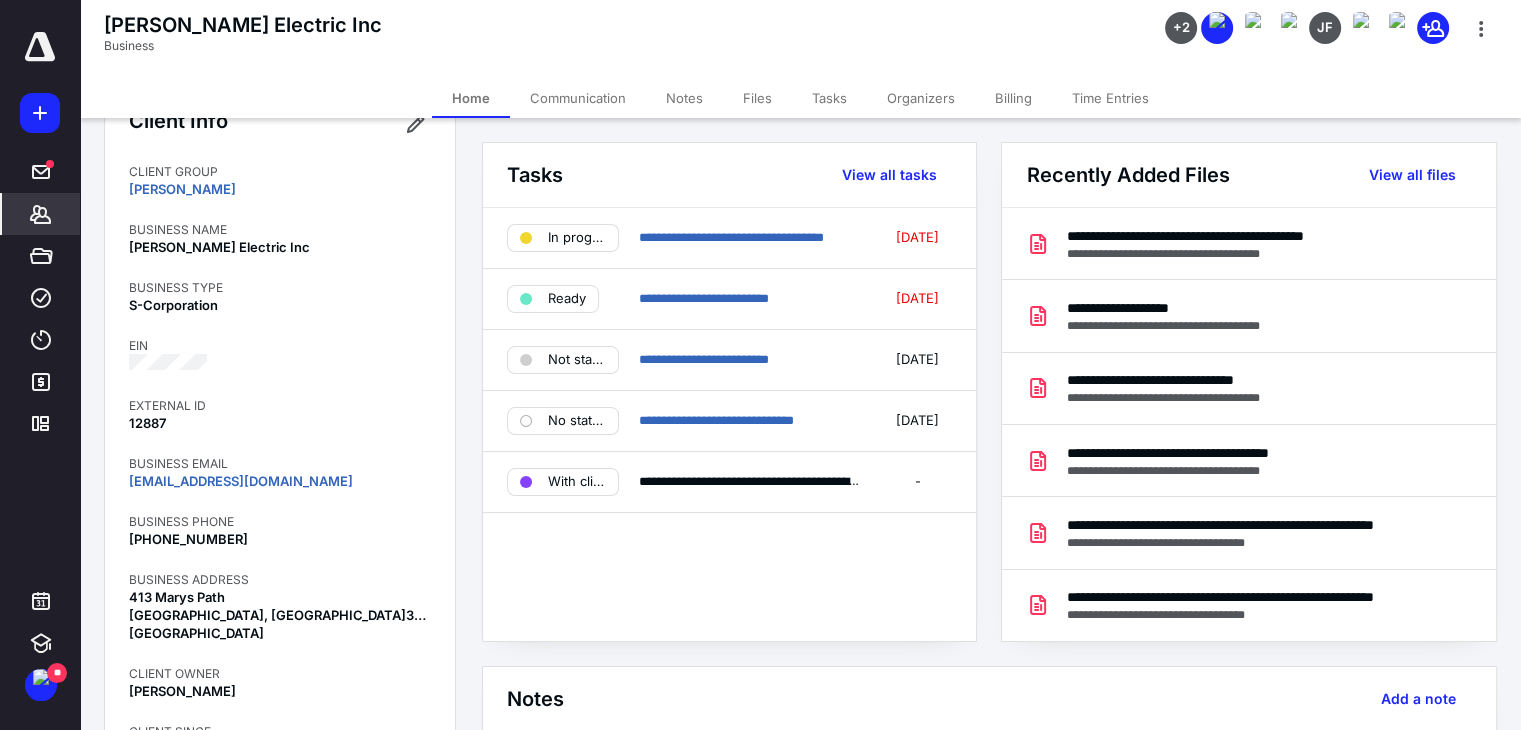 scroll, scrollTop: 0, scrollLeft: 0, axis: both 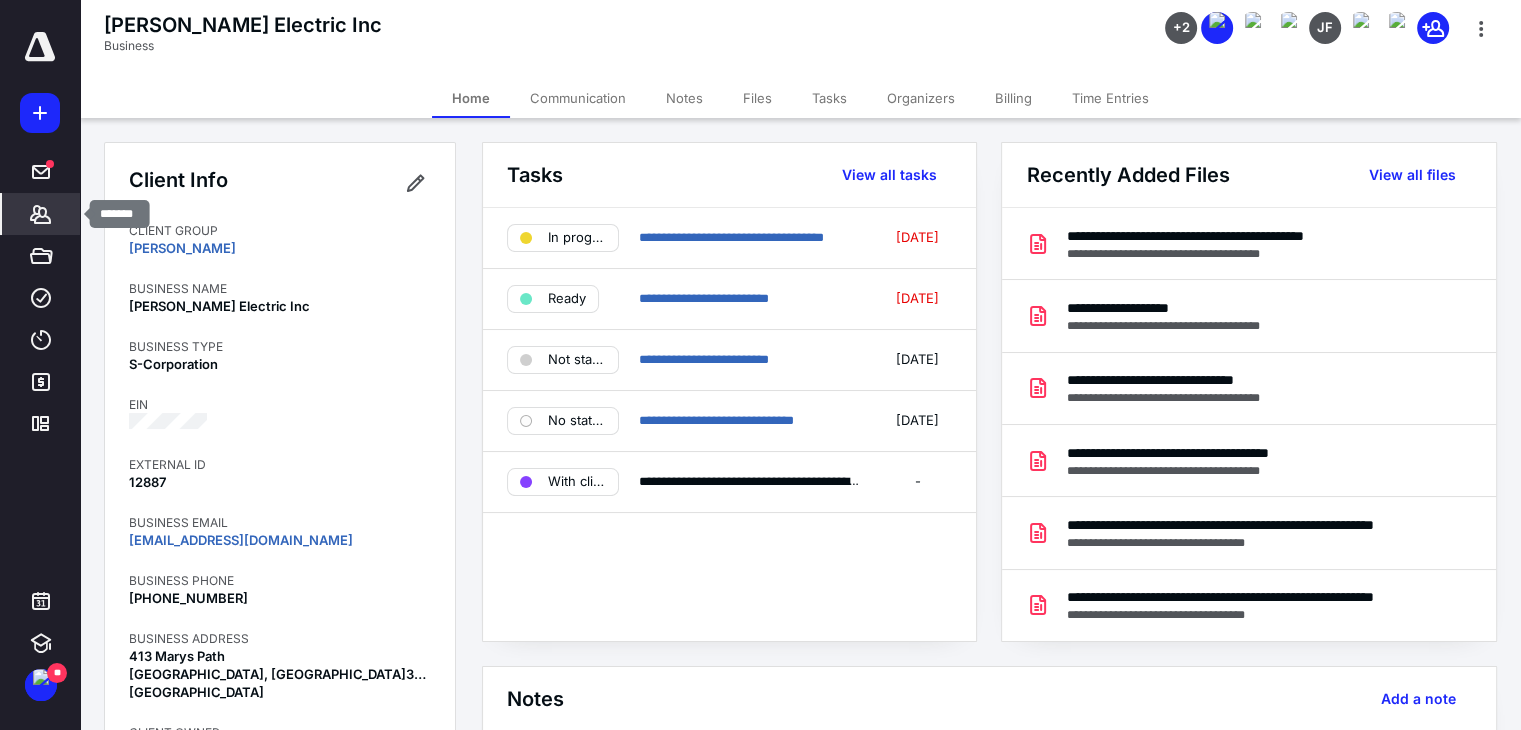 click 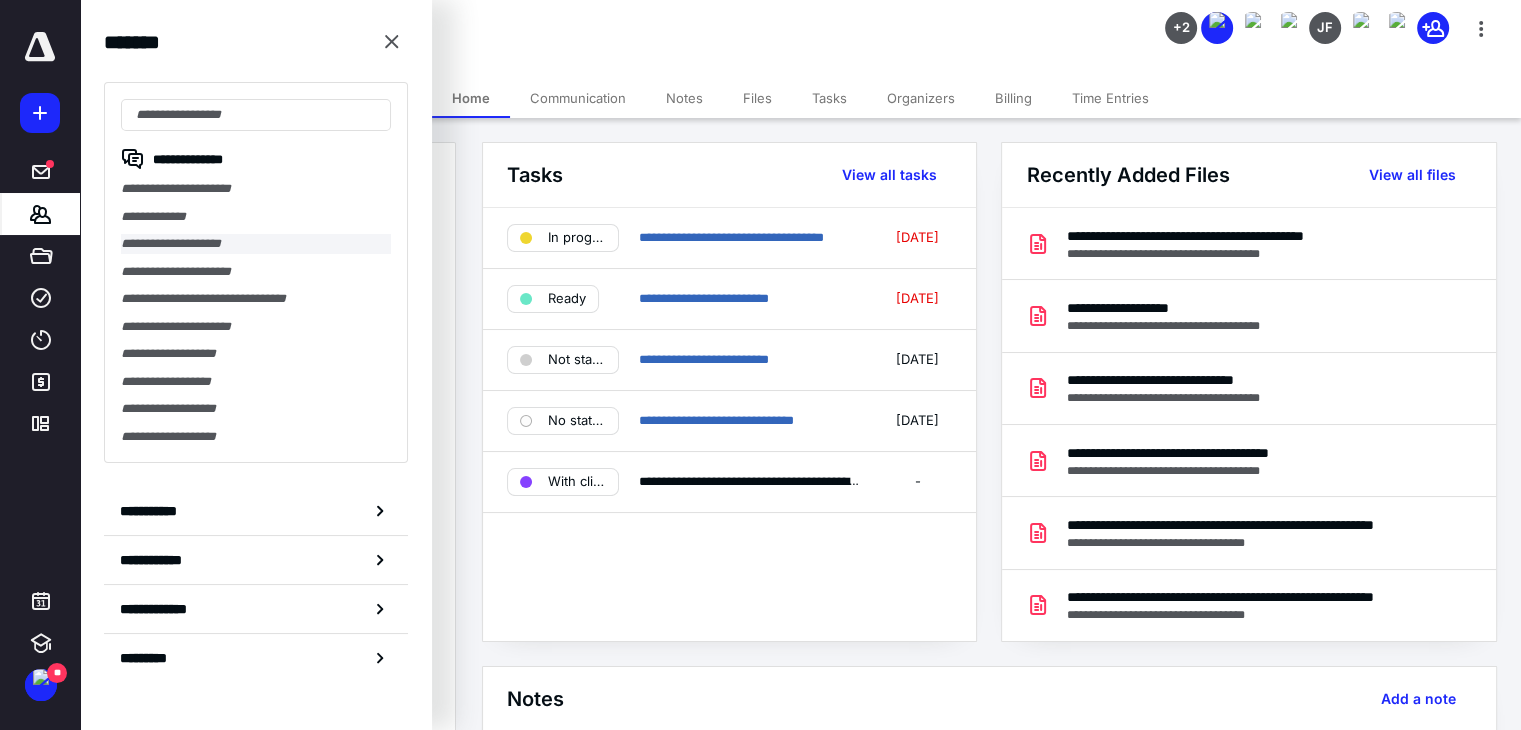 click on "**********" at bounding box center [256, 244] 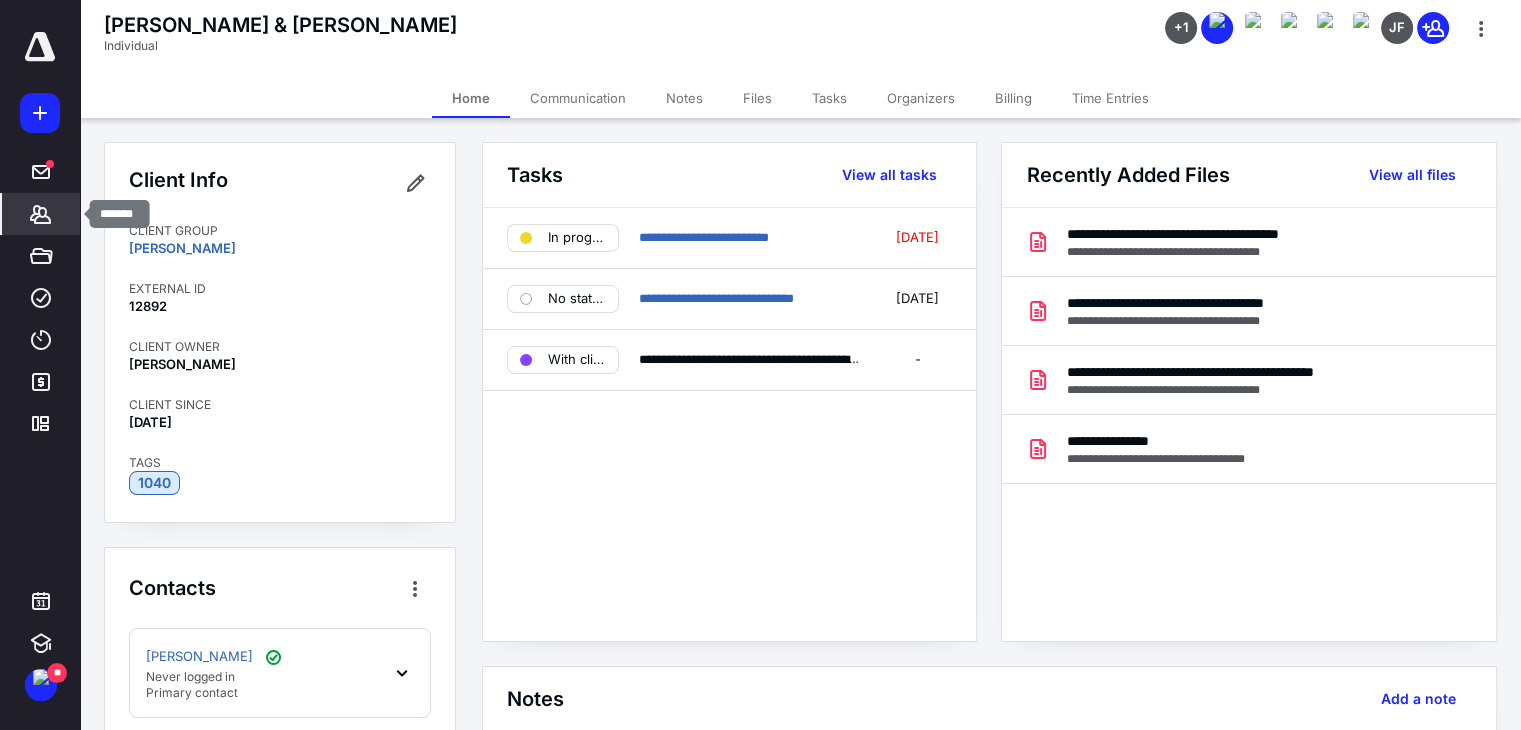 click 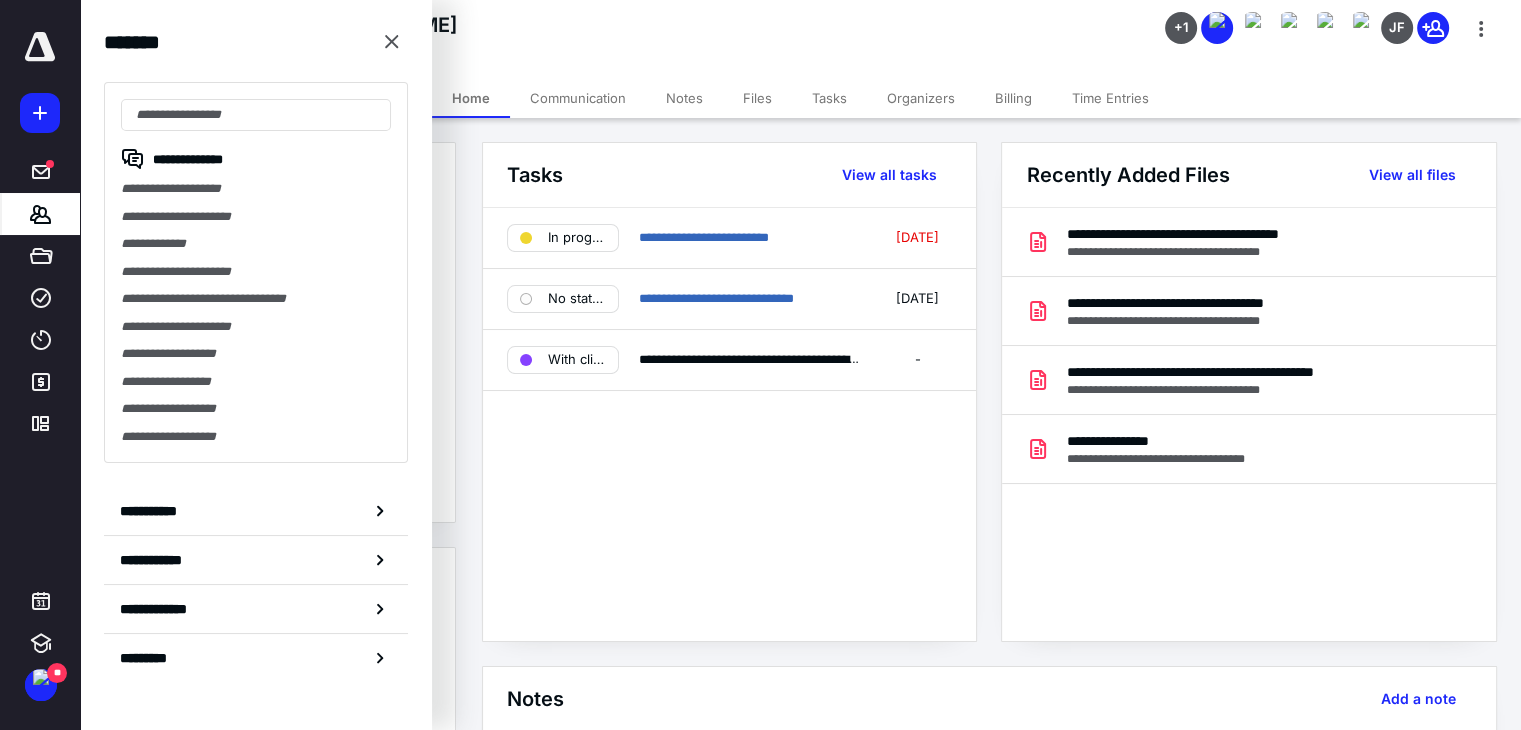 click on "**********" at bounding box center (256, 272) 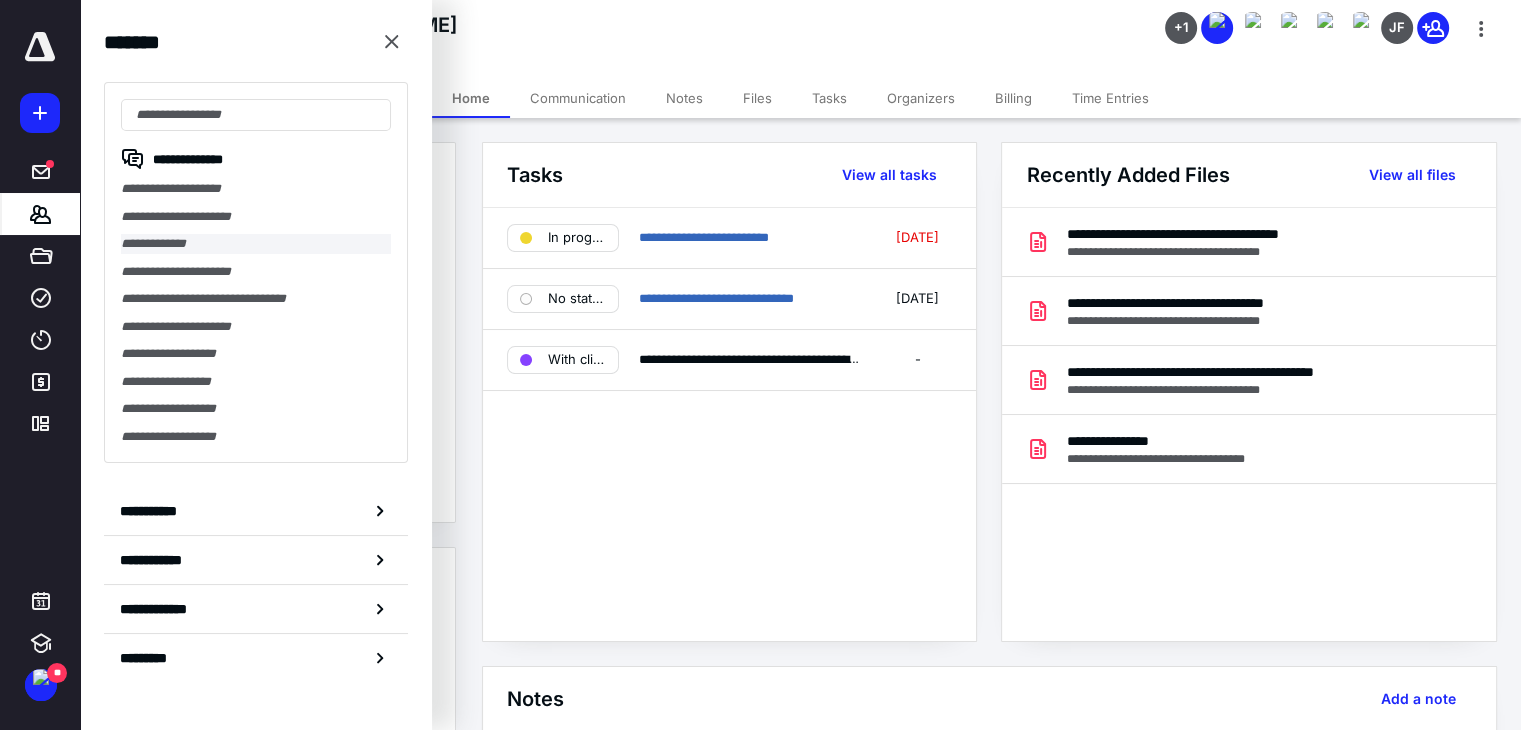 click on "**********" at bounding box center (256, 244) 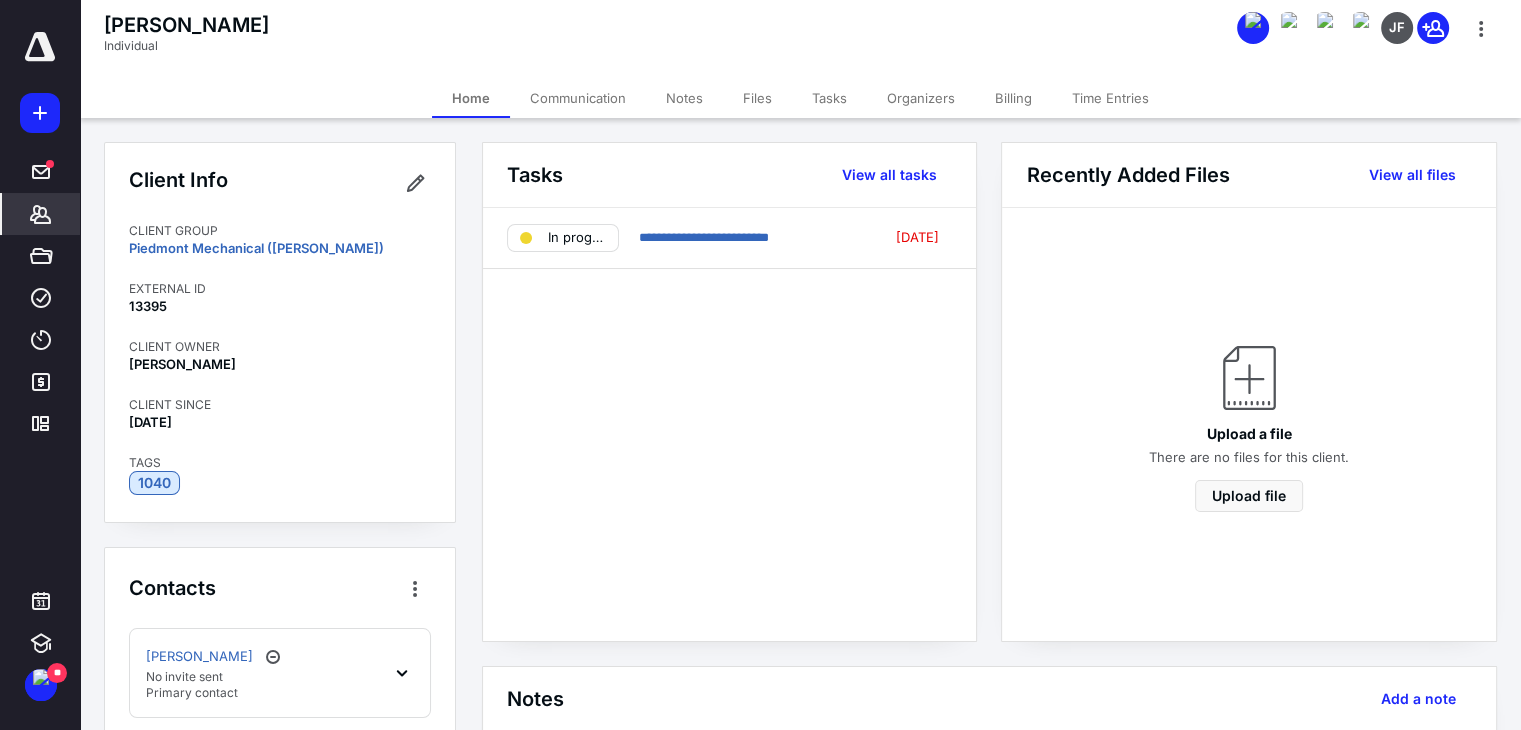click on "Files" at bounding box center (757, 98) 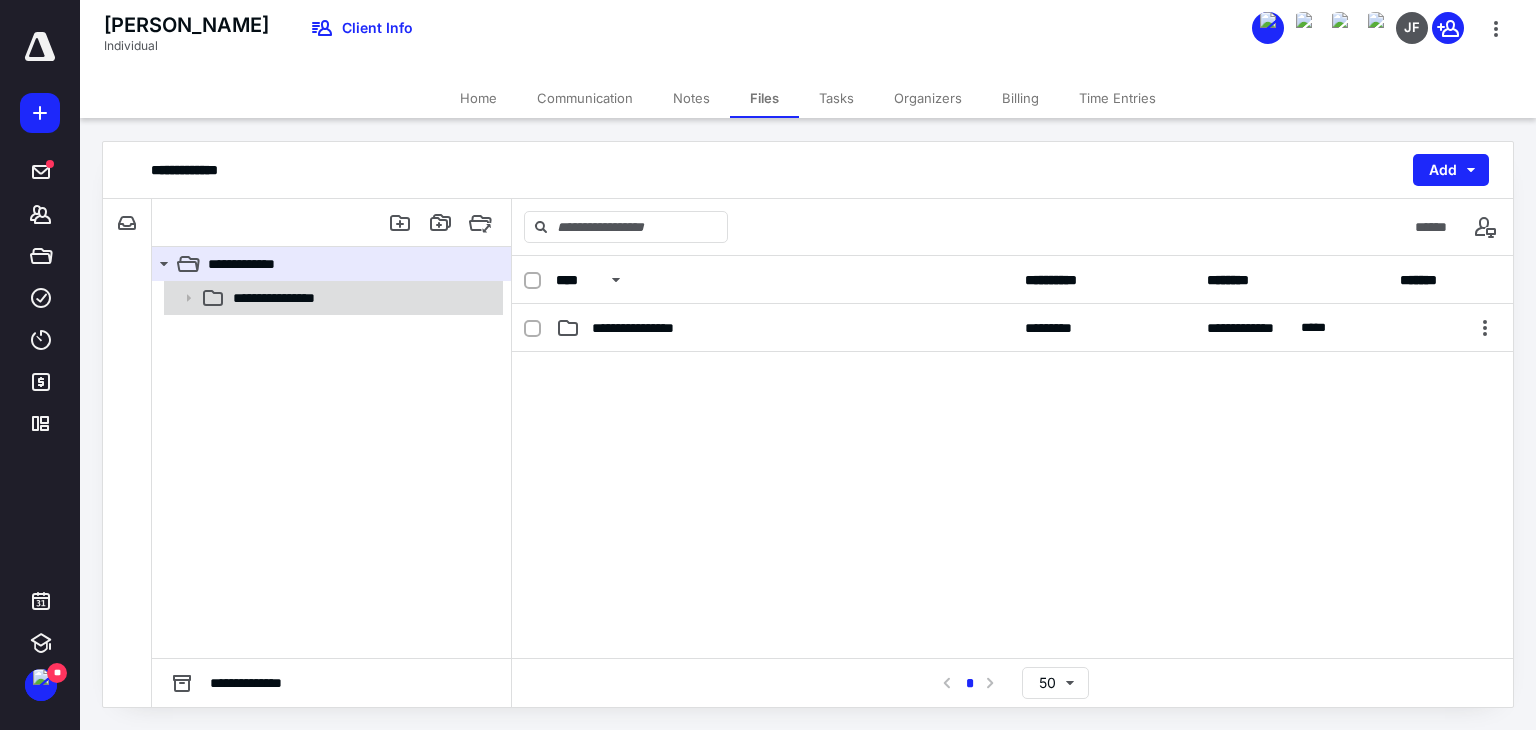 click on "**********" at bounding box center [291, 298] 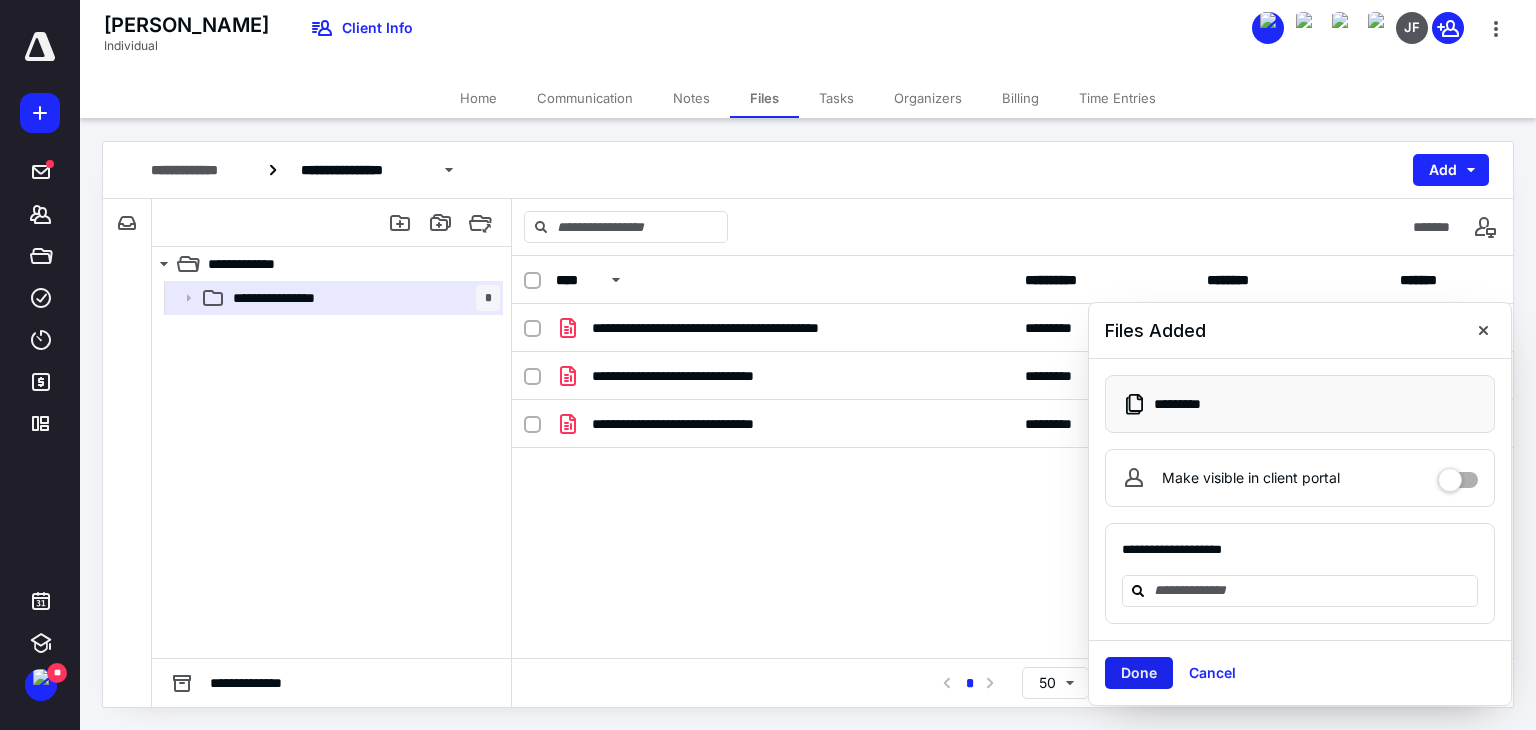 click on "Done" at bounding box center [1139, 673] 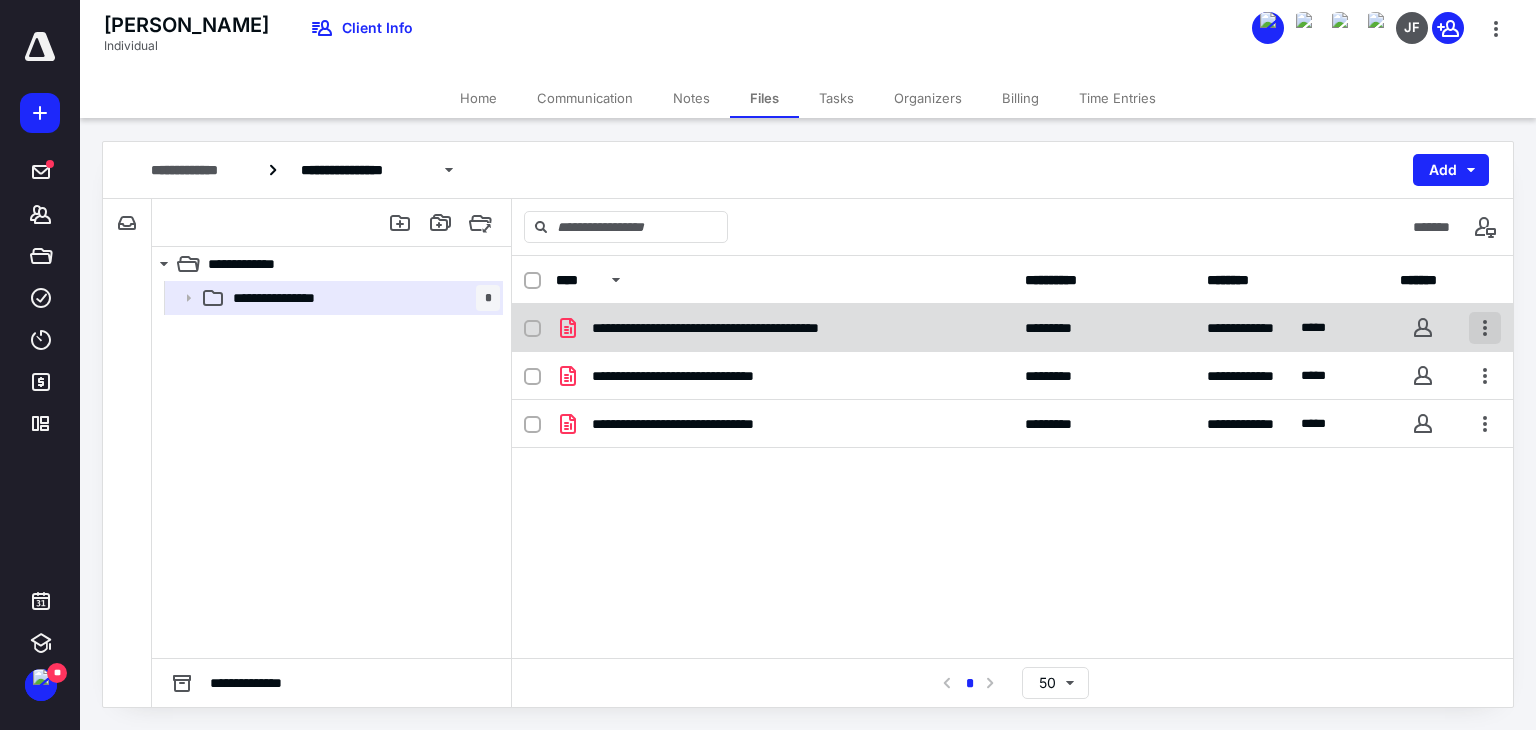 click at bounding box center (1485, 328) 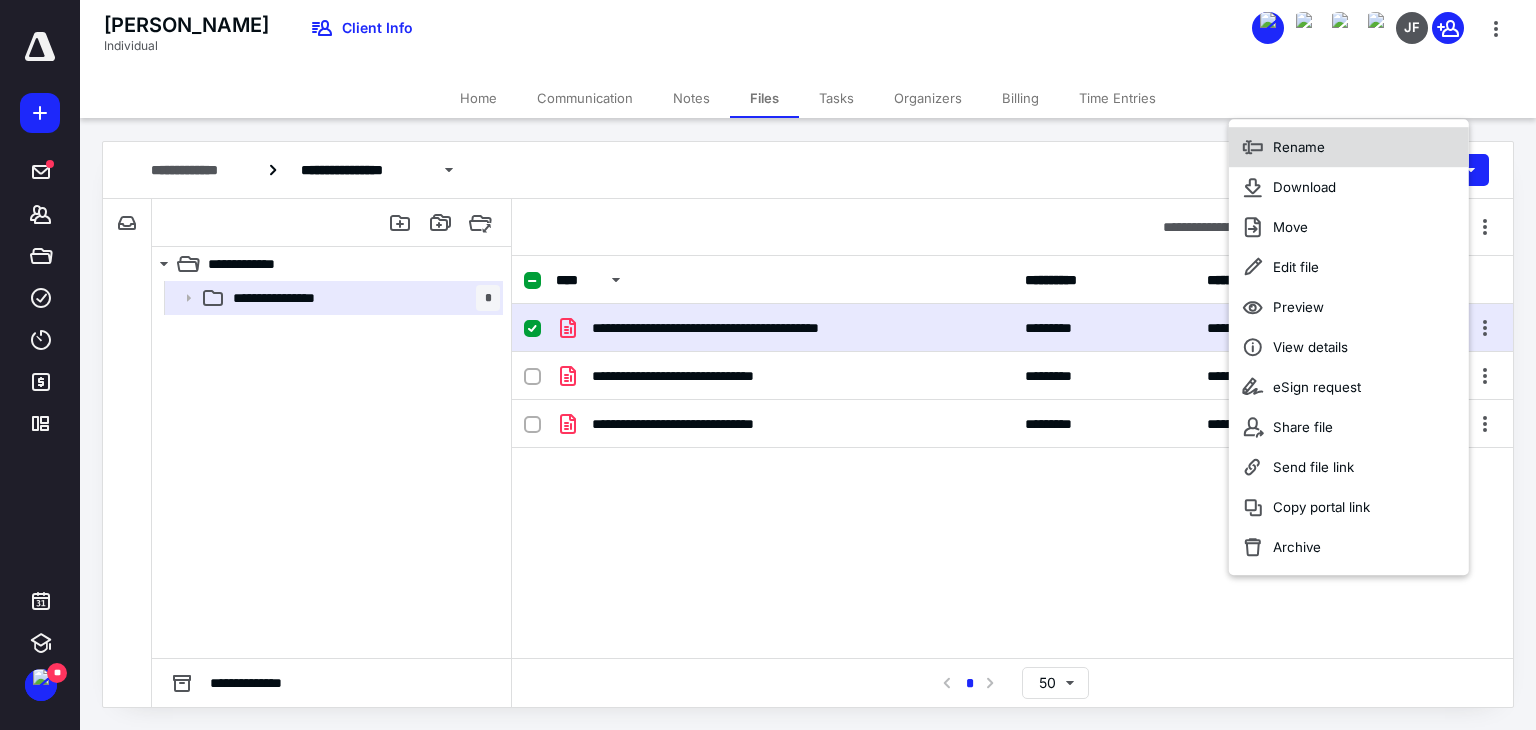 click on "Rename" at bounding box center (1299, 147) 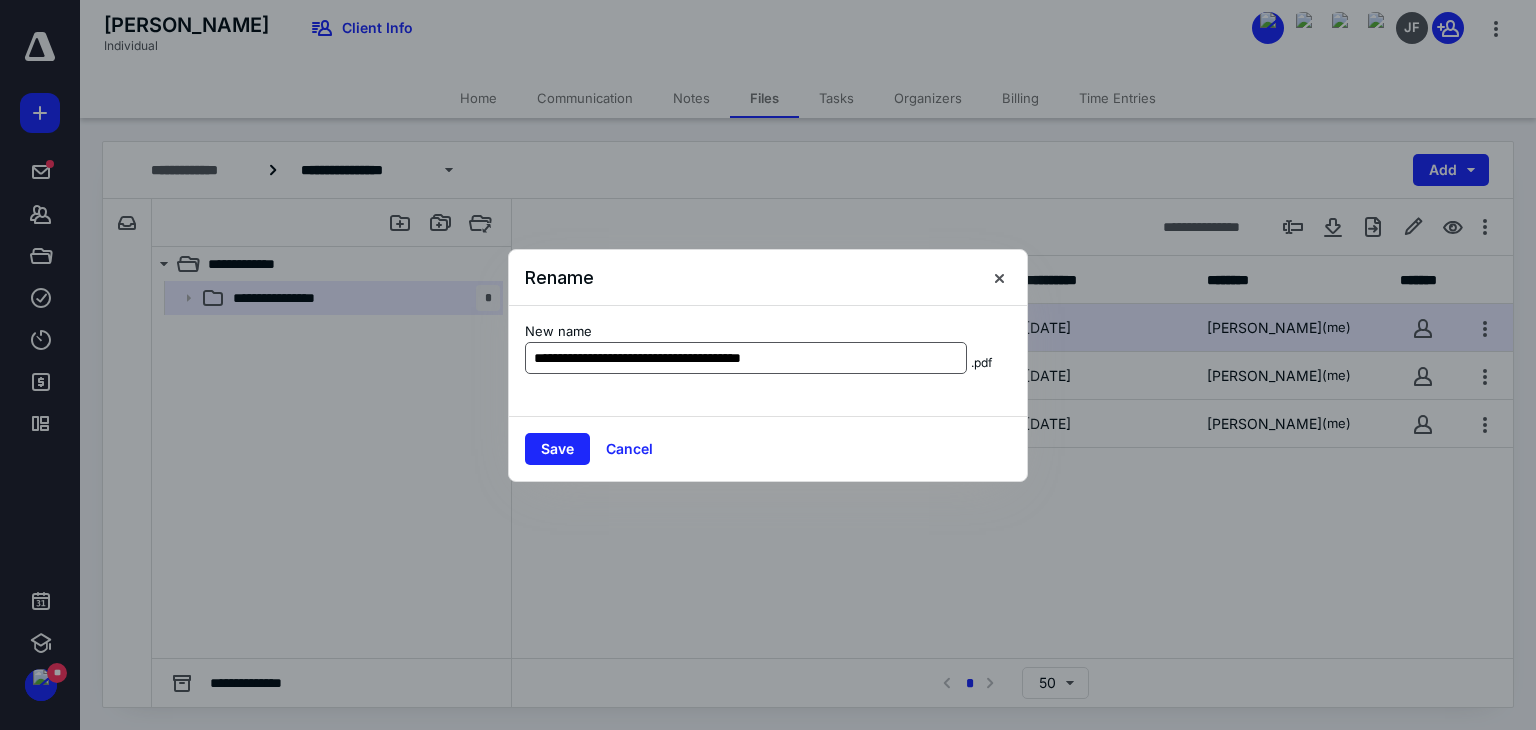 click on "**********" at bounding box center (746, 358) 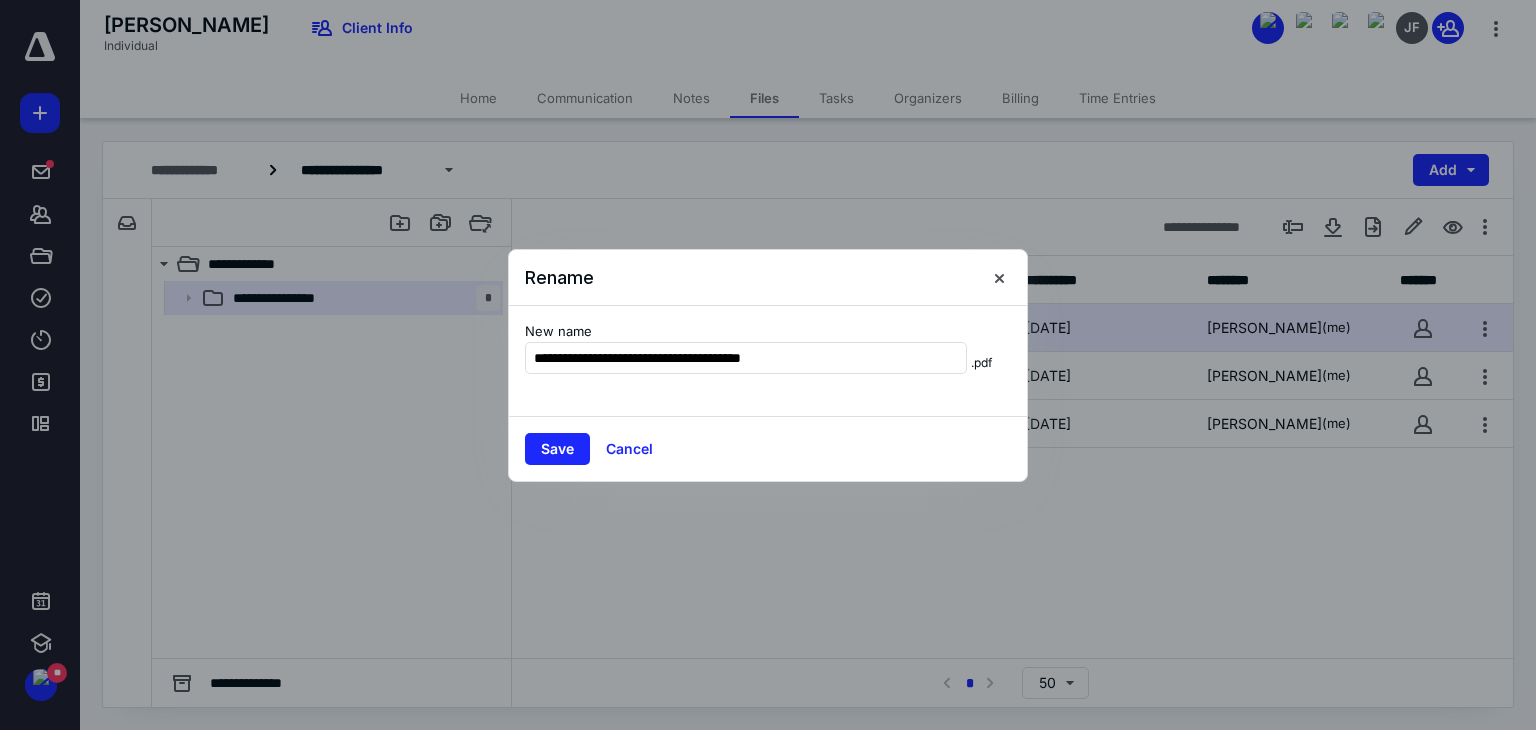 drag, startPoint x: 581, startPoint y: 357, endPoint x: 423, endPoint y: 341, distance: 158.80806 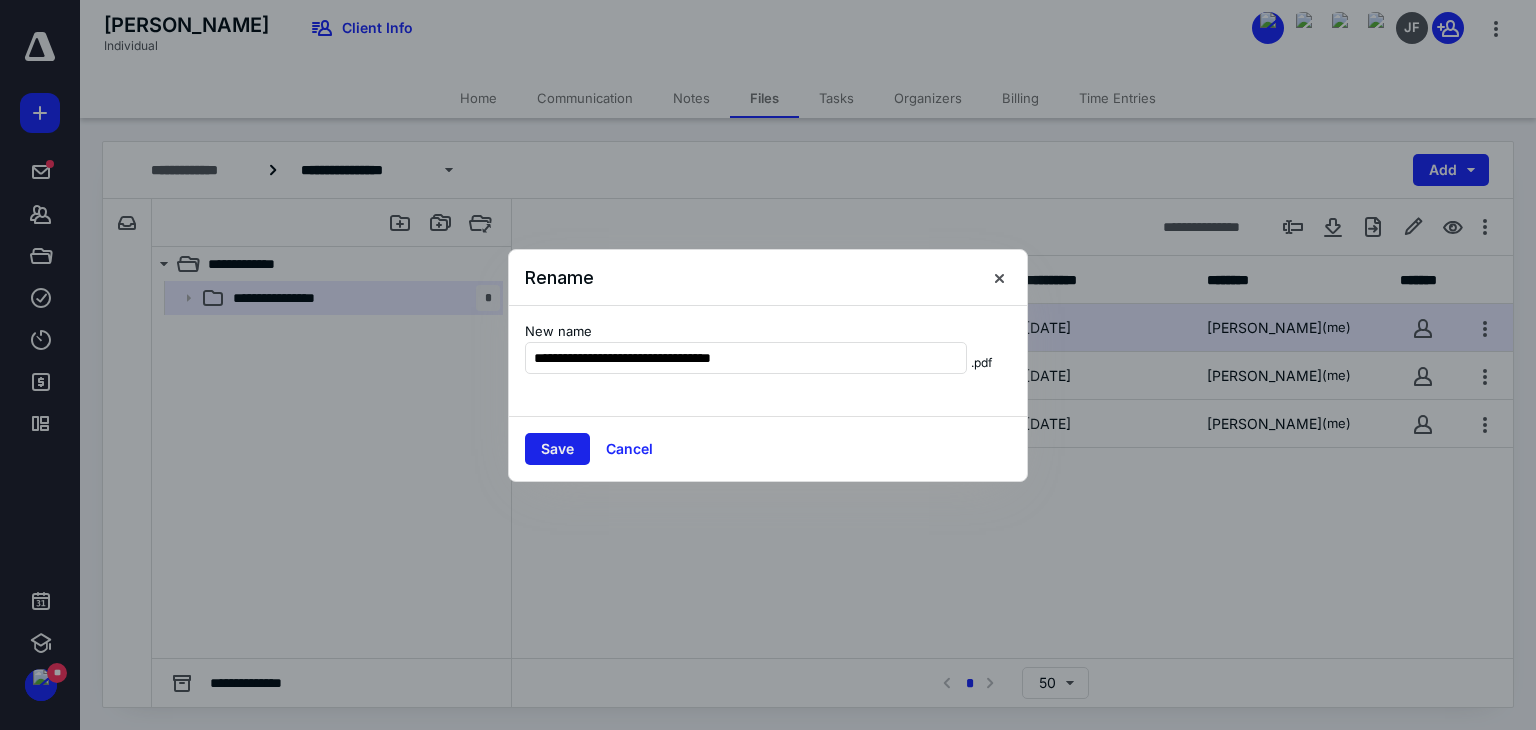 type on "**********" 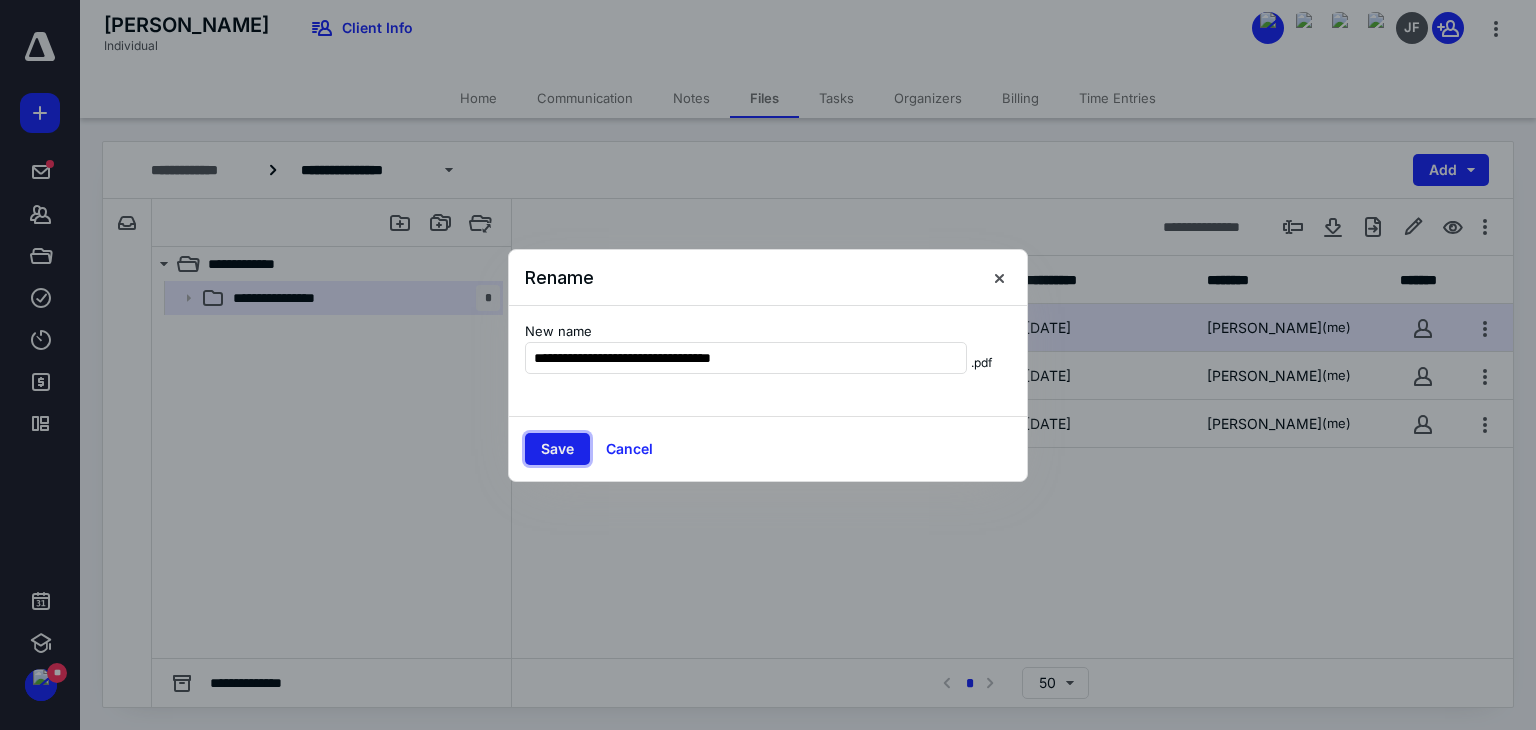 click on "Save" at bounding box center [557, 449] 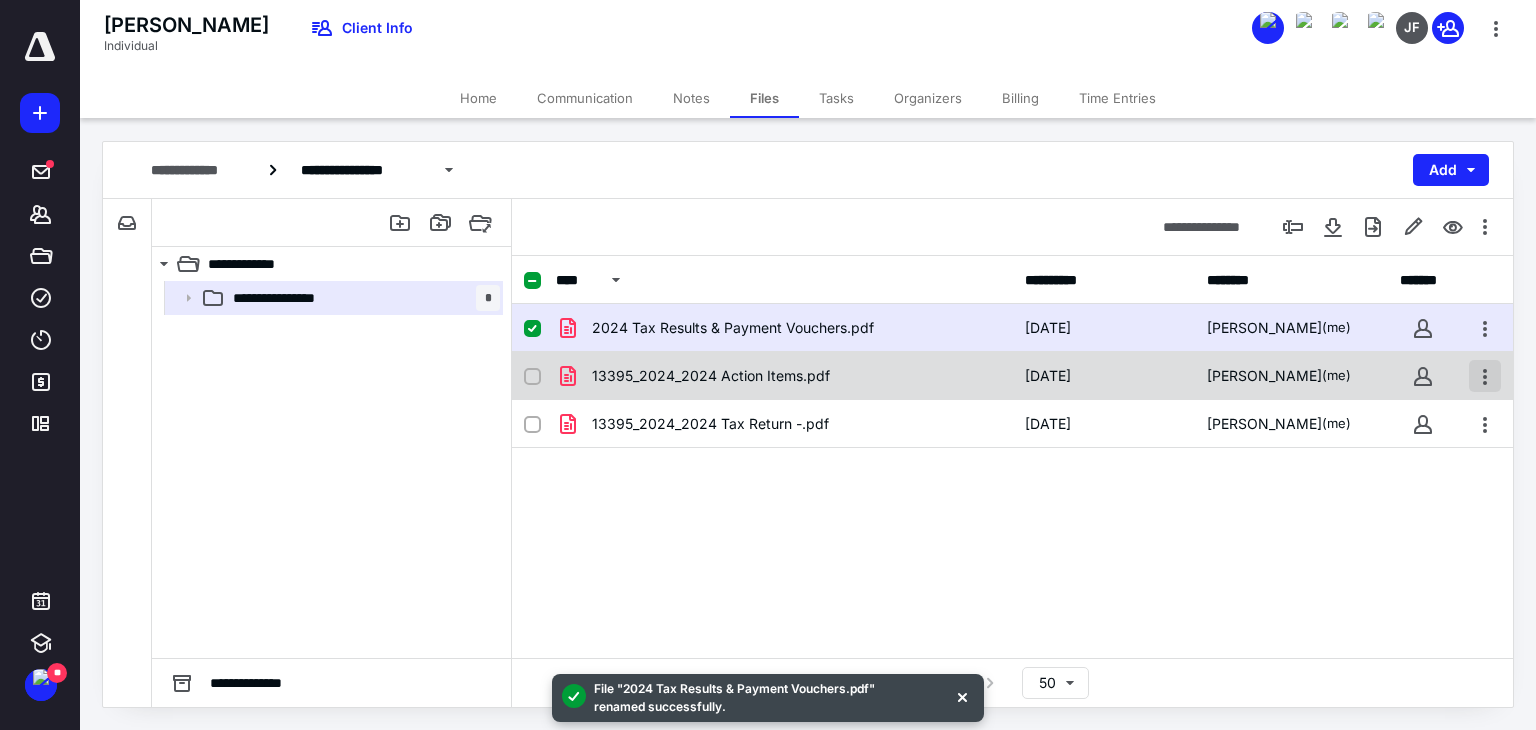 click at bounding box center [1485, 376] 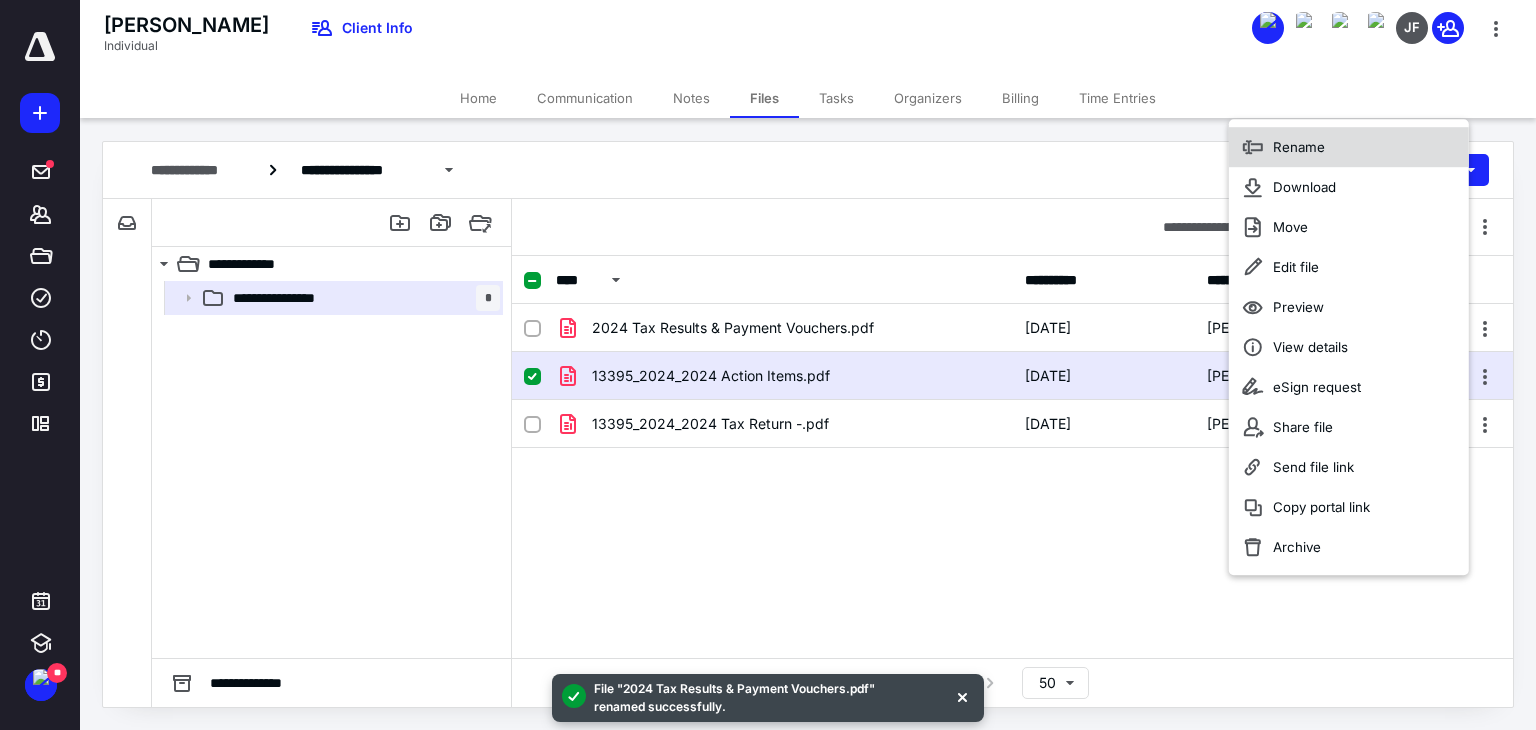 click on "Rename" at bounding box center (1299, 147) 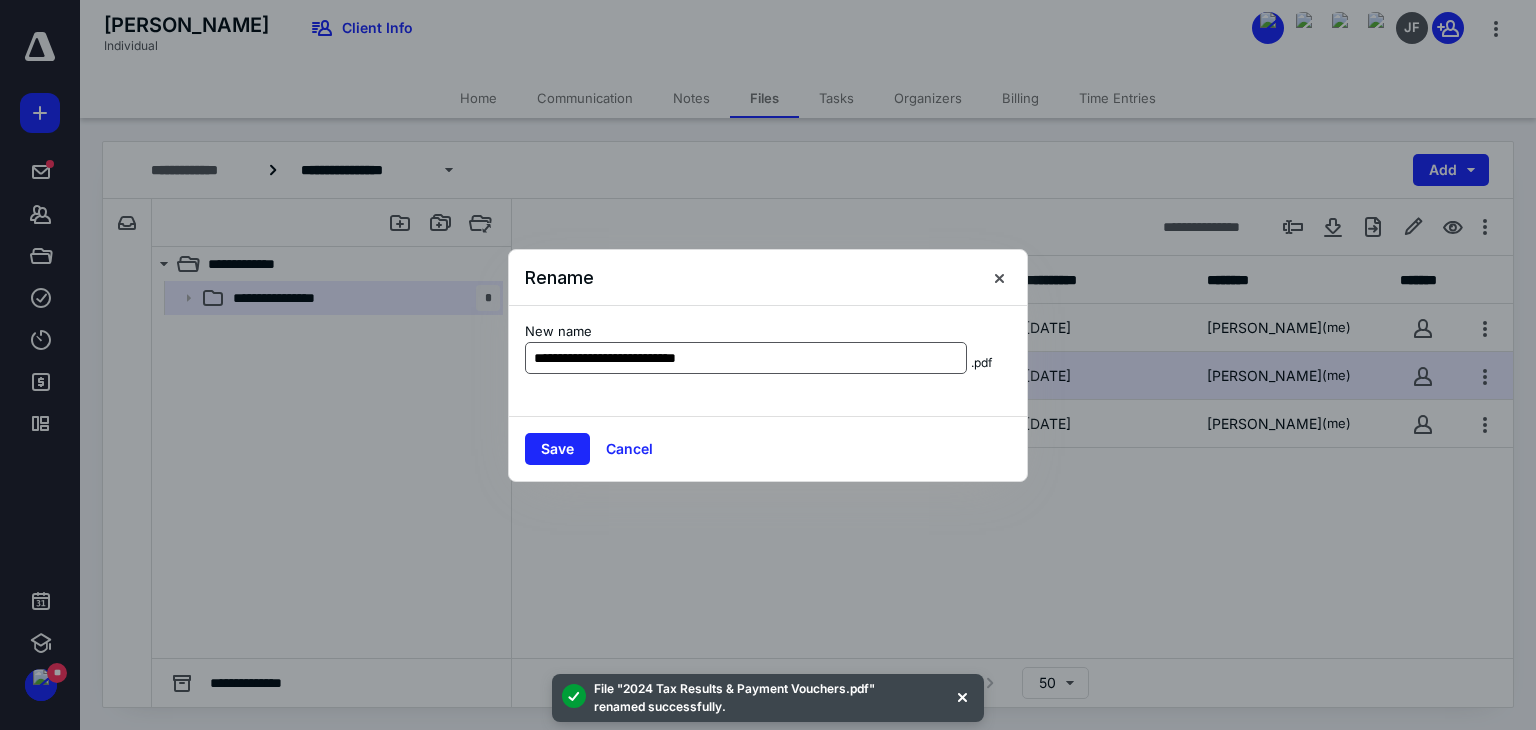 click on "**********" at bounding box center [746, 358] 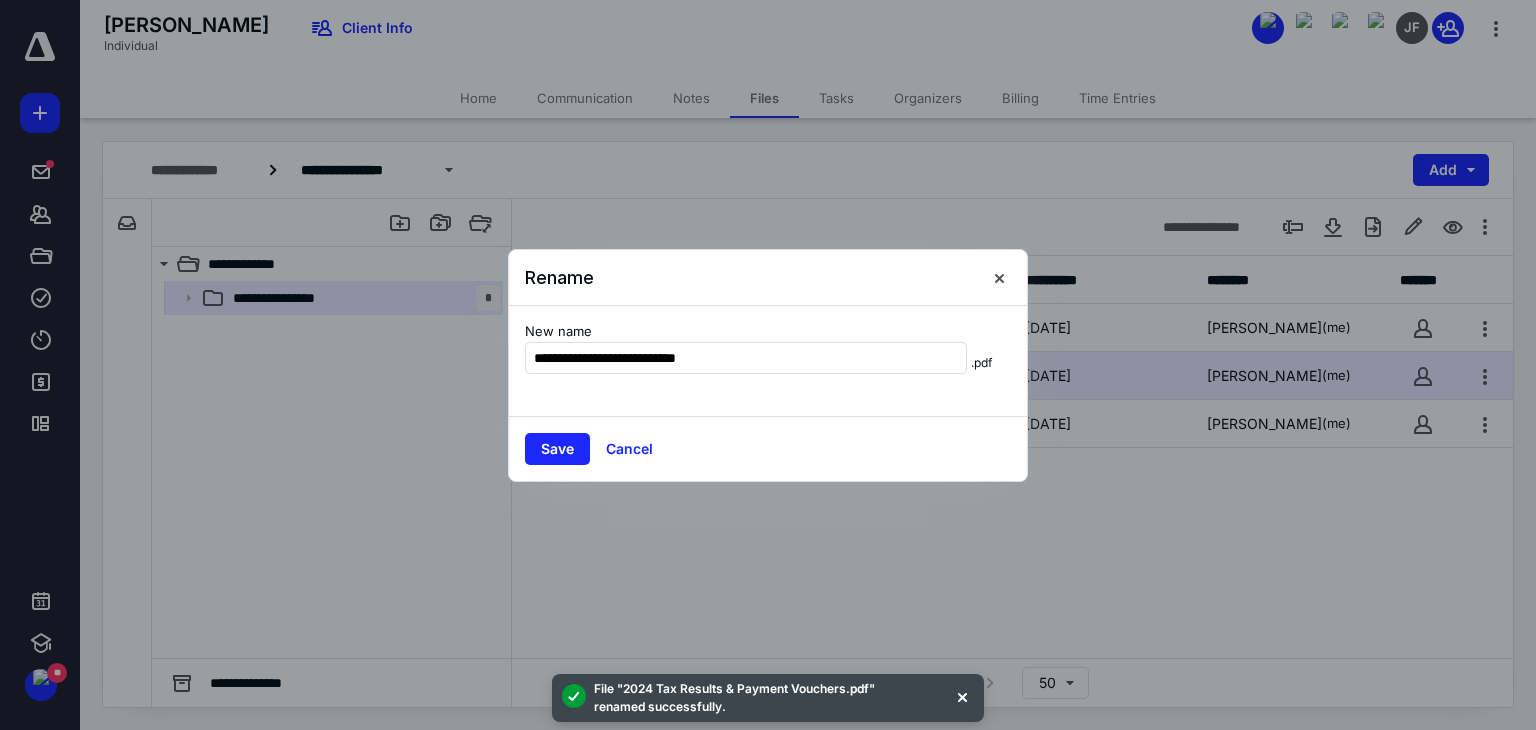 drag, startPoint x: 771, startPoint y: 357, endPoint x: 477, endPoint y: 360, distance: 294.01532 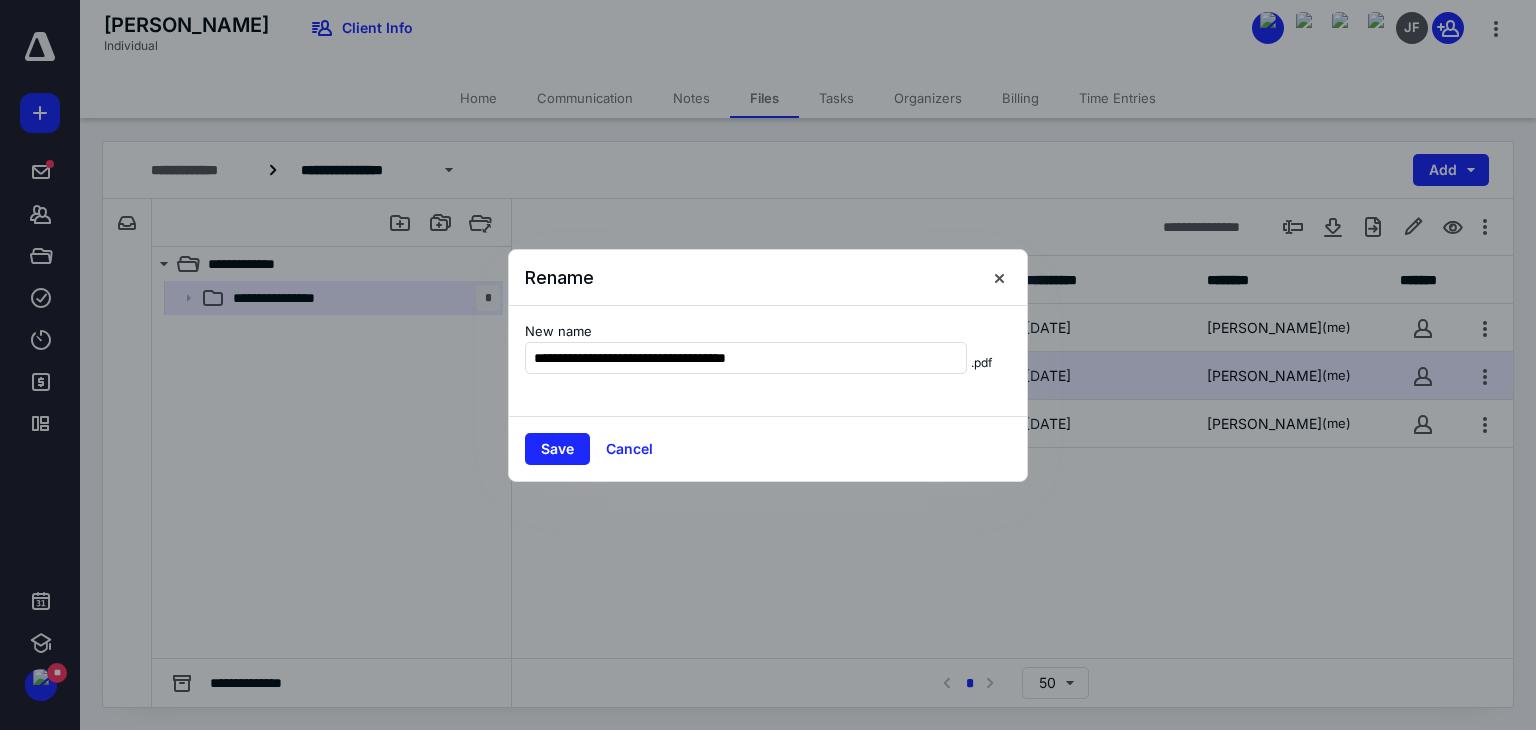 type on "**********" 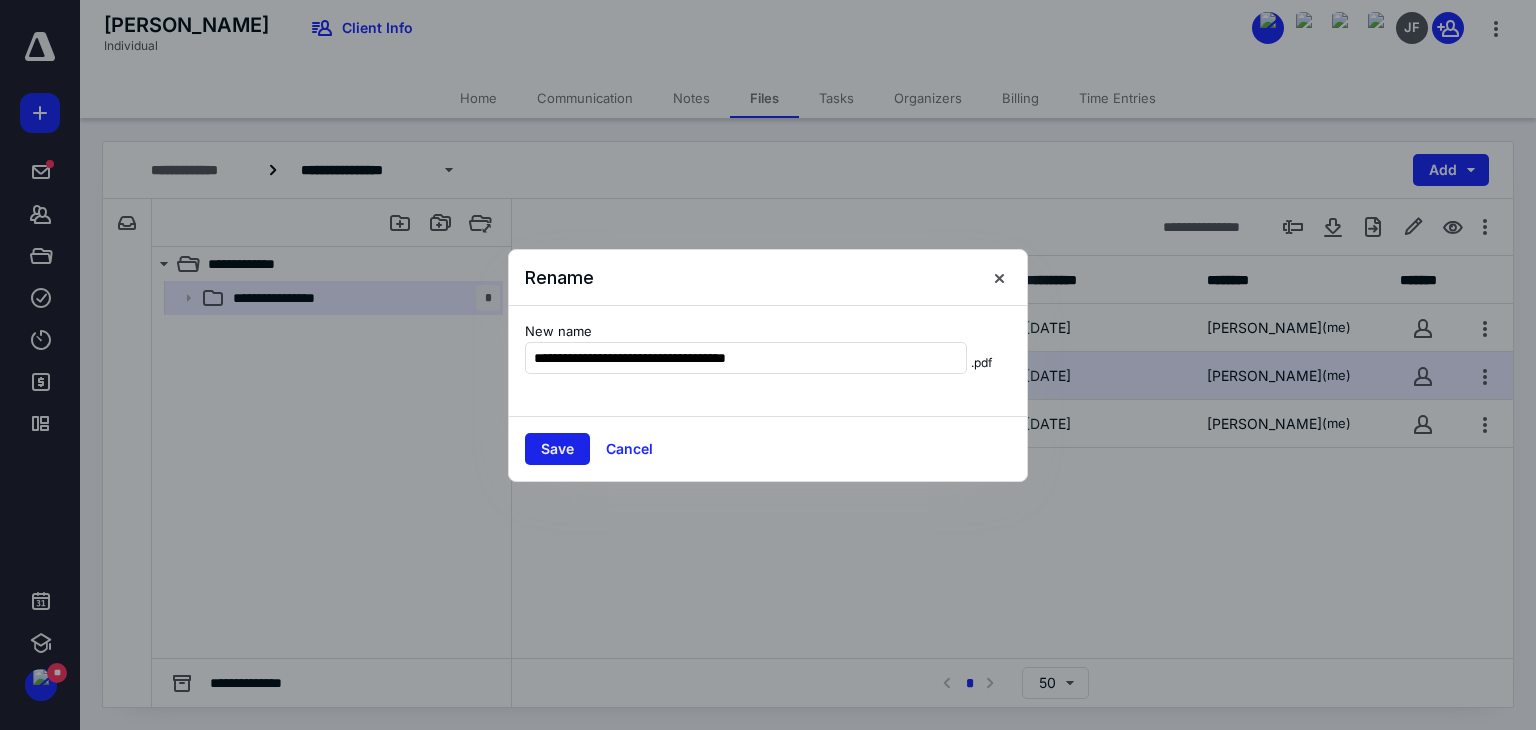 click on "Save" at bounding box center [557, 449] 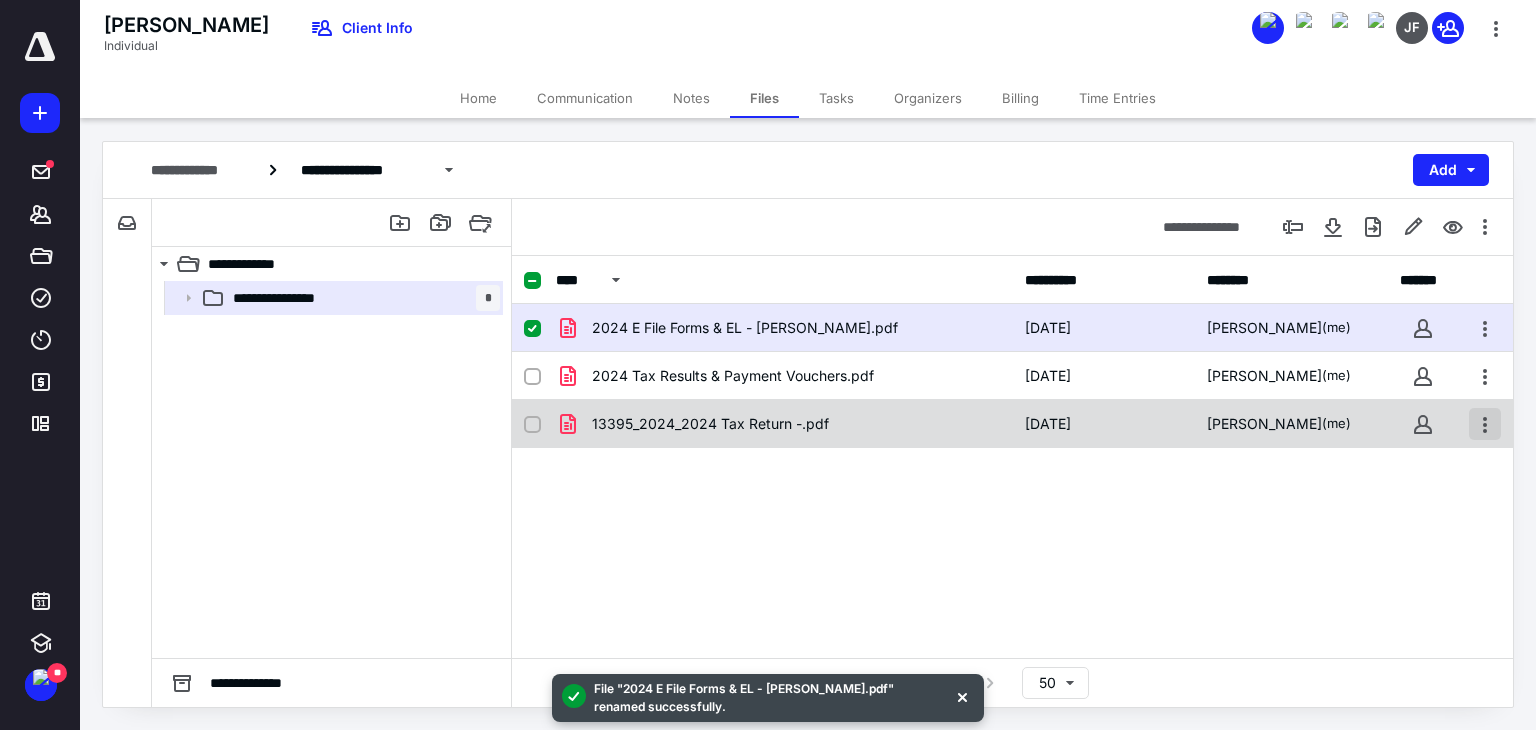 click at bounding box center [1485, 424] 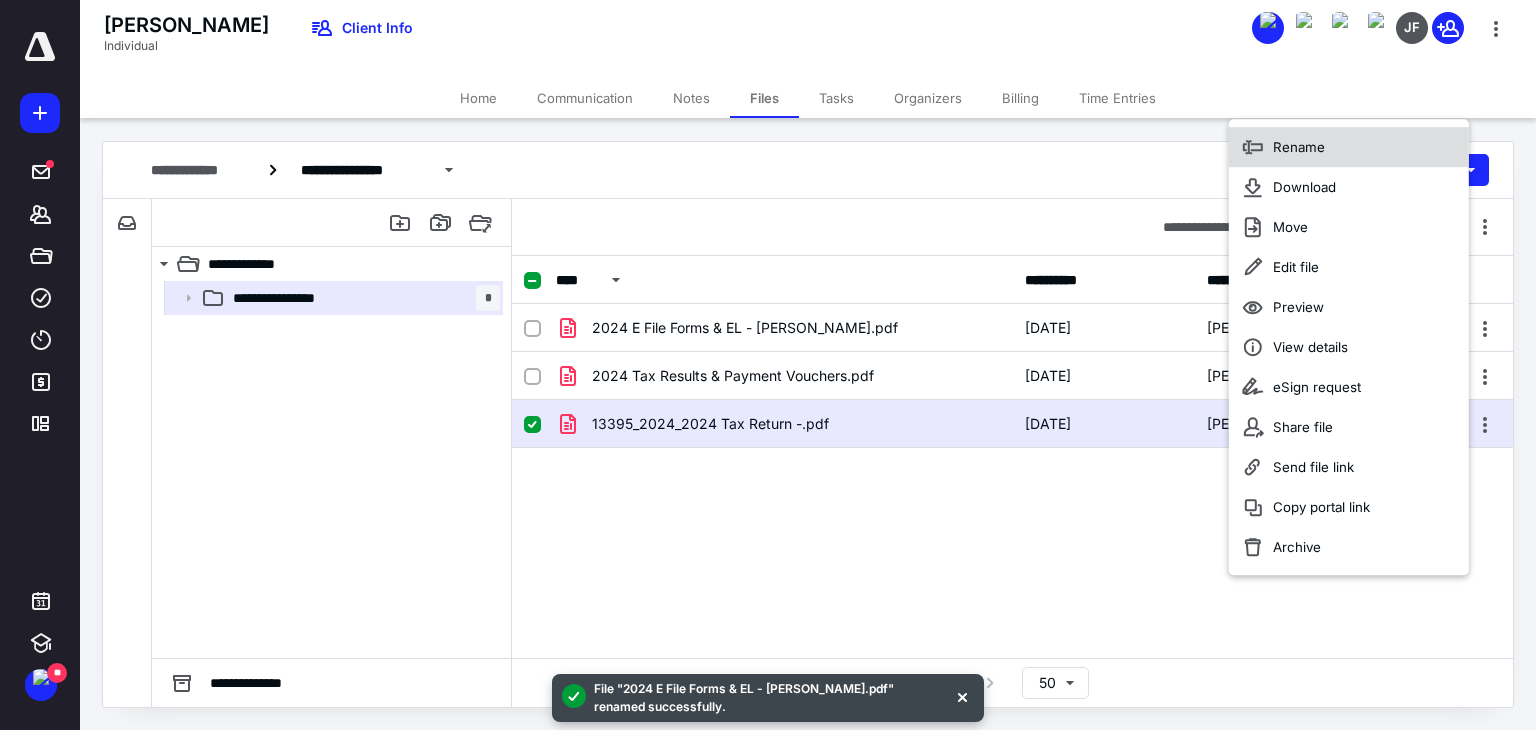 click on "Rename" at bounding box center (1299, 147) 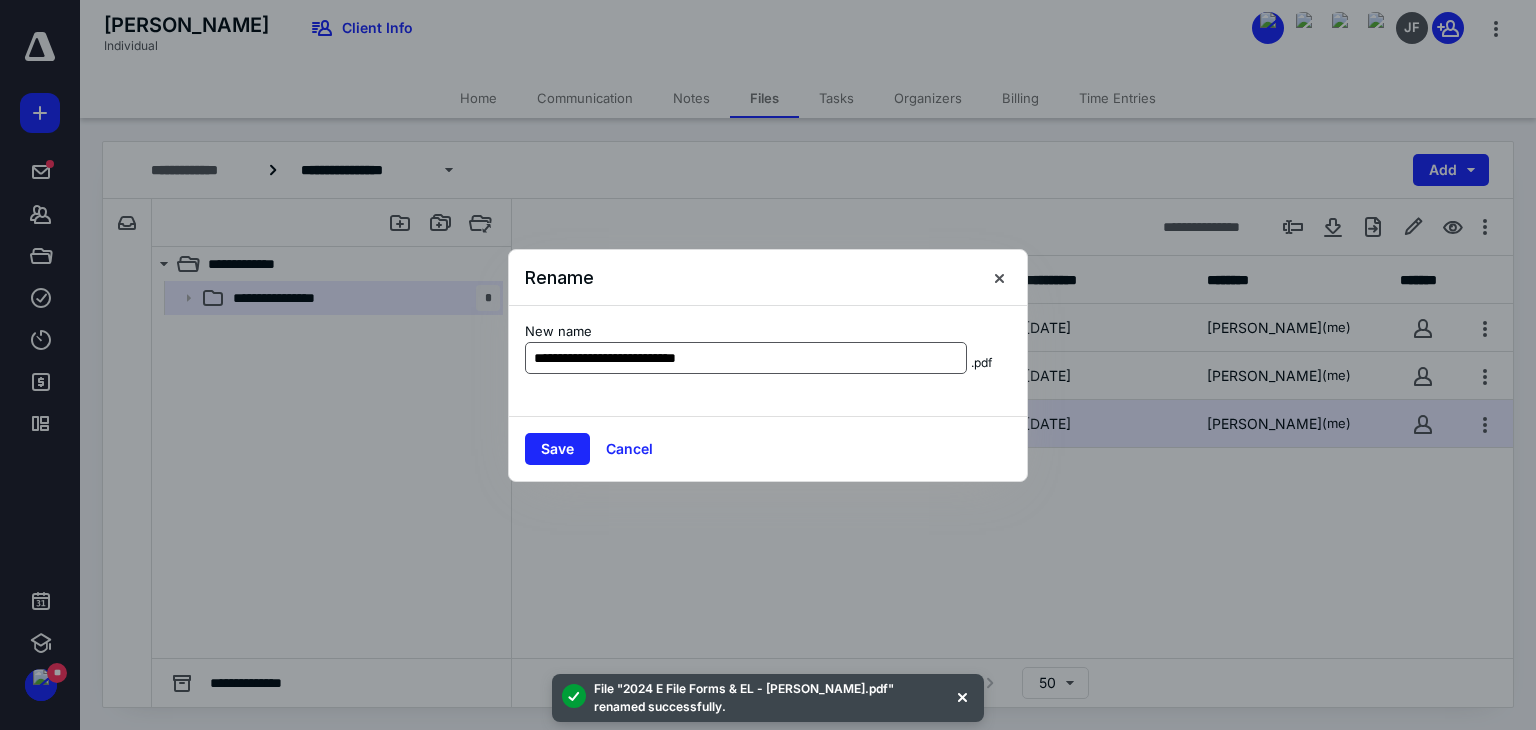 click on "**********" at bounding box center (746, 358) 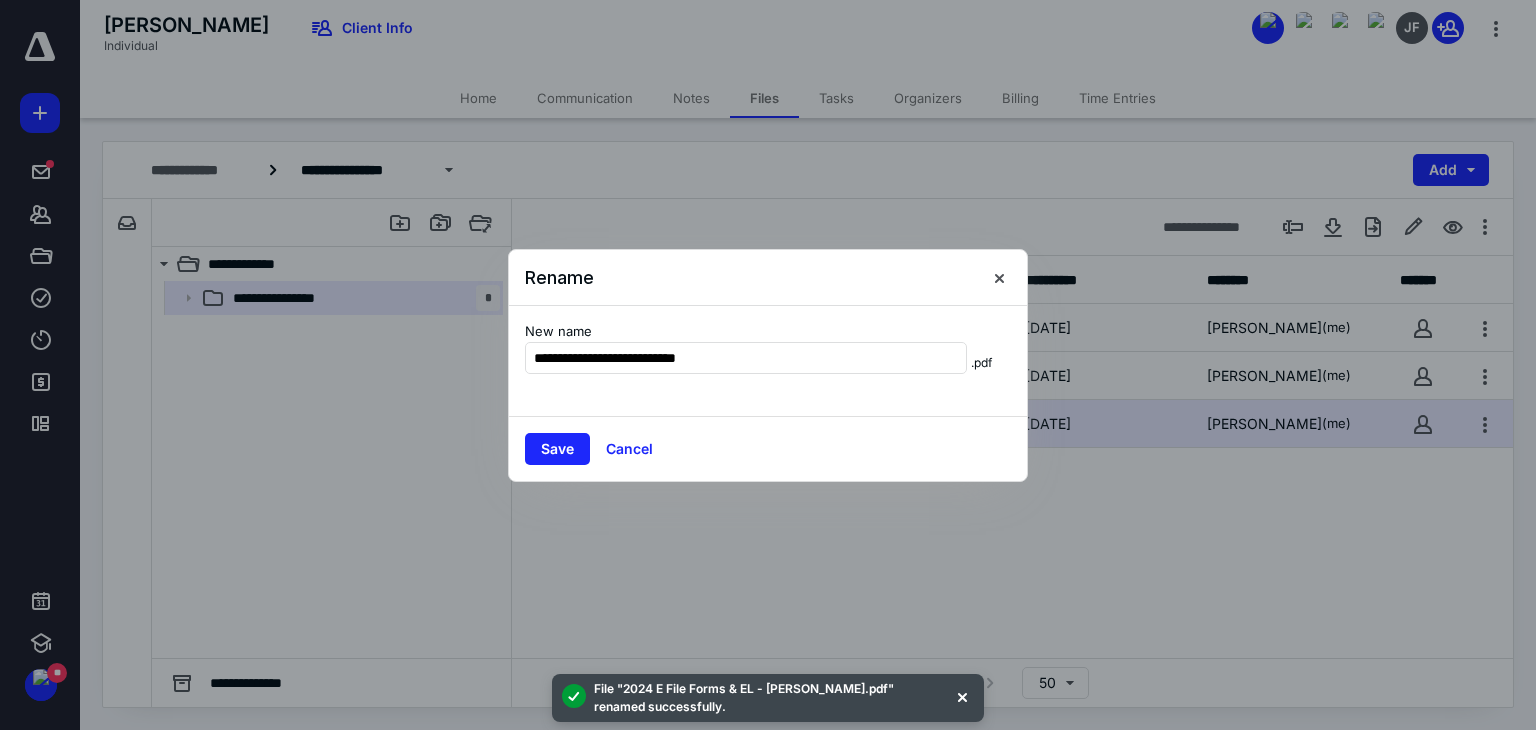 drag, startPoint x: 620, startPoint y: 358, endPoint x: 491, endPoint y: 357, distance: 129.00388 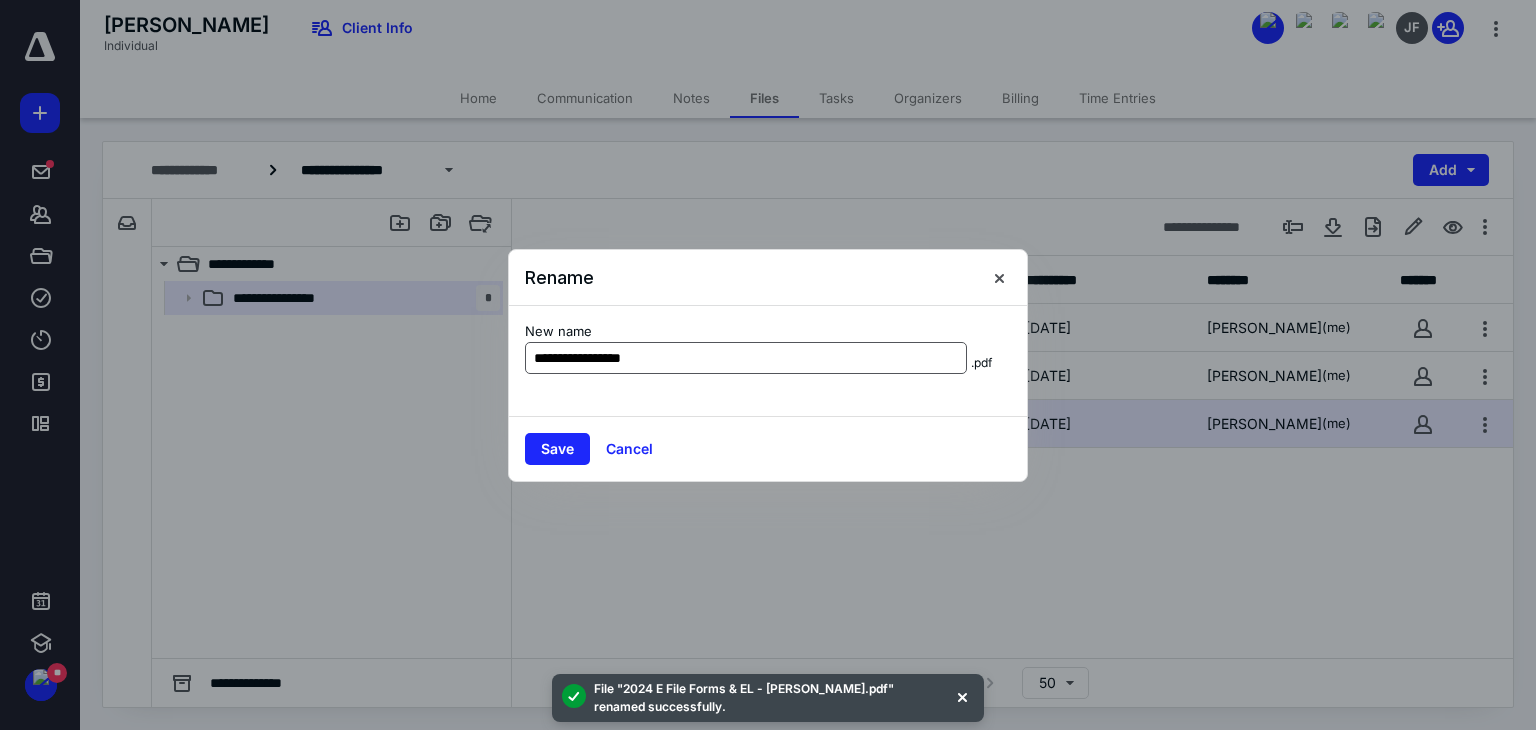 click on "**********" at bounding box center [746, 358] 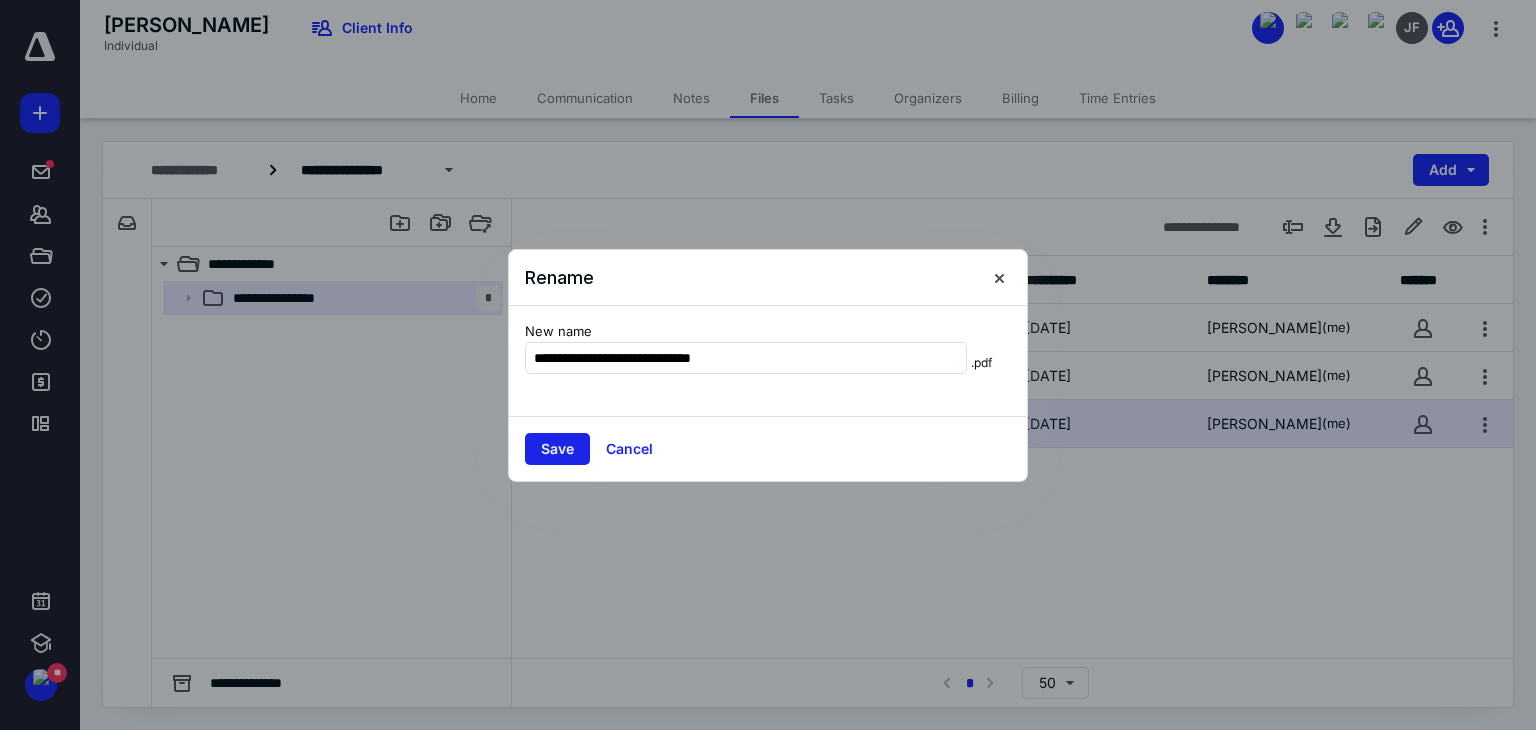 type on "**********" 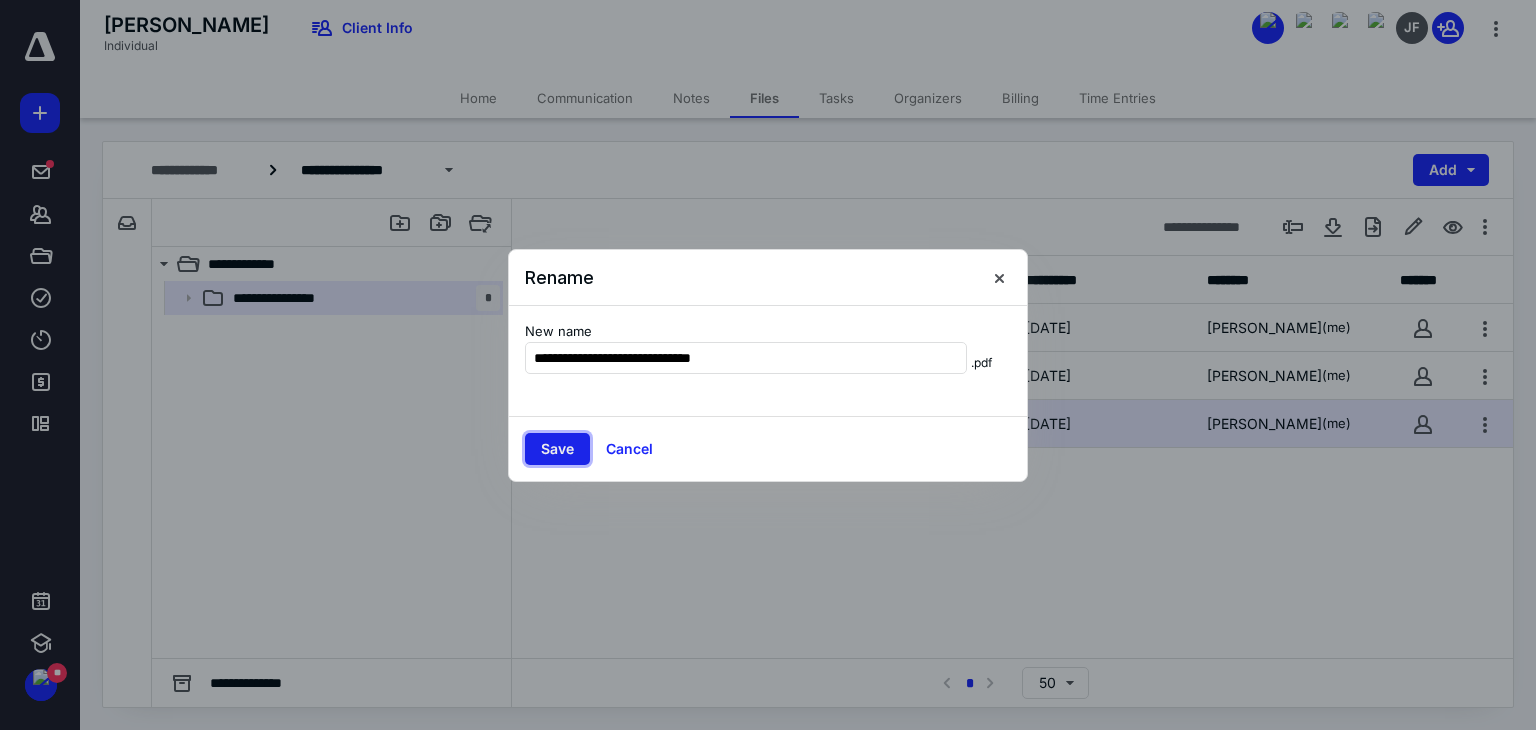 click on "Save" at bounding box center (557, 449) 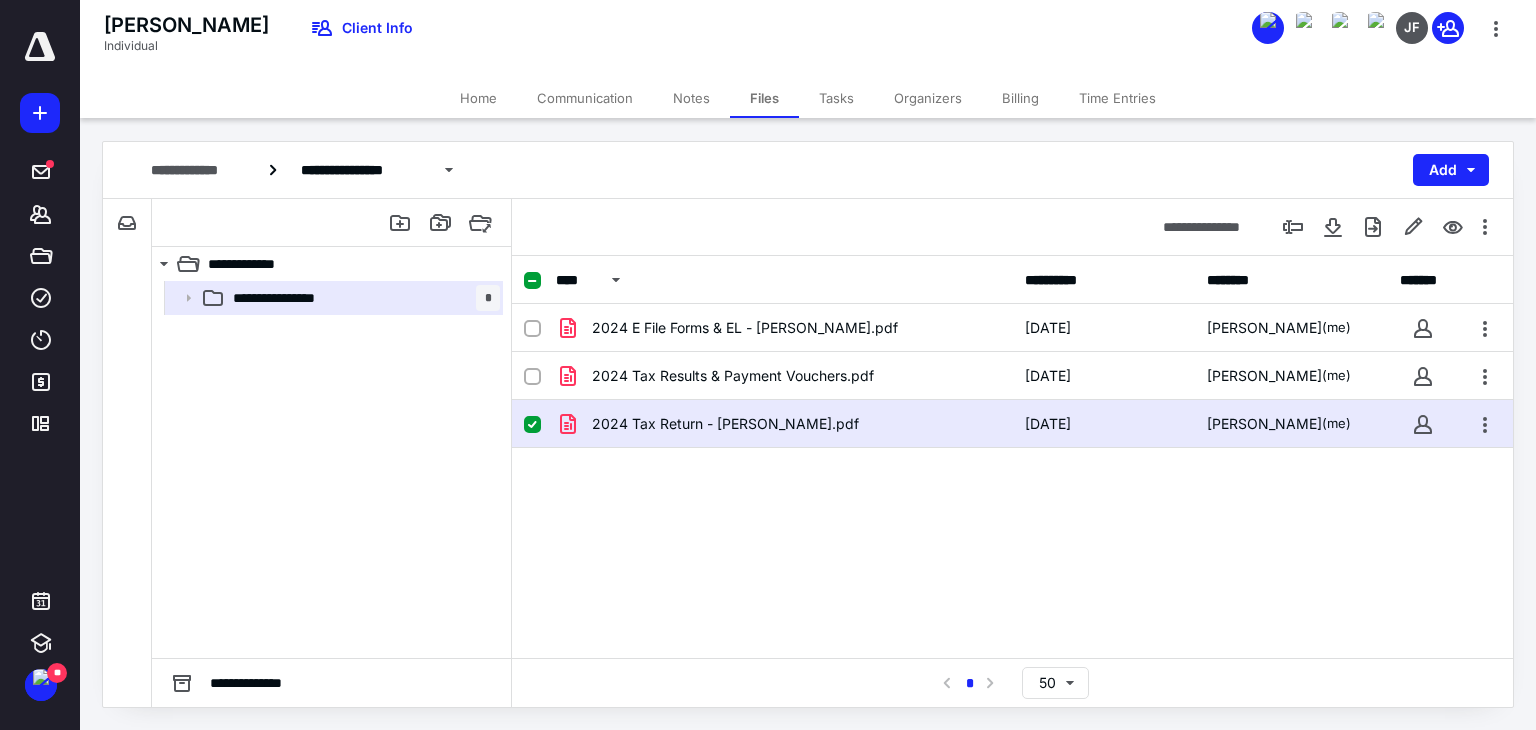 click on "Tasks" at bounding box center (836, 98) 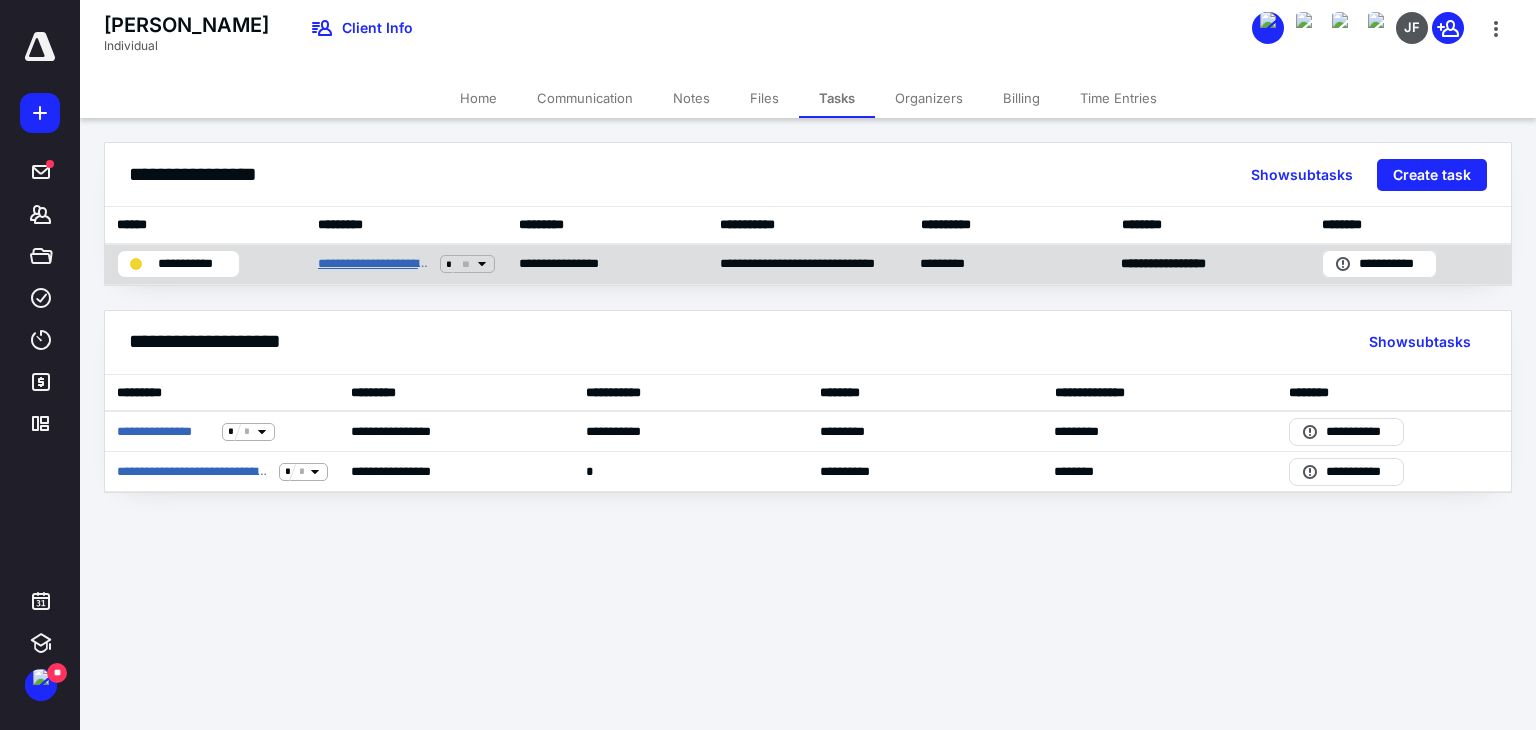 click on "**********" at bounding box center [375, 264] 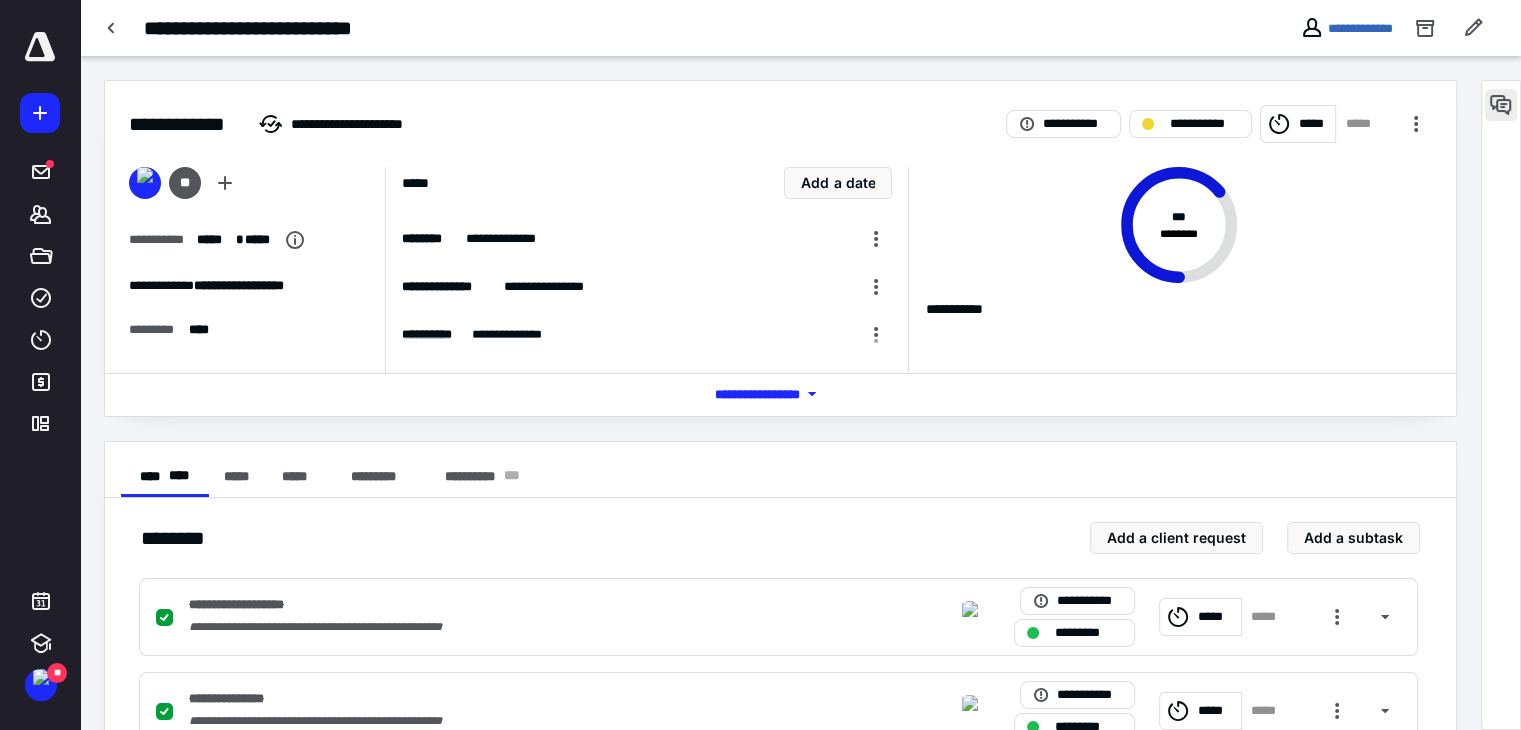 click at bounding box center (1501, 105) 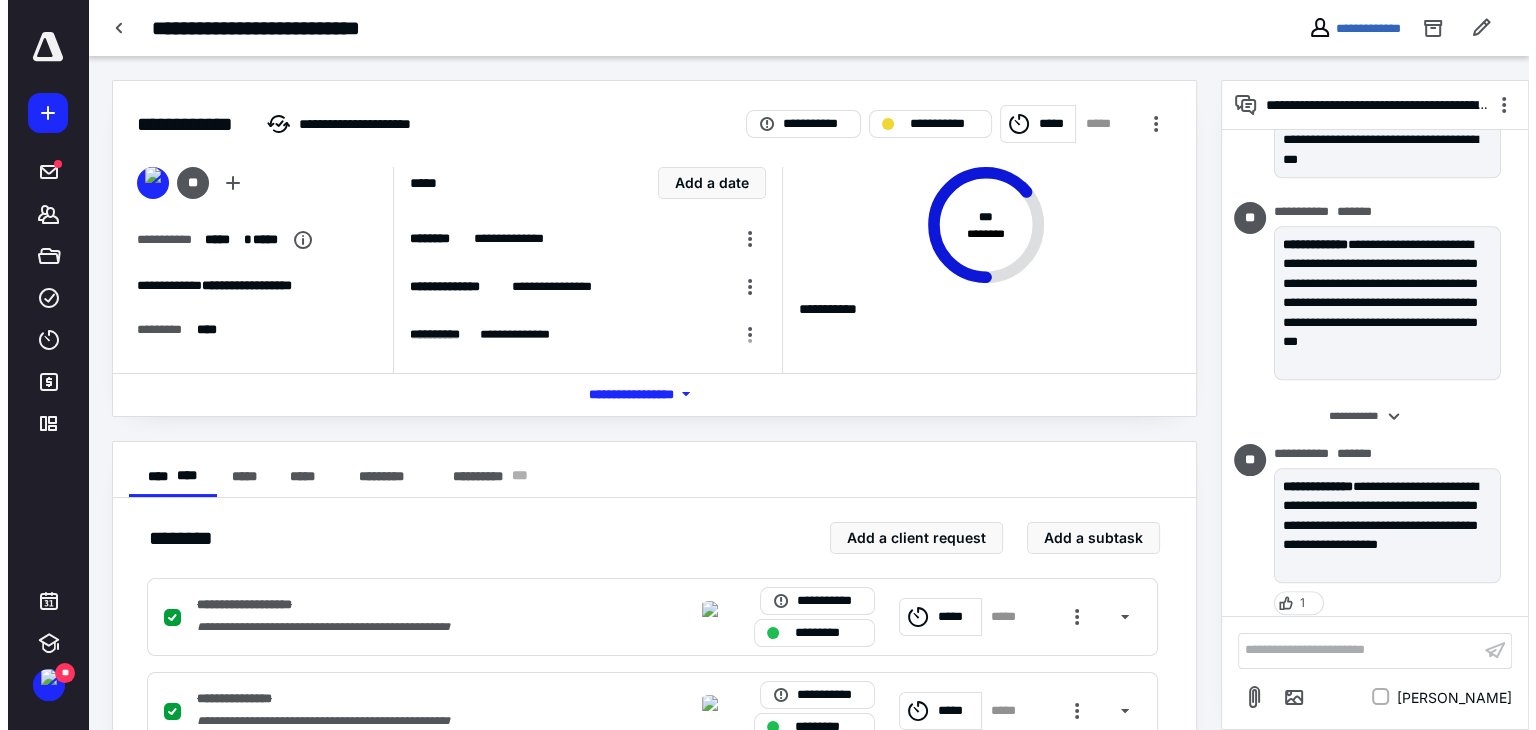 scroll, scrollTop: 2089, scrollLeft: 0, axis: vertical 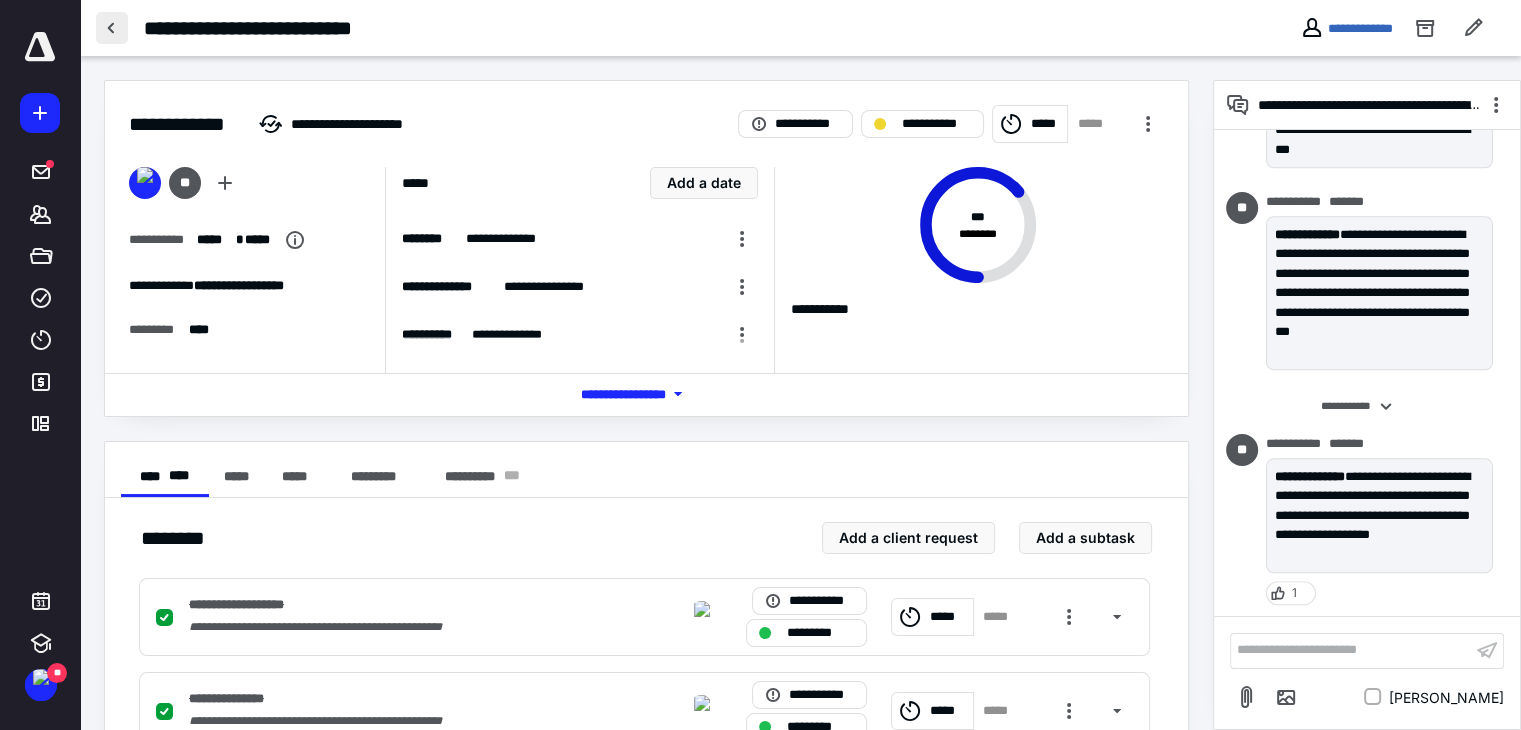 click at bounding box center [112, 28] 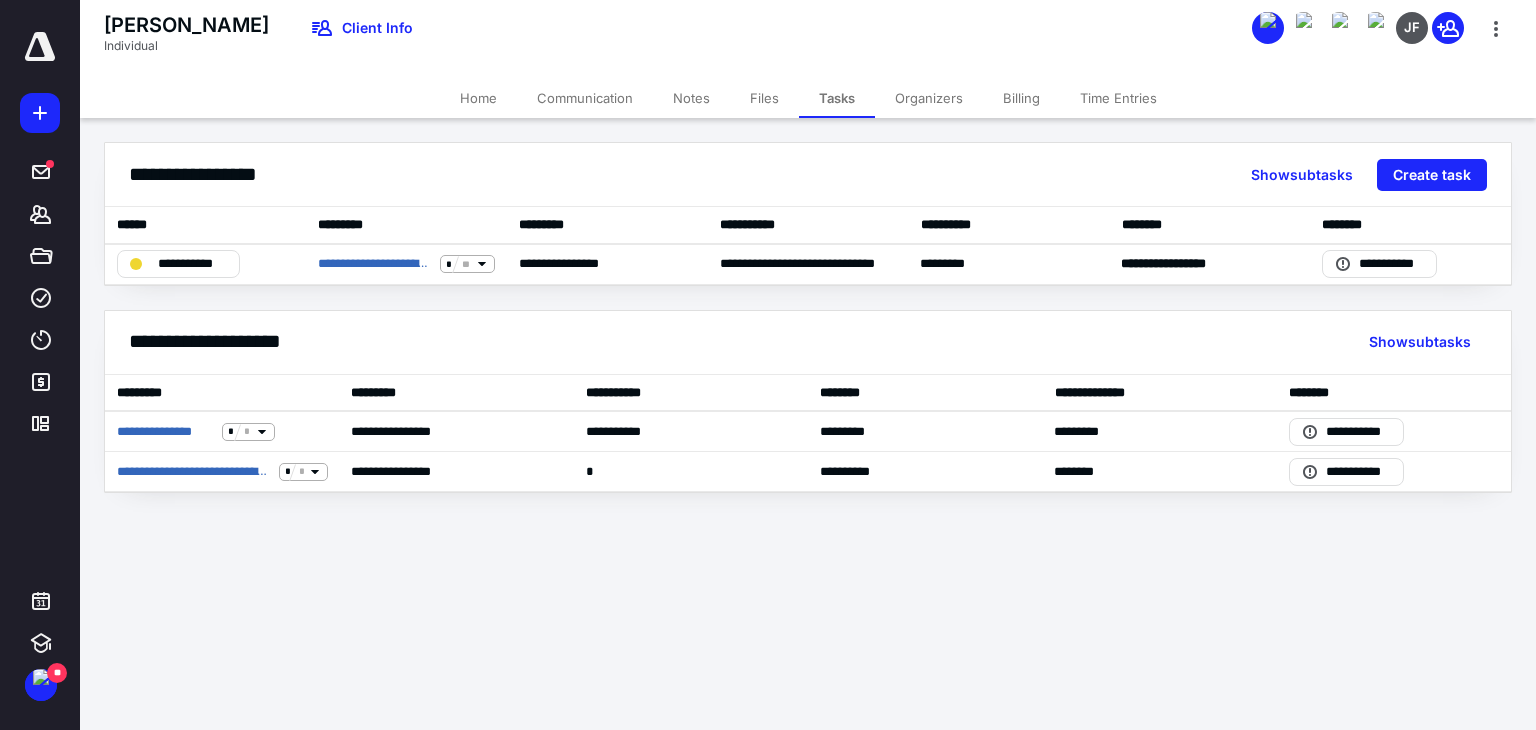 click on "Files" at bounding box center [764, 98] 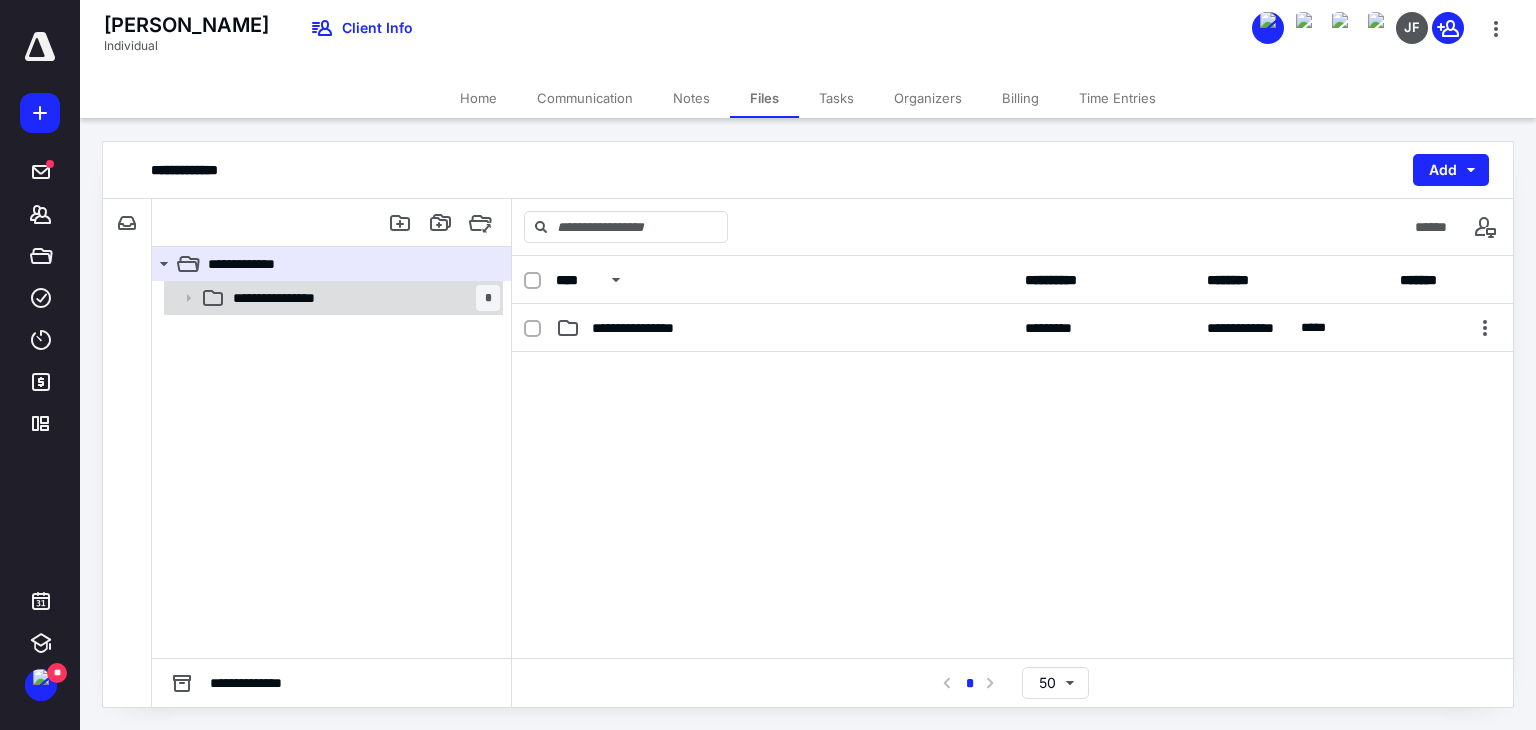 drag, startPoint x: 308, startPoint y: 302, endPoint x: 319, endPoint y: 303, distance: 11.045361 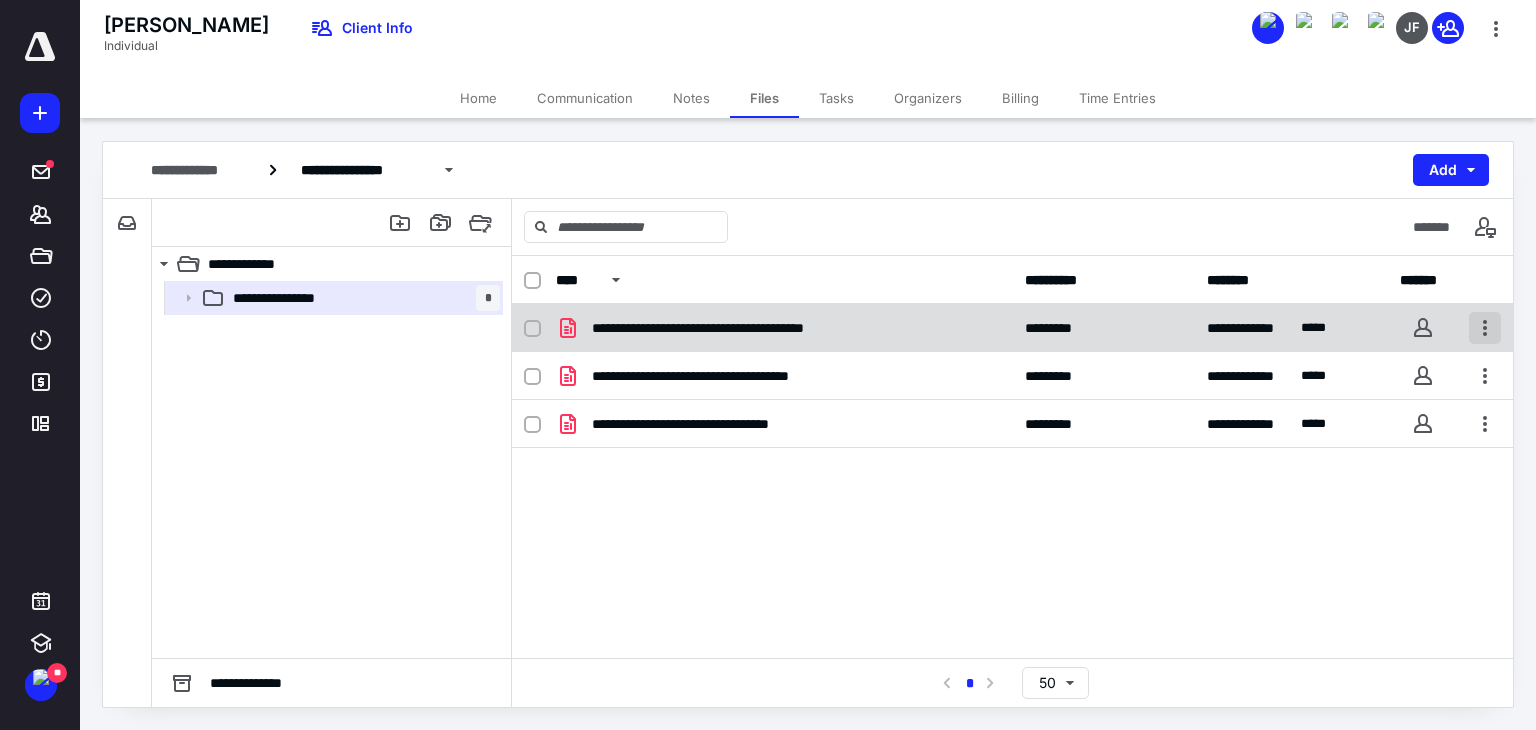 click at bounding box center [1485, 328] 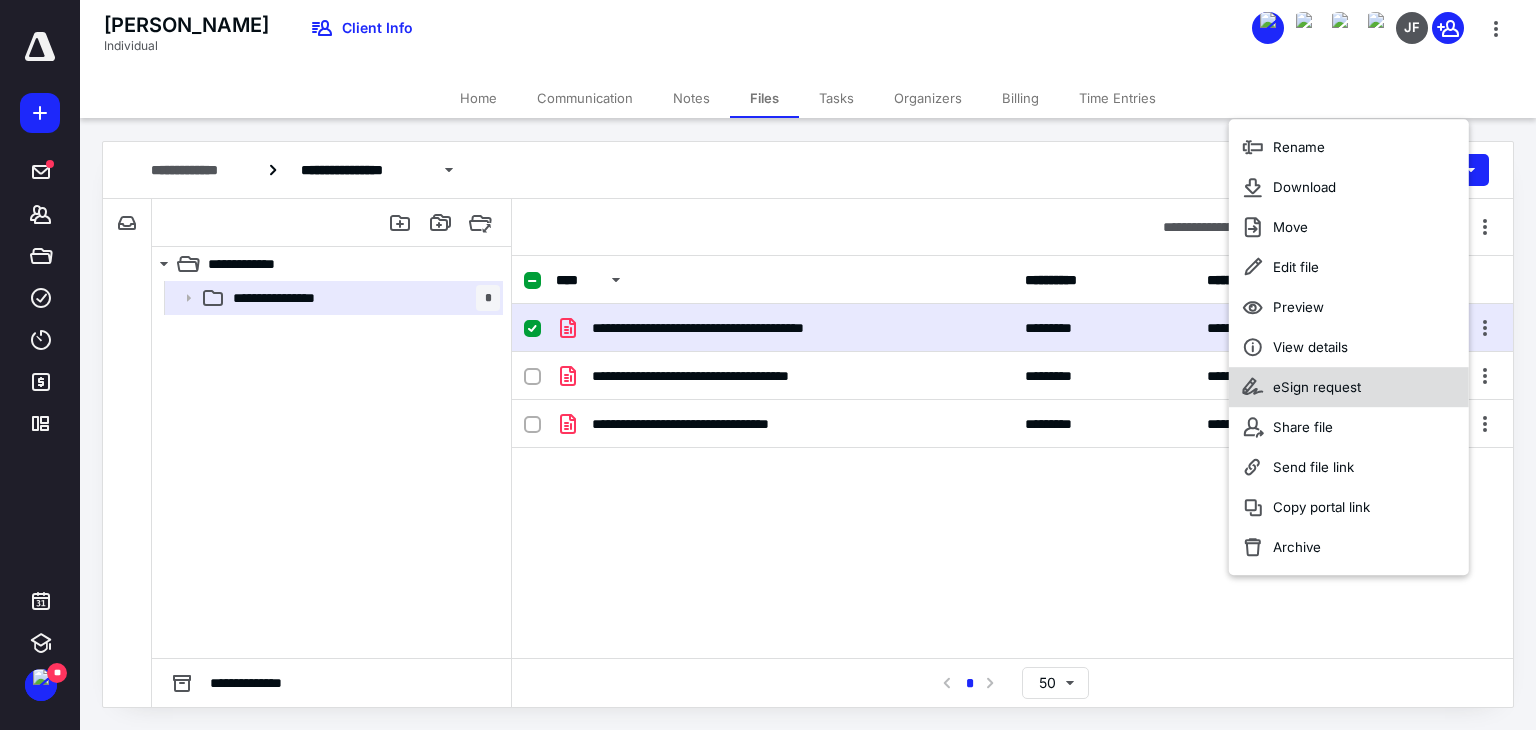 click on "eSign request" at bounding box center (1317, 387) 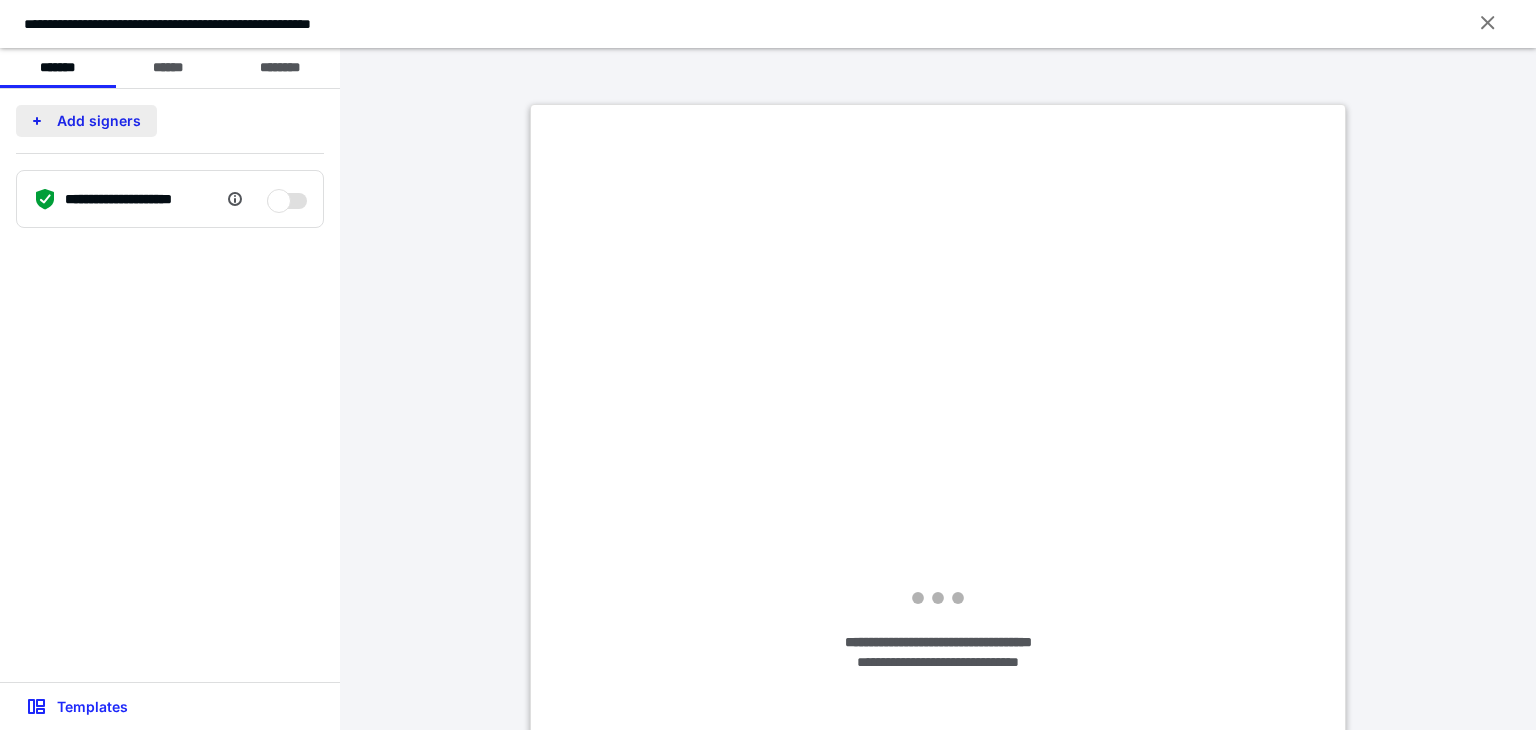 click on "Add signers" at bounding box center (86, 121) 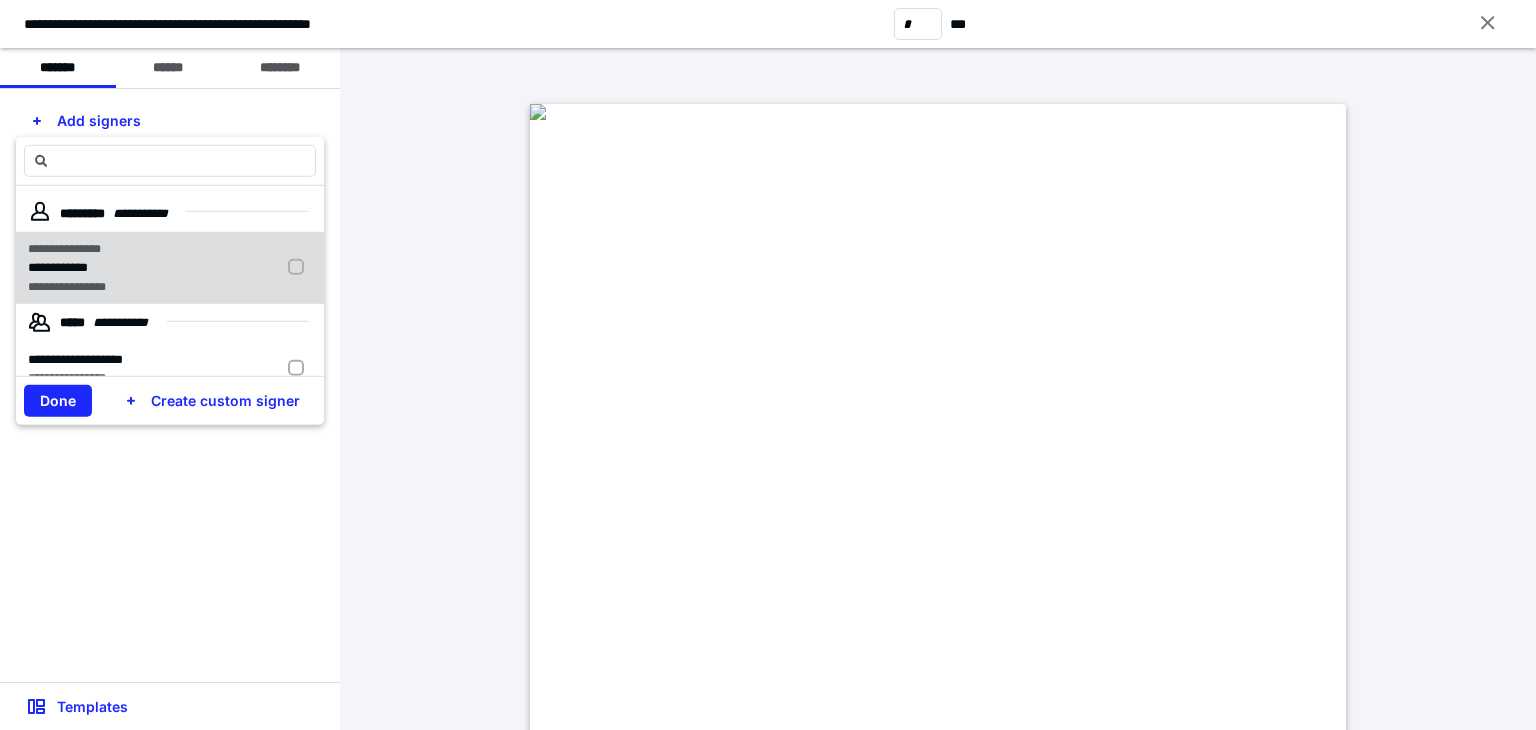 click on "**********" at bounding box center (58, 267) 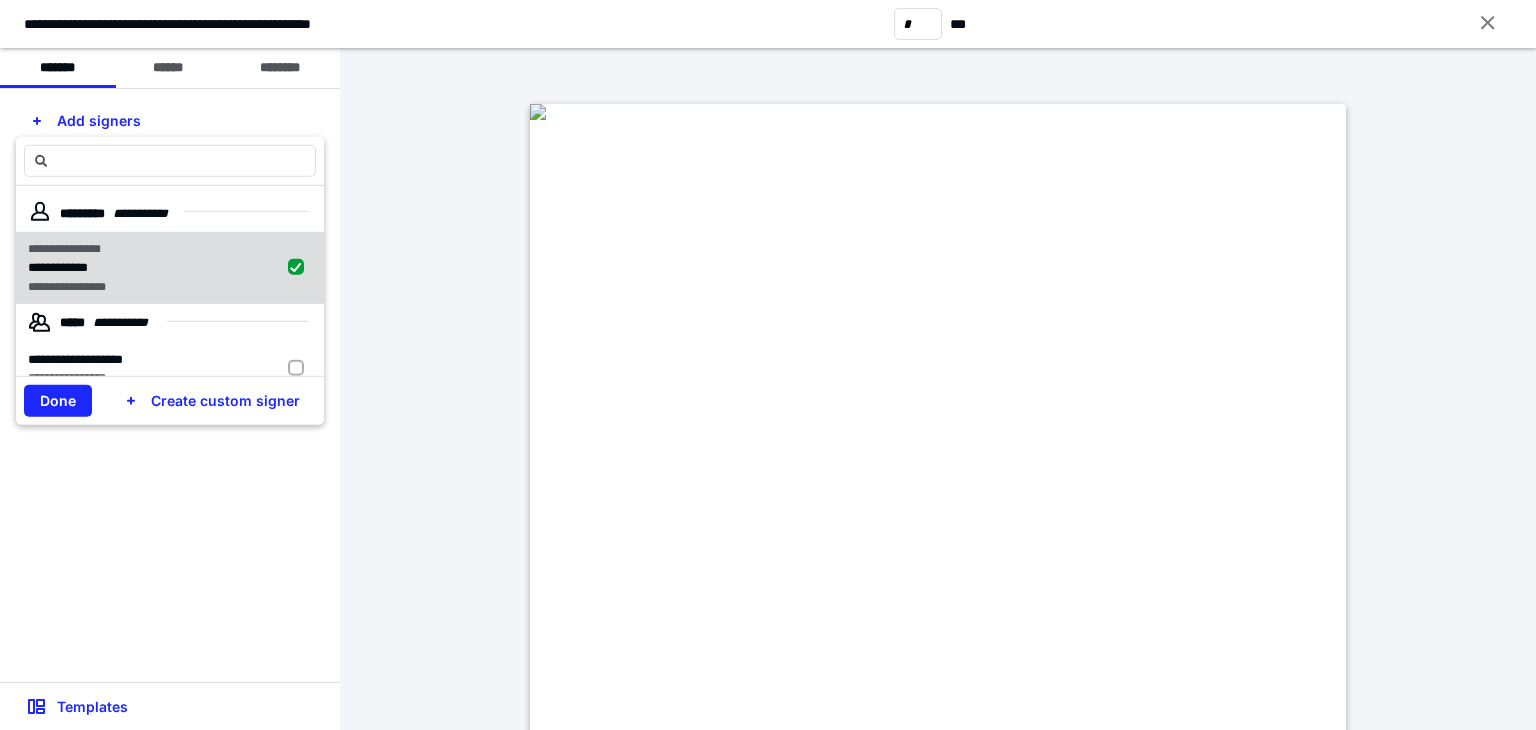 checkbox on "true" 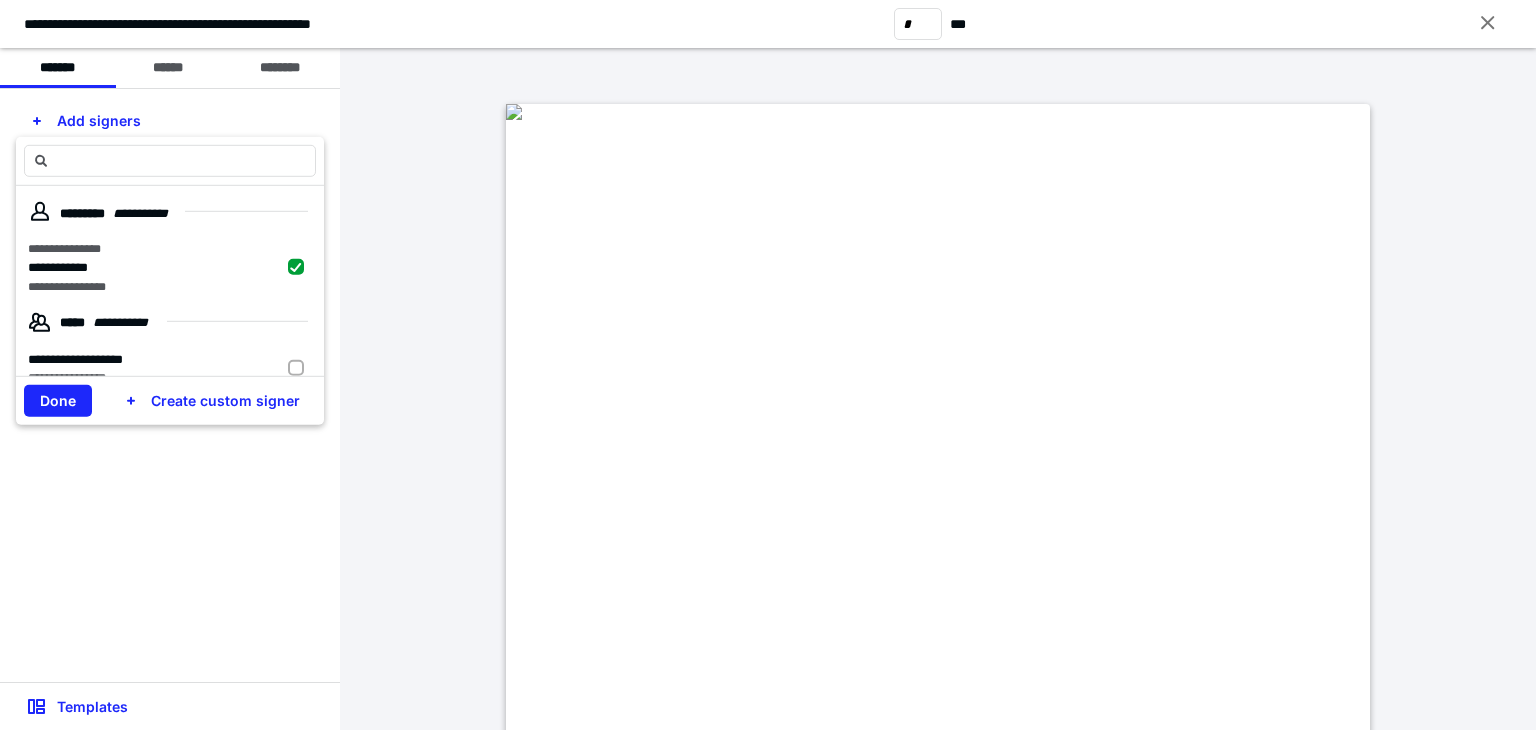 drag, startPoint x: 44, startPoint y: 397, endPoint x: 65, endPoint y: 323, distance: 76.922035 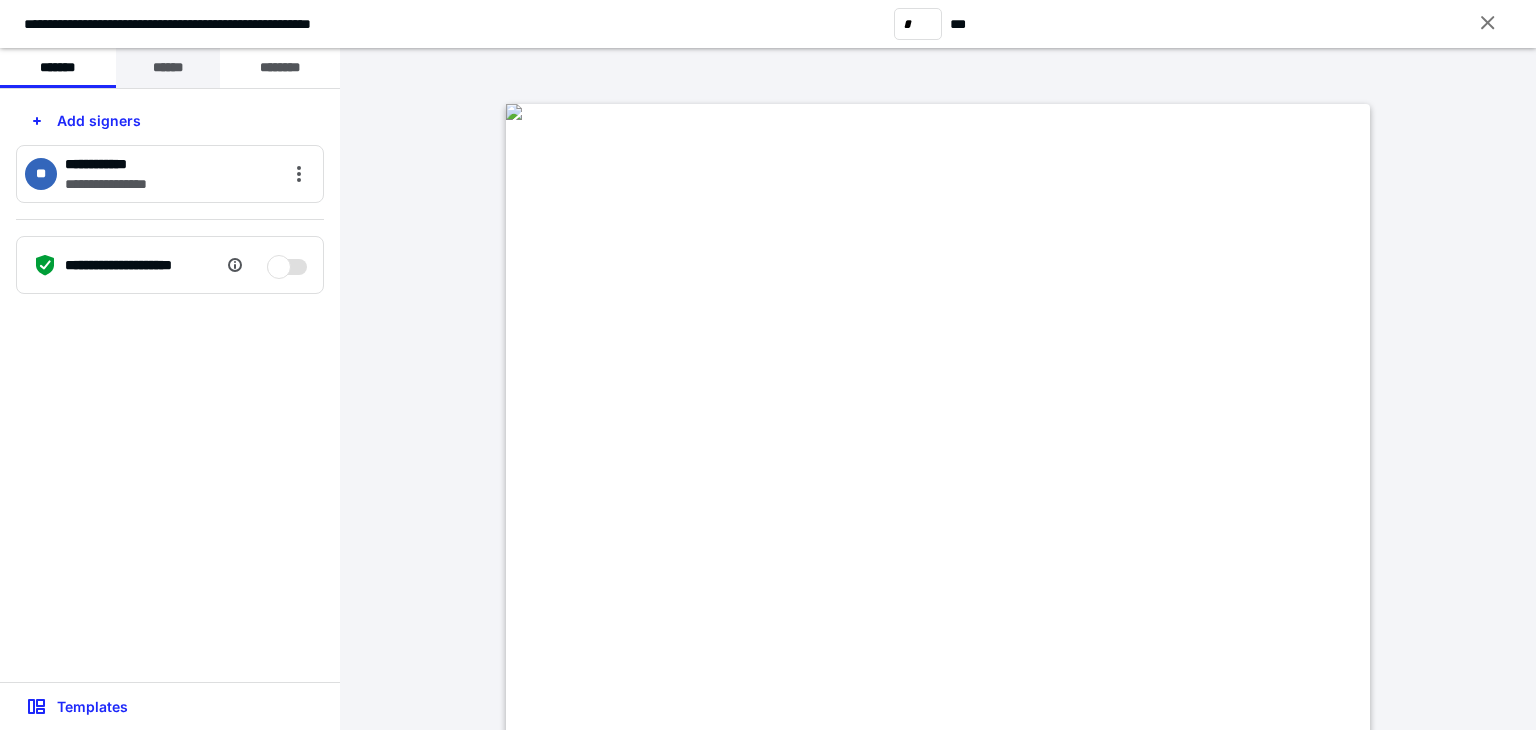 click on "******" at bounding box center [168, 68] 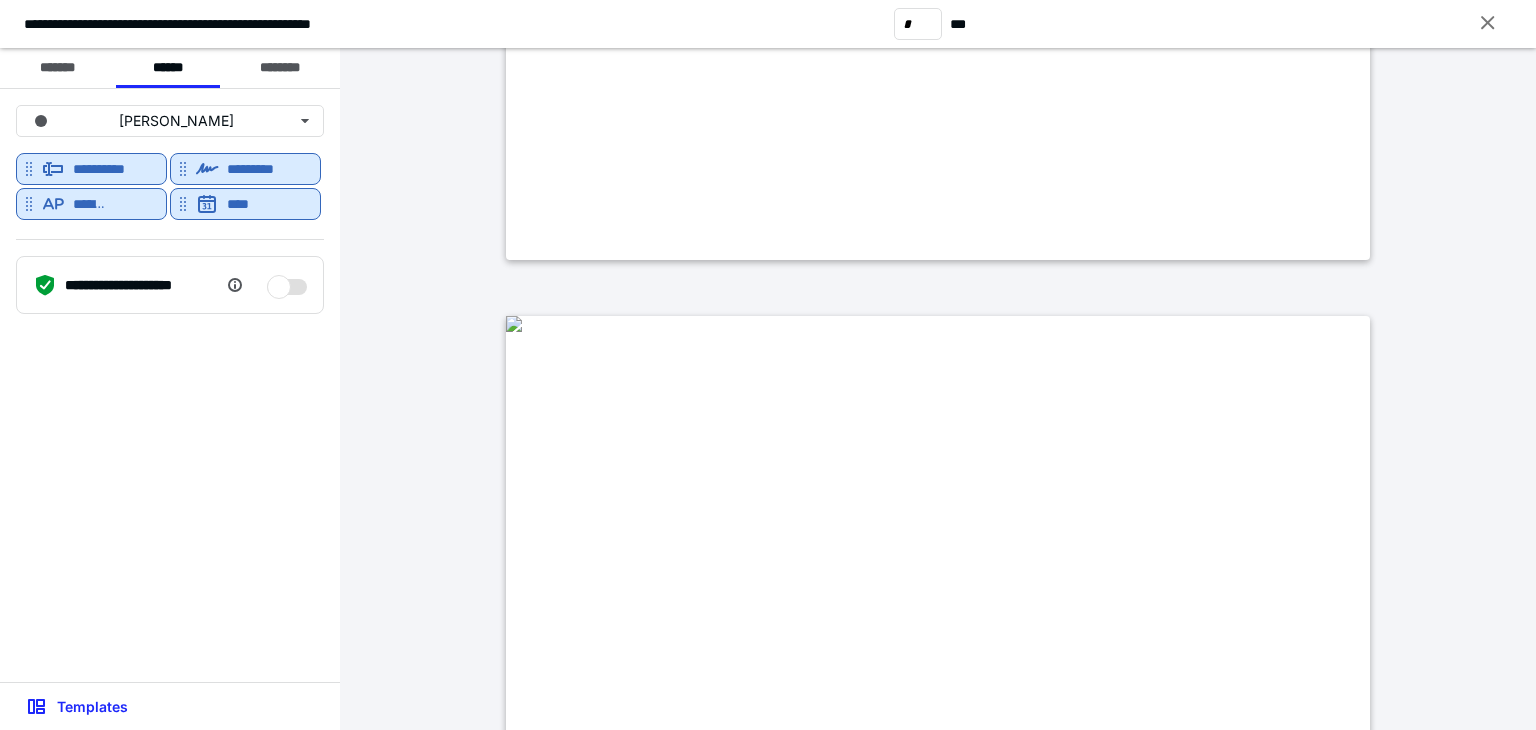 scroll, scrollTop: 4500, scrollLeft: 0, axis: vertical 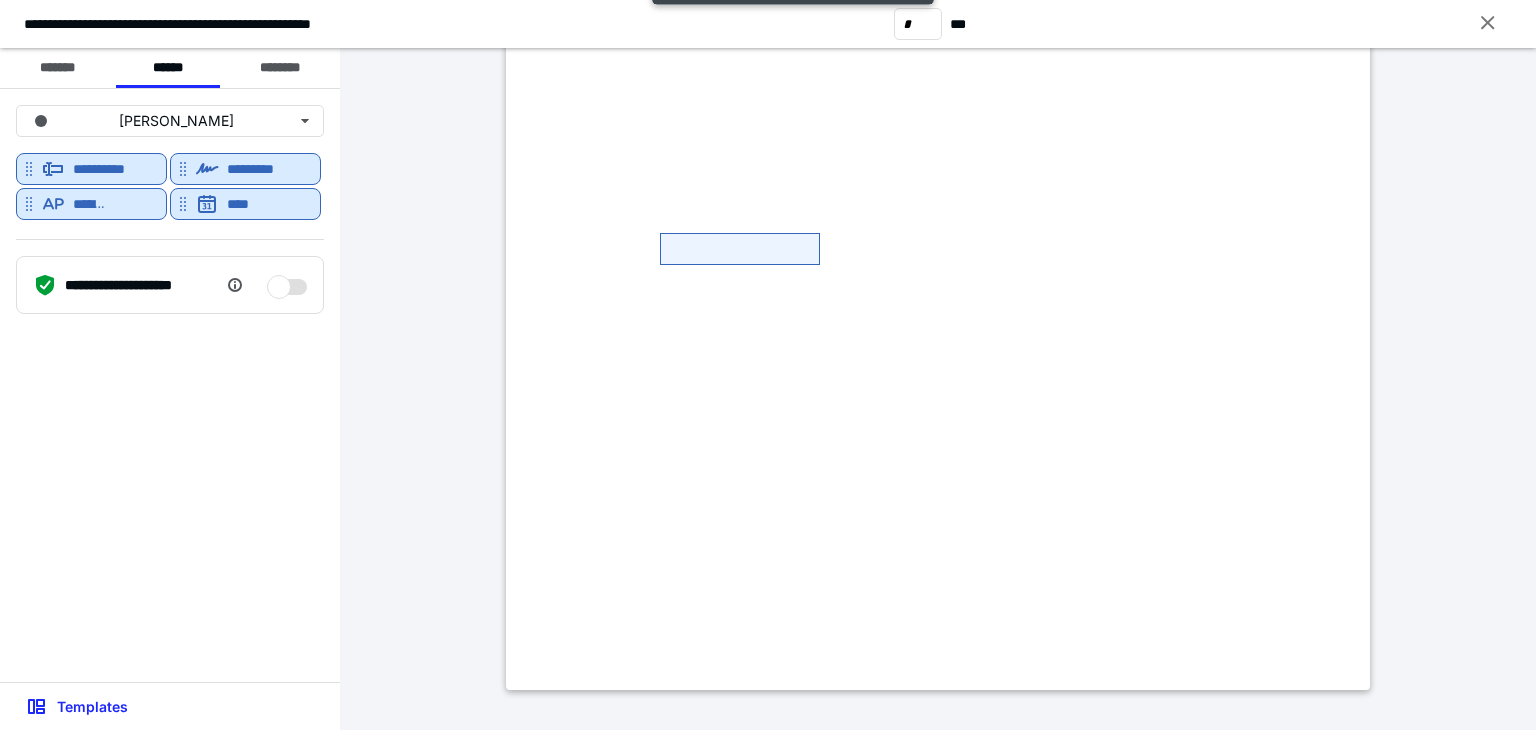 type on "*" 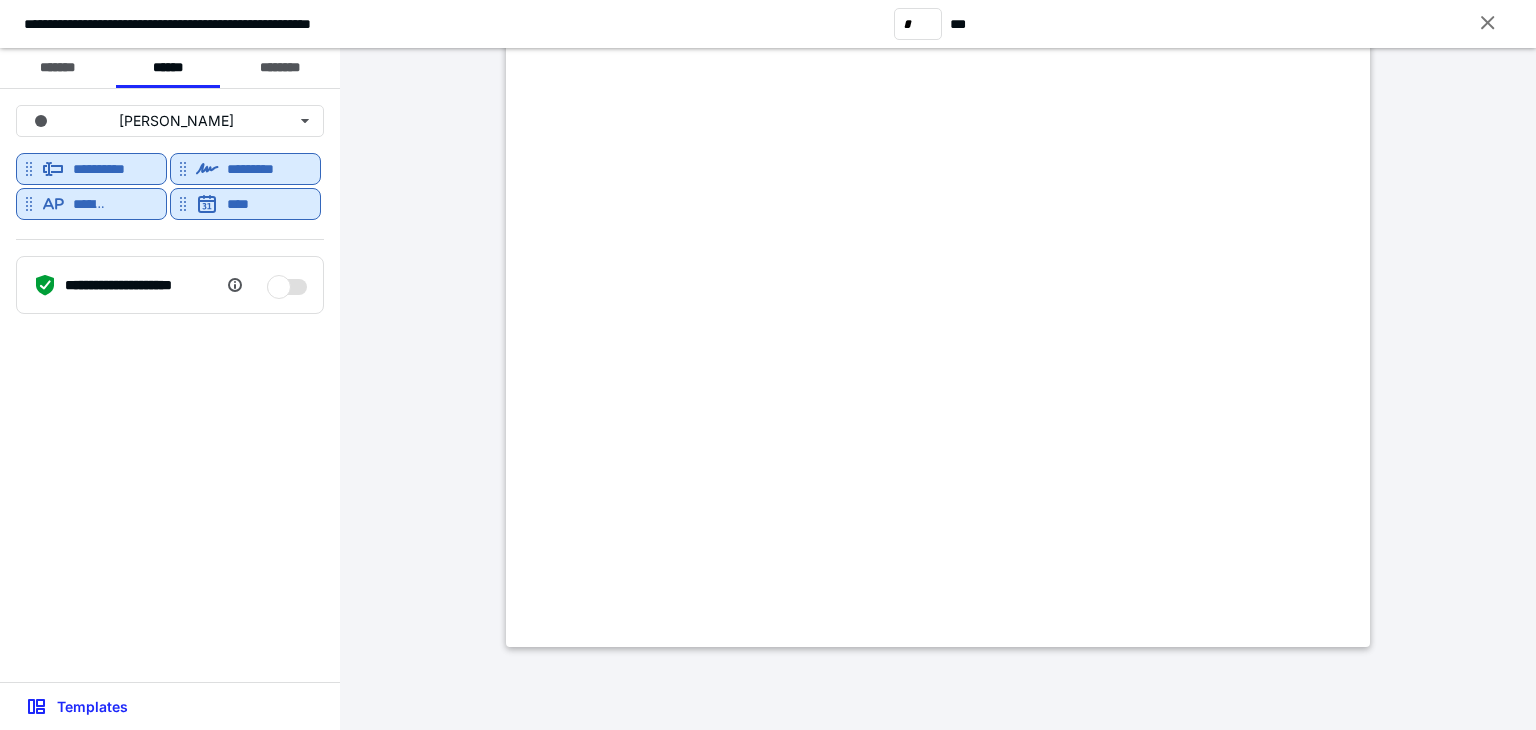 scroll, scrollTop: 7300, scrollLeft: 0, axis: vertical 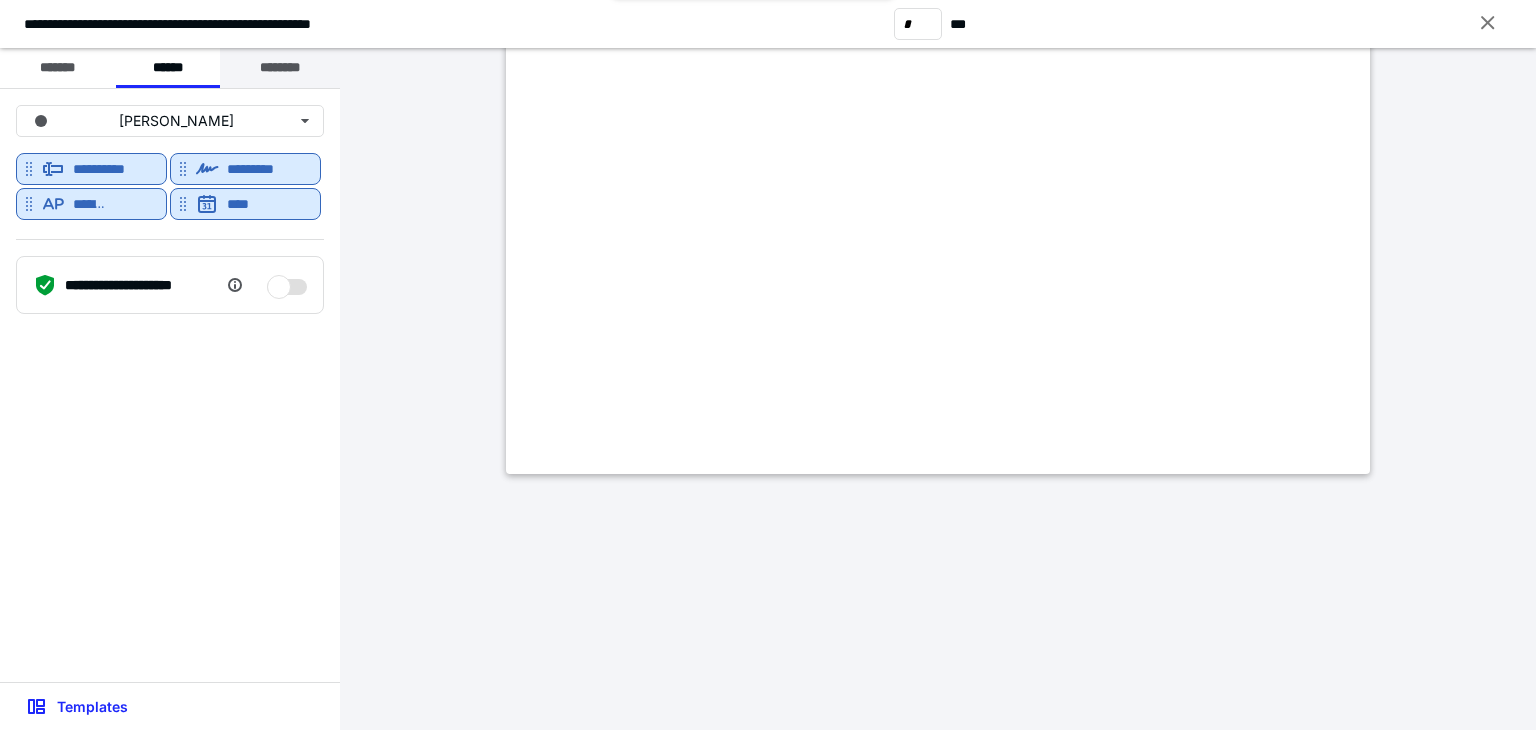 click on "********" at bounding box center (280, 68) 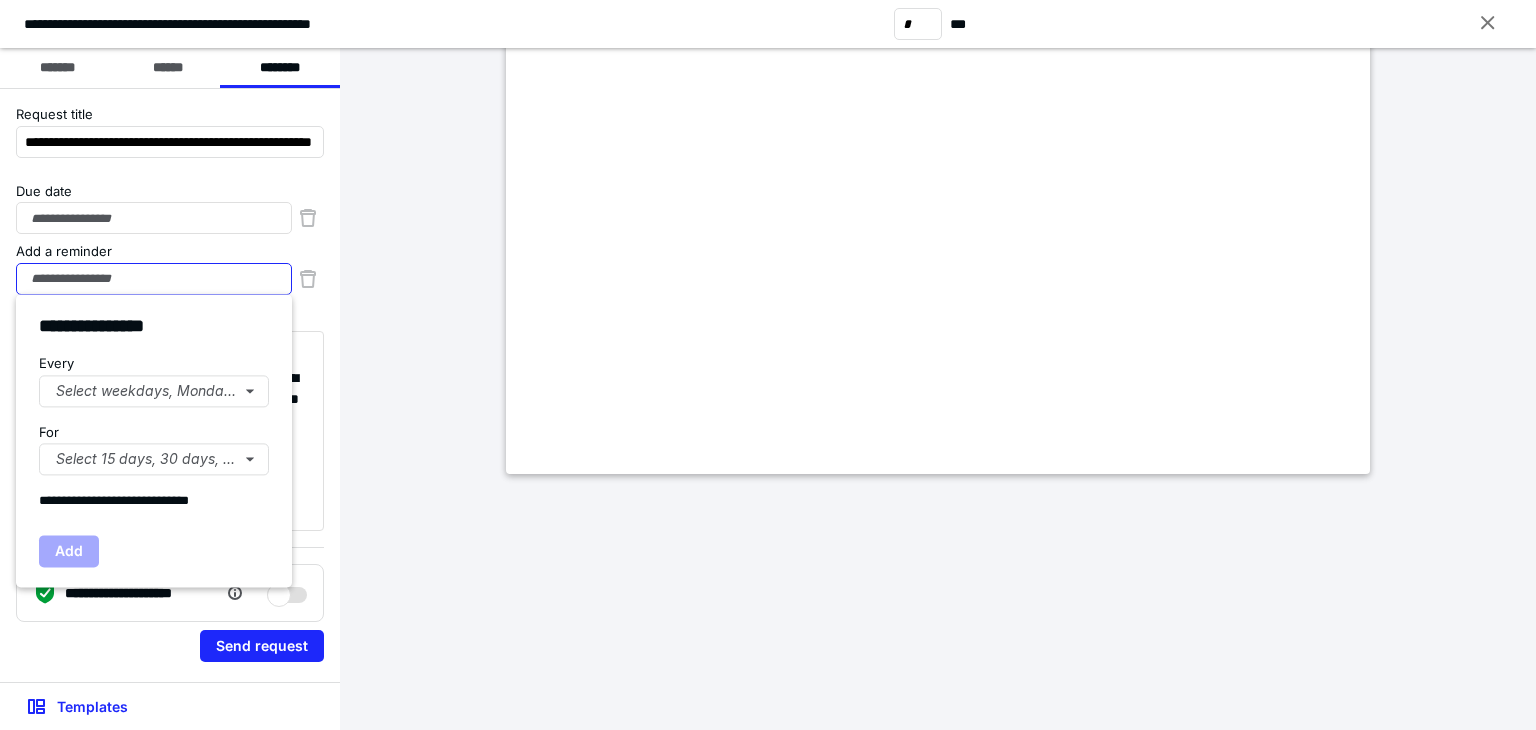 click on "Add a reminder" at bounding box center (154, 279) 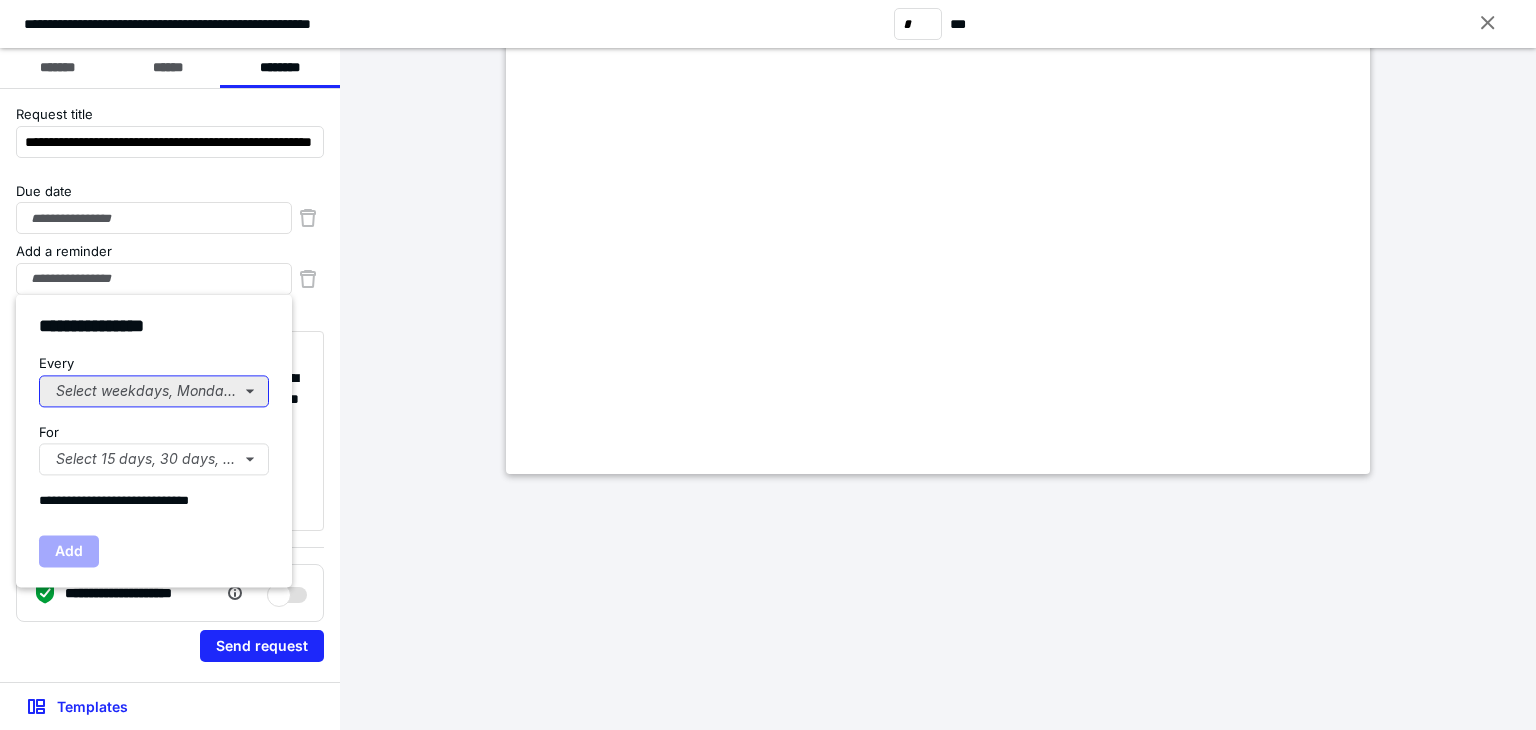 click on "Select weekdays, Mondays, or Tues..." at bounding box center [154, 391] 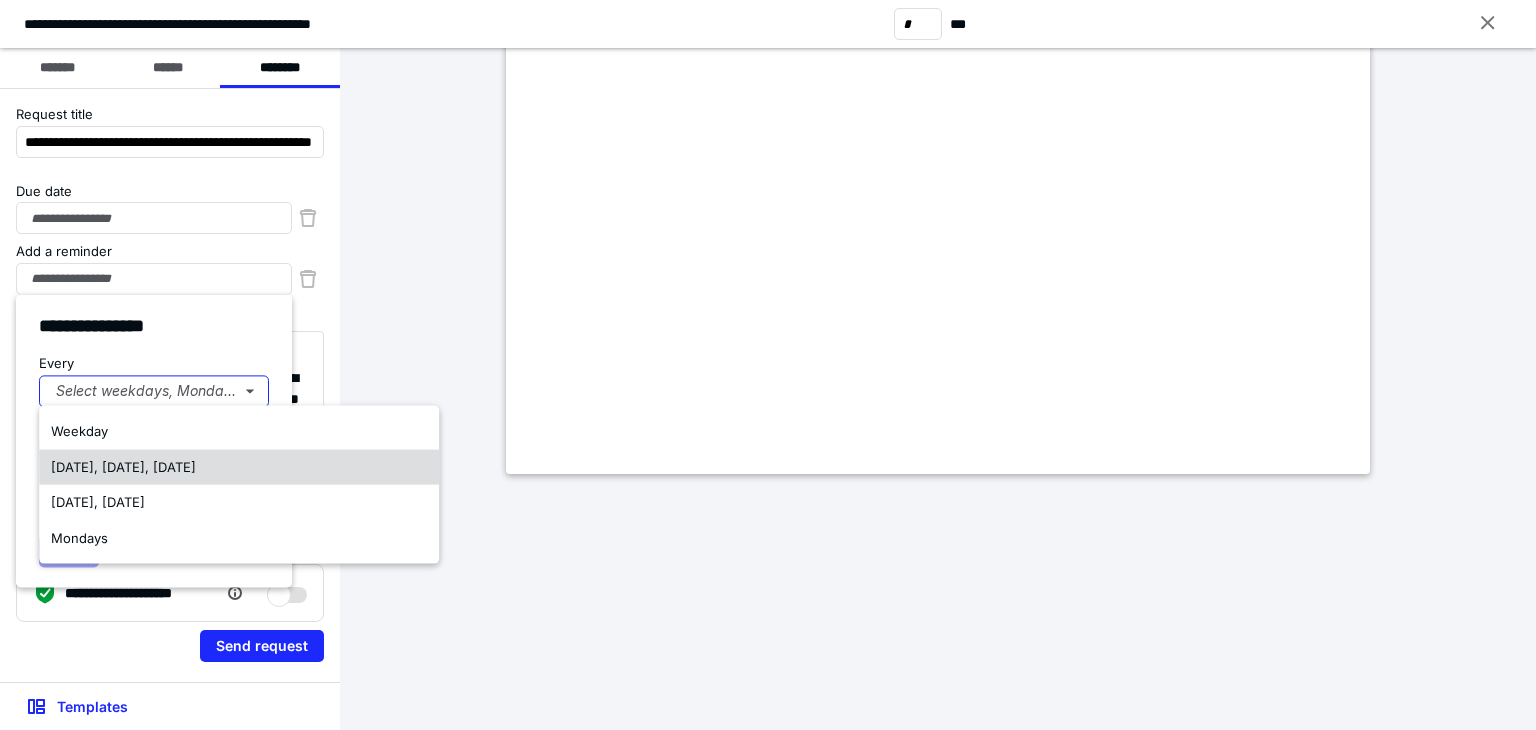 click on "Monday, Wednesday, Friday" at bounding box center [123, 466] 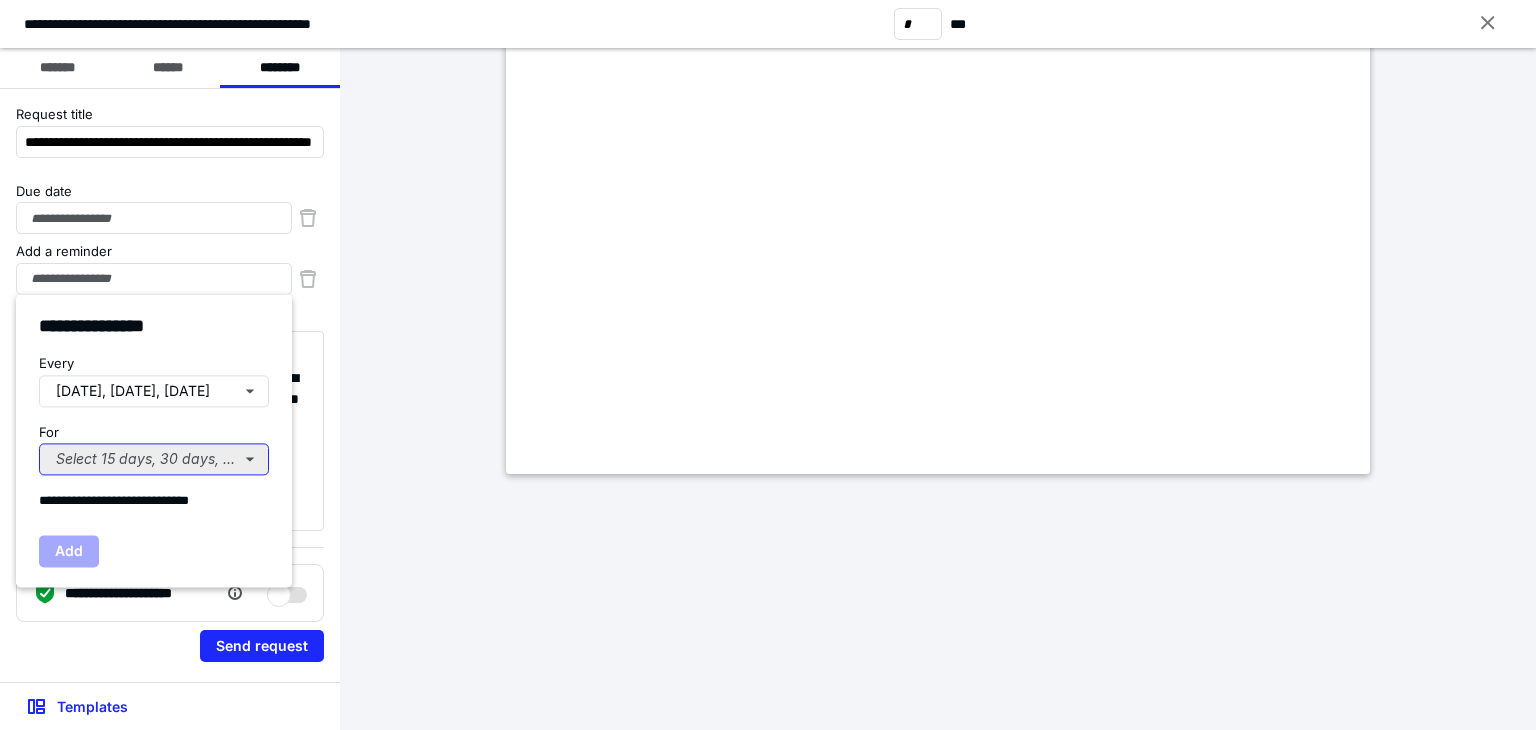 click on "Select 15 days, 30 days, or 45 days..." at bounding box center (154, 459) 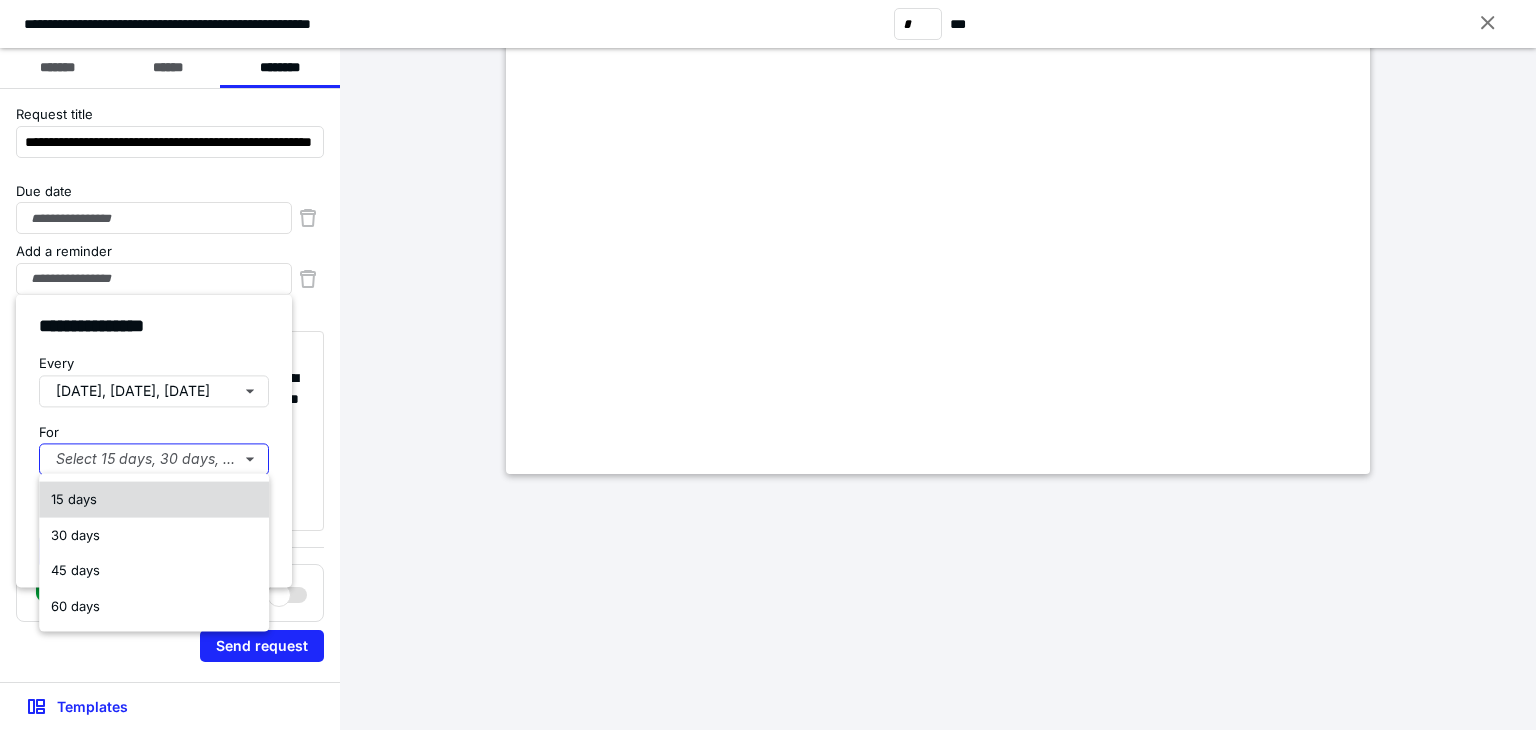 click on "15 days" at bounding box center (154, 500) 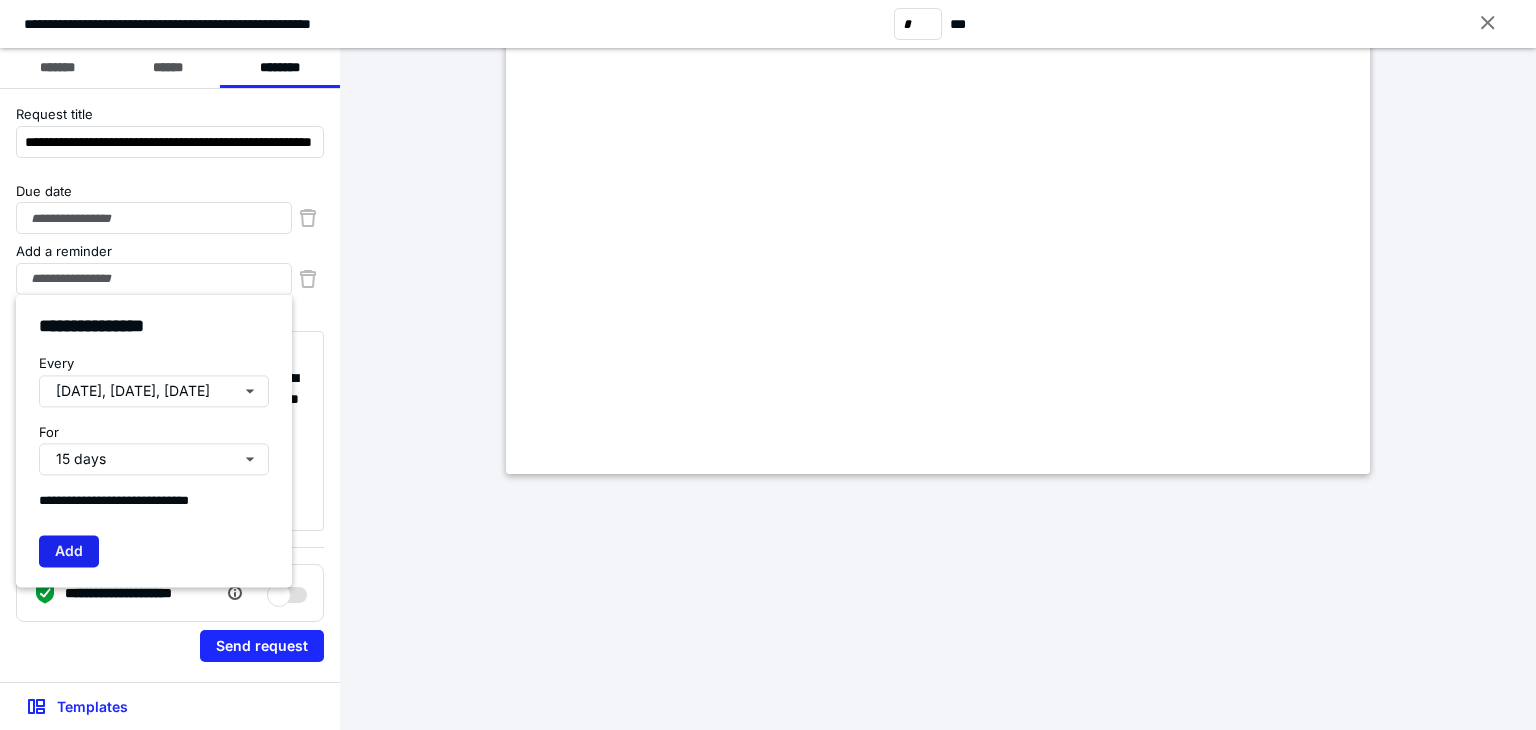click on "Add" at bounding box center (69, 551) 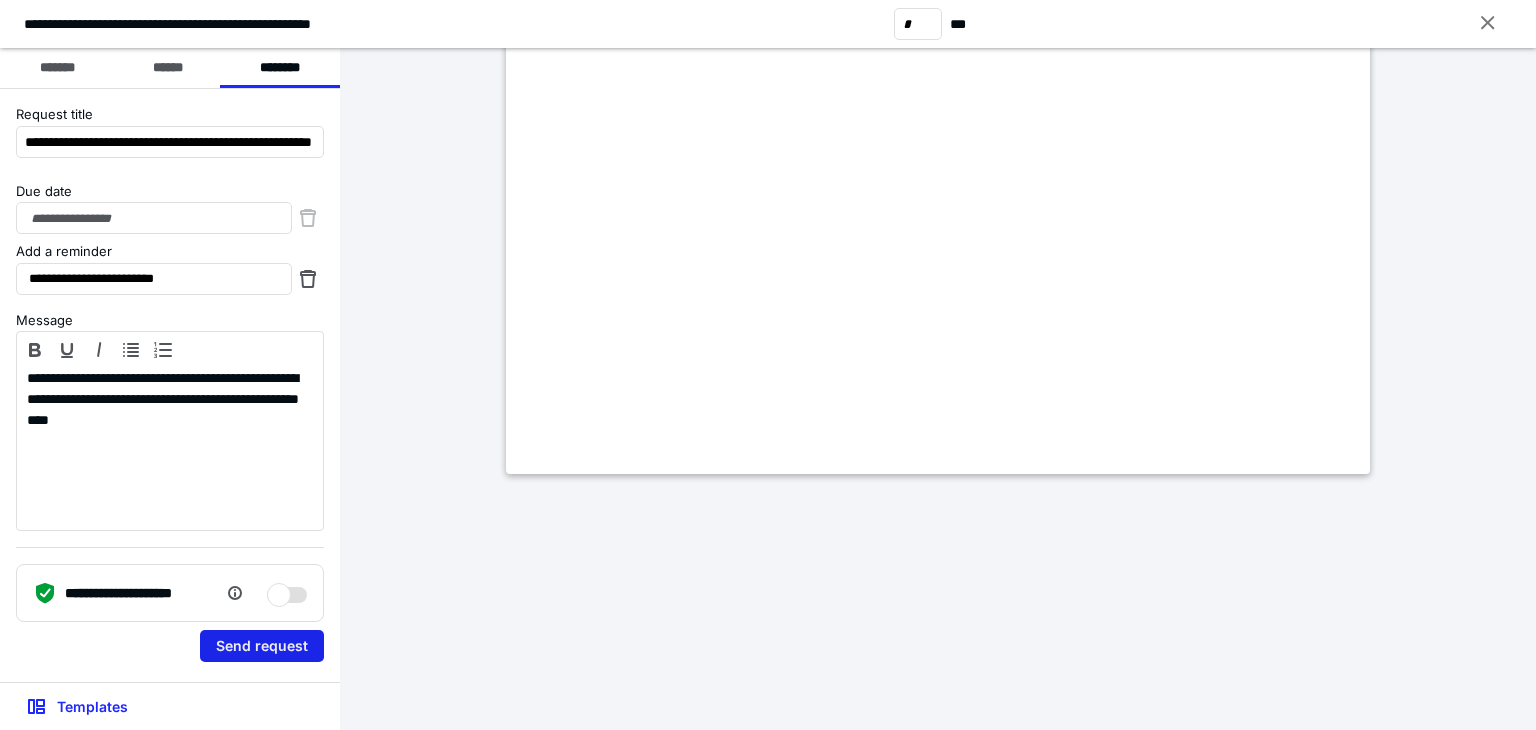 click on "Send request" at bounding box center [262, 646] 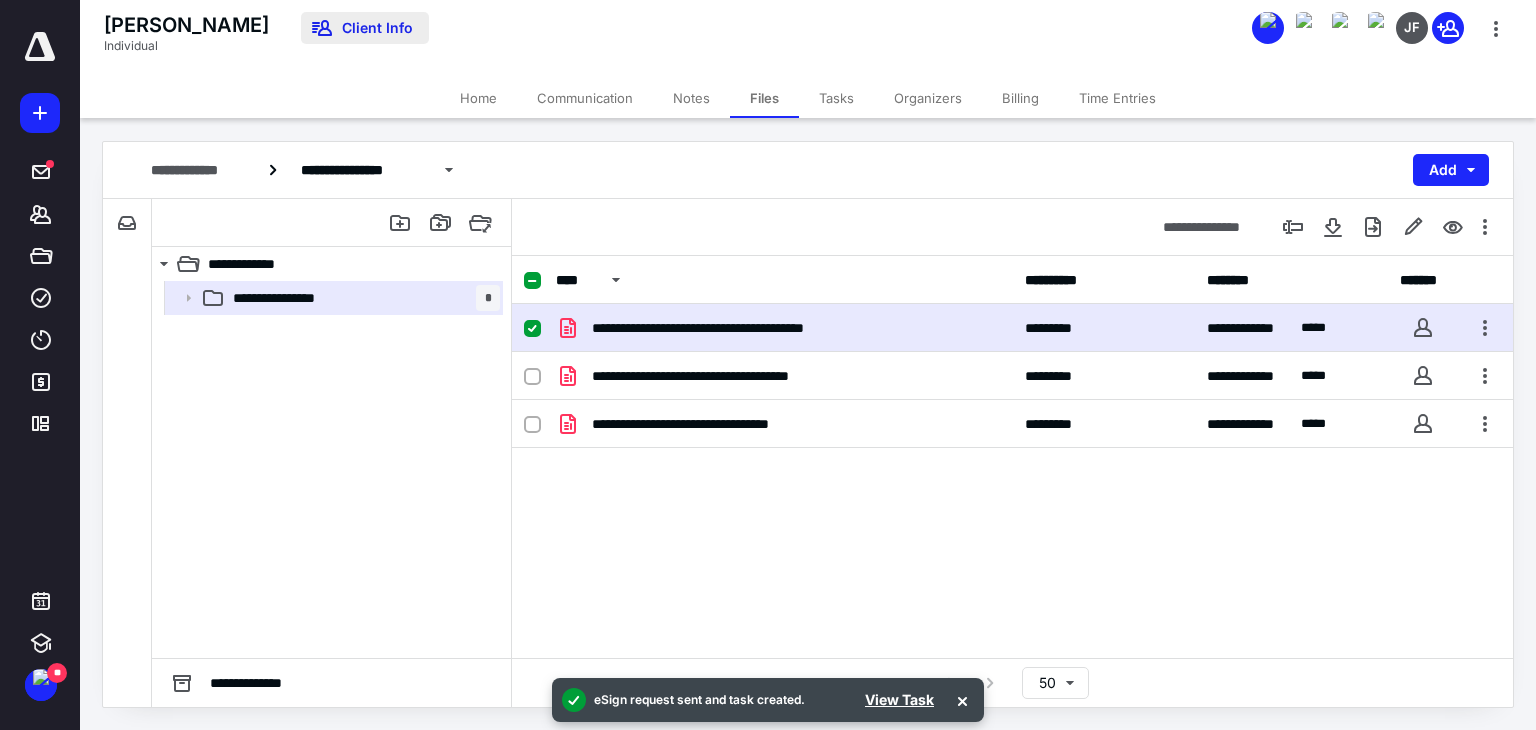 click on "Client Info" at bounding box center [365, 28] 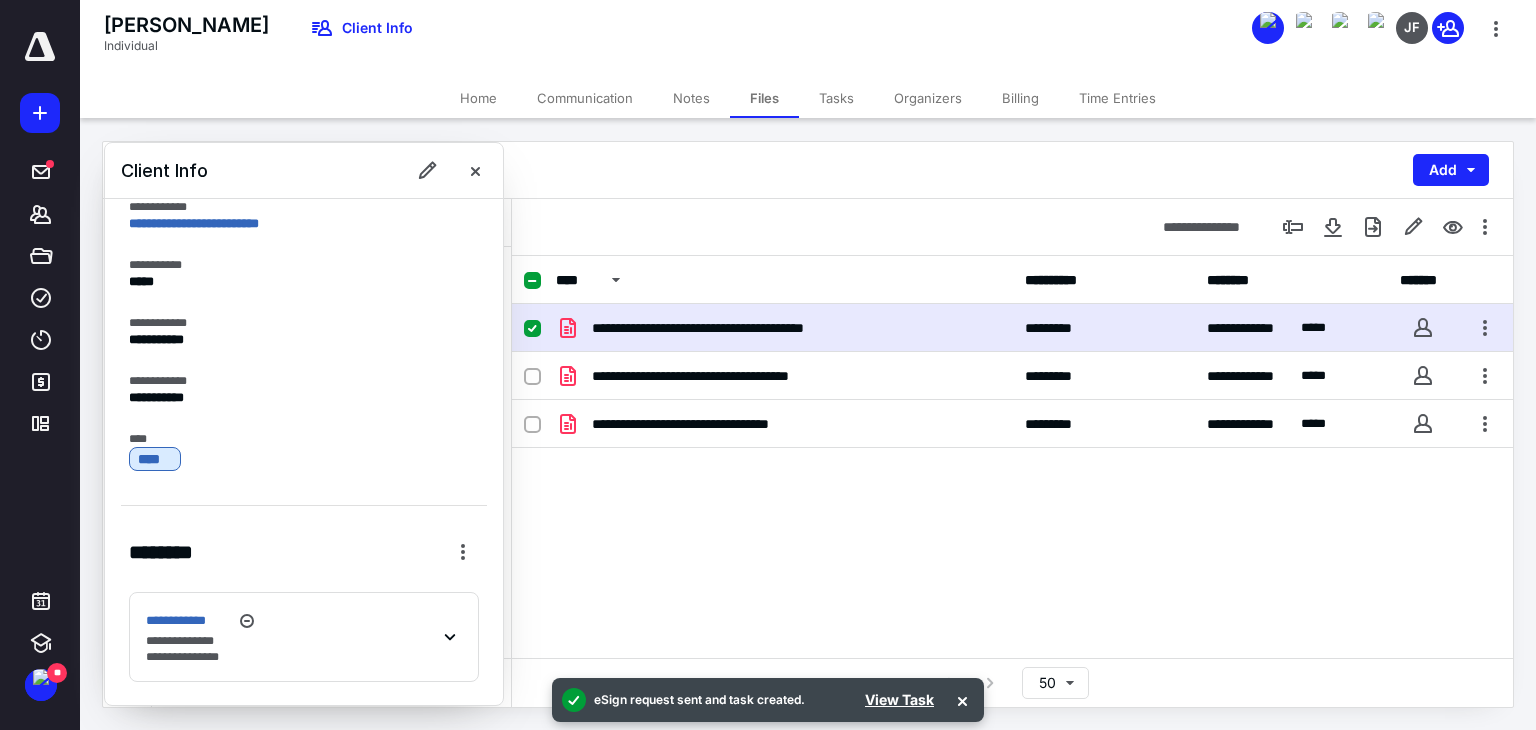 click on "**********" at bounding box center (304, 637) 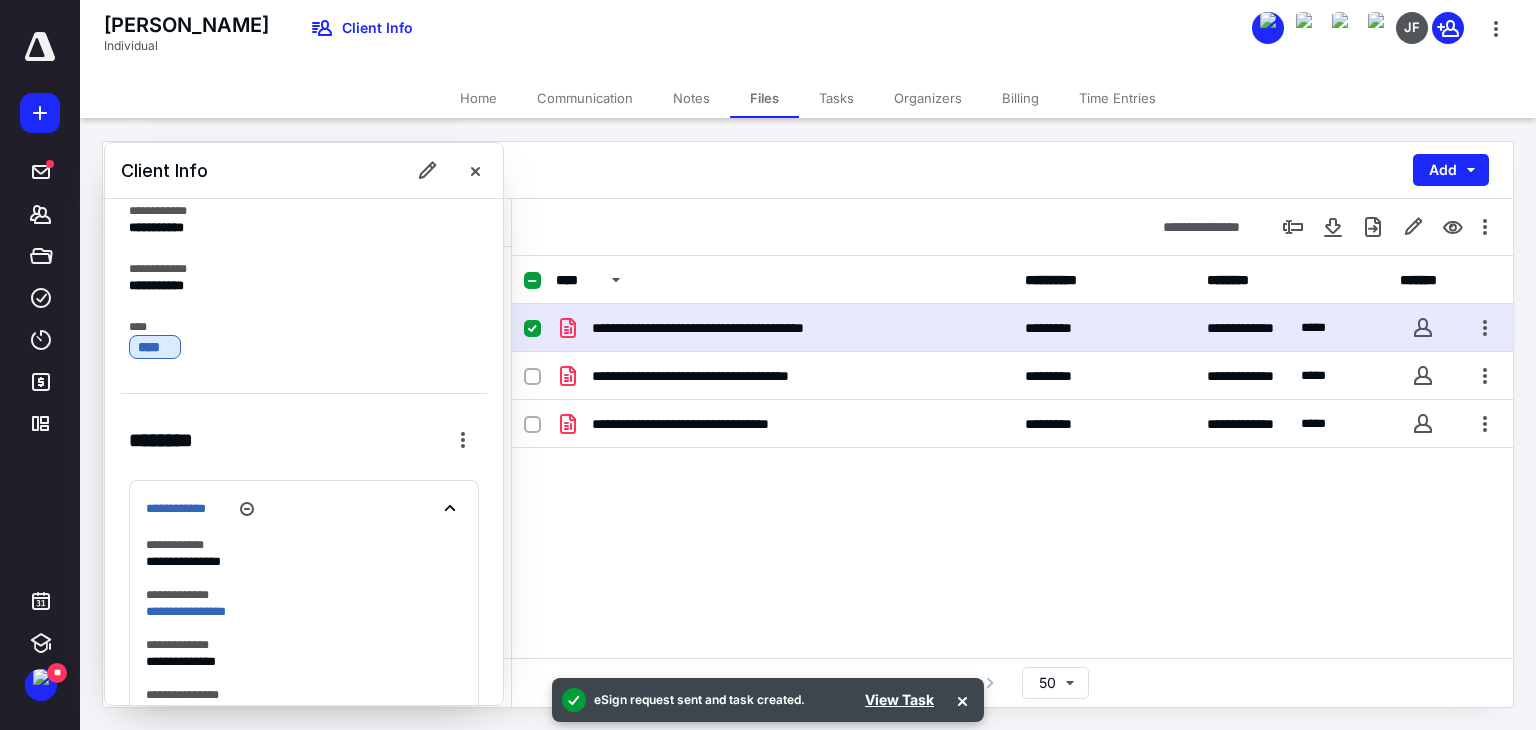 scroll, scrollTop: 308, scrollLeft: 0, axis: vertical 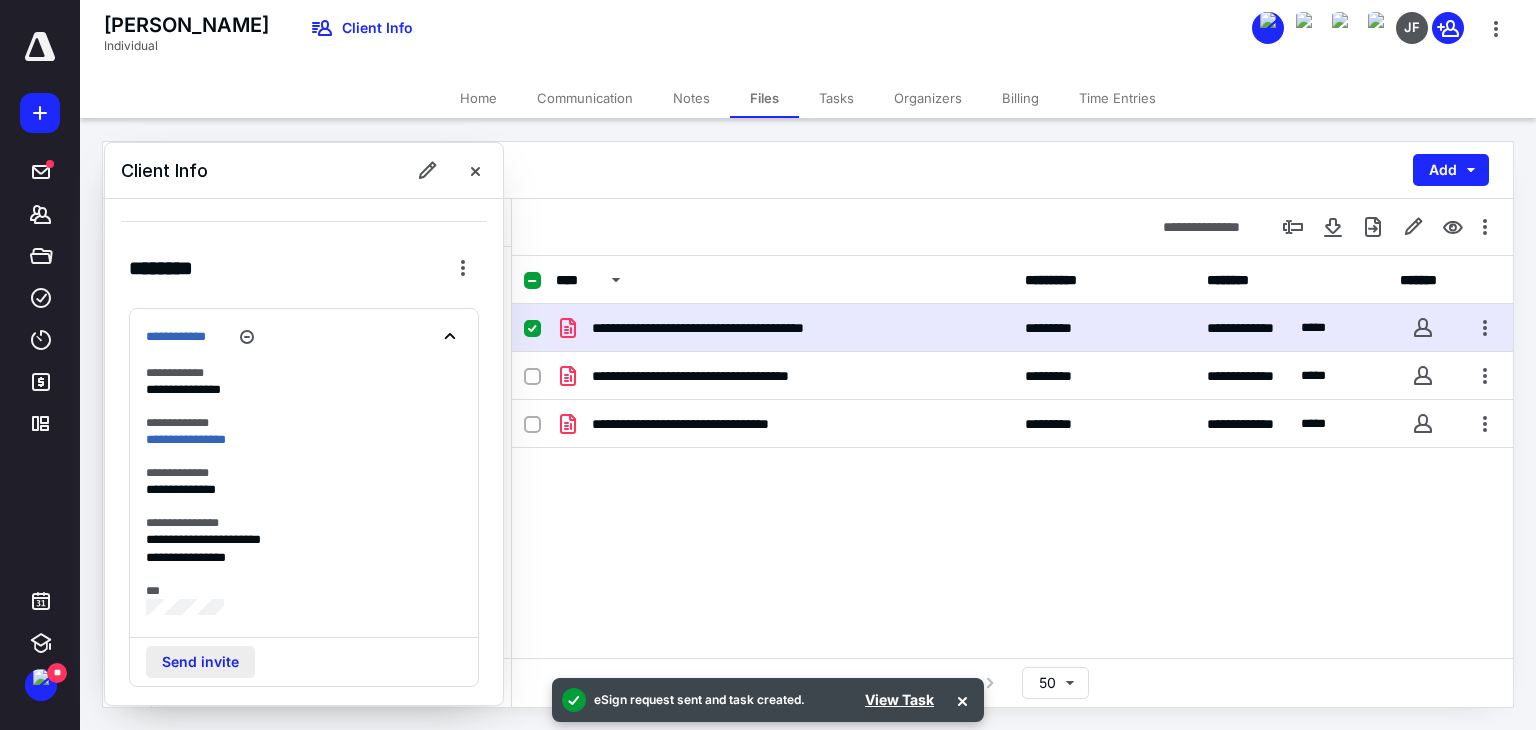 click on "Send invite" at bounding box center (200, 662) 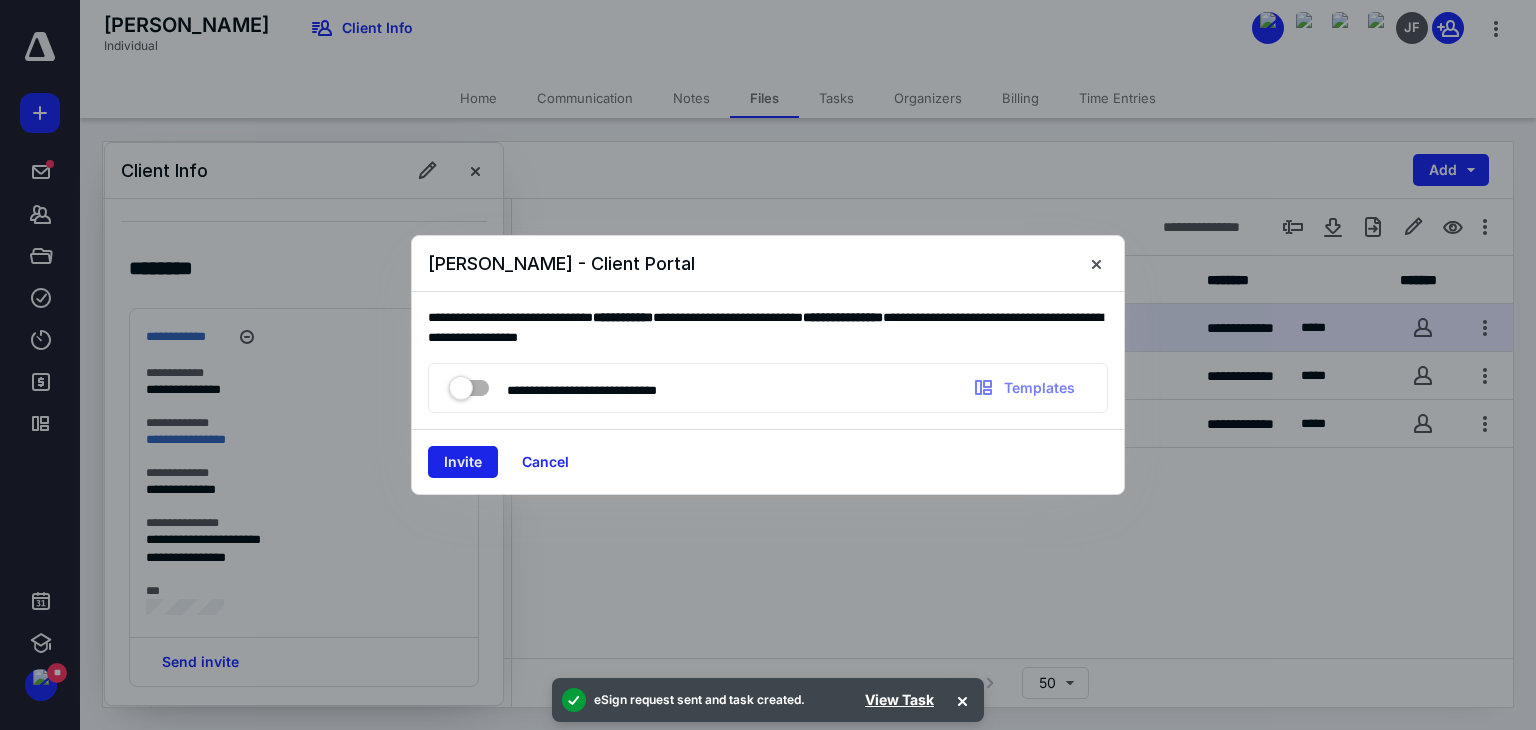 click on "Invite" at bounding box center [463, 462] 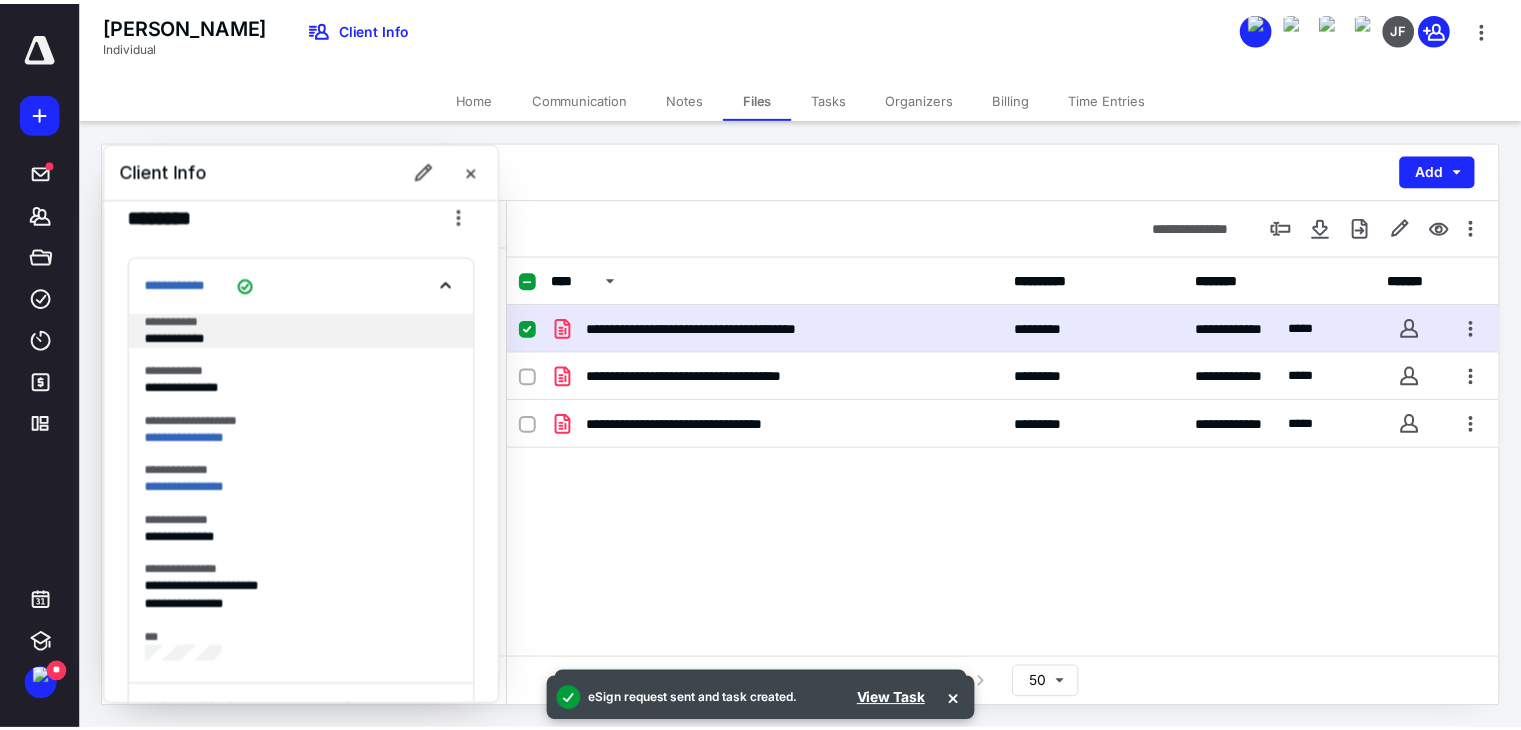 scroll, scrollTop: 408, scrollLeft: 0, axis: vertical 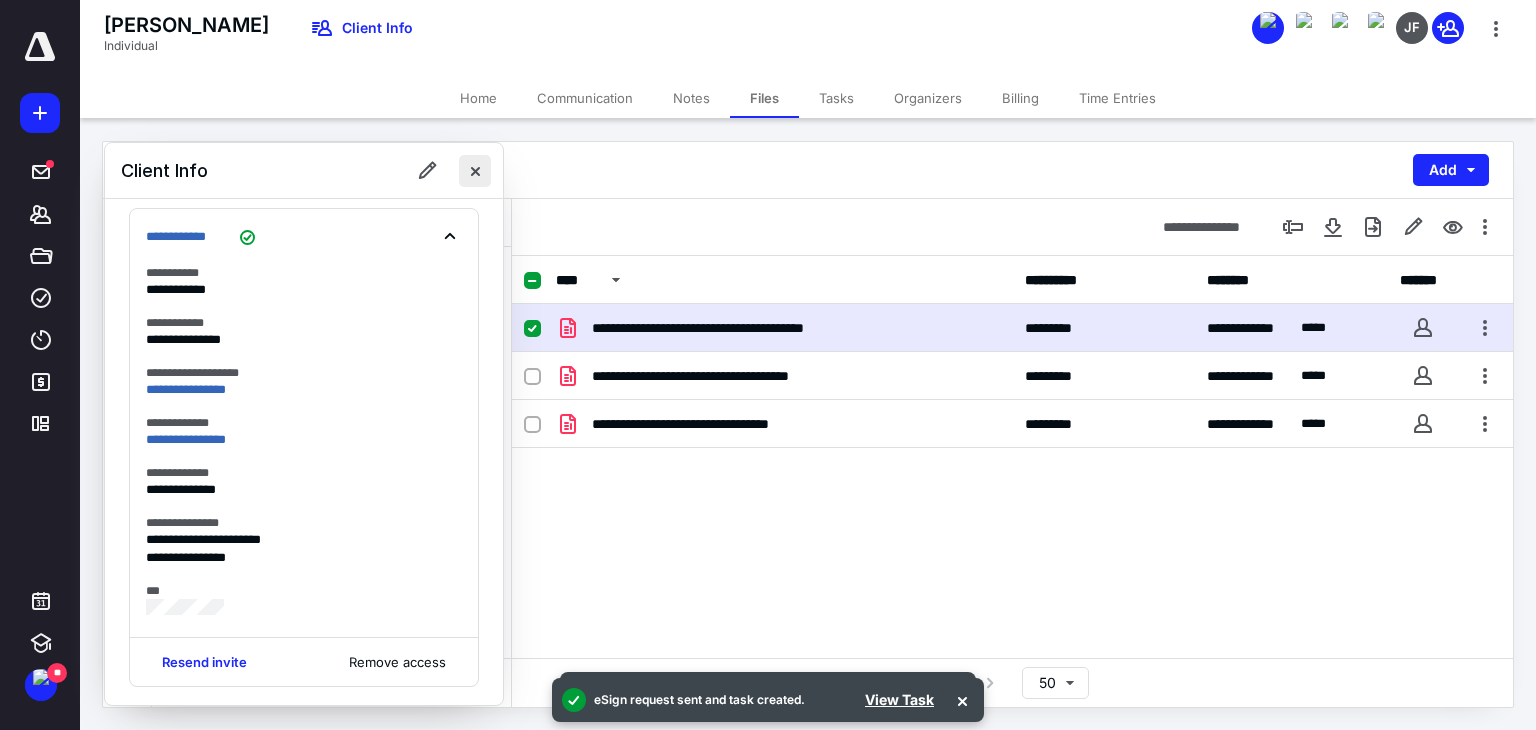 click at bounding box center (475, 171) 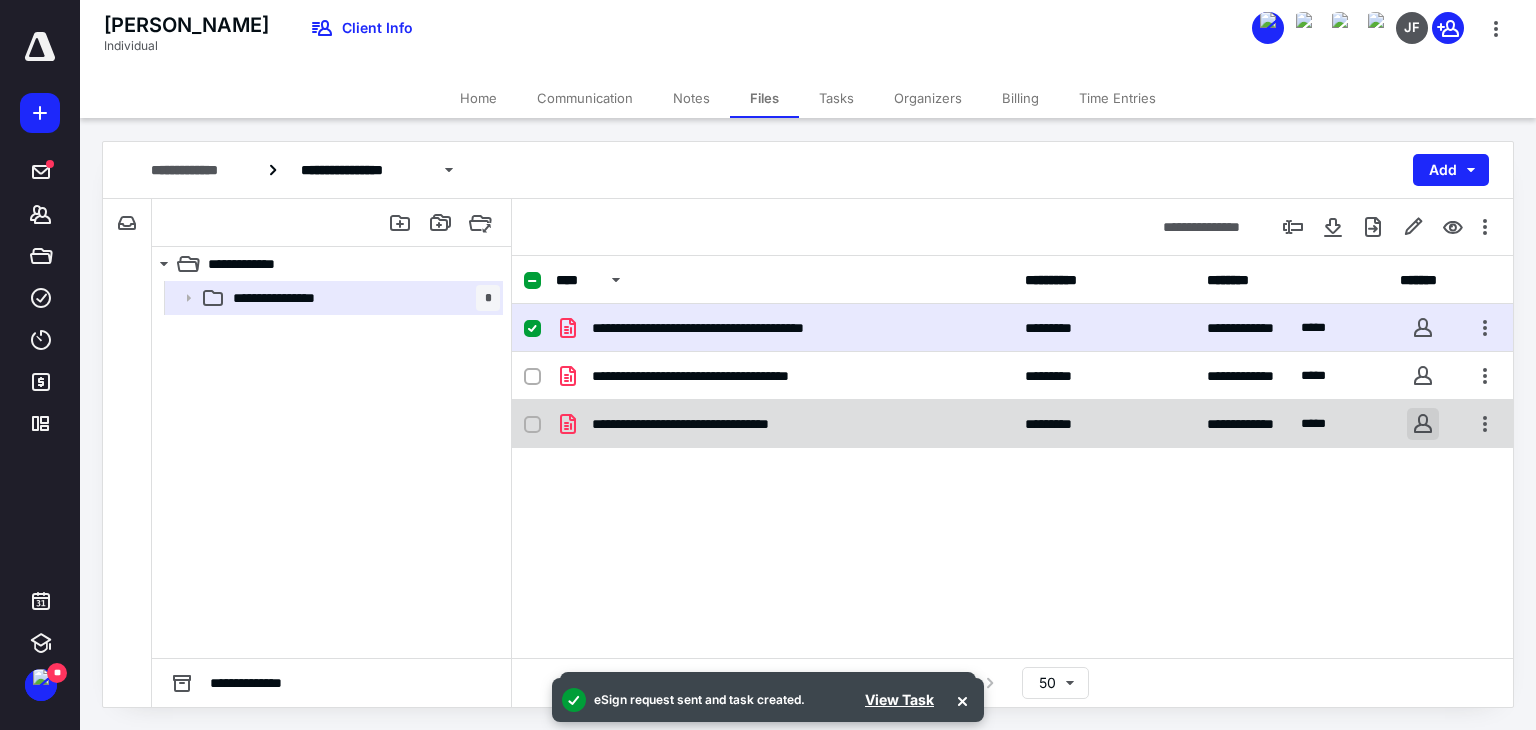 click at bounding box center (1423, 424) 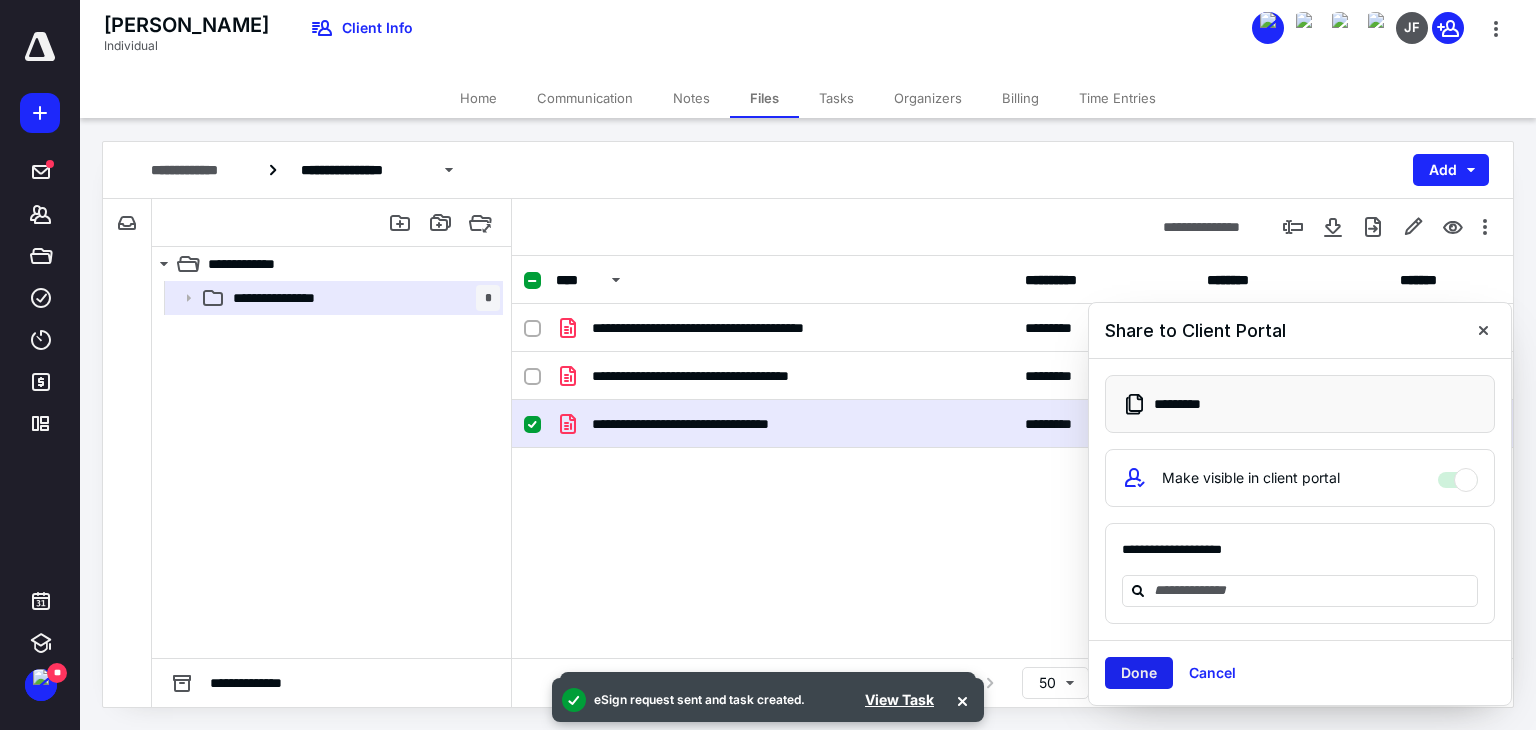 click on "Done" at bounding box center (1139, 673) 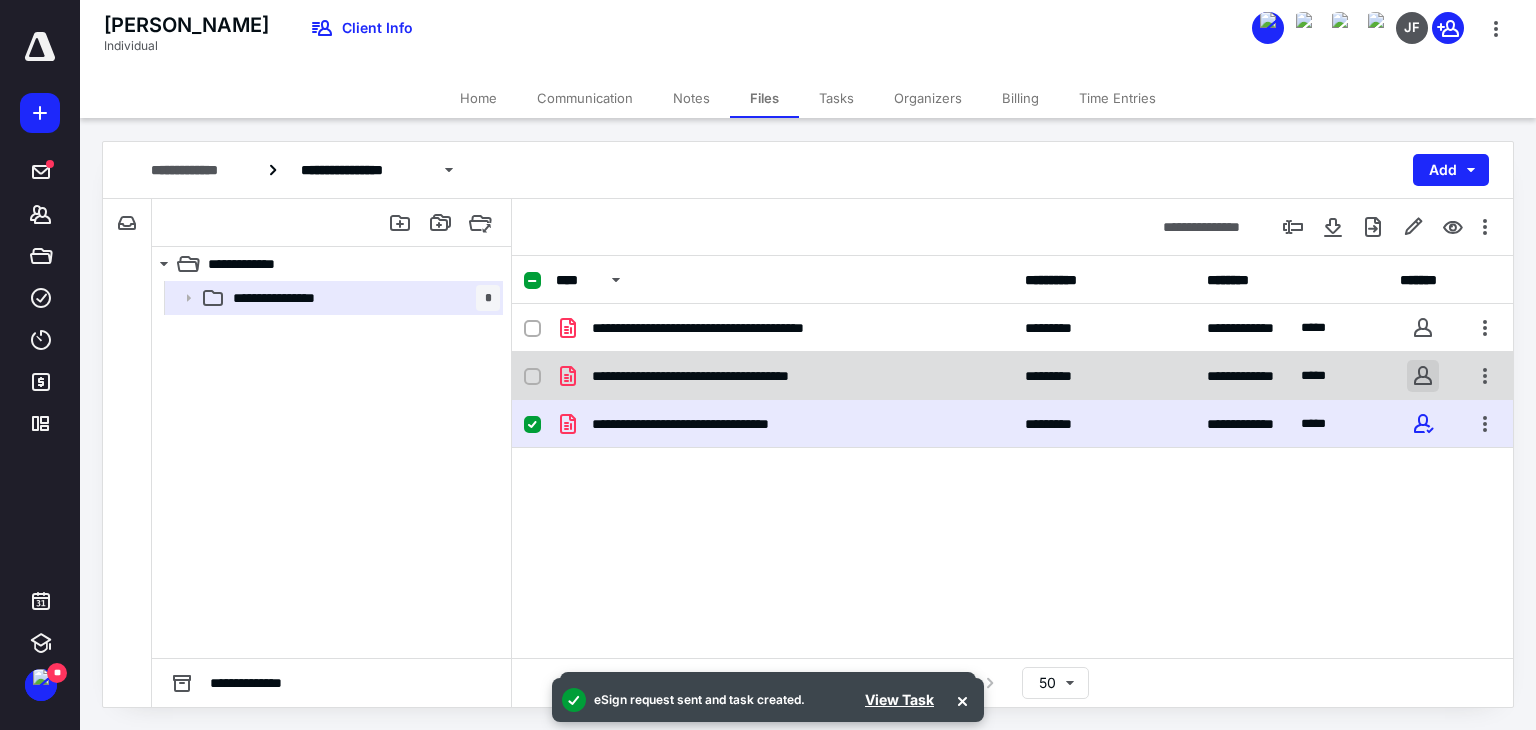 click at bounding box center (1423, 376) 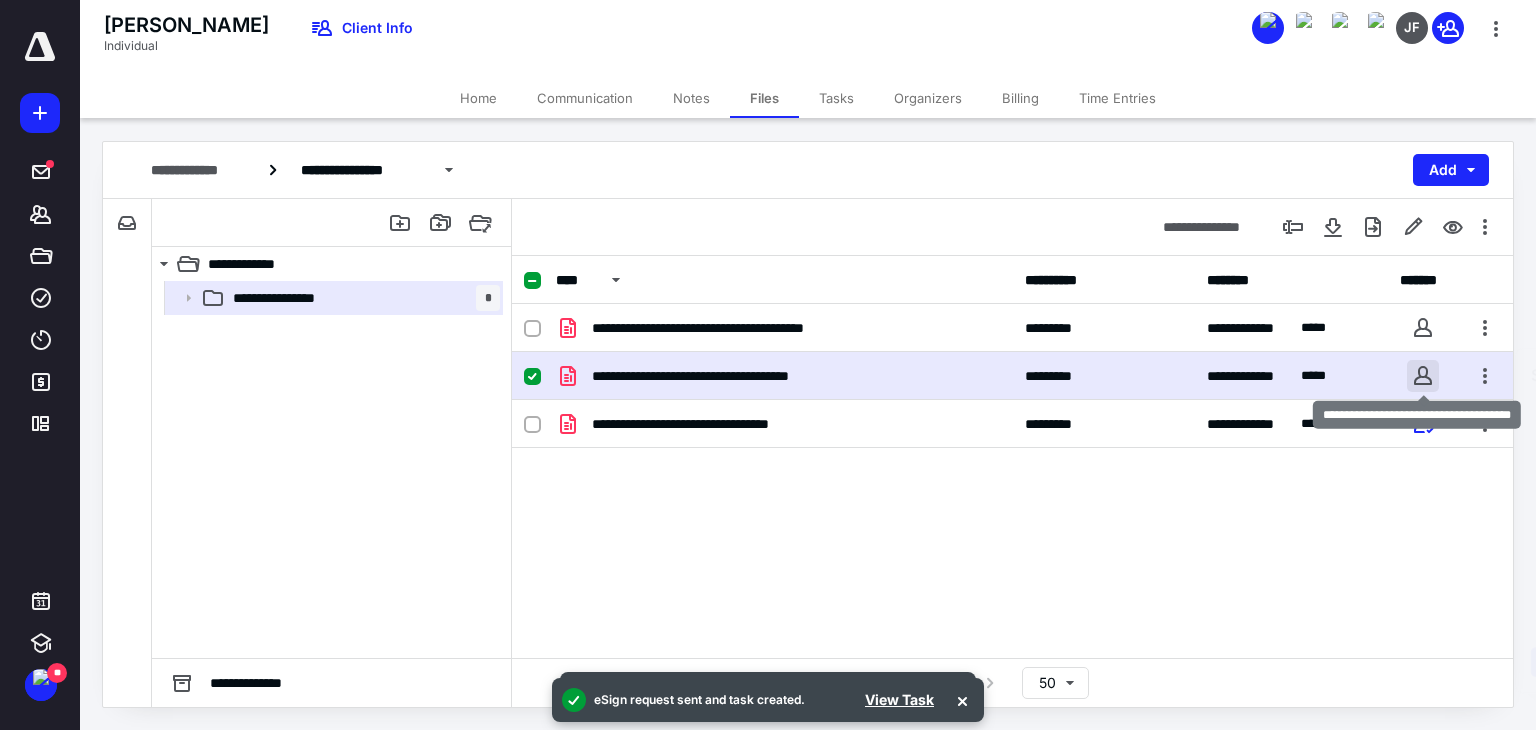 checkbox on "true" 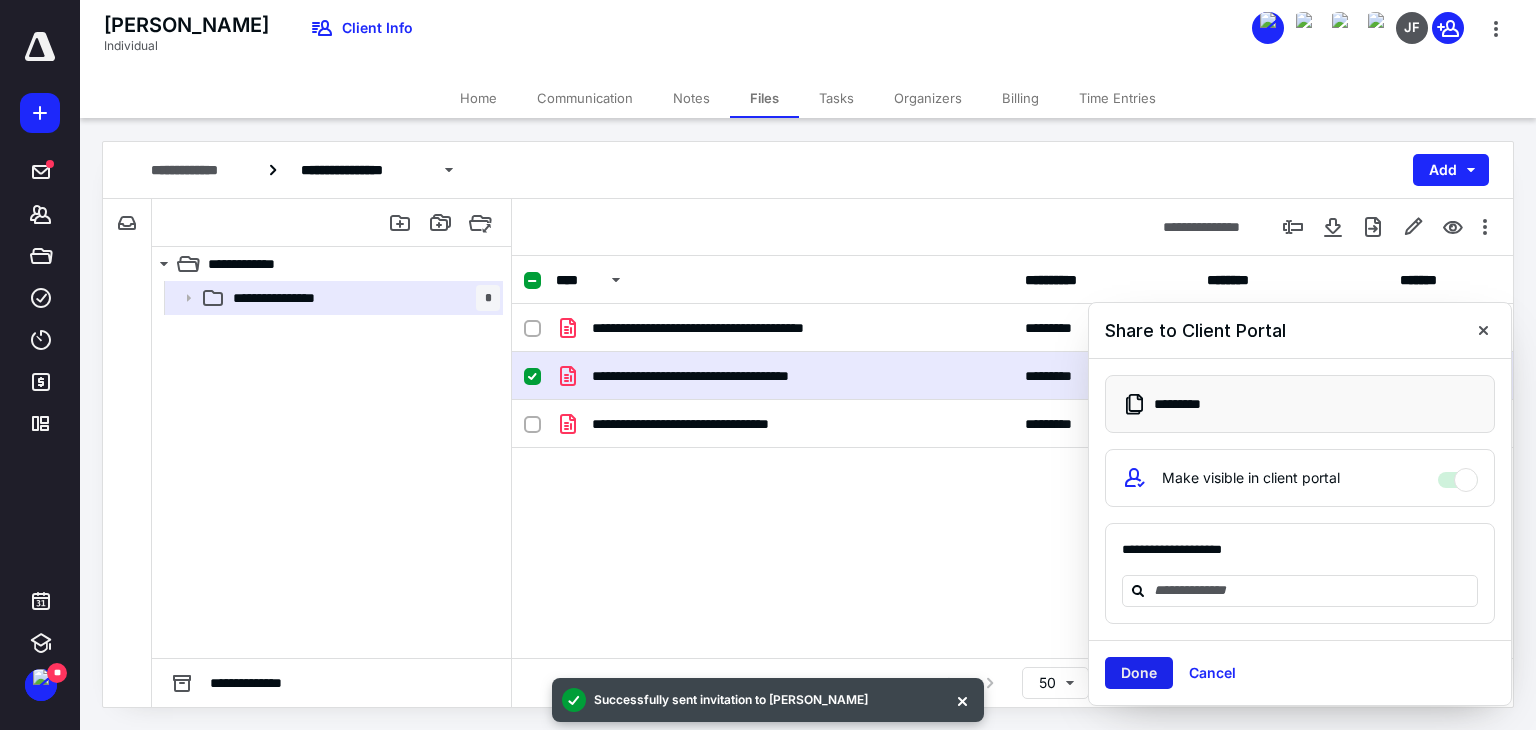click on "Done" at bounding box center (1139, 673) 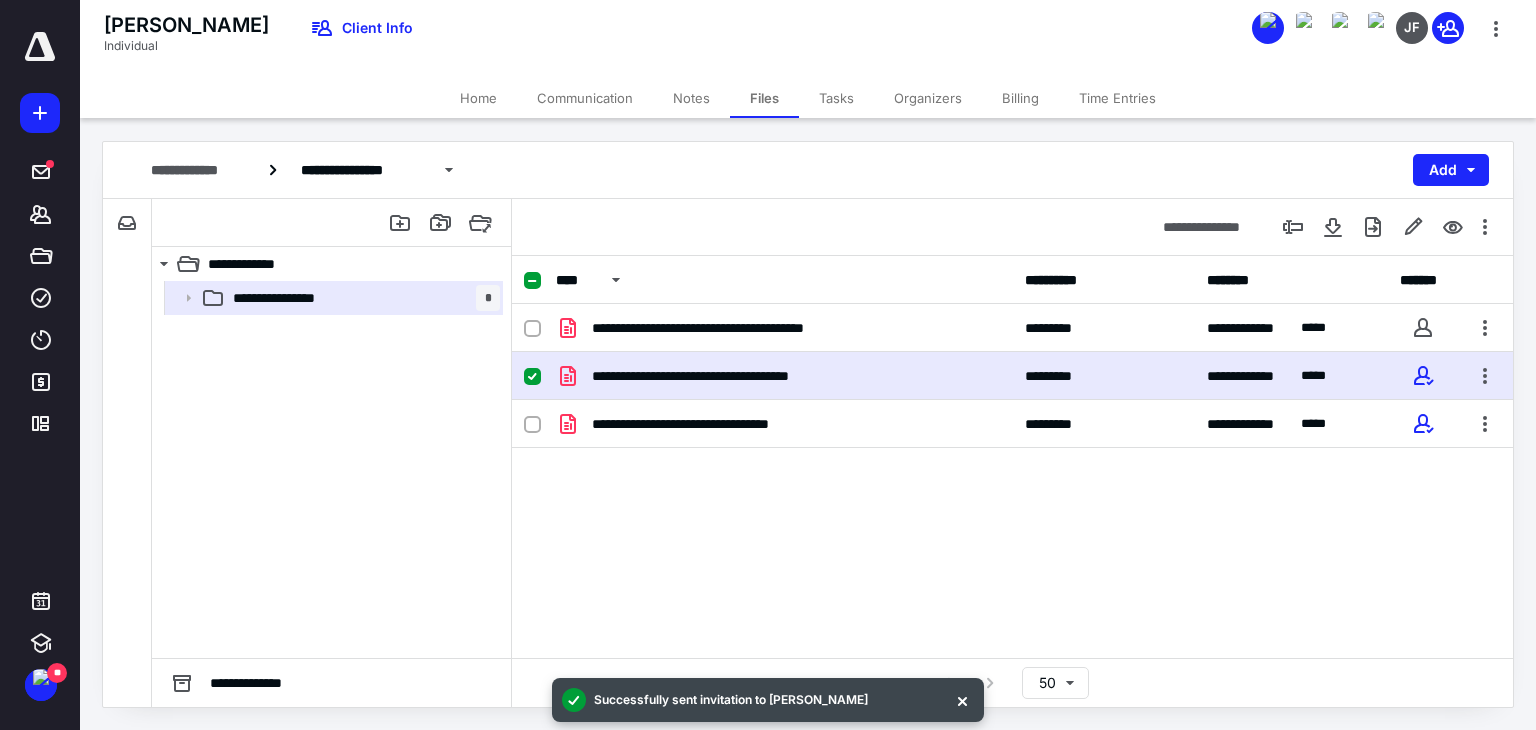 click on "**********" at bounding box center (1012, 454) 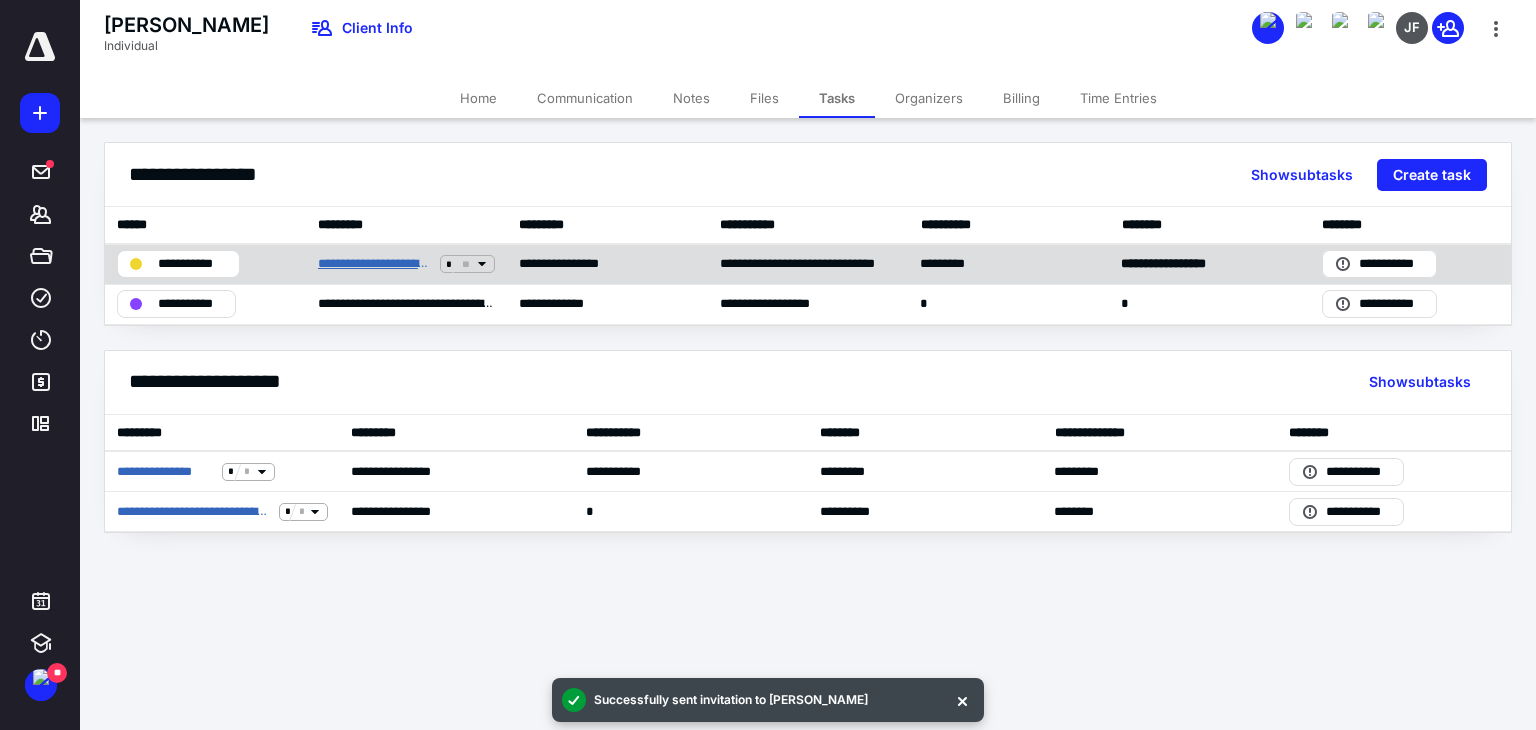 click on "**********" at bounding box center (375, 264) 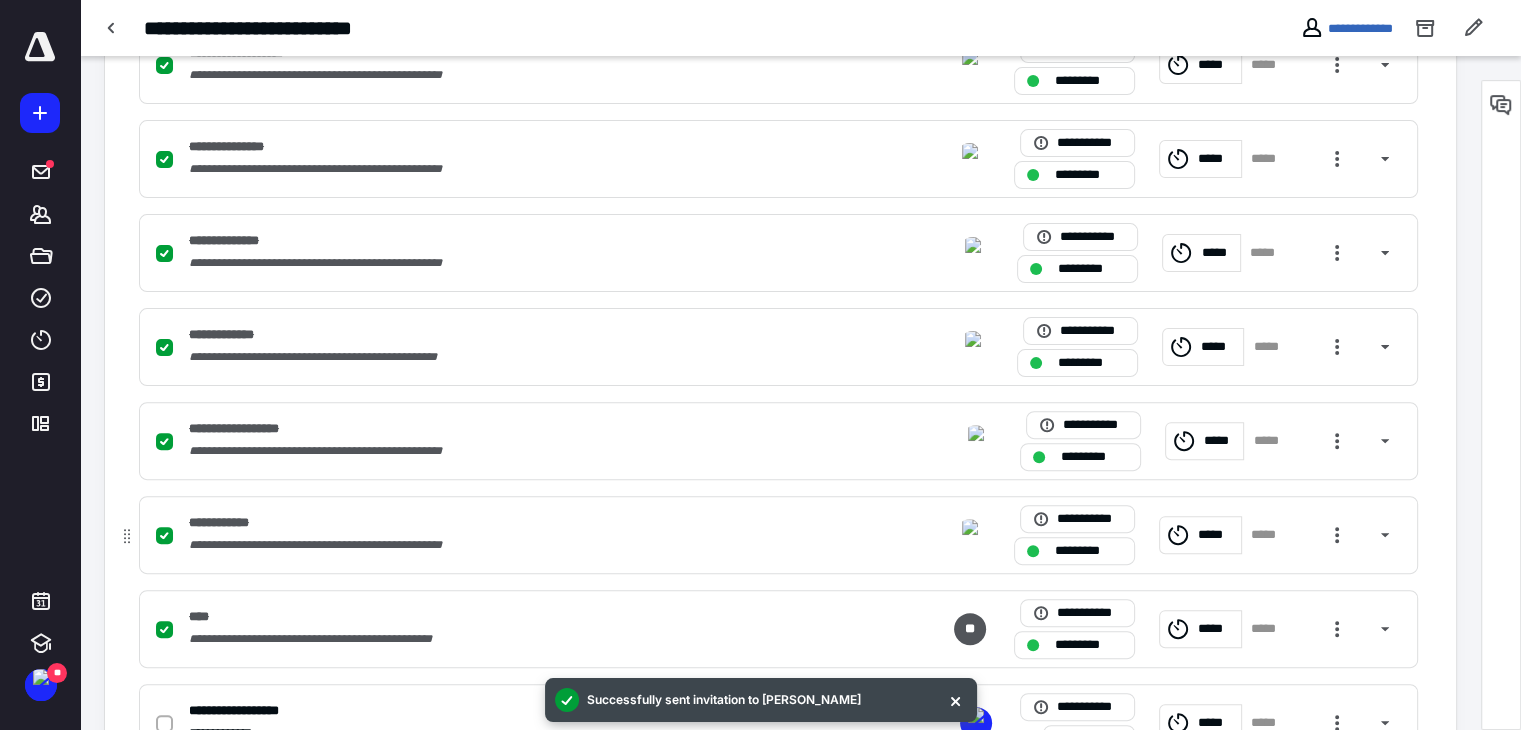 scroll, scrollTop: 600, scrollLeft: 0, axis: vertical 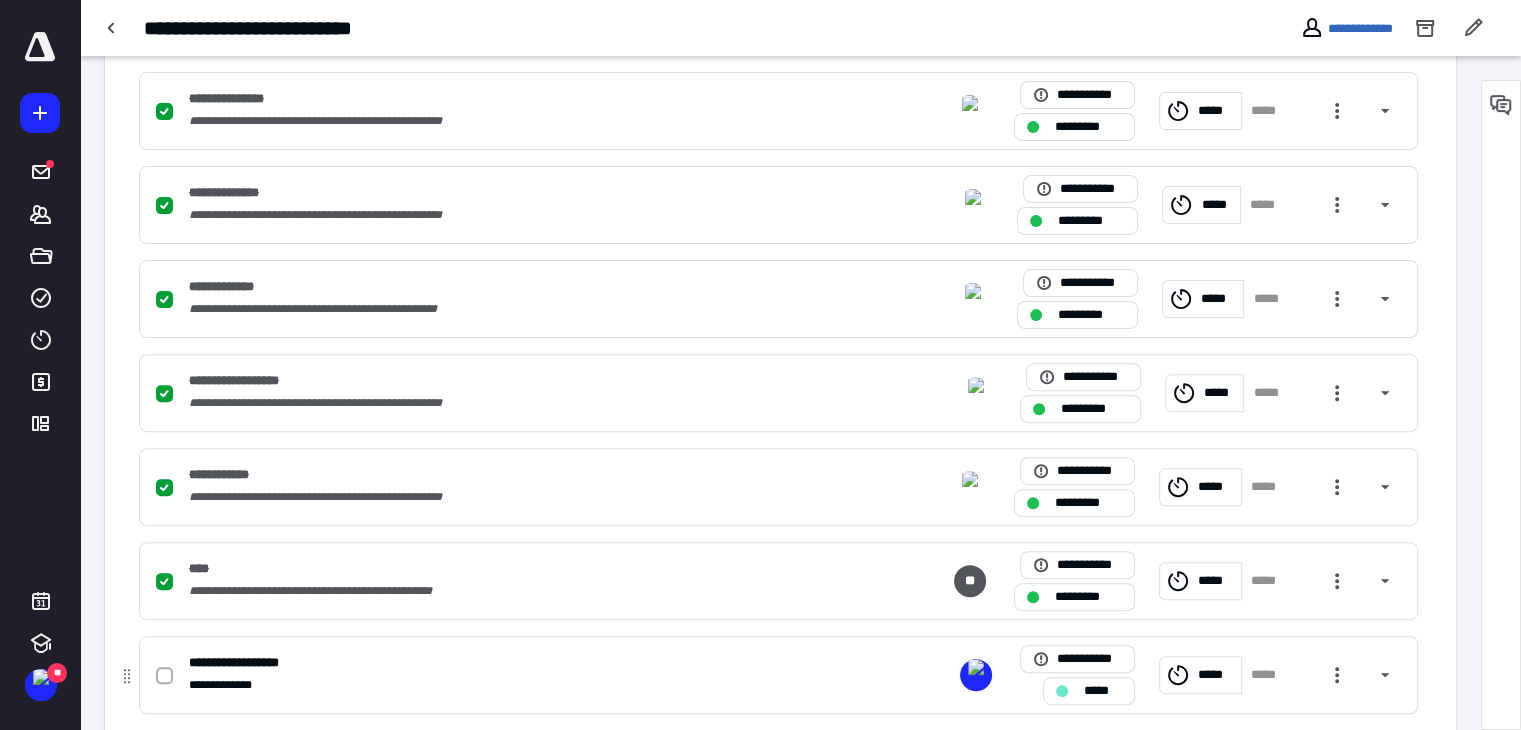 click 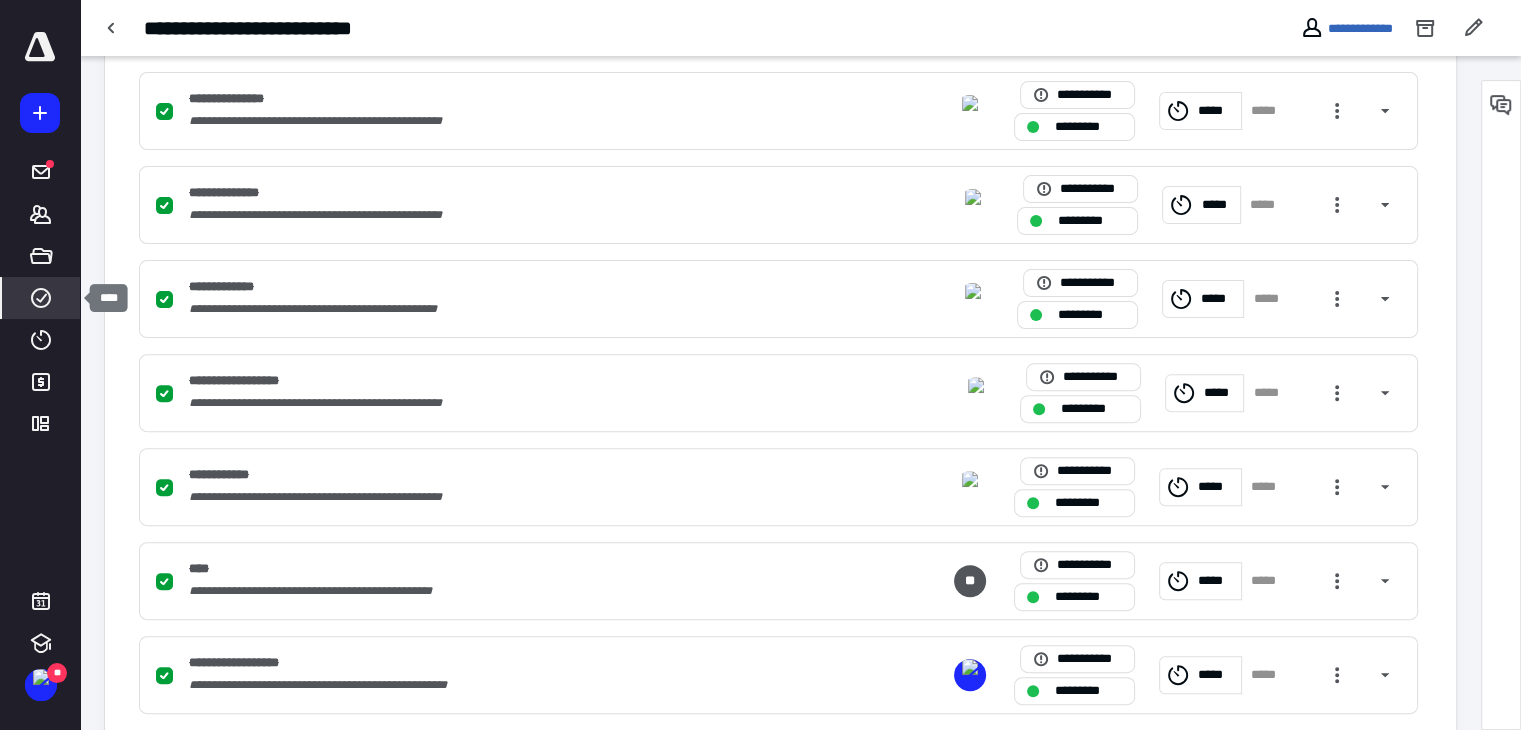 click 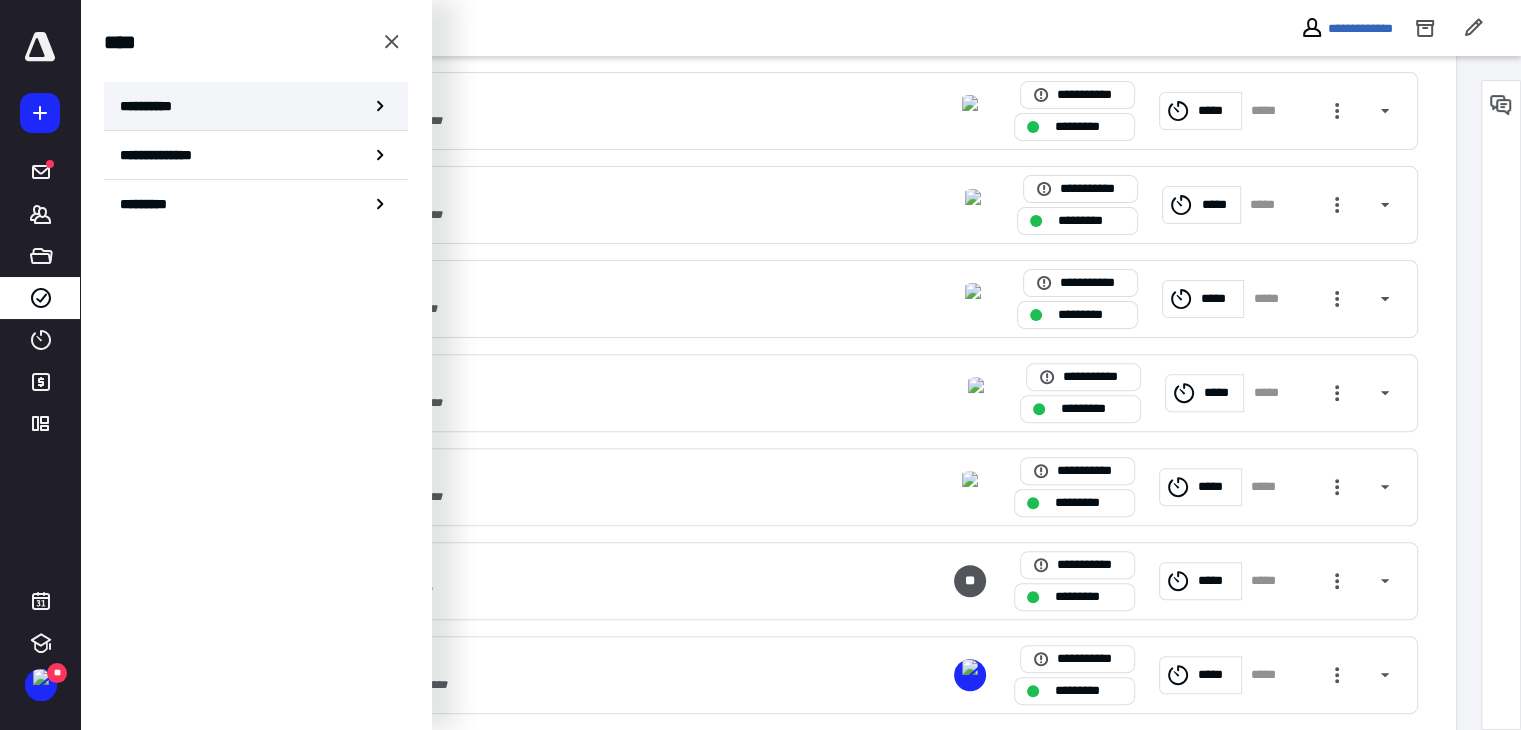 click on "**********" at bounding box center (256, 106) 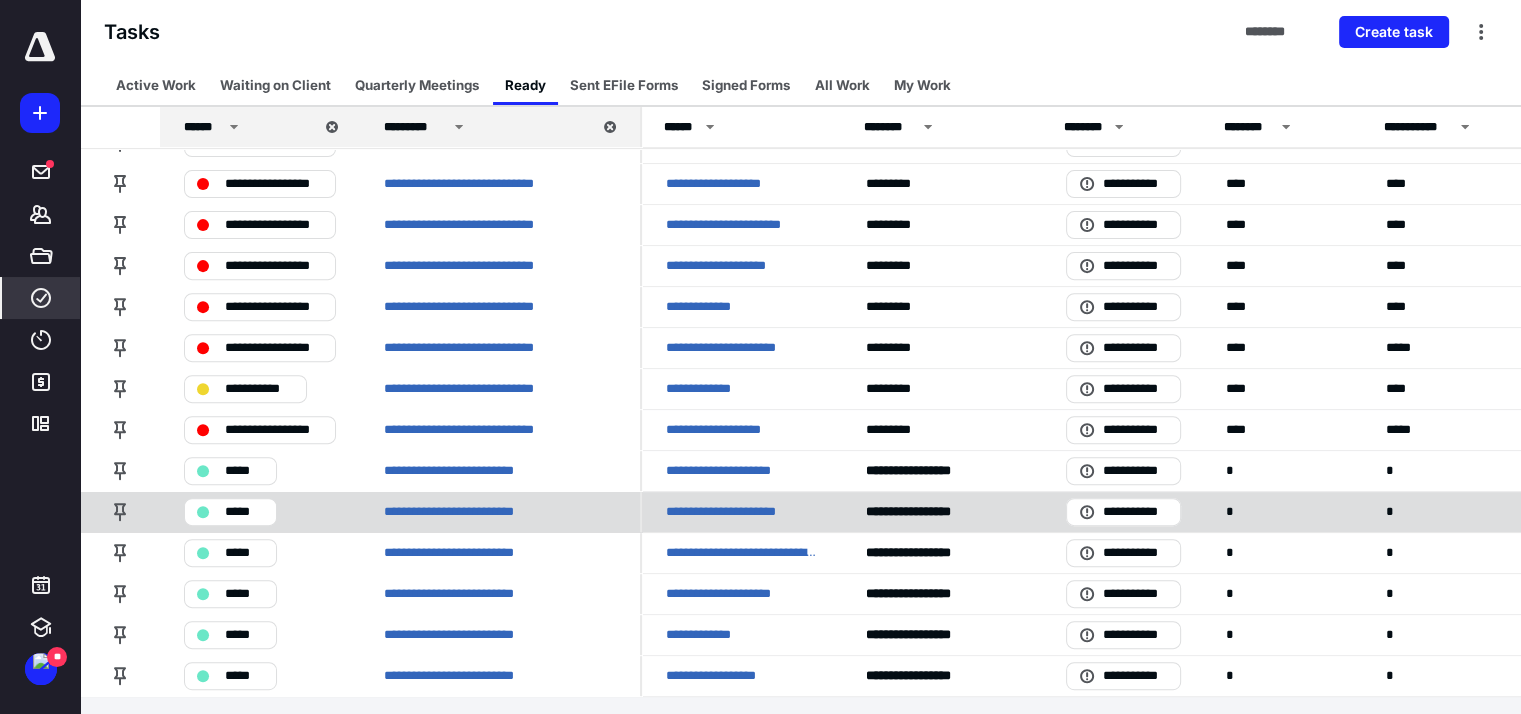 scroll, scrollTop: 582, scrollLeft: 0, axis: vertical 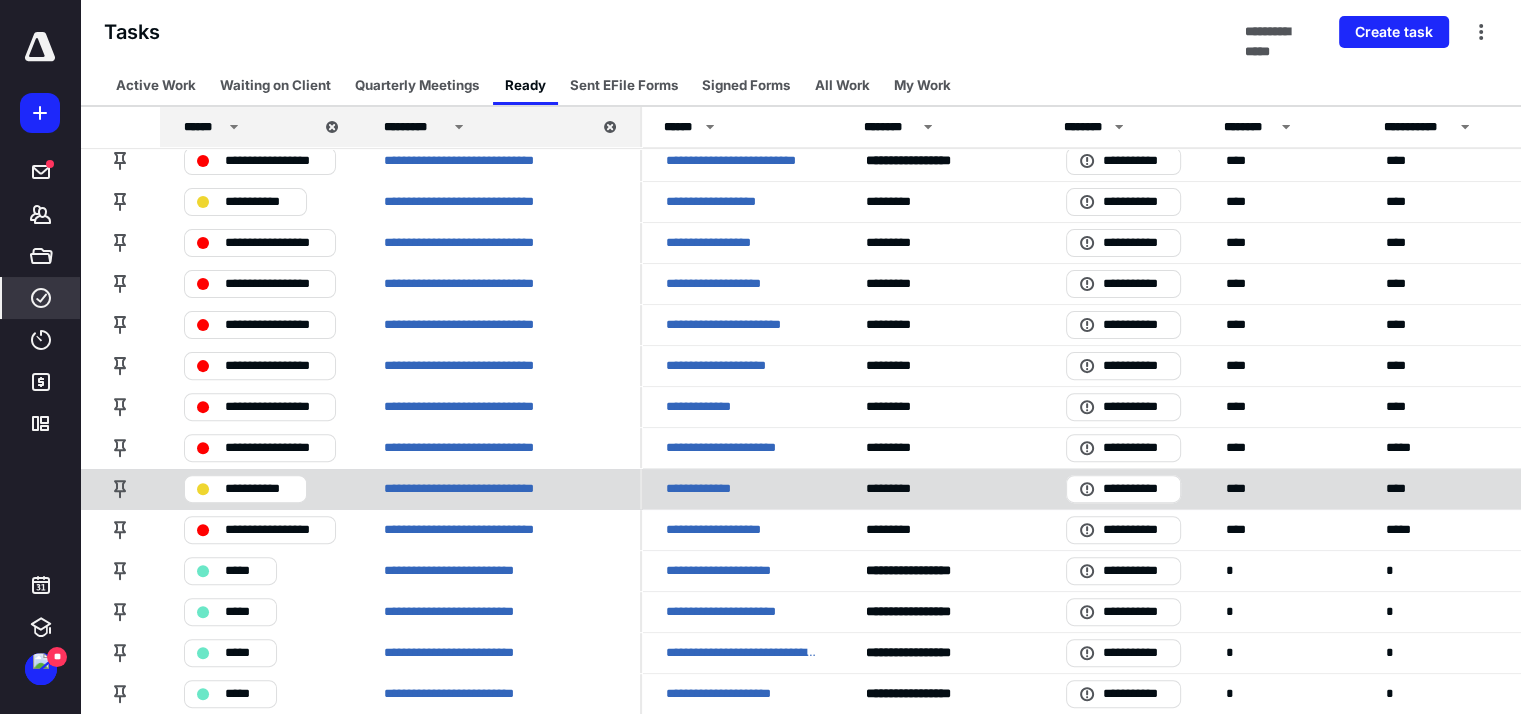 click at bounding box center (203, 489) 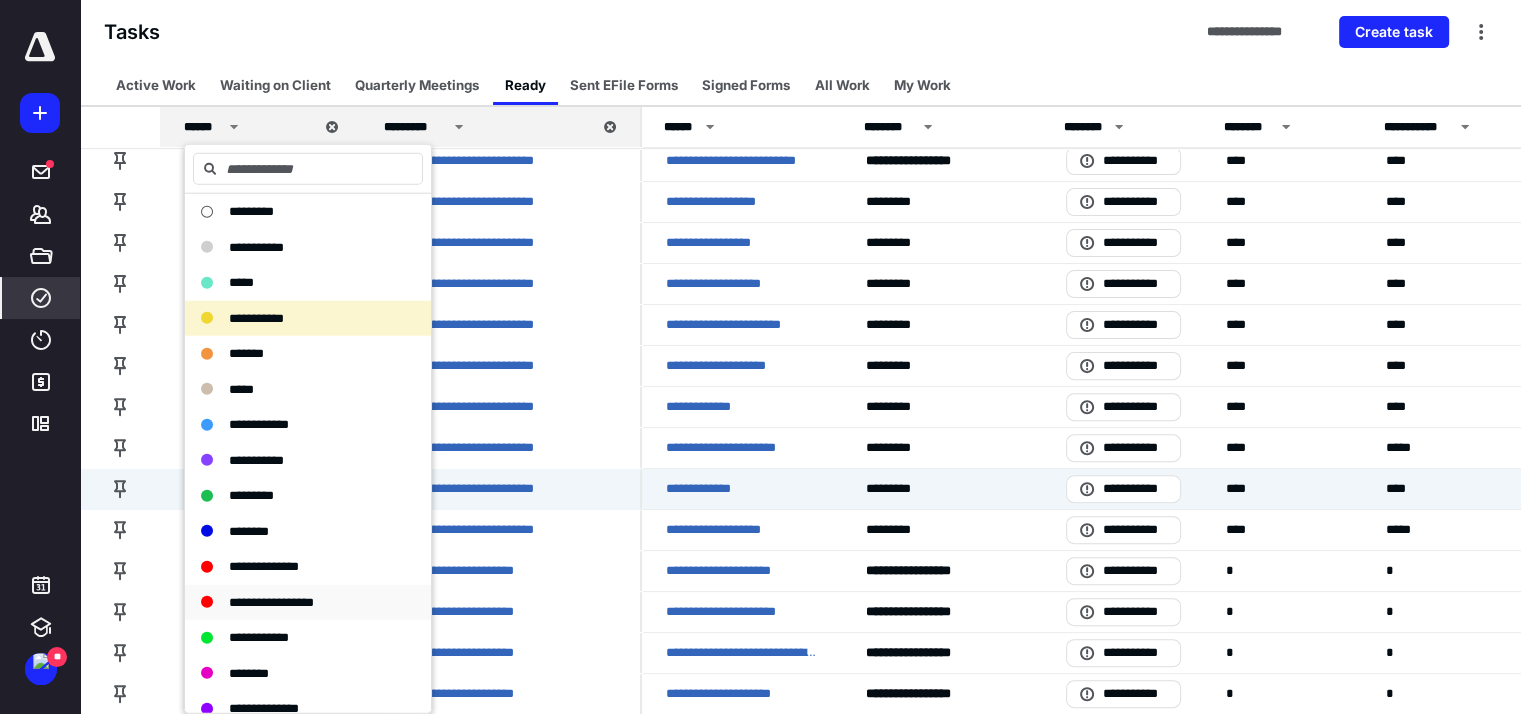 click on "**********" at bounding box center (271, 601) 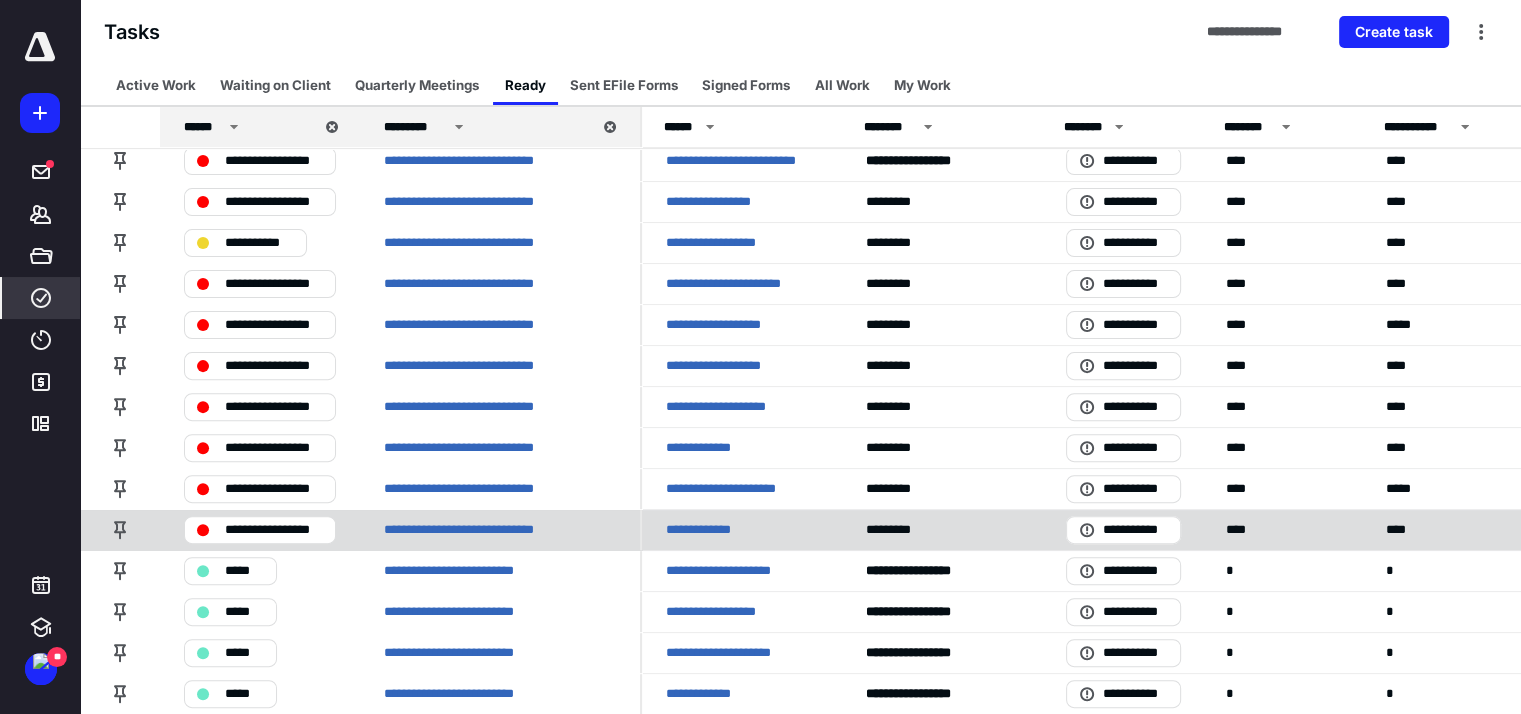 click on "**********" at bounding box center (274, 530) 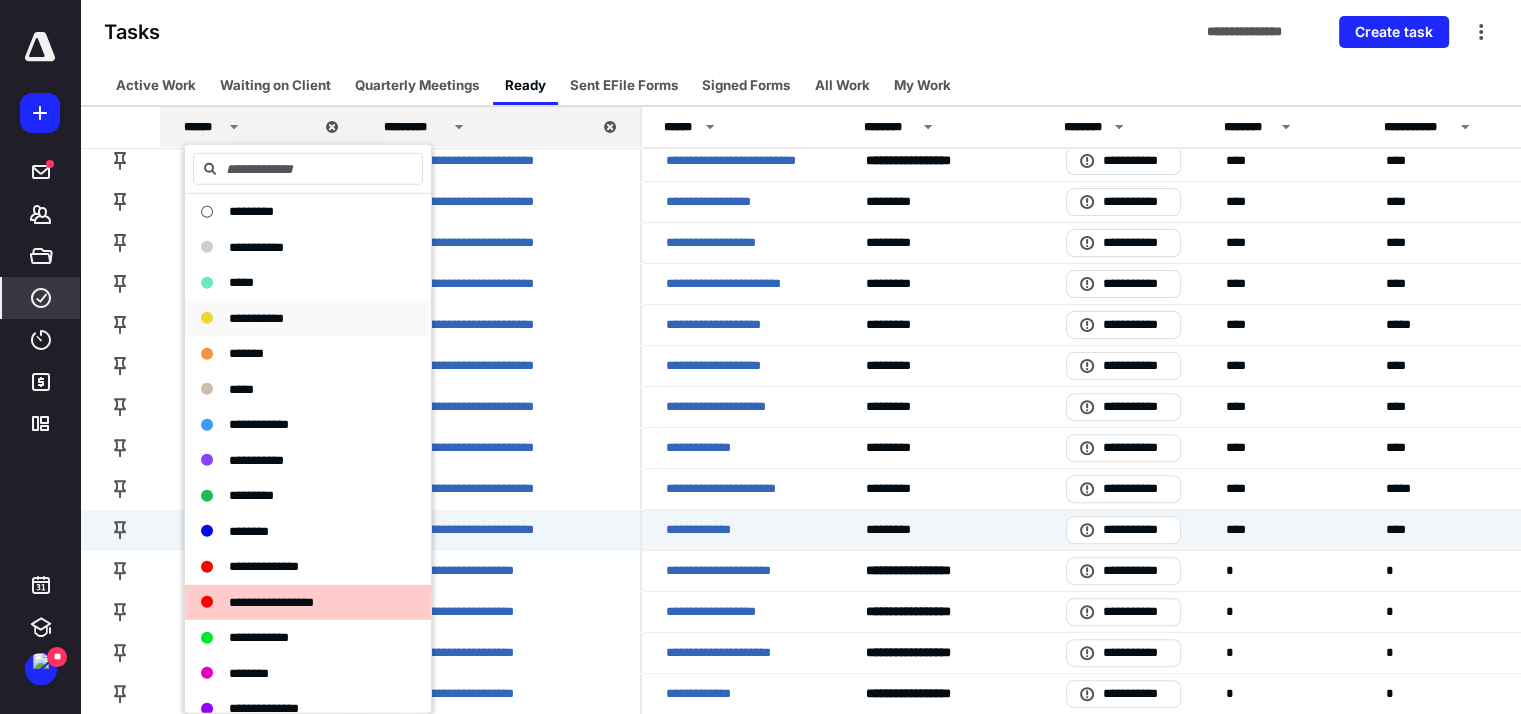 click on "**********" at bounding box center (256, 317) 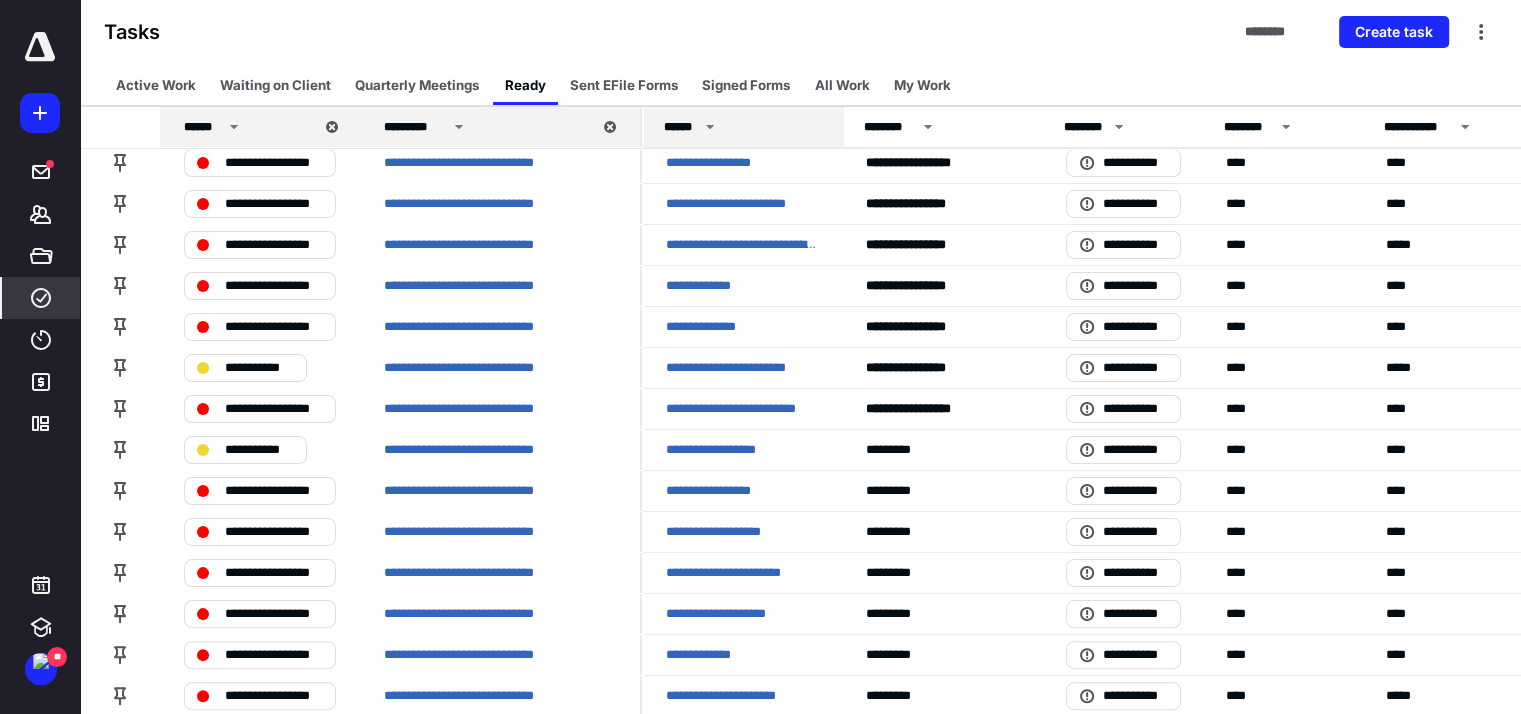 scroll, scrollTop: 82, scrollLeft: 0, axis: vertical 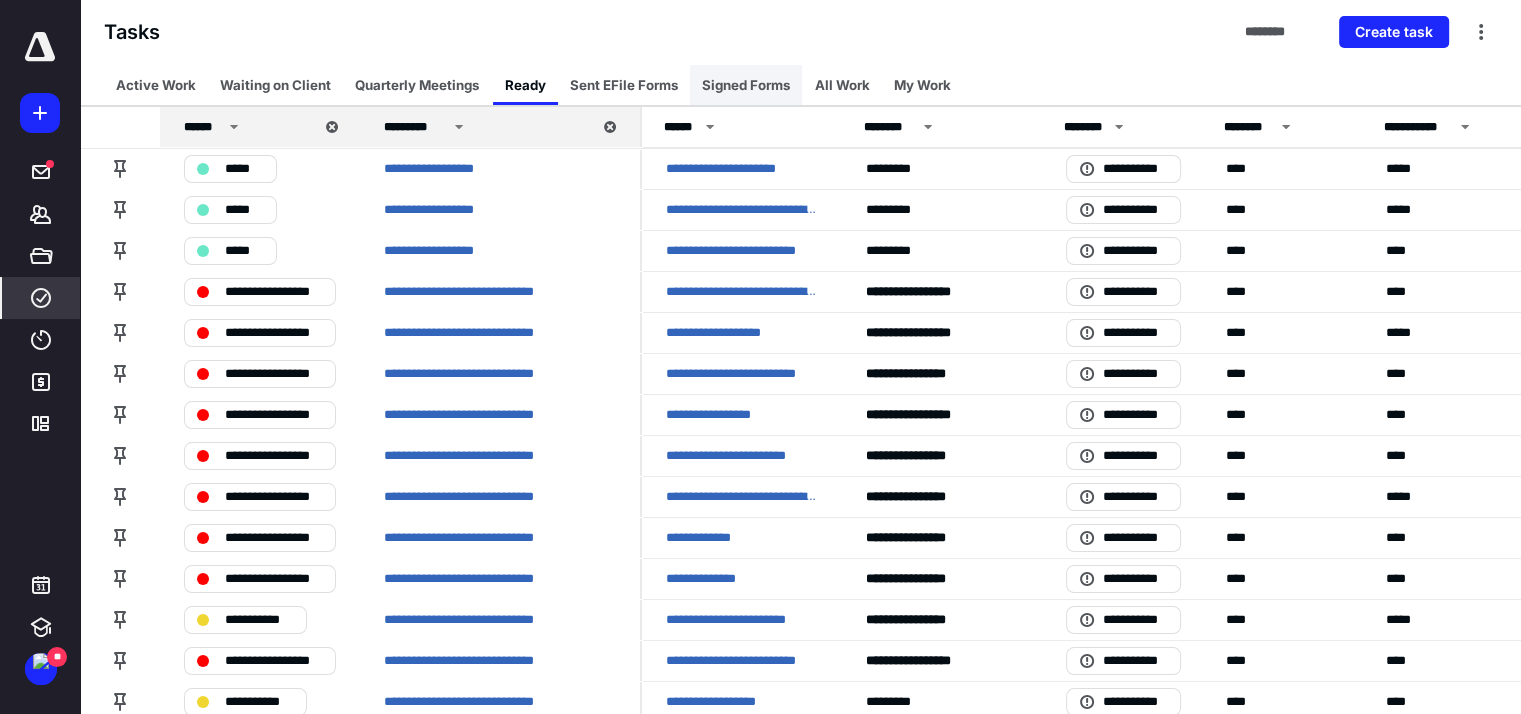 click on "Signed Forms" at bounding box center (746, 85) 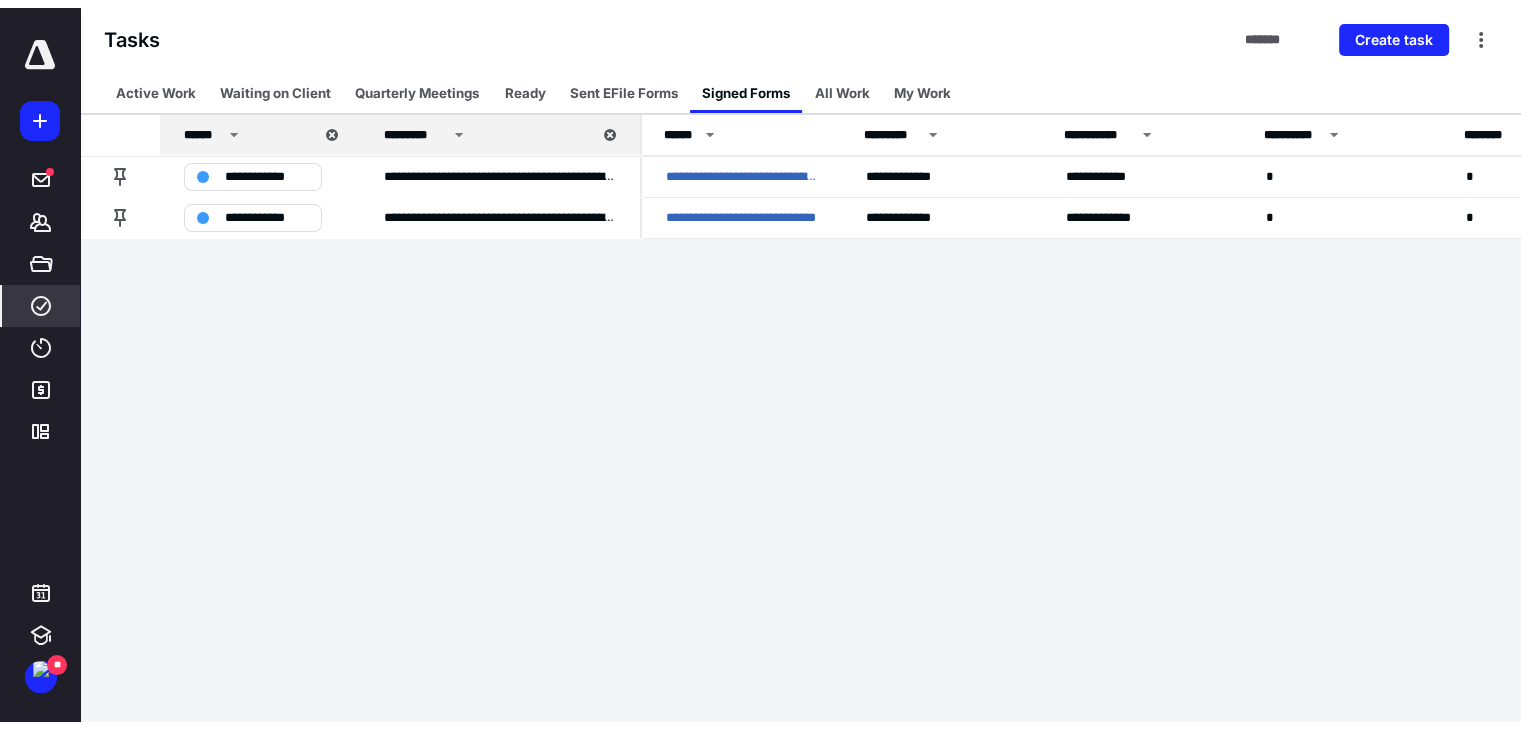 scroll, scrollTop: 0, scrollLeft: 0, axis: both 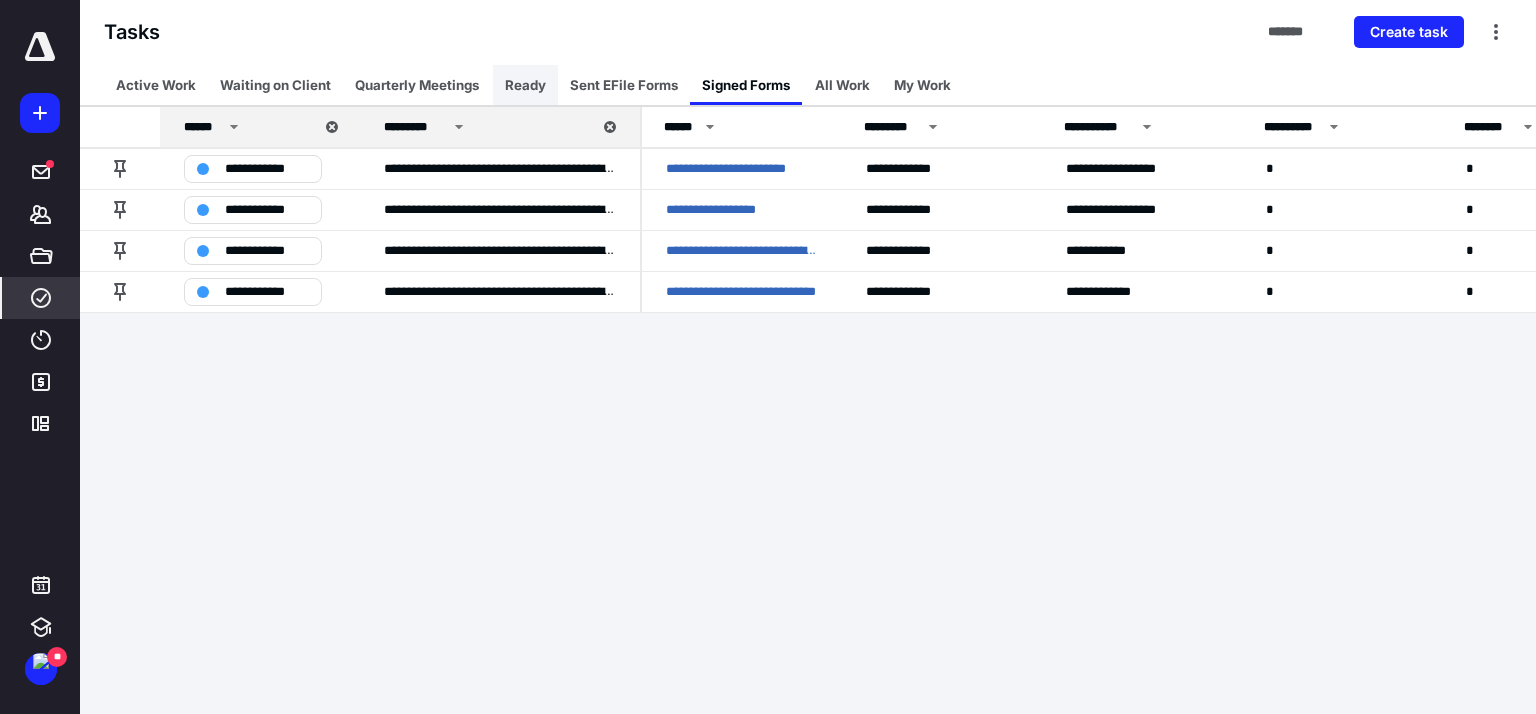 click on "Ready" at bounding box center [525, 85] 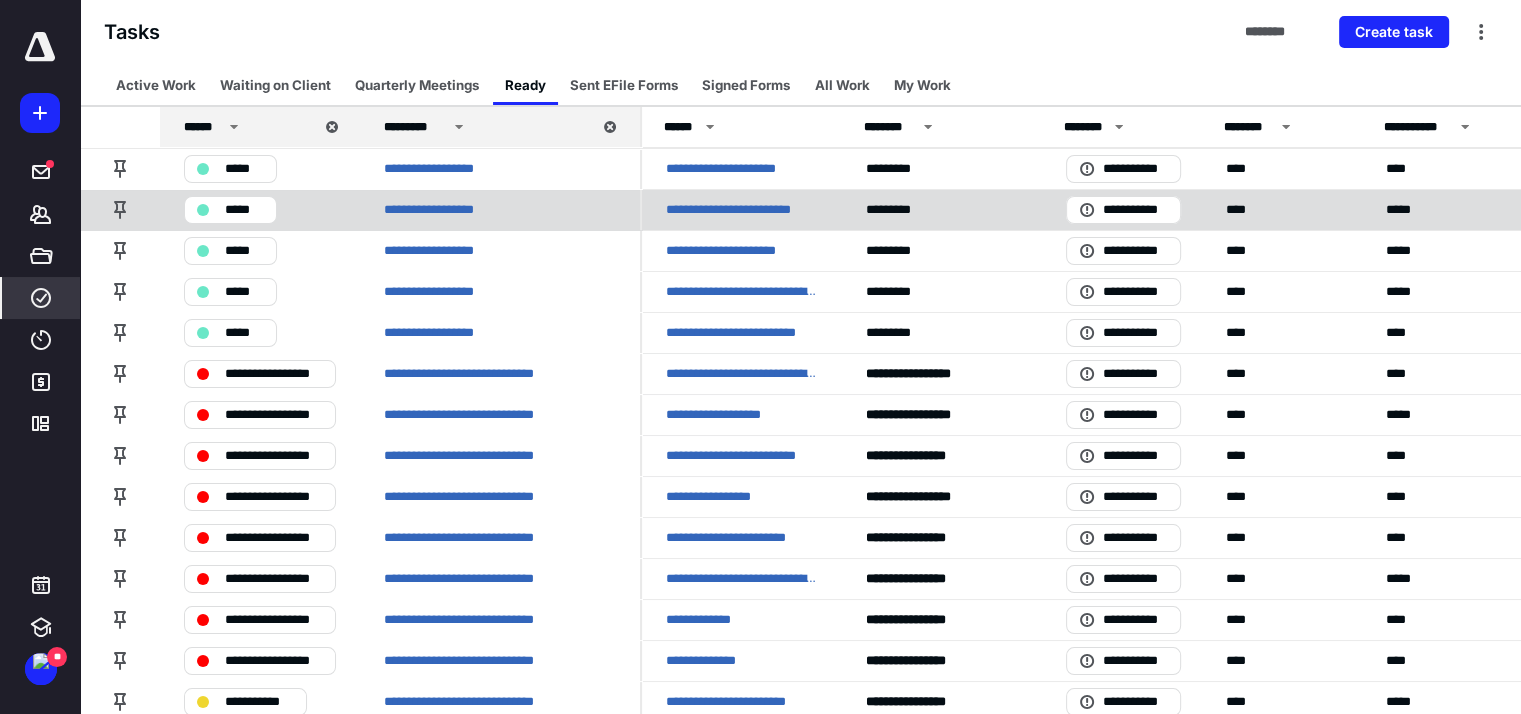 click on "**********" at bounding box center (742, 210) 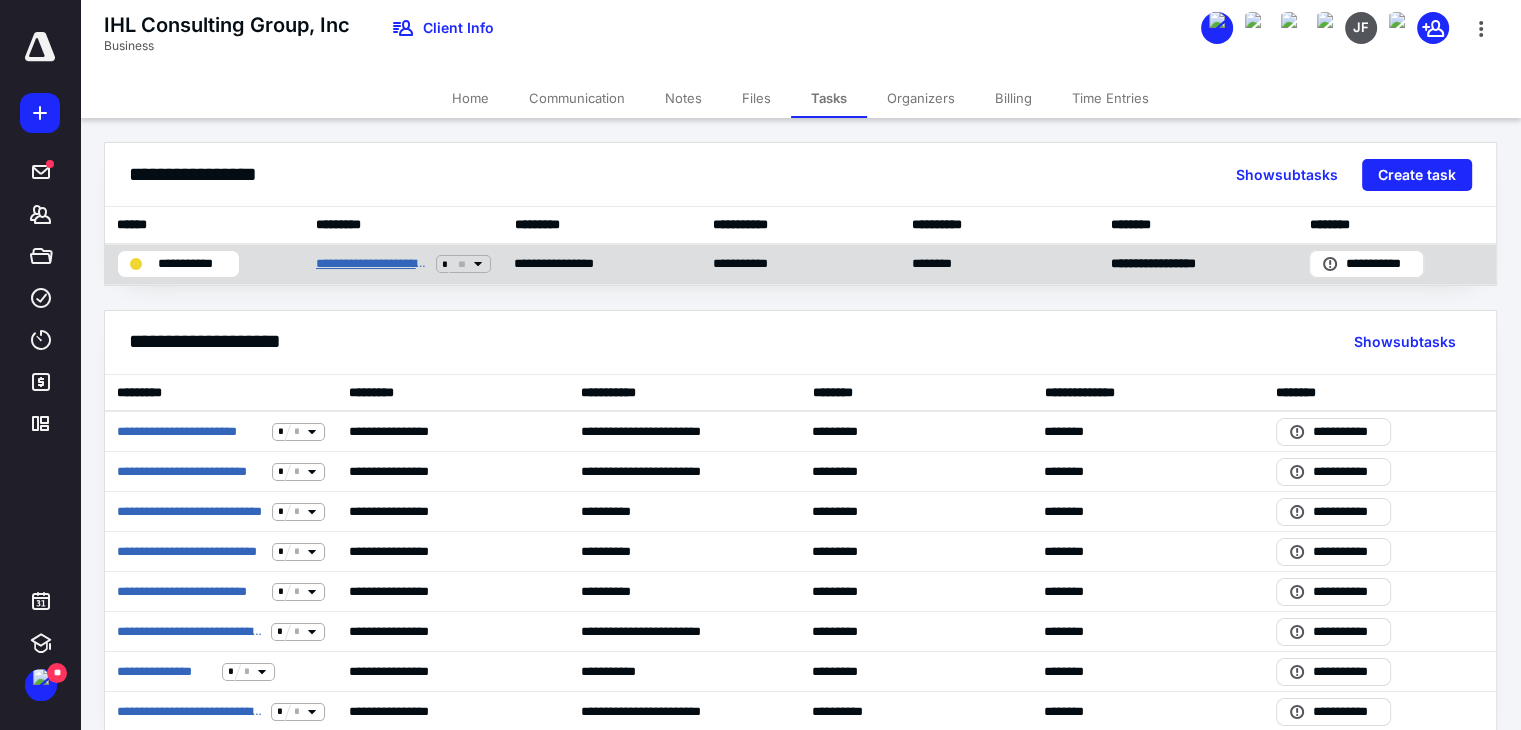 click on "**********" at bounding box center (372, 264) 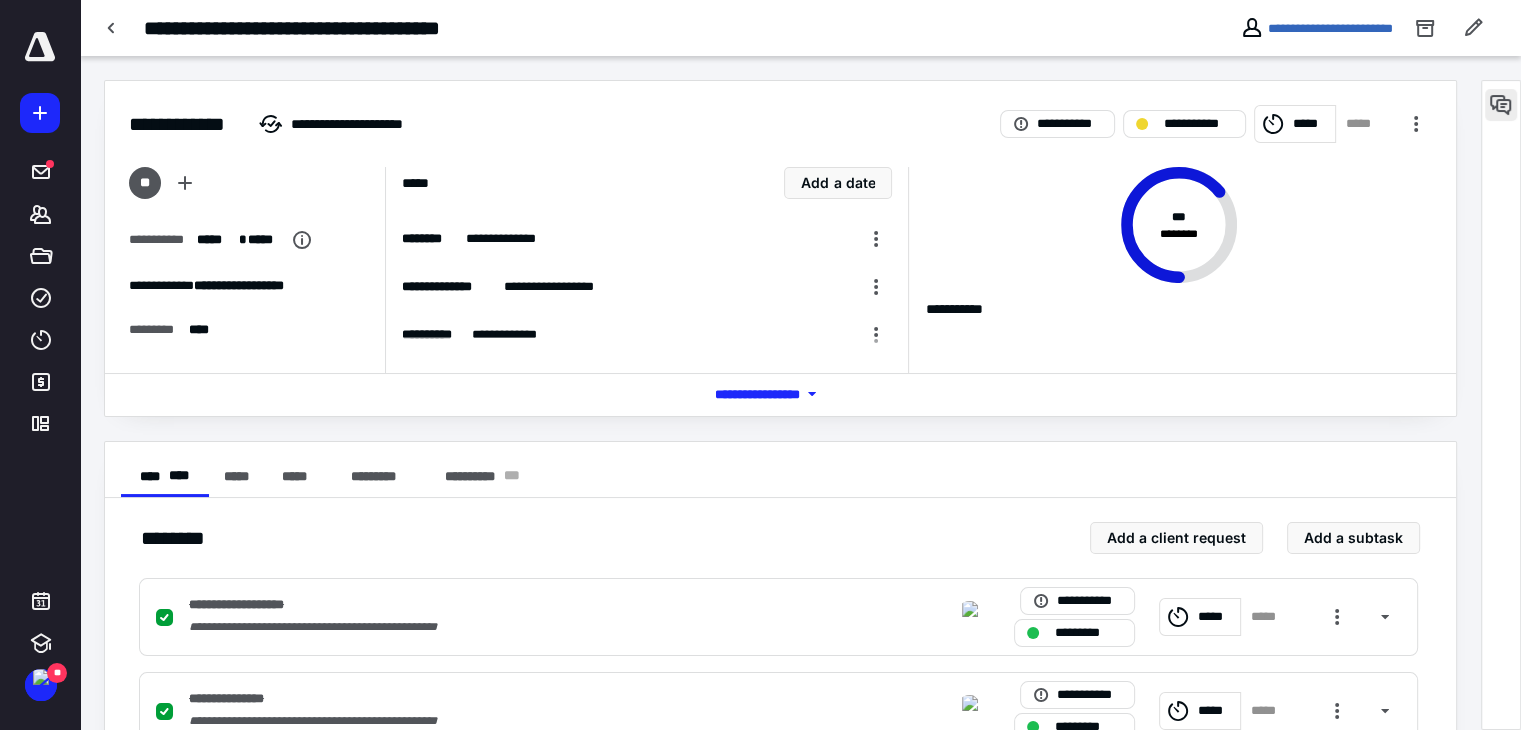 click at bounding box center (1501, 105) 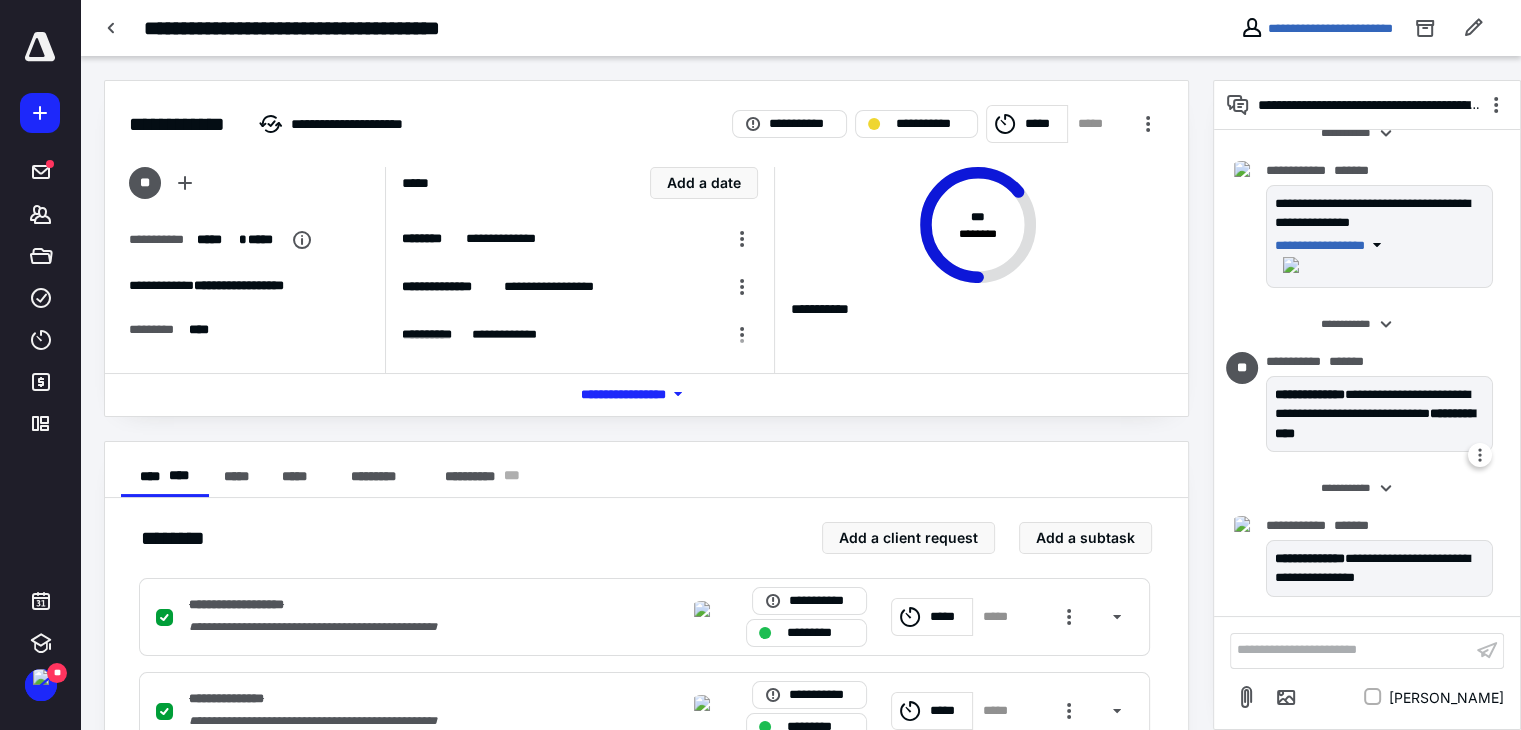 scroll, scrollTop: 434, scrollLeft: 0, axis: vertical 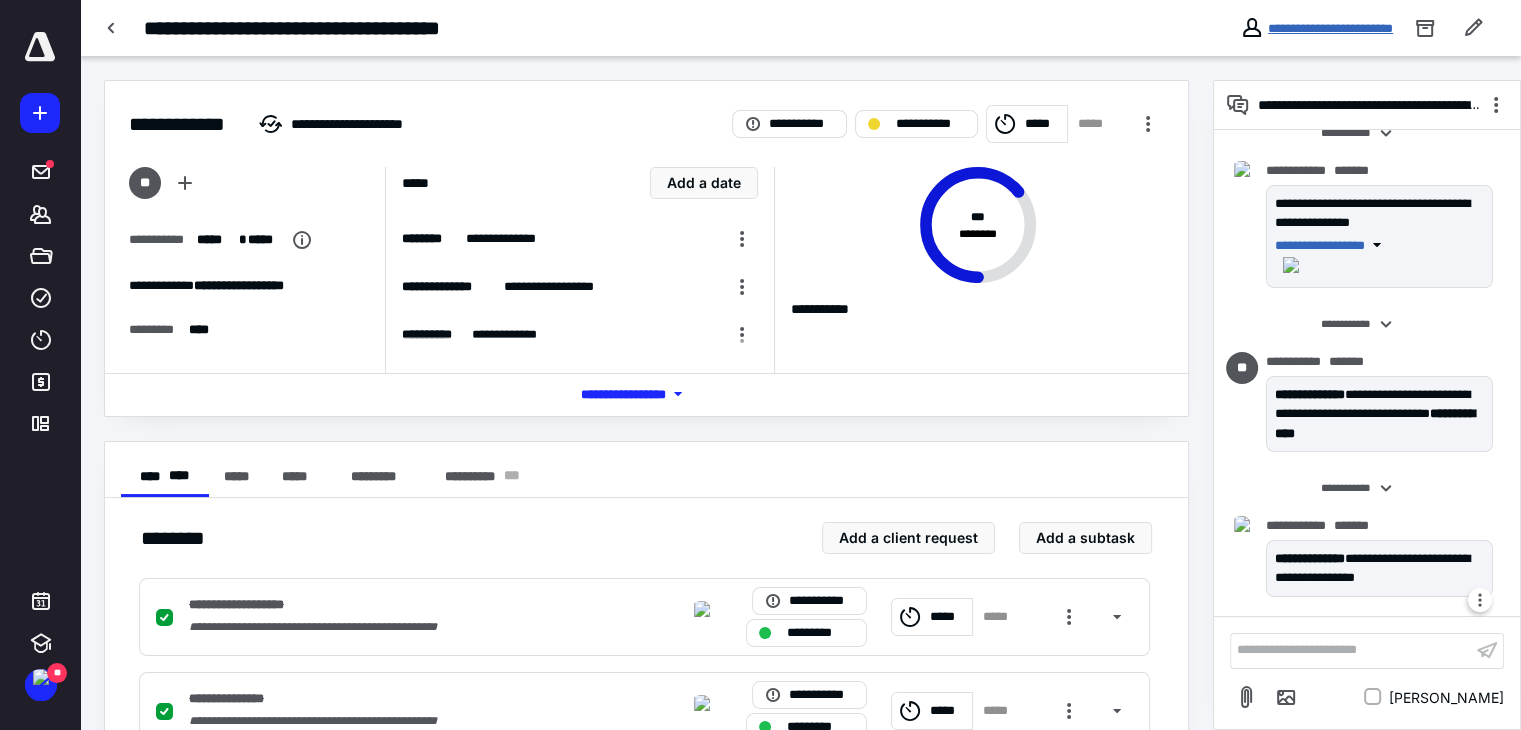 click on "**********" at bounding box center [1330, 28] 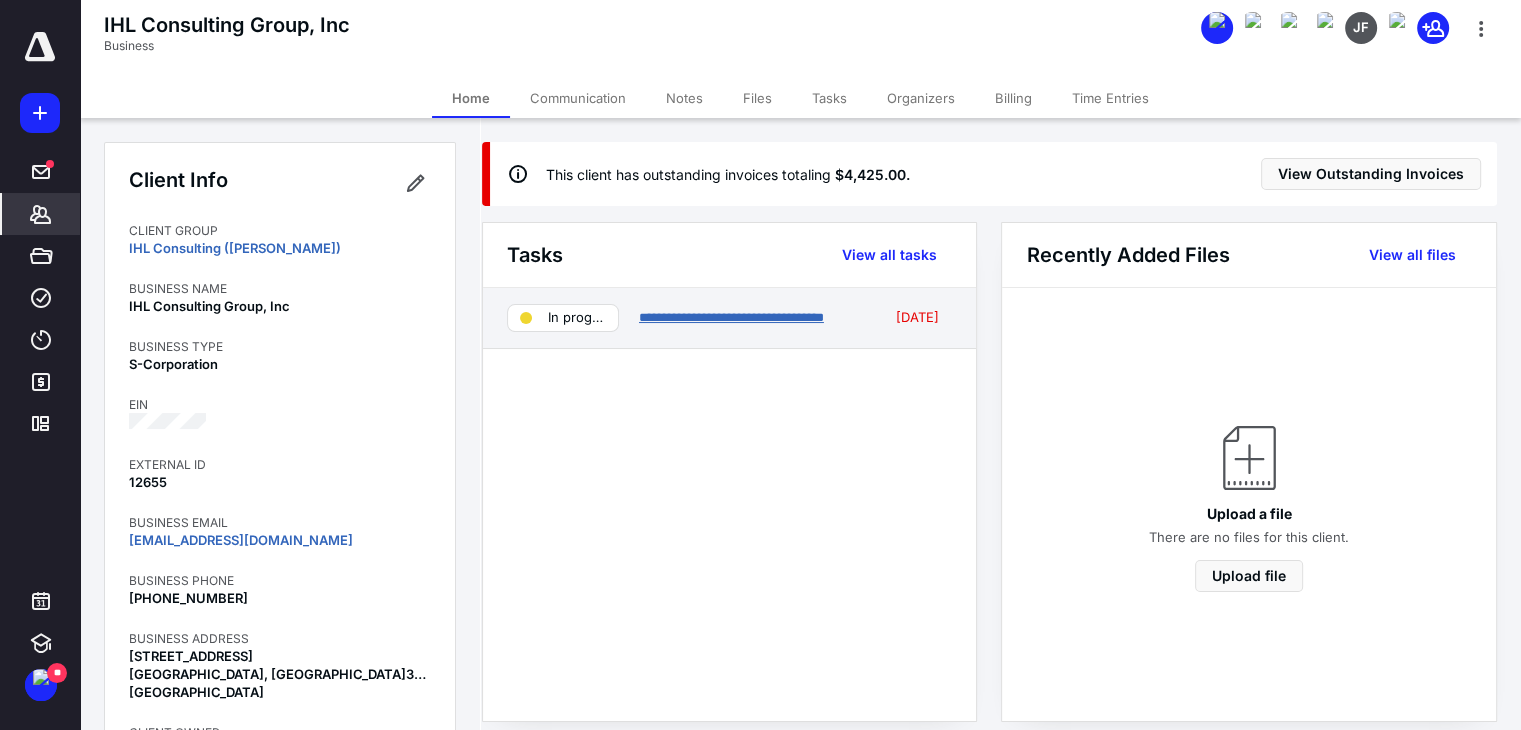 click on "**********" at bounding box center [731, 317] 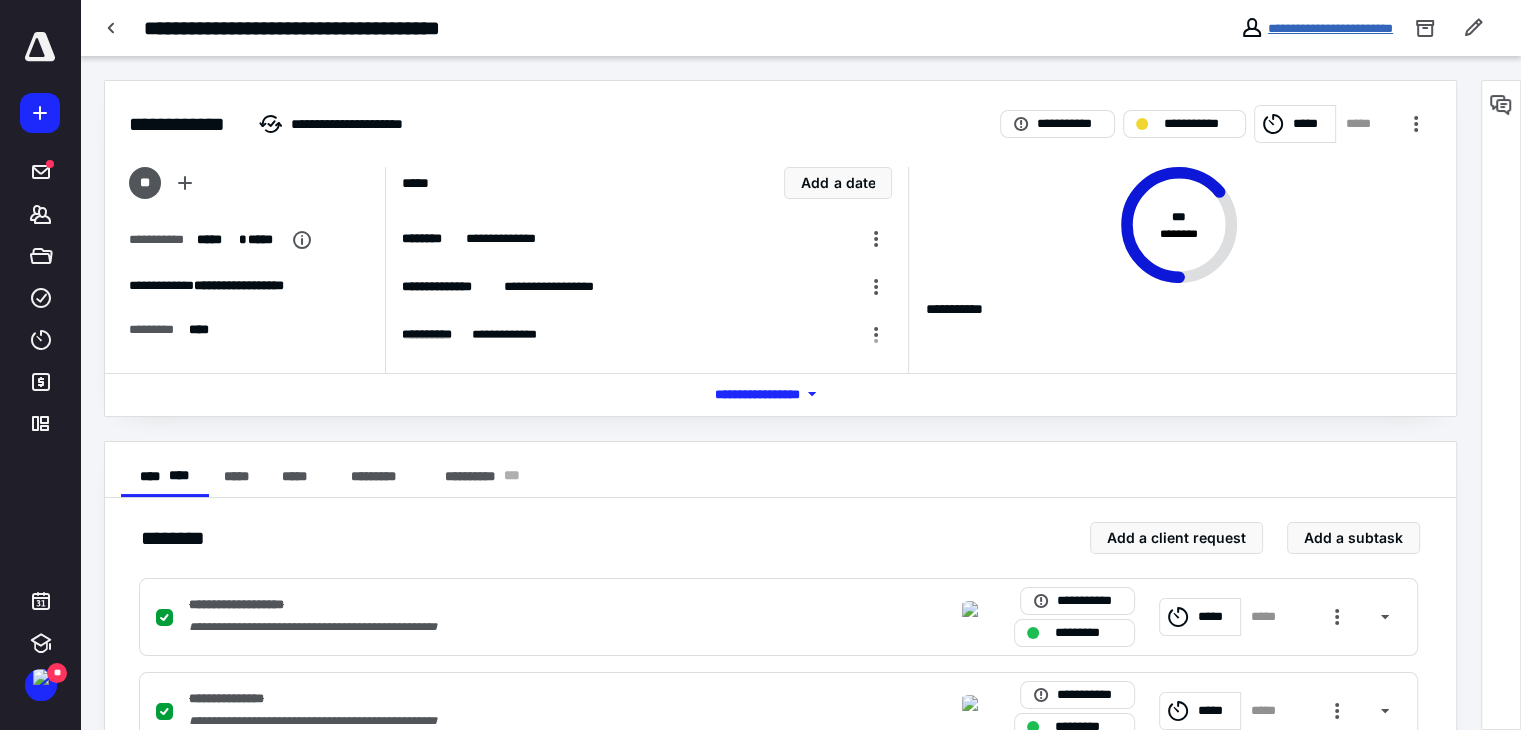 click on "**********" at bounding box center (1330, 28) 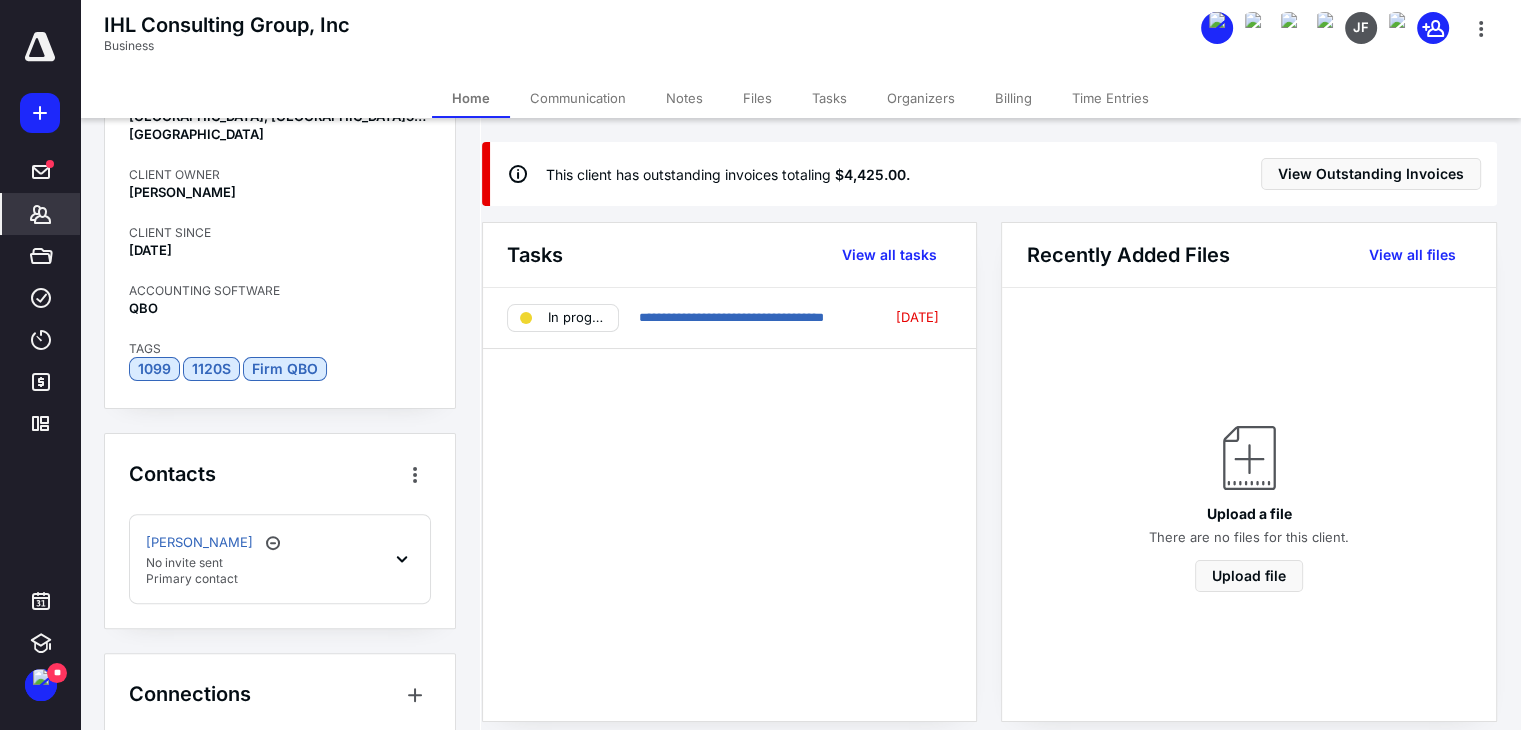 scroll, scrollTop: 583, scrollLeft: 0, axis: vertical 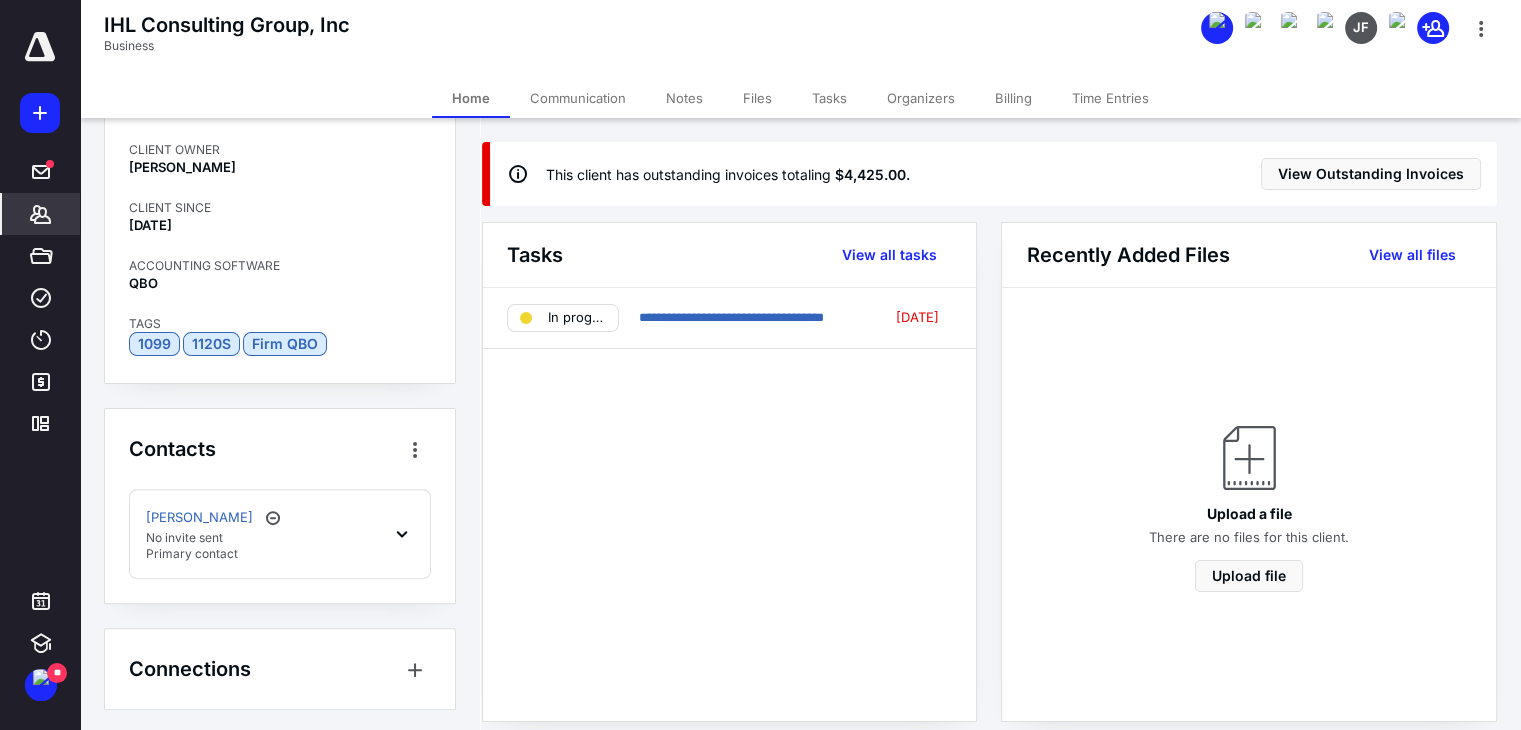 click 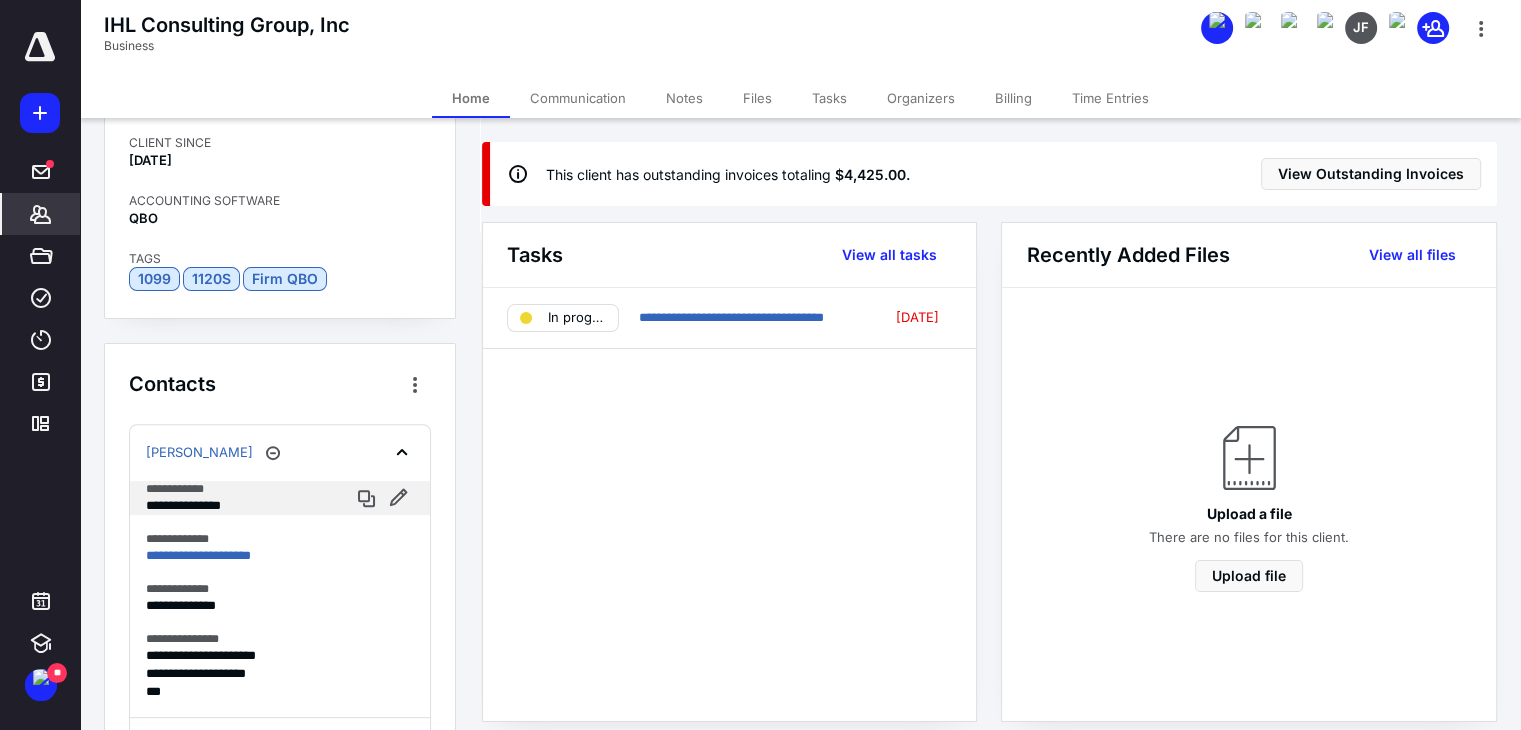 scroll, scrollTop: 683, scrollLeft: 0, axis: vertical 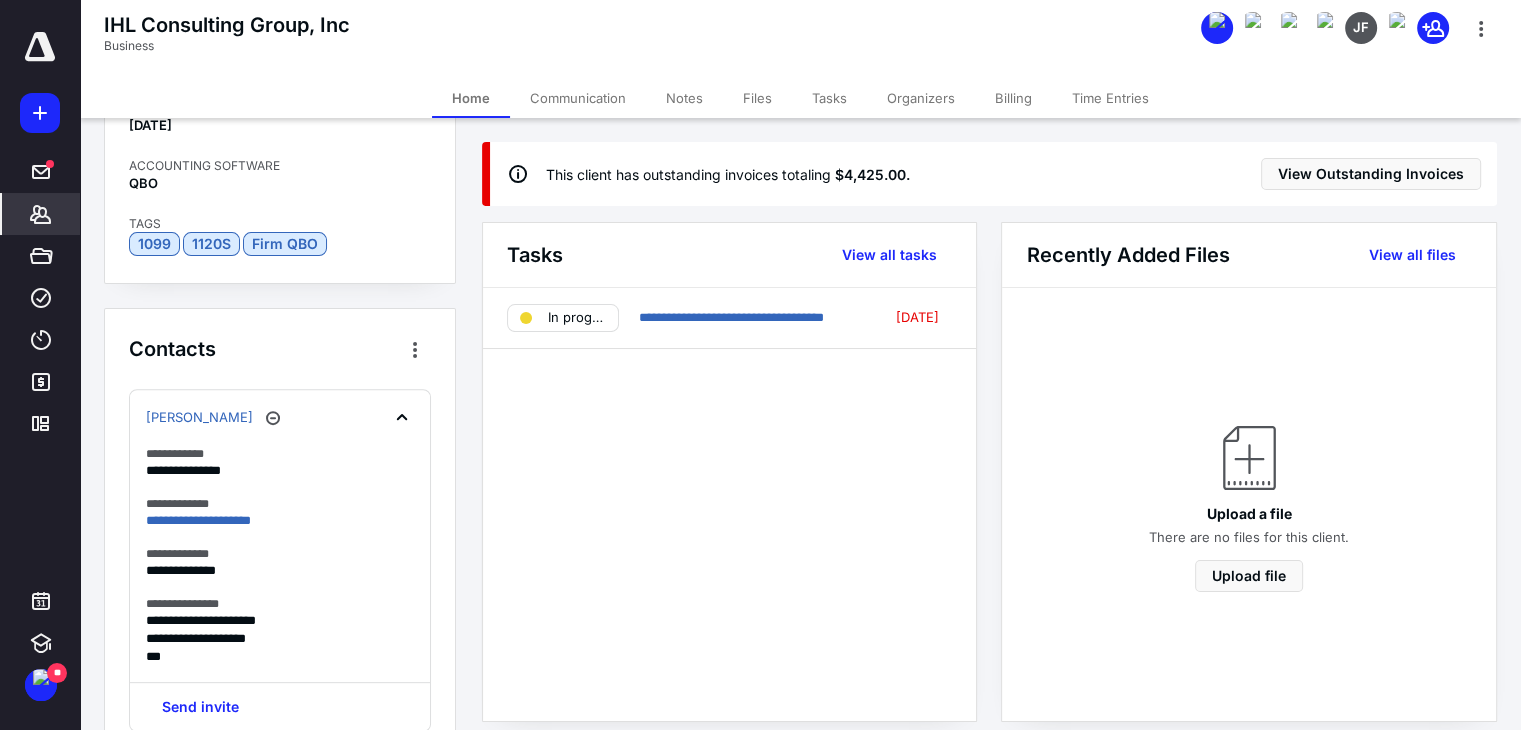 click 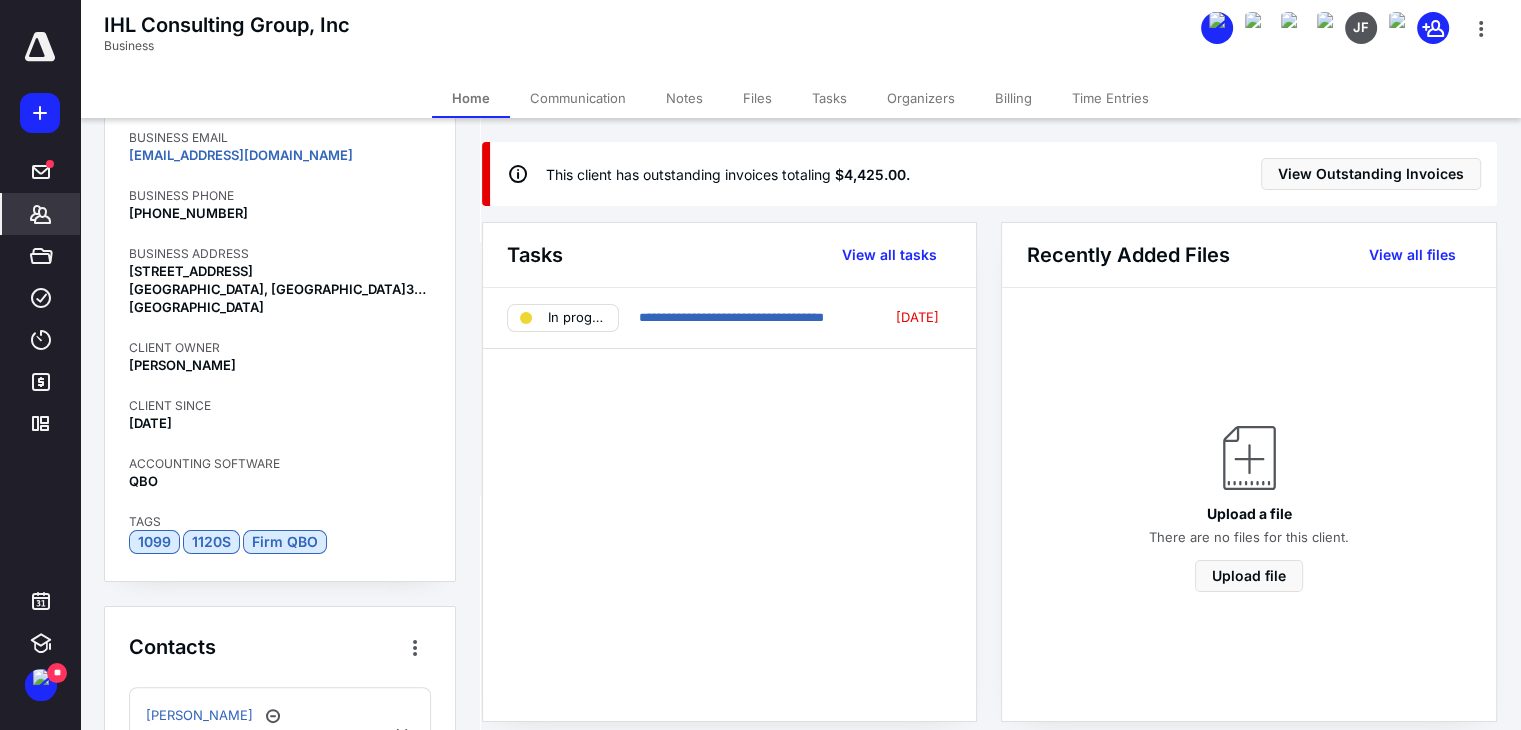 scroll, scrollTop: 0, scrollLeft: 0, axis: both 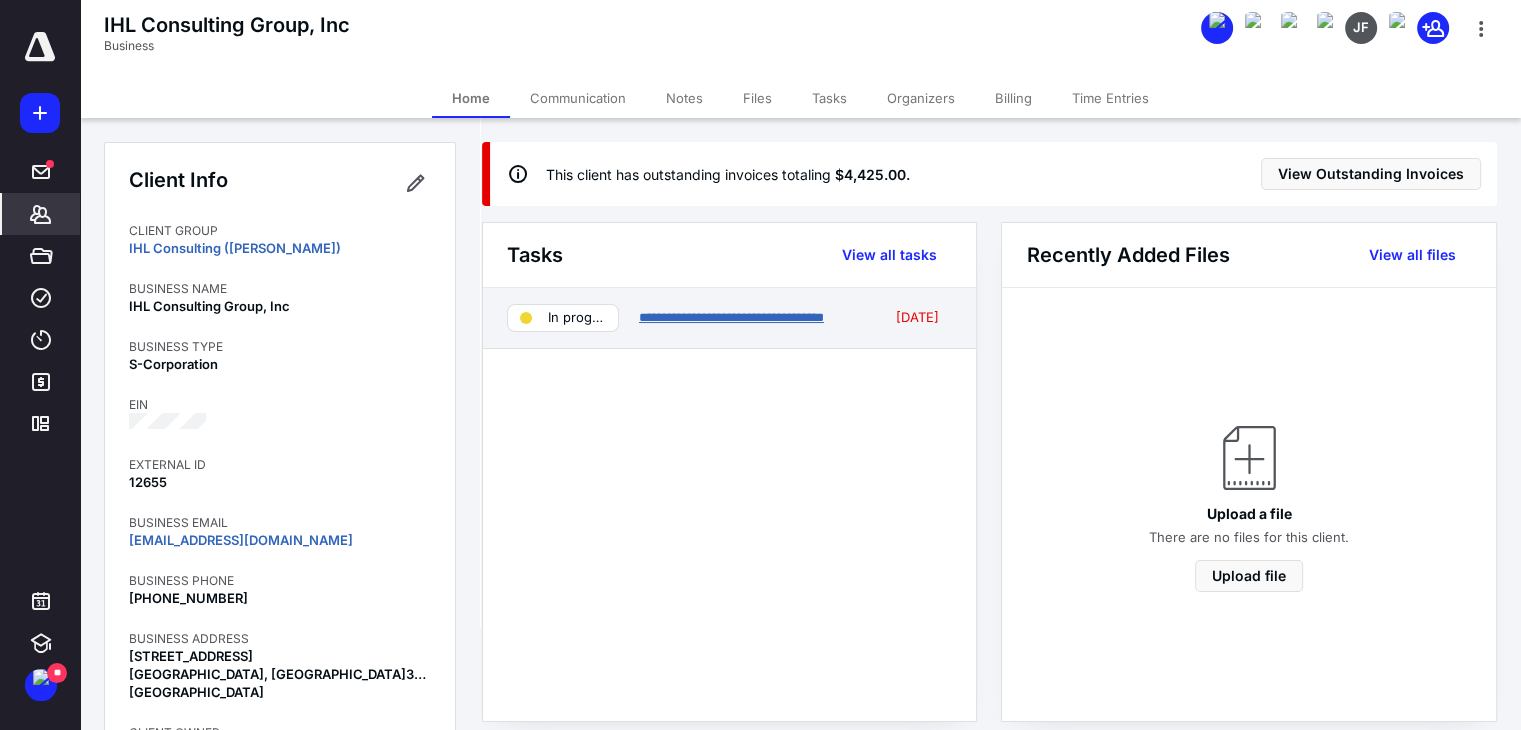 click on "**********" at bounding box center [731, 317] 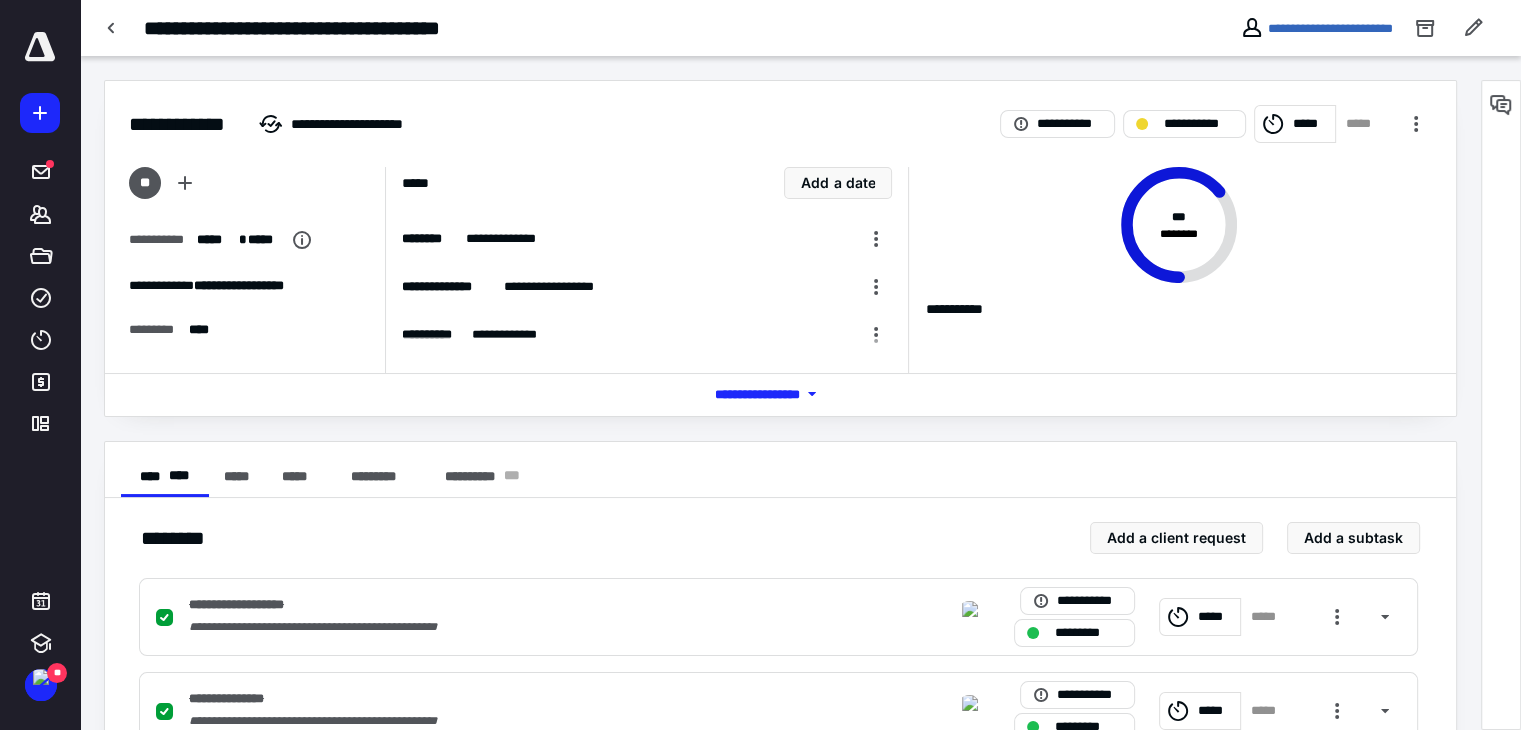drag, startPoint x: 1496, startPoint y: 100, endPoint x: 1439, endPoint y: 245, distance: 155.80116 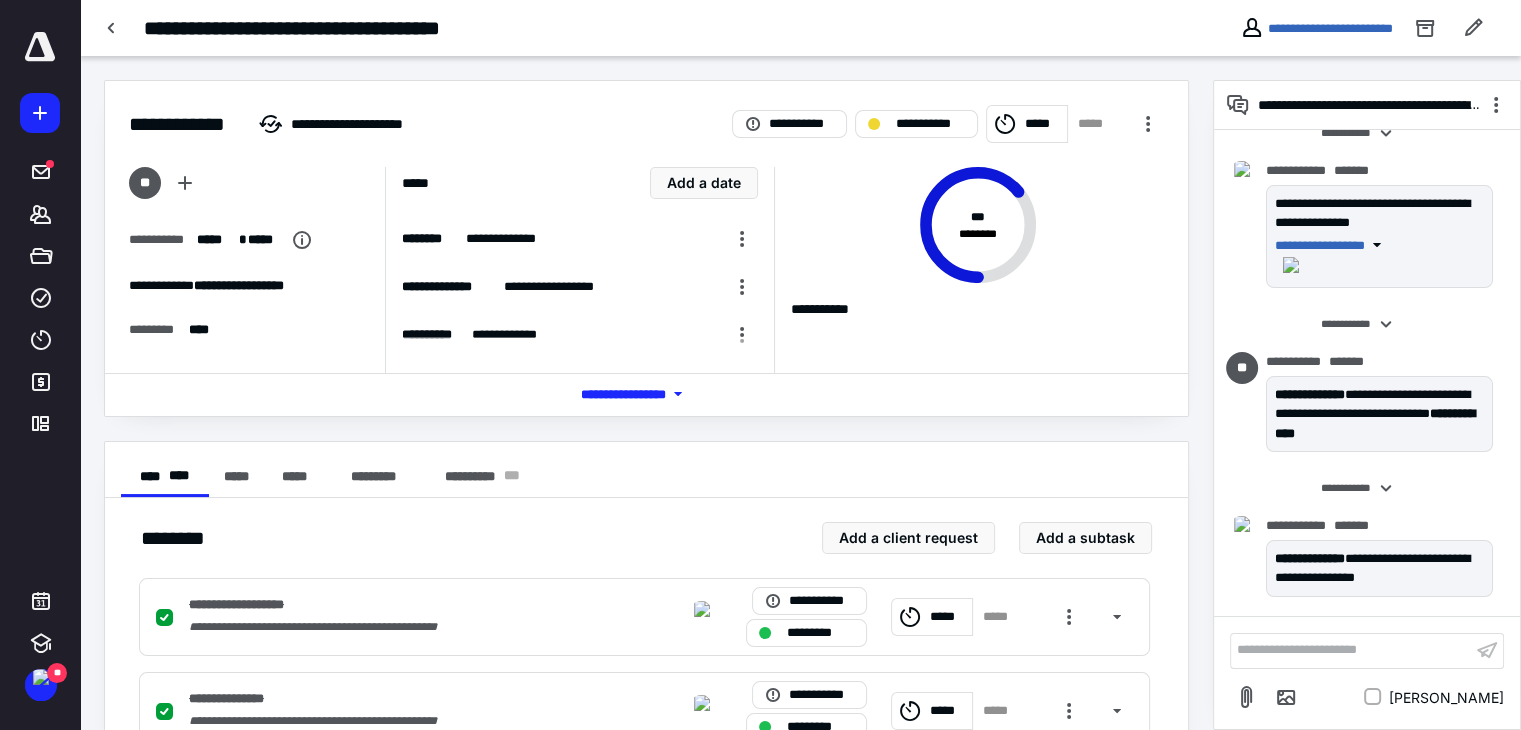 scroll, scrollTop: 434, scrollLeft: 0, axis: vertical 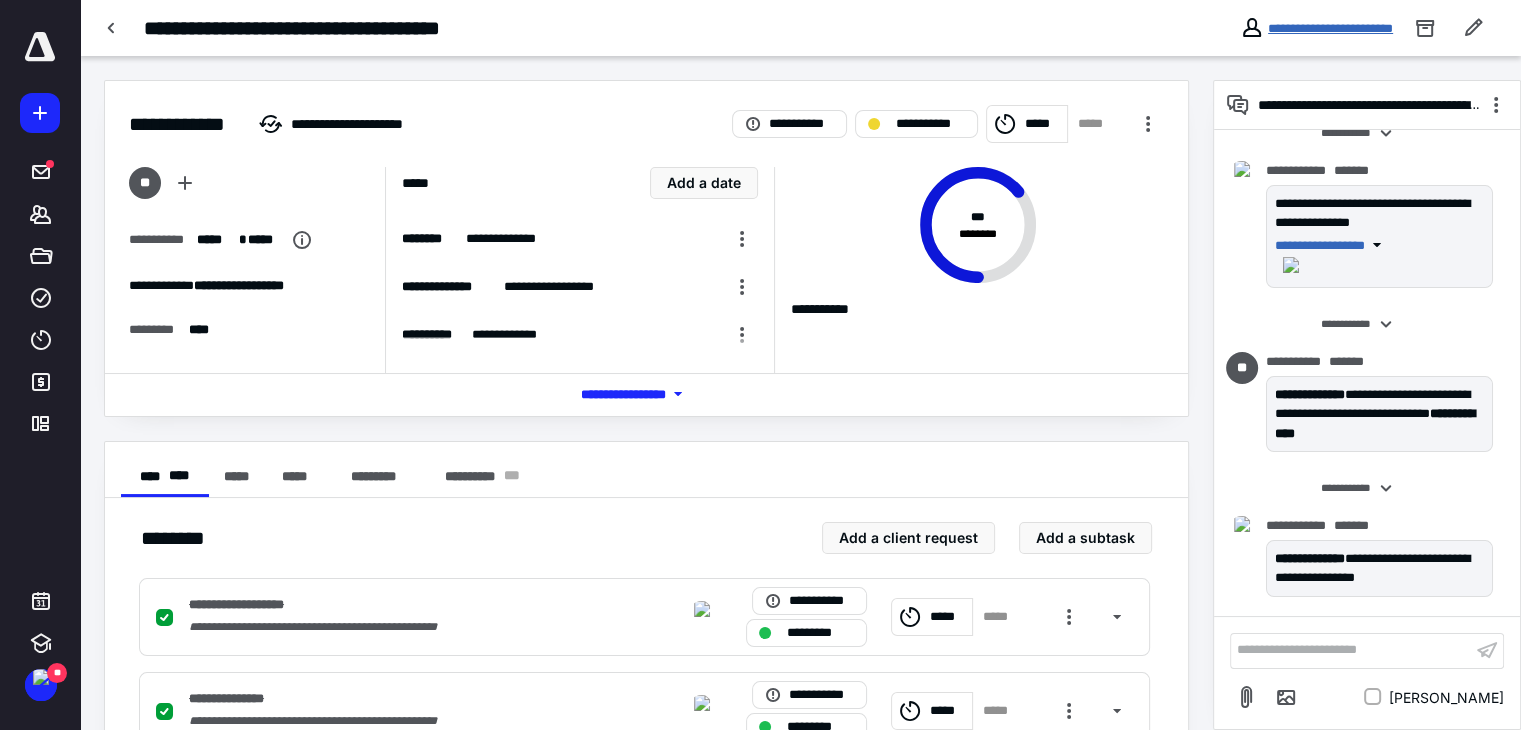 click on "**********" at bounding box center [1330, 28] 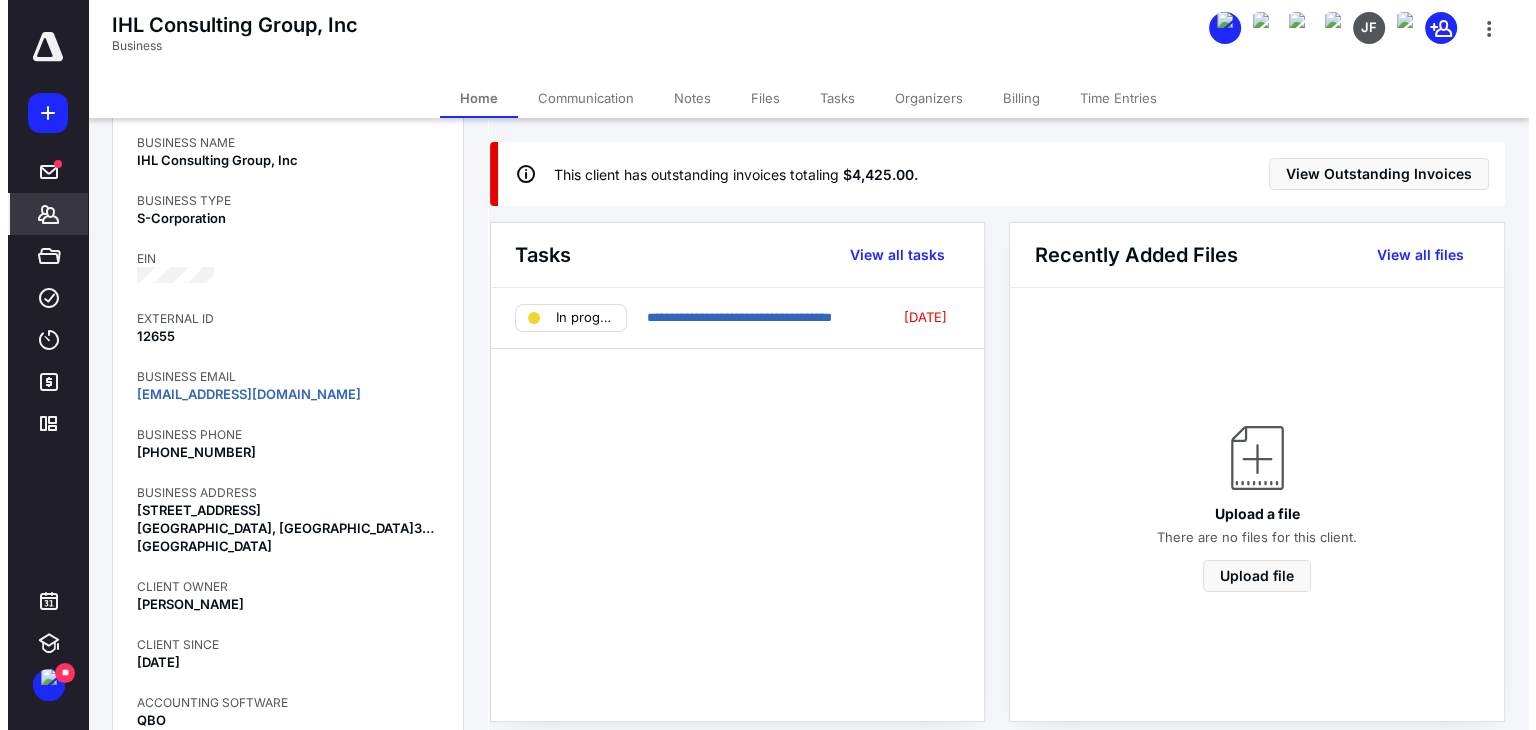scroll, scrollTop: 83, scrollLeft: 0, axis: vertical 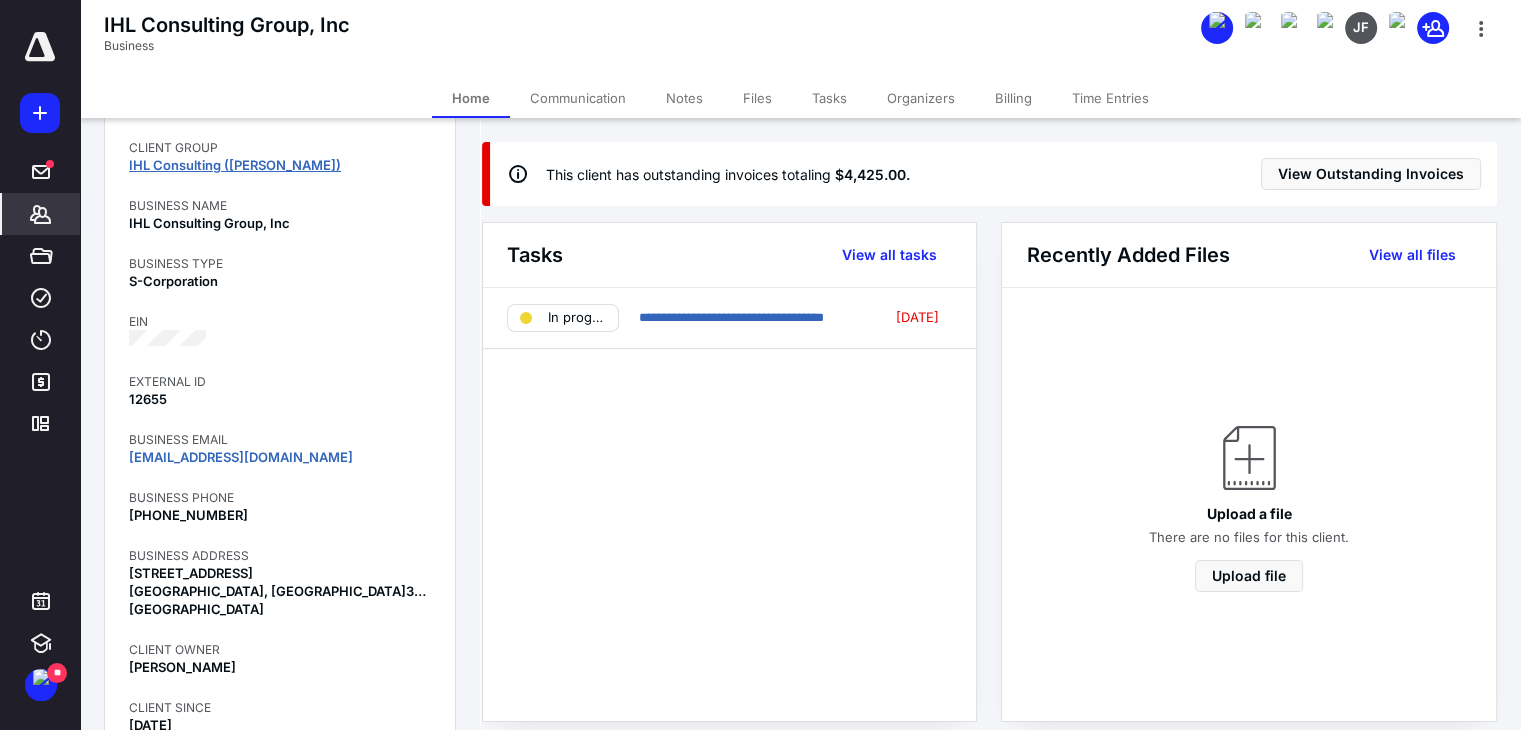 click on "IHL Consulting (Lewis)" at bounding box center (235, 165) 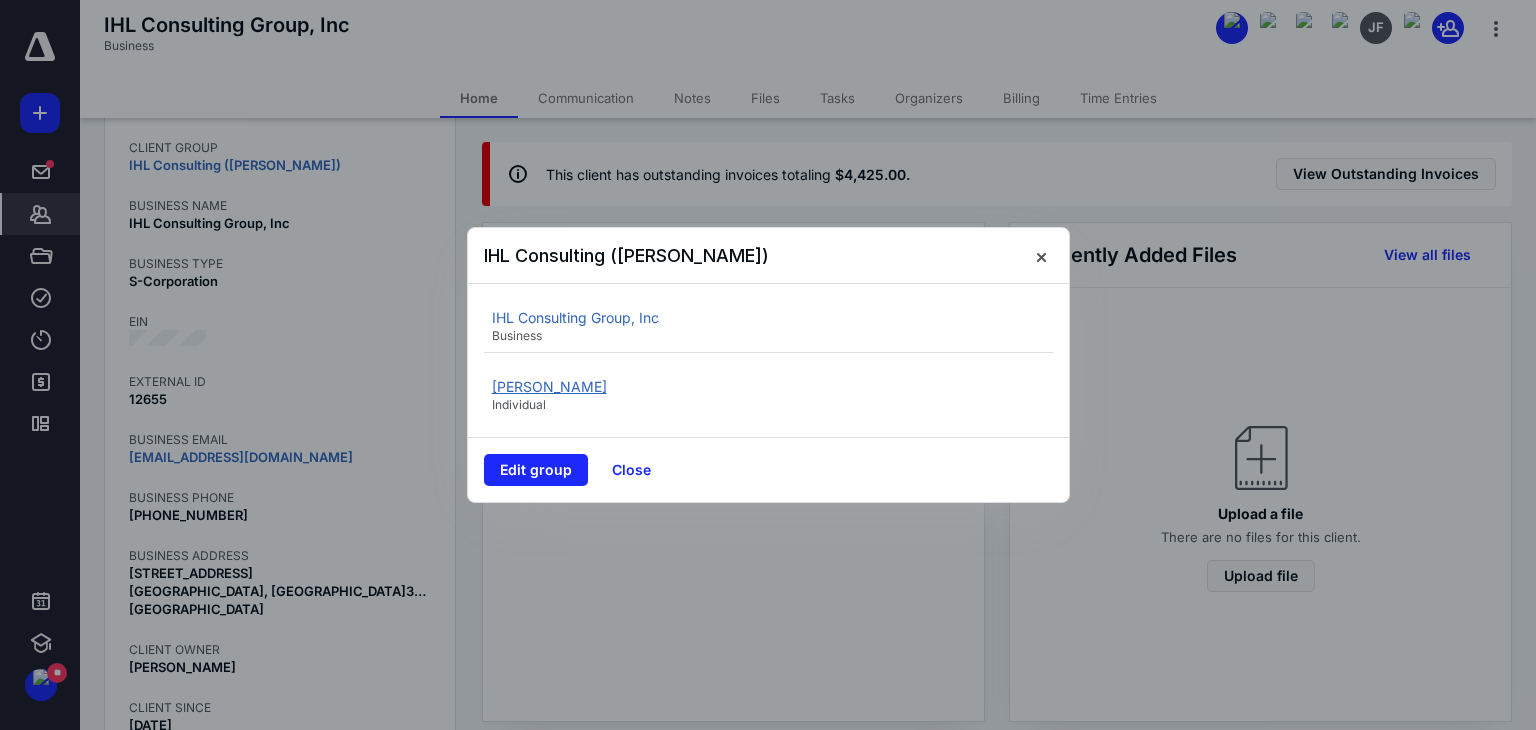 click on "Lewis, Robert L Jr" at bounding box center (549, 386) 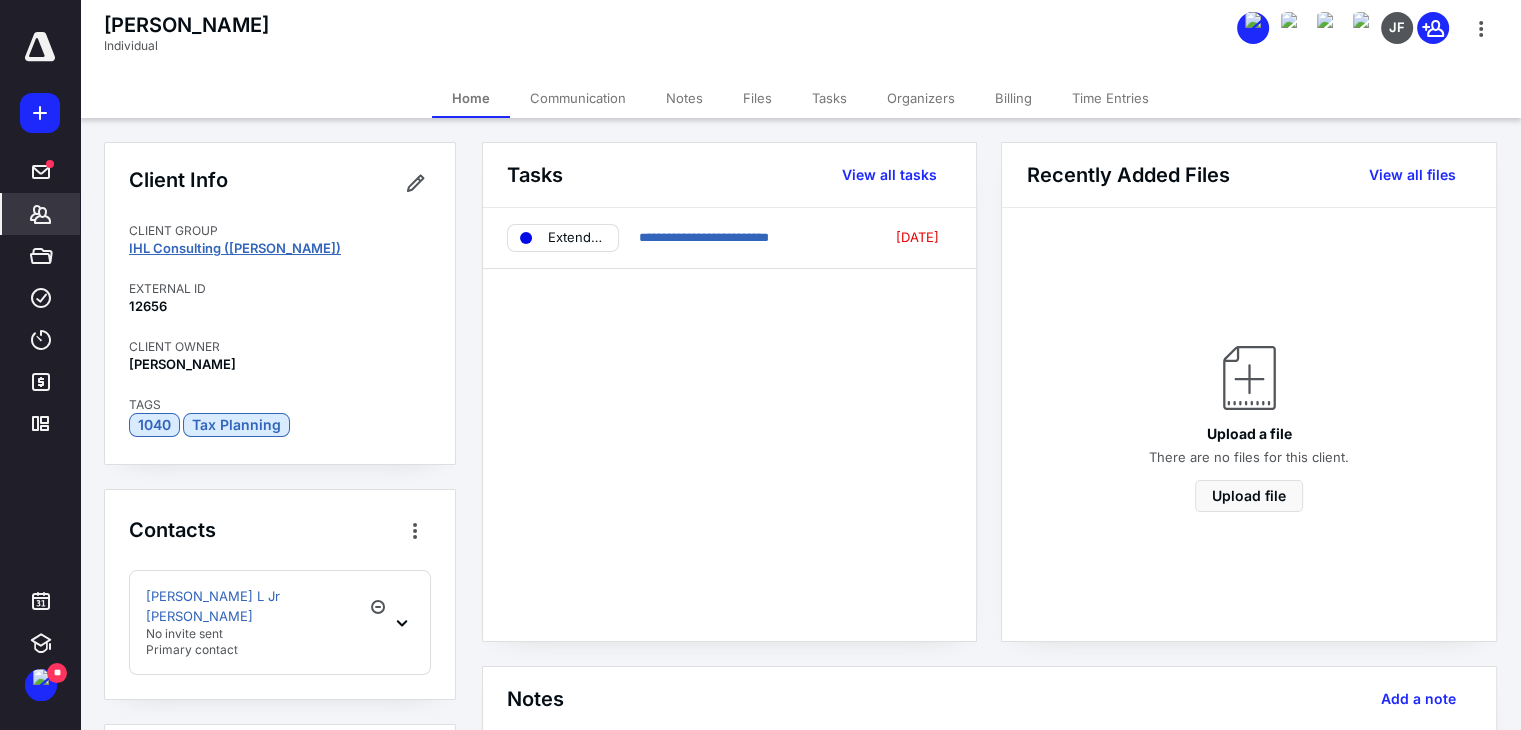 click on "IHL Consulting (Lewis)" at bounding box center (235, 248) 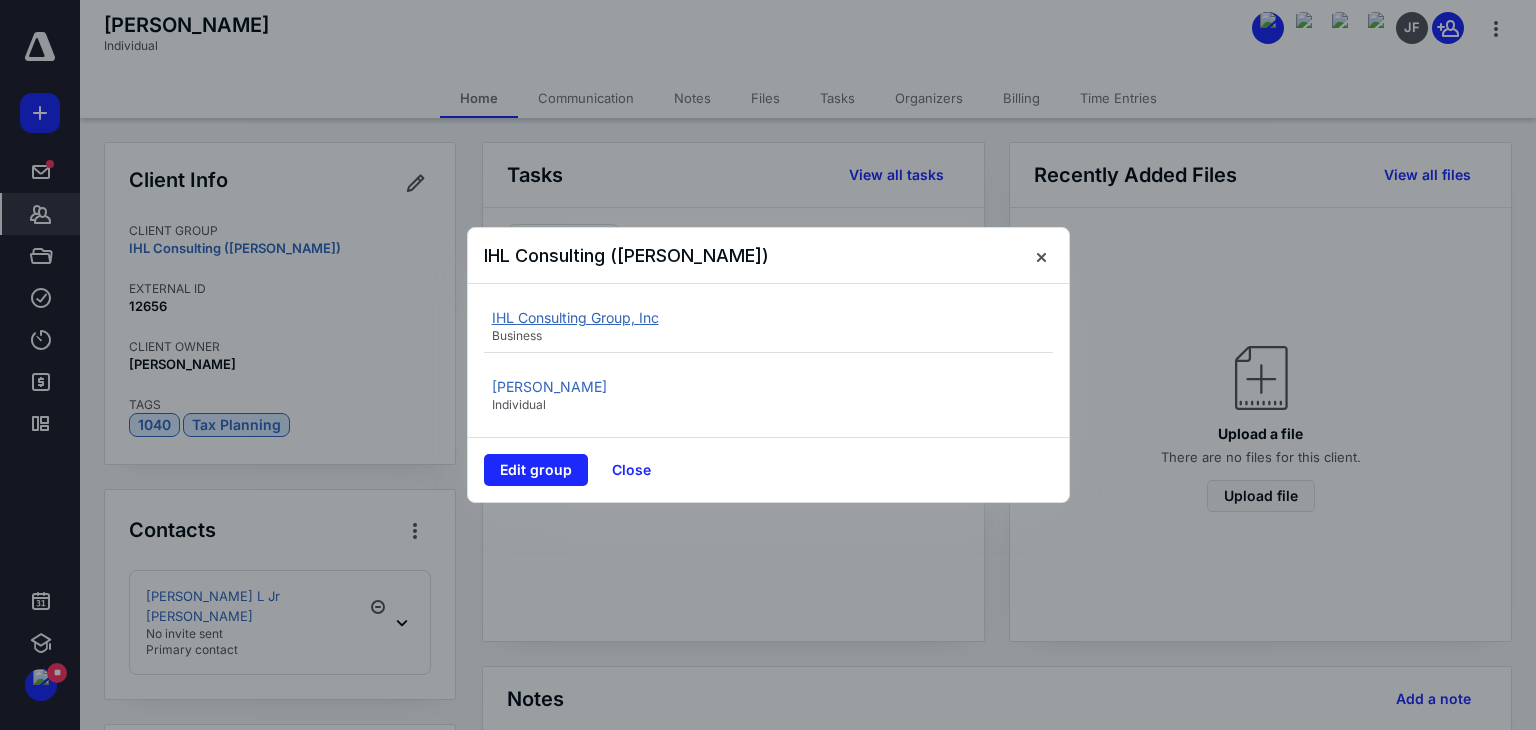 click on "IHL Consulting Group, Inc" at bounding box center (575, 317) 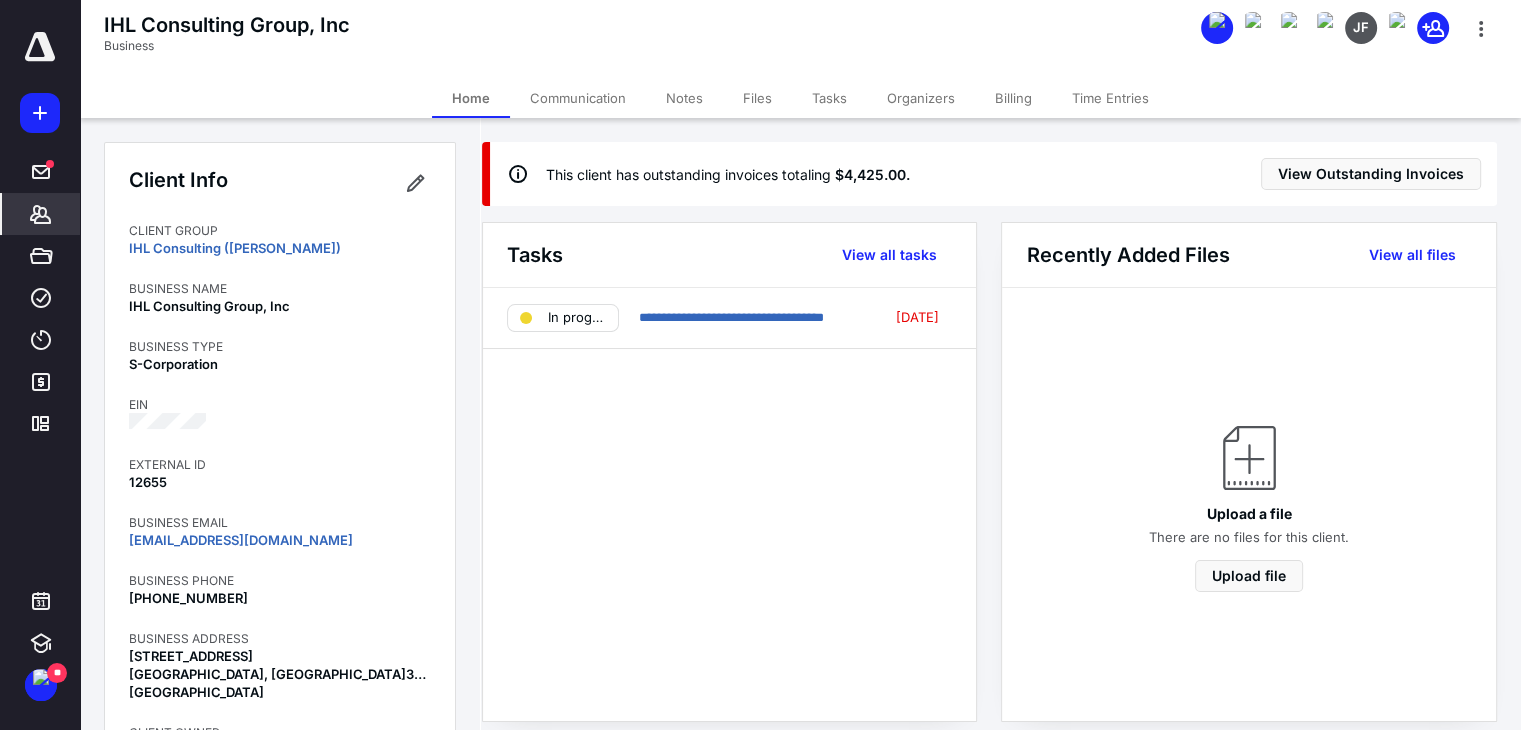 click on "Files" at bounding box center [757, 98] 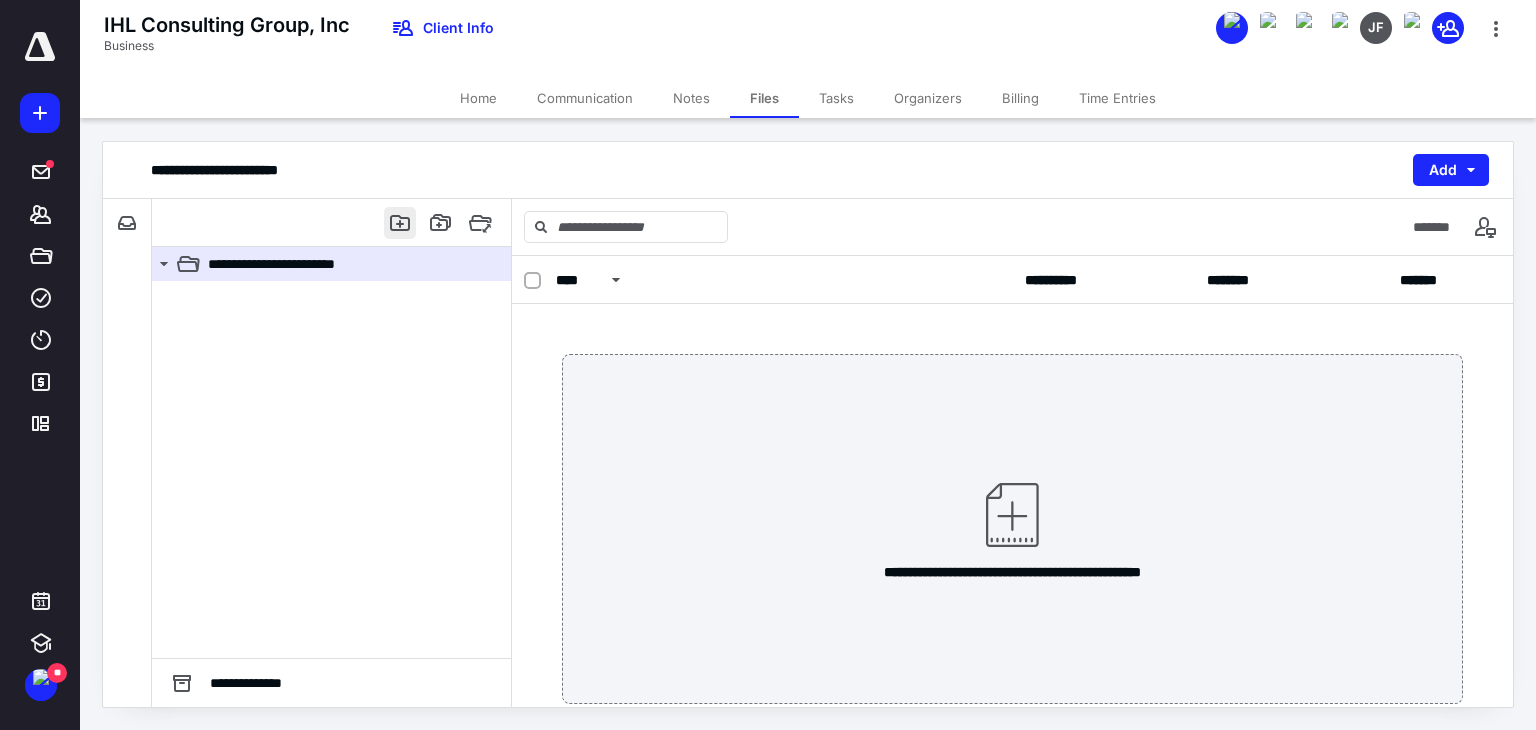 click at bounding box center (400, 223) 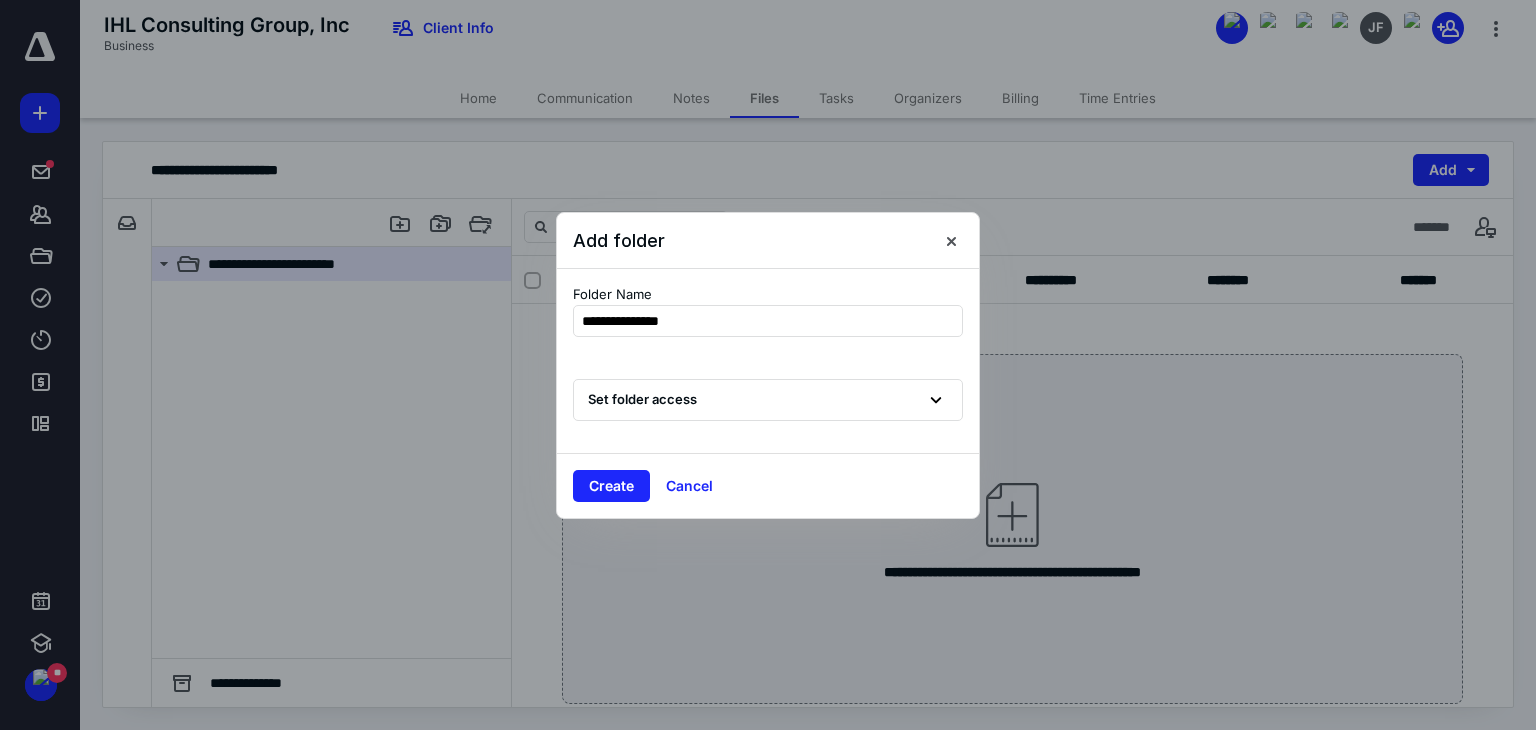 type 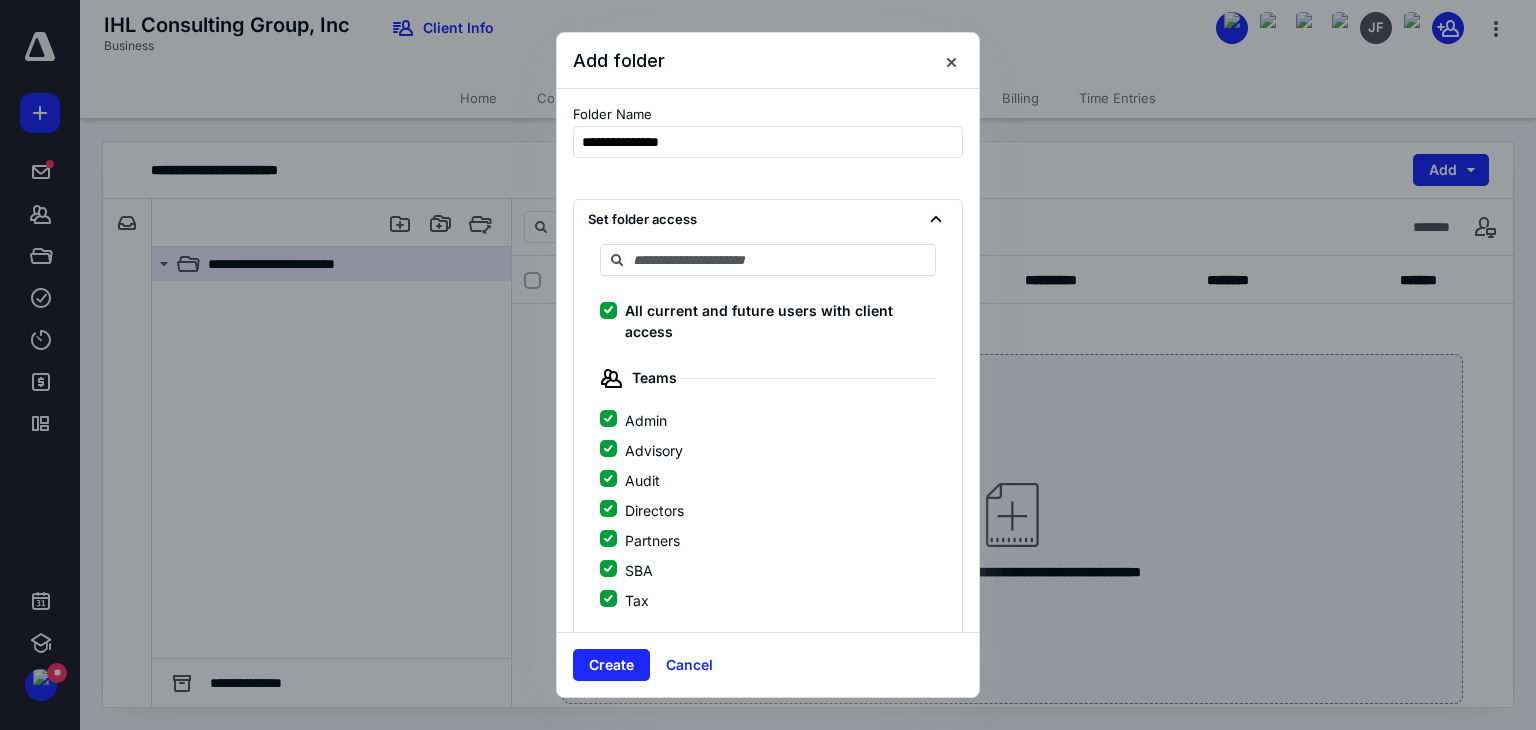 click on "All current and future users with client access" at bounding box center (608, 310) 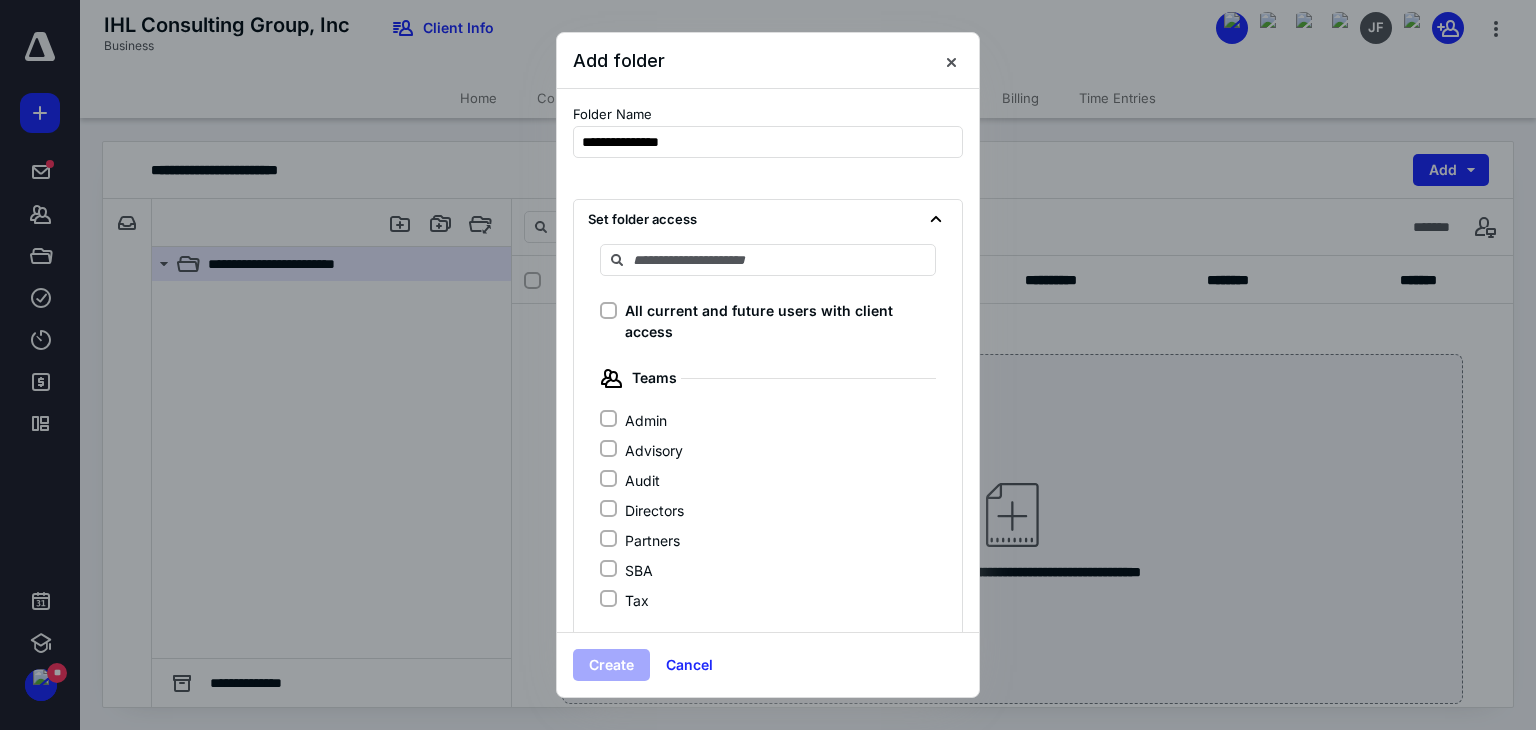 click on "Admin" at bounding box center [608, 419] 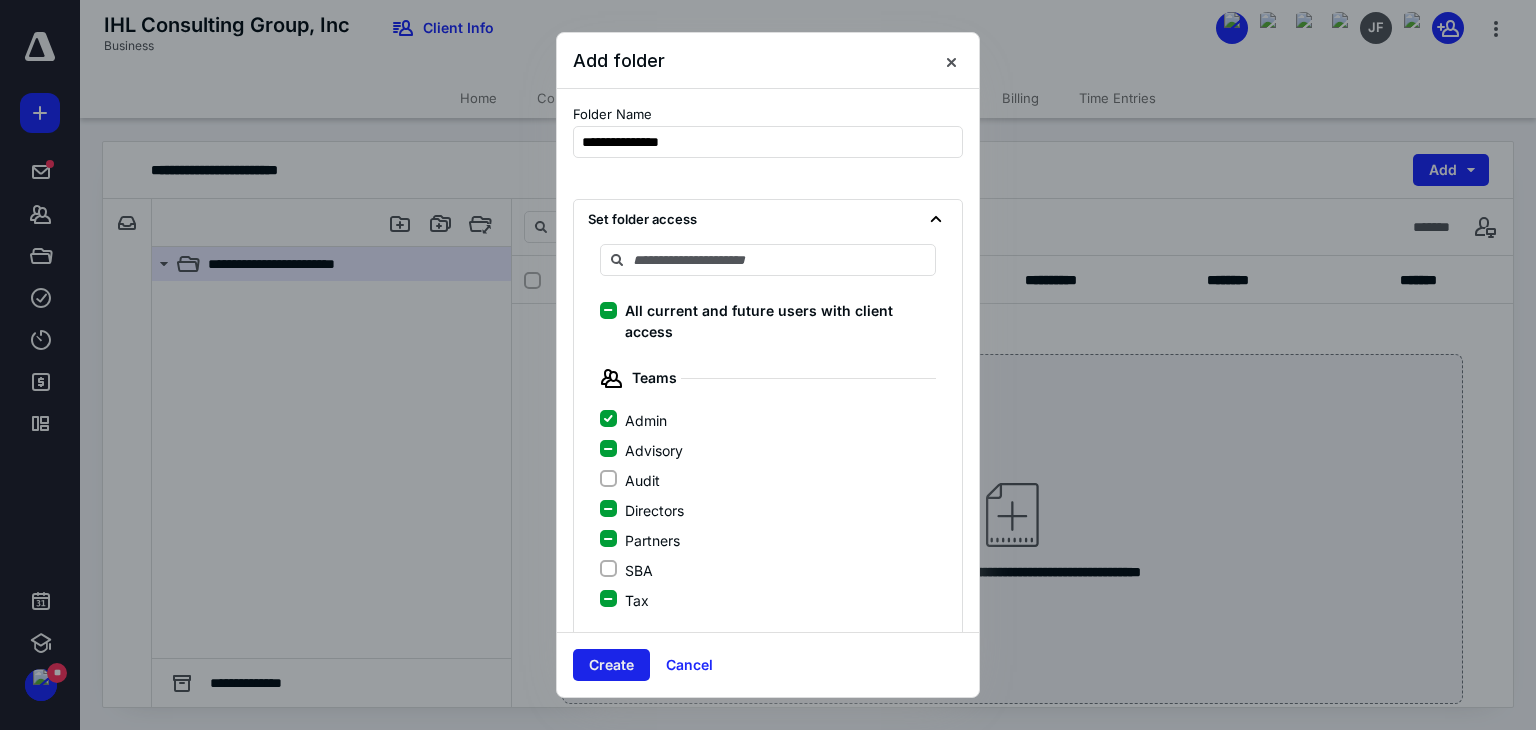 click on "Create" at bounding box center (611, 665) 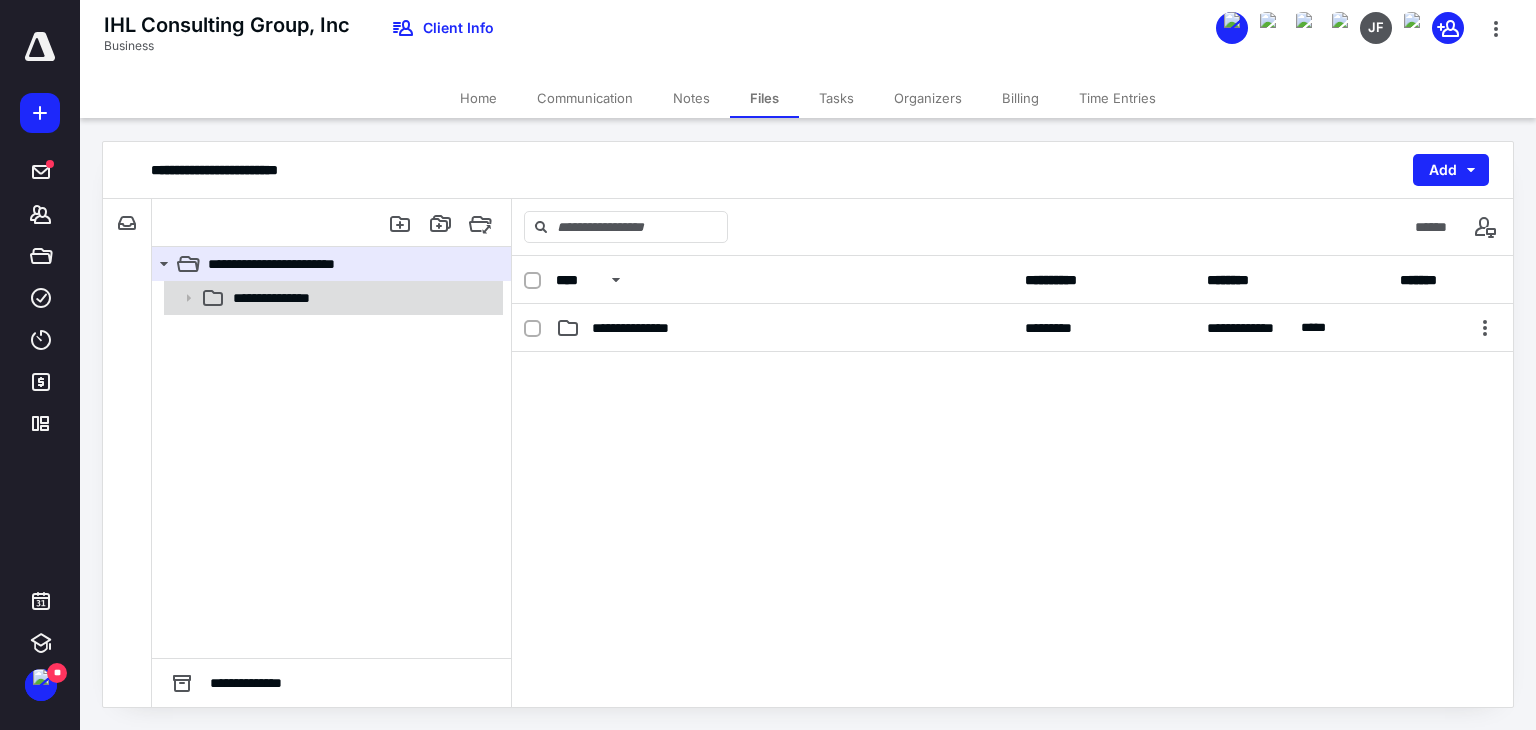 click on "**********" at bounding box center [289, 298] 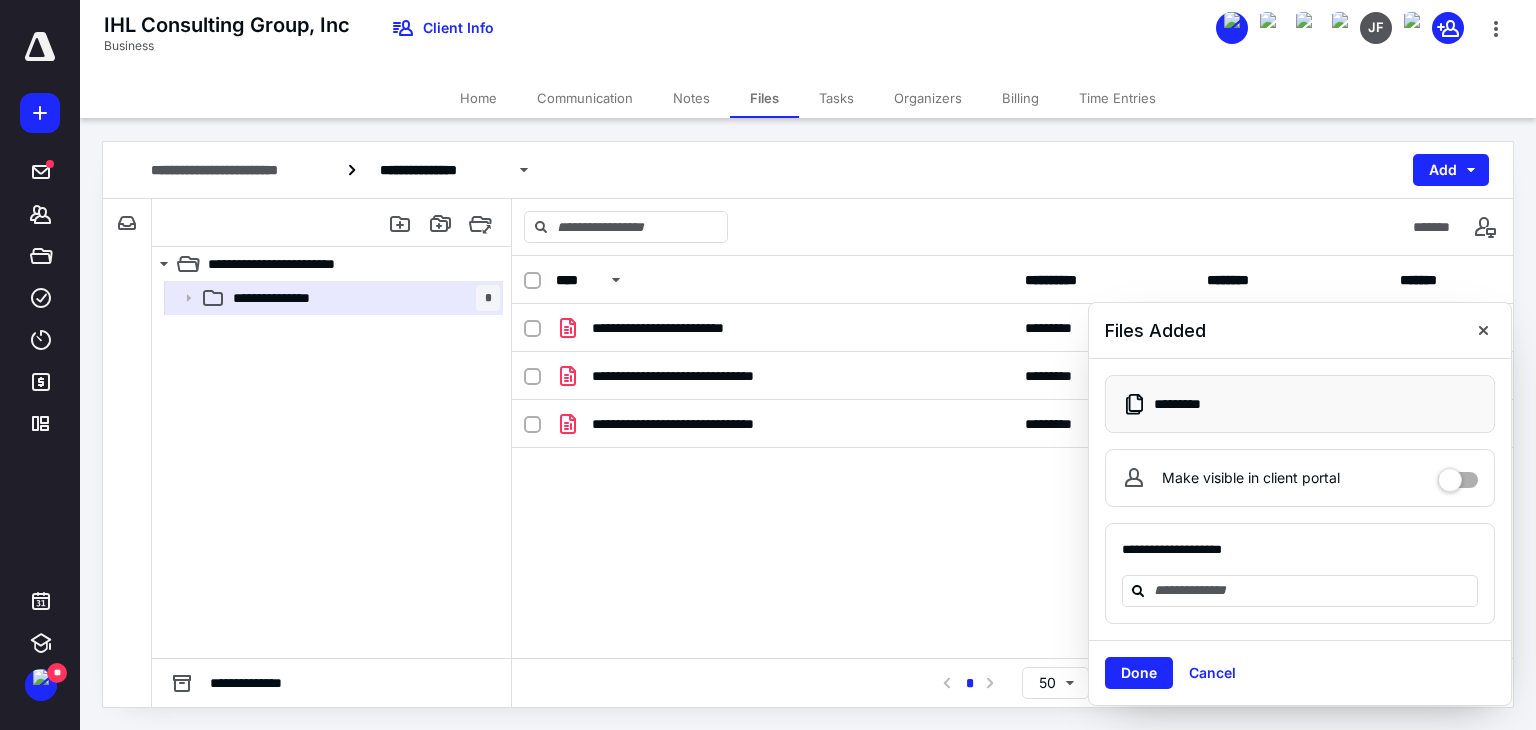 click on "Done" at bounding box center [1139, 673] 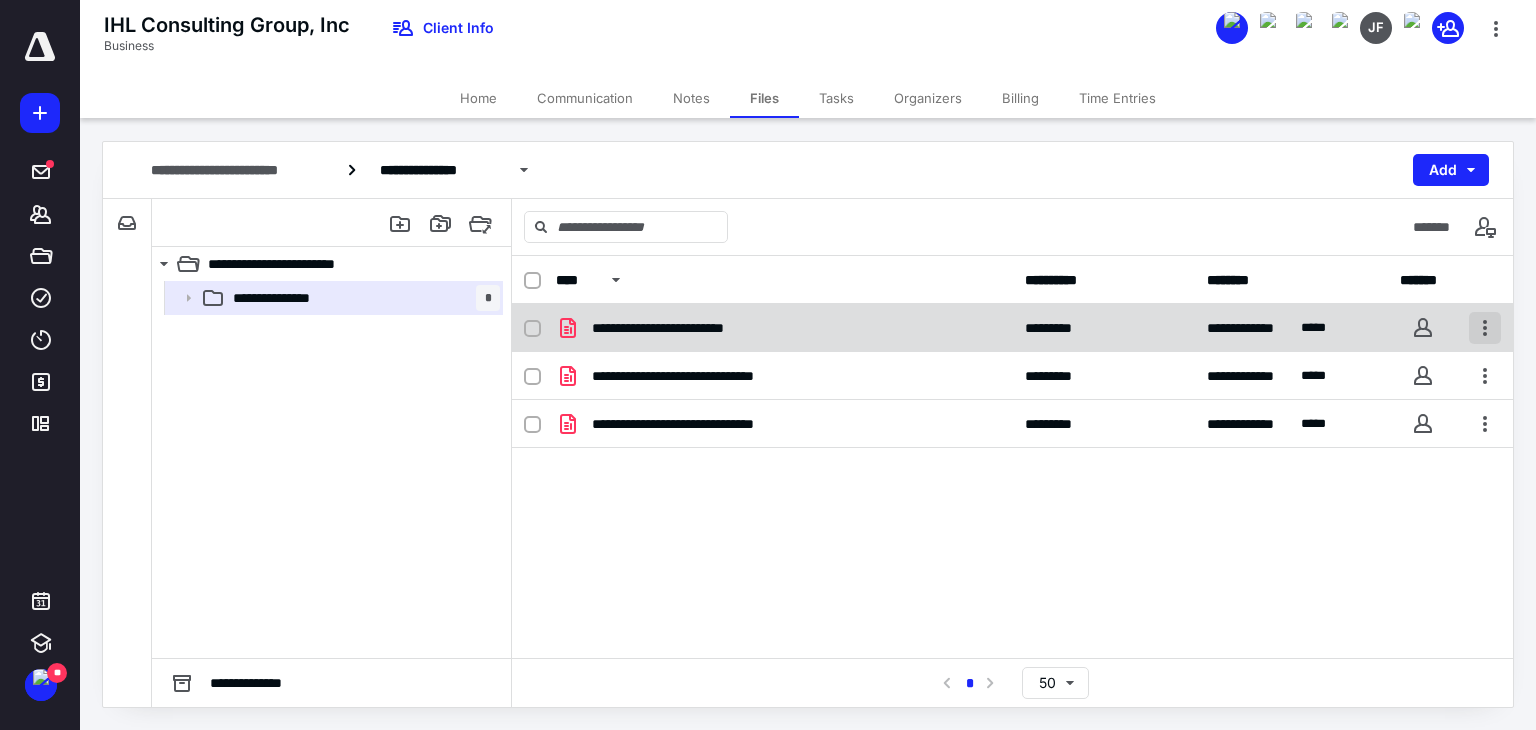 click at bounding box center (1485, 328) 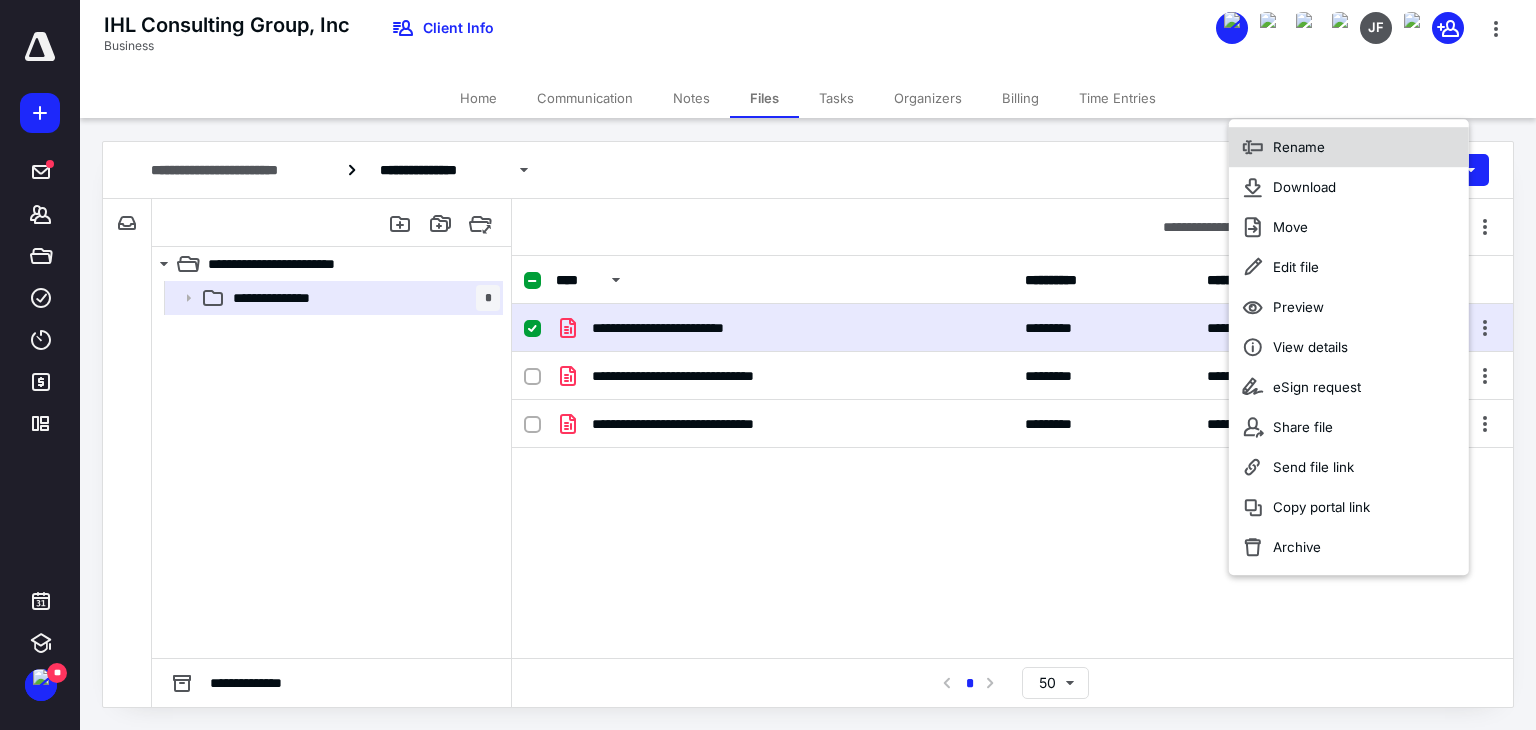 click on "Rename" at bounding box center [1349, 147] 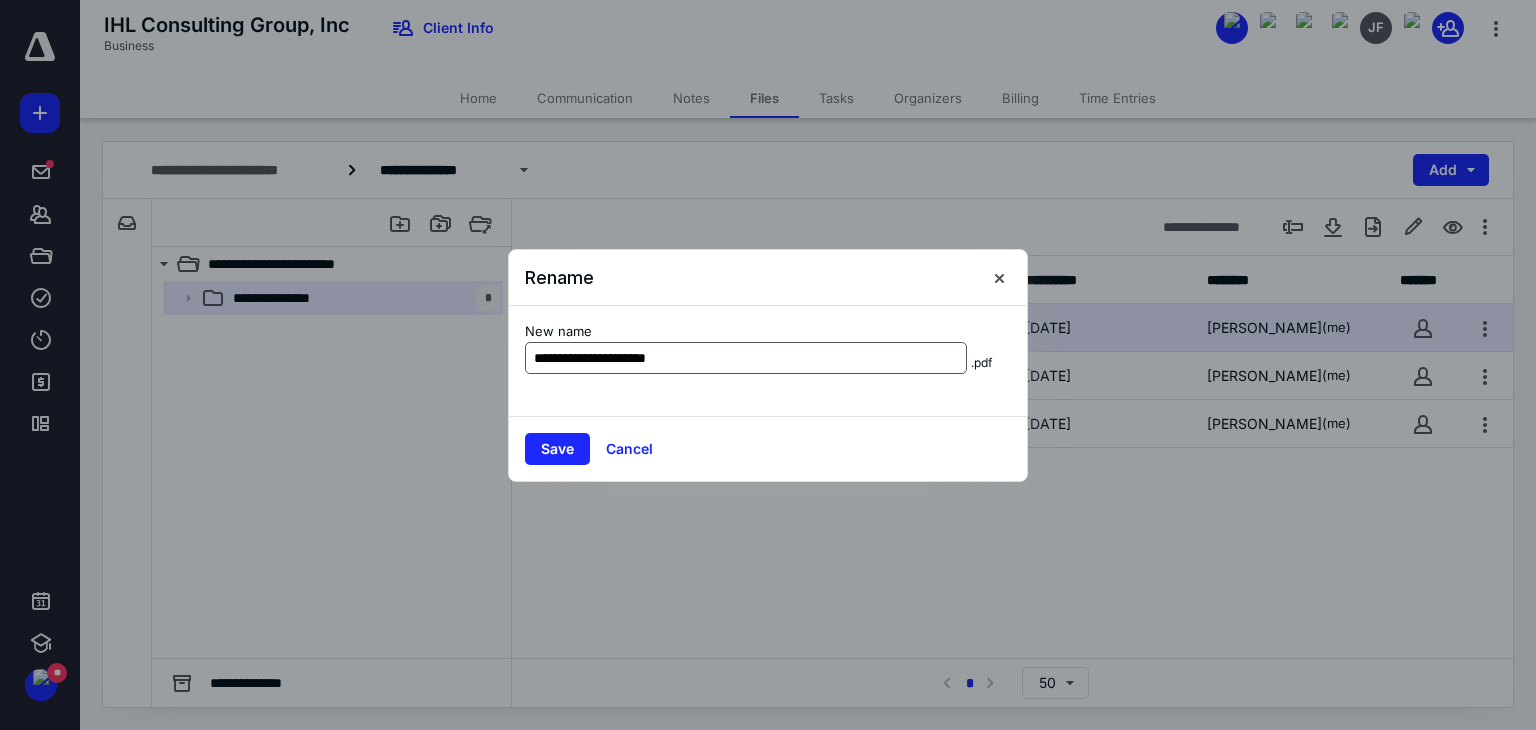 click on "**********" at bounding box center (746, 358) 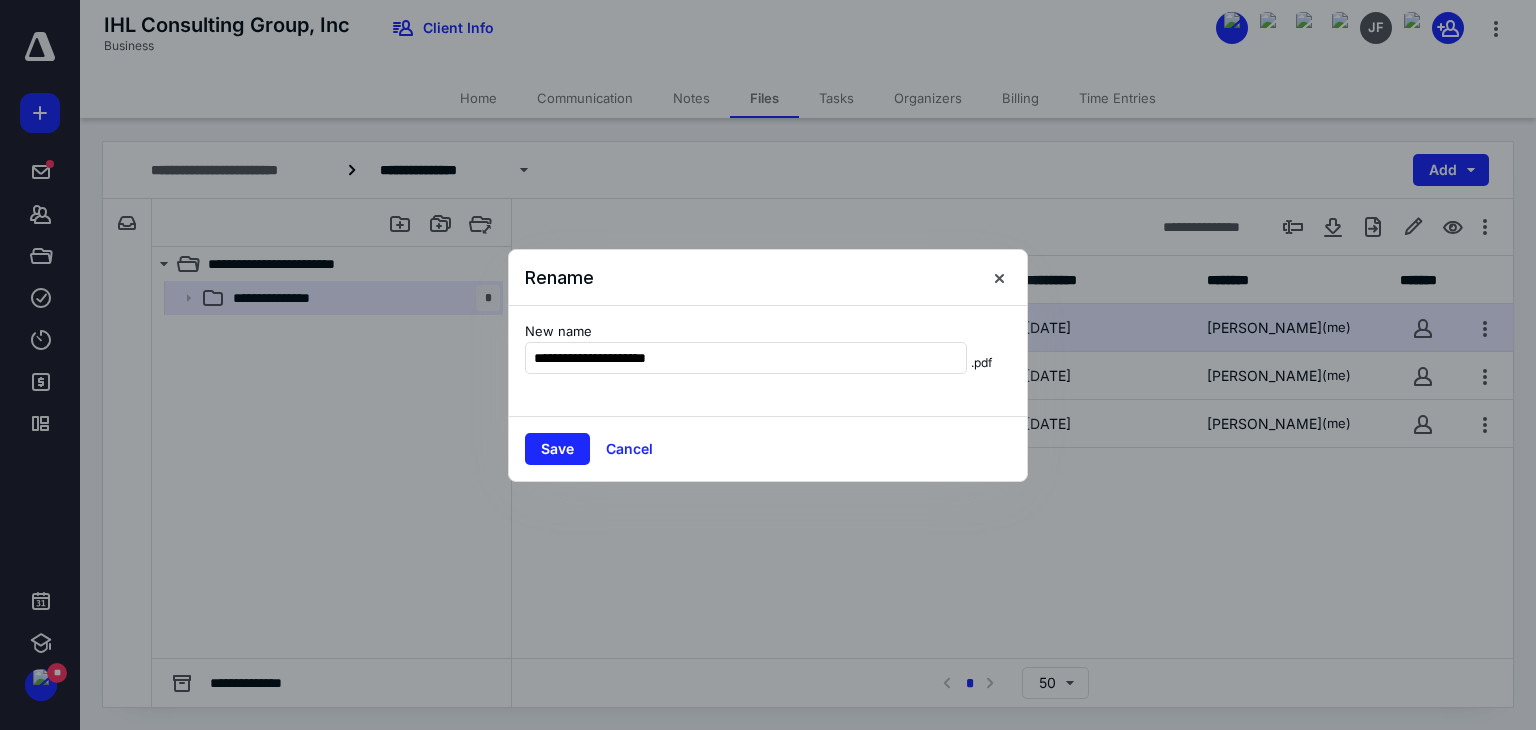 drag, startPoint x: 580, startPoint y: 359, endPoint x: 503, endPoint y: 354, distance: 77.16217 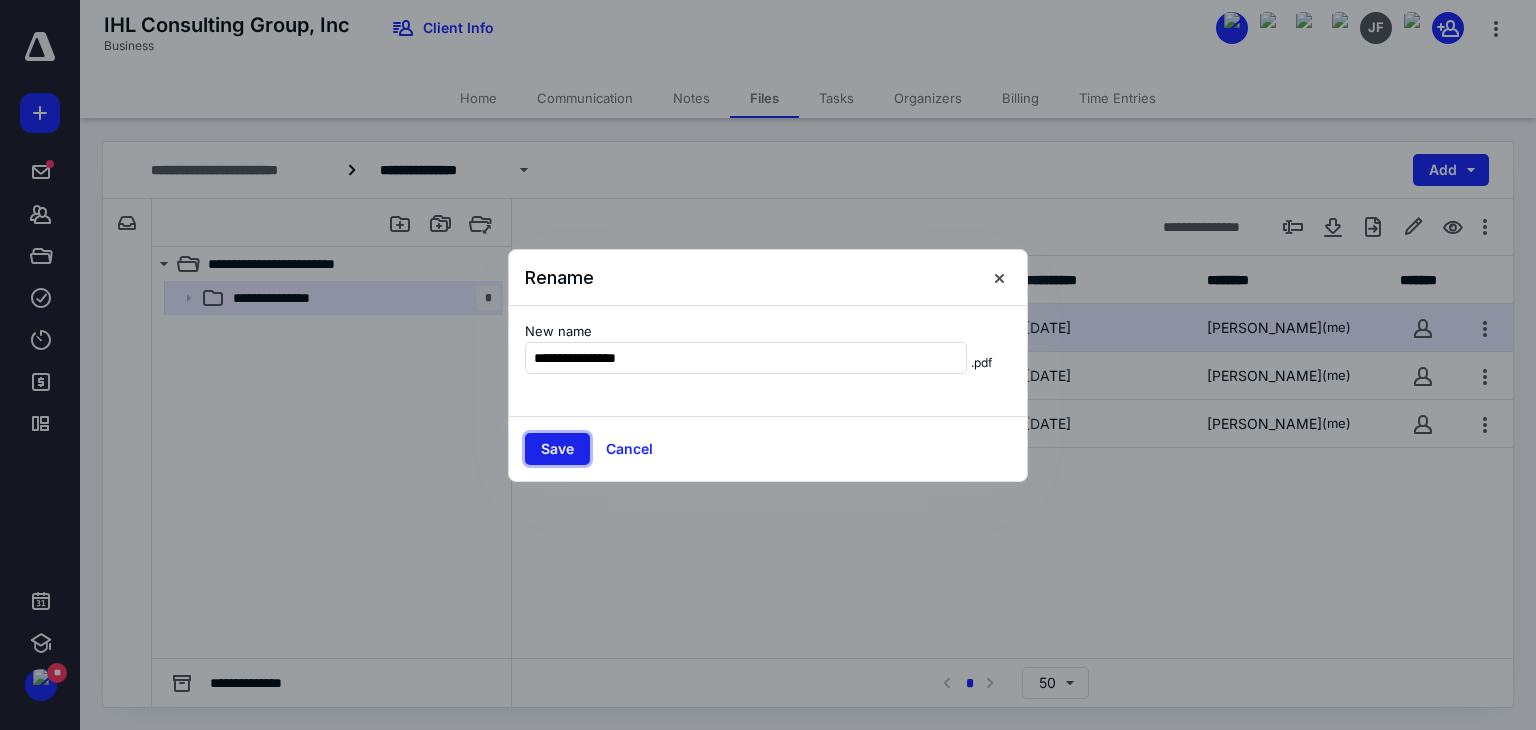 click on "Save" at bounding box center (557, 449) 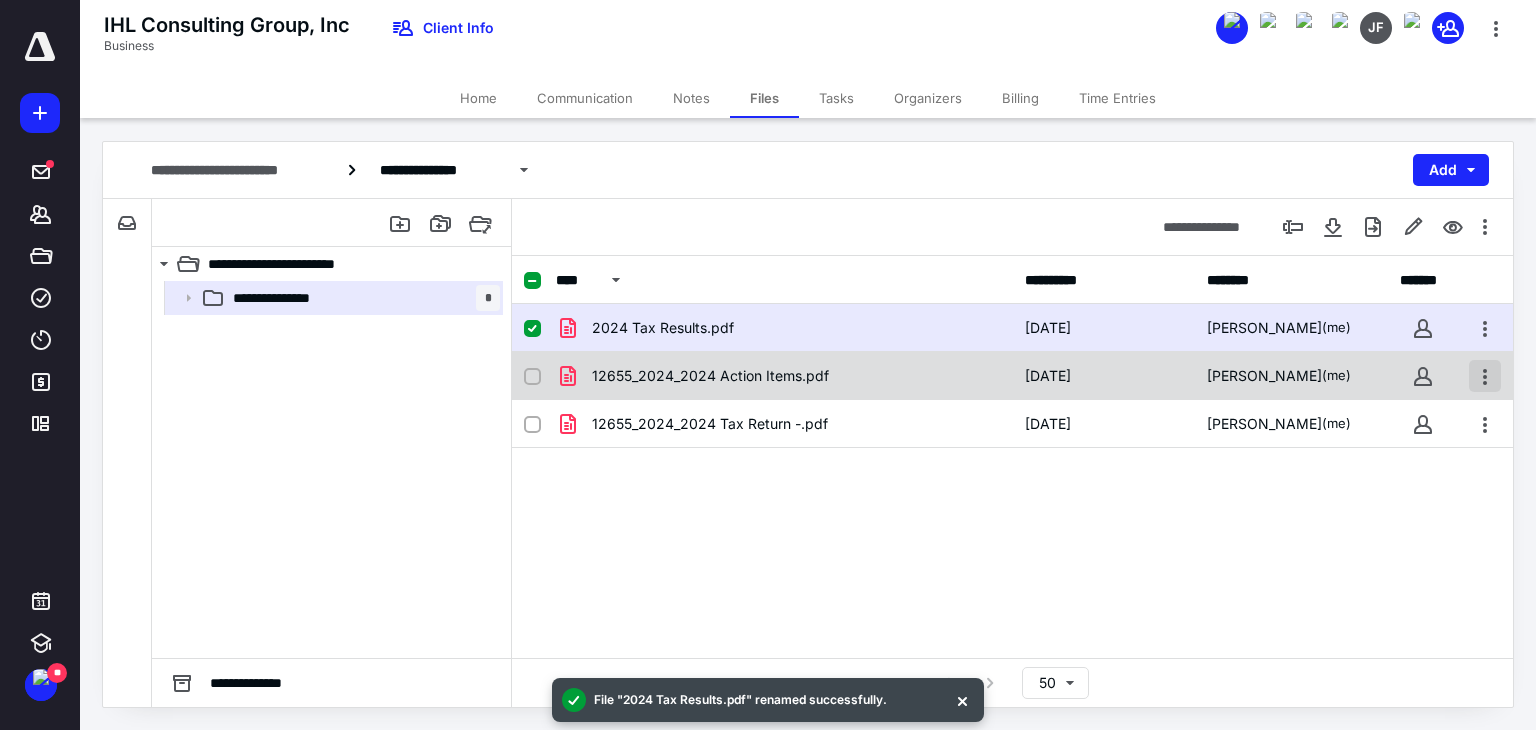 click at bounding box center [1485, 376] 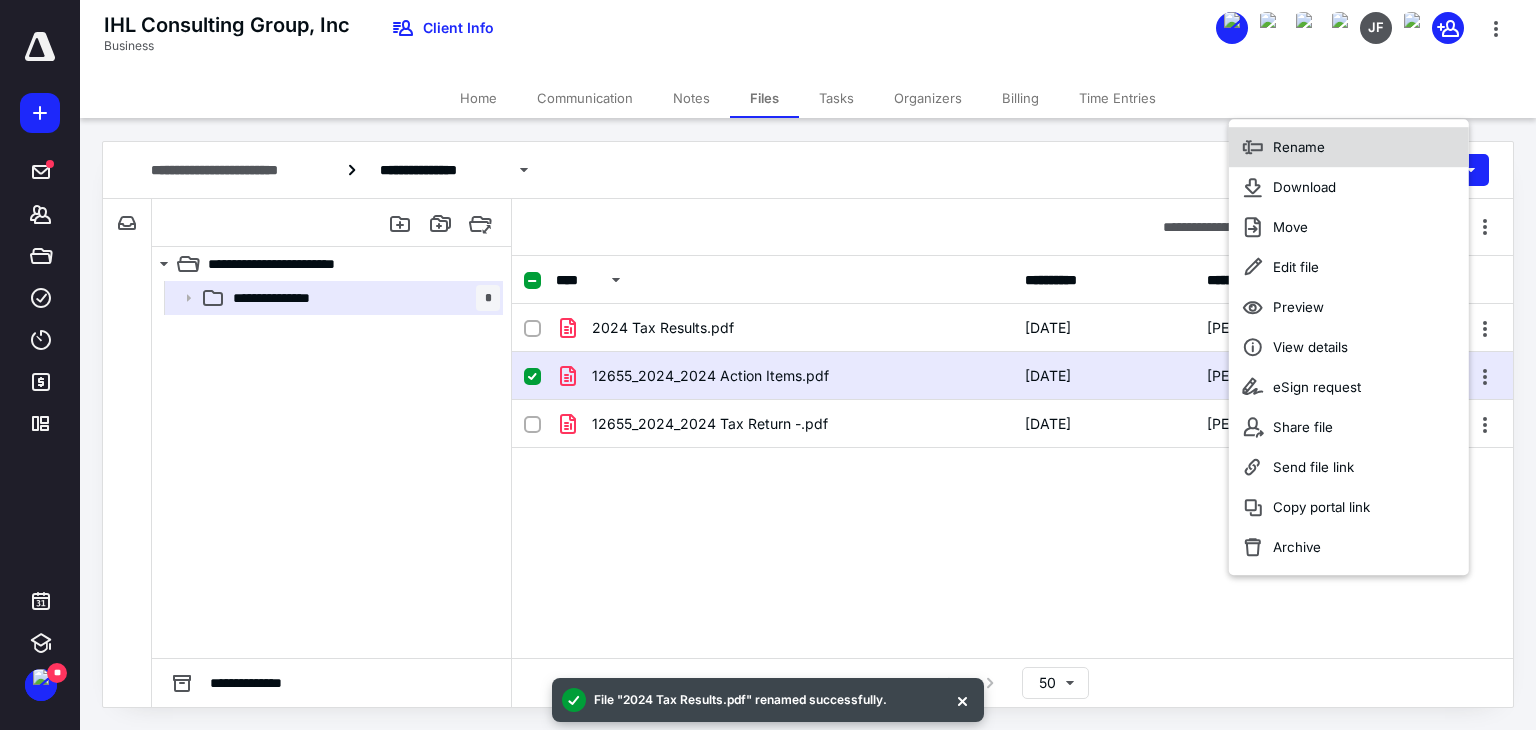 click on "Rename" at bounding box center (1299, 147) 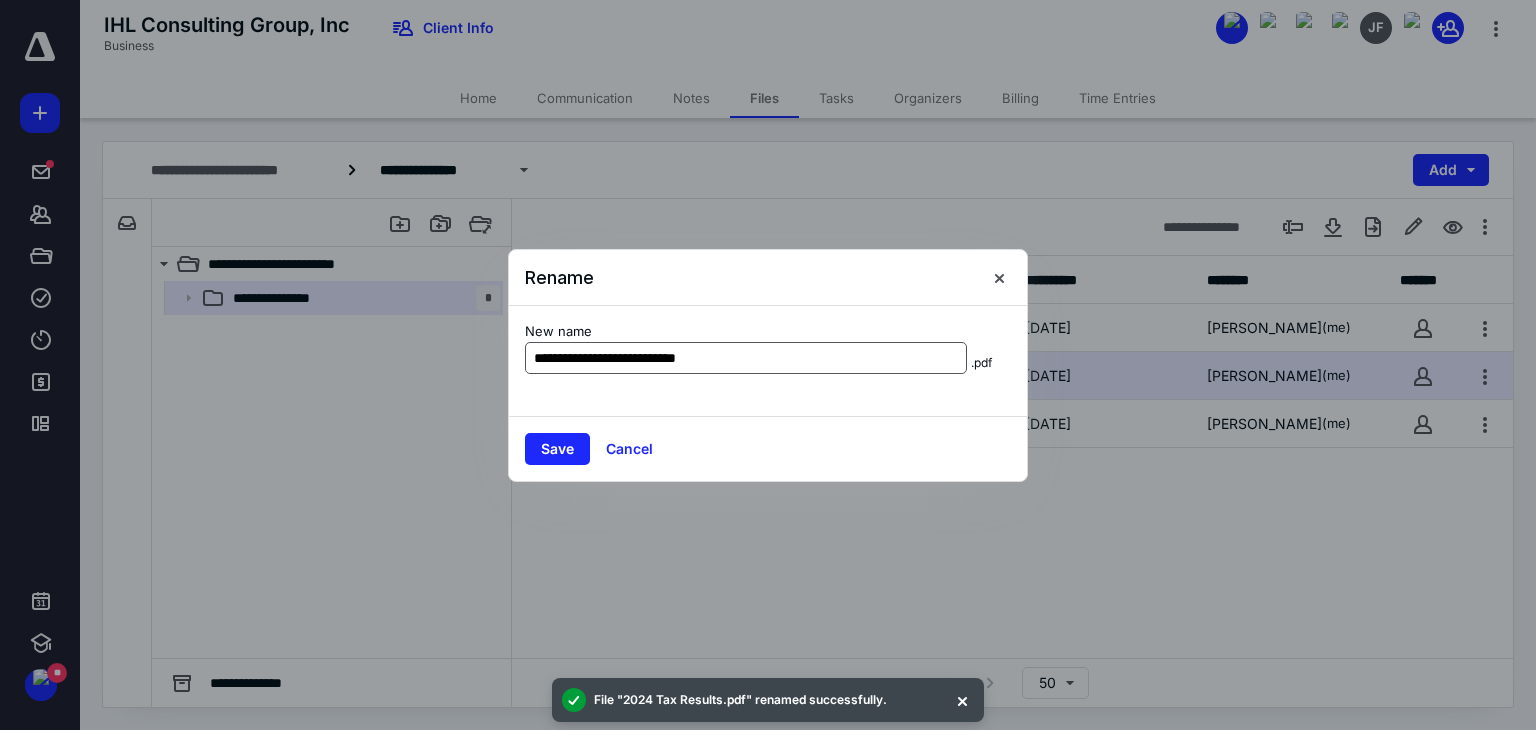 click on "**********" at bounding box center [746, 358] 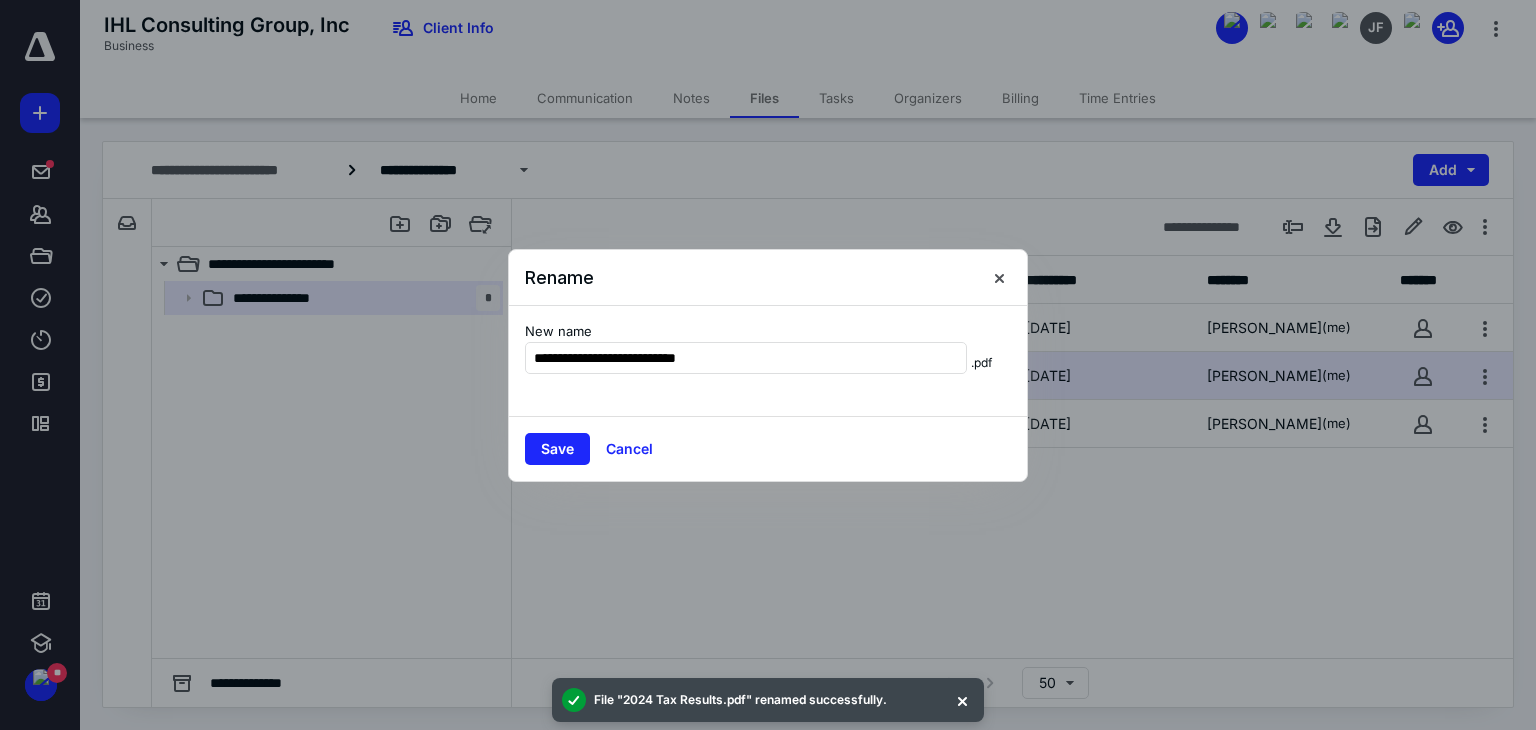 drag, startPoint x: 776, startPoint y: 359, endPoint x: 428, endPoint y: 333, distance: 348.9699 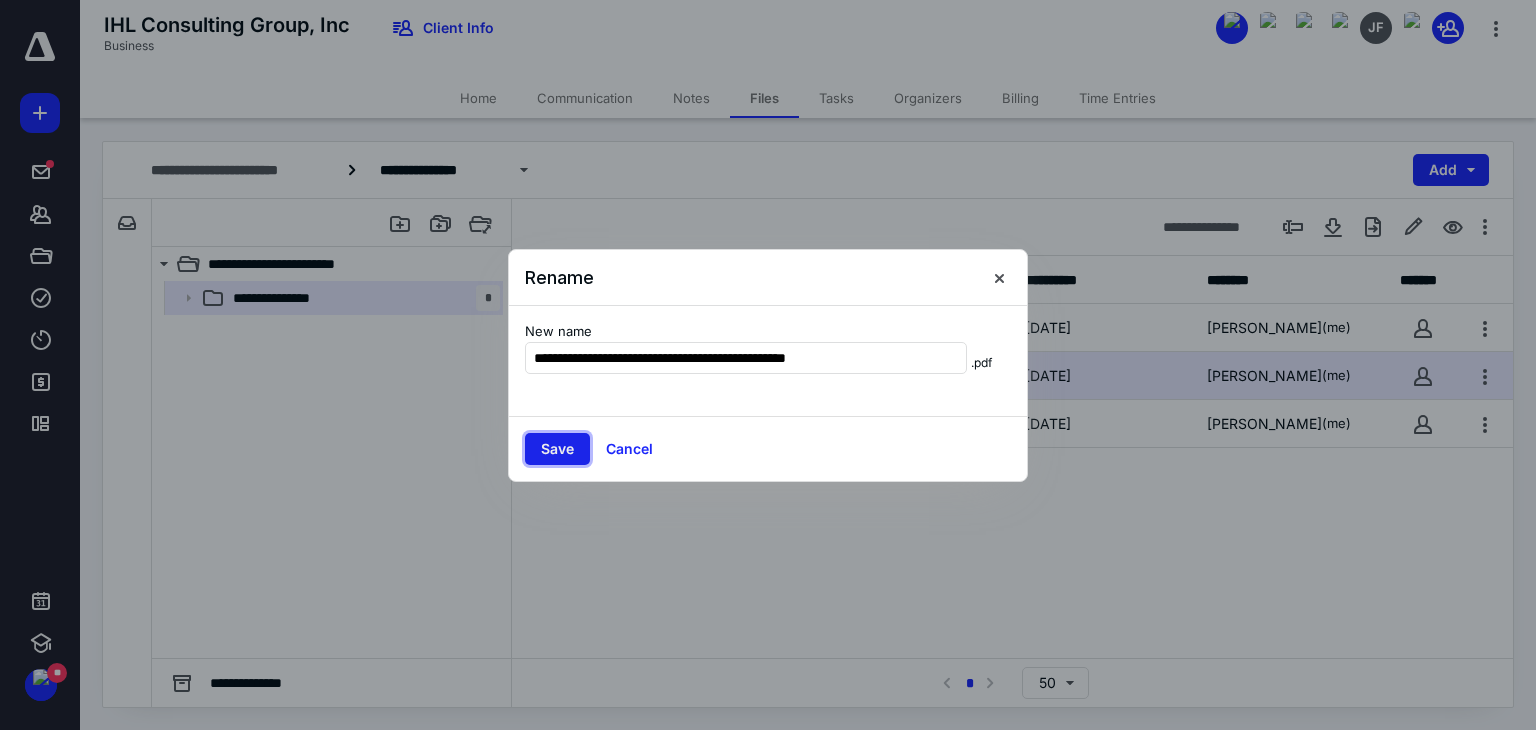 click on "Save" at bounding box center [557, 449] 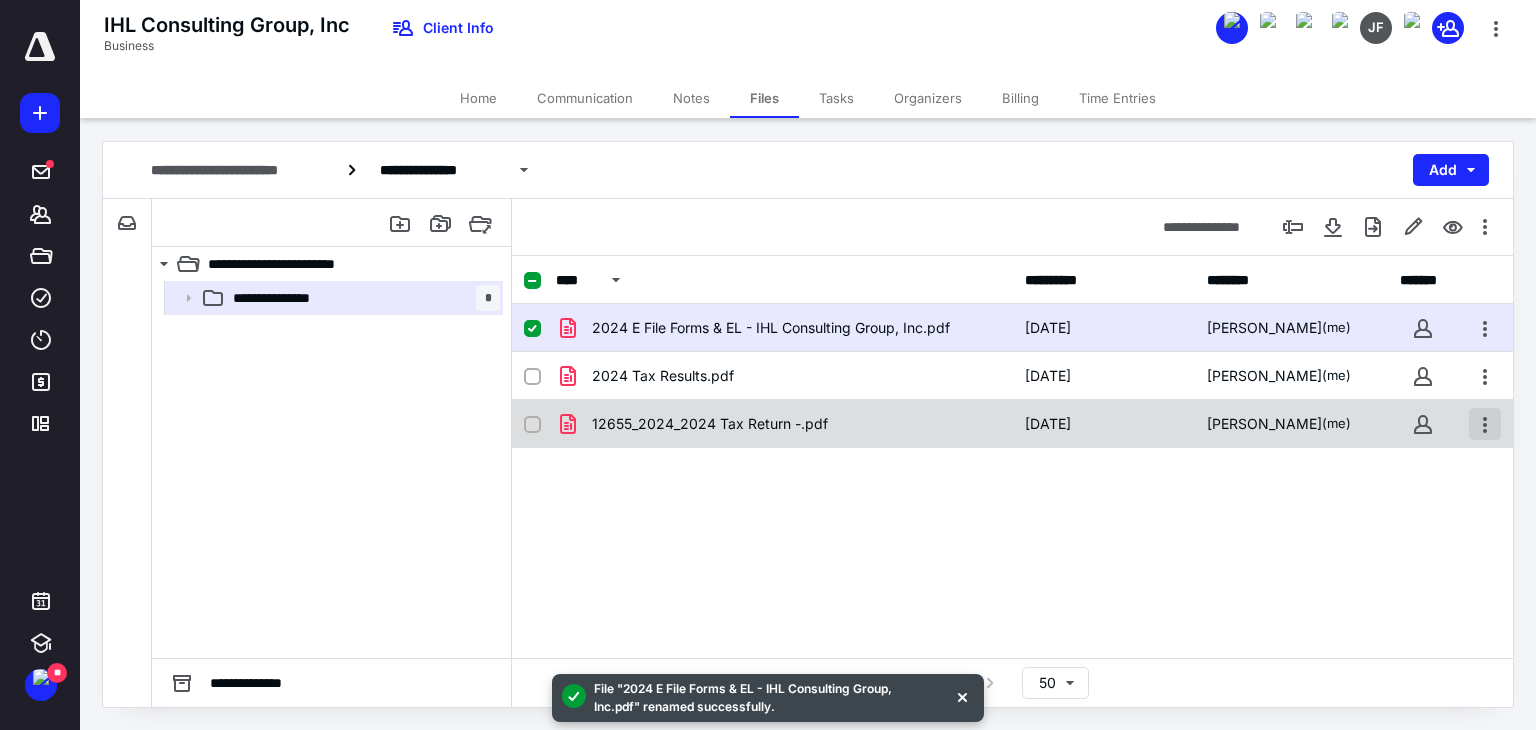 click at bounding box center [1485, 424] 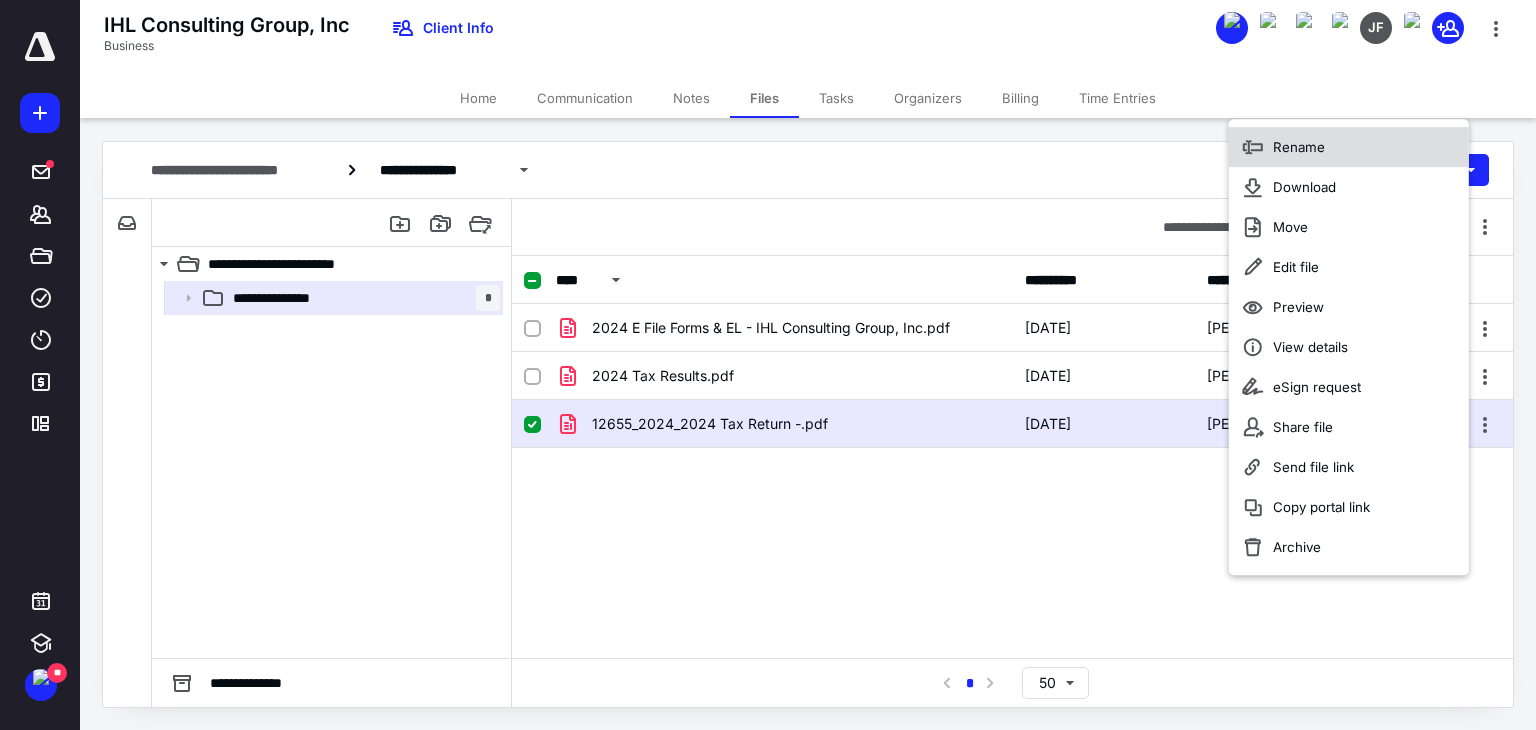 click on "Rename" at bounding box center (1299, 147) 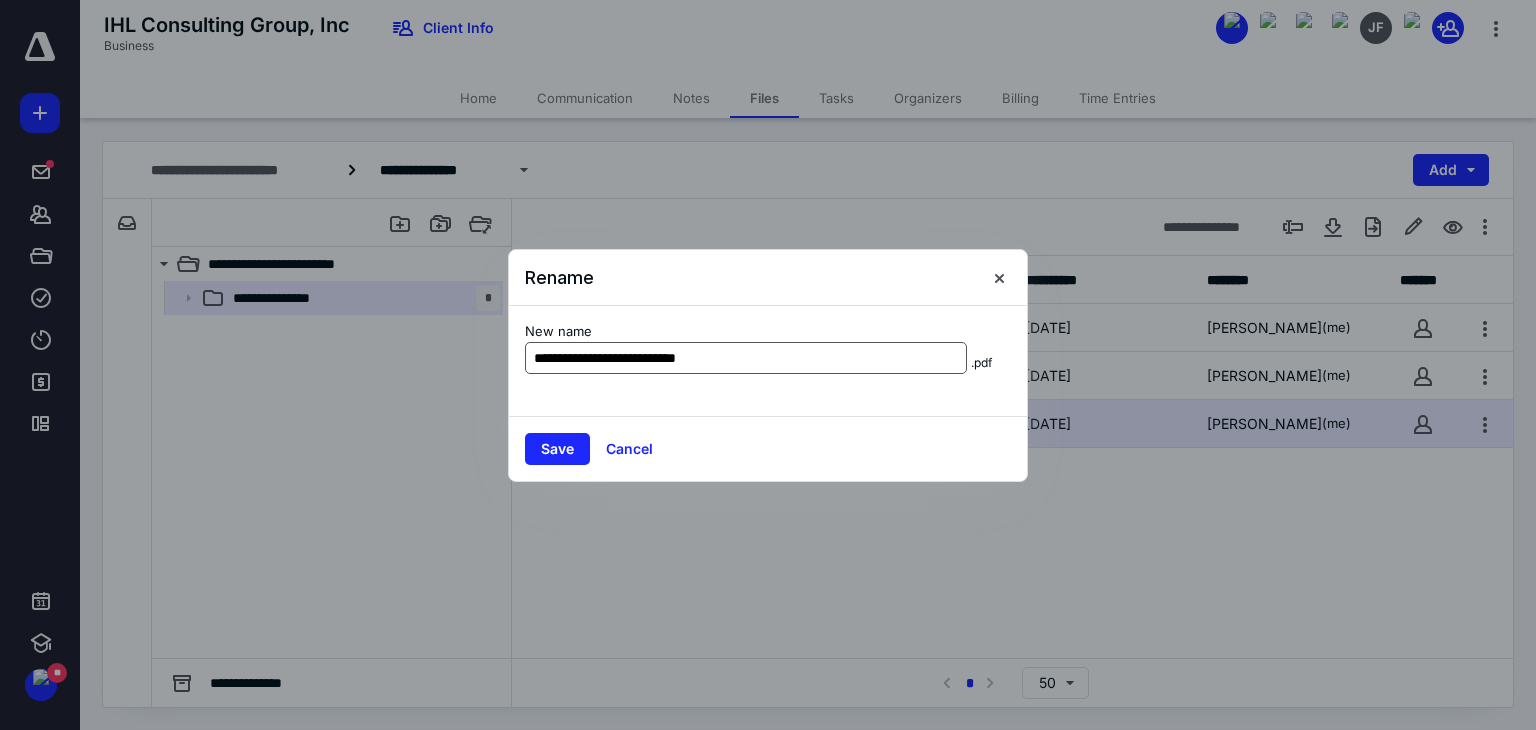 click on "**********" at bounding box center (746, 358) 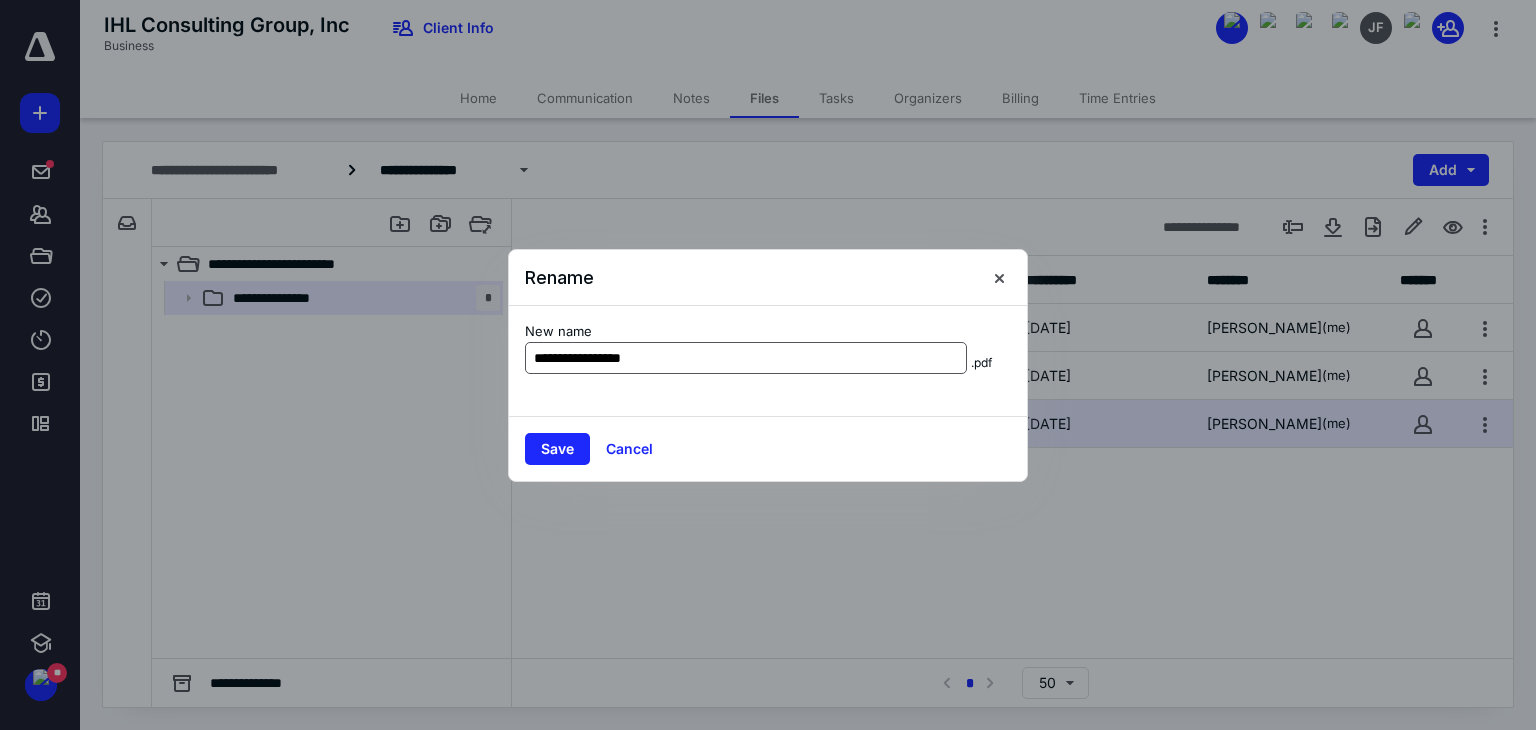 click on "**********" at bounding box center [746, 358] 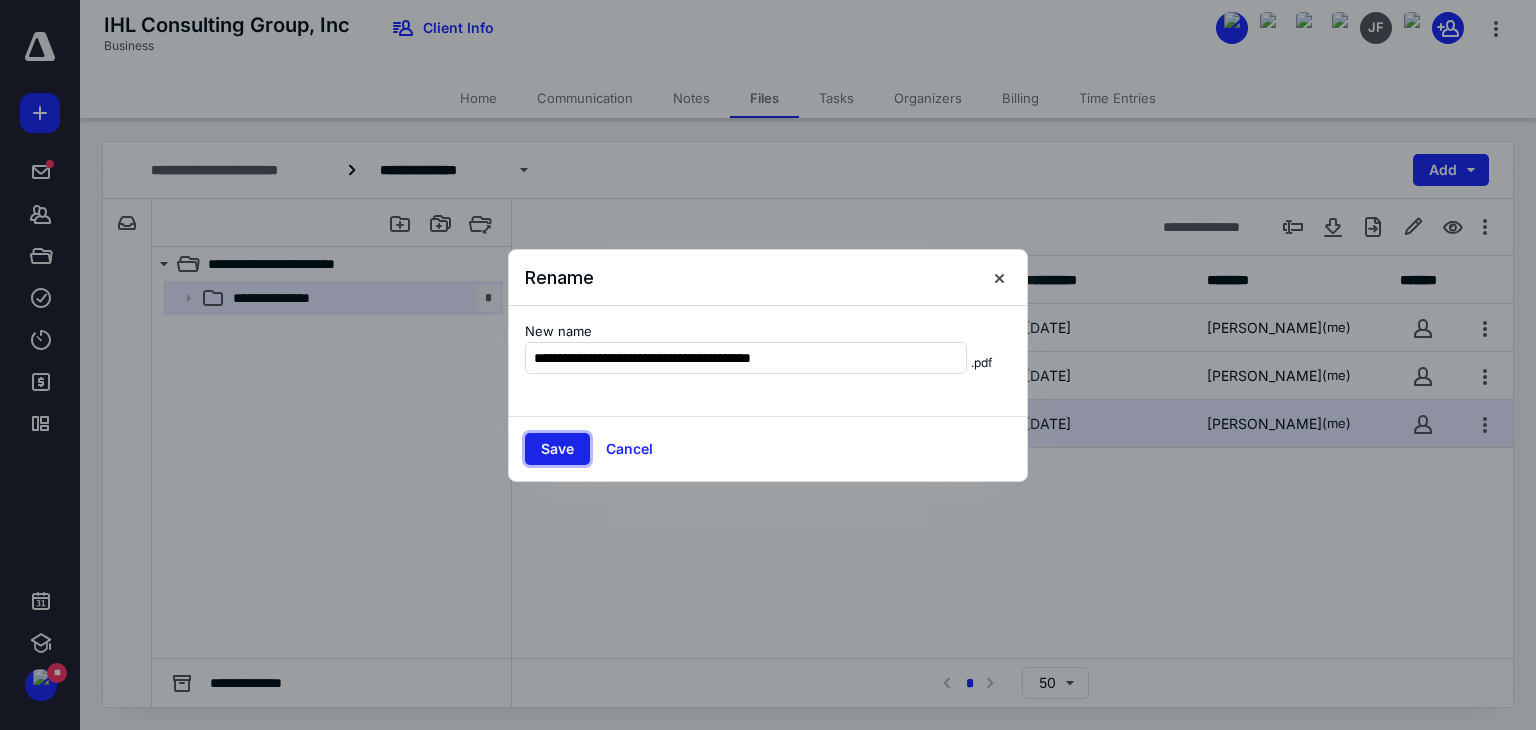 click on "Save" at bounding box center (557, 449) 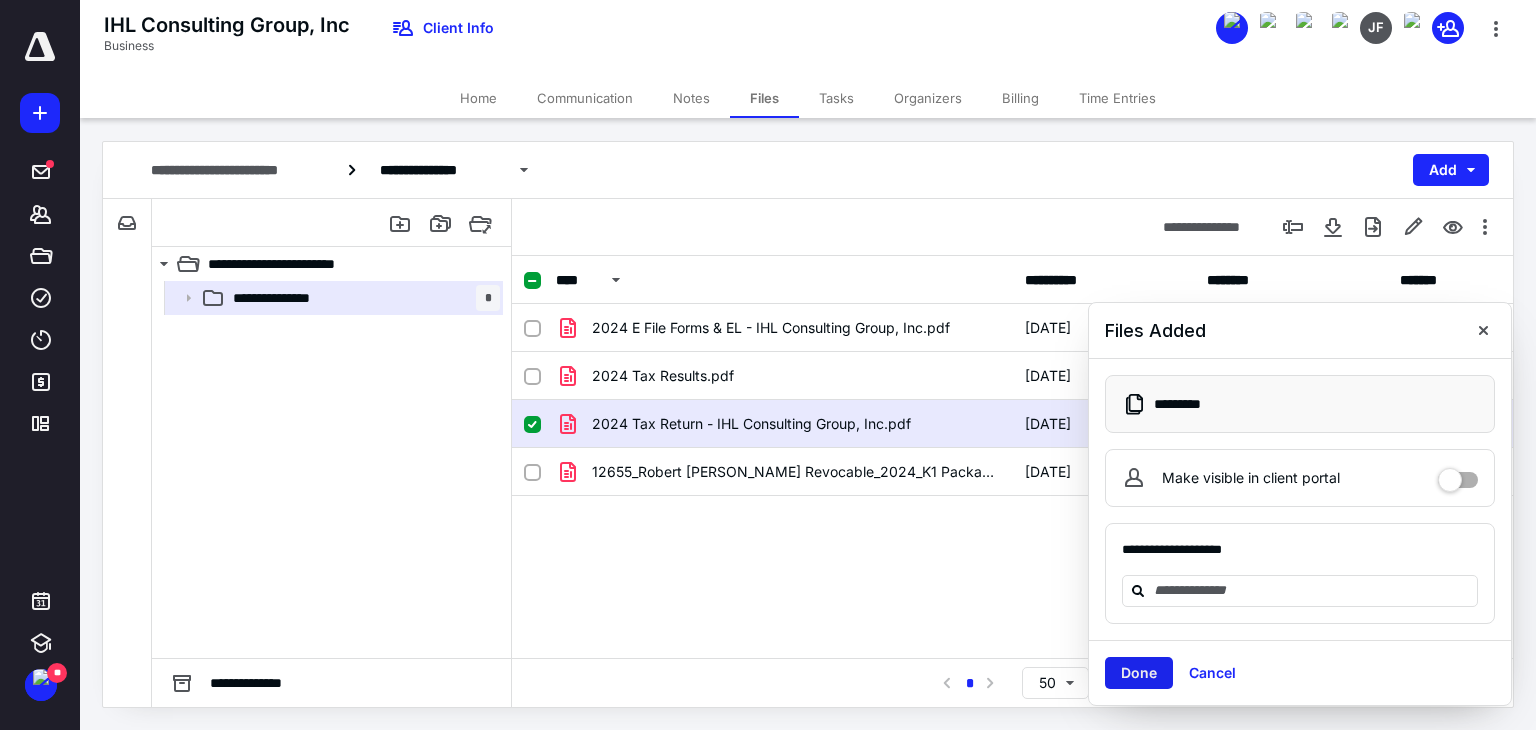 click on "Done" at bounding box center (1139, 673) 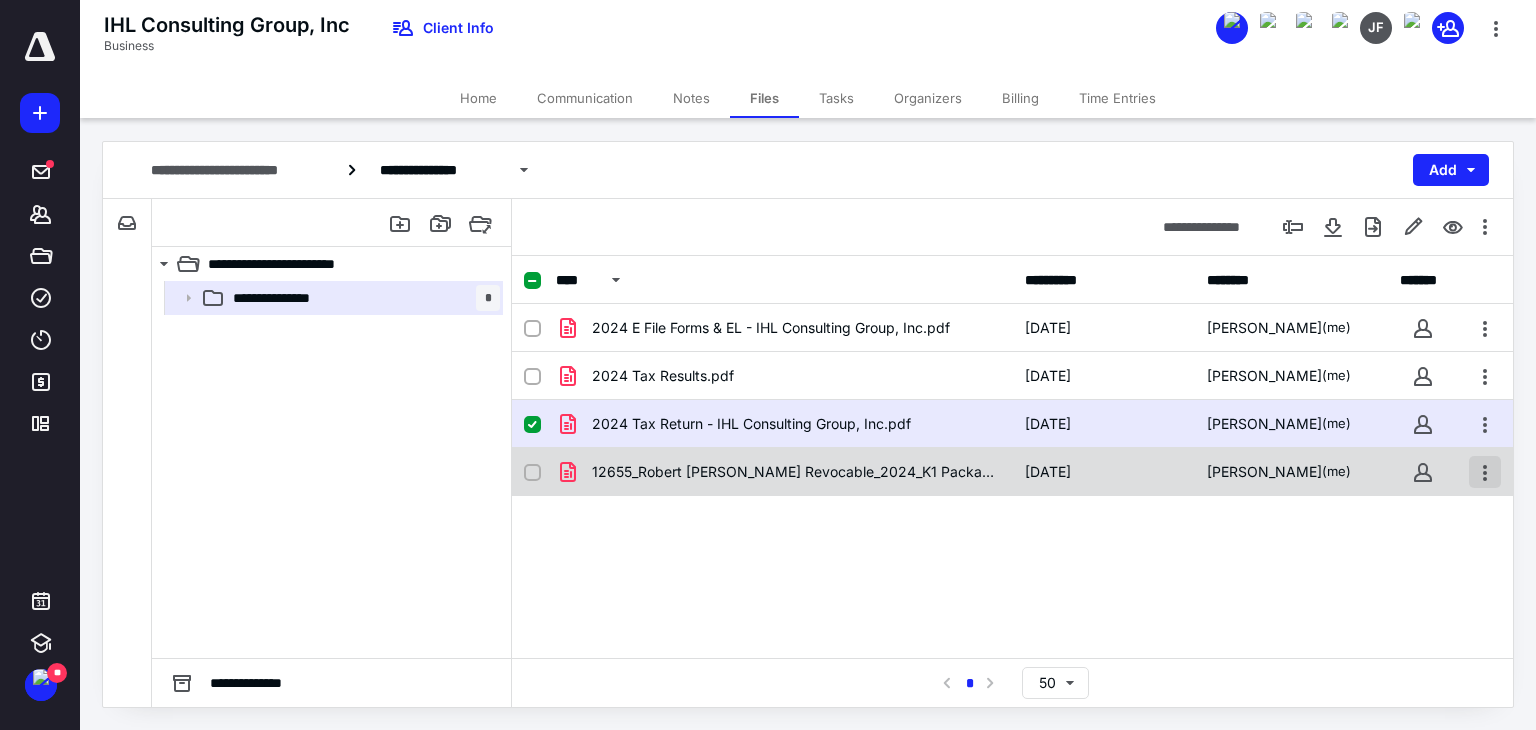 click at bounding box center [1485, 472] 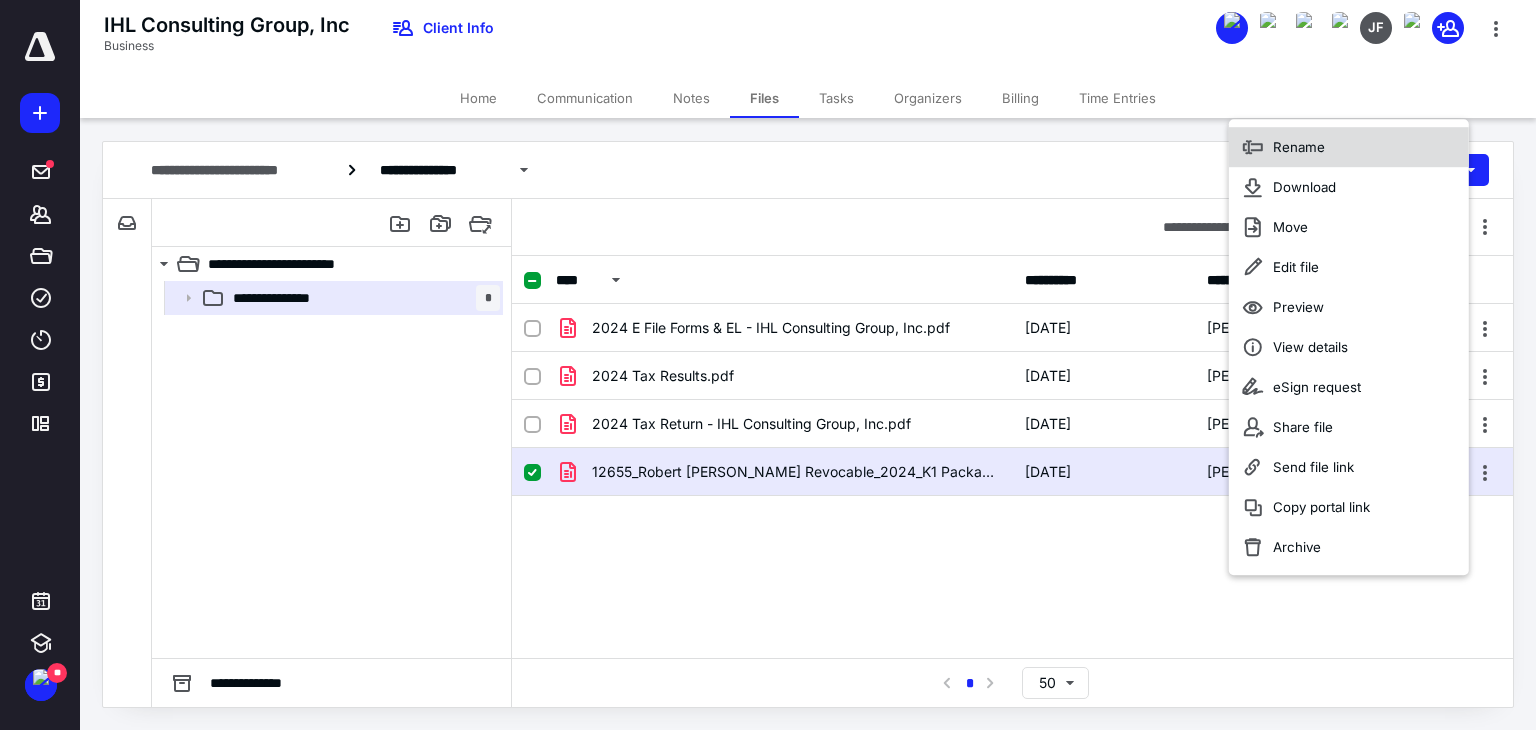 click on "Rename" at bounding box center [1299, 147] 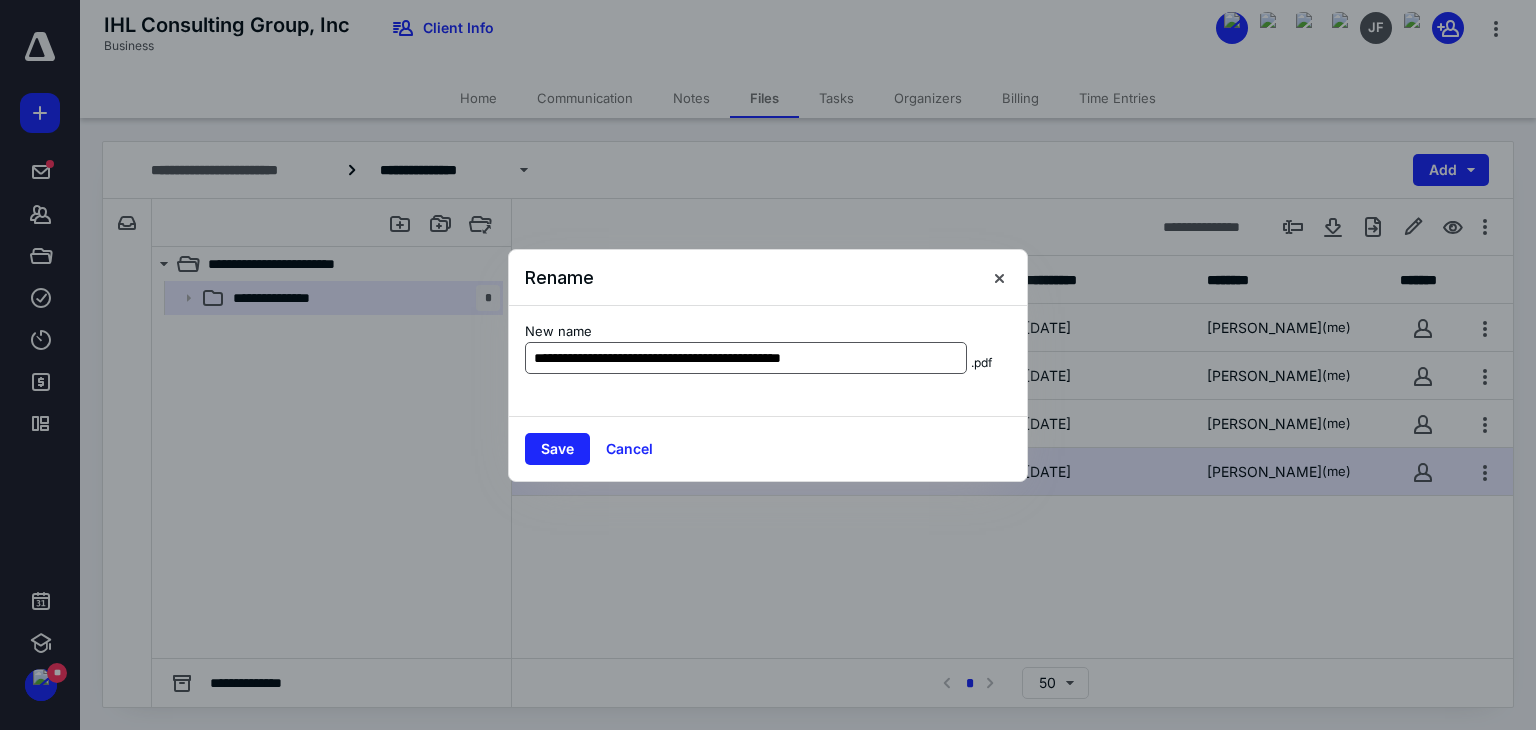 click on "**********" at bounding box center (746, 358) 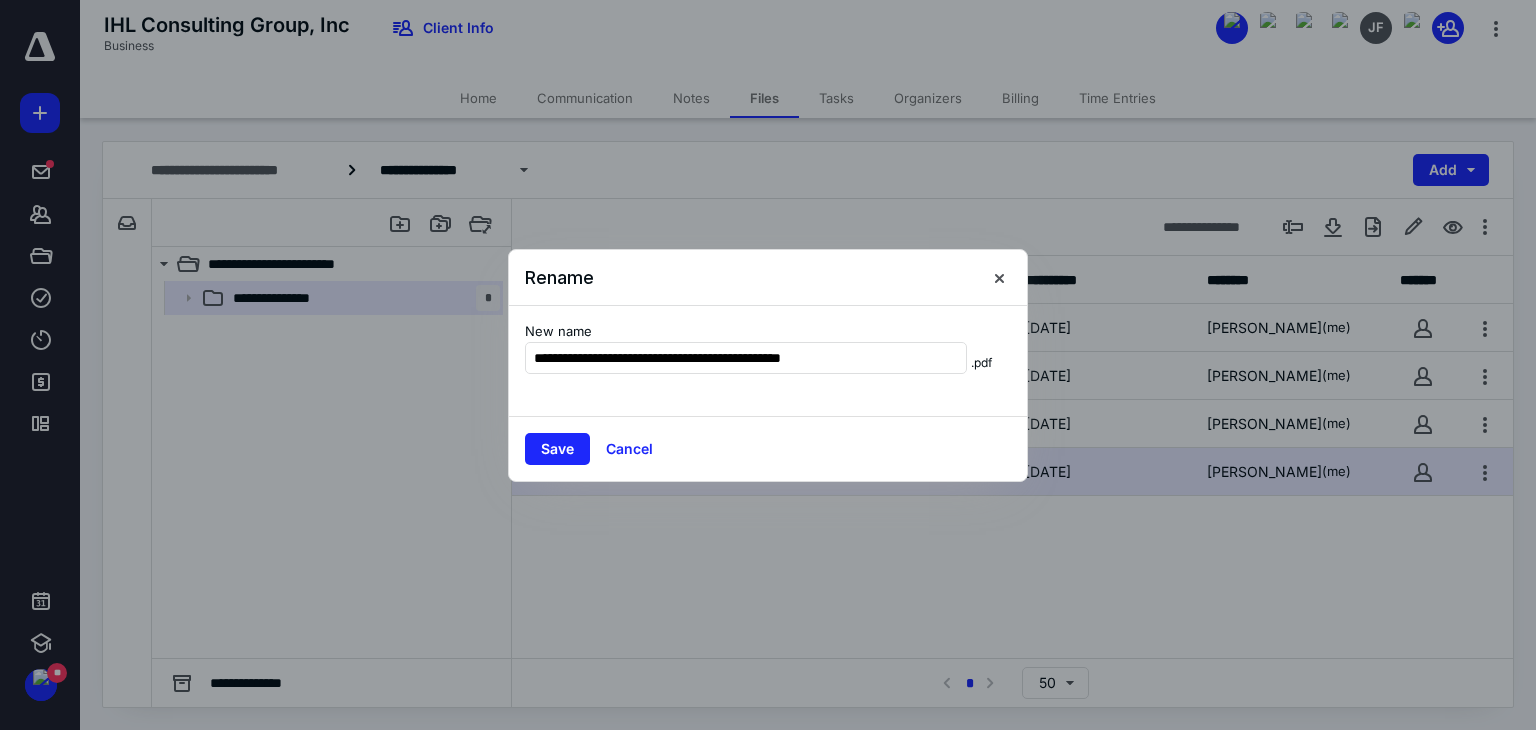 drag, startPoint x: 580, startPoint y: 360, endPoint x: 455, endPoint y: 353, distance: 125.19585 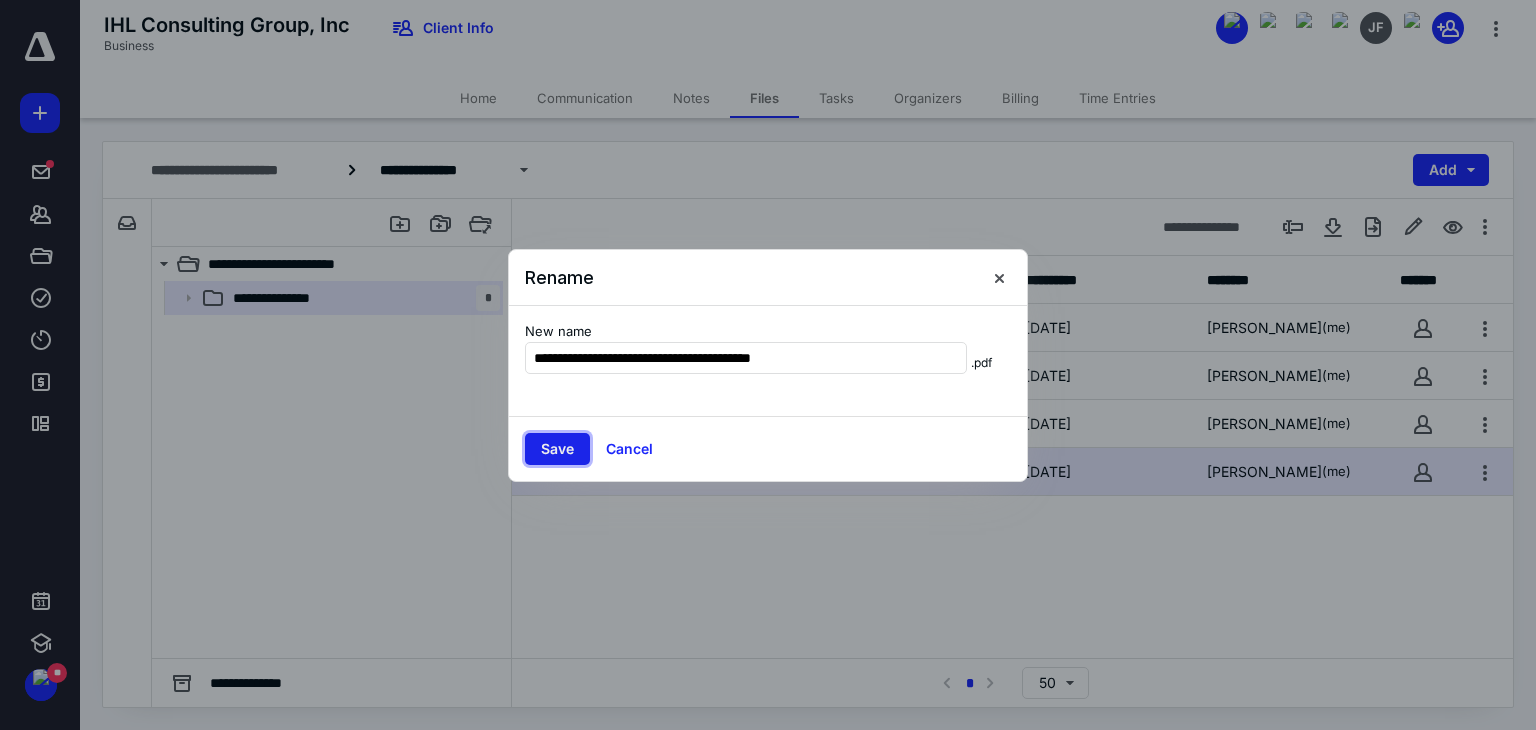 click on "Save" at bounding box center [557, 449] 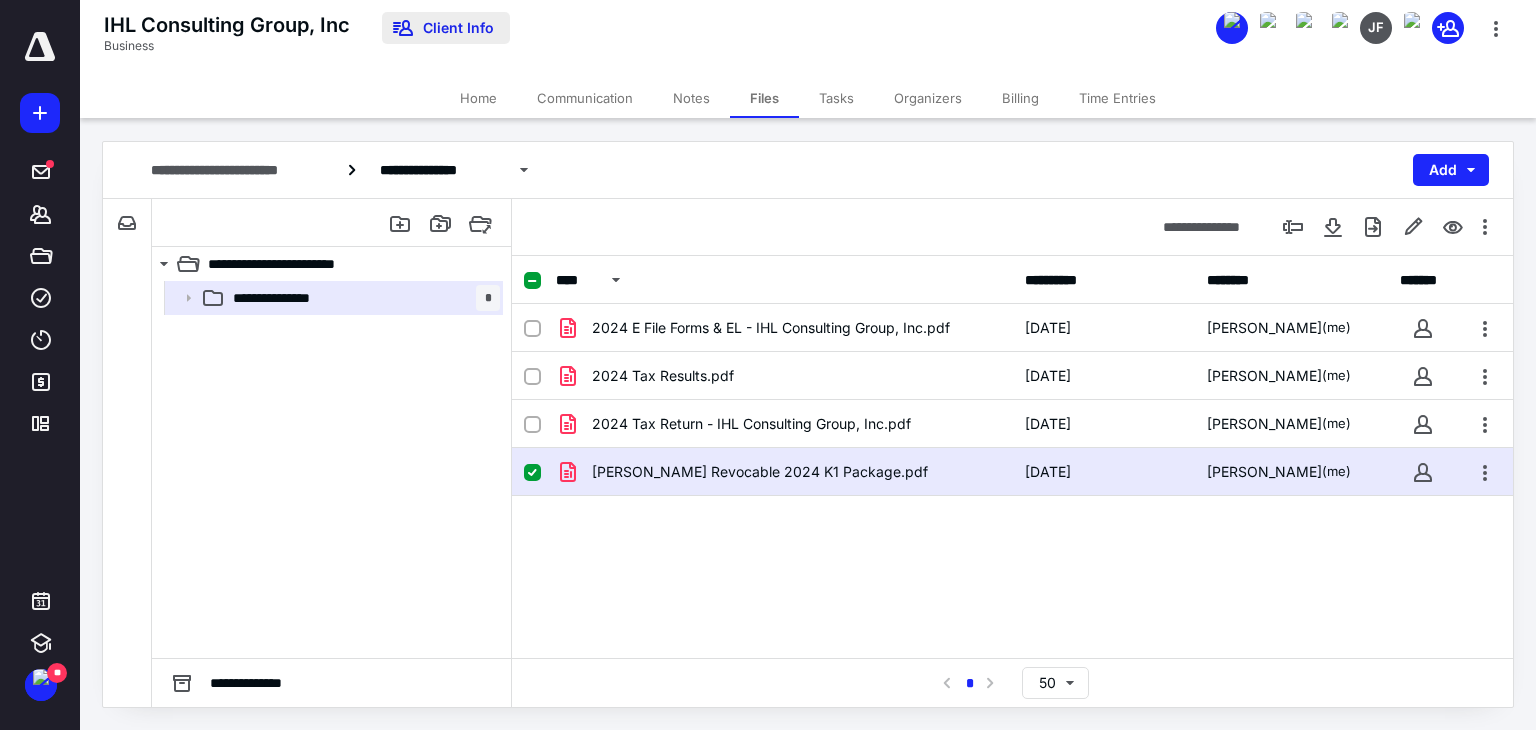 click on "Client Info" at bounding box center [446, 28] 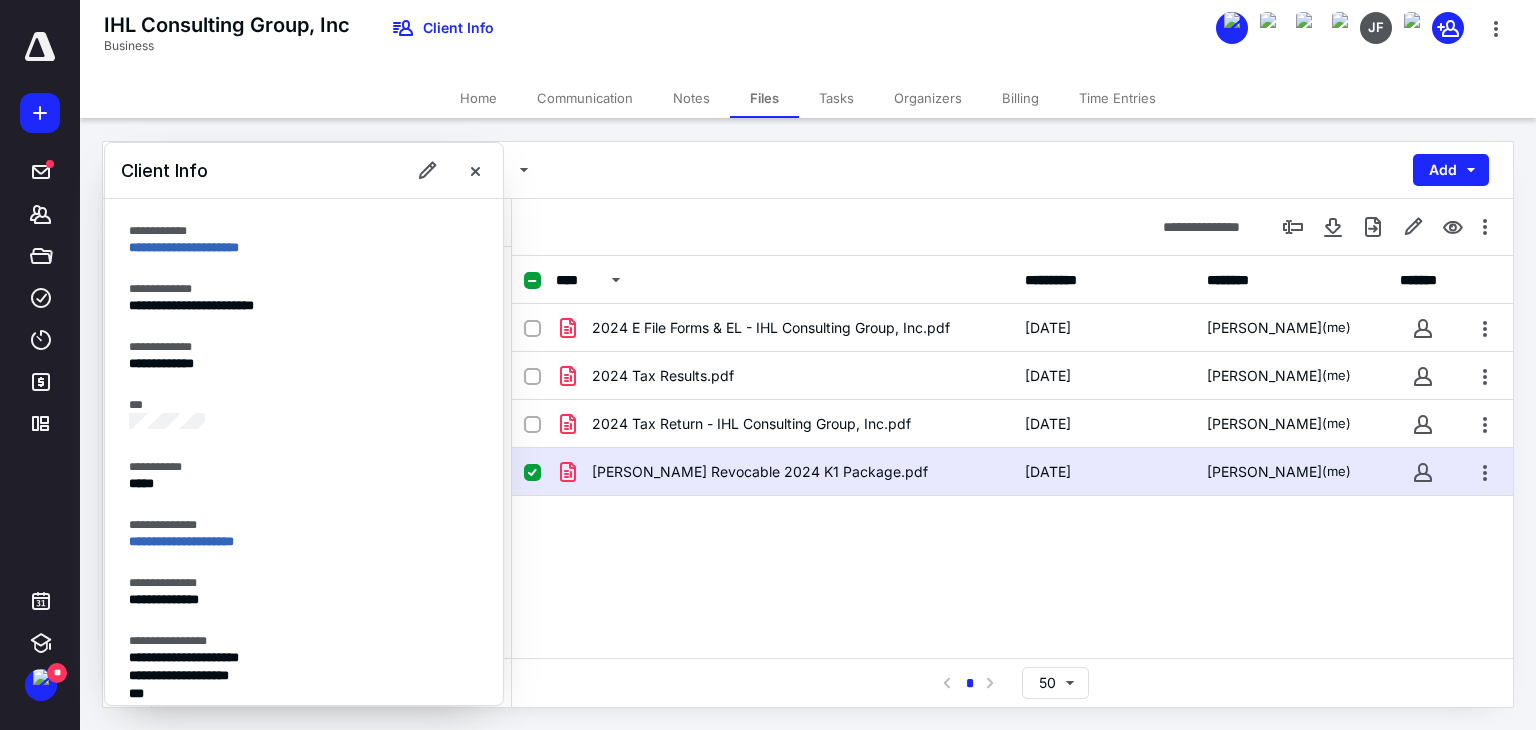 scroll, scrollTop: 466, scrollLeft: 0, axis: vertical 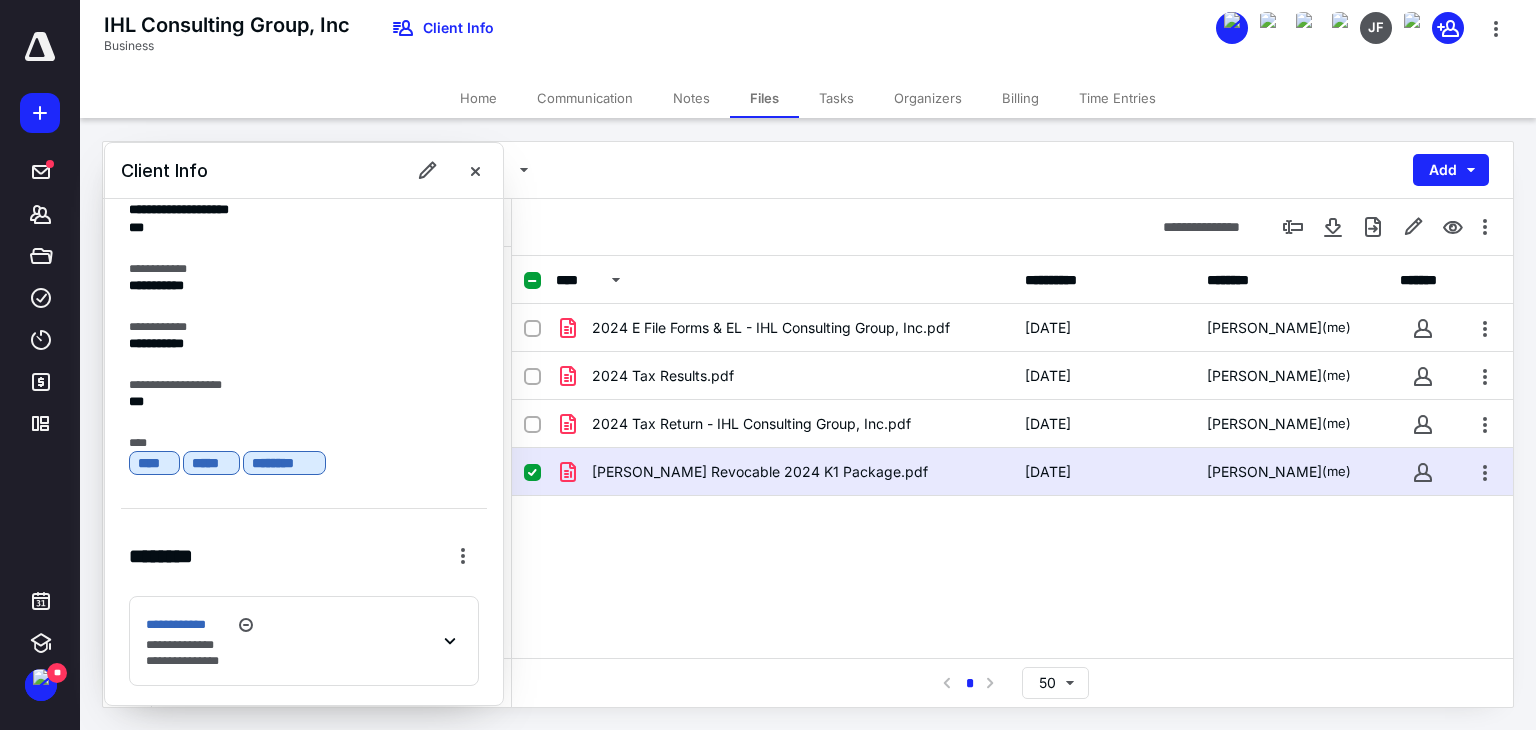 drag, startPoint x: 440, startPoint y: 641, endPoint x: 421, endPoint y: 629, distance: 22.472204 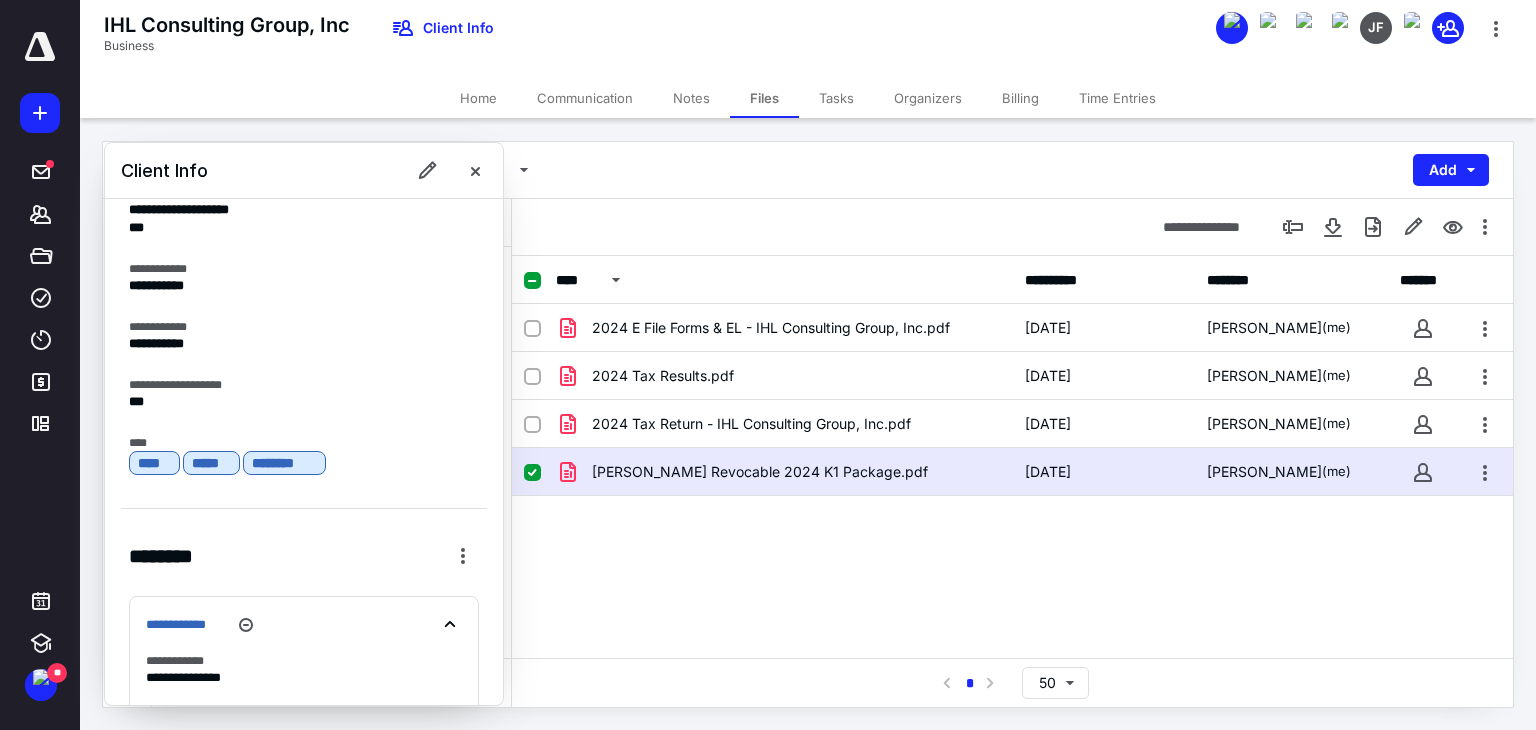 scroll, scrollTop: 719, scrollLeft: 0, axis: vertical 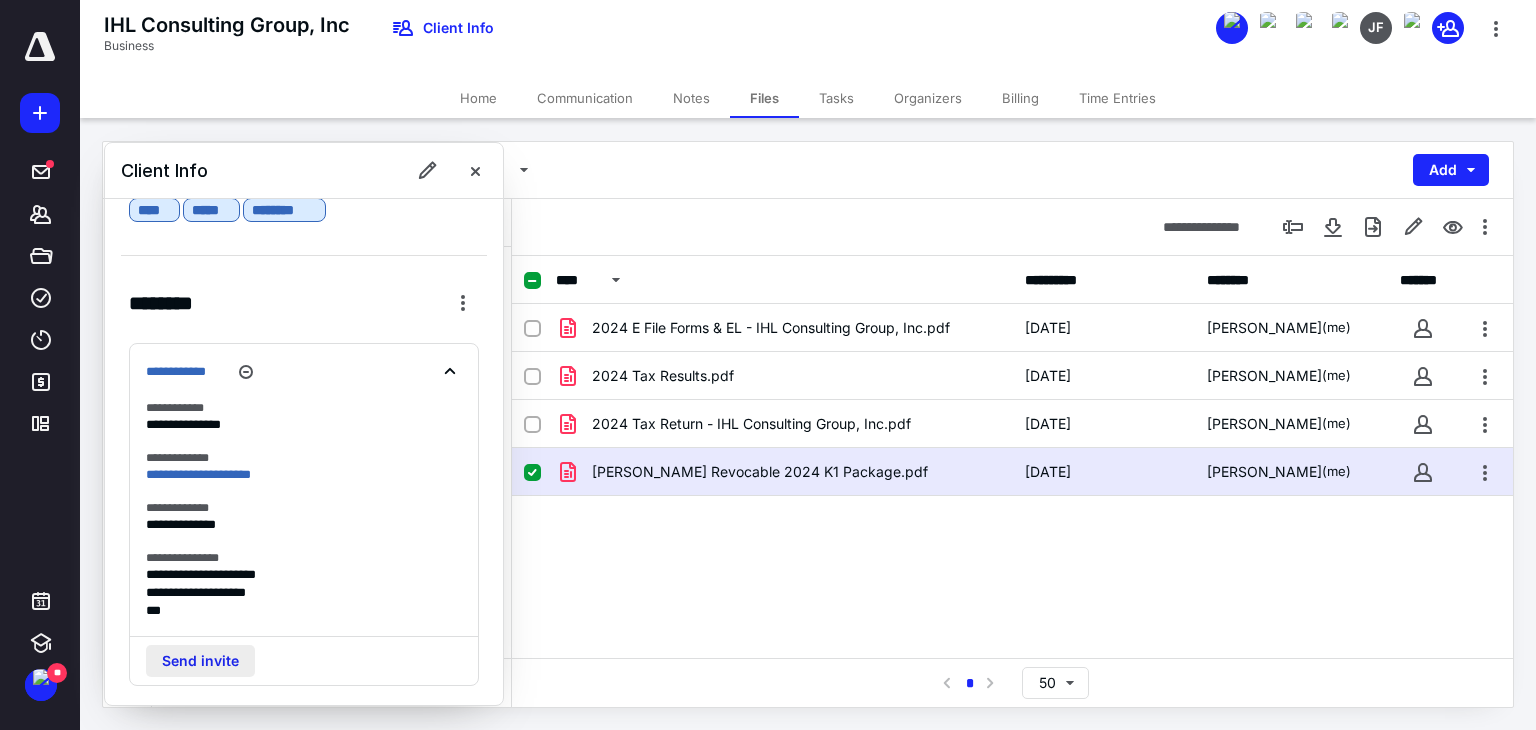 click on "Send invite" at bounding box center (200, 661) 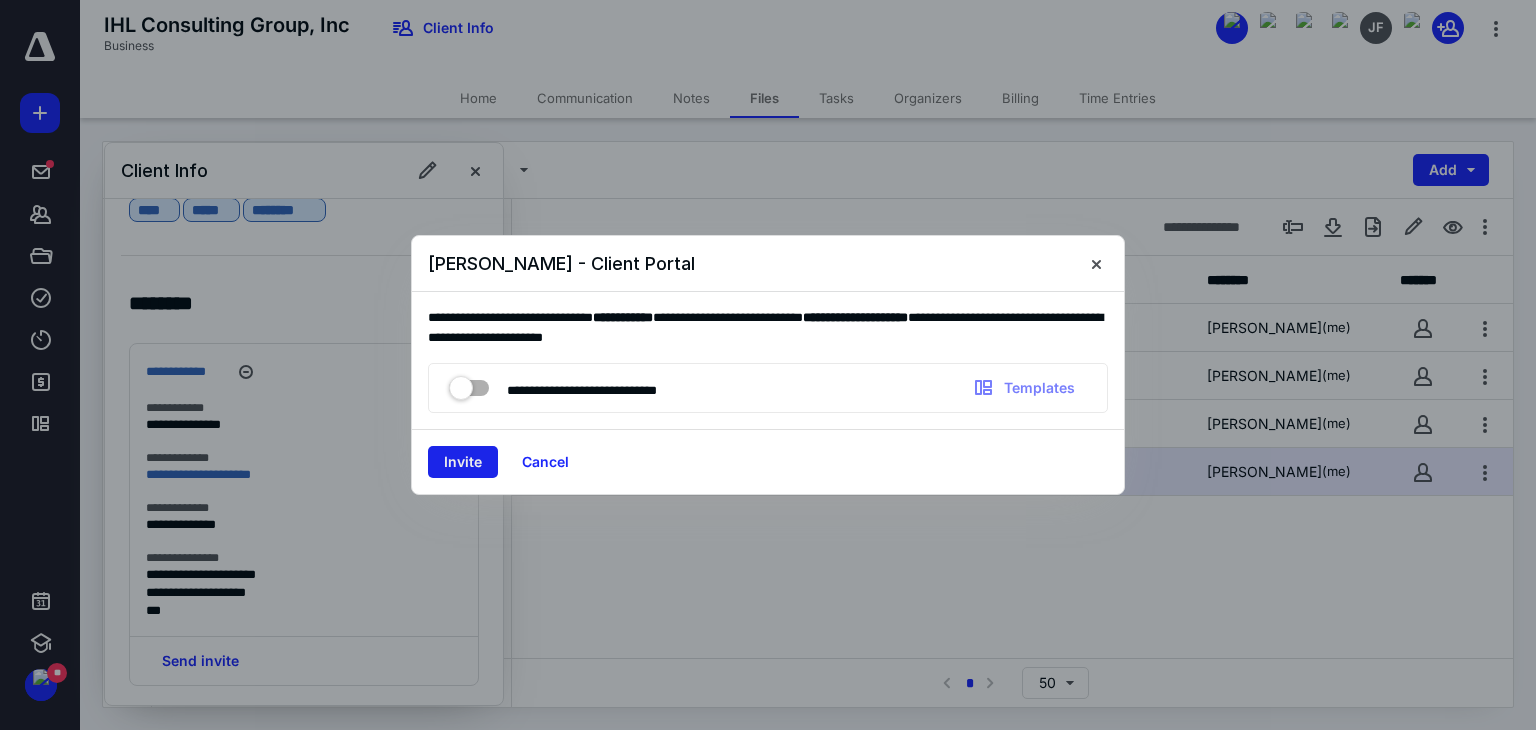 click on "Invite" at bounding box center (463, 462) 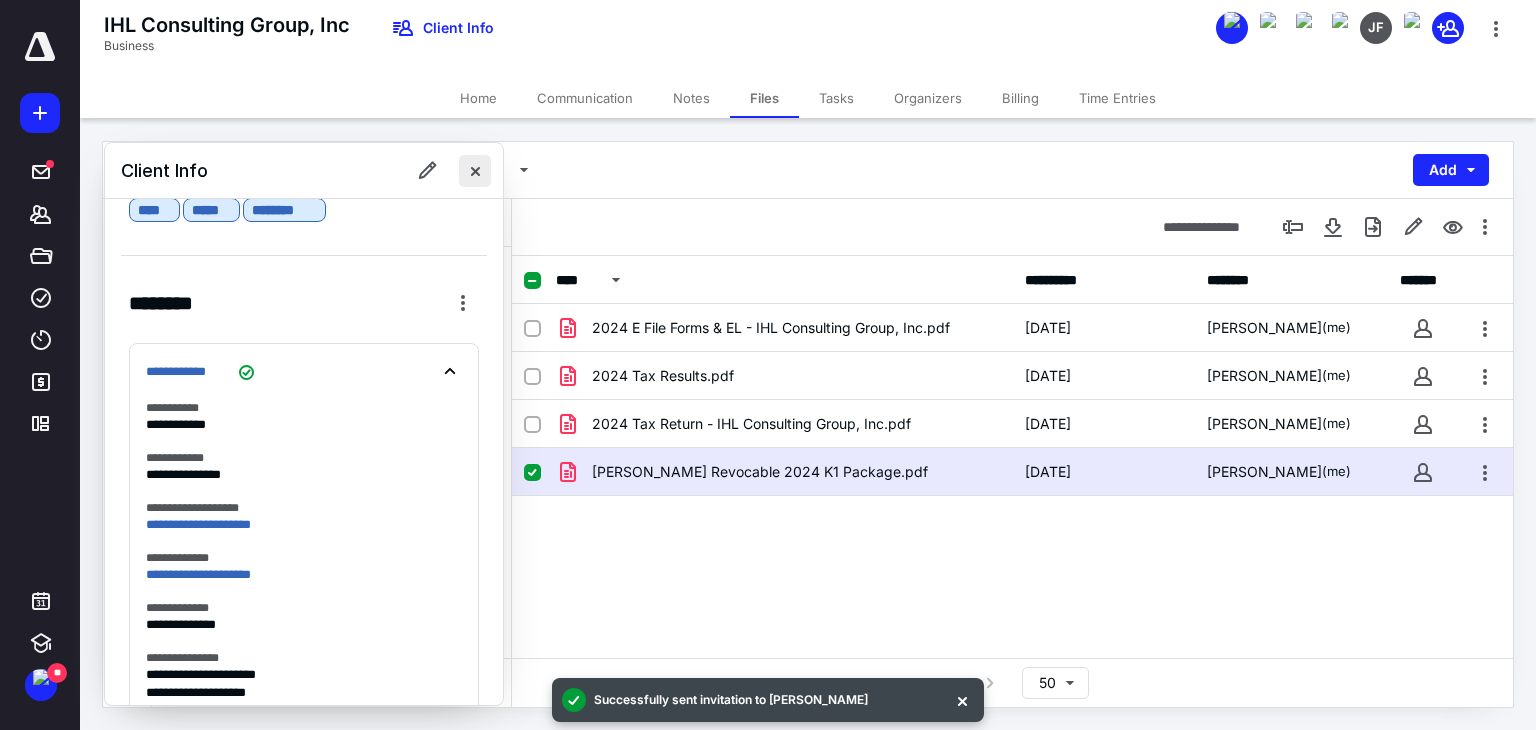 click at bounding box center [475, 171] 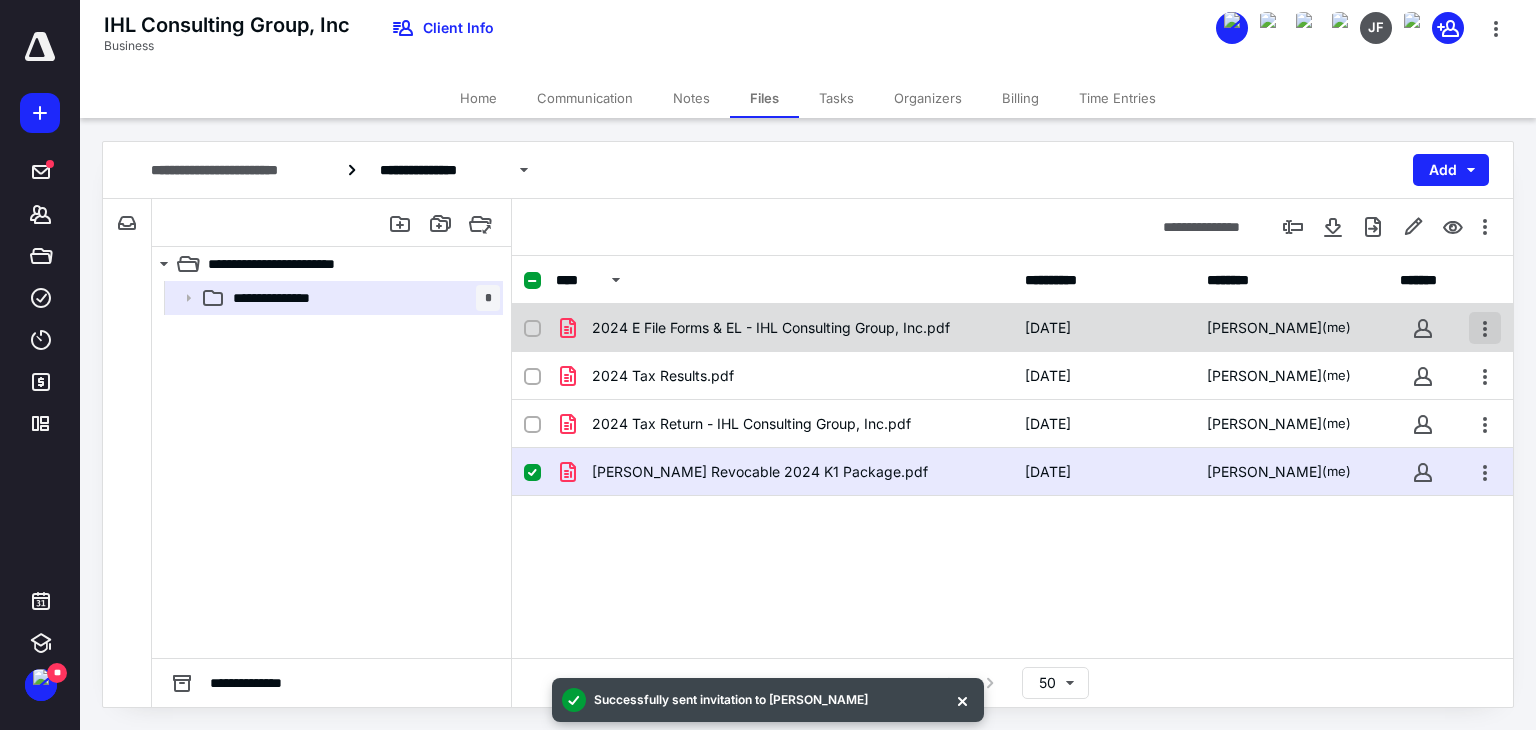 click at bounding box center [1485, 328] 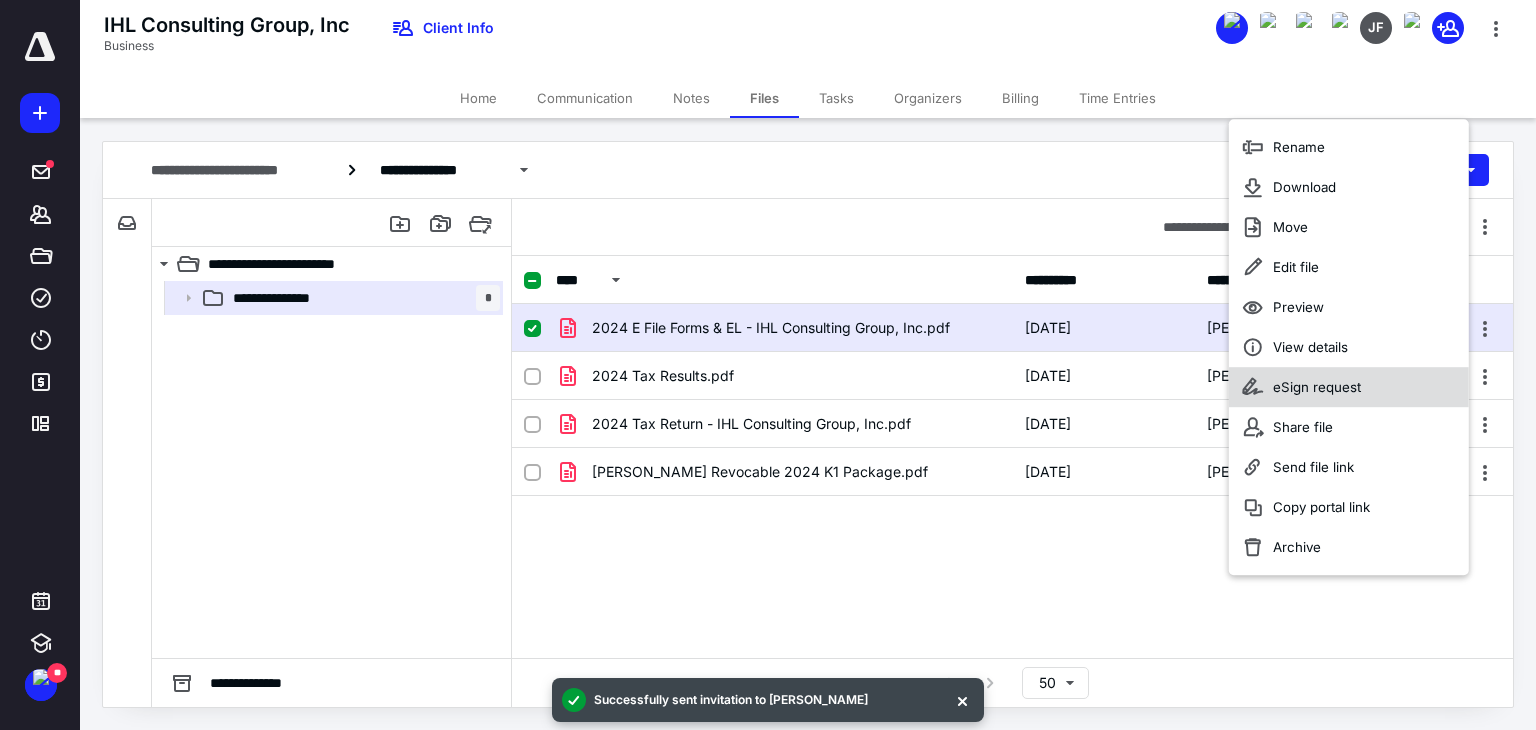 click on "eSign request" at bounding box center (1317, 387) 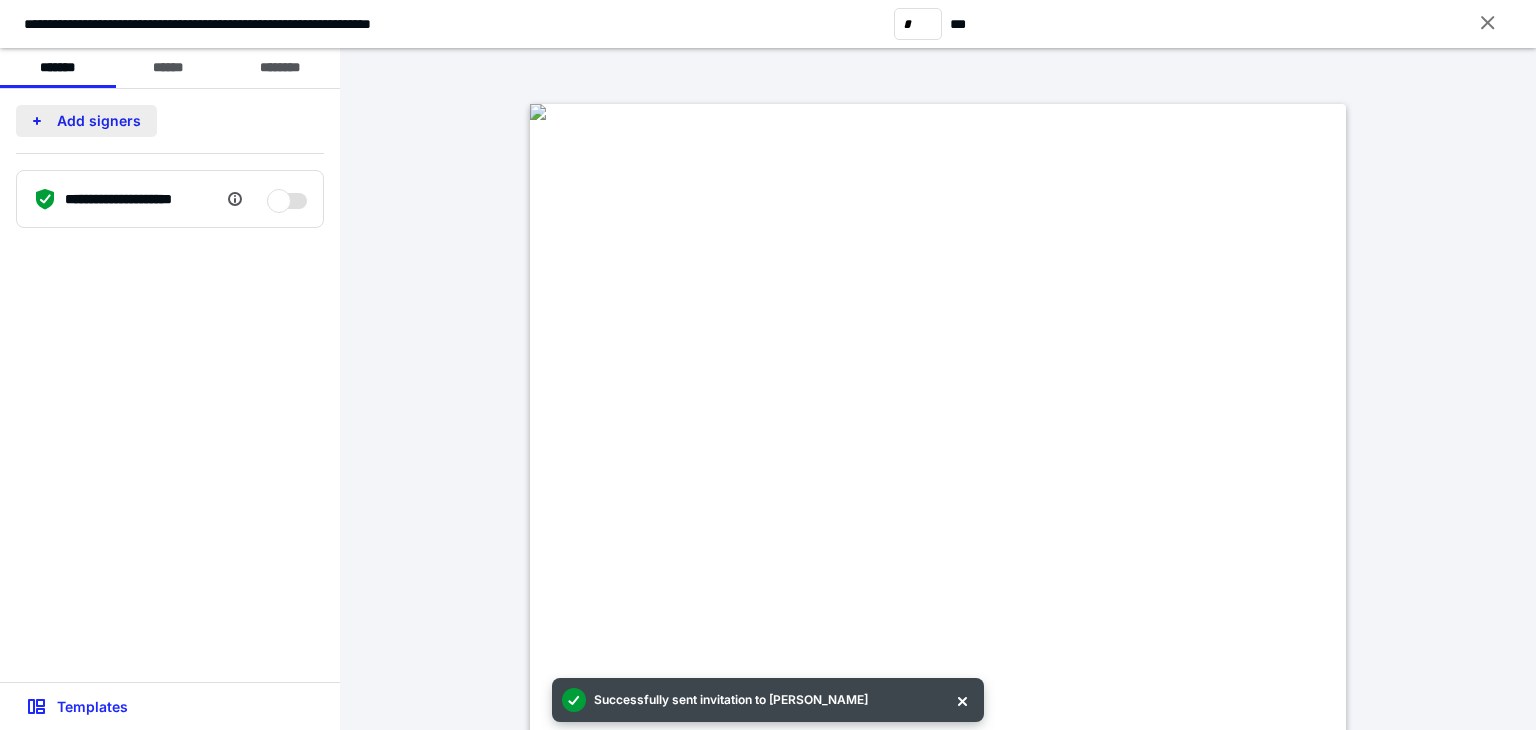 click on "Add signers" at bounding box center (86, 121) 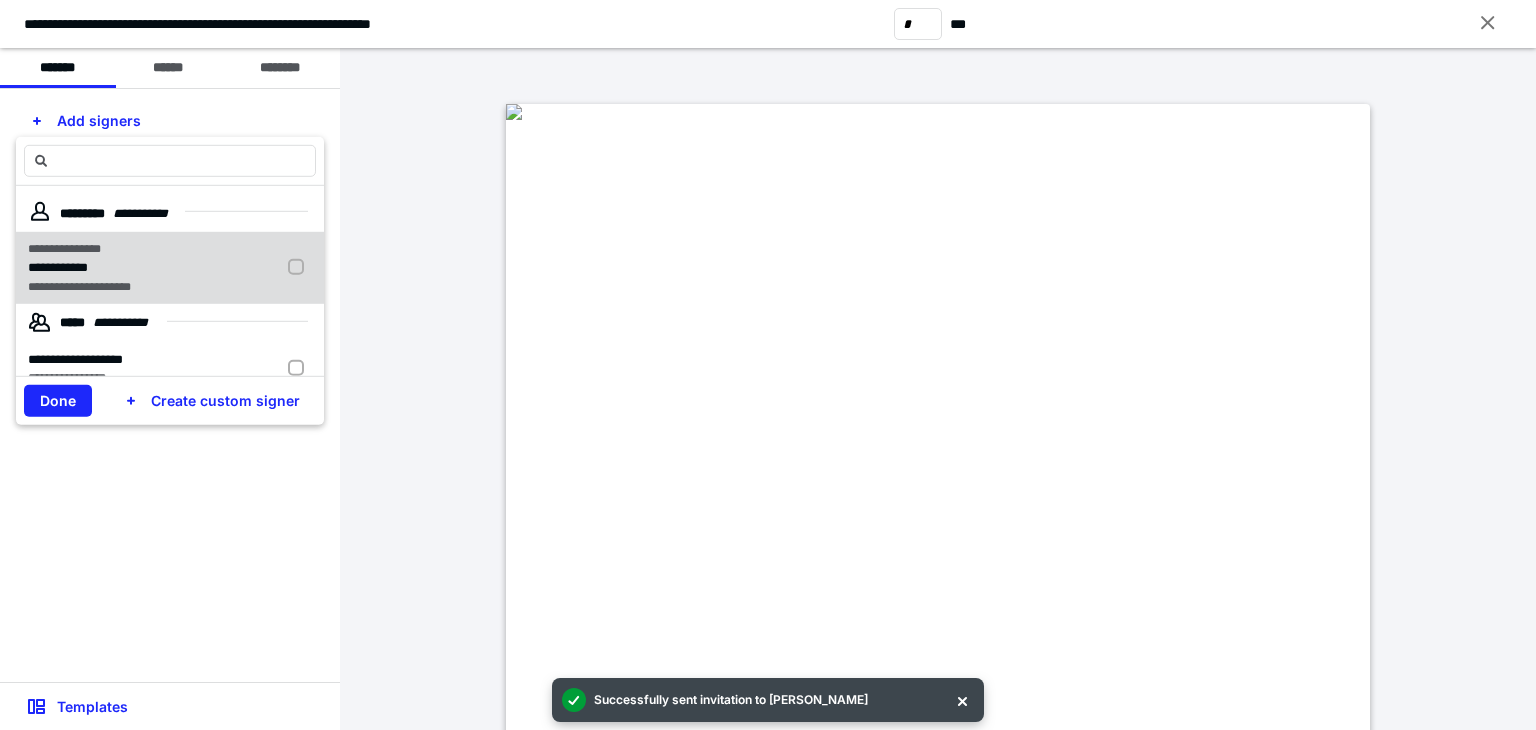 click on "**********" at bounding box center (92, 268) 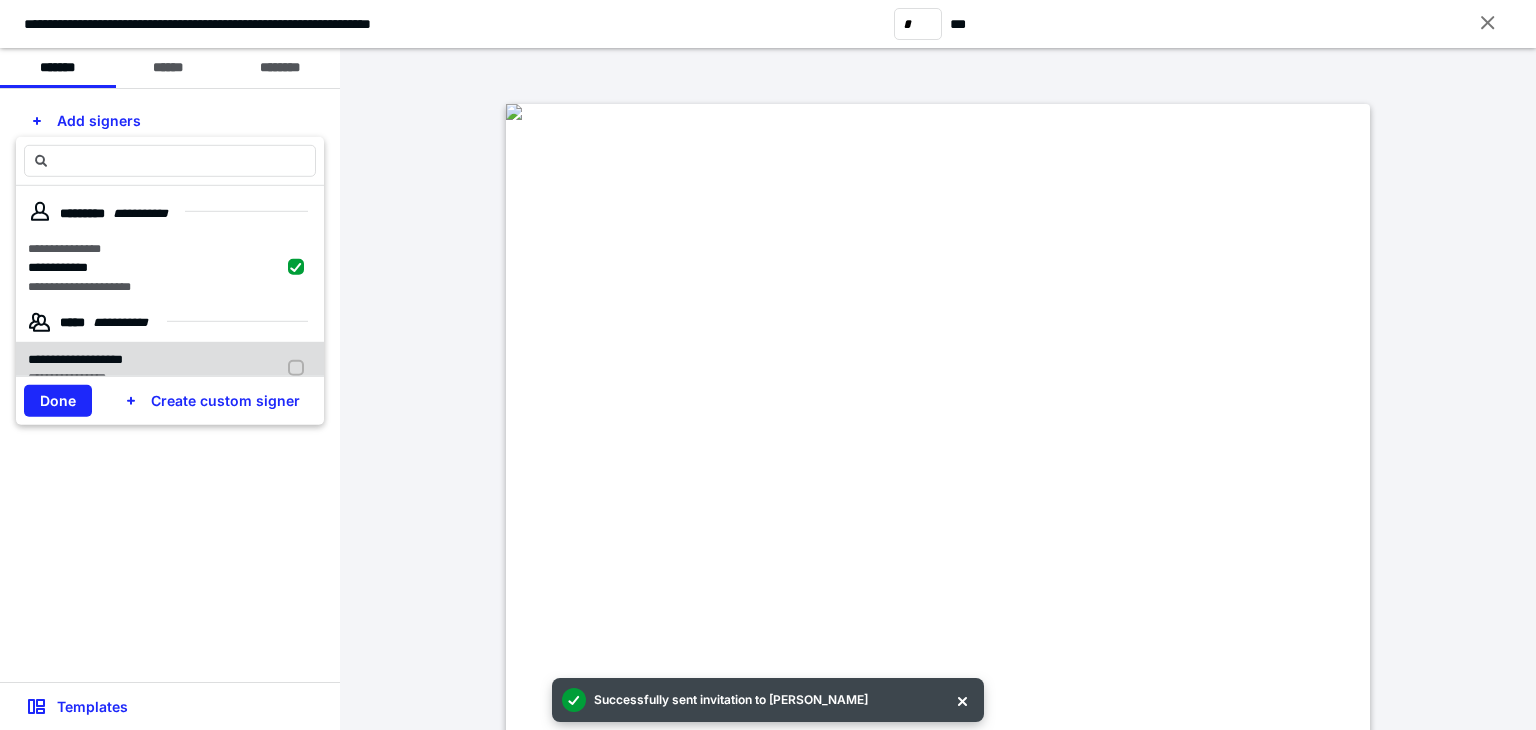 drag, startPoint x: 73, startPoint y: 404, endPoint x: 85, endPoint y: 343, distance: 62.169125 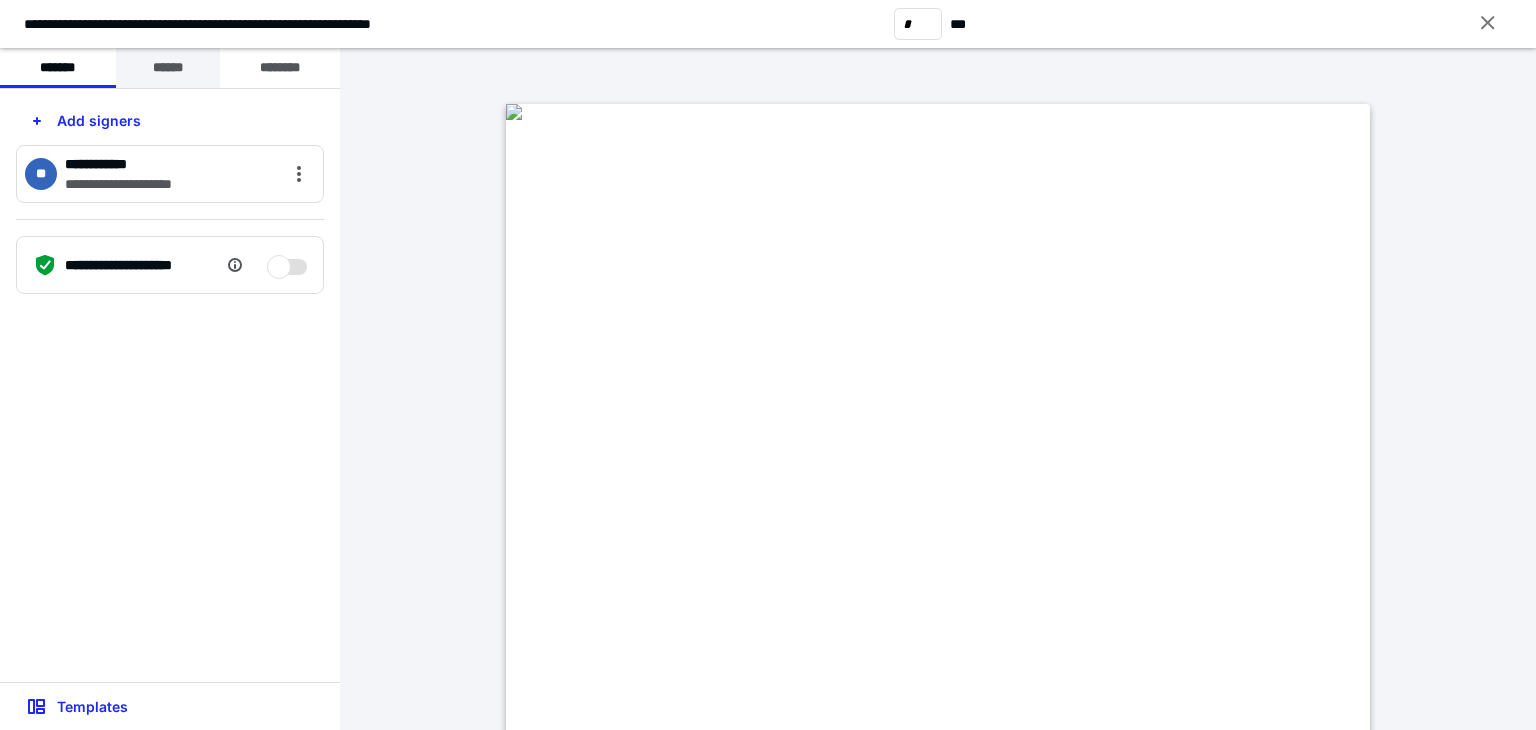 click on "******" at bounding box center [168, 68] 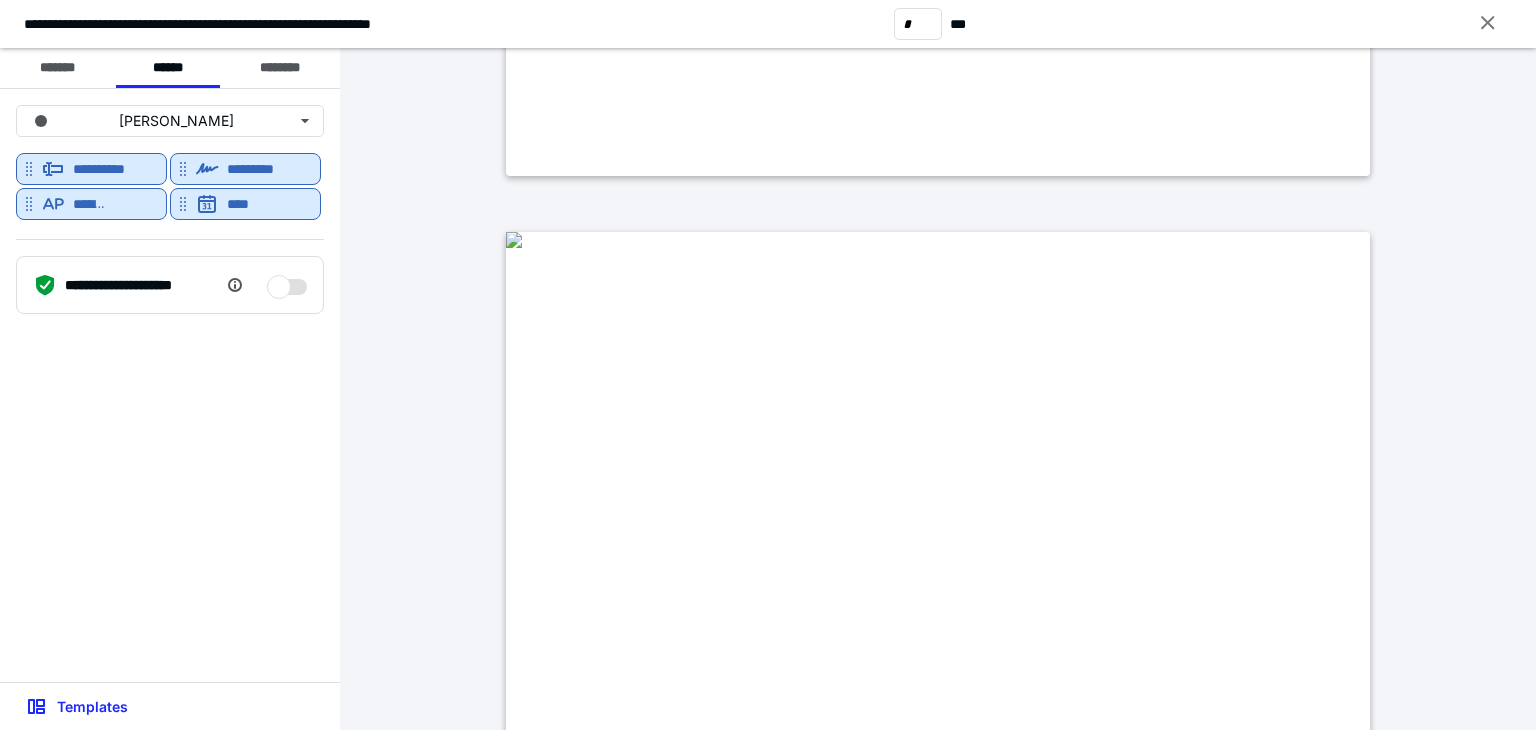 scroll, scrollTop: 4700, scrollLeft: 0, axis: vertical 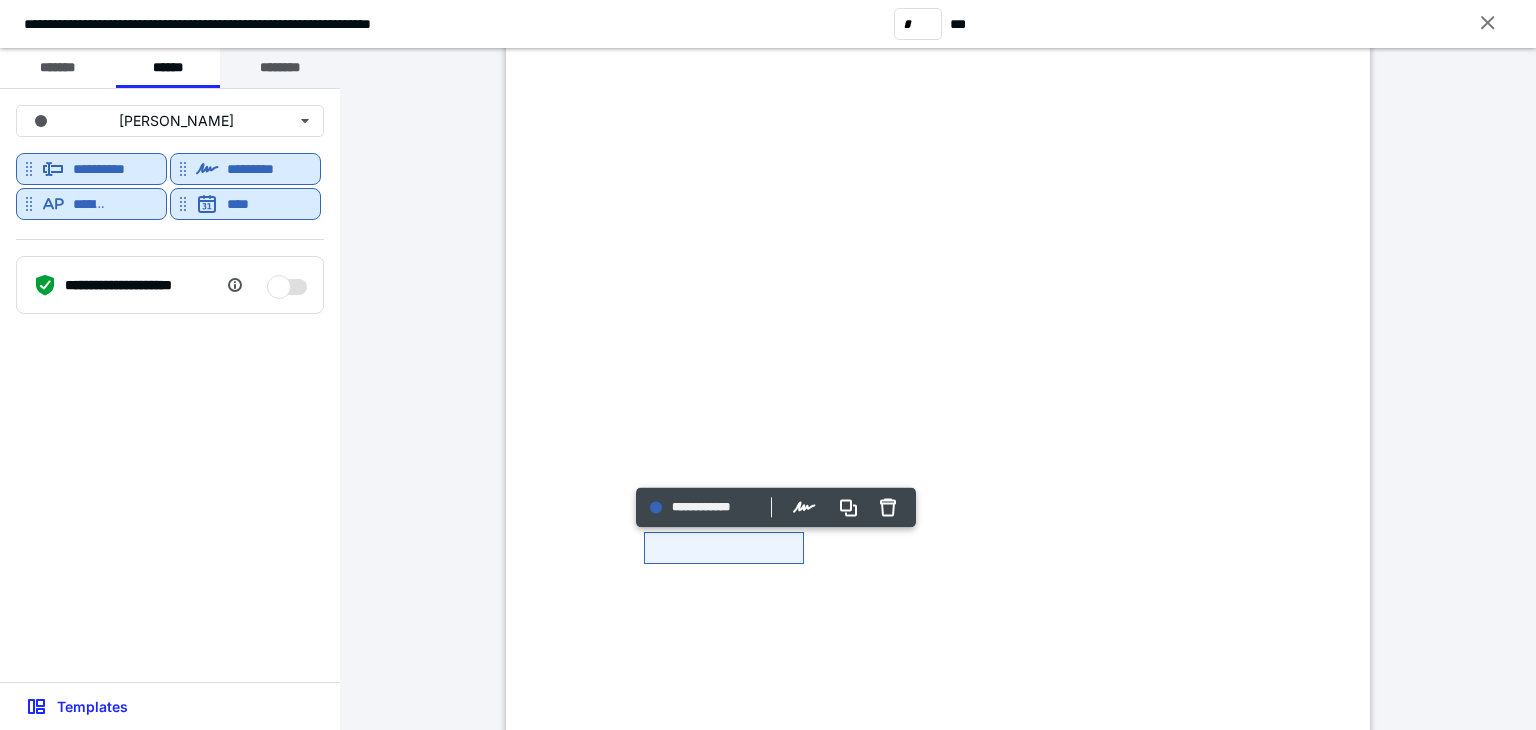 click on "********" at bounding box center (280, 68) 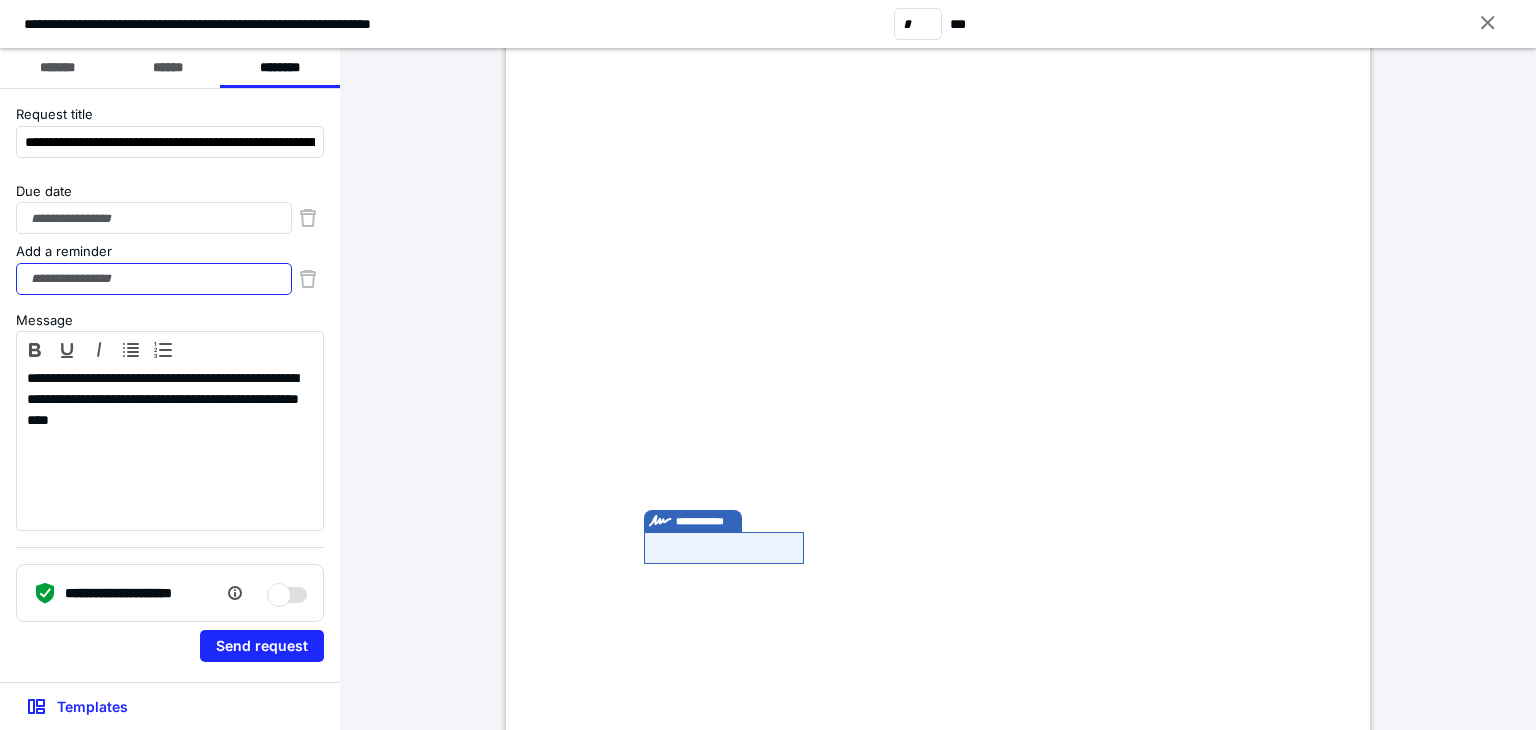 click on "Add a reminder" at bounding box center (154, 279) 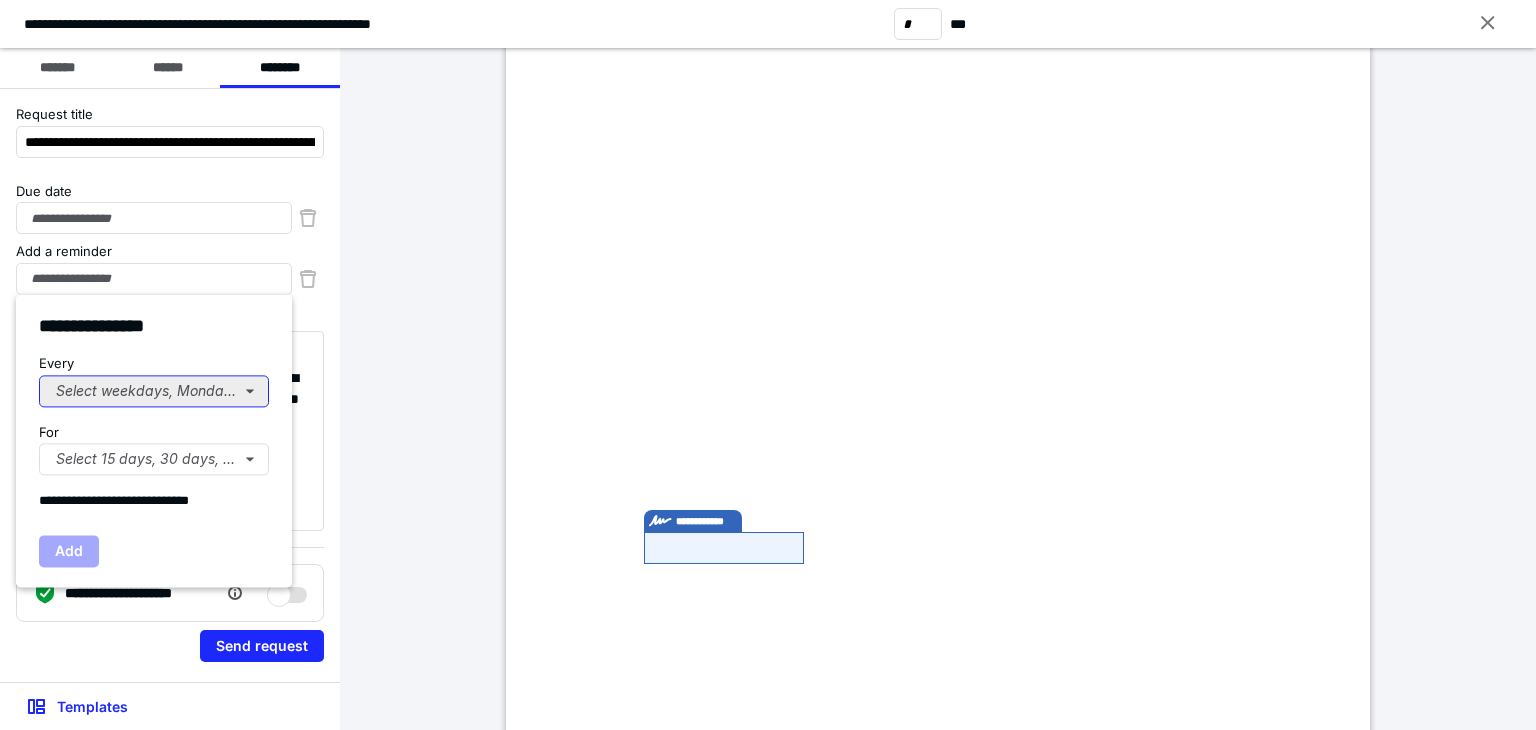 click on "Select weekdays, Mondays, or Tues..." at bounding box center [154, 391] 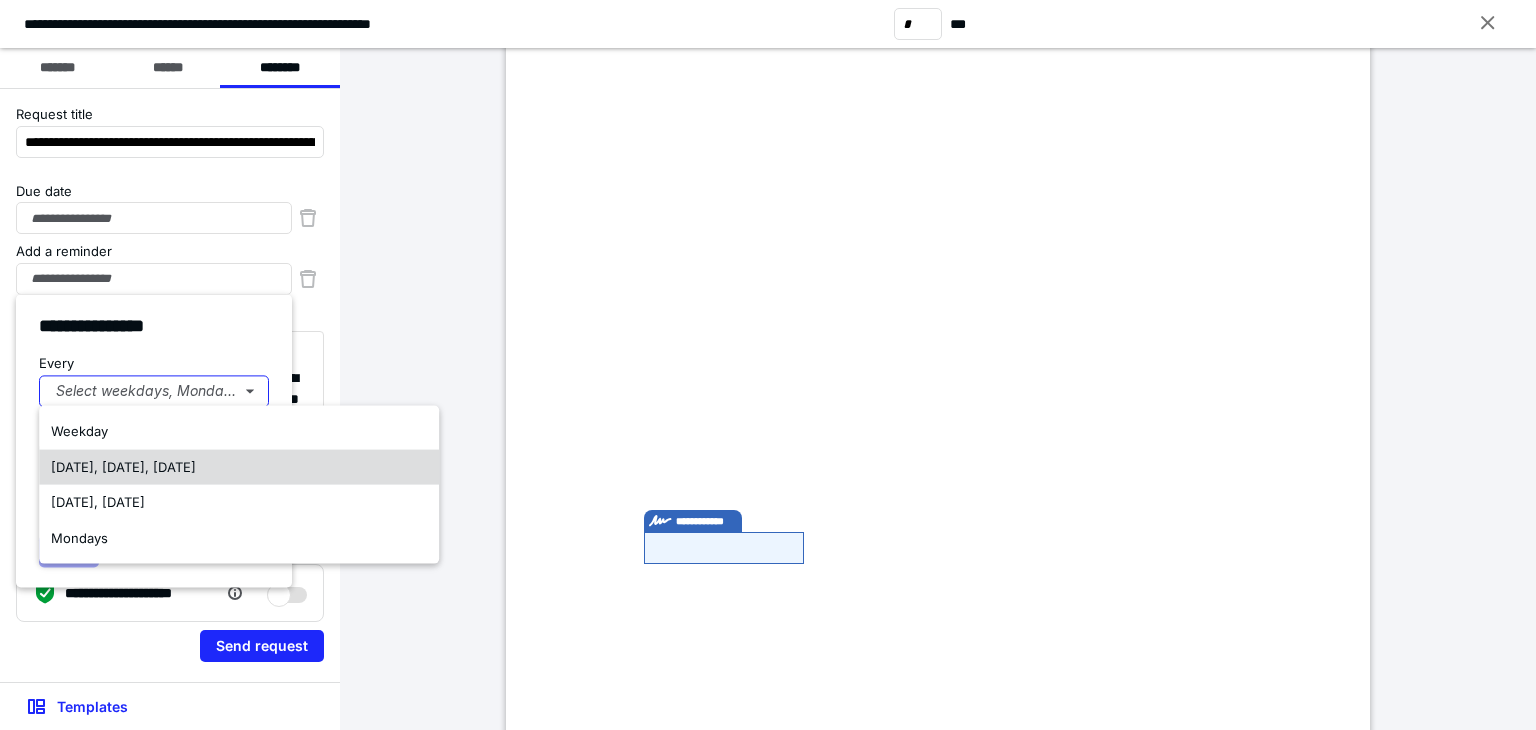 click on "Monday, Wednesday, Friday" at bounding box center (123, 466) 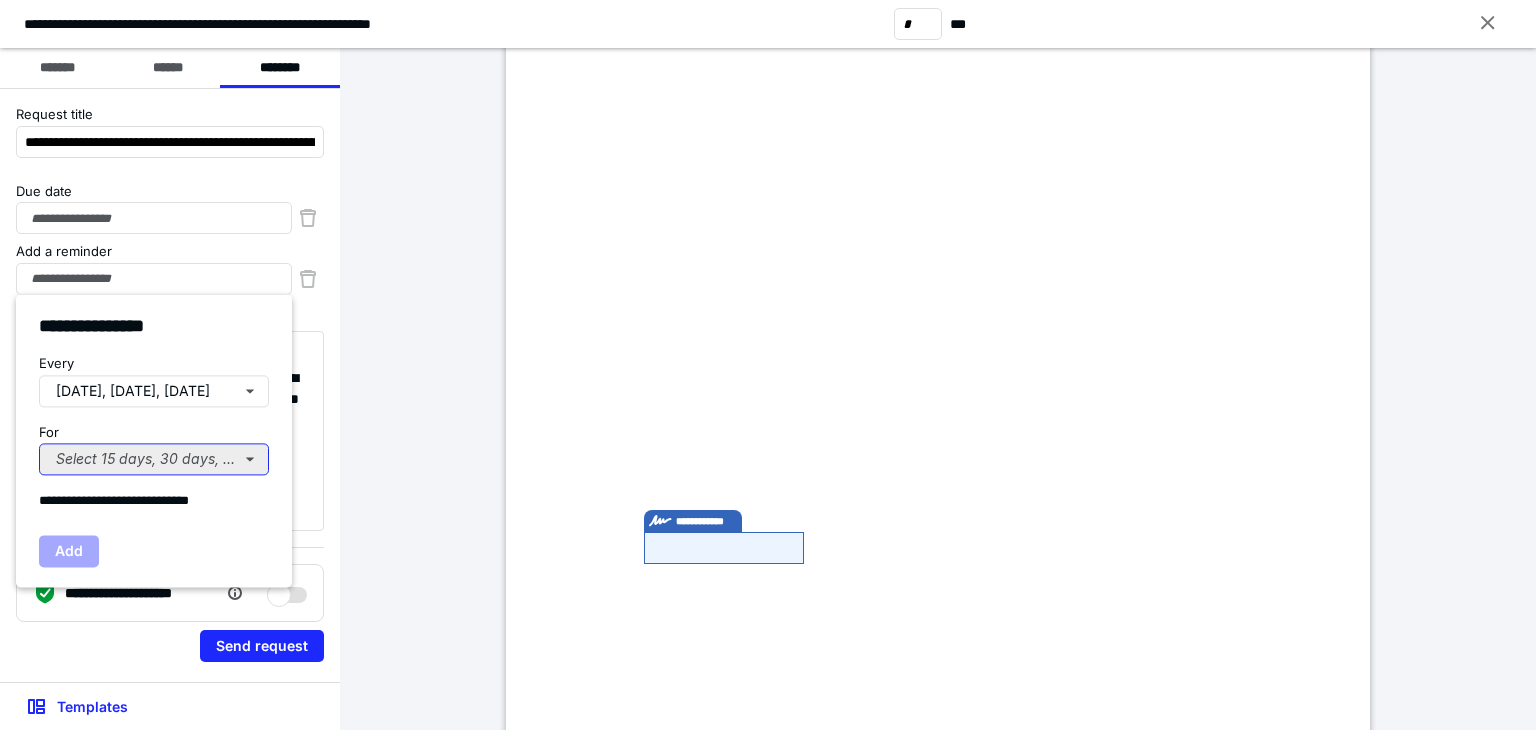 click on "Select 15 days, 30 days, or 45 days..." at bounding box center (154, 459) 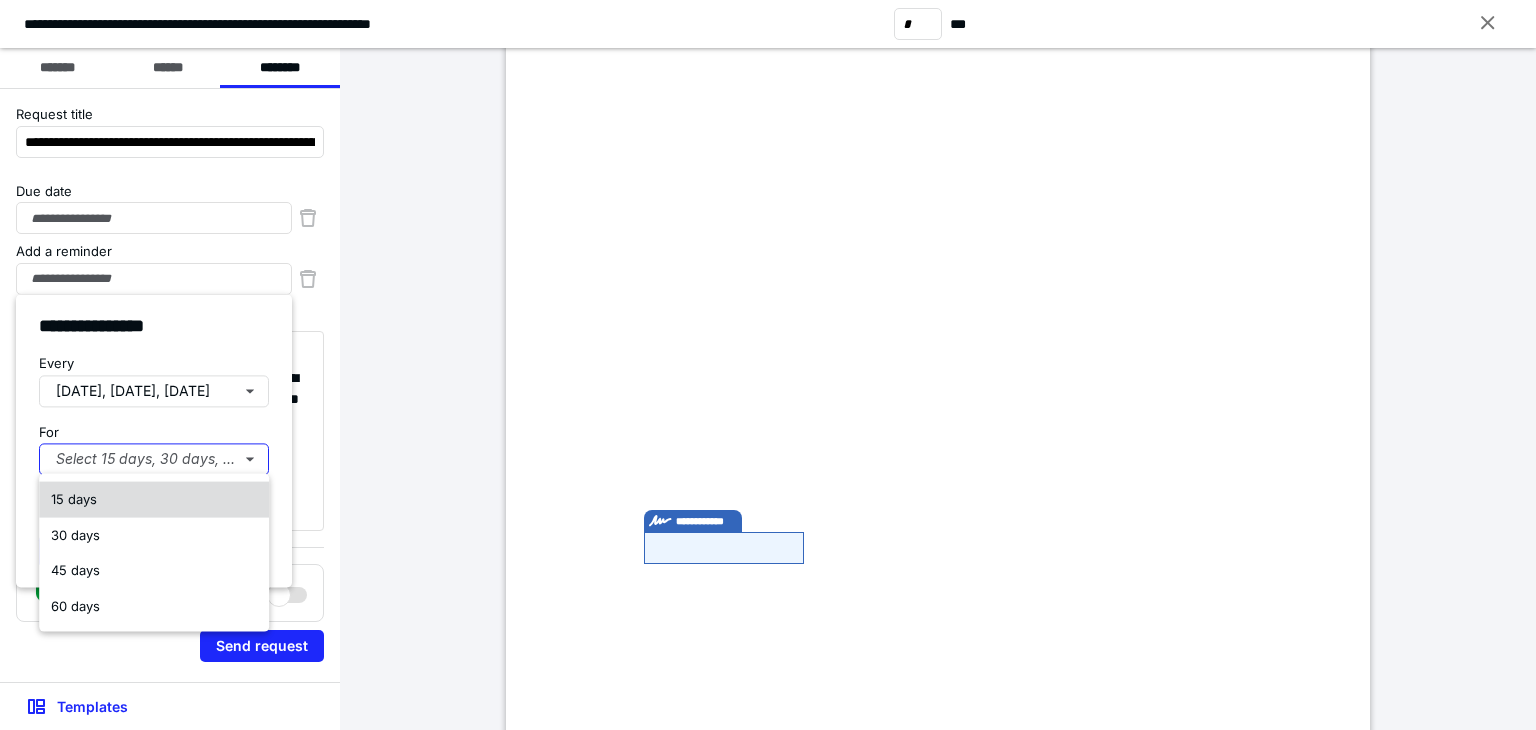 click on "15 days" at bounding box center [74, 499] 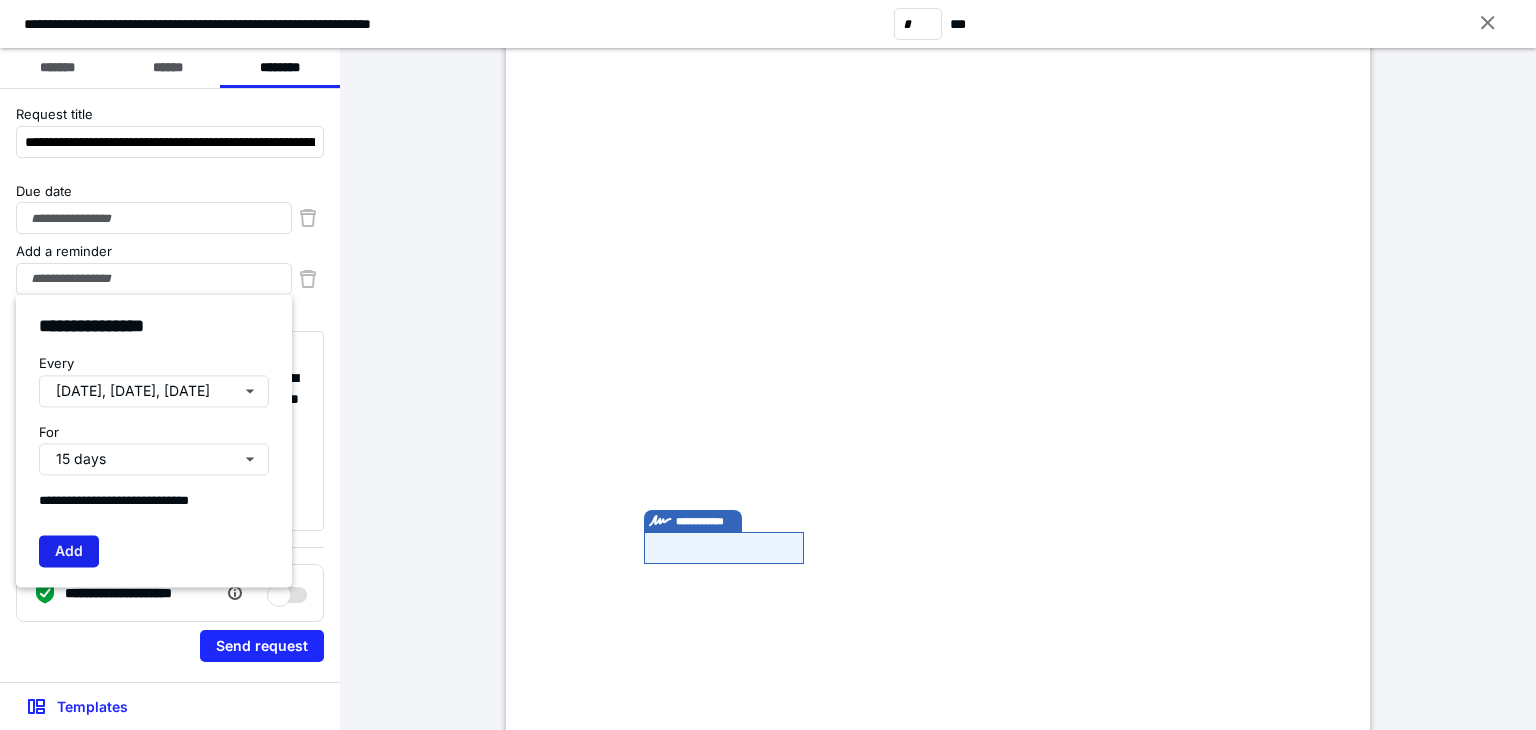 click on "Add" at bounding box center (69, 551) 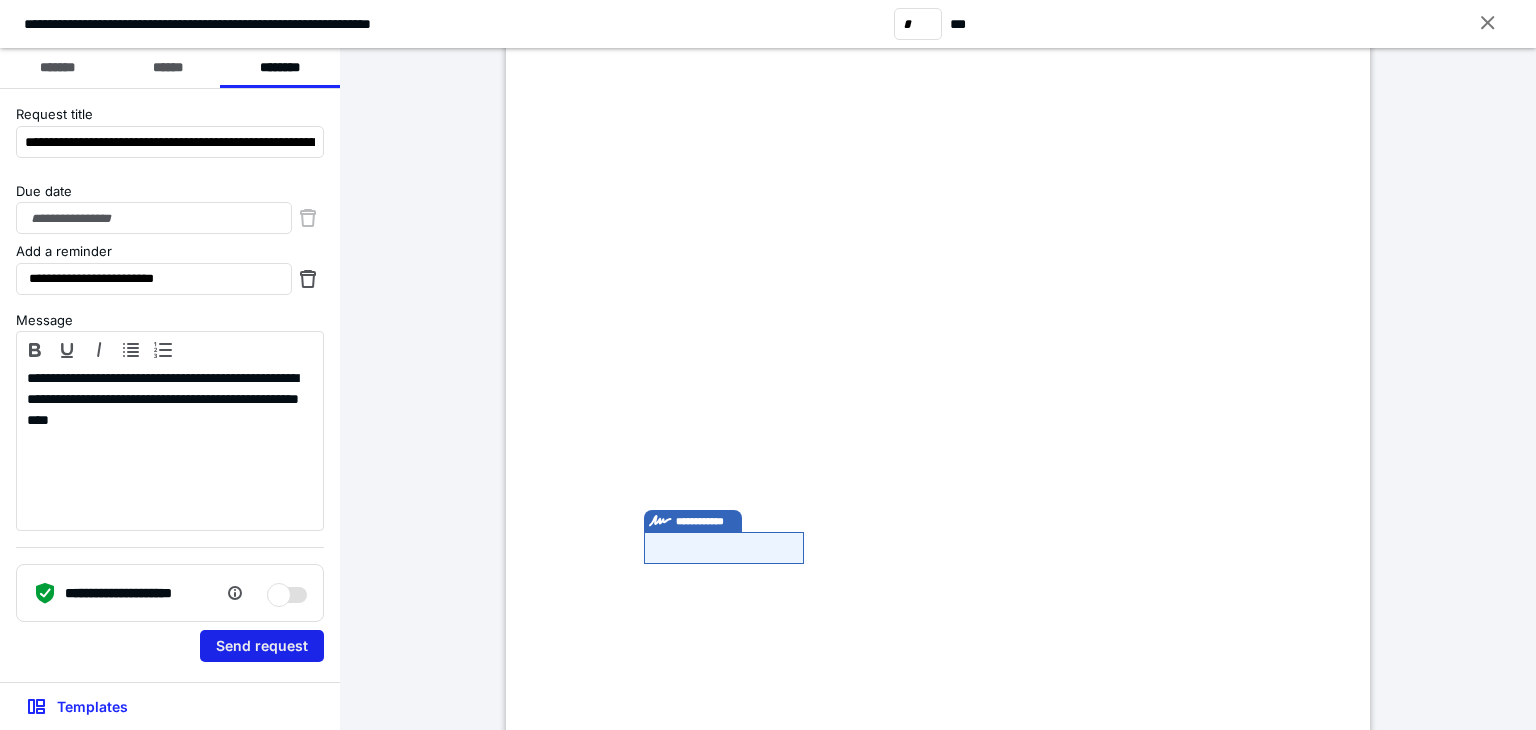 click on "Send request" at bounding box center (262, 646) 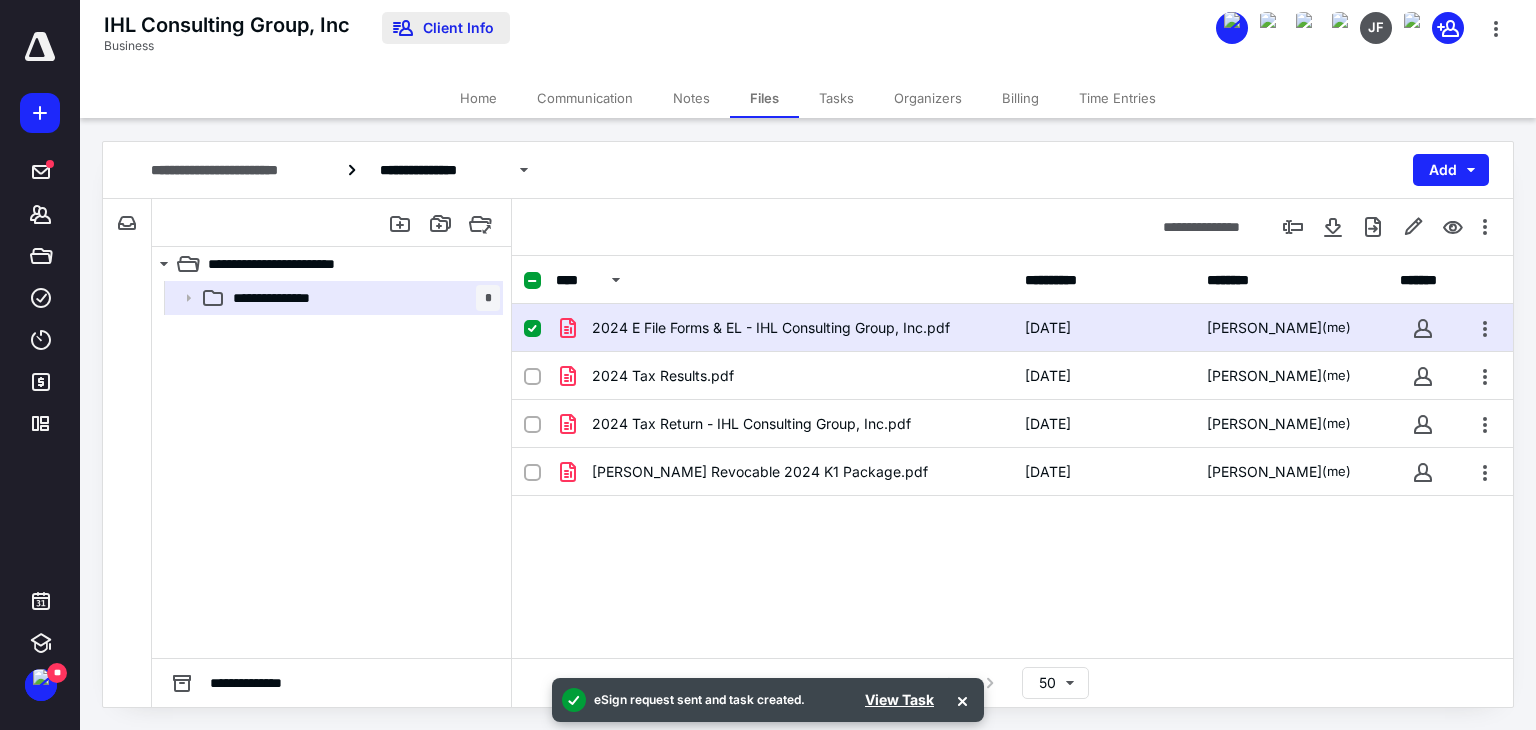 click on "Client Info" at bounding box center (446, 28) 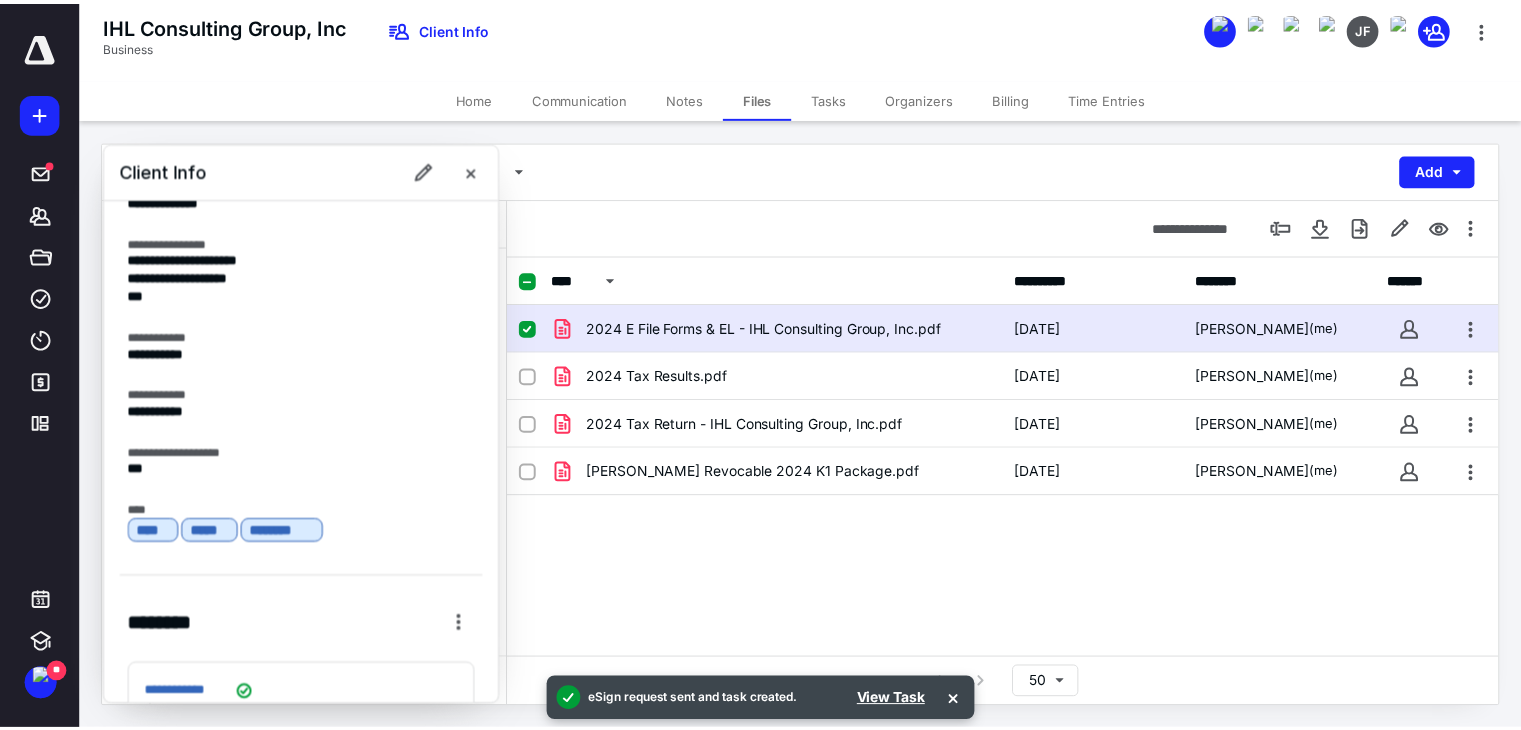 scroll, scrollTop: 466, scrollLeft: 0, axis: vertical 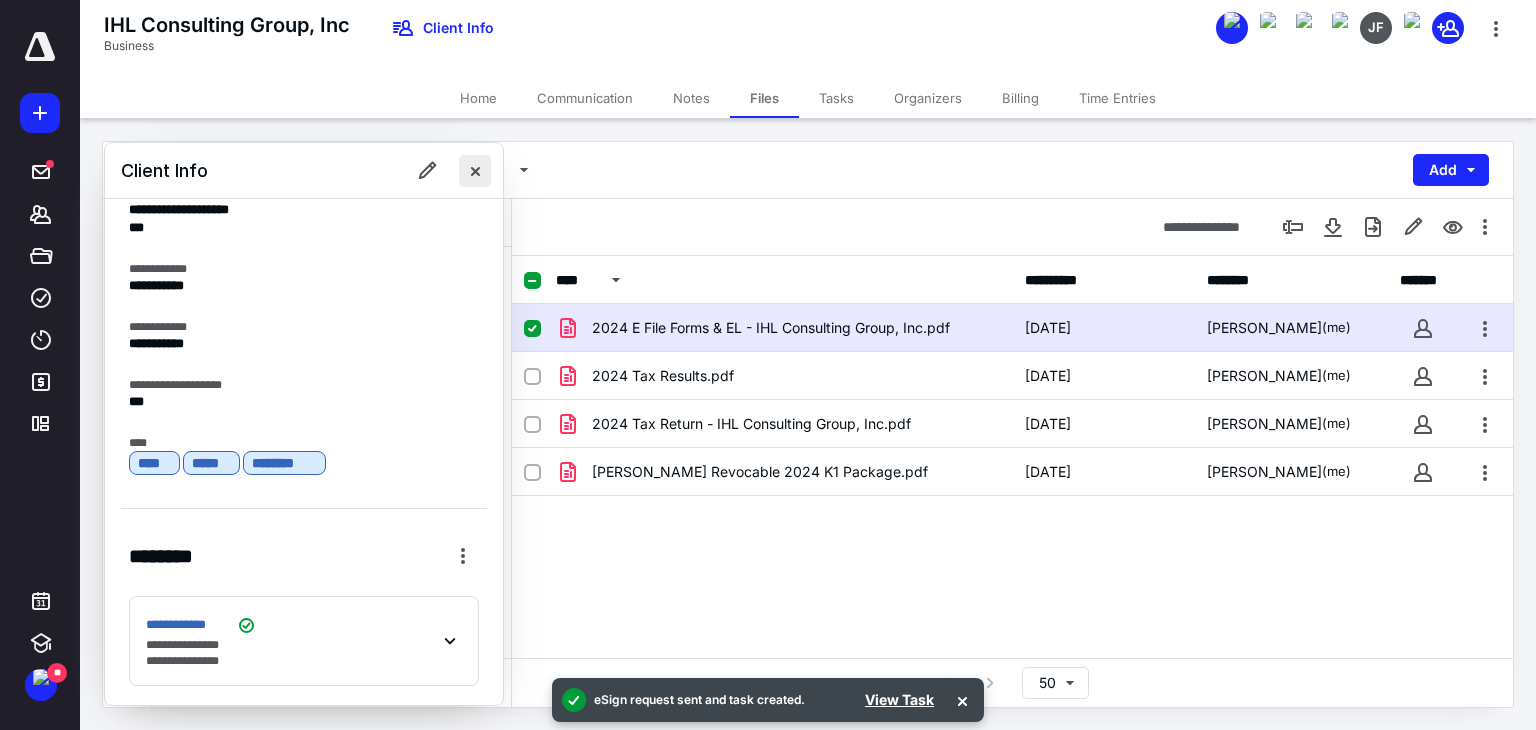 click at bounding box center (475, 171) 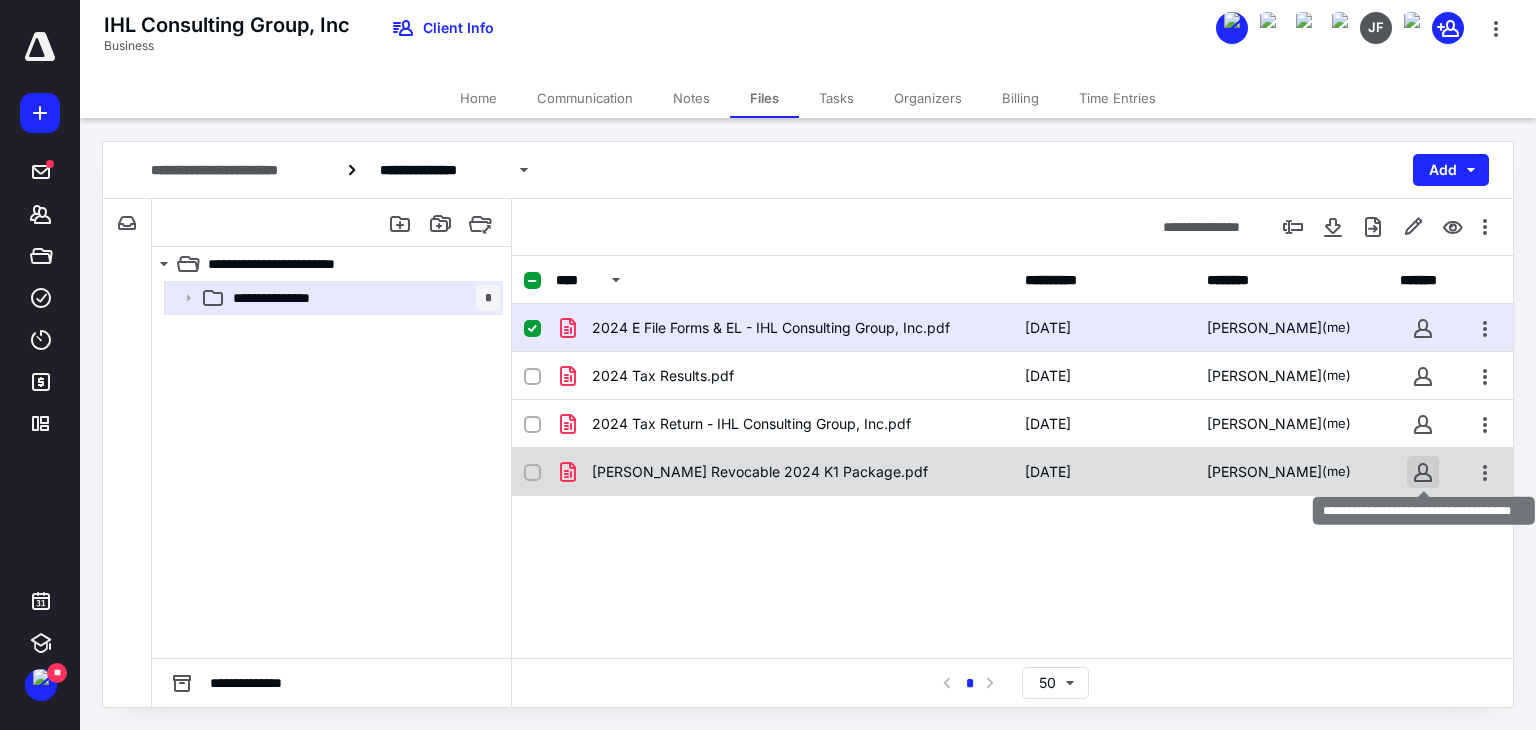 click at bounding box center [1423, 472] 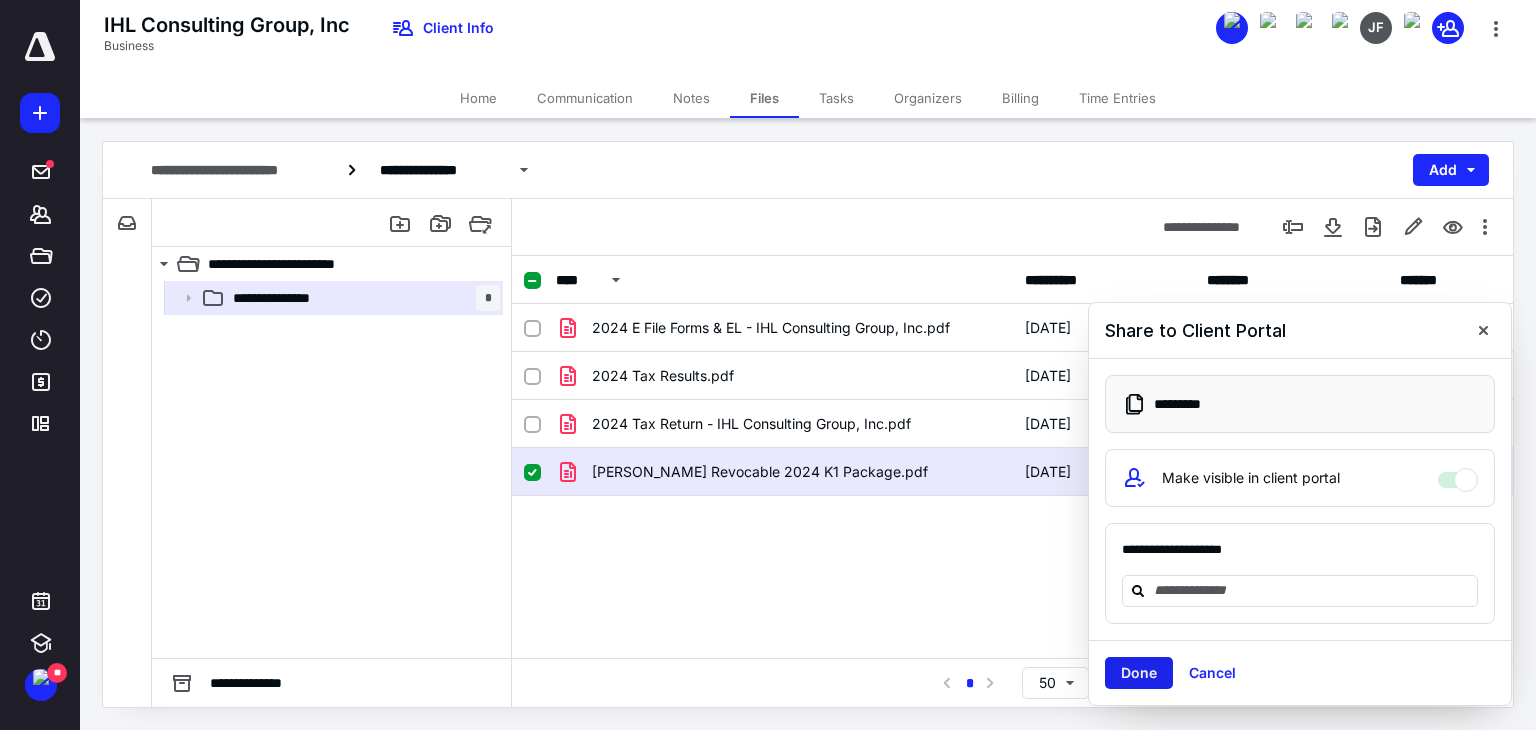 click on "Done" at bounding box center (1139, 673) 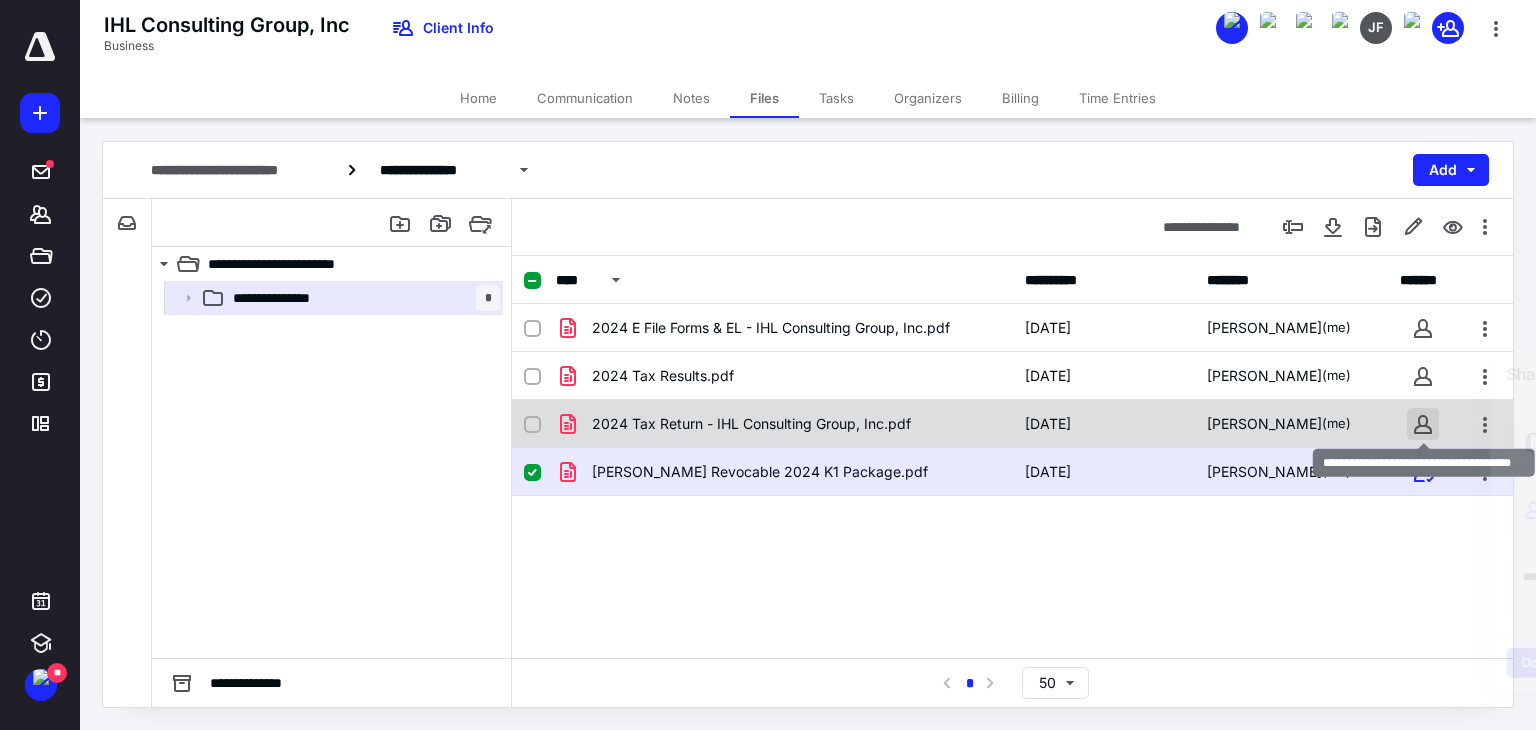 click at bounding box center (1423, 424) 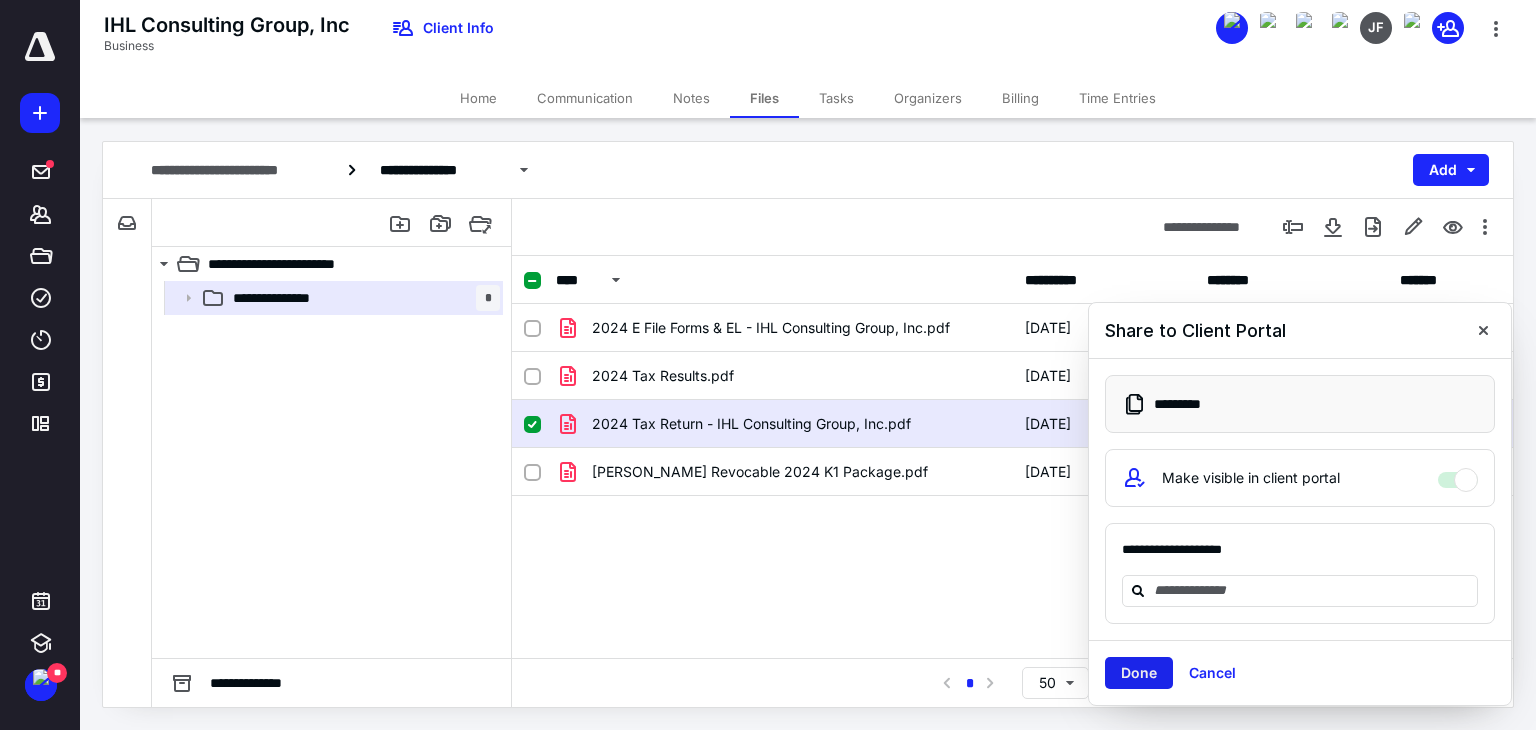 click on "Done" at bounding box center (1139, 673) 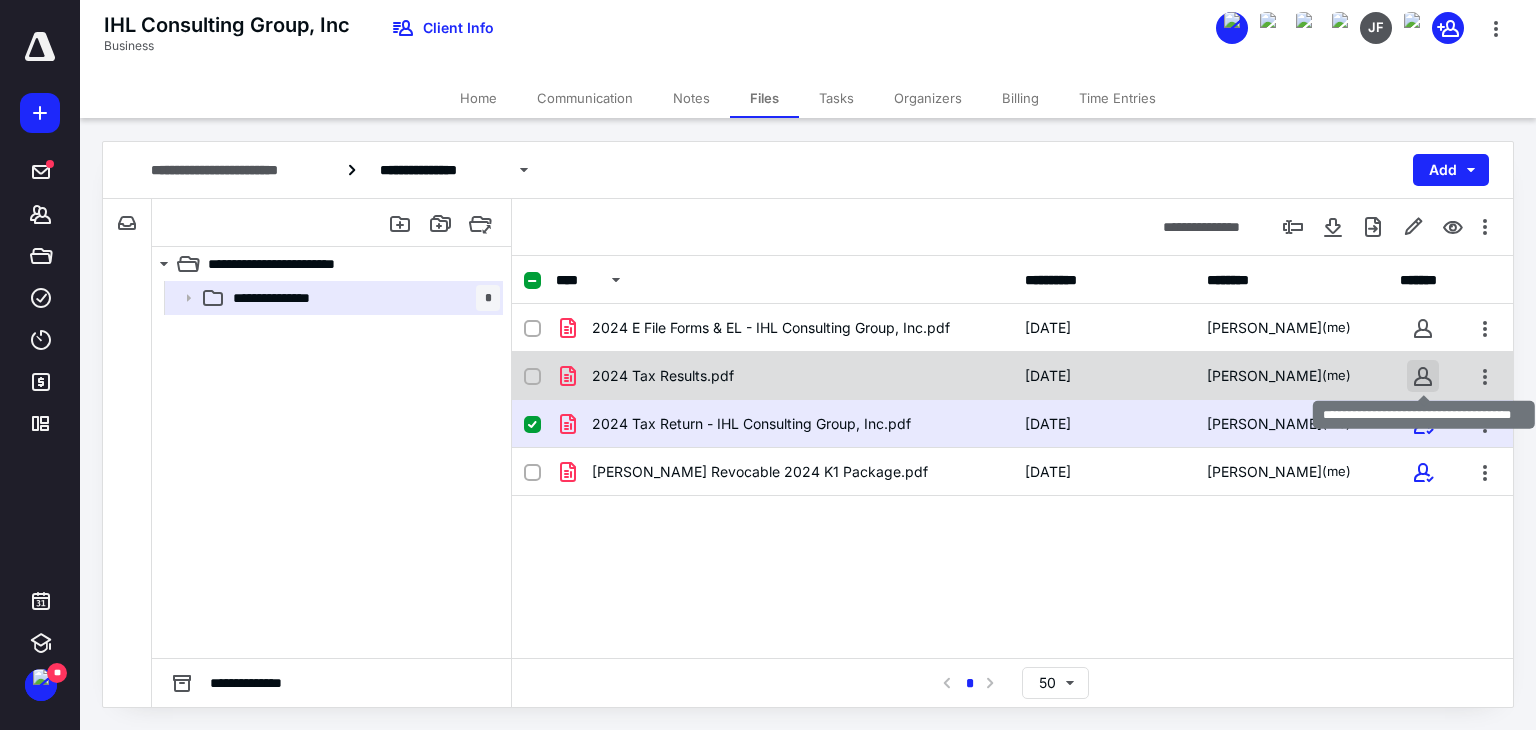 click at bounding box center (1423, 376) 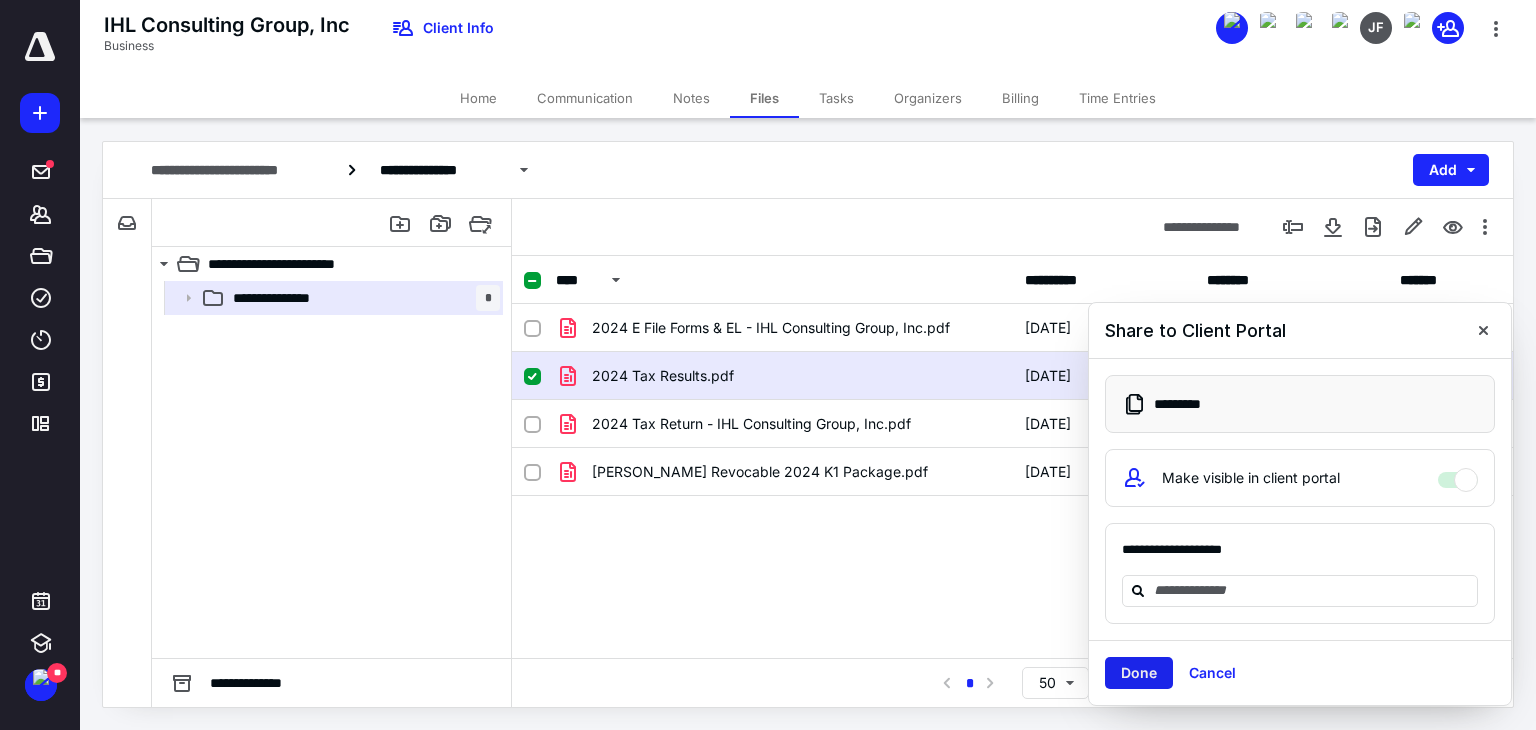 click on "Done" at bounding box center [1139, 673] 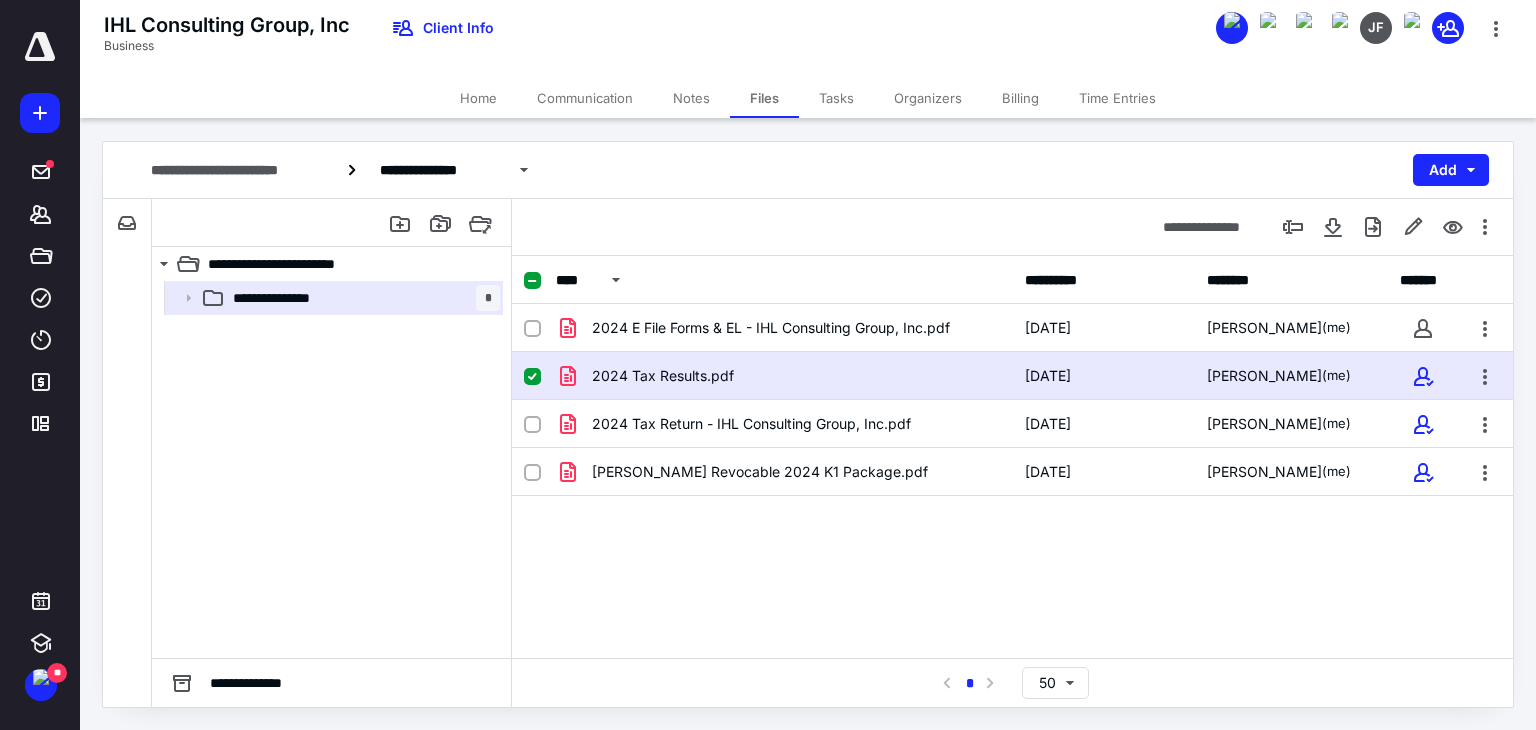 click on "Tasks" at bounding box center [836, 98] 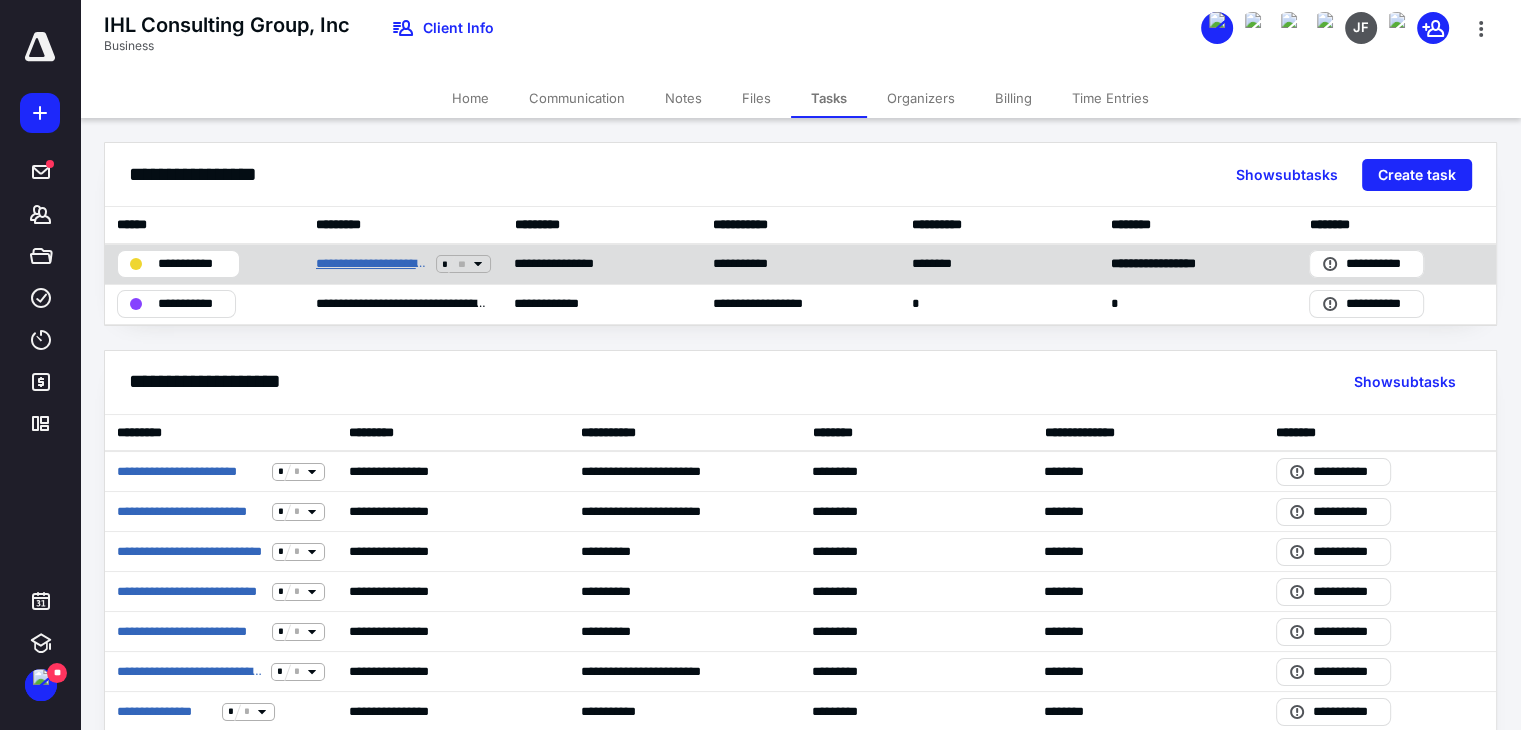 click on "**********" at bounding box center [372, 264] 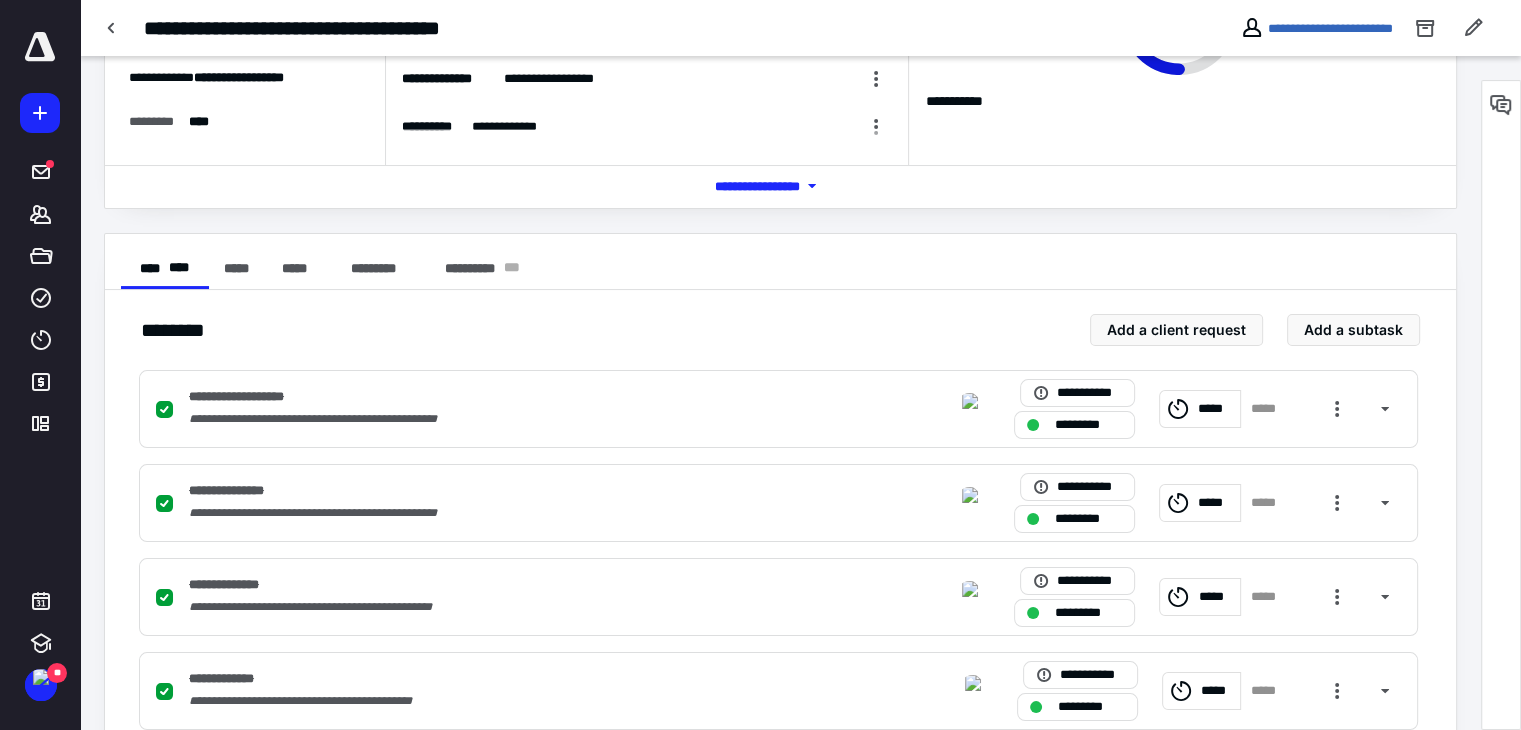 scroll, scrollTop: 700, scrollLeft: 0, axis: vertical 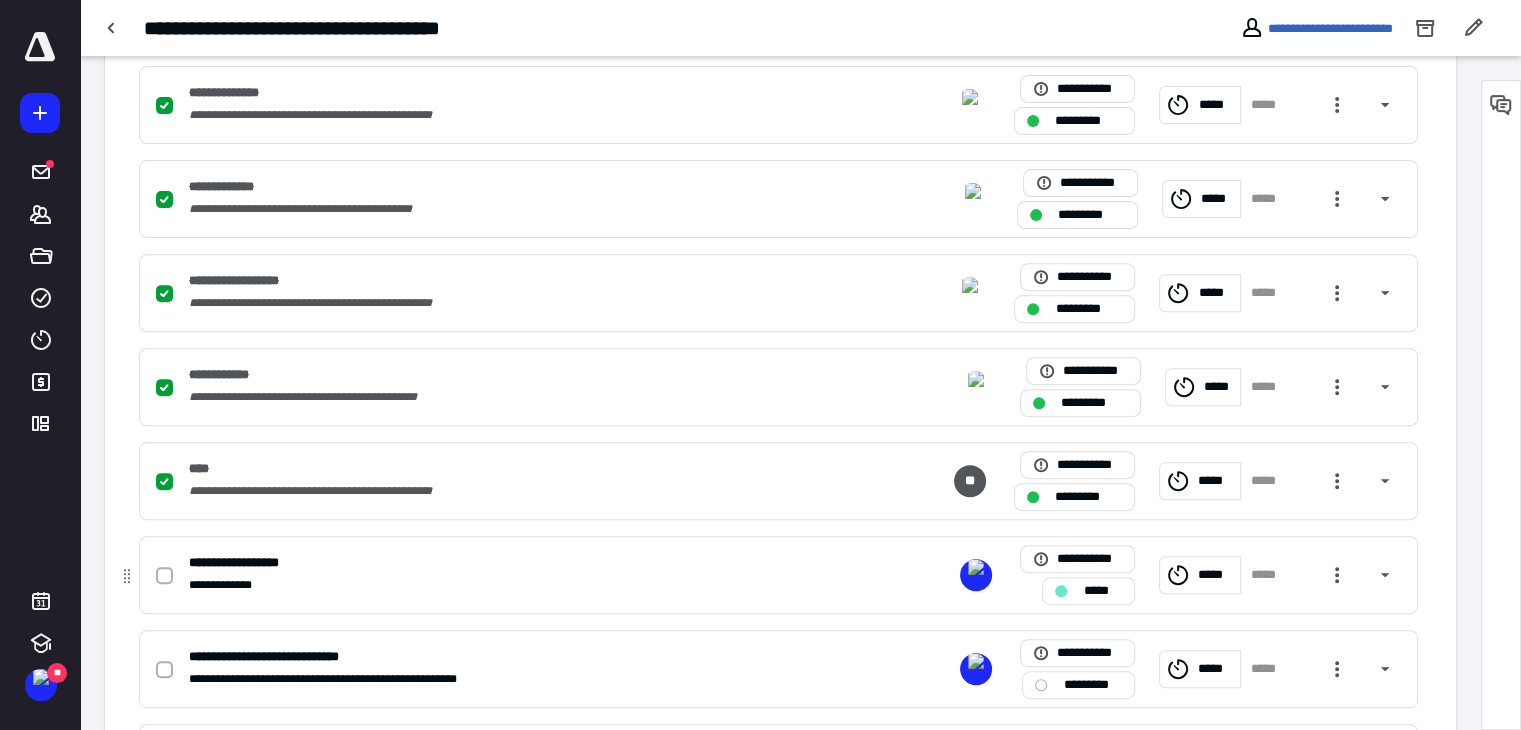 click at bounding box center [164, 576] 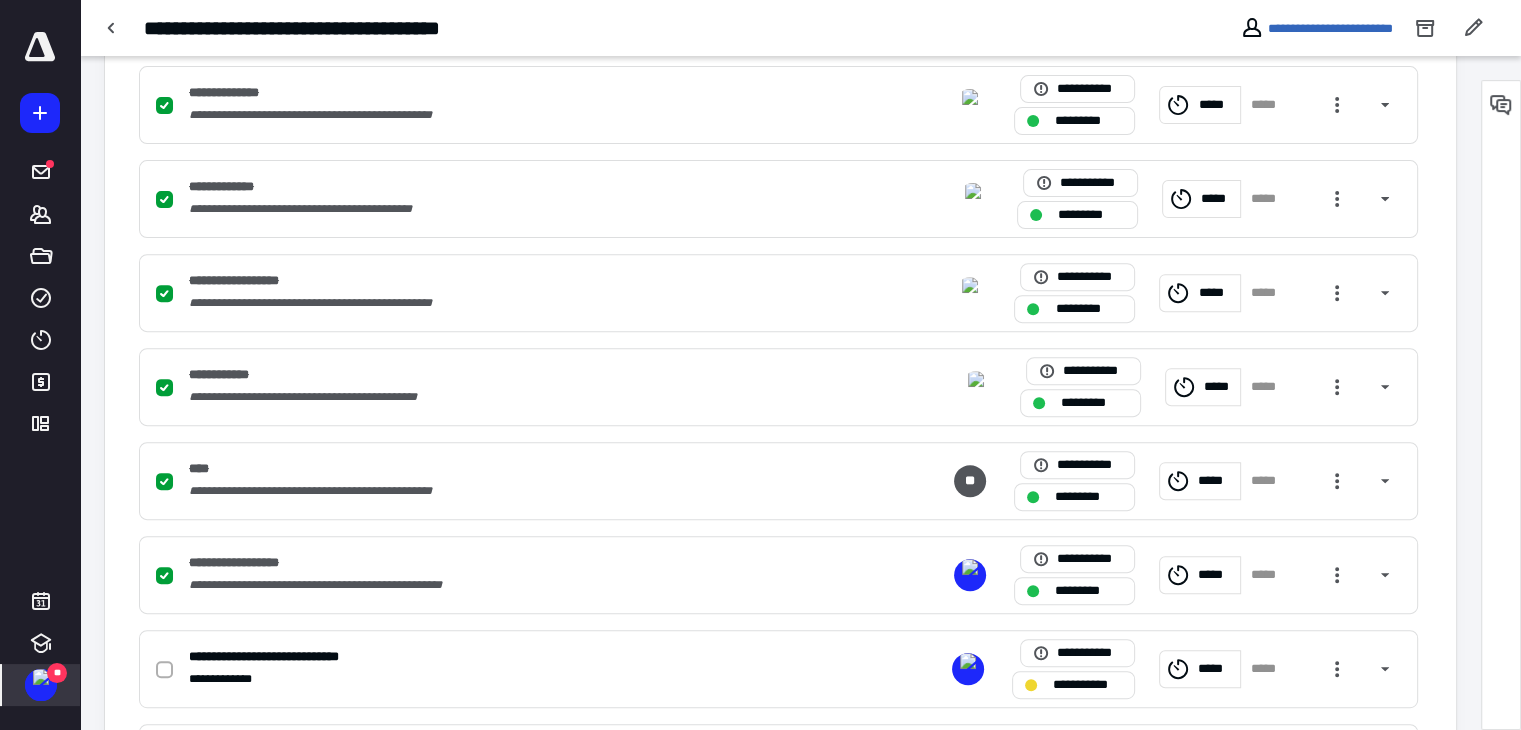 click at bounding box center (41, 677) 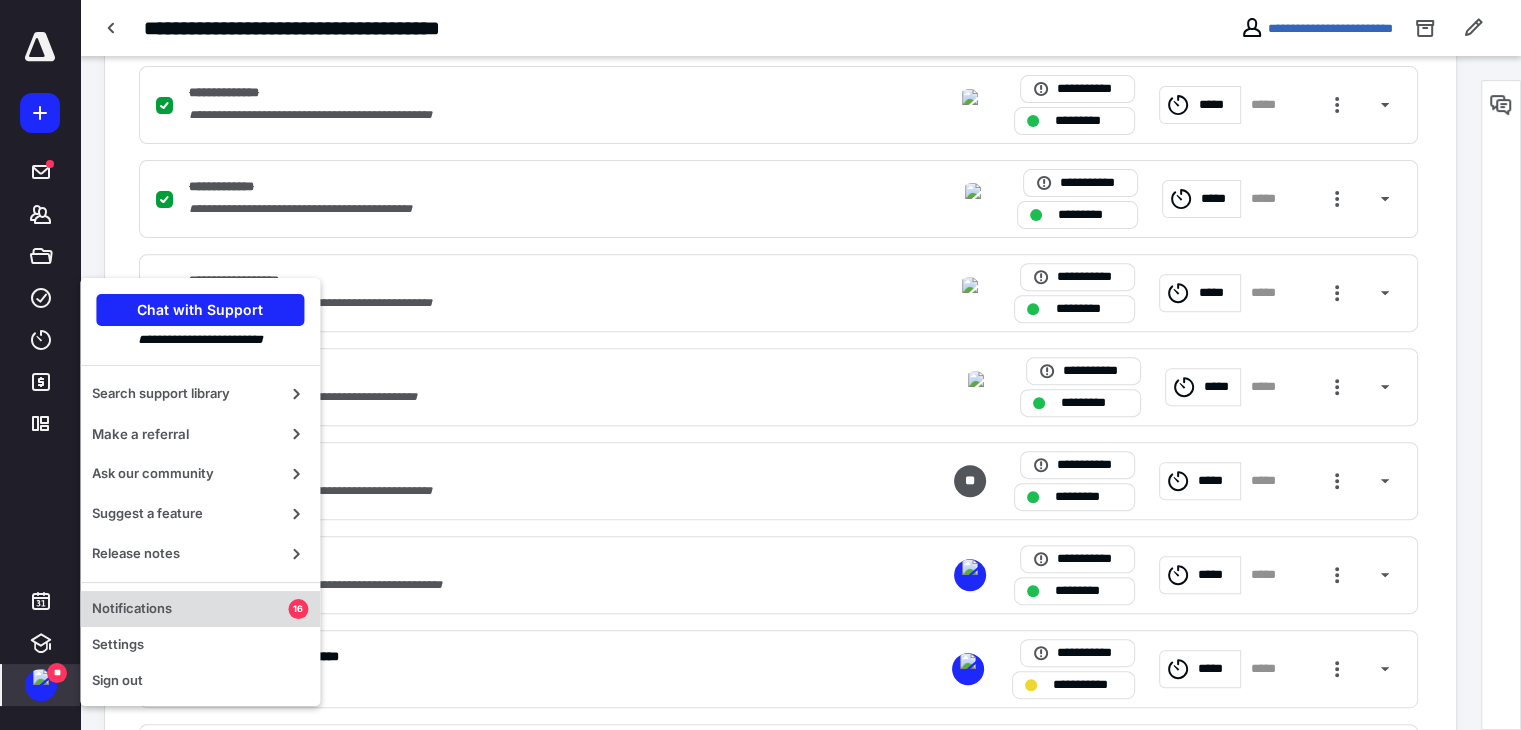 click on "Notifications 16" at bounding box center (200, 609) 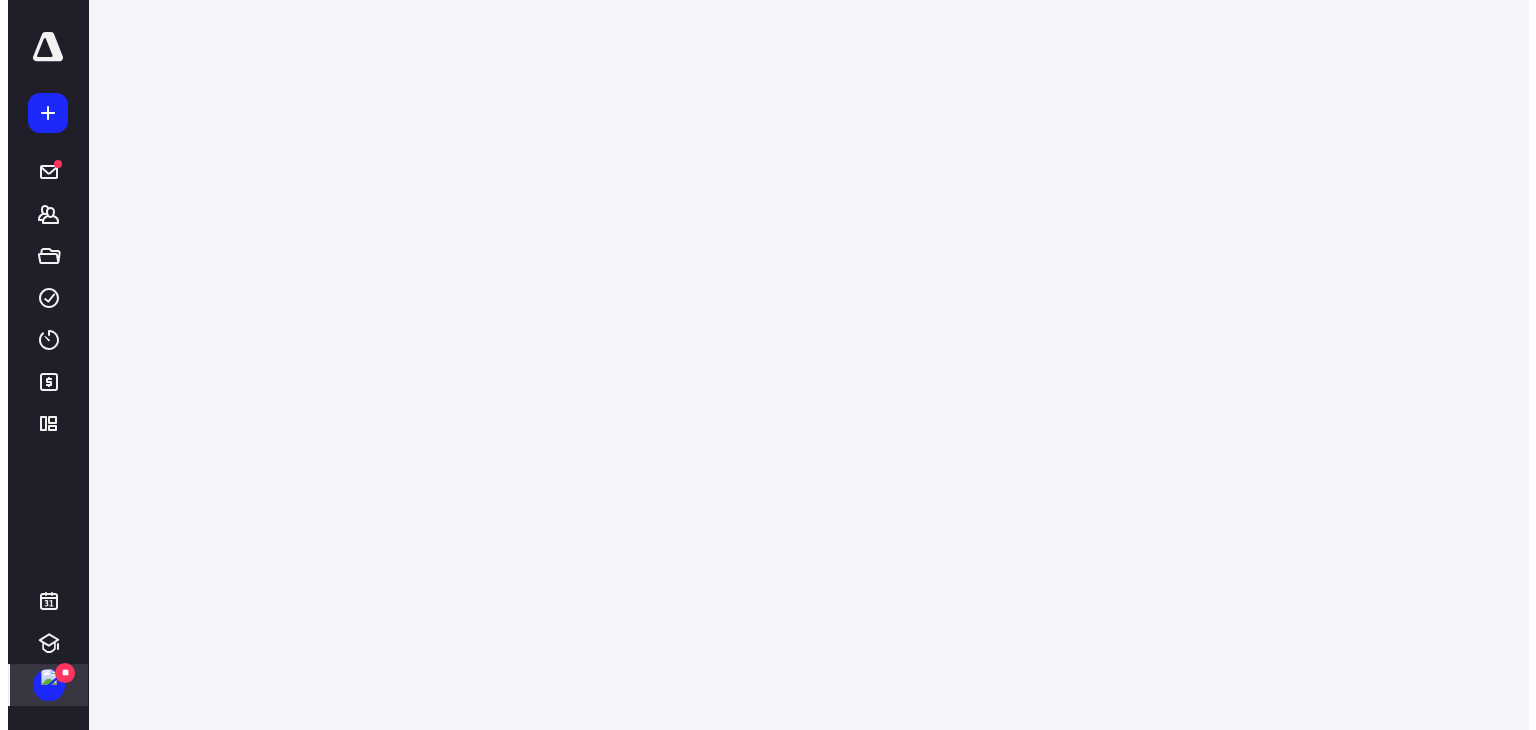 scroll, scrollTop: 0, scrollLeft: 0, axis: both 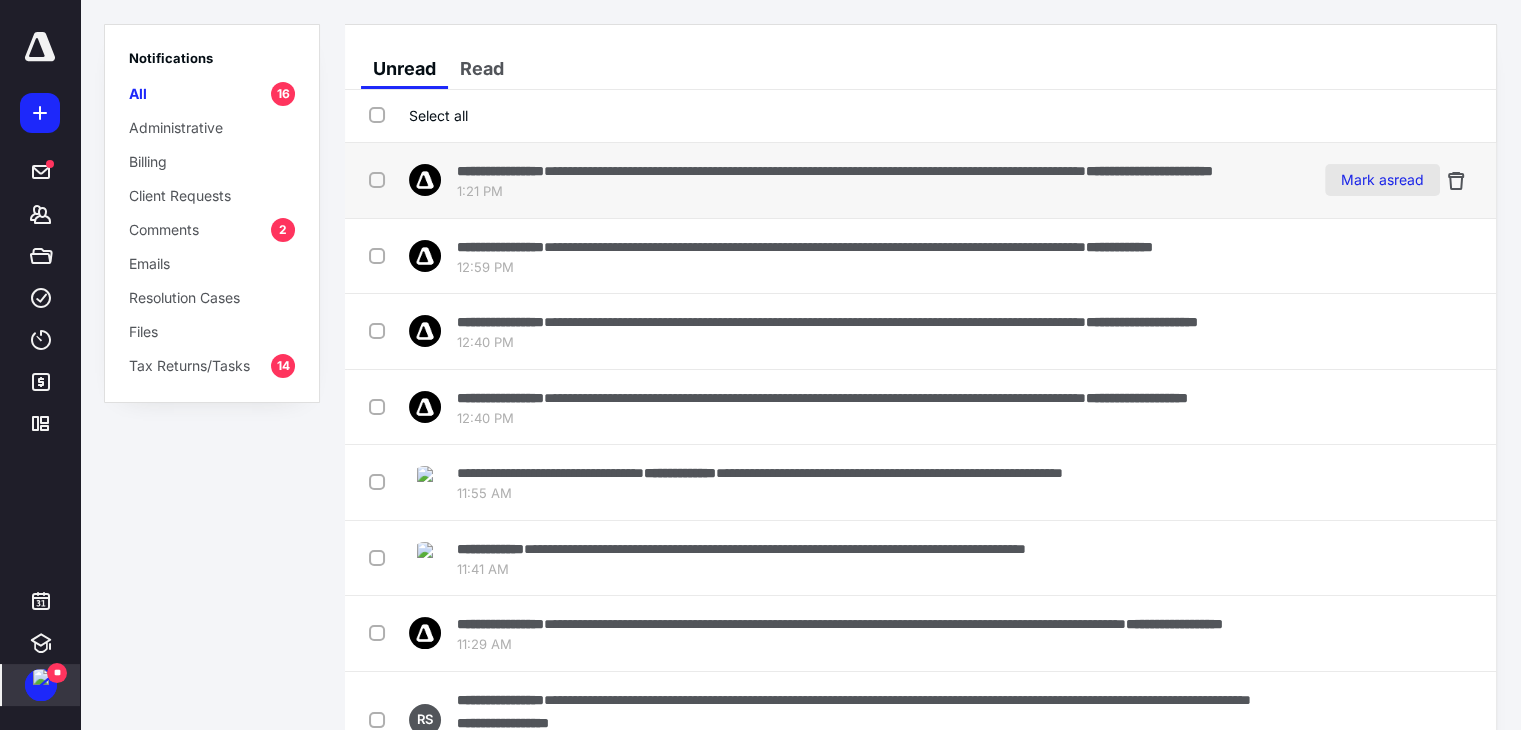 click on "Mark as  read" at bounding box center (1382, 180) 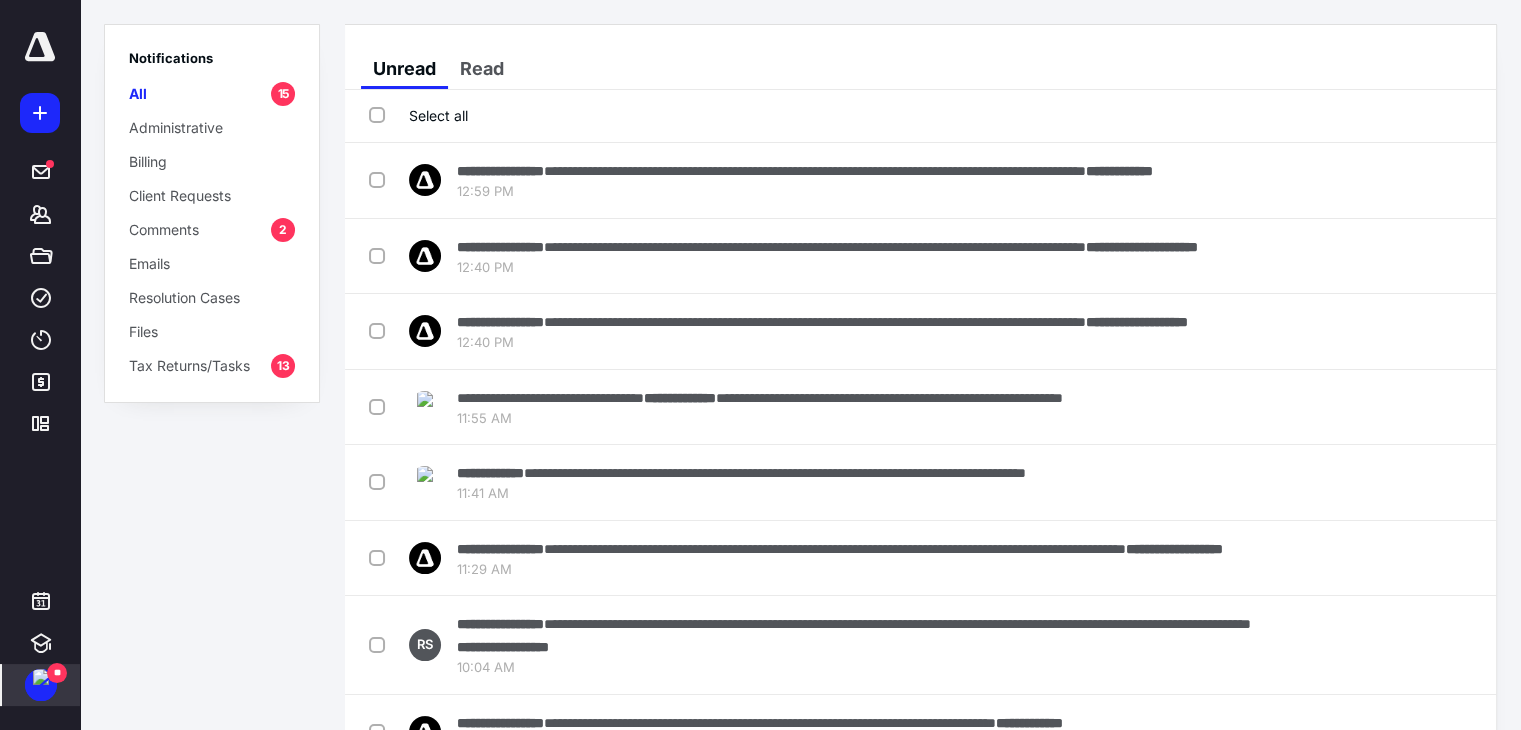 click on "Mark as  read" at bounding box center [1382, 180] 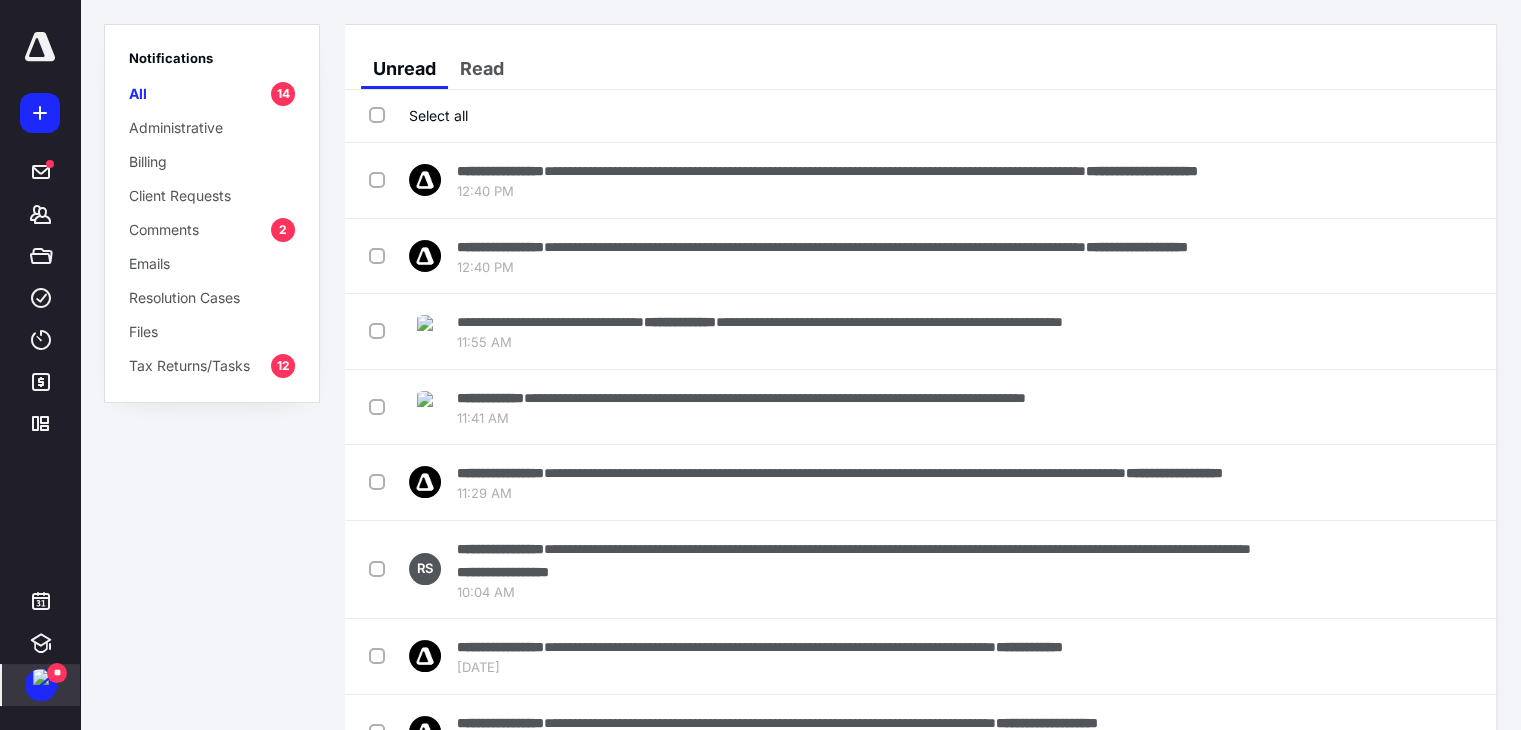 click on "Mark as  read" at bounding box center (1382, 180) 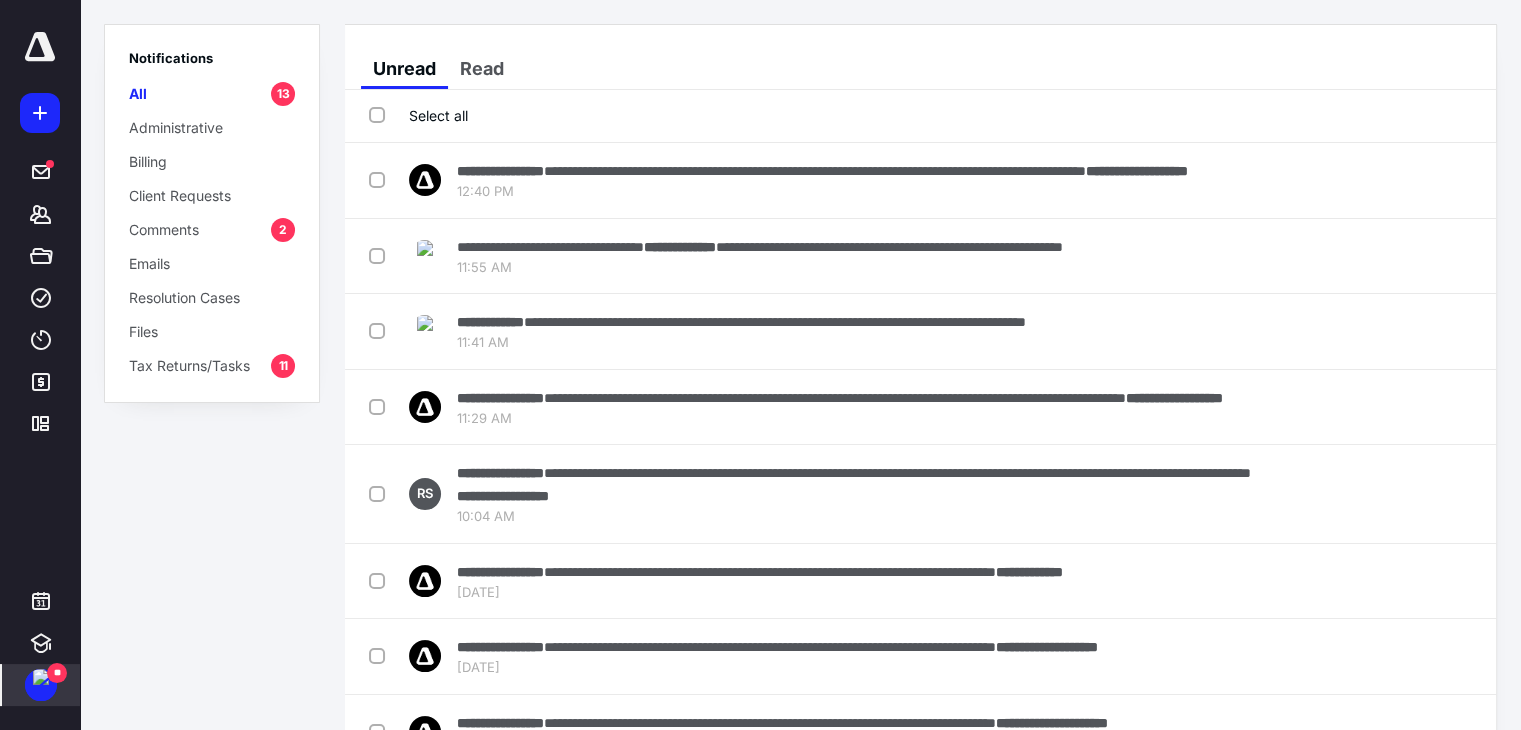 click on "Mark as  read" at bounding box center [1382, 180] 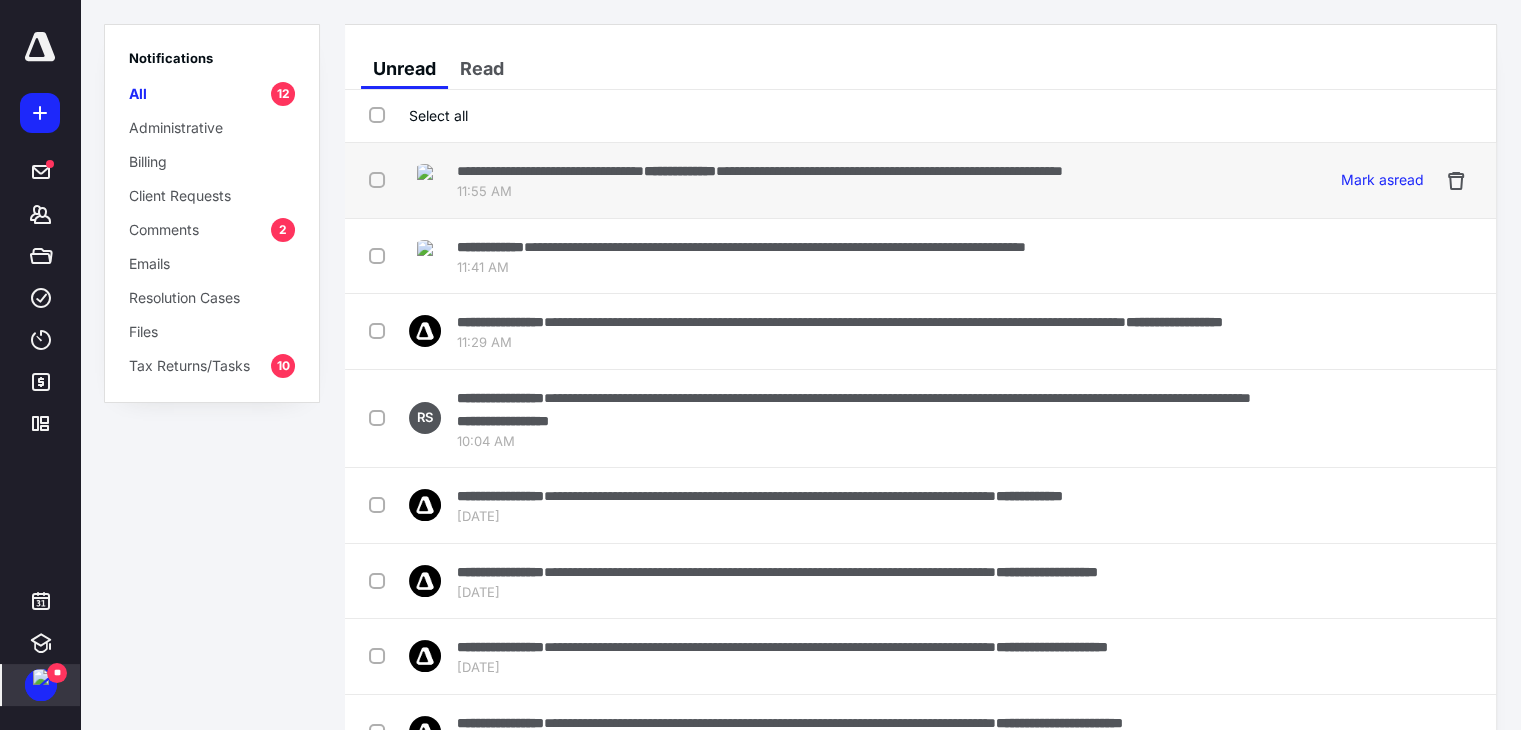 click on "**********" at bounding box center [760, 170] 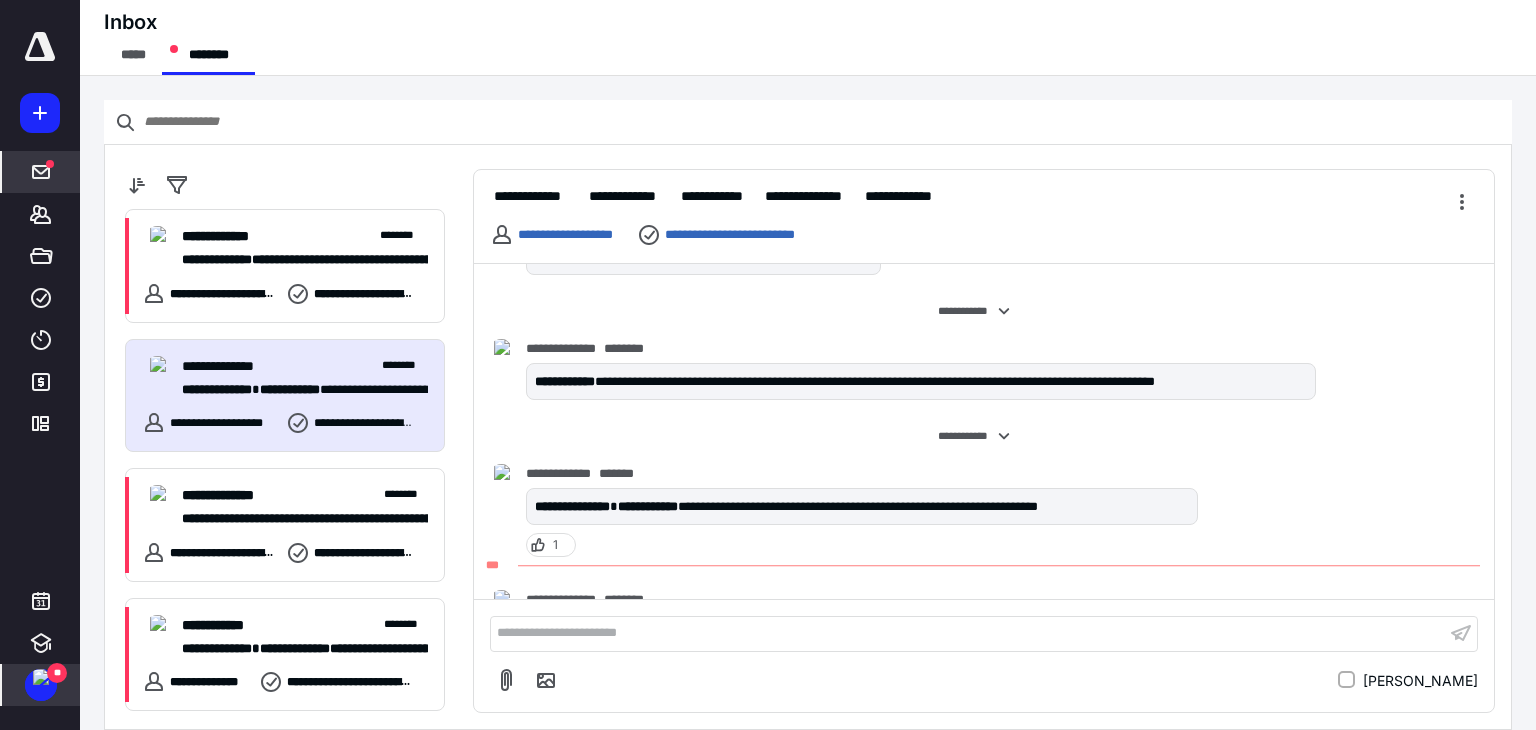 scroll, scrollTop: 612, scrollLeft: 0, axis: vertical 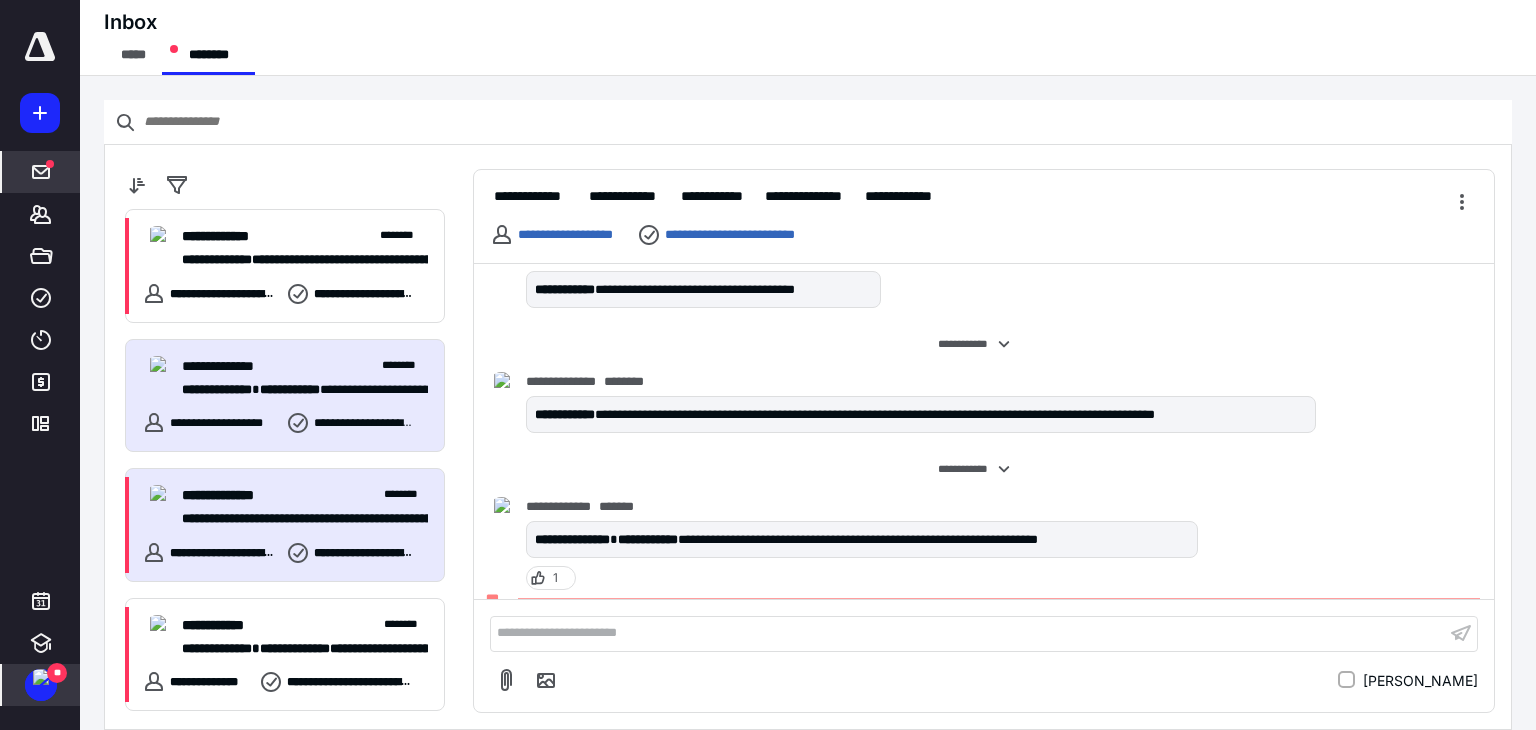 click on "**********" at bounding box center (297, 519) 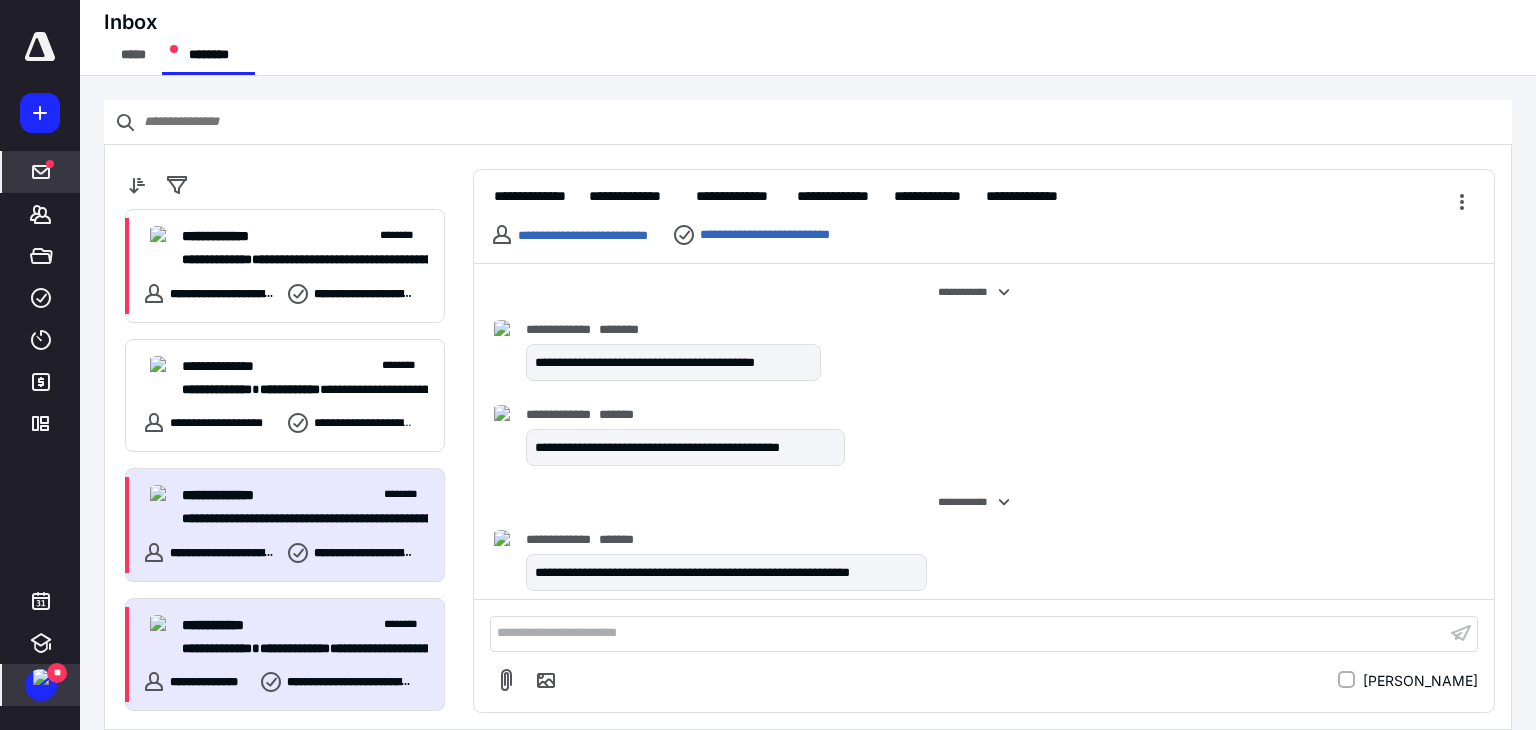 scroll, scrollTop: 1204, scrollLeft: 0, axis: vertical 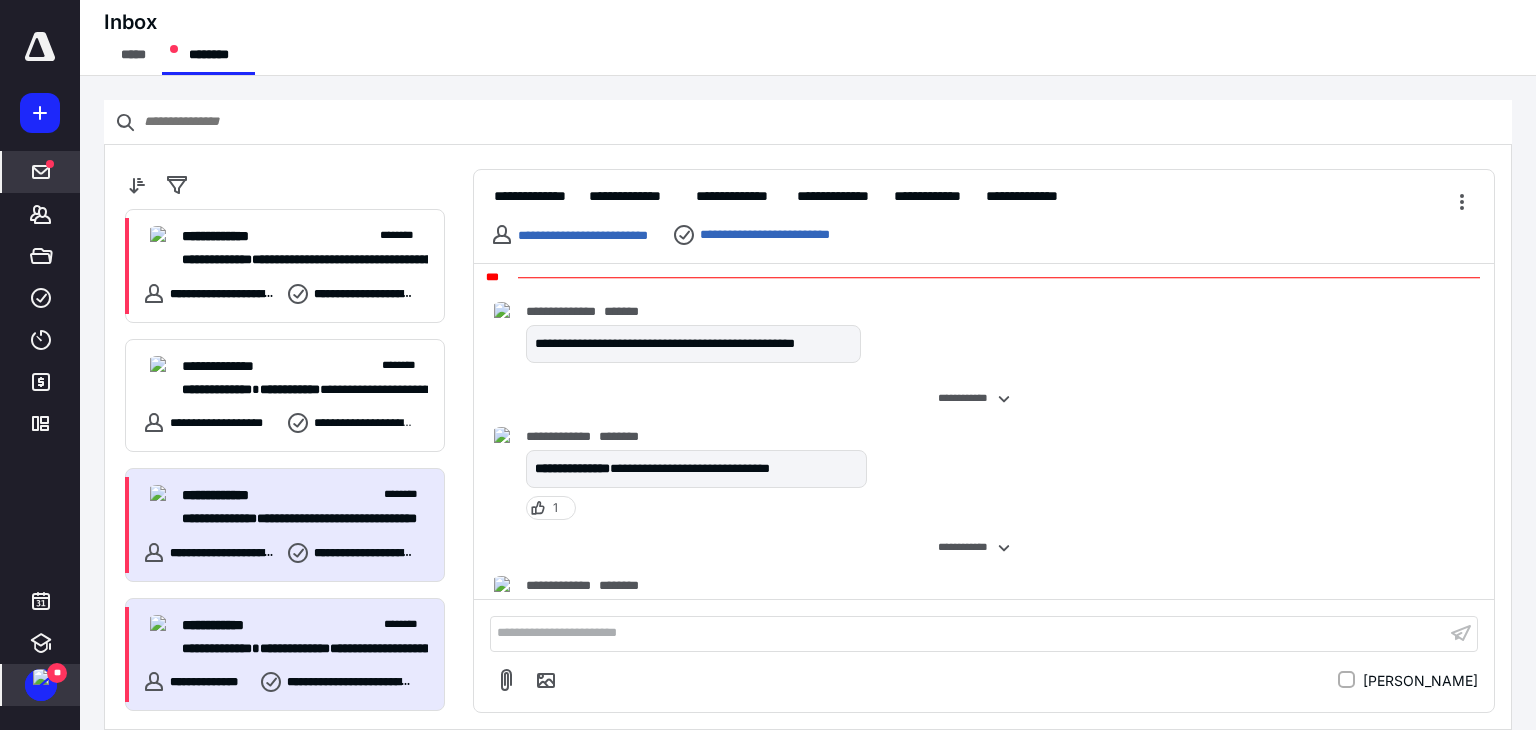 click on "**********" at bounding box center [305, 625] 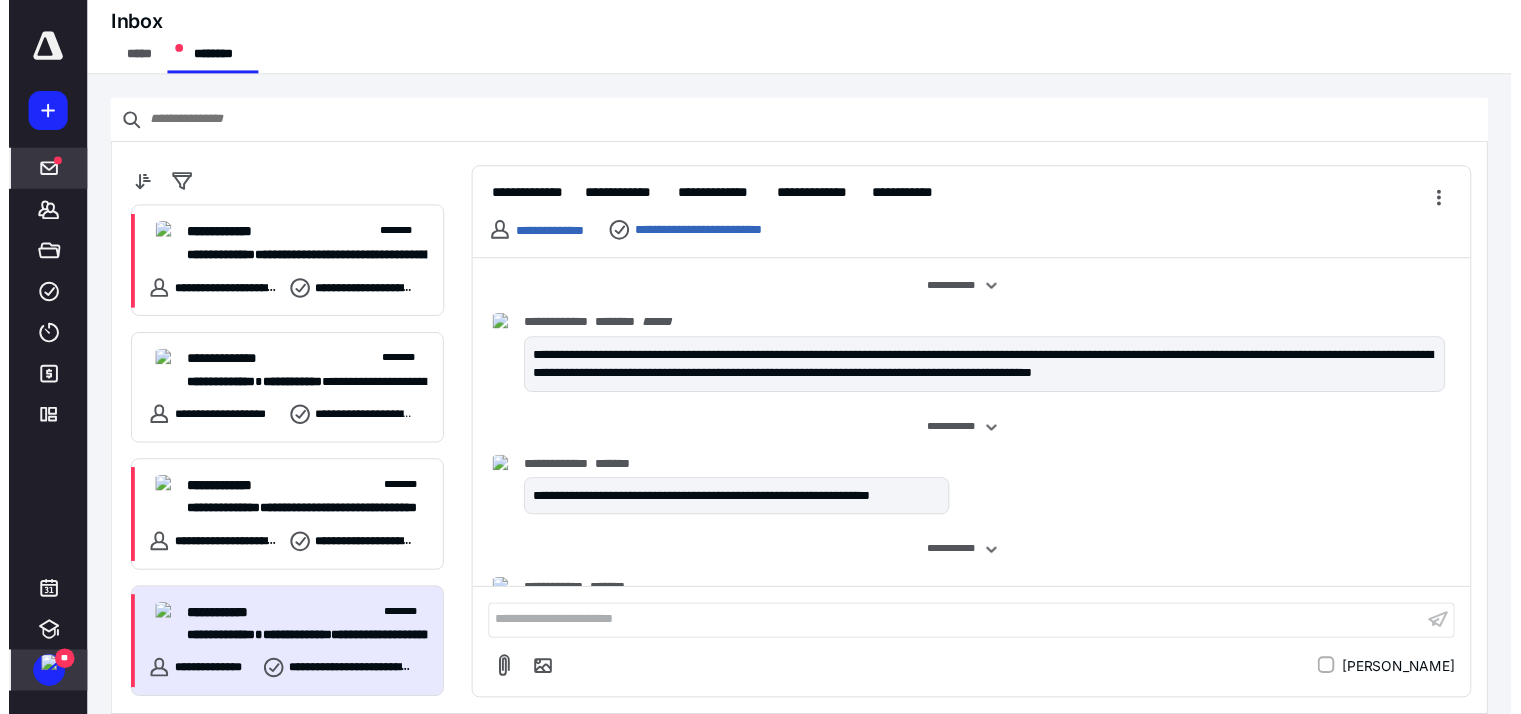 scroll, scrollTop: 504, scrollLeft: 0, axis: vertical 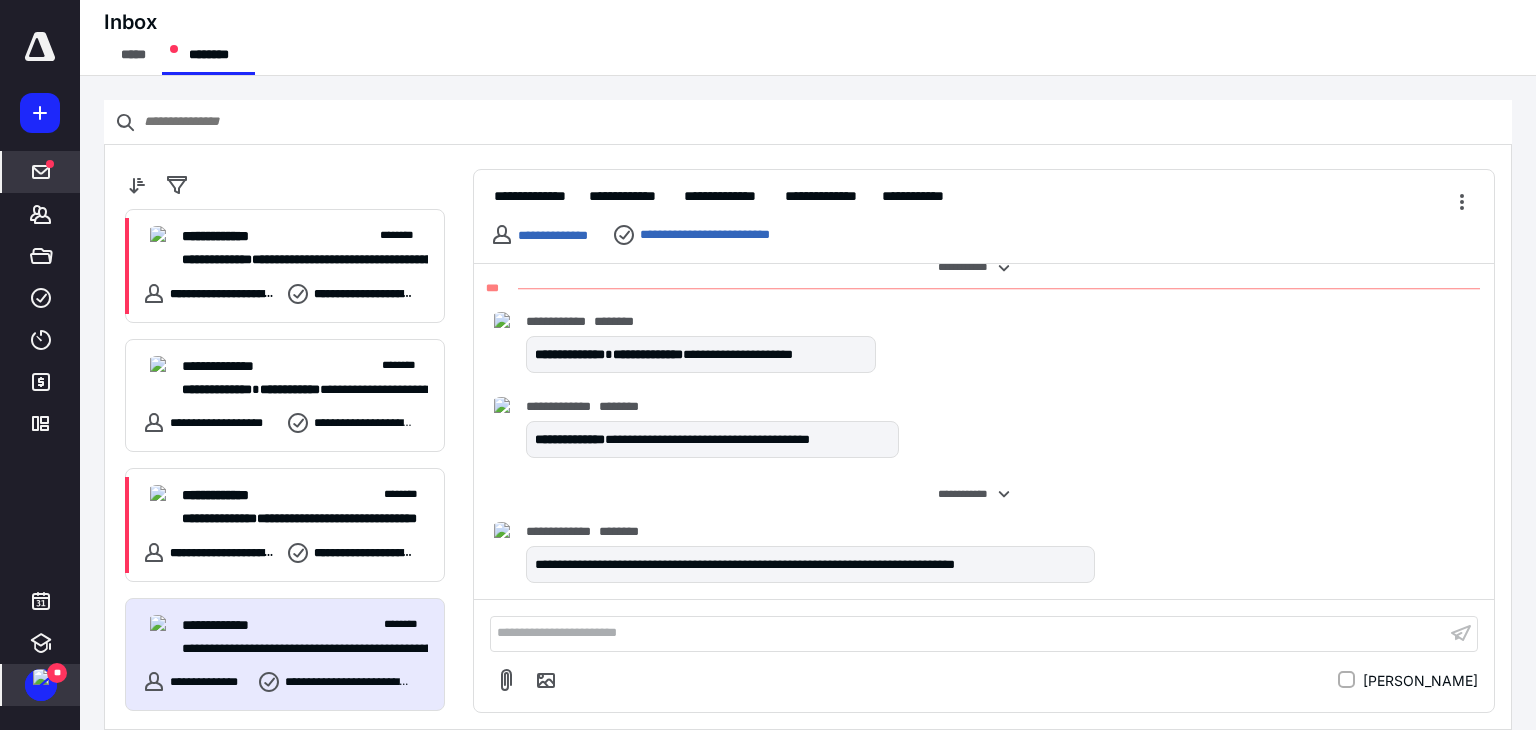 click on "**" at bounding box center (57, 673) 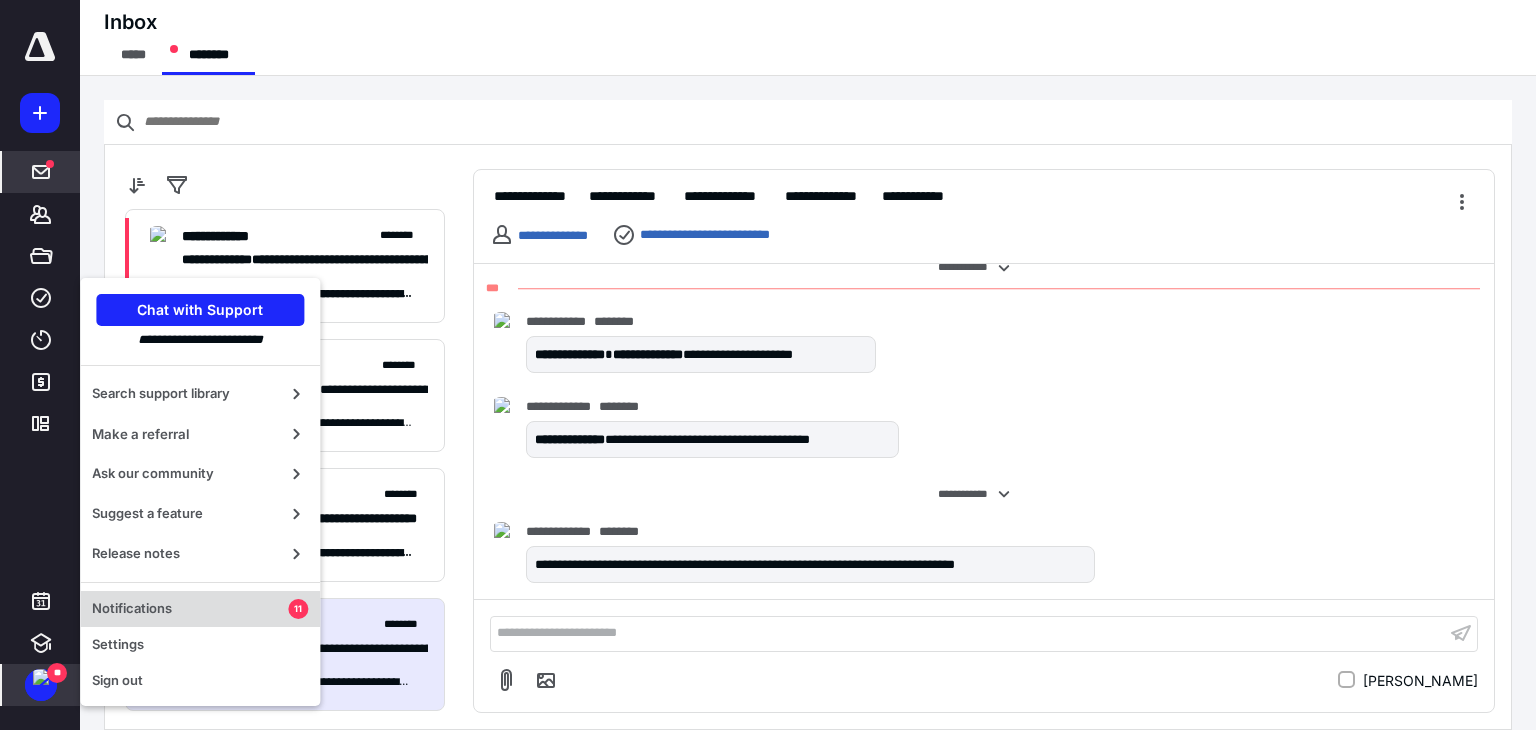 click on "Notifications" at bounding box center (190, 609) 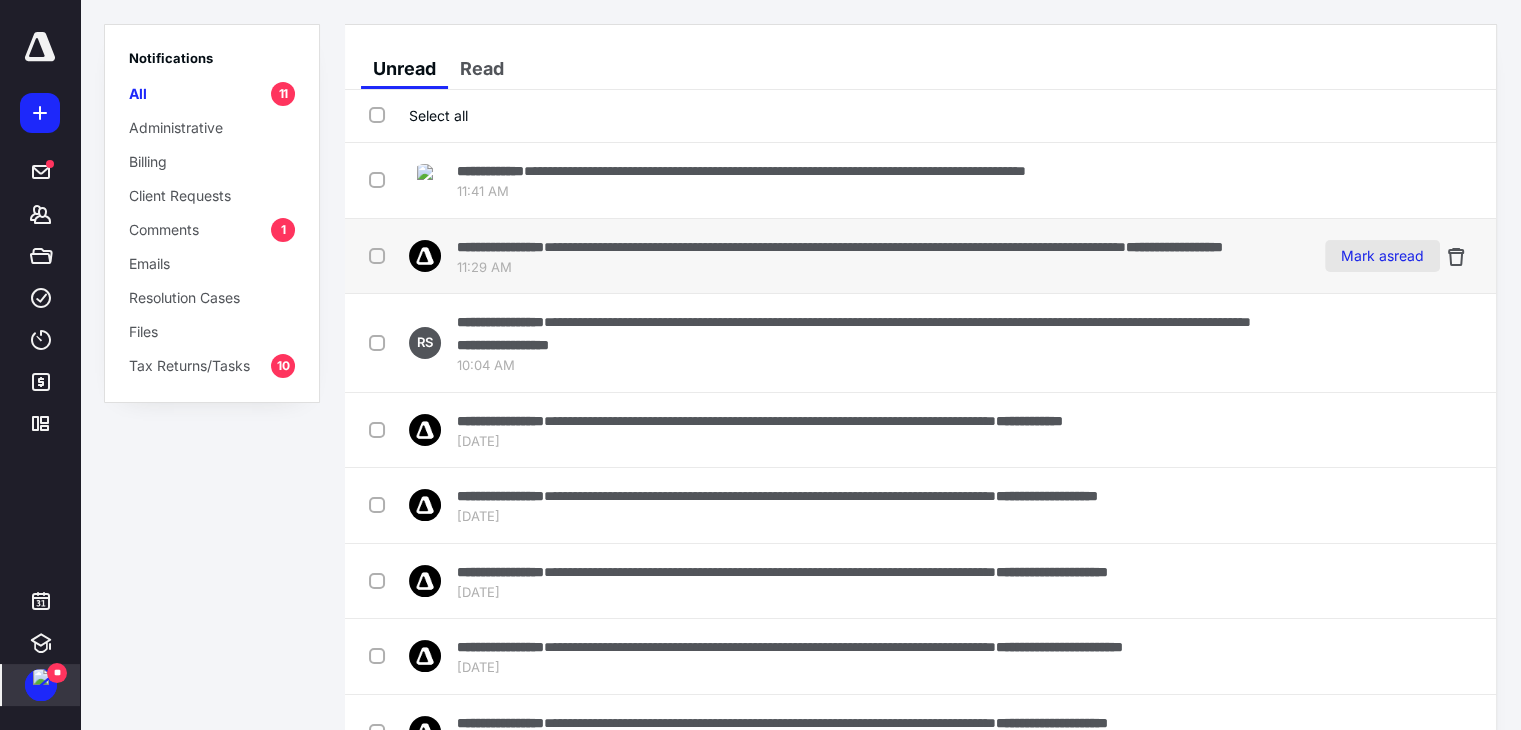 click on "Mark as  read" at bounding box center (1382, 256) 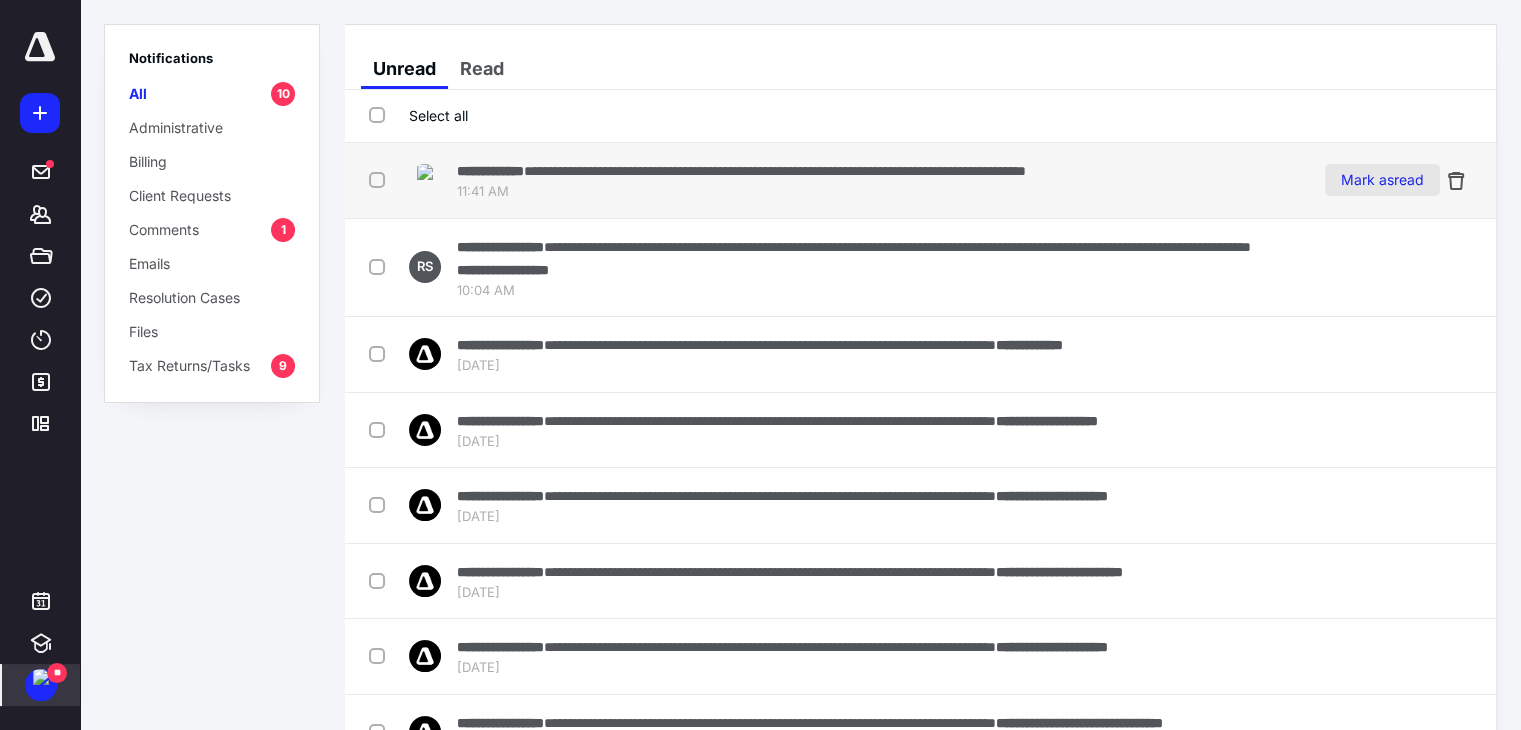 click on "Mark as  read" at bounding box center (1382, 180) 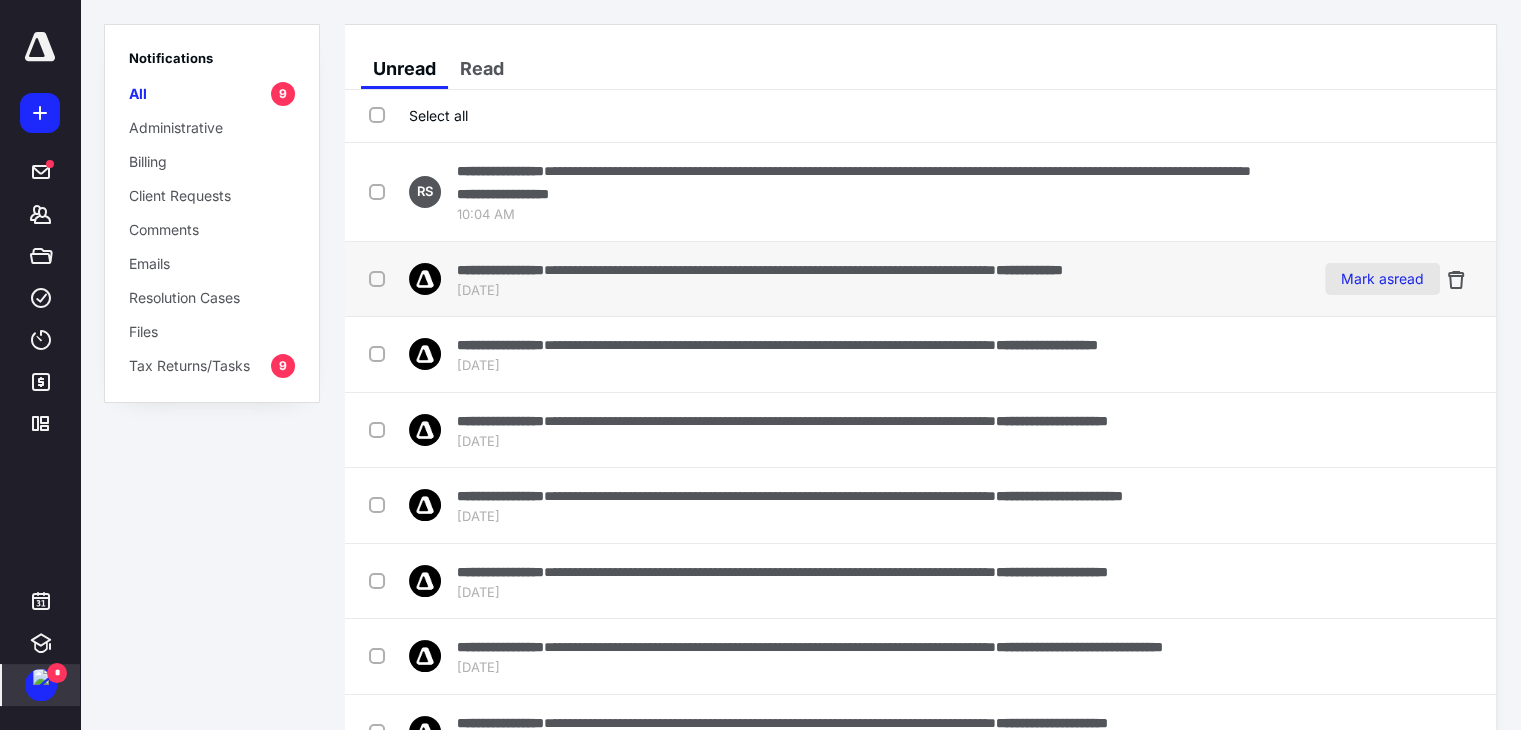 click on "Mark as  read" at bounding box center [1382, 279] 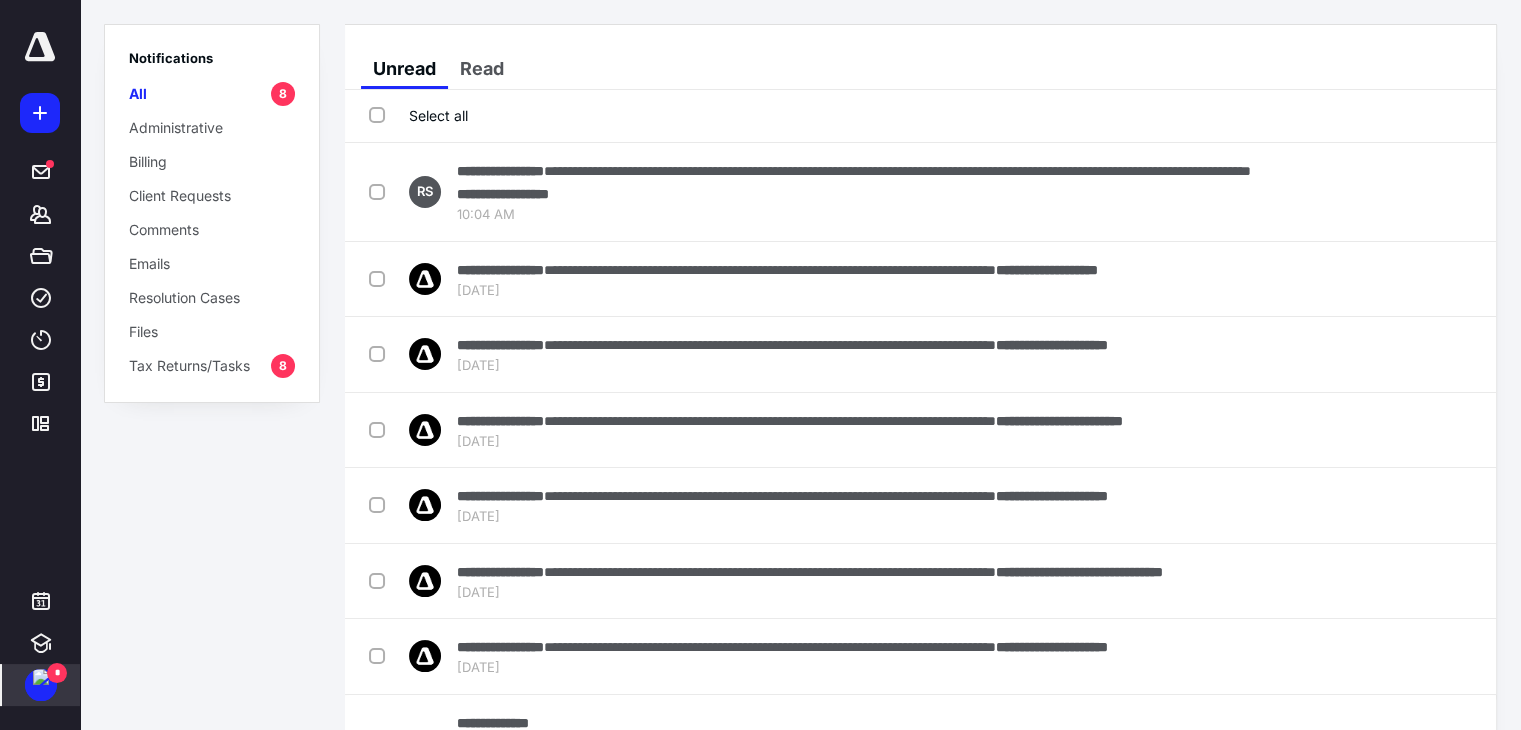 click on "Mark as  read" at bounding box center (1382, 279) 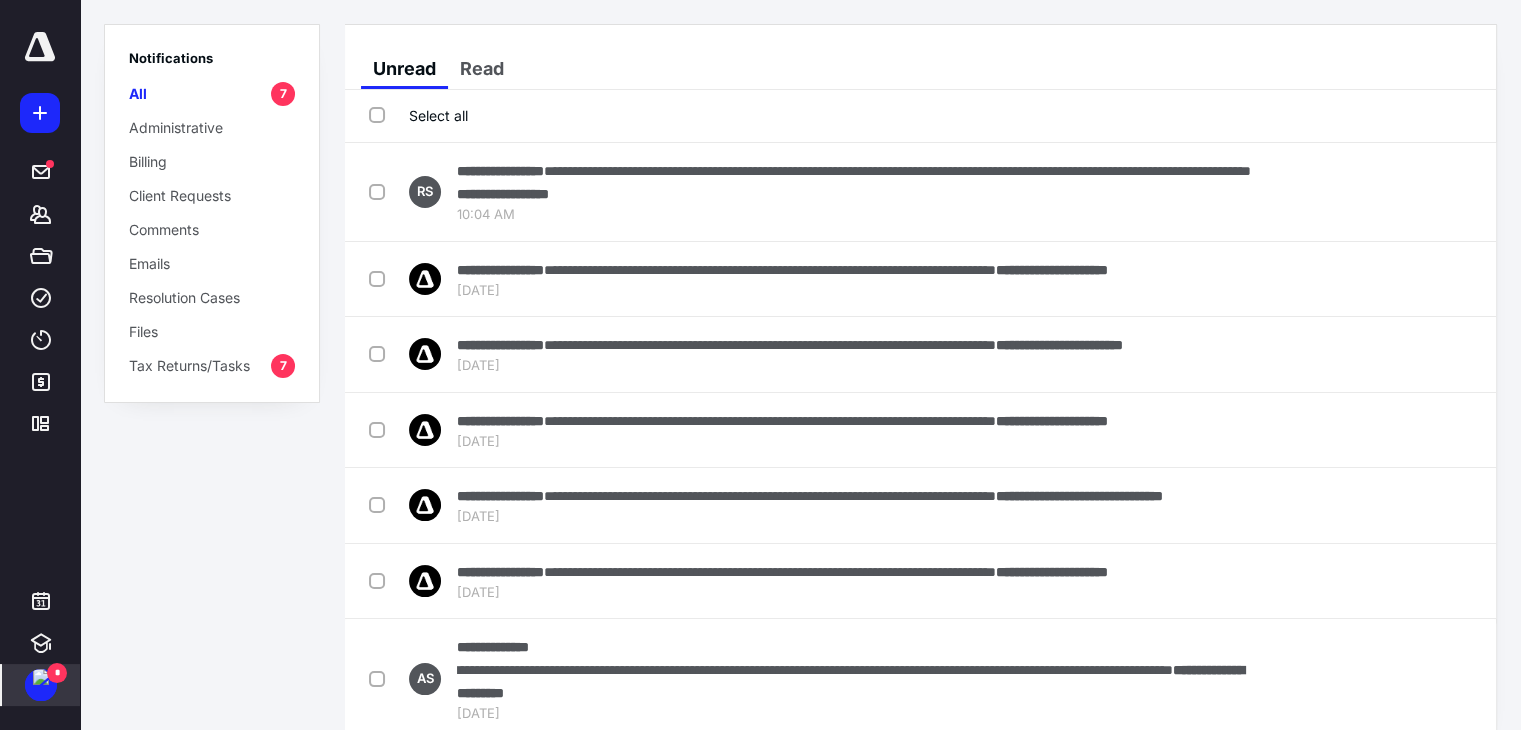 click on "Mark as  read" at bounding box center [1382, 279] 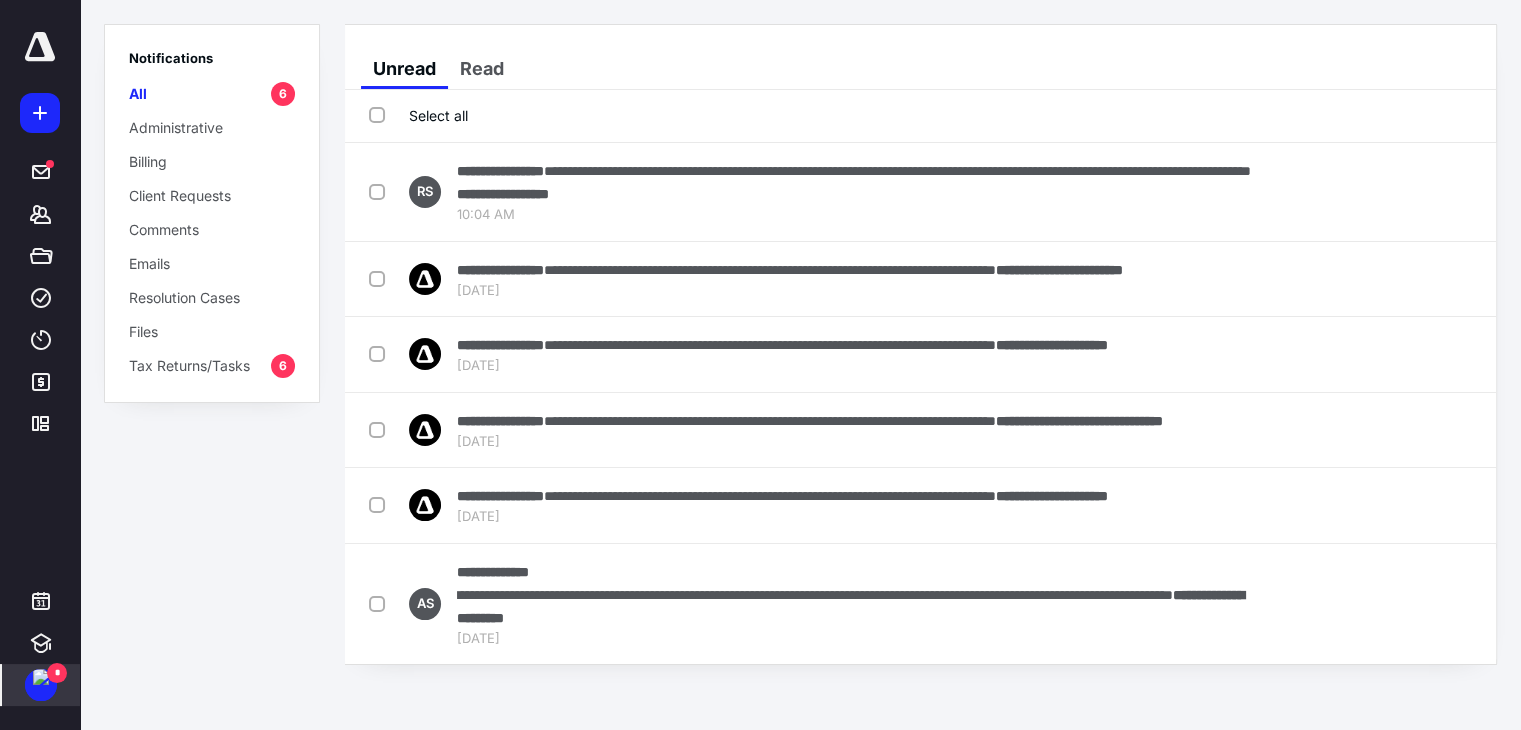 click on "Mark as  read" at bounding box center [1382, 279] 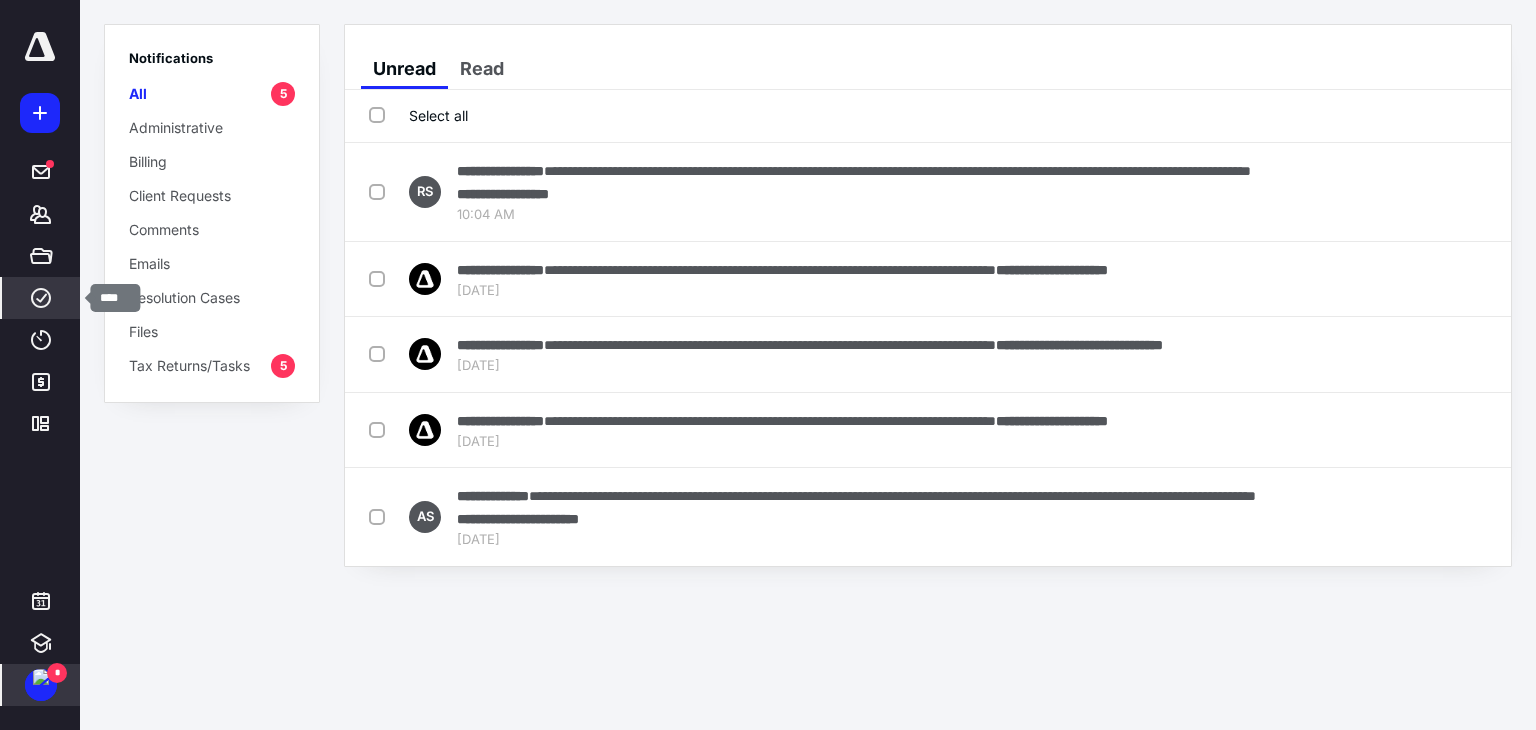 click 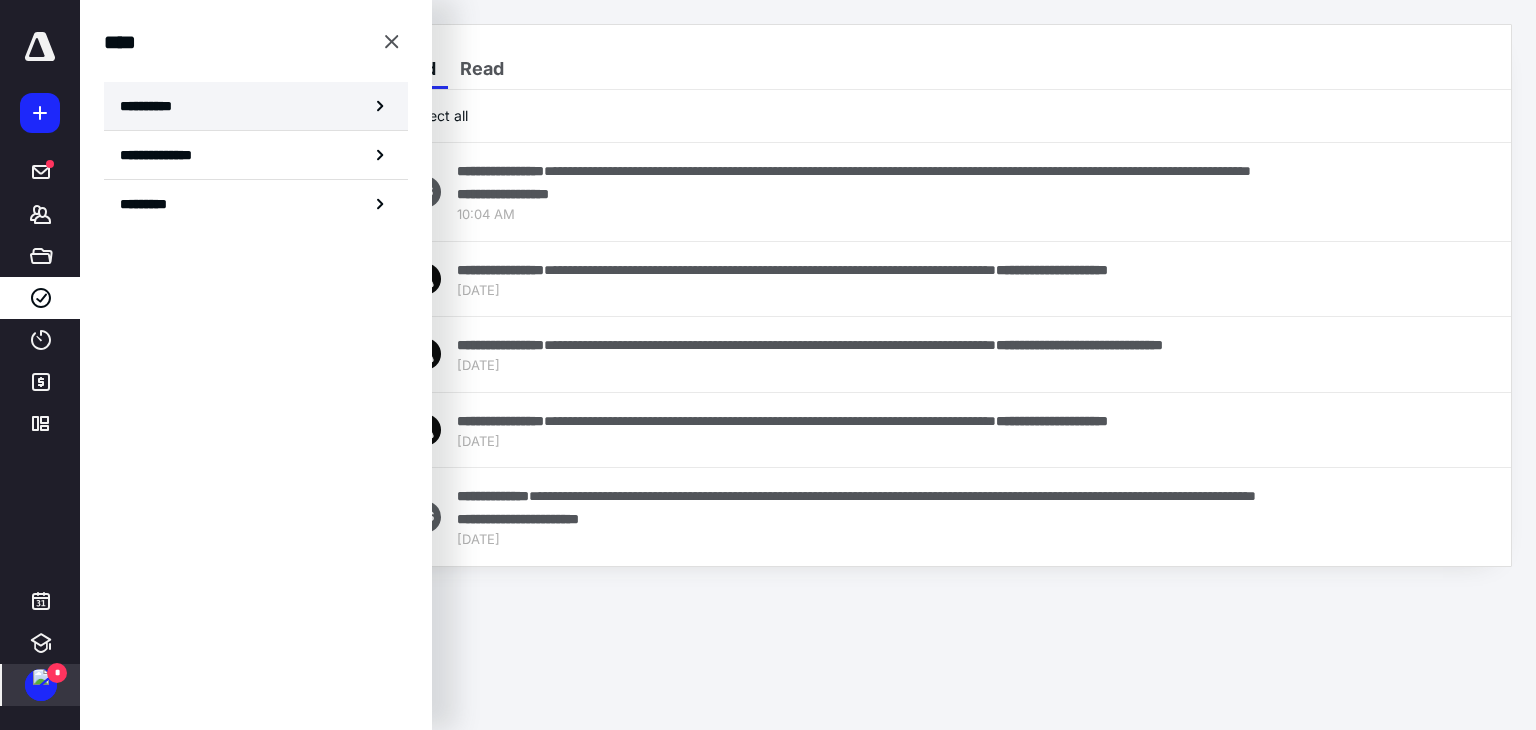 click on "**********" at bounding box center (256, 106) 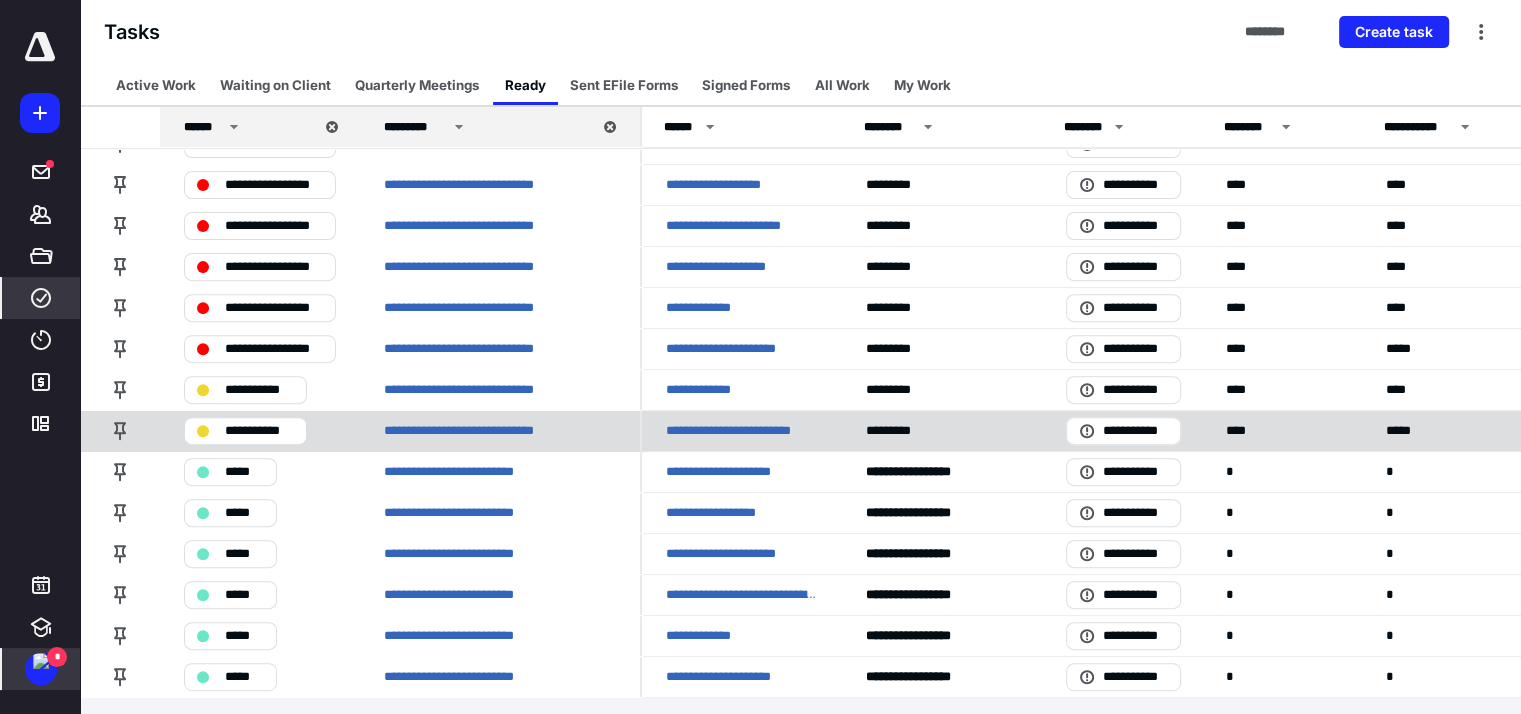 scroll, scrollTop: 682, scrollLeft: 0, axis: vertical 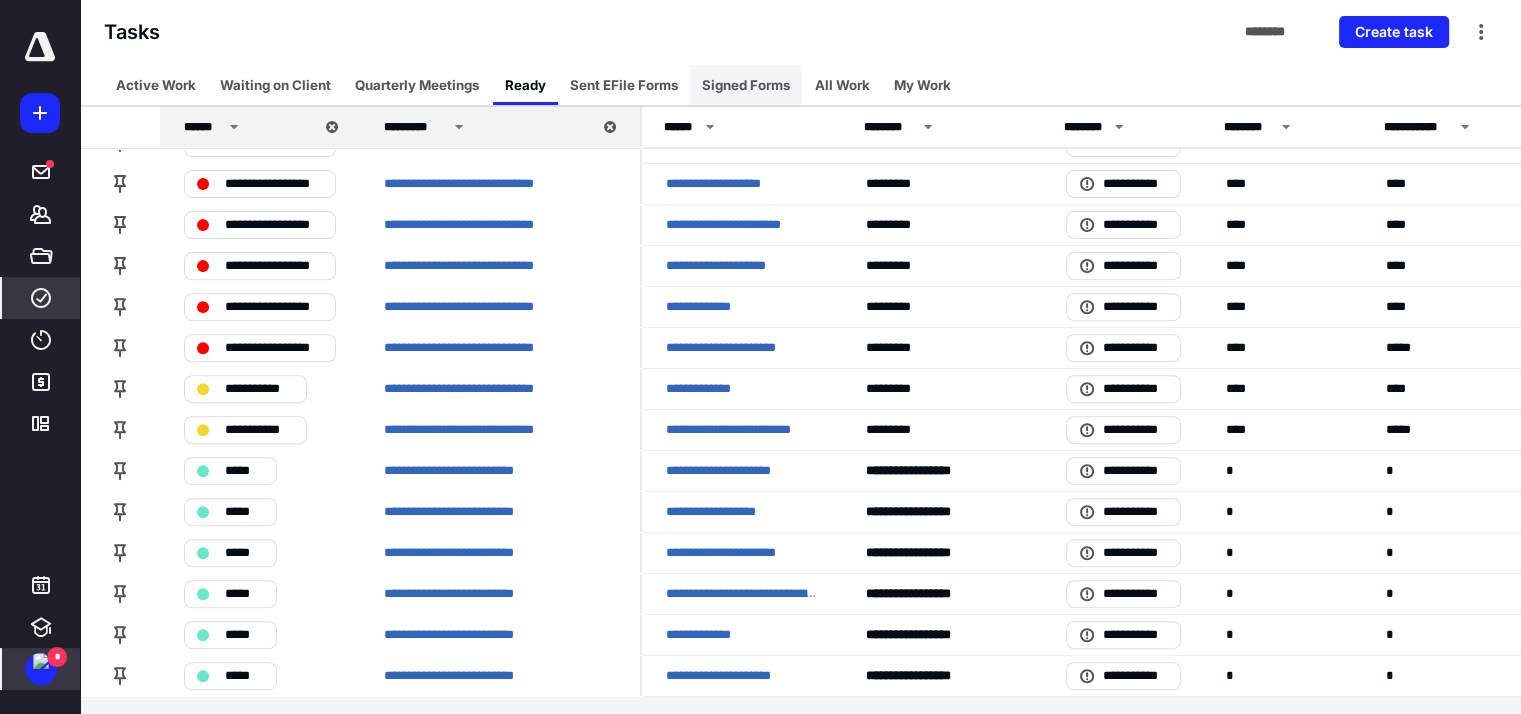click on "Signed Forms" at bounding box center [746, 85] 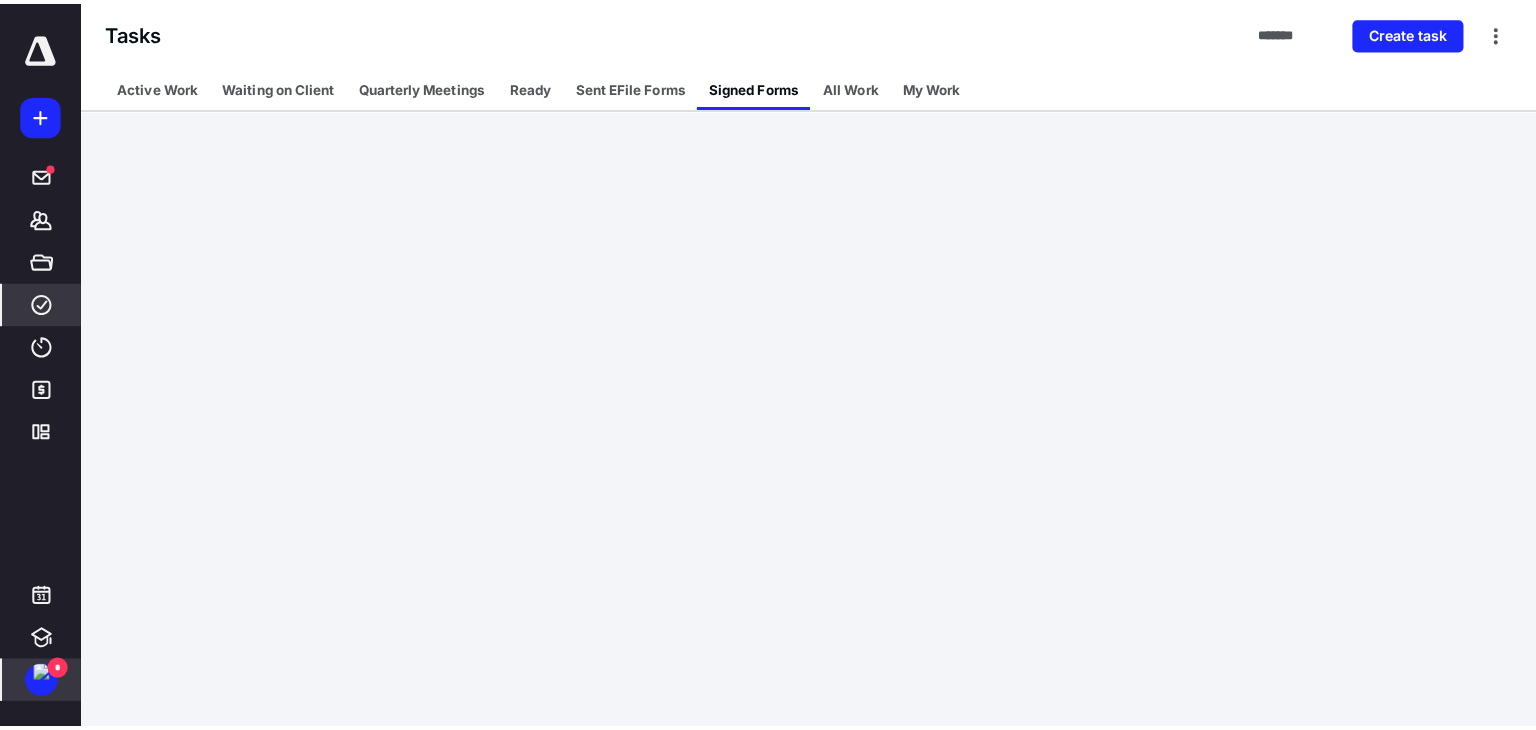 scroll, scrollTop: 0, scrollLeft: 0, axis: both 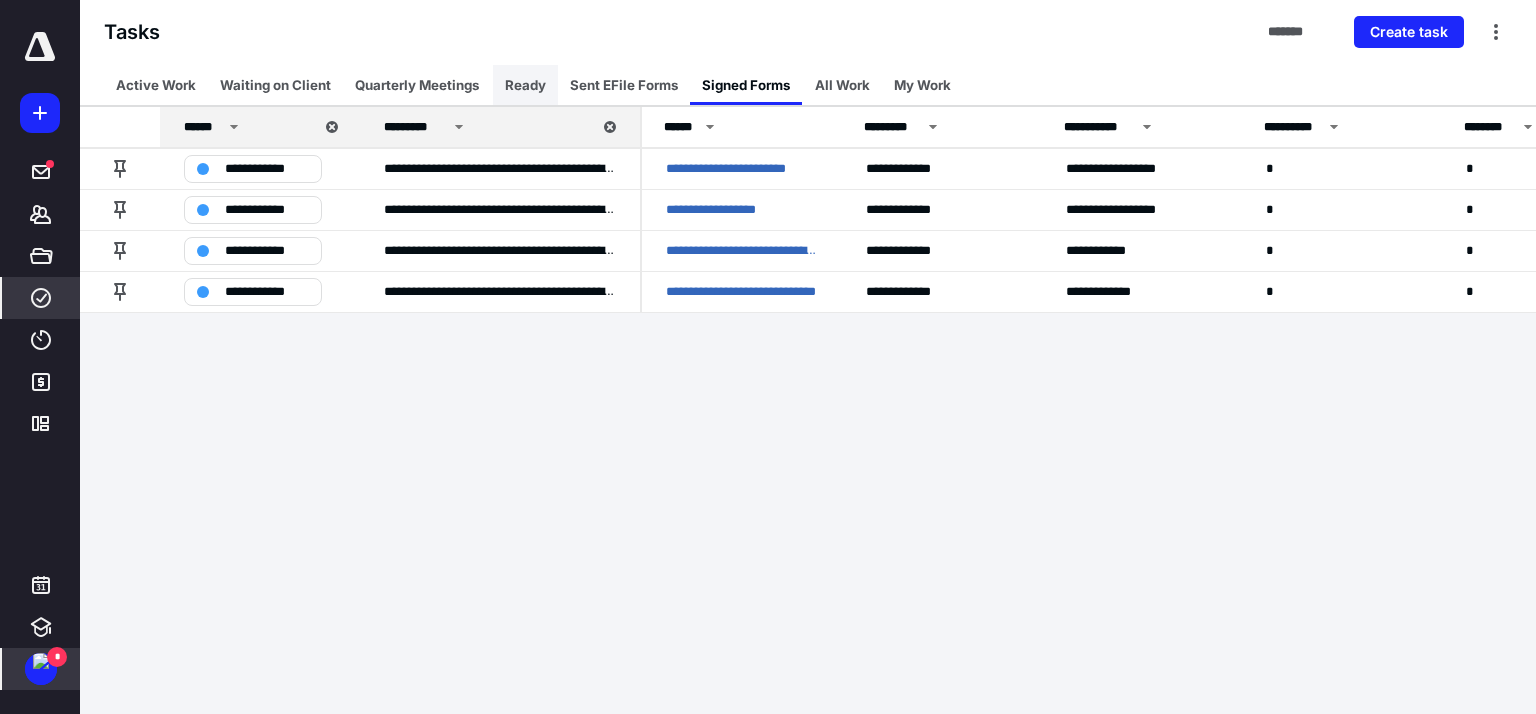 click on "Ready" at bounding box center [525, 85] 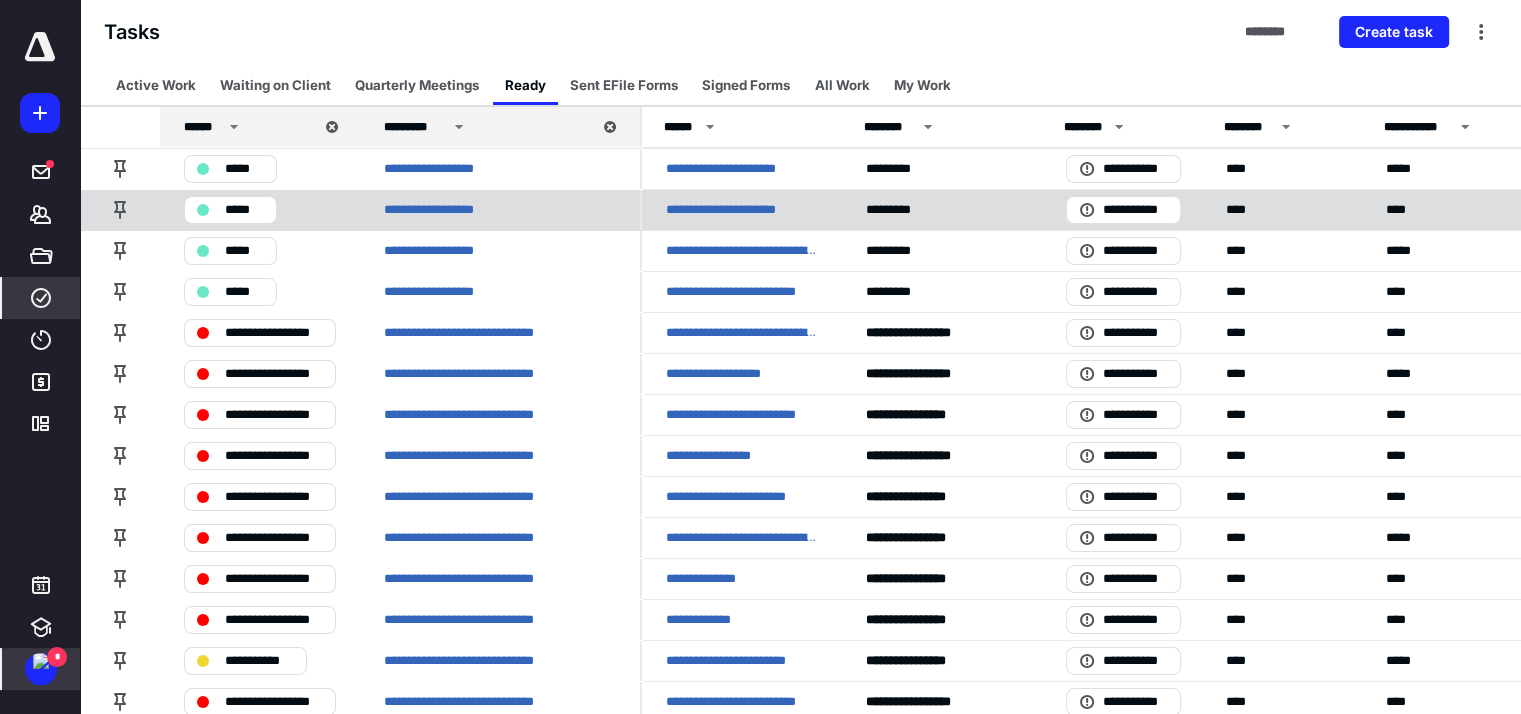 click on "**********" at bounding box center [735, 210] 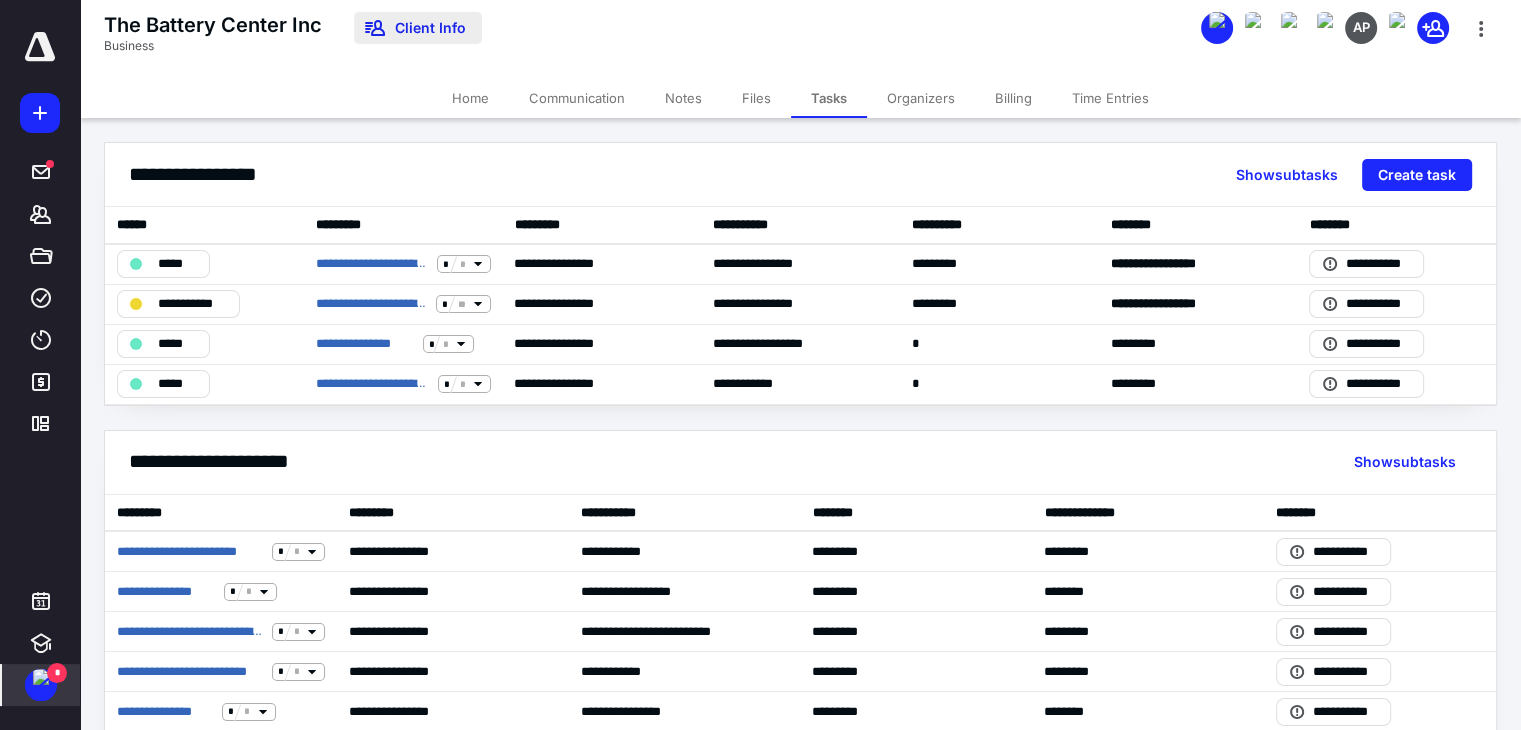 click on "Client Info" at bounding box center [418, 28] 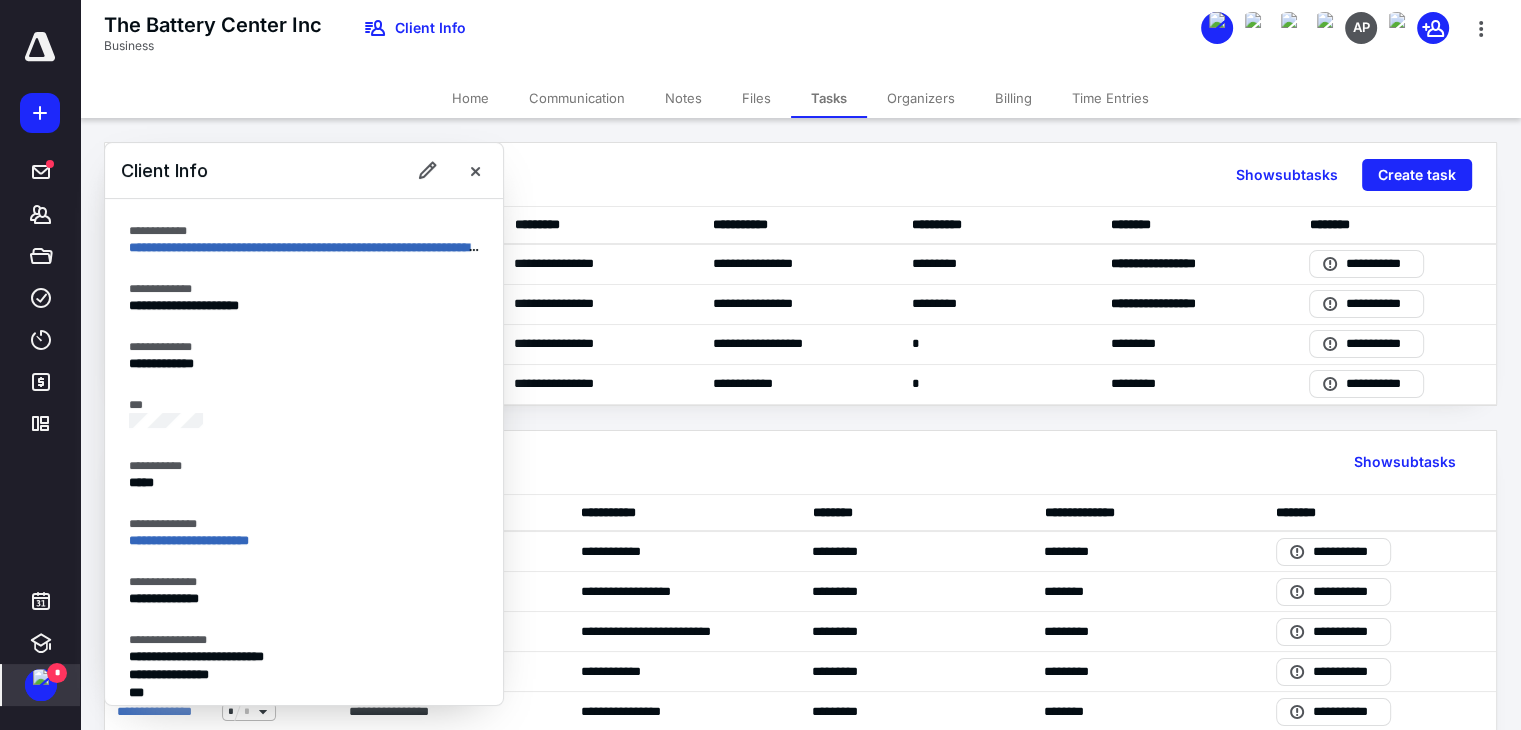 click on "Files" at bounding box center [756, 98] 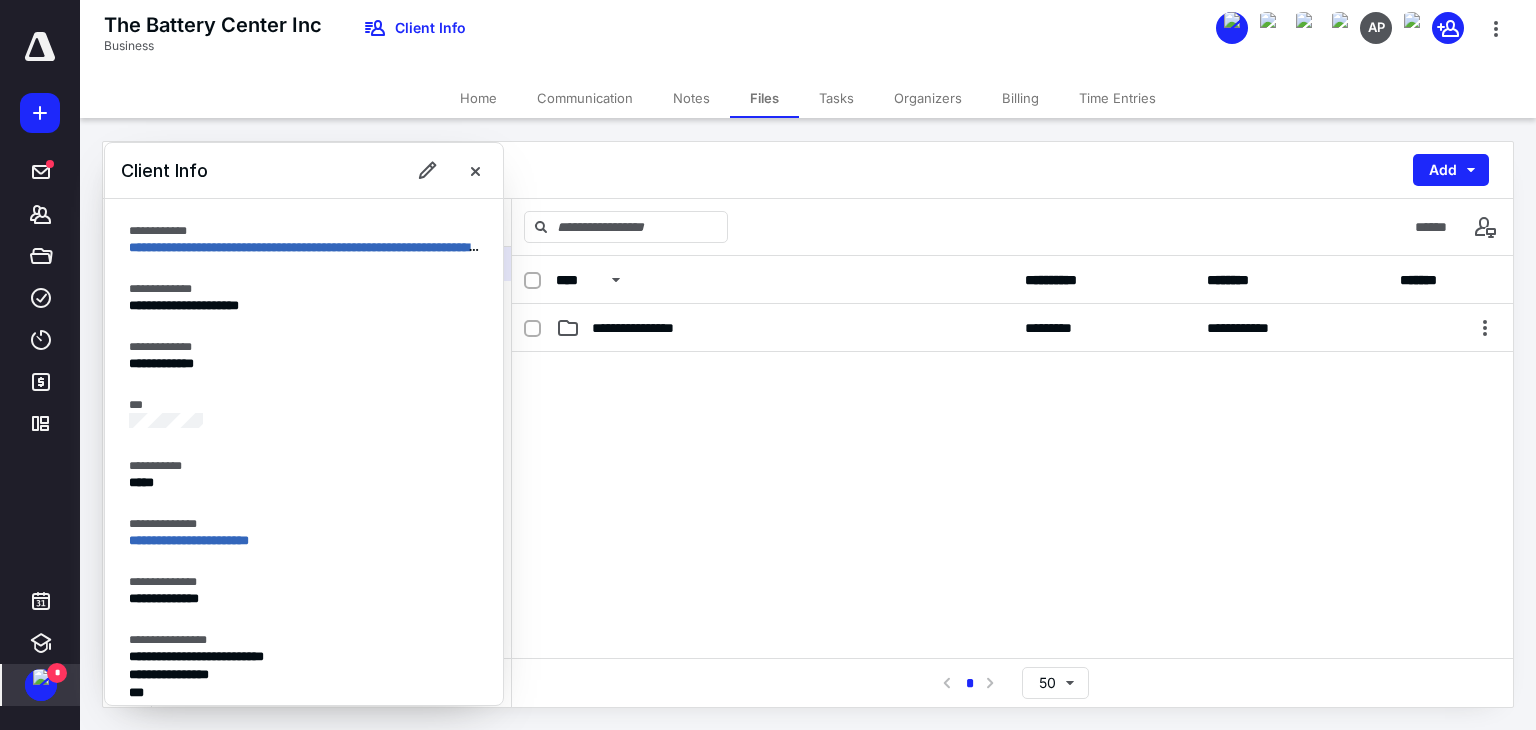 drag, startPoint x: 472, startPoint y: 169, endPoint x: 464, endPoint y: 177, distance: 11.313708 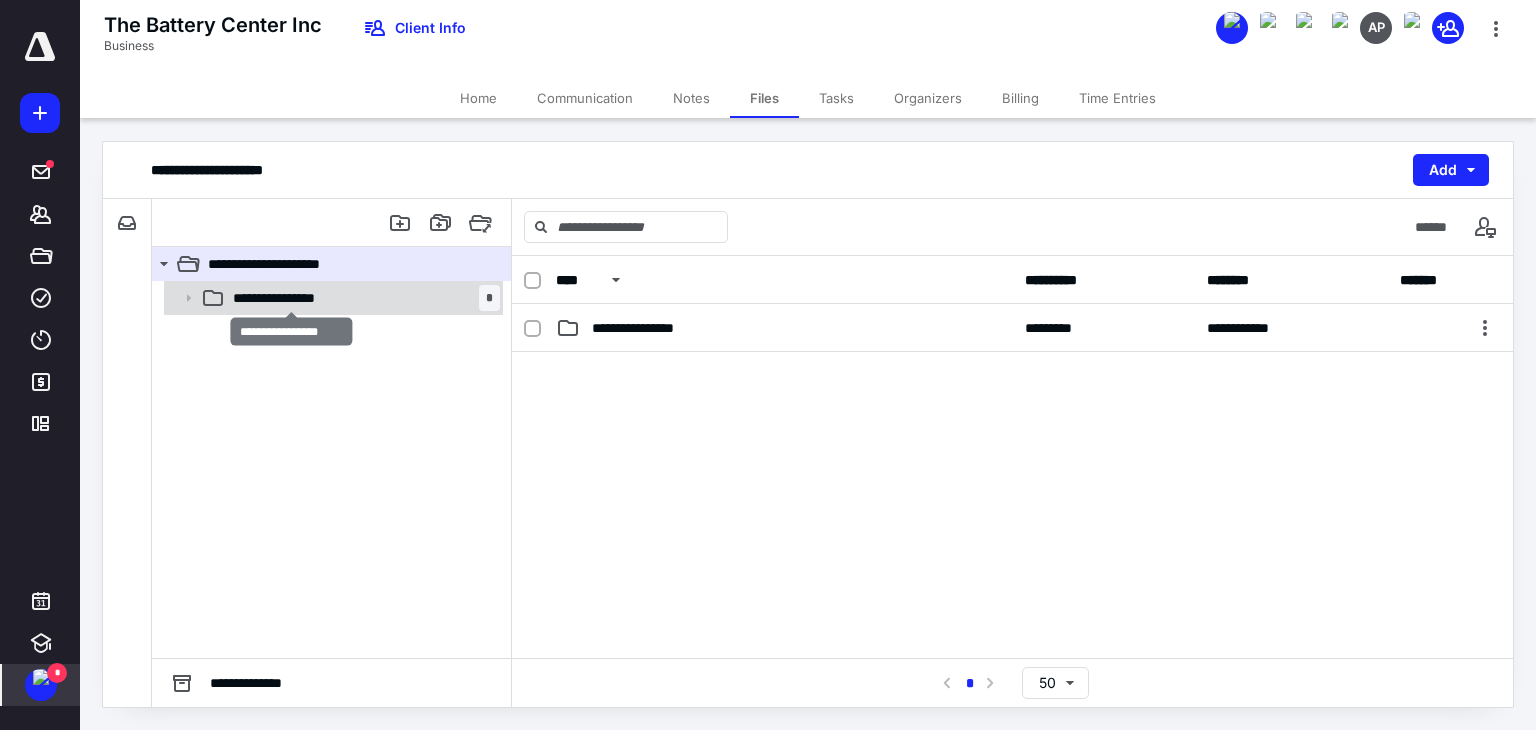 click on "**********" at bounding box center (291, 298) 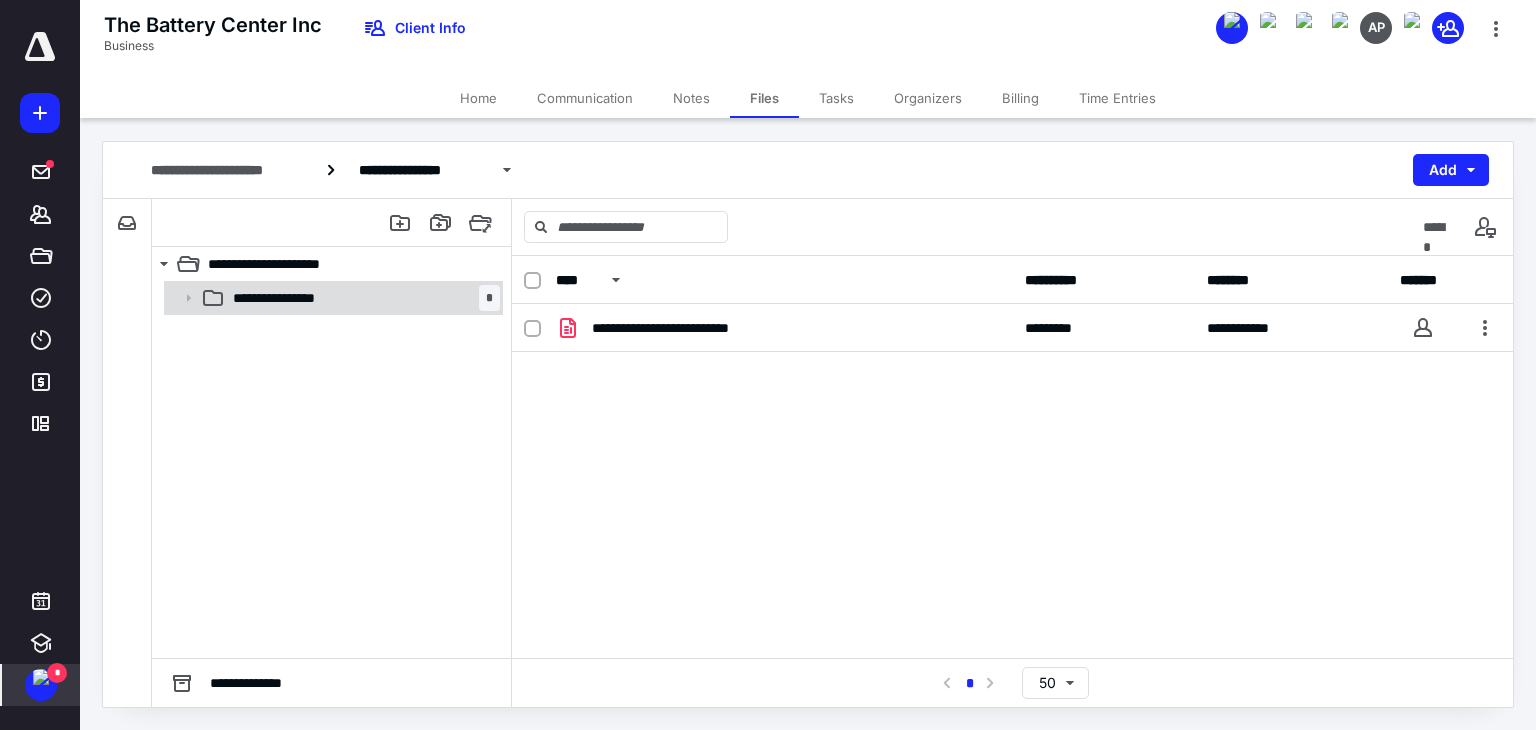 click on "**********" at bounding box center [291, 298] 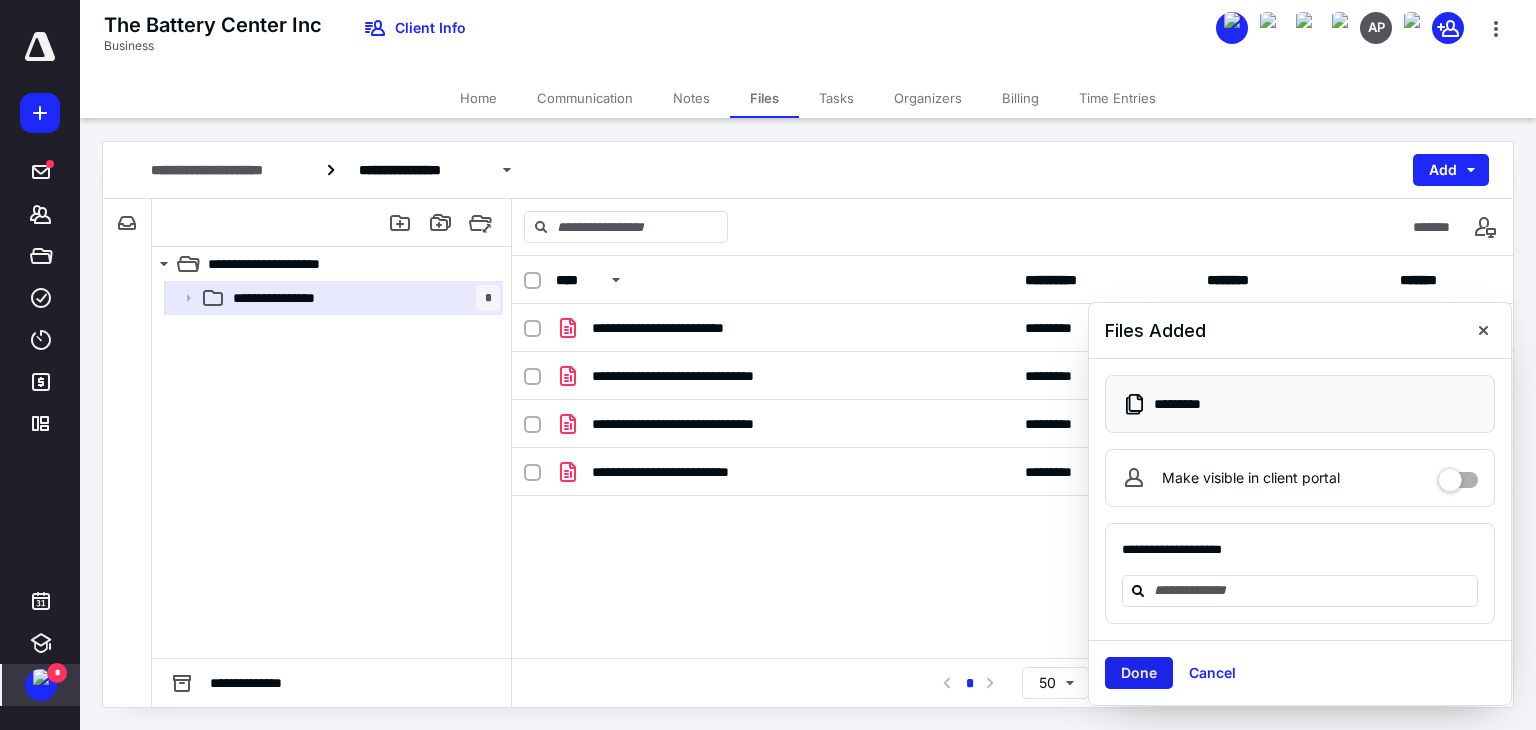 click on "Done" at bounding box center (1139, 673) 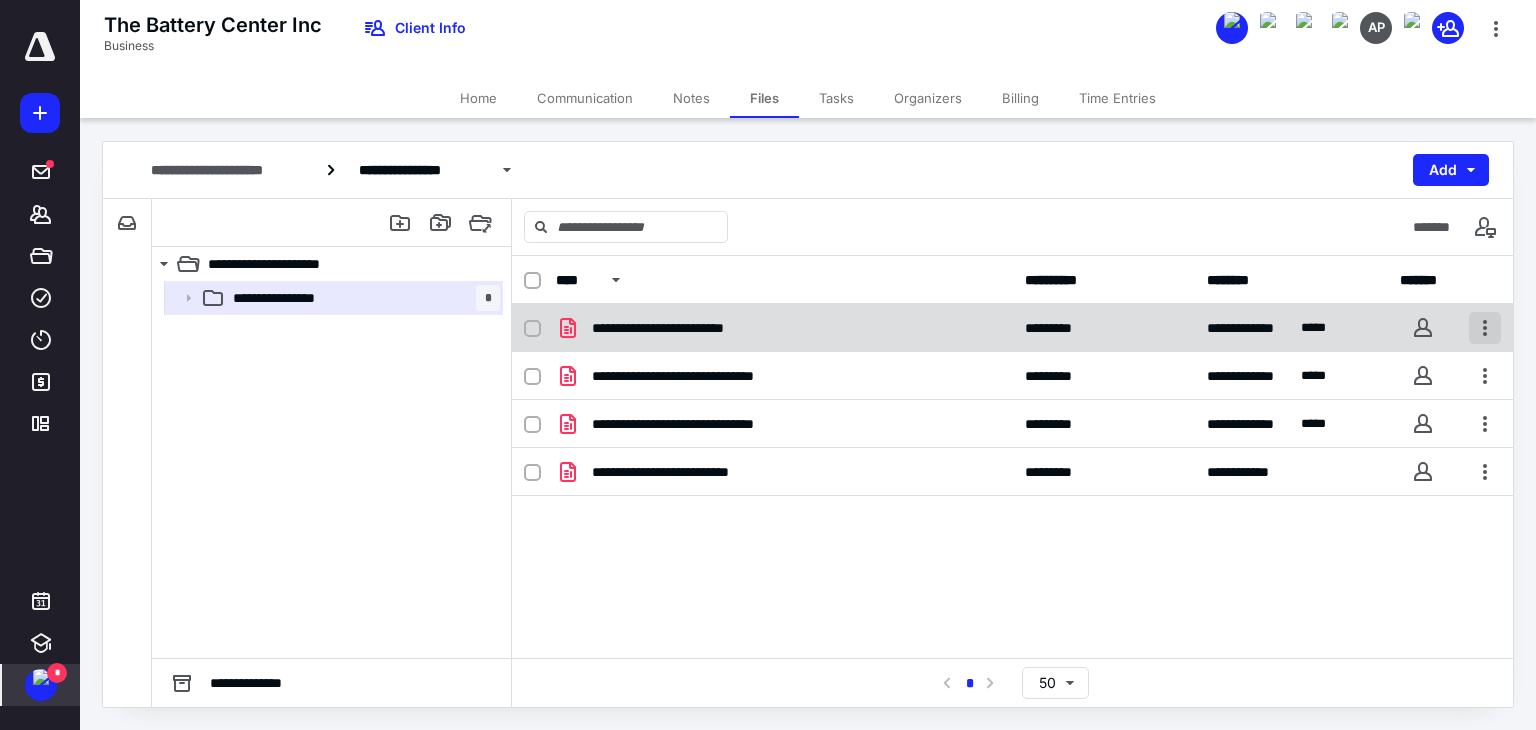 click at bounding box center [1485, 328] 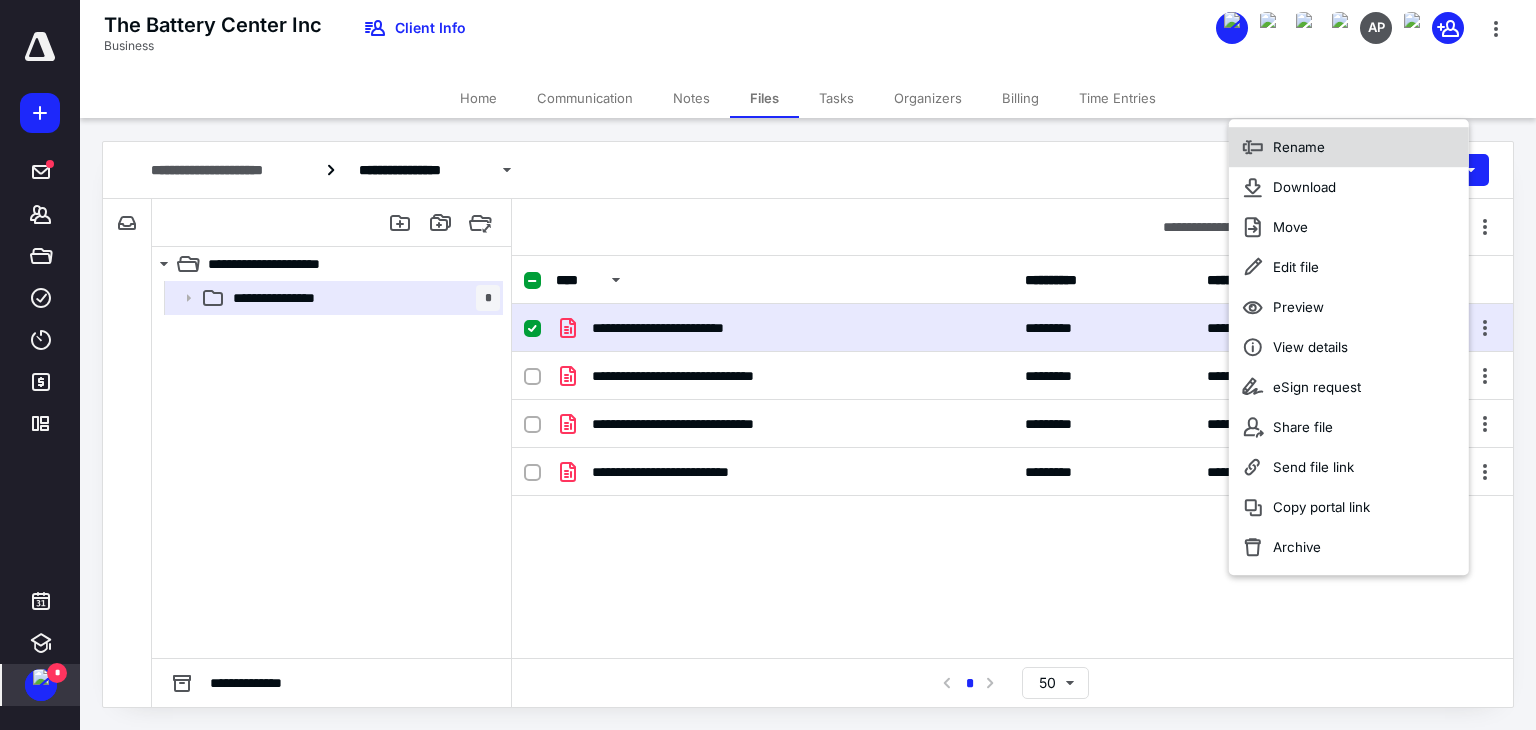 click on "Rename" at bounding box center (1299, 147) 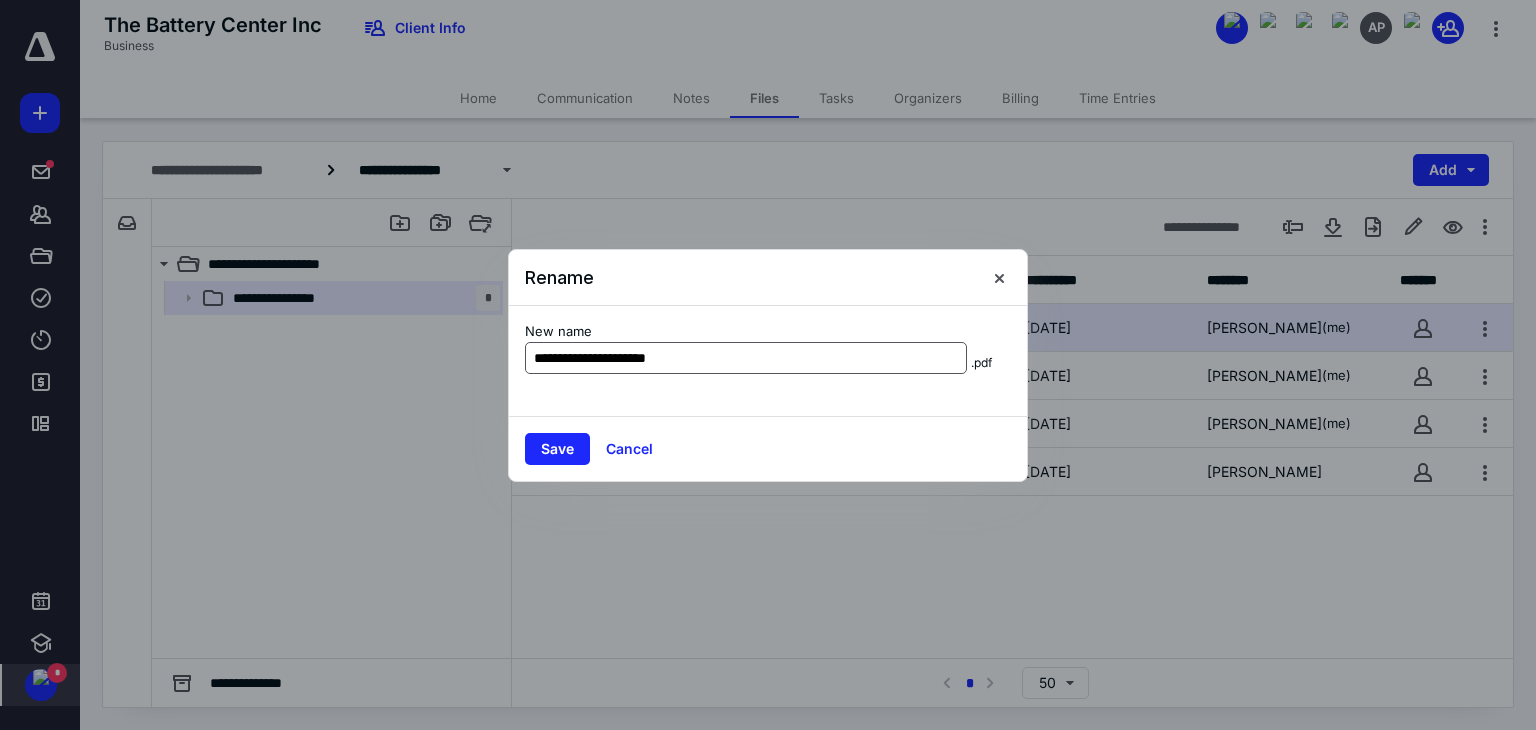 click on "**********" at bounding box center [746, 358] 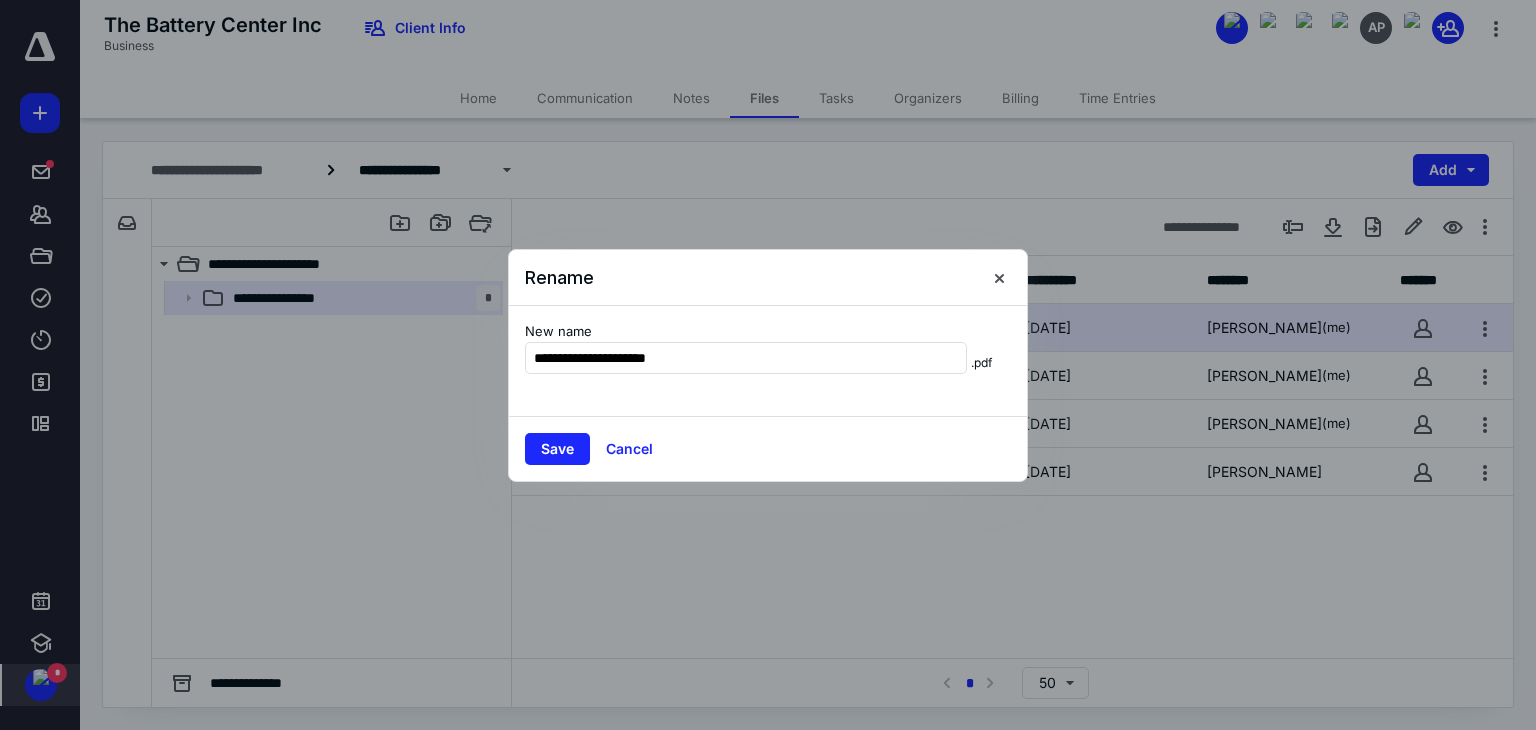 drag, startPoint x: 578, startPoint y: 359, endPoint x: 494, endPoint y: 369, distance: 84.59315 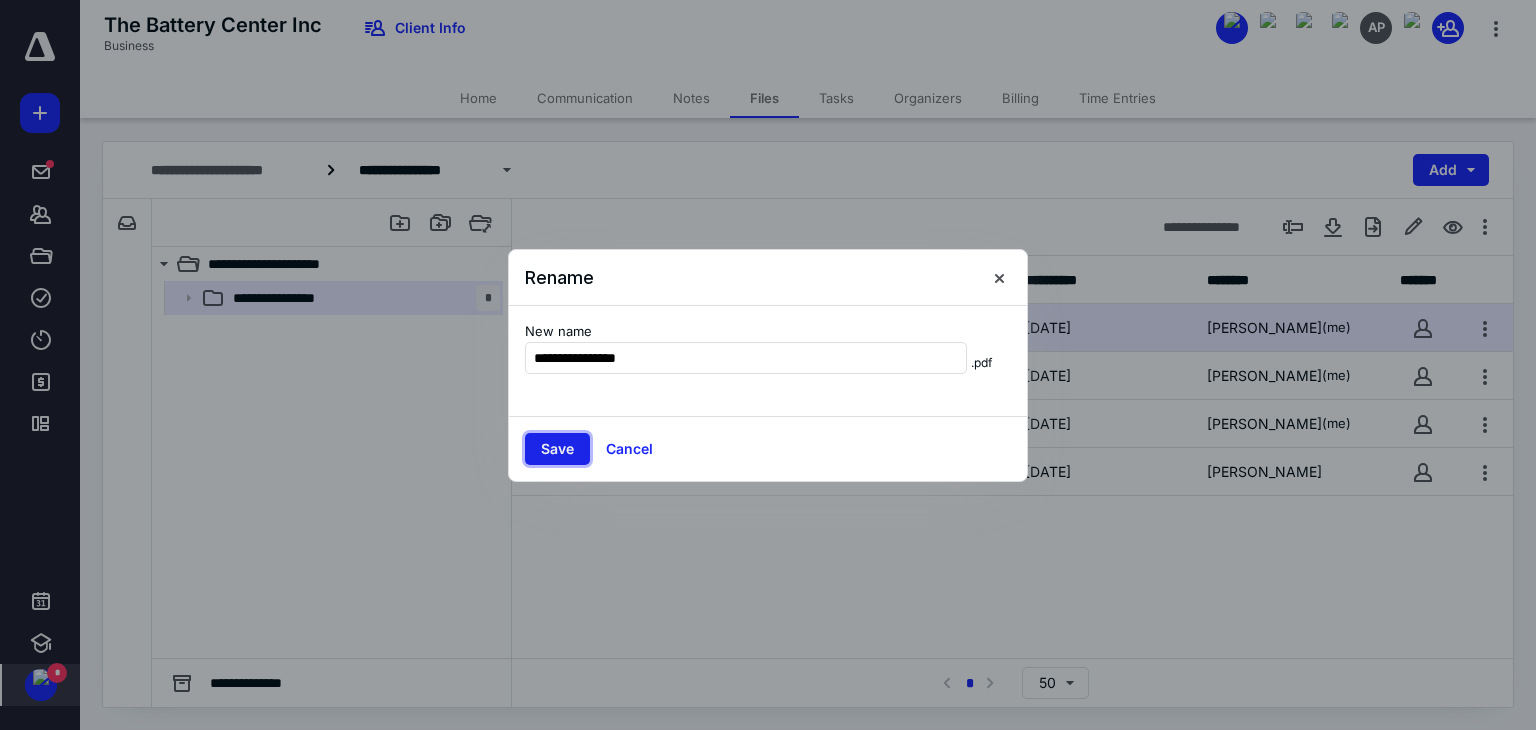 click on "Save" at bounding box center [557, 449] 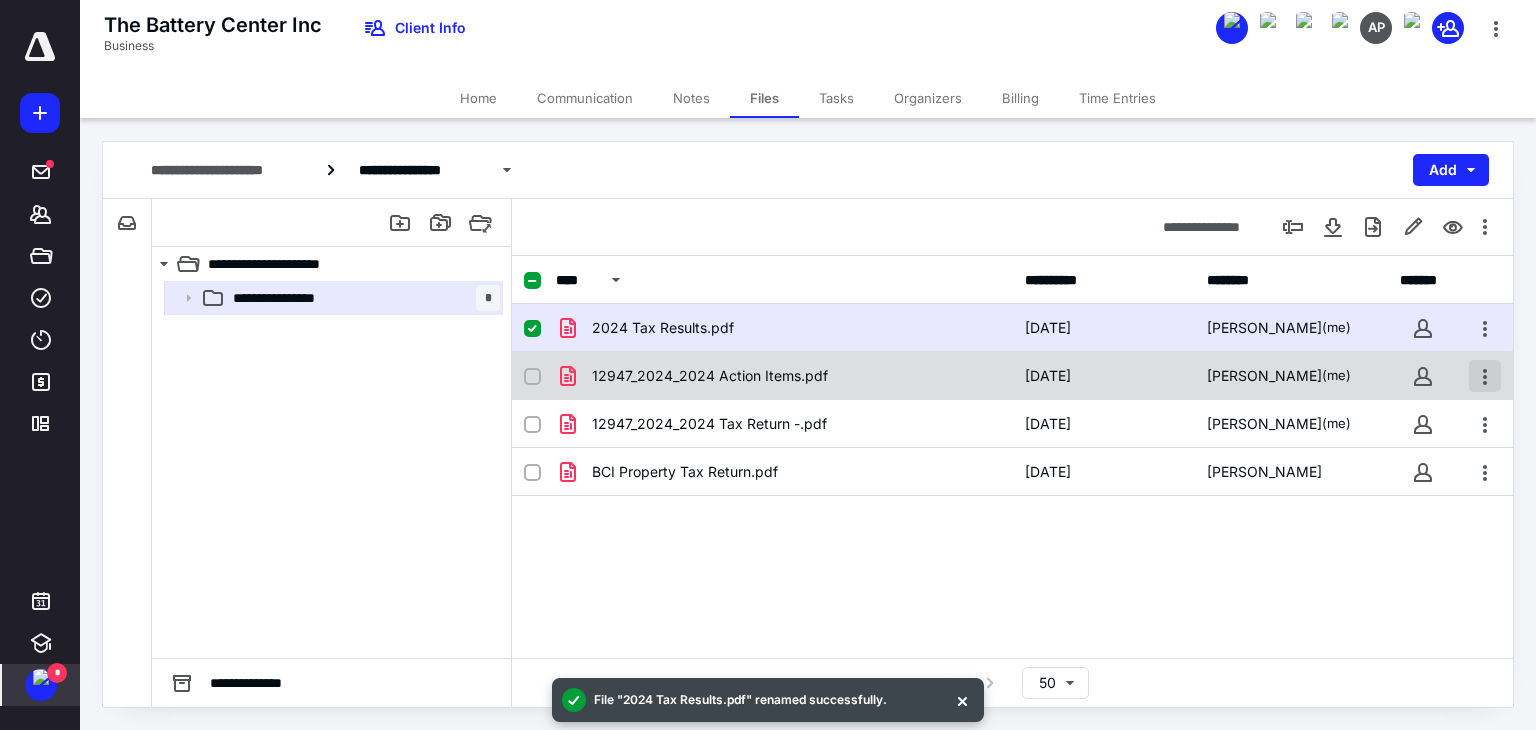 click at bounding box center (1485, 376) 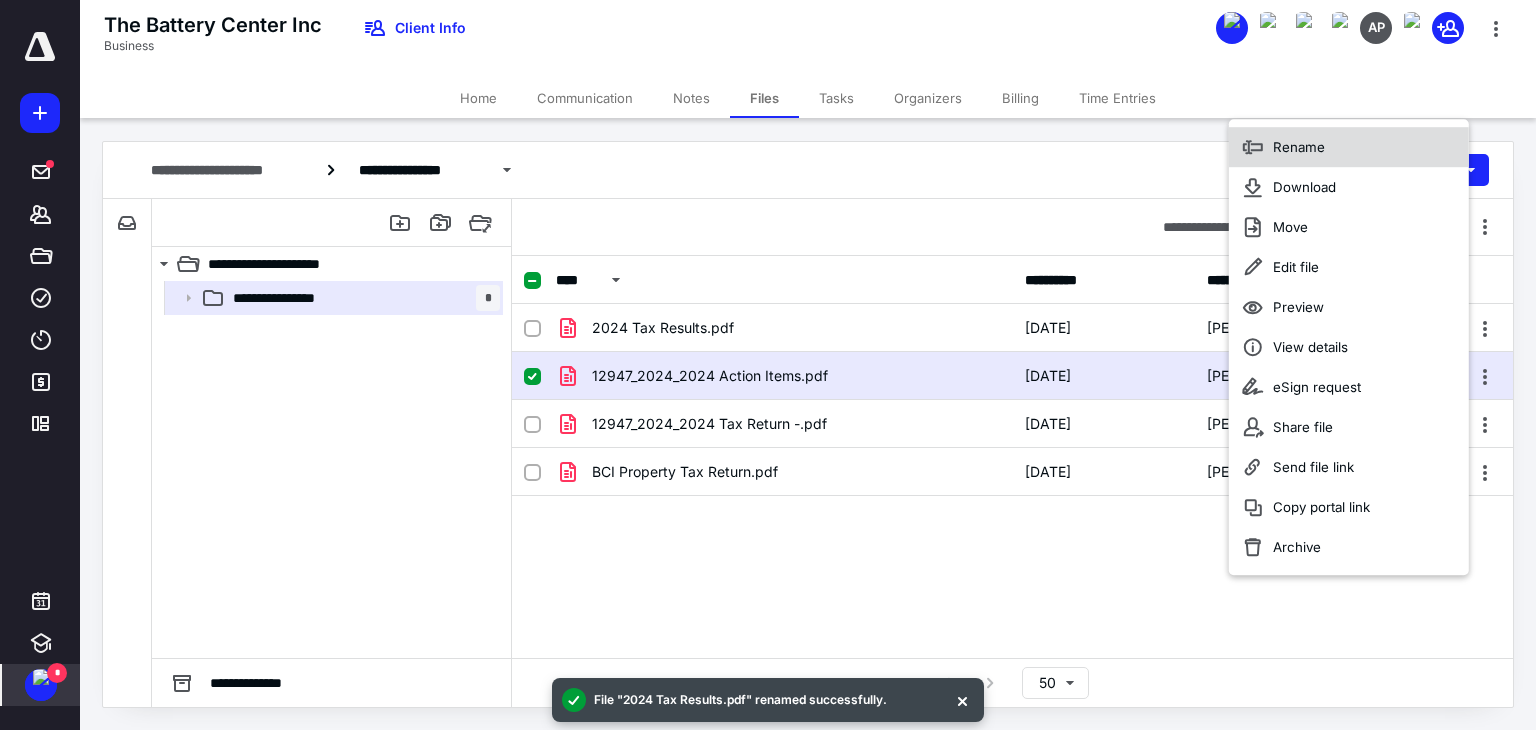click on "Rename" at bounding box center (1299, 147) 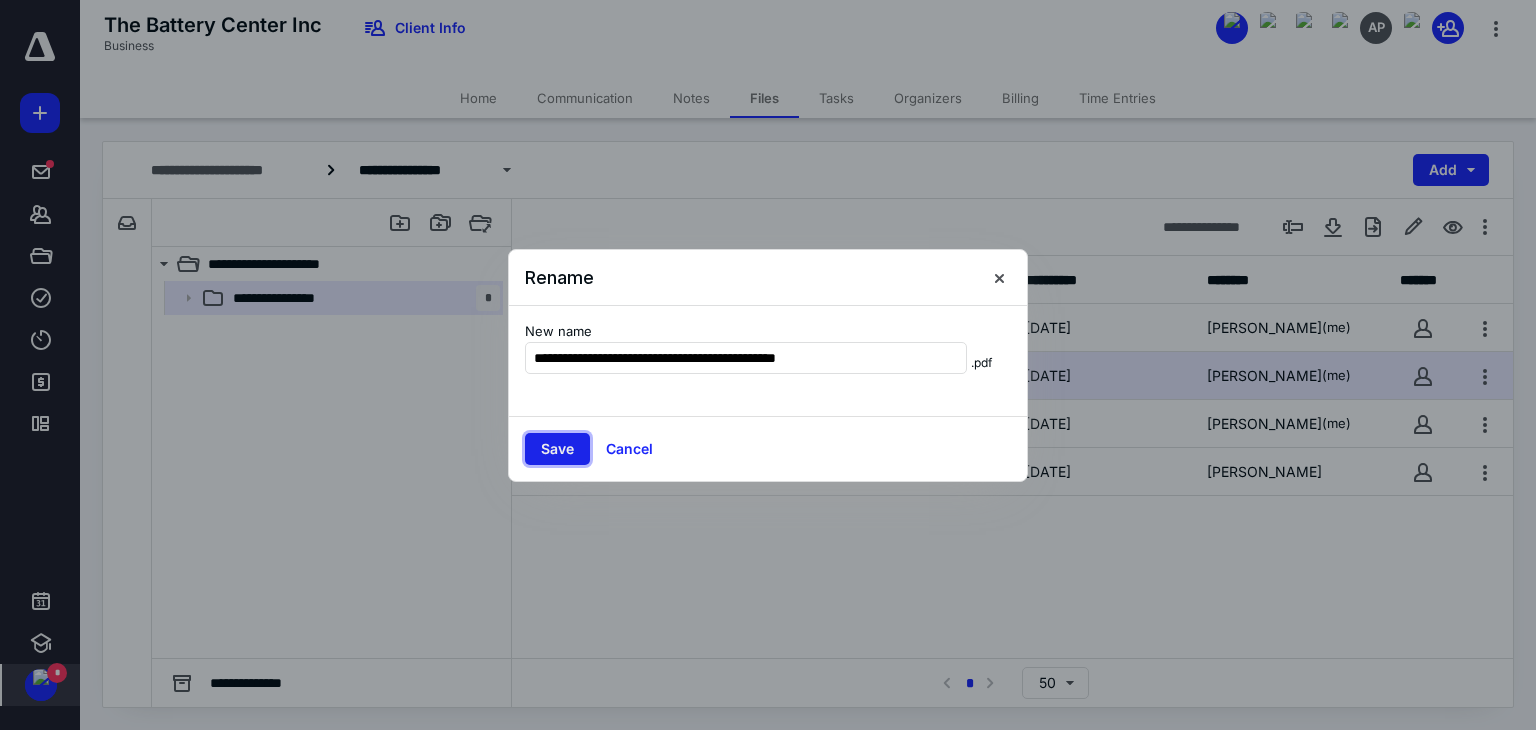 click on "Save" at bounding box center (557, 449) 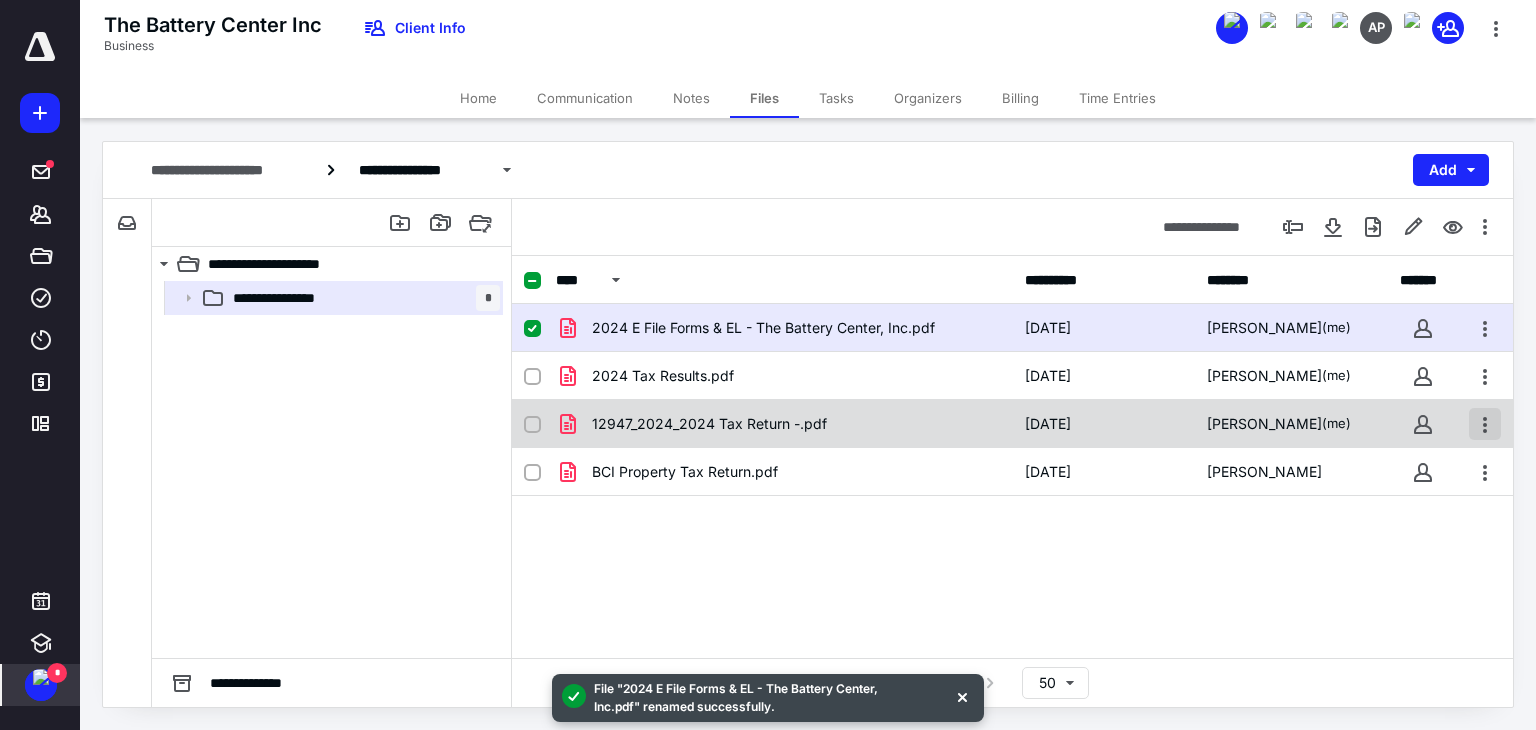 click at bounding box center [1485, 424] 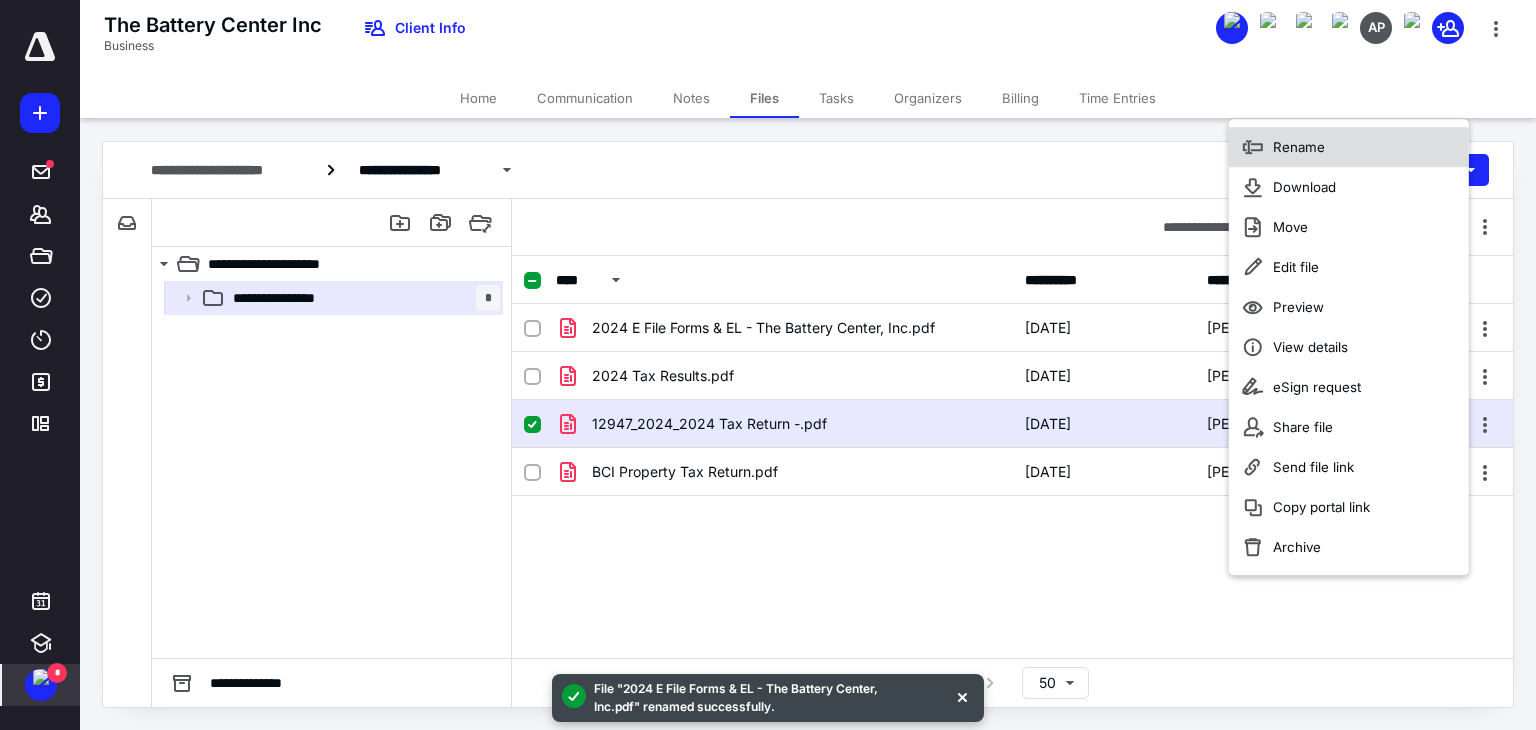 click on "Rename" at bounding box center [1349, 147] 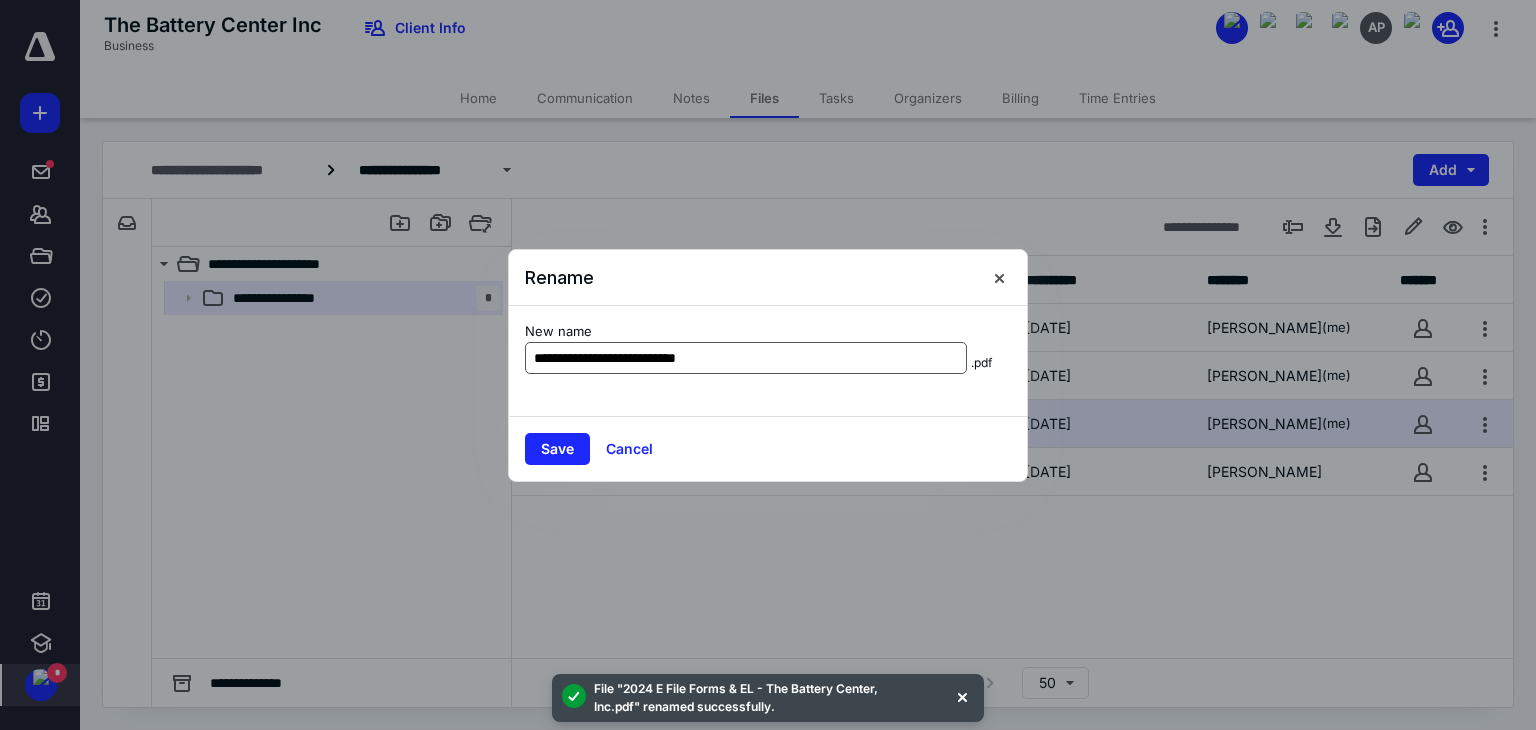 click on "**********" at bounding box center [746, 358] 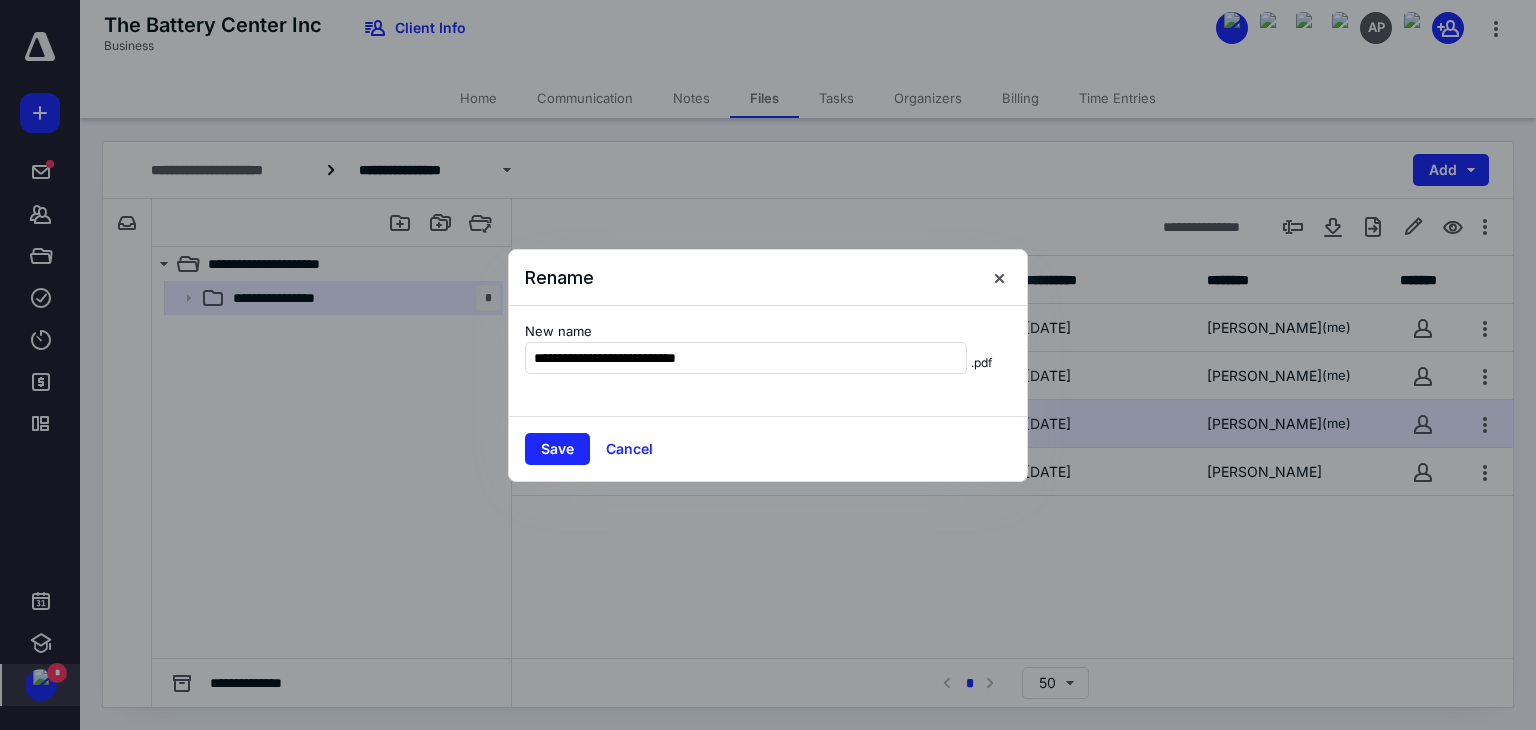 drag, startPoint x: 620, startPoint y: 354, endPoint x: 492, endPoint y: 353, distance: 128.0039 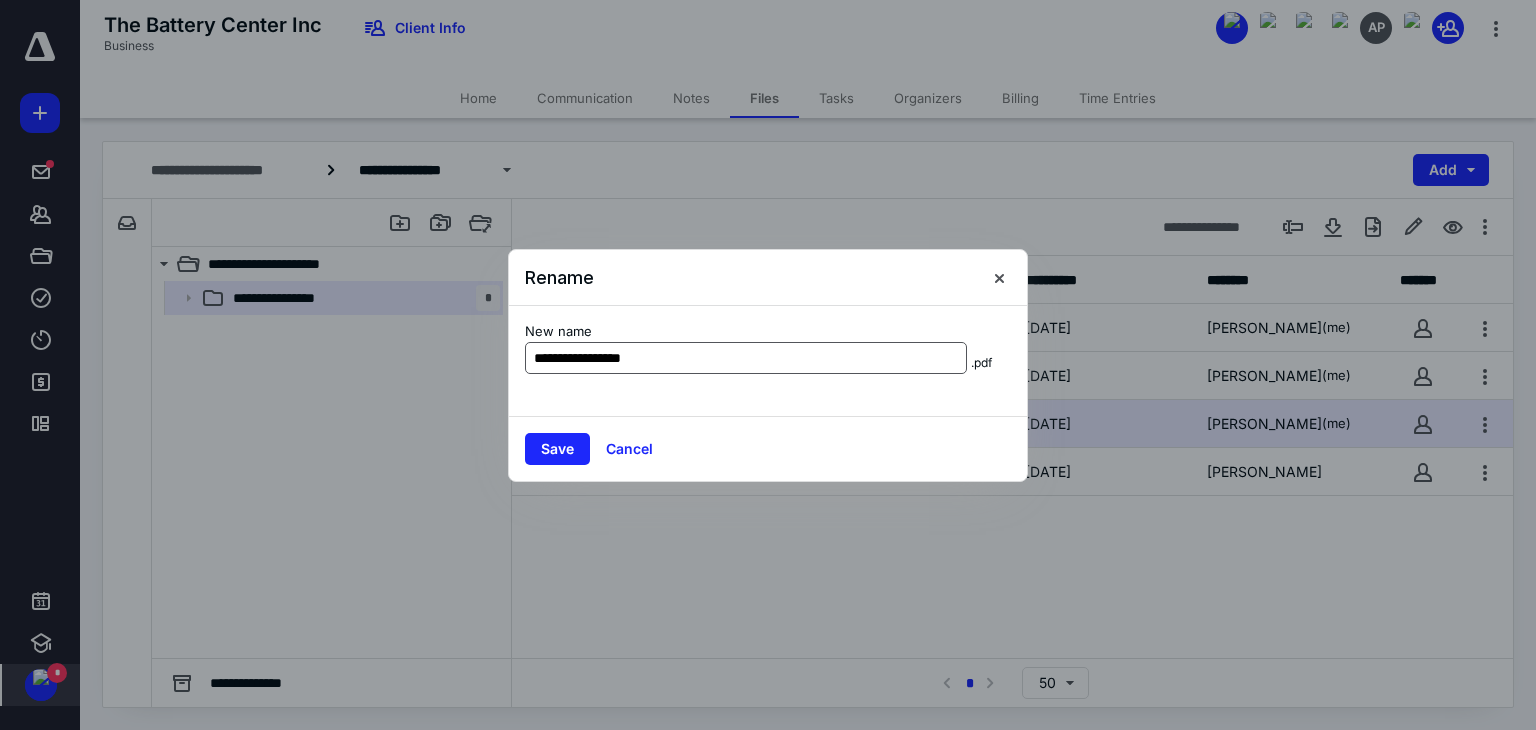 click on "**********" at bounding box center [746, 358] 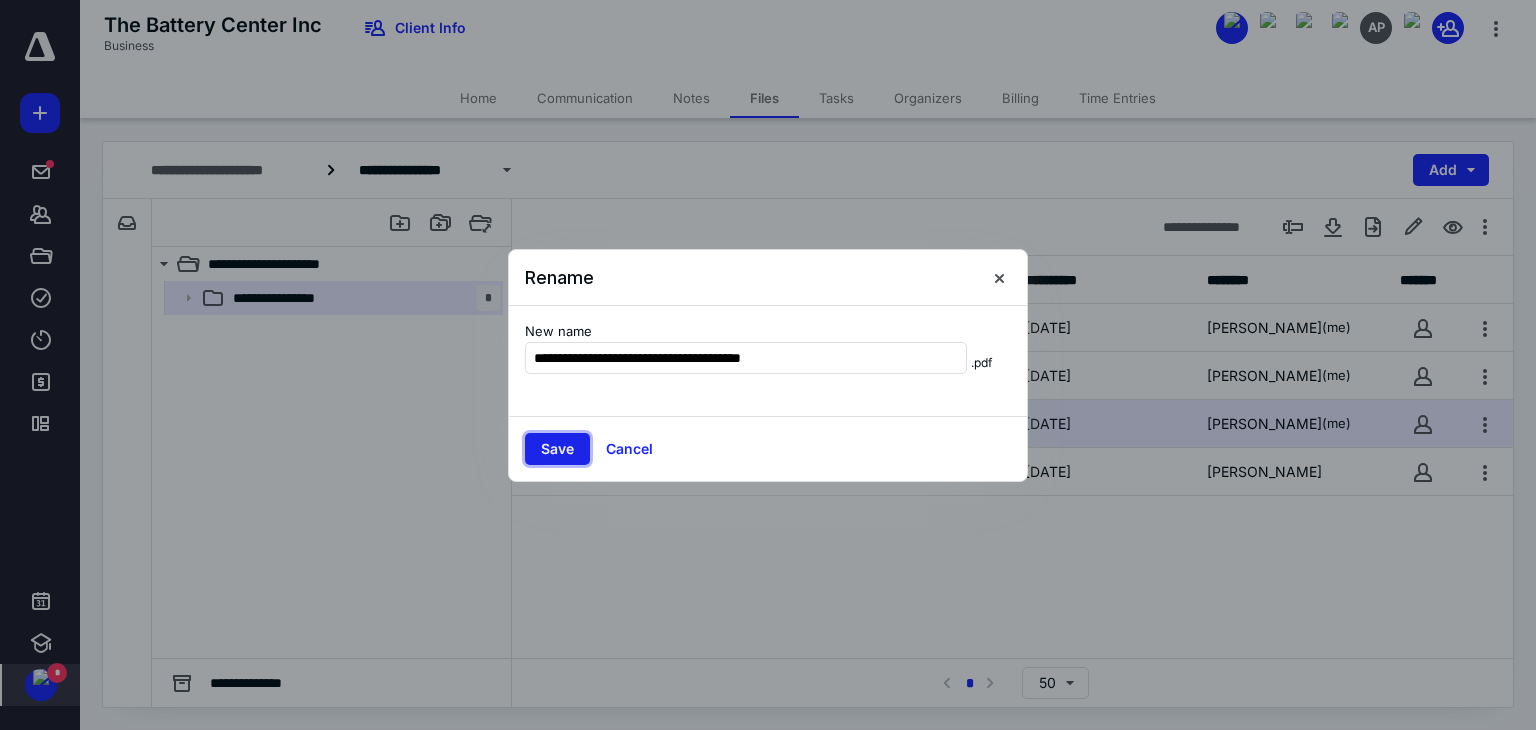 click on "Save" at bounding box center [557, 449] 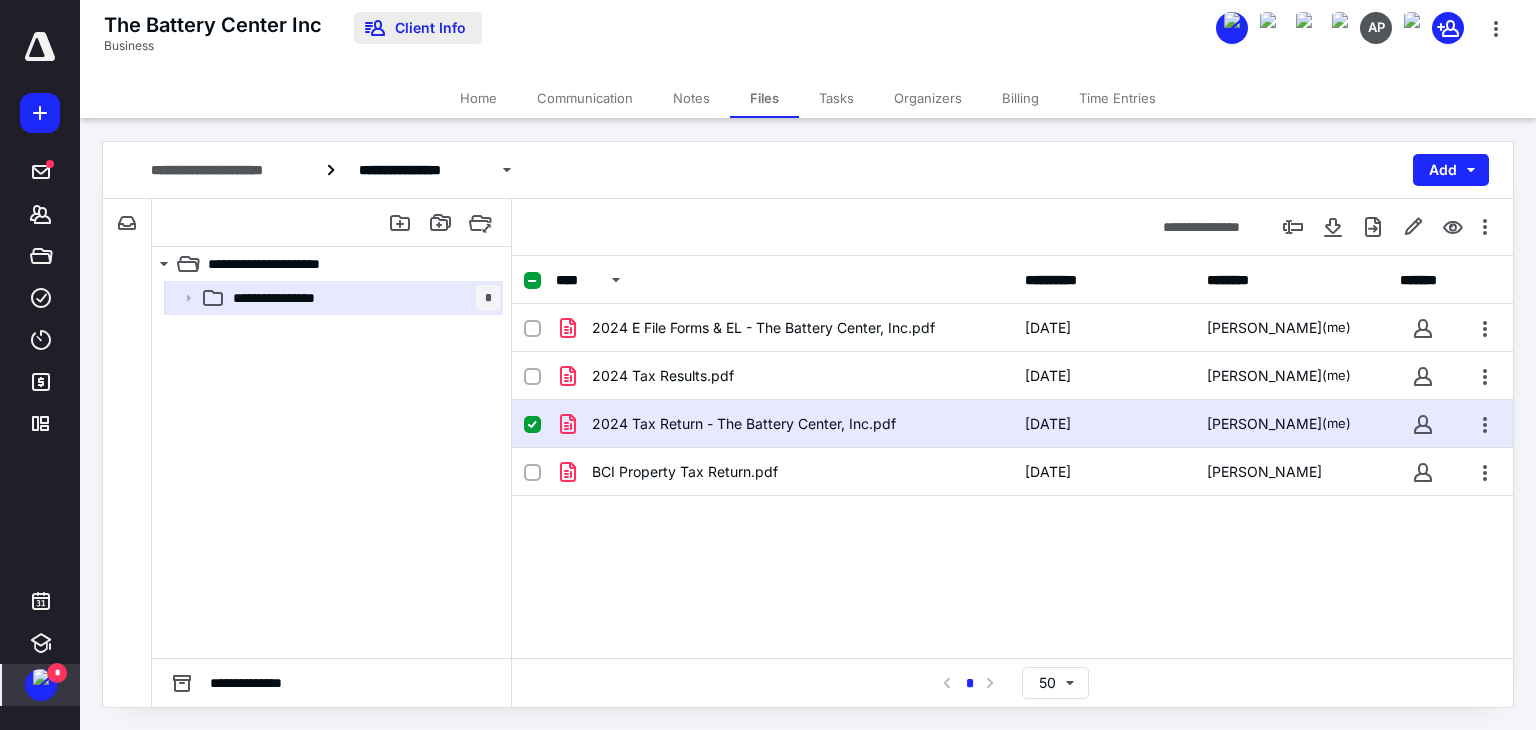 click on "Client Info" at bounding box center [418, 28] 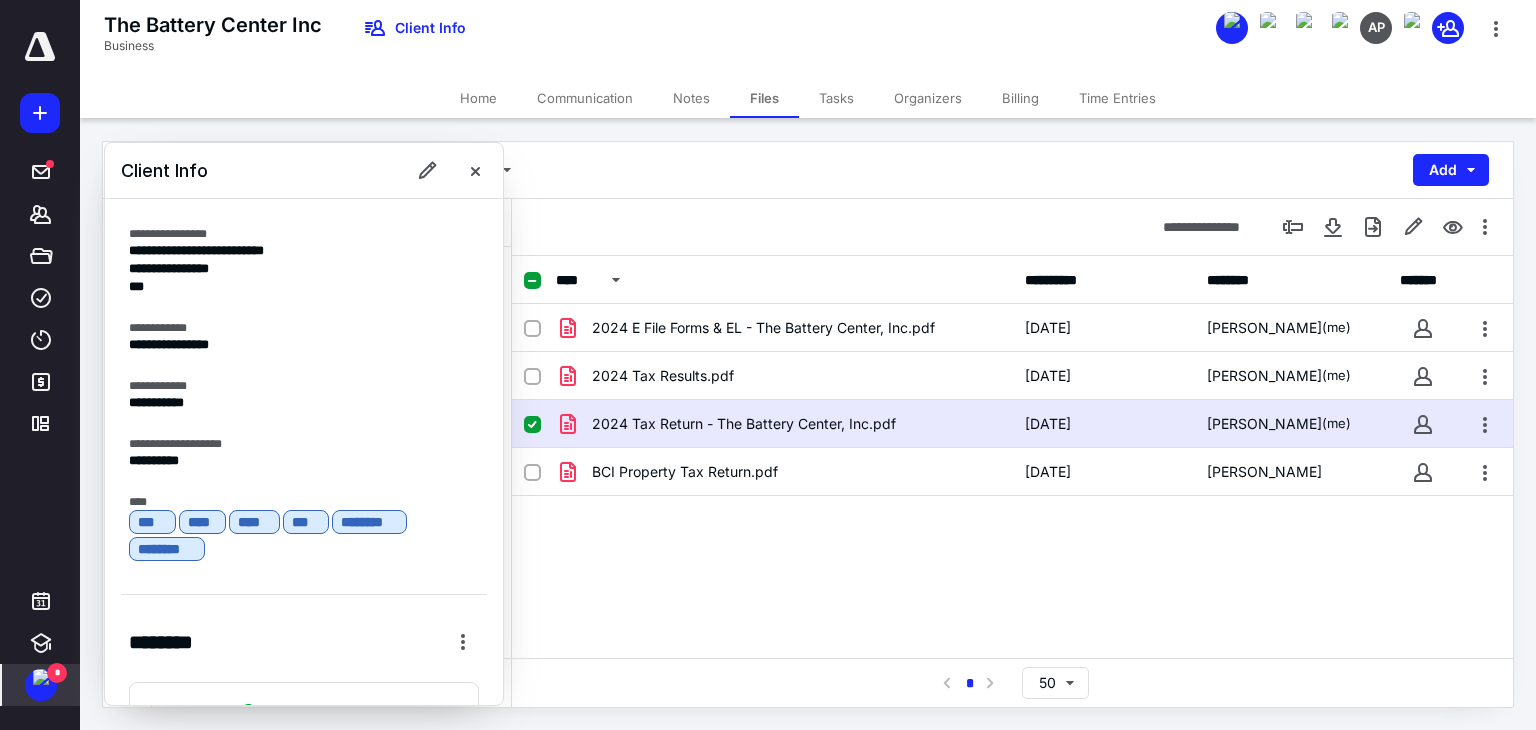 scroll, scrollTop: 493, scrollLeft: 0, axis: vertical 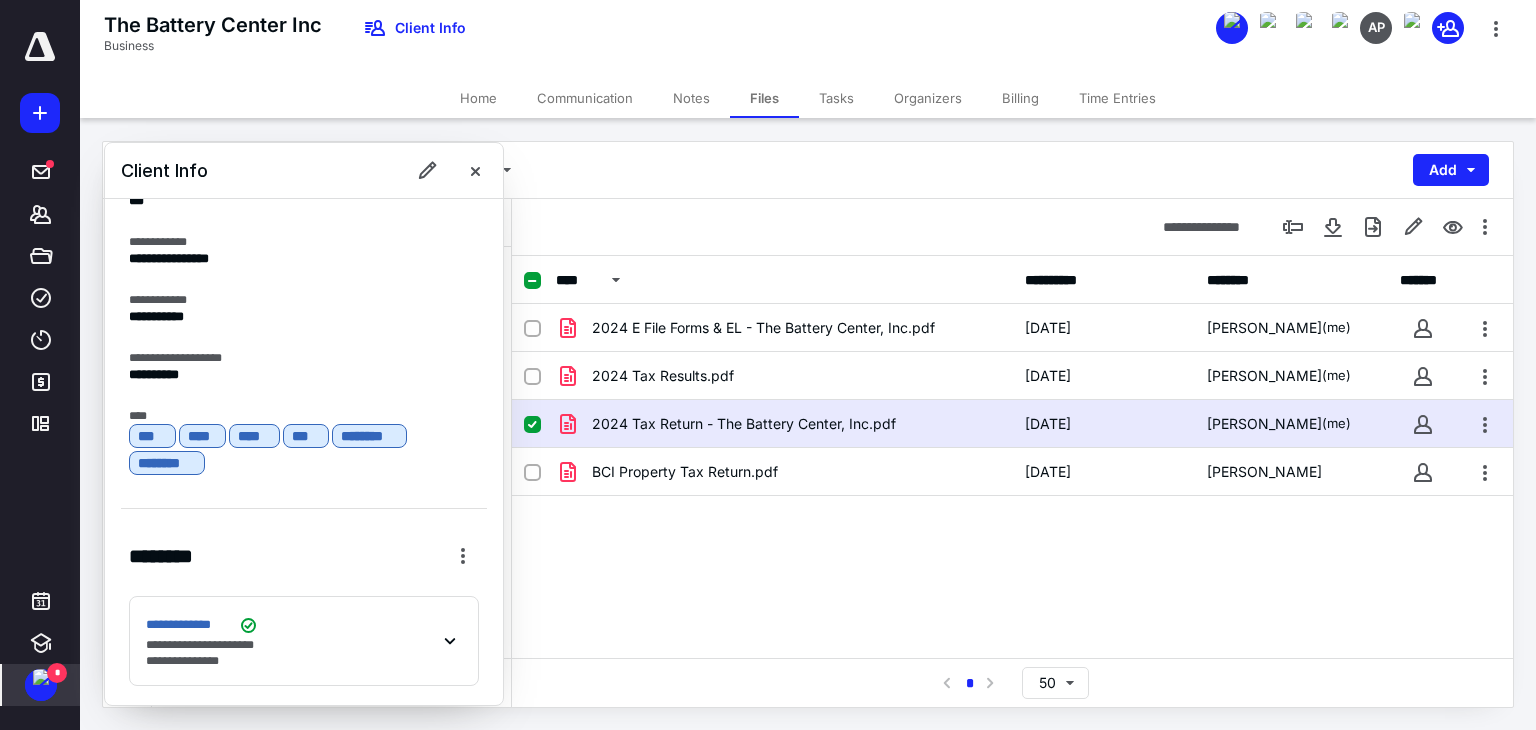 click on "**********" at bounding box center [304, 641] 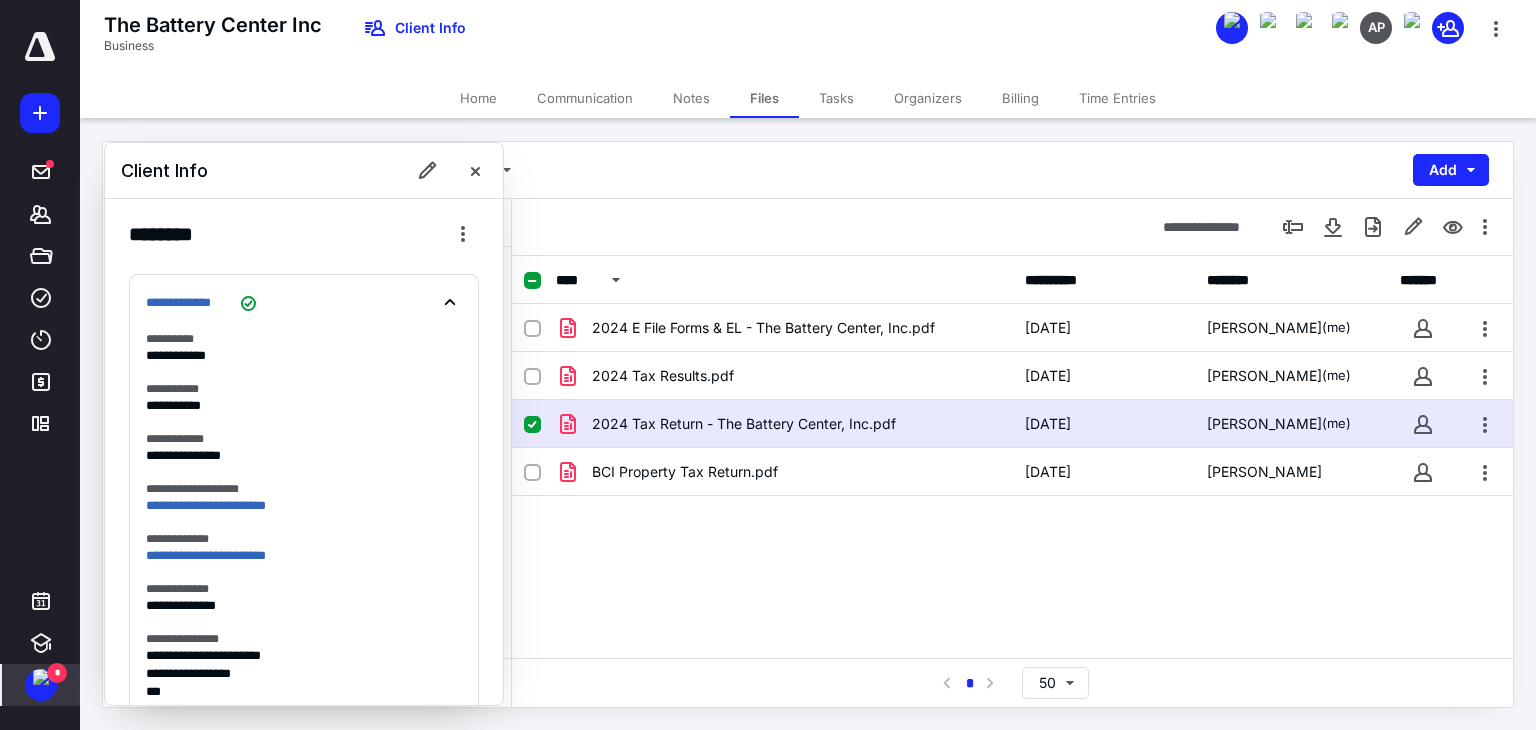 scroll, scrollTop: 546, scrollLeft: 0, axis: vertical 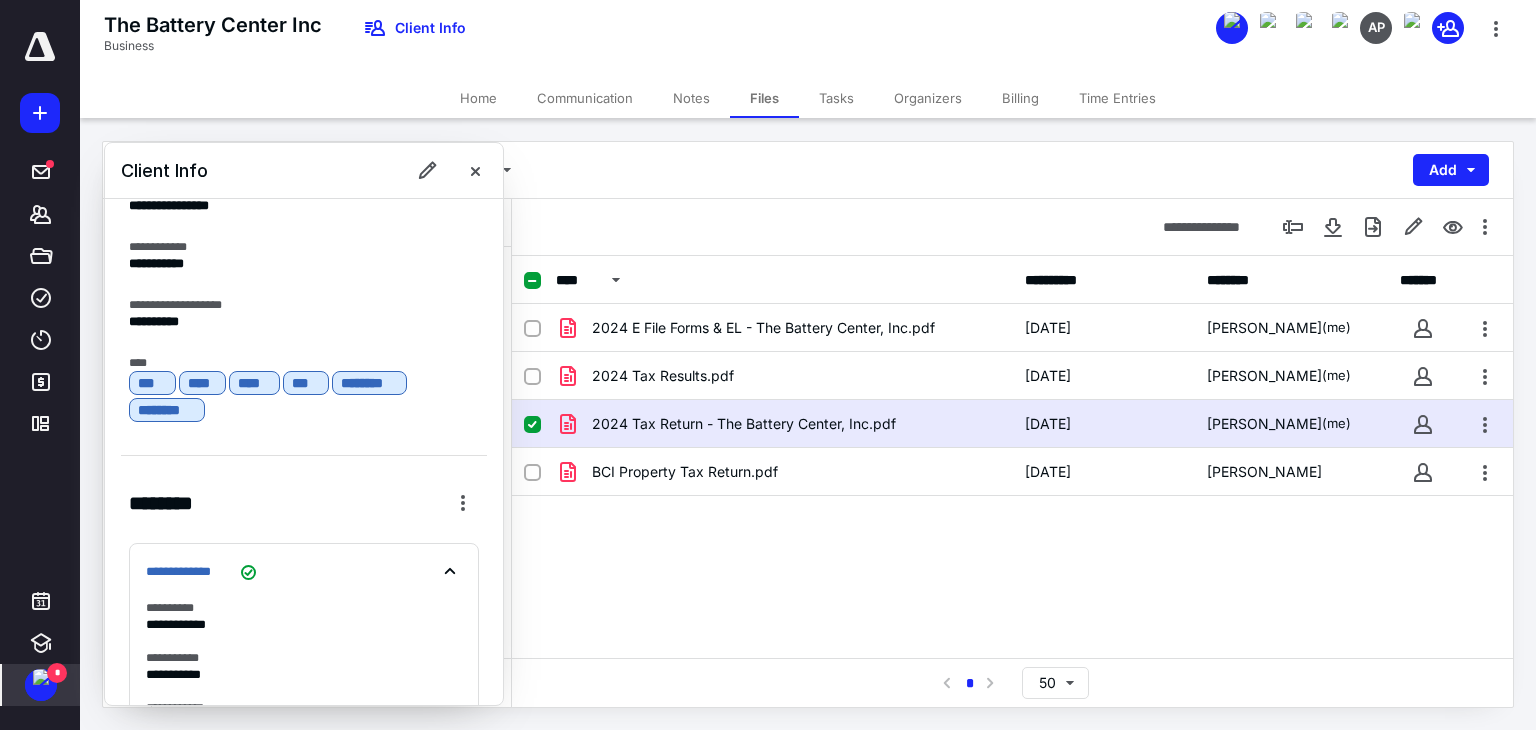 click 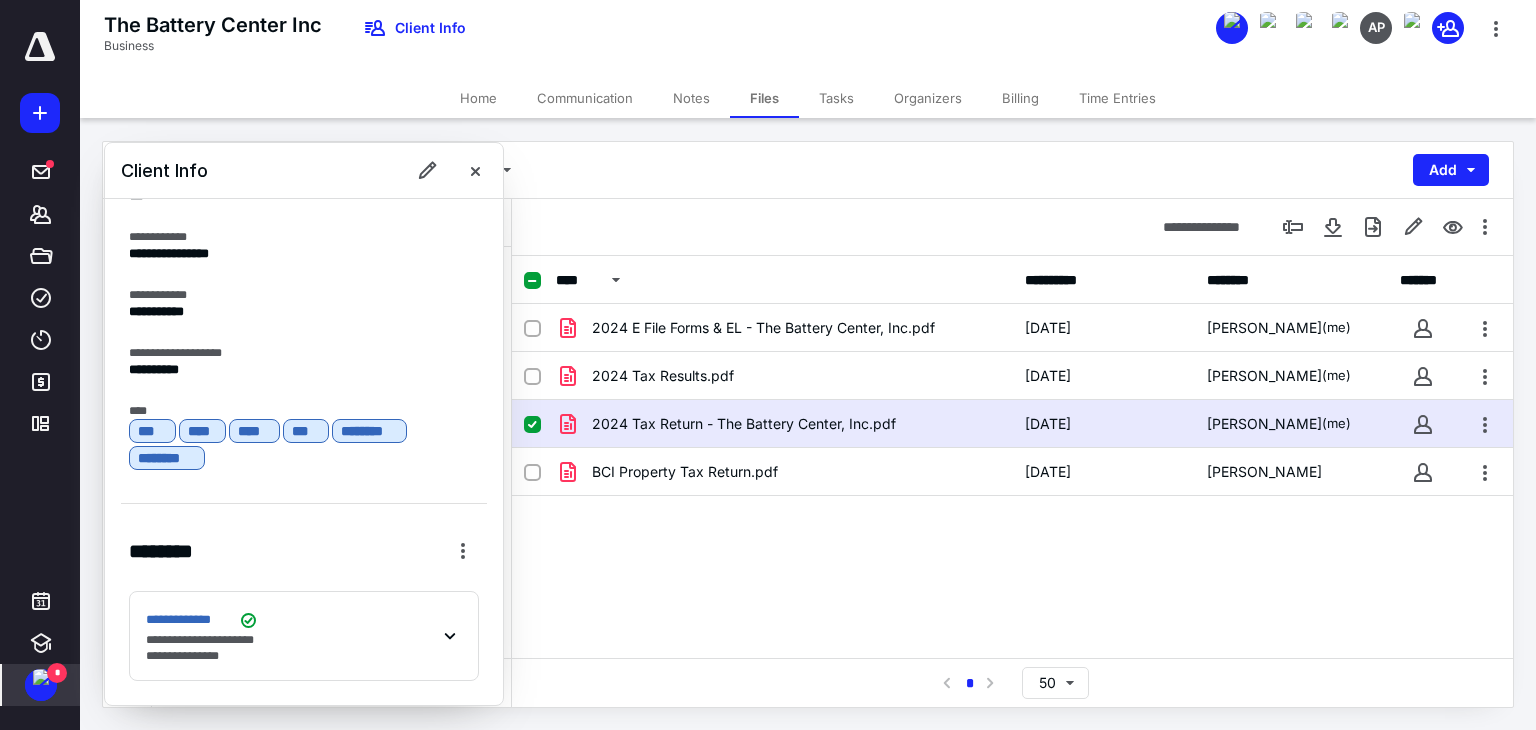 scroll, scrollTop: 493, scrollLeft: 0, axis: vertical 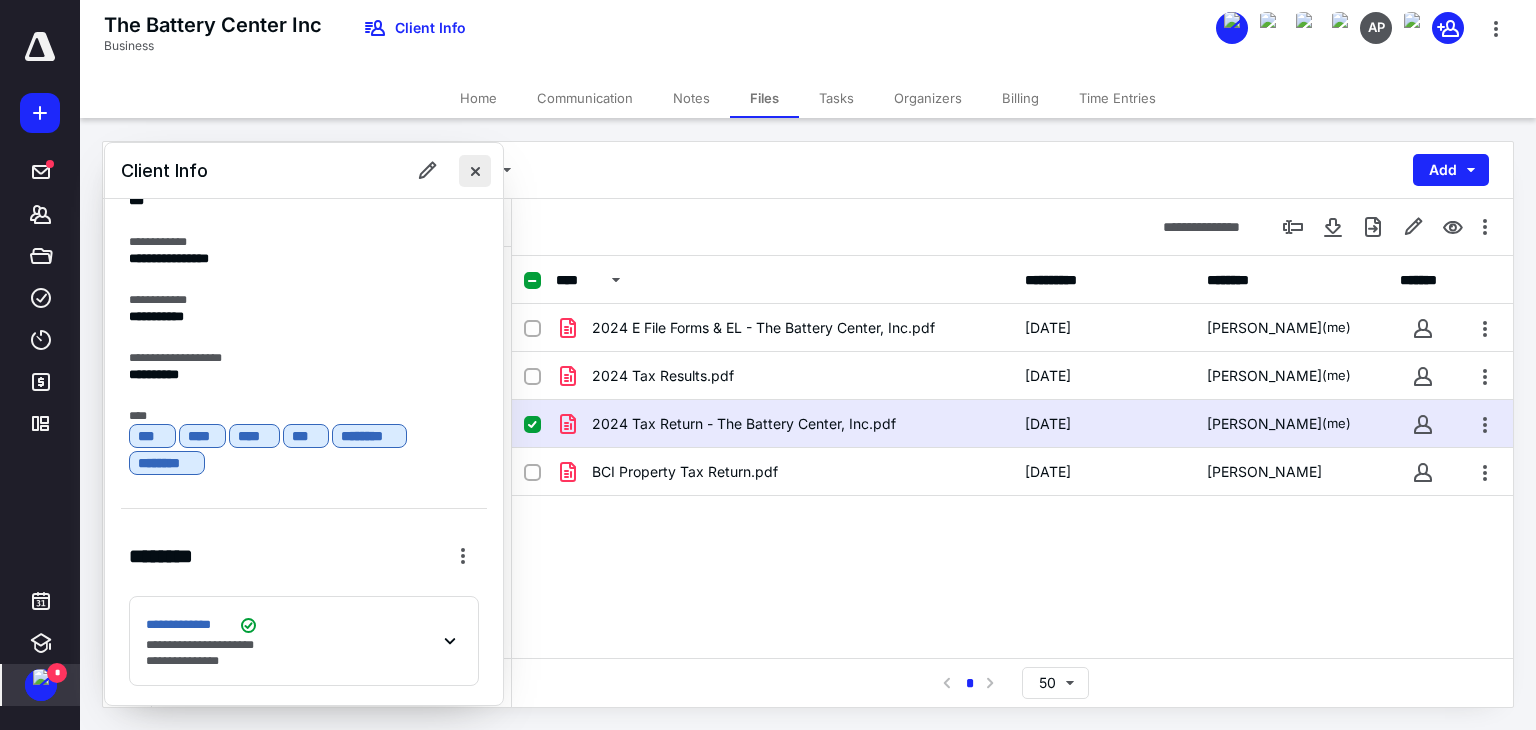 click at bounding box center (475, 171) 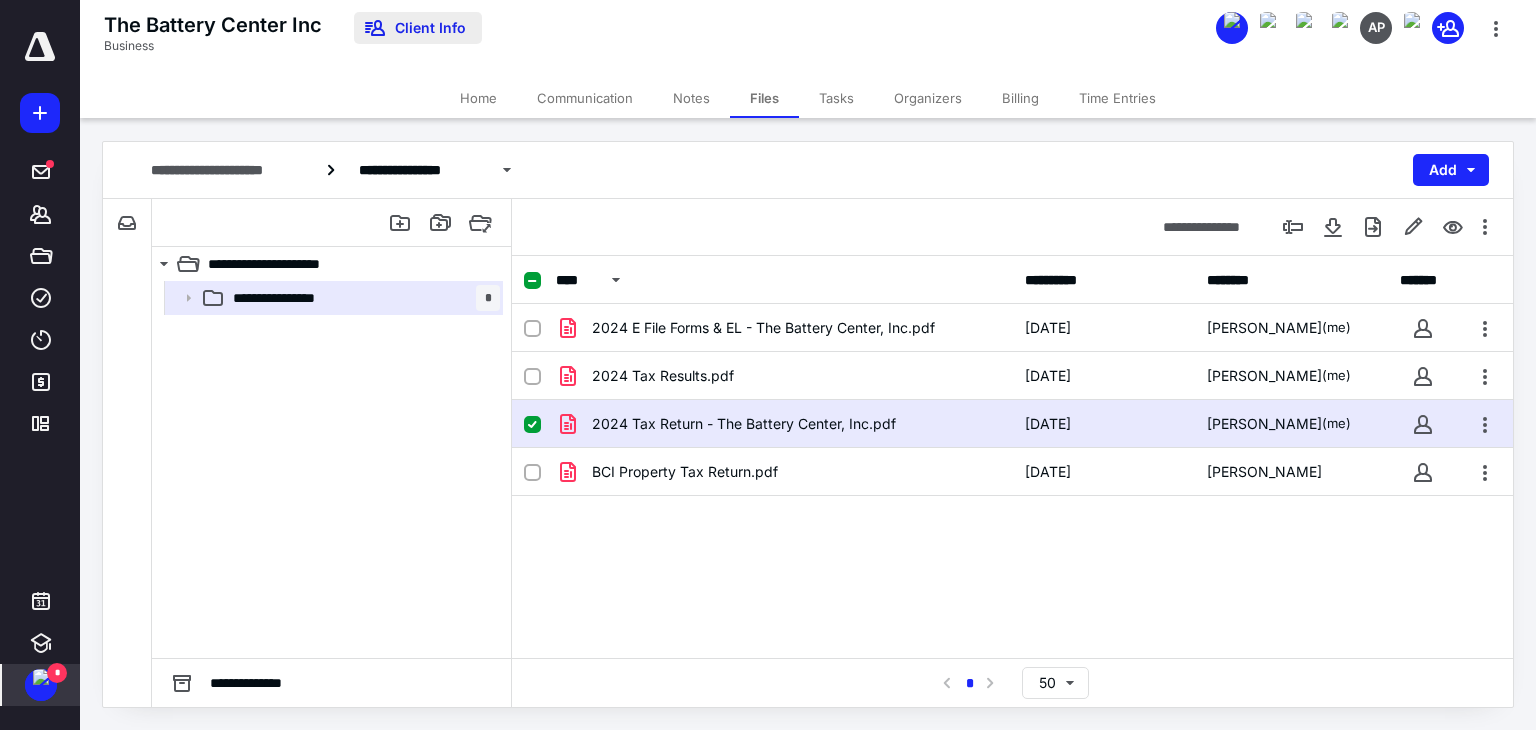 click on "Client Info" at bounding box center [418, 28] 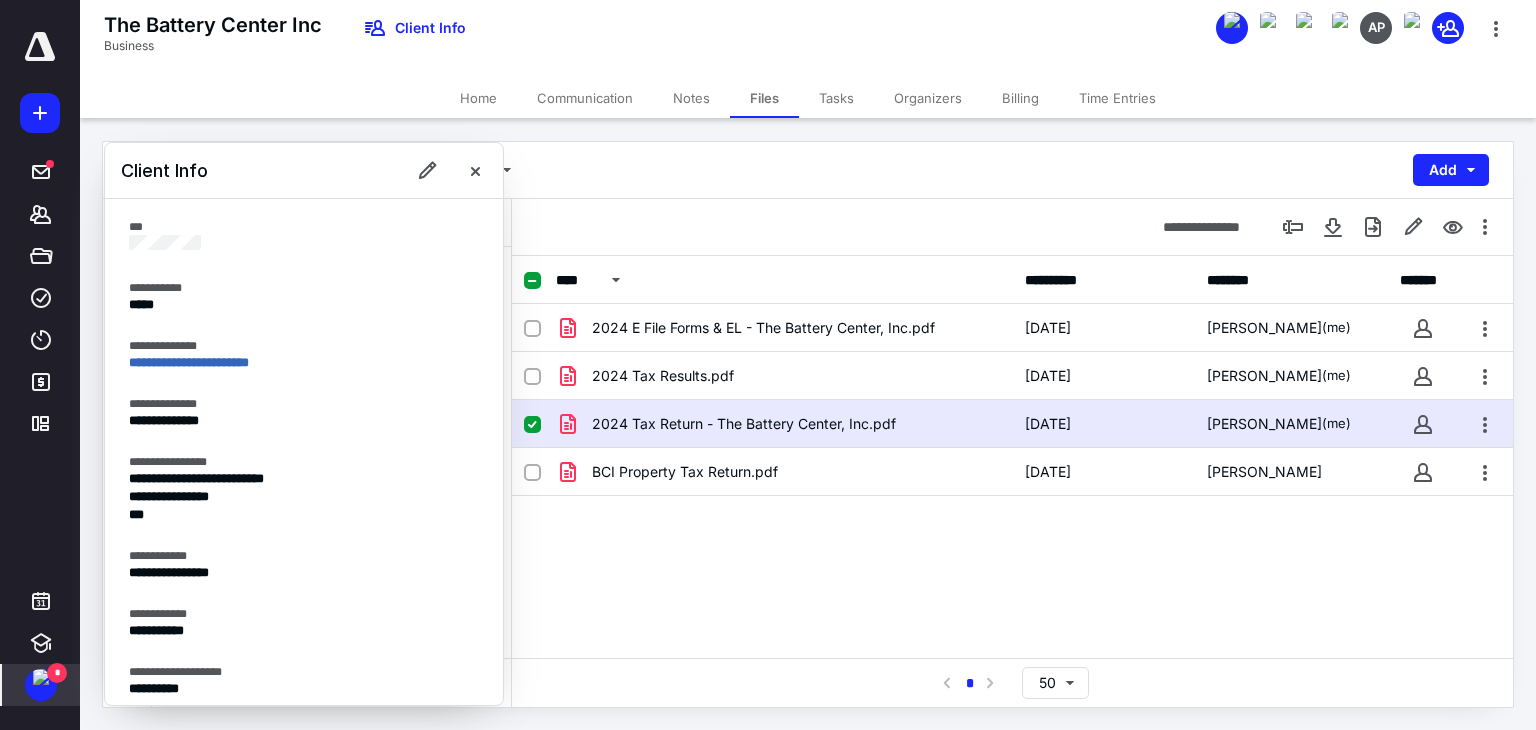 scroll, scrollTop: 0, scrollLeft: 0, axis: both 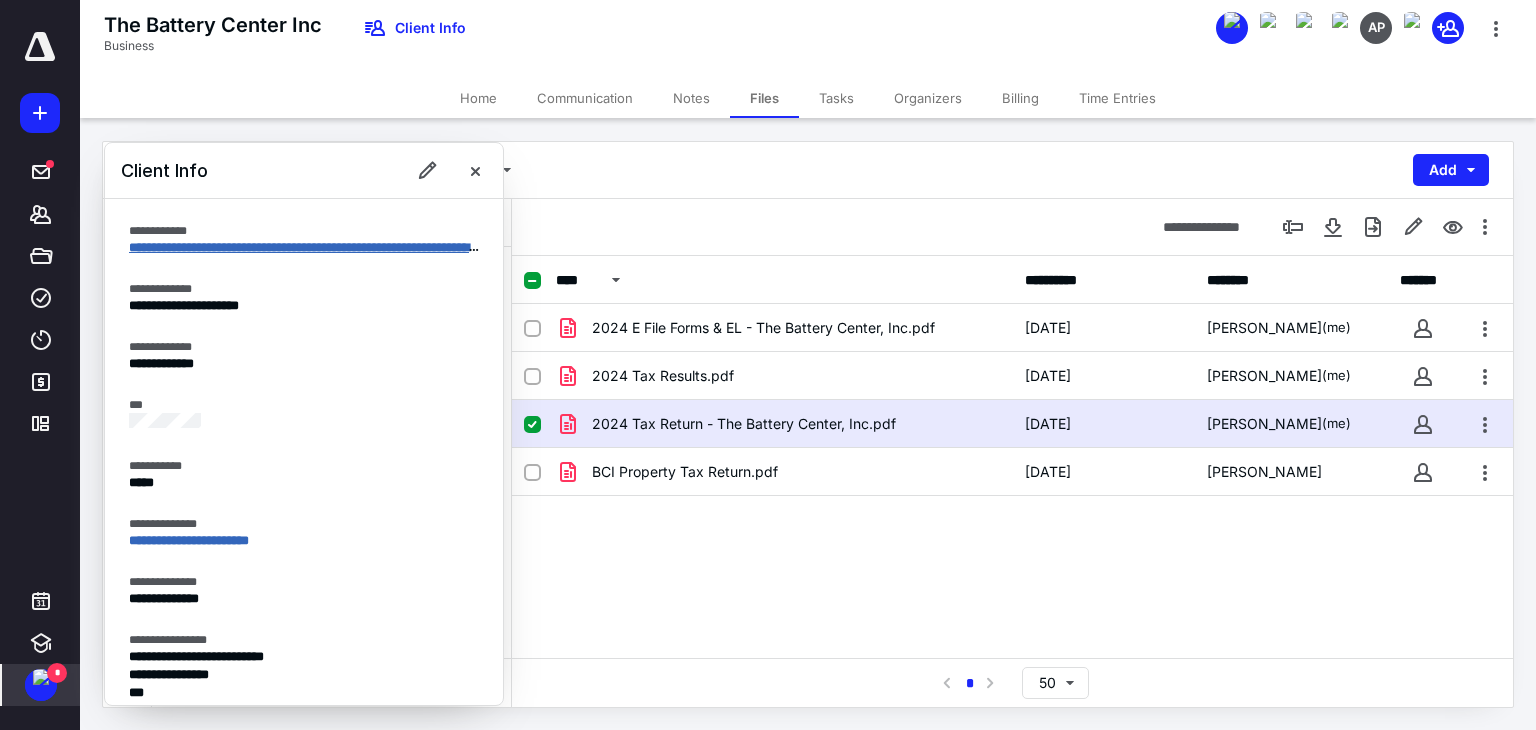 click on "**********" at bounding box center [371, 247] 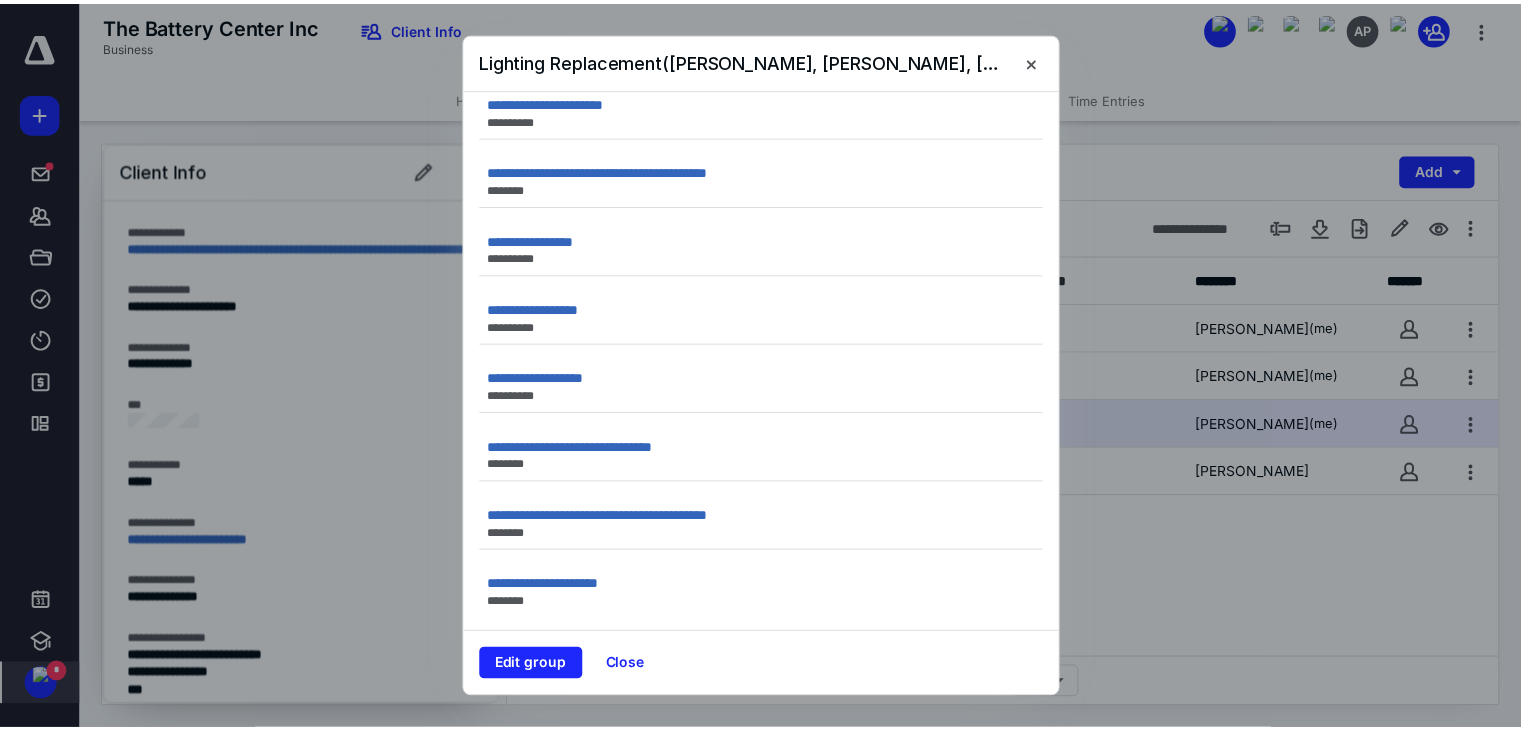 scroll, scrollTop: 160, scrollLeft: 0, axis: vertical 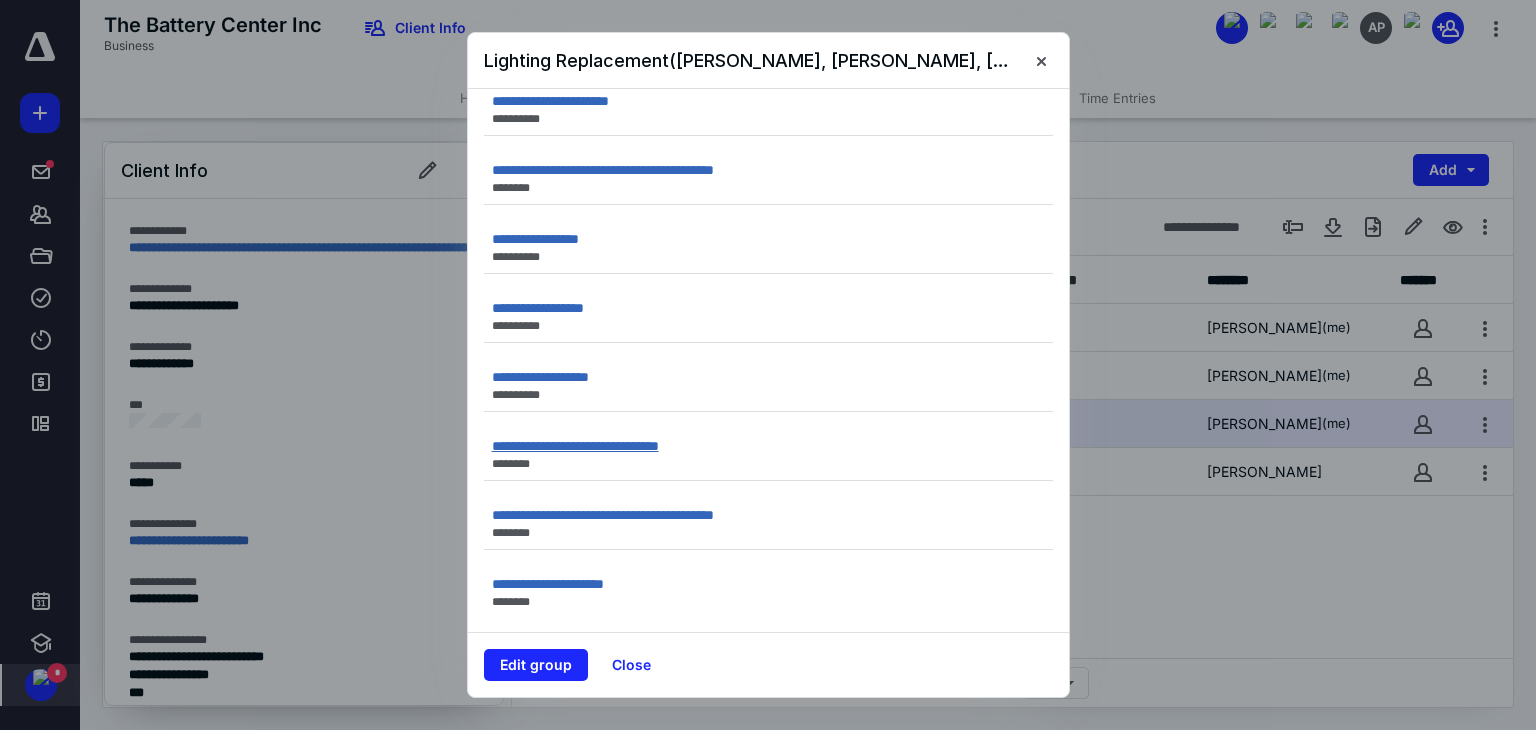 click on "**********" at bounding box center [575, 446] 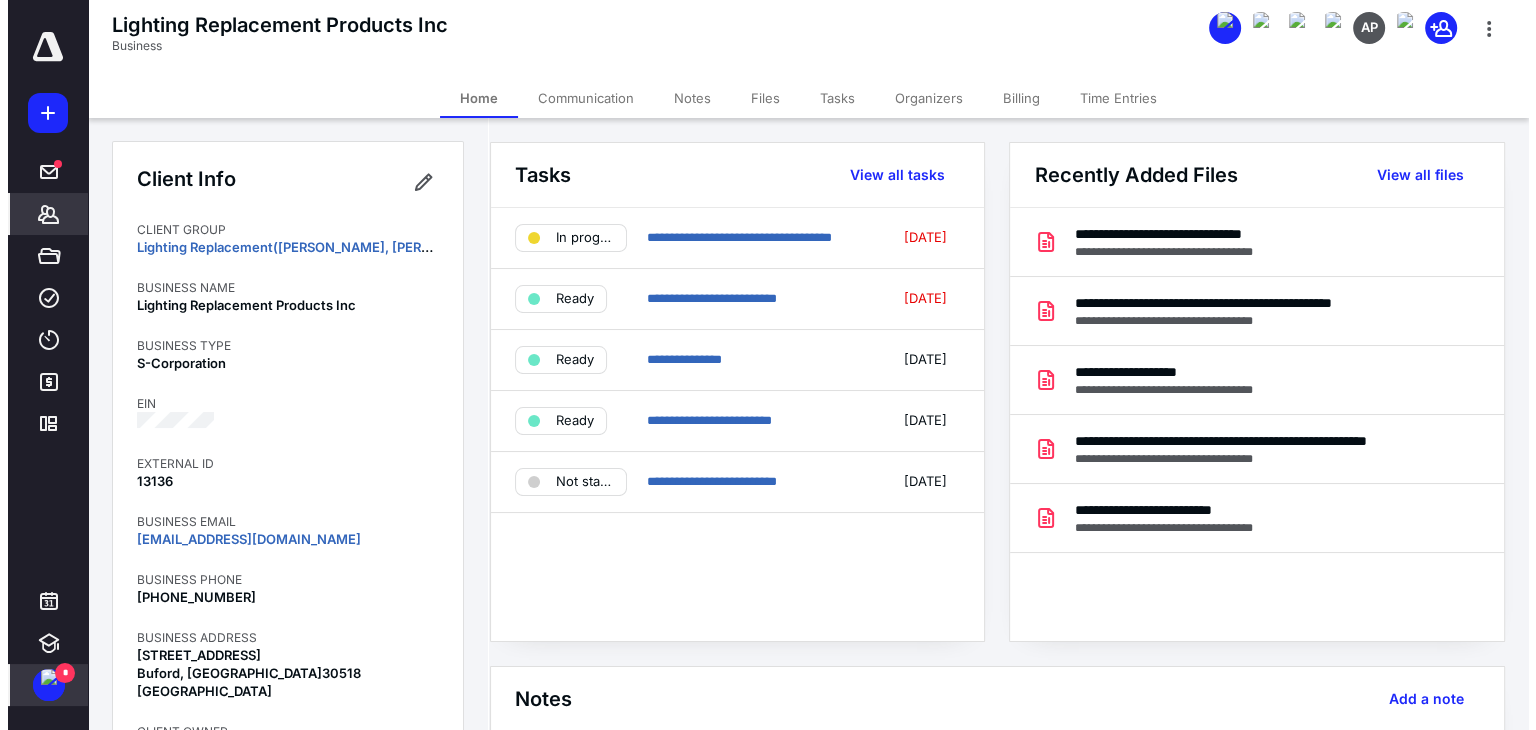 scroll, scrollTop: 0, scrollLeft: 0, axis: both 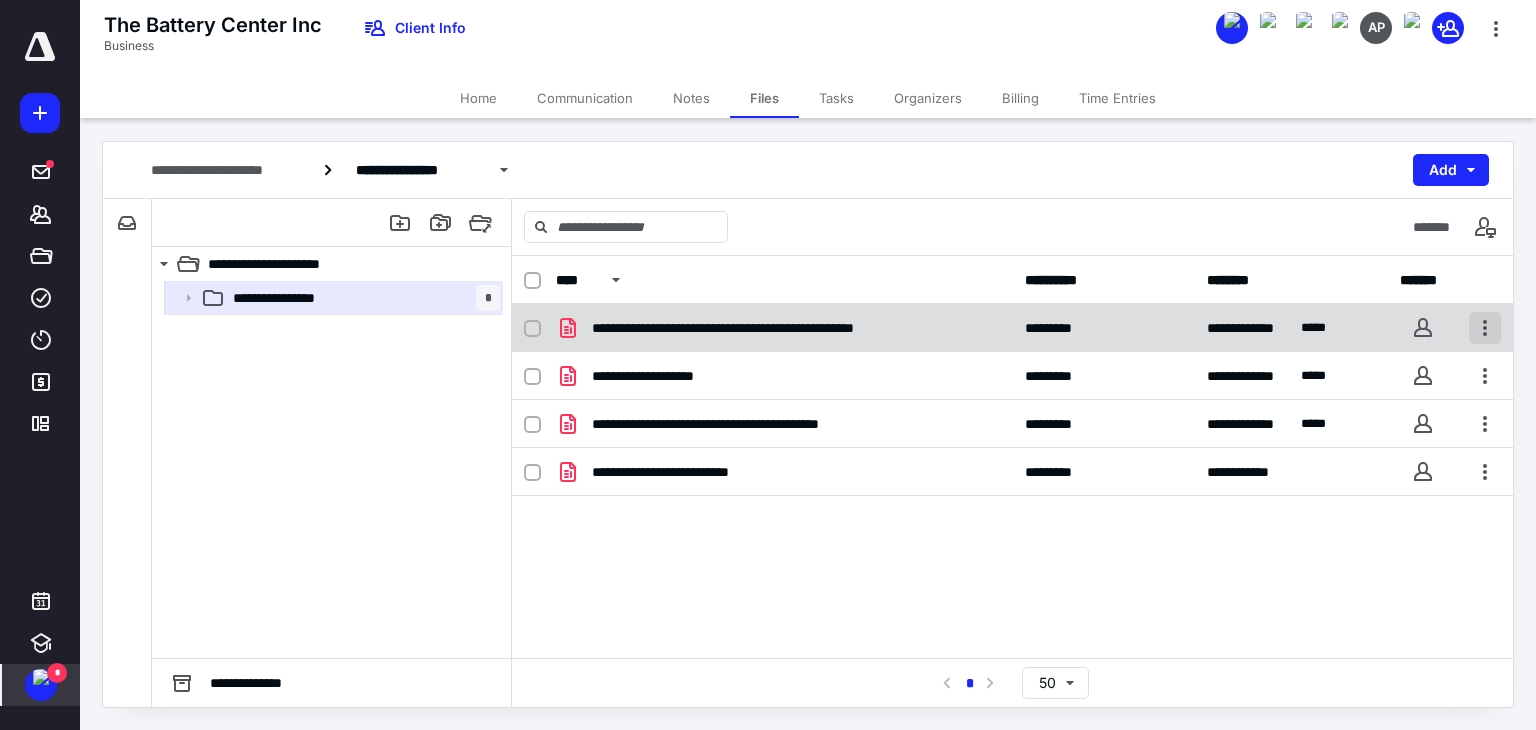 click at bounding box center [1485, 328] 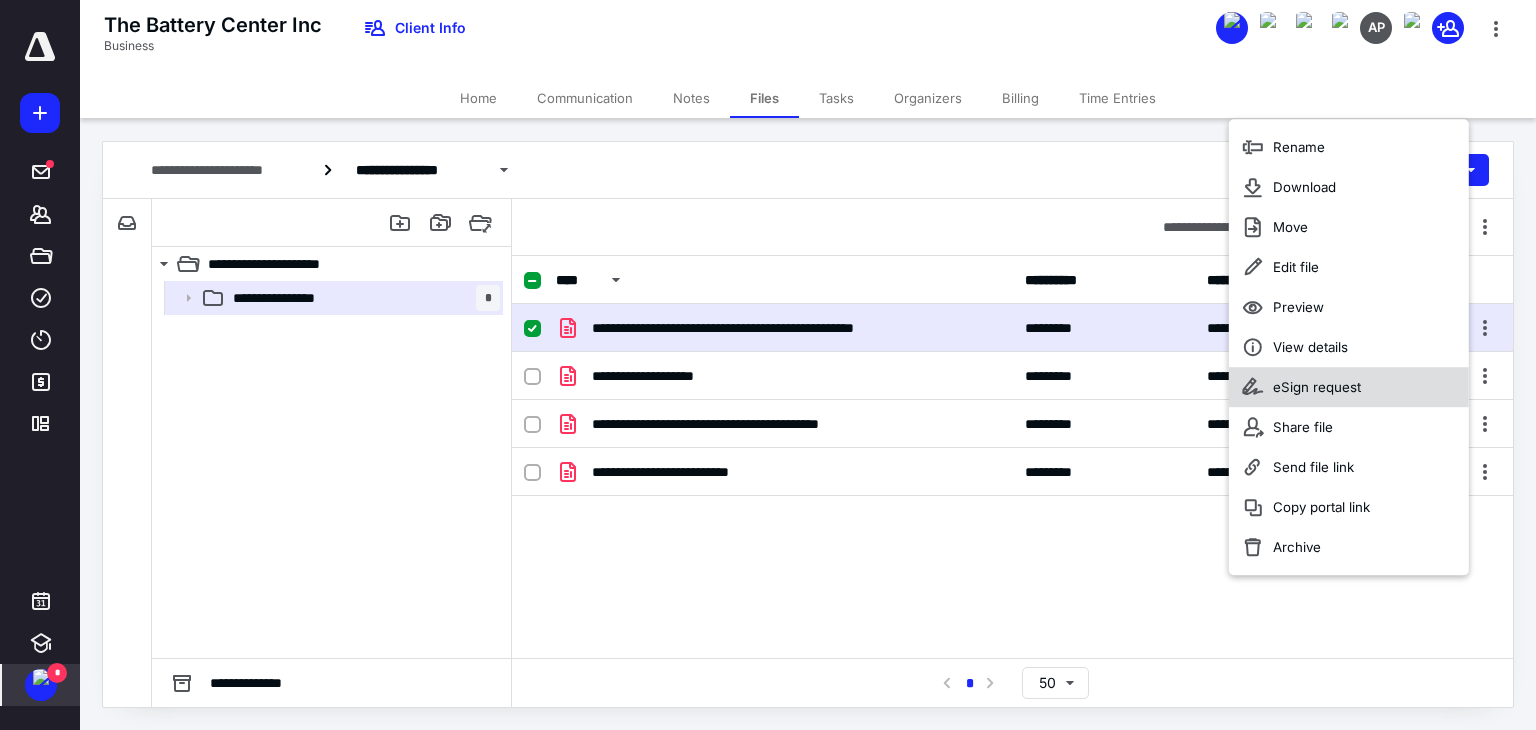click on "eSign request" at bounding box center [1317, 387] 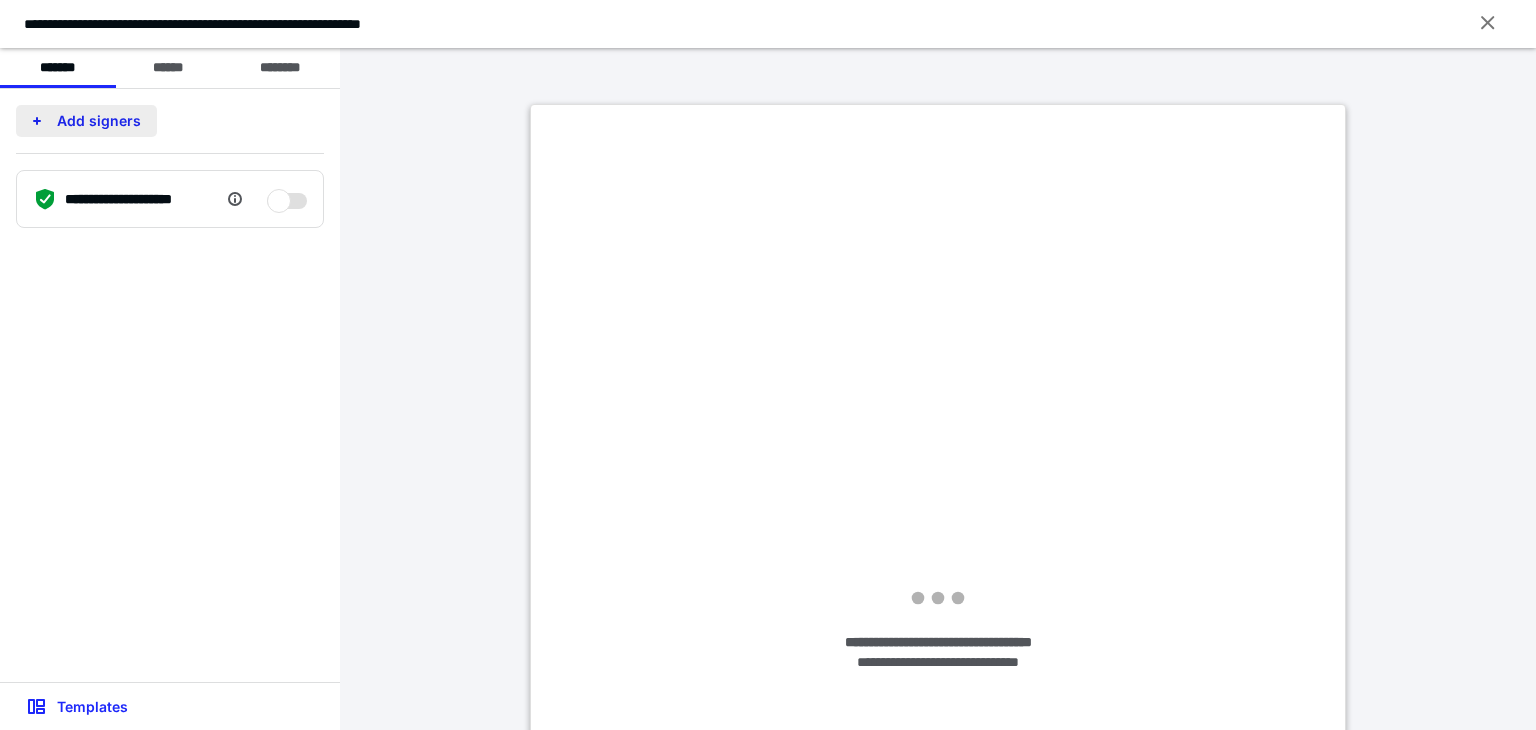 click on "Add signers" at bounding box center (86, 121) 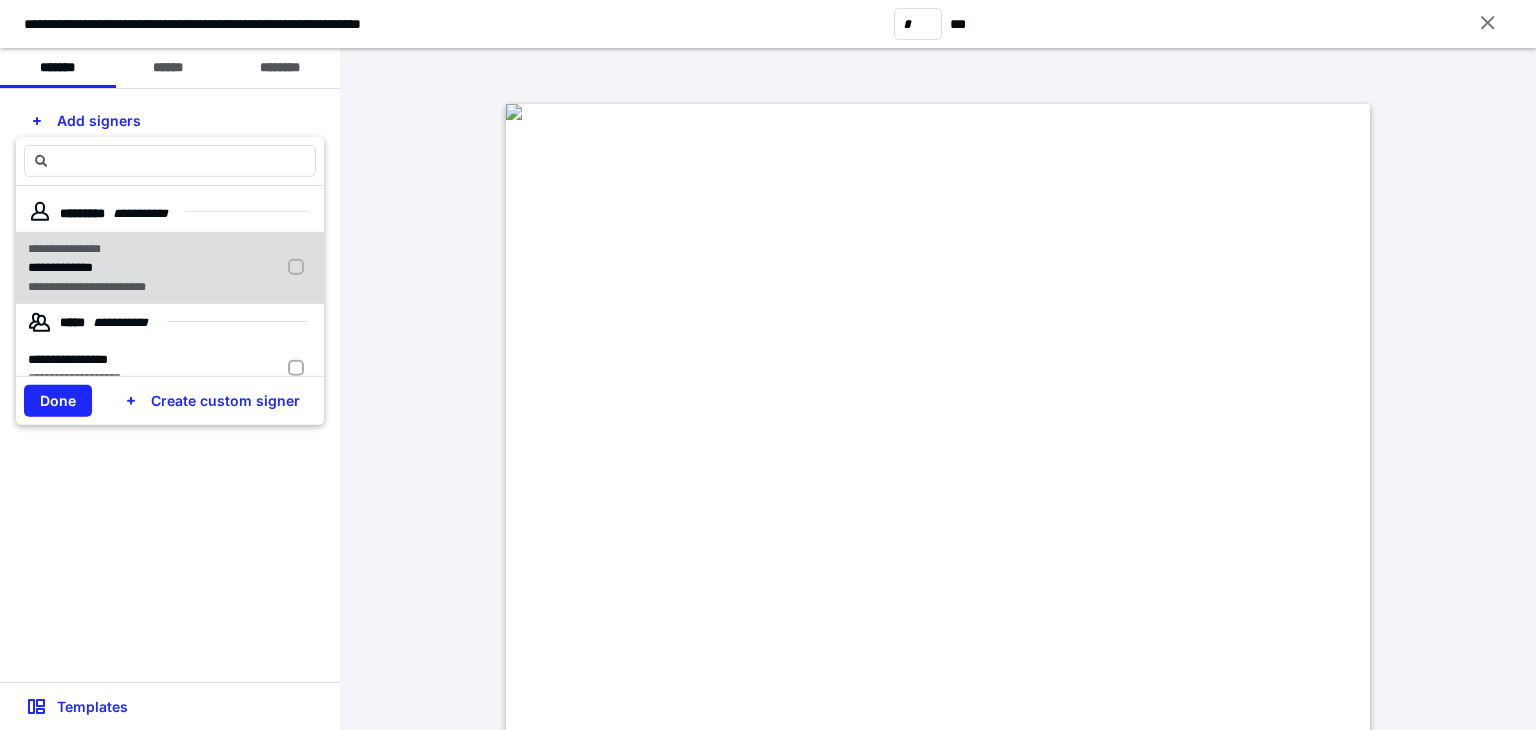 click on "**********" at bounding box center (60, 267) 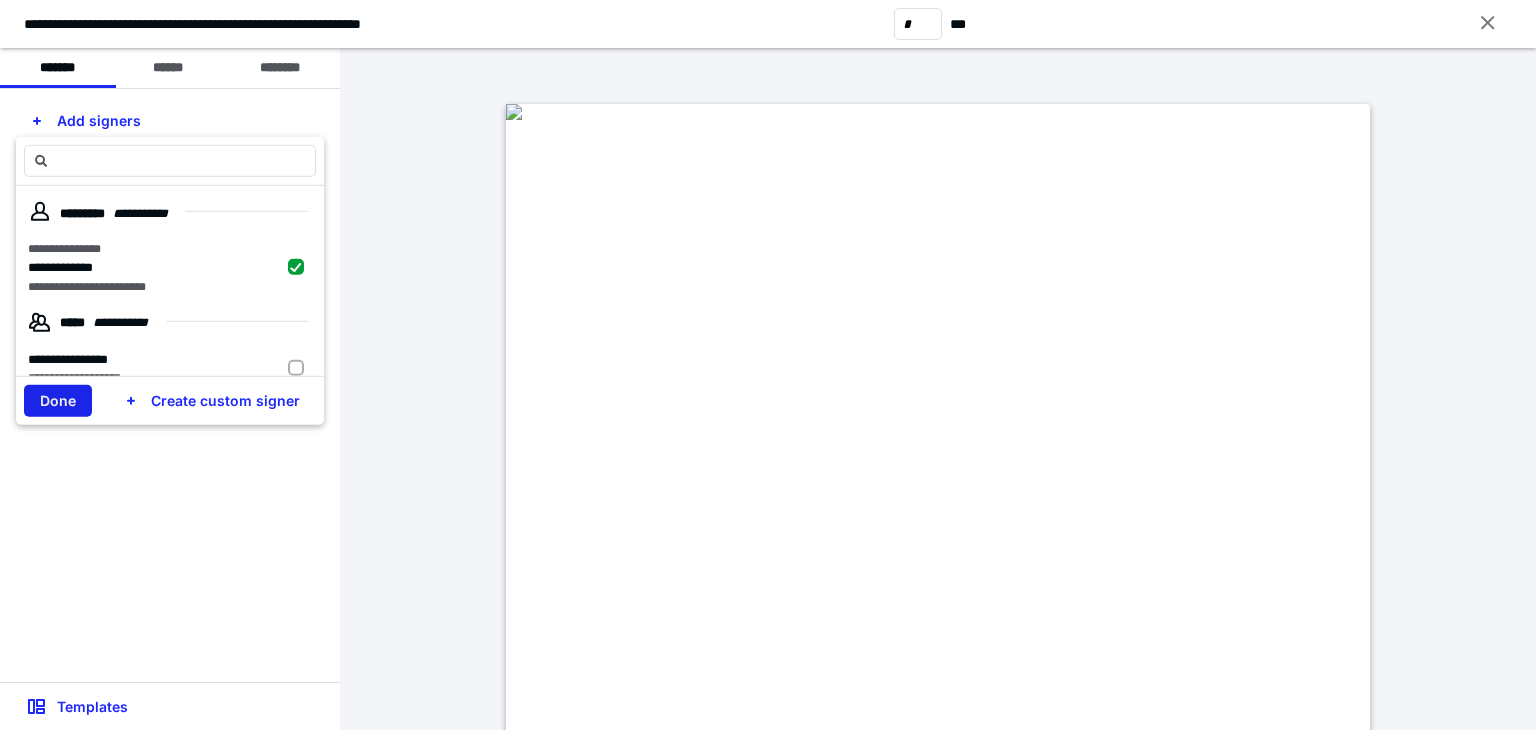 click on "Done" at bounding box center [58, 401] 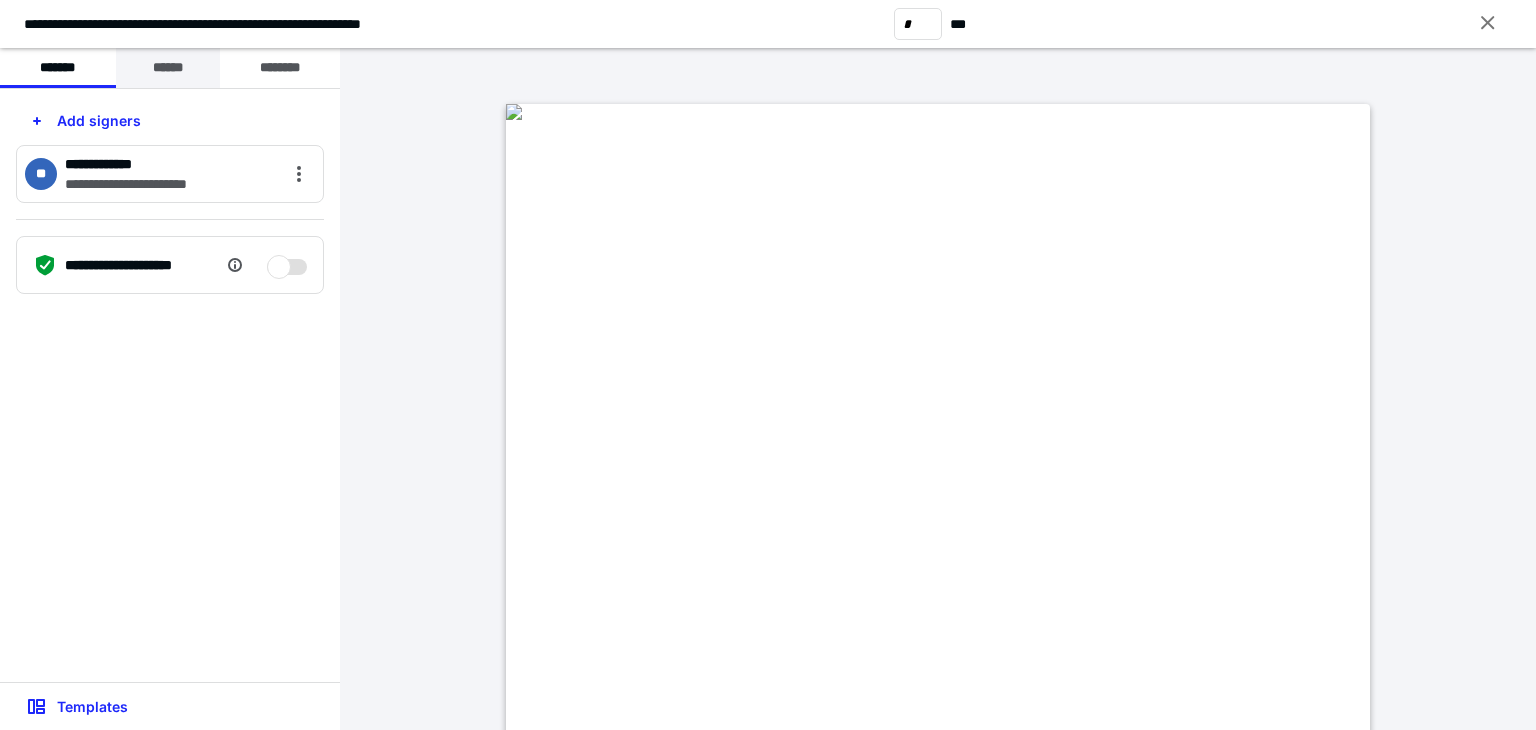 click on "******" at bounding box center (168, 68) 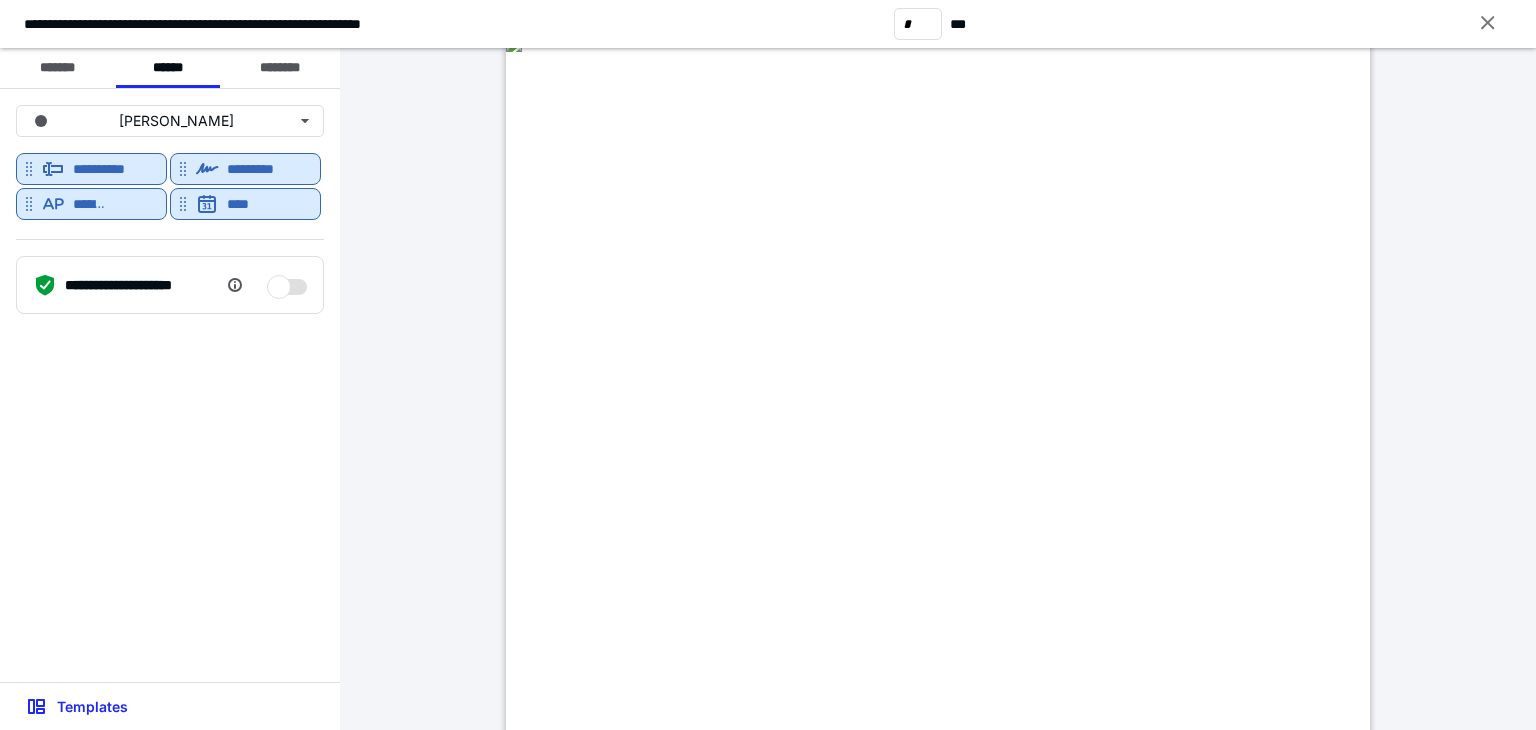 scroll, scrollTop: 4700, scrollLeft: 0, axis: vertical 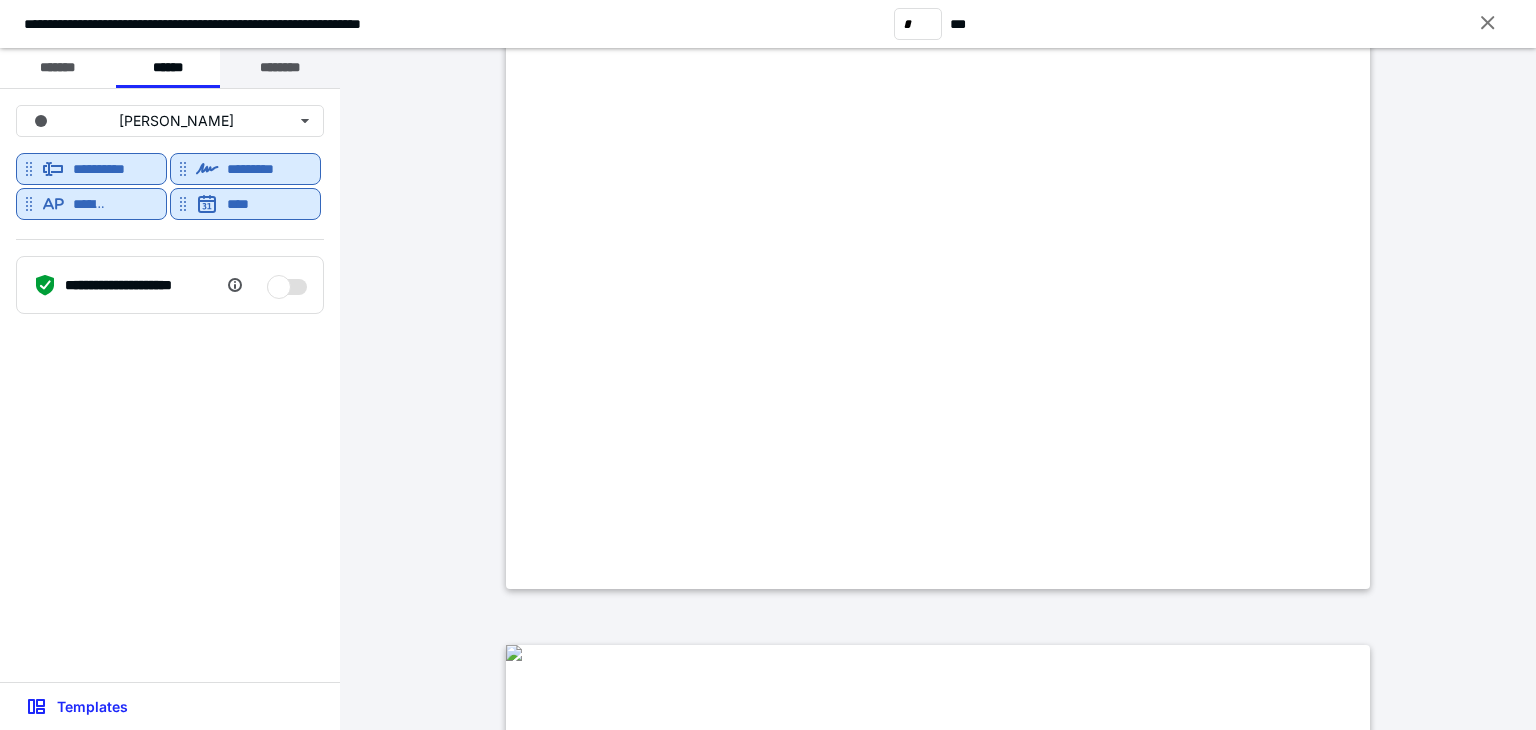 click on "********" at bounding box center [280, 68] 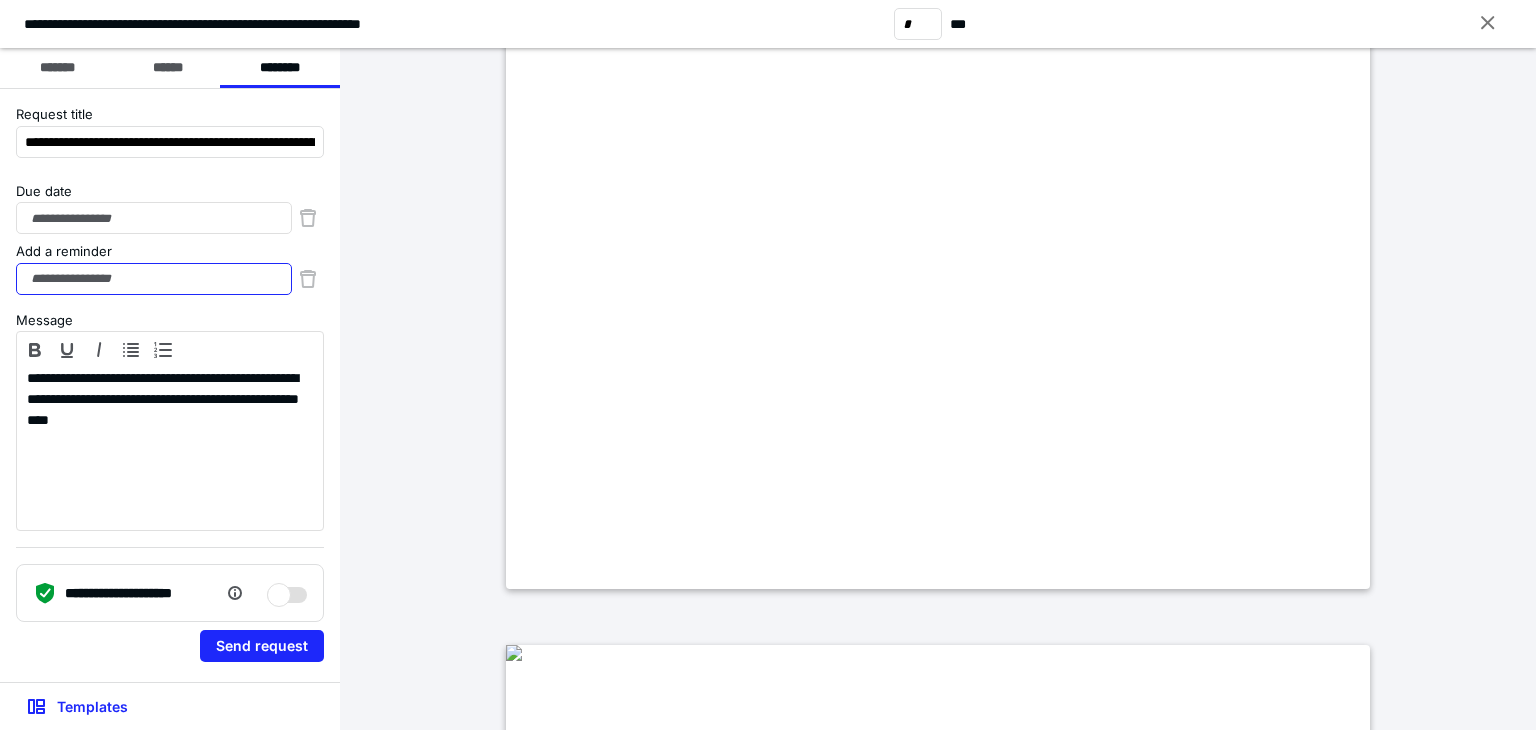 click on "Add a reminder" at bounding box center (154, 279) 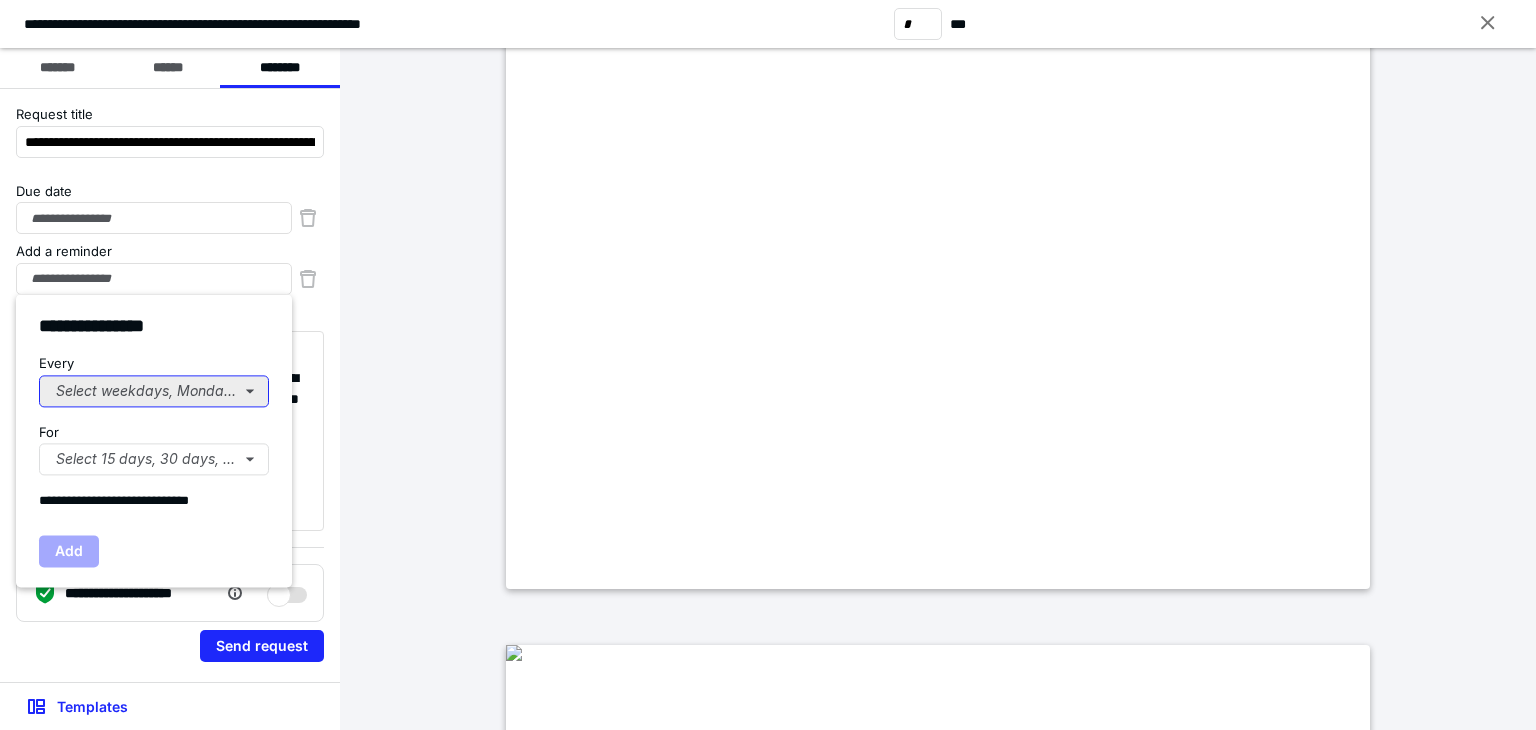 click on "Select weekdays, Mondays, or Tues..." at bounding box center (154, 391) 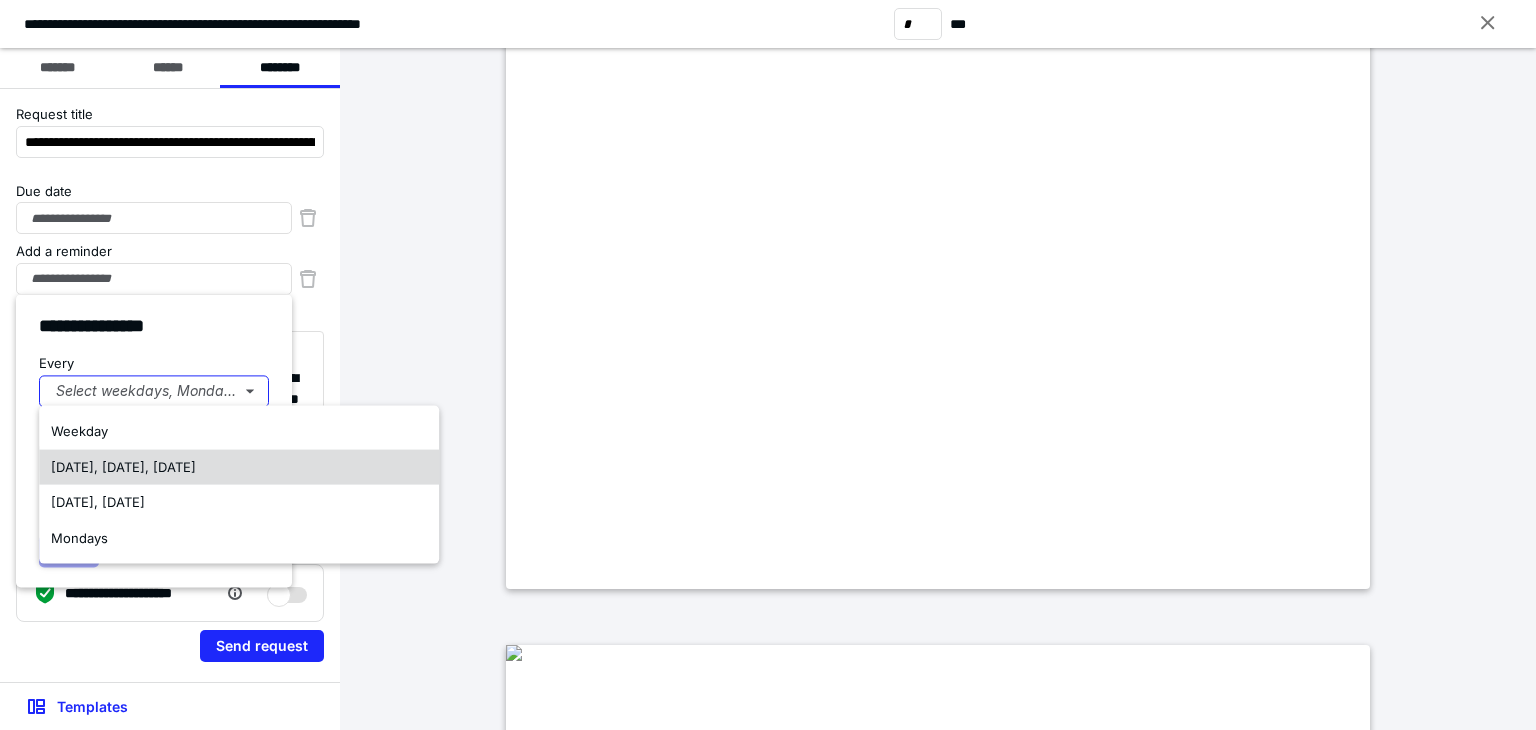 click on "Monday, Wednesday, Friday" at bounding box center (123, 466) 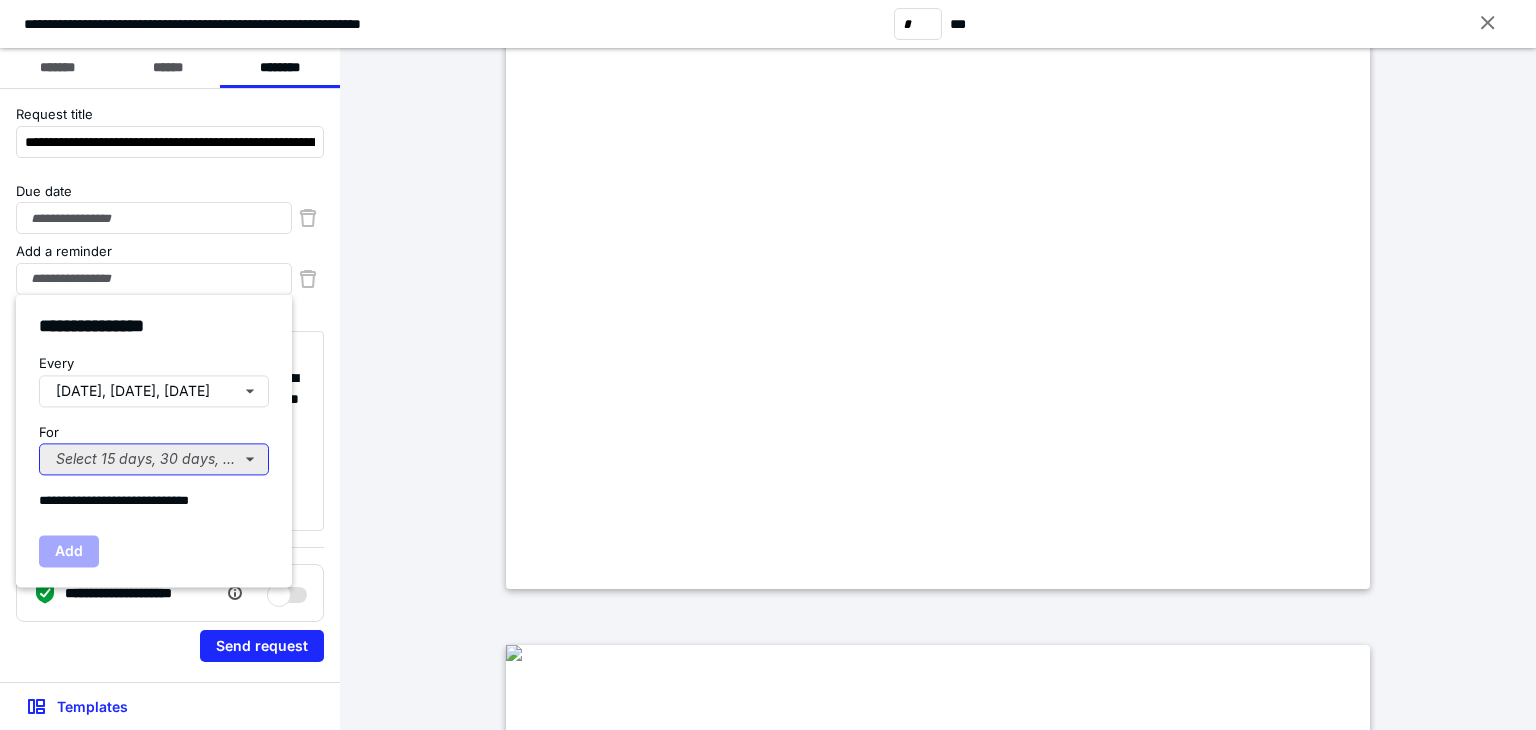 click on "Select 15 days, 30 days, or 45 days..." at bounding box center (154, 459) 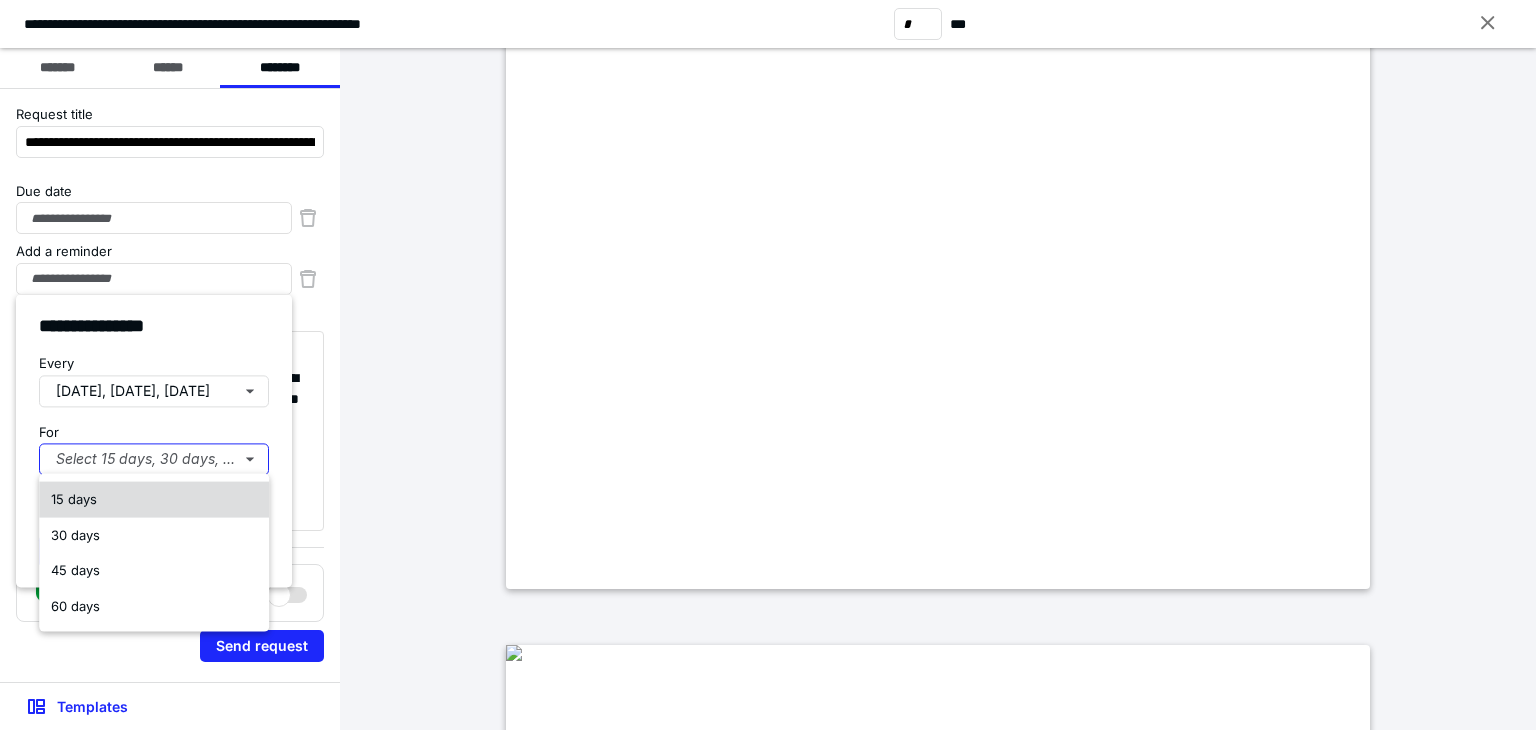 click on "15 days" at bounding box center [154, 500] 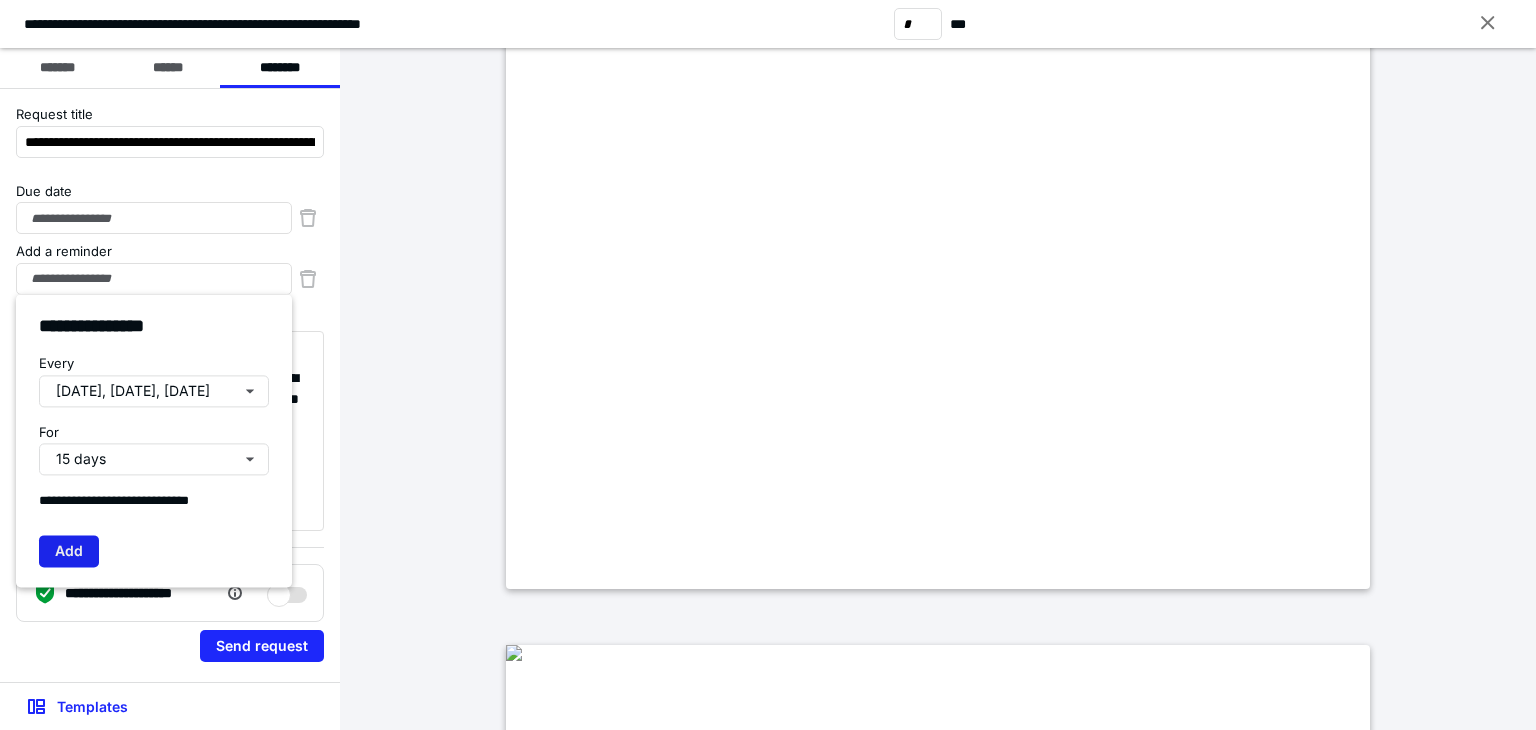 click on "Add" at bounding box center [69, 551] 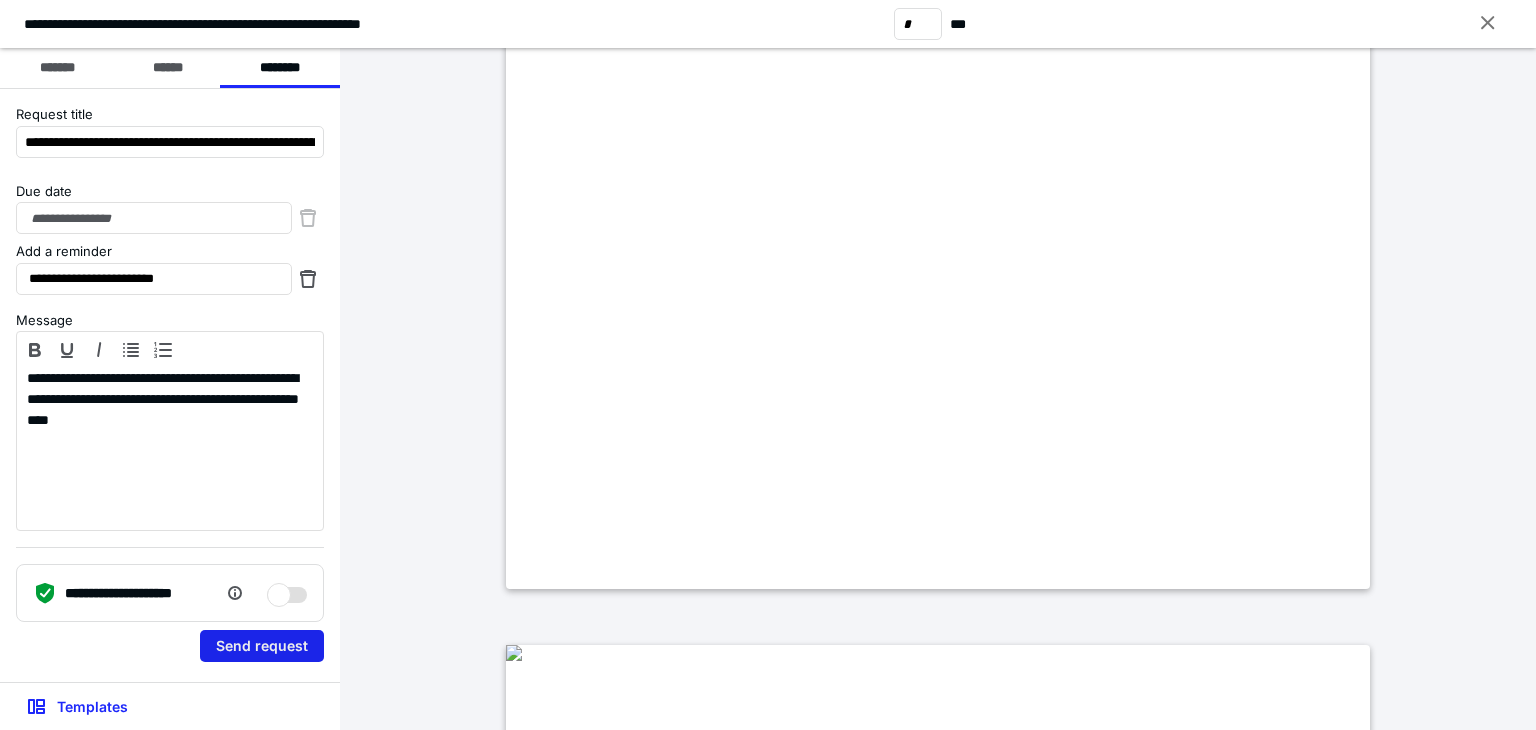 click on "Send request" at bounding box center (262, 646) 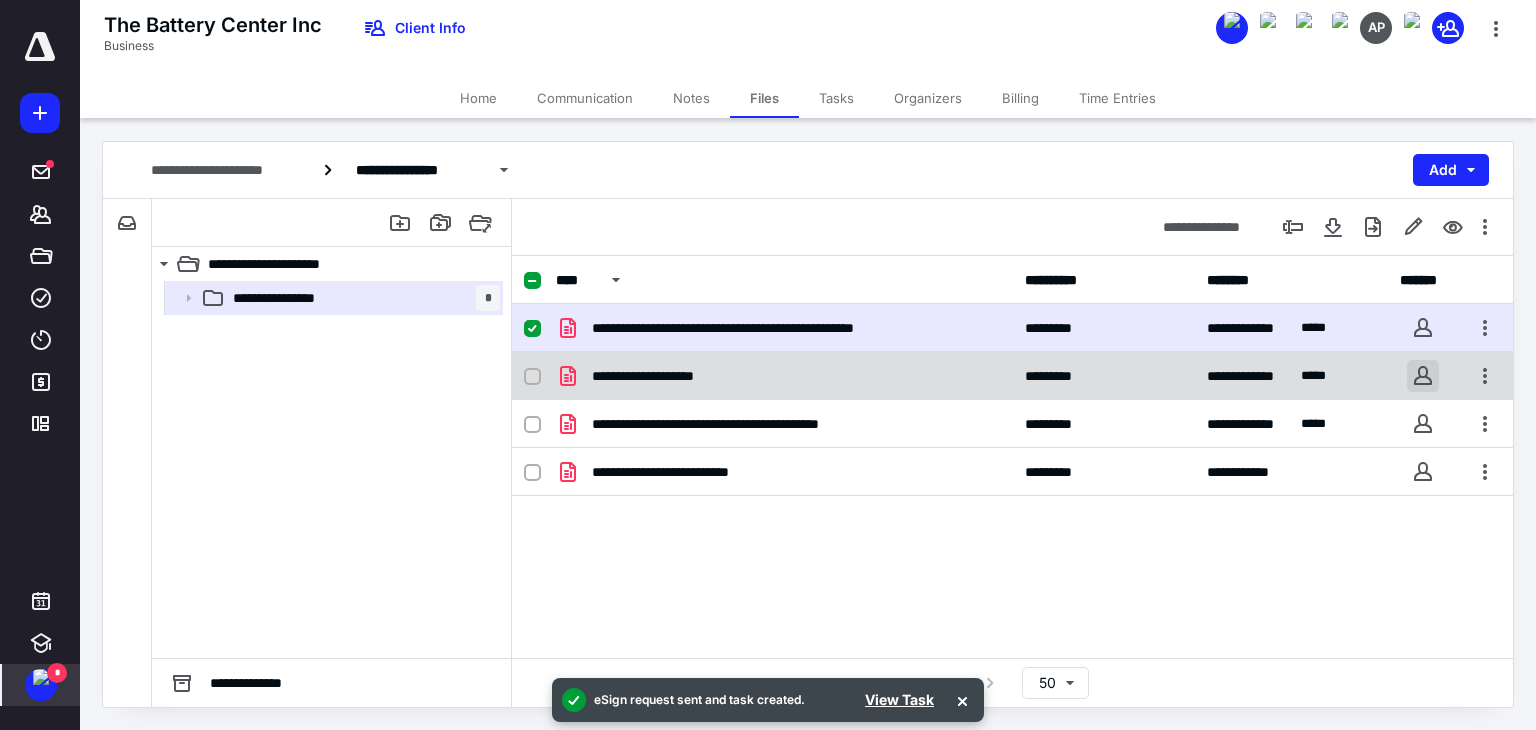 click at bounding box center [1423, 376] 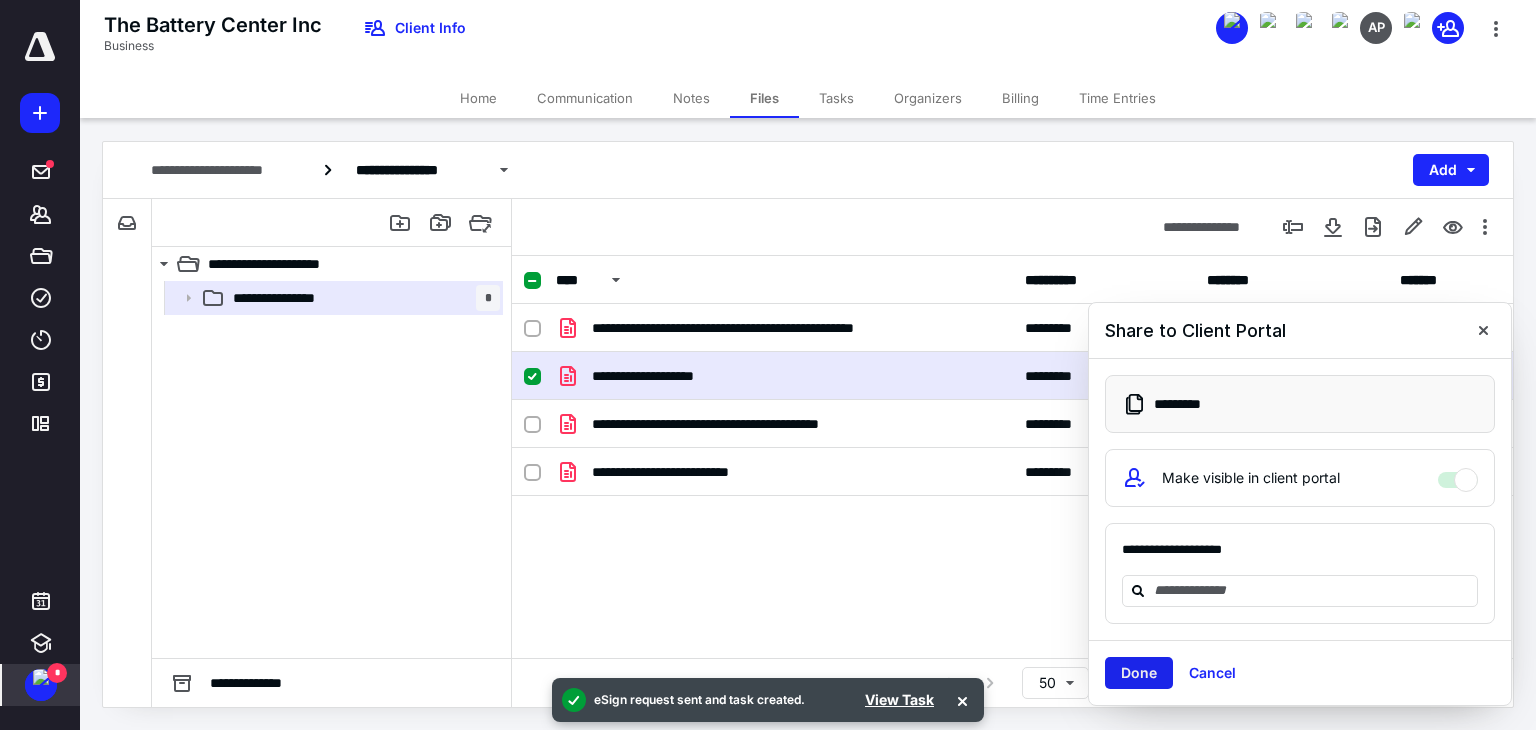 click on "Done" at bounding box center [1139, 673] 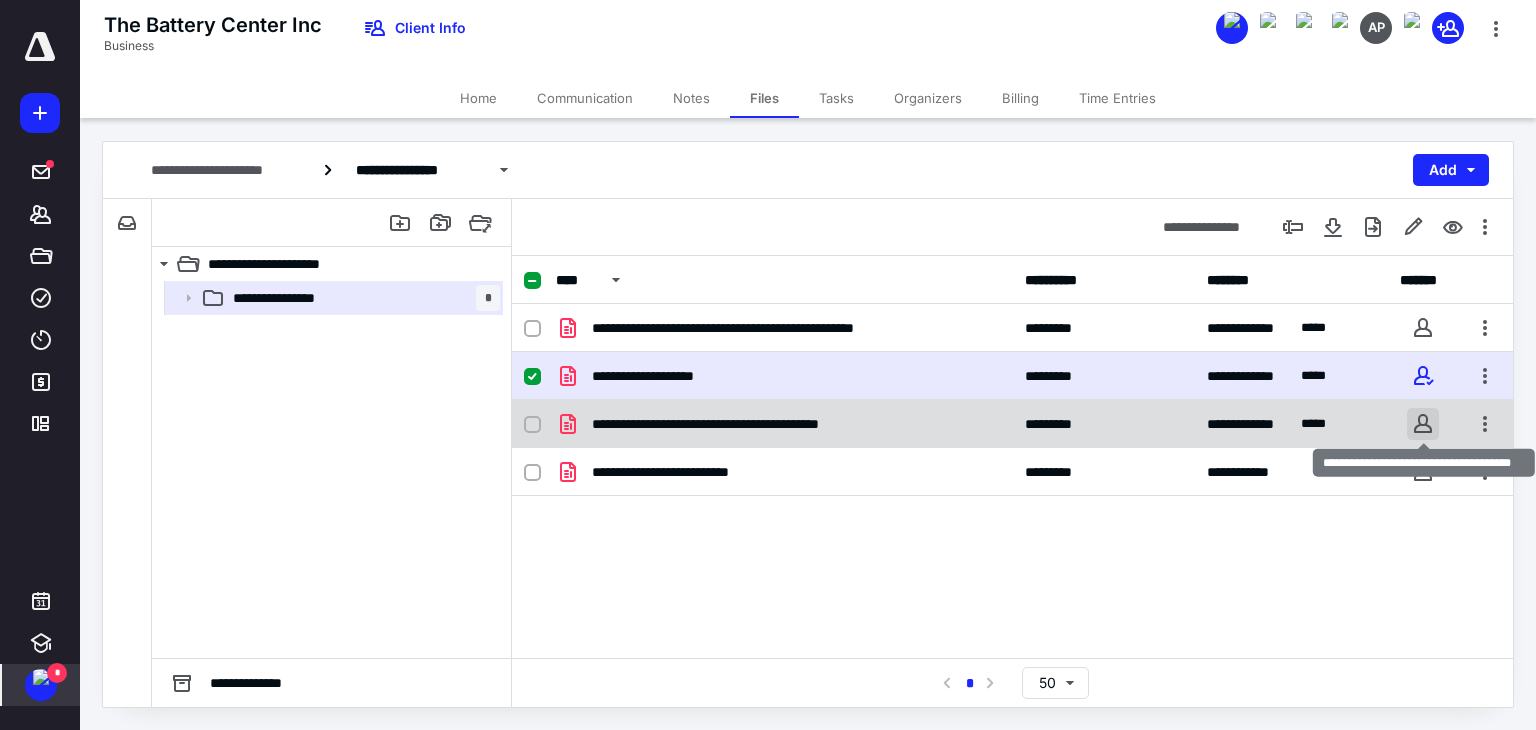 click at bounding box center [1423, 424] 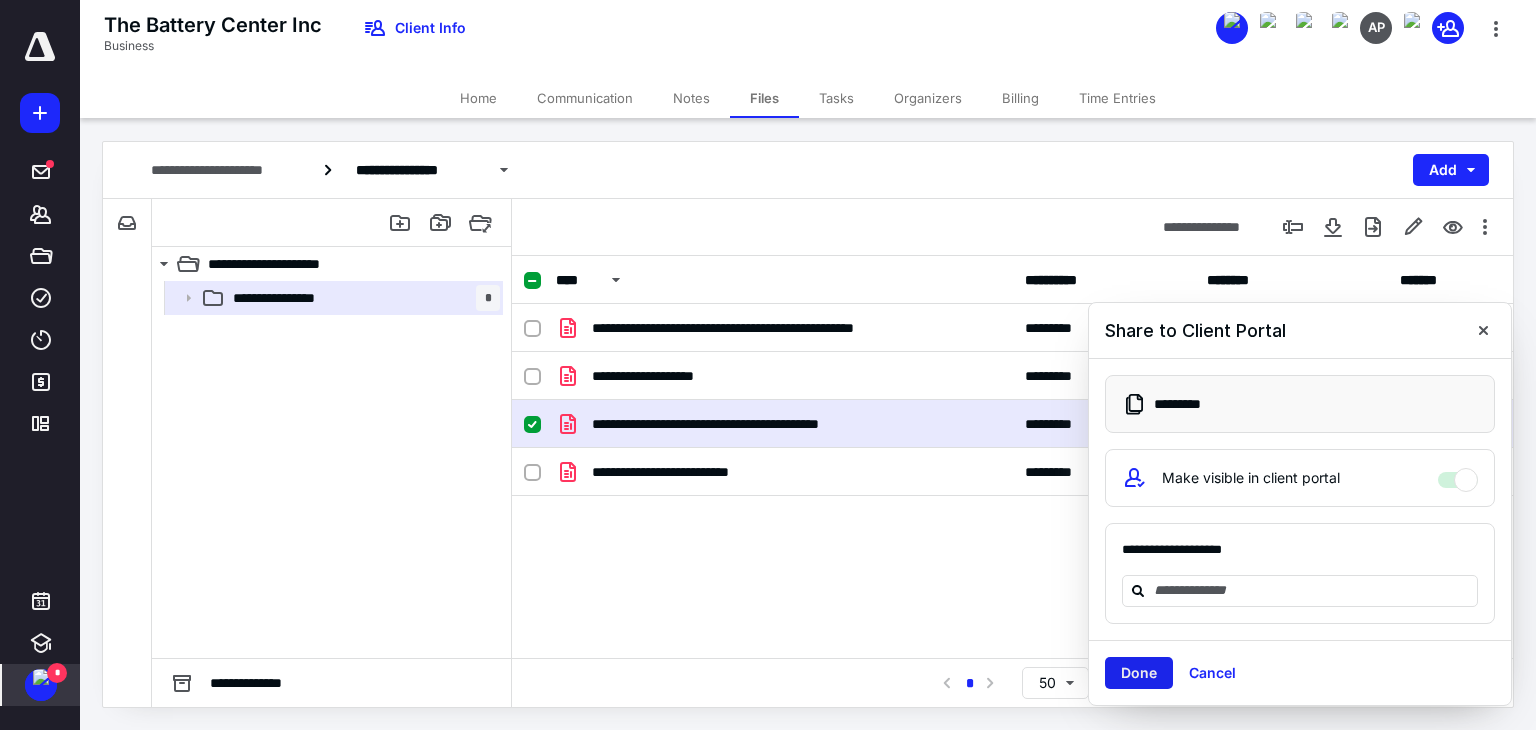 click on "Done" at bounding box center (1139, 673) 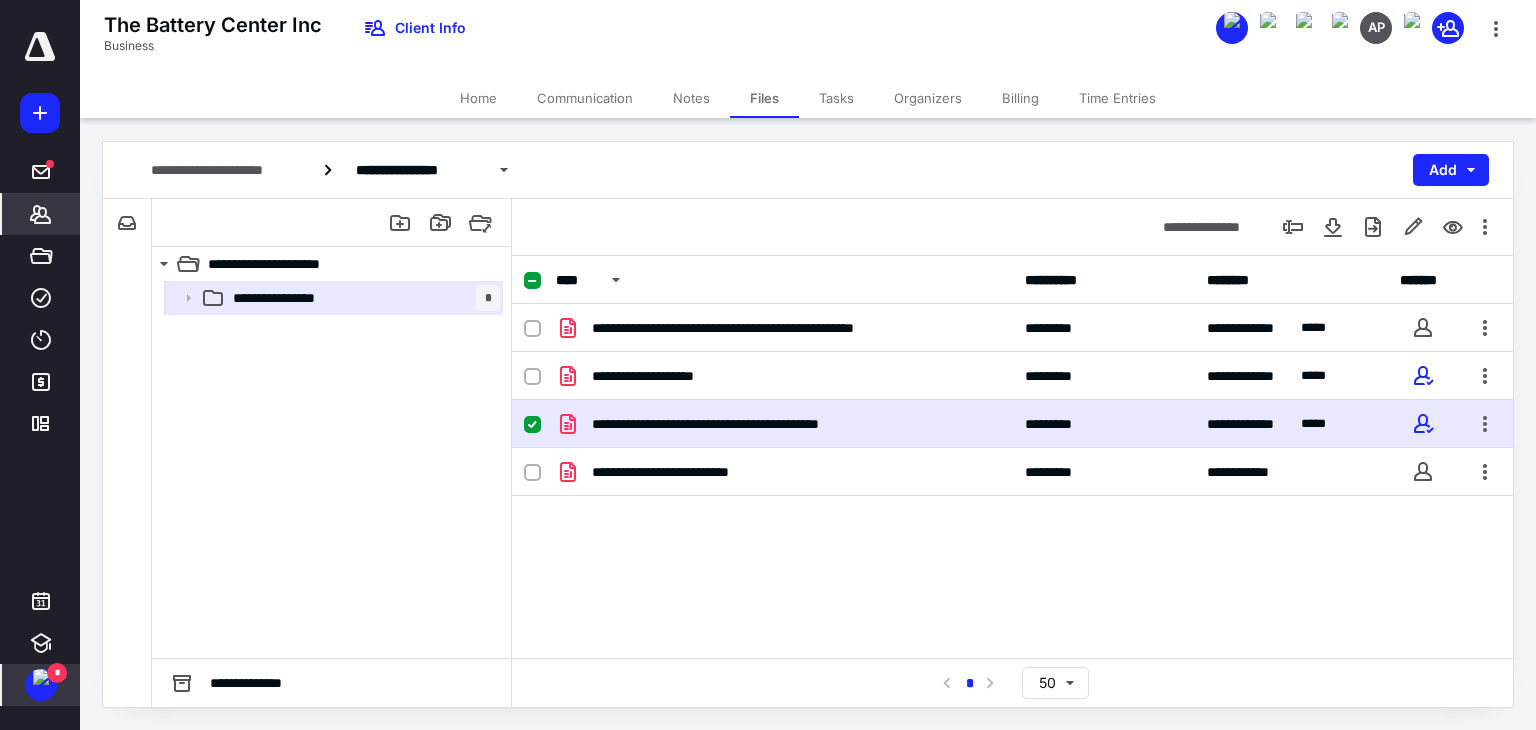 click 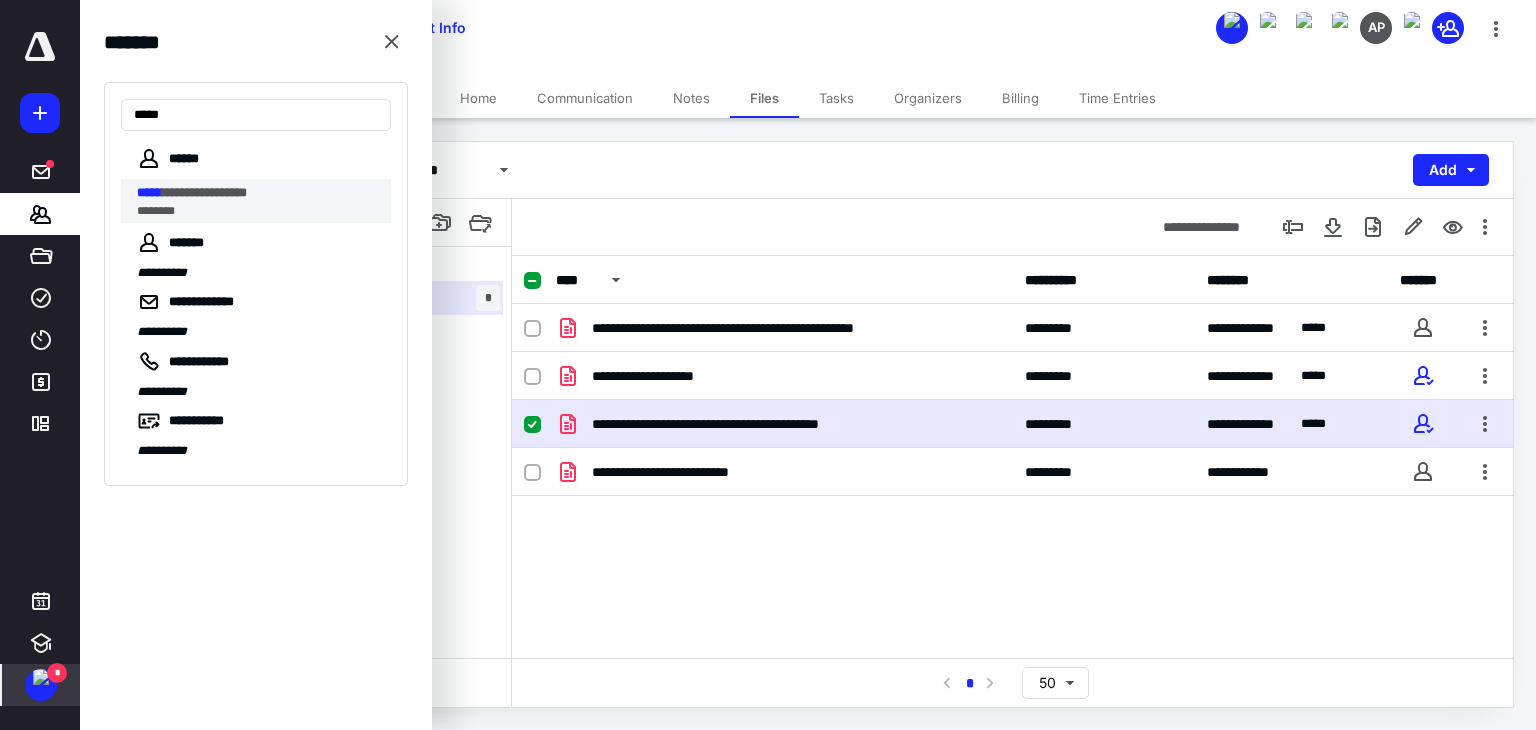click on "**********" at bounding box center (204, 192) 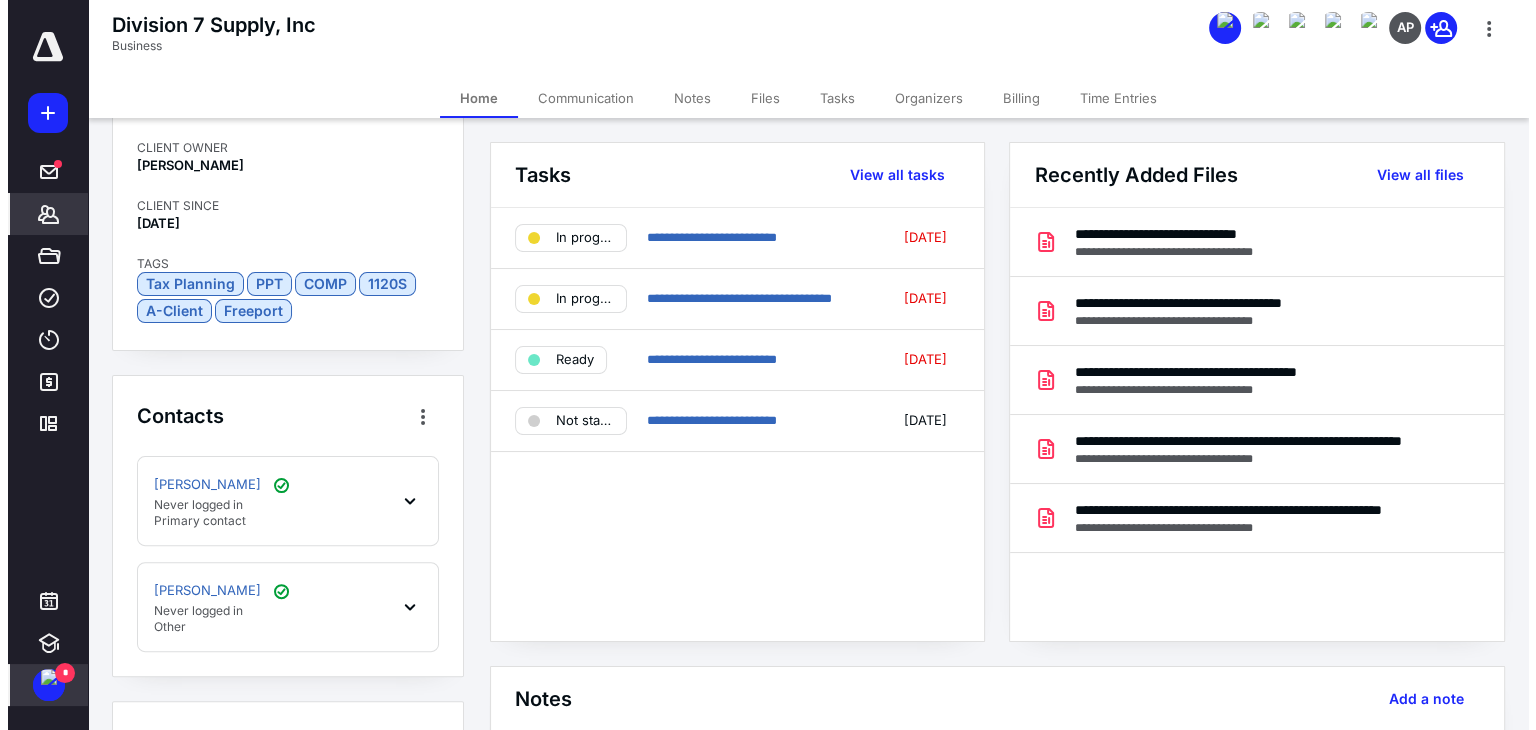 scroll, scrollTop: 600, scrollLeft: 0, axis: vertical 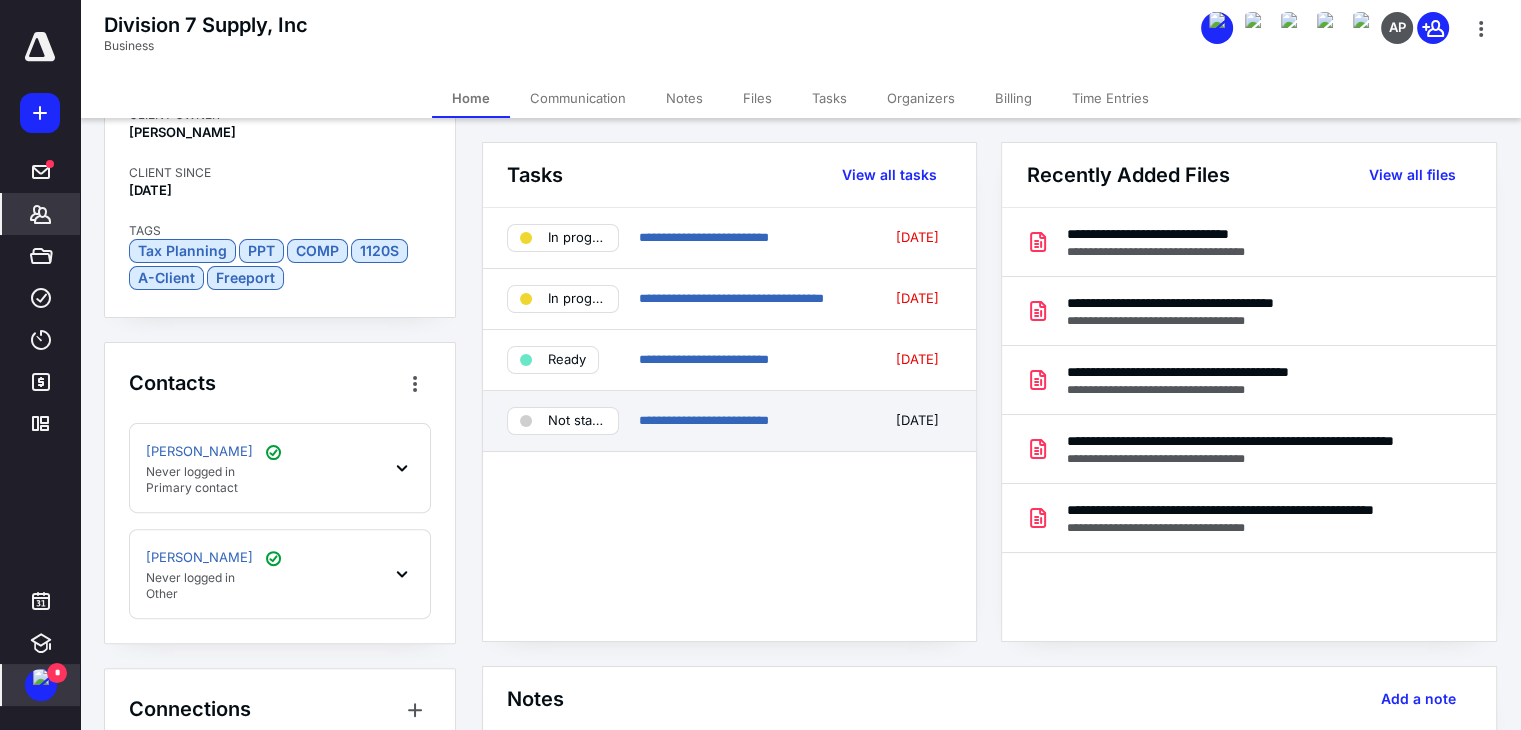 drag, startPoint x: 761, startPoint y: 104, endPoint x: 710, endPoint y: 441, distance: 340.83722 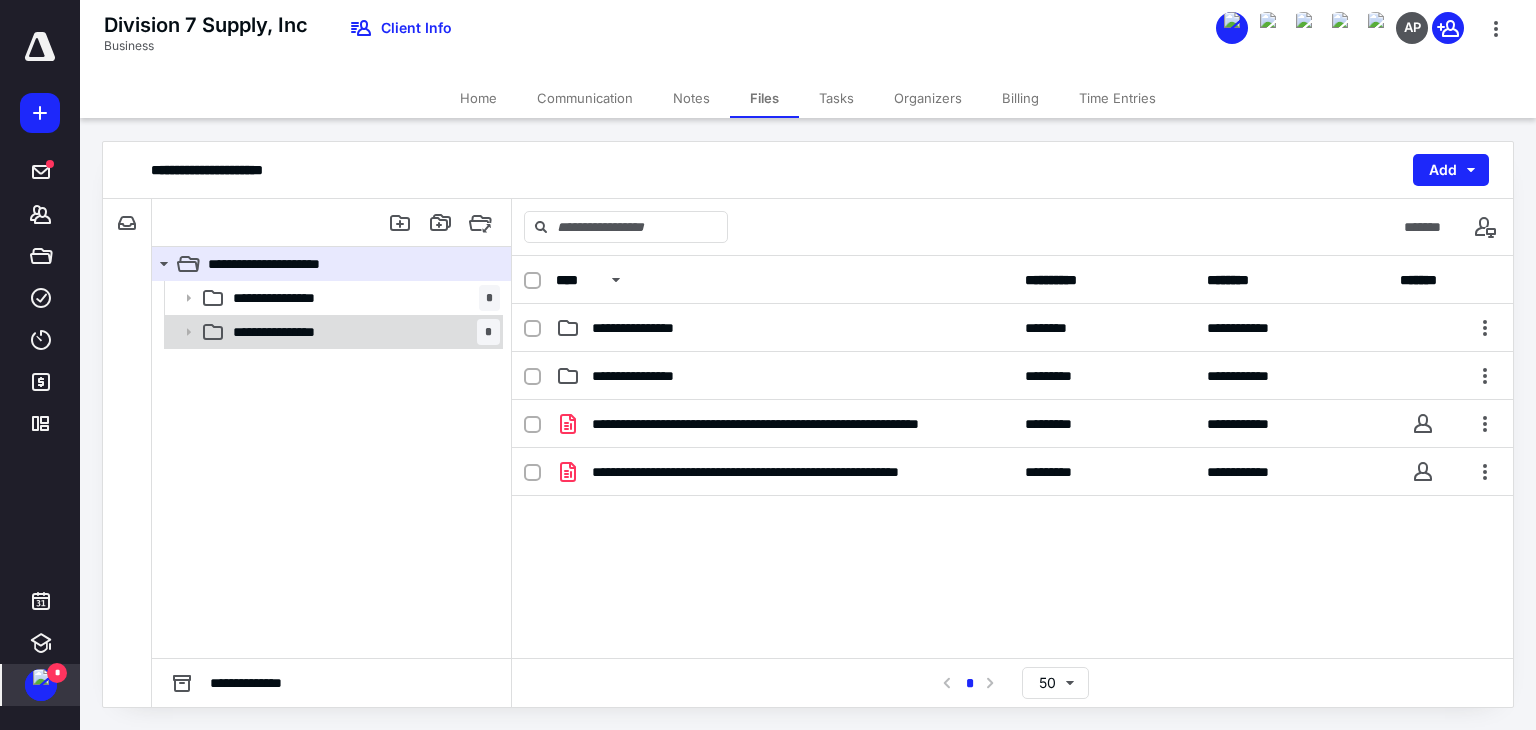 click on "**********" at bounding box center (291, 332) 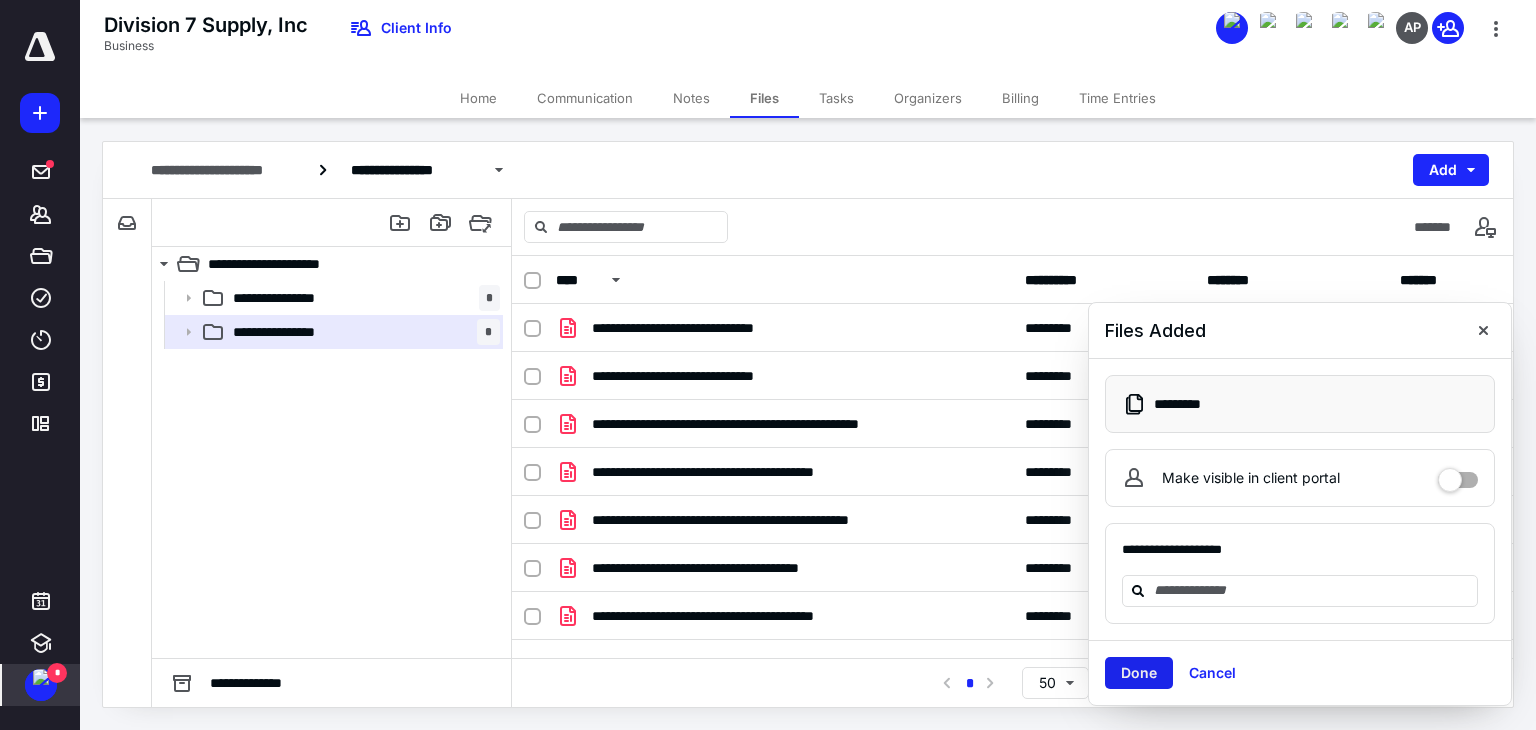 click on "Done" at bounding box center (1139, 673) 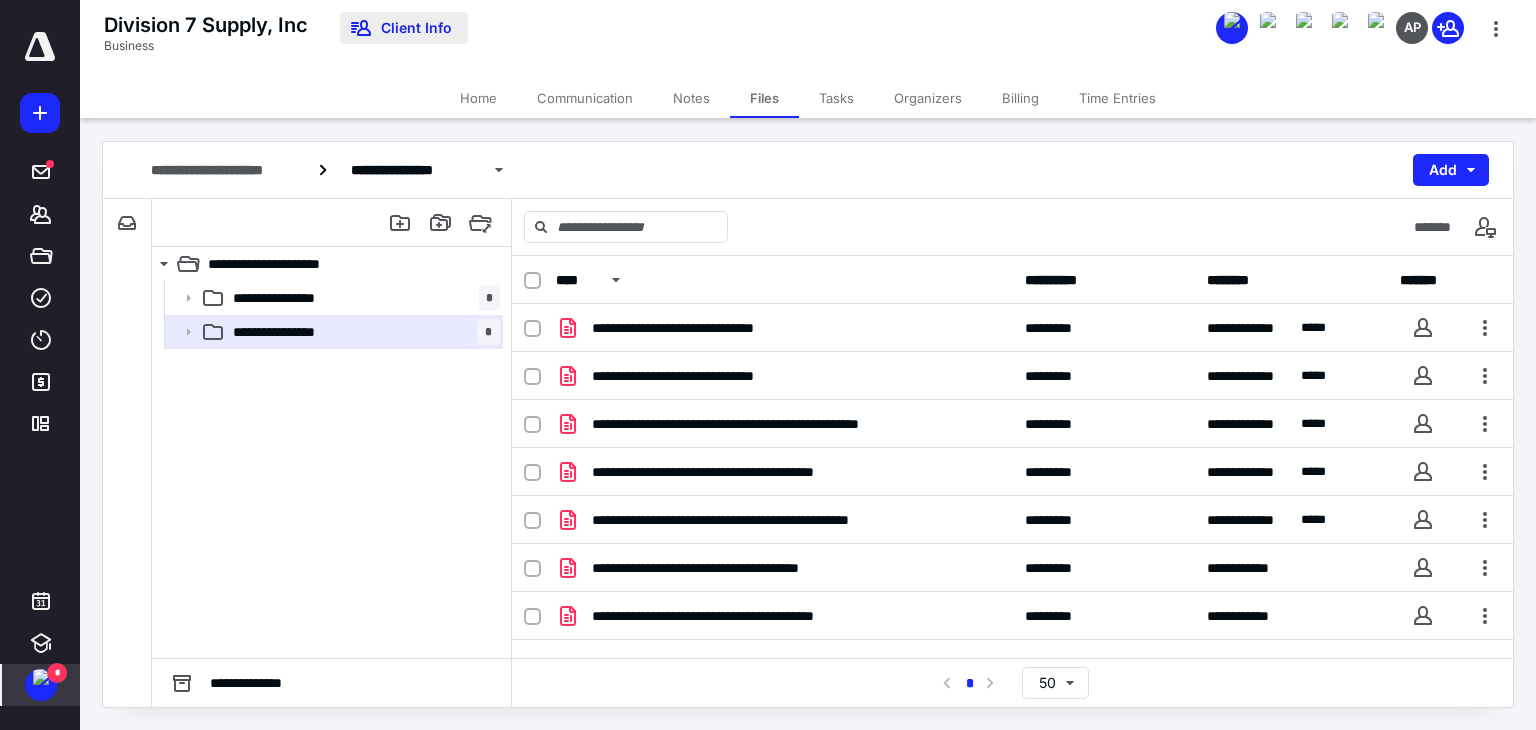 click on "Client Info" at bounding box center (404, 28) 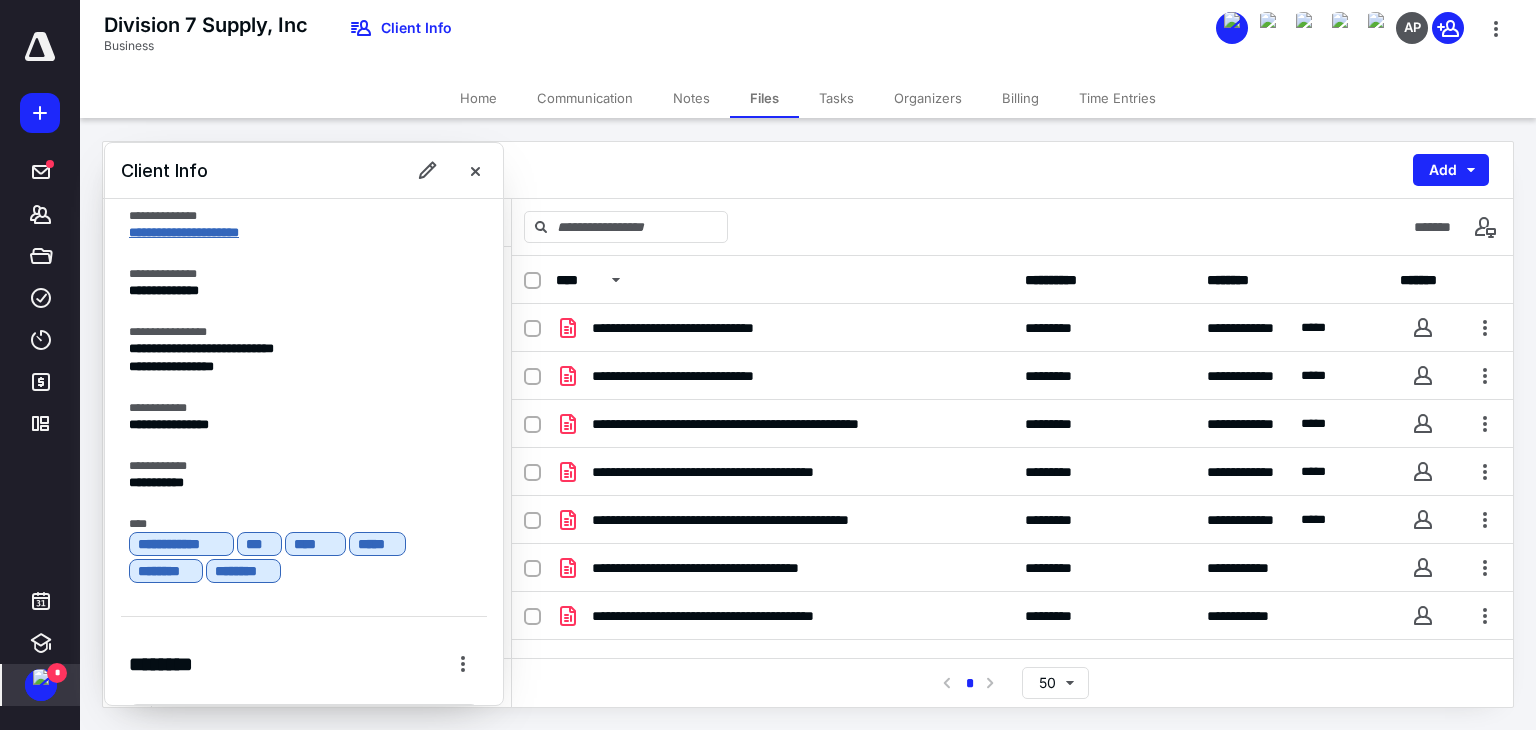 scroll, scrollTop: 523, scrollLeft: 0, axis: vertical 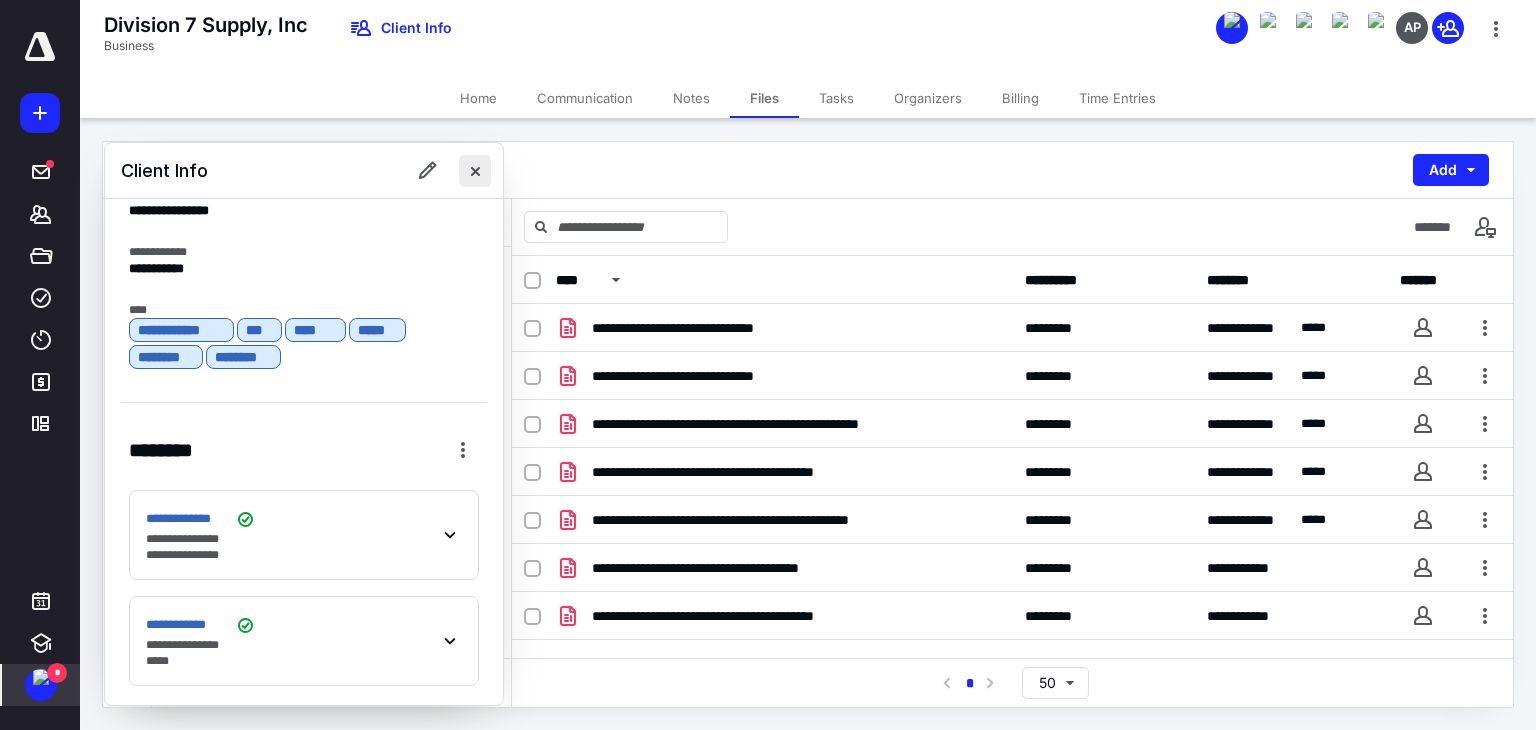click at bounding box center (475, 171) 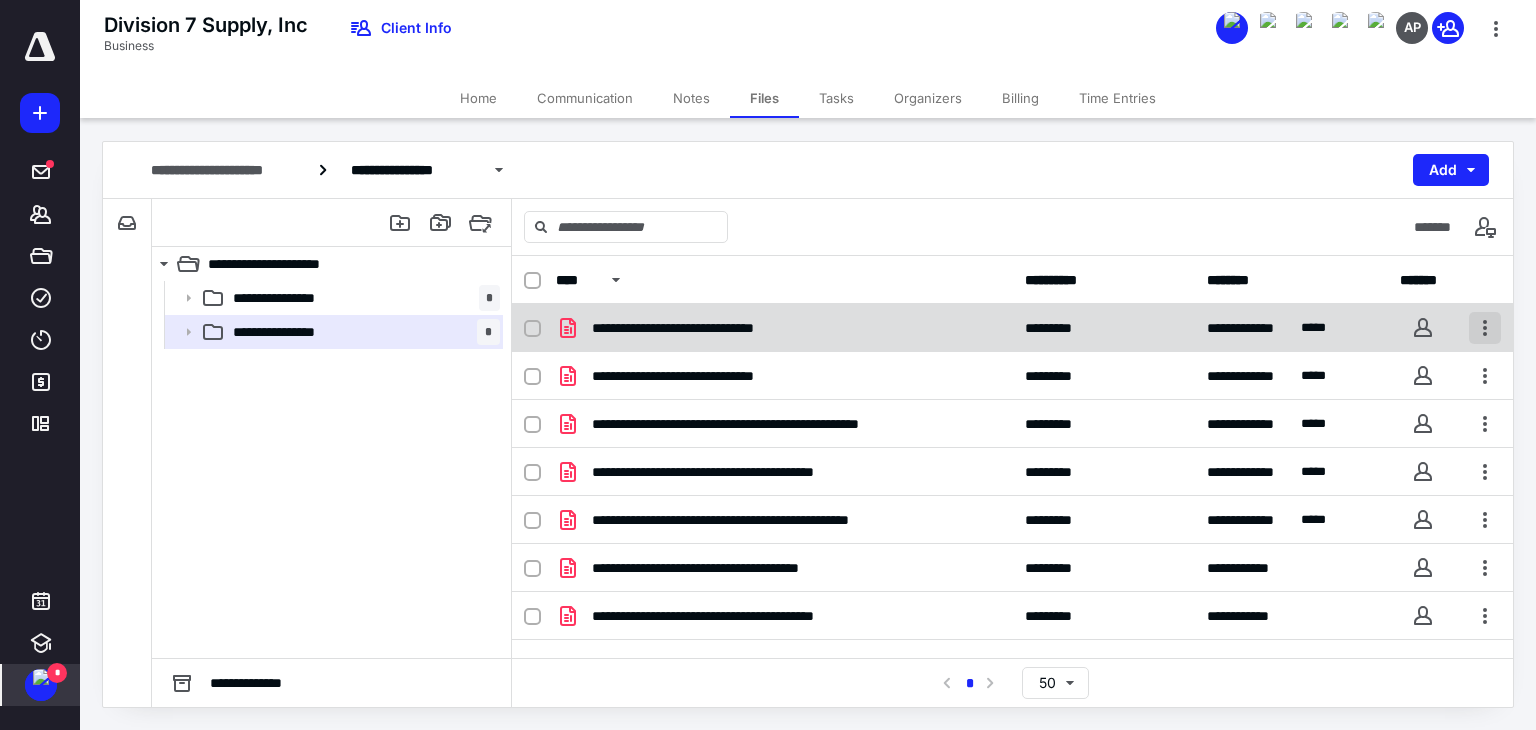 click at bounding box center (1485, 328) 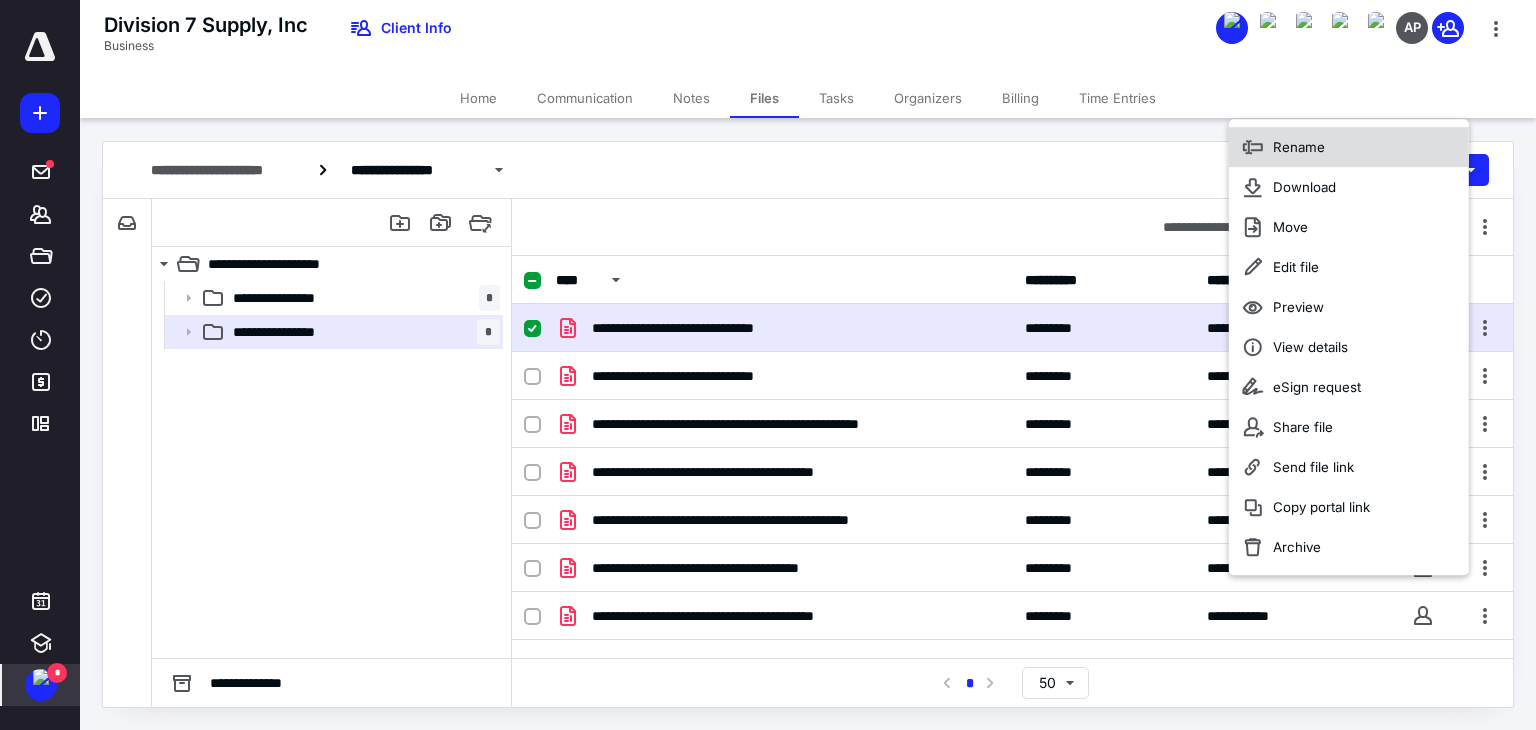 click on "Rename" at bounding box center [1299, 147] 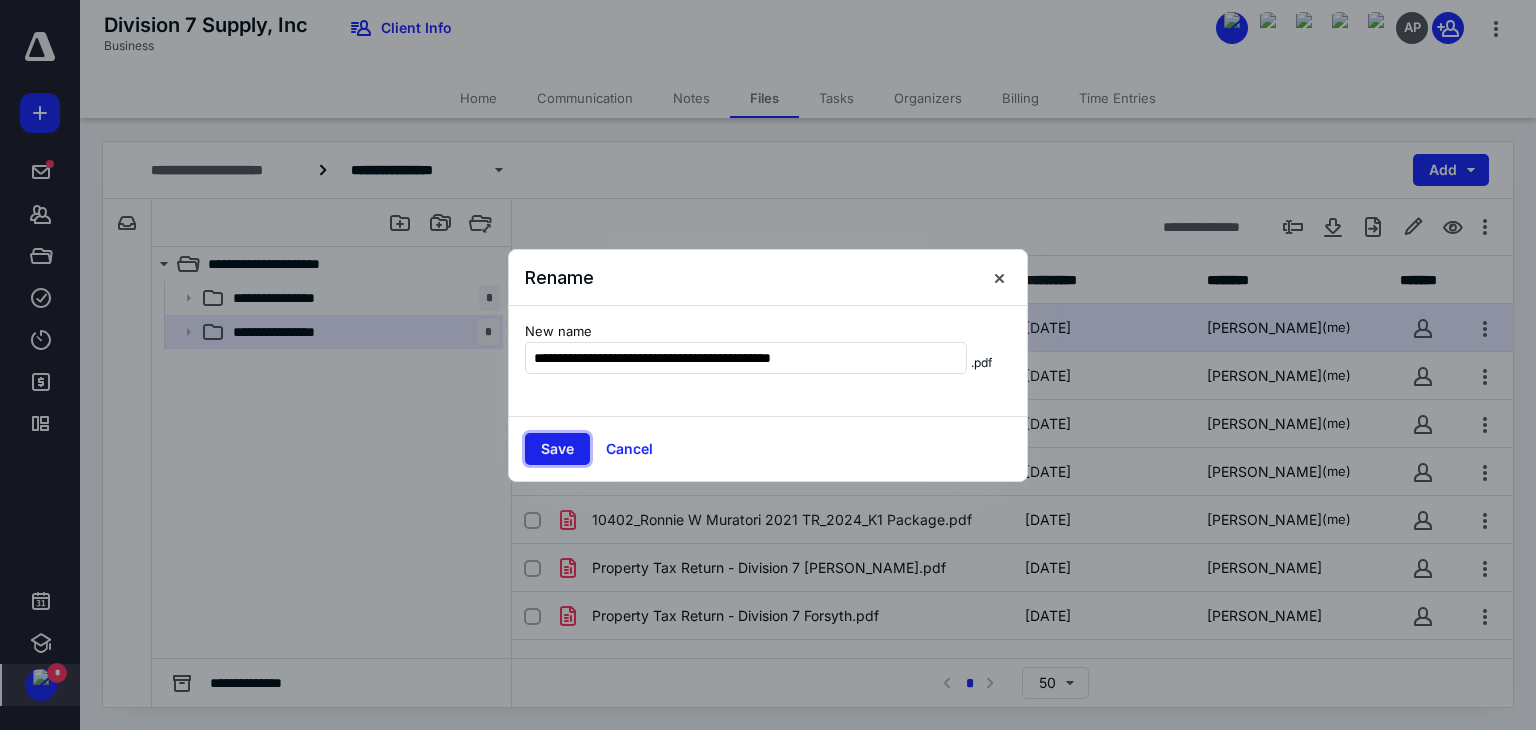 click on "Save" at bounding box center [557, 449] 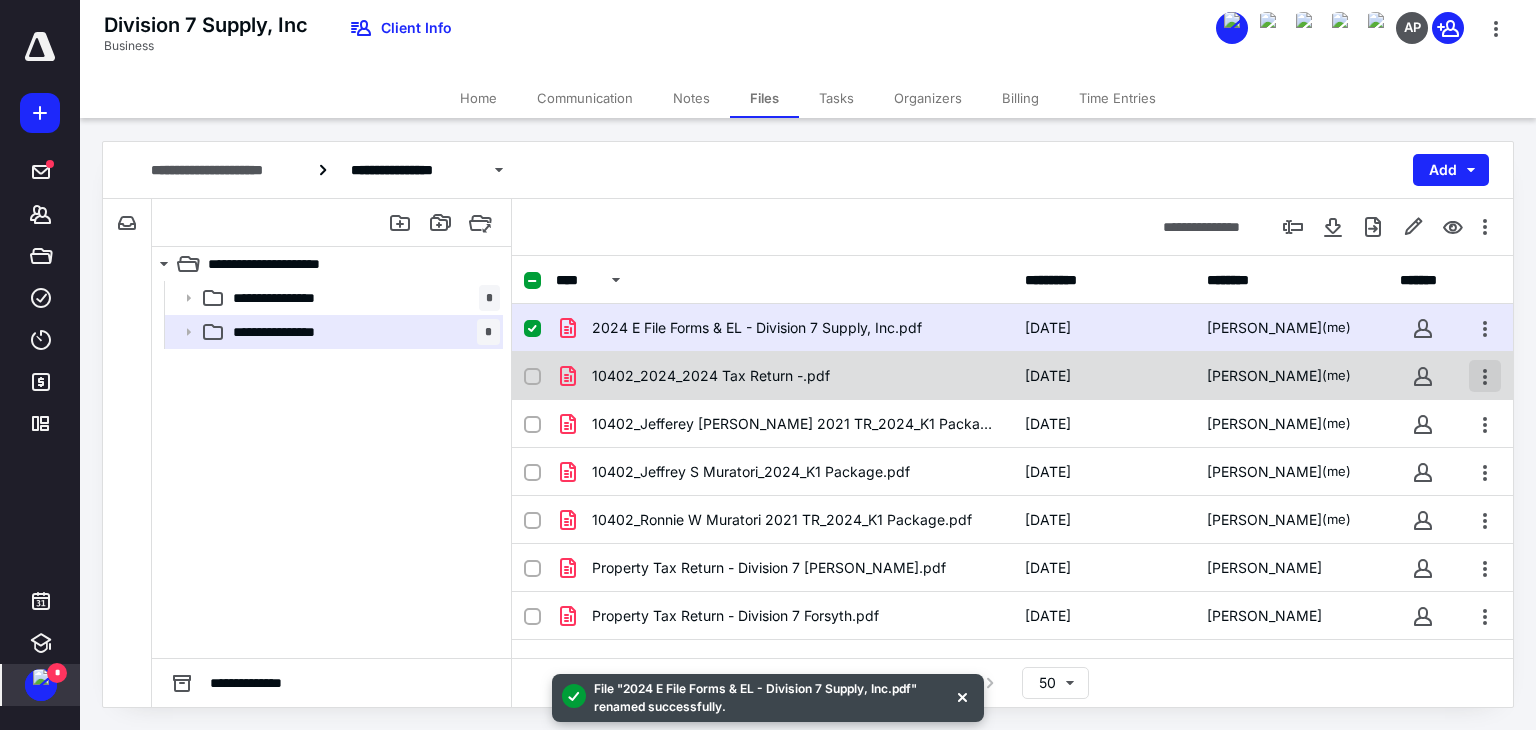 click at bounding box center (1485, 376) 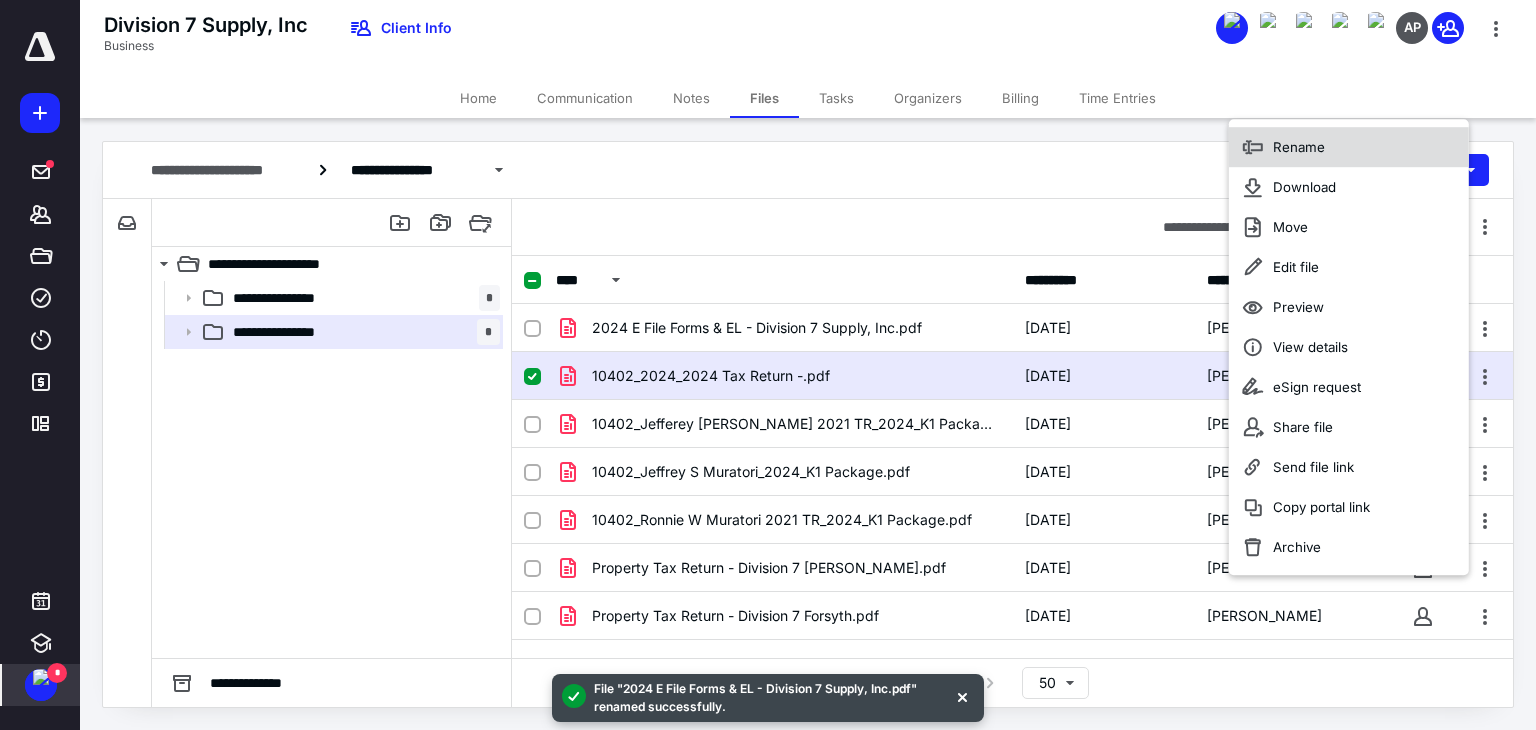 click on "Rename" at bounding box center [1349, 147] 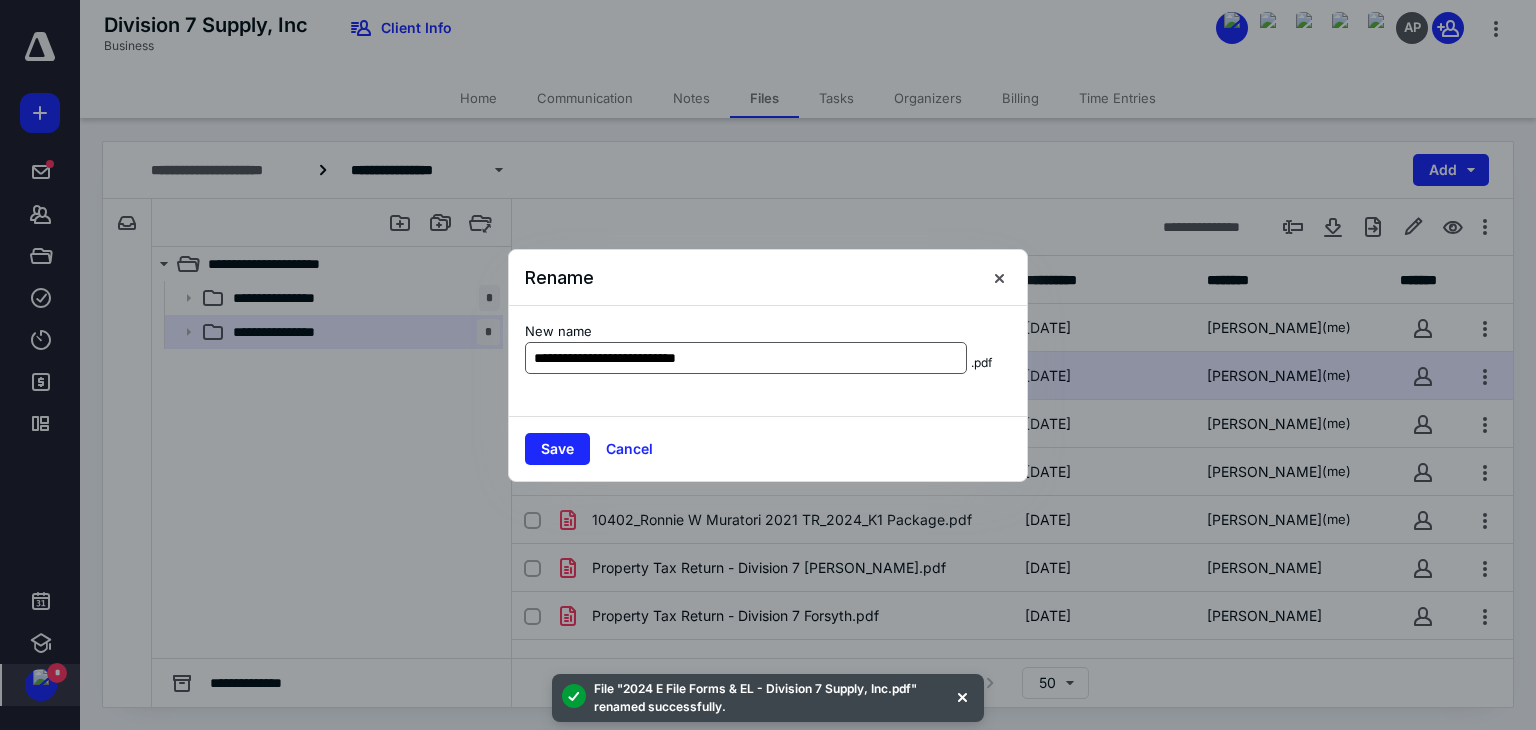 click on "**********" at bounding box center (746, 358) 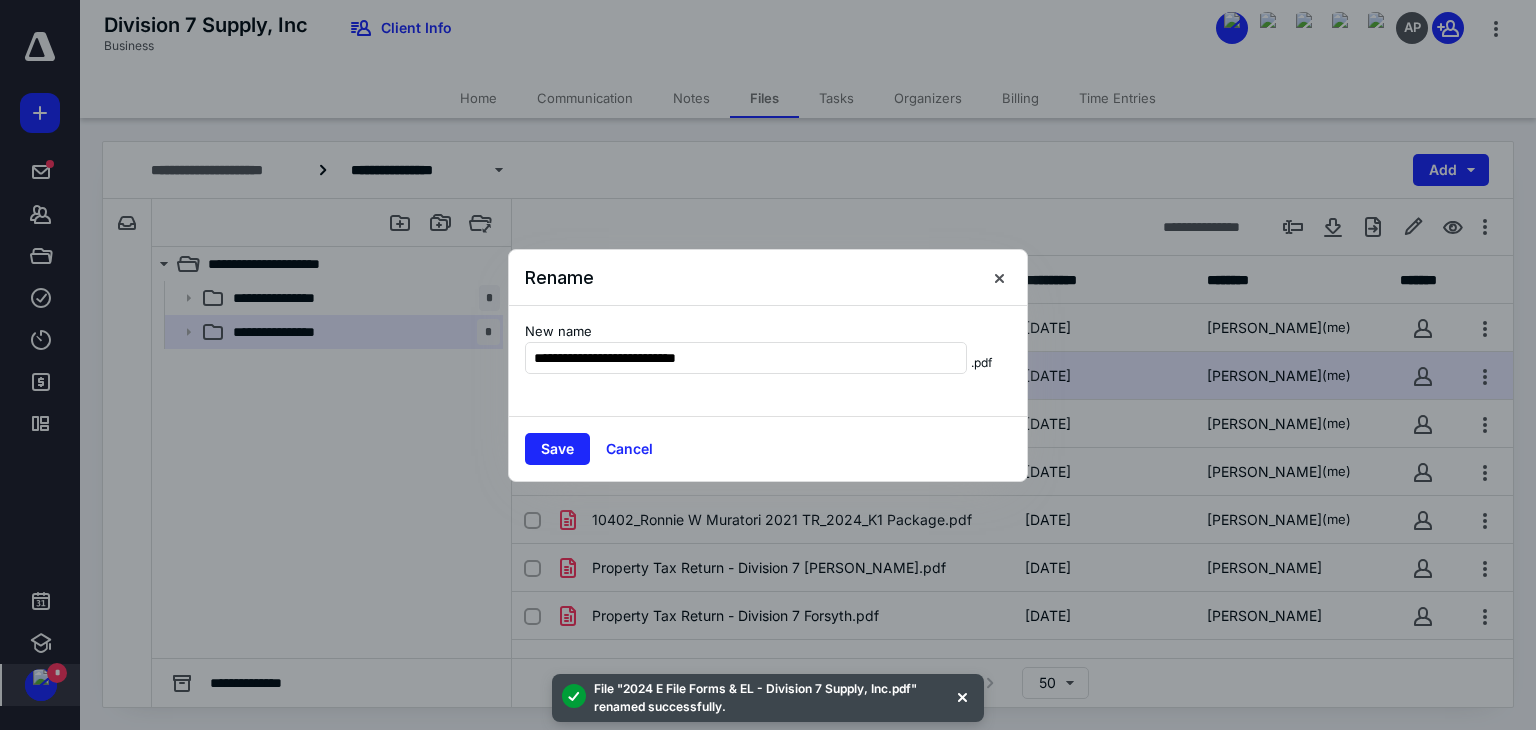 drag, startPoint x: 625, startPoint y: 354, endPoint x: 457, endPoint y: 341, distance: 168.50223 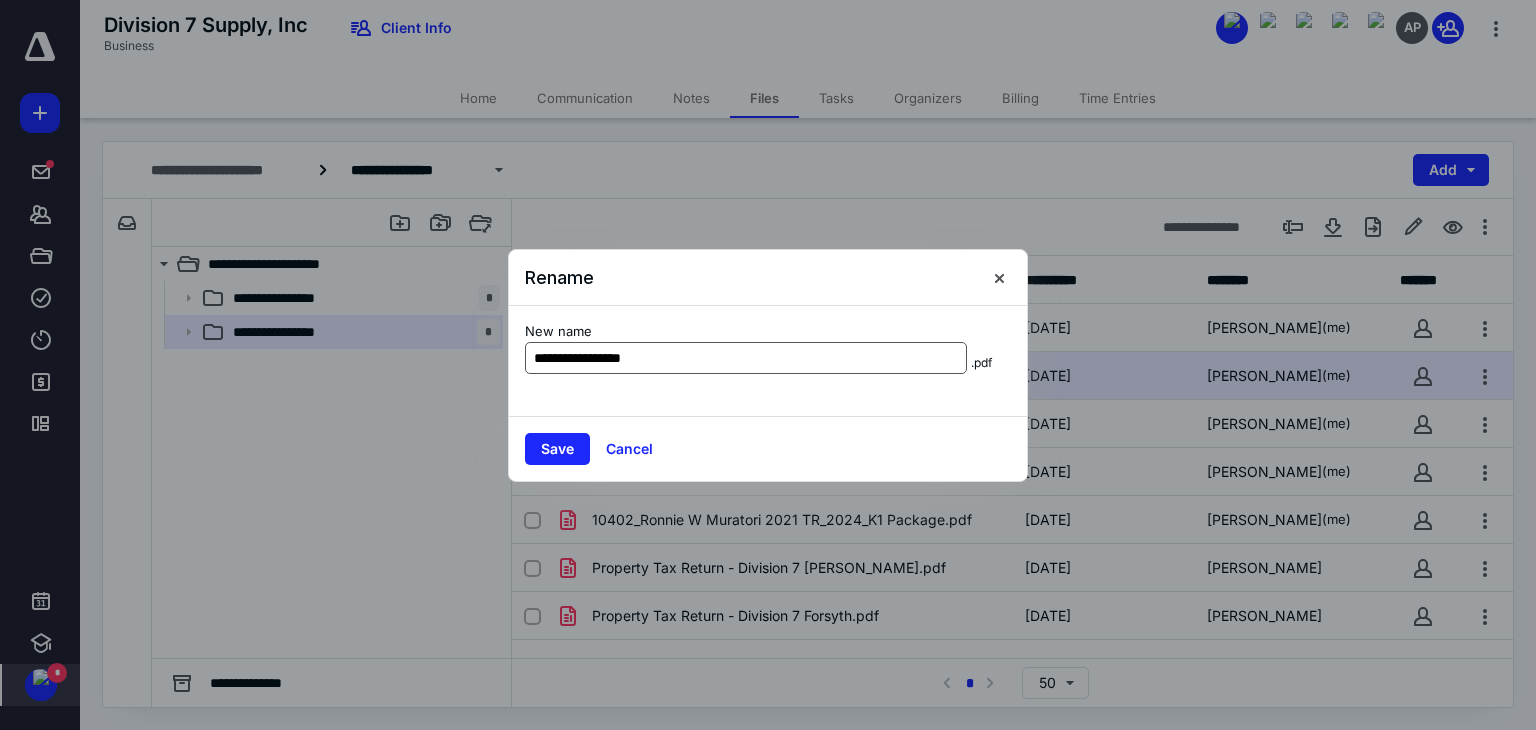 click on "**********" at bounding box center (746, 358) 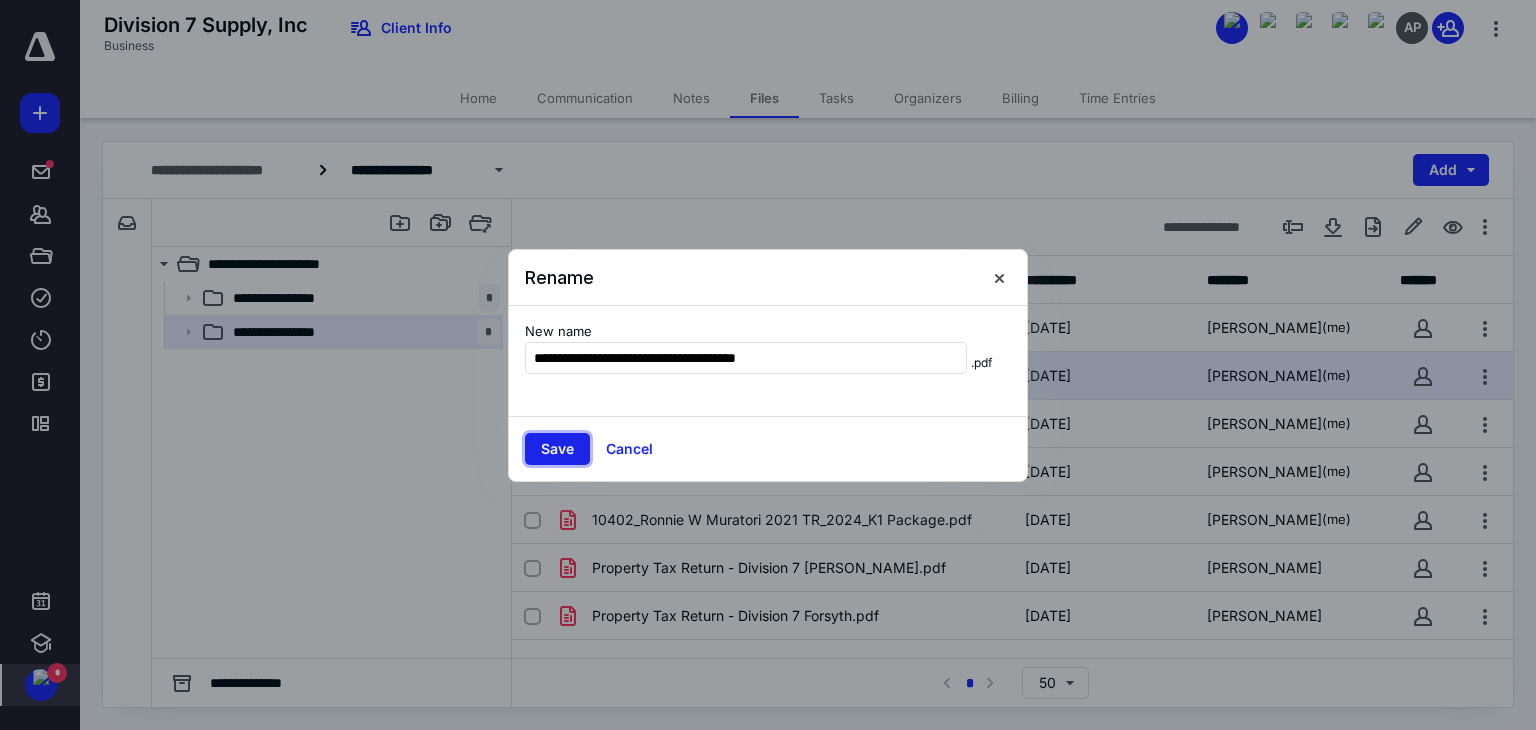 click on "Save" at bounding box center (557, 449) 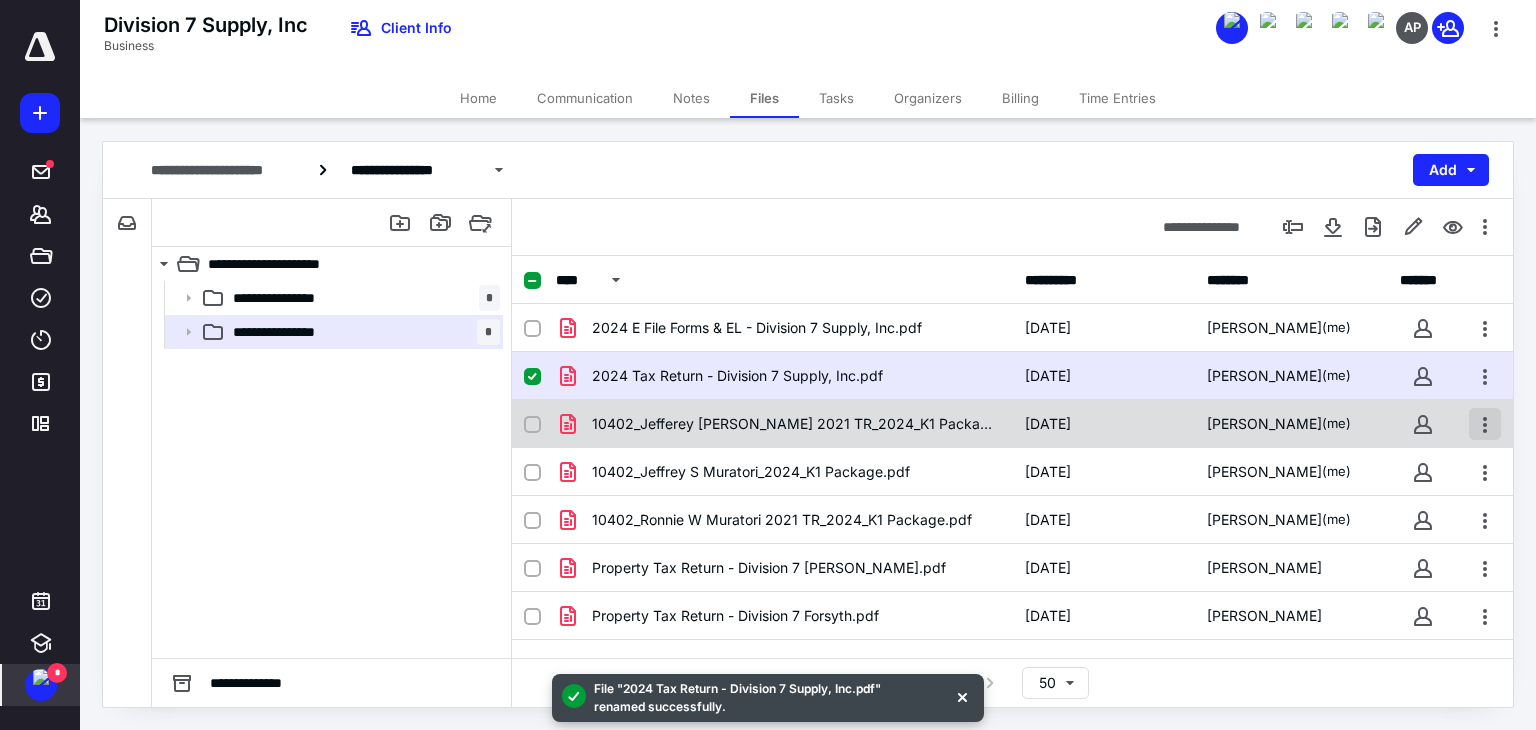 click at bounding box center (1485, 424) 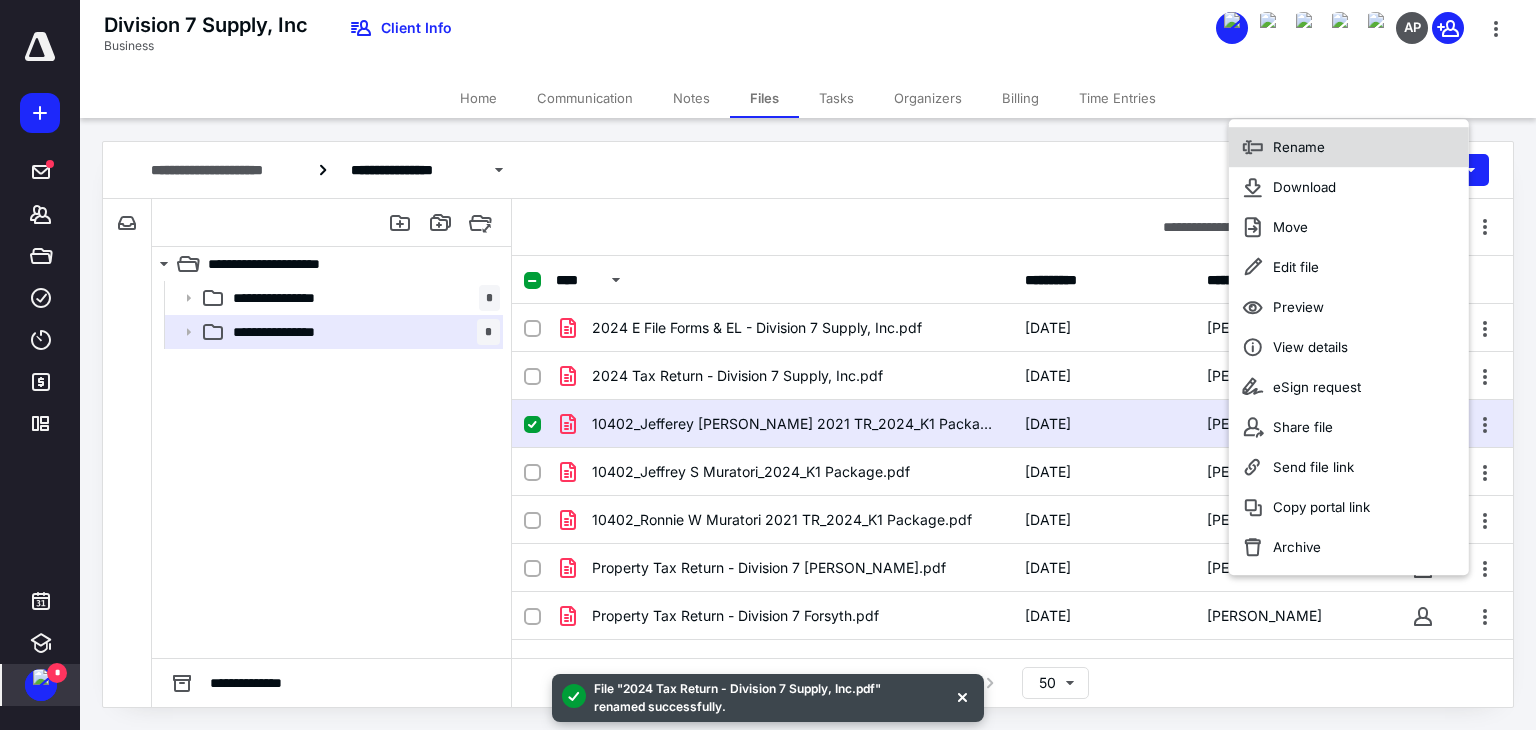 click on "Rename" at bounding box center (1299, 147) 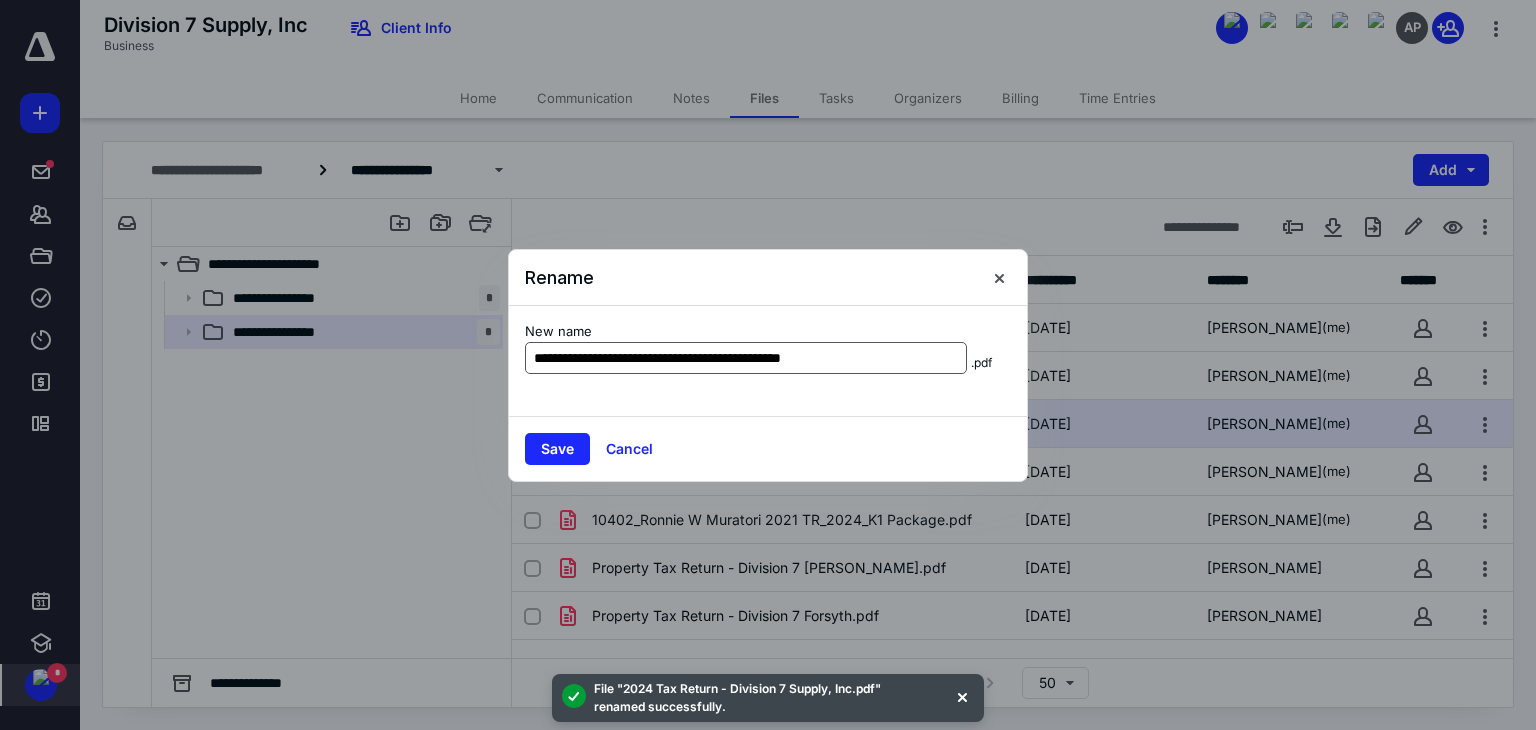 click on "**********" at bounding box center (746, 358) 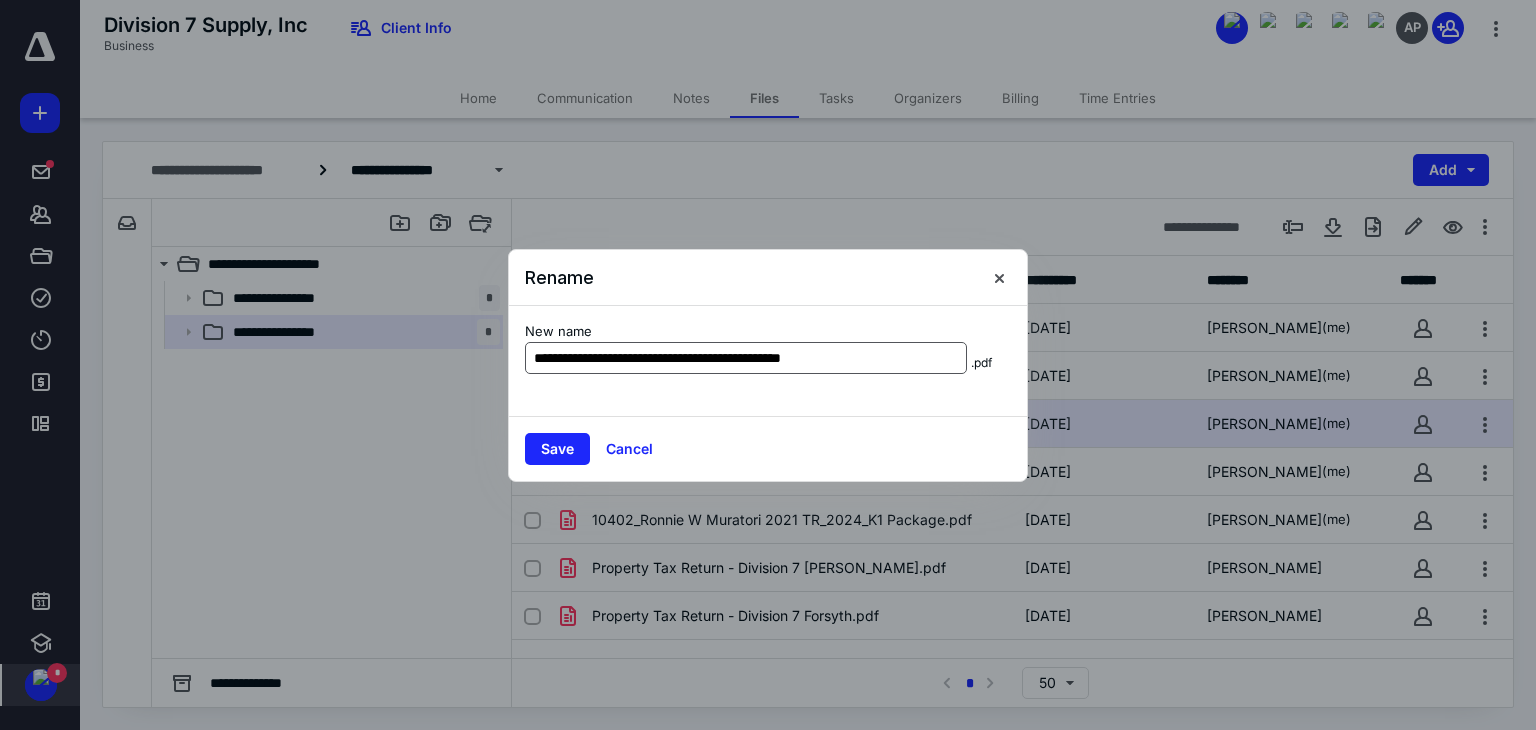 click on "**********" at bounding box center [746, 358] 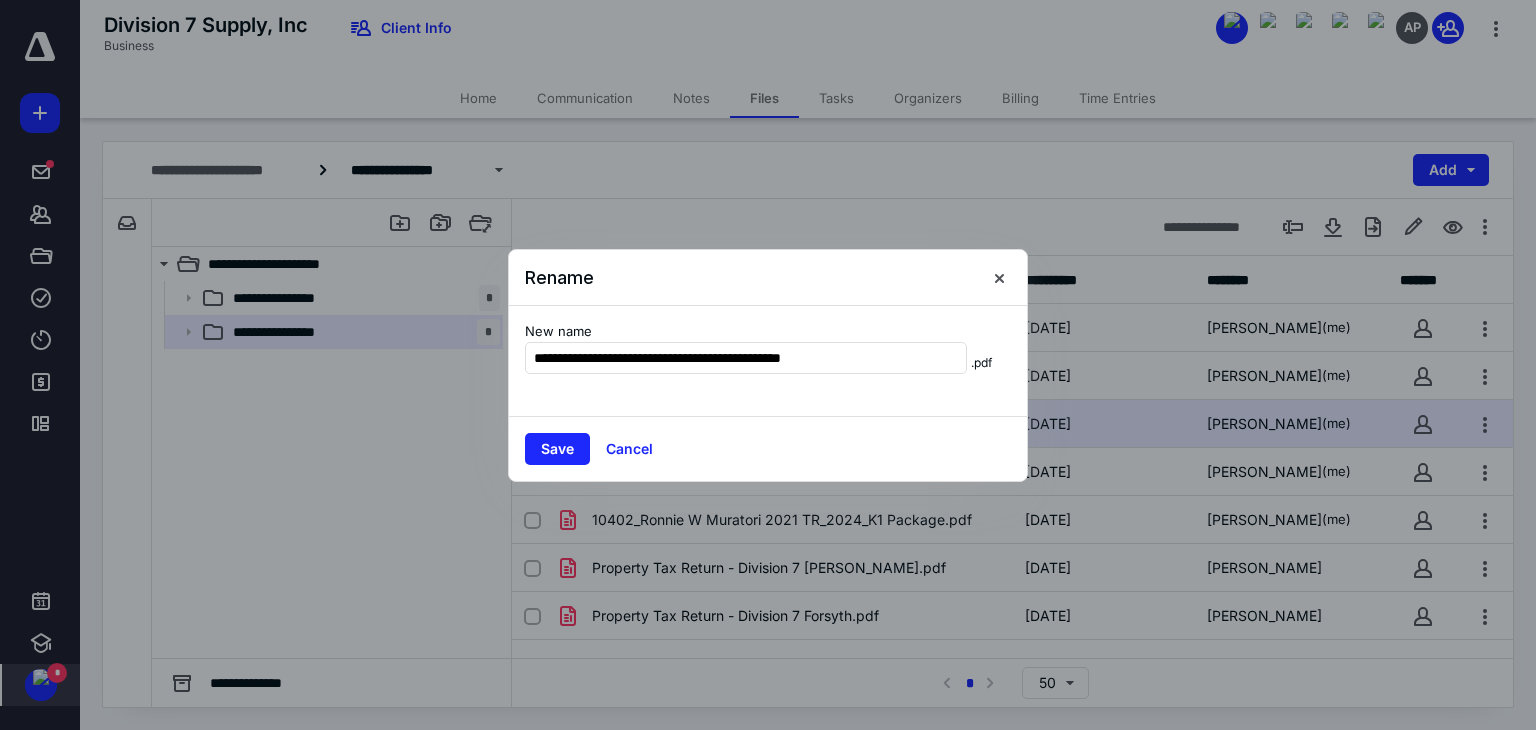 drag, startPoint x: 584, startPoint y: 357, endPoint x: 489, endPoint y: 363, distance: 95.189285 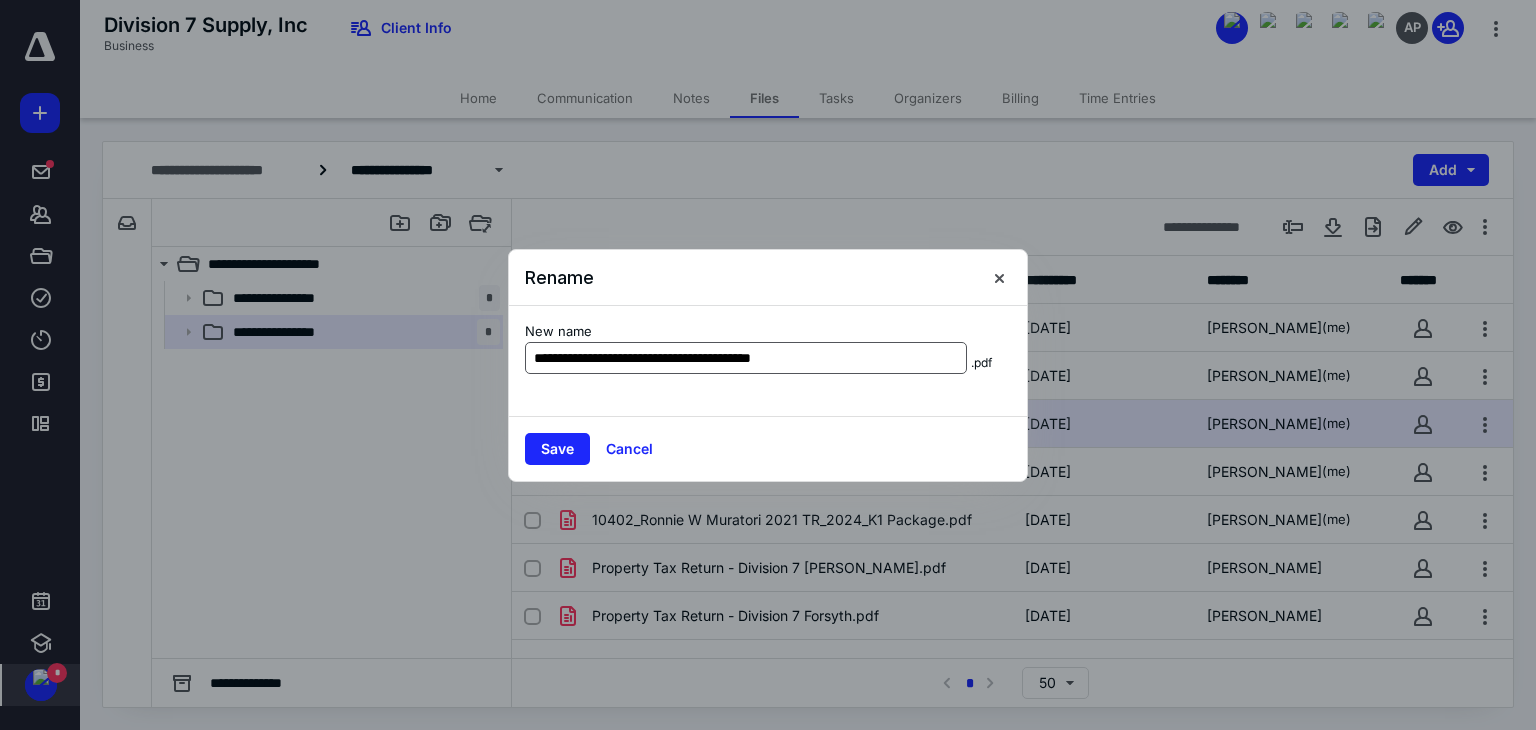 click on "**********" at bounding box center [746, 358] 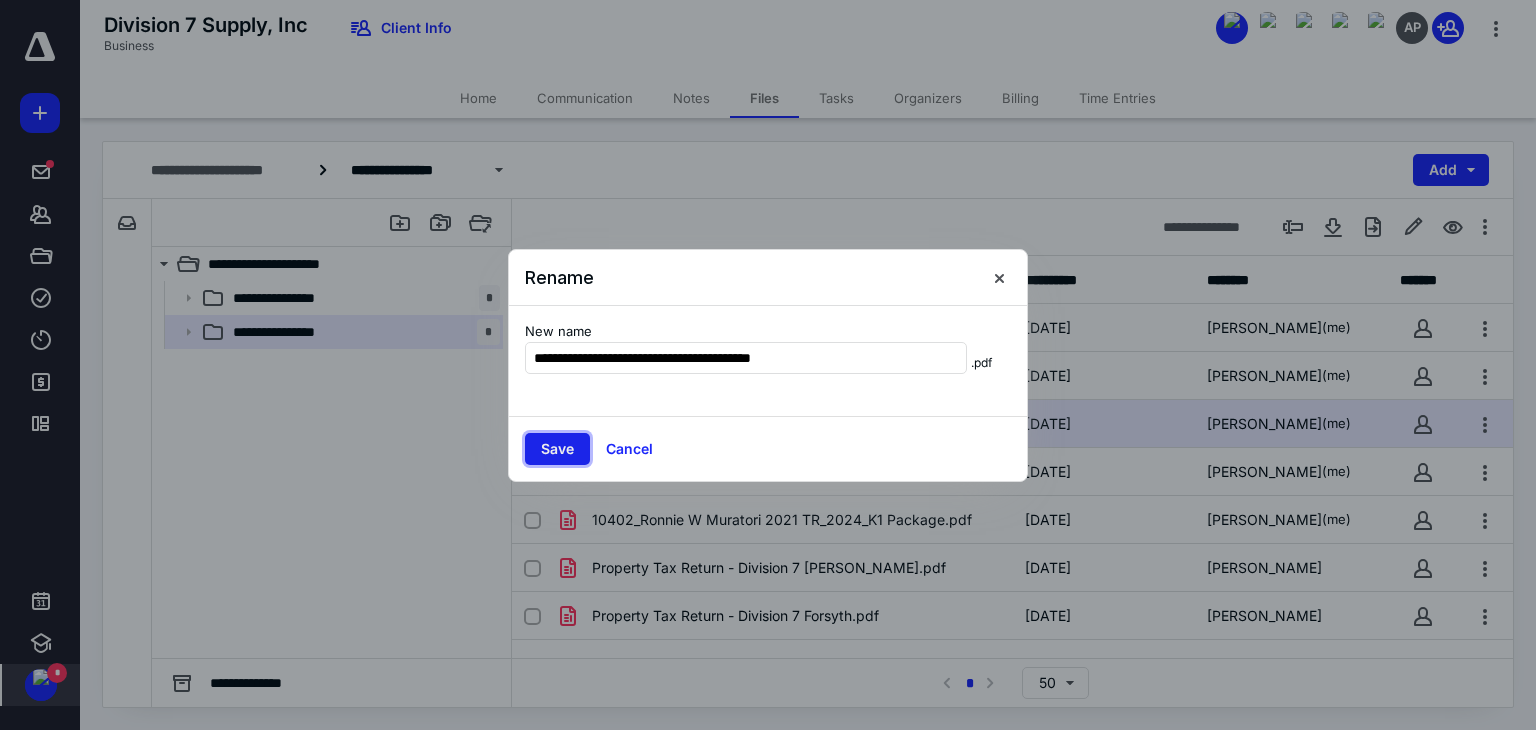 click on "Save" at bounding box center (557, 449) 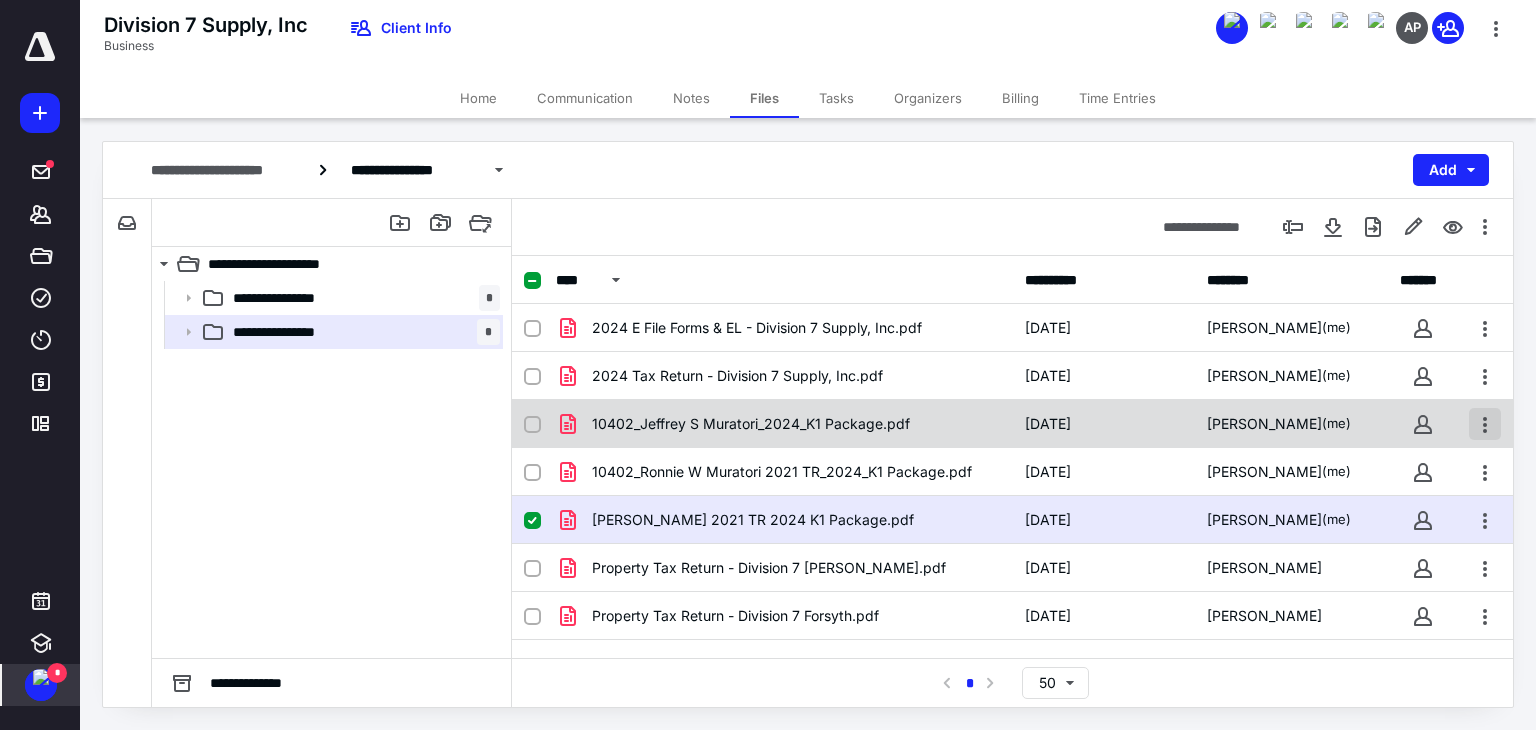 click at bounding box center (1485, 424) 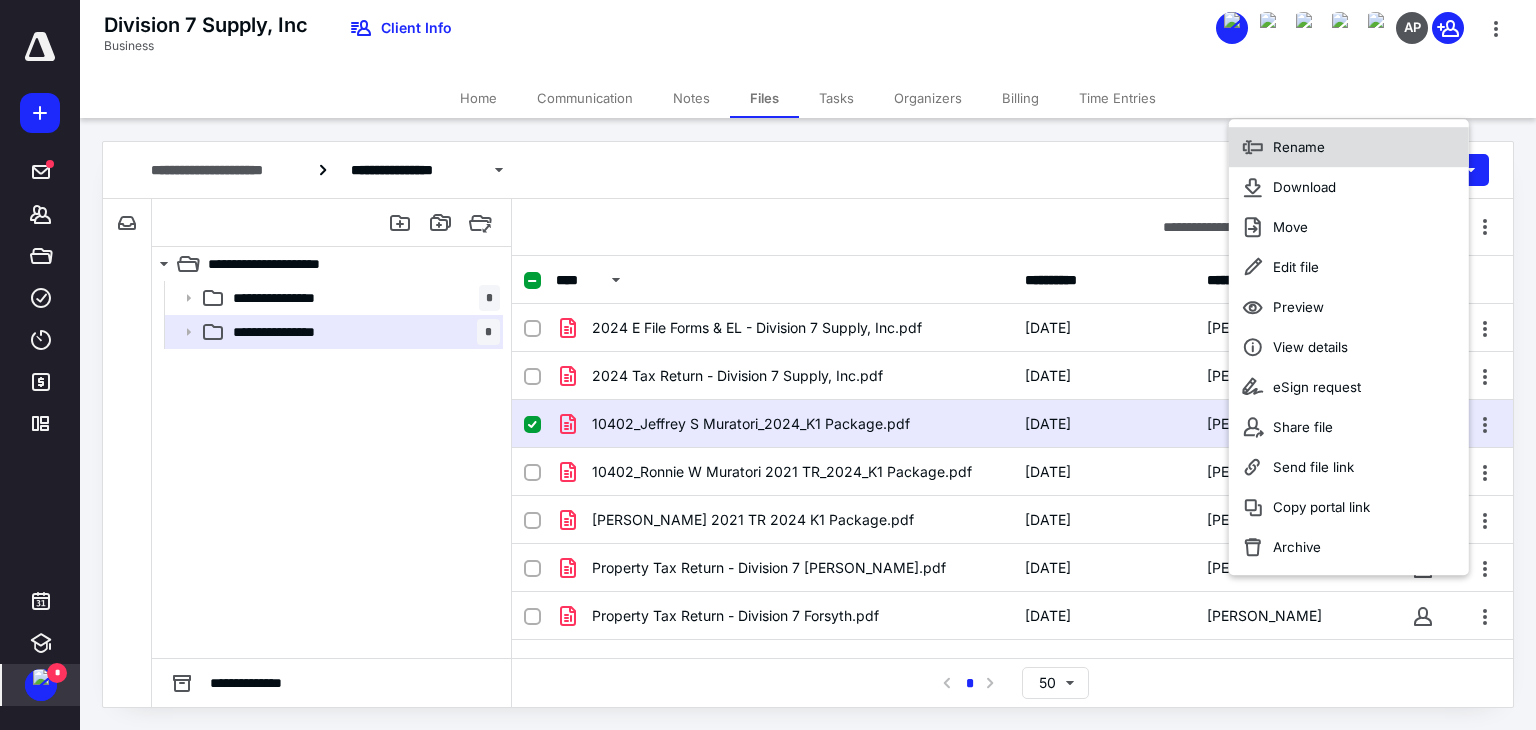 click on "Rename" at bounding box center [1349, 147] 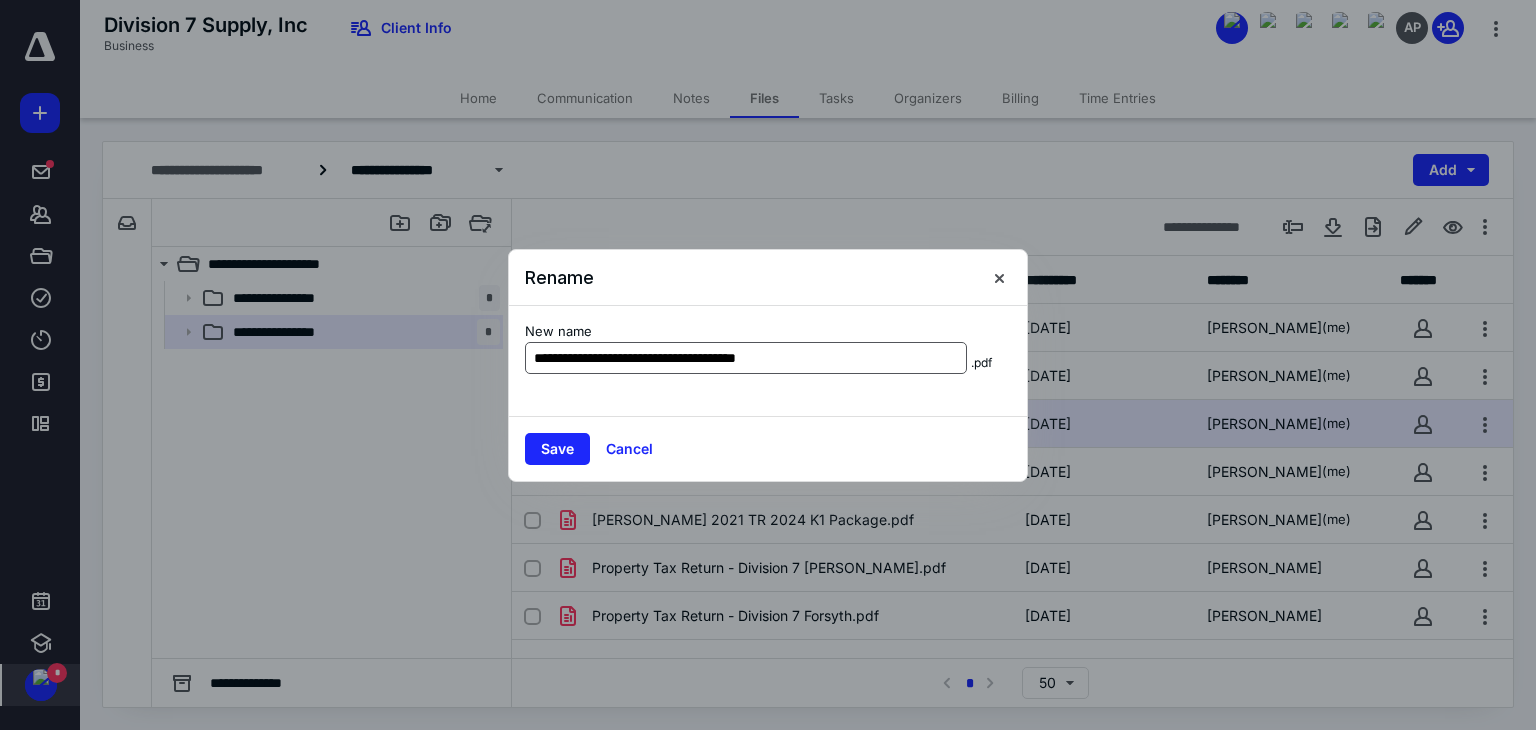 click on "**********" at bounding box center (746, 358) 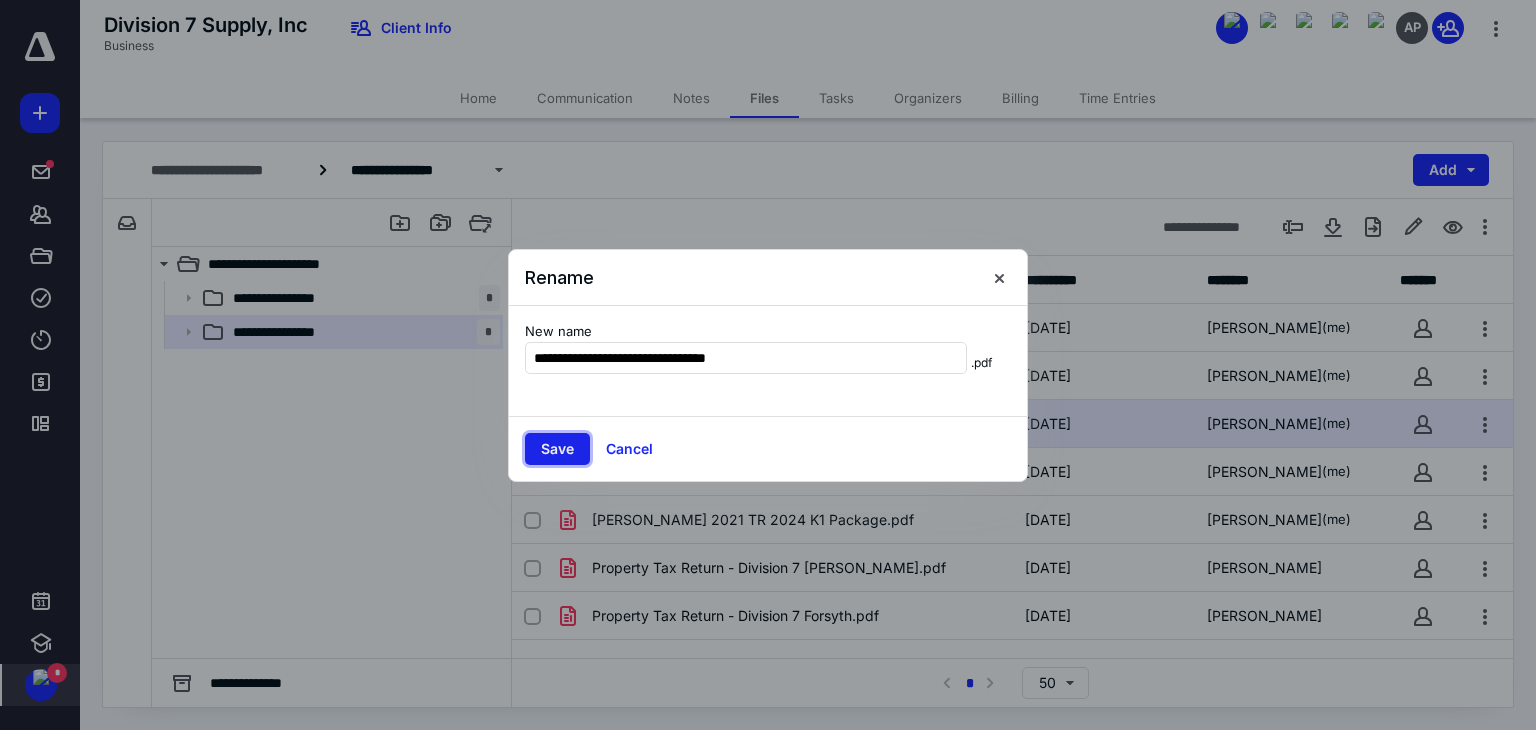 click on "Save" at bounding box center [557, 449] 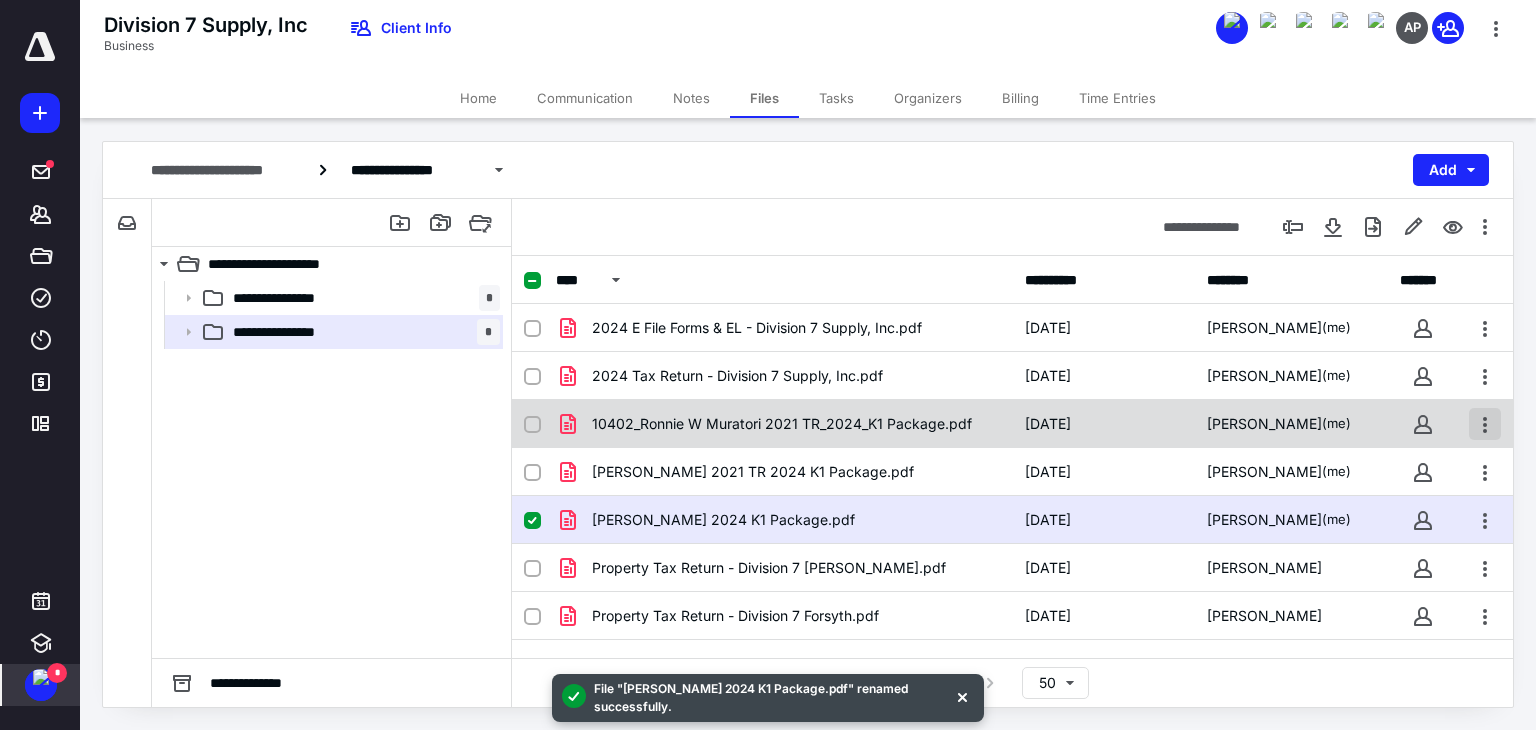 click at bounding box center (1485, 424) 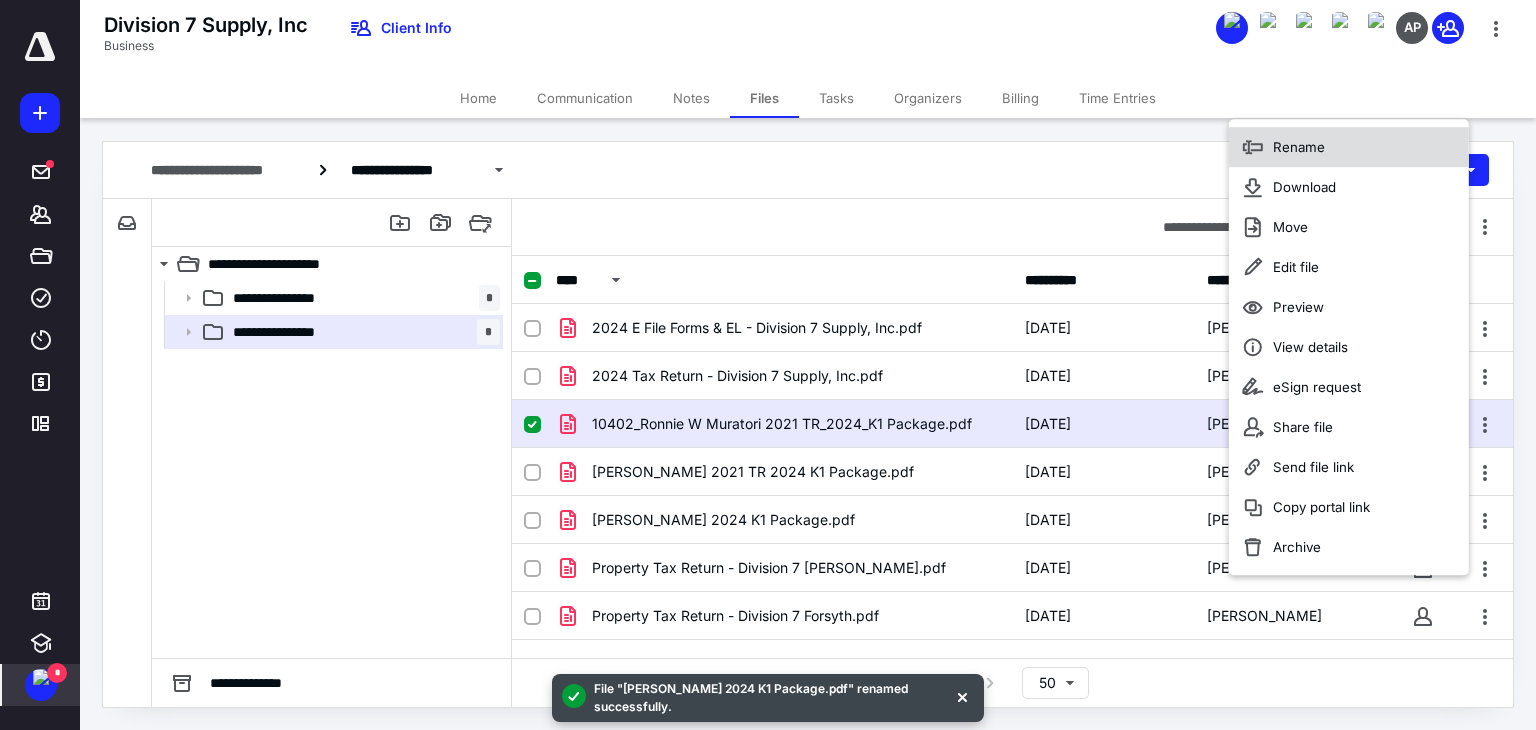 click on "Rename" at bounding box center (1349, 147) 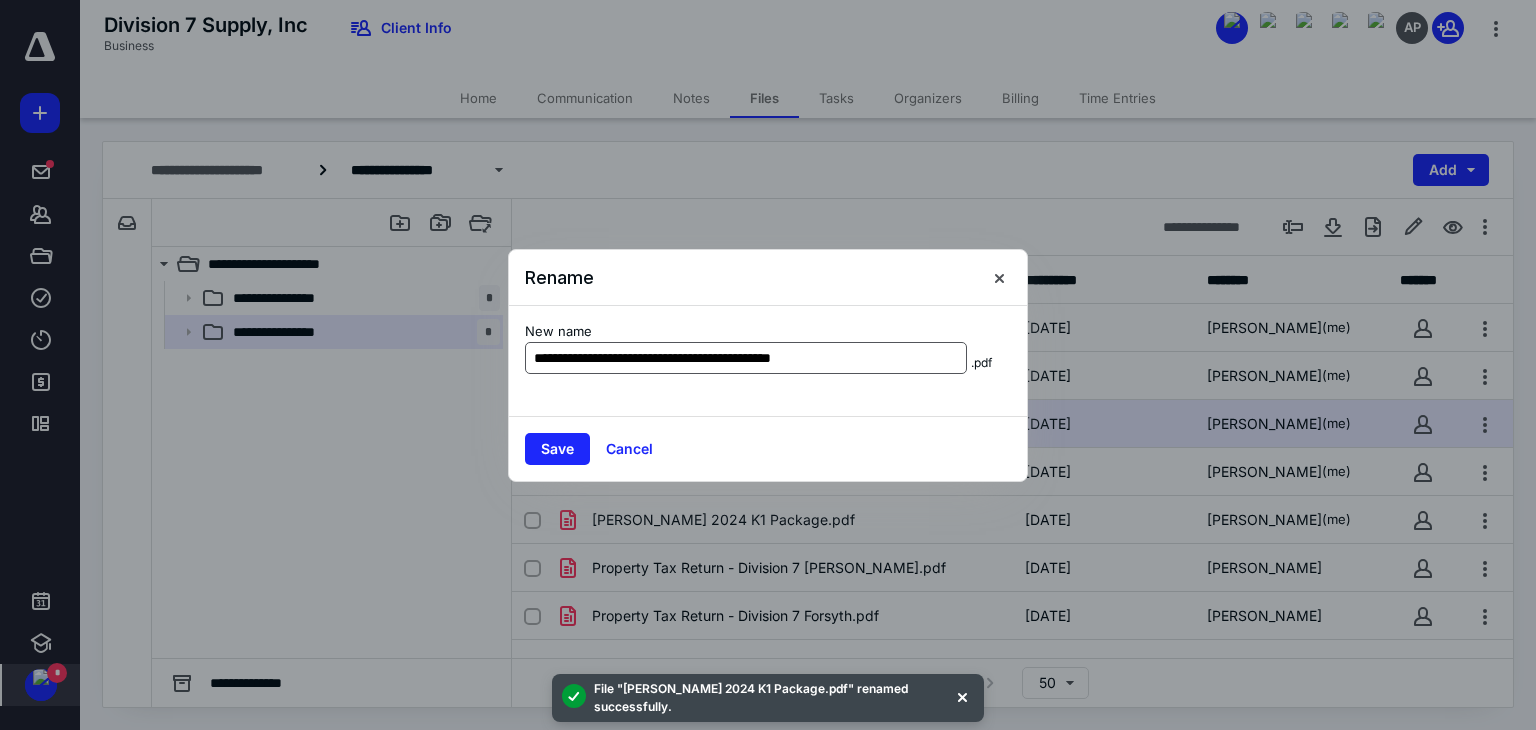 click on "**********" at bounding box center (746, 358) 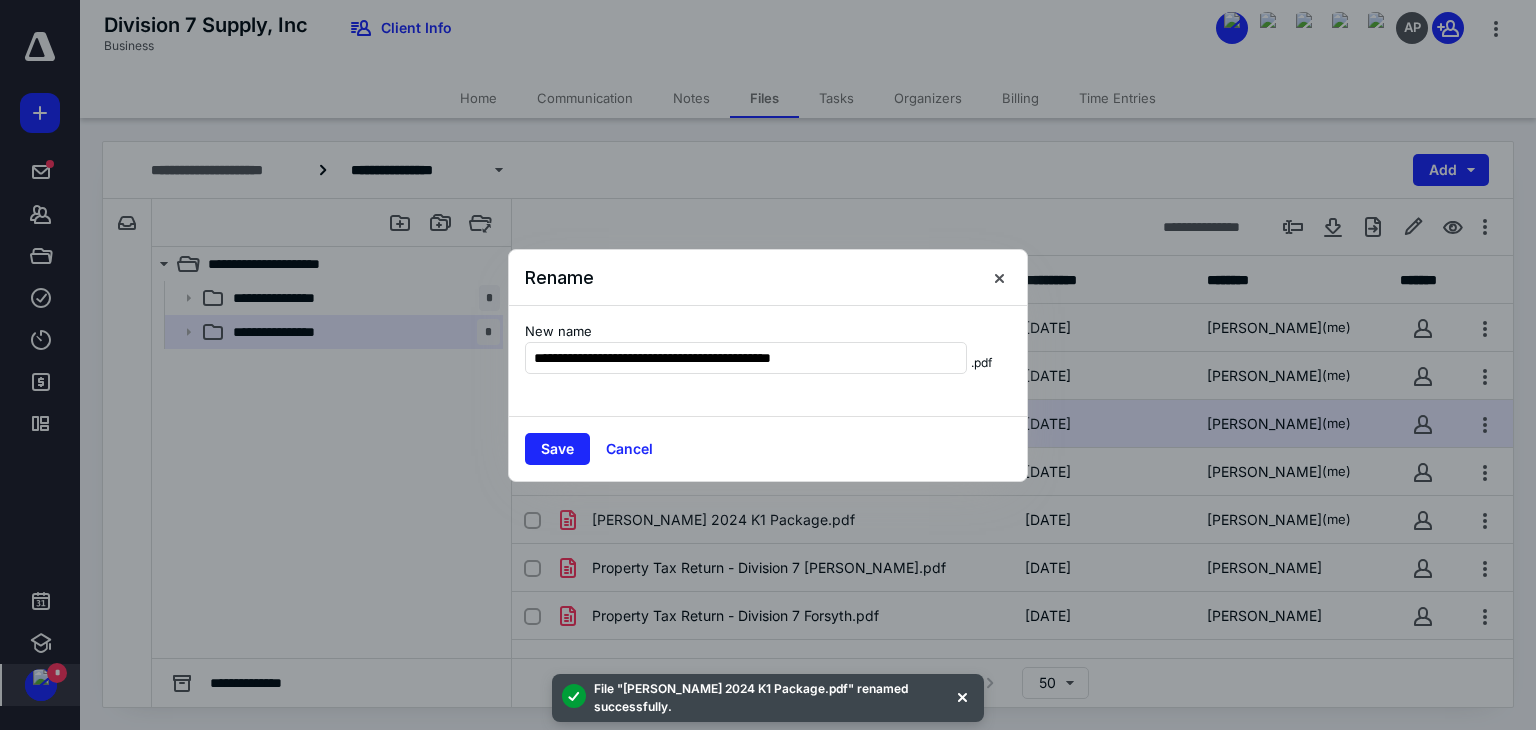 drag, startPoint x: 584, startPoint y: 359, endPoint x: 458, endPoint y: 349, distance: 126.3962 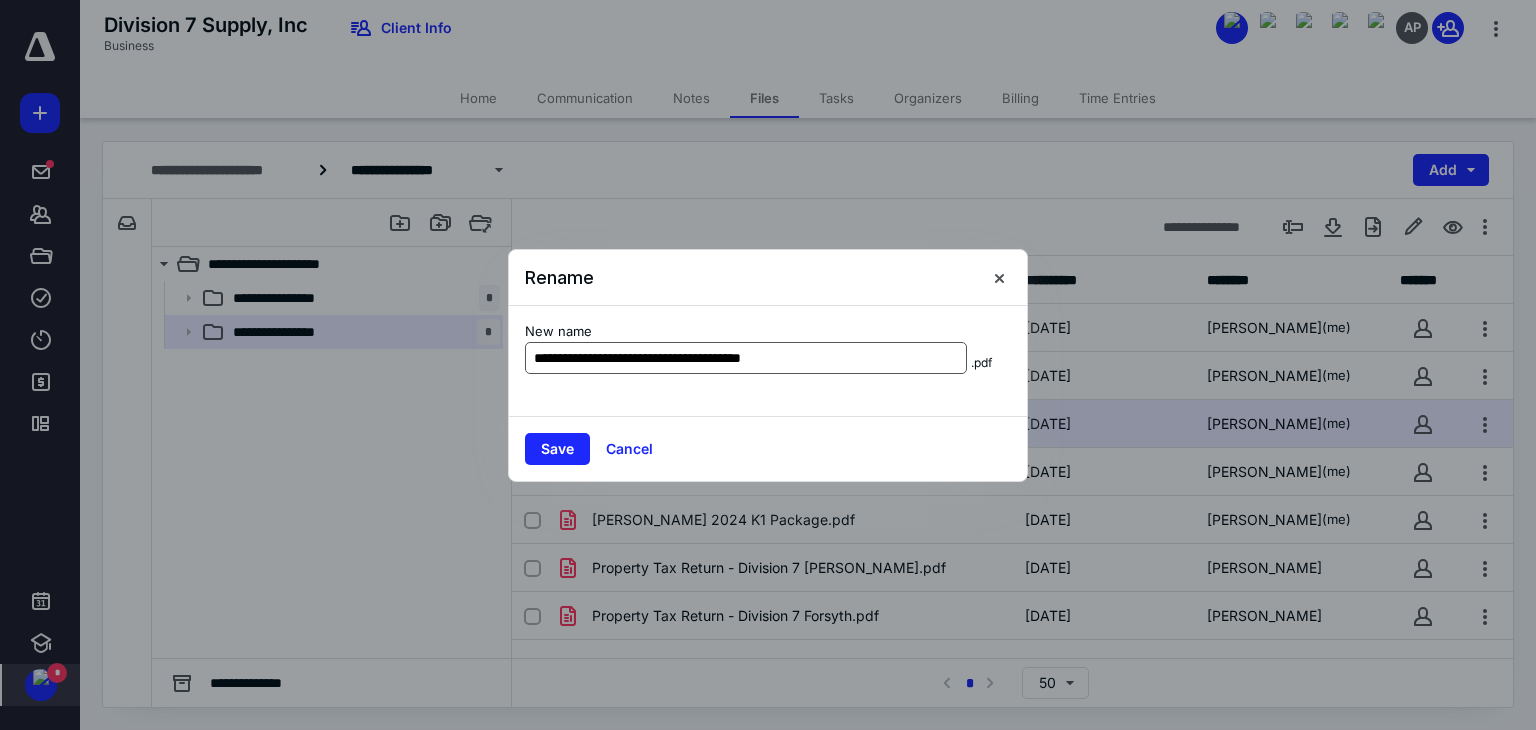 click on "**********" at bounding box center (746, 358) 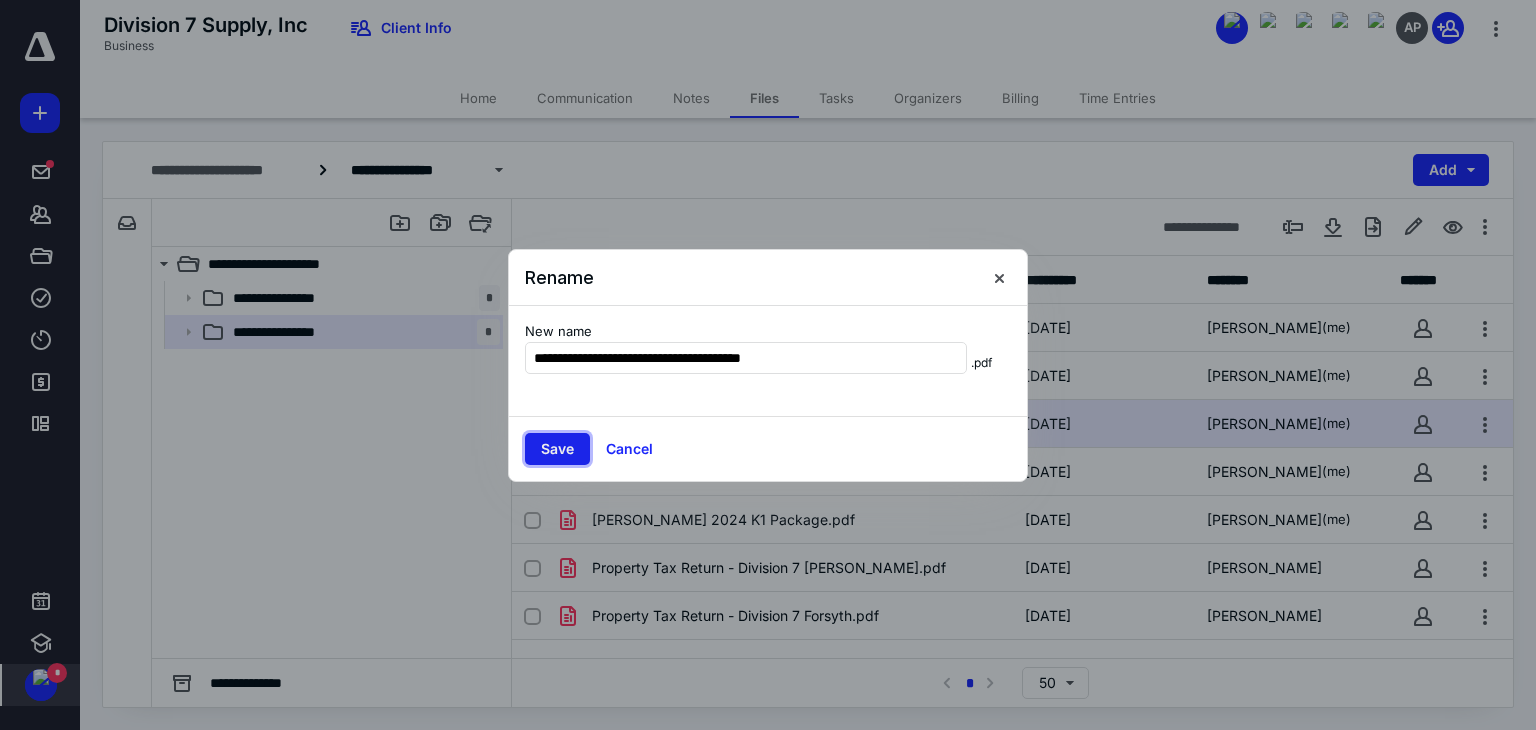 click on "Save" at bounding box center [557, 449] 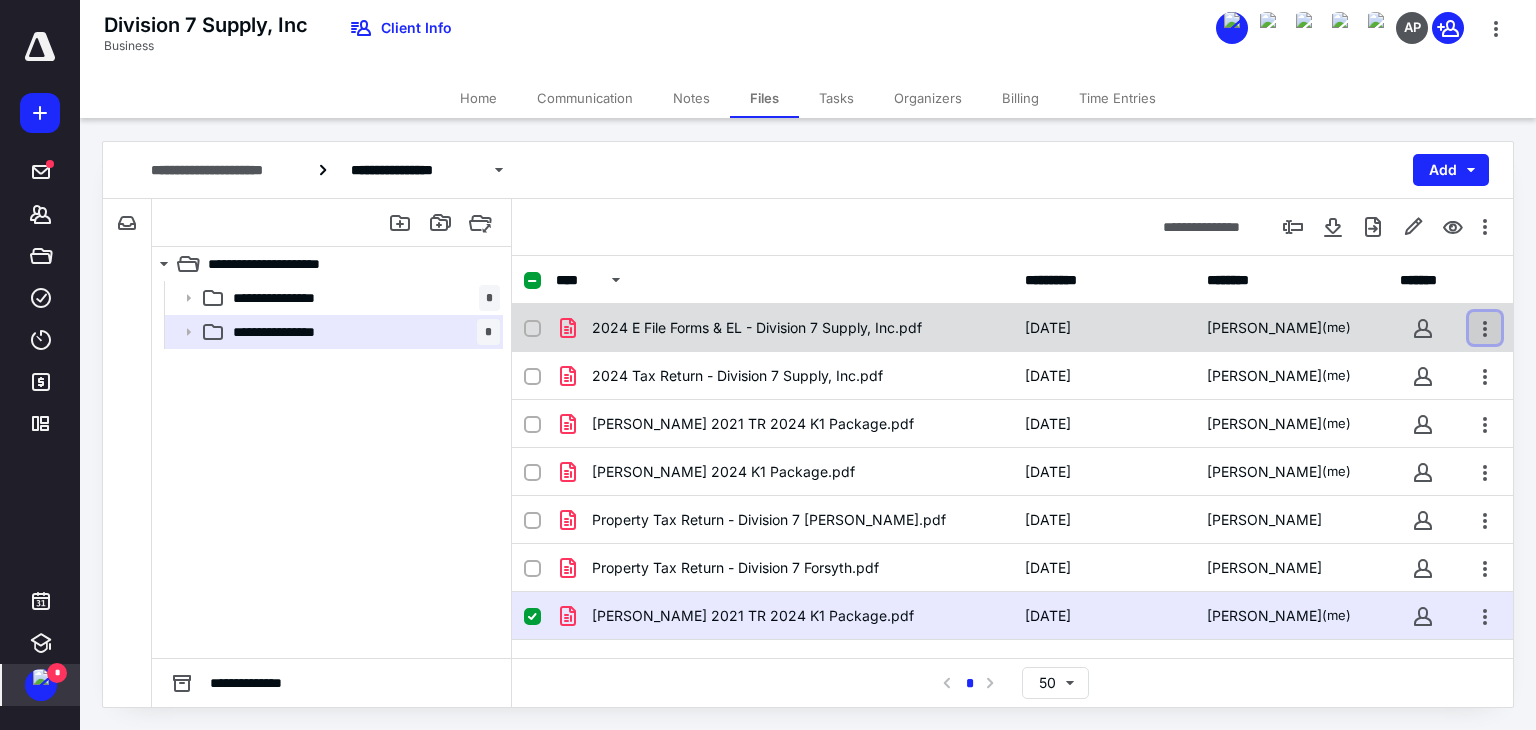 click at bounding box center [1485, 328] 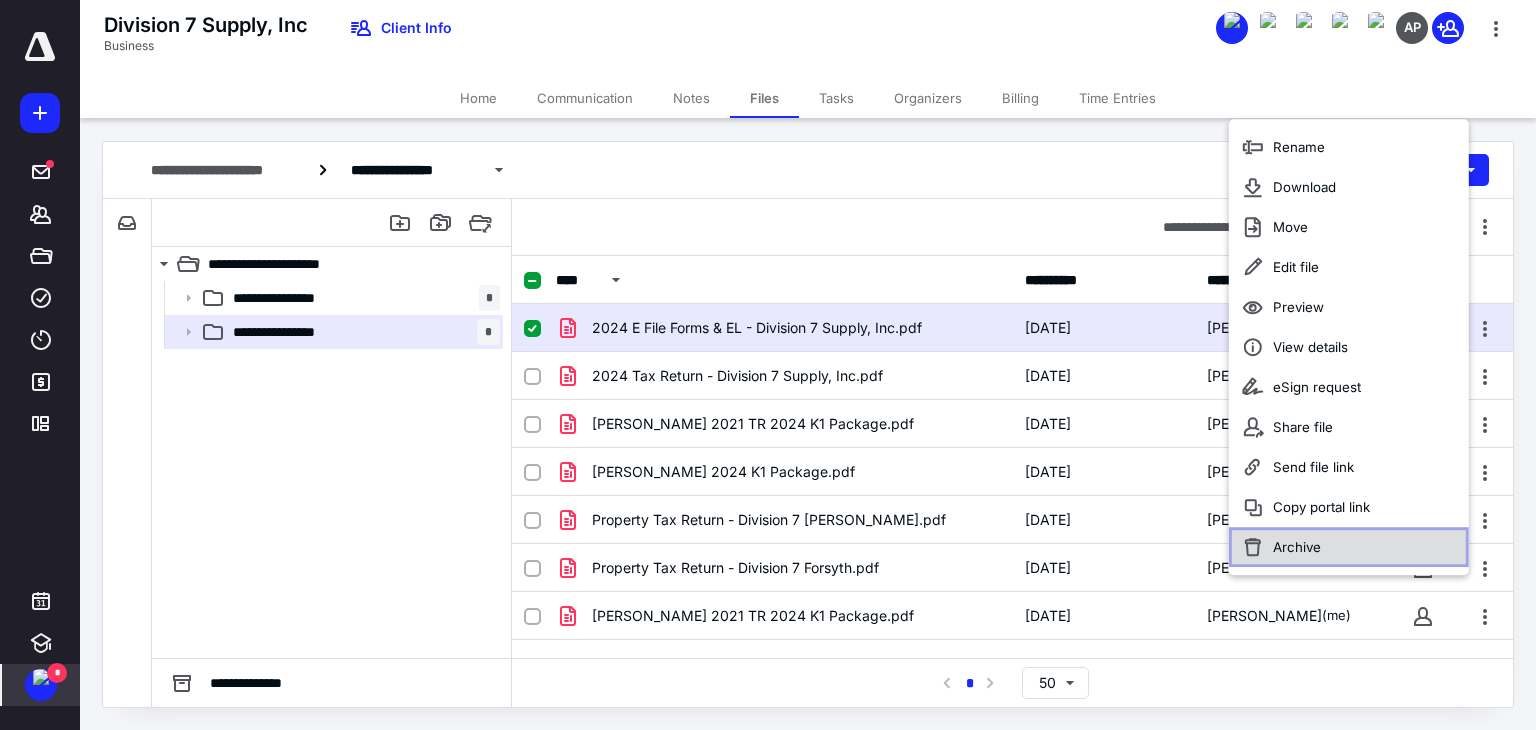 click on "Archive" at bounding box center (1349, 547) 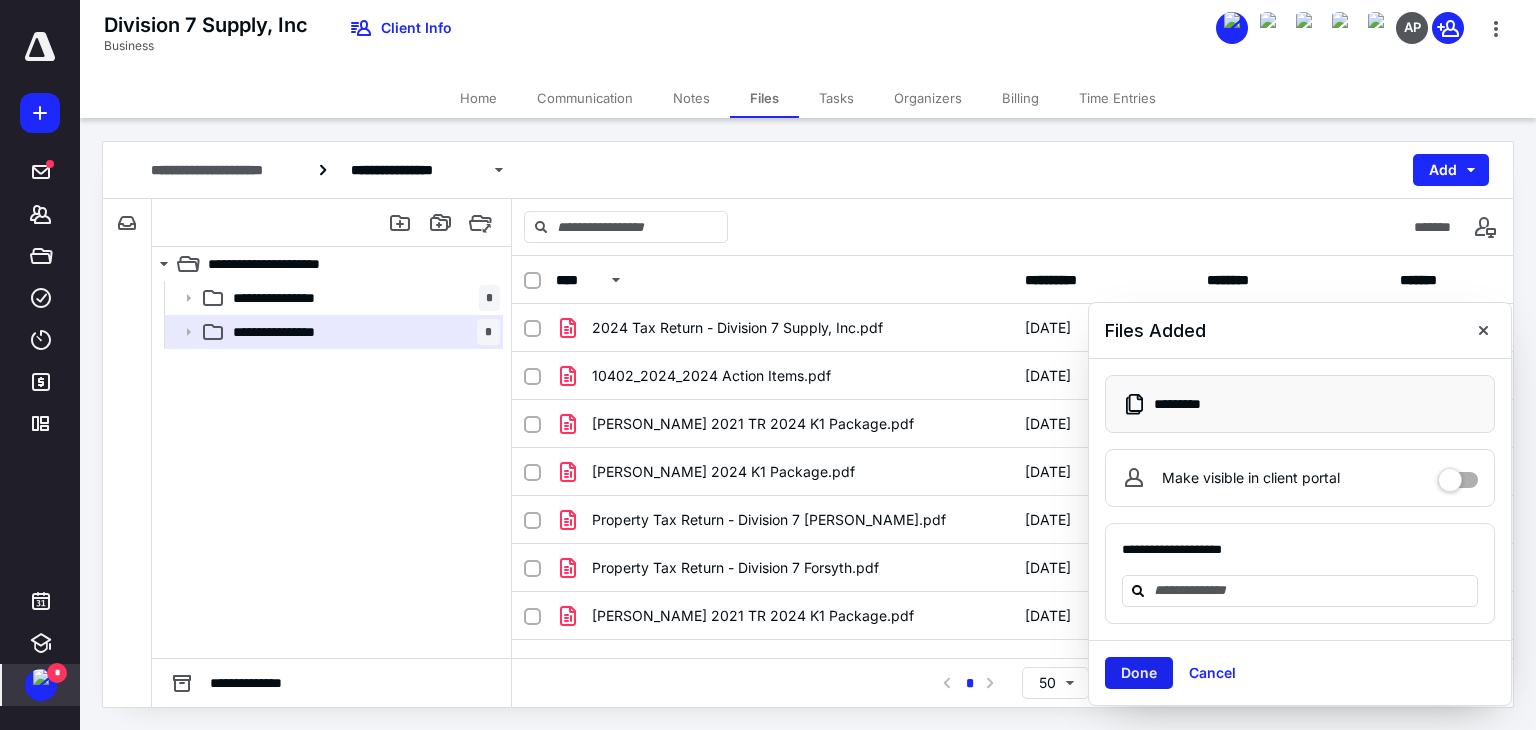 click on "Done" at bounding box center [1139, 673] 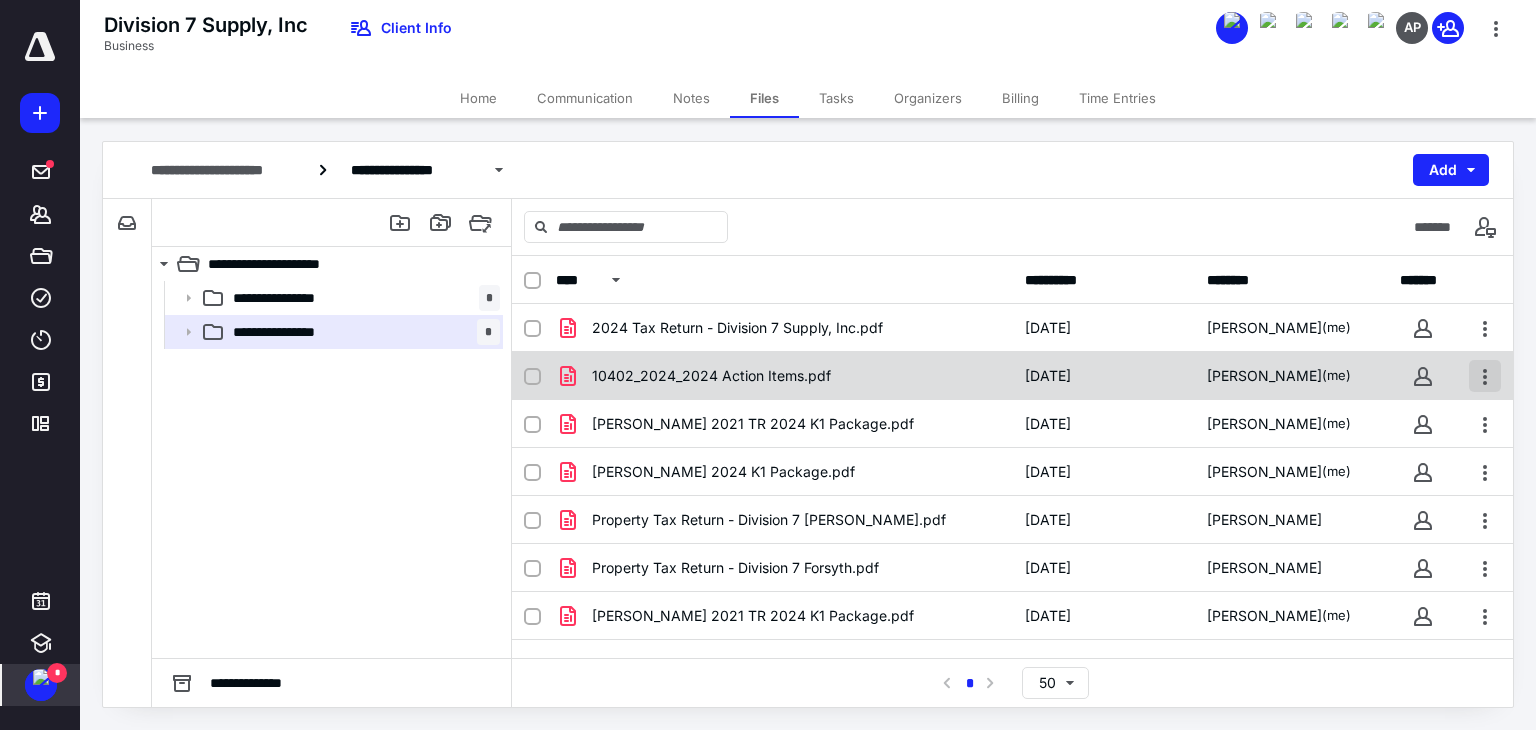 click at bounding box center (1485, 376) 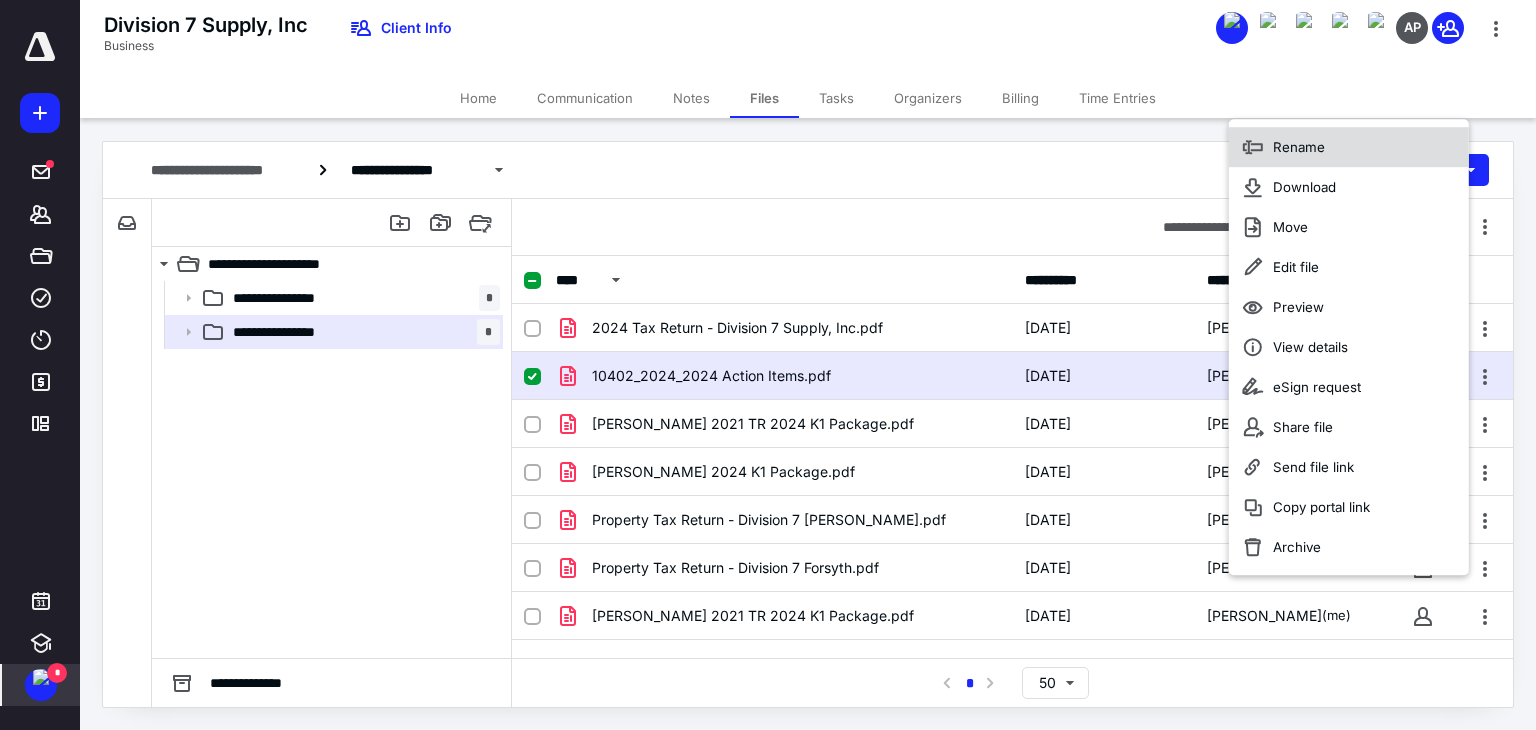 click on "Rename" at bounding box center (1299, 147) 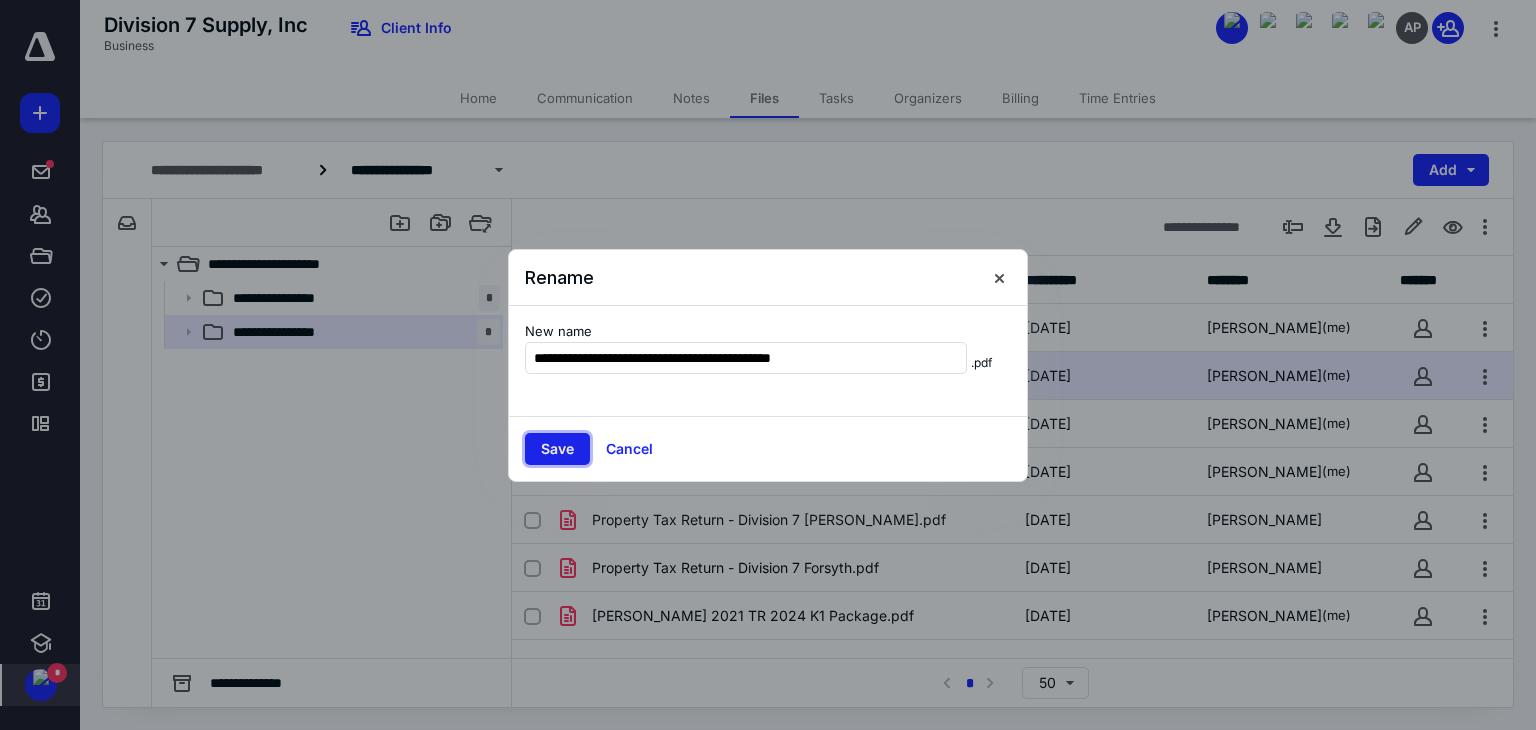 click on "Save" at bounding box center (557, 449) 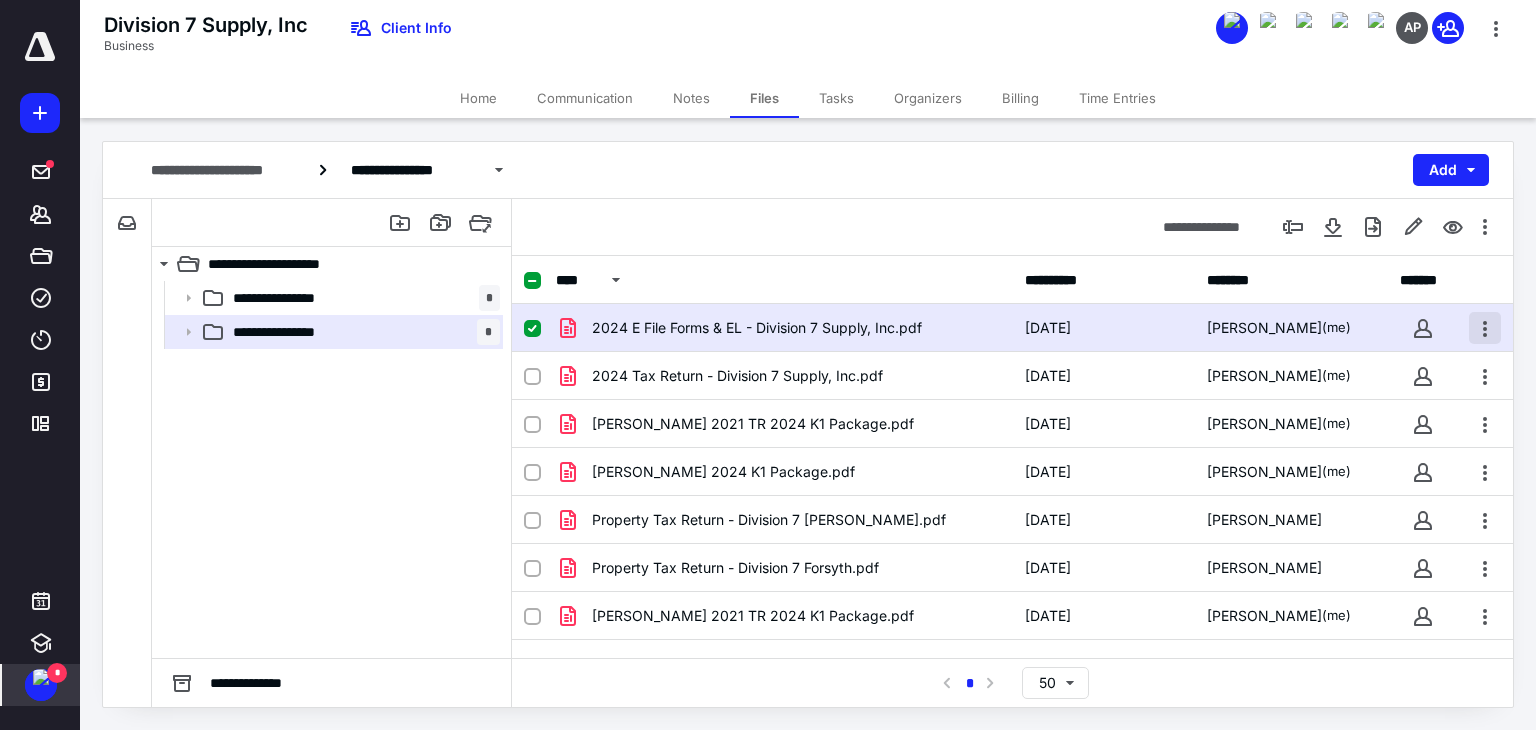 click at bounding box center (1485, 328) 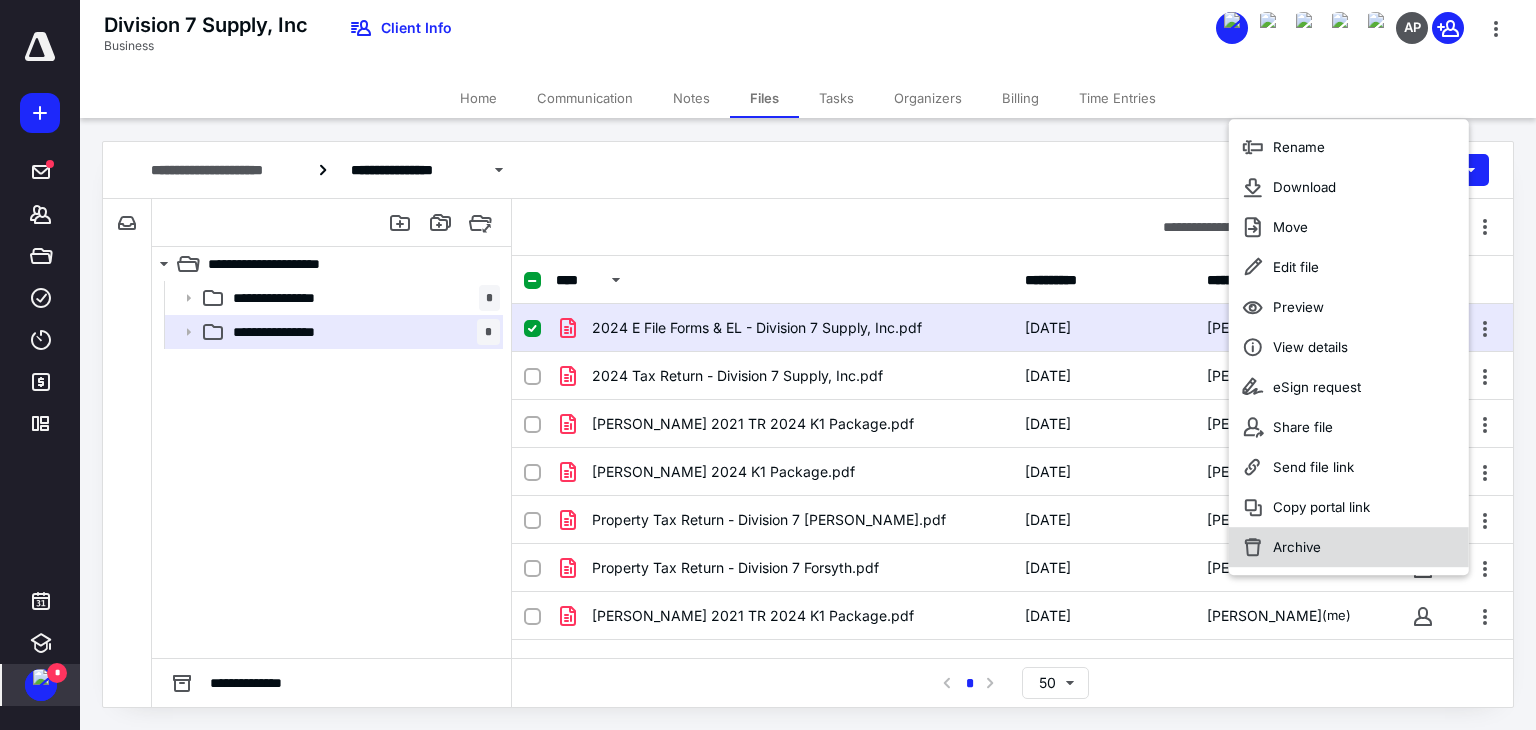 click on "Archive" at bounding box center [1297, 547] 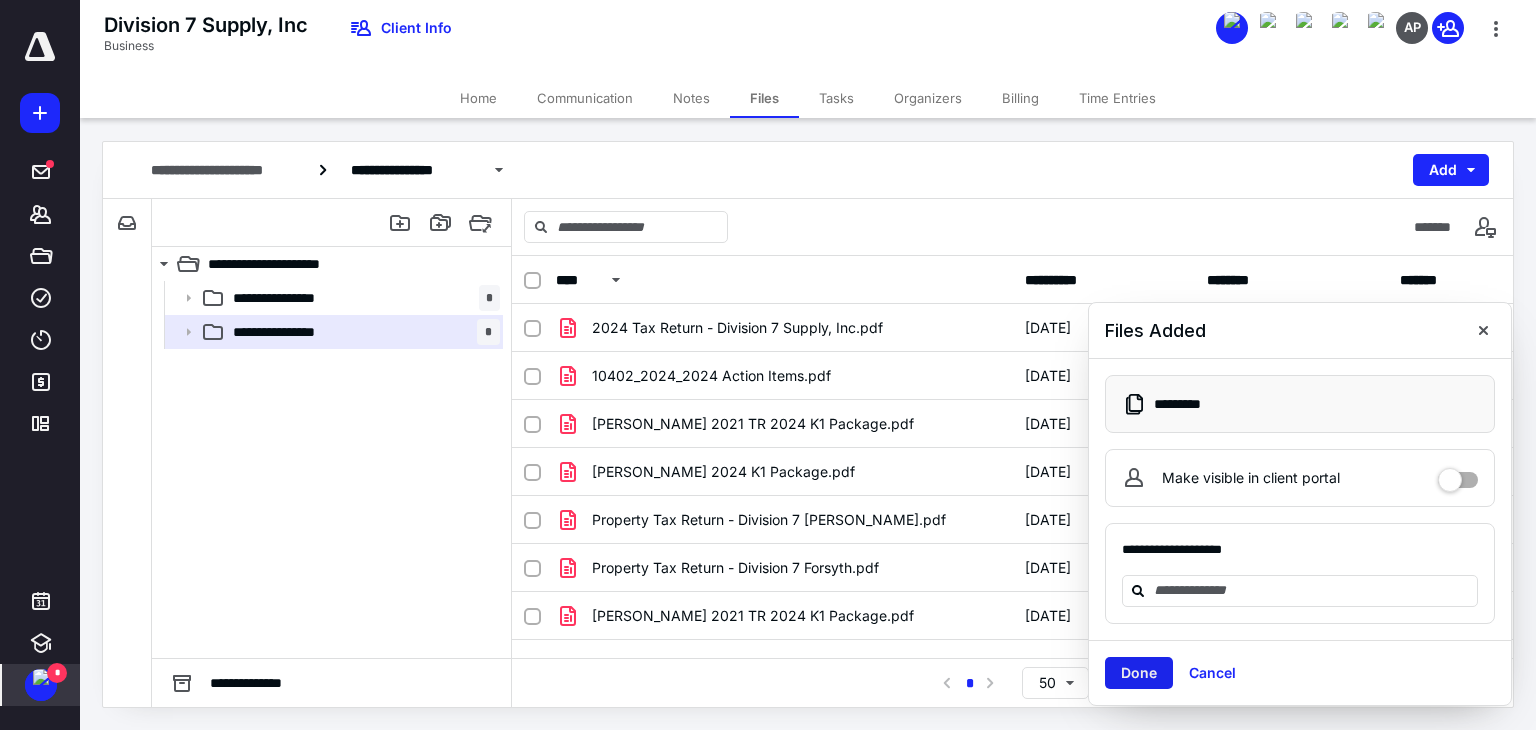 click on "Done" at bounding box center [1139, 673] 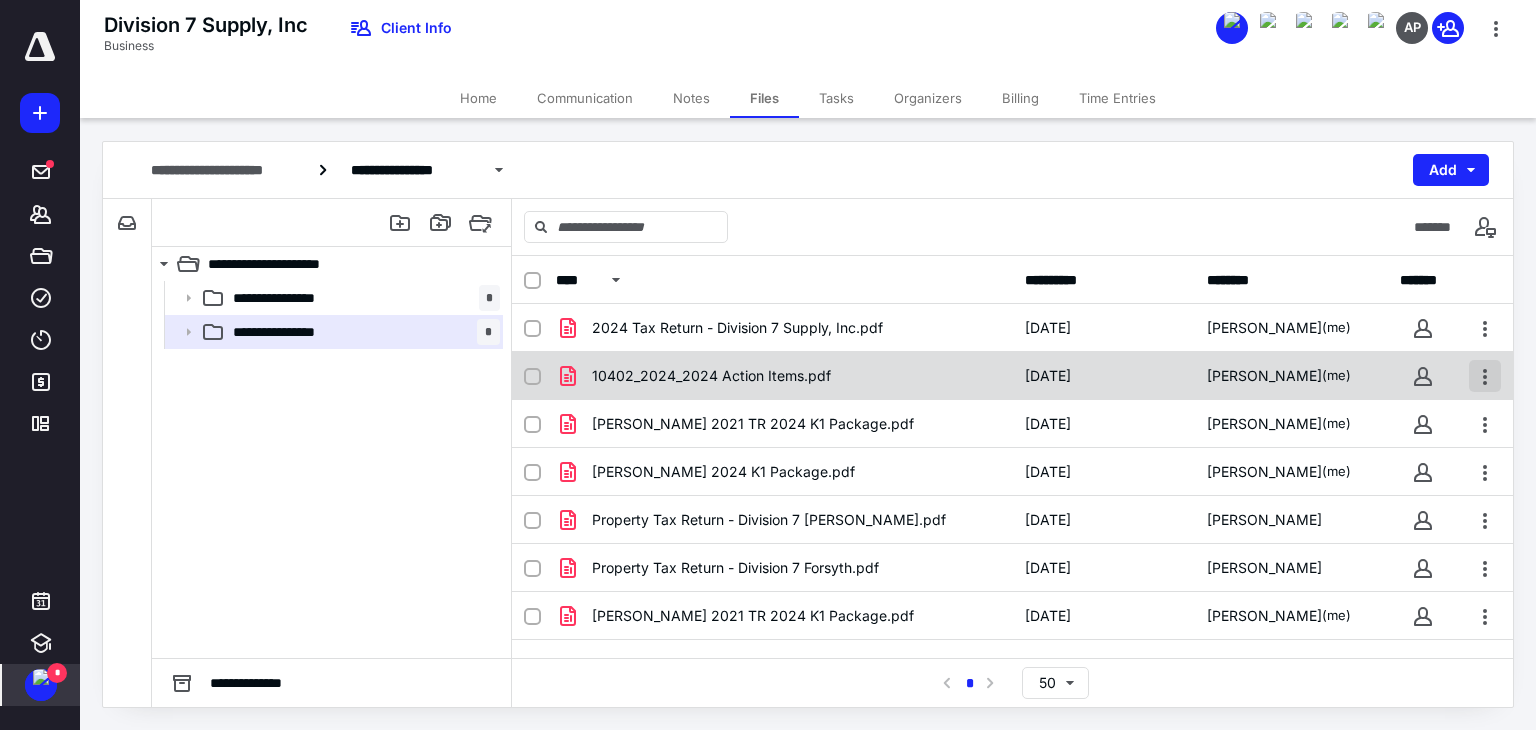 click at bounding box center [1485, 376] 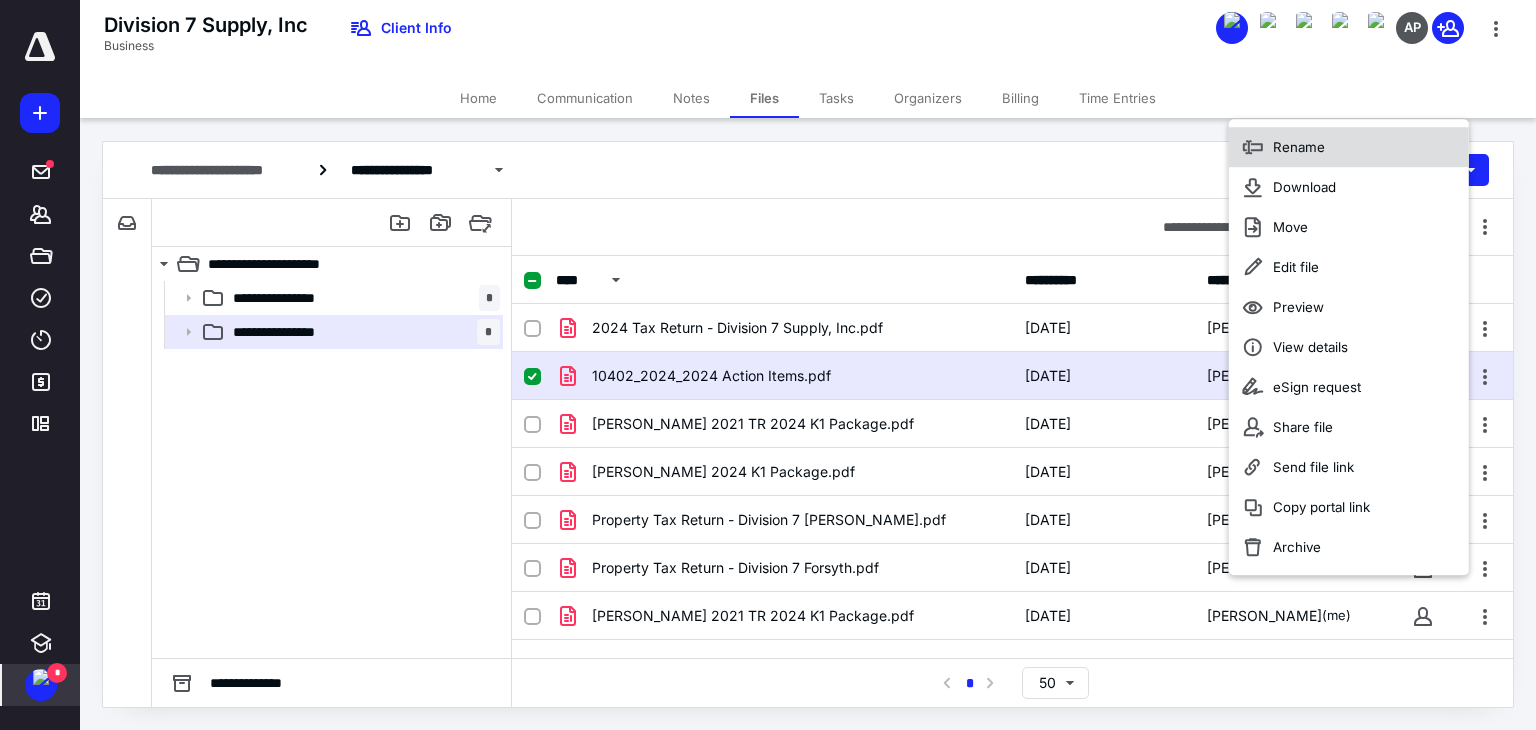 click on "Rename" at bounding box center (1349, 147) 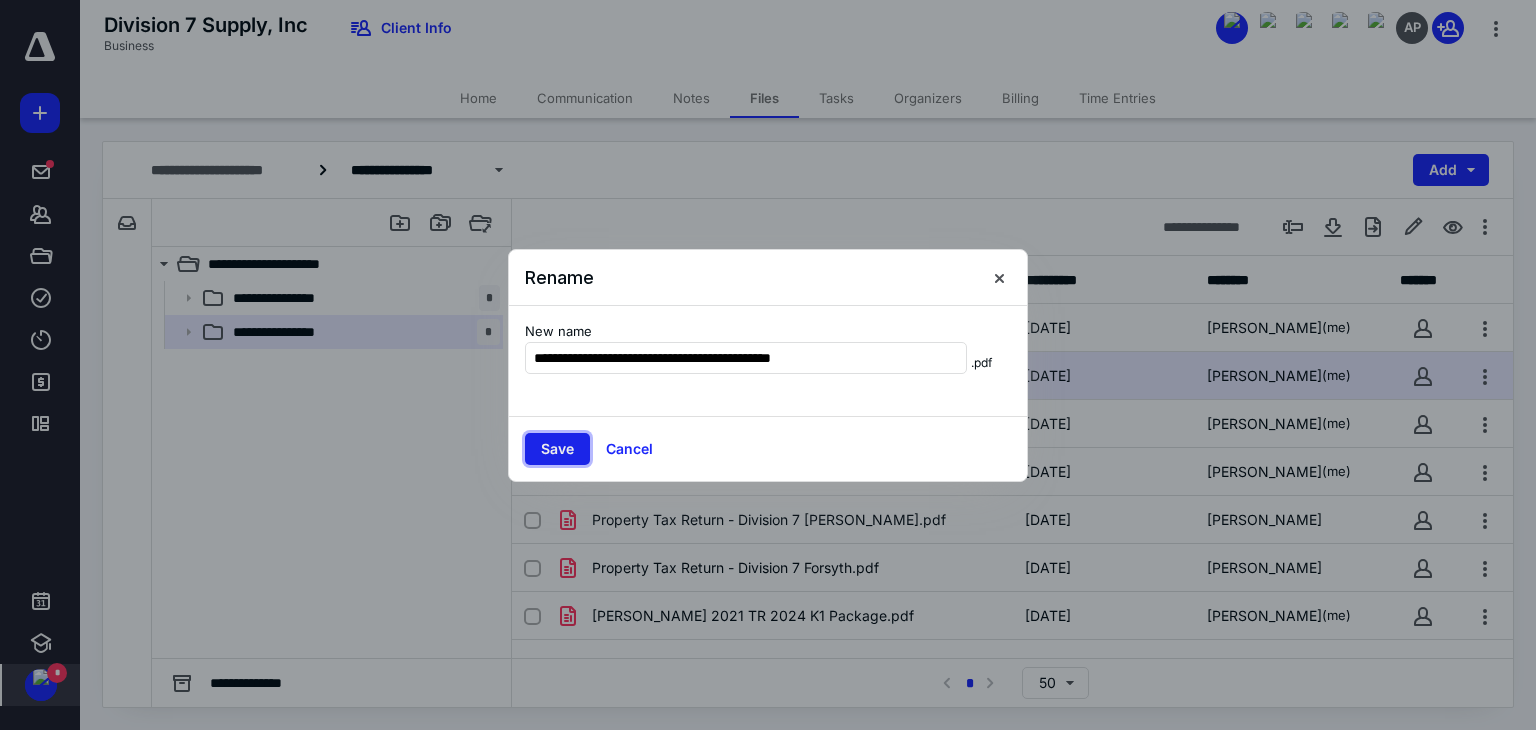 click on "Save" at bounding box center (557, 449) 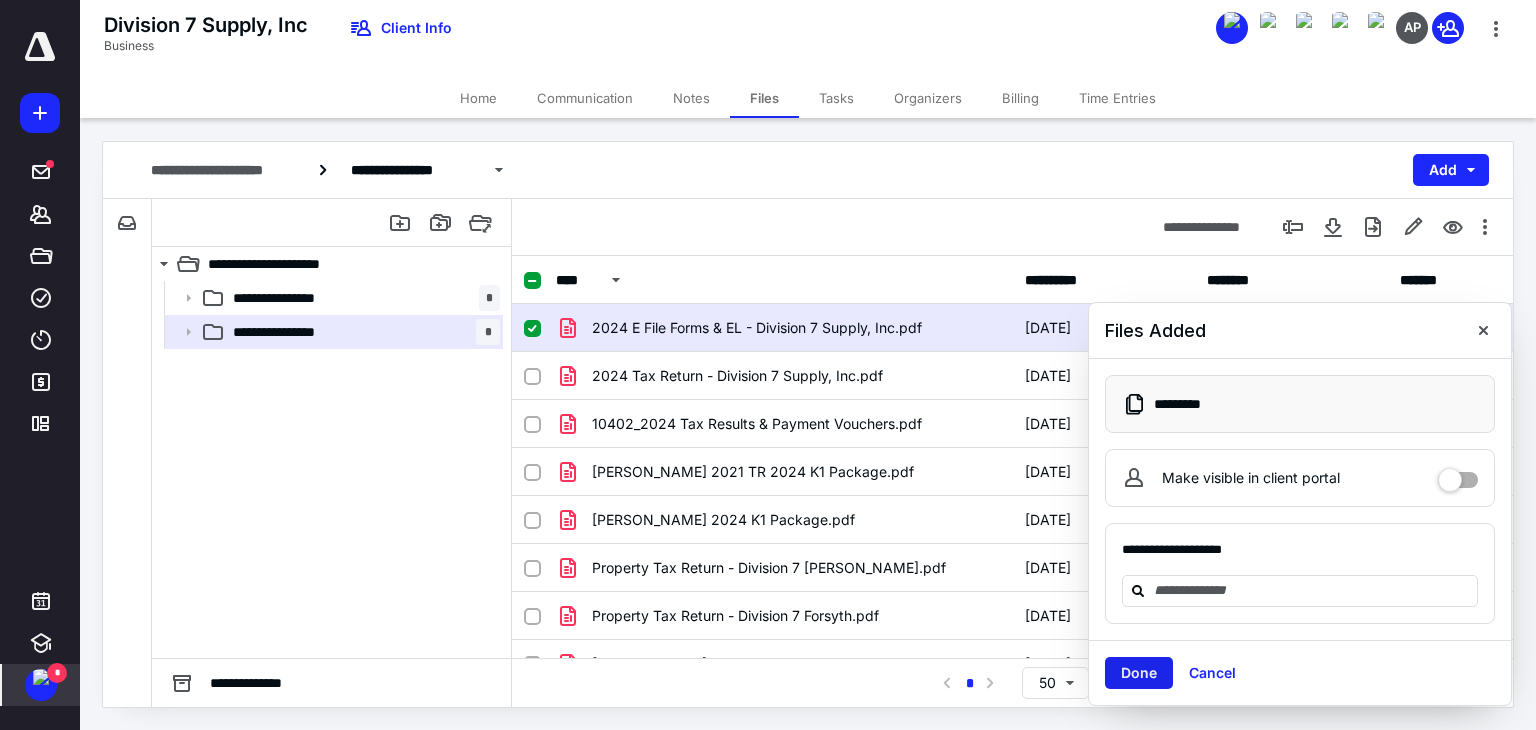 click on "Done" at bounding box center [1139, 673] 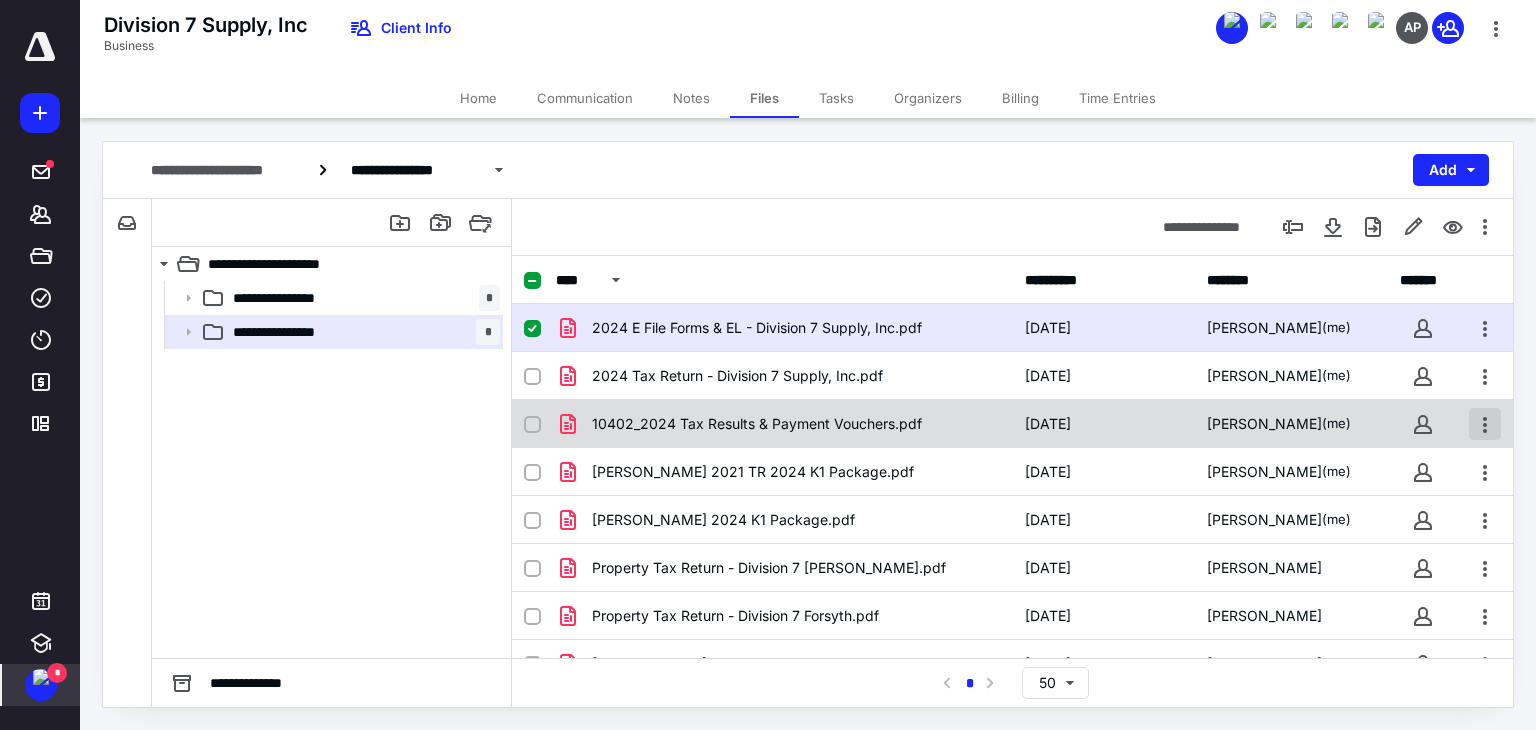 click at bounding box center (1485, 424) 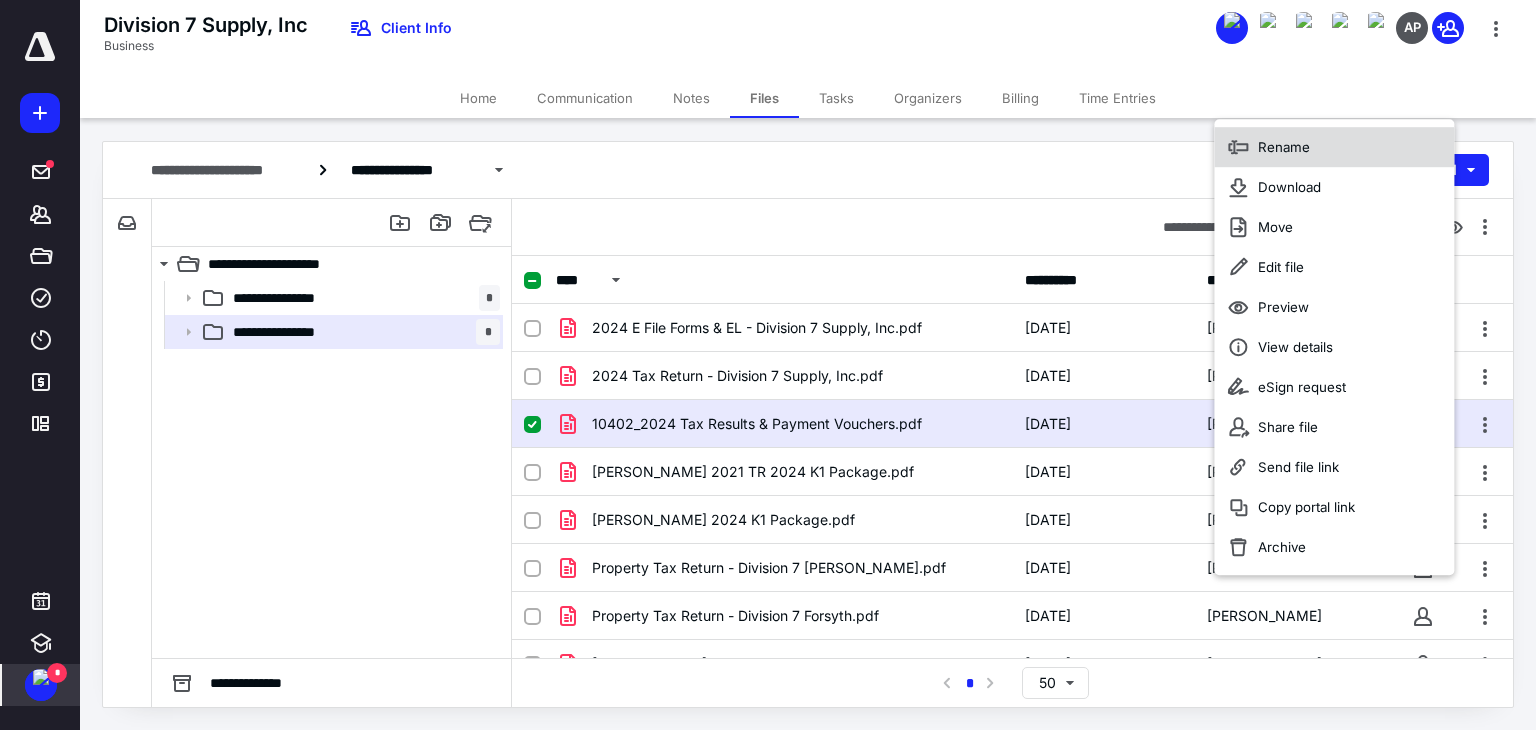 click on "Rename" at bounding box center (1284, 147) 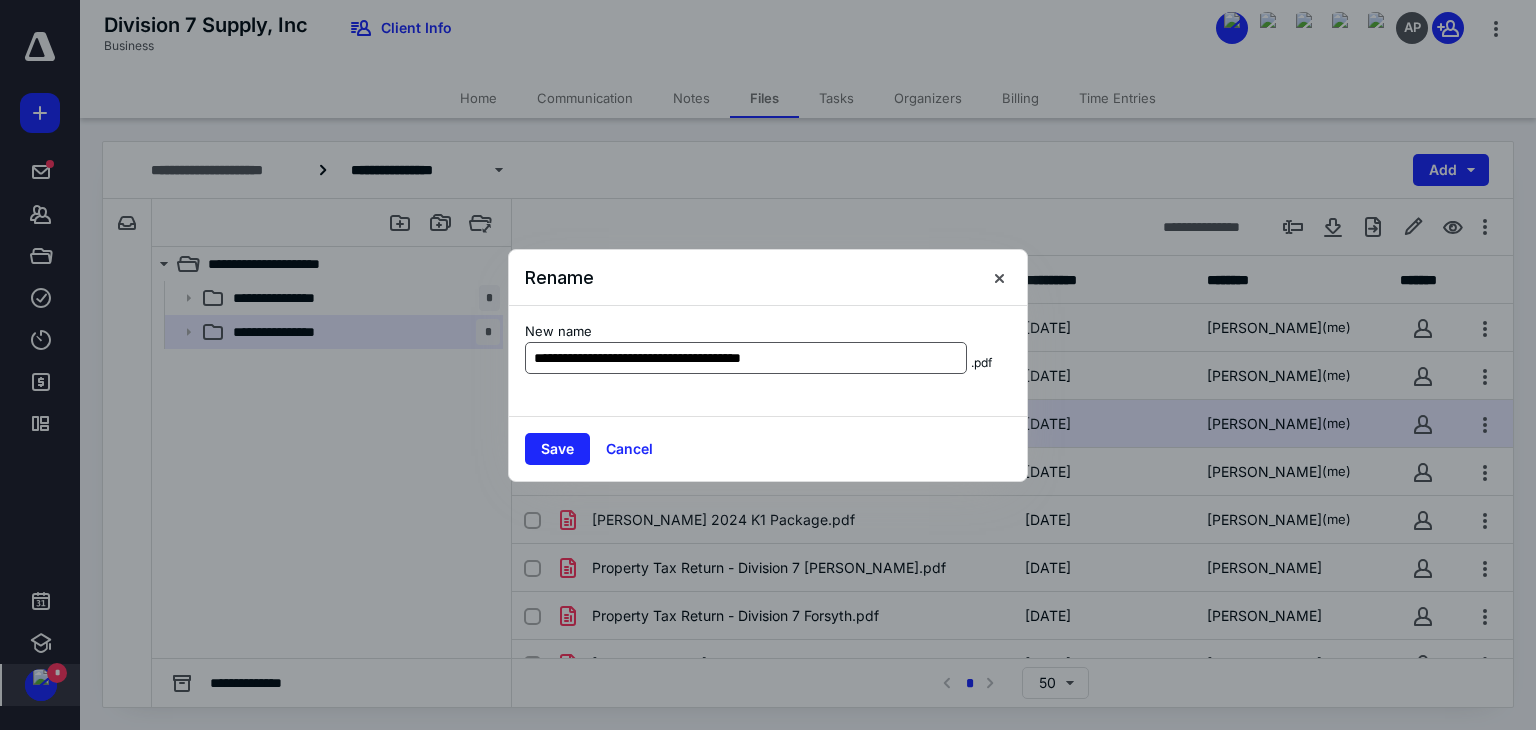 click on "**********" at bounding box center [746, 358] 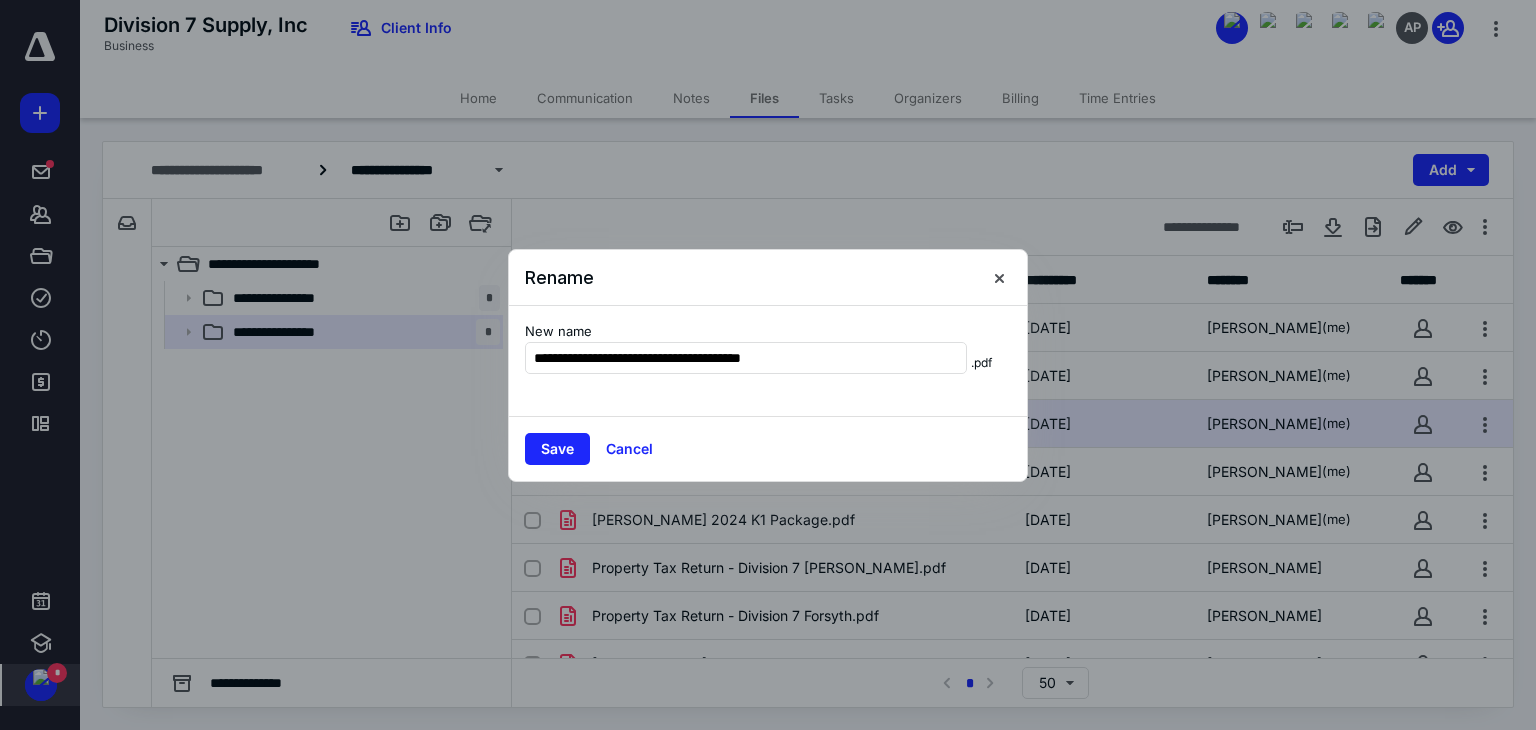 drag, startPoint x: 584, startPoint y: 355, endPoint x: 431, endPoint y: 352, distance: 153.0294 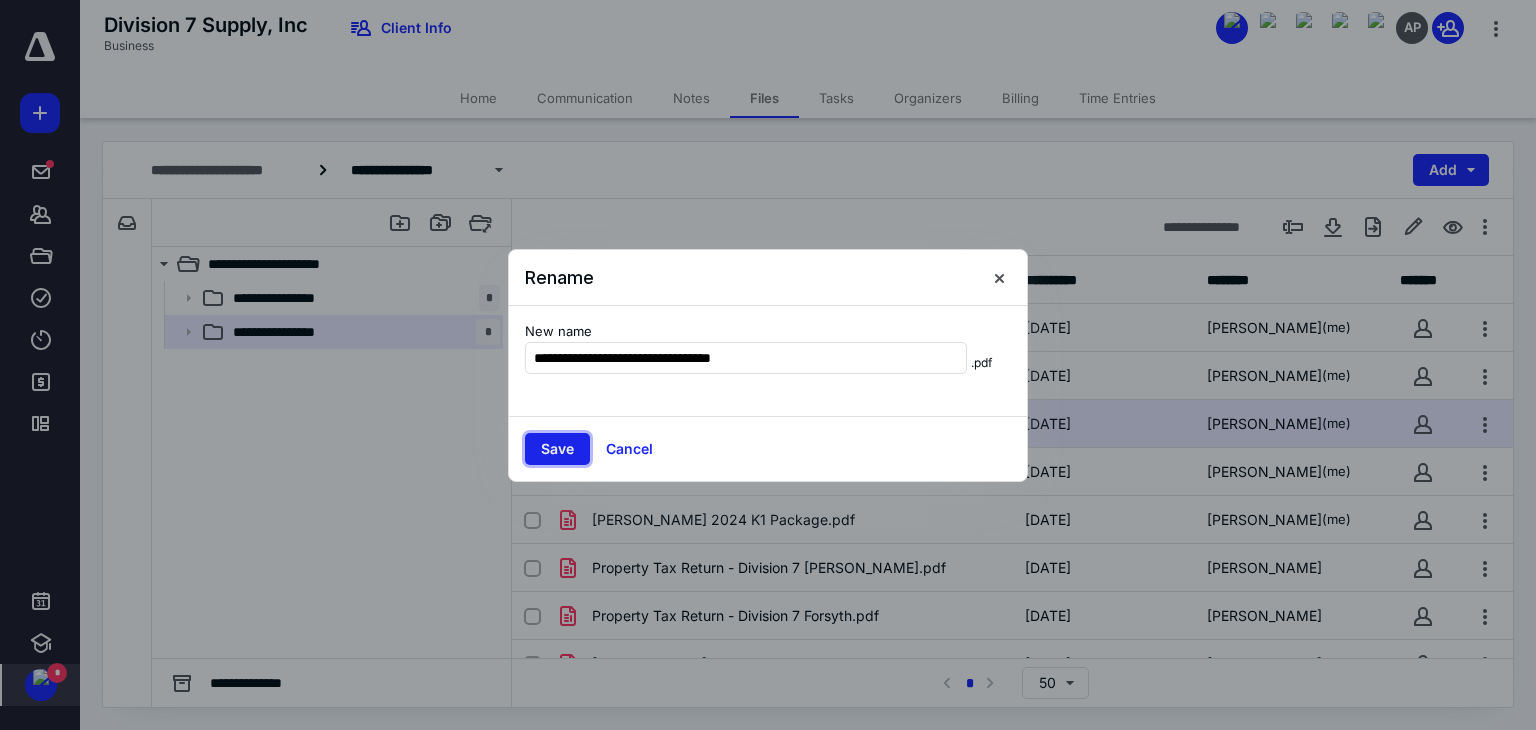 click on "Save" at bounding box center [557, 449] 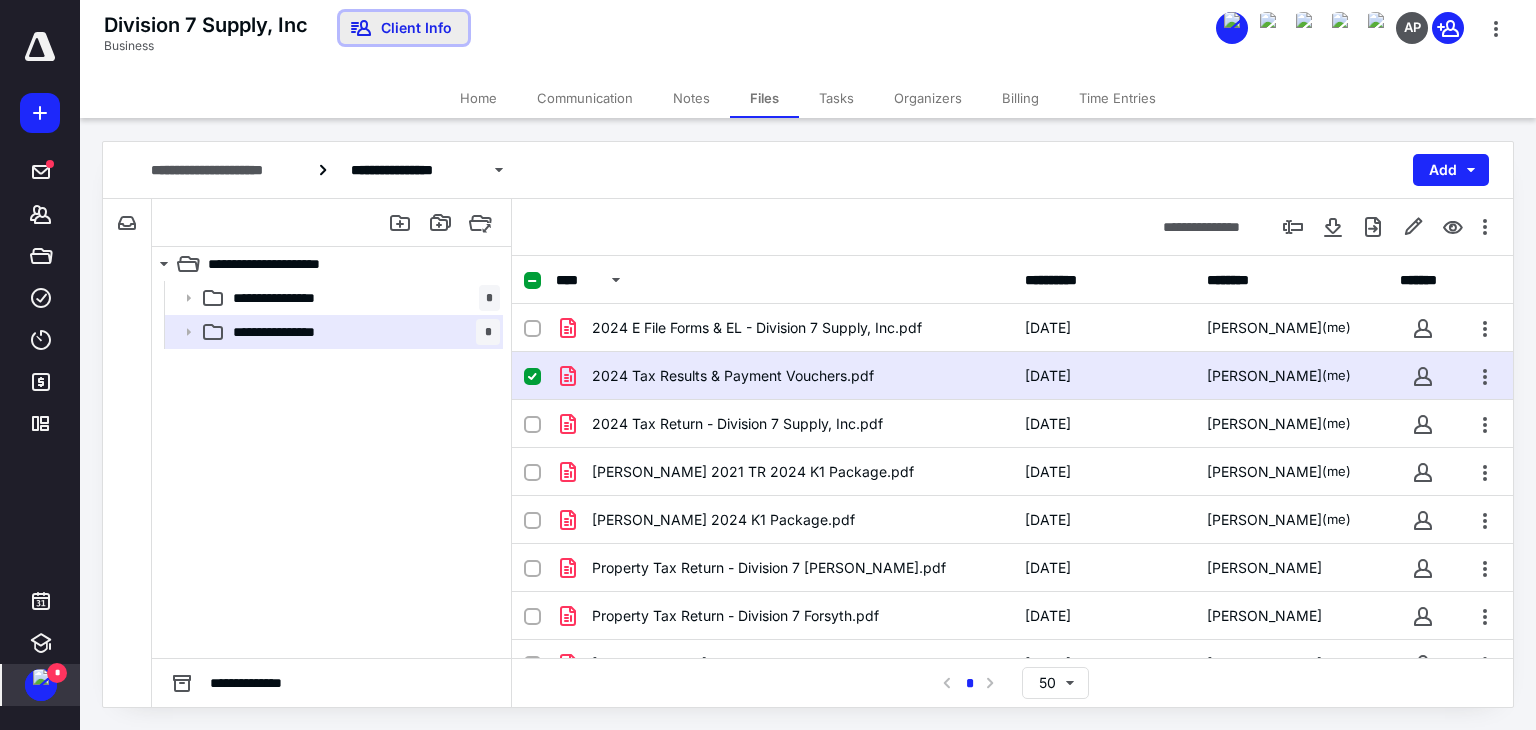 click on "Client Info" at bounding box center [404, 28] 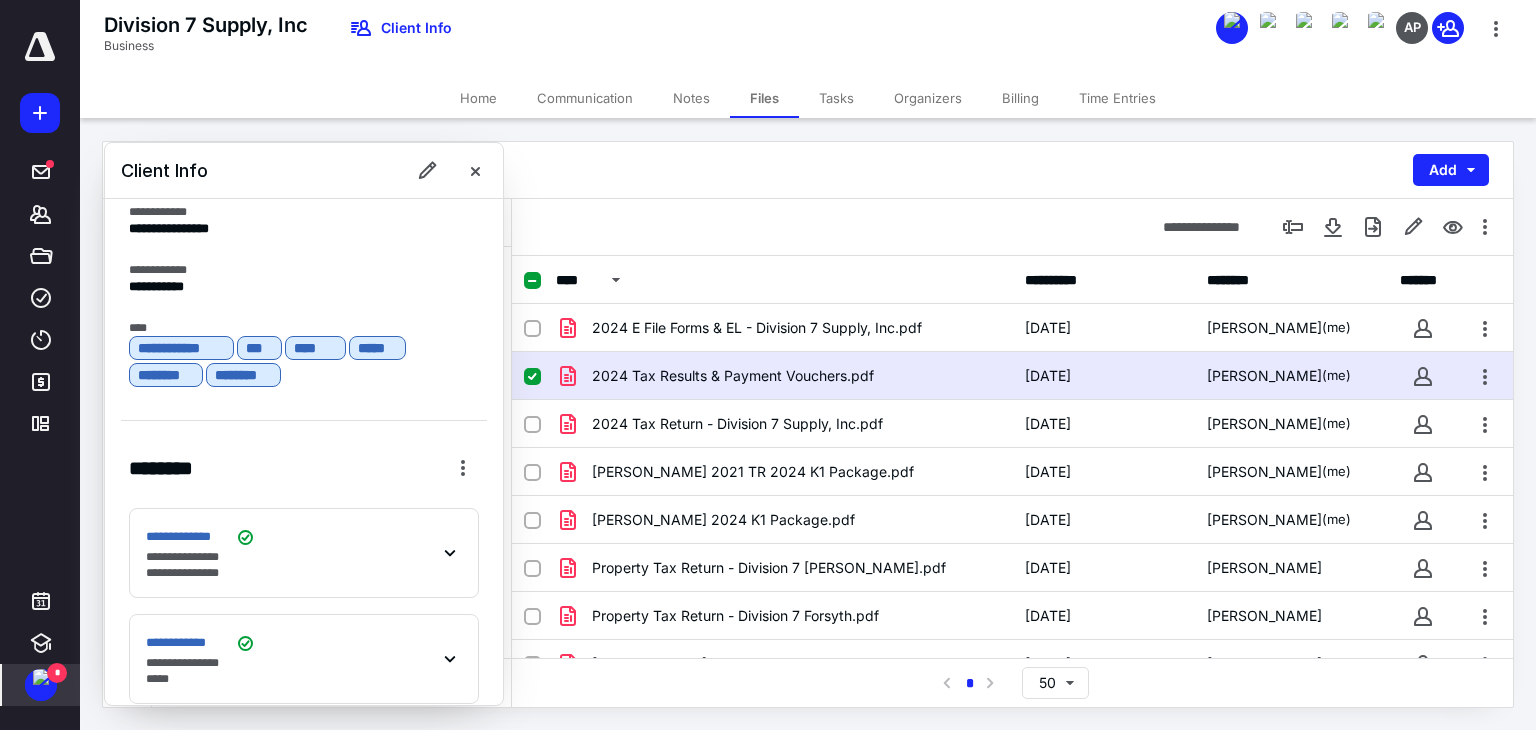 scroll, scrollTop: 523, scrollLeft: 0, axis: vertical 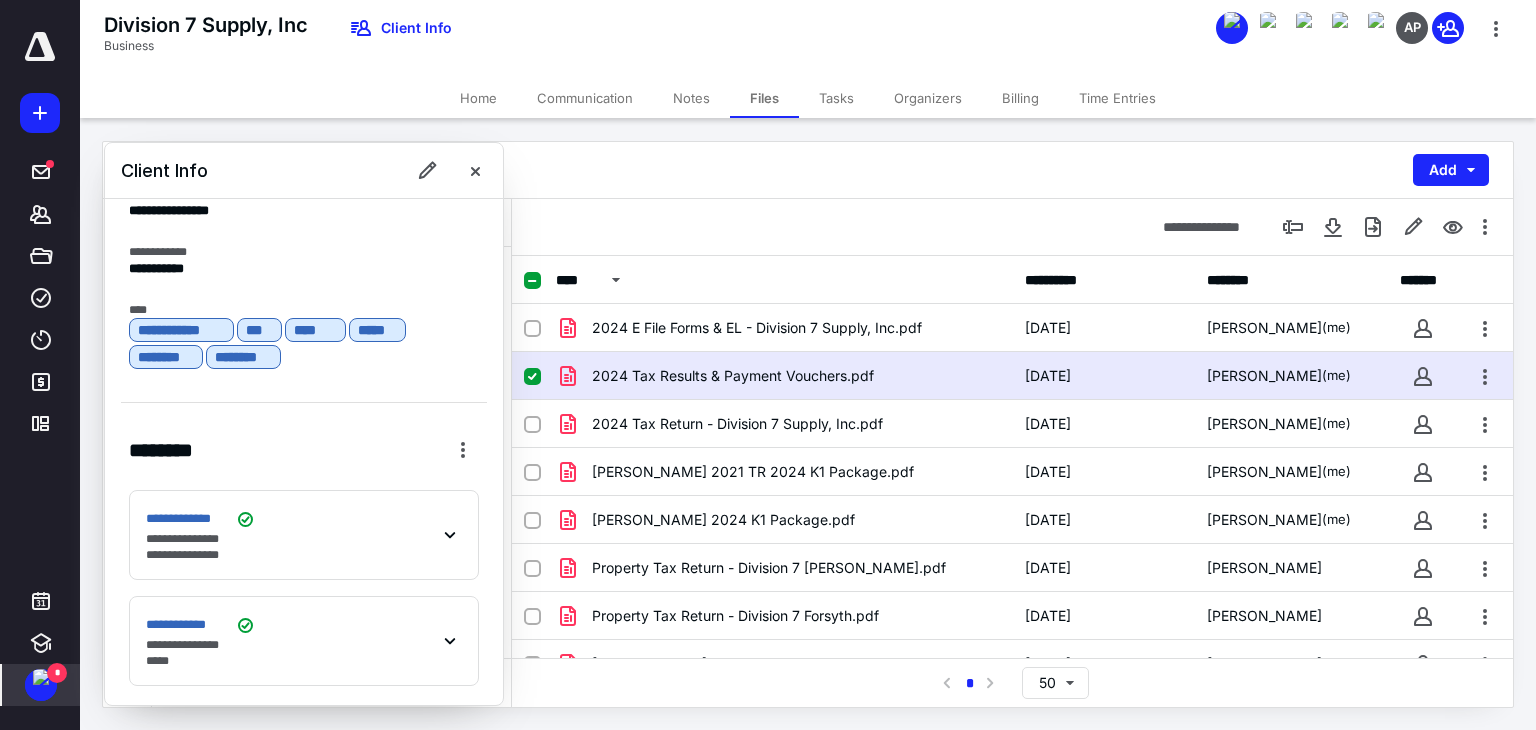 click 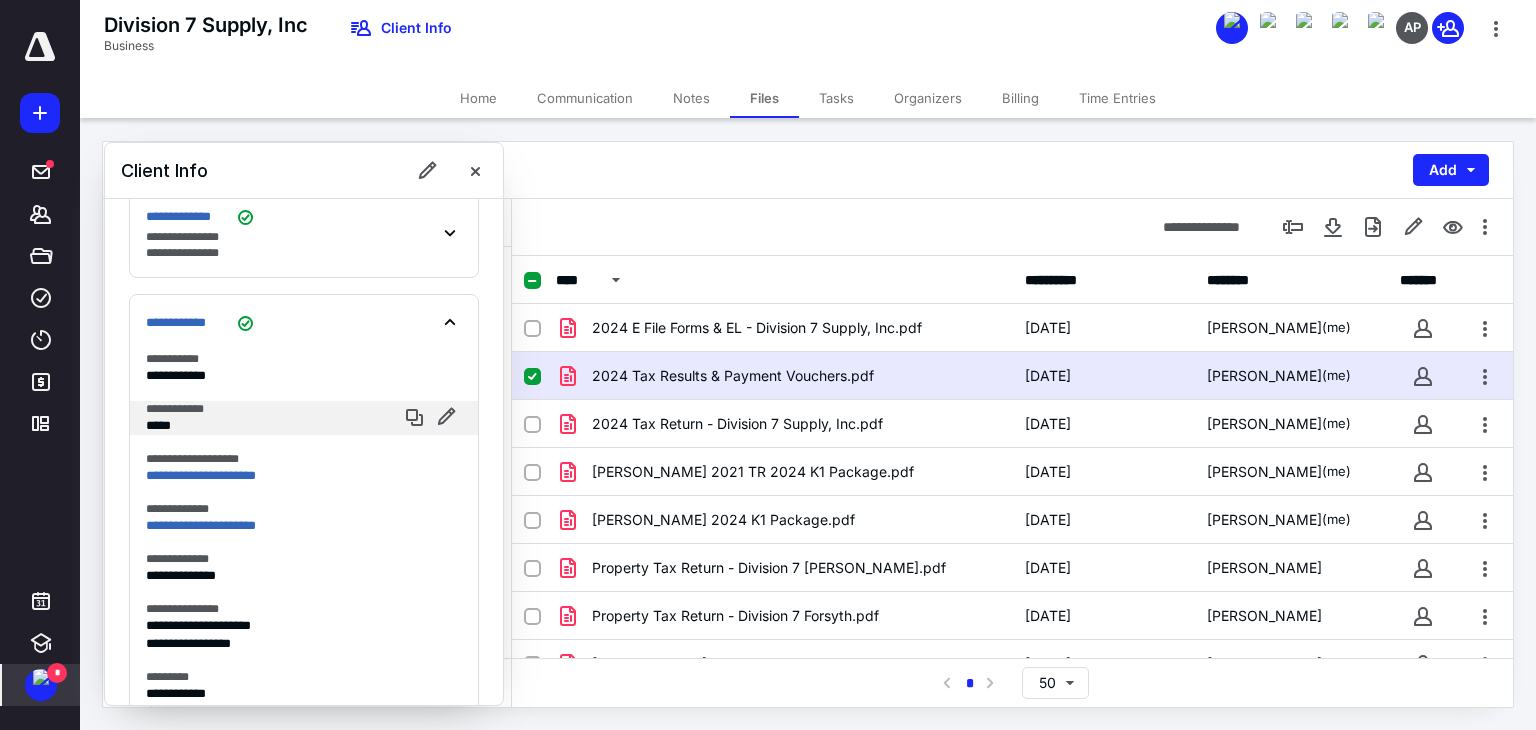 scroll, scrollTop: 908, scrollLeft: 0, axis: vertical 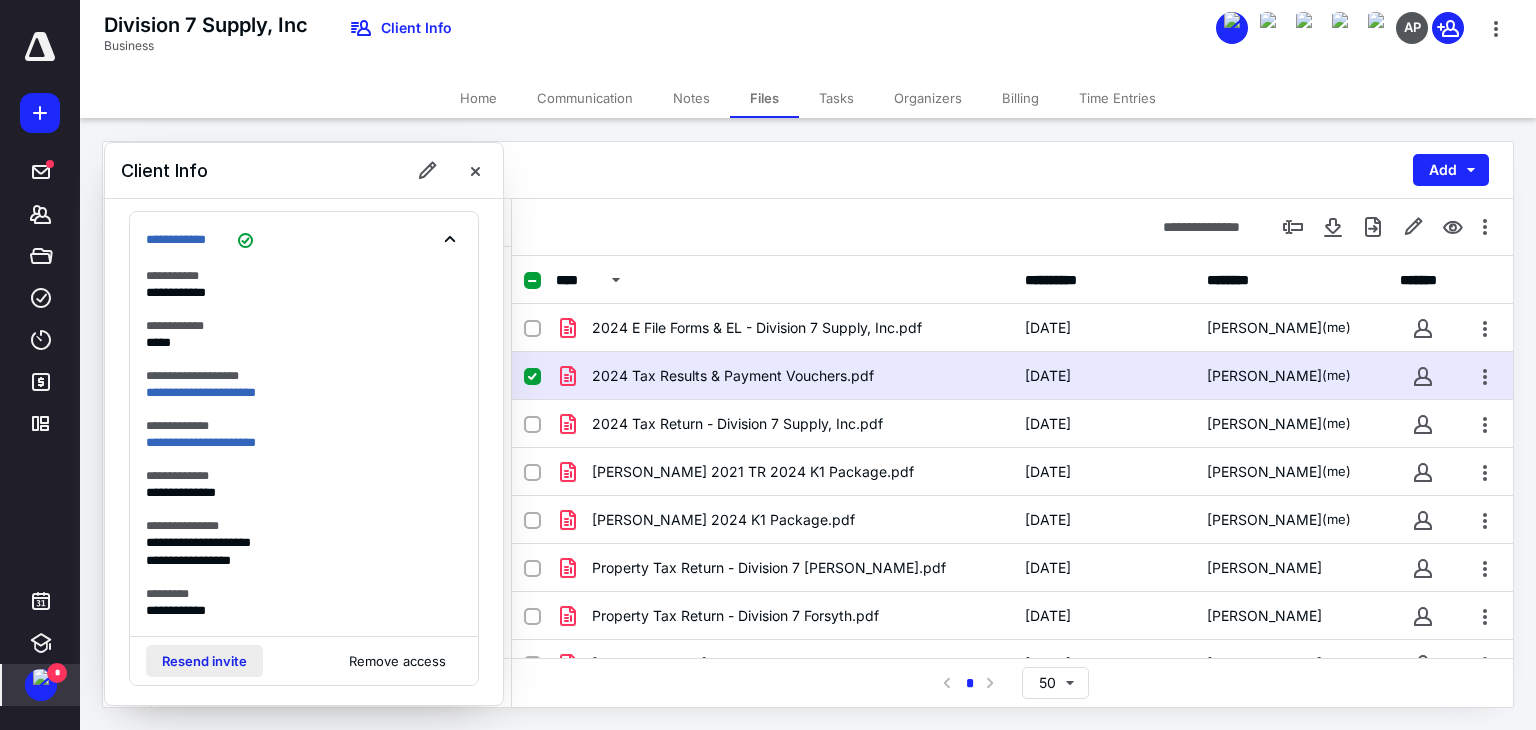 click on "Resend invite" at bounding box center (204, 661) 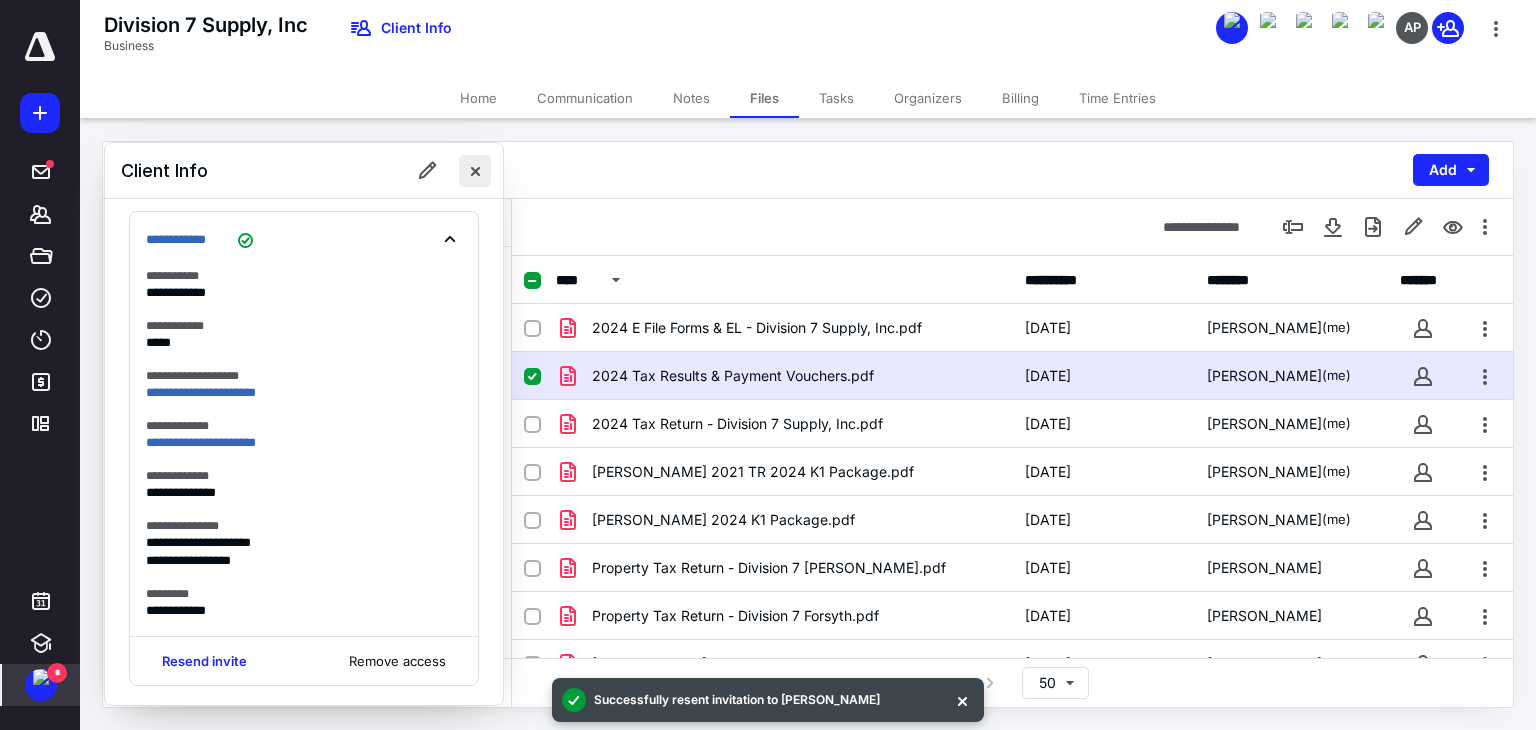 click at bounding box center (475, 171) 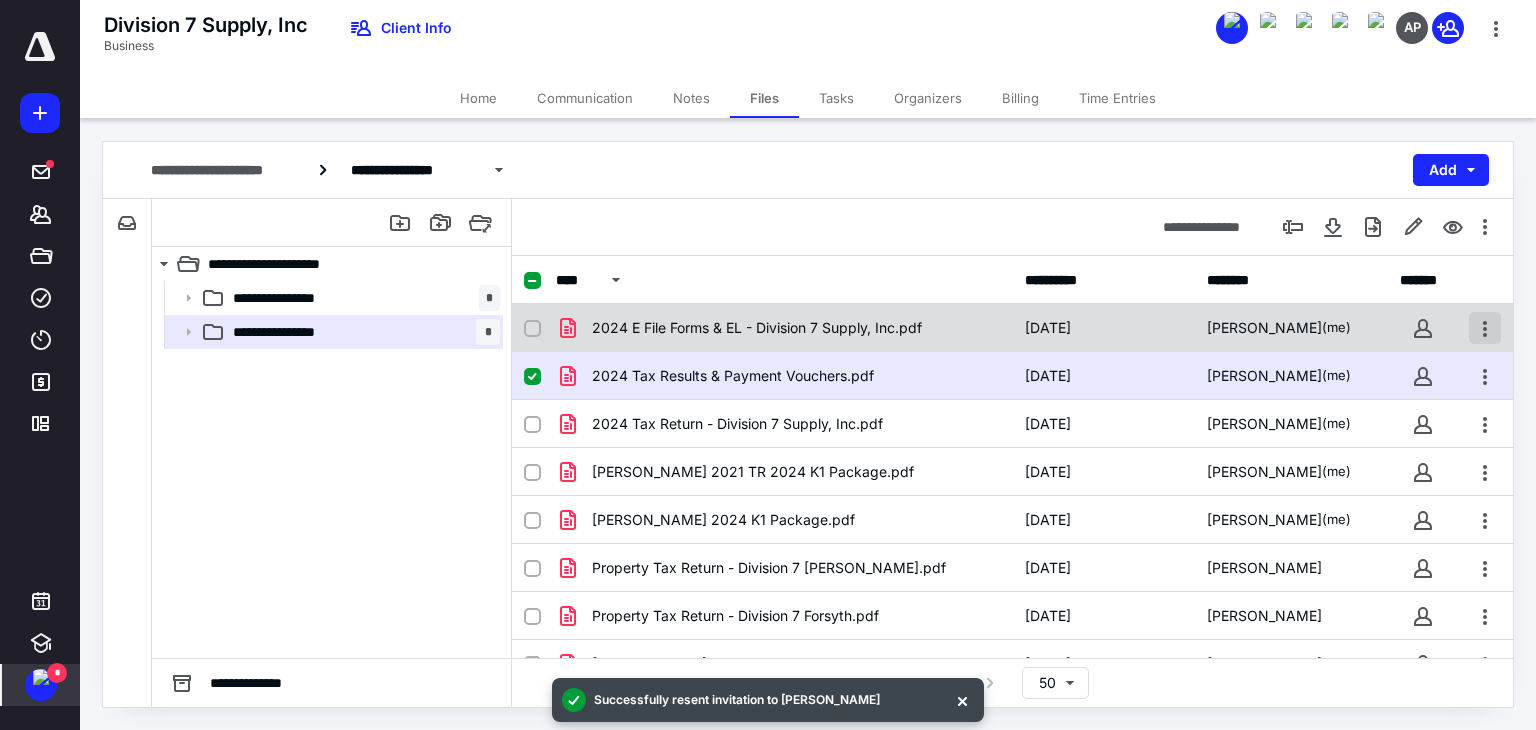 click at bounding box center [1485, 328] 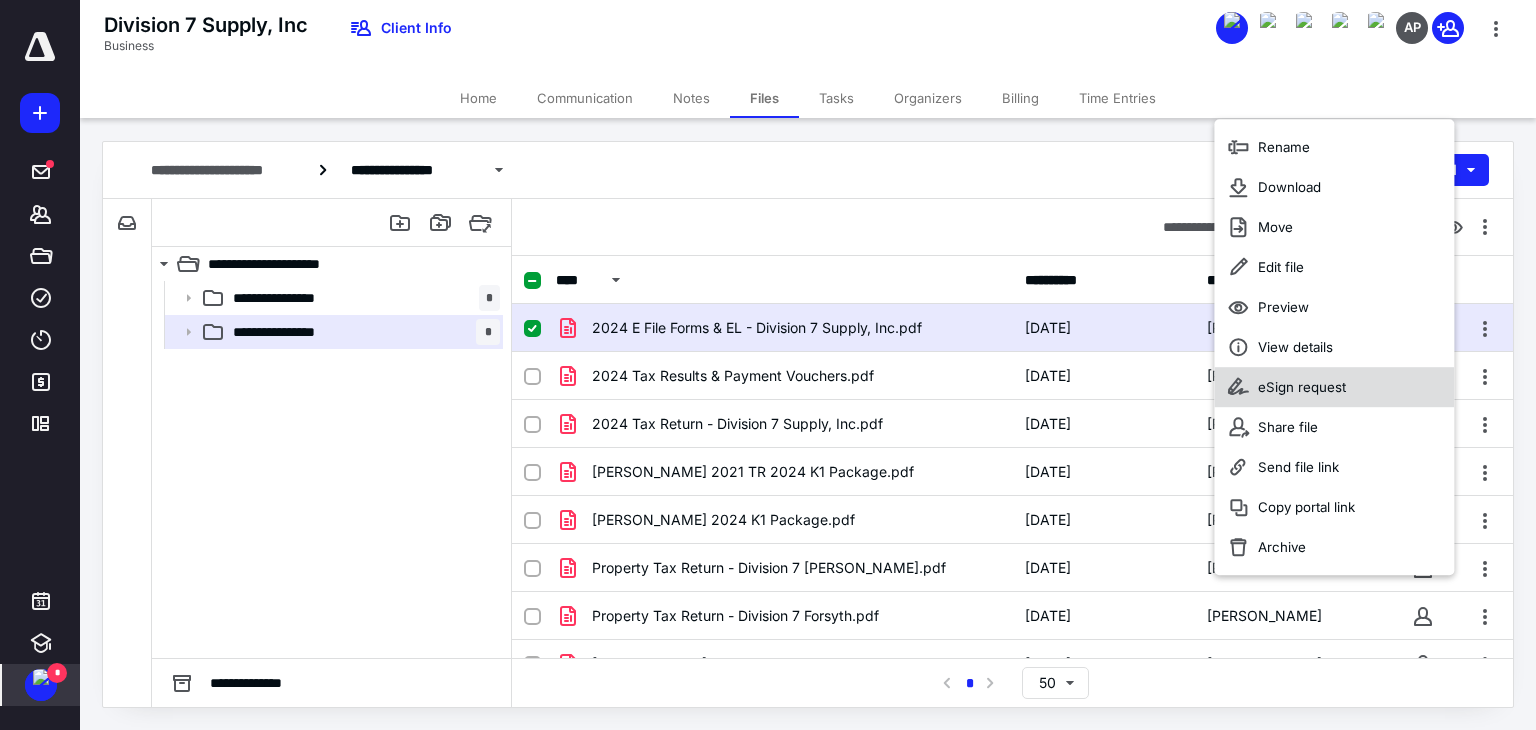 click on "eSign request" at bounding box center (1302, 387) 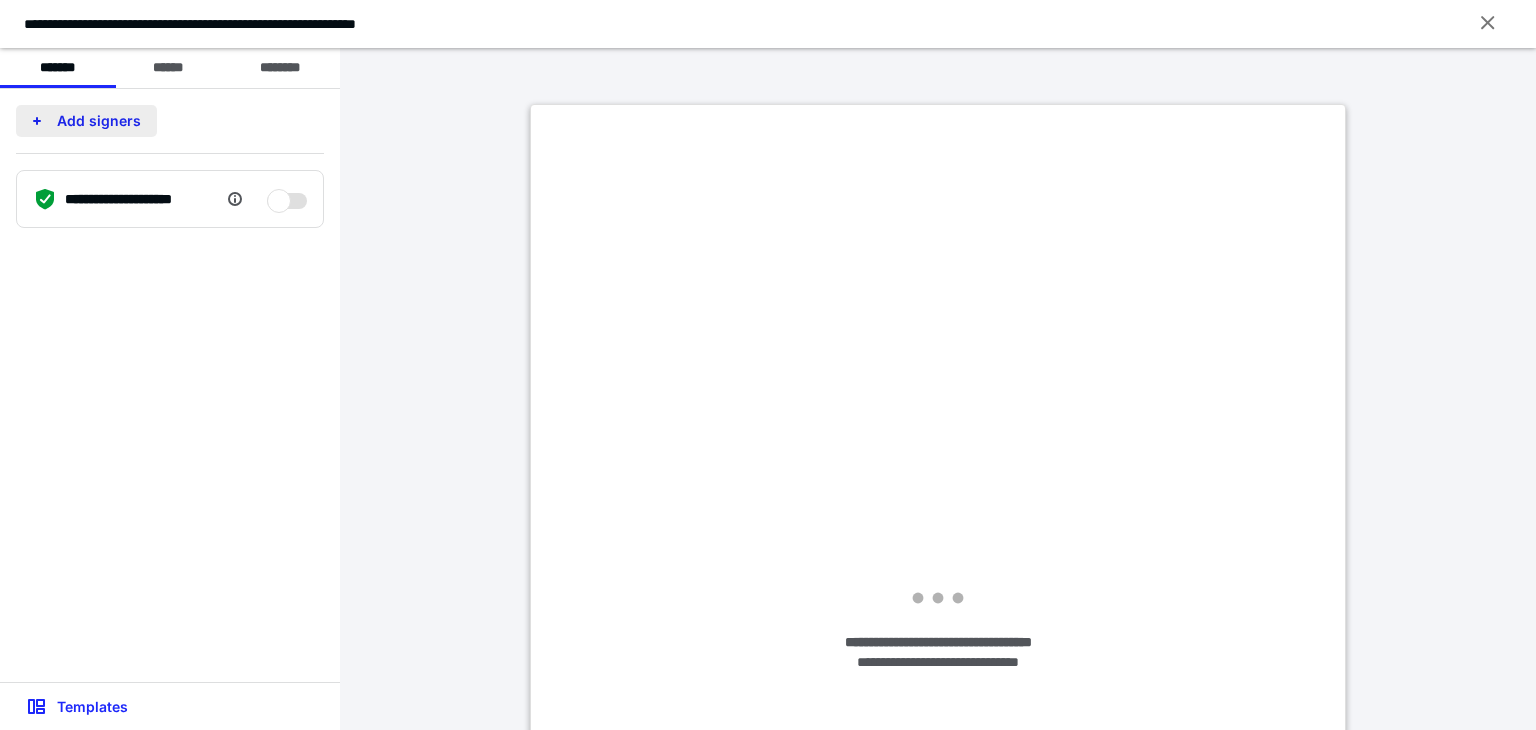 click on "Add signers" at bounding box center (86, 121) 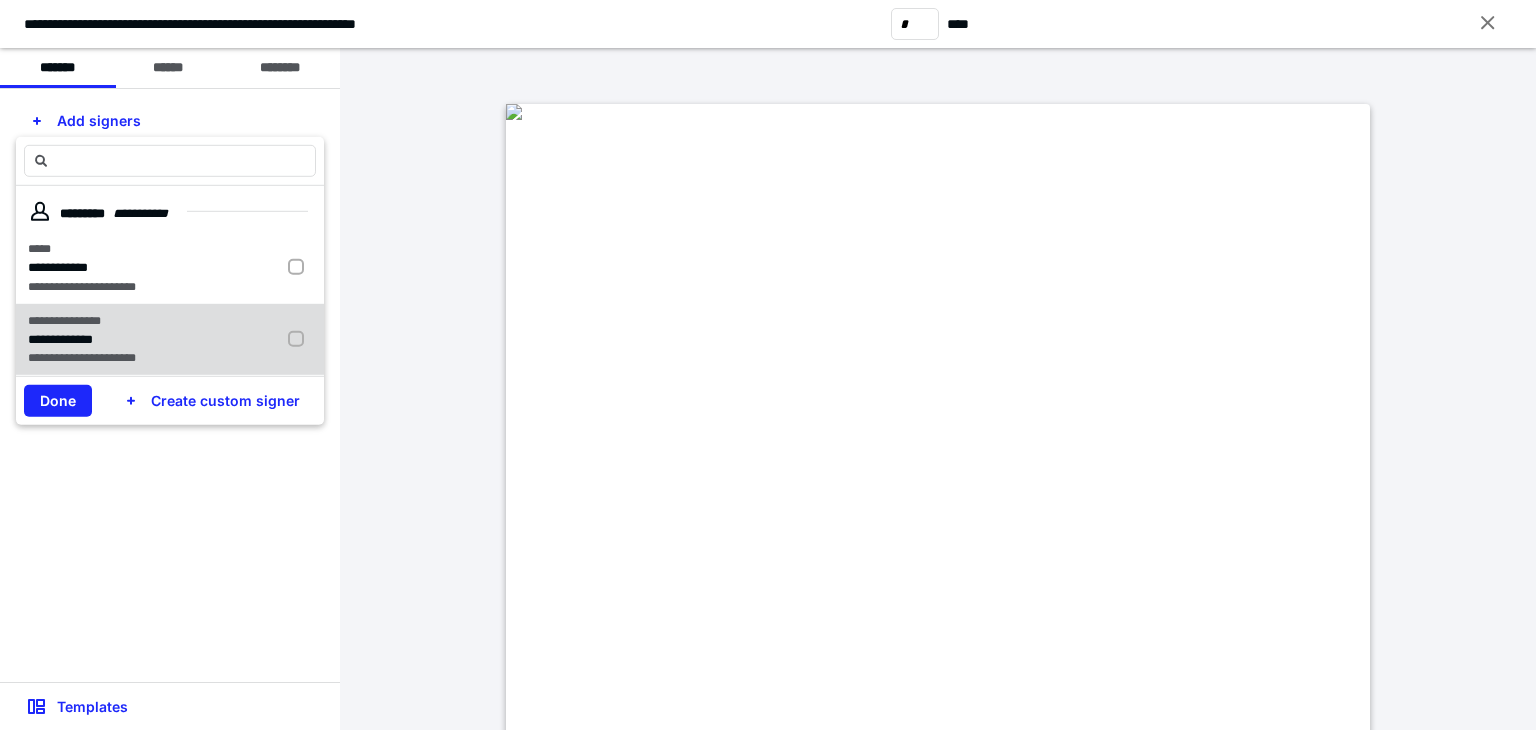 click on "**********" at bounding box center (98, 339) 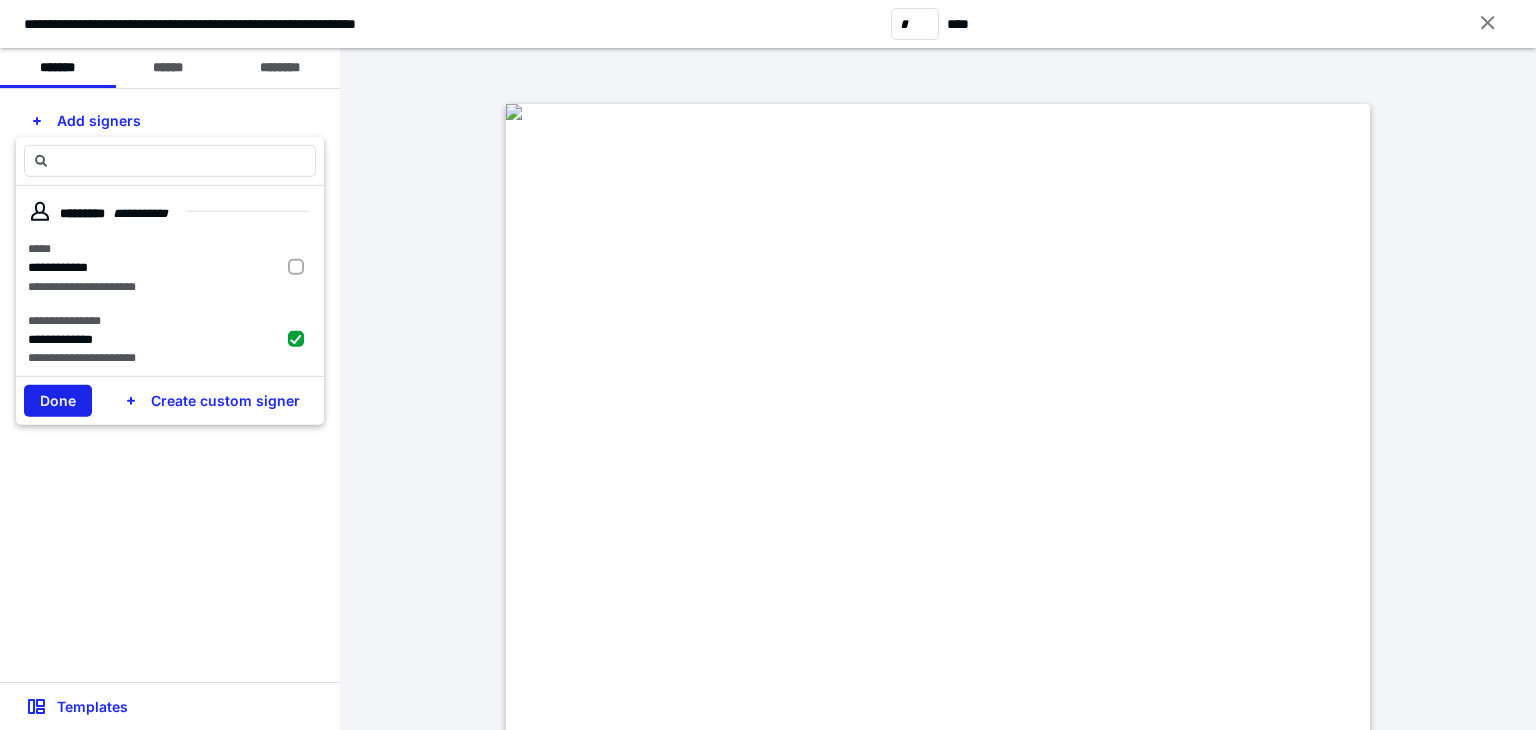 click on "Done" at bounding box center [58, 401] 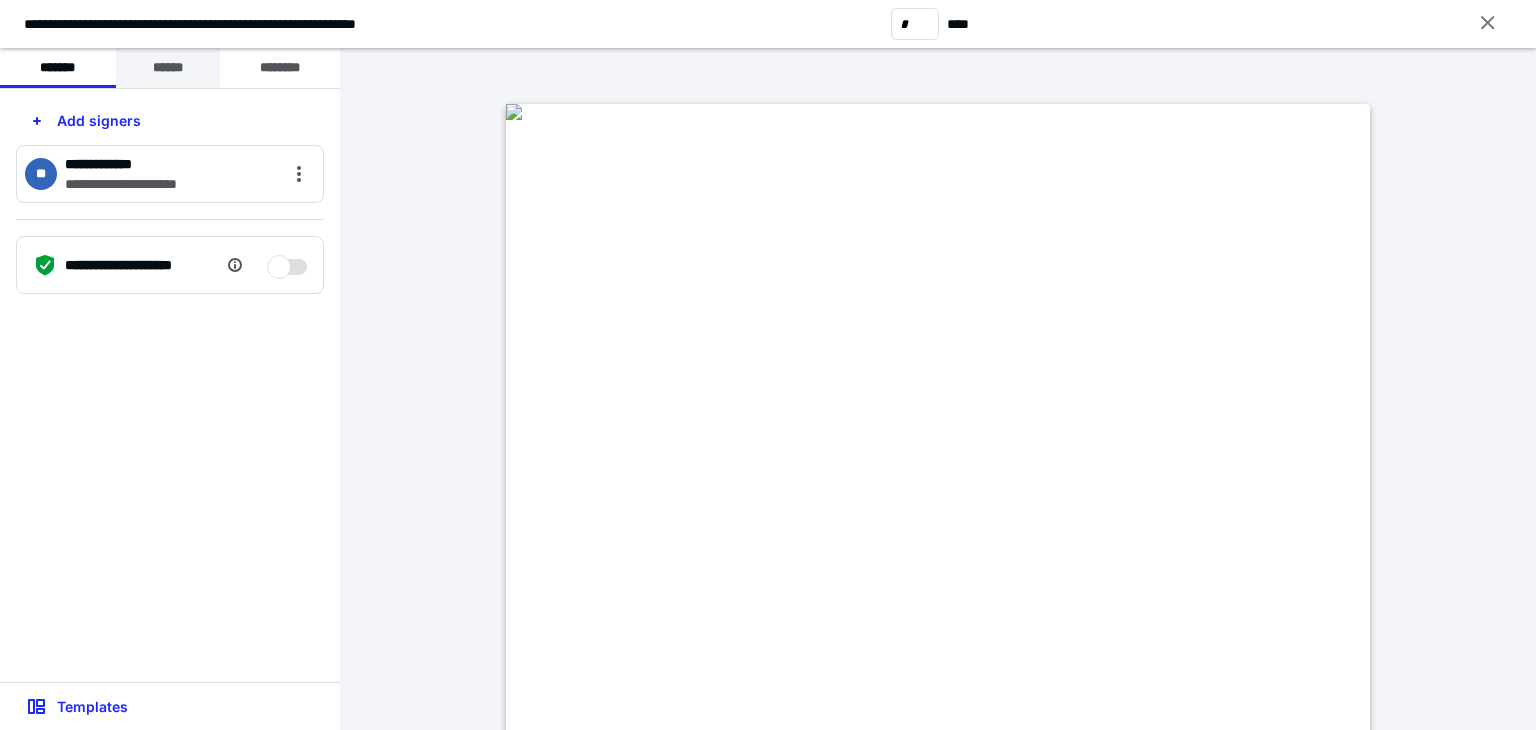 click on "******" at bounding box center (168, 68) 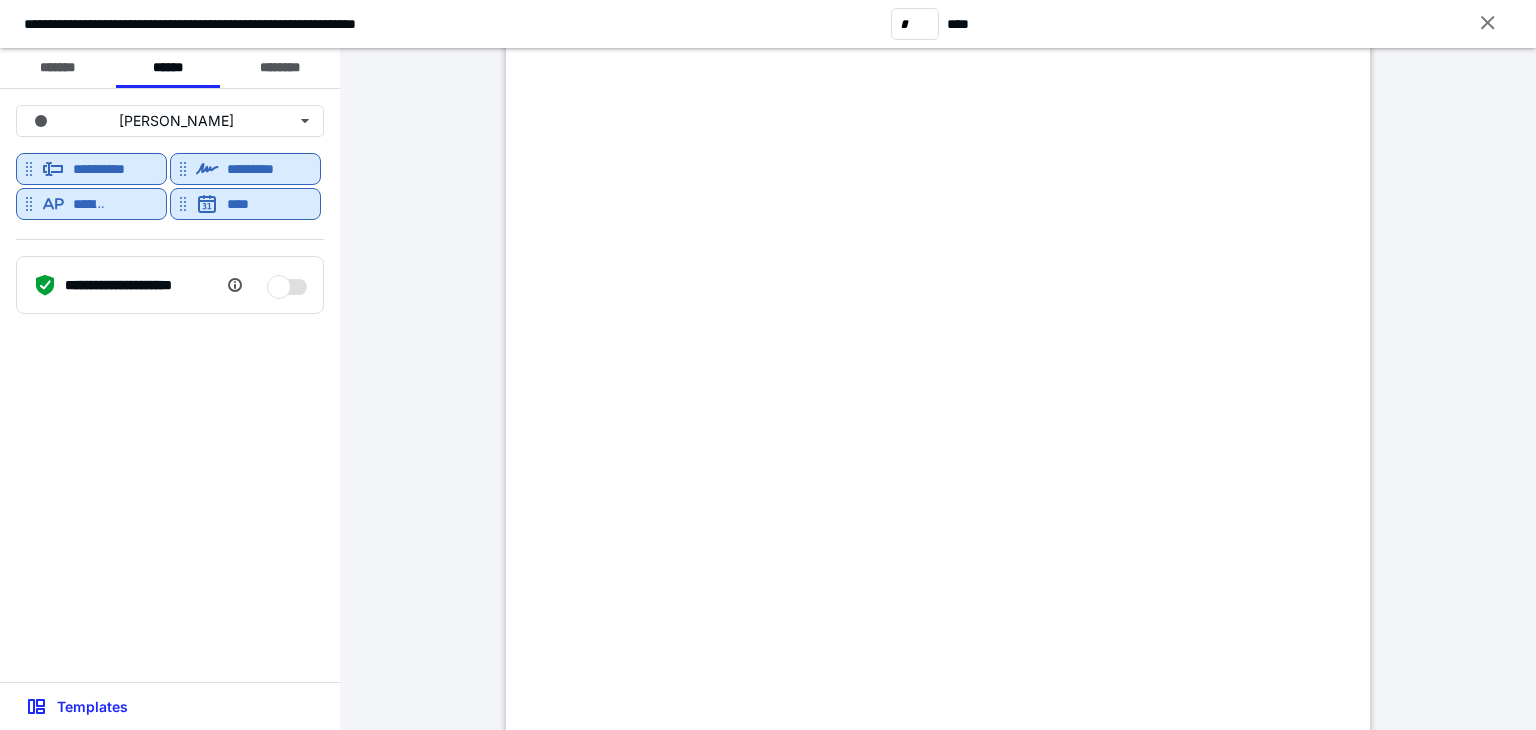 scroll, scrollTop: 4400, scrollLeft: 0, axis: vertical 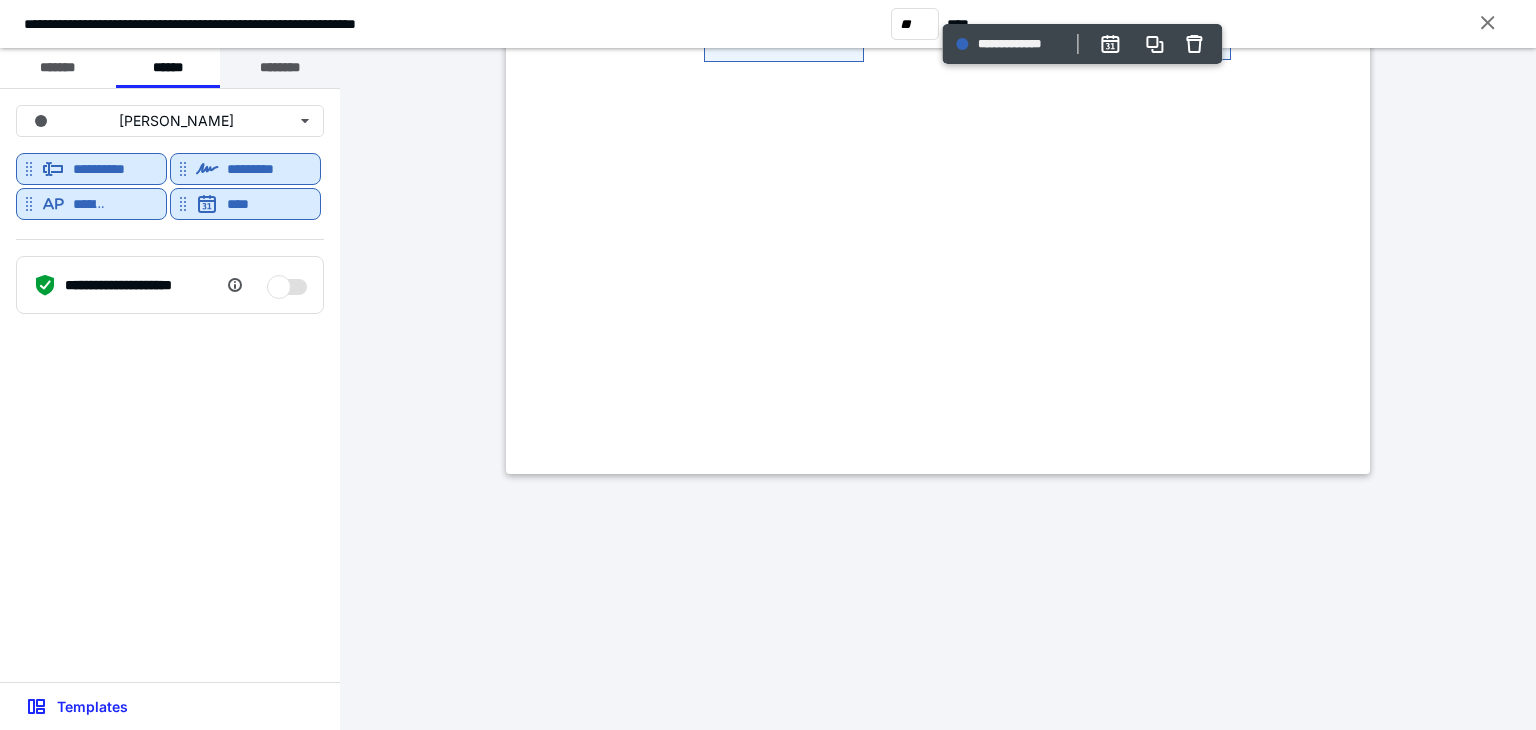click on "********" at bounding box center [280, 68] 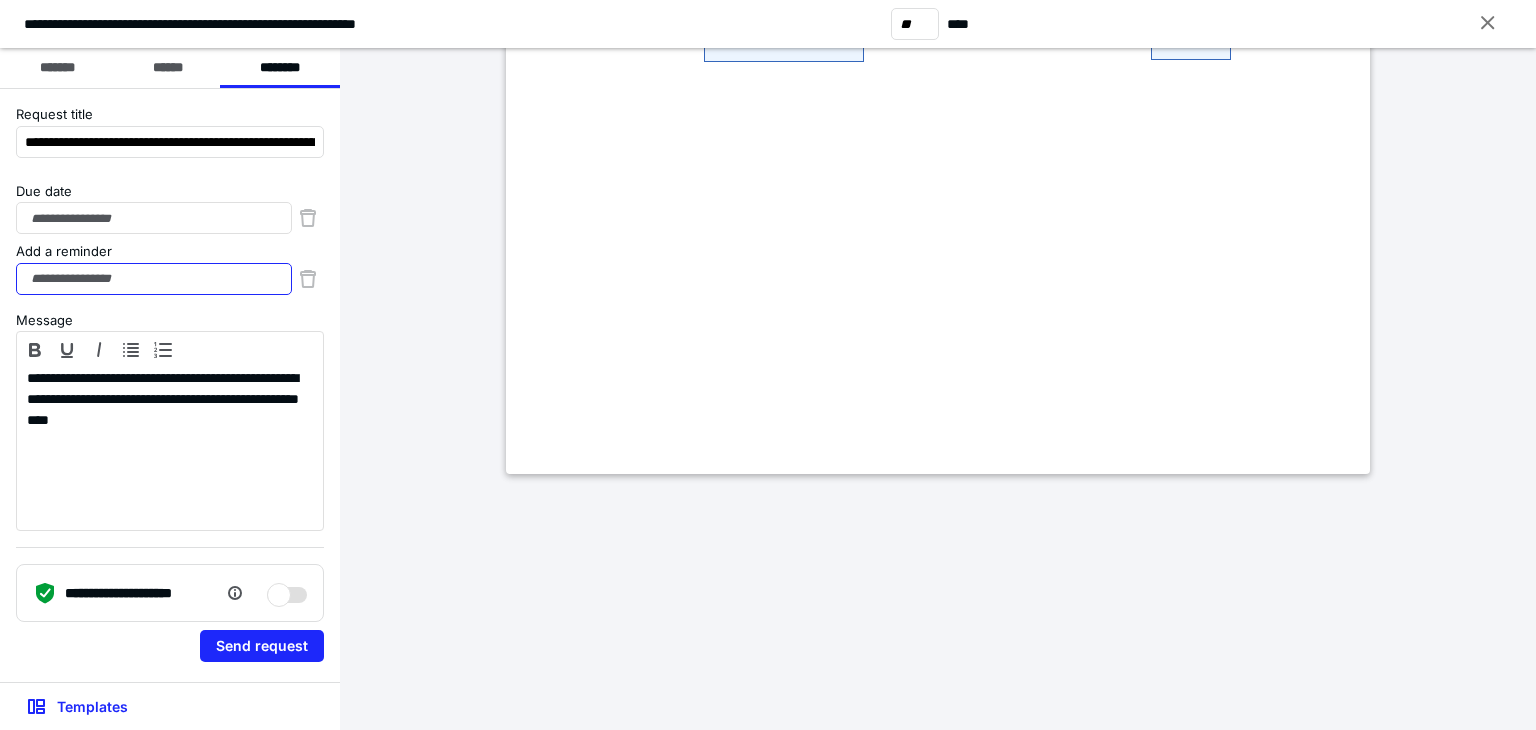 click on "Add a reminder" at bounding box center [154, 279] 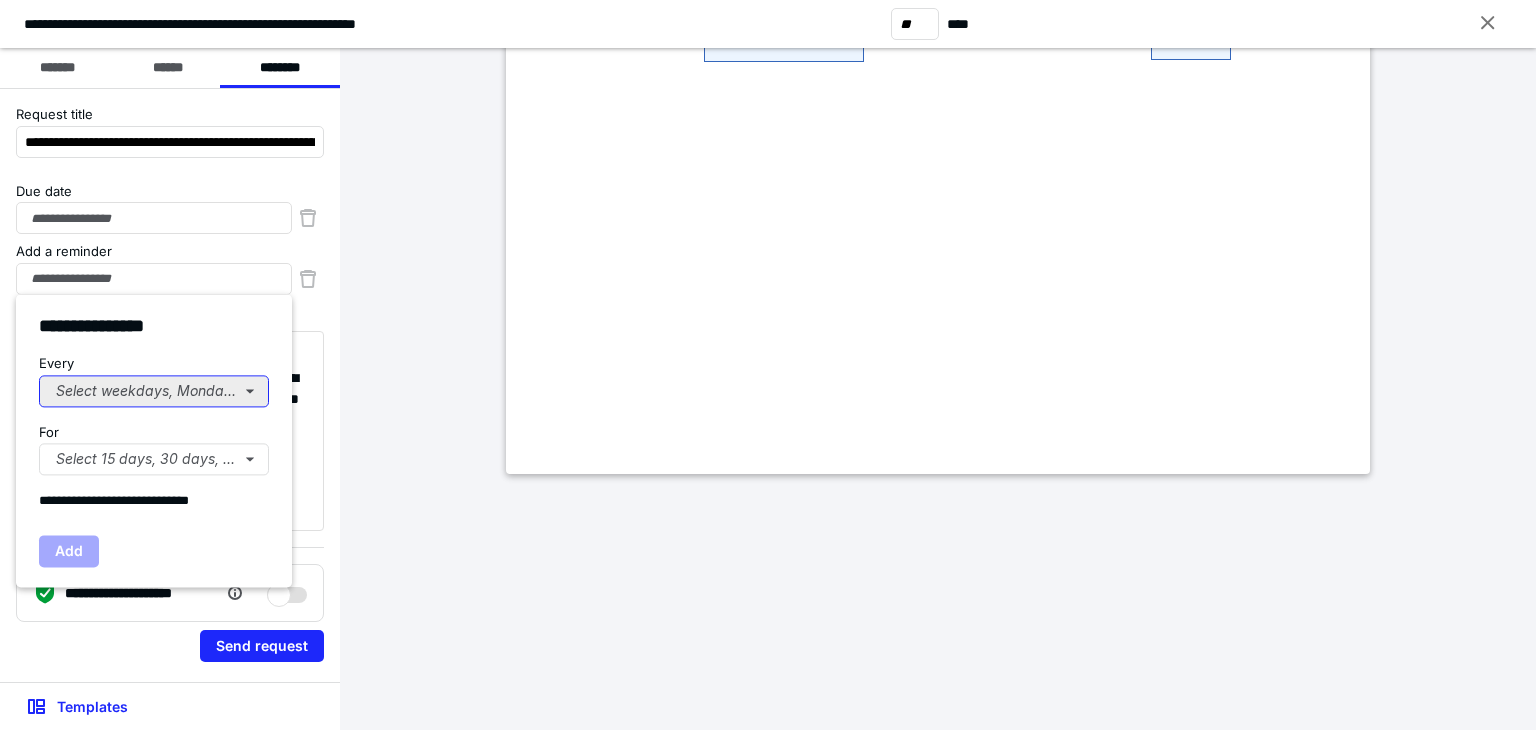 click on "Select weekdays, Mondays, or Tues..." at bounding box center [154, 391] 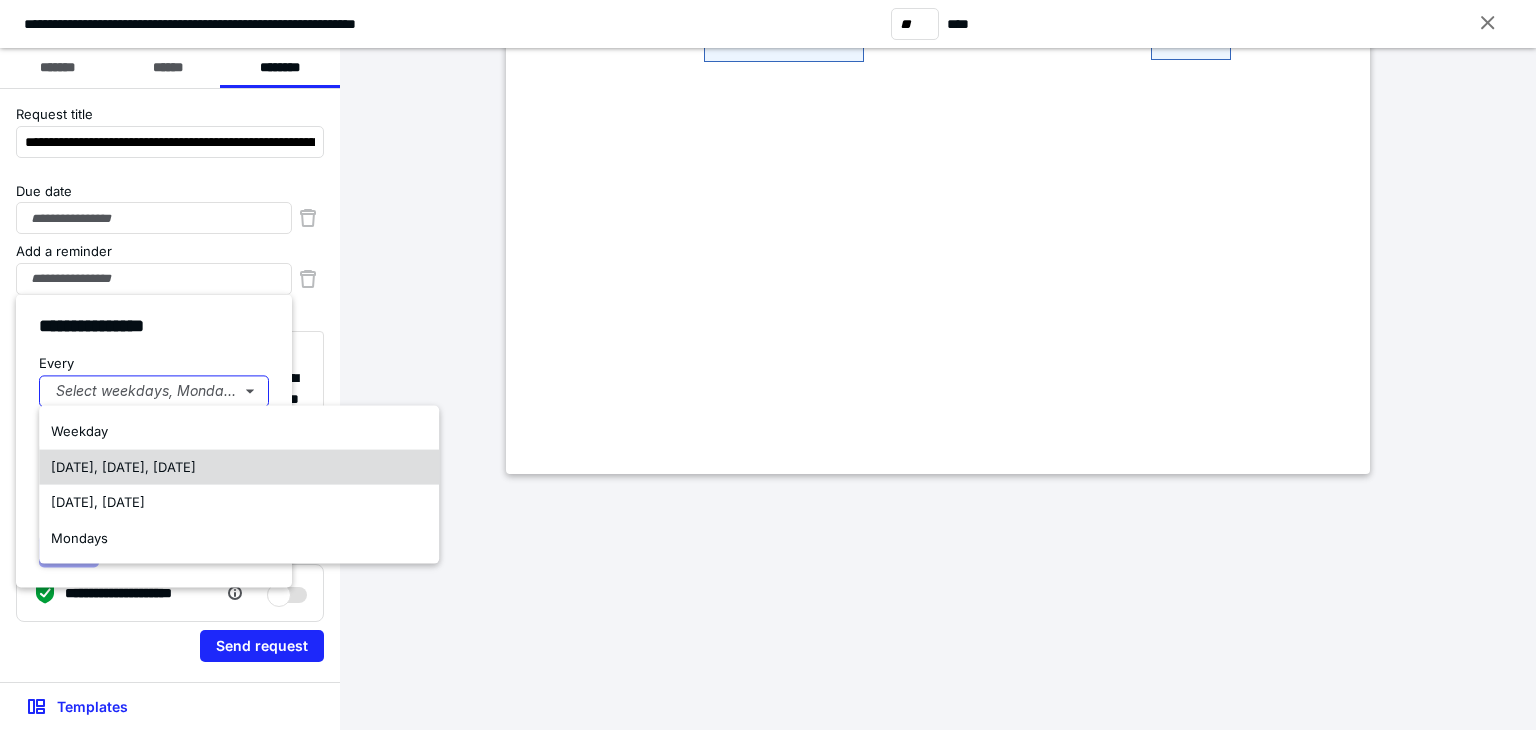 click on "Monday, Wednesday, Friday" at bounding box center [123, 467] 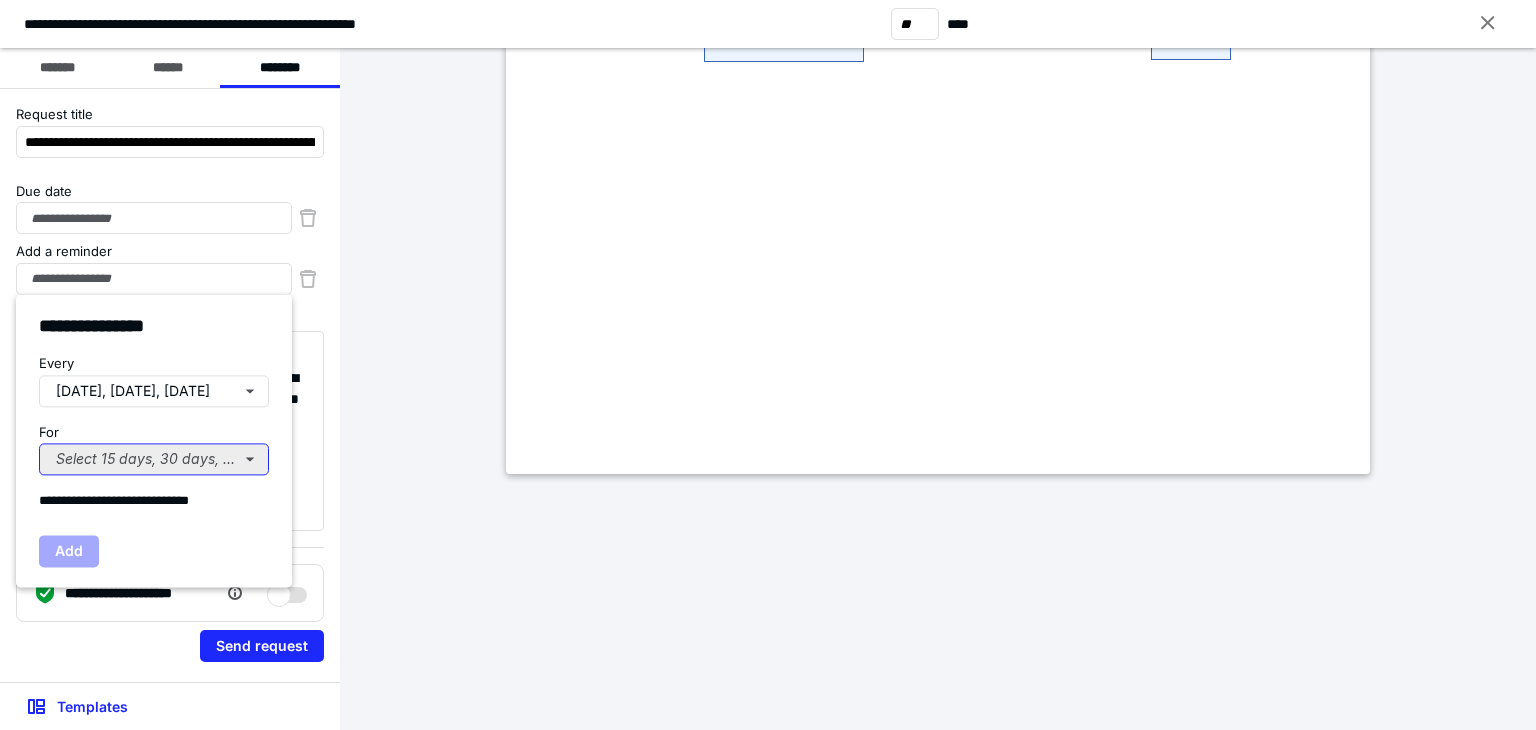 click on "Select 15 days, 30 days, or 45 days..." at bounding box center [154, 459] 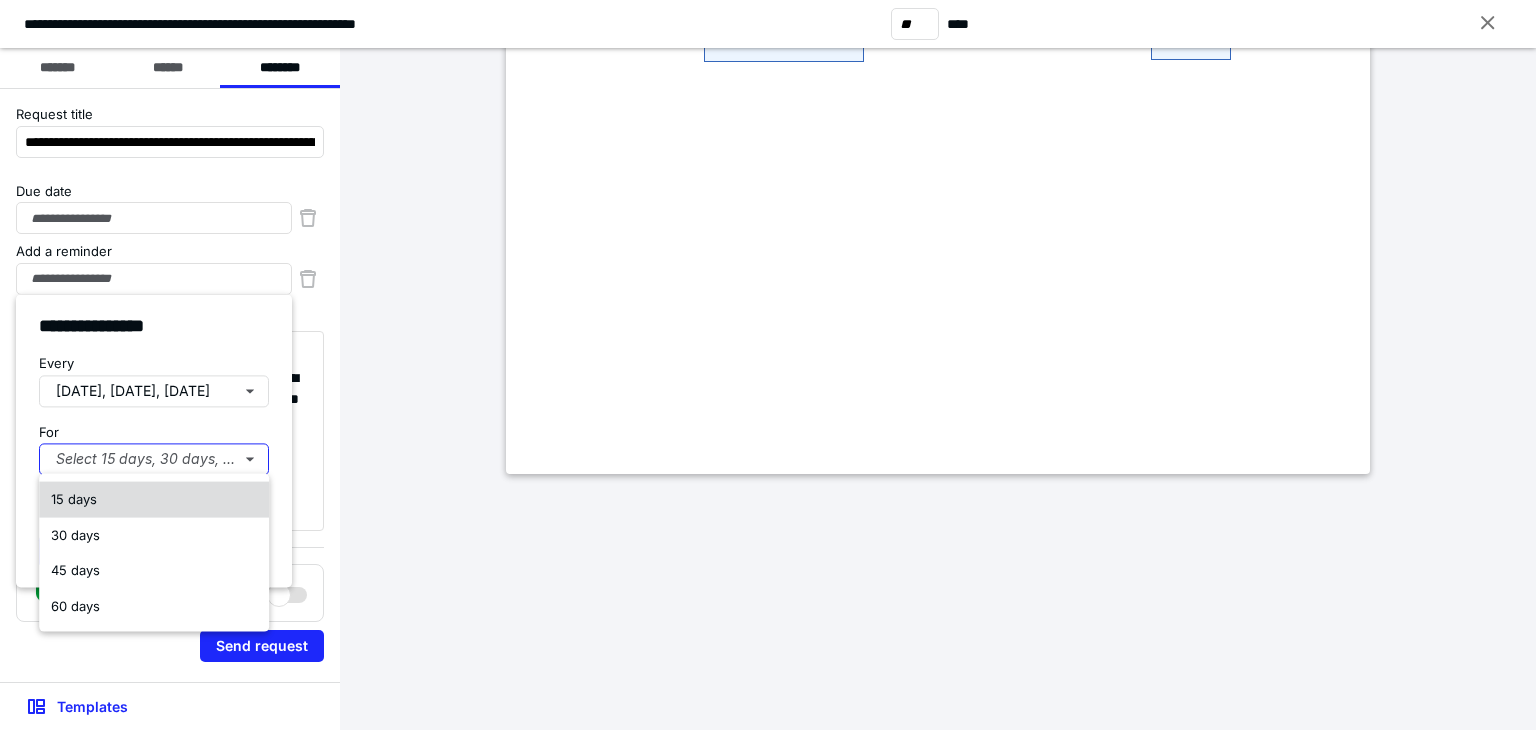 click on "15 days" at bounding box center [74, 499] 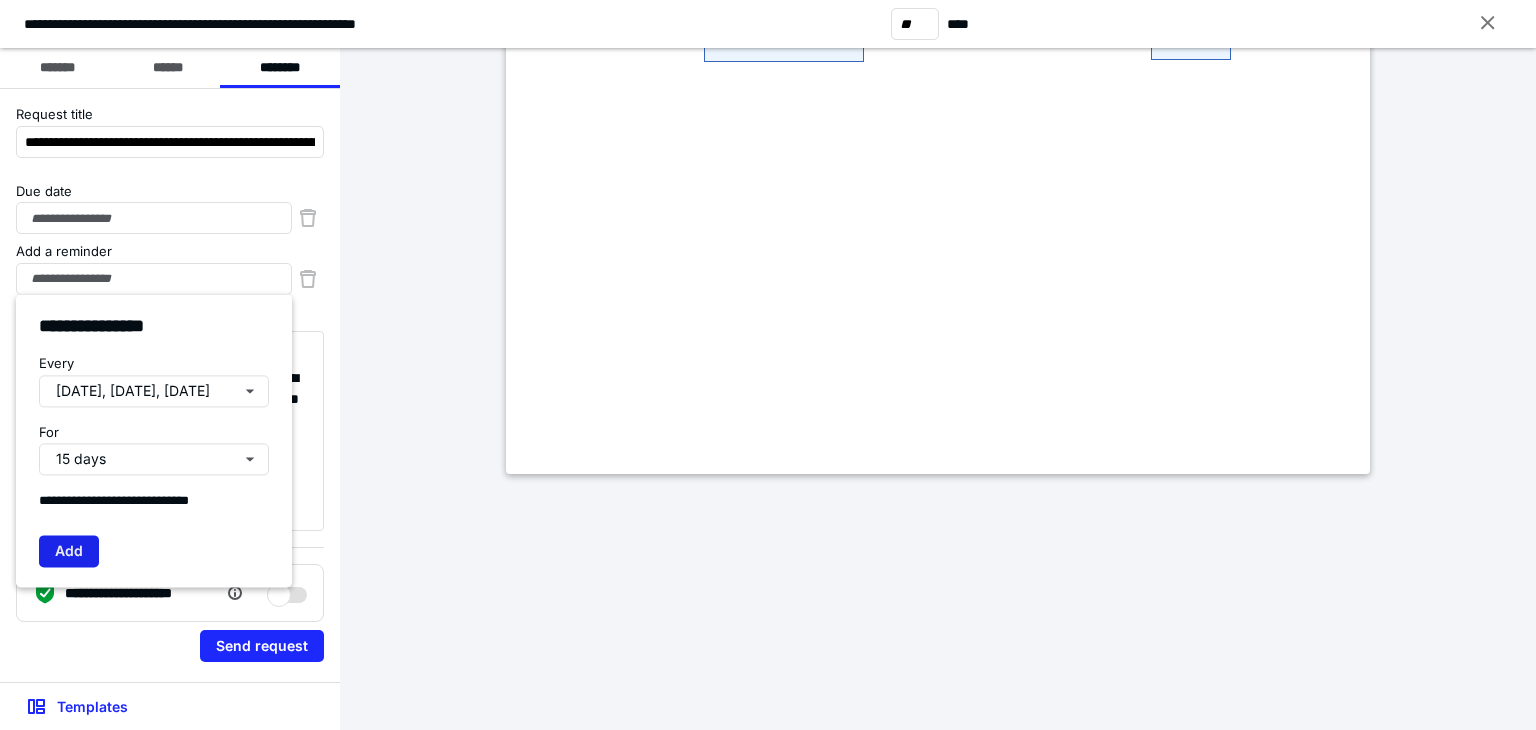 click on "Add" at bounding box center [69, 551] 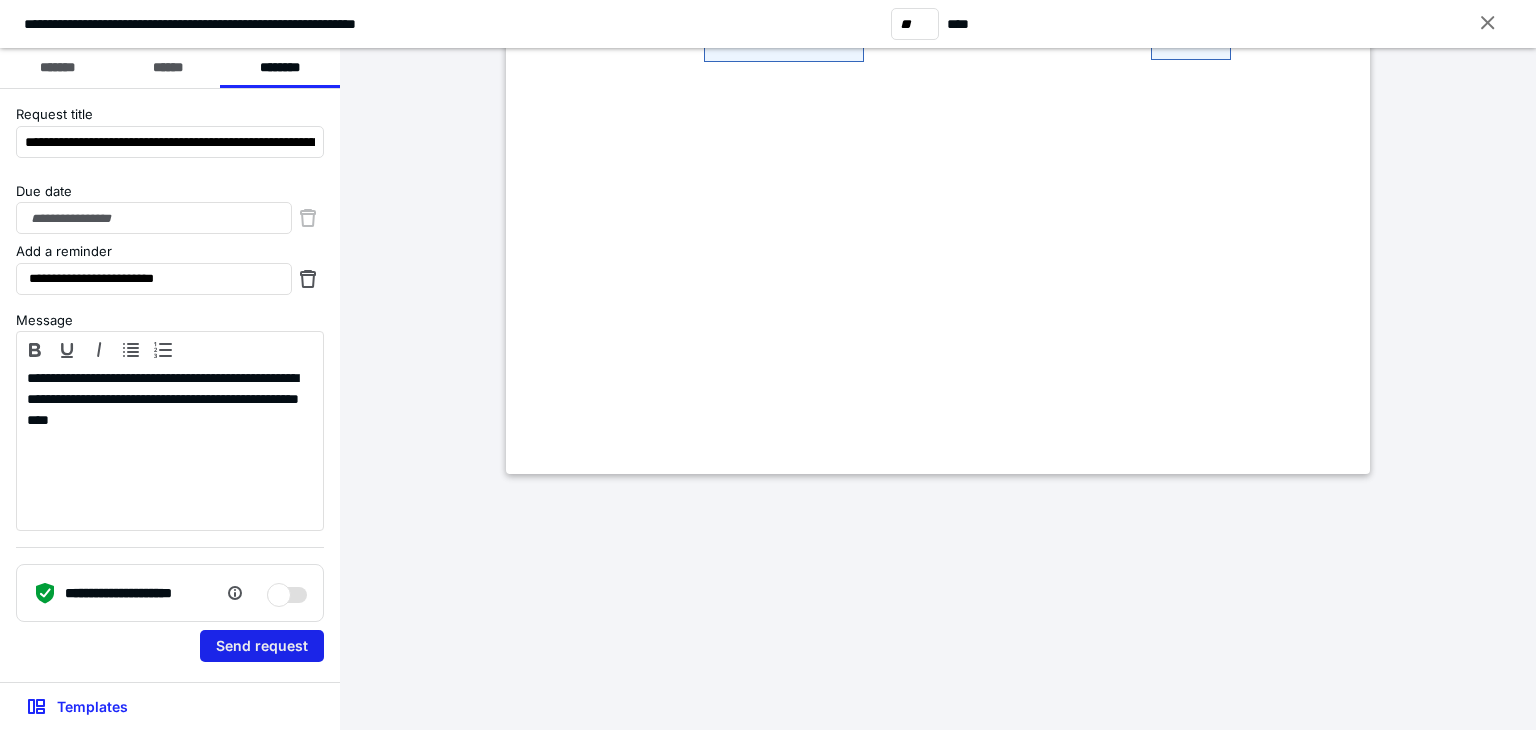 click on "Send request" at bounding box center [262, 646] 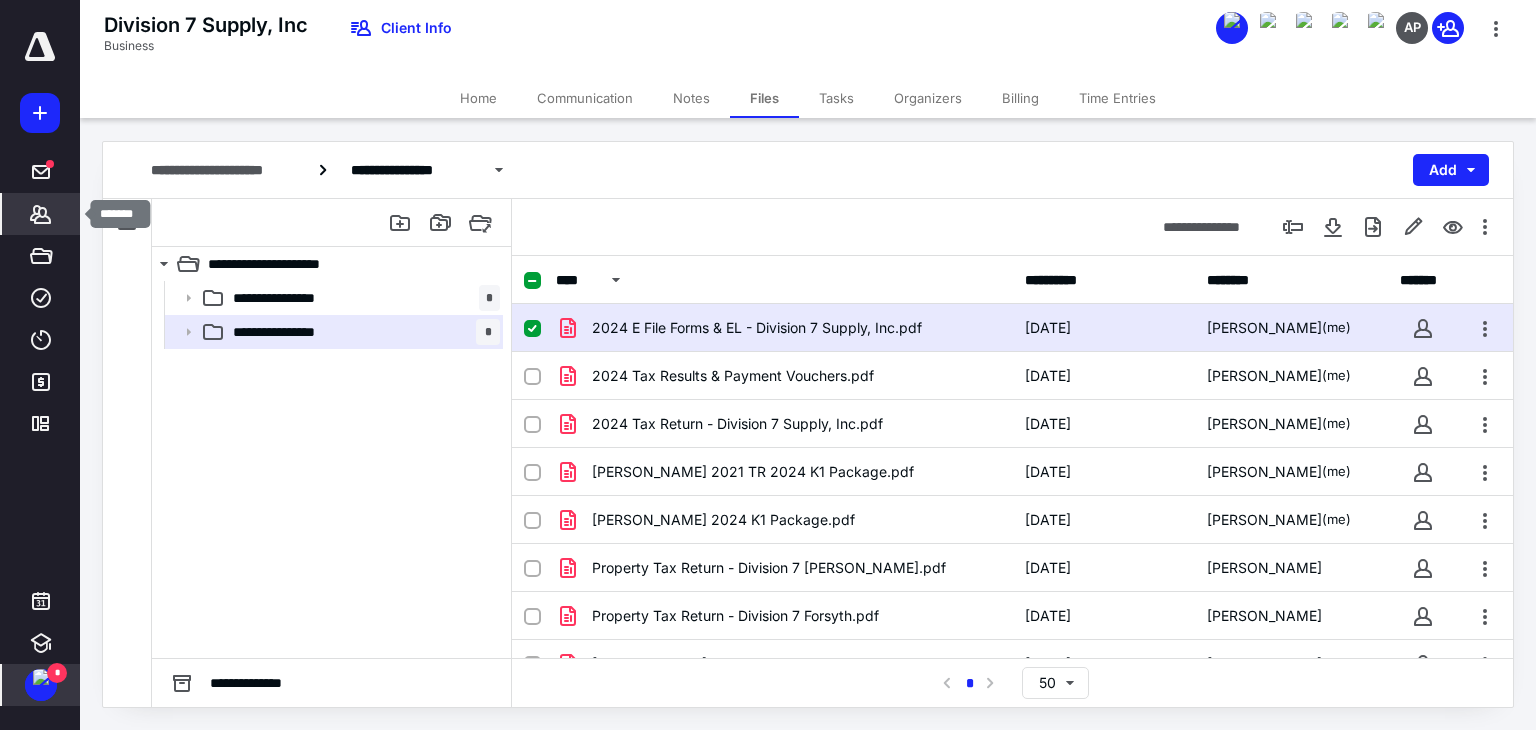 click 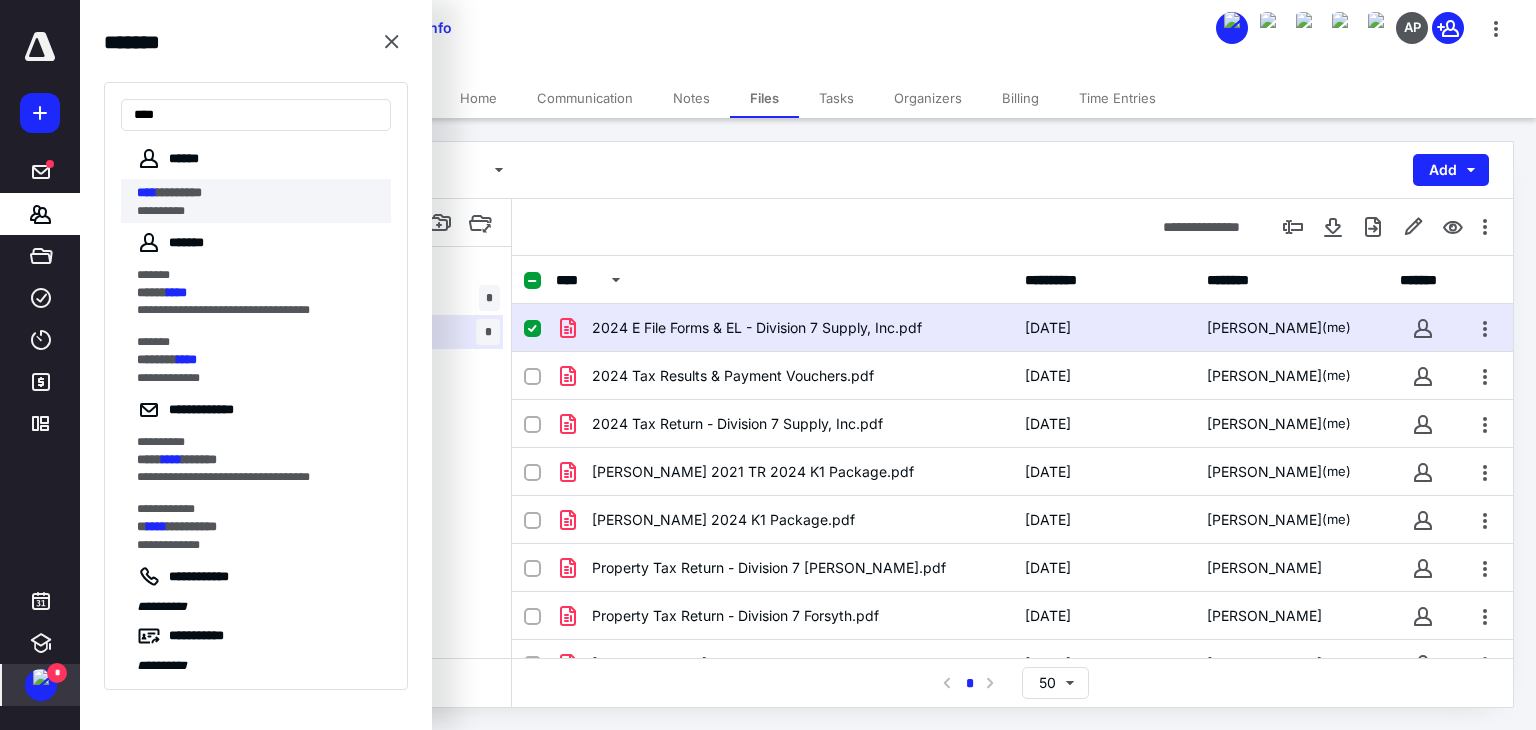 click on "**********" at bounding box center (250, 211) 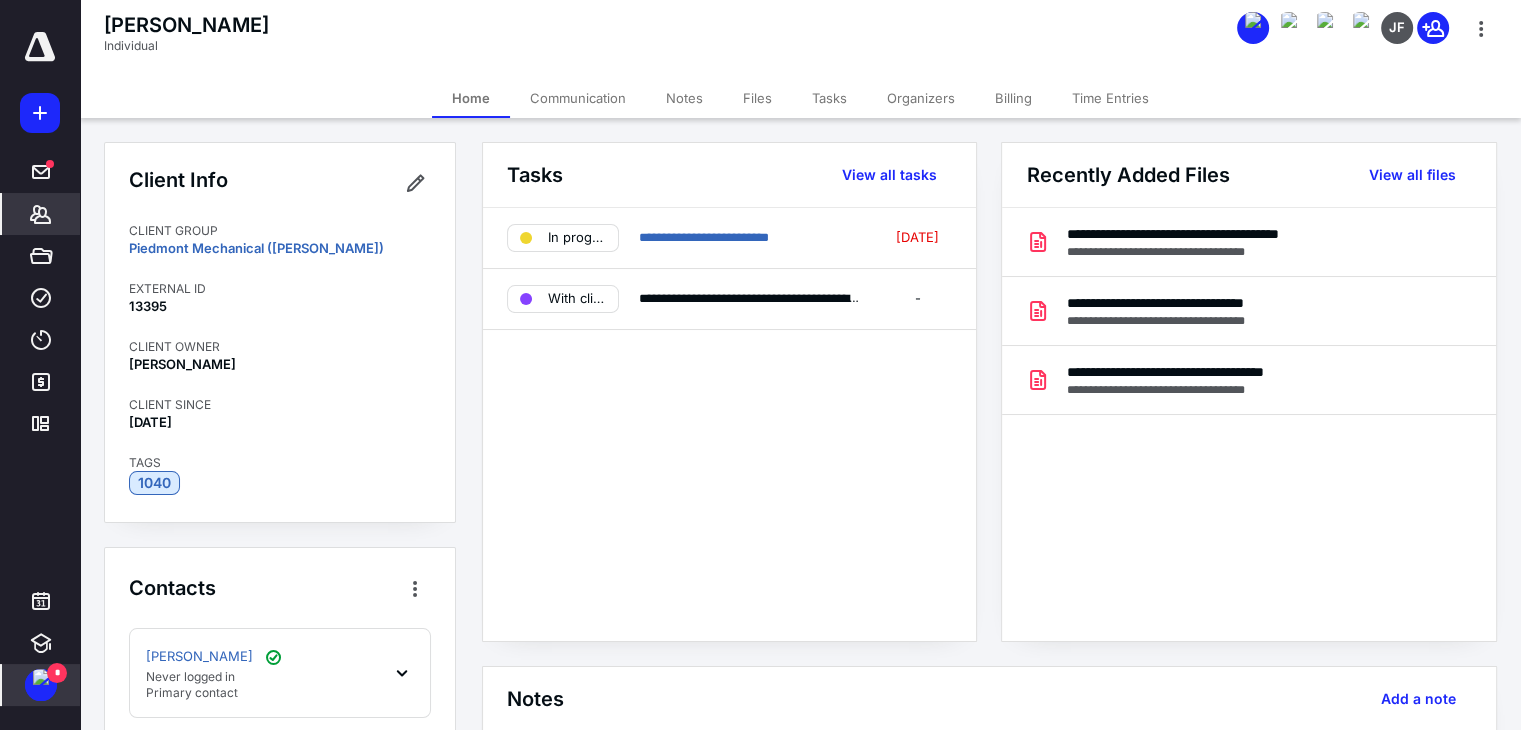 click on "Files" at bounding box center (757, 98) 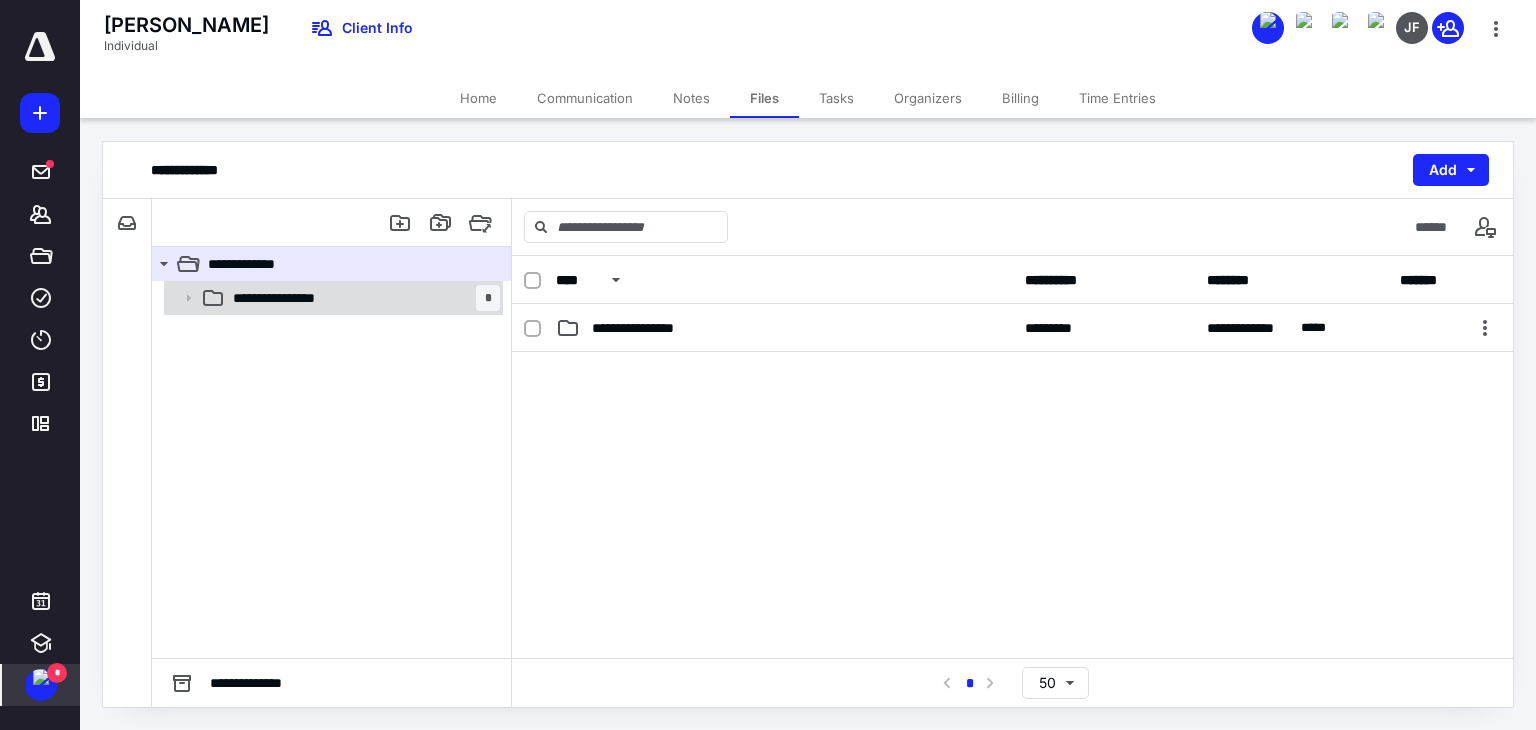 click on "**********" at bounding box center (291, 298) 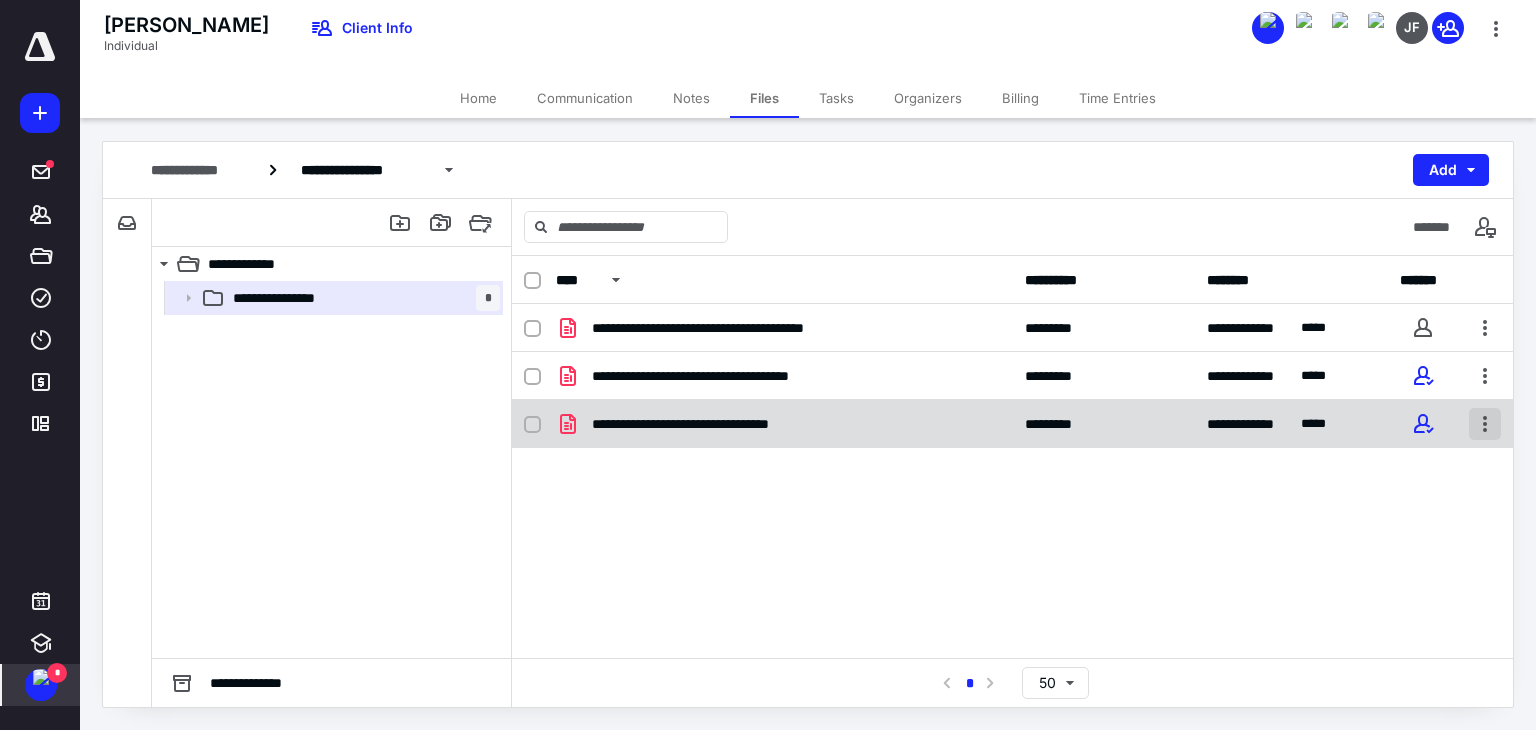 click at bounding box center [1485, 424] 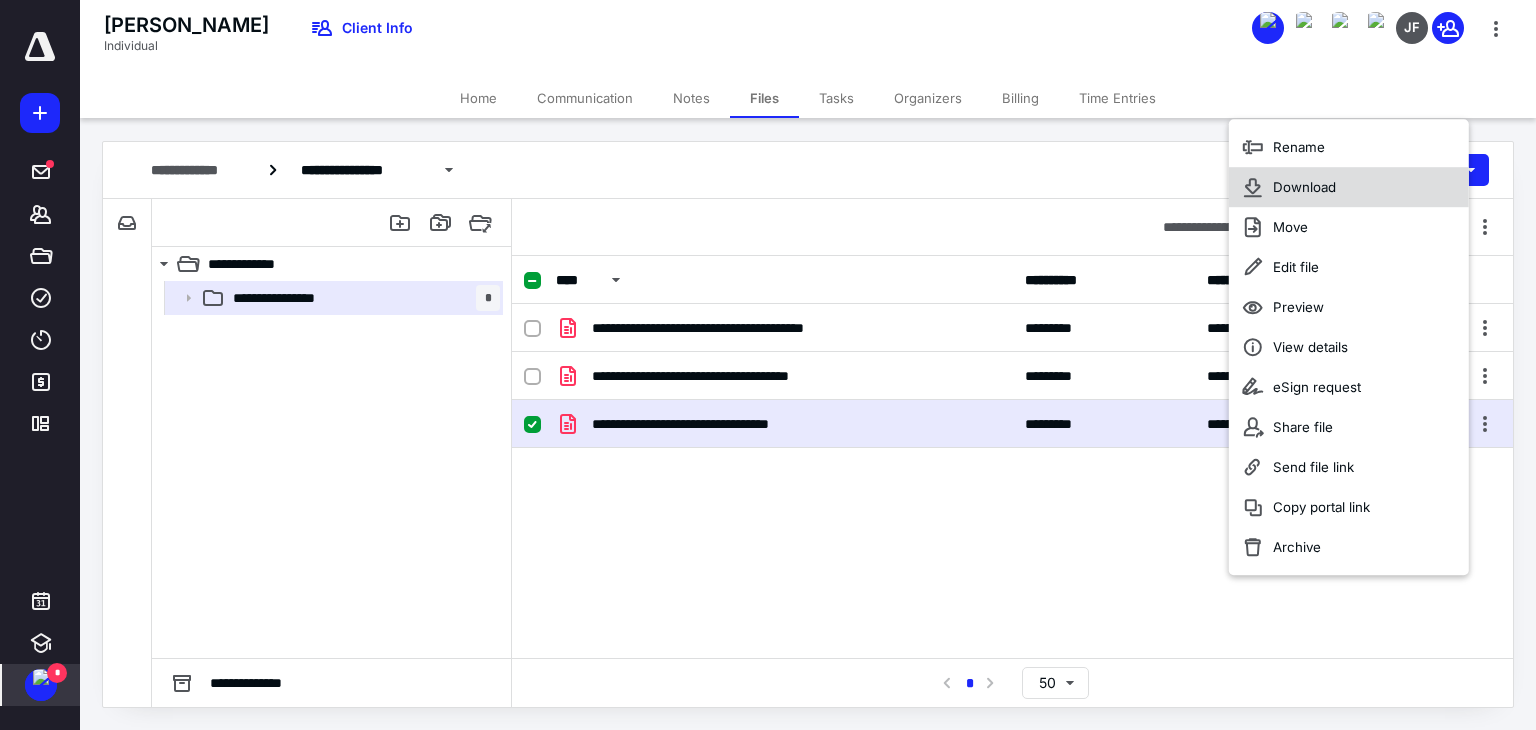 click on "Download" at bounding box center [1304, 187] 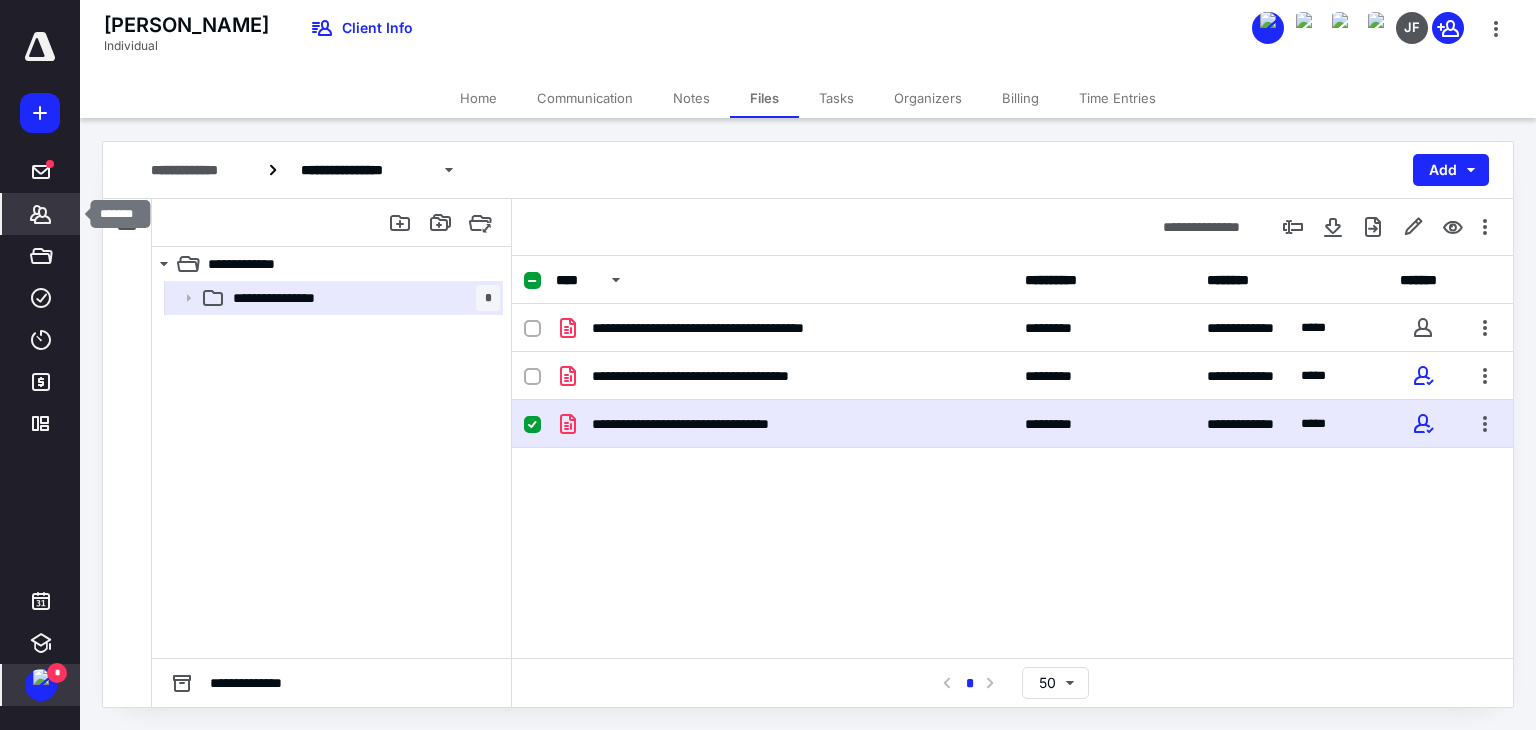click 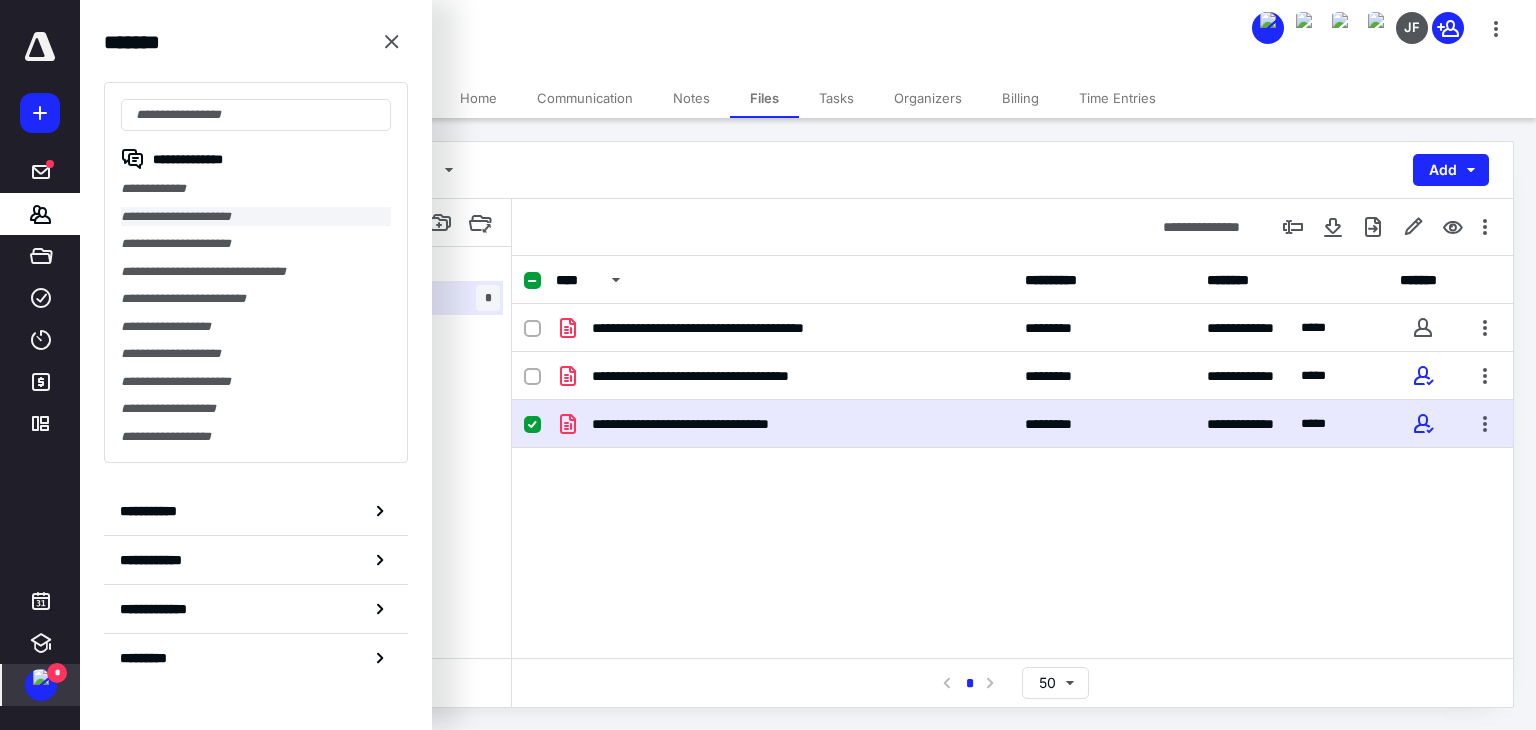 click on "**********" at bounding box center (256, 217) 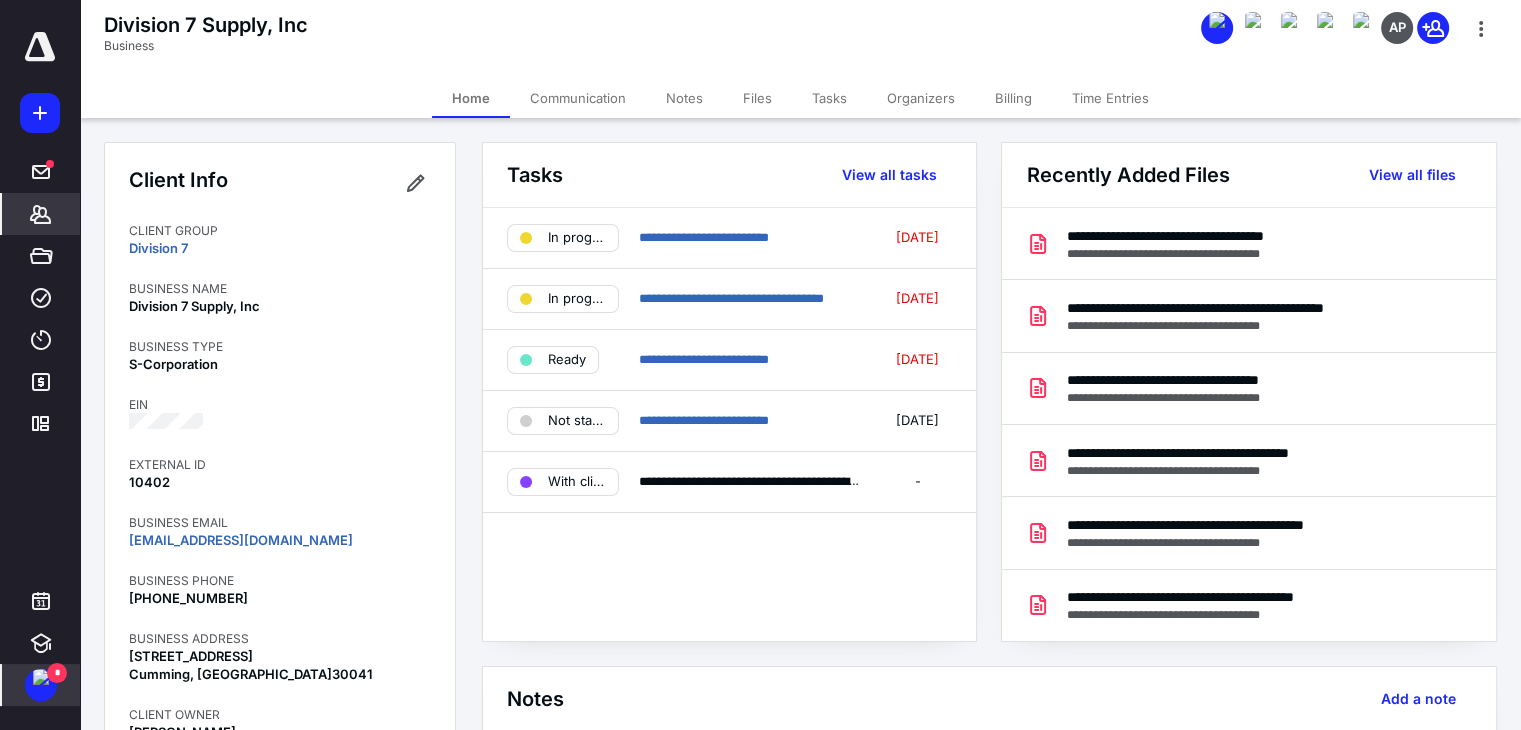 click on "Files" at bounding box center [757, 98] 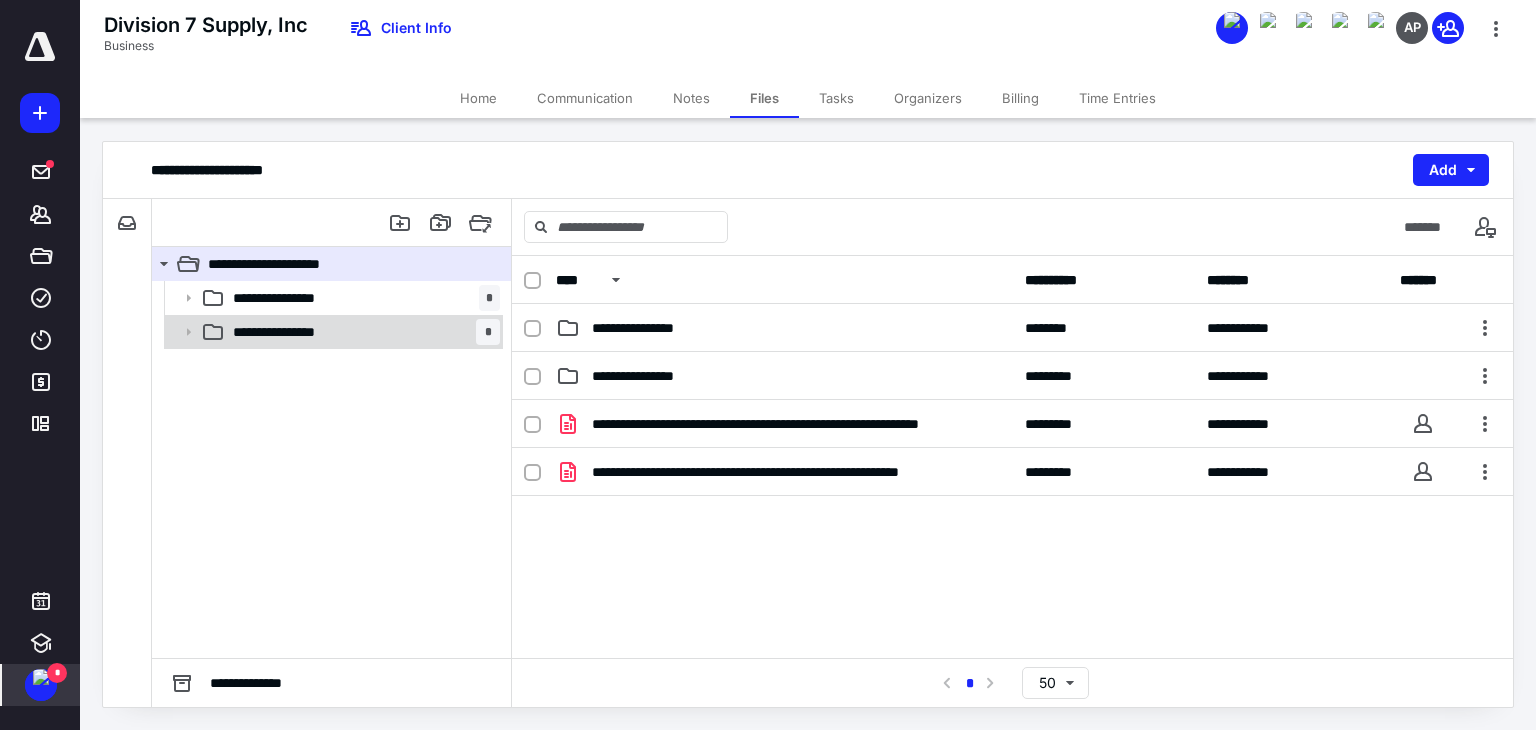 click on "**********" at bounding box center (291, 332) 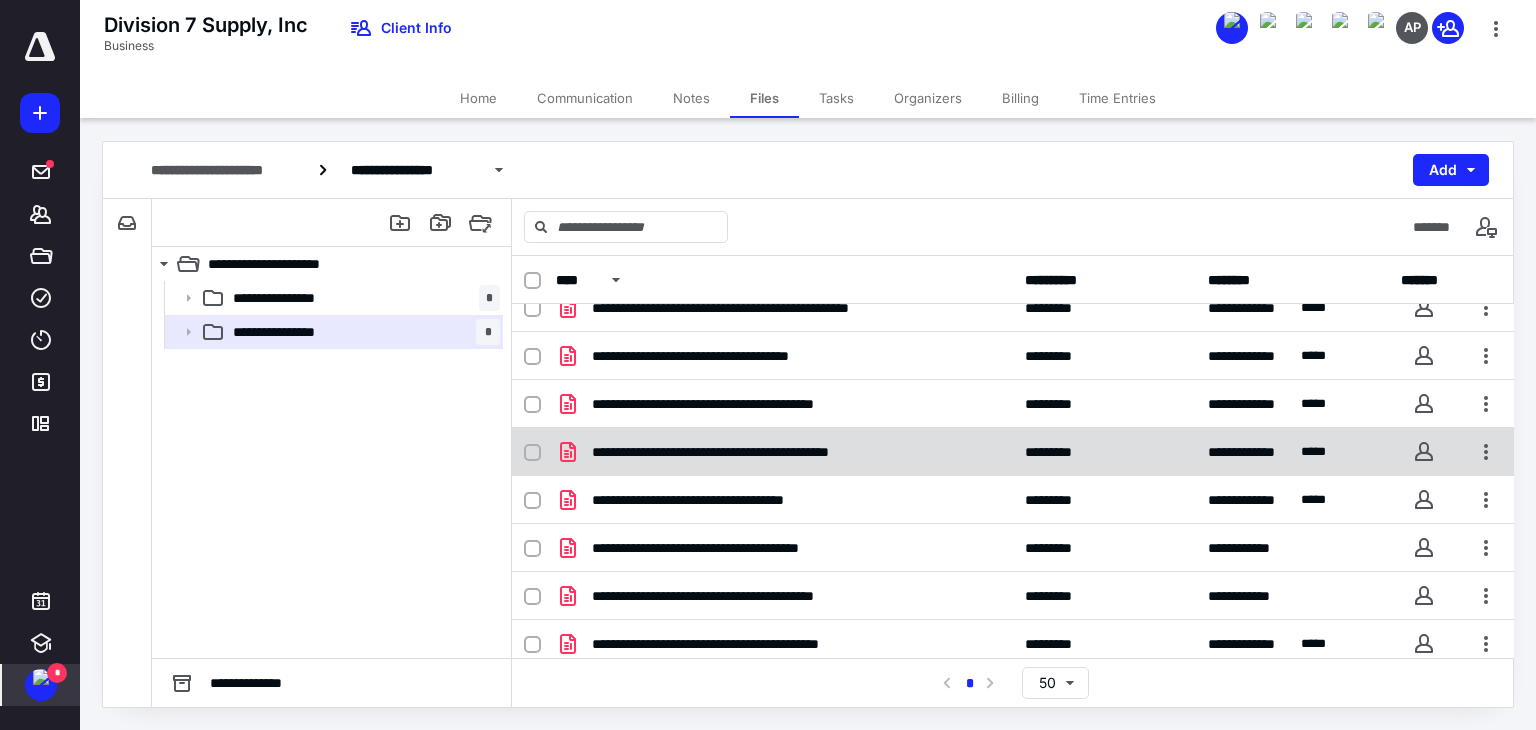 scroll, scrollTop: 28, scrollLeft: 0, axis: vertical 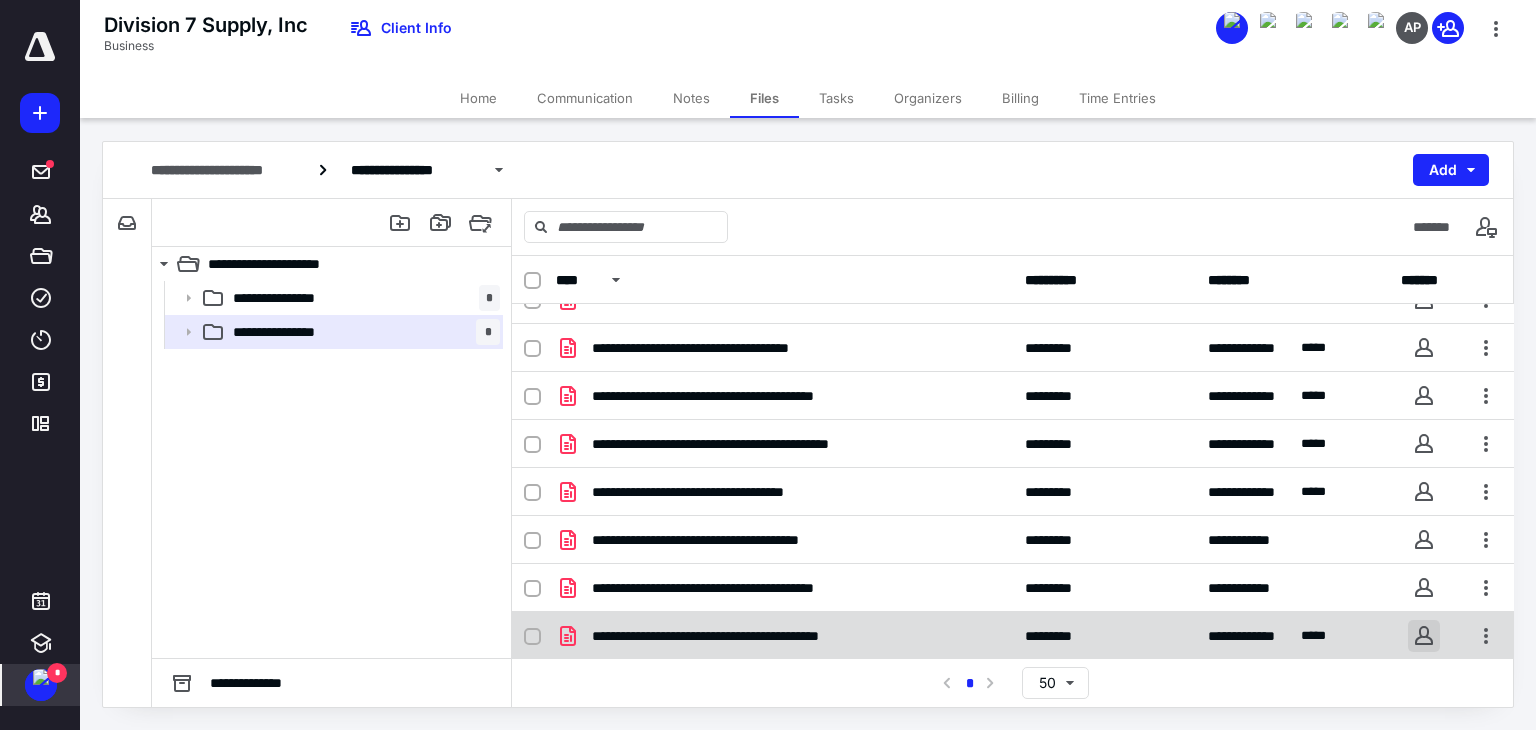 click at bounding box center (1424, 636) 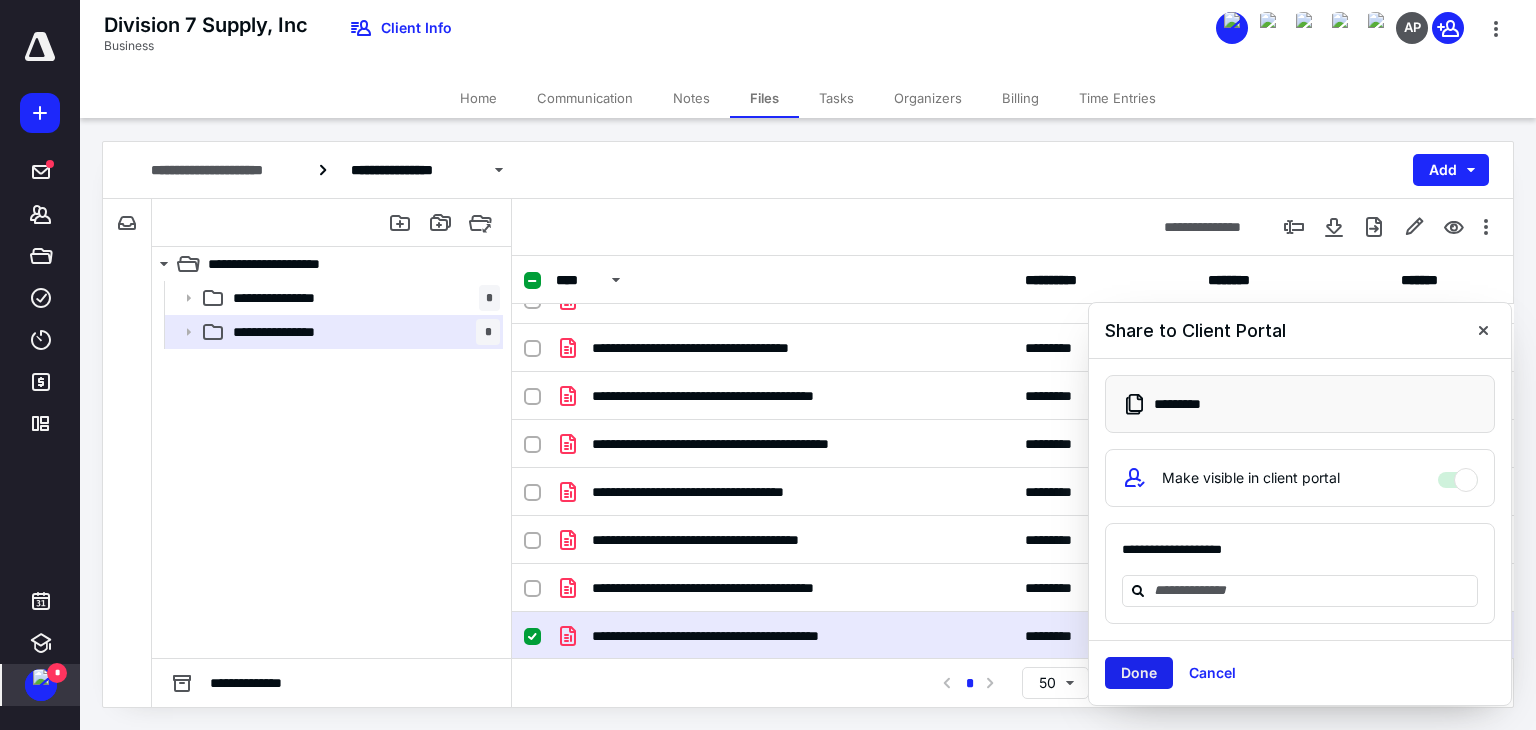 click on "Done" at bounding box center (1139, 673) 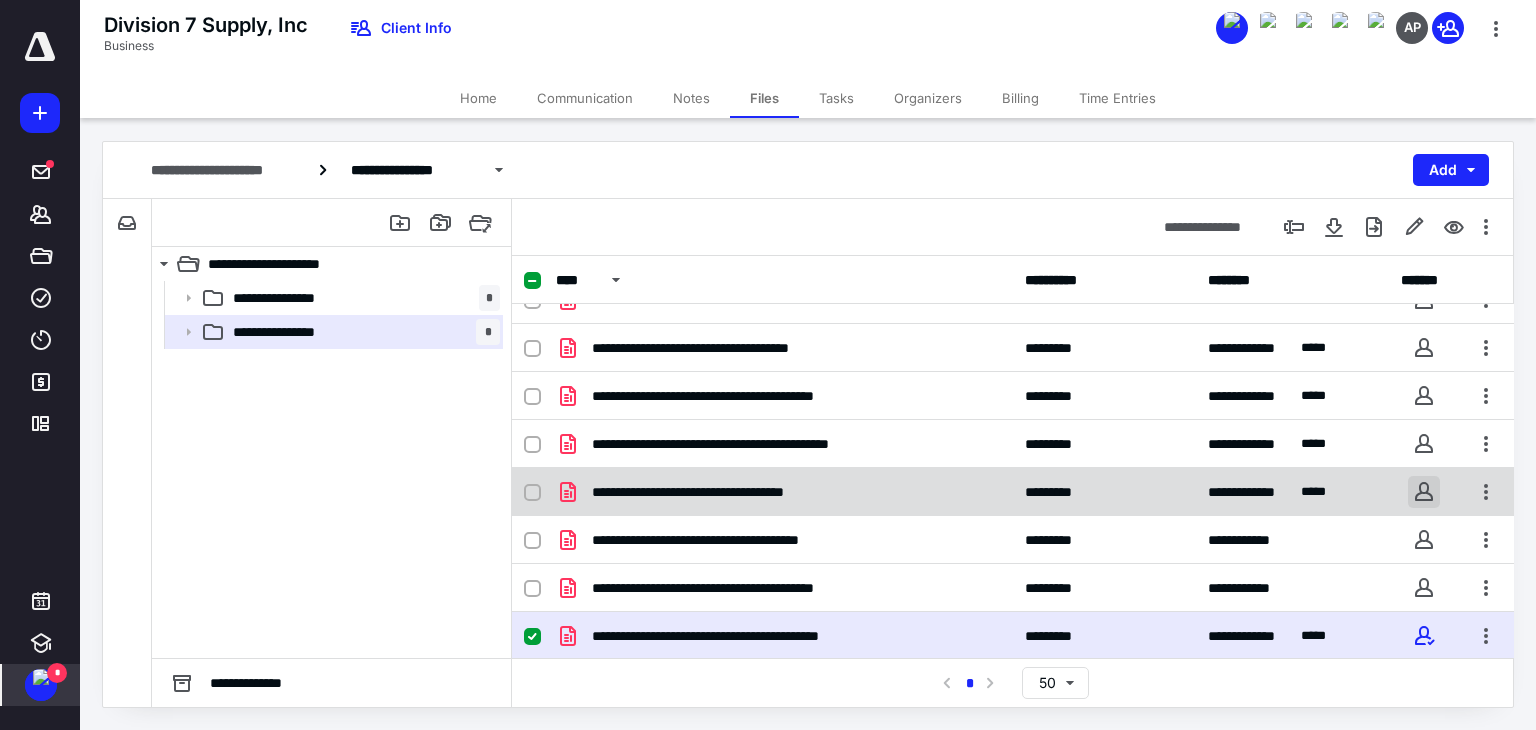 click at bounding box center [1424, 492] 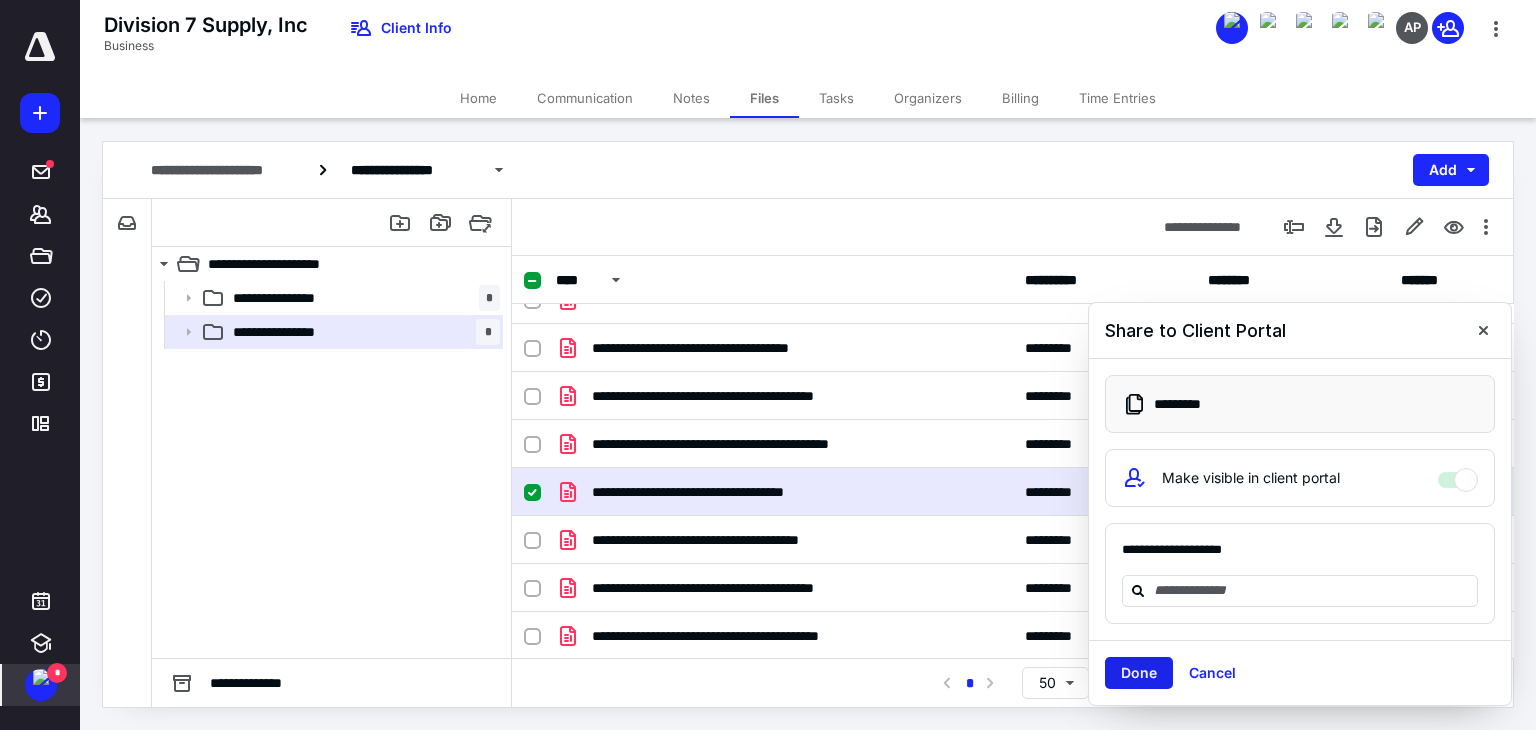 click on "Done" at bounding box center [1139, 673] 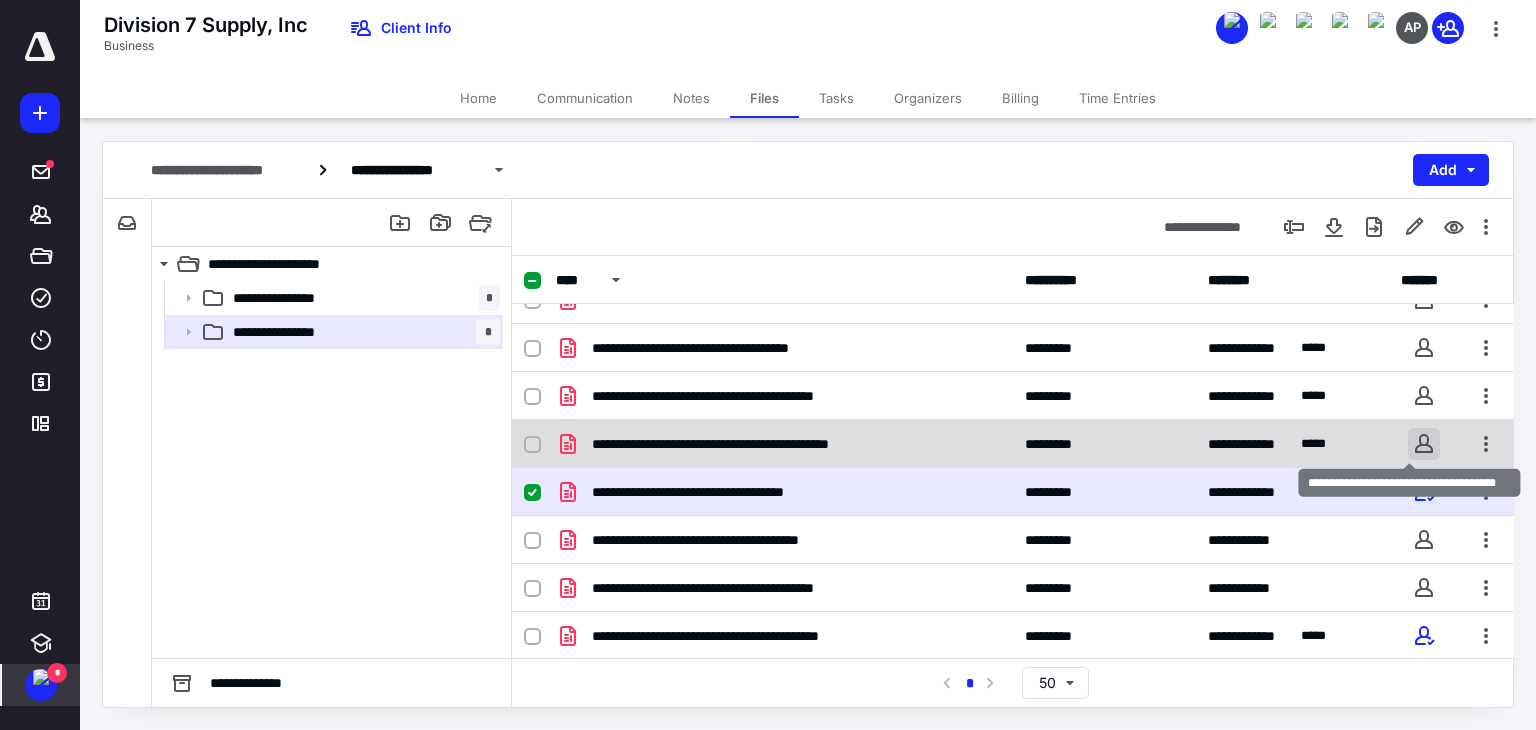 click at bounding box center (1424, 444) 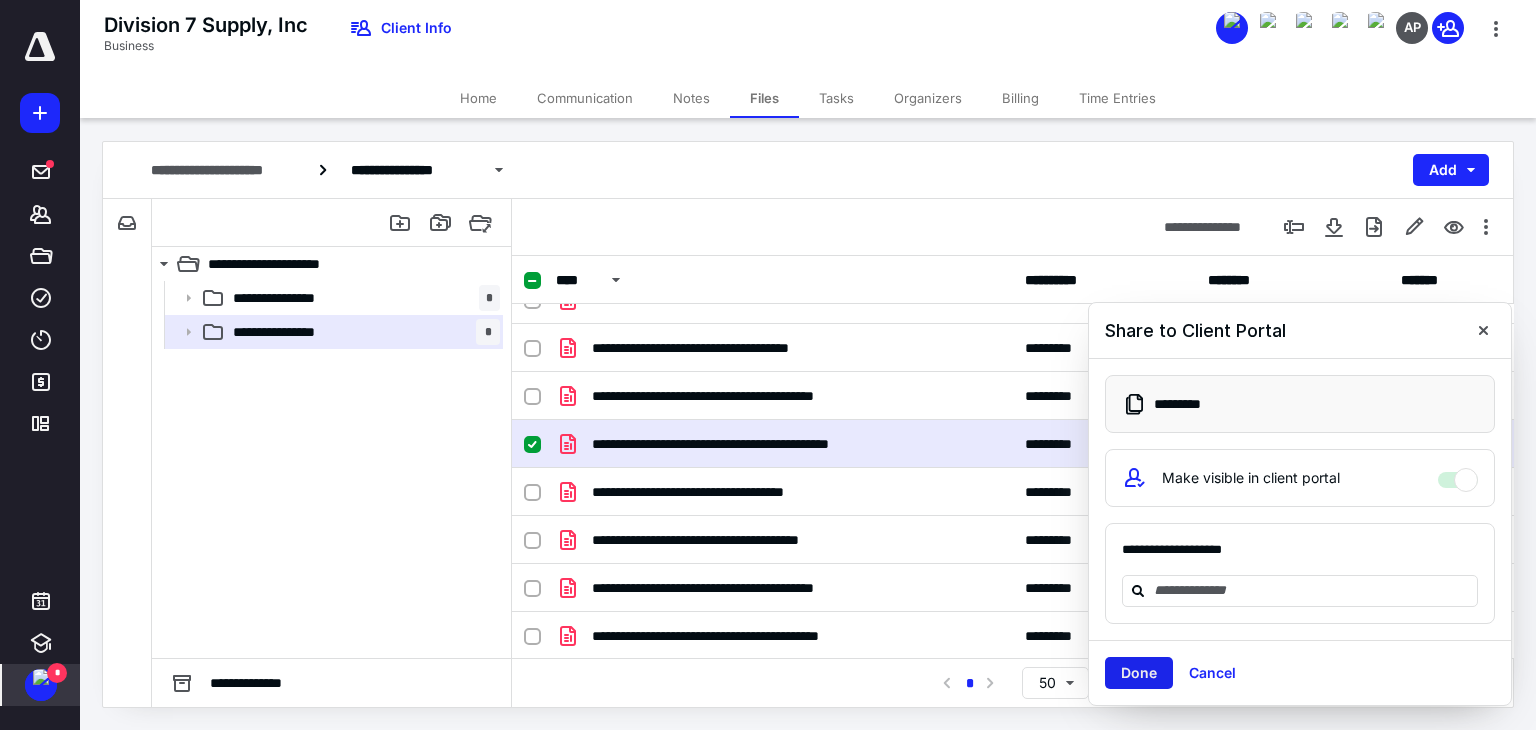 click on "Done" at bounding box center [1139, 673] 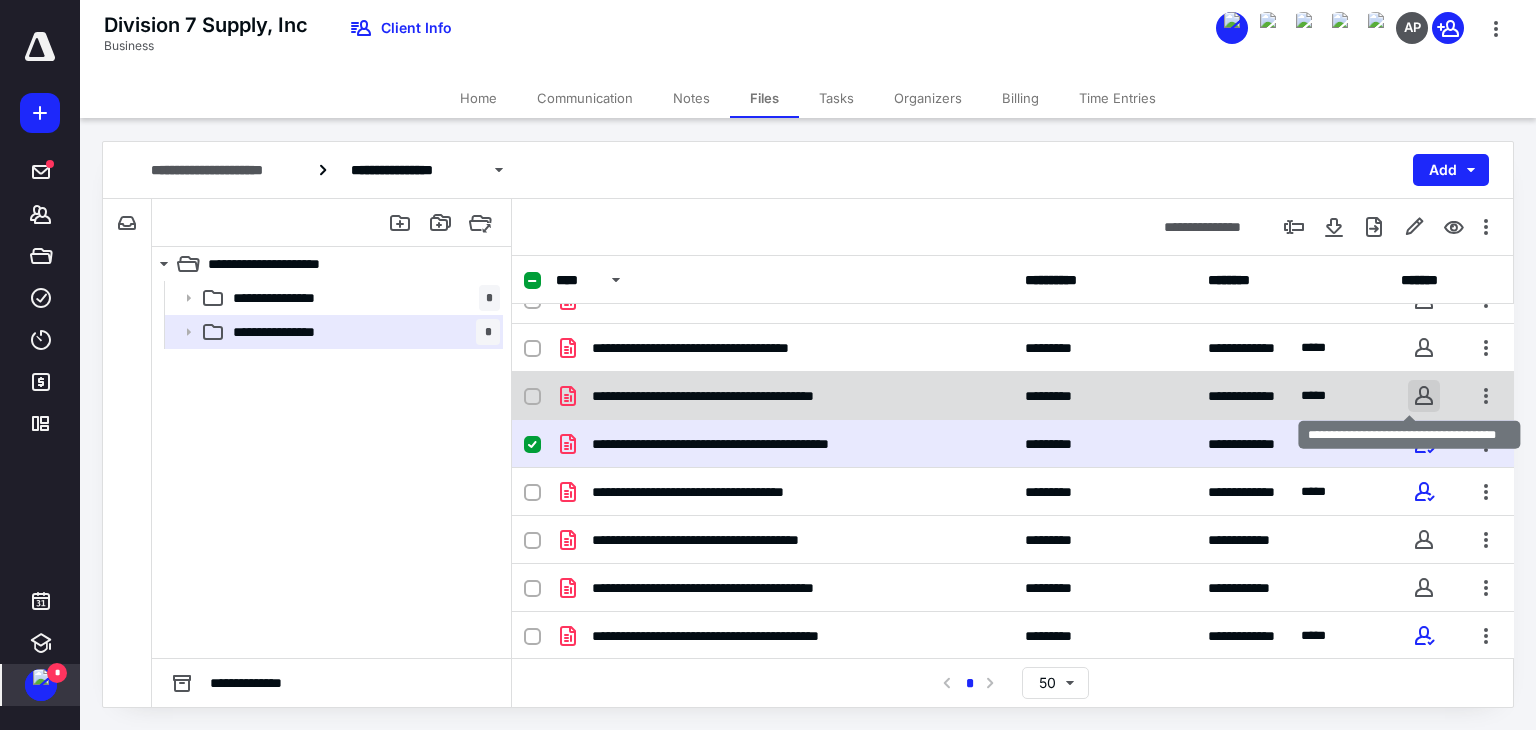 click at bounding box center [1424, 396] 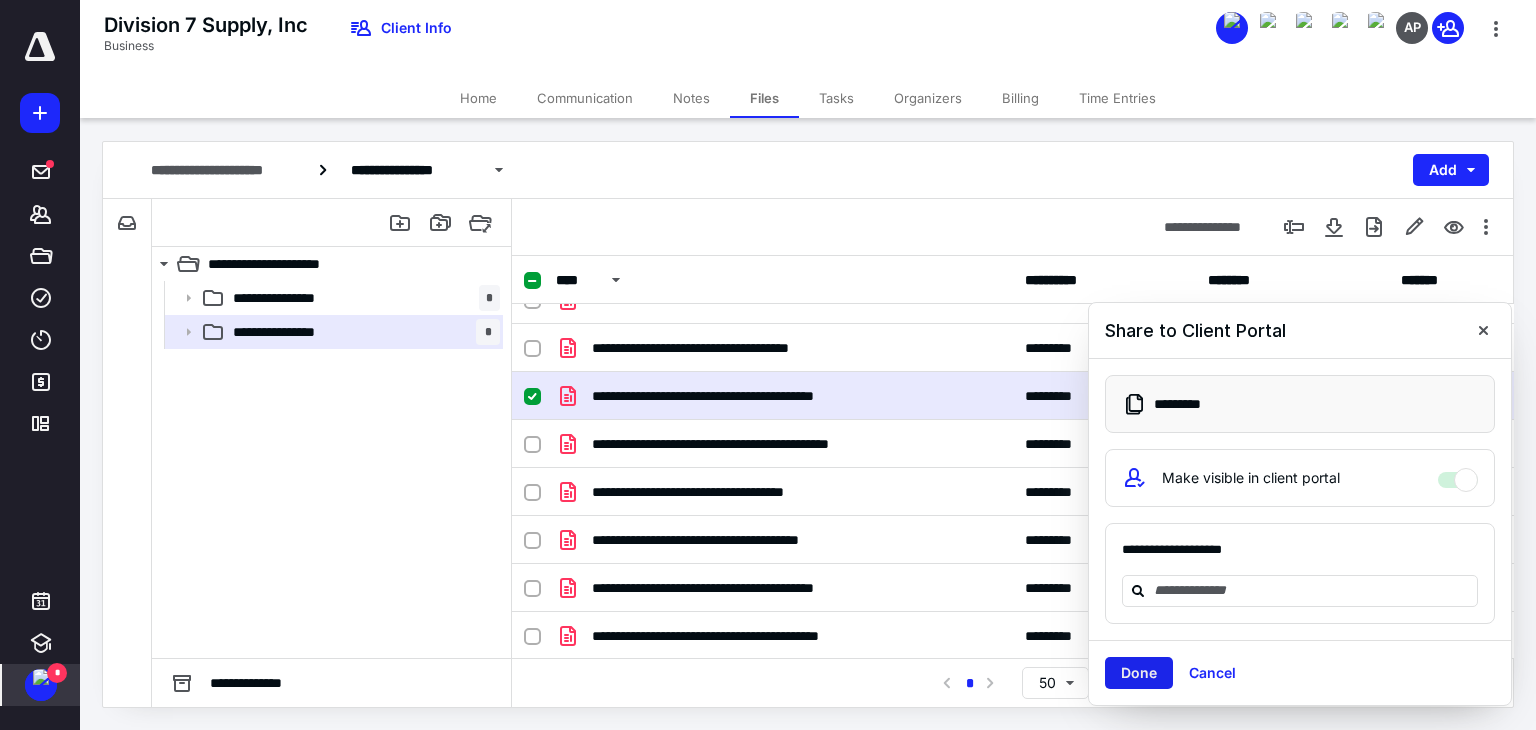 click on "Done" at bounding box center [1139, 673] 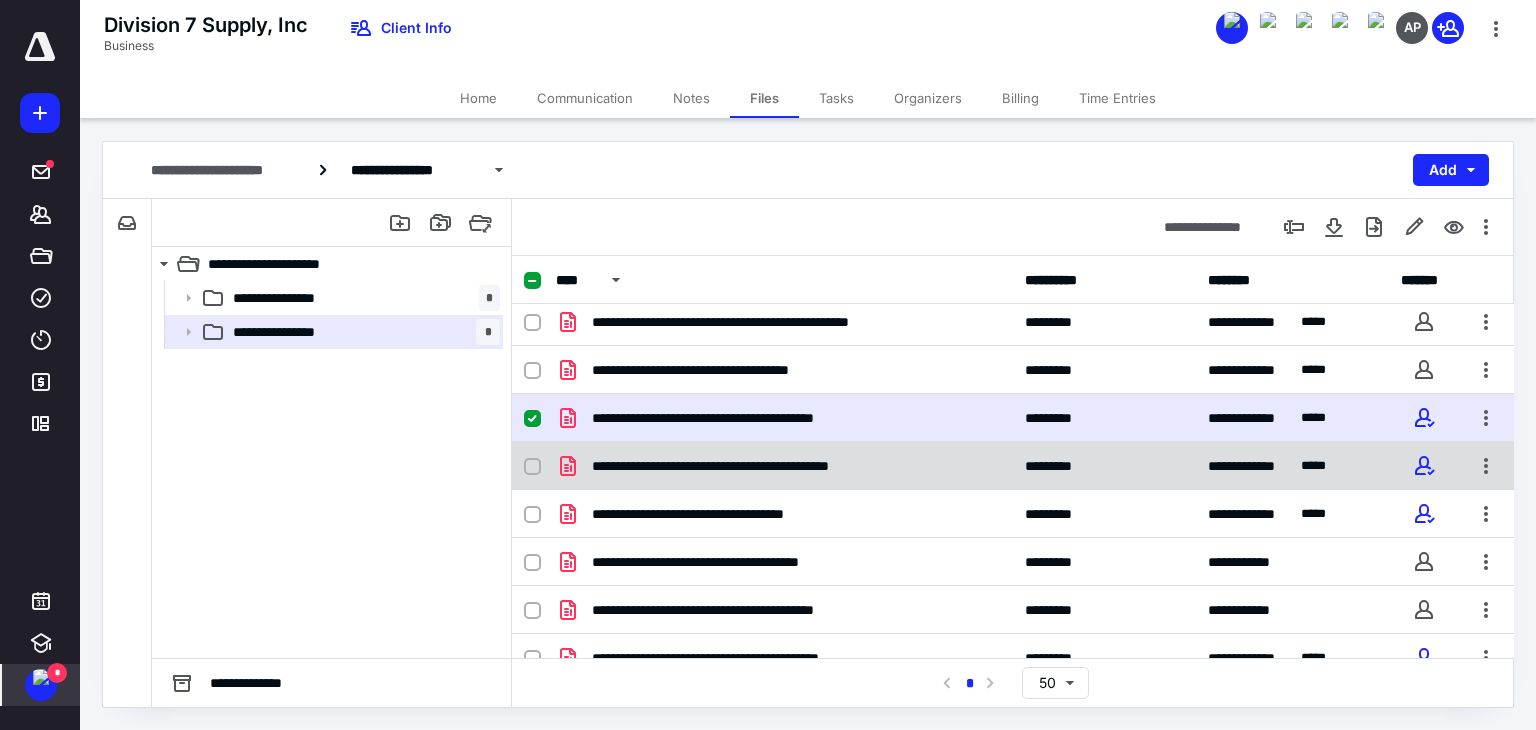 scroll, scrollTop: 0, scrollLeft: 0, axis: both 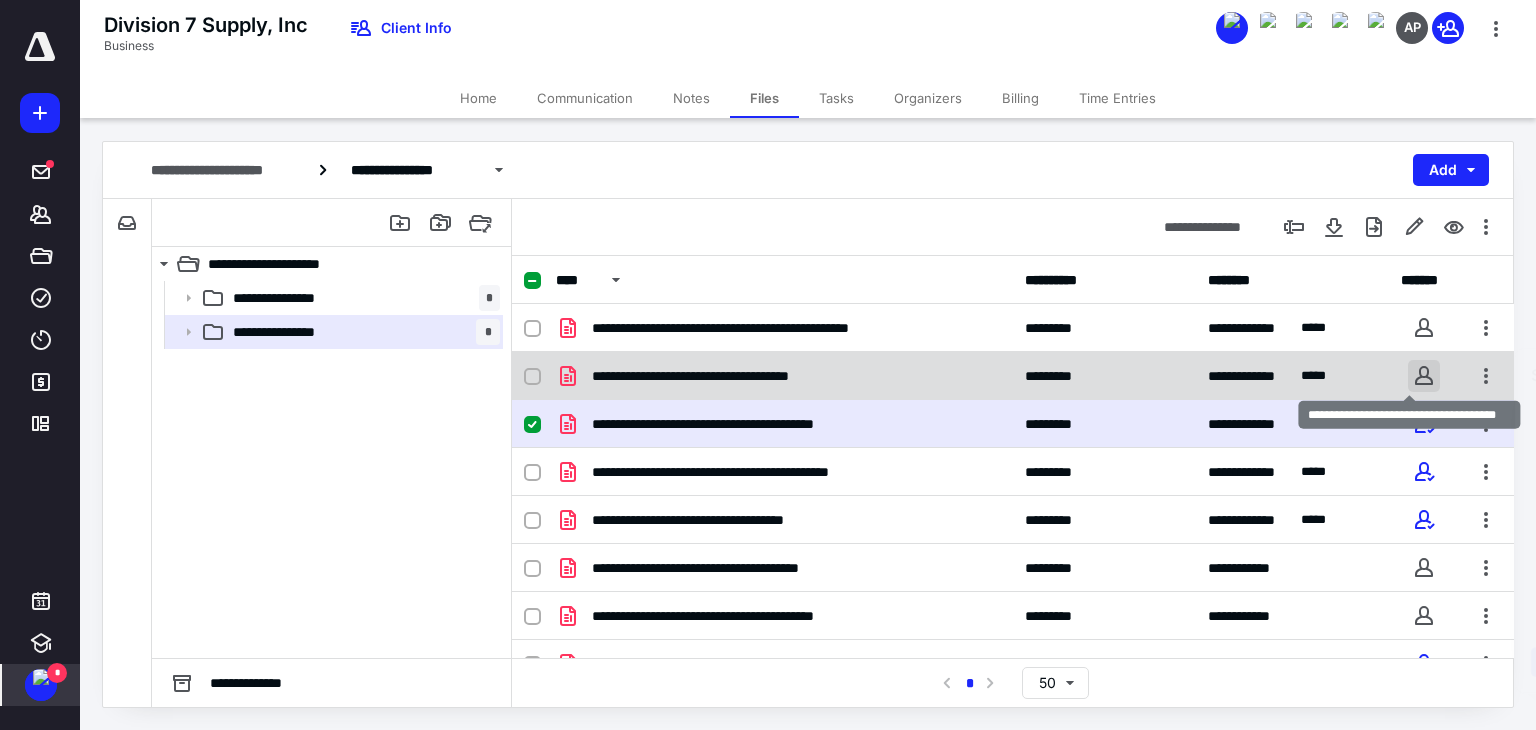 click at bounding box center (1424, 376) 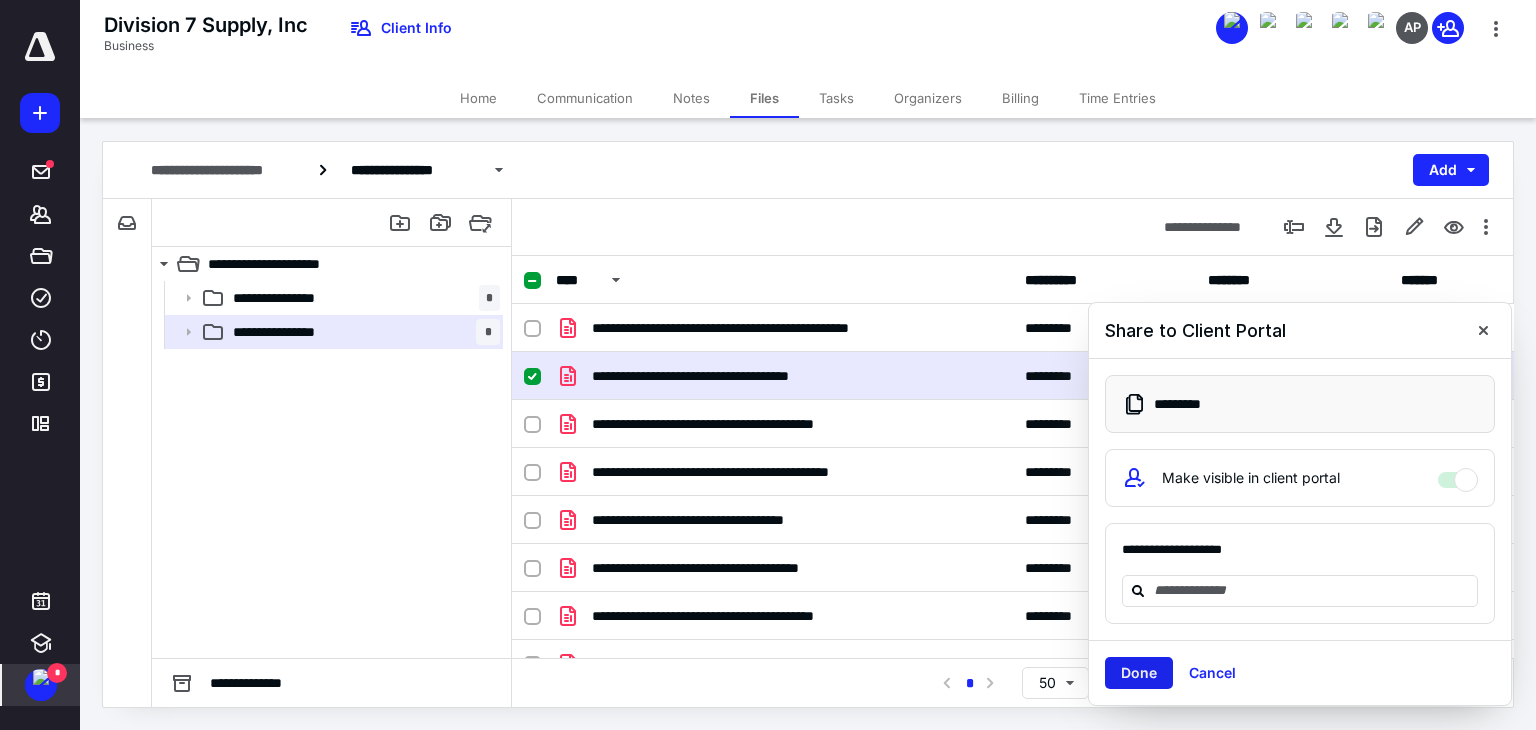 click on "Done" at bounding box center (1139, 673) 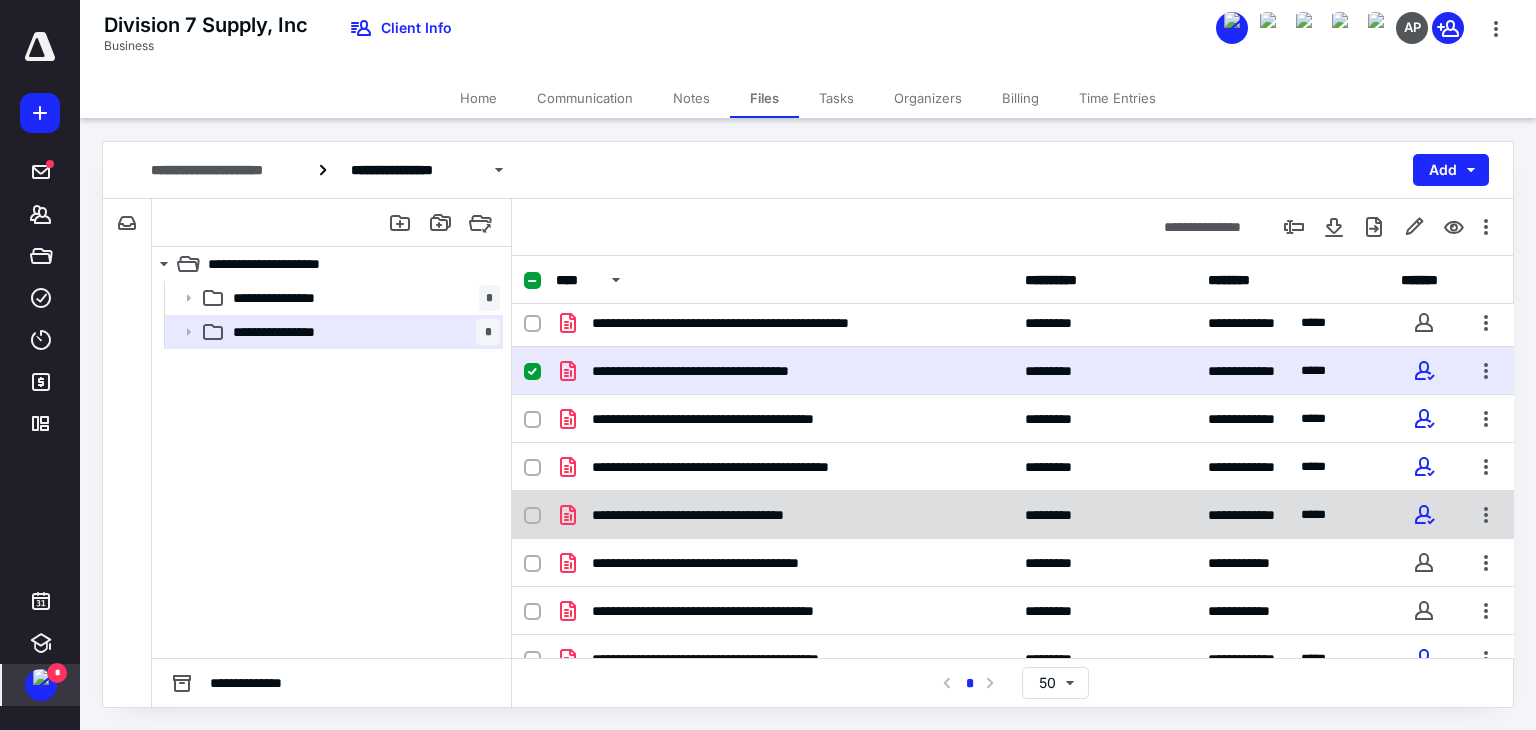 scroll, scrollTop: 0, scrollLeft: 0, axis: both 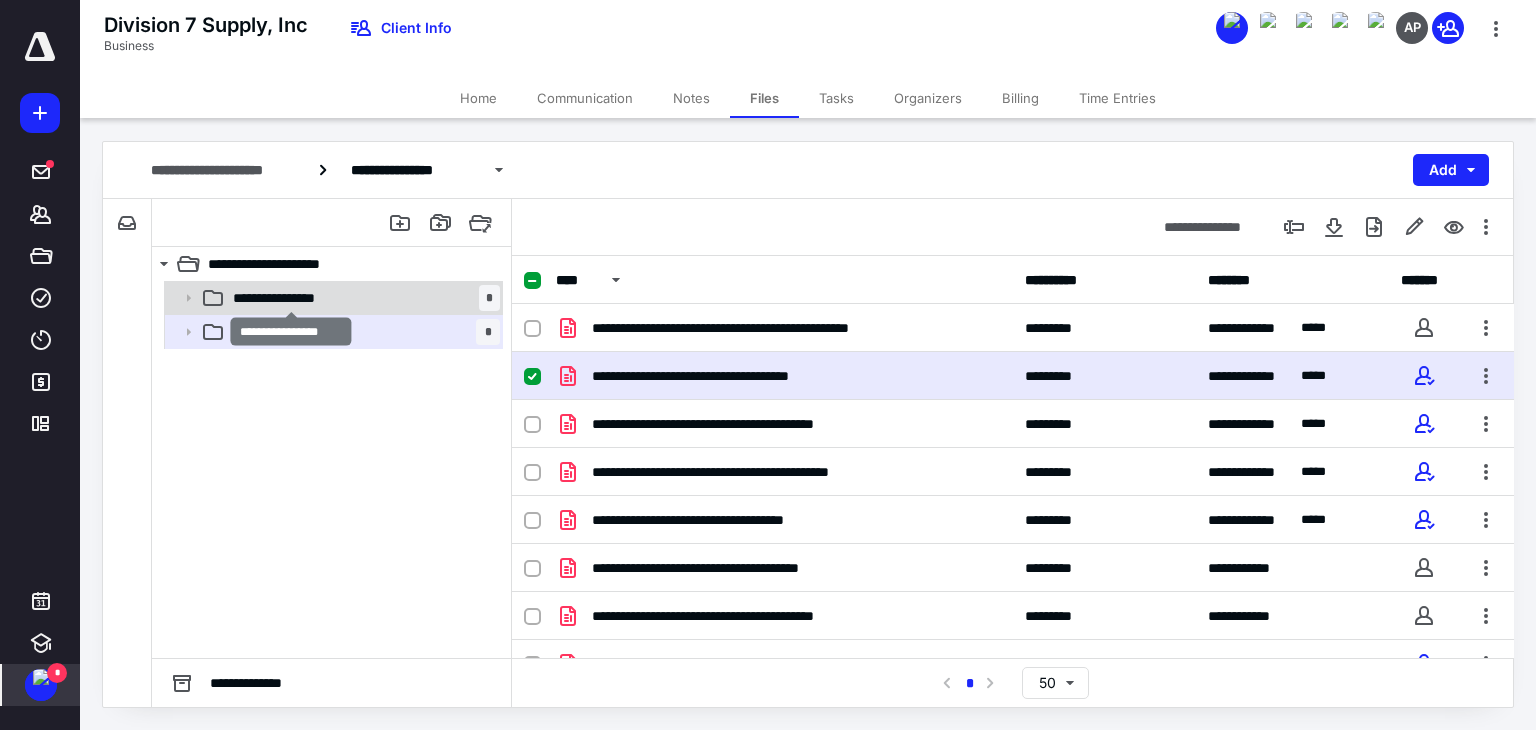 click on "**********" at bounding box center [291, 298] 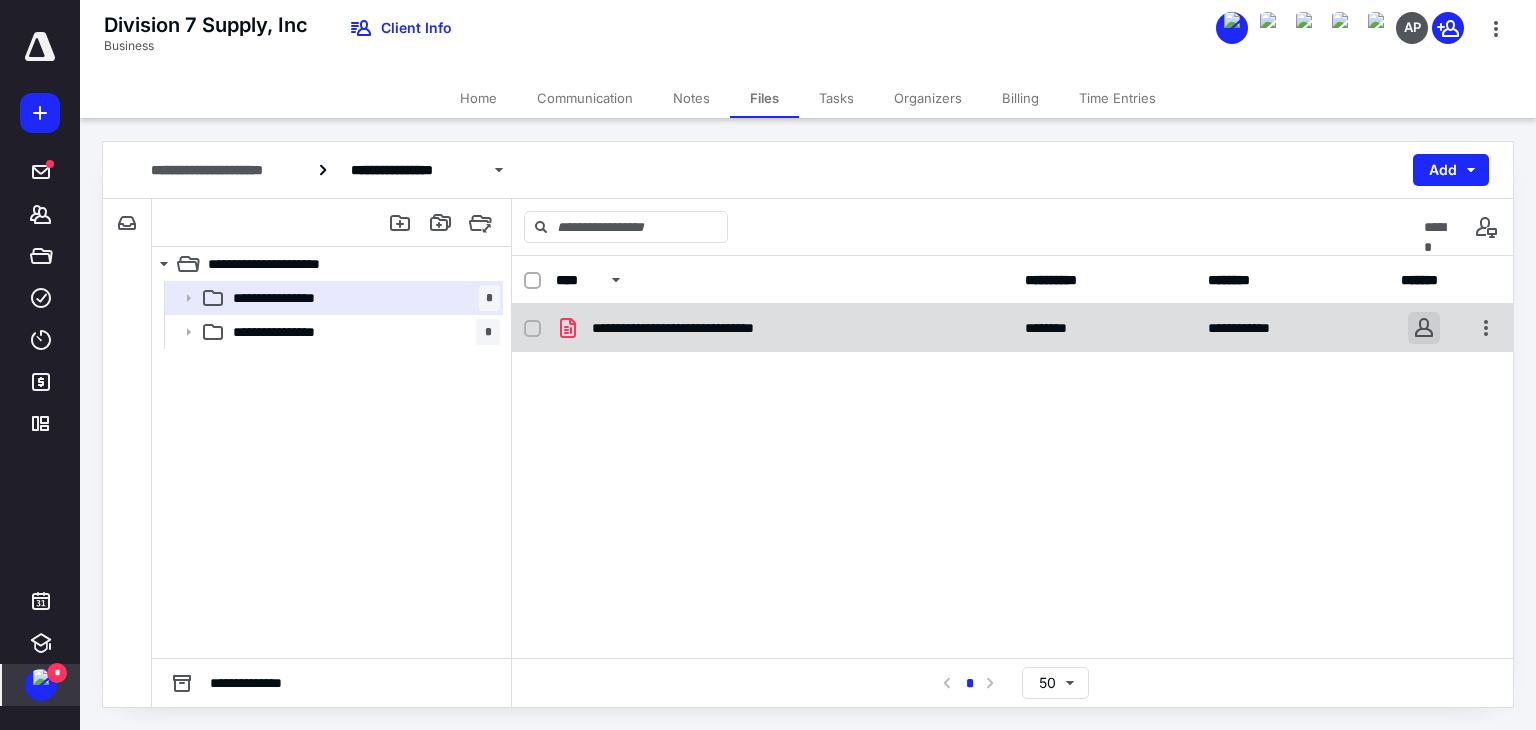 click at bounding box center [1424, 328] 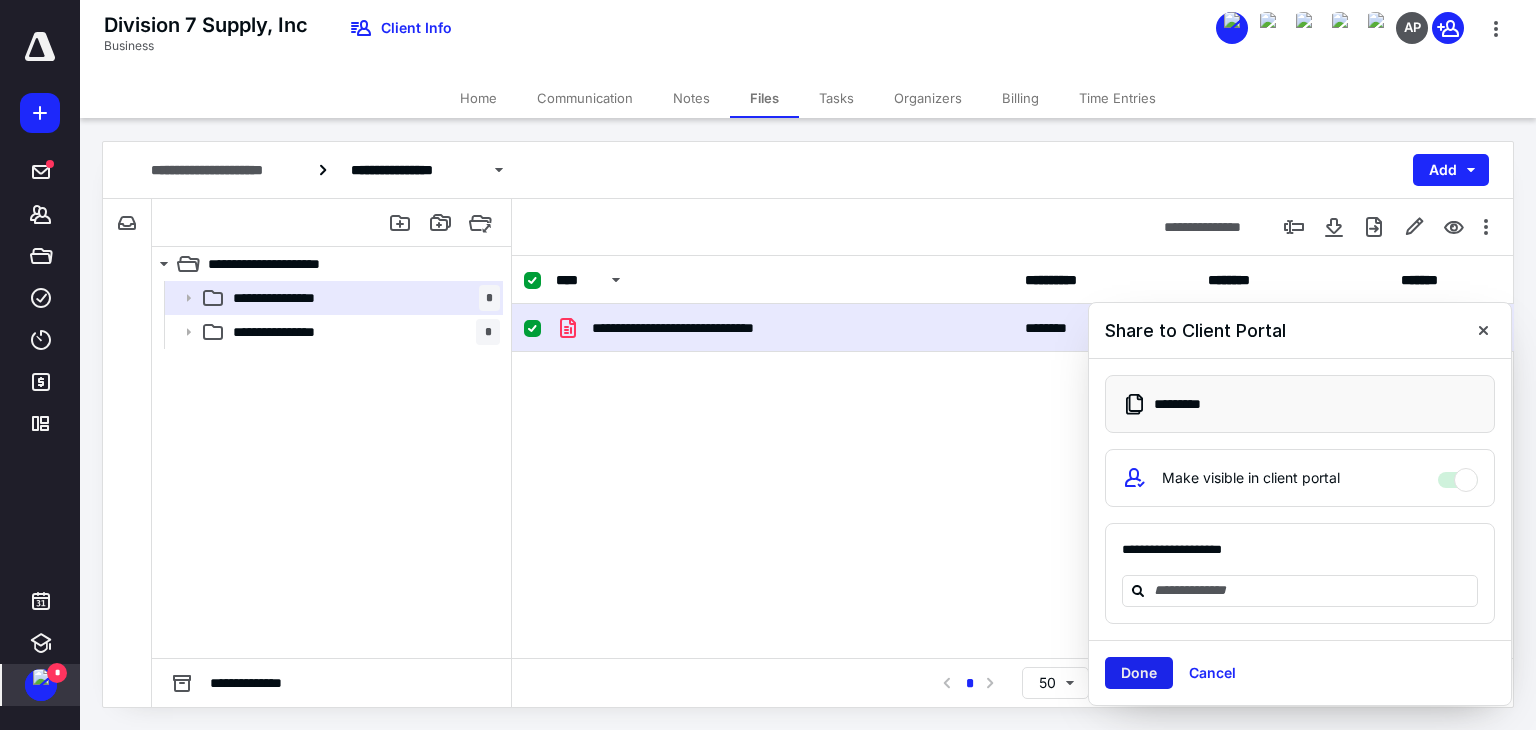 click on "Done" at bounding box center [1139, 673] 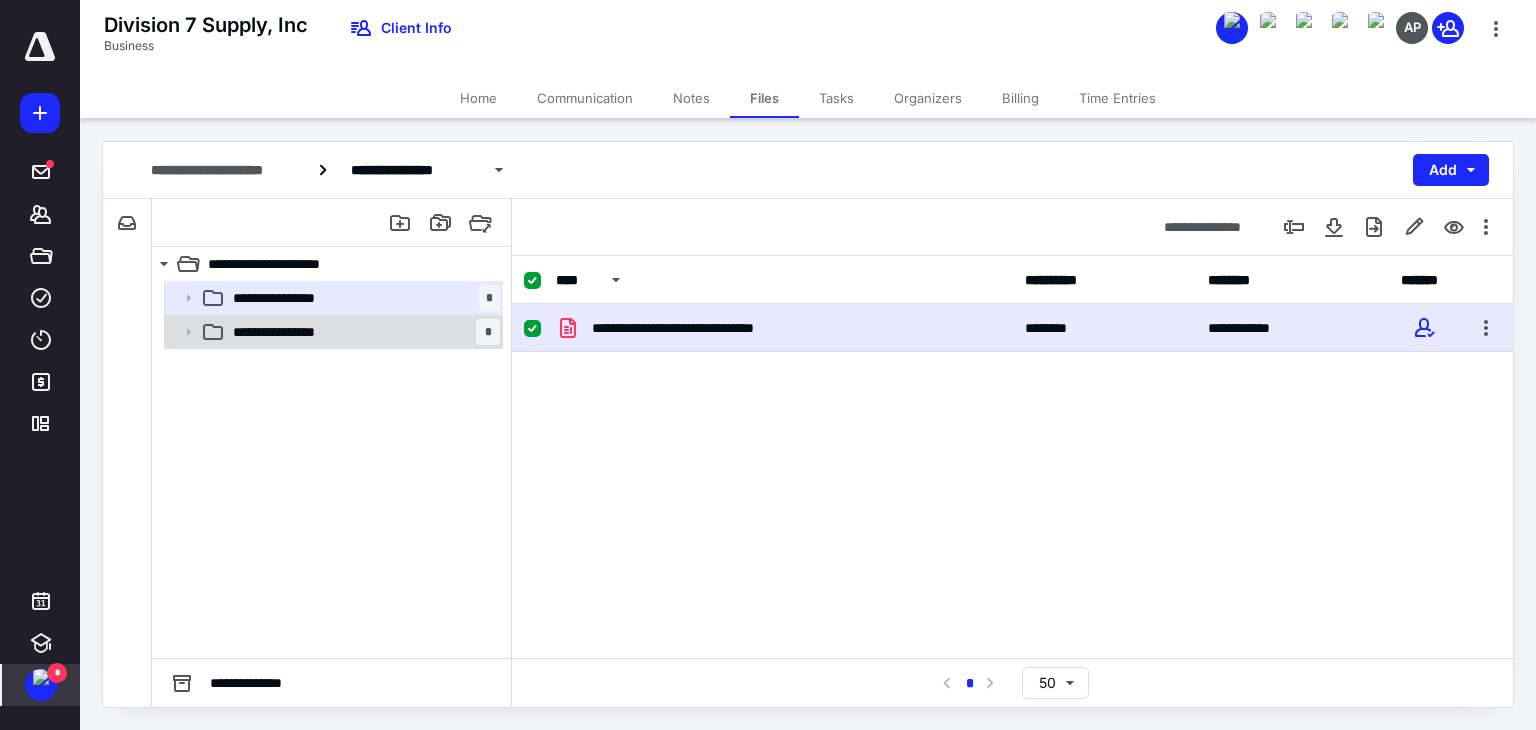 click on "**********" at bounding box center (291, 332) 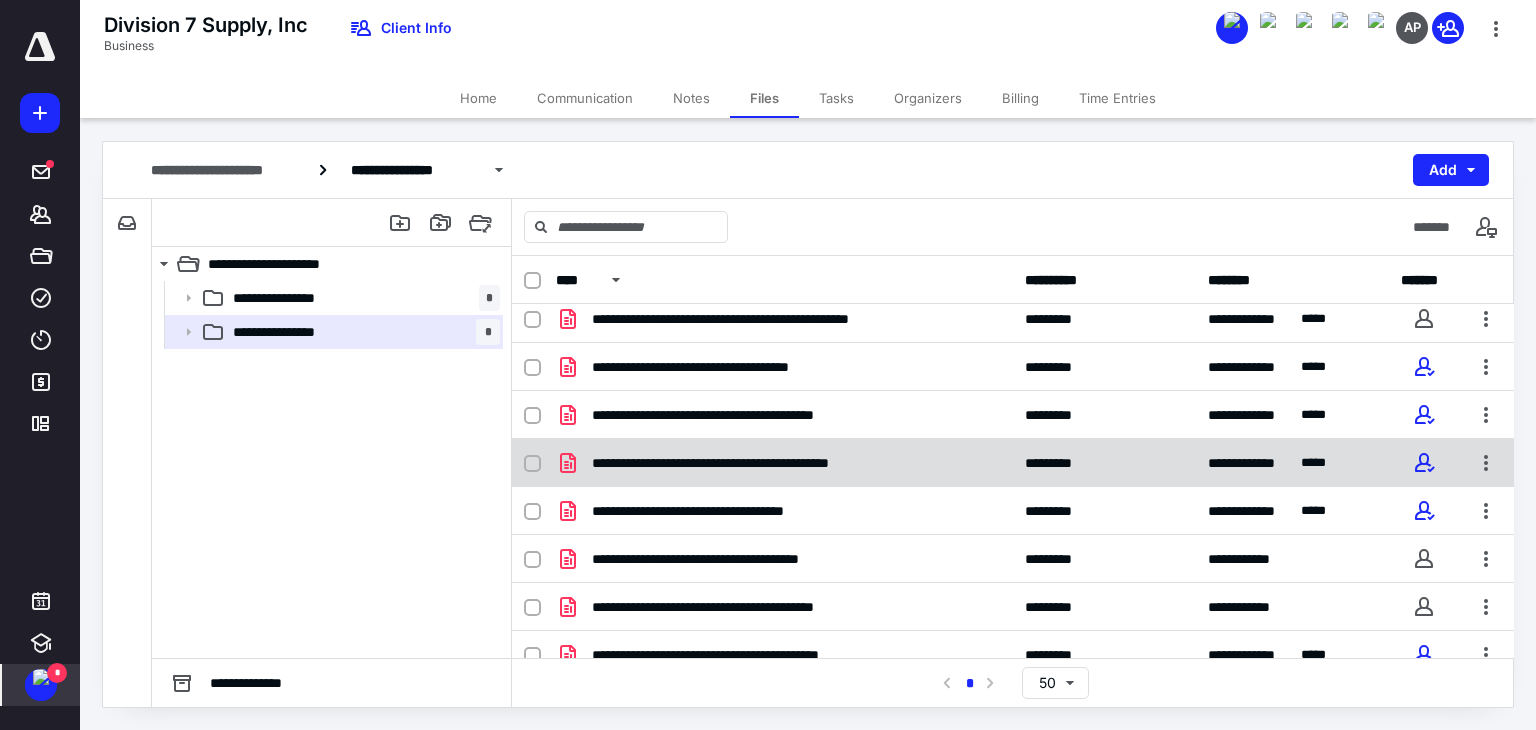 scroll, scrollTop: 0, scrollLeft: 0, axis: both 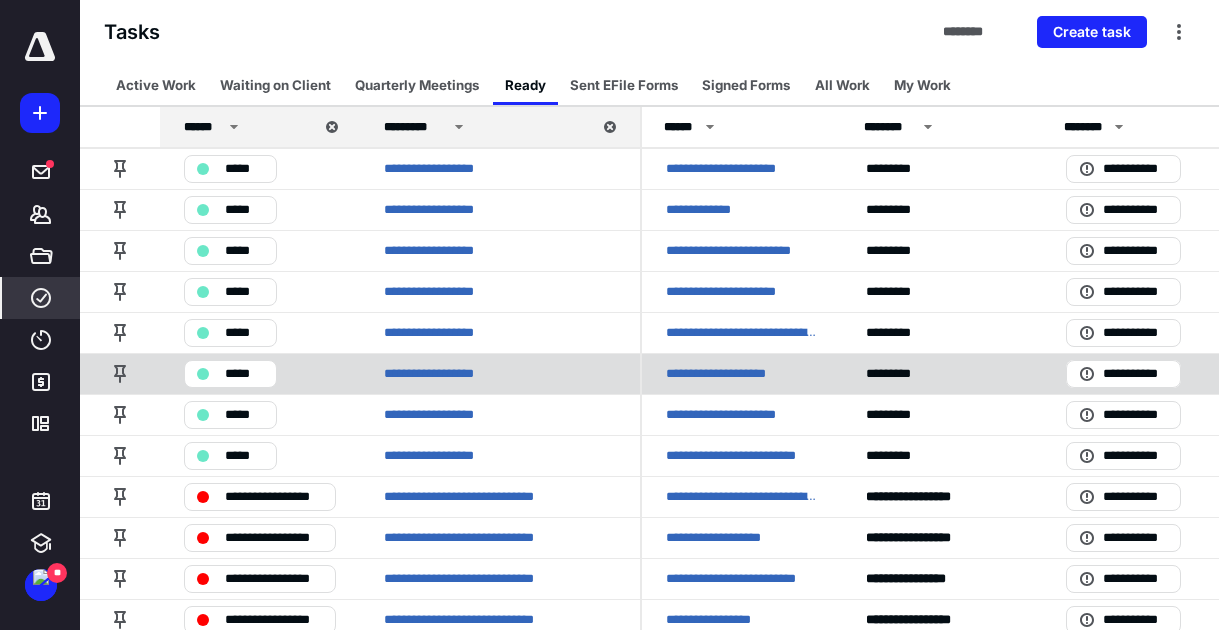 click on "**********" at bounding box center [730, 374] 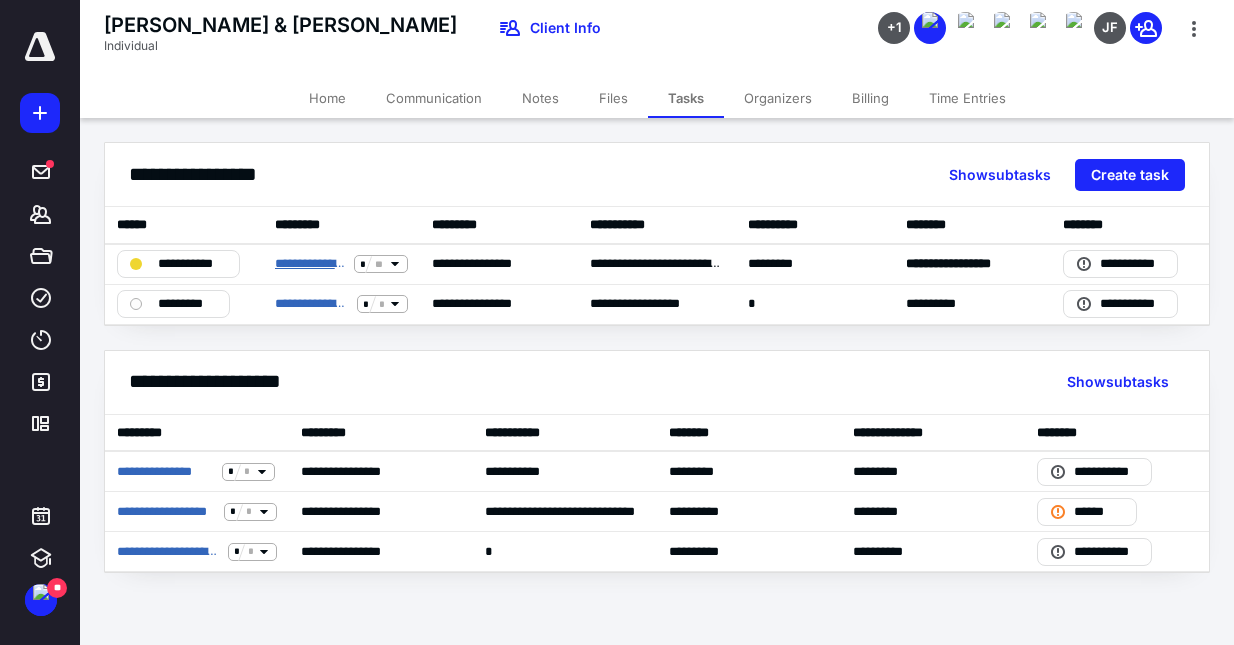 click on "**********" at bounding box center [310, 264] 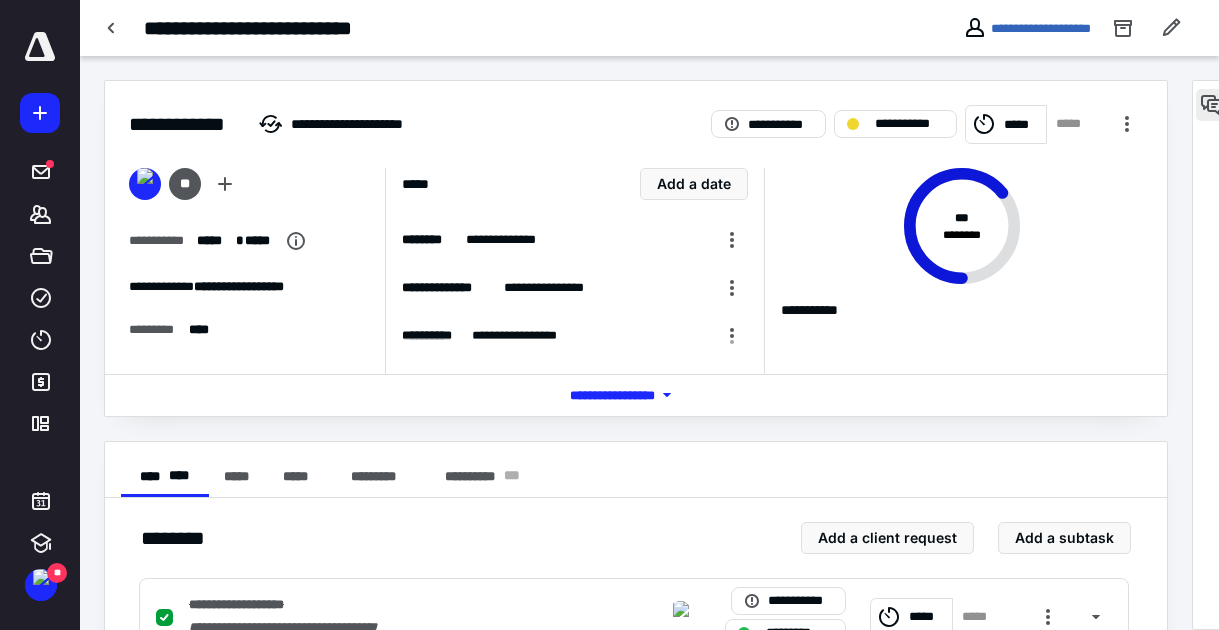 click at bounding box center [1212, 105] 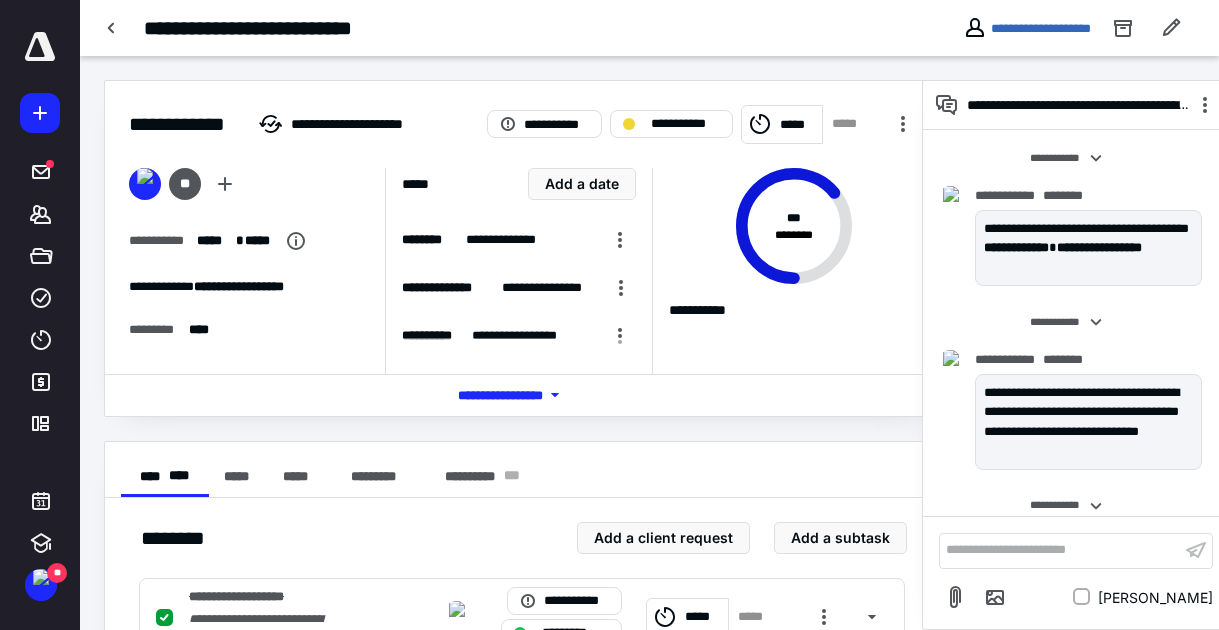 scroll, scrollTop: 2737, scrollLeft: 0, axis: vertical 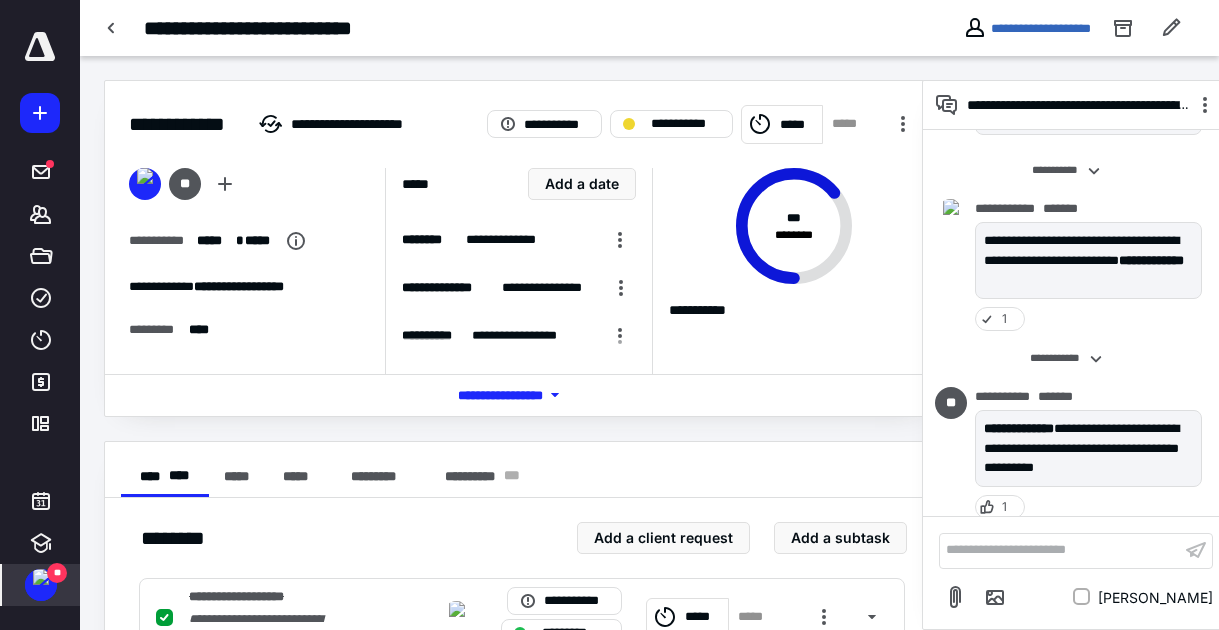 click at bounding box center (41, 577) 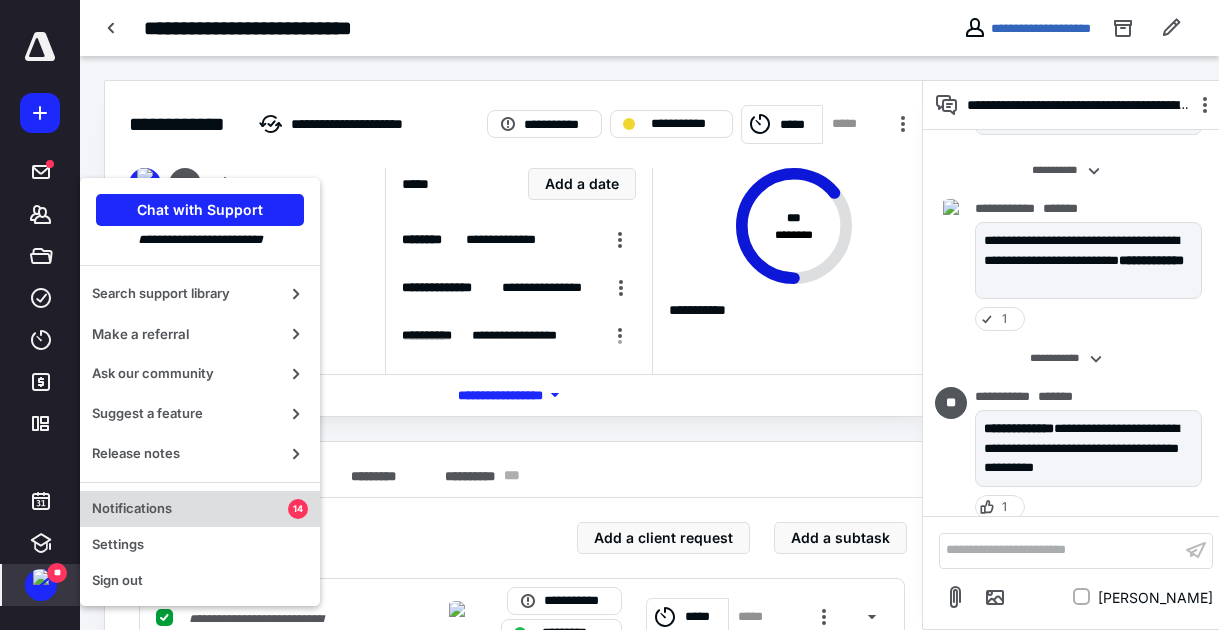 click on "Notifications" at bounding box center (190, 509) 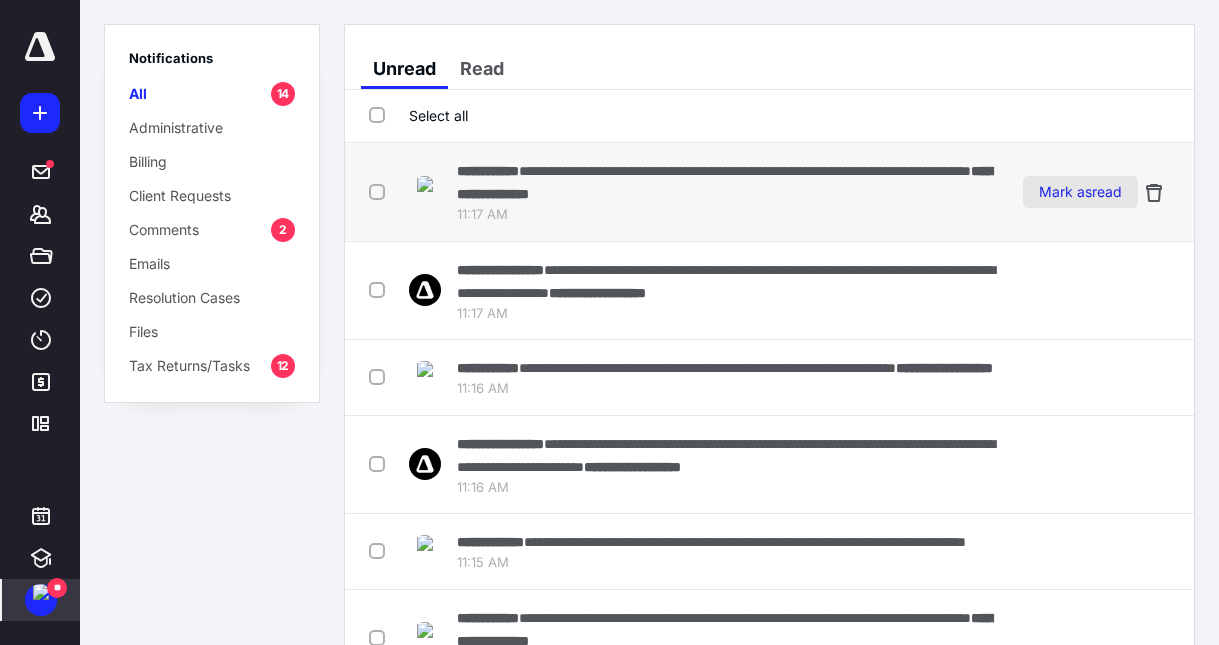 click on "Mark as  read" at bounding box center (1080, 192) 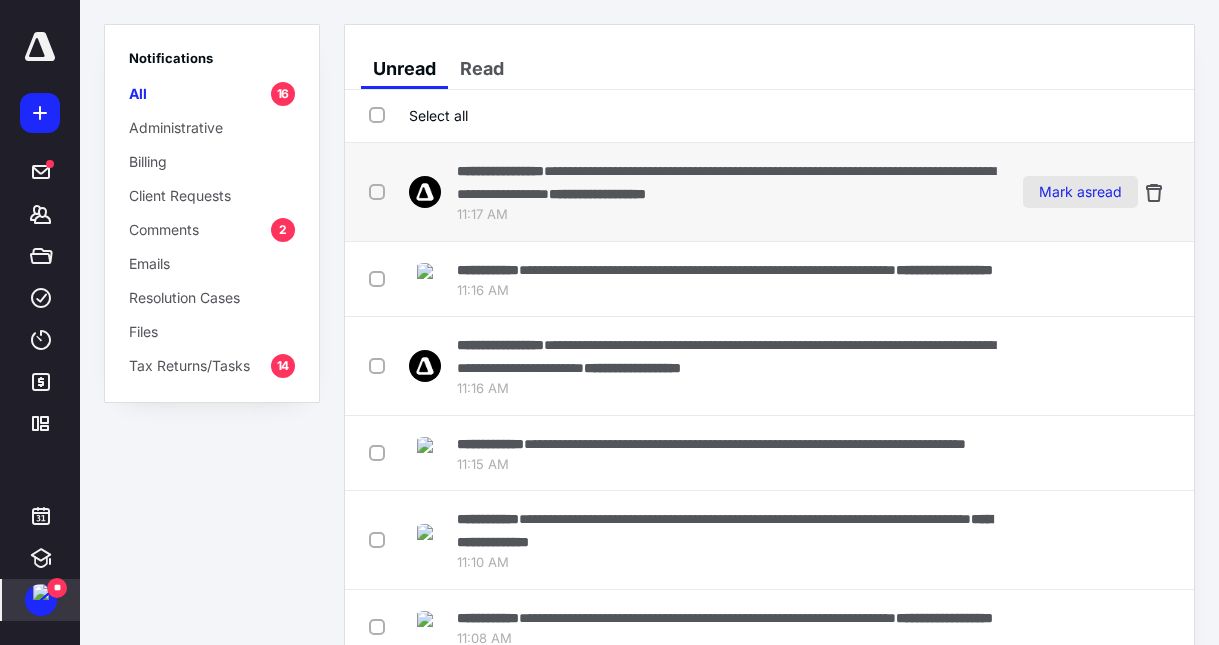 click on "Mark as  read" at bounding box center [1080, 192] 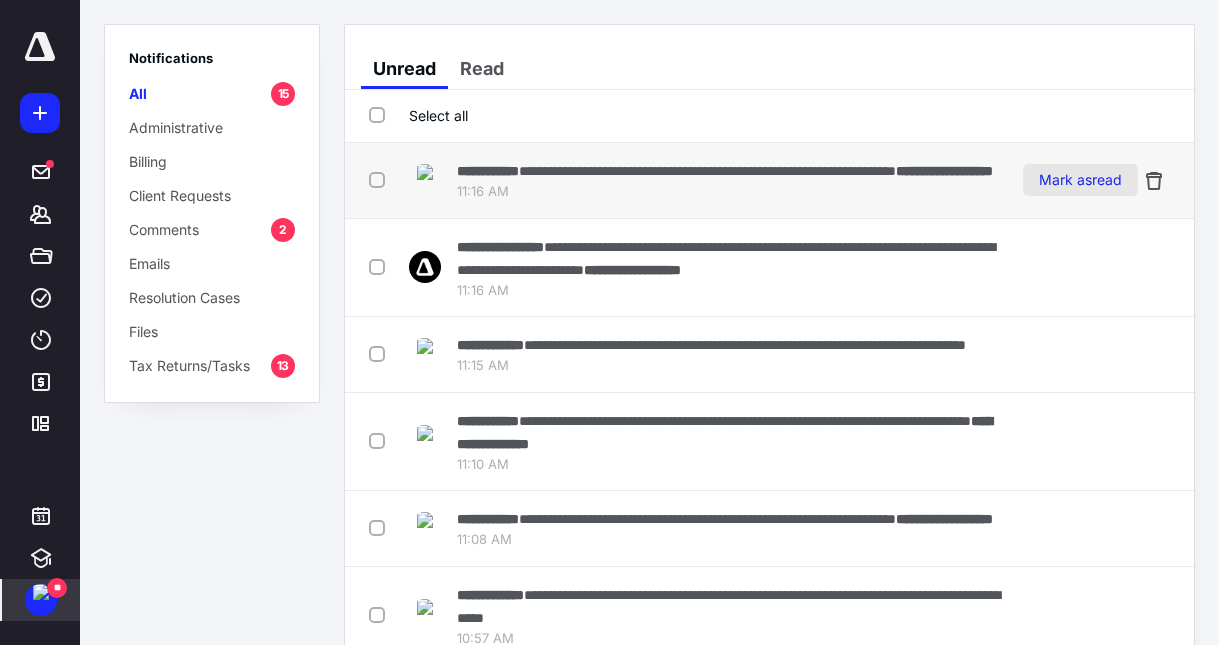 click on "Mark as  read" at bounding box center [1080, 180] 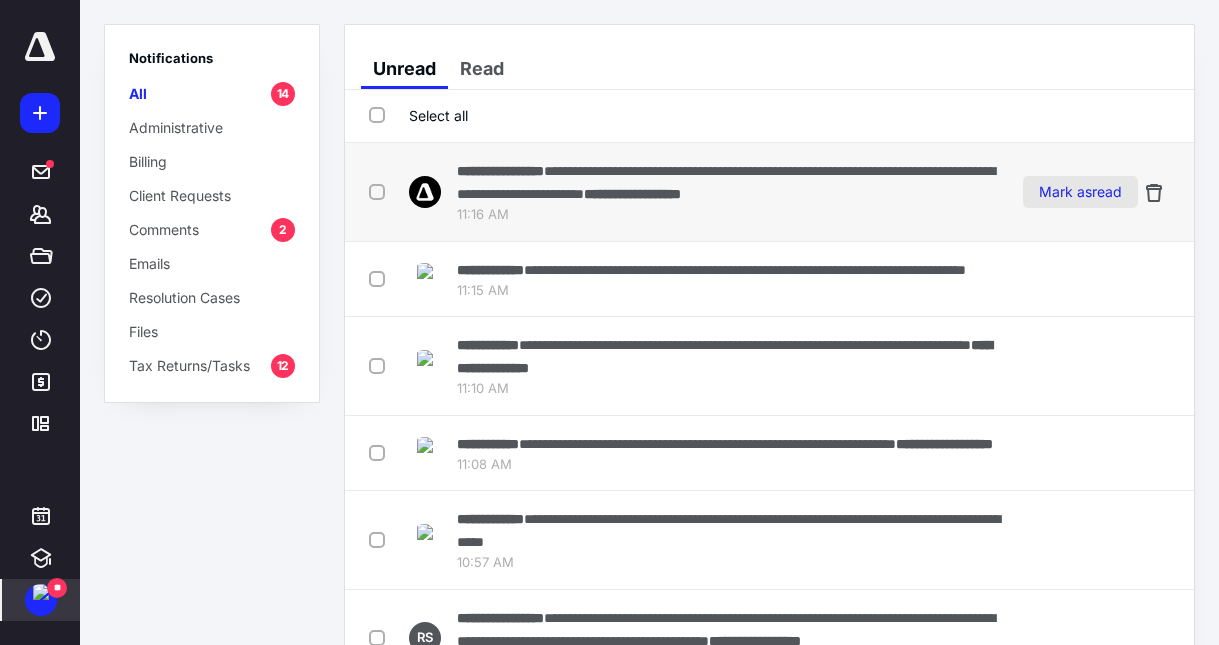 click on "Mark as  read" at bounding box center (1080, 192) 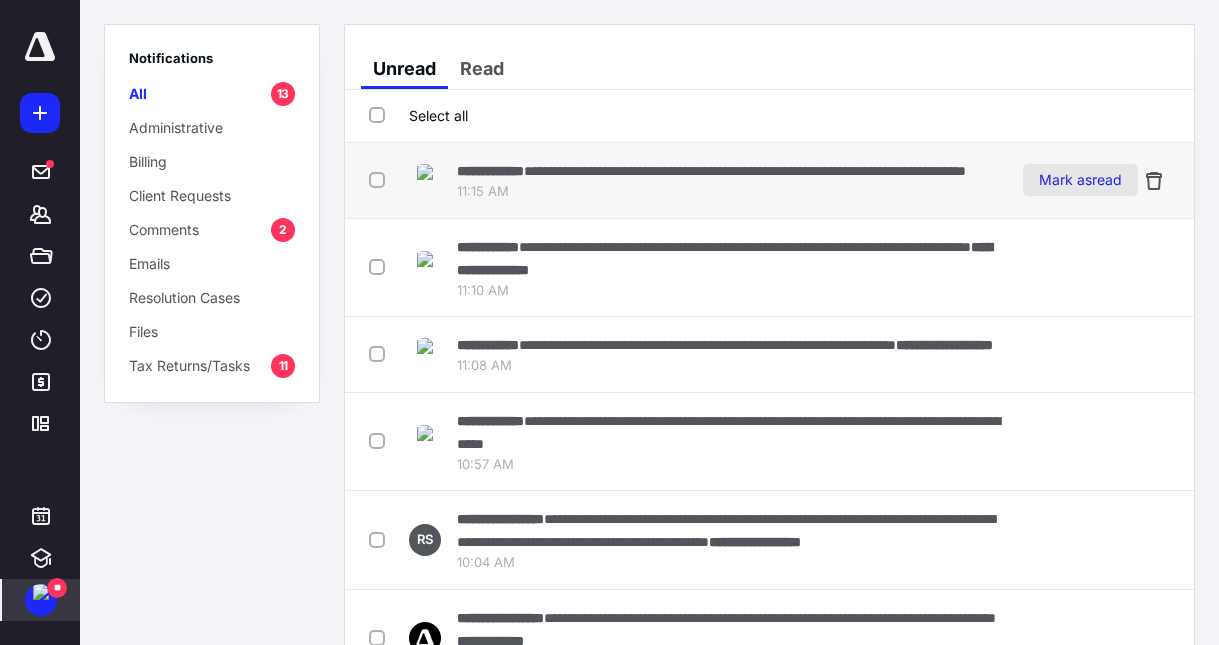 click on "Mark as  read" at bounding box center (1080, 180) 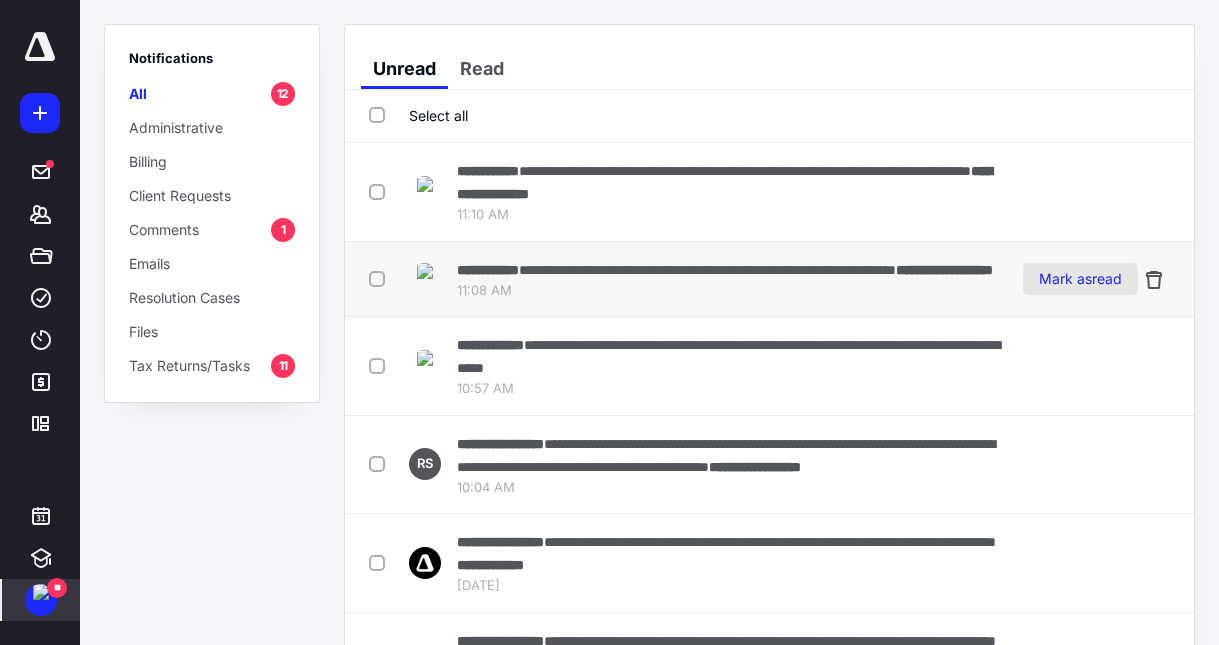 click on "Mark as  read" at bounding box center [1080, 279] 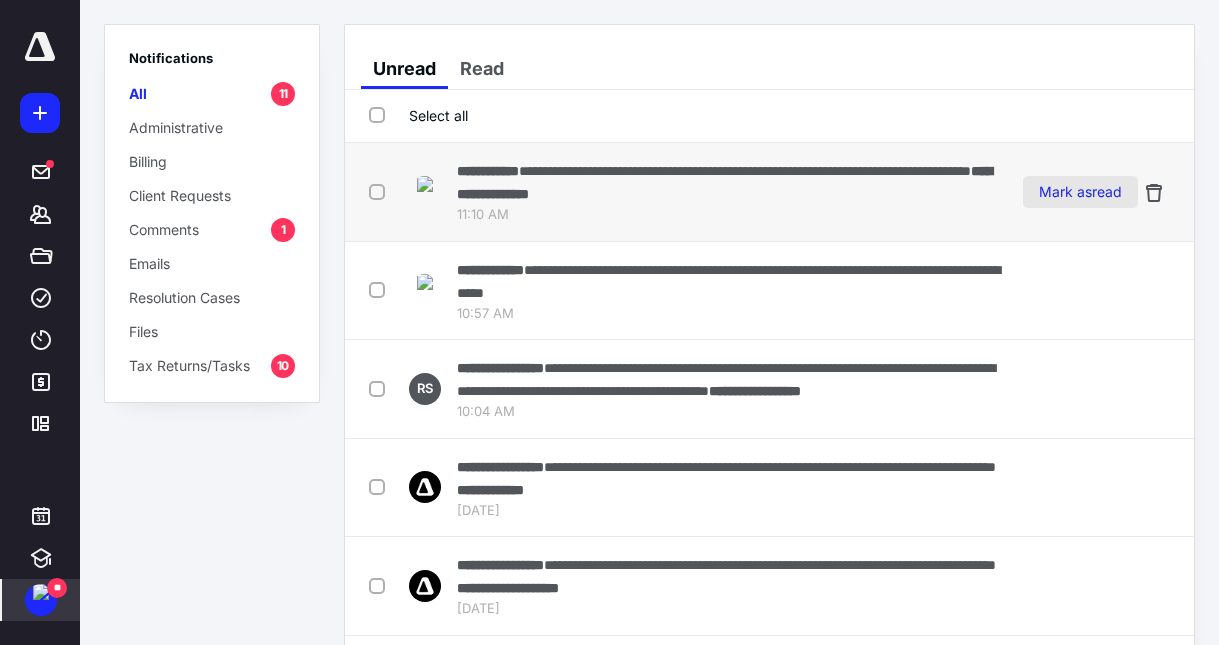 click on "Mark as  read" at bounding box center [1080, 192] 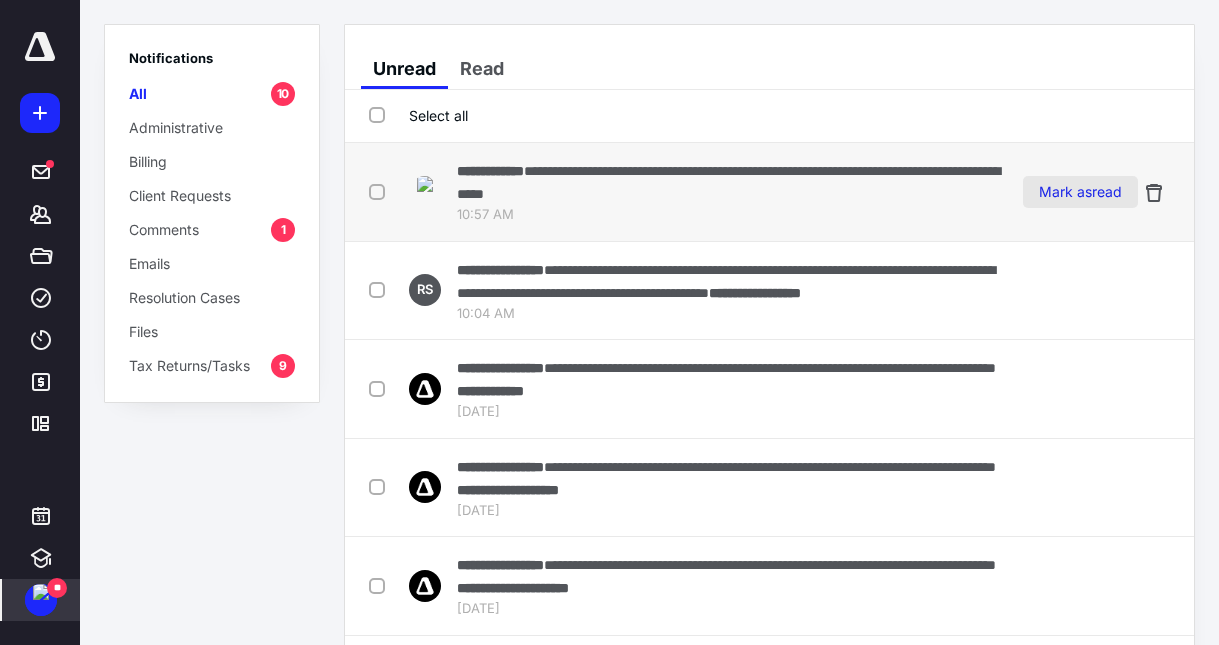 click on "Mark as  read" at bounding box center (1080, 192) 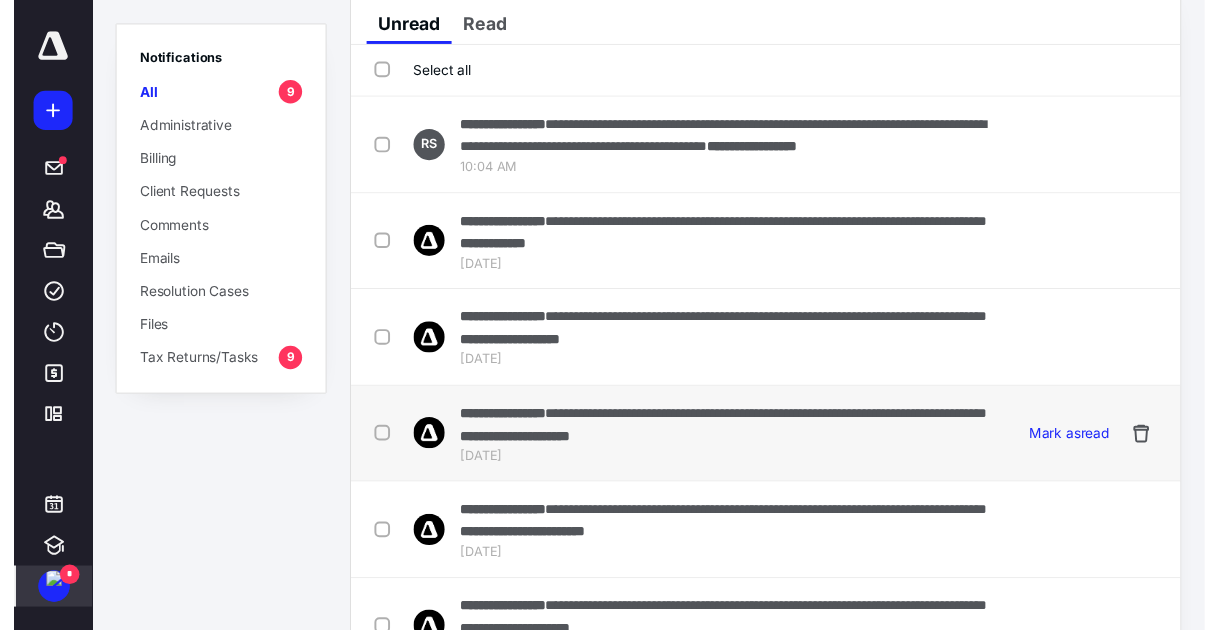 scroll, scrollTop: 0, scrollLeft: 0, axis: both 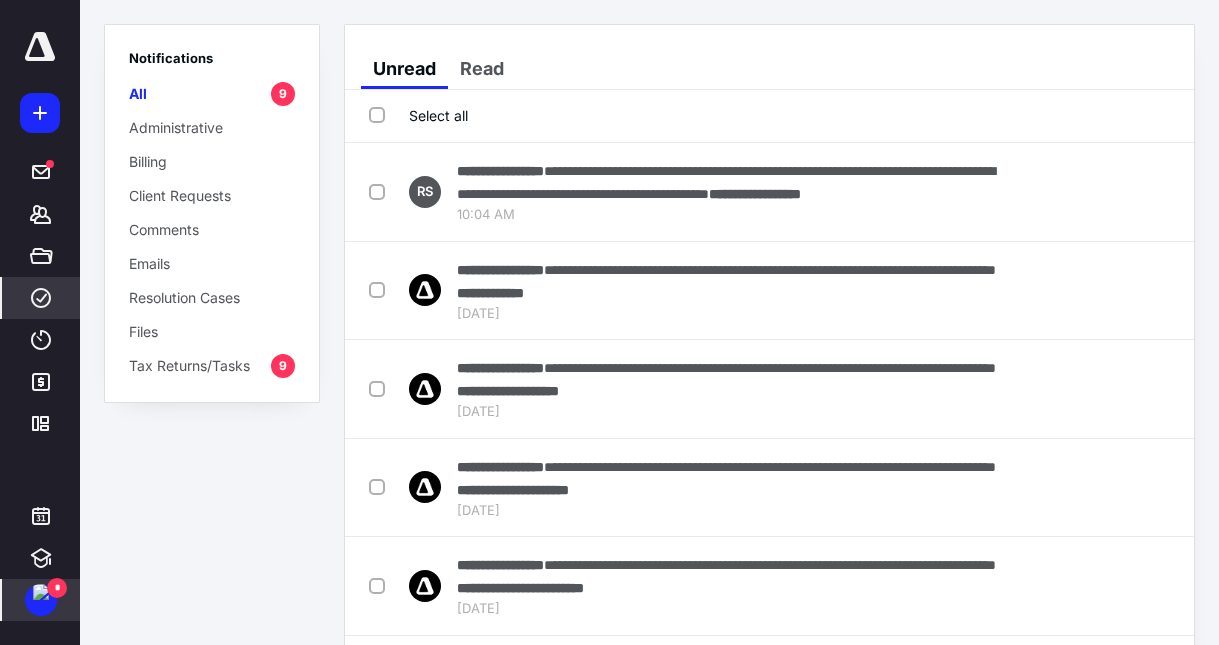 click 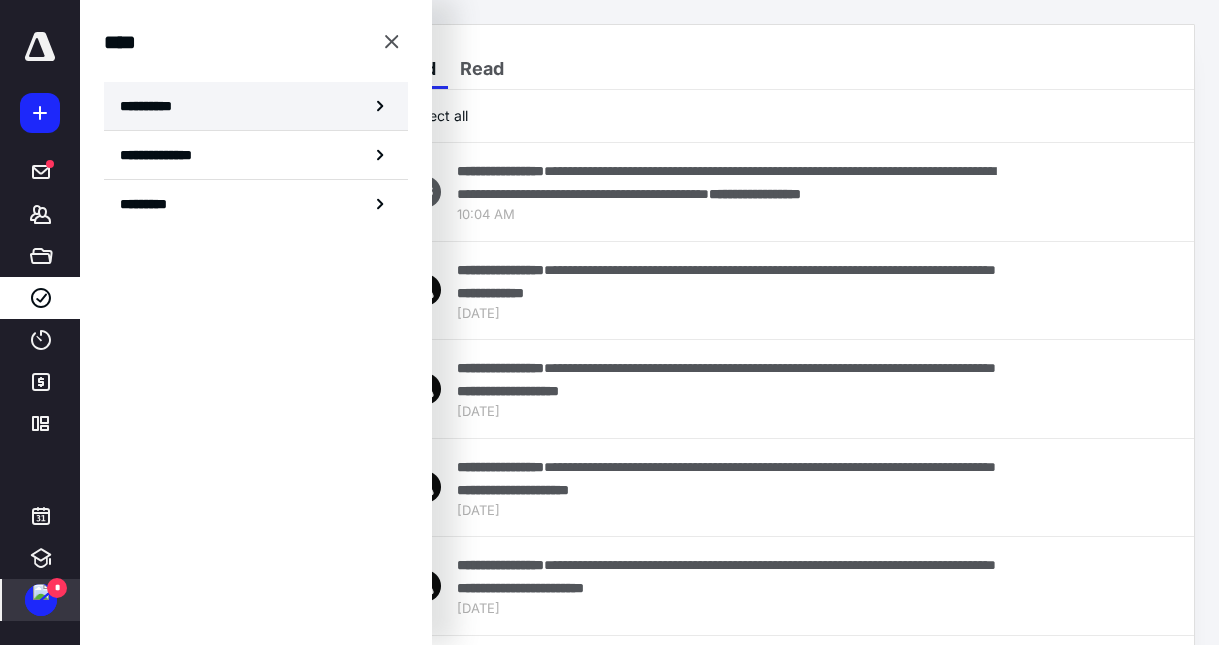 click on "**********" at bounding box center [153, 106] 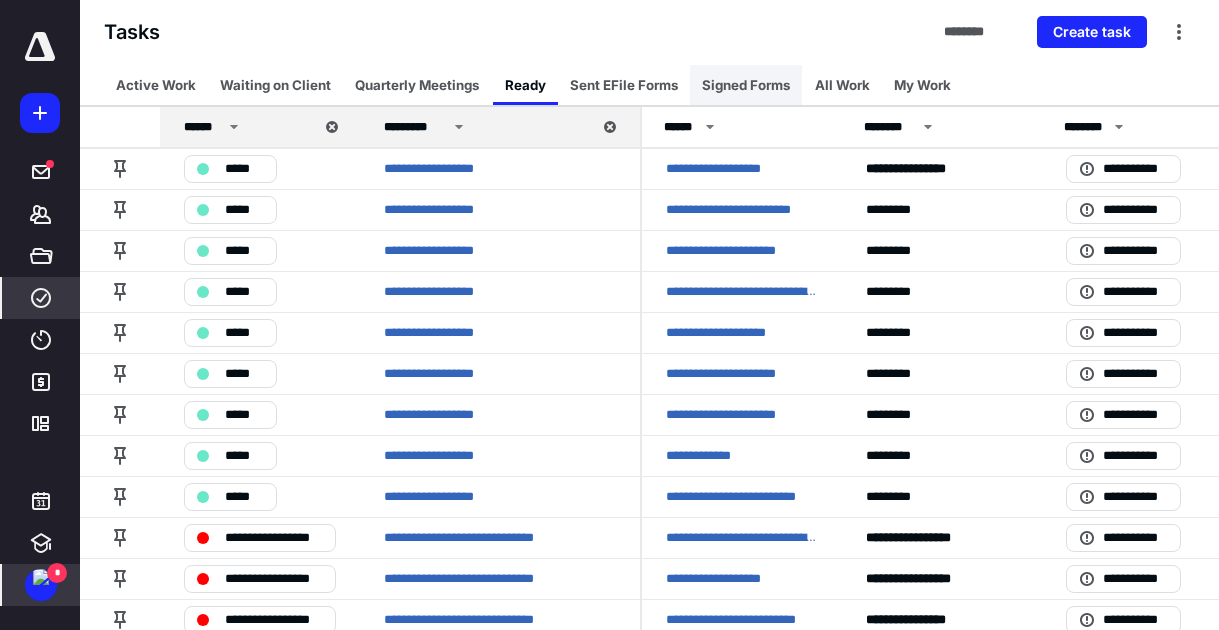 click on "Signed Forms" at bounding box center [746, 85] 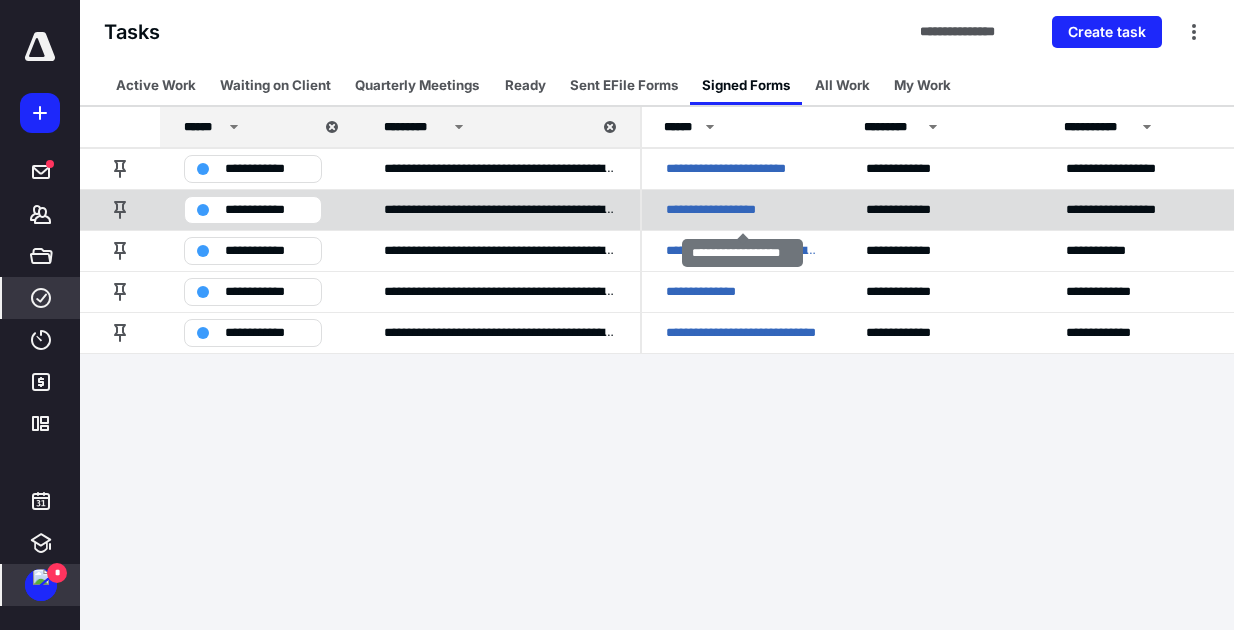 click on "**********" at bounding box center (720, 210) 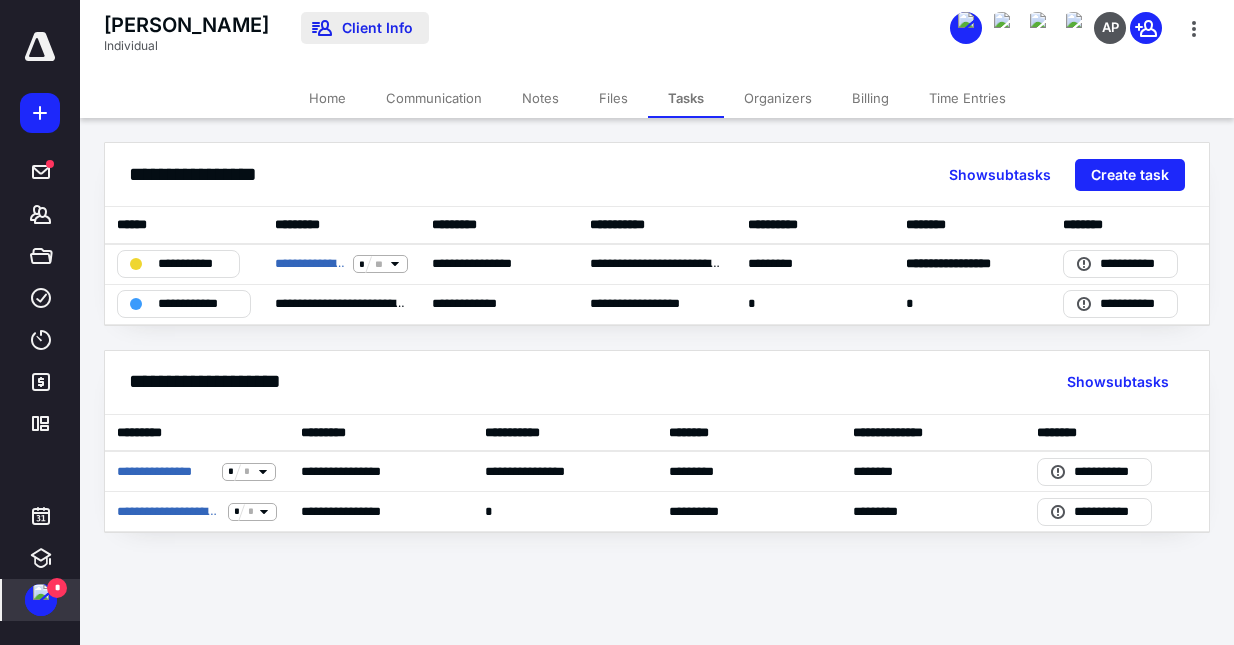 click on "Client Info" at bounding box center [365, 28] 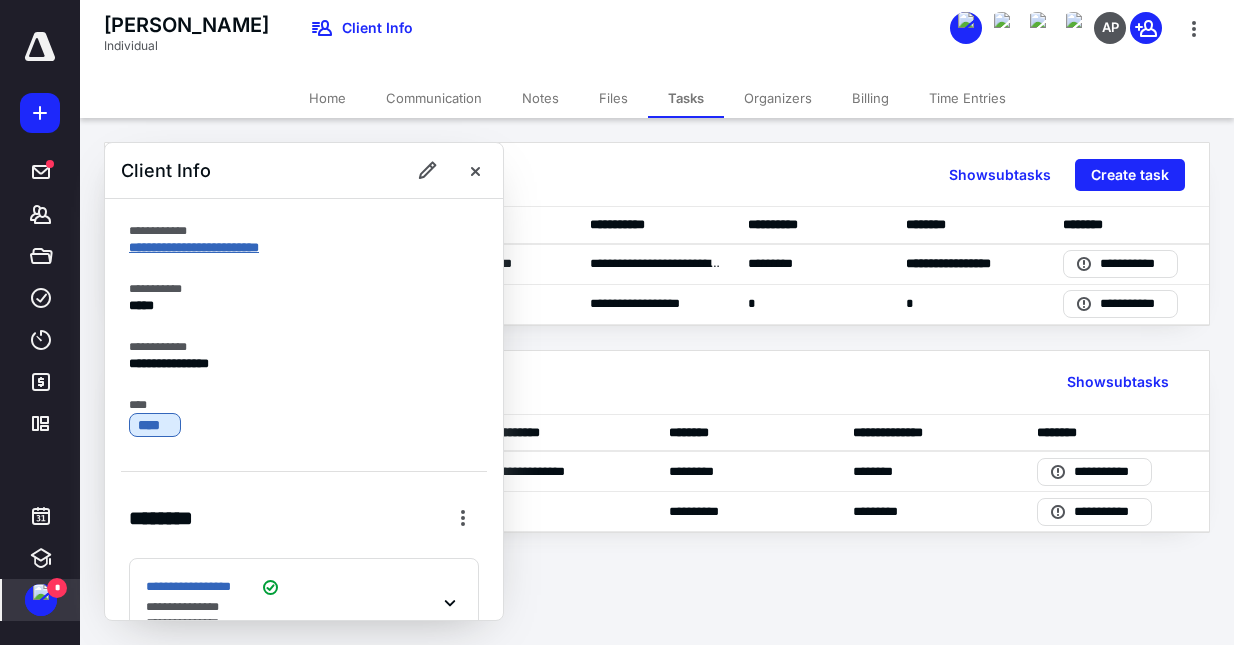 click on "**********" at bounding box center [194, 247] 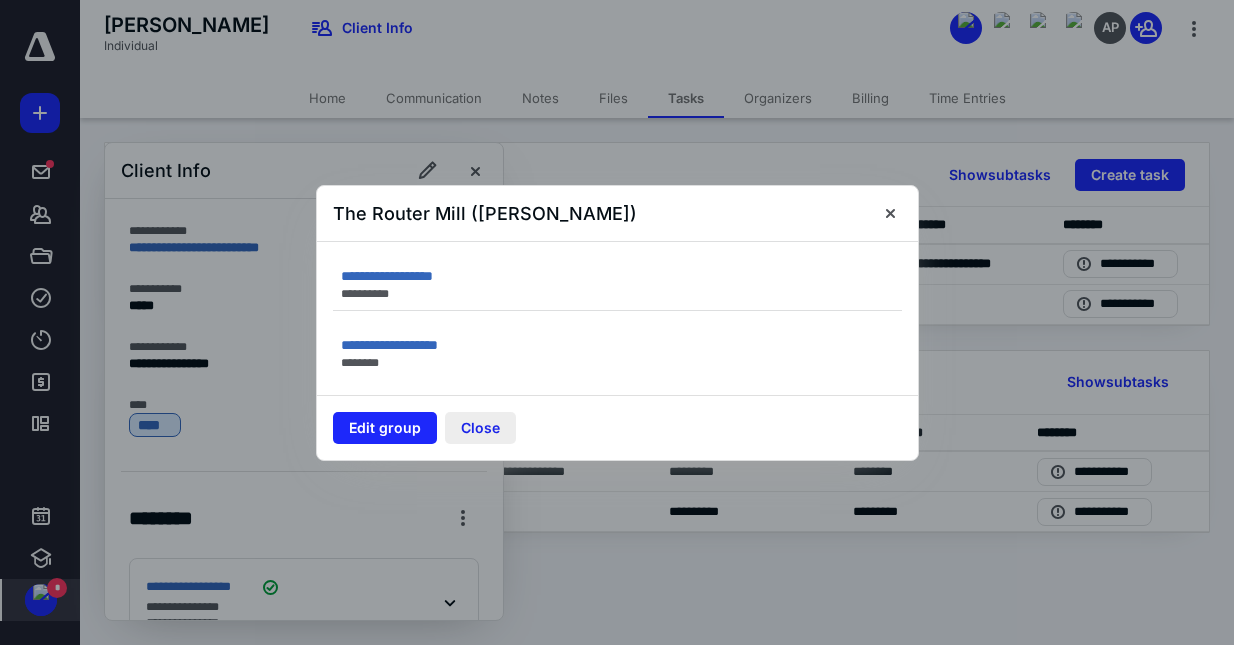 click on "Close" at bounding box center [480, 428] 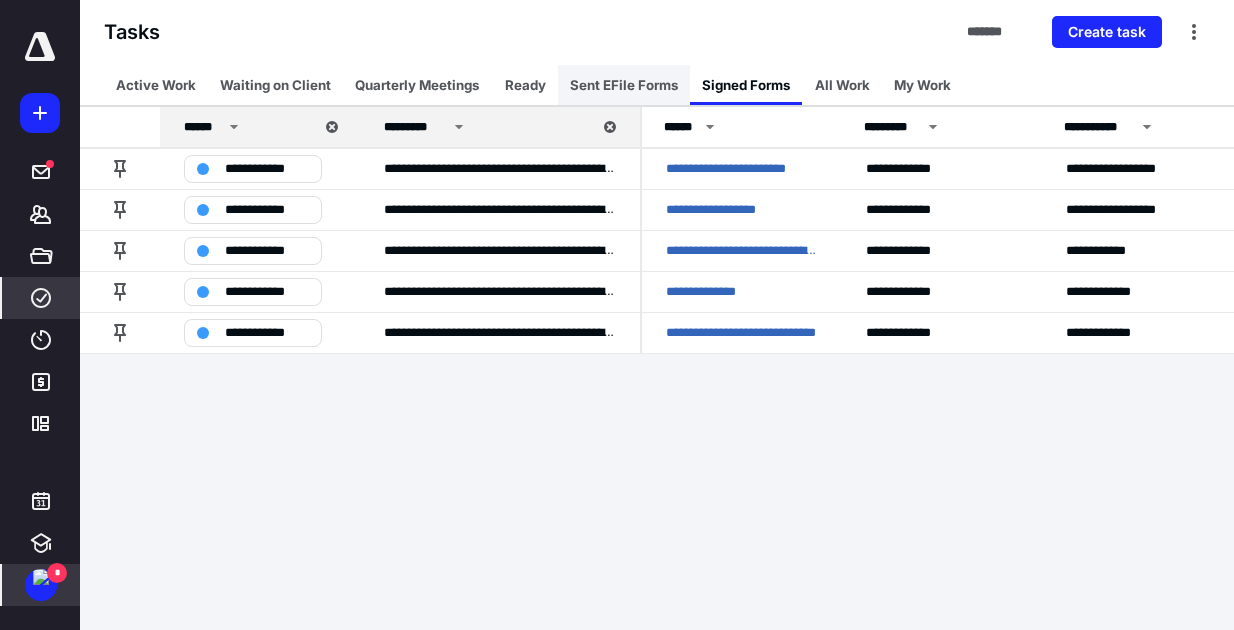 click on "Sent EFile Forms" at bounding box center [624, 85] 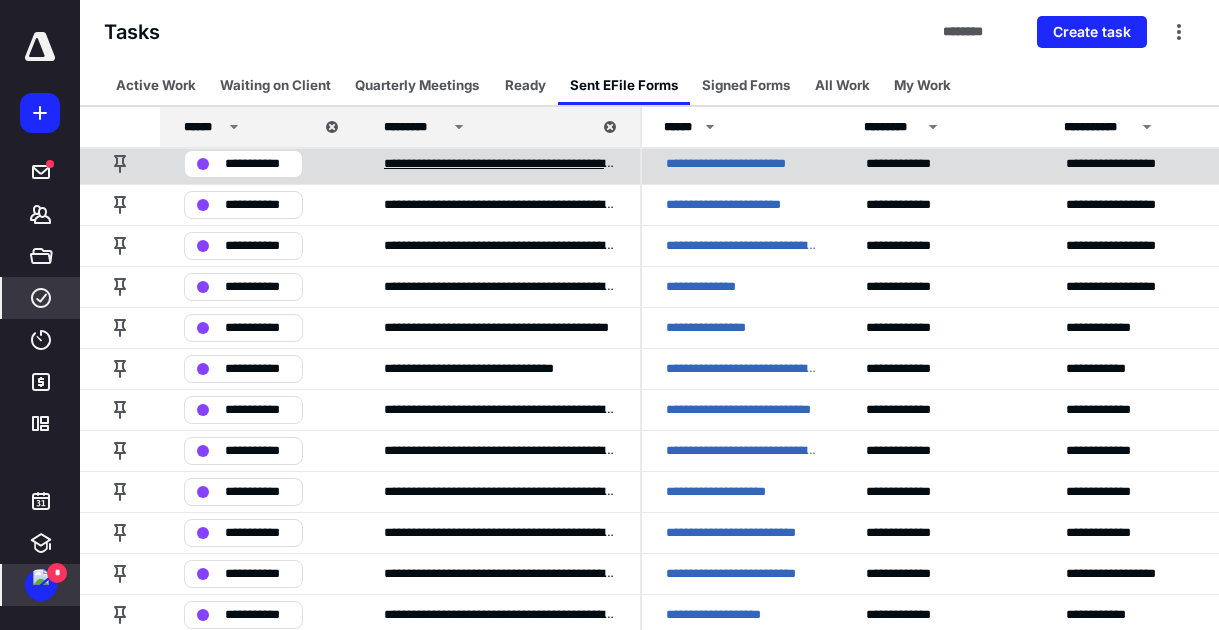 scroll, scrollTop: 363, scrollLeft: 0, axis: vertical 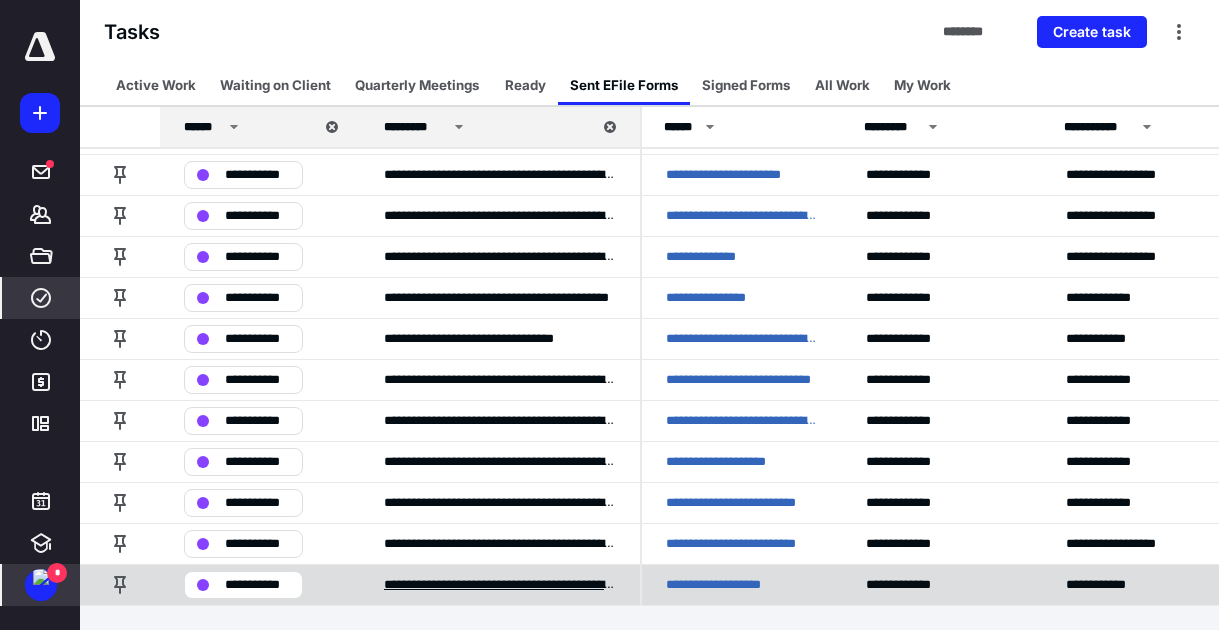 click on "**********" at bounding box center [500, 585] 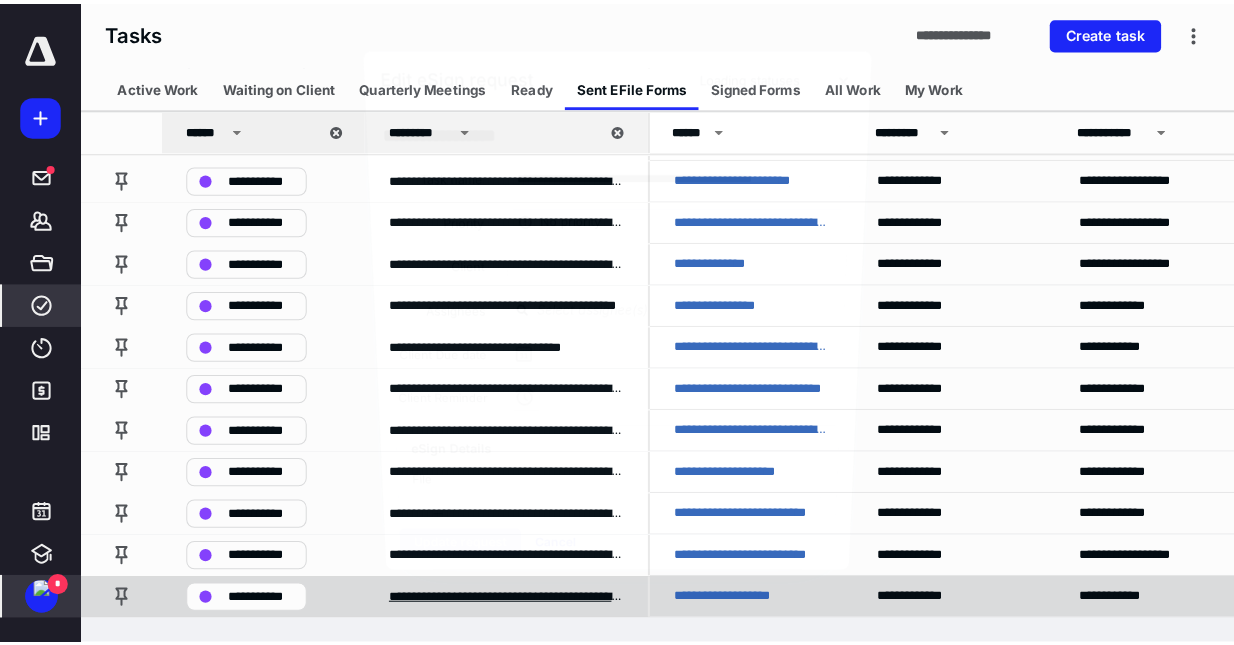scroll, scrollTop: 348, scrollLeft: 0, axis: vertical 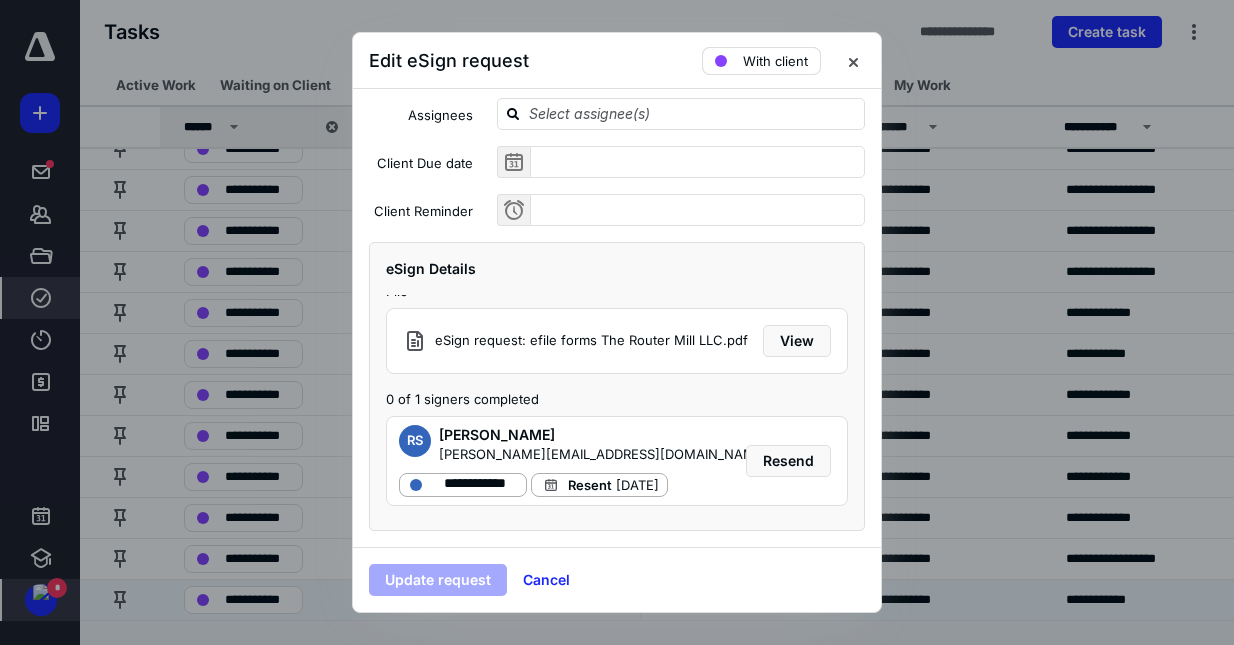 click on "With client" at bounding box center [775, 61] 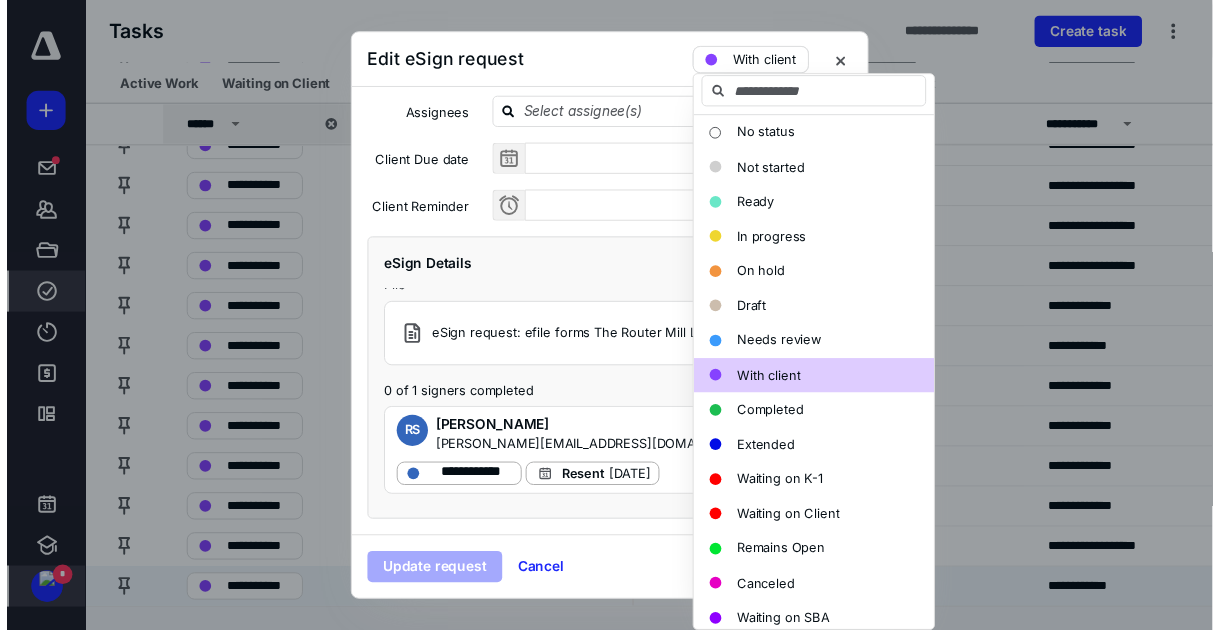 scroll, scrollTop: 0, scrollLeft: 0, axis: both 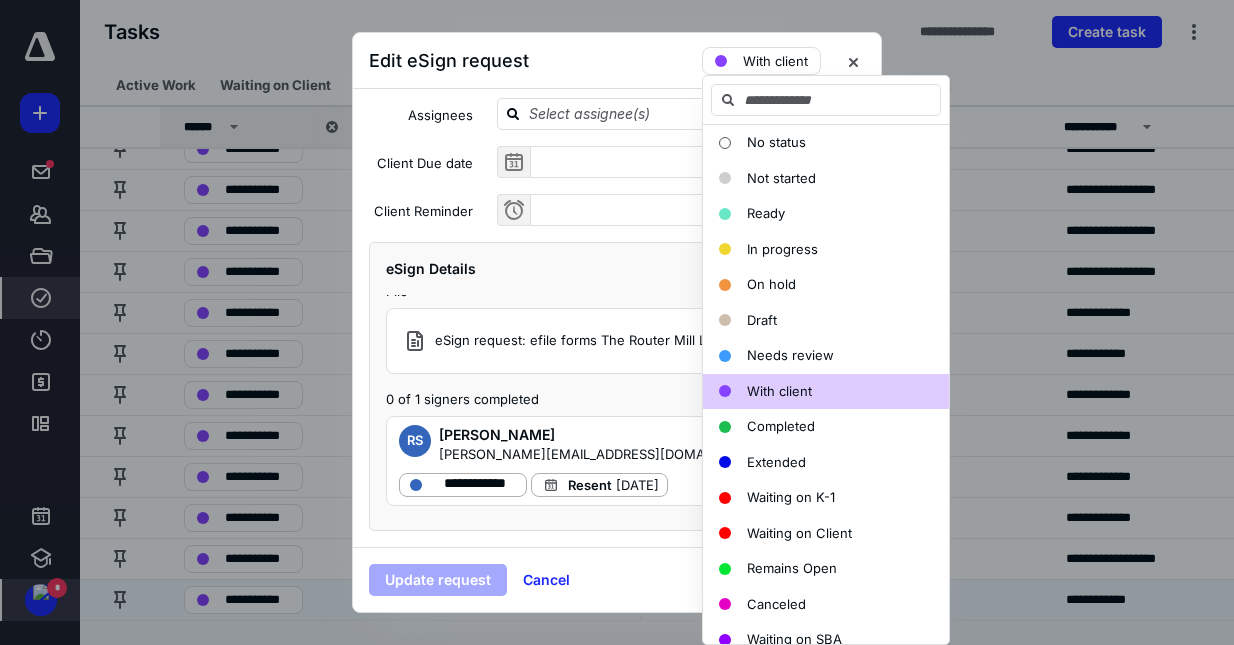 click on "Edit eSign request With client" at bounding box center [617, 61] 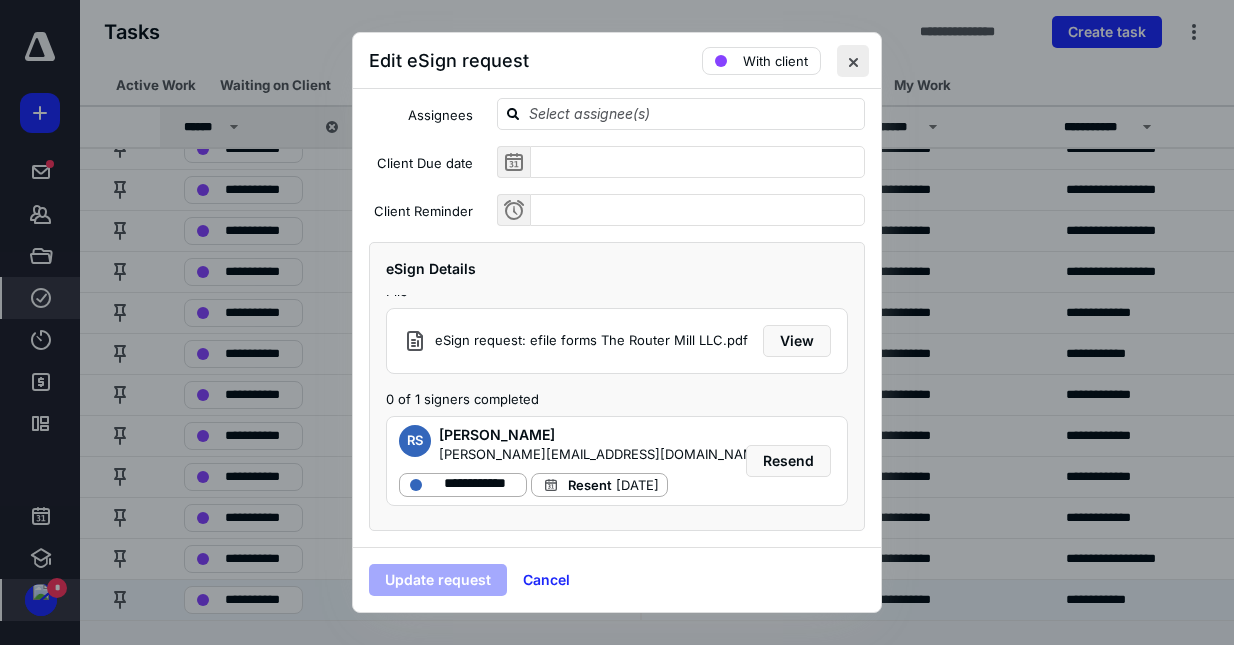 click at bounding box center (853, 61) 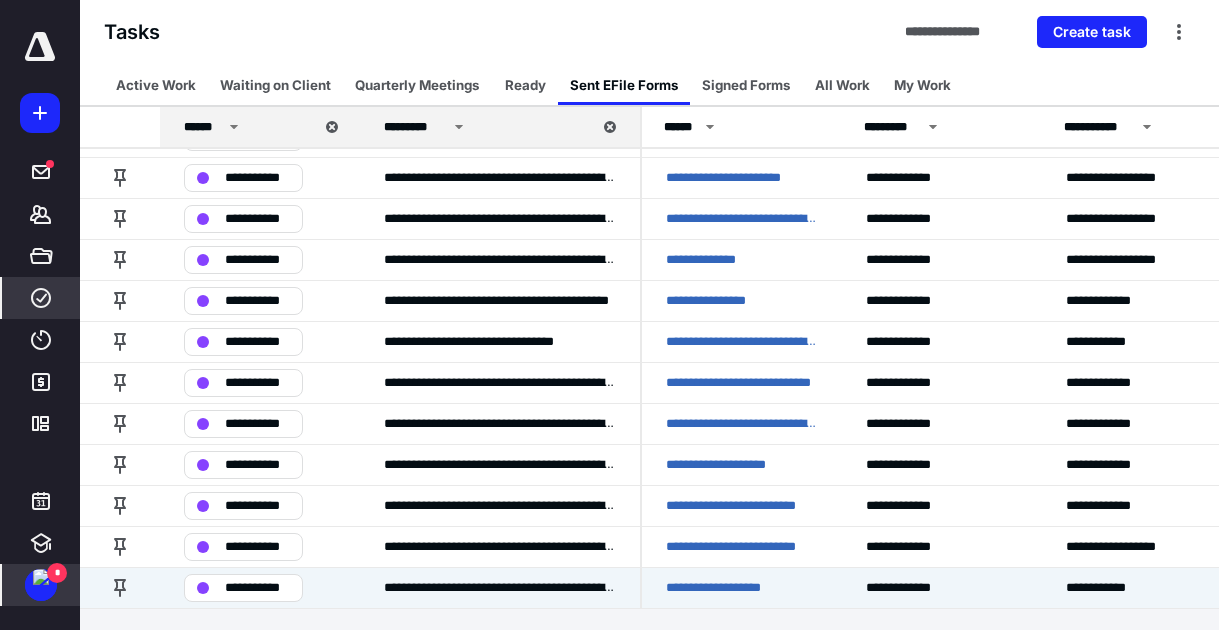scroll, scrollTop: 363, scrollLeft: 0, axis: vertical 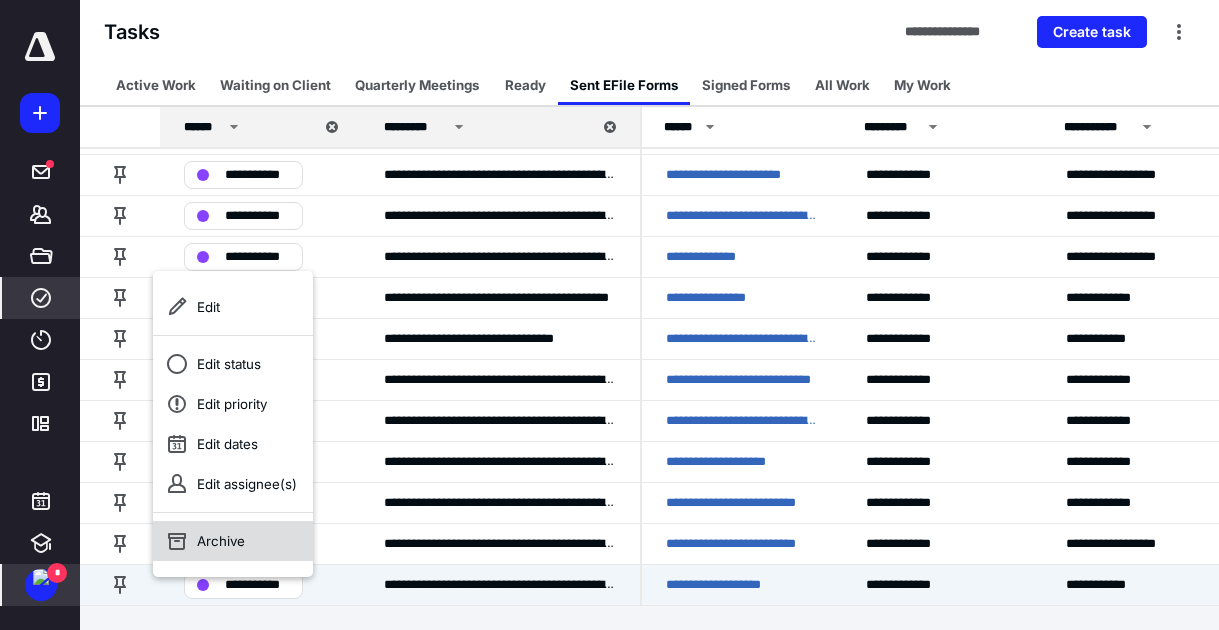 click on "Archive" at bounding box center (233, 541) 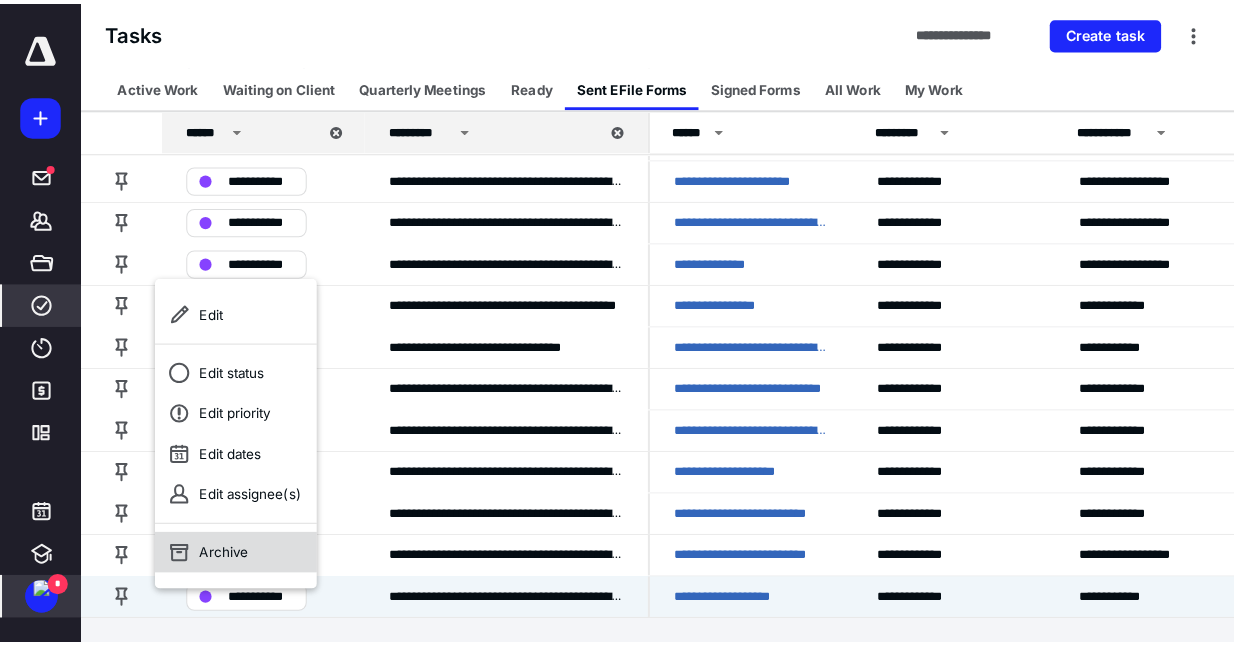 scroll, scrollTop: 348, scrollLeft: 0, axis: vertical 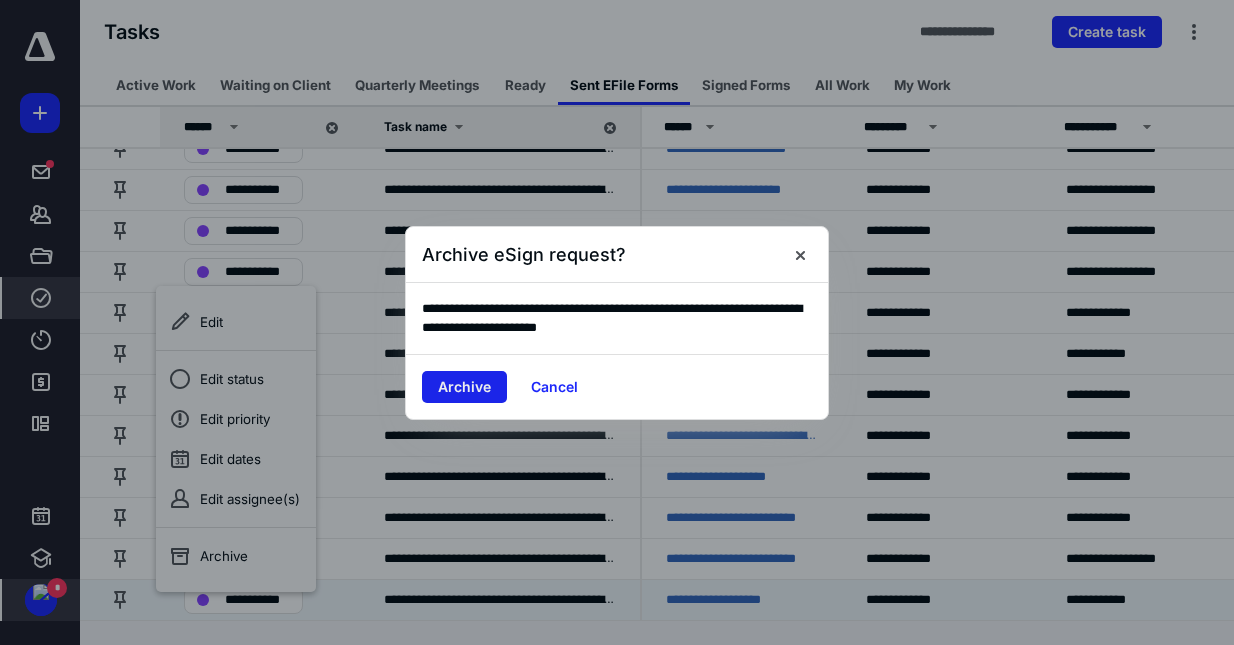 click on "Archive" at bounding box center (464, 387) 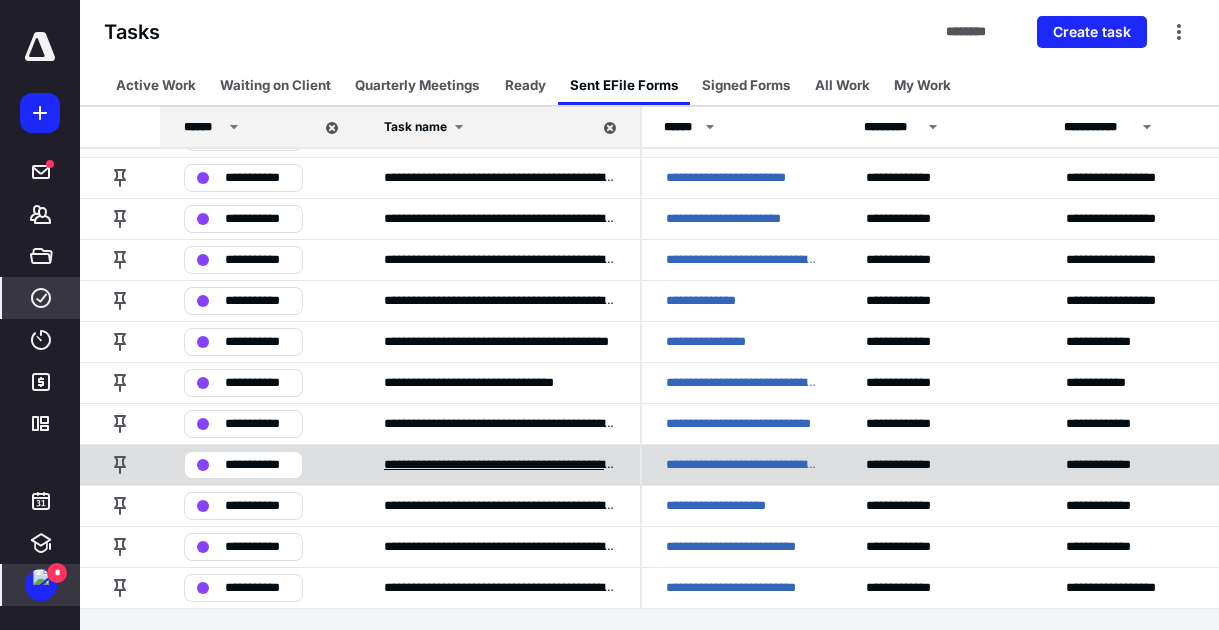 scroll, scrollTop: 322, scrollLeft: 0, axis: vertical 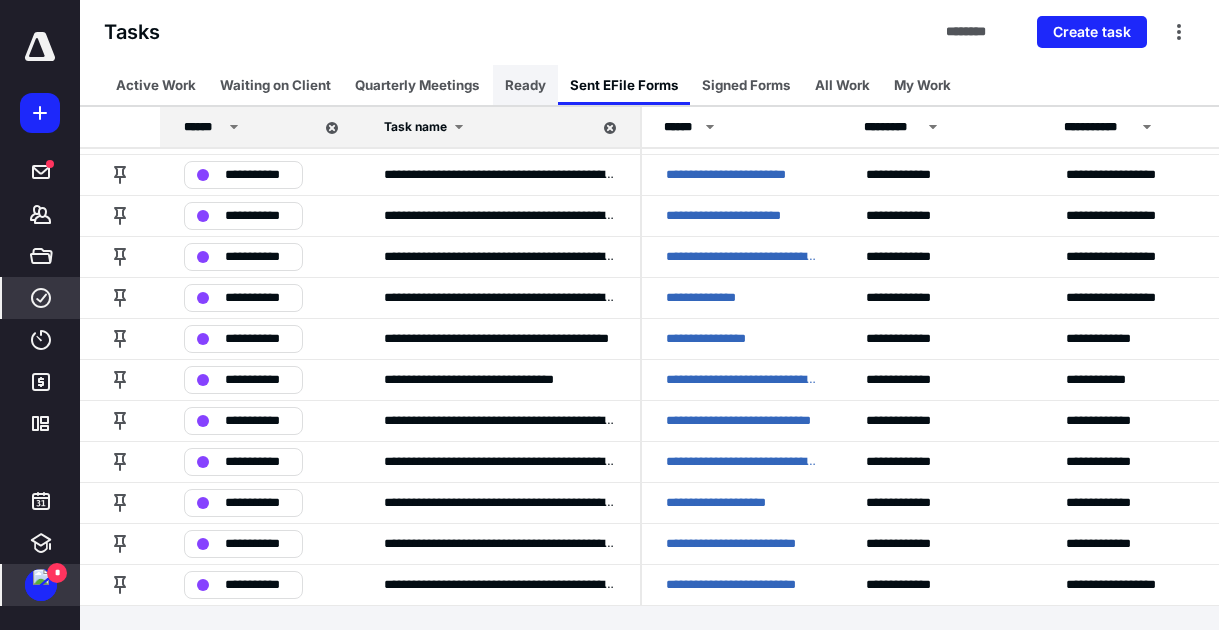 click on "Ready" at bounding box center (525, 85) 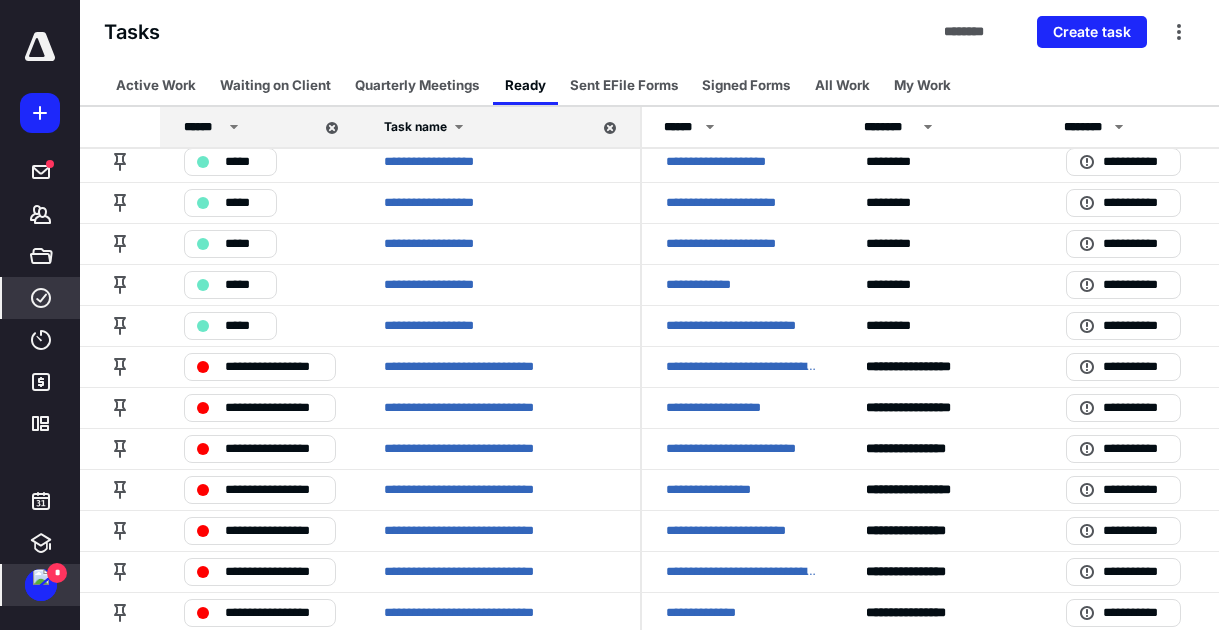 scroll, scrollTop: 0, scrollLeft: 0, axis: both 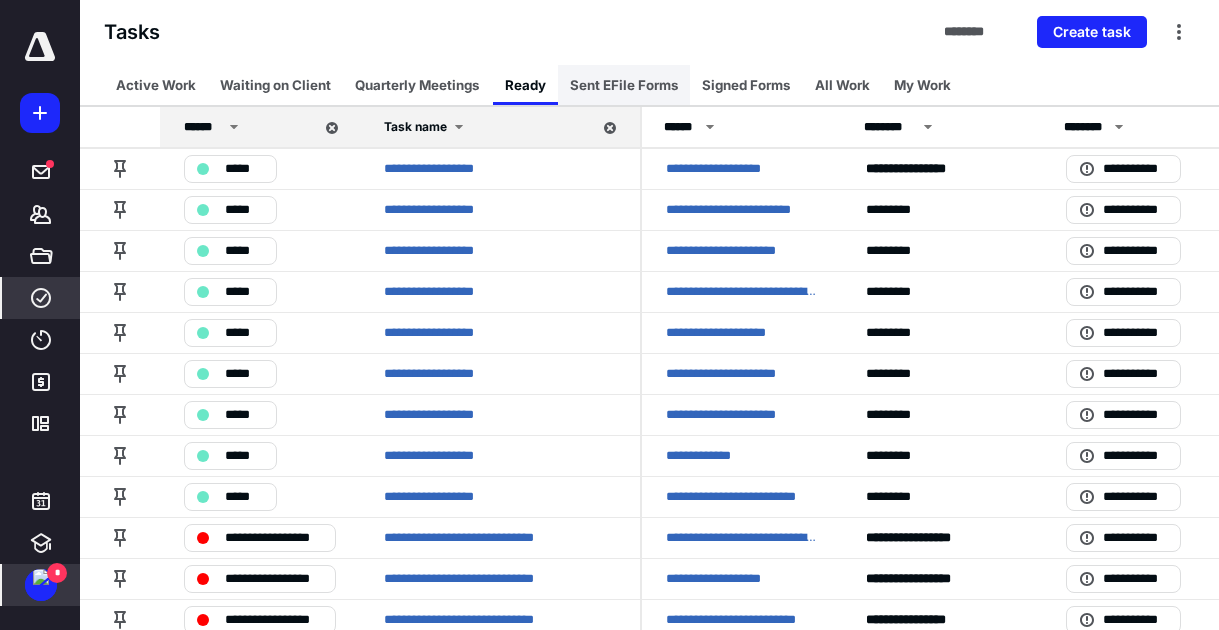 click on "Sent EFile Forms" at bounding box center (624, 85) 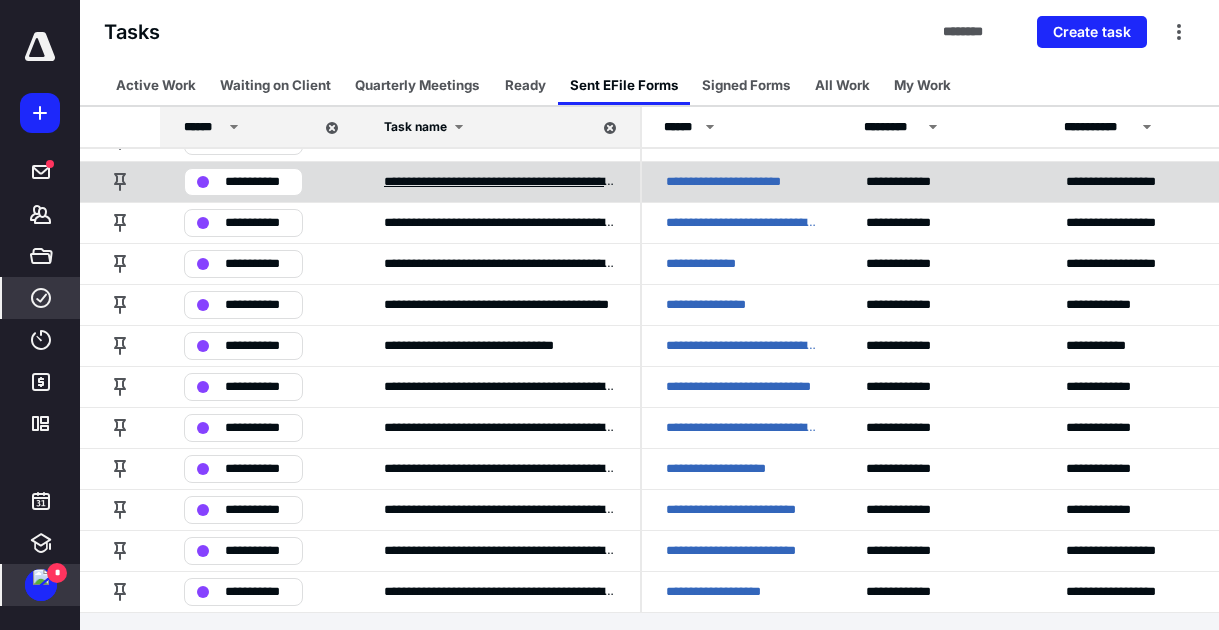 scroll, scrollTop: 363, scrollLeft: 0, axis: vertical 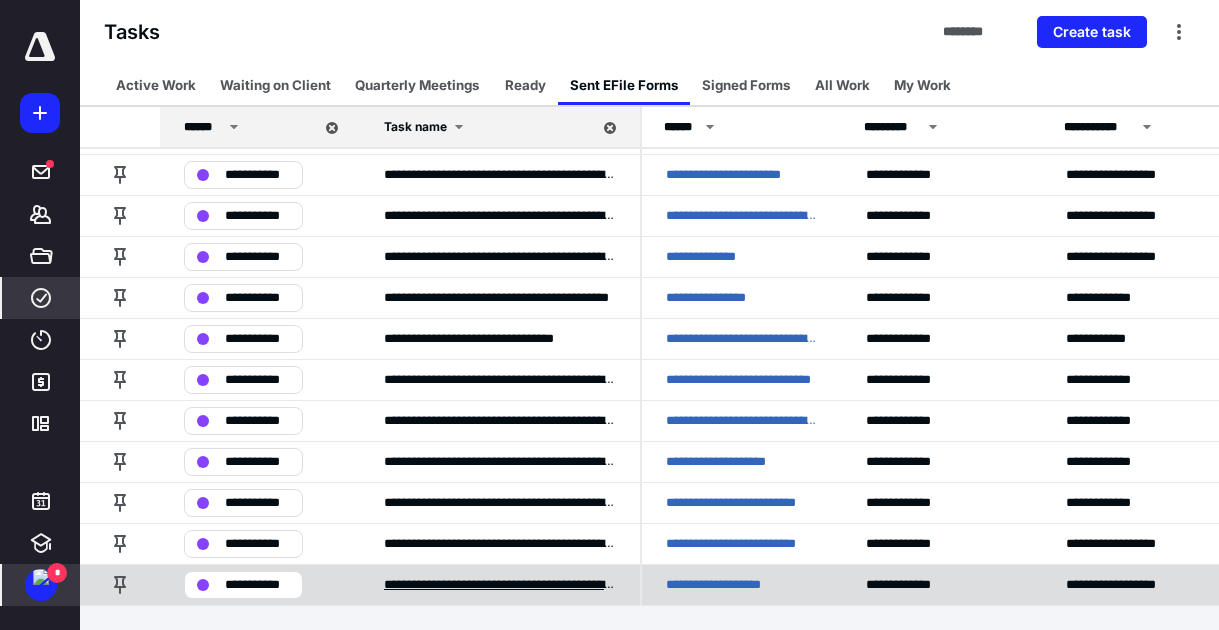 click on "**********" at bounding box center (500, 585) 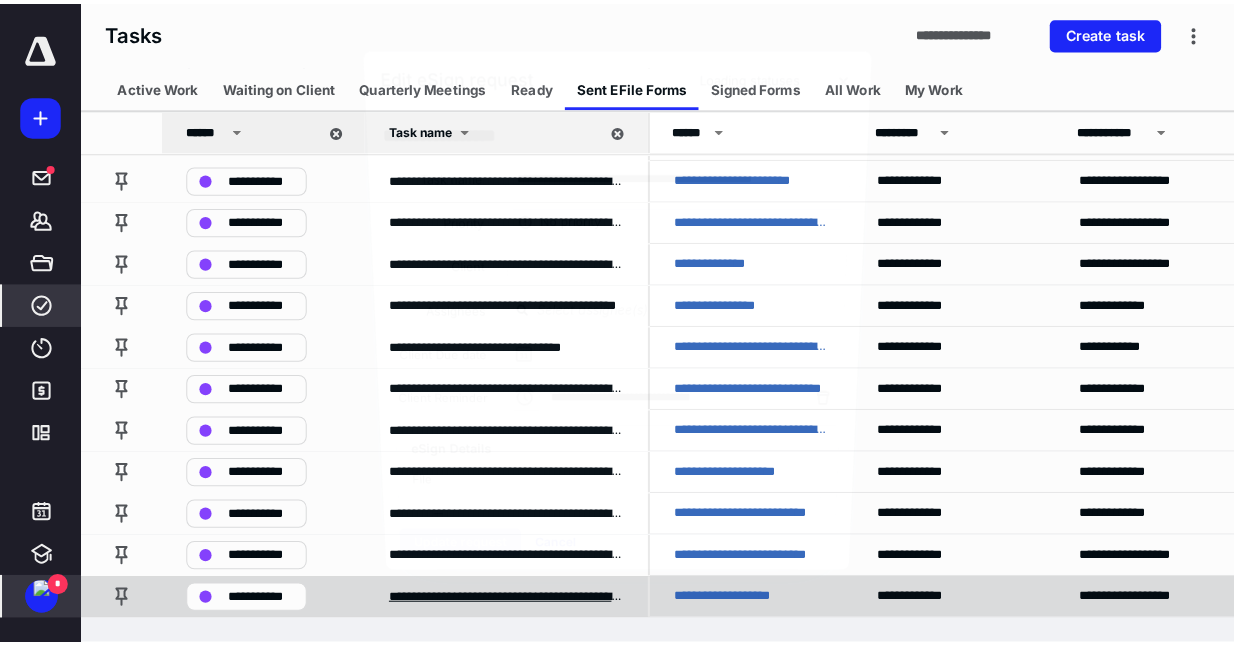 scroll, scrollTop: 348, scrollLeft: 0, axis: vertical 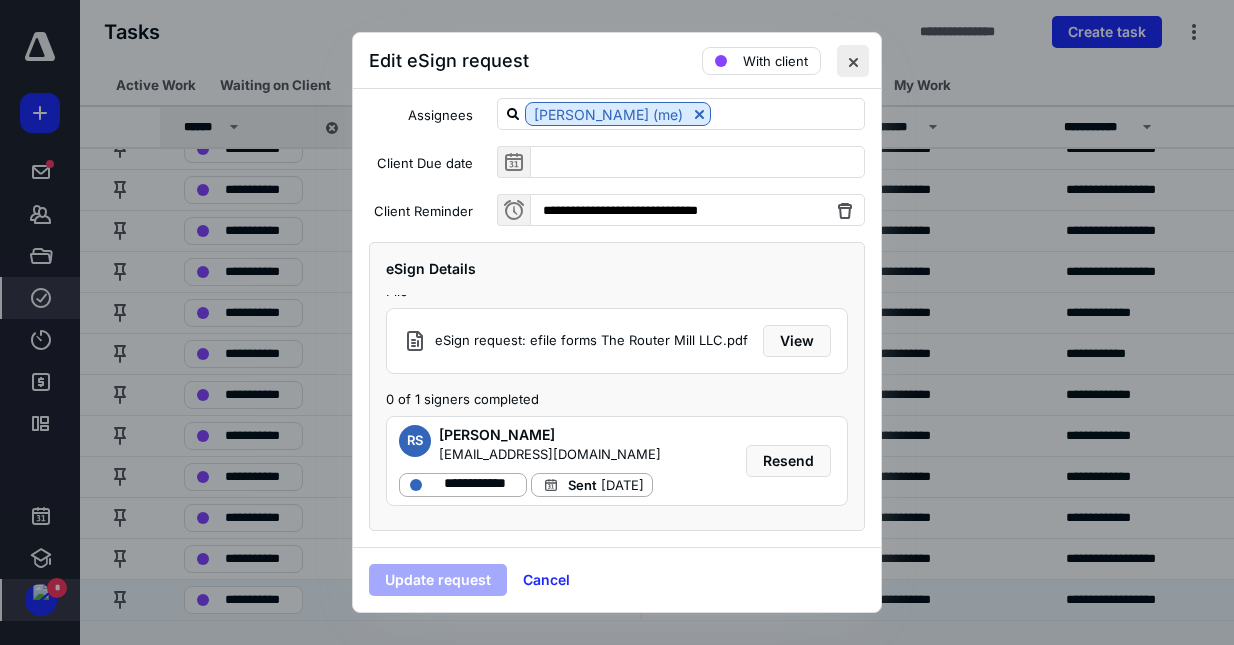 click at bounding box center [853, 61] 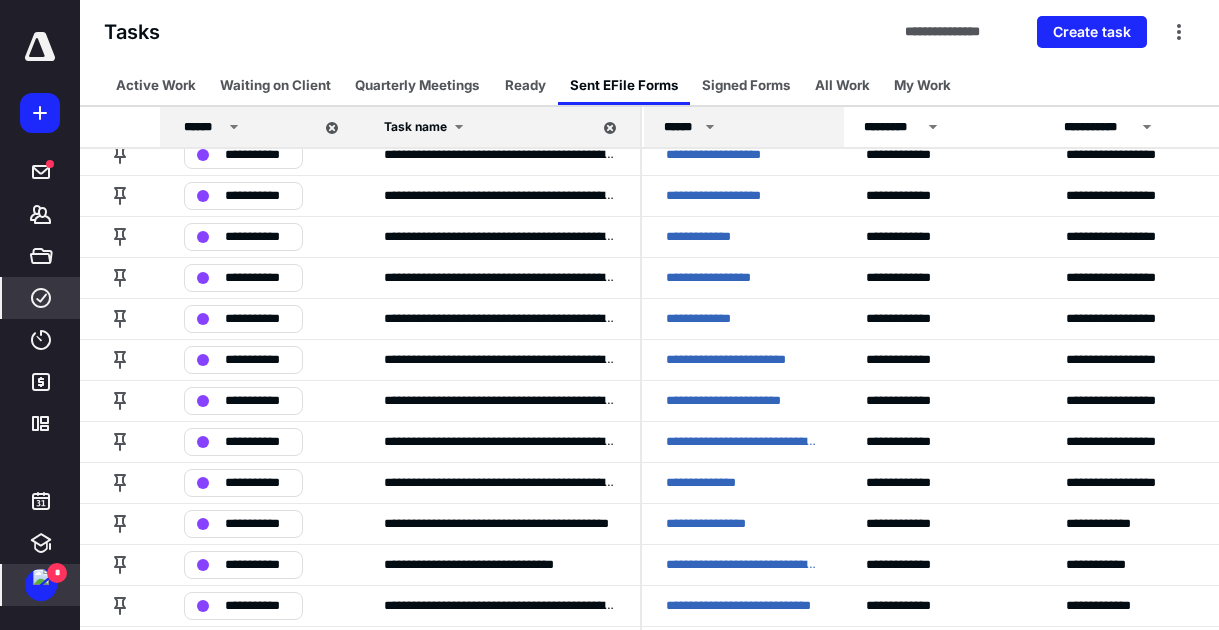 scroll, scrollTop: 0, scrollLeft: 0, axis: both 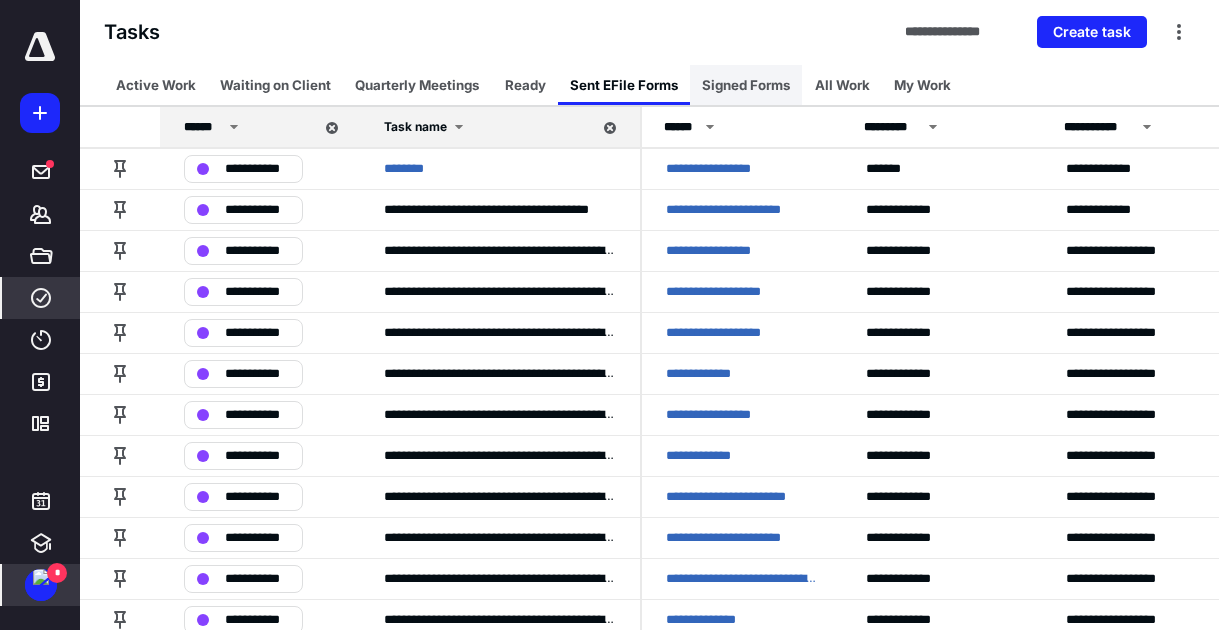 click on "Signed Forms" at bounding box center (746, 85) 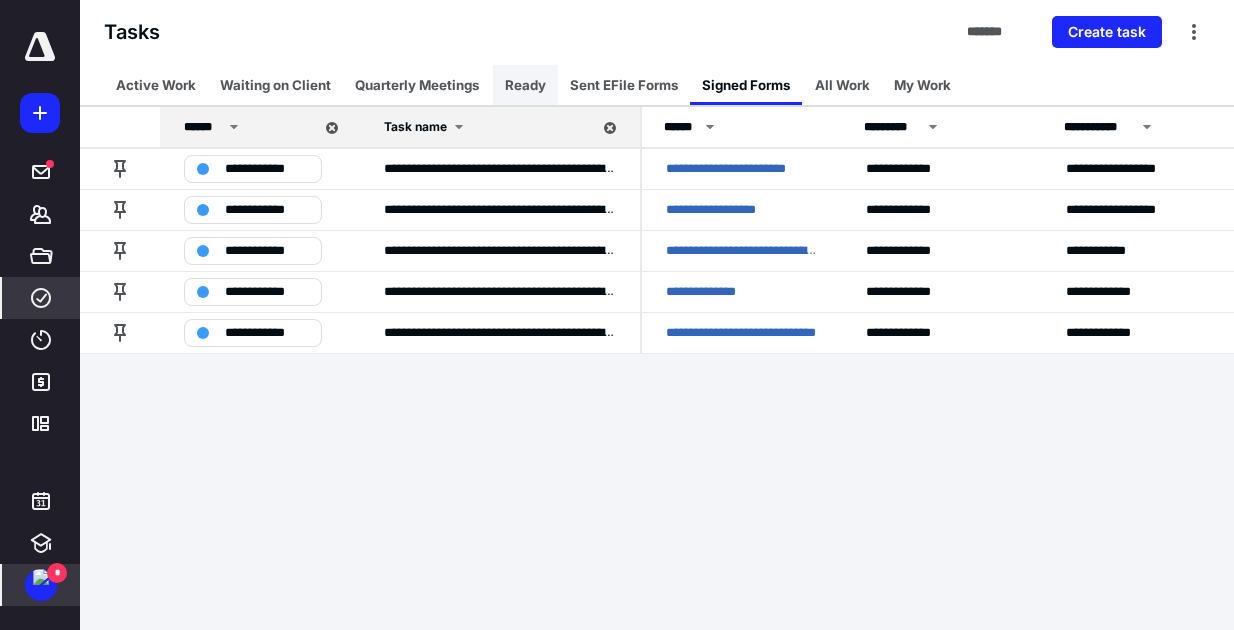 click on "Ready" at bounding box center (525, 85) 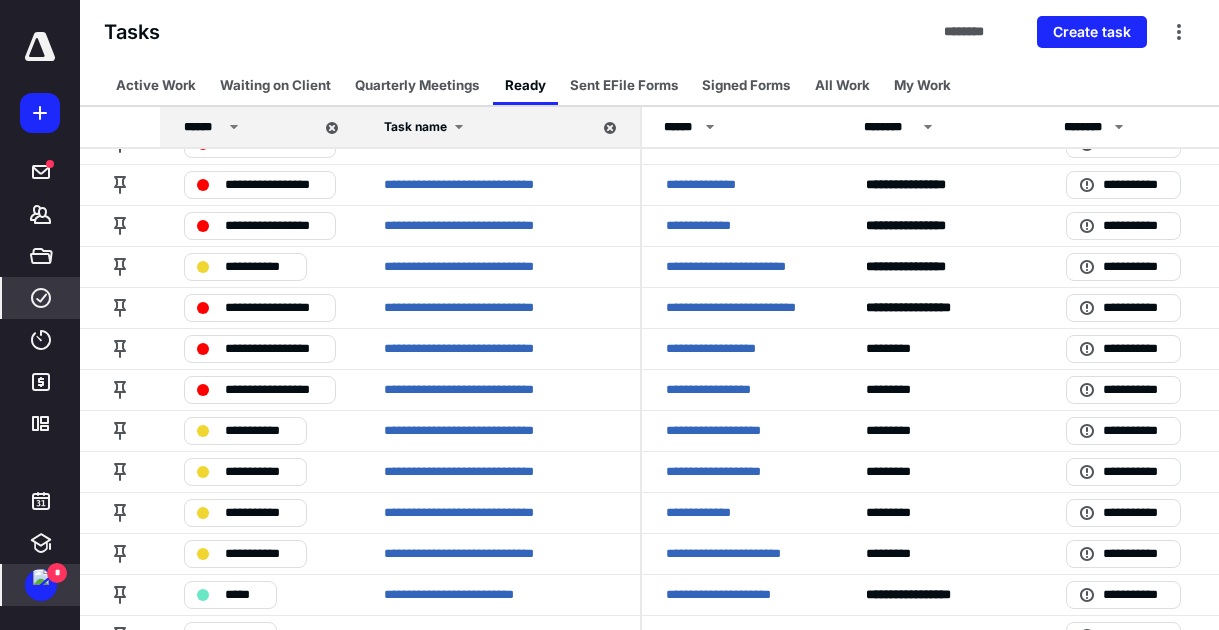 scroll, scrollTop: 600, scrollLeft: 0, axis: vertical 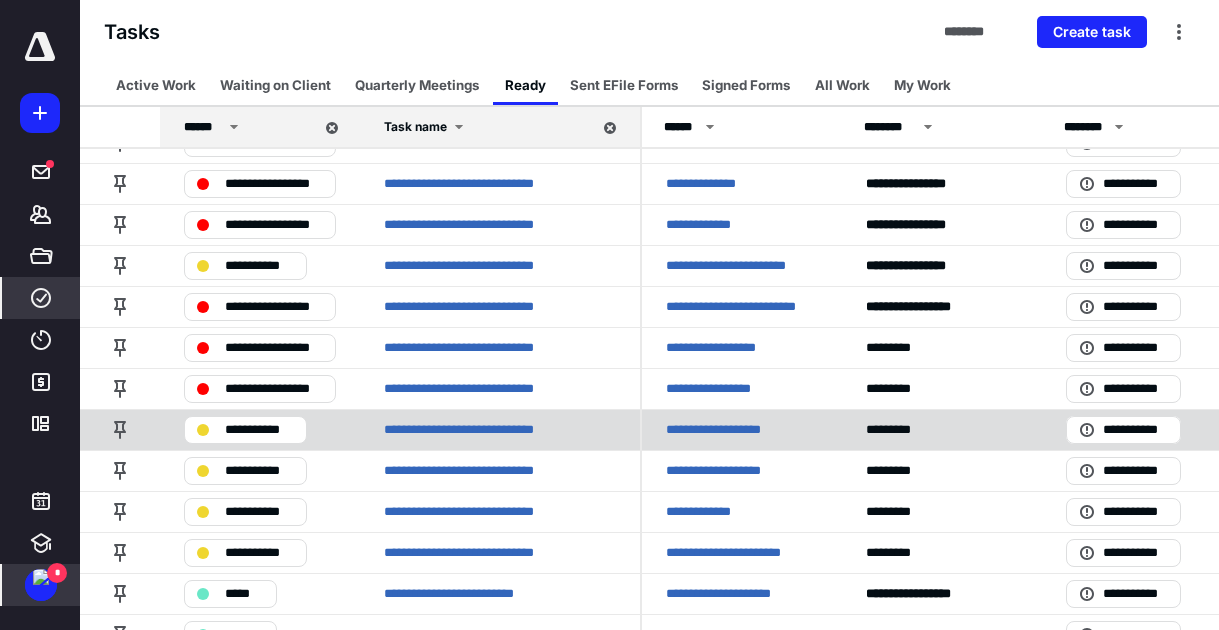 click on "**********" at bounding box center [259, 430] 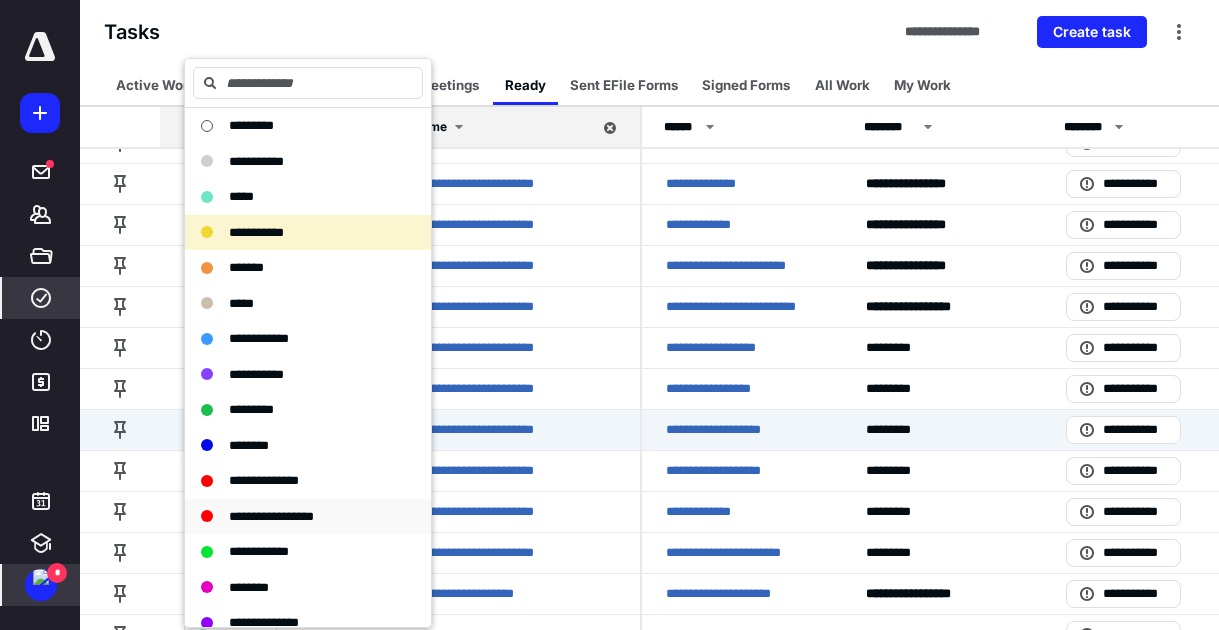 click on "**********" at bounding box center (271, 516) 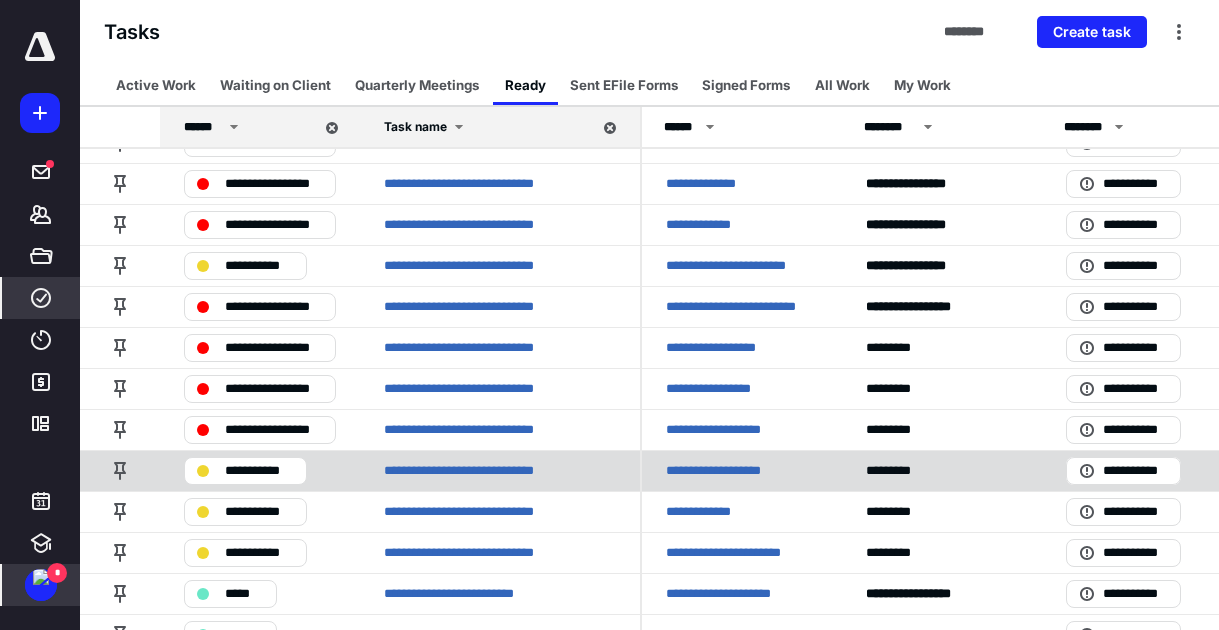 click on "**********" at bounding box center (259, 471) 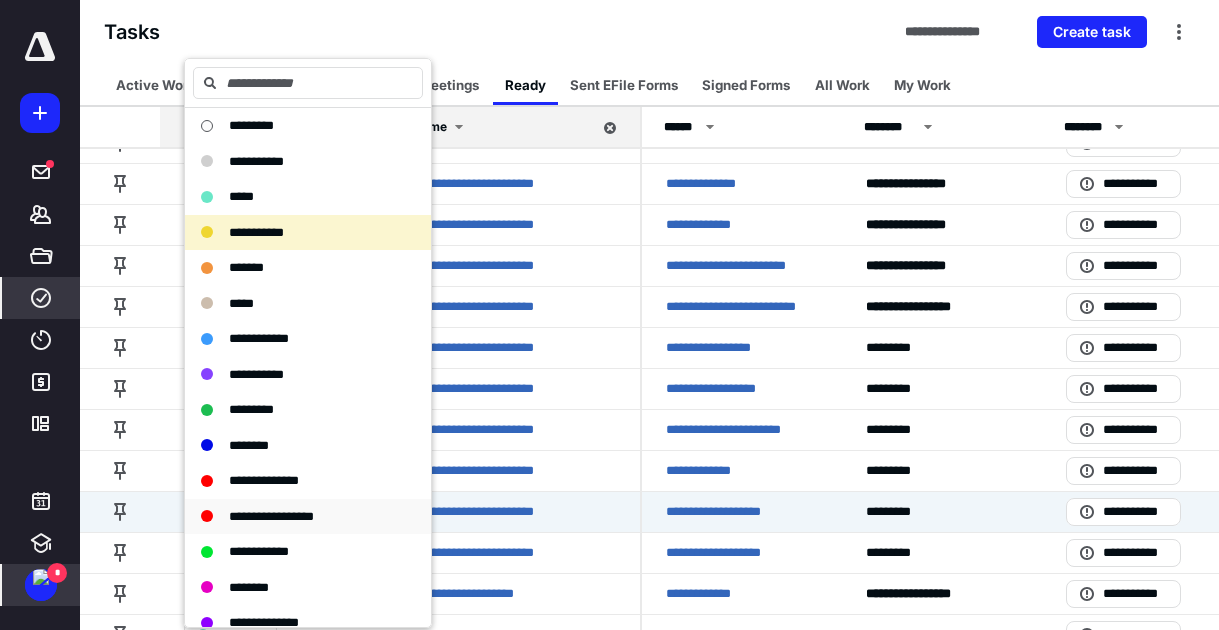 click on "**********" at bounding box center [271, 516] 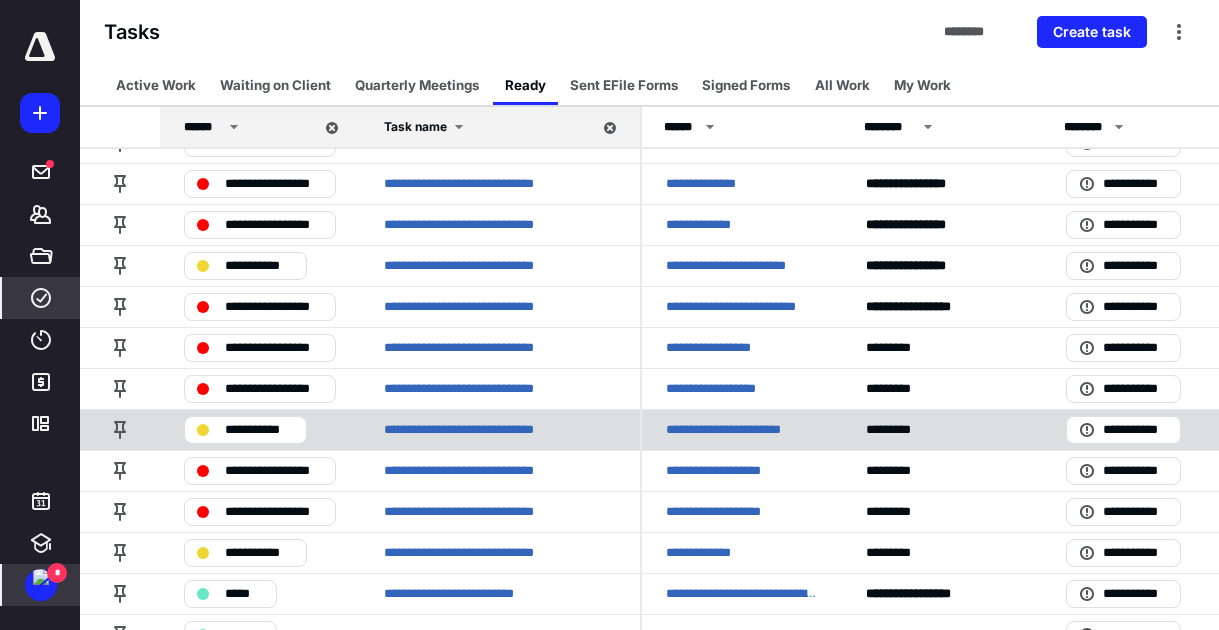 click on "**********" at bounding box center [259, 430] 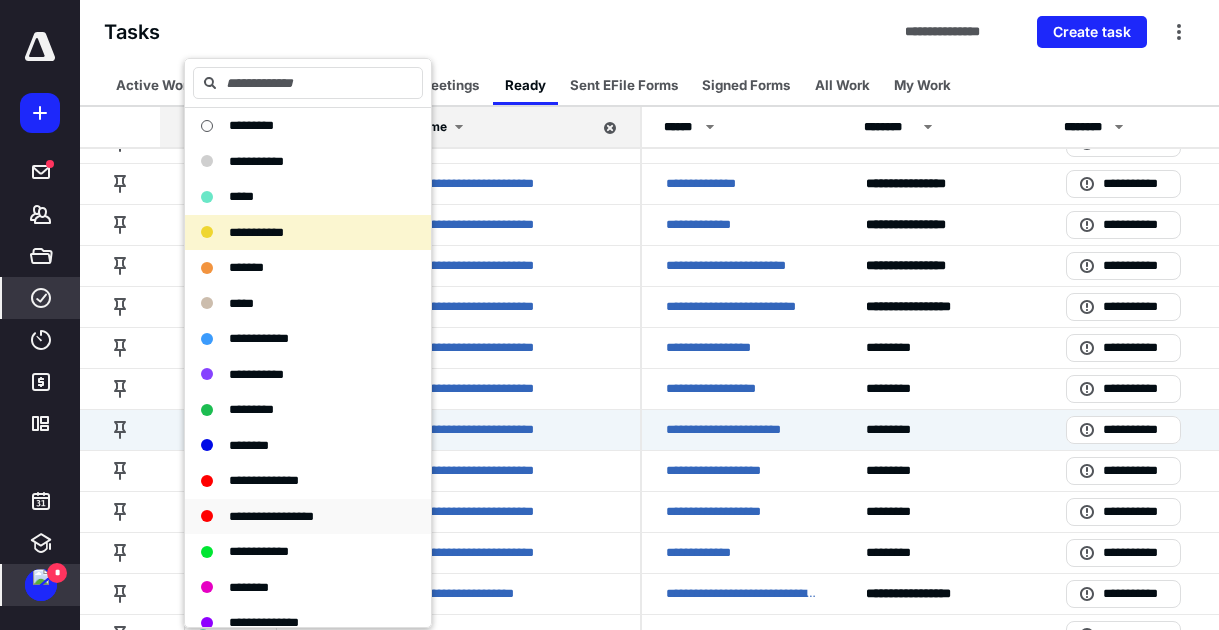 click on "**********" at bounding box center [271, 516] 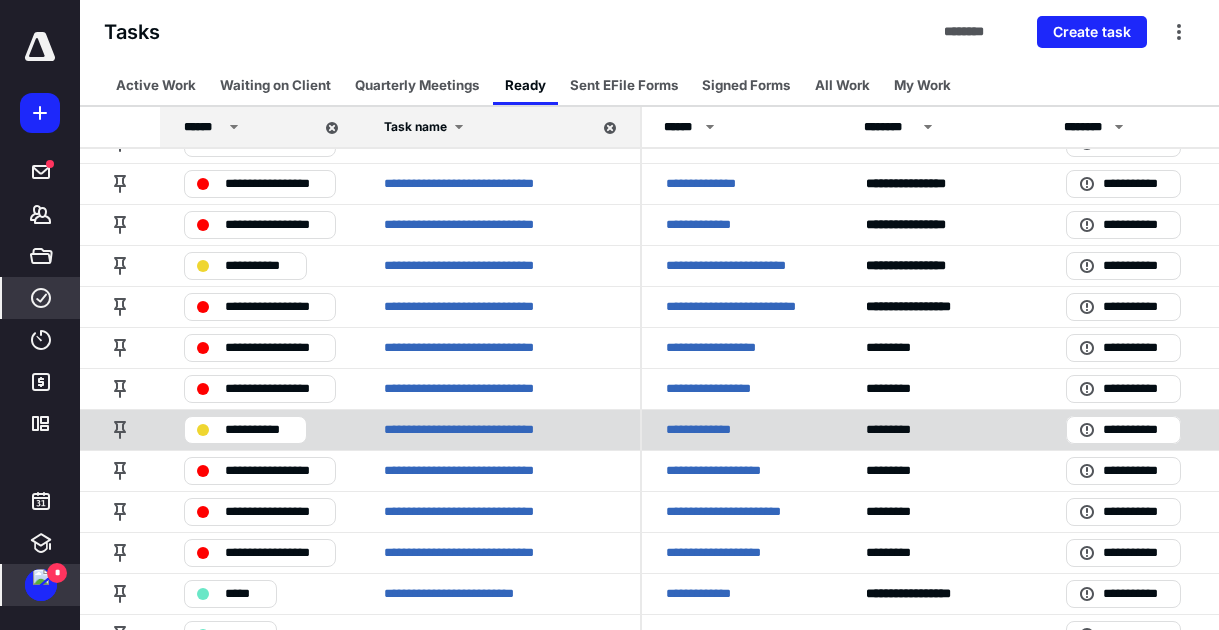 click on "**********" at bounding box center (259, 430) 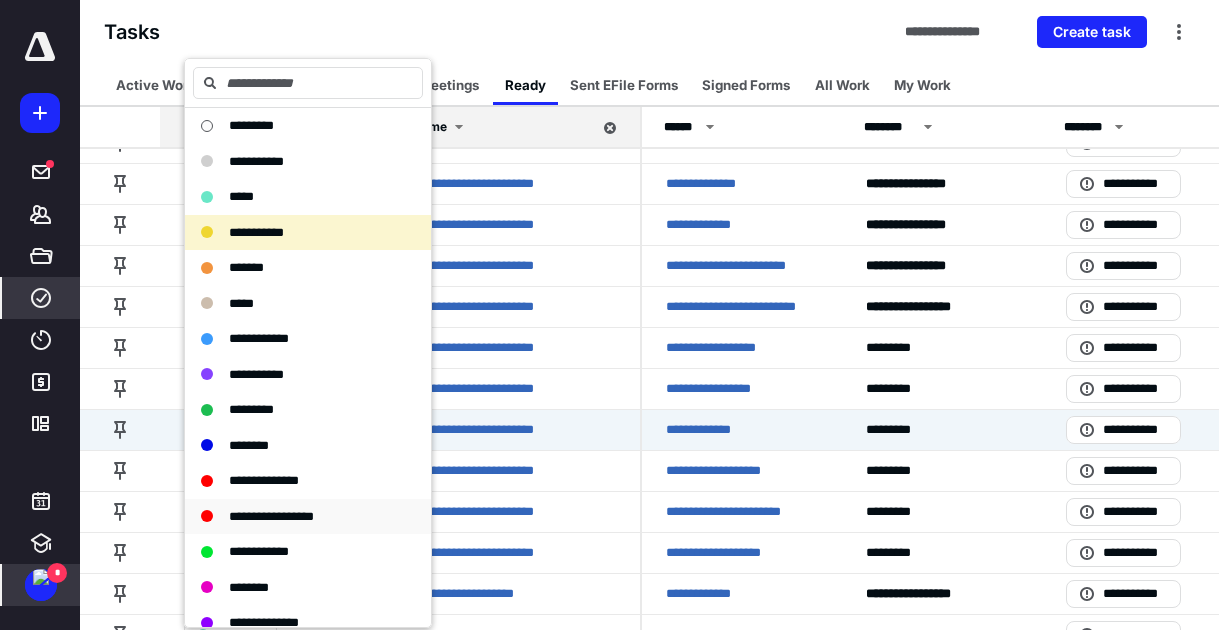 click on "**********" at bounding box center [271, 516] 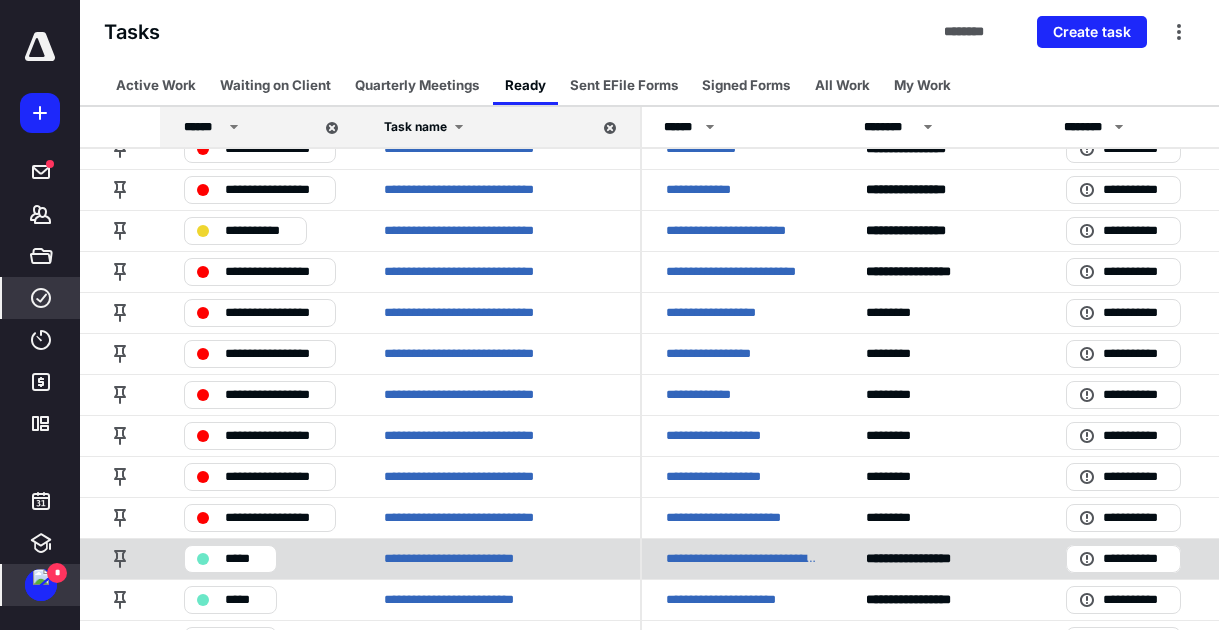 scroll, scrollTop: 600, scrollLeft: 0, axis: vertical 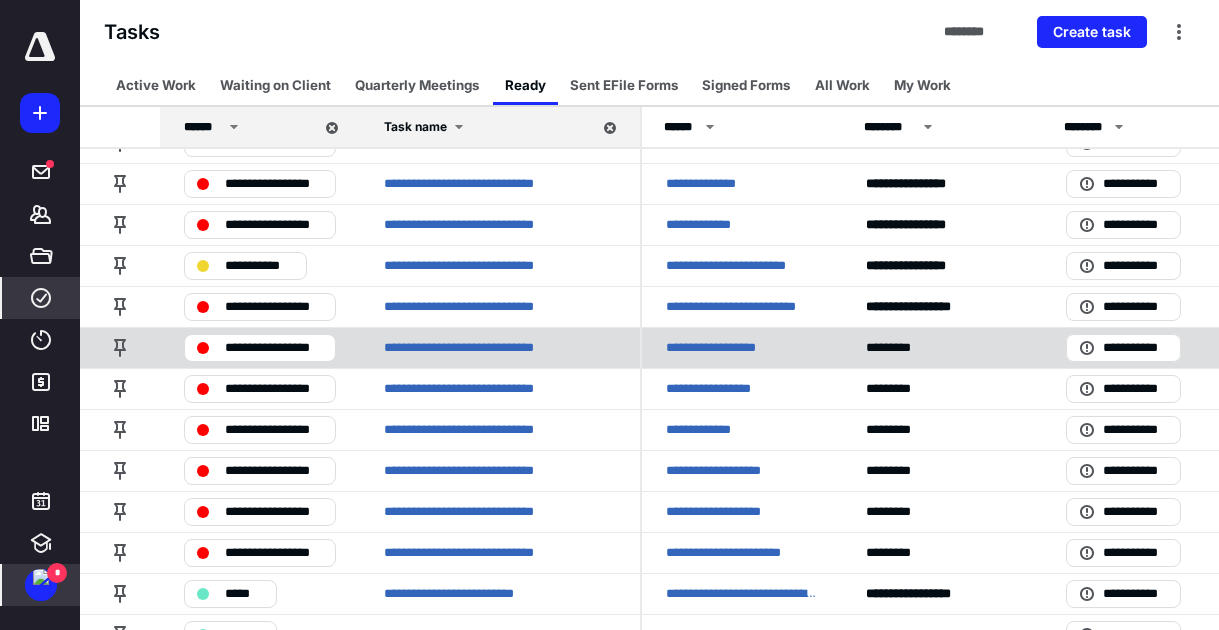 click on "**********" at bounding box center (274, 348) 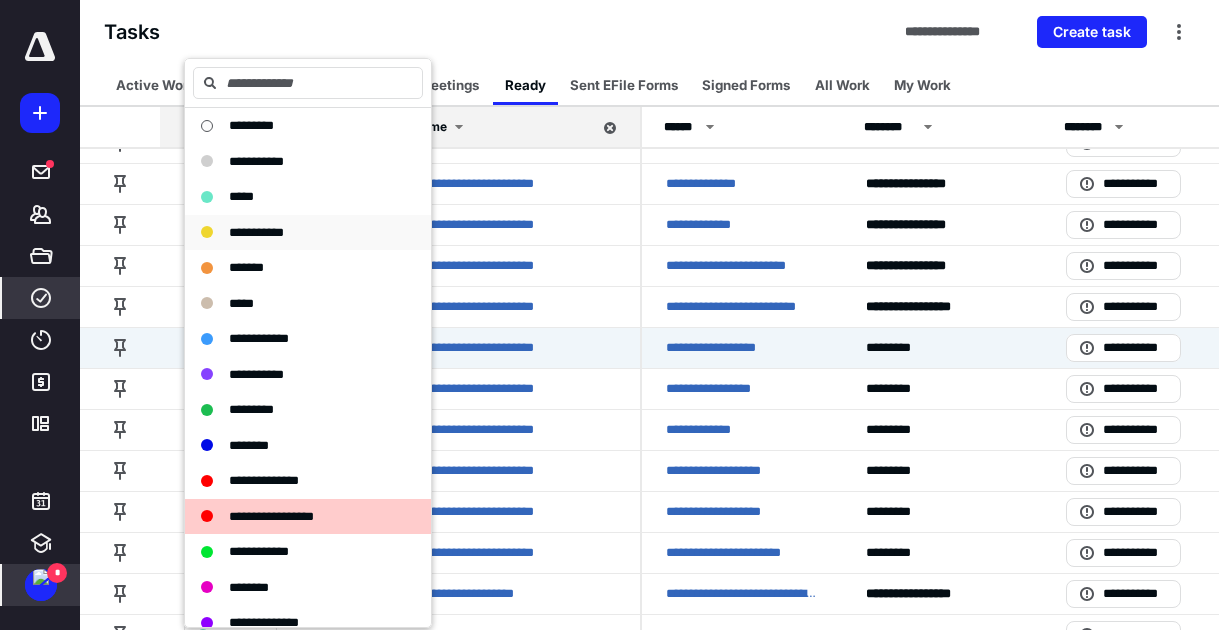 click on "**********" at bounding box center [256, 232] 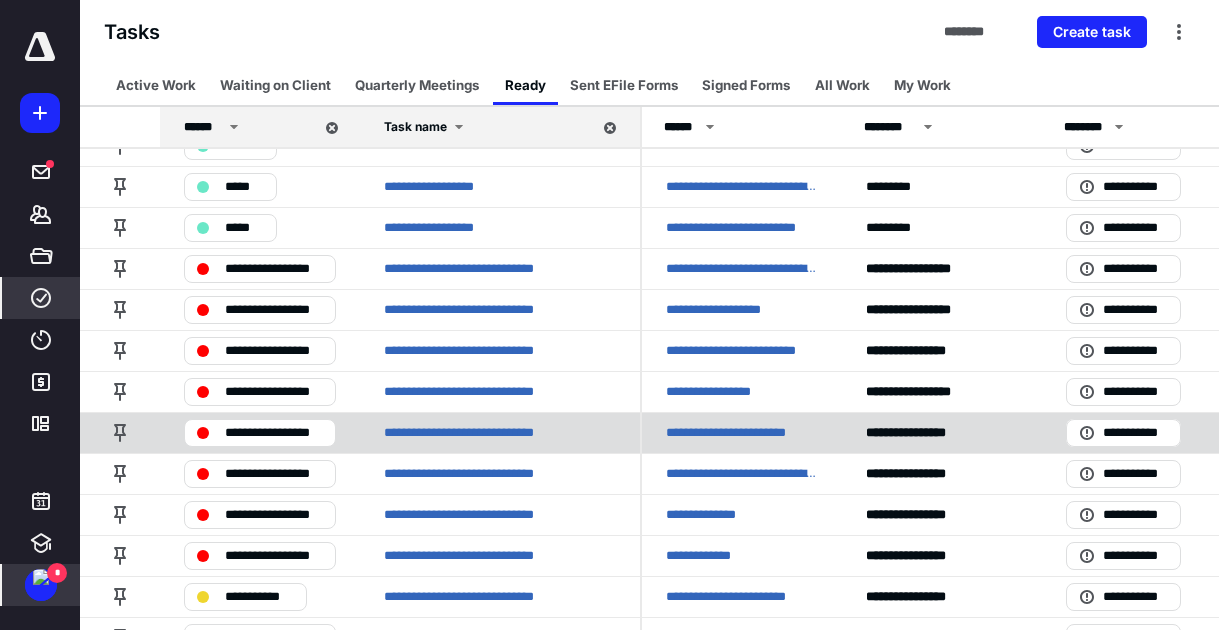 scroll, scrollTop: 300, scrollLeft: 0, axis: vertical 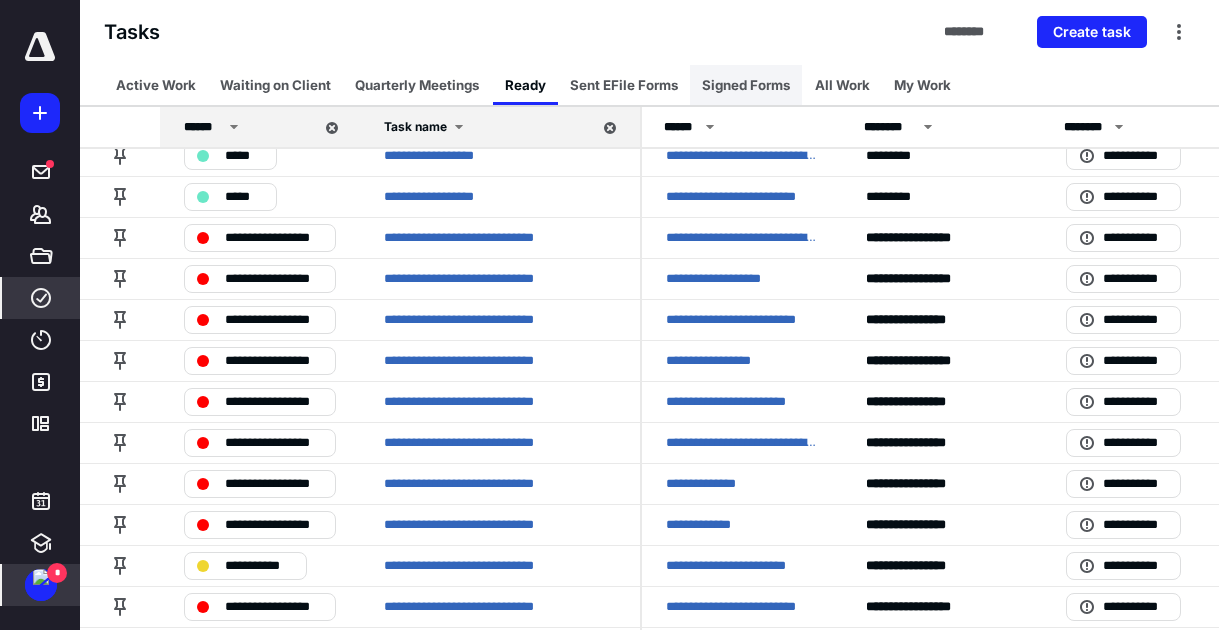 click on "Signed Forms" at bounding box center [746, 85] 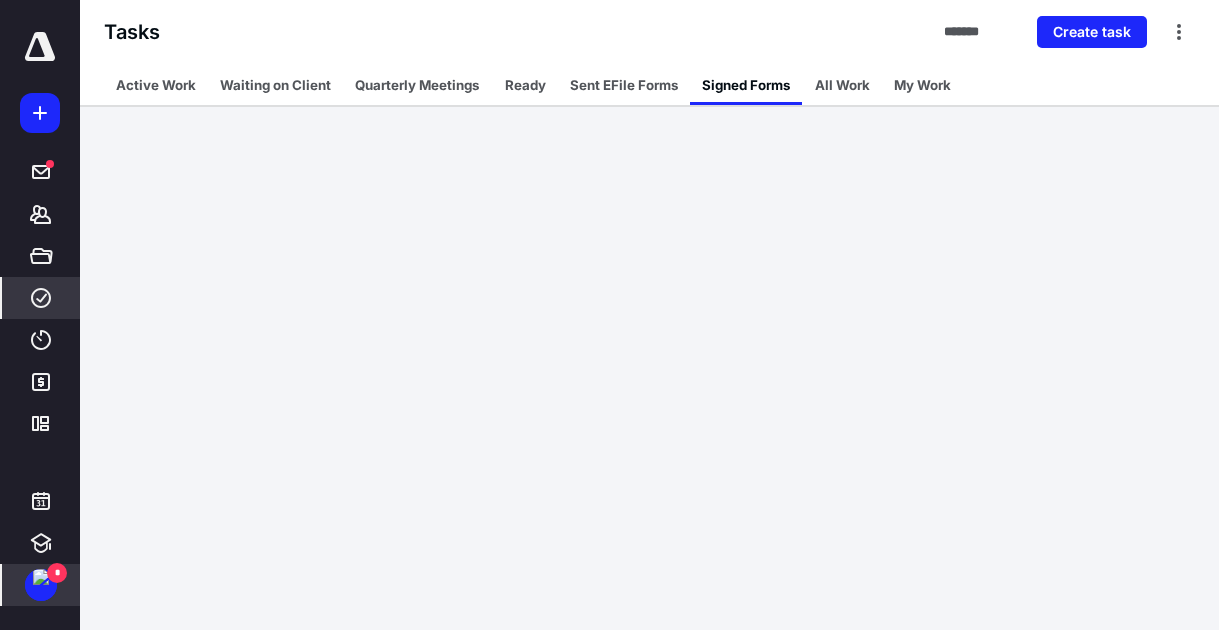 scroll, scrollTop: 0, scrollLeft: 0, axis: both 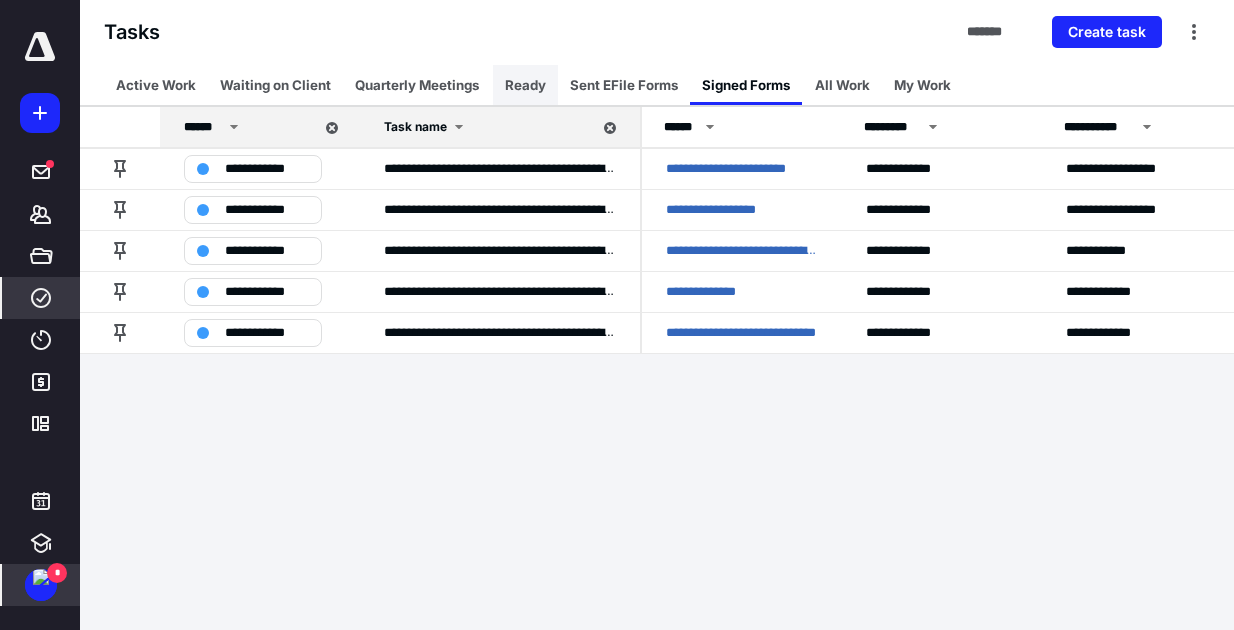 click on "Ready" at bounding box center [525, 85] 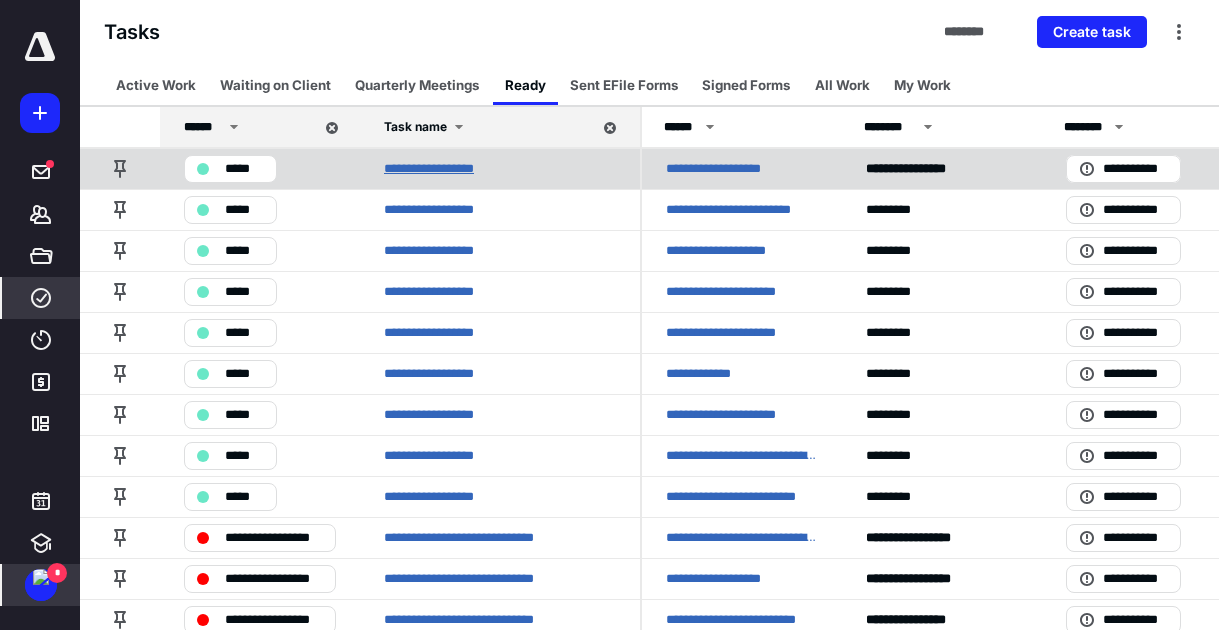 click on "**********" at bounding box center (443, 169) 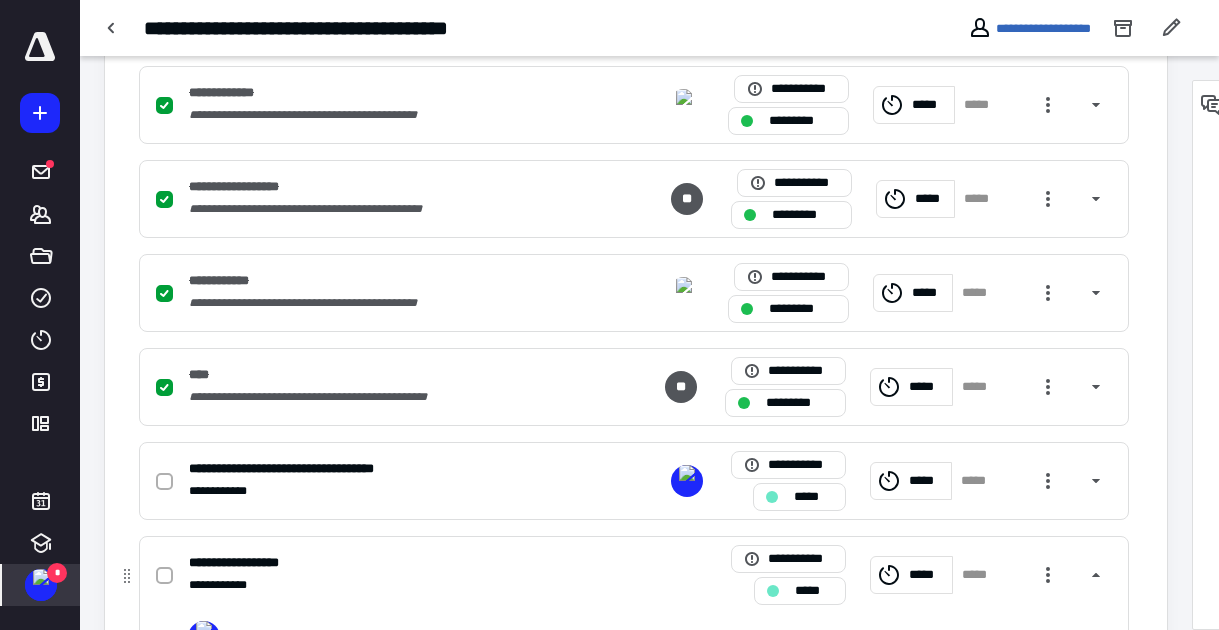 scroll, scrollTop: 1100, scrollLeft: 0, axis: vertical 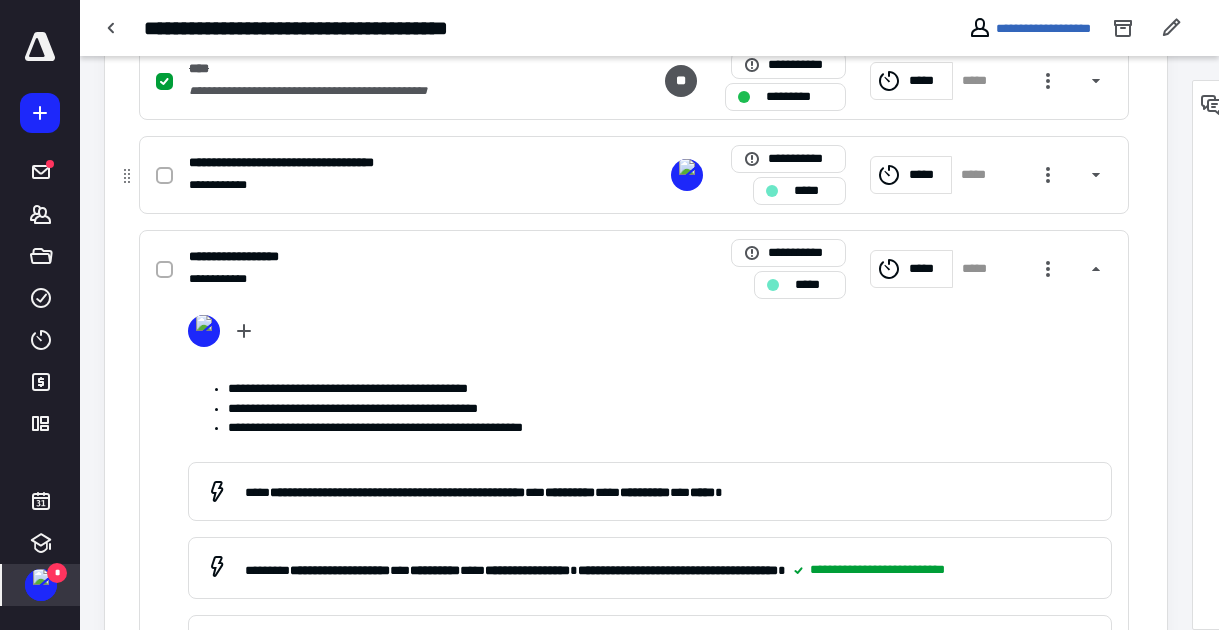click 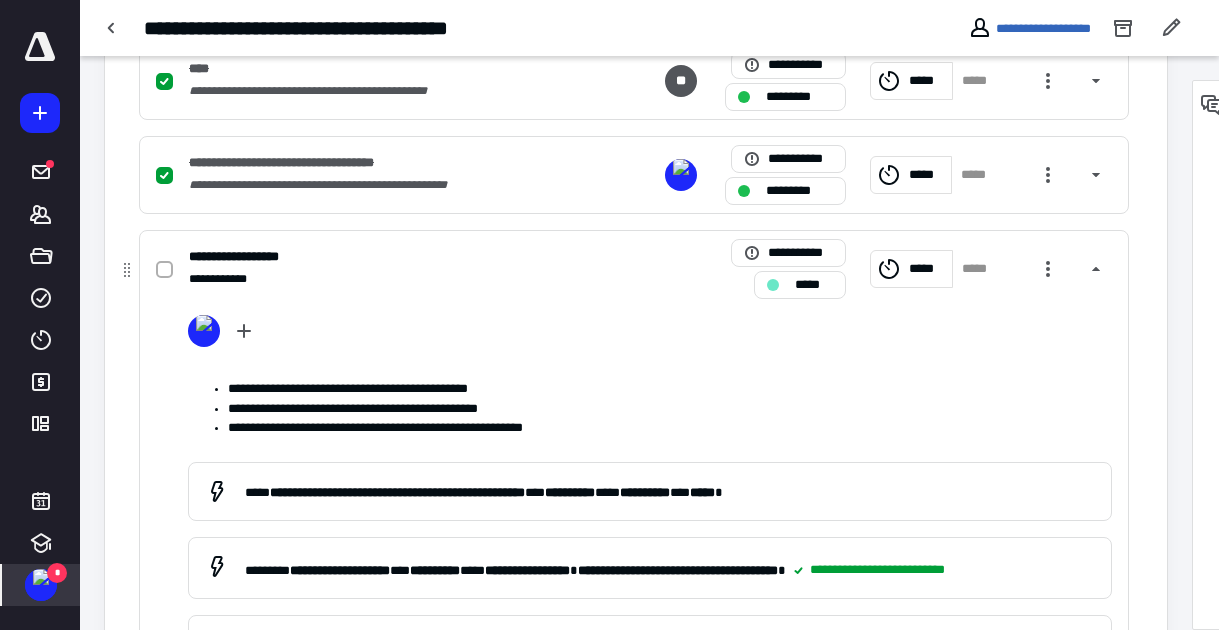 click 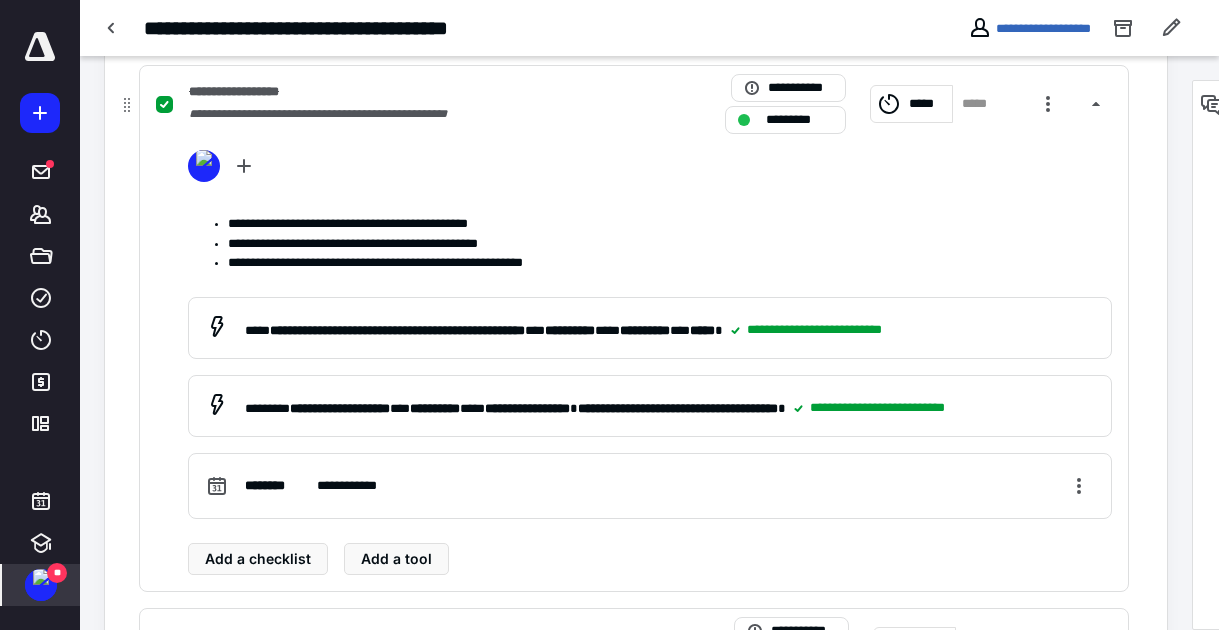 scroll, scrollTop: 1300, scrollLeft: 0, axis: vertical 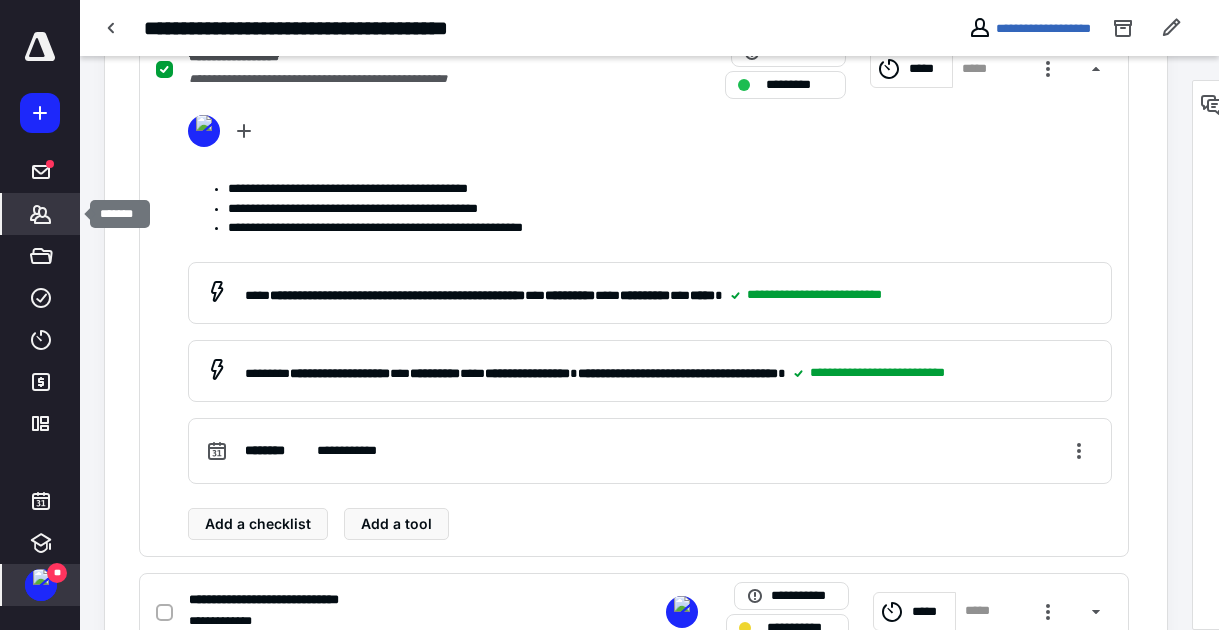 click 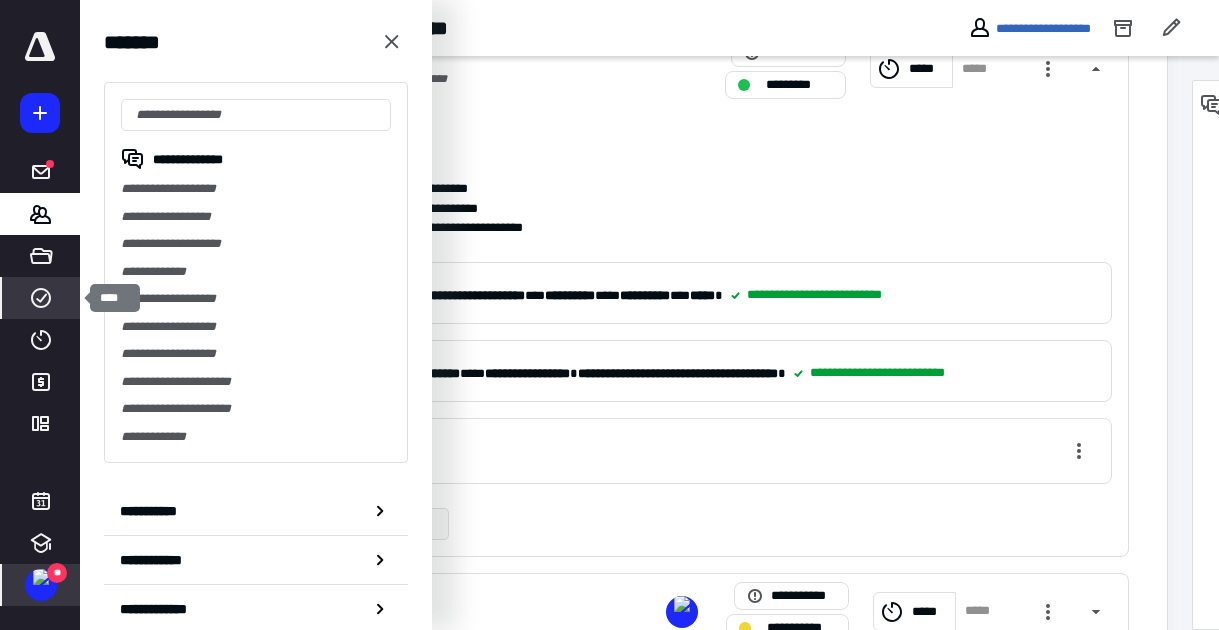 click 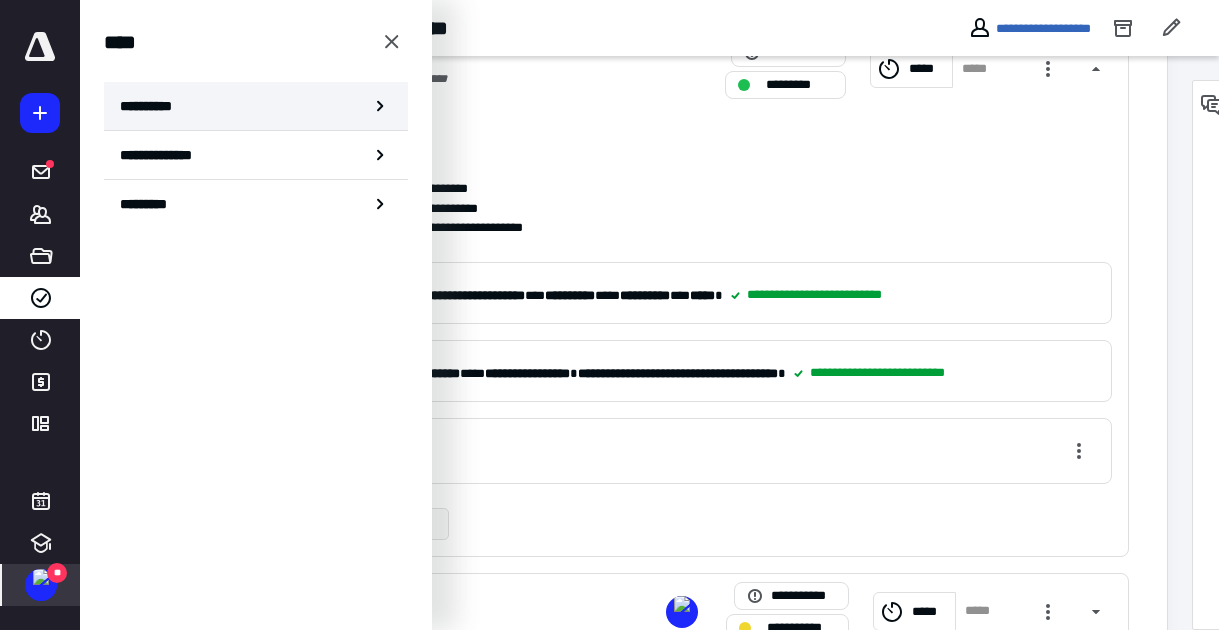 click on "**********" at bounding box center (153, 106) 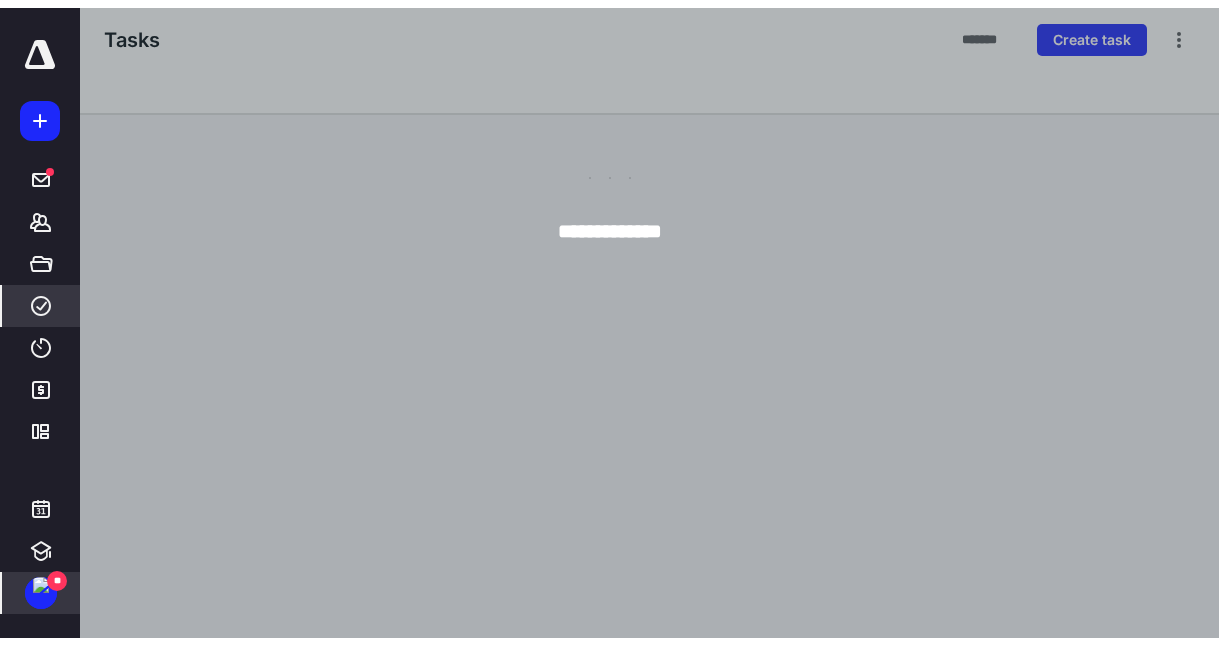 scroll, scrollTop: 0, scrollLeft: 0, axis: both 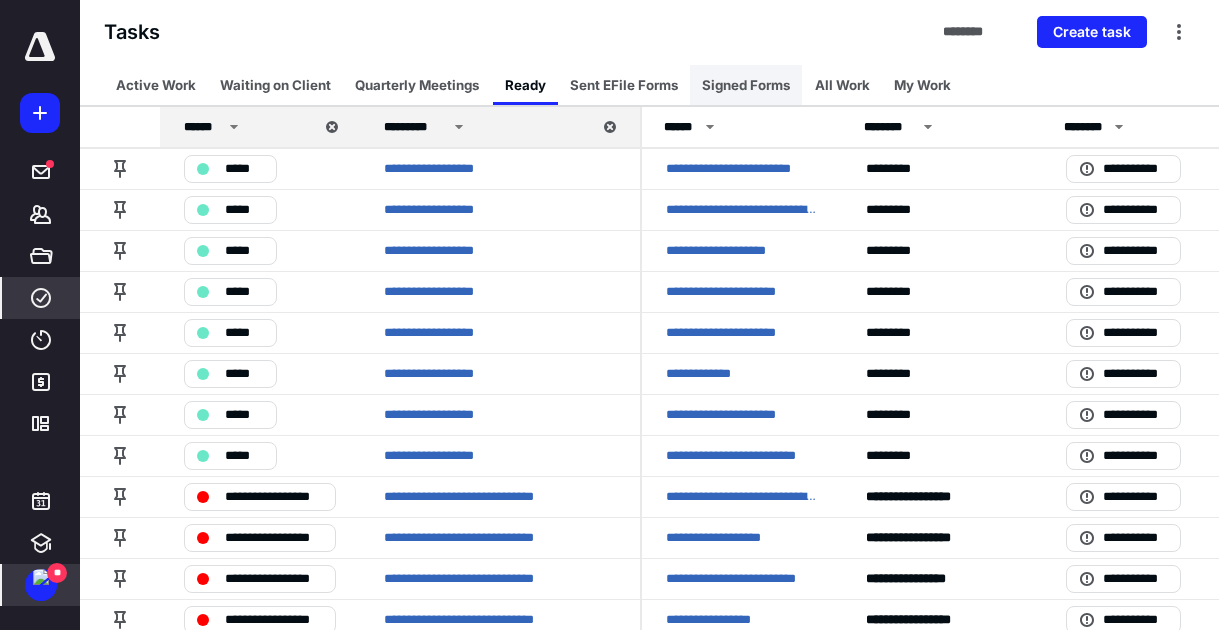 click on "Signed Forms" at bounding box center (746, 85) 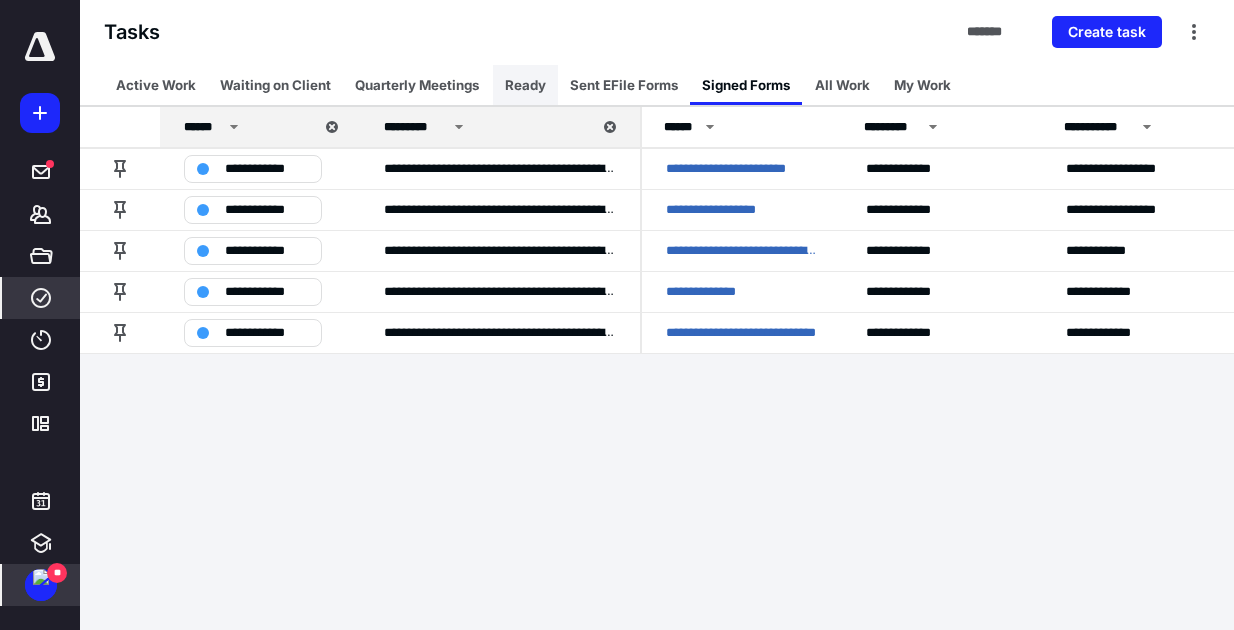 click on "Ready" at bounding box center (525, 85) 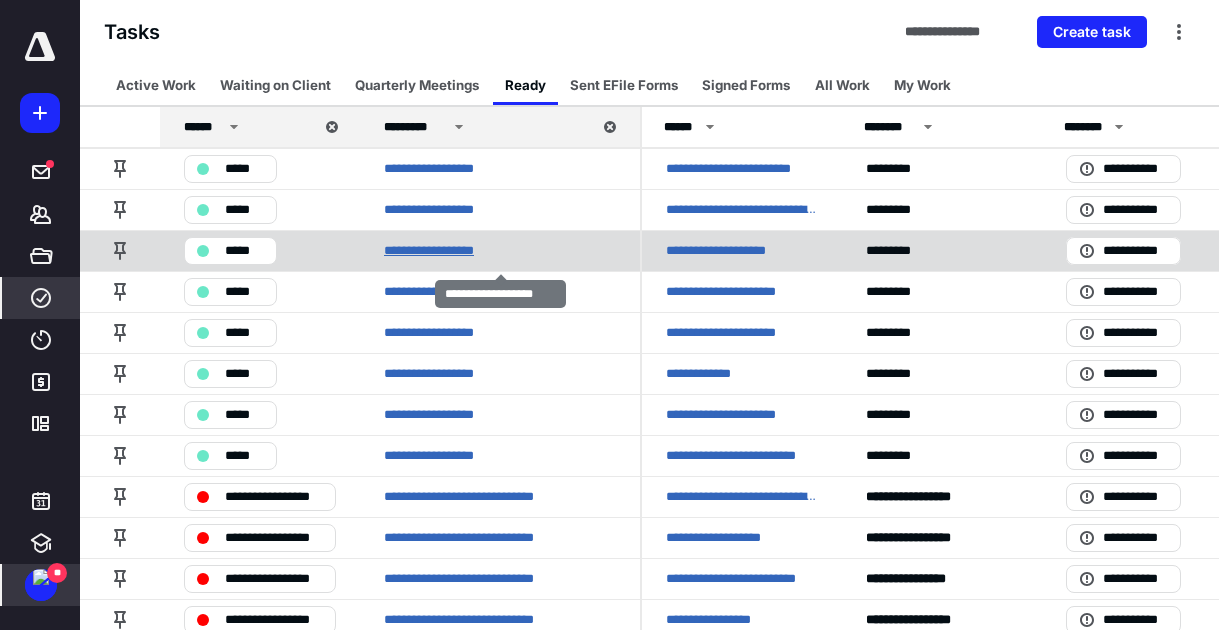 click on "**********" at bounding box center (443, 251) 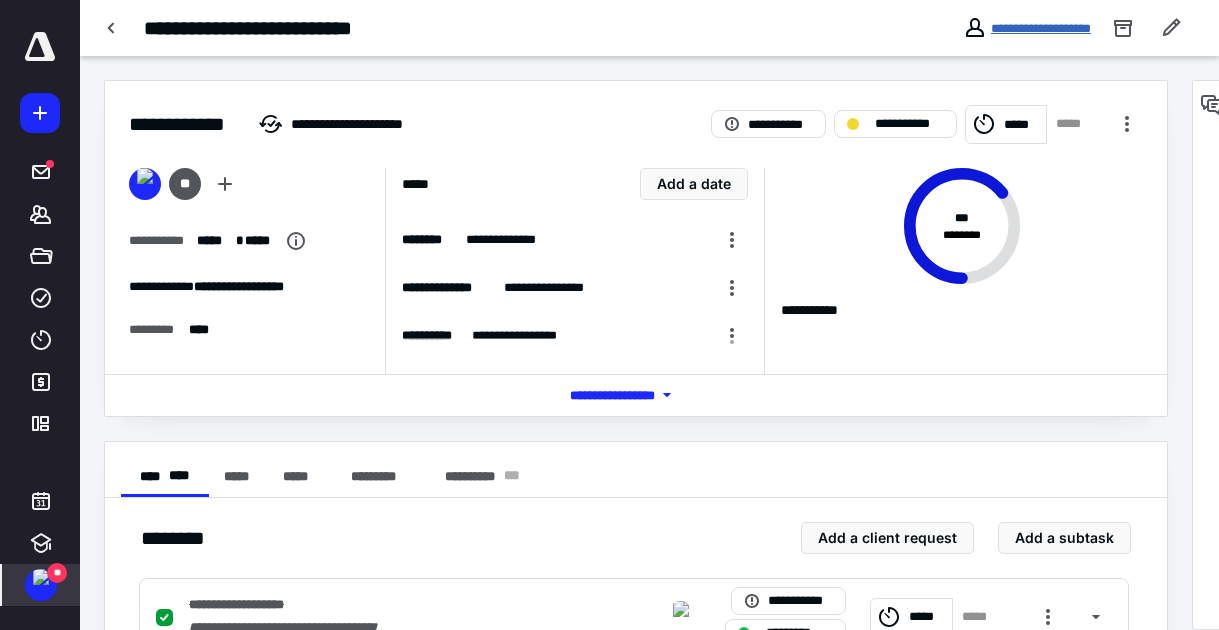 click on "**********" at bounding box center (1041, 28) 